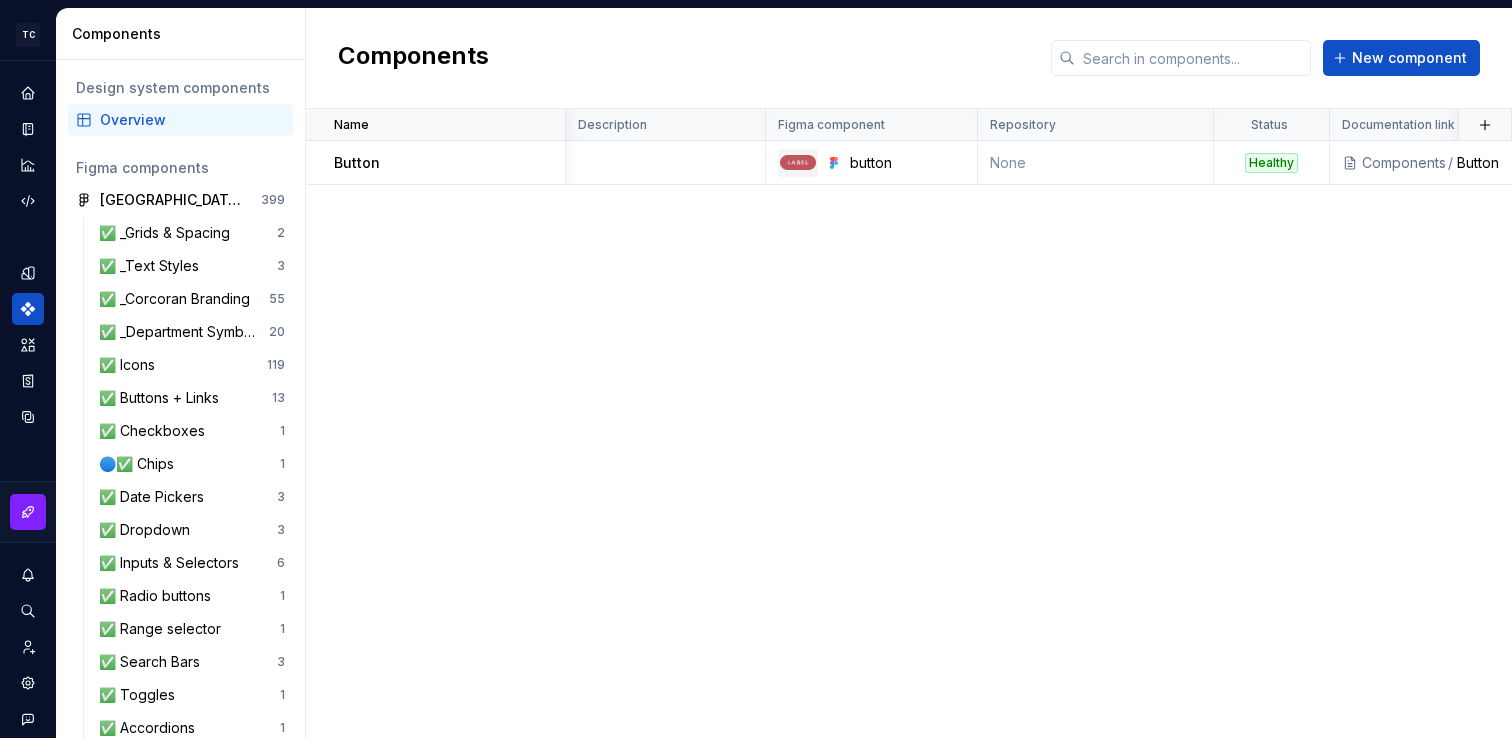 scroll, scrollTop: 0, scrollLeft: 0, axis: both 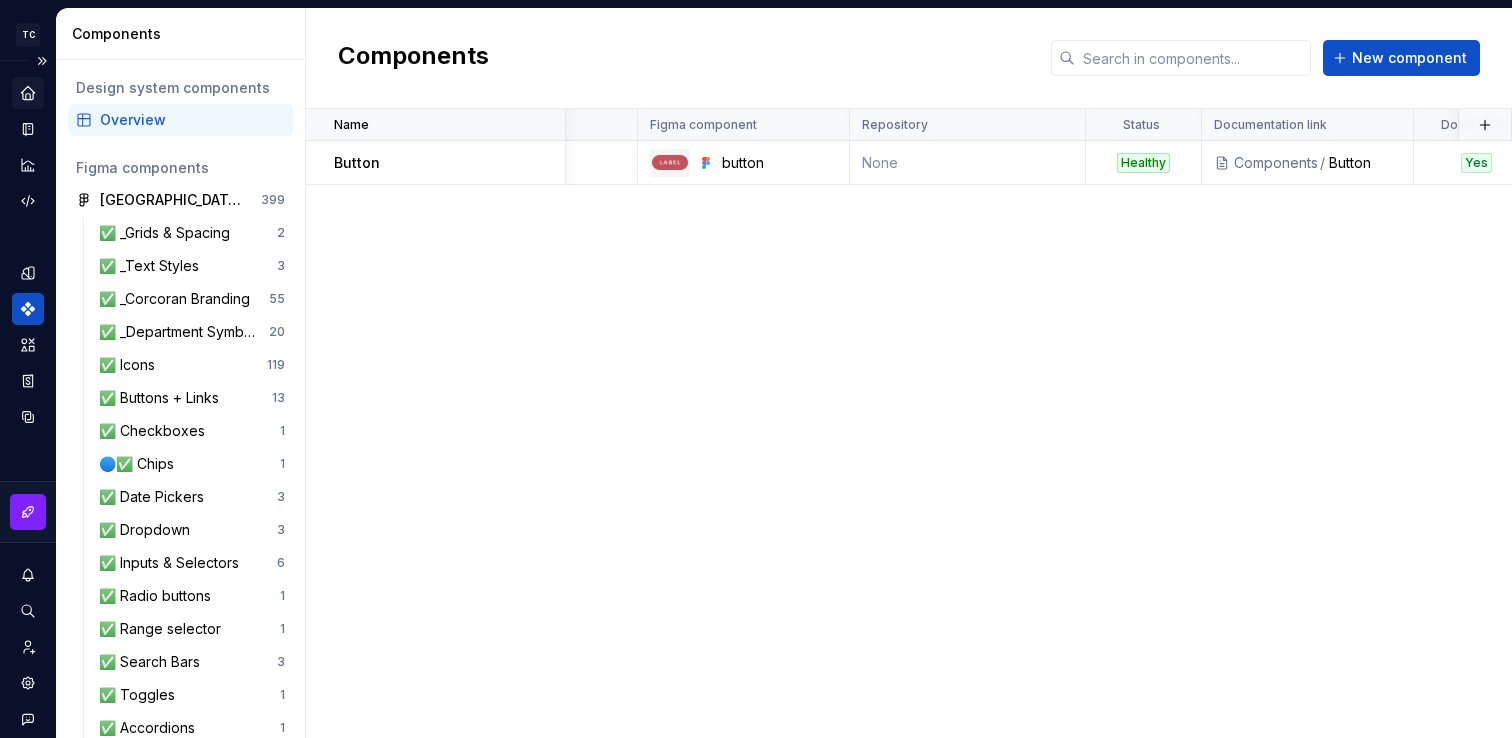 click 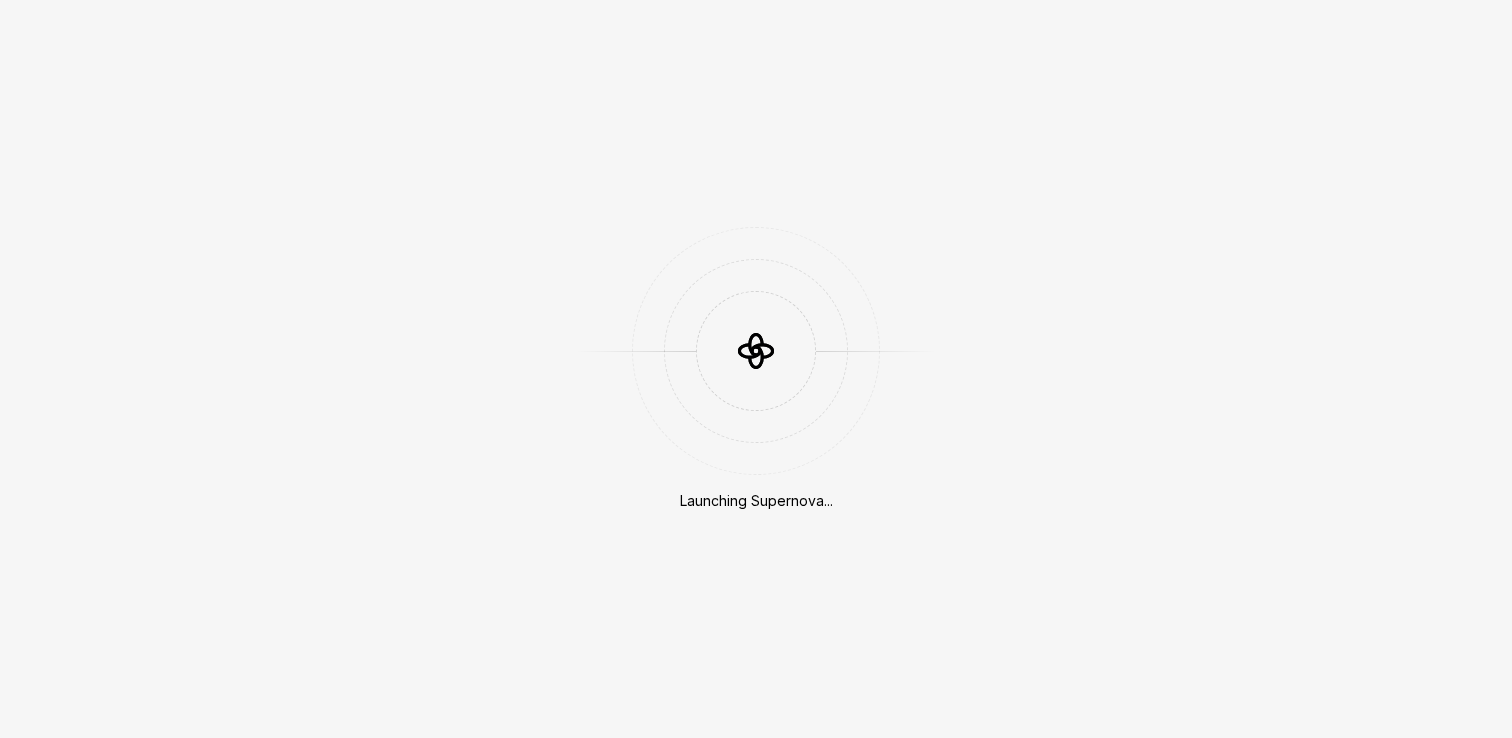 scroll, scrollTop: 0, scrollLeft: 0, axis: both 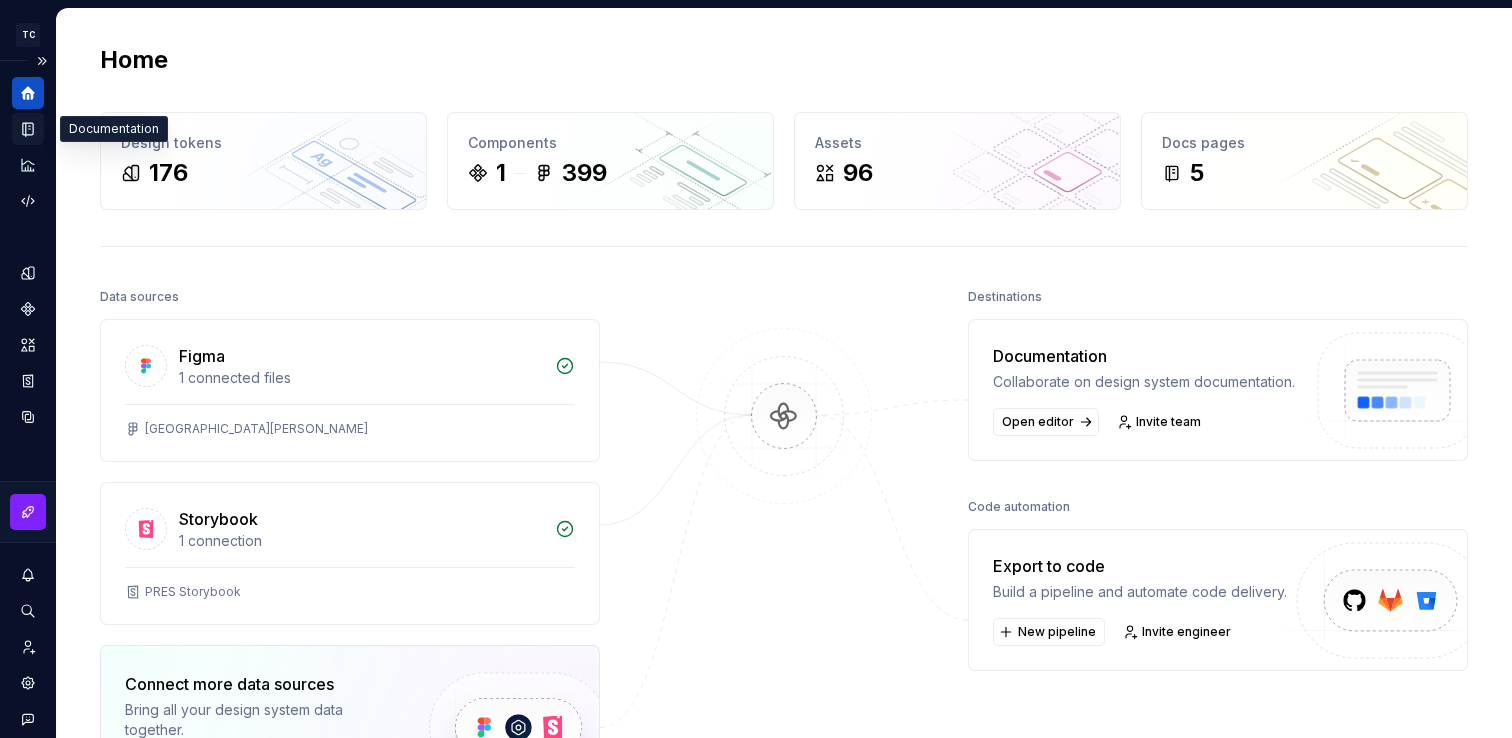 click at bounding box center [28, 129] 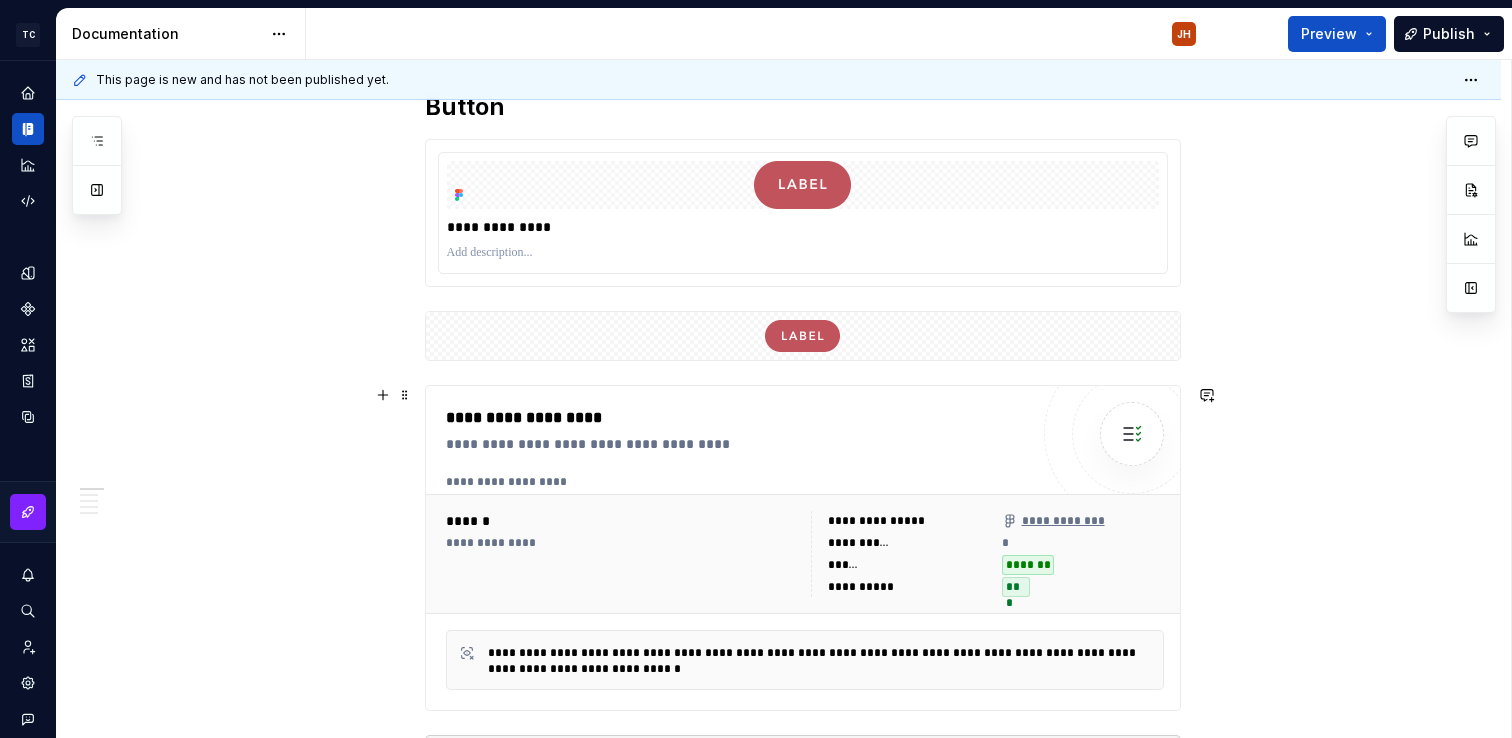 scroll, scrollTop: 518, scrollLeft: 0, axis: vertical 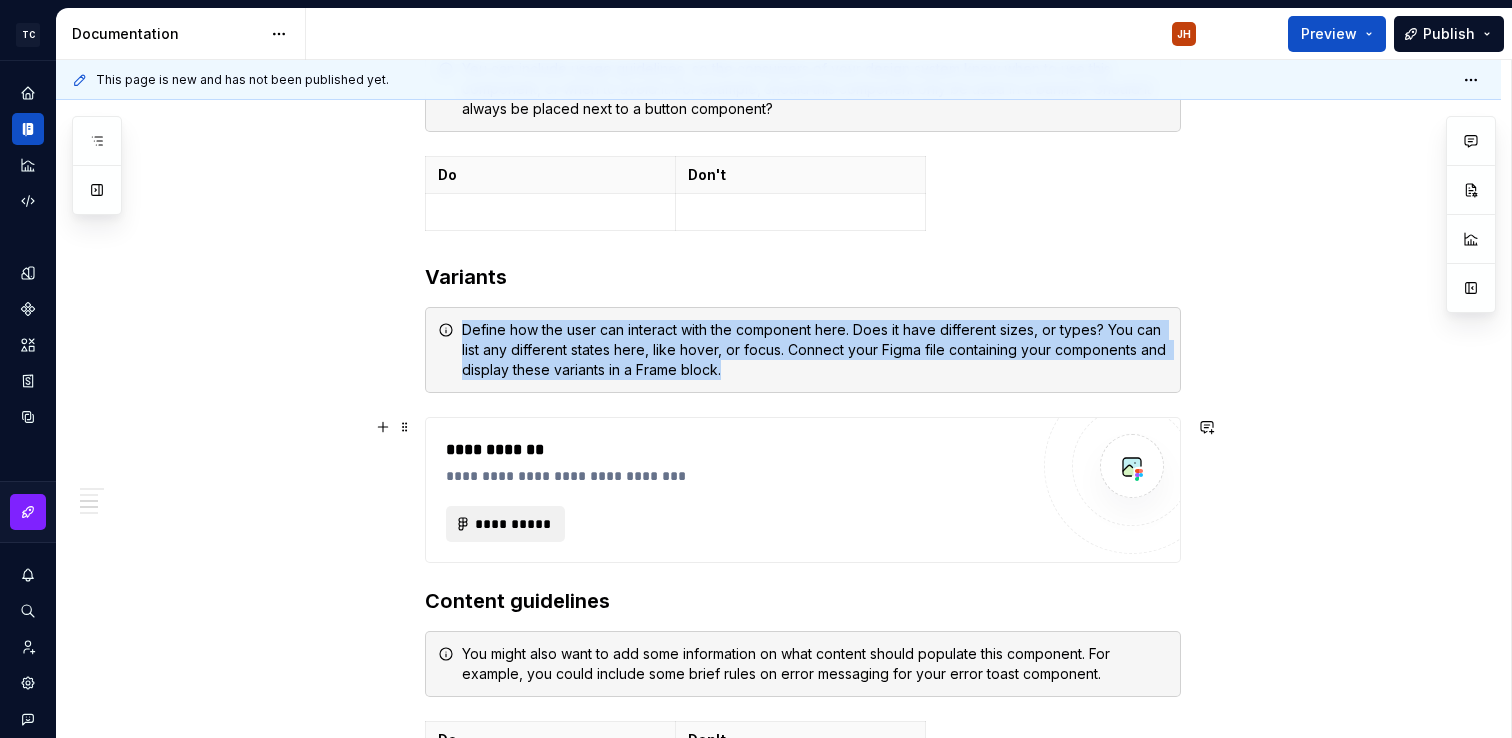 click on "**********" at bounding box center (506, 524) 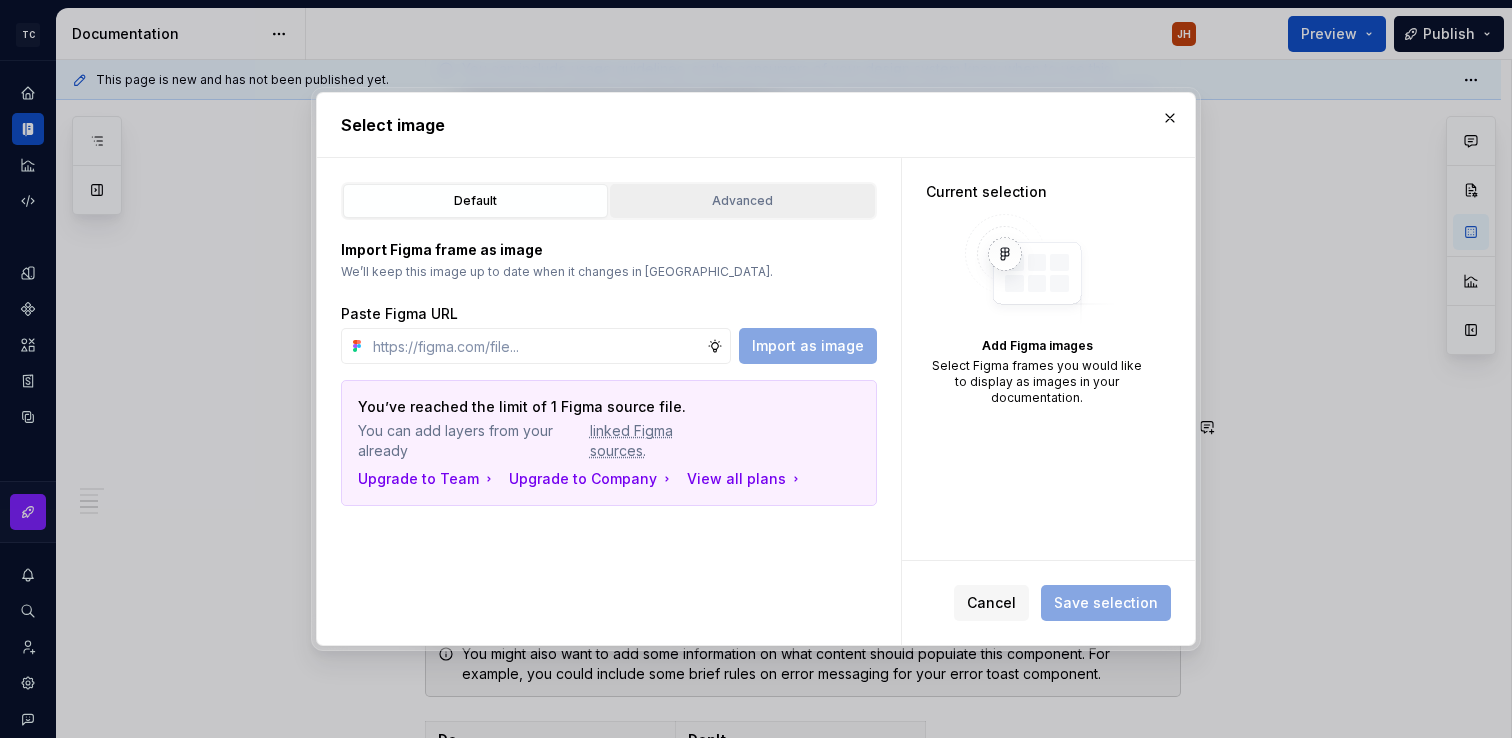 click on "Advanced" at bounding box center [742, 201] 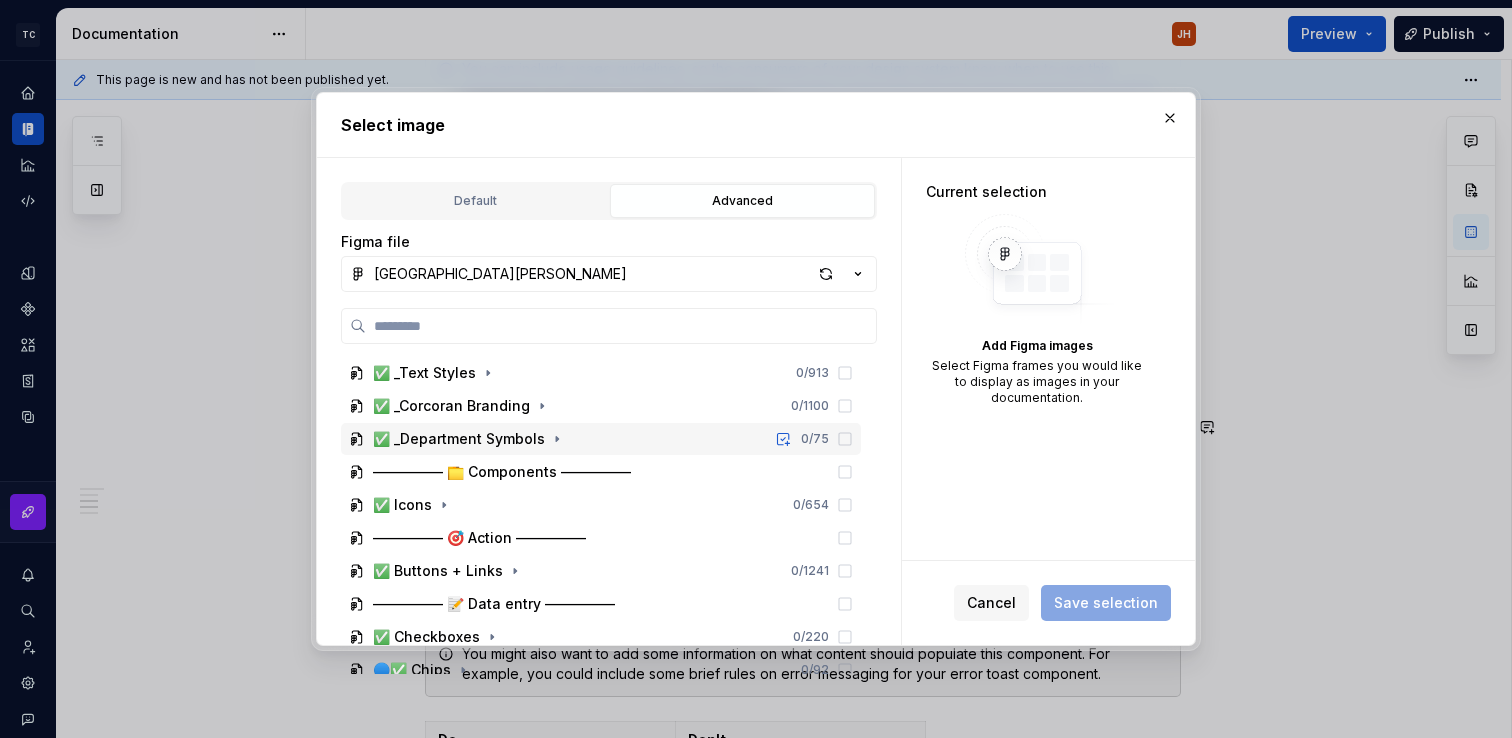 scroll, scrollTop: 220, scrollLeft: 0, axis: vertical 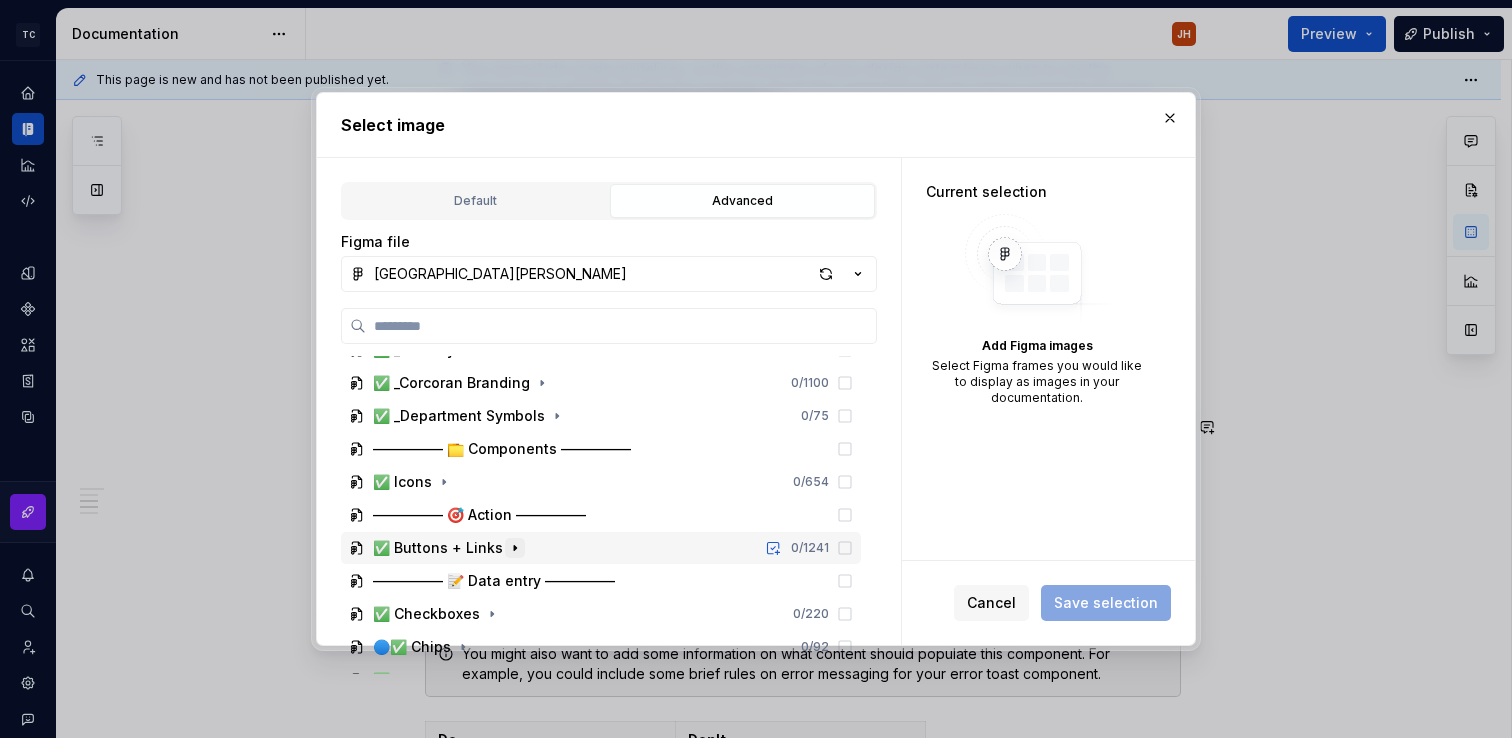 click 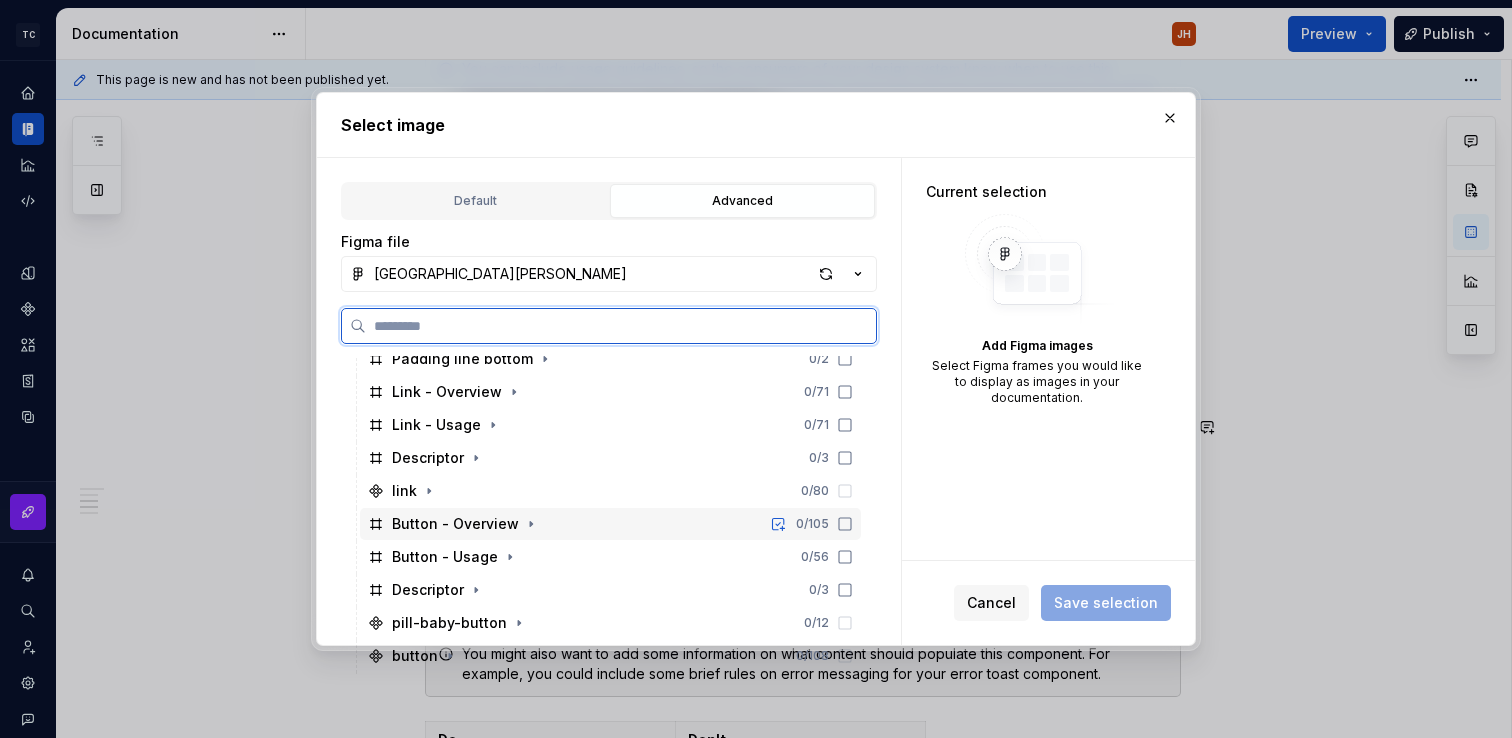 scroll, scrollTop: 1300, scrollLeft: 0, axis: vertical 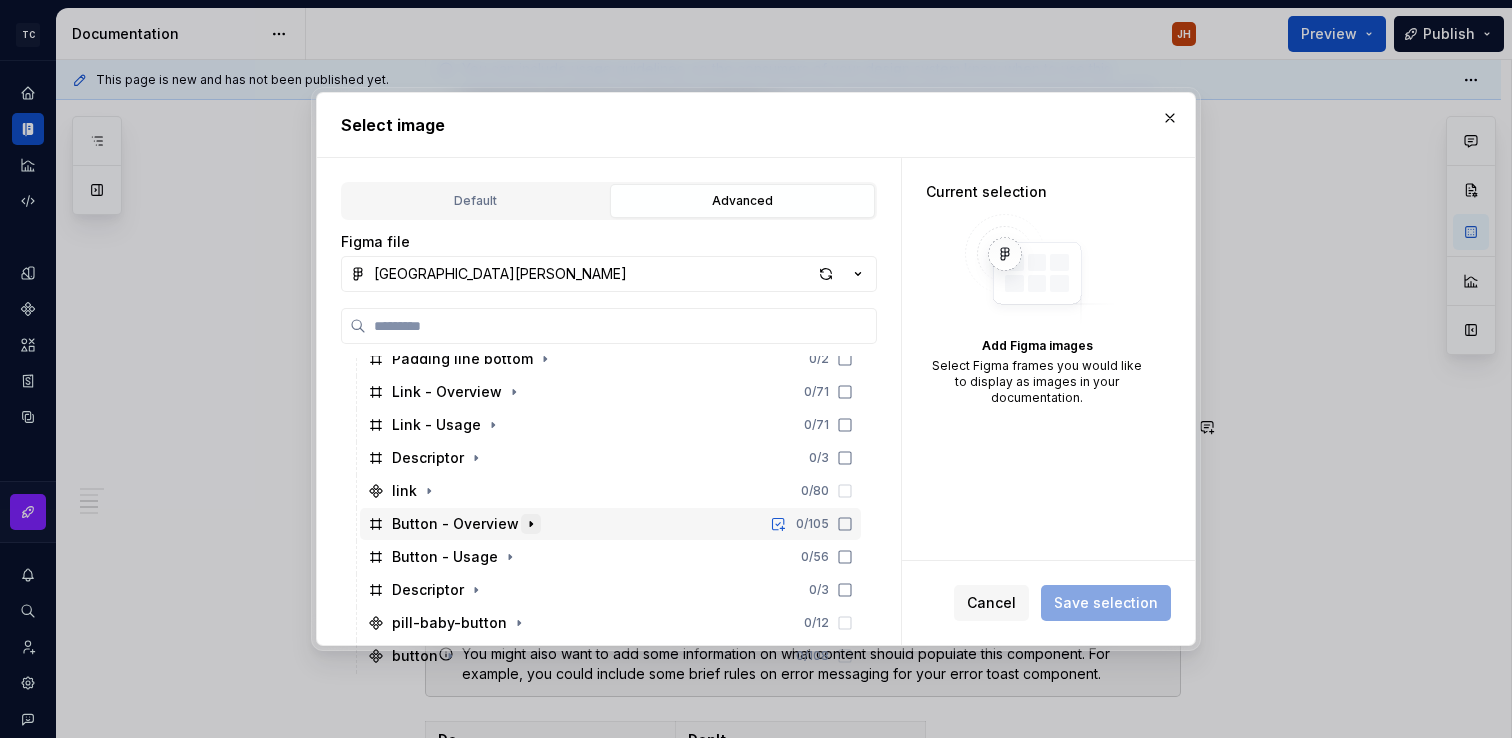 click 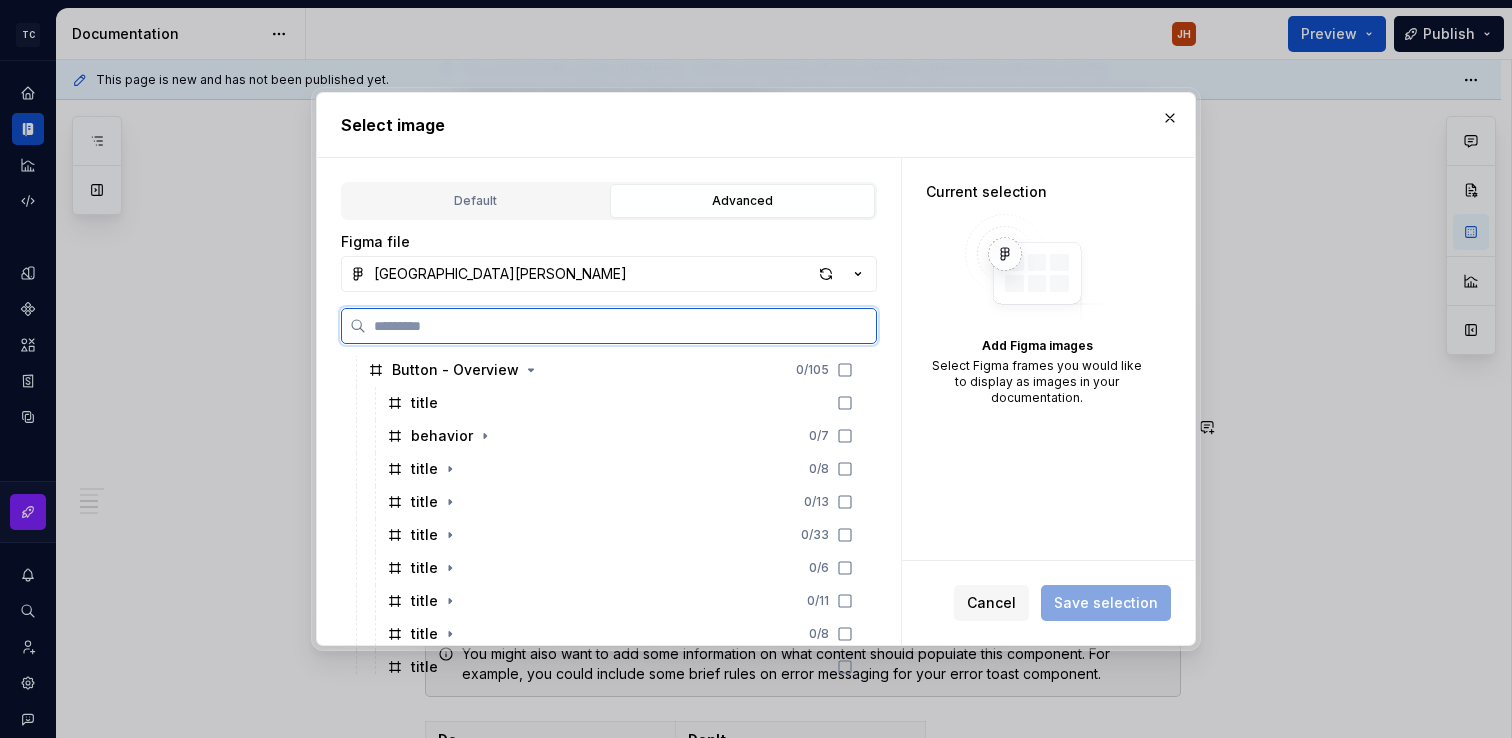 scroll, scrollTop: 1456, scrollLeft: 0, axis: vertical 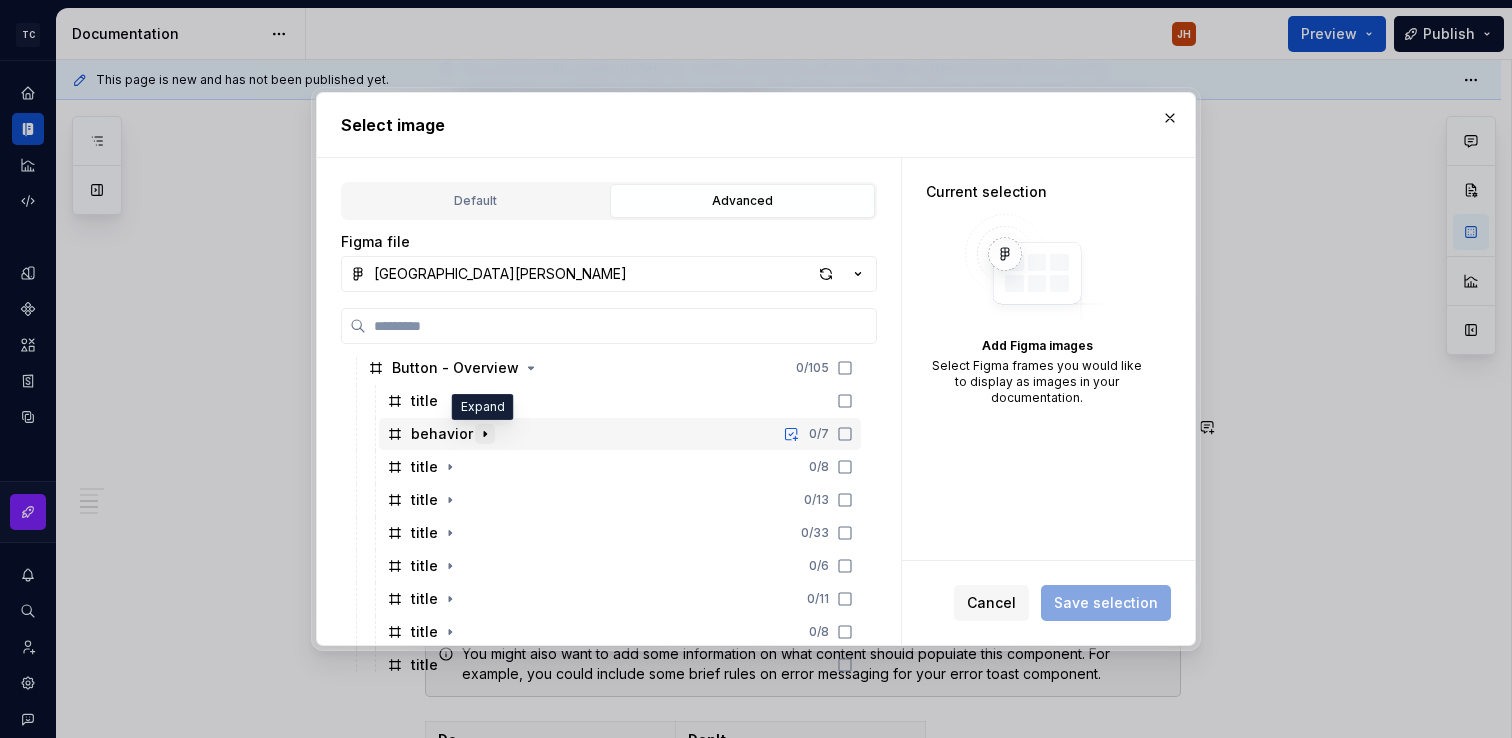 click 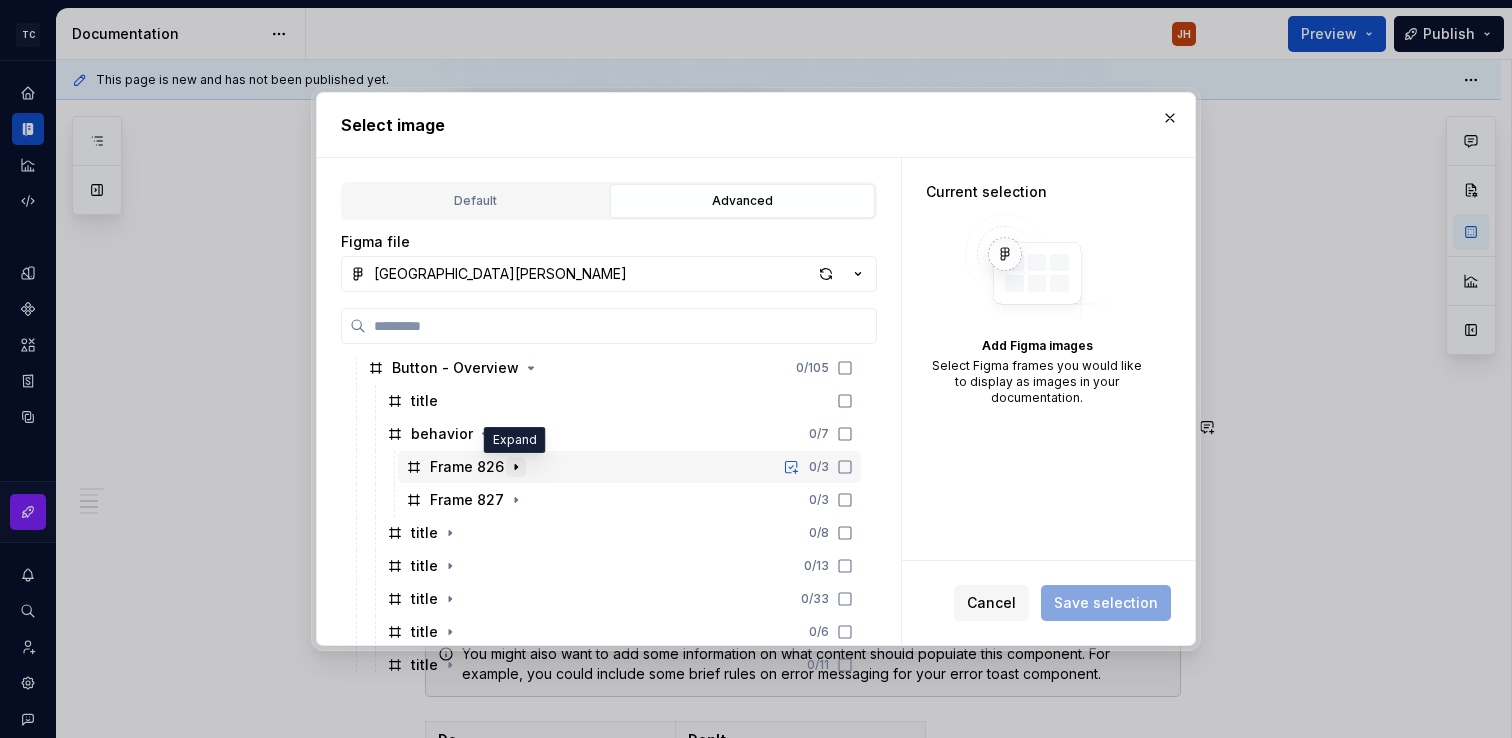 click 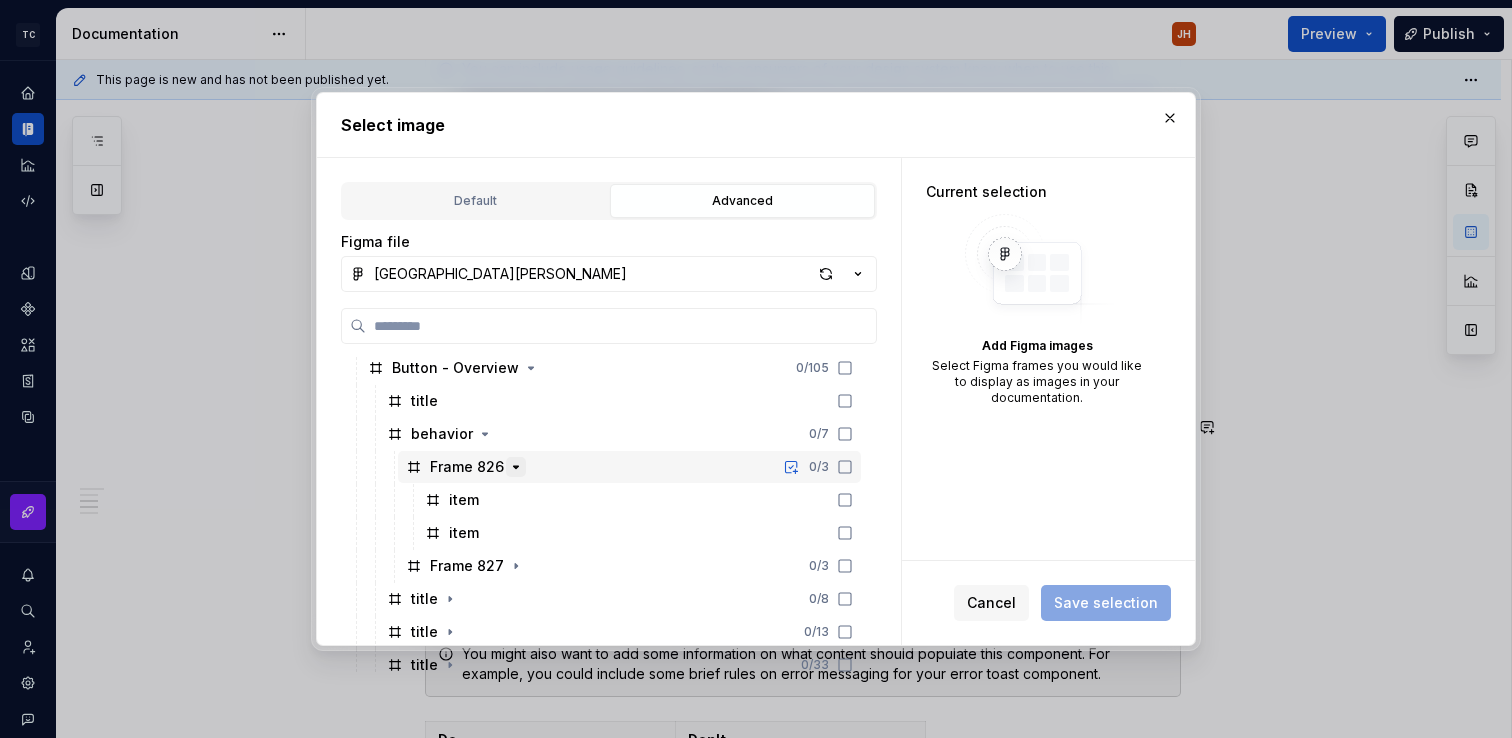 click 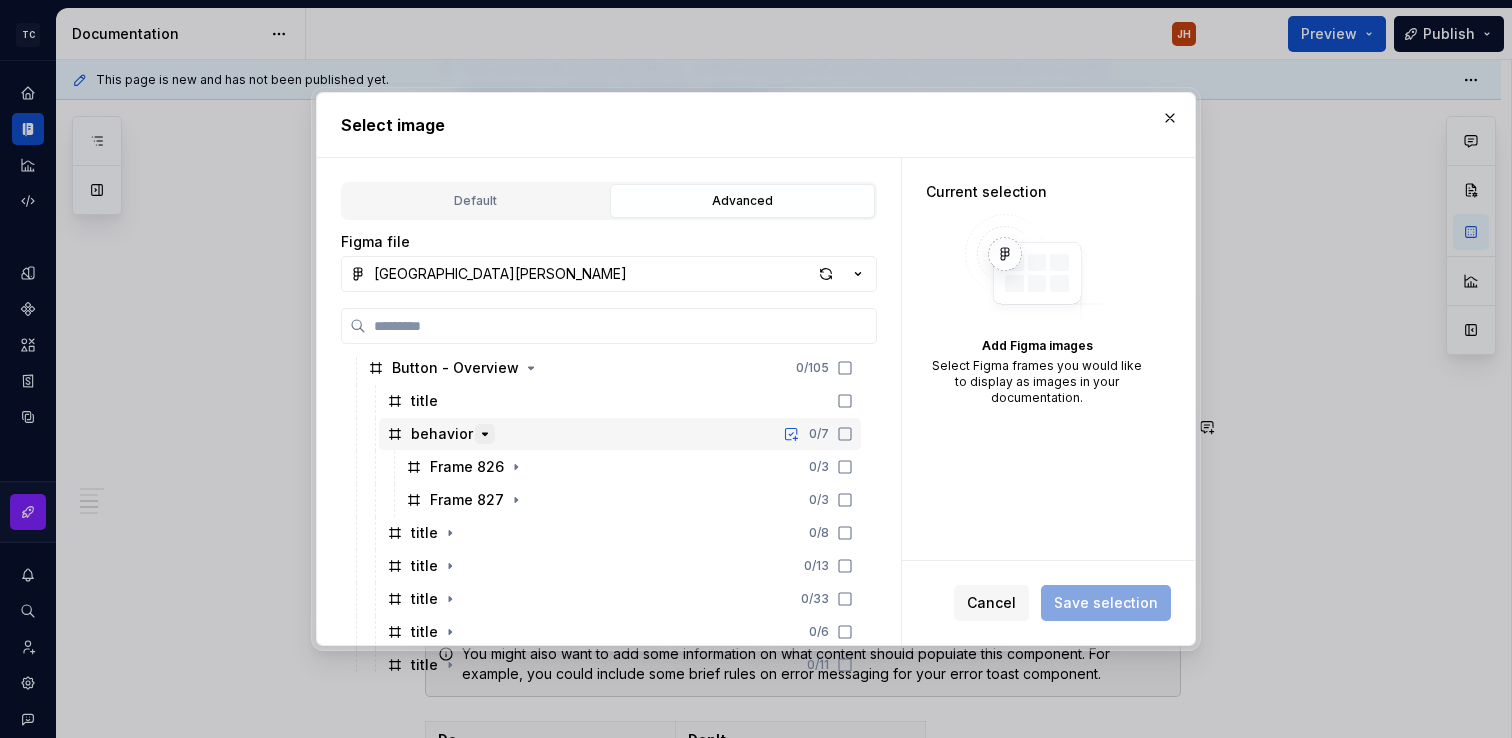 click 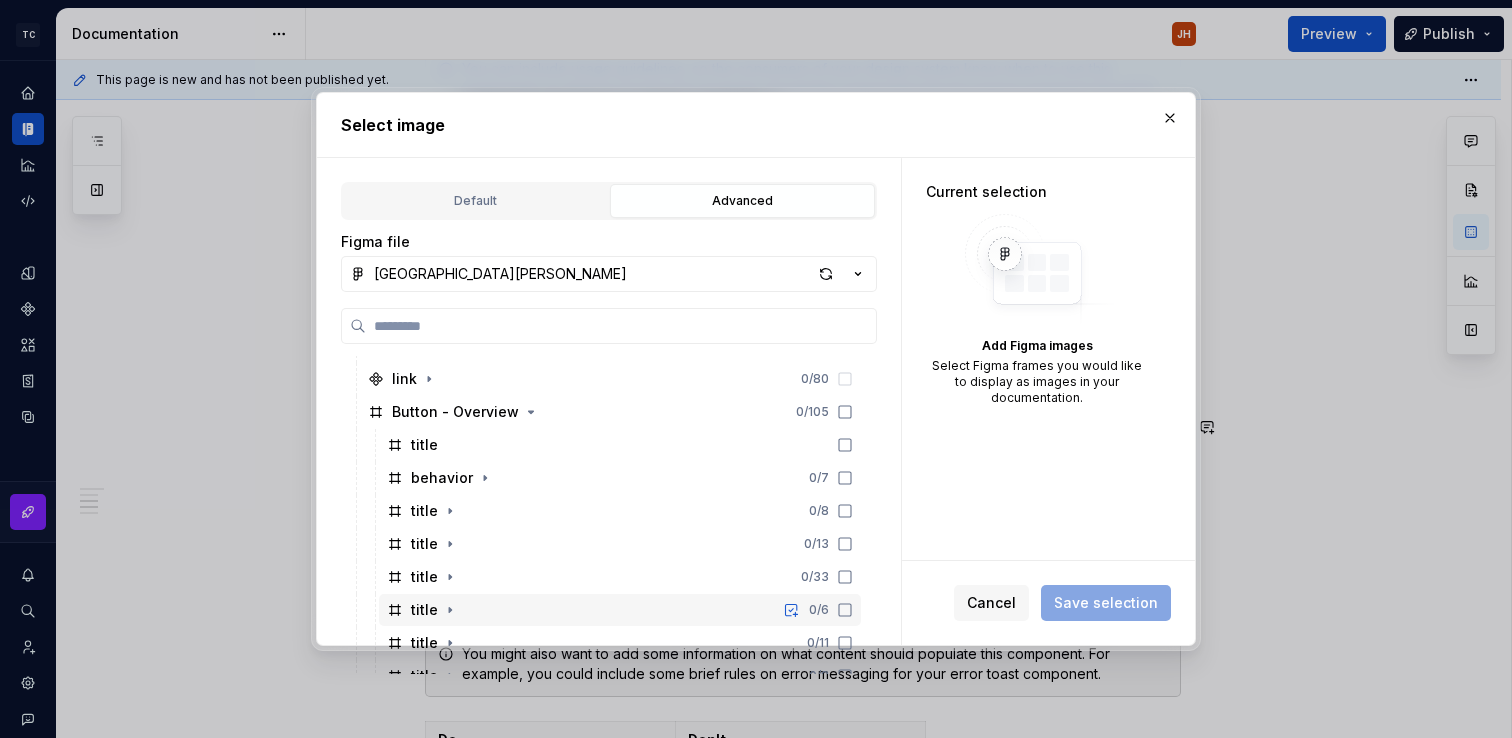 scroll, scrollTop: 1411, scrollLeft: 0, axis: vertical 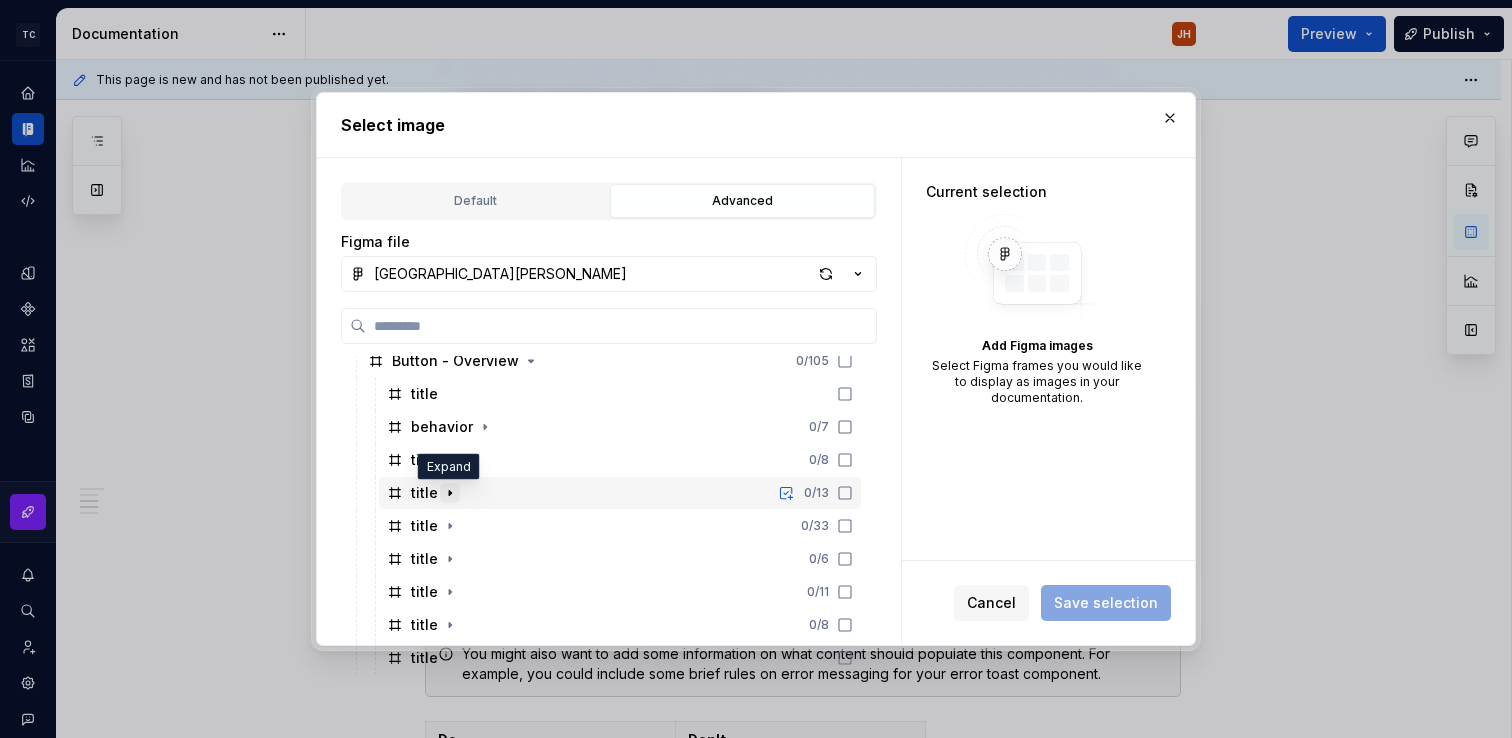 click 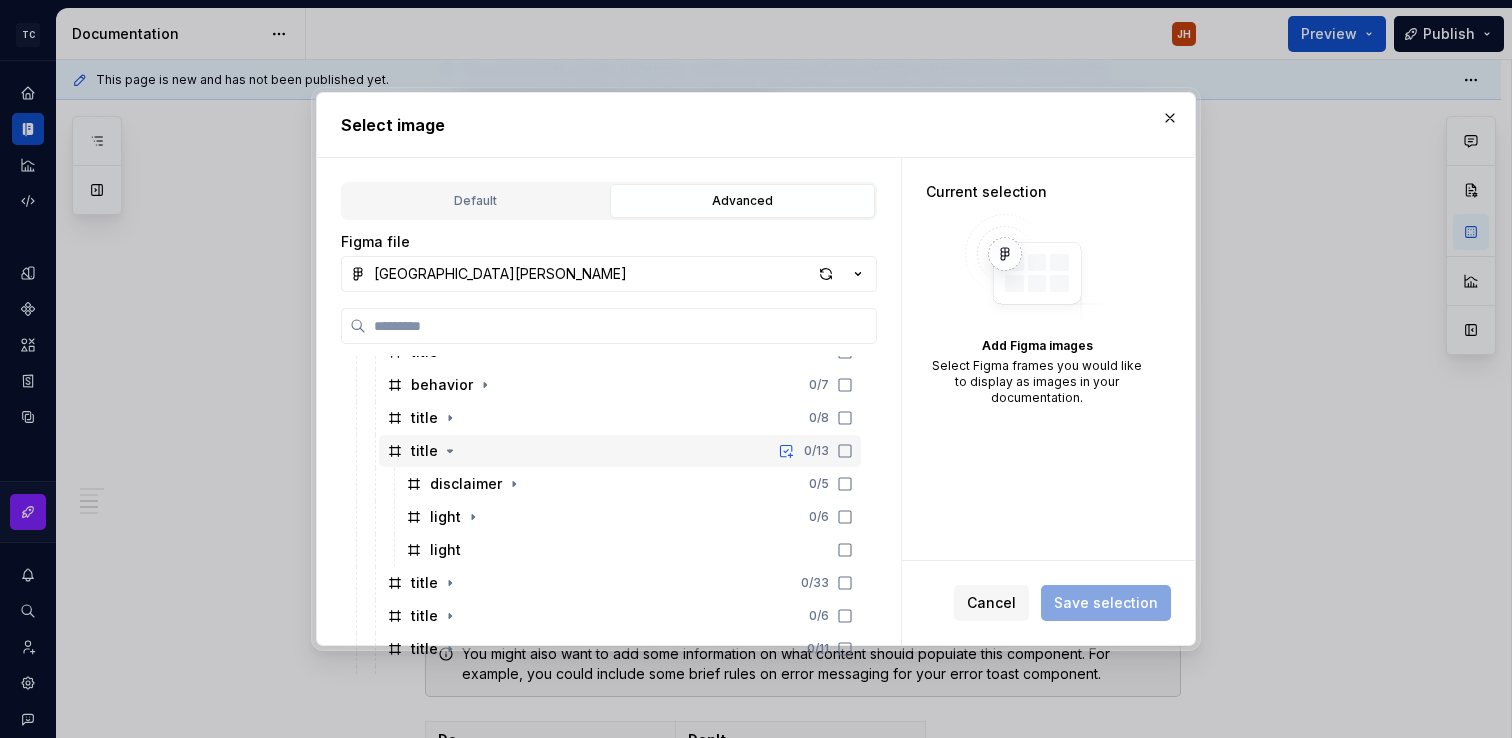 scroll, scrollTop: 1529, scrollLeft: 0, axis: vertical 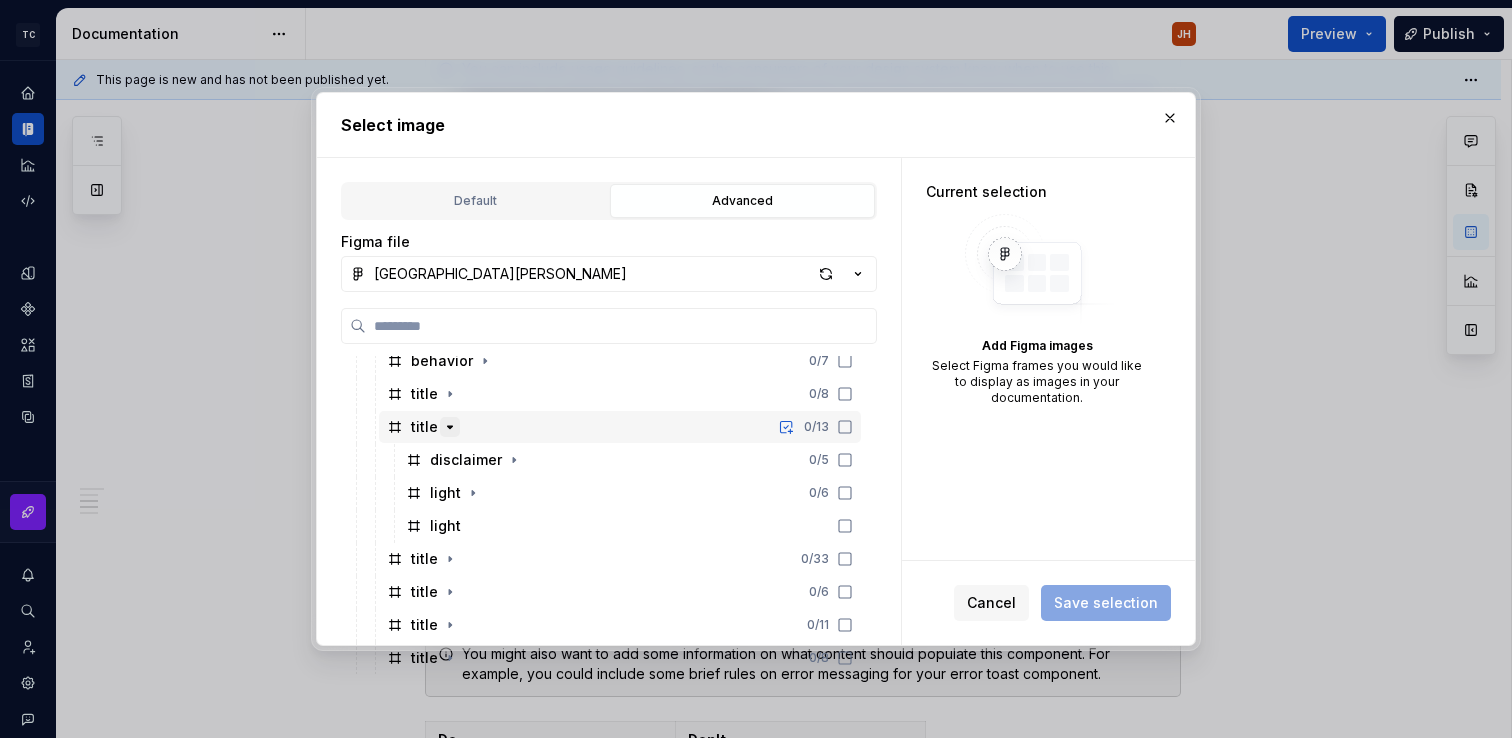 click 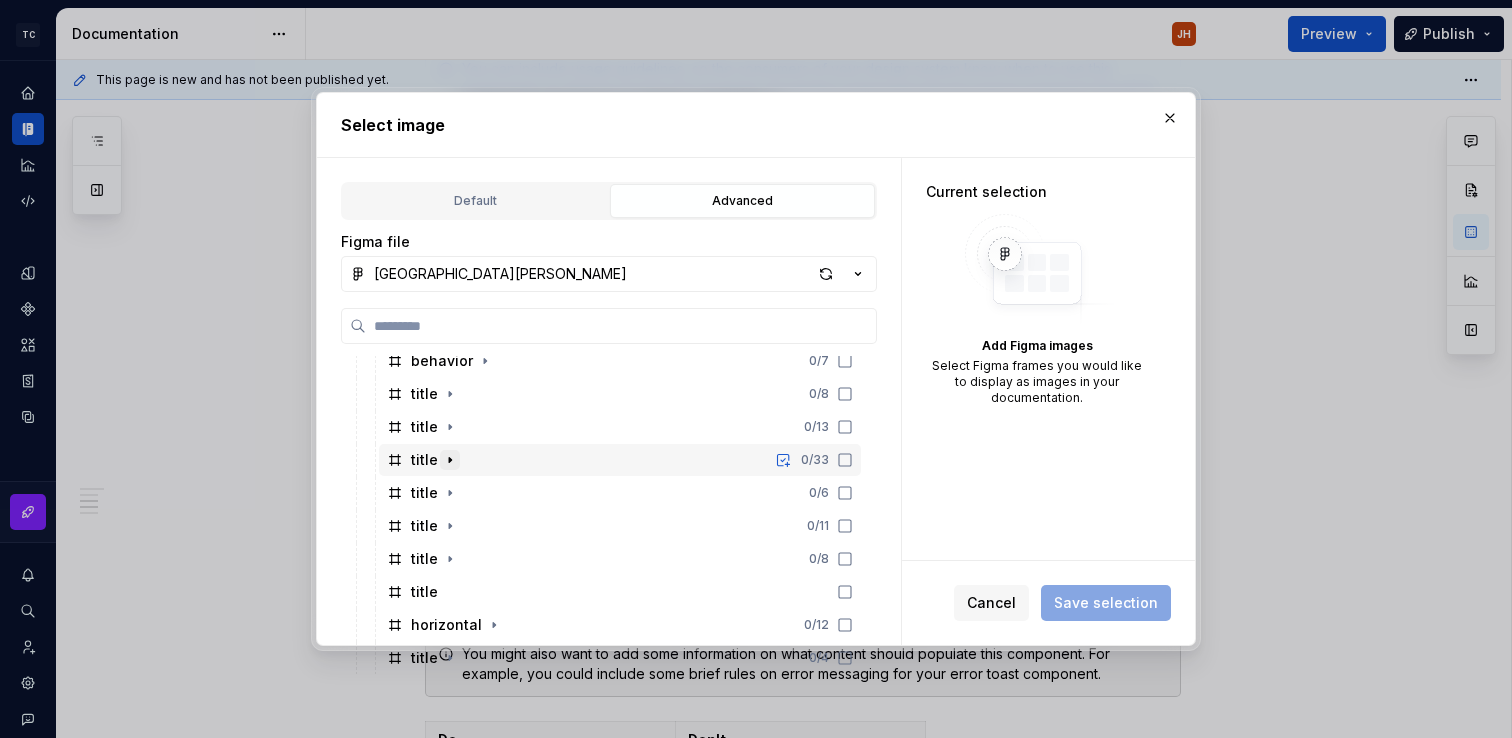 click 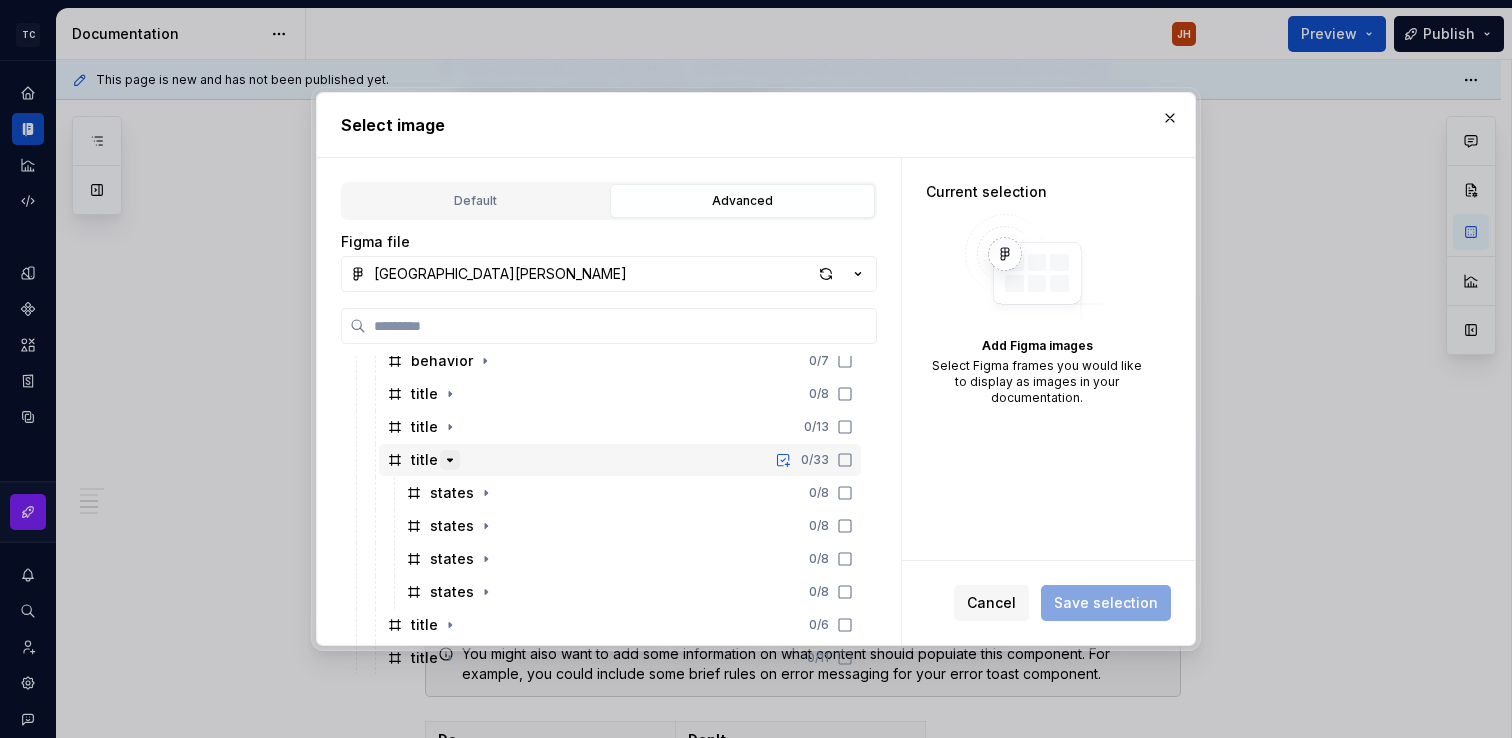 click 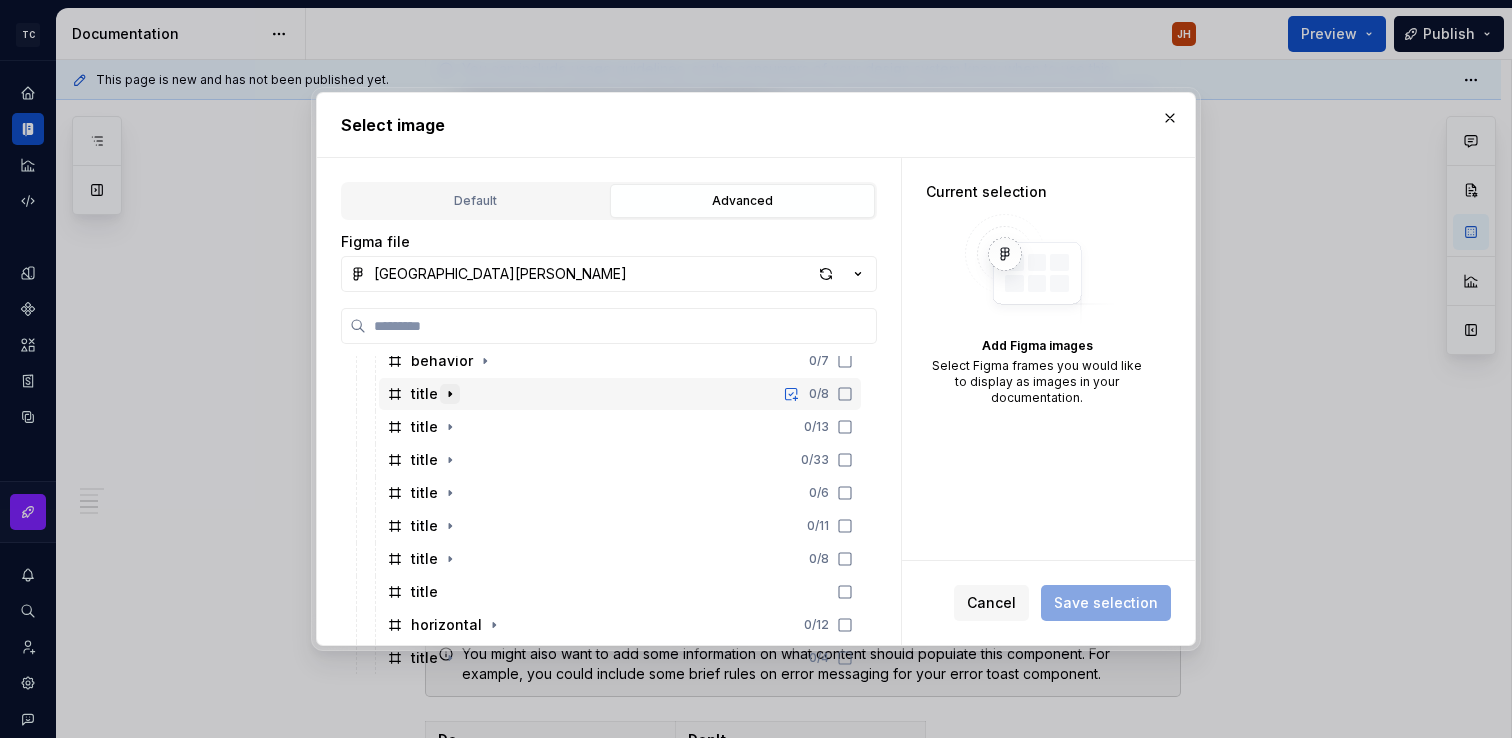 click 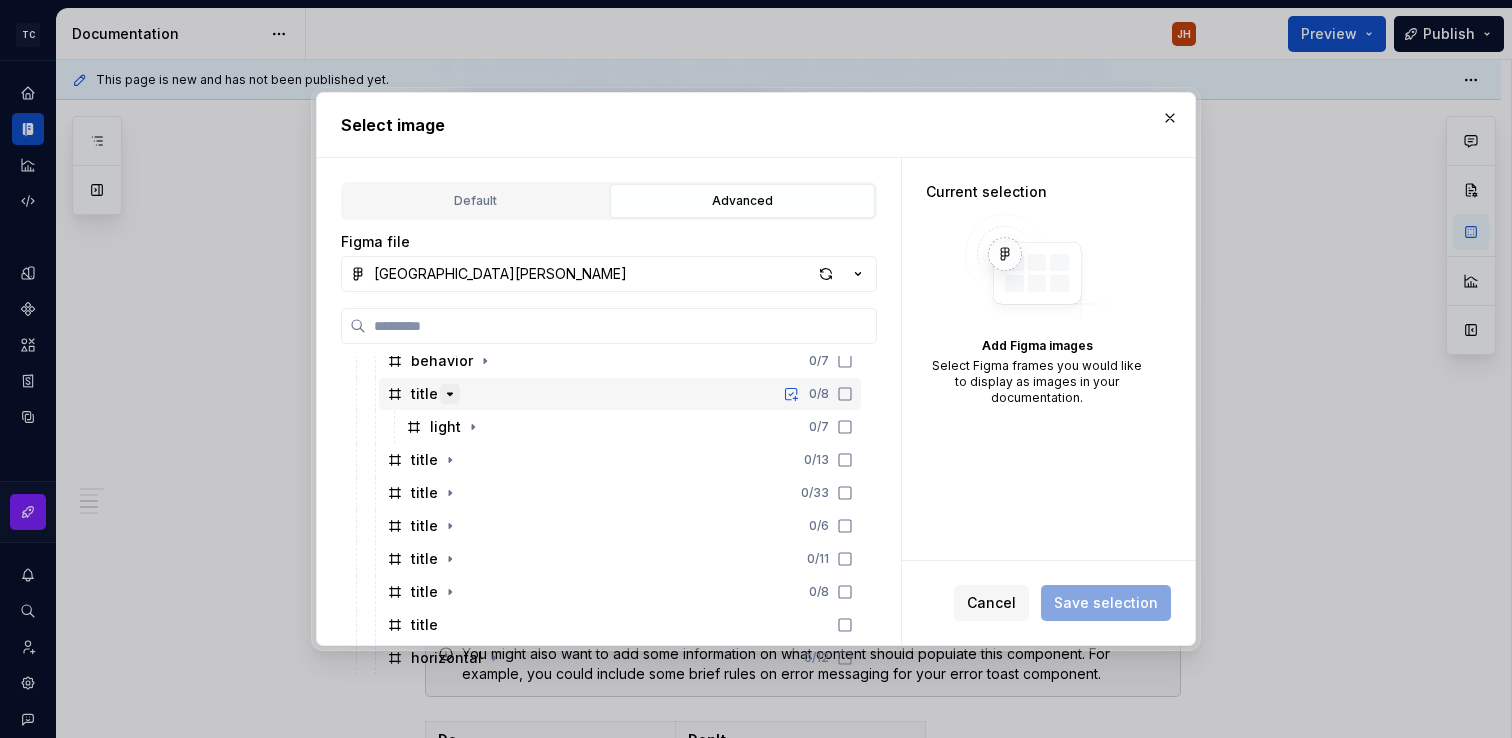 click 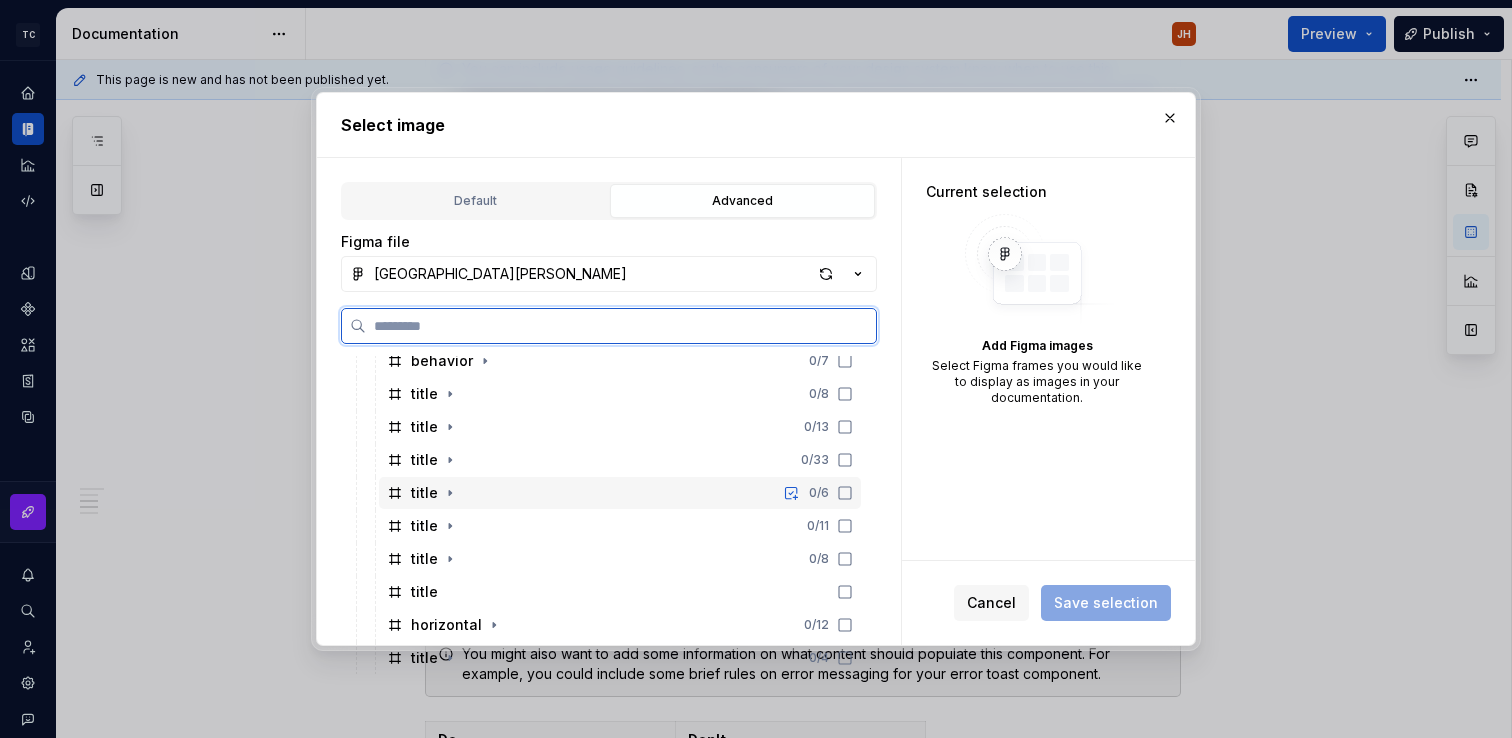 click on "title 0 / 6" at bounding box center (620, 493) 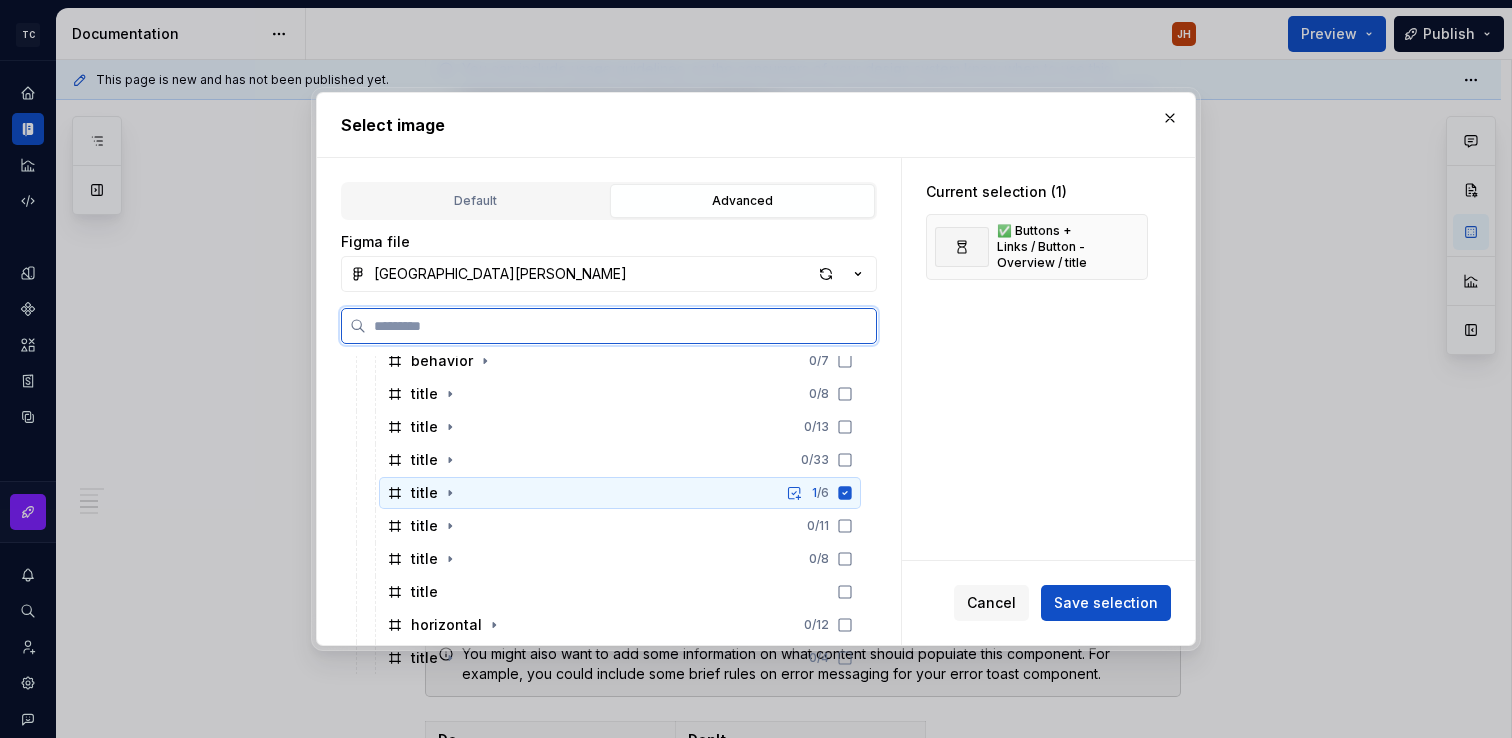 click on "title 1 / 6" at bounding box center (620, 493) 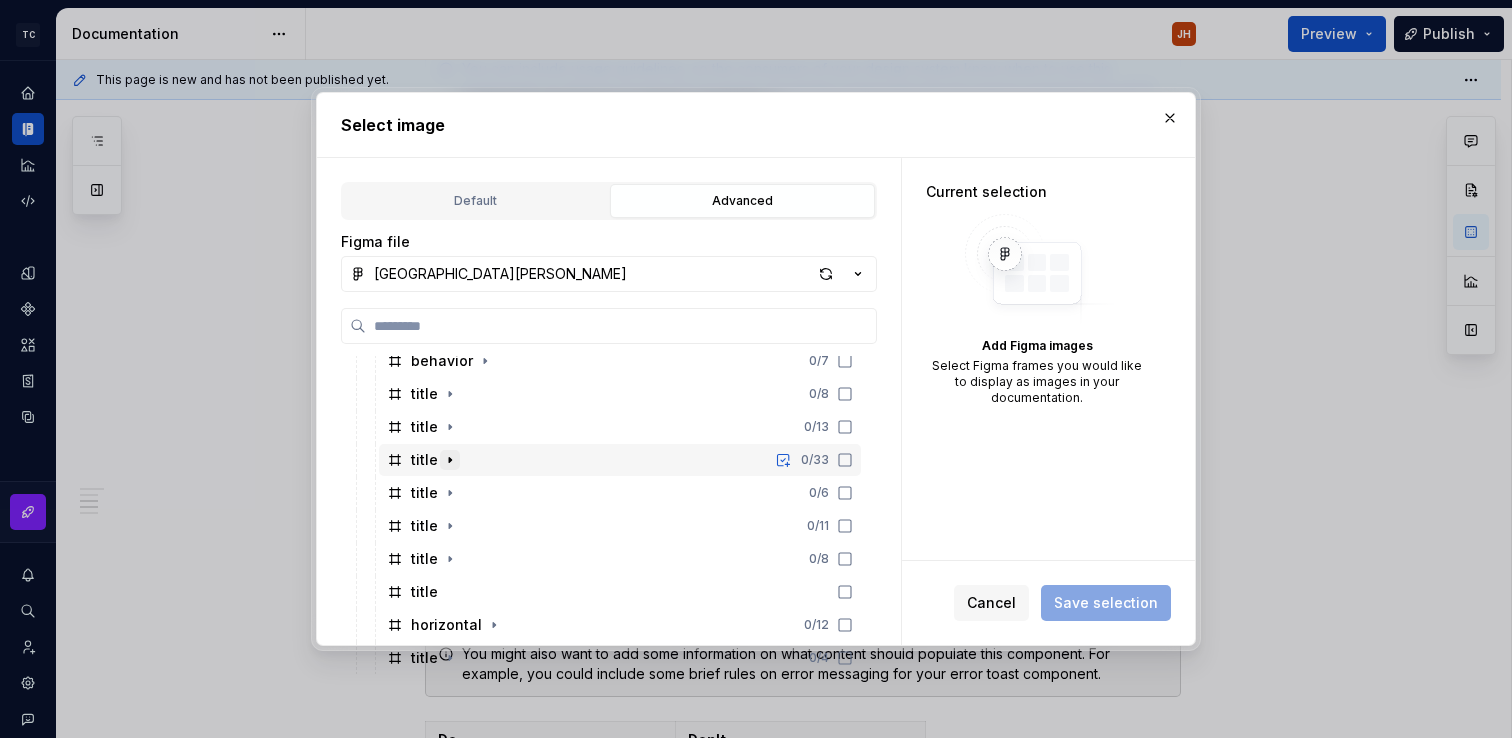 click 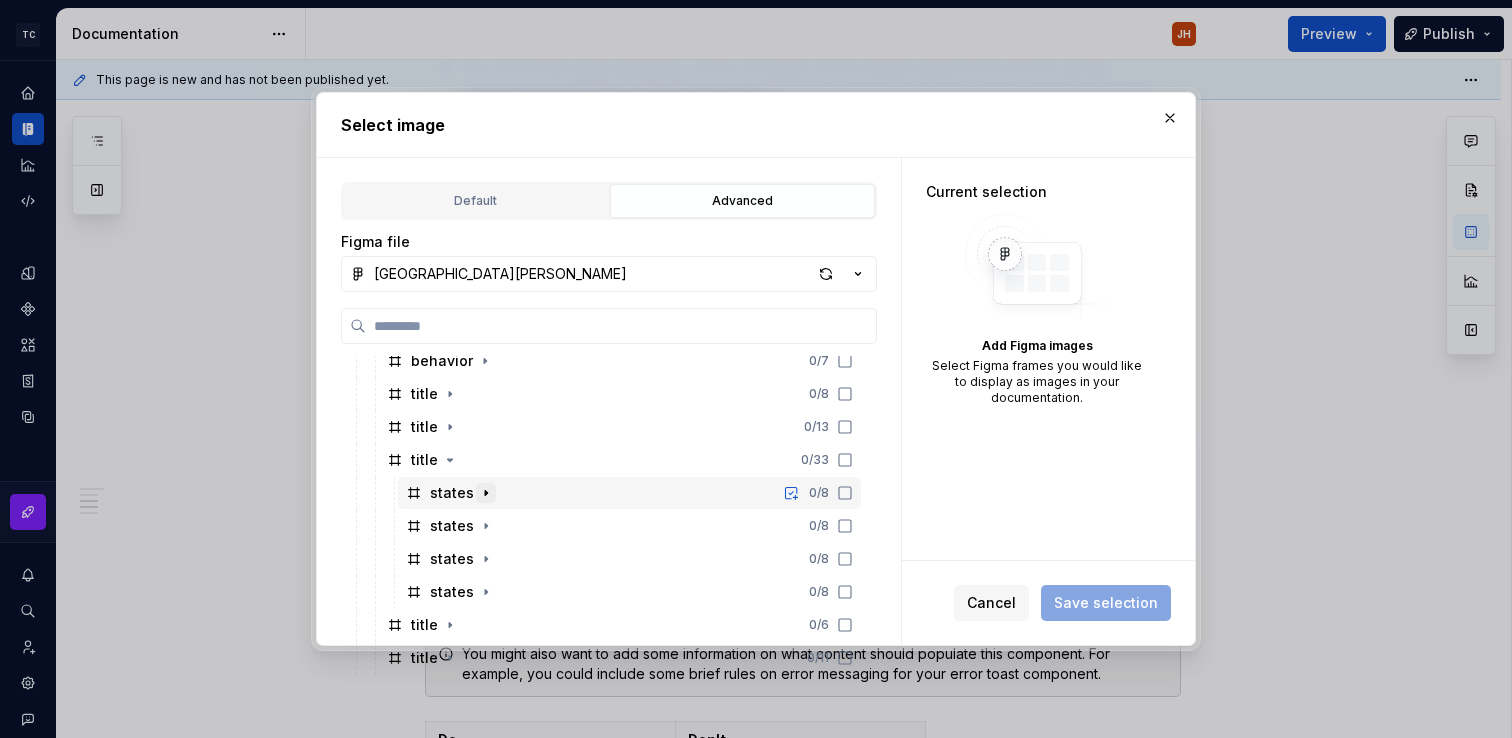 click at bounding box center [486, 493] 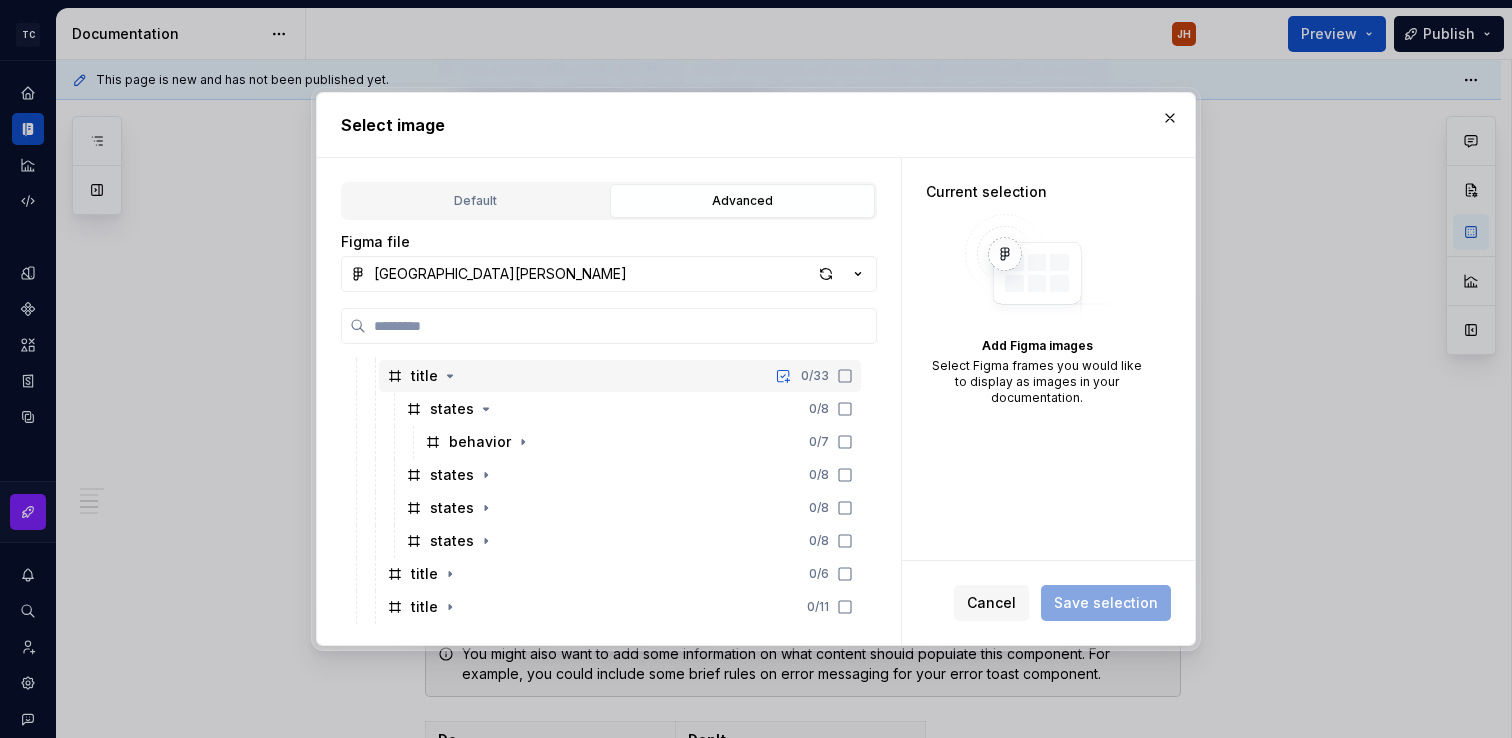 scroll, scrollTop: 1676, scrollLeft: 0, axis: vertical 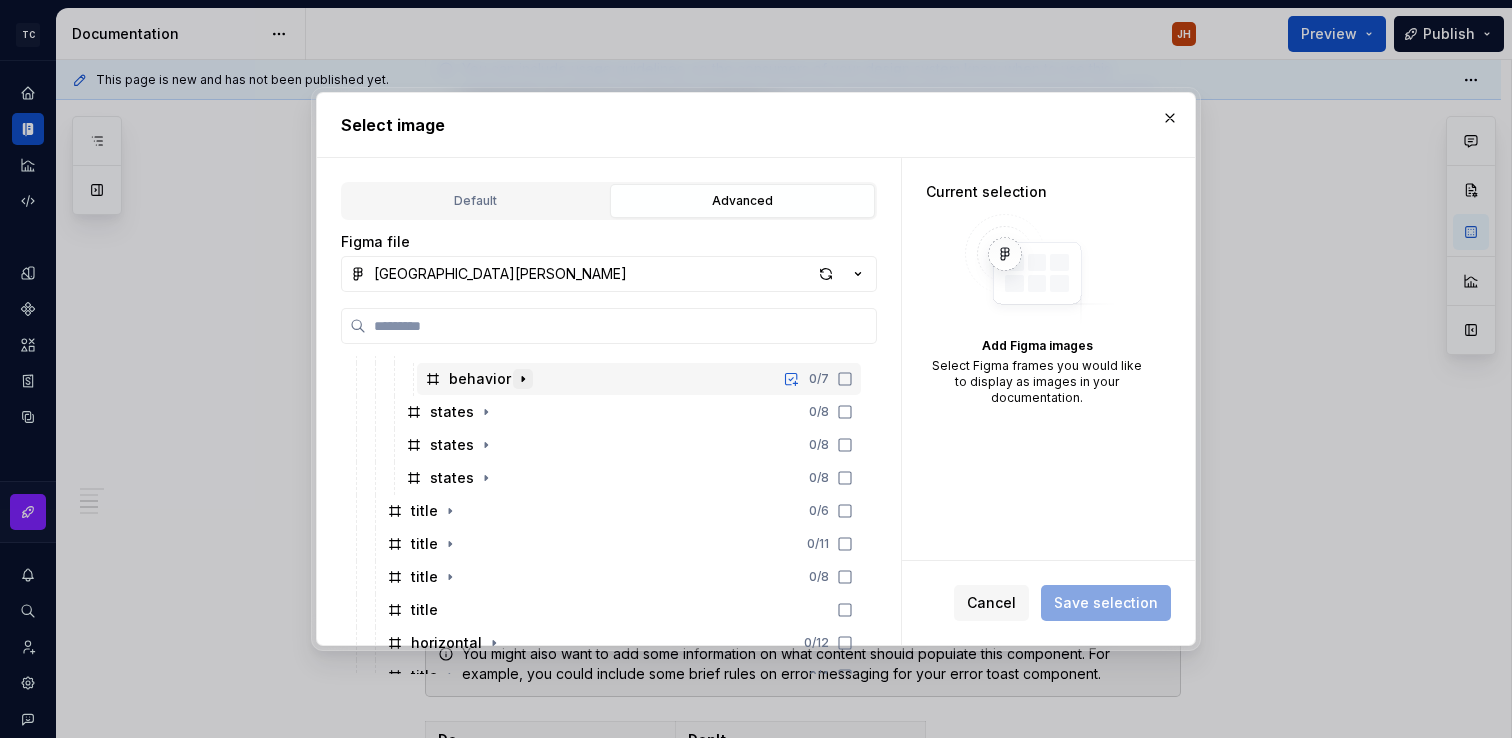 click 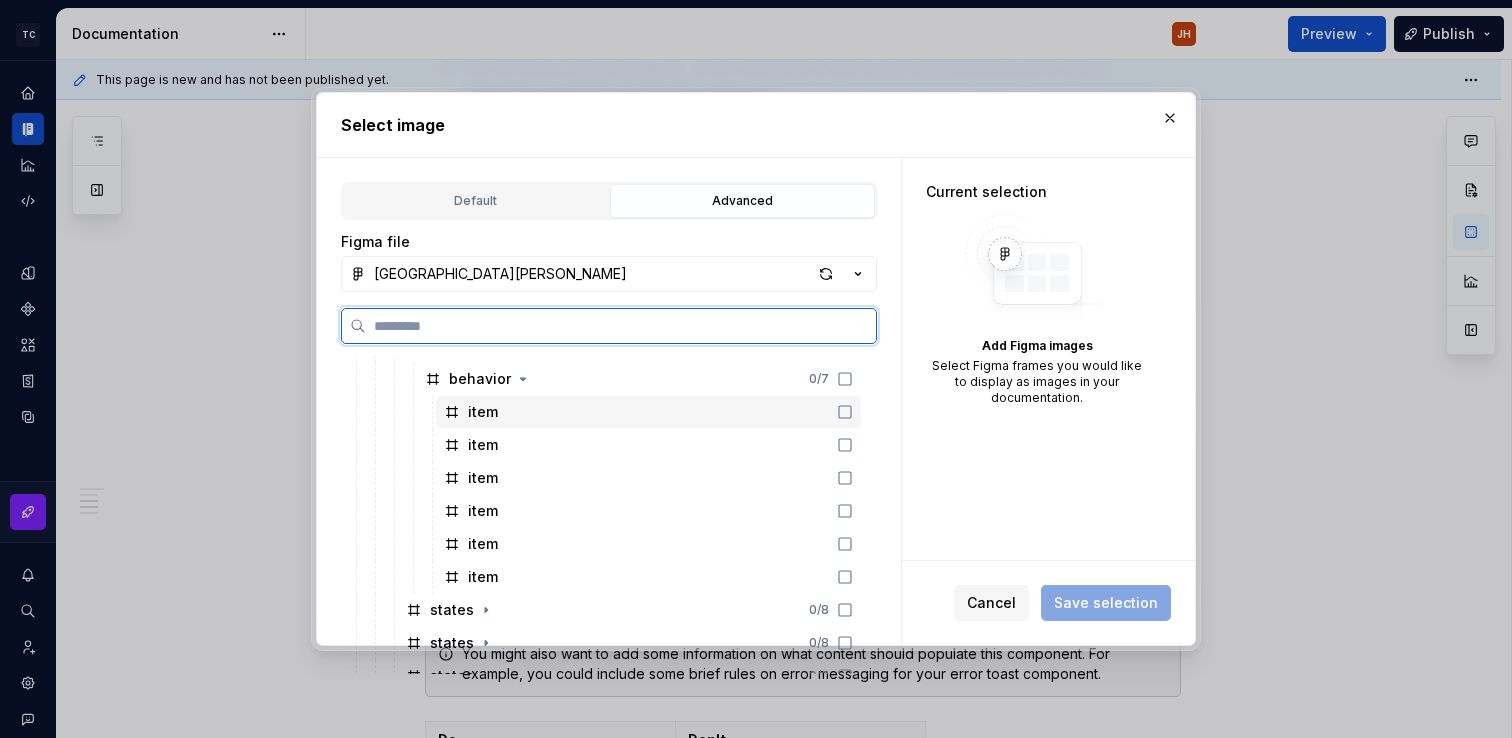 click on "item" at bounding box center [648, 412] 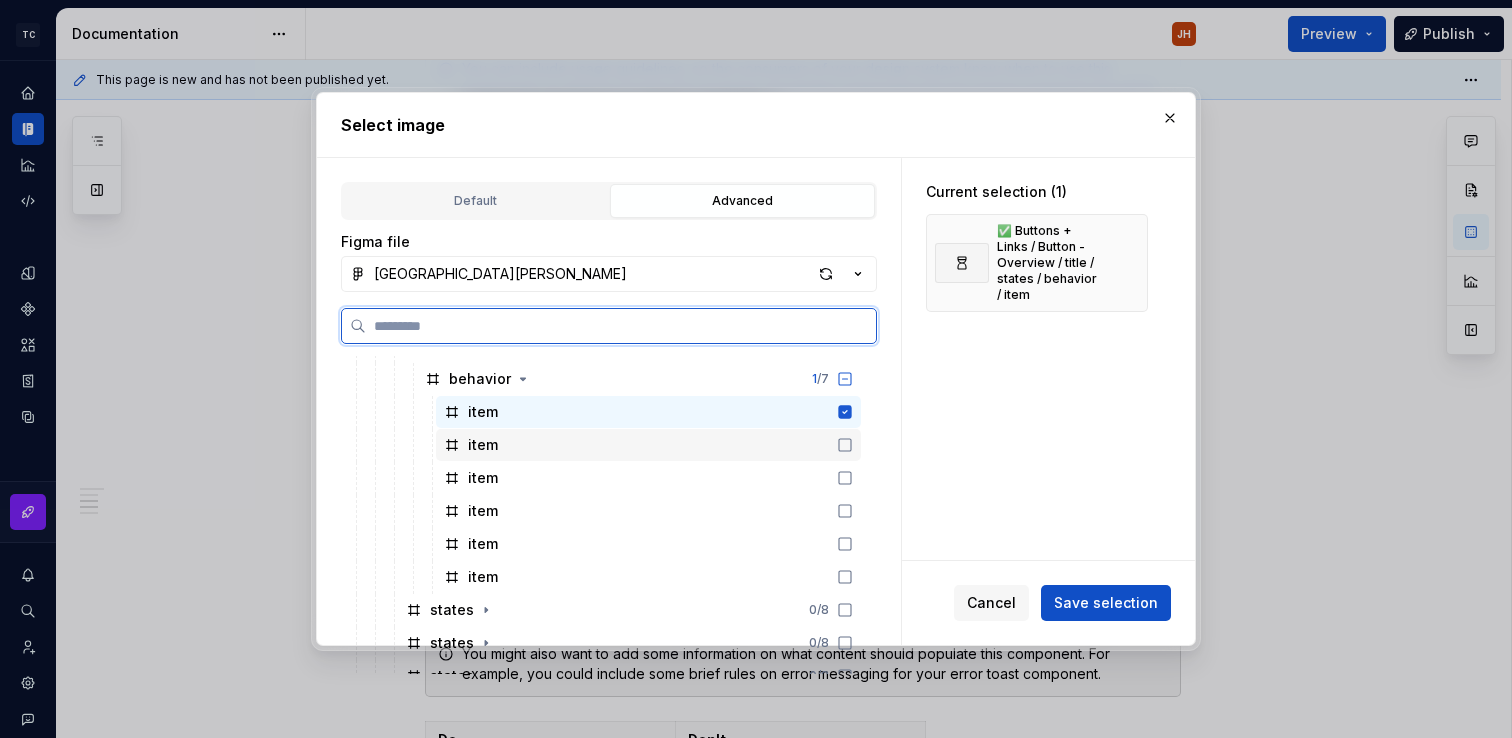 click on "item" at bounding box center [648, 445] 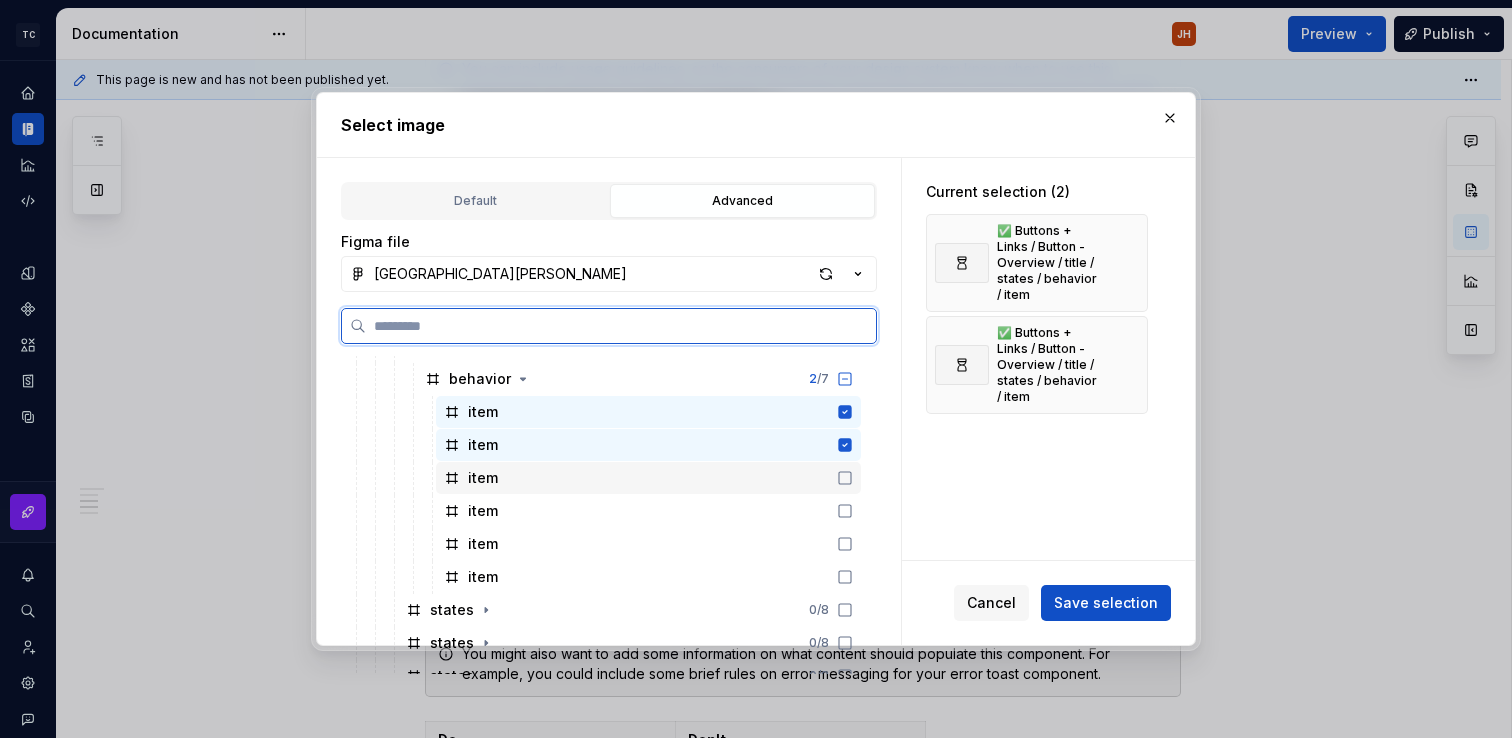 click on "item" at bounding box center [648, 478] 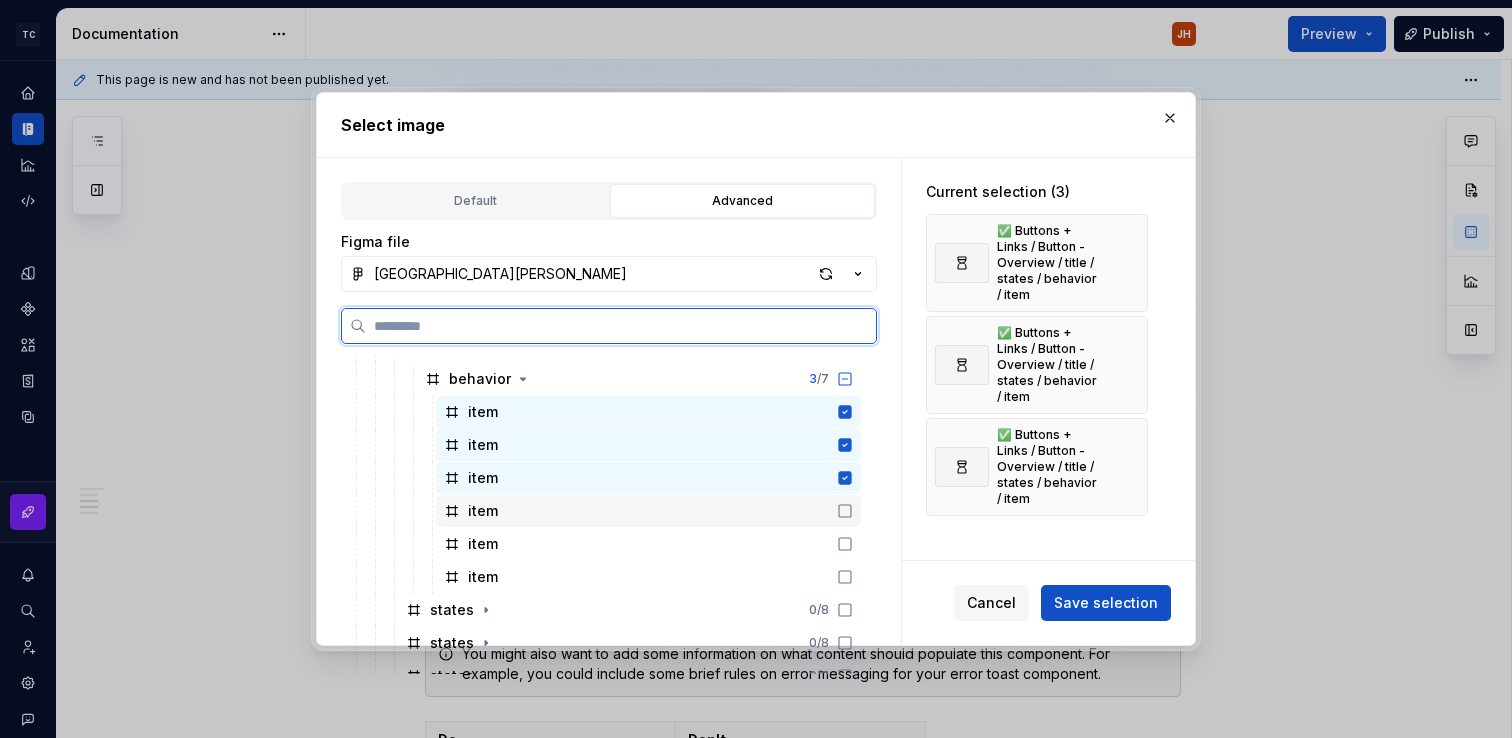 click on "item" at bounding box center [648, 511] 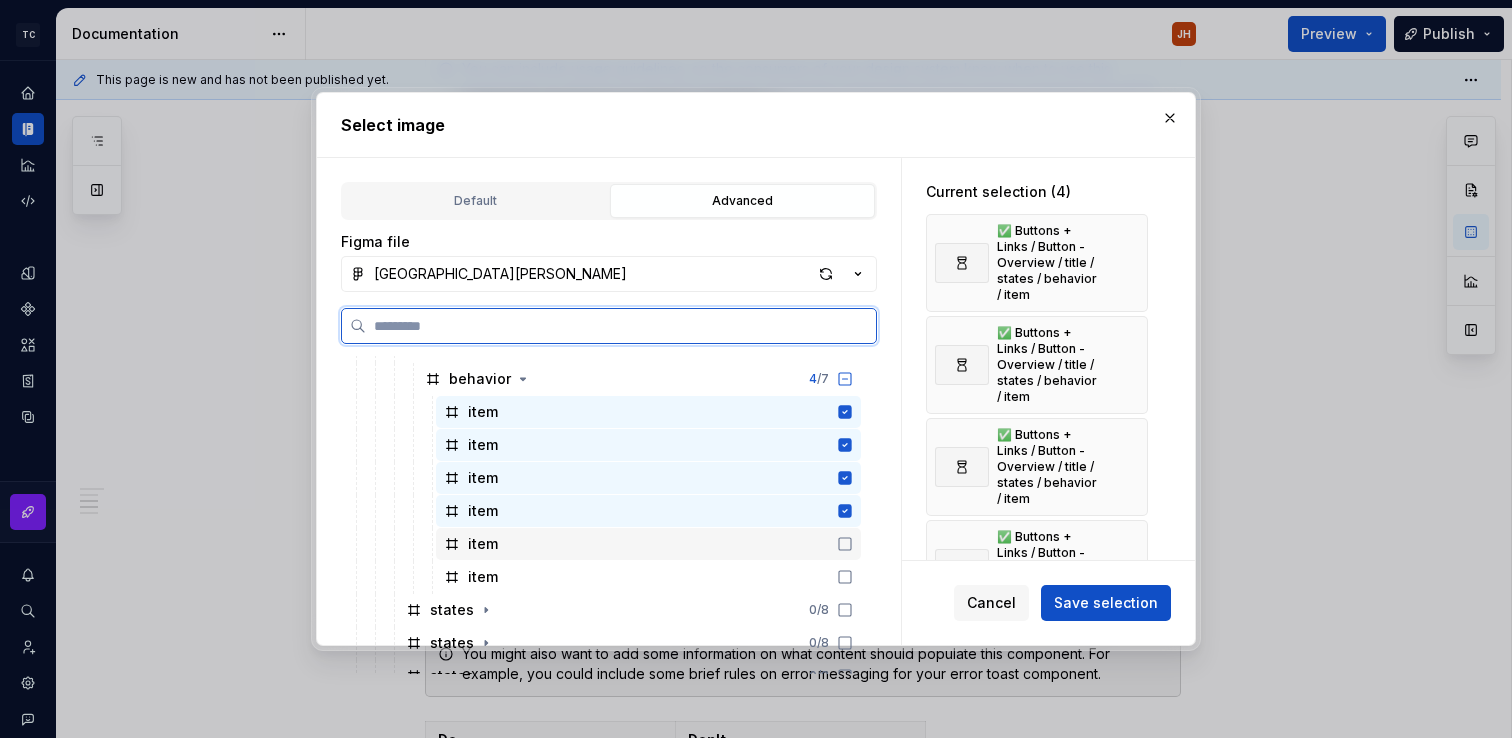 click on "item" at bounding box center [648, 544] 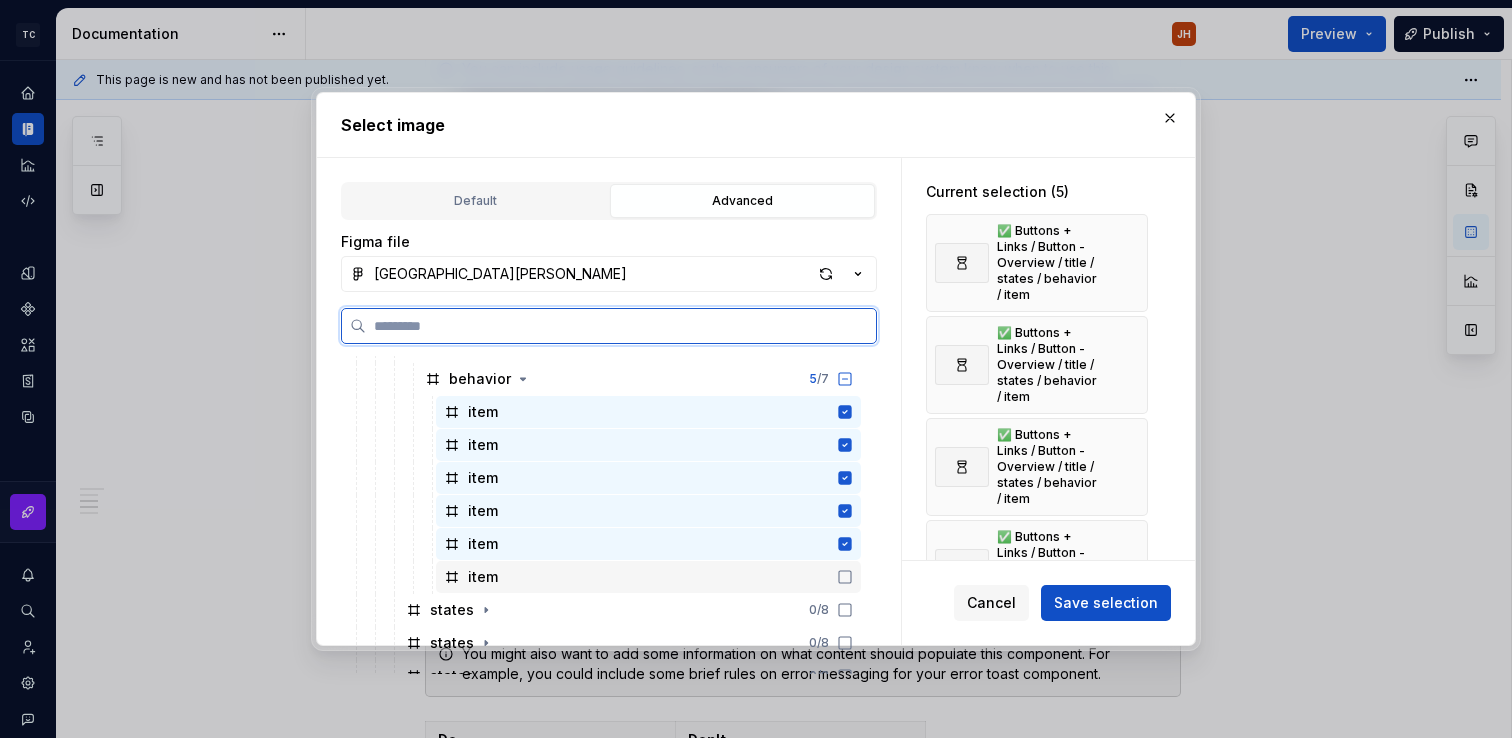 click on "item" at bounding box center (648, 577) 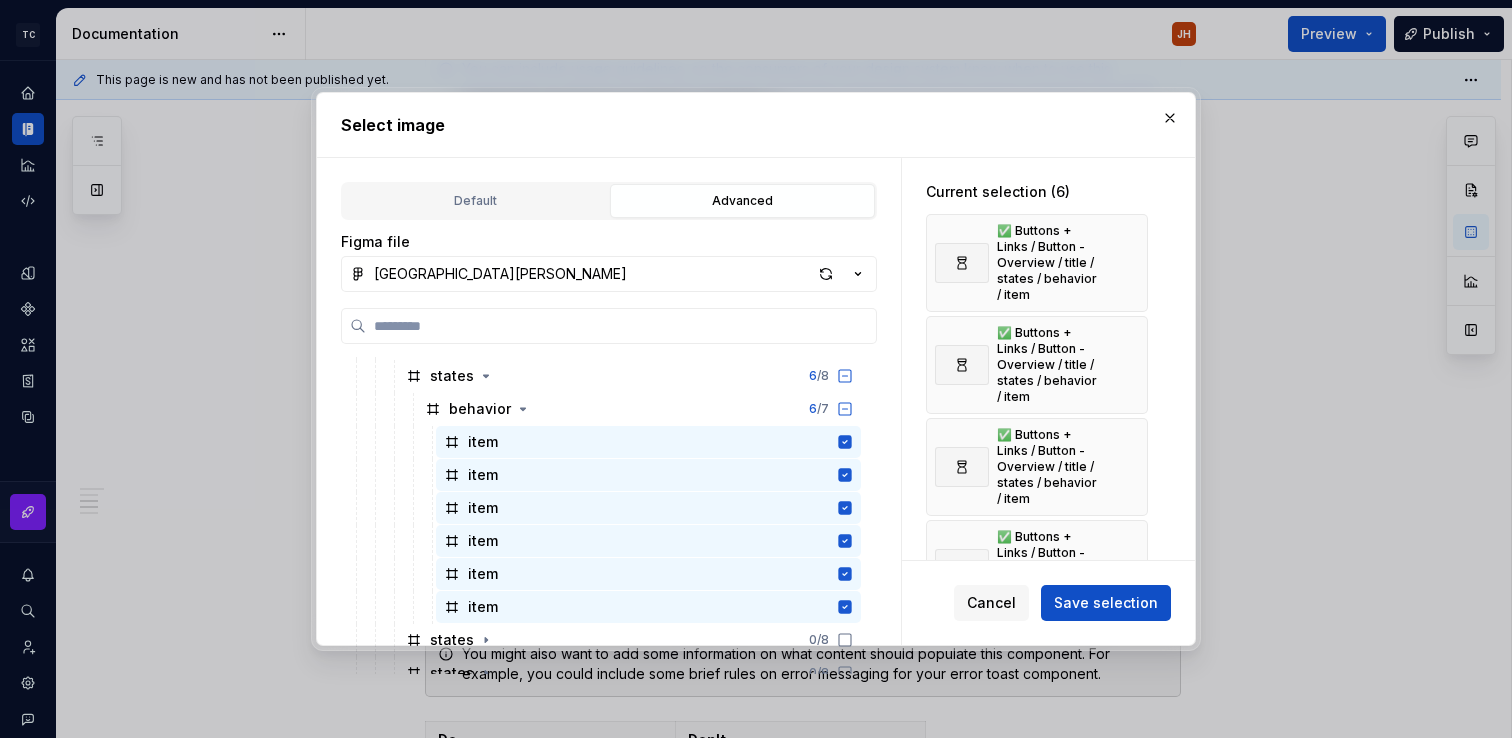 scroll, scrollTop: 1645, scrollLeft: 0, axis: vertical 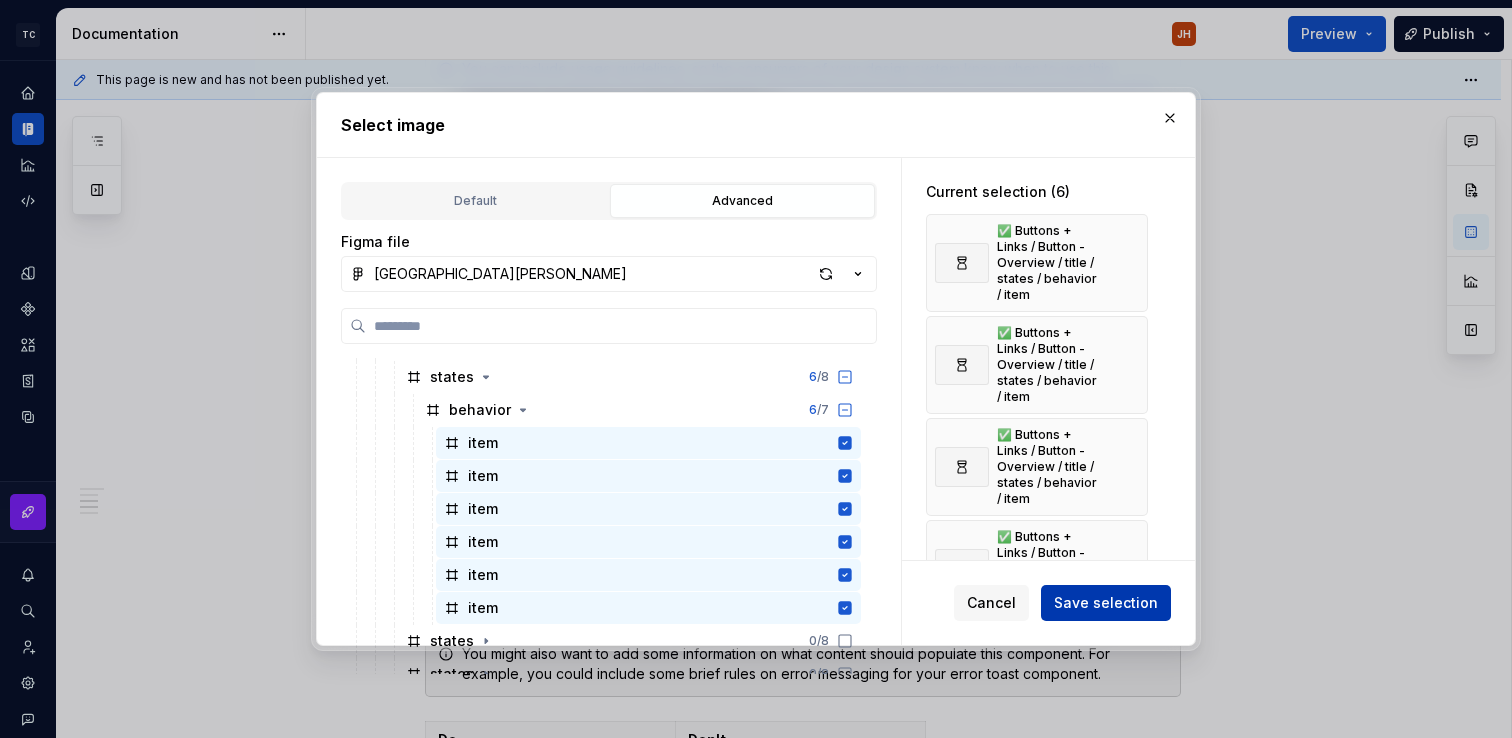 click on "Save selection" at bounding box center [1106, 603] 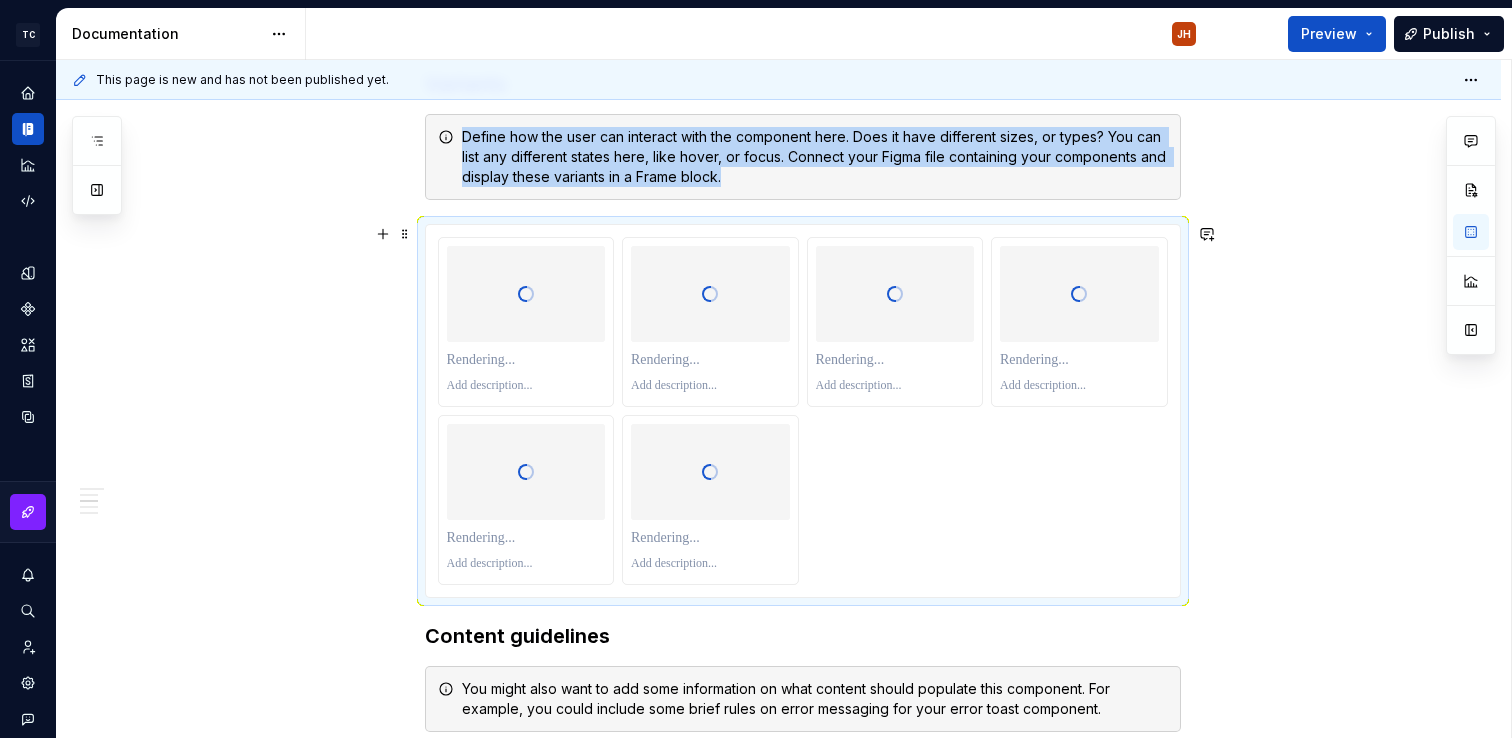 scroll, scrollTop: 1569, scrollLeft: 0, axis: vertical 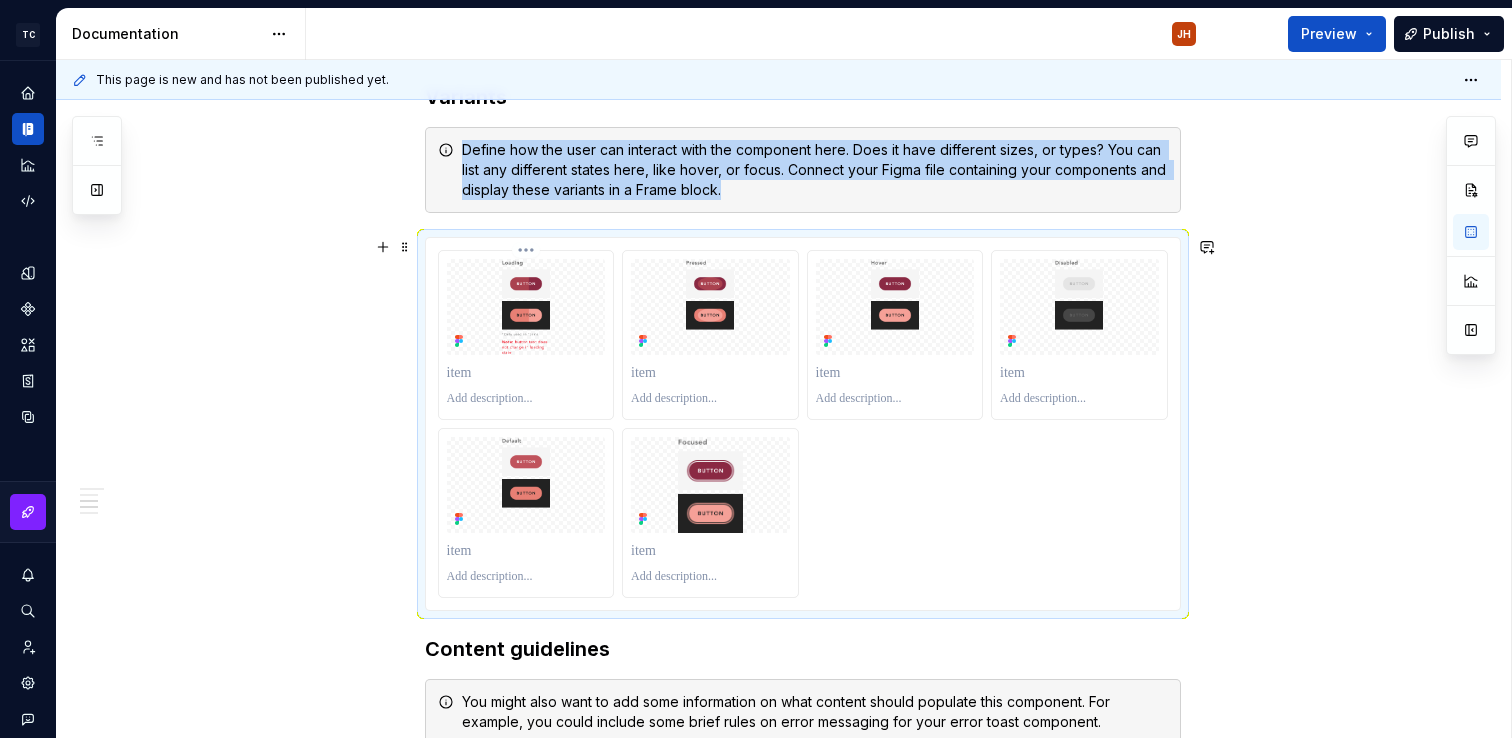 click at bounding box center [526, 399] 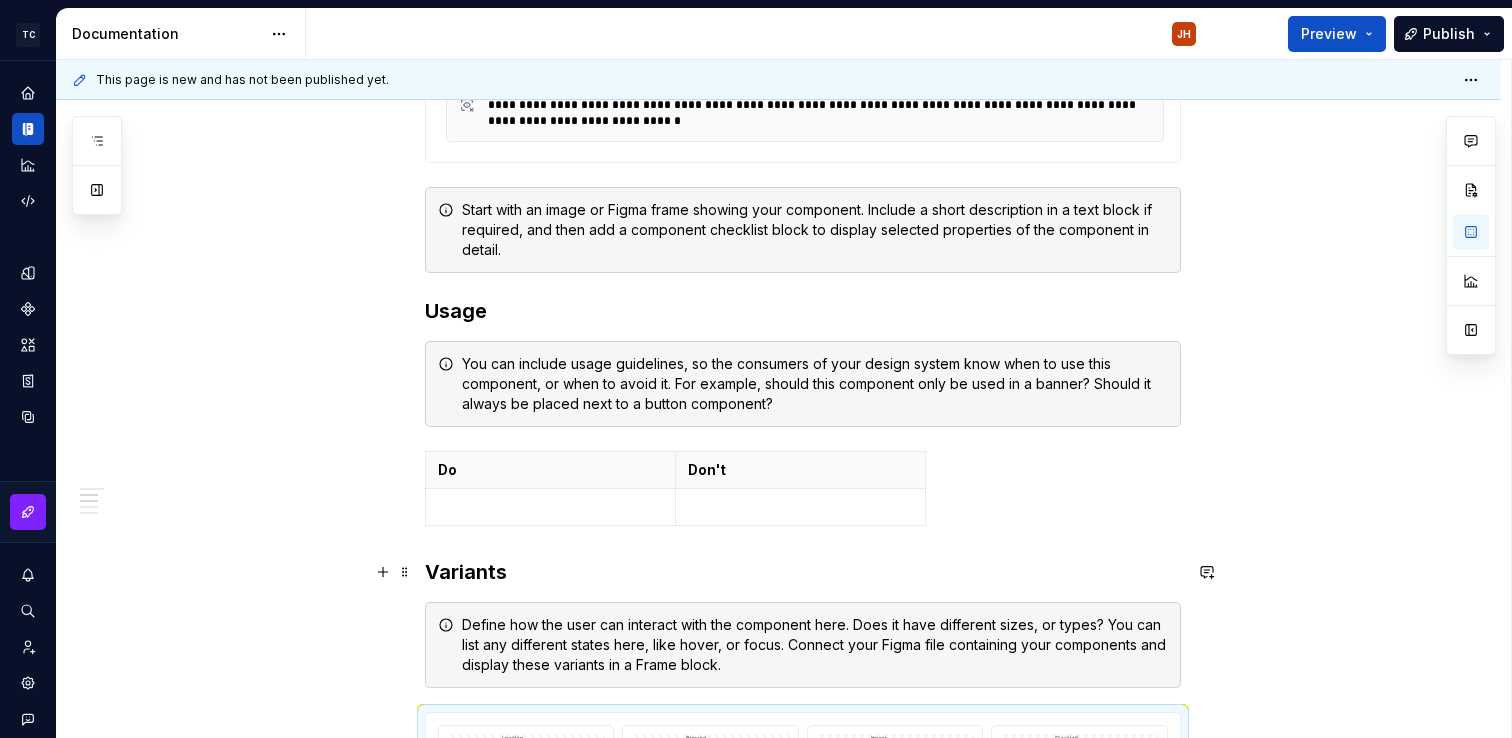 scroll, scrollTop: 1395, scrollLeft: 0, axis: vertical 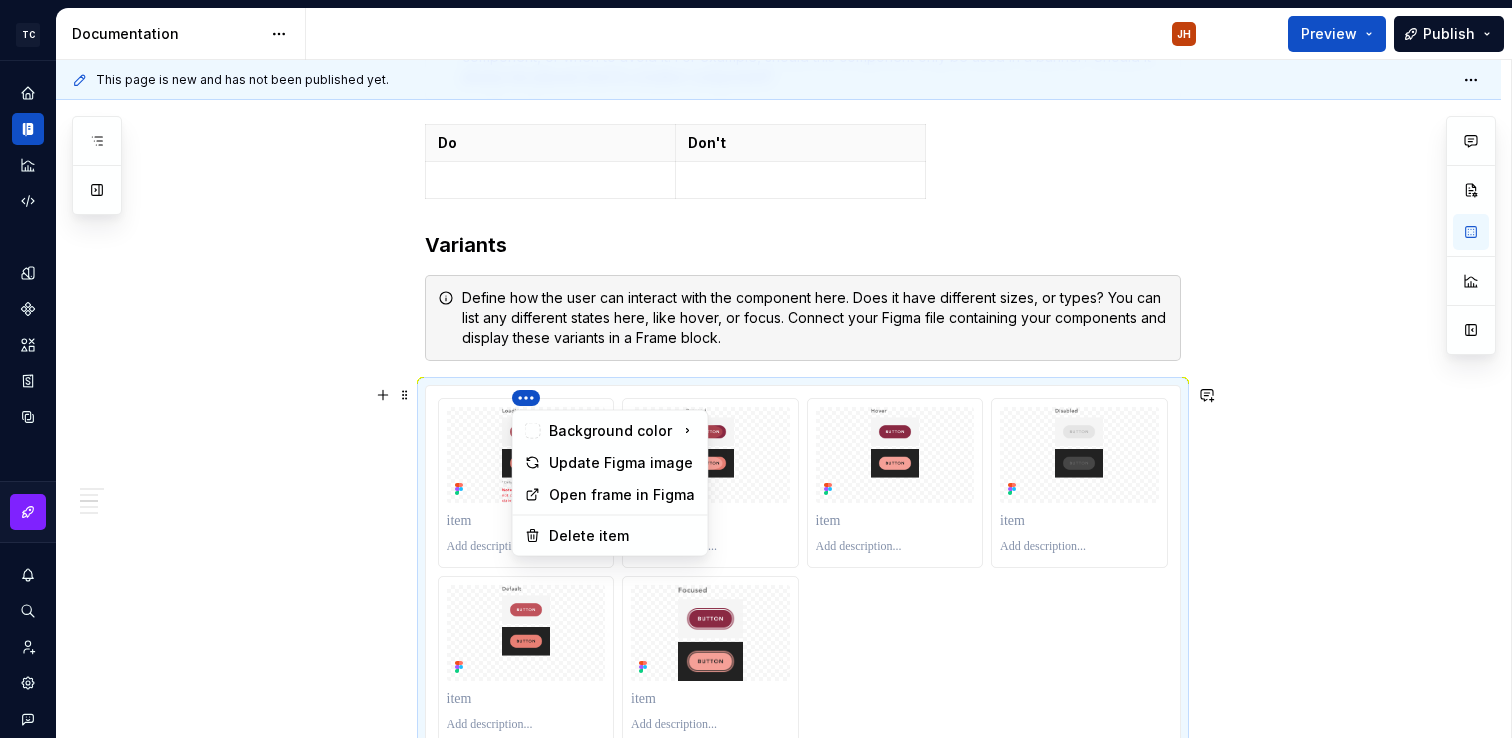 click on "**********" at bounding box center [756, 369] 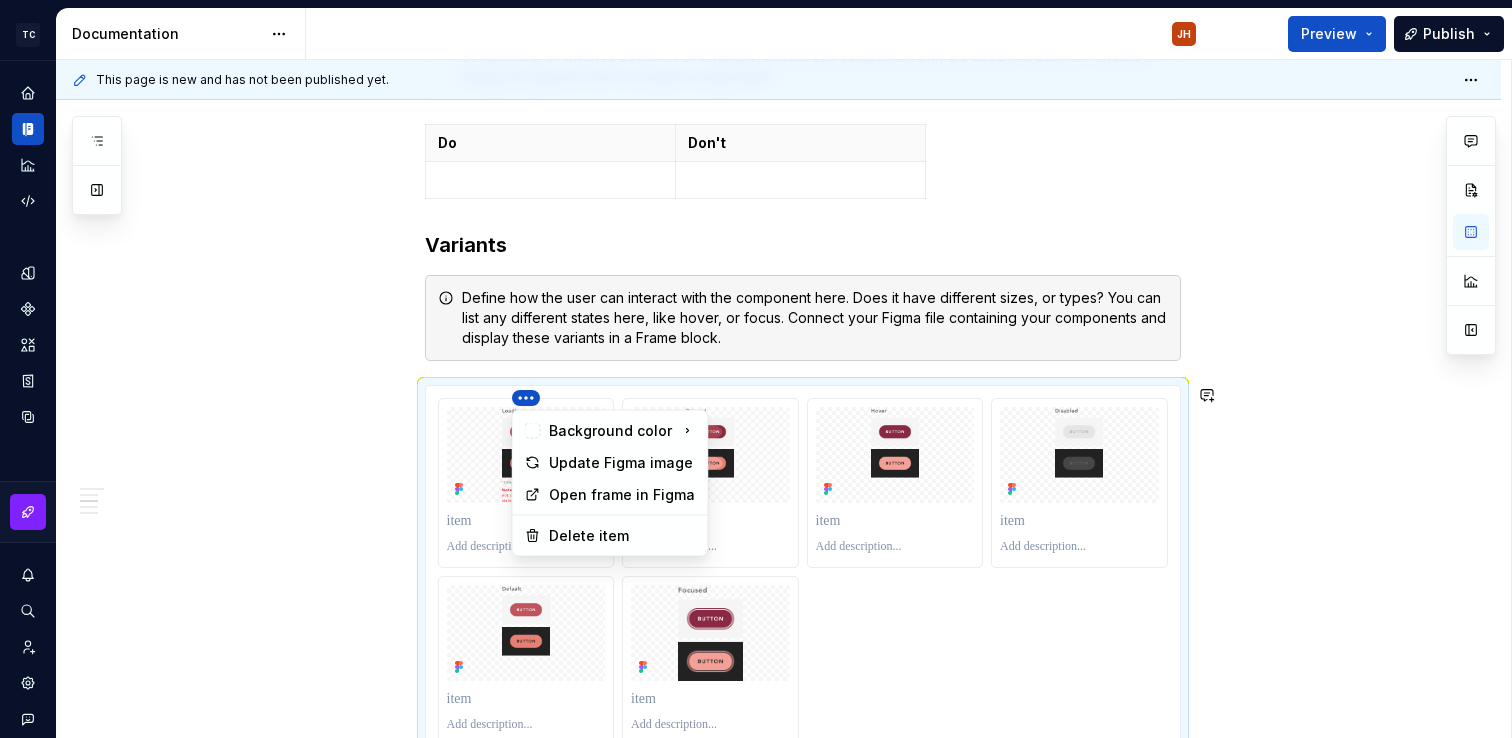 click on "**********" at bounding box center [756, 369] 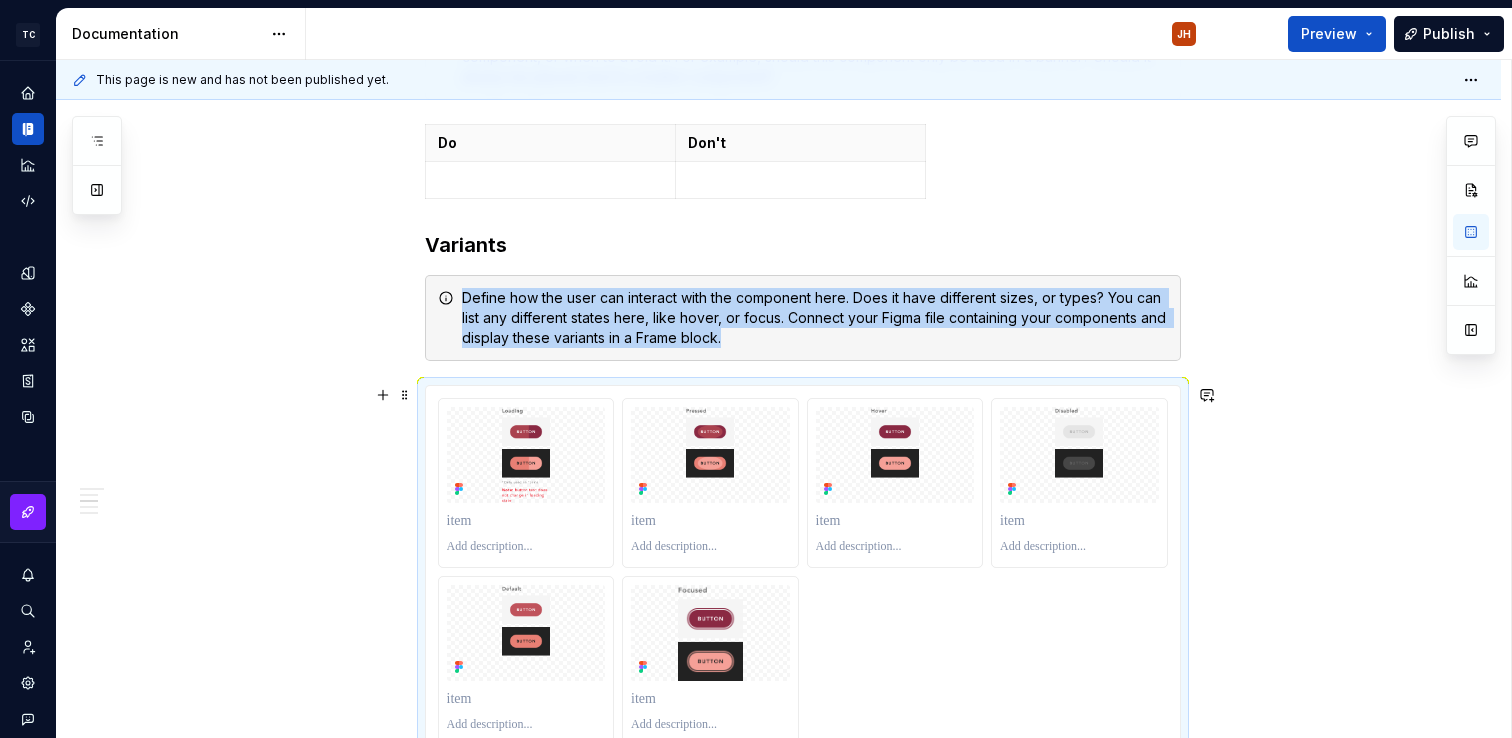 click at bounding box center (803, 572) 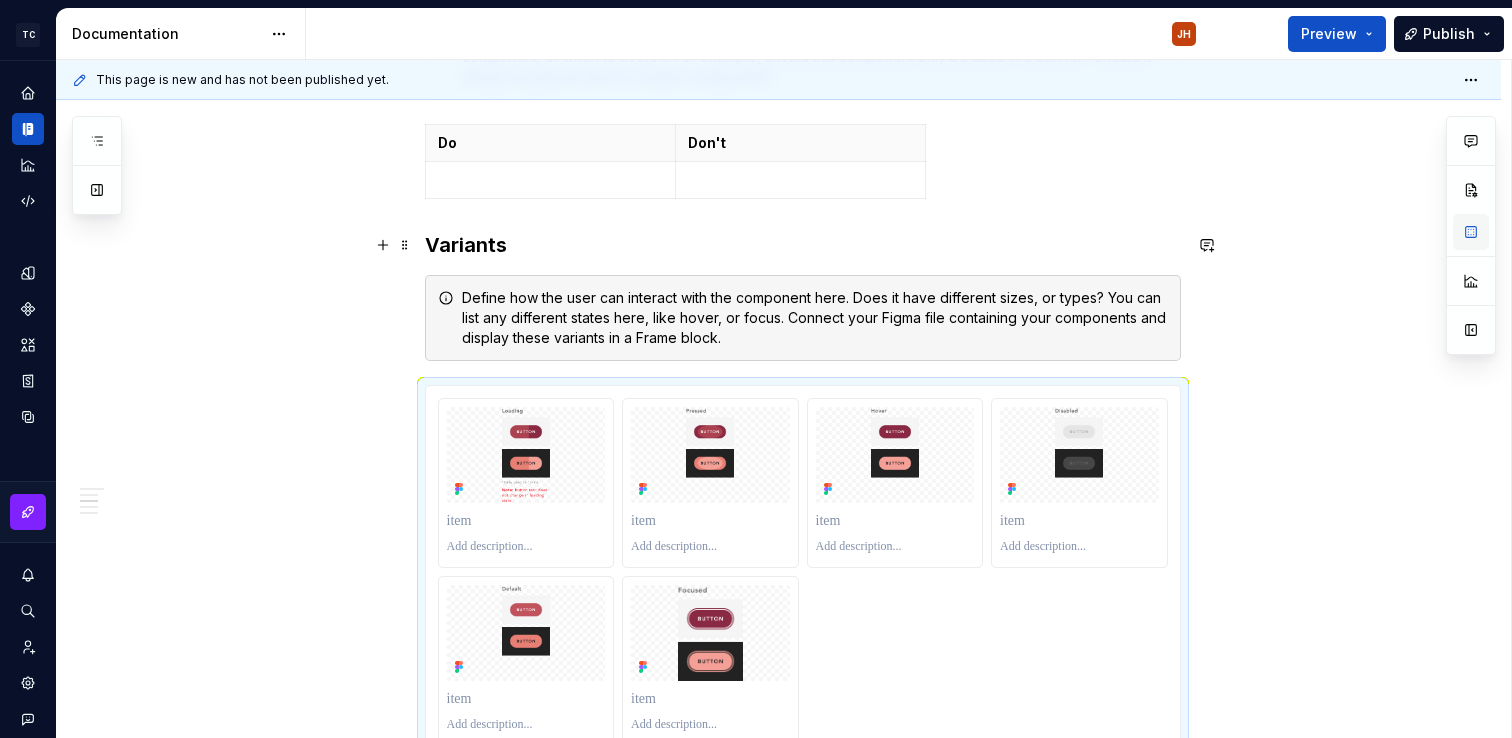 click at bounding box center (1471, 232) 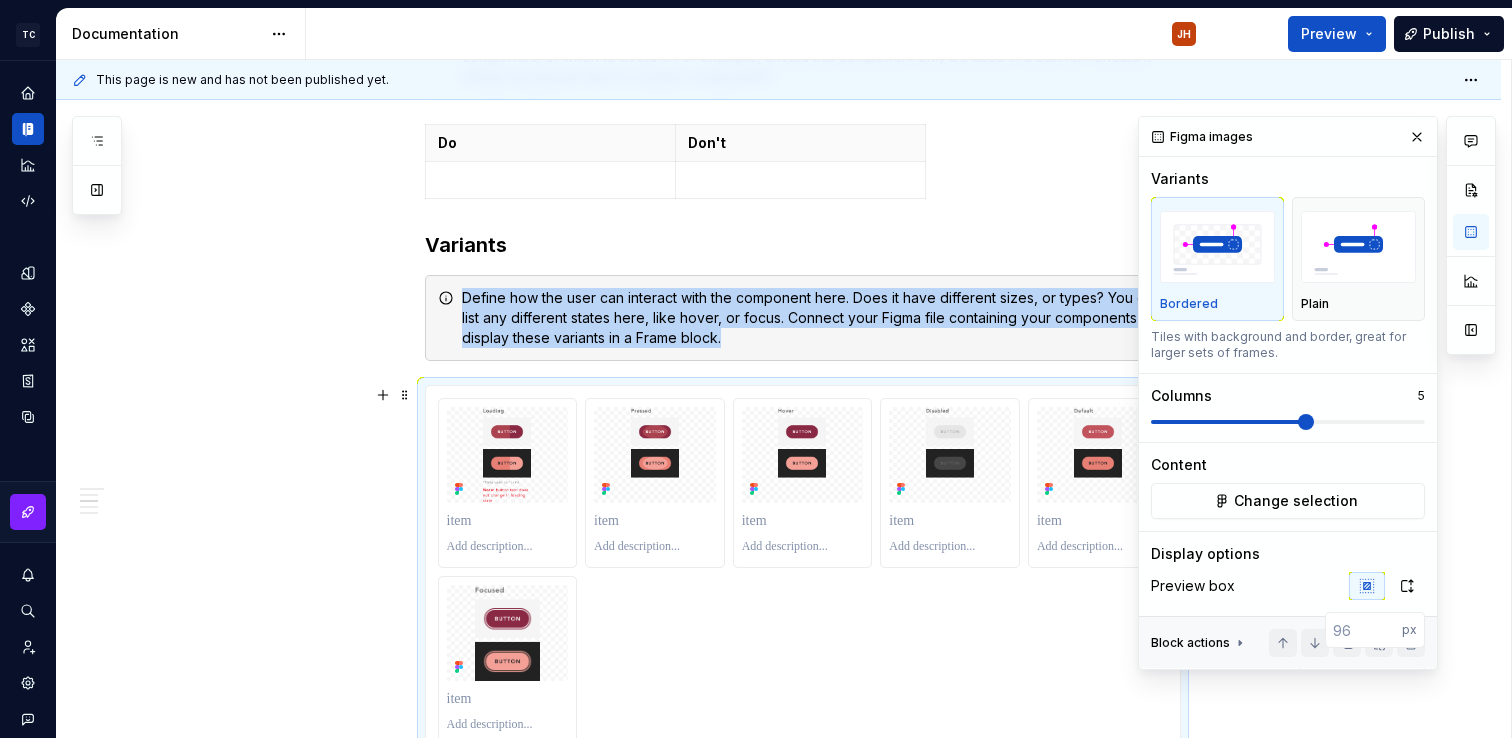 scroll, scrollTop: 1416, scrollLeft: 0, axis: vertical 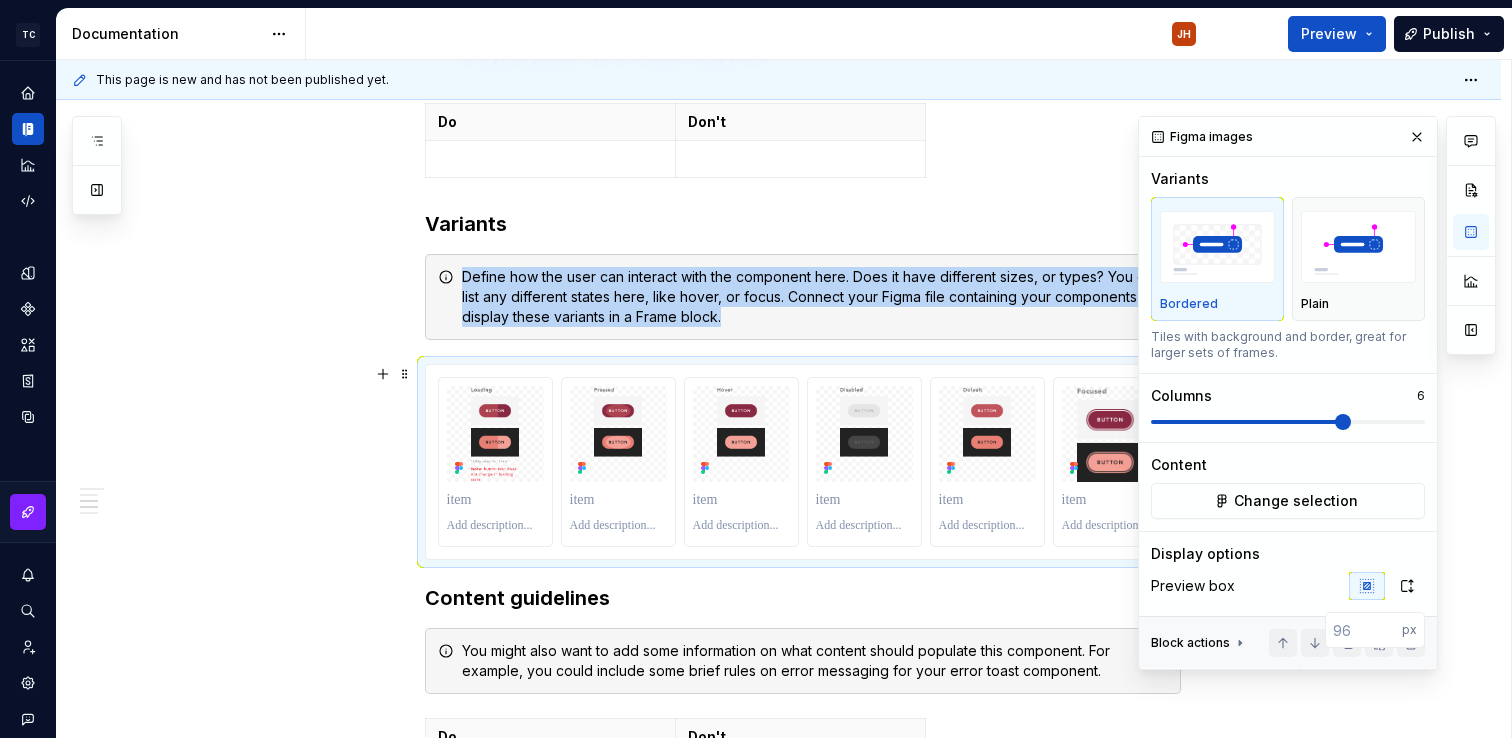 click at bounding box center [1343, 422] 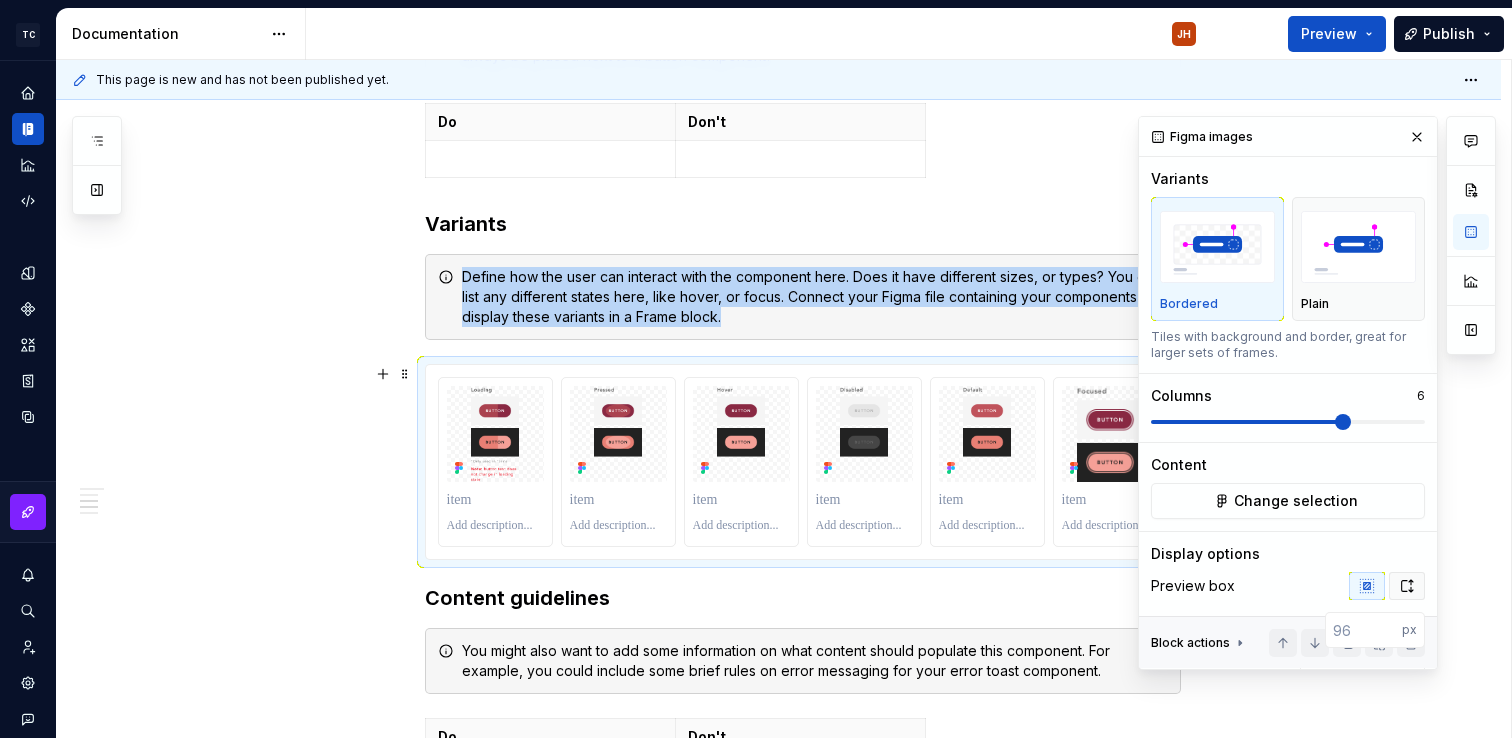 scroll, scrollTop: 4, scrollLeft: 0, axis: vertical 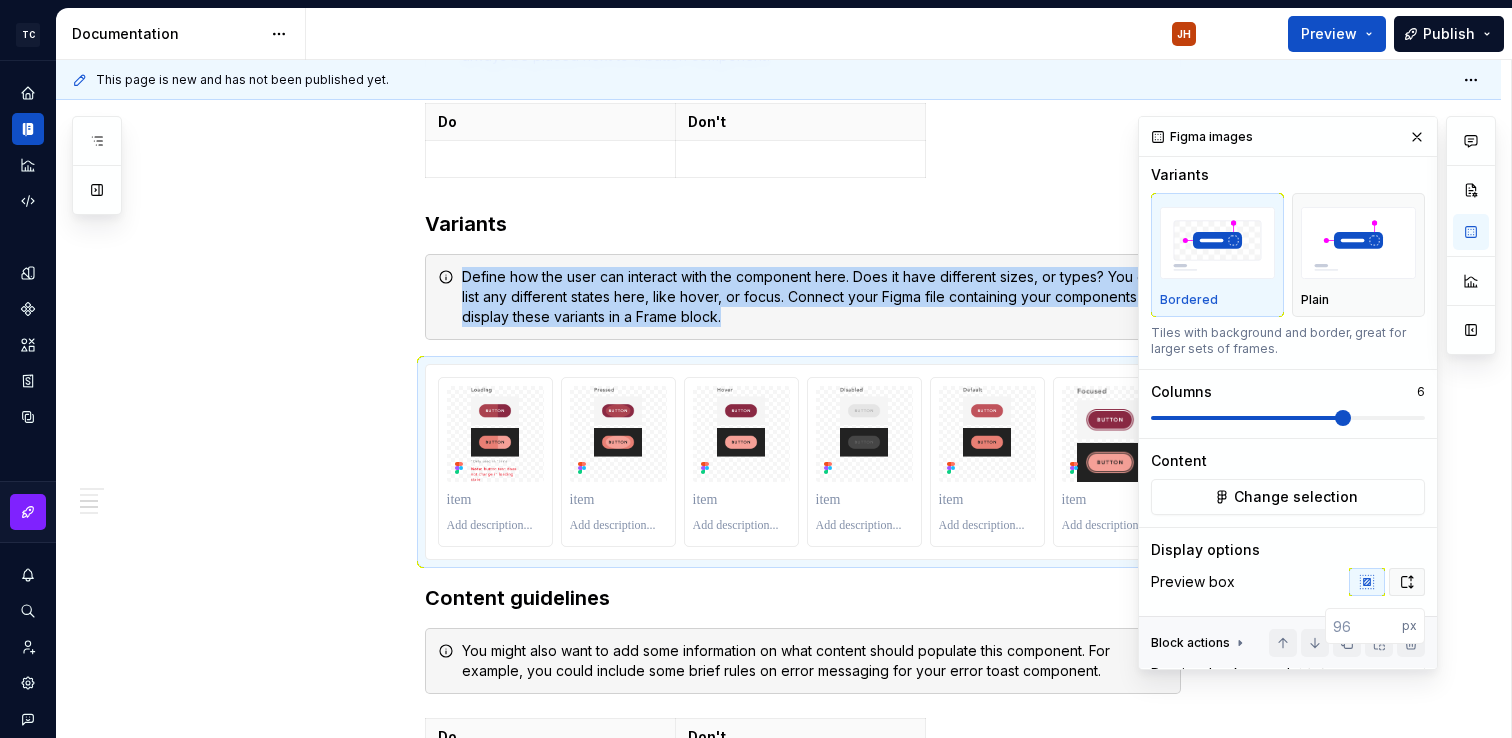 click 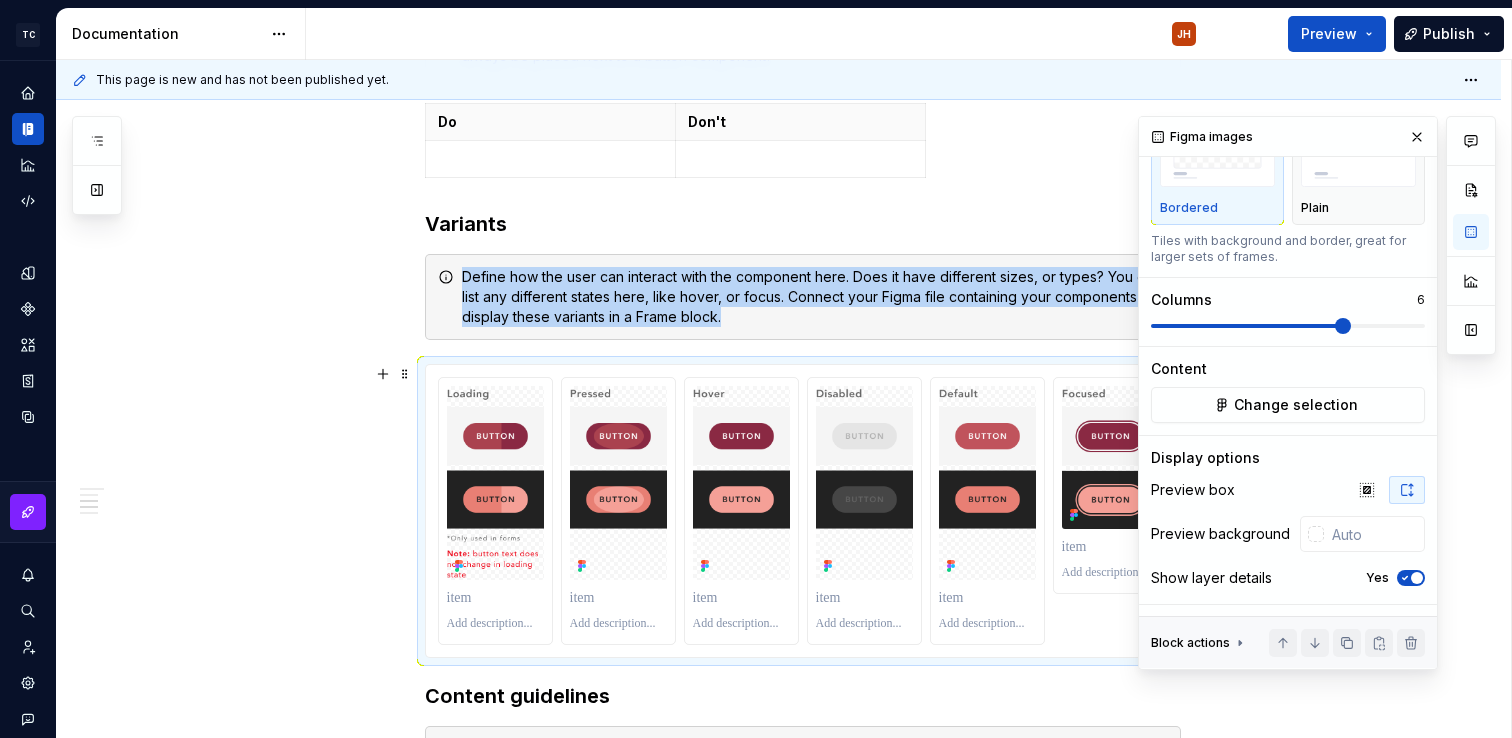 scroll, scrollTop: 100, scrollLeft: 0, axis: vertical 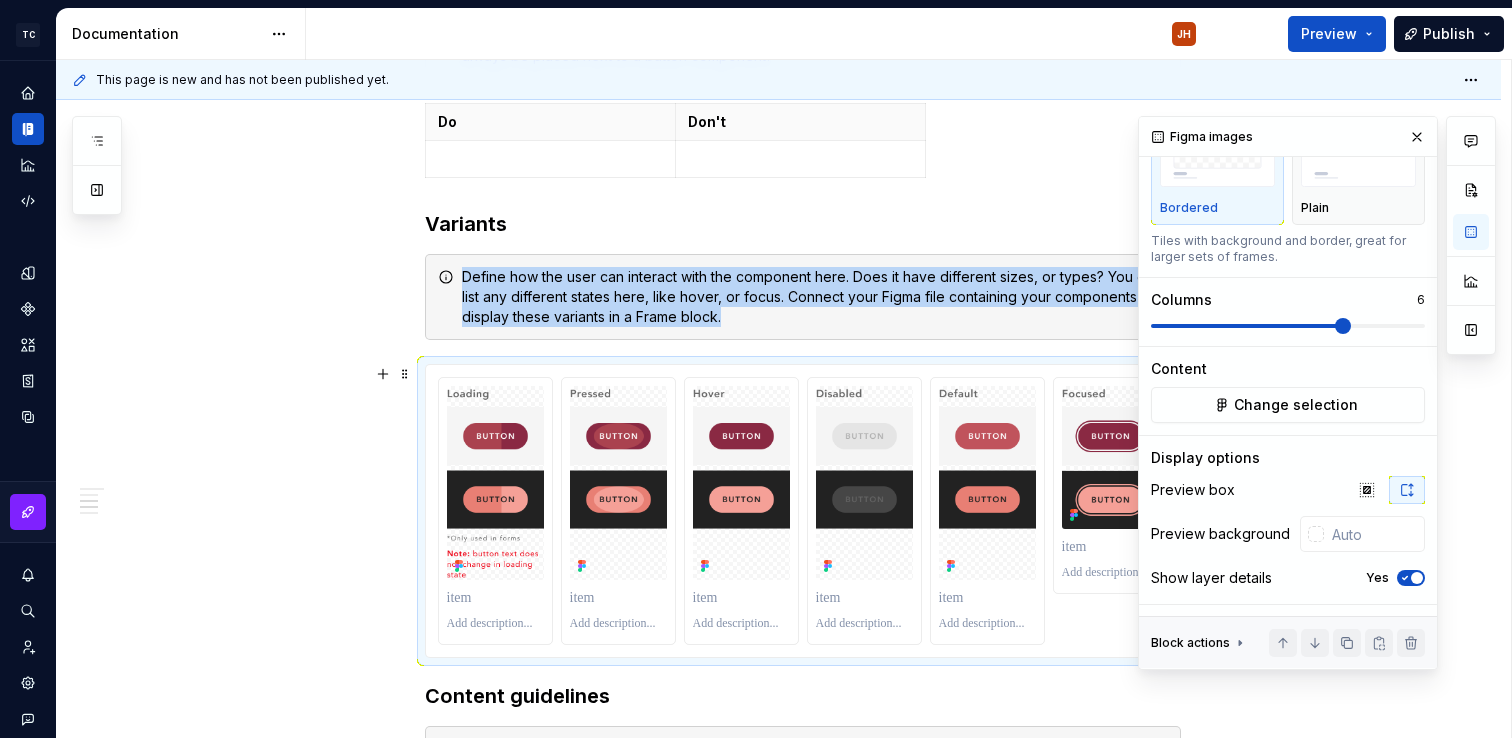 click at bounding box center (1417, 578) 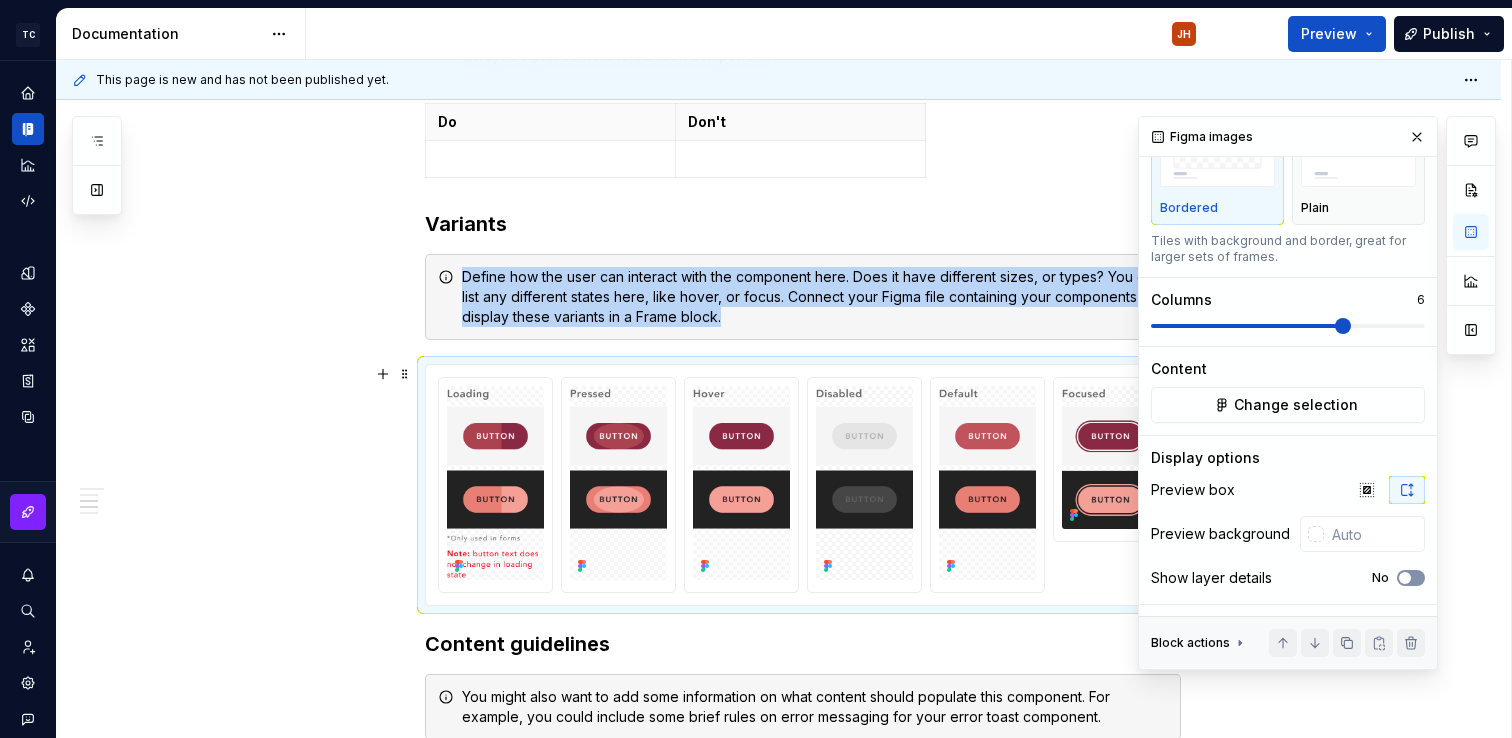 click on "No" at bounding box center (1411, 578) 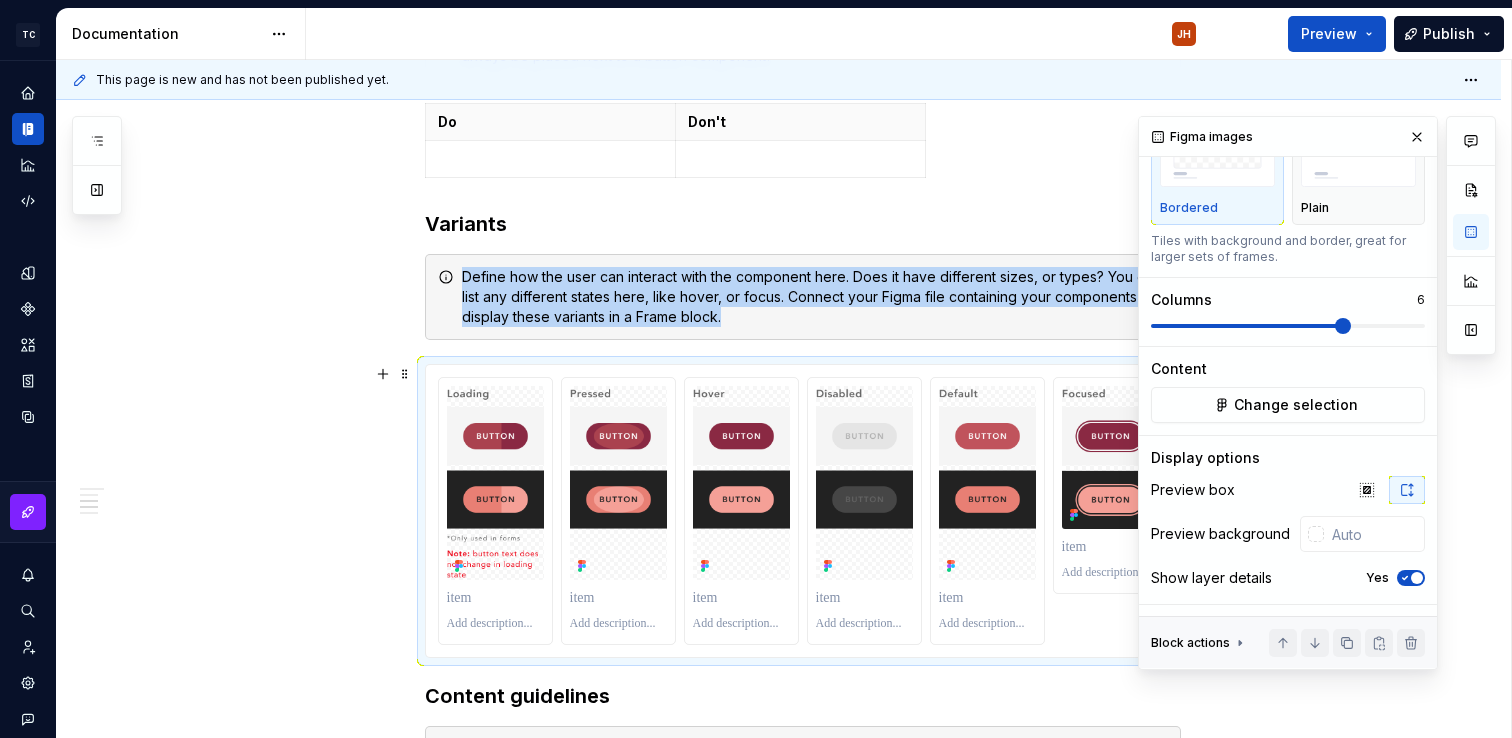 click at bounding box center [1417, 578] 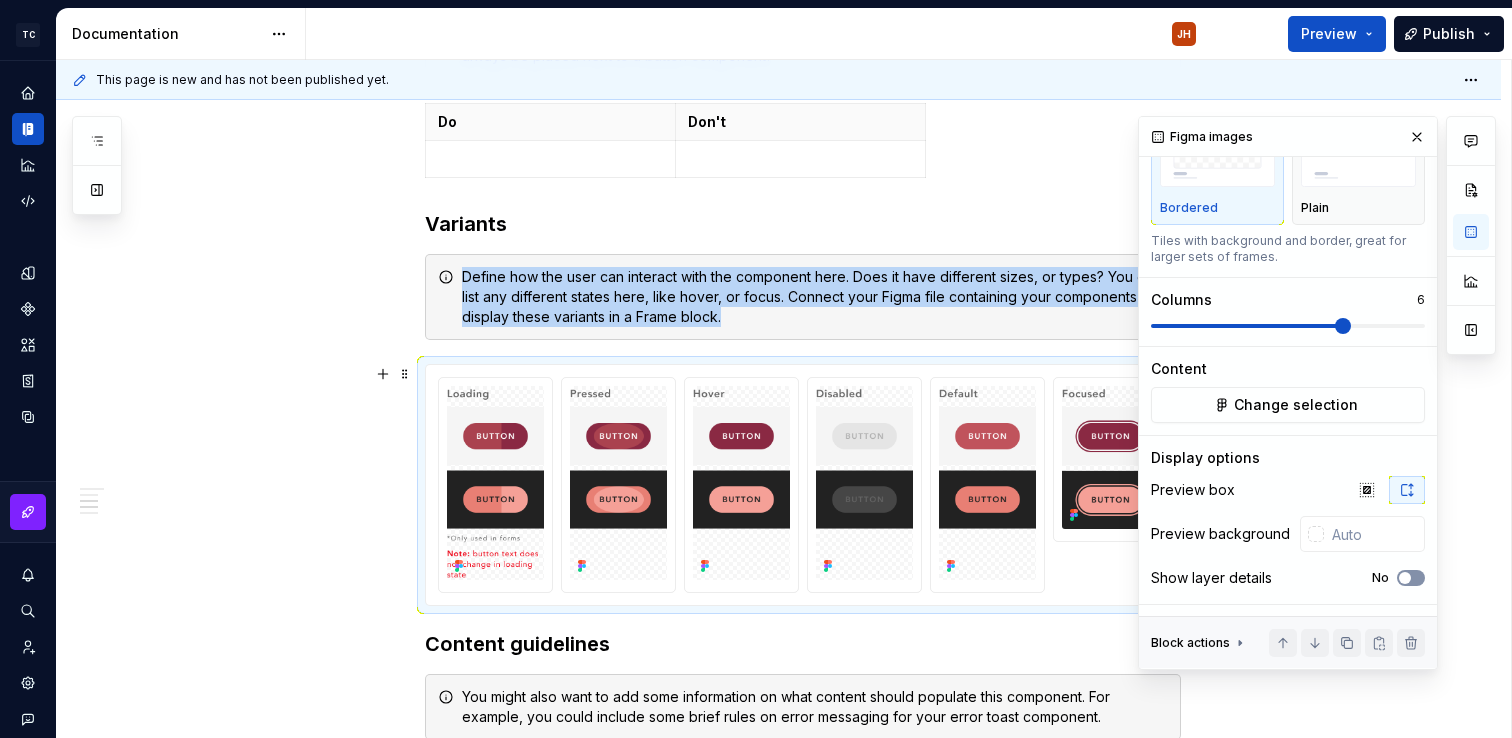 click on "No" at bounding box center [1411, 578] 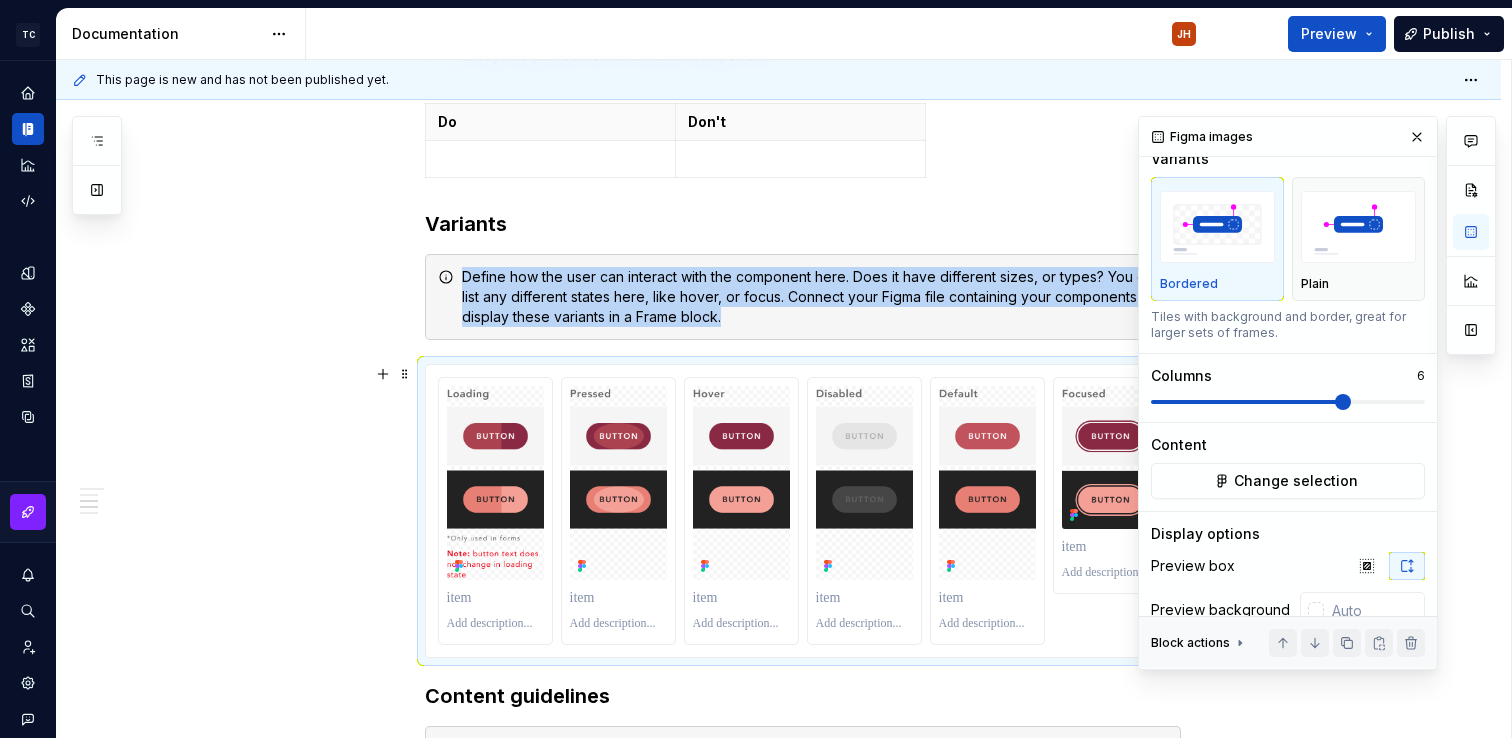 scroll, scrollTop: 0, scrollLeft: 0, axis: both 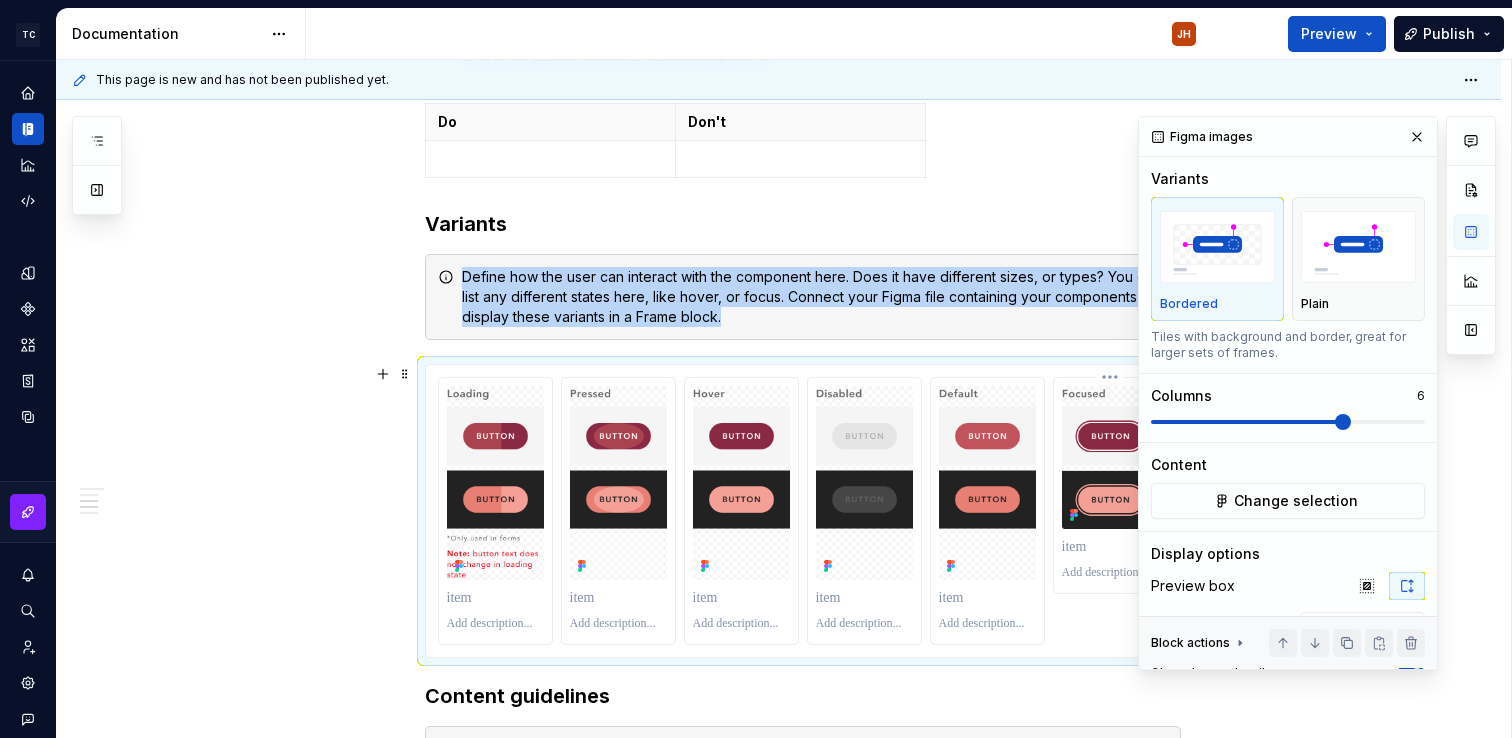 click at bounding box center [1110, 573] 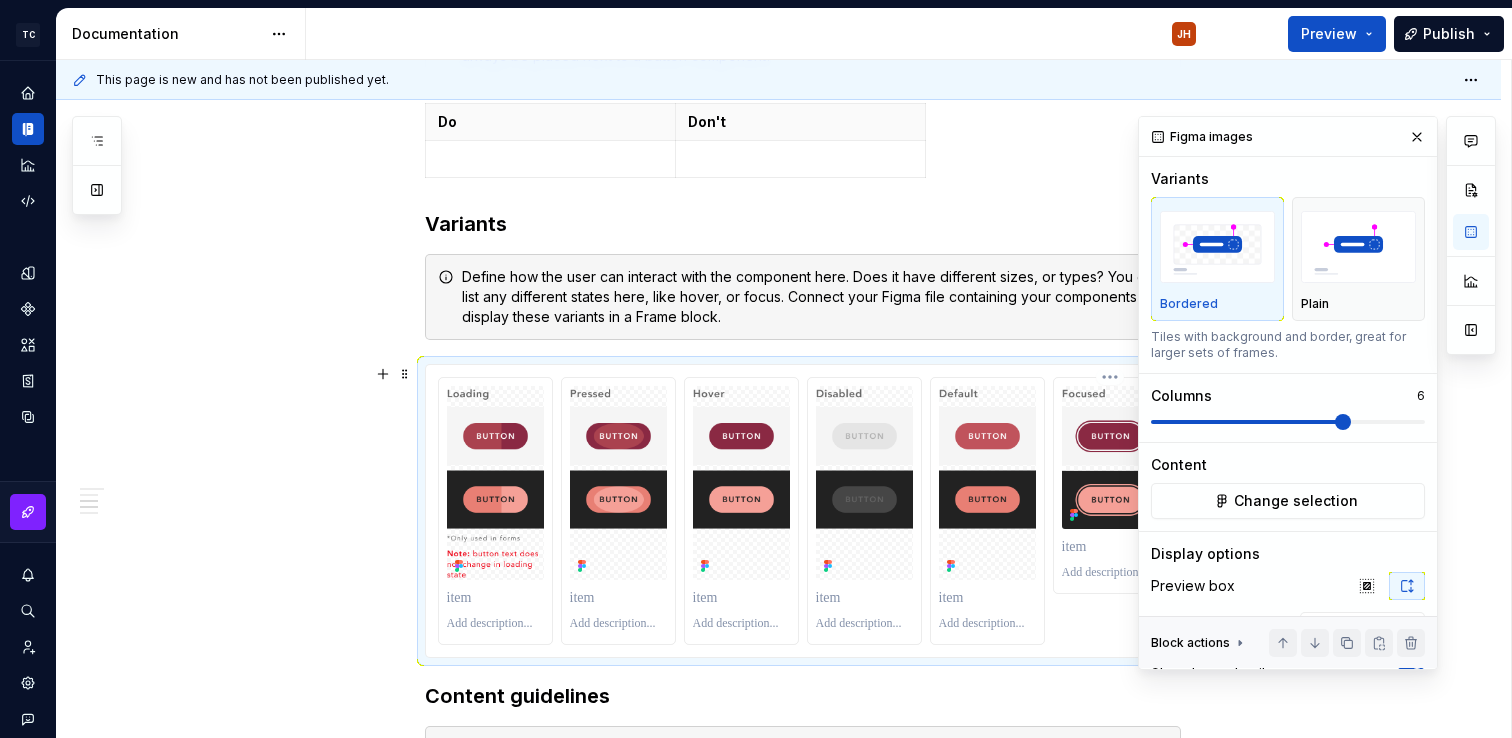 click at bounding box center [1110, 547] 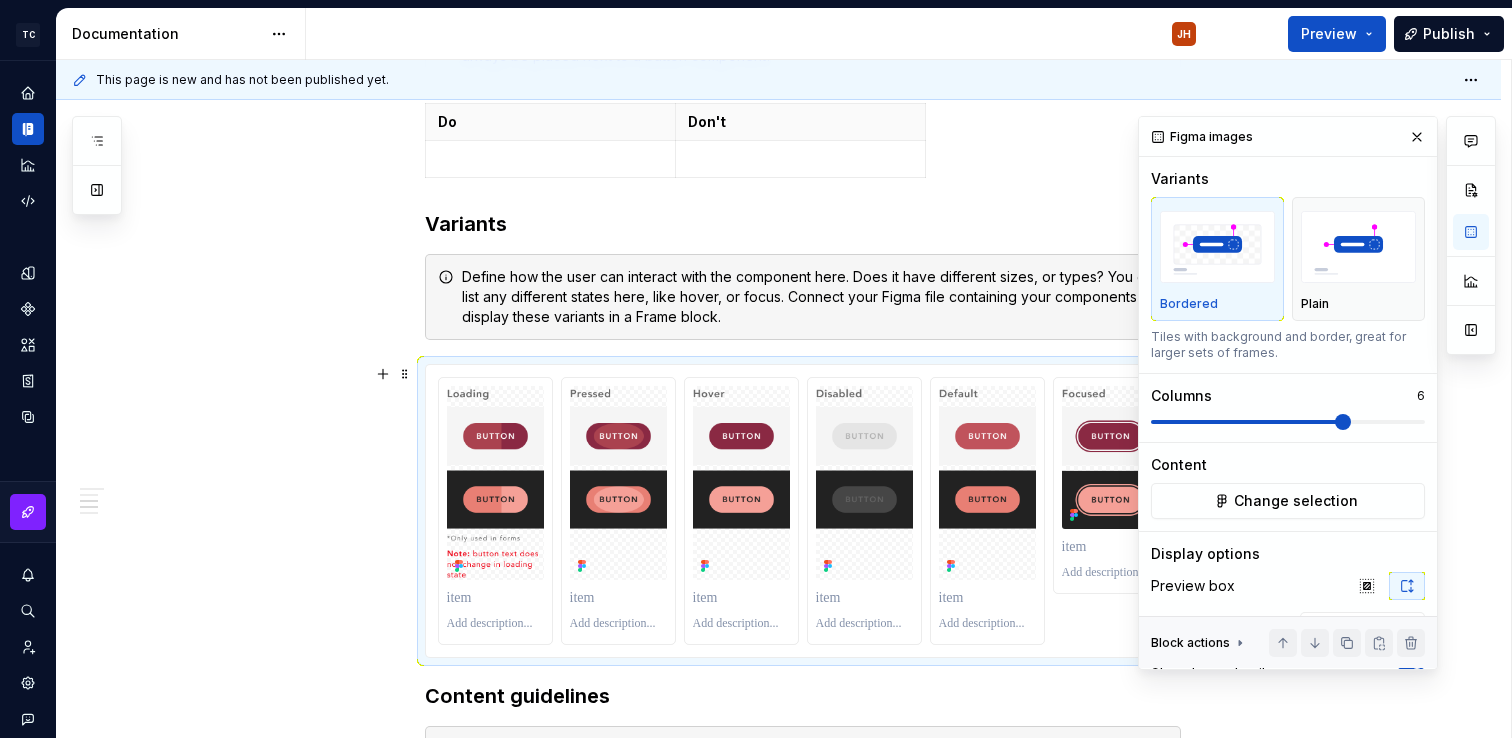 click at bounding box center (803, 511) 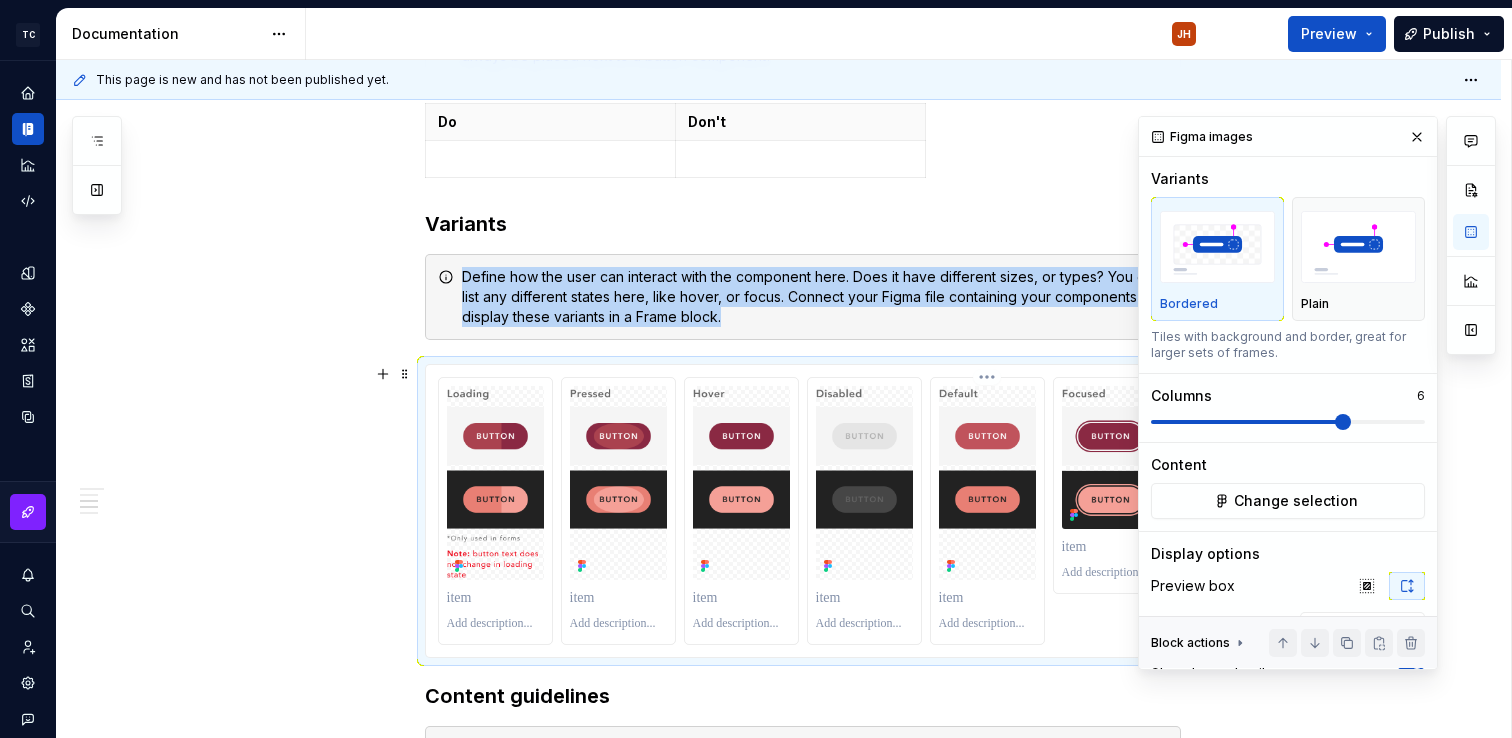 click at bounding box center (987, 483) 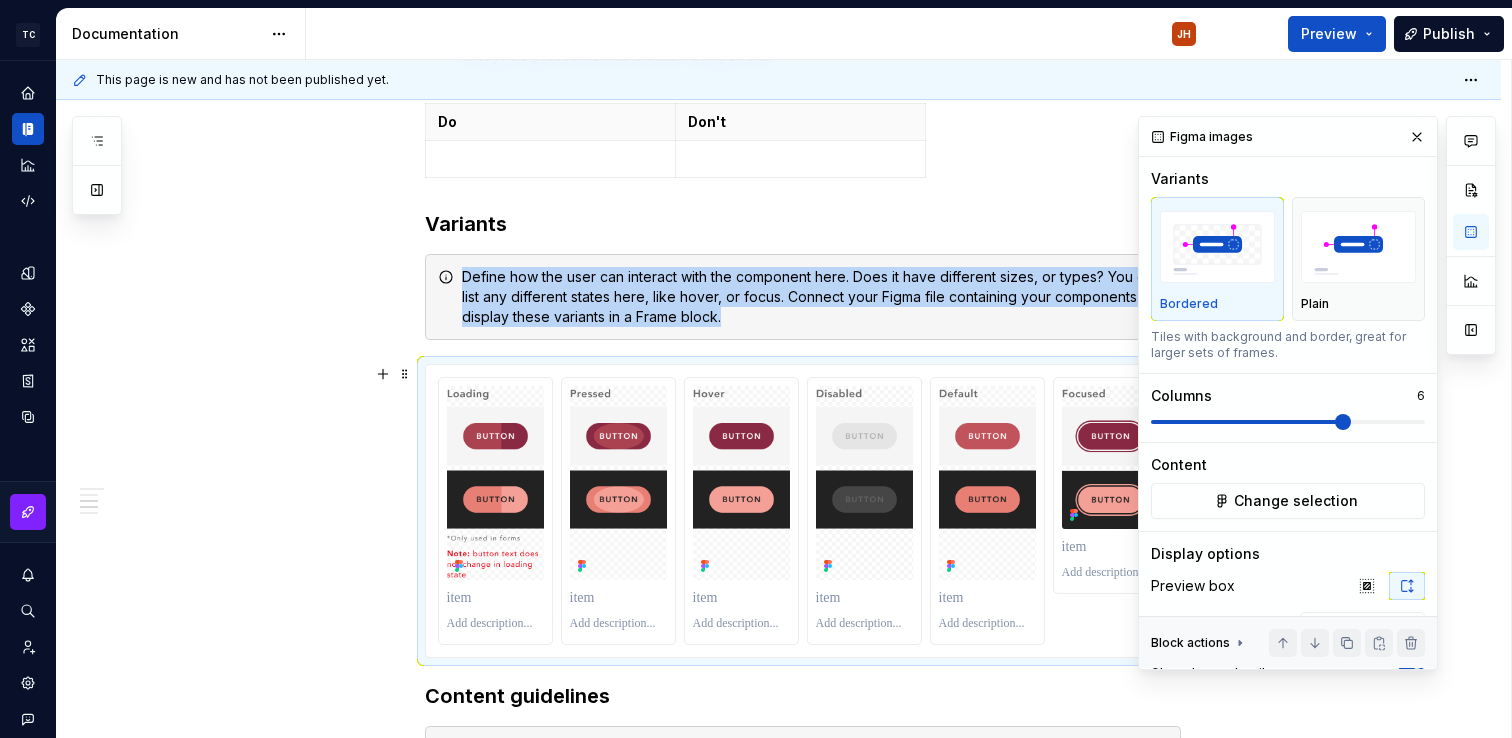 click at bounding box center (803, 511) 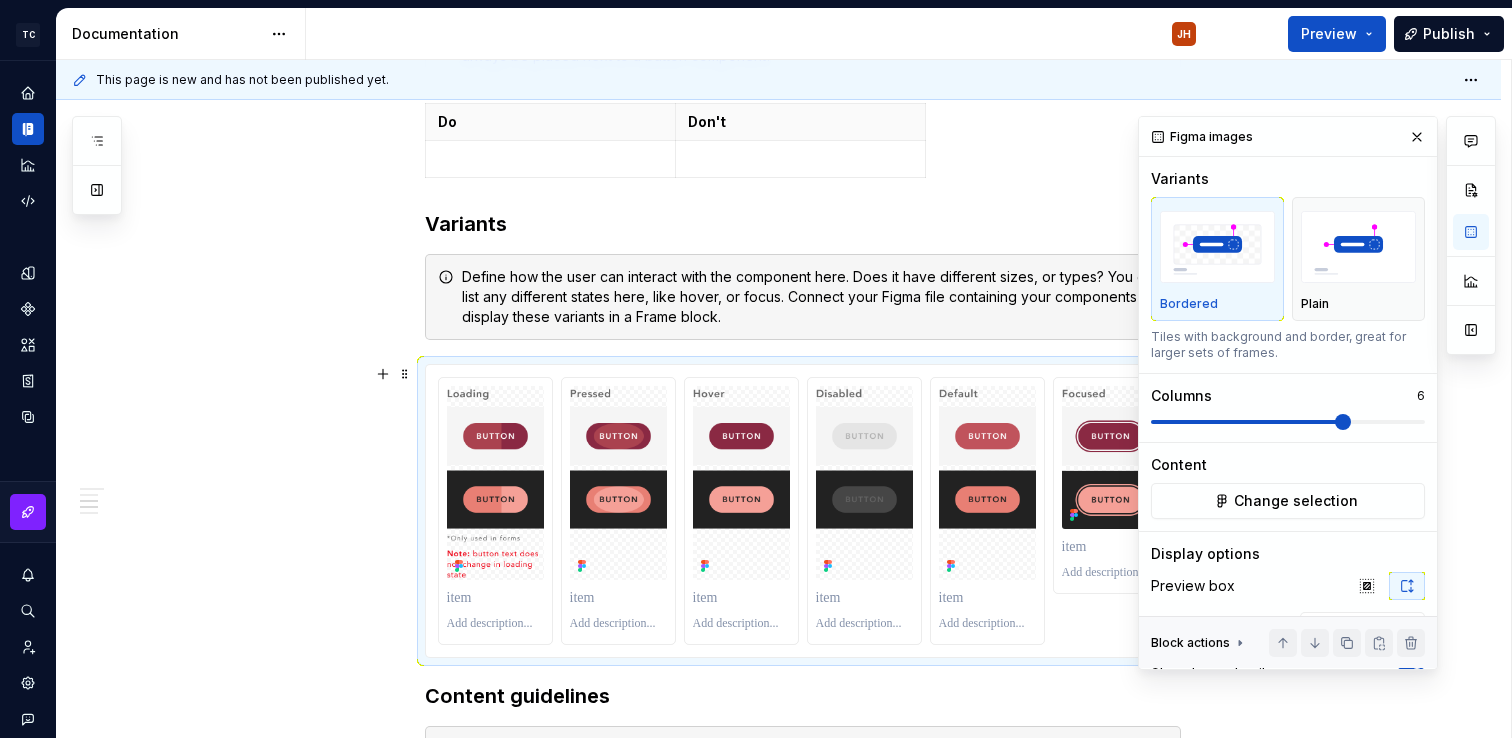 click at bounding box center [803, 511] 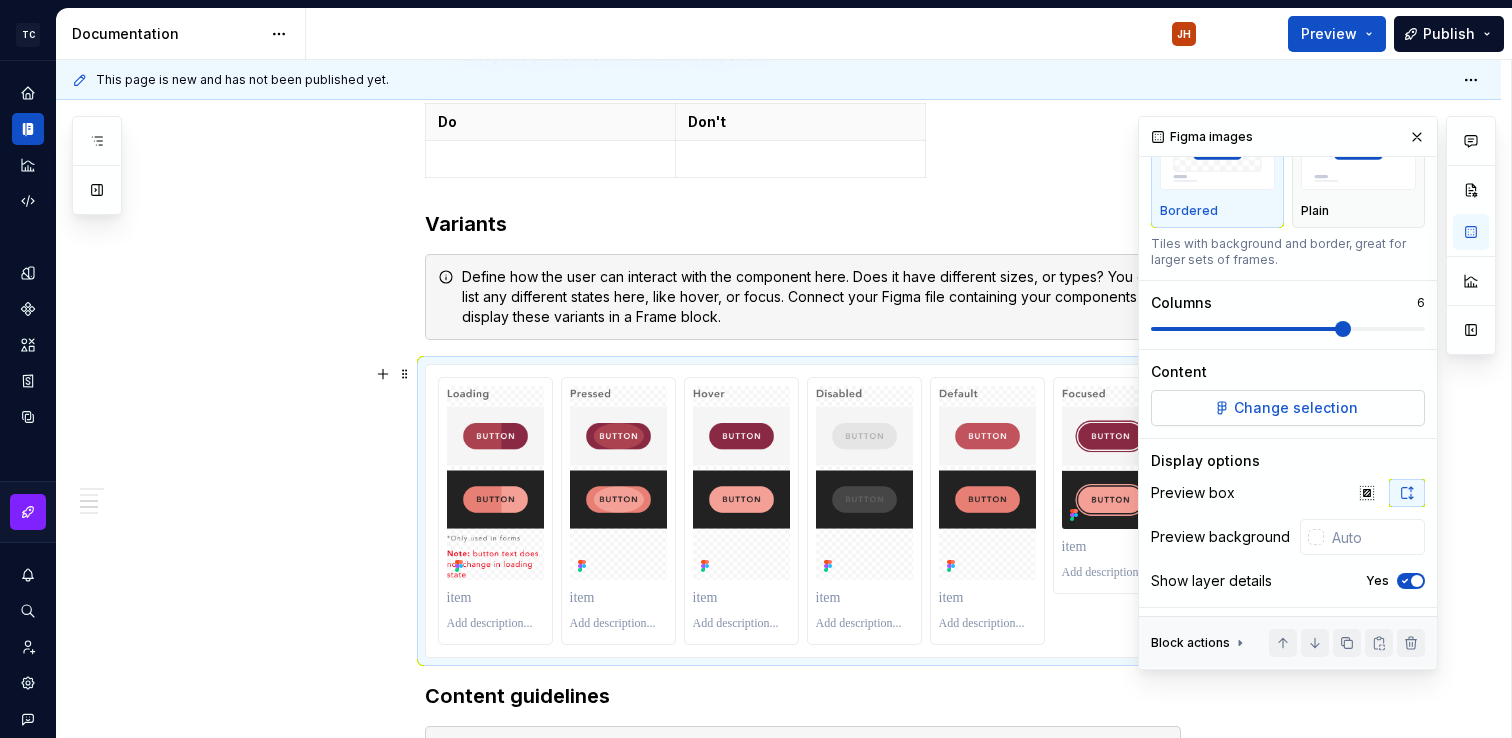 scroll, scrollTop: 100, scrollLeft: 0, axis: vertical 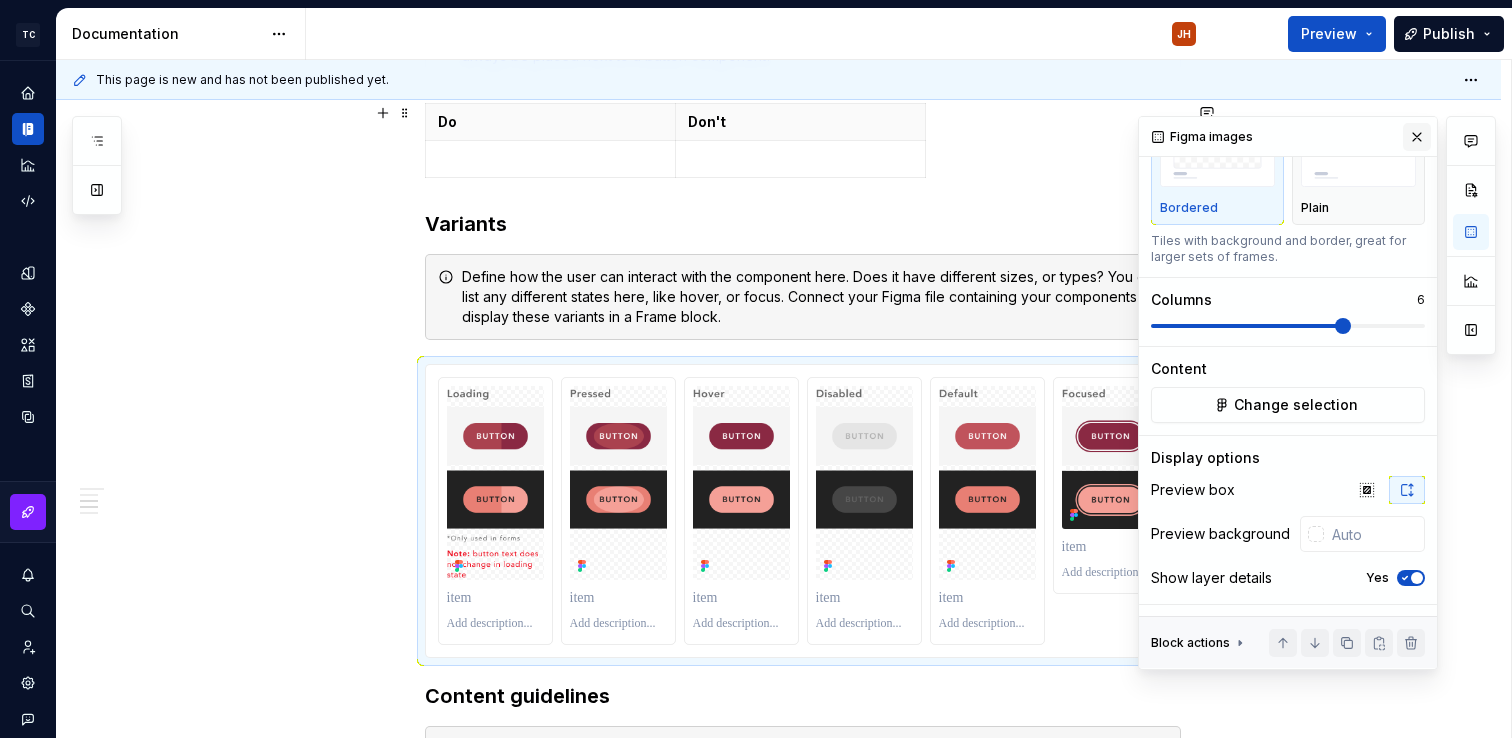 click at bounding box center [1417, 137] 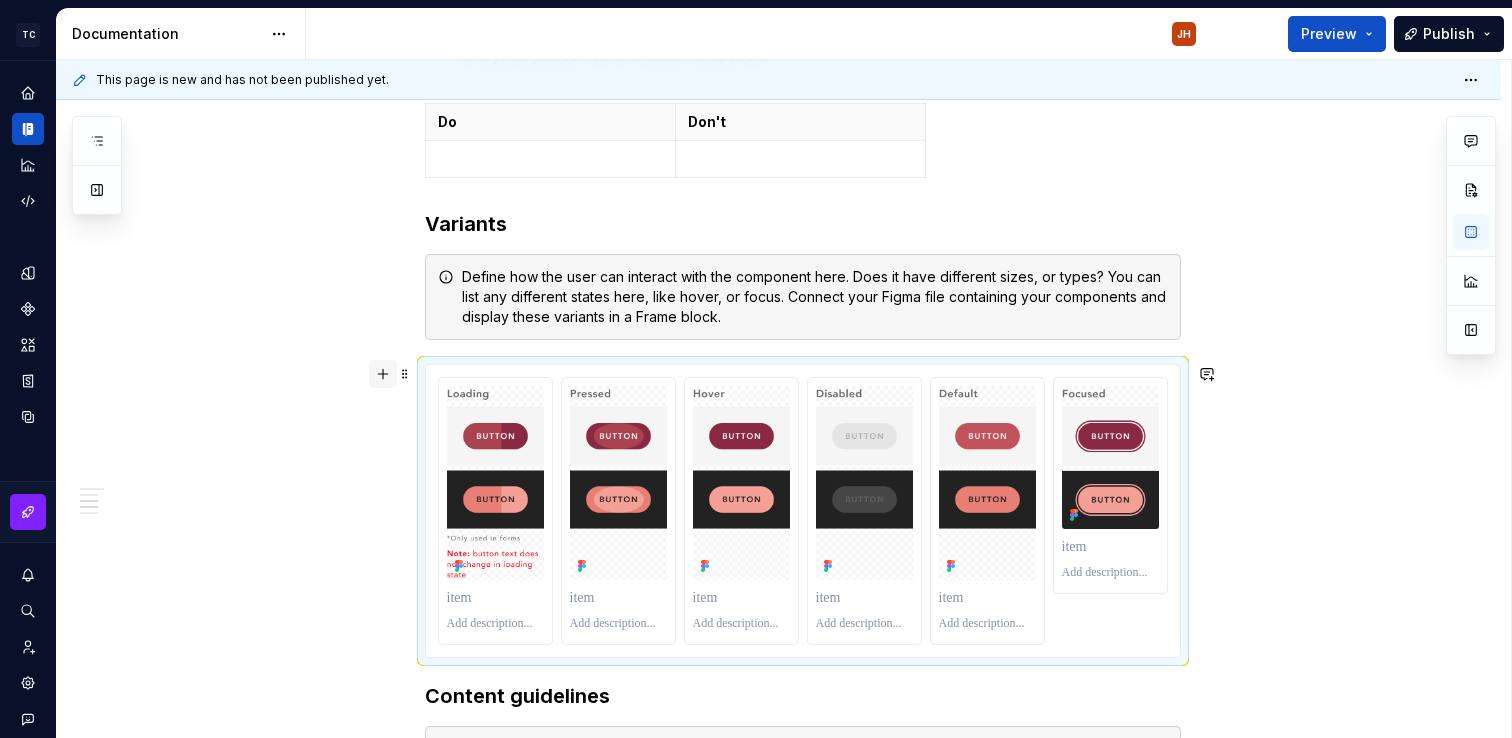 click at bounding box center [383, 374] 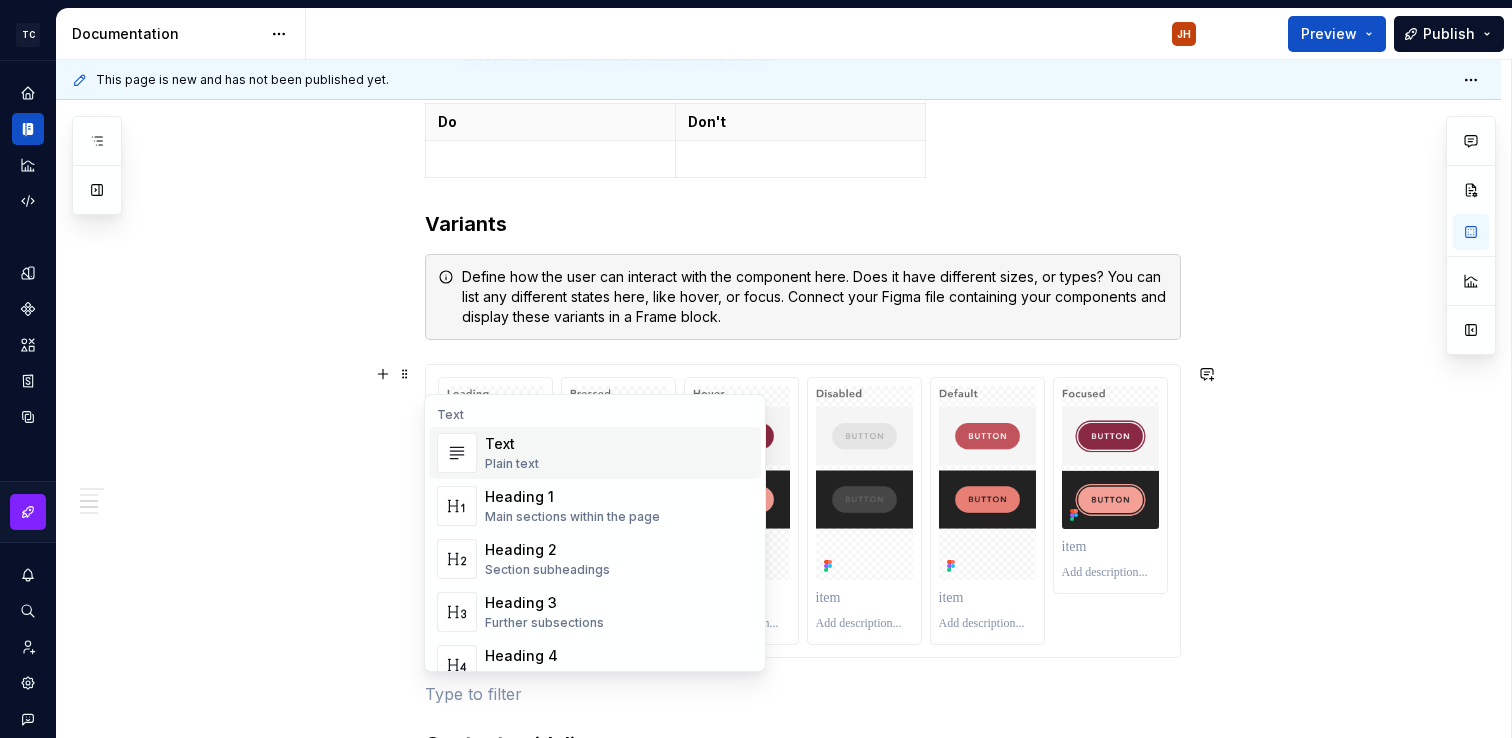 click at bounding box center [457, 453] 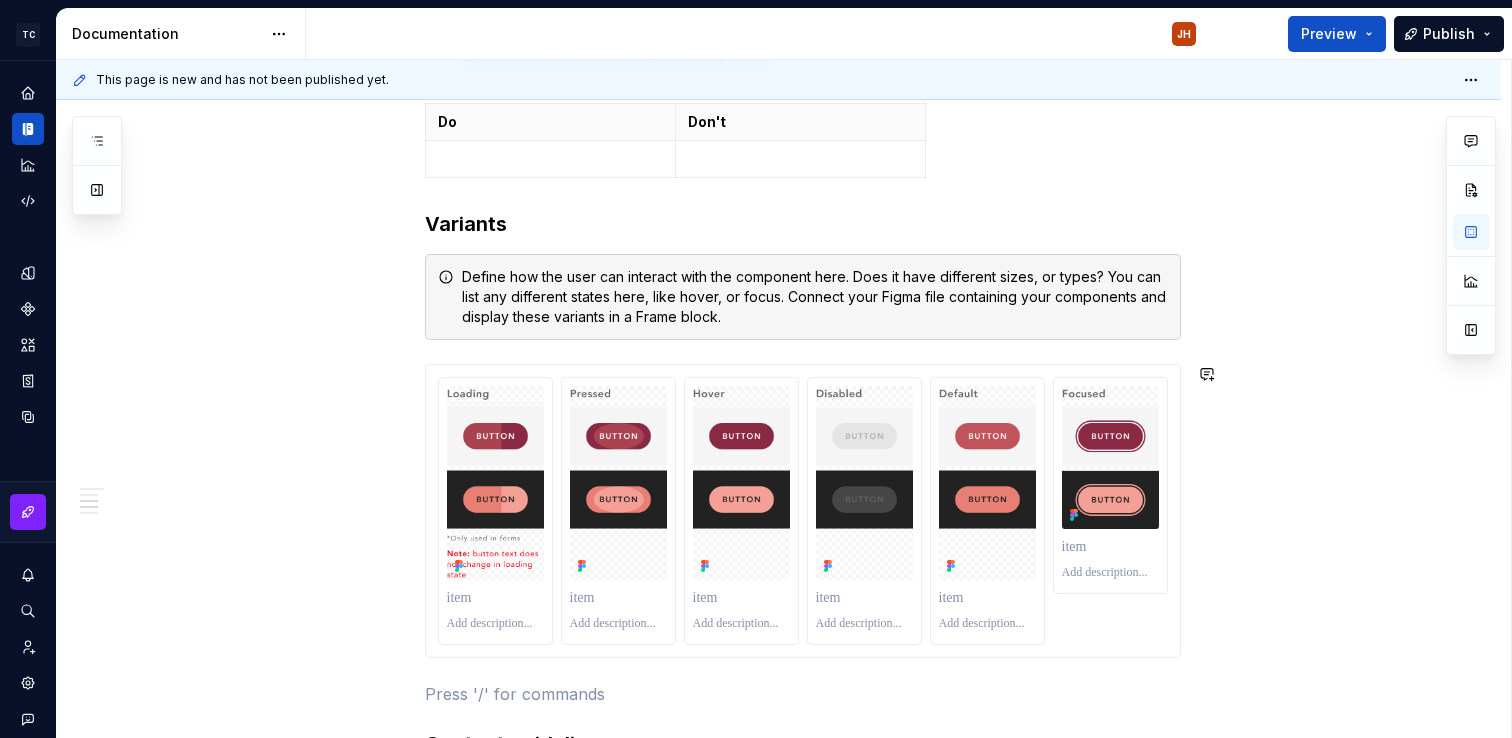 type 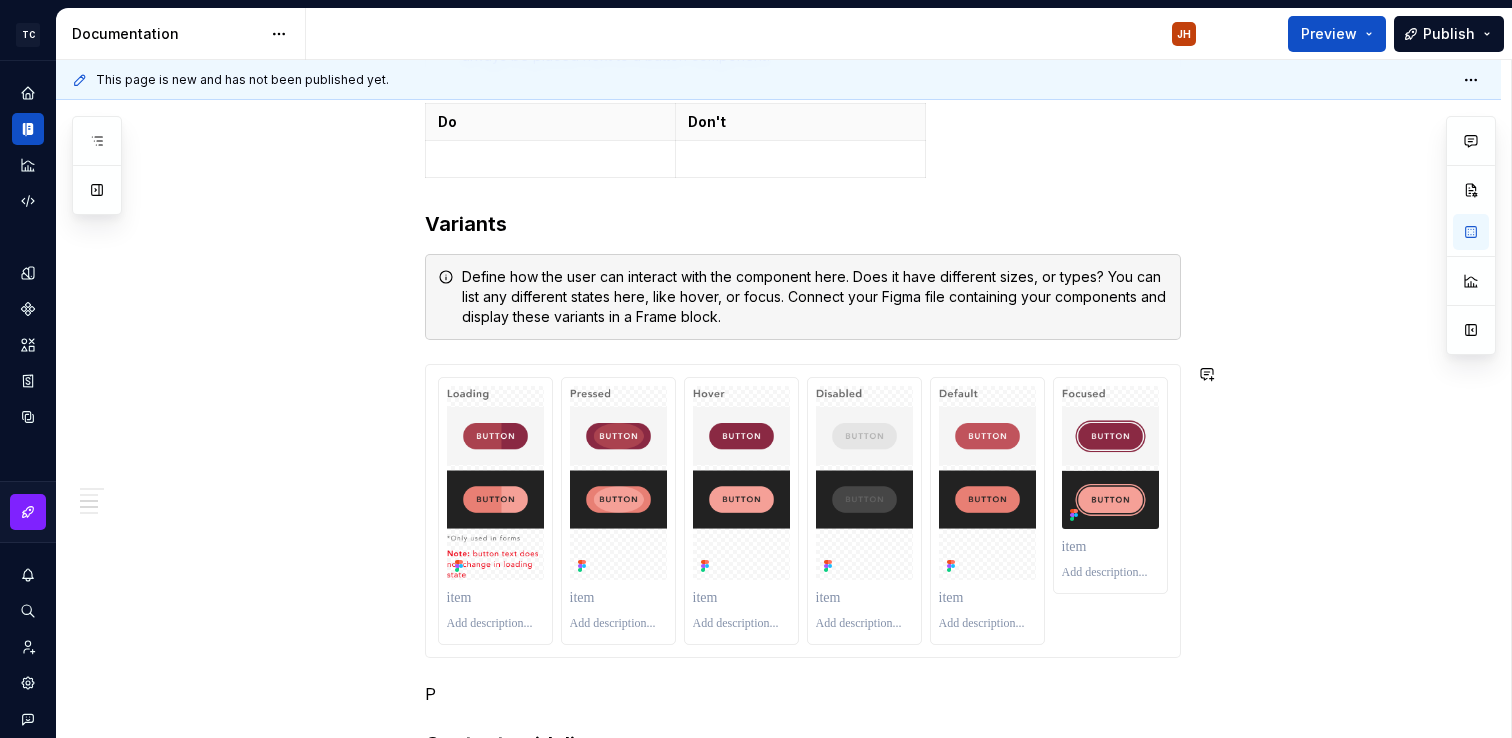 scroll, scrollTop: 1481, scrollLeft: 0, axis: vertical 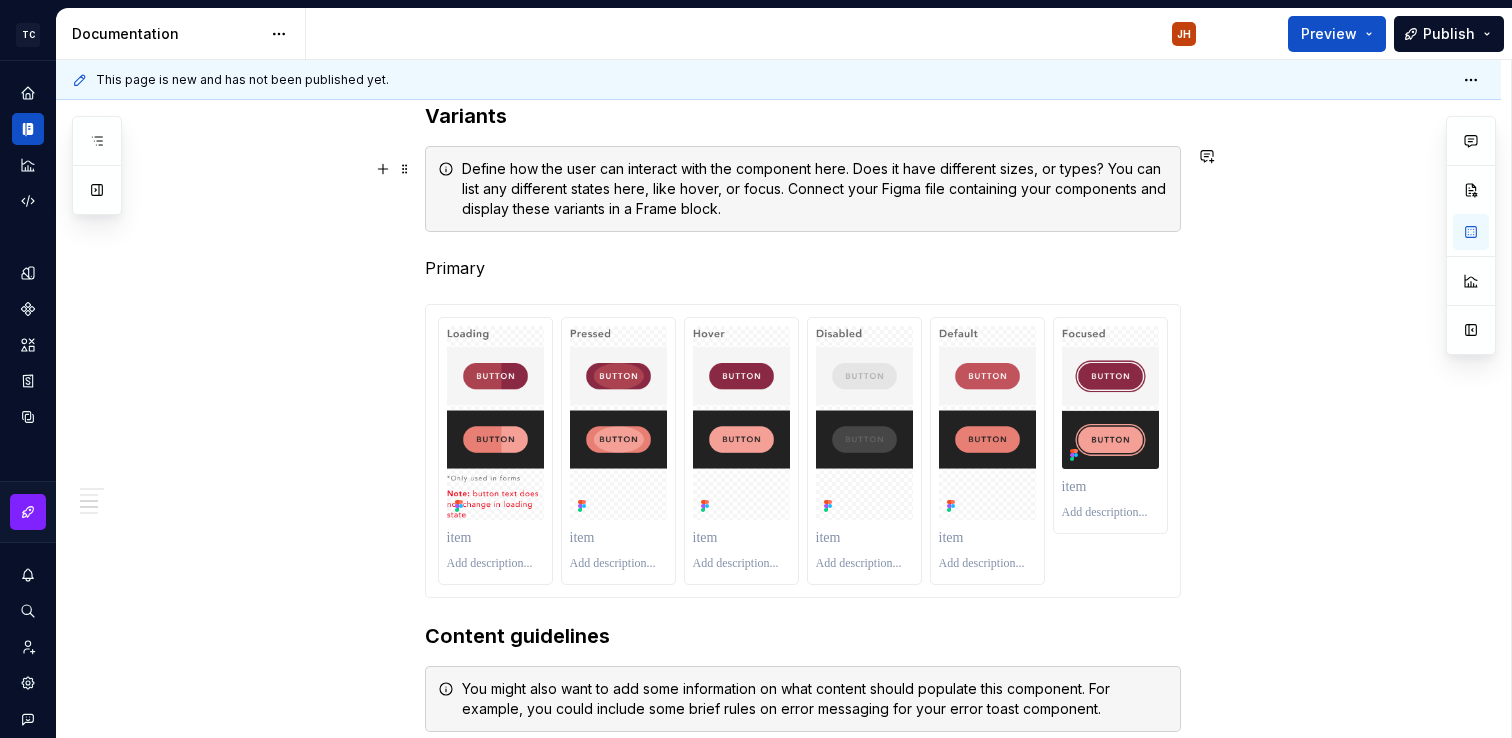 click on "Define how the user can interact with the component here. Does it have different sizes, or types? You can list any different states here, like hover, or focus. Connect your Figma file containing your components and display these variants in a Frame block." at bounding box center (815, 189) 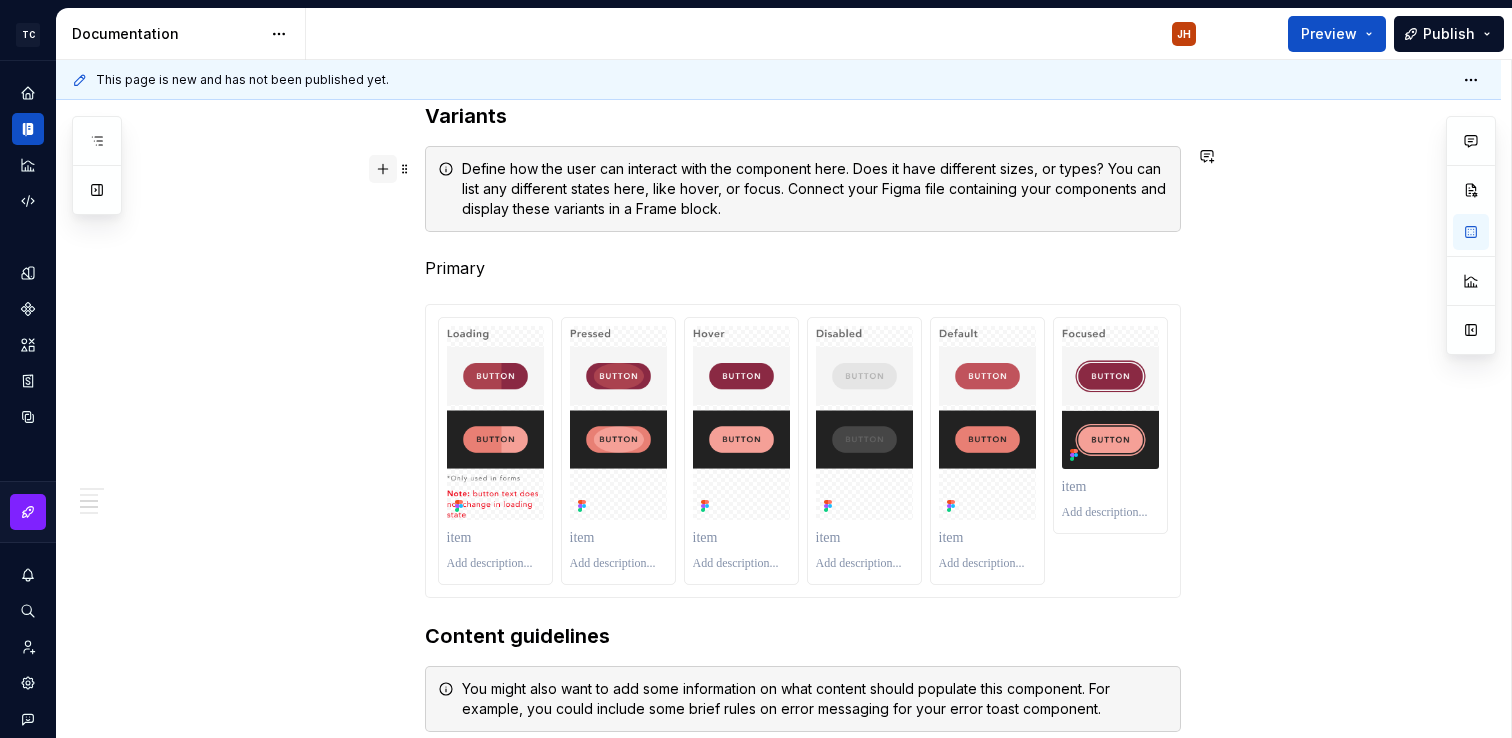 click at bounding box center [383, 169] 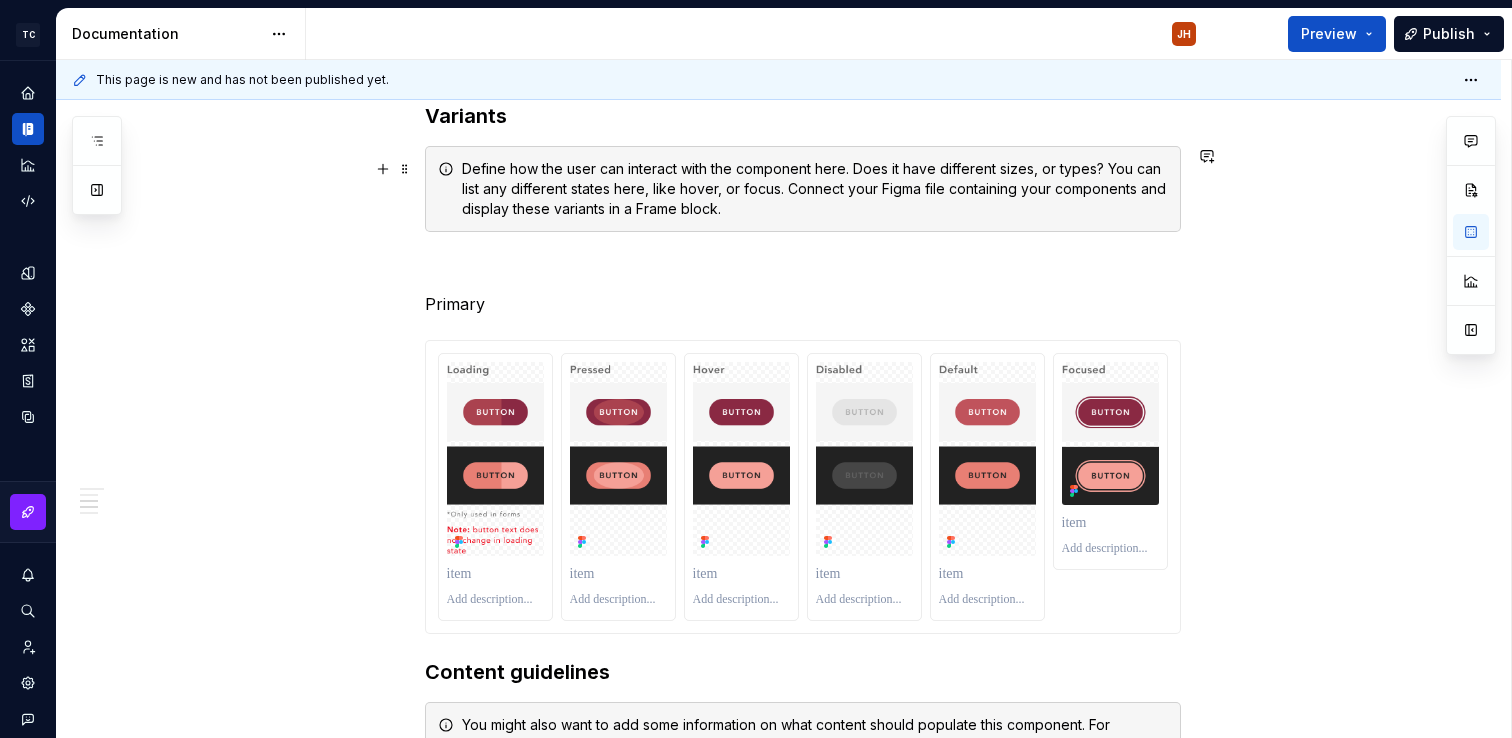 click on "Define how the user can interact with the component here. Does it have different sizes, or types? You can list any different states here, like hover, or focus. Connect your Figma file containing your components and display these variants in a Frame block." at bounding box center [815, 189] 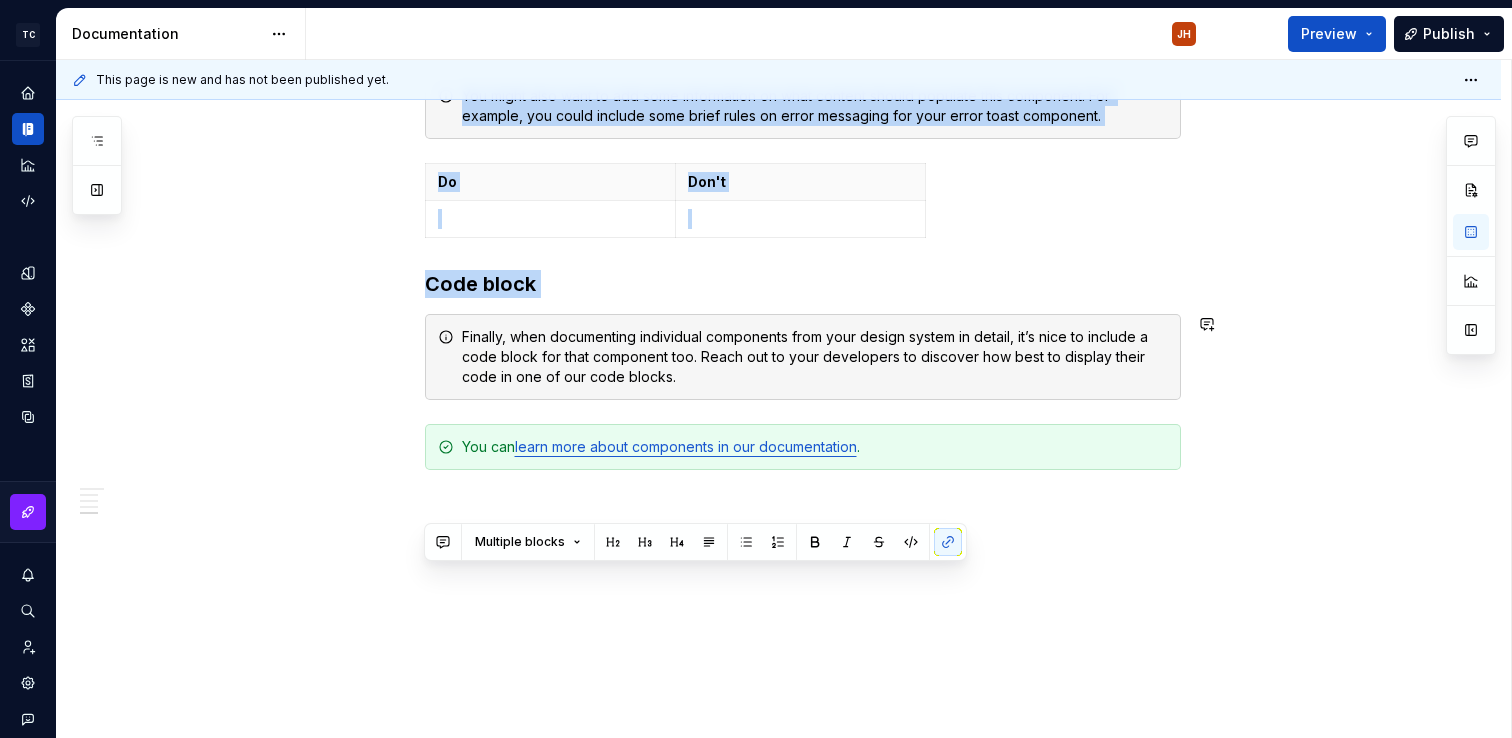 drag, startPoint x: 632, startPoint y: 249, endPoint x: 651, endPoint y: 313, distance: 66.760765 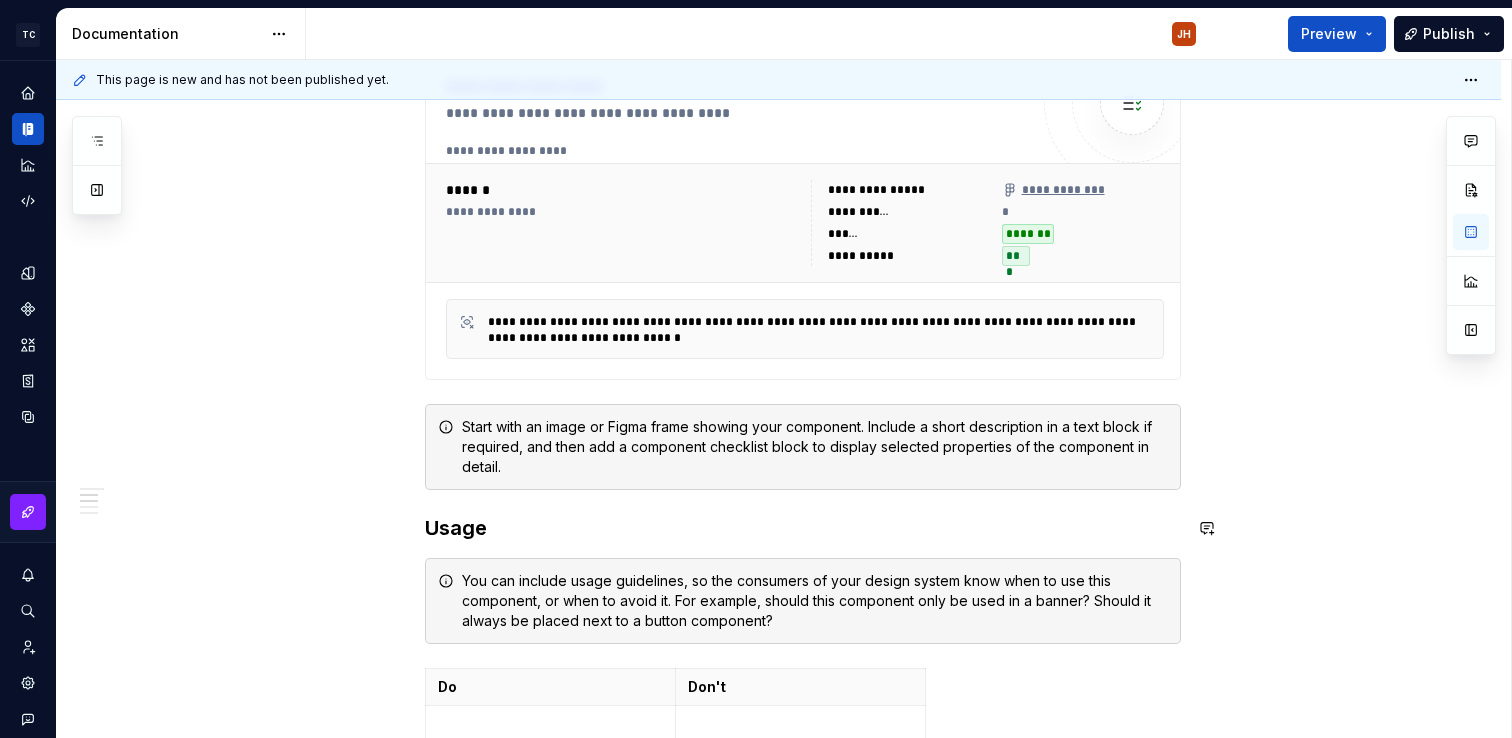 scroll, scrollTop: 1263, scrollLeft: 0, axis: vertical 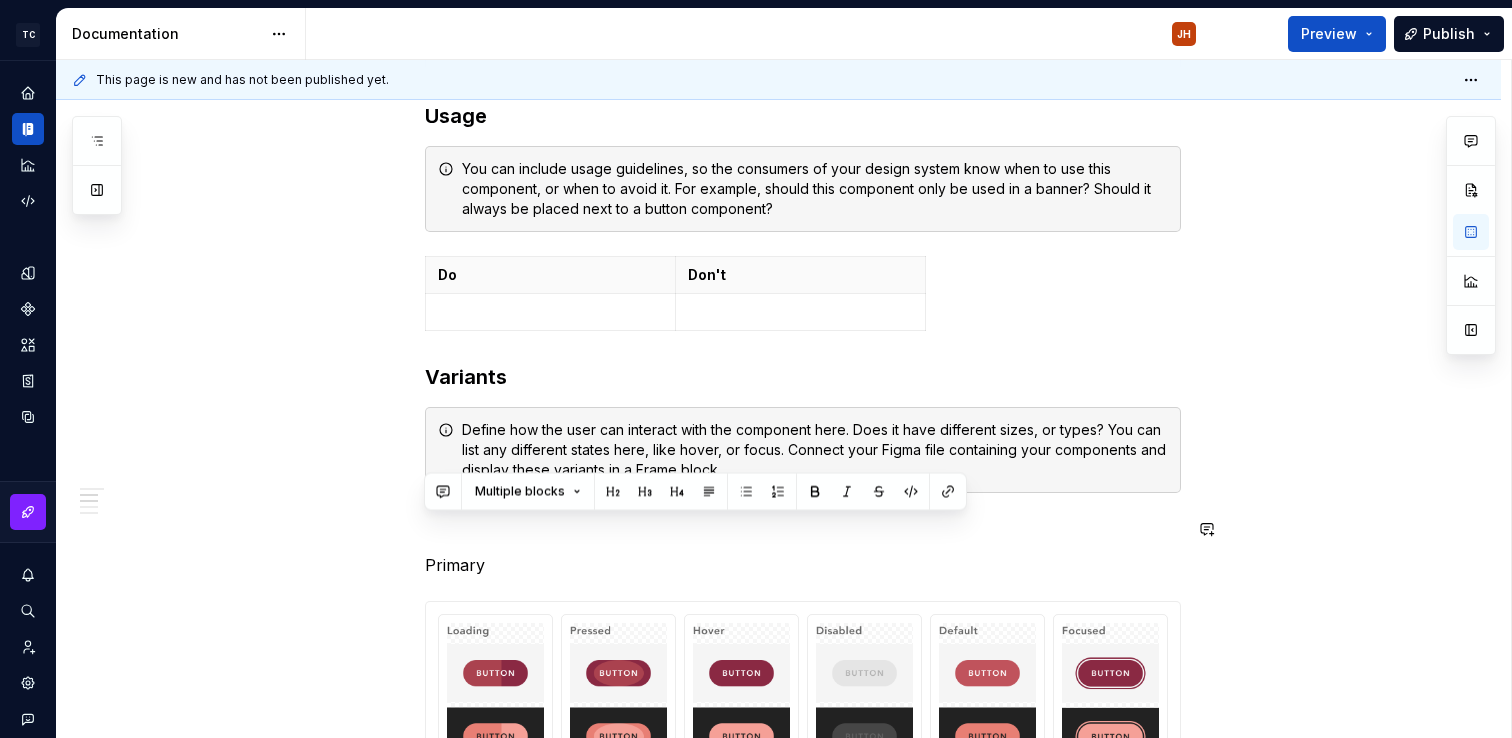 click on "Multiple blocks" at bounding box center (695, 492) 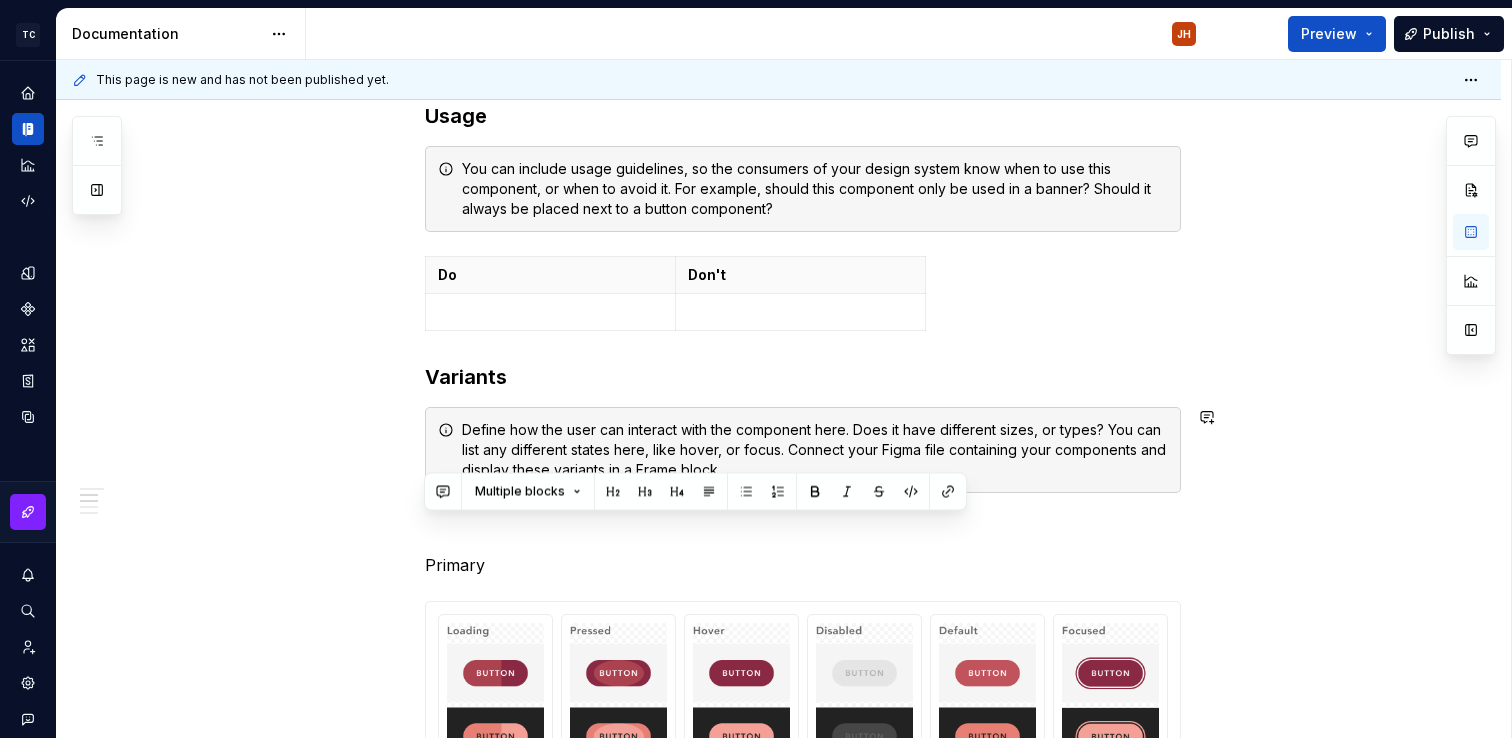 click on "**********" at bounding box center (778, 425) 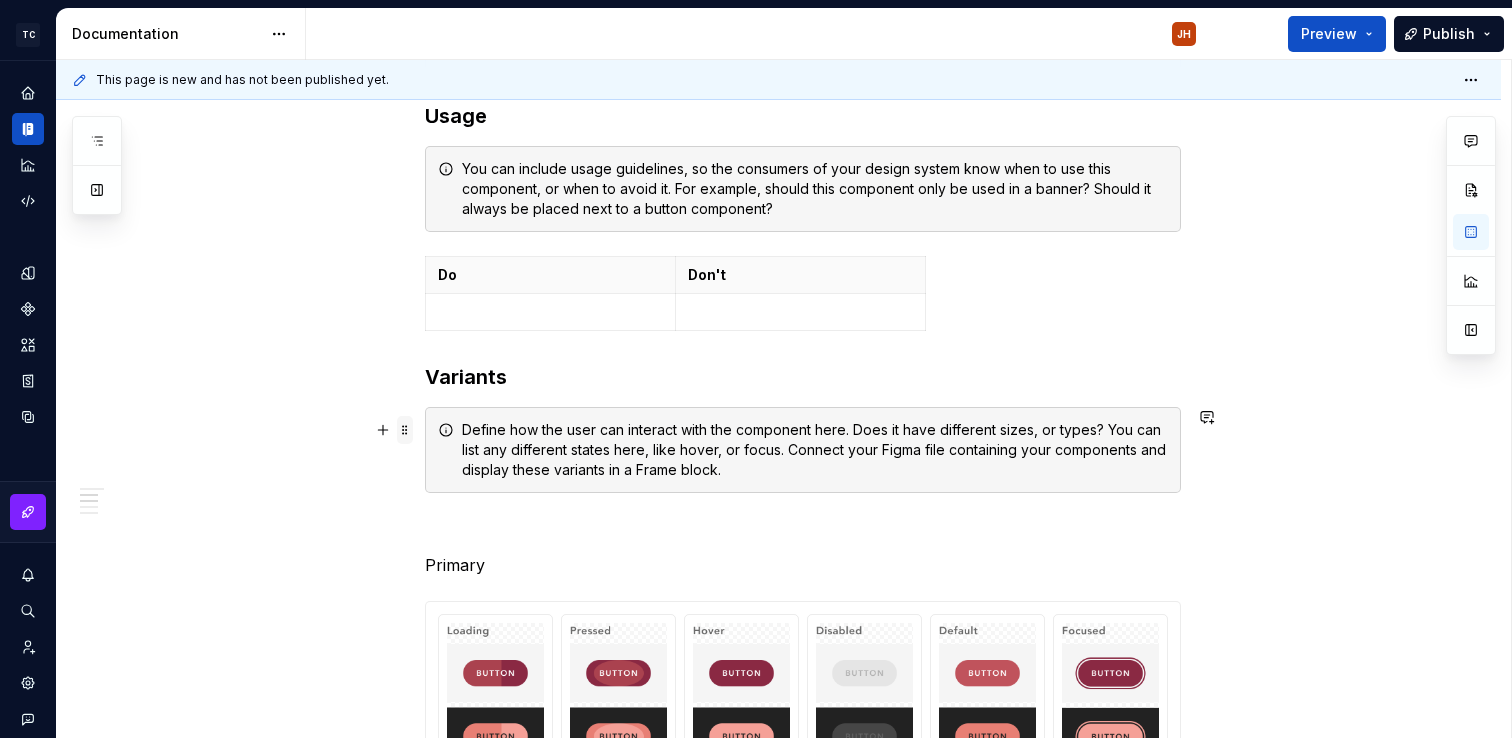 click at bounding box center (405, 430) 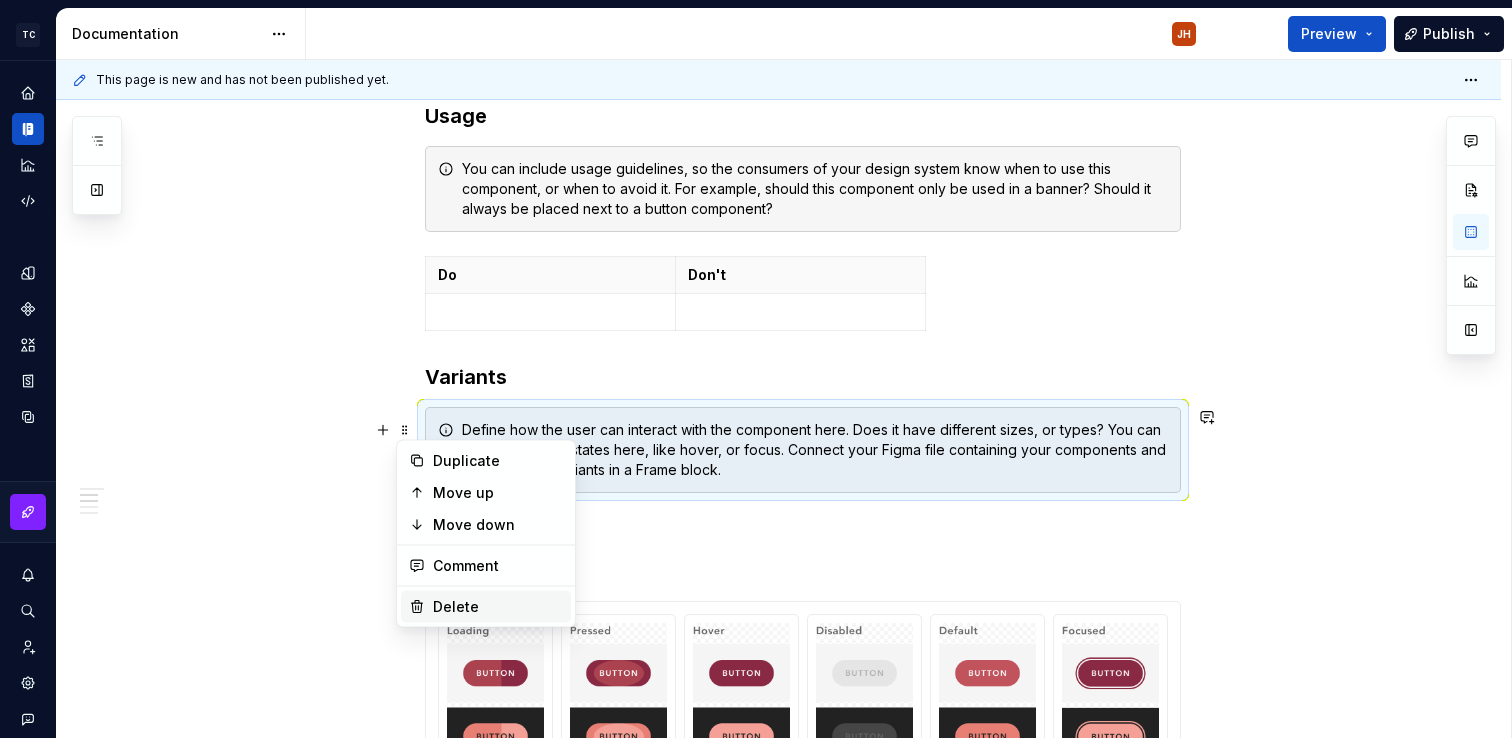 click on "Delete" at bounding box center (486, 607) 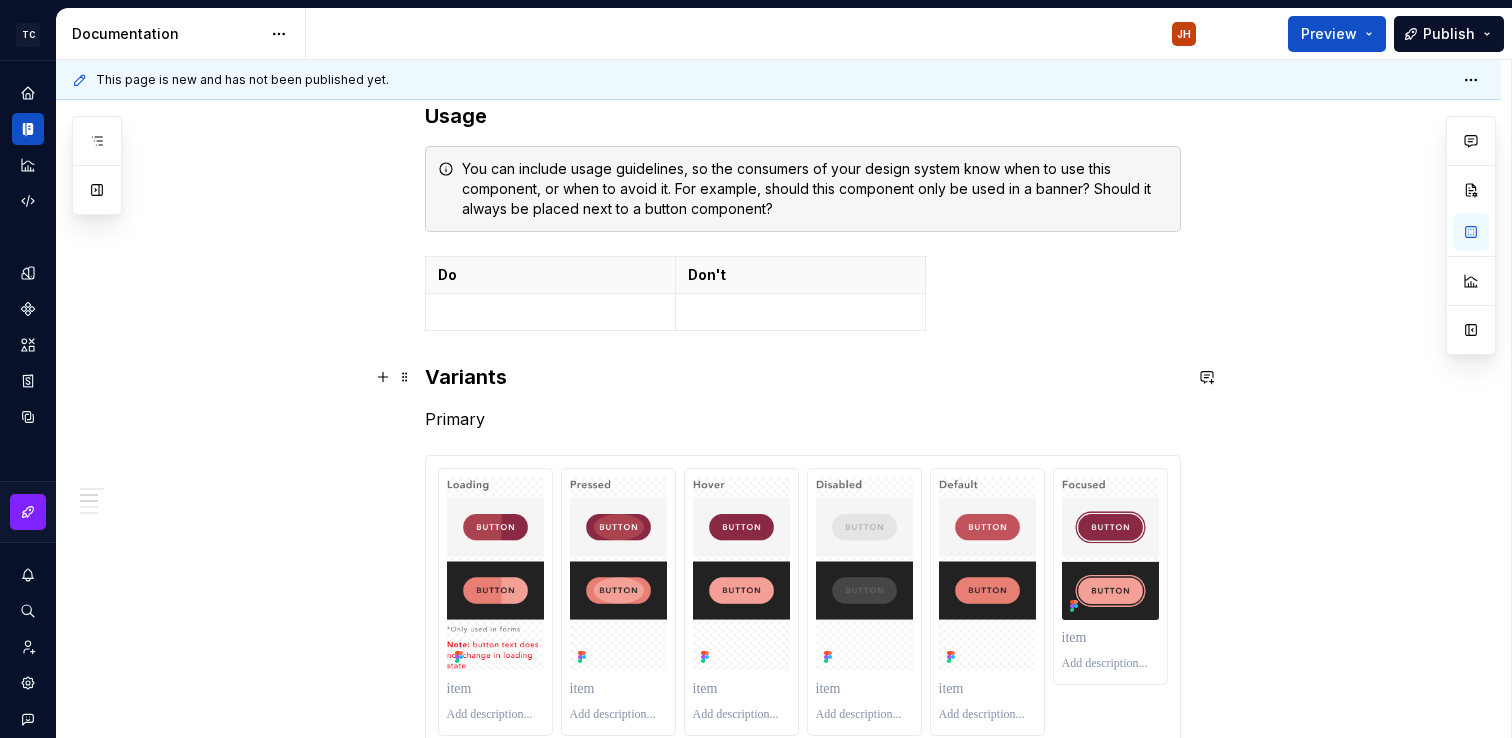 click on "Variants" at bounding box center [803, 377] 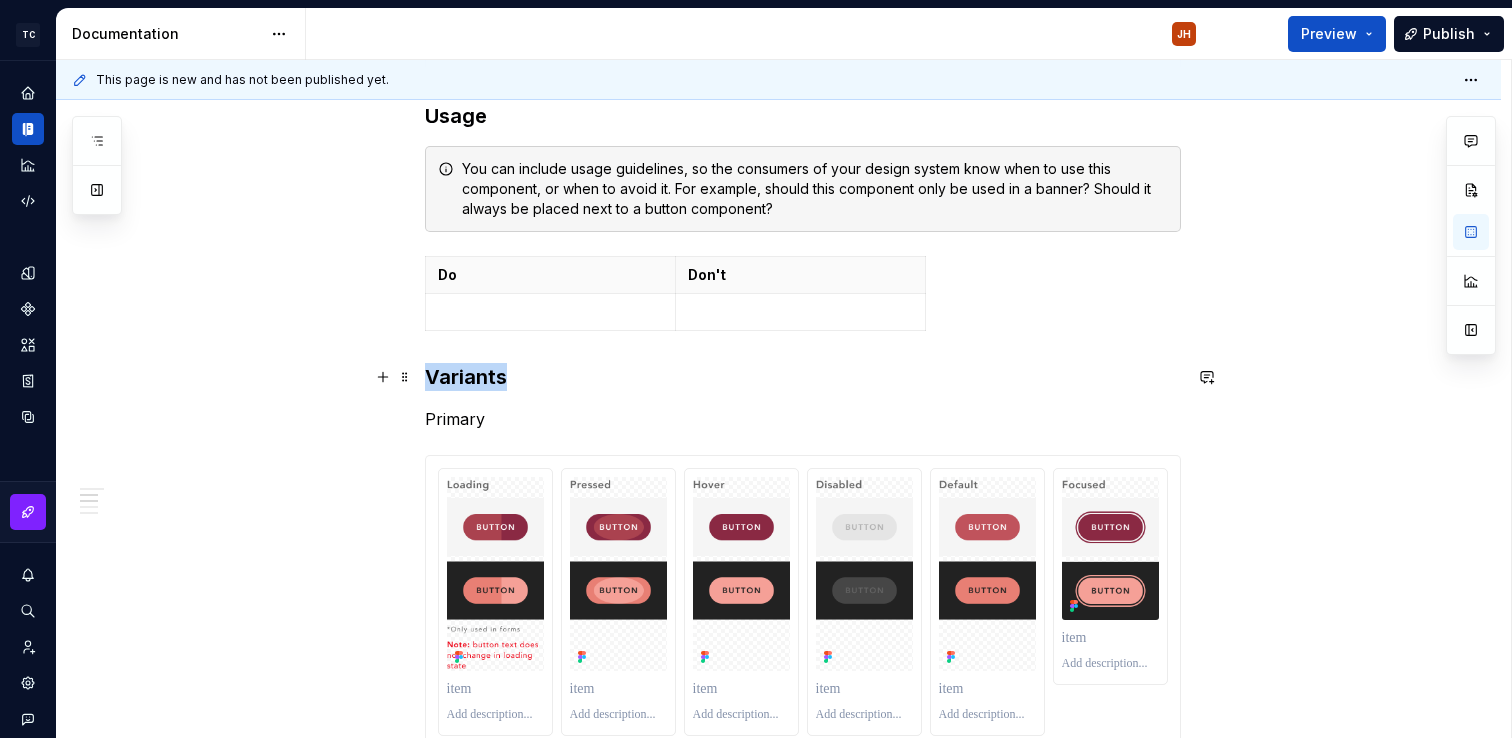 click on "Variants" at bounding box center [803, 377] 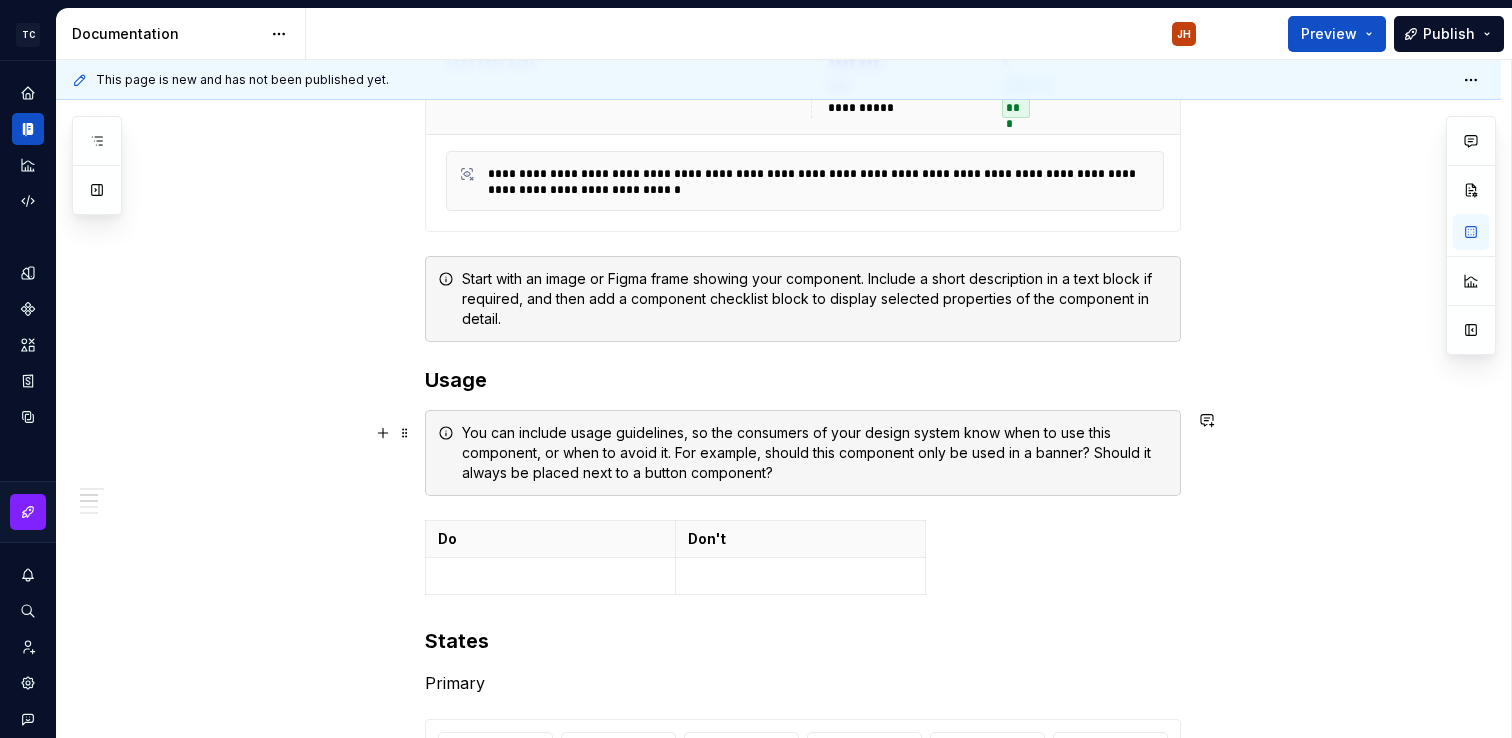 scroll, scrollTop: 993, scrollLeft: 0, axis: vertical 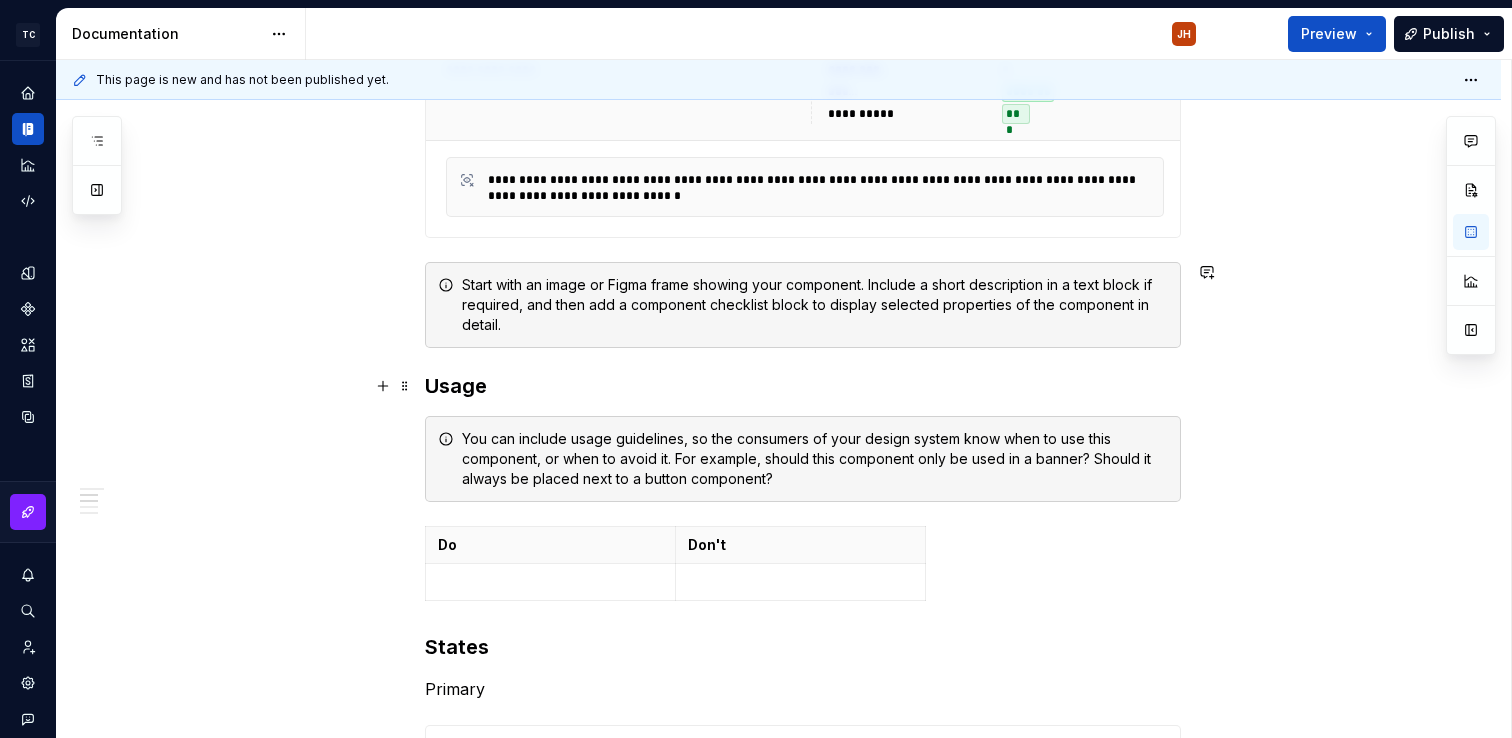 click on "You can include usage guidelines, so the consumers of your design system know when to use this component, or when to avoid it. For example, should this component only be used in a banner? Should it always be placed next to a button component?" at bounding box center [815, 459] 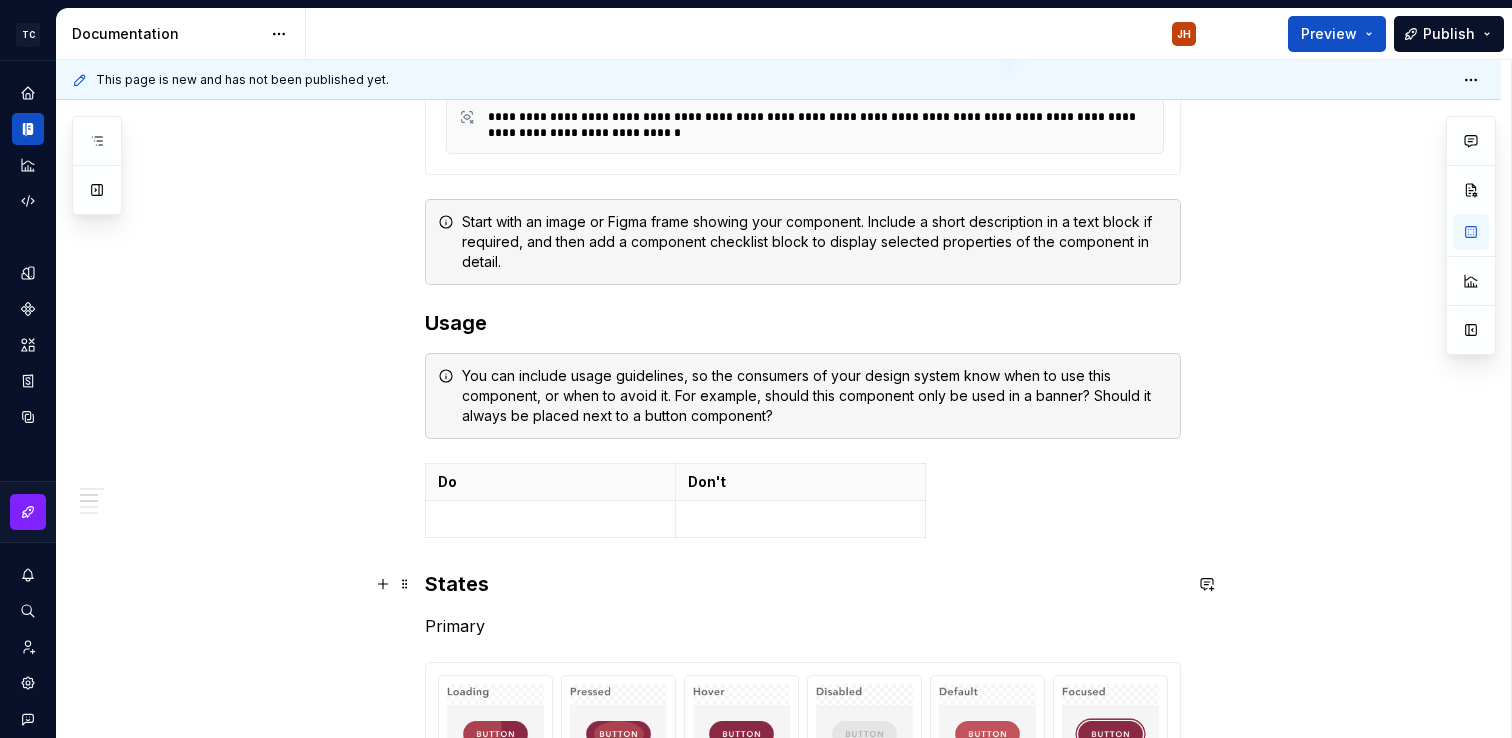 scroll, scrollTop: 1150, scrollLeft: 0, axis: vertical 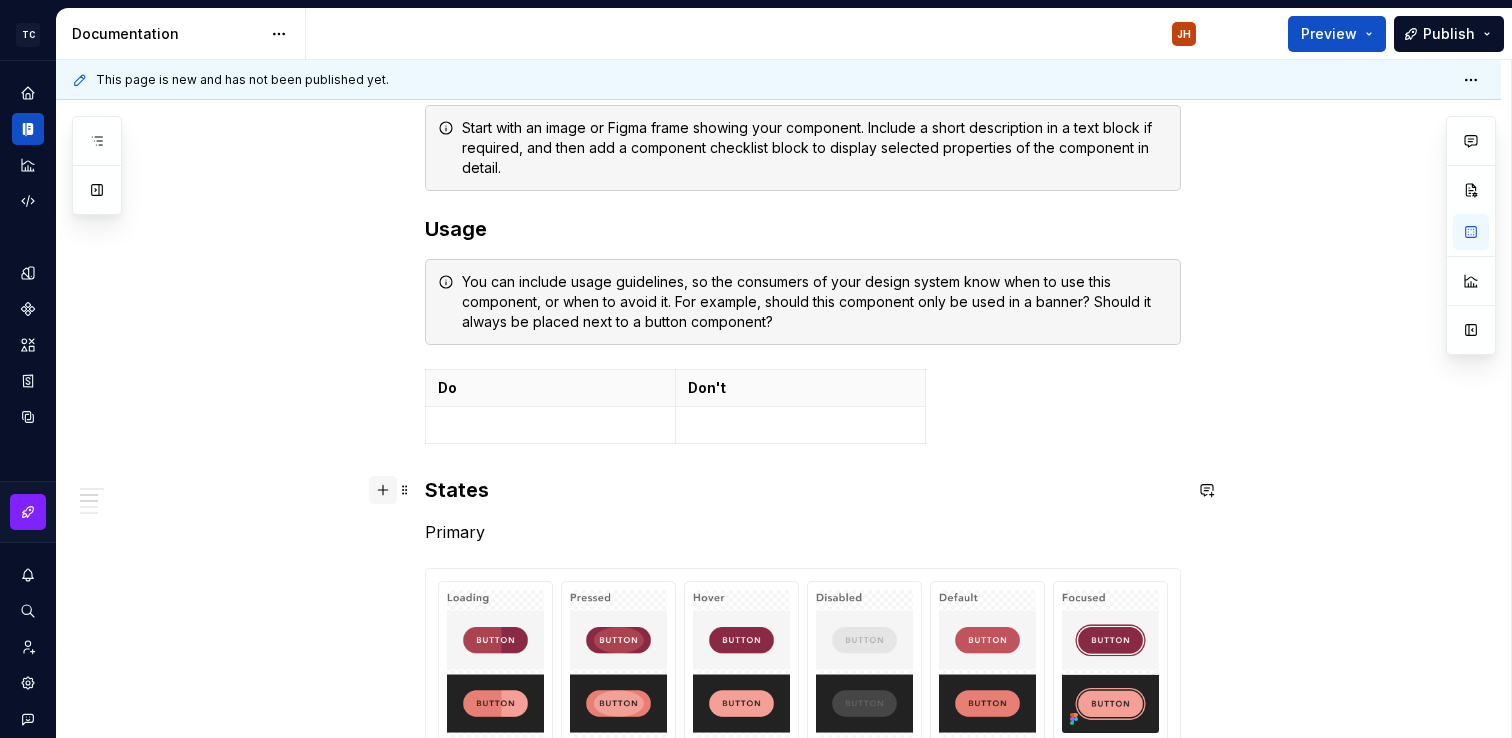 click at bounding box center [383, 490] 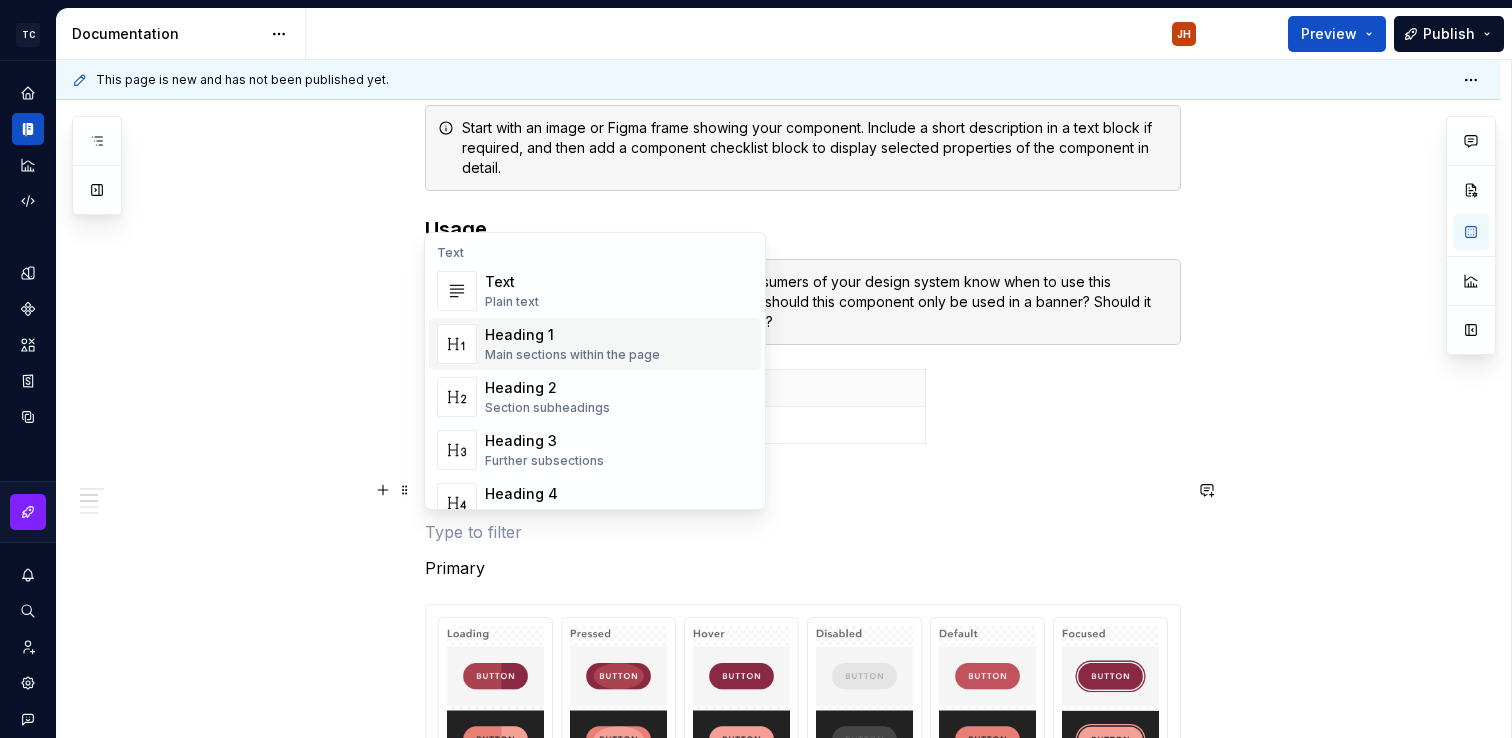 click on "Heading 1" at bounding box center [572, 335] 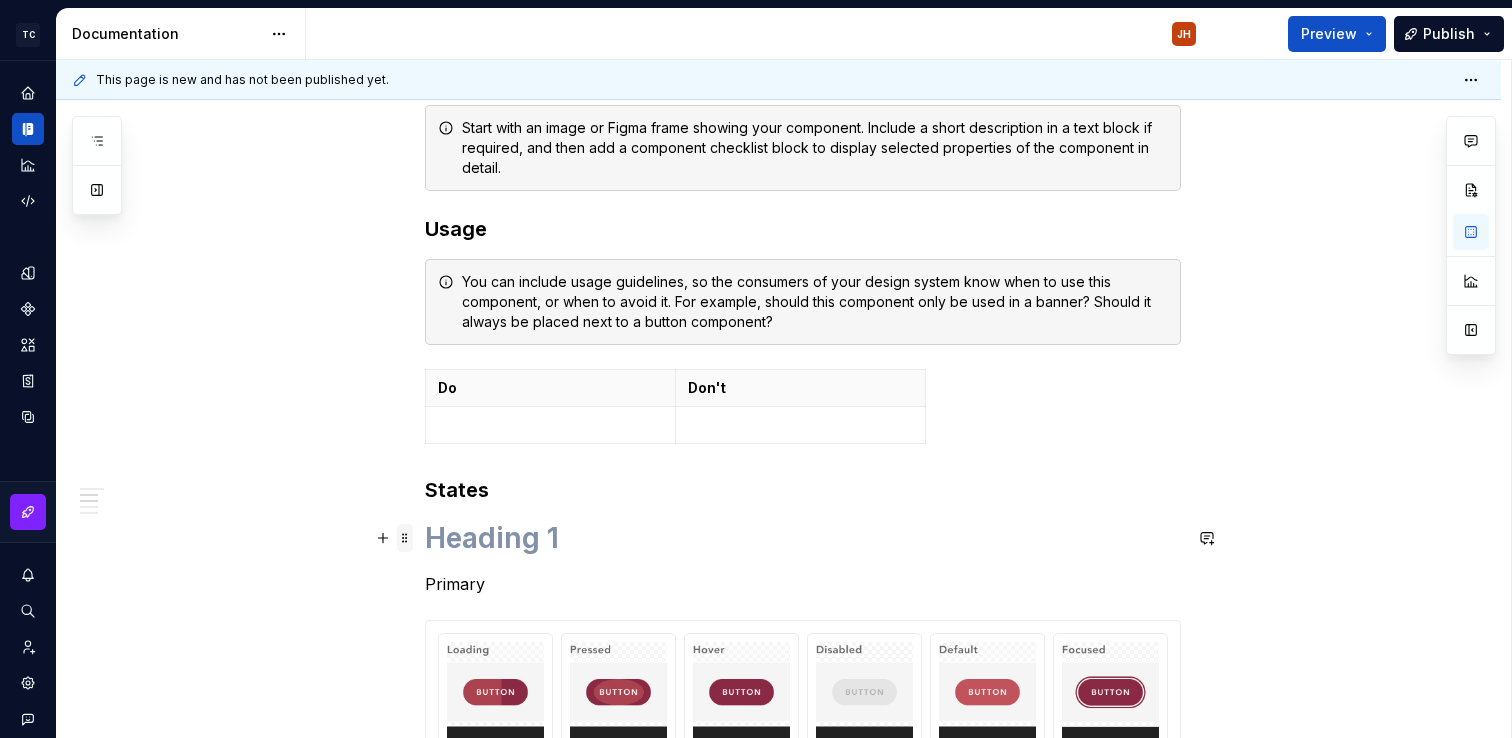 click at bounding box center [405, 538] 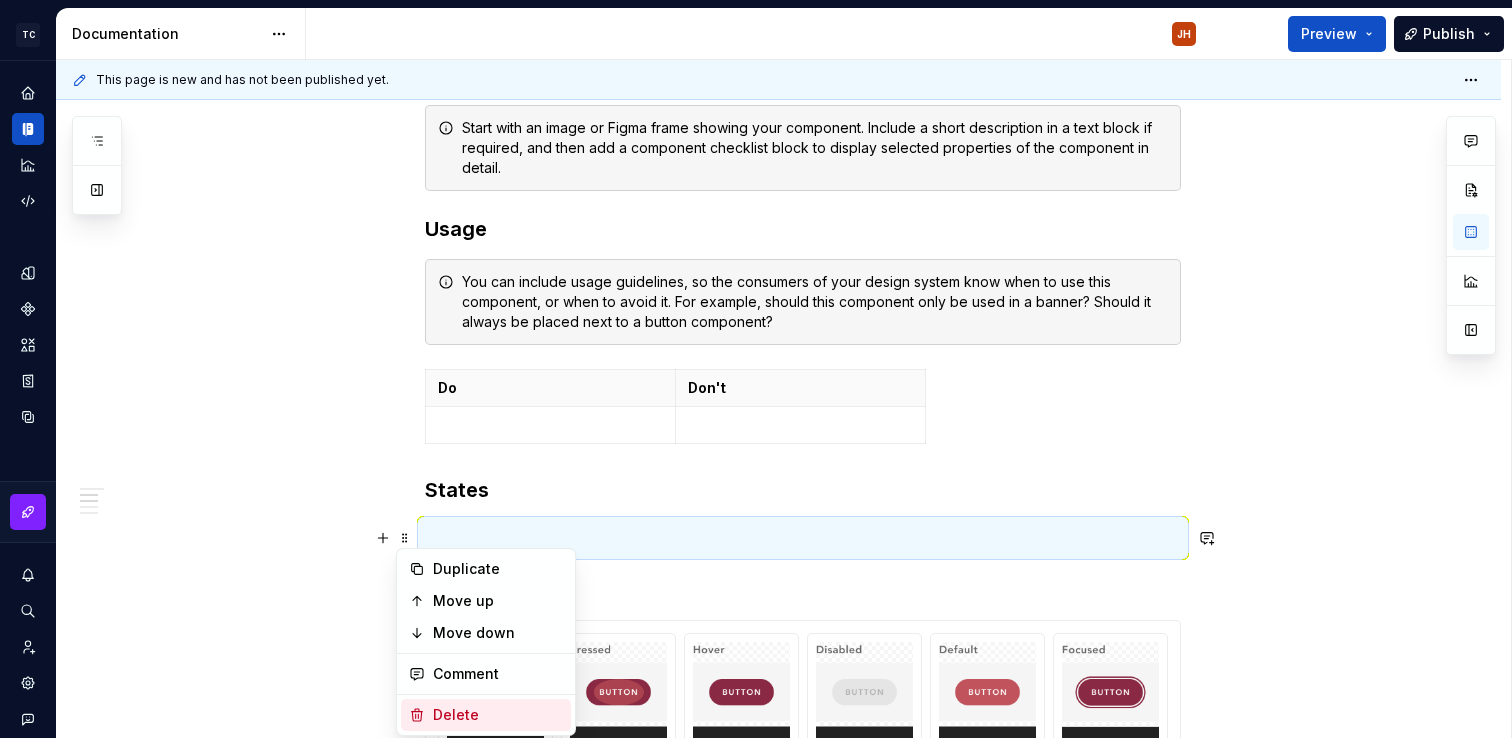 click on "Delete" at bounding box center (498, 715) 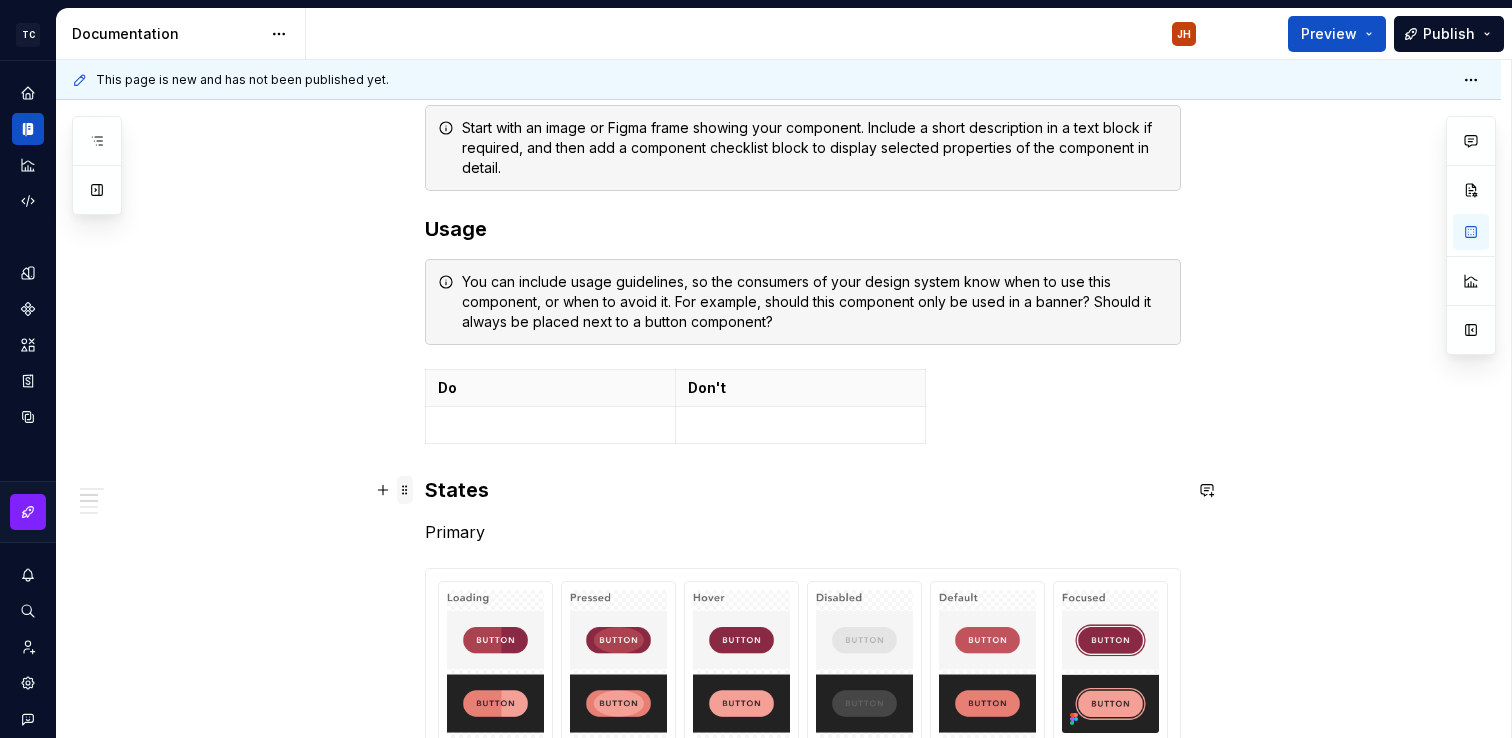 click at bounding box center (405, 490) 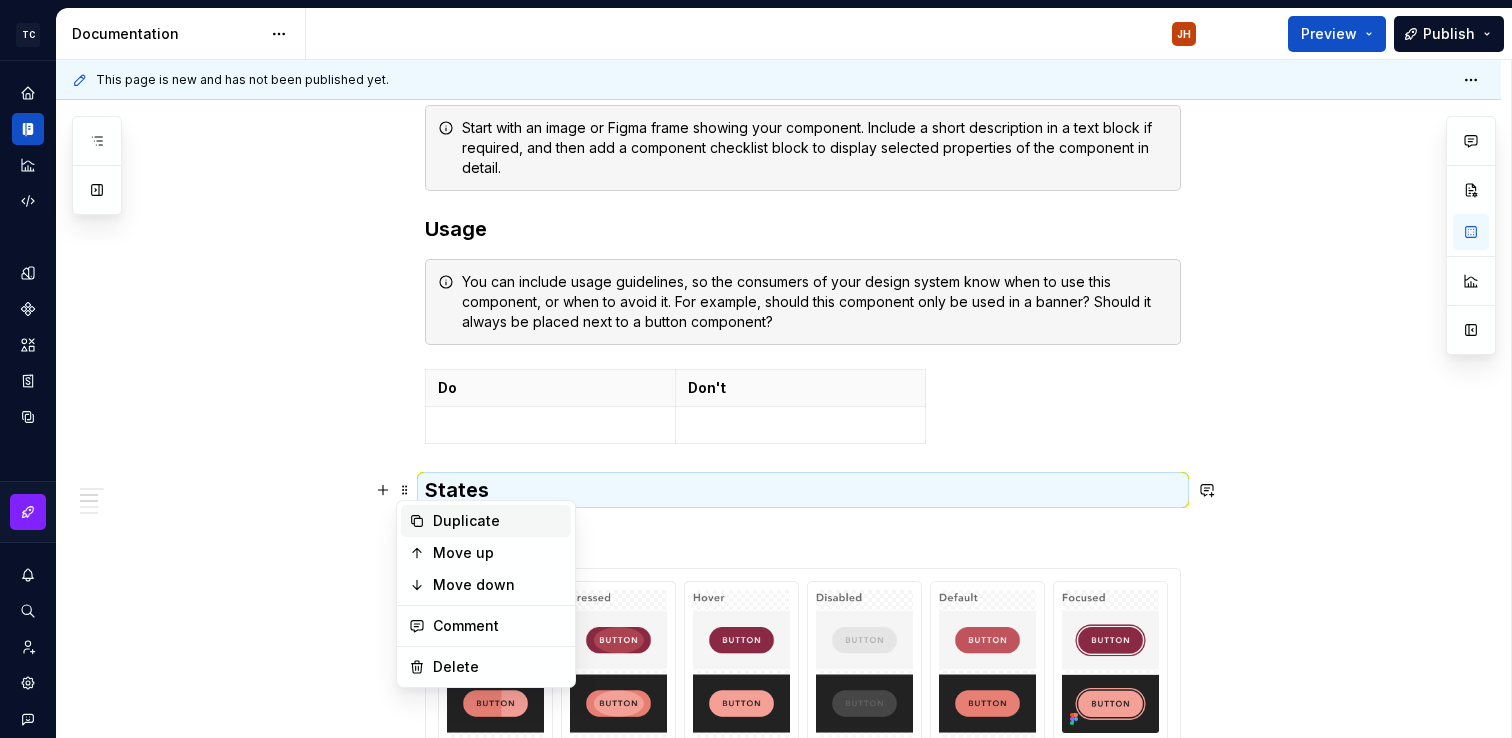 click on "Duplicate" at bounding box center (498, 521) 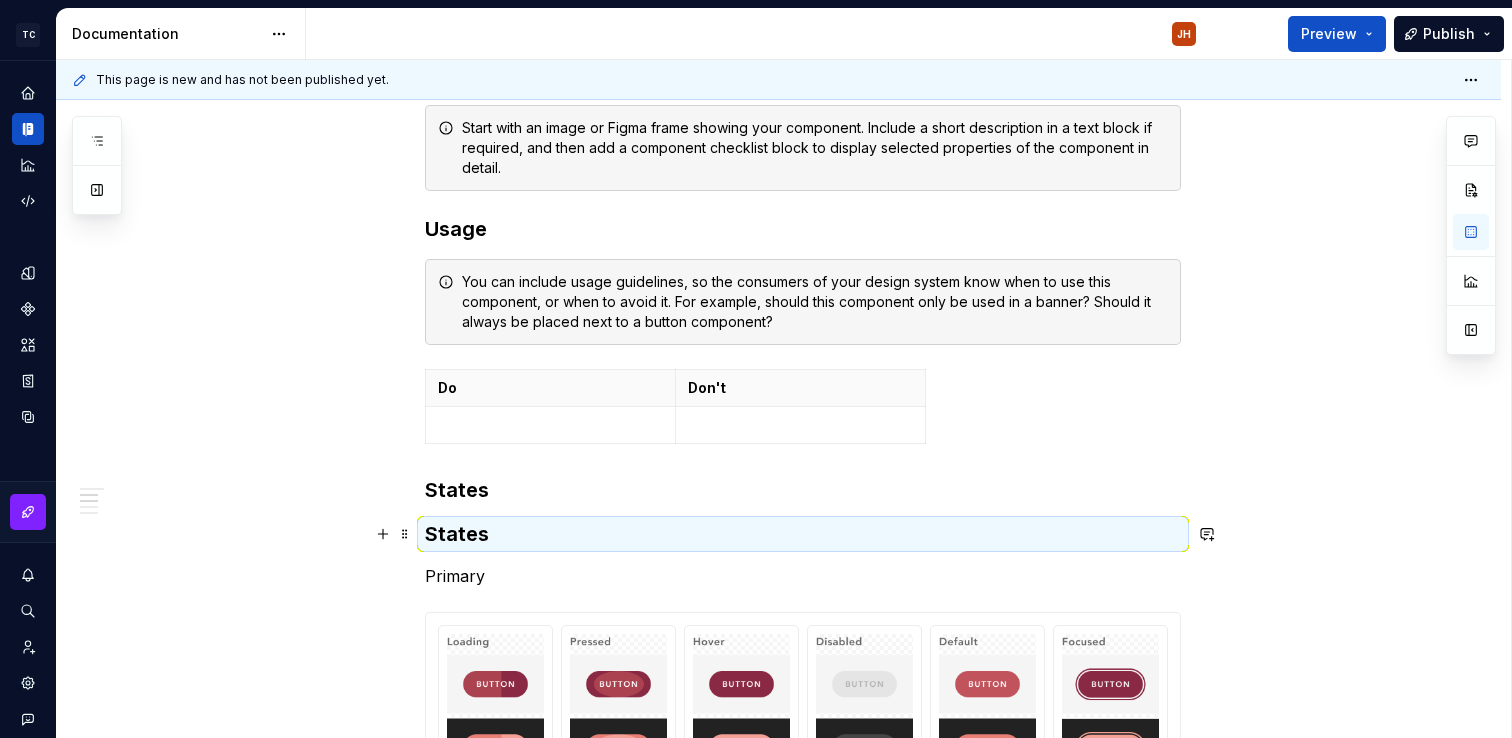 click on "States" at bounding box center (803, 534) 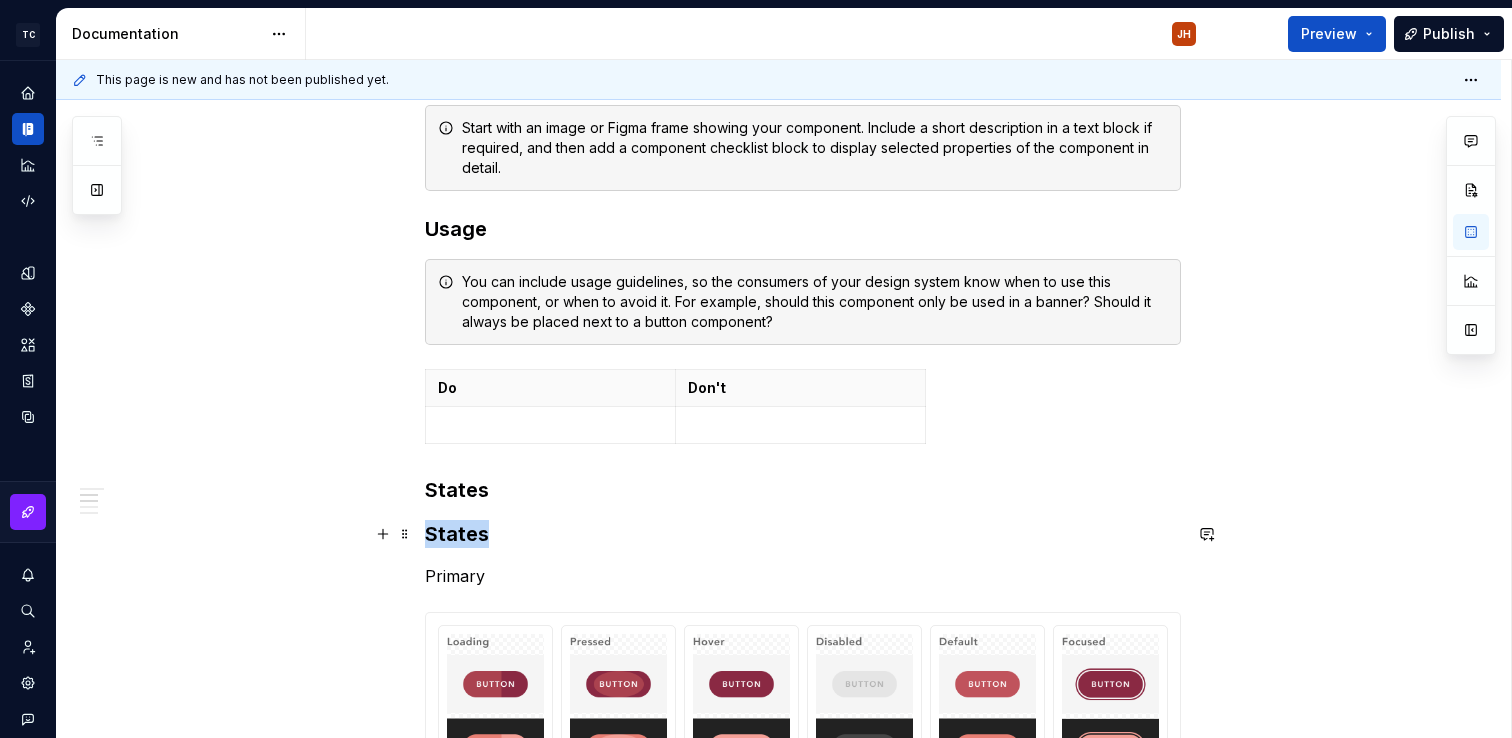 click on "States" at bounding box center (803, 534) 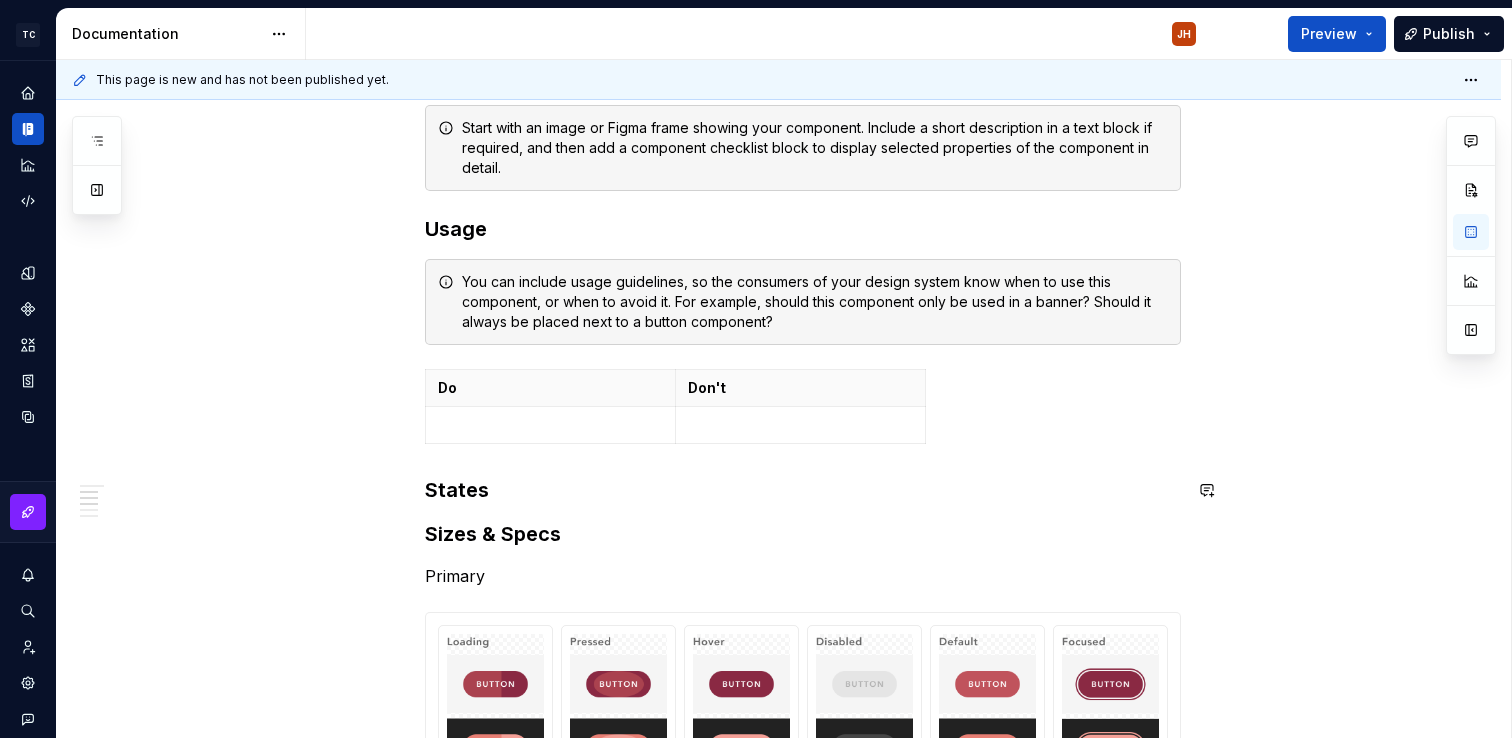click on "Primary" at bounding box center [803, 576] 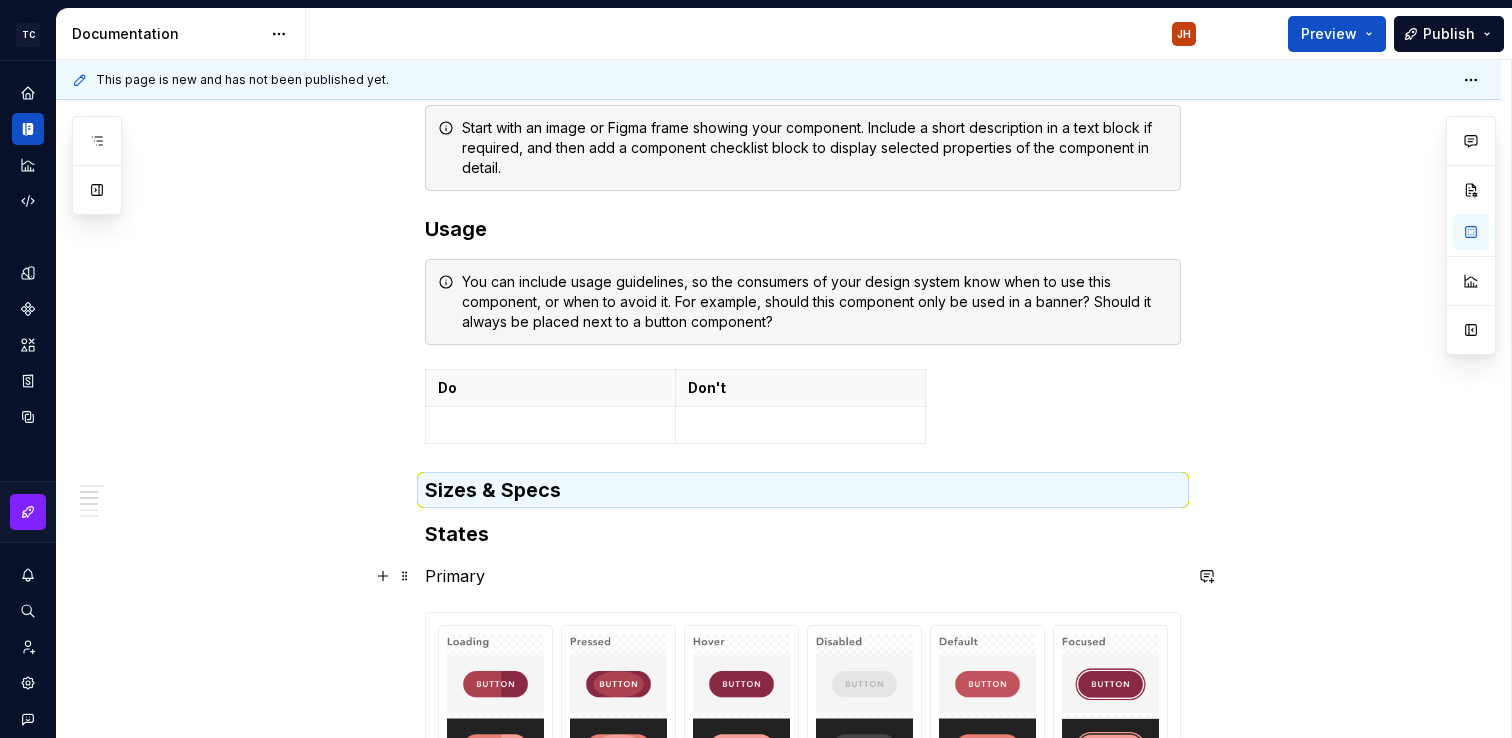 click on "Primary" at bounding box center (803, 576) 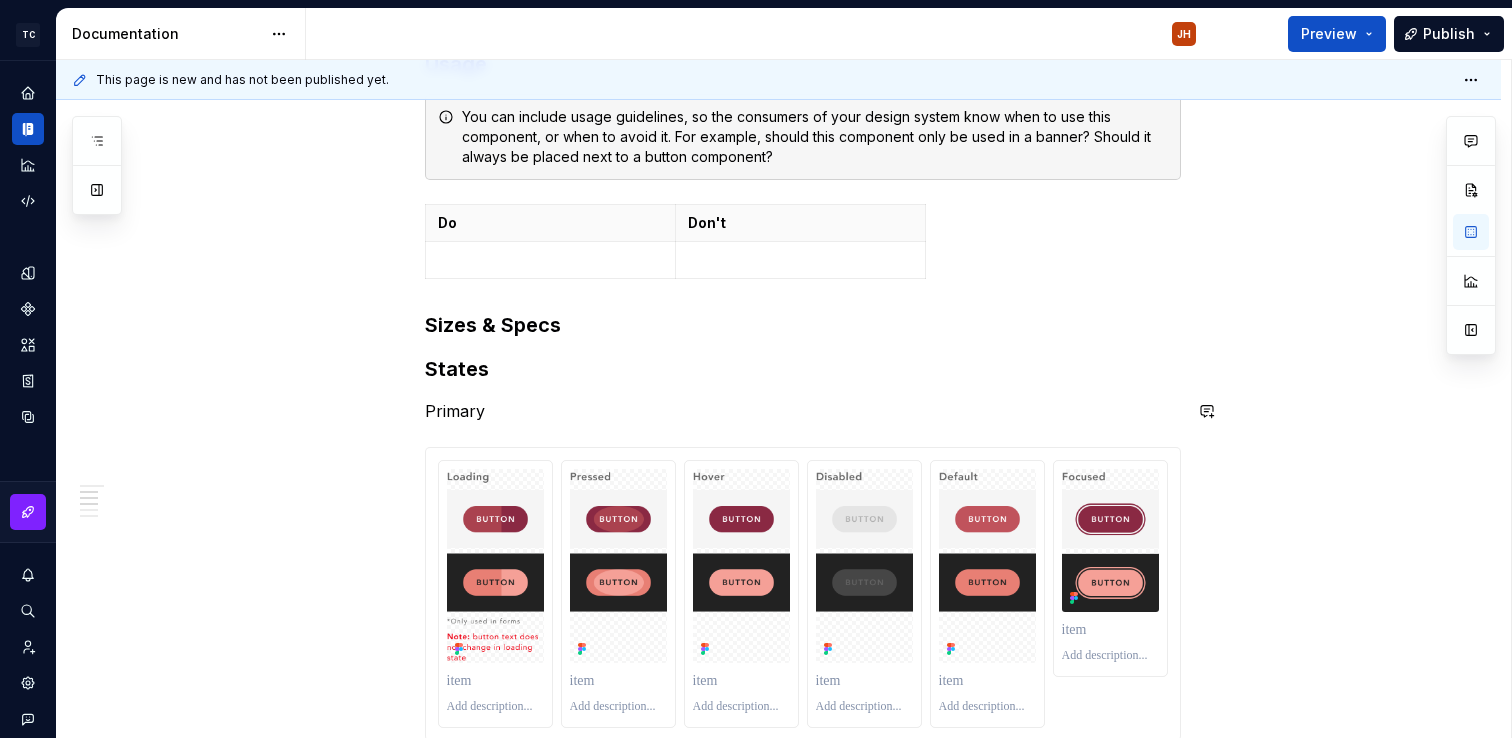 scroll, scrollTop: 1317, scrollLeft: 0, axis: vertical 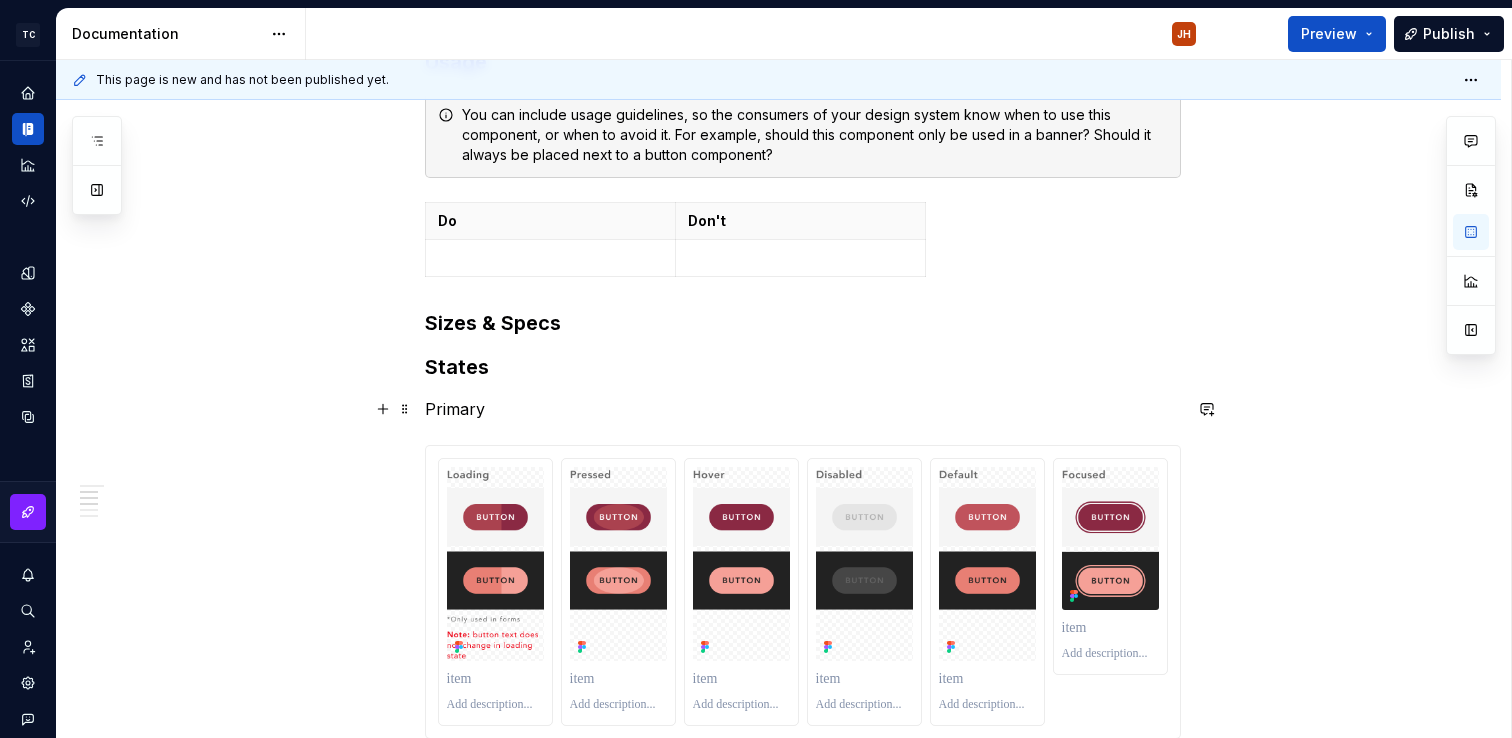 click on "Primary" at bounding box center [803, 409] 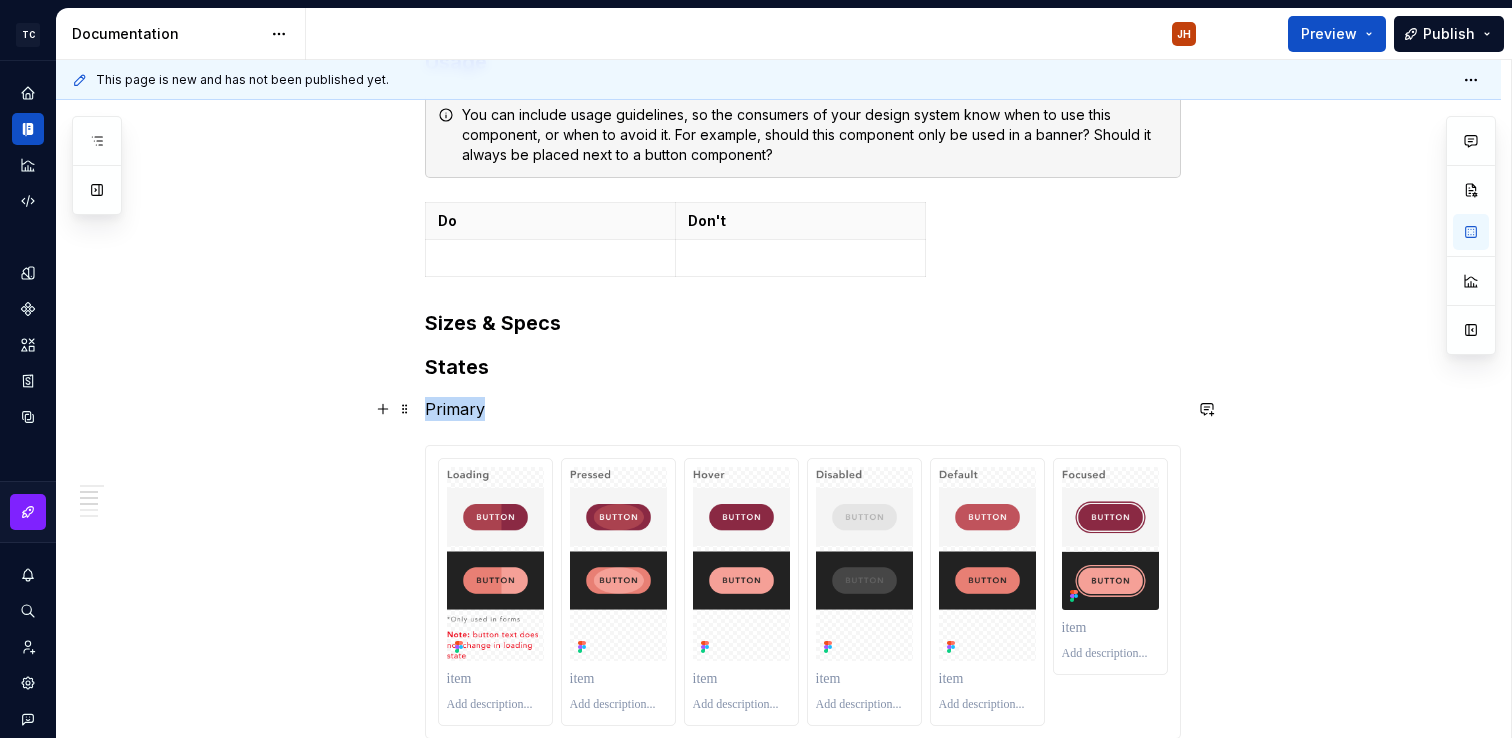 click on "Primary" at bounding box center (803, 409) 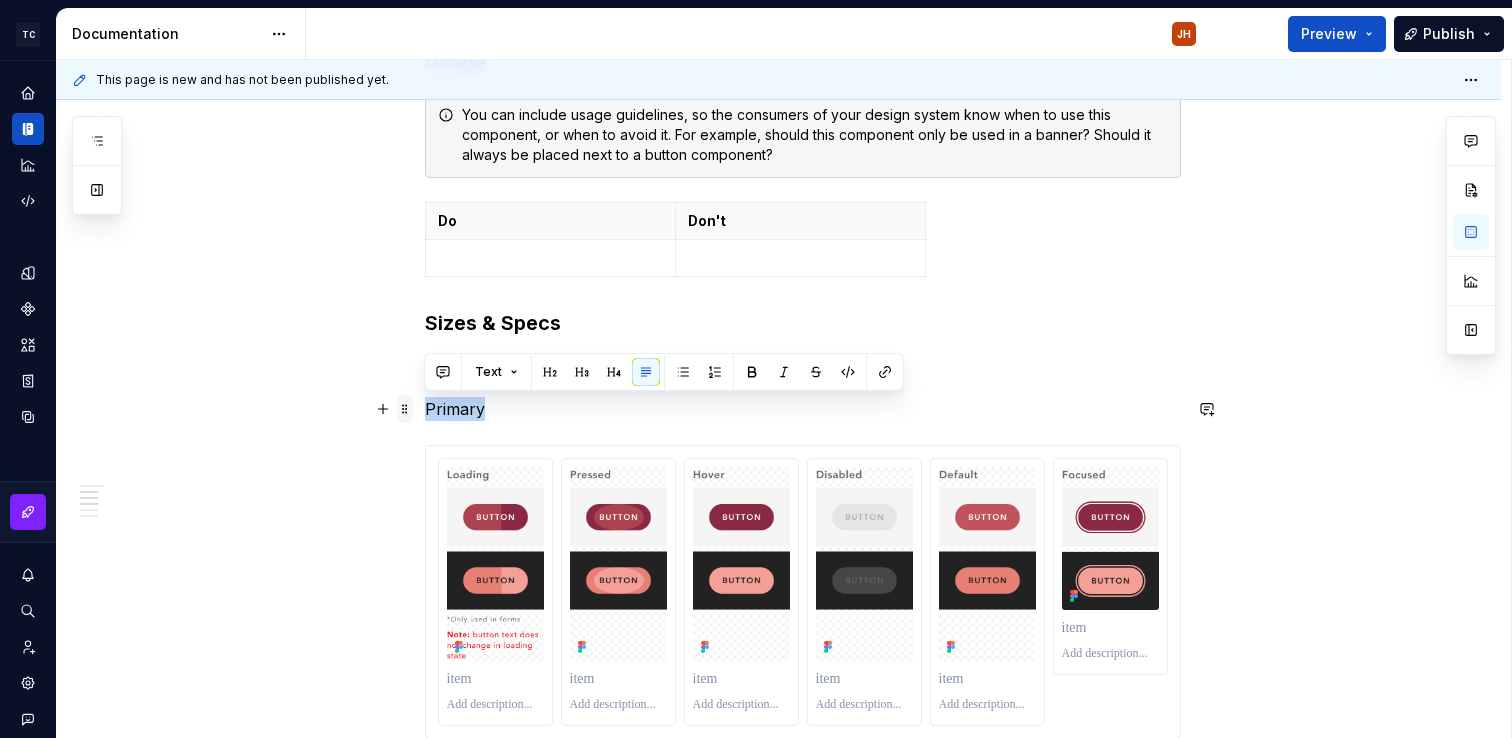 click at bounding box center (405, 409) 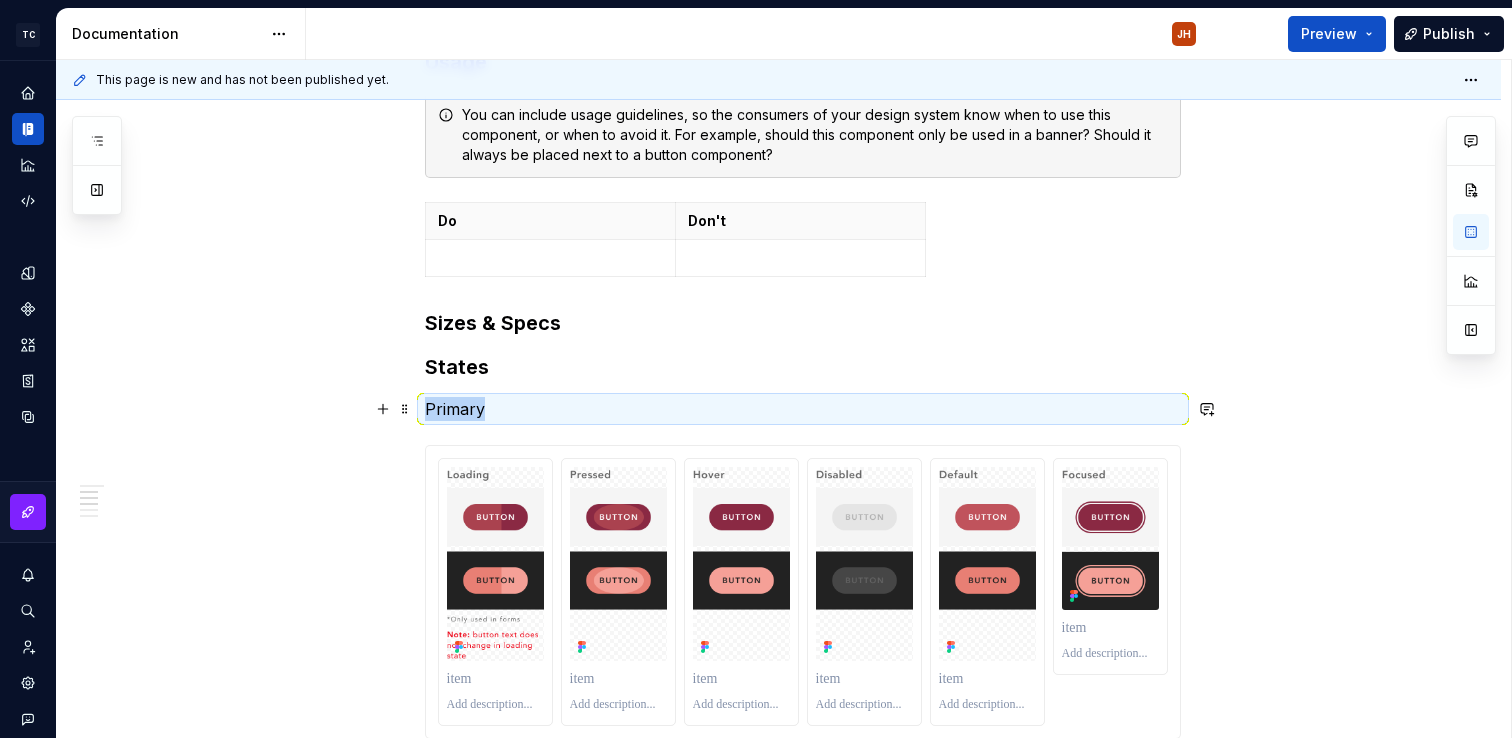 click on "Primary" at bounding box center [803, 409] 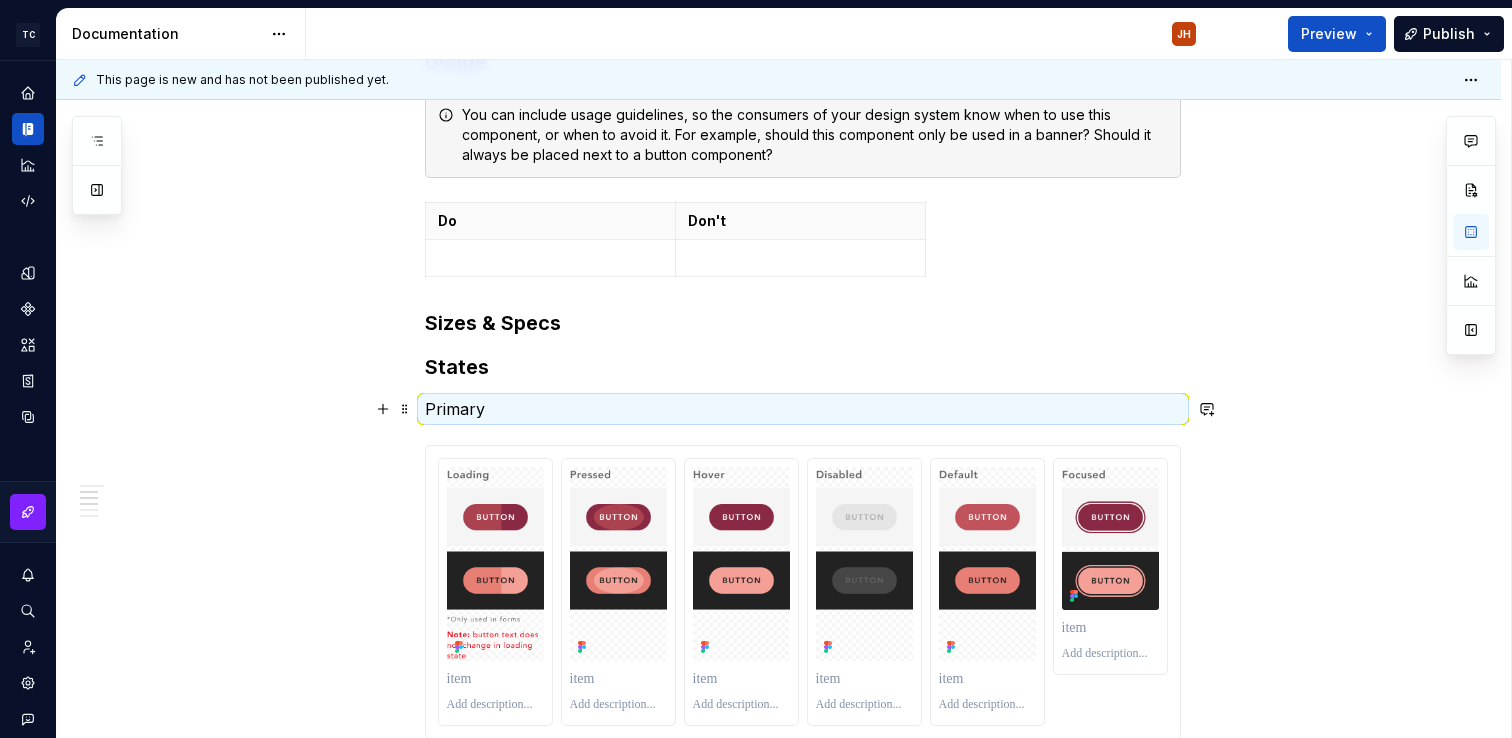 click on "Primary" at bounding box center (803, 409) 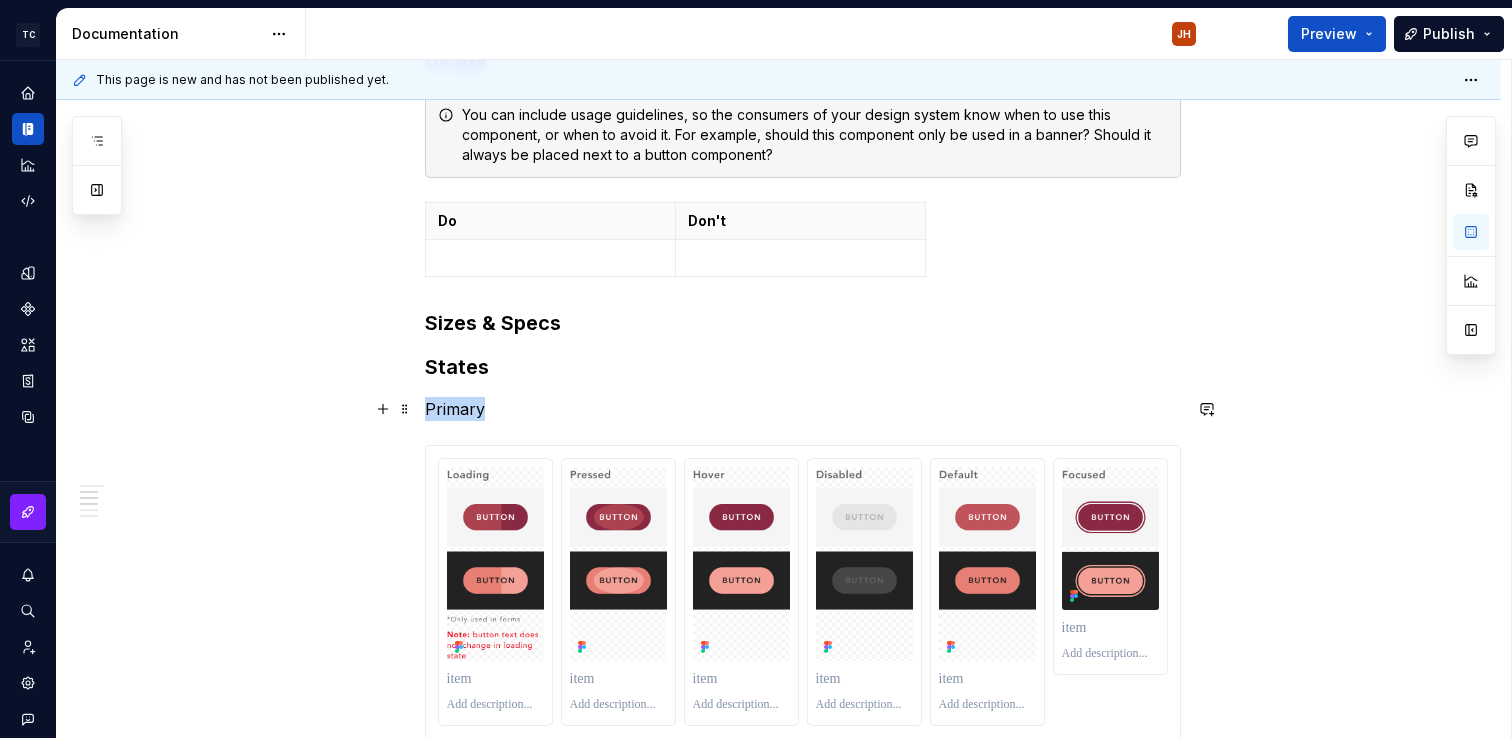 click on "Primary" at bounding box center [803, 409] 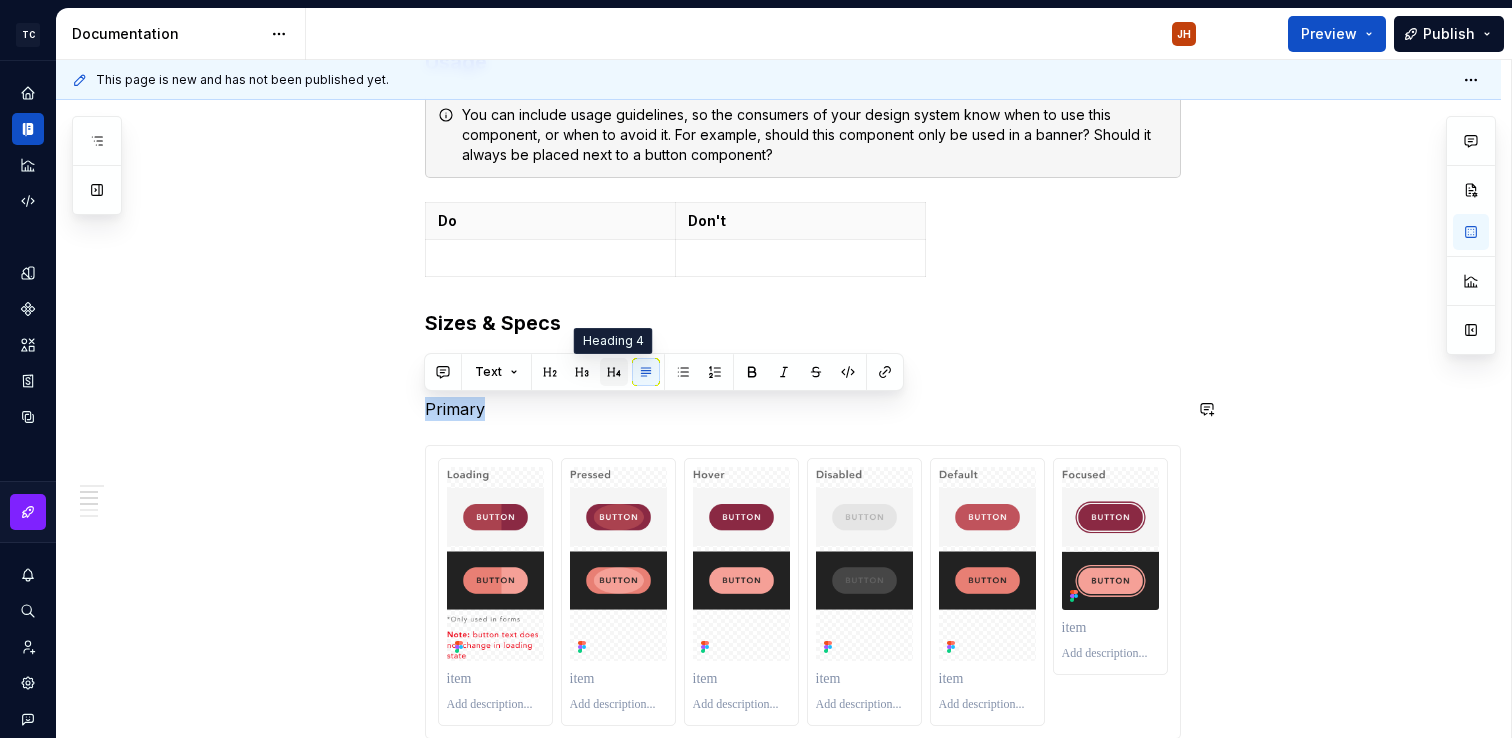 click at bounding box center [614, 372] 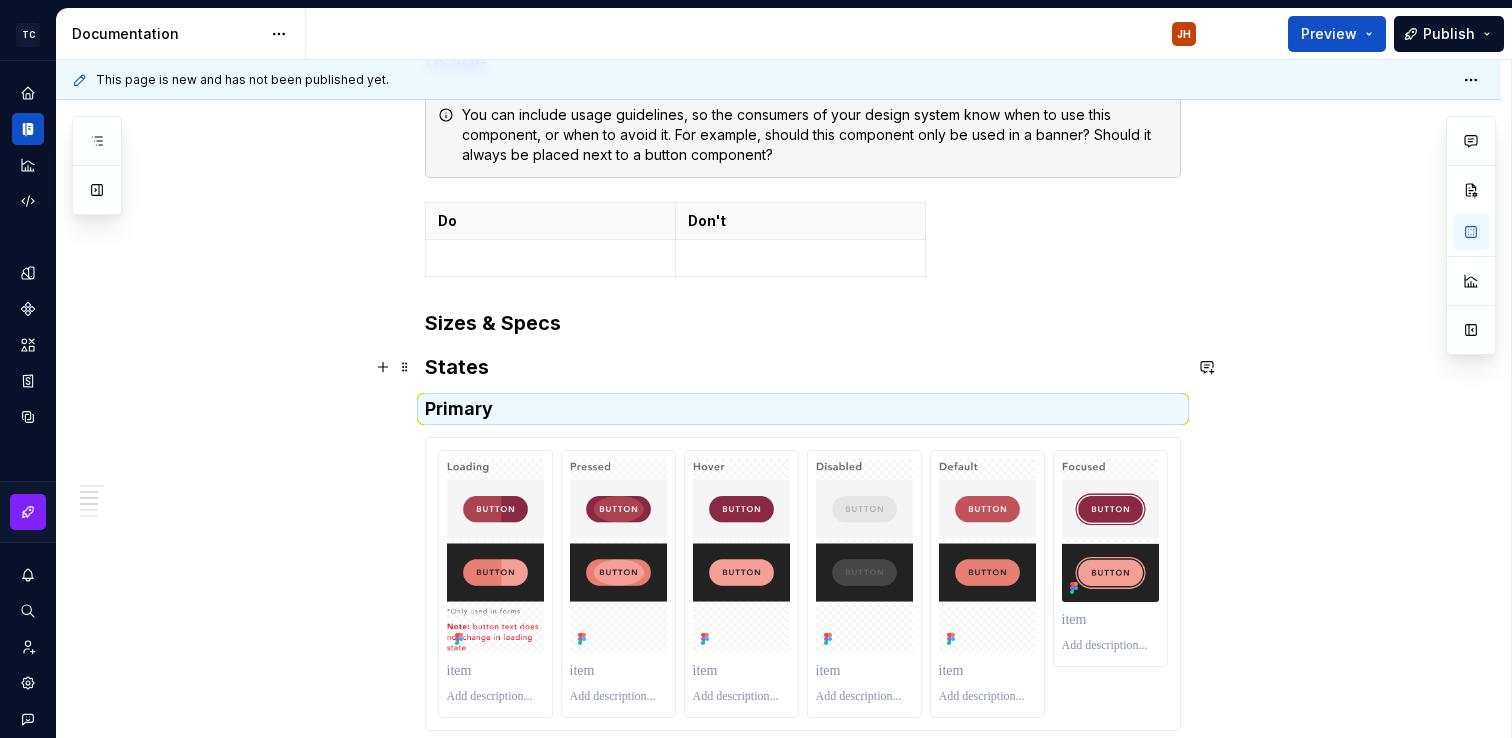 click on "States" at bounding box center (803, 367) 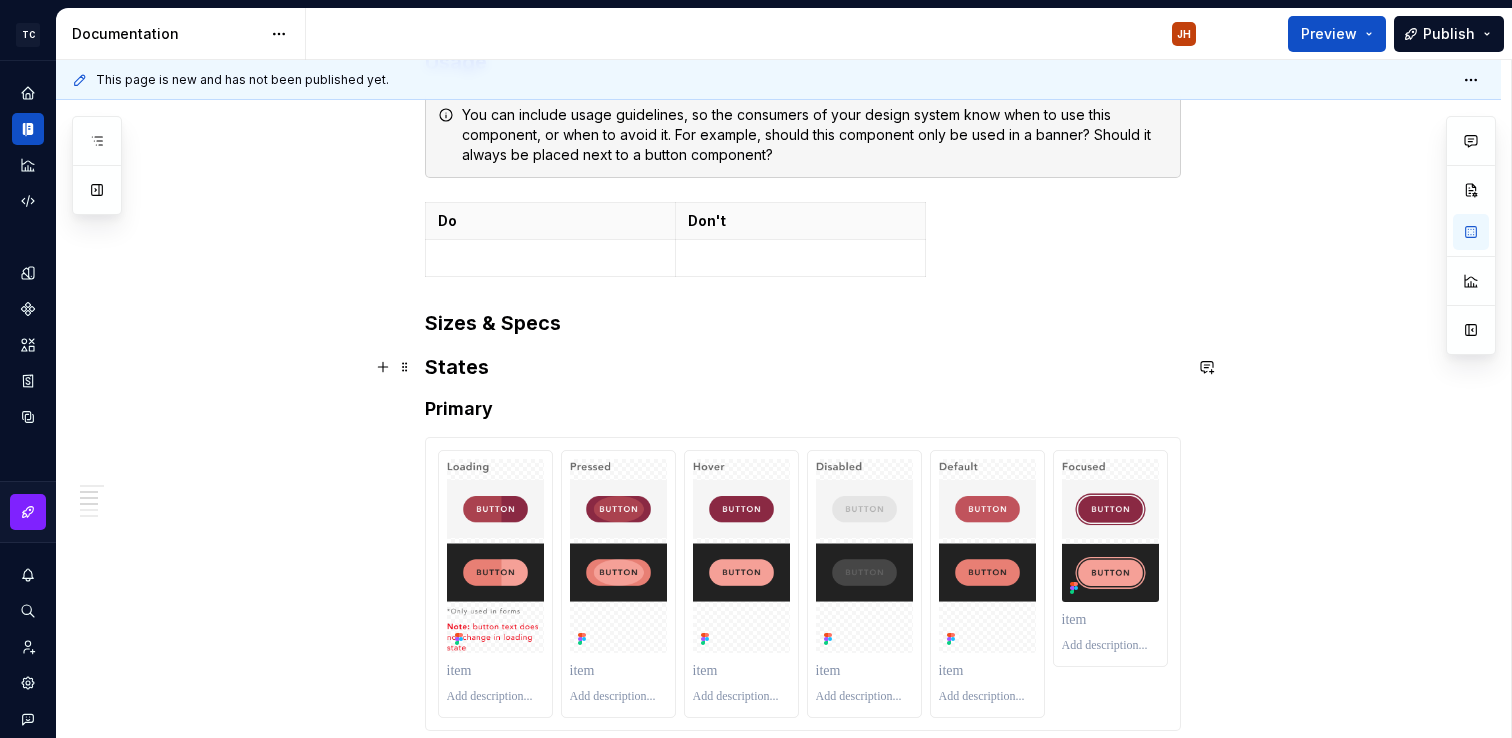 click on "States" at bounding box center [803, 367] 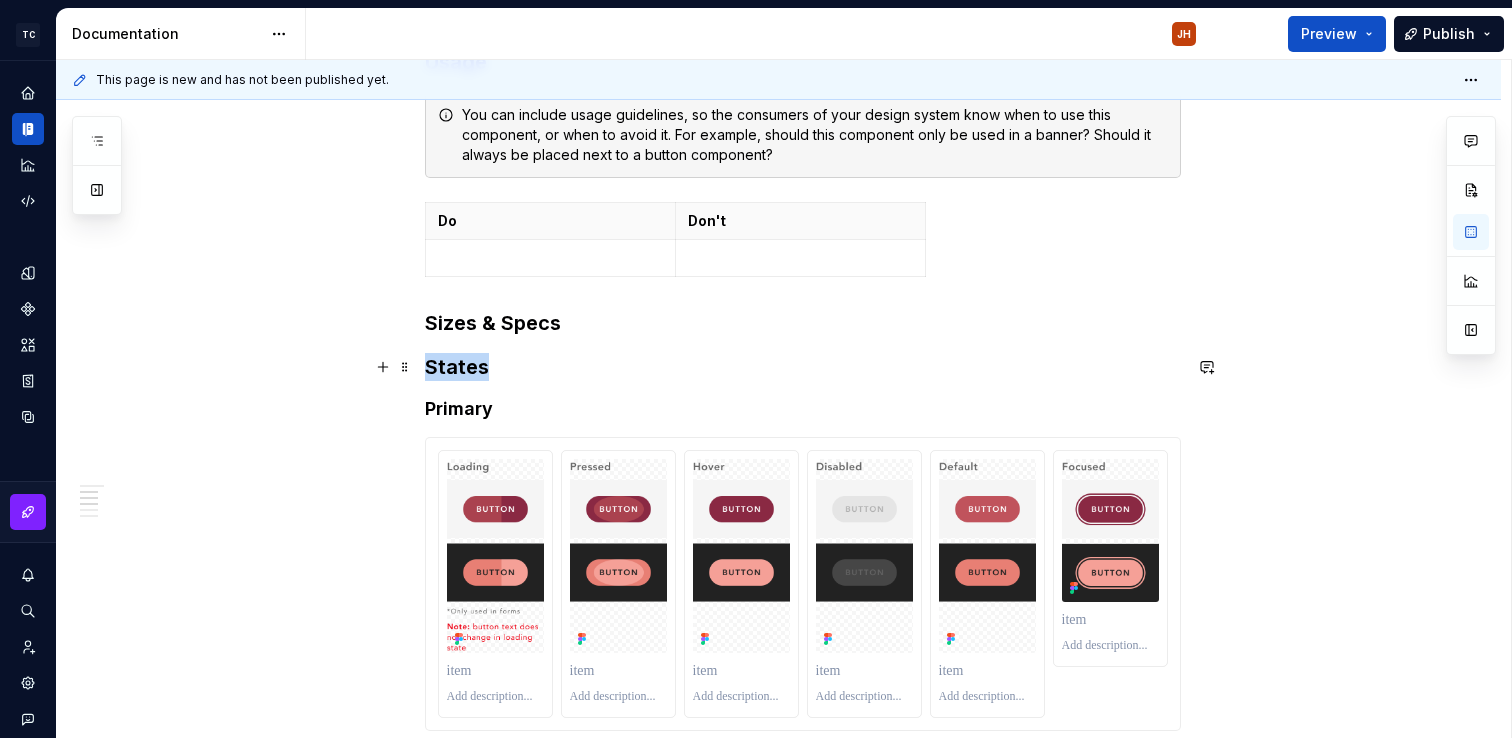 click on "States" at bounding box center [803, 367] 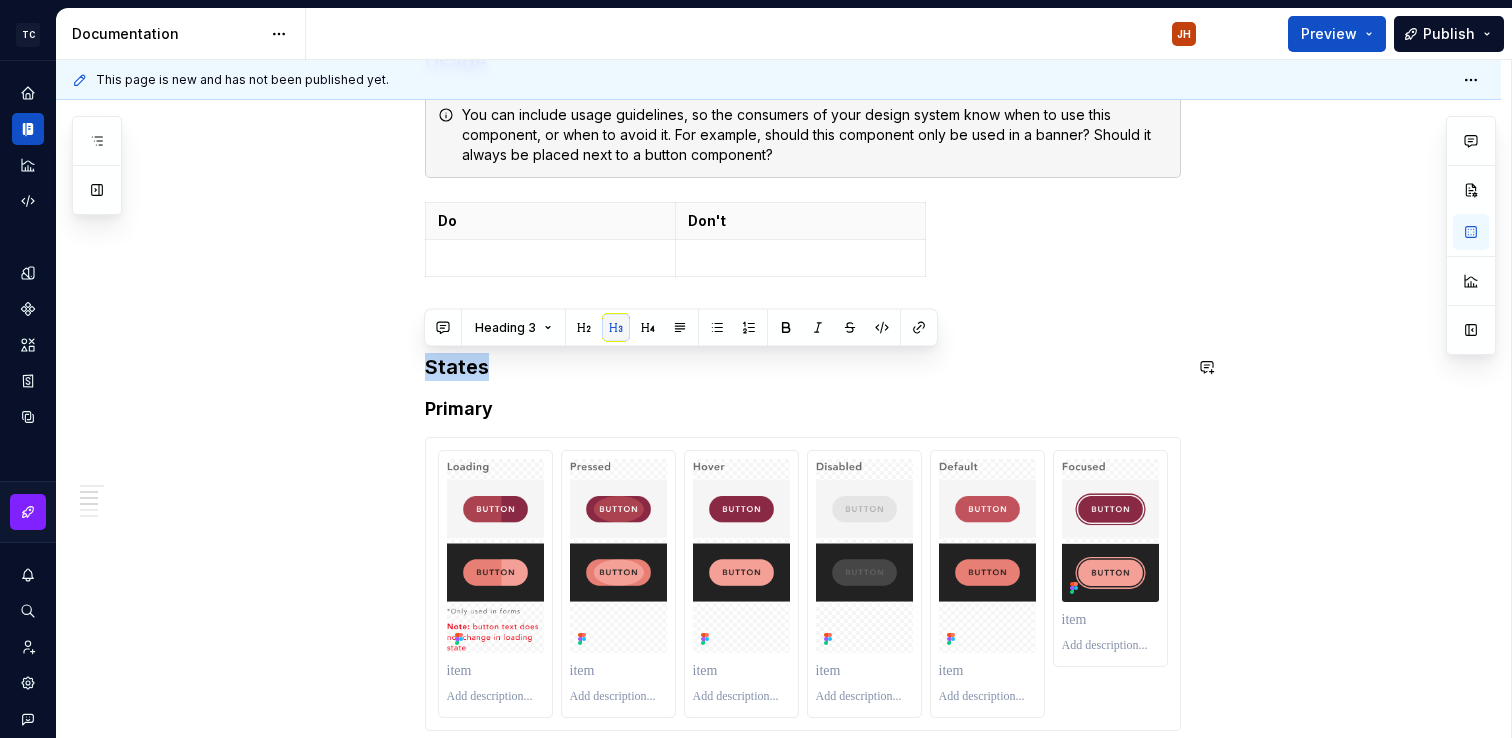 click at bounding box center [616, 328] 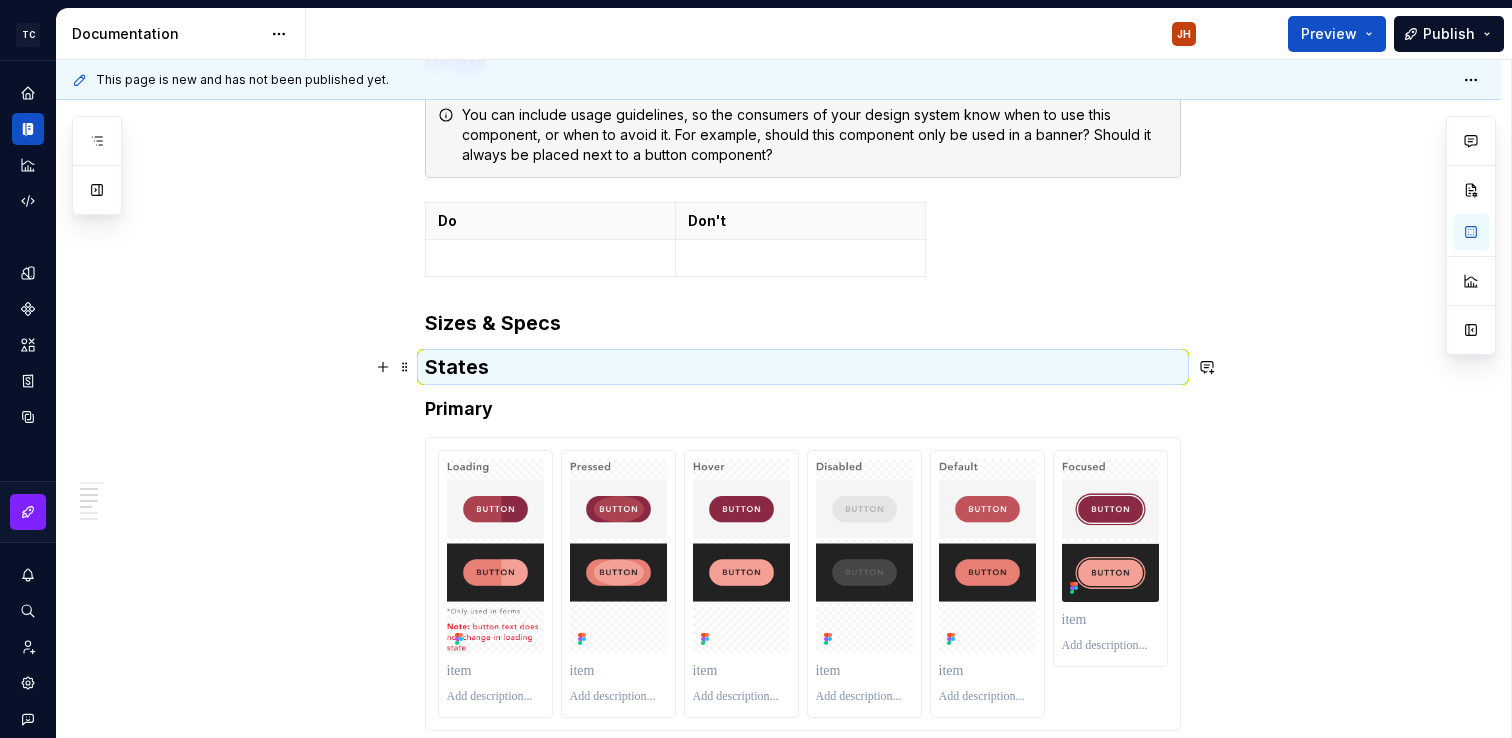 click on "States" at bounding box center (803, 367) 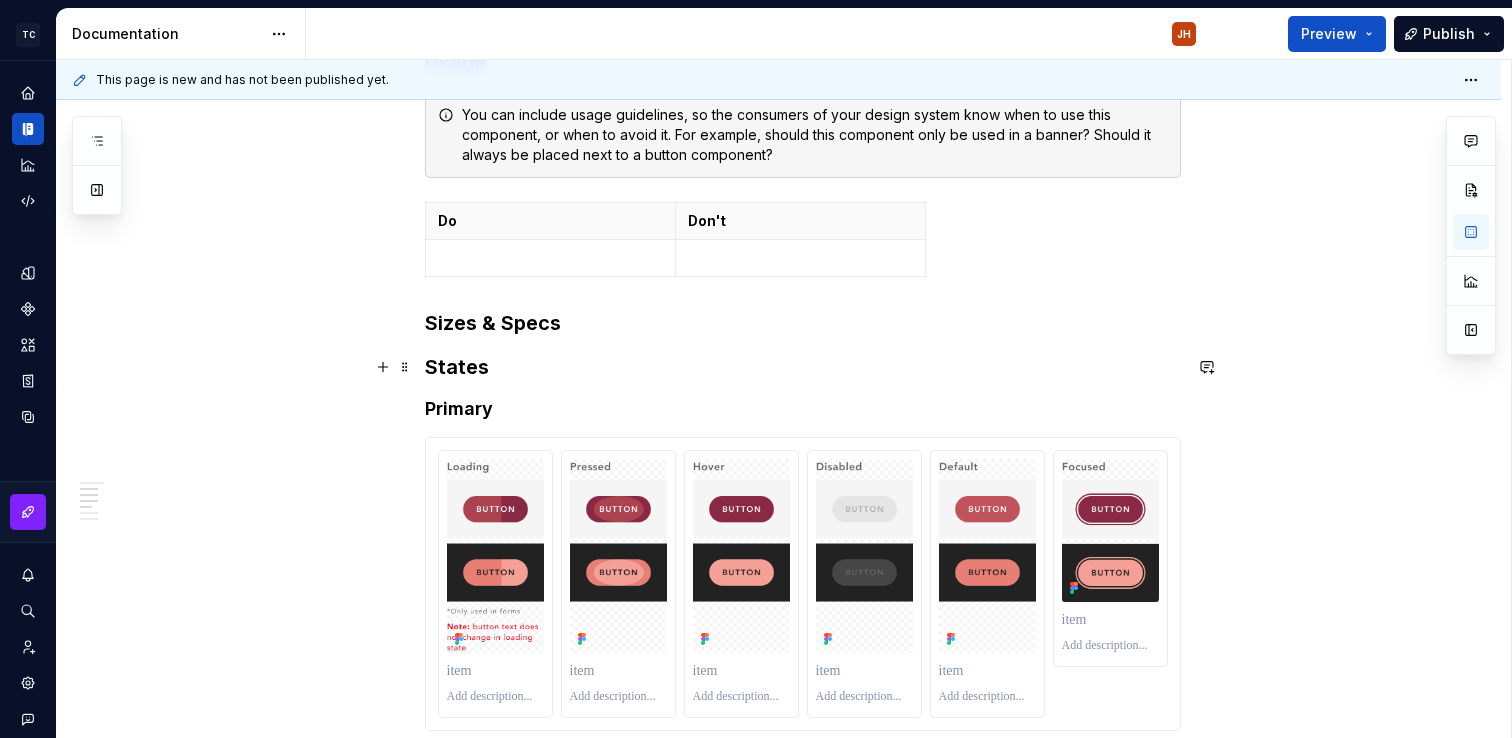 click on "States" at bounding box center [803, 367] 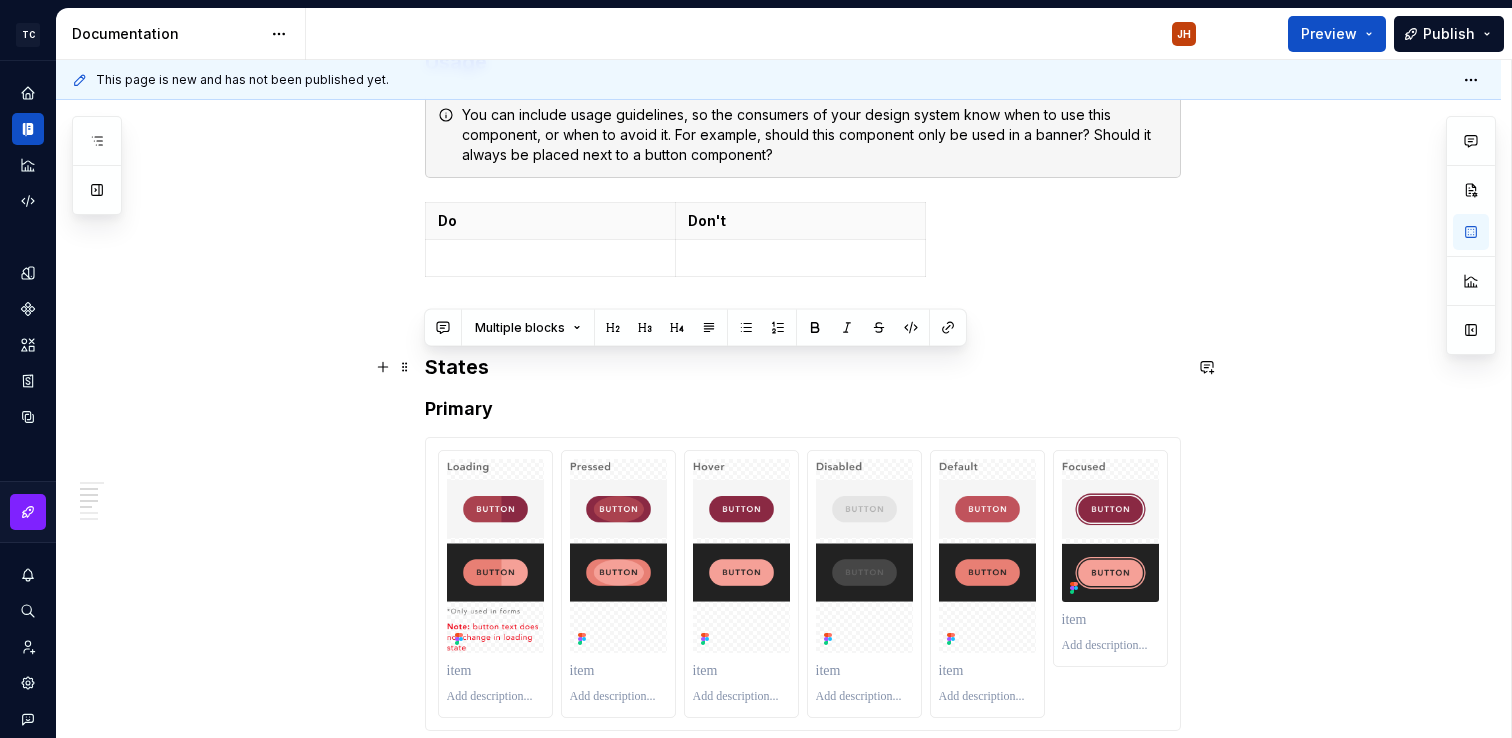 click on "States" at bounding box center [803, 367] 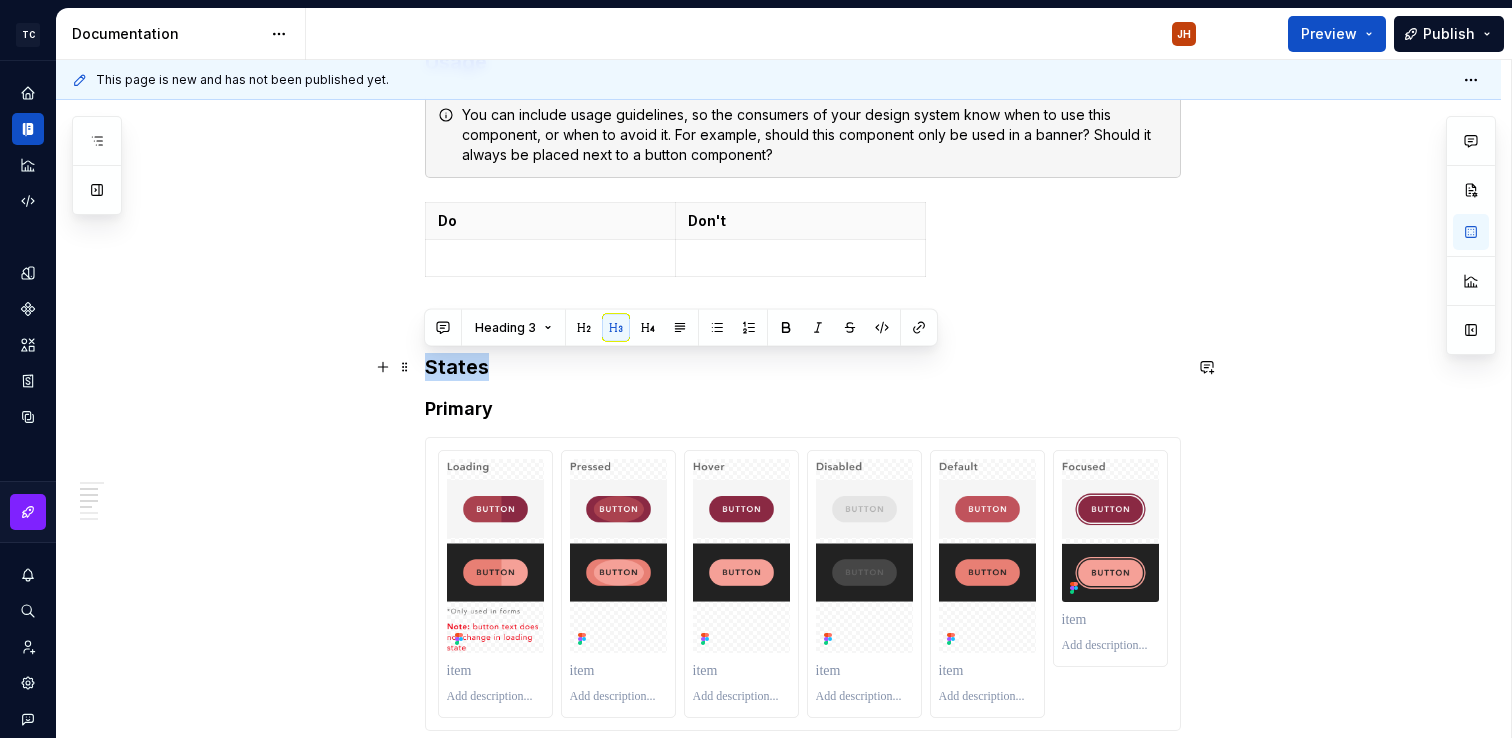 click on "States" at bounding box center [803, 367] 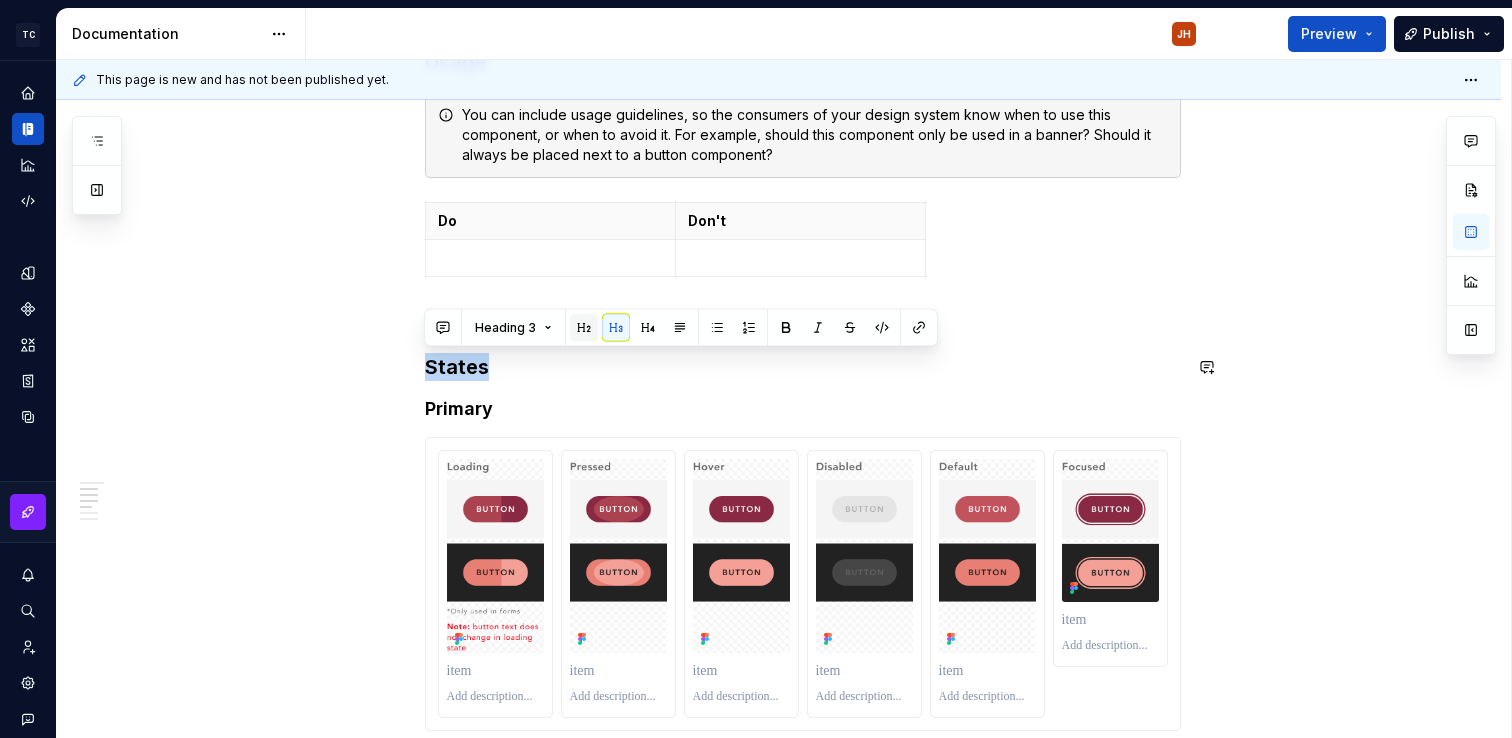 click at bounding box center [584, 328] 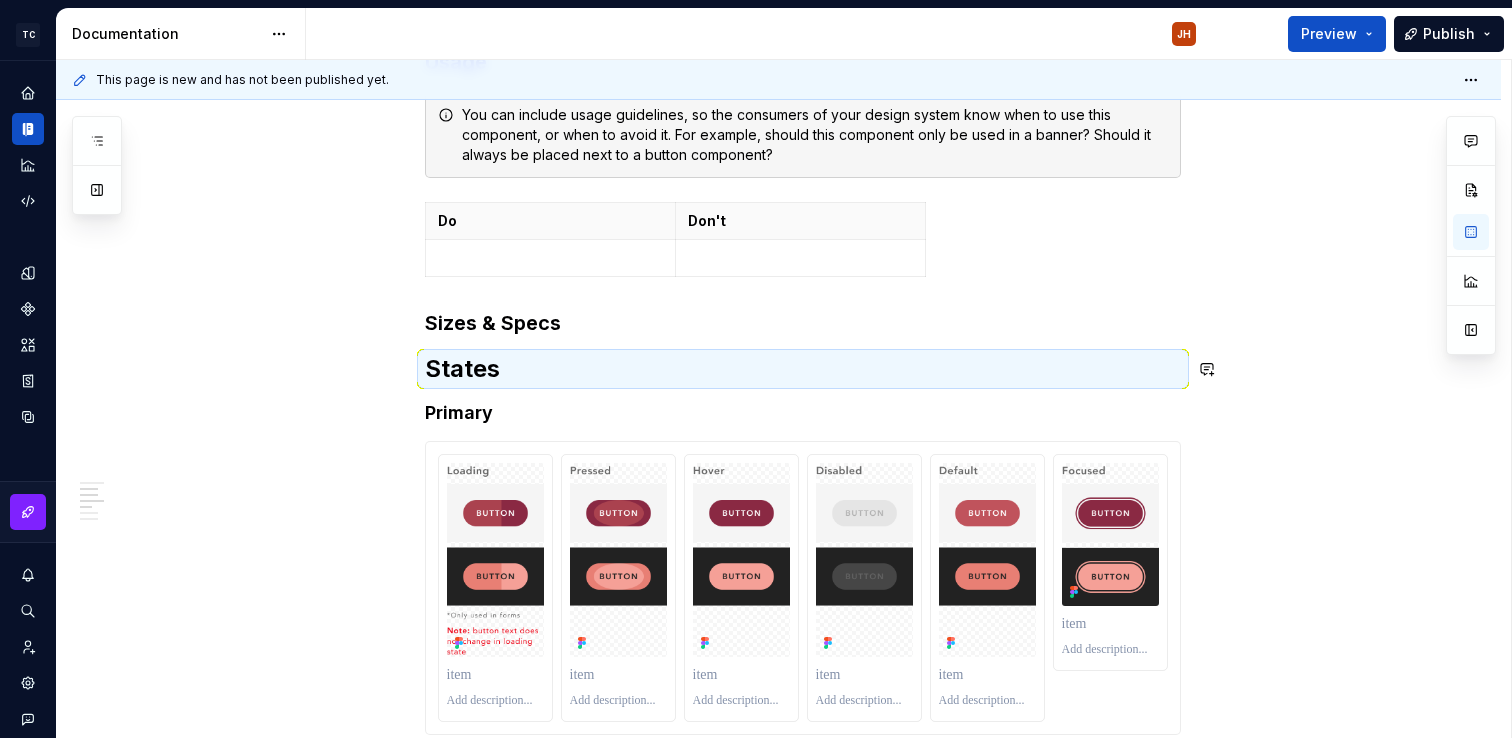 click on "**********" at bounding box center (803, 220) 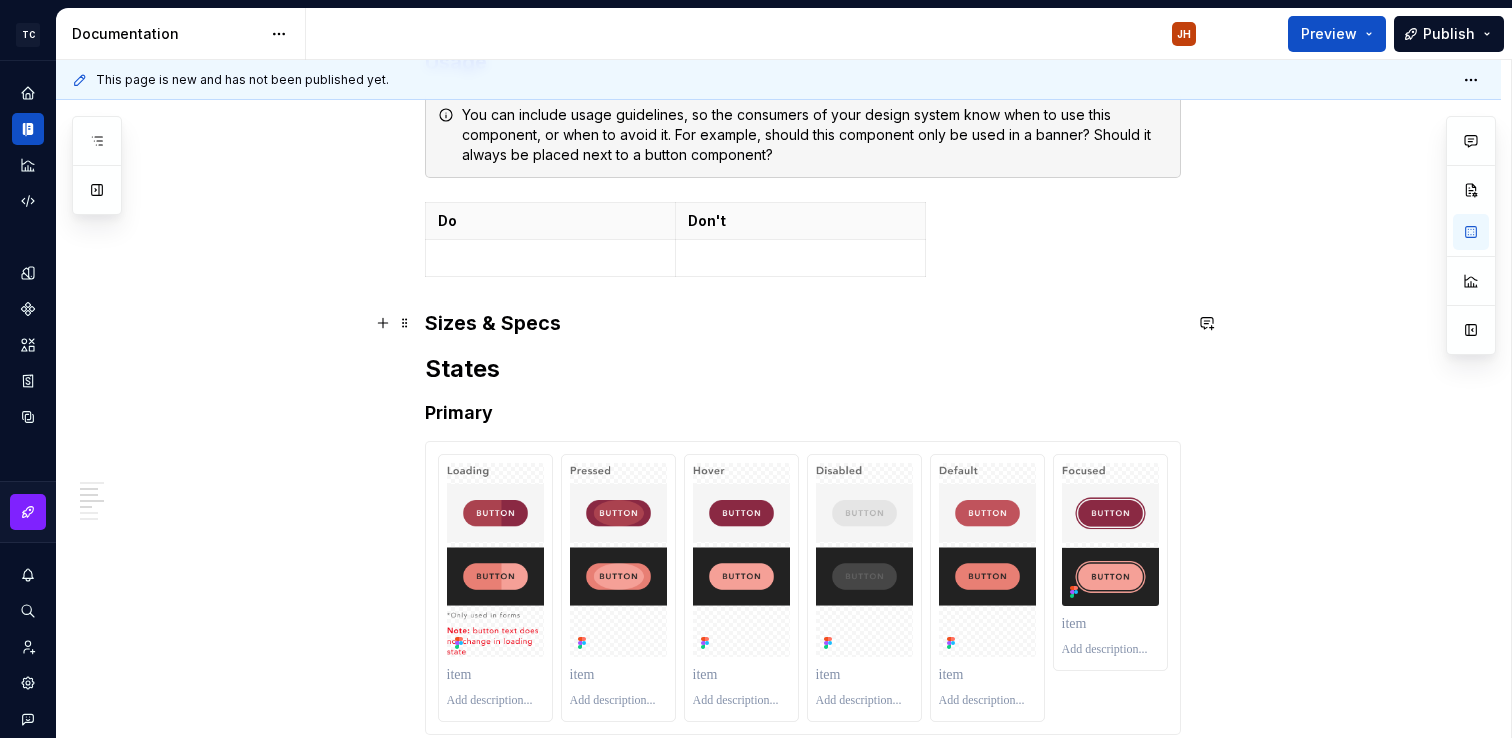 click on "Sizes & Specs" at bounding box center (803, 323) 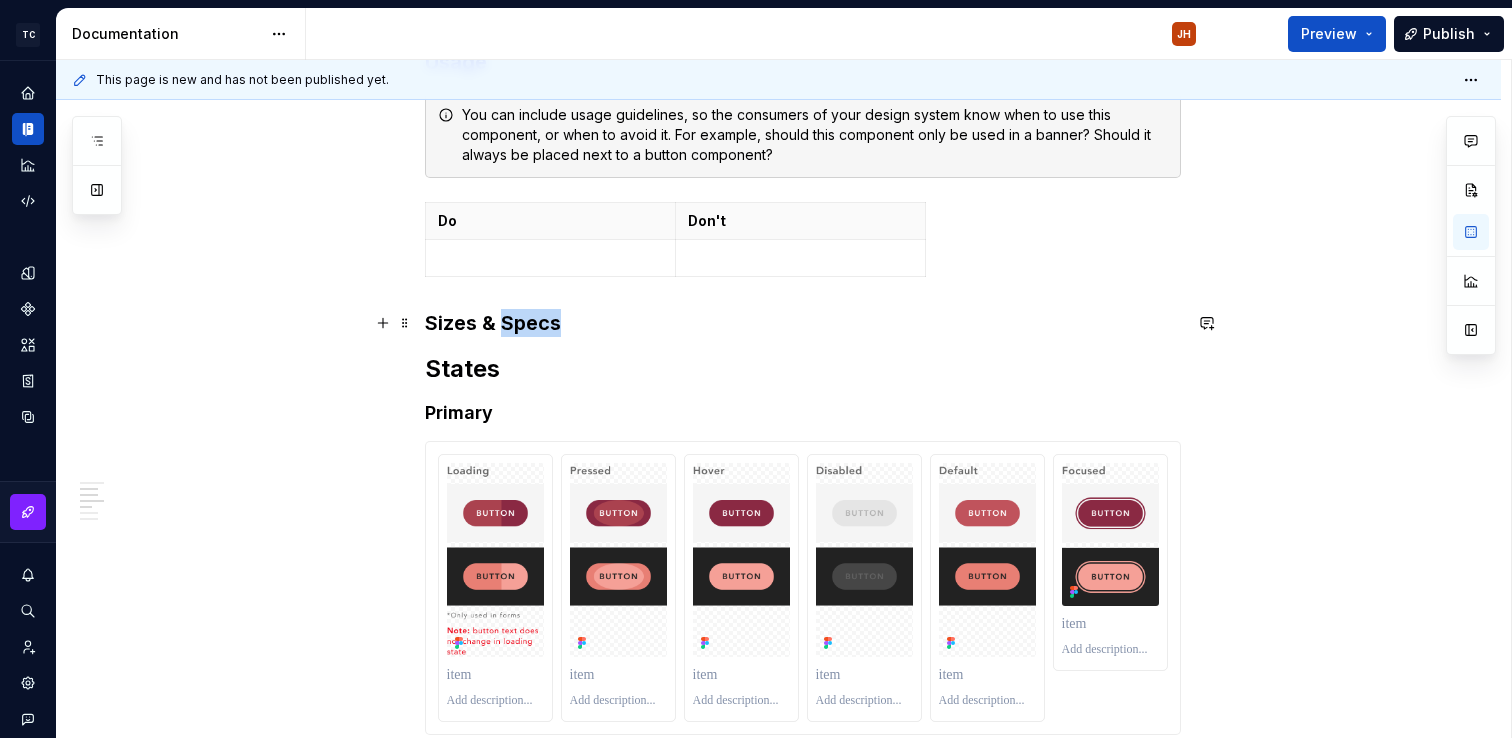 click on "Sizes & Specs" at bounding box center (803, 323) 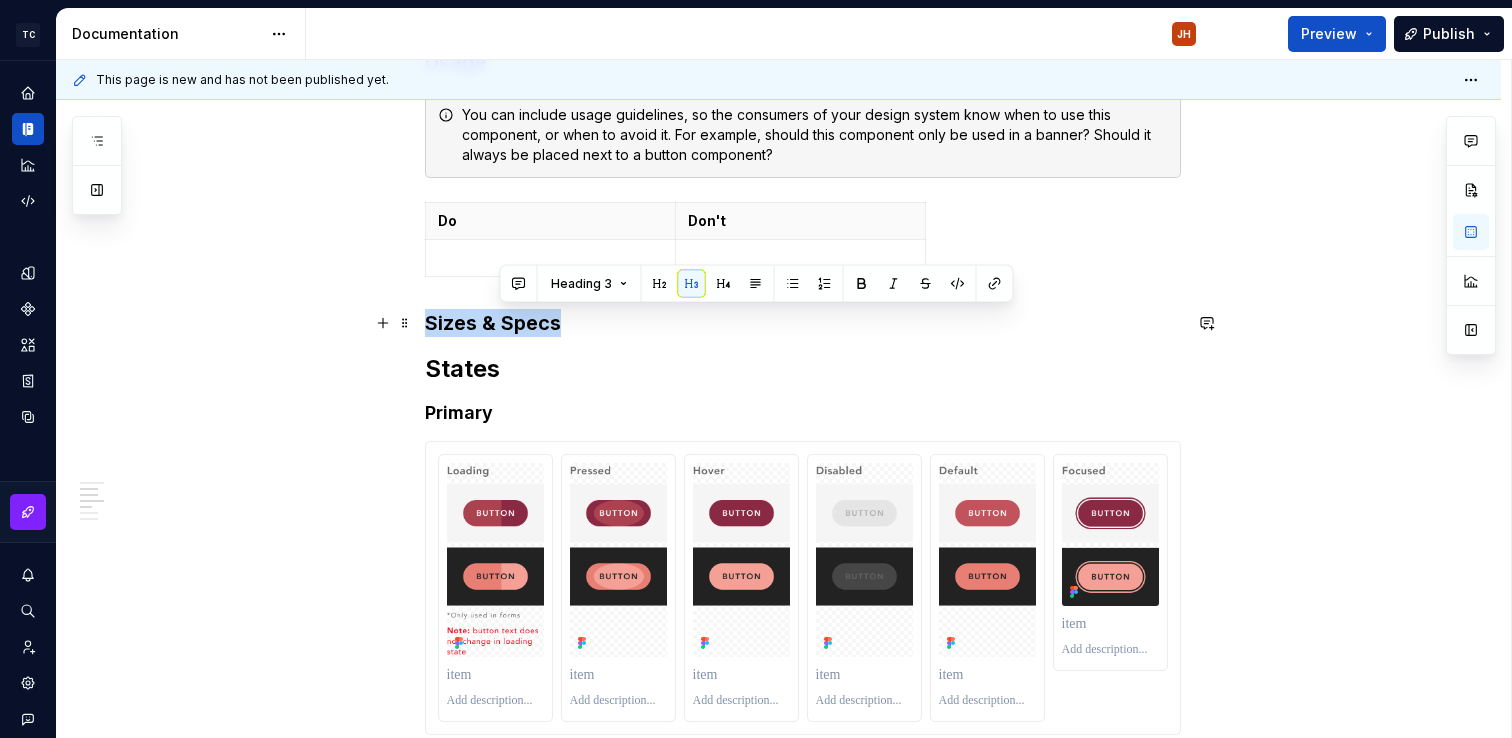 click on "Sizes & Specs" at bounding box center [803, 323] 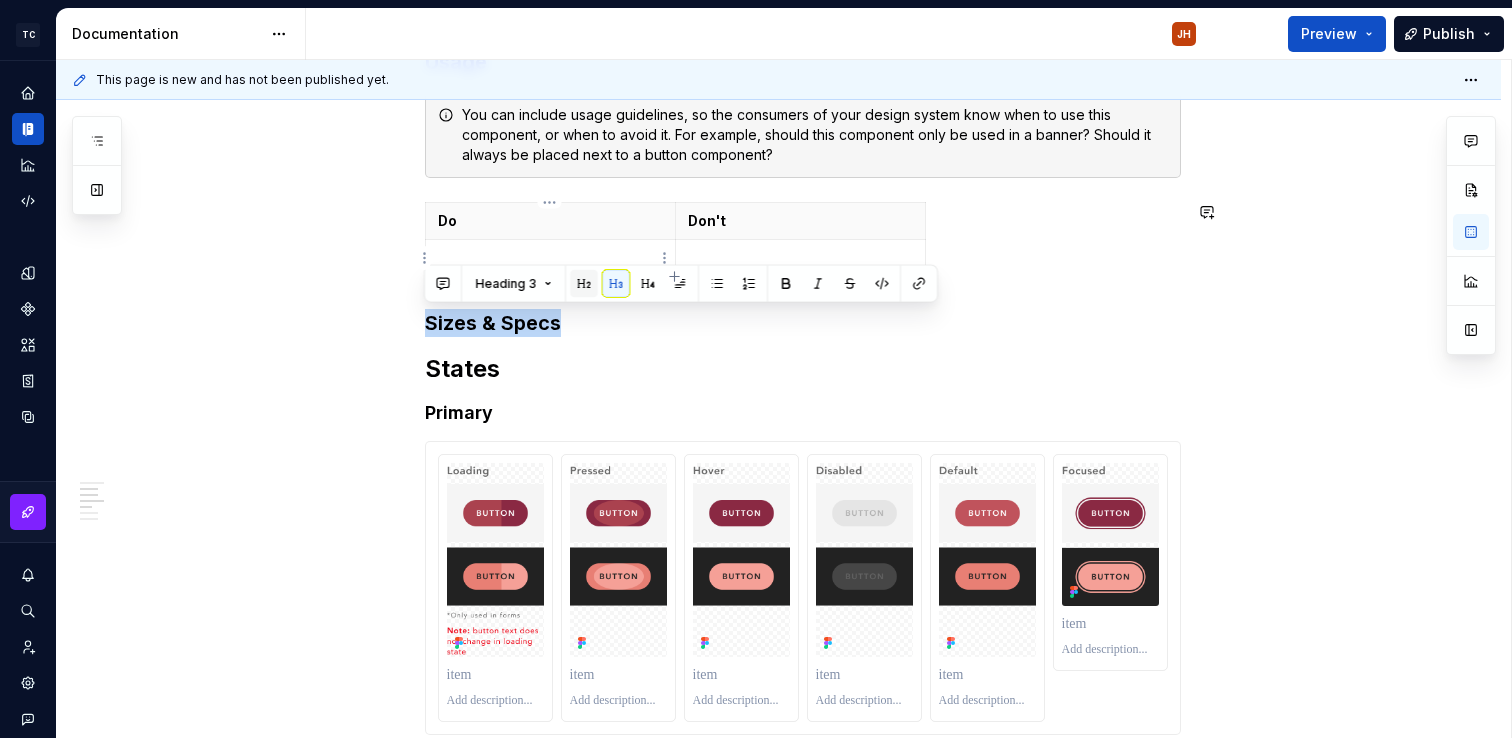 click at bounding box center [584, 284] 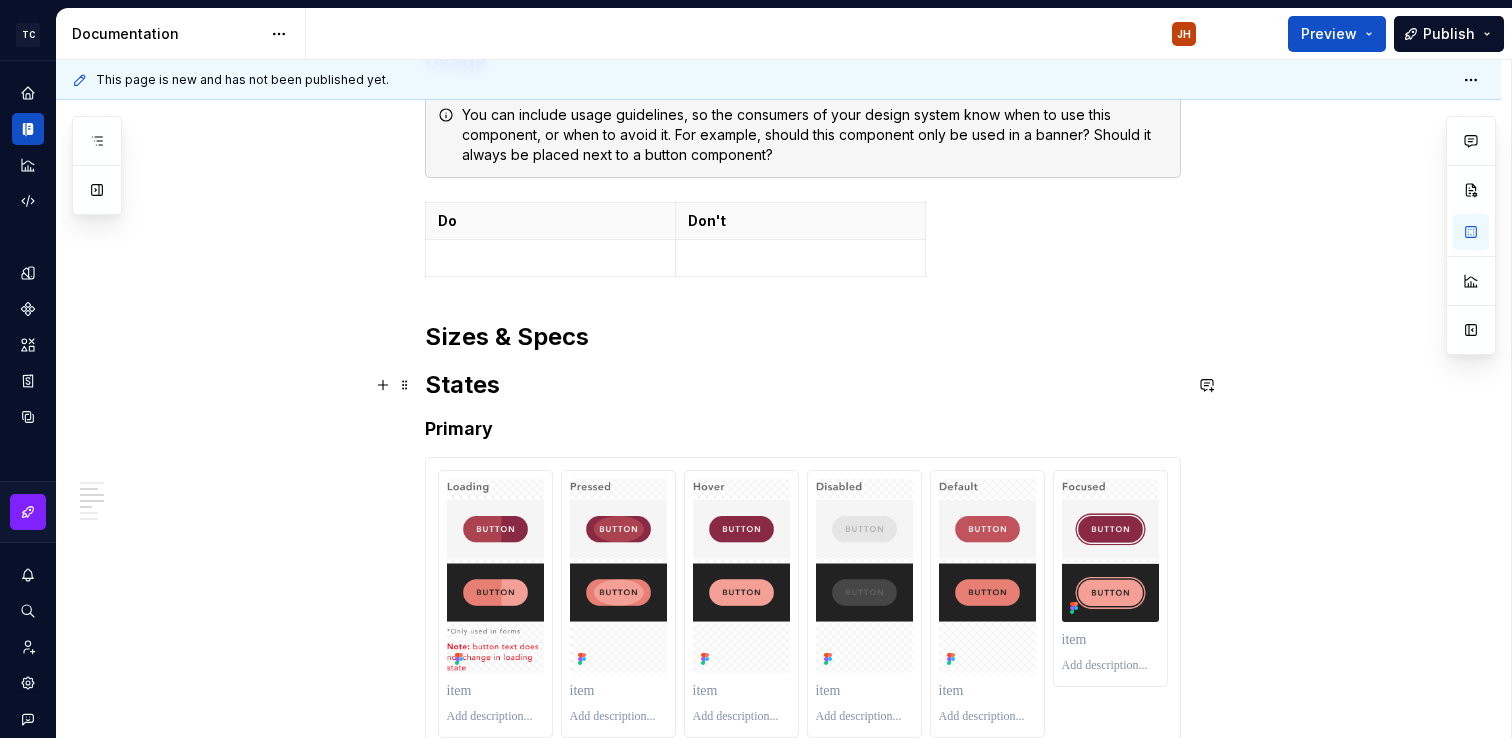 click on "States" at bounding box center (803, 385) 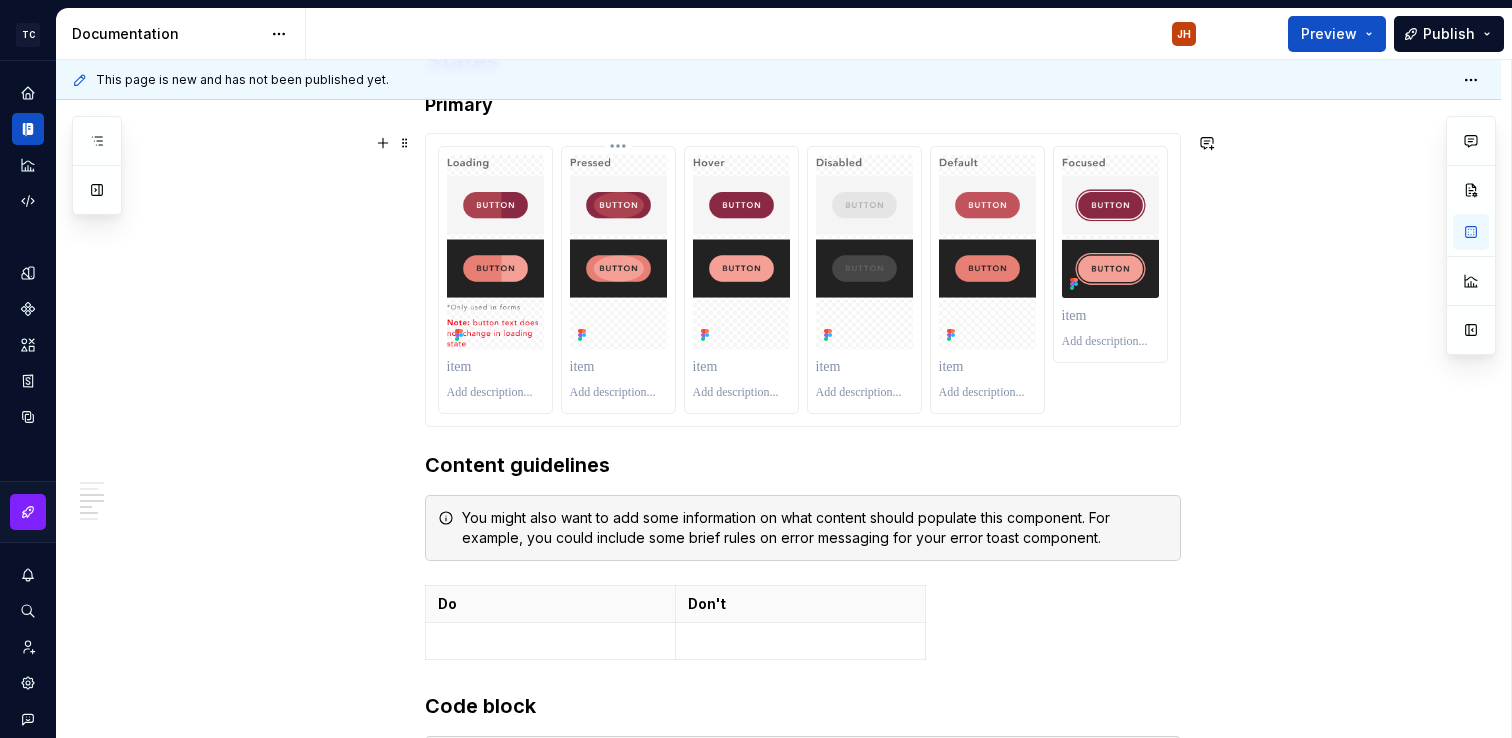 scroll, scrollTop: 1684, scrollLeft: 0, axis: vertical 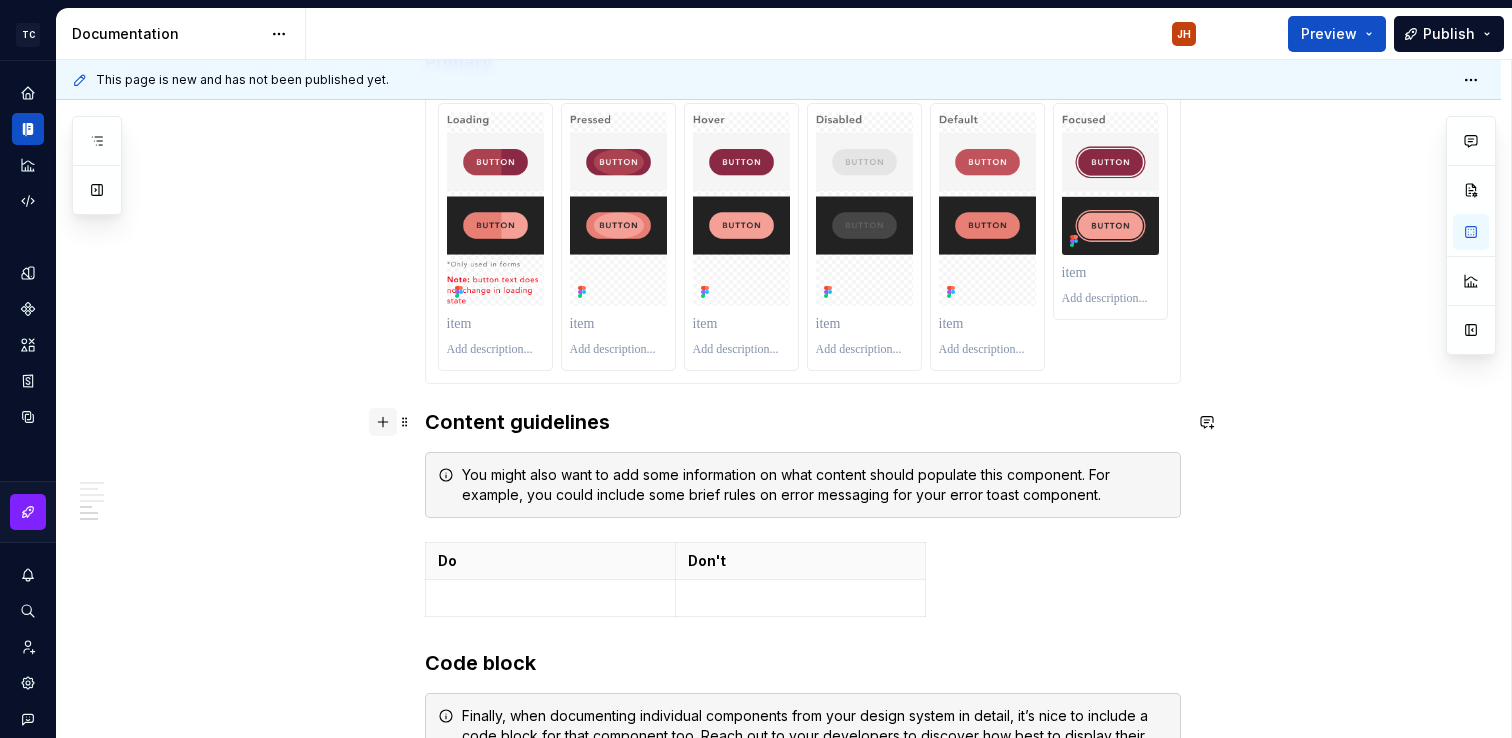 click at bounding box center [383, 422] 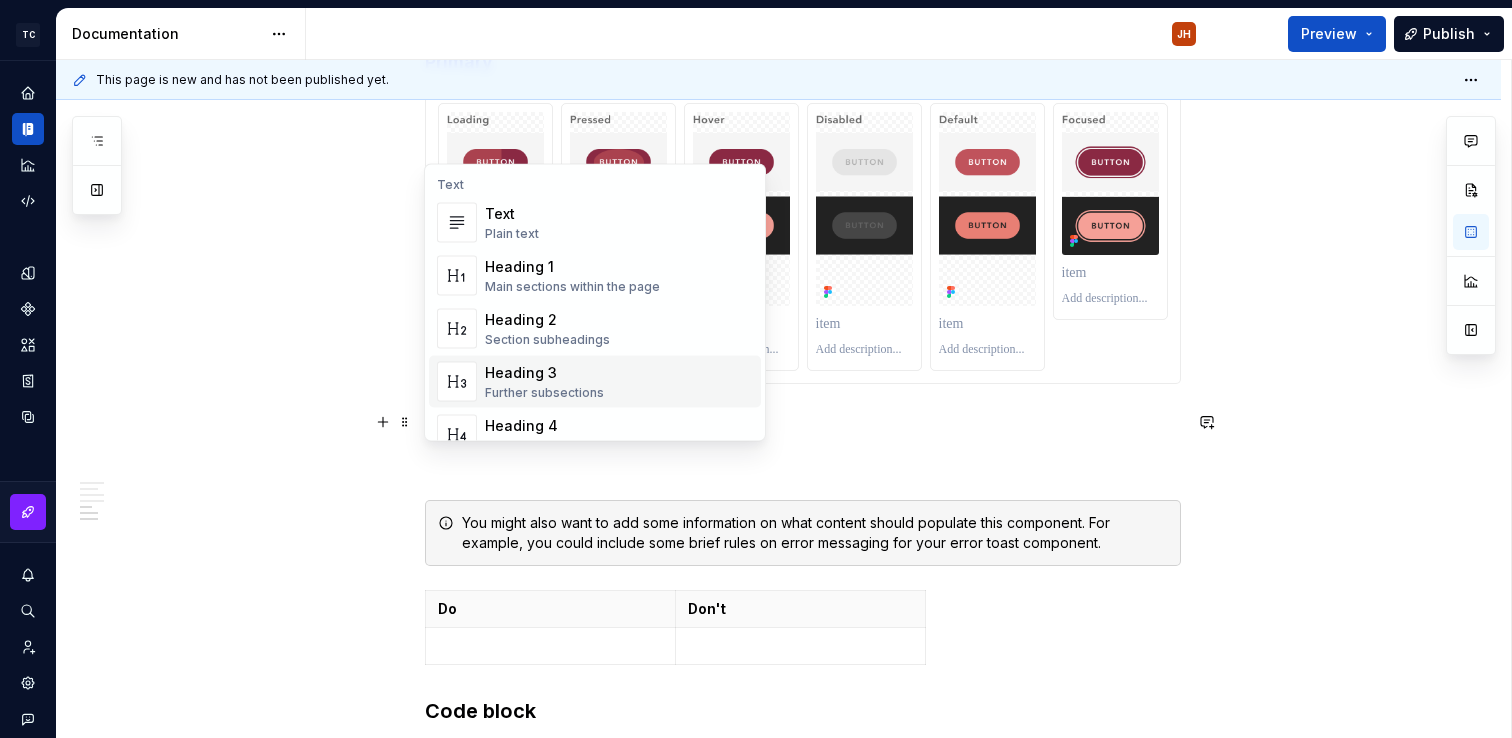 click on "Further subsections" at bounding box center (544, 393) 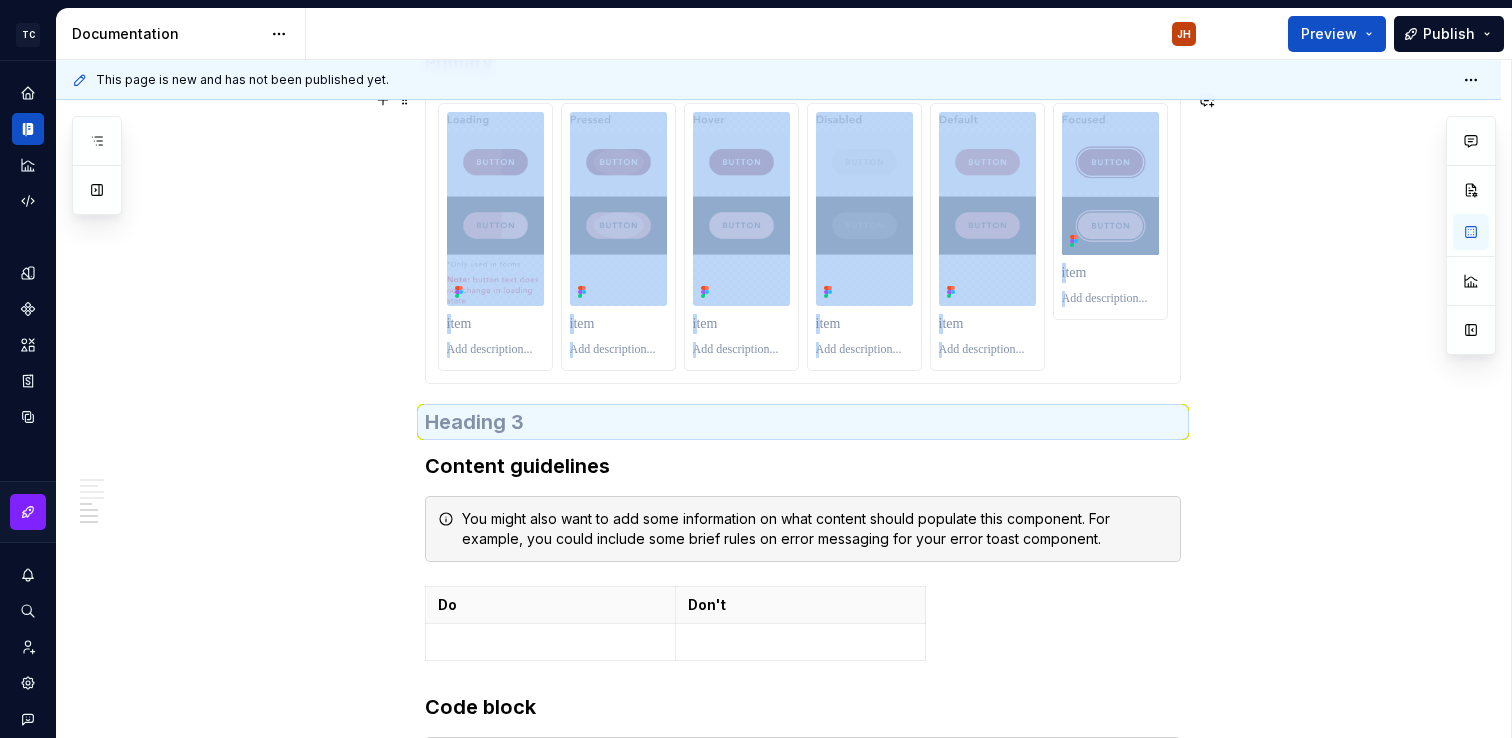 scroll, scrollTop: 1266, scrollLeft: 0, axis: vertical 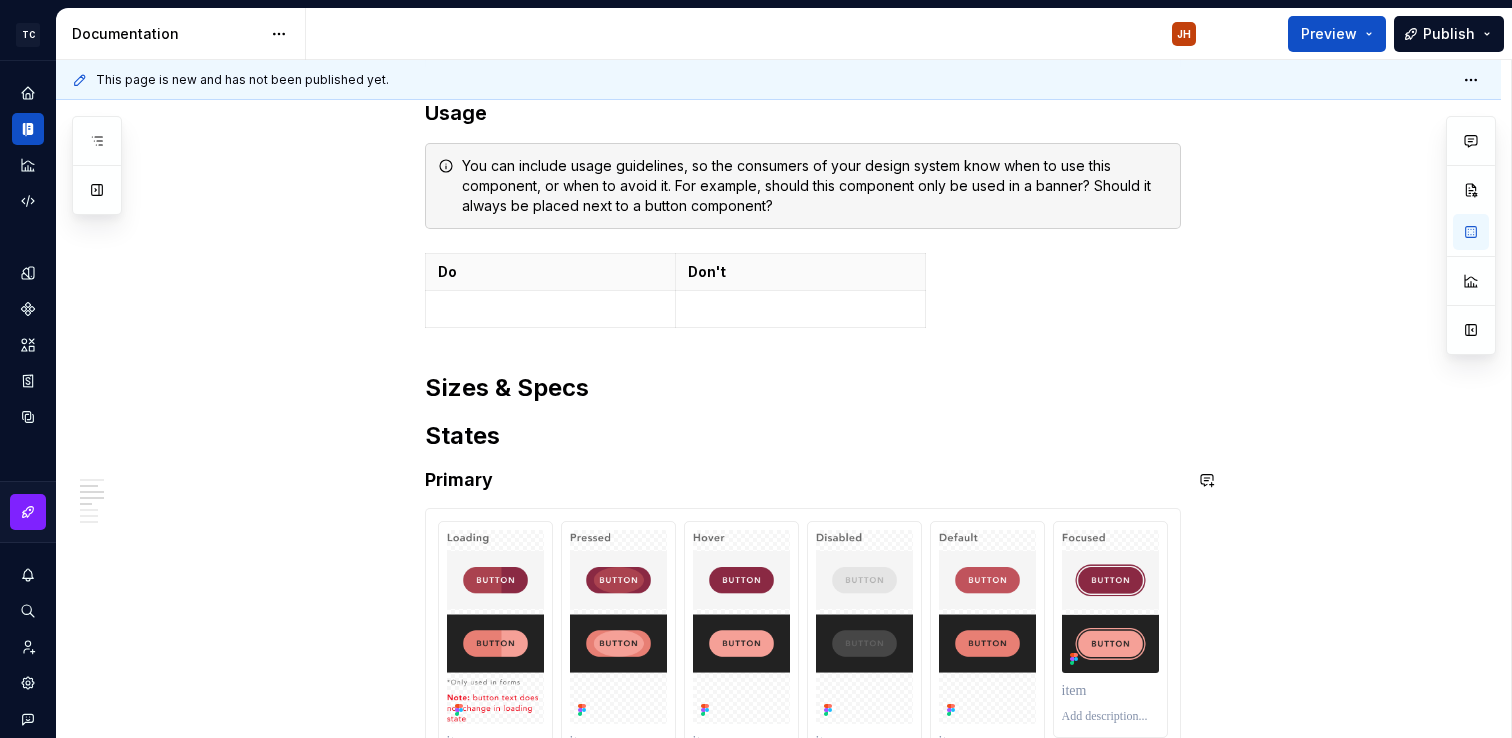 click on "**********" at bounding box center [803, 301] 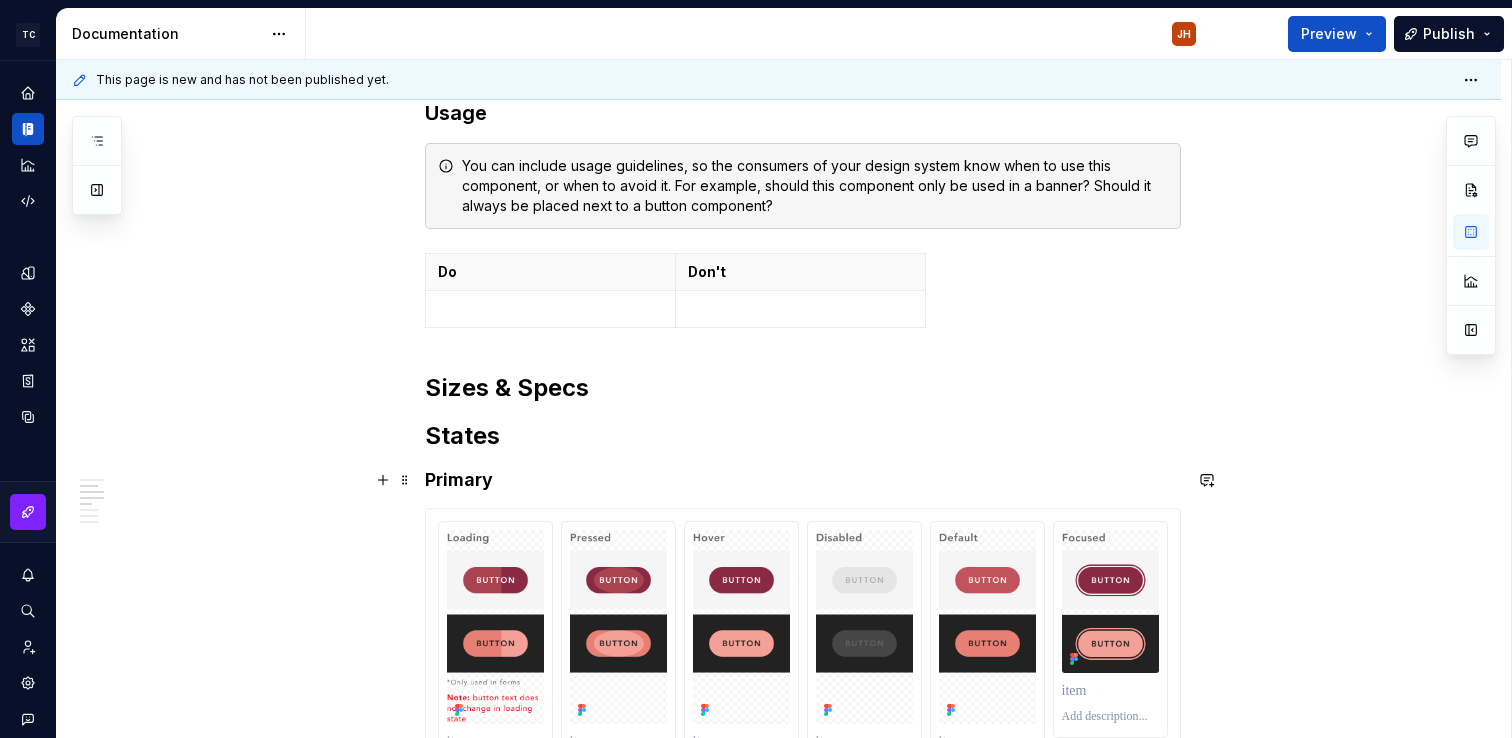 click on "Primary" at bounding box center (803, 480) 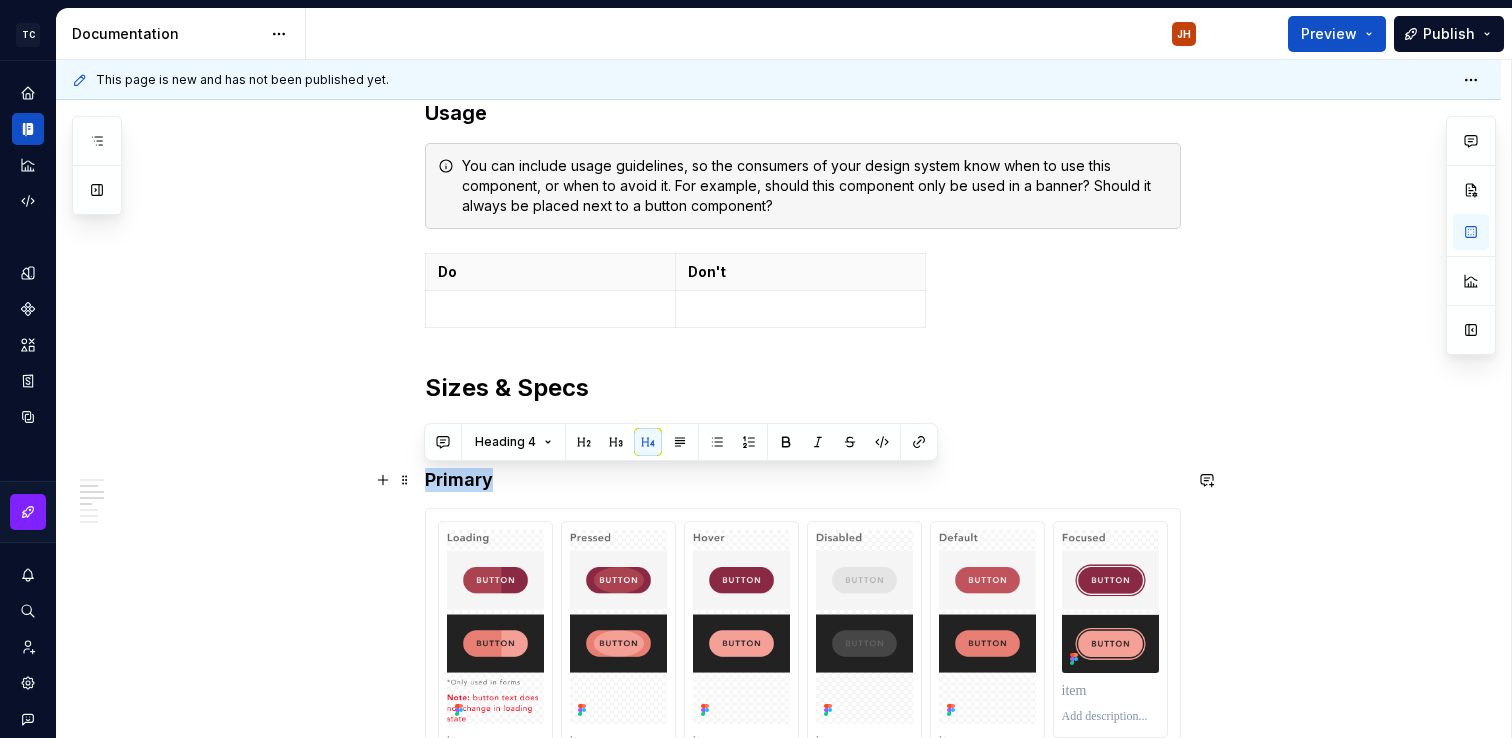 click on "Primary" at bounding box center (803, 480) 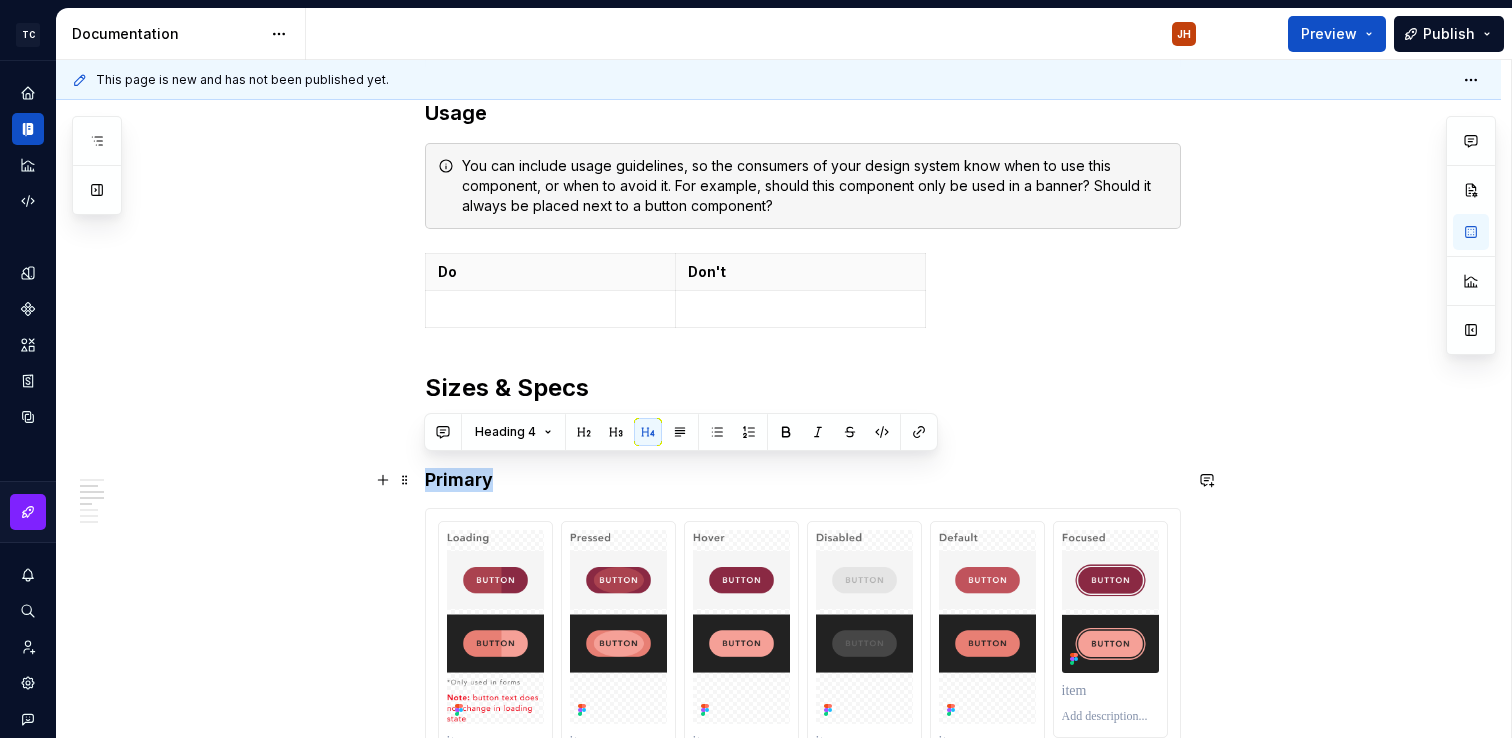 scroll, scrollTop: 1654, scrollLeft: 0, axis: vertical 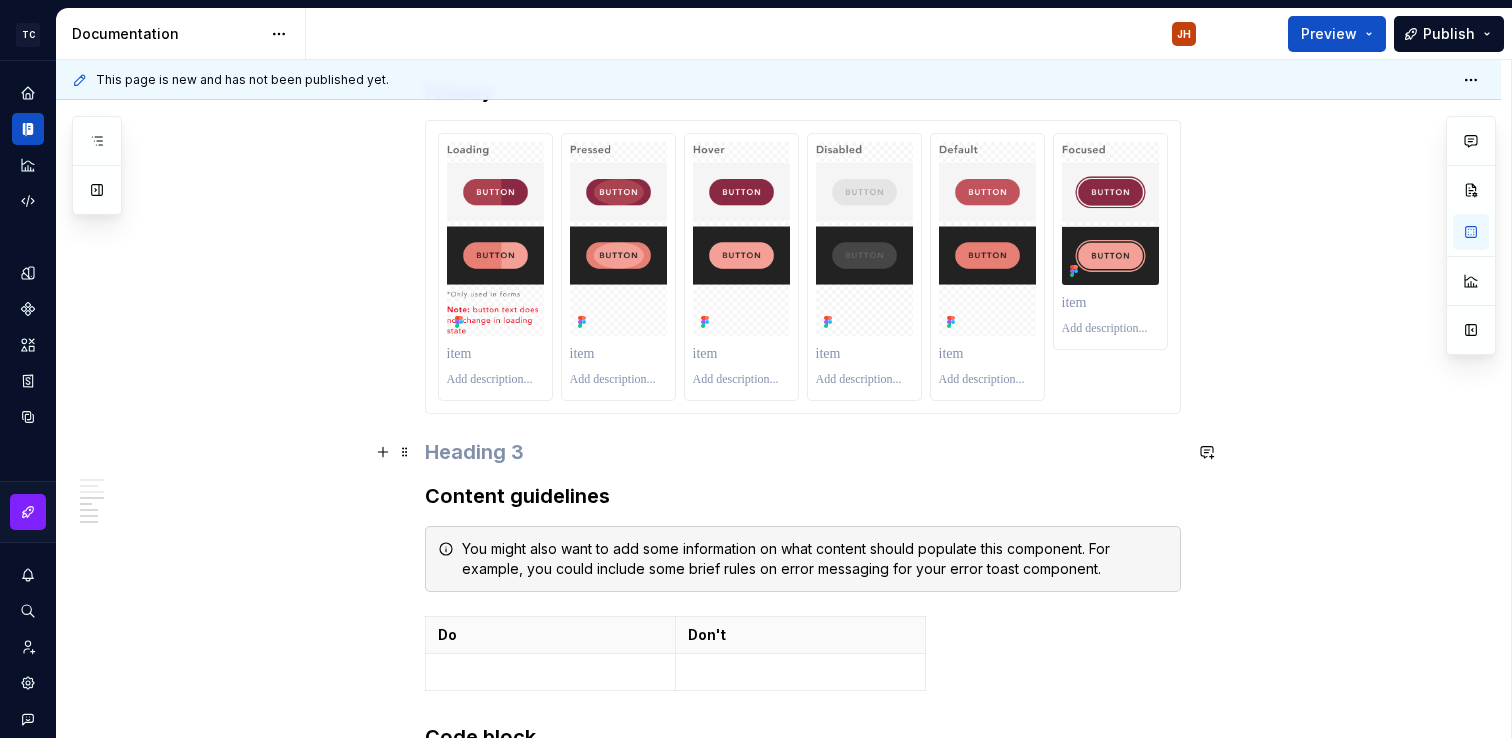 click at bounding box center [803, 452] 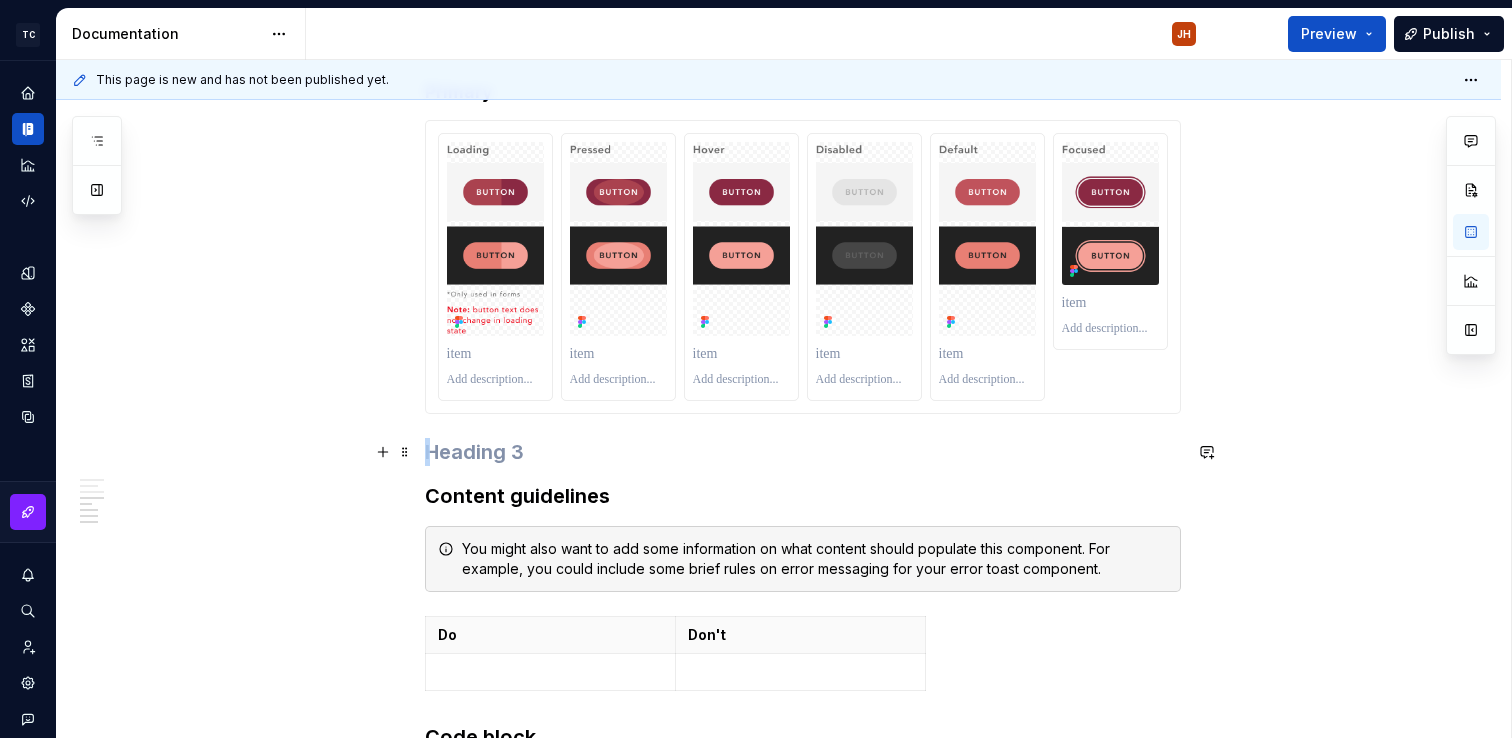 click at bounding box center [803, 452] 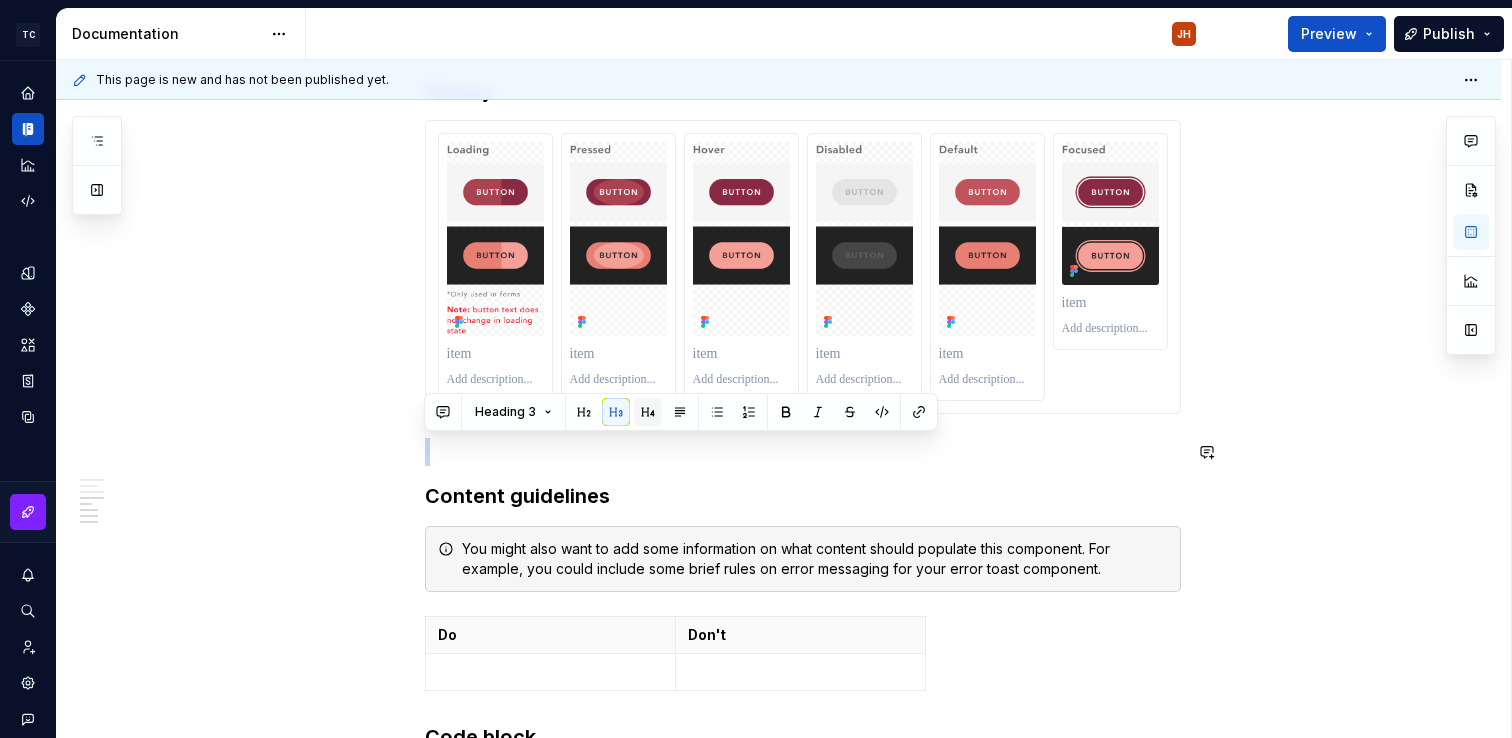 click at bounding box center (648, 412) 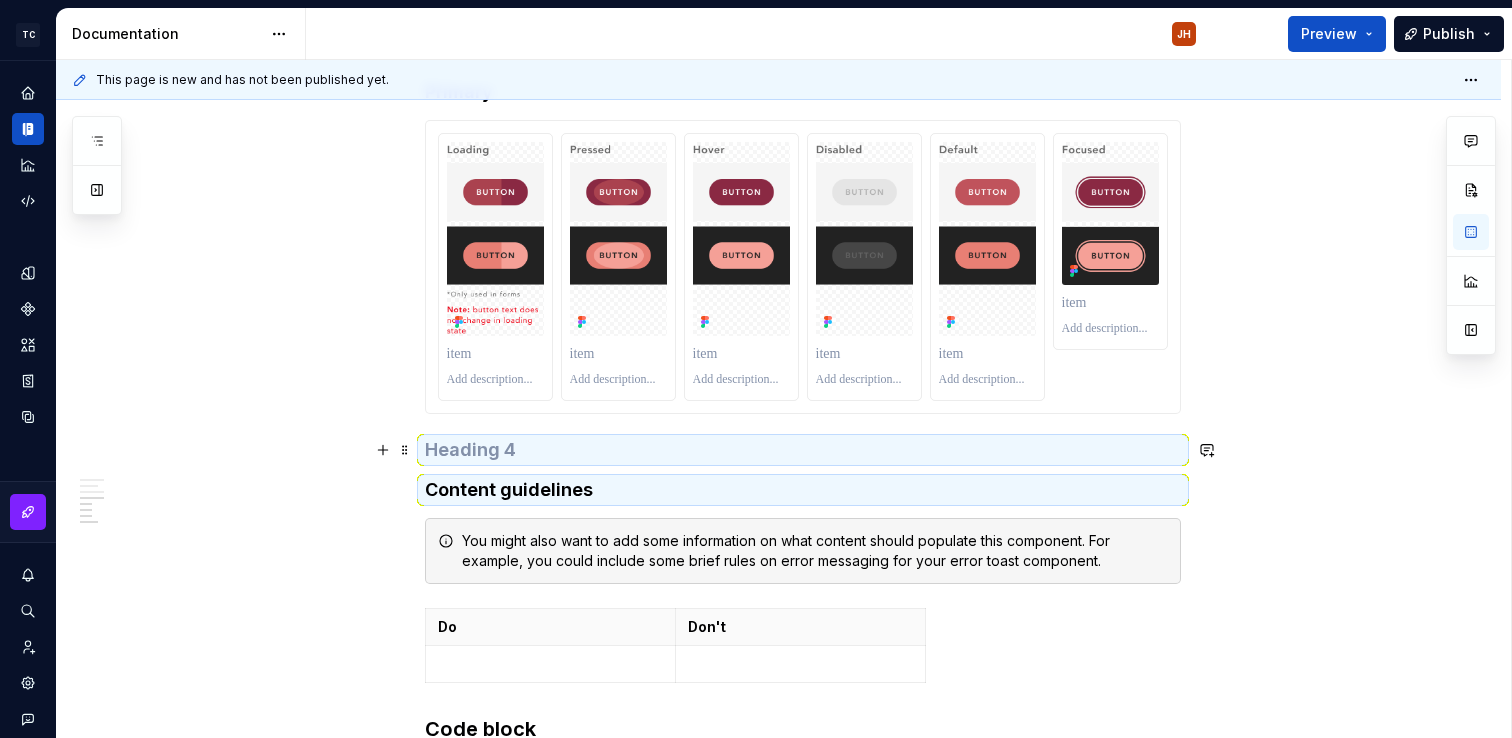 click at bounding box center (803, 450) 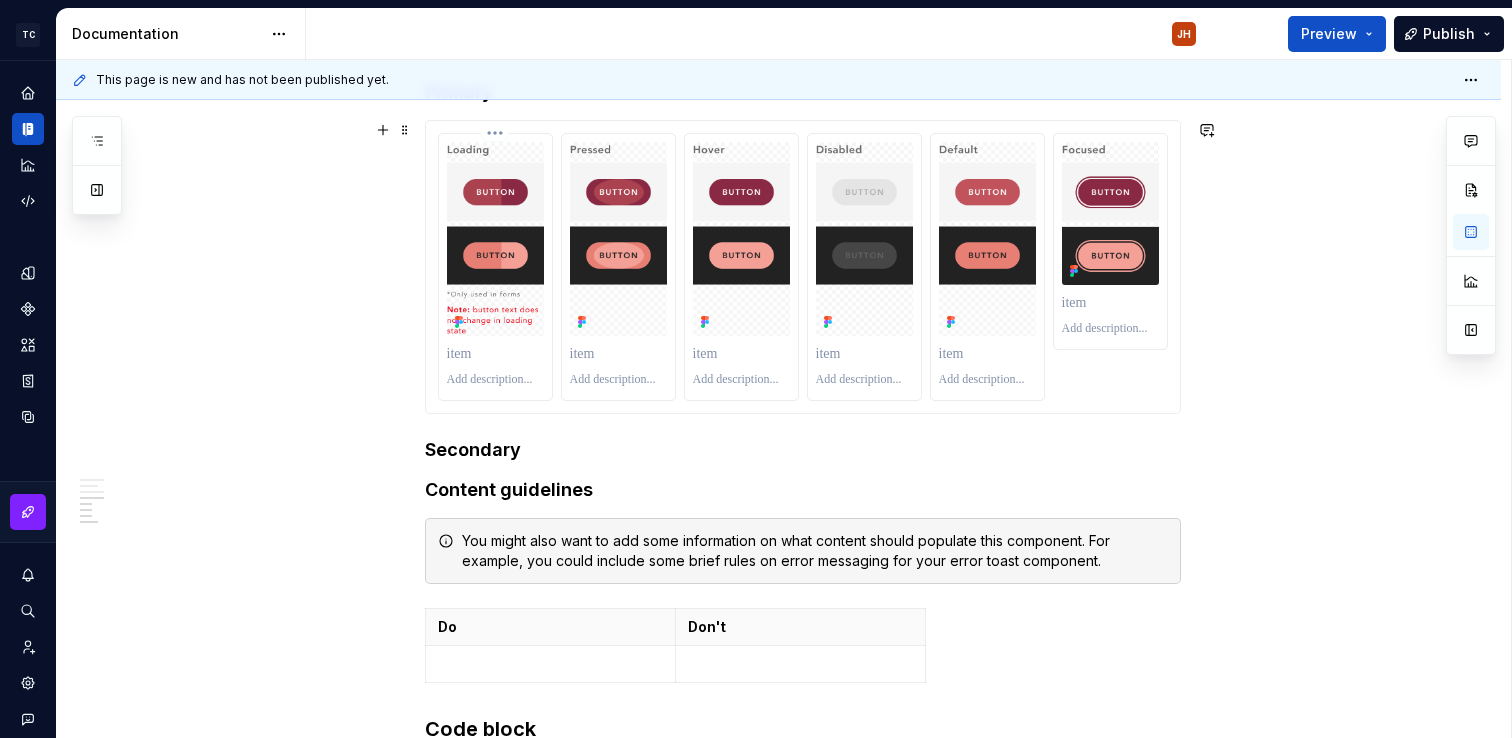drag, startPoint x: 464, startPoint y: 372, endPoint x: 464, endPoint y: 360, distance: 12 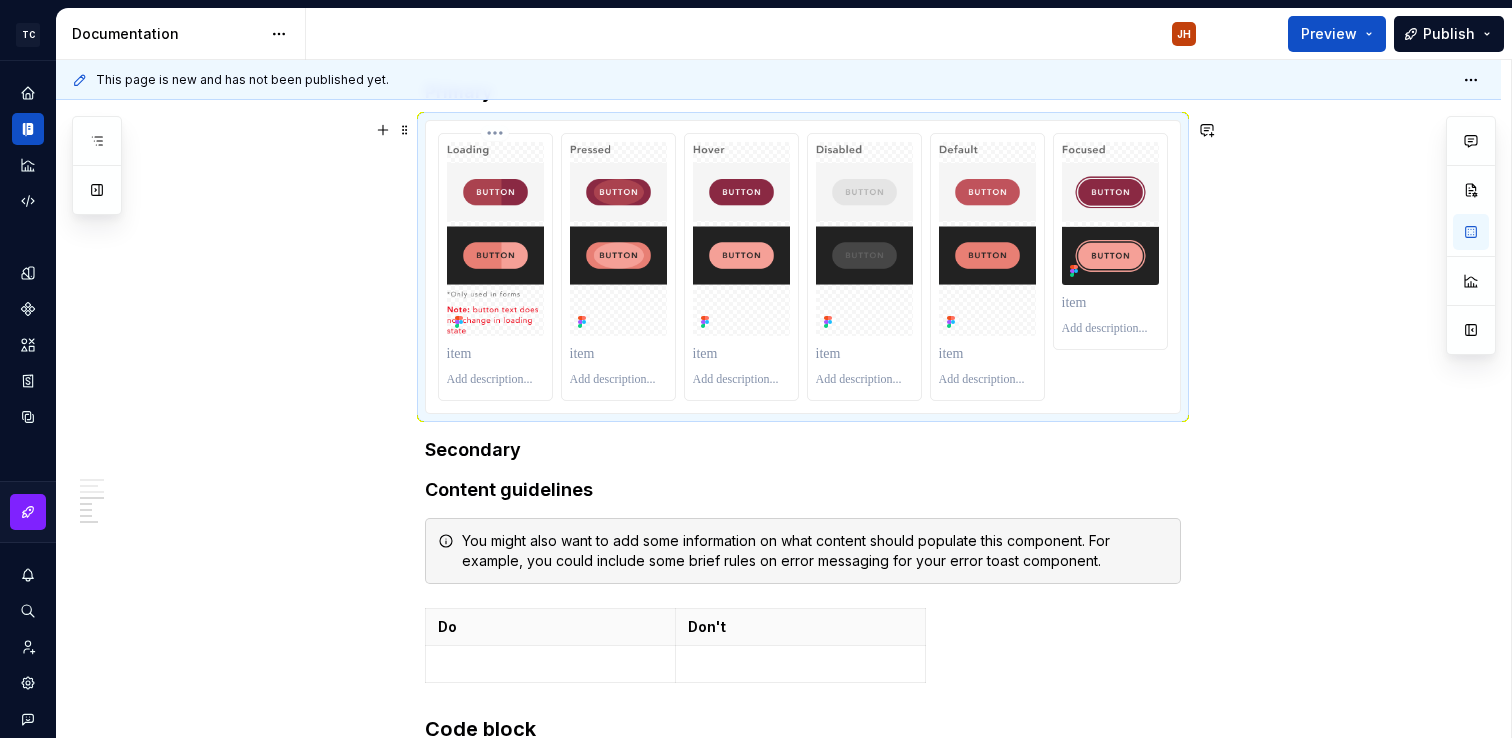 click at bounding box center (495, 354) 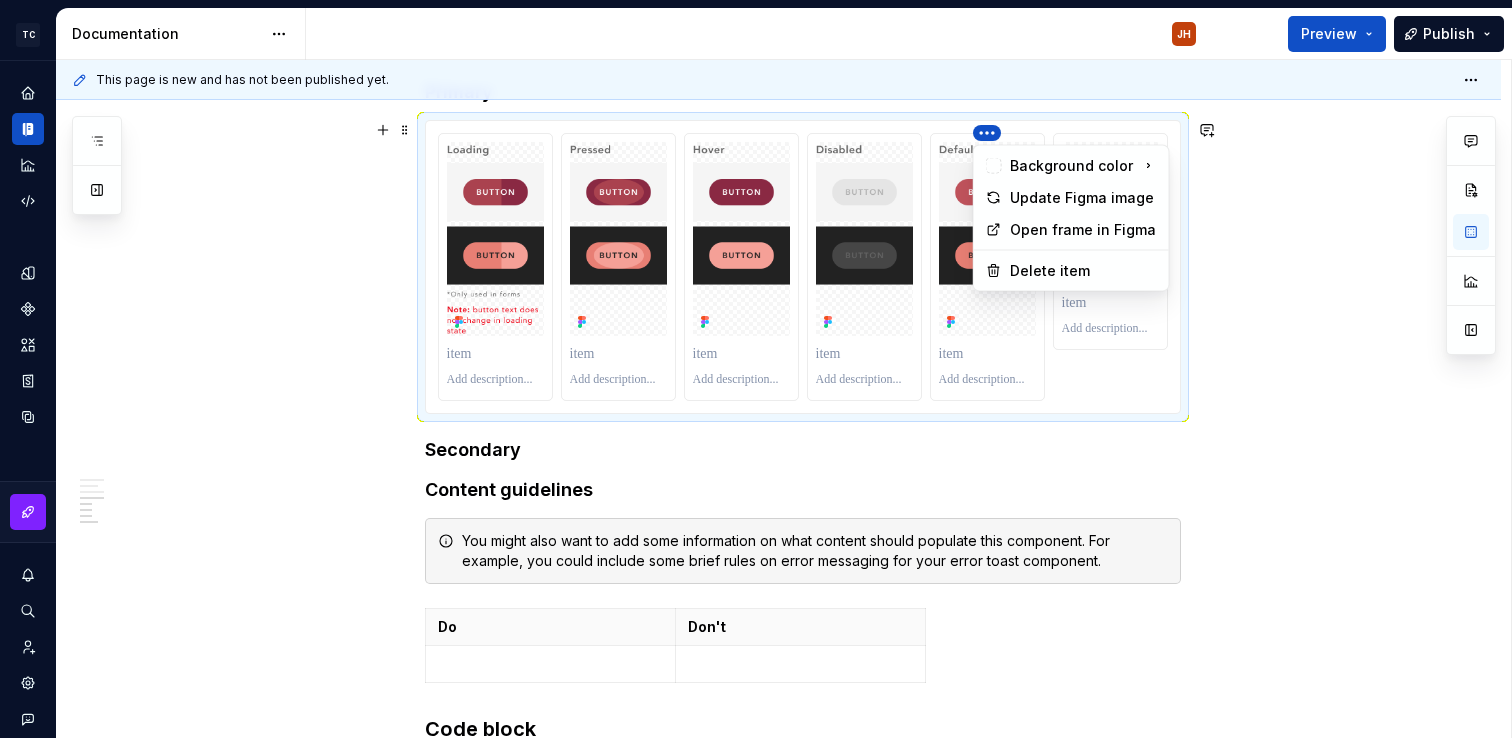 click on "**********" at bounding box center [756, 369] 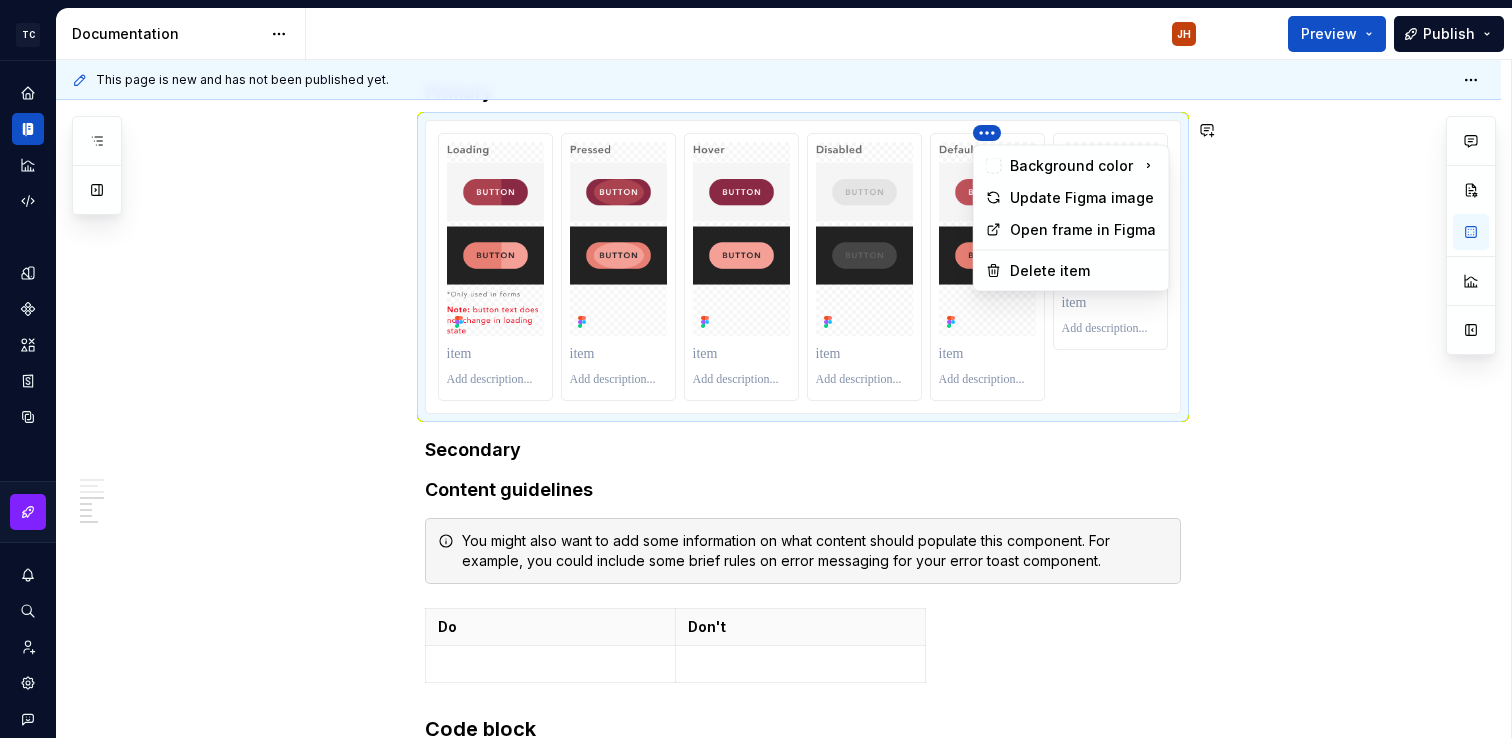 click on "**********" at bounding box center (756, 369) 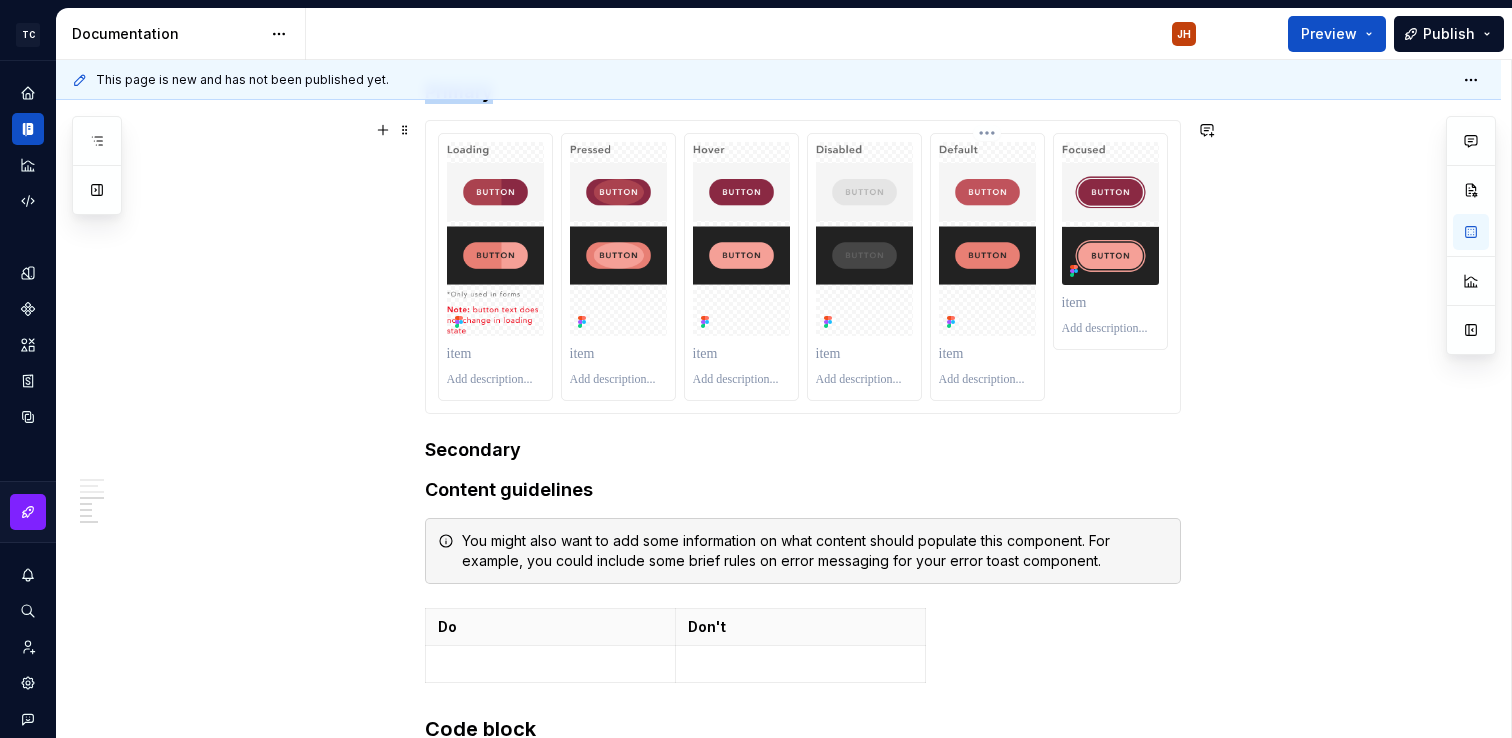 click at bounding box center [987, 239] 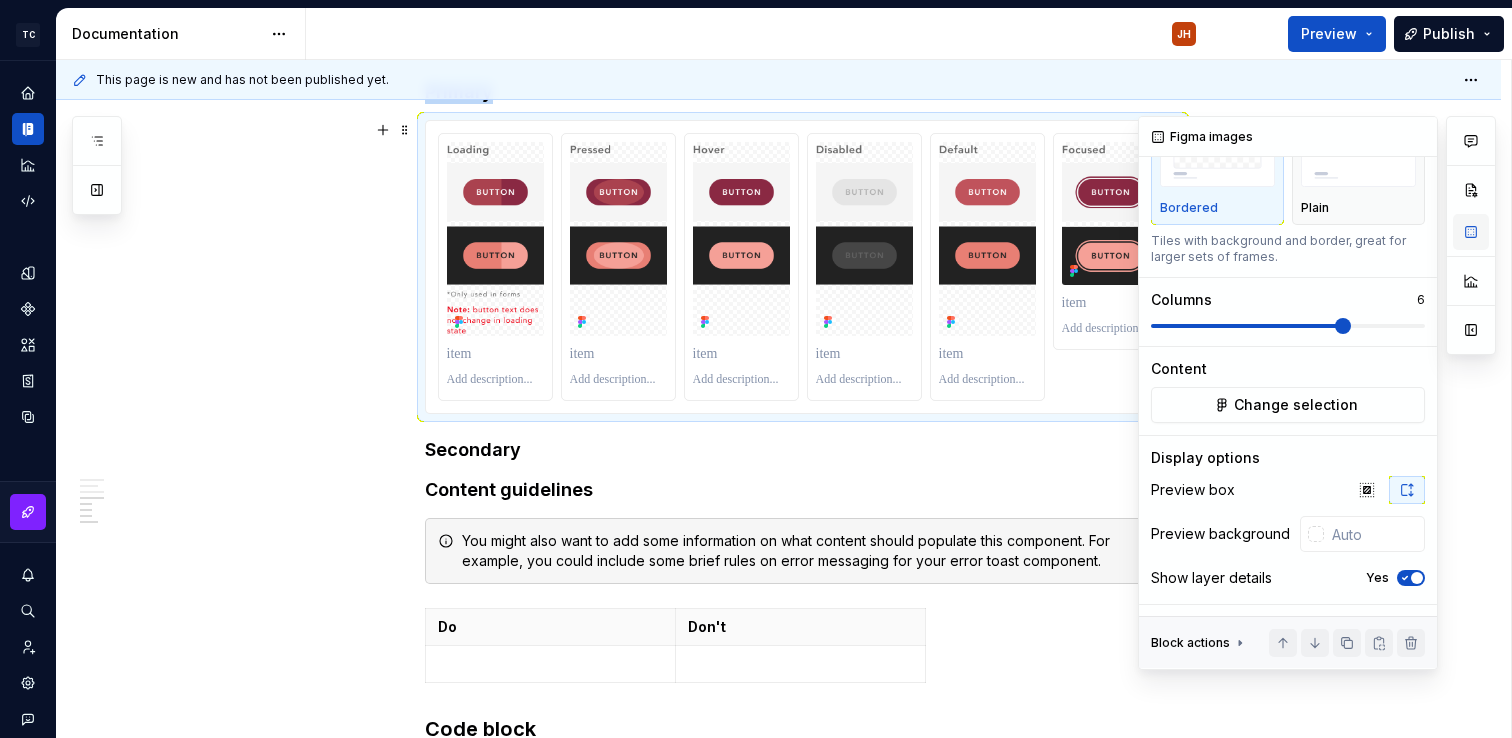 scroll, scrollTop: 0, scrollLeft: 0, axis: both 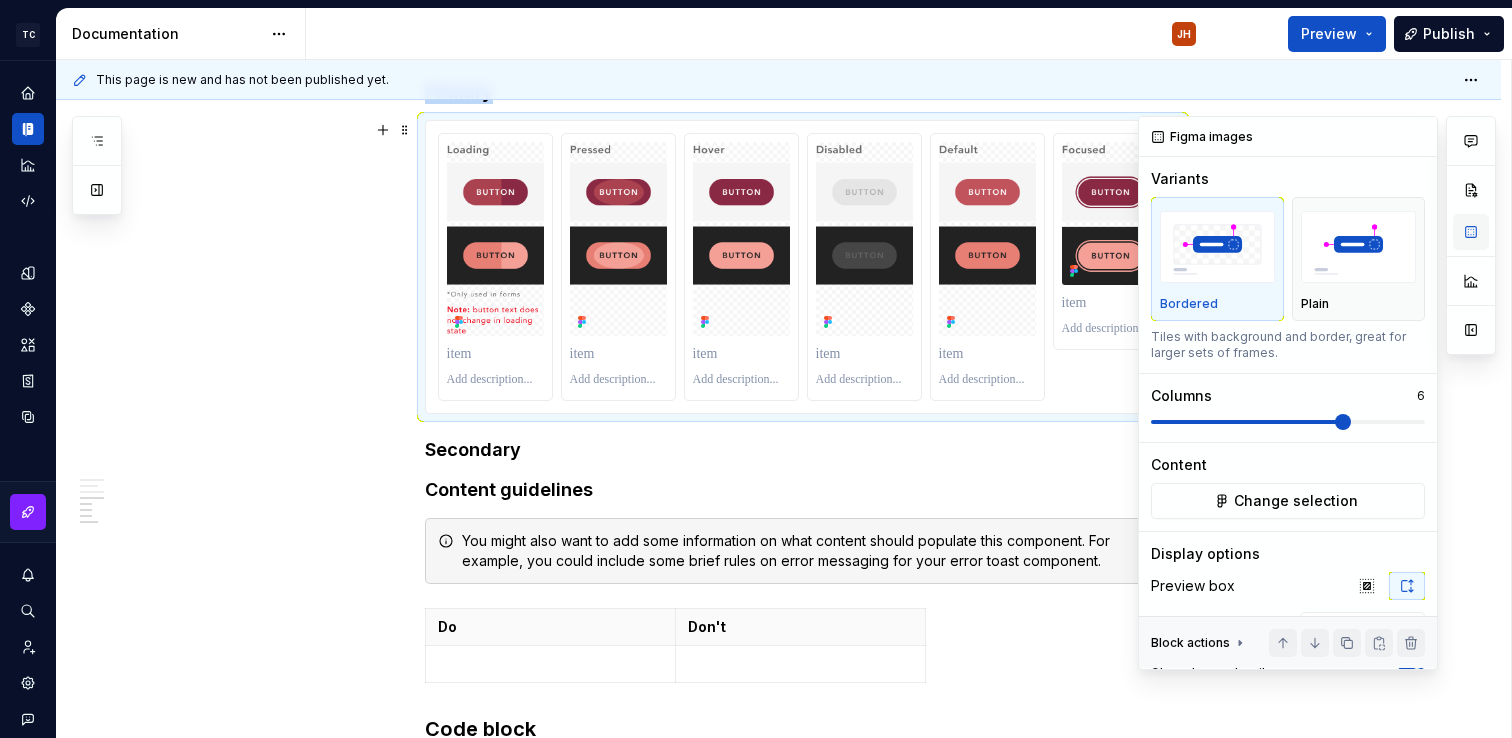 click at bounding box center (1471, 232) 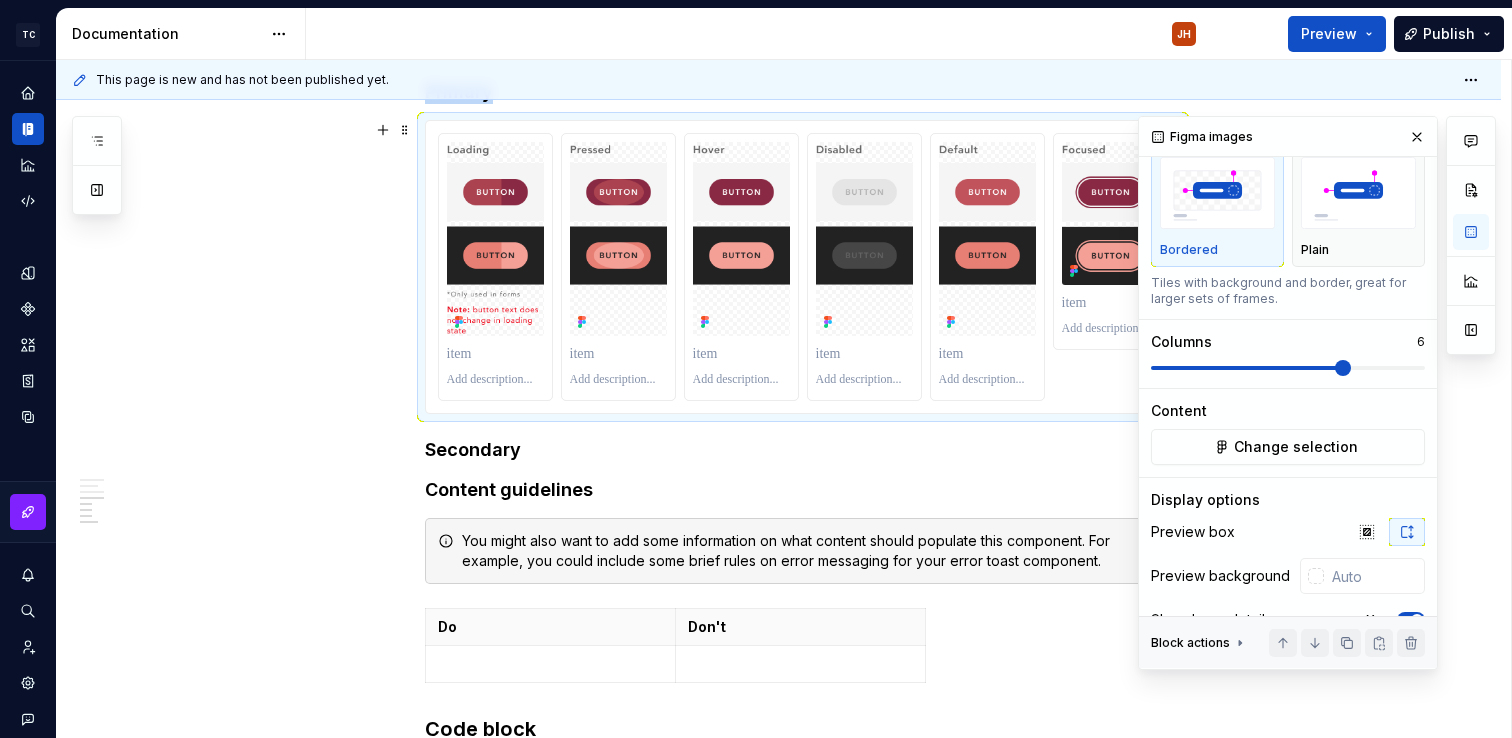 scroll, scrollTop: 100, scrollLeft: 0, axis: vertical 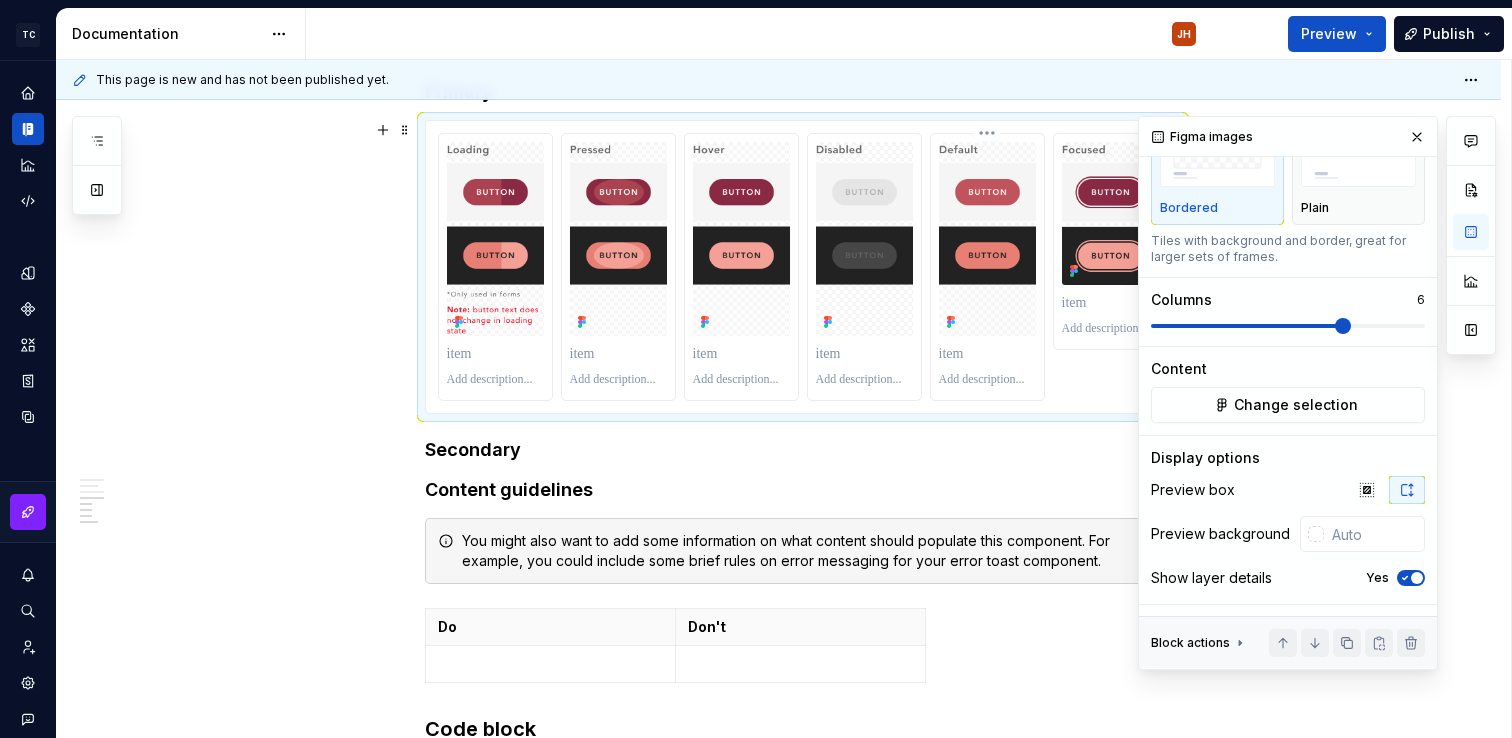 click at bounding box center (987, 354) 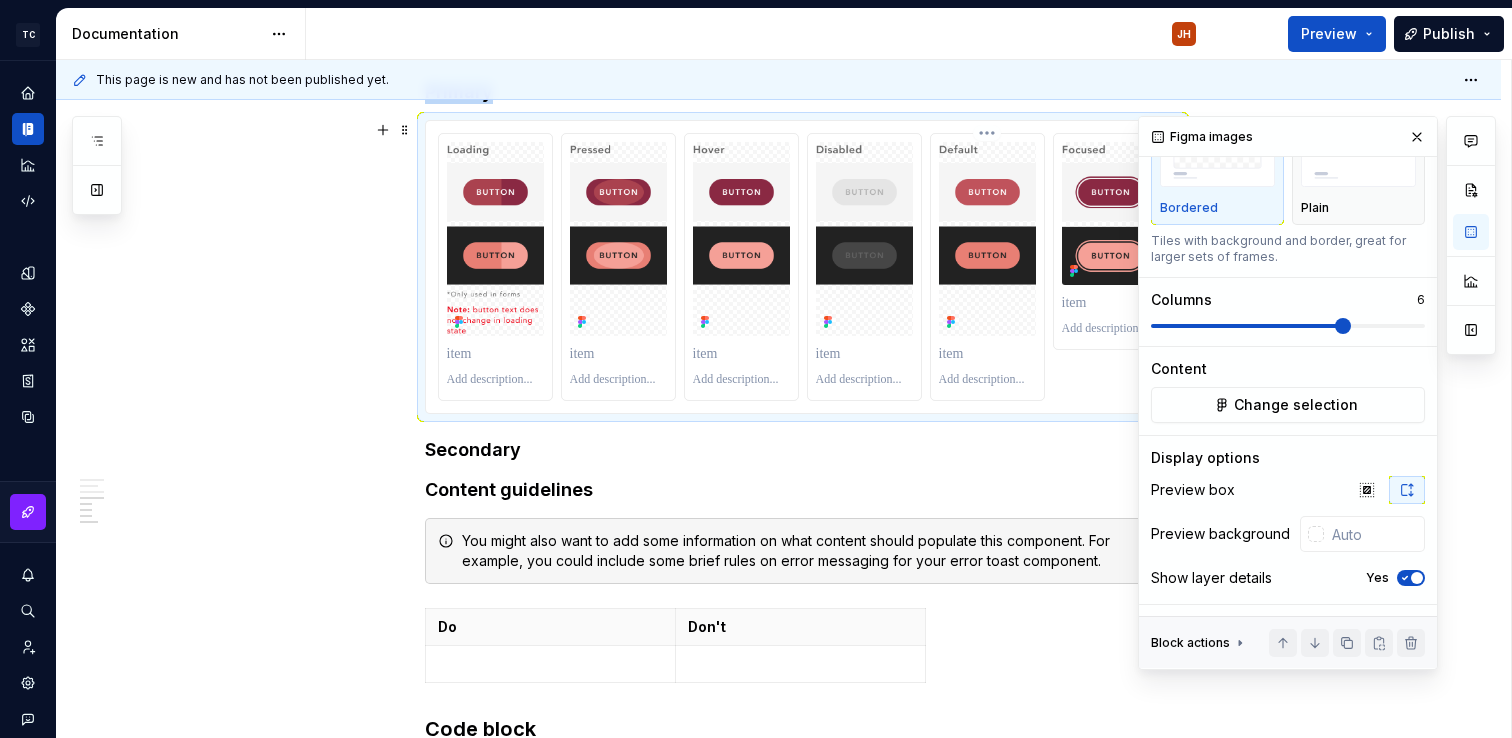 click at bounding box center [987, 380] 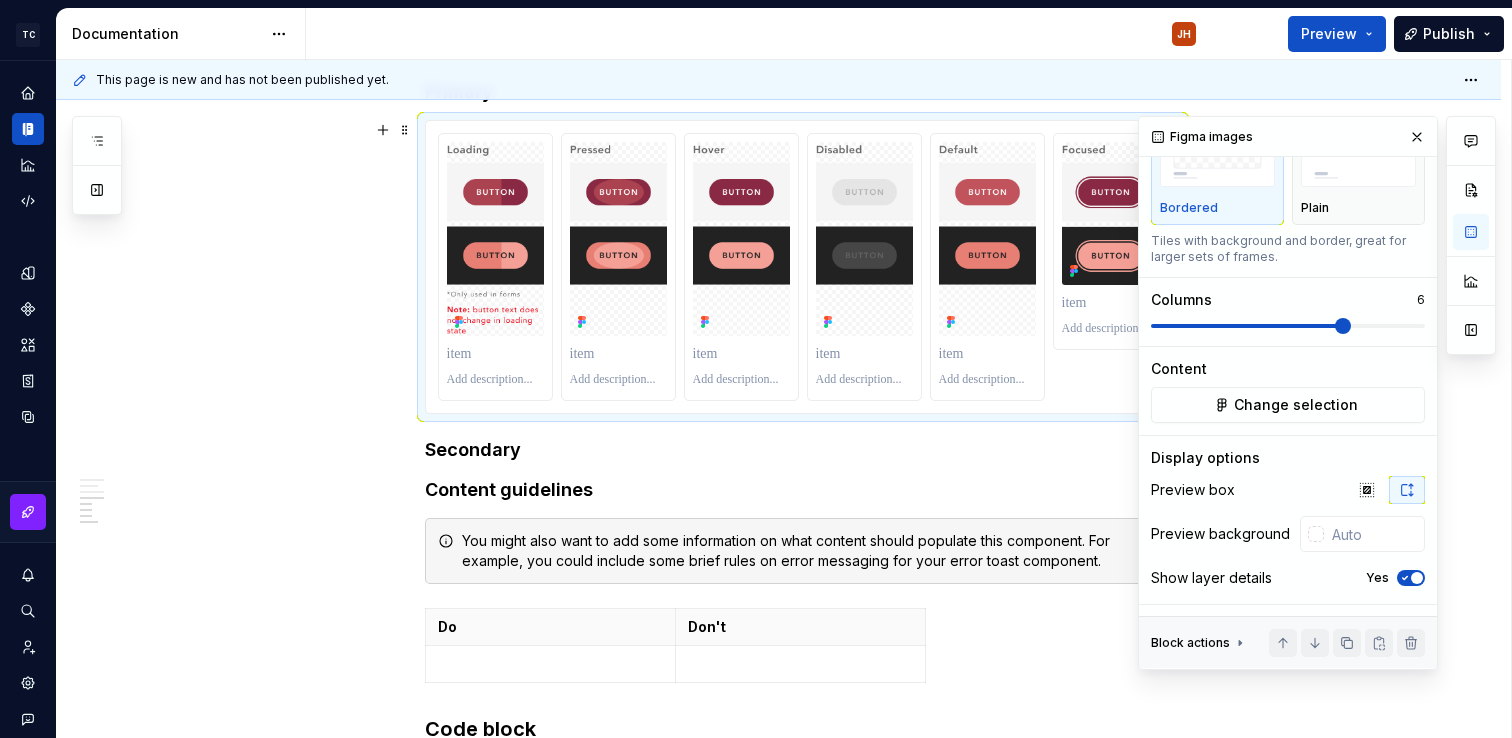 click at bounding box center (803, 267) 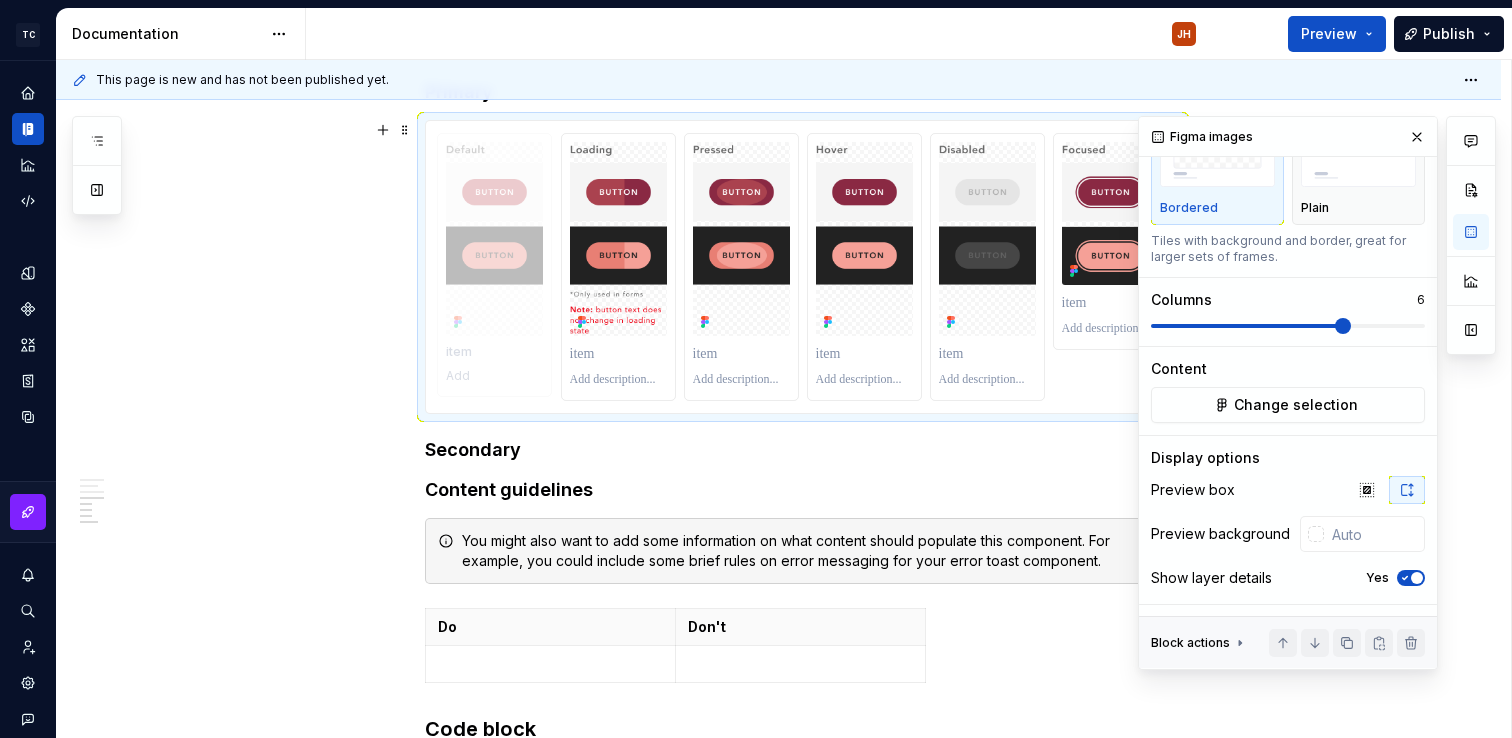 drag, startPoint x: 1030, startPoint y: 323, endPoint x: 565, endPoint y: 336, distance: 465.18167 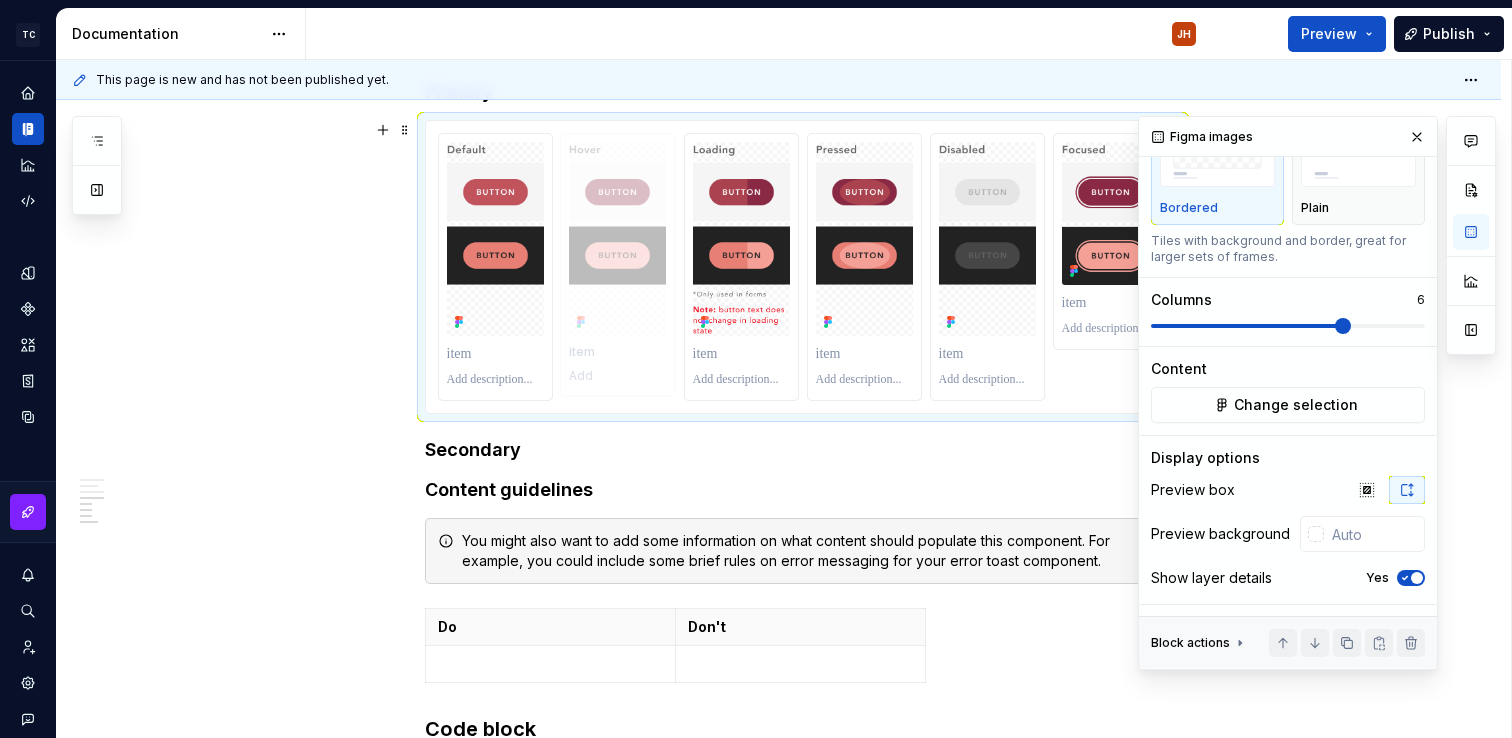 drag, startPoint x: 883, startPoint y: 257, endPoint x: 651, endPoint y: 258, distance: 232.00215 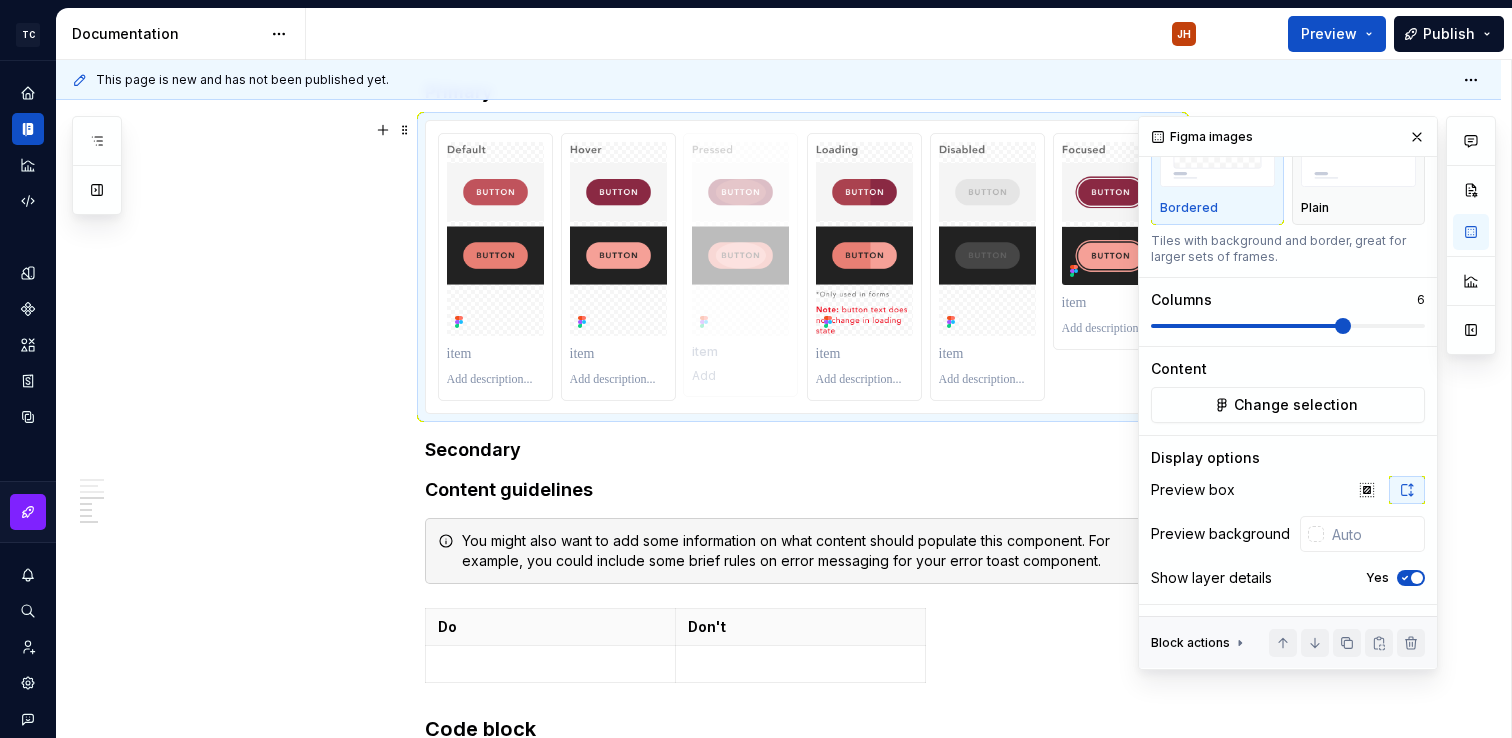 drag, startPoint x: 881, startPoint y: 255, endPoint x: 754, endPoint y: 255, distance: 127 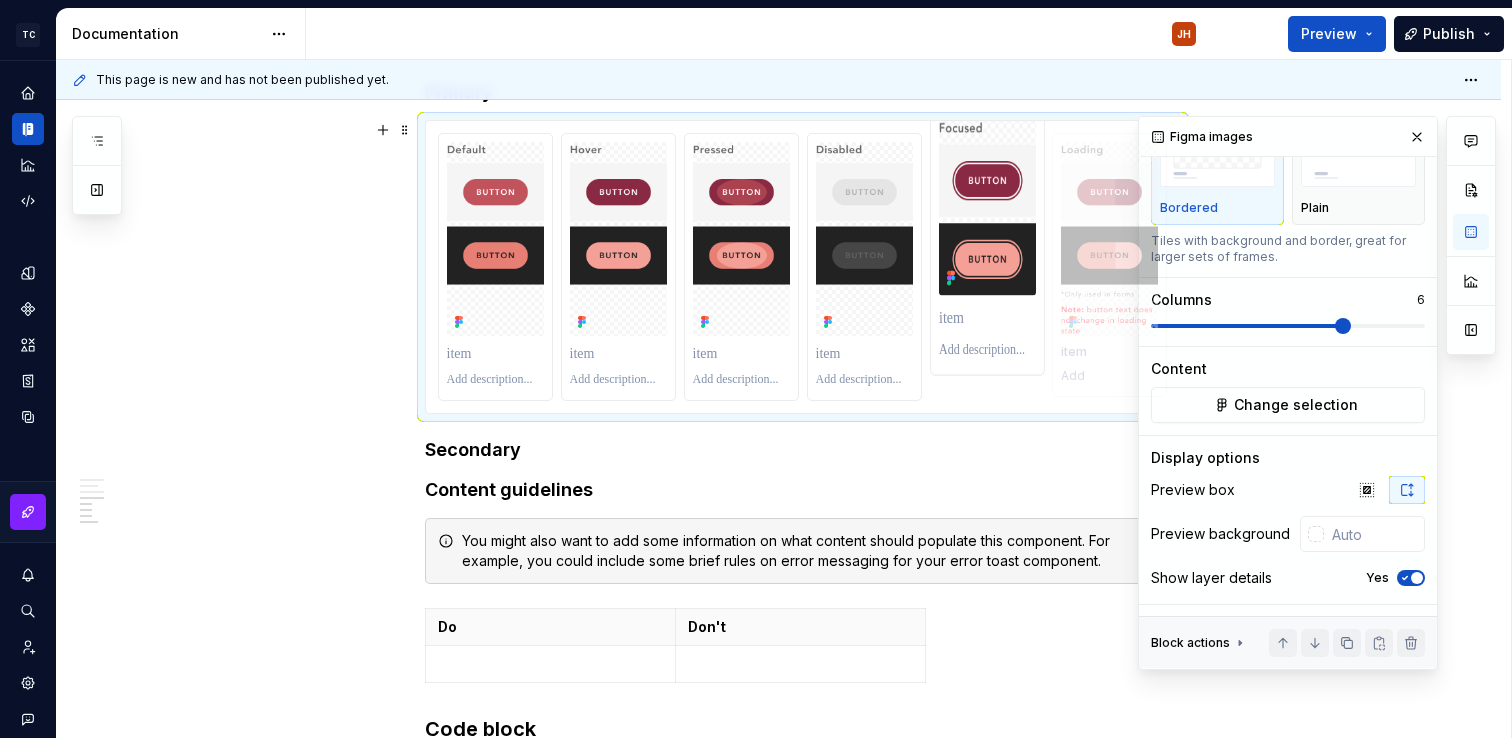 drag, startPoint x: 862, startPoint y: 303, endPoint x: 1068, endPoint y: 288, distance: 206.5454 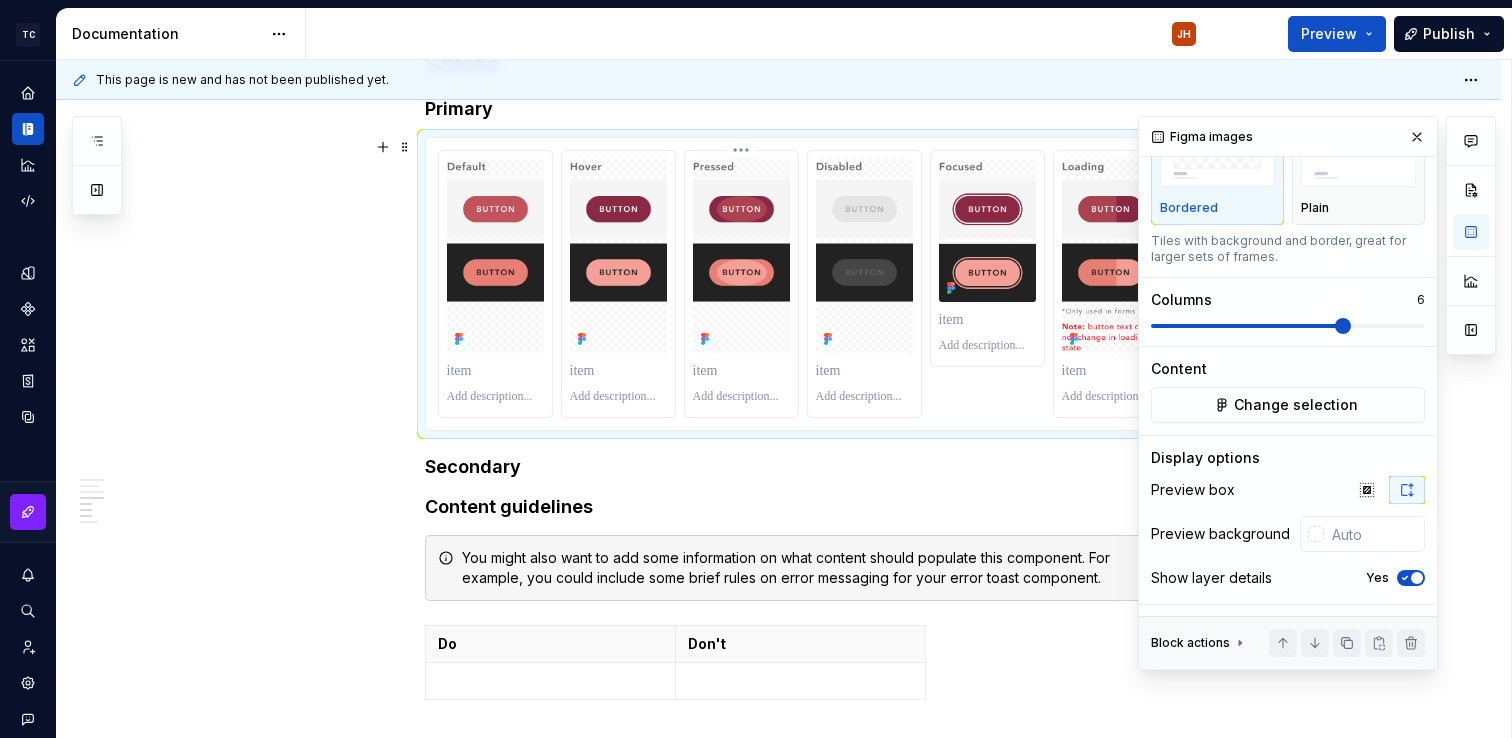 scroll, scrollTop: 1528, scrollLeft: 0, axis: vertical 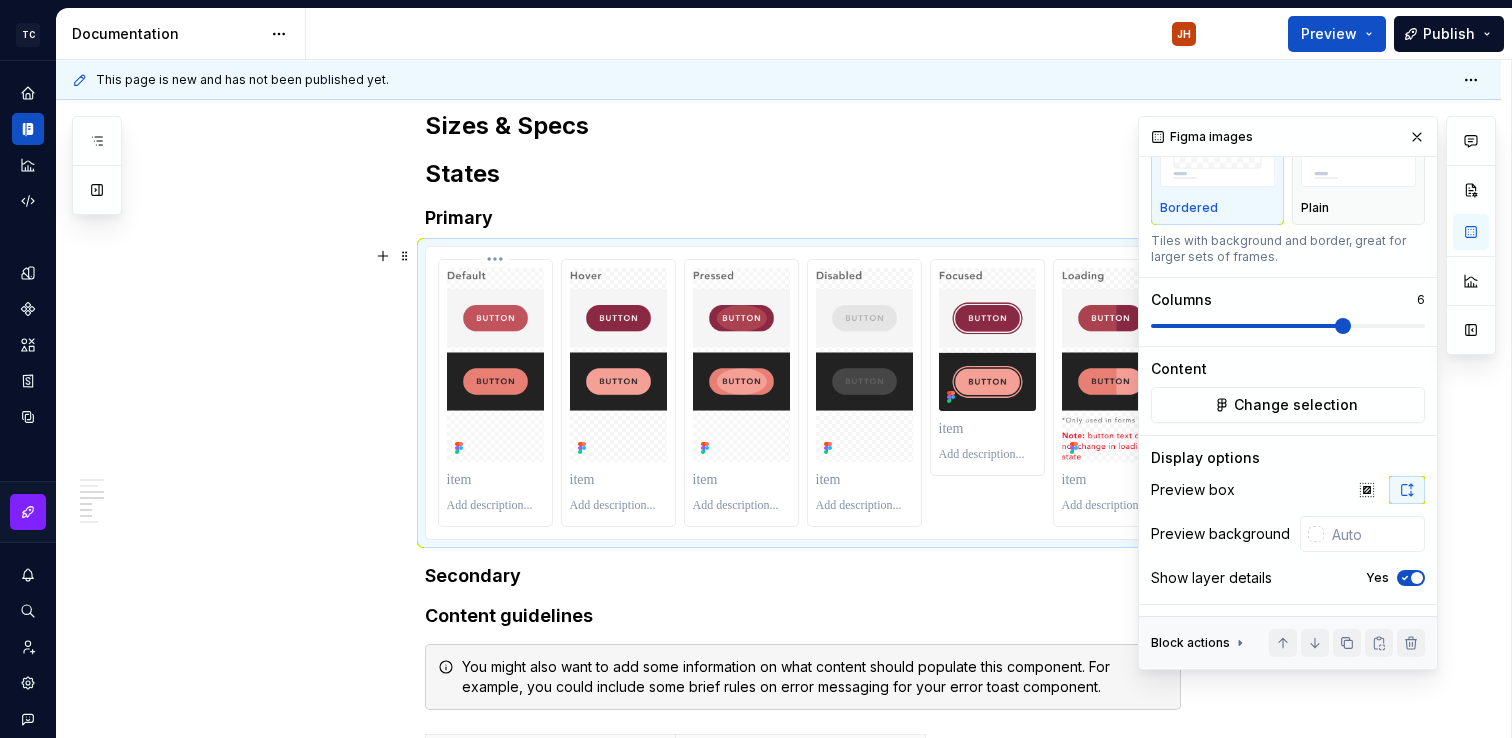 click at bounding box center [495, 506] 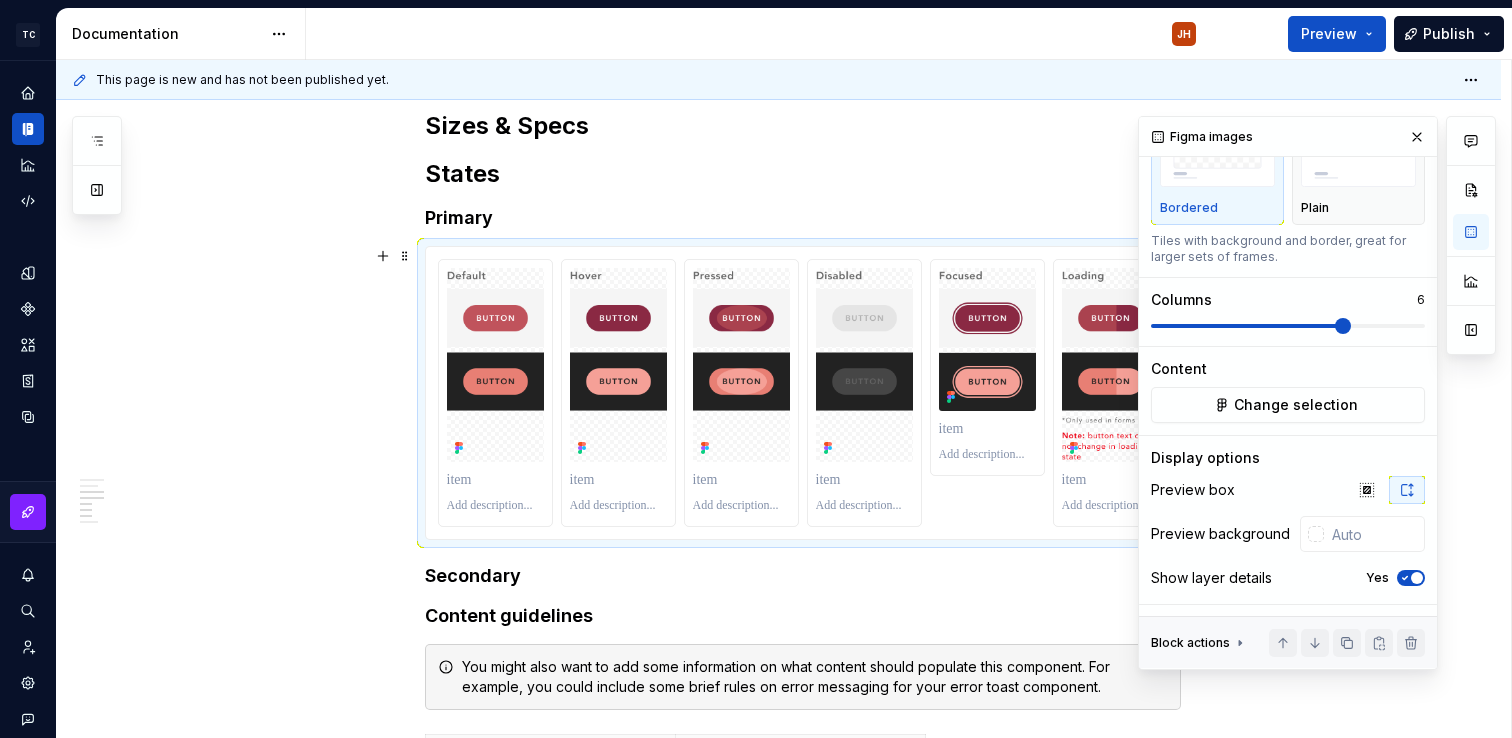 click on "**********" at bounding box center [778, 133] 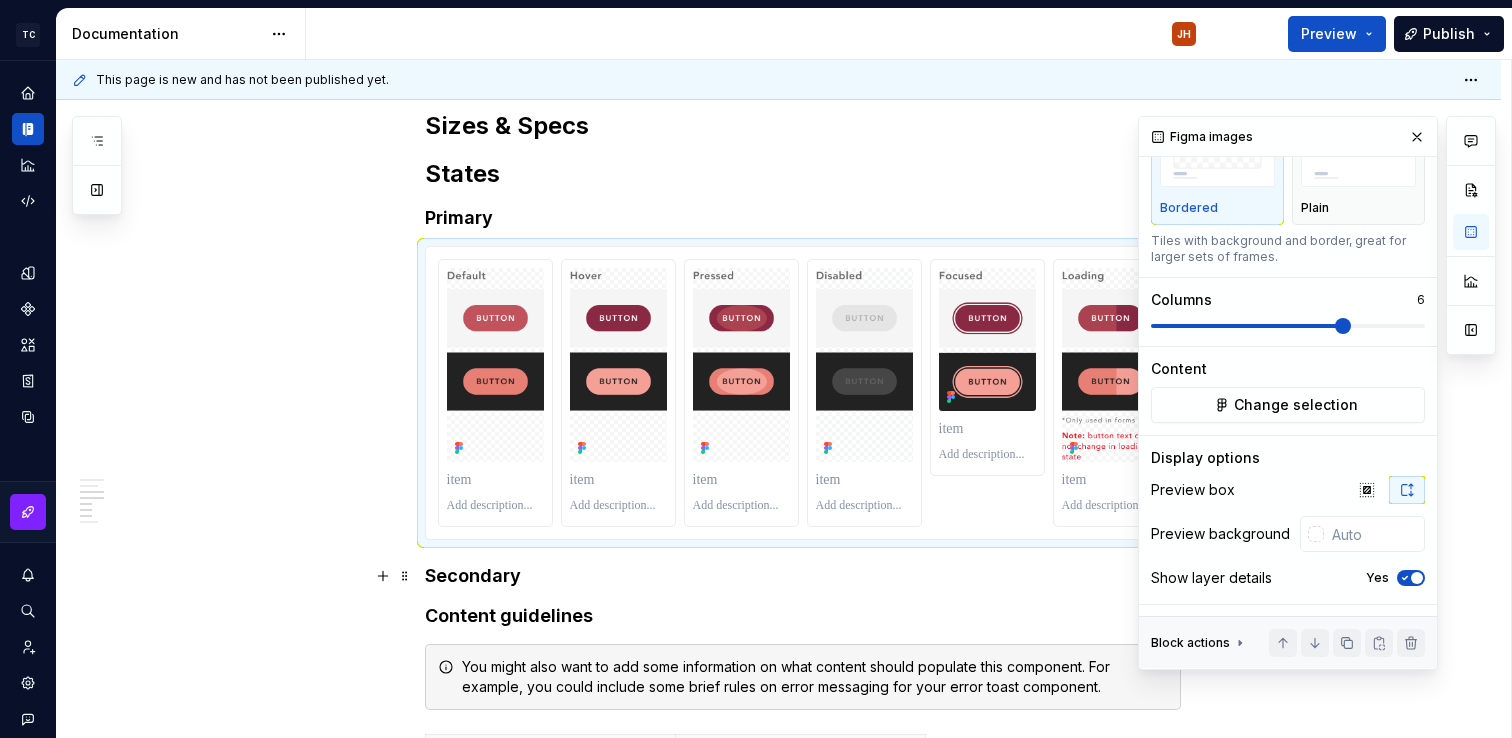 click 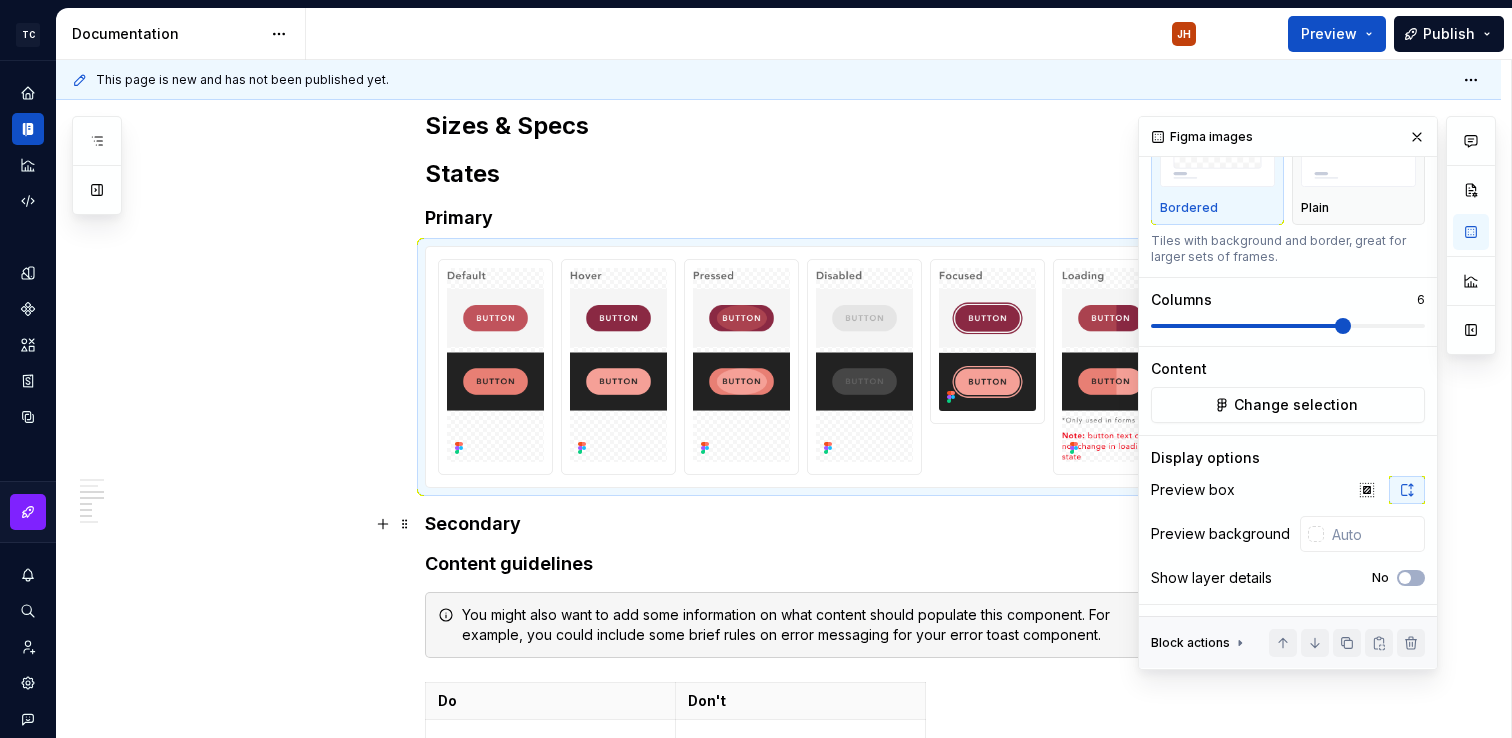 click on "Secondary" at bounding box center [803, 524] 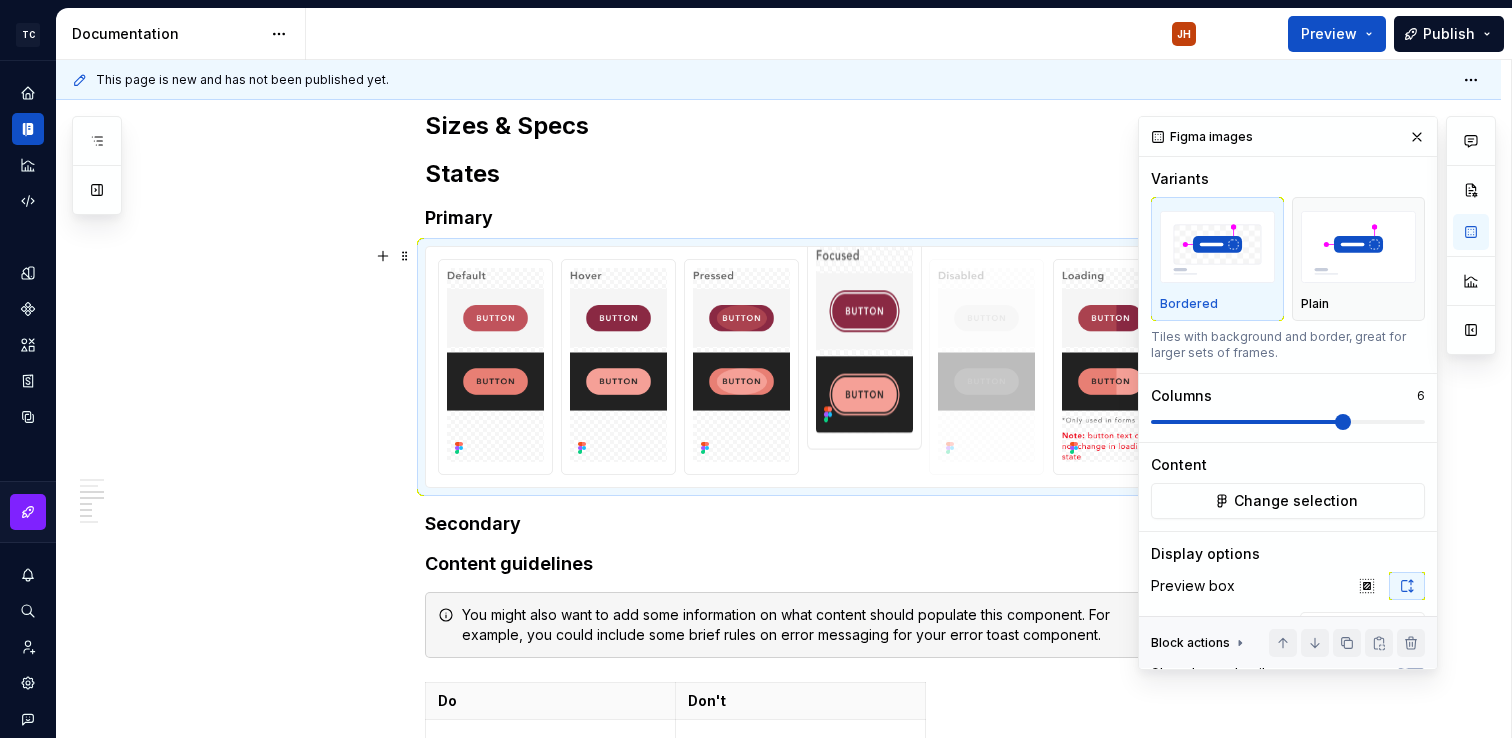 drag, startPoint x: 865, startPoint y: 352, endPoint x: 983, endPoint y: 348, distance: 118.06778 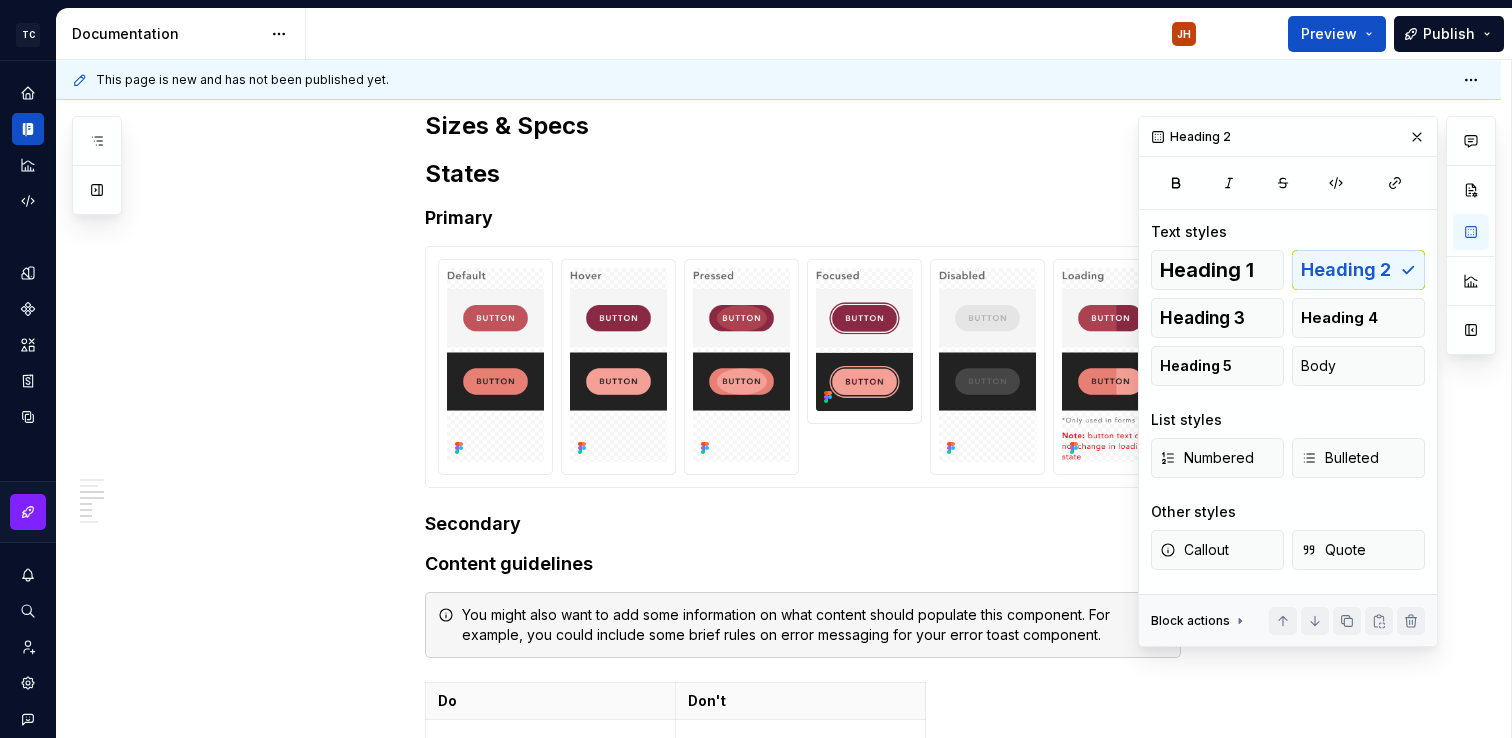 click on "**********" at bounding box center [803, 9] 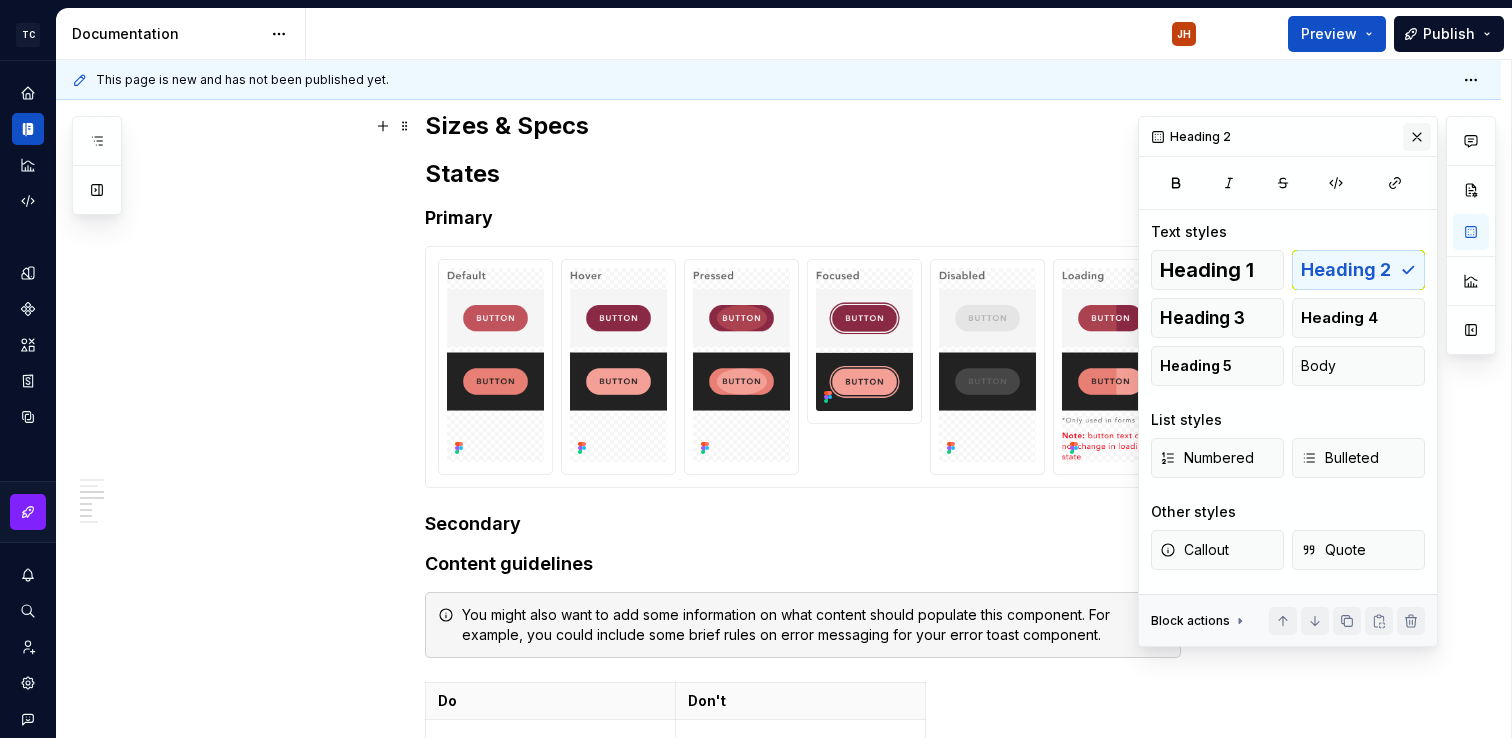 click at bounding box center [1417, 137] 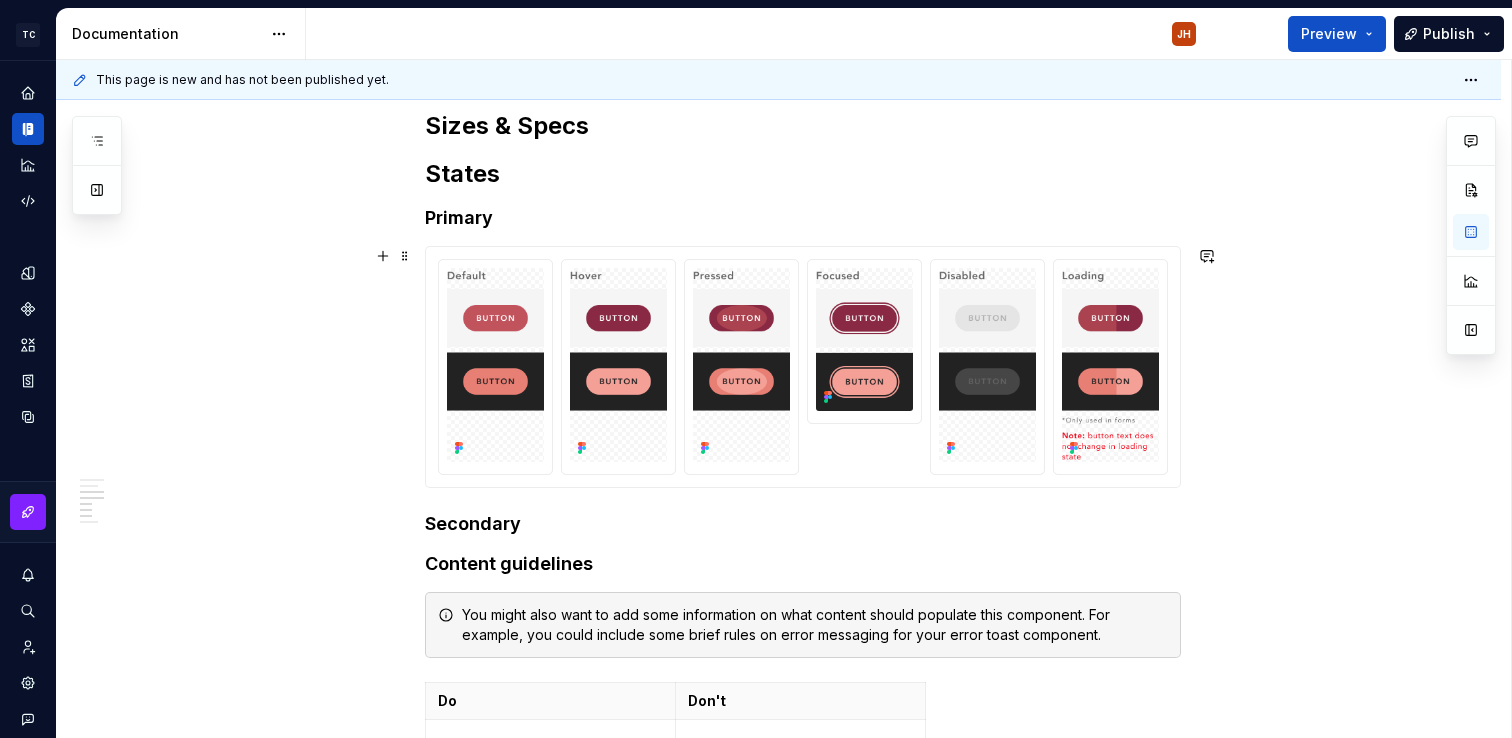 click on "**********" at bounding box center (778, 107) 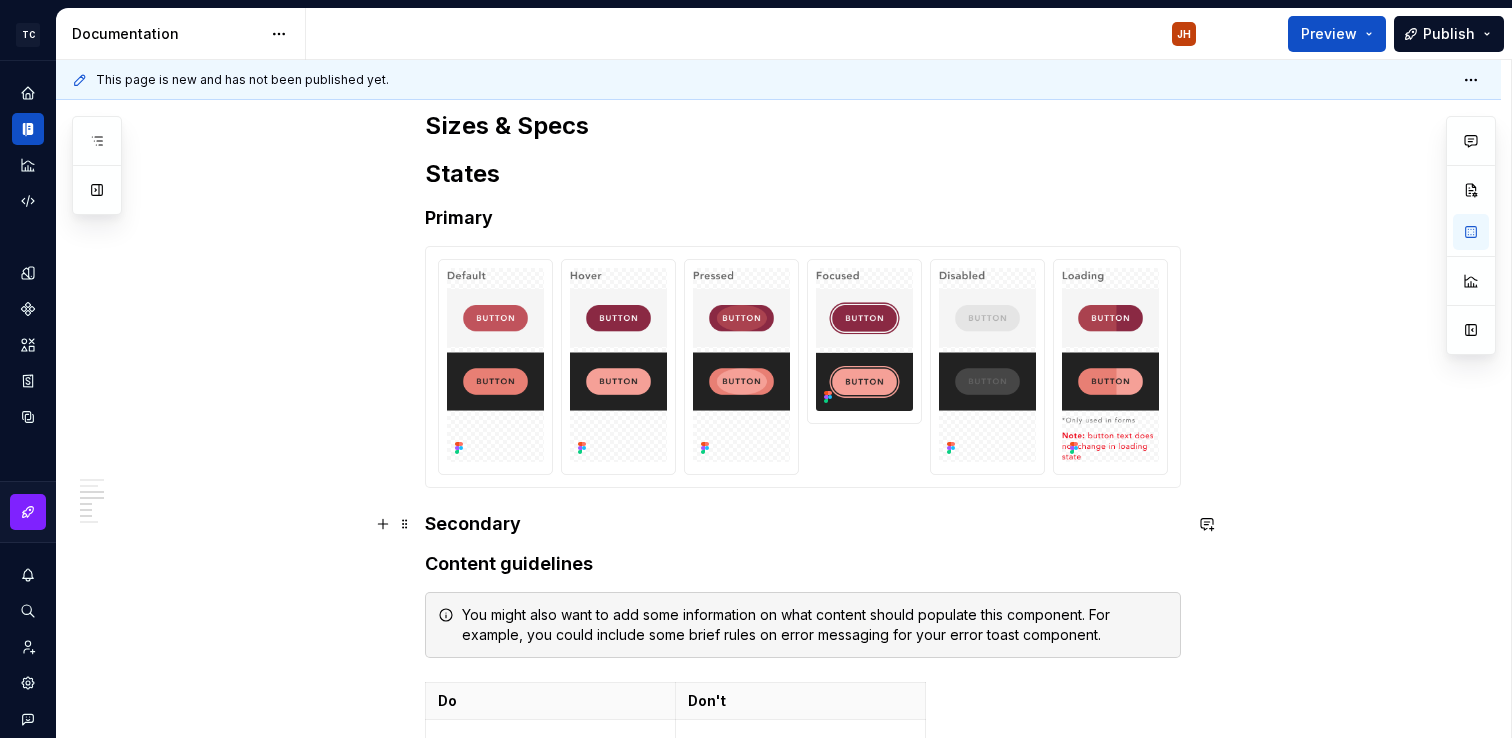 click on "Secondary" at bounding box center (803, 524) 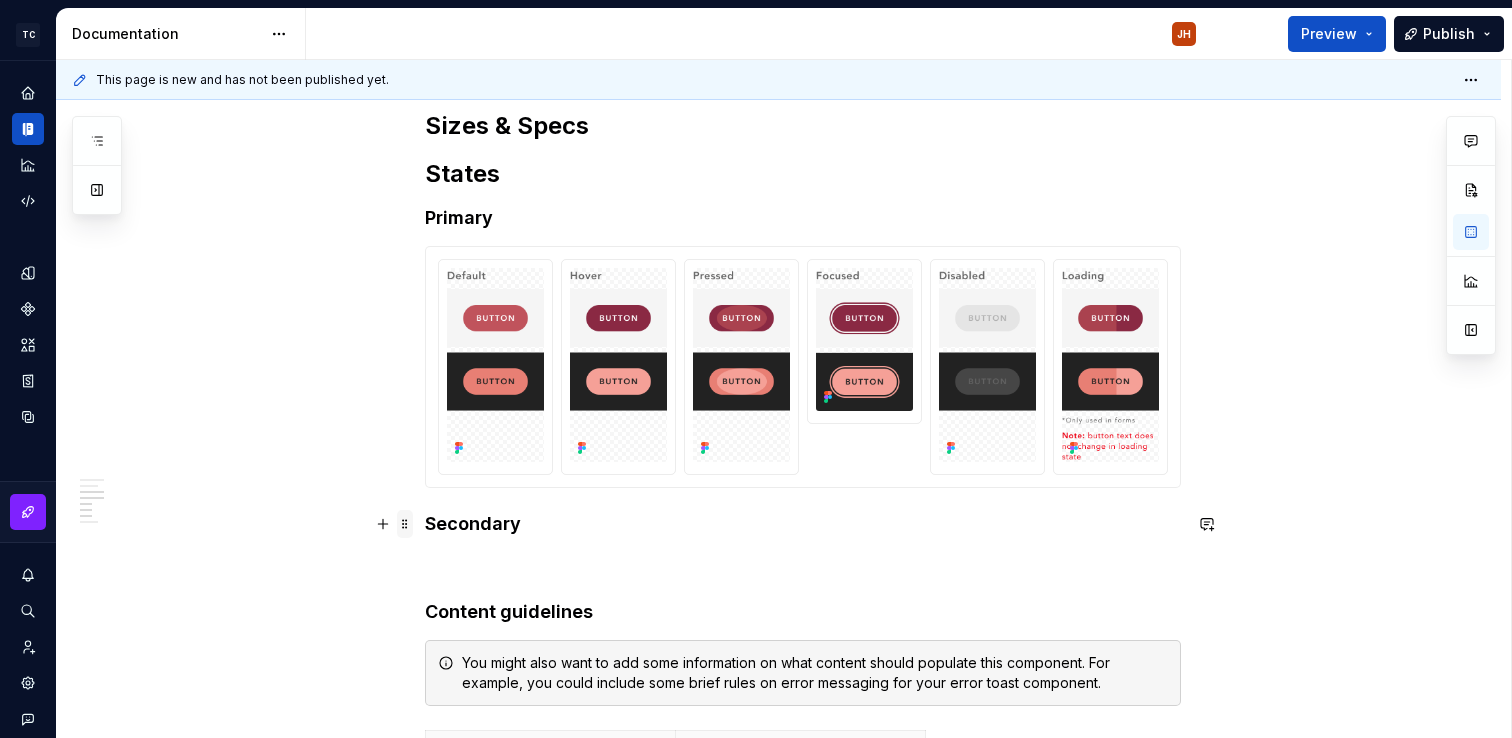 click at bounding box center [405, 524] 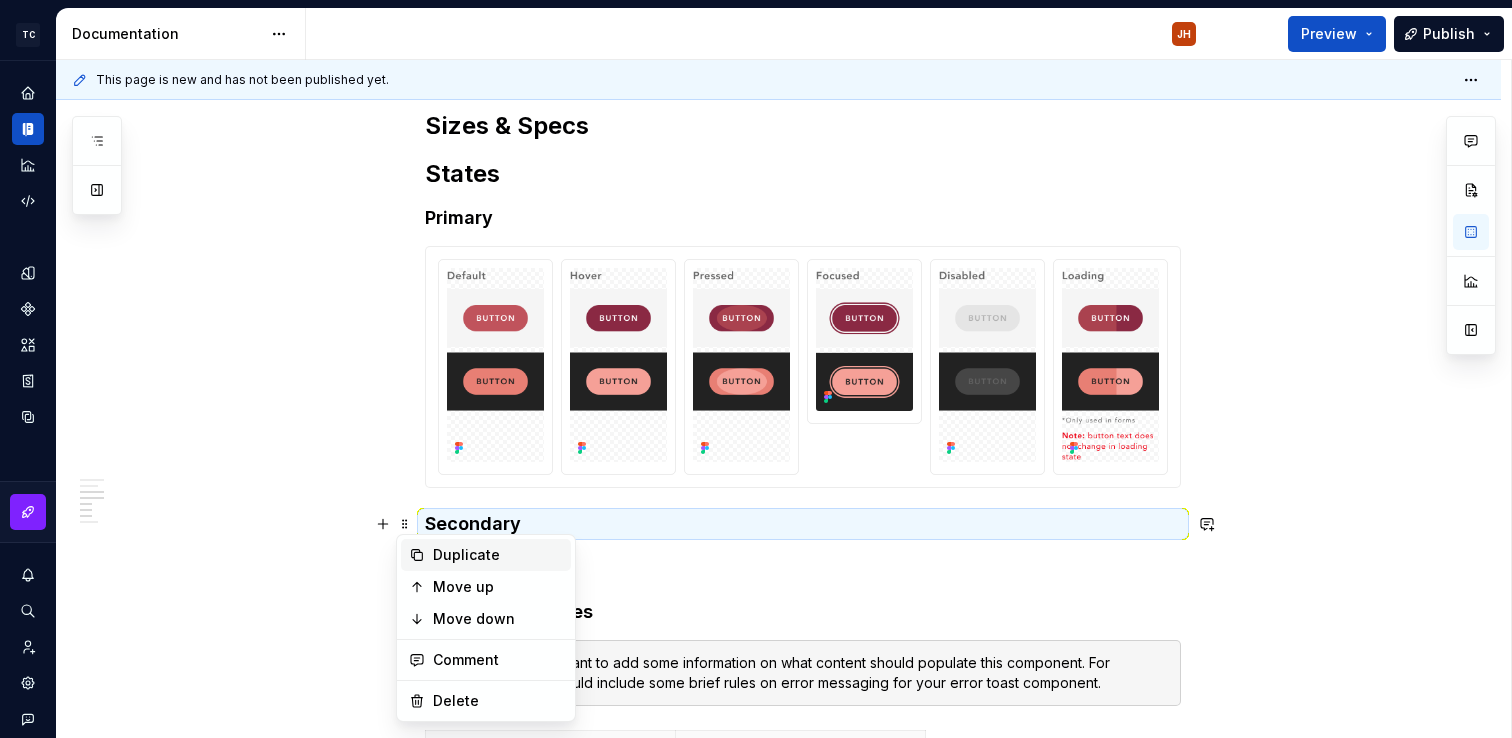 click on "Duplicate" at bounding box center [498, 555] 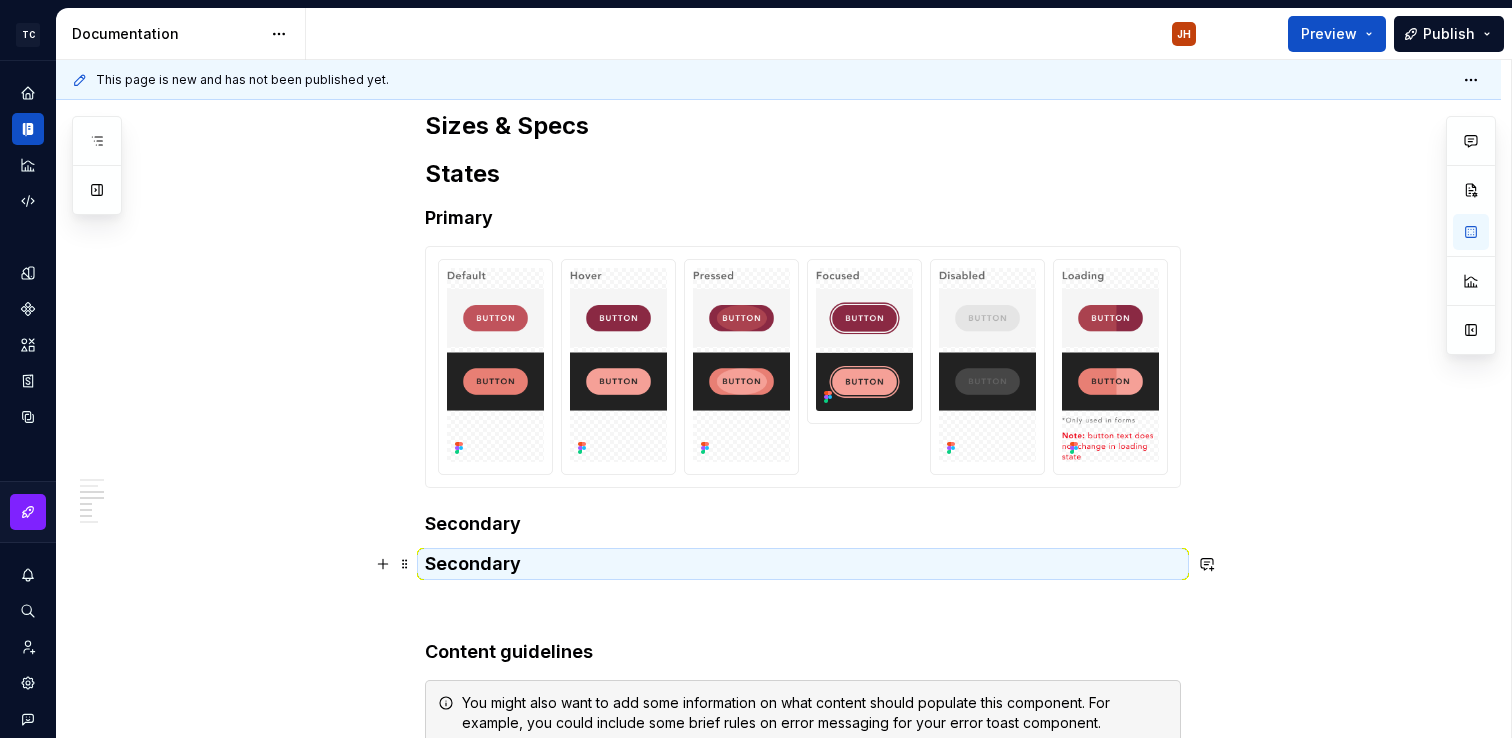 click on "Secondary" at bounding box center [803, 564] 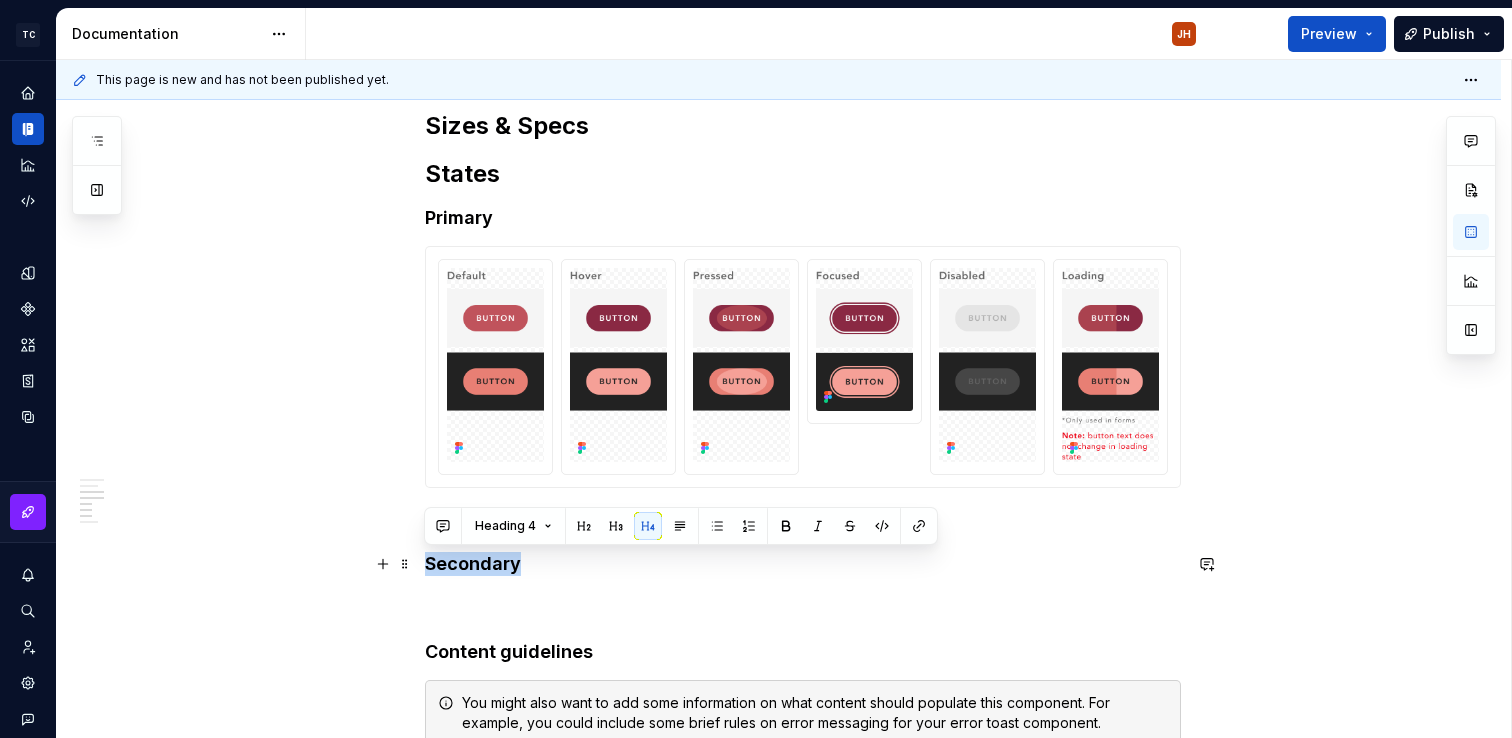 click on "Secondary" at bounding box center (803, 564) 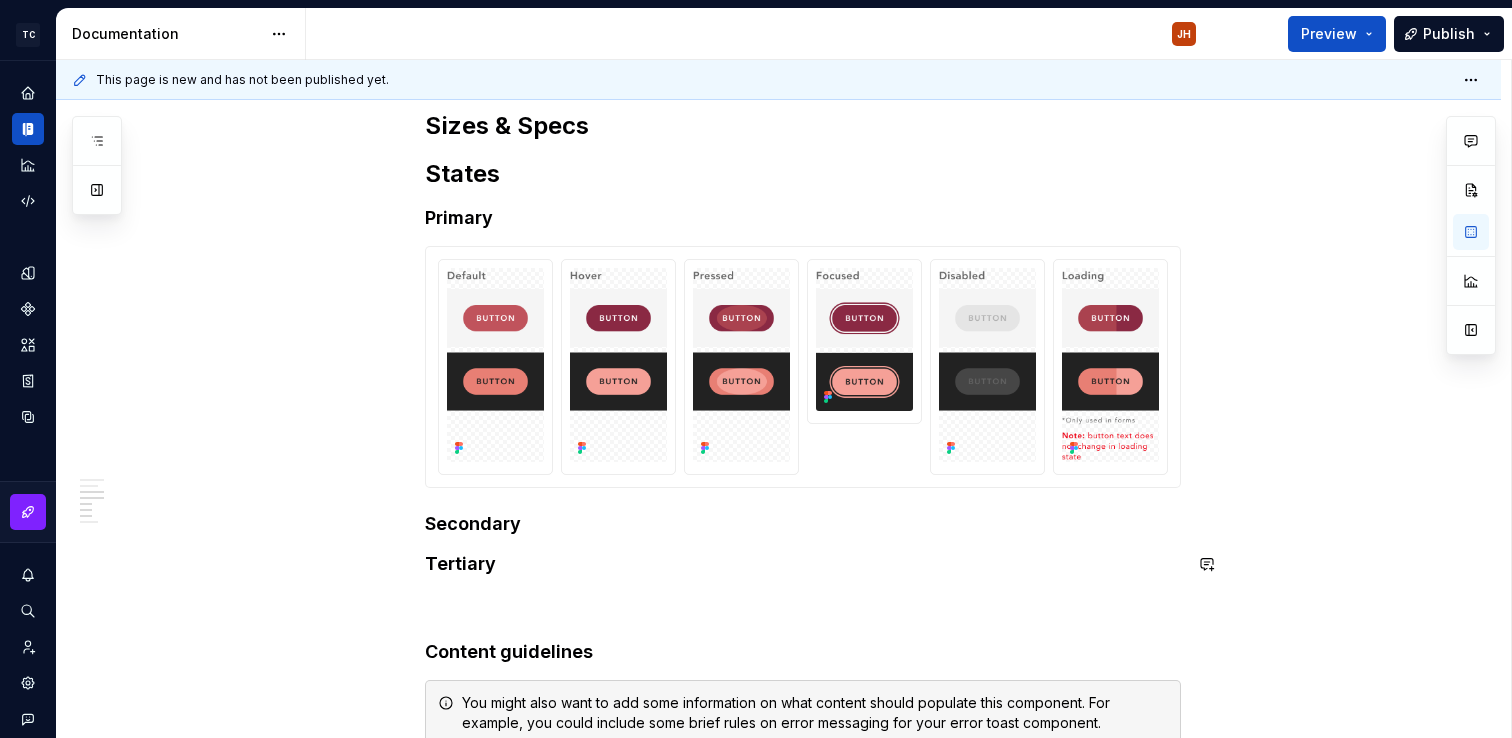 click on "**********" at bounding box center [803, 53] 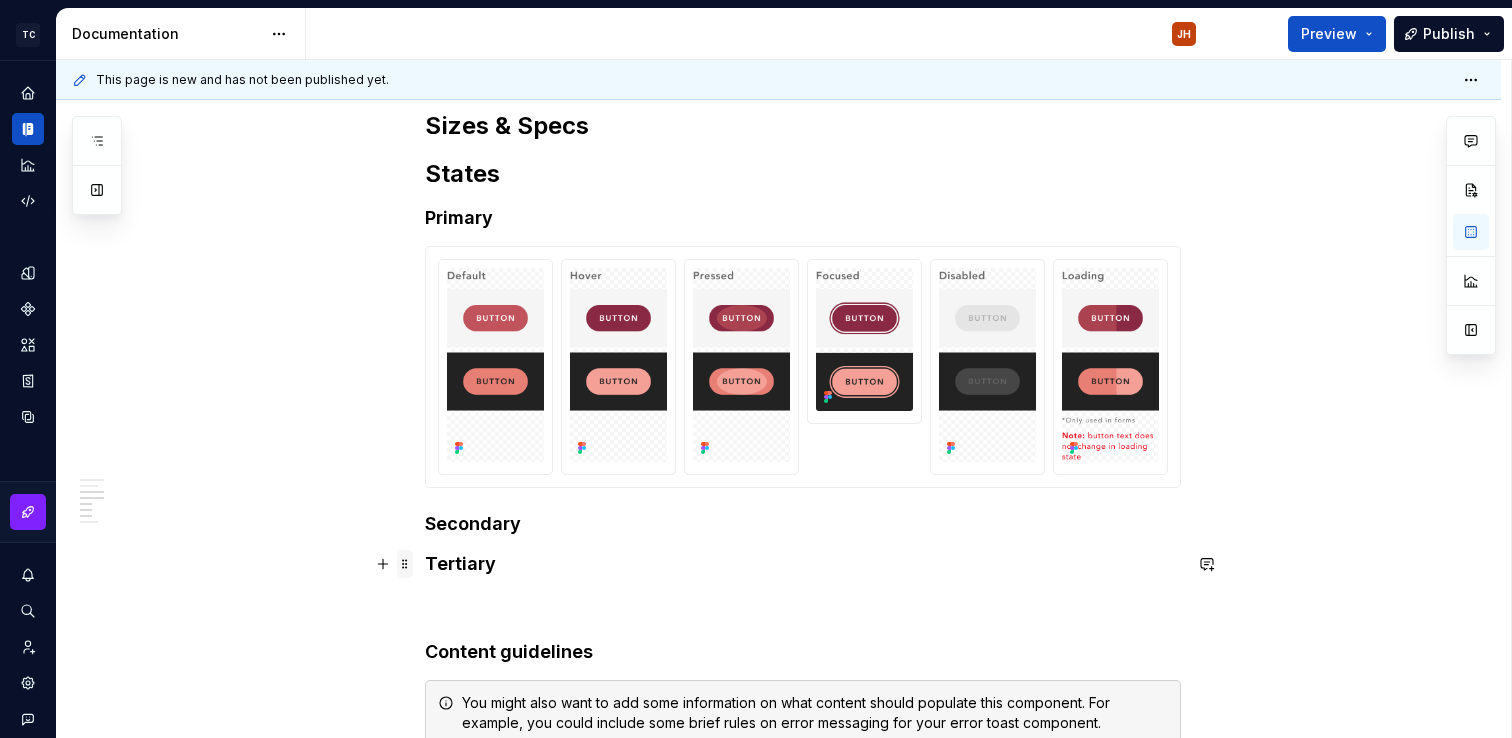 click at bounding box center (405, 564) 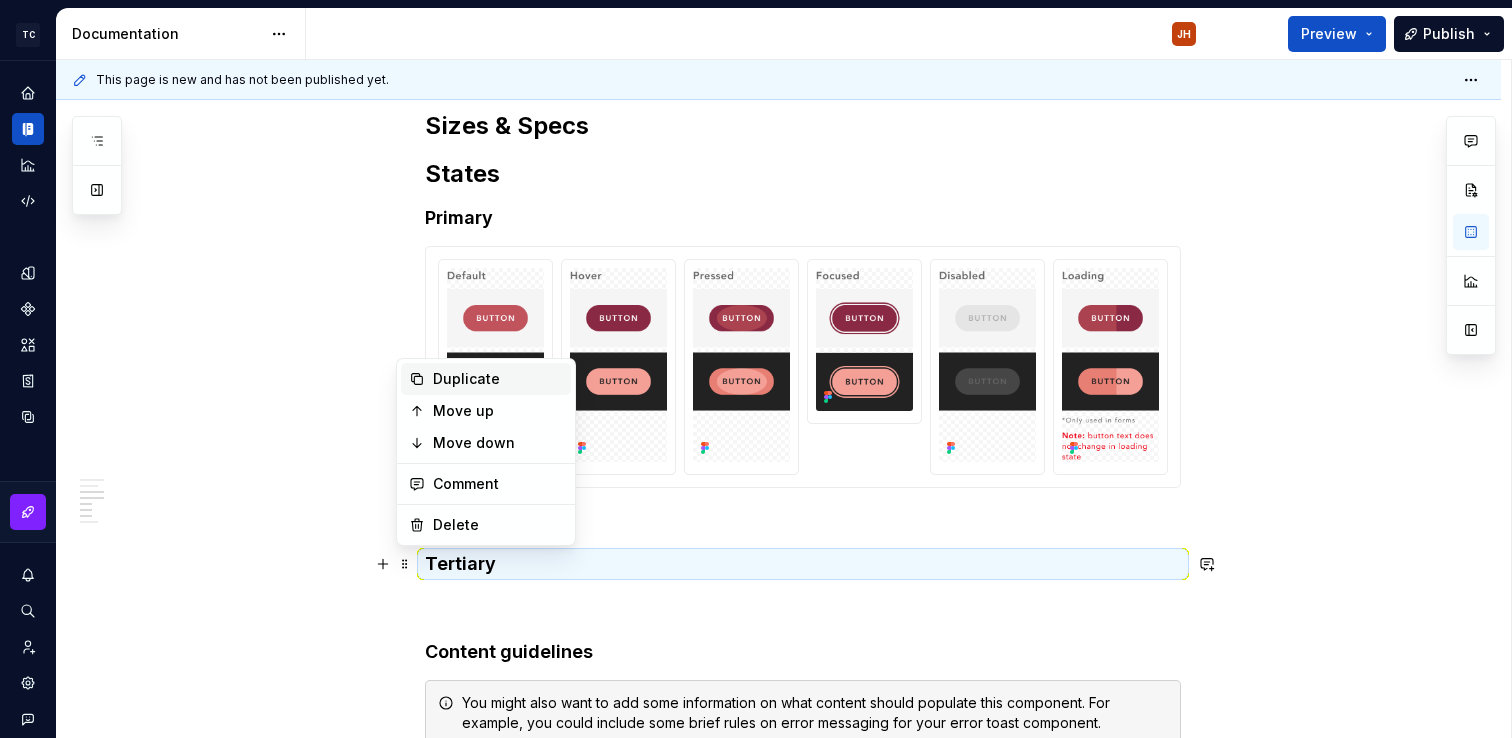 click on "Duplicate" at bounding box center [498, 379] 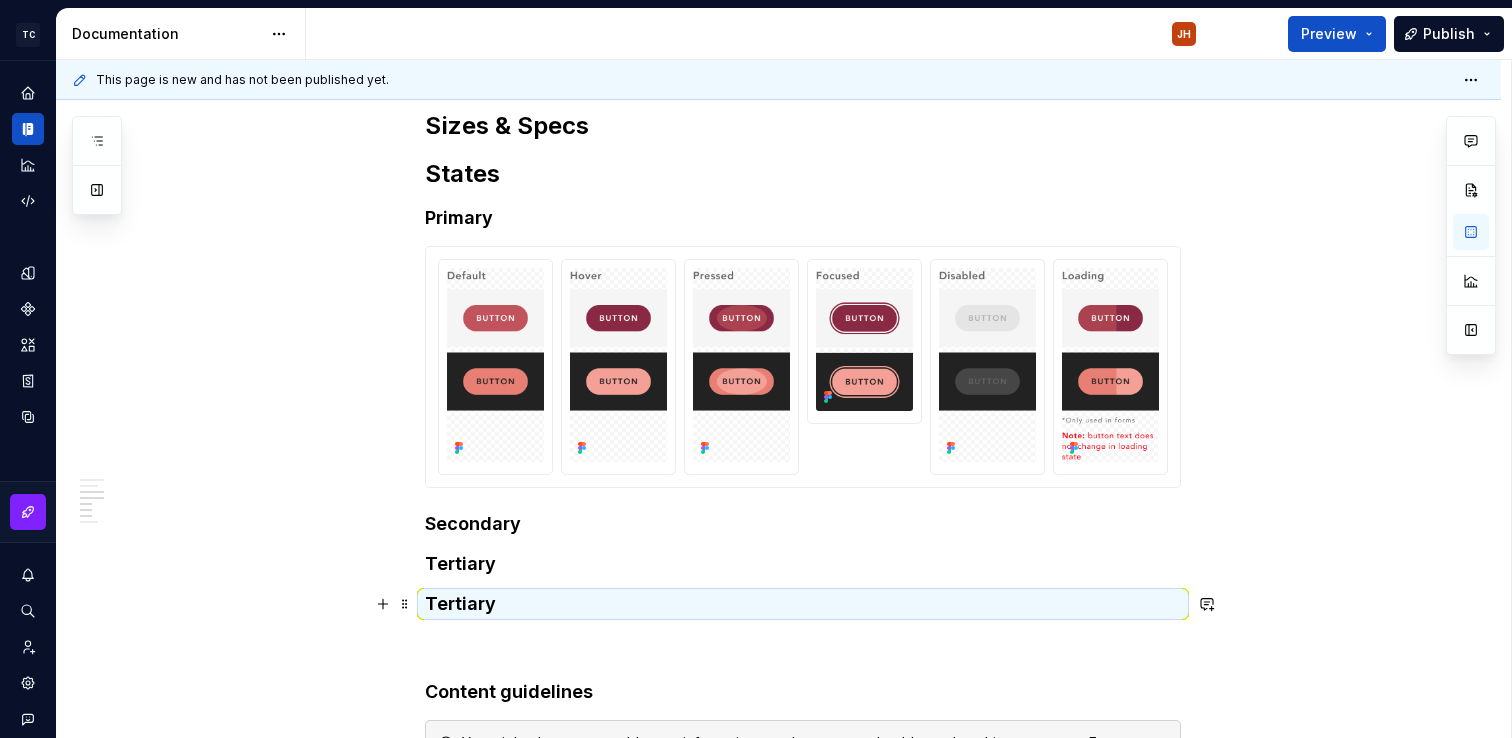 click on "Tertiary" at bounding box center [803, 604] 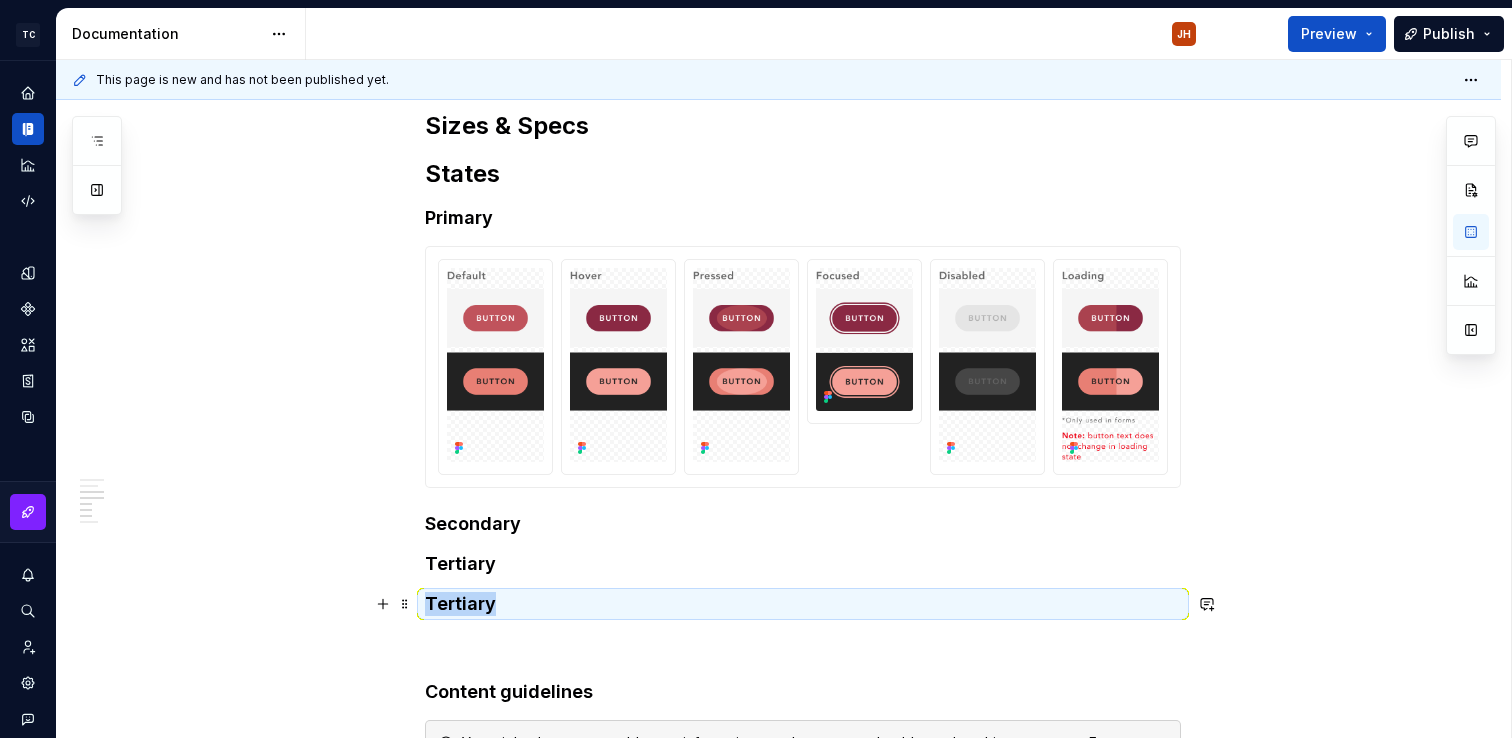 click on "Tertiary" at bounding box center (803, 604) 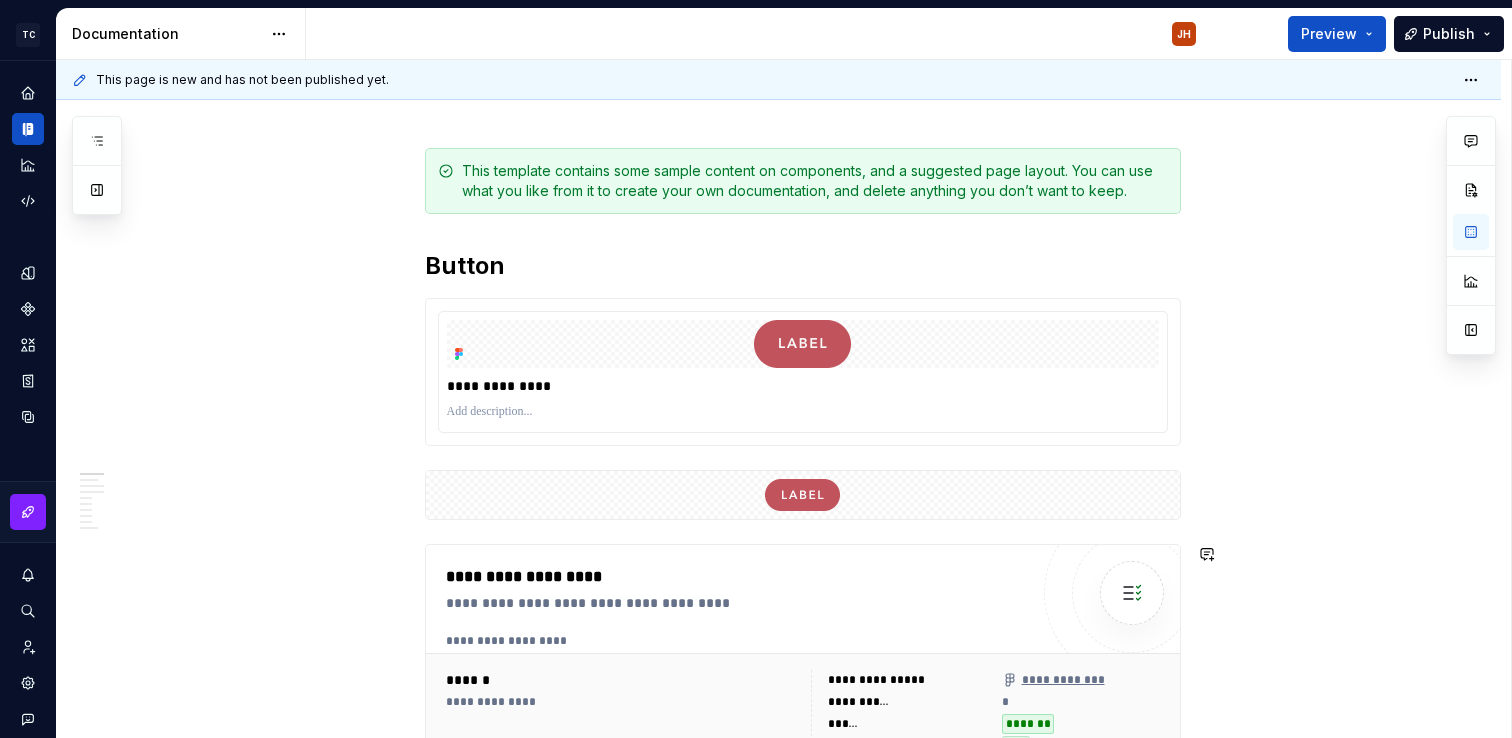 scroll, scrollTop: 384, scrollLeft: 0, axis: vertical 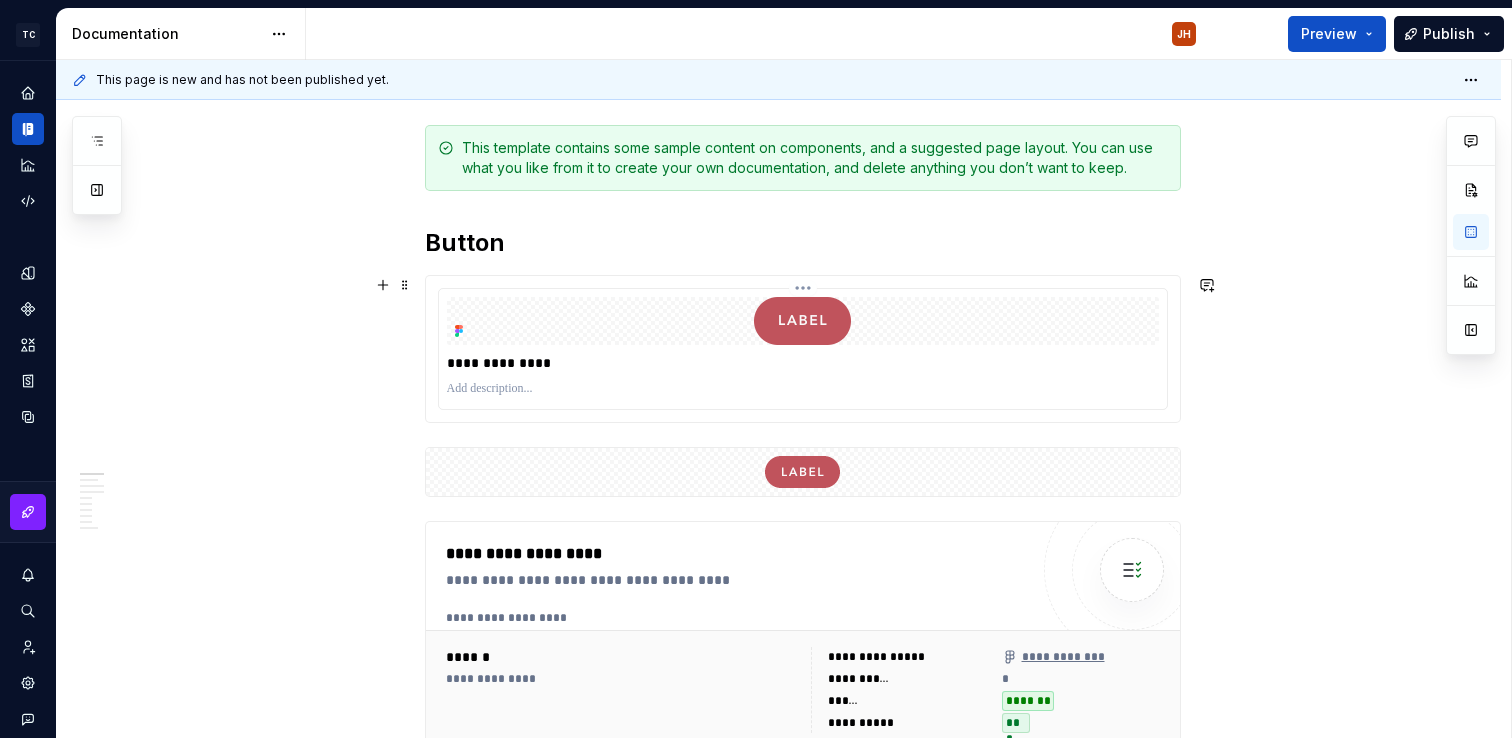click at bounding box center [803, 389] 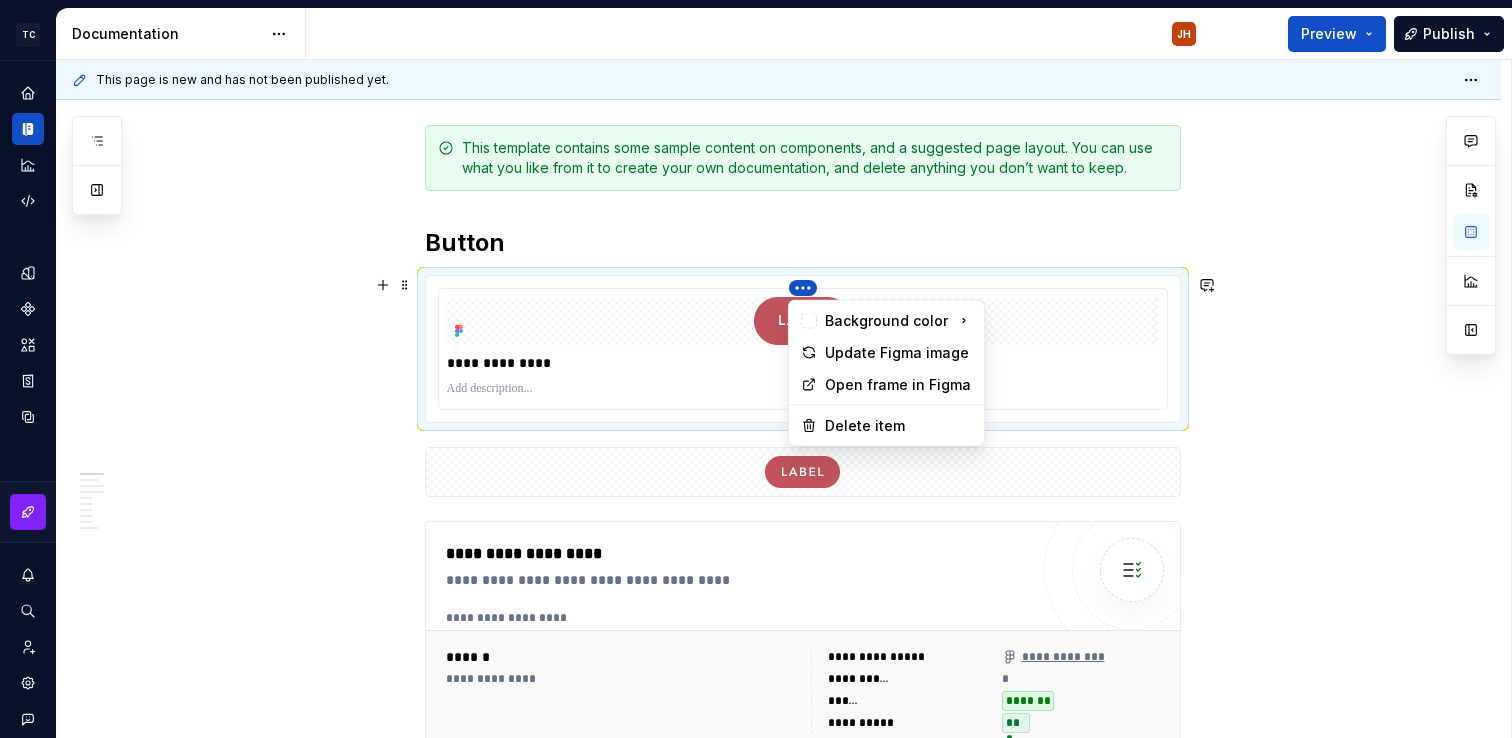 click on "[PERSON_NAME] Design Library JH Design system data Documentation JH Preview Publish Pages Add
Accessibility guide for tree Page tree.
Navigate the tree with the arrow keys. Common tree hotkeys apply. Further keybindings are available:
enter to execute primary action on focused item
f2 to start renaming the focused item
escape to abort renaming an item
control+d to start dragging selected items
Welcome! Foundations Design tokens Typography Components Components overview Button JH Changes Welcome! Foundations  /  Design tokens Foundations  /  Typography Components  /  Components overview Components  /  Button Upgrade to Enterprise to turn on approval workflow View edited pages by status when selecting which pages to publish. Learn more Contact us This page is new and has not been published yet. Button Edit header Button Usage Sizes & Specs States Primary Secondary Tertiary Pill (baby) Content guidelines Code block Button ****** * ***" at bounding box center [756, 369] 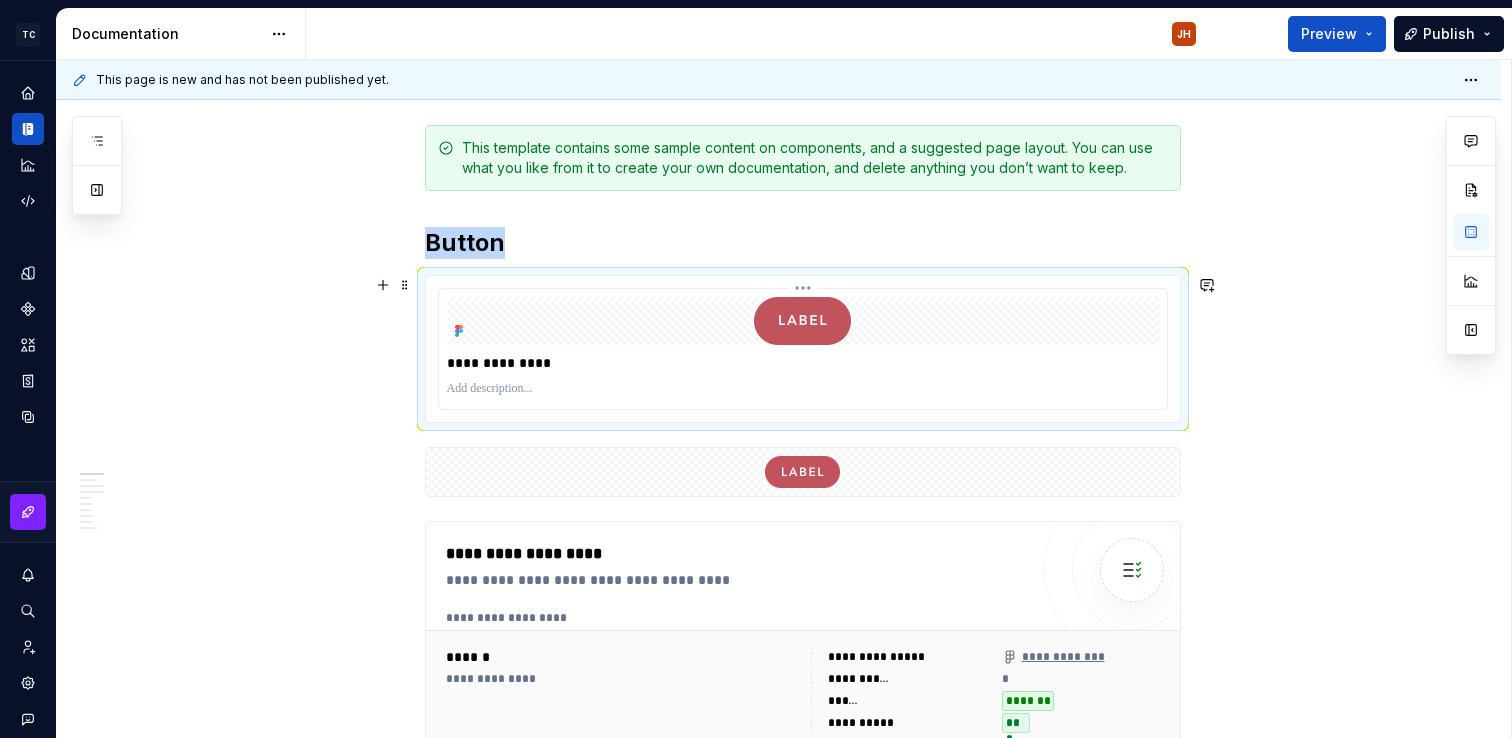 click at bounding box center [803, 321] 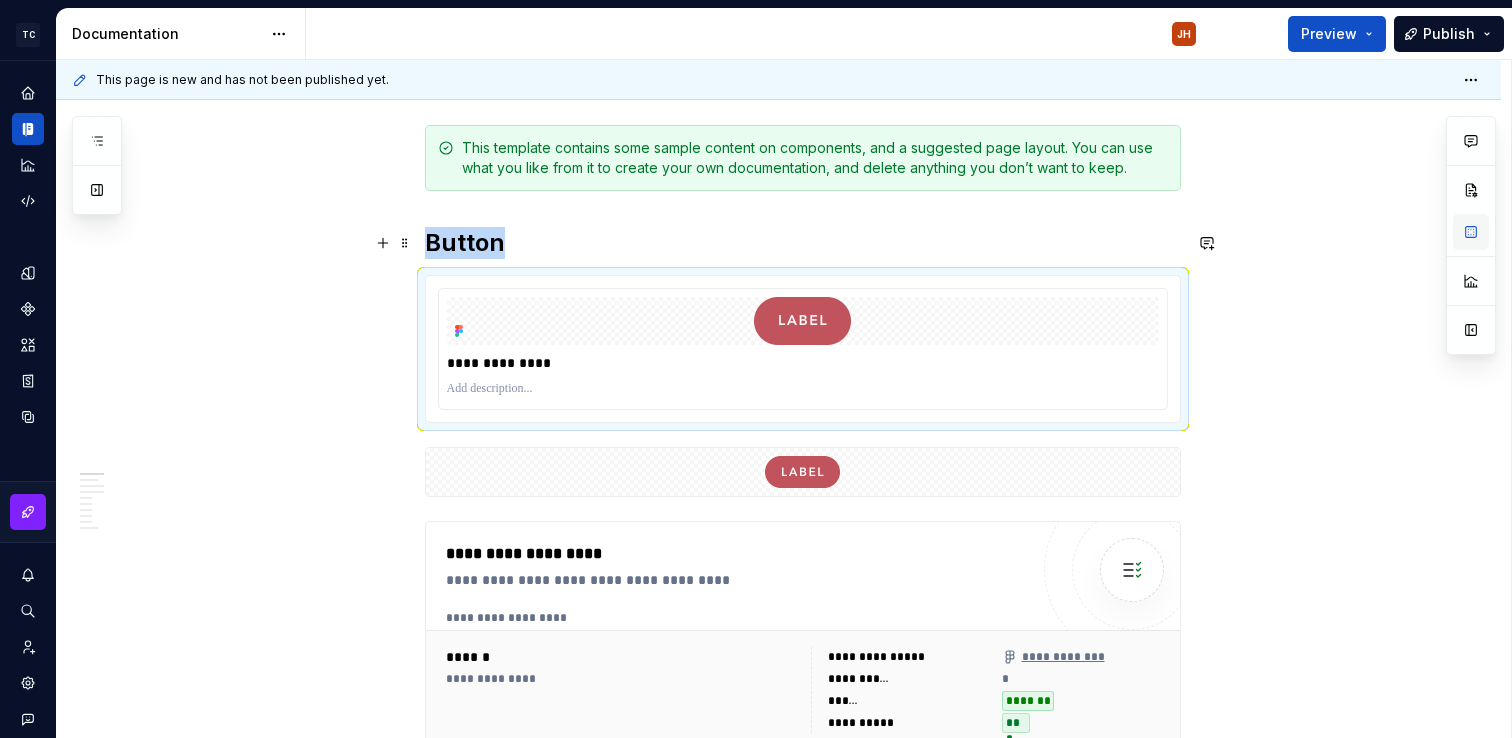 click at bounding box center [1471, 232] 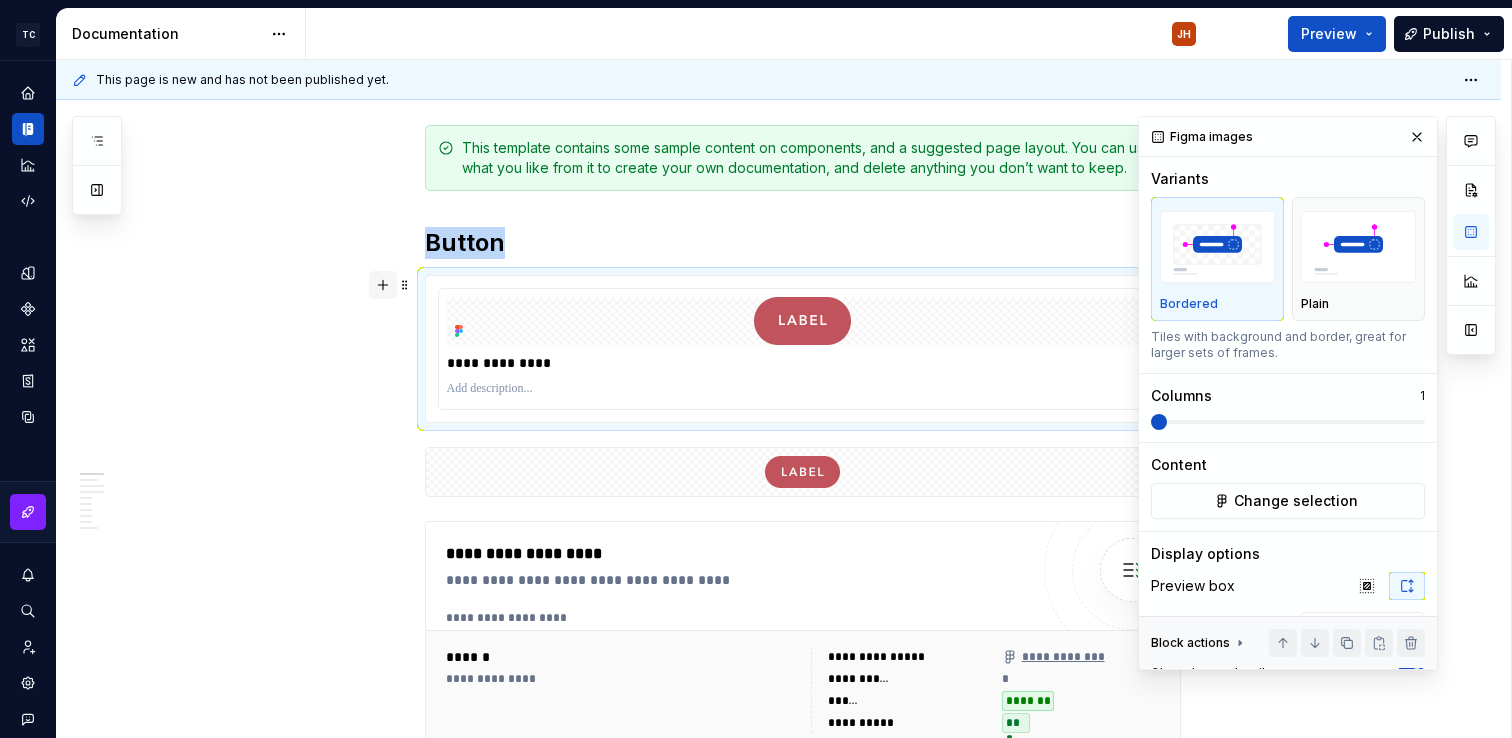 click at bounding box center (383, 285) 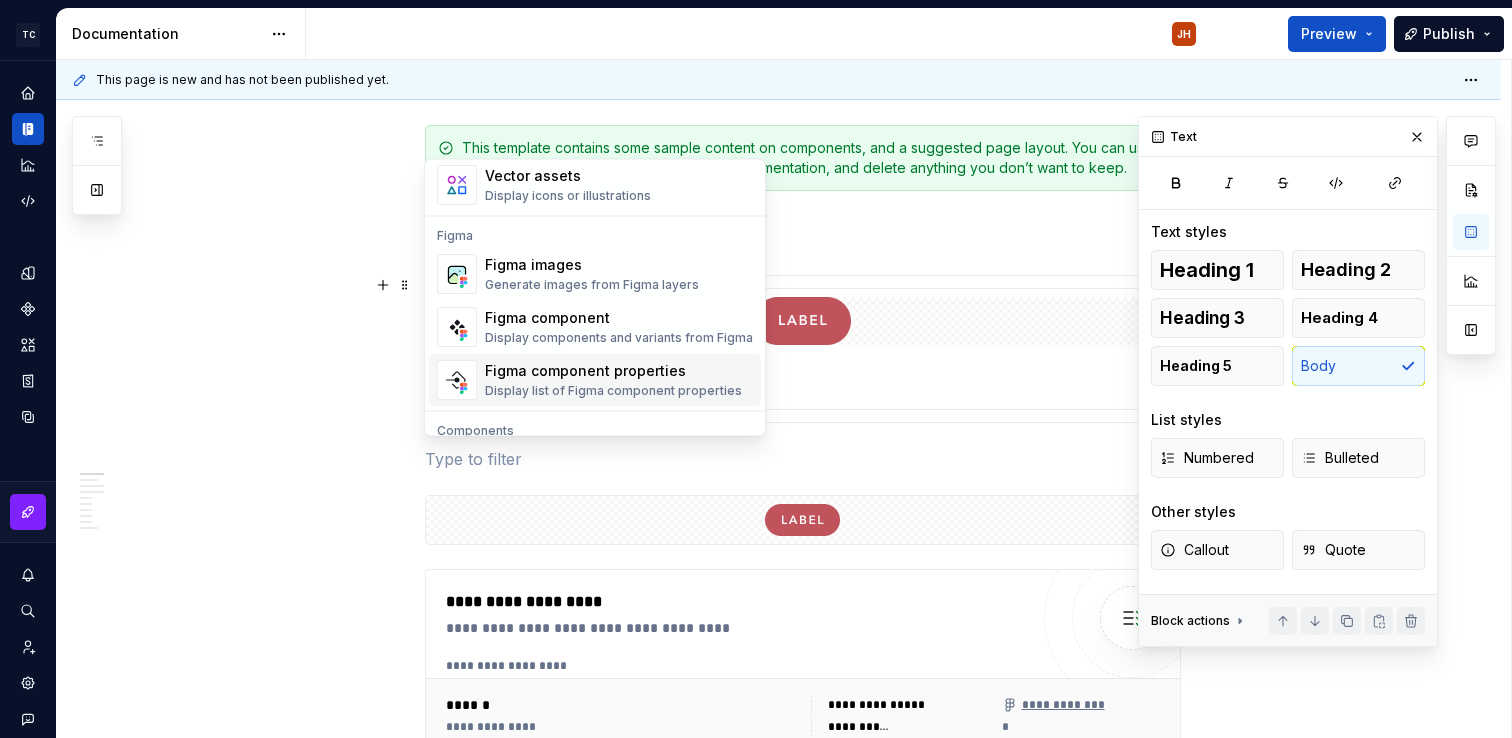 scroll, scrollTop: 1818, scrollLeft: 0, axis: vertical 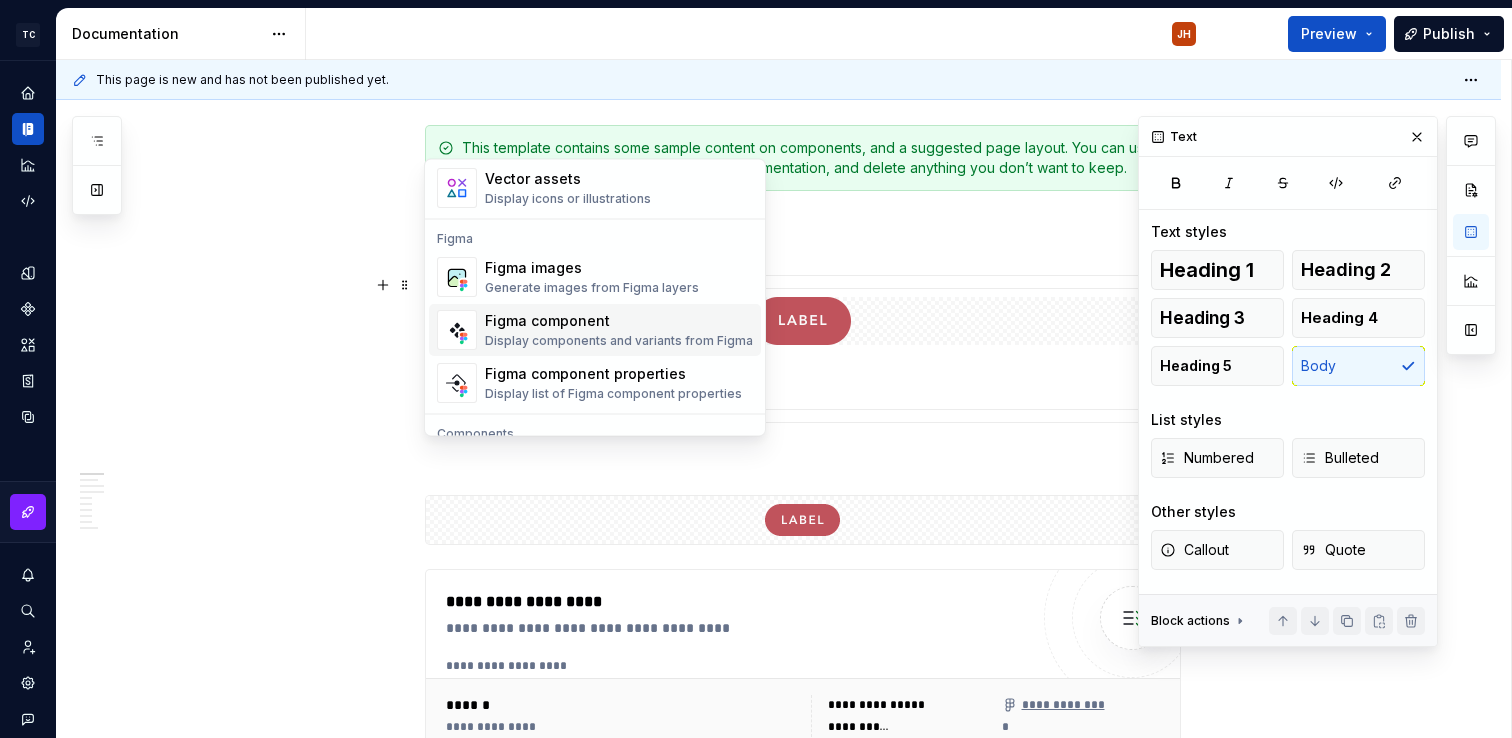 click on "Figma component" at bounding box center (619, 322) 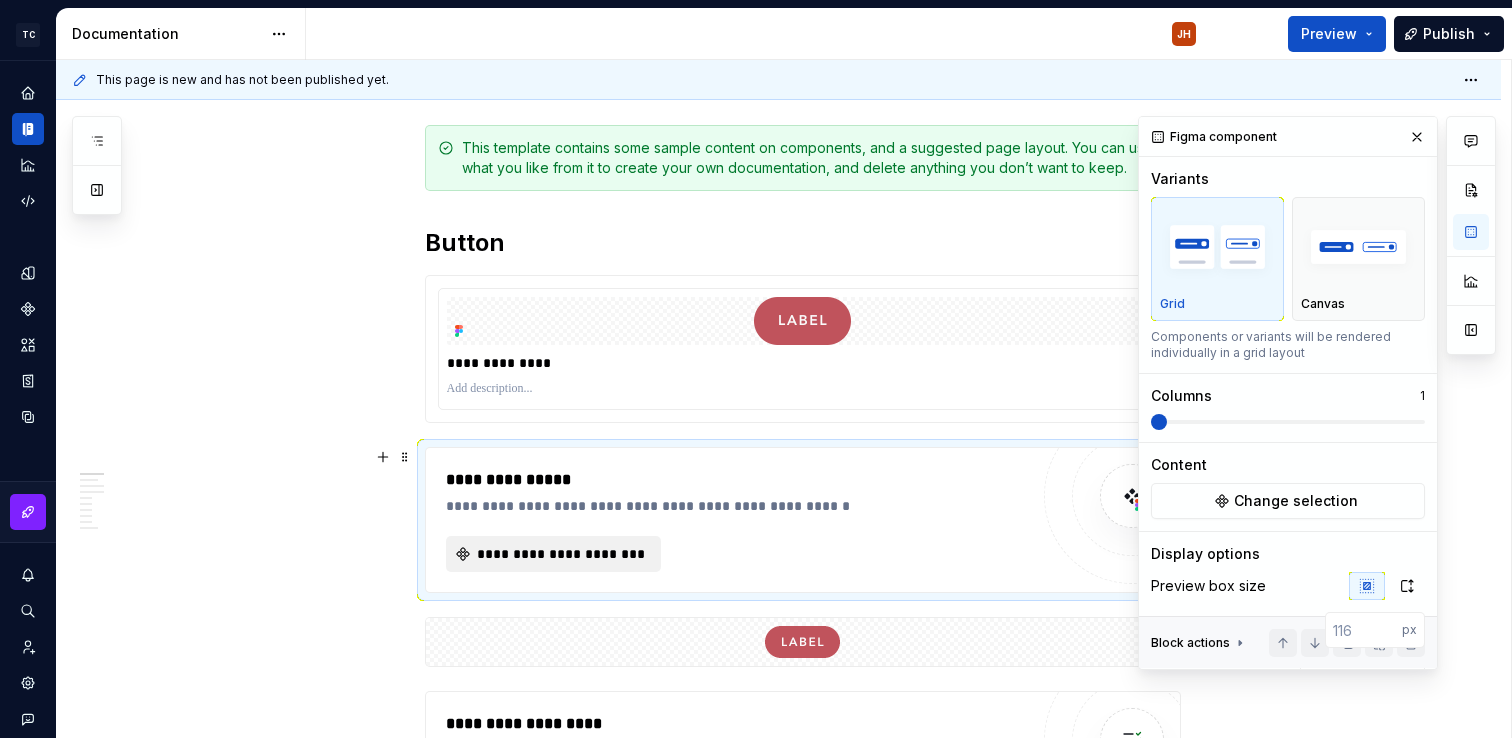 click on "**********" at bounding box center (561, 554) 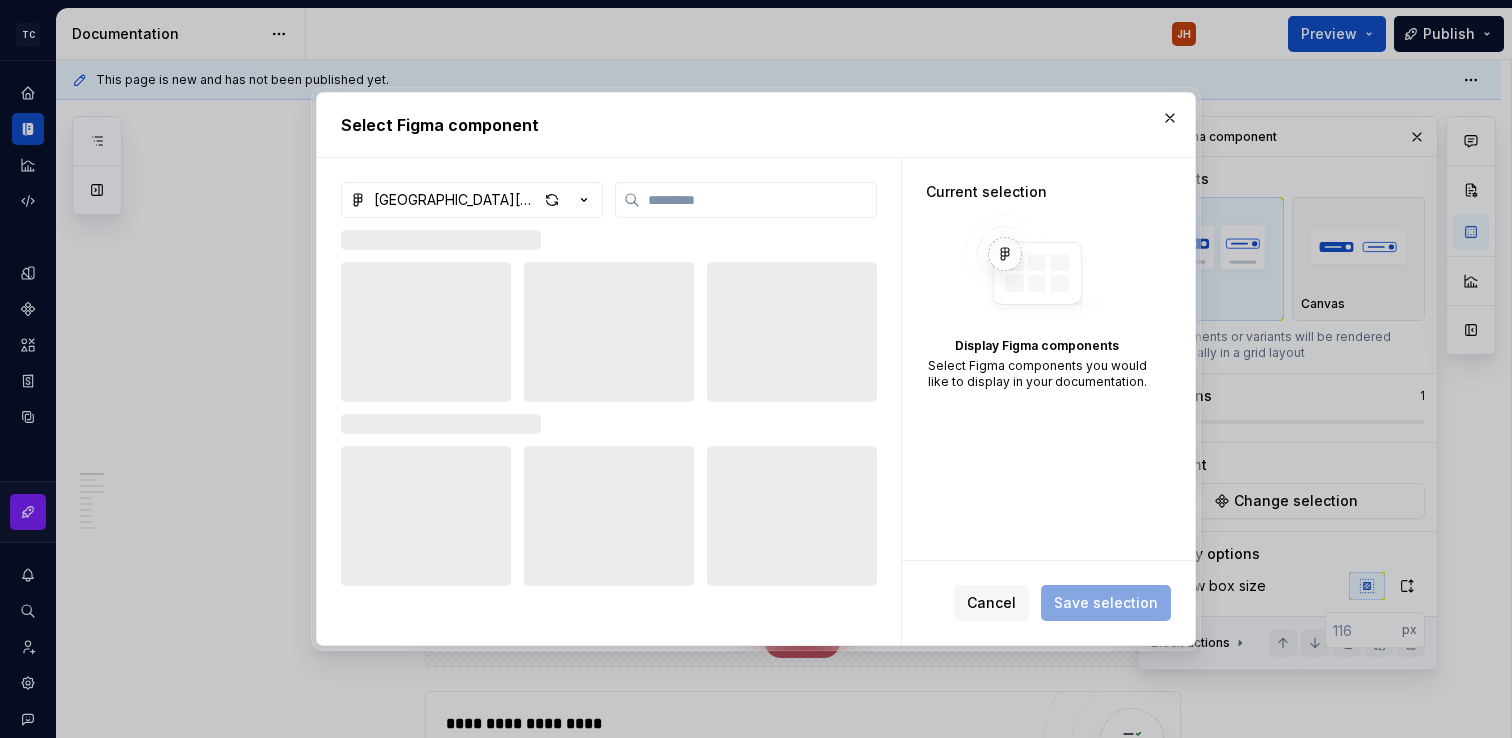 type on "*" 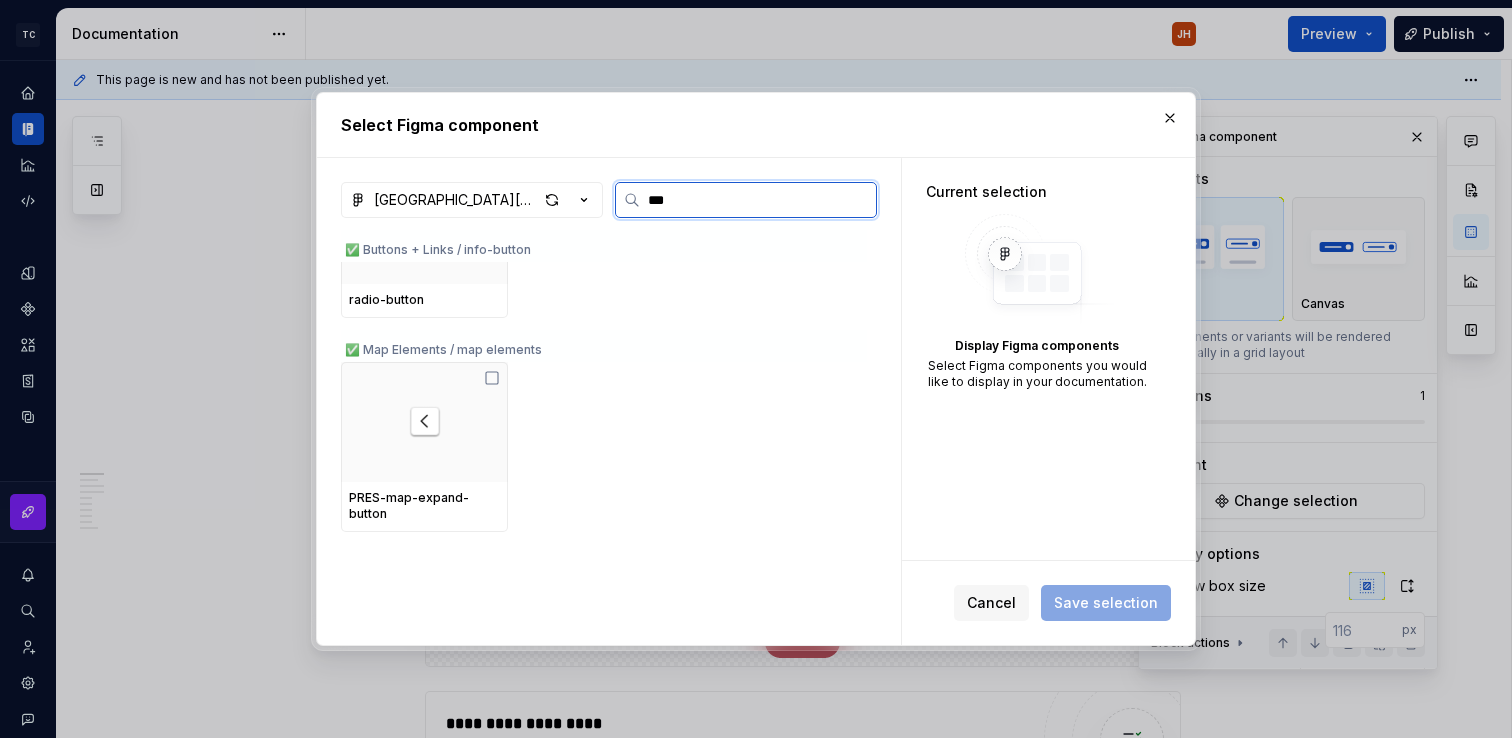 scroll, scrollTop: 0, scrollLeft: 0, axis: both 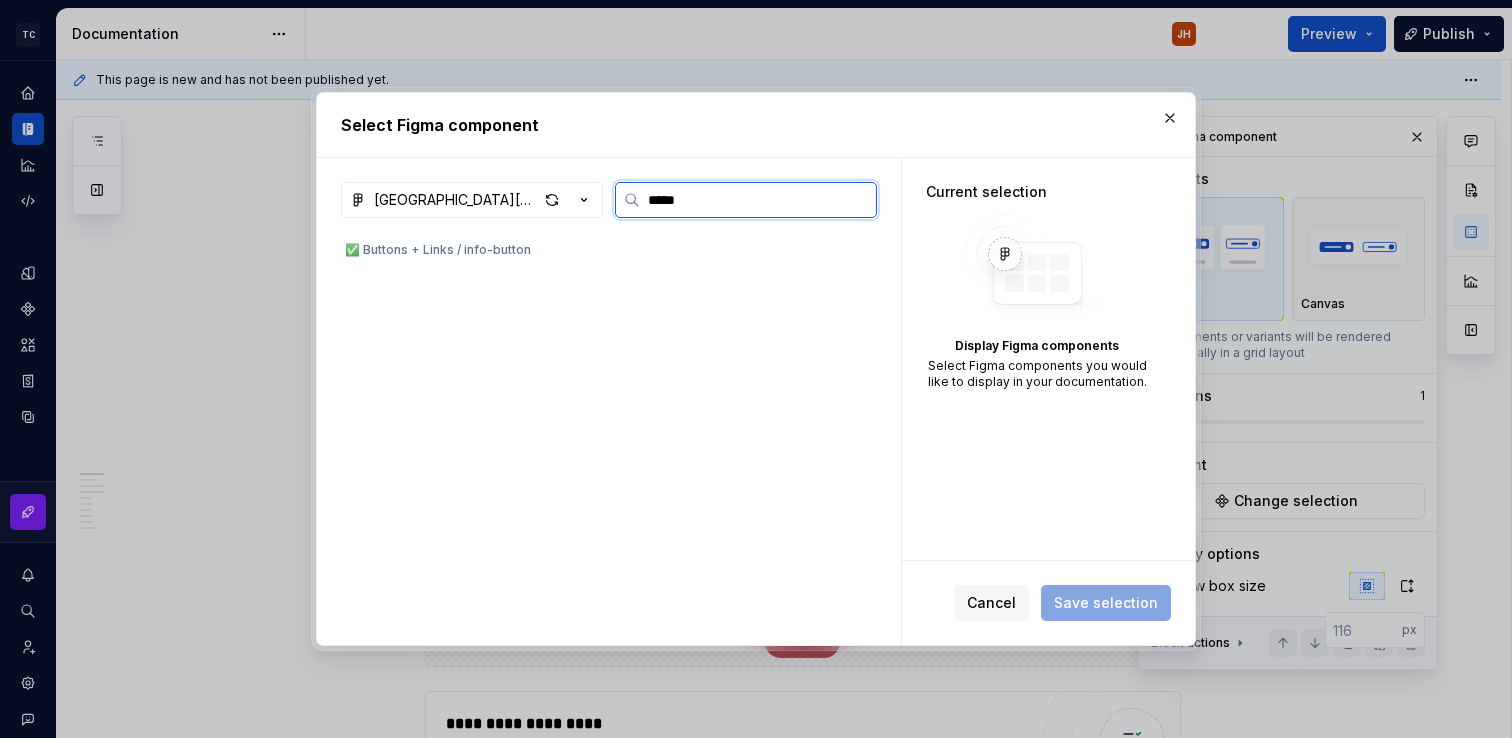 type on "******" 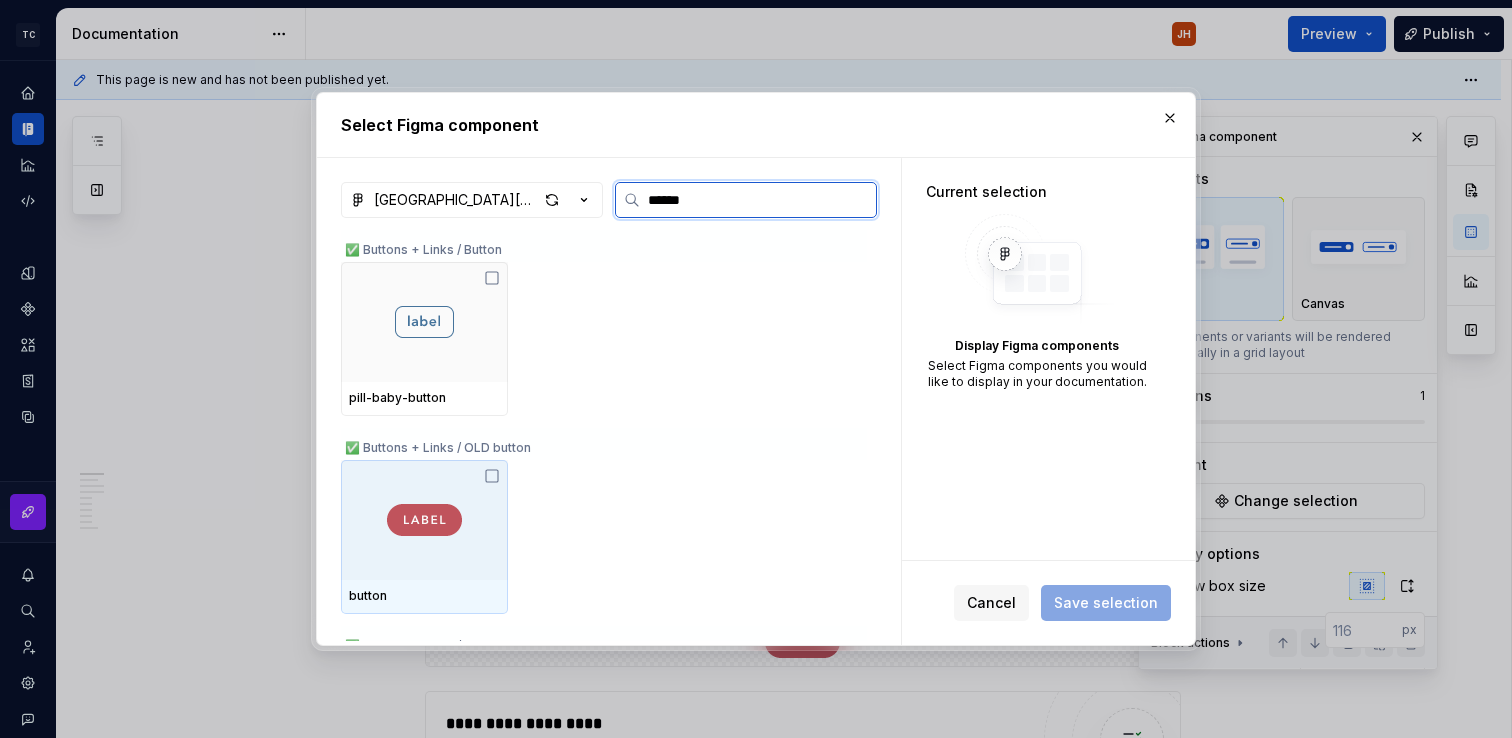 click at bounding box center [424, 520] 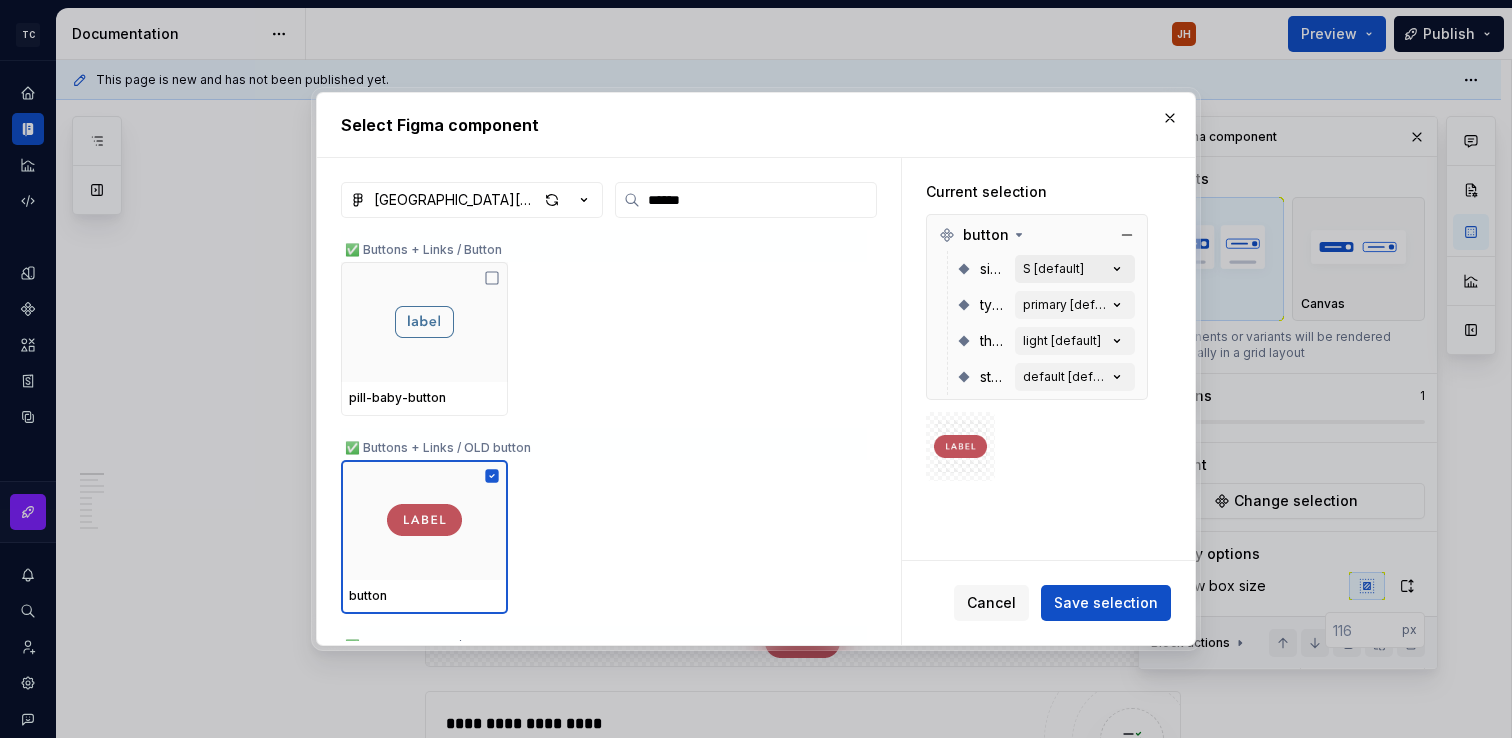 click on "S [default]" at bounding box center [1075, 269] 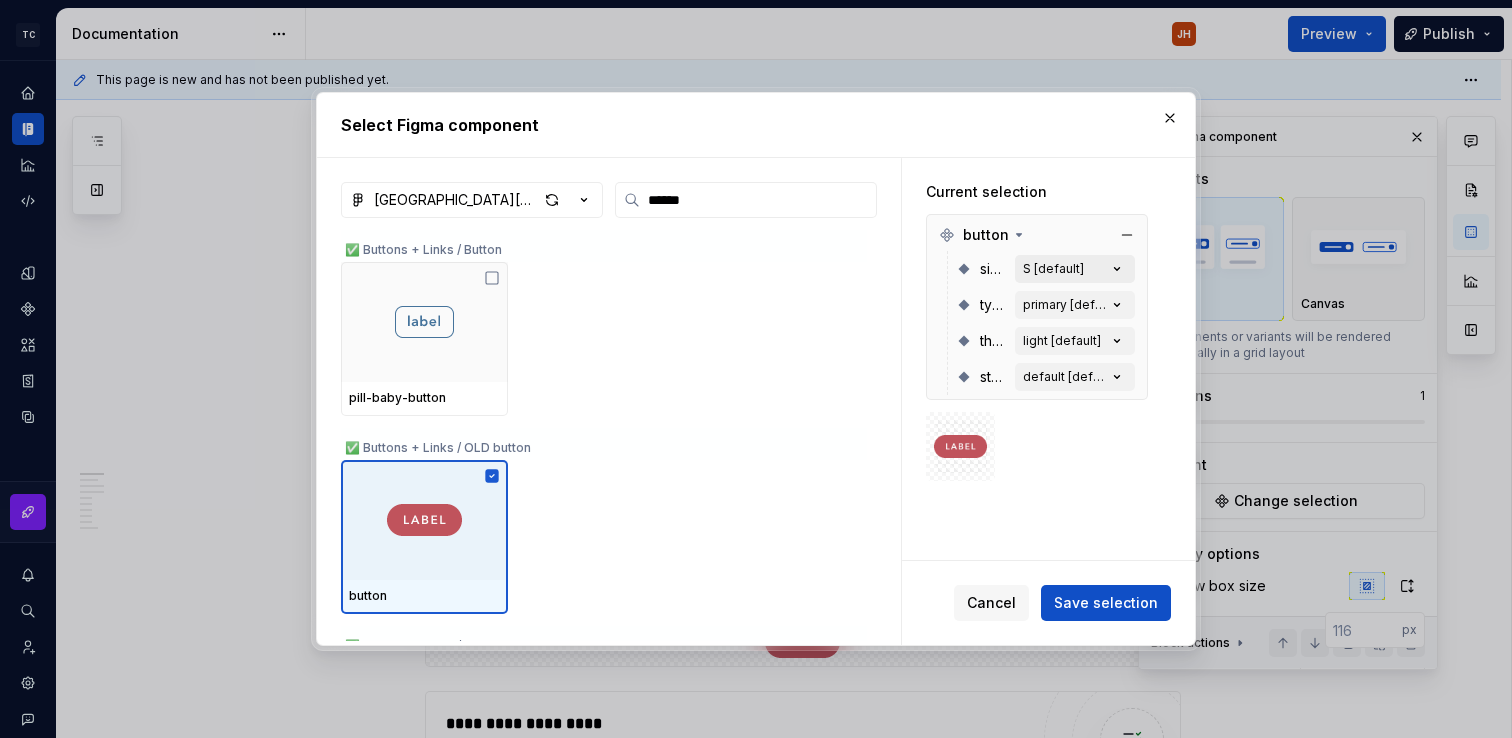 click 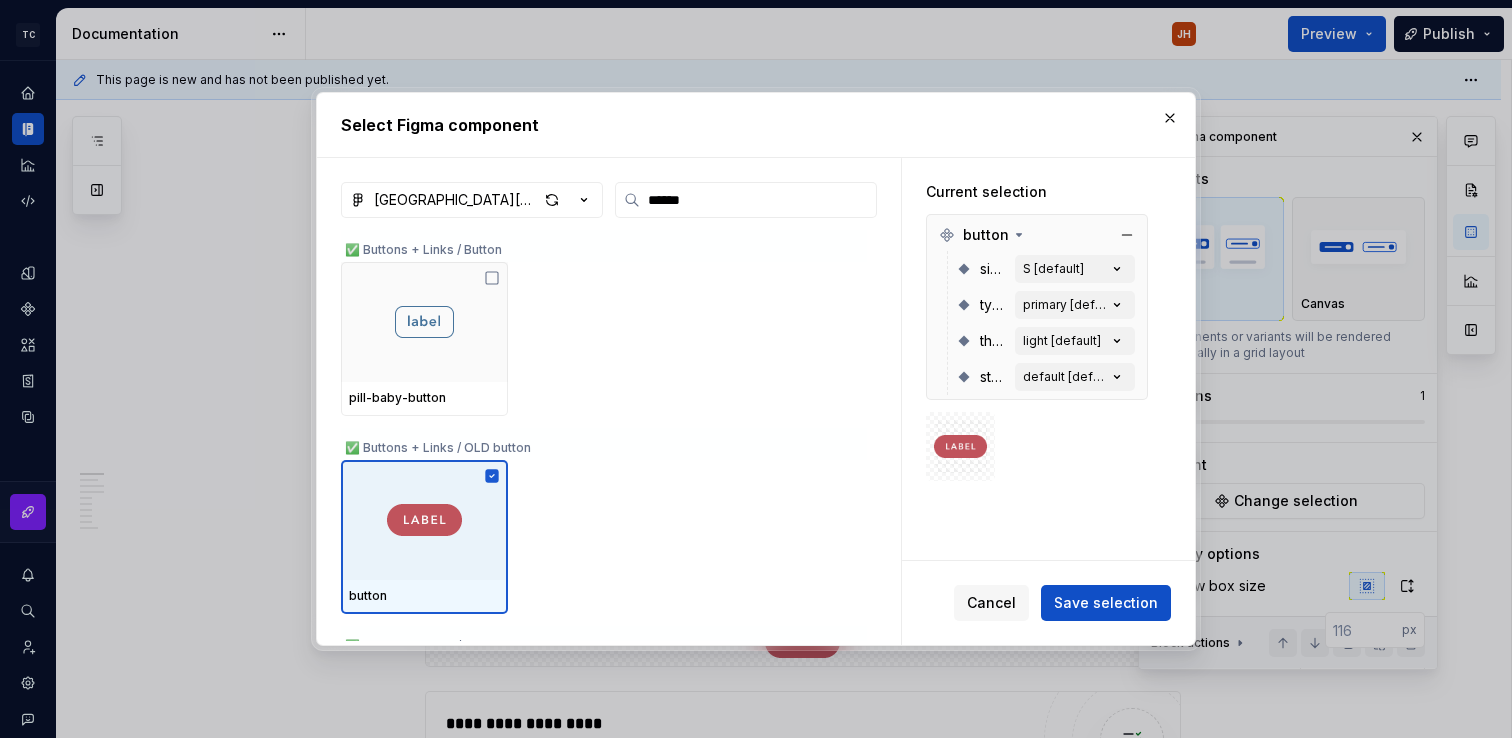 click on "type primary [default]" at bounding box center [1045, 305] 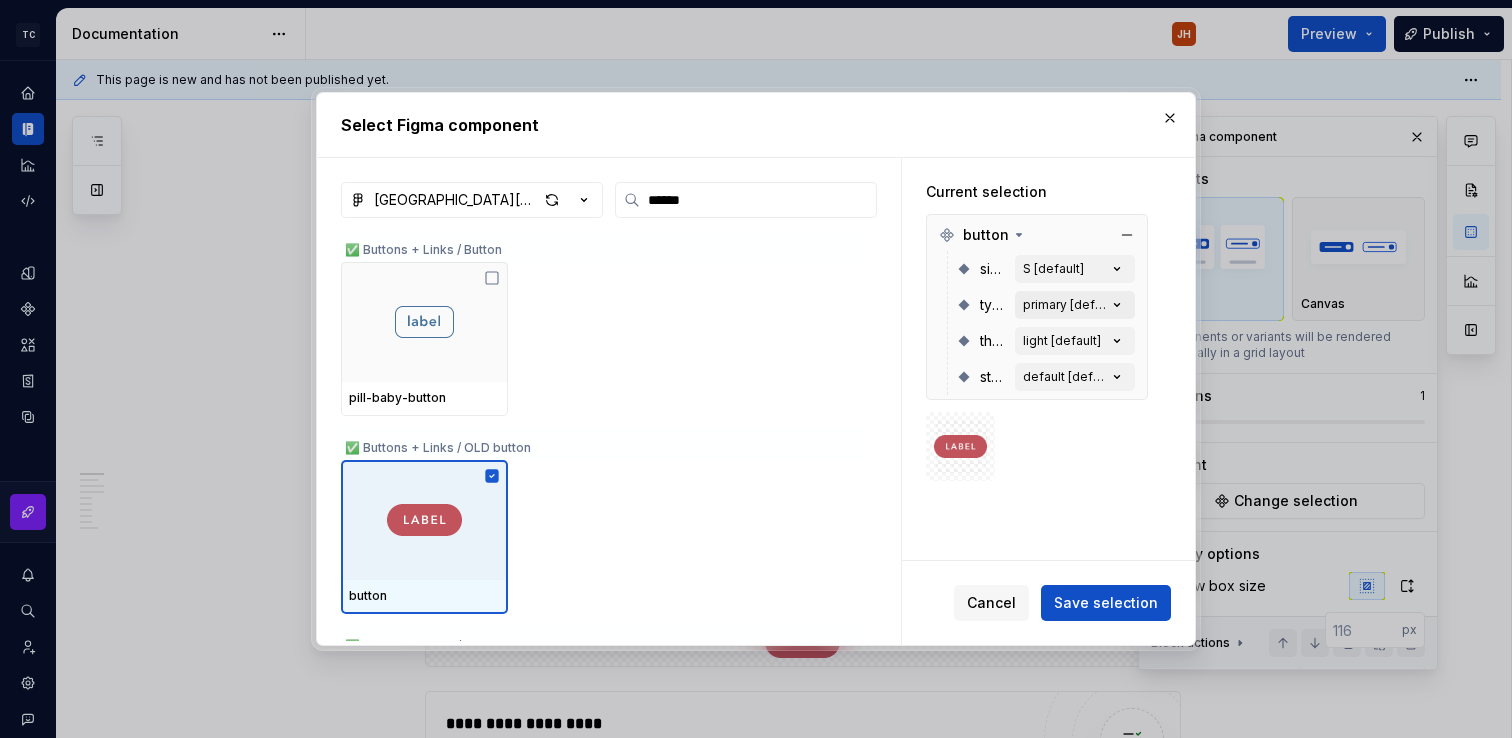 click on "primary [default]" at bounding box center [1065, 305] 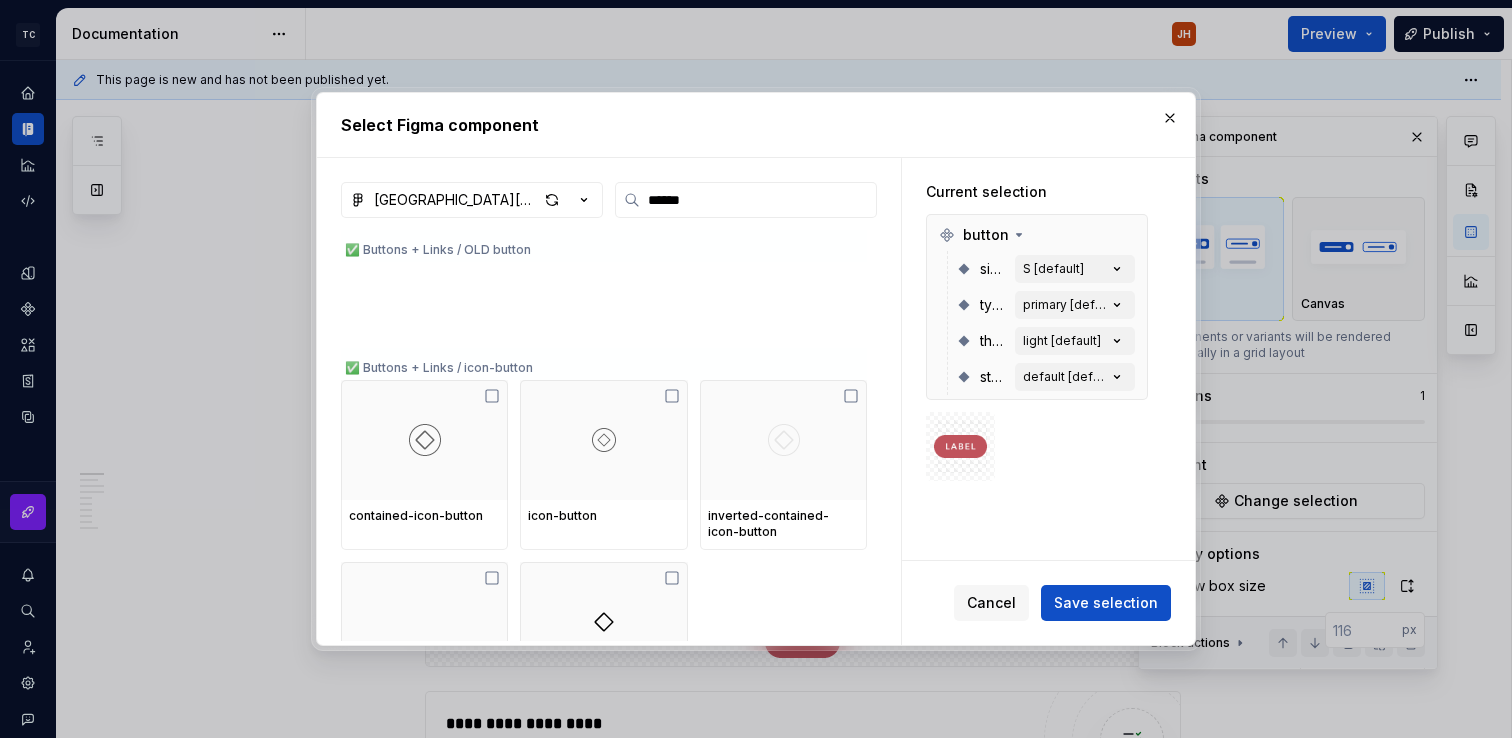 scroll, scrollTop: 133, scrollLeft: 0, axis: vertical 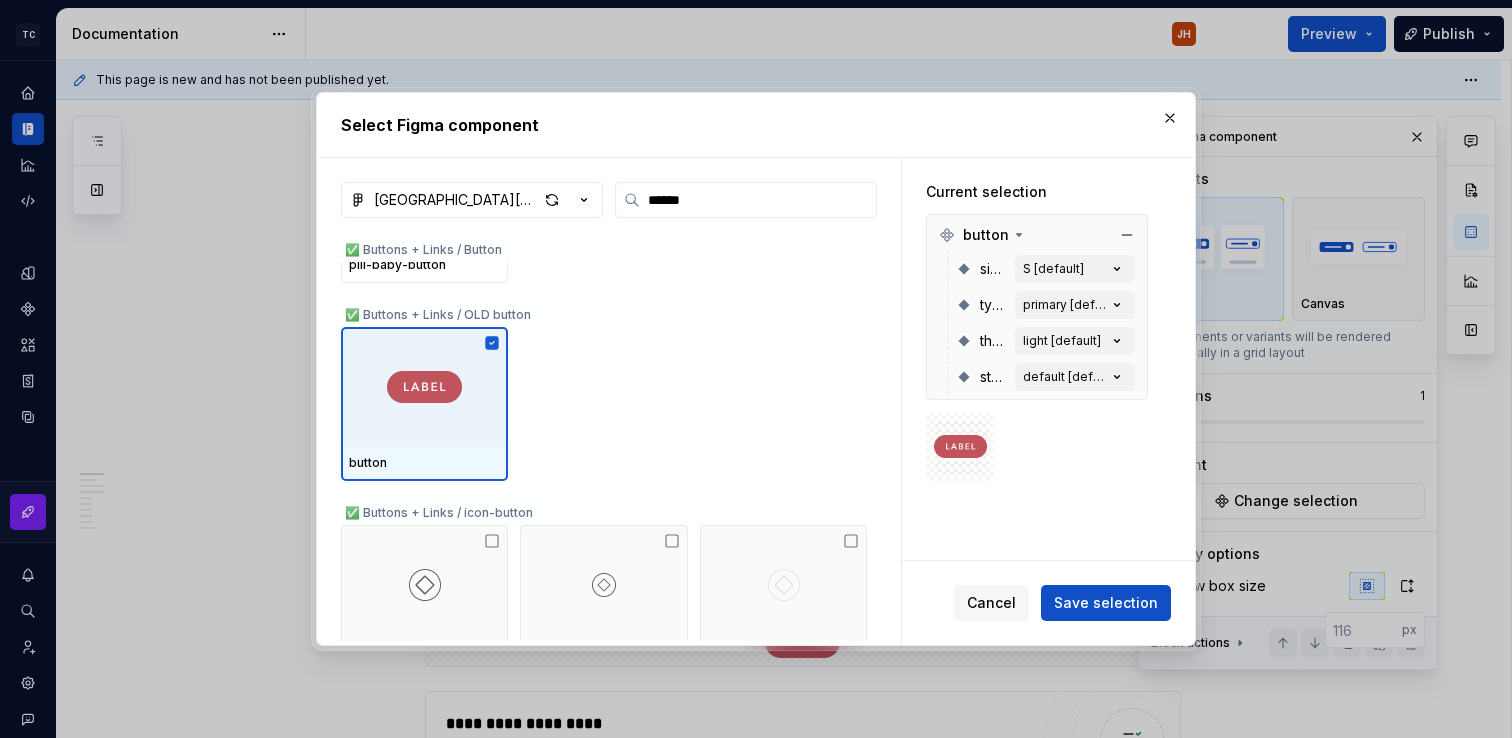 click on "states default [default]" at bounding box center [1045, 377] 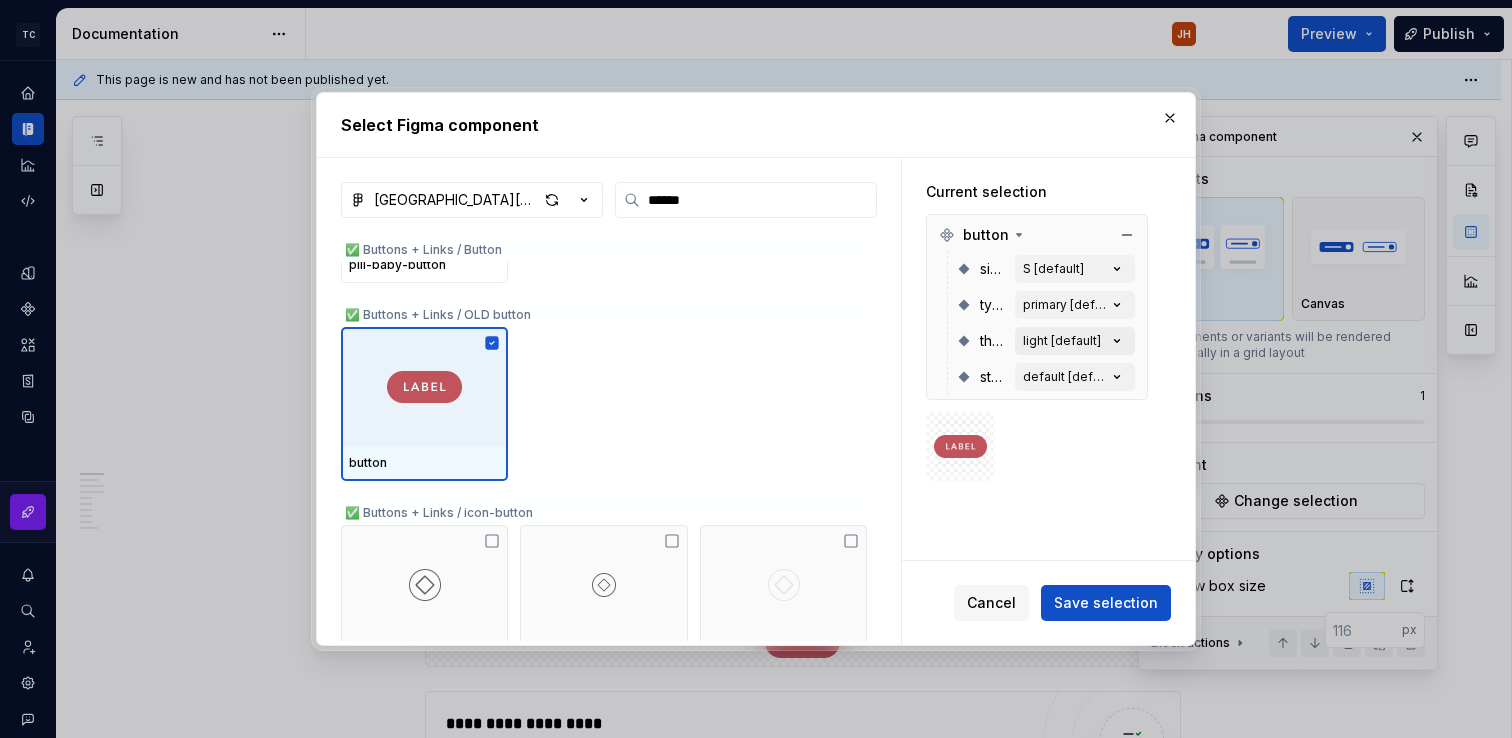 click on "light [default]" at bounding box center (1062, 341) 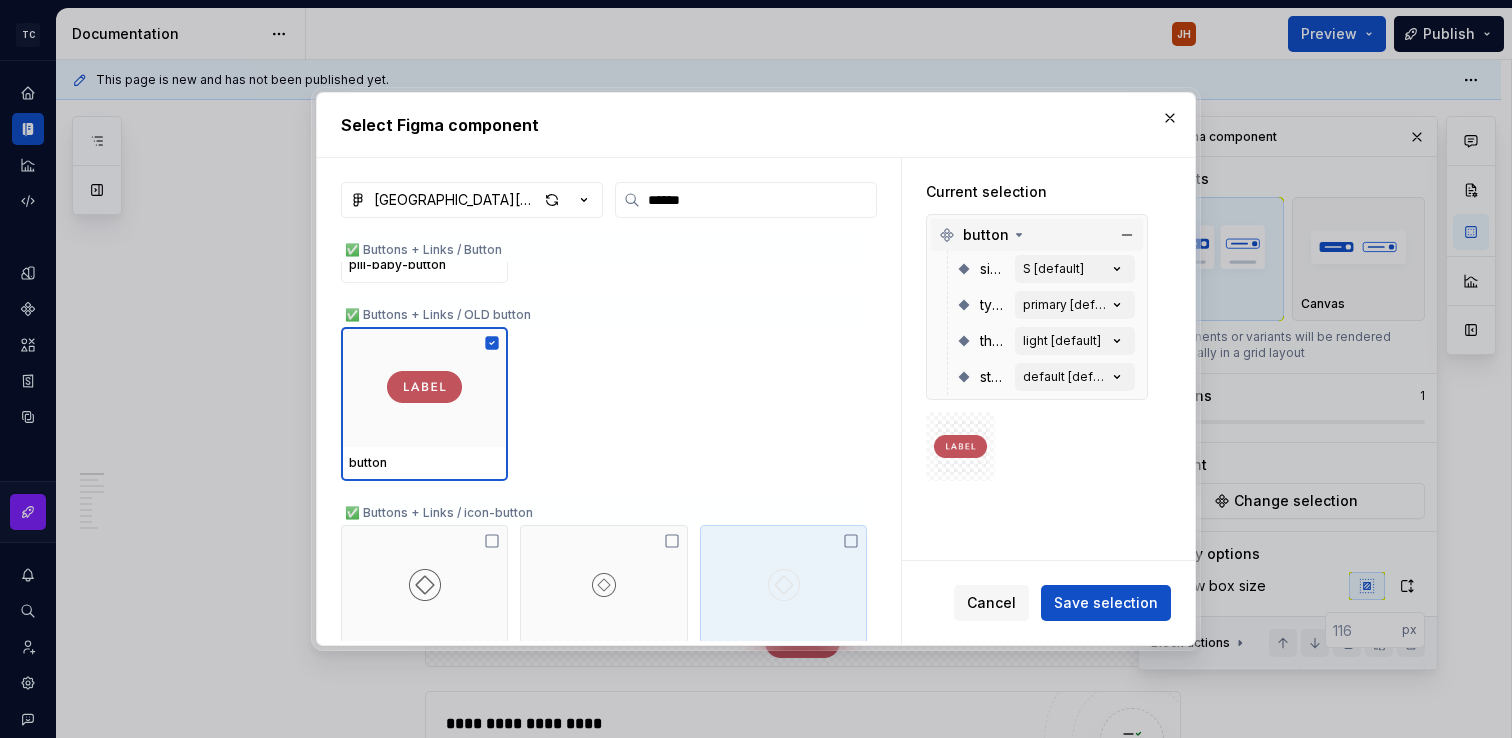 click on "button" at bounding box center [986, 235] 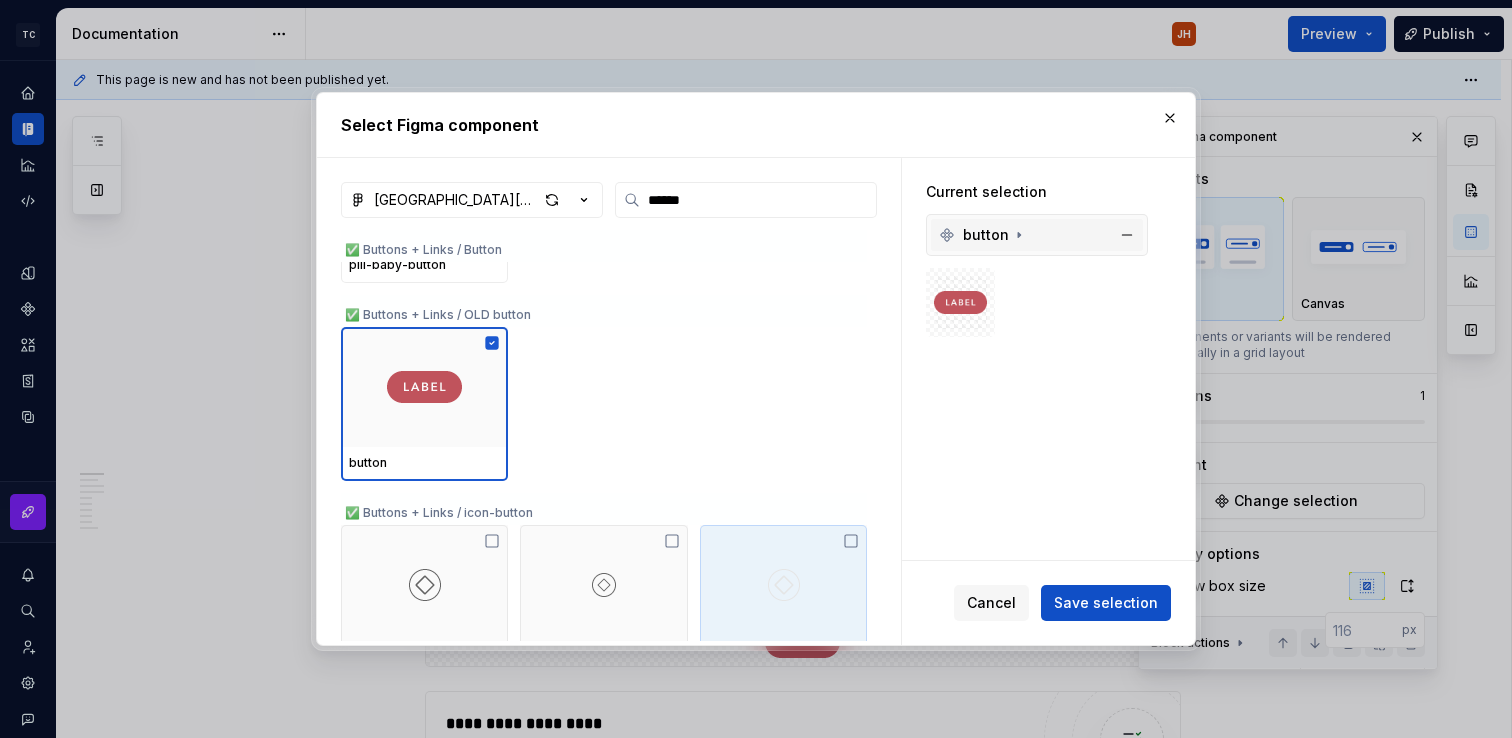 click on "button" at bounding box center [986, 235] 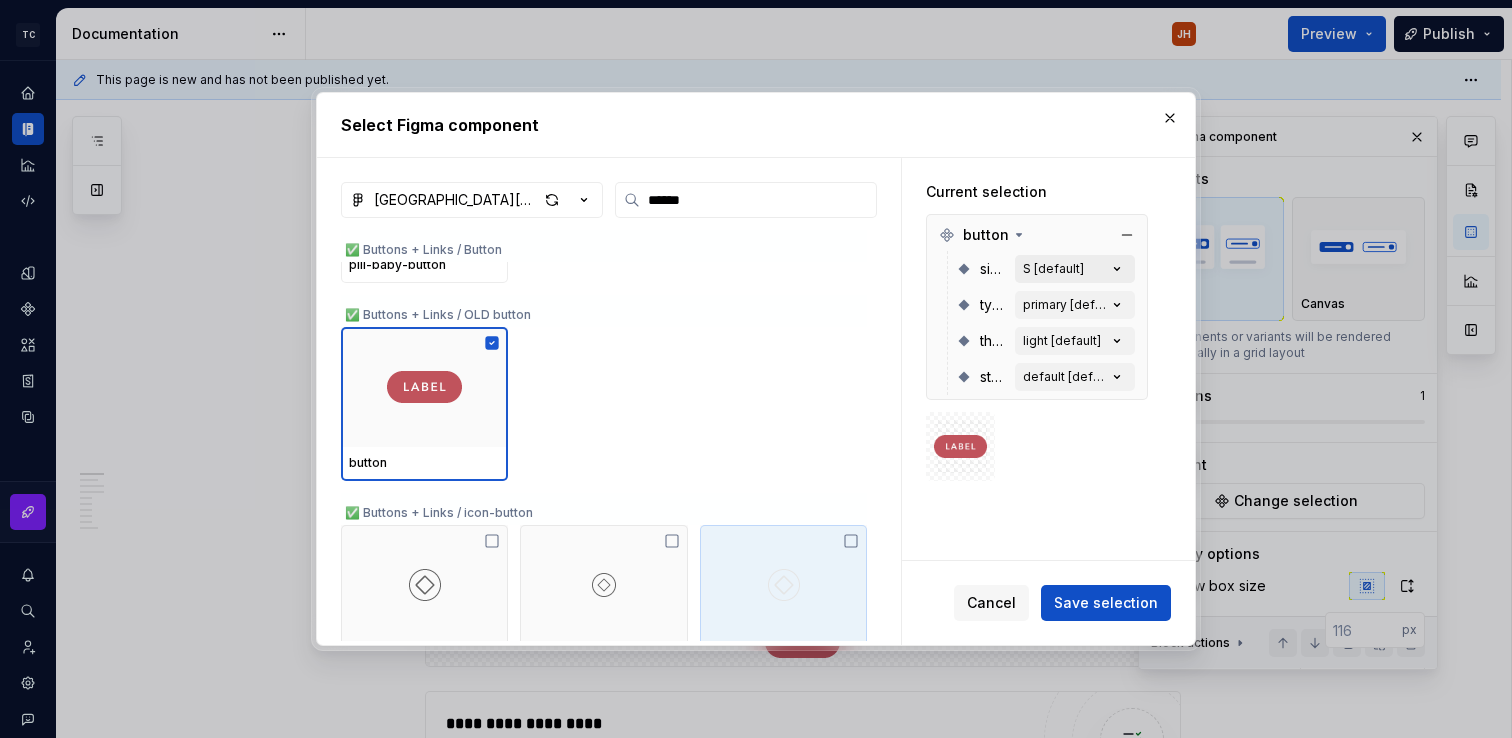 click on "S [default]" at bounding box center (1053, 269) 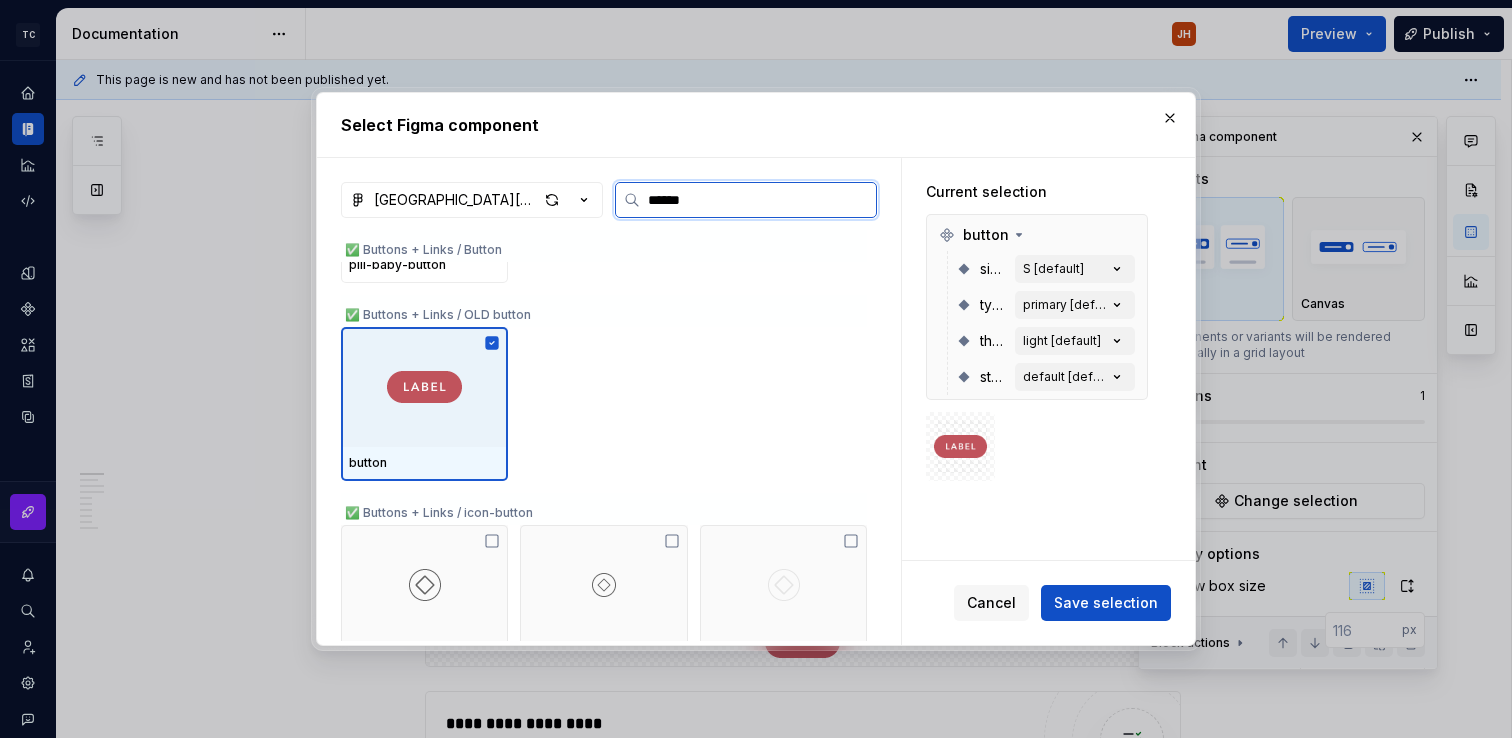 click 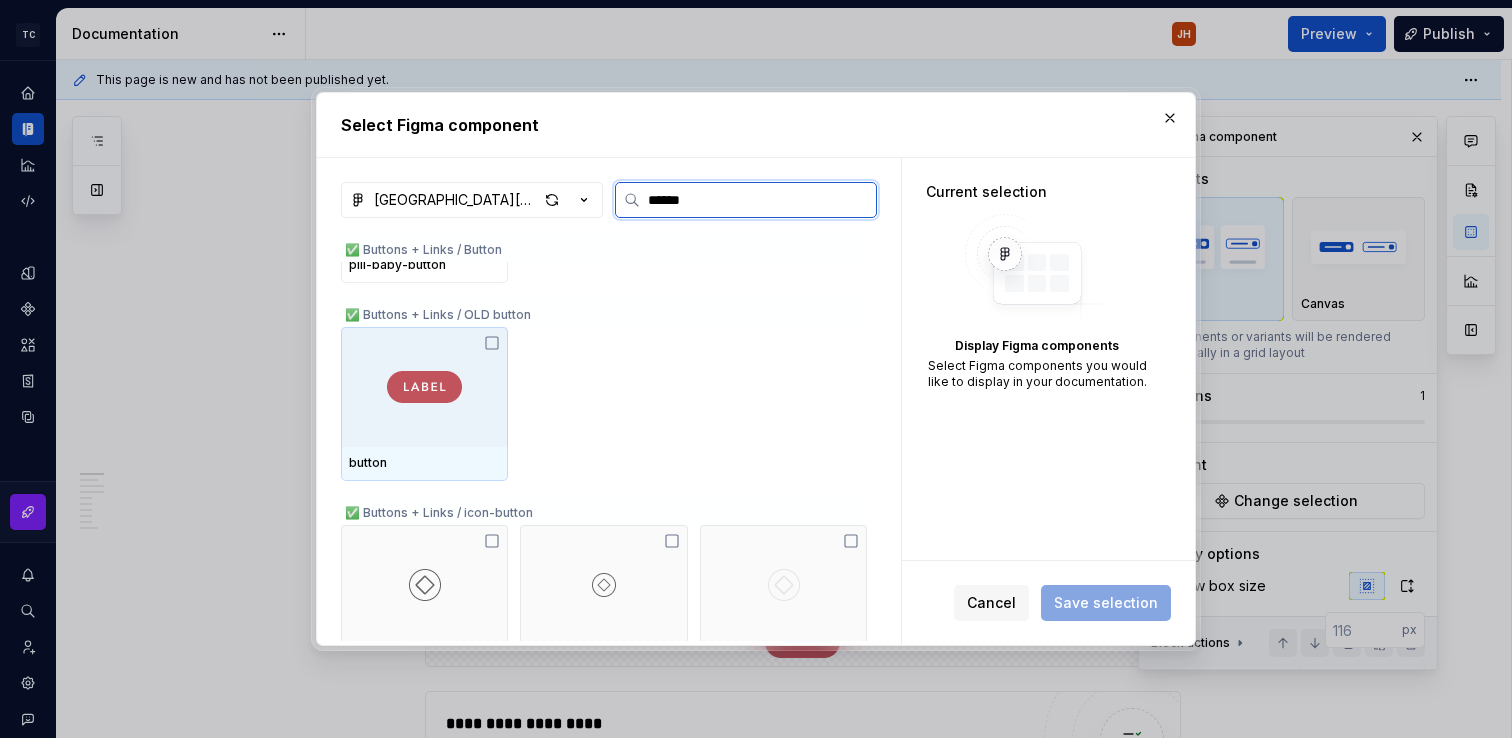 click 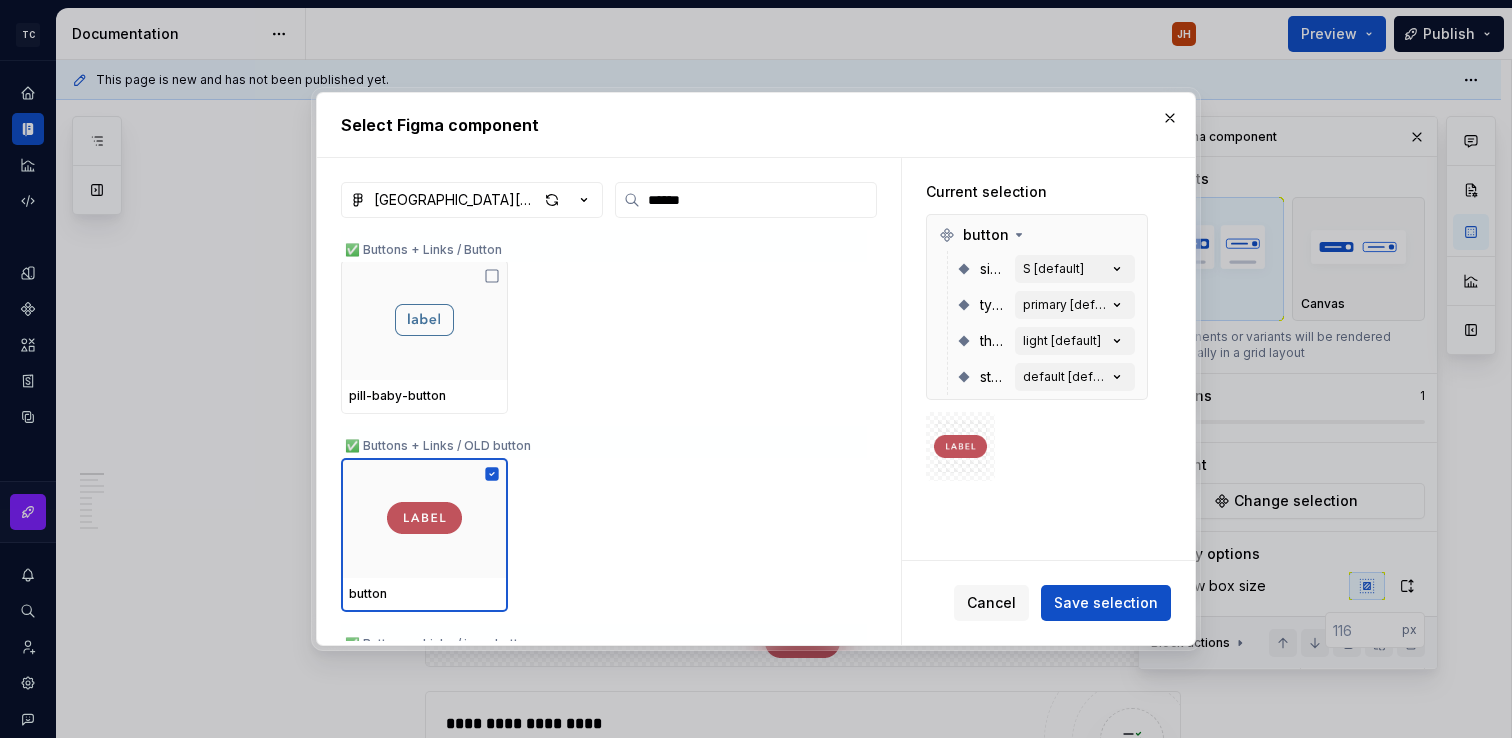 scroll, scrollTop: 0, scrollLeft: 0, axis: both 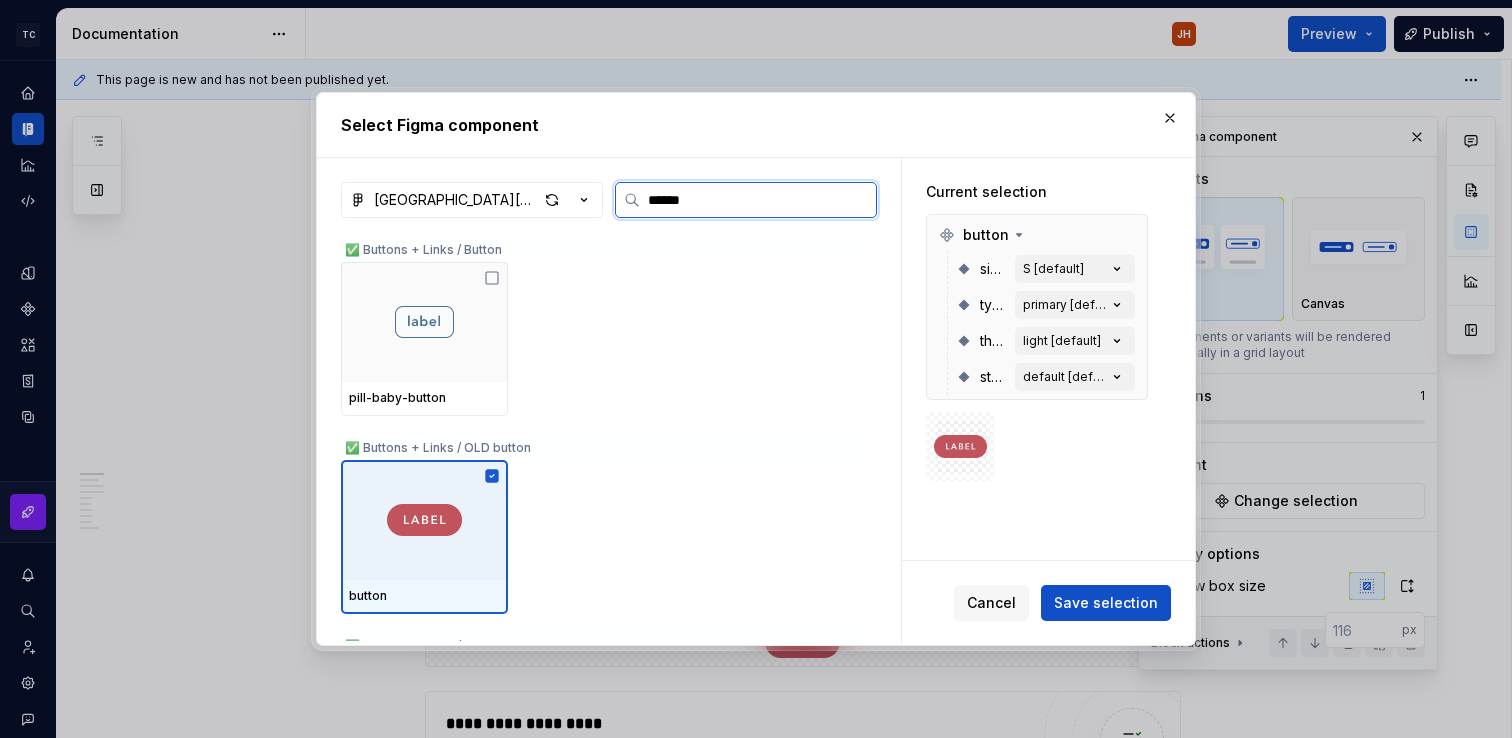 click 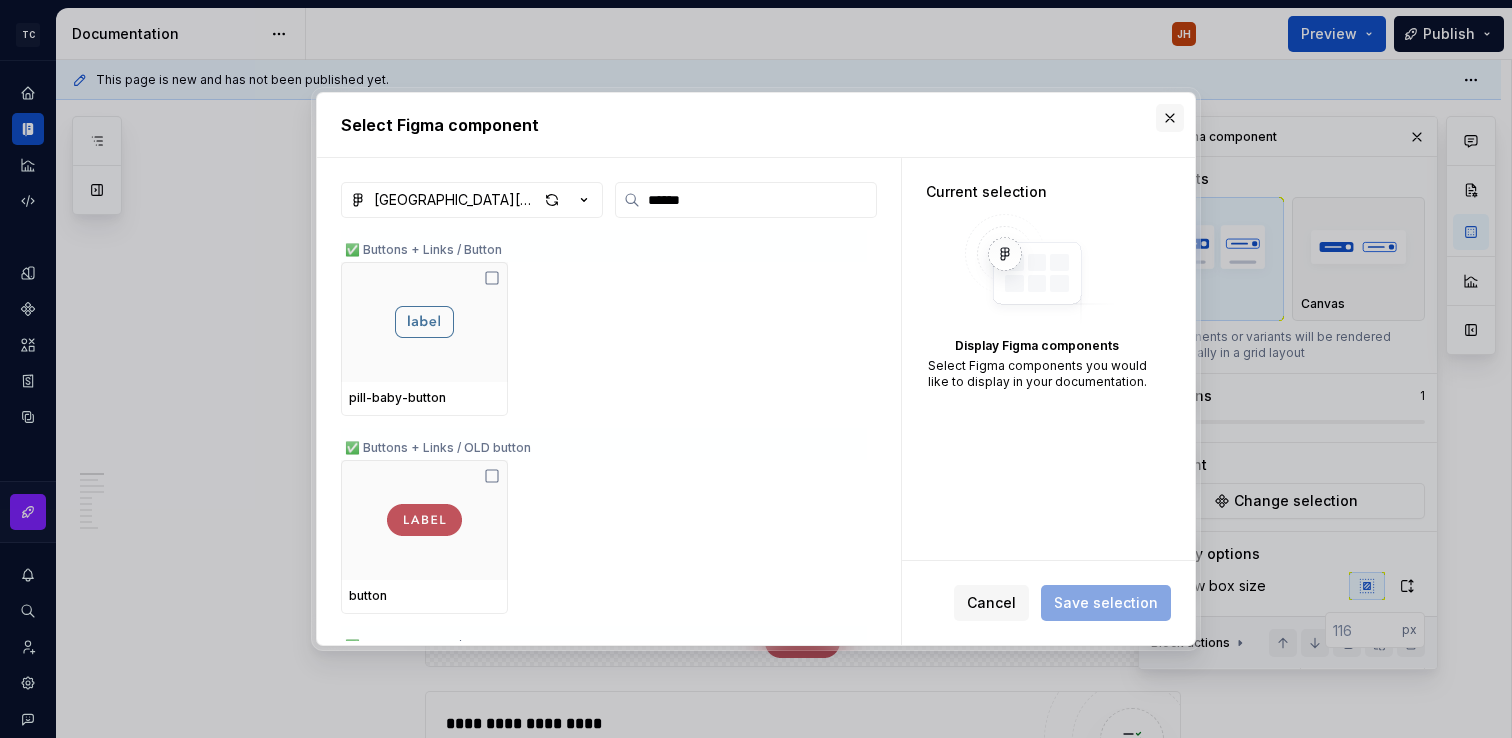 click at bounding box center (1170, 118) 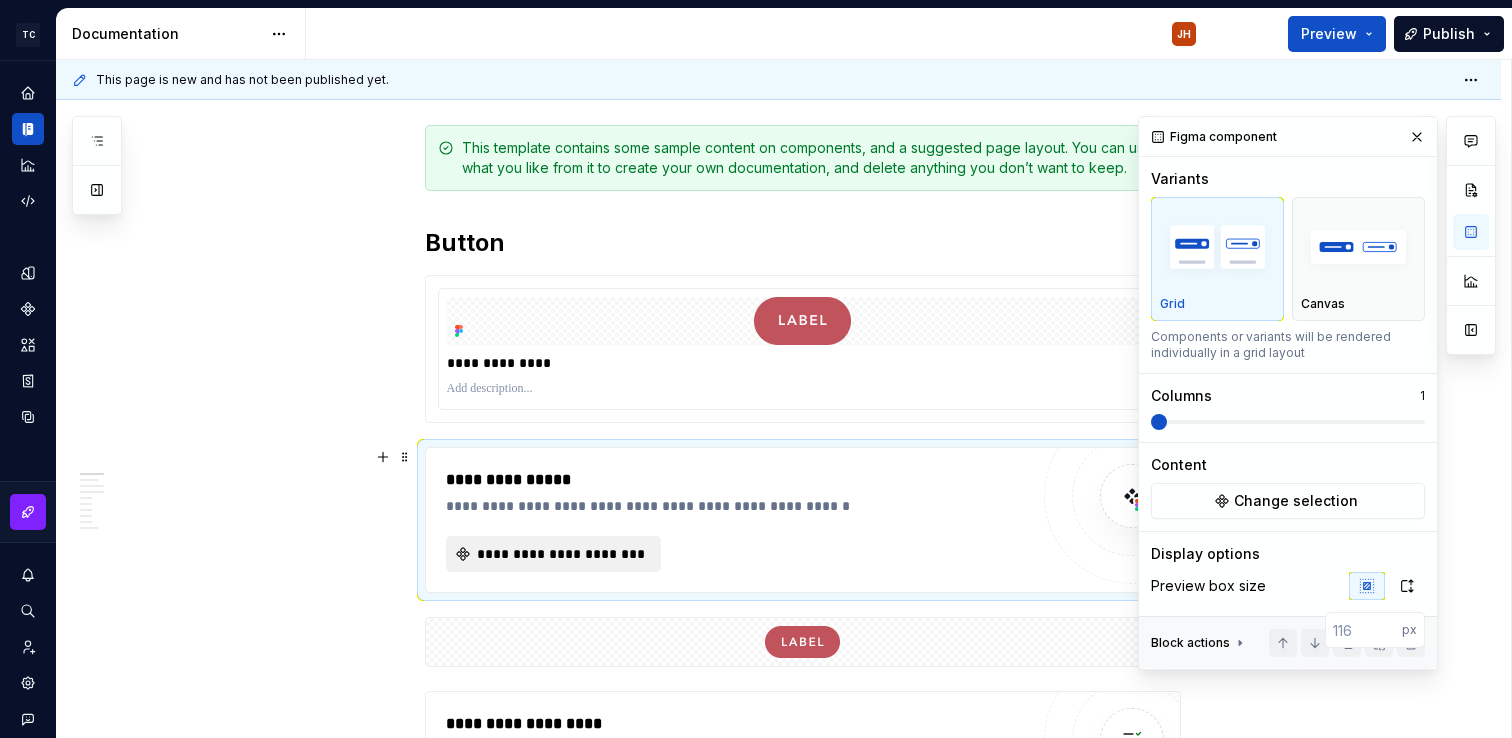 click on "**********" at bounding box center [561, 554] 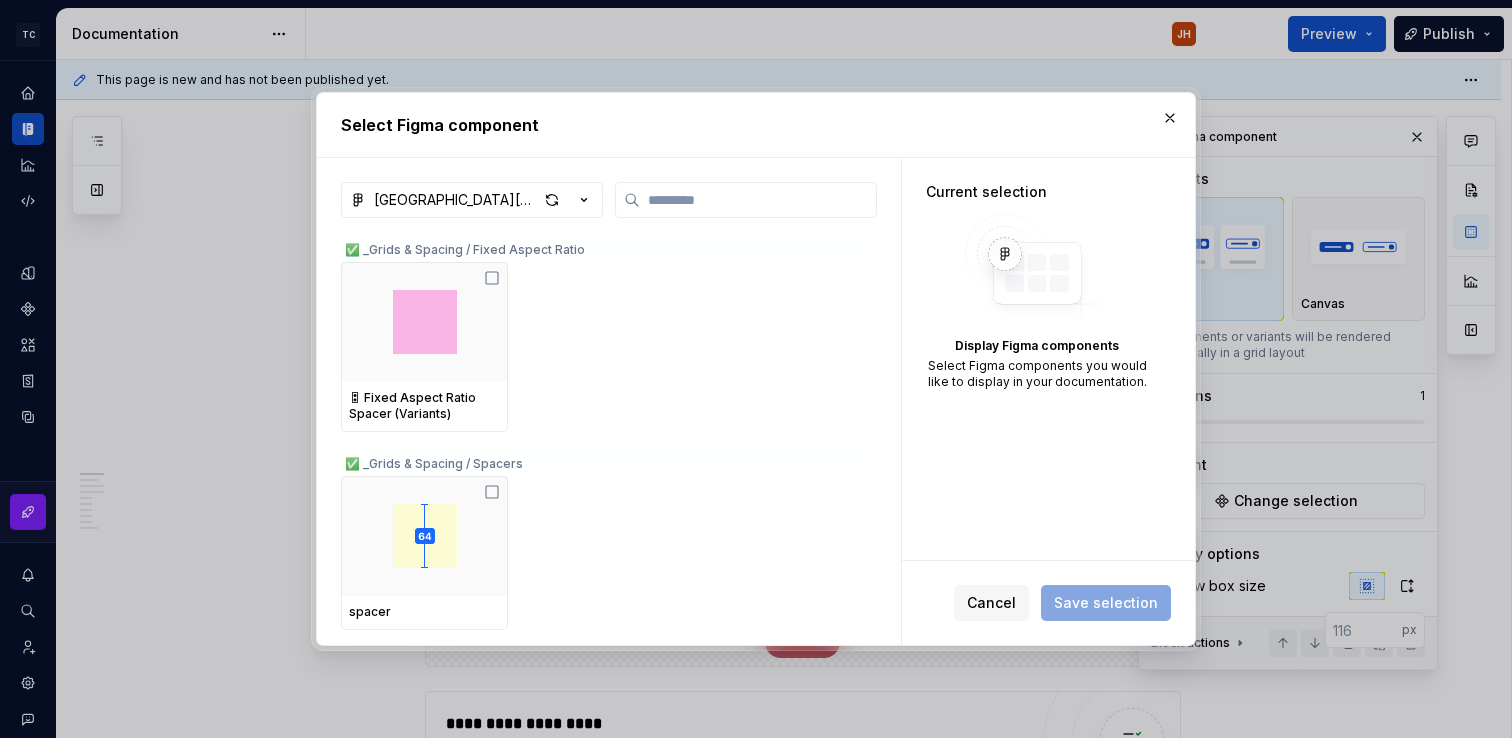click at bounding box center (1037, 270) 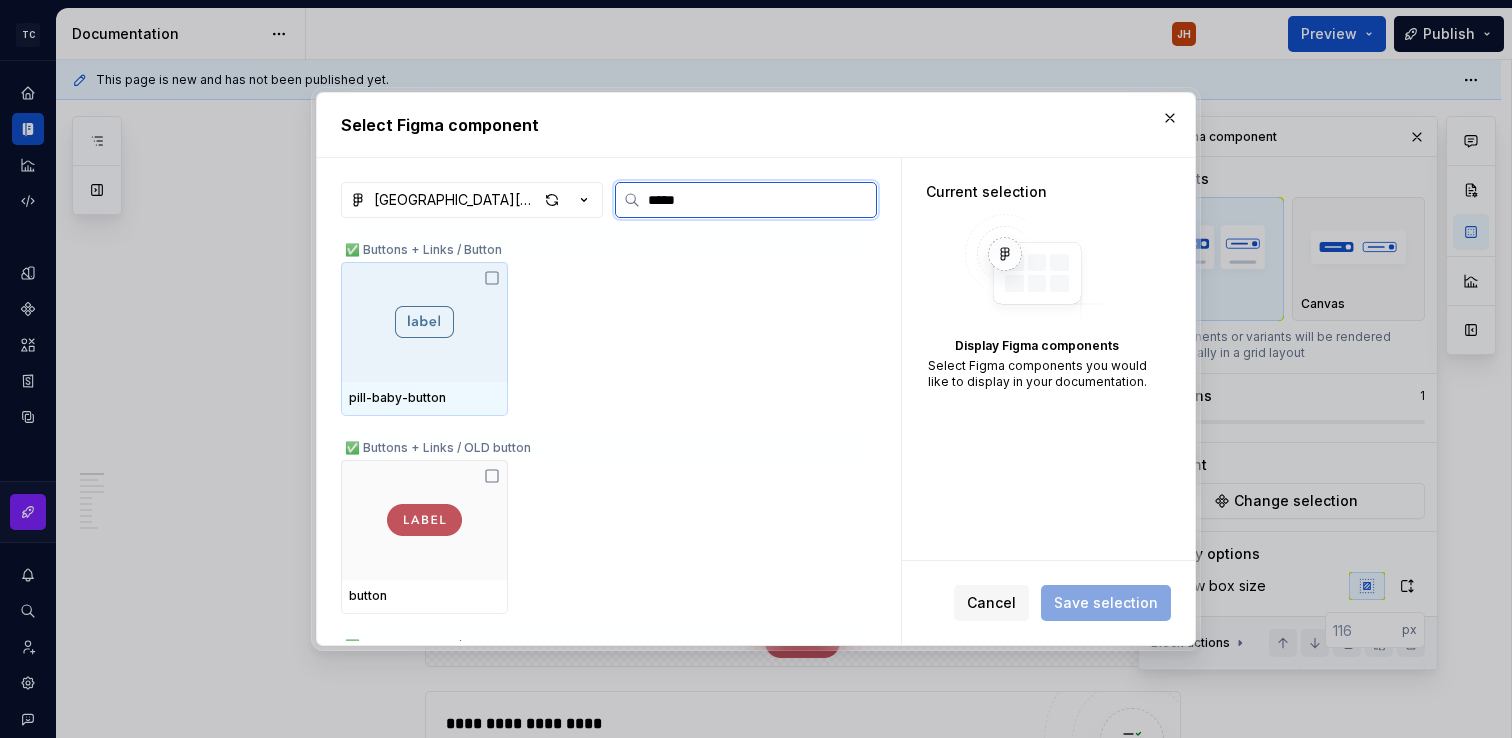 type on "******" 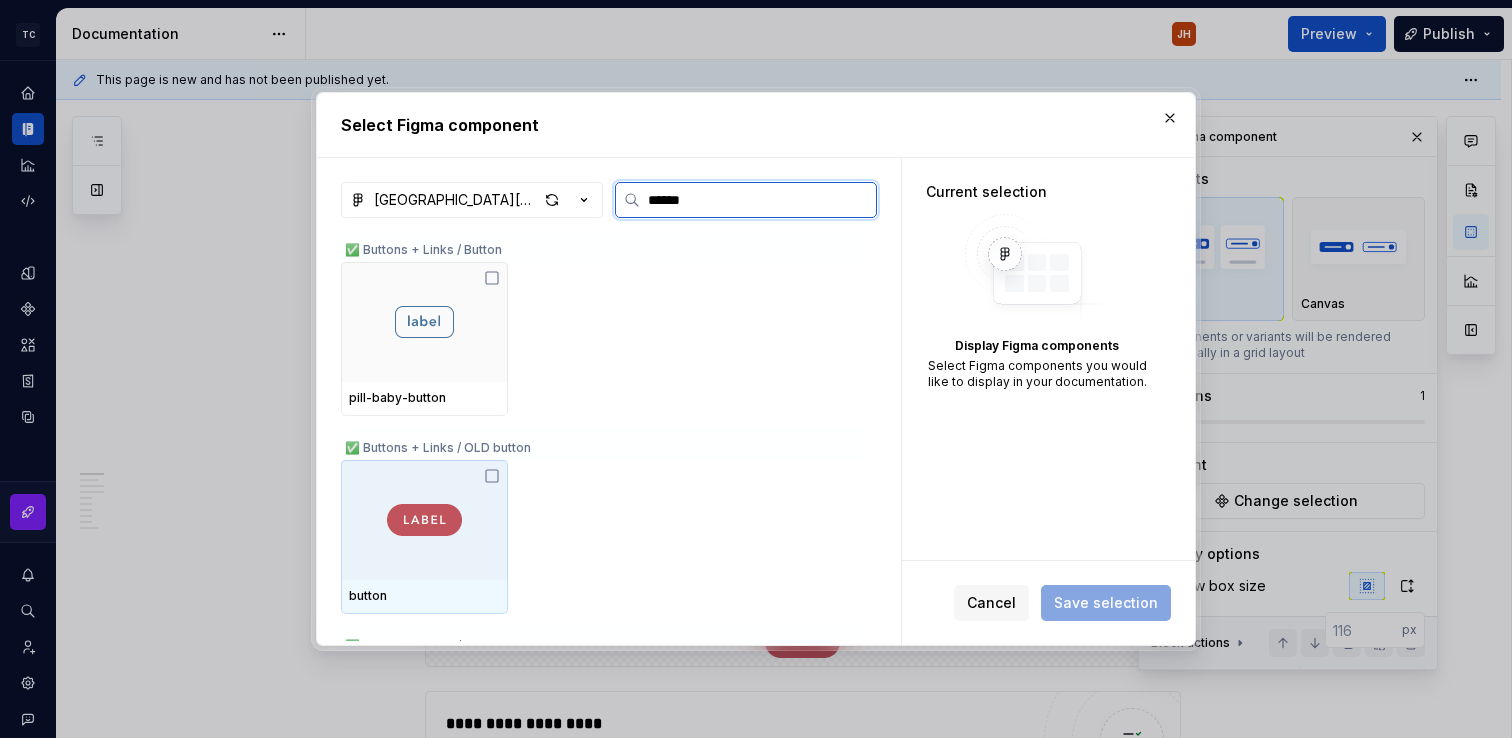 click 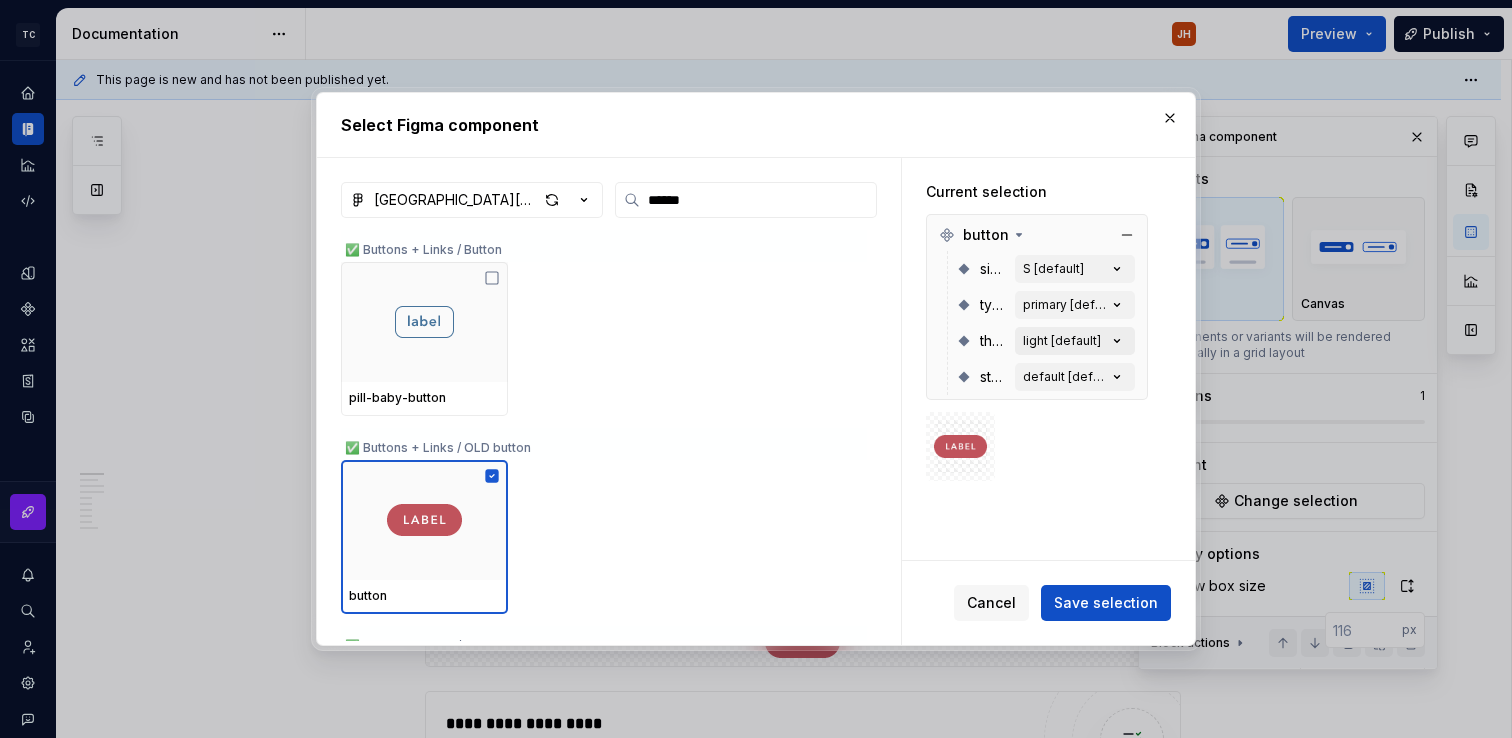 click 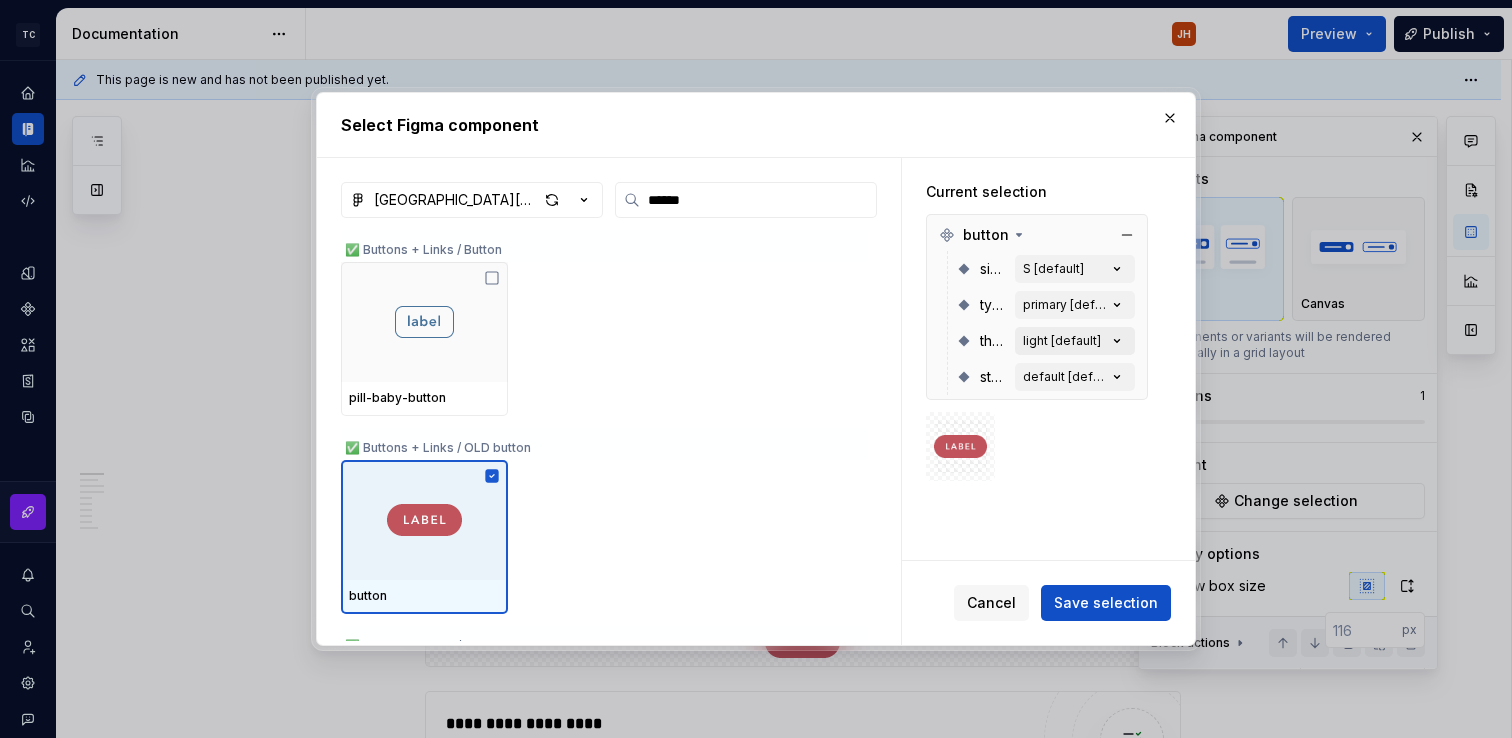 click 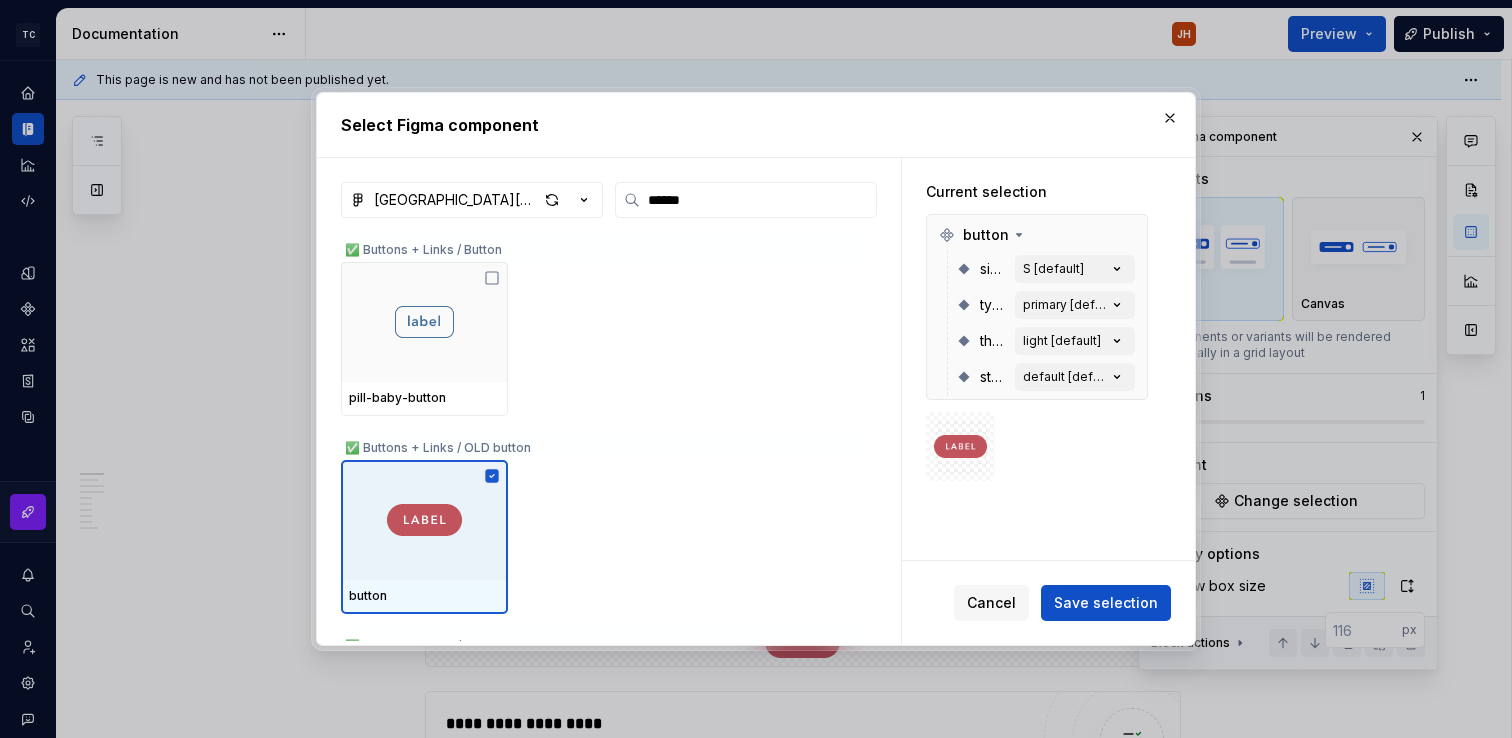 click at bounding box center (960, 447) 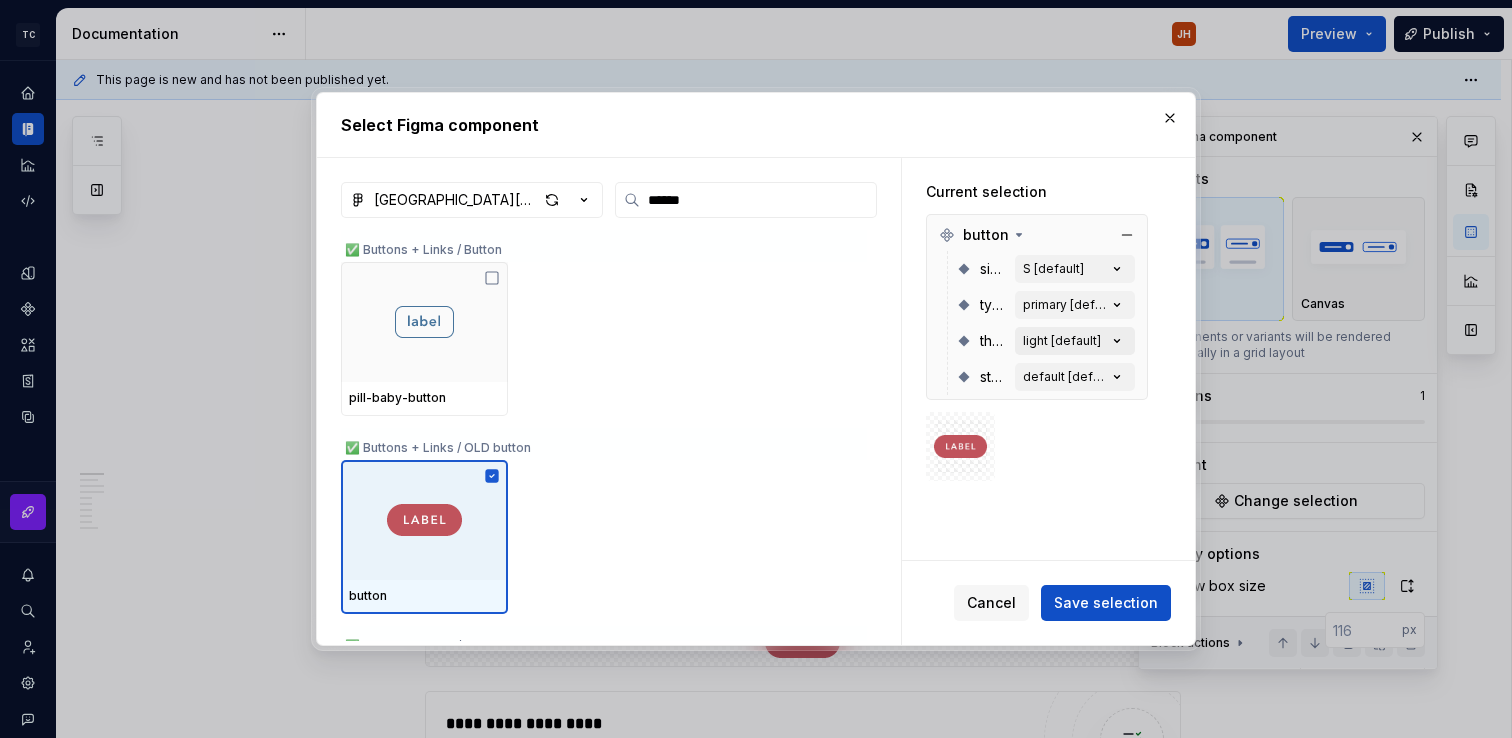 click on "light [default]" at bounding box center [1075, 341] 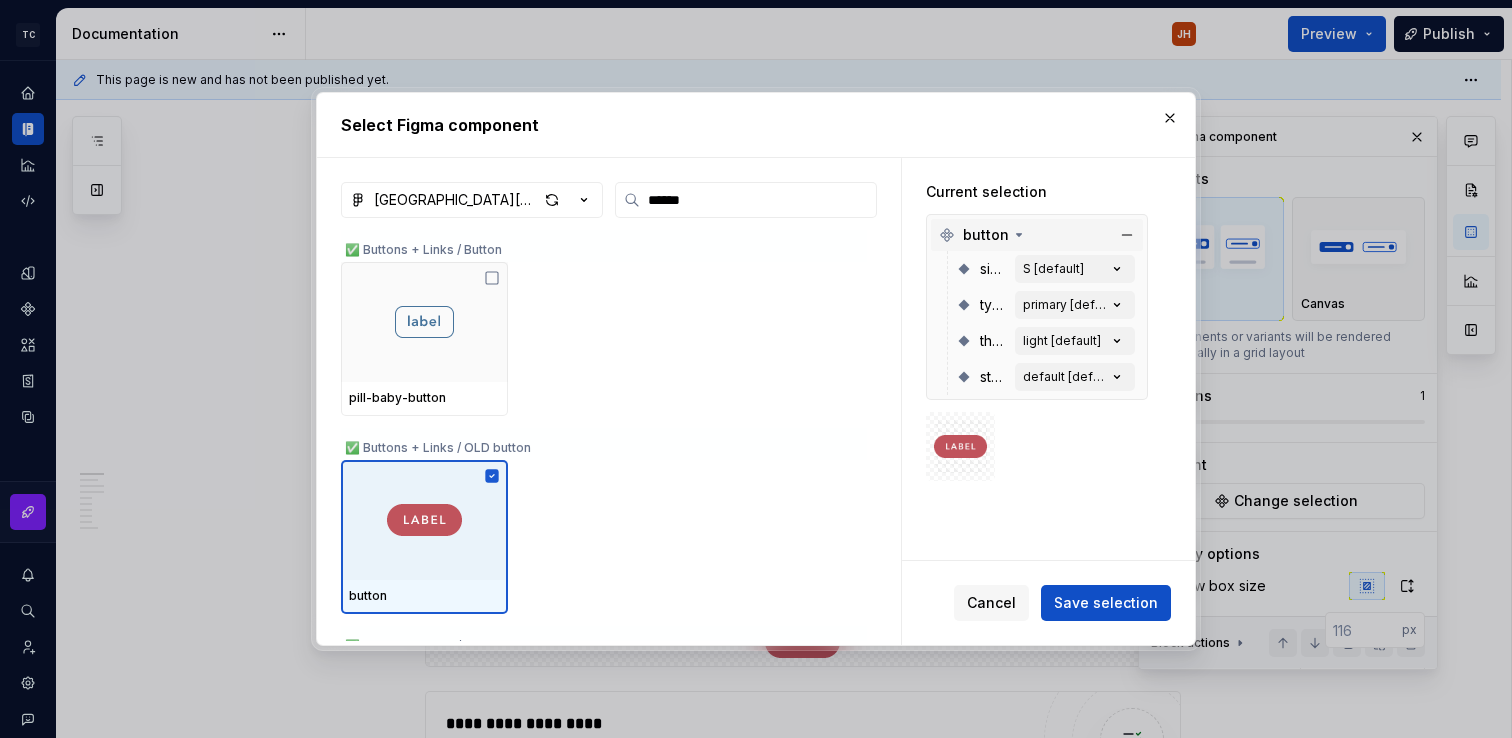 click 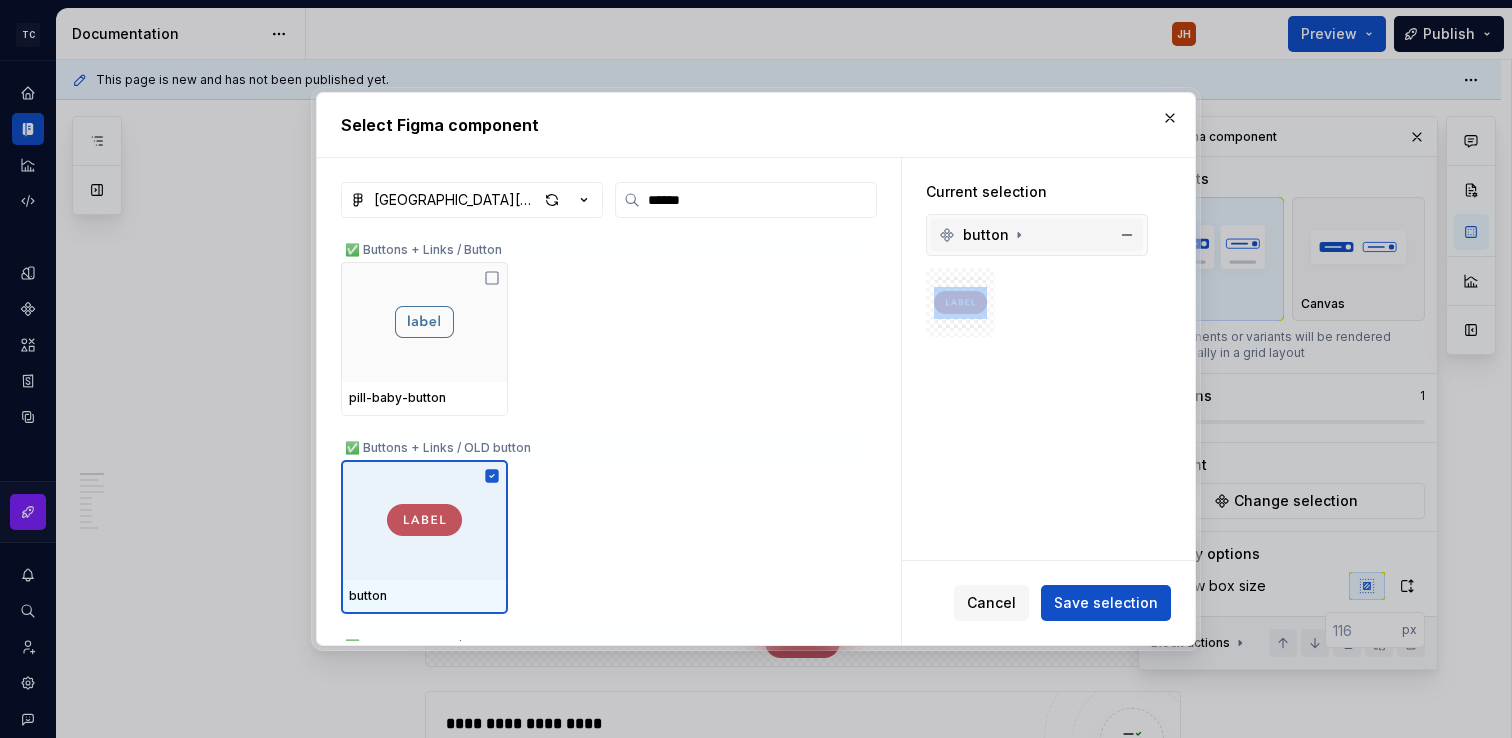 click 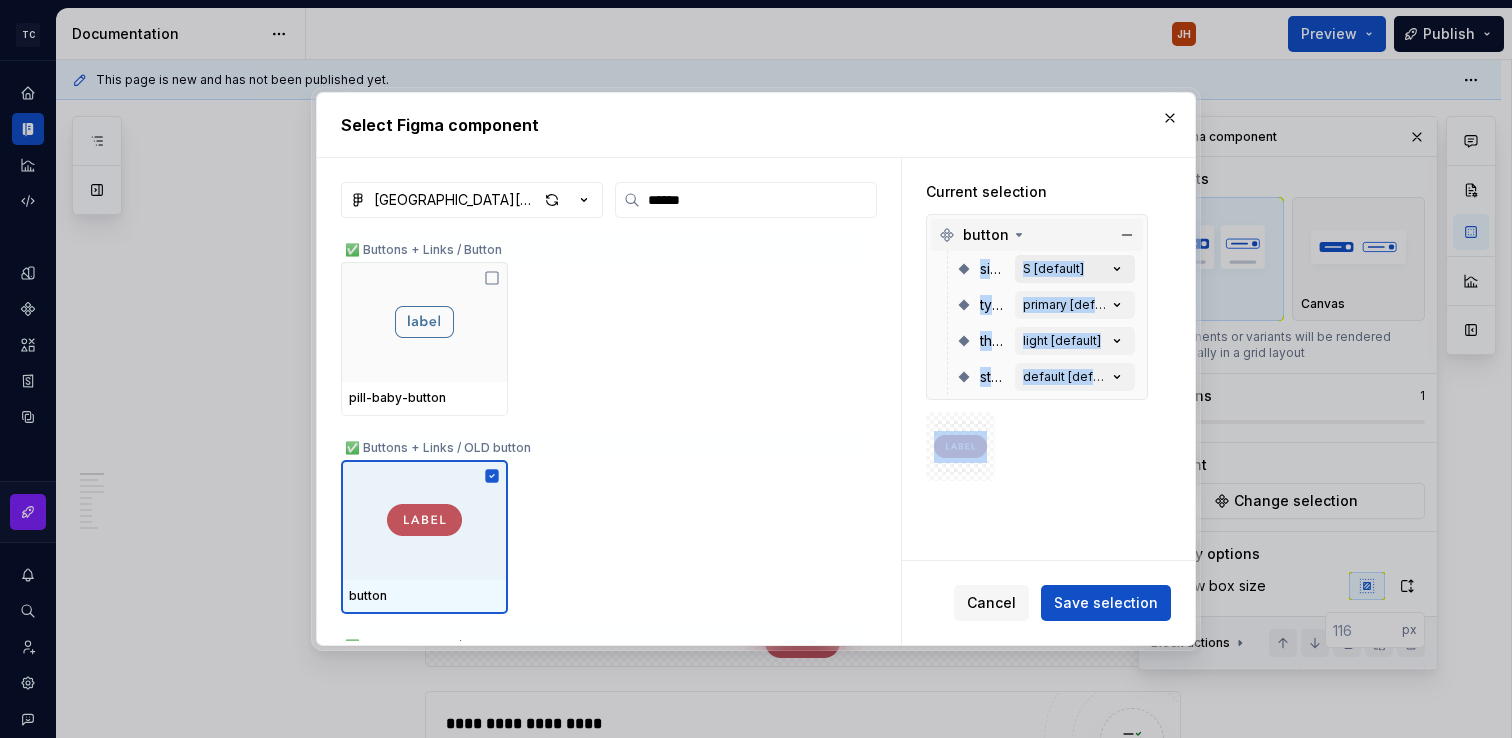 click on "S [default]" at bounding box center [1053, 269] 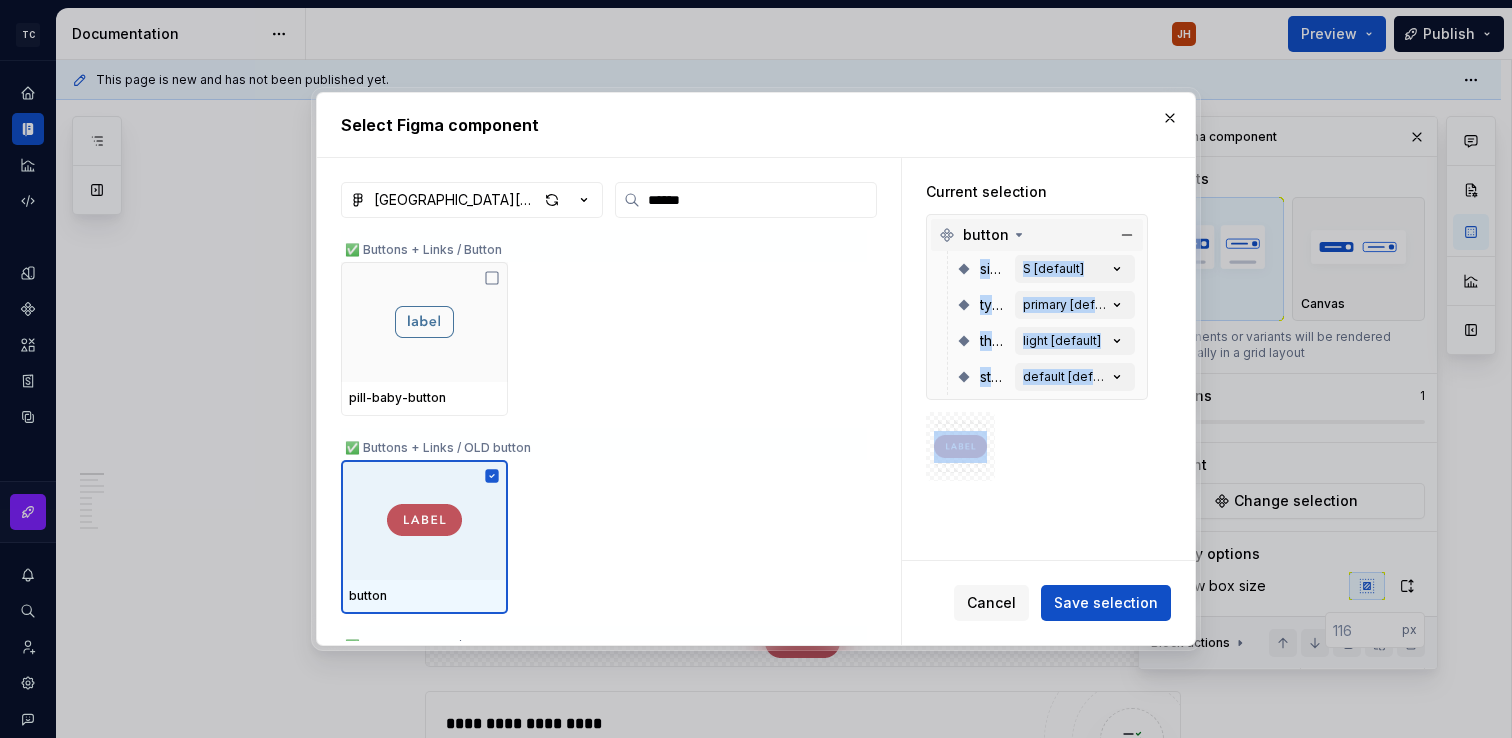 drag, startPoint x: 988, startPoint y: 277, endPoint x: 961, endPoint y: 278, distance: 27.018513 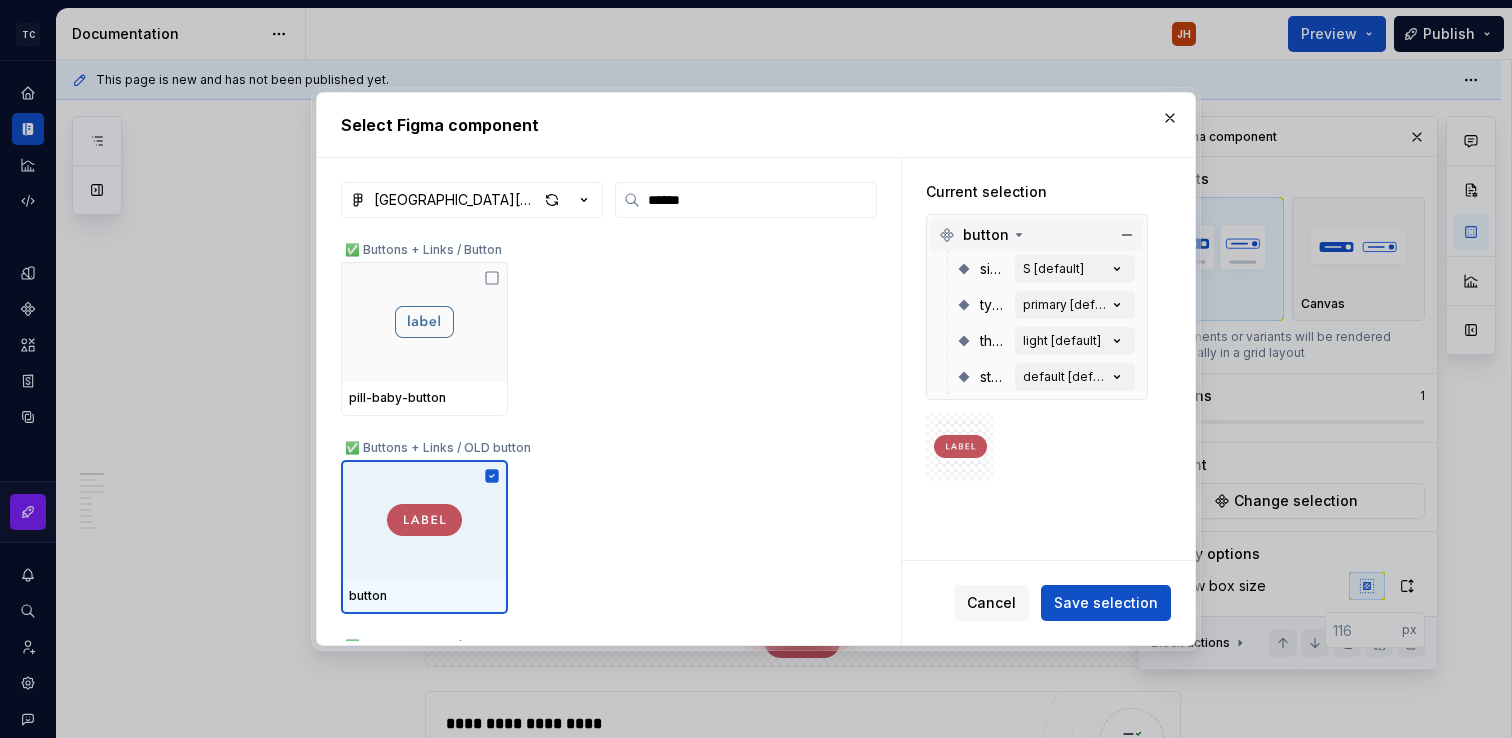 click on "size S [default]" at bounding box center [1045, 269] 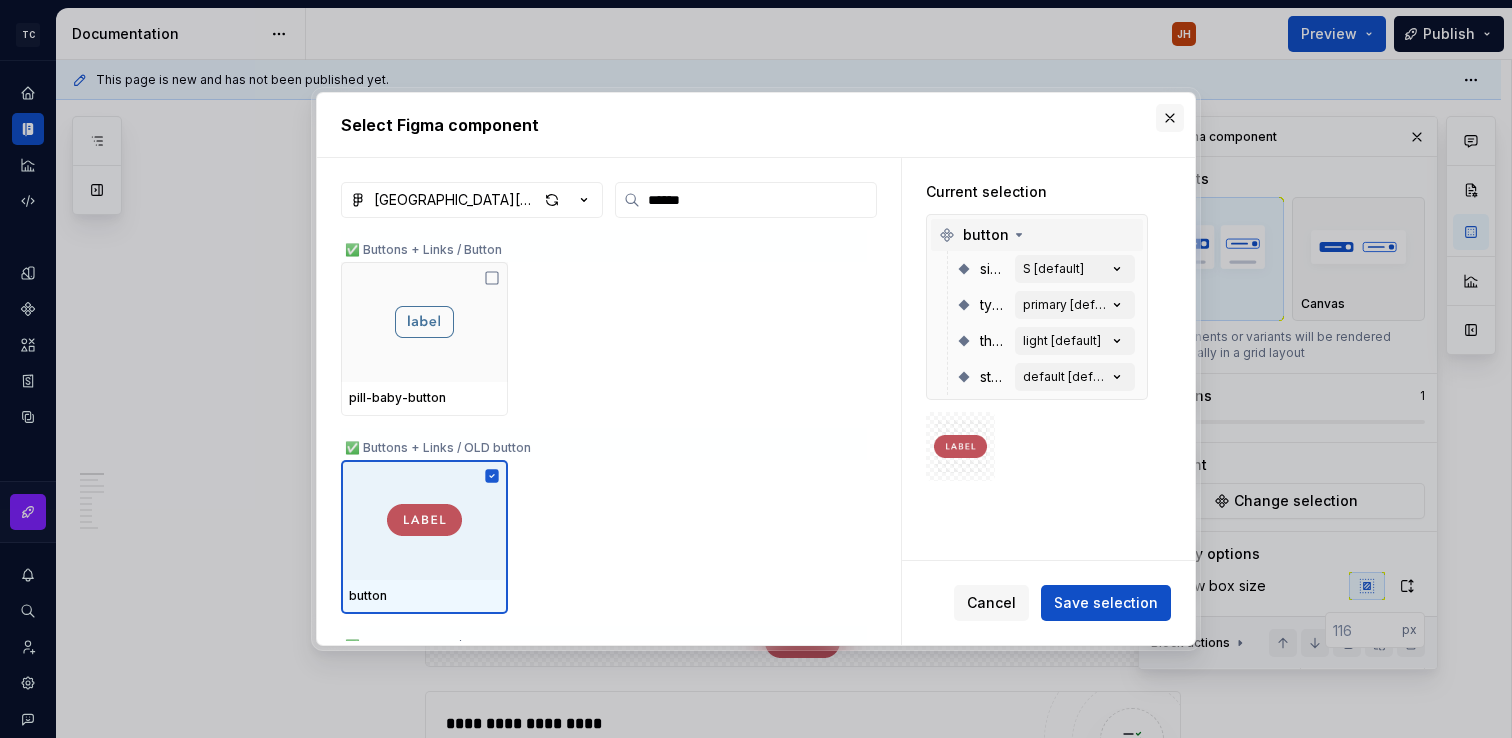 click at bounding box center (1170, 118) 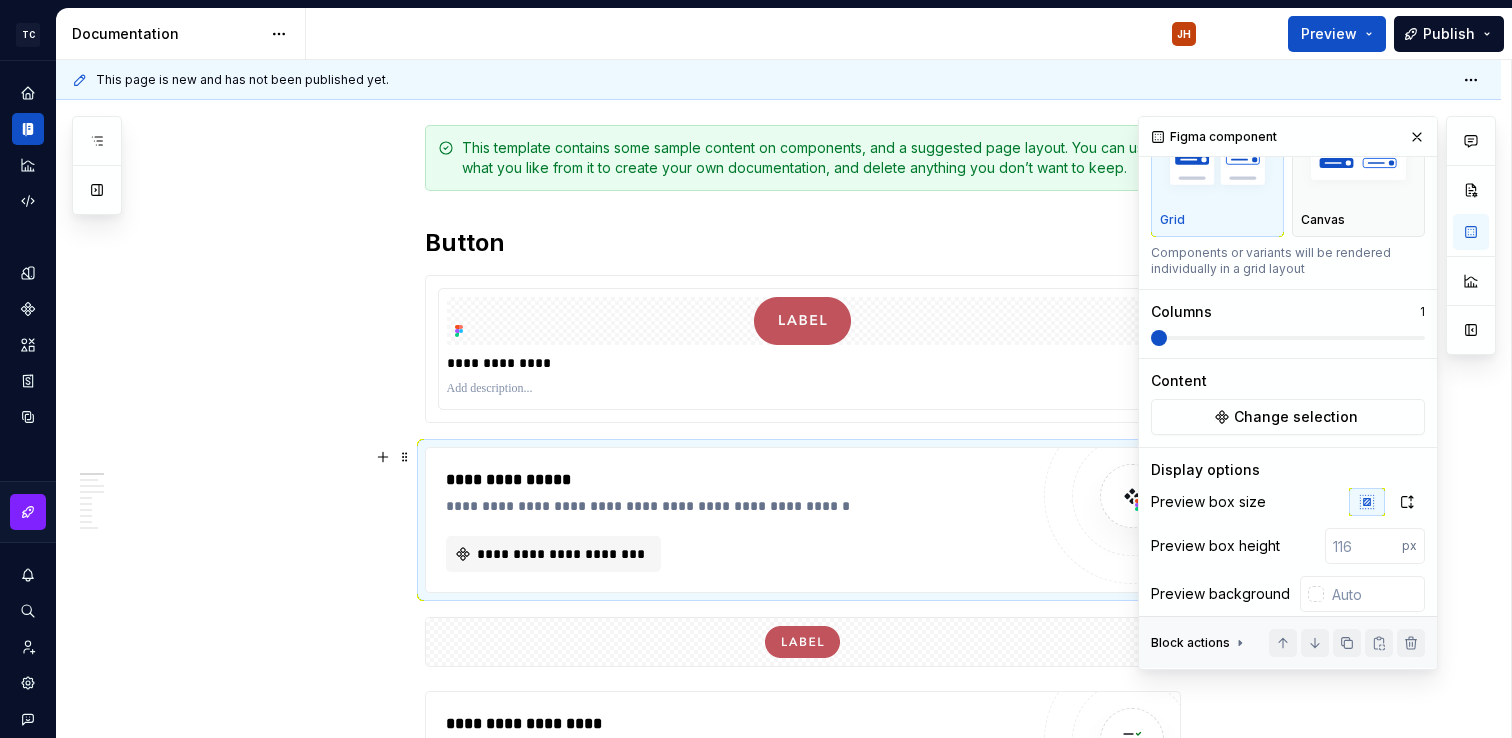 scroll, scrollTop: 88, scrollLeft: 0, axis: vertical 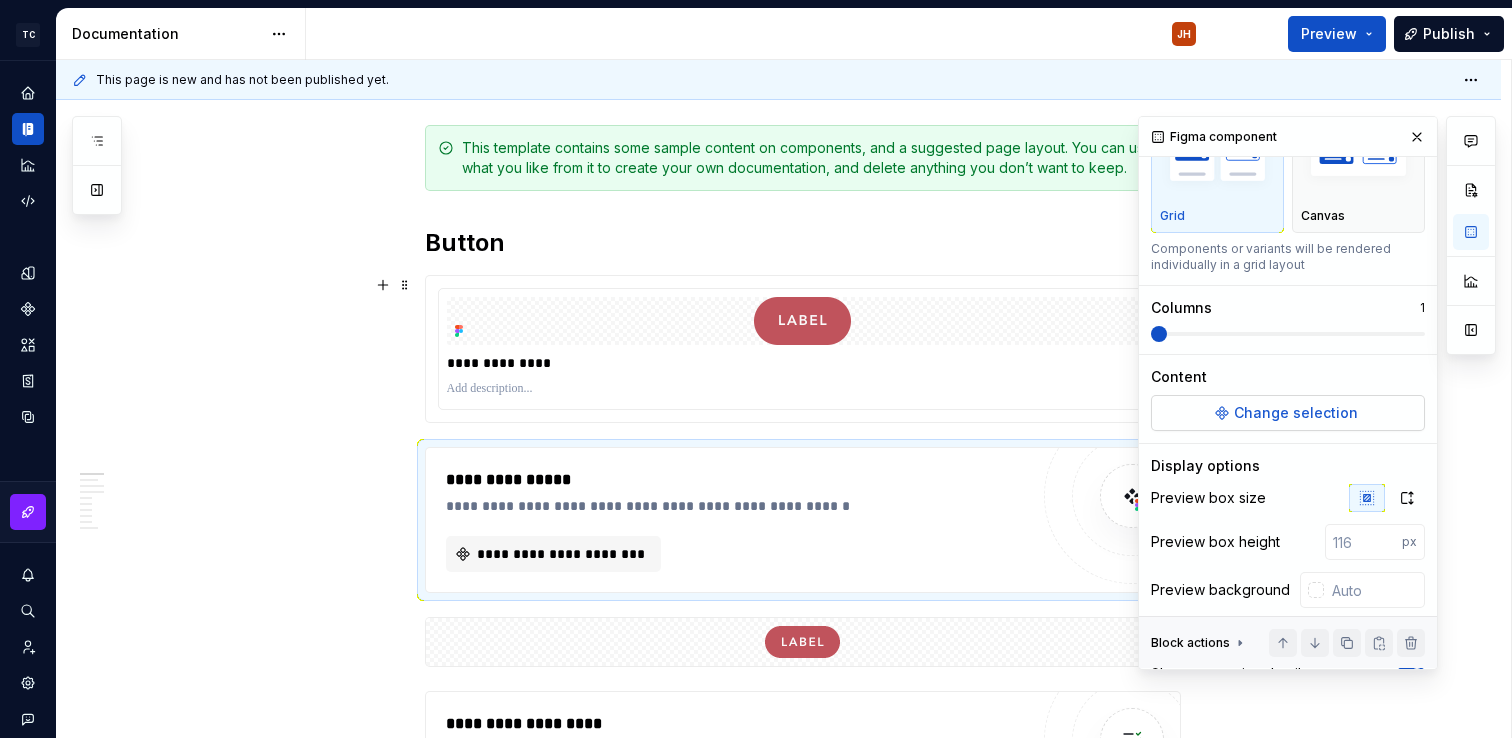 click on "Change selection" at bounding box center (1296, 413) 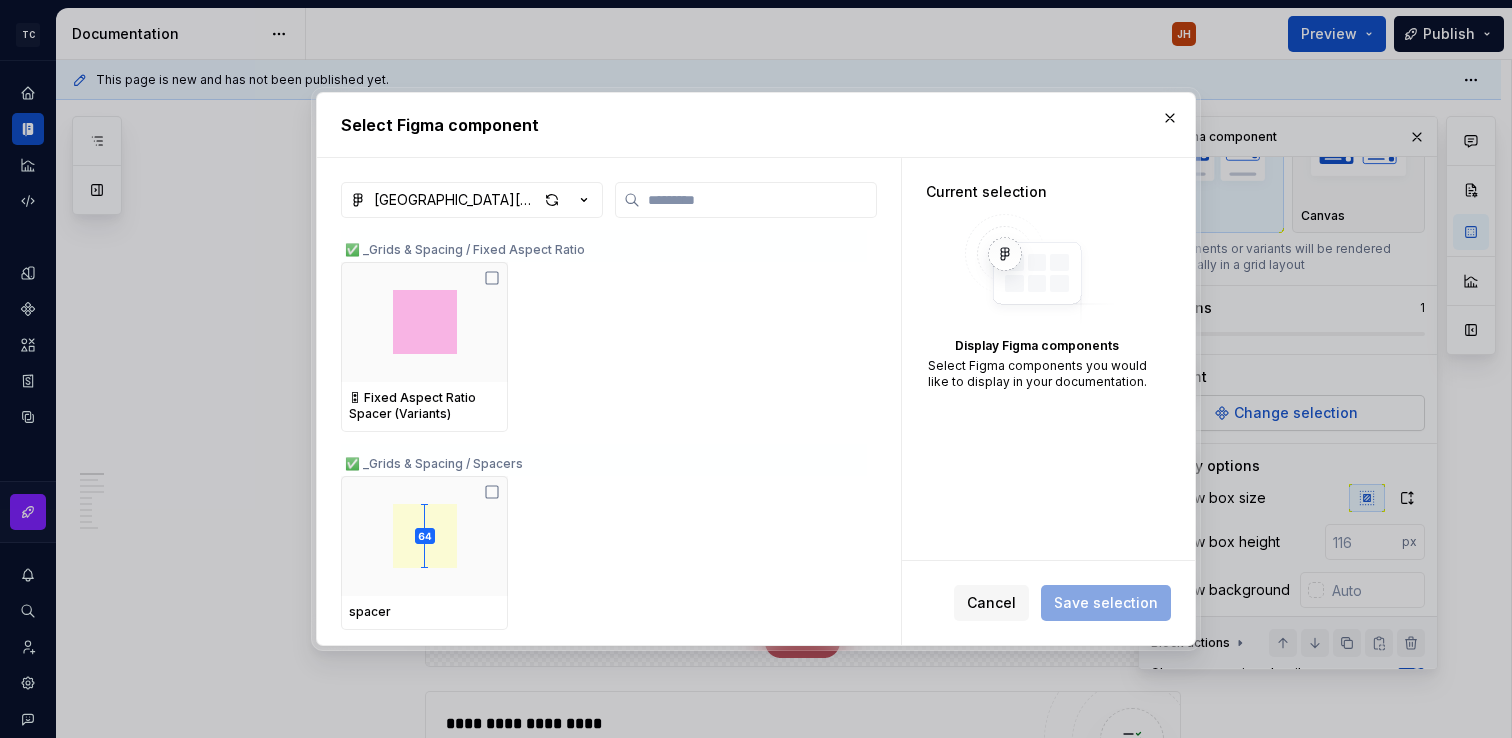 type on "*" 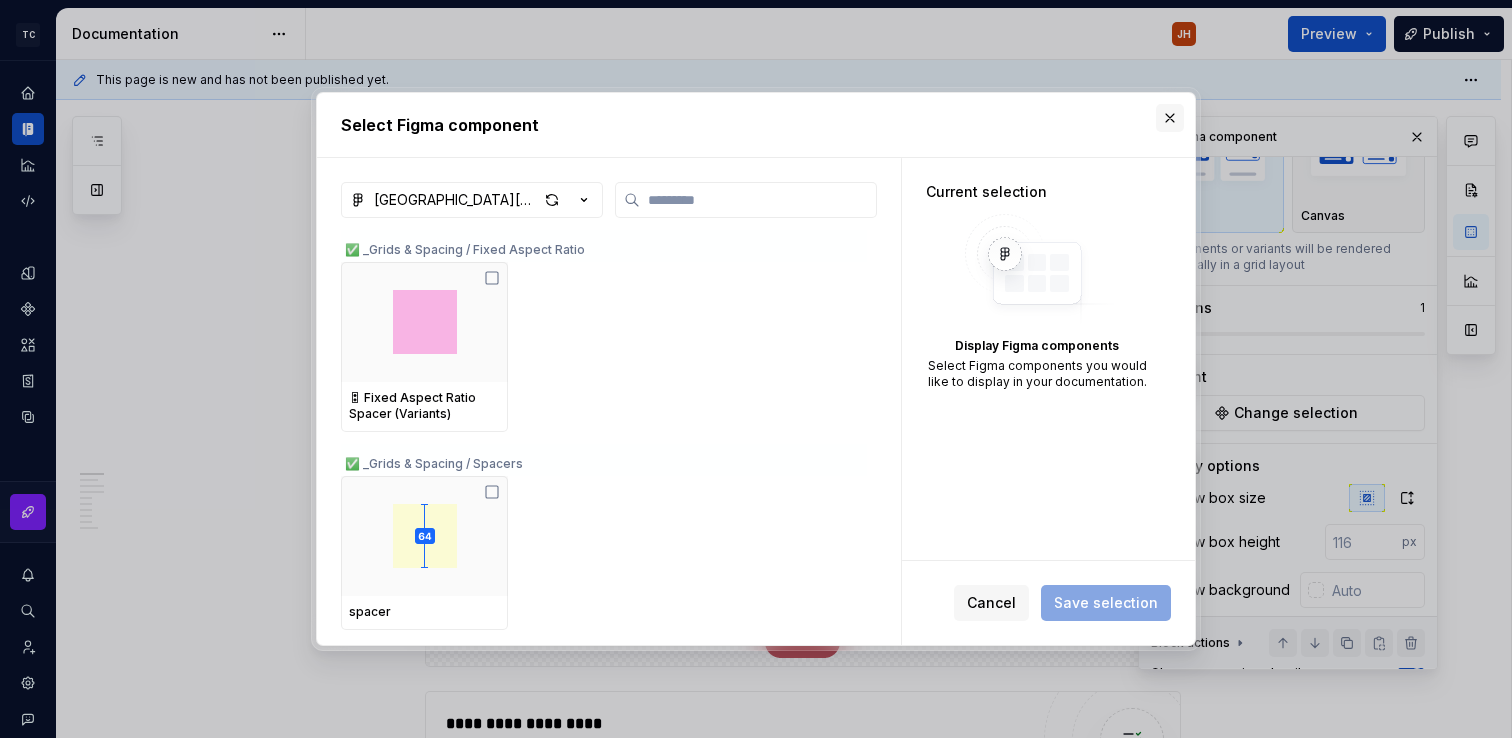 click at bounding box center (1170, 118) 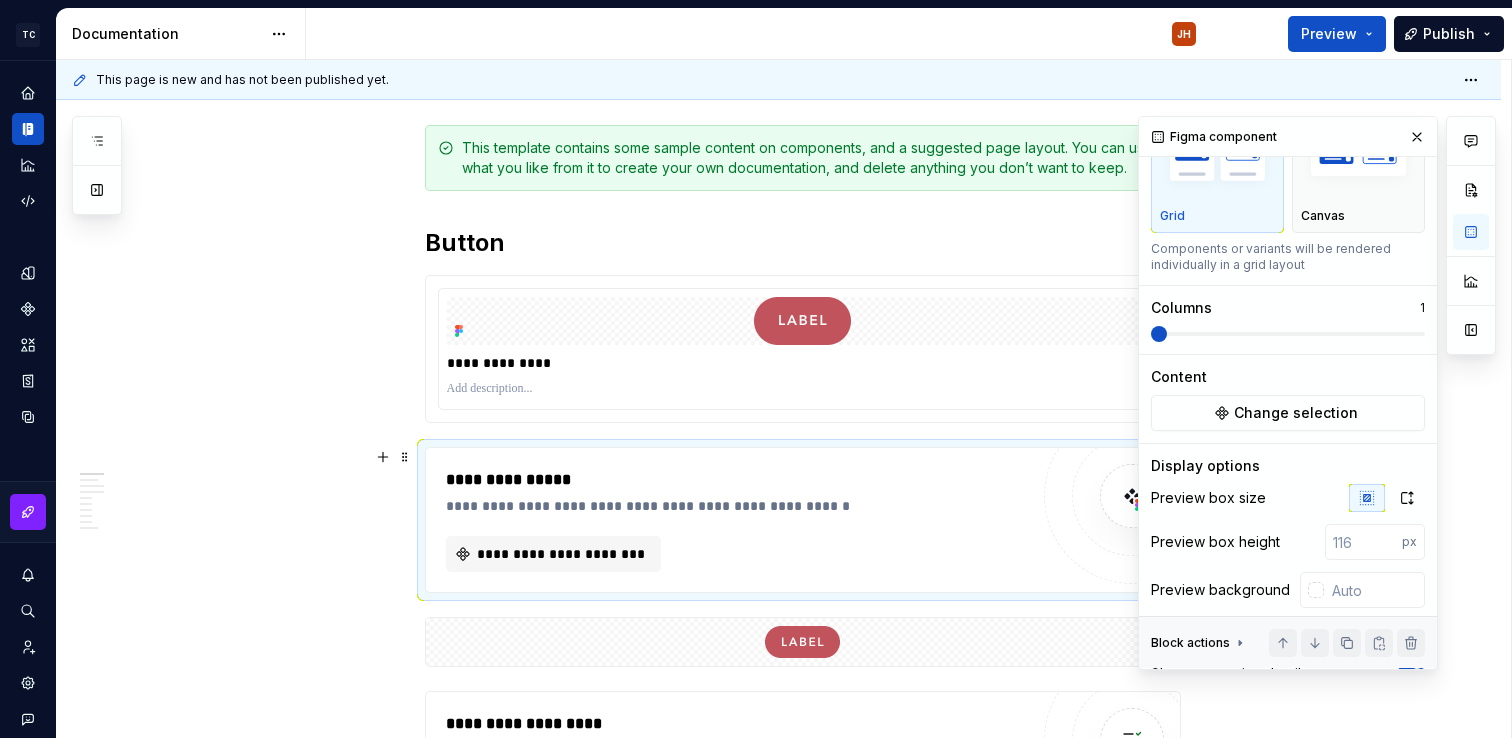 click on "**********" at bounding box center [737, 506] 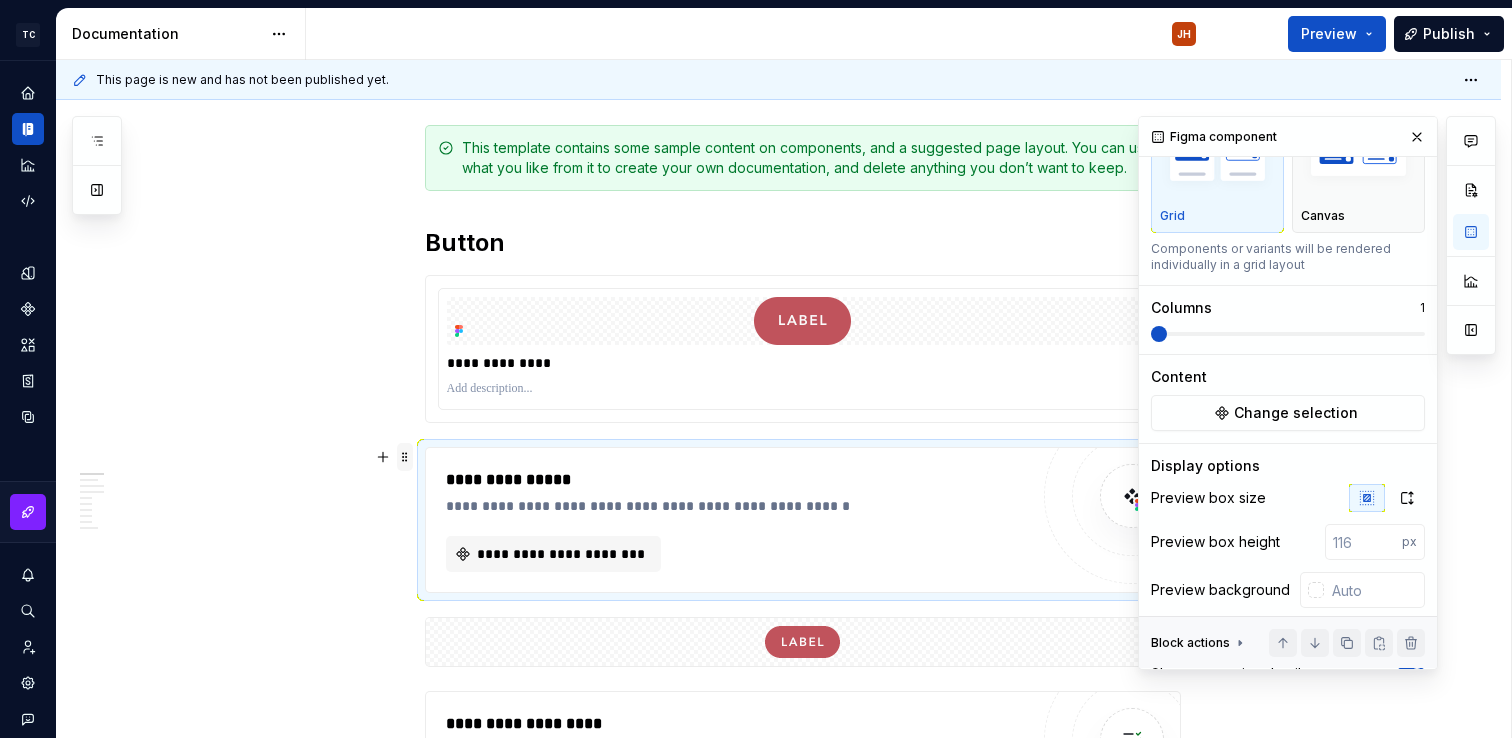 click at bounding box center [405, 457] 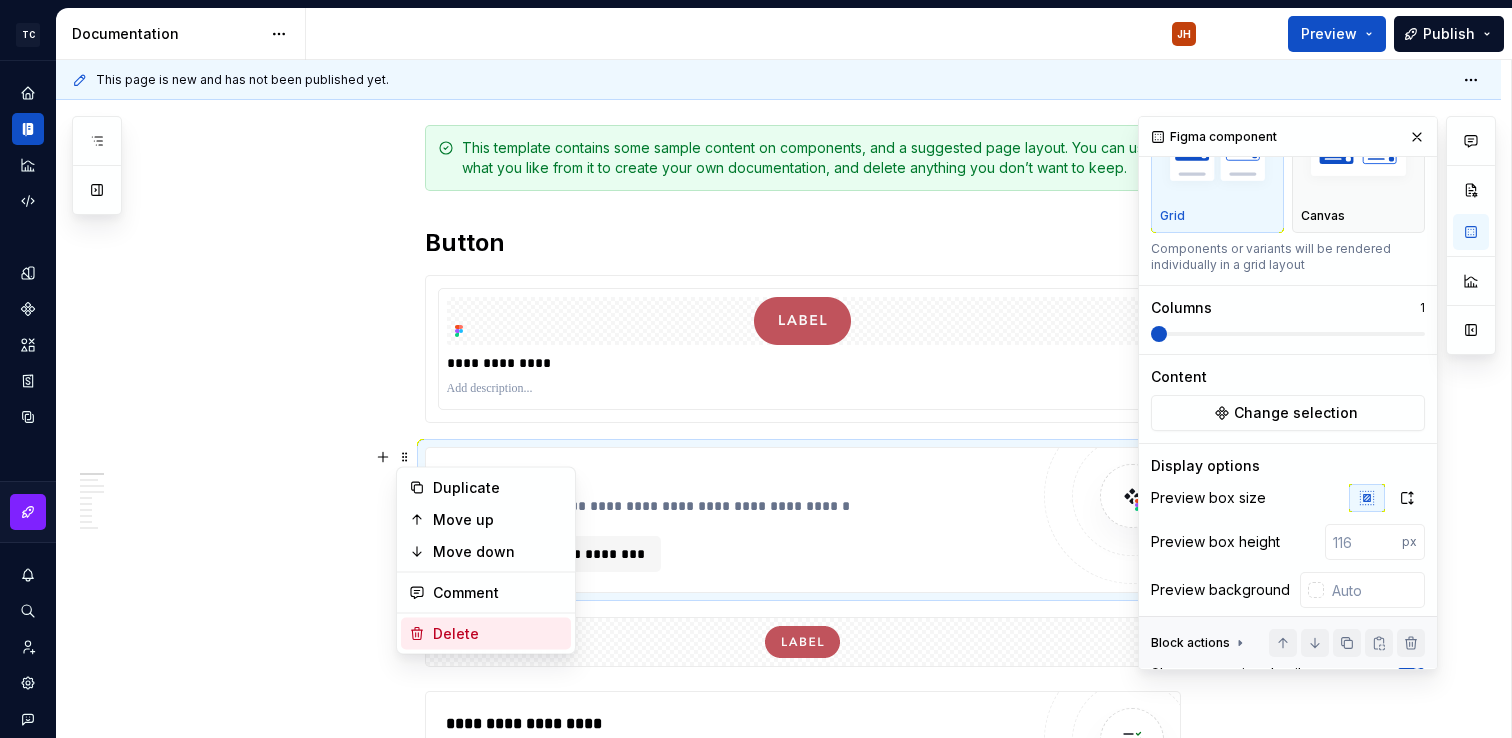 click on "Delete" at bounding box center (498, 634) 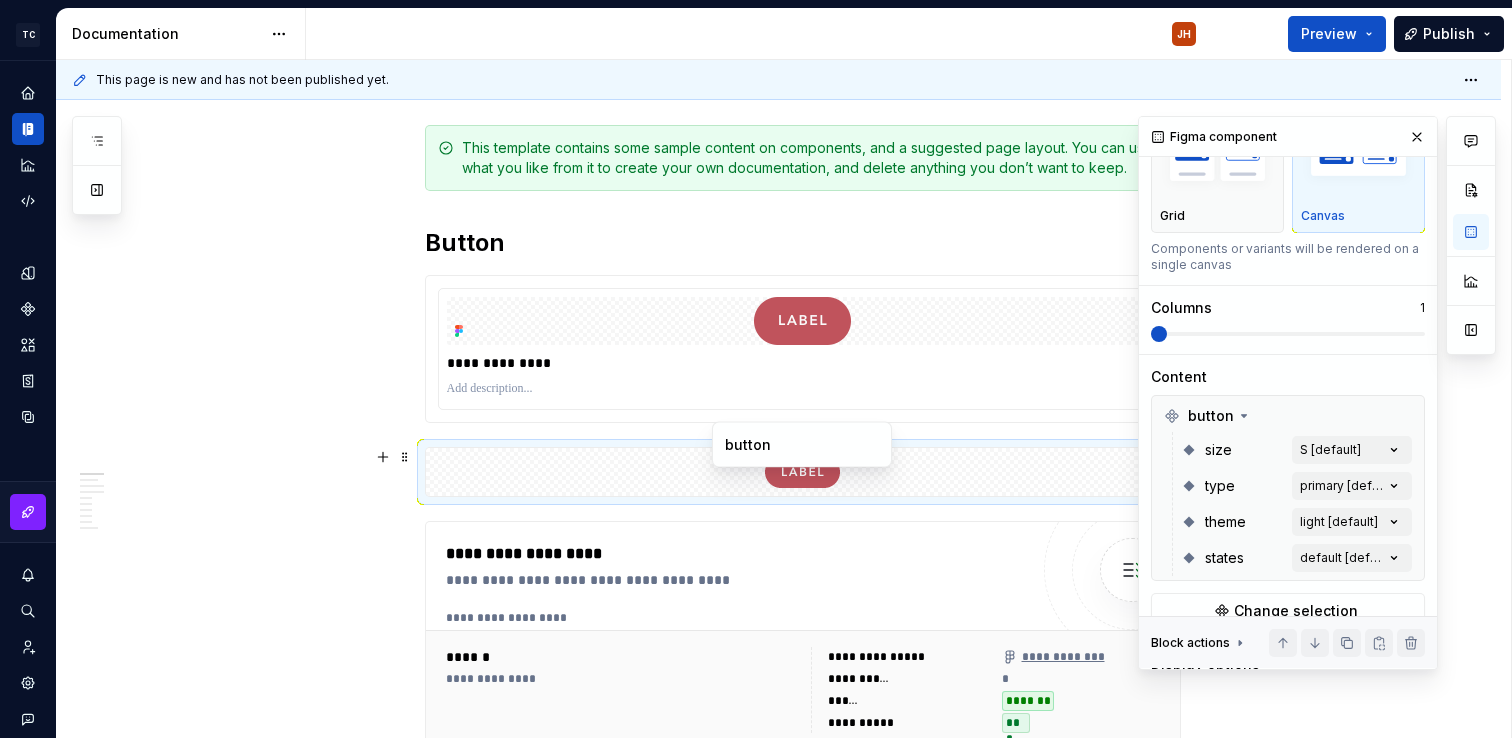 click at bounding box center [803, 472] 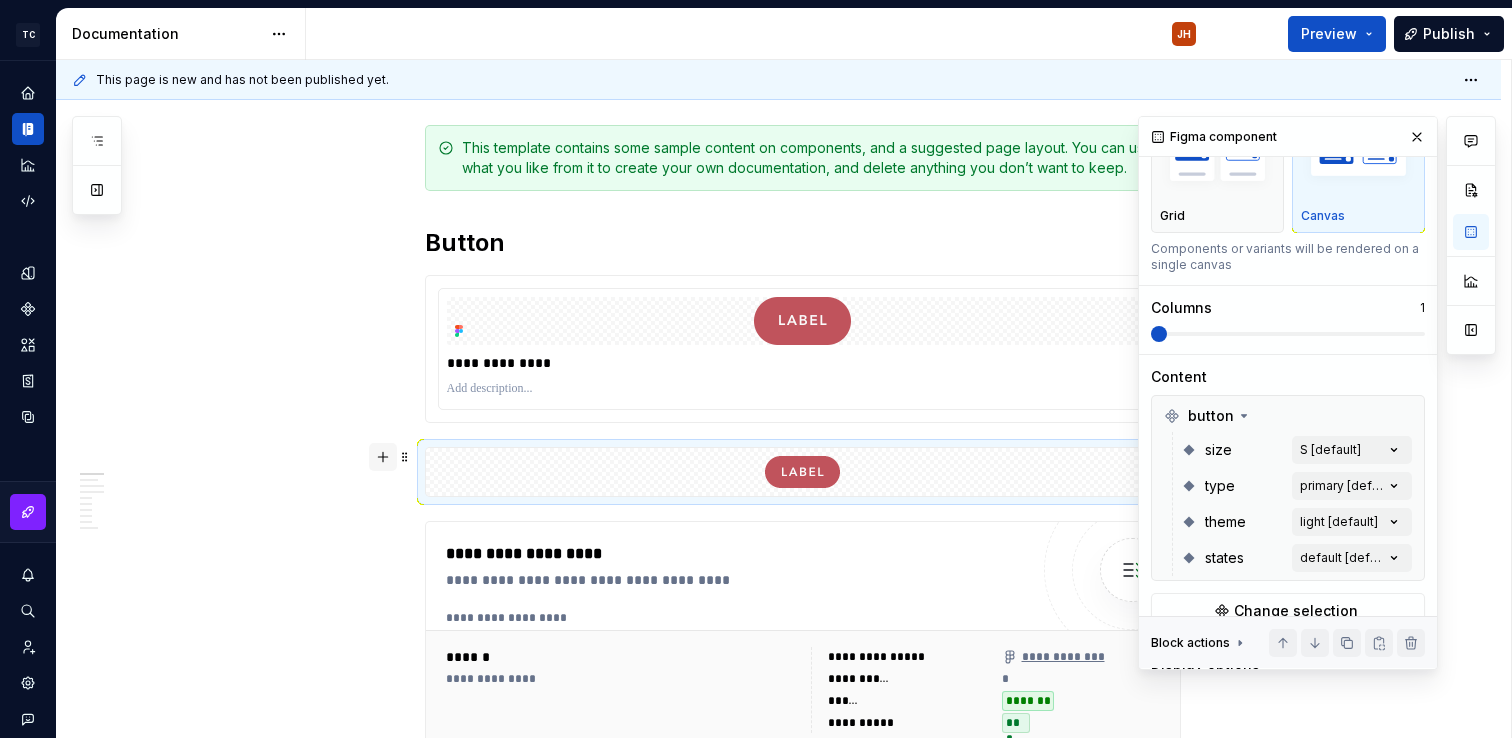 click at bounding box center (383, 457) 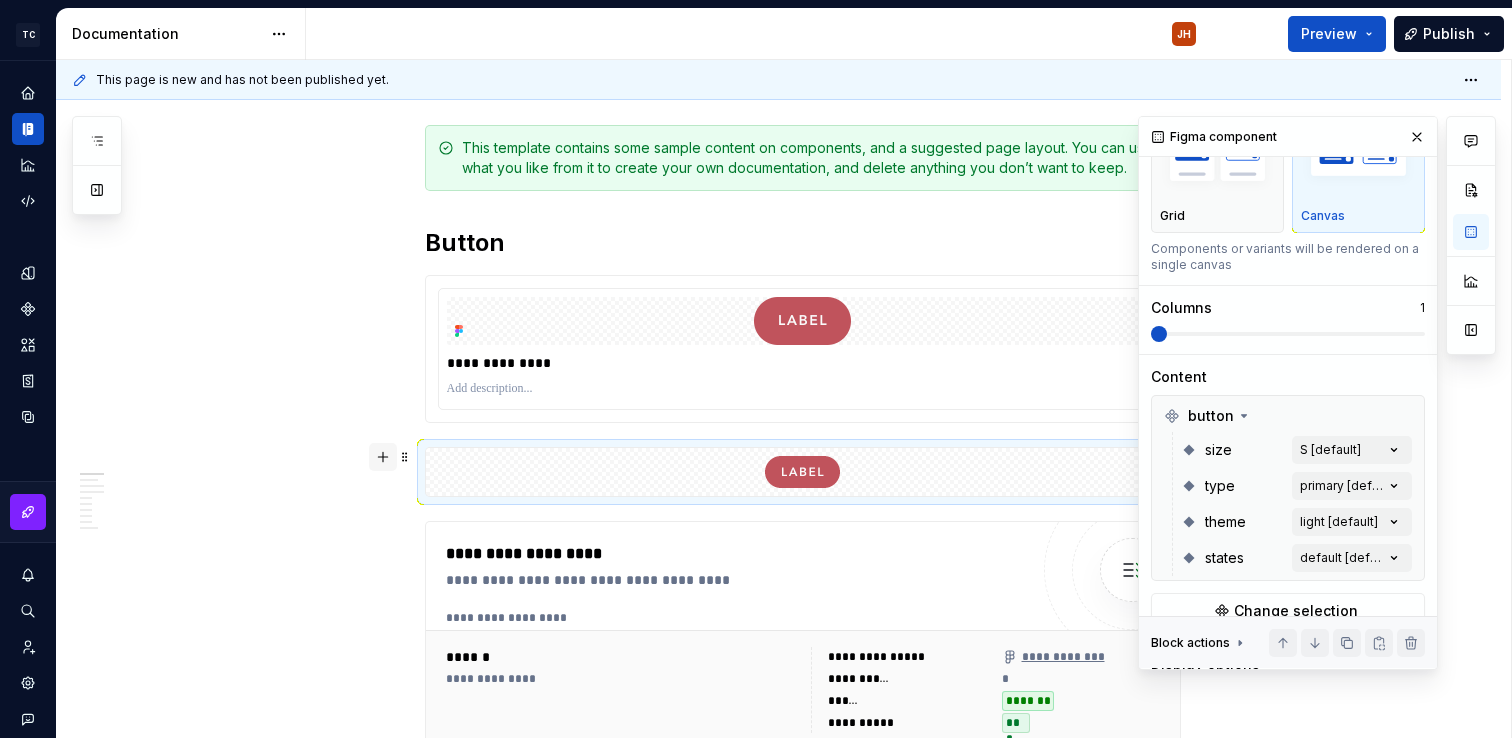 scroll, scrollTop: 0, scrollLeft: 0, axis: both 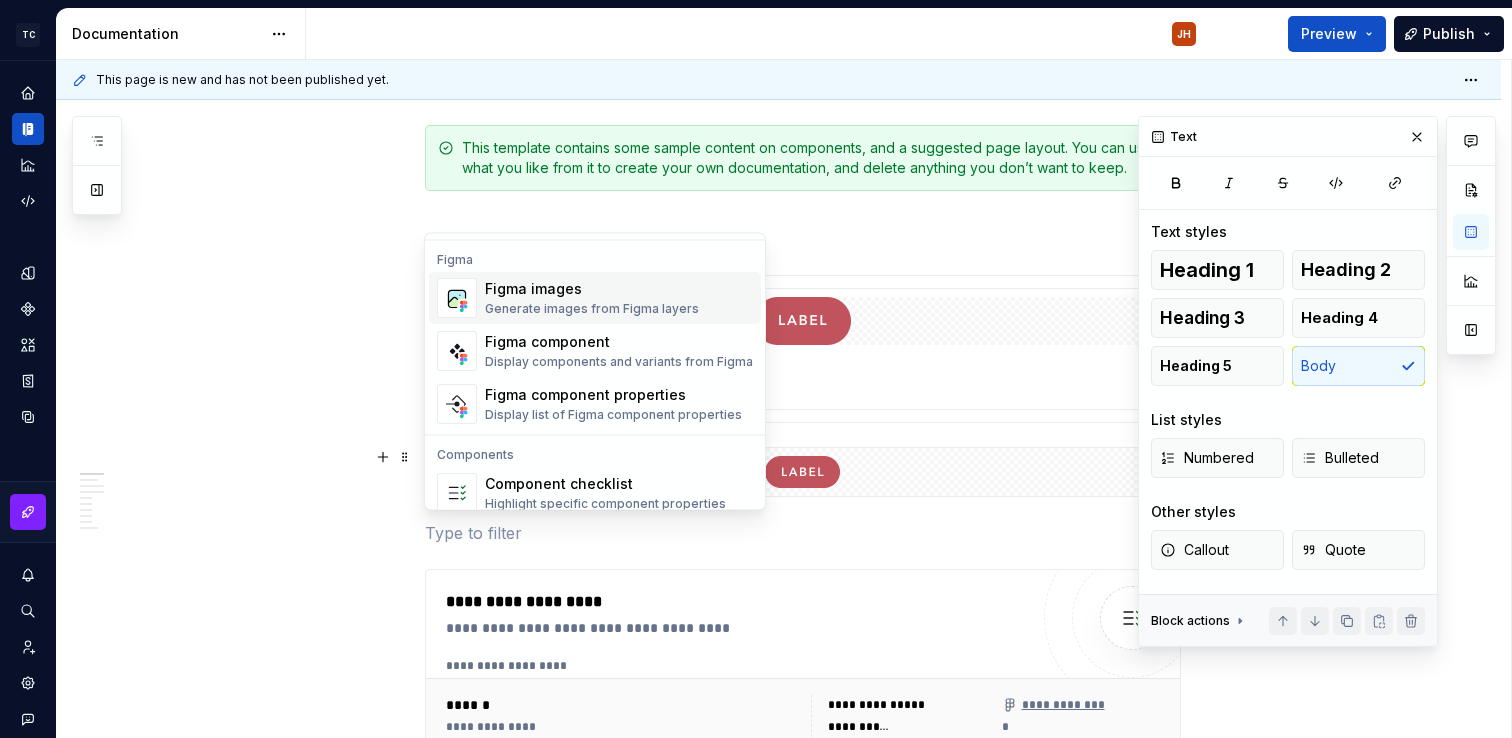 click on "Generate images from Figma layers" at bounding box center (592, 310) 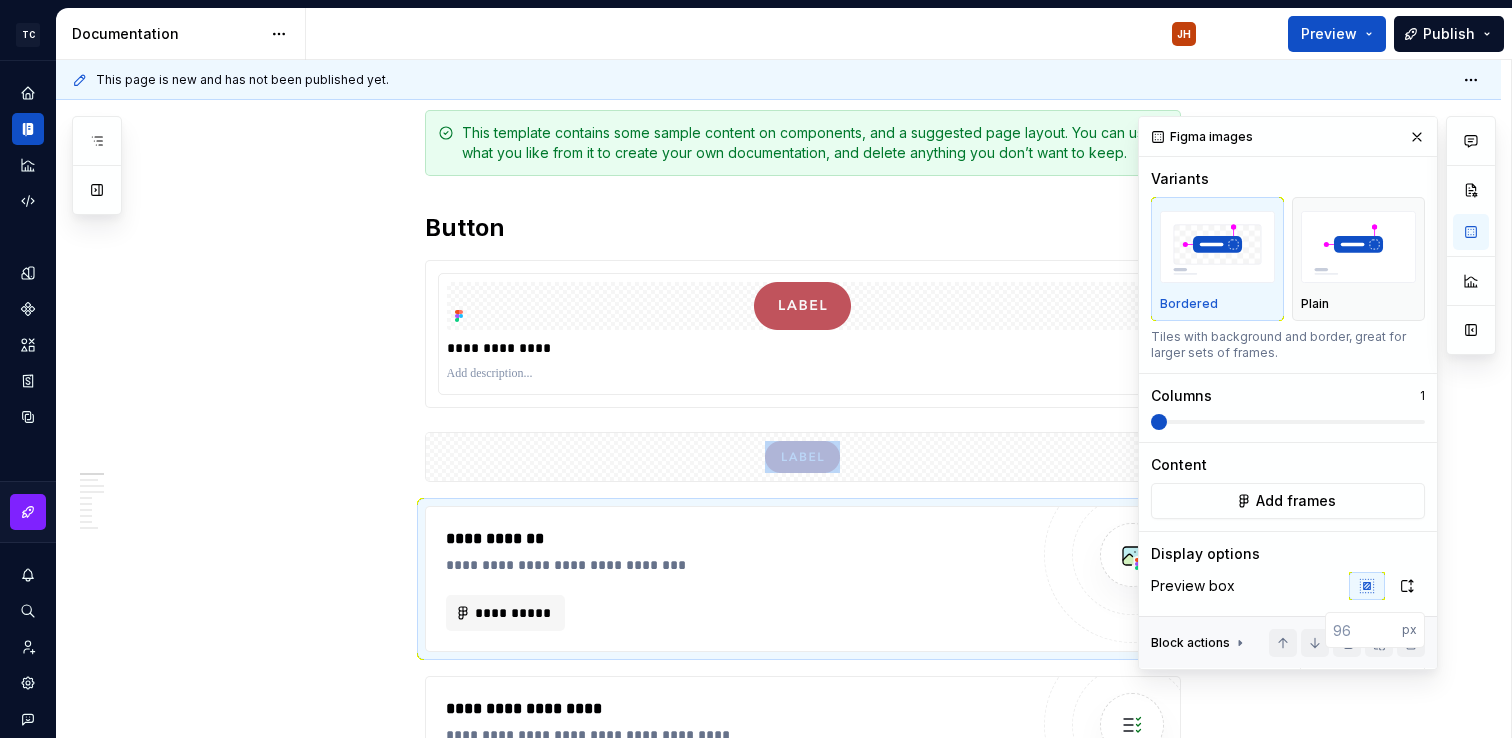 scroll, scrollTop: 541, scrollLeft: 0, axis: vertical 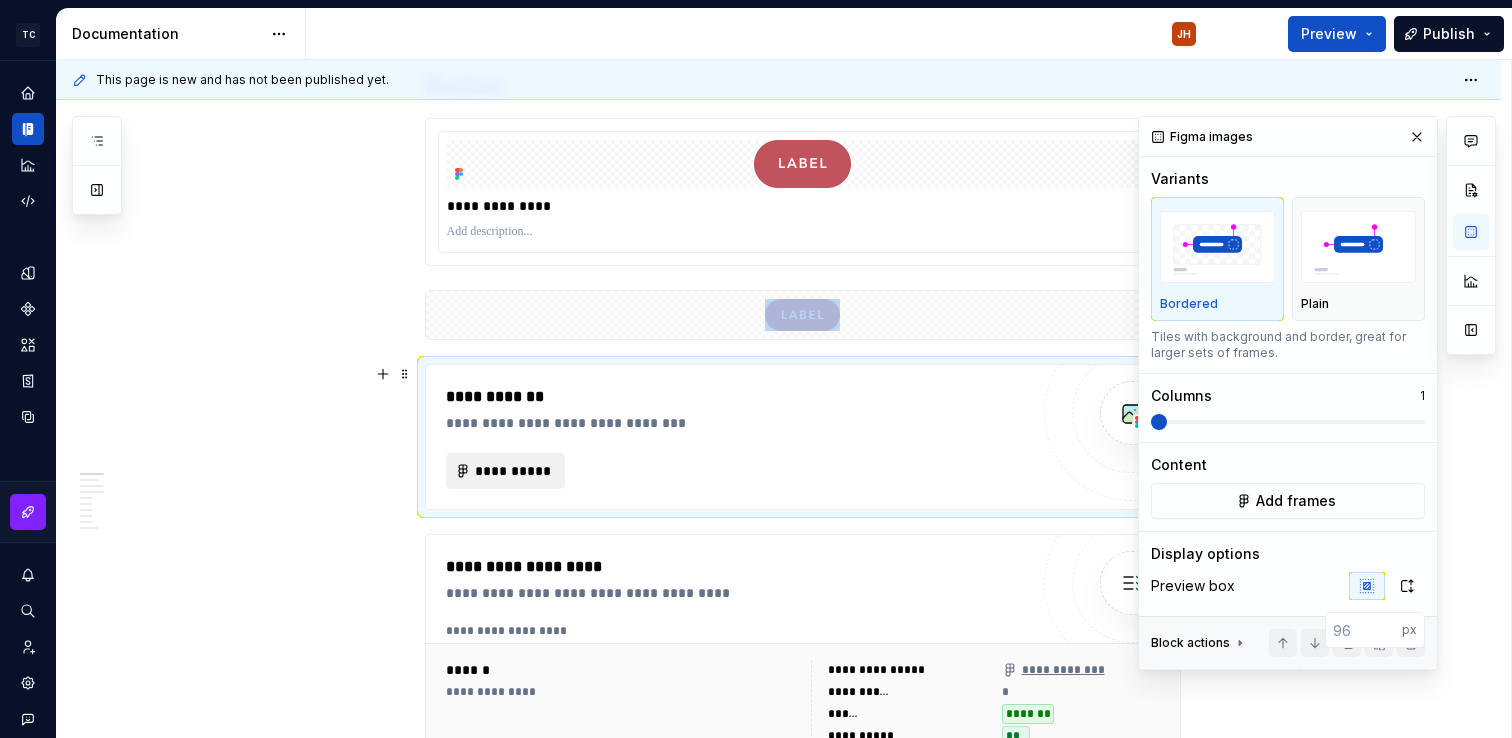 click on "**********" at bounding box center [514, 471] 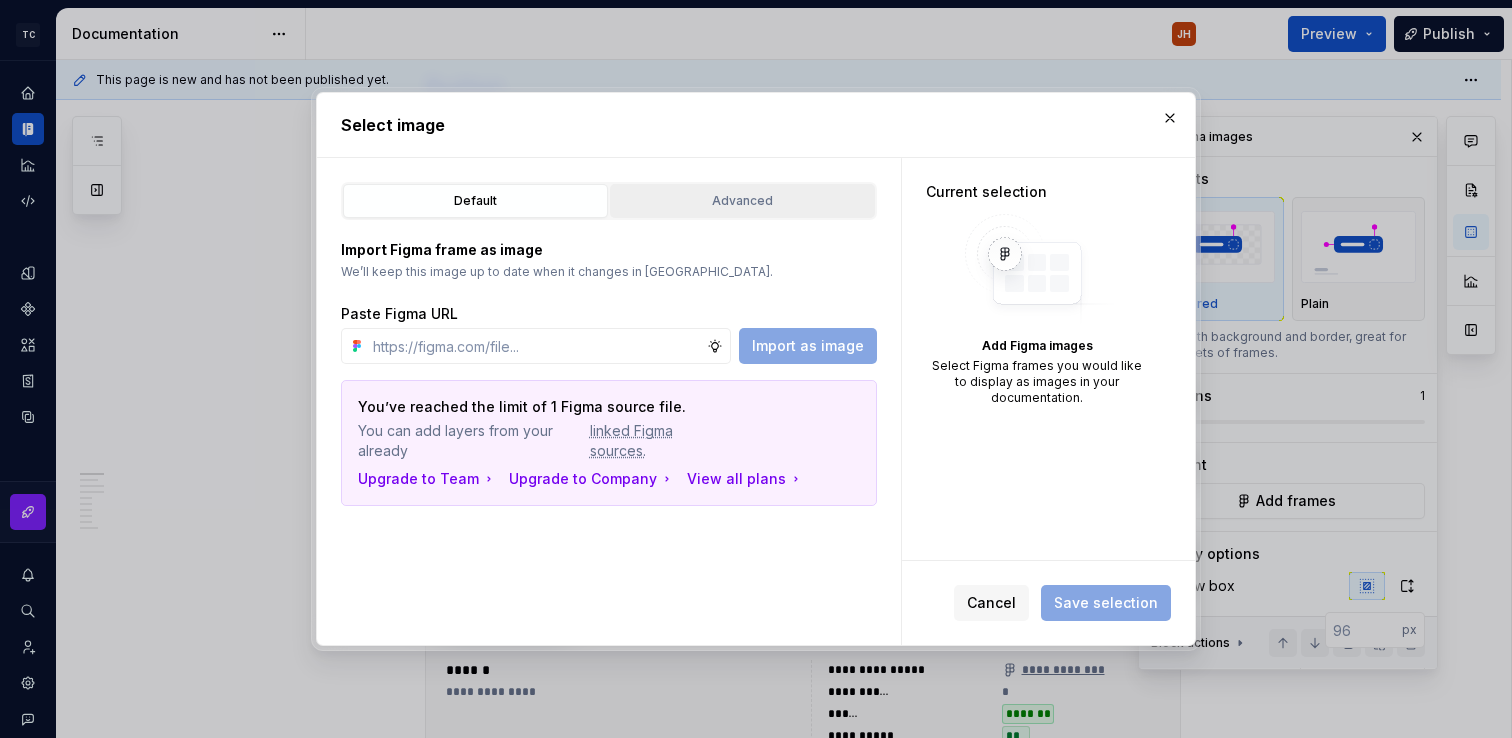 click on "Advanced" at bounding box center (742, 201) 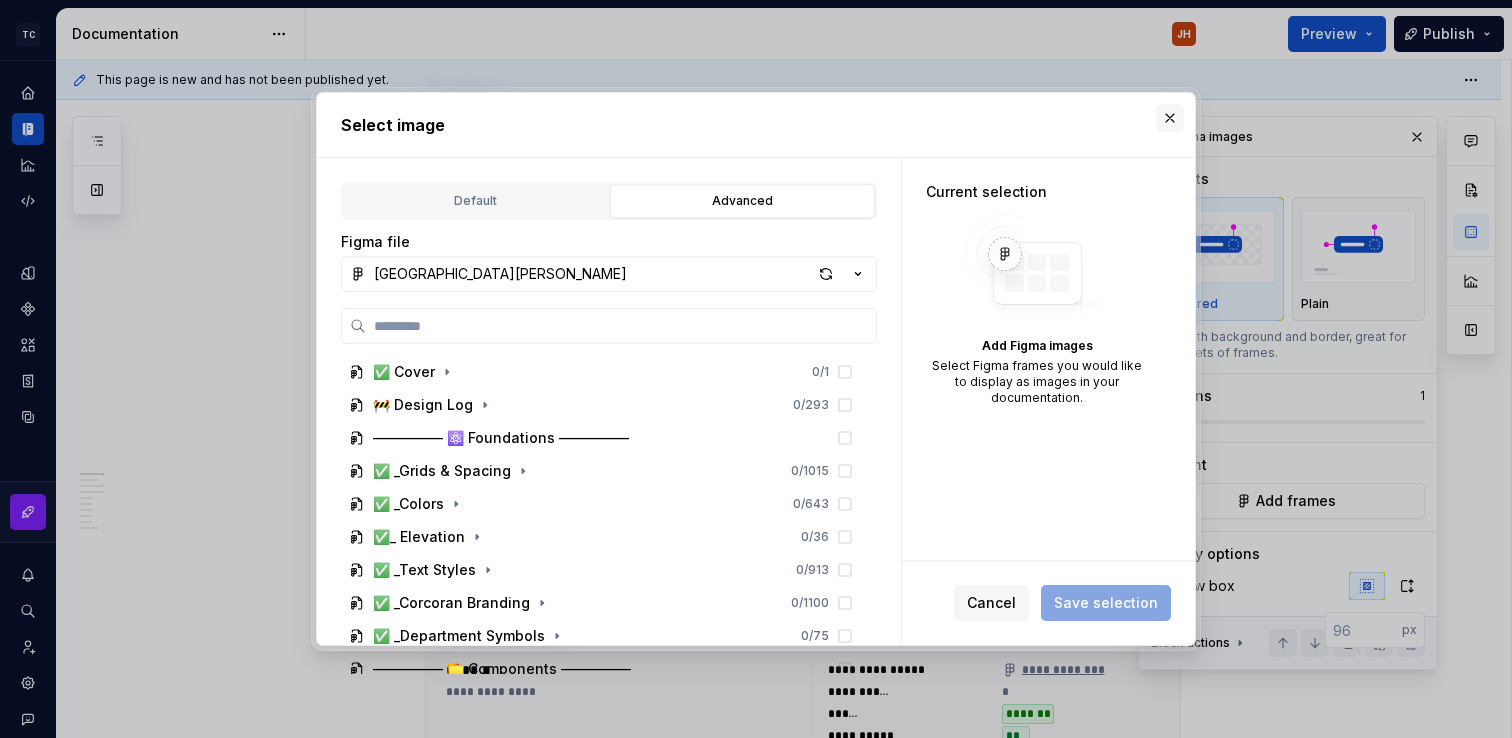 click at bounding box center (1170, 118) 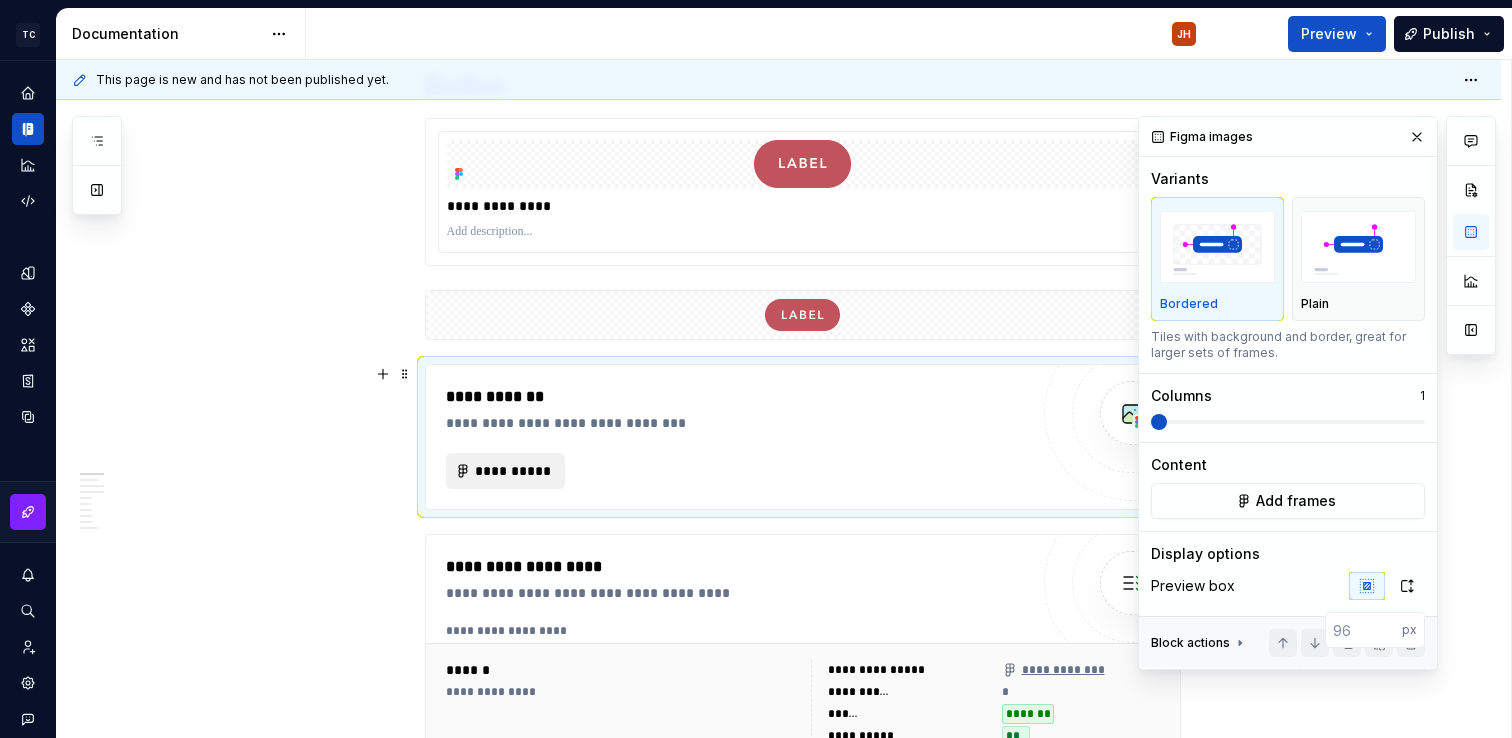 click on "**********" at bounding box center (506, 471) 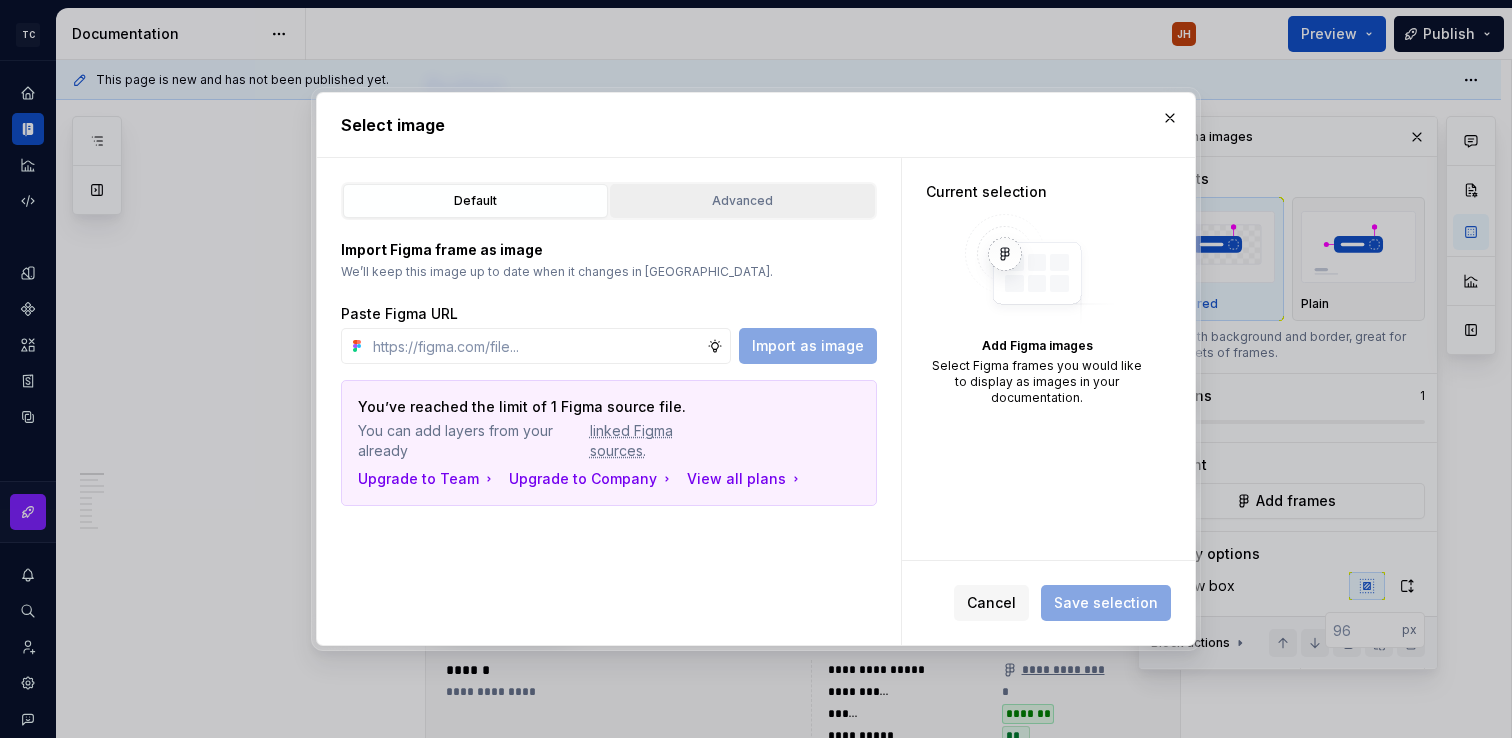 click on "Advanced" at bounding box center (742, 201) 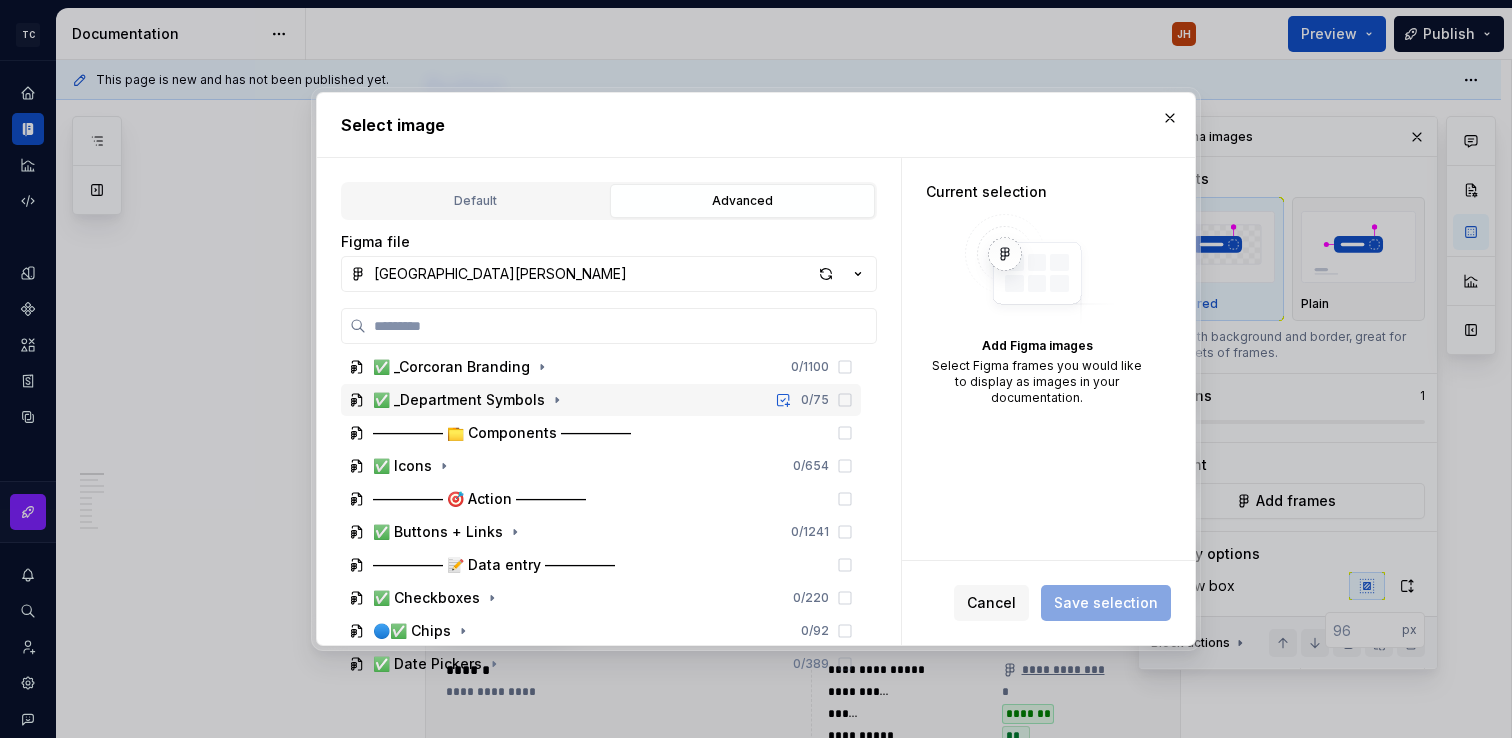 scroll, scrollTop: 341, scrollLeft: 0, axis: vertical 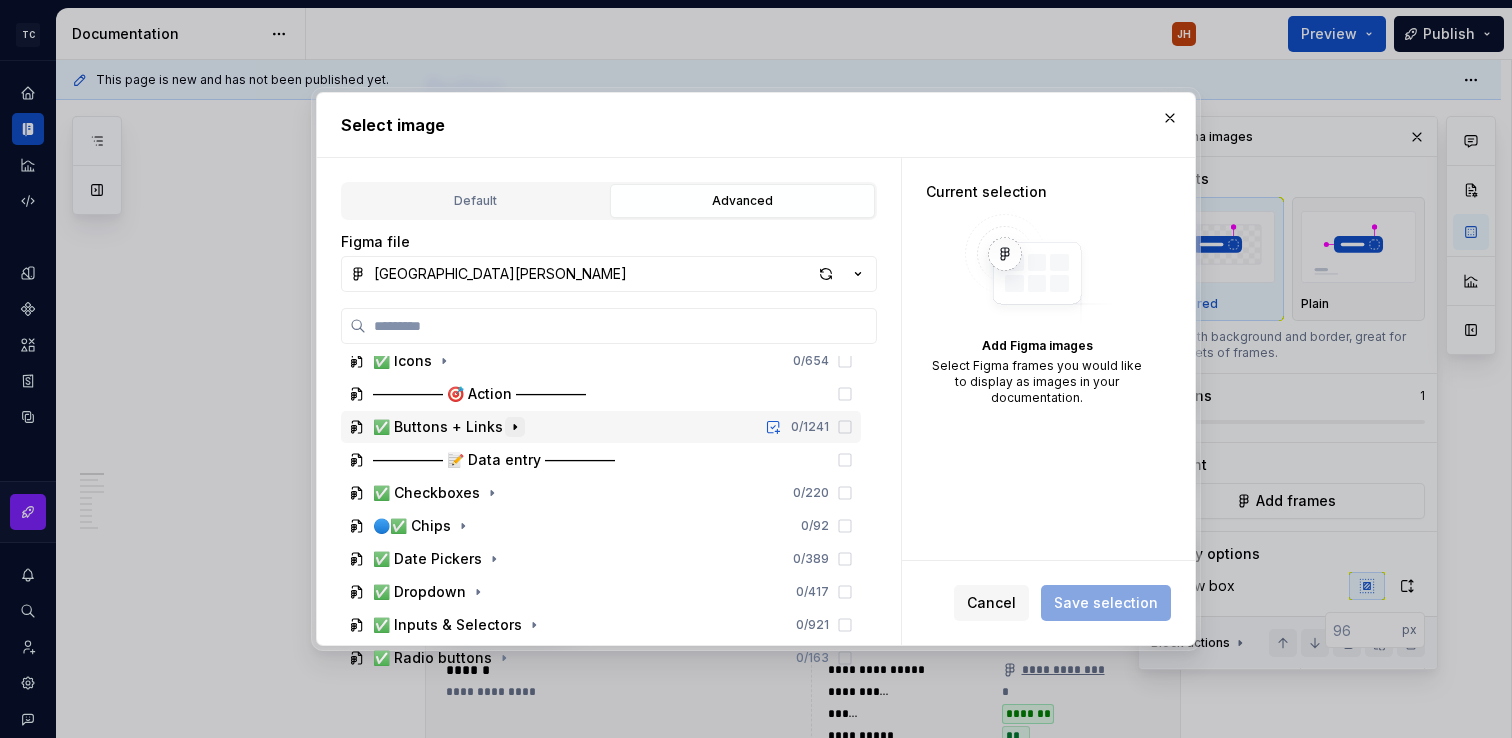 click 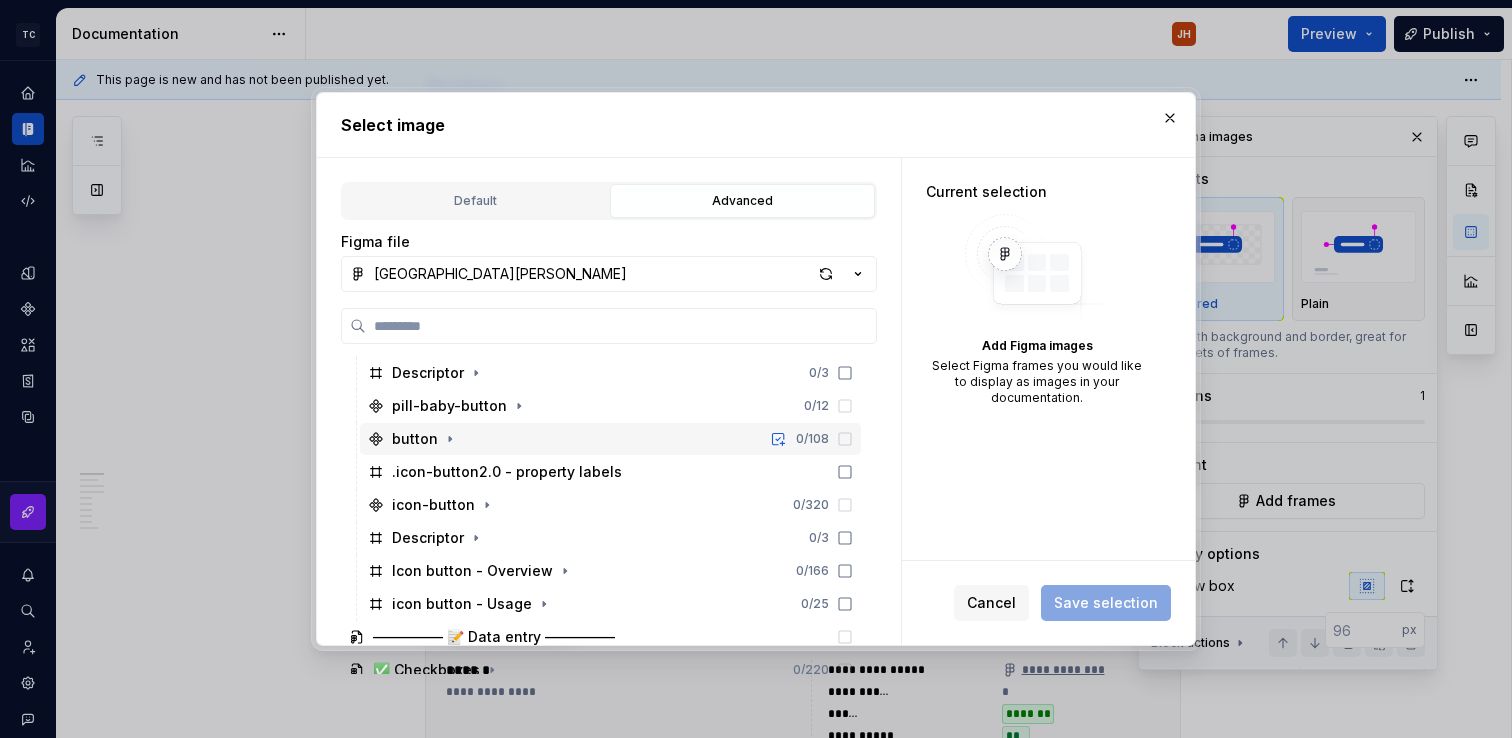 scroll, scrollTop: 1571, scrollLeft: 0, axis: vertical 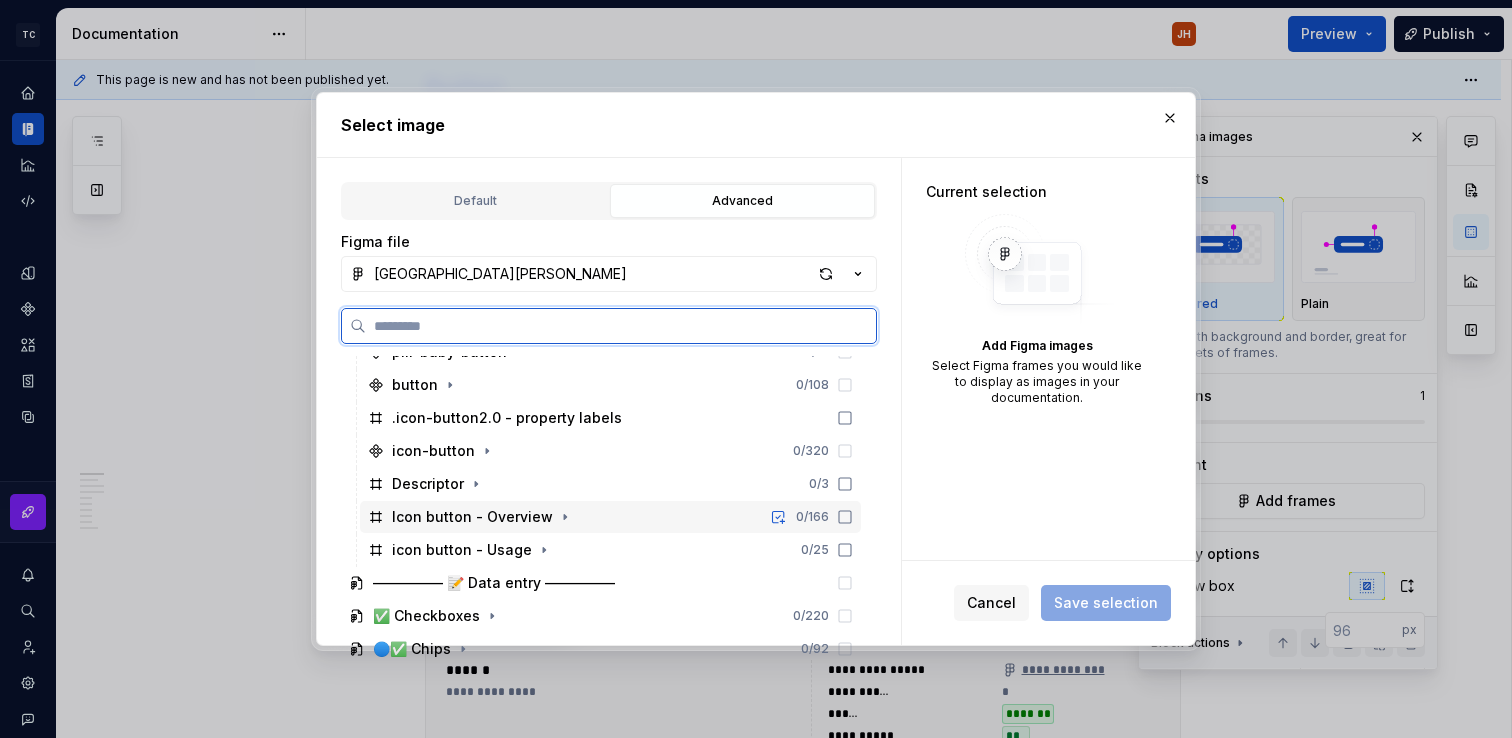 click on "Icon button - Overview" at bounding box center [472, 517] 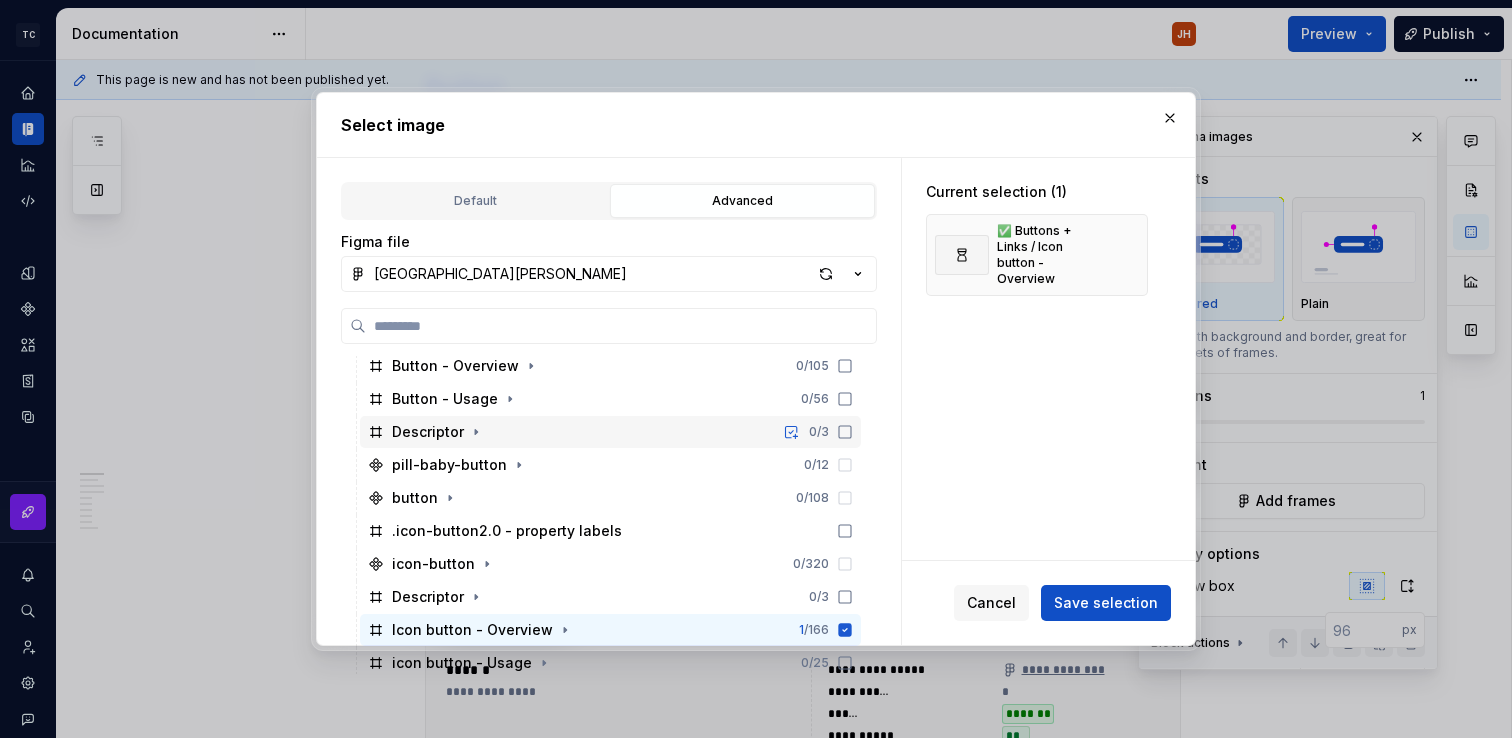 scroll, scrollTop: 1552, scrollLeft: 0, axis: vertical 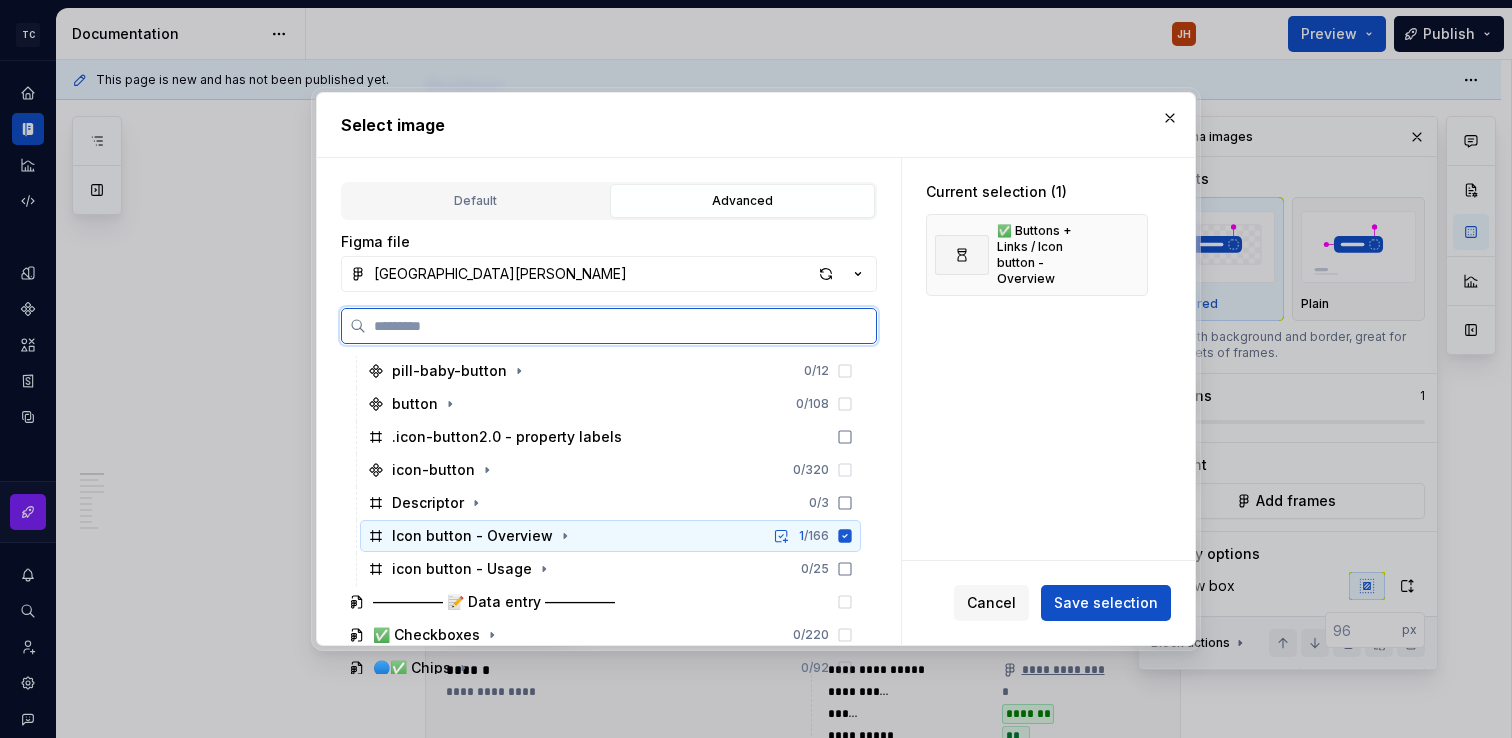 click 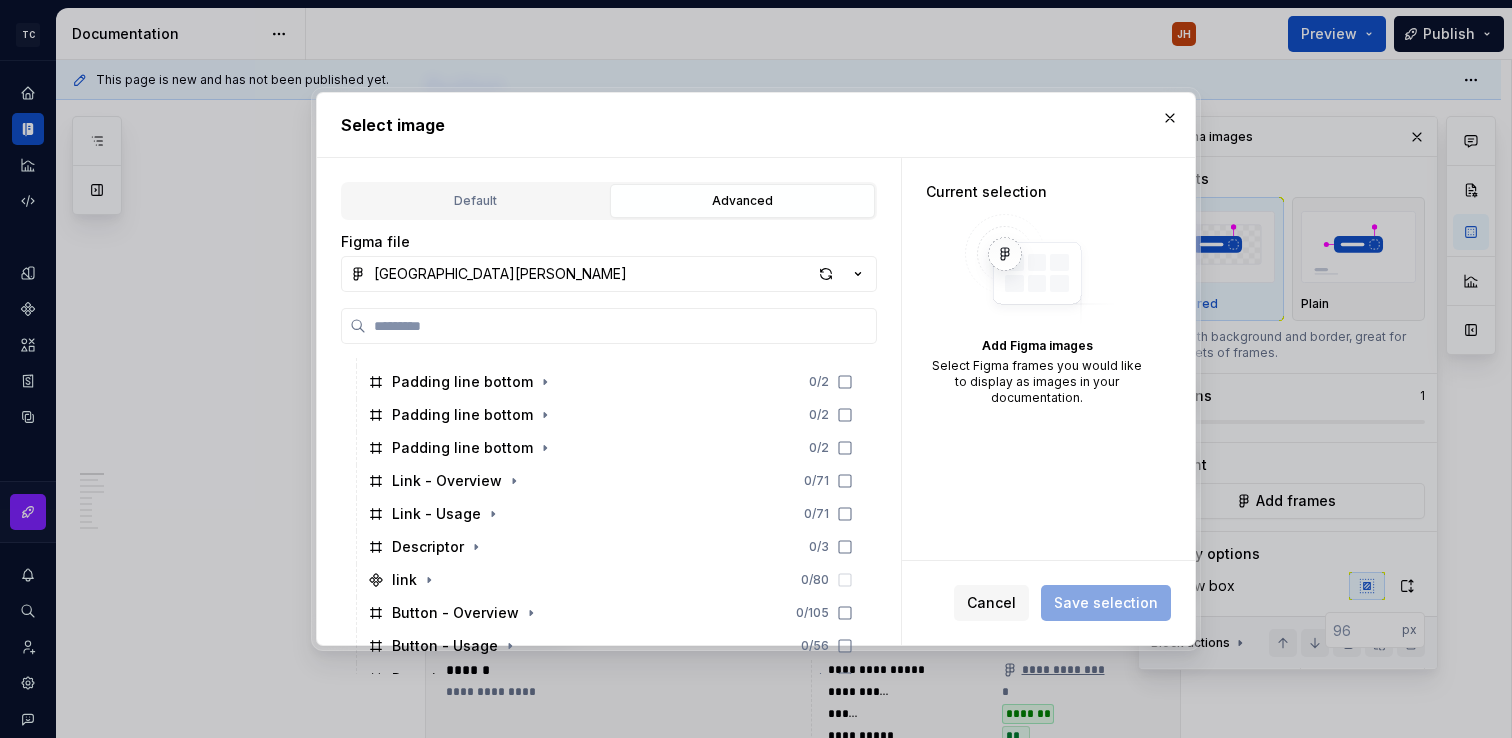 scroll, scrollTop: 1202, scrollLeft: 0, axis: vertical 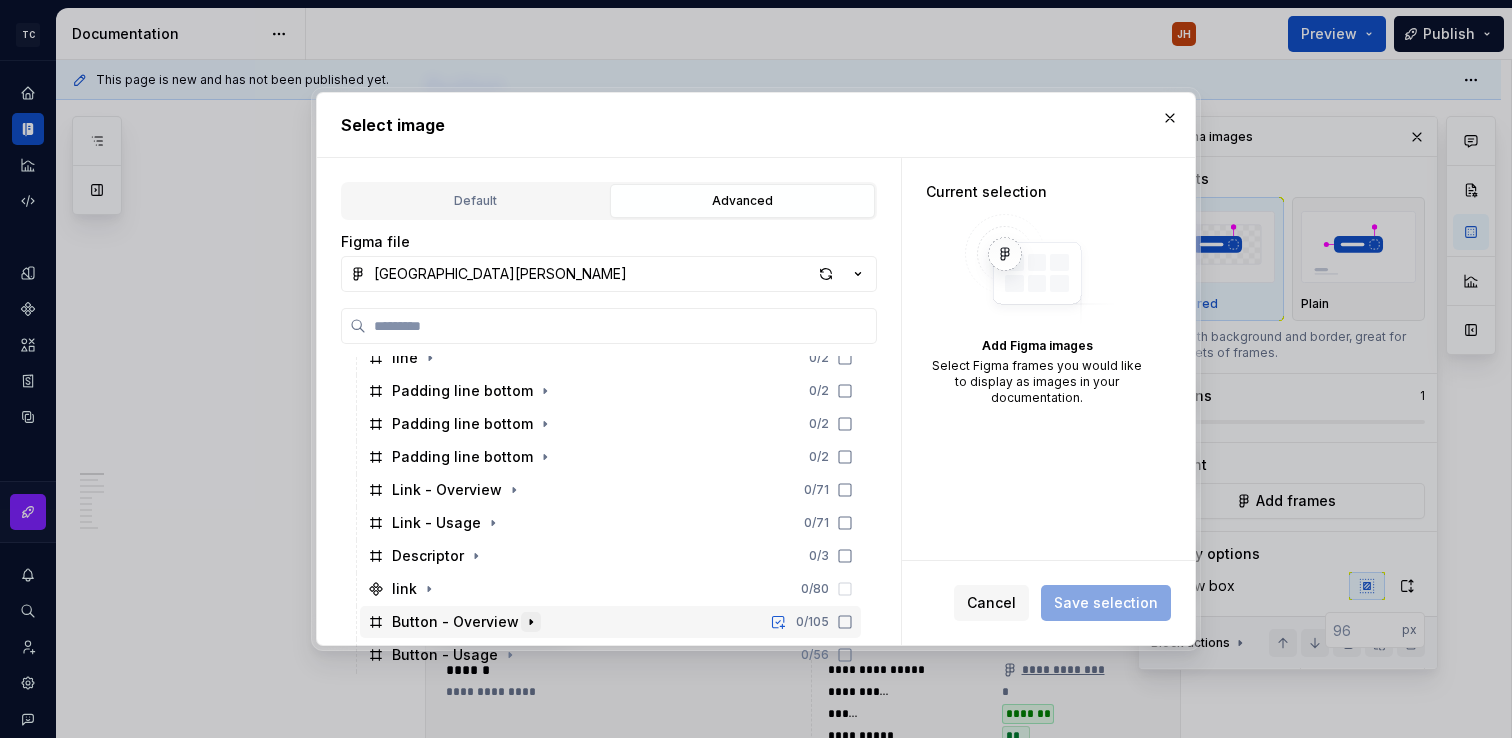 click 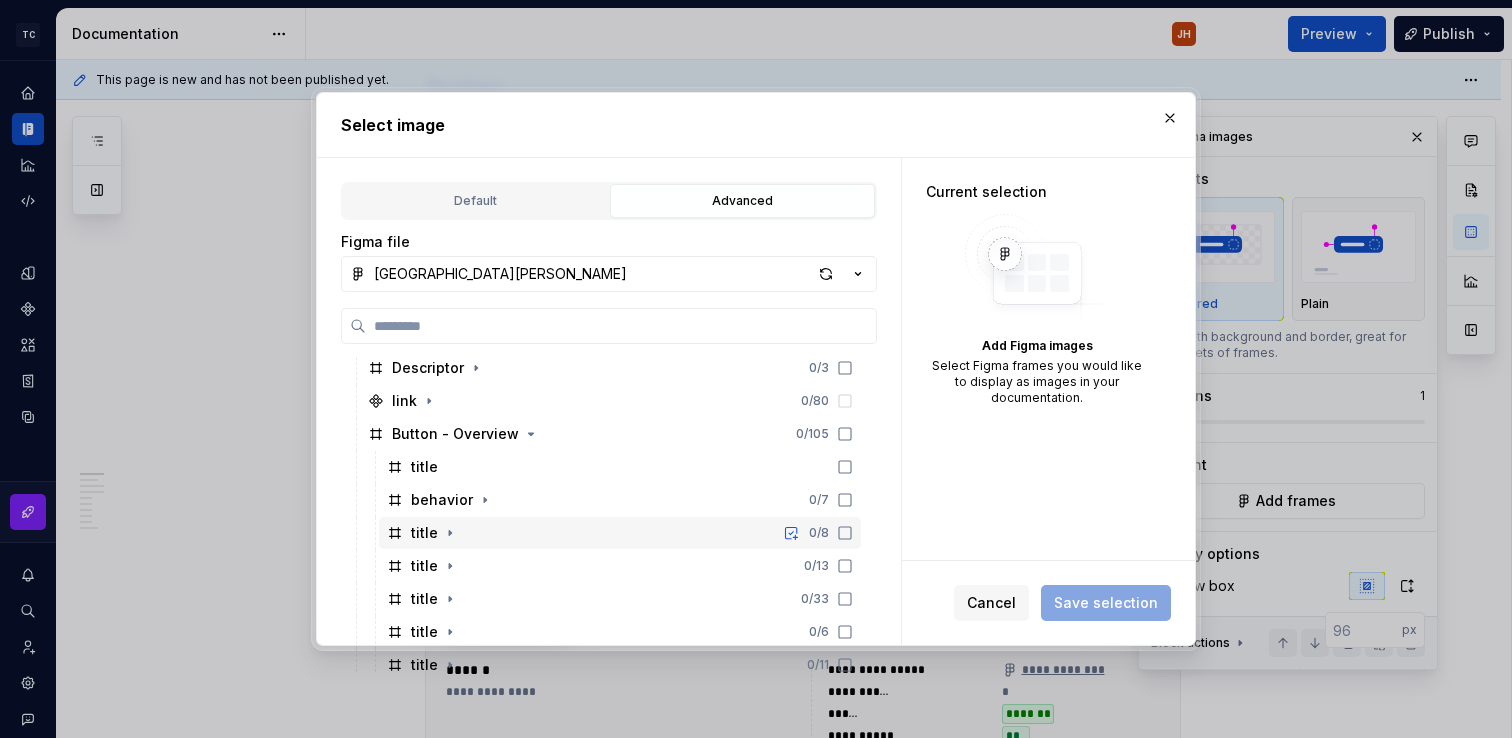 scroll, scrollTop: 1418, scrollLeft: 0, axis: vertical 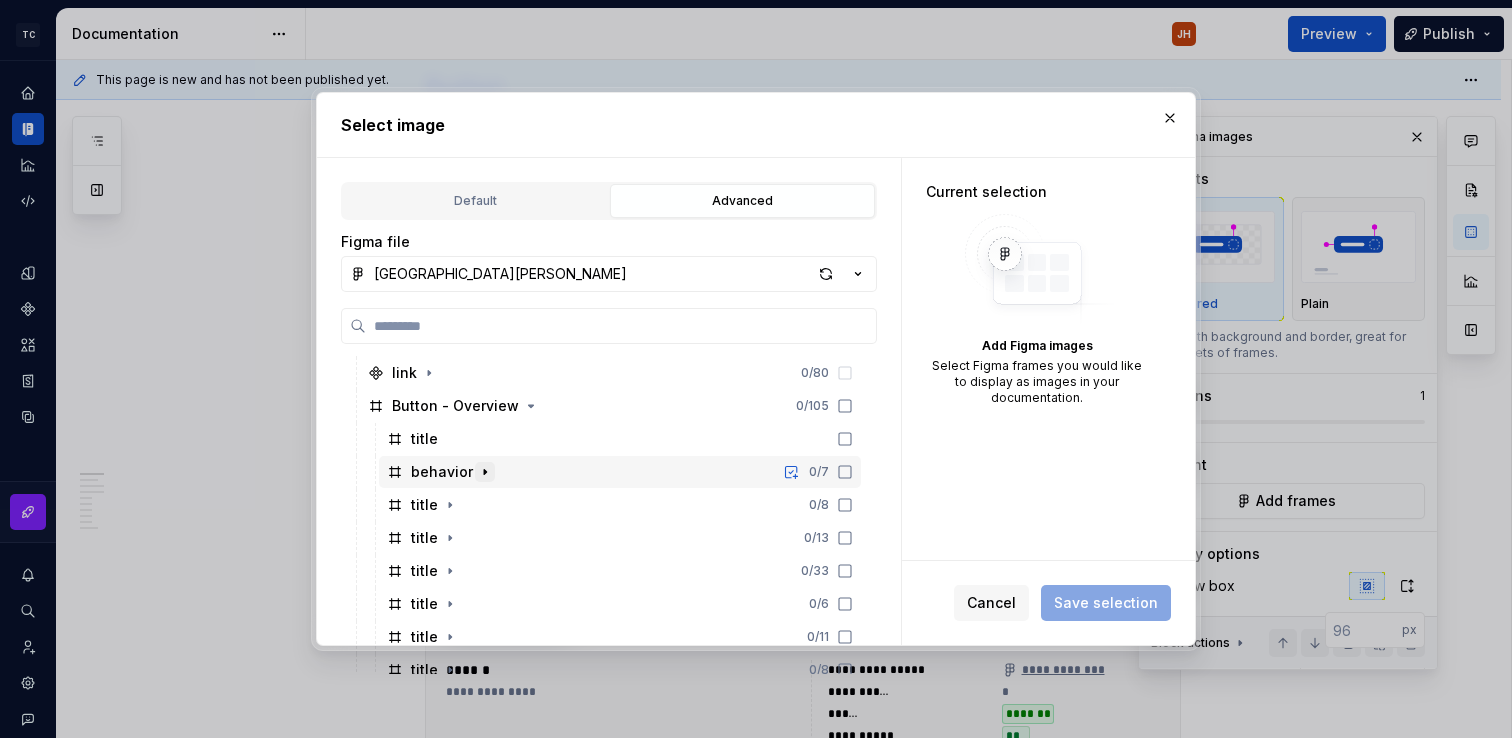 click 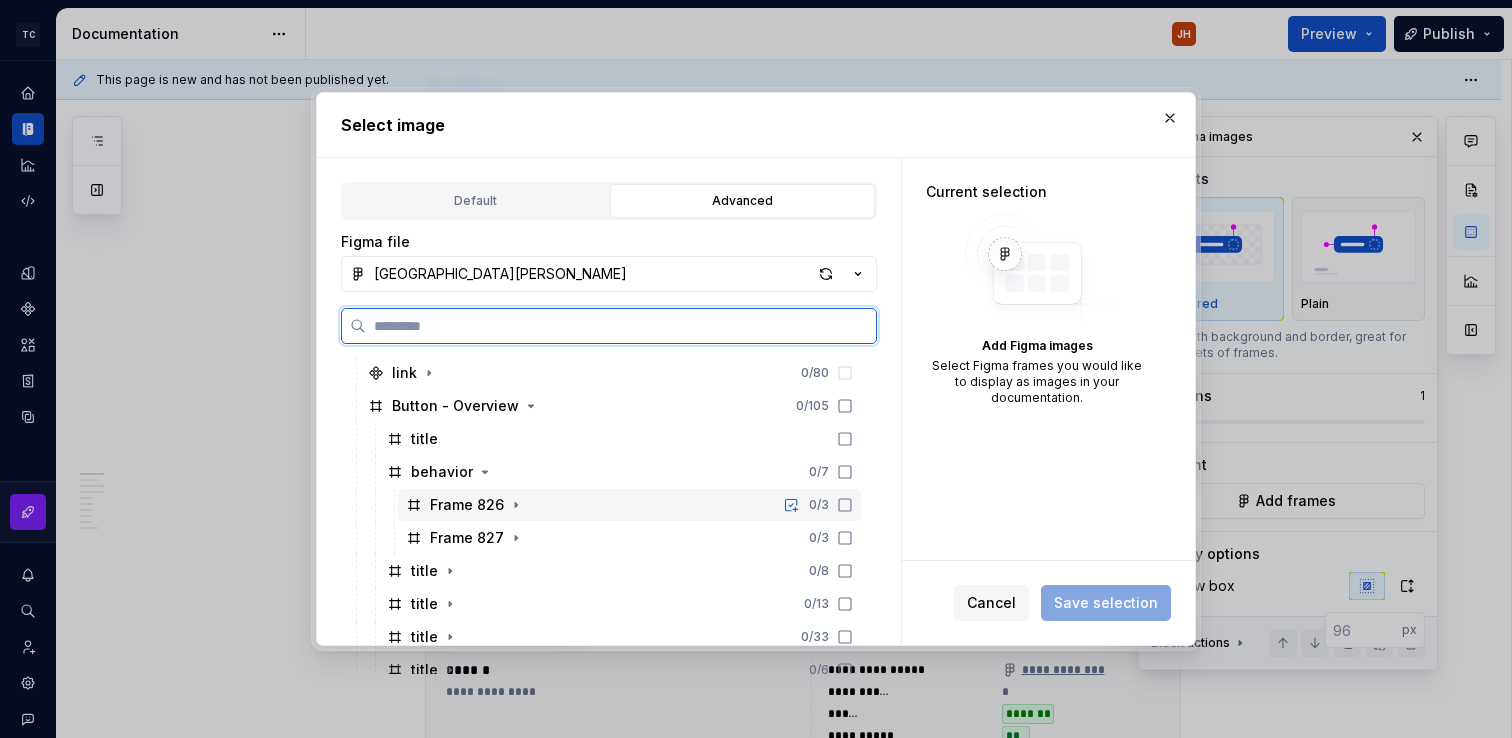 click 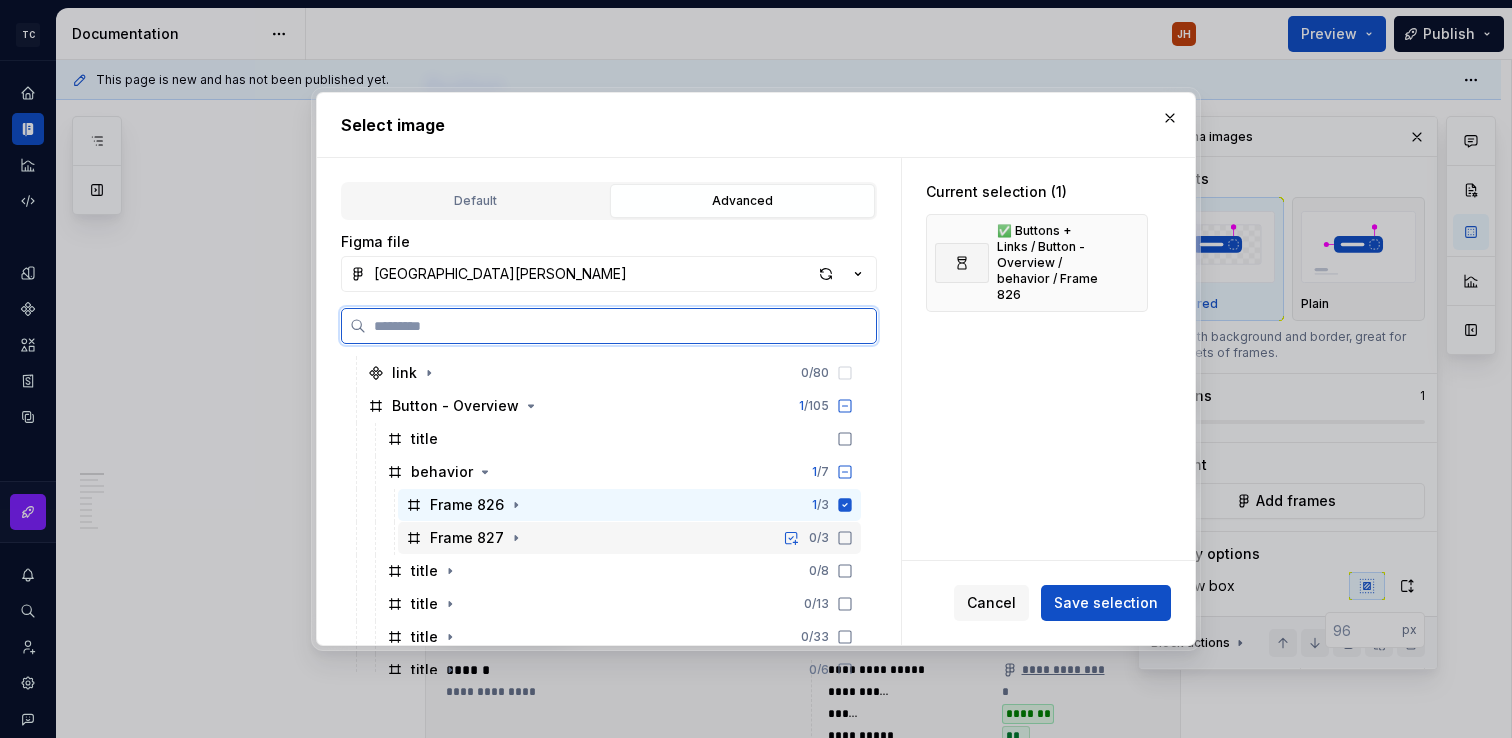 click 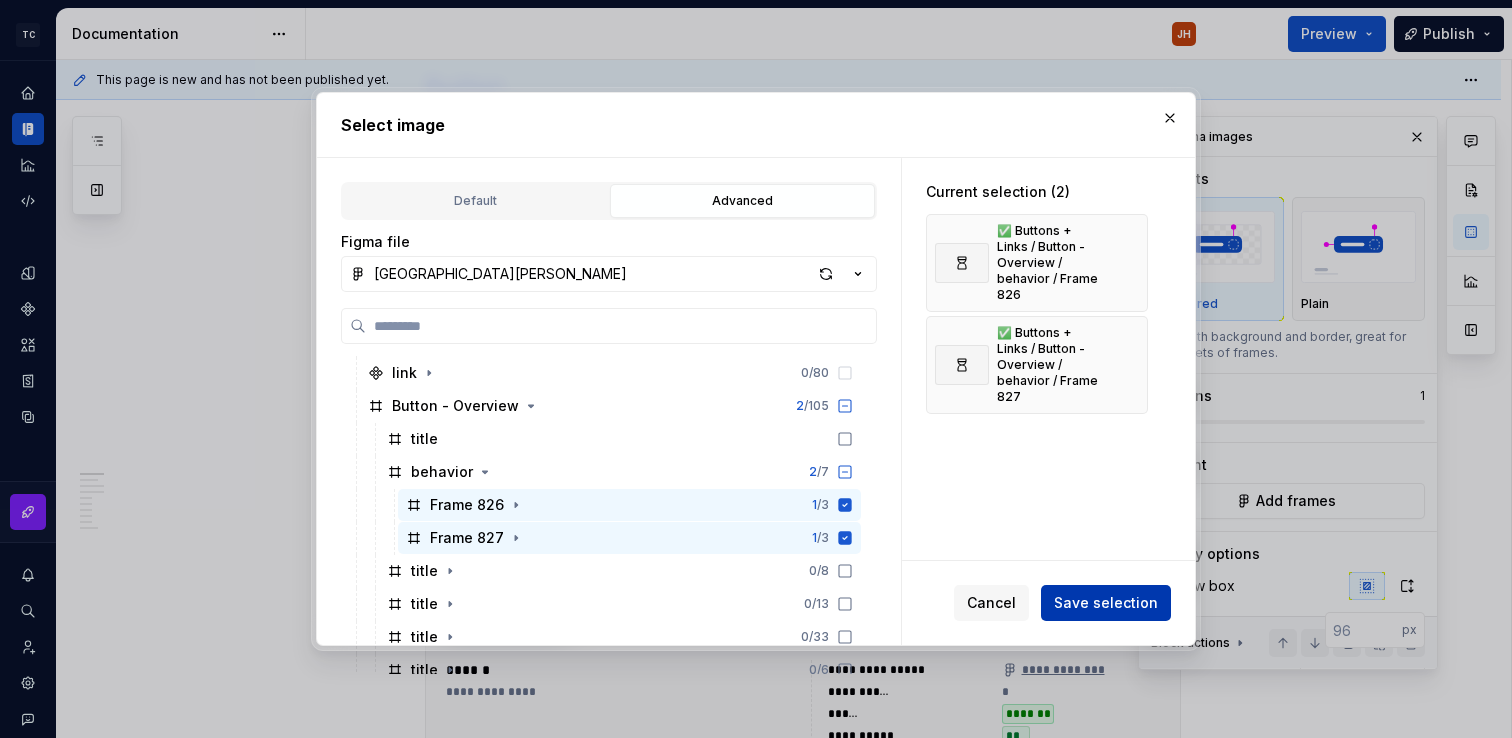 click on "Save selection" at bounding box center [1106, 603] 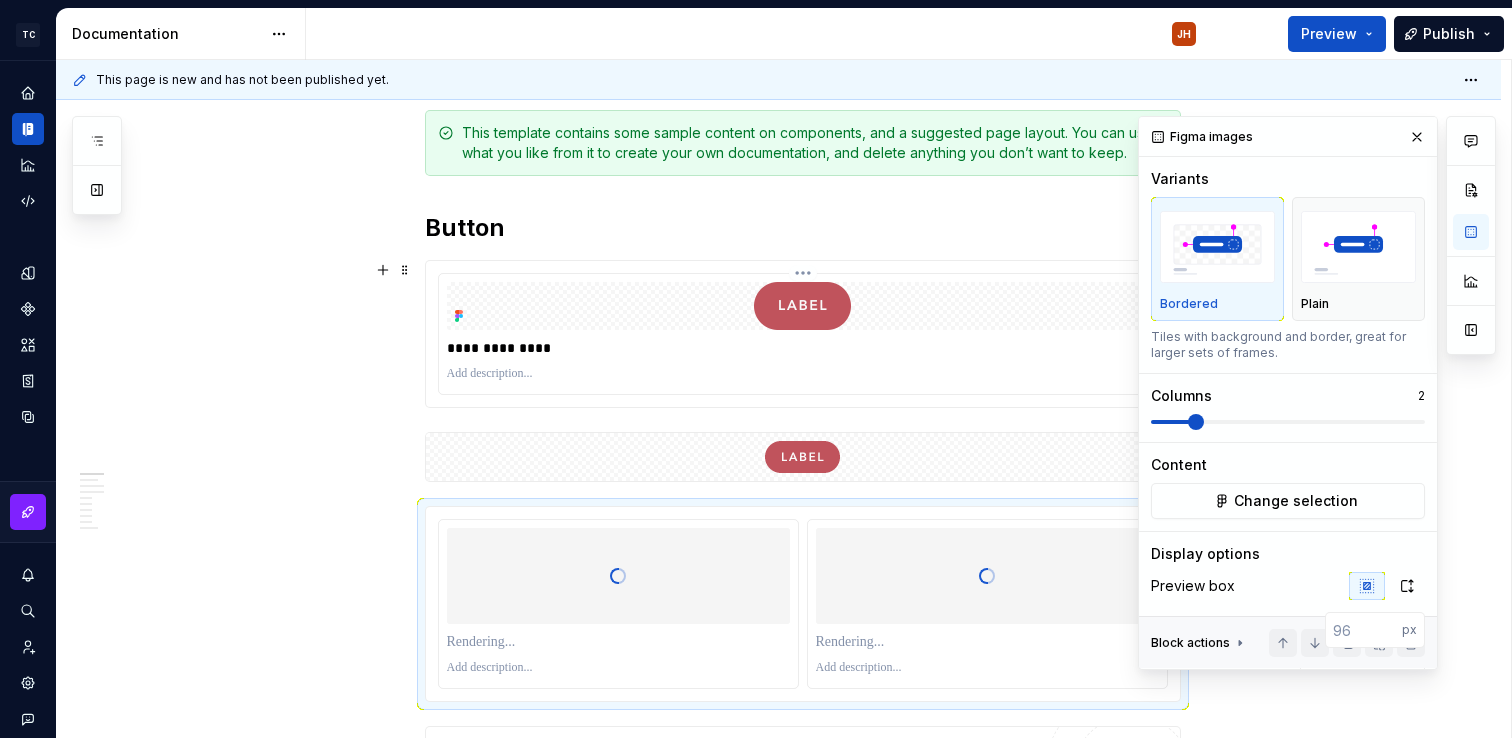 scroll, scrollTop: 398, scrollLeft: 0, axis: vertical 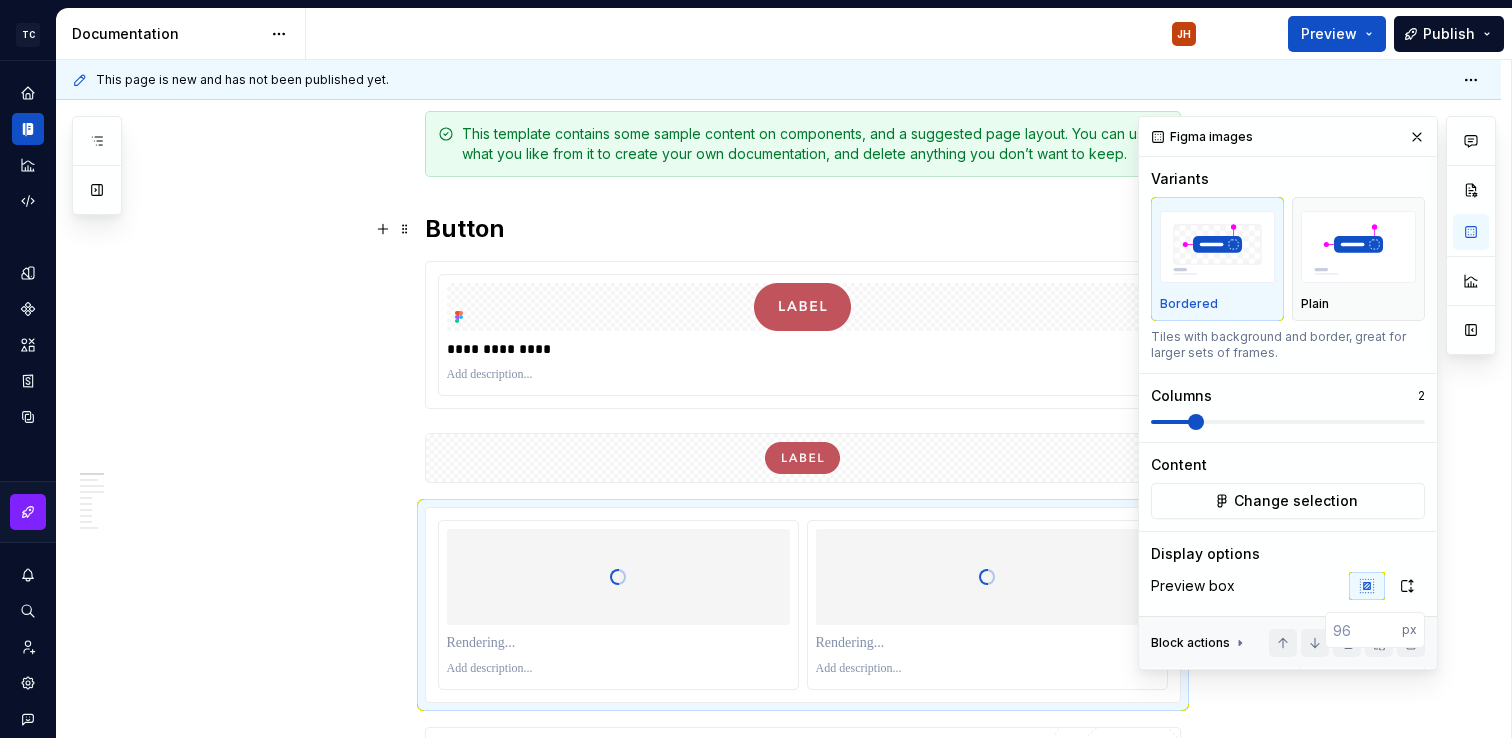 click on "Button" at bounding box center [803, 229] 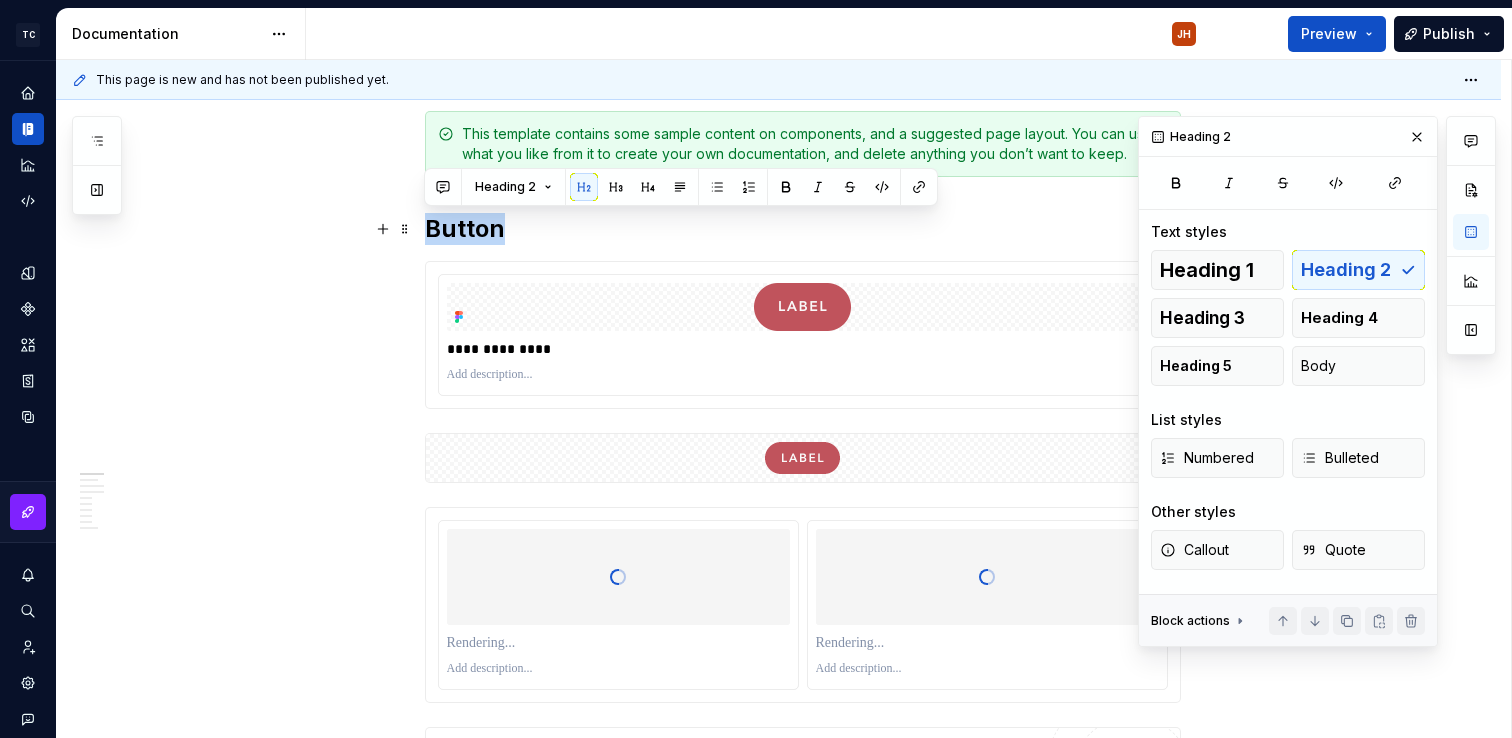 click on "Button" at bounding box center [803, 229] 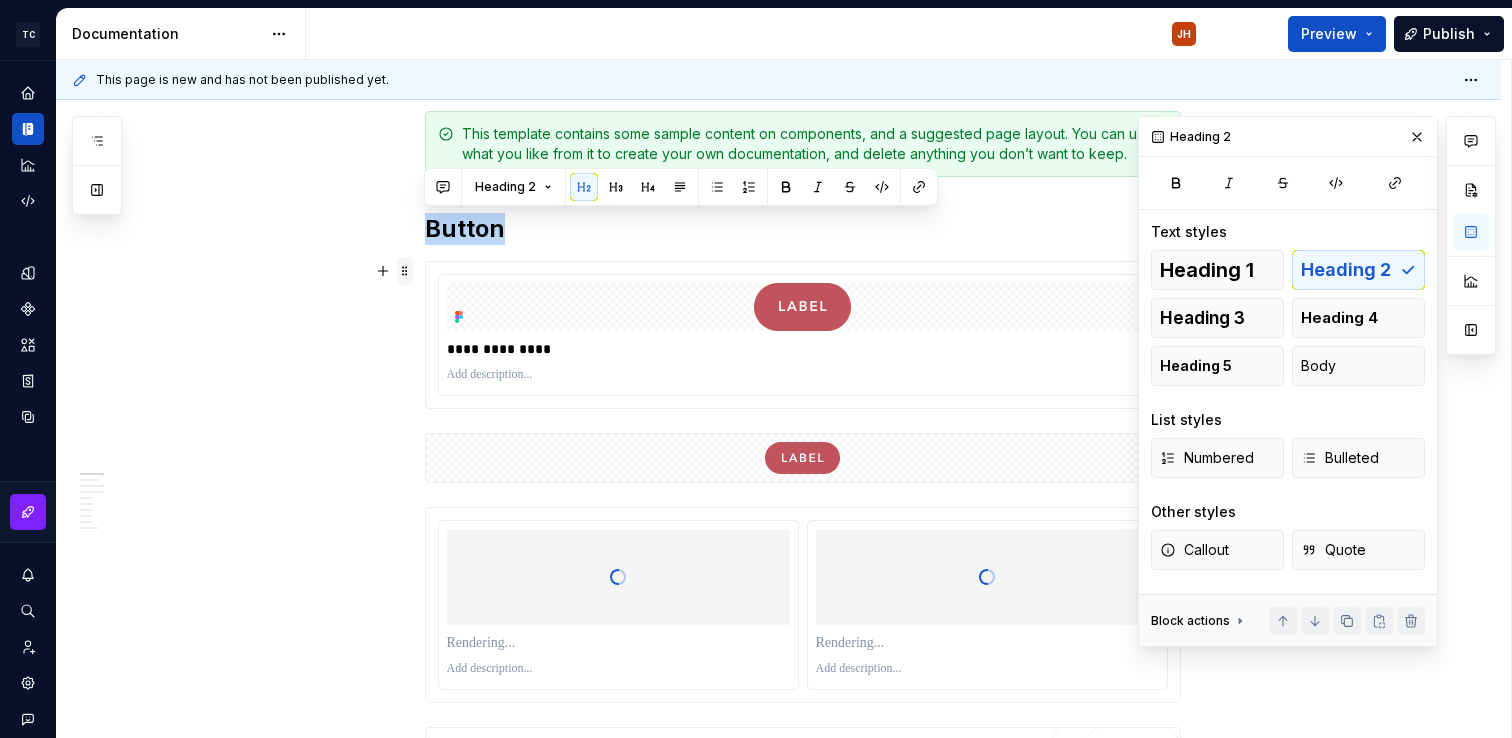 click at bounding box center (405, 271) 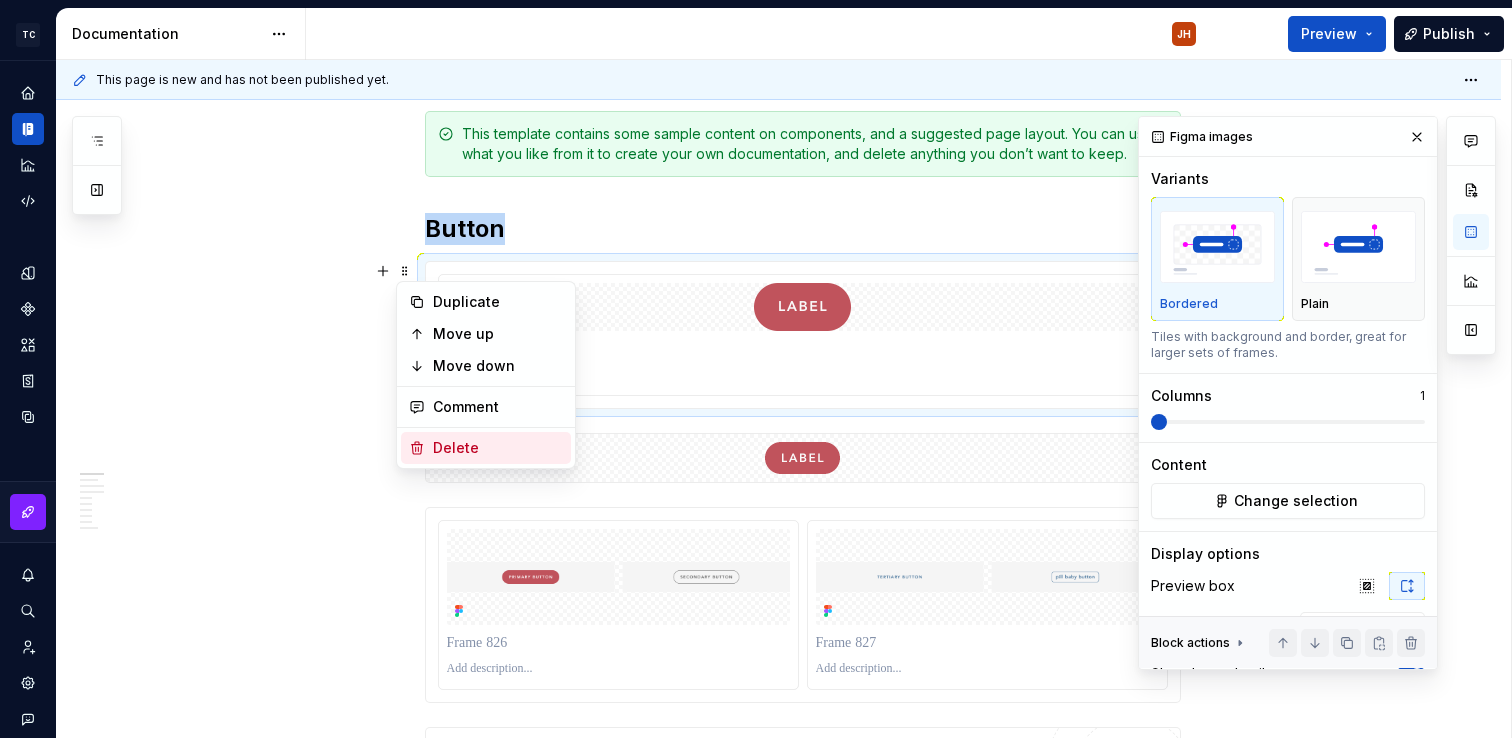 click on "Delete" at bounding box center [498, 448] 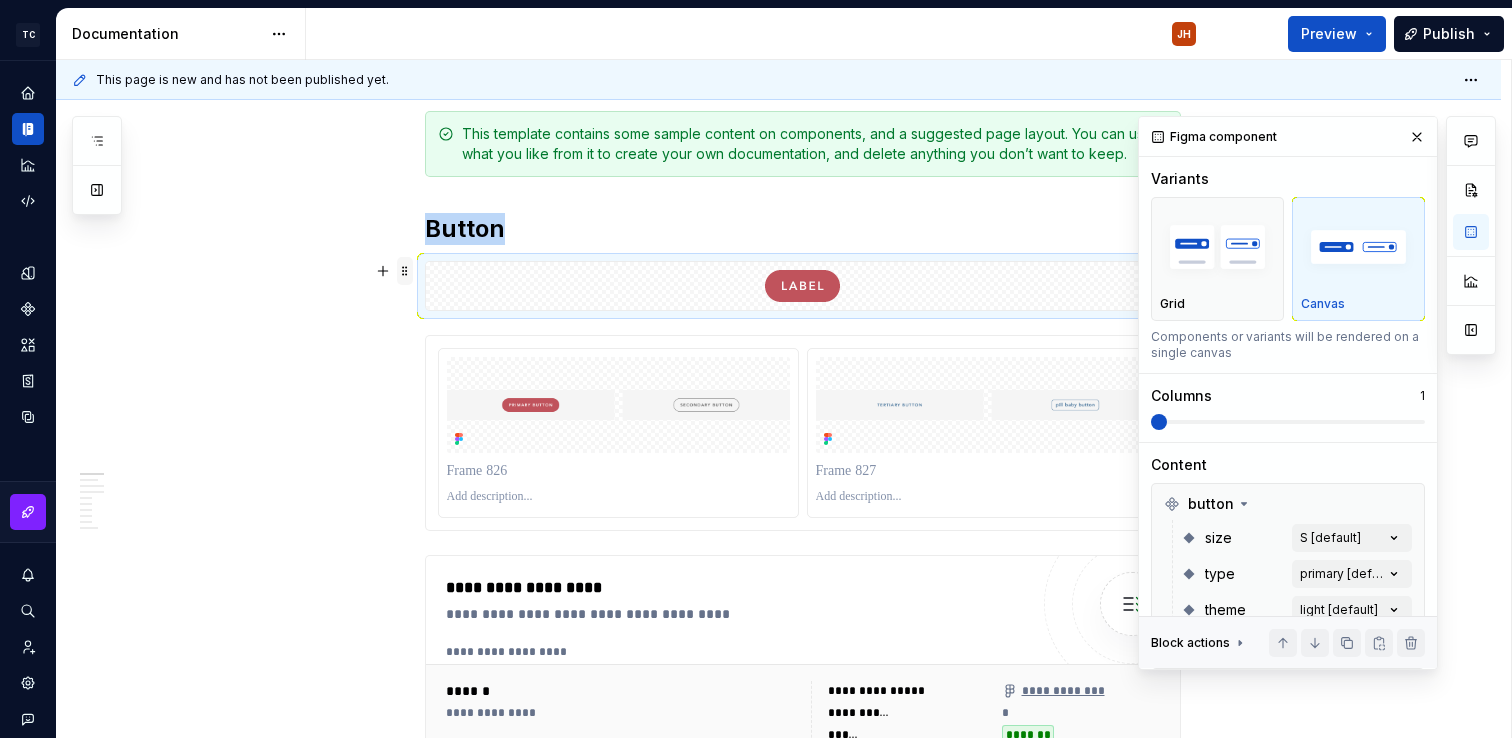 click at bounding box center [405, 271] 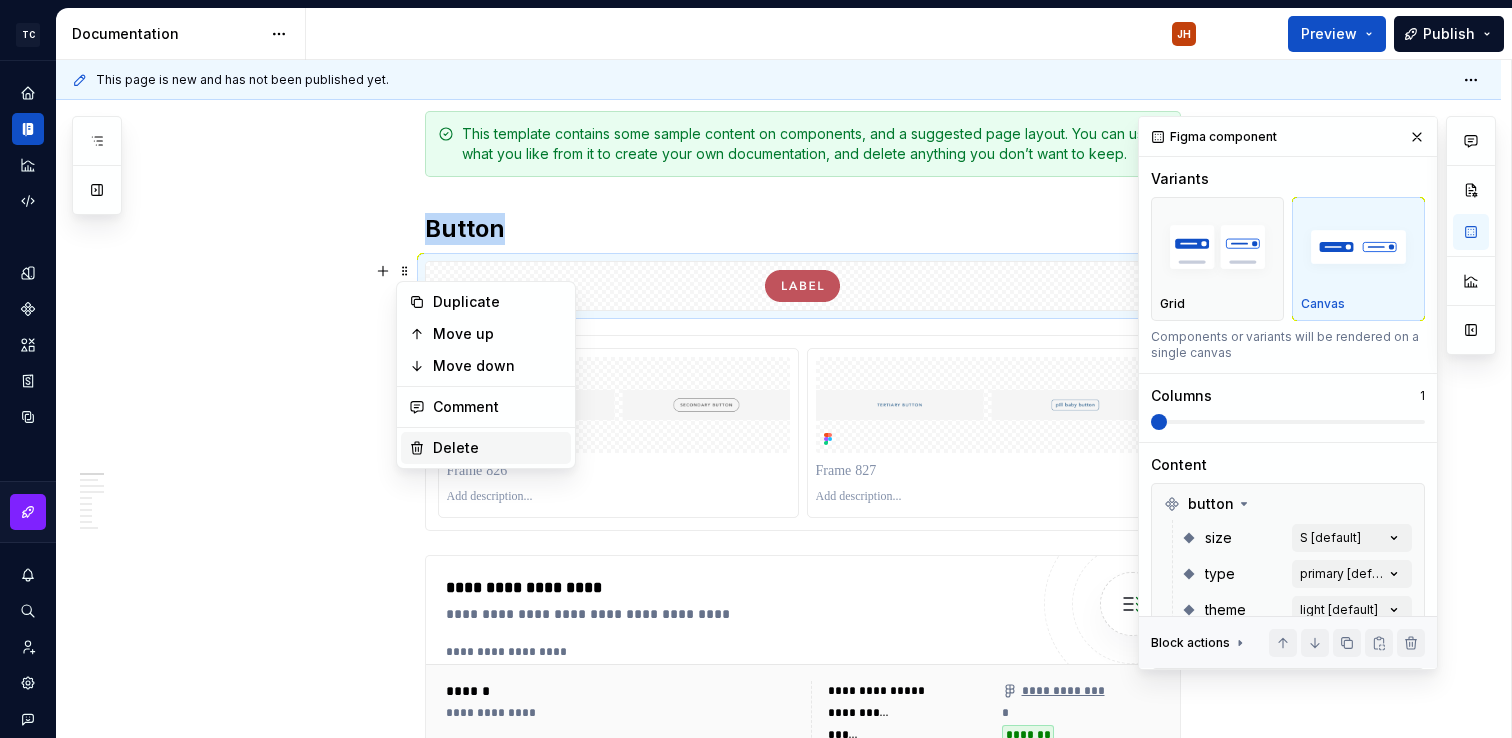click on "Delete" at bounding box center [498, 448] 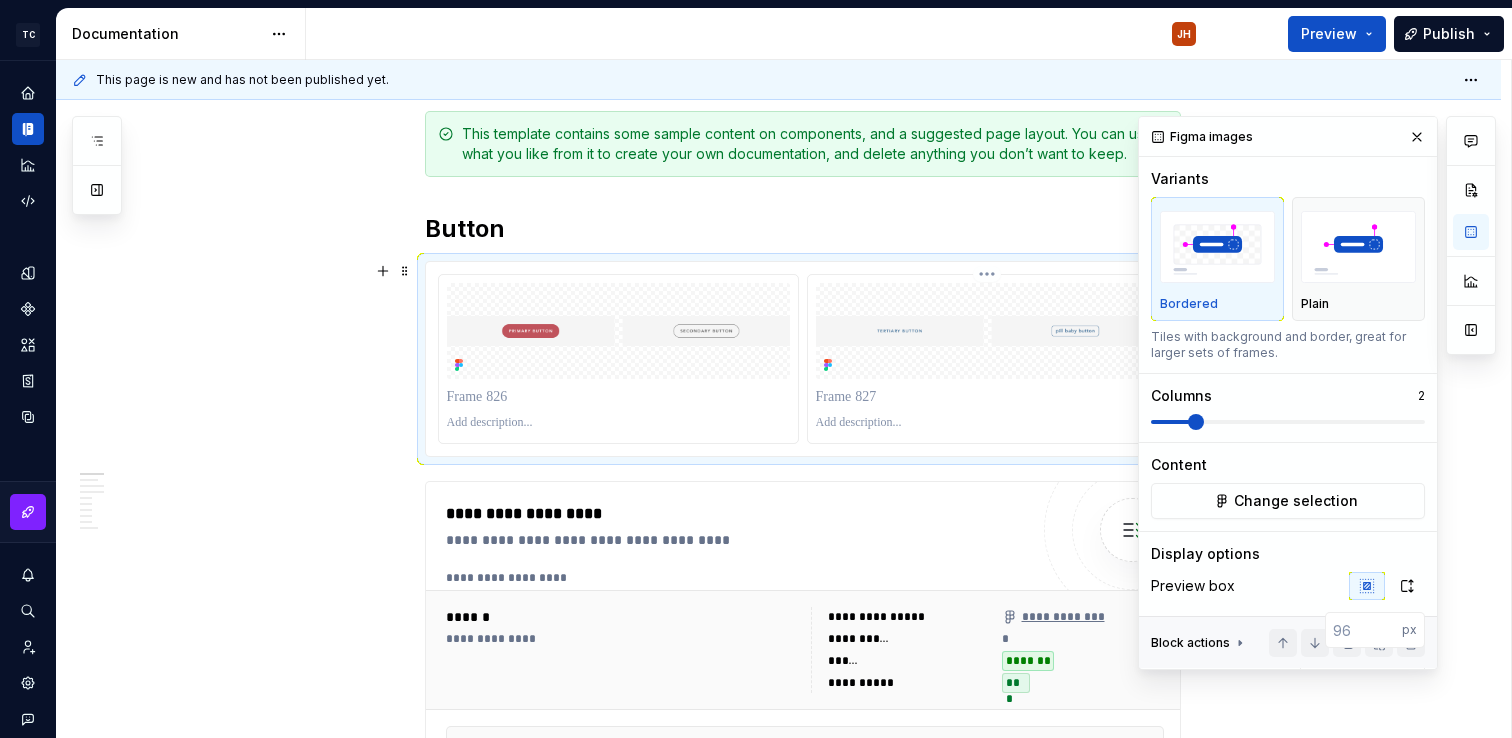 click at bounding box center (987, 397) 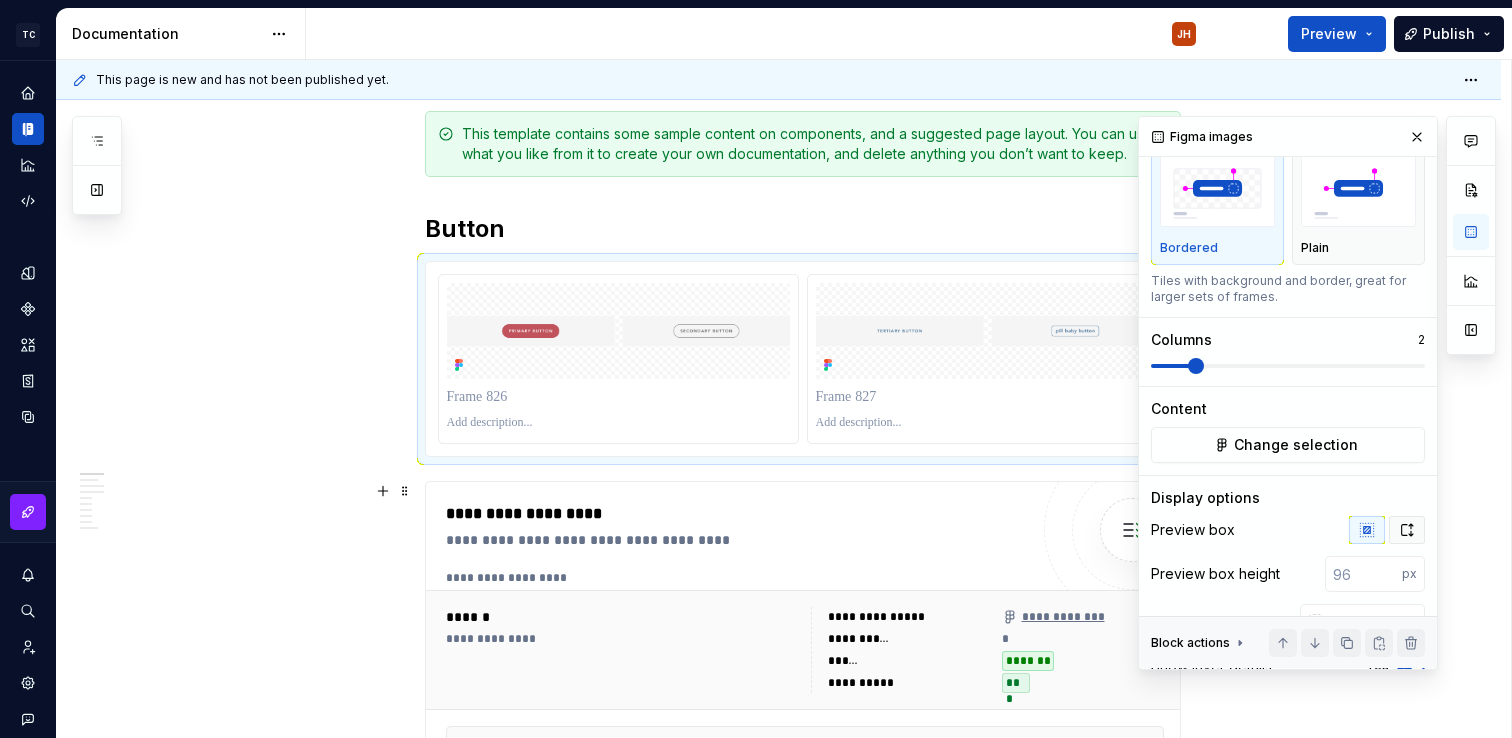 scroll, scrollTop: 148, scrollLeft: 0, axis: vertical 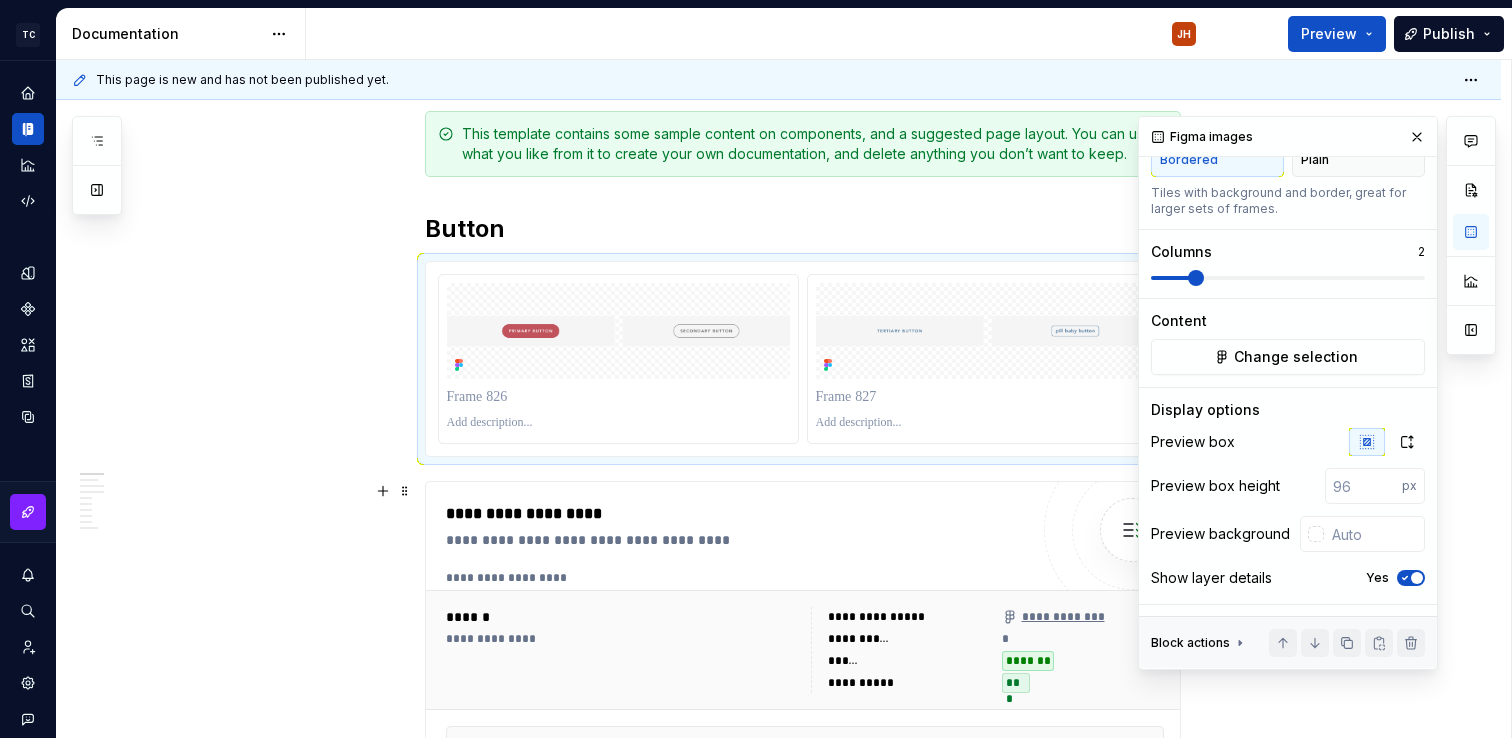click 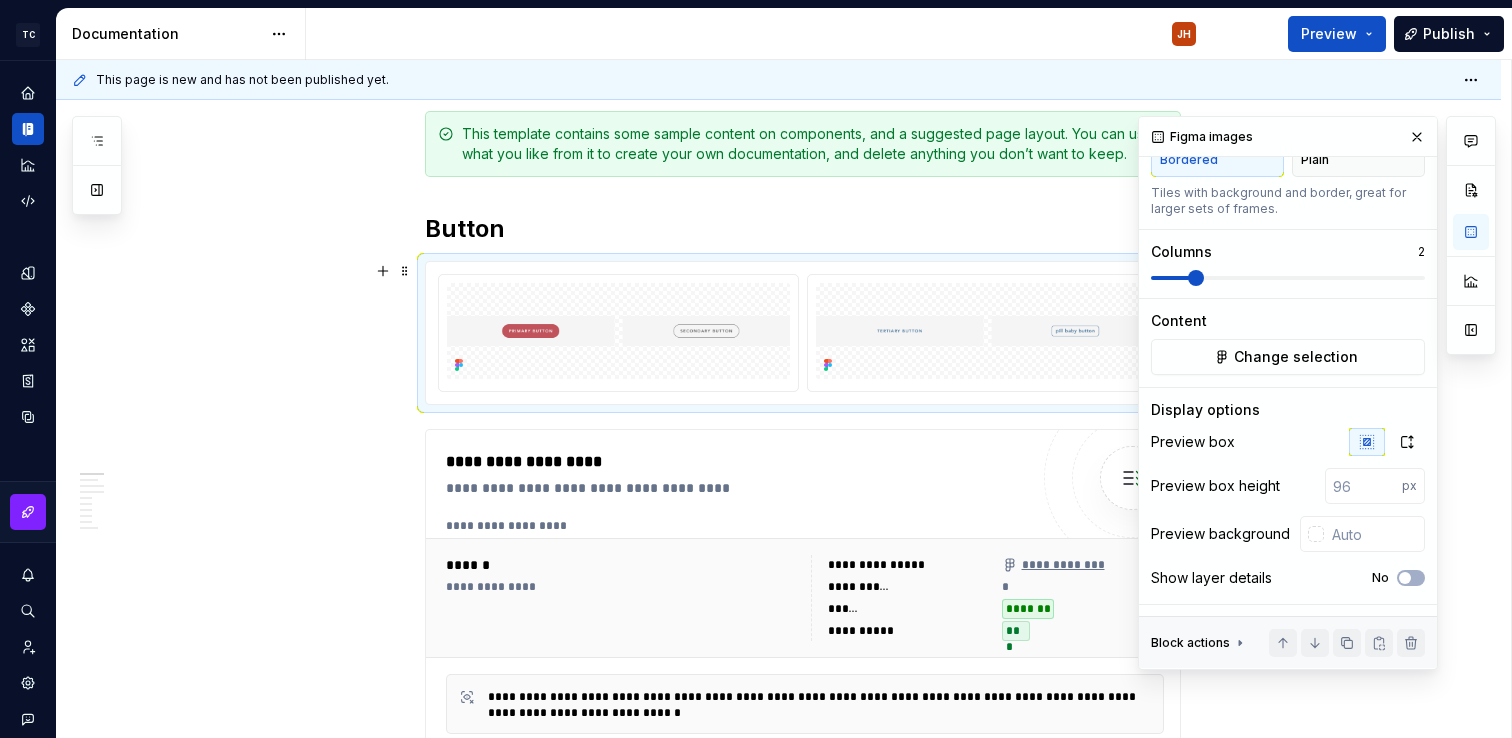 click at bounding box center (803, 333) 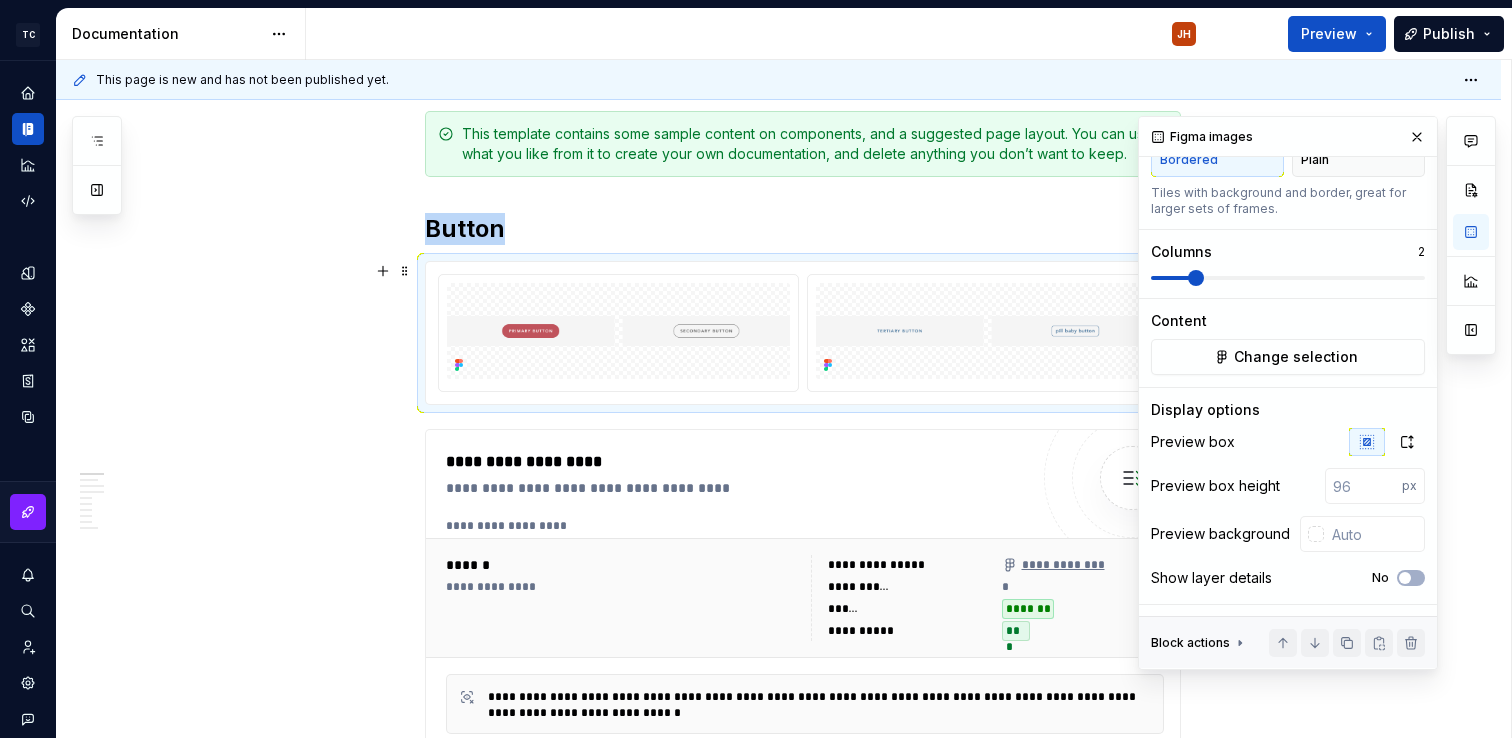click at bounding box center [1288, 278] 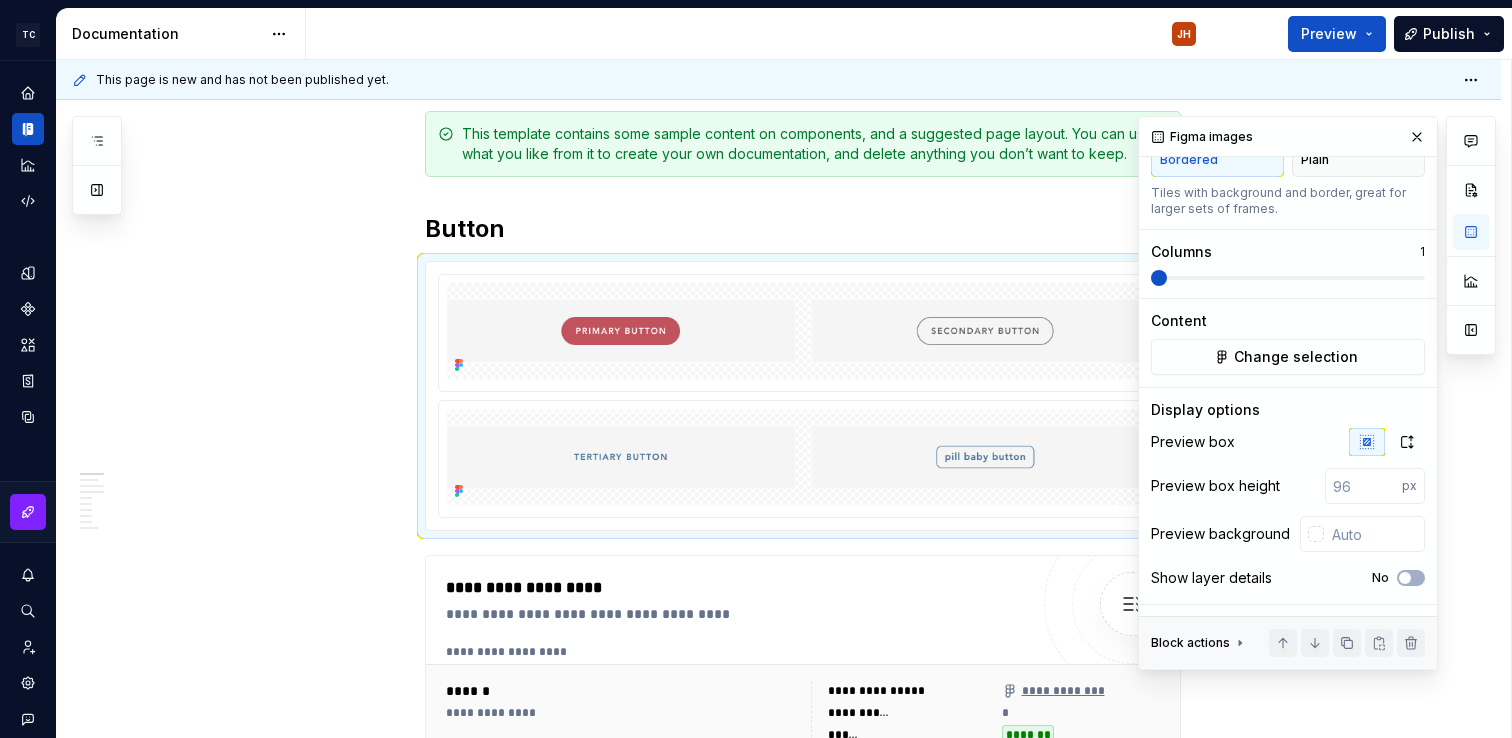scroll, scrollTop: 0, scrollLeft: 0, axis: both 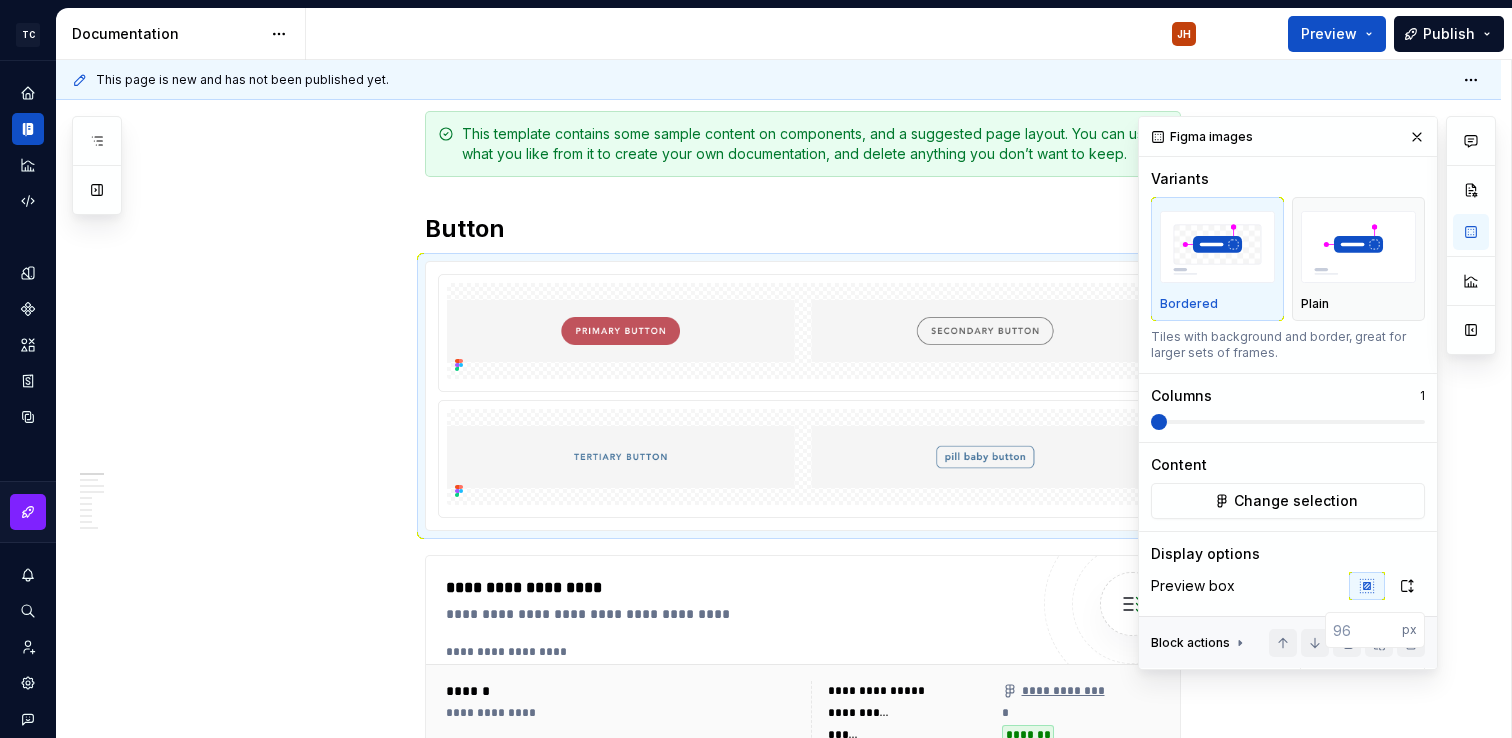 click on "Button" at bounding box center [803, 229] 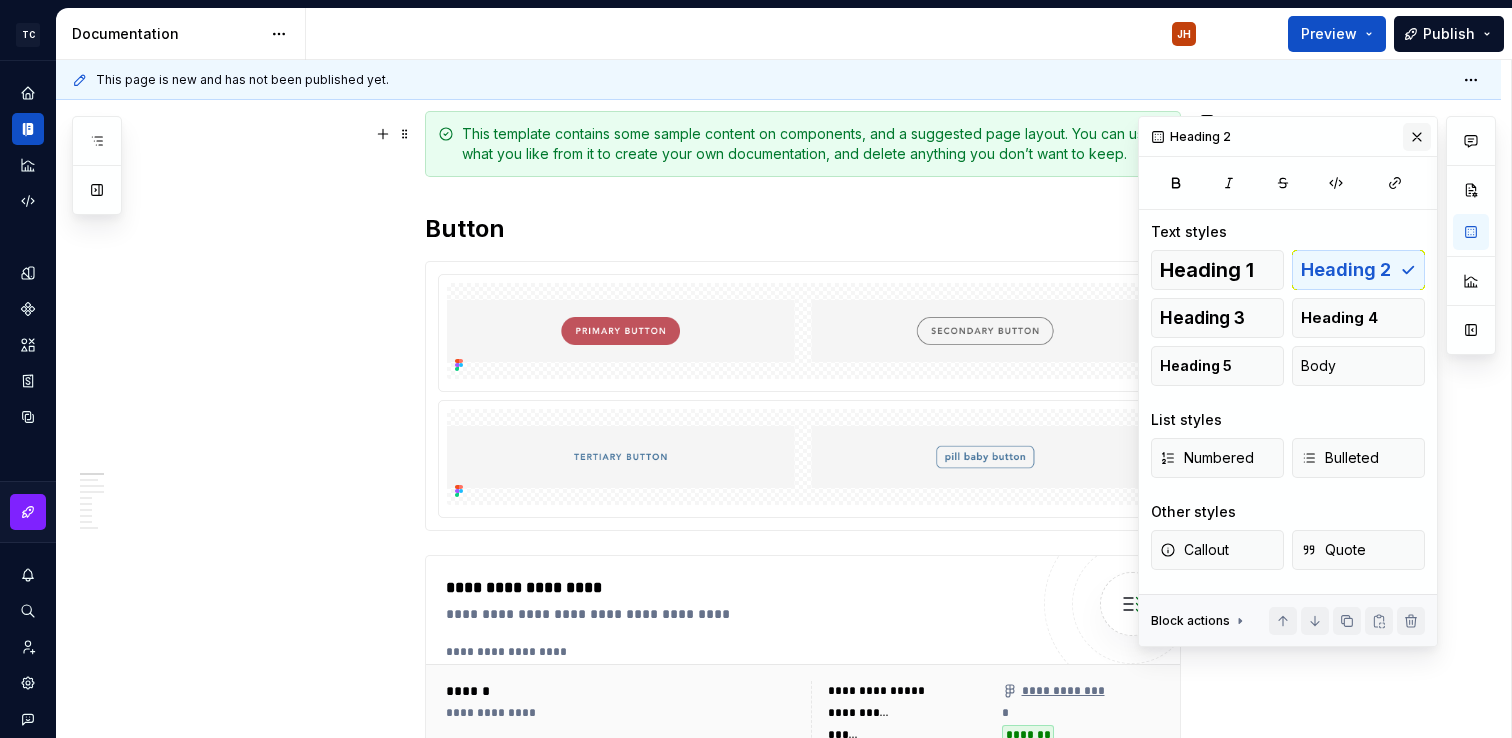 click at bounding box center [1417, 137] 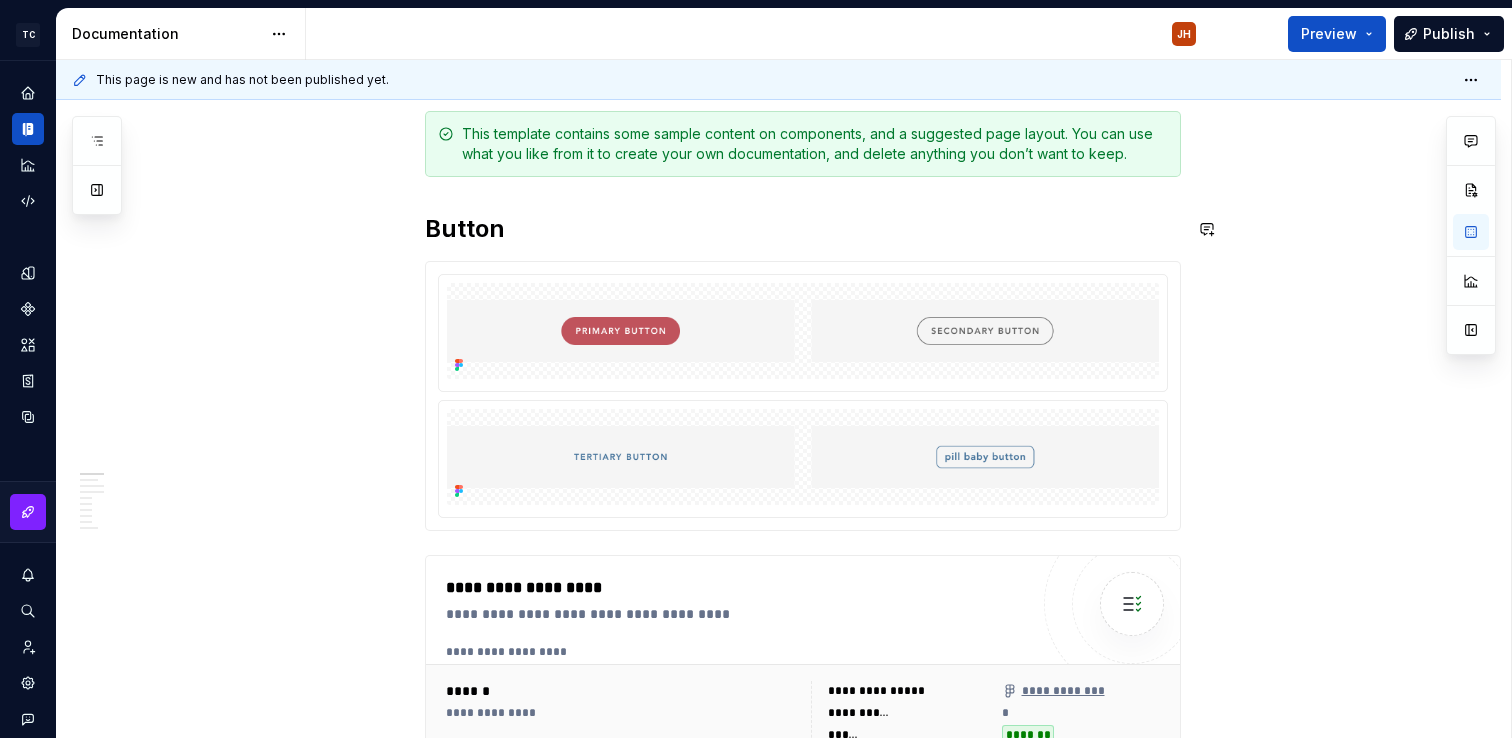 click on "**********" at bounding box center [778, 1325] 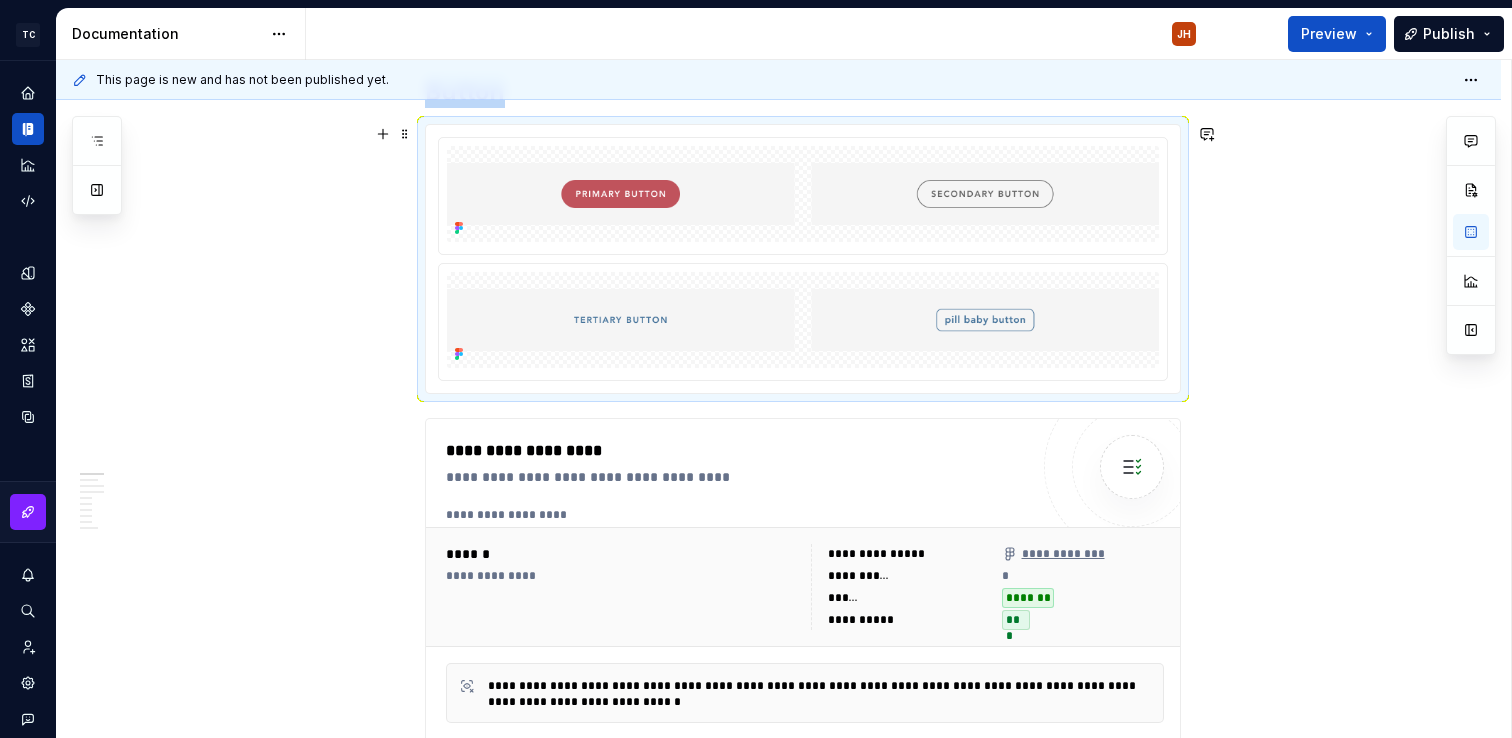 scroll, scrollTop: 555, scrollLeft: 0, axis: vertical 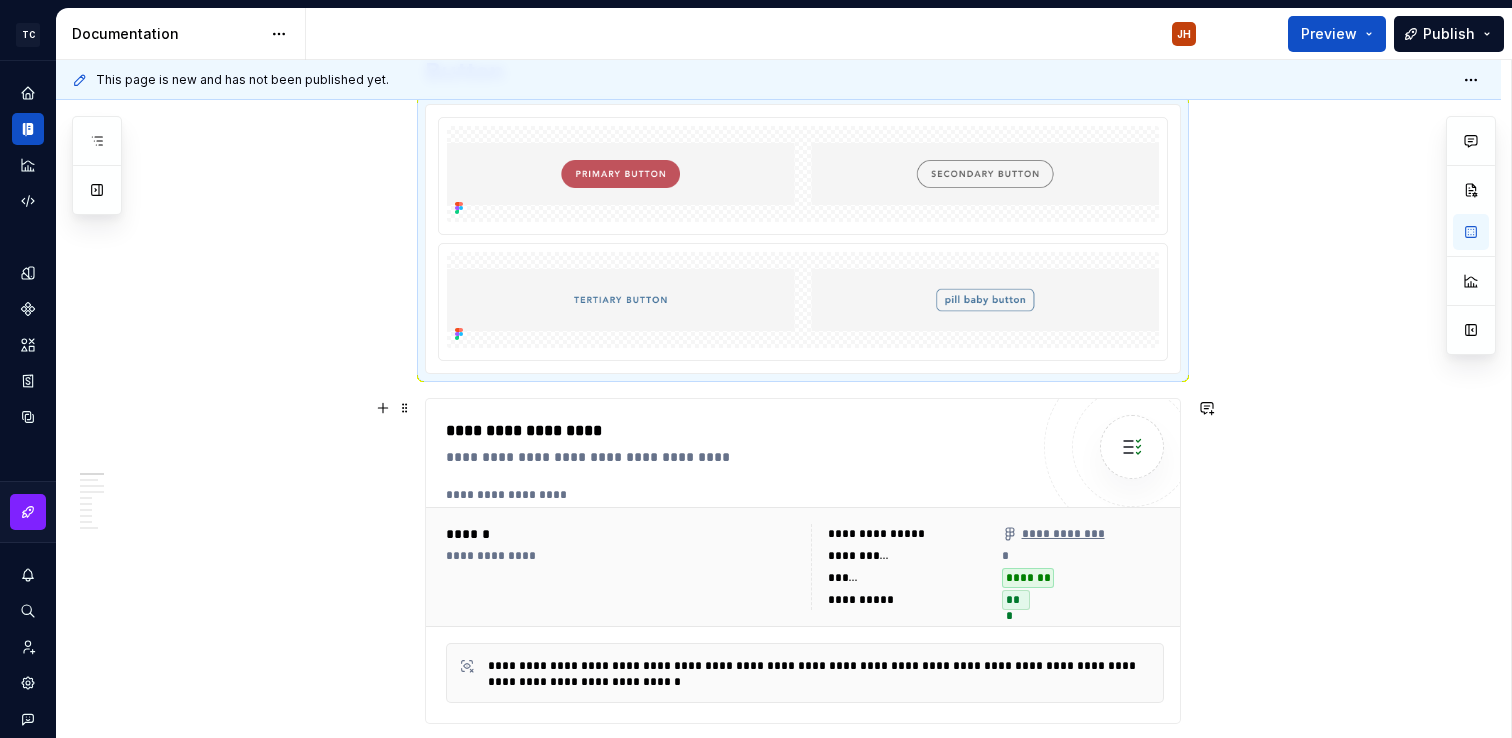 click on "**********" at bounding box center (737, 431) 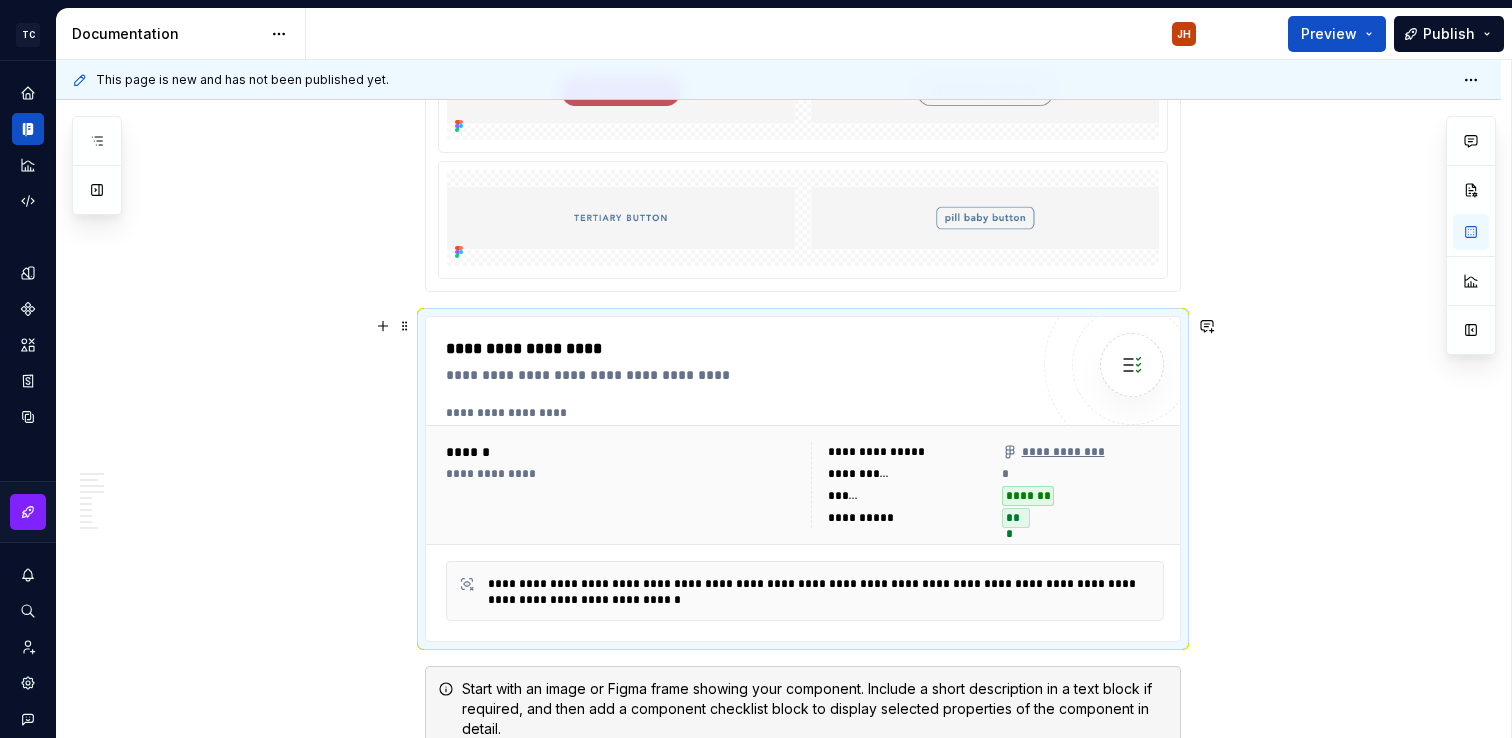 scroll, scrollTop: 812, scrollLeft: 0, axis: vertical 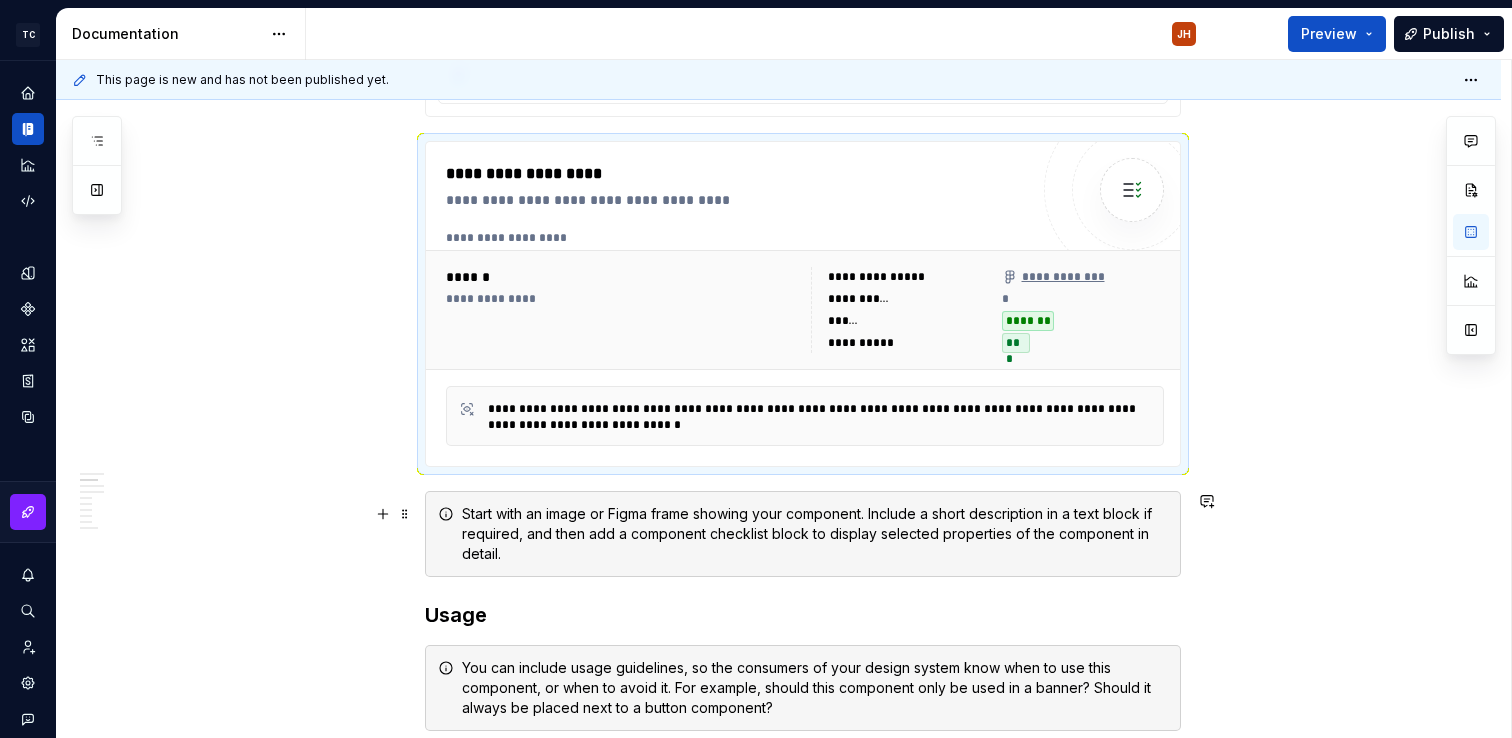 click on "Start with an image or Figma frame showing your component. Include a short description in a text block if required, and then add a component checklist block to display selected properties of the component in detail." at bounding box center [815, 534] 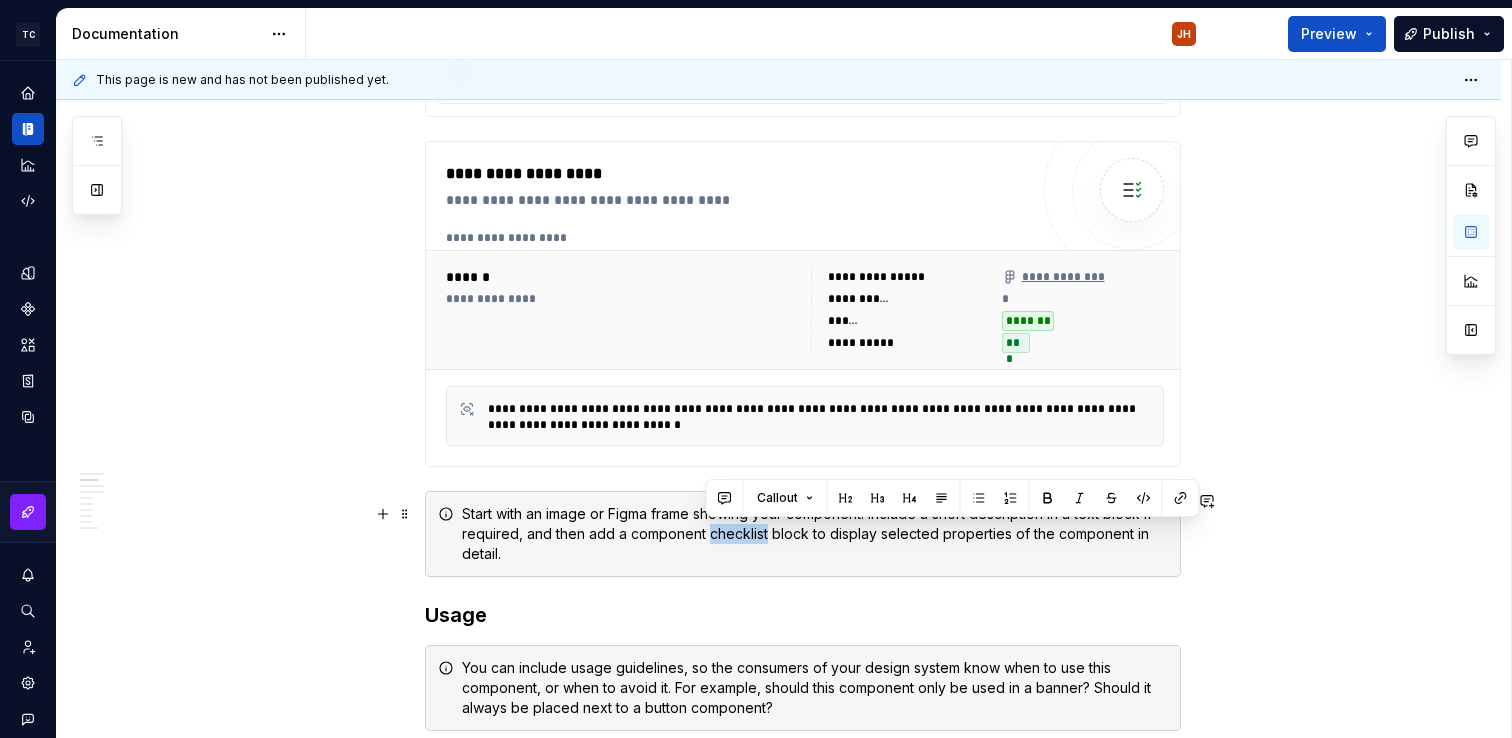 click on "Start with an image or Figma frame showing your component. Include a short description in a text block if required, and then add a component checklist block to display selected properties of the component in detail." at bounding box center (815, 534) 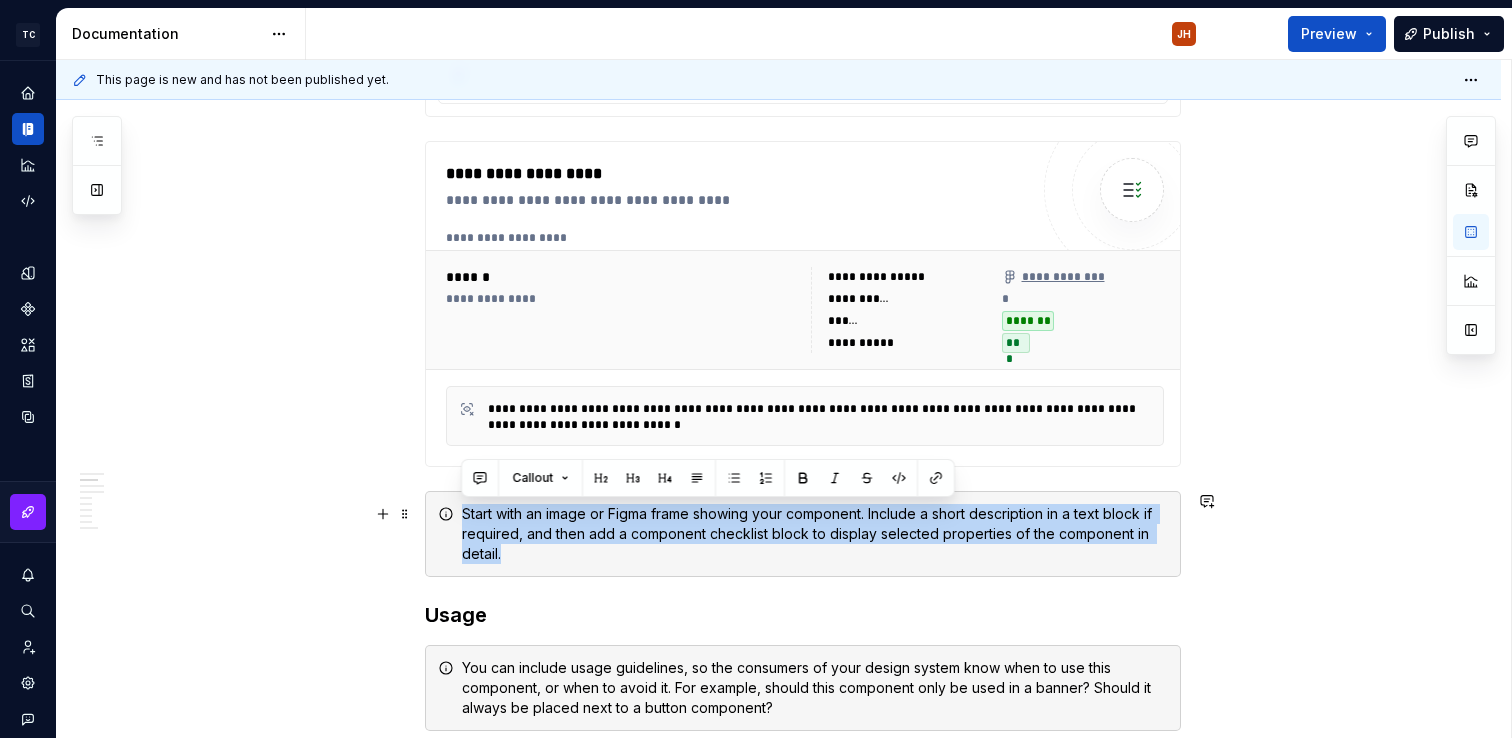click on "Start with an image or Figma frame showing your component. Include a short description in a text block if required, and then add a component checklist block to display selected properties of the component in detail." at bounding box center (815, 534) 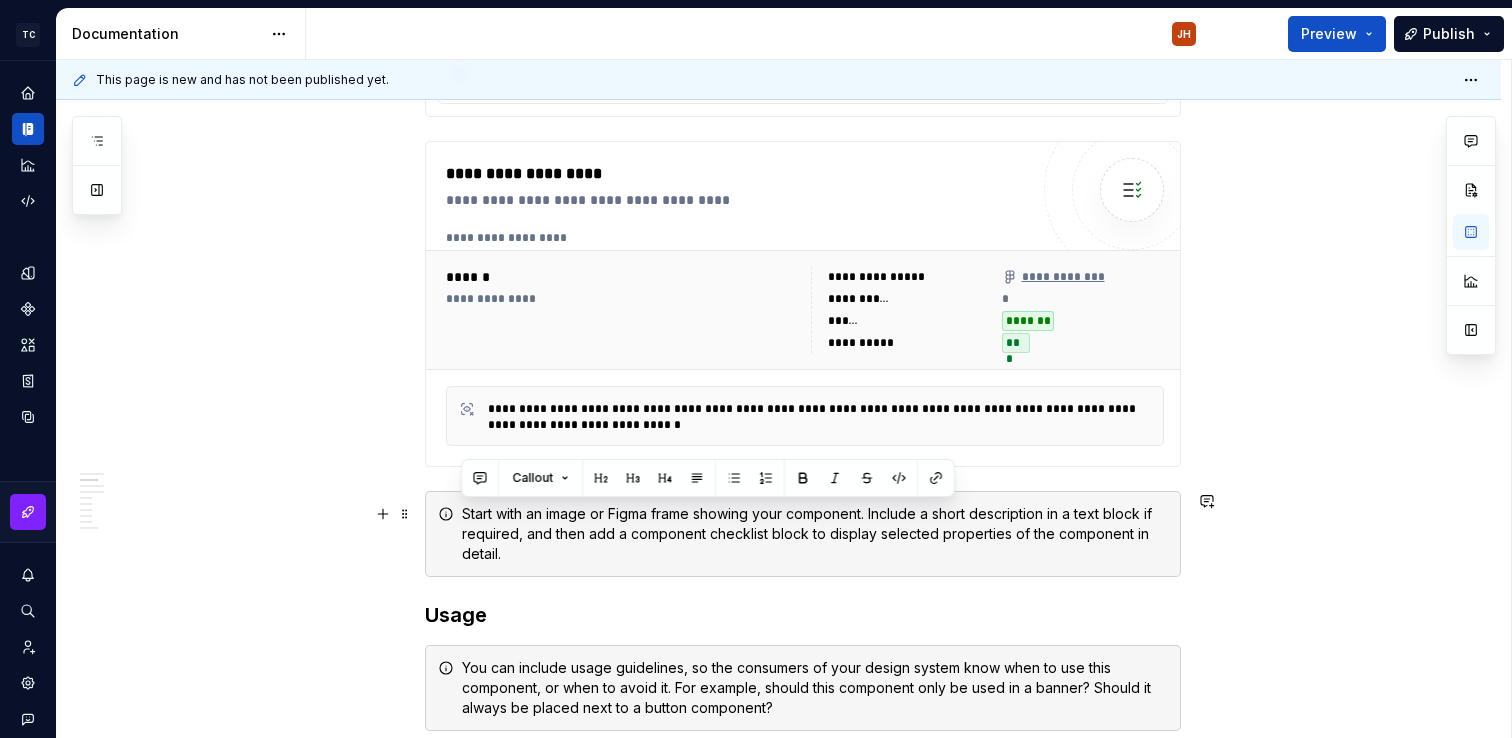 click on "**********" at bounding box center (803, 813) 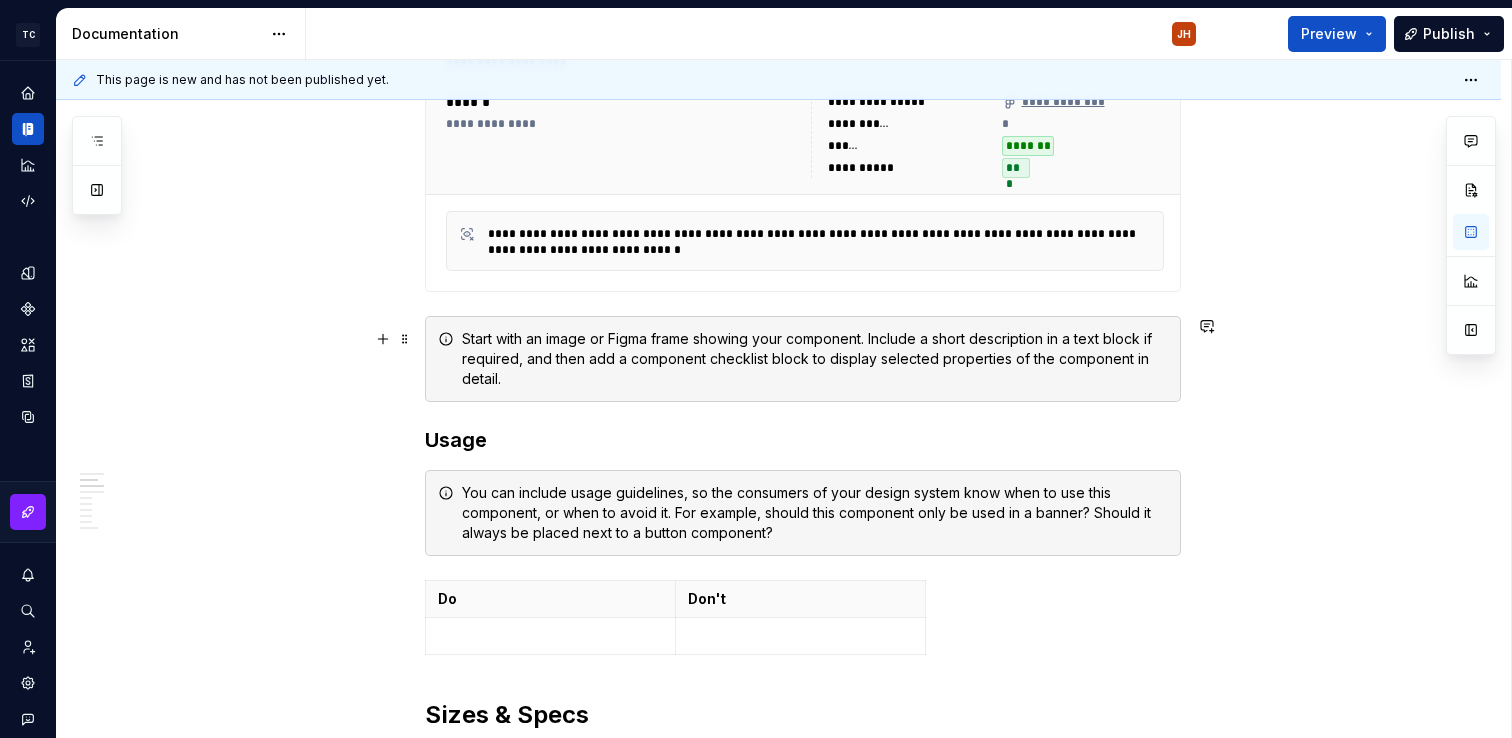 scroll, scrollTop: 985, scrollLeft: 0, axis: vertical 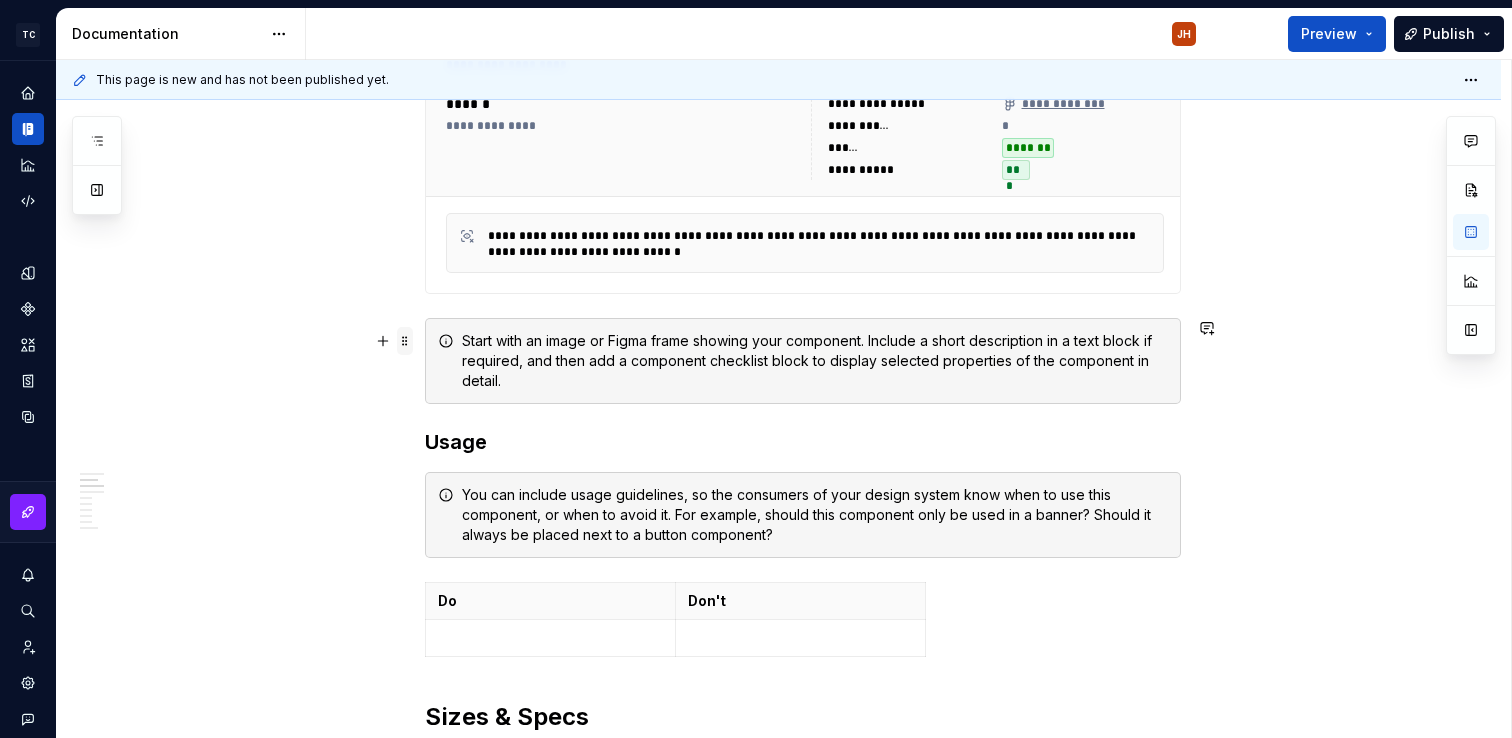 click at bounding box center (405, 341) 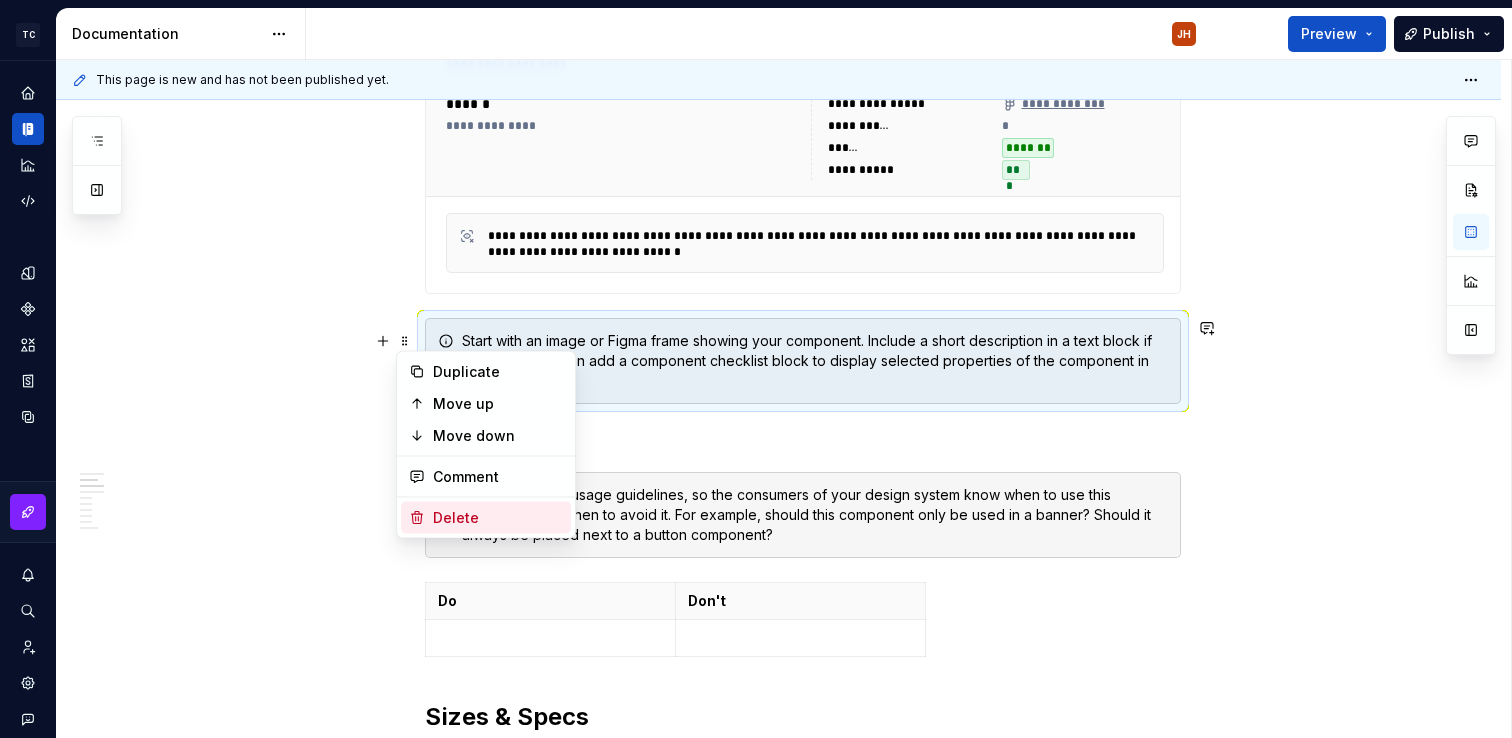 click on "Delete" at bounding box center (498, 518) 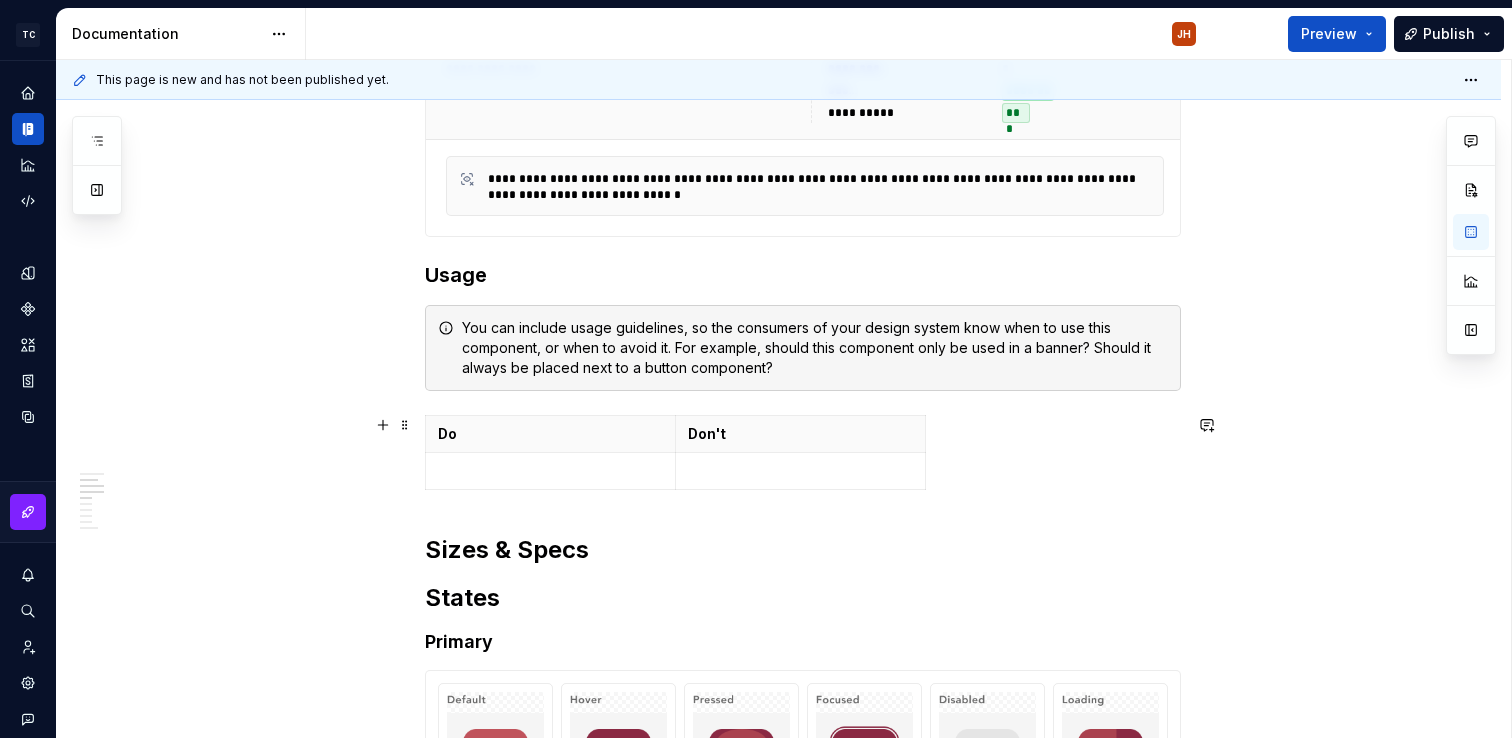 scroll, scrollTop: 867, scrollLeft: 0, axis: vertical 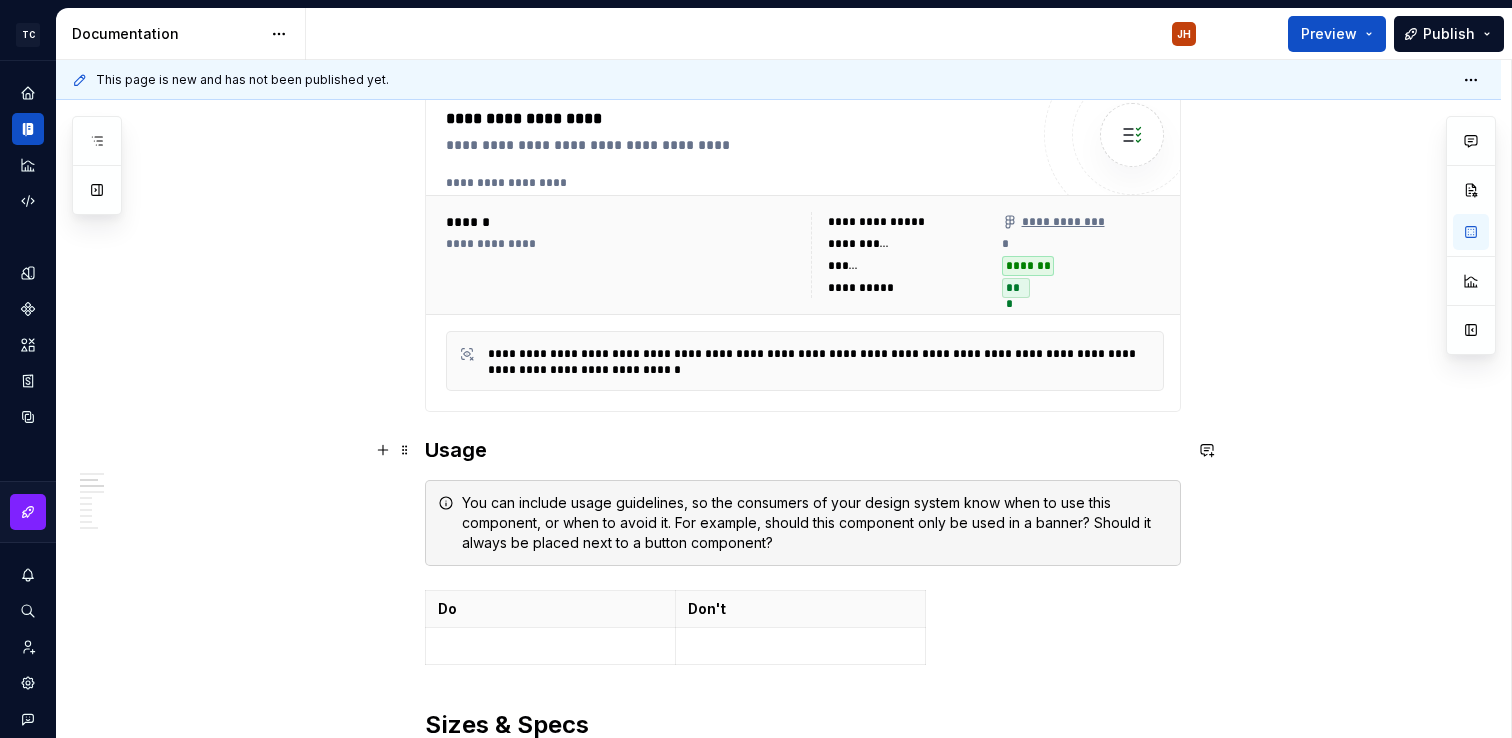 click on "Usage" at bounding box center (803, 450) 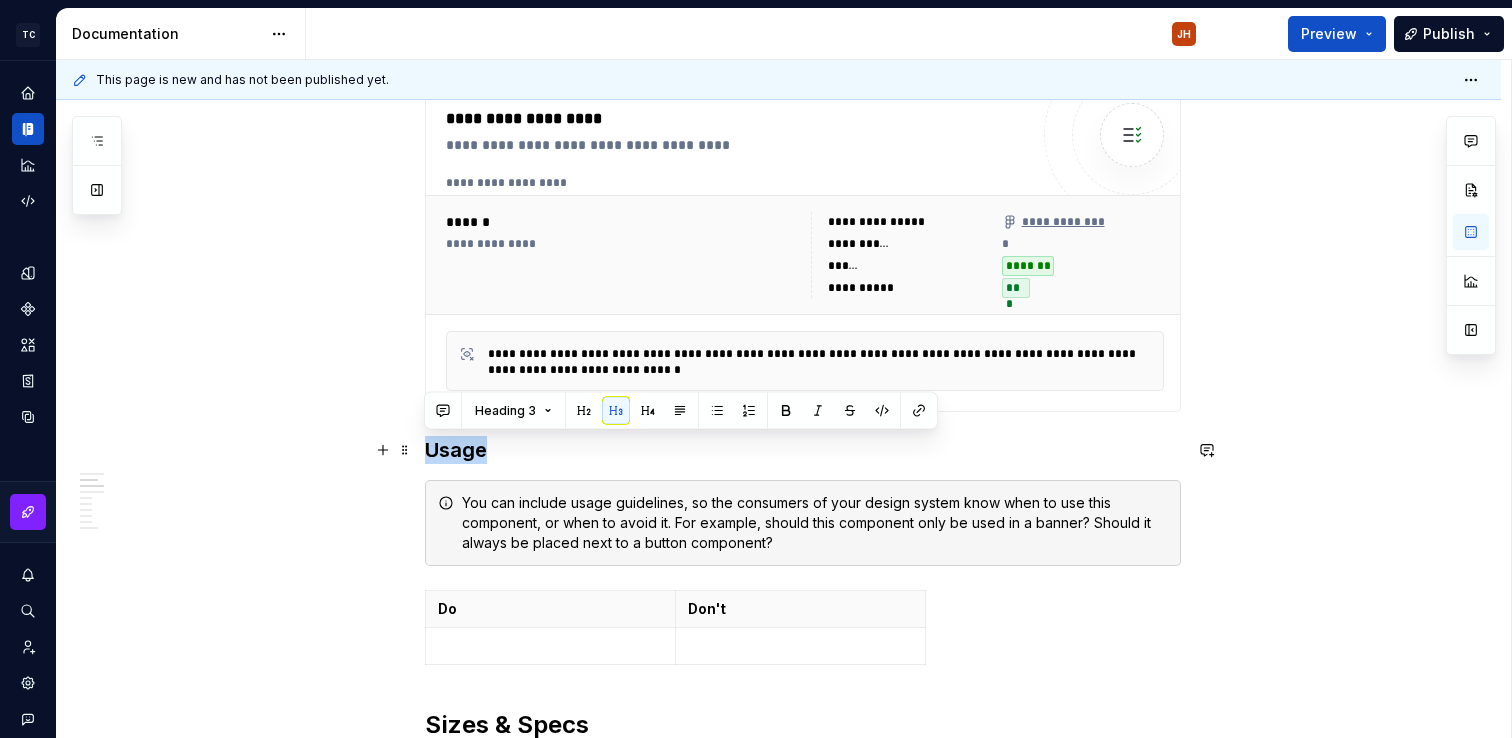 click on "Usage" at bounding box center [803, 450] 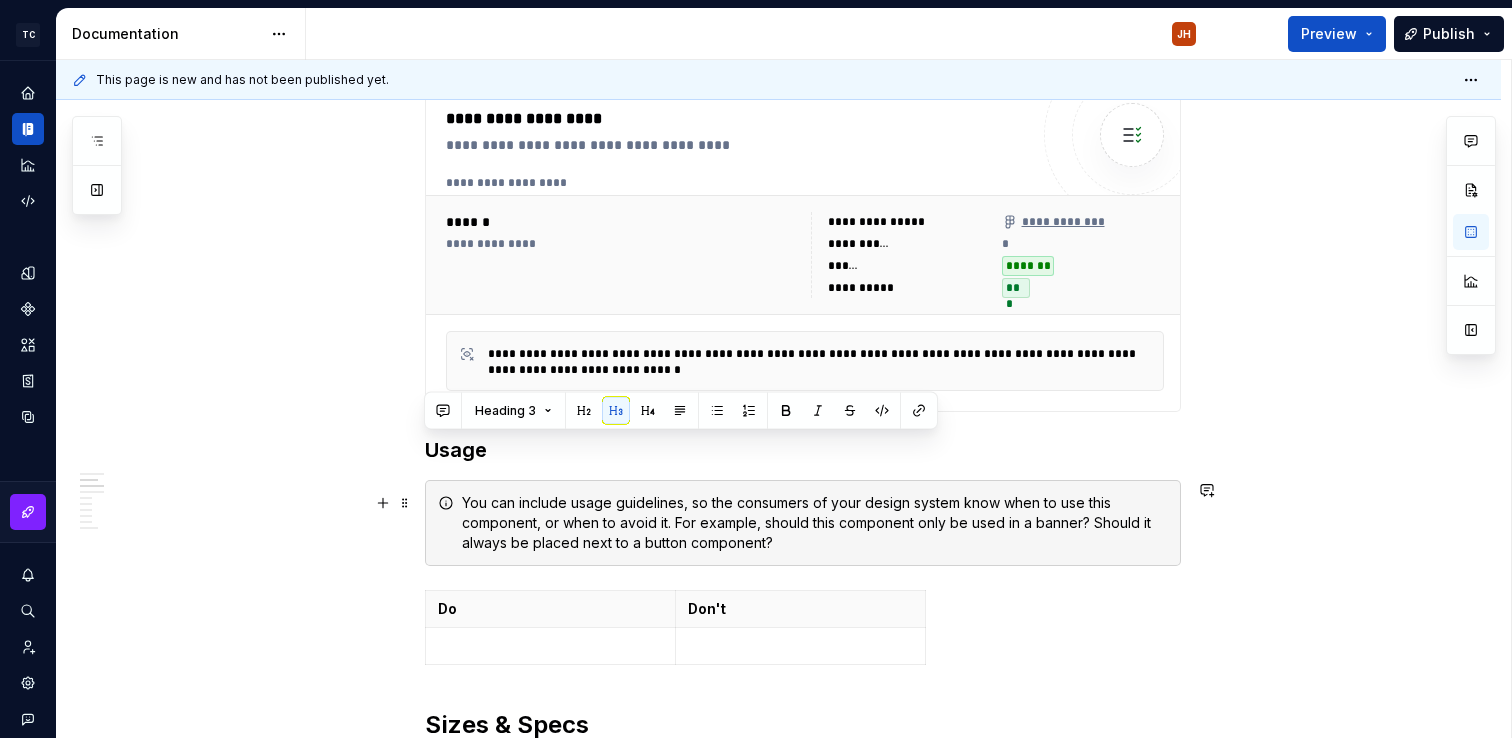click on "You can include usage guidelines, so the consumers of your design system know when to use this component, or when to avoid it. For example, should this component only be used in a banner? Should it always be placed next to a button component?" at bounding box center (815, 523) 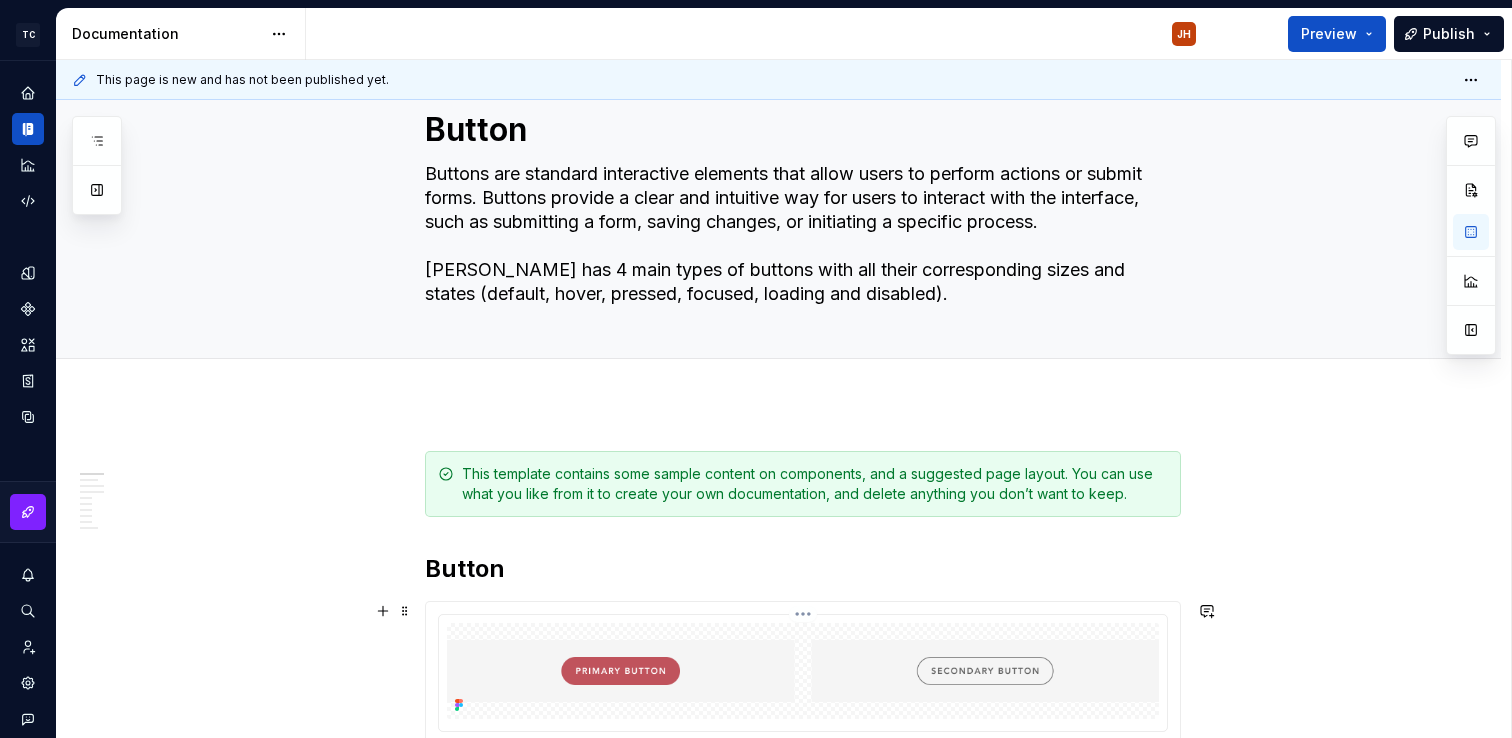 scroll, scrollTop: 0, scrollLeft: 0, axis: both 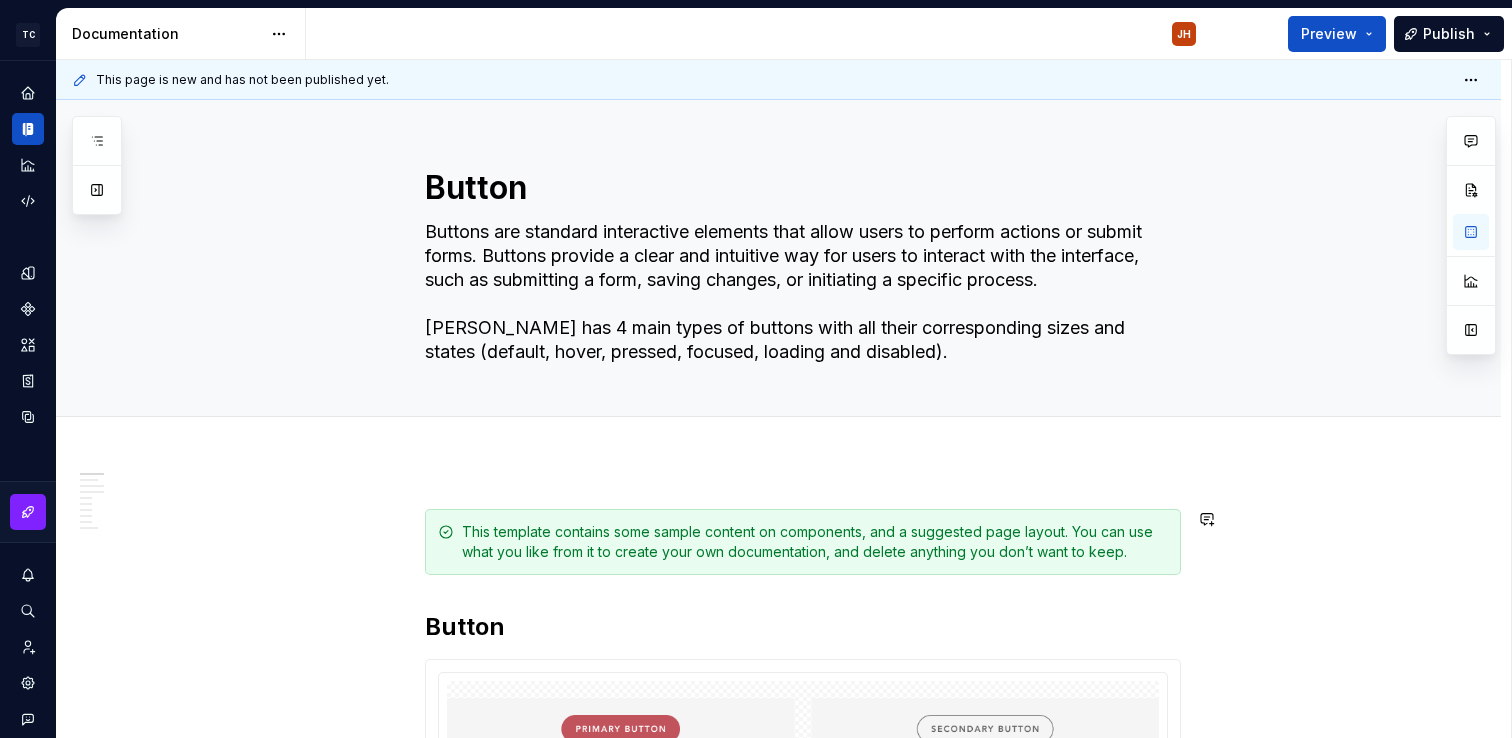 click on "**********" at bounding box center (778, 1668) 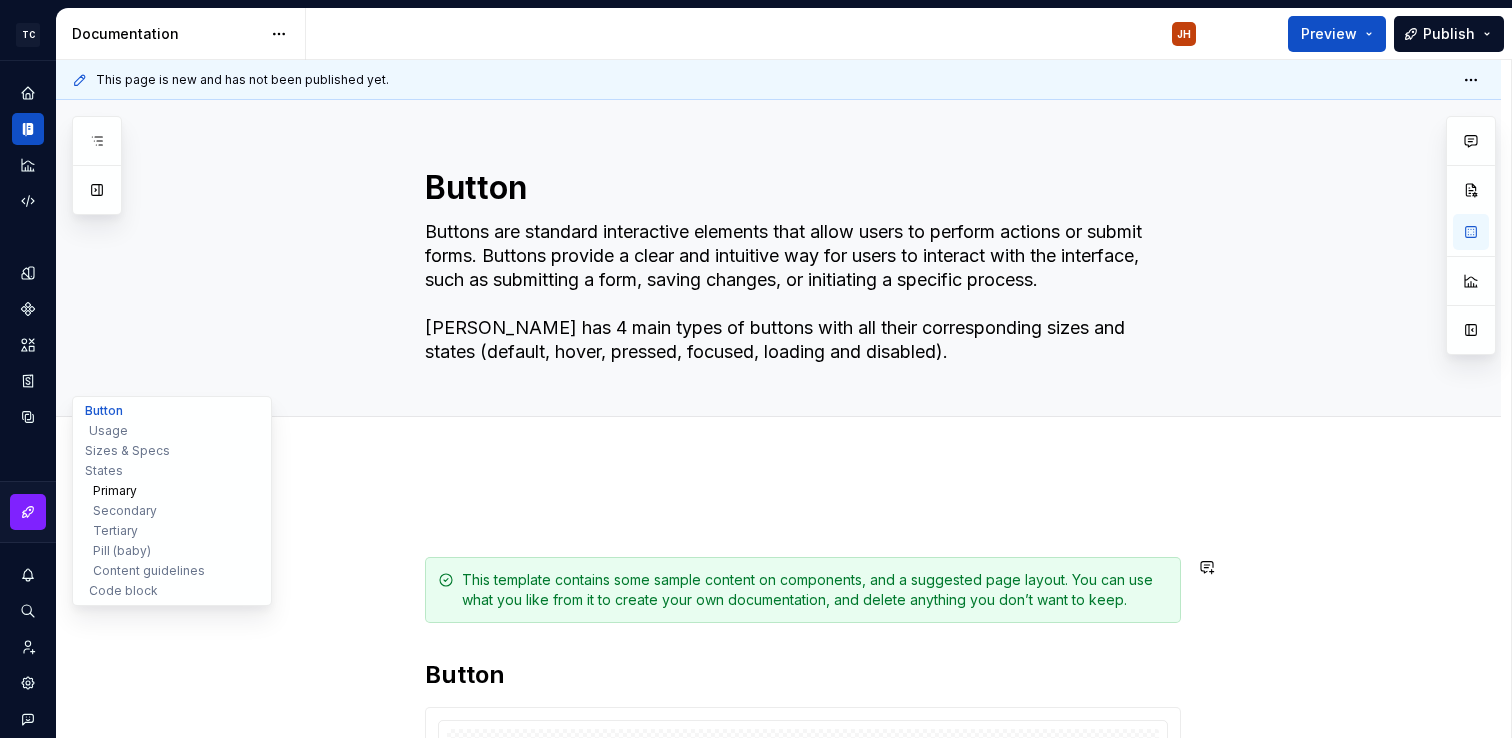click on "Primary" at bounding box center (172, 491) 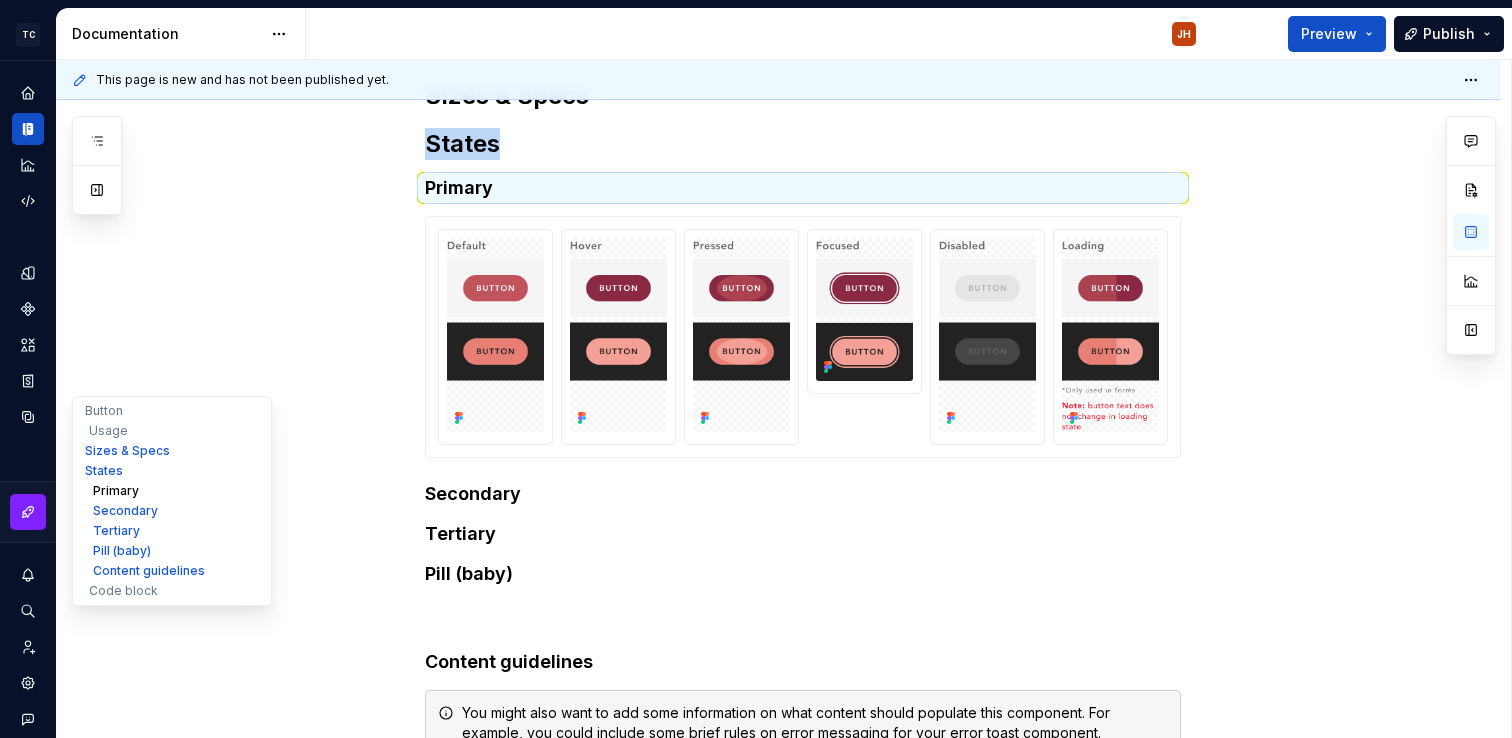 scroll, scrollTop: 1560, scrollLeft: 0, axis: vertical 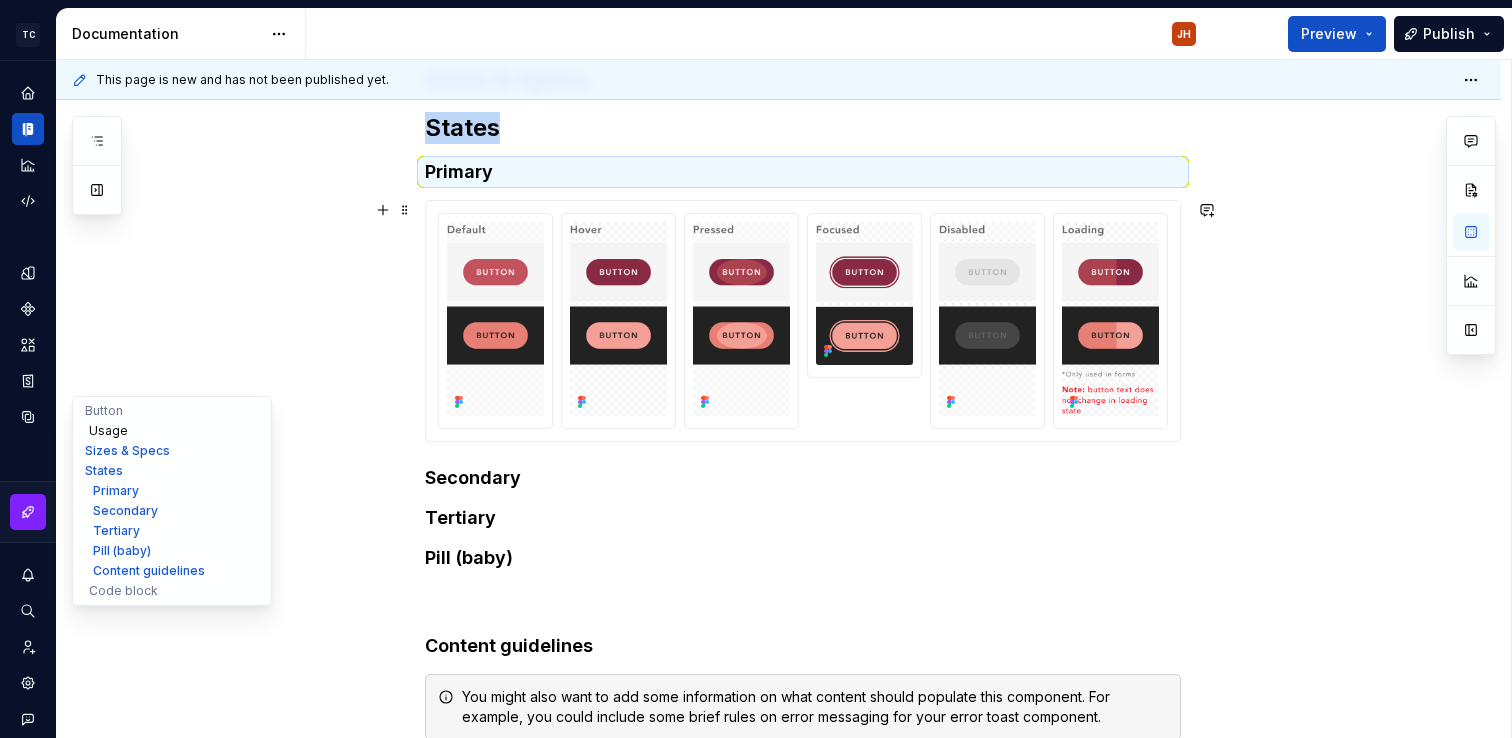 click on "Usage" at bounding box center [172, 431] 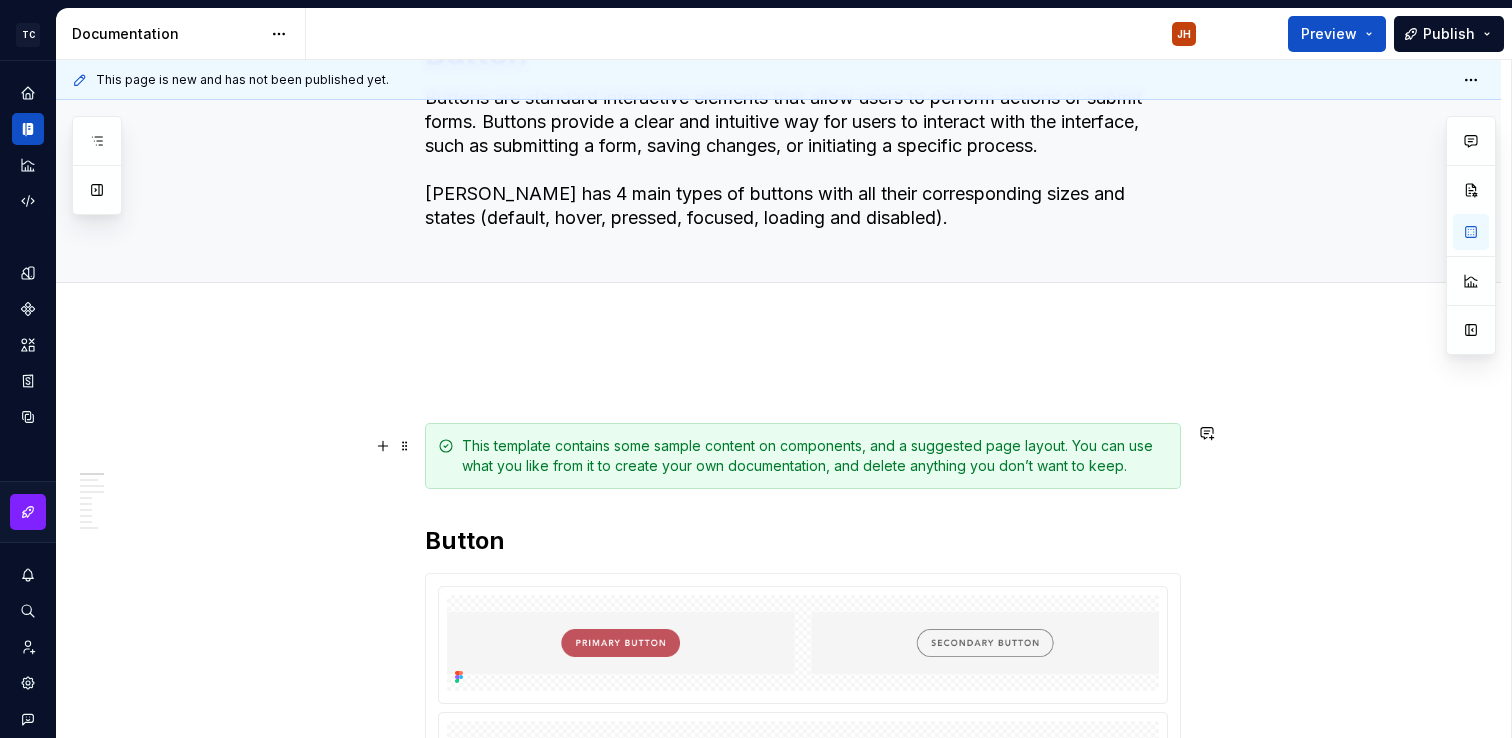 click on "This template contains some sample content on components, and a suggested page layout. You can use what you like from it to create your own documentation, and delete anything you don’t want to keep." at bounding box center [815, 456] 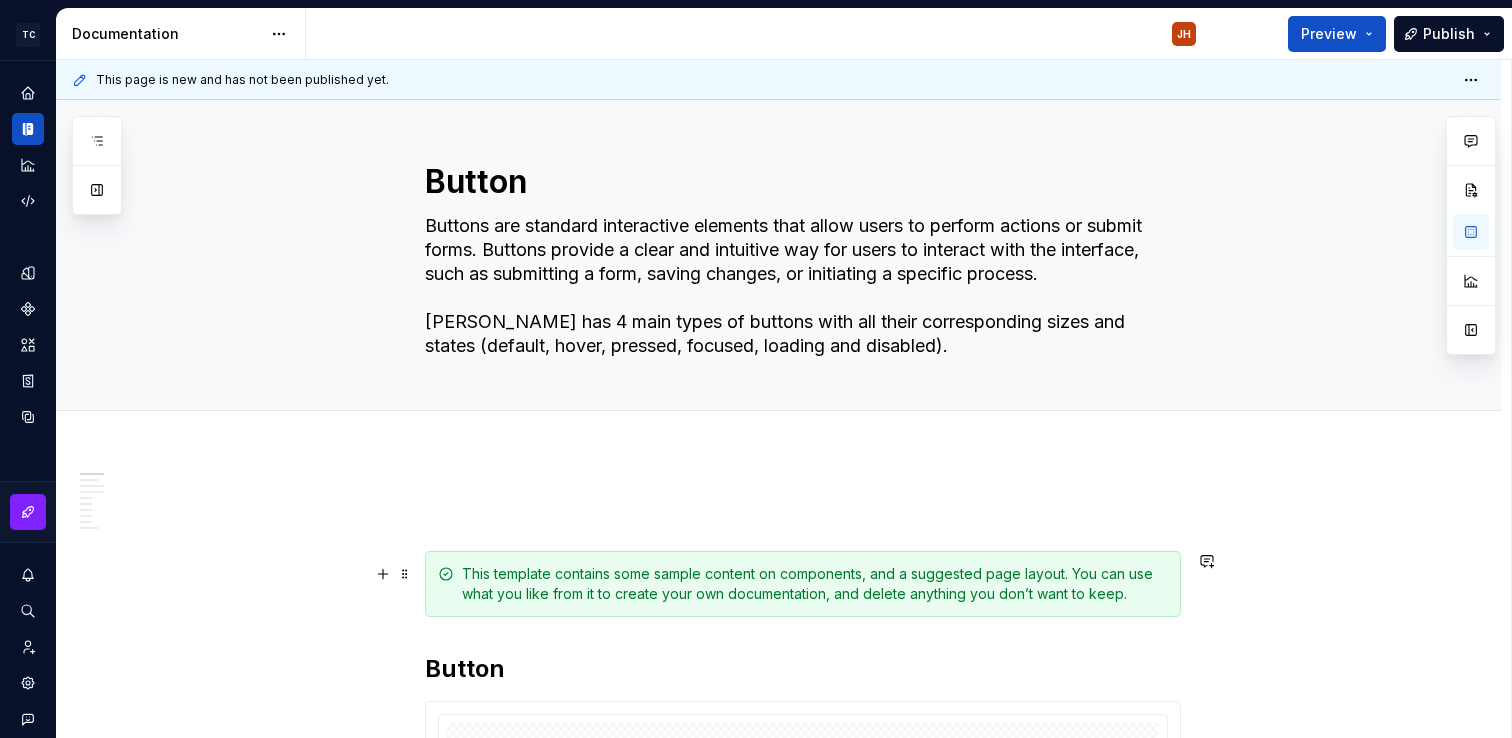 scroll, scrollTop: 0, scrollLeft: 0, axis: both 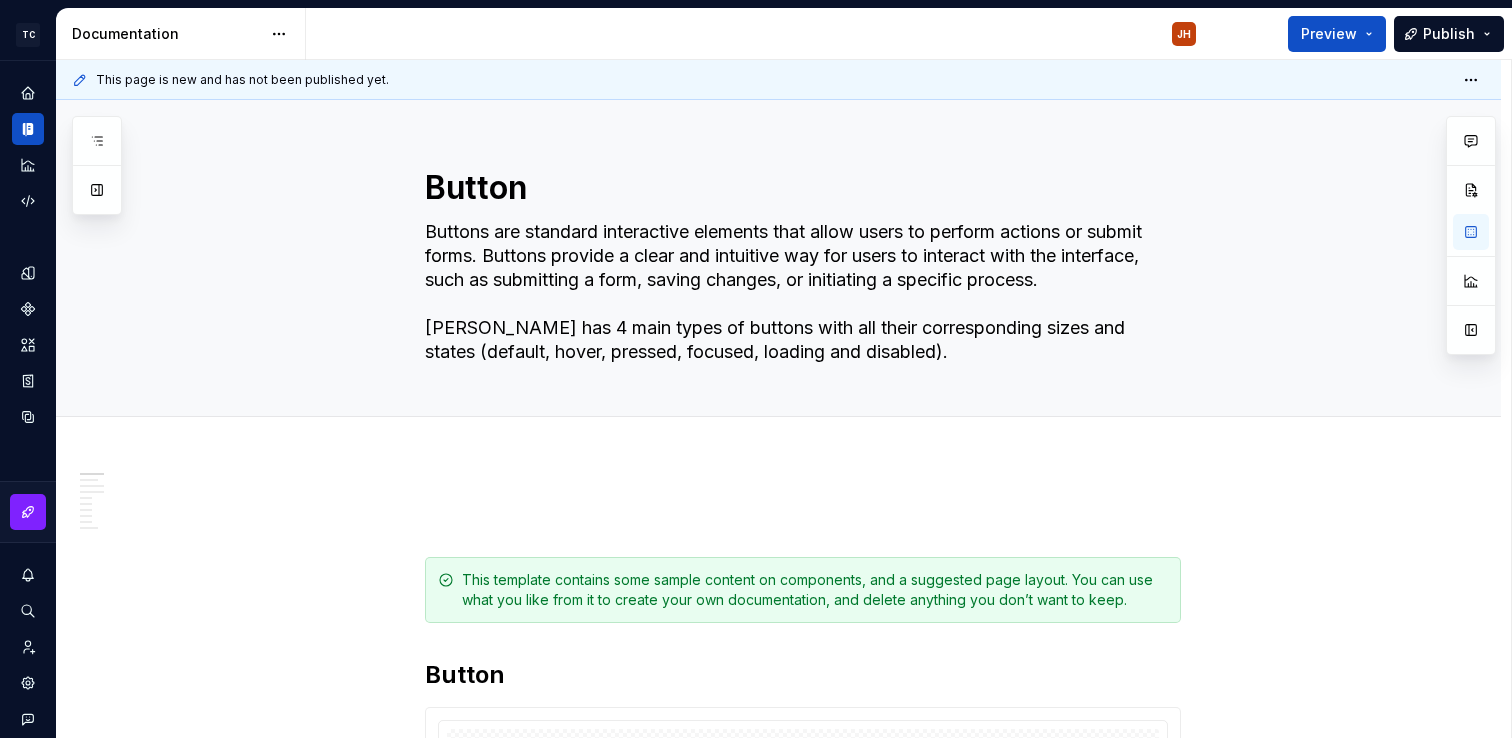 click on "**********" at bounding box center (778, 1692) 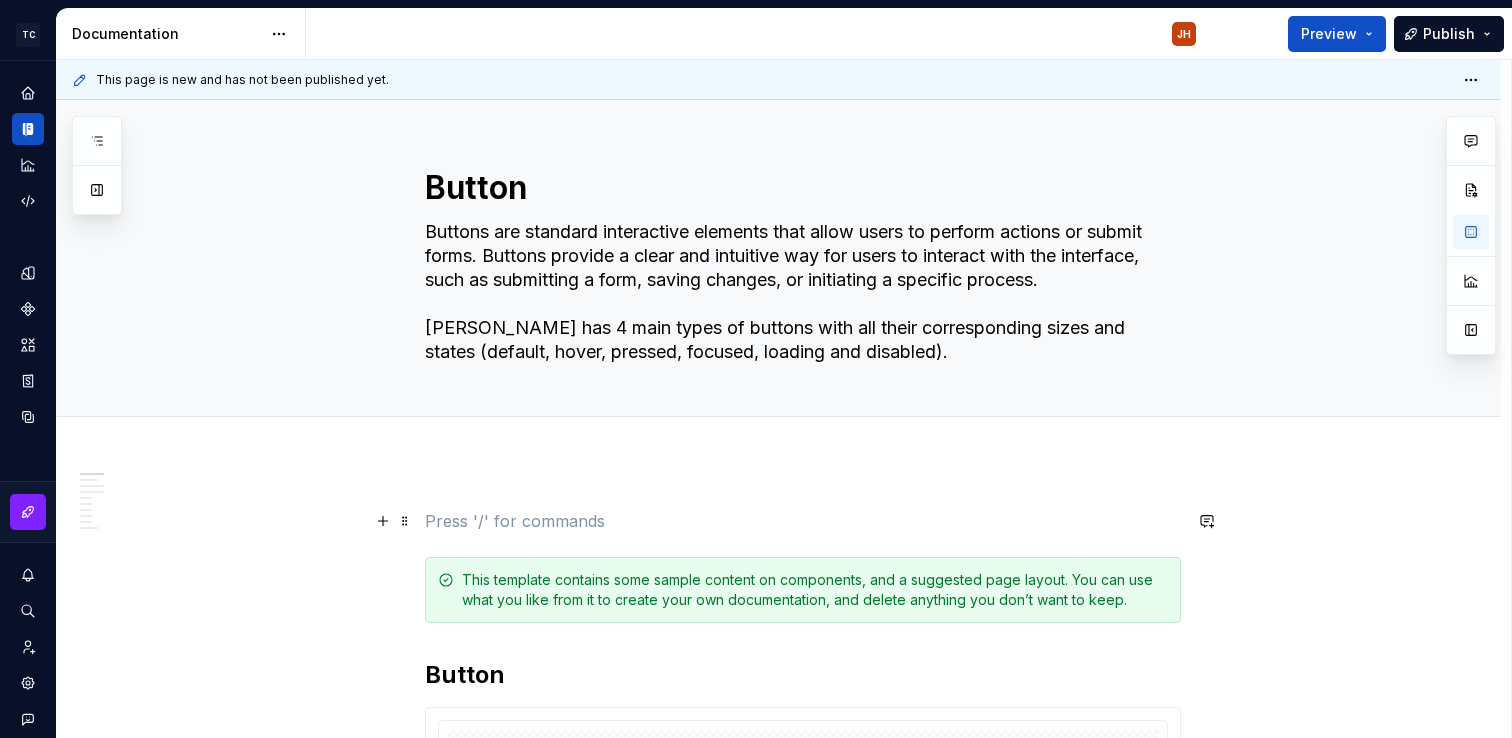 click at bounding box center [803, 521] 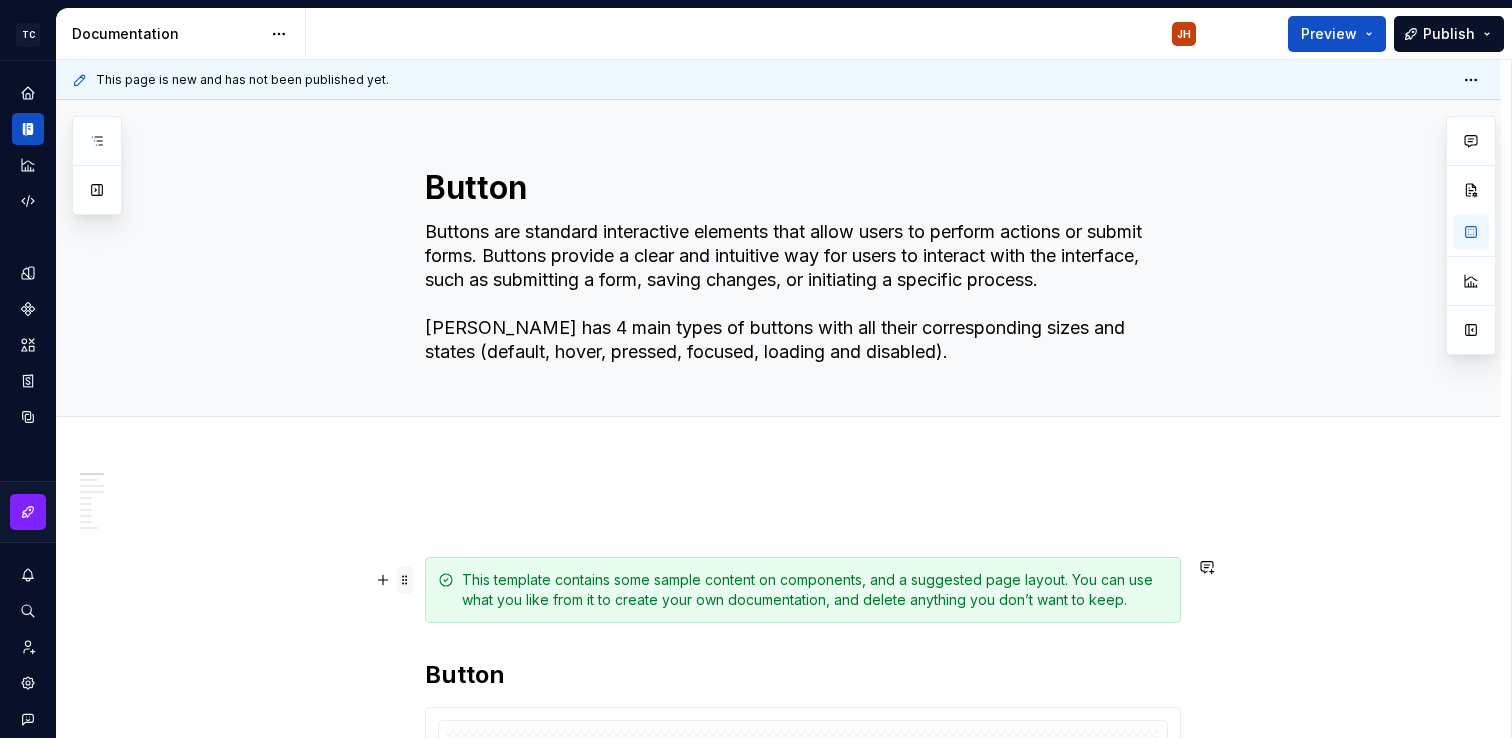 click at bounding box center [405, 580] 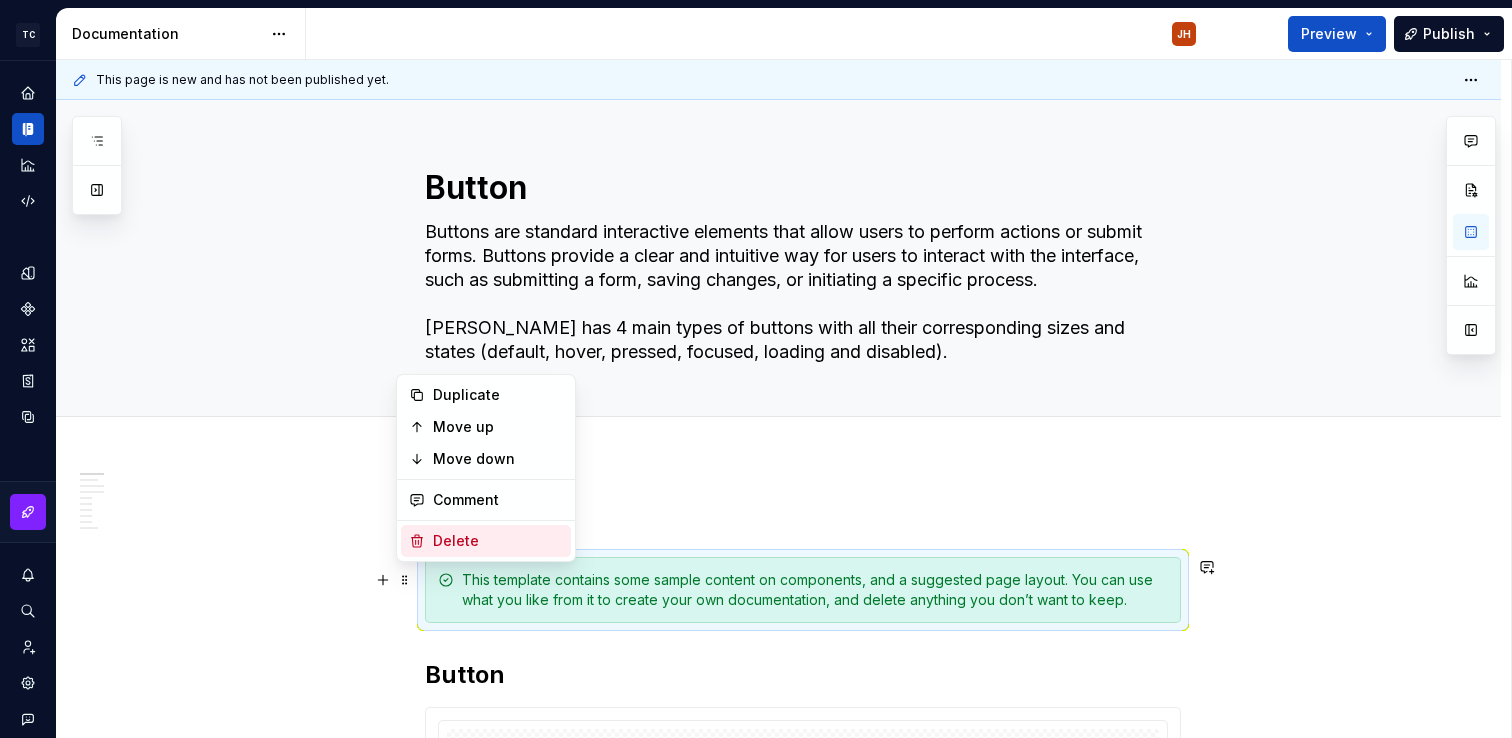 click on "Delete" at bounding box center [498, 541] 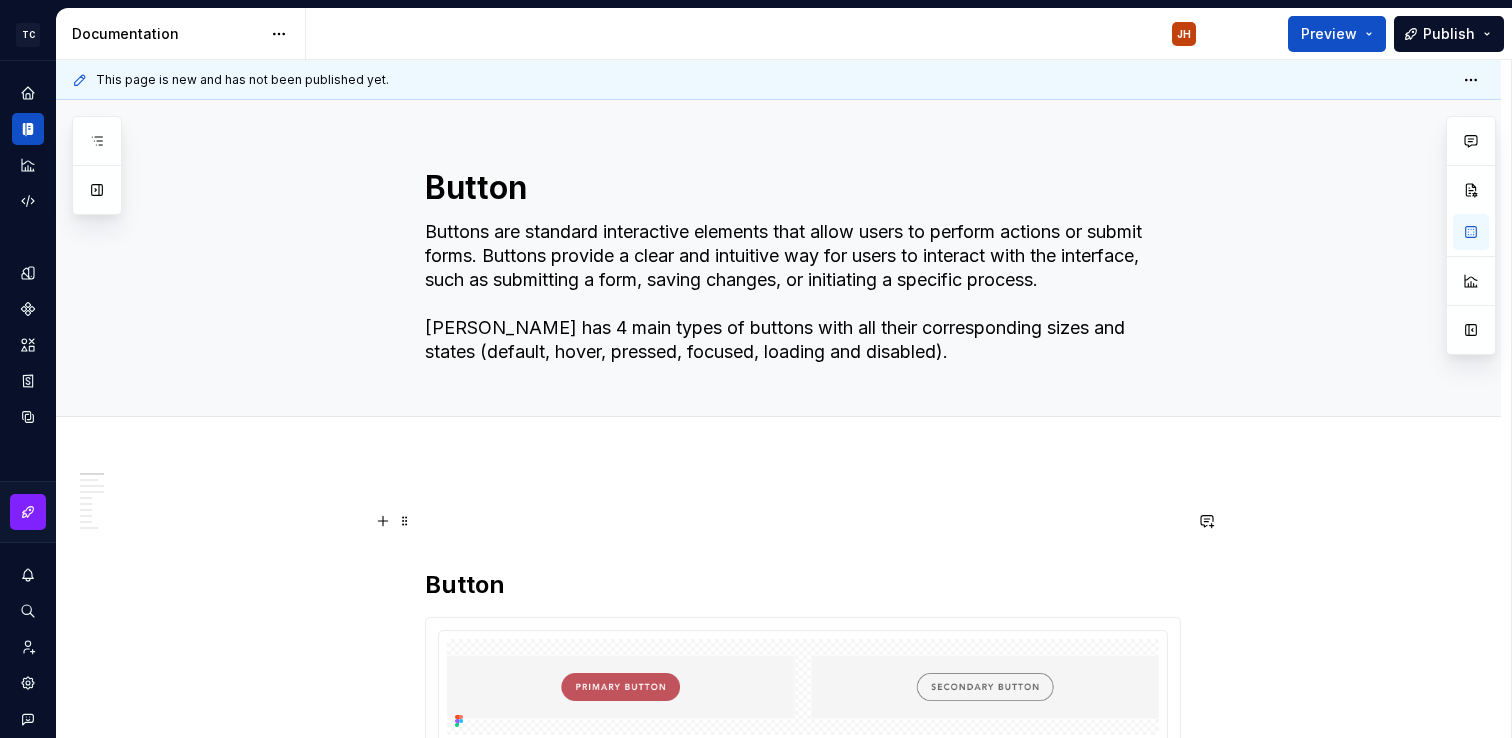 click at bounding box center [803, 521] 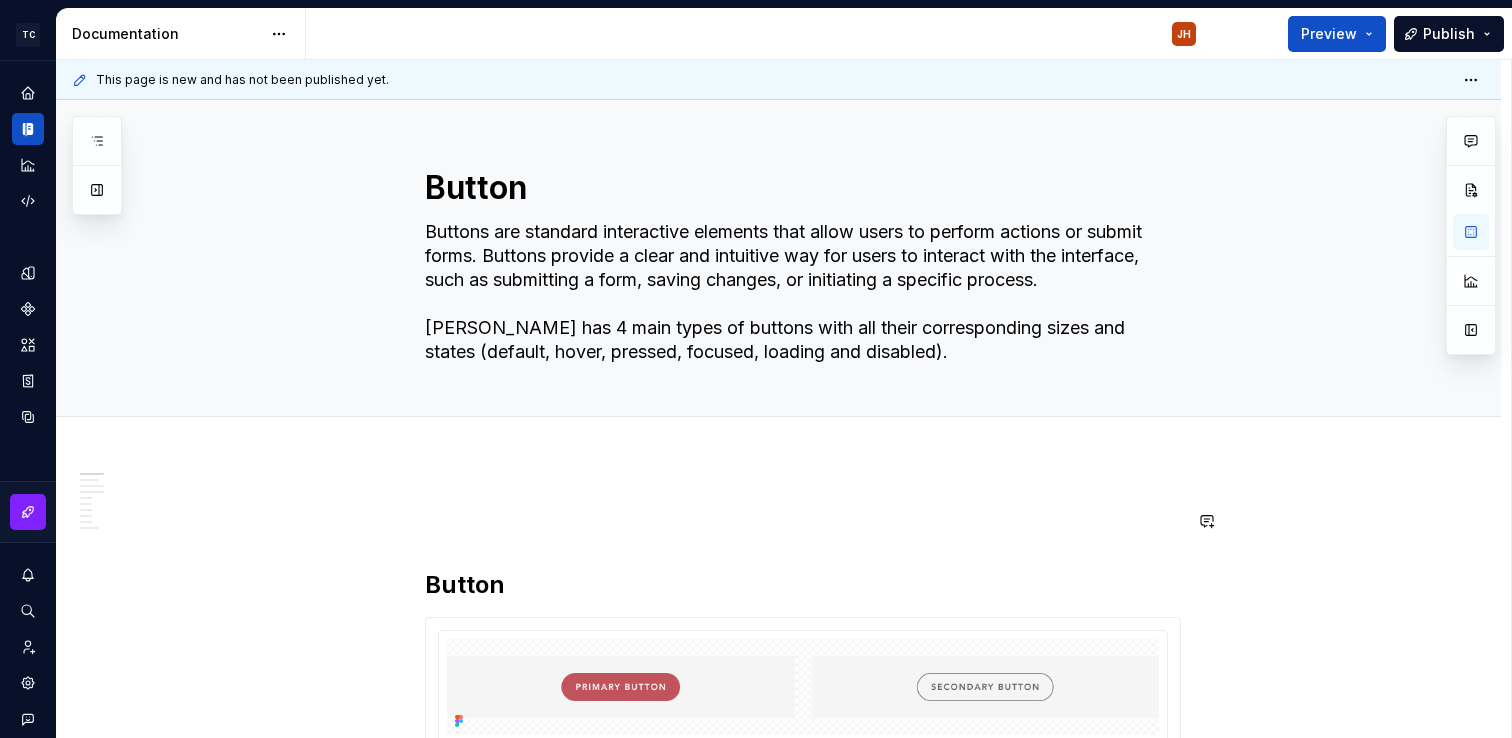 click on "**********" at bounding box center [803, 1549] 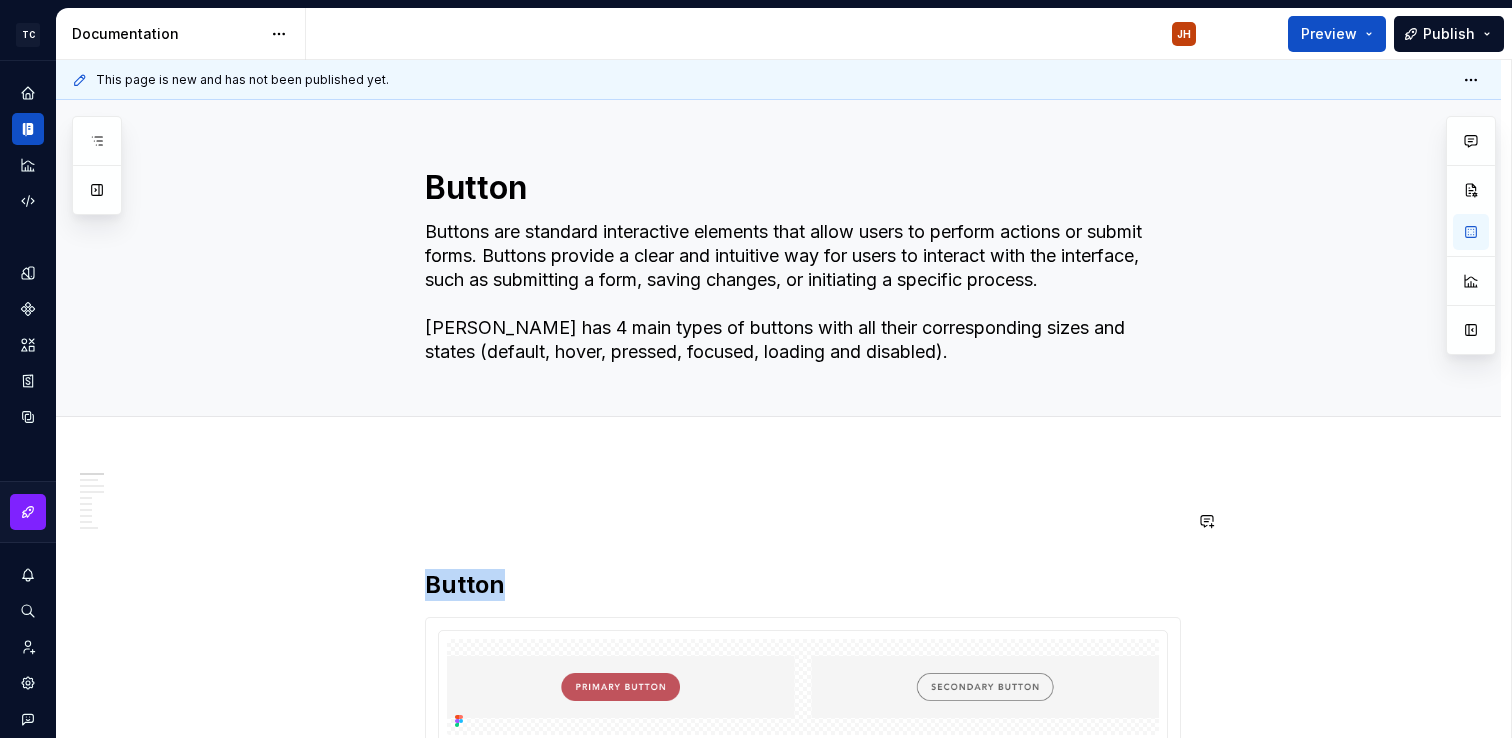 click on "**********" at bounding box center (803, 1549) 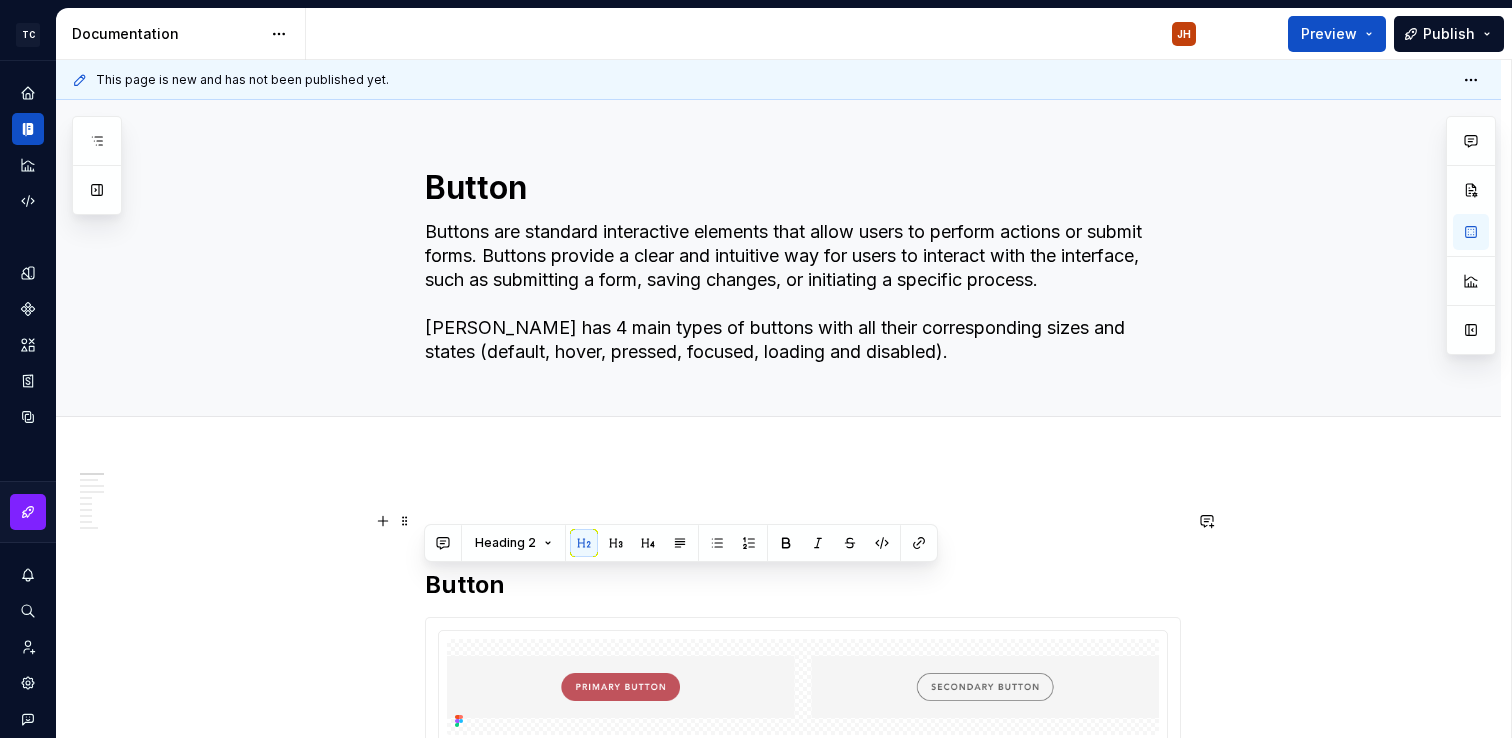 click at bounding box center (803, 521) 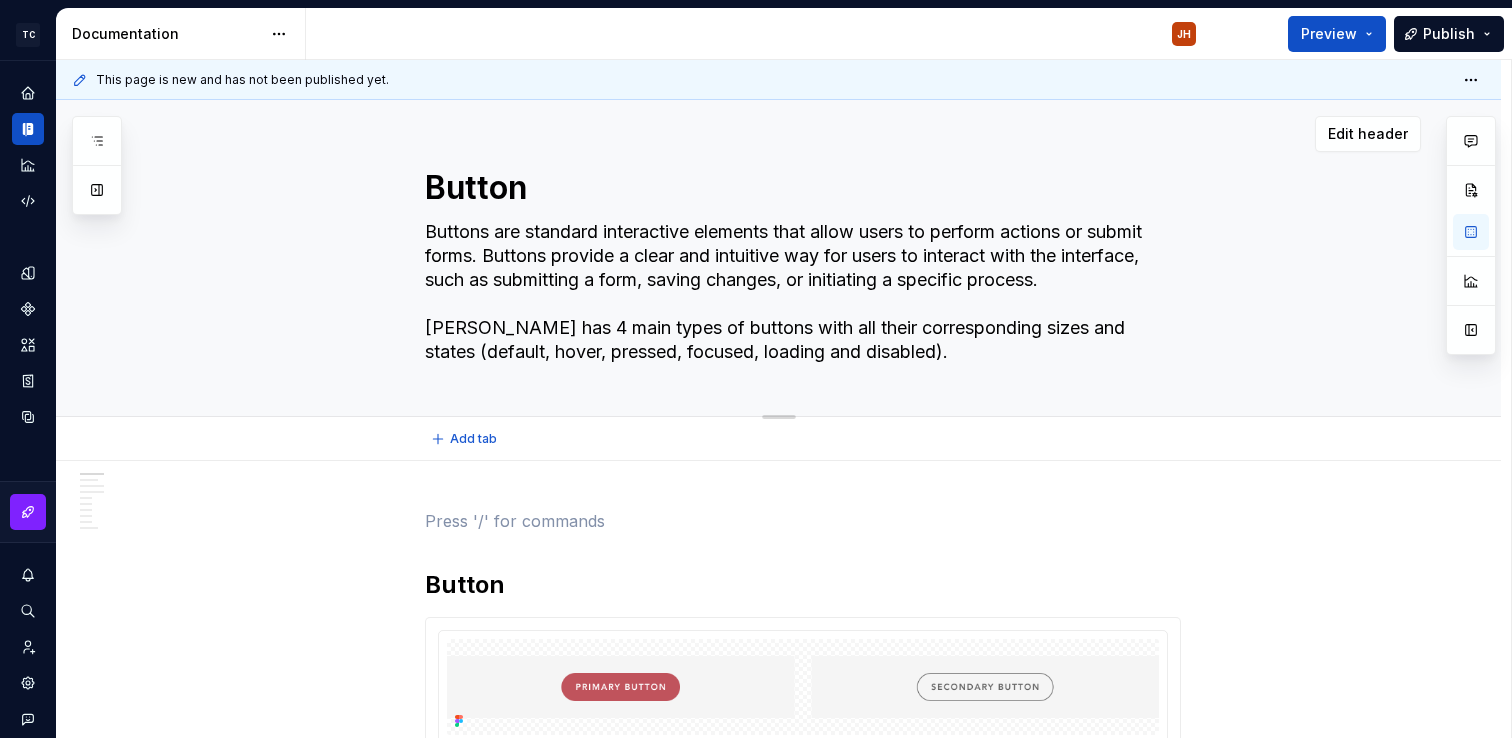 click on "Buttons are standard interactive elements that allow users to perform actions or submit forms. Buttons provide a clear and intuitive way for users to interact with the interface, such as submitting a form, saving changes, or initiating a specific process.
[PERSON_NAME] has 4 main types of buttons with all their corresponding sizes and states (default, hover, pressed, focused, loading and disabled)." at bounding box center [799, 292] 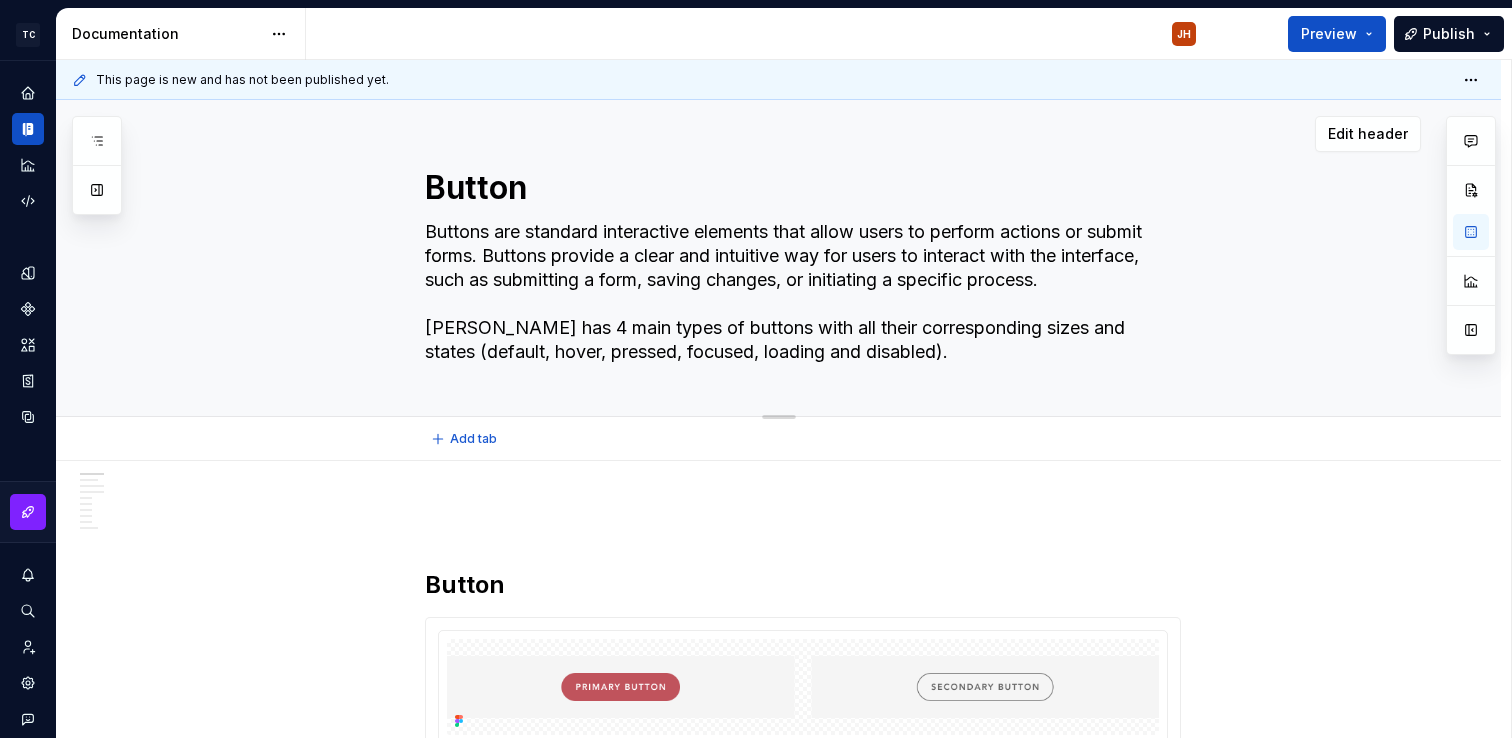 click on "Buttons are standard interactive elements that allow users to perform actions or submit forms. Buttons provide a clear and intuitive way for users to interact with the interface, such as submitting a form, saving changes, or initiating a specific process.
[PERSON_NAME] has 4 main types of buttons with all their corresponding sizes and states (default, hover, pressed, focused, loading and disabled)." at bounding box center (799, 292) 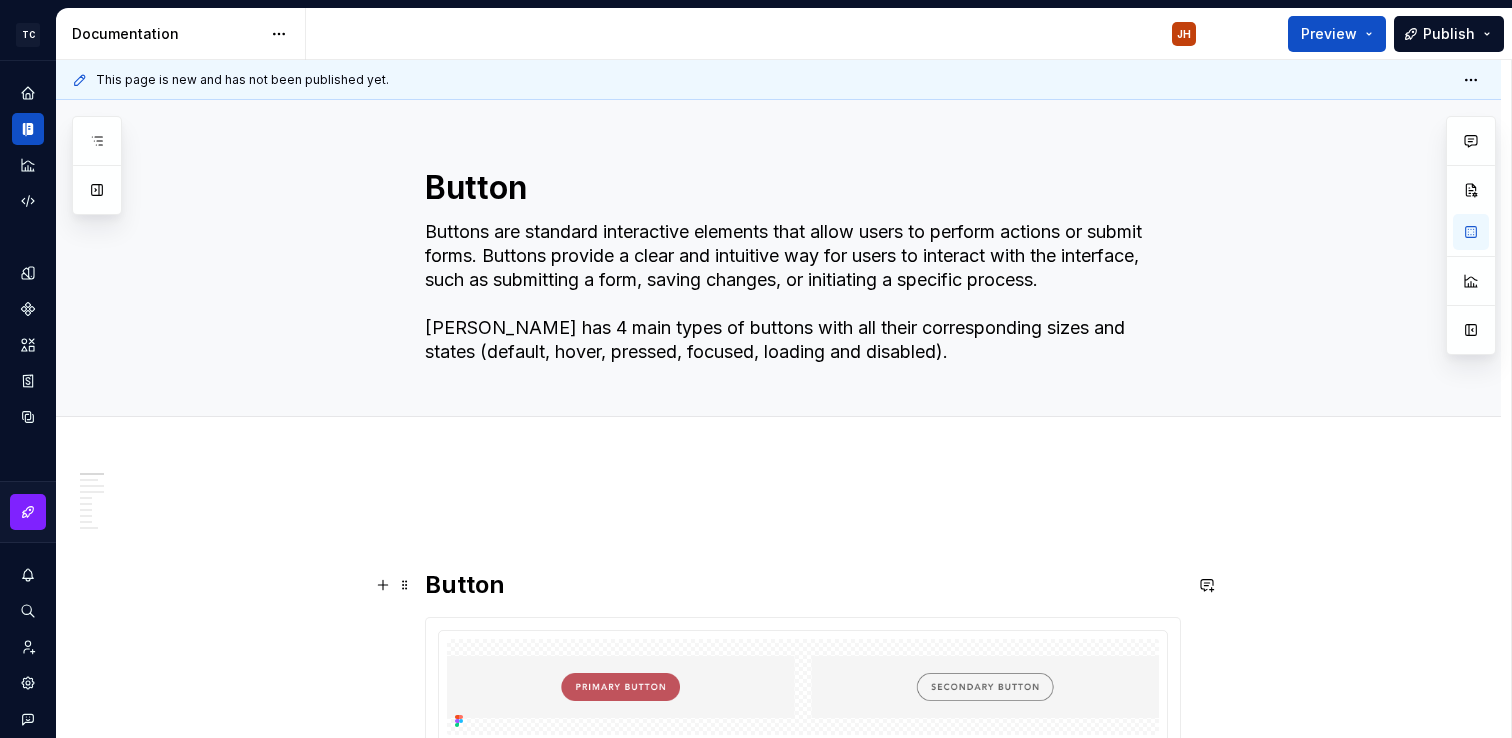 click on "Button" at bounding box center [803, 585] 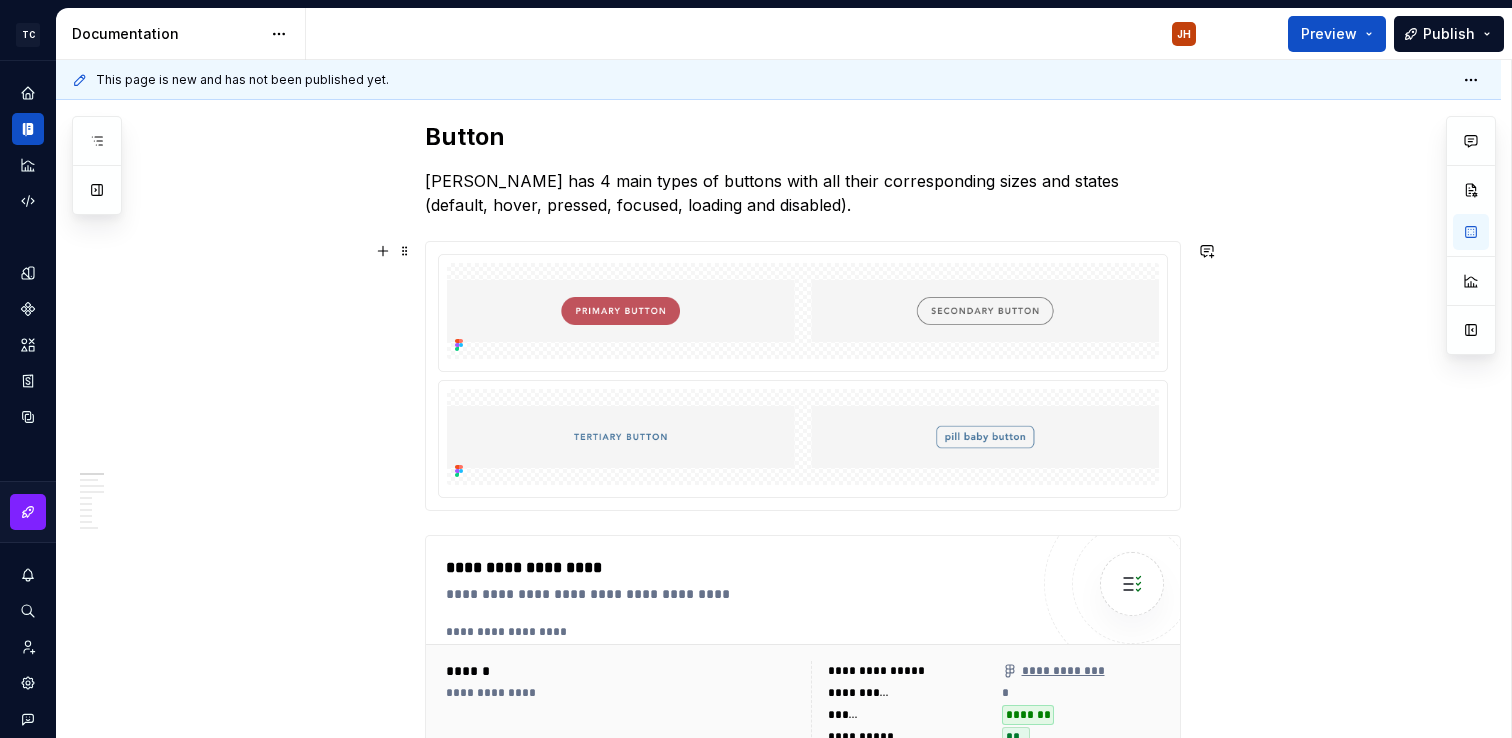 scroll, scrollTop: 30, scrollLeft: 0, axis: vertical 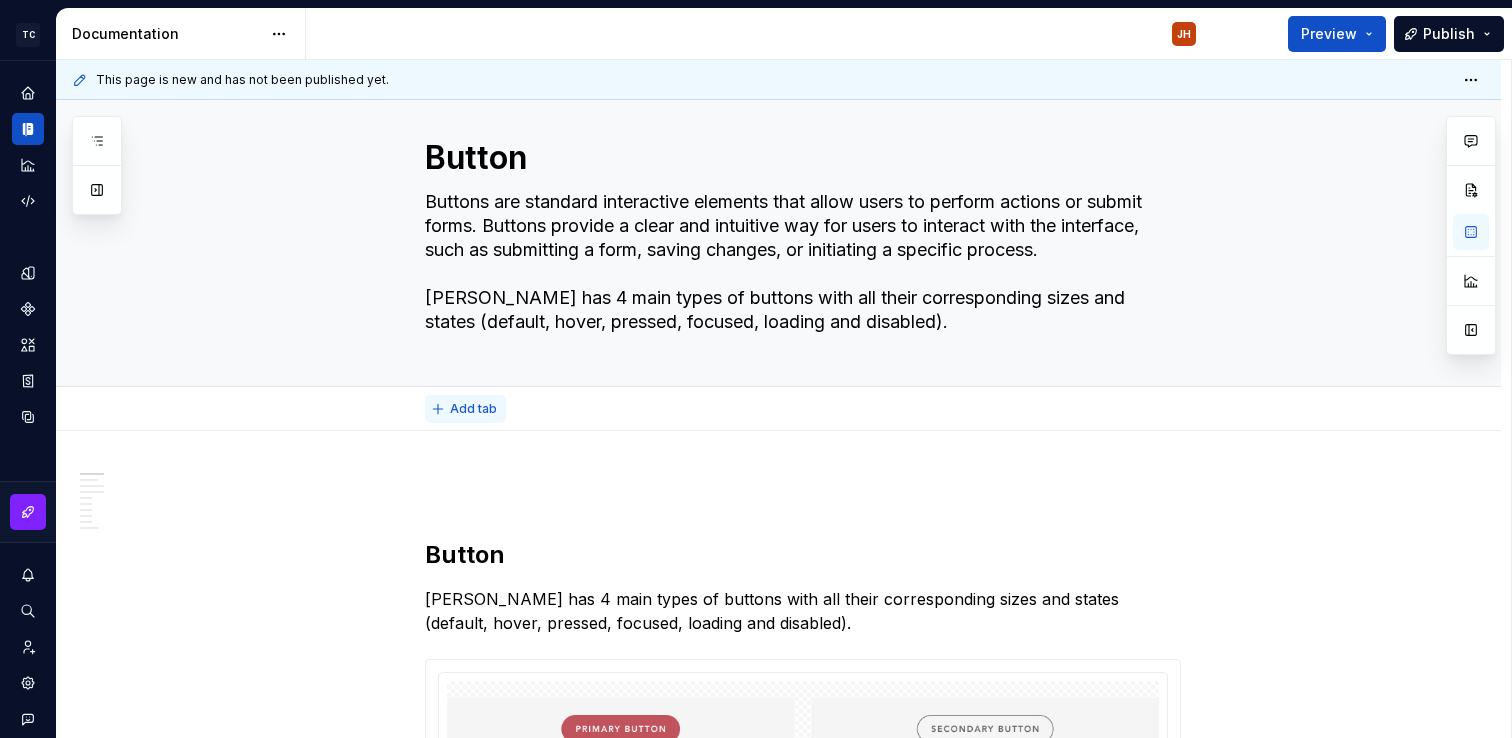 click on "Add tab" at bounding box center [465, 409] 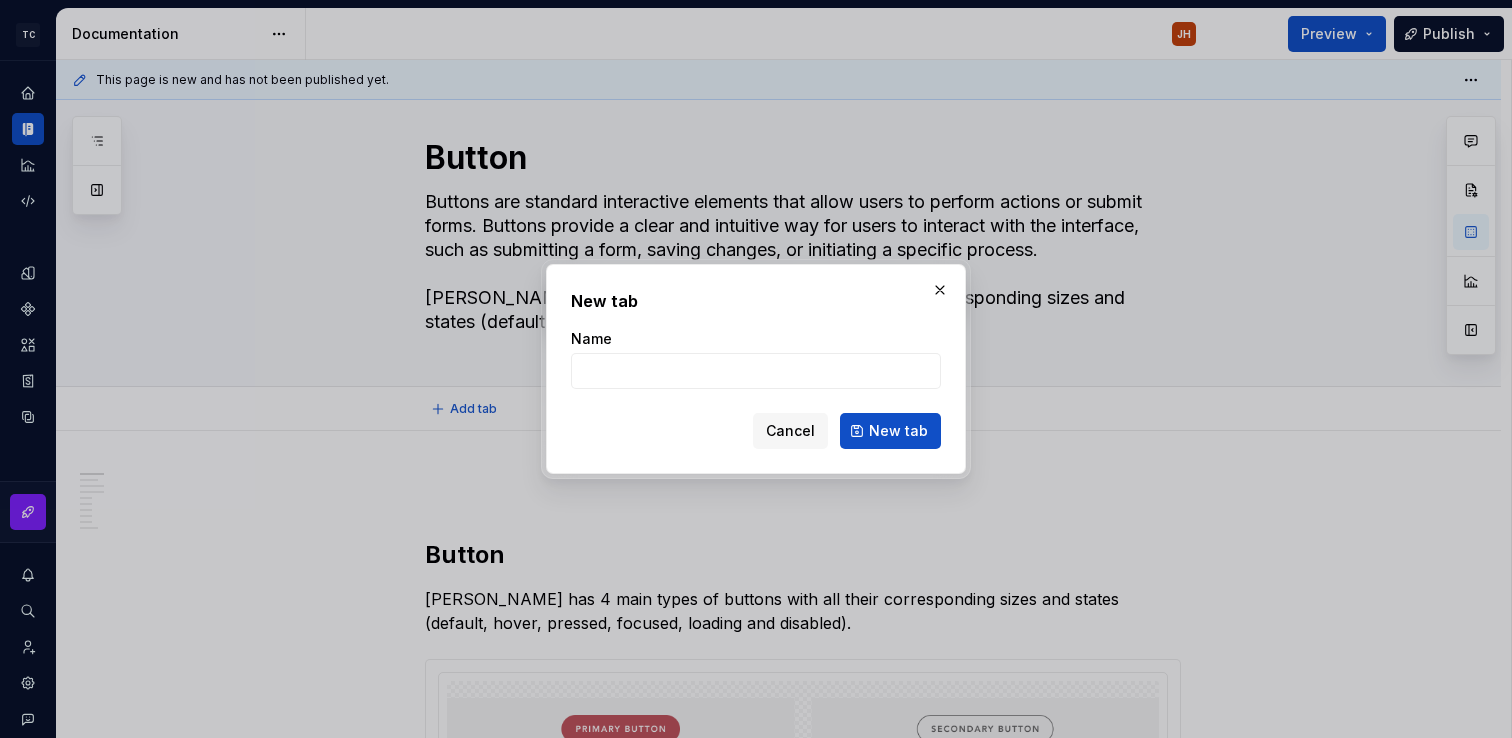 type on "*" 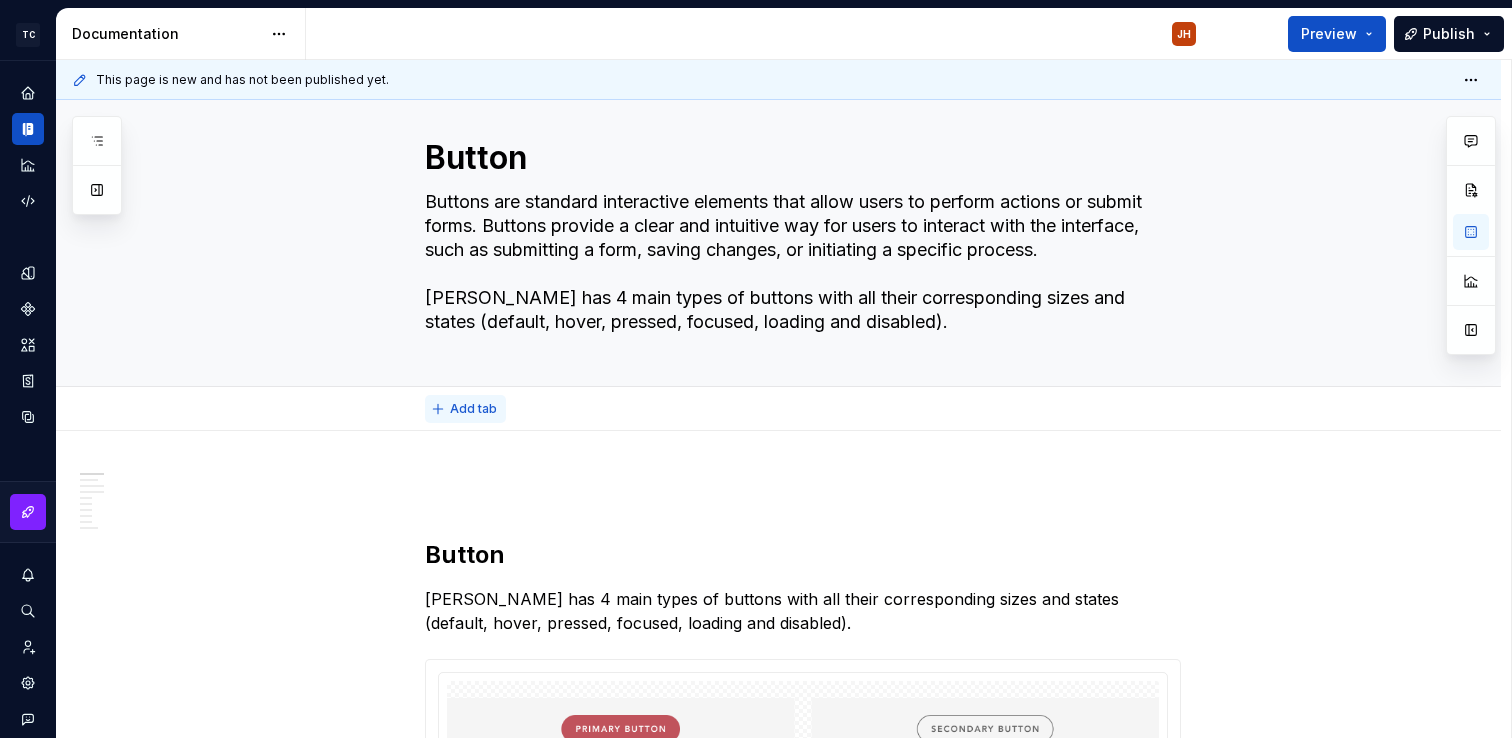 click on "Add tab" at bounding box center [473, 409] 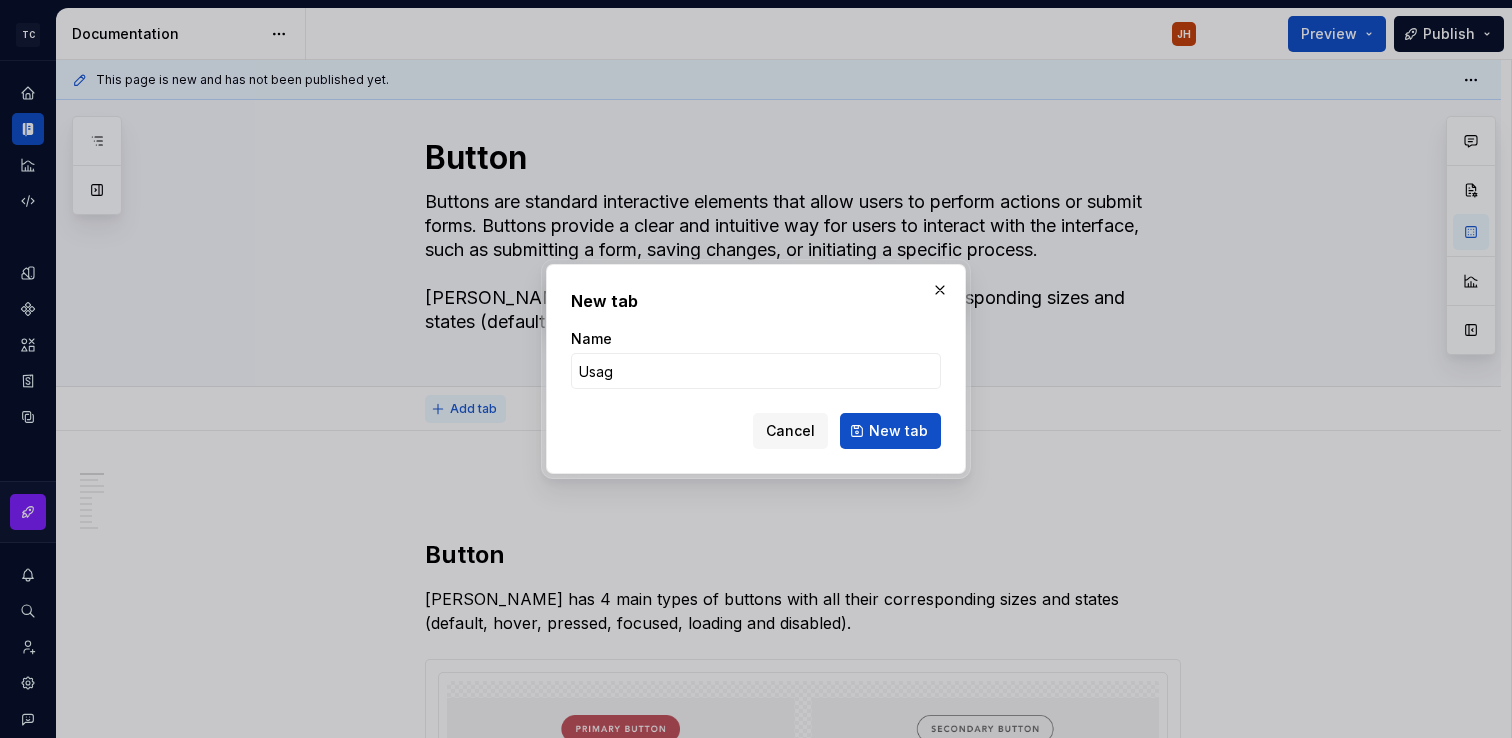 type on "Usage" 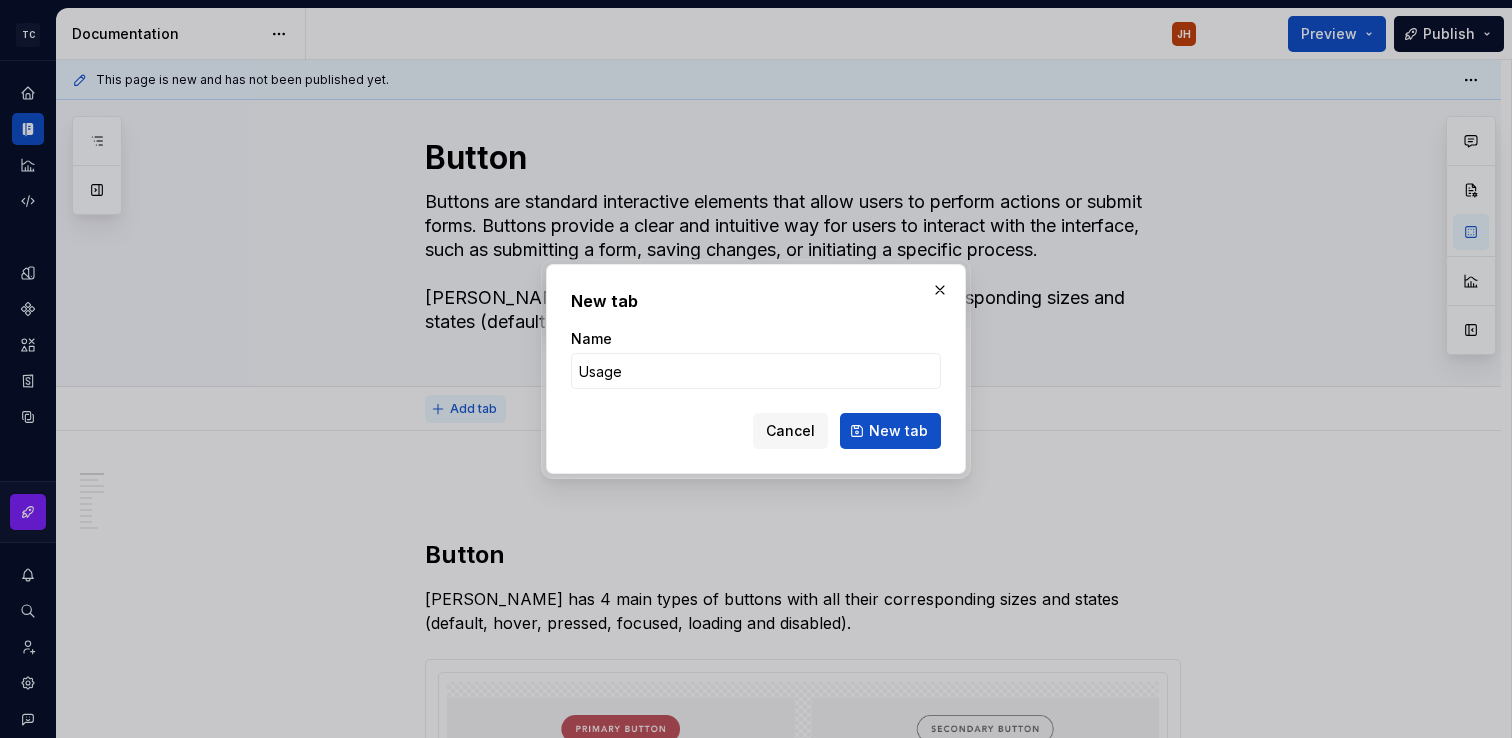 click on "New tab" at bounding box center [890, 431] 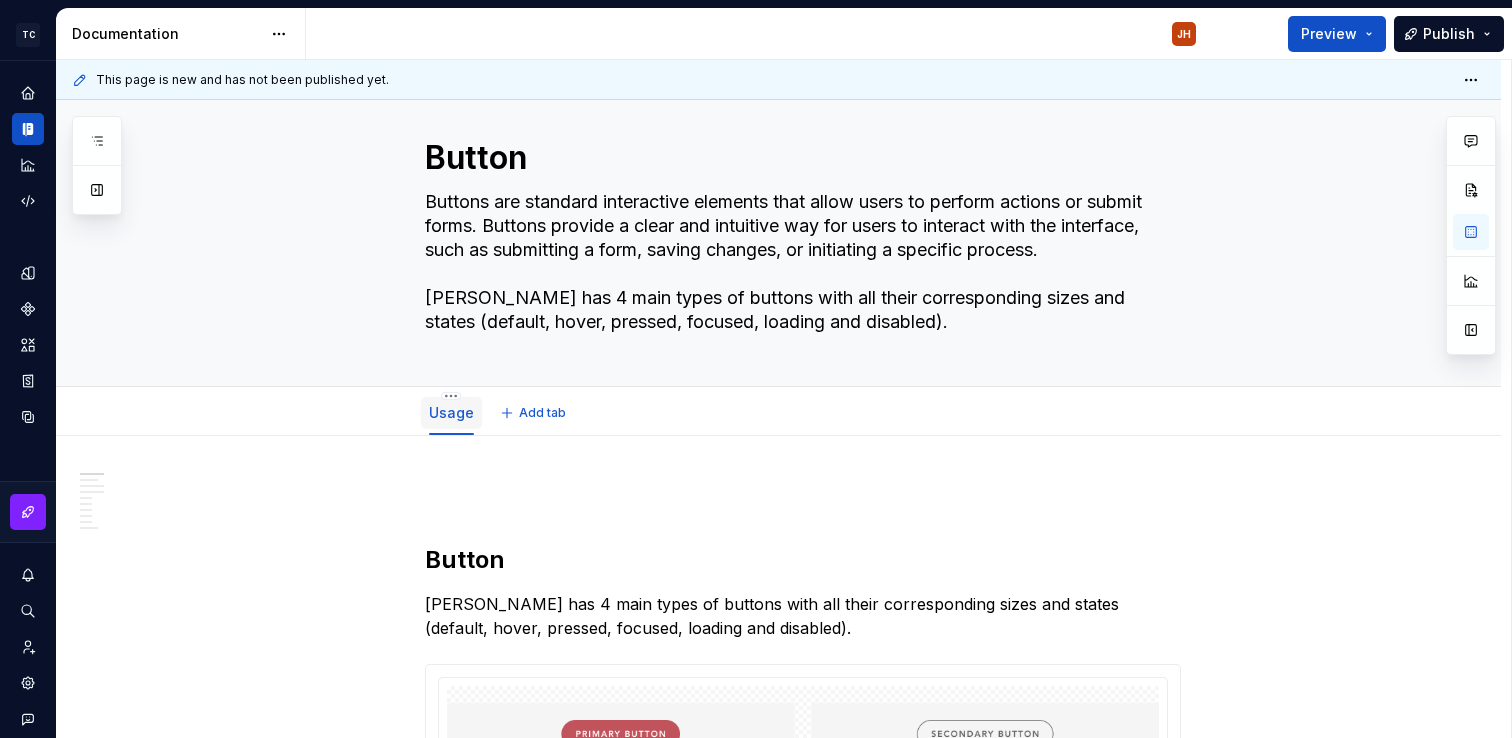 click on "Usage" at bounding box center (451, 412) 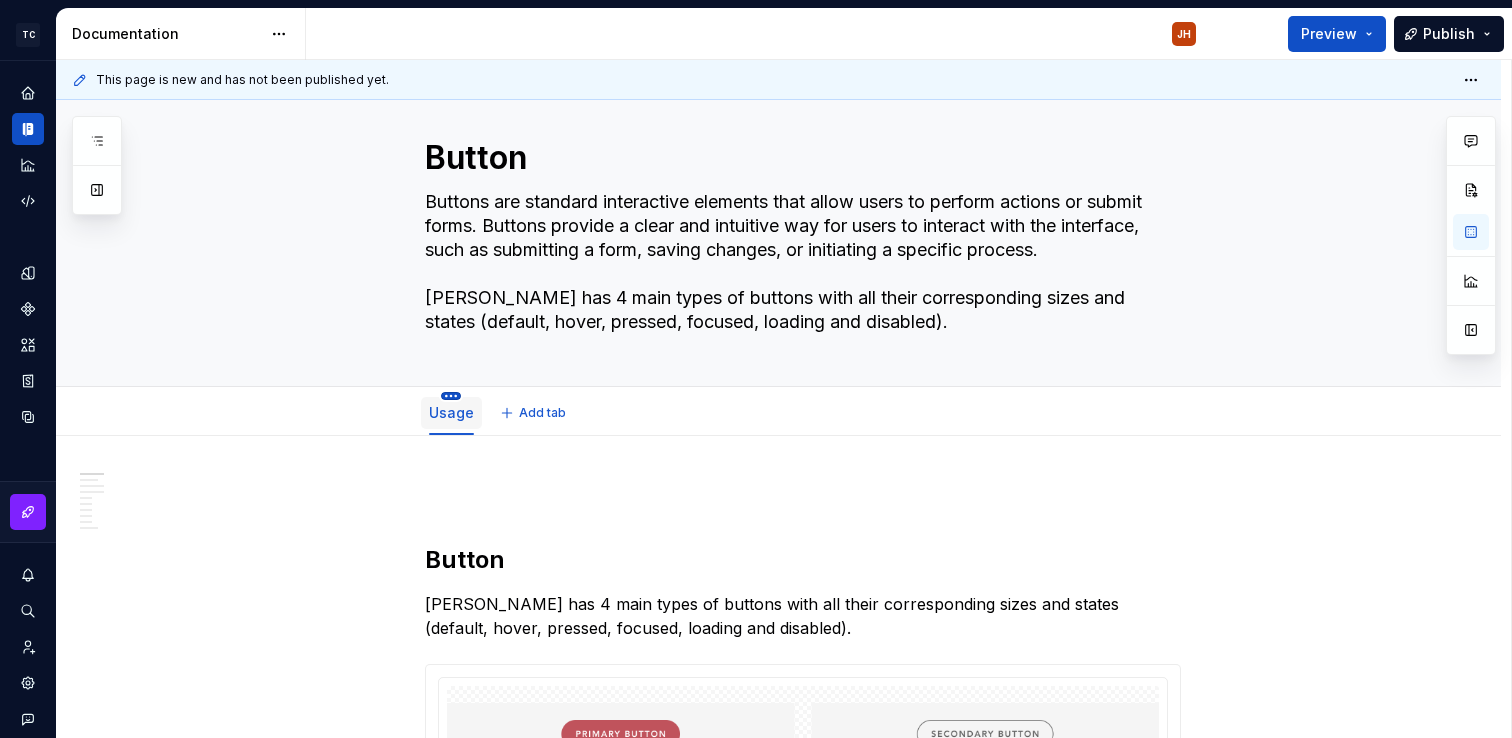click on "[PERSON_NAME] Design Library JH Design system data Documentation JH Preview Publish Pages Add
Accessibility guide for tree Page tree.
Navigate the tree with the arrow keys. Common tree hotkeys apply. Further keybindings are available:
enter to execute primary action on focused item
f2 to start renaming the focused item
escape to abort renaming an item
control+d to start dragging selected items
Welcome! Foundations Design tokens Typography Components Components overview Button Changes Welcome! Foundations  /  Design tokens Foundations  /  Typography Components  /  Components overview Components / Button  /  Usage Upgrade to Enterprise to turn on approval workflow View edited pages by status when selecting which pages to publish. Learn more Contact us This page is new and has not been published yet. Button Edit header Usage Add tab Button Usage Sizes & Specs States Primary Secondary Tertiary Pill (baby) Content guidelines Code block *" at bounding box center (756, 369) 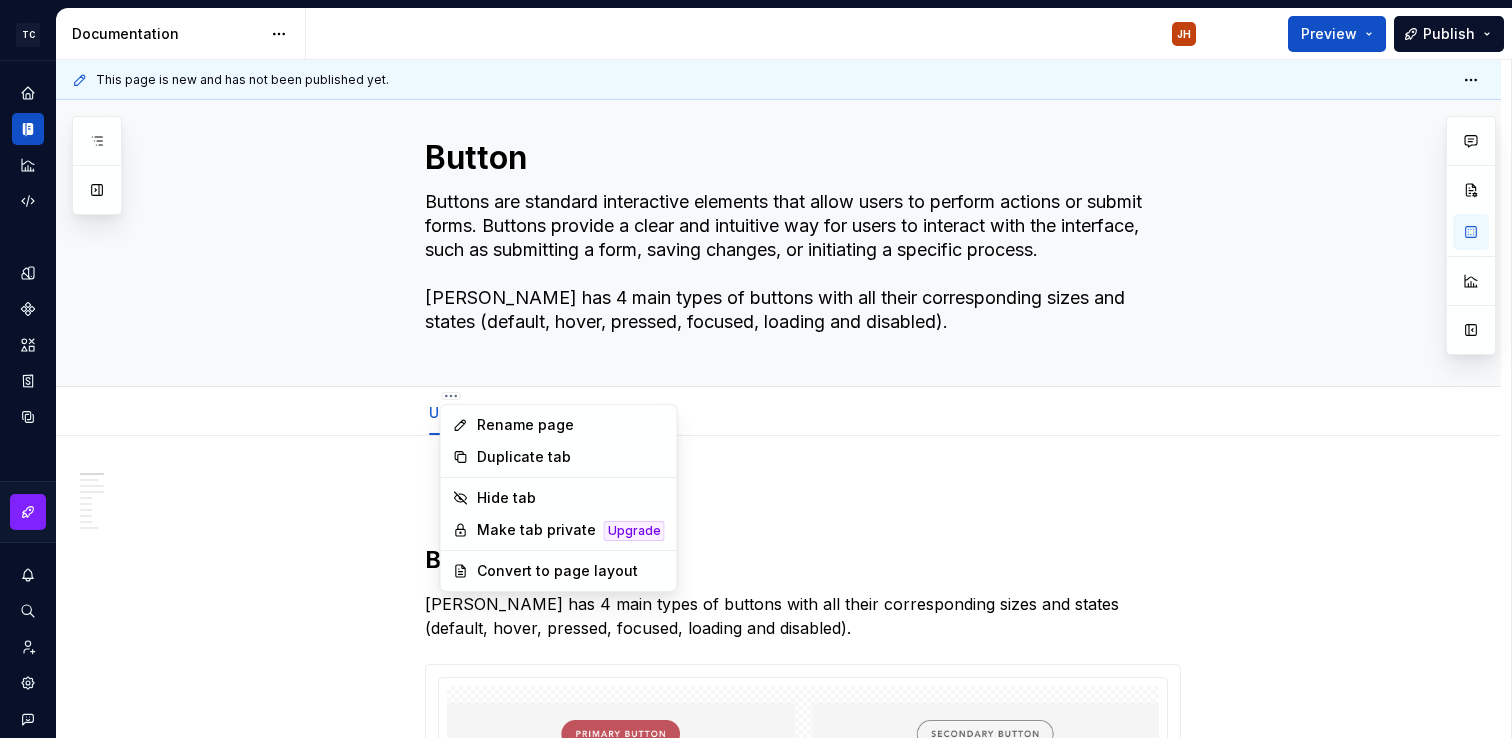 type on "*" 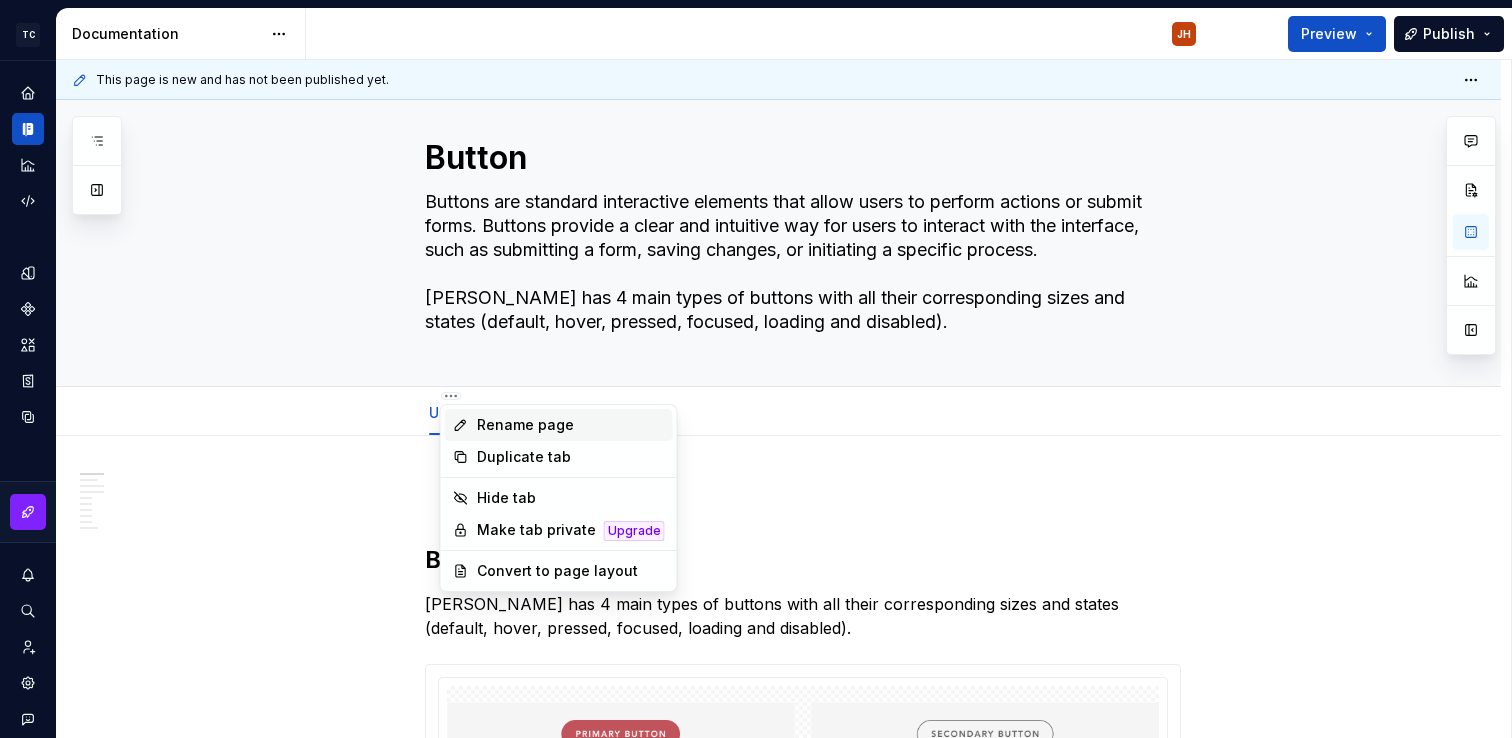 click on "Rename page" at bounding box center [571, 425] 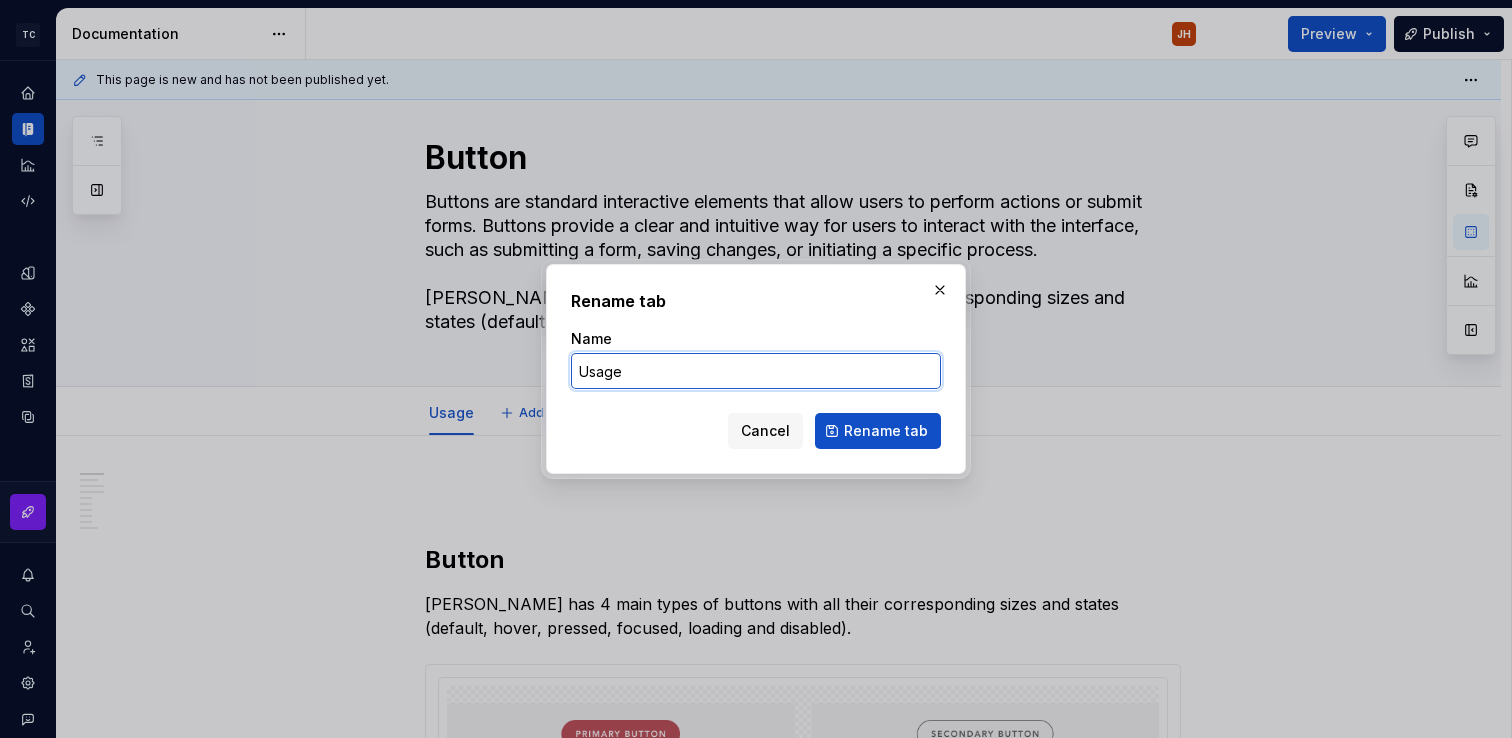 click on "Usage" at bounding box center (756, 371) 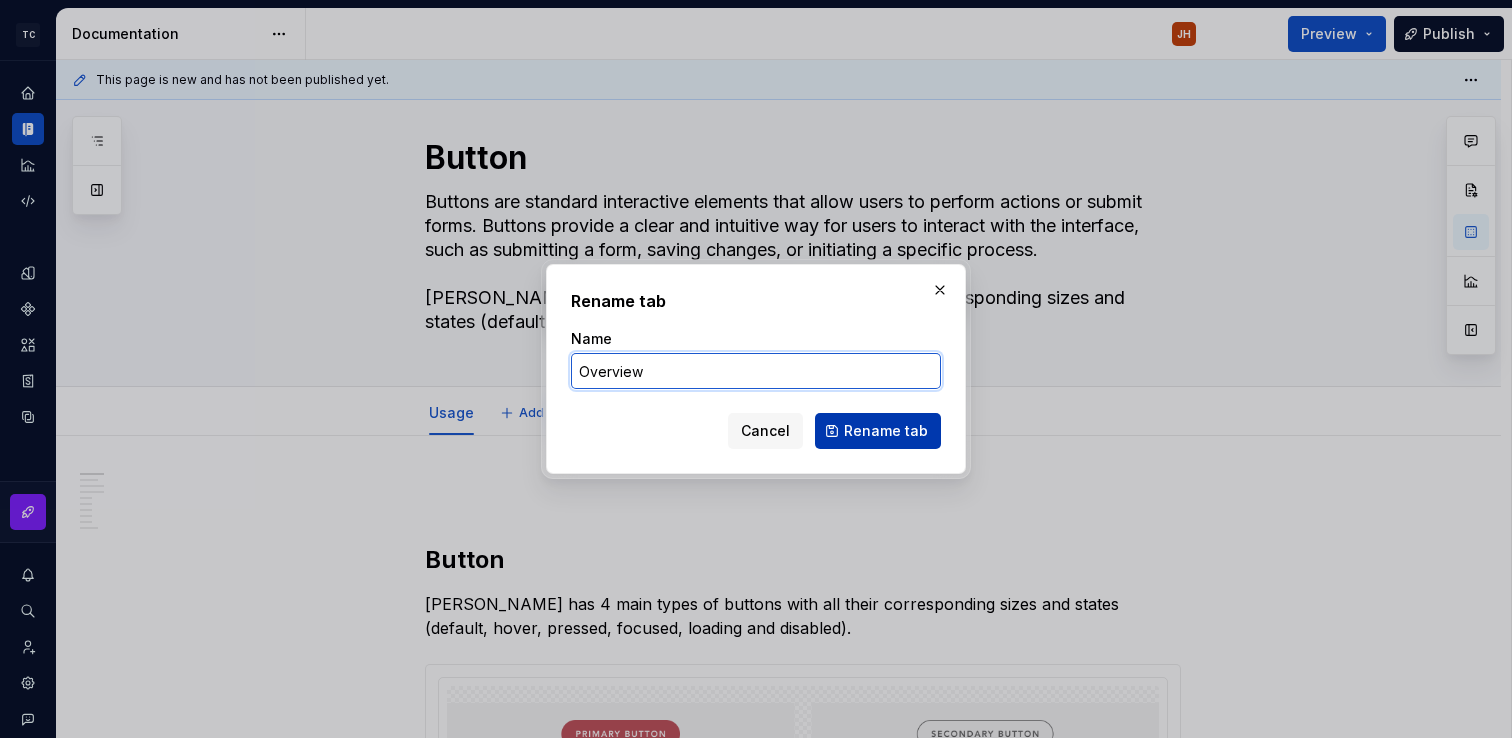 type on "Overview" 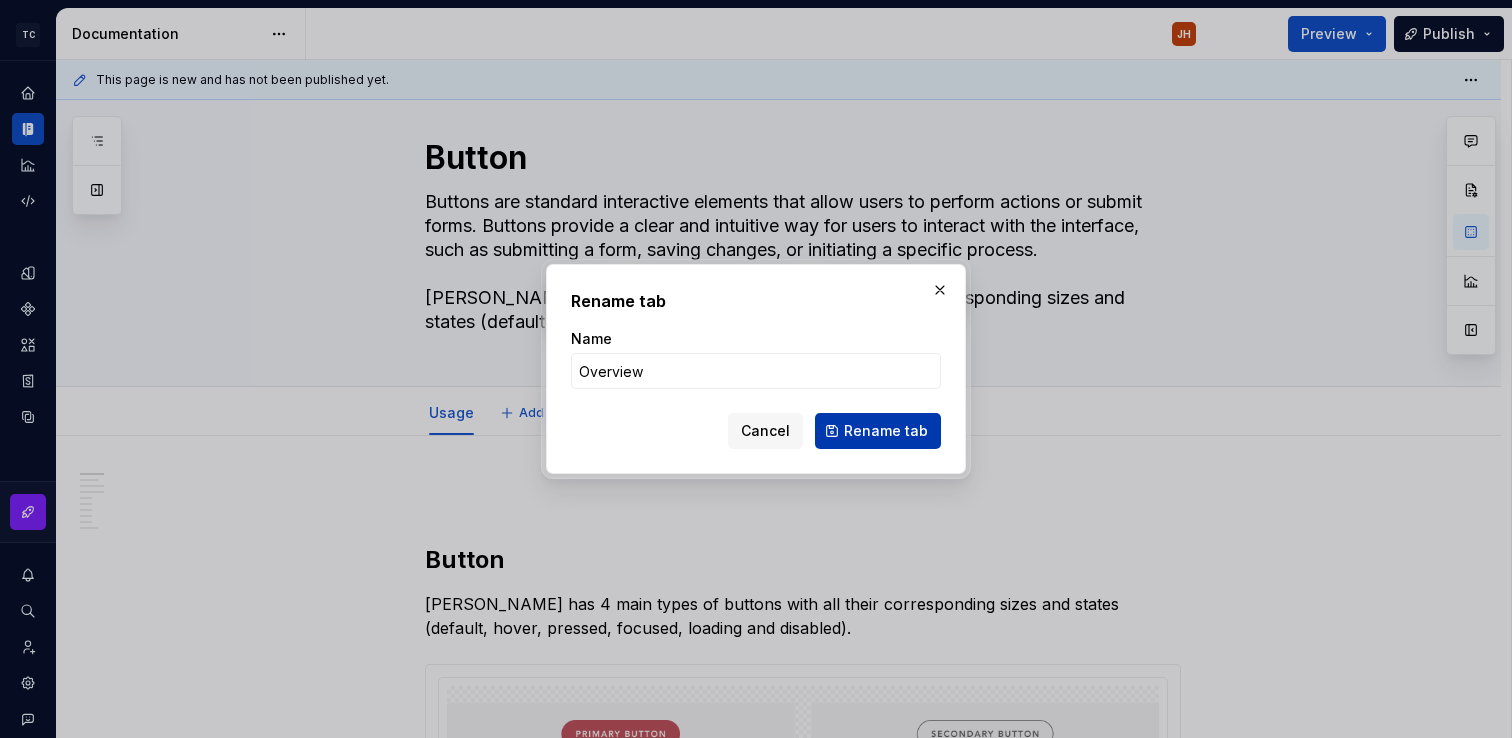 click on "Rename tab" at bounding box center (886, 431) 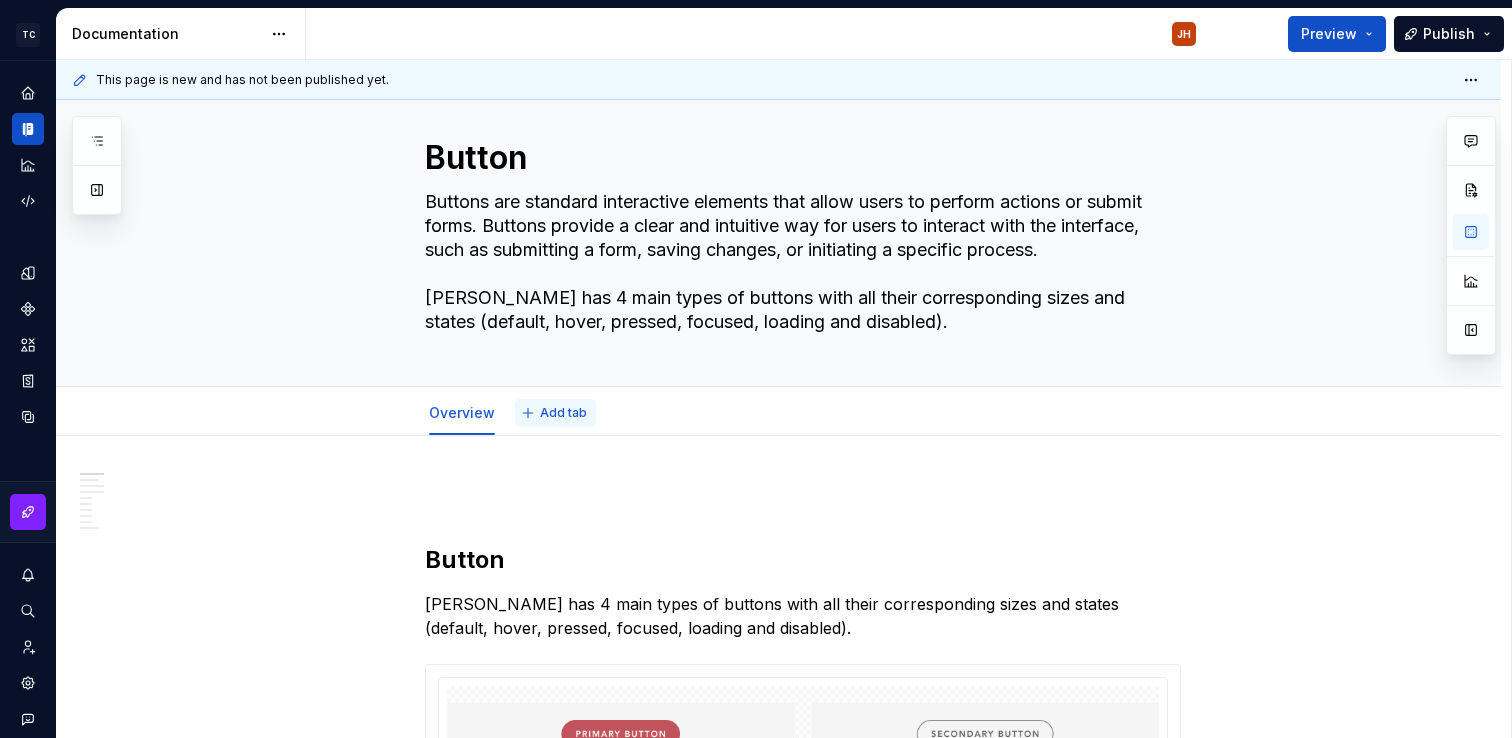 click on "Add tab" at bounding box center (563, 413) 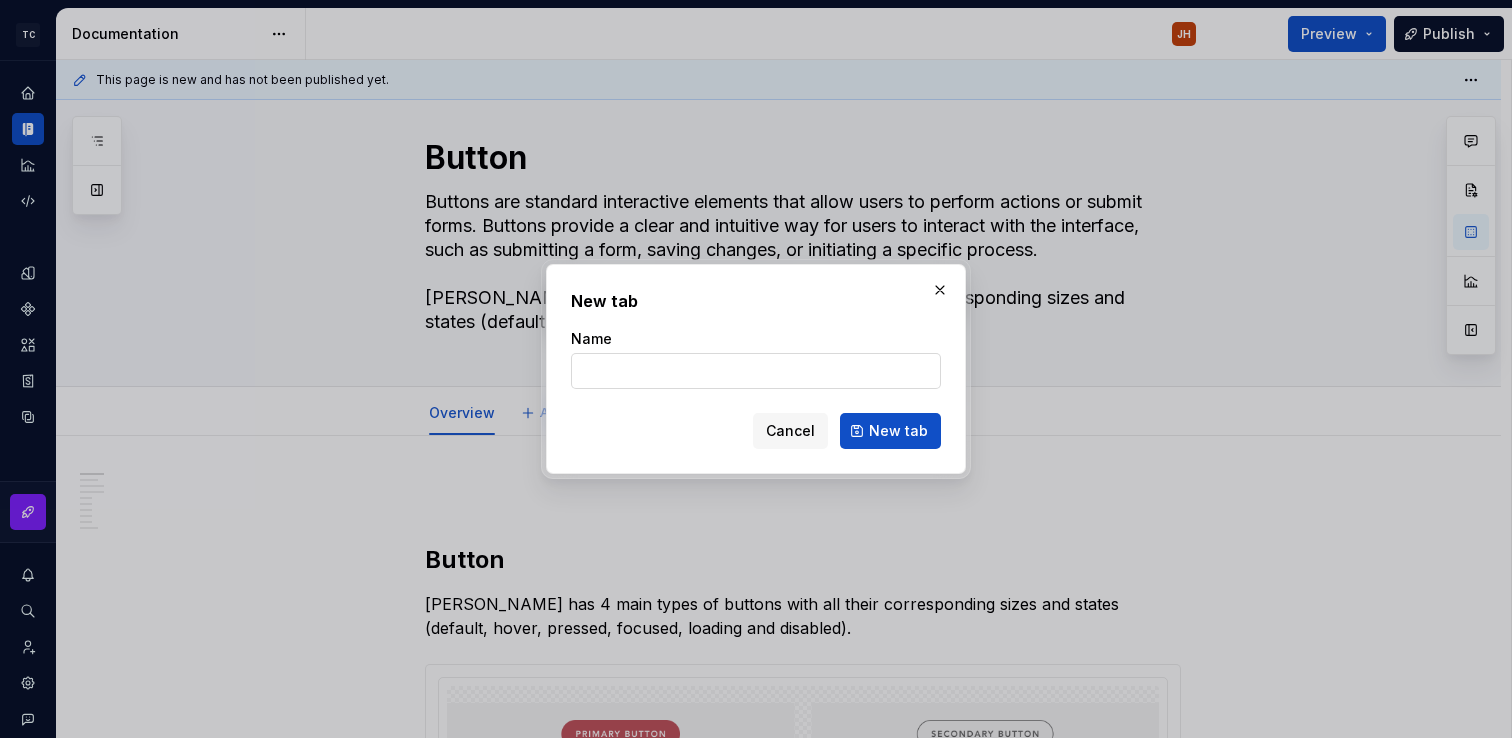 type on "*" 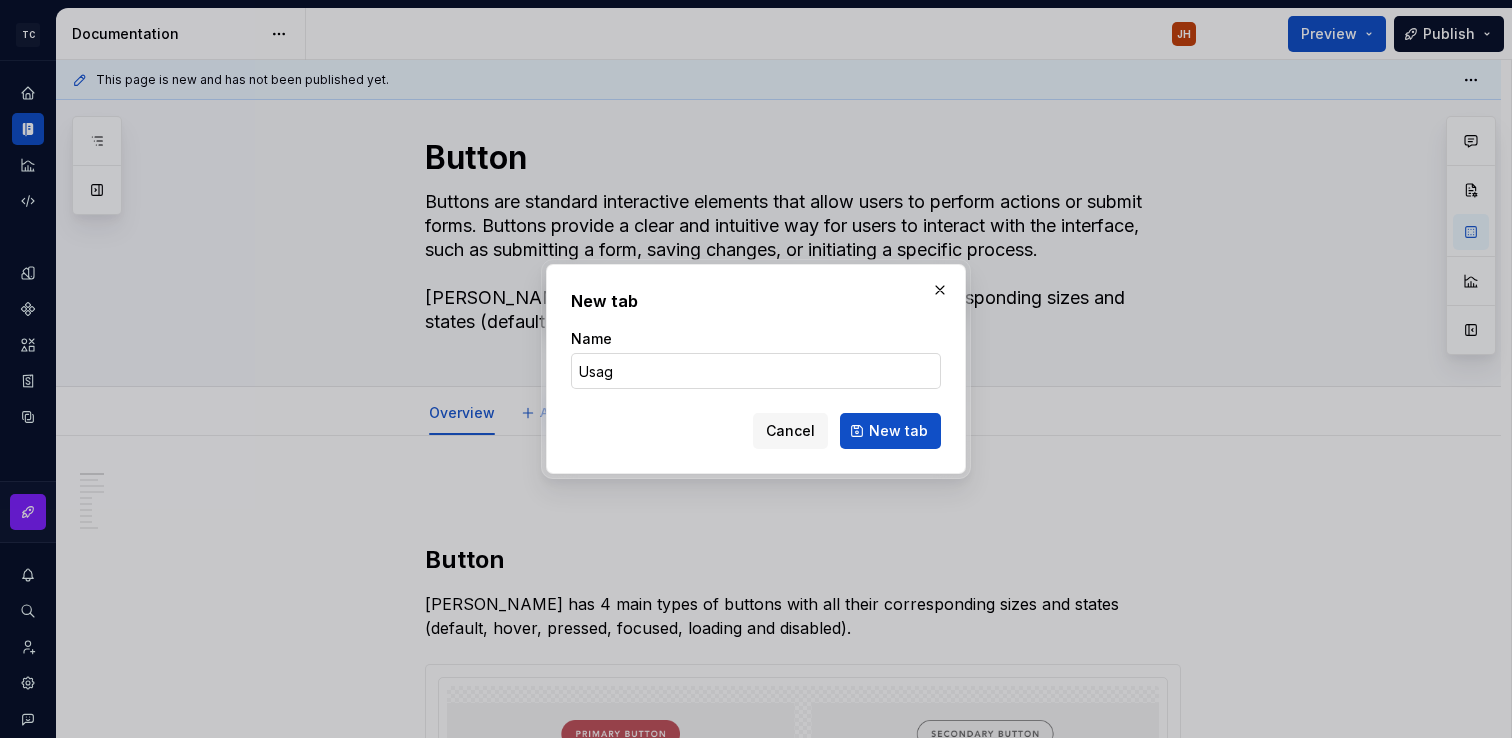 type on "Usage" 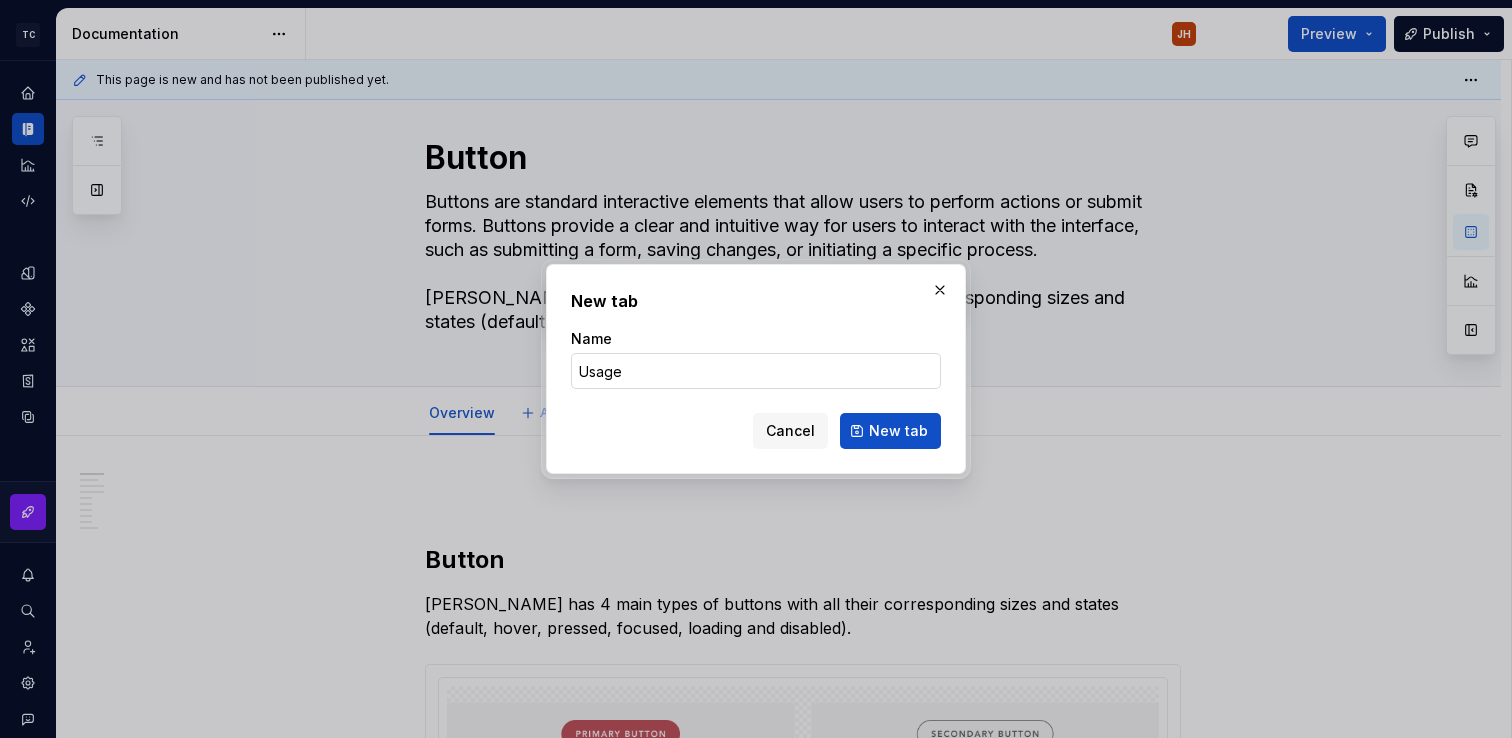 click on "New tab" at bounding box center [890, 431] 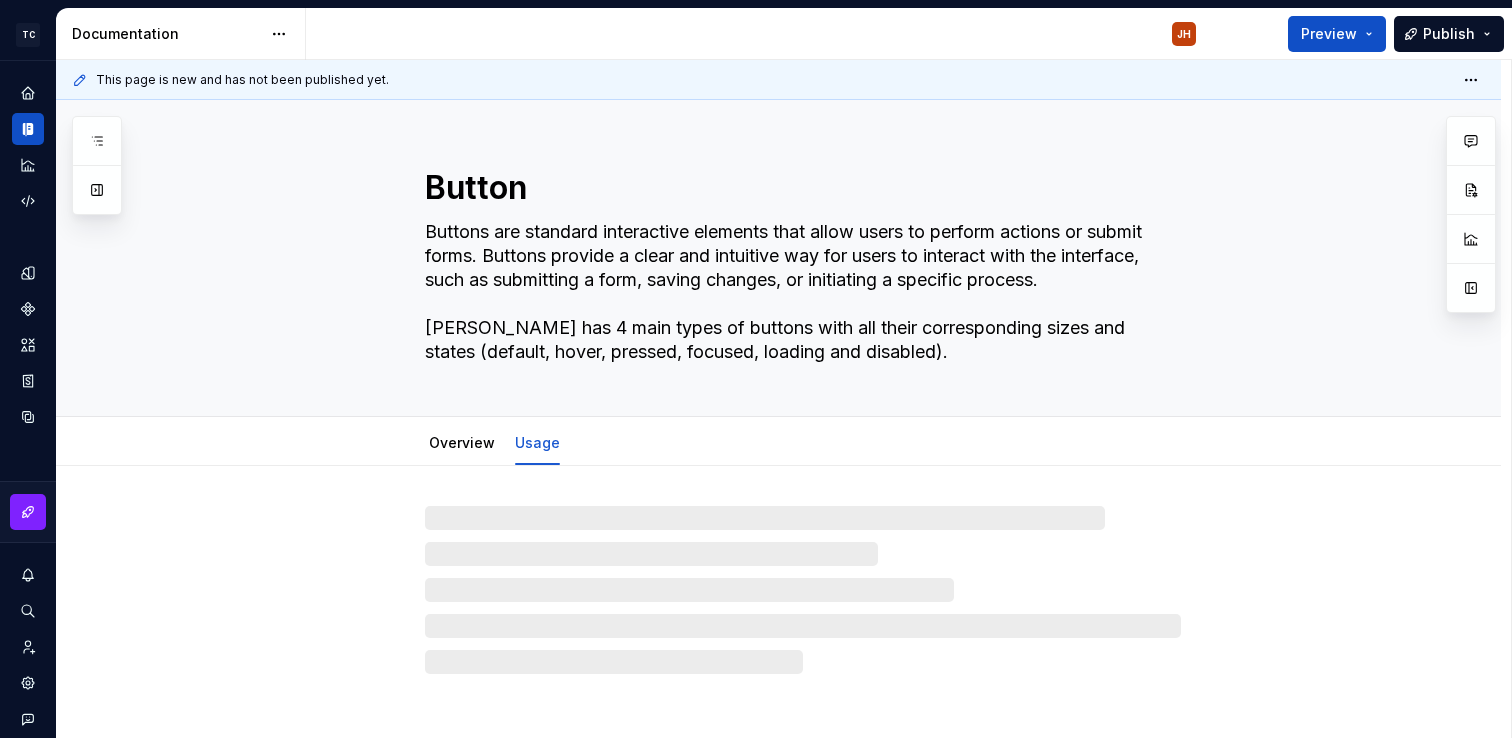 click at bounding box center (803, 590) 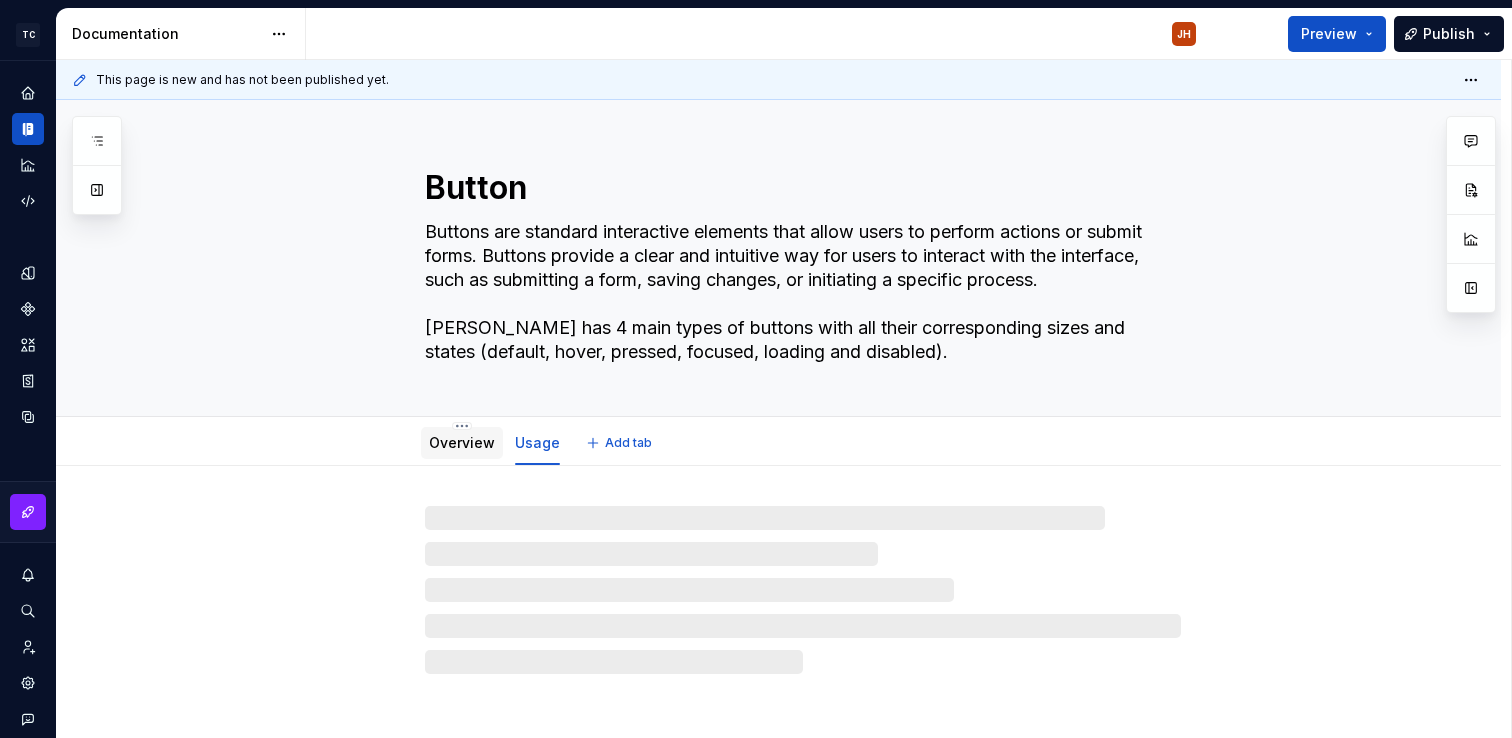 click on "Overview" at bounding box center (462, 442) 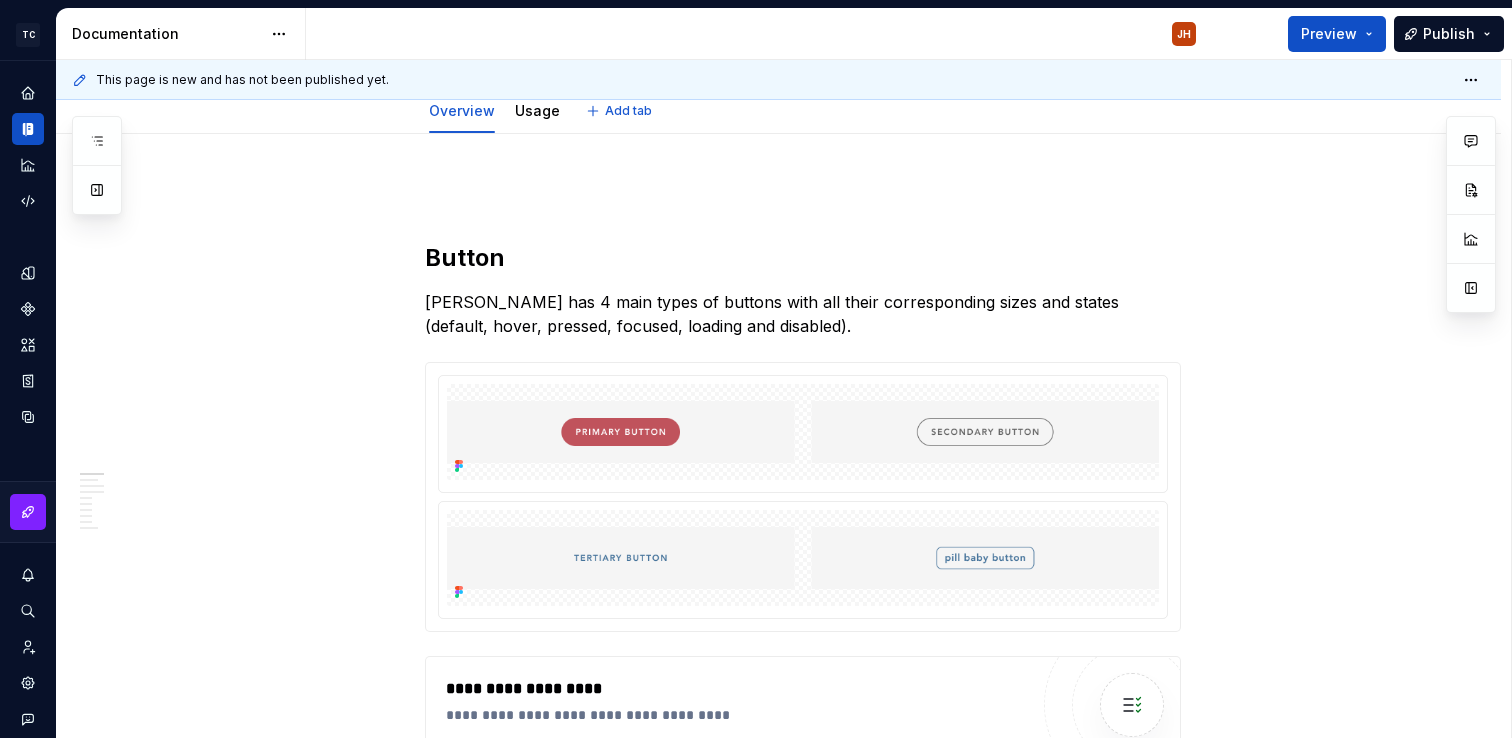type on "*" 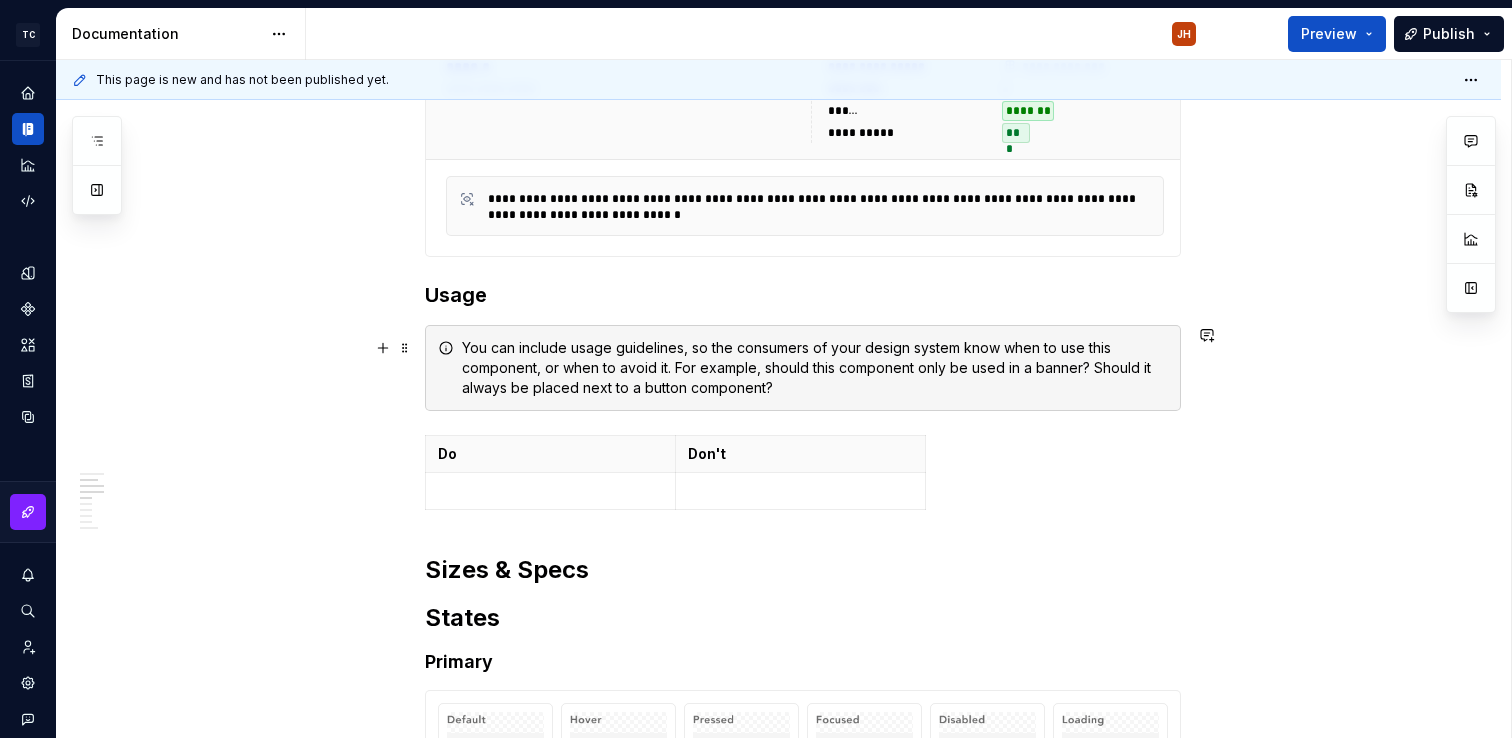 scroll, scrollTop: 1075, scrollLeft: 0, axis: vertical 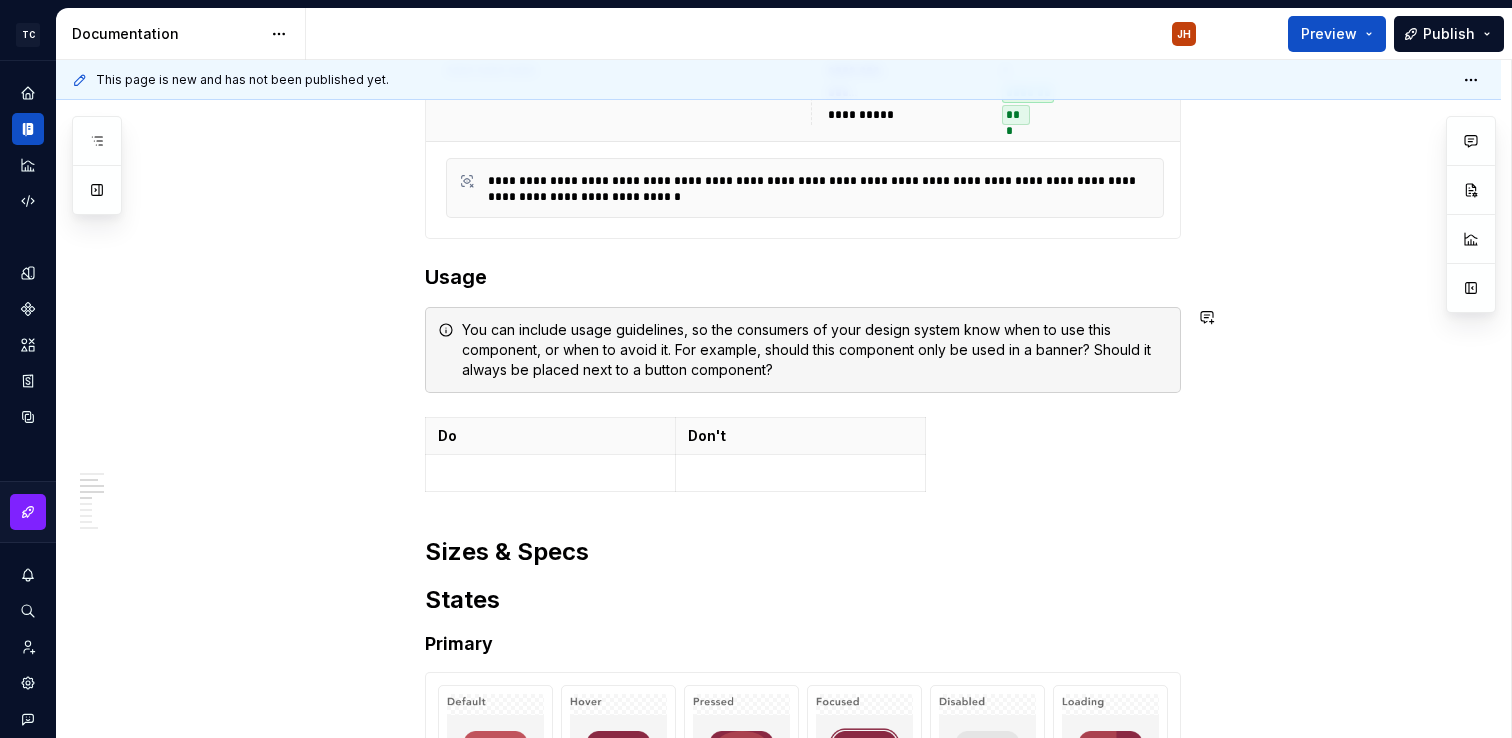 click on "**********" at bounding box center [803, 515] 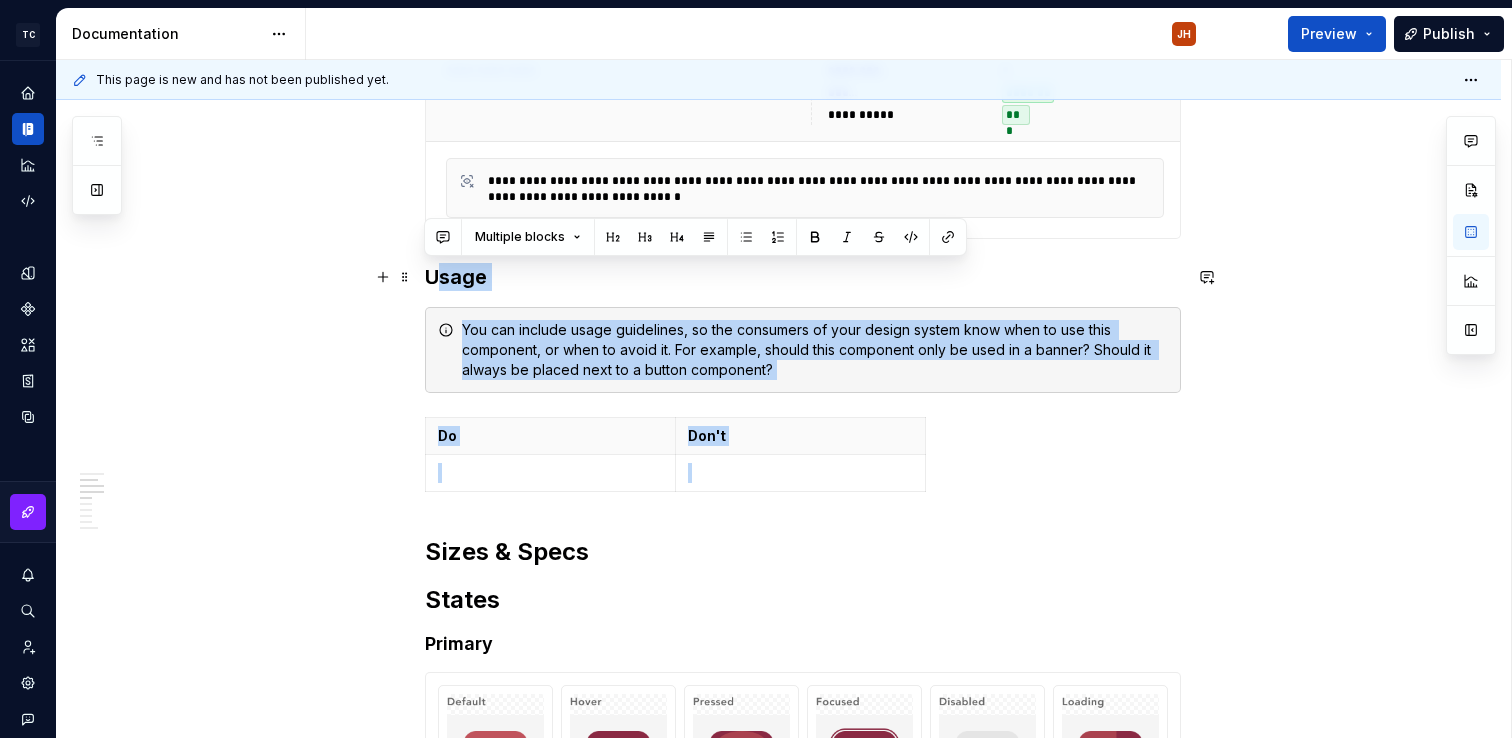 drag, startPoint x: 1031, startPoint y: 520, endPoint x: 386, endPoint y: 290, distance: 684.781 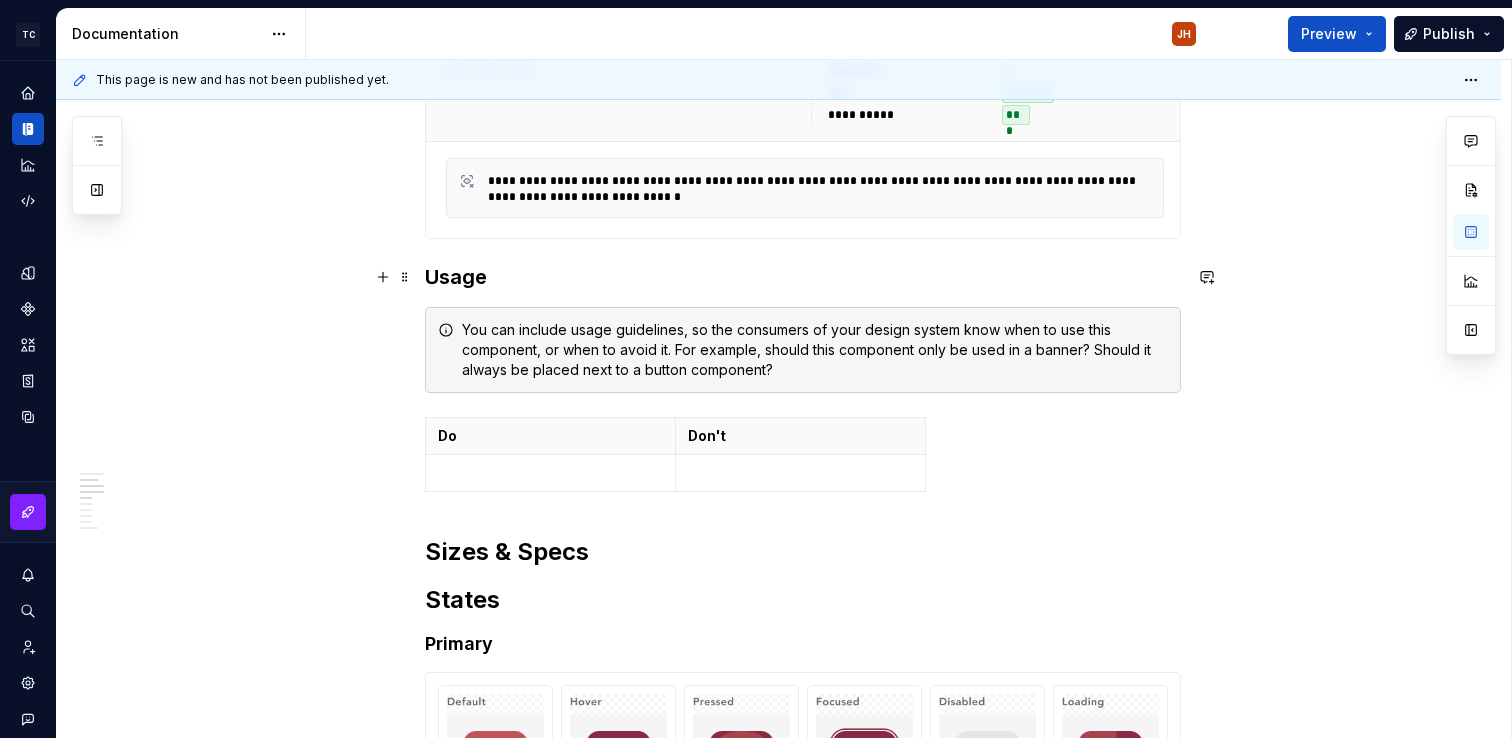click on "Usage" at bounding box center (803, 277) 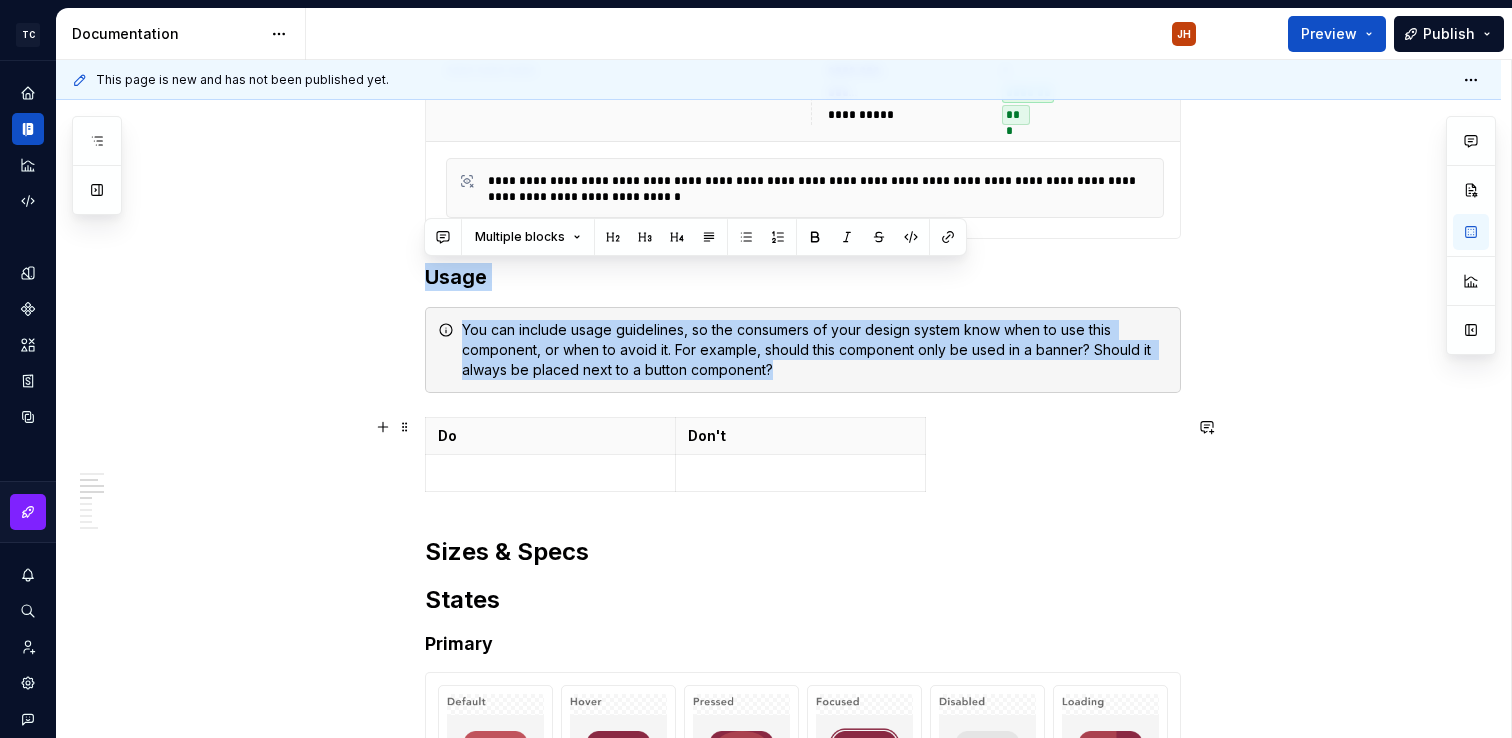 drag, startPoint x: 424, startPoint y: 282, endPoint x: 957, endPoint y: 467, distance: 564.19324 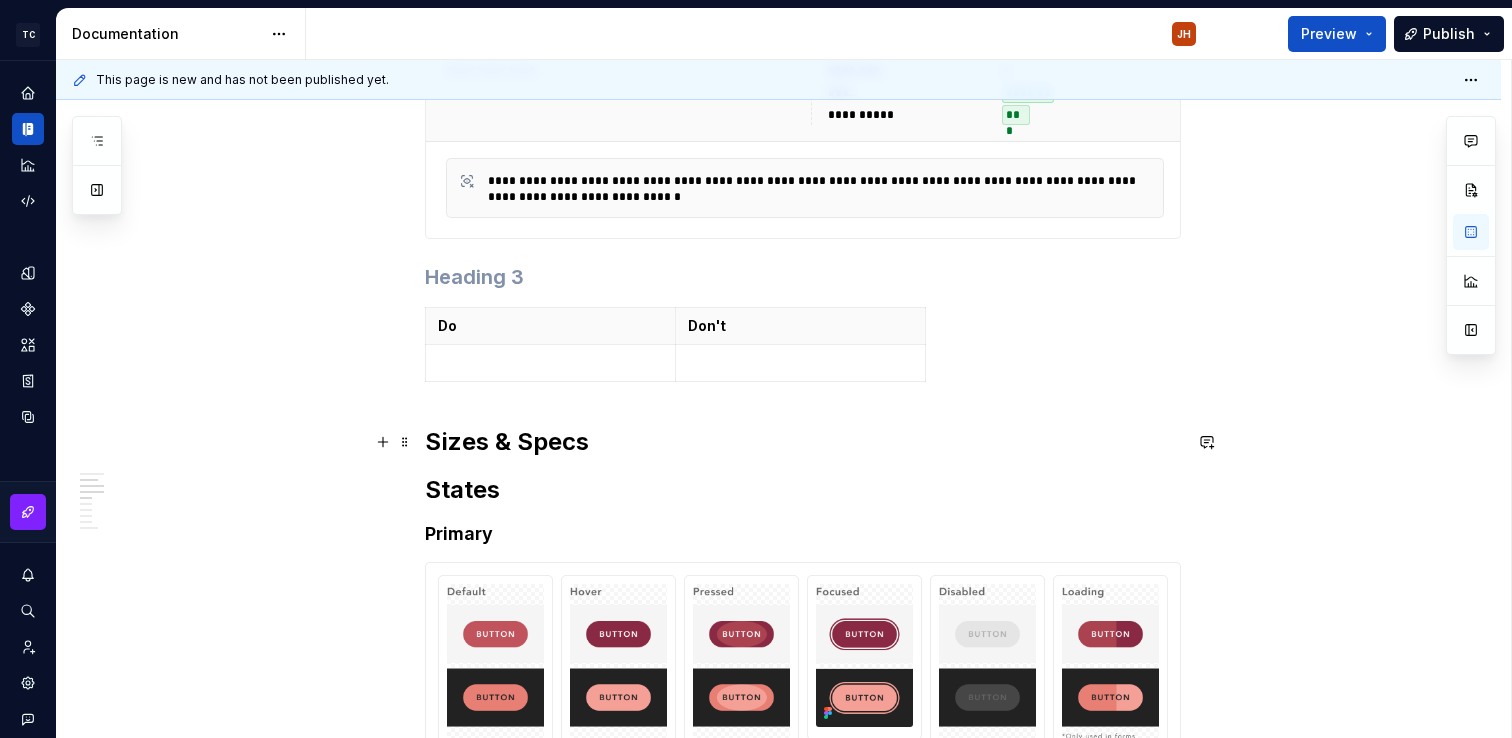 click on "Sizes & Specs" at bounding box center [803, 442] 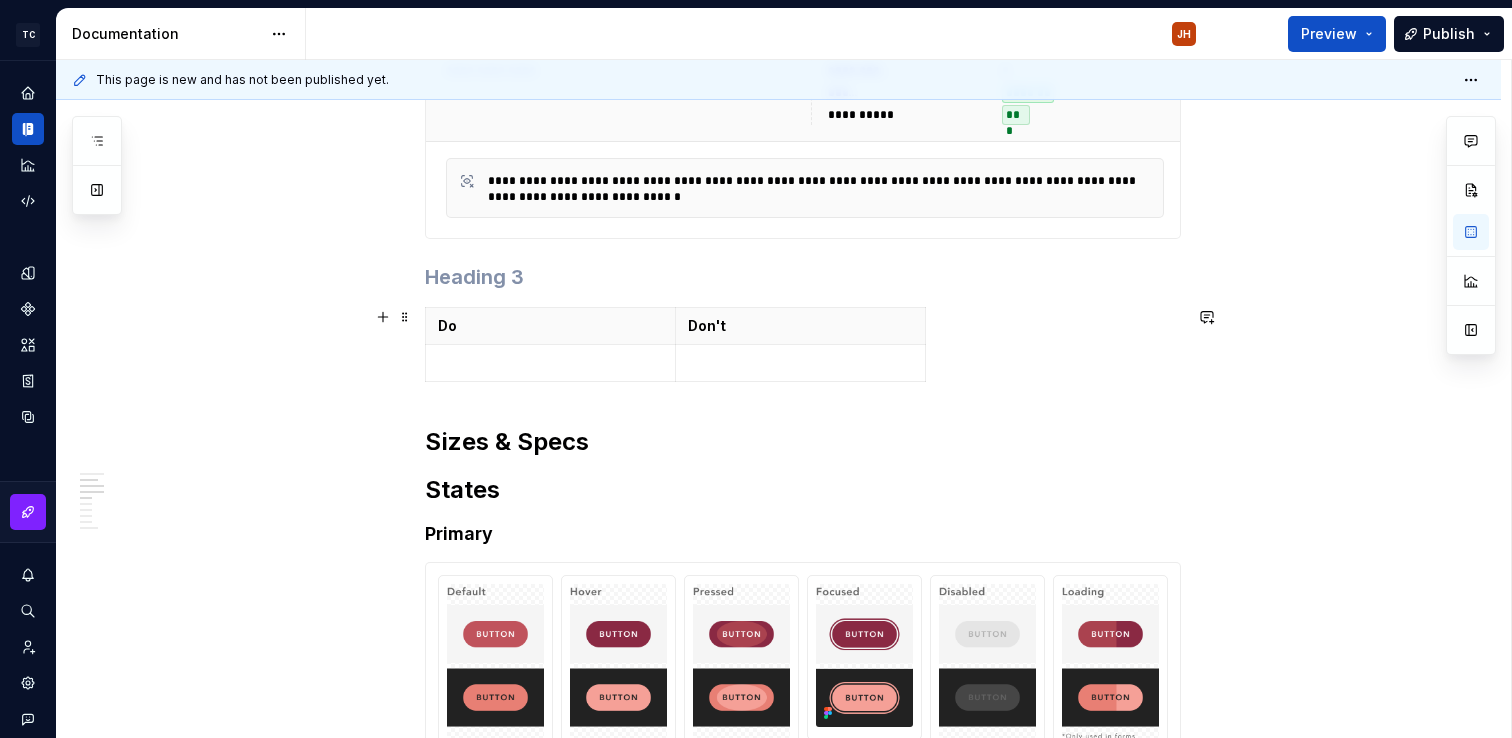 click at bounding box center [405, 317] 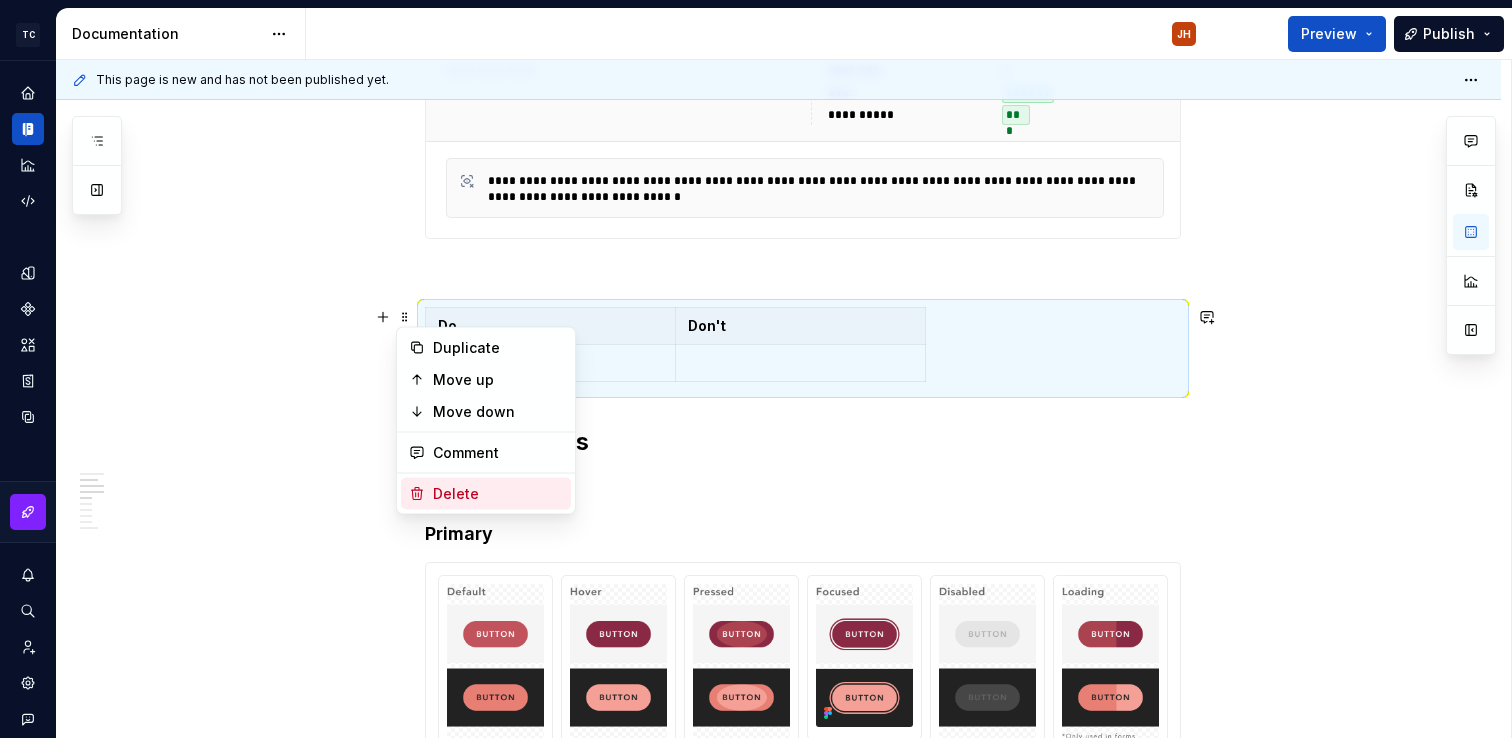 click on "Delete" at bounding box center (498, 494) 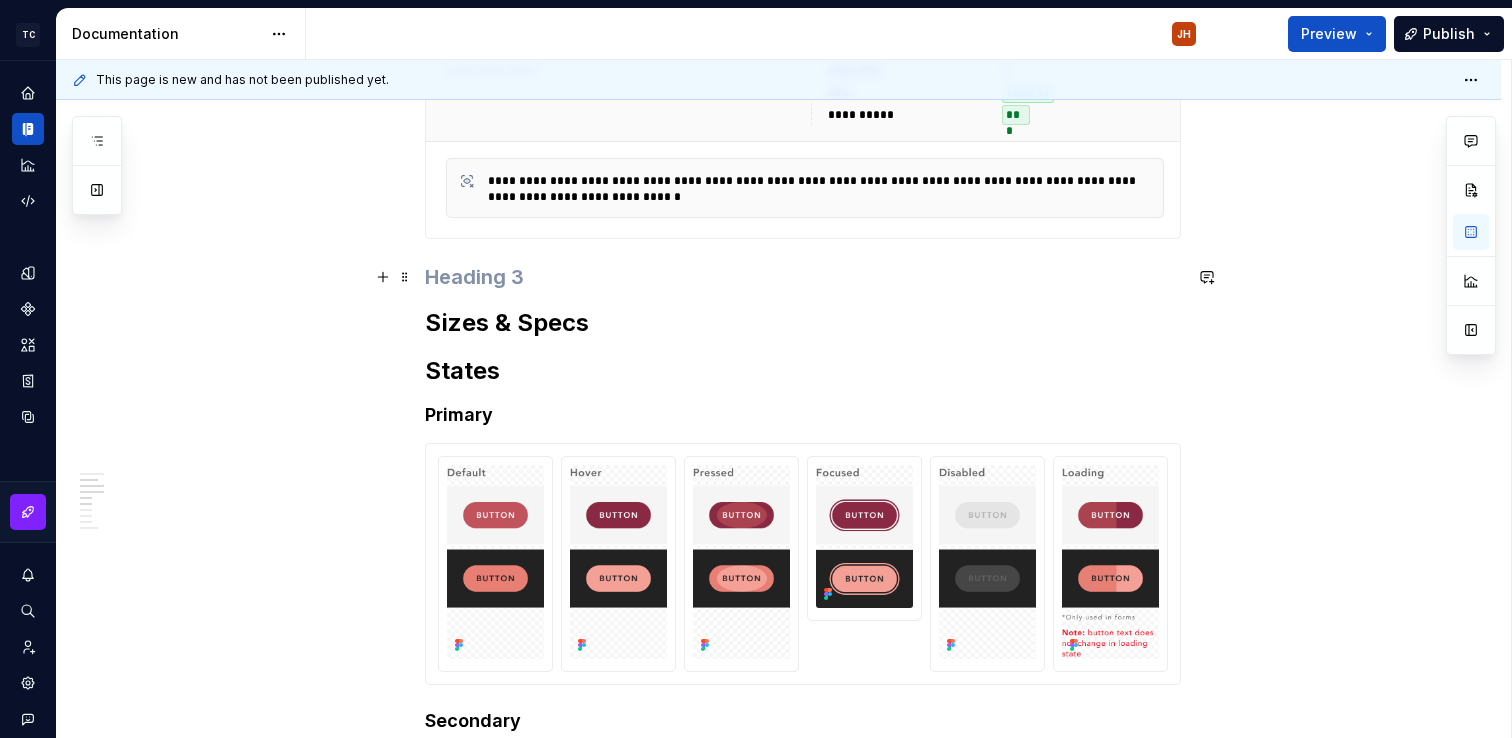 click at bounding box center (803, 277) 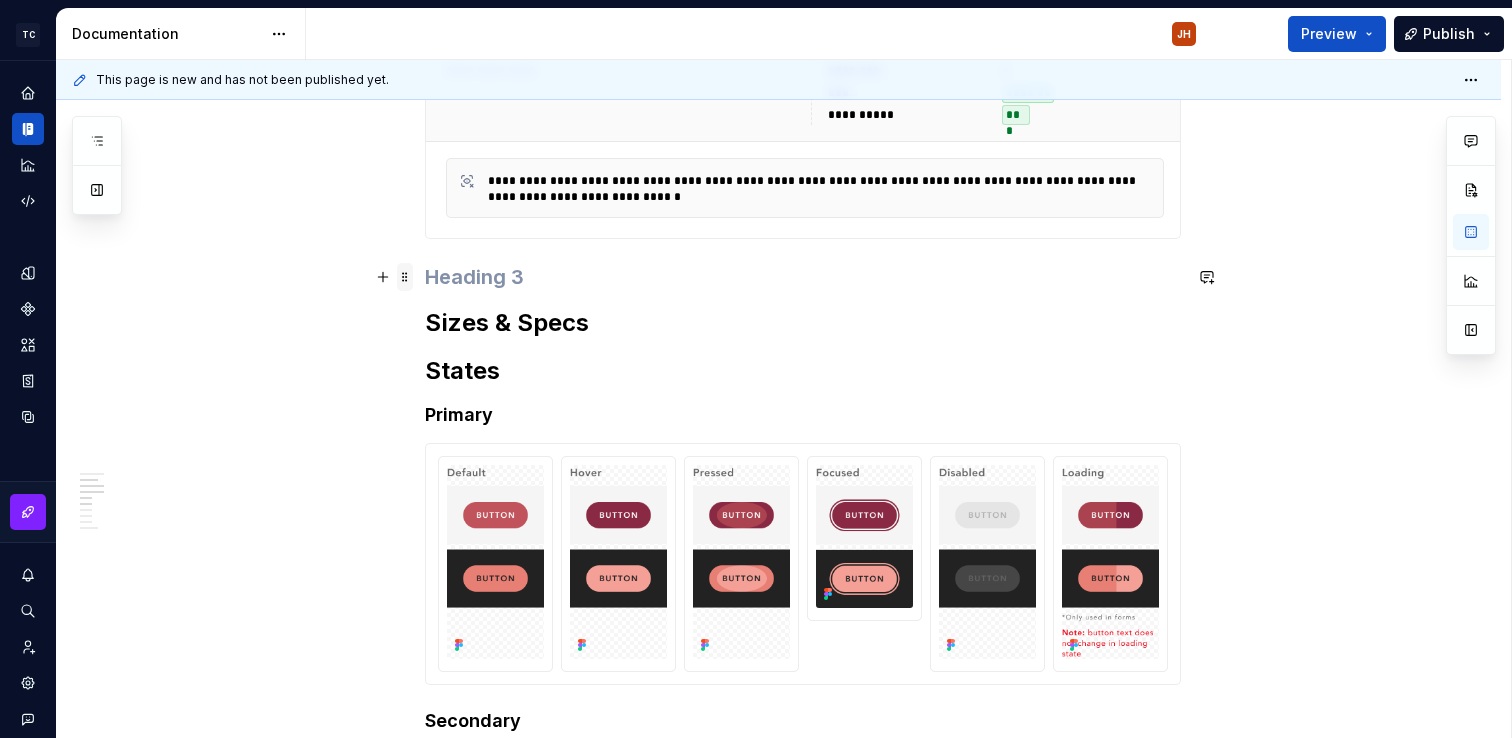 click at bounding box center [405, 277] 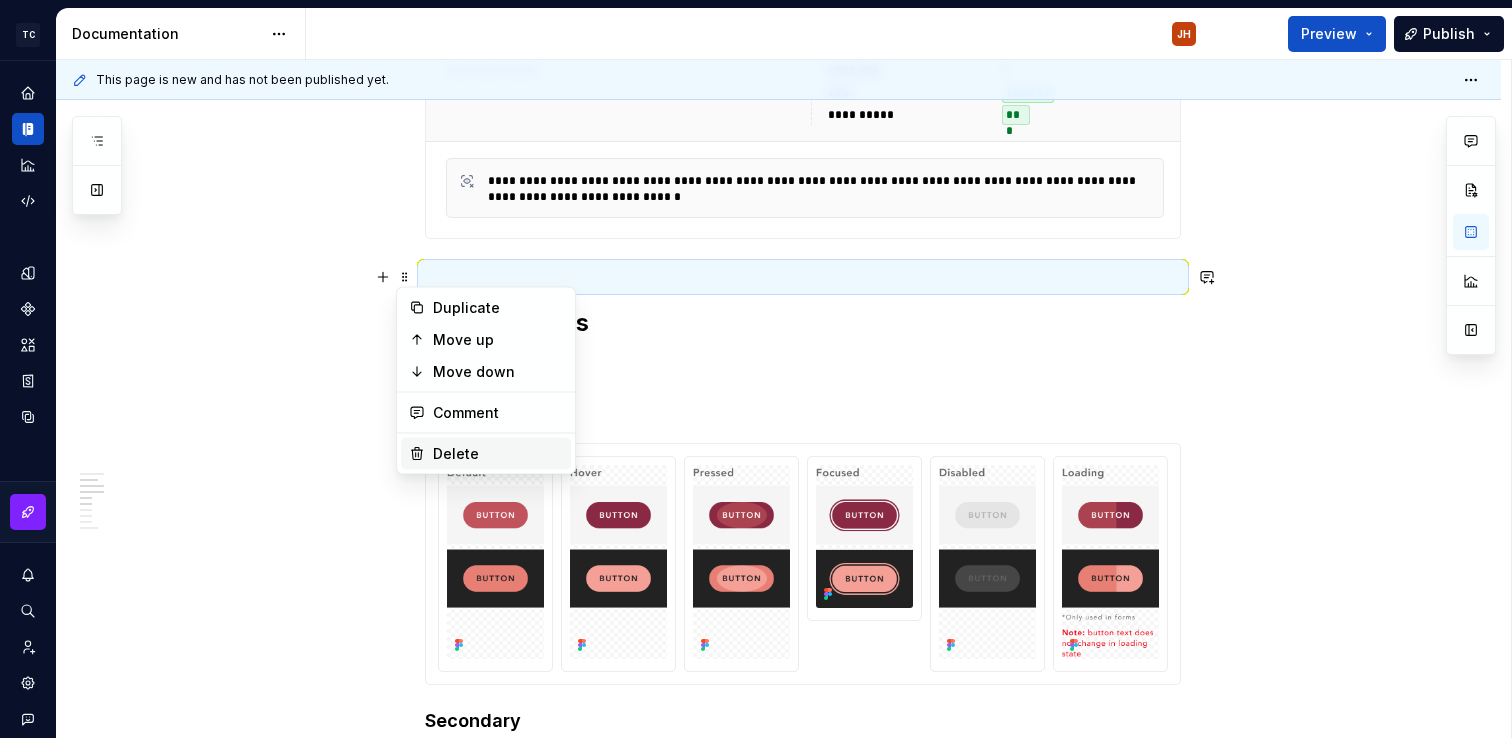 click on "Delete" at bounding box center [498, 454] 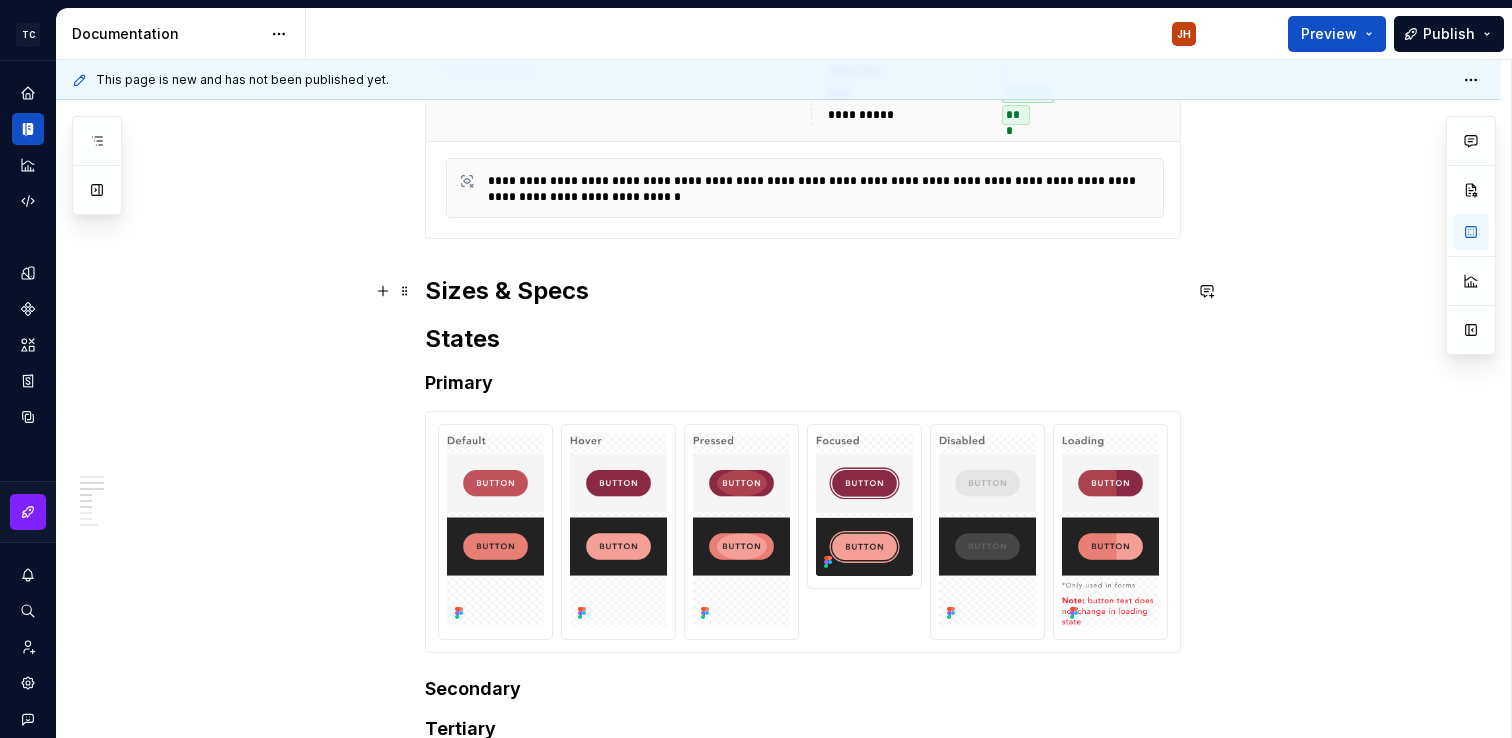 click on "Sizes & Specs" at bounding box center [803, 291] 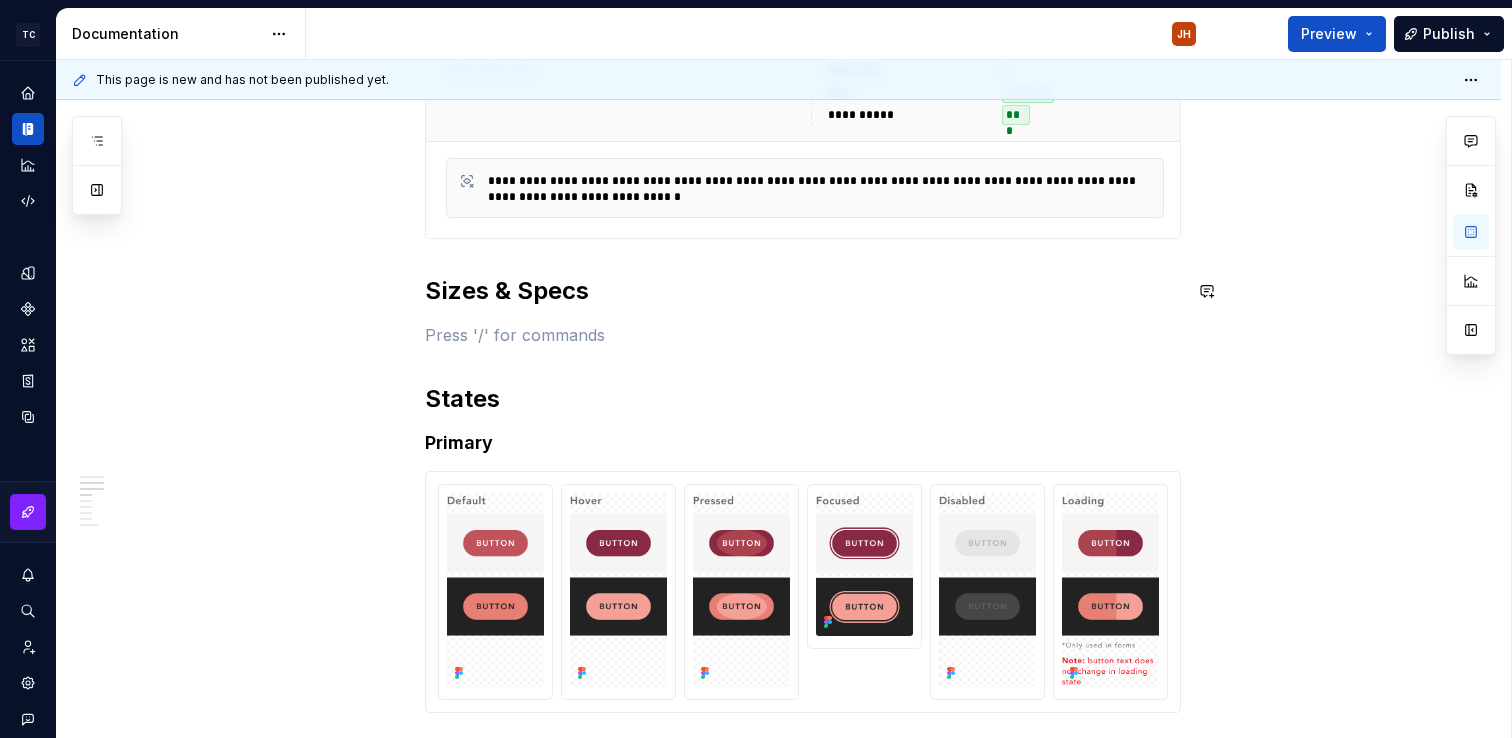 click on "**********" at bounding box center [803, 414] 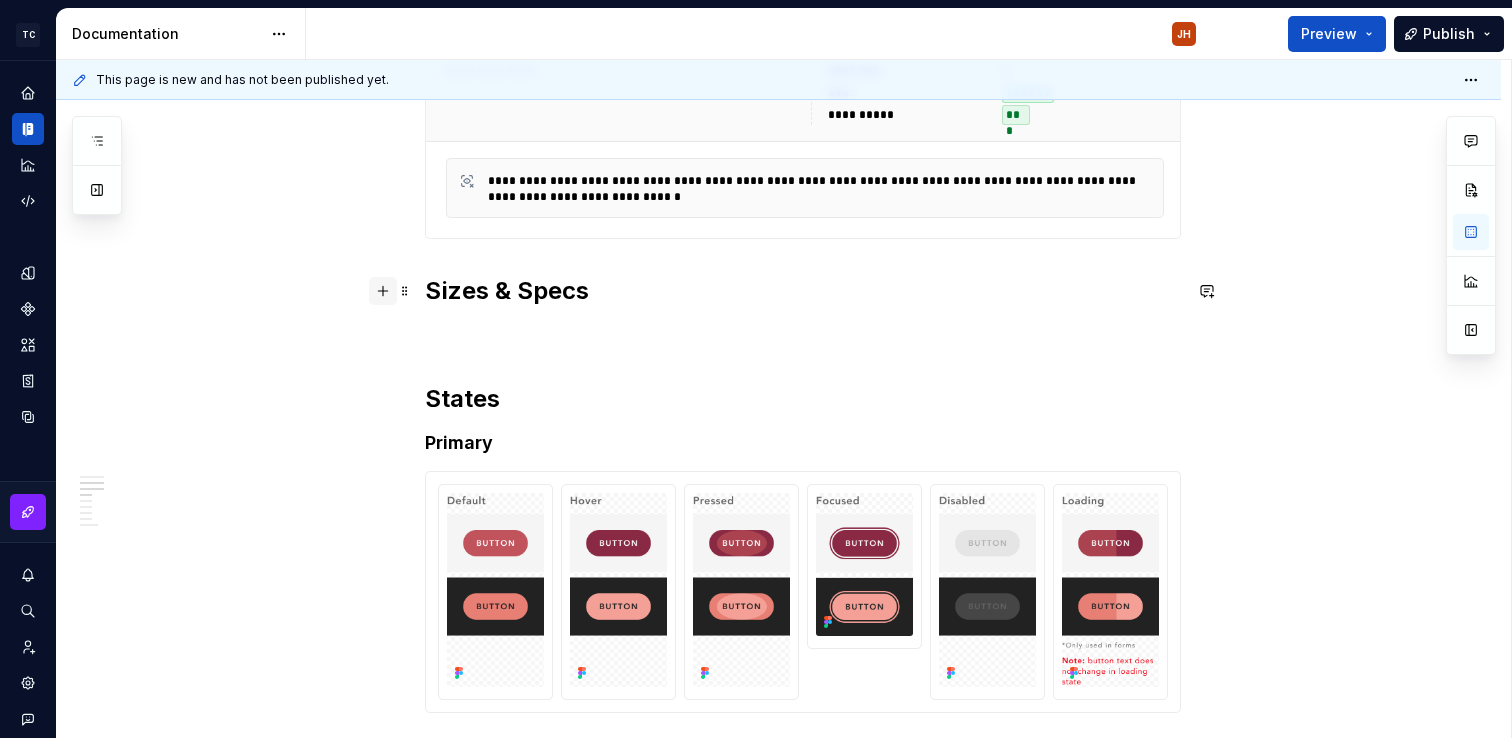 click at bounding box center [383, 291] 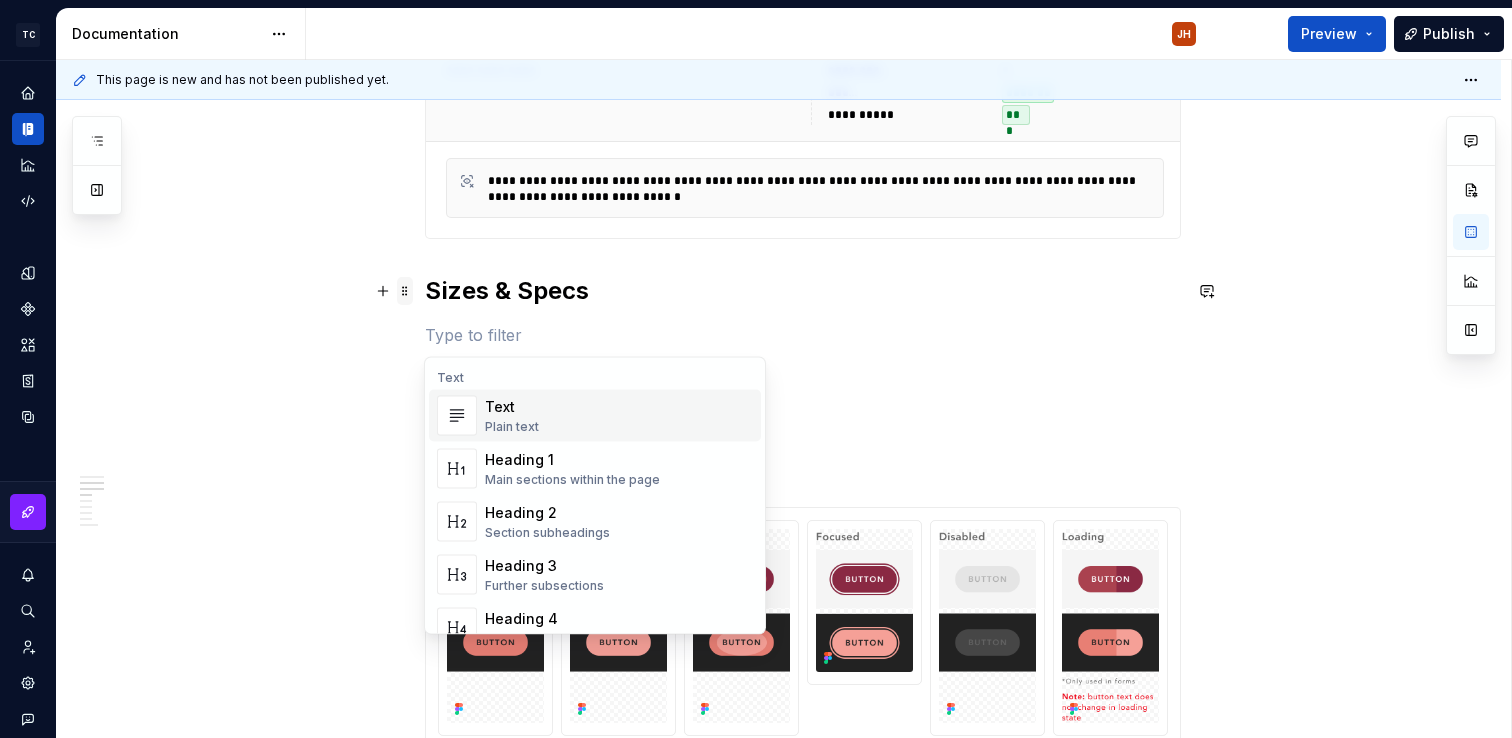 click at bounding box center (405, 291) 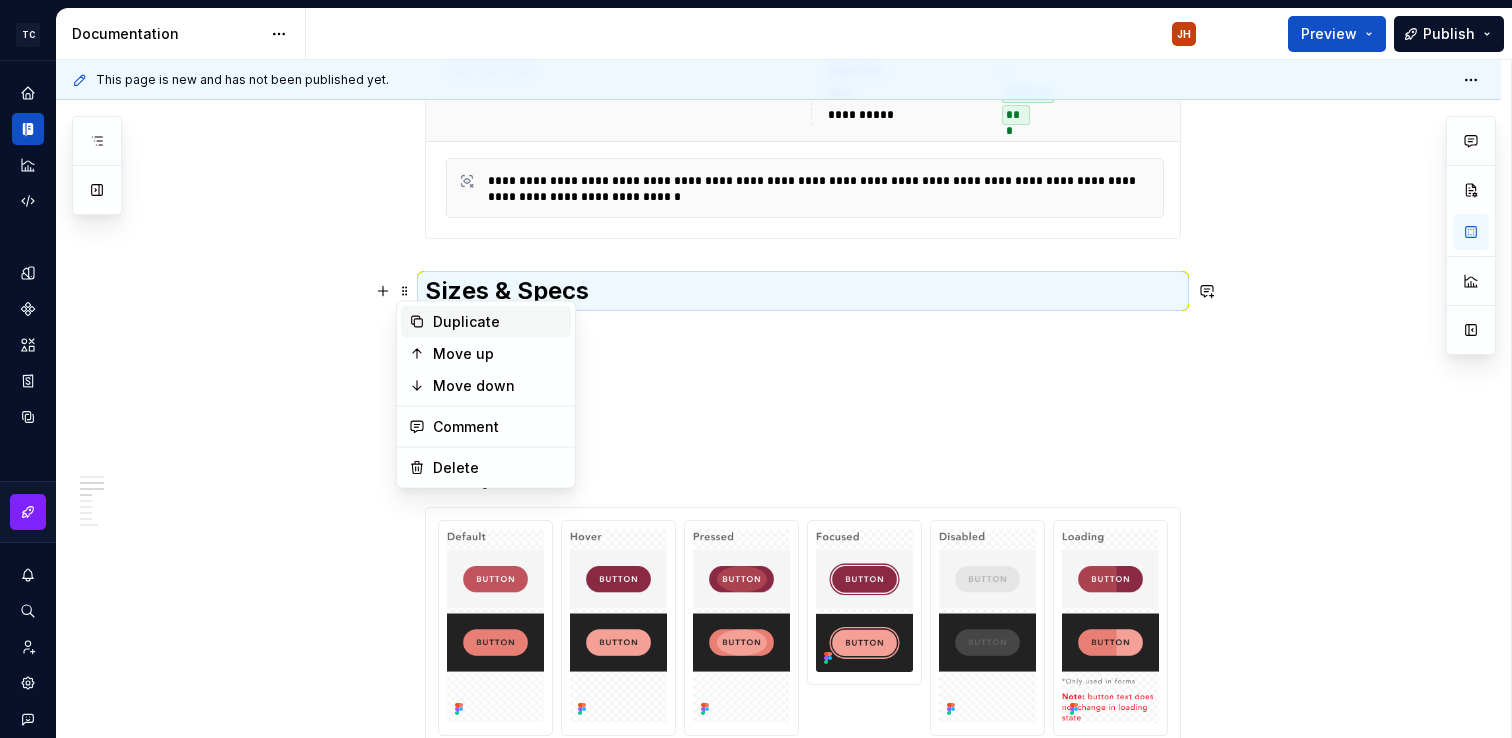click on "Duplicate" at bounding box center [498, 322] 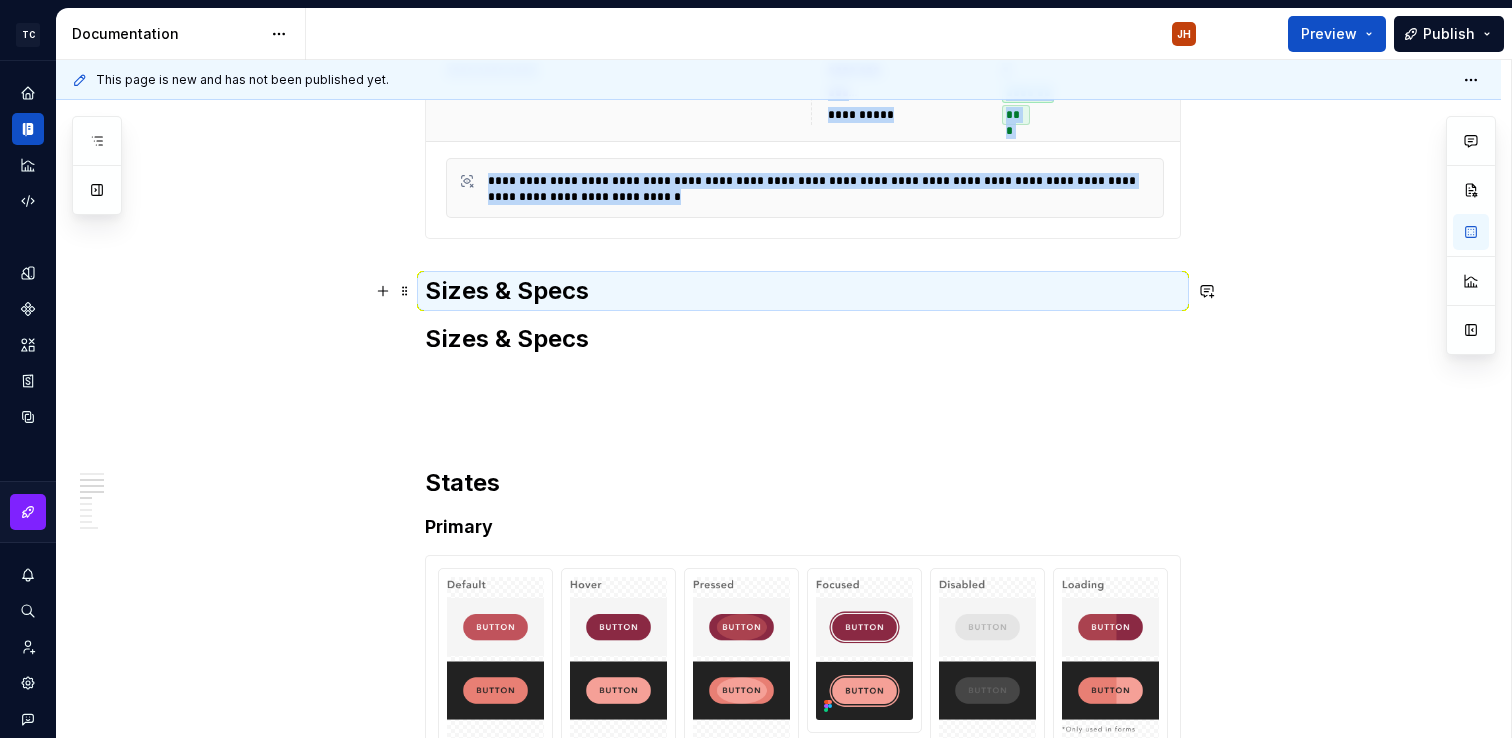 click on "Sizes & Specs" at bounding box center [803, 291] 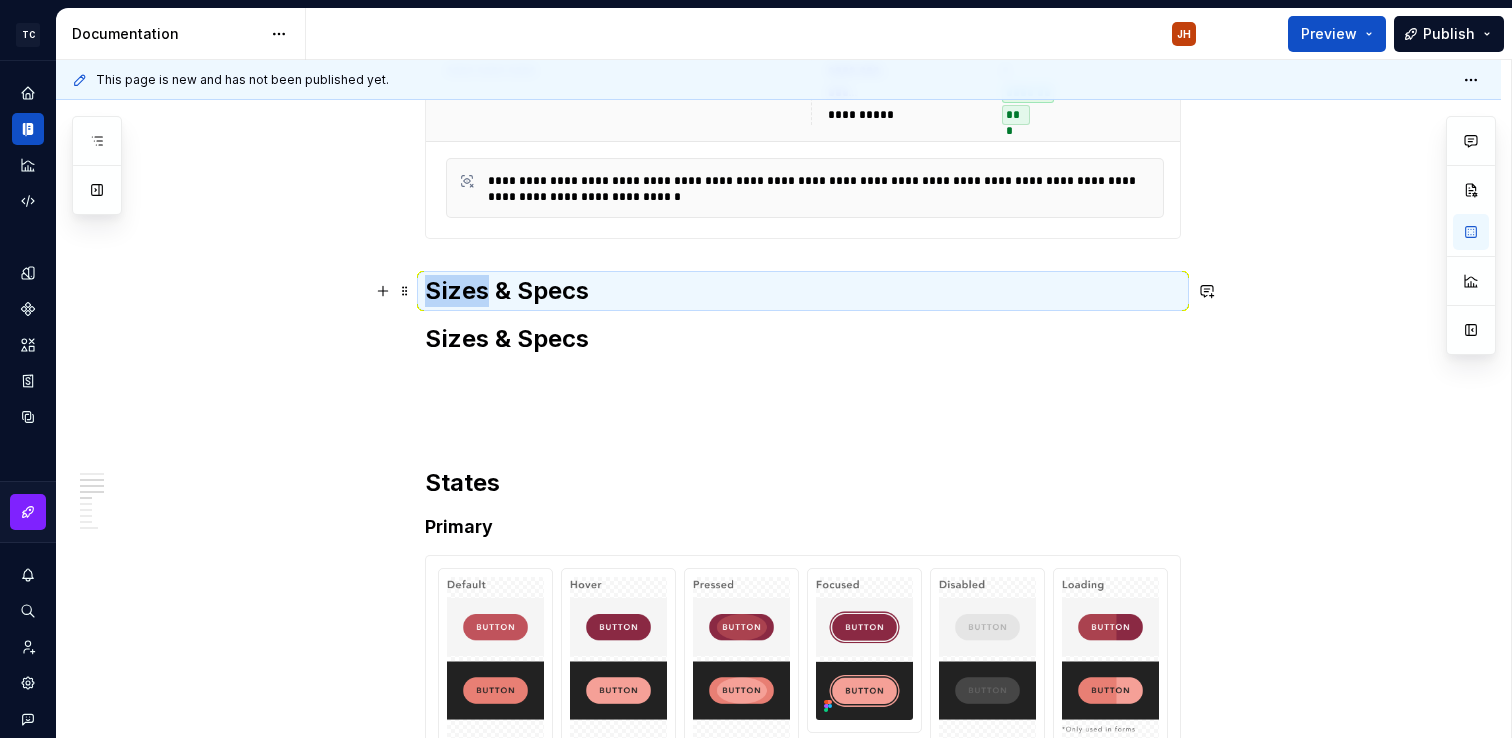 click on "Sizes & Specs" at bounding box center [803, 291] 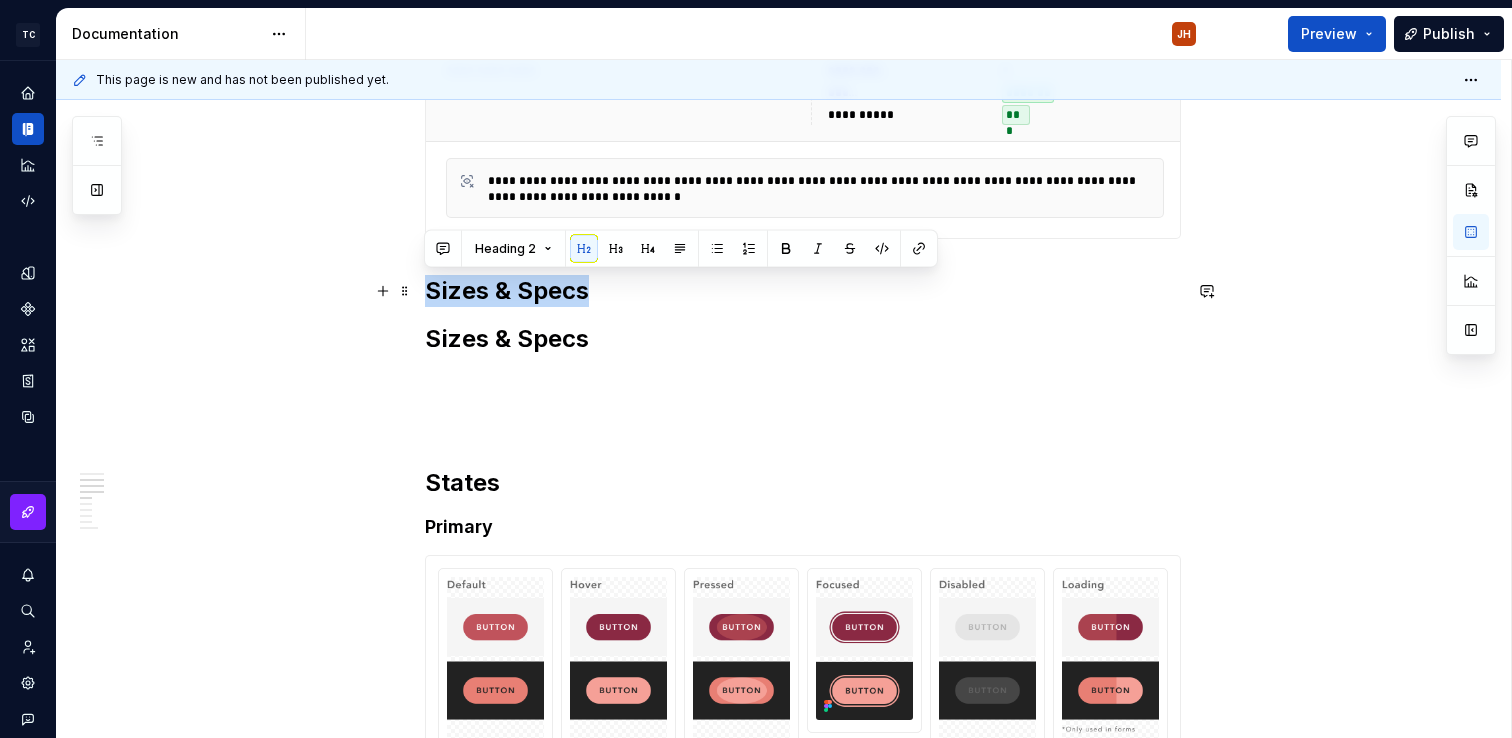 click on "Sizes & Specs" at bounding box center [803, 291] 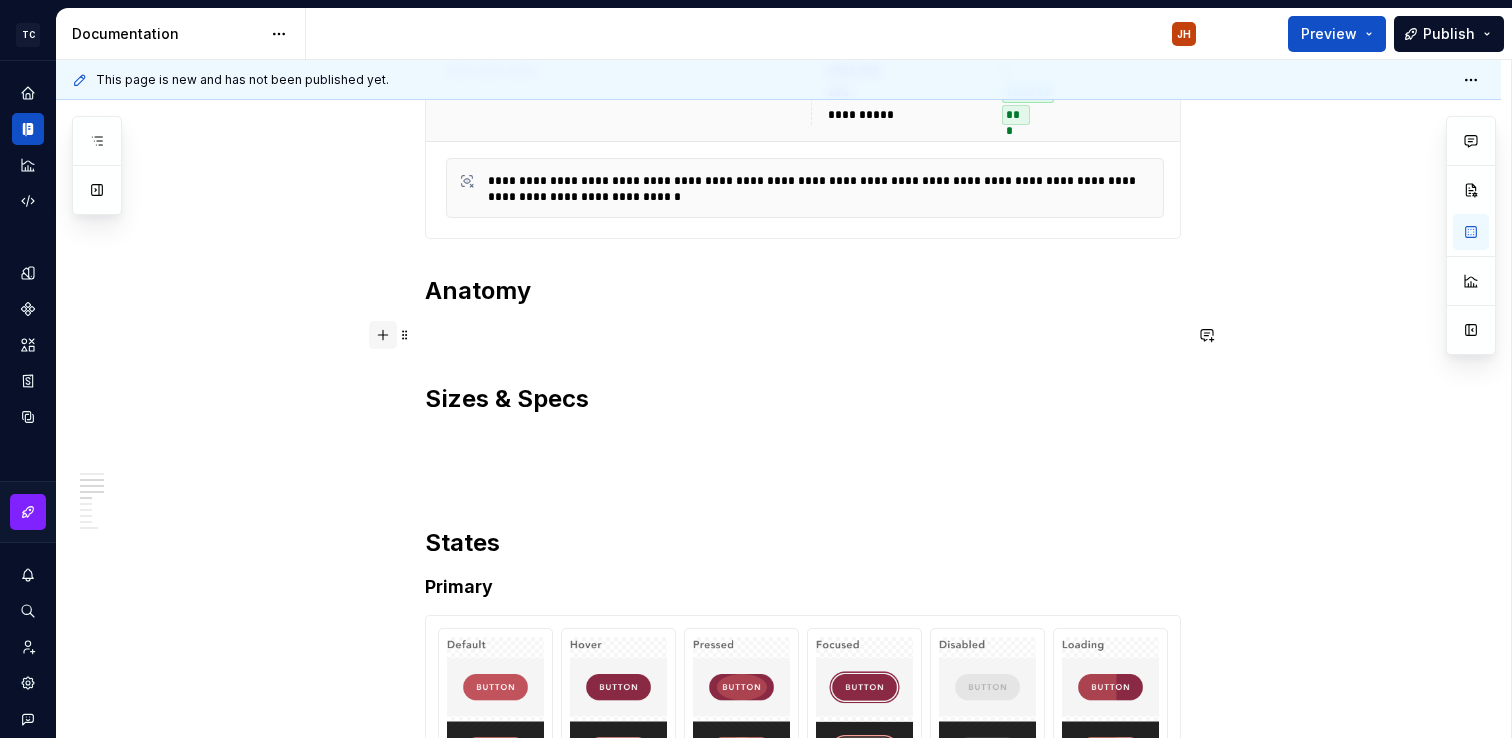 click at bounding box center [383, 335] 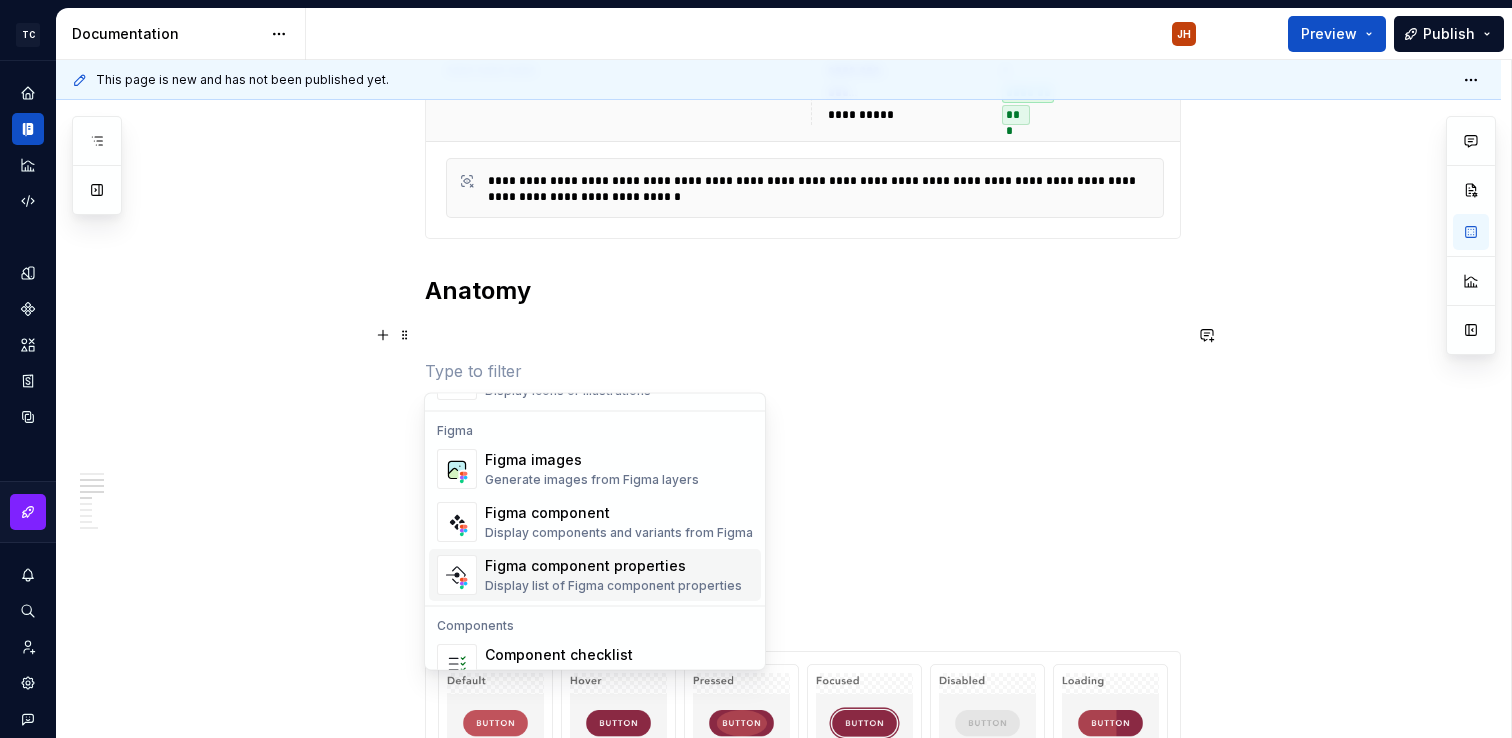 scroll, scrollTop: 1845, scrollLeft: 0, axis: vertical 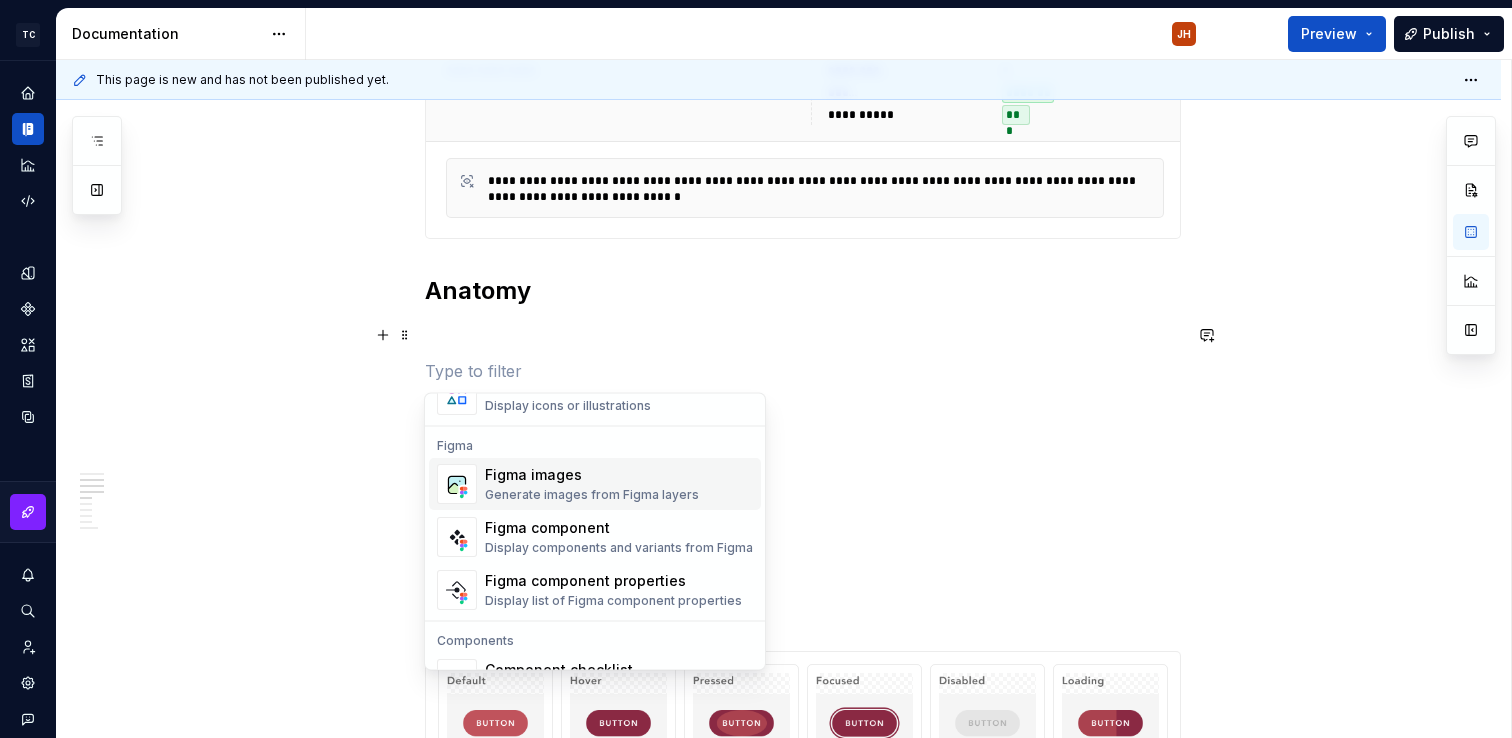 click on "Generate images from Figma layers" at bounding box center (592, 496) 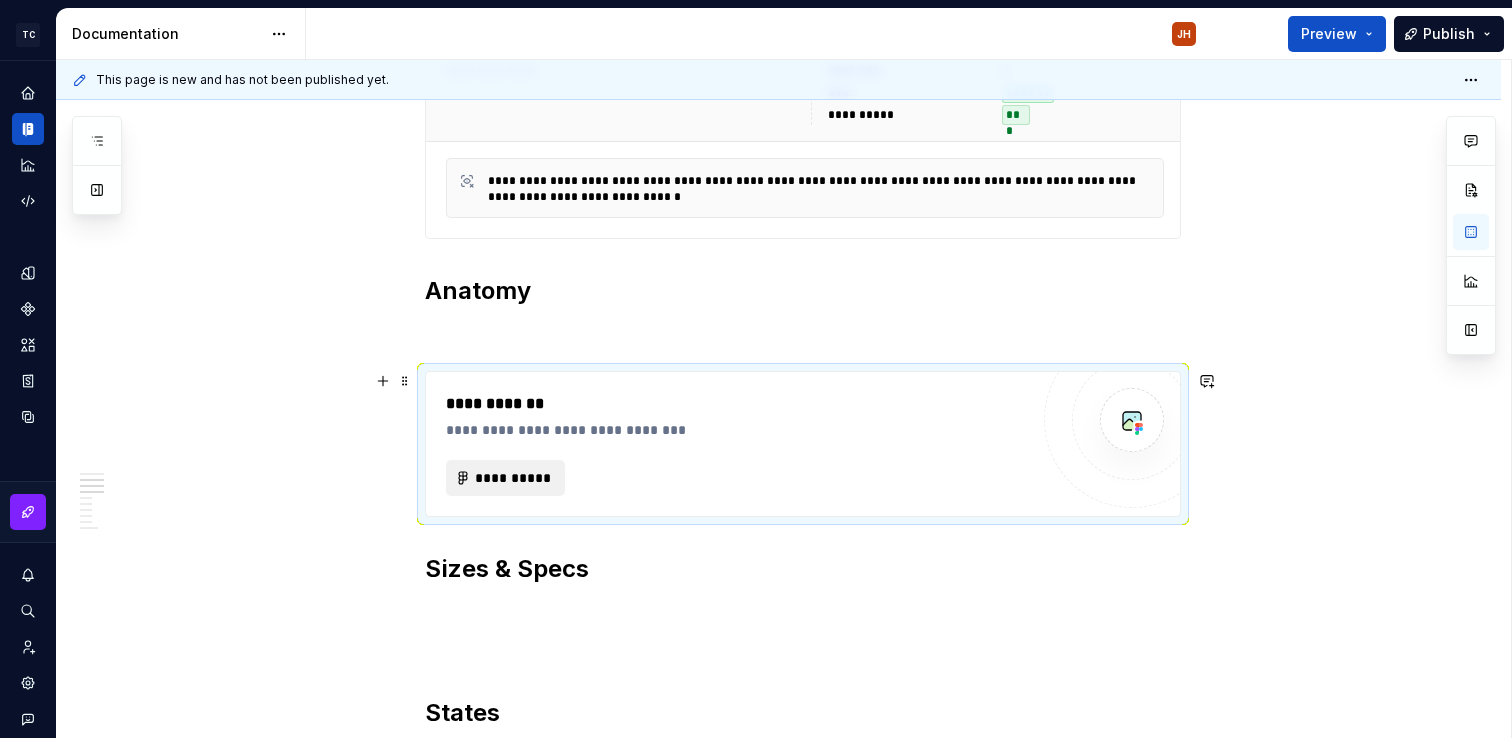 click on "**********" at bounding box center (506, 478) 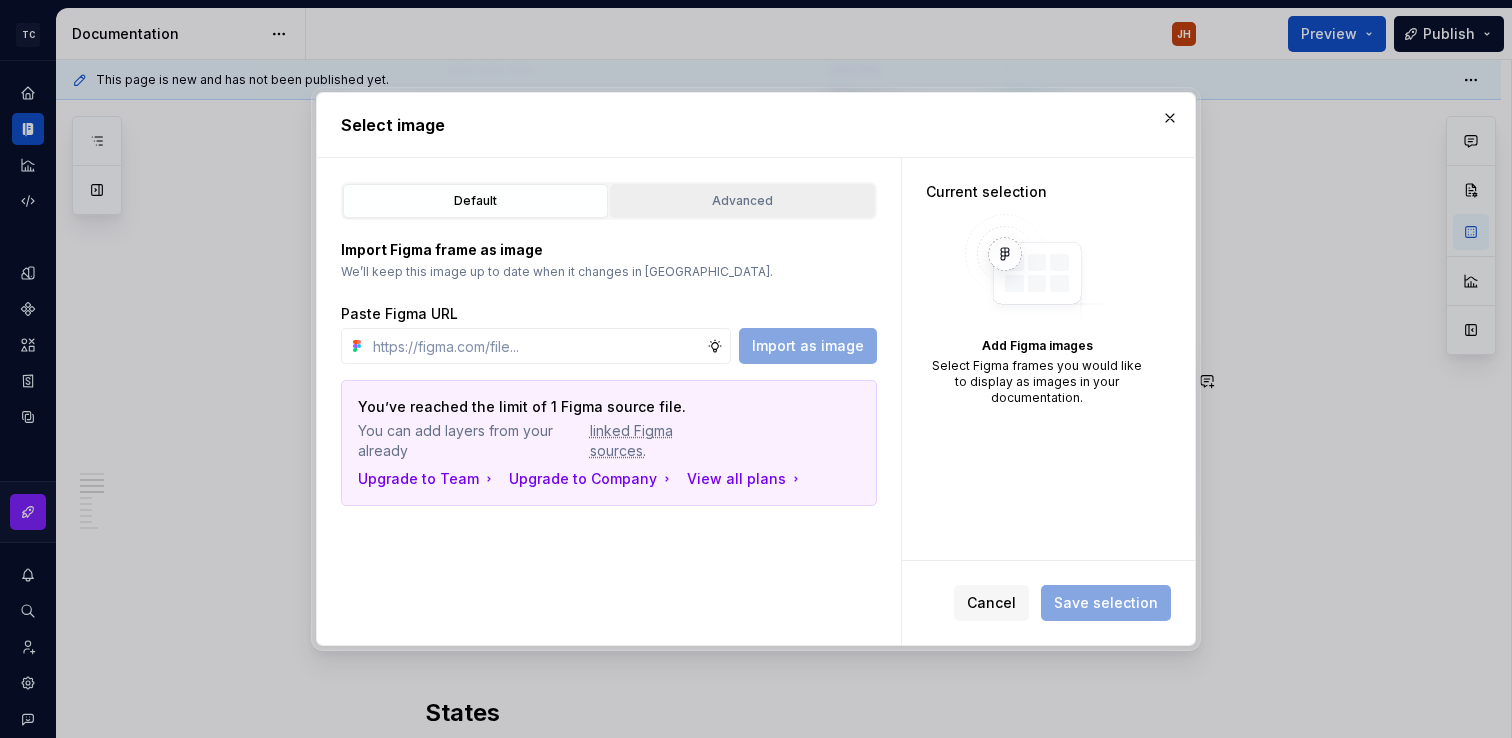 click on "Advanced" at bounding box center [742, 201] 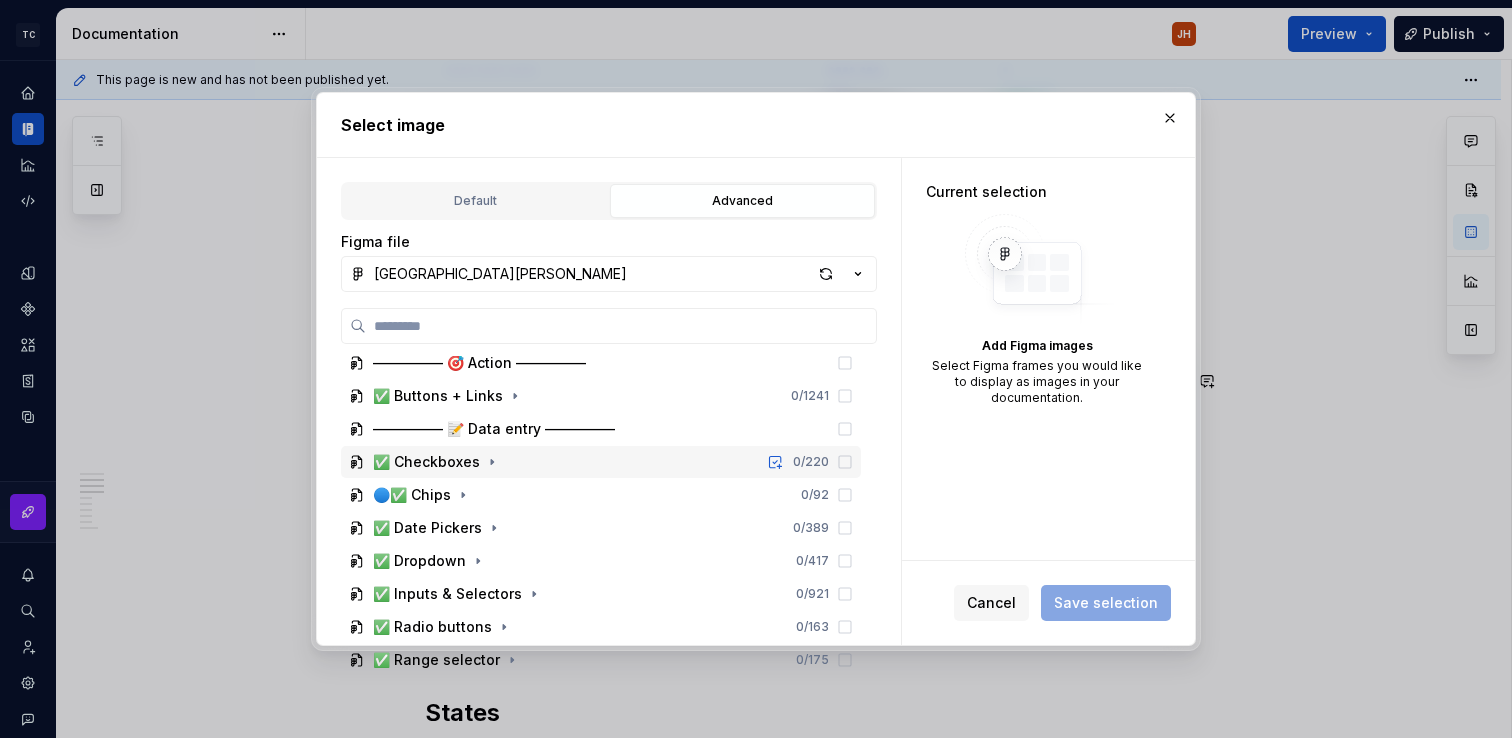 scroll, scrollTop: 325, scrollLeft: 0, axis: vertical 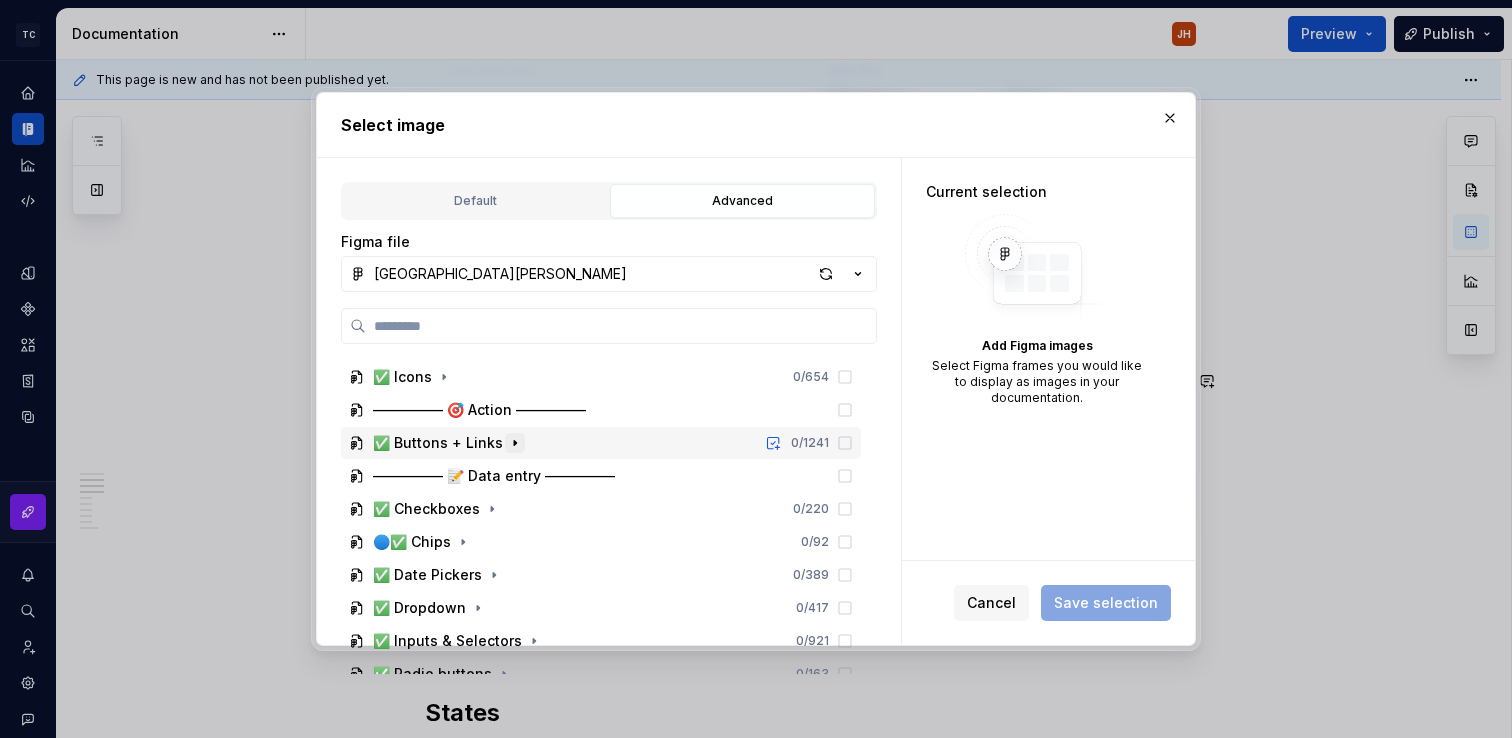 click 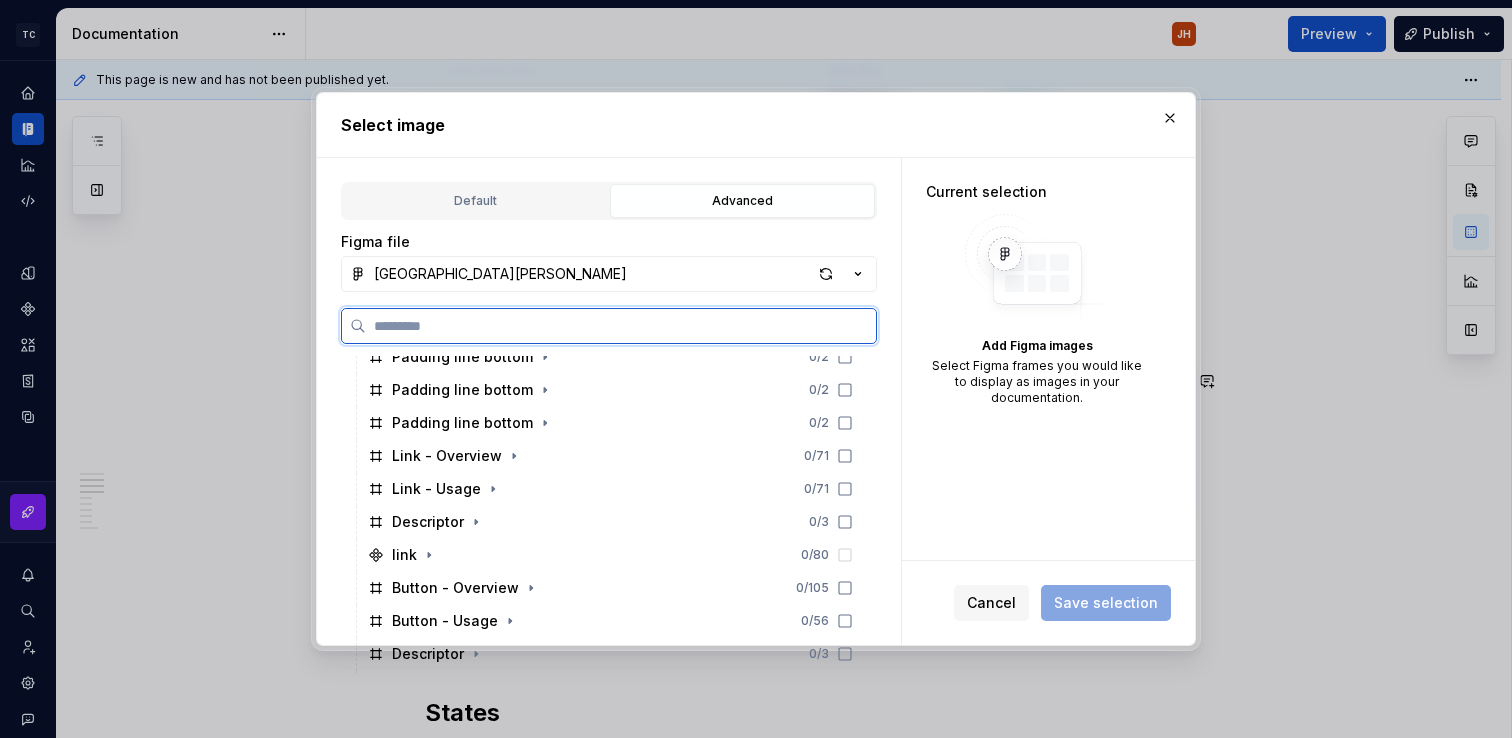 scroll, scrollTop: 1418, scrollLeft: 0, axis: vertical 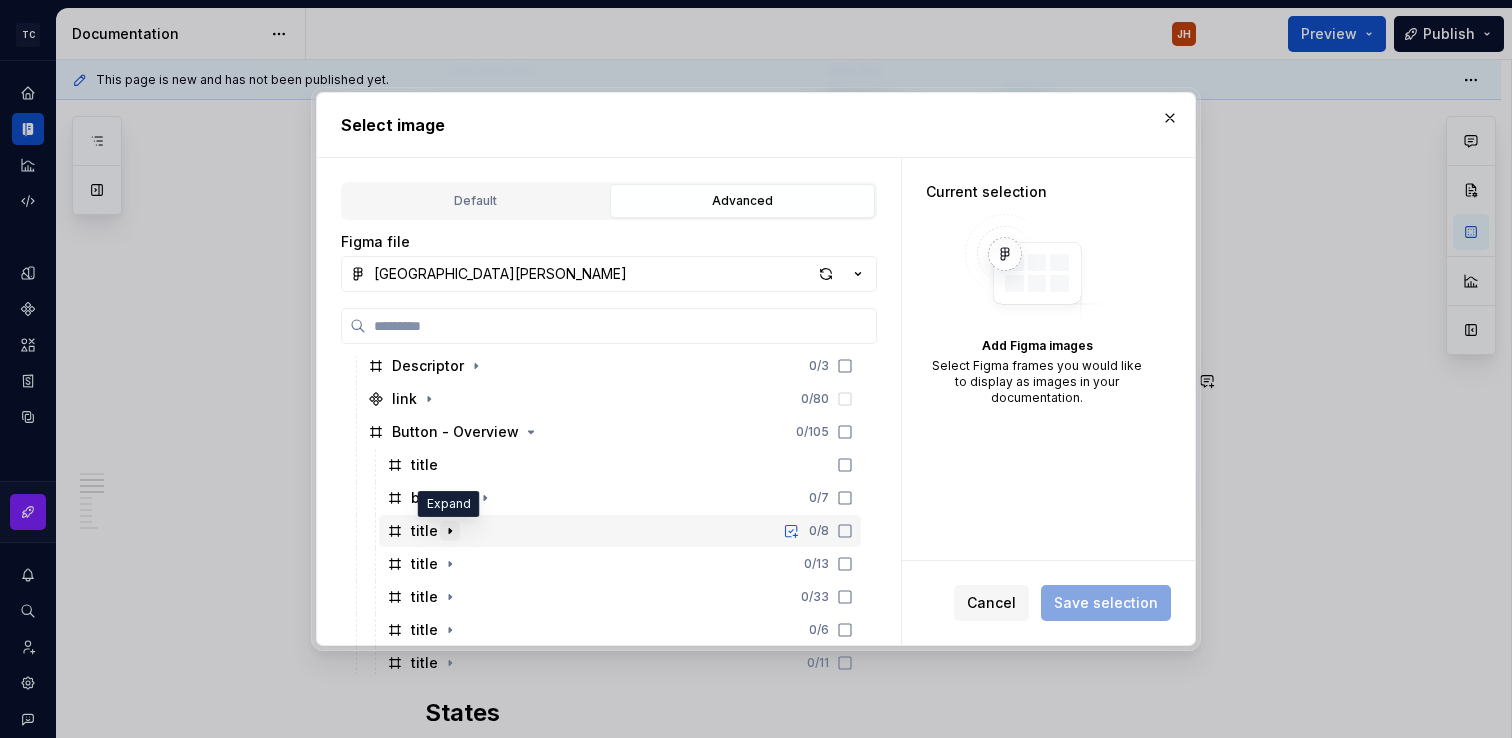 click 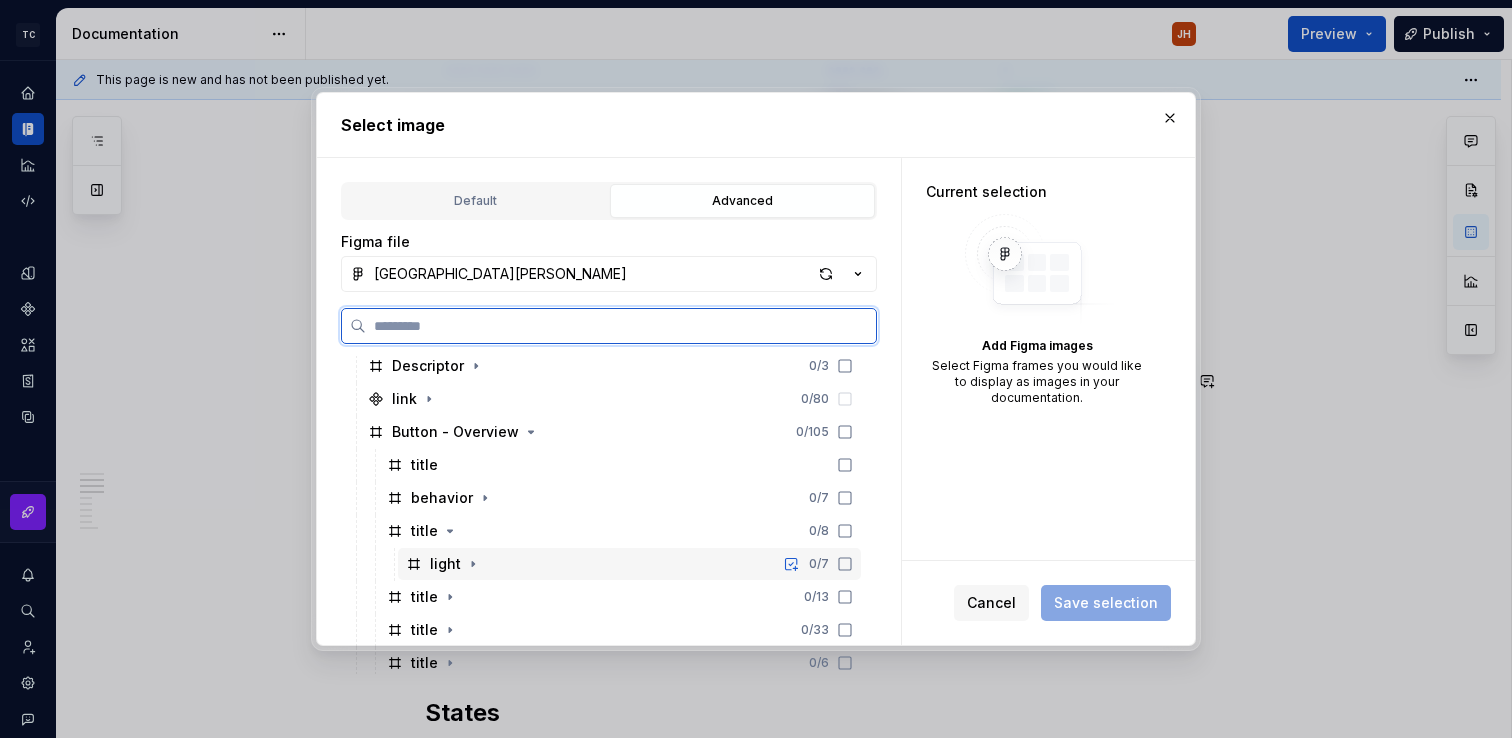click on "light" at bounding box center (445, 564) 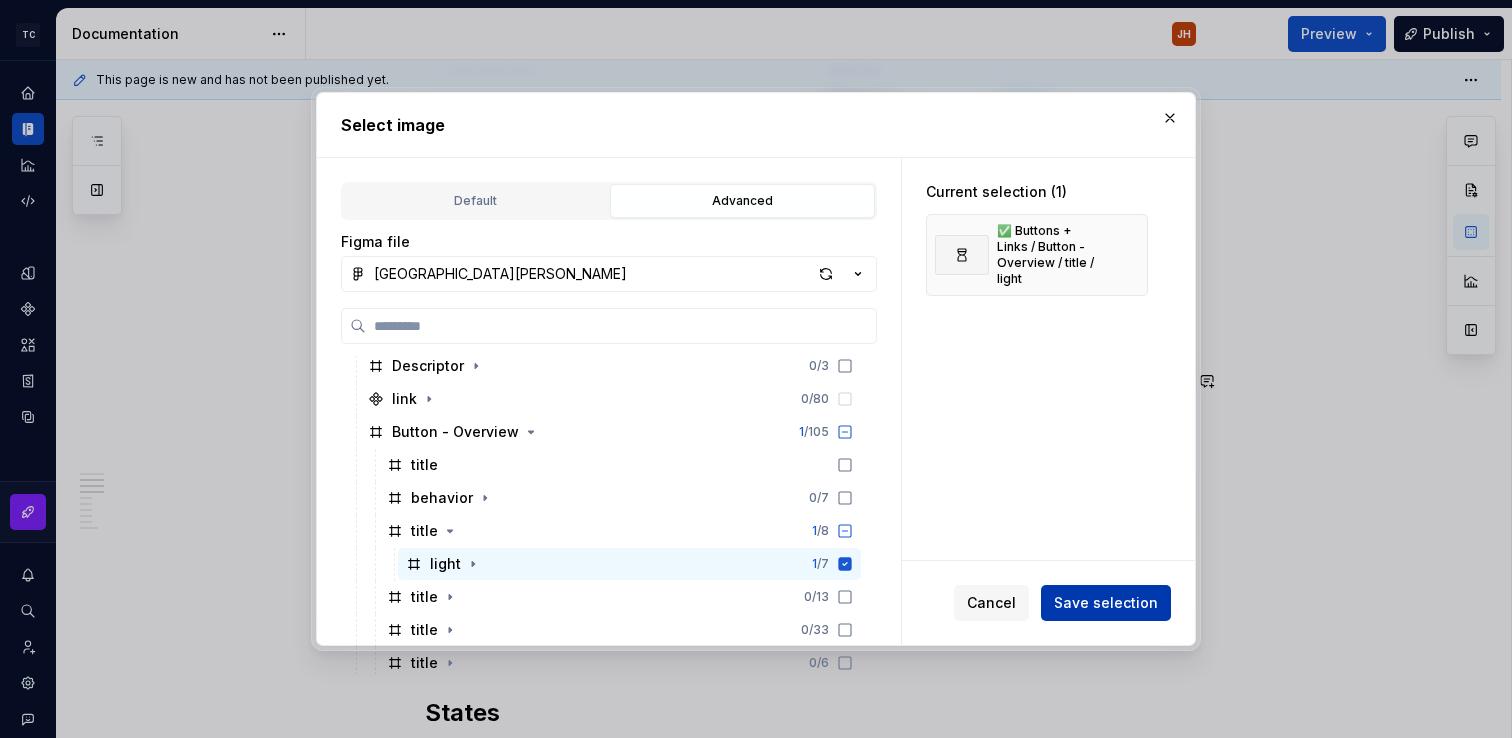 click on "Save selection" at bounding box center [1106, 603] 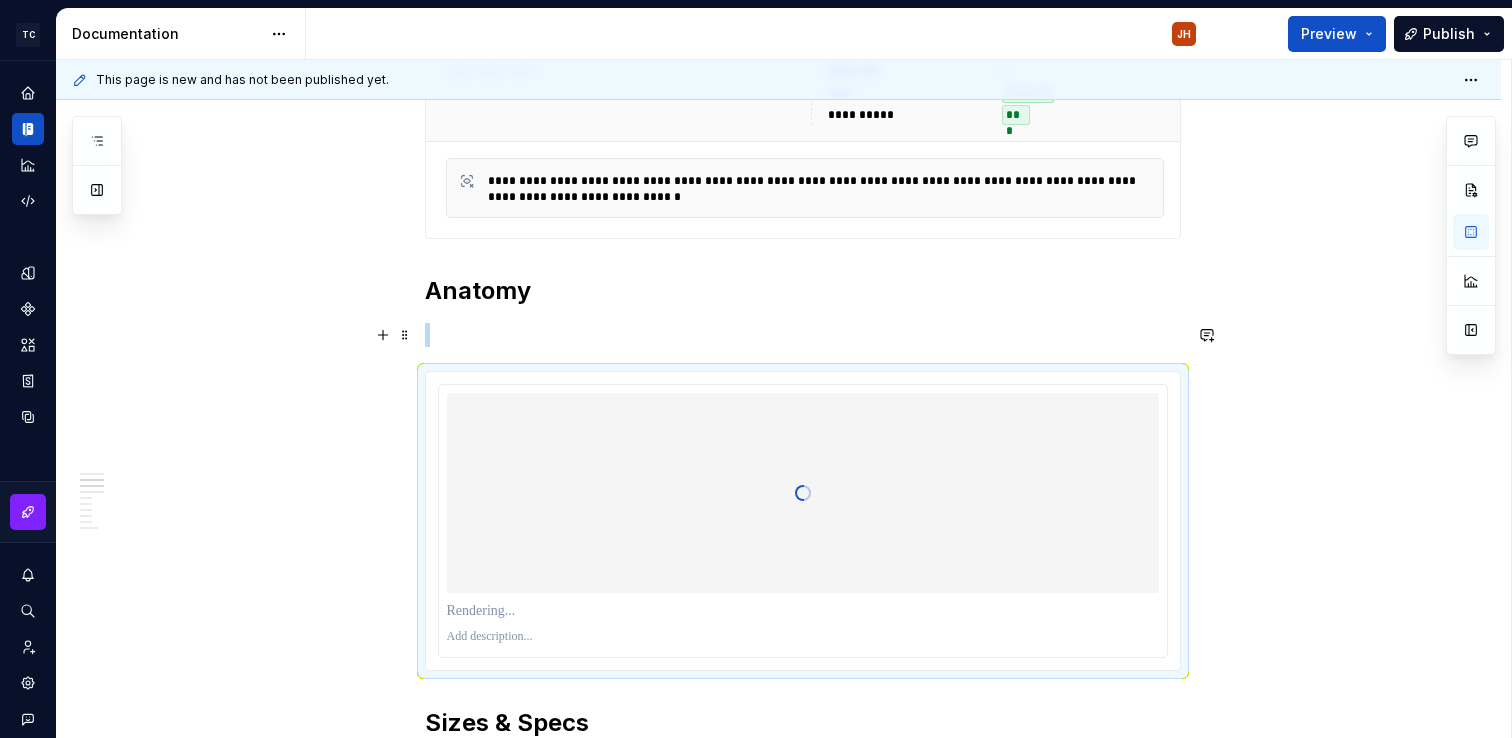 click at bounding box center (803, 335) 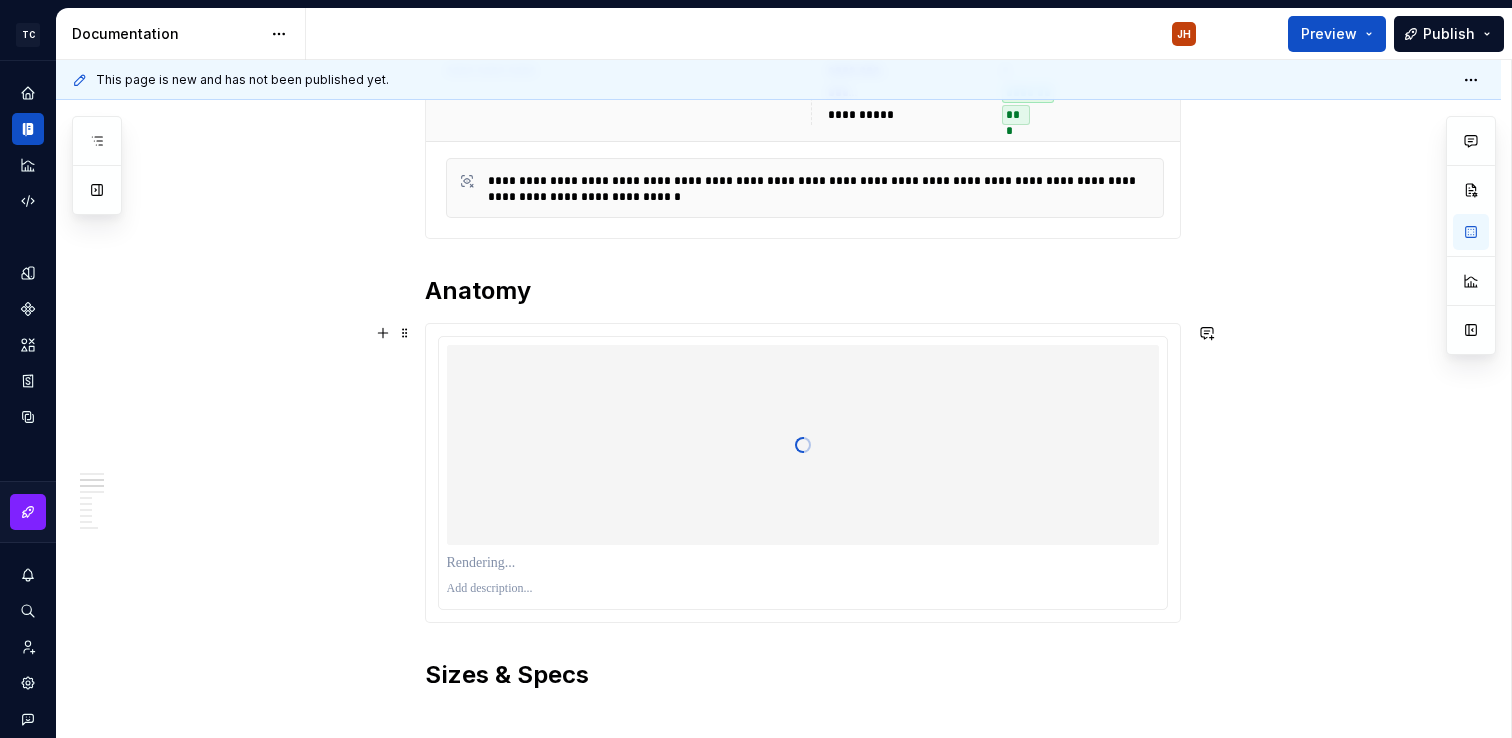 click at bounding box center [803, 589] 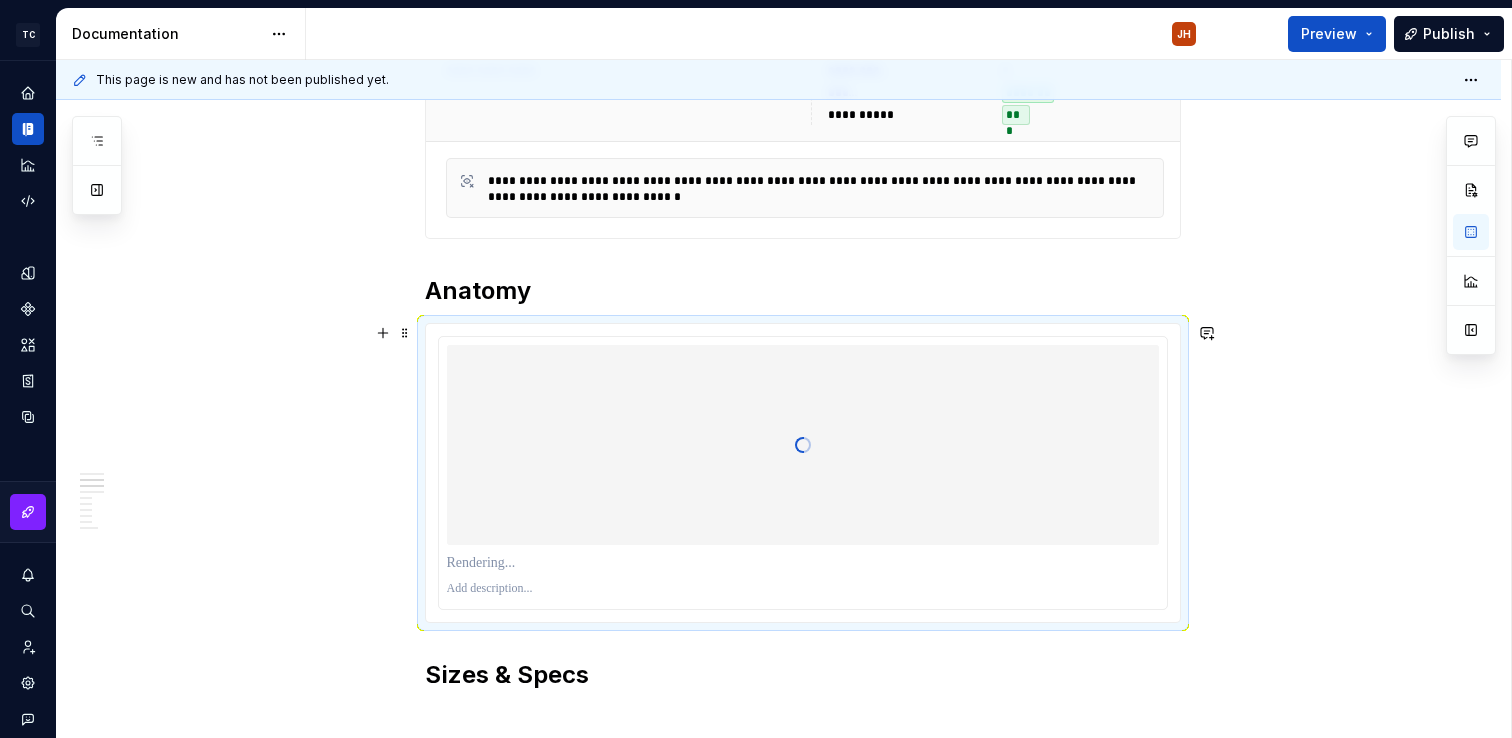 type on "*" 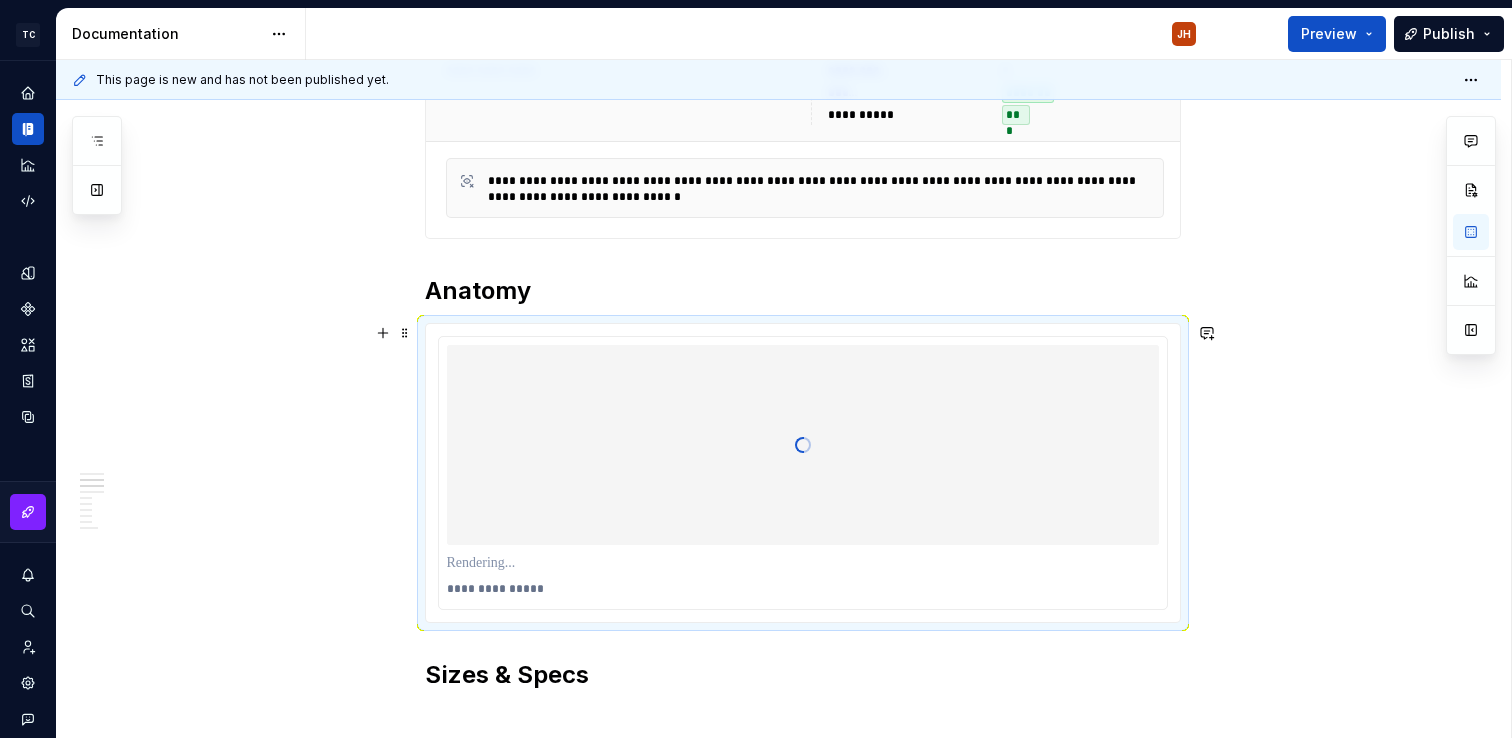 click on "**********" at bounding box center [803, 589] 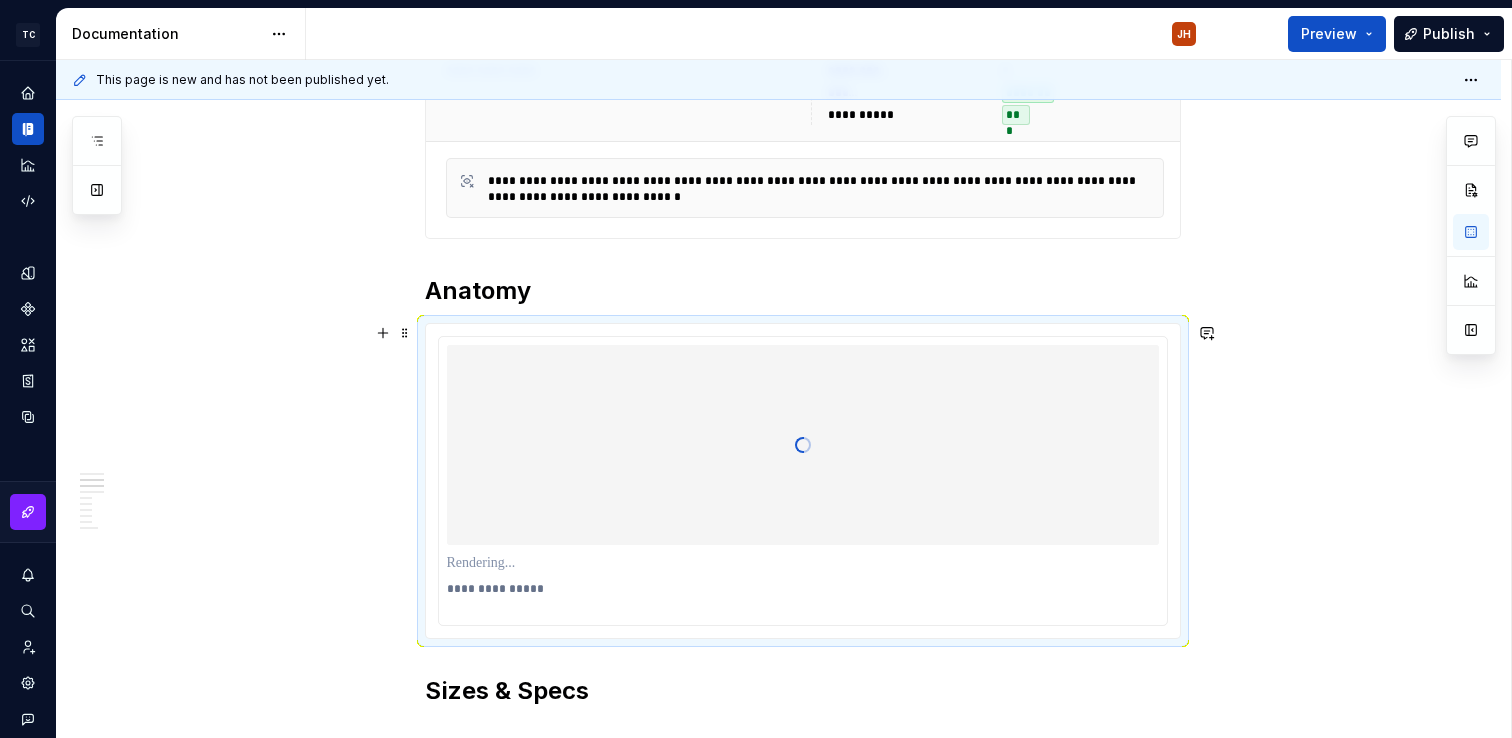 scroll, scrollTop: 995, scrollLeft: 0, axis: vertical 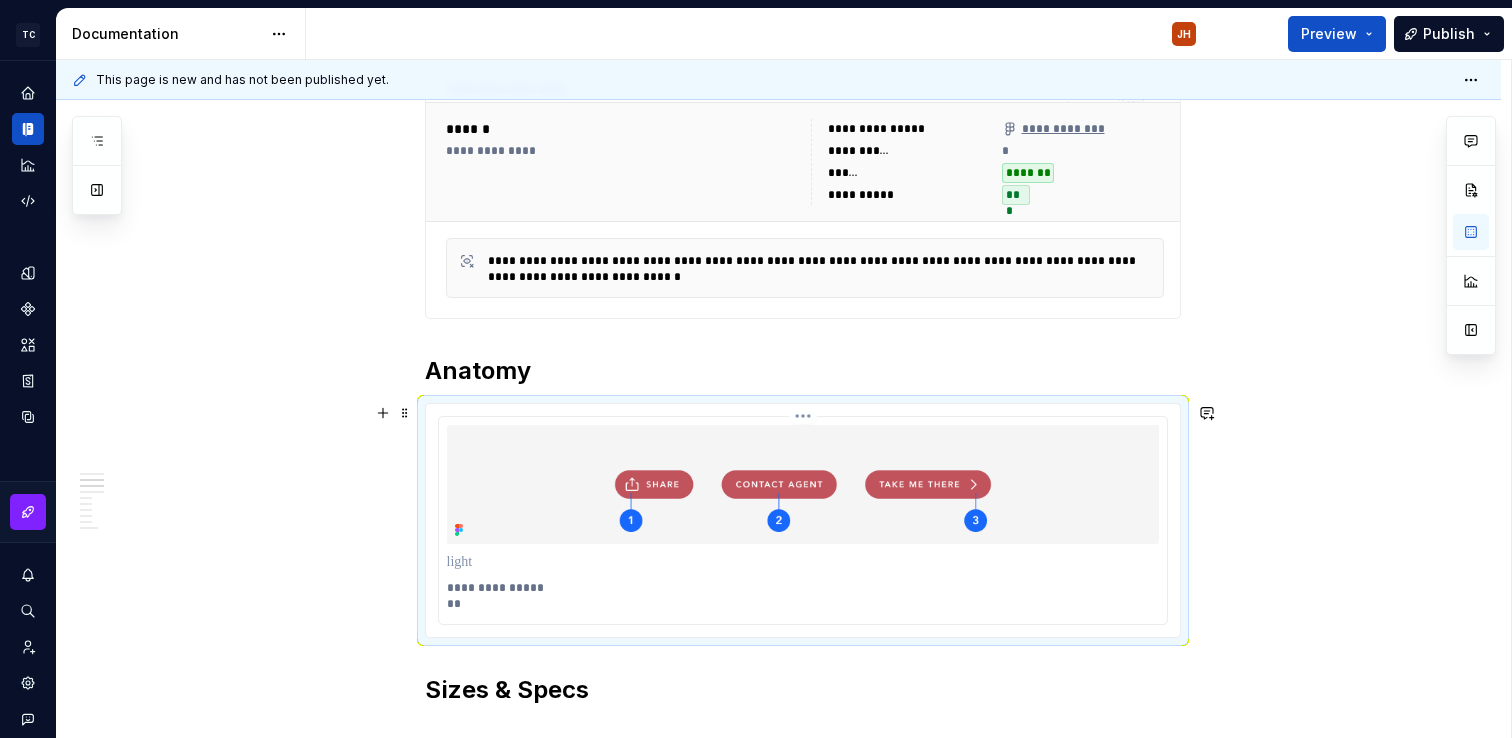 click at bounding box center [803, 562] 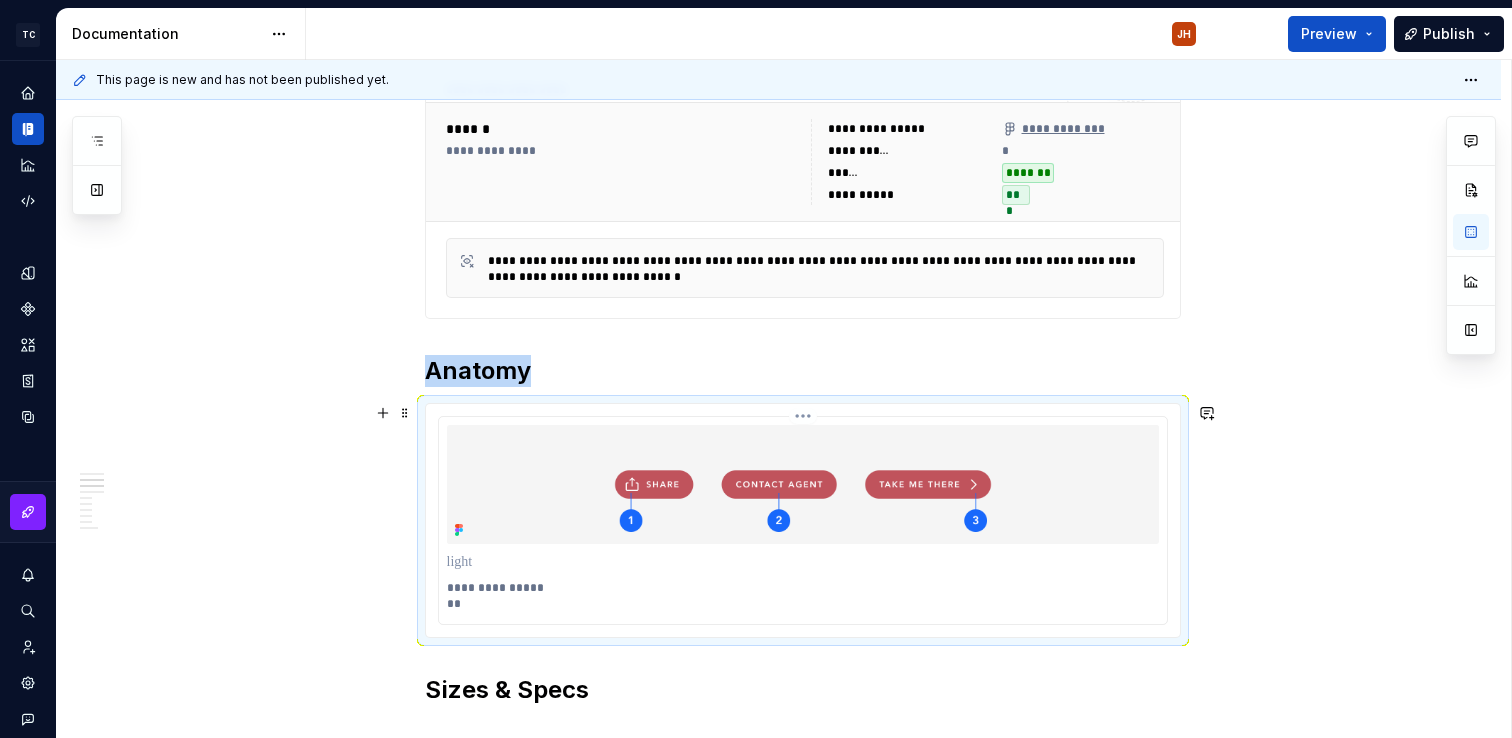 click on "**********" at bounding box center [803, 596] 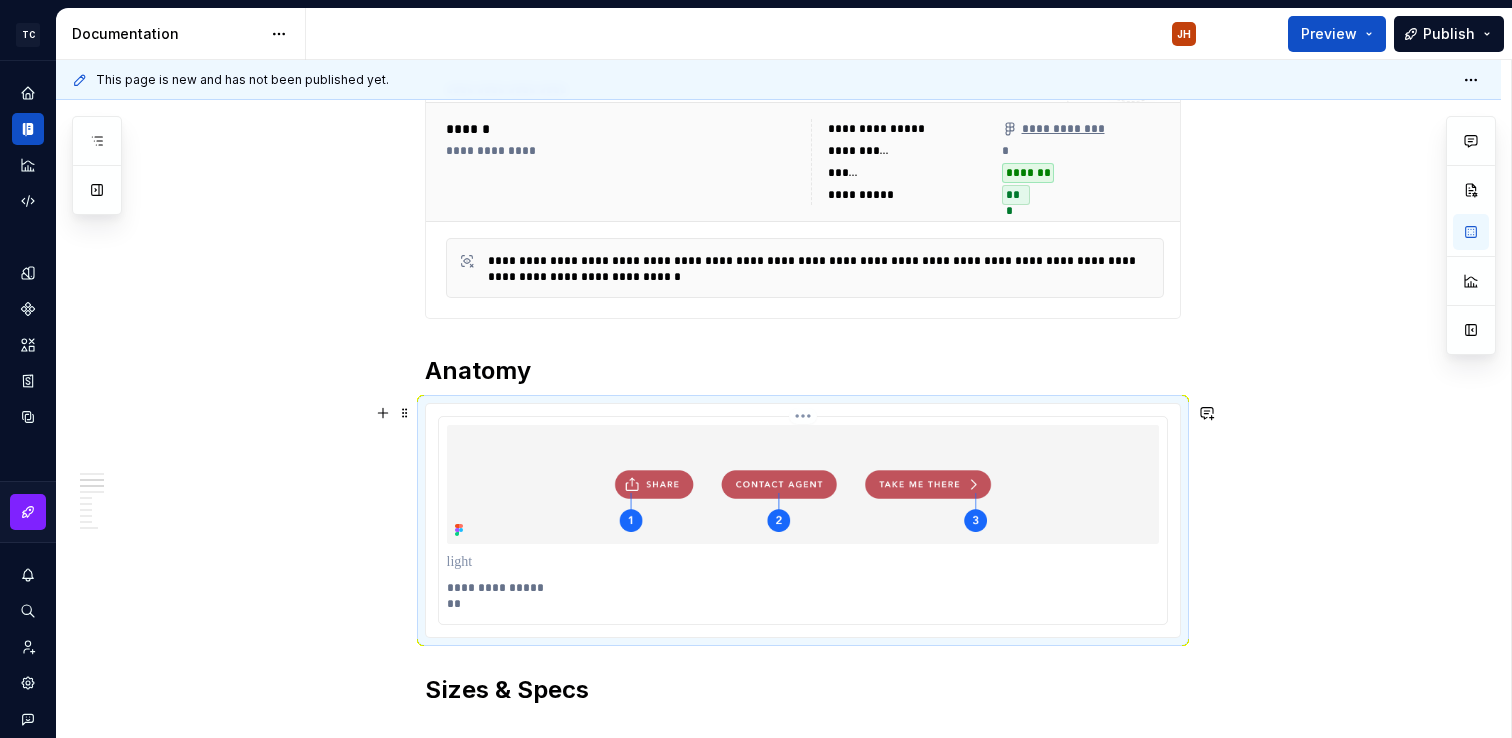 click on "**********" at bounding box center [803, 596] 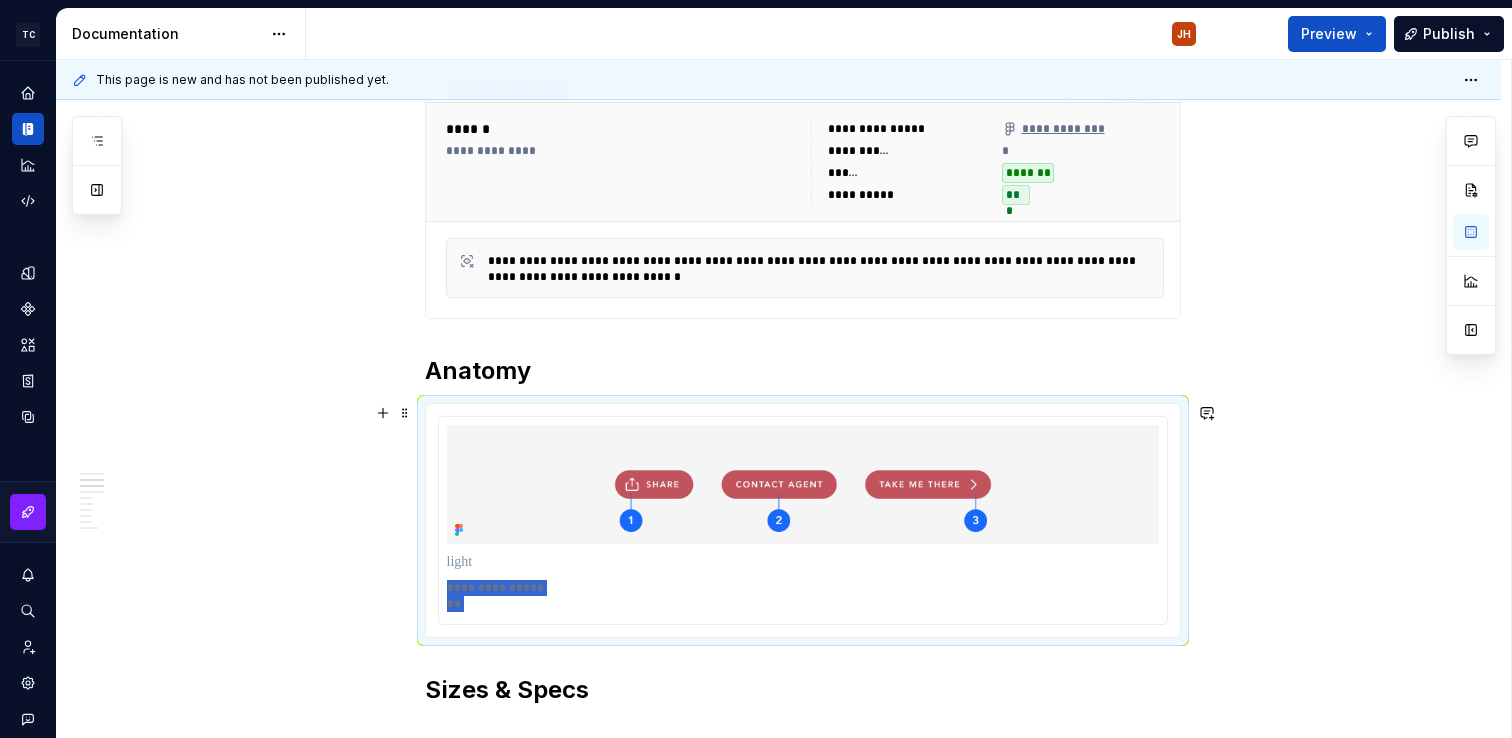 drag, startPoint x: 504, startPoint y: 606, endPoint x: 432, endPoint y: 588, distance: 74.215904 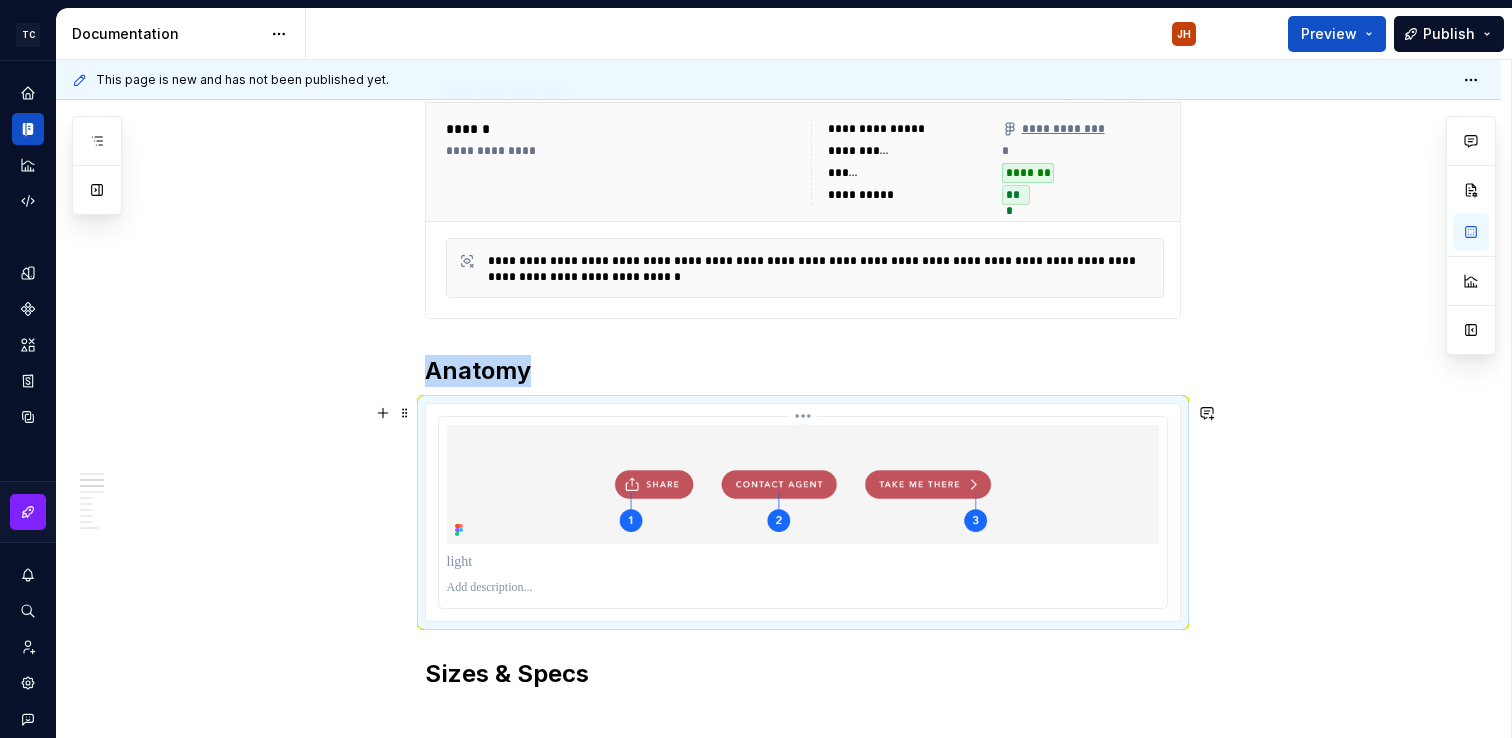 click at bounding box center (803, 484) 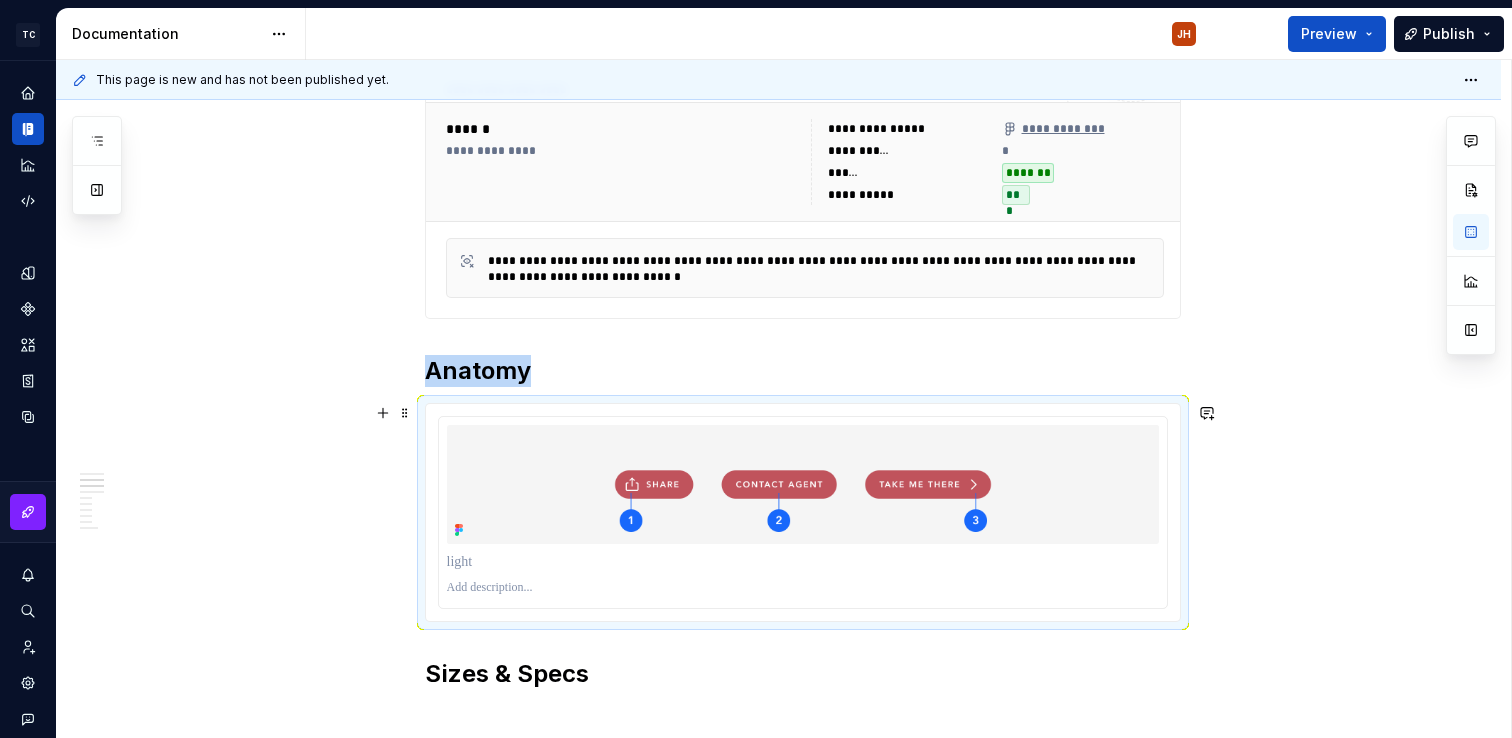 click at bounding box center (803, 512) 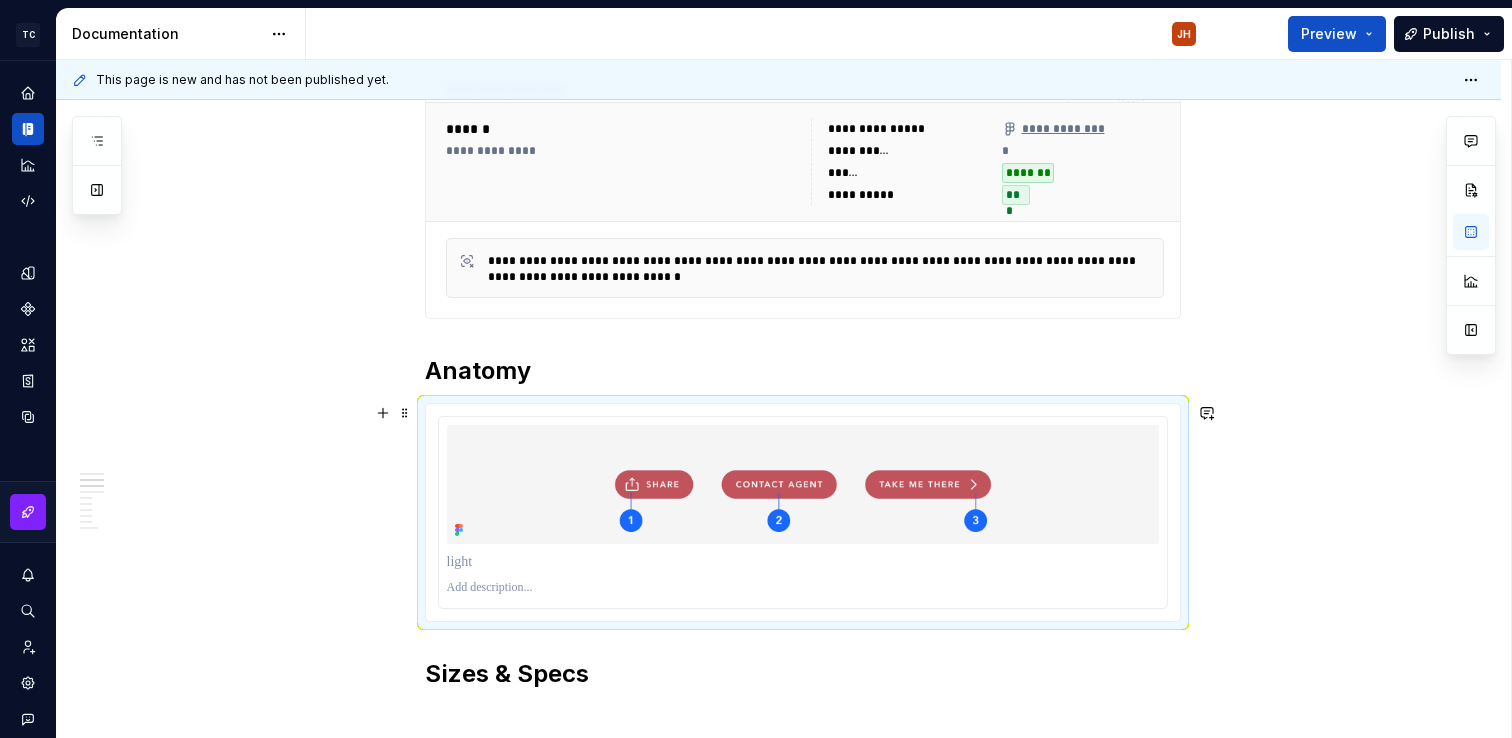 click at bounding box center [803, 512] 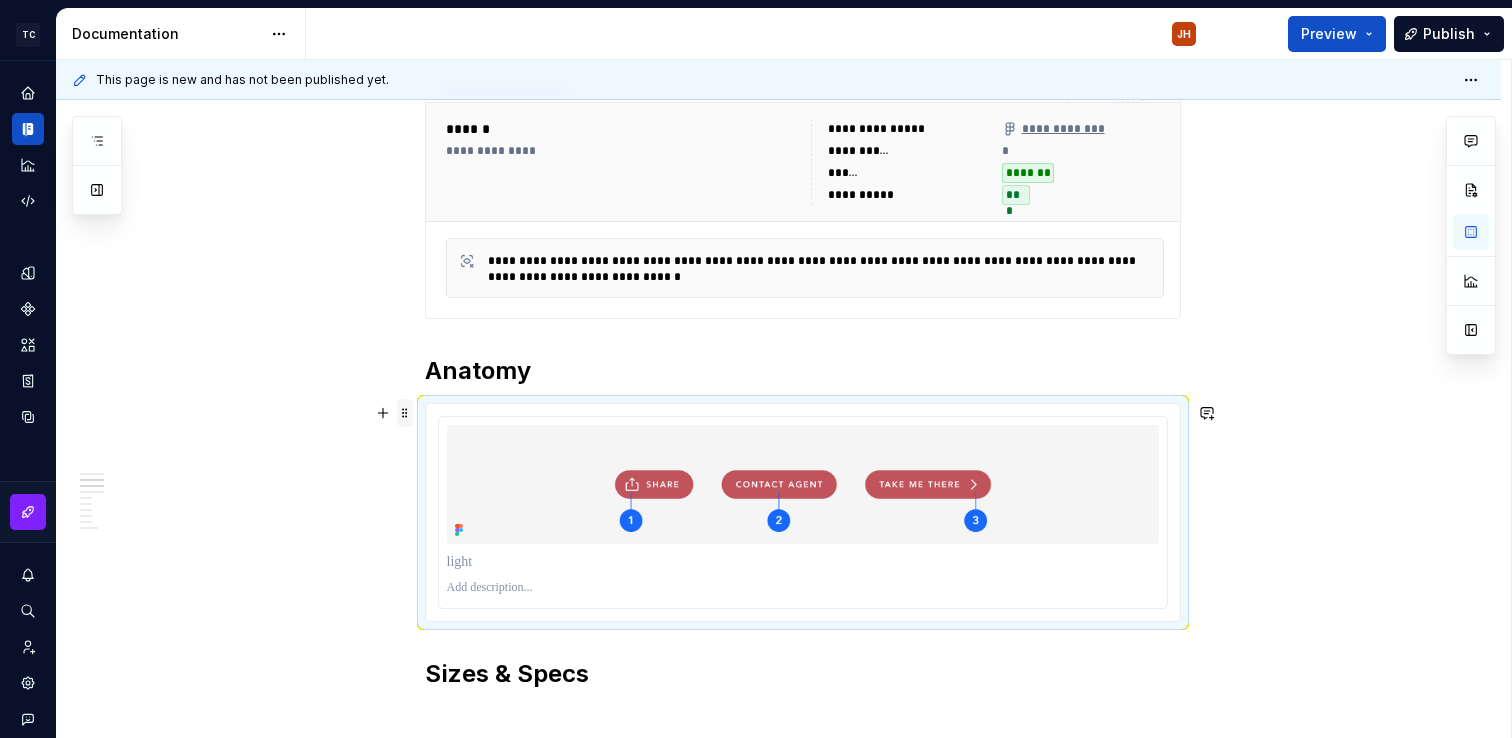 click at bounding box center (405, 413) 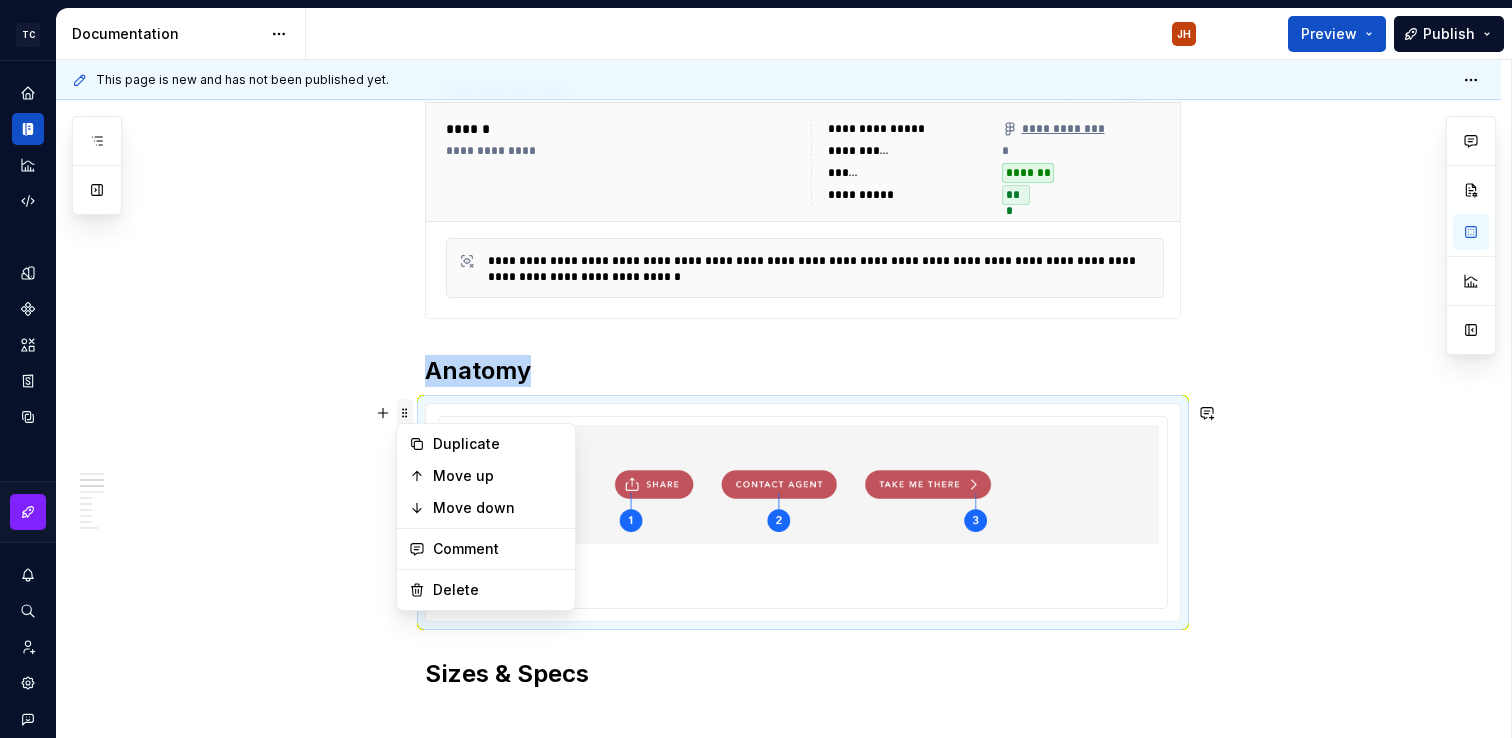 click at bounding box center [405, 413] 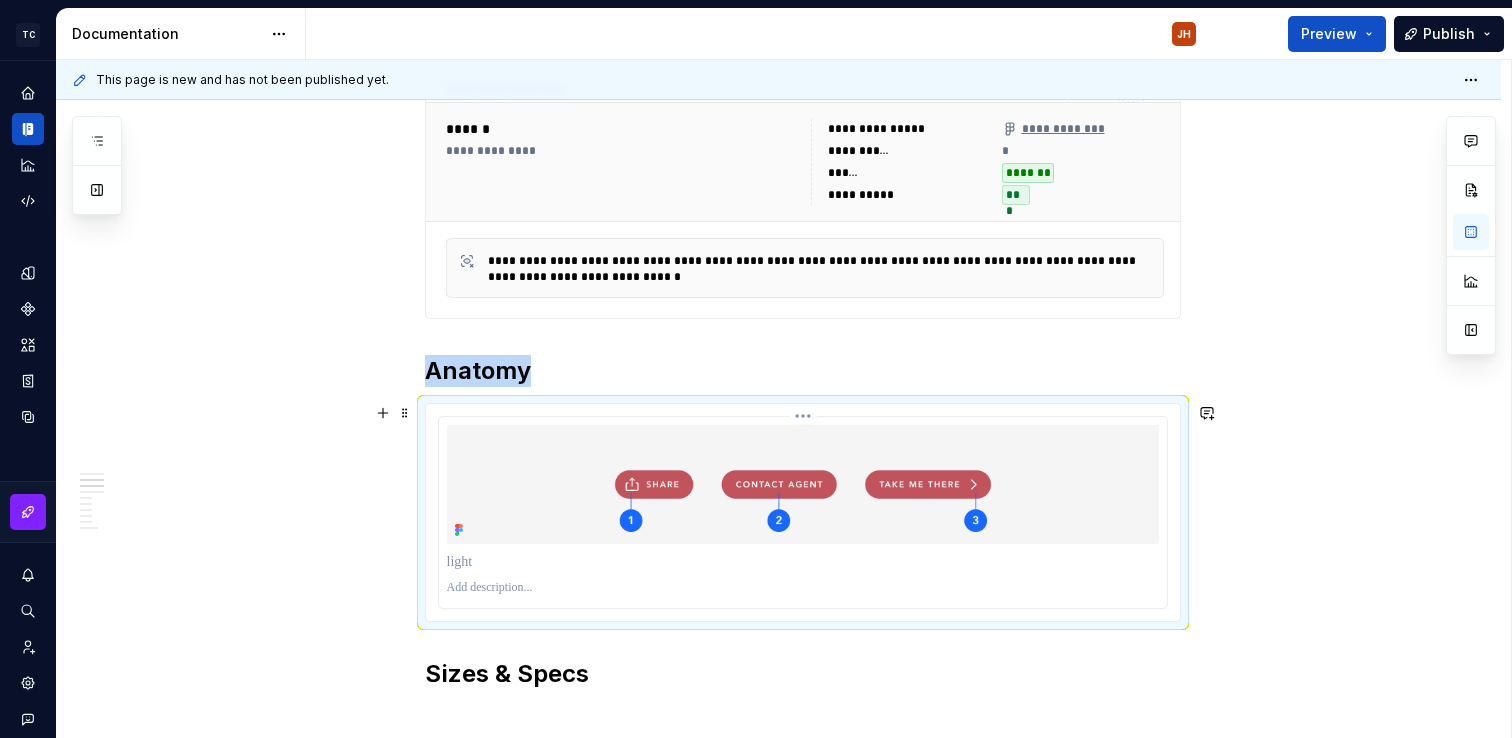 click at bounding box center (803, 562) 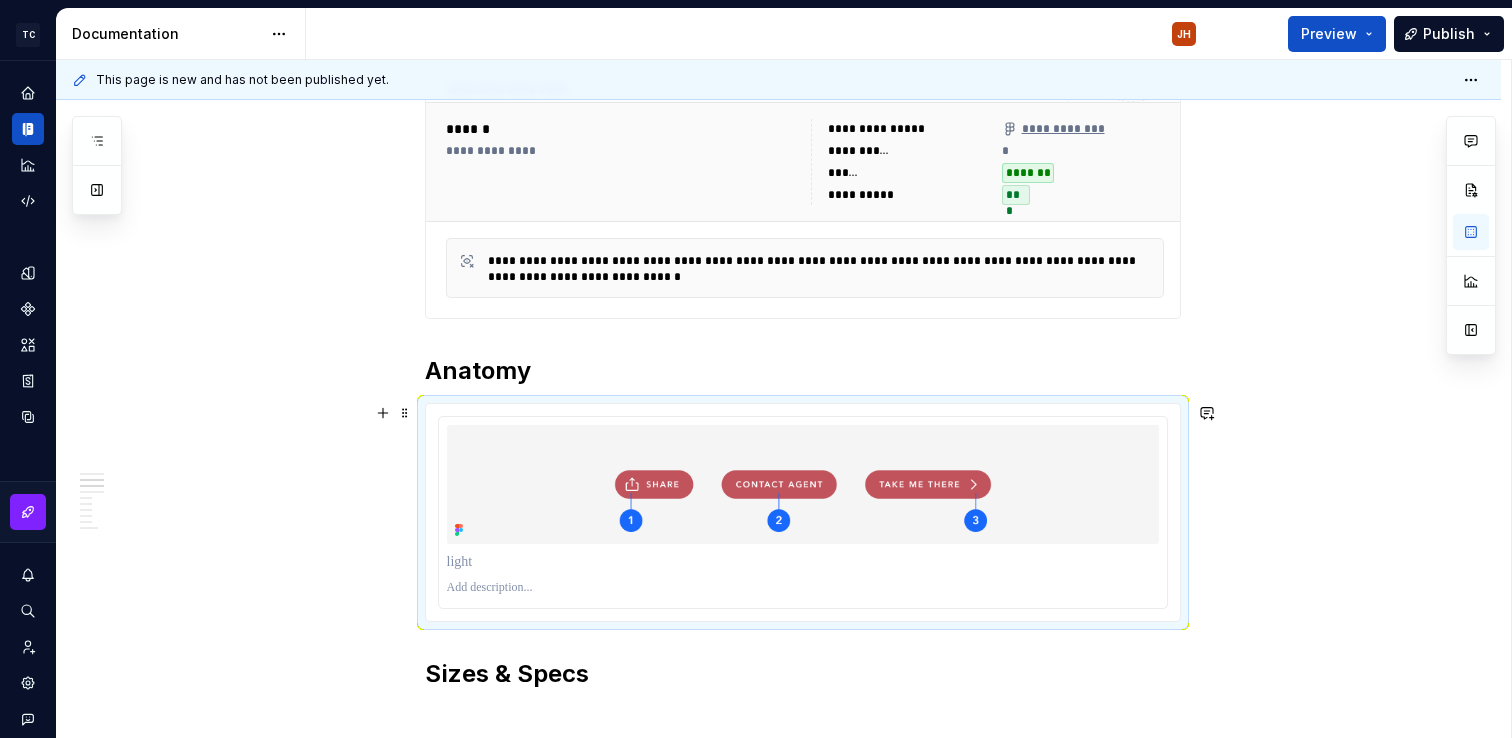 click on "**********" at bounding box center [778, 763] 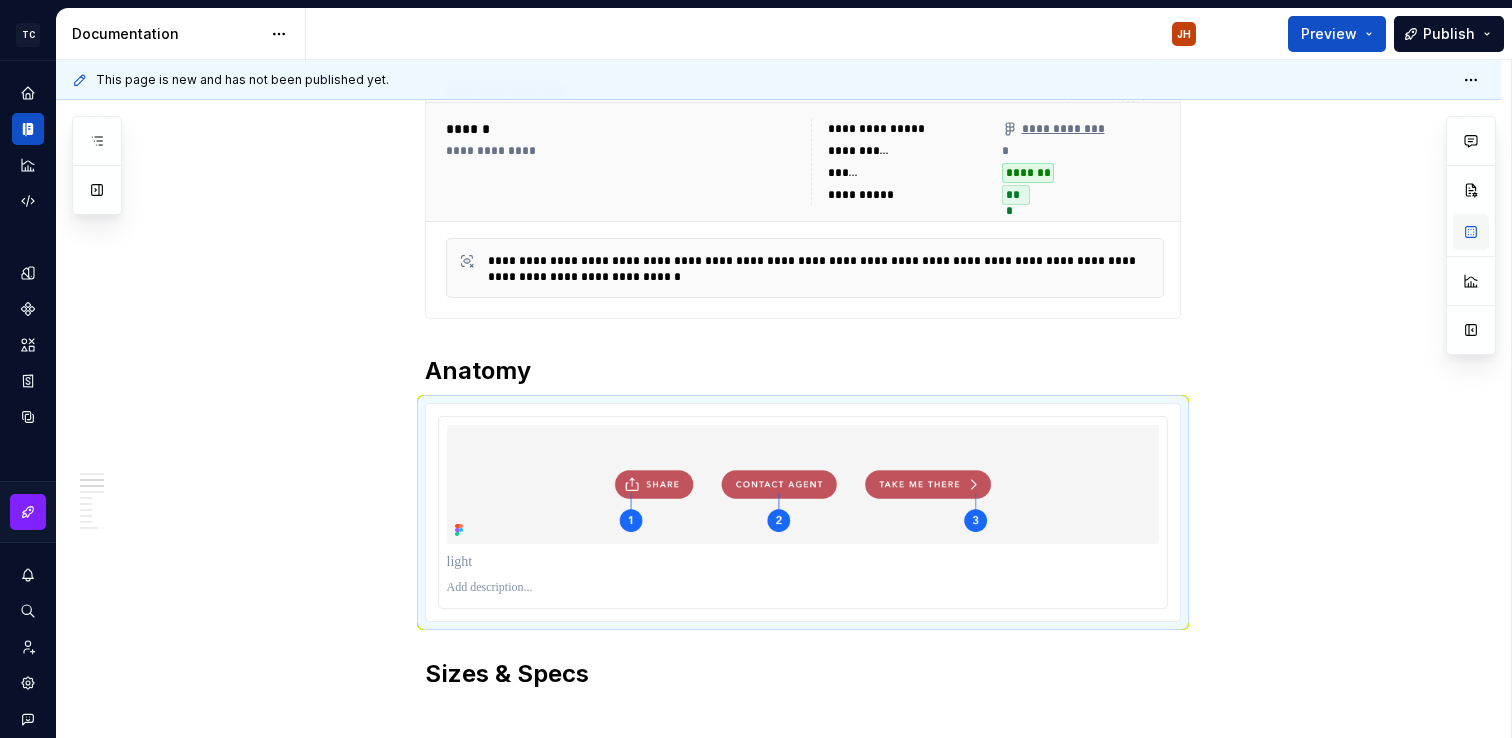 click at bounding box center [1471, 232] 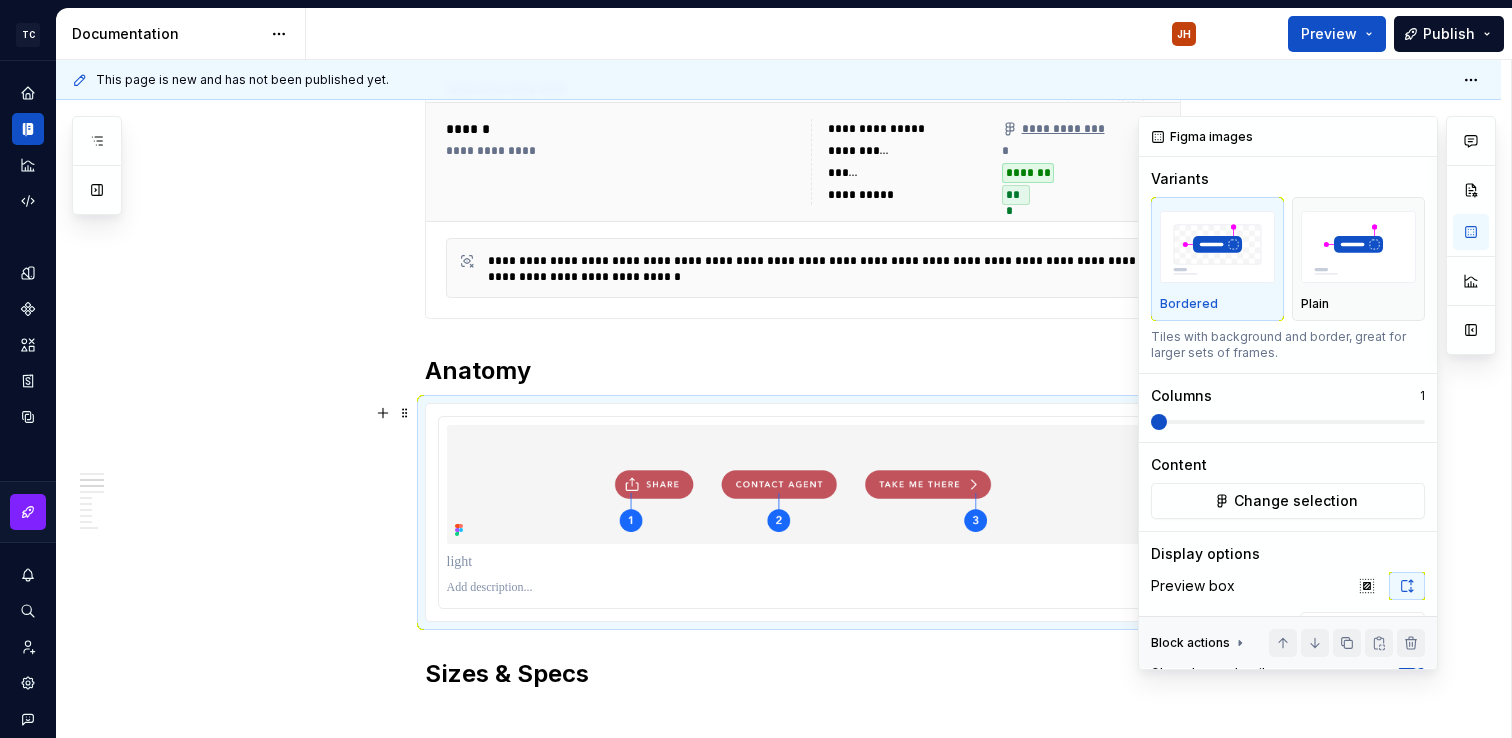 scroll, scrollTop: 100, scrollLeft: 0, axis: vertical 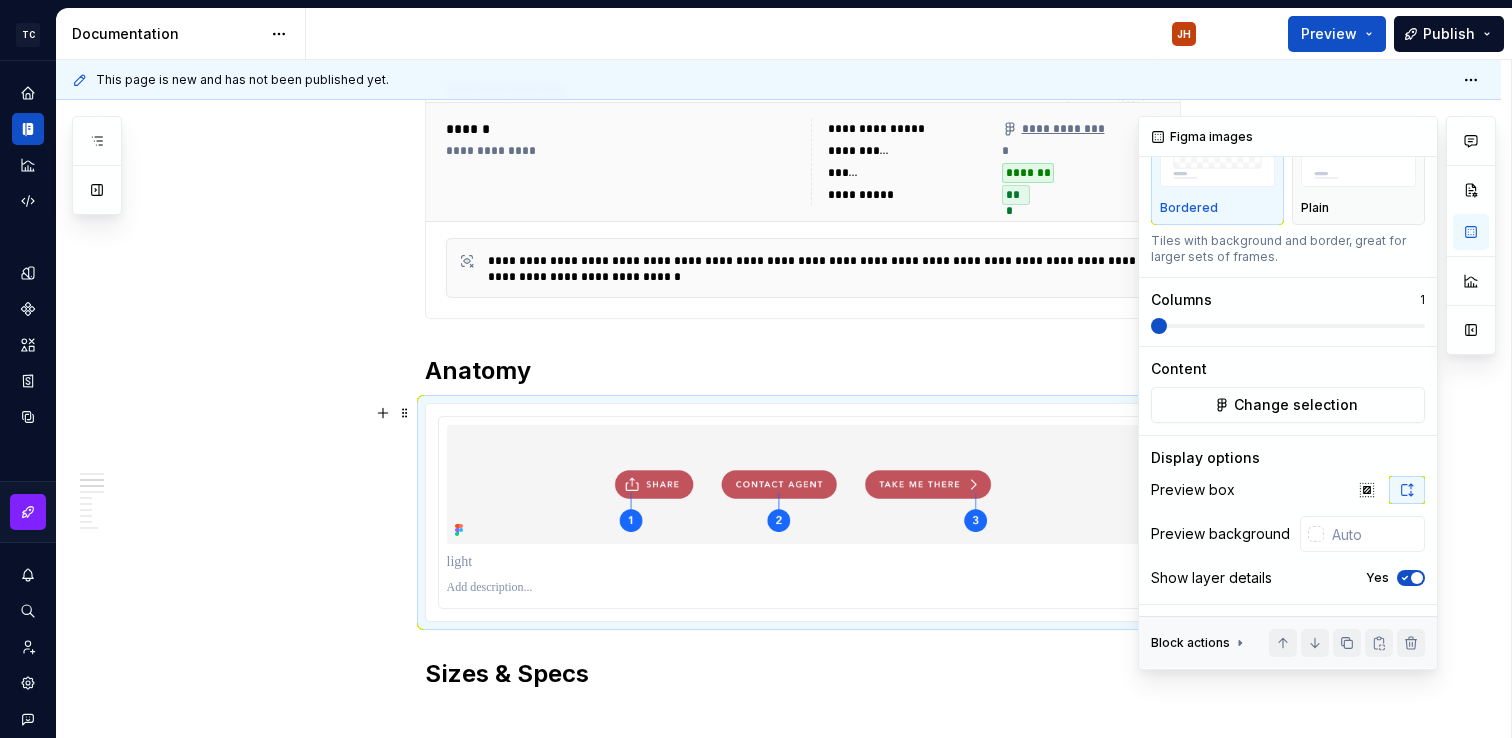 click at bounding box center [1417, 578] 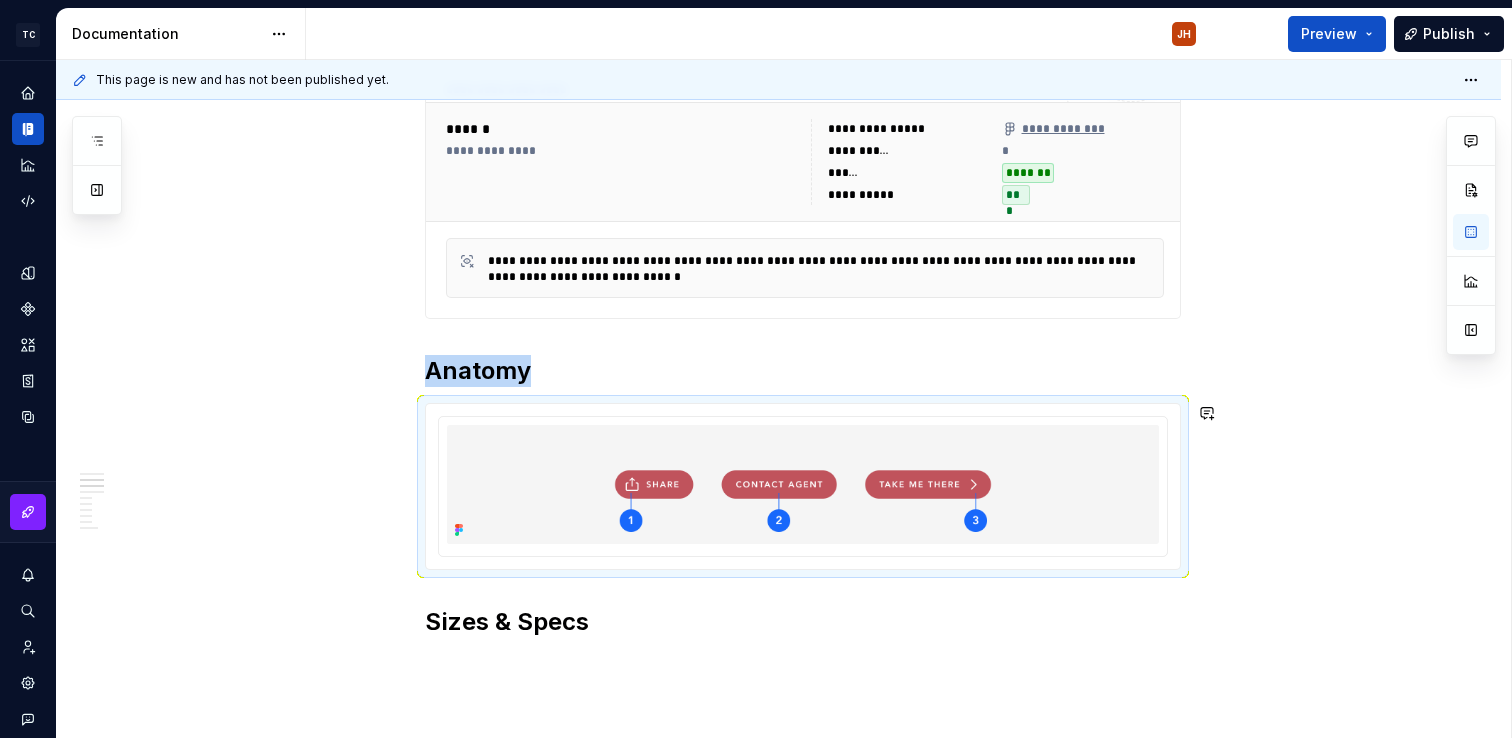 click on "**********" at bounding box center [803, 638] 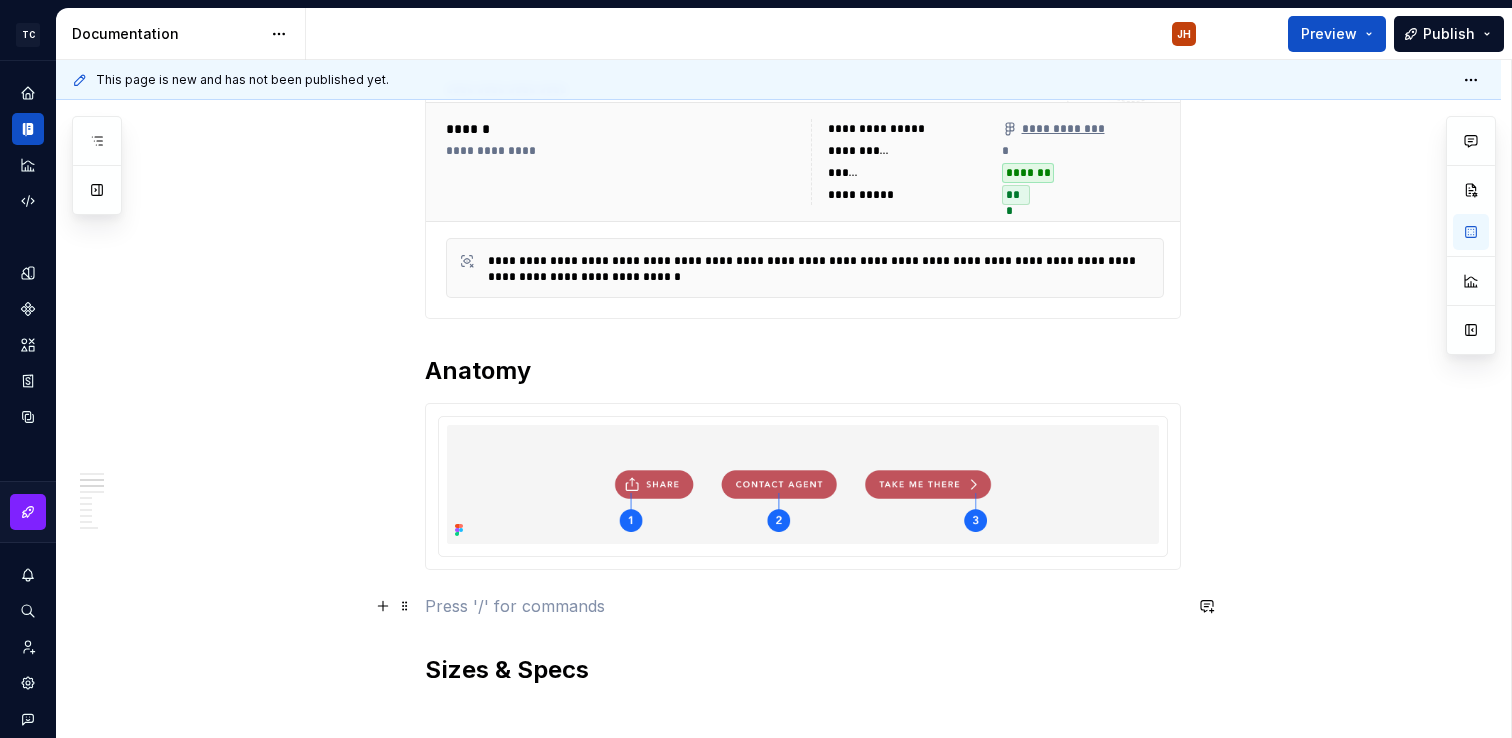 click at bounding box center [803, 606] 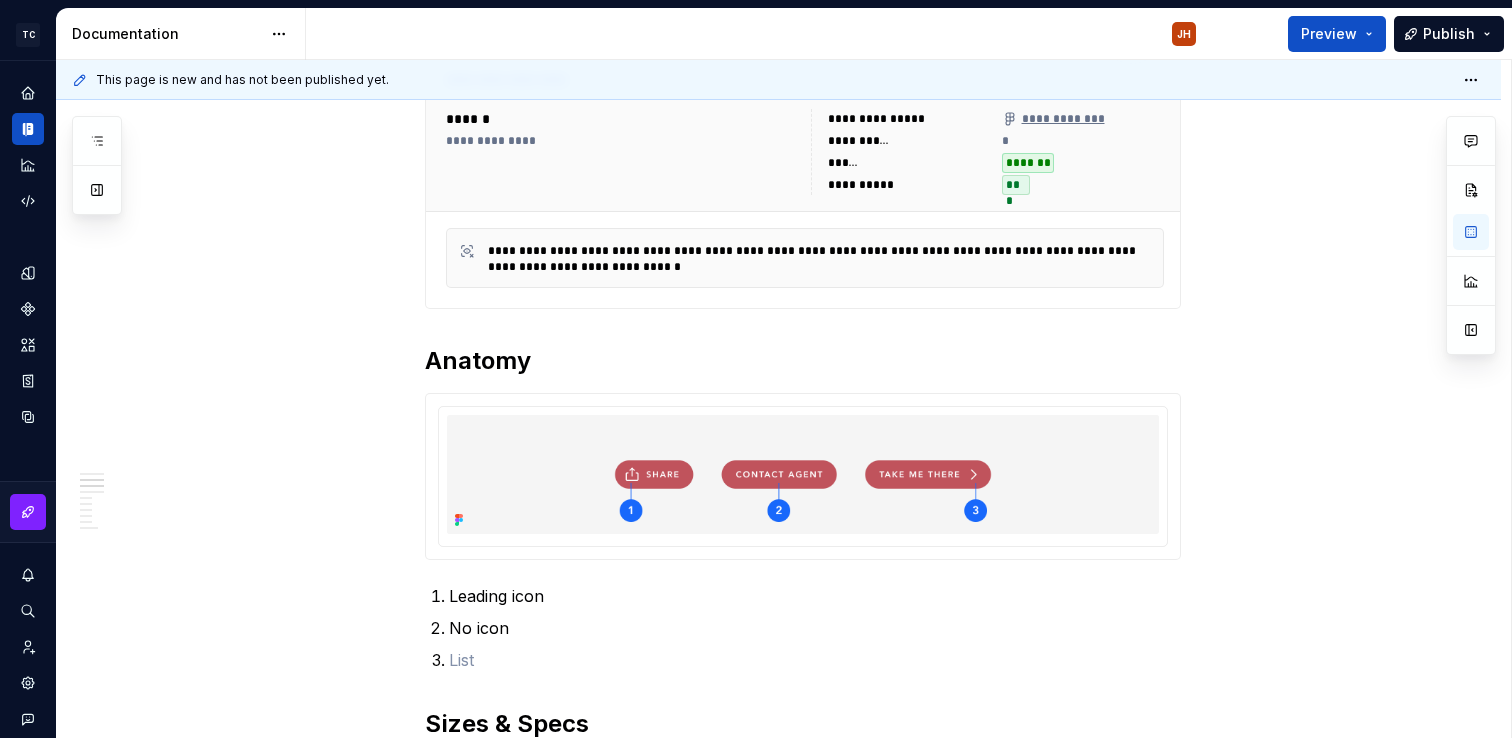 scroll, scrollTop: 1037, scrollLeft: 0, axis: vertical 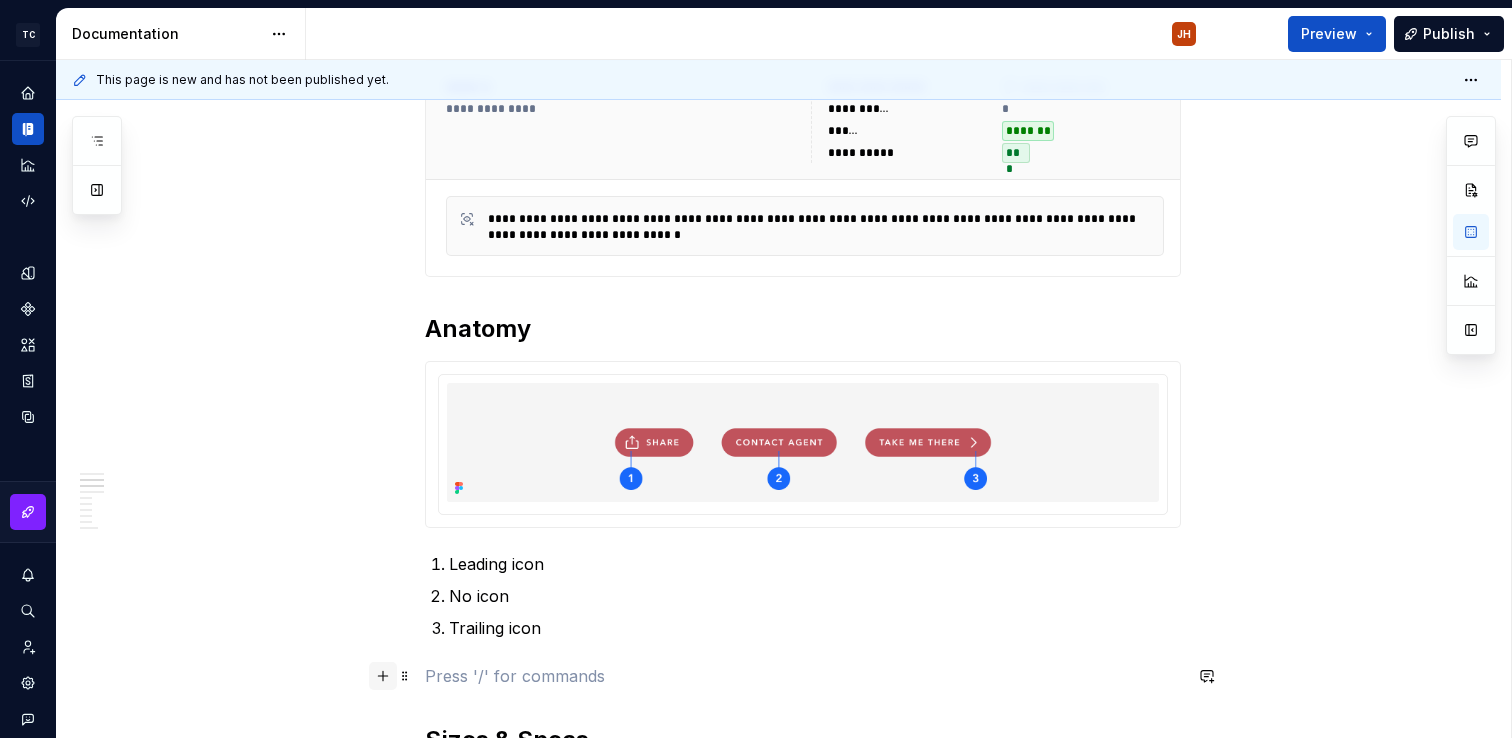 click at bounding box center [383, 676] 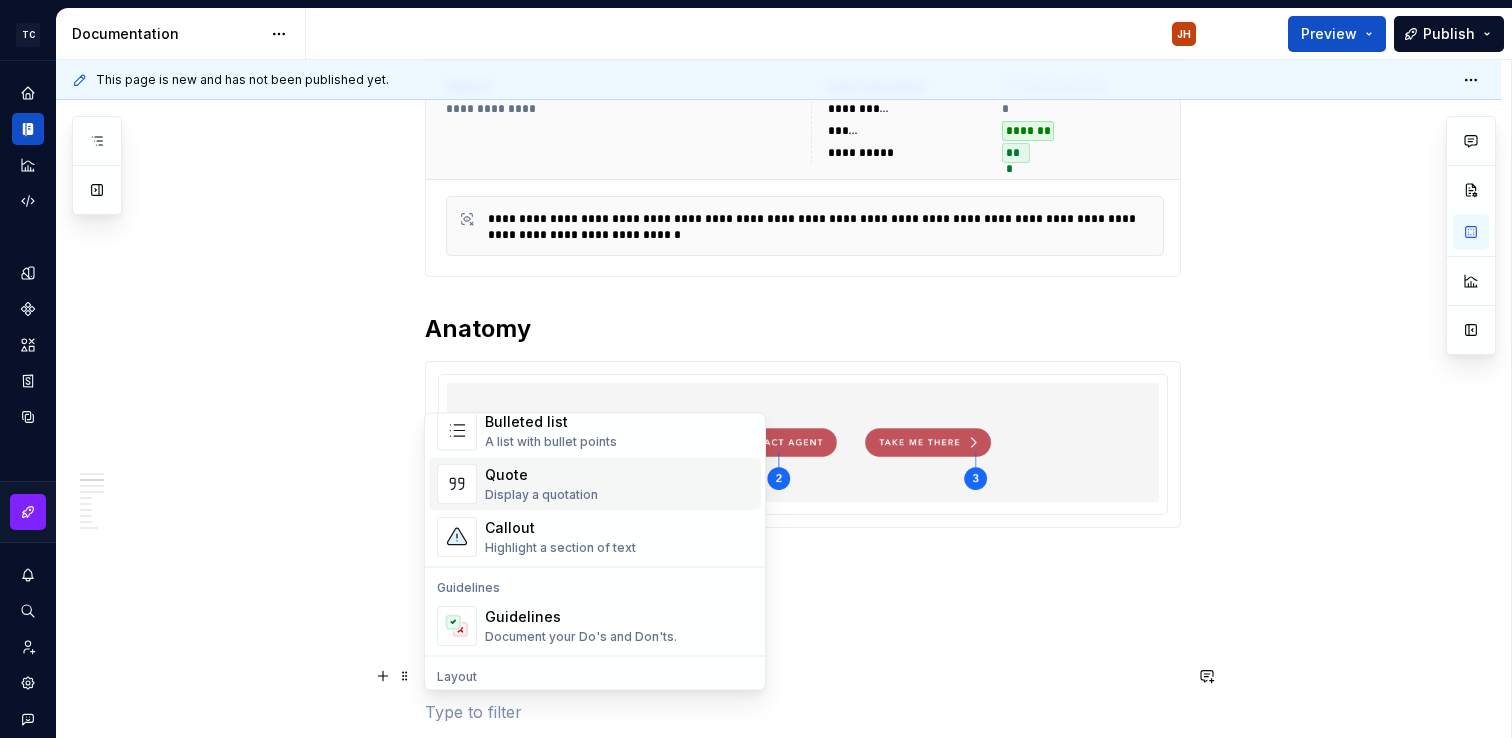 scroll, scrollTop: 438, scrollLeft: 0, axis: vertical 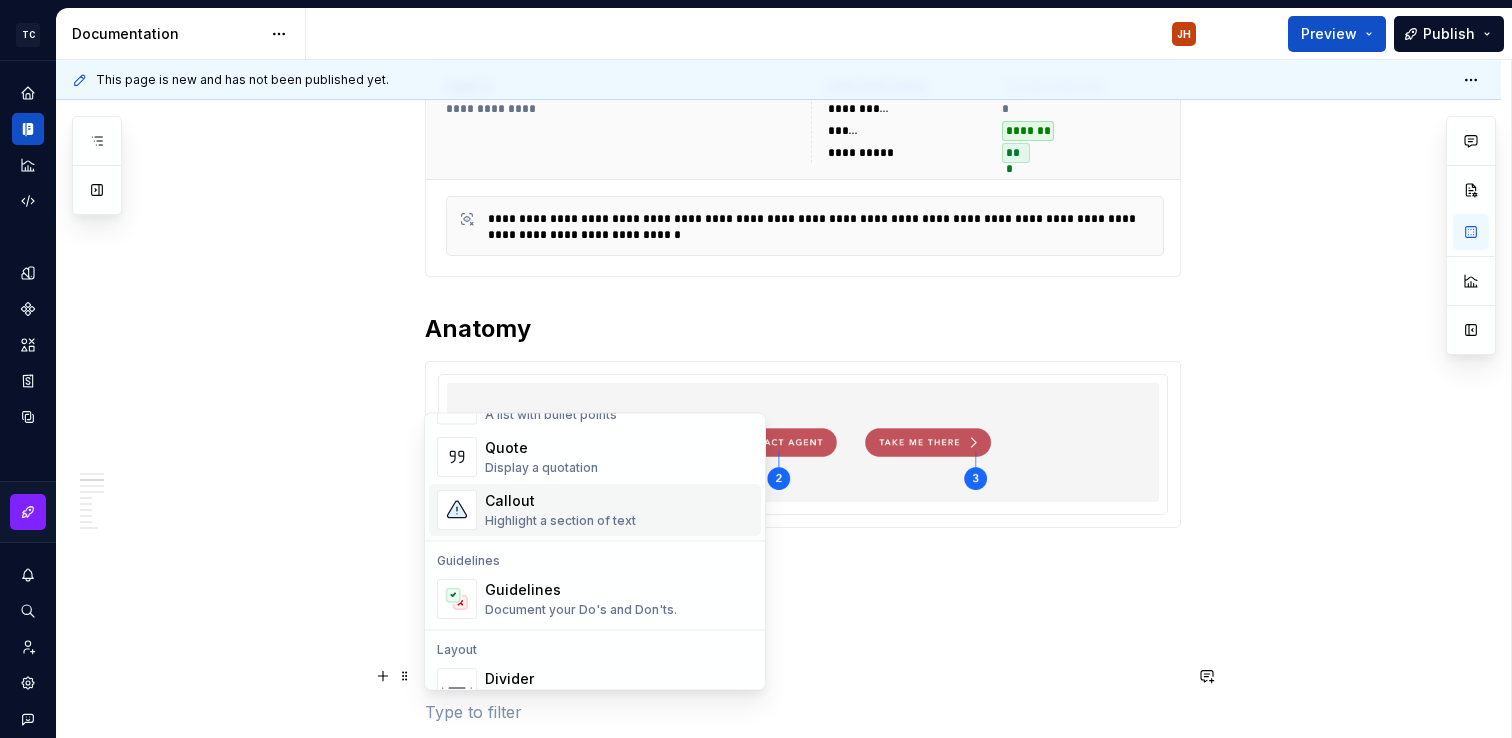 click on "Highlight a section of text" at bounding box center (560, 522) 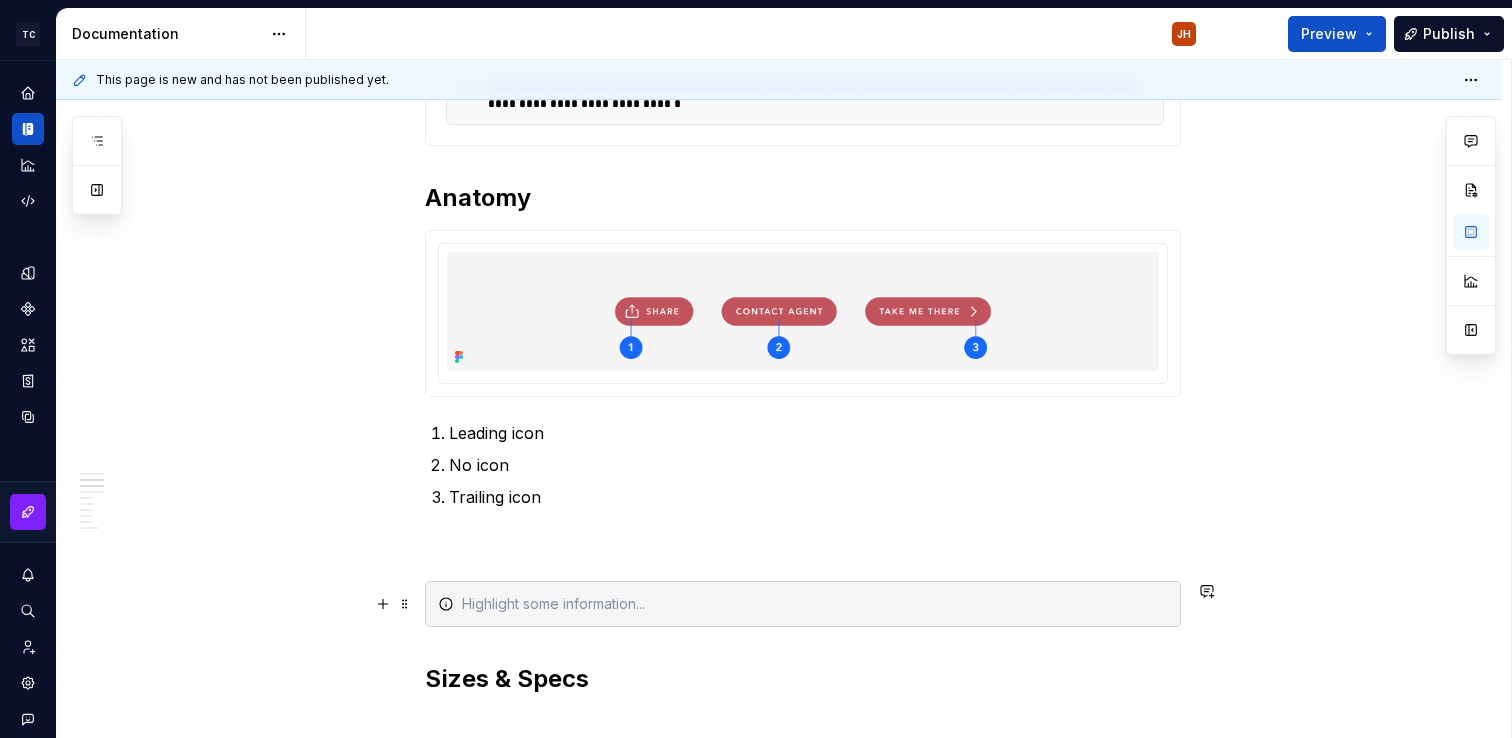 scroll, scrollTop: 1192, scrollLeft: 0, axis: vertical 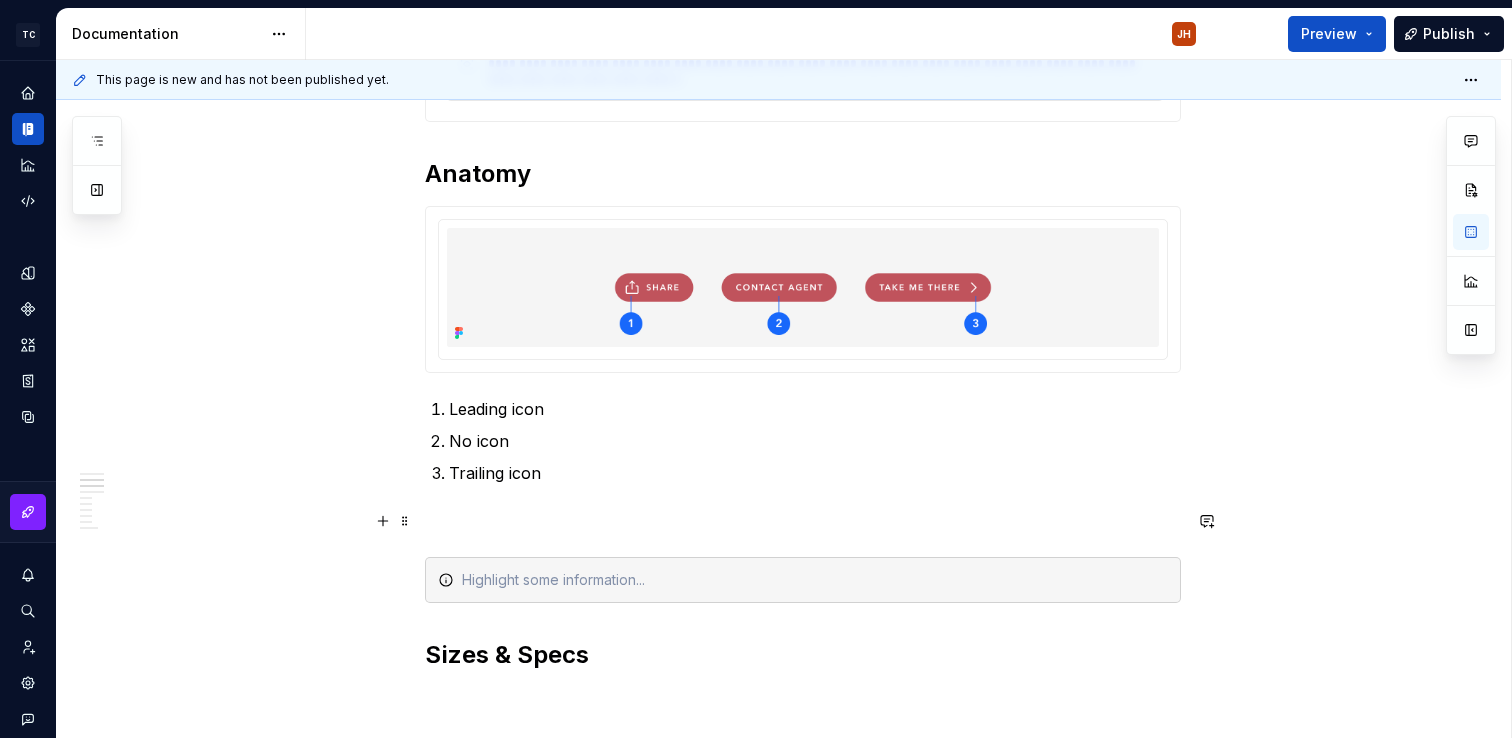 click on "**********" at bounding box center (803, 556) 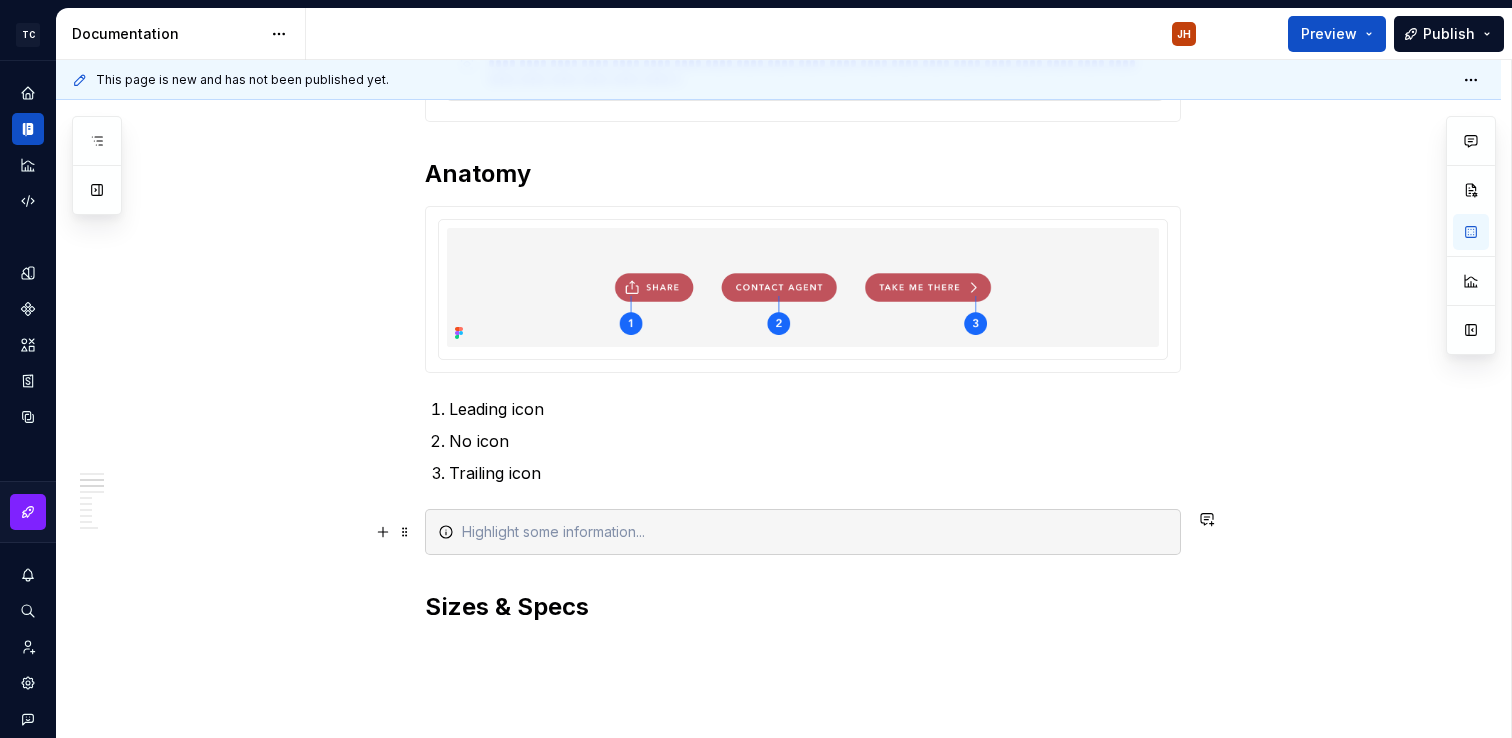 click 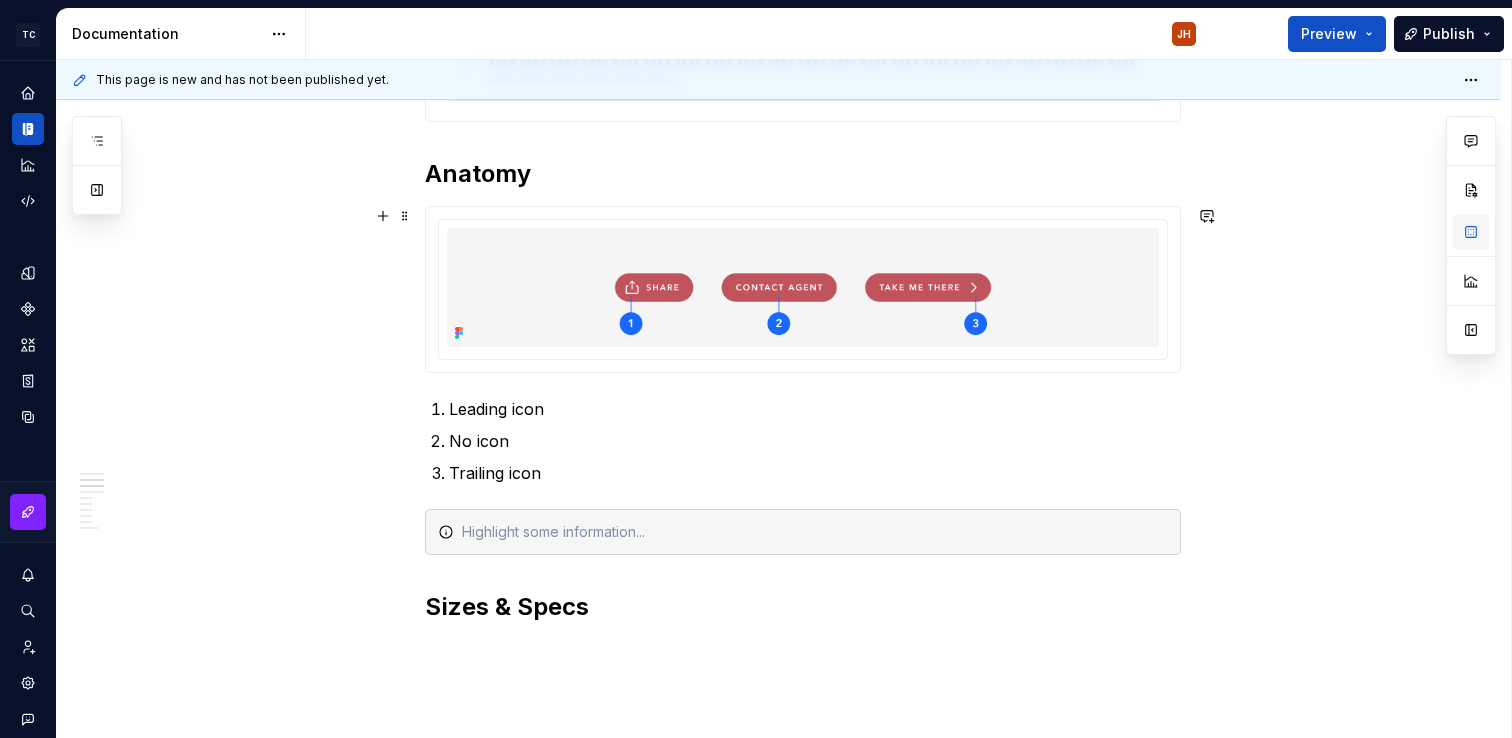 click at bounding box center (1471, 232) 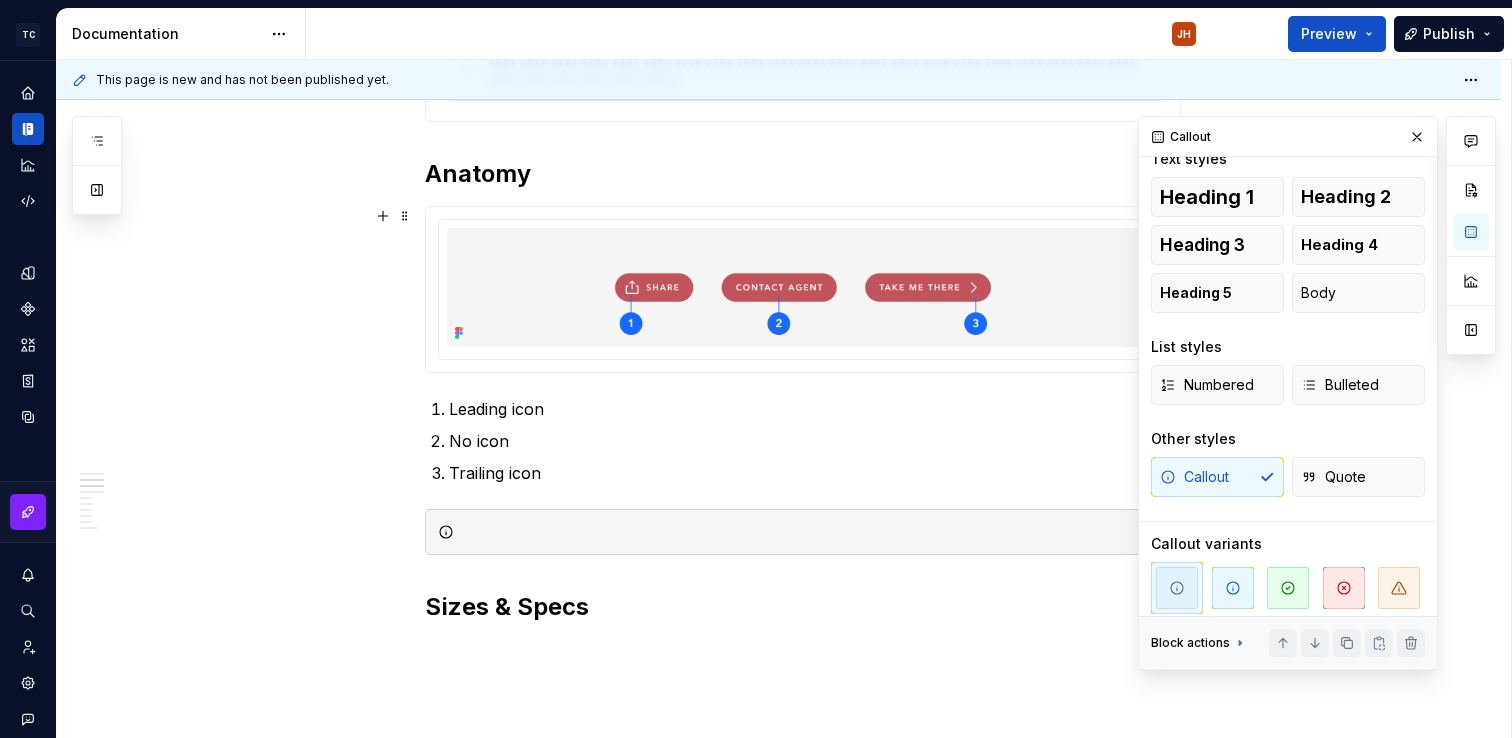 scroll, scrollTop: 82, scrollLeft: 0, axis: vertical 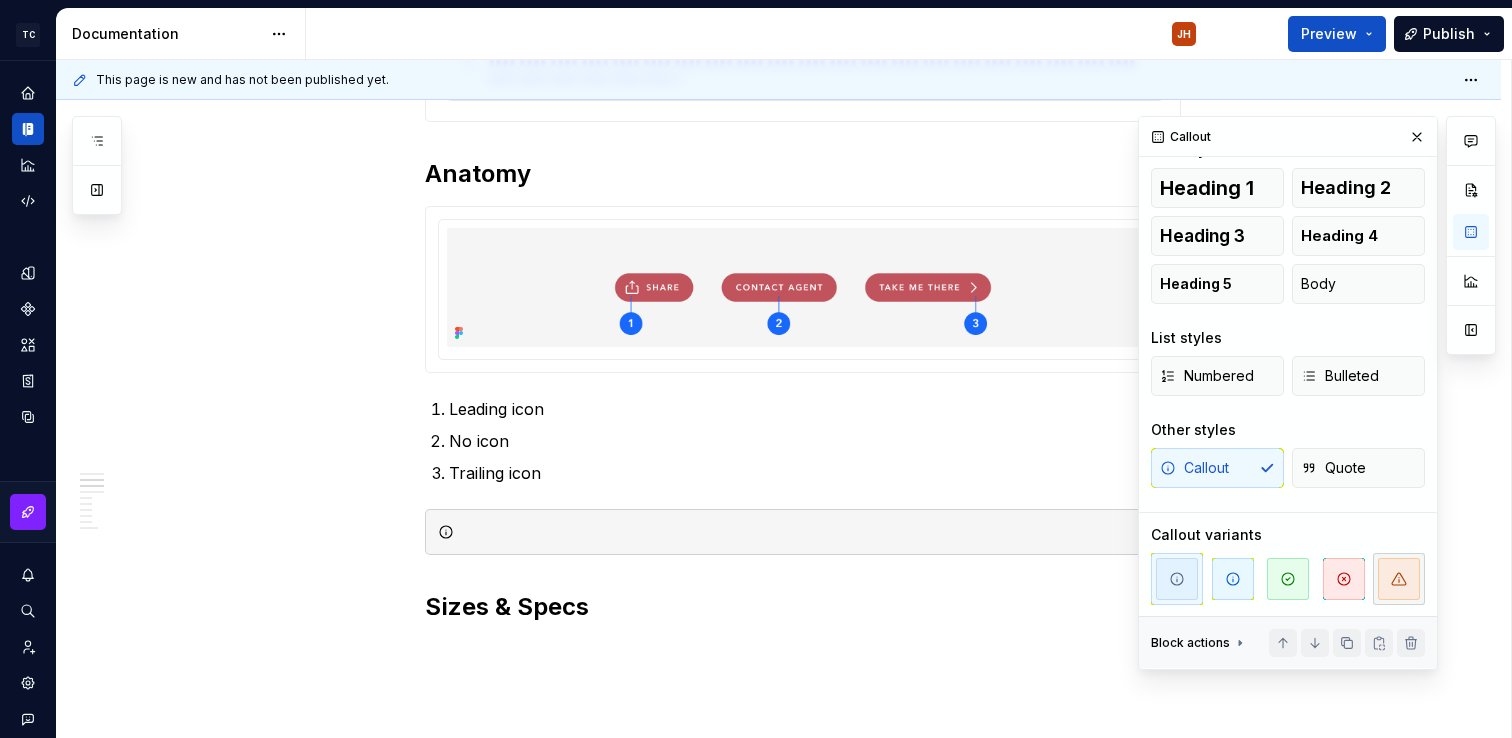 click at bounding box center (1399, 579) 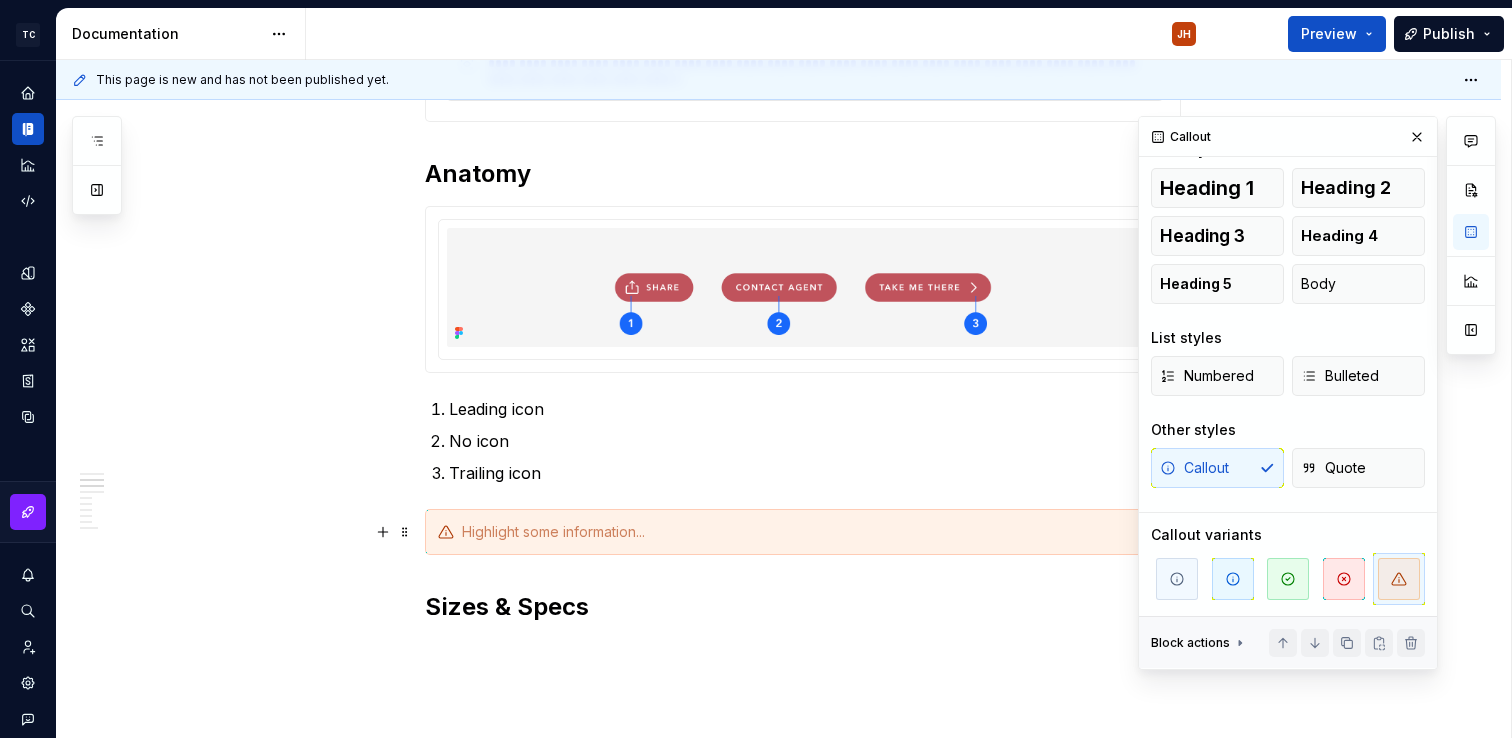 click at bounding box center (815, 532) 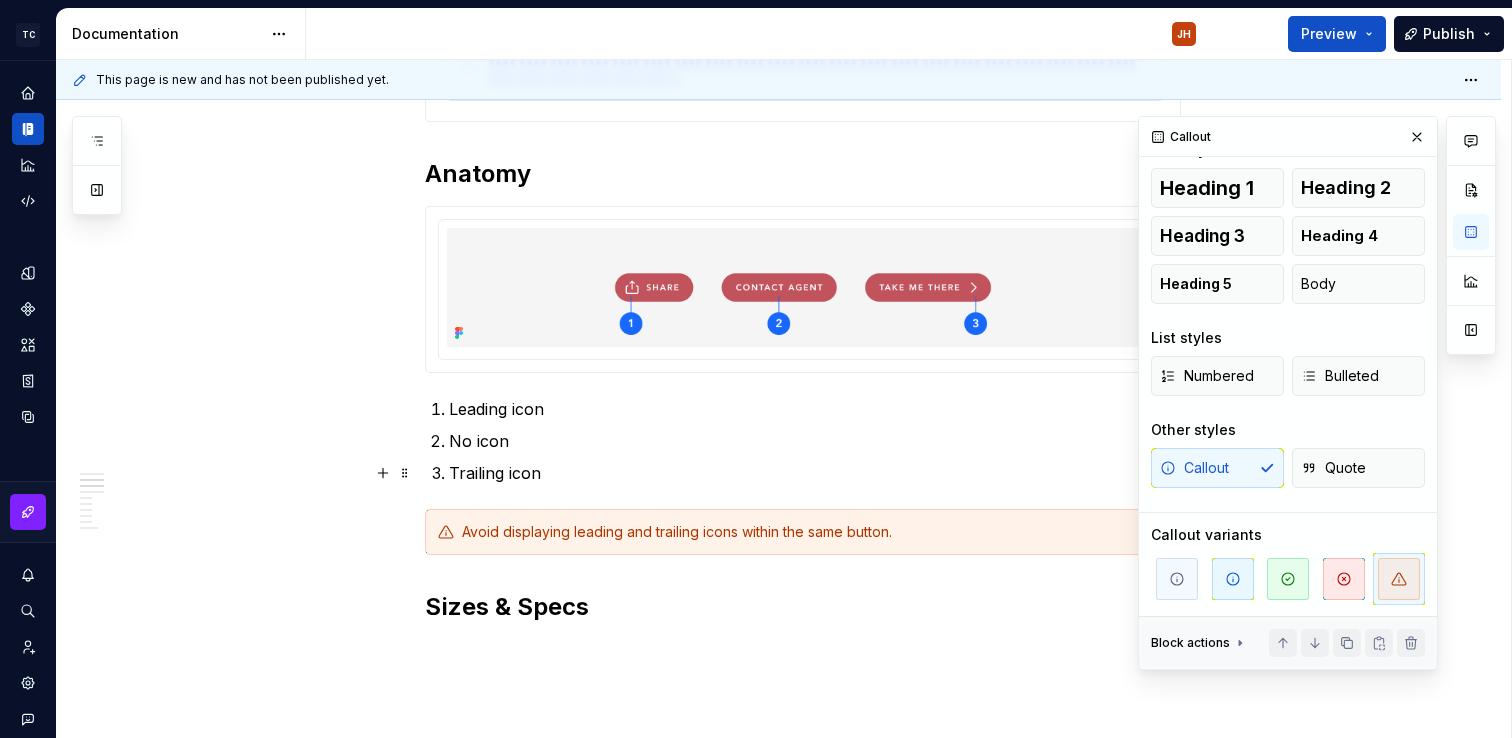 click on "**********" at bounding box center (803, 532) 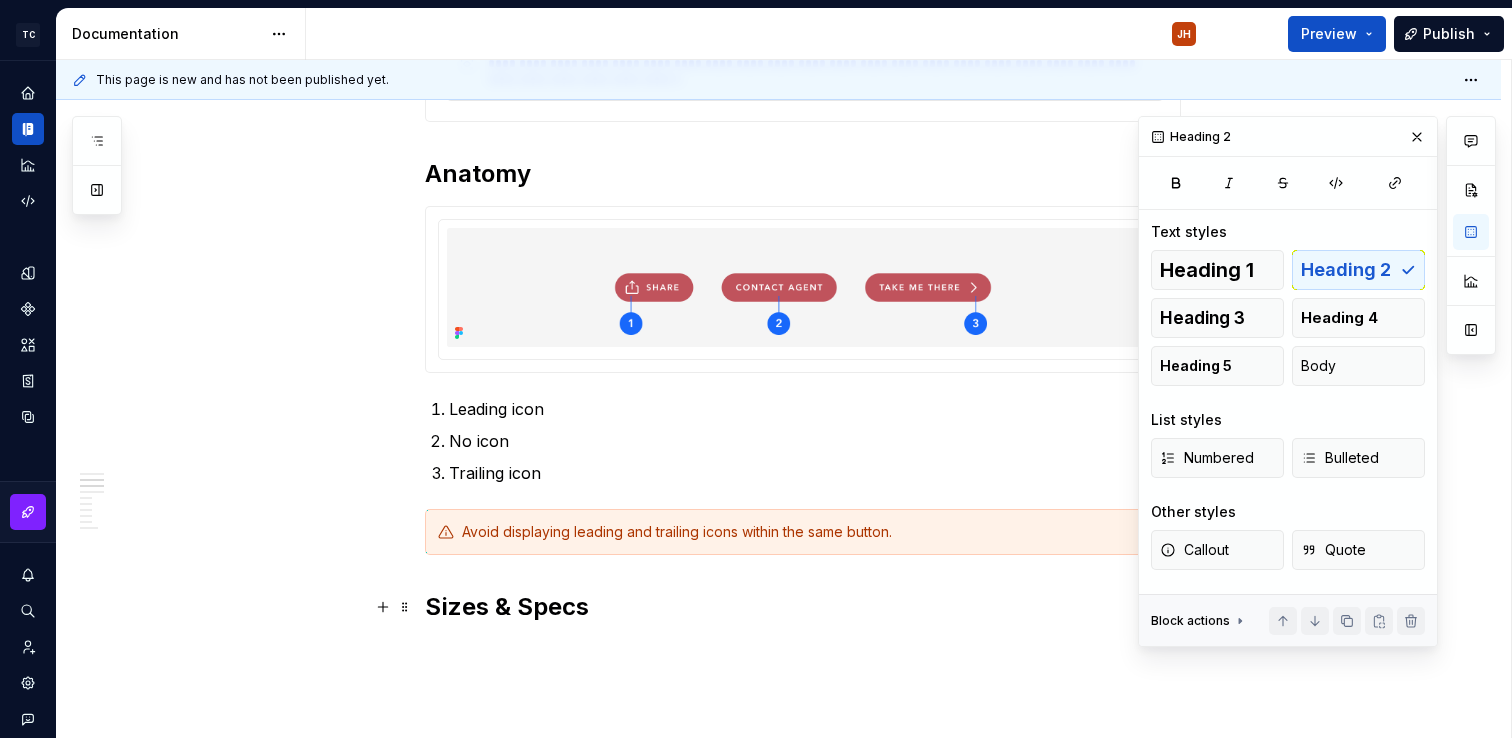 click on "Sizes & Specs" at bounding box center (803, 607) 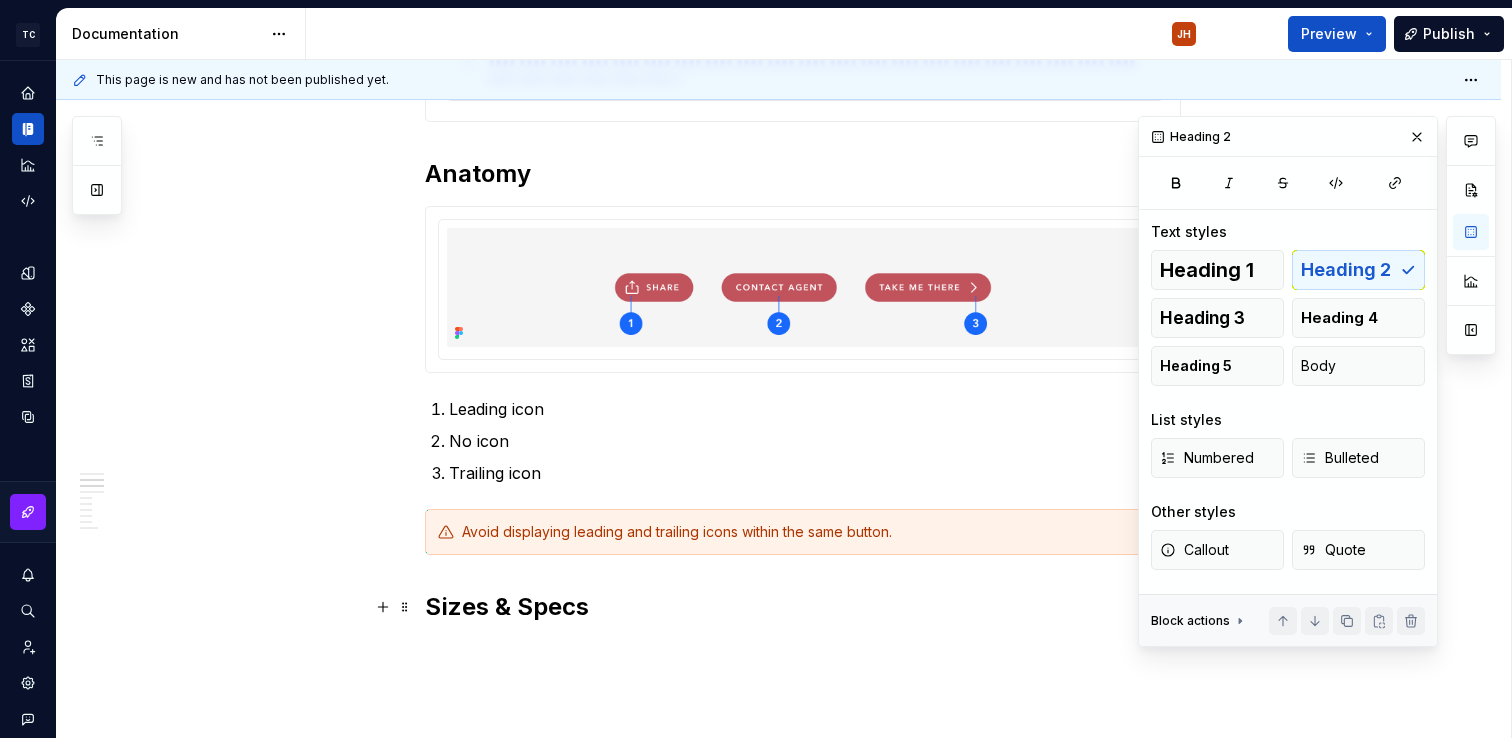 scroll, scrollTop: 0, scrollLeft: 0, axis: both 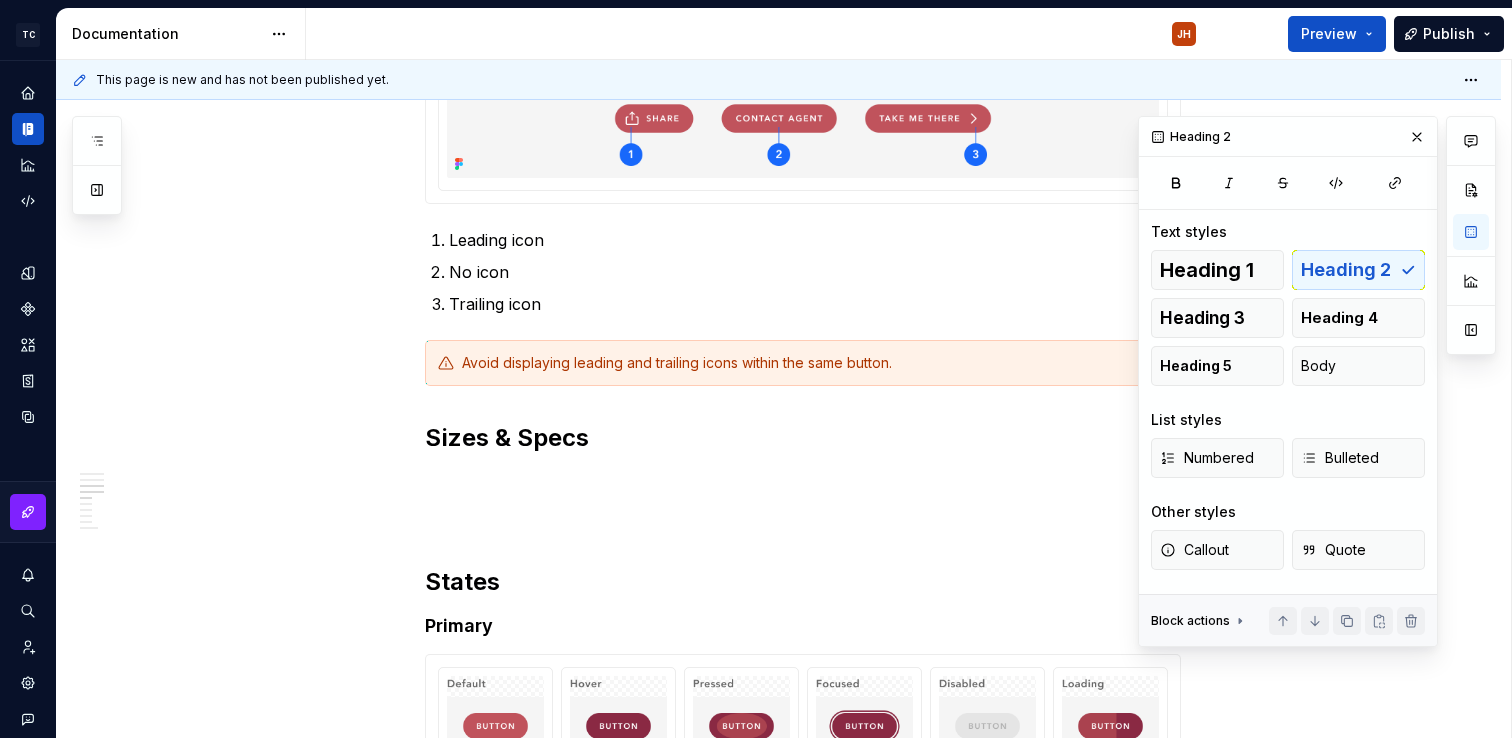 click on "**********" at bounding box center [803, 363] 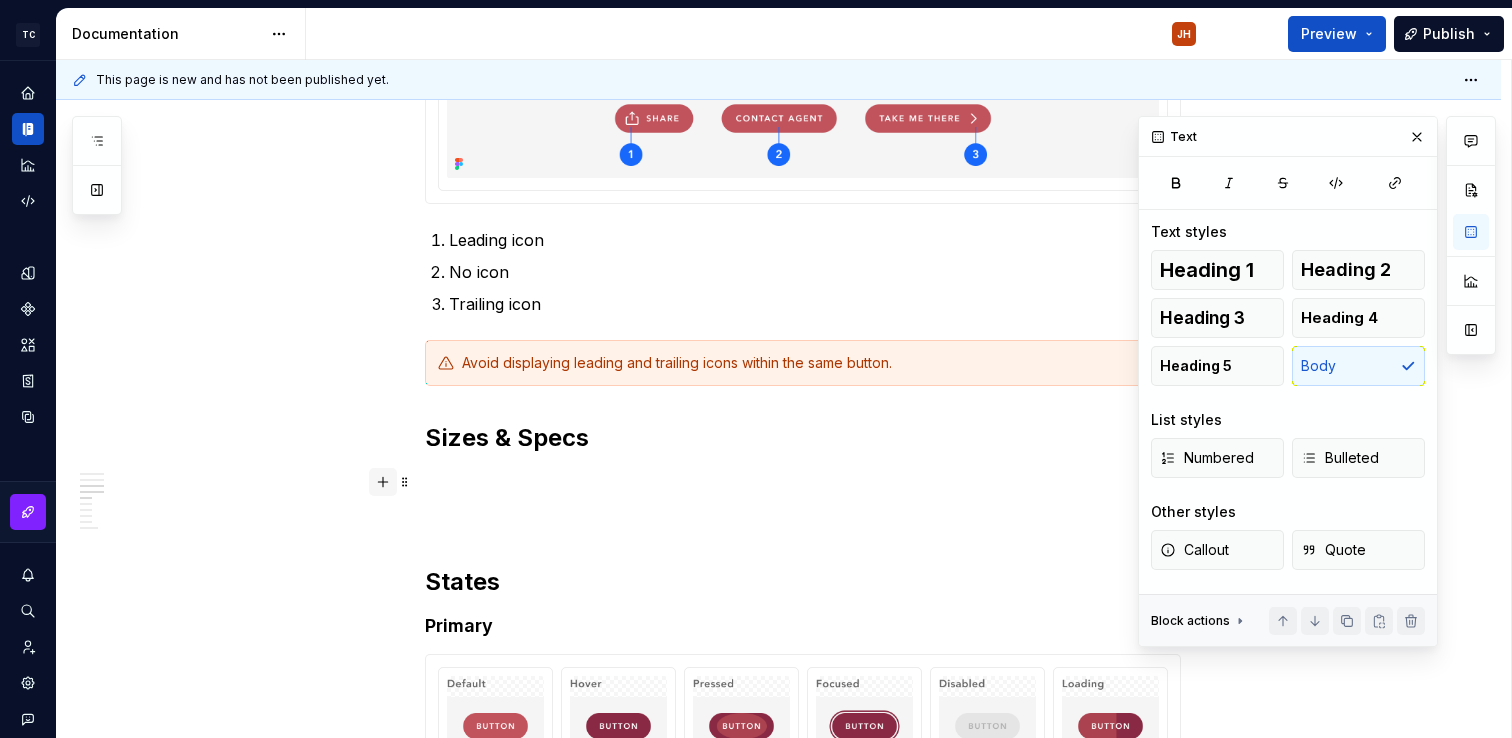 click at bounding box center [383, 482] 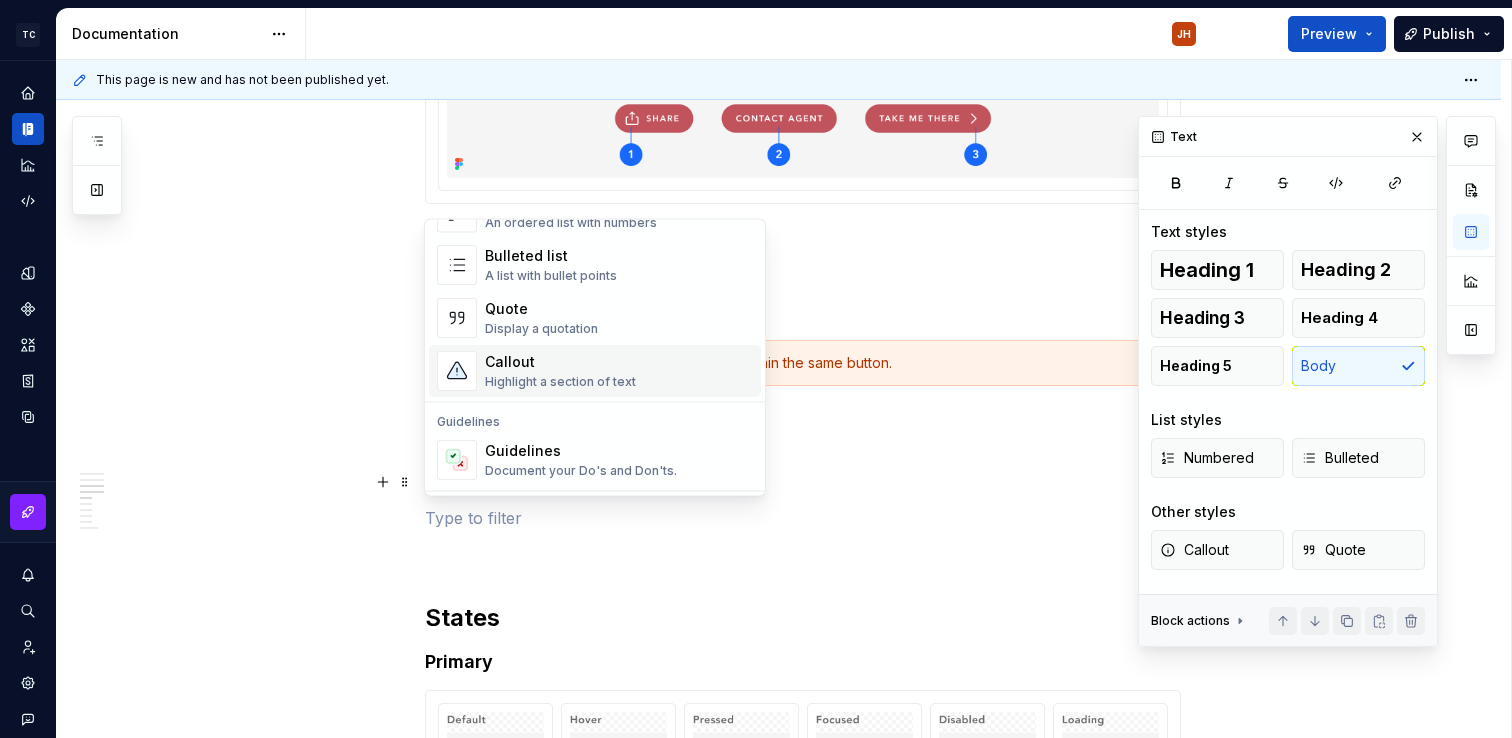 scroll, scrollTop: 399, scrollLeft: 0, axis: vertical 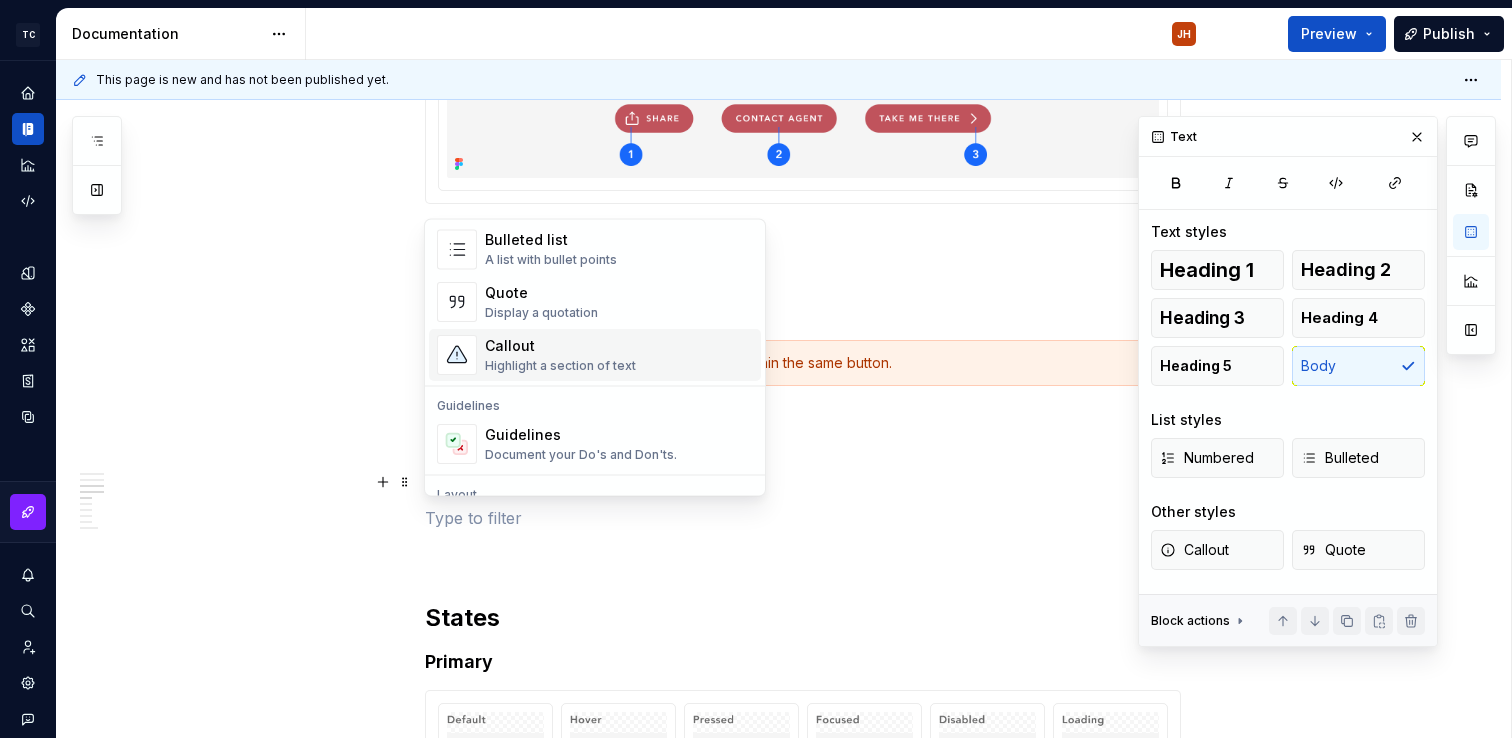 click on "Highlight a section of text" at bounding box center (560, 367) 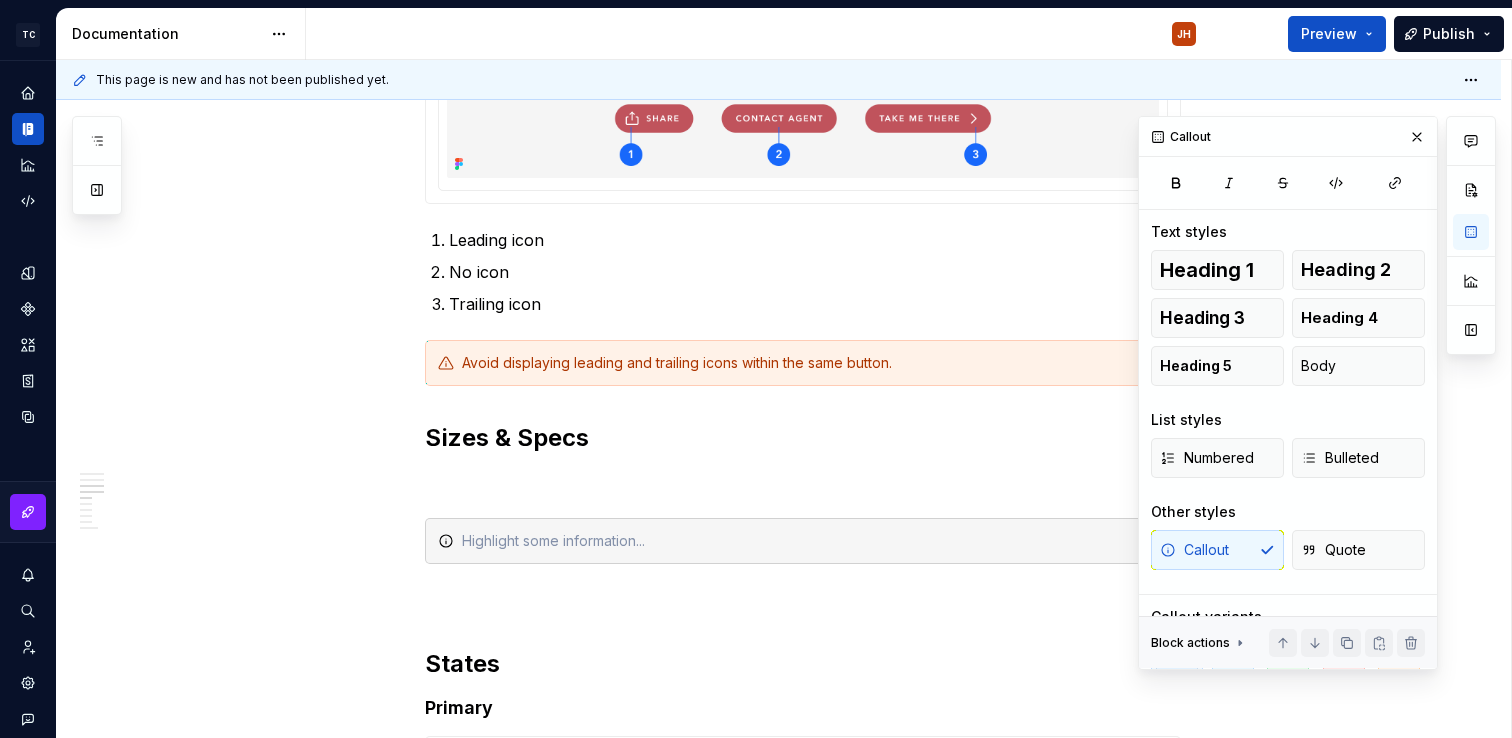 click on "**********" at bounding box center (803, 404) 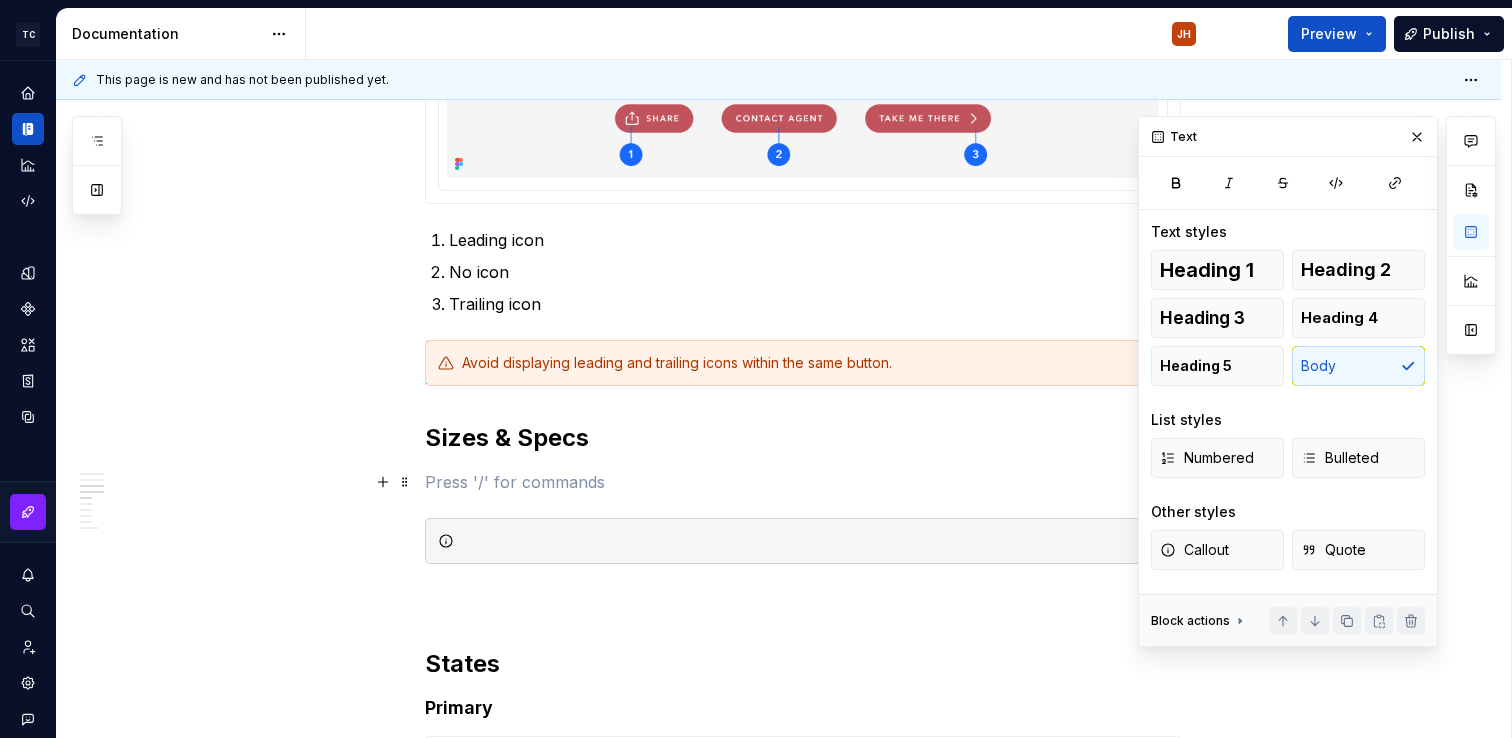 click at bounding box center [803, 482] 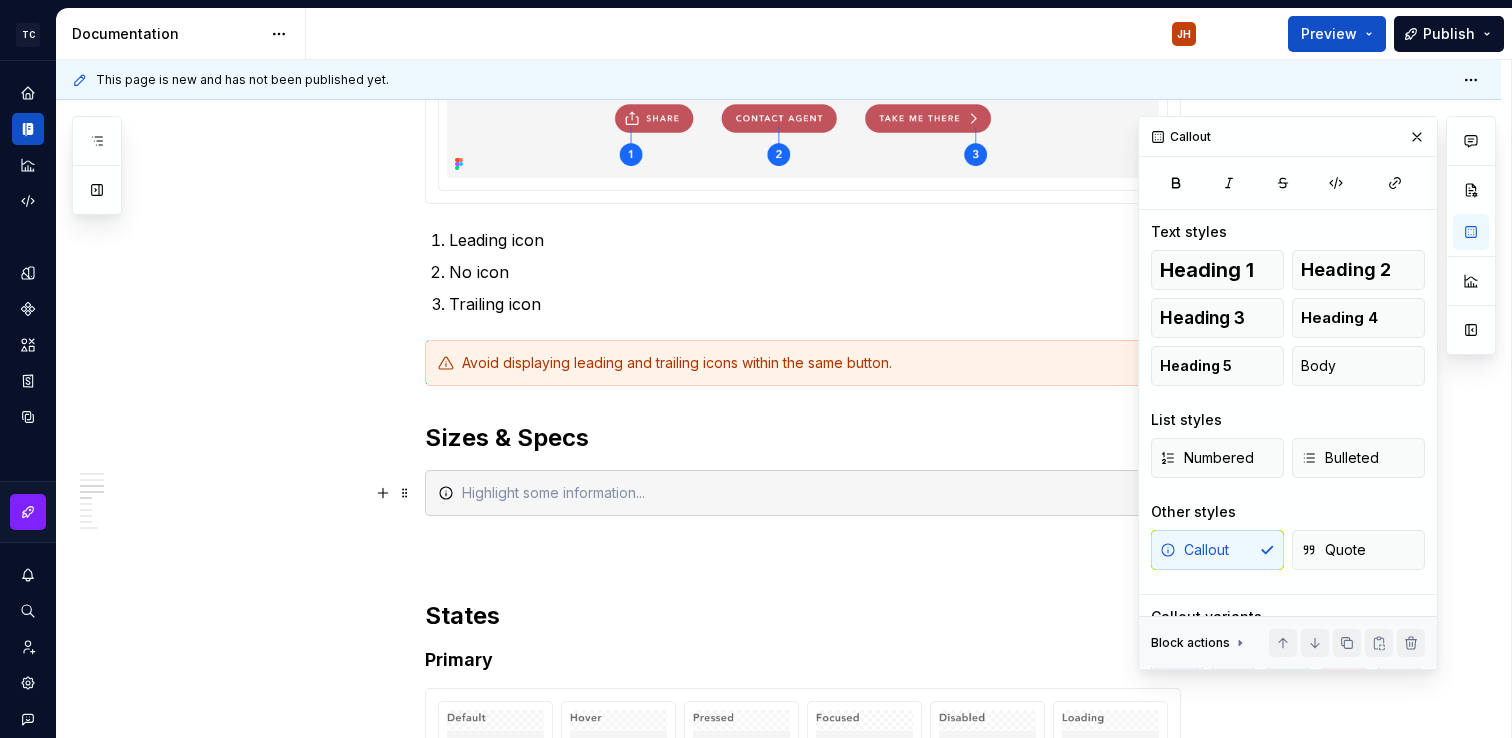 click at bounding box center (815, 493) 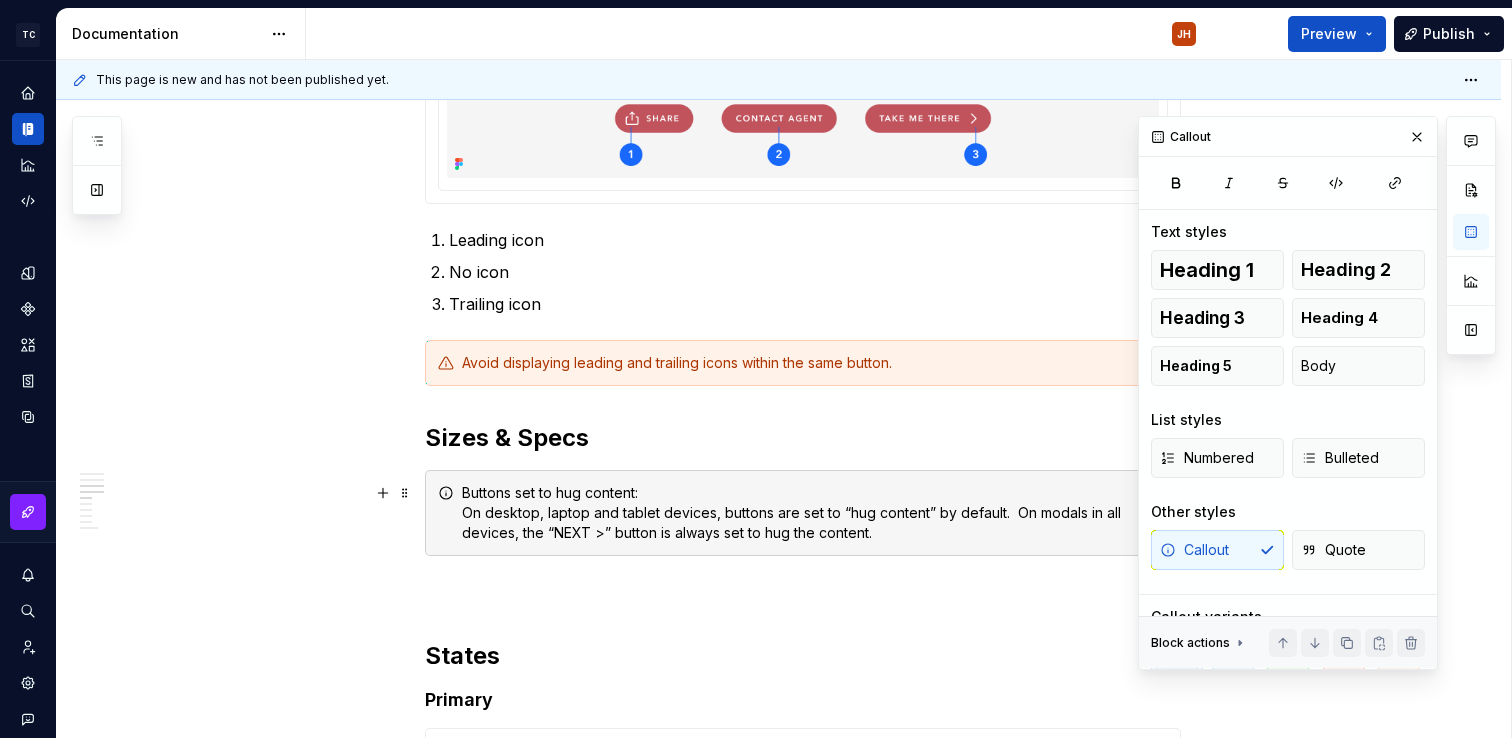 click on "Buttons set to hug content: On desktop, laptop and tablet devices, buttons are set to “hug content” by default.  On modals in all devices, the “NEXT >” button is always set to hug the content." at bounding box center (803, 513) 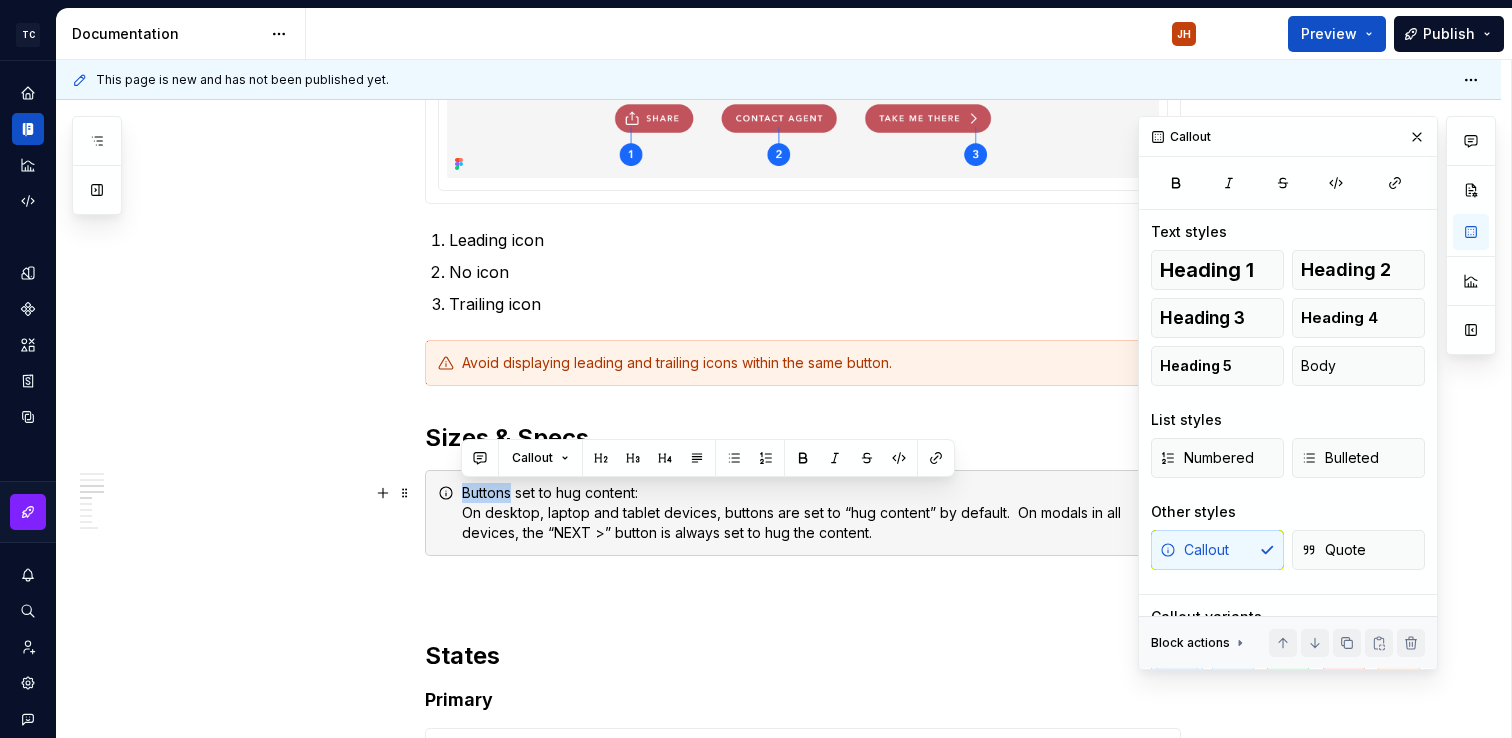 click on "Buttons set to hug content: On desktop, laptop and tablet devices, buttons are set to “hug content” by default.  On modals in all devices, the “NEXT >” button is always set to hug the content." at bounding box center (803, 513) 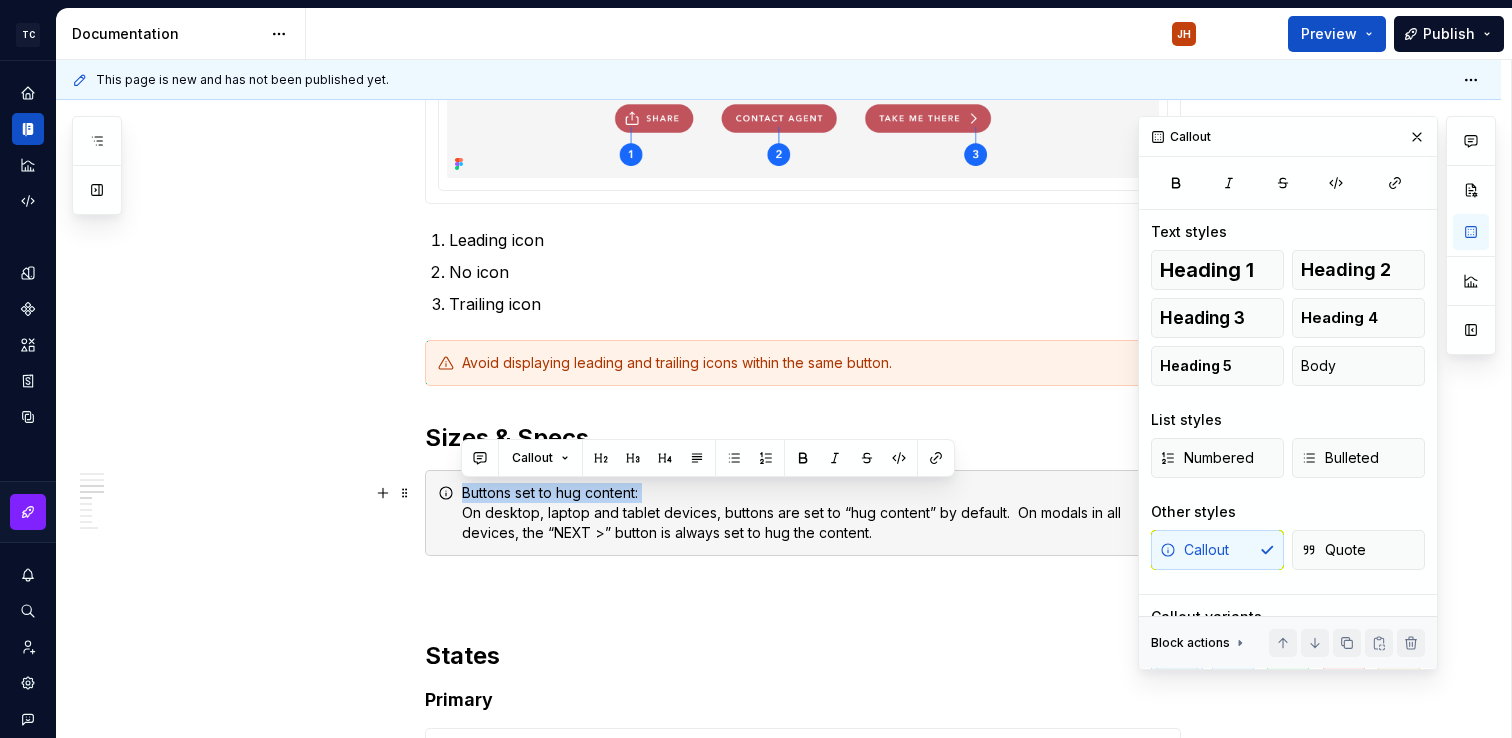 click on "Buttons set to hug content: On desktop, laptop and tablet devices, buttons are set to “hug content” by default.  On modals in all devices, the “NEXT >” button is always set to hug the content." at bounding box center (803, 513) 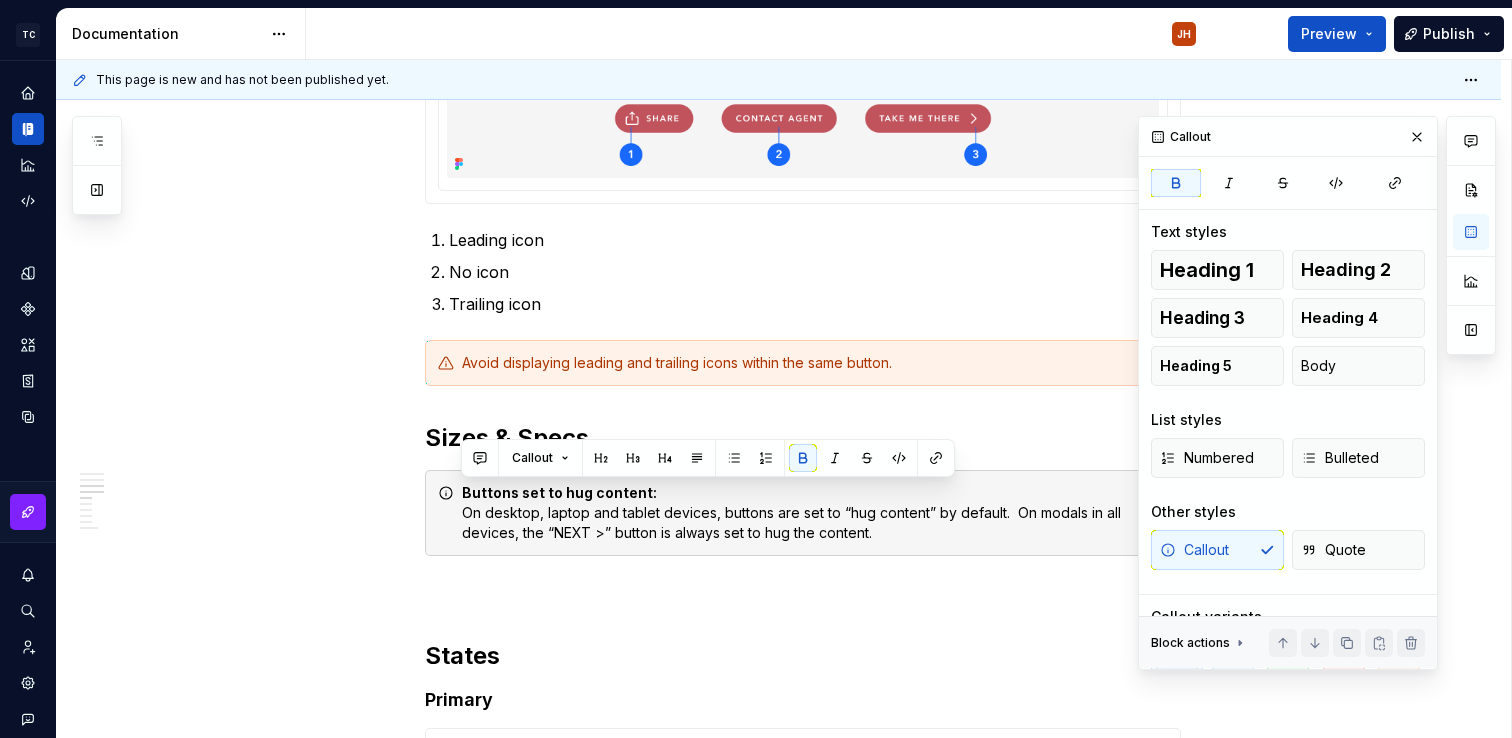 click on "Buttons set to hug content: On desktop, laptop and tablet devices, buttons are set to “hug content” by default.  On modals in all devices, the “NEXT >” button is always set to hug the content." at bounding box center [815, 513] 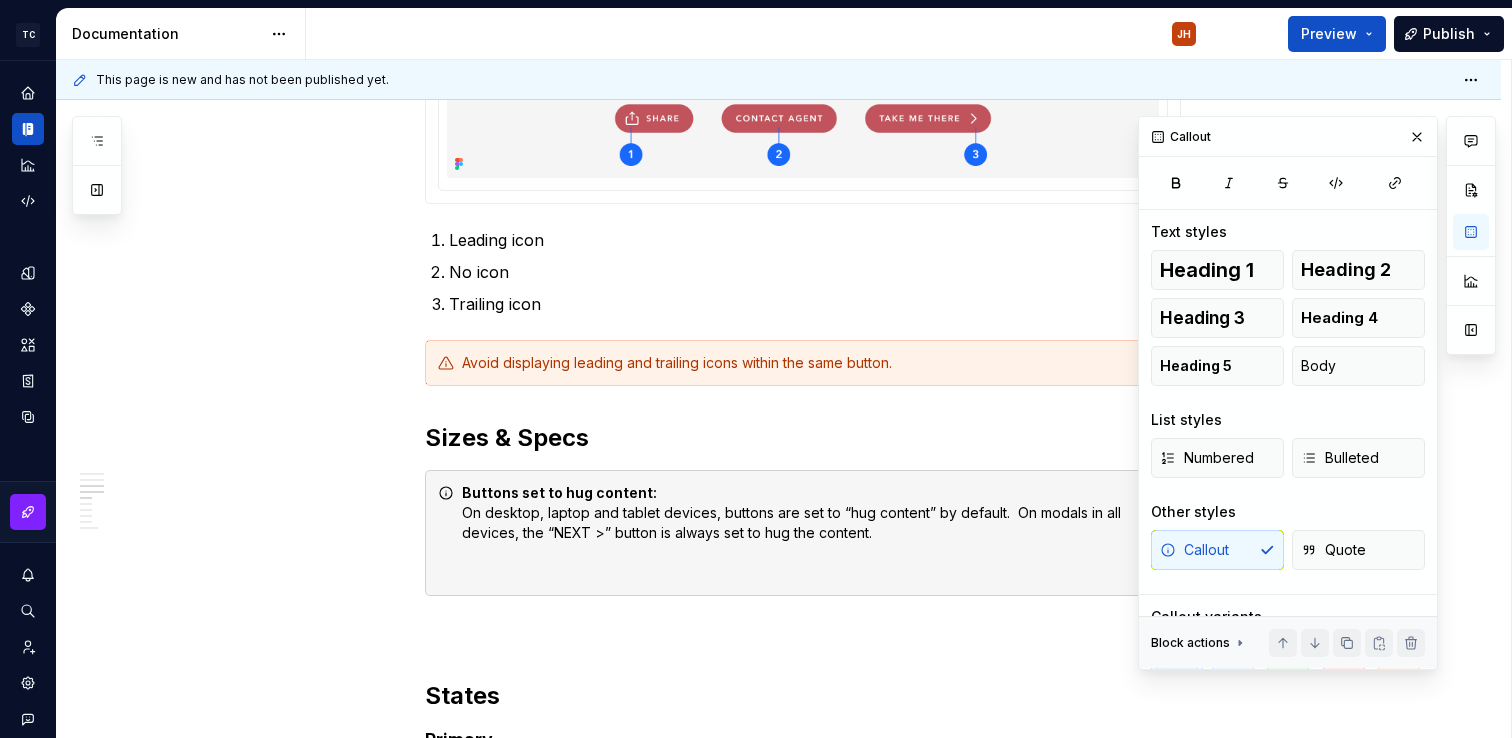 click on "Buttons set to hug content: On desktop, laptop and tablet devices, buttons are set to “hug content” by default.  On modals in all devices, the “NEXT >” button is always set to hug the content." at bounding box center [815, 533] 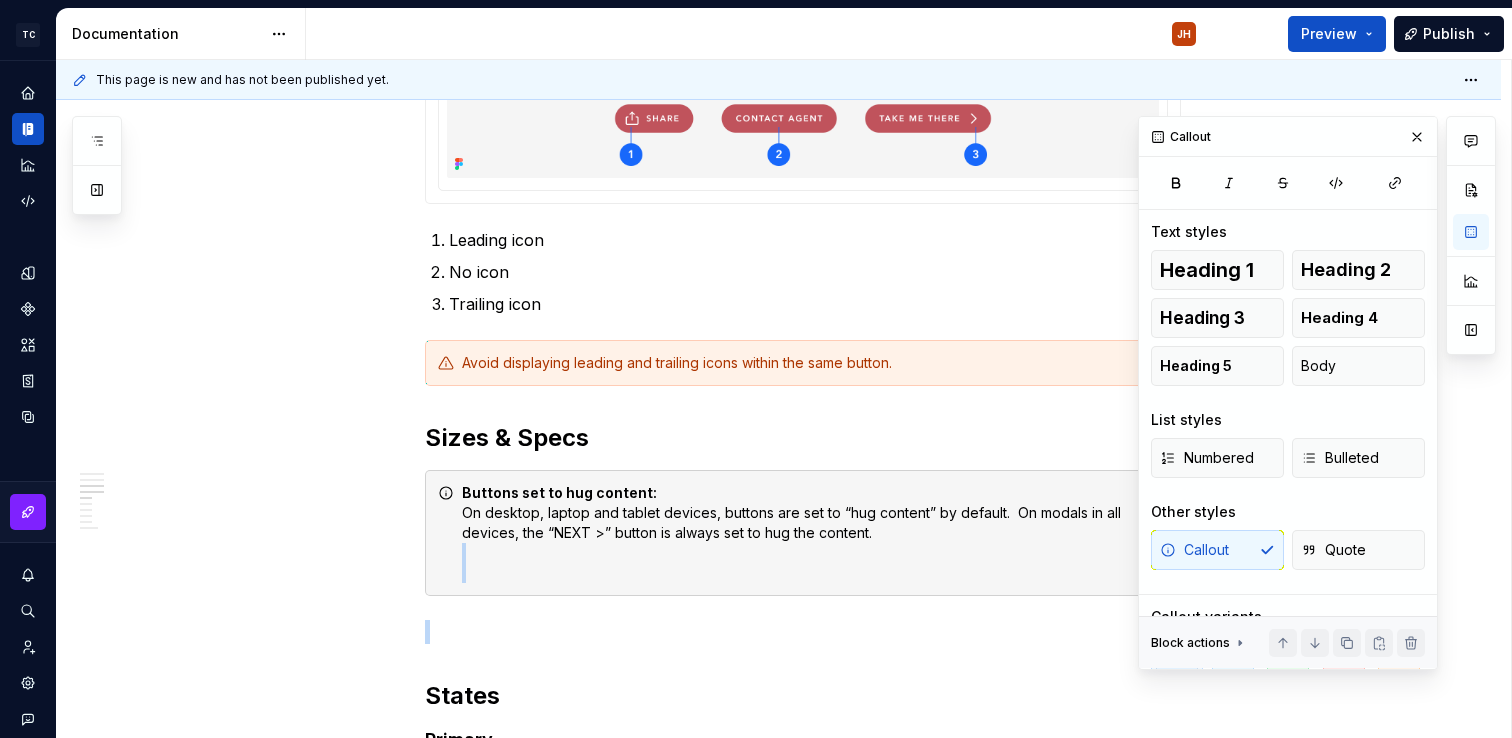 click on "Buttons set to hug content: On desktop, laptop and tablet devices, buttons are set to “hug content” by default.  On modals in all devices, the “NEXT >” button is always set to hug the content." at bounding box center (815, 533) 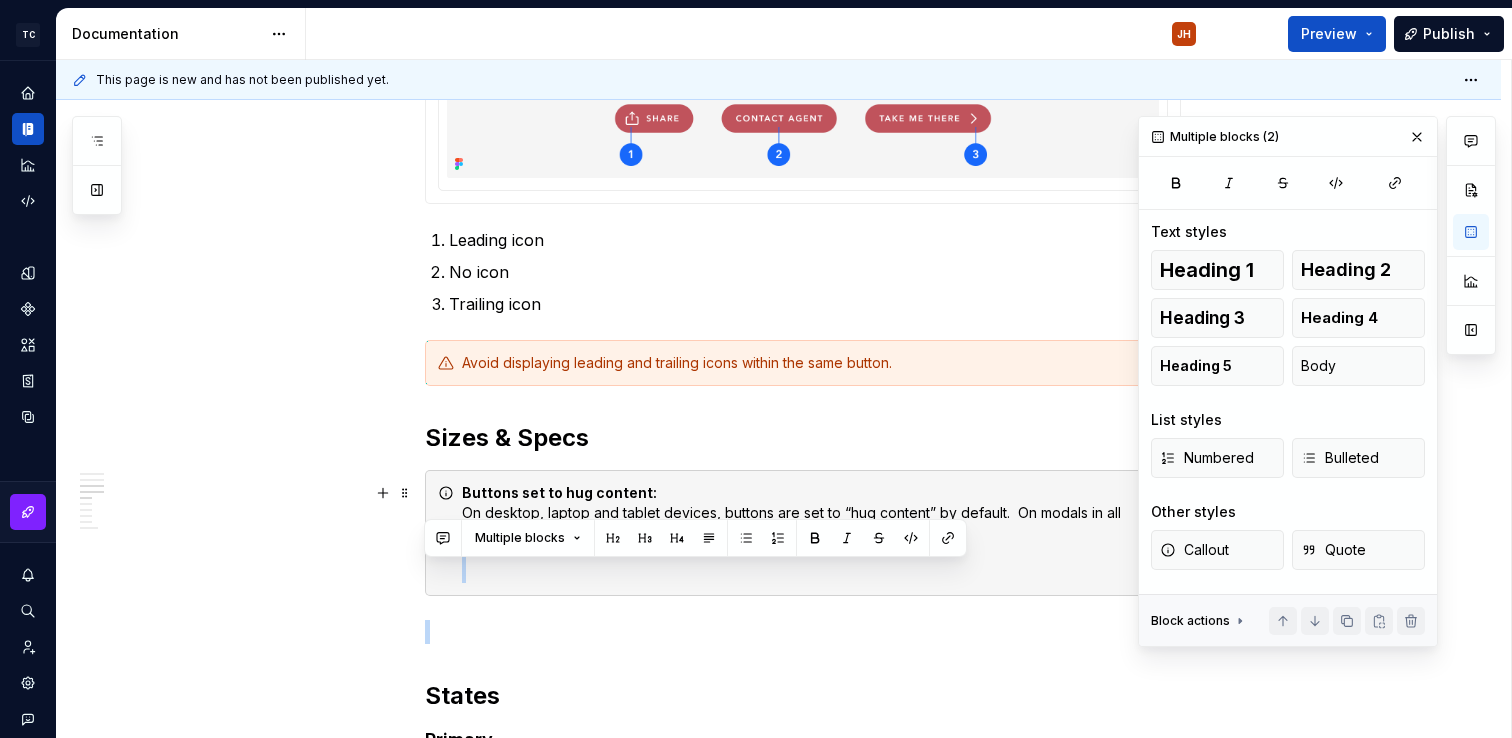 click on "Buttons set to hug content: On desktop, laptop and tablet devices, buttons are set to “hug content” by default.  On modals in all devices, the “NEXT >” button is always set to hug the content." at bounding box center (815, 533) 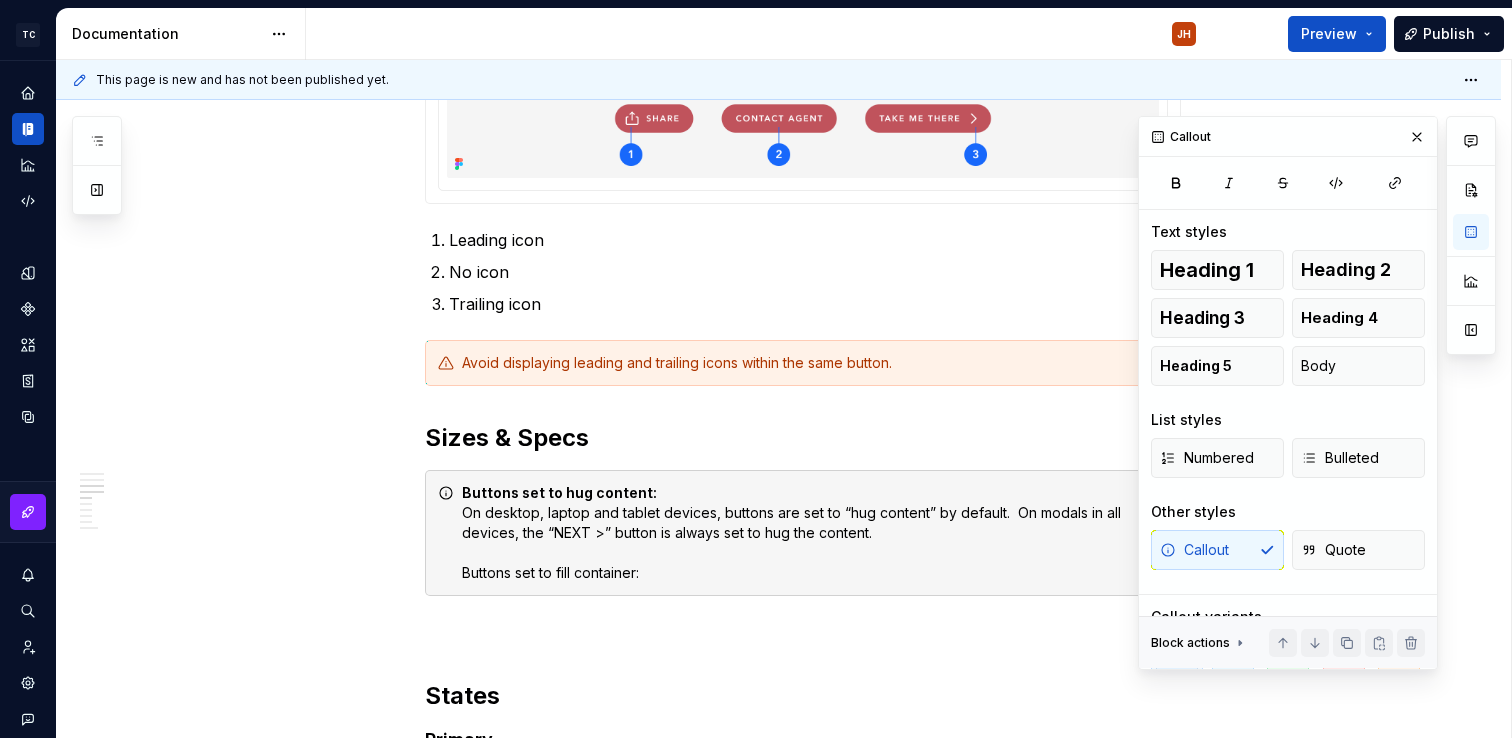 click on "Buttons set to hug content: On desktop, laptop and tablet devices, buttons are set to “hug content” by default.  On modals in all devices, the “NEXT >” button is always set to hug the content. Buttons set to fill container:" at bounding box center (815, 533) 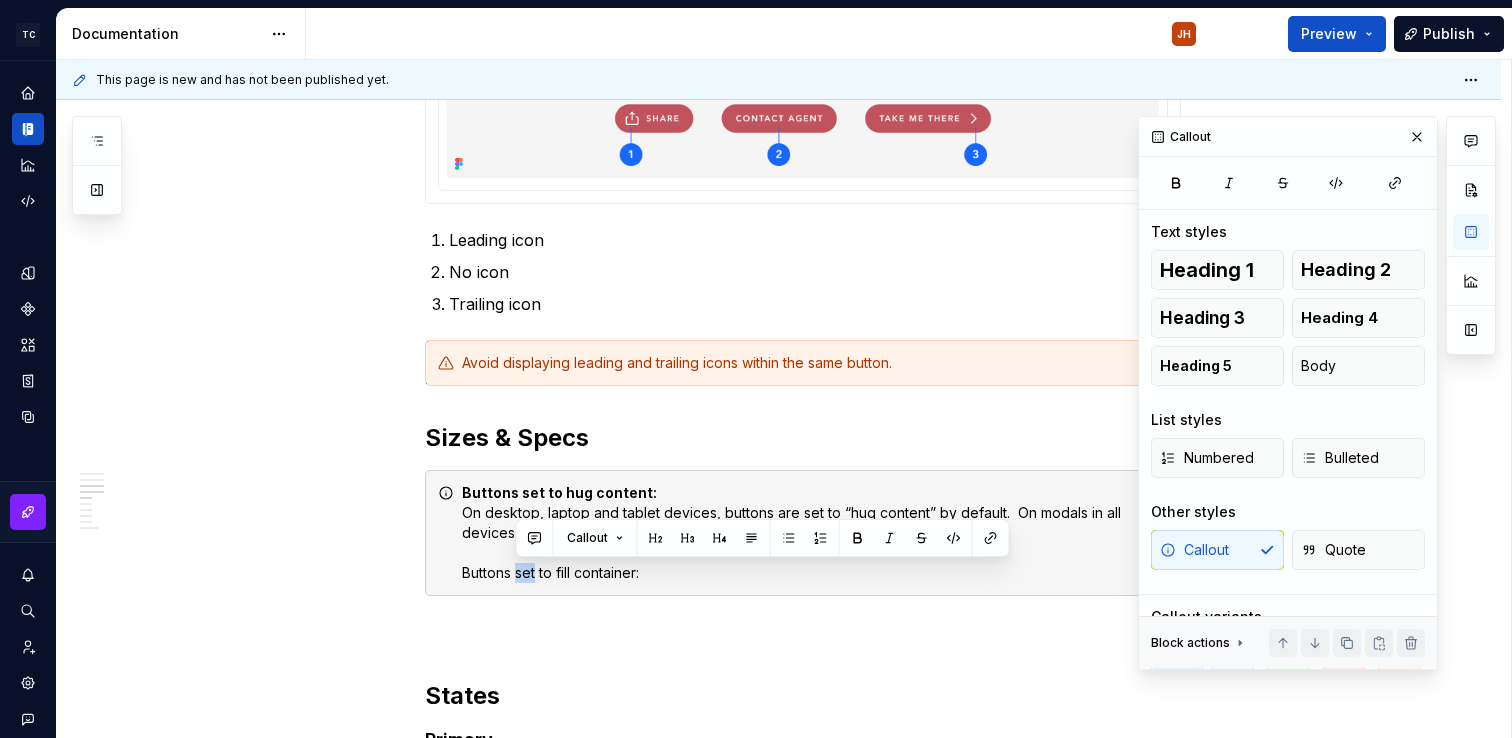 click on "Buttons set to hug content: On desktop, laptop and tablet devices, buttons are set to “hug content” by default.  On modals in all devices, the “NEXT >” button is always set to hug the content. Buttons set to fill container:" at bounding box center (815, 533) 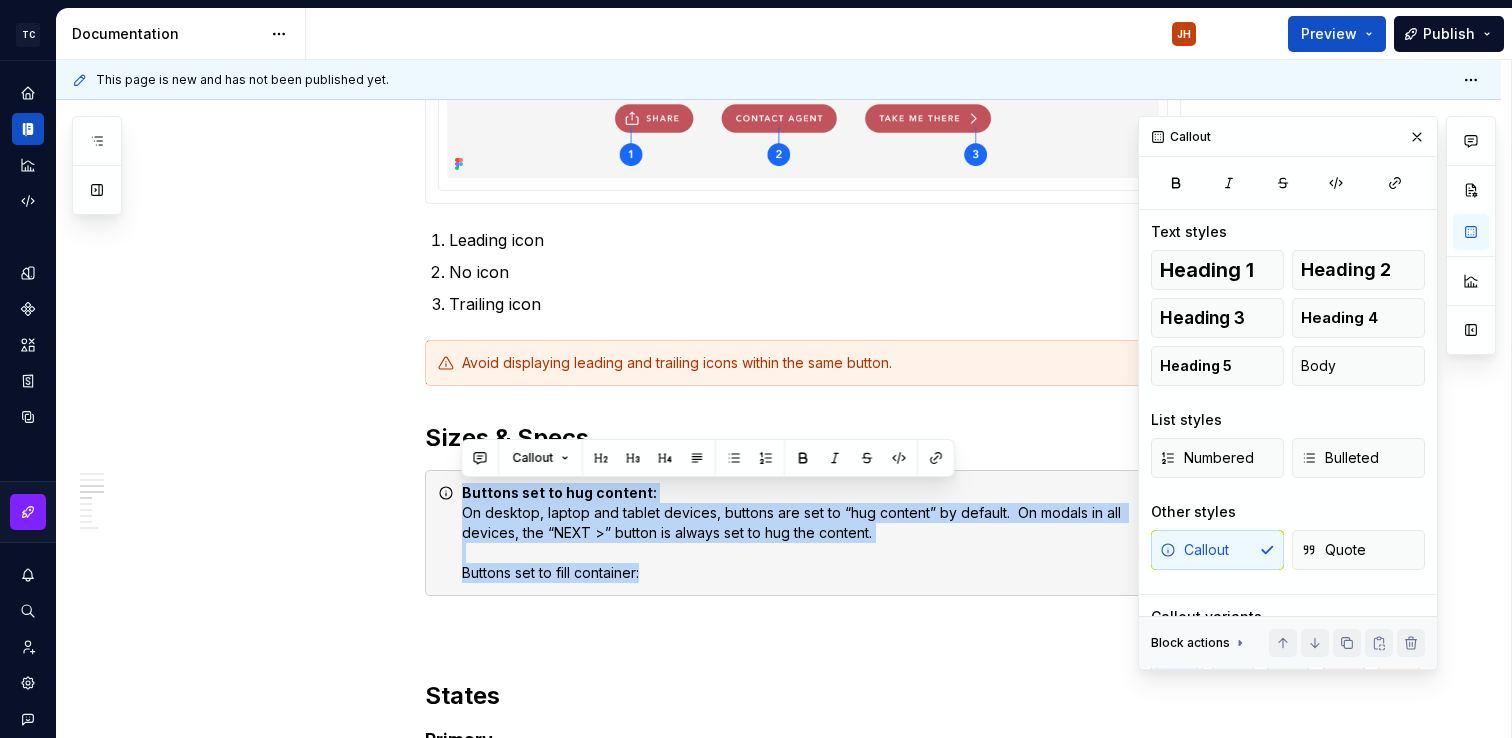 click on "Buttons set to hug content: On desktop, laptop and tablet devices, buttons are set to “hug content” by default.  On modals in all devices, the “NEXT >” button is always set to hug the content. Buttons set to fill container:" at bounding box center [815, 533] 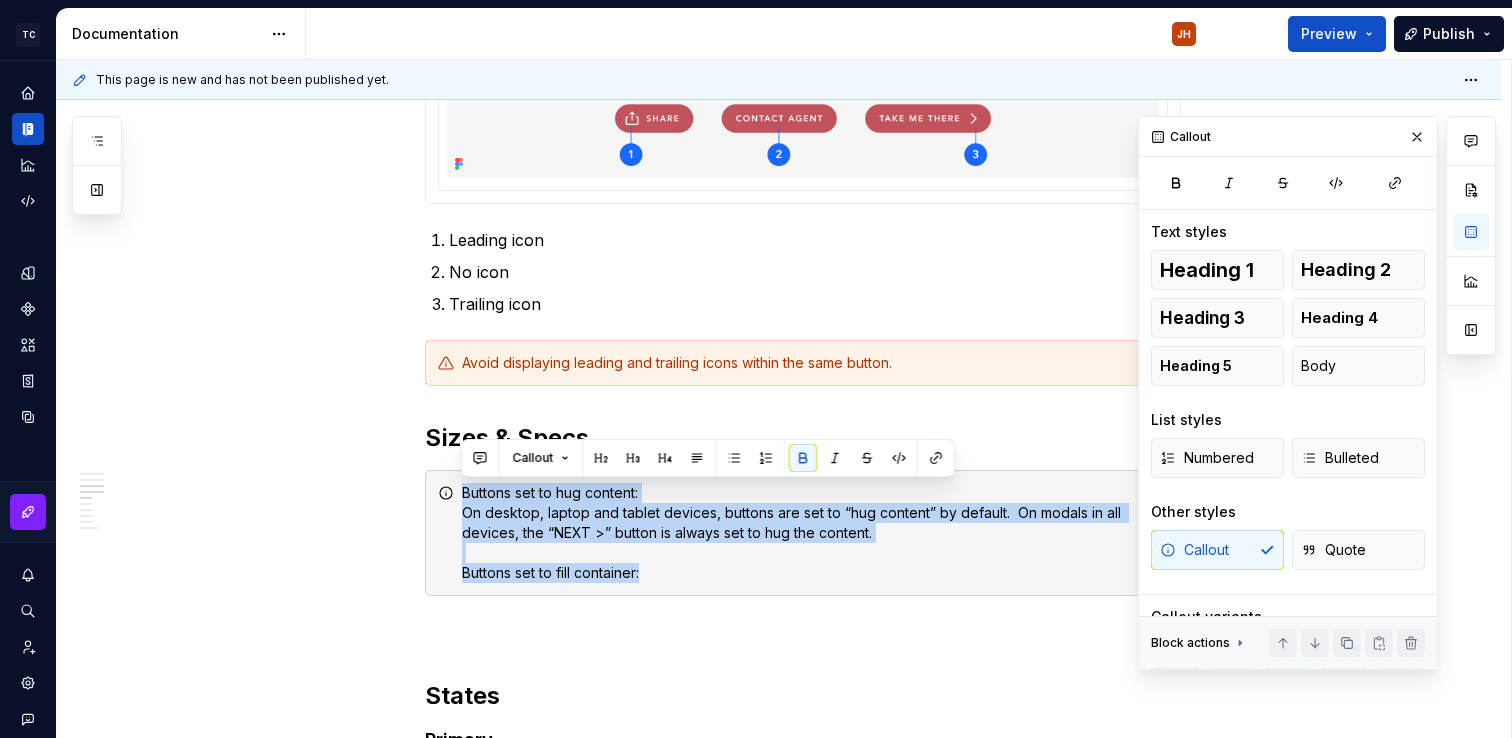 click on "Buttons set to hug content: On desktop, laptop and tablet devices, buttons are set to “hug content” by default.  On modals in all devices, the “NEXT >” button is always set to hug the content. Buttons set to fill container:" at bounding box center [815, 533] 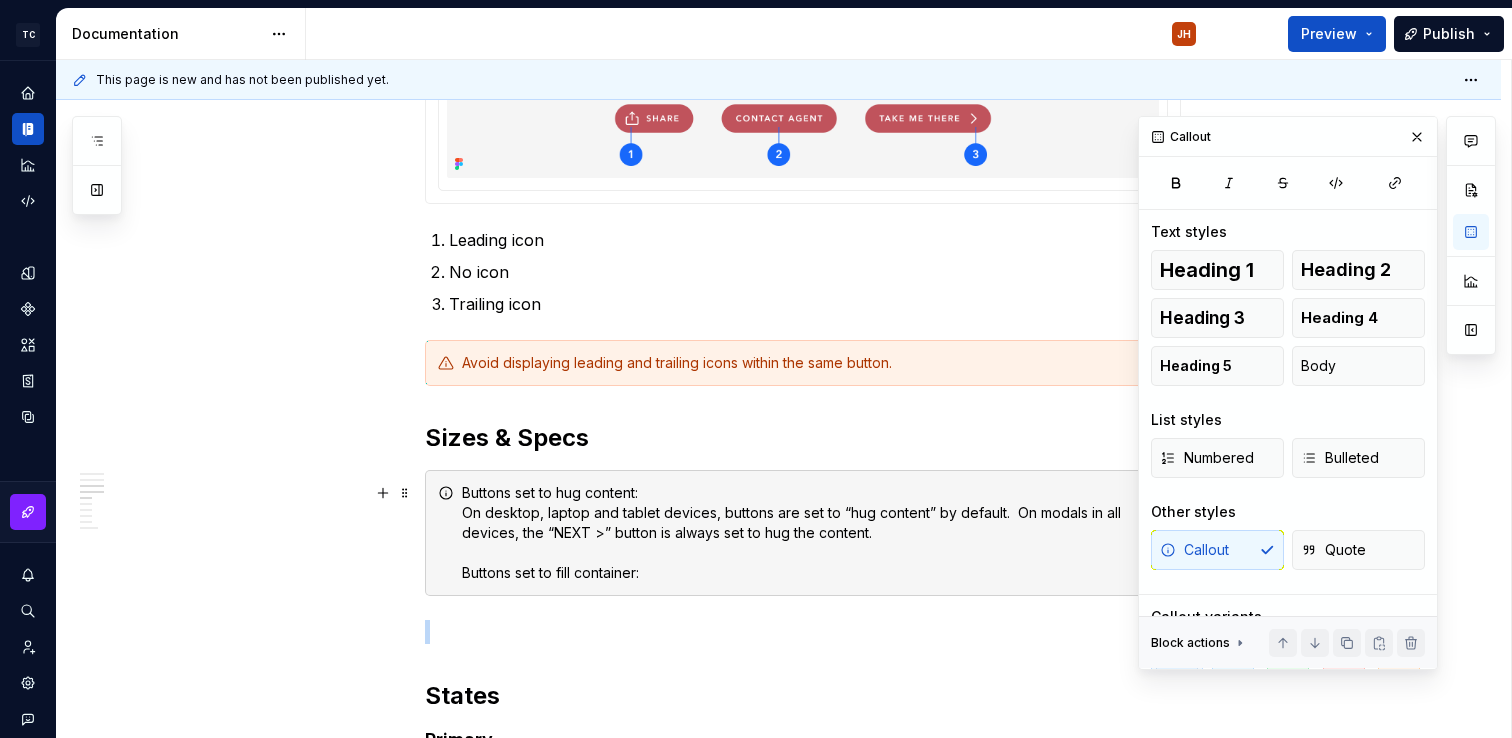 click on "Buttons set to hug content: On desktop, laptop and tablet devices, buttons are set to “hug content” by default.  On modals in all devices, the “NEXT >” button is always set to hug the content. Buttons set to fill container:" at bounding box center [815, 533] 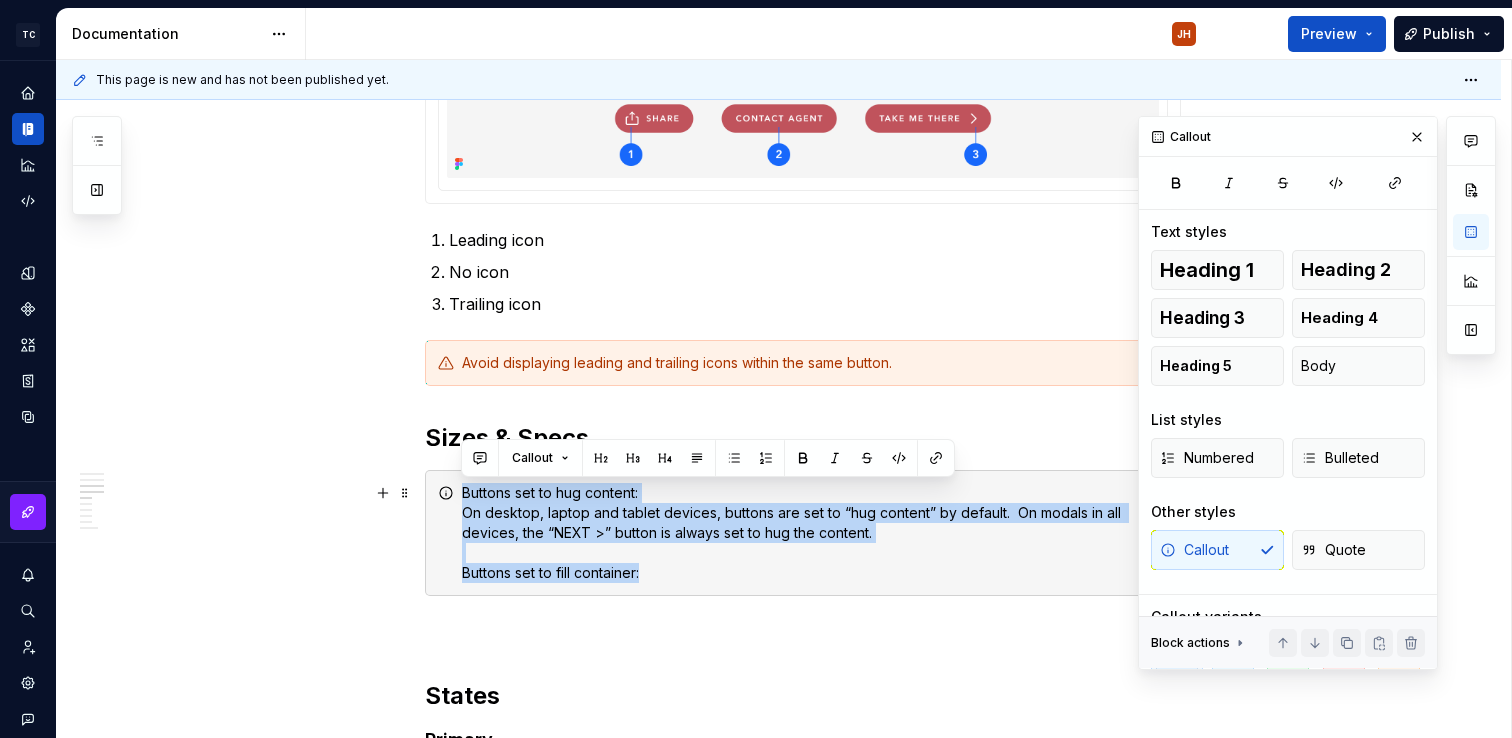 click on "Buttons set to hug content: On desktop, laptop and tablet devices, buttons are set to “hug content” by default.  On modals in all devices, the “NEXT >” button is always set to hug the content. Buttons set to fill container:" at bounding box center (815, 533) 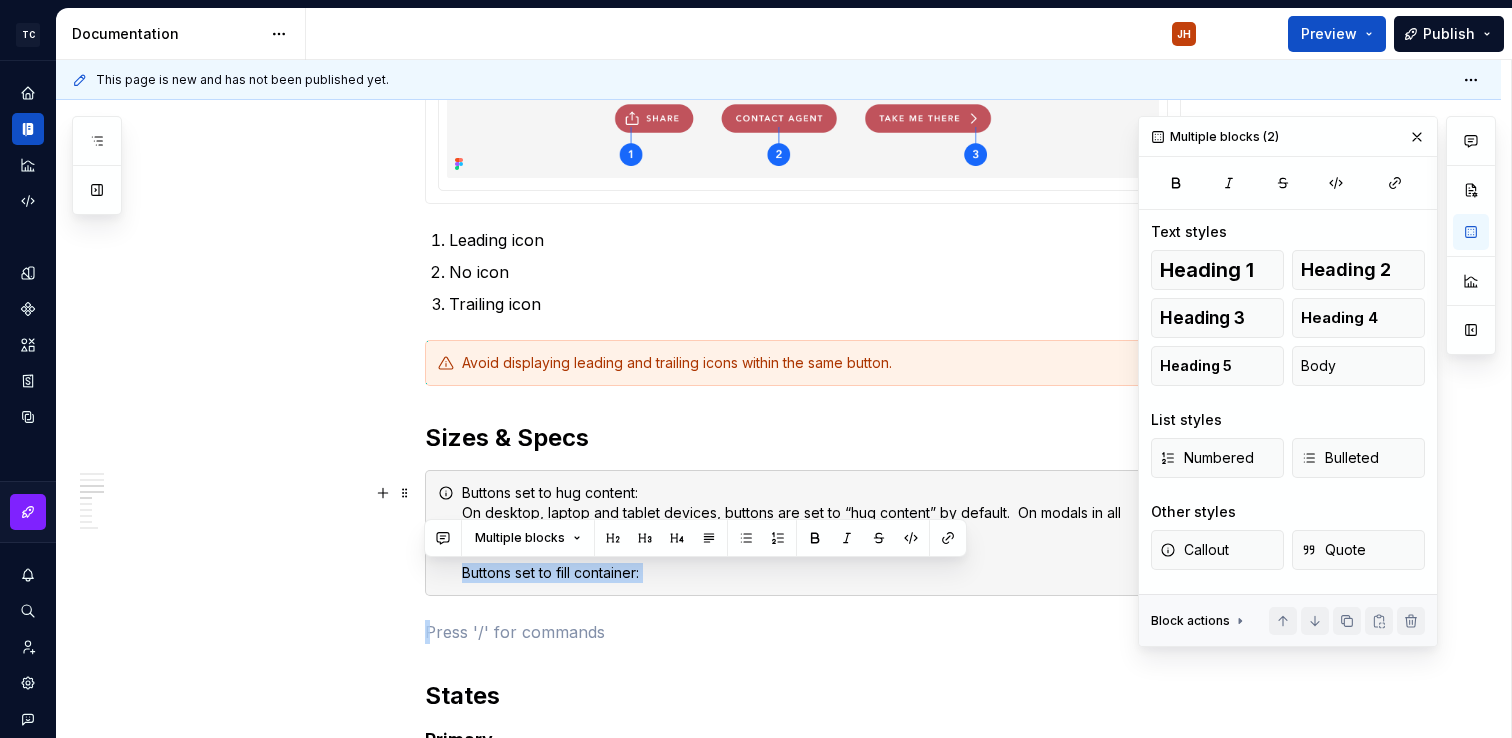 drag, startPoint x: 674, startPoint y: 573, endPoint x: 466, endPoint y: 575, distance: 208.00961 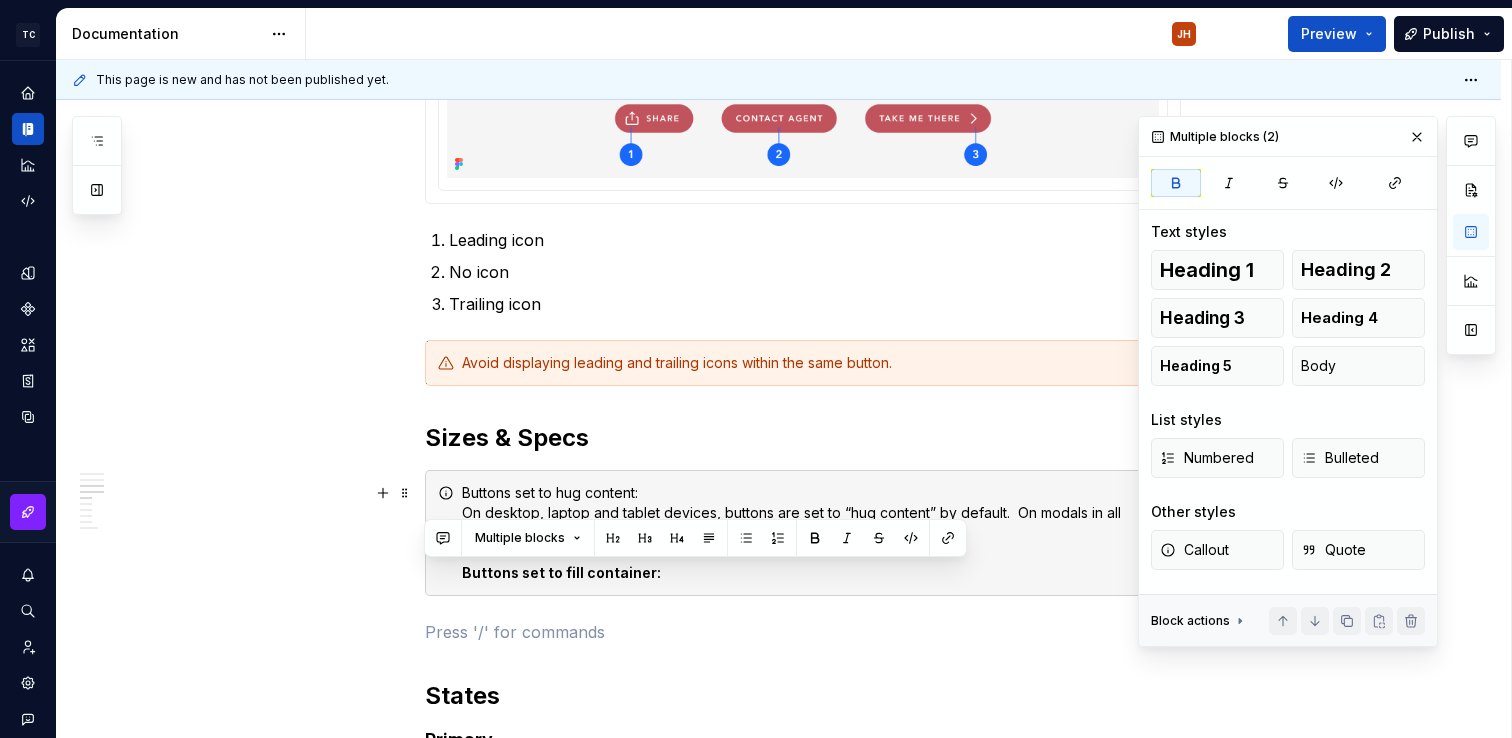 click on "Buttons set to hug content: On desktop, laptop and tablet devices, buttons are set to “hug content” by default.  On modals in all devices, the “NEXT >” button is always set to hug the content. Buttons set to fill container:" at bounding box center [815, 533] 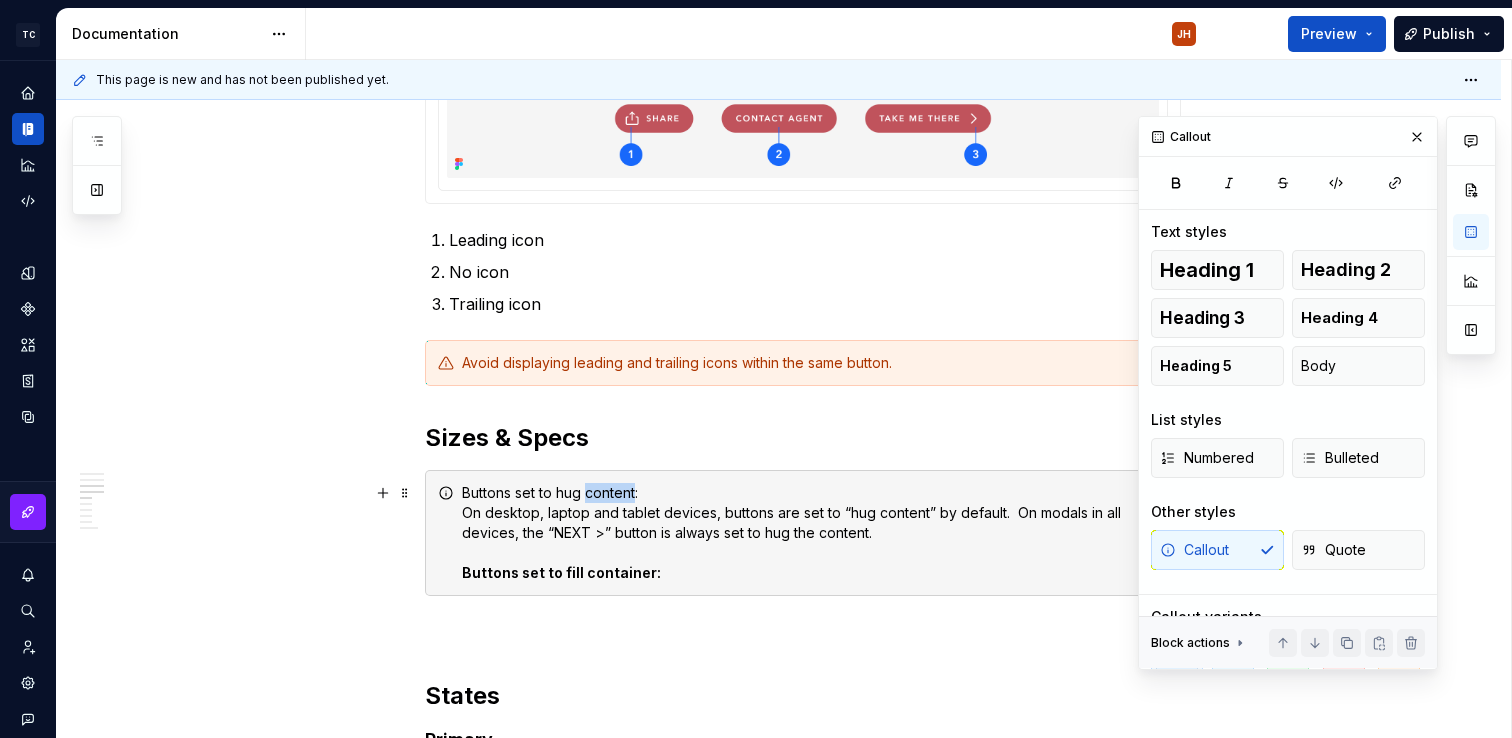 click on "Buttons set to hug content: On desktop, laptop and tablet devices, buttons are set to “hug content” by default.  On modals in all devices, the “NEXT >” button is always set to hug the content. Buttons set to fill container:" at bounding box center (815, 533) 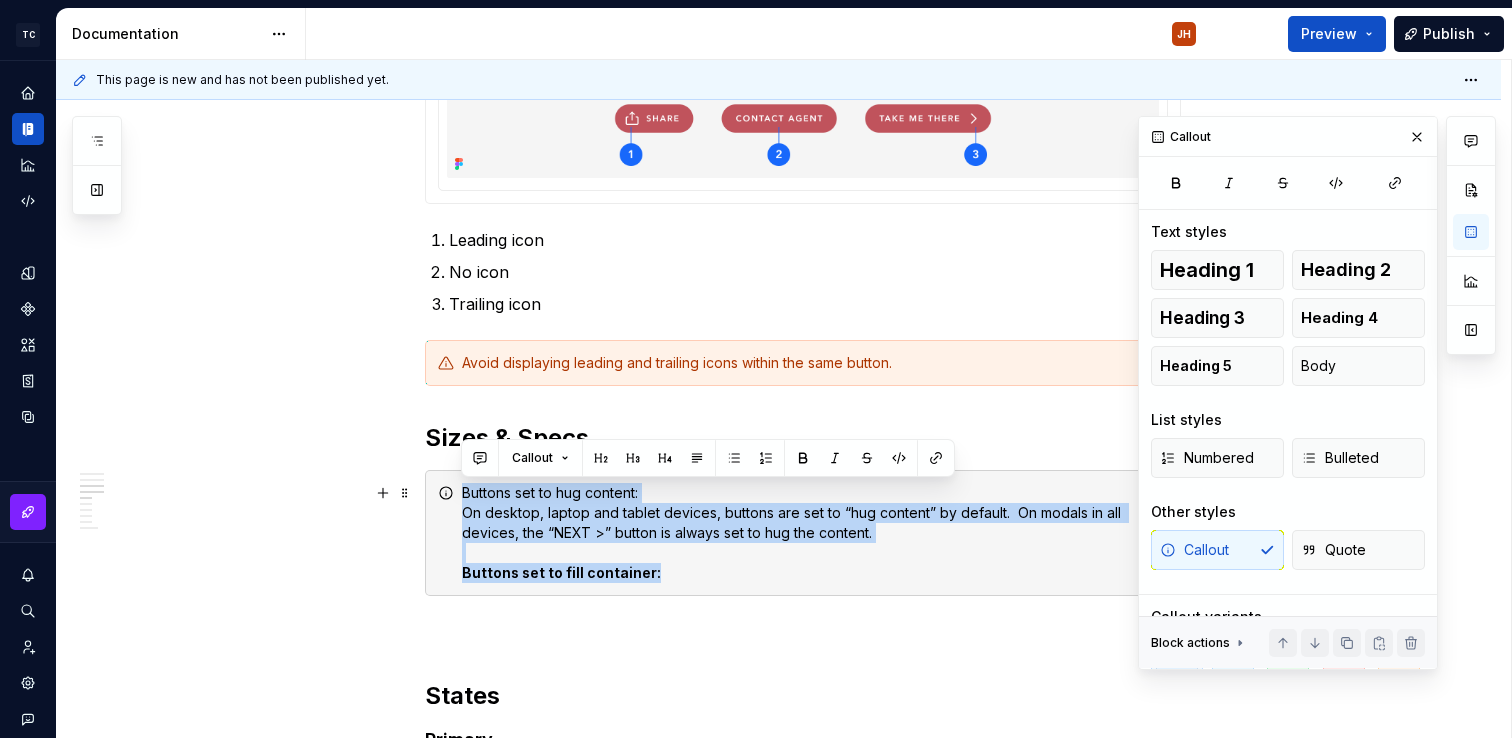 click on "Buttons set to hug content: On desktop, laptop and tablet devices, buttons are set to “hug content” by default.  On modals in all devices, the “NEXT >” button is always set to hug the content. Buttons set to fill container:" at bounding box center (815, 533) 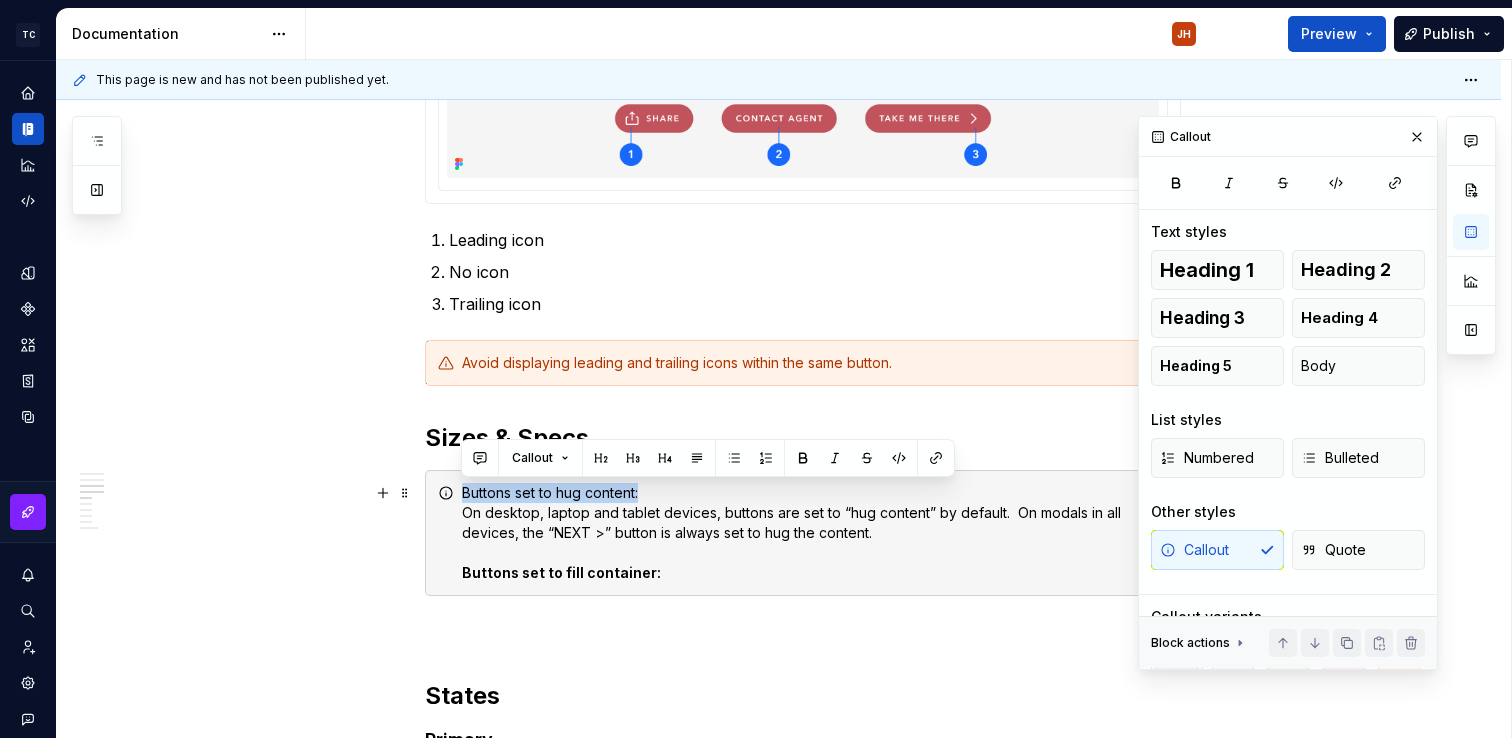 drag, startPoint x: 649, startPoint y: 494, endPoint x: 442, endPoint y: 495, distance: 207.00241 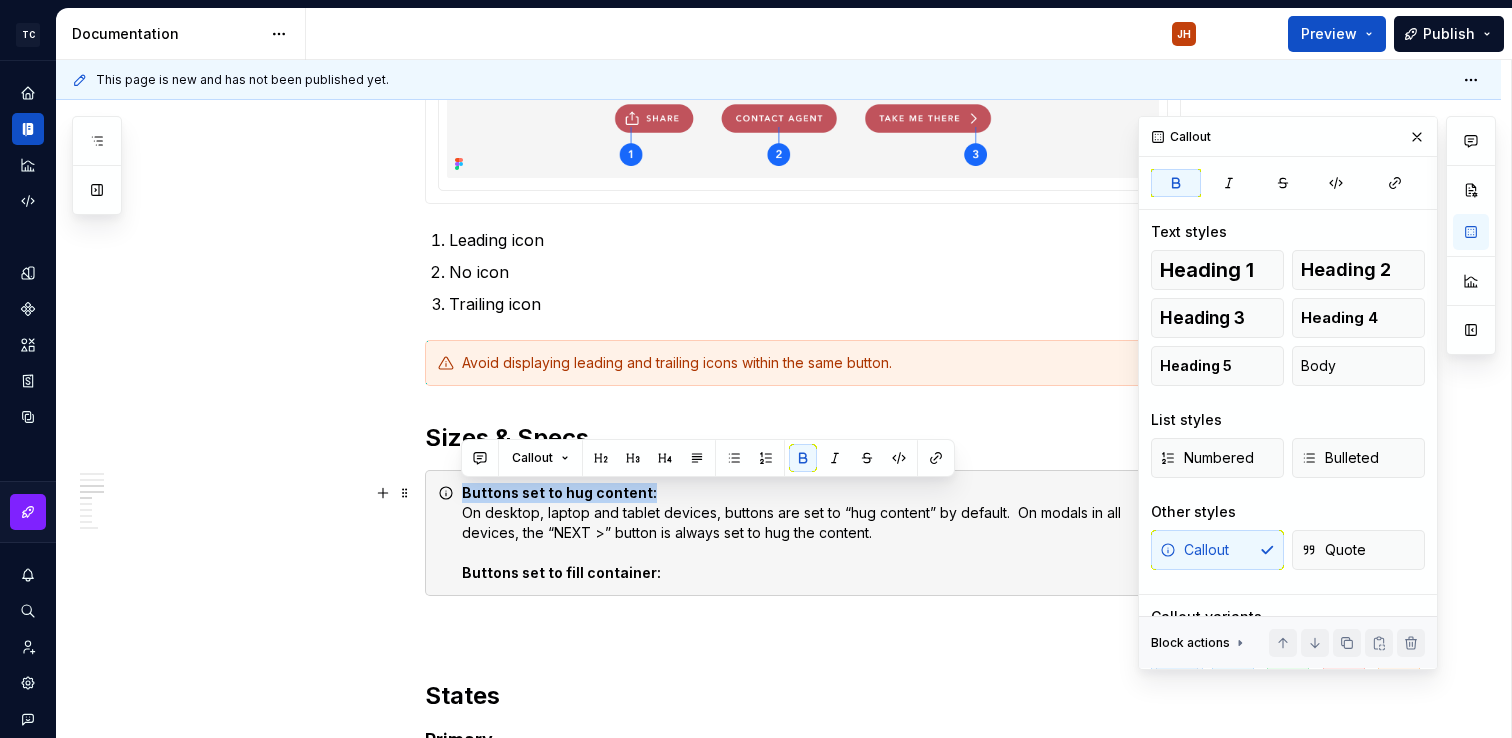 click on "Buttons set to hug content:" at bounding box center [559, 492] 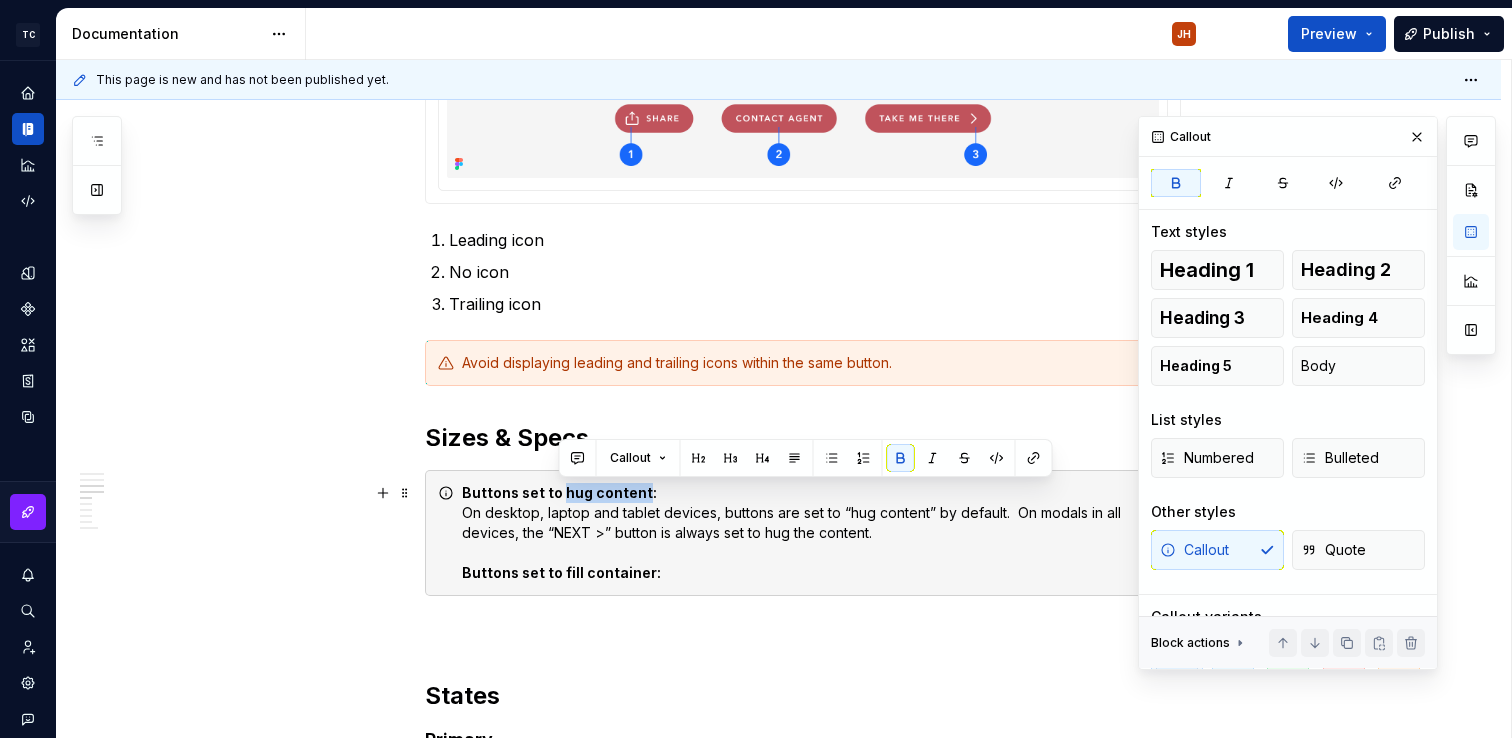 drag, startPoint x: 640, startPoint y: 495, endPoint x: 558, endPoint y: 494, distance: 82.006096 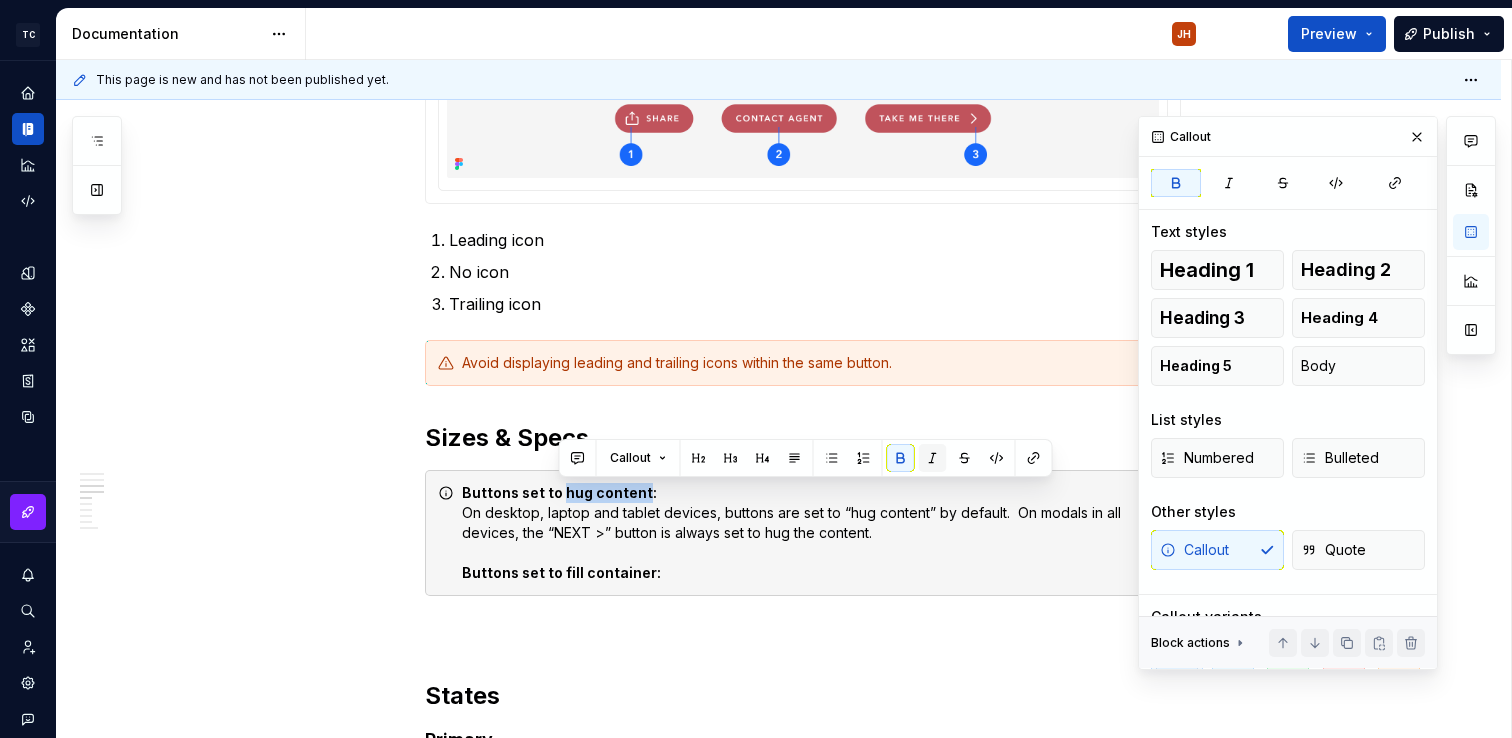 click at bounding box center [933, 458] 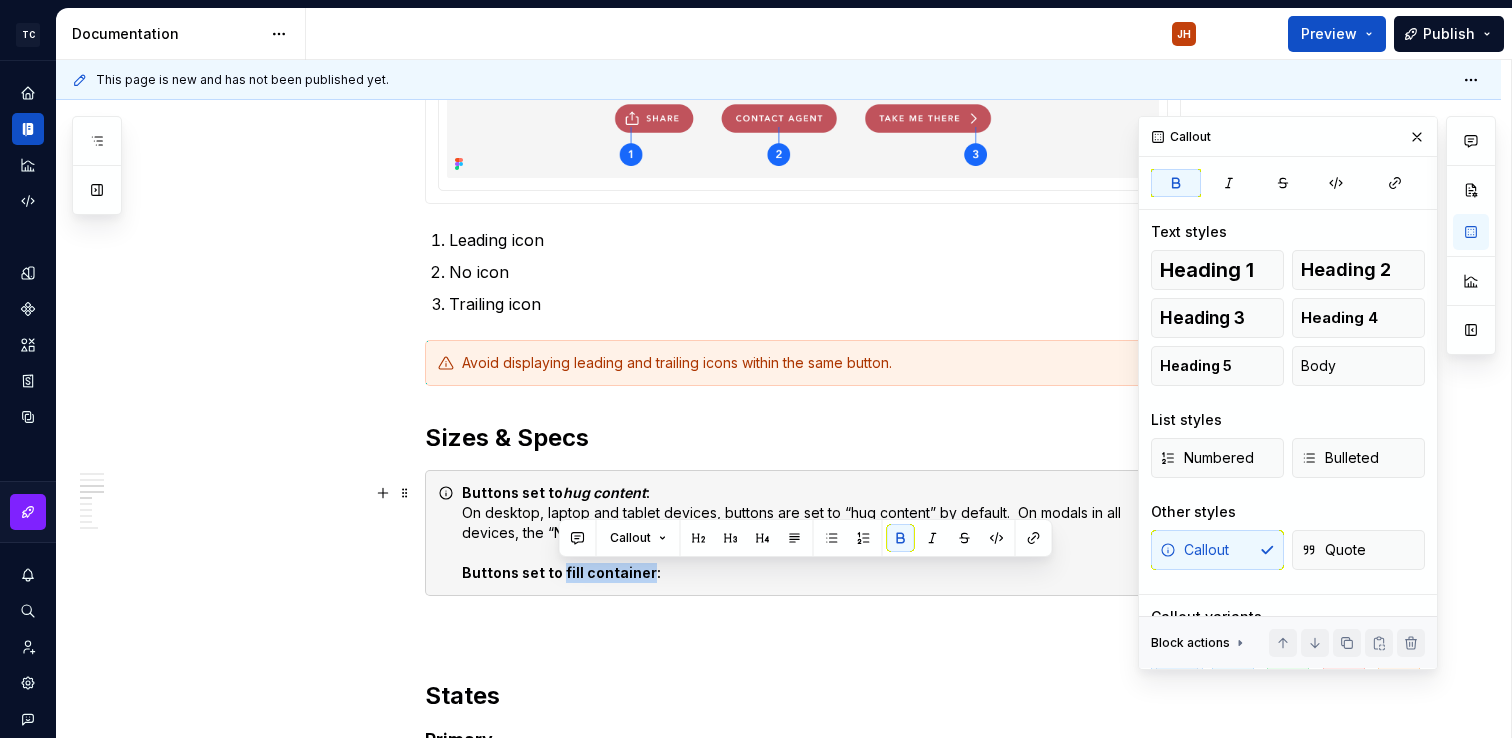 drag, startPoint x: 645, startPoint y: 577, endPoint x: 558, endPoint y: 581, distance: 87.0919 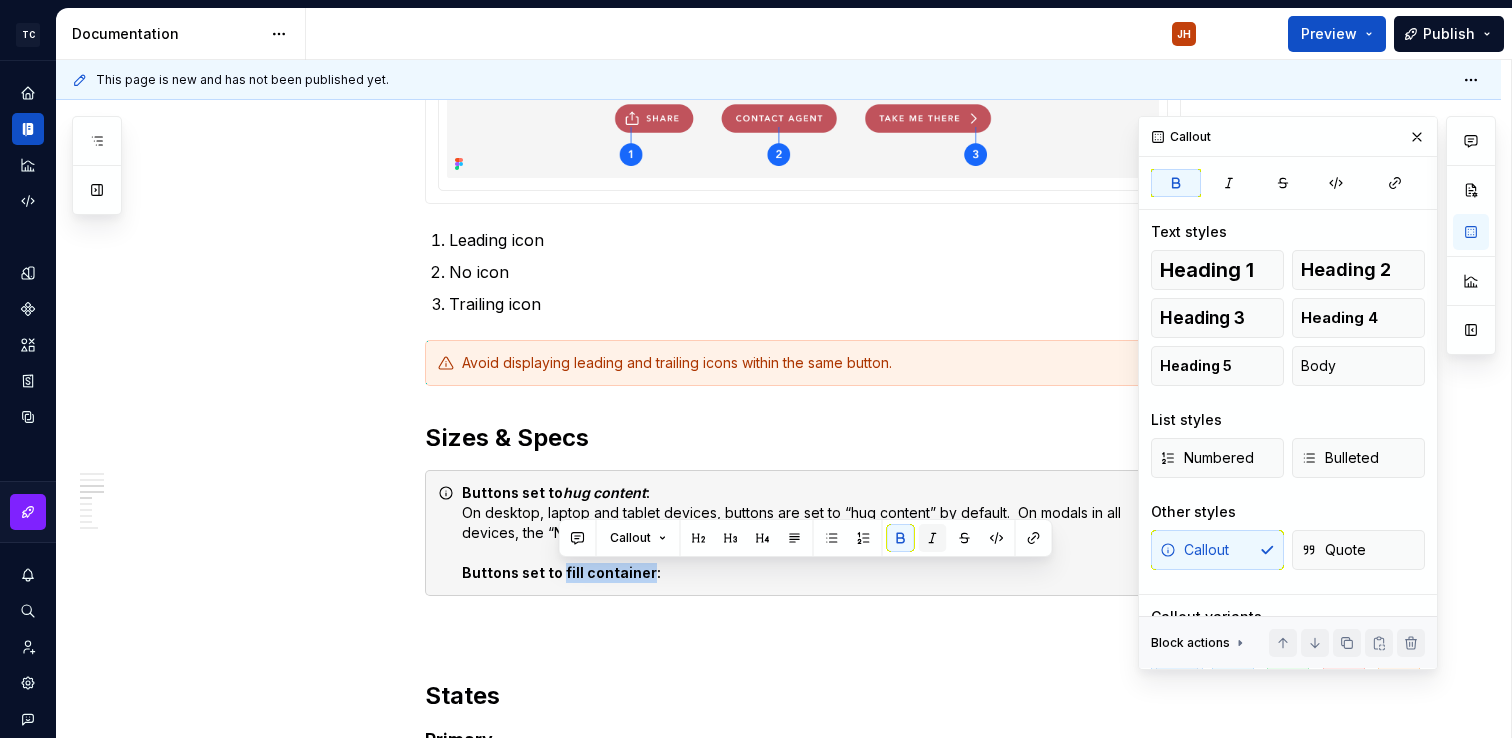 click at bounding box center (933, 538) 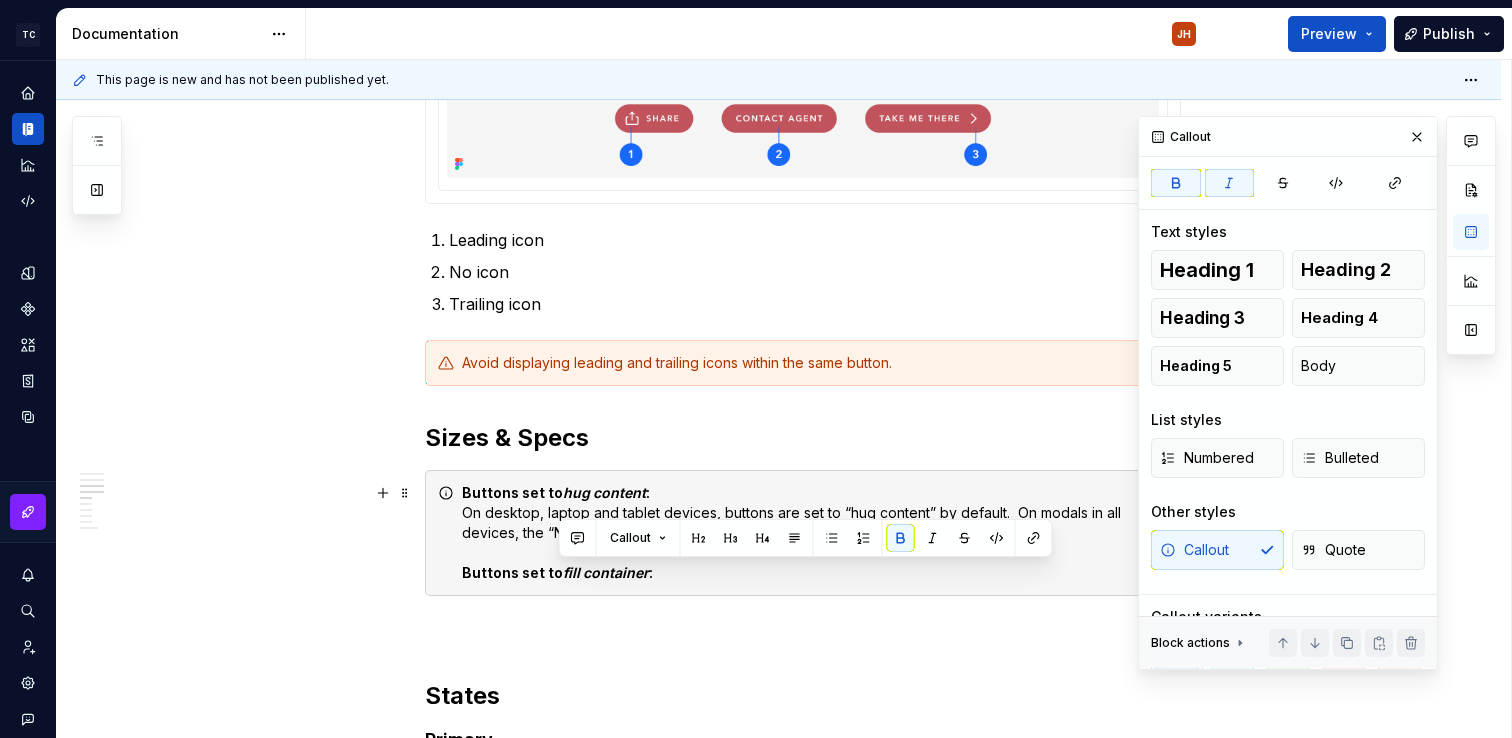 click on "Buttons set to  hug content : On desktop, laptop and tablet devices, buttons are set to “hug content” by default.  On modals in all devices, the “NEXT >” button is always set to hug the content. Buttons set to  fill container :" at bounding box center (815, 533) 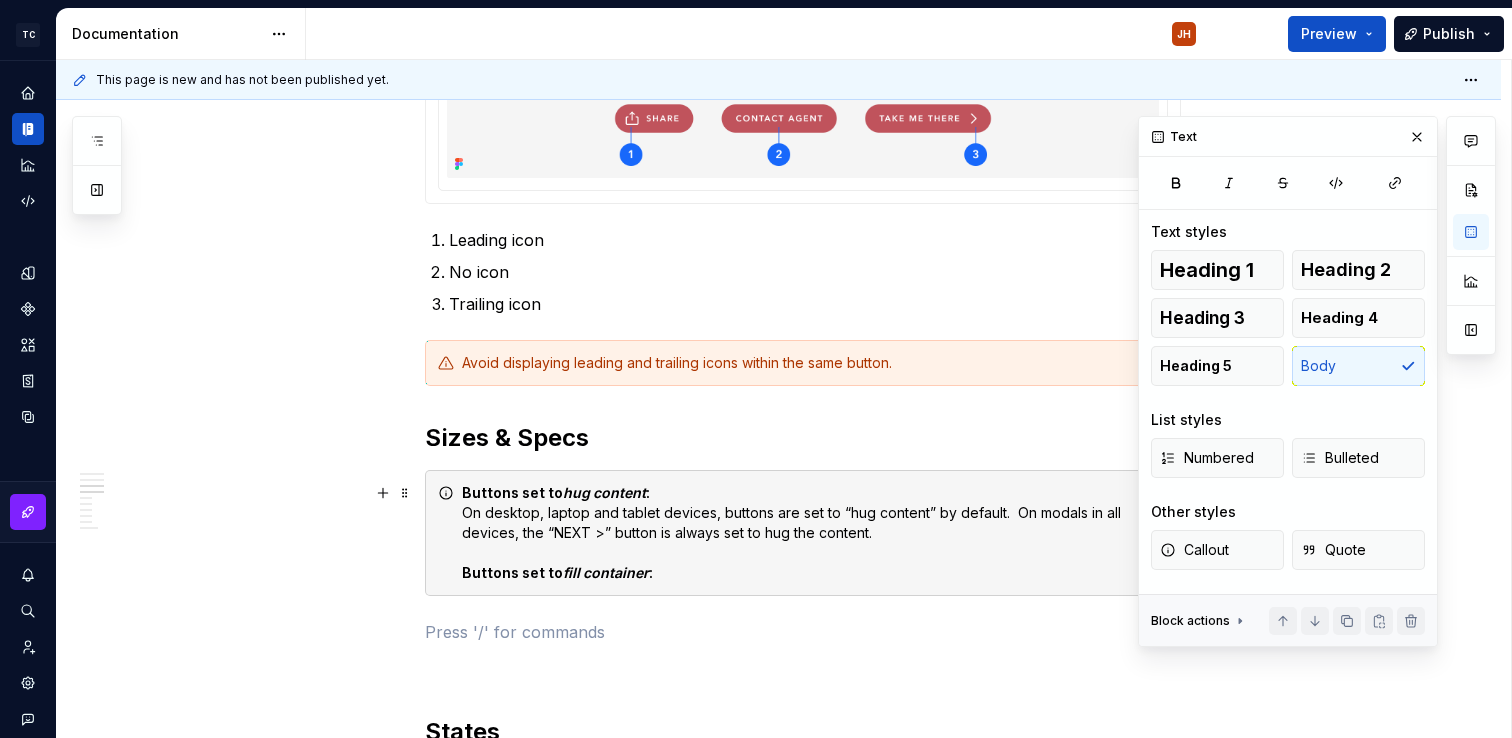 click on "Buttons set to  hug content : On desktop, laptop and tablet devices, buttons are set to “hug content” by default.  On modals in all devices, the “NEXT >” button is always set to hug the content. Buttons set to  fill container :" at bounding box center [815, 533] 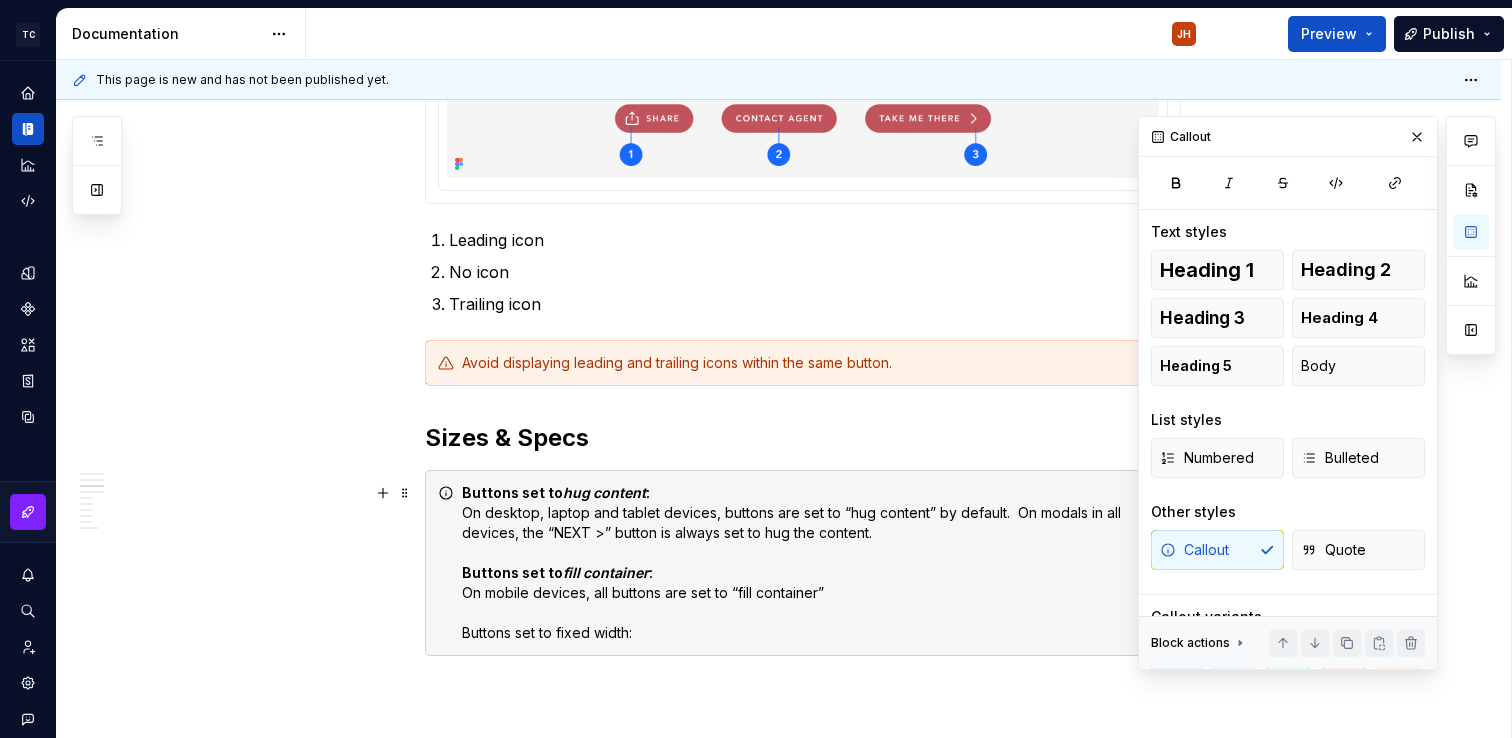 click on "Buttons set to  hug content : On desktop, laptop and tablet devices, buttons are set to “hug content” by default.  On modals in all devices, the “NEXT >” button is always set to hug the content. Buttons set to  fill container : On mobile devices, all buttons are set to “fill container” Buttons set to fixed width:" at bounding box center (815, 563) 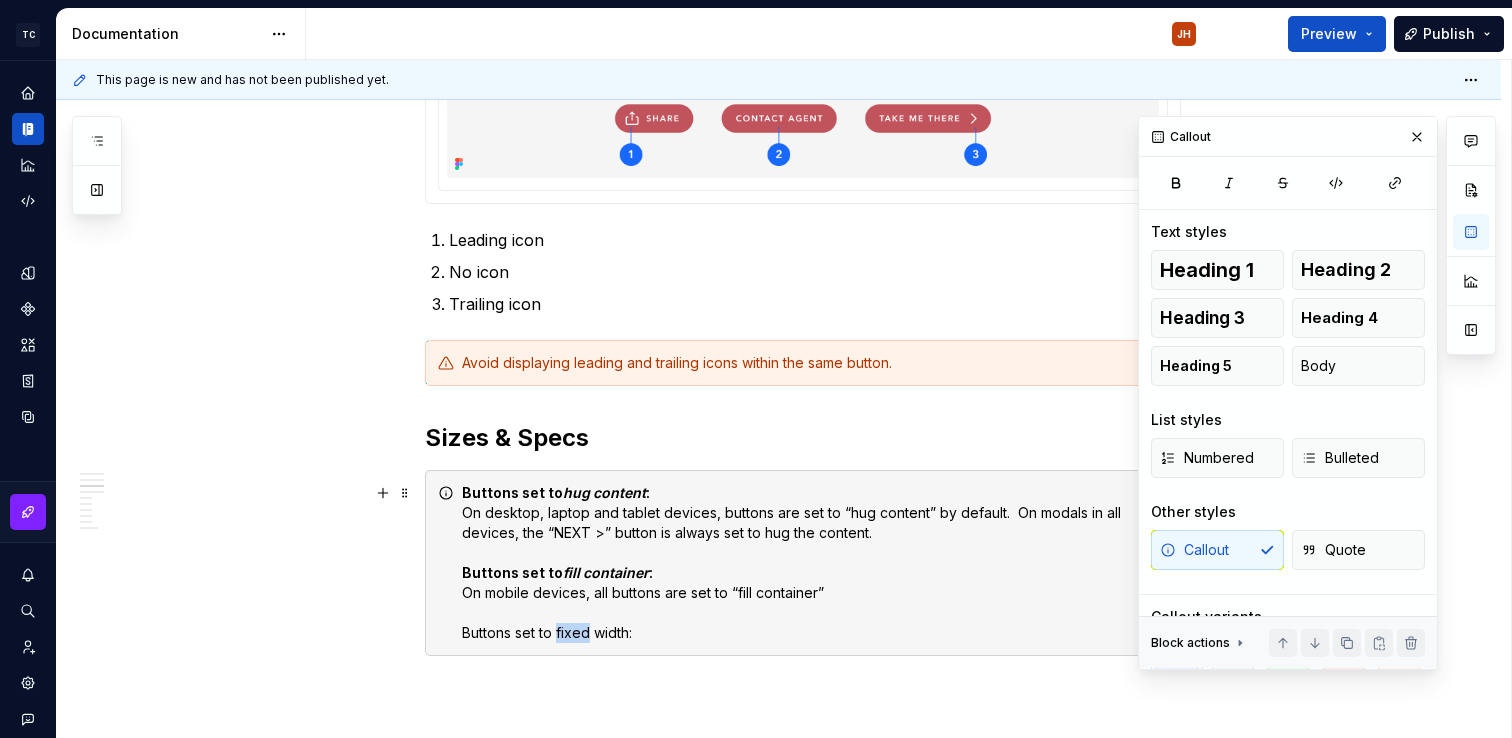 click on "Buttons set to  hug content : On desktop, laptop and tablet devices, buttons are set to “hug content” by default.  On modals in all devices, the “NEXT >” button is always set to hug the content. Buttons set to  fill container : On mobile devices, all buttons are set to “fill container” Buttons set to fixed width:" at bounding box center [815, 563] 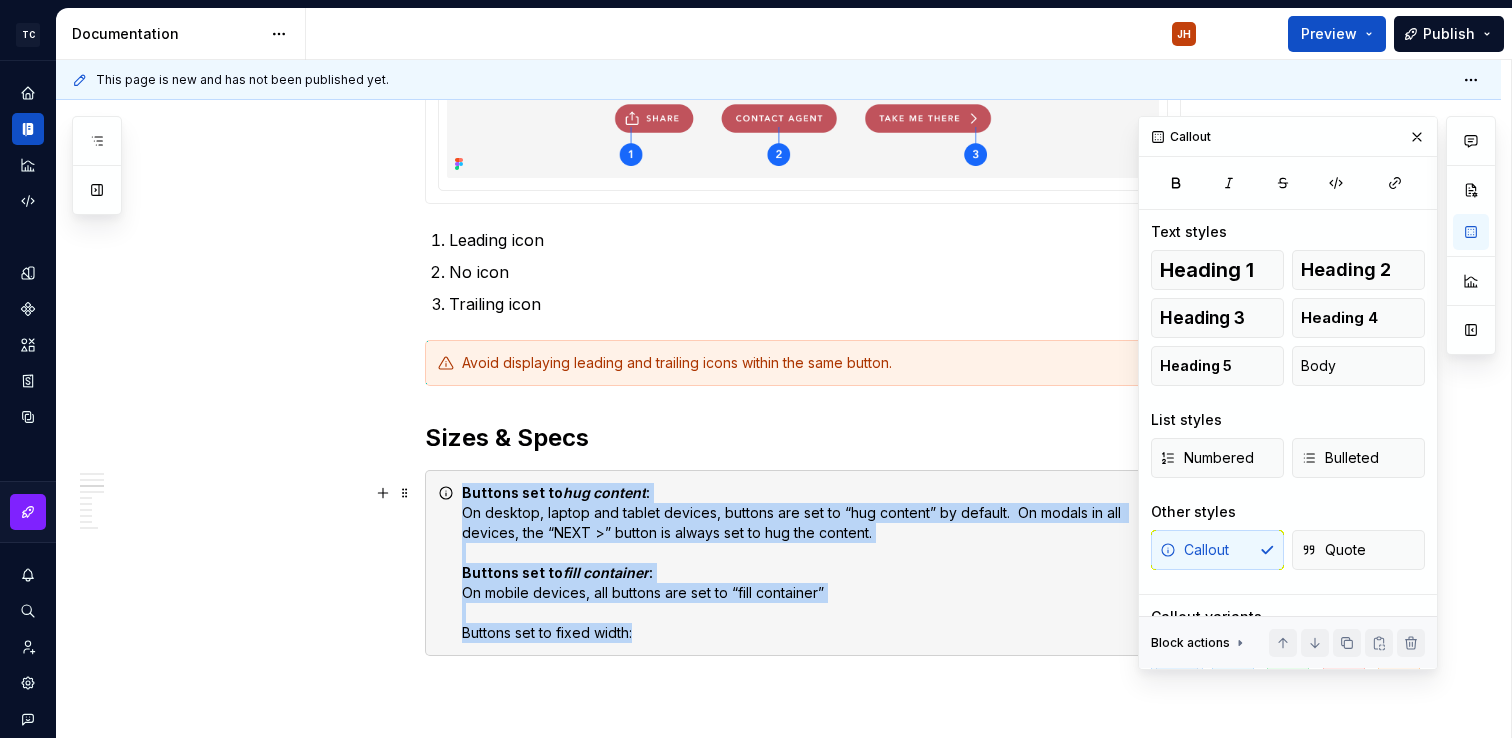click on "Buttons set to  hug content : On desktop, laptop and tablet devices, buttons are set to “hug content” by default.  On modals in all devices, the “NEXT >” button is always set to hug the content. Buttons set to  fill container : On mobile devices, all buttons are set to “fill container” Buttons set to fixed width:" at bounding box center [815, 563] 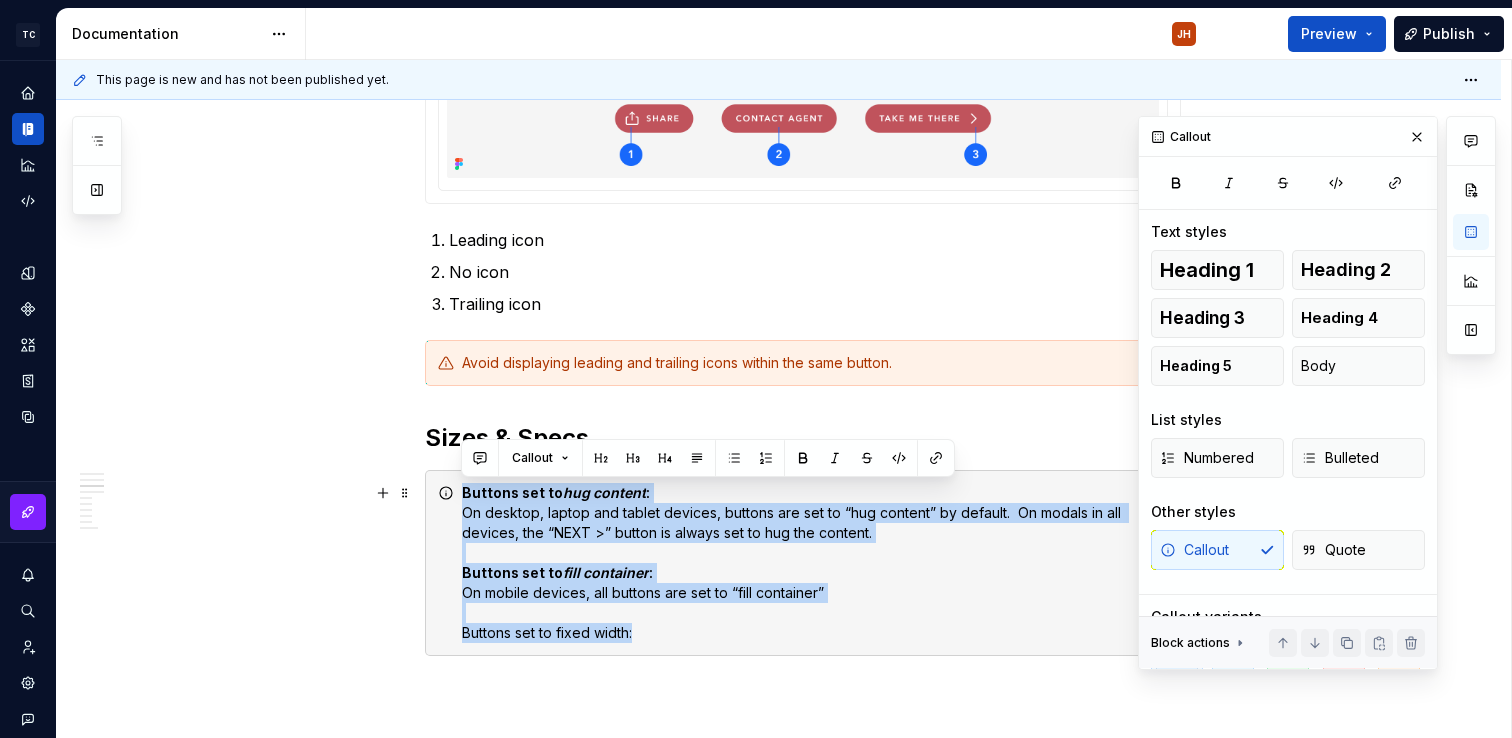 click on "Buttons set to  hug content : On desktop, laptop and tablet devices, buttons are set to “hug content” by default.  On modals in all devices, the “NEXT >” button is always set to hug the content. Buttons set to  fill container : On mobile devices, all buttons are set to “fill container” Buttons set to fixed width:" at bounding box center (815, 563) 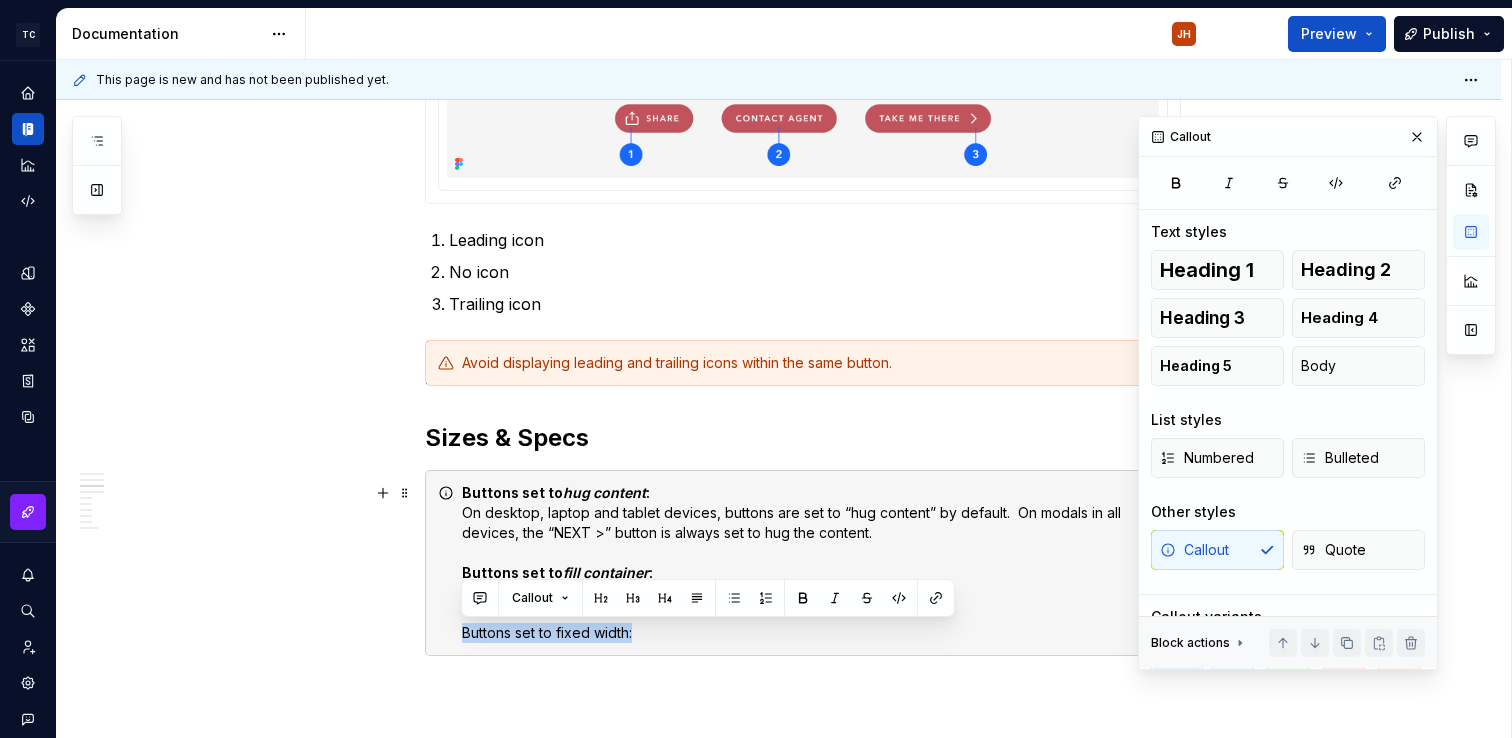 drag, startPoint x: 646, startPoint y: 639, endPoint x: 449, endPoint y: 633, distance: 197.09135 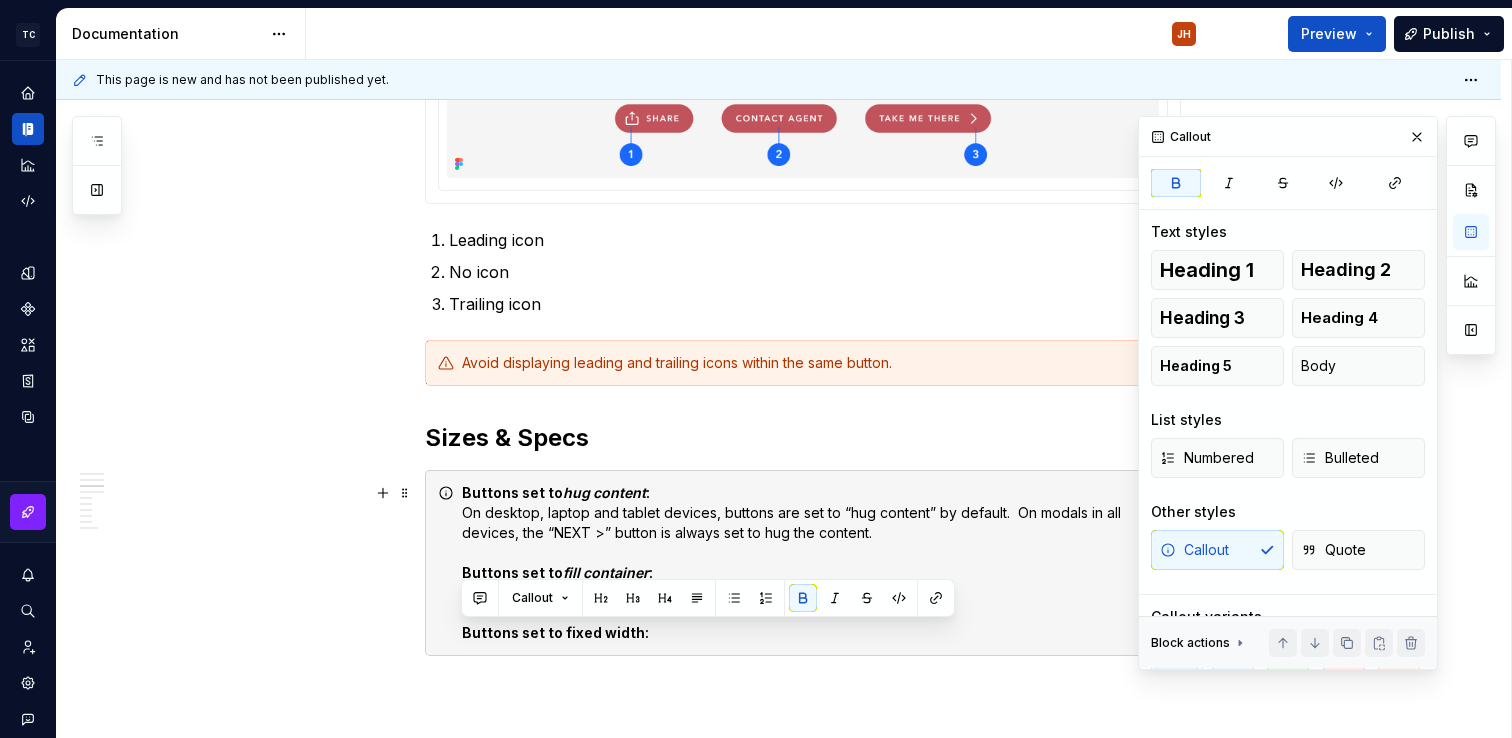click on "Buttons set to fixed width:" at bounding box center (555, 632) 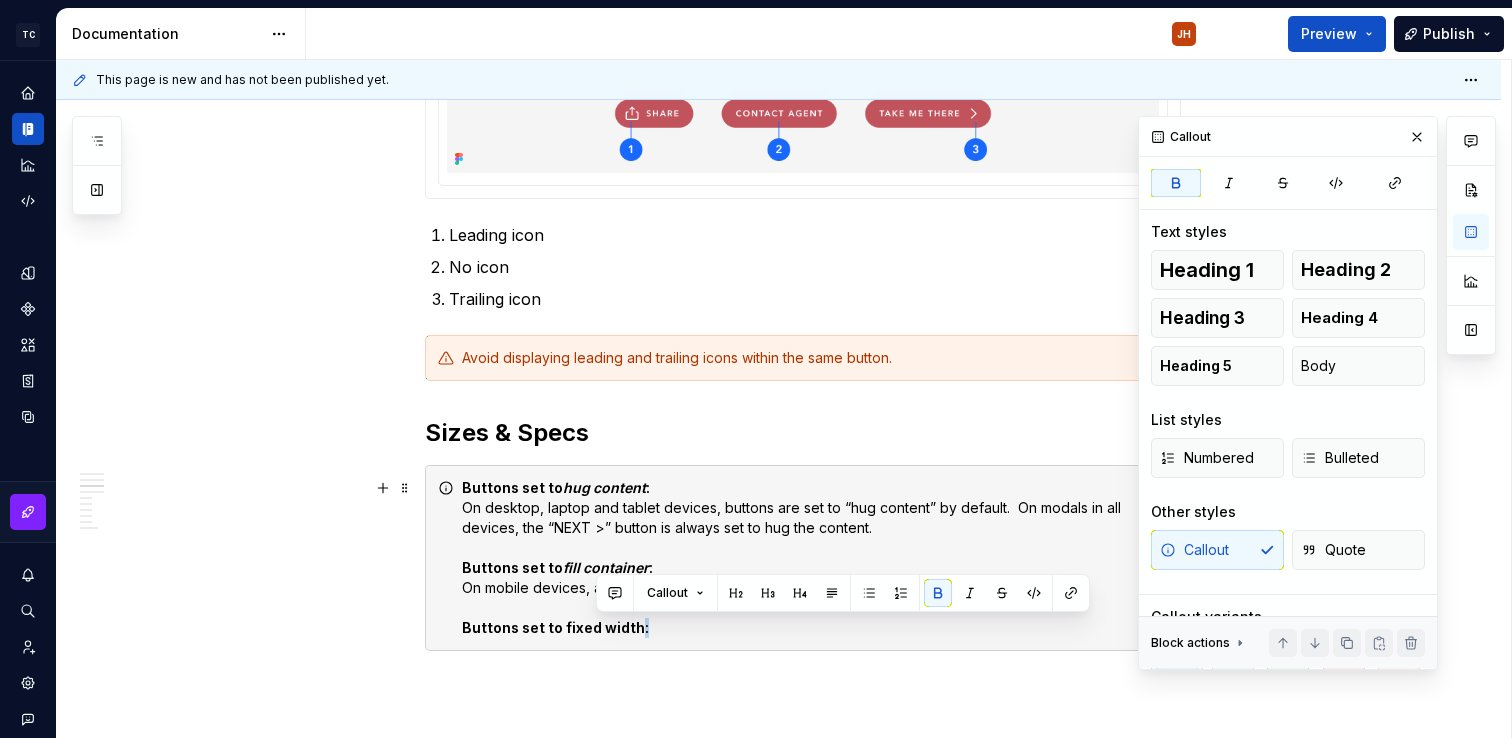 scroll, scrollTop: 1374, scrollLeft: 0, axis: vertical 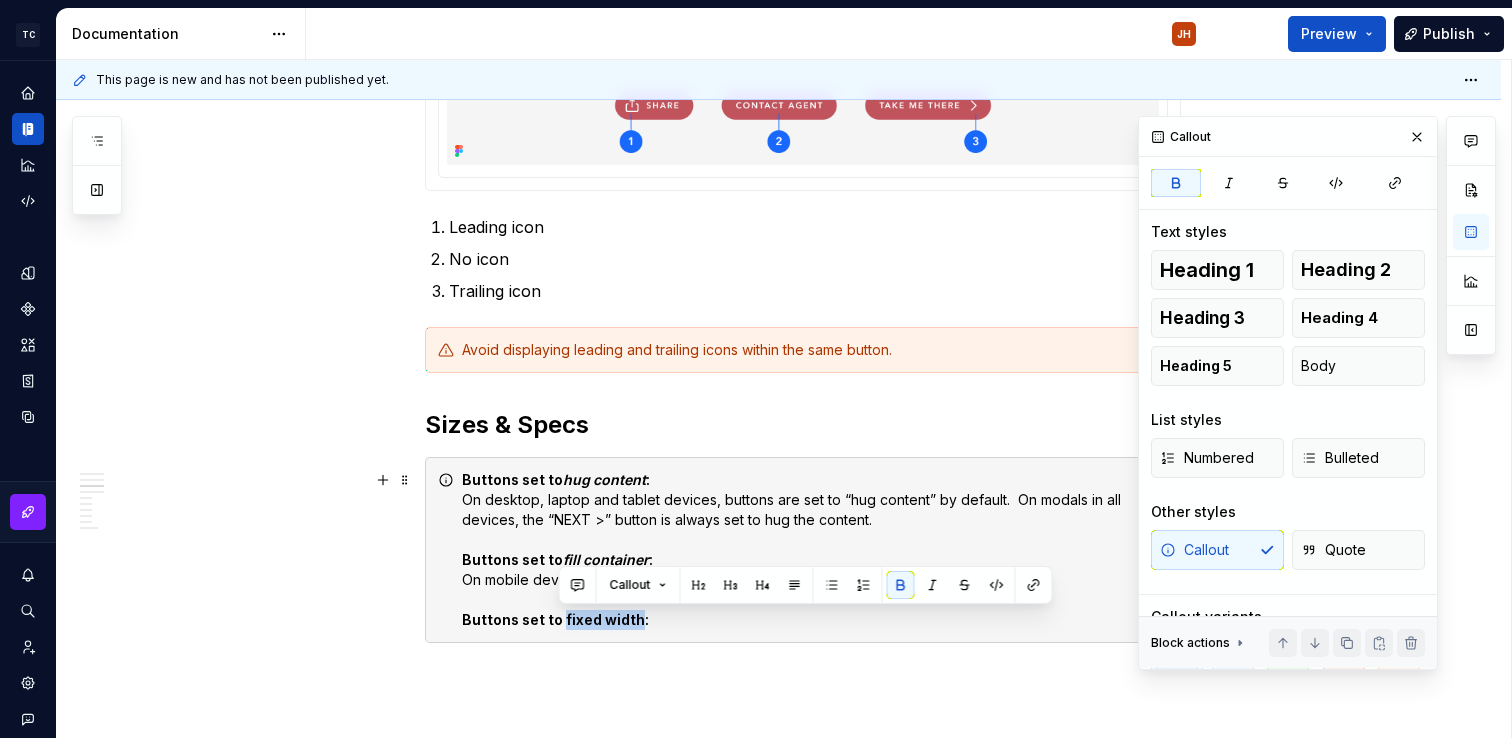 drag, startPoint x: 633, startPoint y: 638, endPoint x: 559, endPoint y: 621, distance: 75.9276 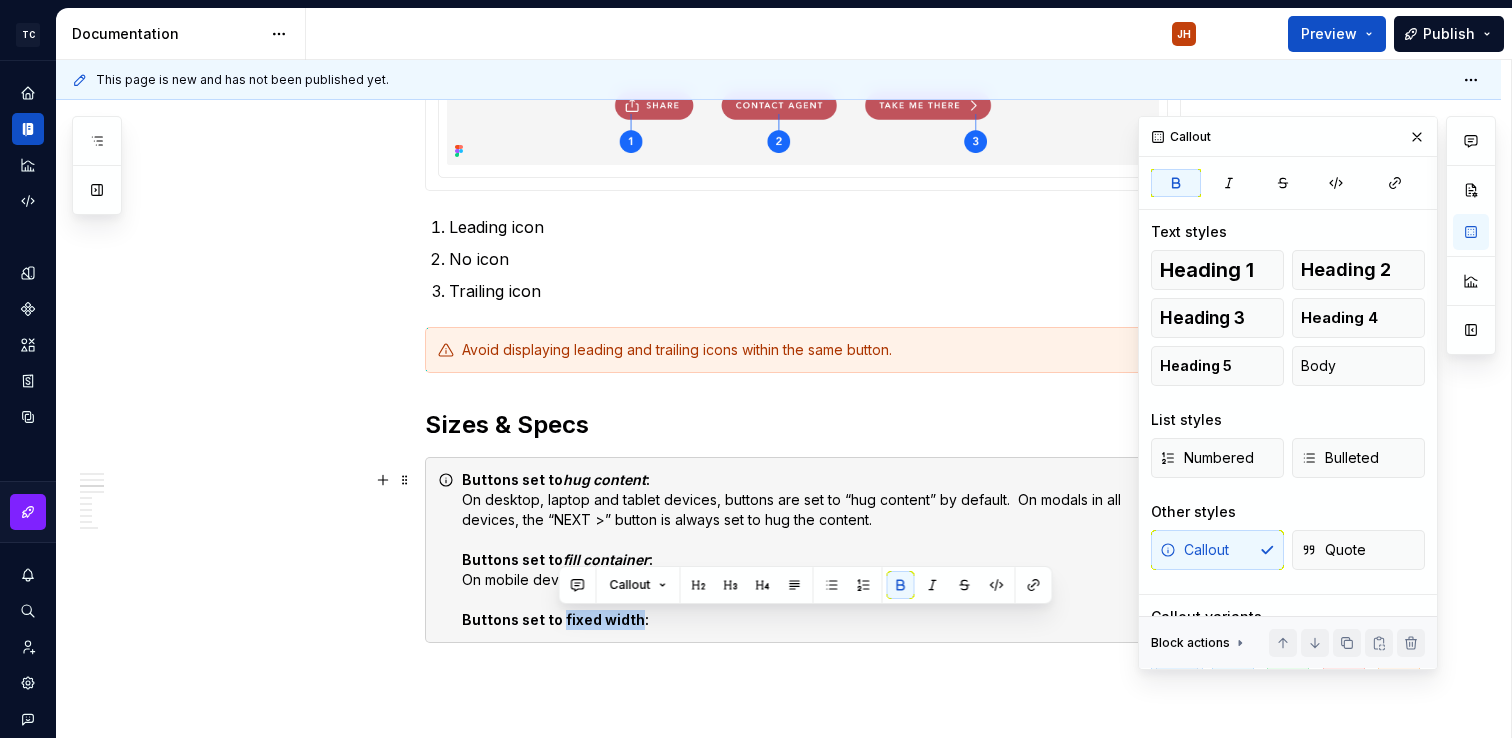 click on "Buttons set to fixed width:" at bounding box center (555, 619) 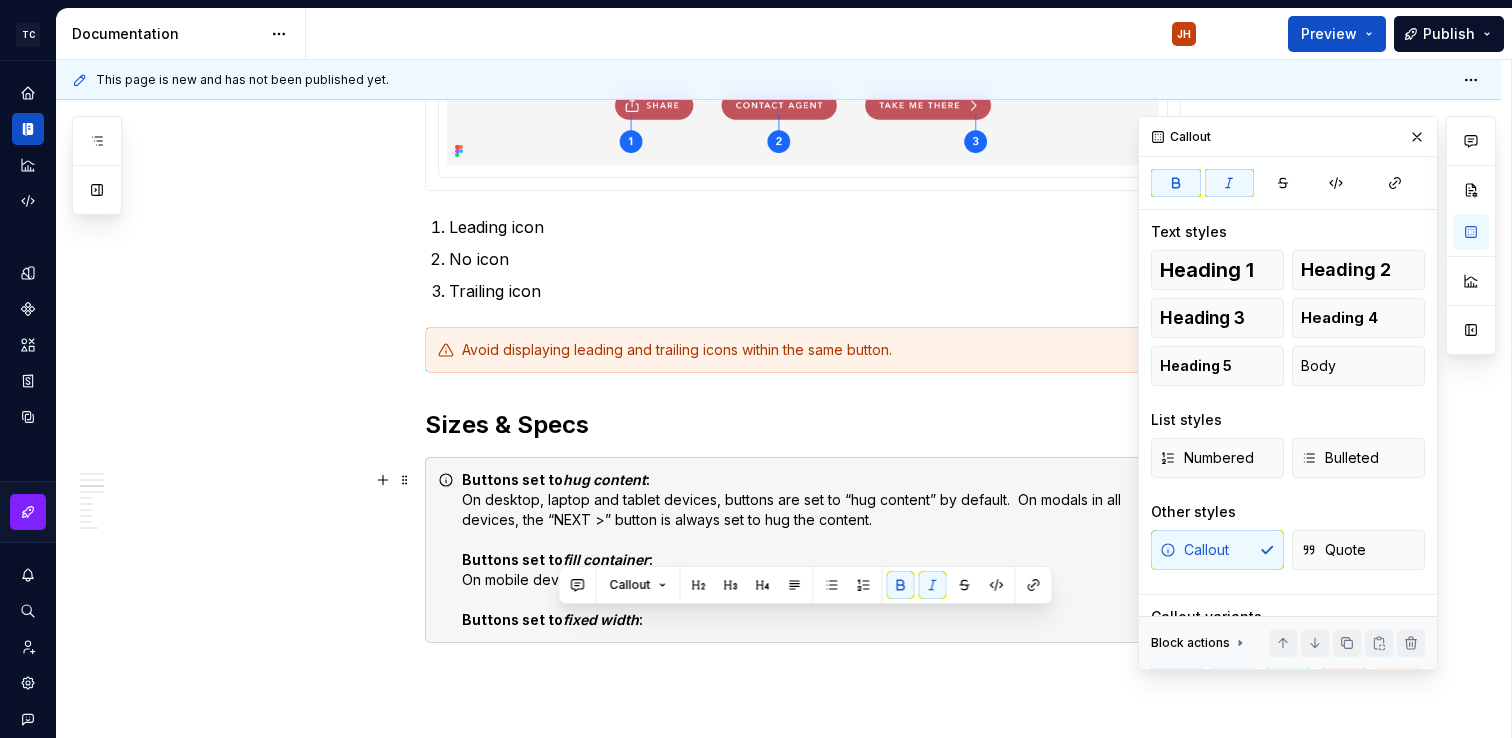 click on "Buttons set to  hug content : On desktop, laptop and tablet devices, buttons are set to “hug content” by default.  On modals in all devices, the “NEXT >” button is always set to hug the content. Buttons set to  fill container : On mobile devices, all buttons are set to “fill container” Buttons set to  fixed width :" at bounding box center [815, 550] 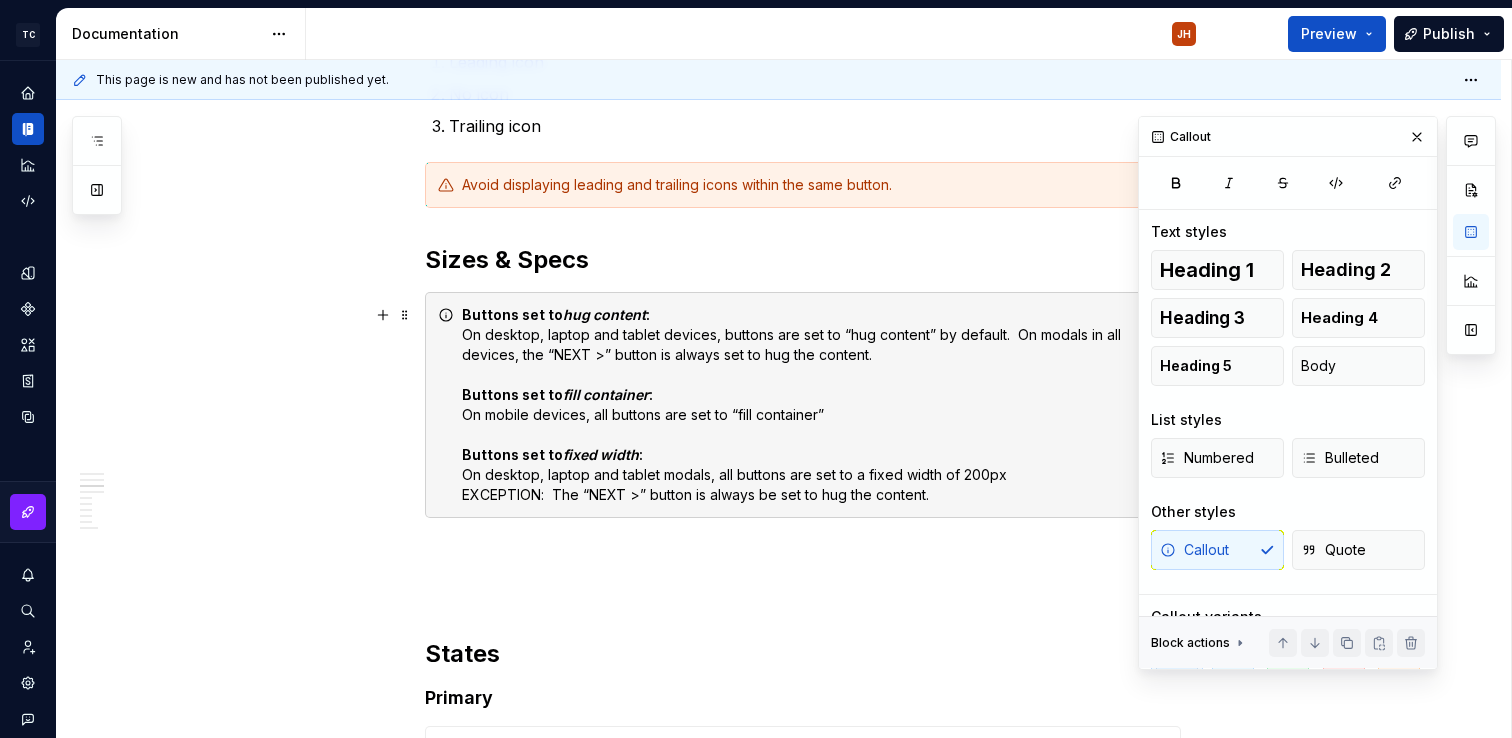 scroll, scrollTop: 1570, scrollLeft: 0, axis: vertical 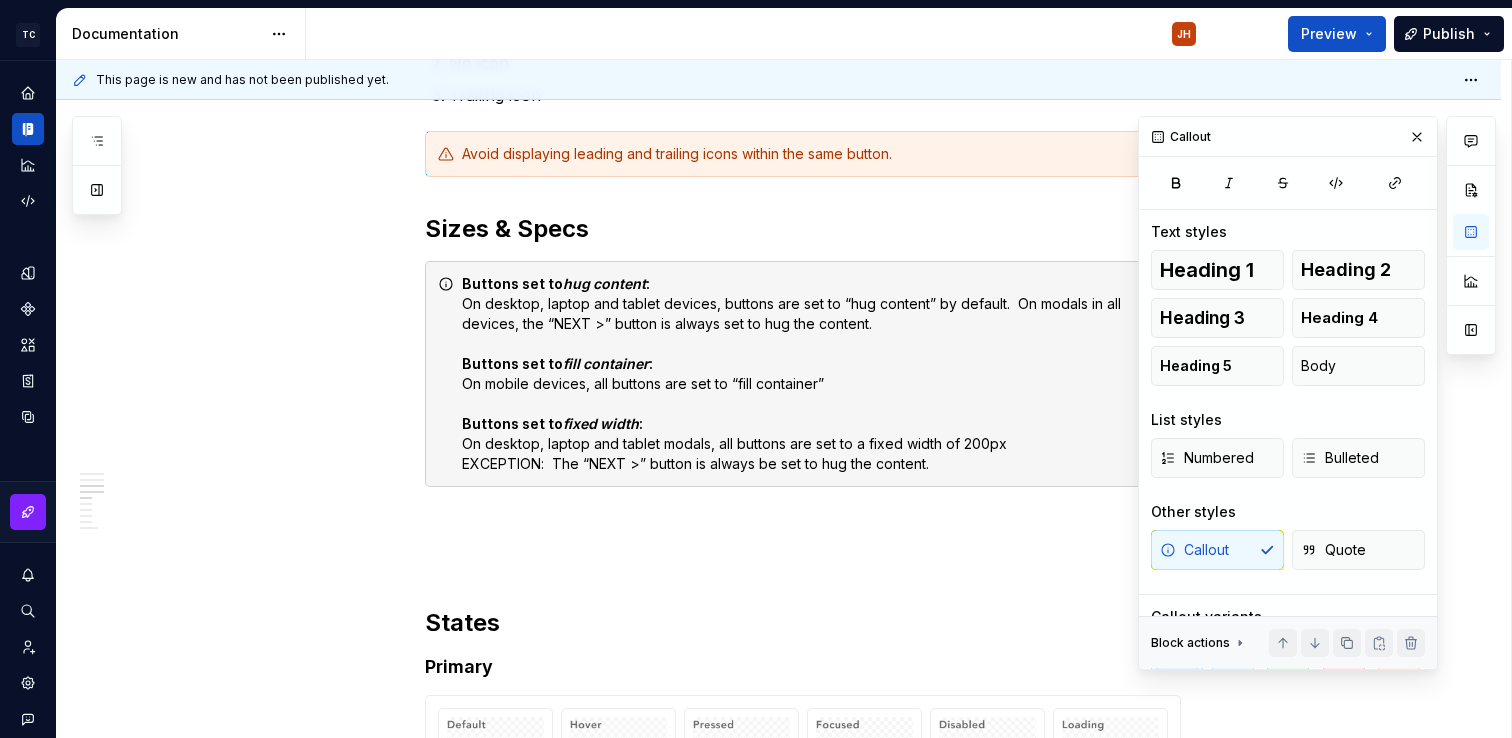 click on "**********" at bounding box center [803, 279] 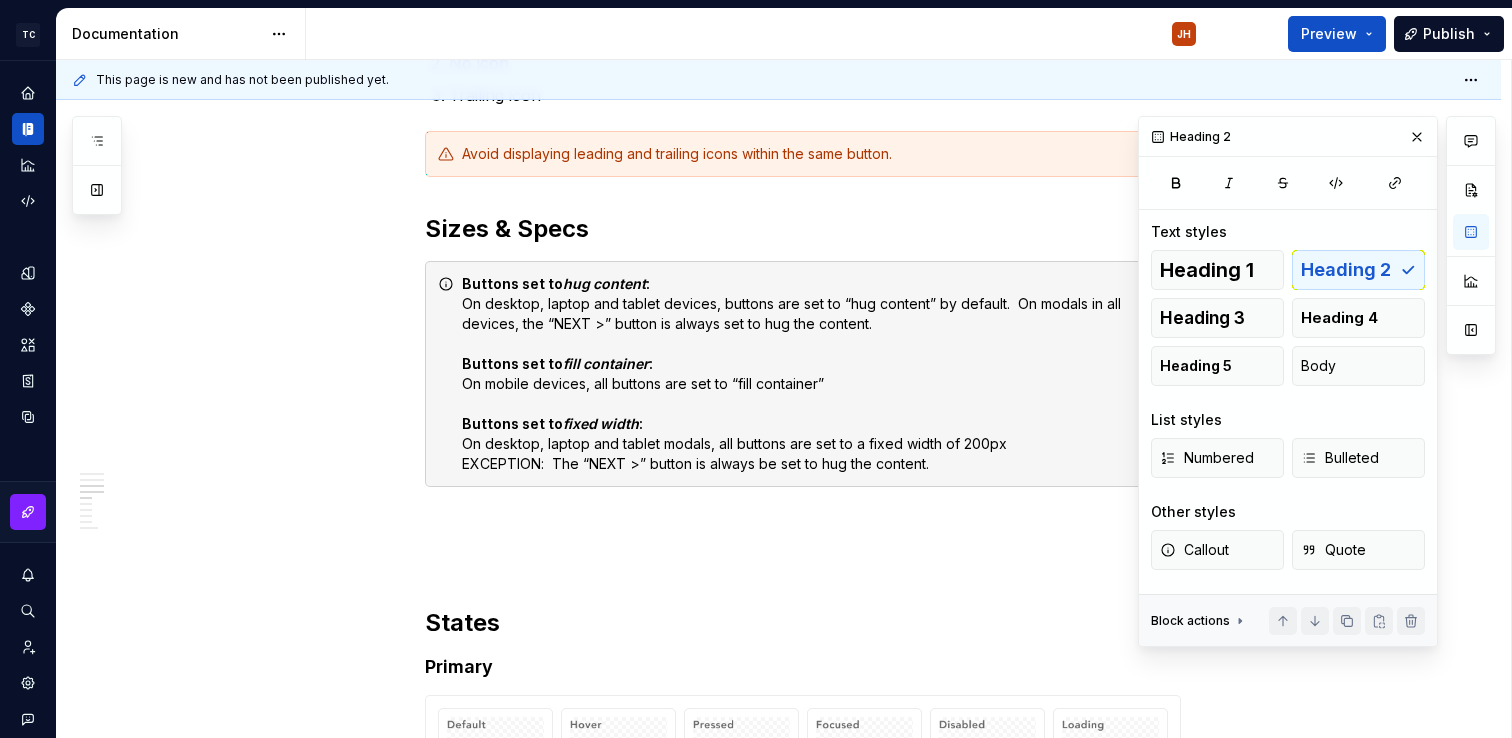 click on "**********" at bounding box center [803, 279] 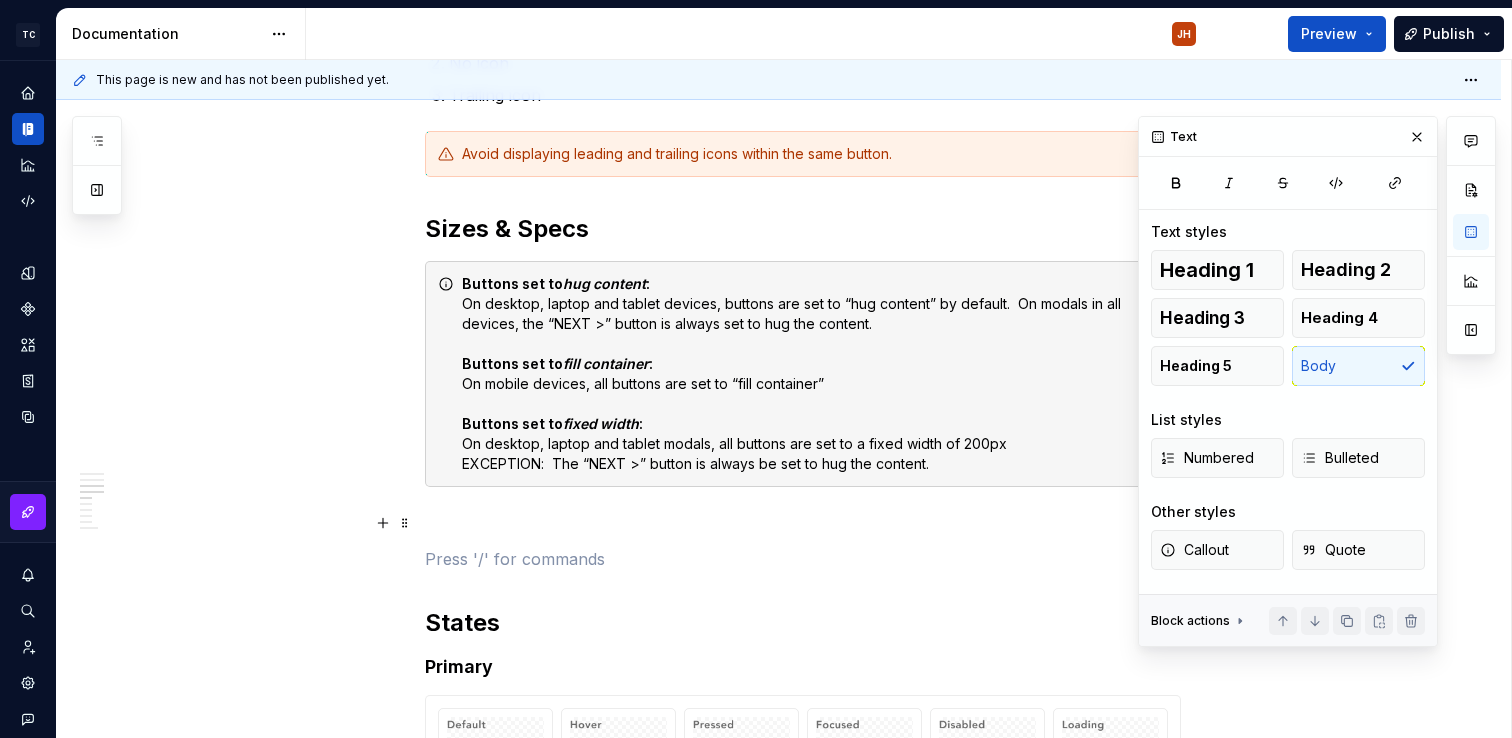 click at bounding box center [803, 523] 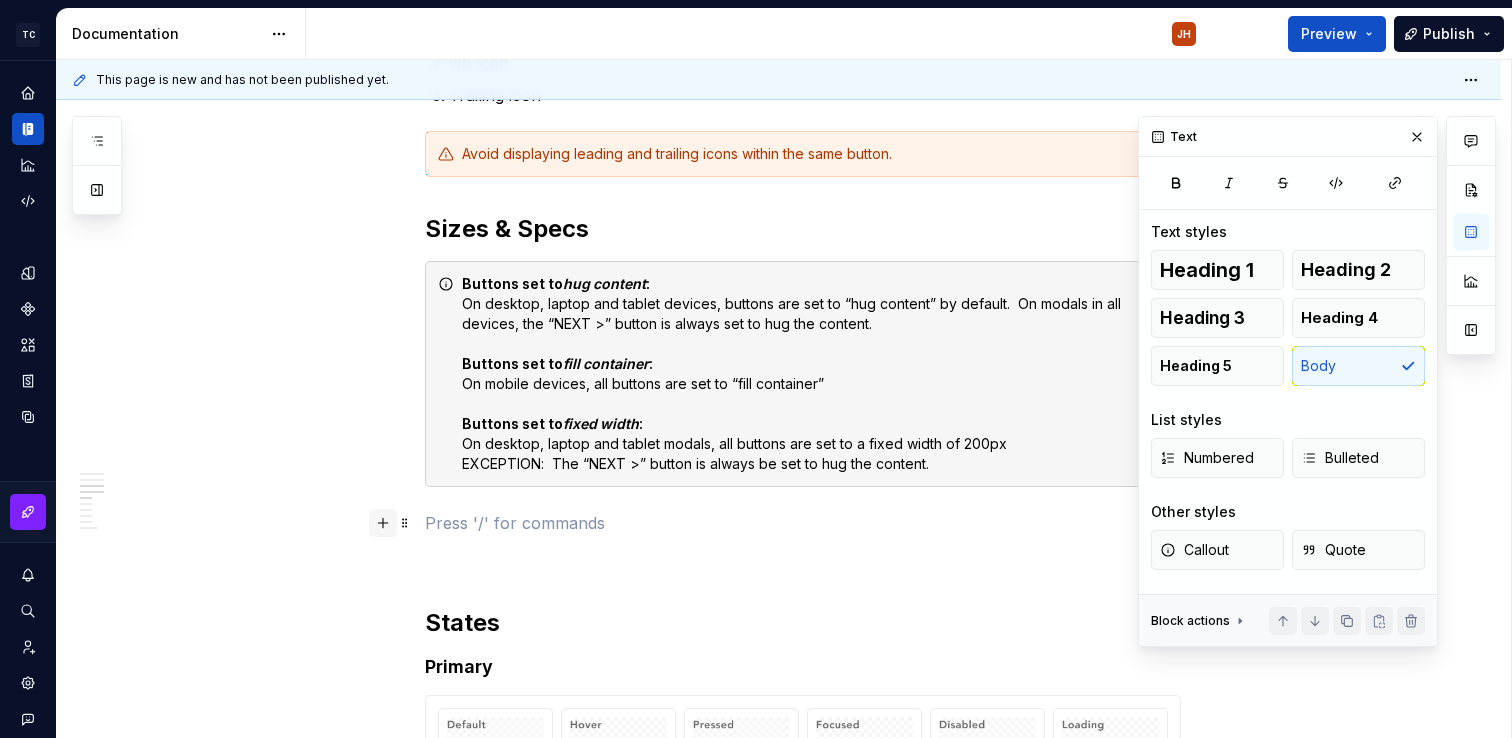 click at bounding box center [383, 523] 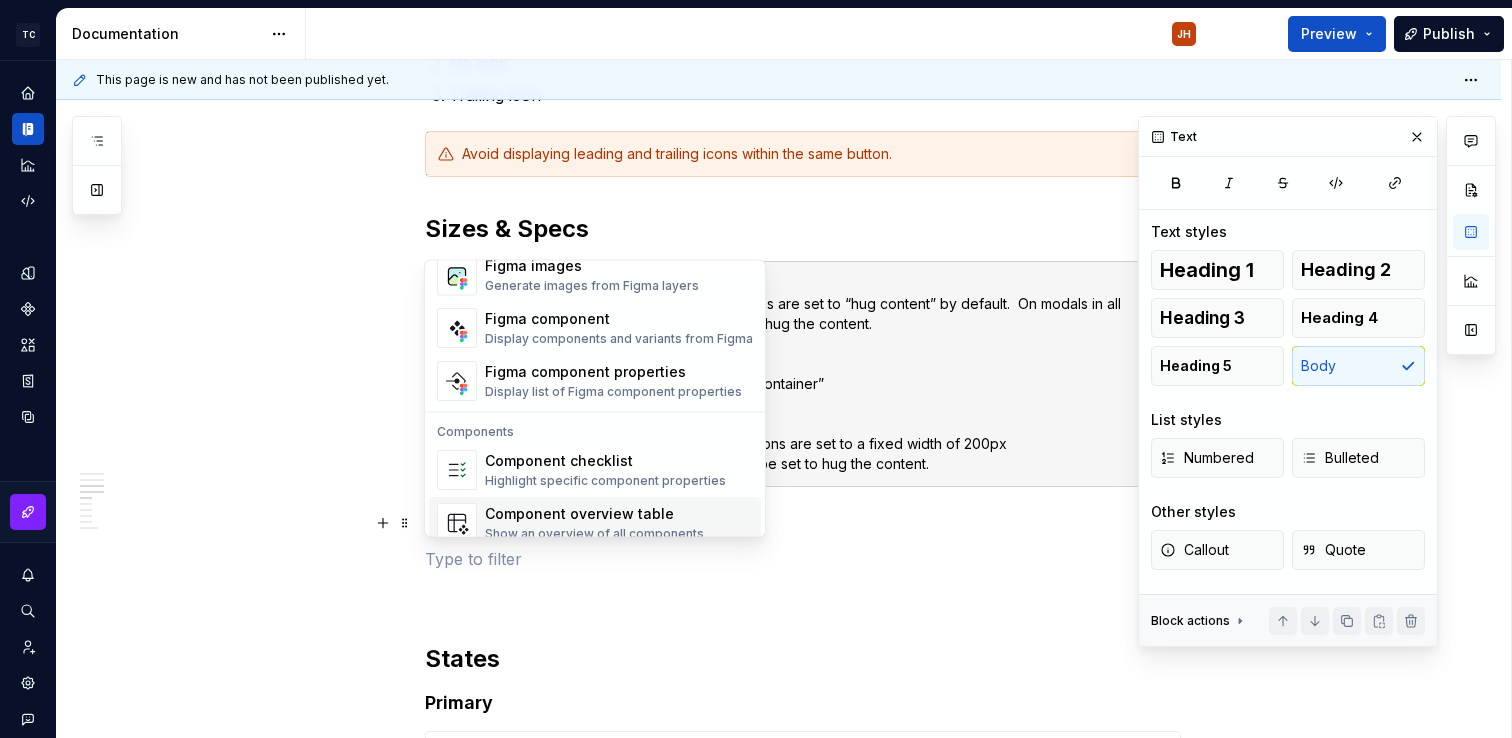 scroll, scrollTop: 1911, scrollLeft: 0, axis: vertical 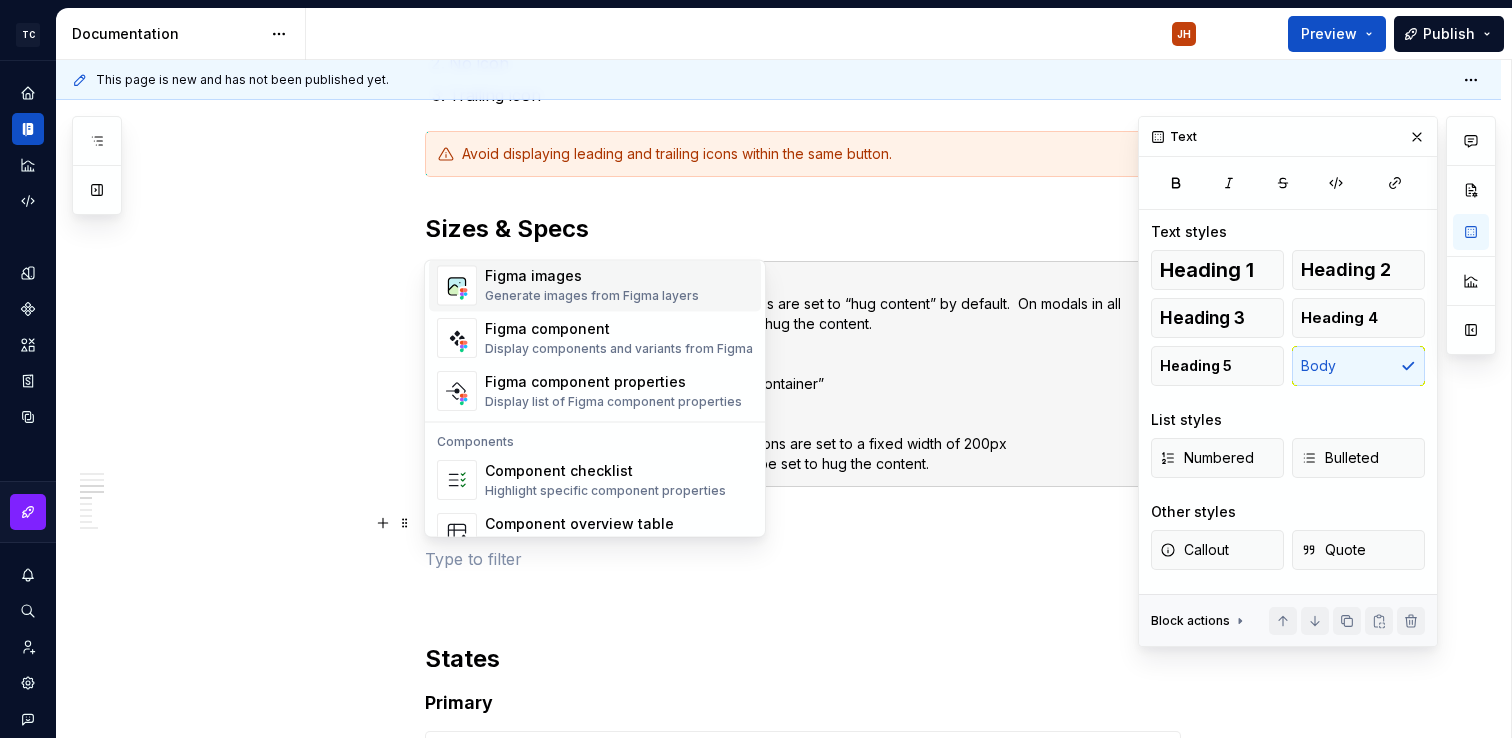 click on "Generate images from Figma layers" at bounding box center (592, 297) 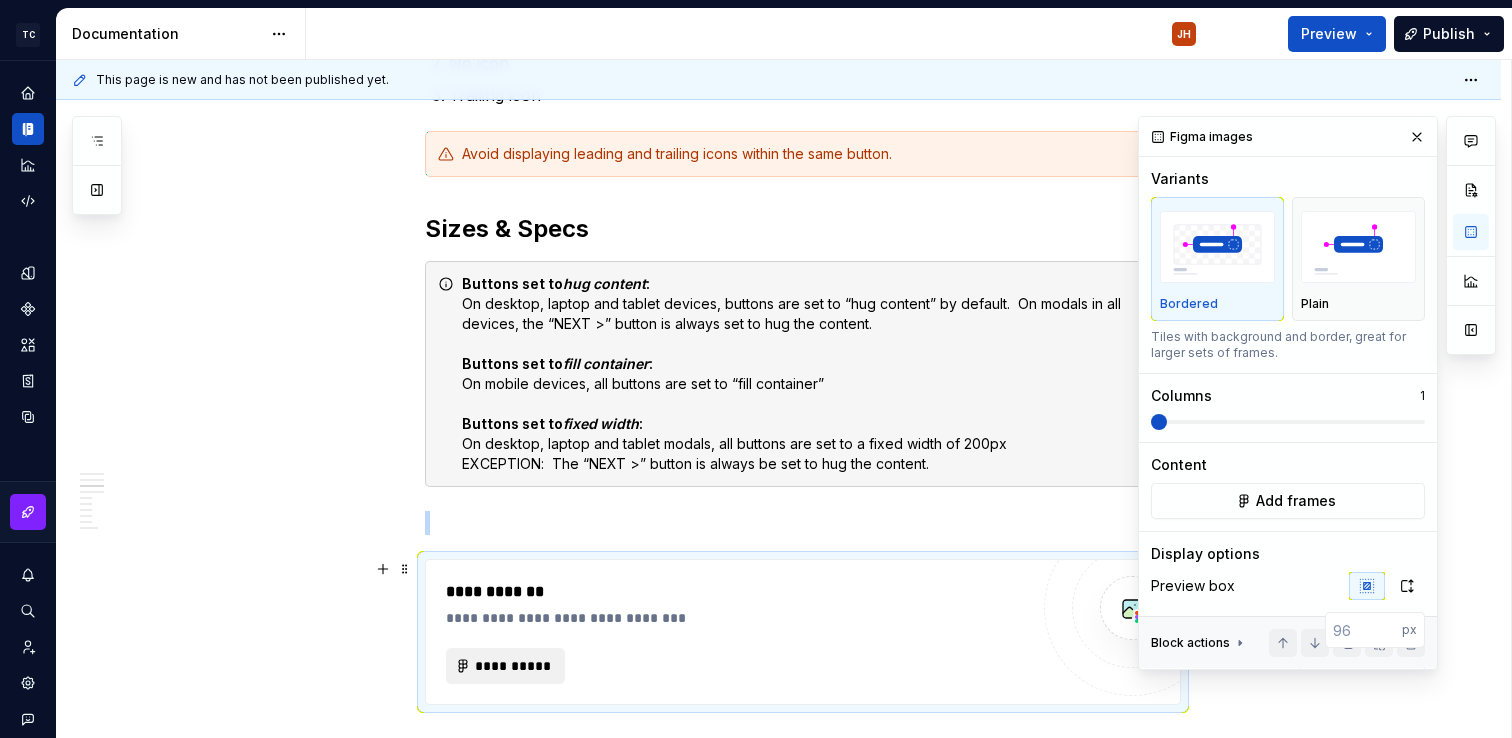 click on "**********" at bounding box center [506, 666] 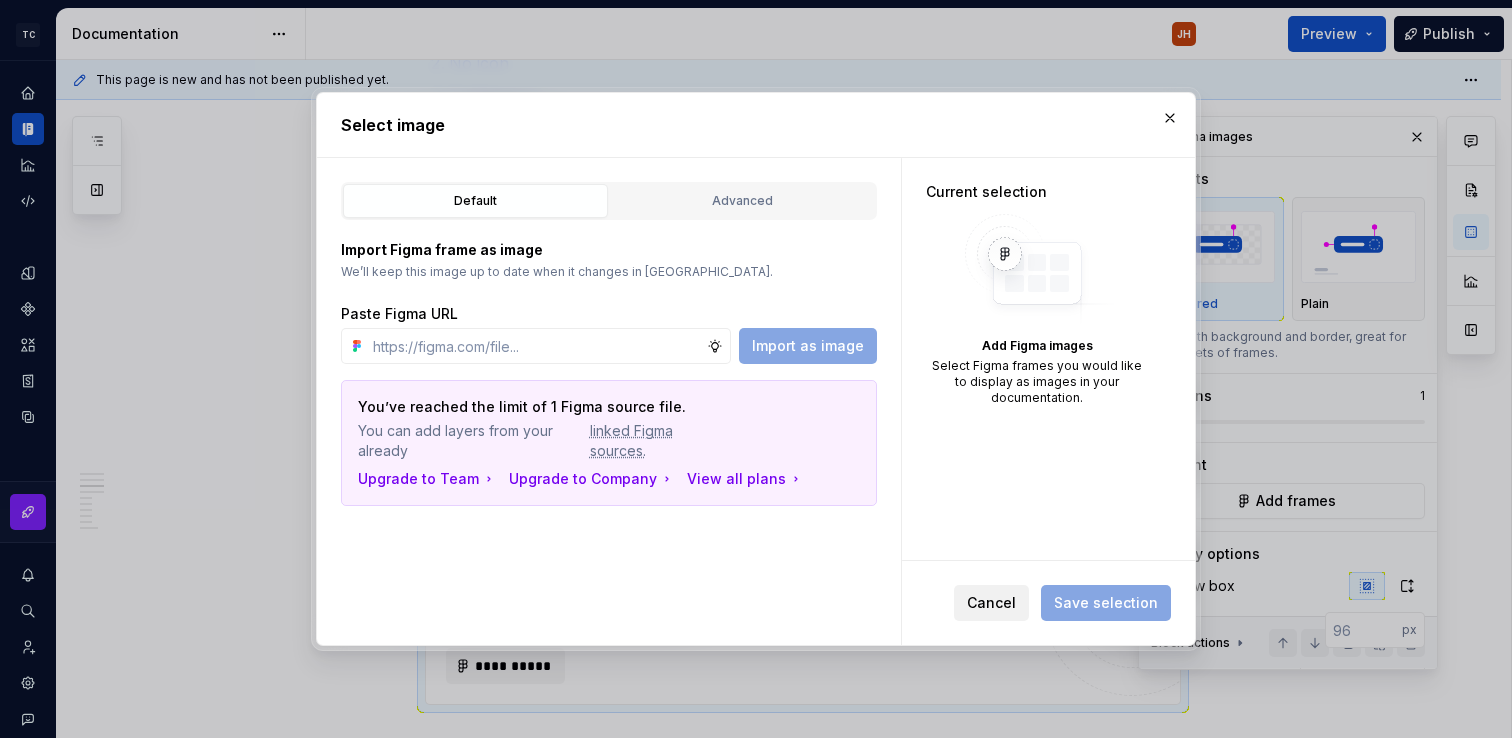 click on "Cancel" at bounding box center (991, 603) 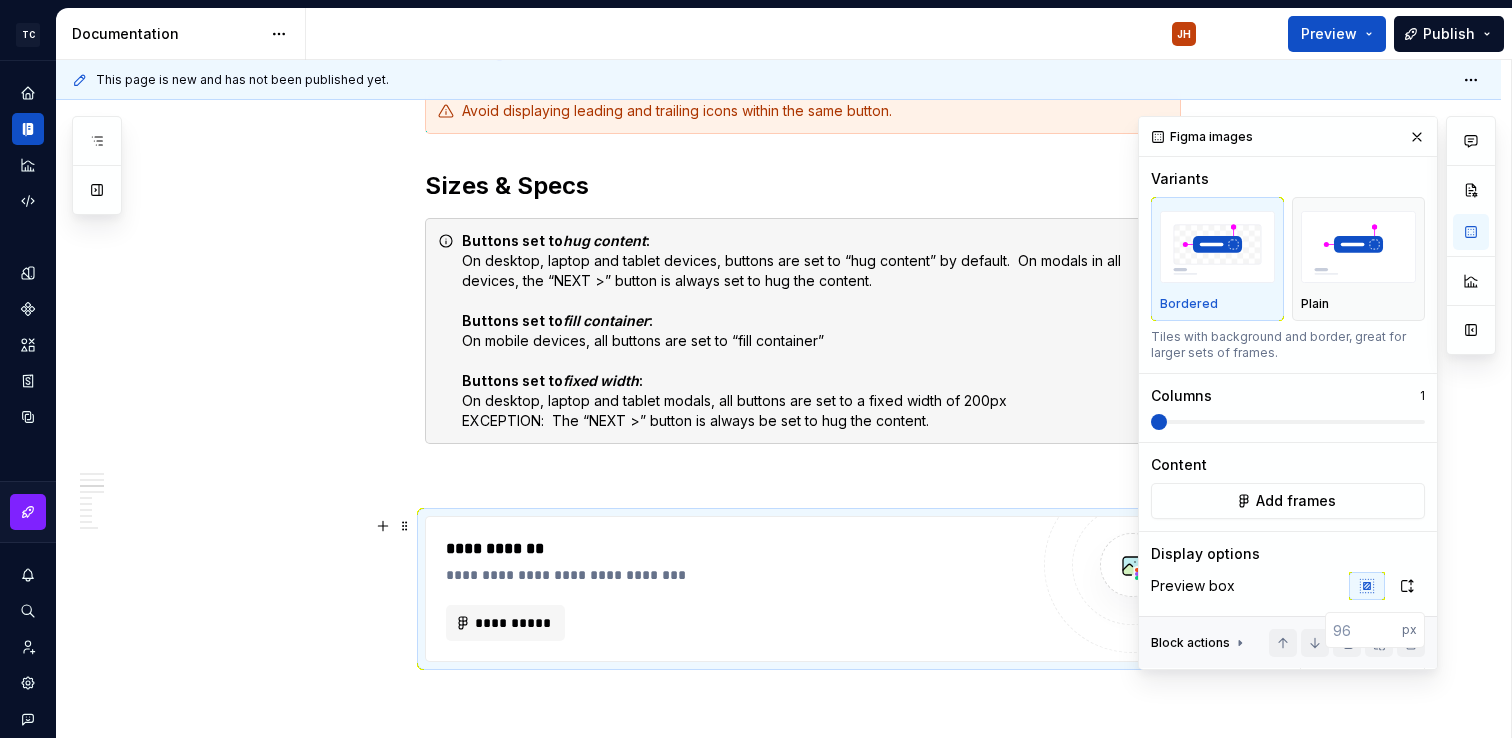 scroll, scrollTop: 1634, scrollLeft: 0, axis: vertical 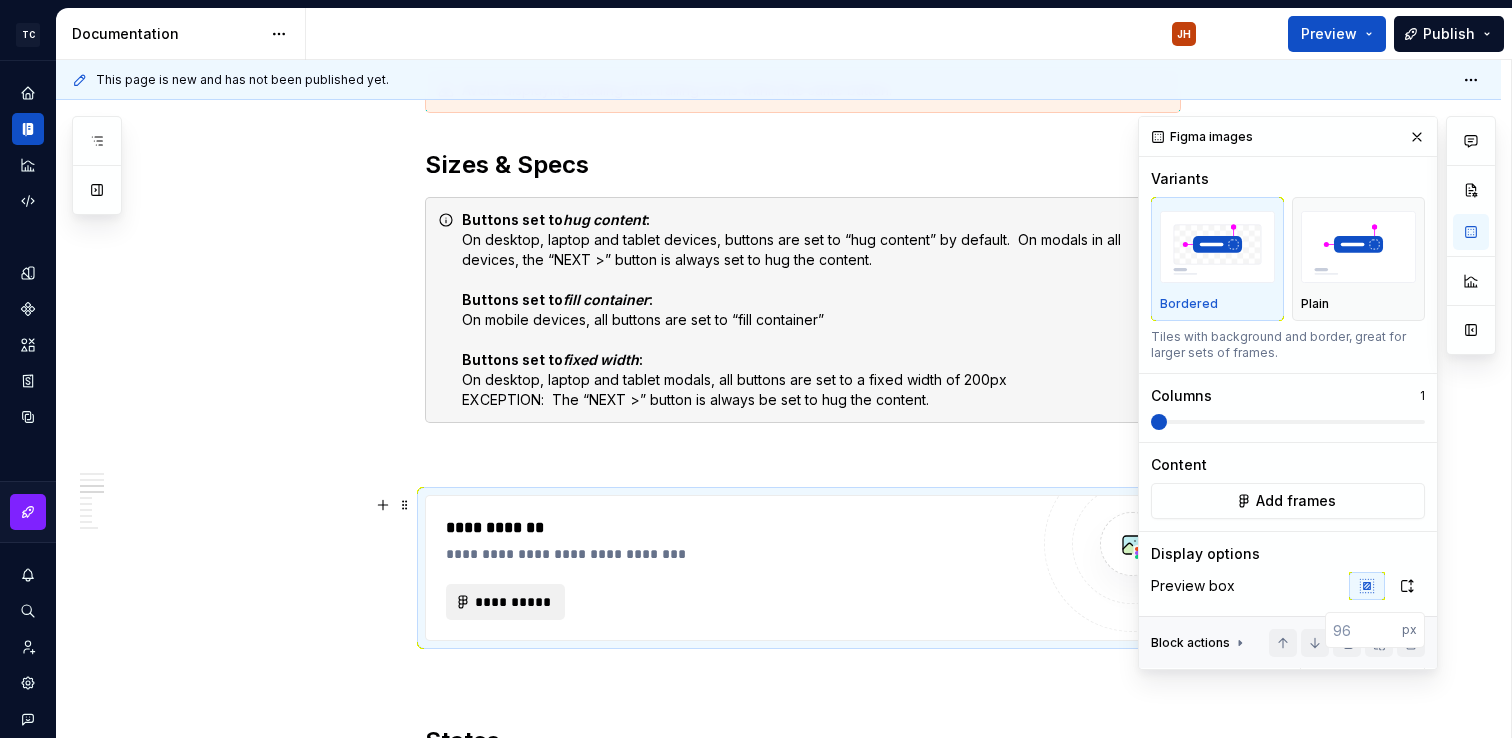 click on "**********" at bounding box center (506, 602) 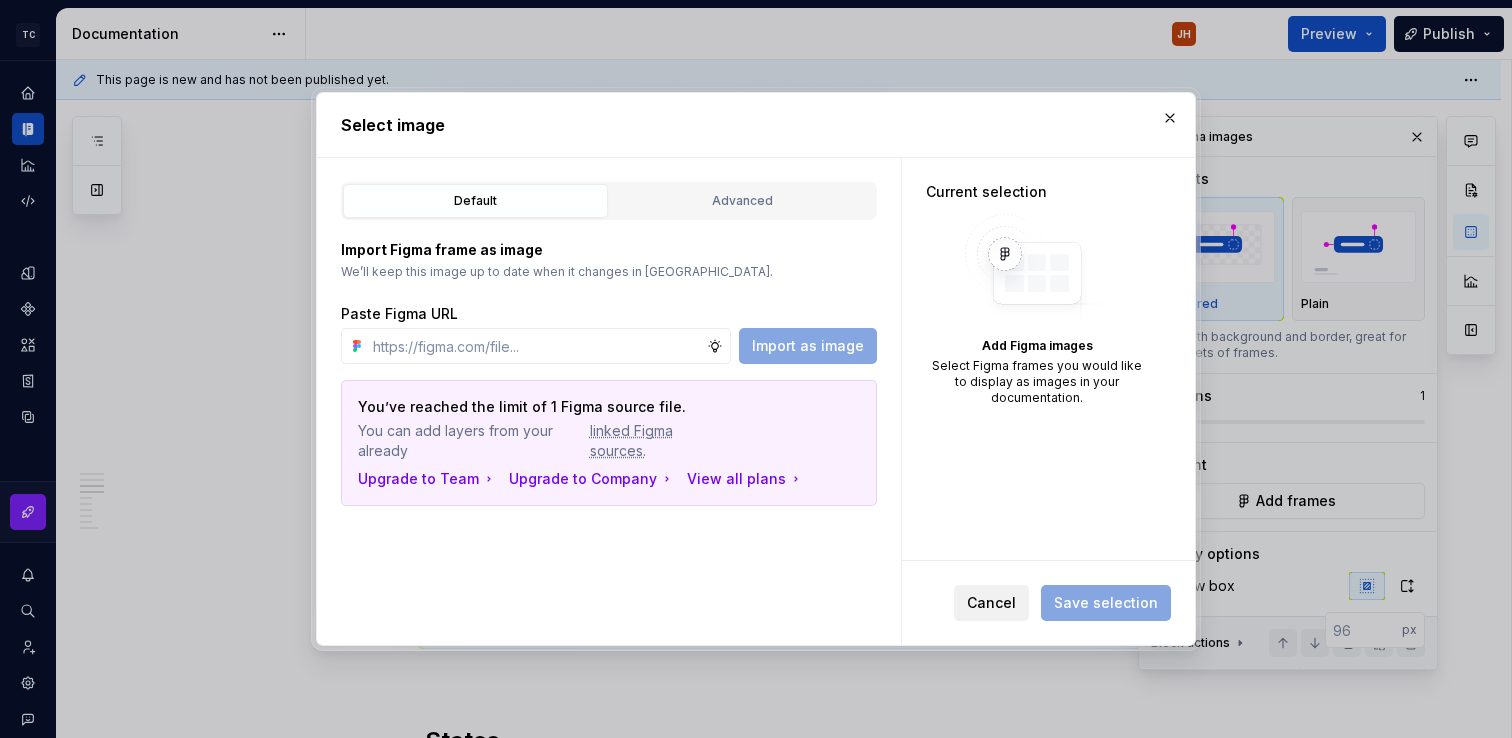 click on "Cancel" at bounding box center [991, 603] 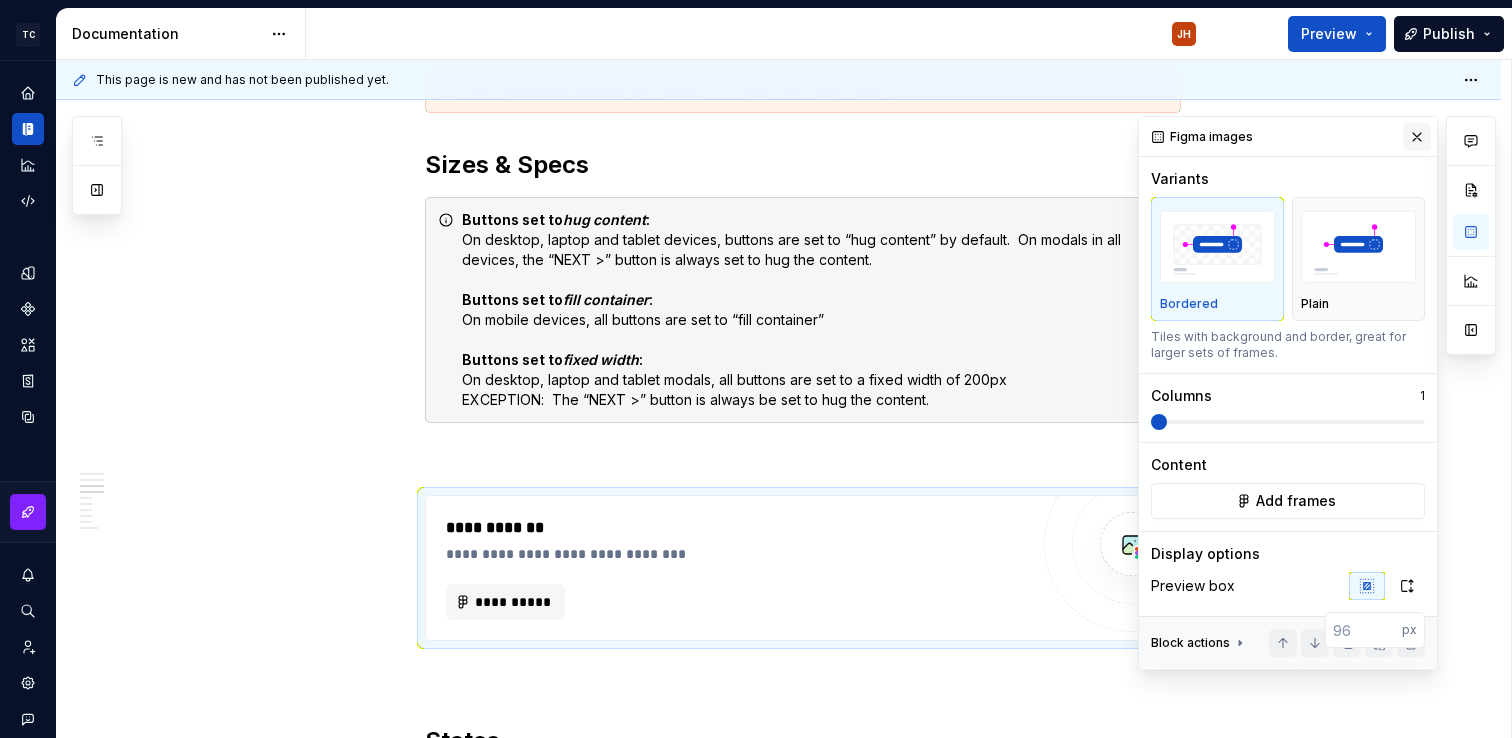 click at bounding box center [1417, 137] 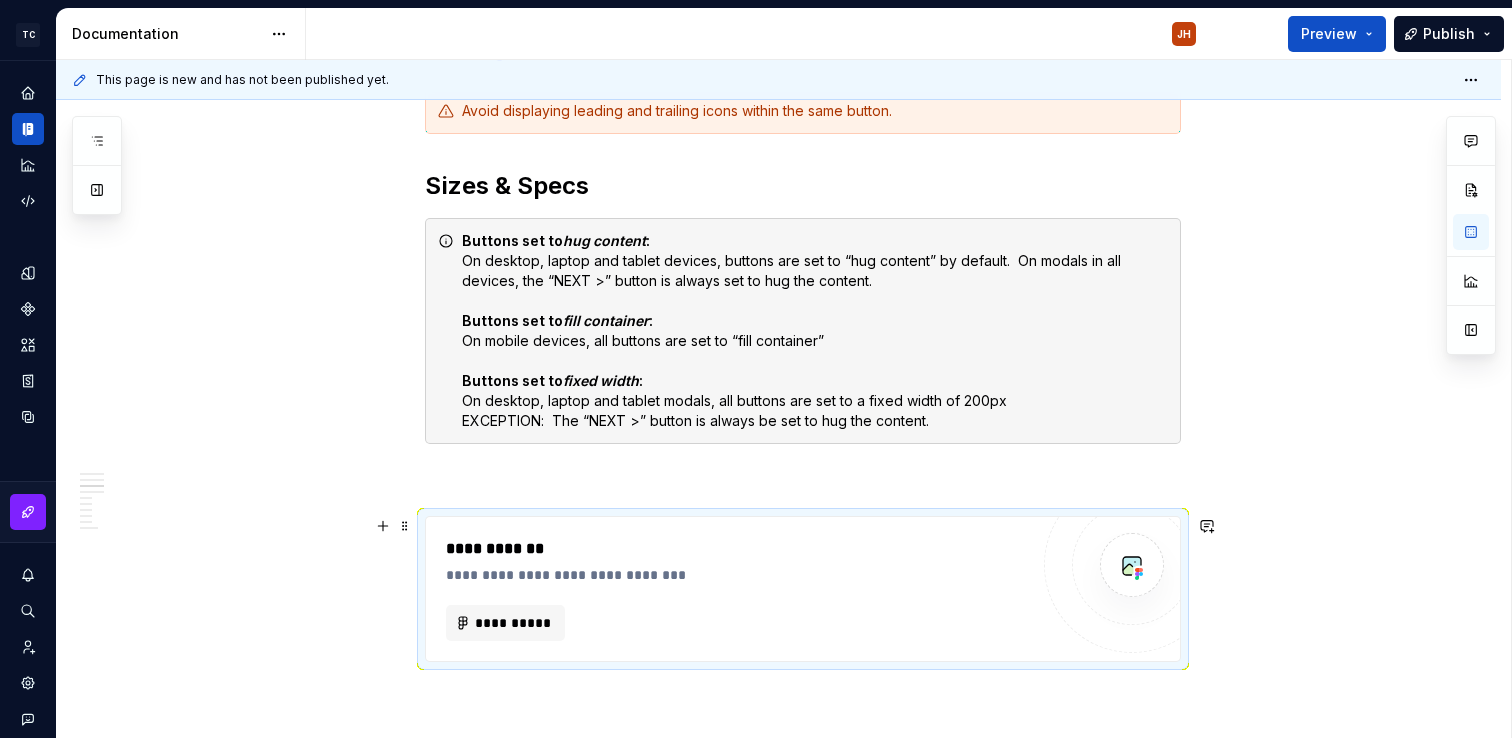 scroll, scrollTop: 1648, scrollLeft: 0, axis: vertical 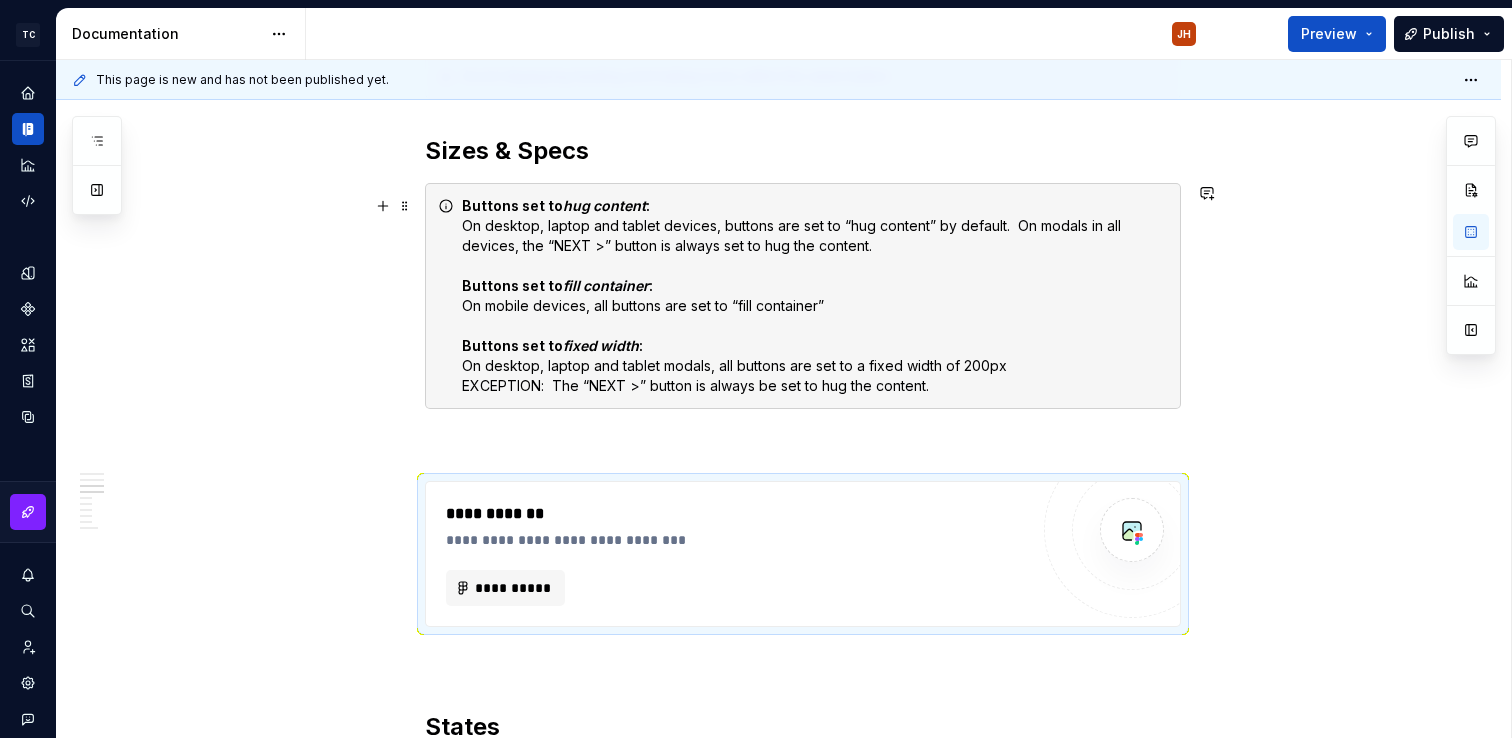click on "Buttons set to  hug content : On desktop, laptop and tablet devices, buttons are set to “hug content” by default.  On modals in all devices, the “NEXT >” button is always set to hug the content. Buttons set to  fill container : On mobile devices, all buttons are set to “fill container” Buttons set to  fixed width : On desktop, laptop and tablet modals, all buttons are set to a fixed width of 200px  EXCEPTION:  The “NEXT >” button is always be set to hug the content." at bounding box center (803, 296) 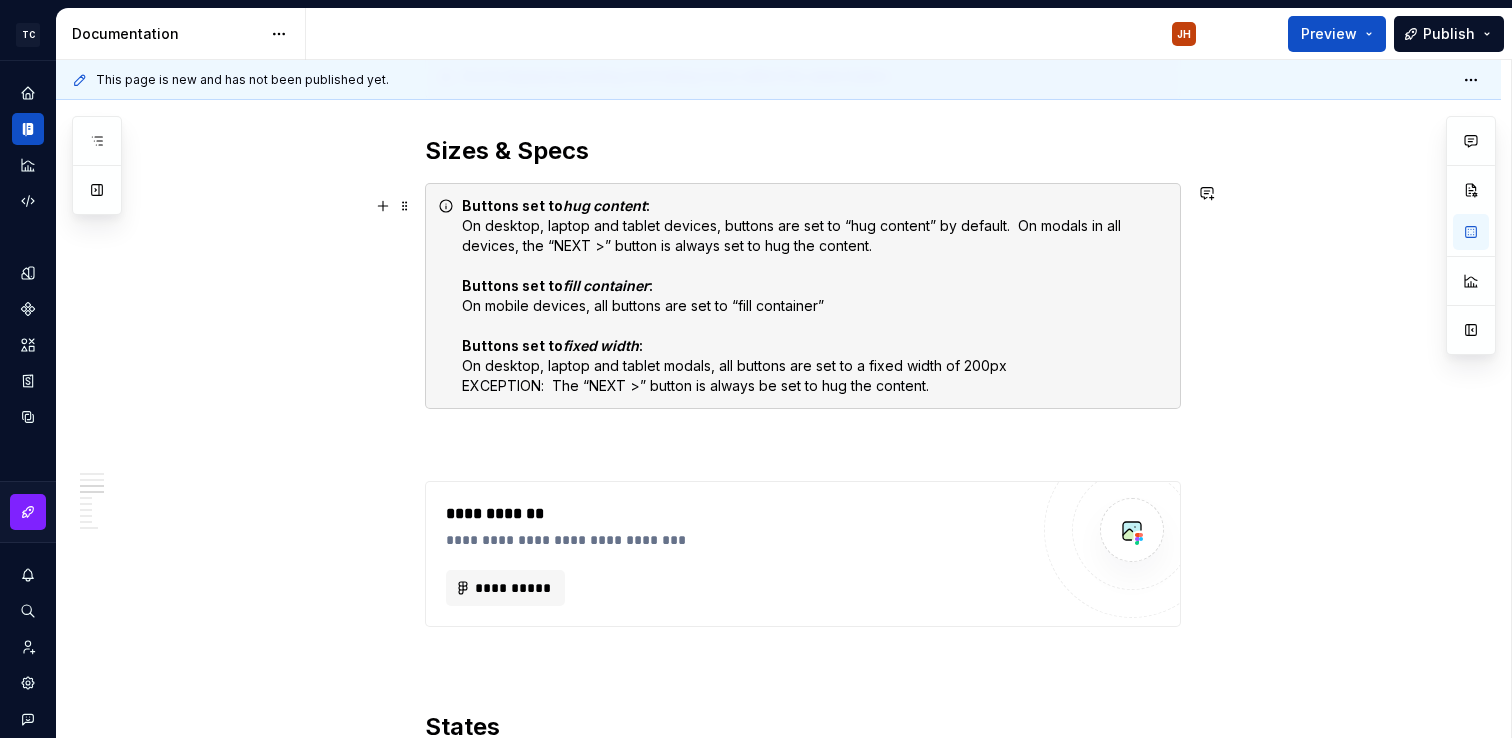 click at bounding box center (803, 445) 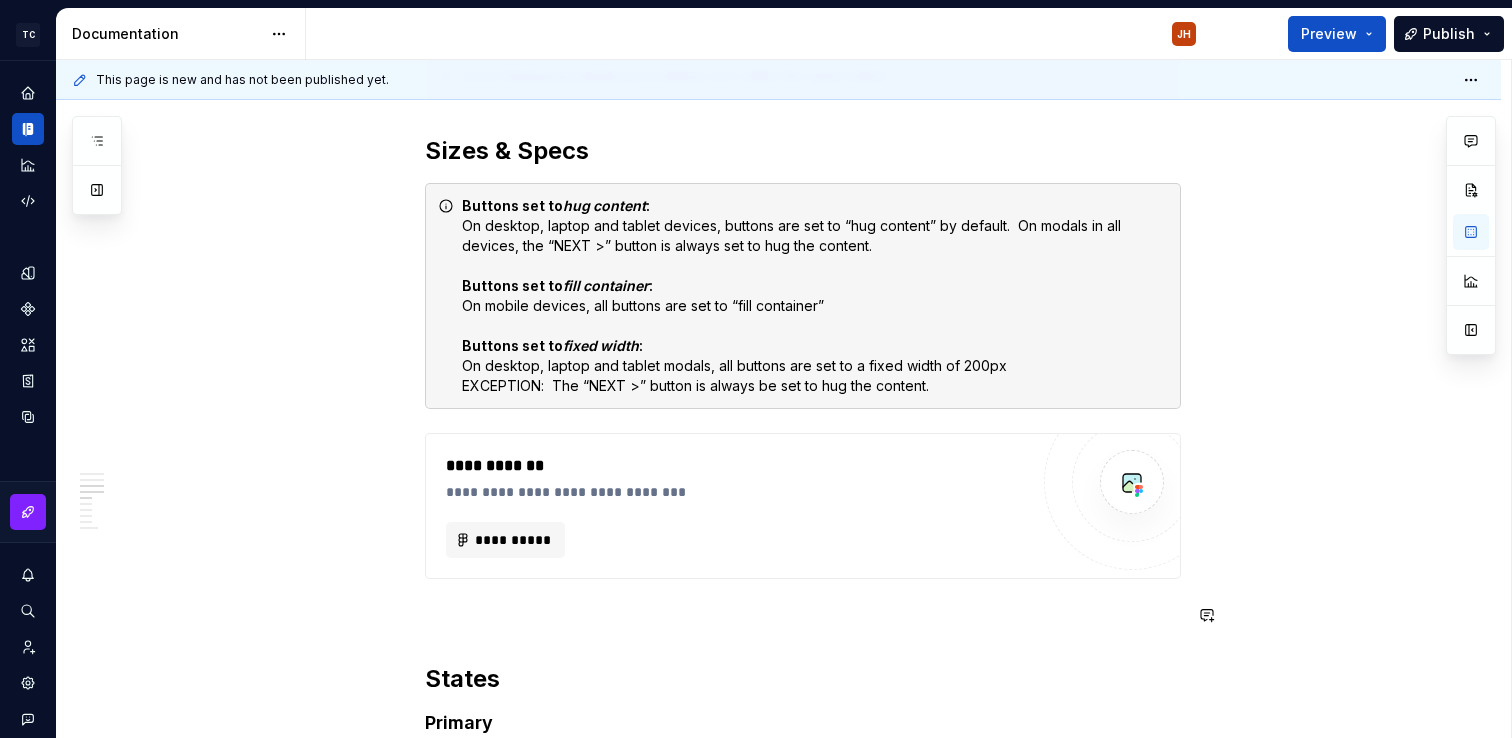 click on "**********" at bounding box center [803, 268] 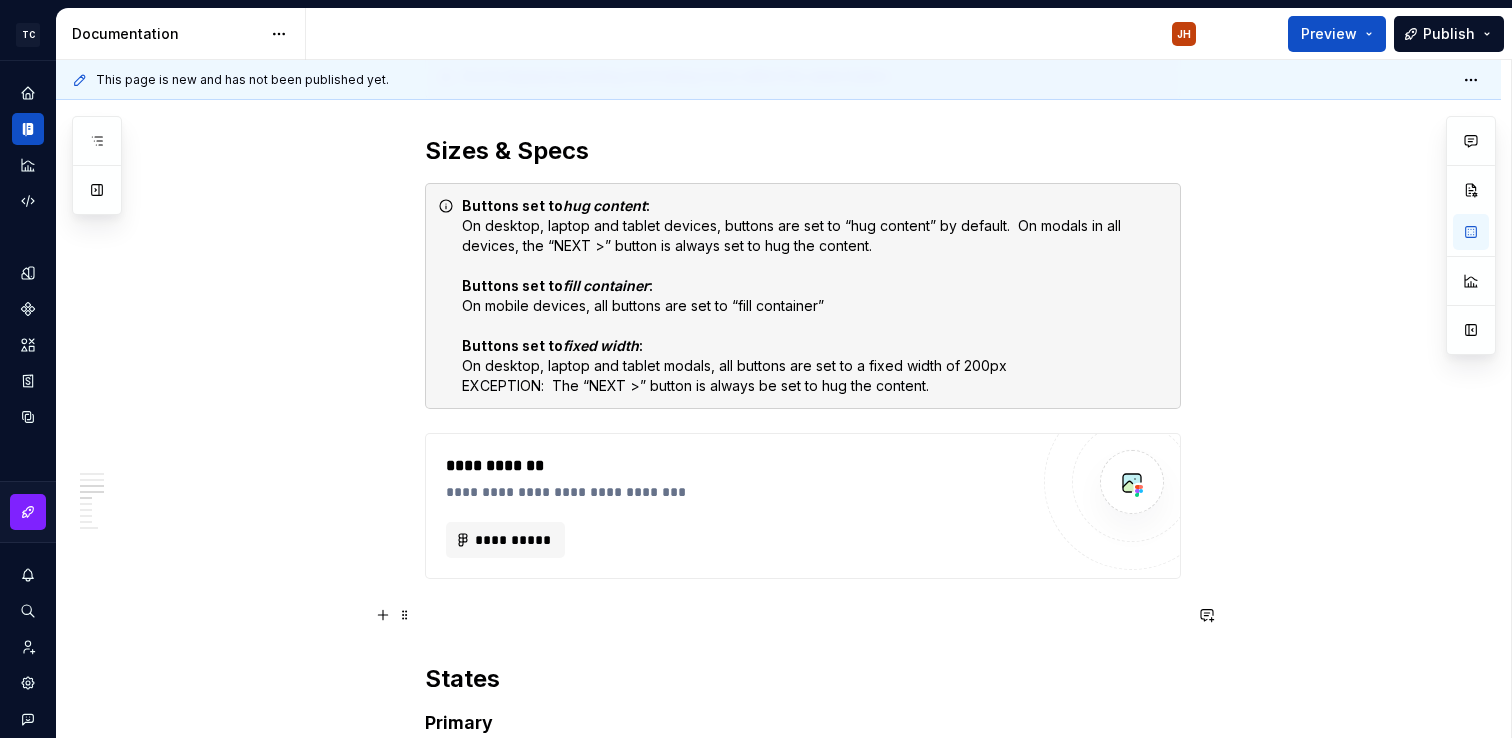 click at bounding box center [803, 615] 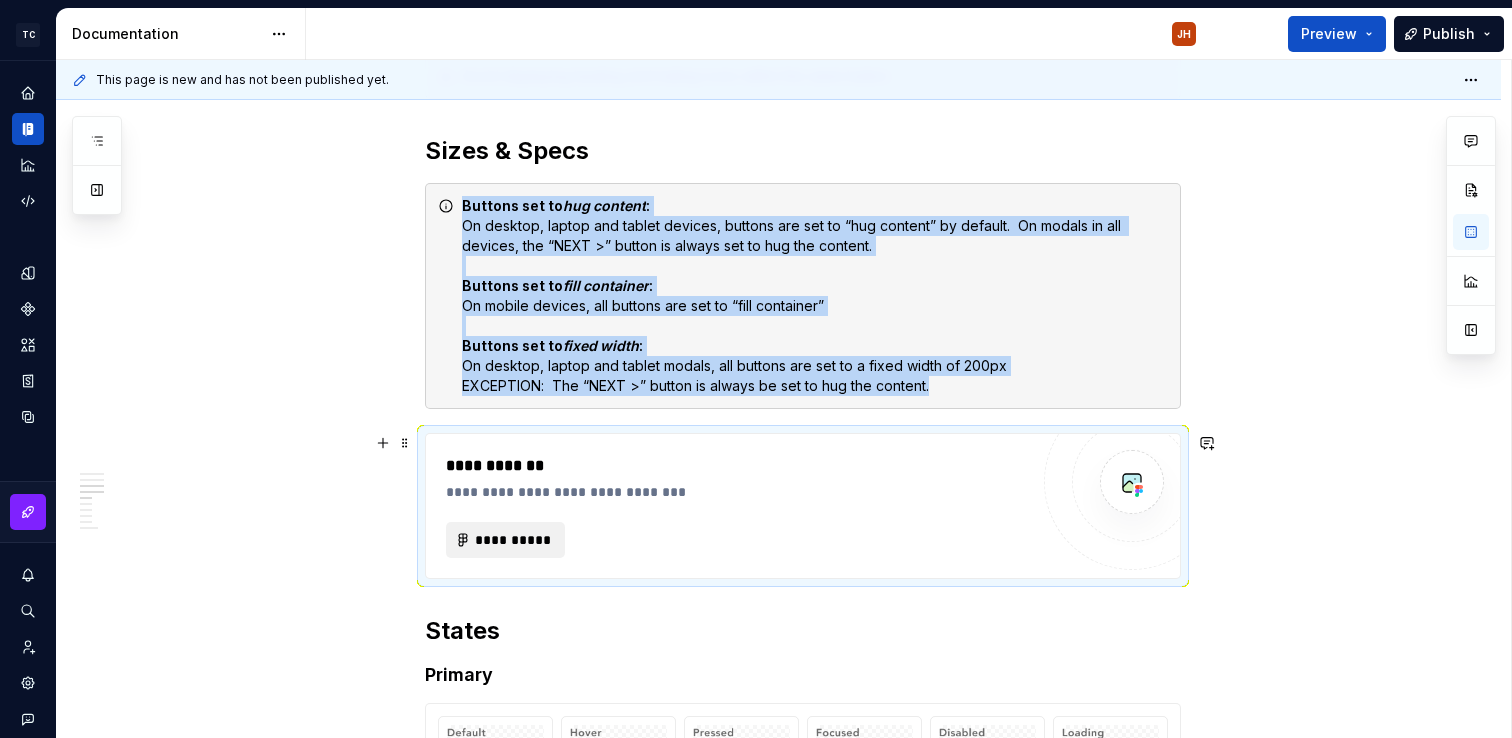 click on "**********" at bounding box center [514, 540] 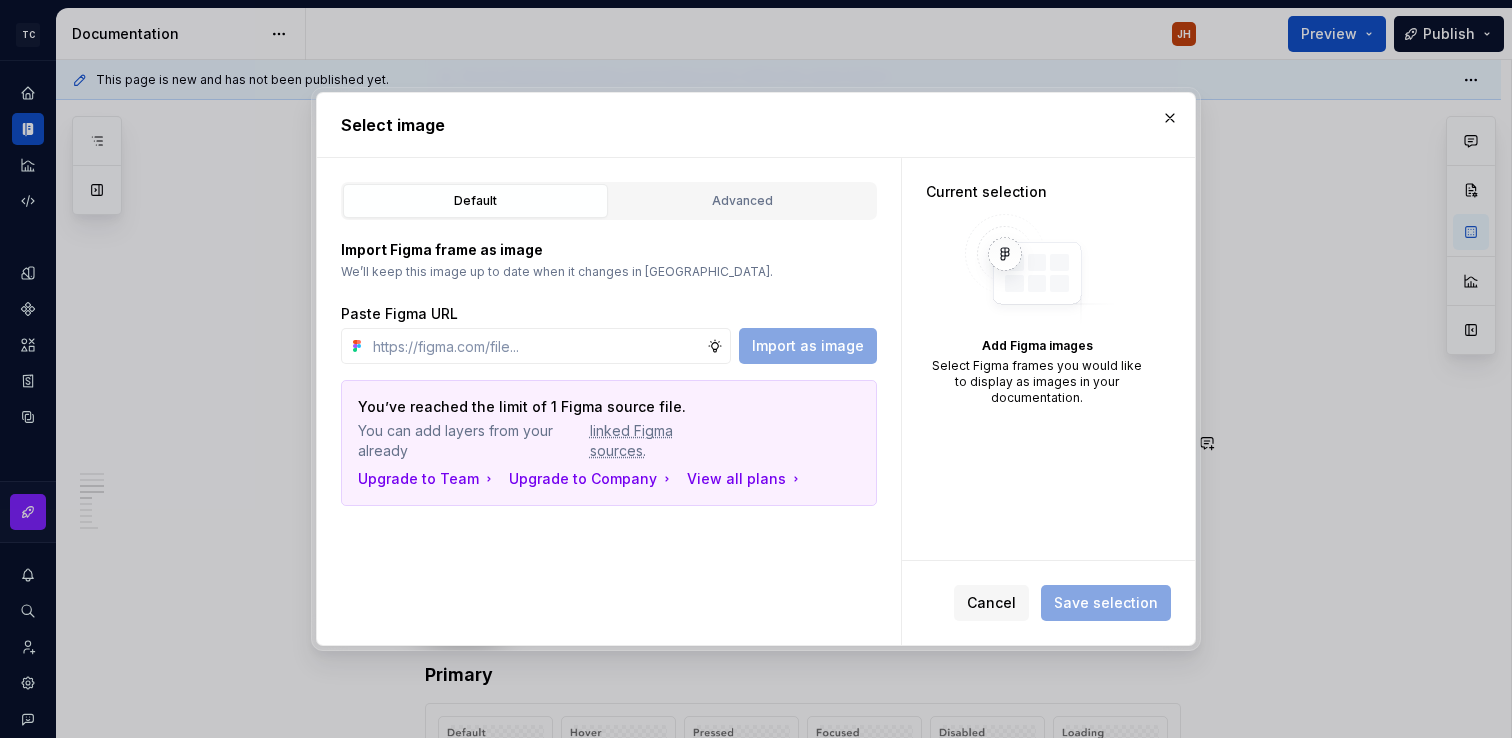 click on "Import Figma frame as image We’ll keep this image up to date when it changes in Figma. Paste Figma URL Import as image You’ve reached the limit of 1 Figma source file. You can add layers from your already linked Figma sources. Upgrade to Team Upgrade to Company View all plans" at bounding box center (609, 363) 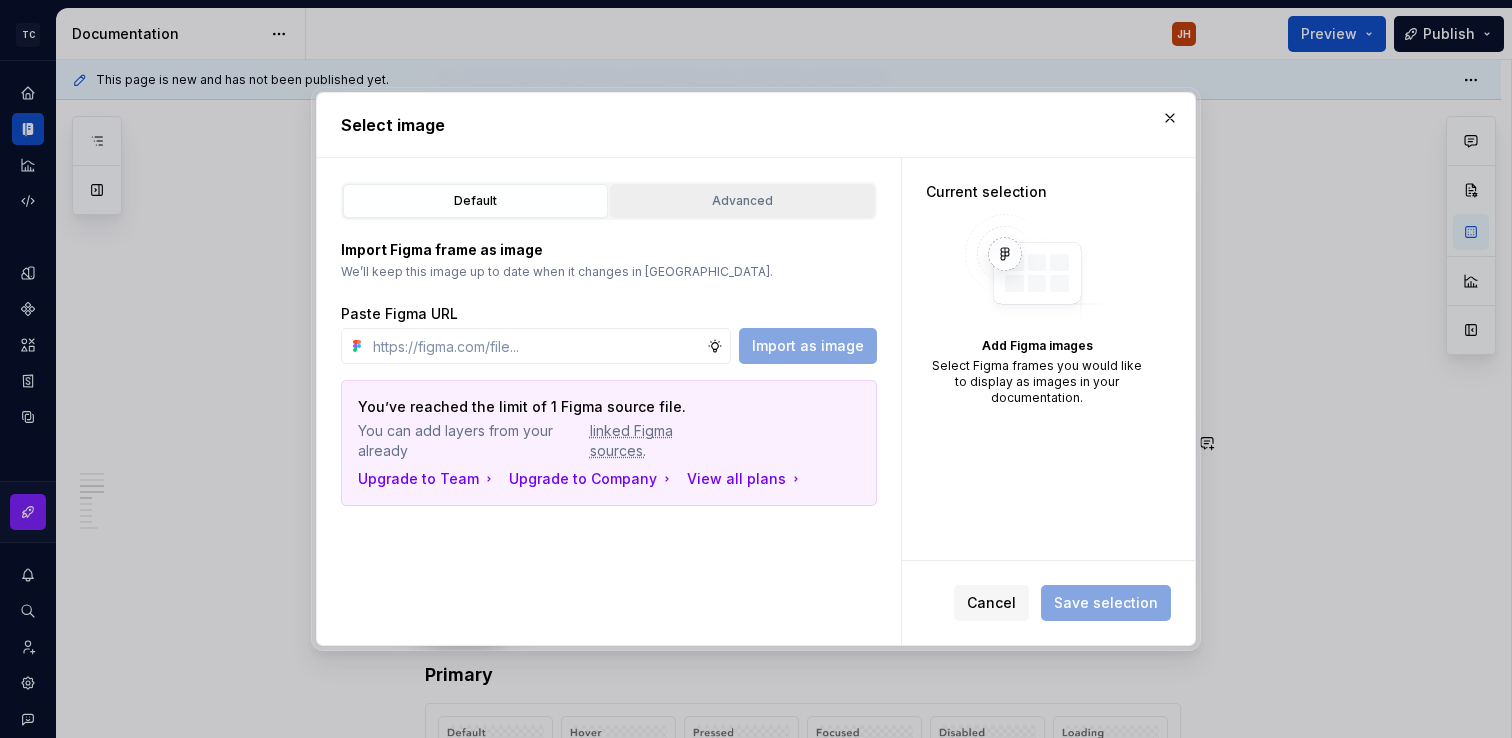 click on "Advanced" at bounding box center (742, 201) 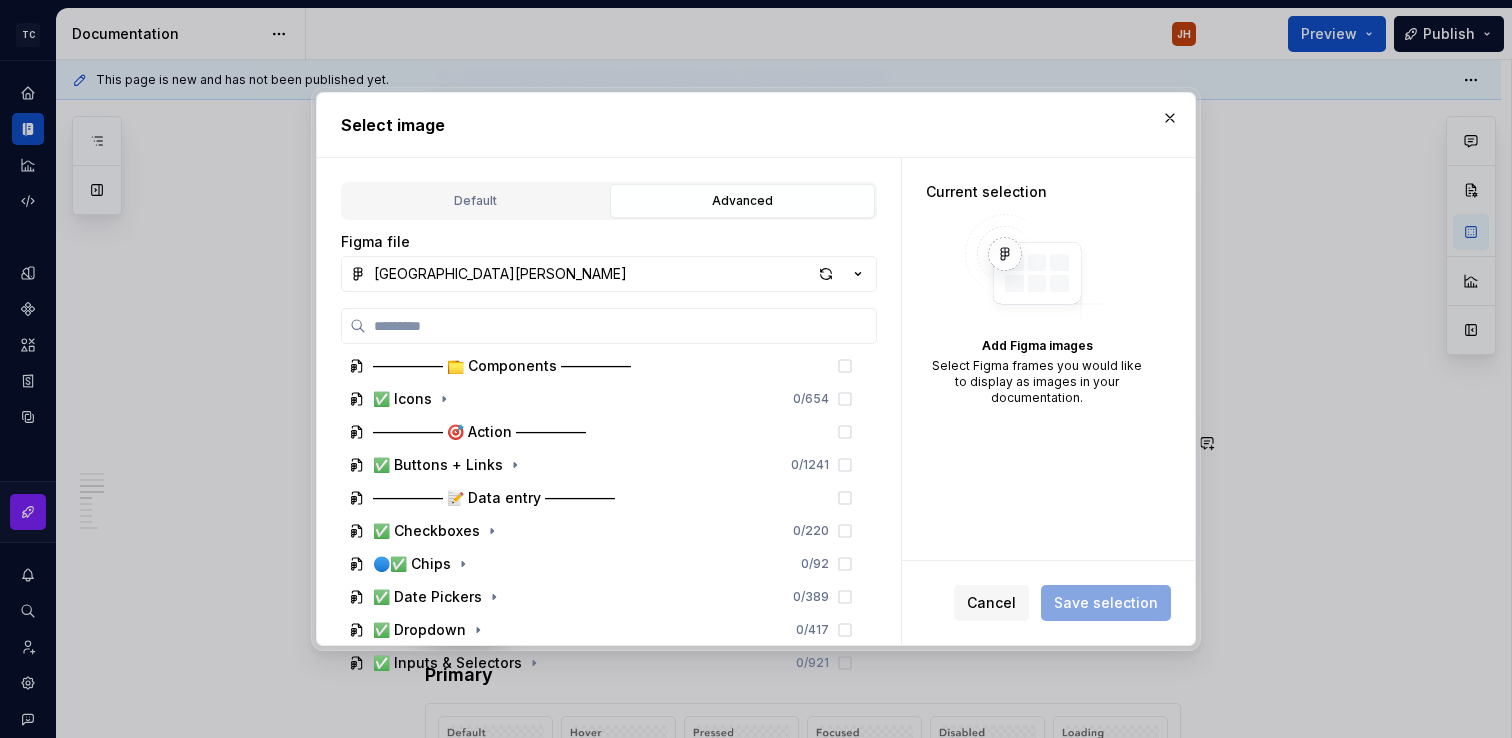scroll, scrollTop: 305, scrollLeft: 0, axis: vertical 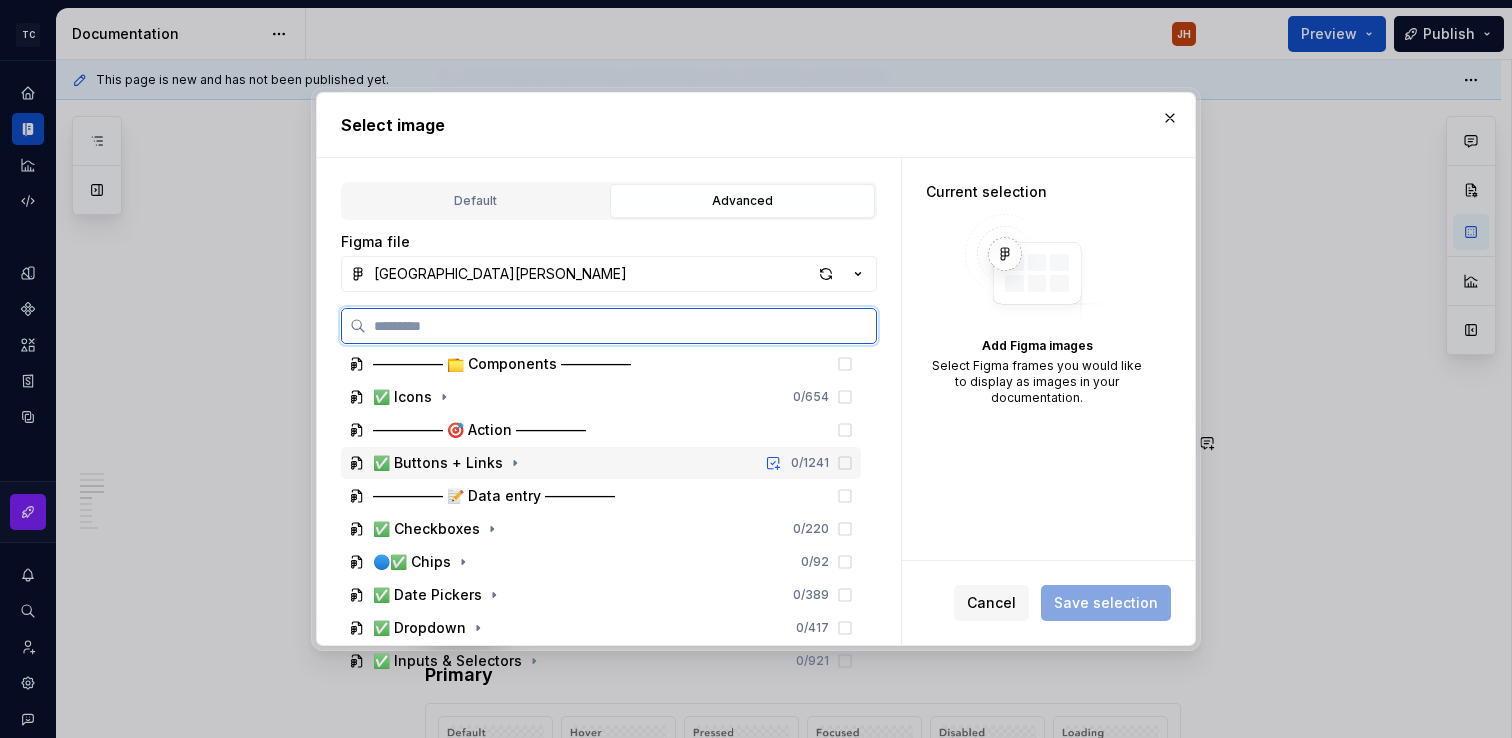 click on "✅ Buttons + Links 0 / 1241" at bounding box center (601, 463) 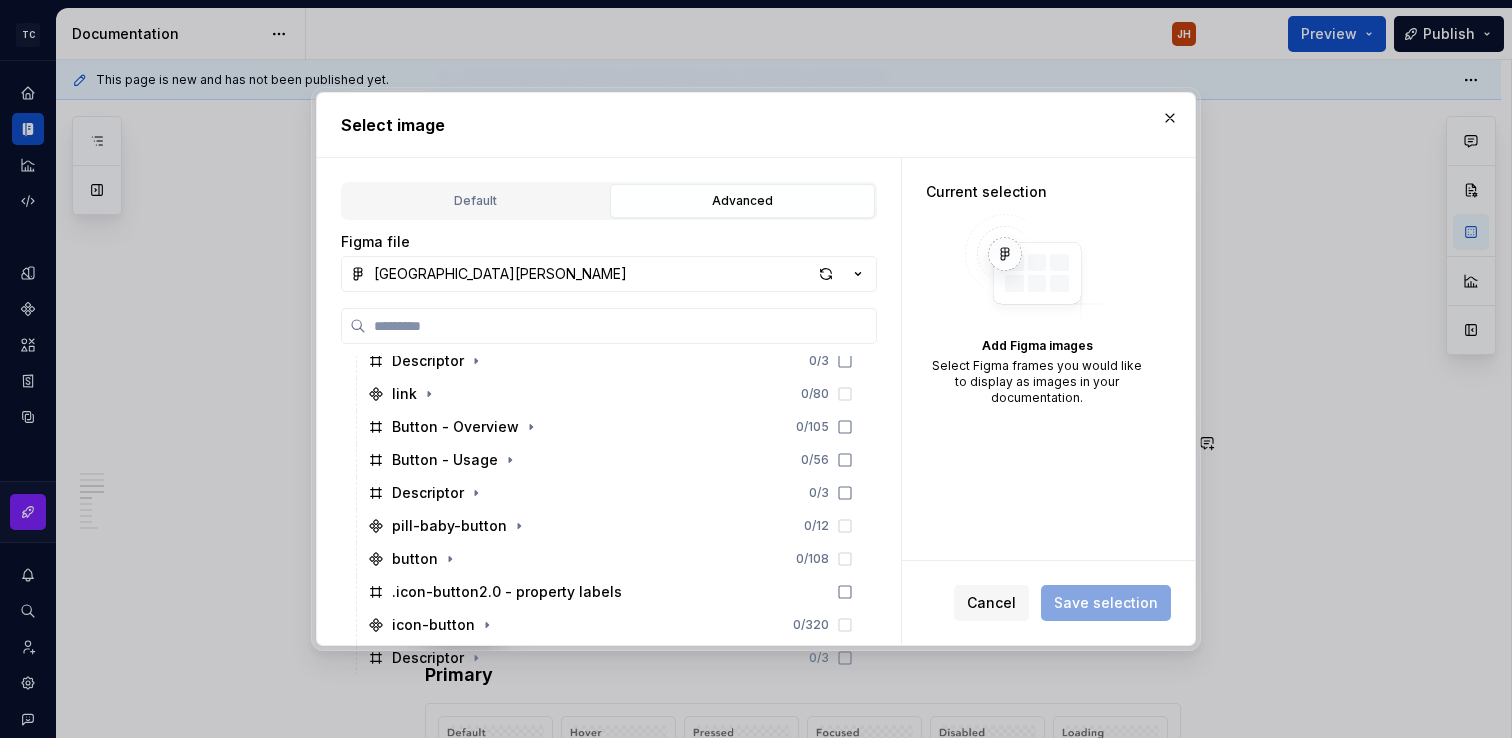 scroll, scrollTop: 1421, scrollLeft: 0, axis: vertical 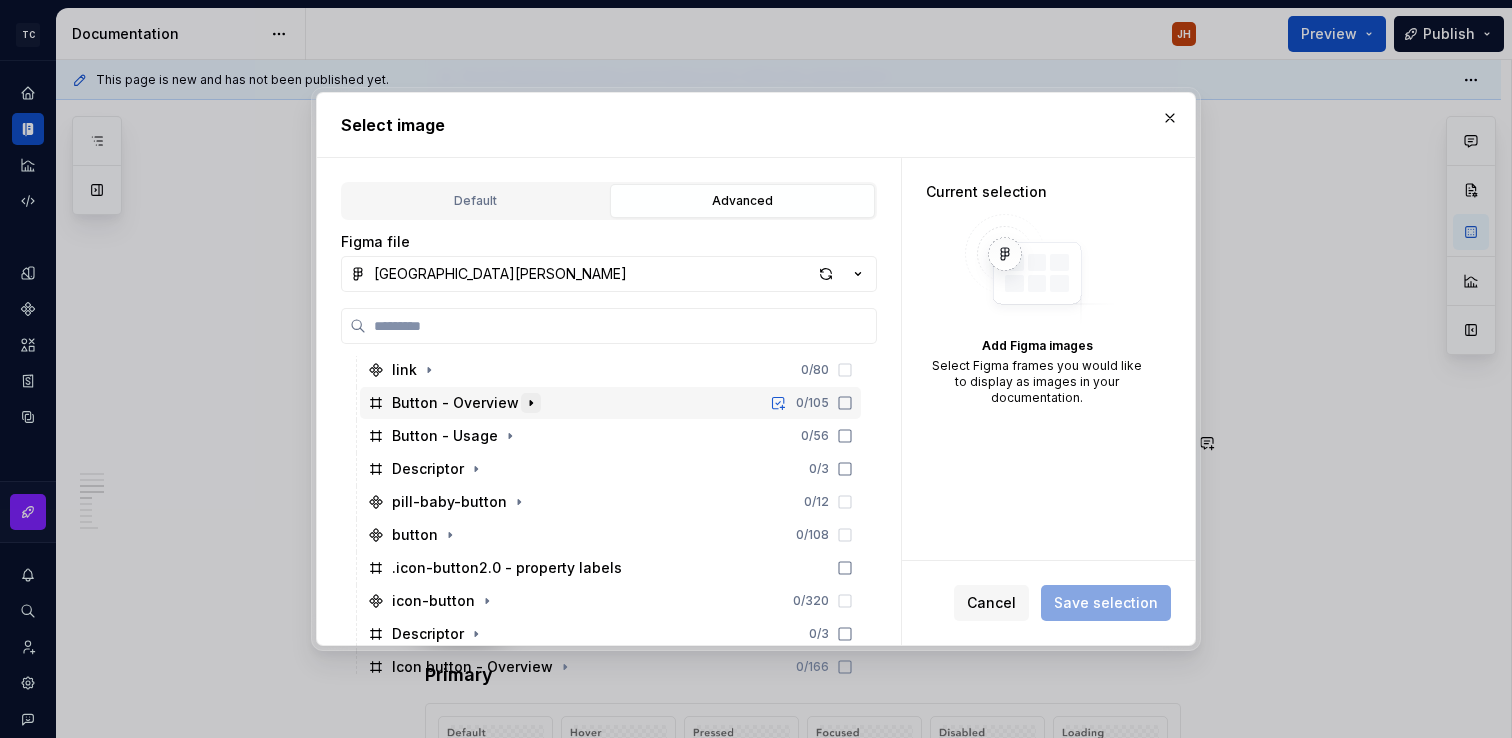 click 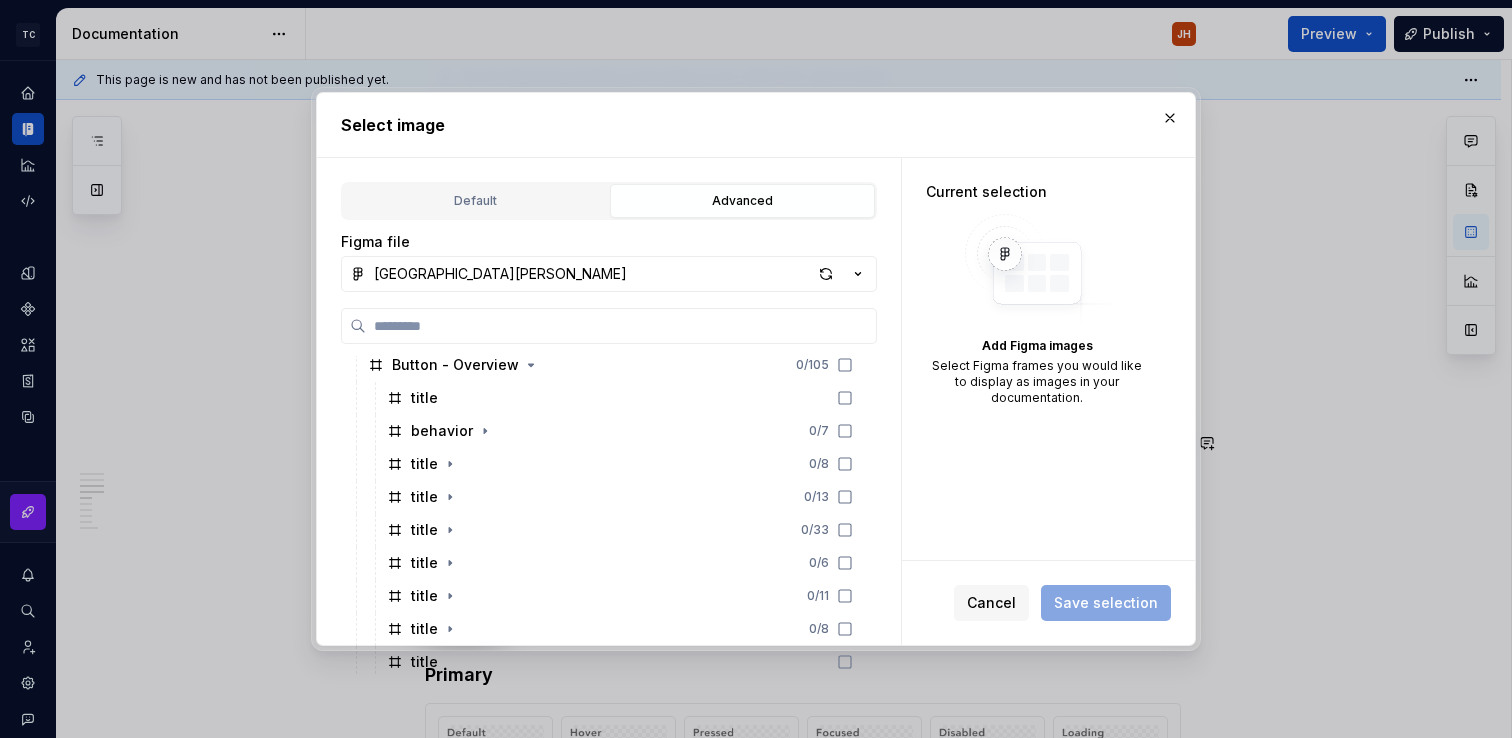 scroll, scrollTop: 1479, scrollLeft: 0, axis: vertical 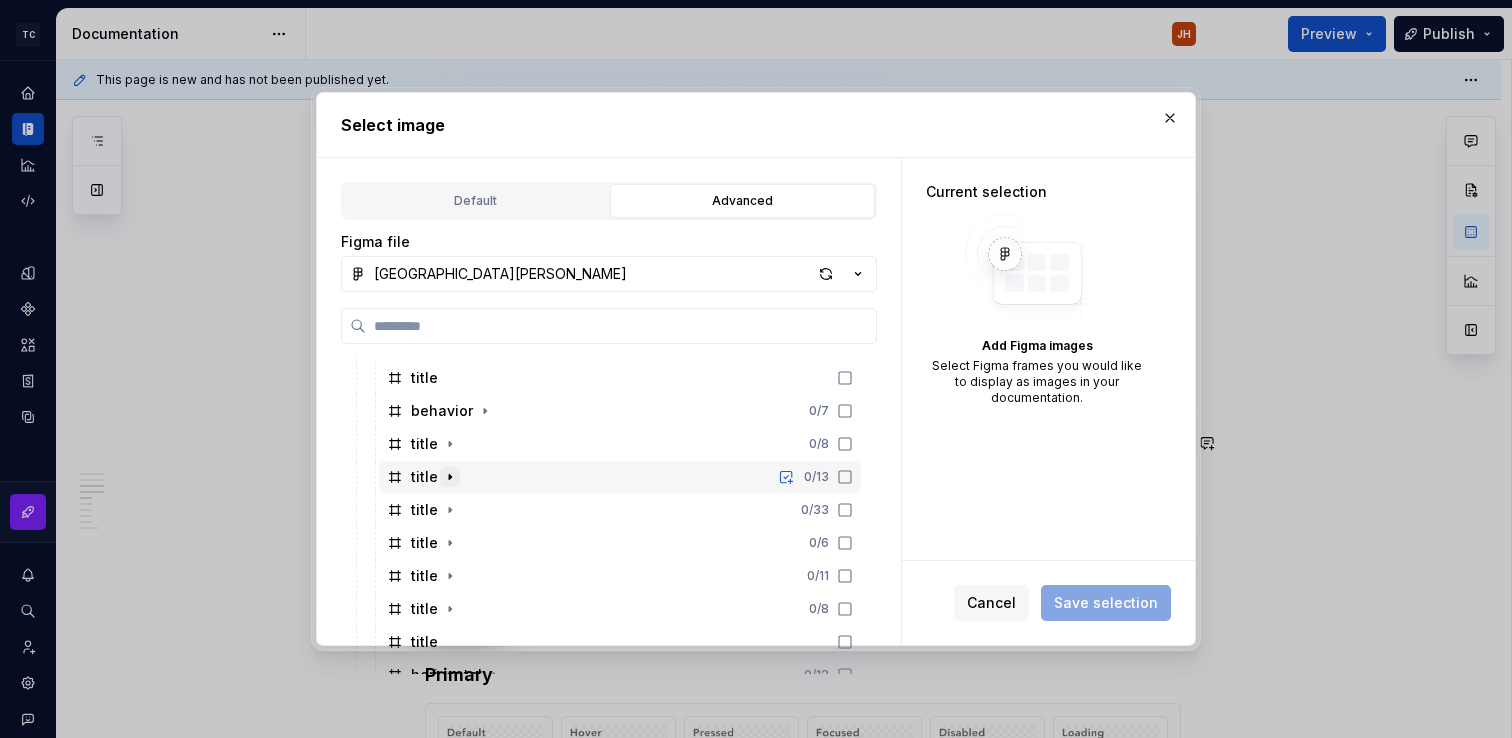 click 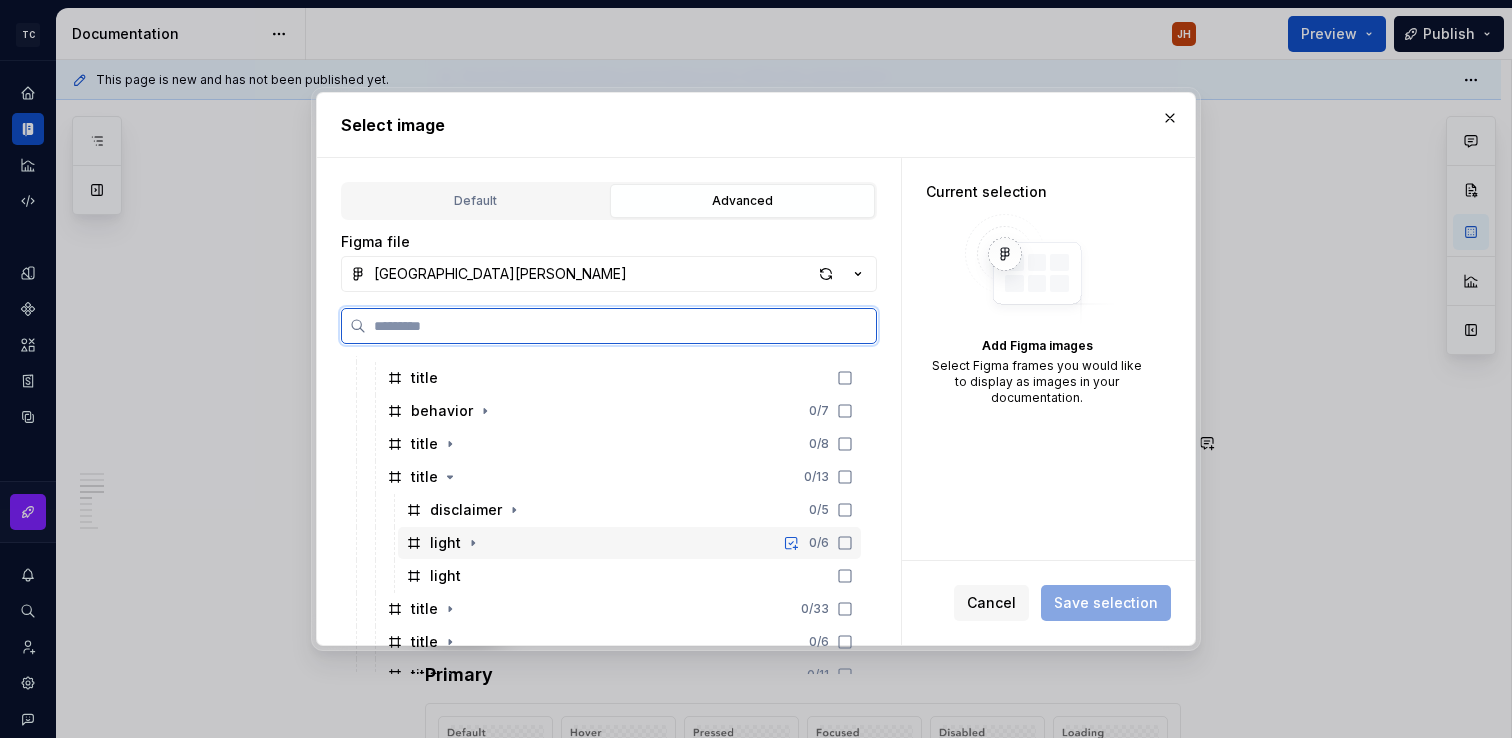 click on "light" at bounding box center [445, 543] 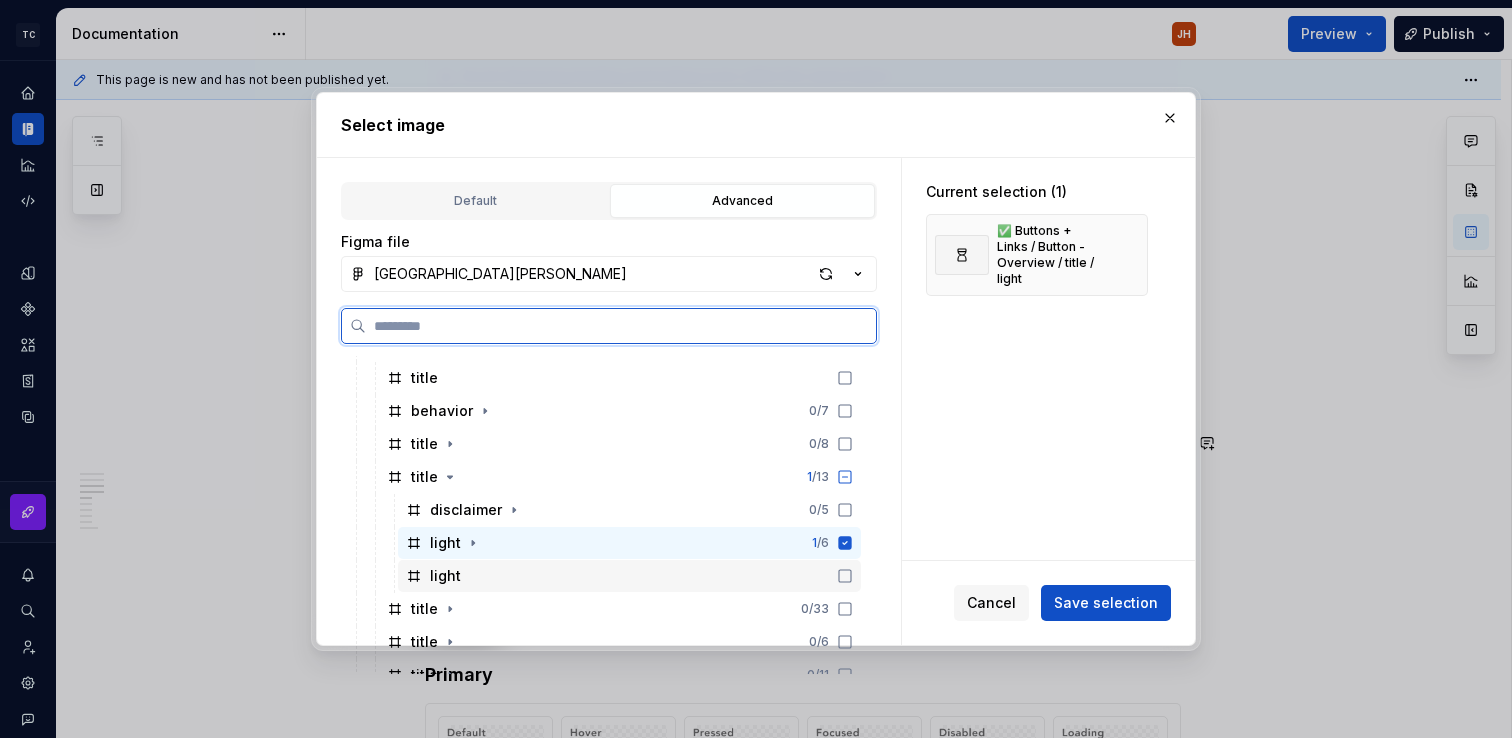click 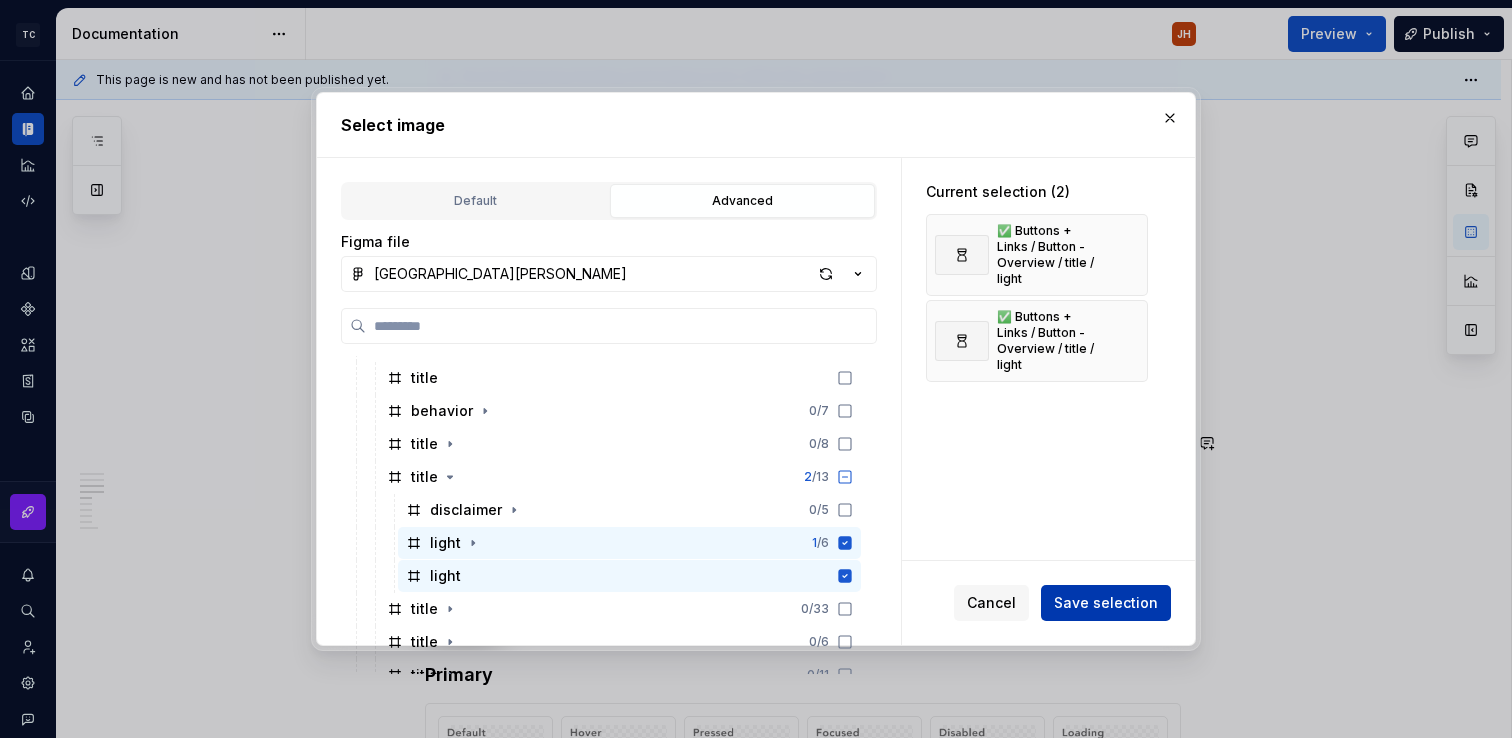 click on "Save selection" at bounding box center [1106, 603] 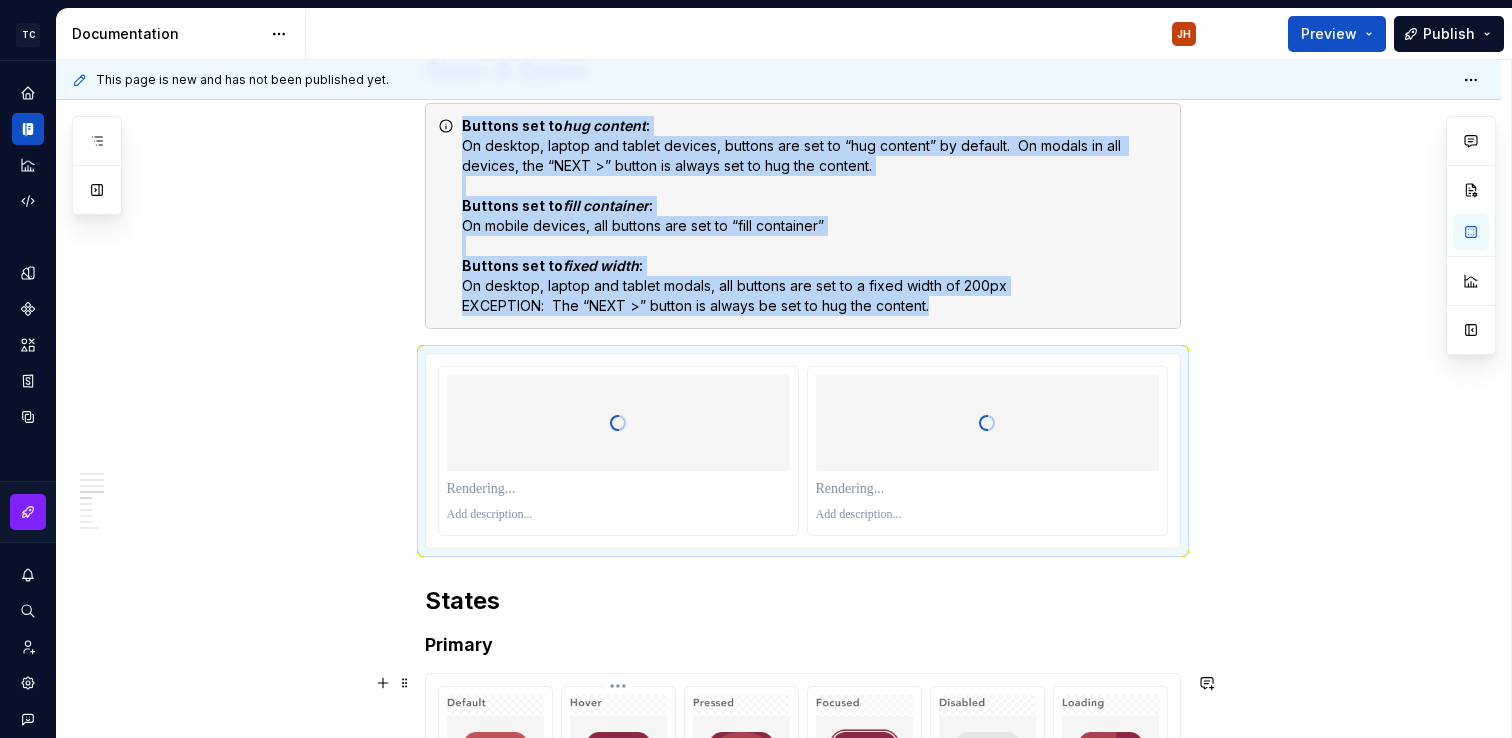scroll, scrollTop: 1714, scrollLeft: 0, axis: vertical 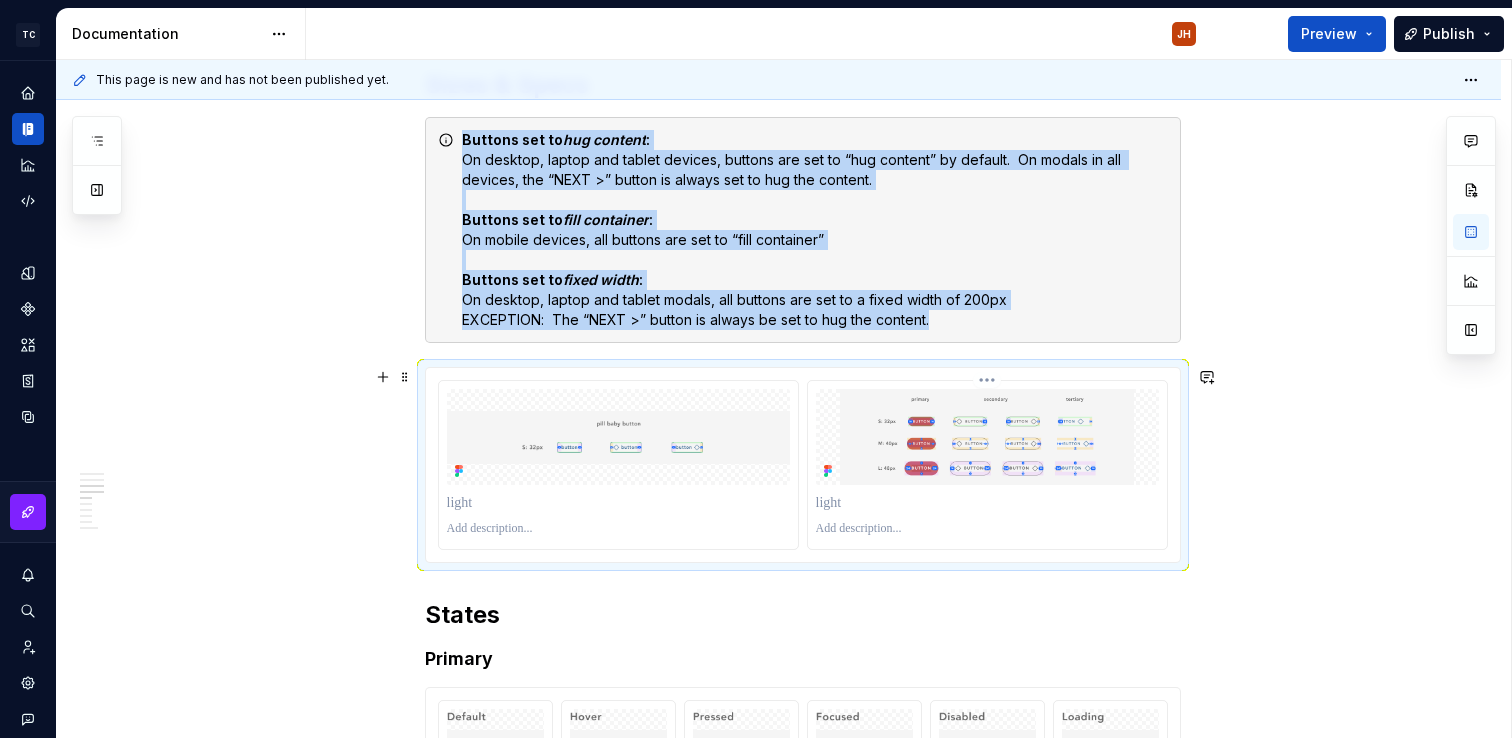 click at bounding box center [987, 465] 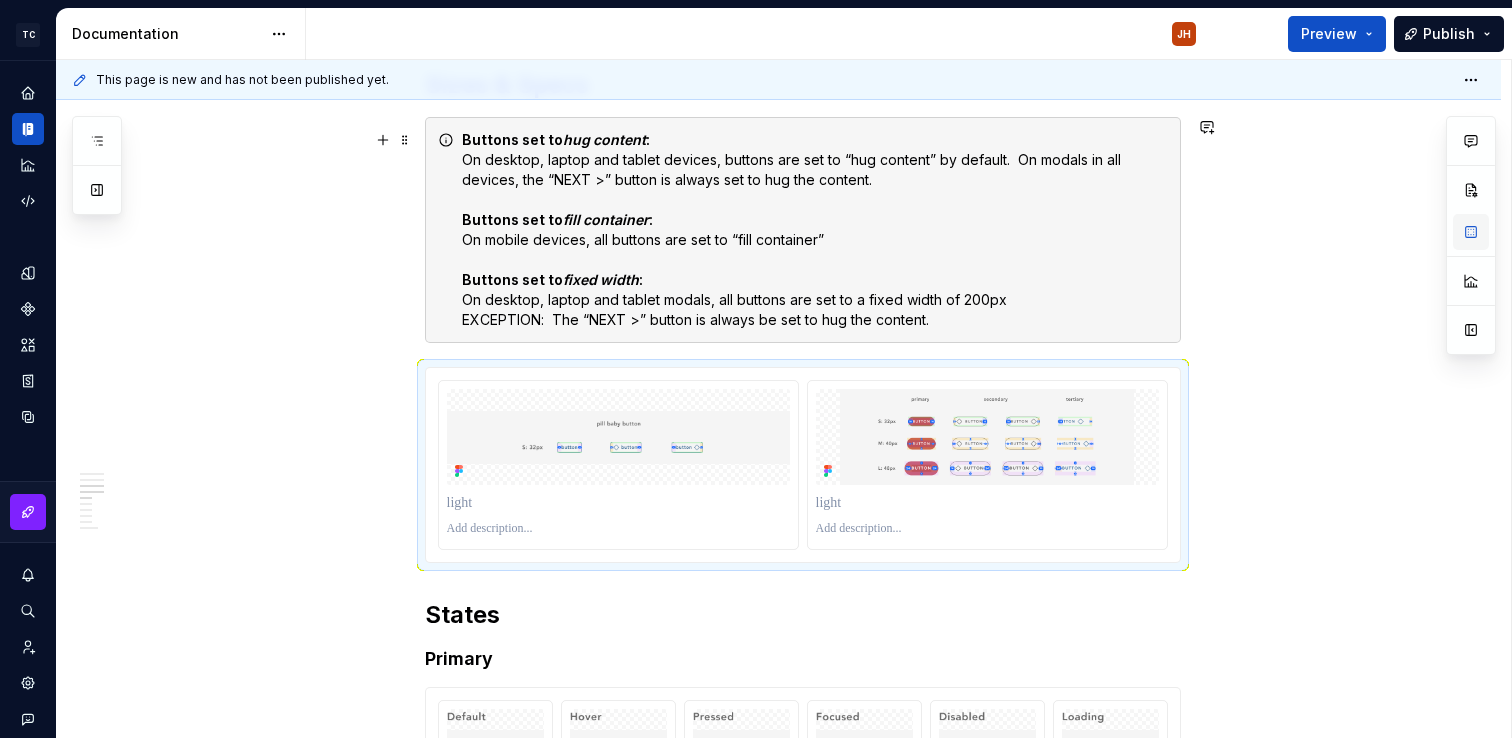 click at bounding box center [1471, 232] 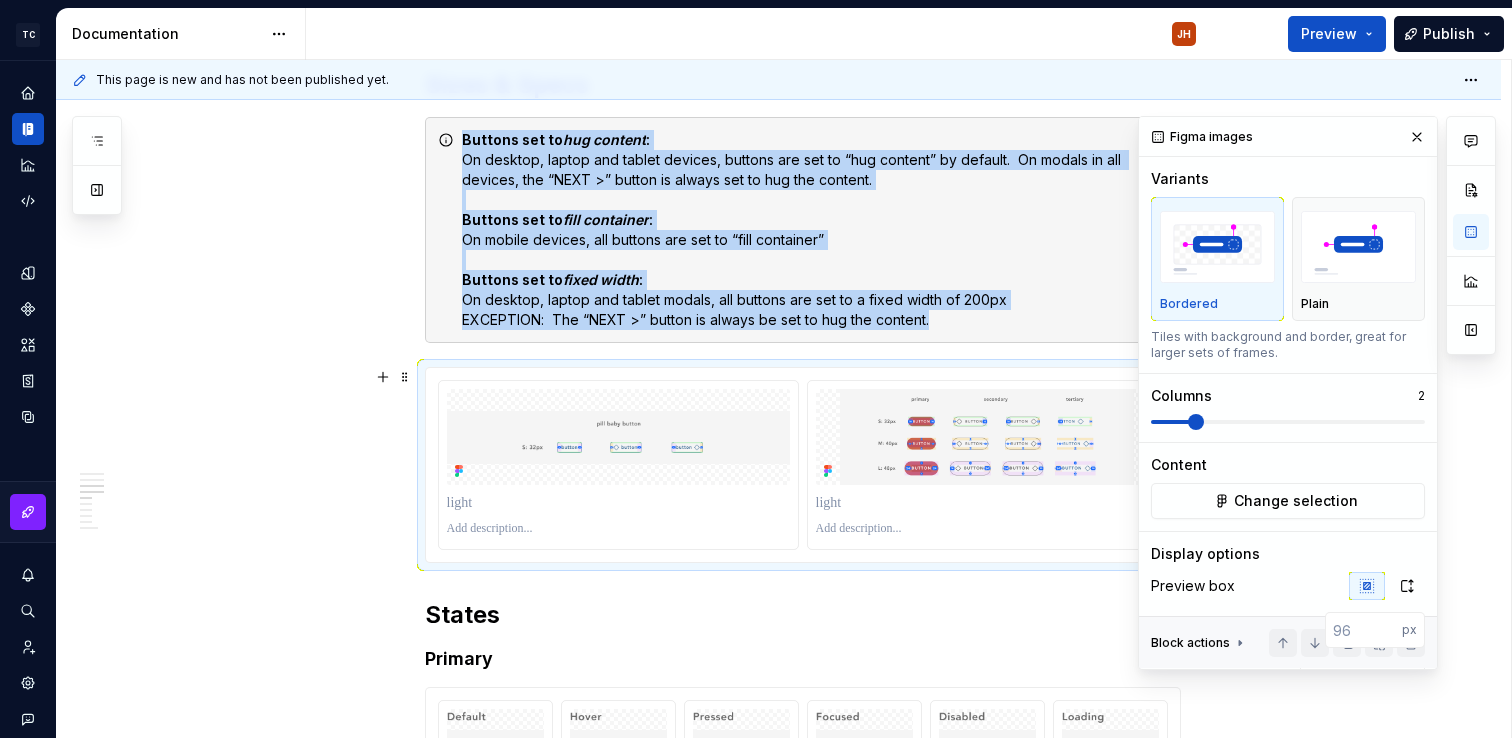 scroll, scrollTop: 1717, scrollLeft: 0, axis: vertical 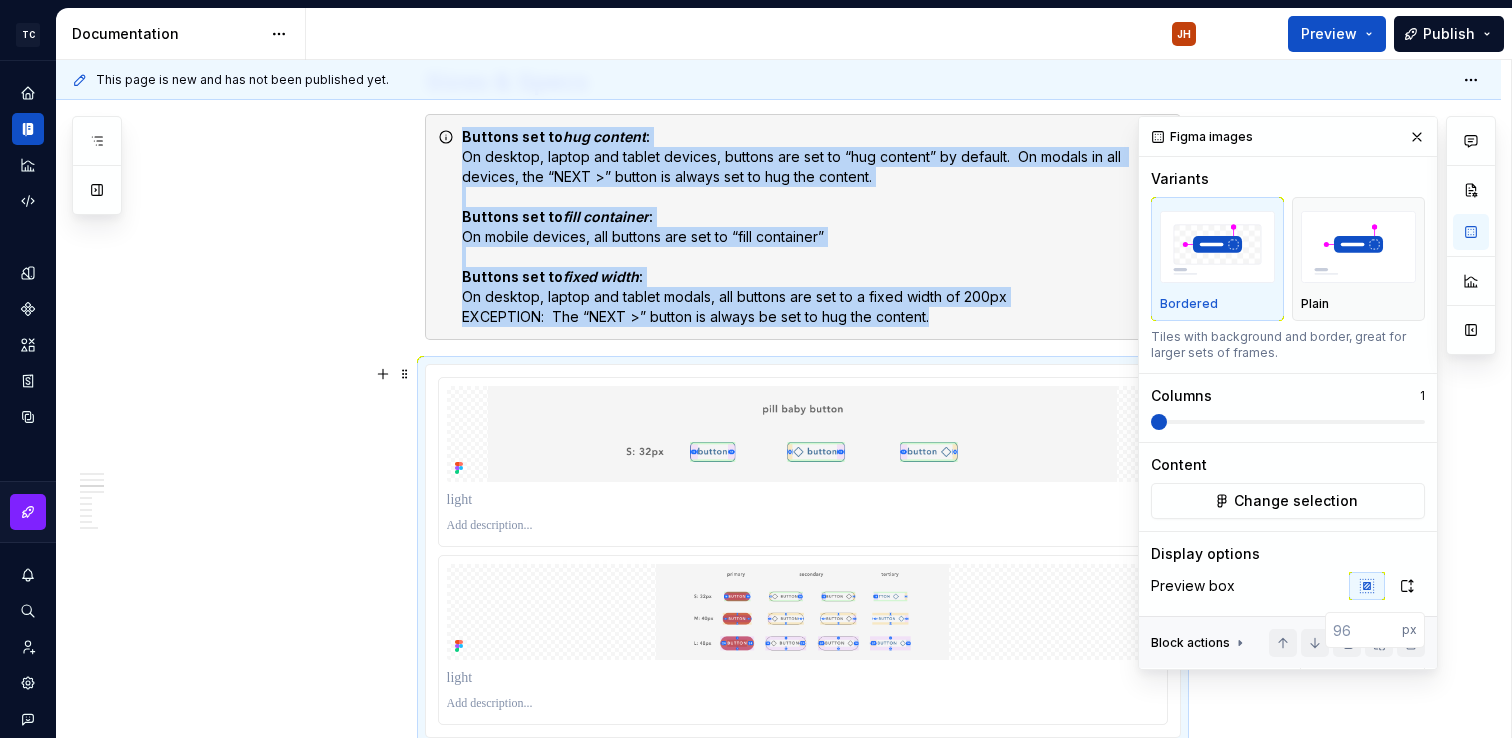 click at bounding box center (1159, 422) 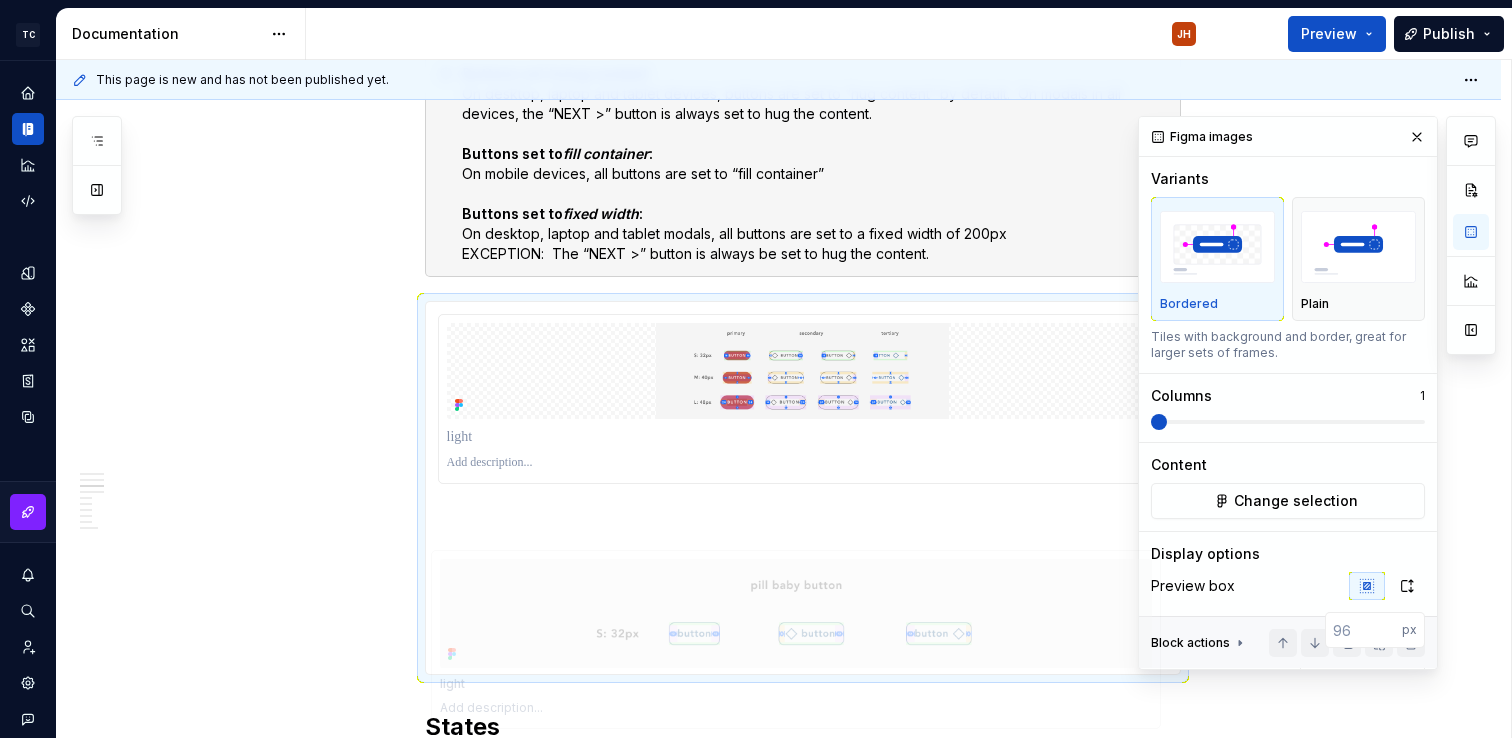 scroll, scrollTop: 1861, scrollLeft: 0, axis: vertical 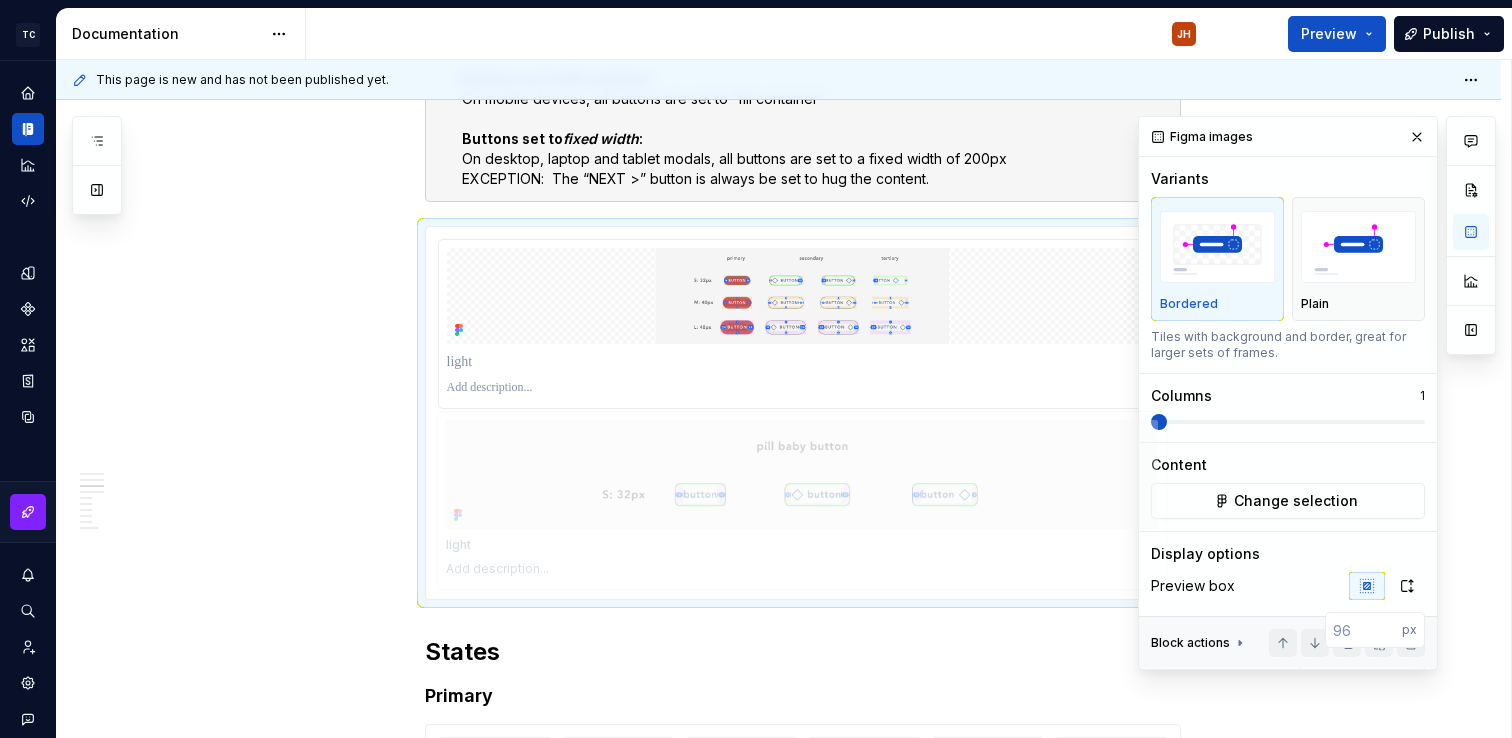 drag, startPoint x: 950, startPoint y: 468, endPoint x: 944, endPoint y: 641, distance: 173.10402 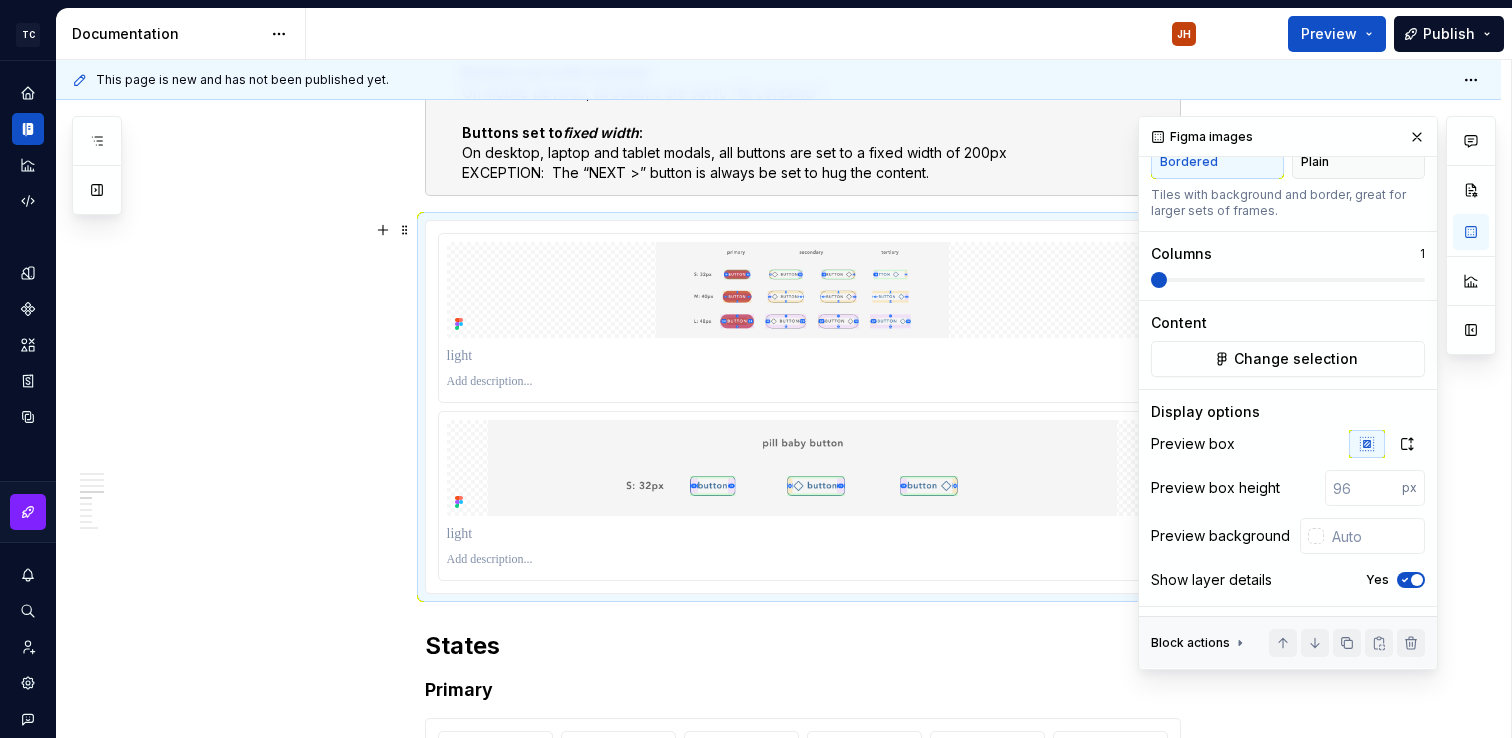 scroll, scrollTop: 148, scrollLeft: 0, axis: vertical 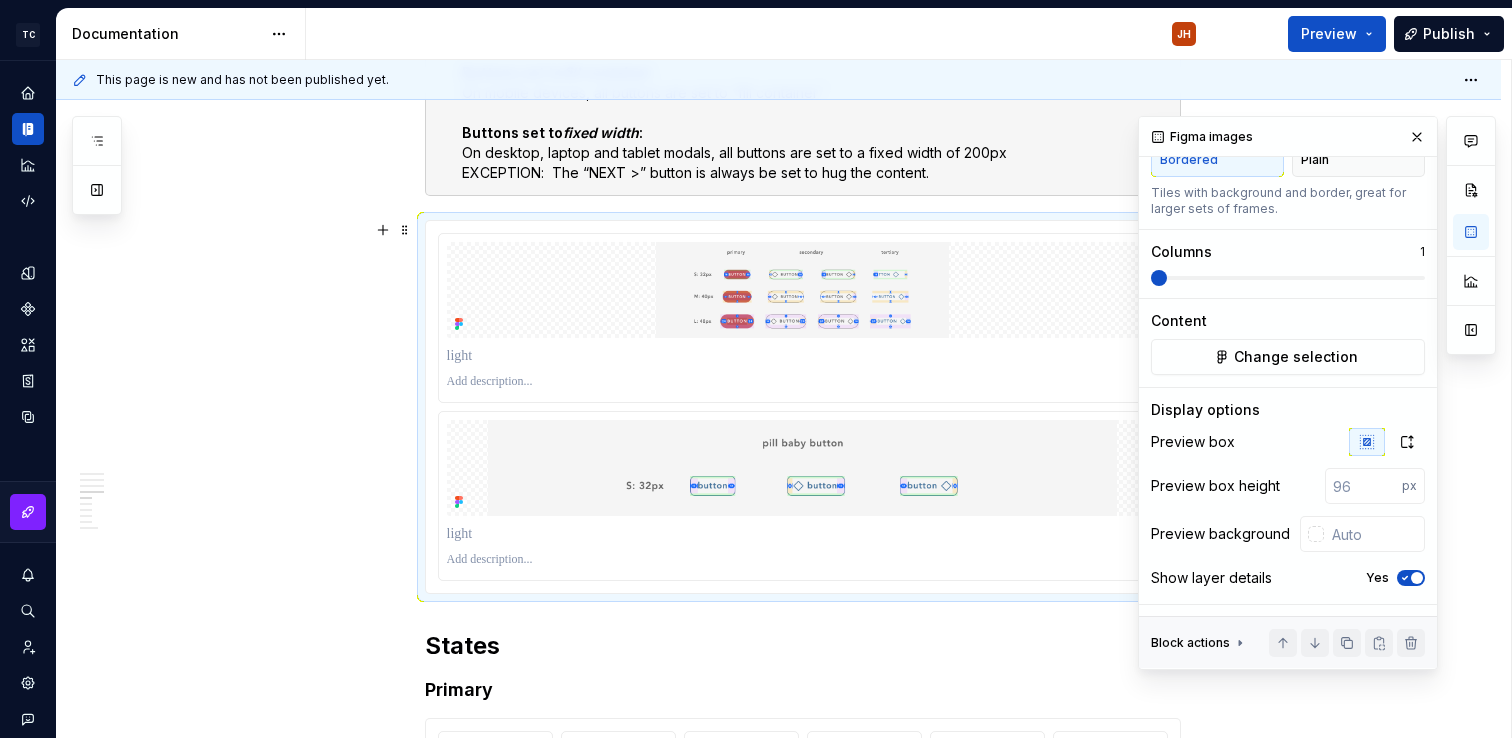 click 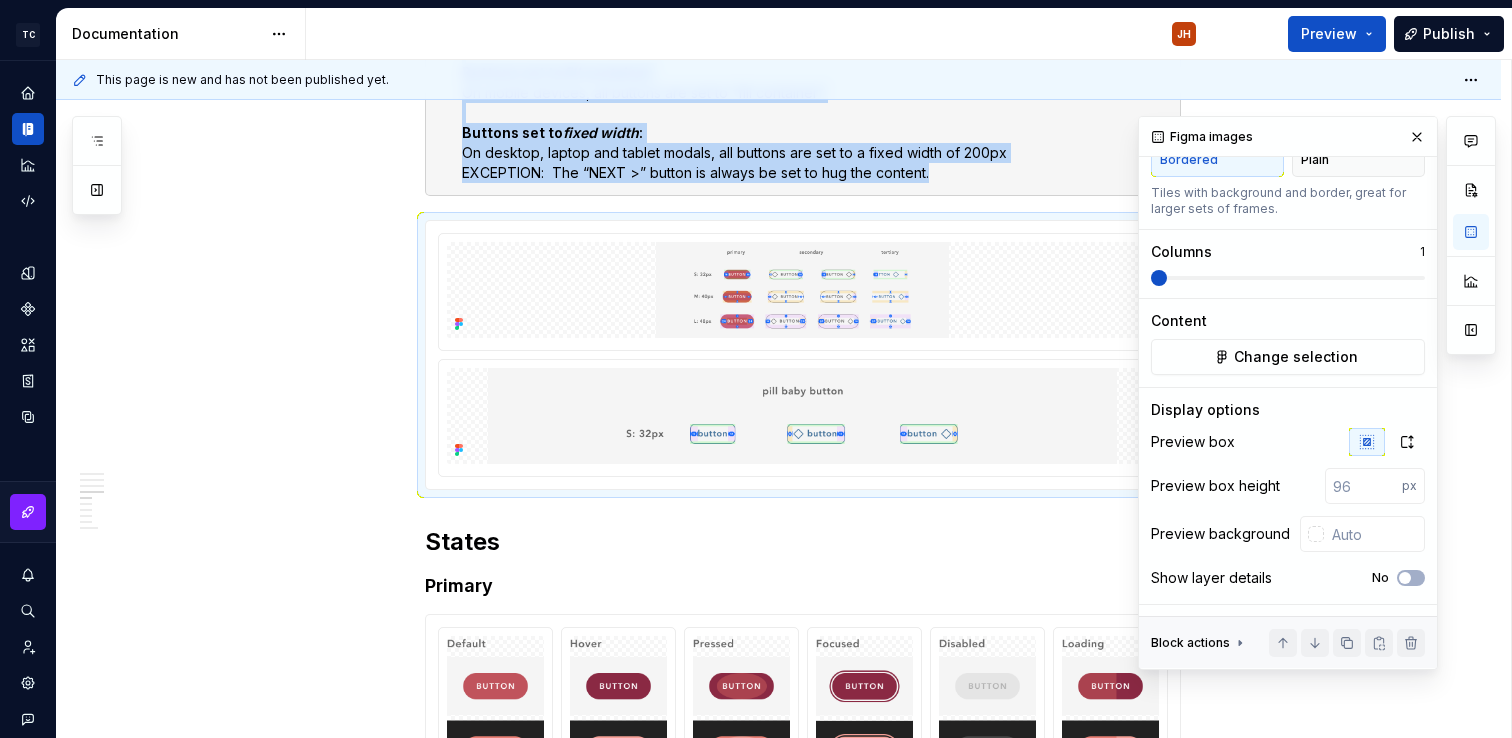 click on "**********" at bounding box center [803, 93] 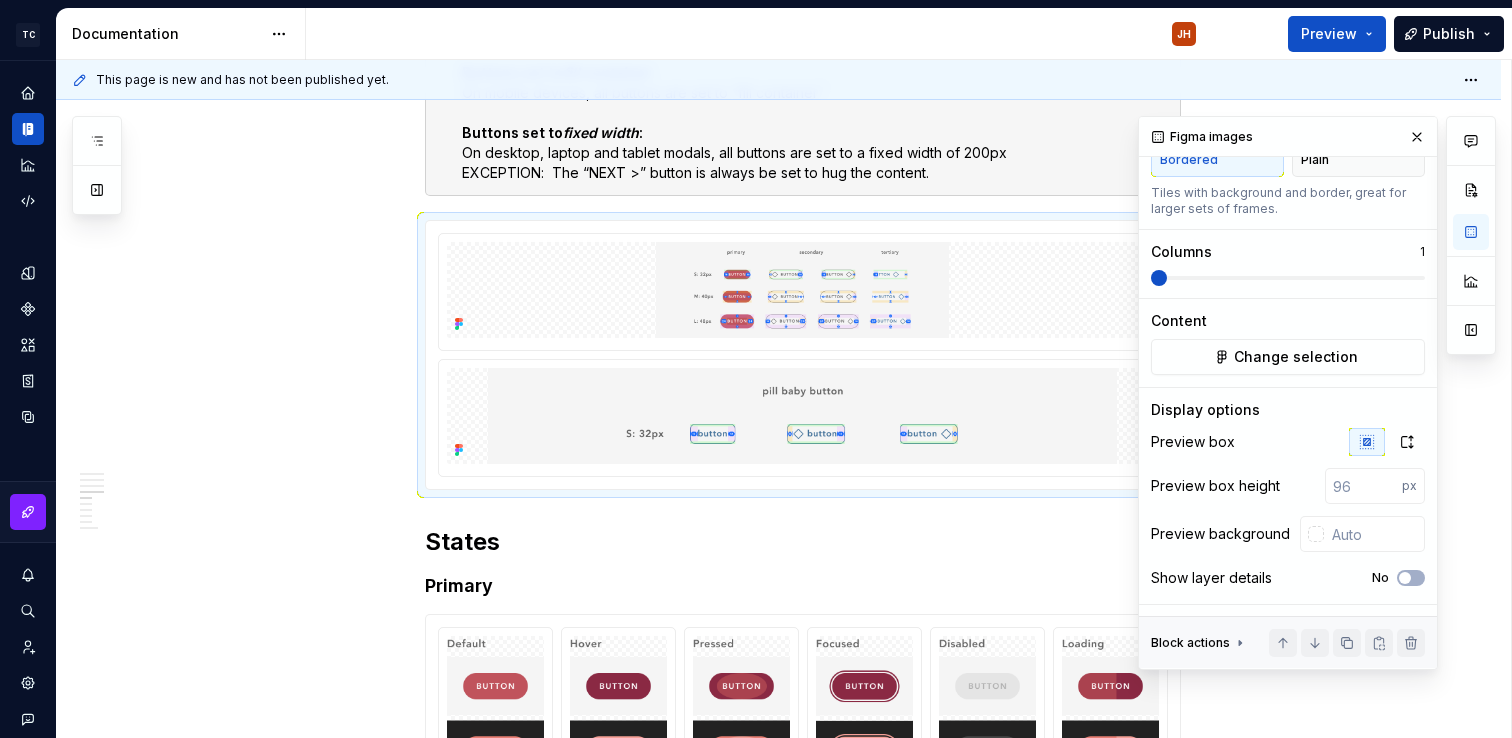 scroll, scrollTop: 0, scrollLeft: 0, axis: both 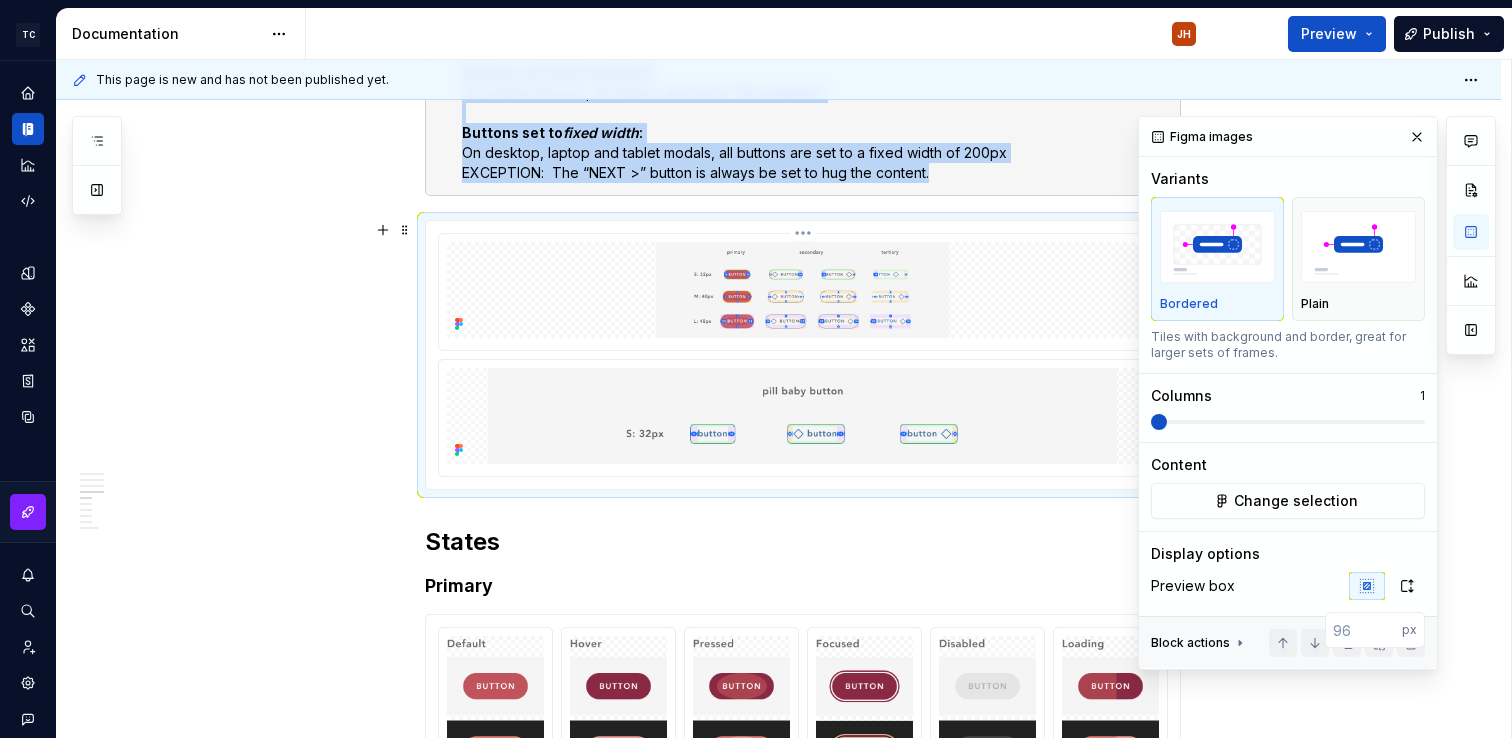 click at bounding box center [803, 290] 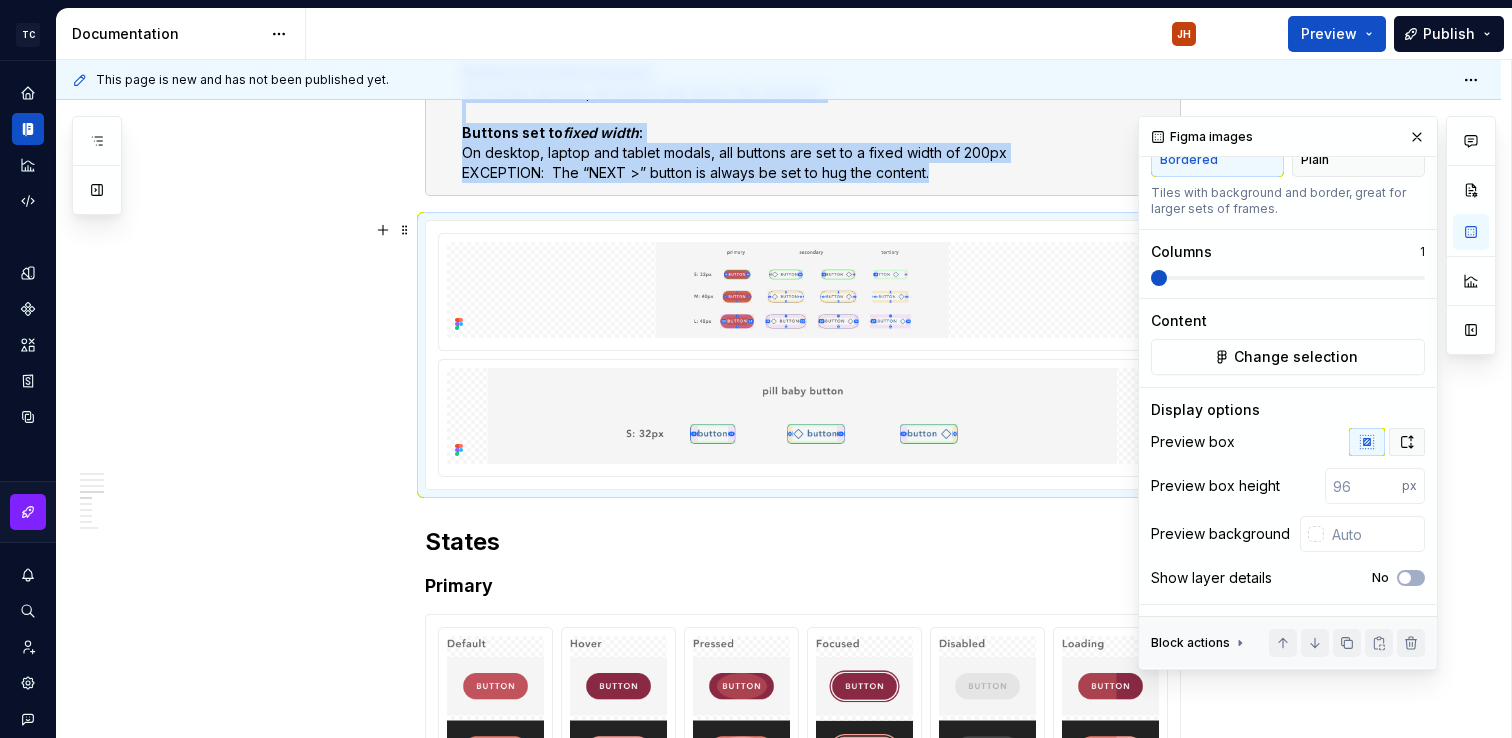 click 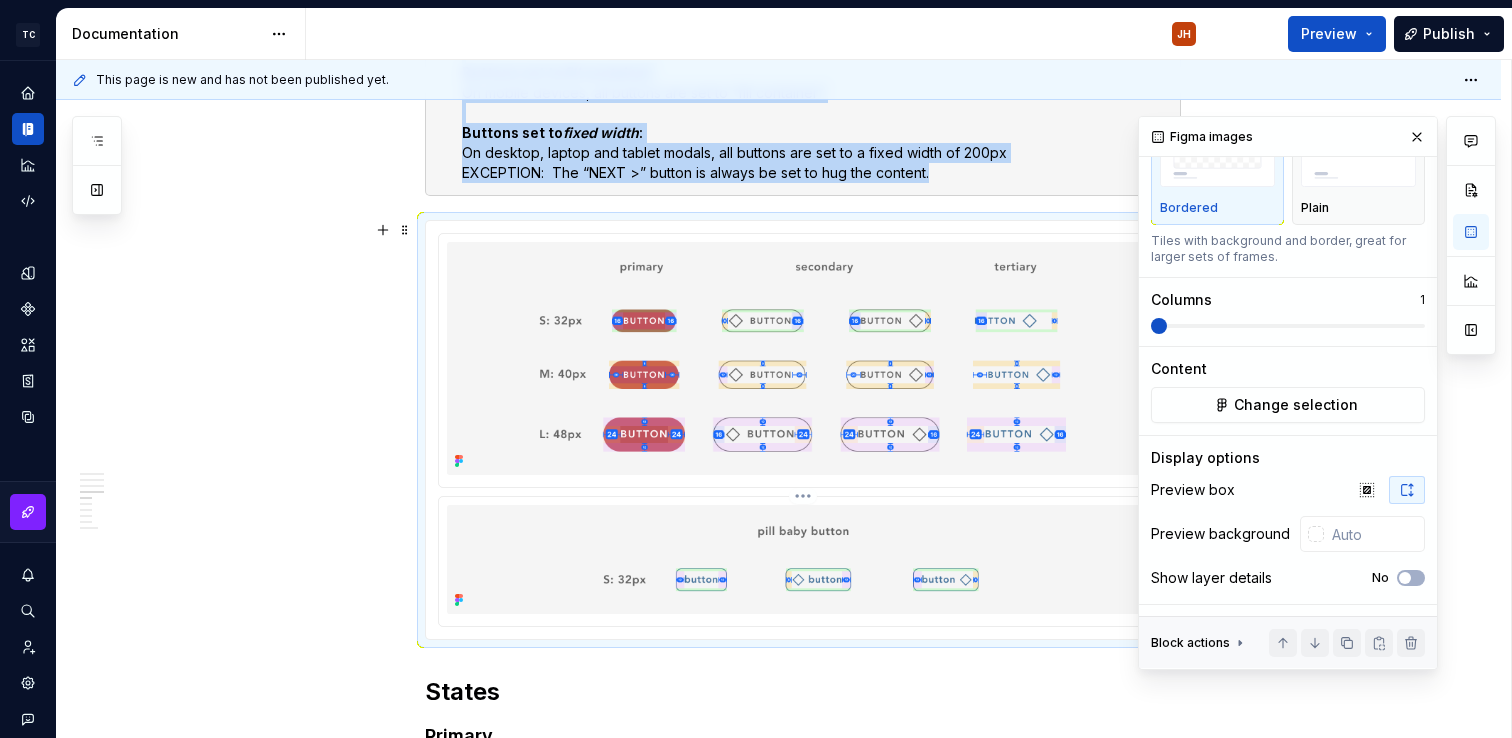 click at bounding box center [803, 559] 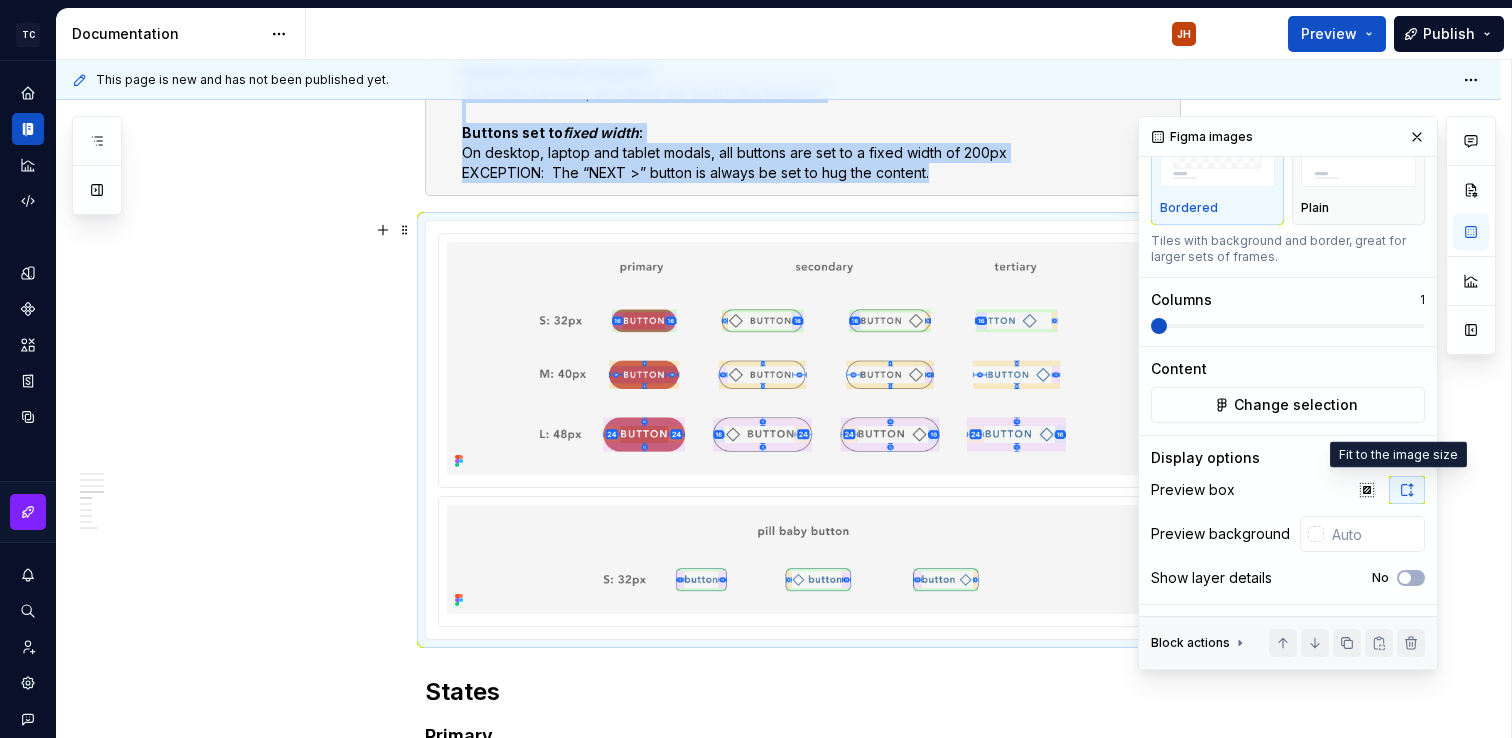 click at bounding box center (1407, 490) 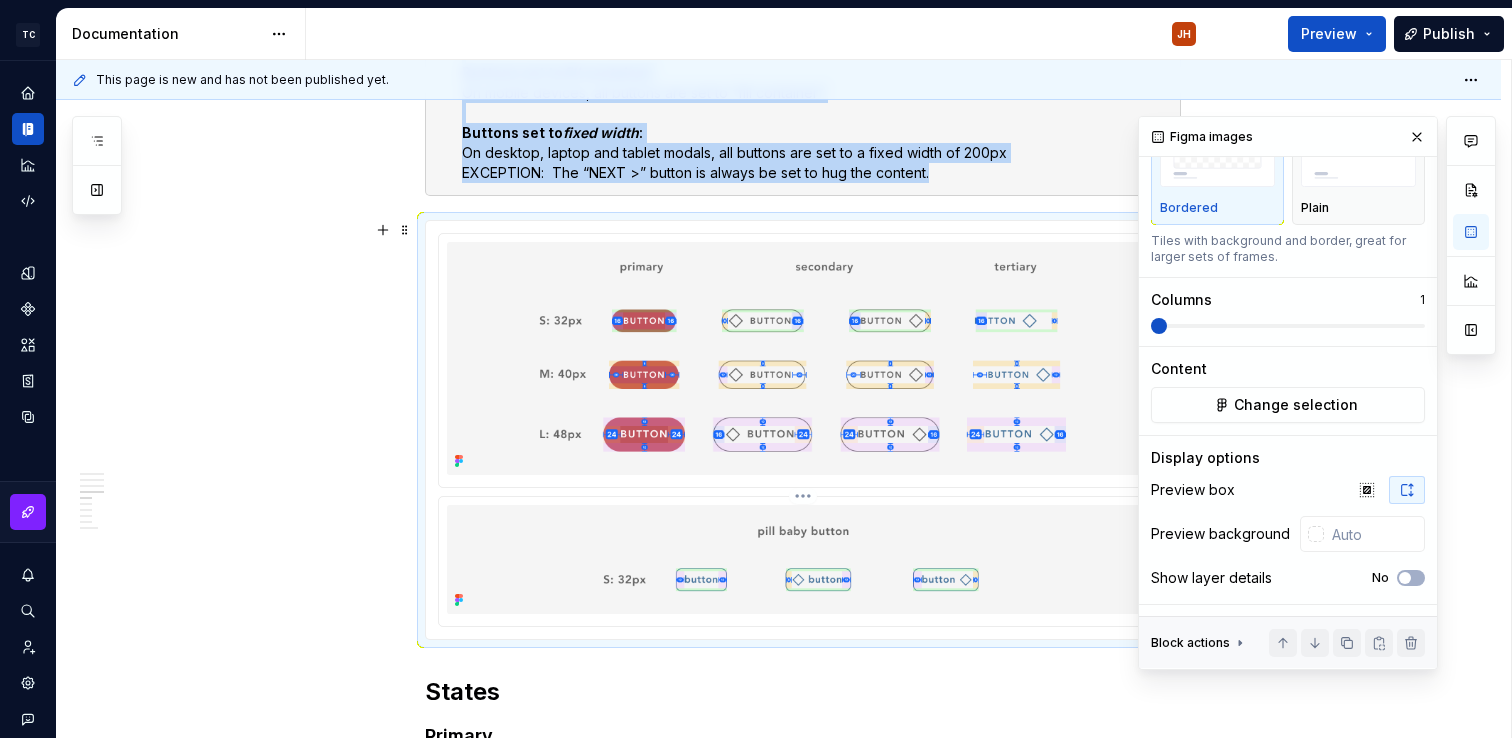 click at bounding box center (803, 559) 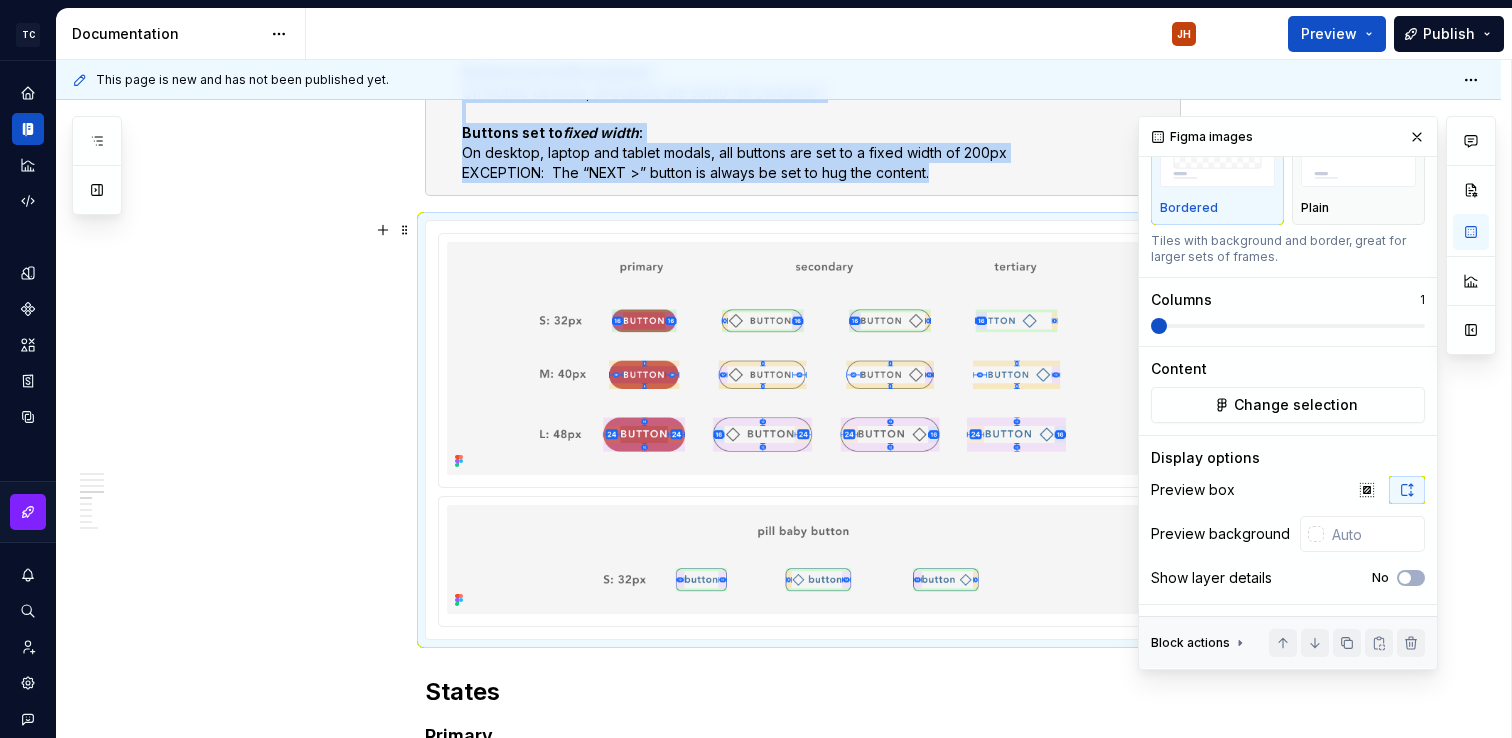 click on "**********" at bounding box center (778, 267) 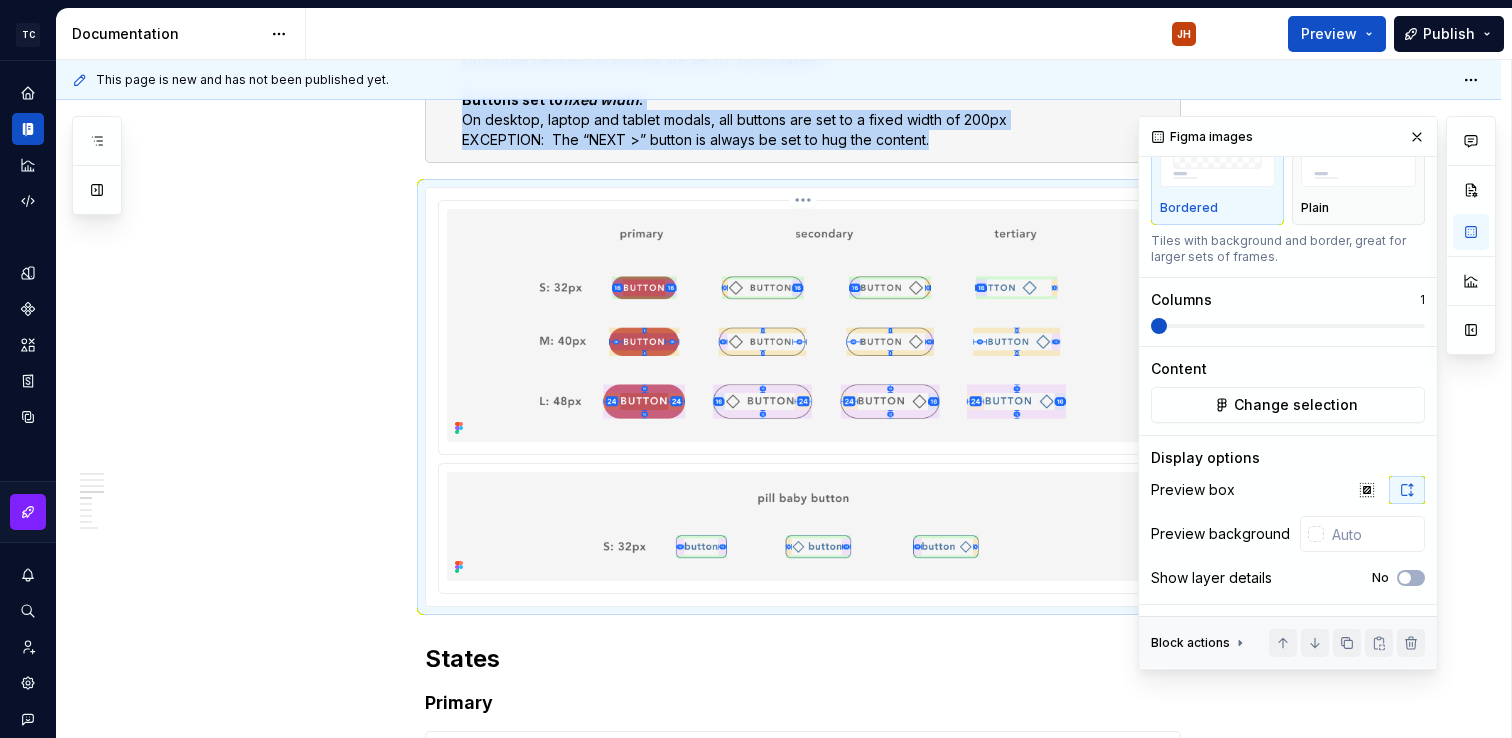 scroll, scrollTop: 2086, scrollLeft: 0, axis: vertical 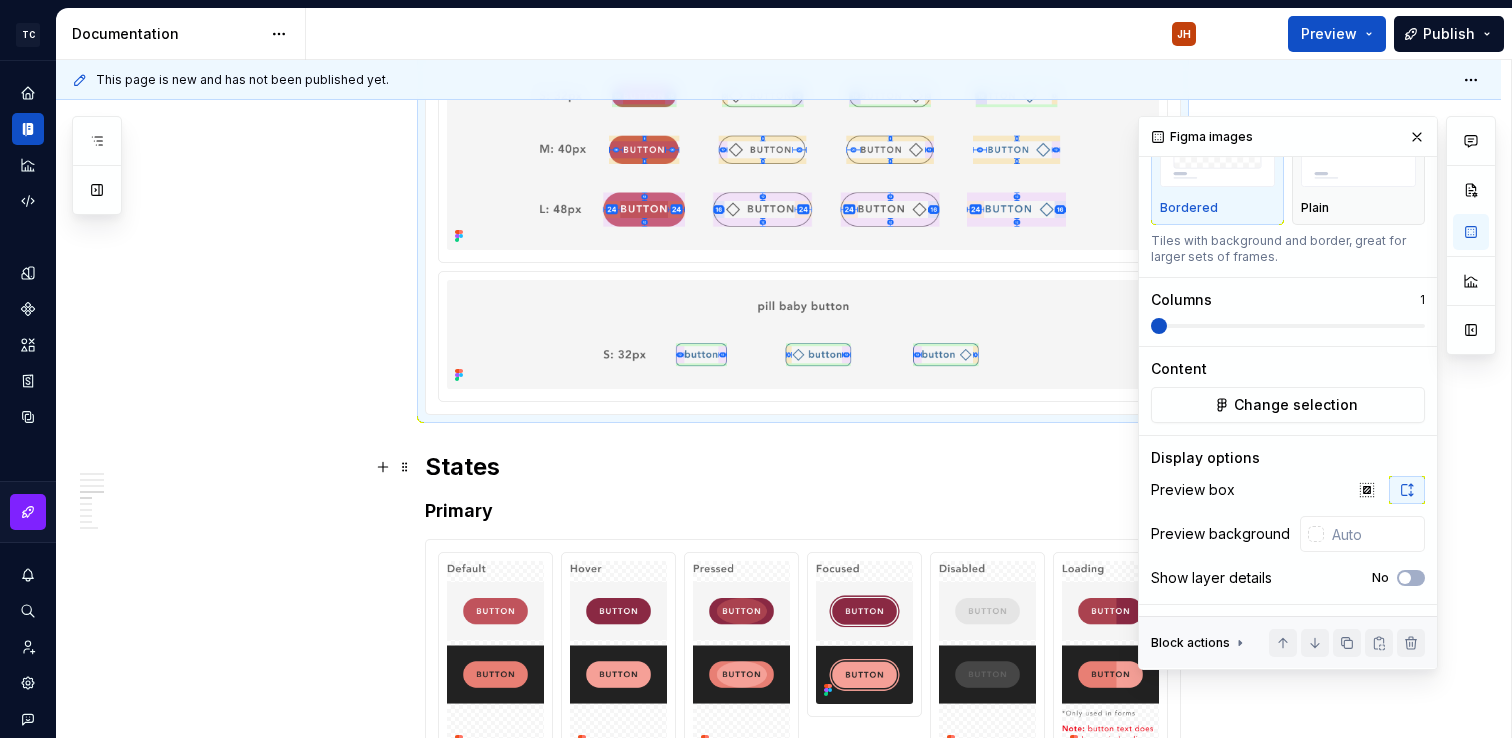 click on "**********" at bounding box center (803, -57) 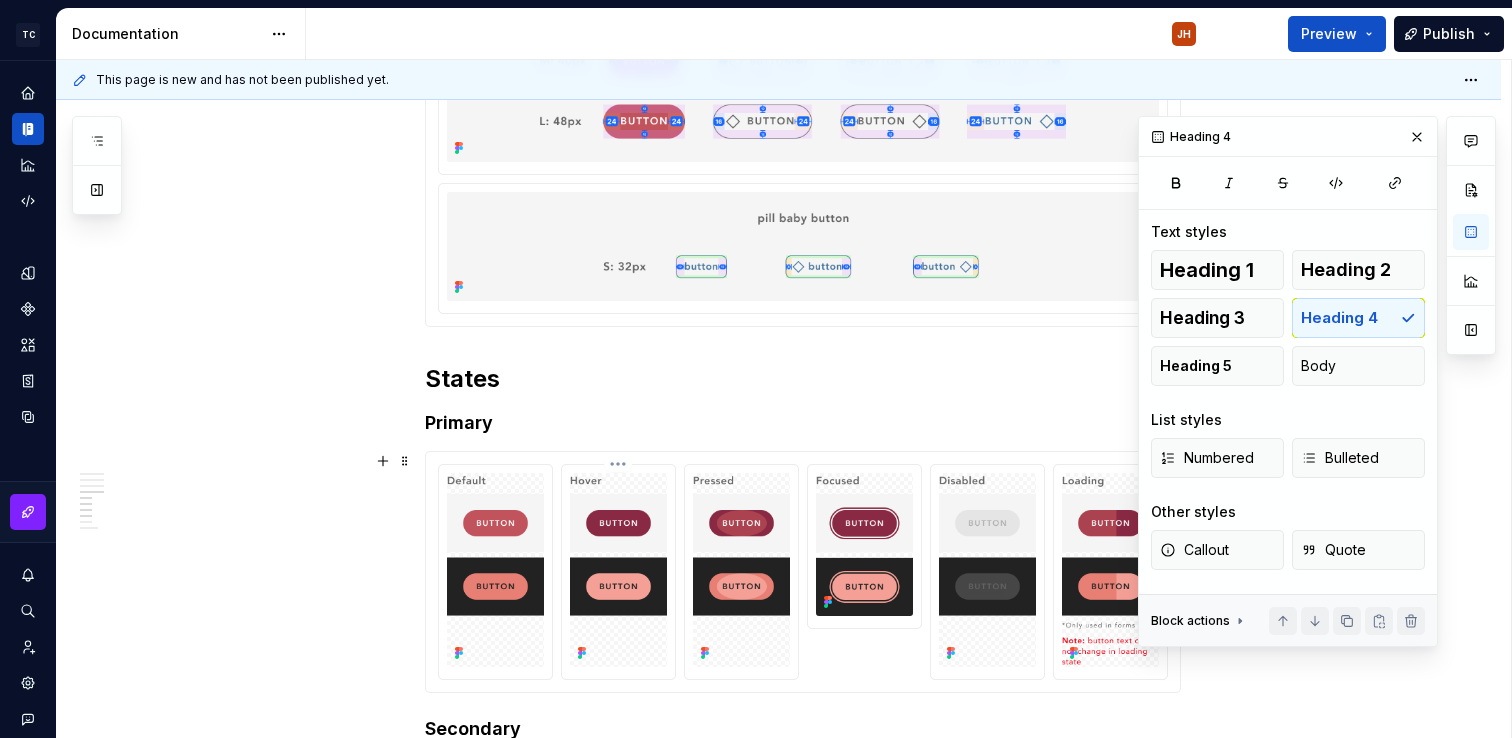 scroll, scrollTop: 2482, scrollLeft: 0, axis: vertical 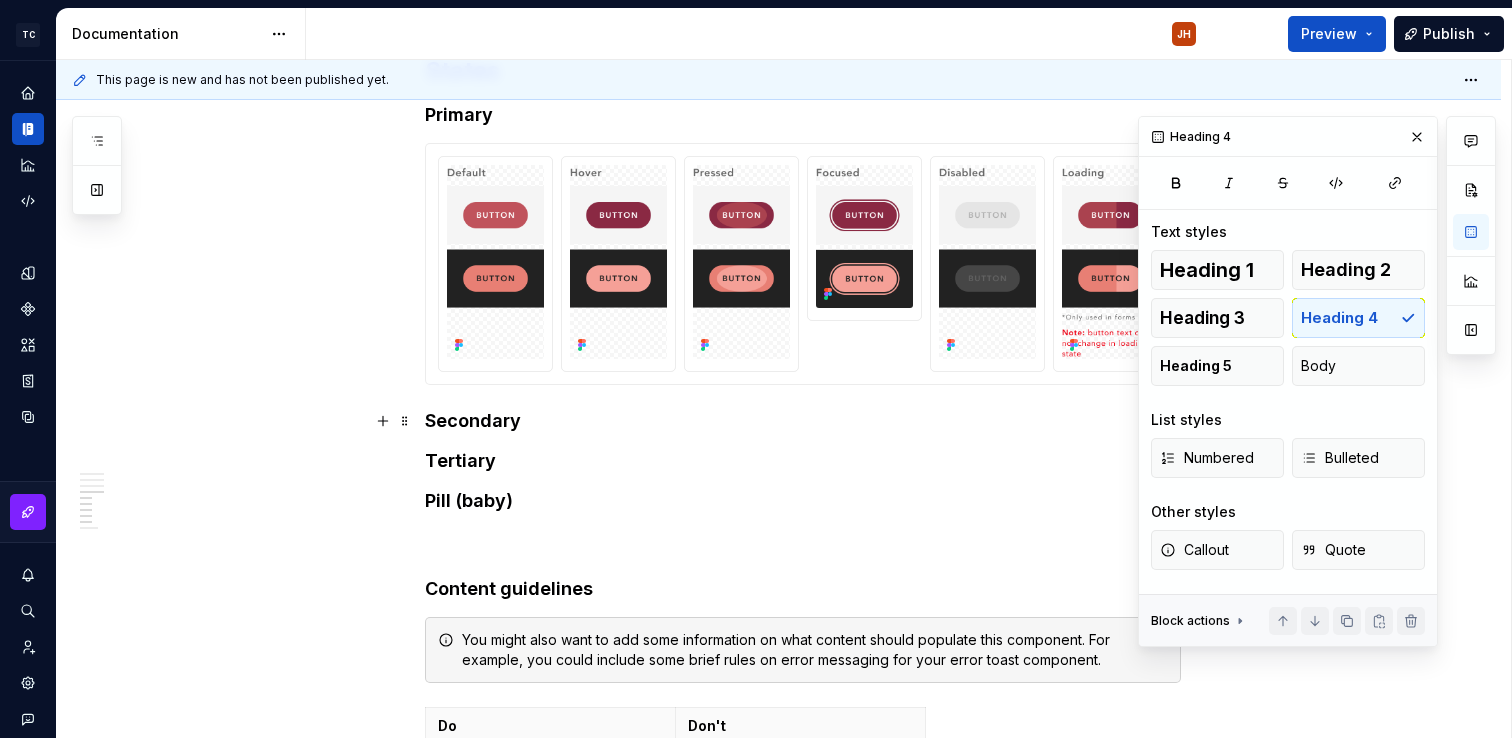 click on "Secondary" at bounding box center (803, 421) 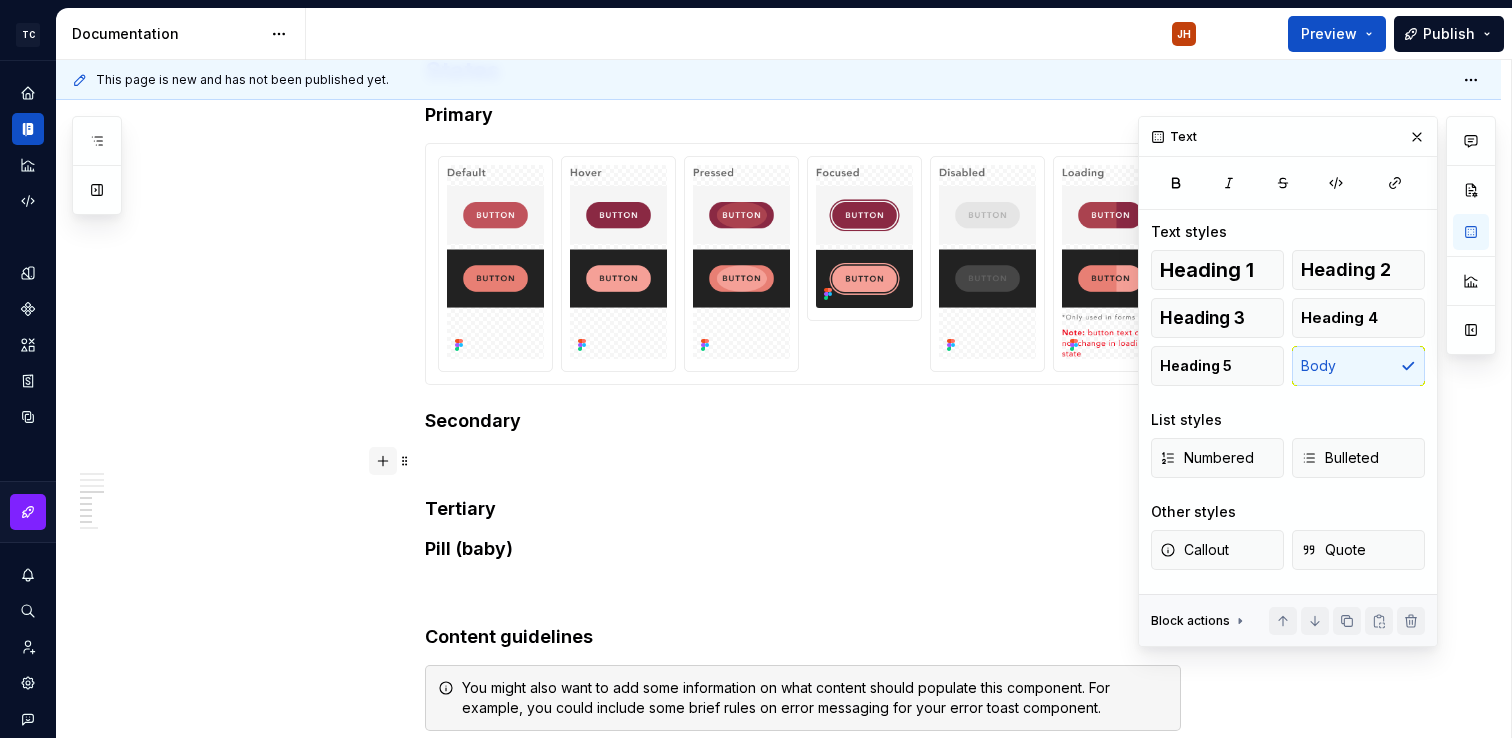 click at bounding box center (383, 461) 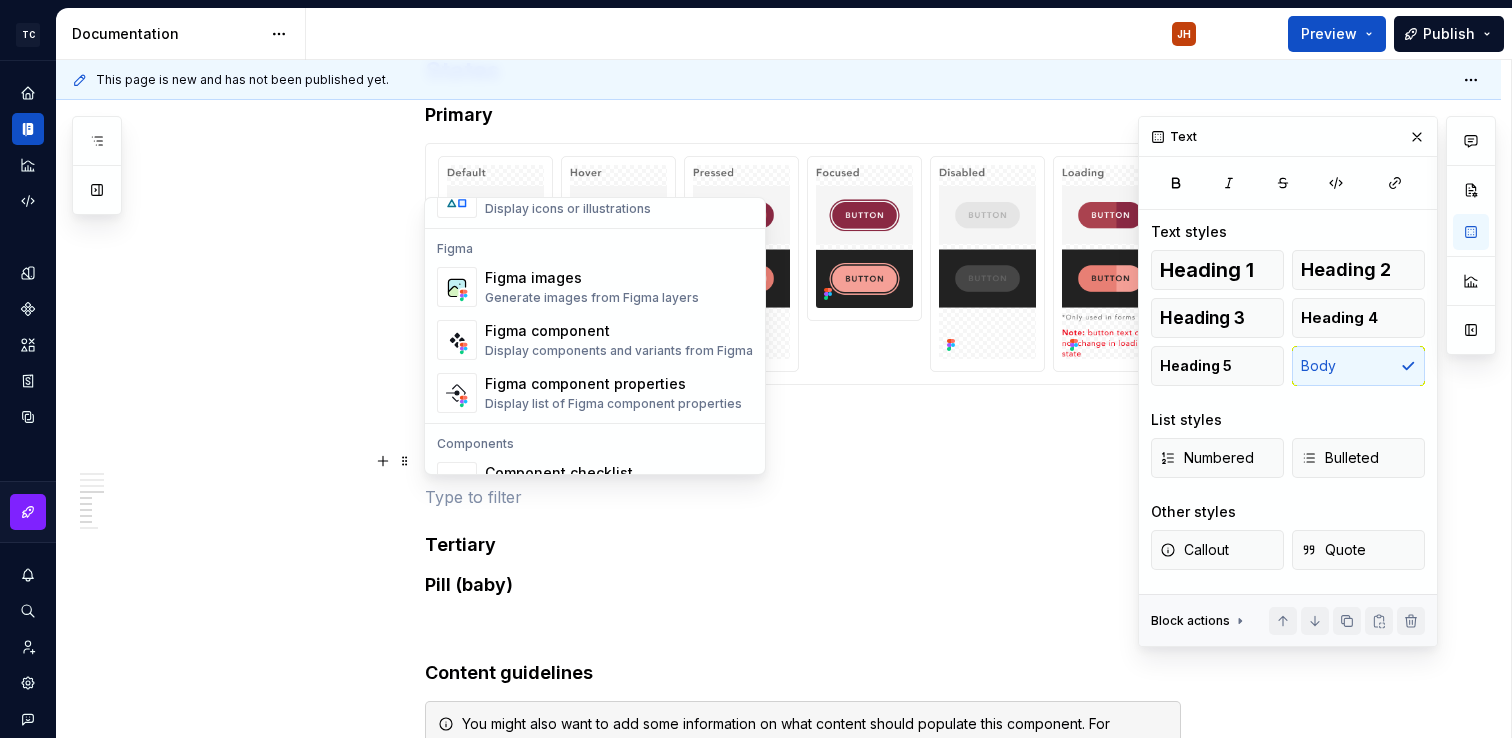 scroll, scrollTop: 1852, scrollLeft: 0, axis: vertical 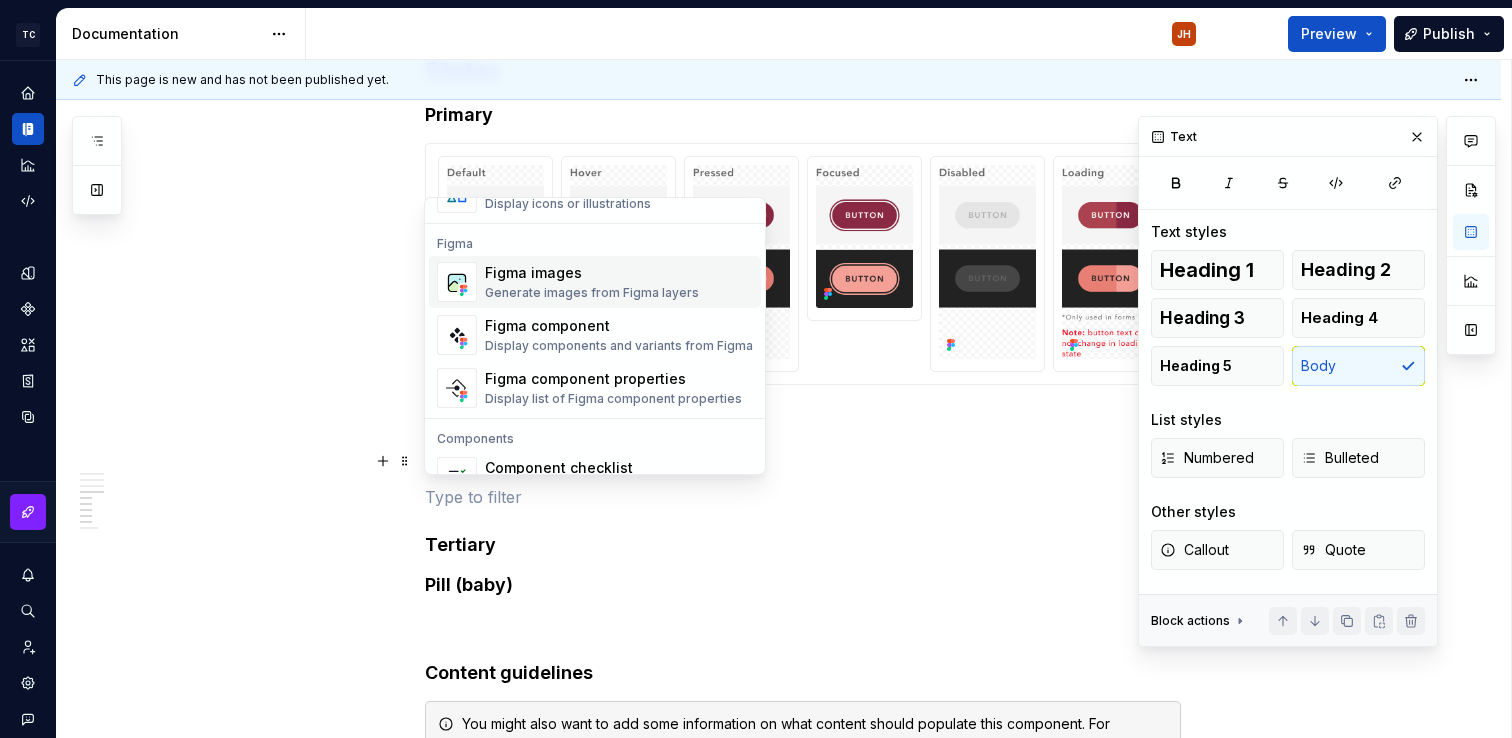 click on "Generate images from Figma layers" at bounding box center [592, 293] 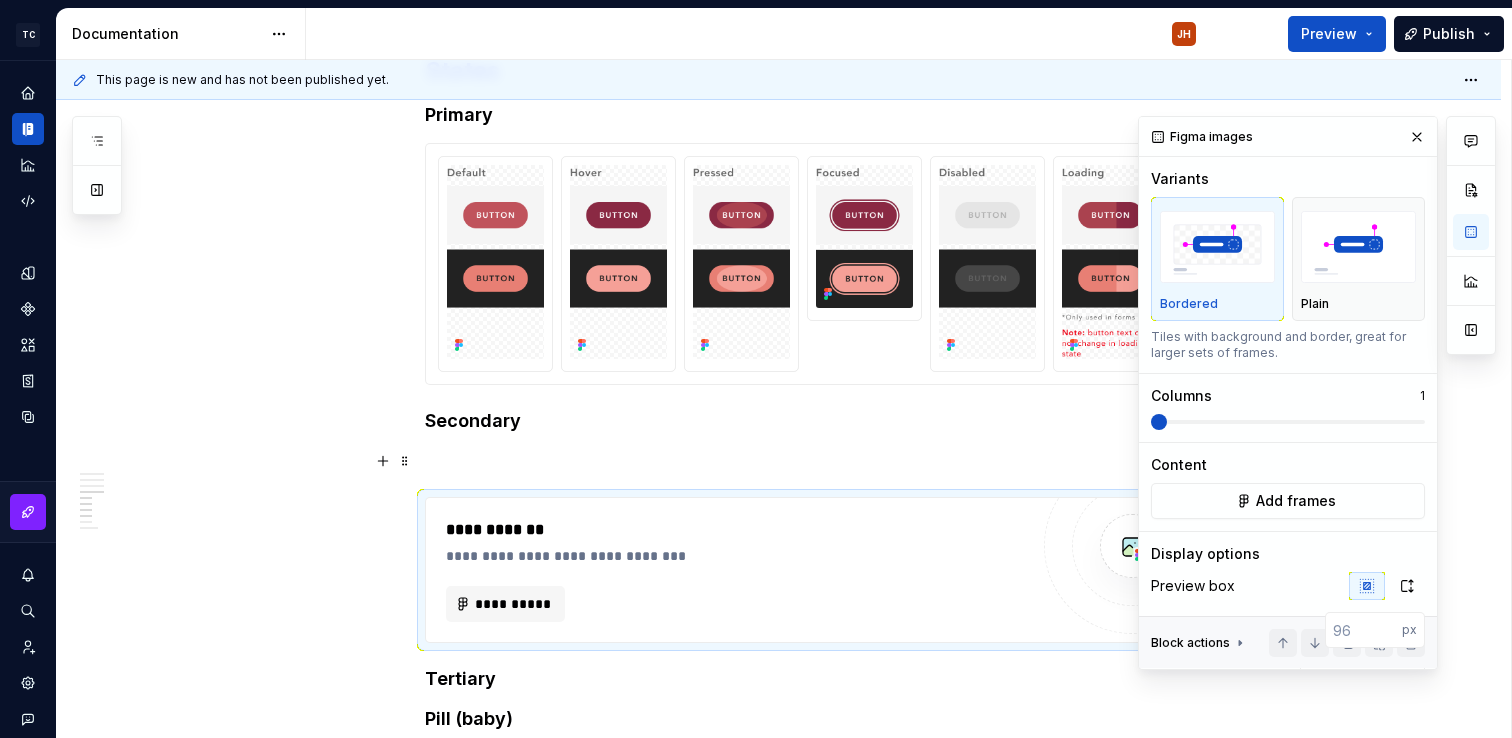 click at bounding box center (803, 461) 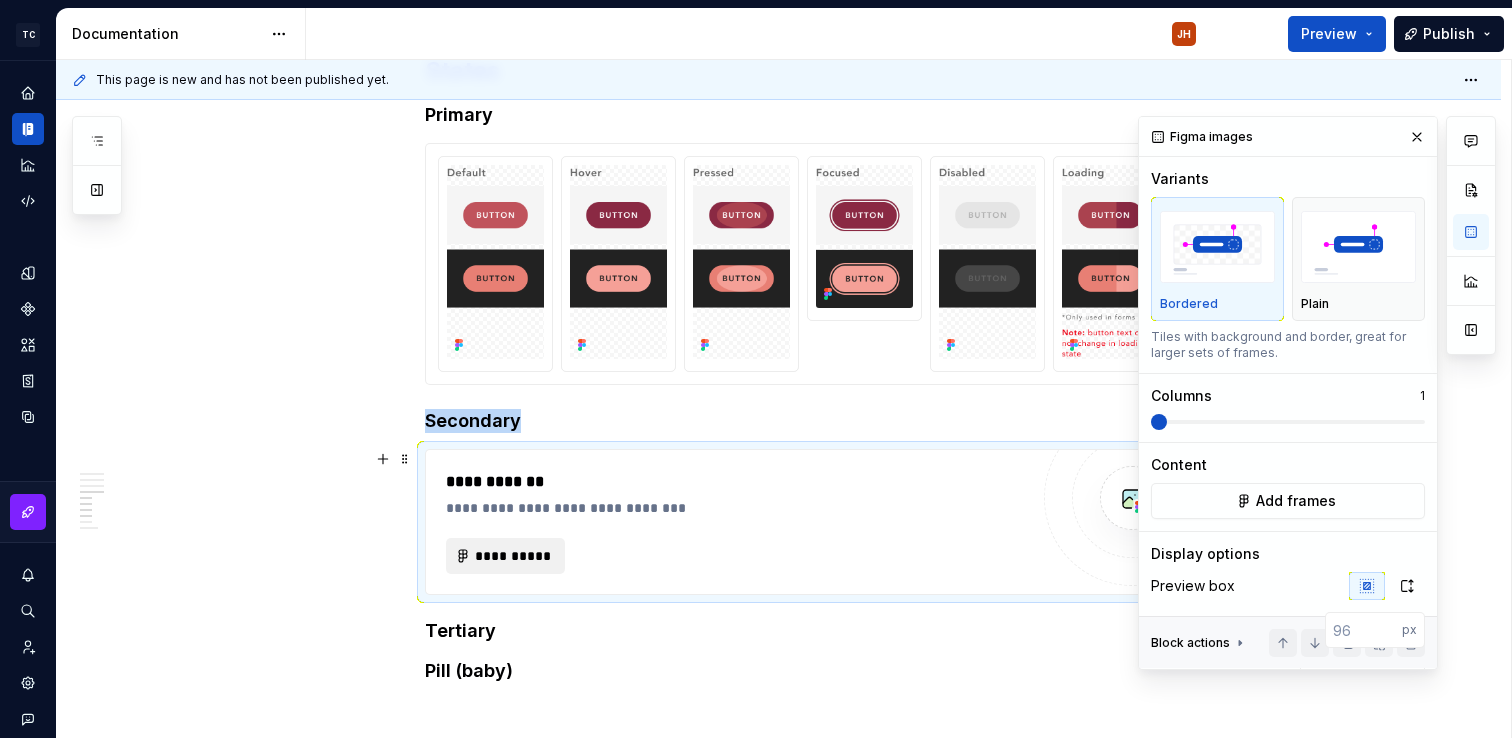 click on "**********" at bounding box center [514, 556] 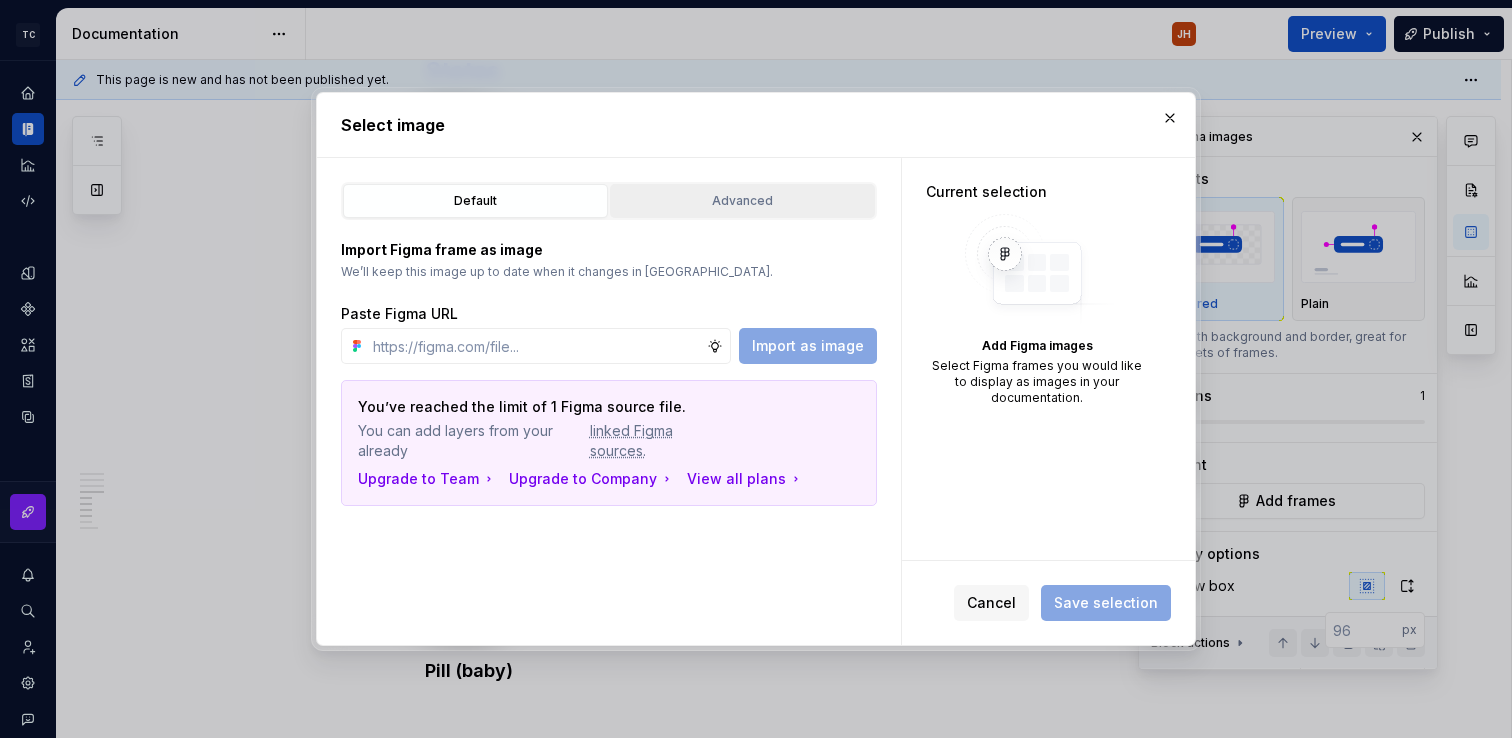 click on "Advanced" at bounding box center [742, 201] 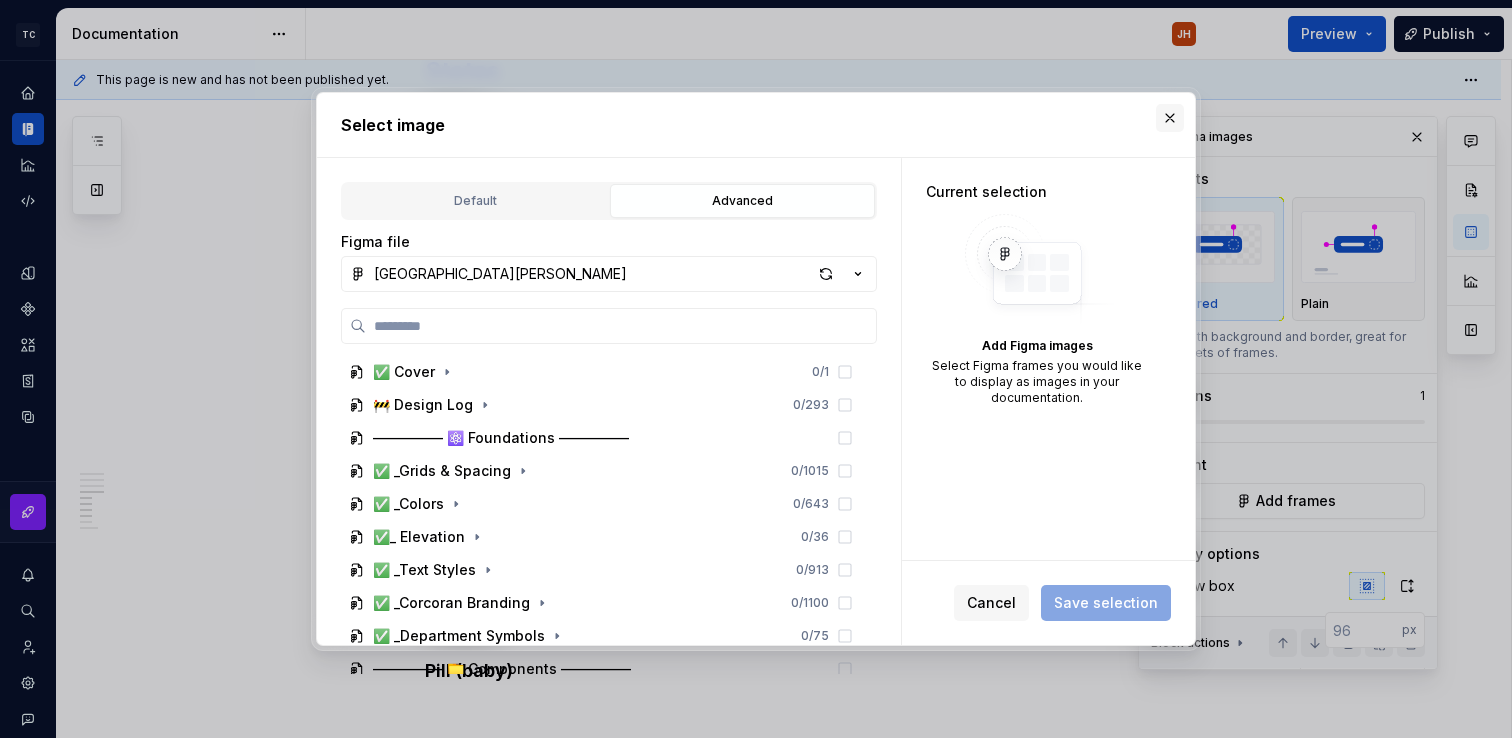 click at bounding box center [1170, 118] 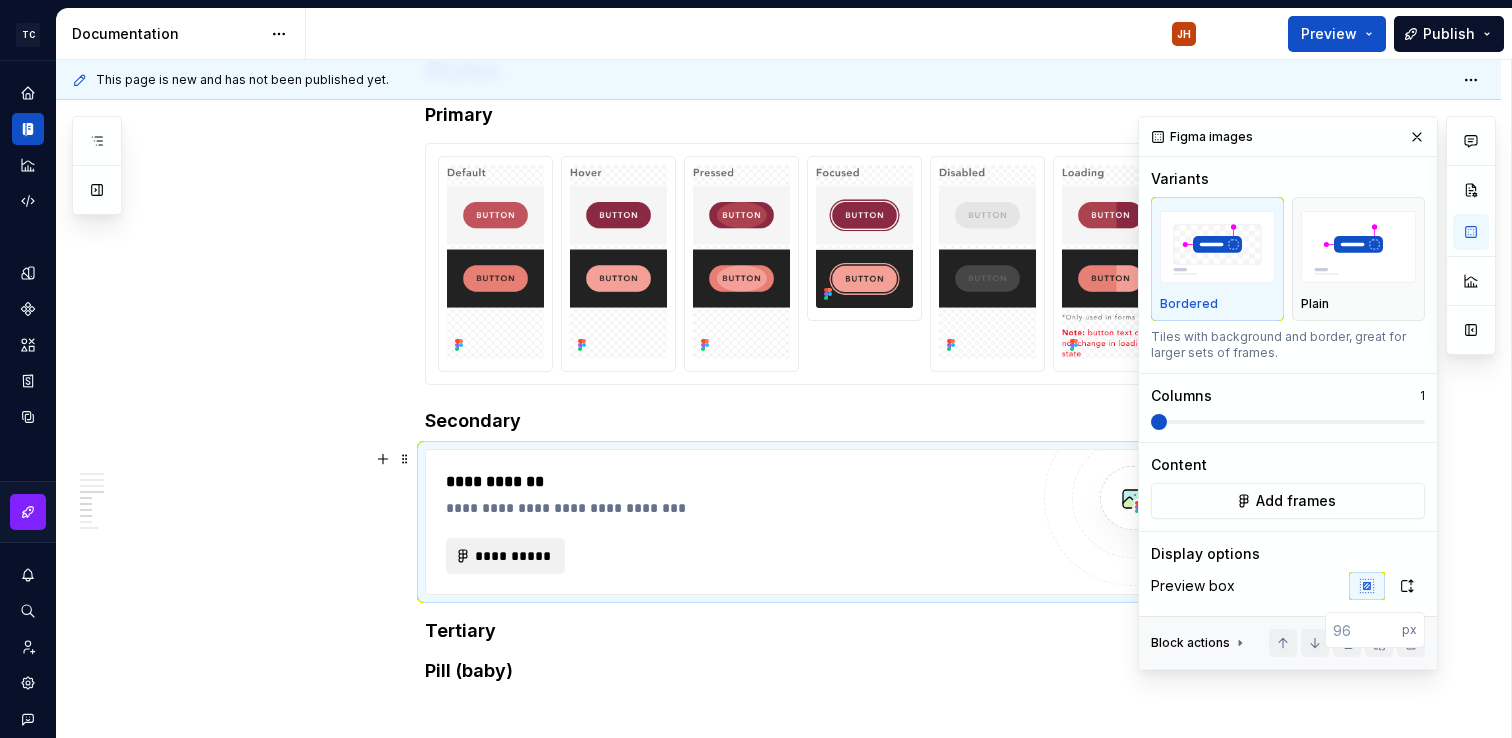 click on "**********" at bounding box center [514, 556] 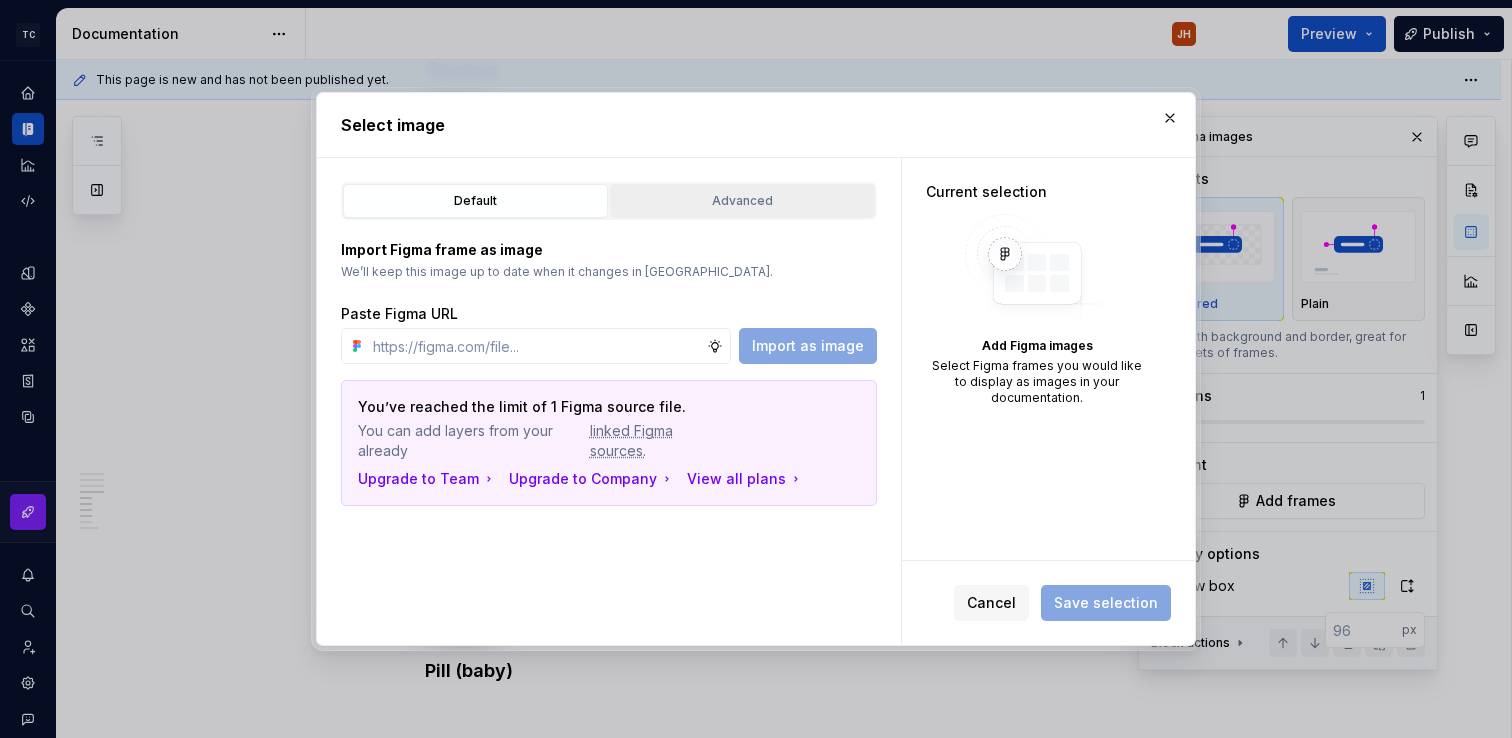 click on "Advanced" at bounding box center [742, 201] 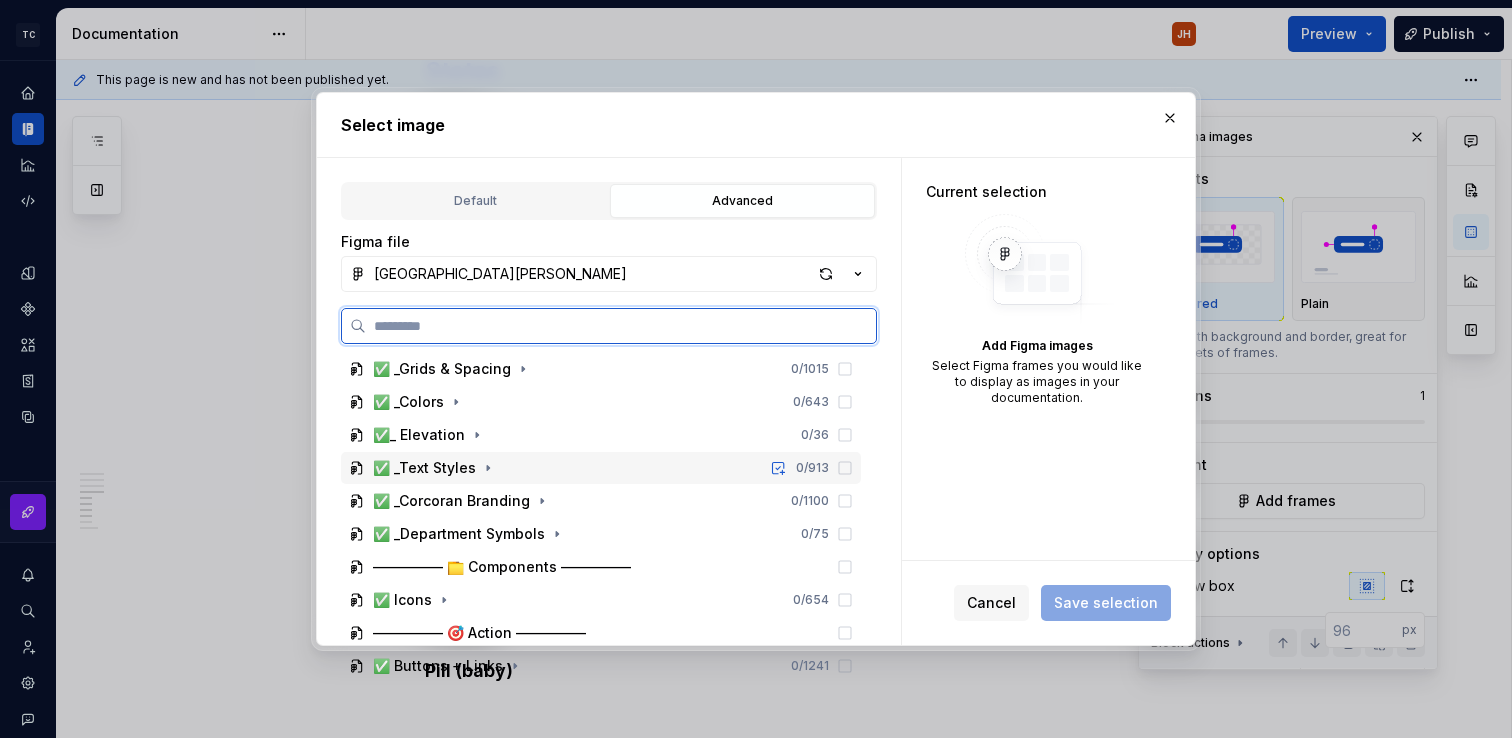 scroll, scrollTop: 218, scrollLeft: 0, axis: vertical 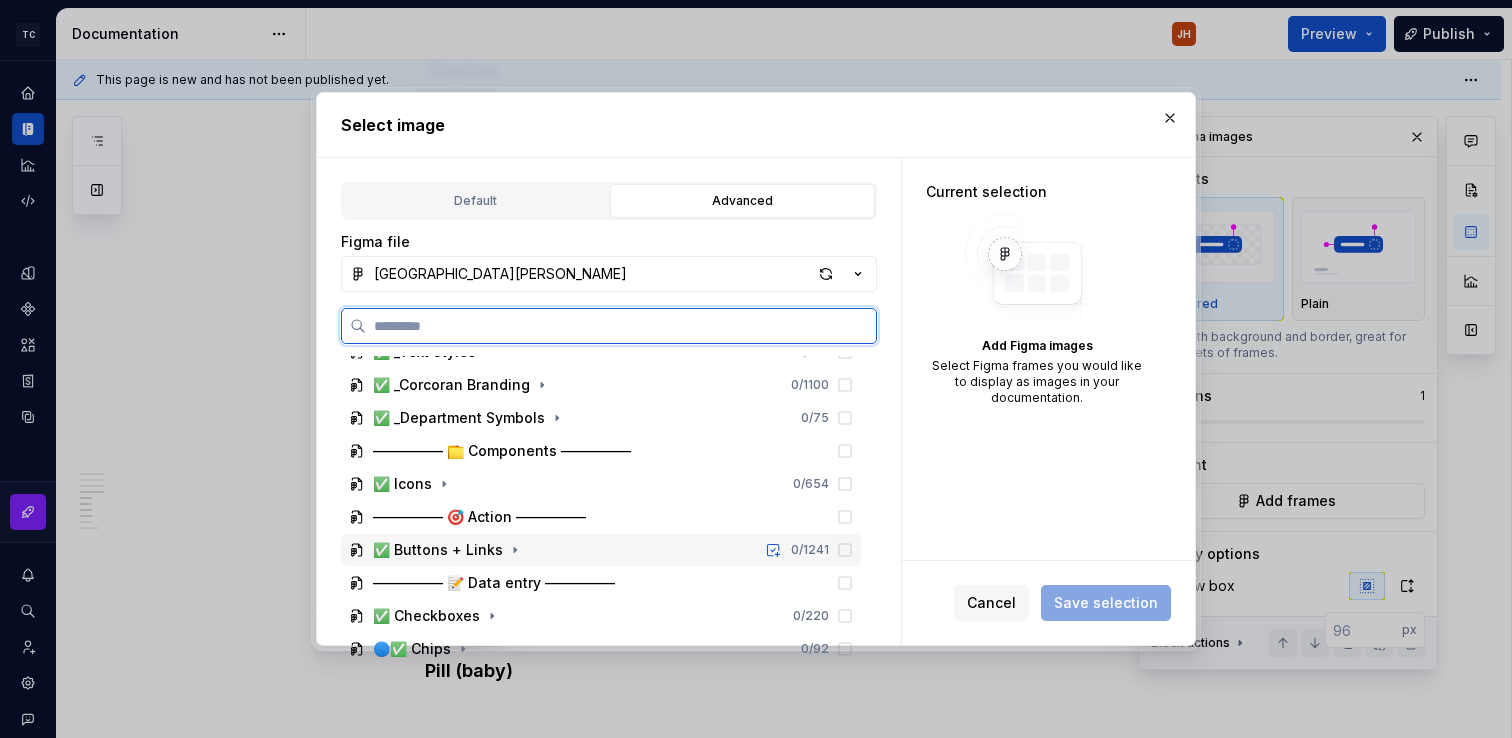 click on "✅ Buttons + Links" at bounding box center [449, 550] 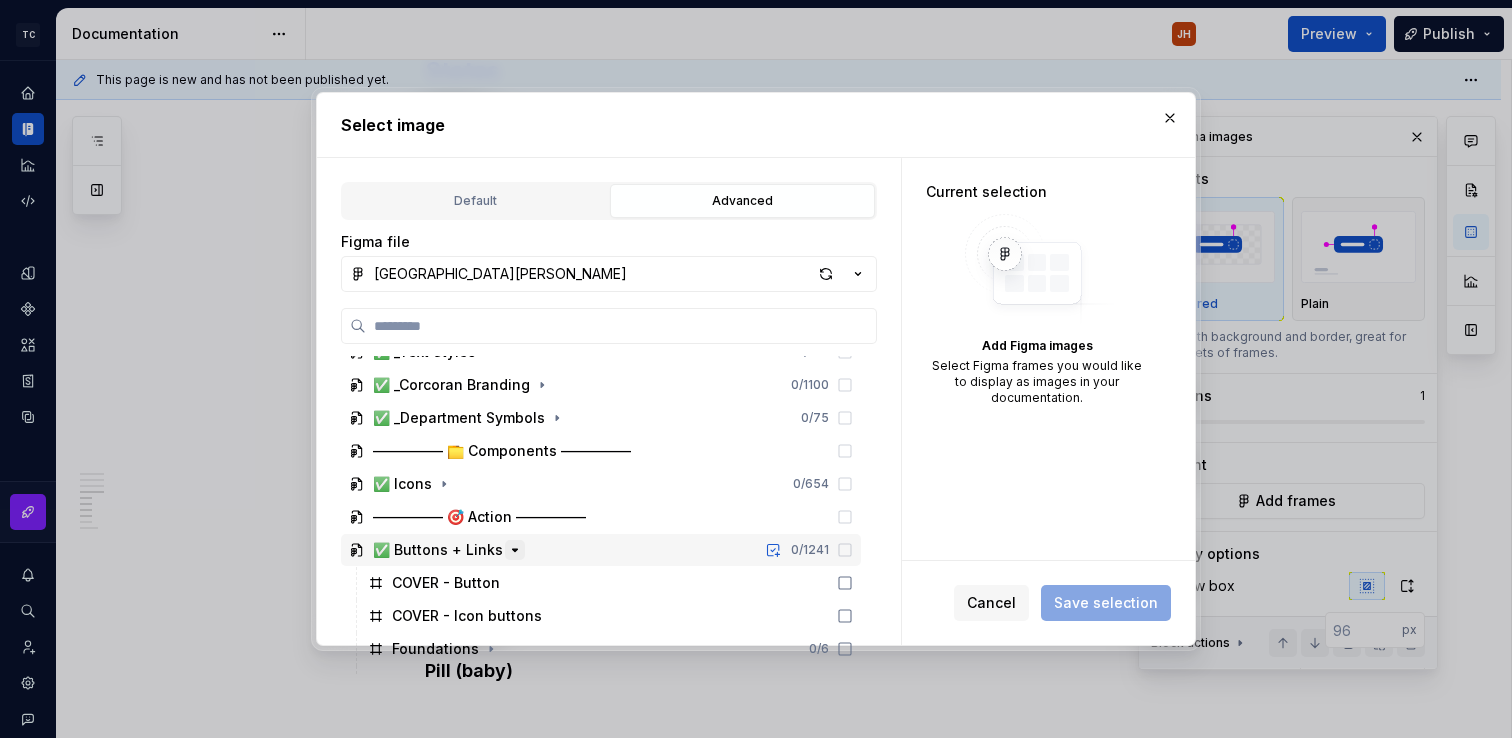 click 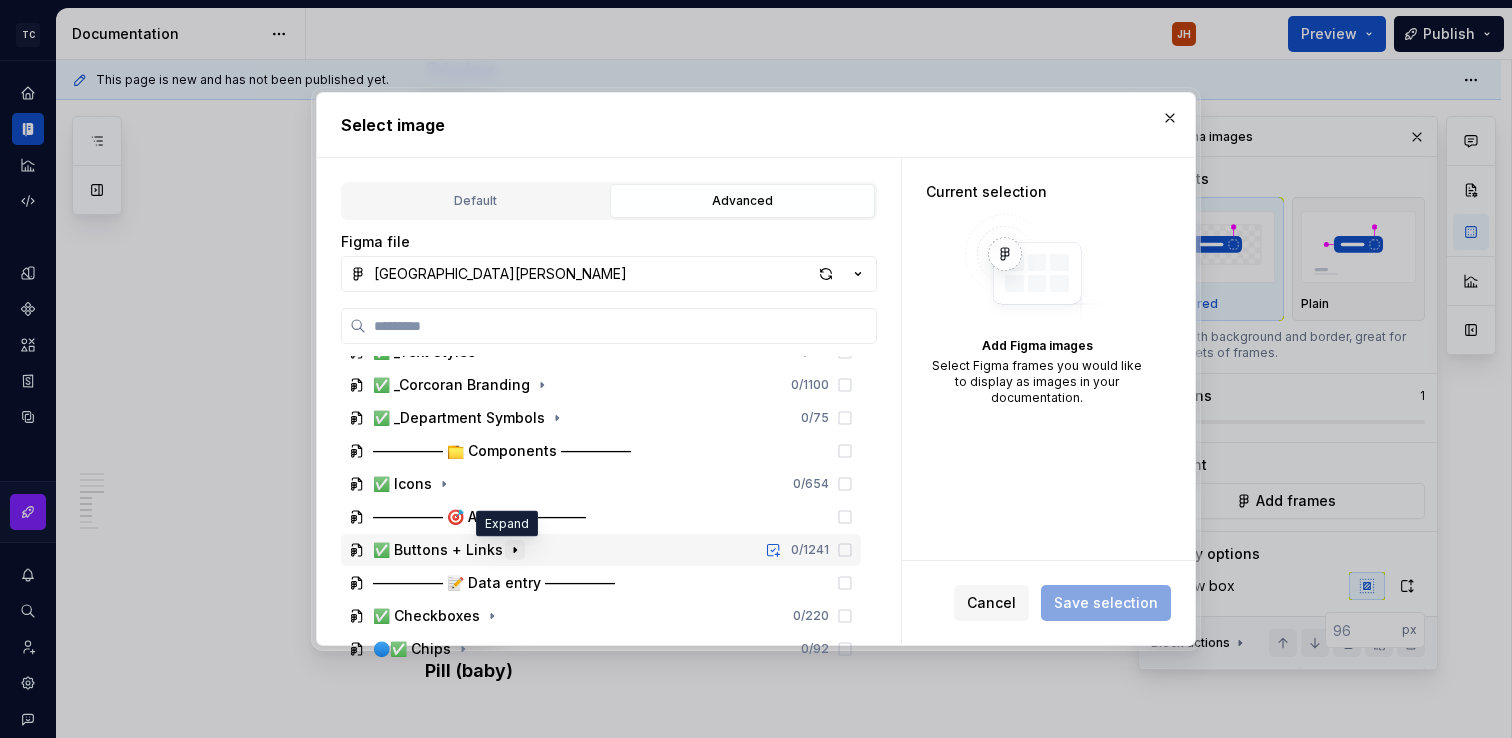 click 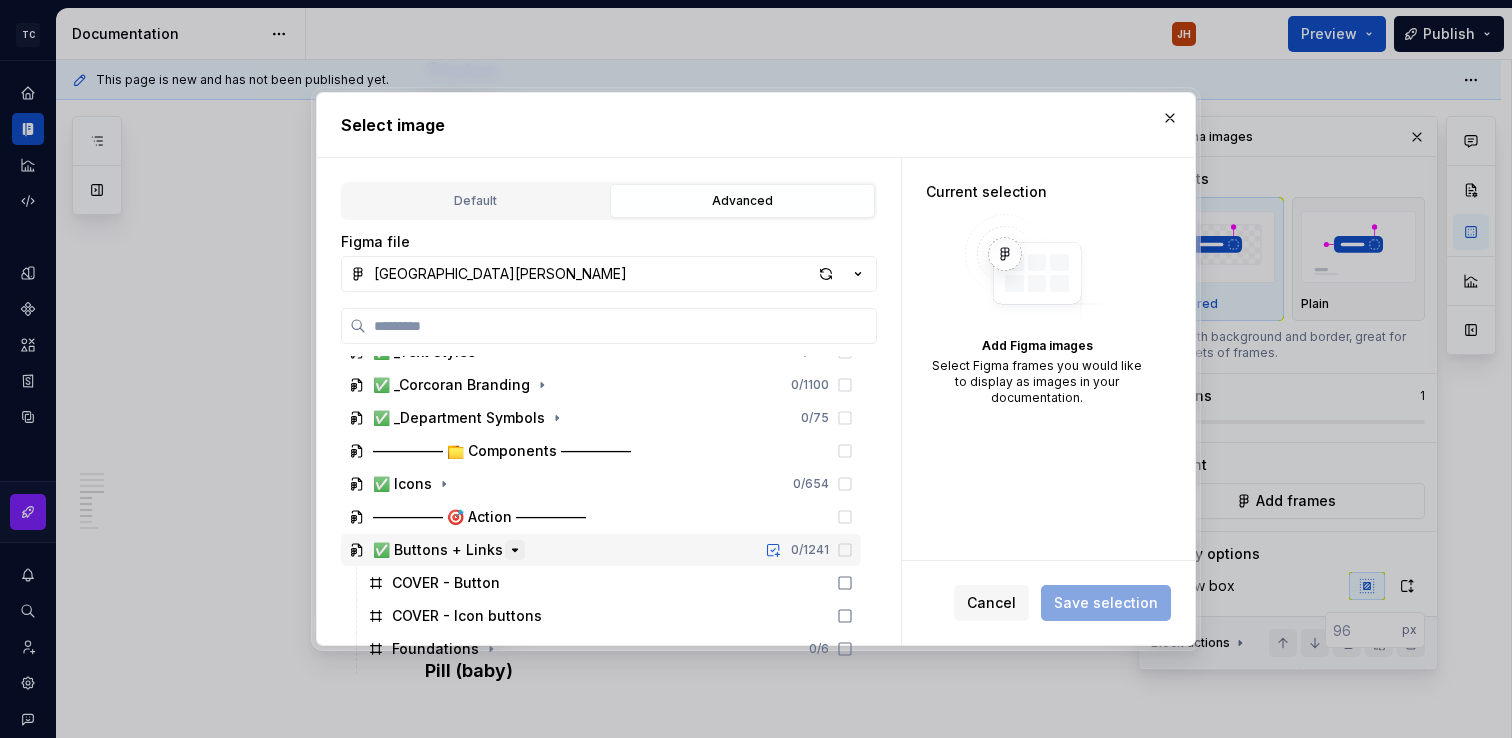 scroll, scrollTop: 606, scrollLeft: 0, axis: vertical 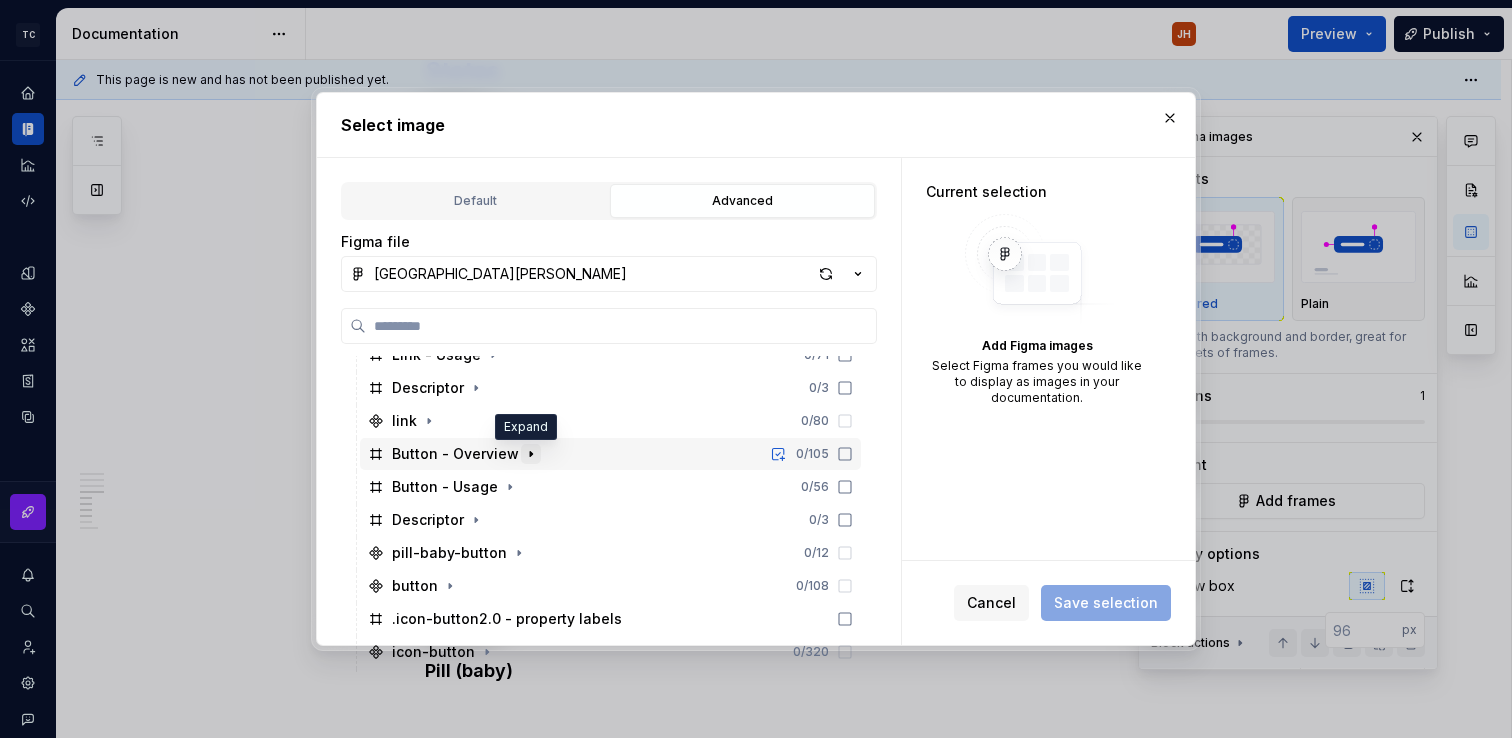 click 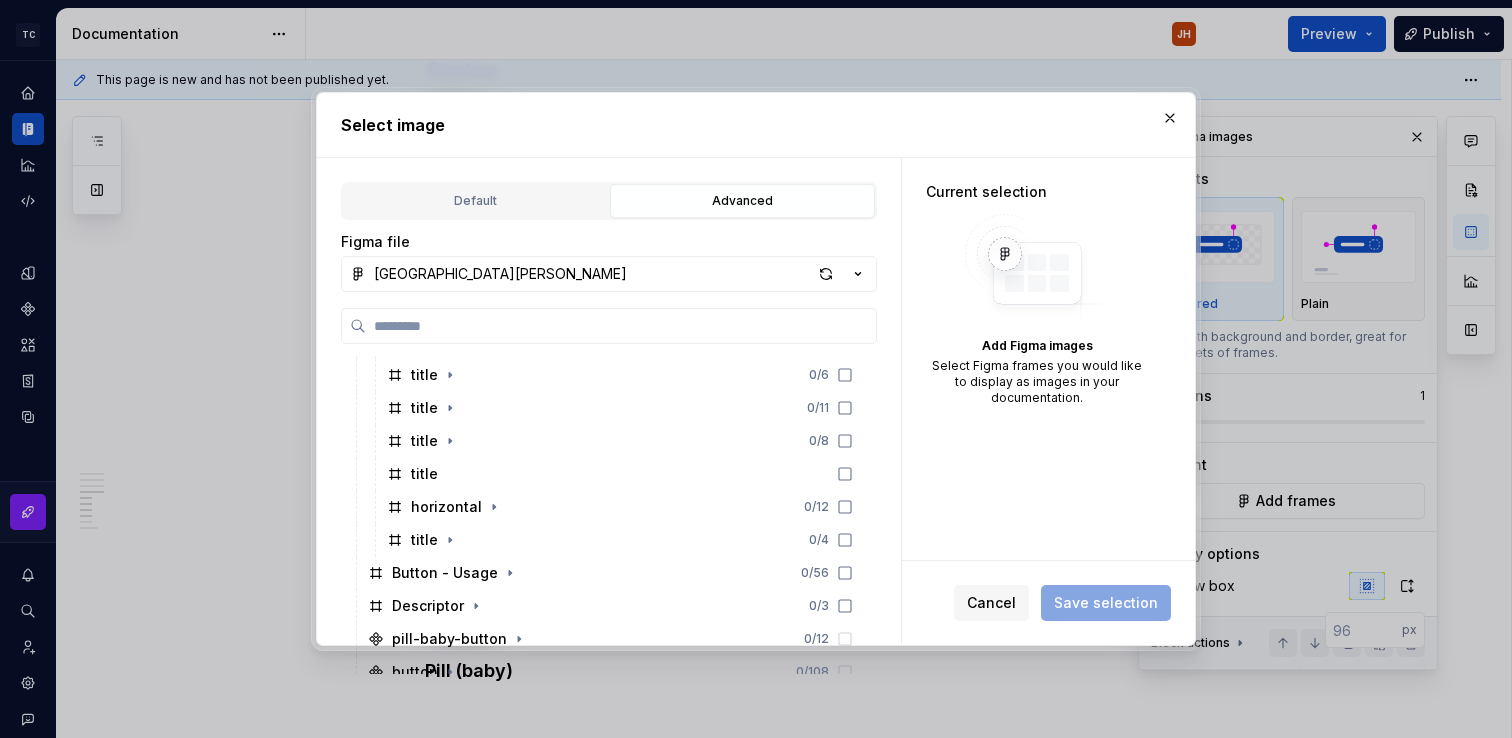 scroll, scrollTop: 1643, scrollLeft: 0, axis: vertical 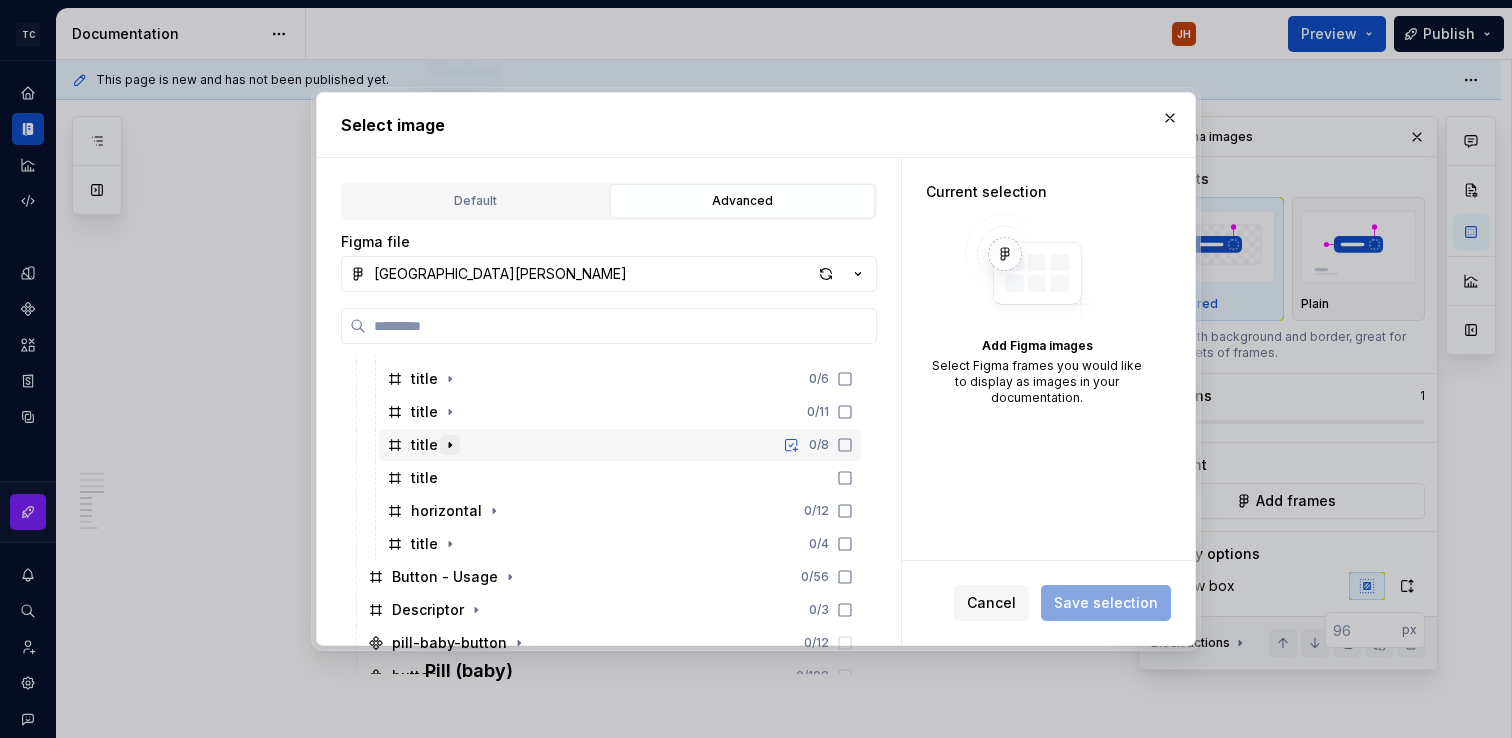 click 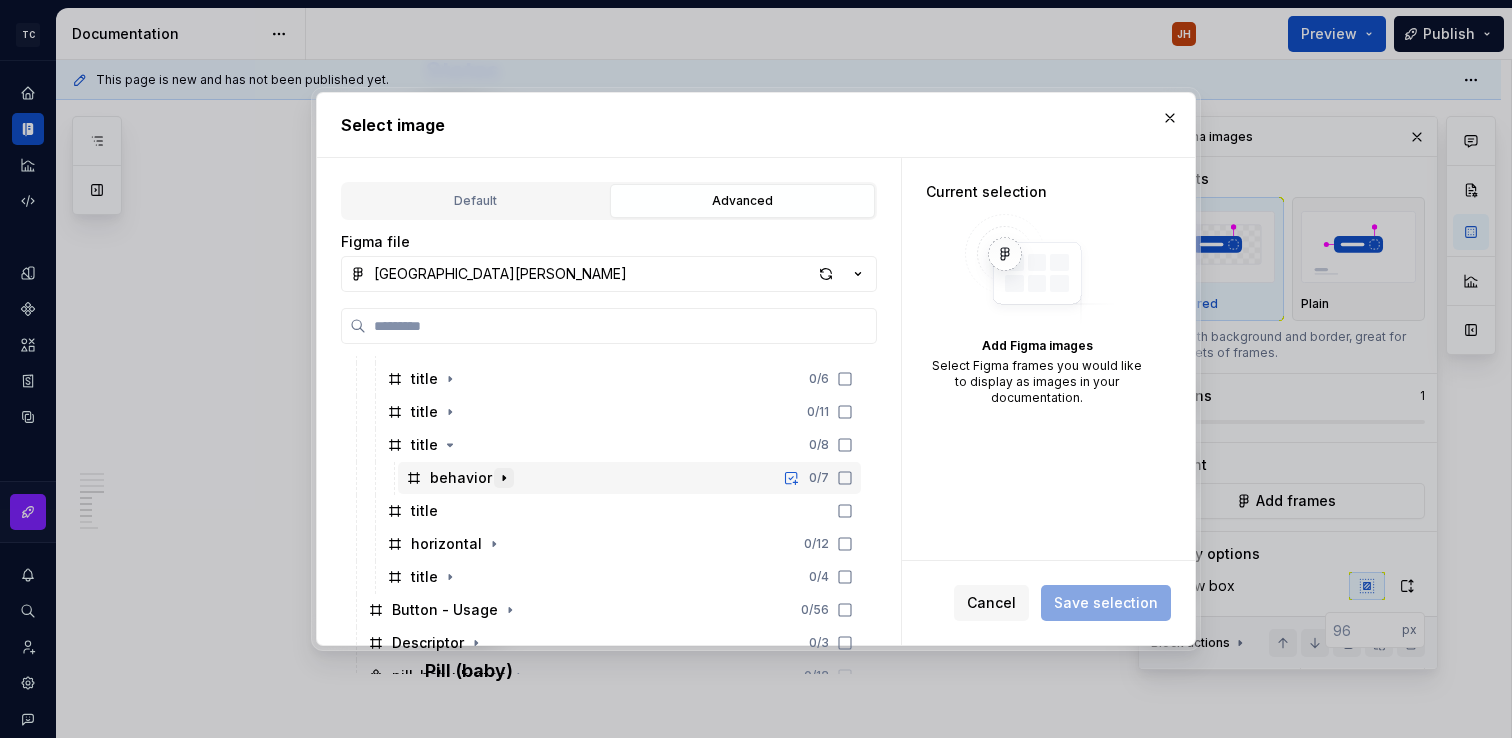 click 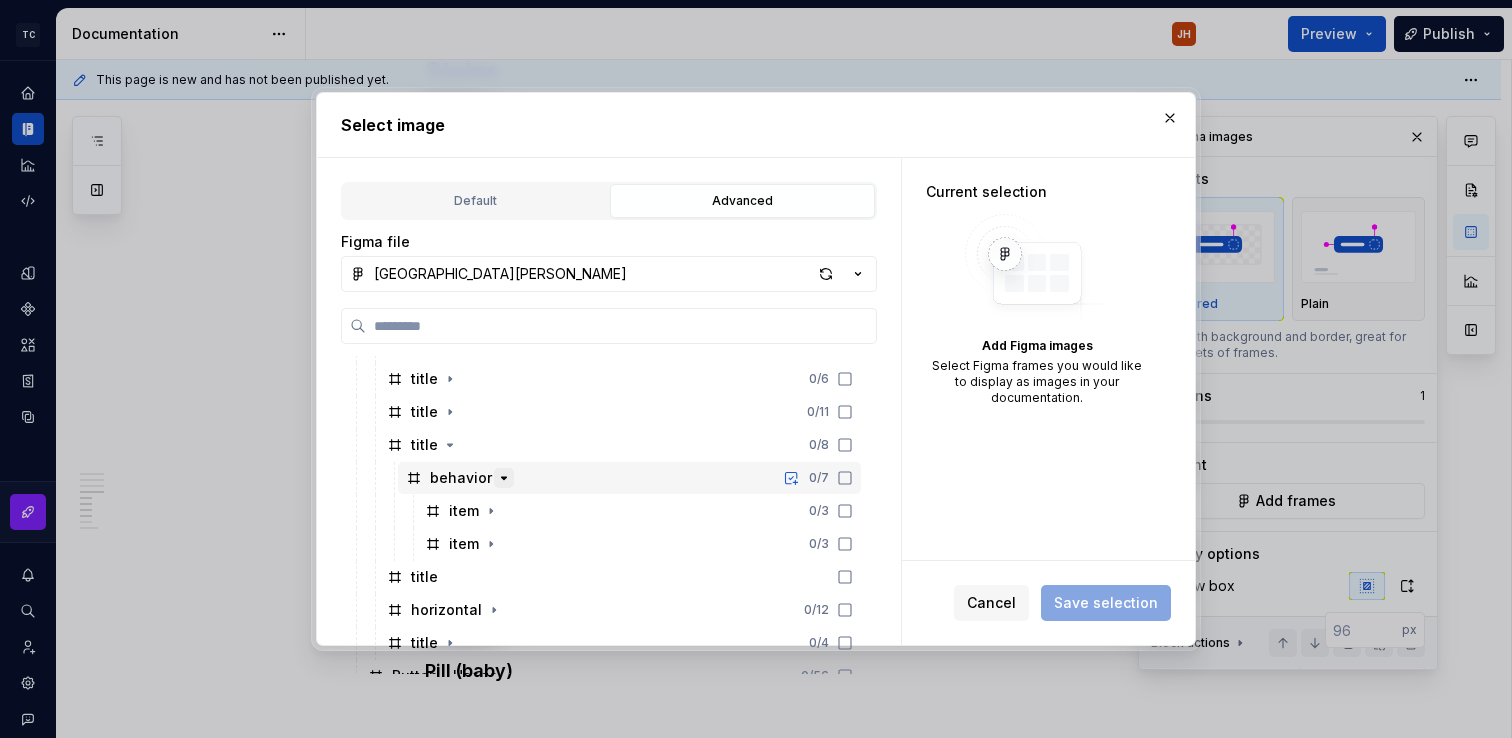 scroll, scrollTop: 1647, scrollLeft: 0, axis: vertical 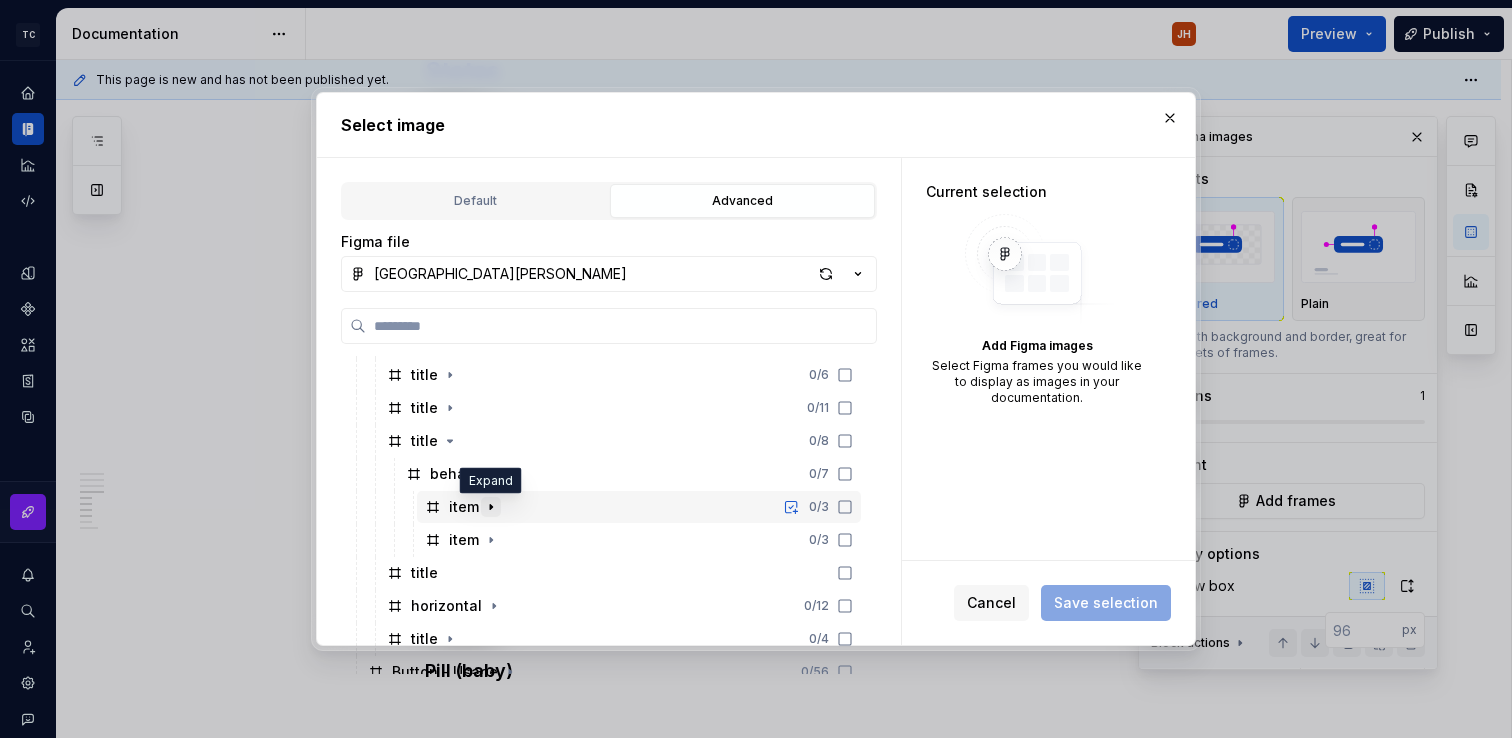 click 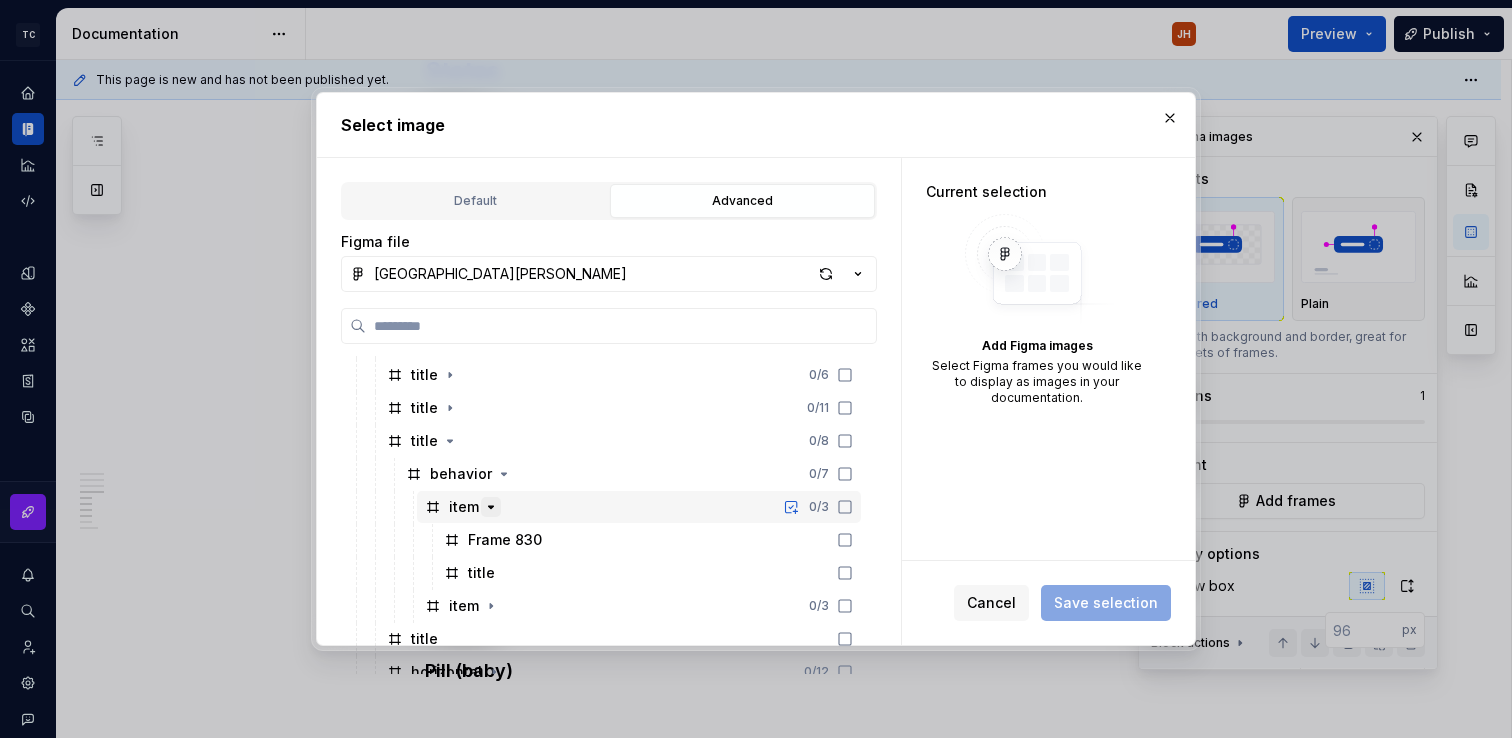 click 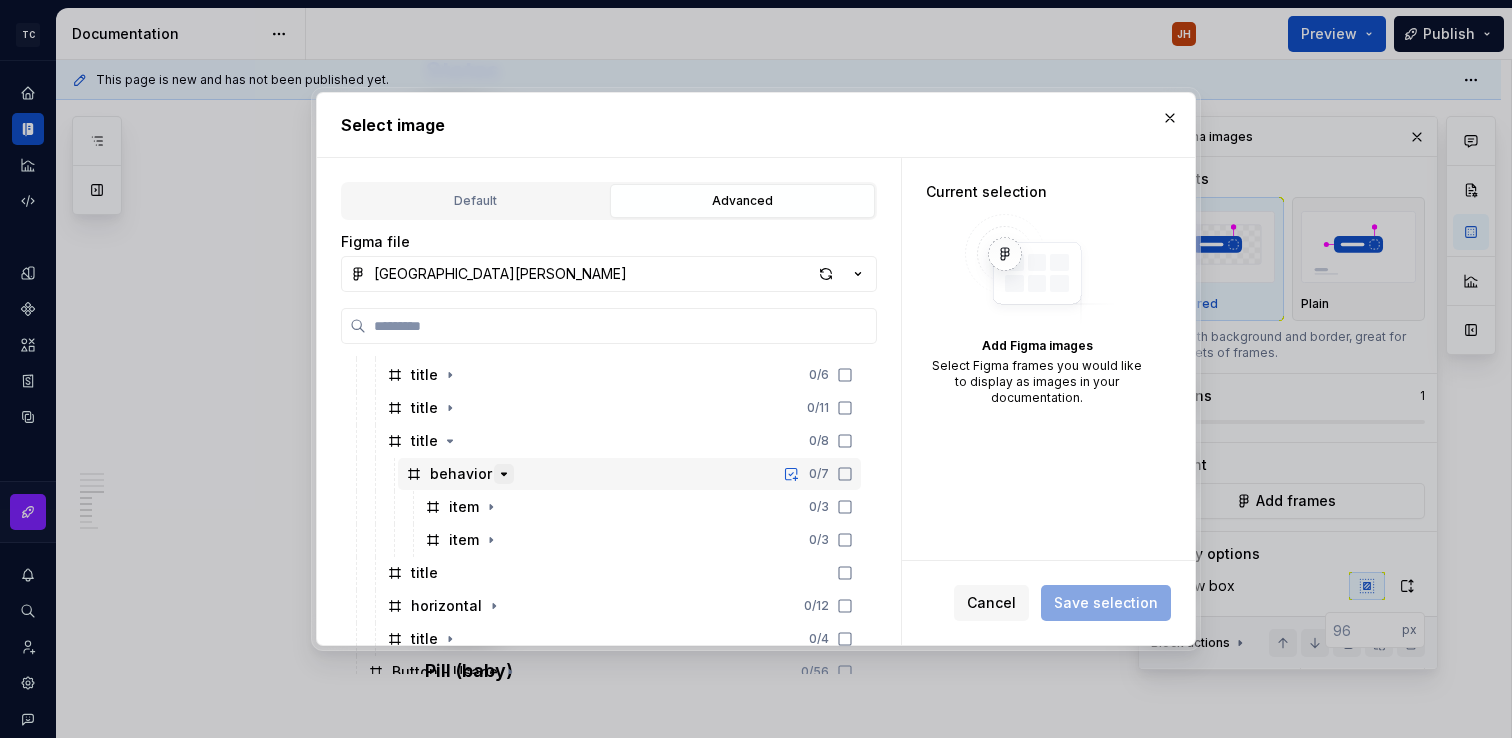 click 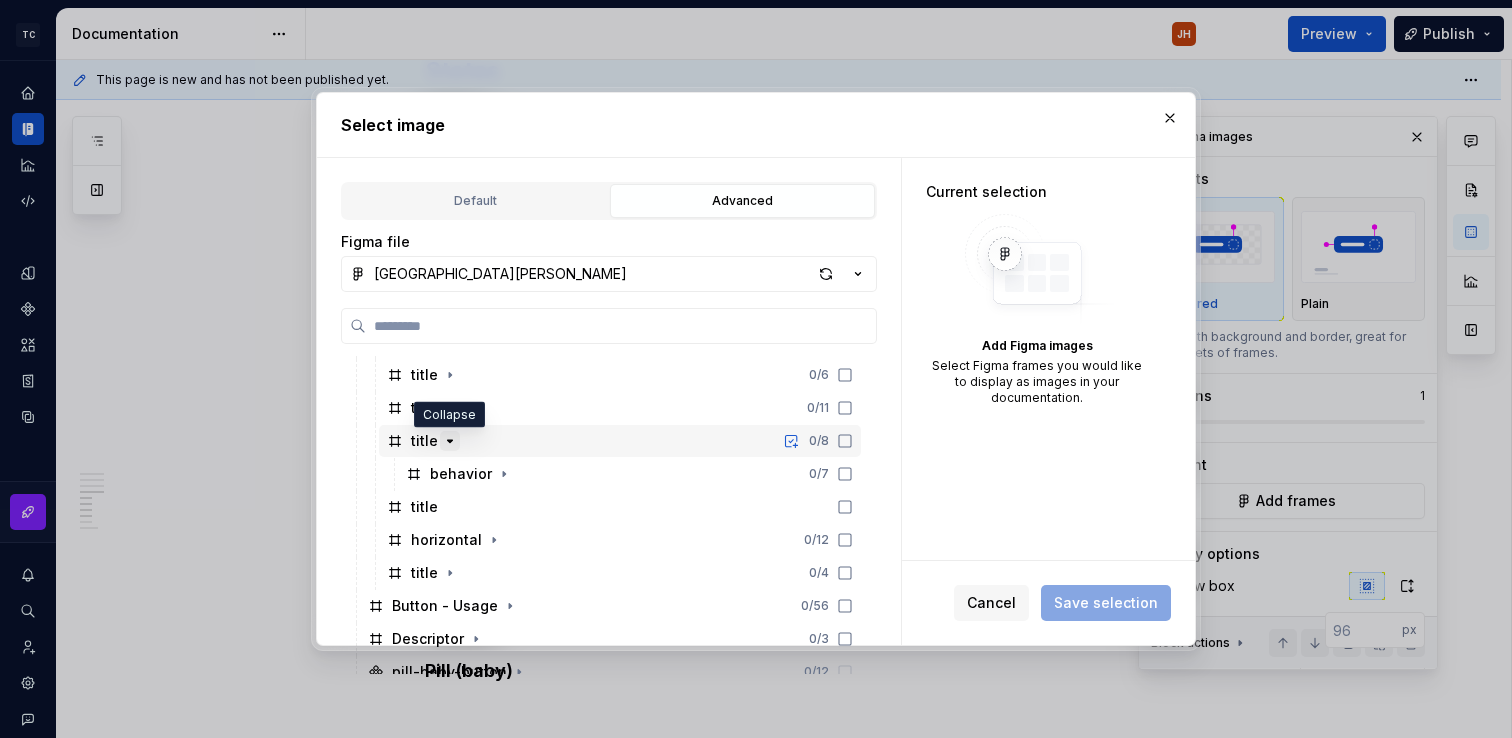 click 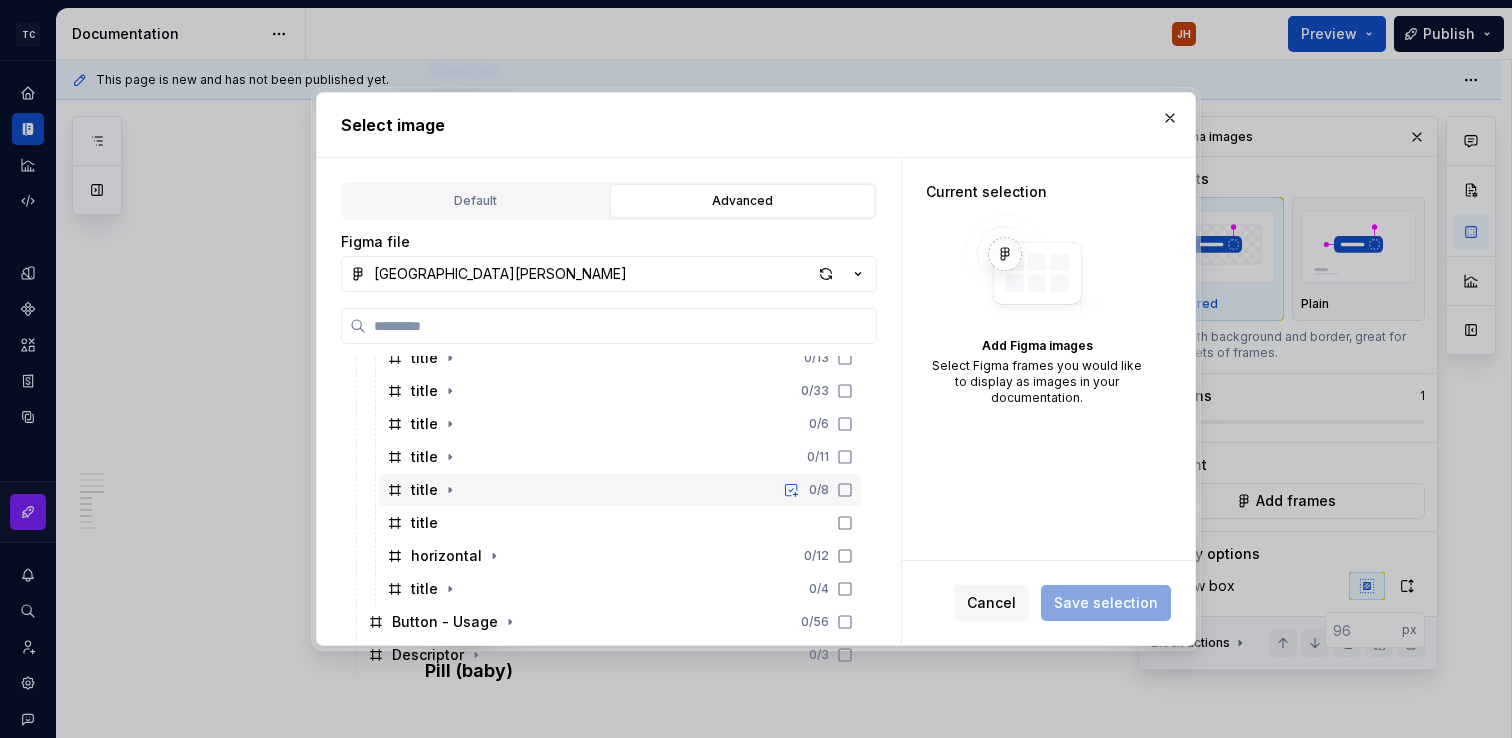 scroll, scrollTop: 1597, scrollLeft: 0, axis: vertical 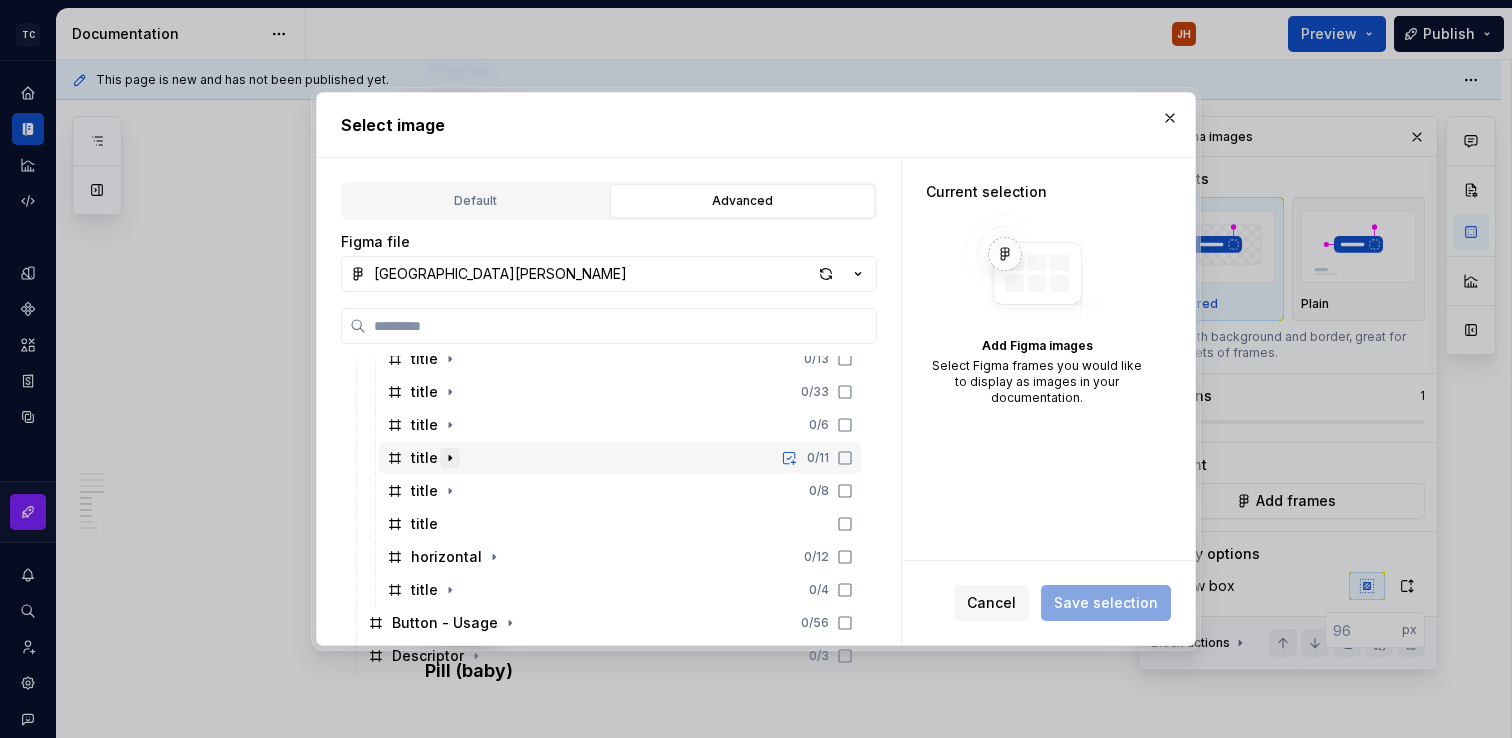 click 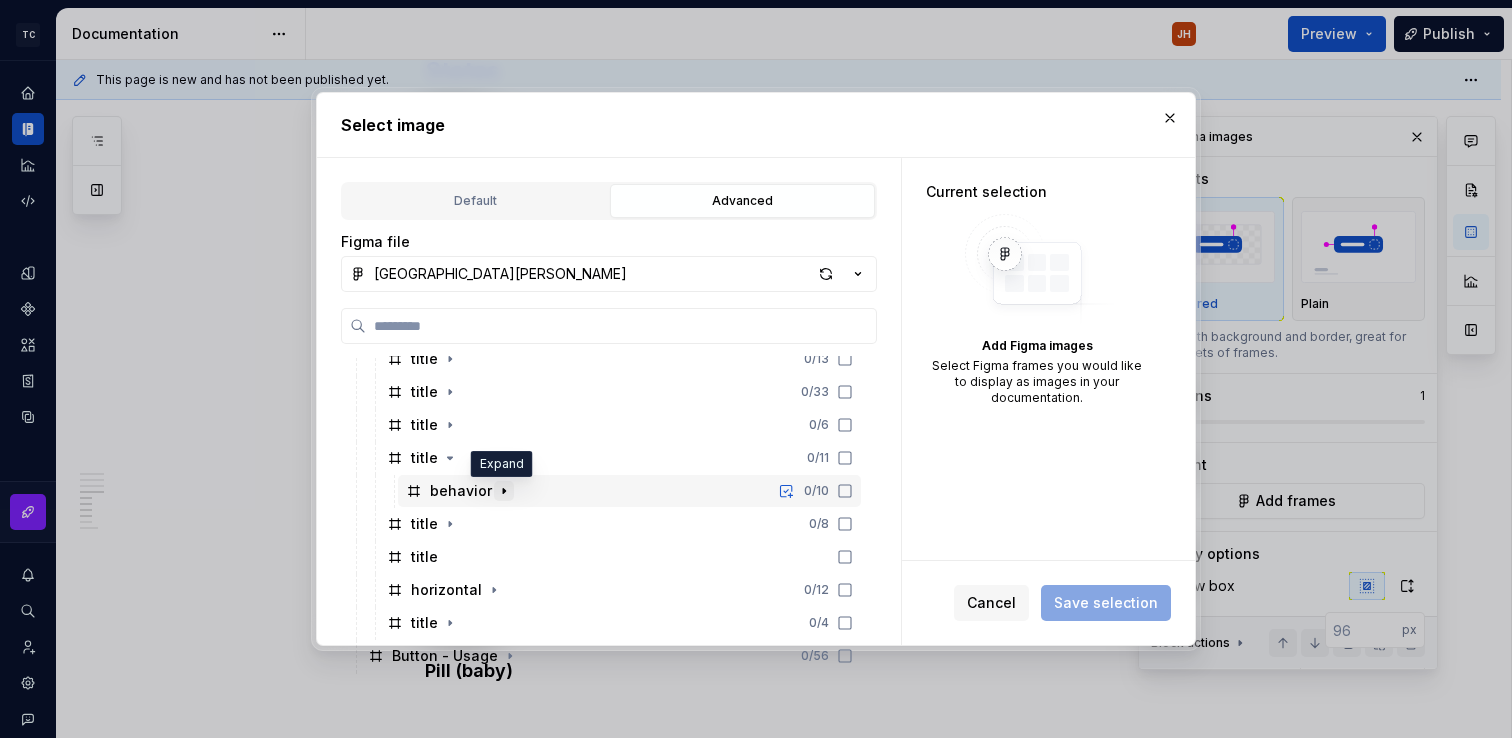 click at bounding box center (504, 491) 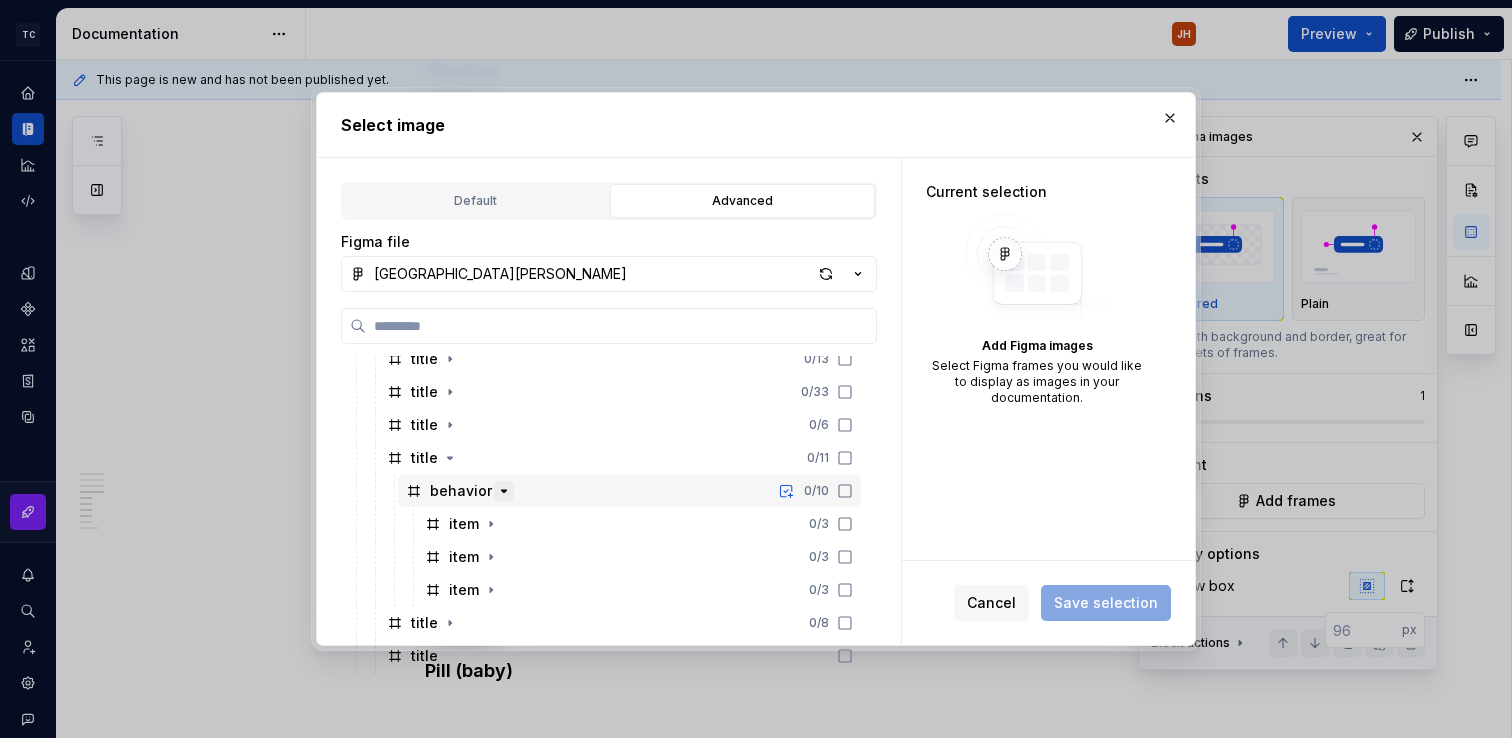click at bounding box center [504, 491] 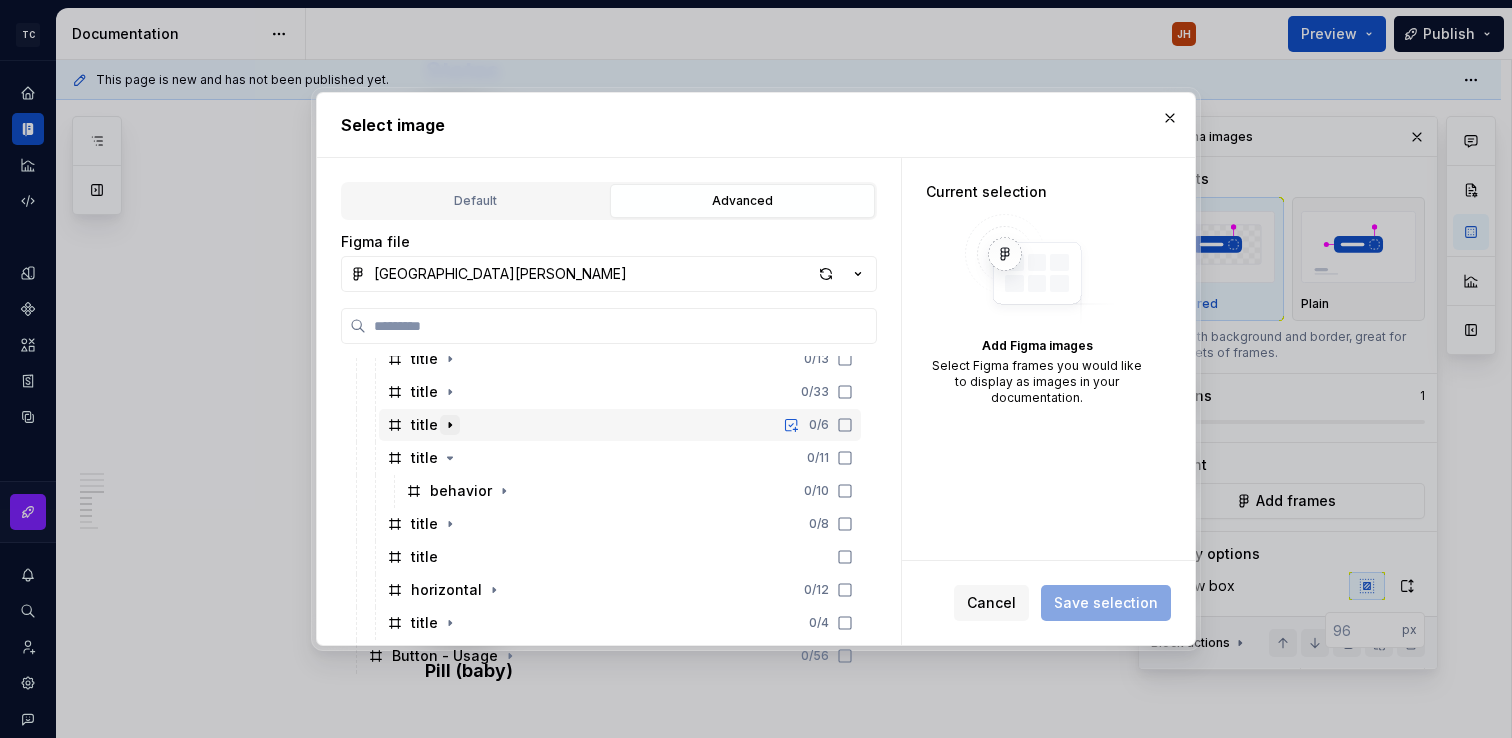 click 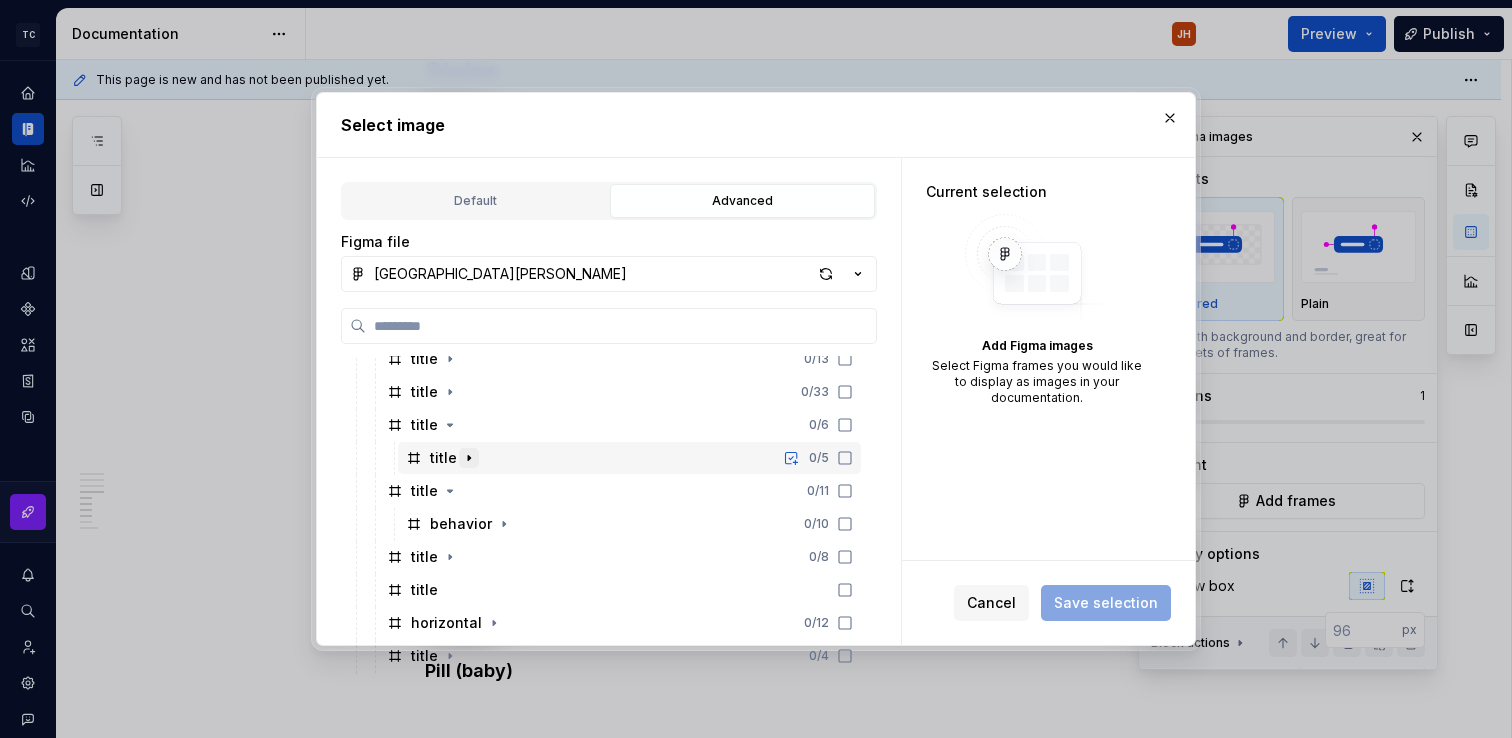 click 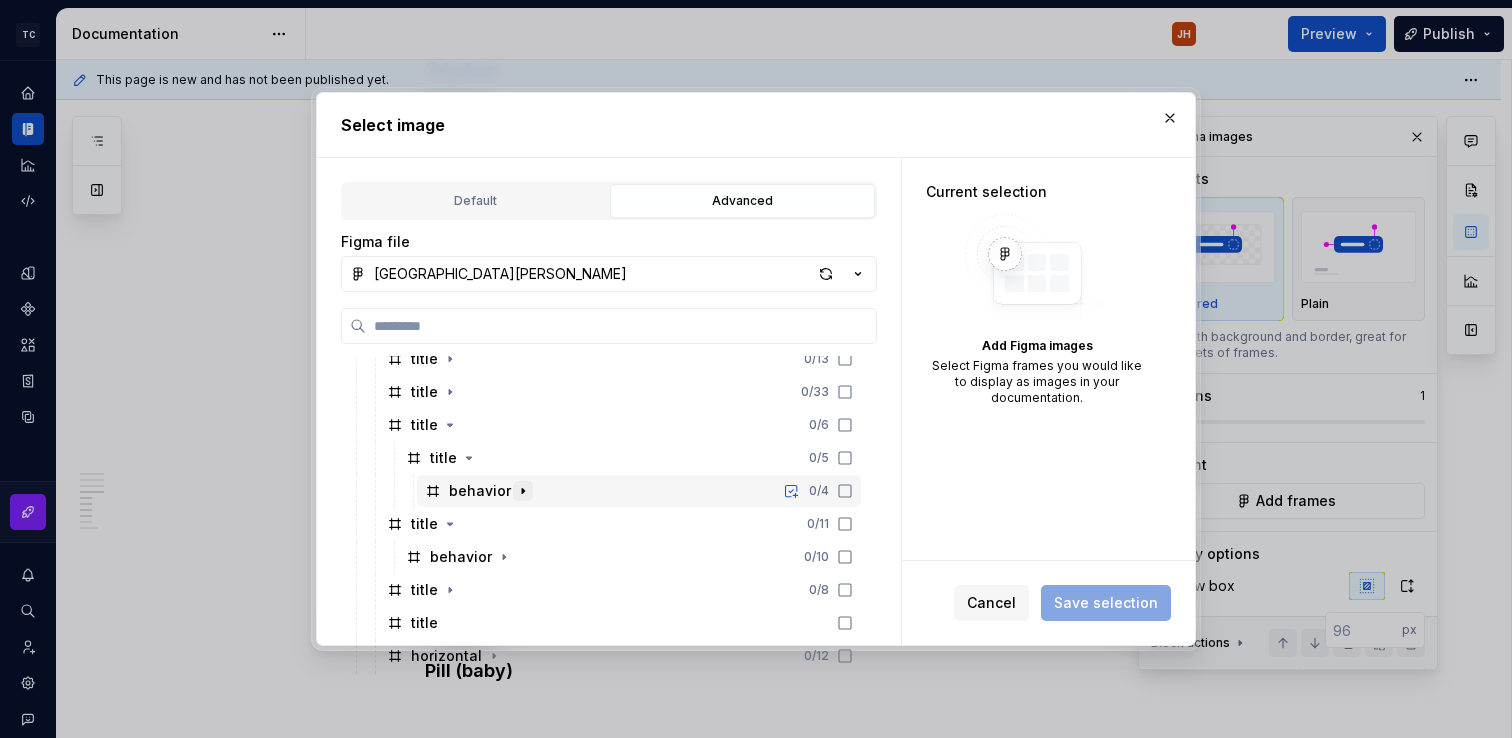 click 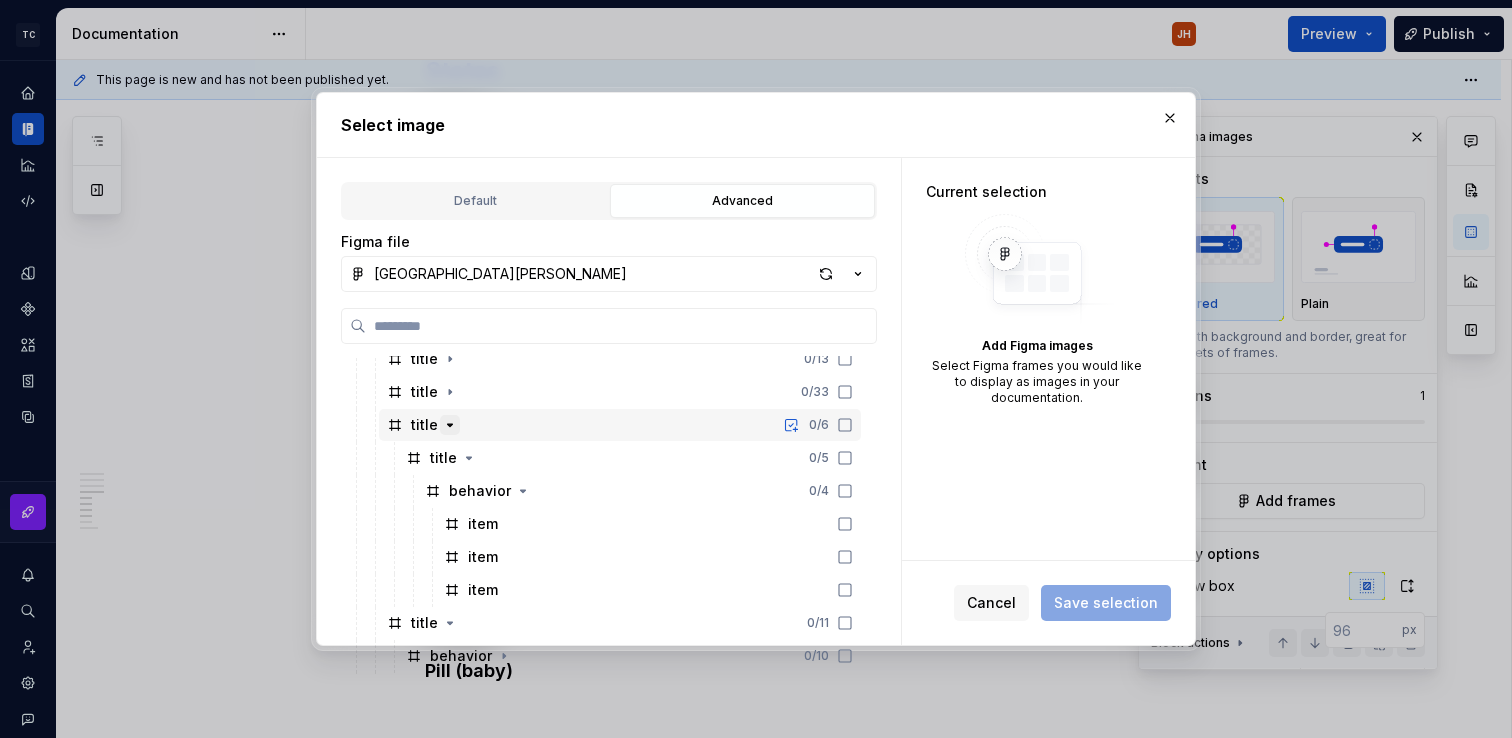 click 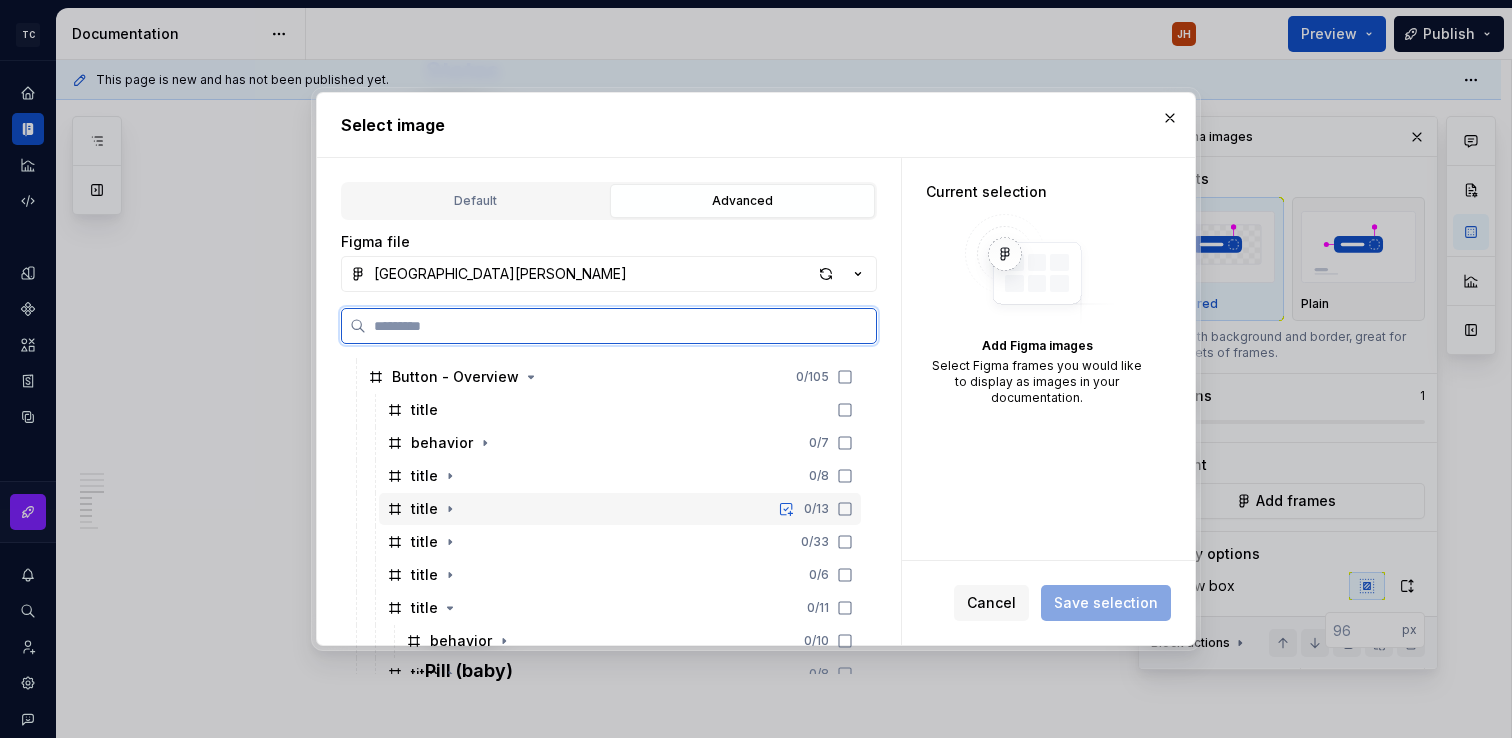 scroll, scrollTop: 1445, scrollLeft: 0, axis: vertical 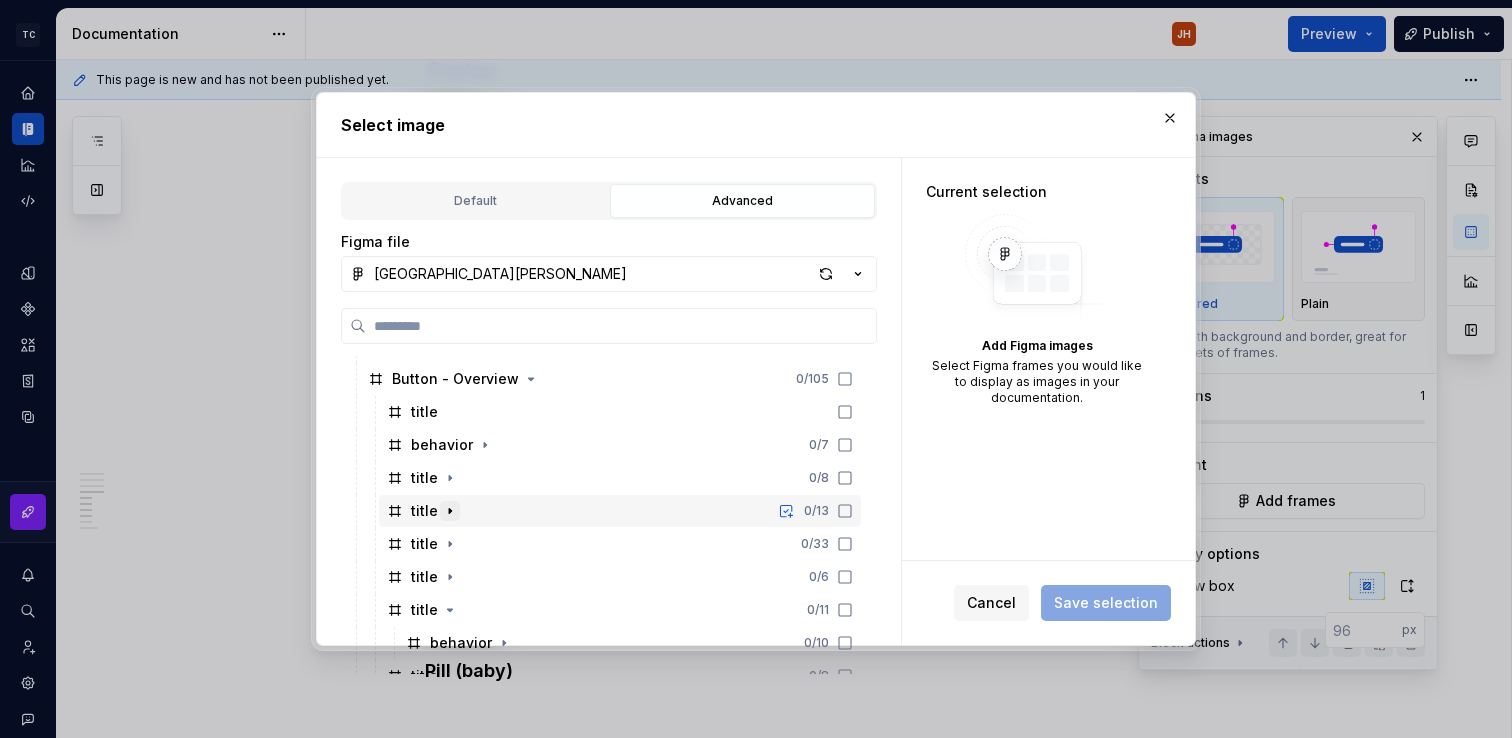 click 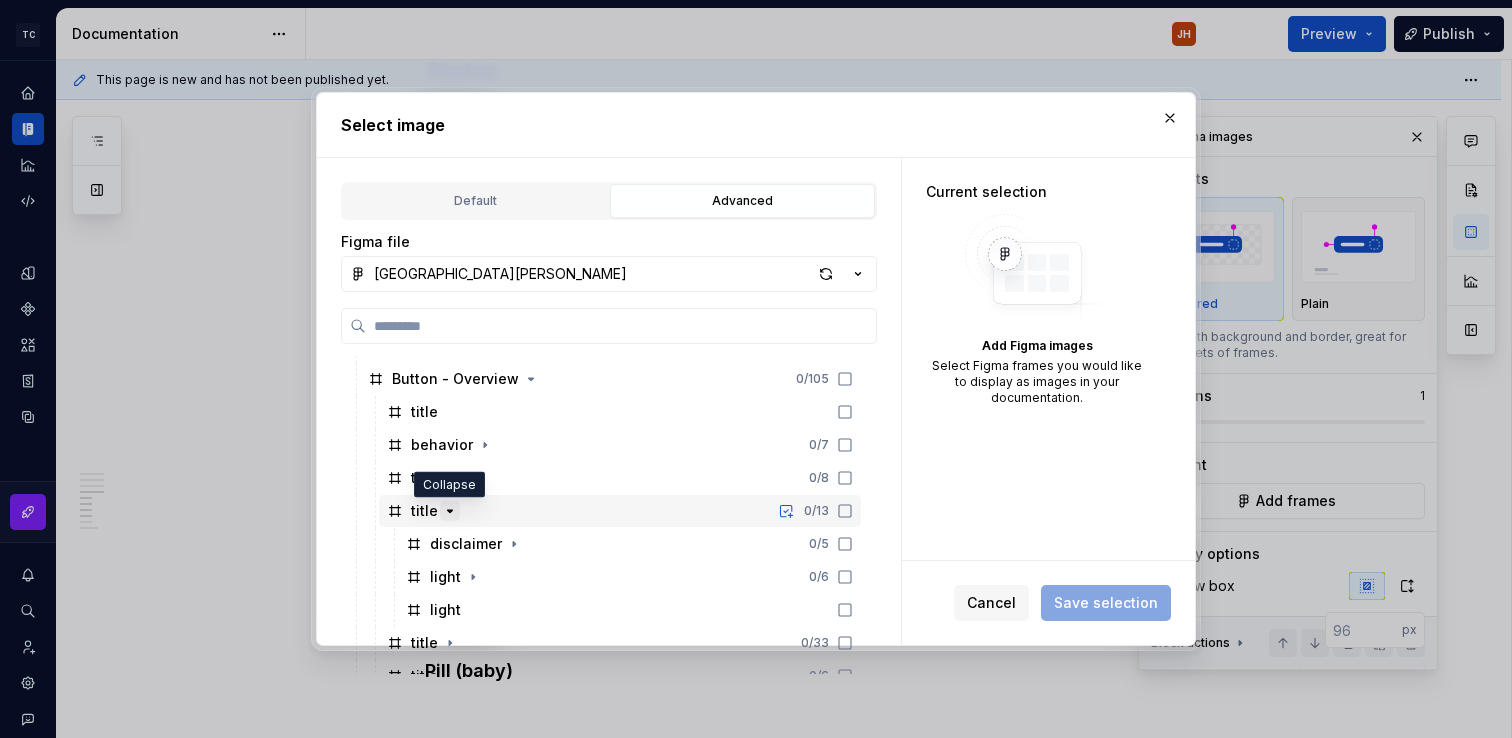 click 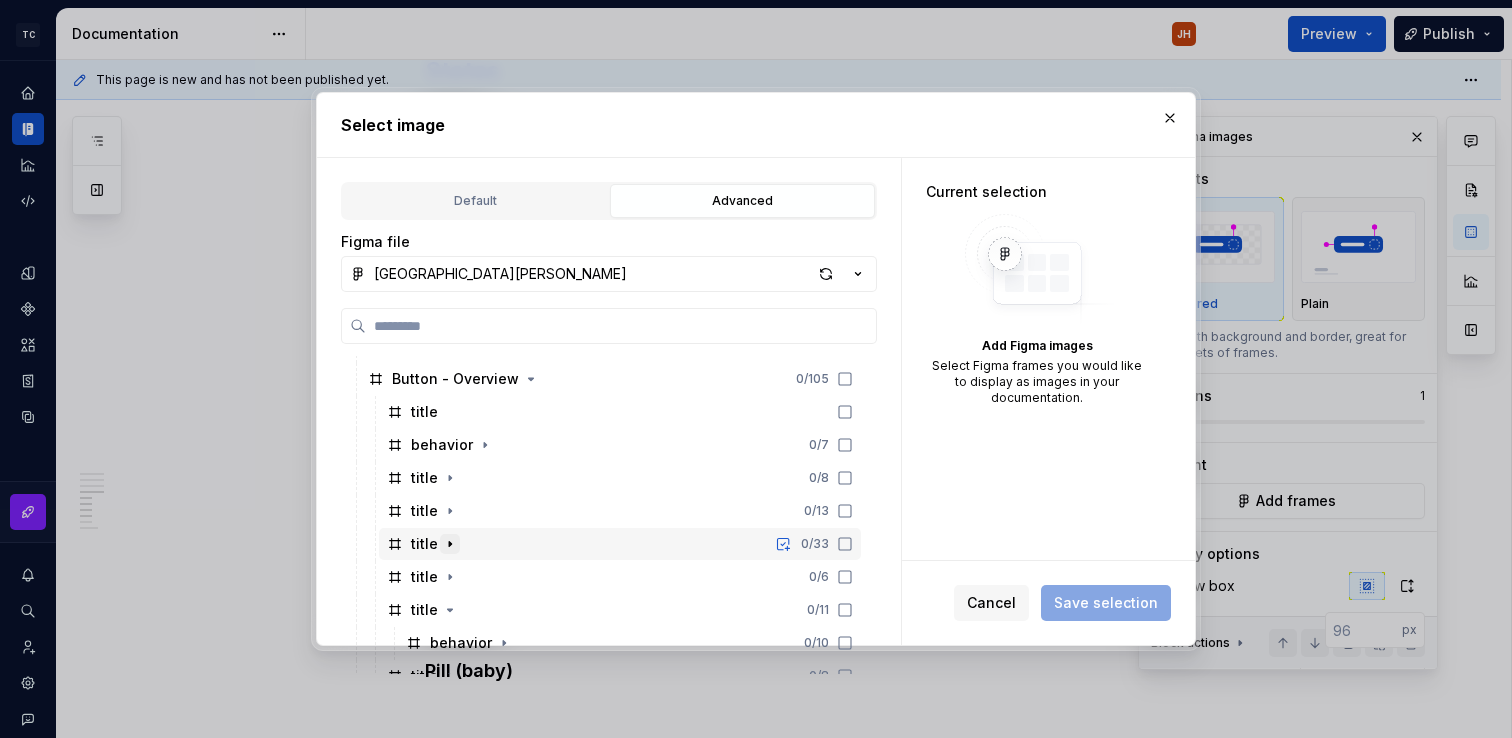 click 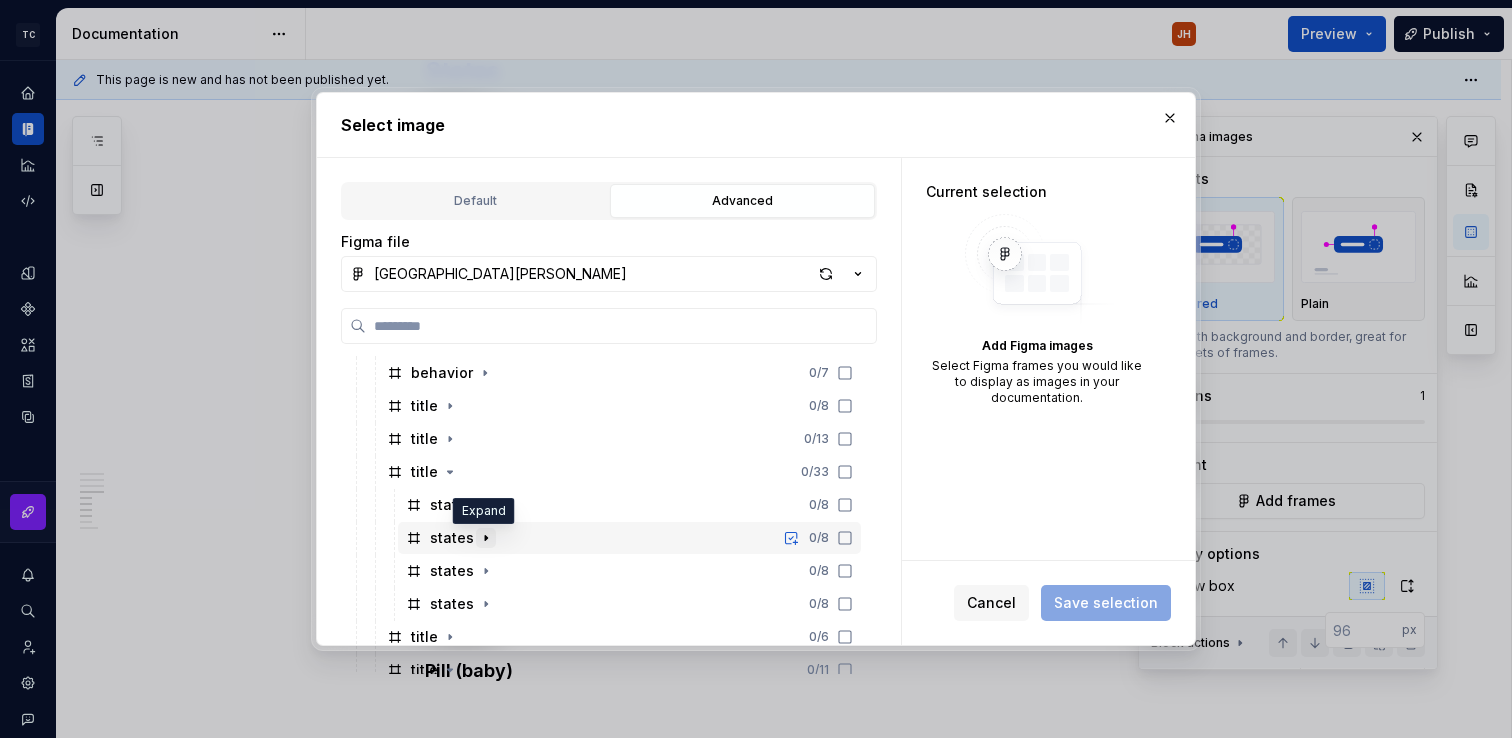 click 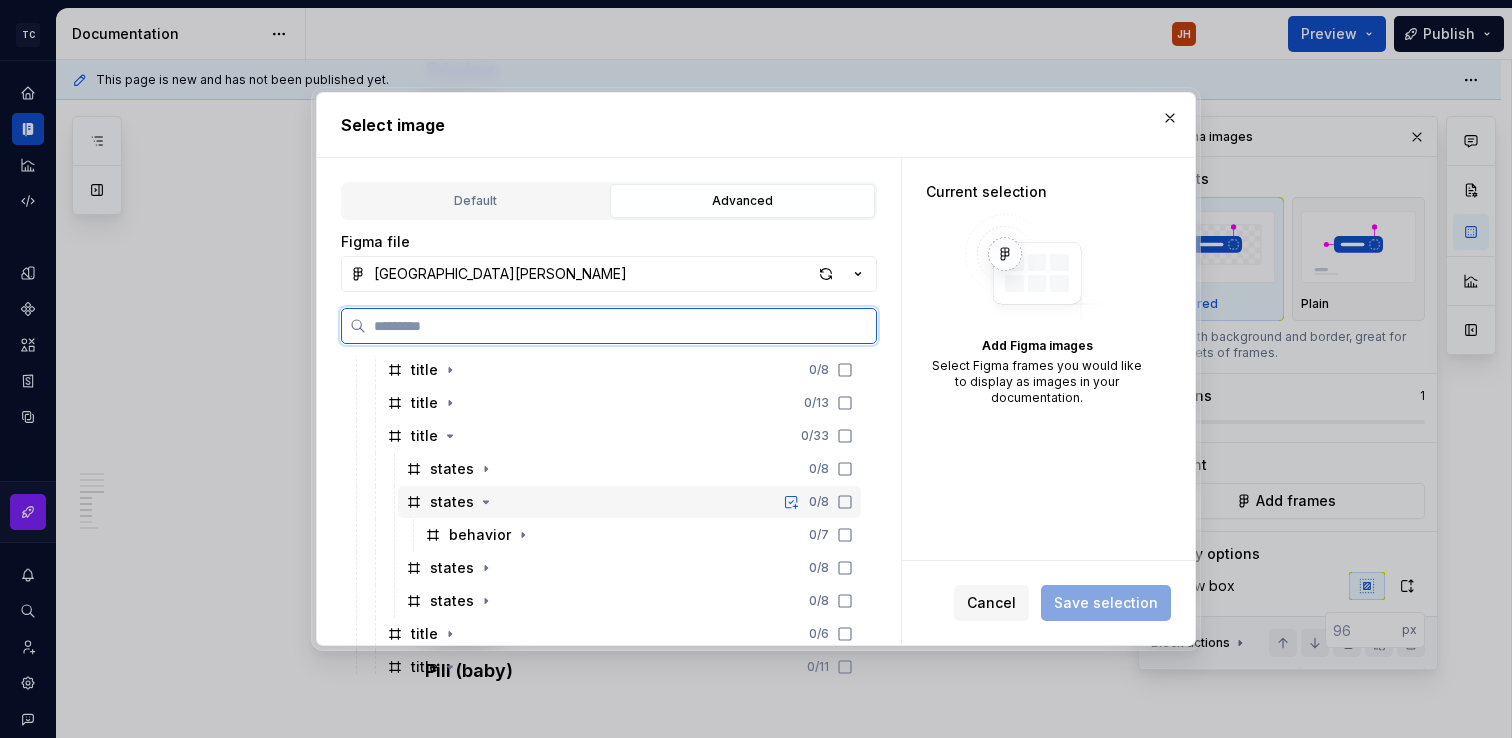 scroll, scrollTop: 1609, scrollLeft: 0, axis: vertical 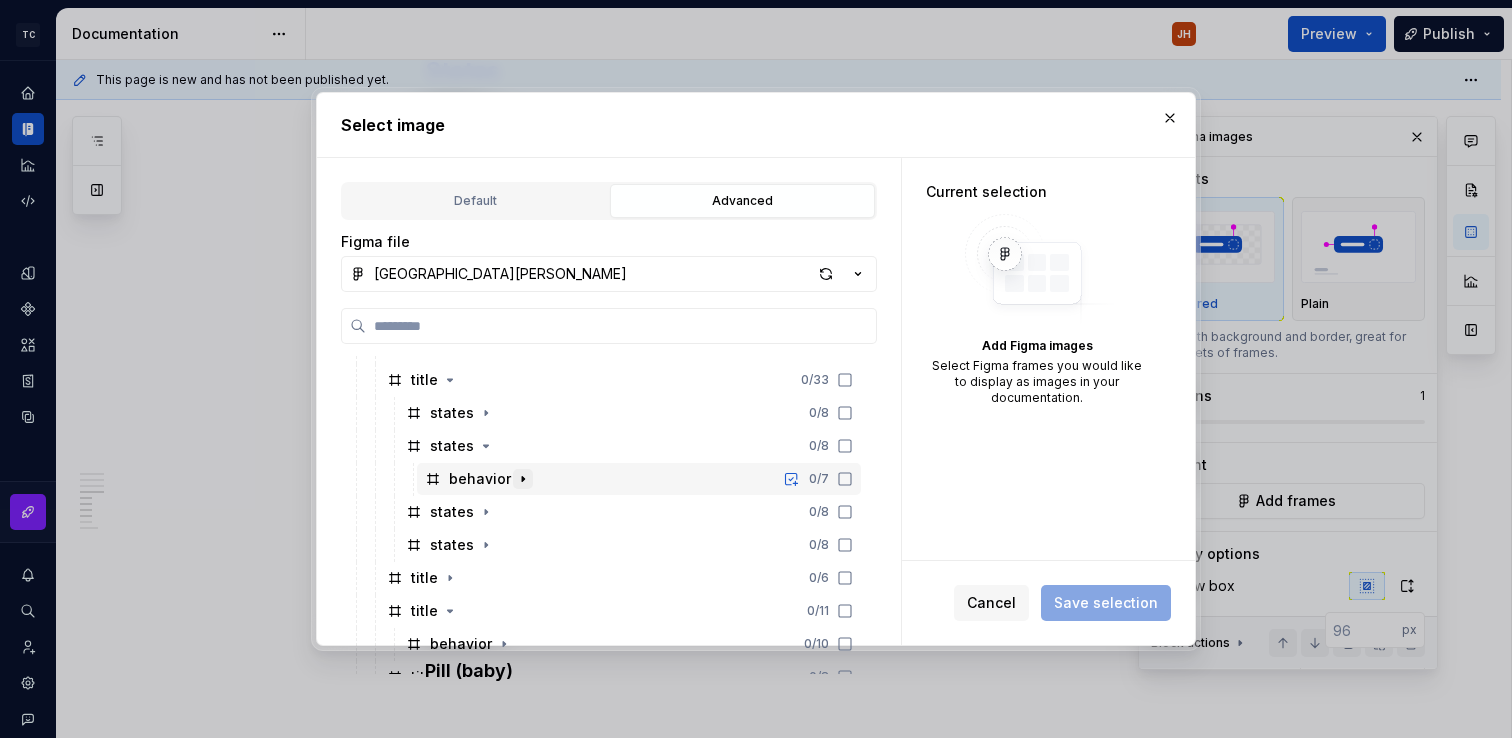 click 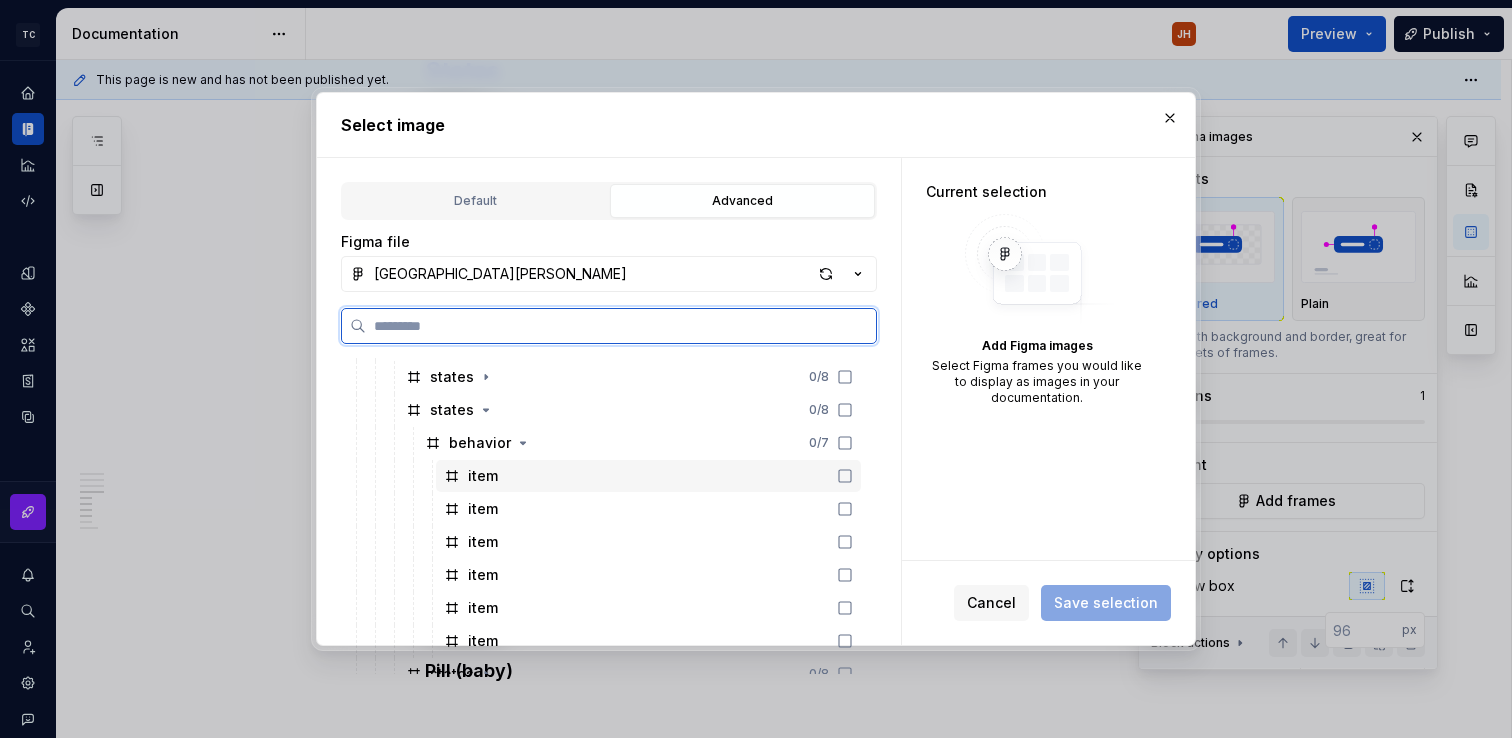 click on "item" at bounding box center [648, 476] 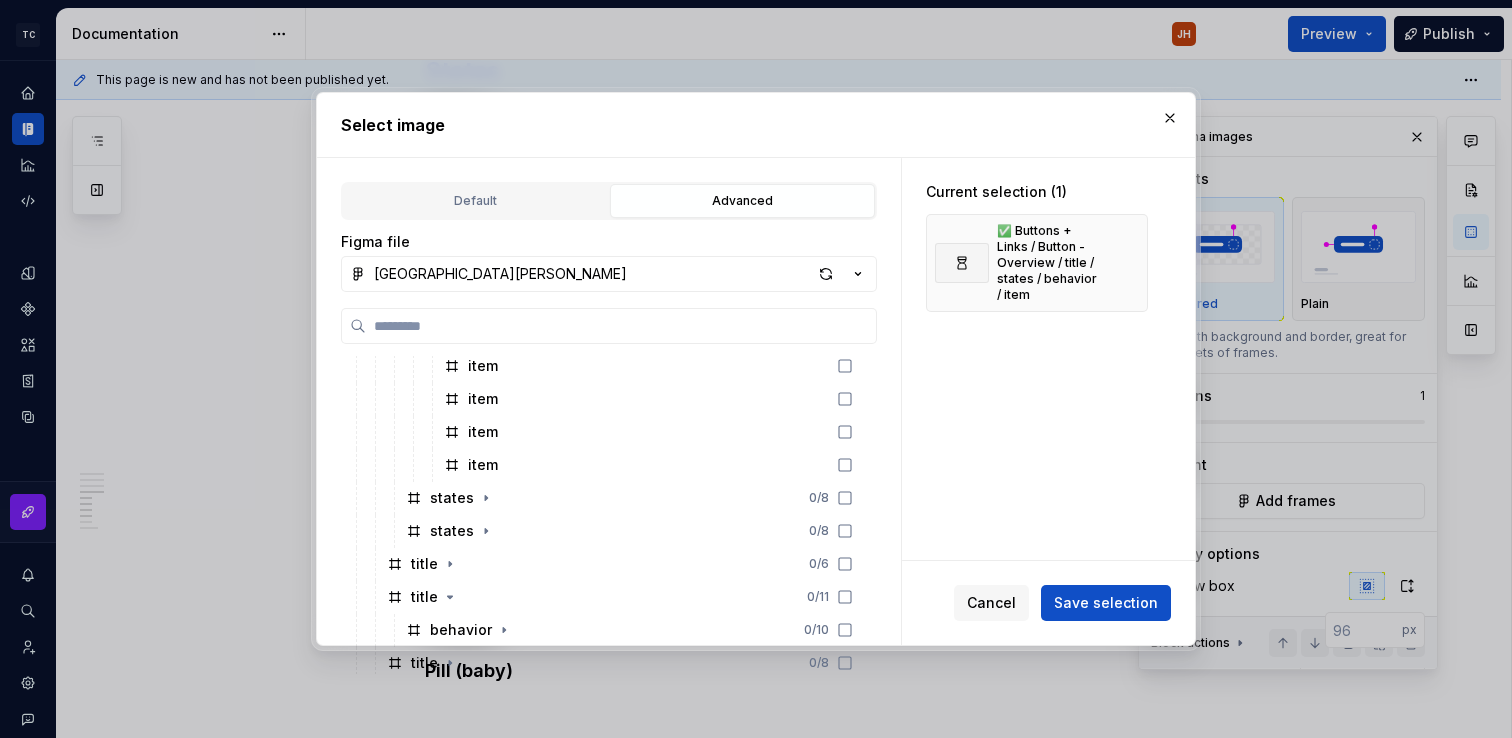 scroll, scrollTop: 1821, scrollLeft: 0, axis: vertical 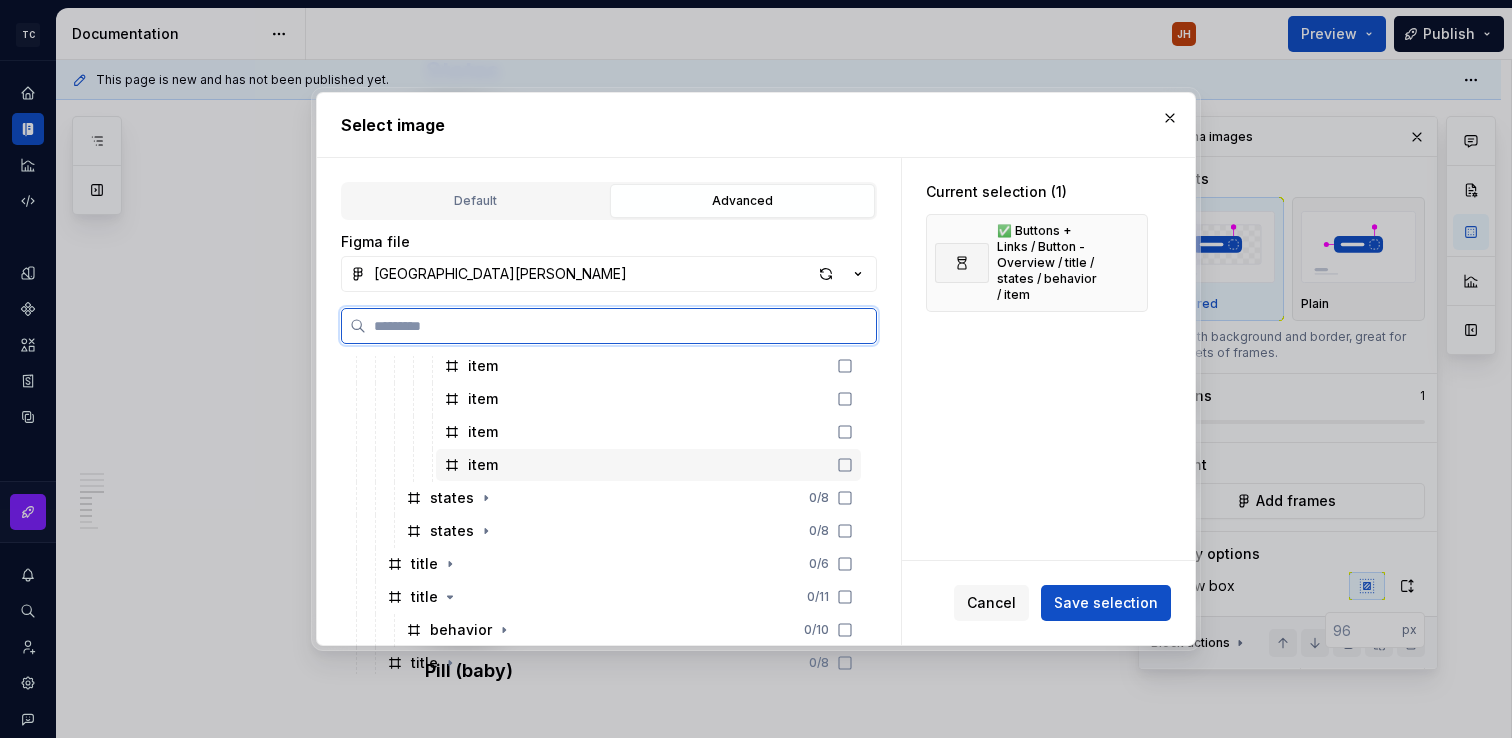 click 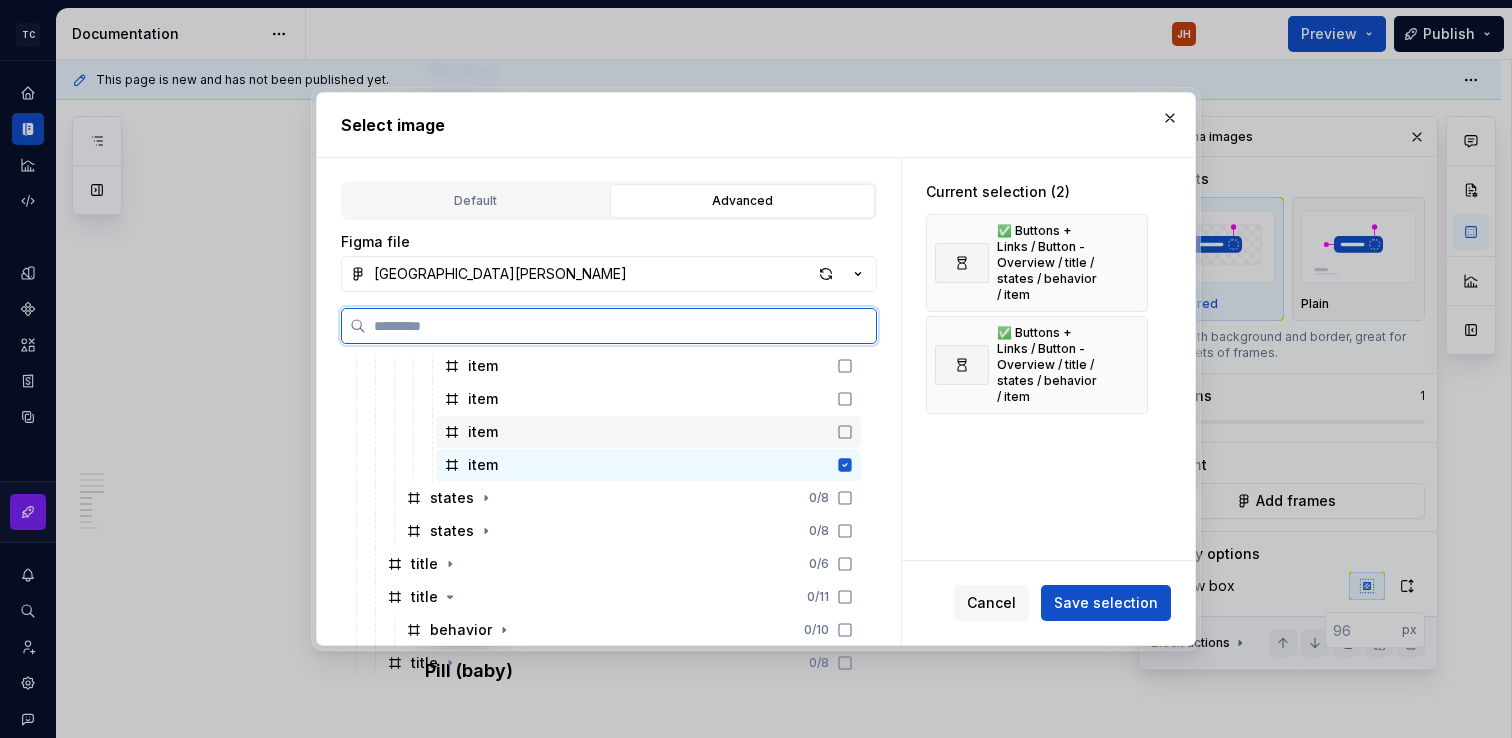 click 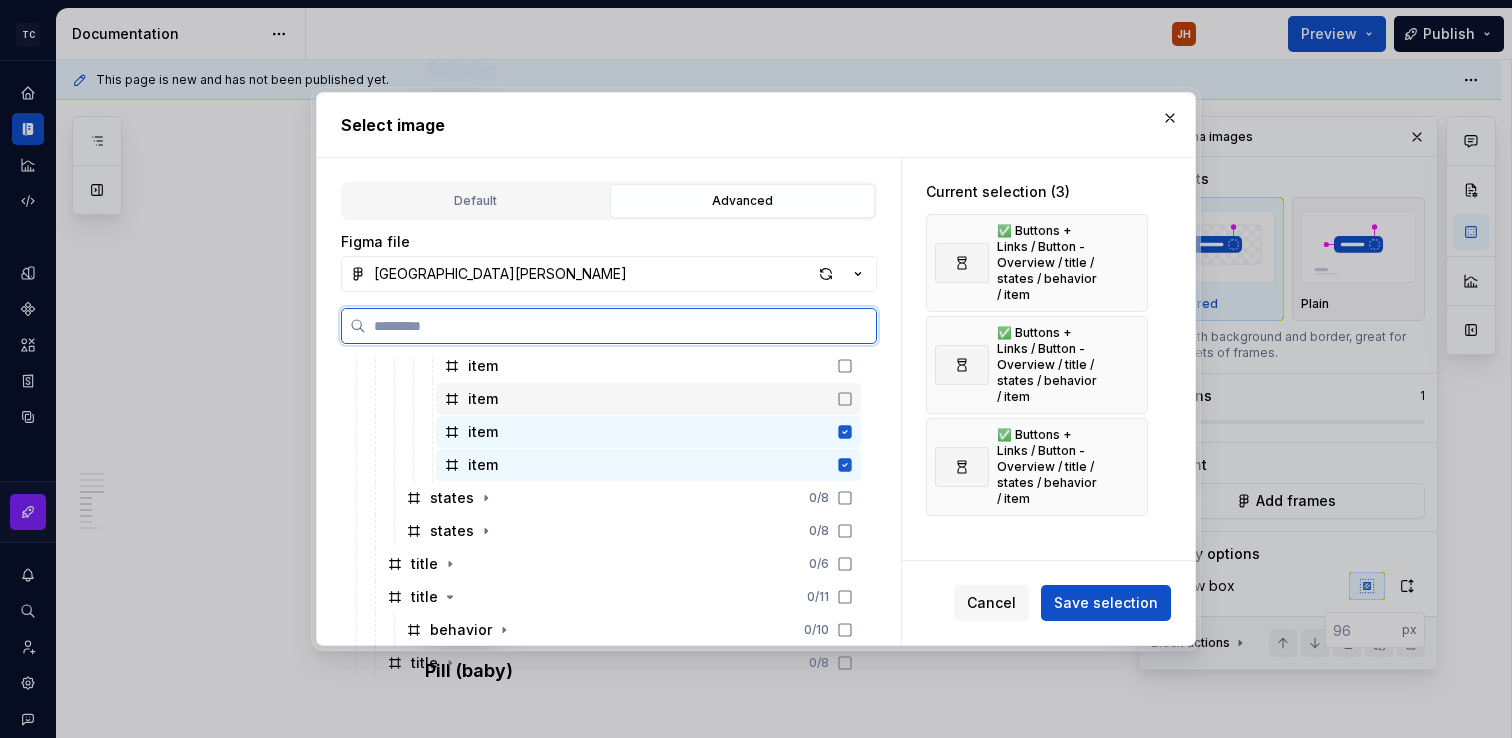 click 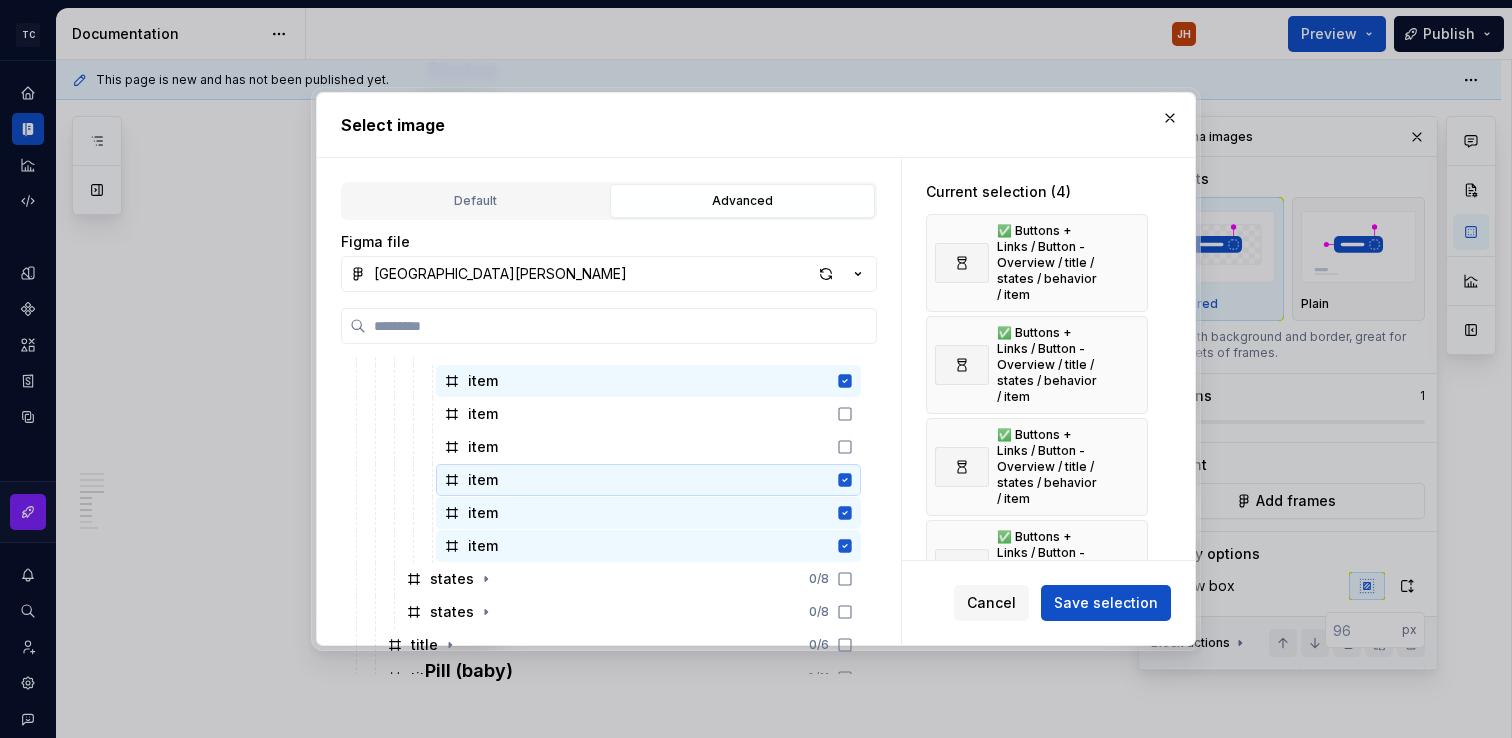 scroll, scrollTop: 1739, scrollLeft: 0, axis: vertical 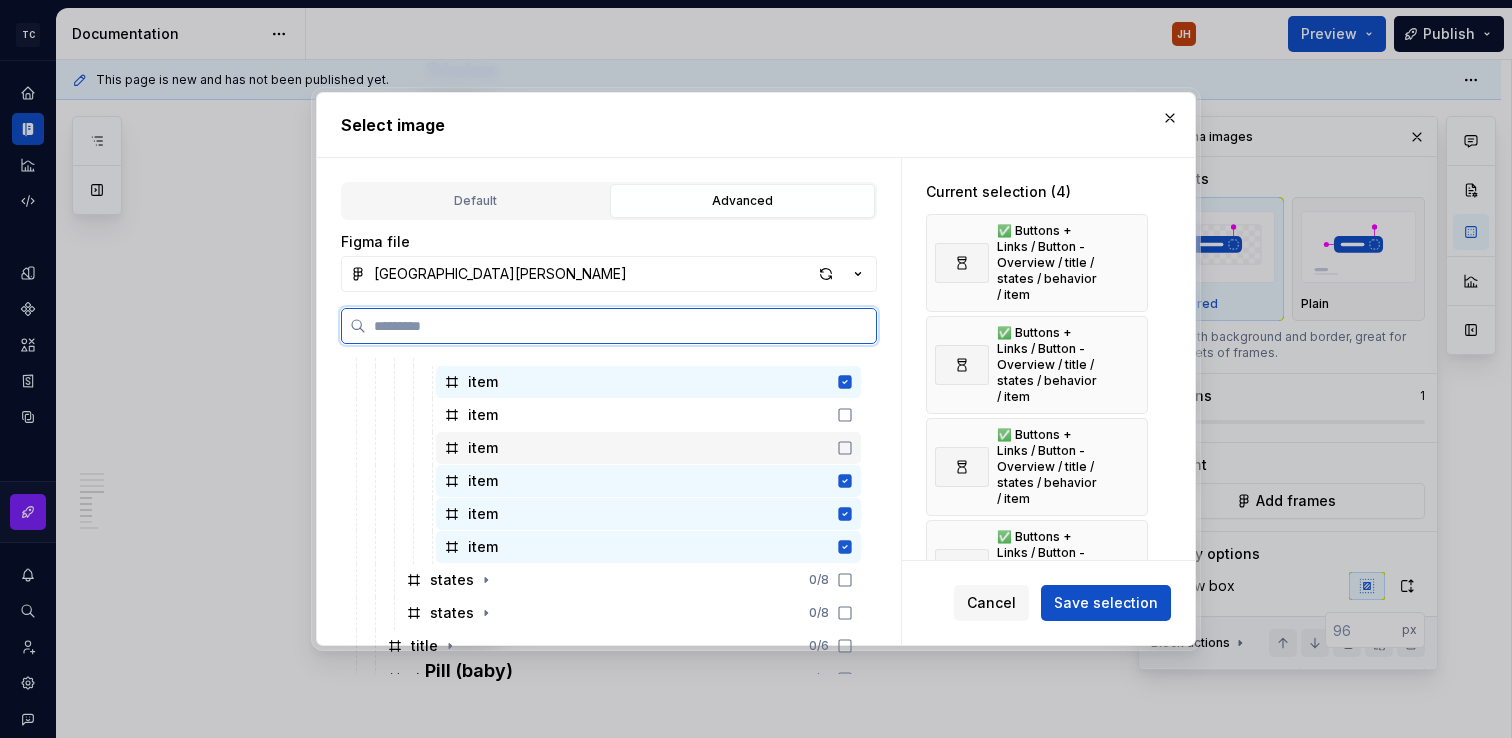 click 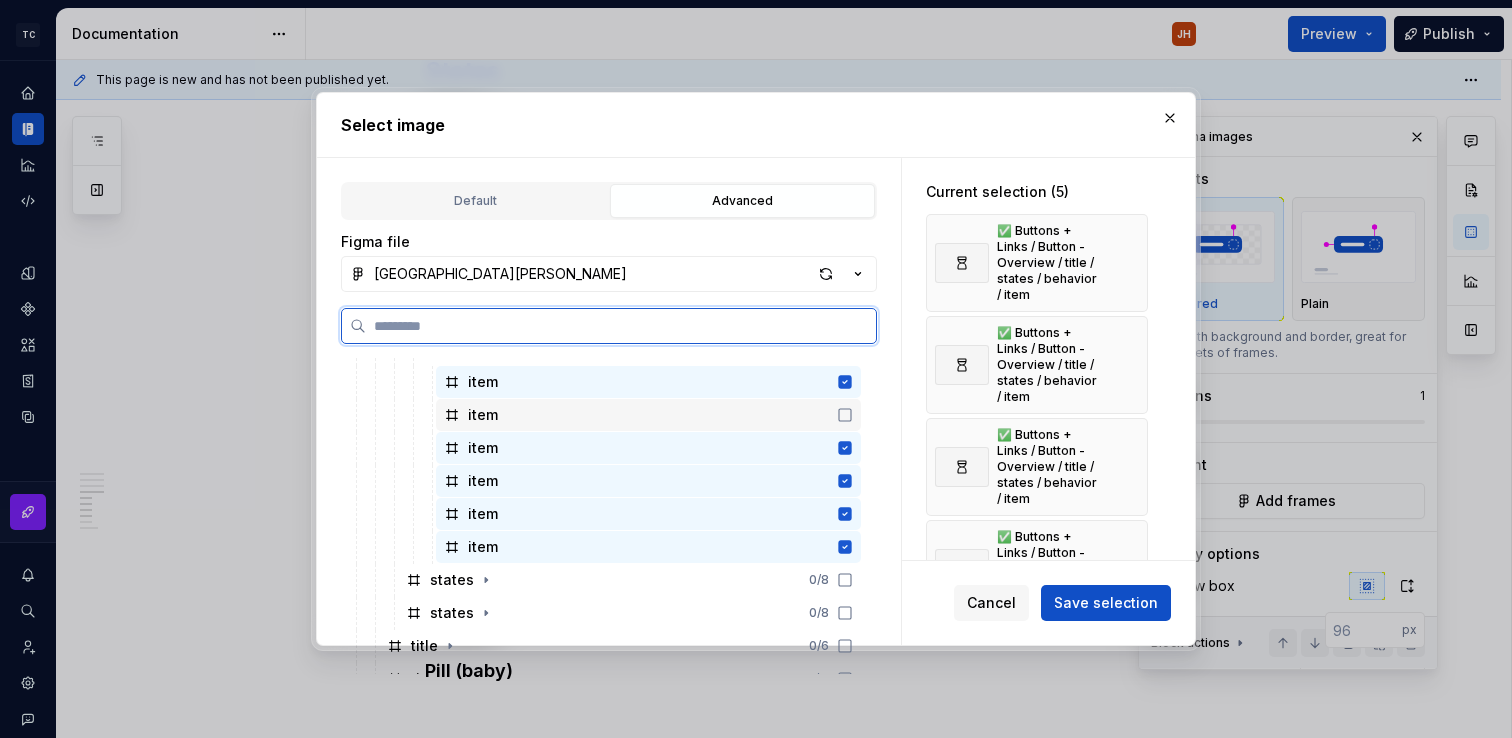 click 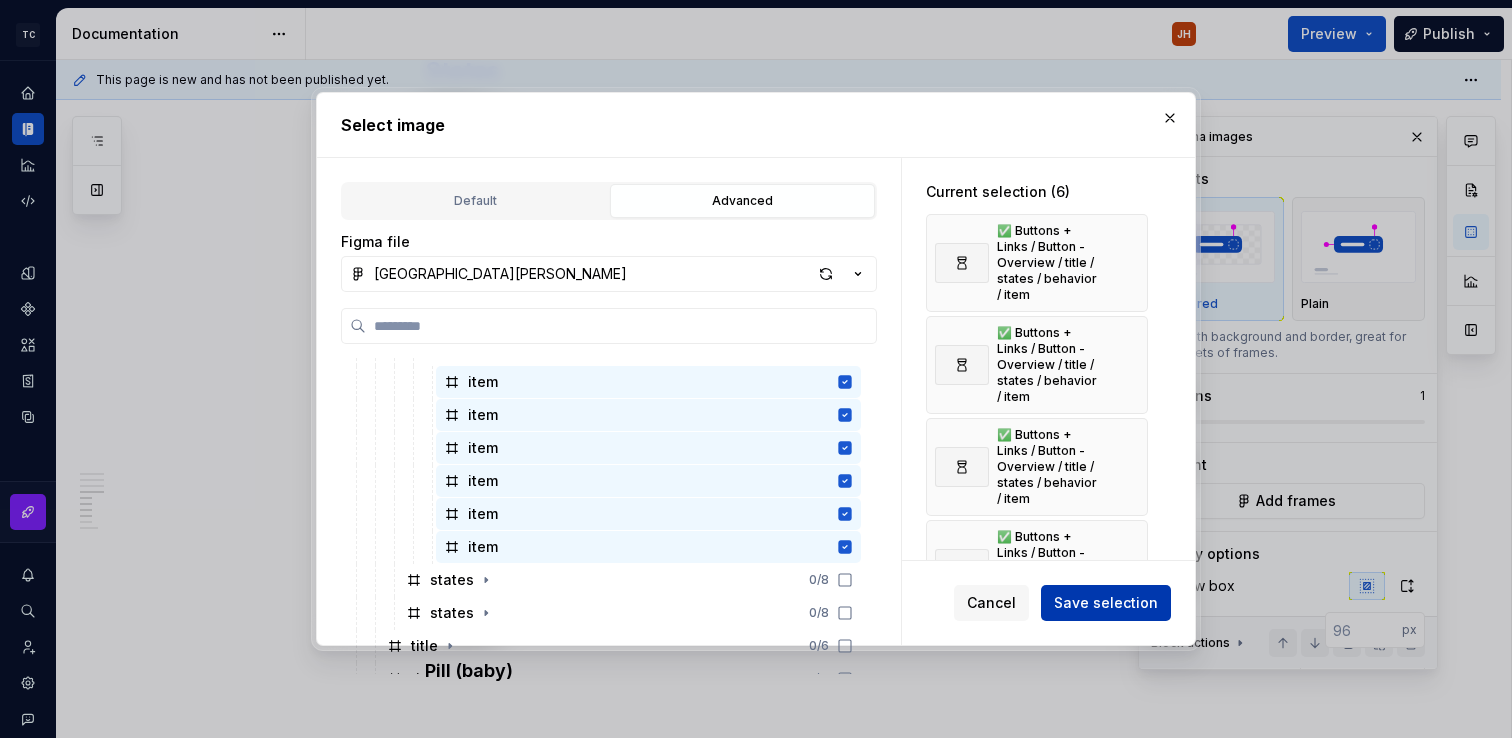 click on "Save selection" at bounding box center [1106, 603] 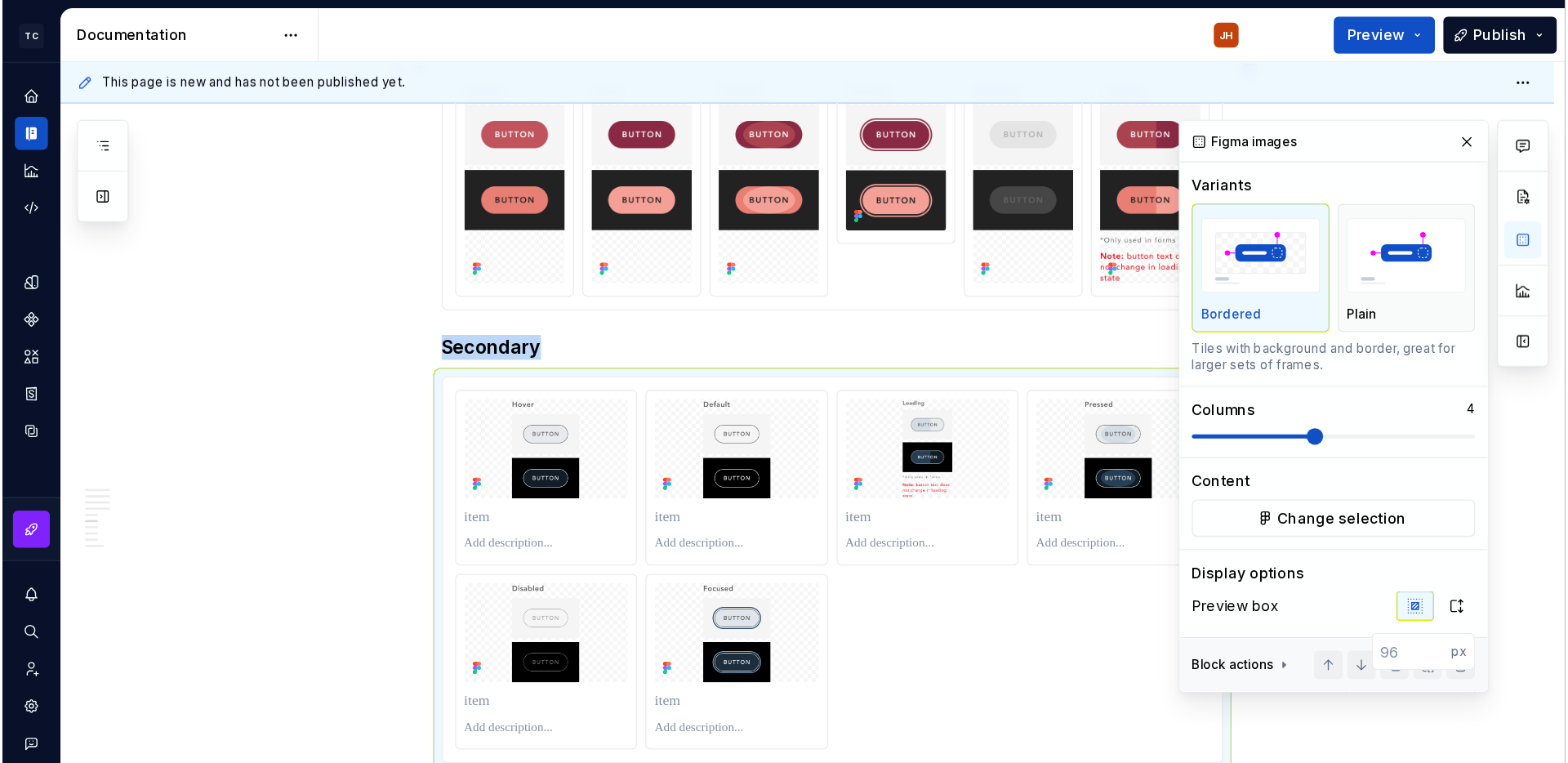 scroll, scrollTop: 2097, scrollLeft: 0, axis: vertical 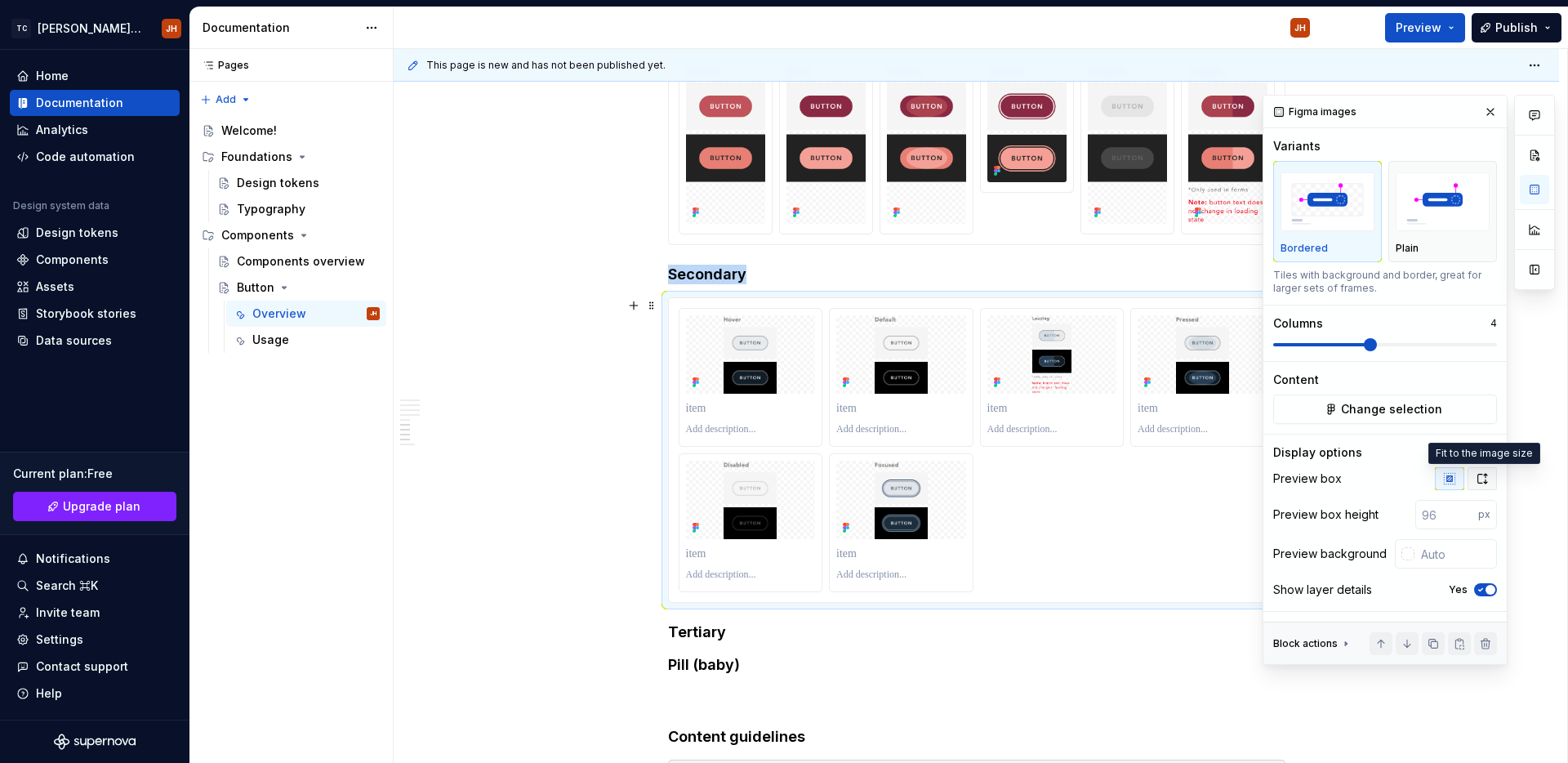 click 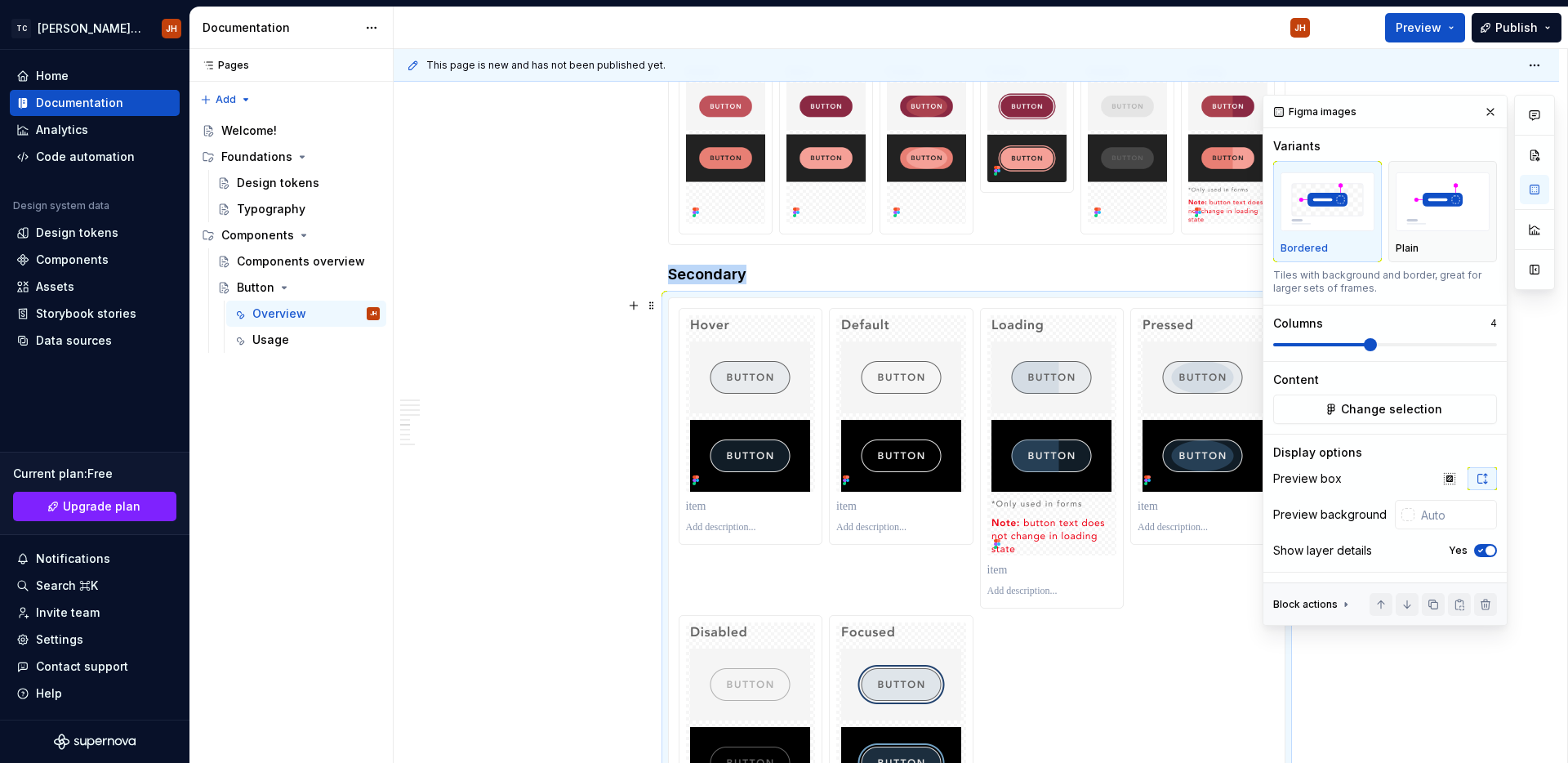 scroll, scrollTop: 2125, scrollLeft: 0, axis: vertical 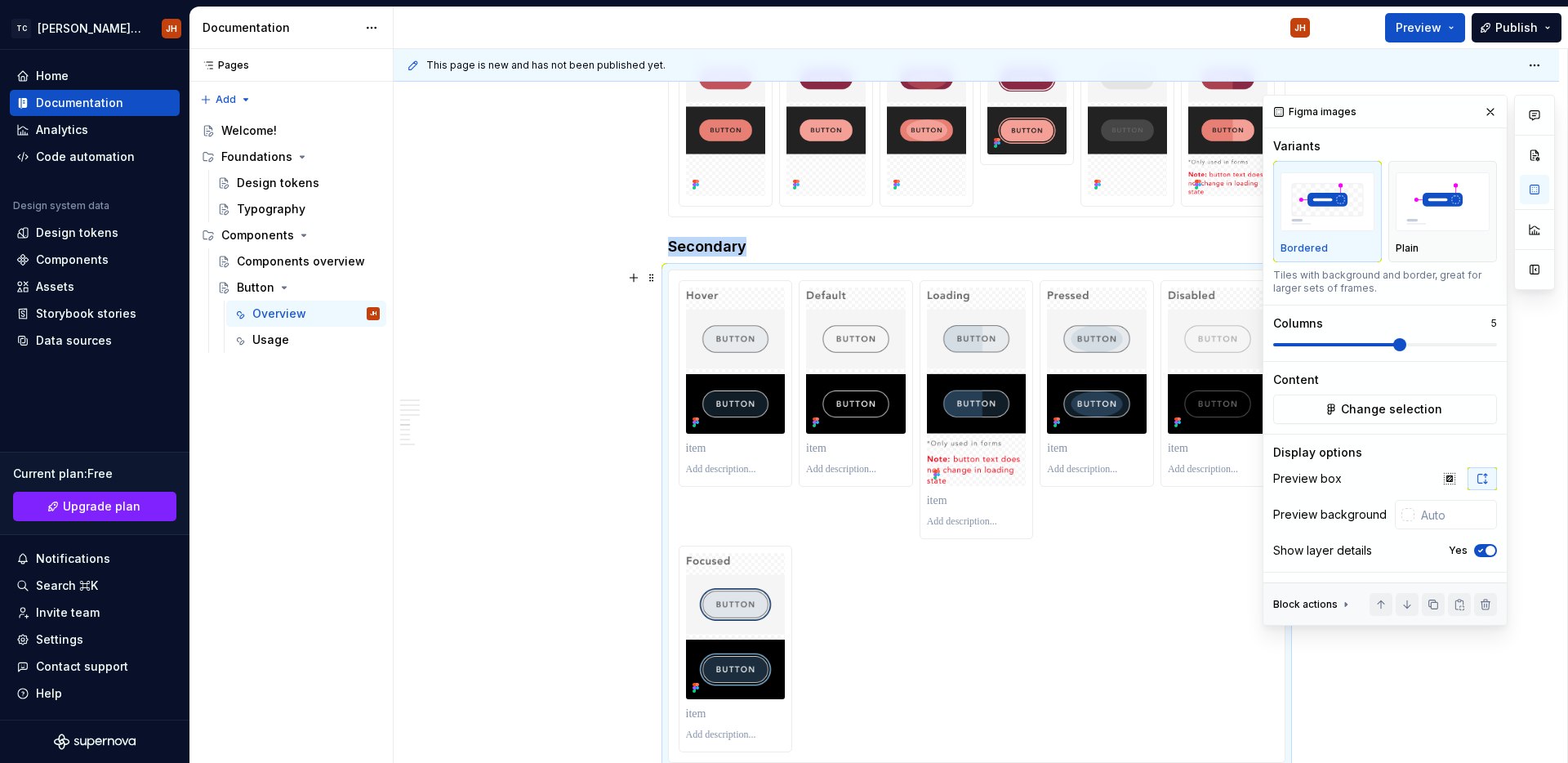 click at bounding box center [1400, 345] 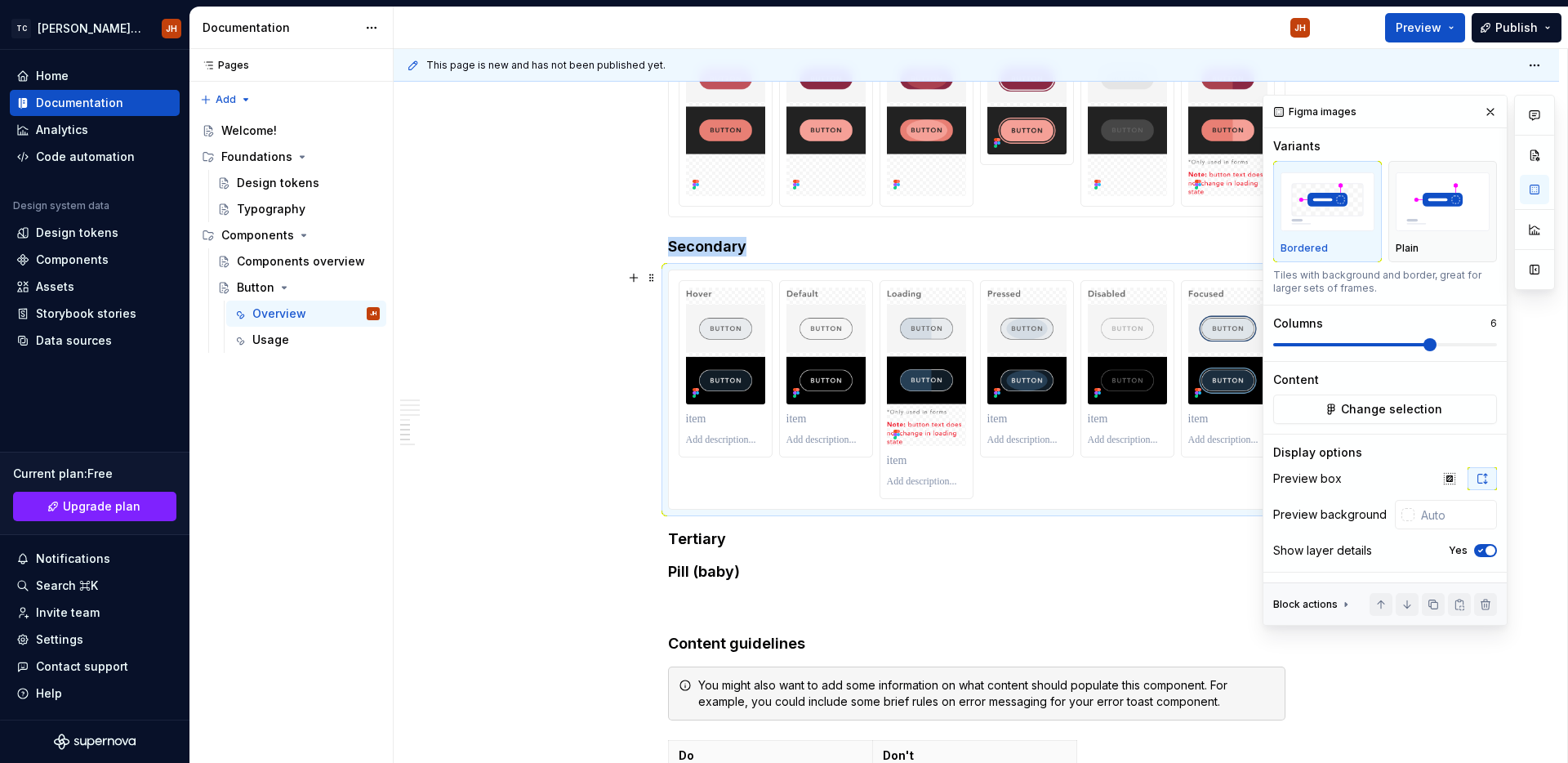click at bounding box center (1430, 345) 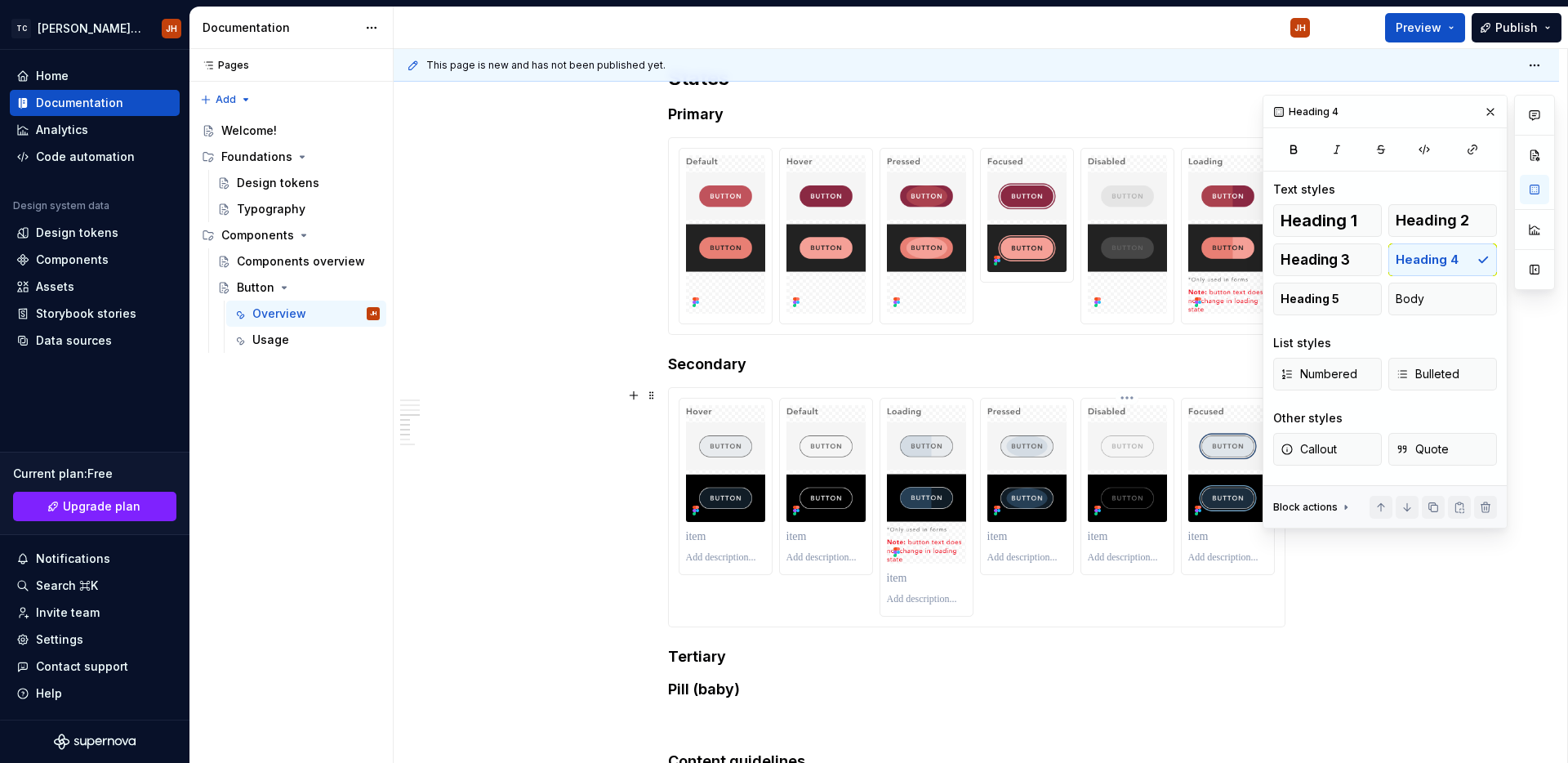 scroll, scrollTop: 1988, scrollLeft: 0, axis: vertical 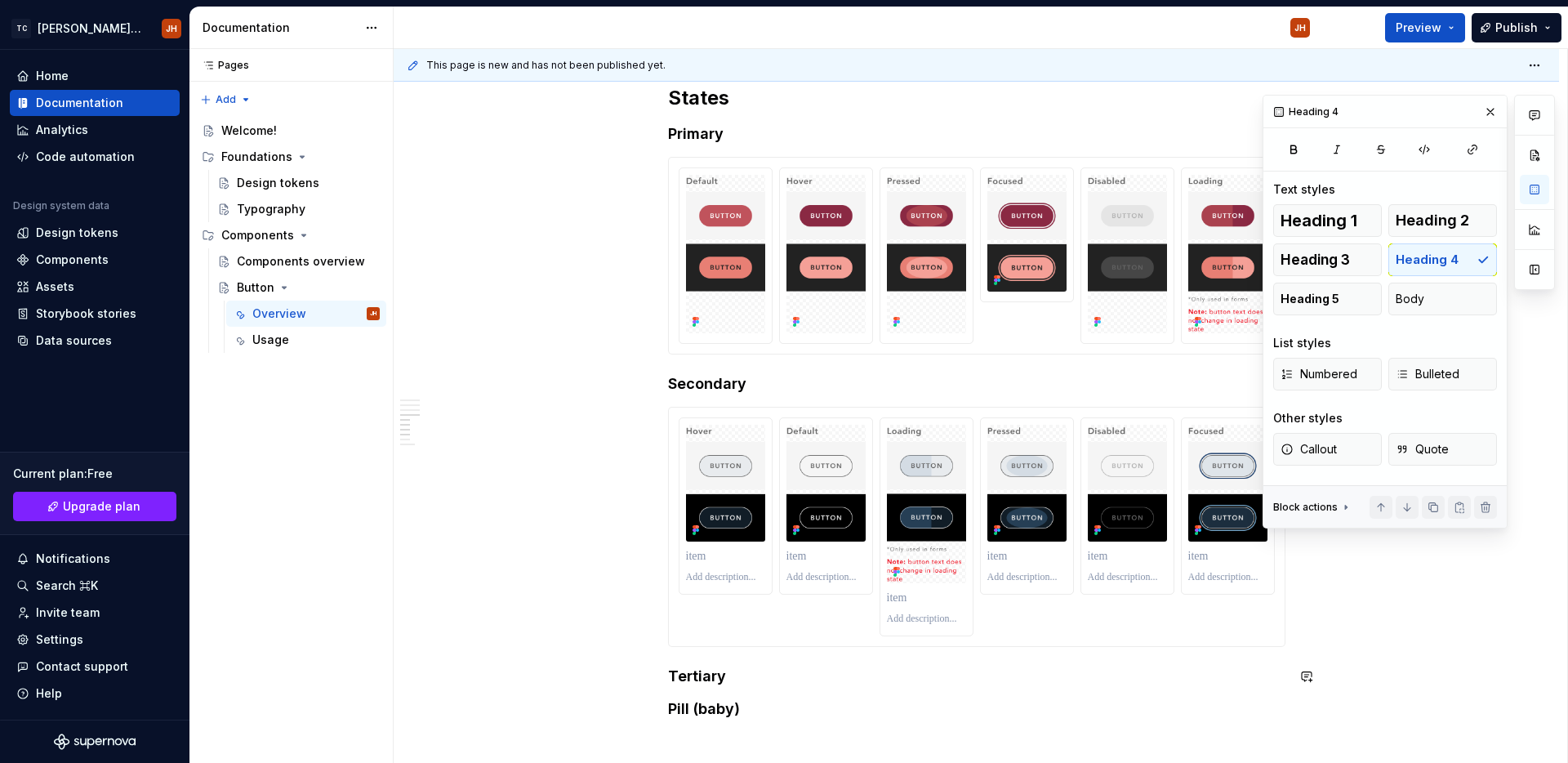 click on "**********" at bounding box center [977, -200] 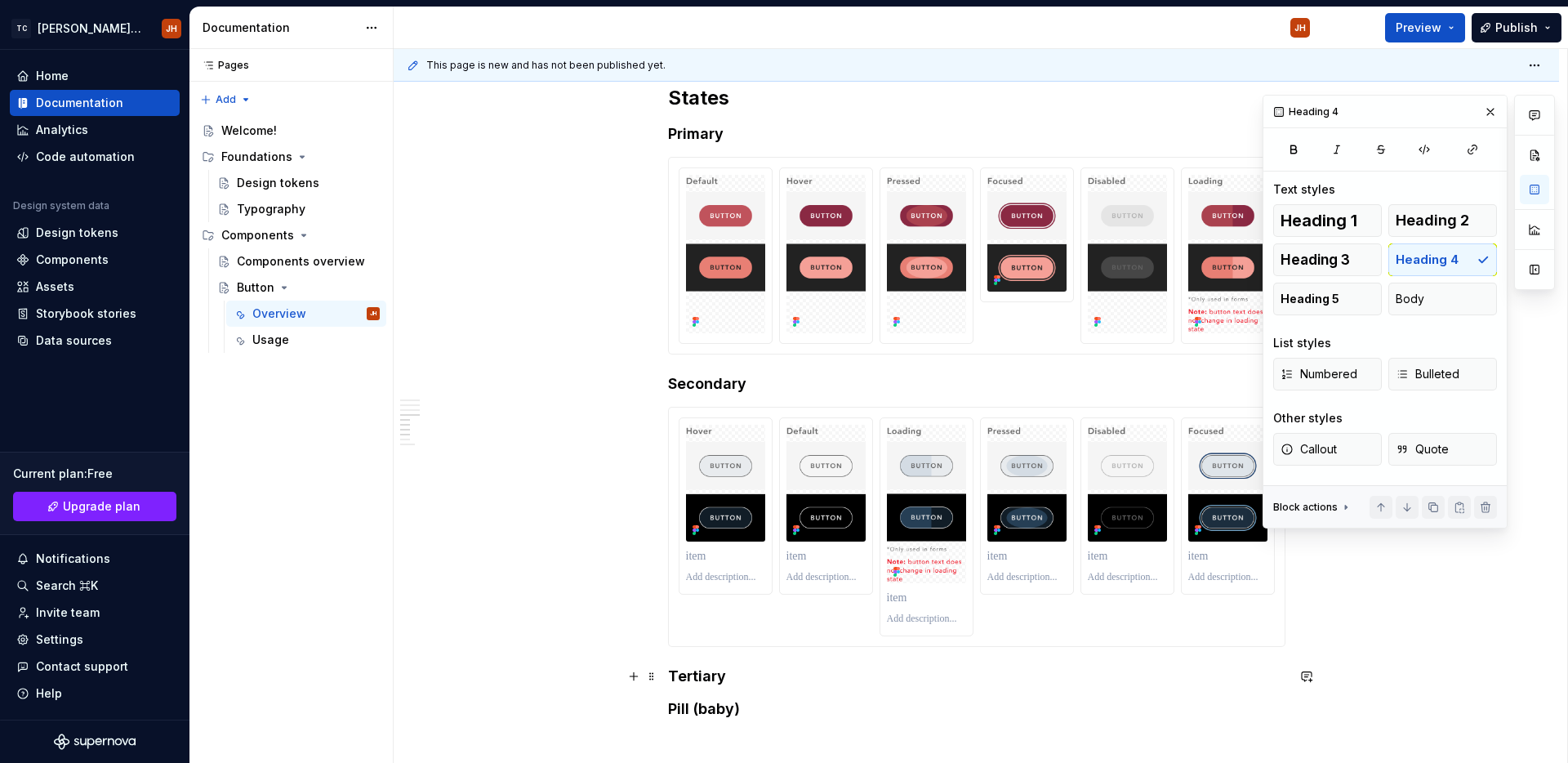 click on "Tertiary" at bounding box center (977, 676) 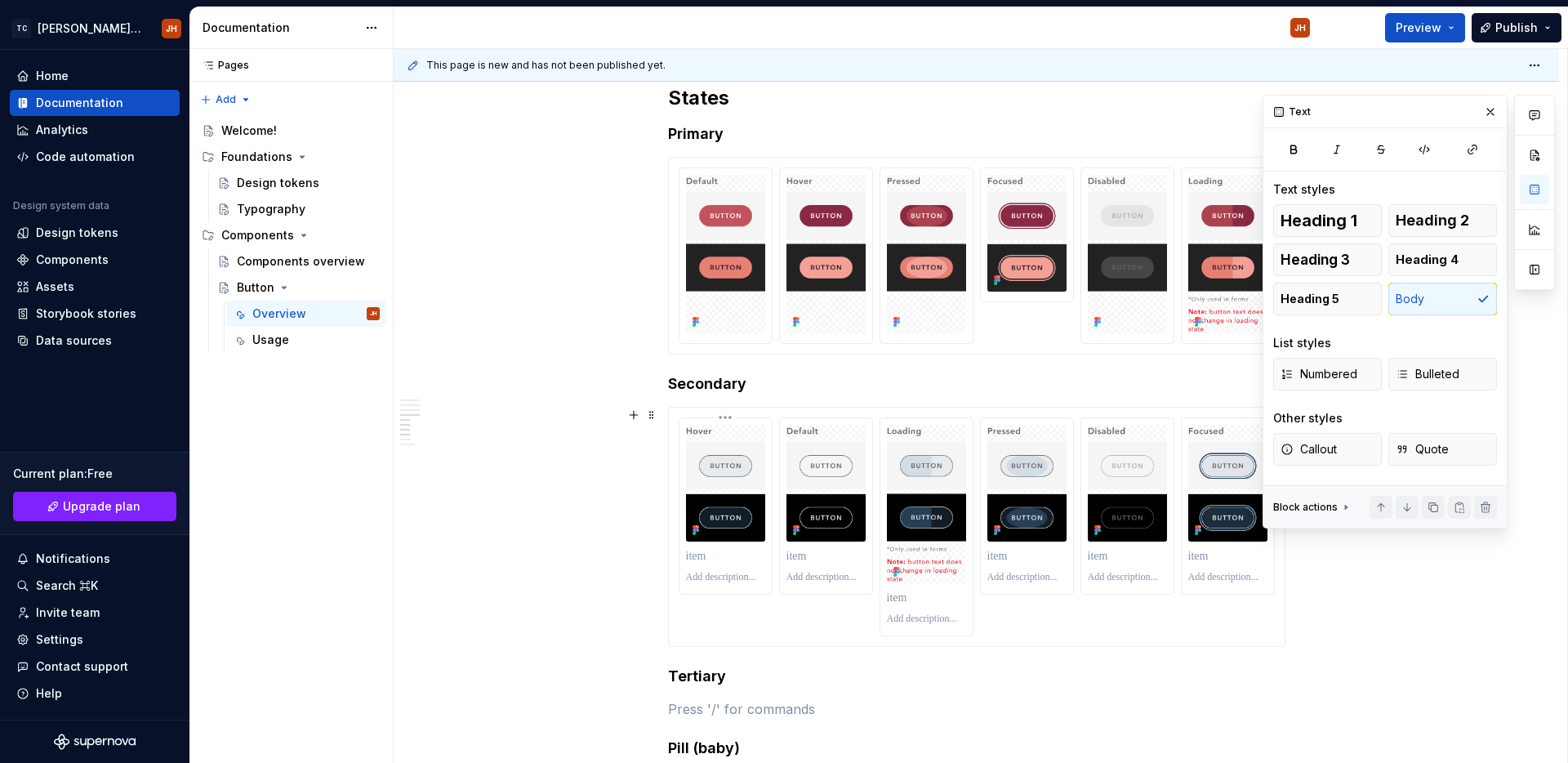 click at bounding box center (725, 556) 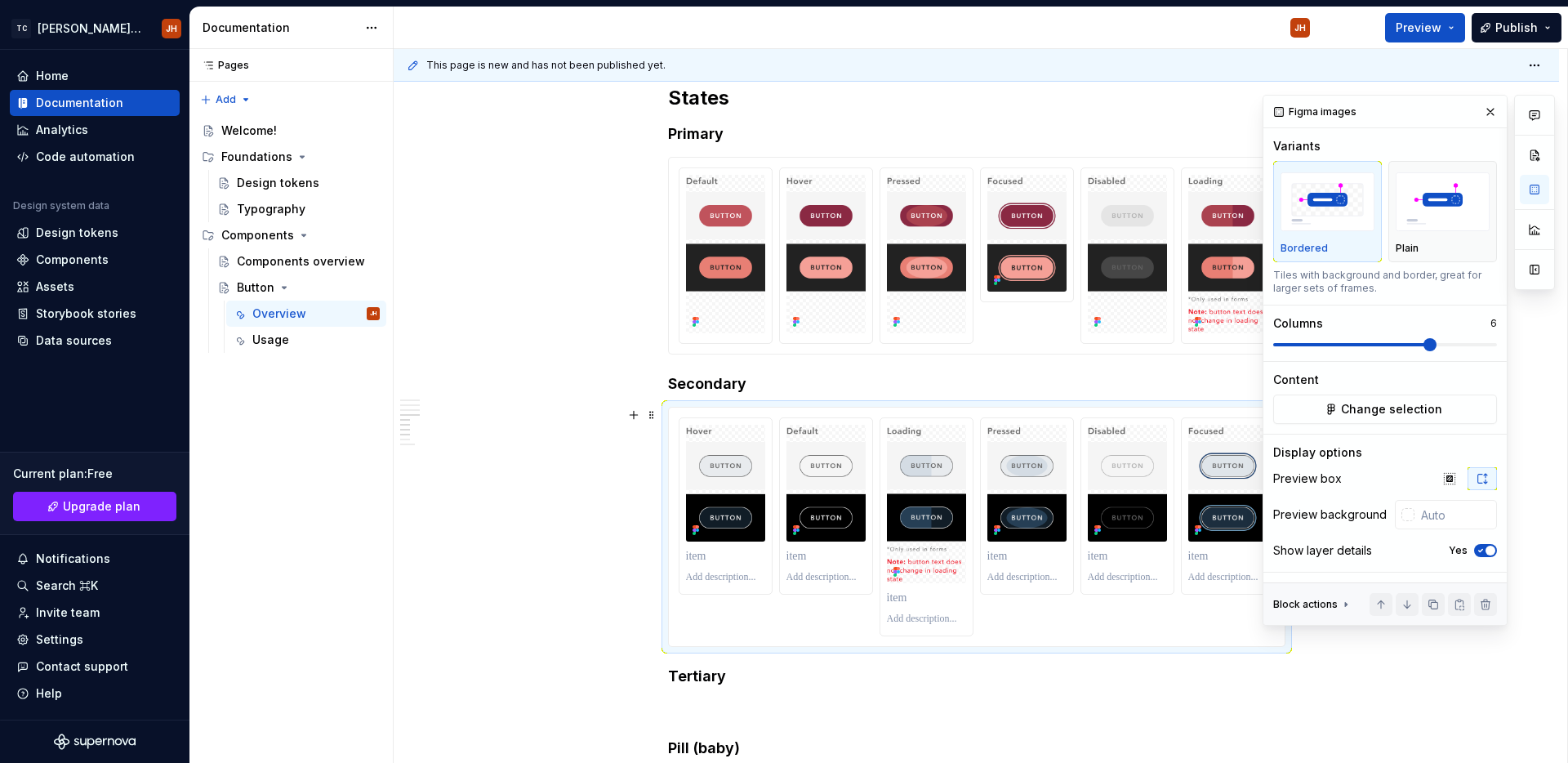 click 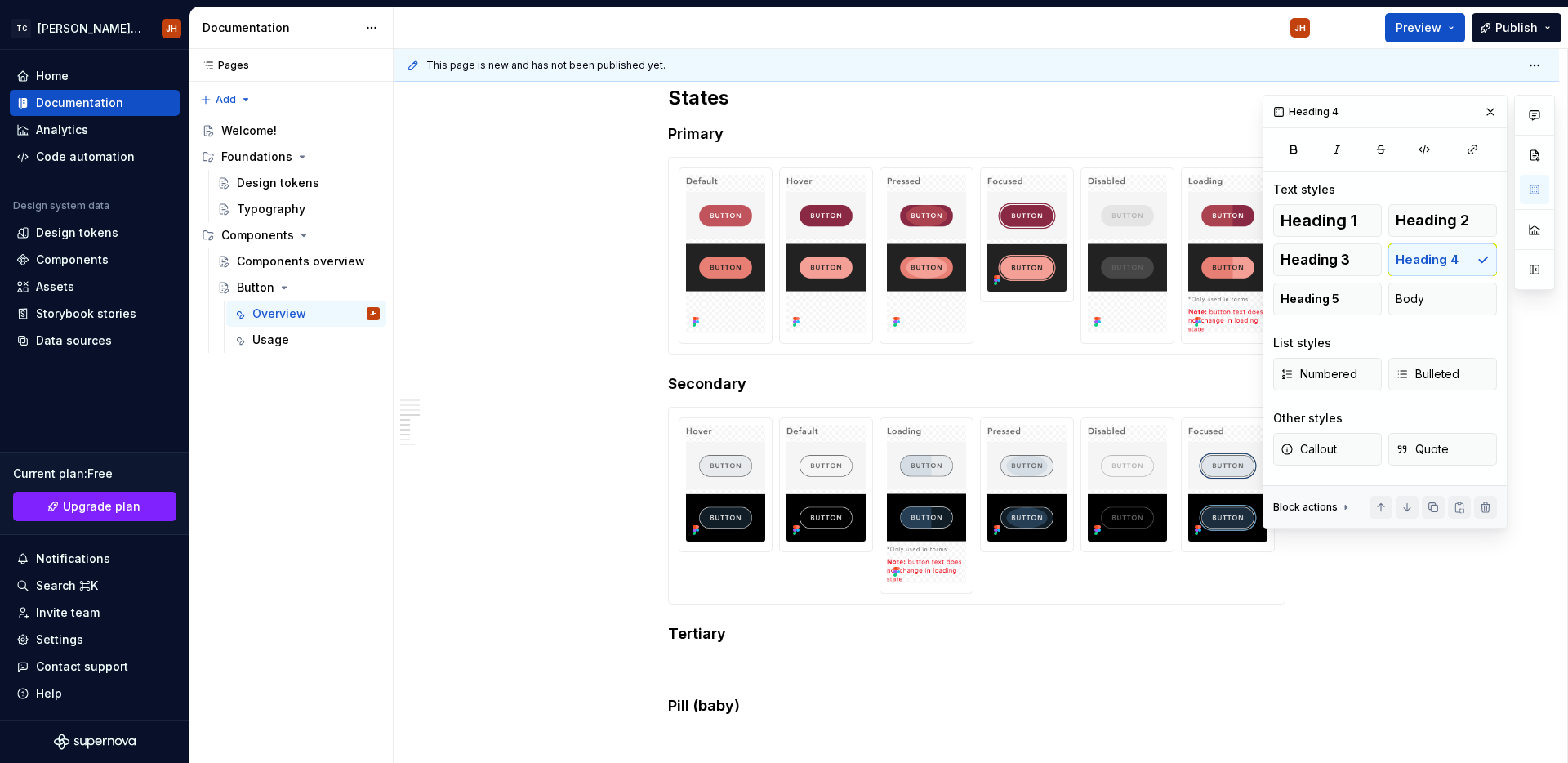 click on "**********" at bounding box center [977, -202] 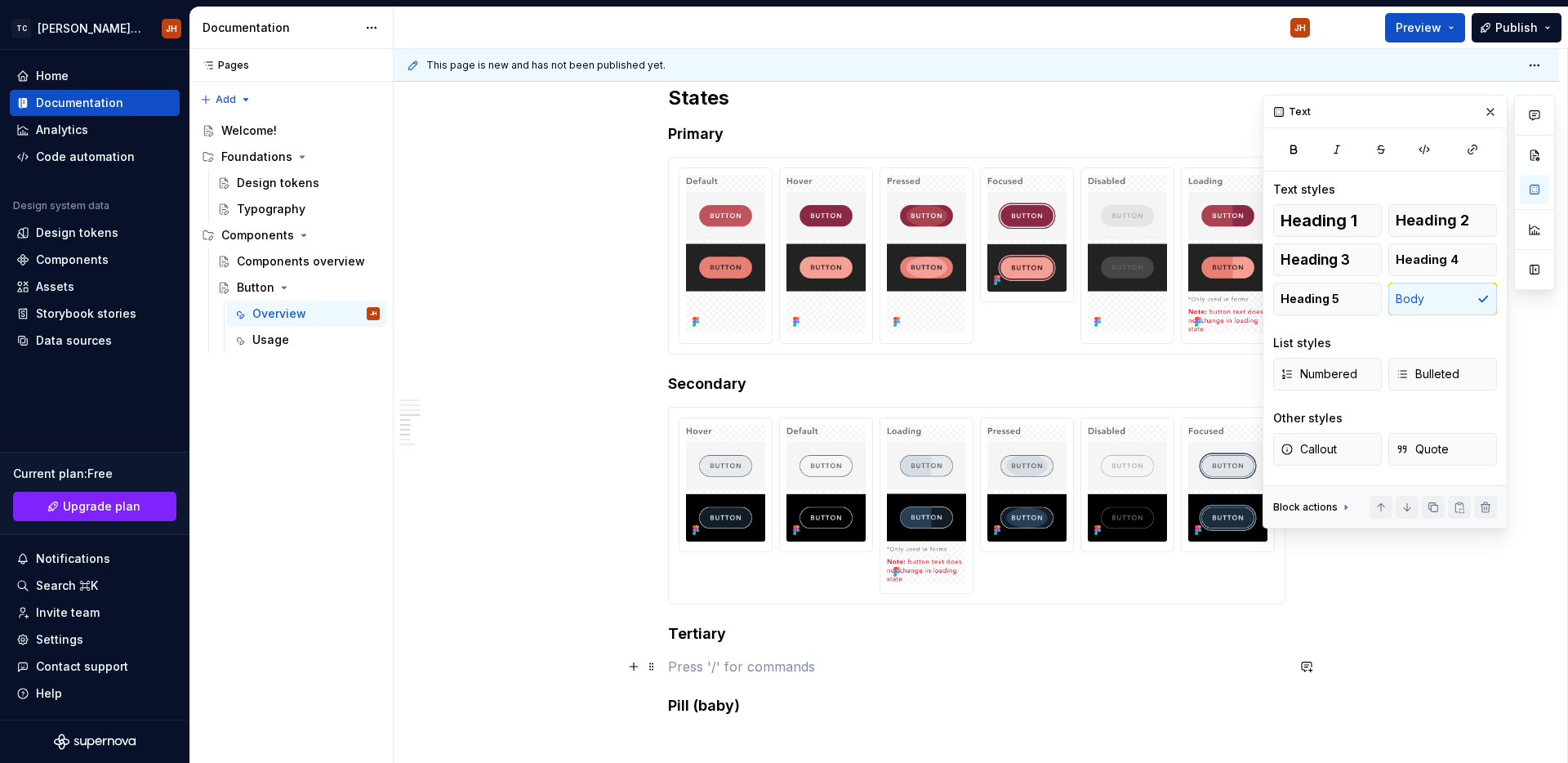 click at bounding box center [977, 667] 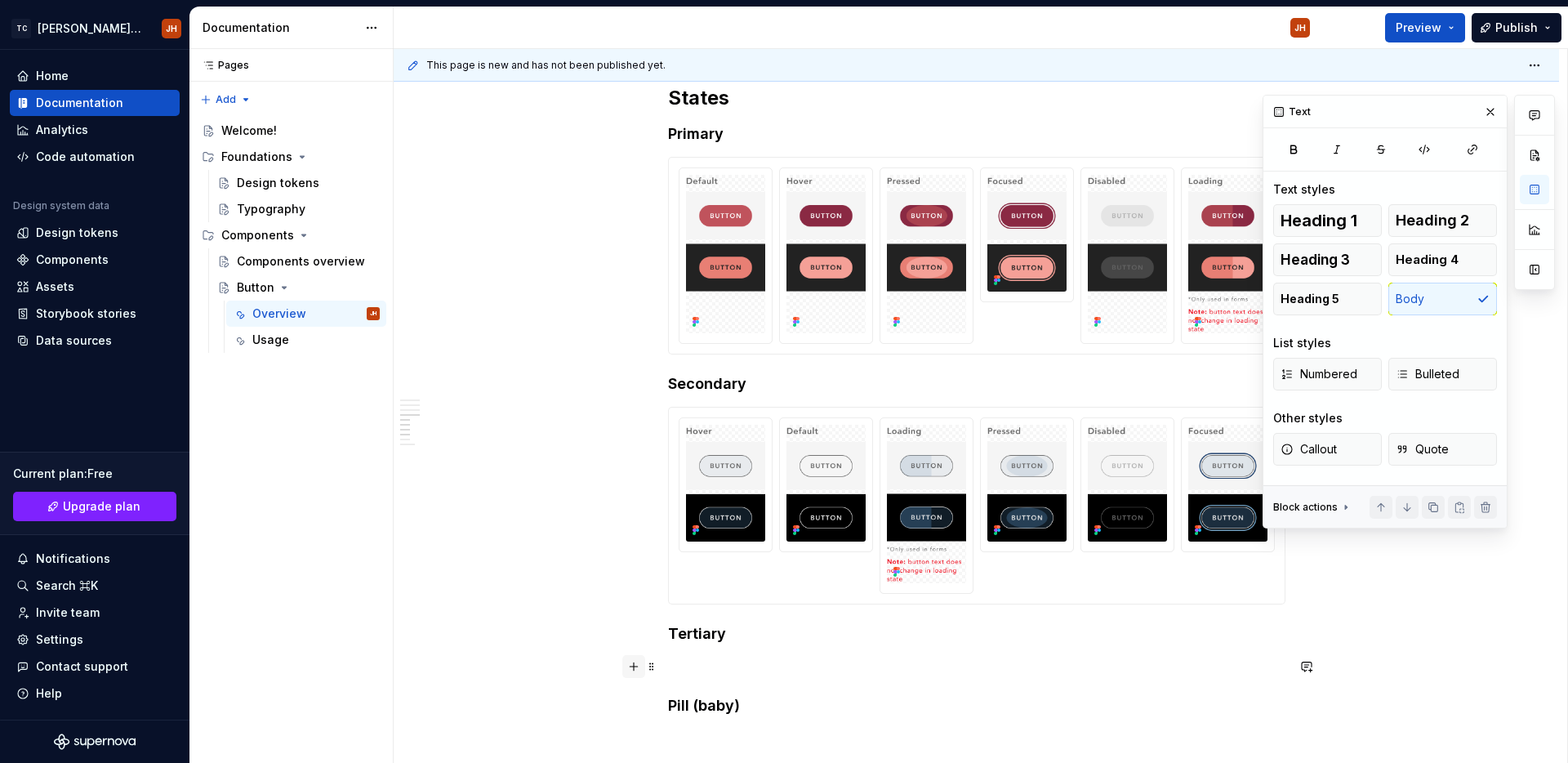 click at bounding box center [634, 667] 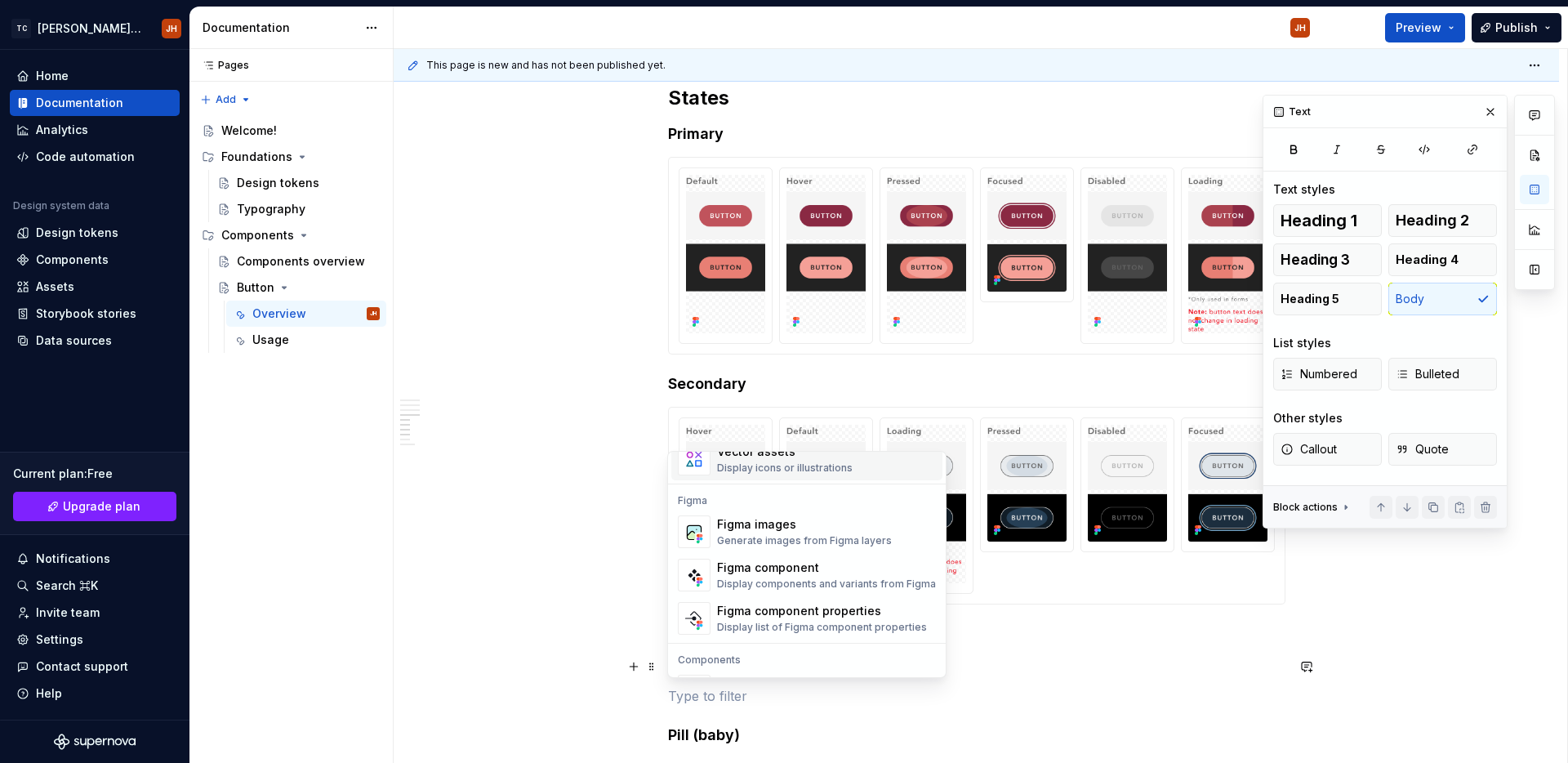 scroll, scrollTop: 1505, scrollLeft: 0, axis: vertical 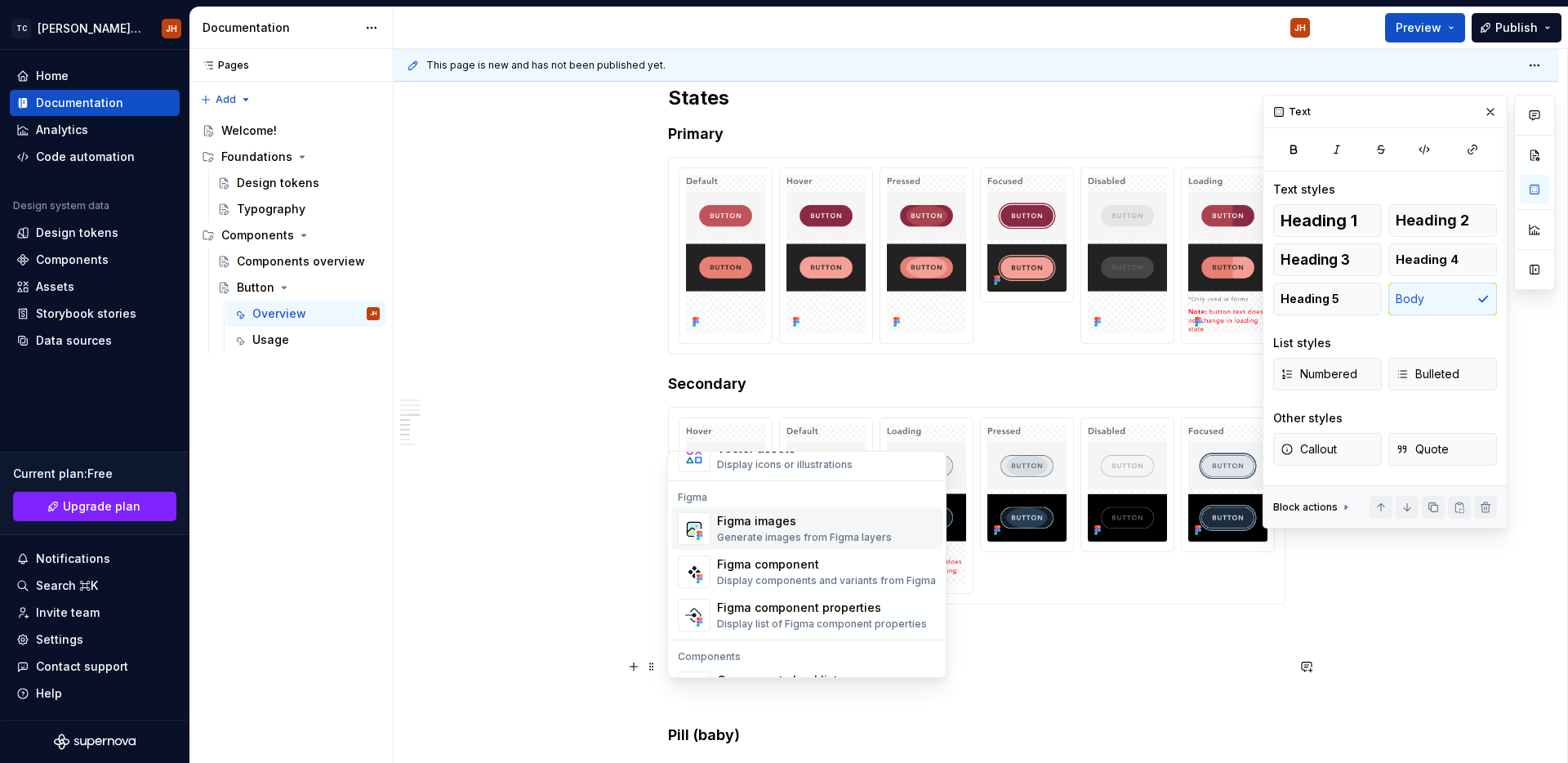 click on "Generate images from Figma layers" at bounding box center [804, 538] 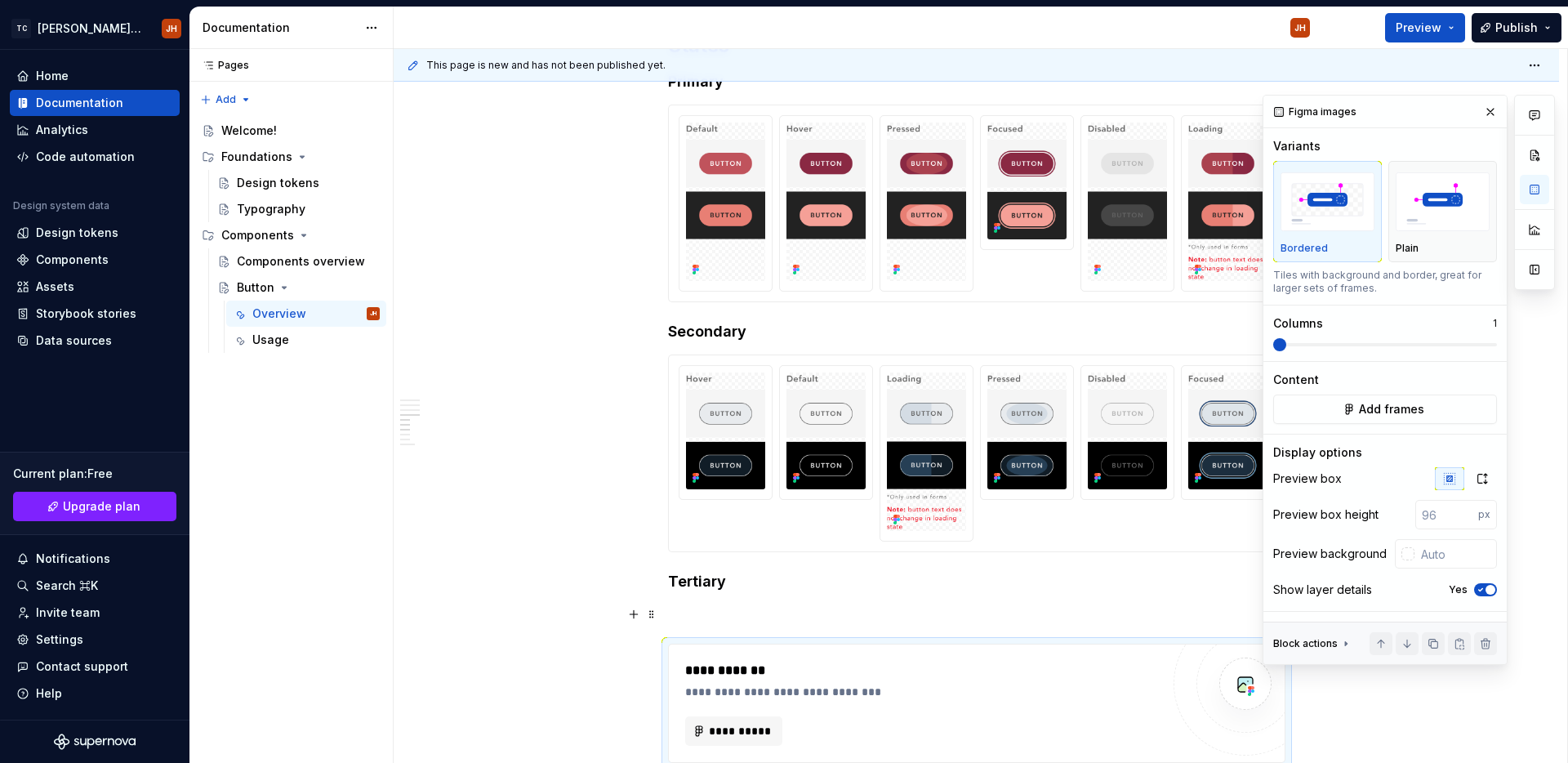 click at bounding box center [977, 614] 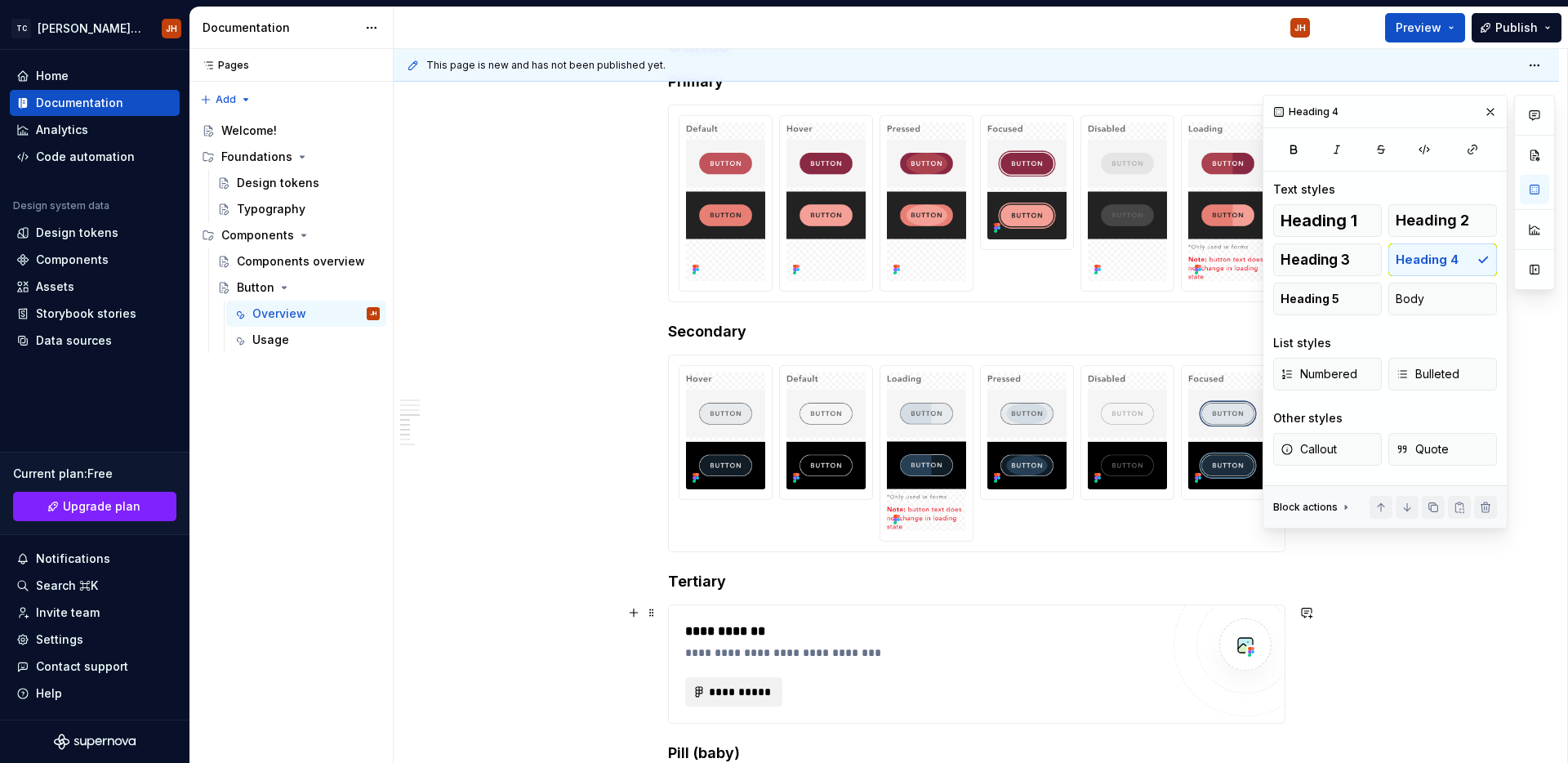 click on "**********" at bounding box center [741, 692] 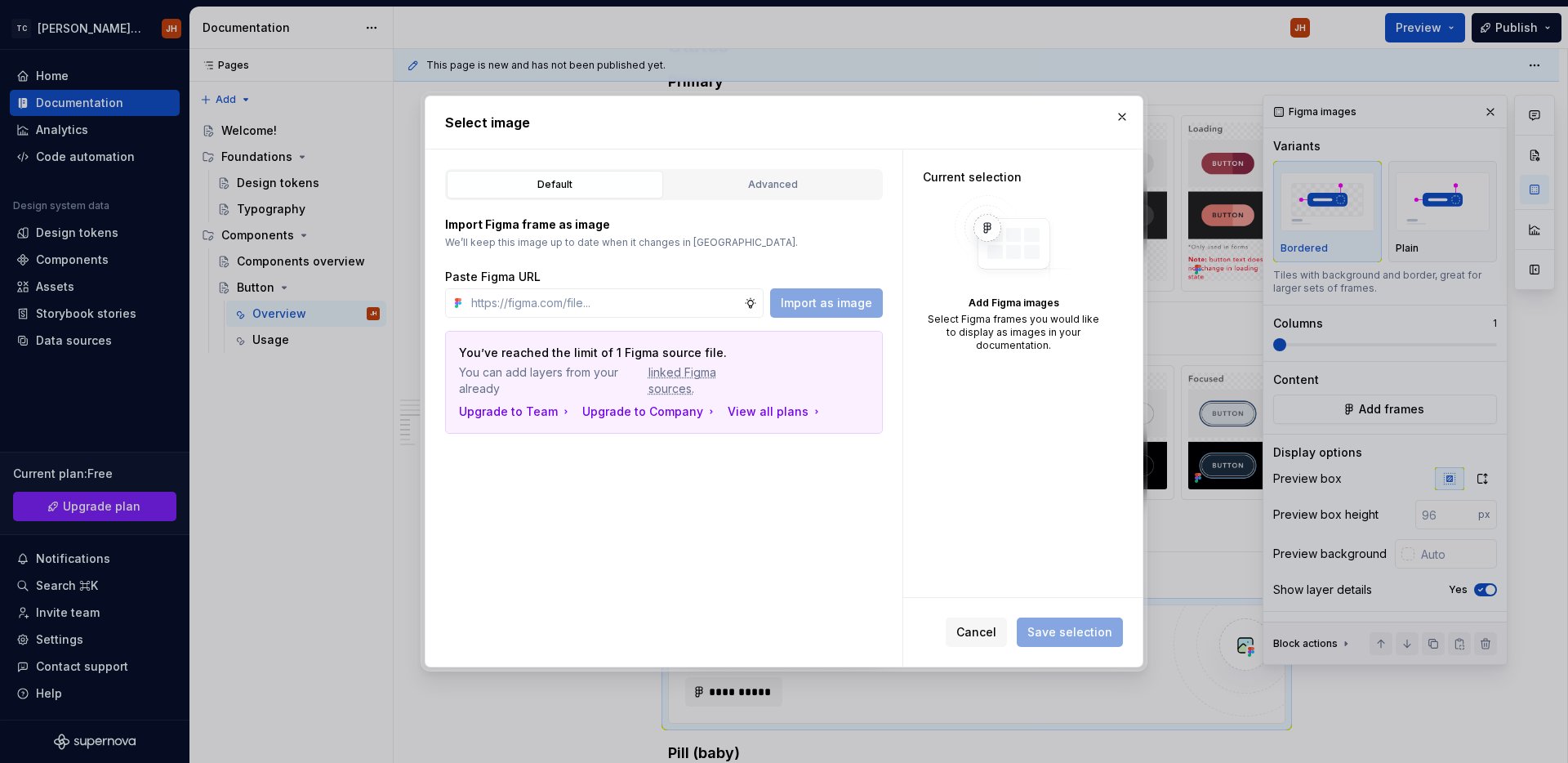 click on "Default Advanced Import Figma frame as image We’ll keep this image up to date when it changes in Figma. Paste Figma URL Import as image You’ve reached the limit of 1 Figma source file. You can add layers from your already linked Figma sources. Upgrade to Team Upgrade to Company View all plans Figma file [GEOGRAPHIC_DATA][PERSON_NAME]" at bounding box center (664, 408) 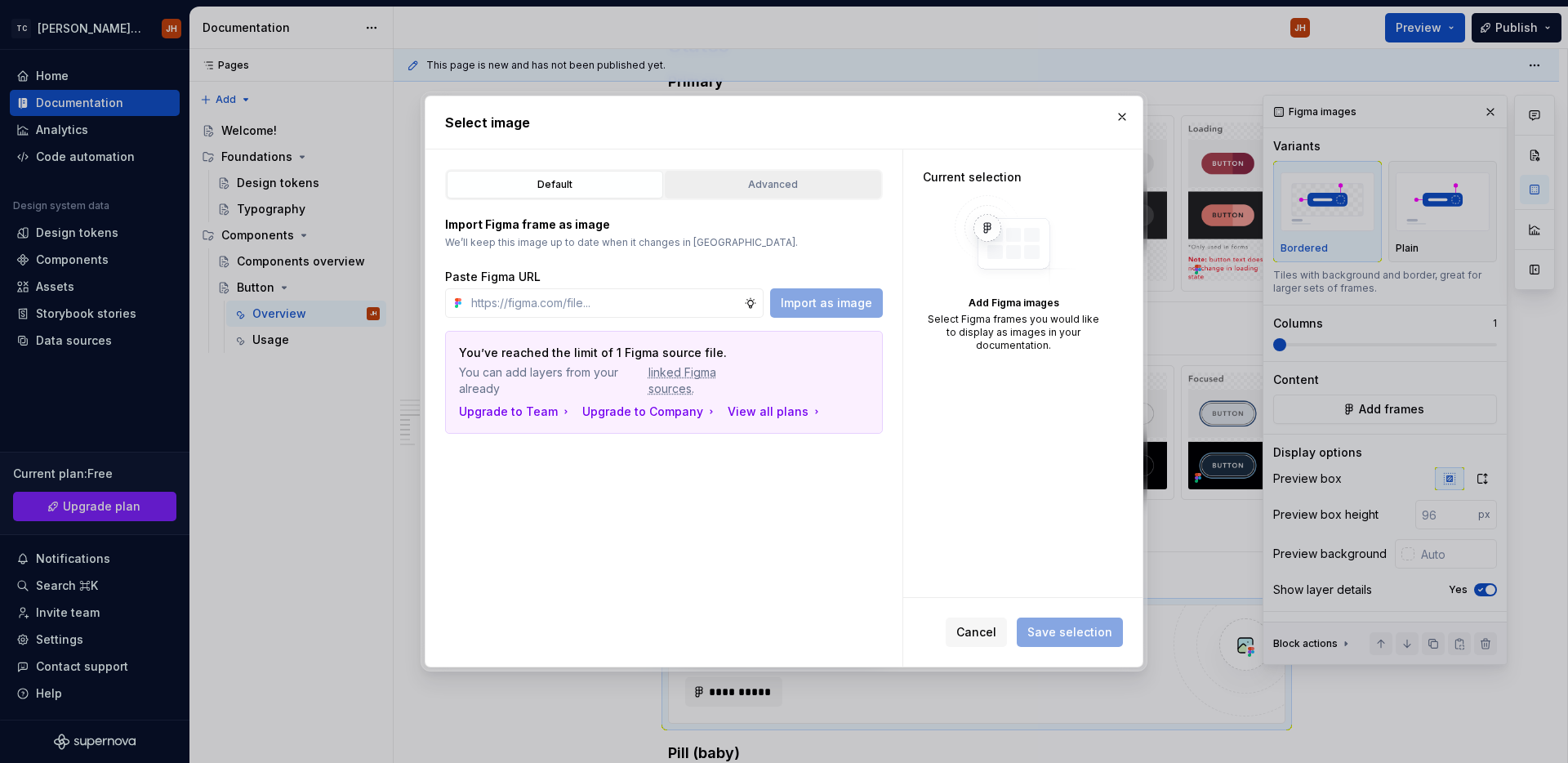 click on "Advanced" at bounding box center [773, 185] 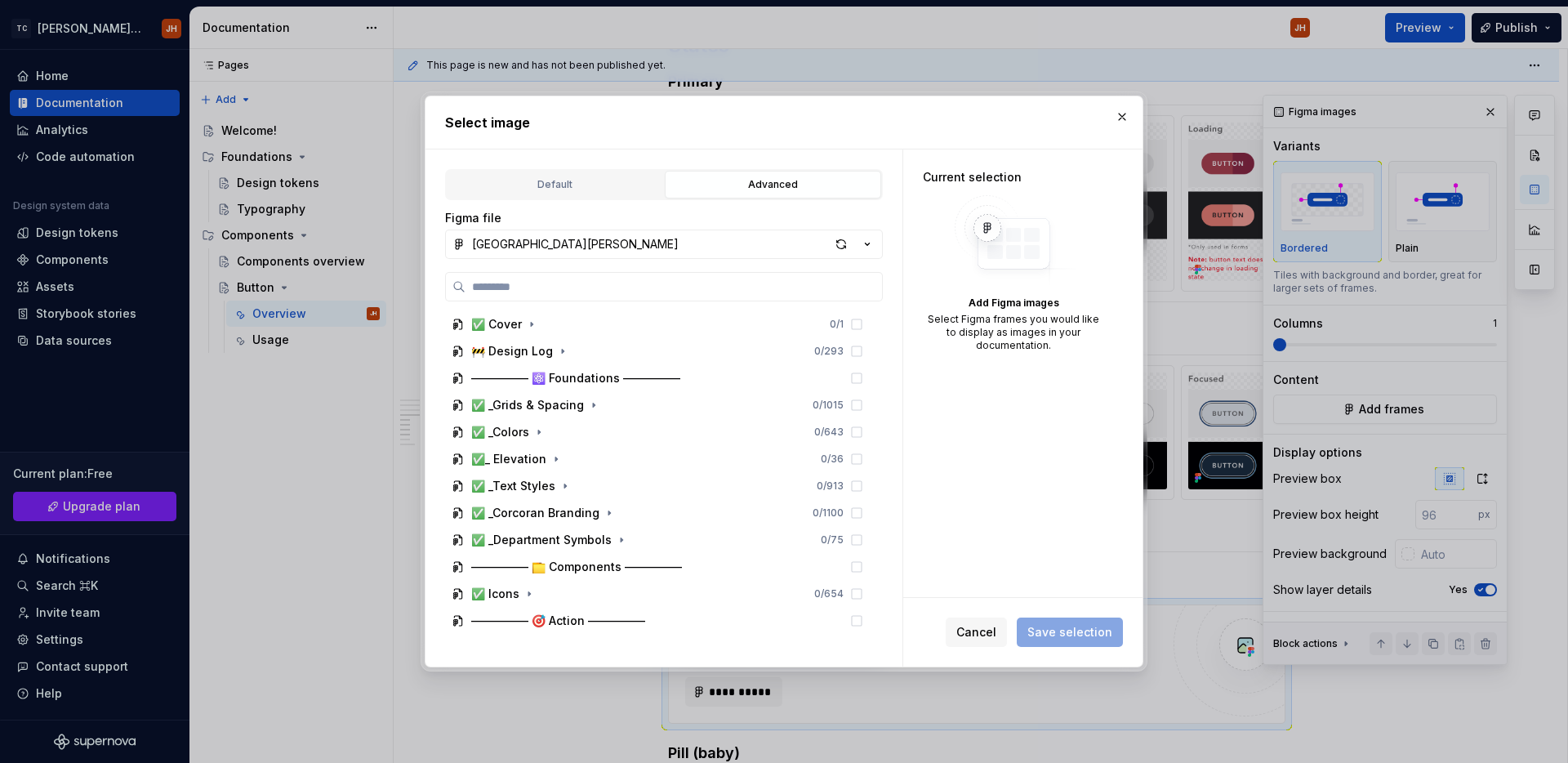 scroll, scrollTop: 316, scrollLeft: 0, axis: vertical 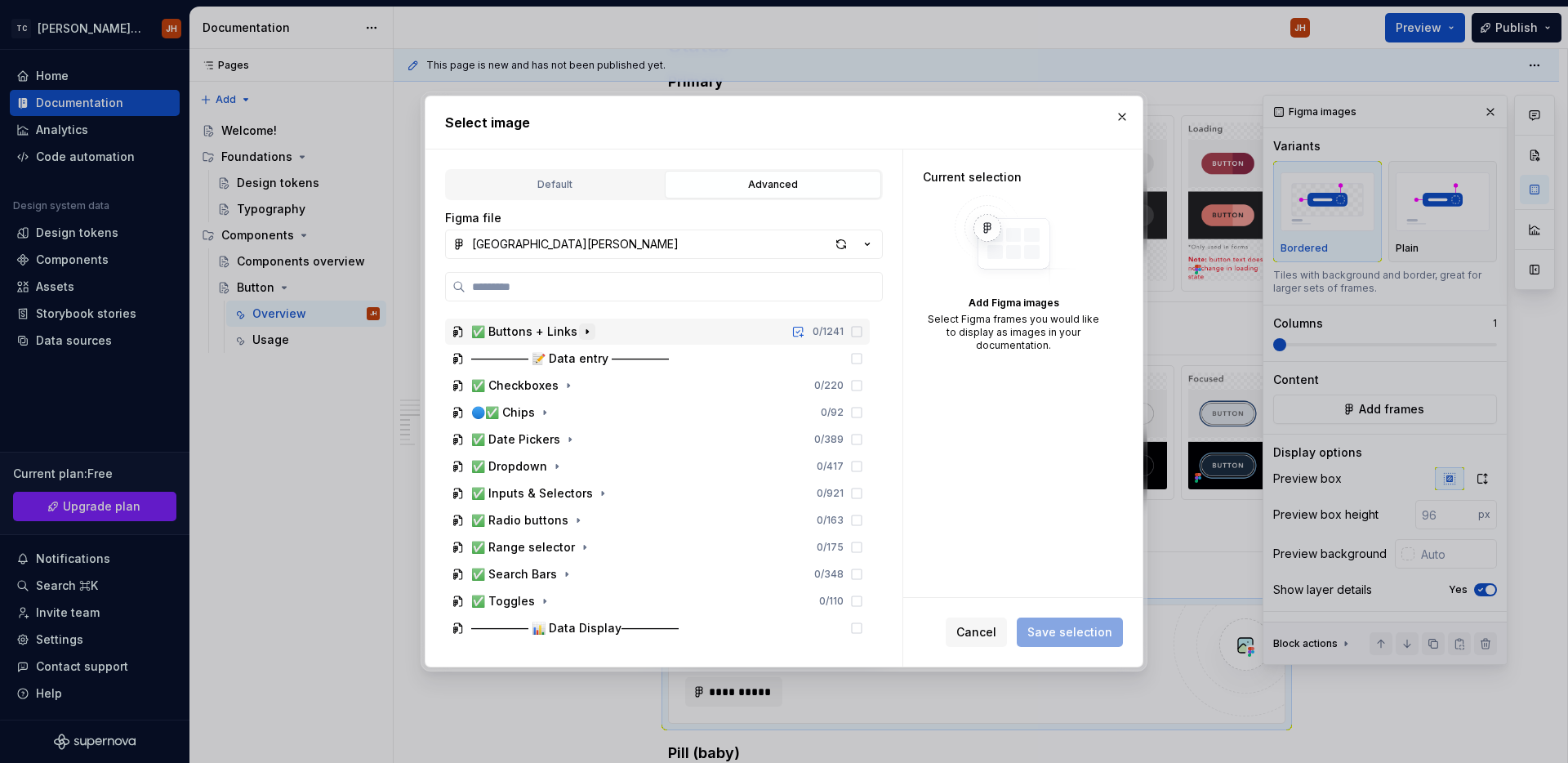 click 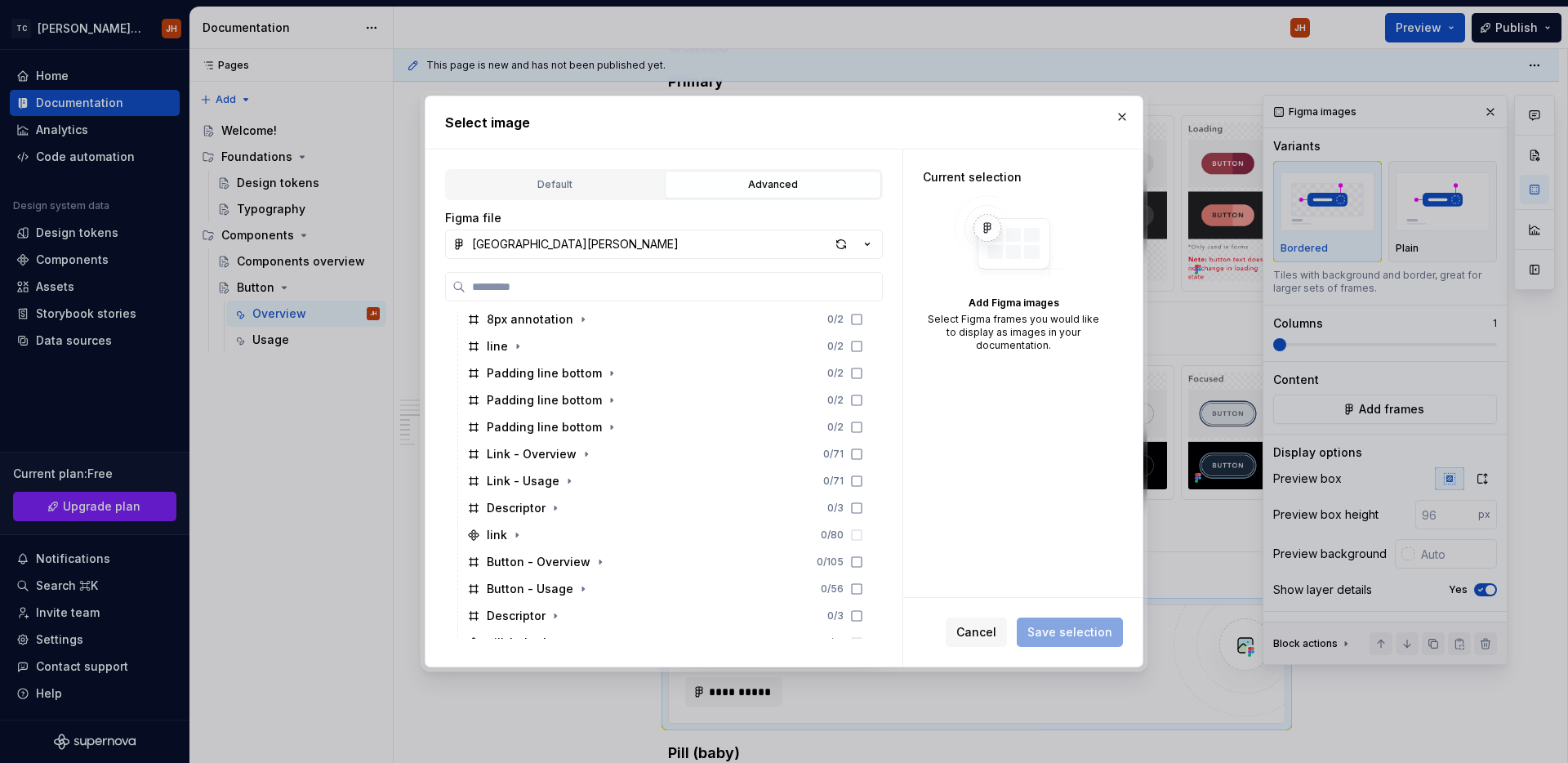 scroll, scrollTop: 948, scrollLeft: 0, axis: vertical 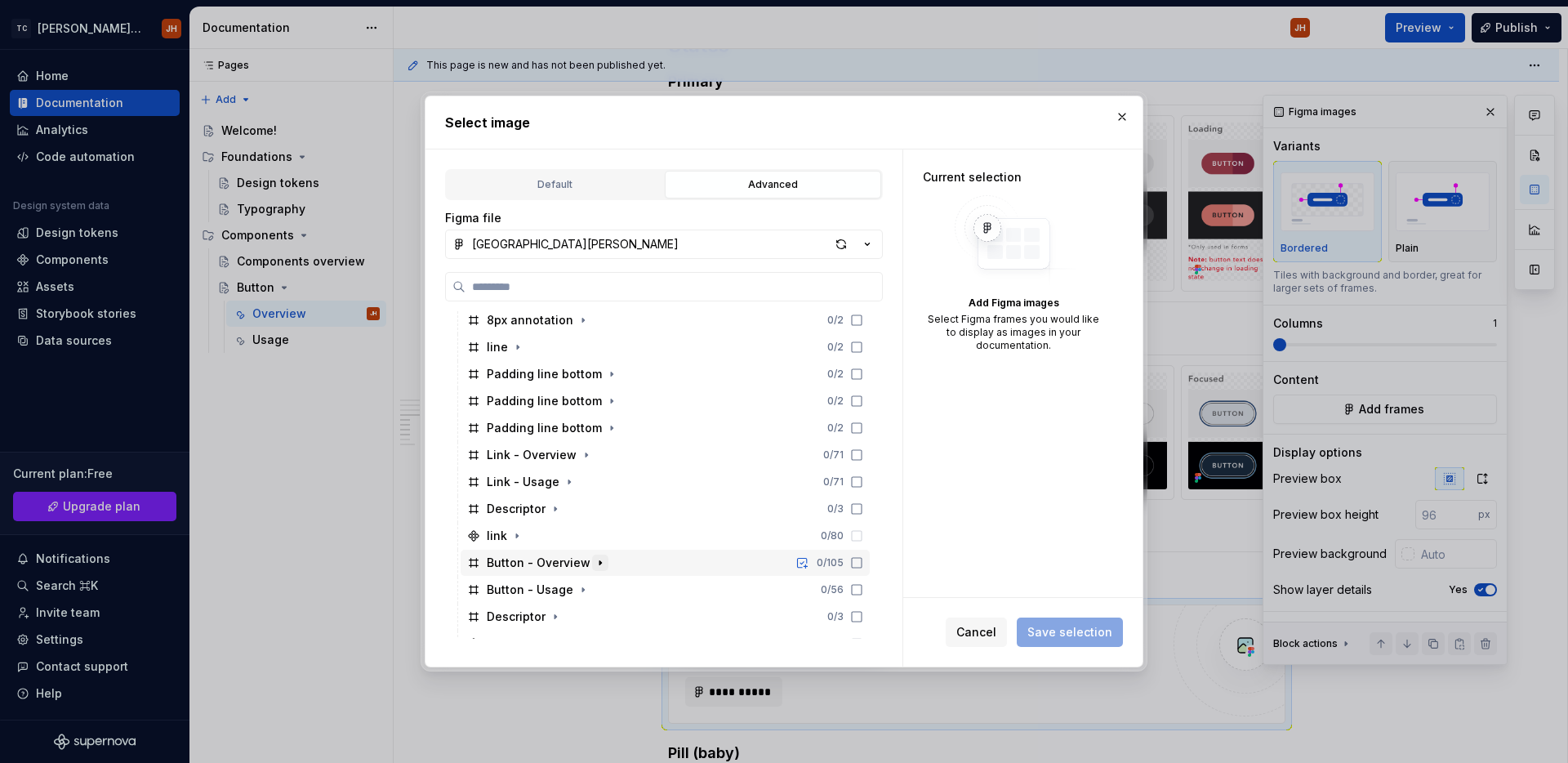click at bounding box center (600, 563) 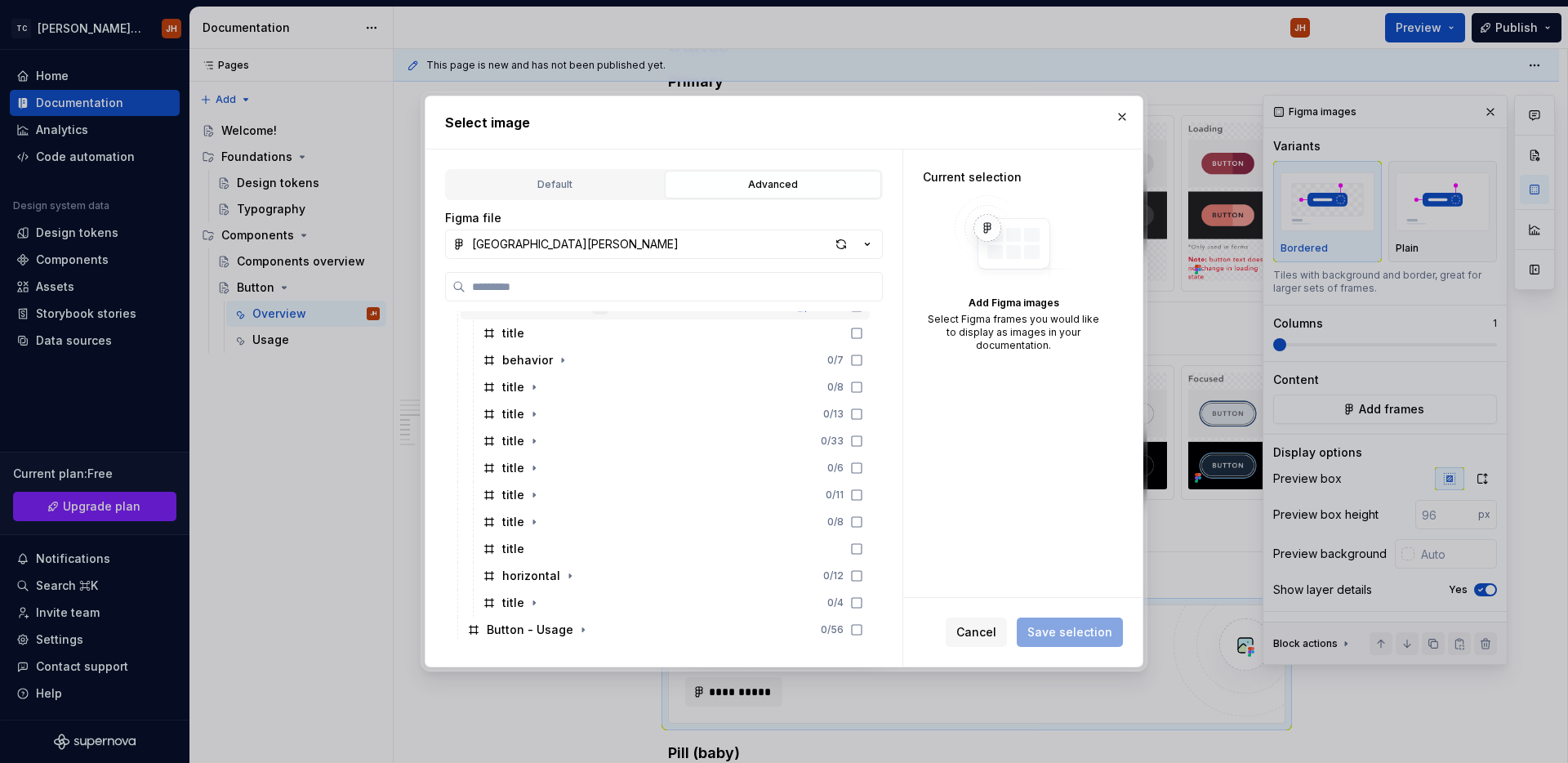 scroll, scrollTop: 1223, scrollLeft: 0, axis: vertical 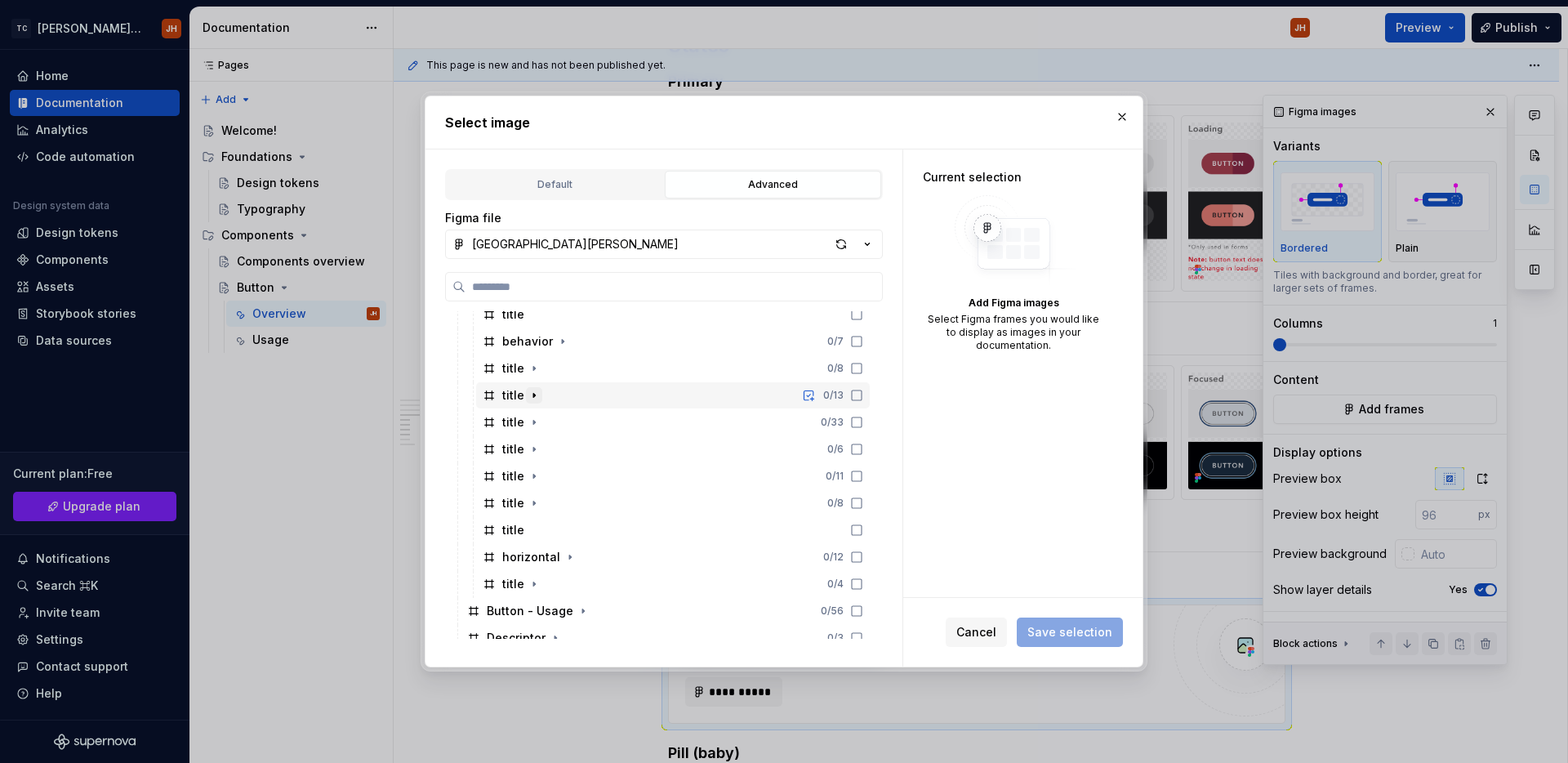 click 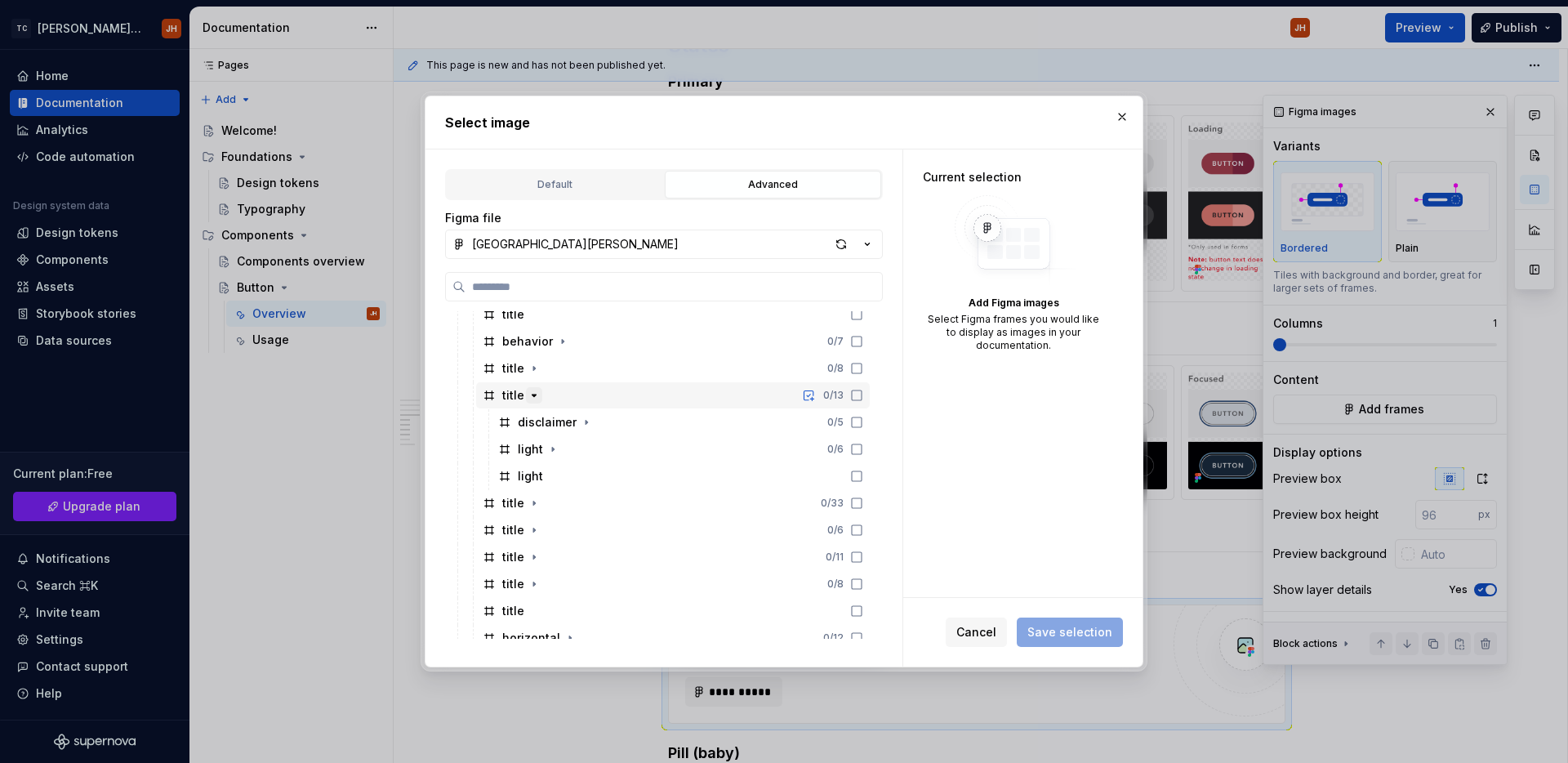 click 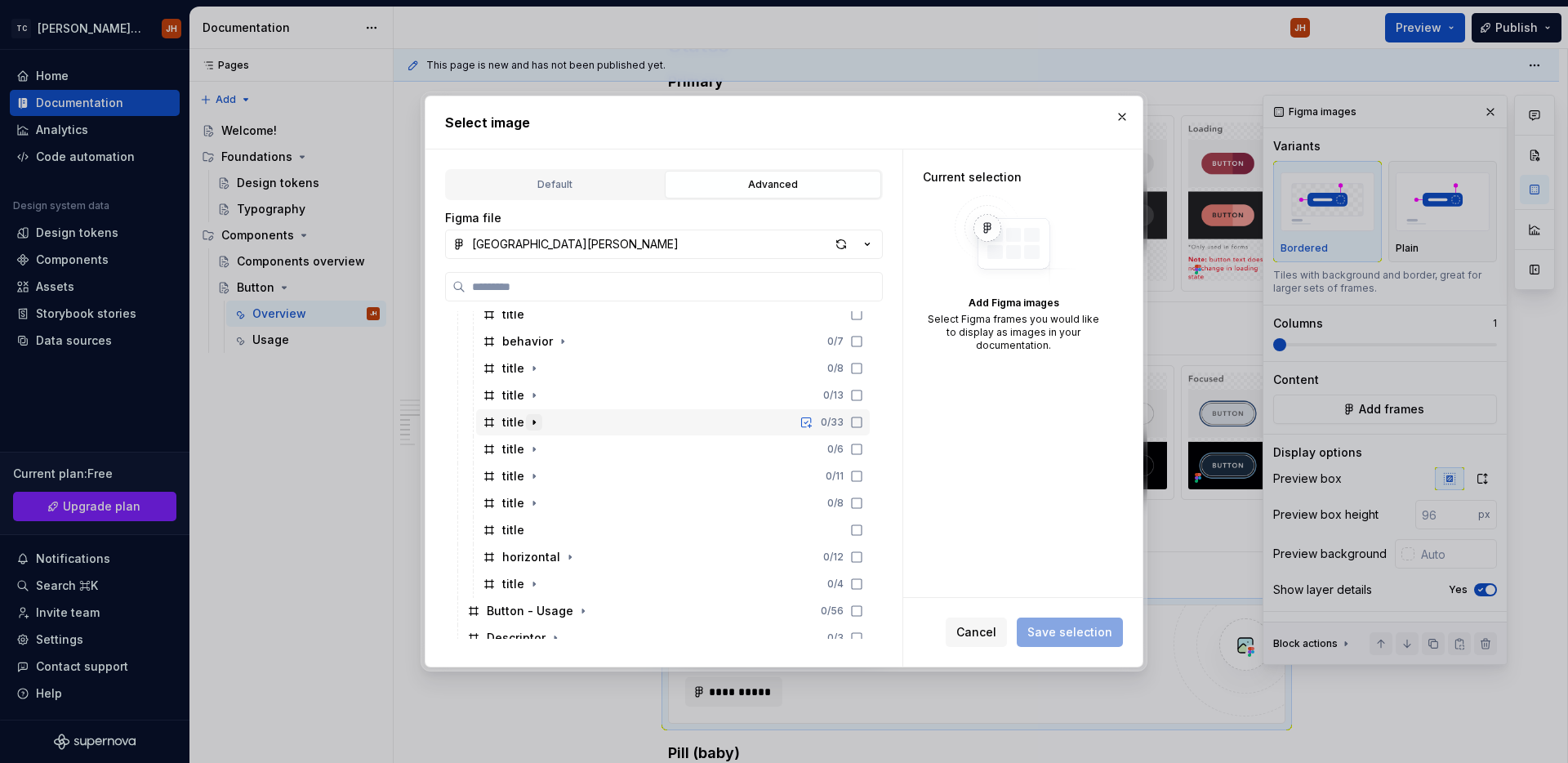 click 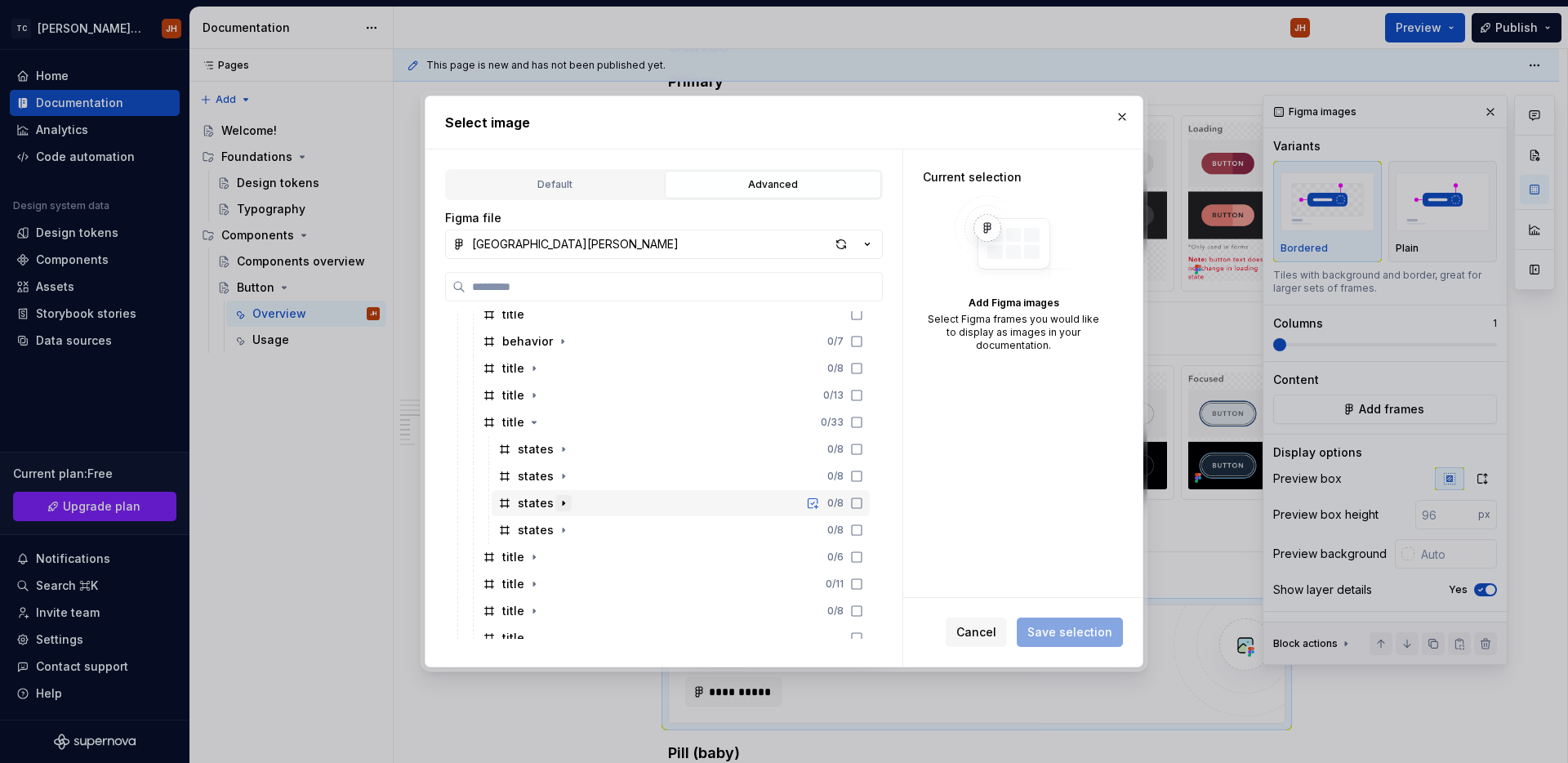click 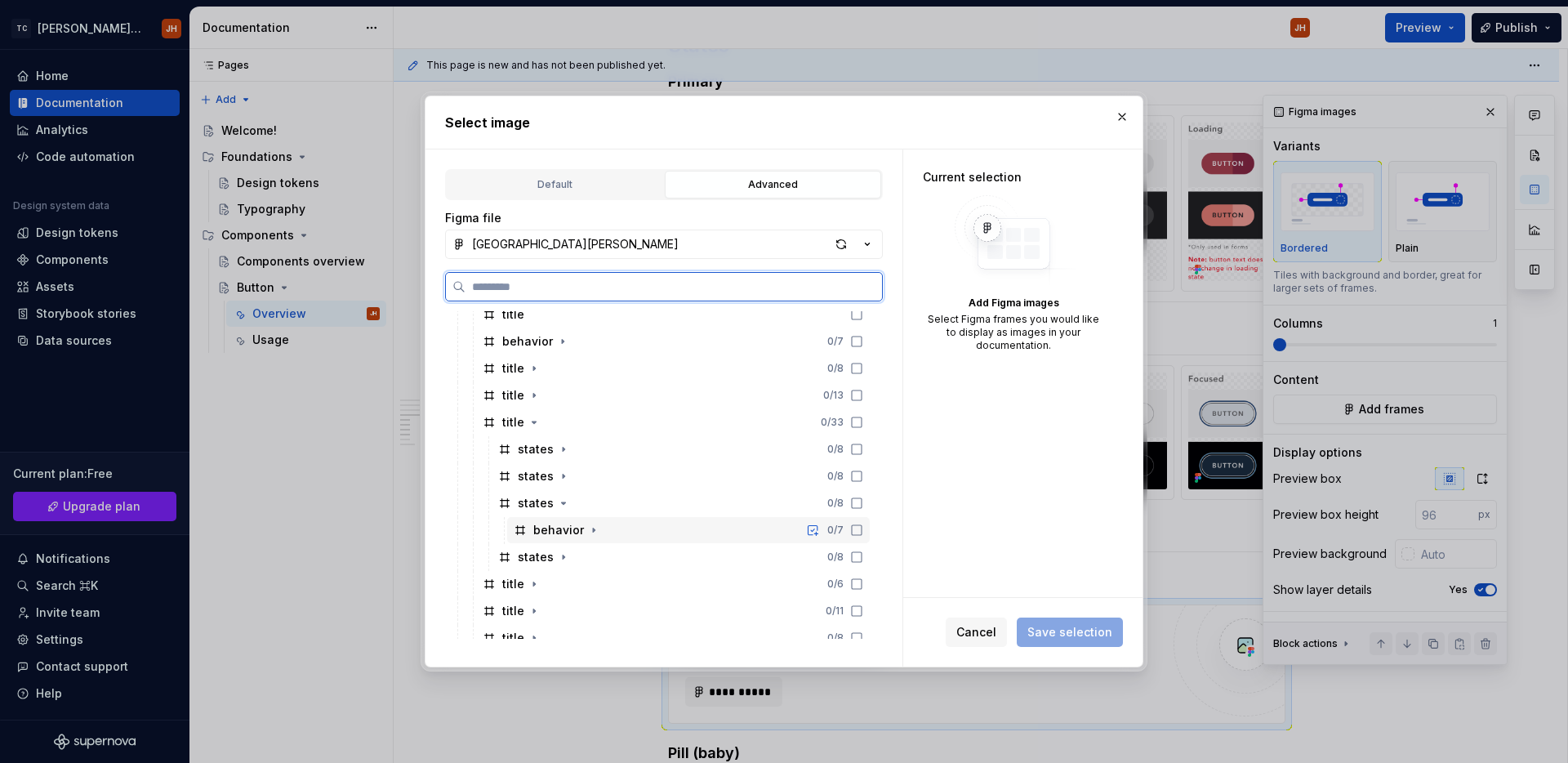 click on "behavior 0 / 7" at bounding box center (688, 530) 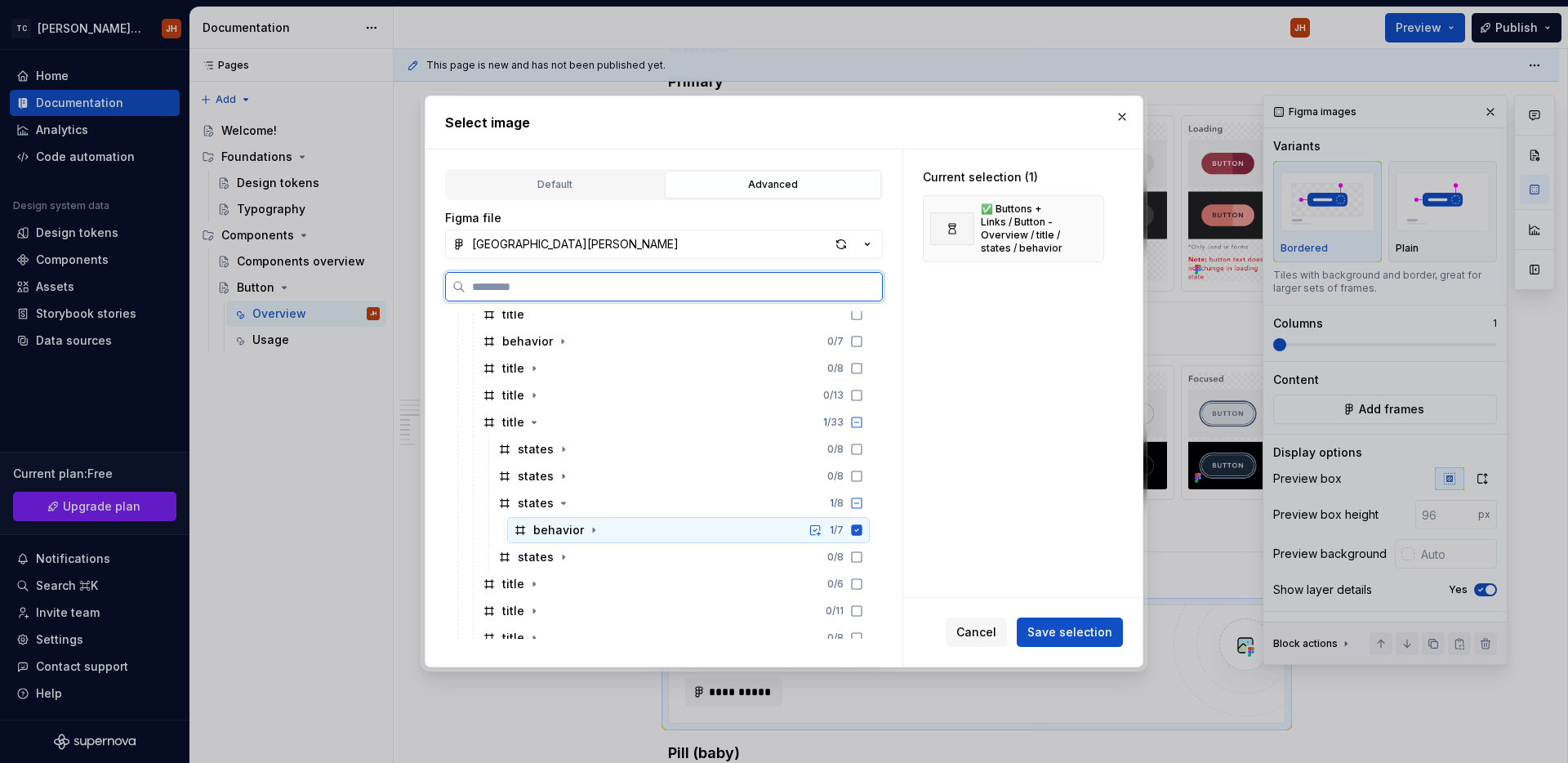 click 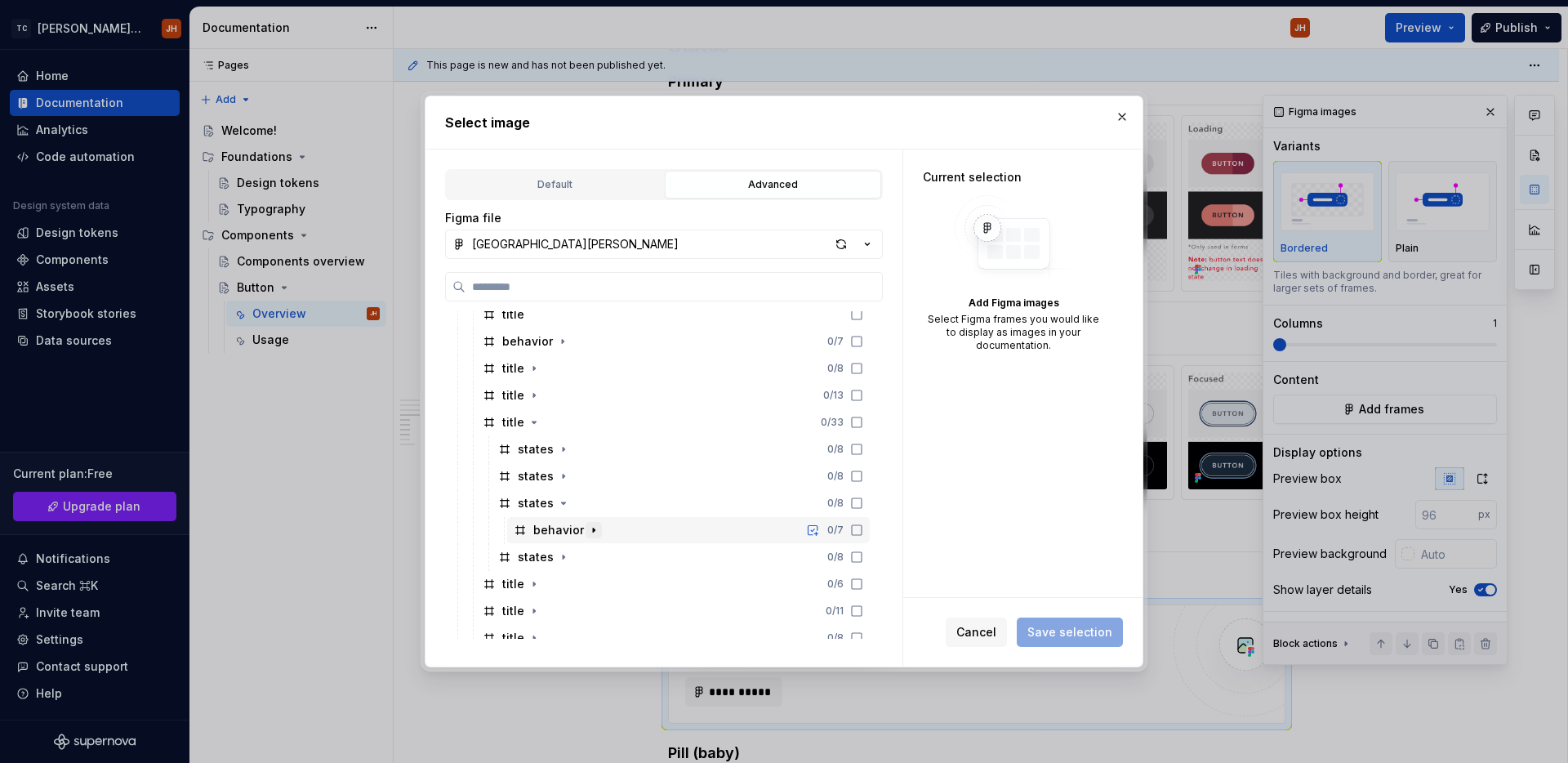 click 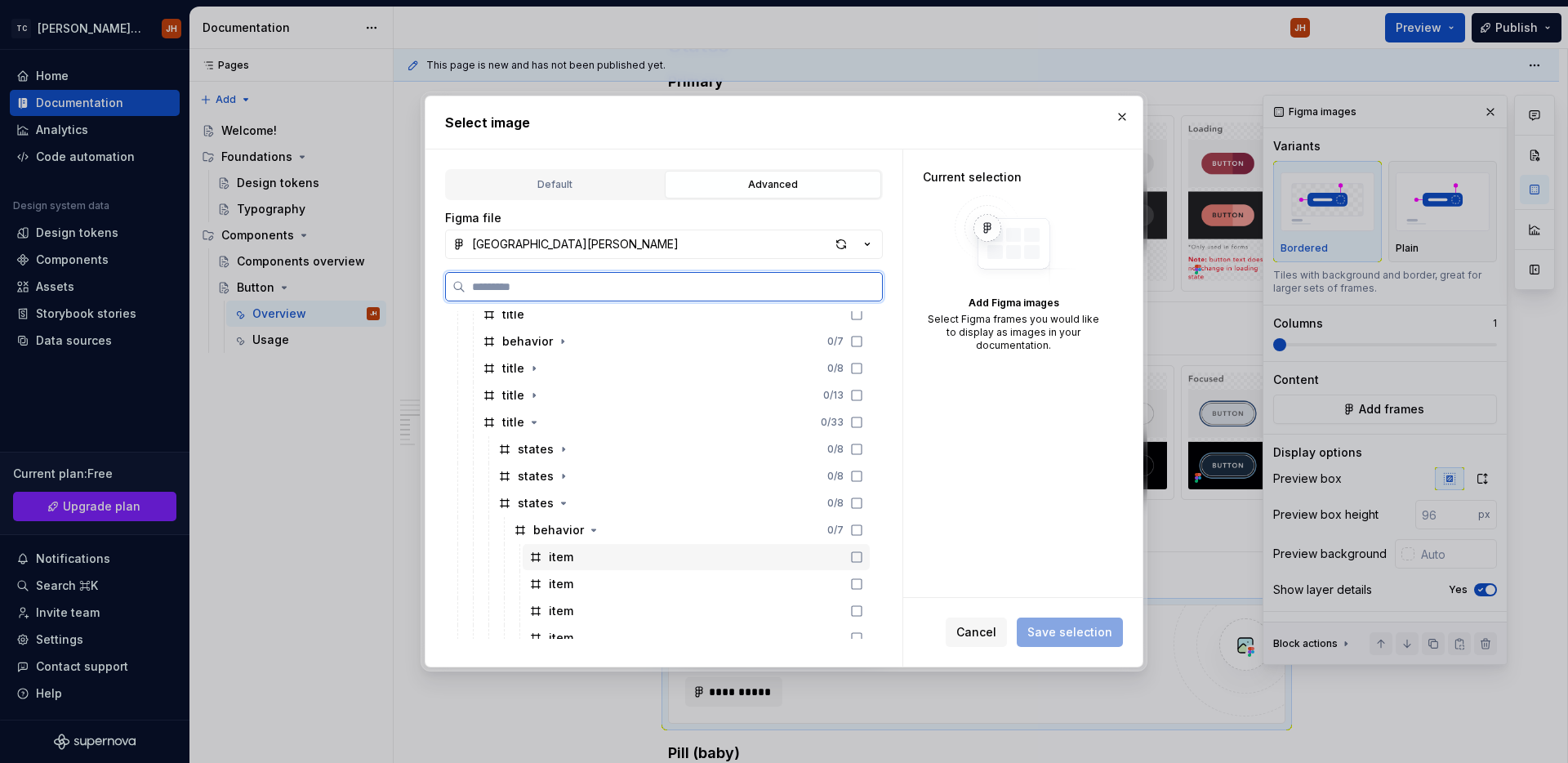 click 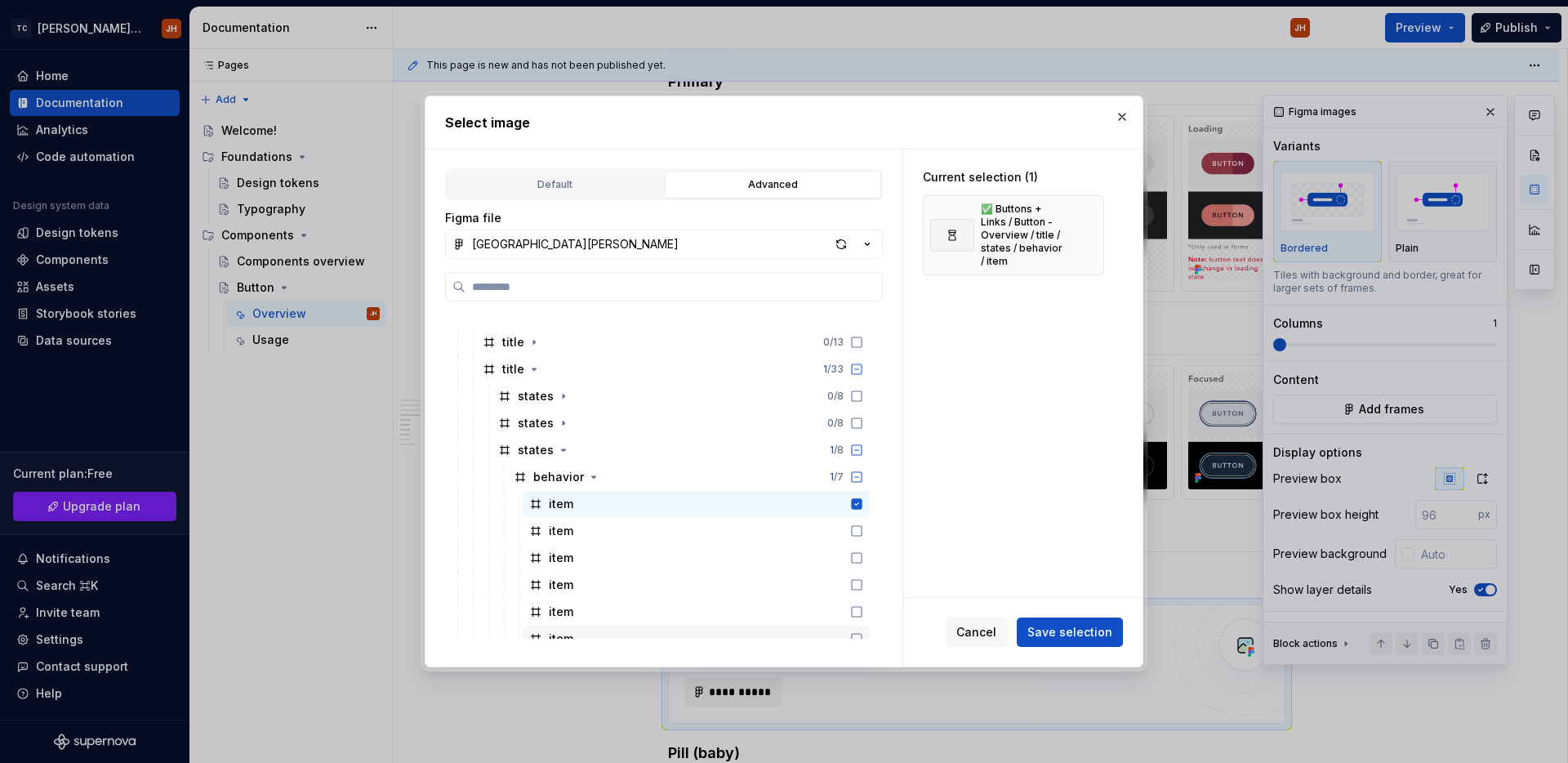 scroll, scrollTop: 1374, scrollLeft: 0, axis: vertical 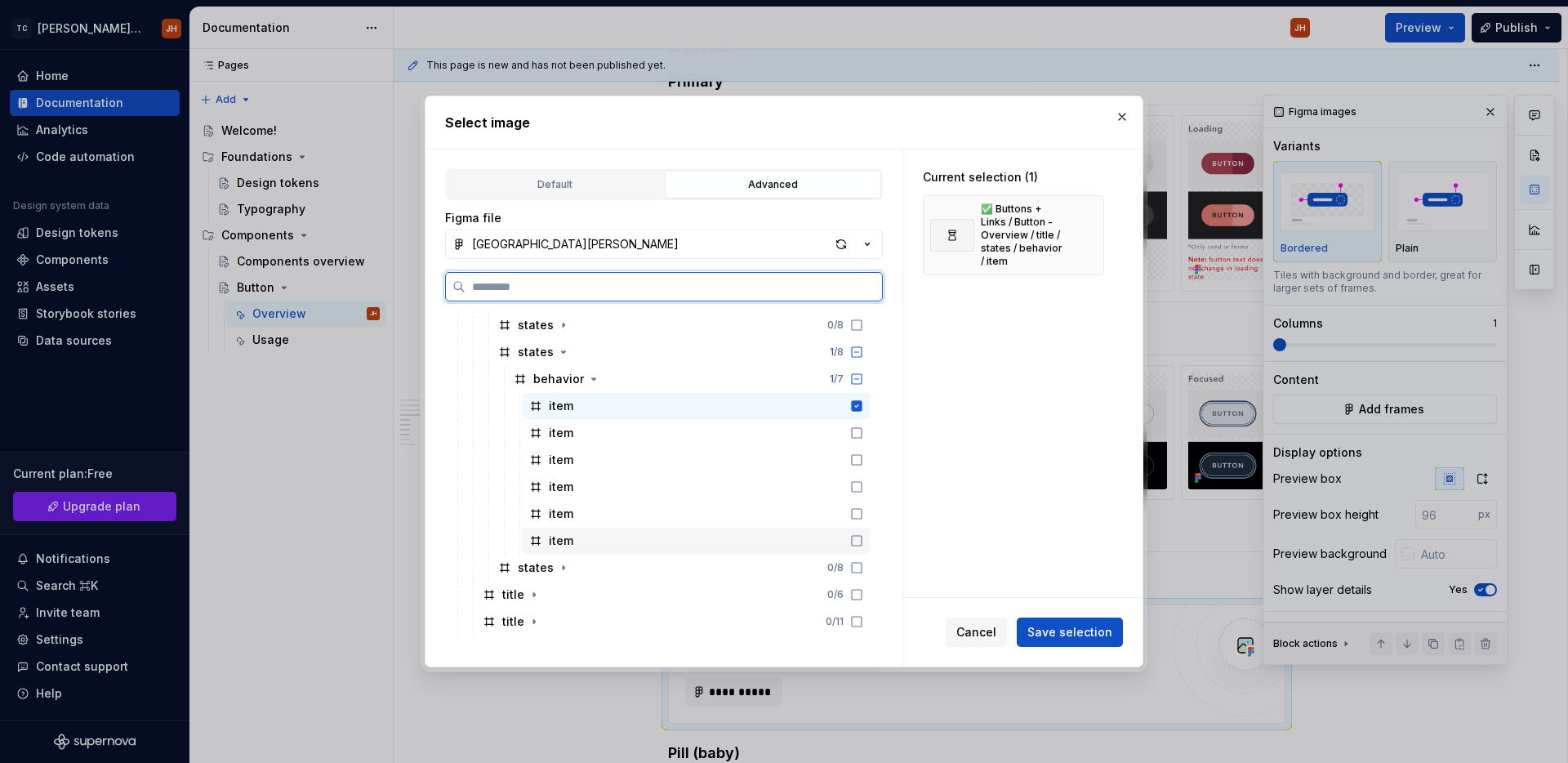 click on "item" at bounding box center (696, 541) 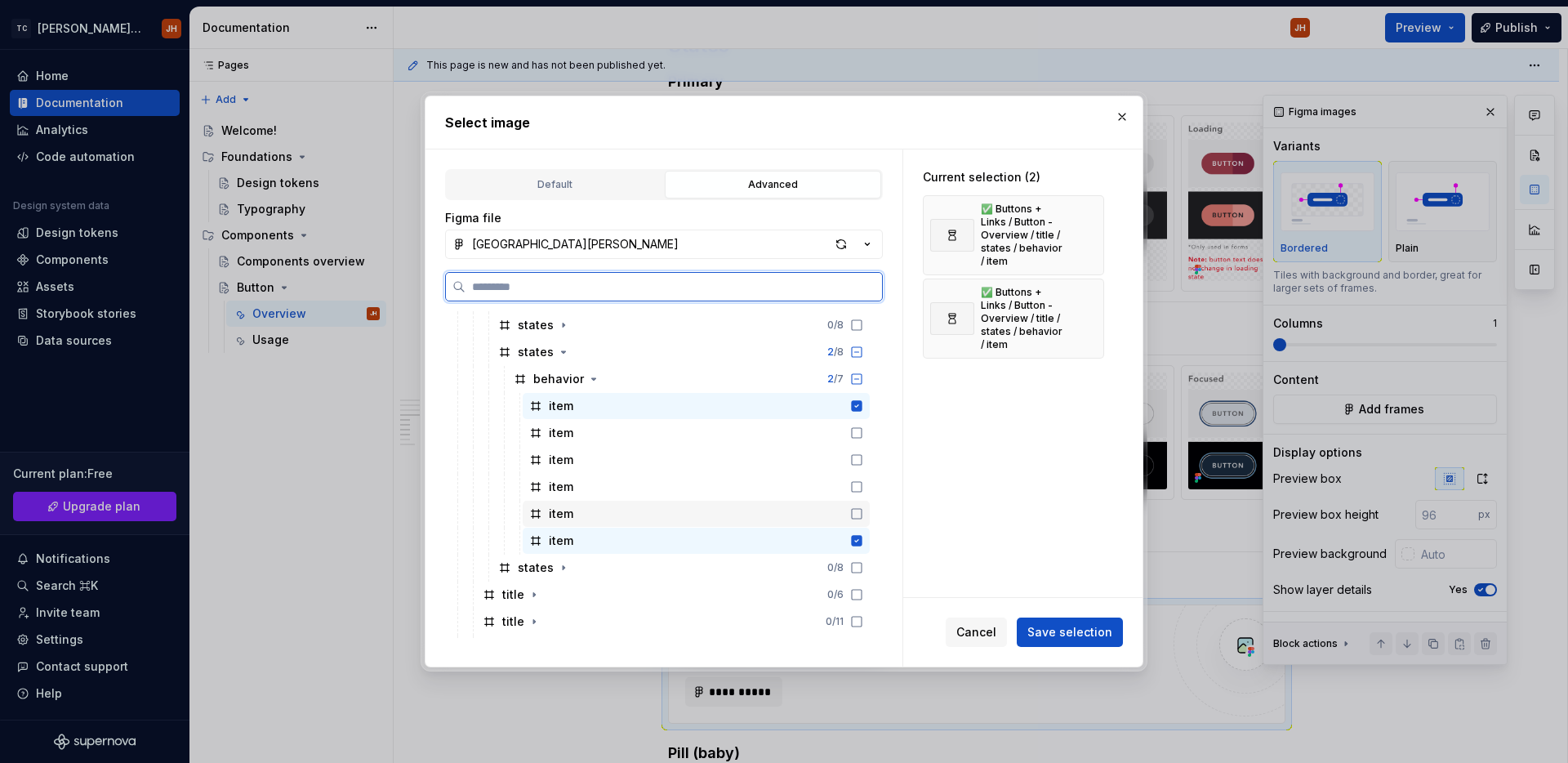 click 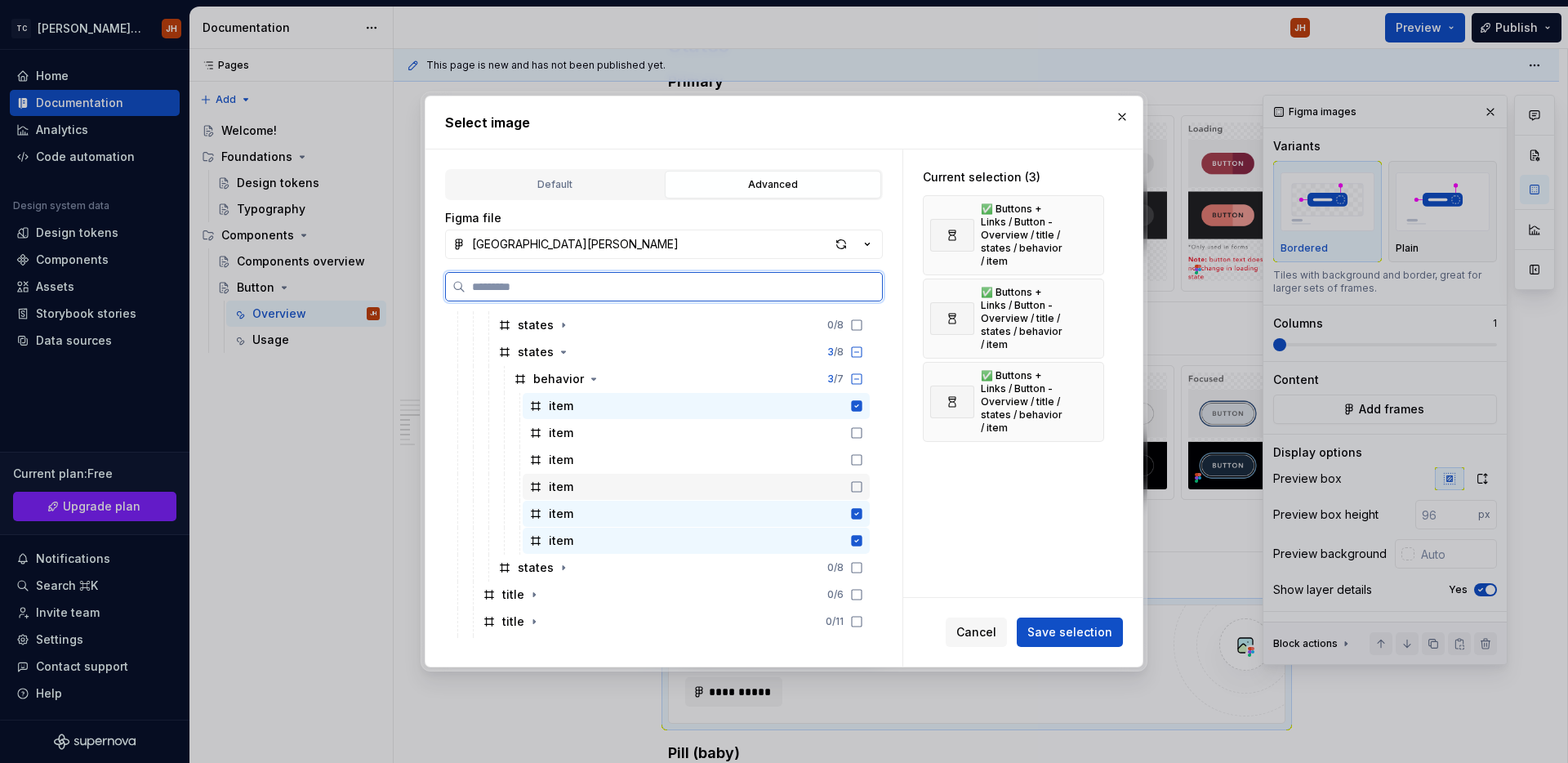 click 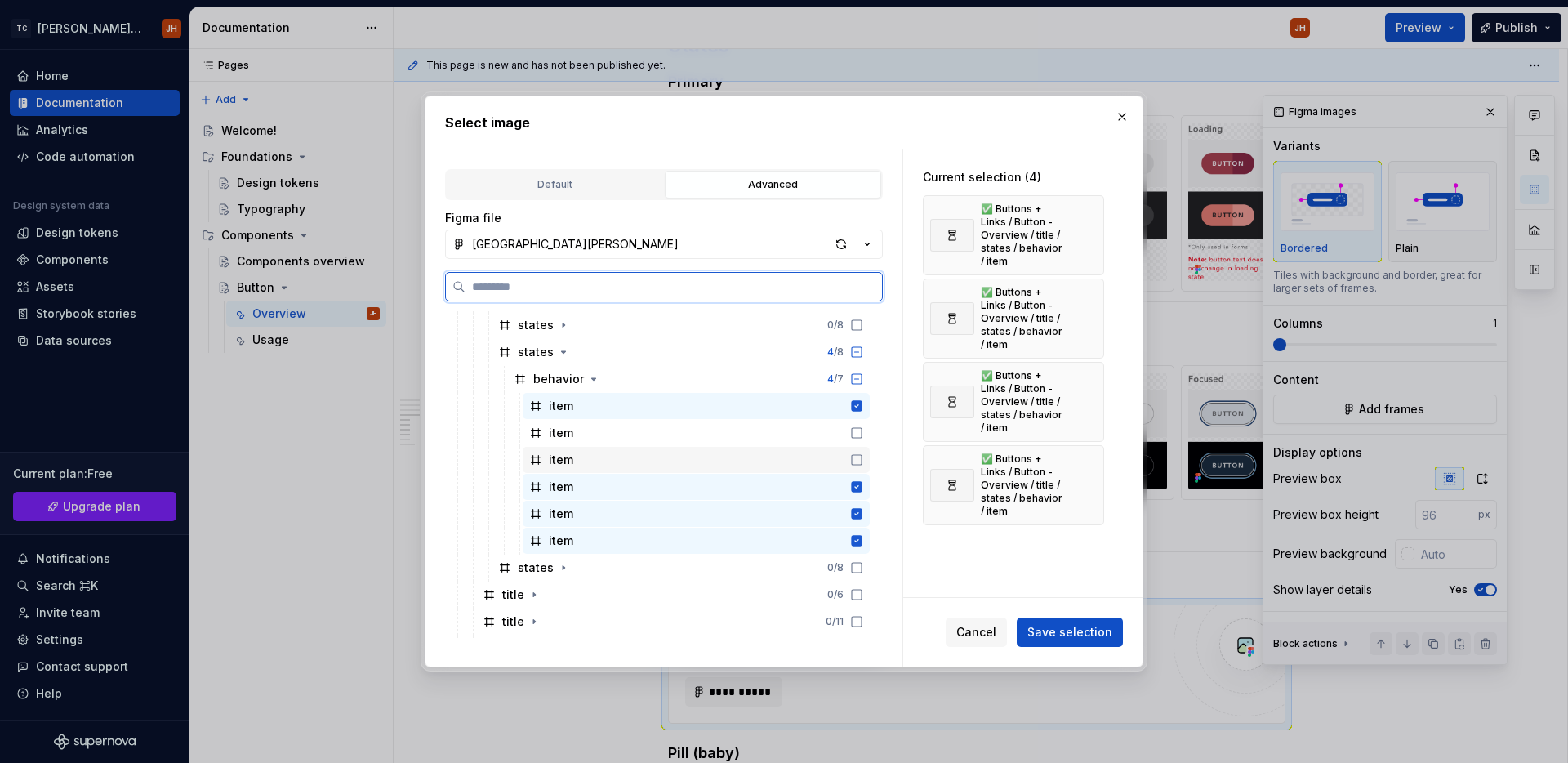 click 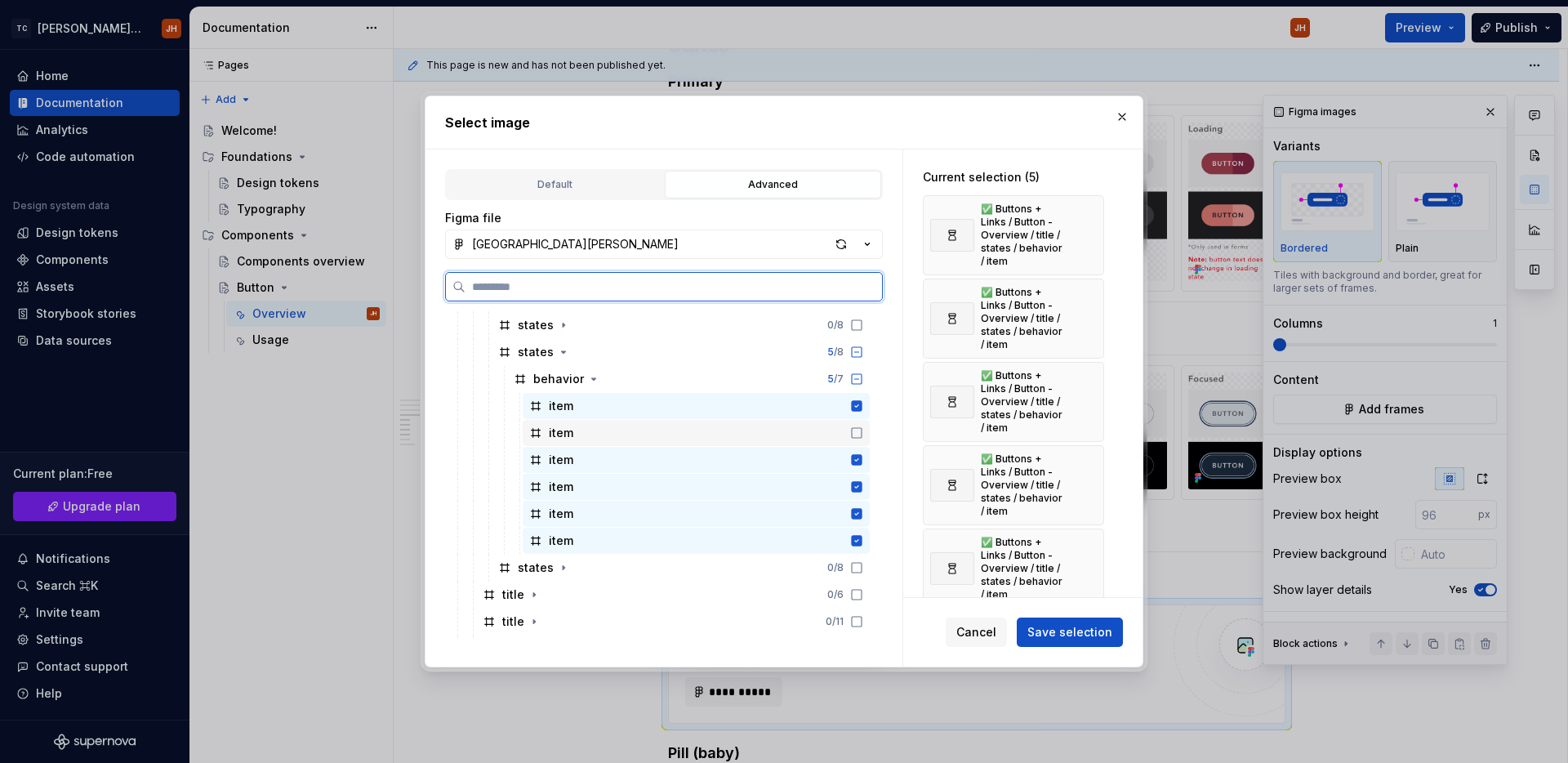 click 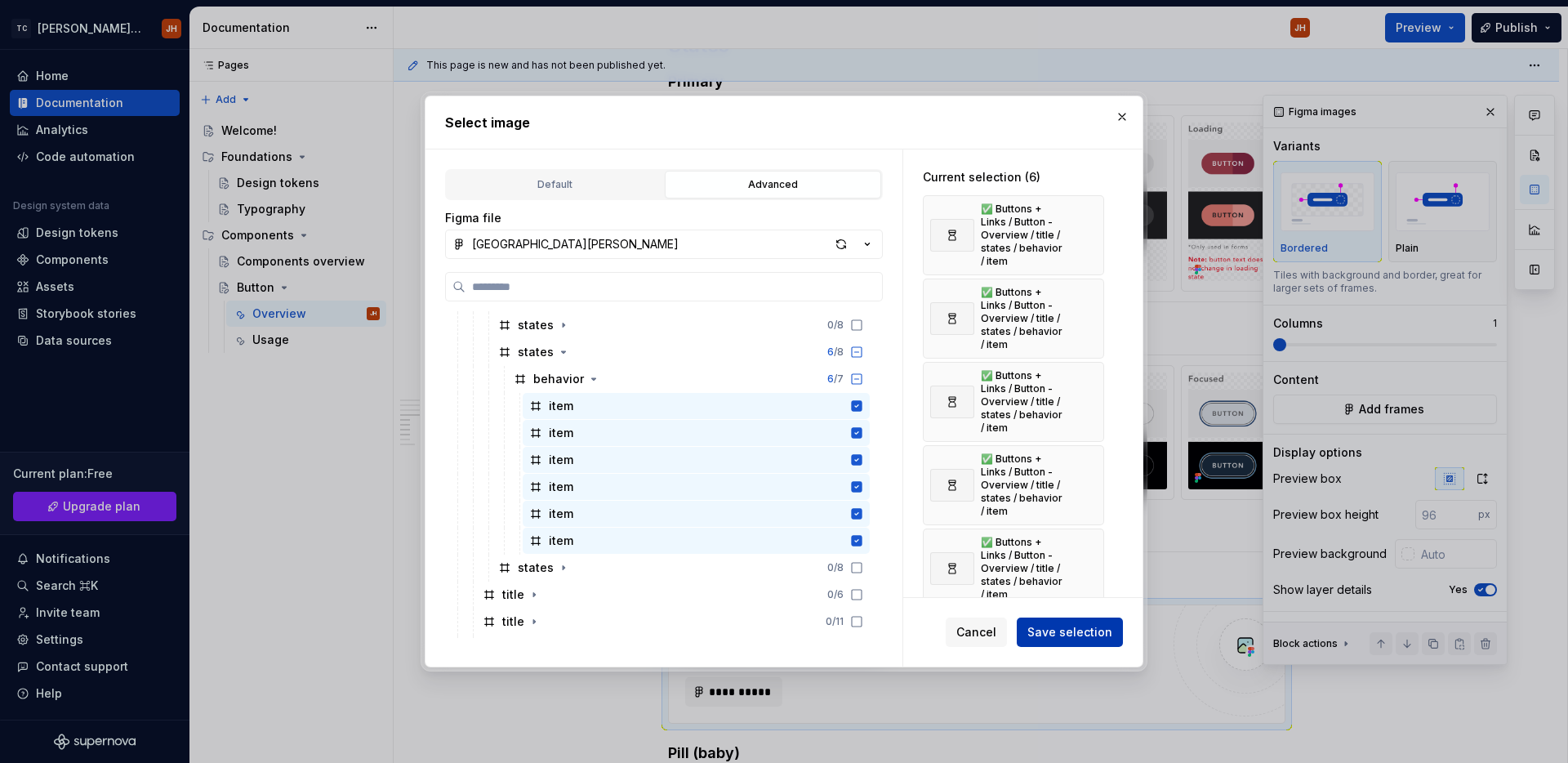 click on "Save selection" at bounding box center (1070, 632) 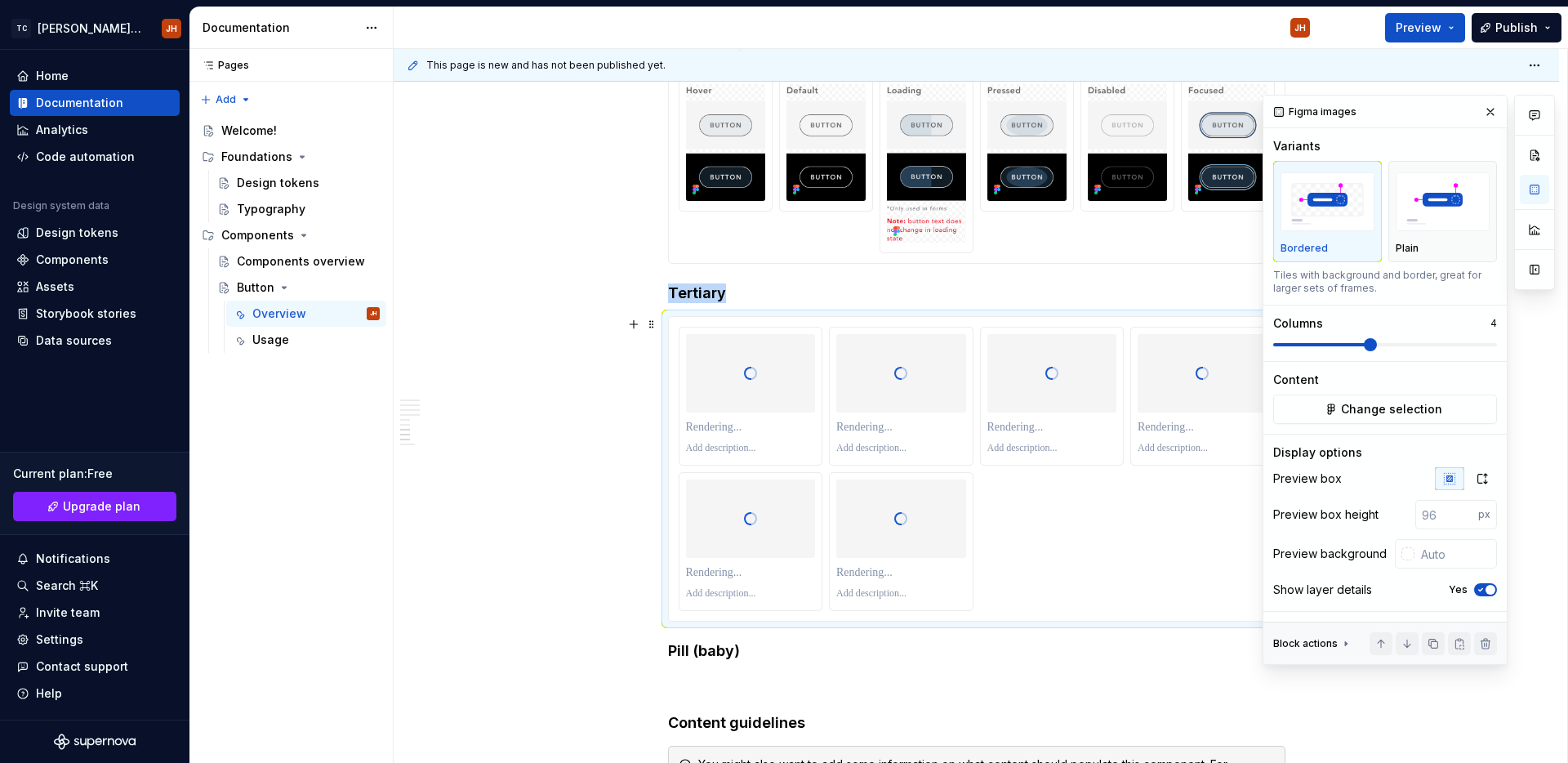 scroll, scrollTop: 2475, scrollLeft: 0, axis: vertical 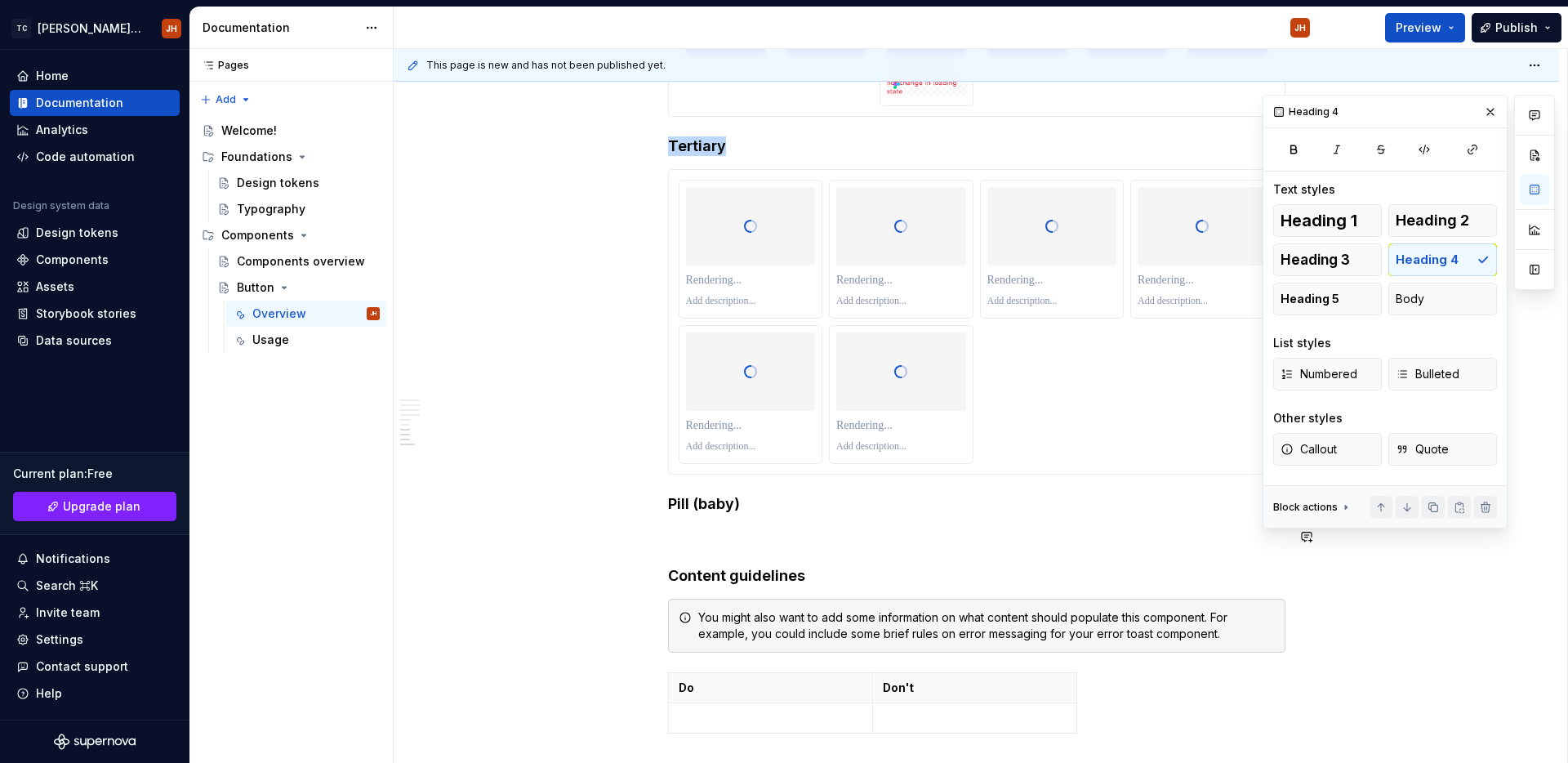 click on "**********" at bounding box center (977, -547) 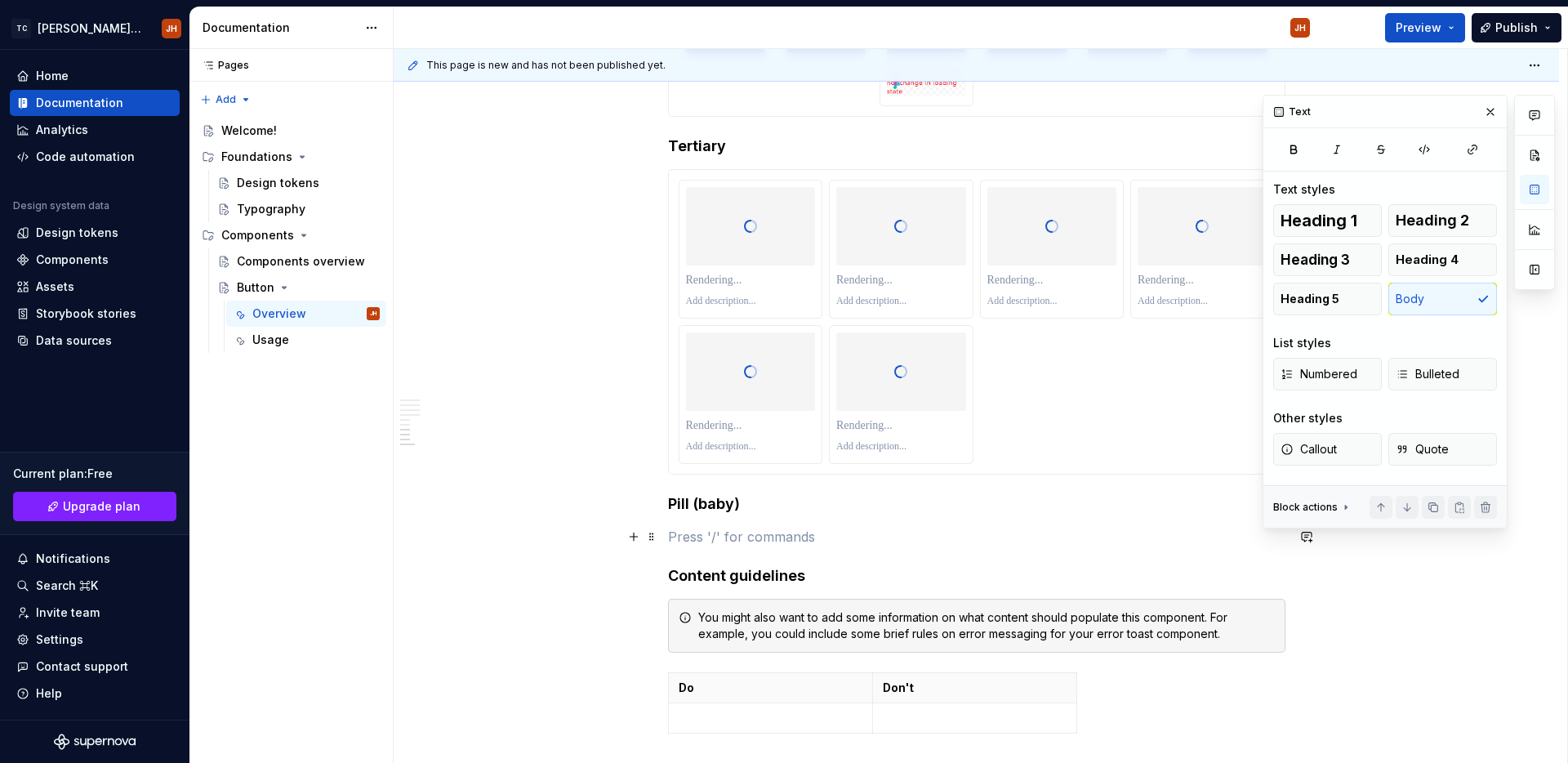 click at bounding box center (977, 537) 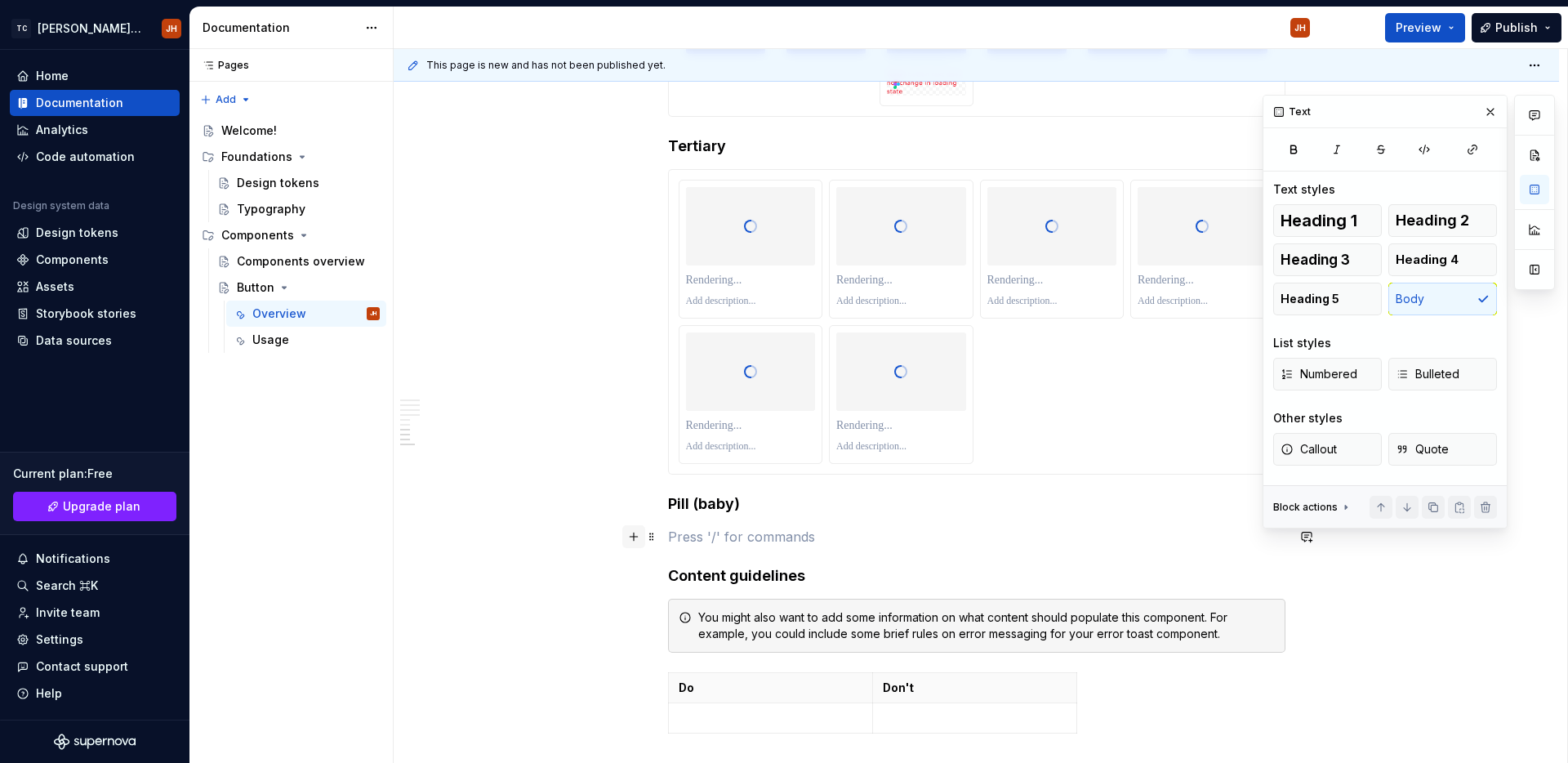 click at bounding box center [634, 537] 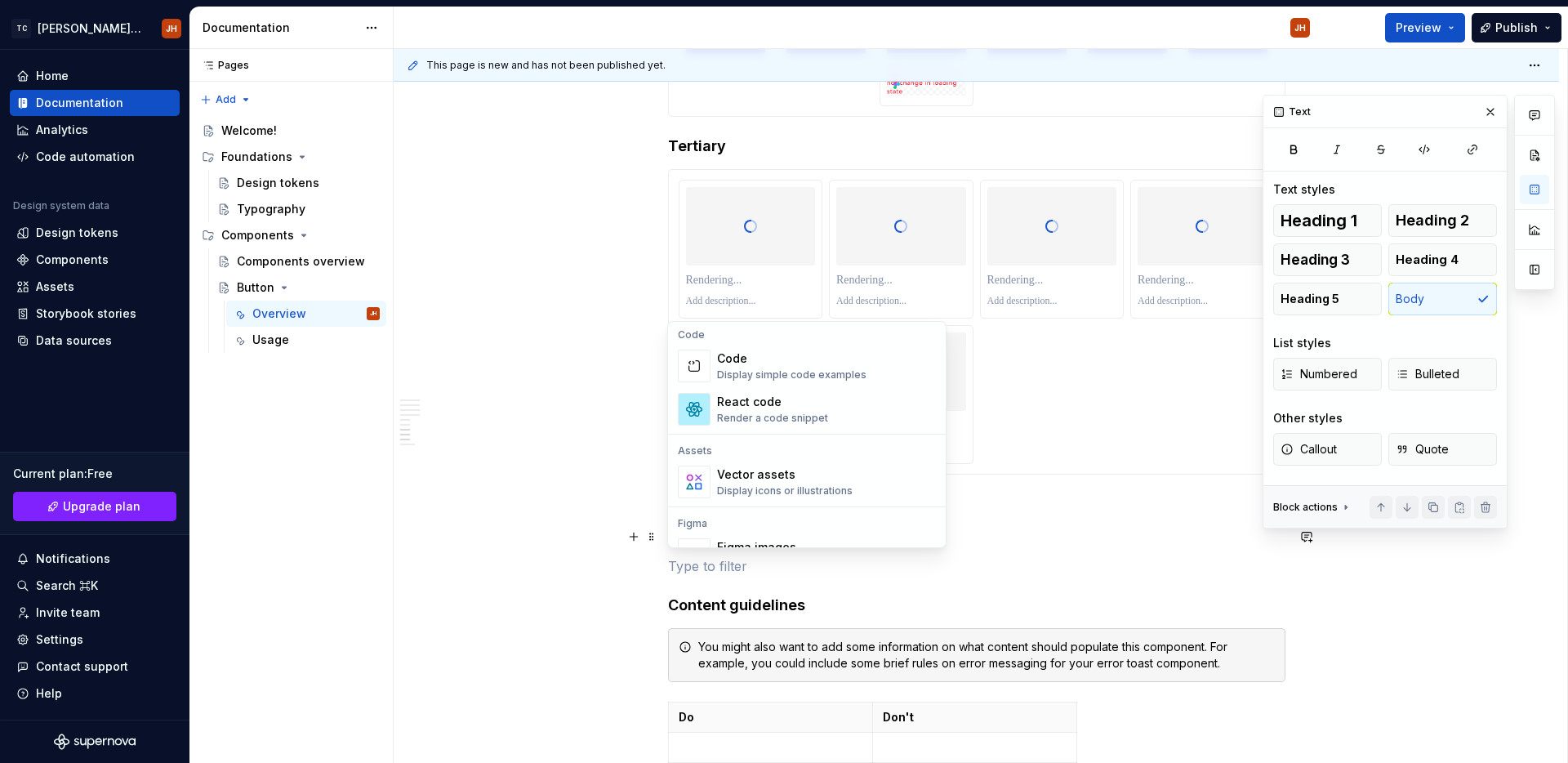scroll, scrollTop: 1472, scrollLeft: 0, axis: vertical 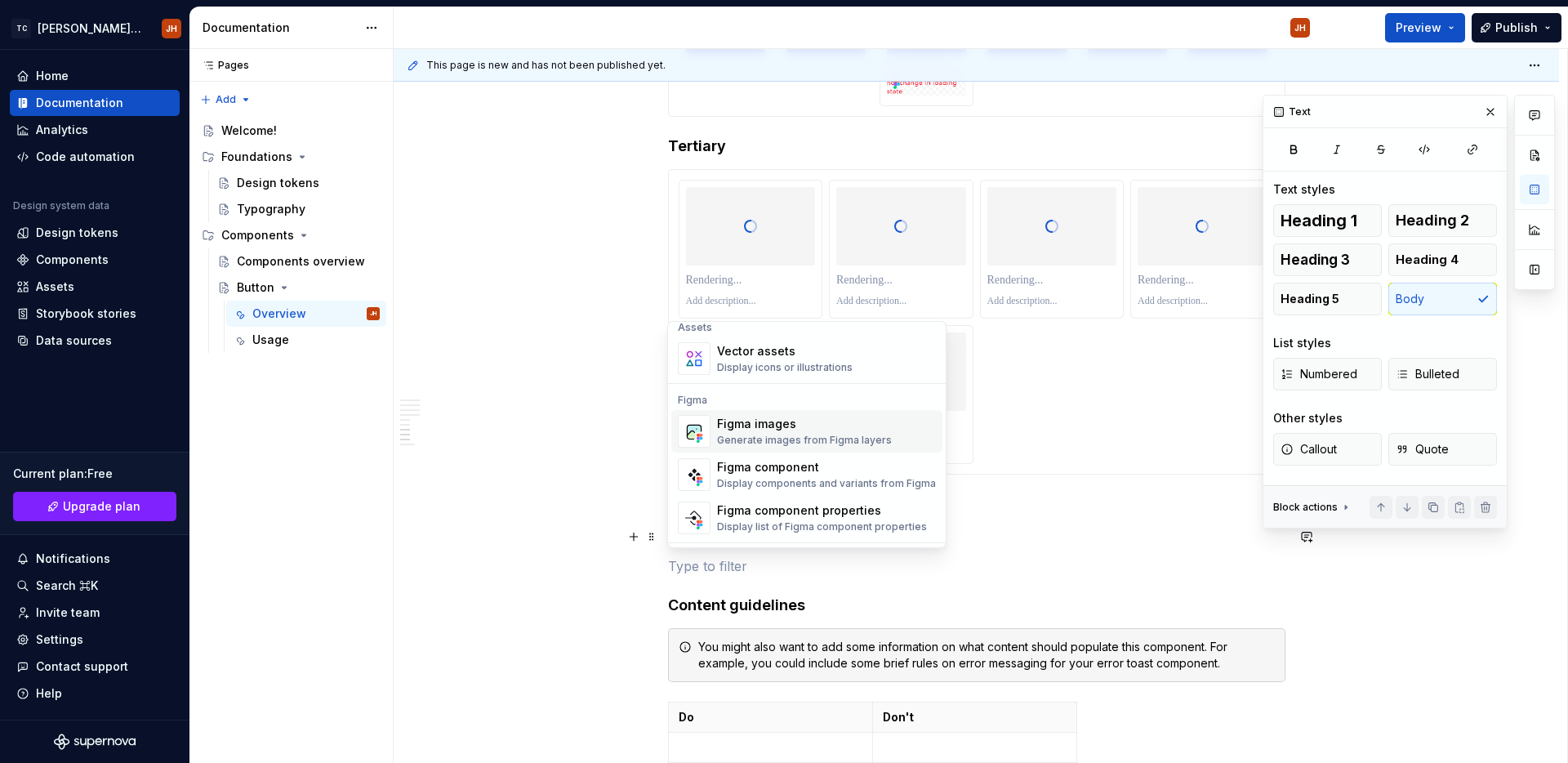 click on "Generate images from Figma layers" at bounding box center (804, 440) 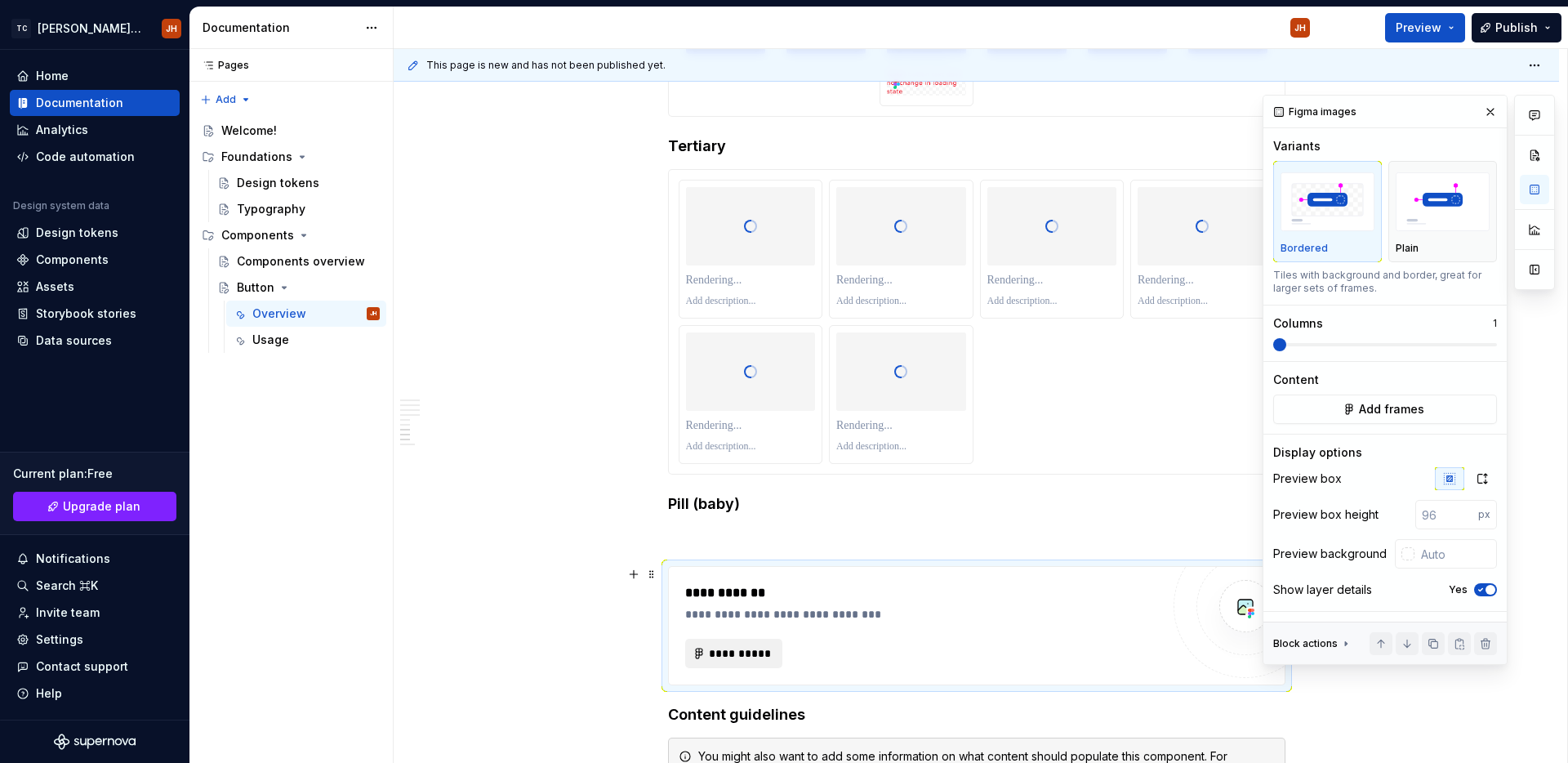 click on "**********" at bounding box center (734, 654) 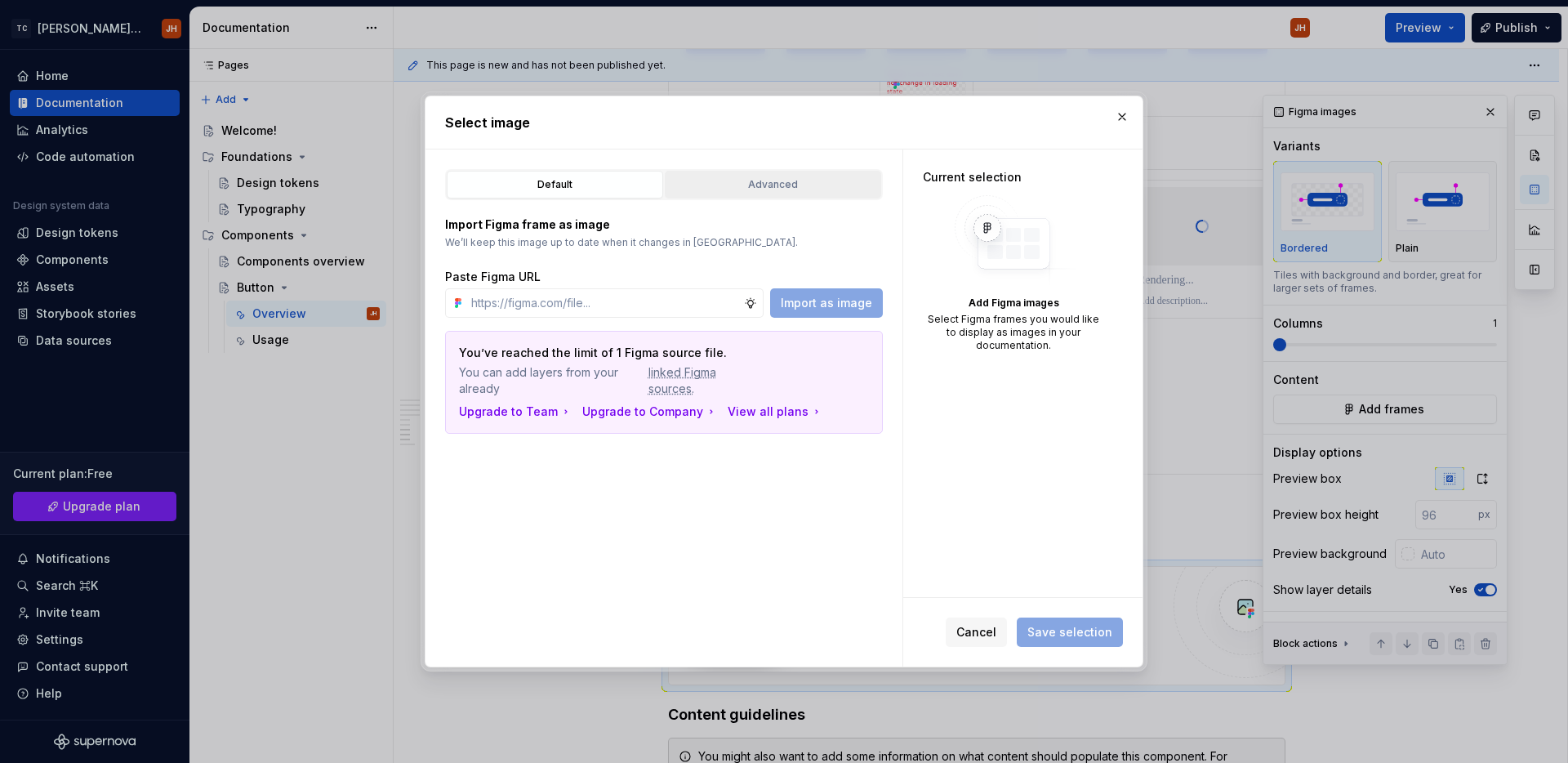click on "Advanced" at bounding box center [773, 185] 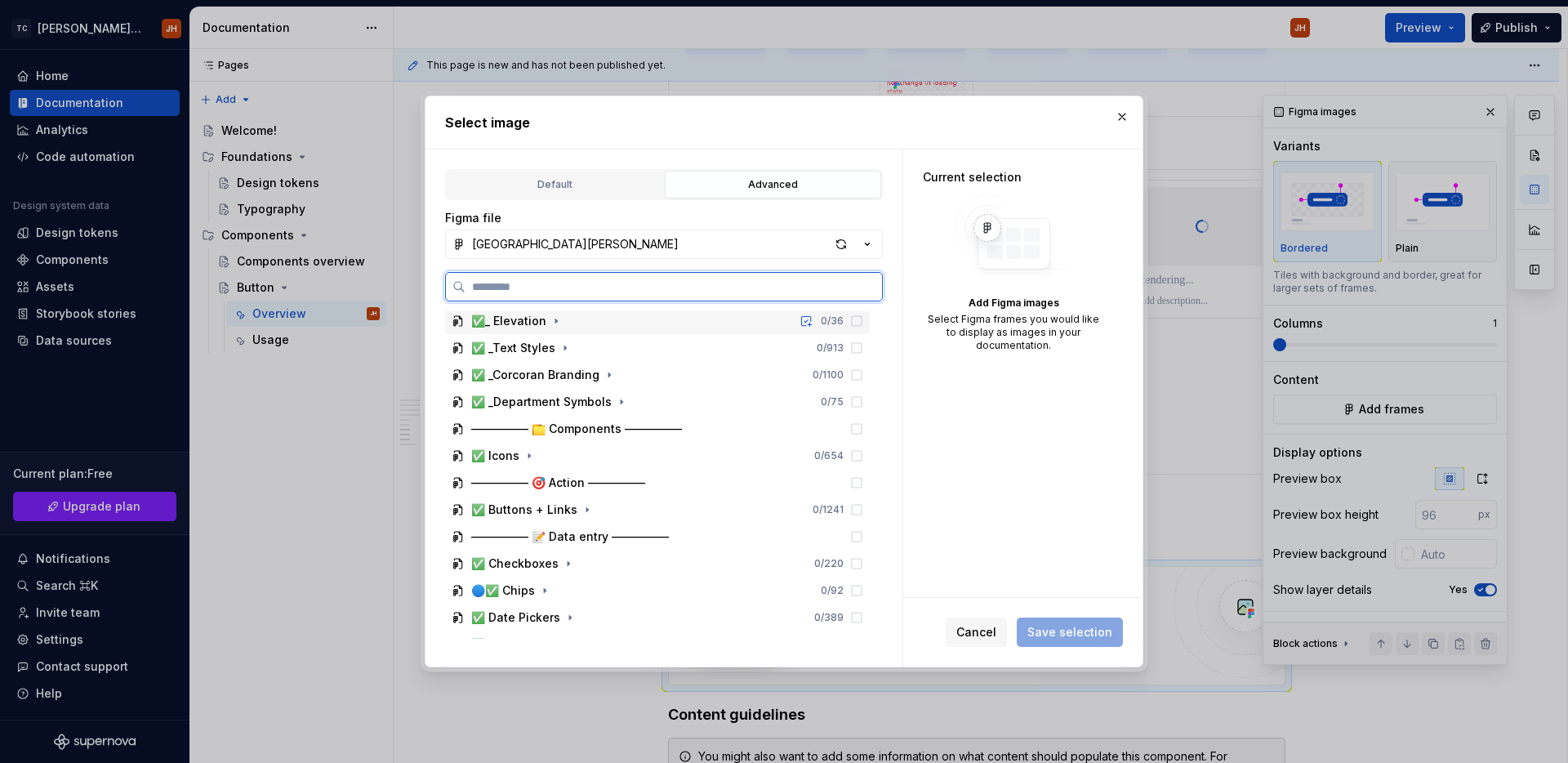 scroll, scrollTop: 141, scrollLeft: 0, axis: vertical 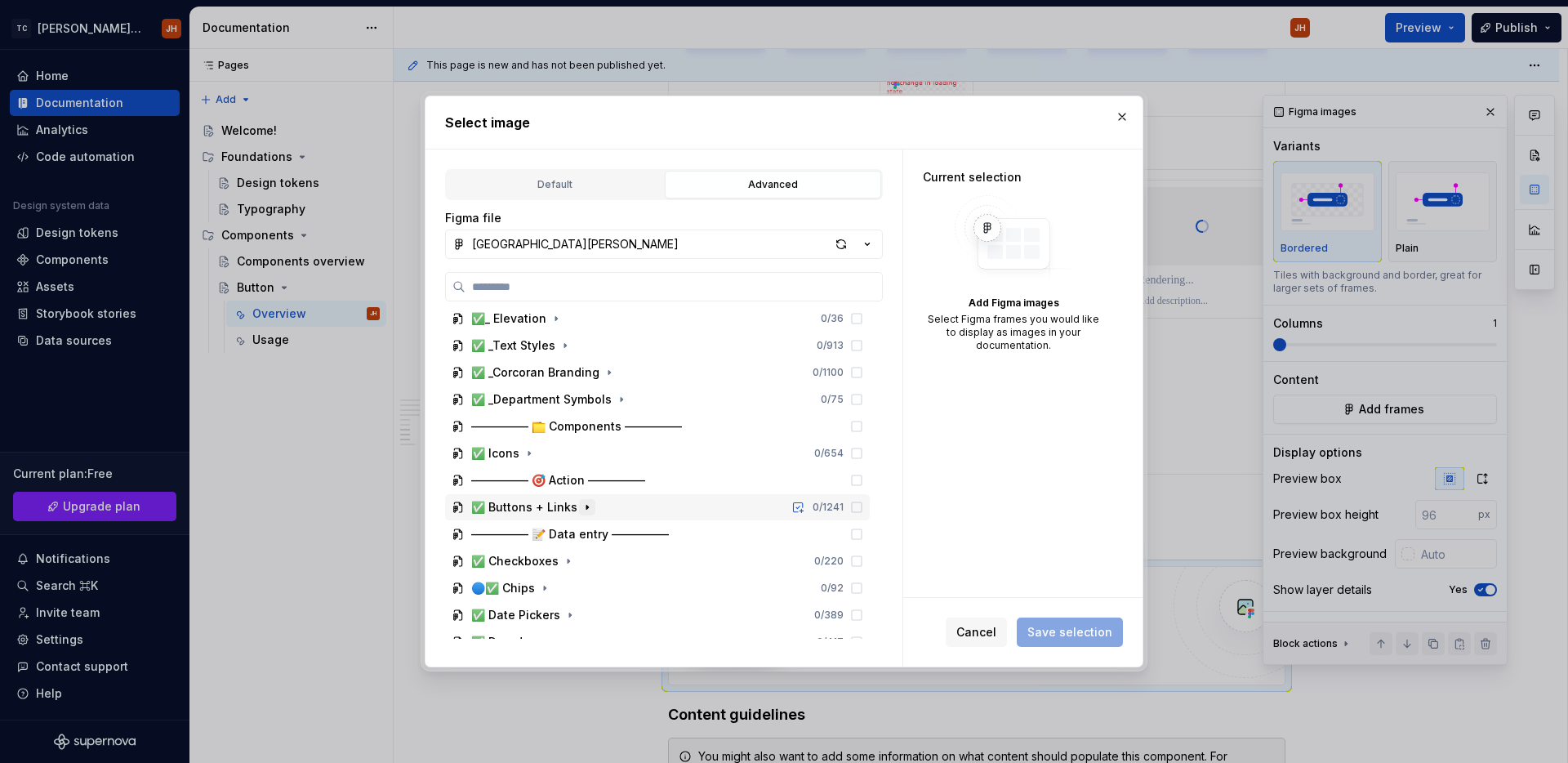 click 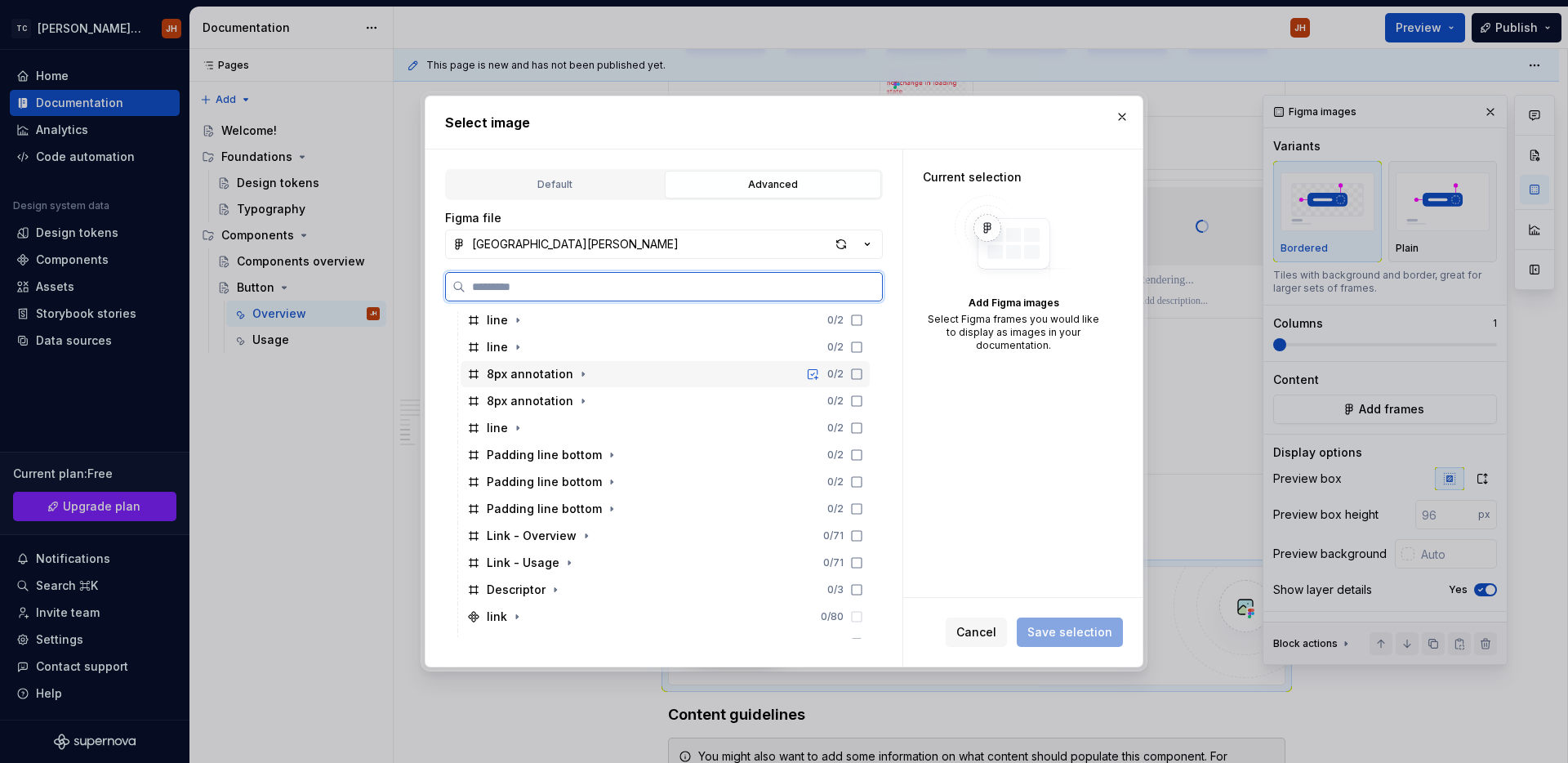 scroll, scrollTop: 1017, scrollLeft: 0, axis: vertical 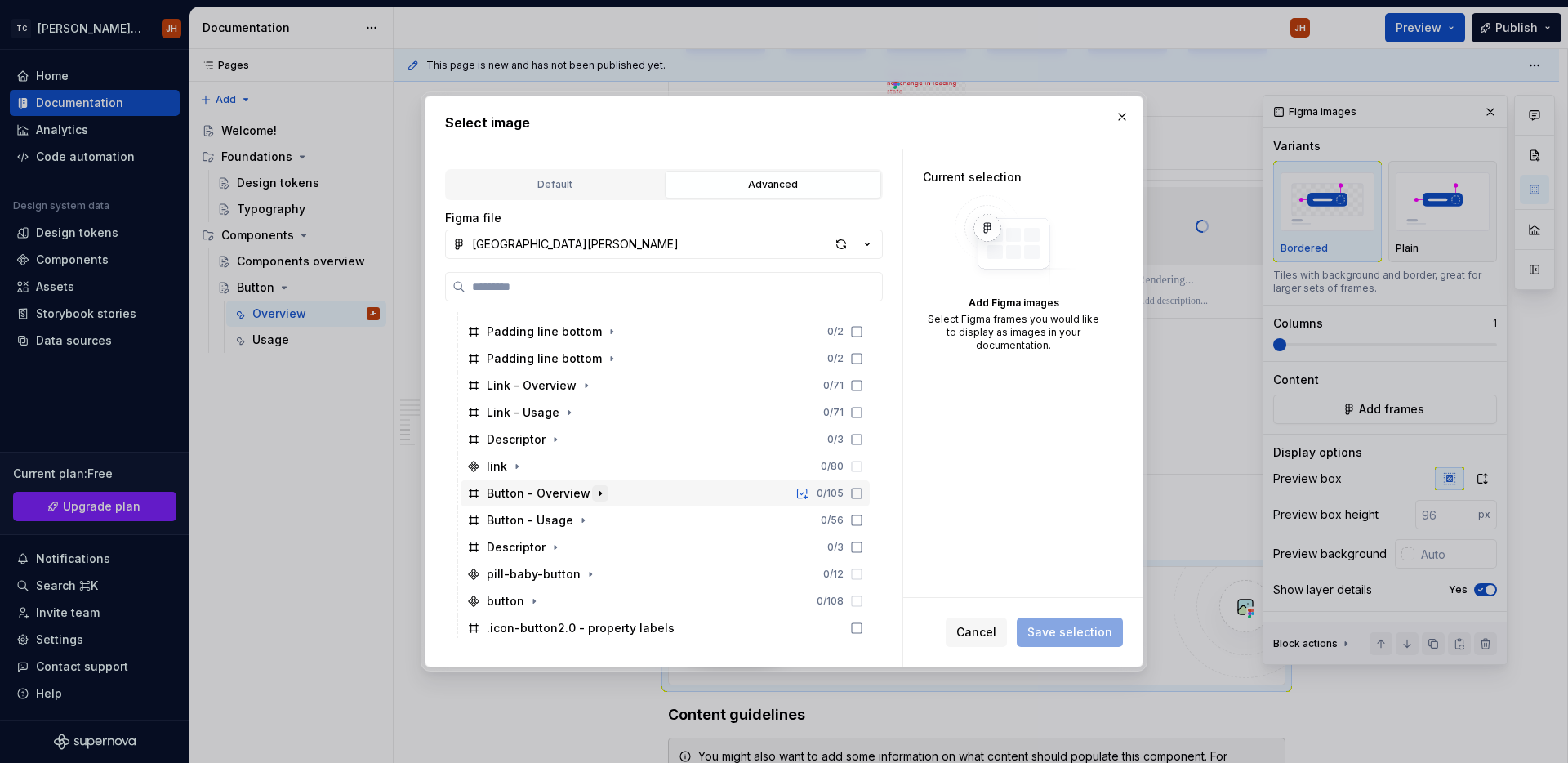click 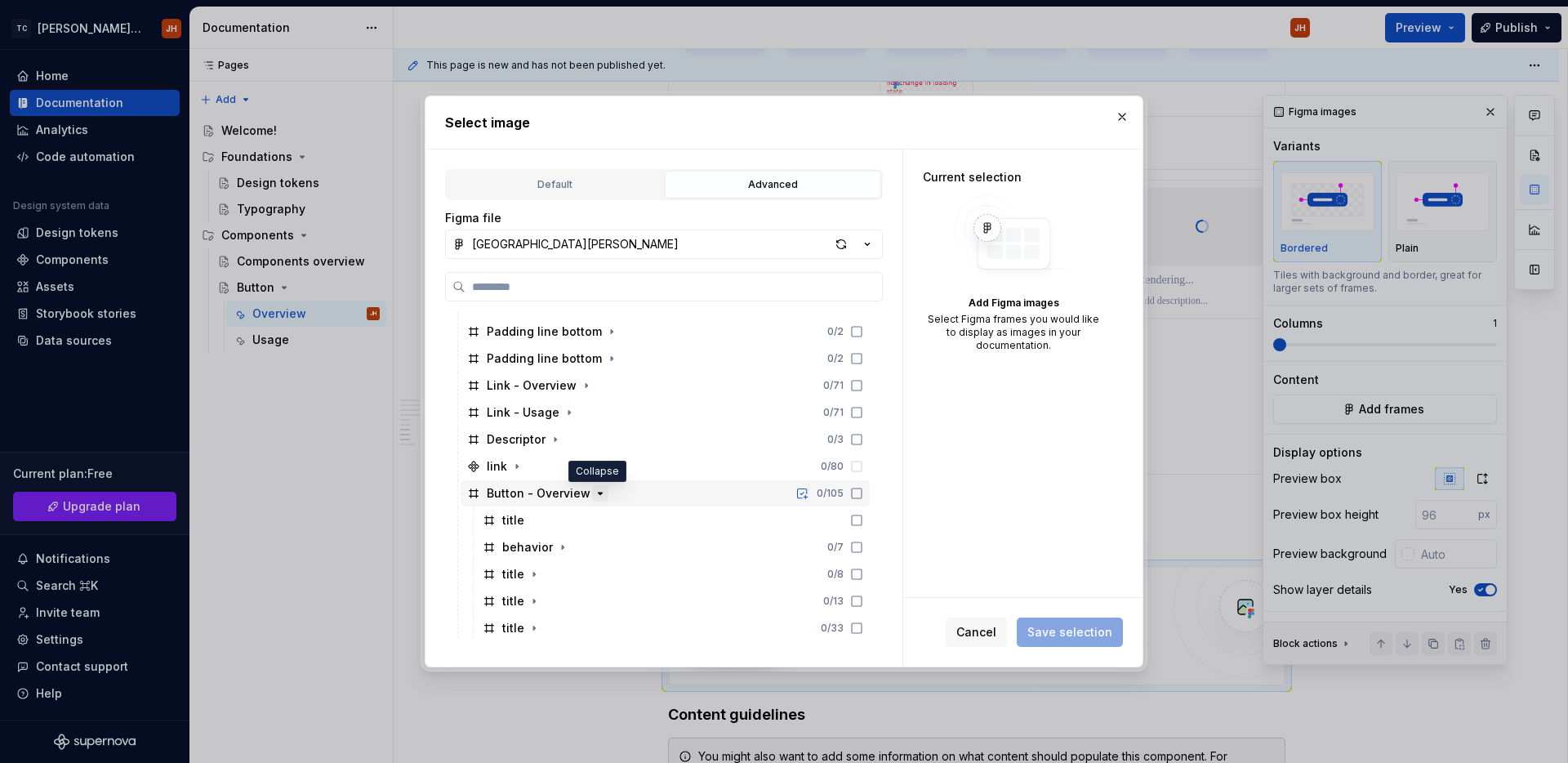 scroll, scrollTop: 1176, scrollLeft: 0, axis: vertical 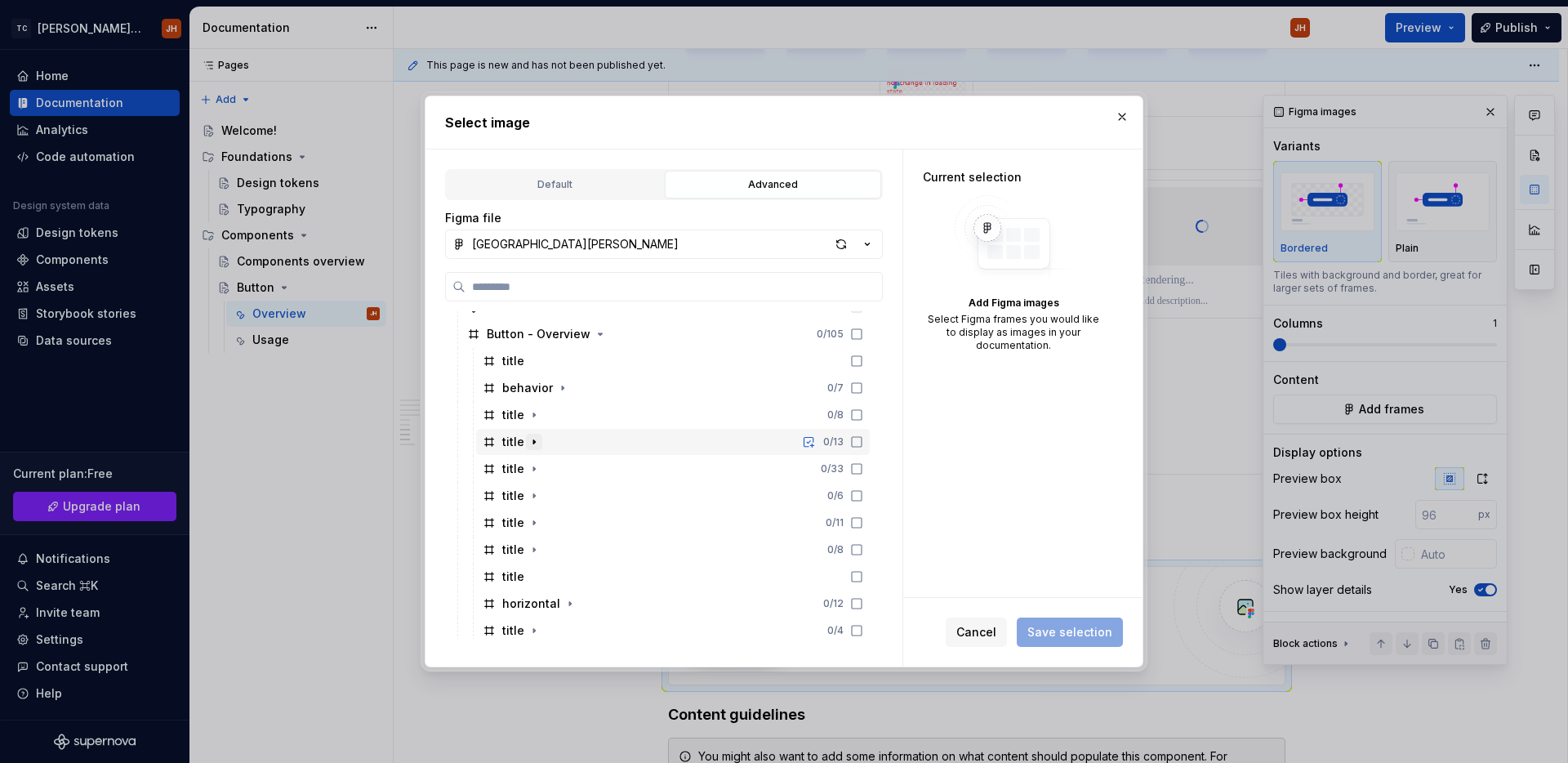click 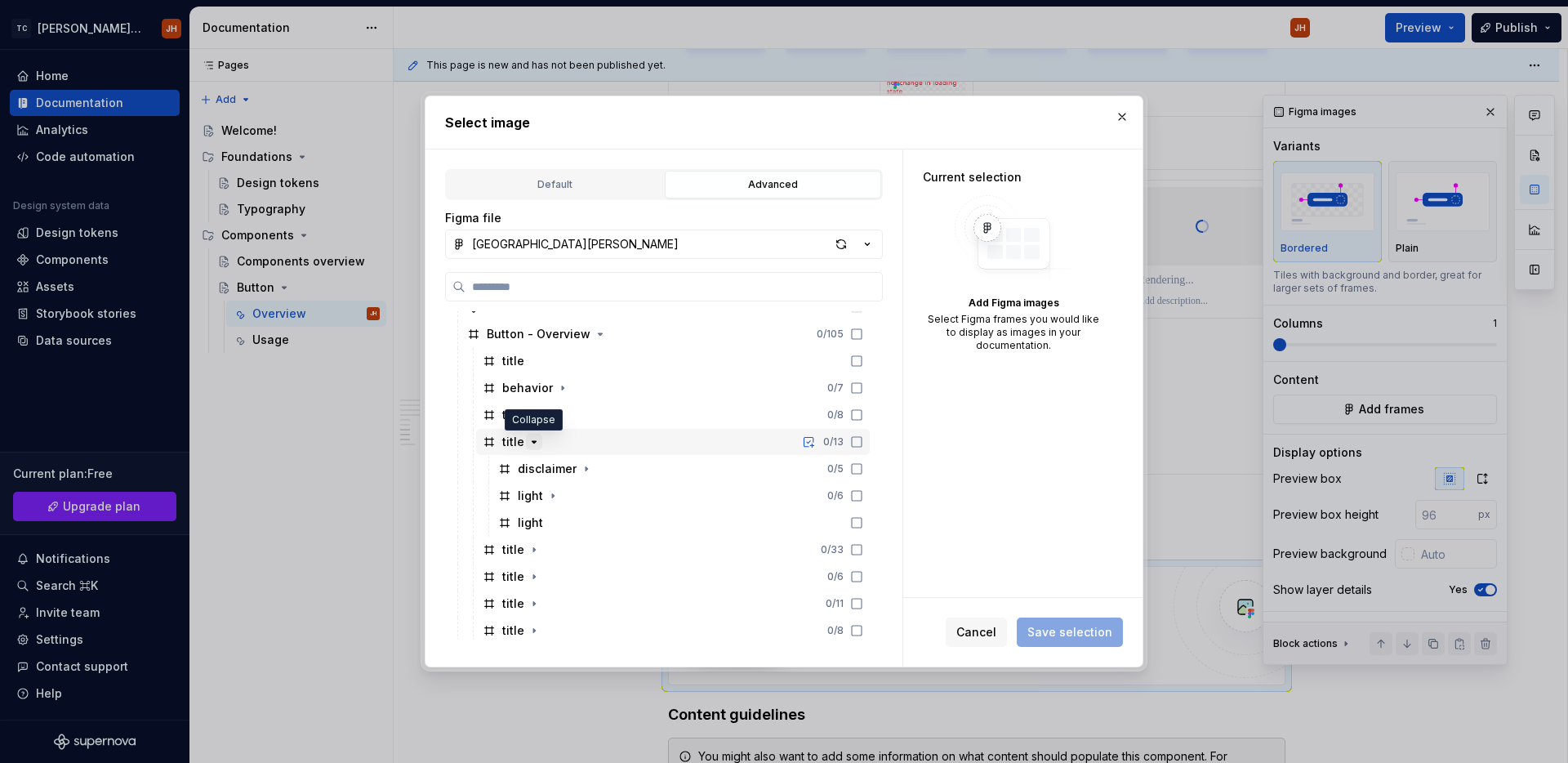 click 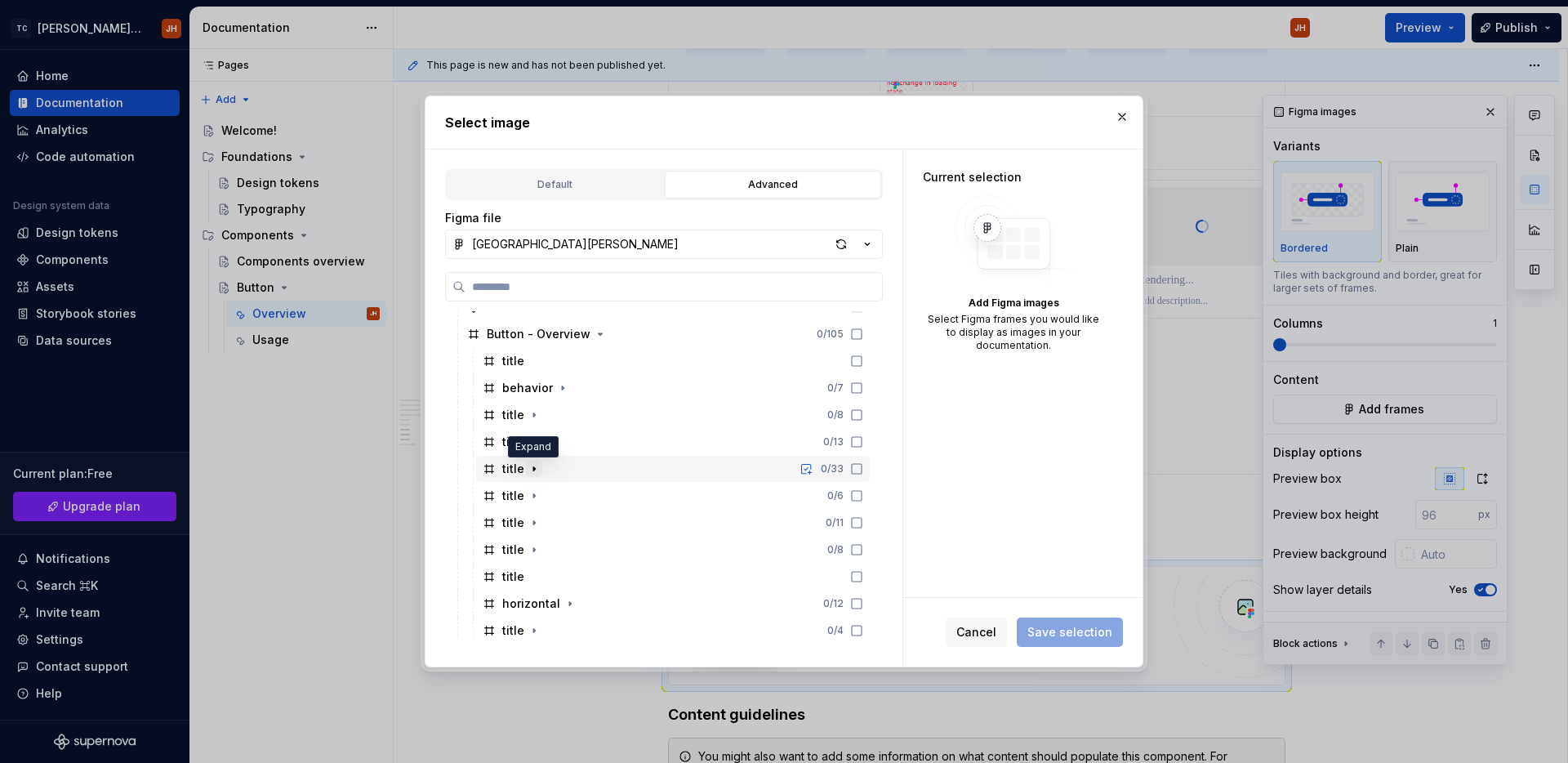 click 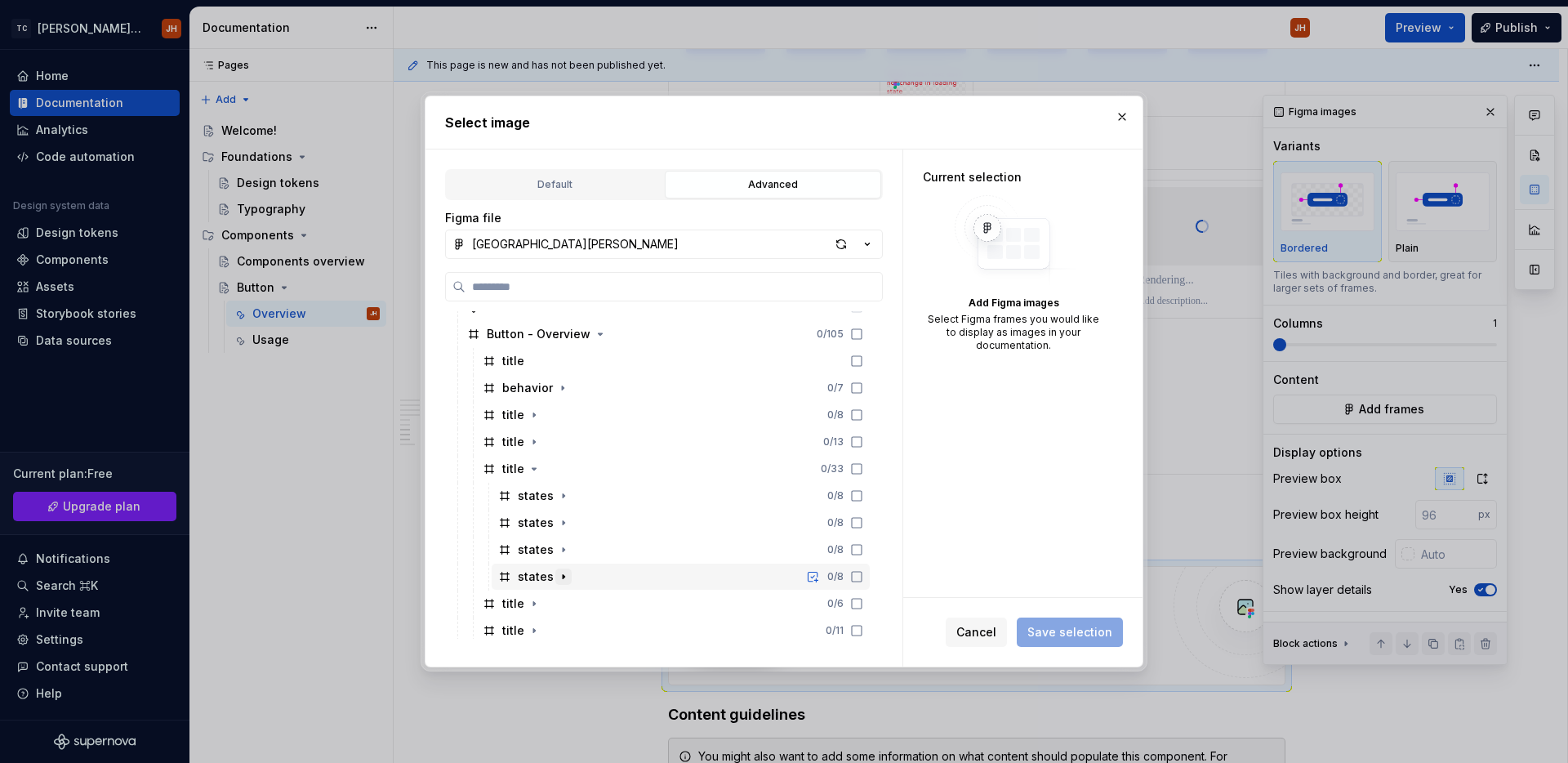 click 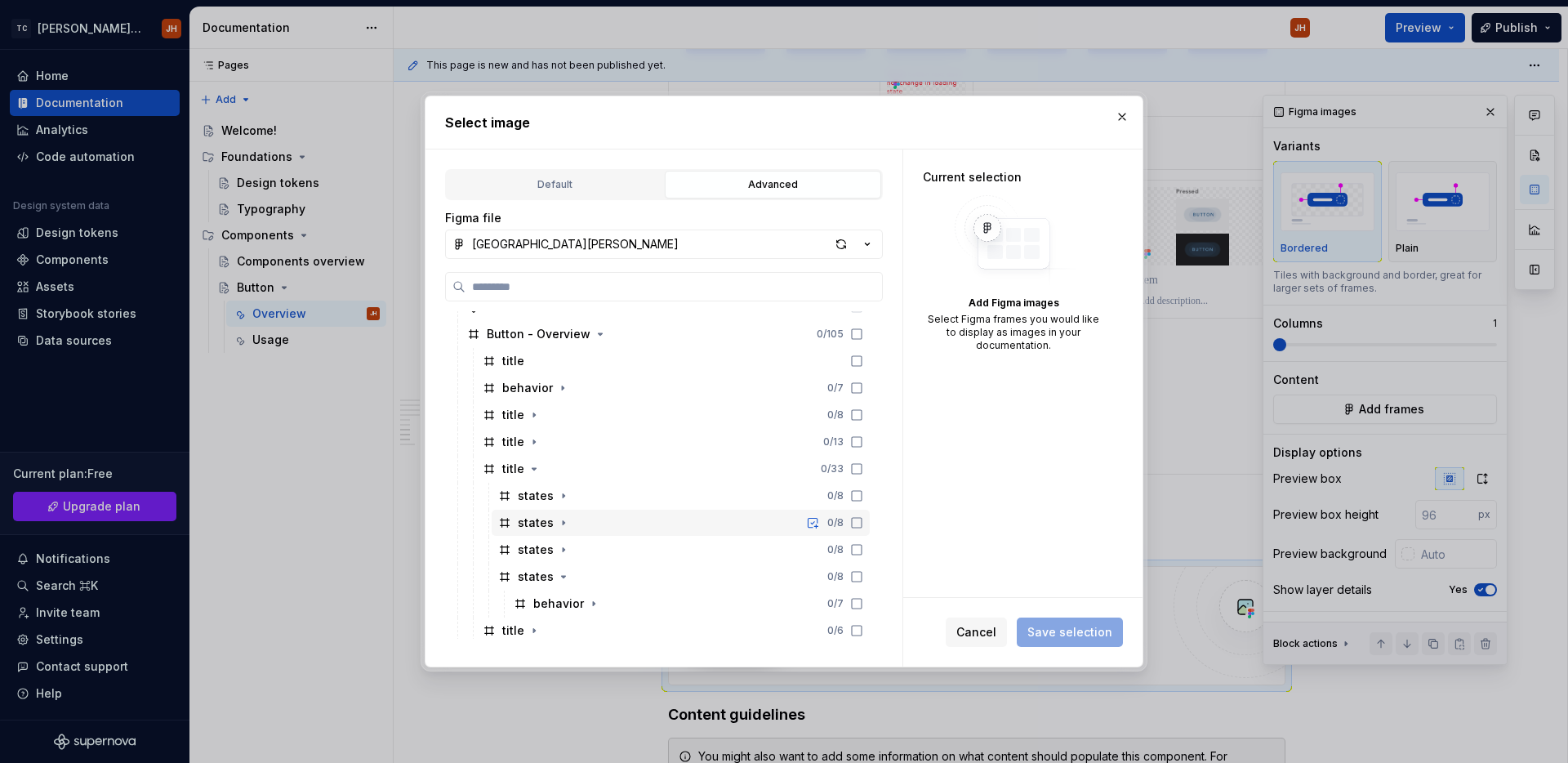 scroll, scrollTop: 1320, scrollLeft: 0, axis: vertical 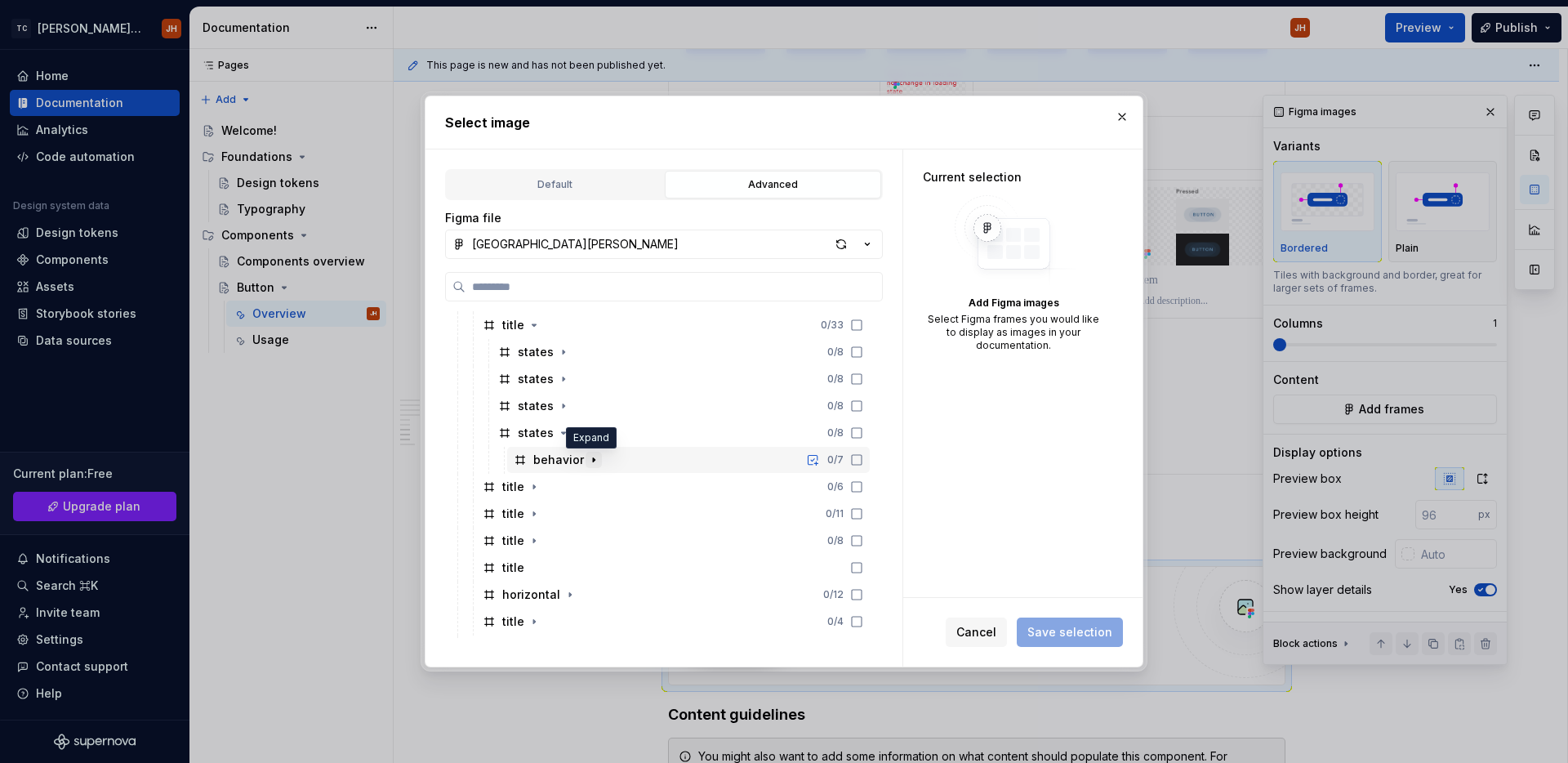 click 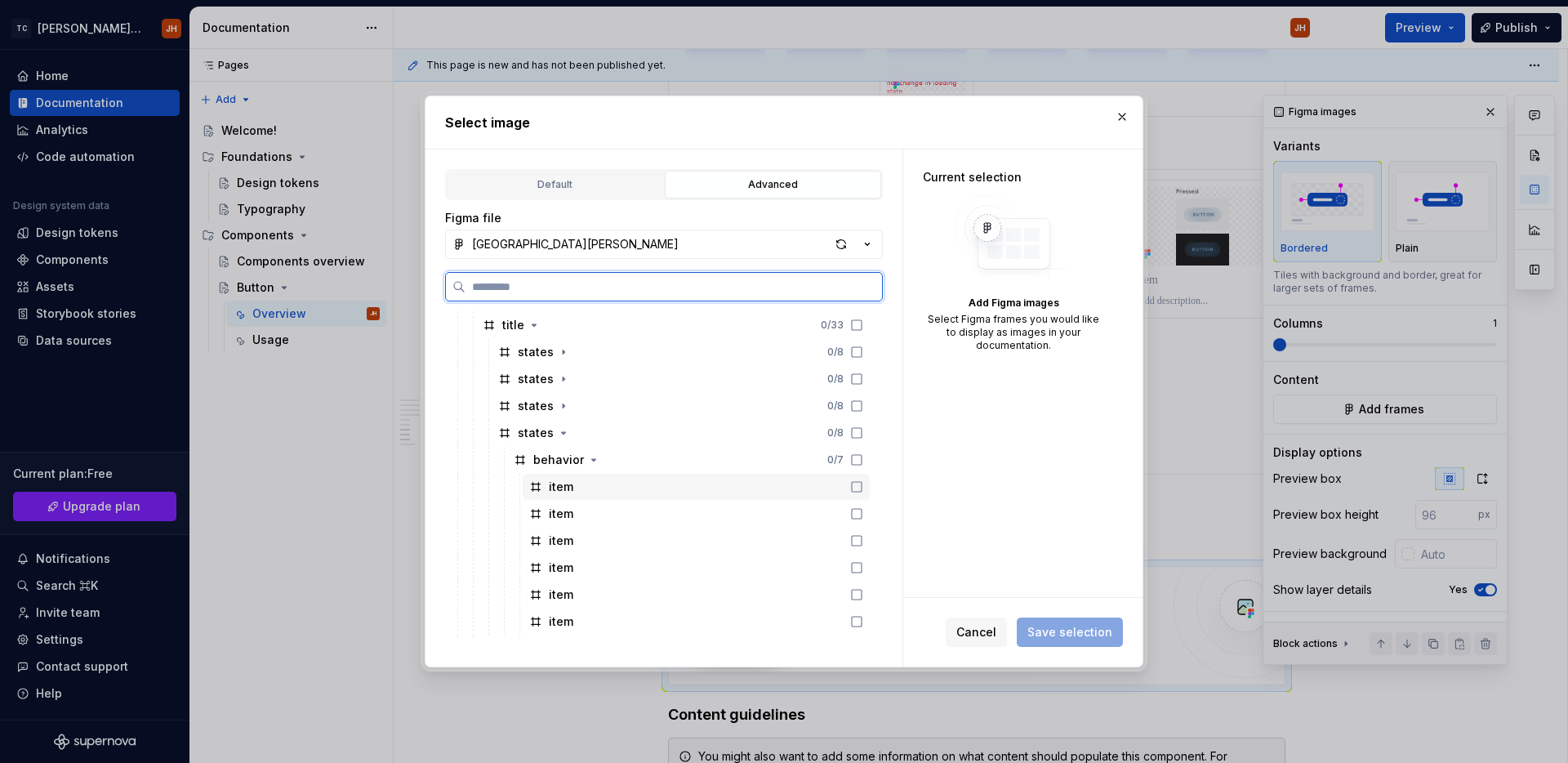 click 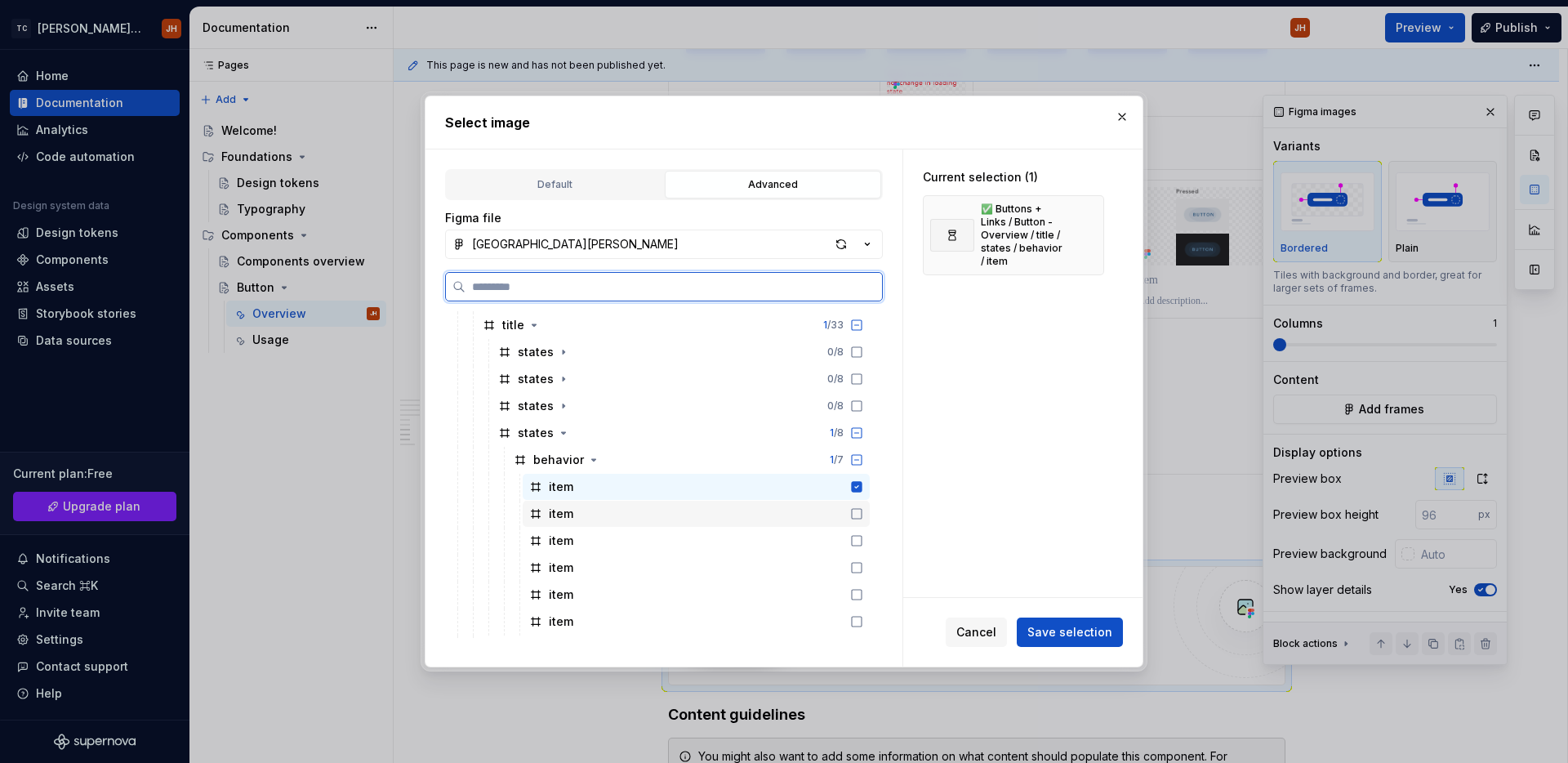 click 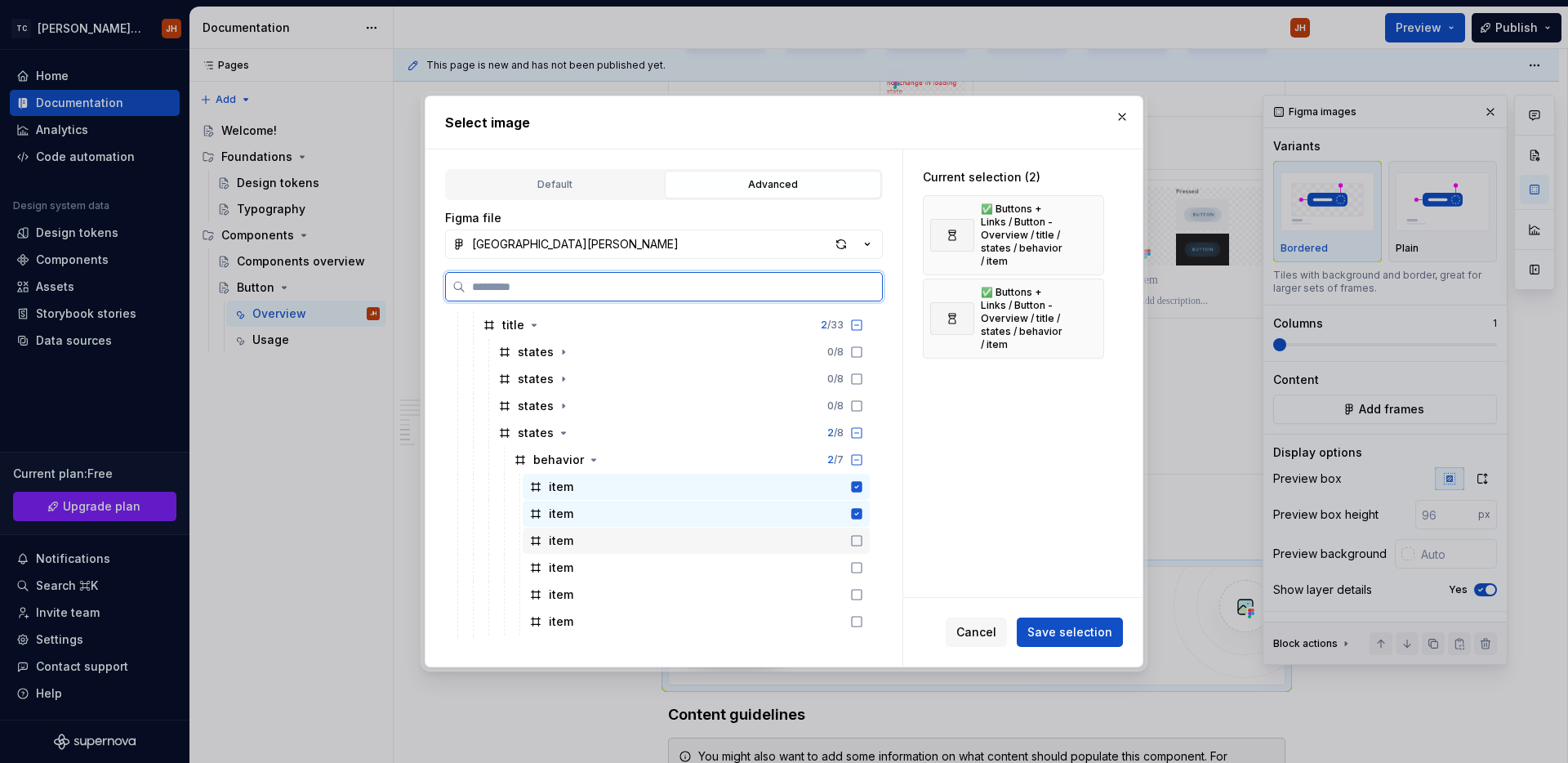 drag, startPoint x: 855, startPoint y: 528, endPoint x: 858, endPoint y: 548, distance: 20.223748 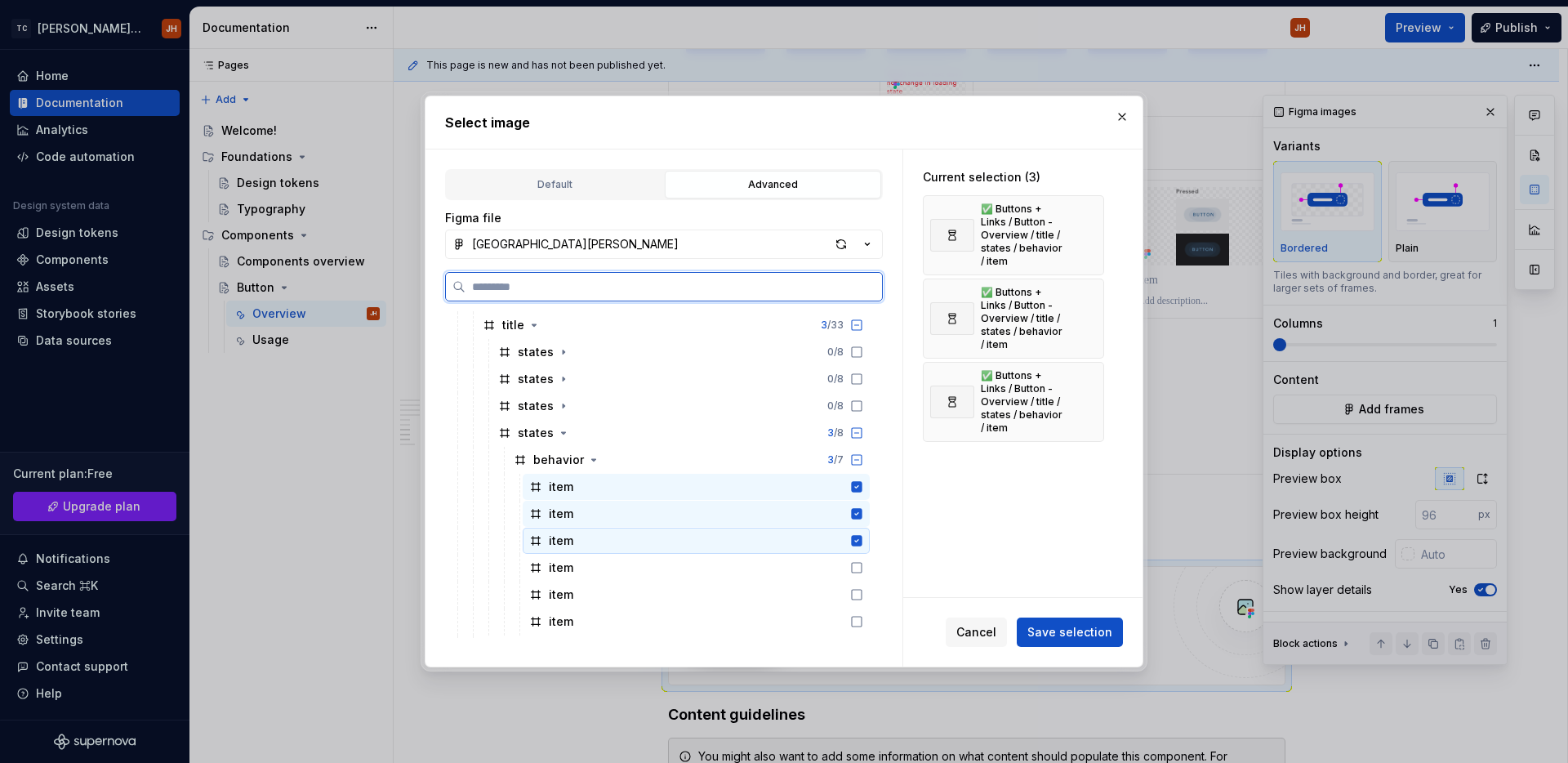 click on "item" at bounding box center (696, 541) 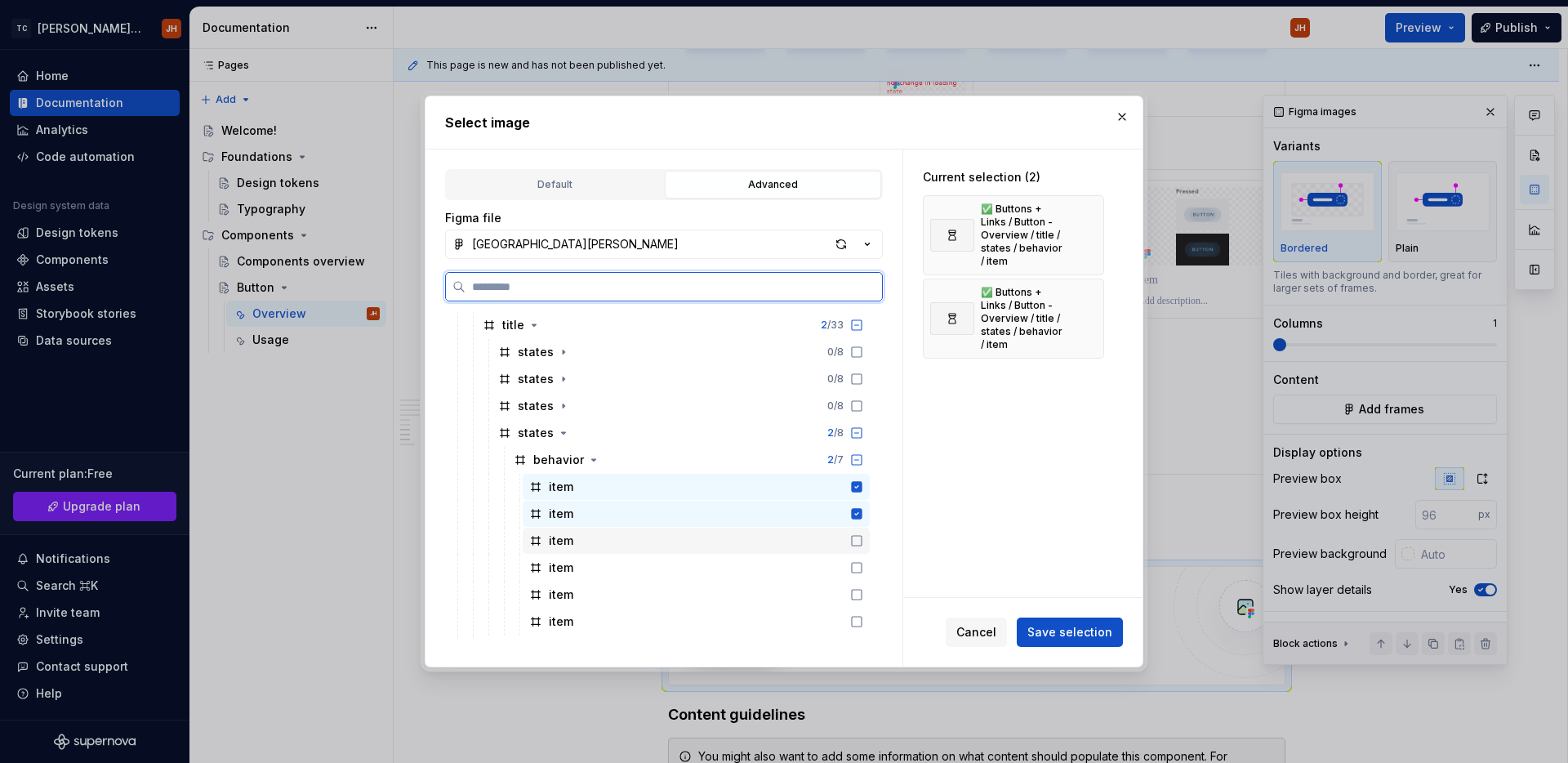 click on "item" at bounding box center [696, 541] 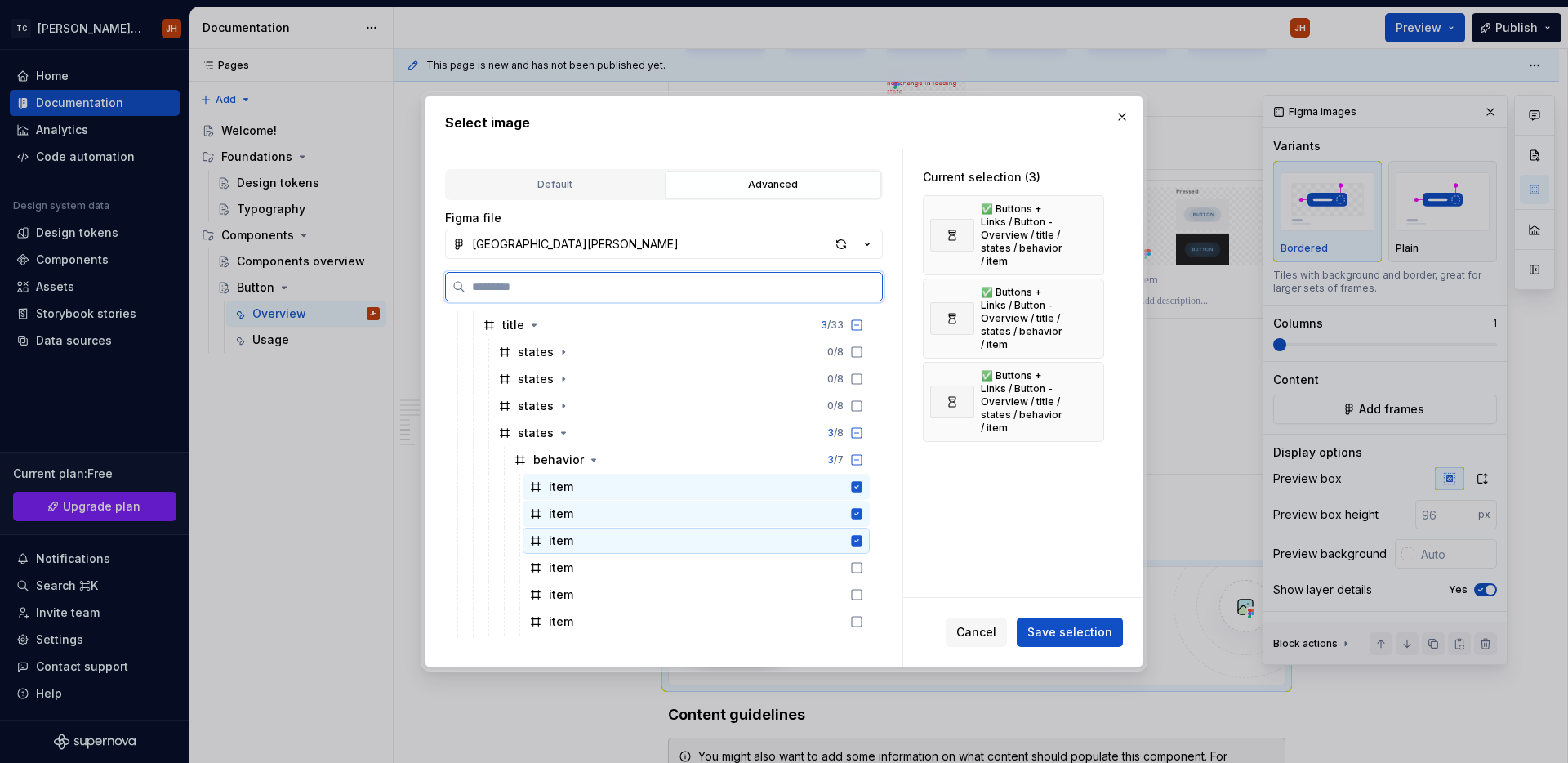 click 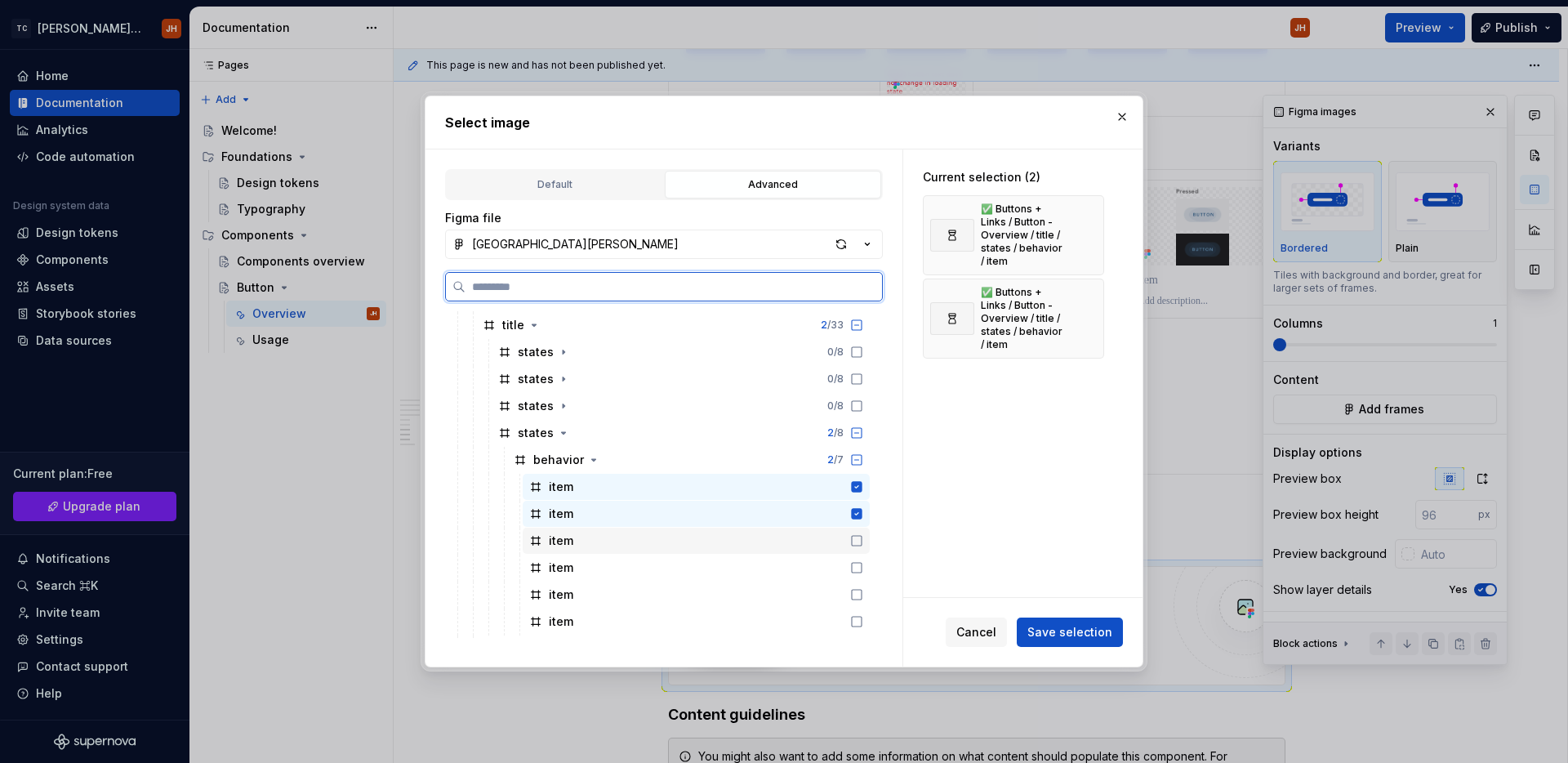 click 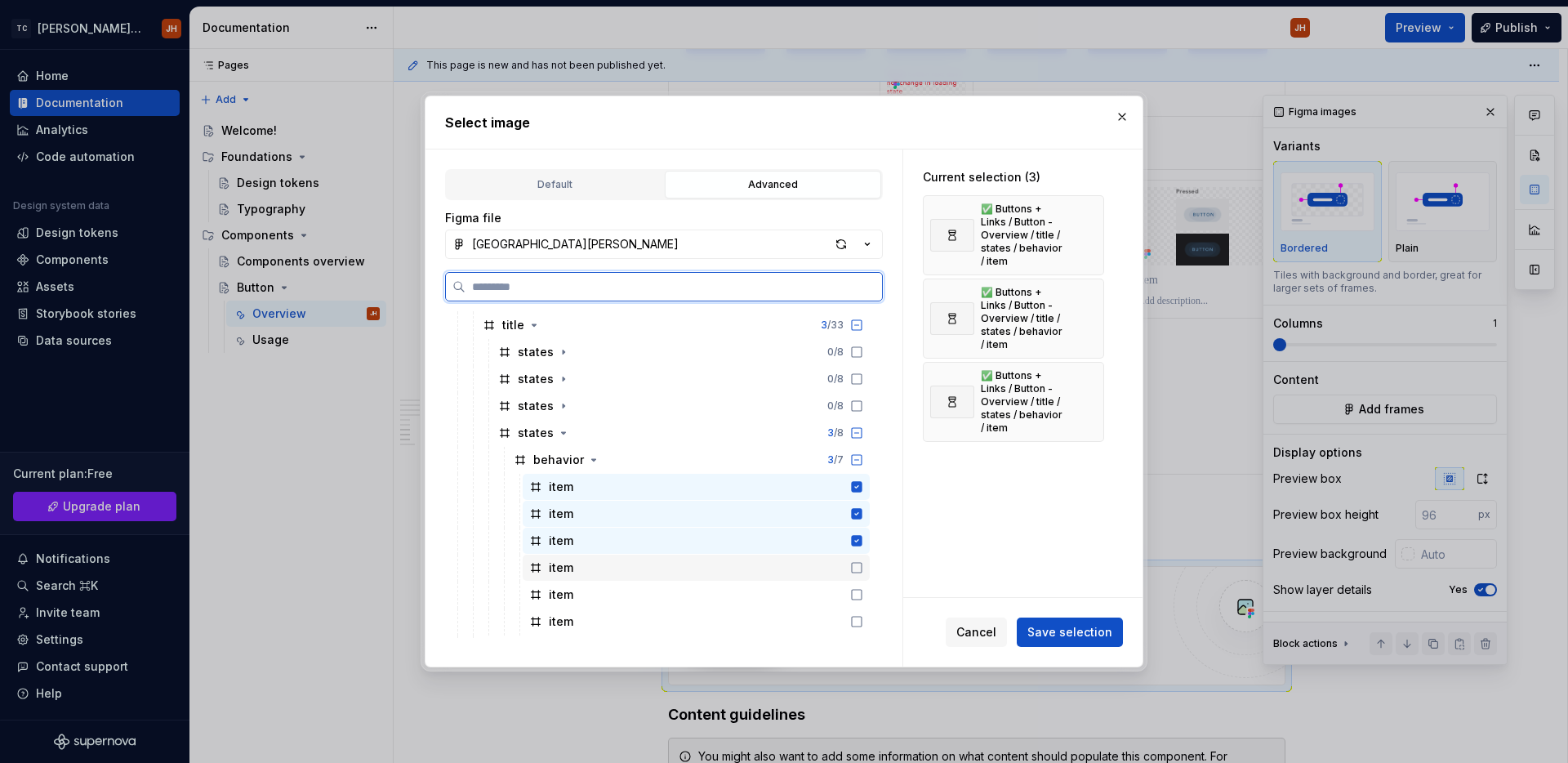 click on "item" at bounding box center [696, 568] 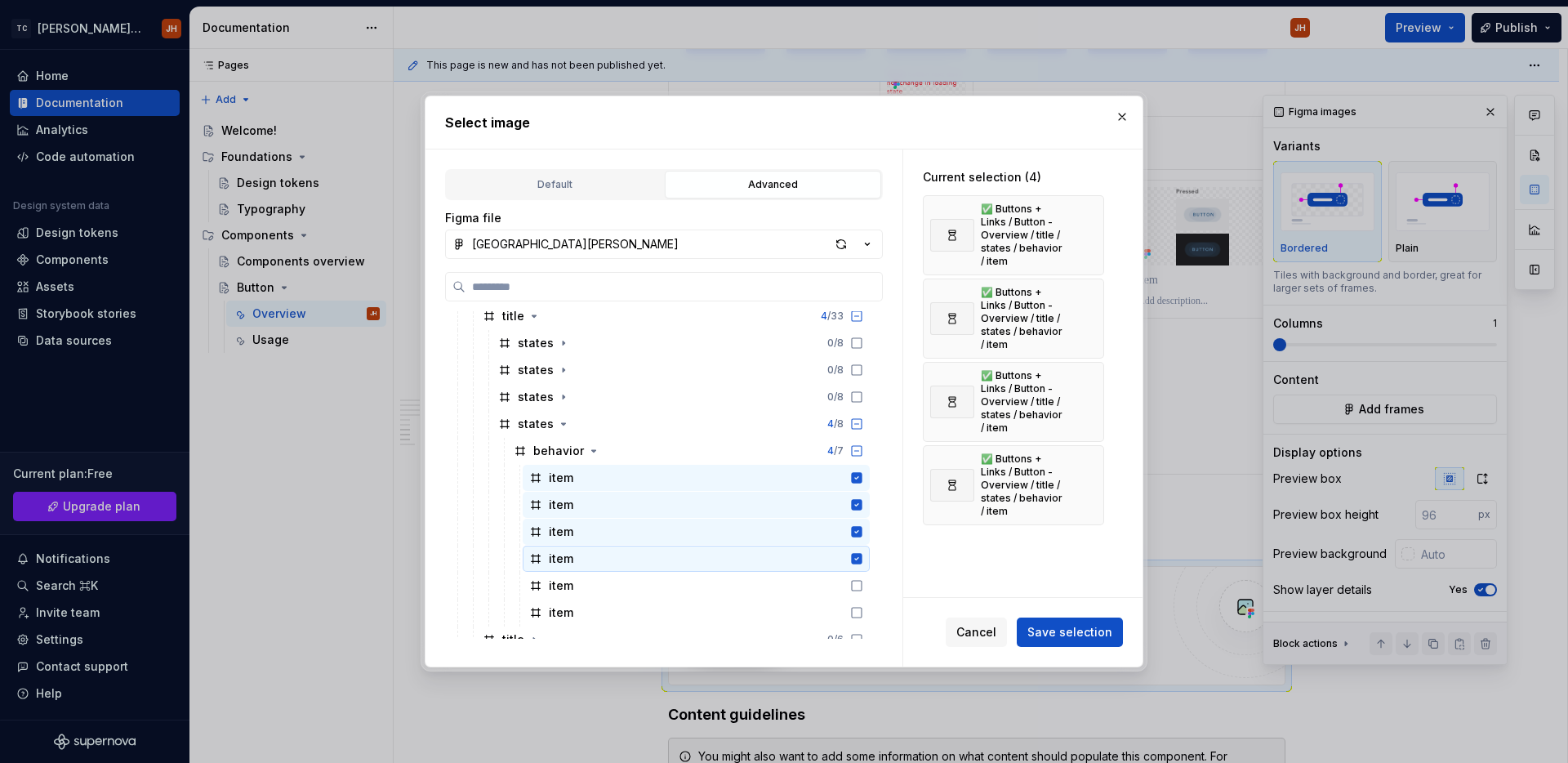 scroll, scrollTop: 1354, scrollLeft: 0, axis: vertical 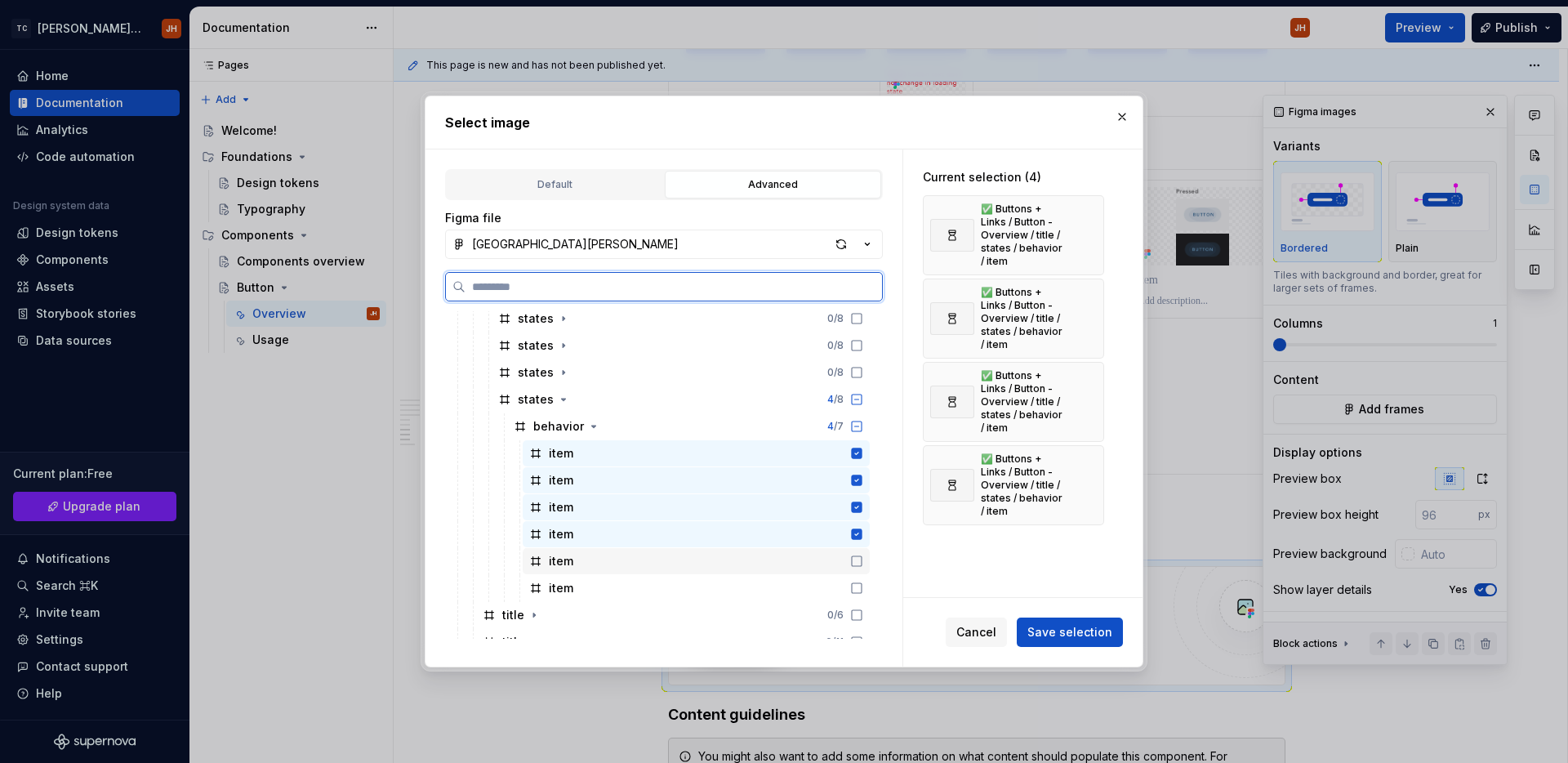 click 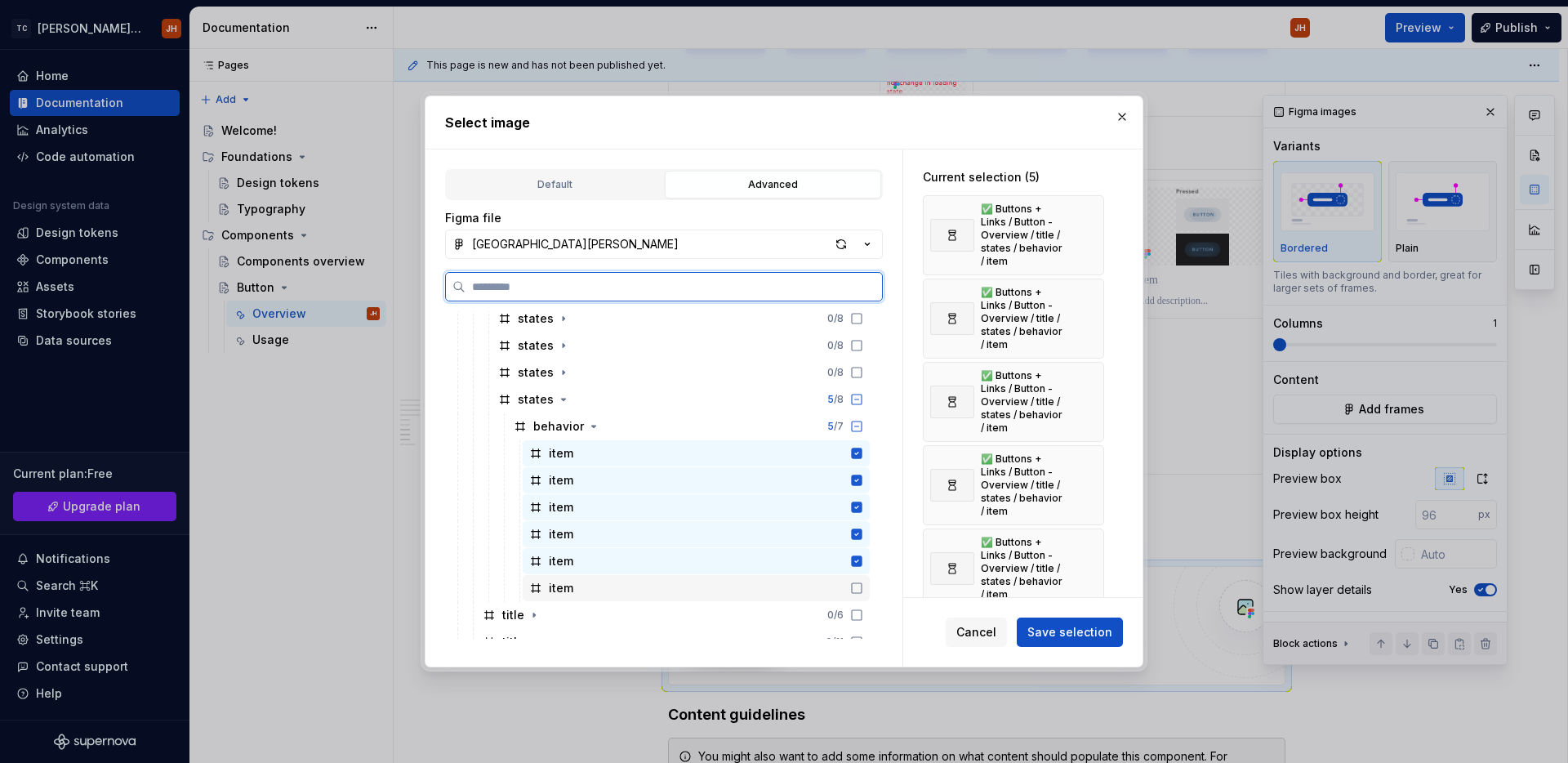 click on "item" at bounding box center (696, 588) 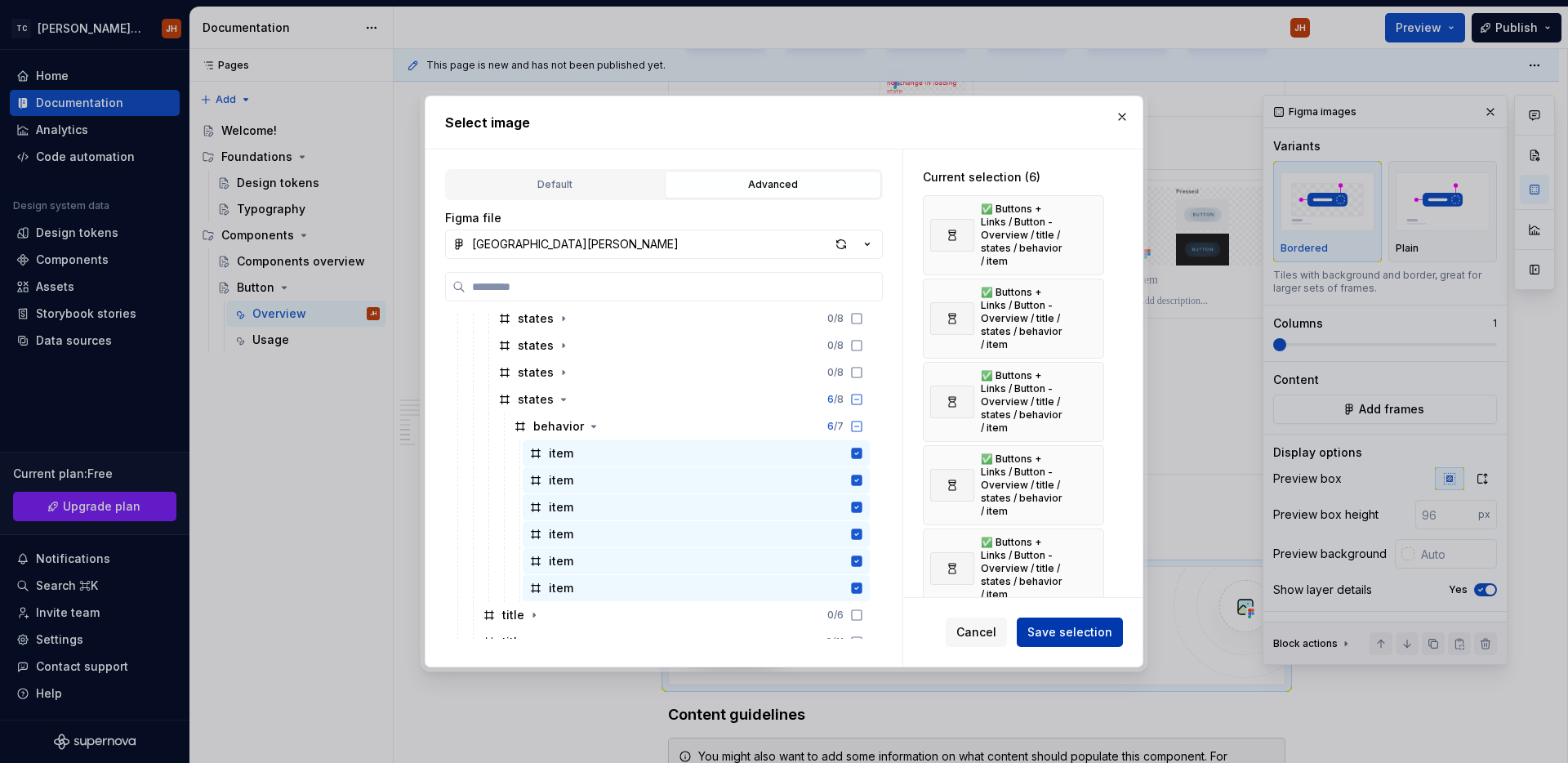 click on "Save selection" at bounding box center (1070, 632) 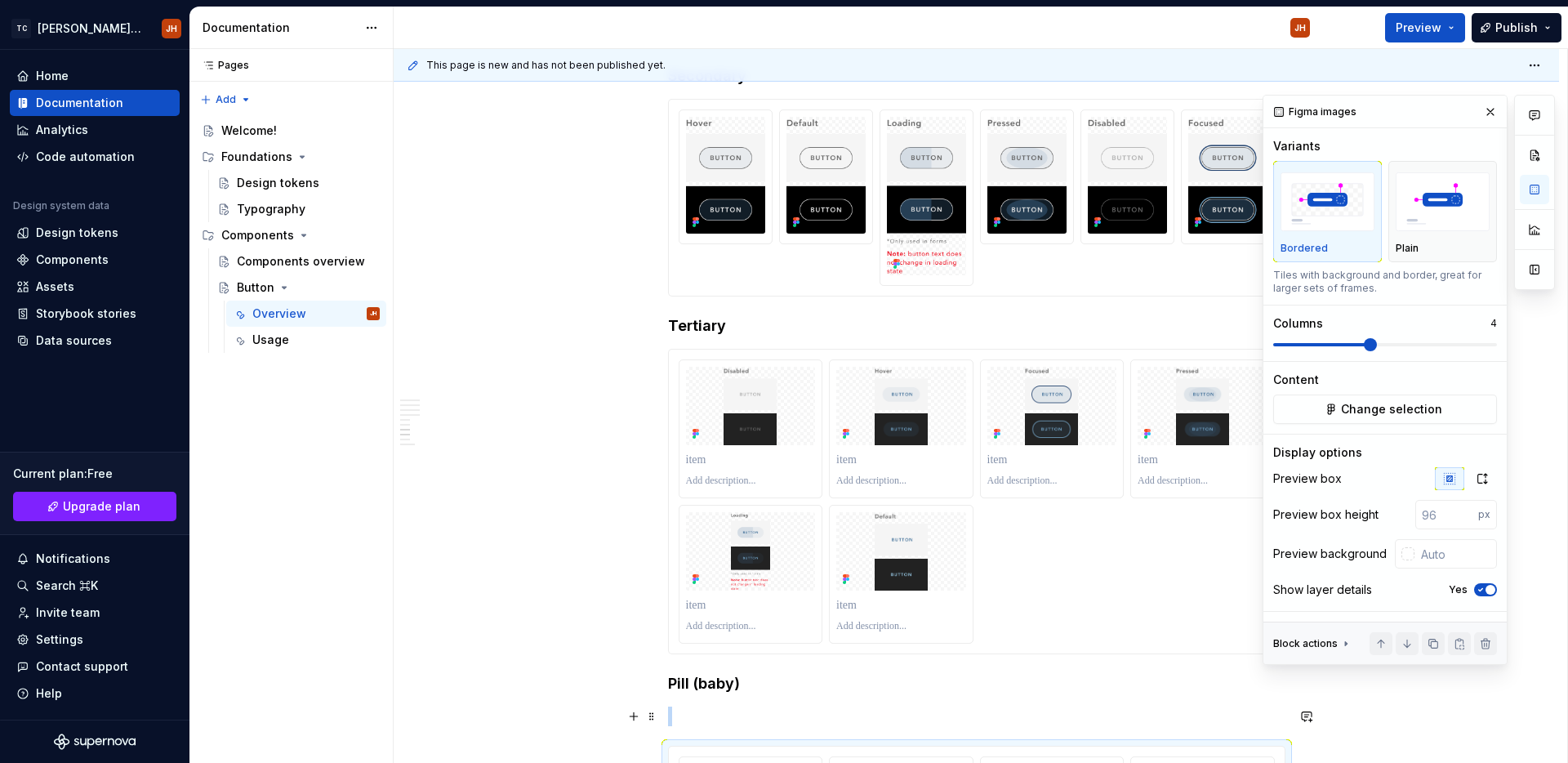scroll, scrollTop: 2264, scrollLeft: 0, axis: vertical 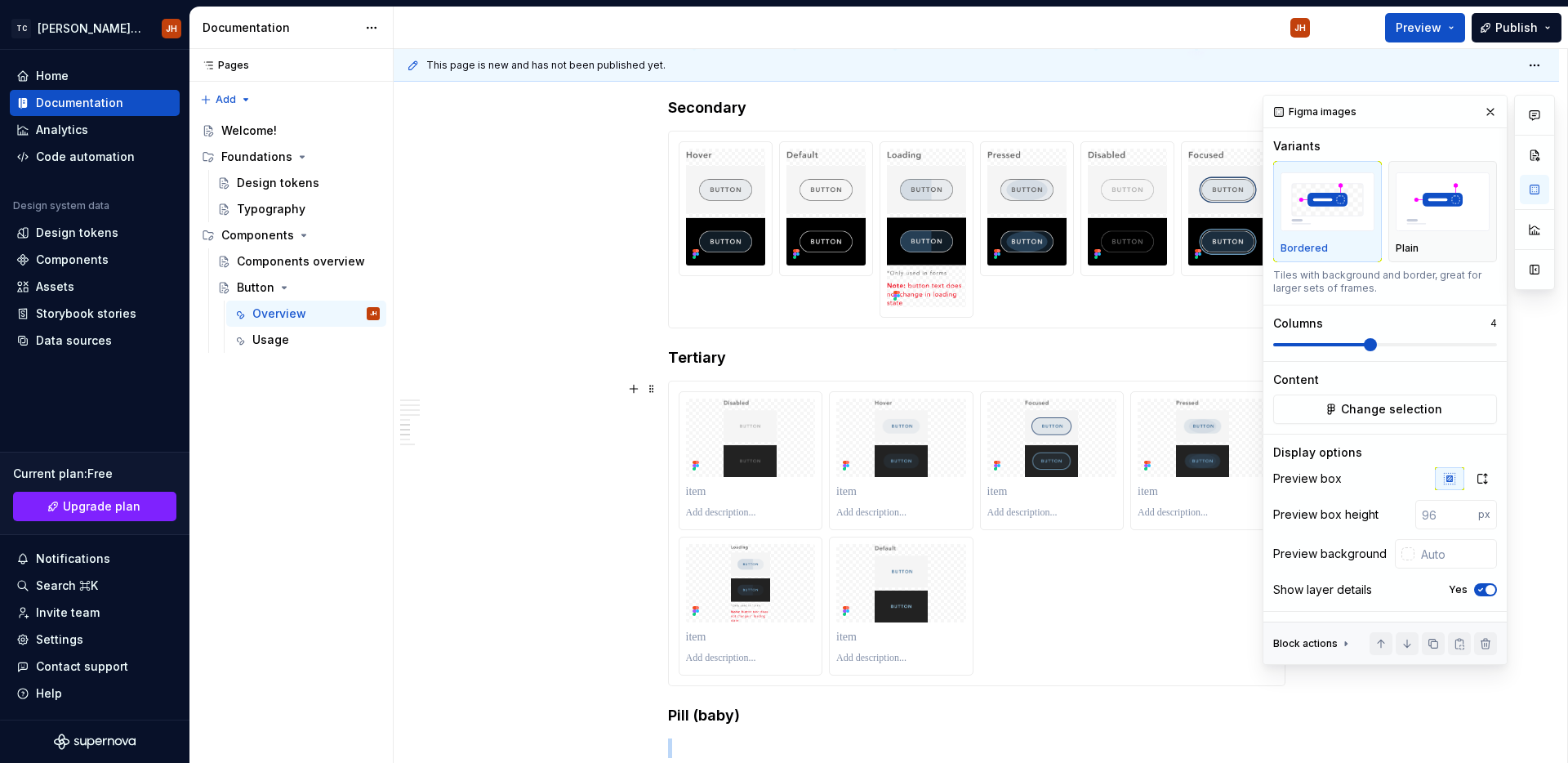 click at bounding box center (977, 533) 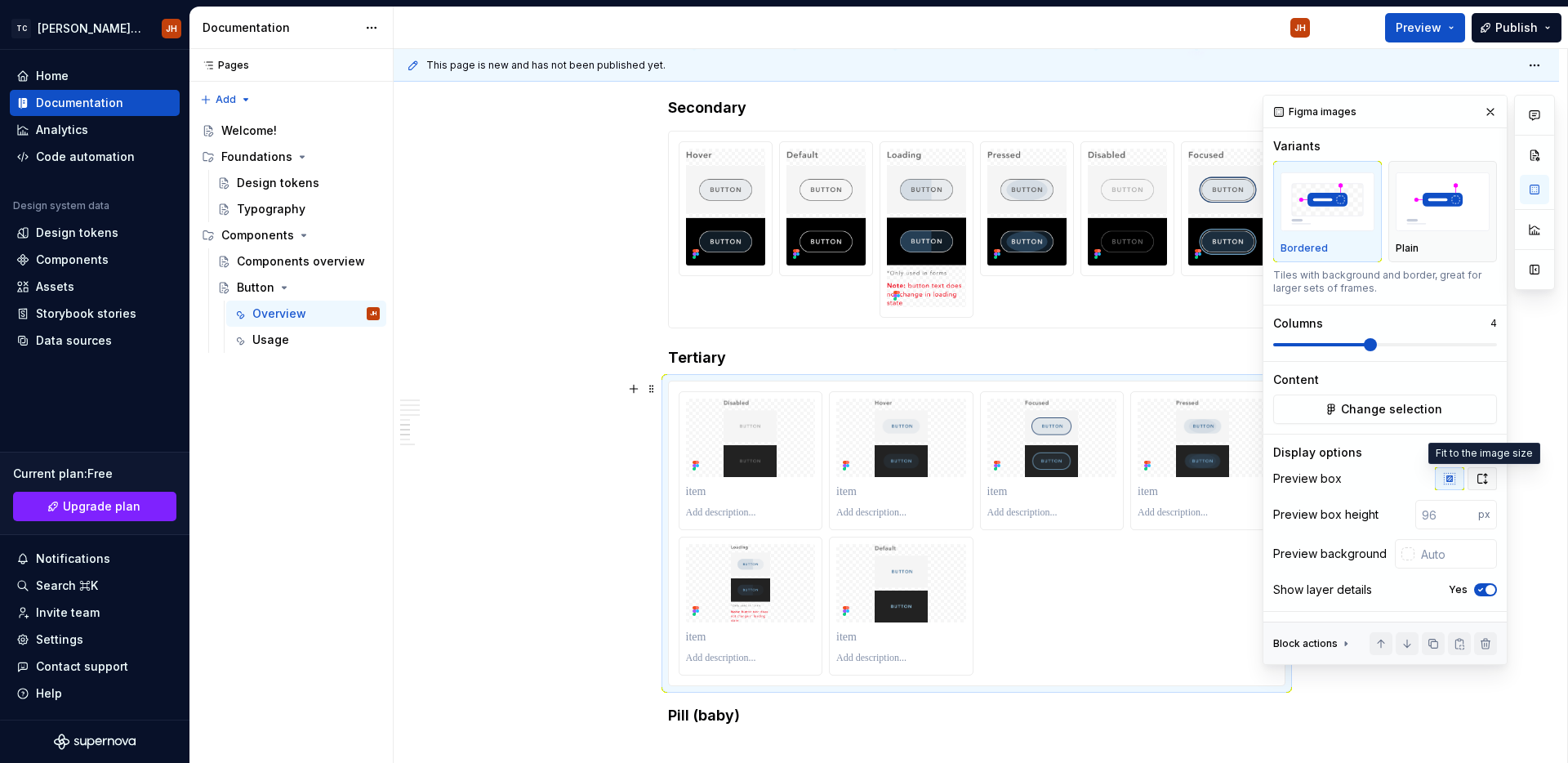 click at bounding box center (1482, 479) 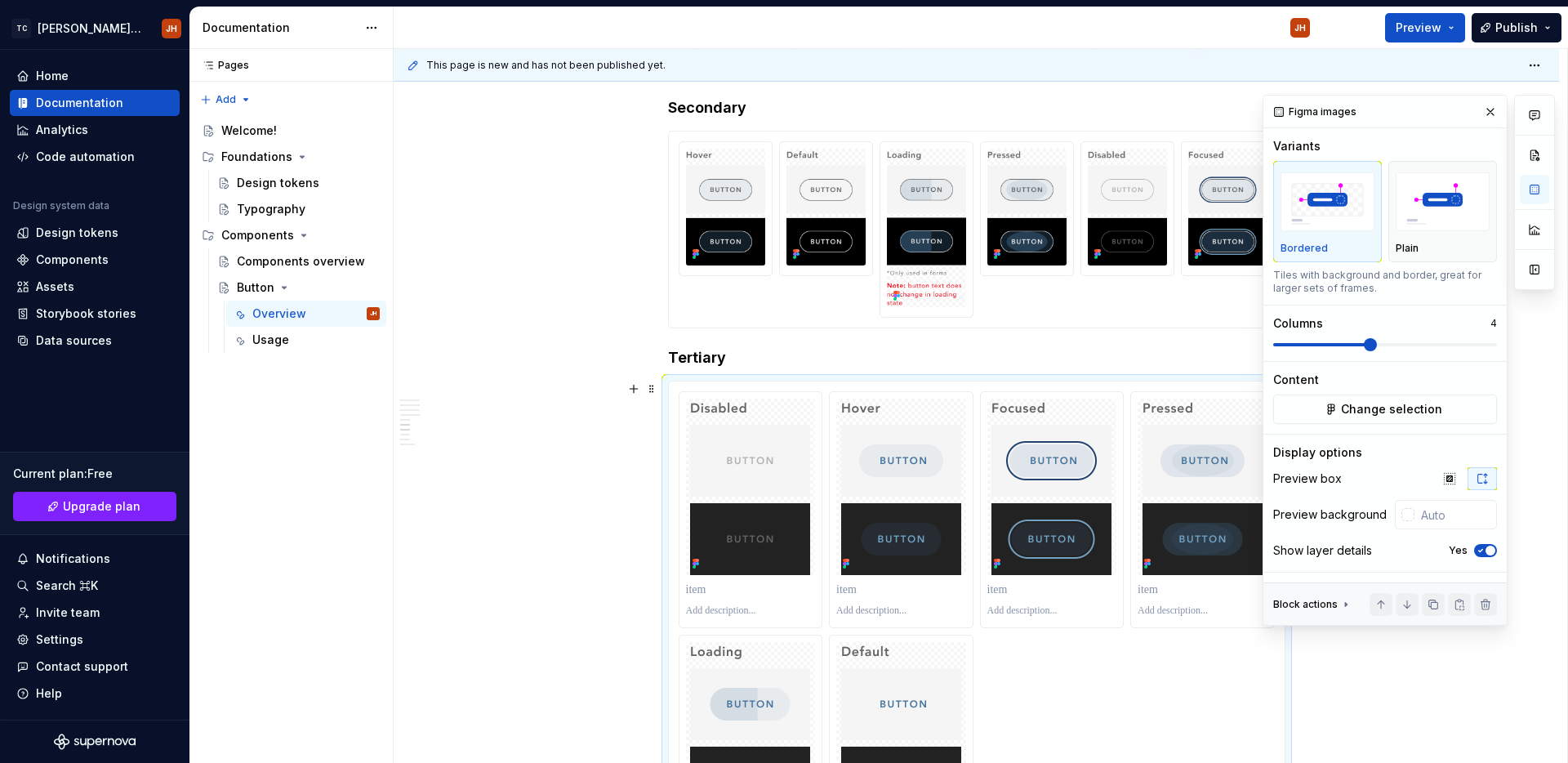 click at bounding box center [1490, 551] 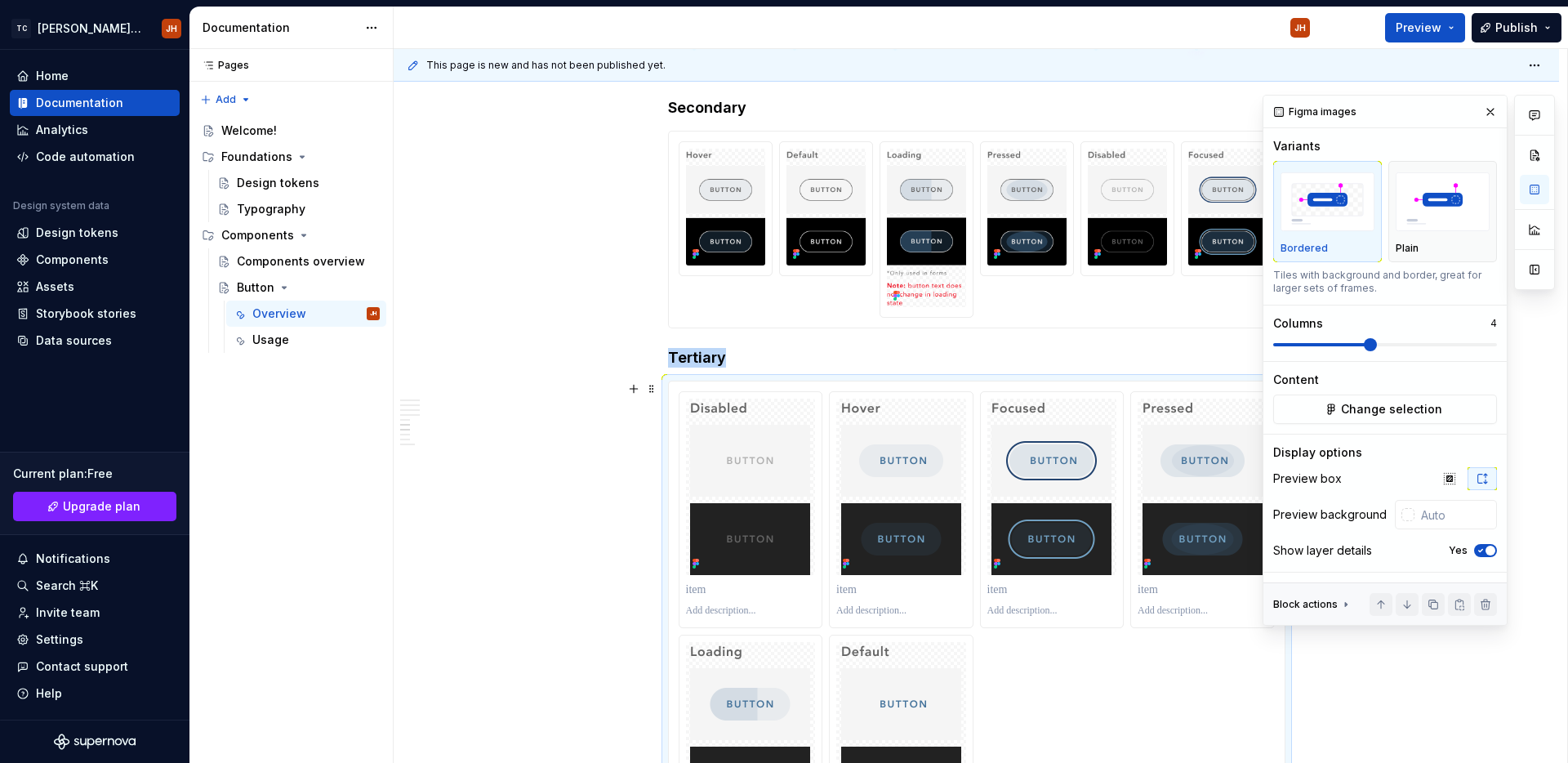 scroll, scrollTop: 2362, scrollLeft: 0, axis: vertical 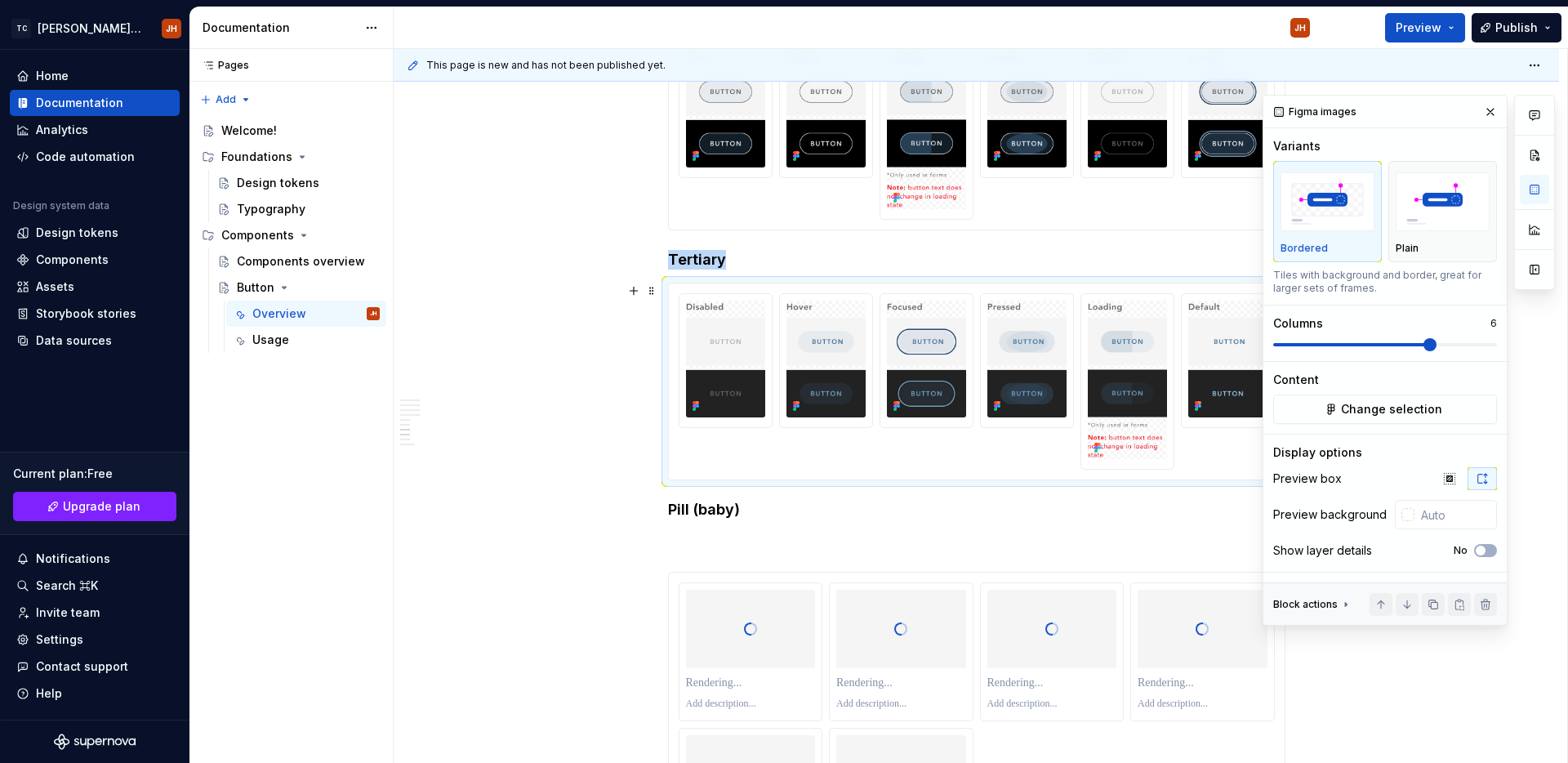 click at bounding box center [1430, 345] 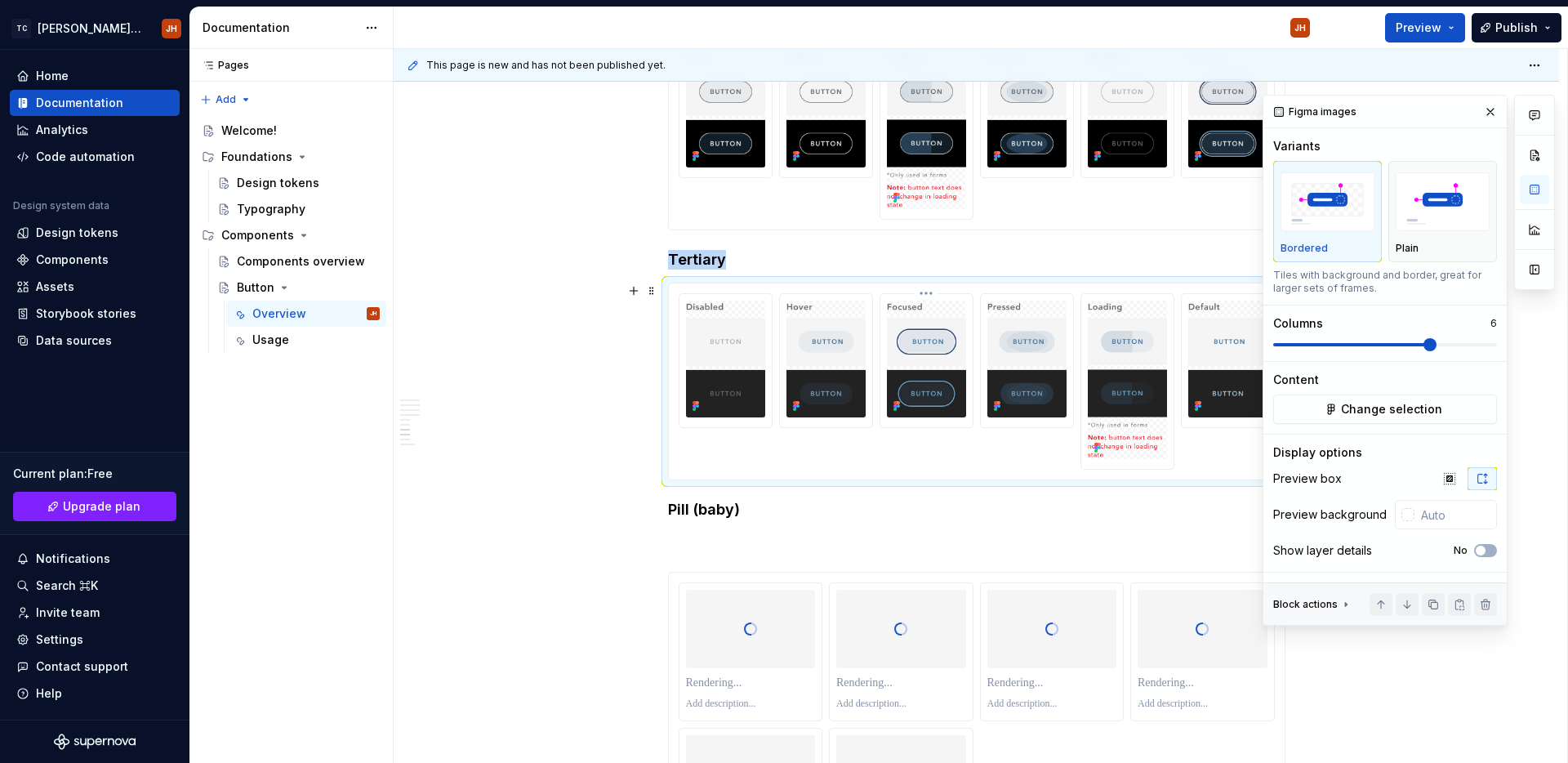 scroll, scrollTop: 2336, scrollLeft: 0, axis: vertical 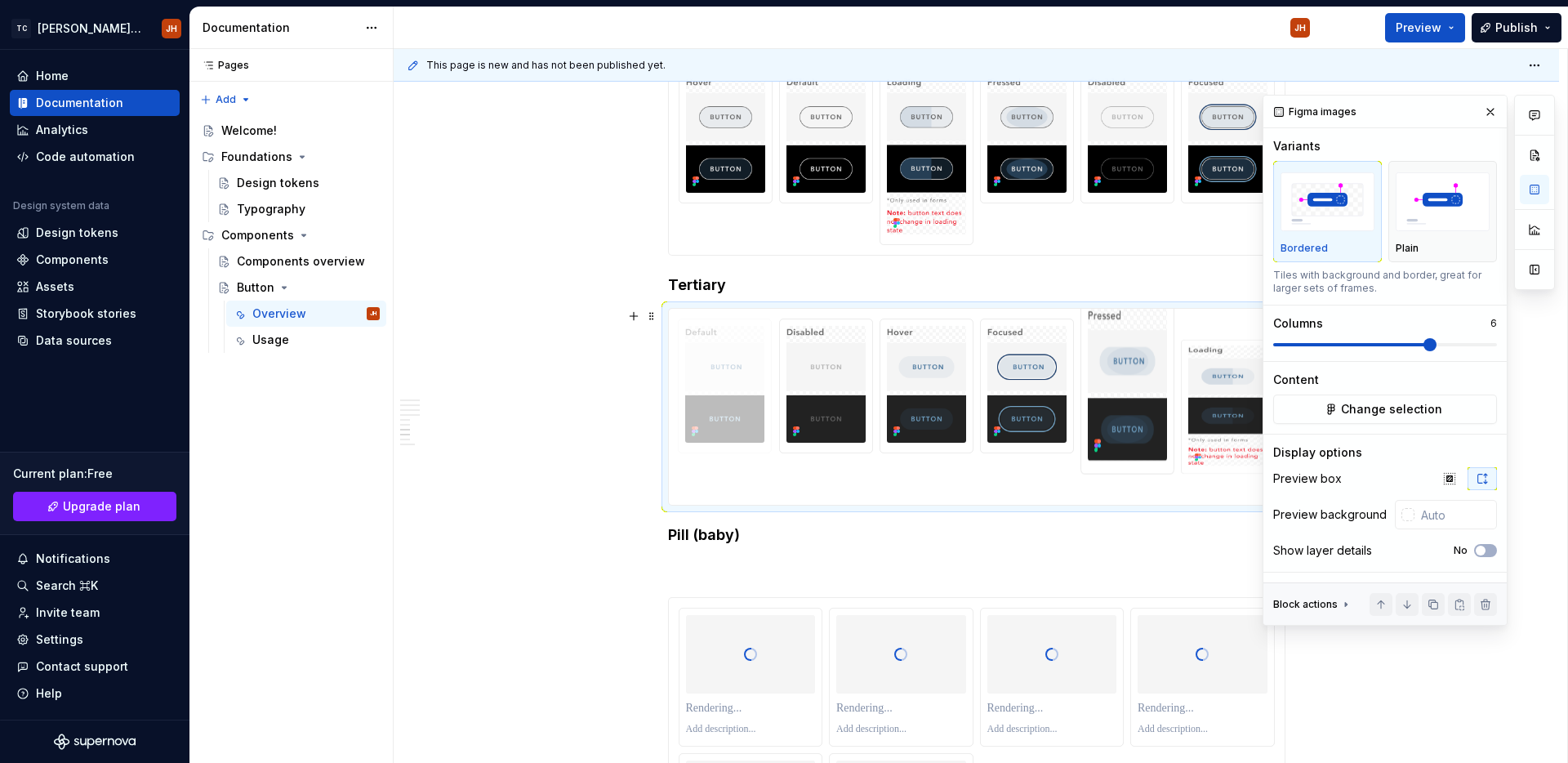 drag, startPoint x: 1208, startPoint y: 319, endPoint x: 742, endPoint y: 318, distance: 466.00107 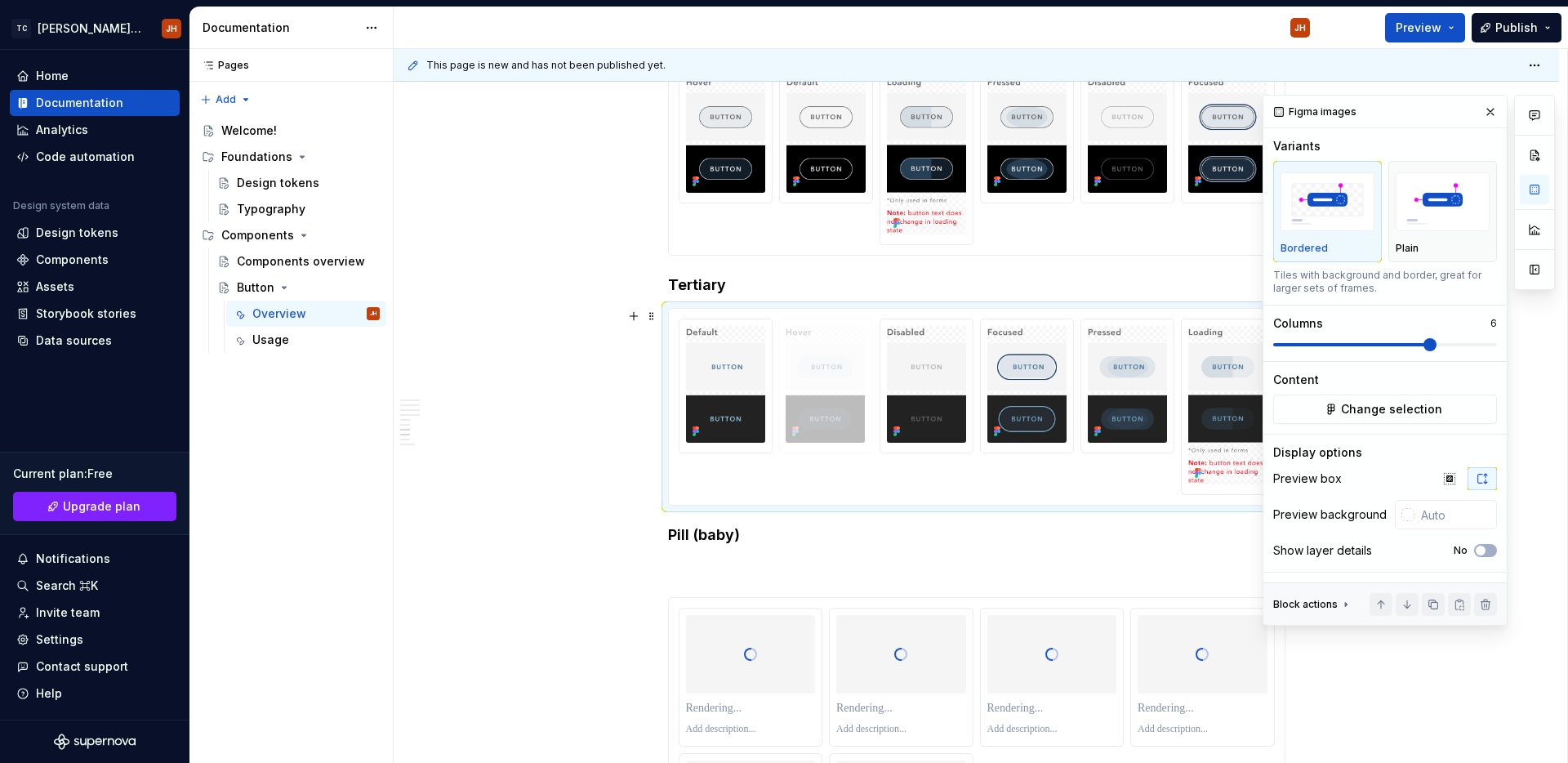 drag, startPoint x: 893, startPoint y: 328, endPoint x: 856, endPoint y: 328, distance: 37 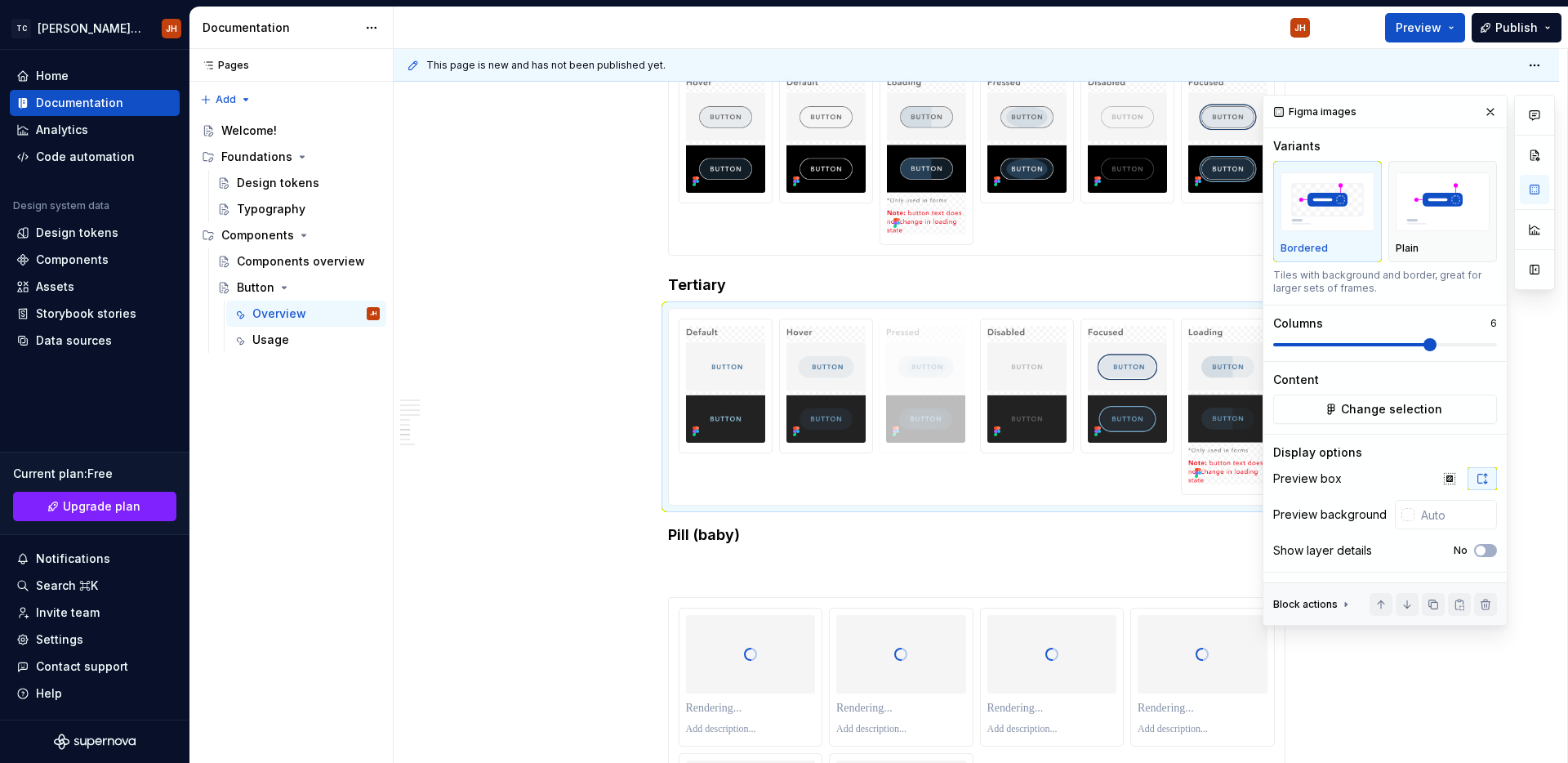 drag, startPoint x: 1123, startPoint y: 345, endPoint x: 949, endPoint y: 347, distance: 174.01149 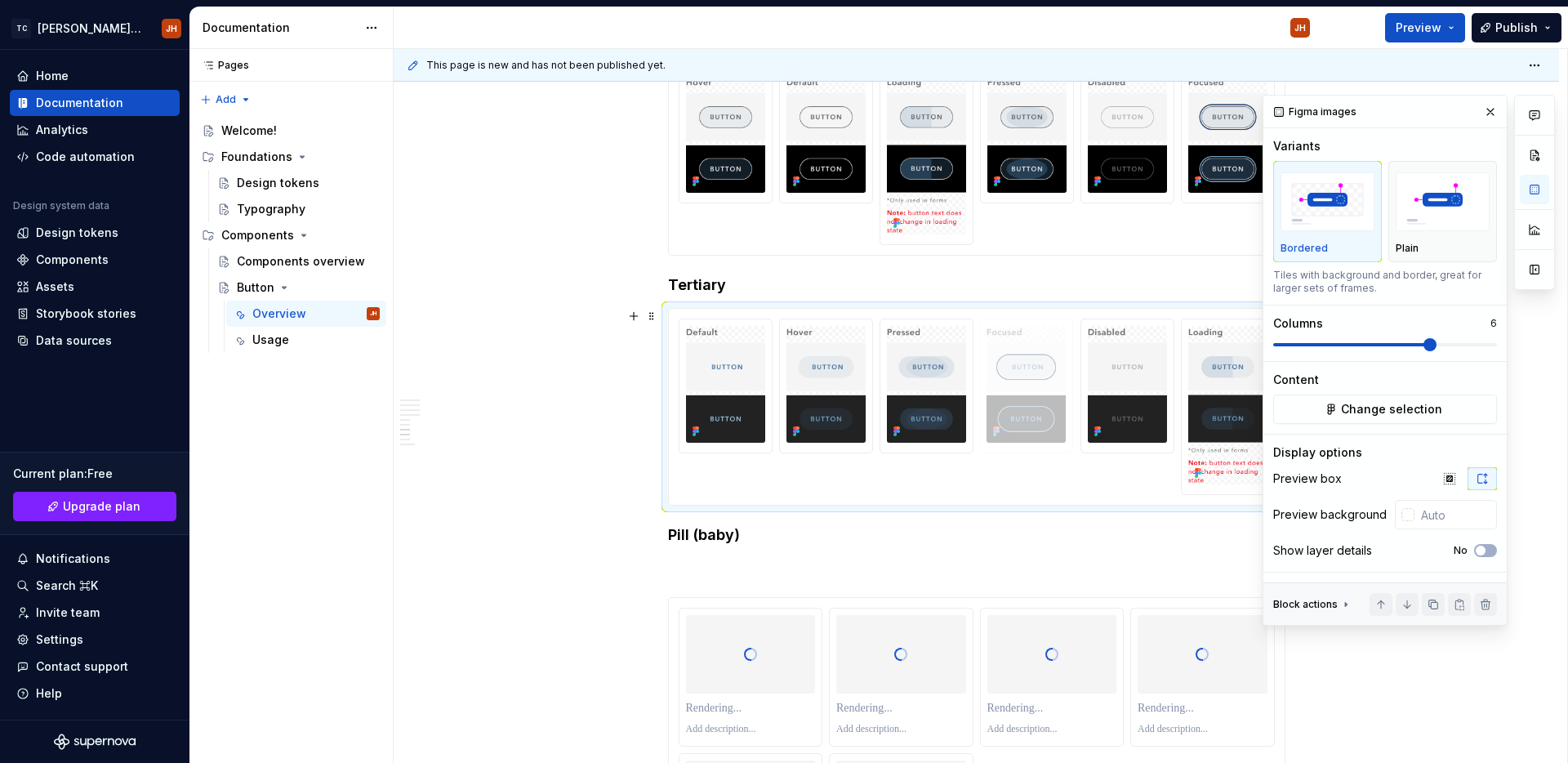 drag, startPoint x: 1155, startPoint y: 358, endPoint x: 1084, endPoint y: 353, distance: 71.17584 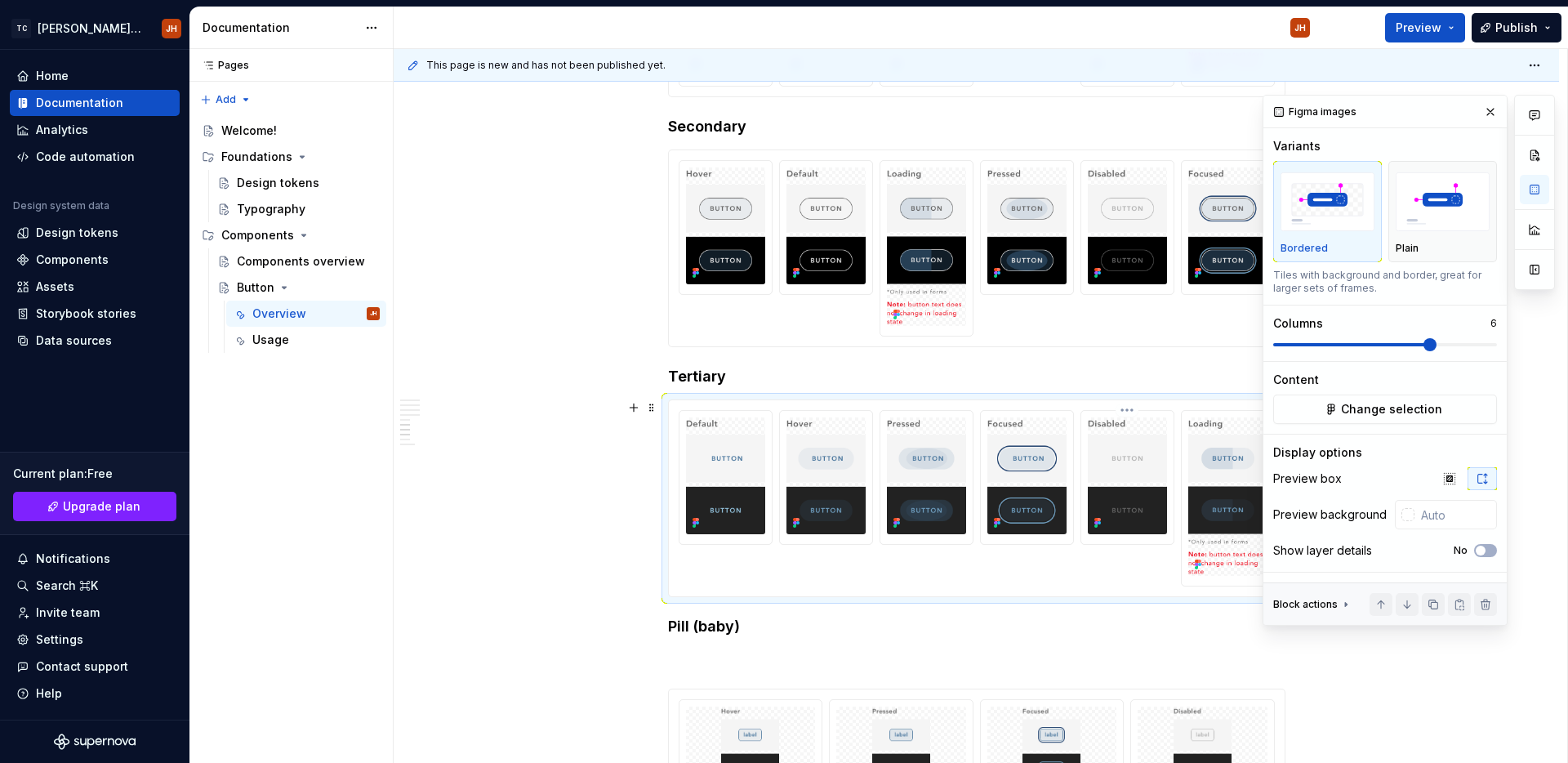 scroll, scrollTop: 2228, scrollLeft: 0, axis: vertical 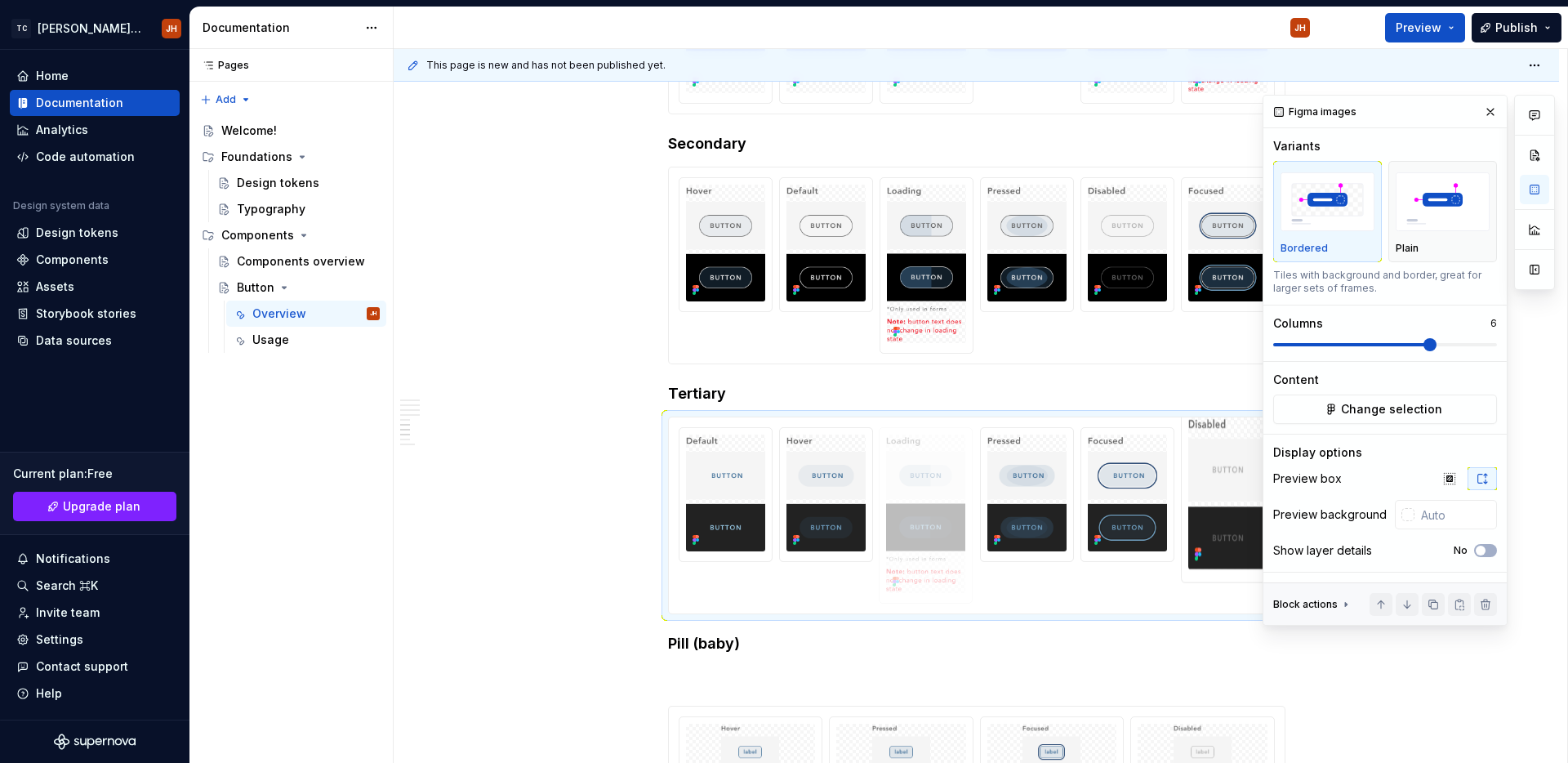 drag, startPoint x: 1132, startPoint y: 462, endPoint x: 911, endPoint y: 461, distance: 221.00226 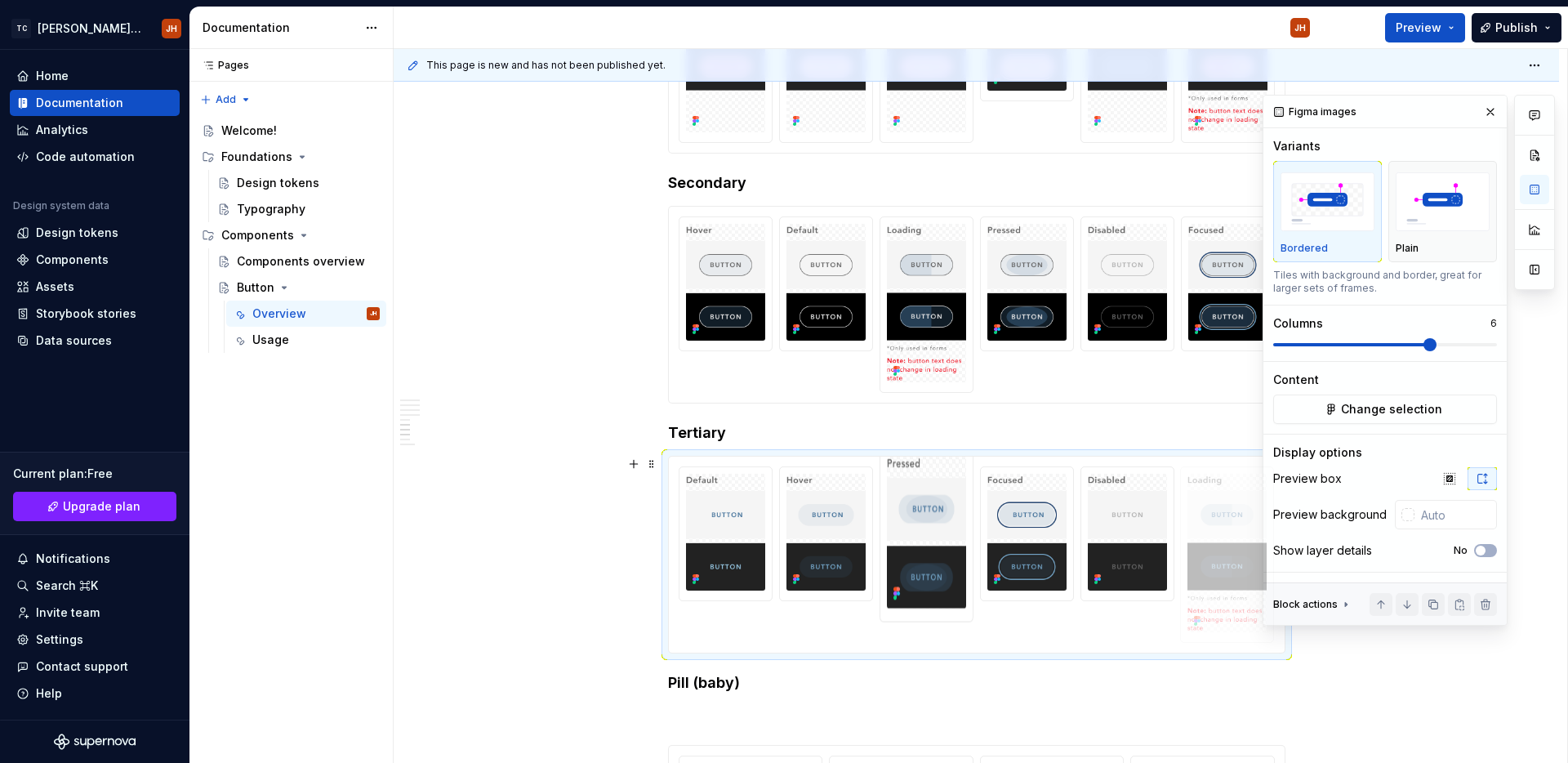 drag, startPoint x: 934, startPoint y: 674, endPoint x: 1181, endPoint y: 493, distance: 306.2189 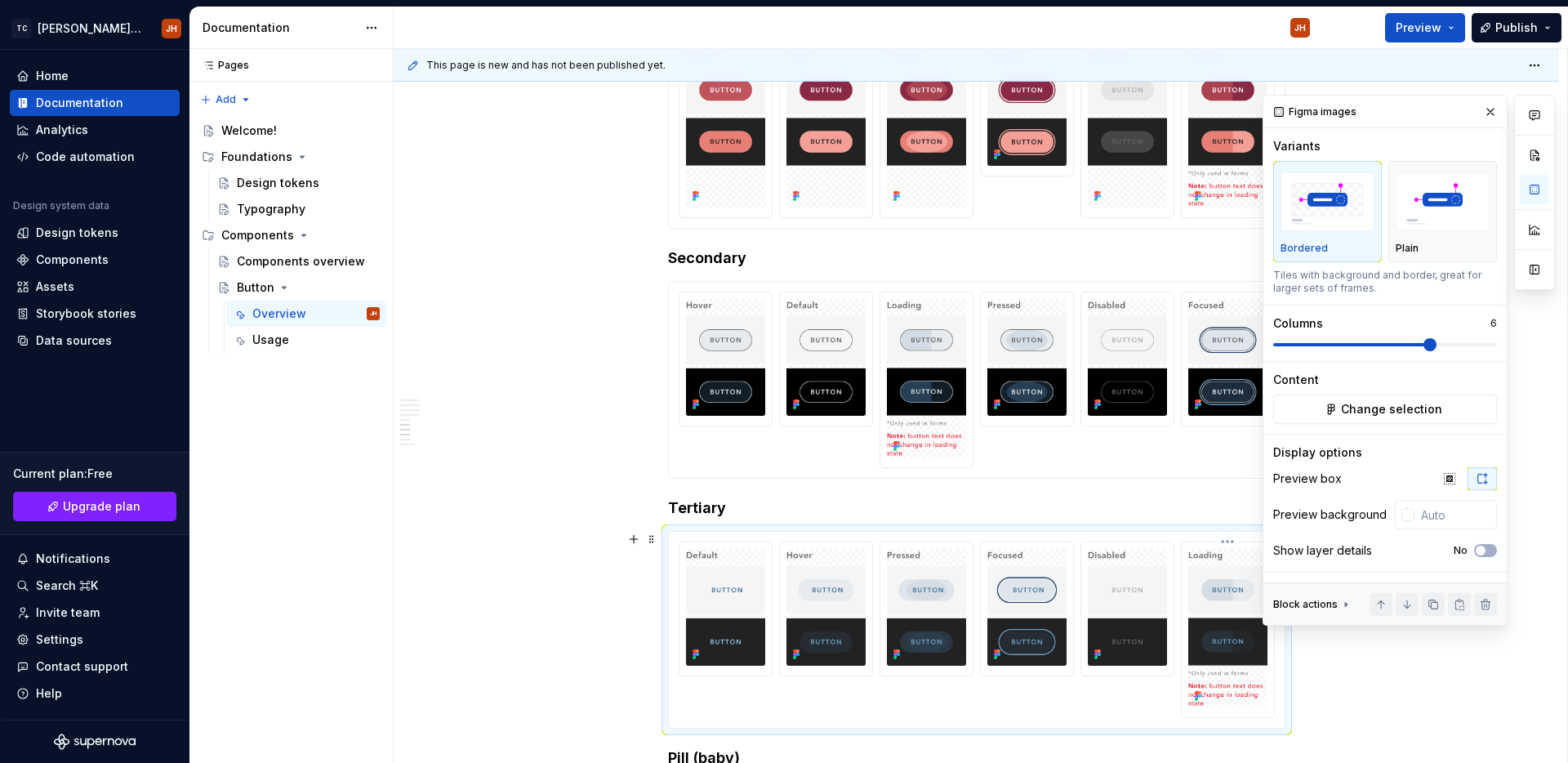 scroll, scrollTop: 2099, scrollLeft: 0, axis: vertical 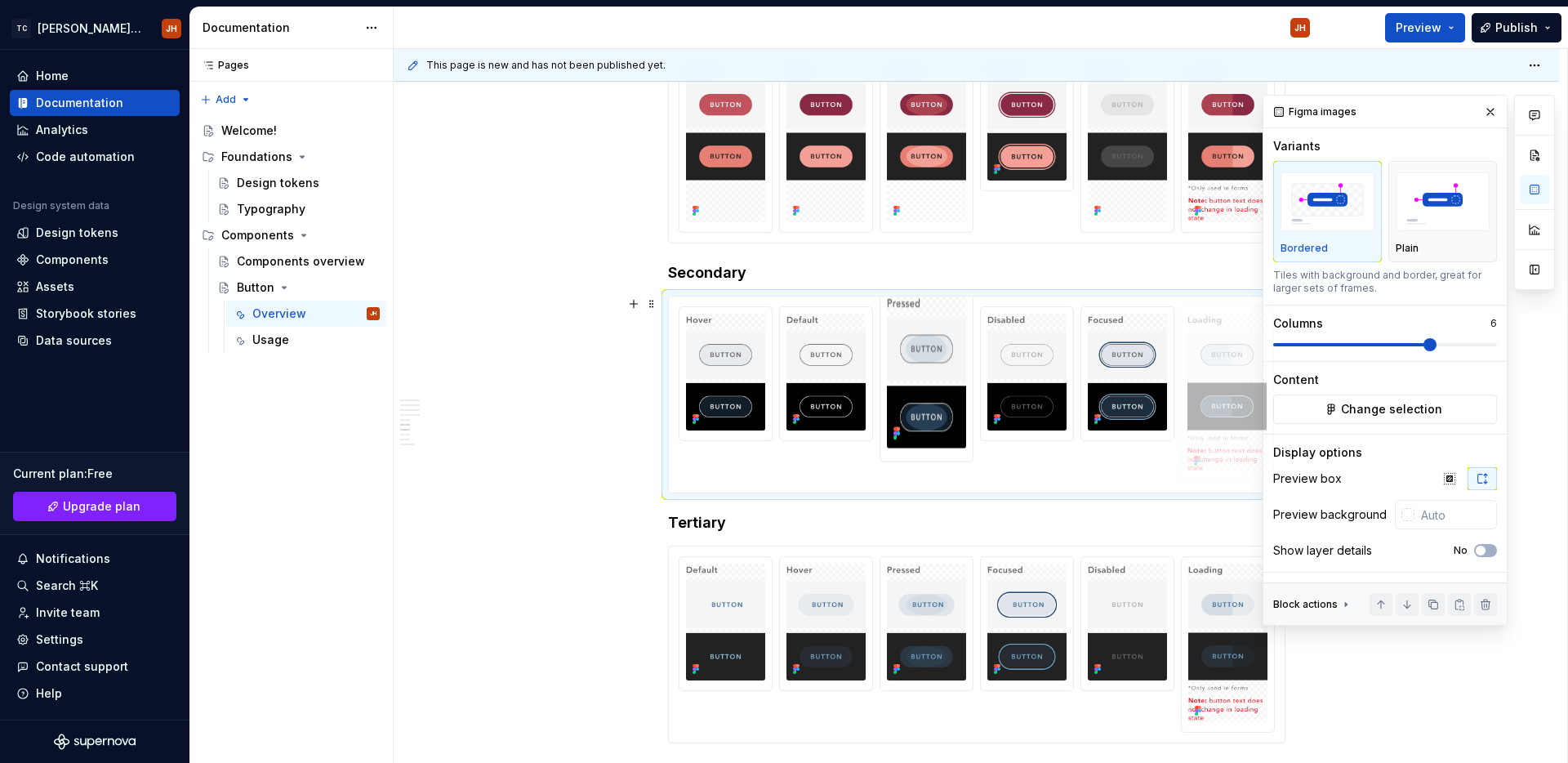 drag, startPoint x: 927, startPoint y: 370, endPoint x: 1225, endPoint y: 364, distance: 298.0604 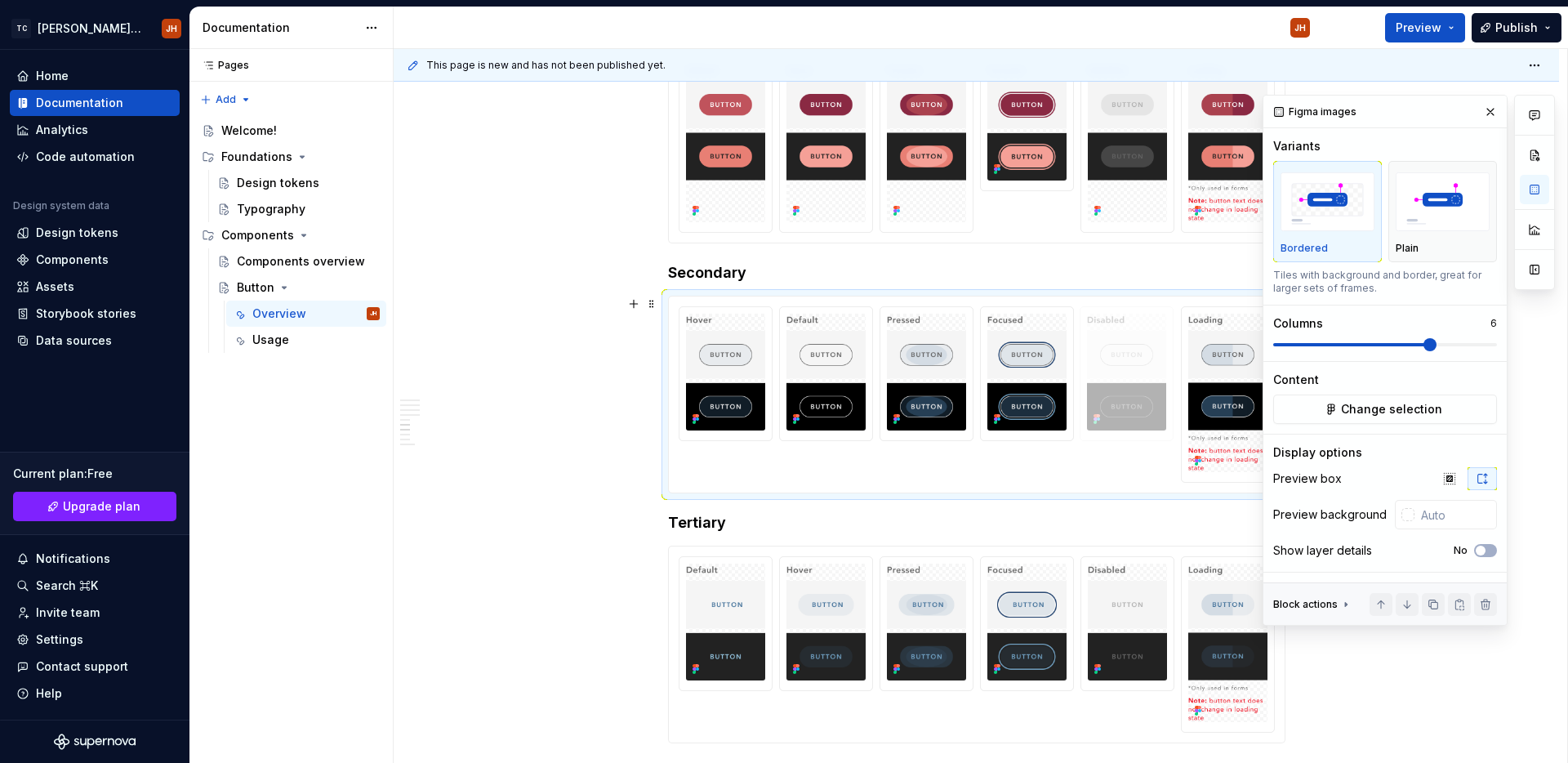 drag, startPoint x: 1026, startPoint y: 386, endPoint x: 1125, endPoint y: 377, distance: 99.40825 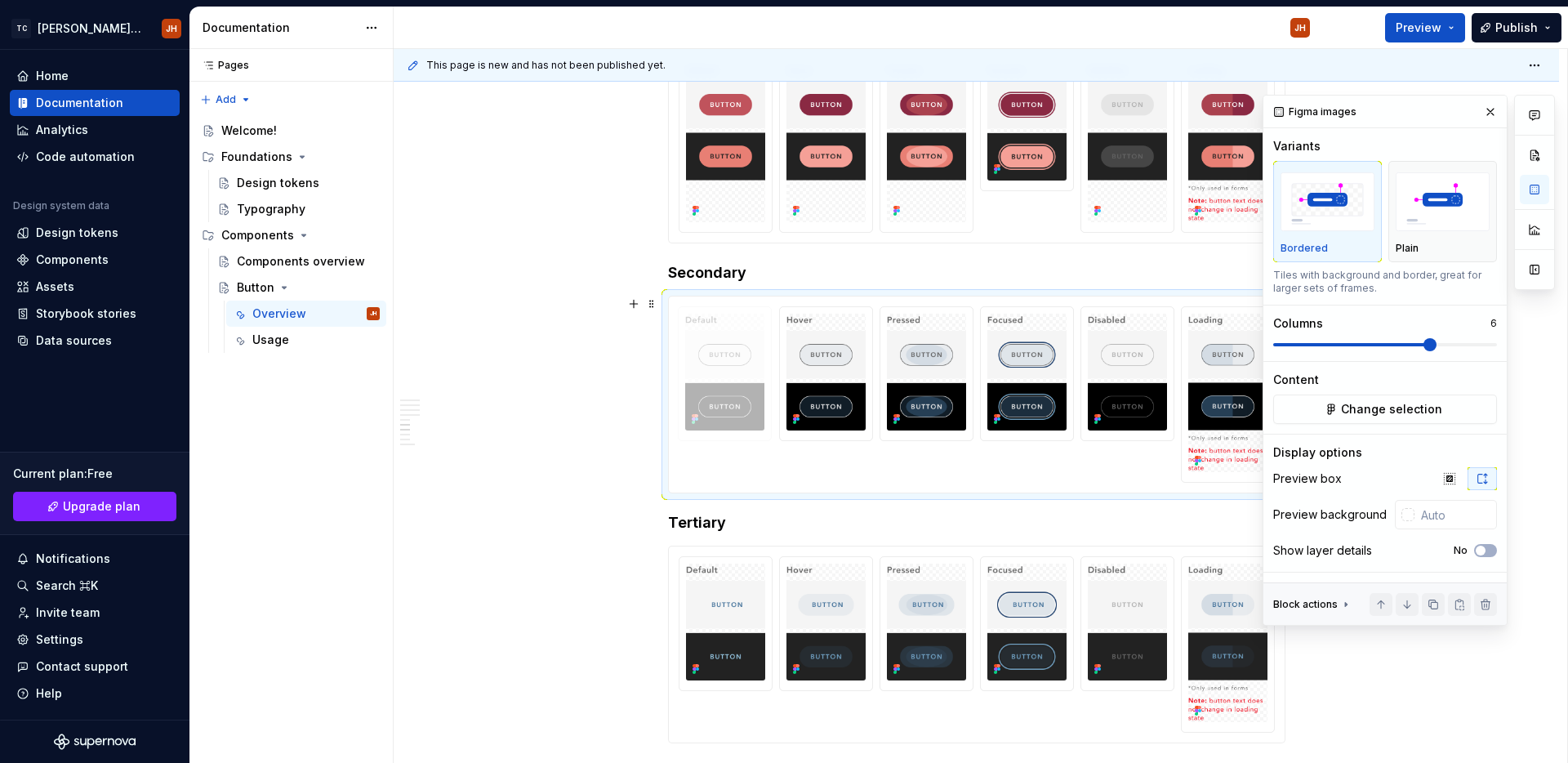 drag, startPoint x: 844, startPoint y: 372, endPoint x: 752, endPoint y: 373, distance: 92.0054 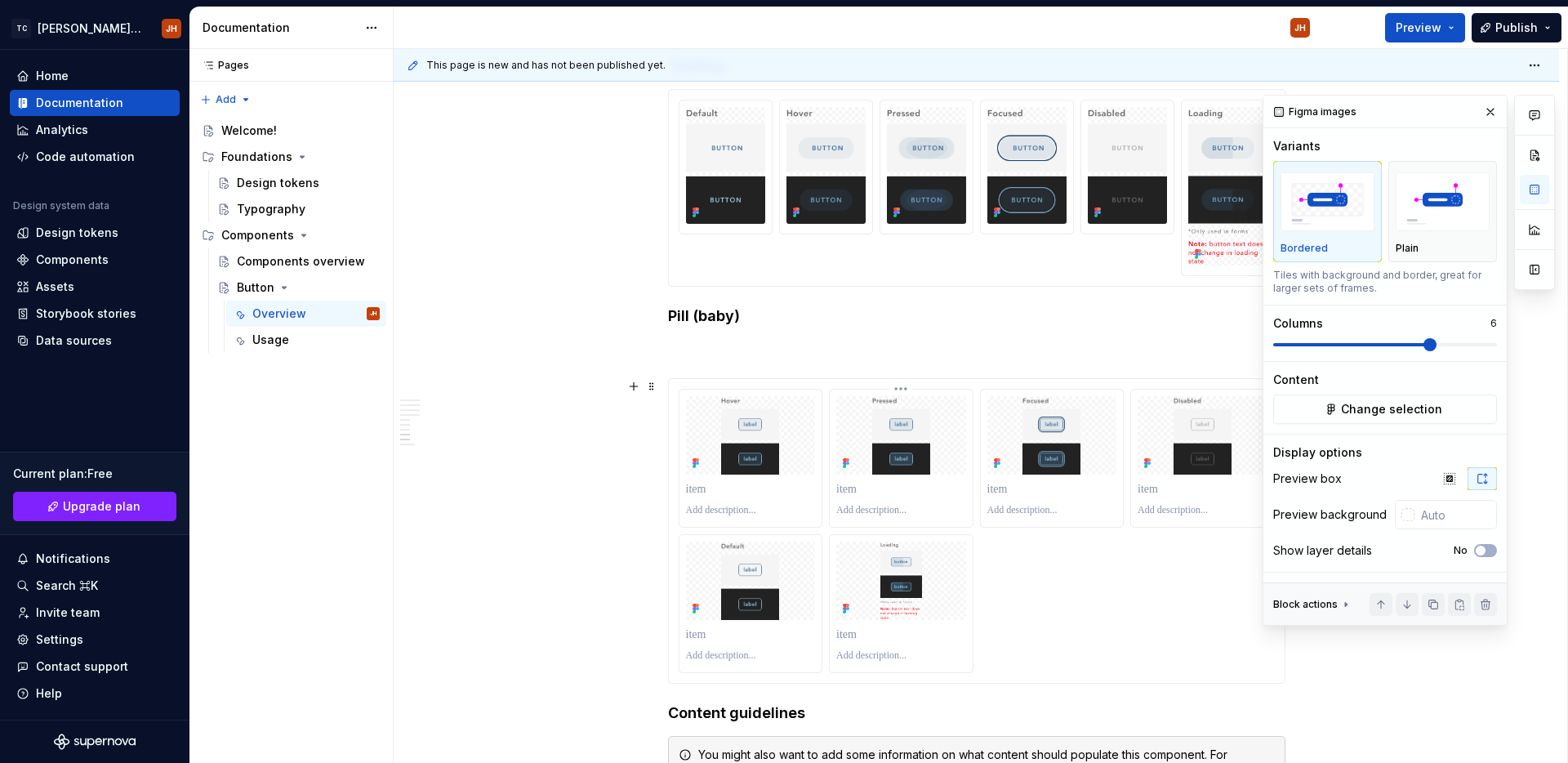 scroll, scrollTop: 2622, scrollLeft: 0, axis: vertical 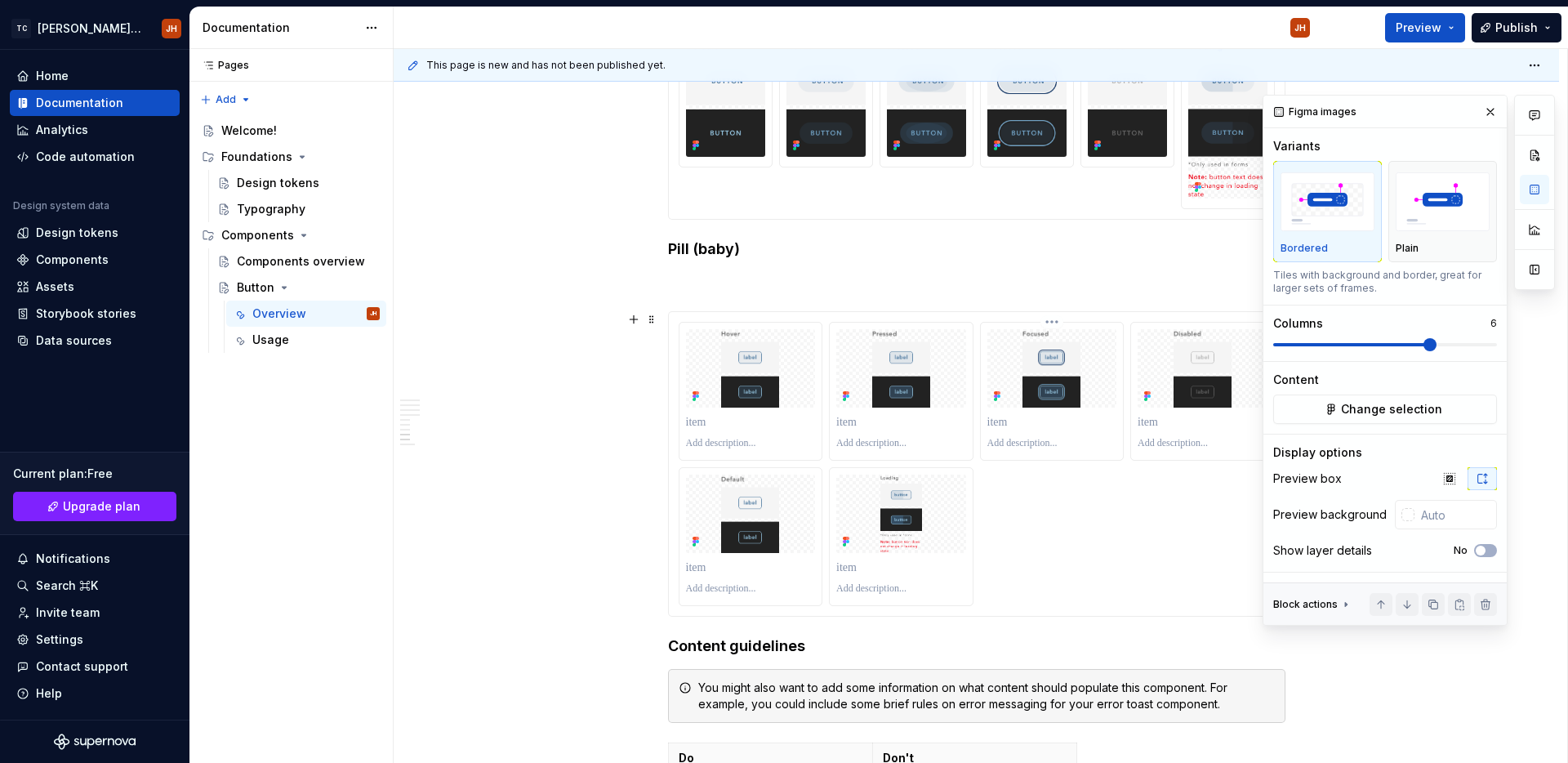 click on "Content guidelines" at bounding box center [977, 646] 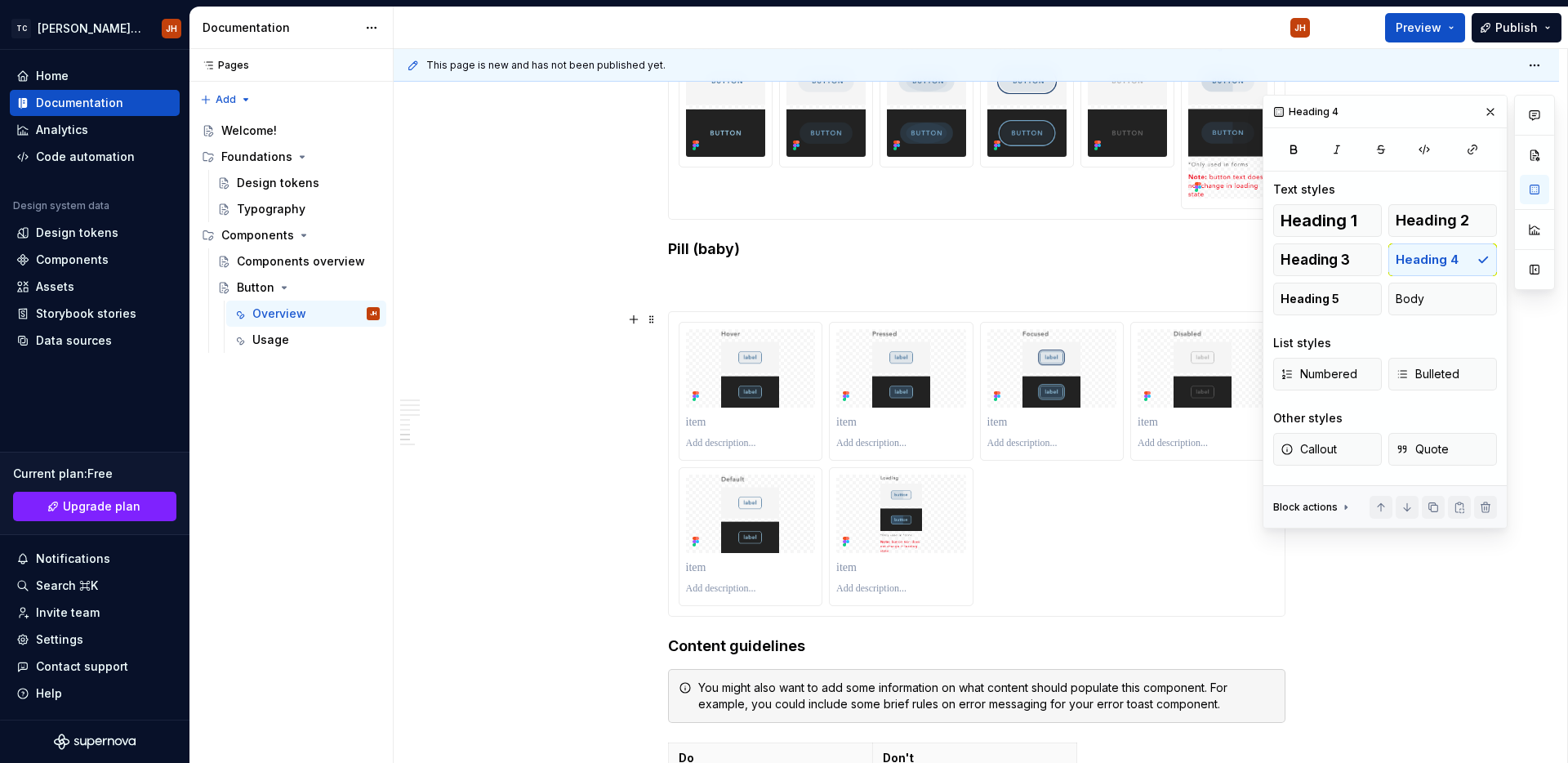 click at bounding box center [977, 464] 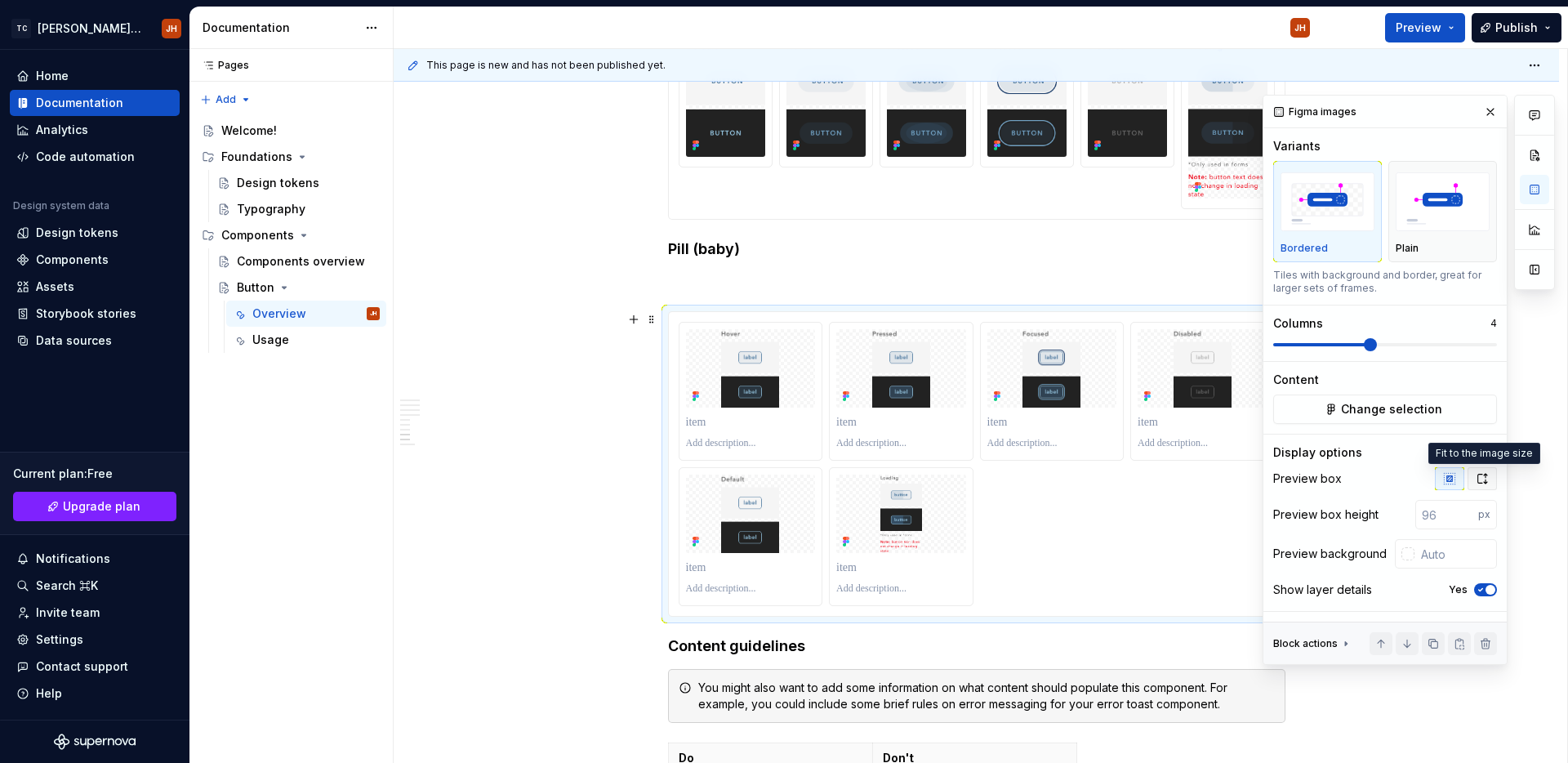 click 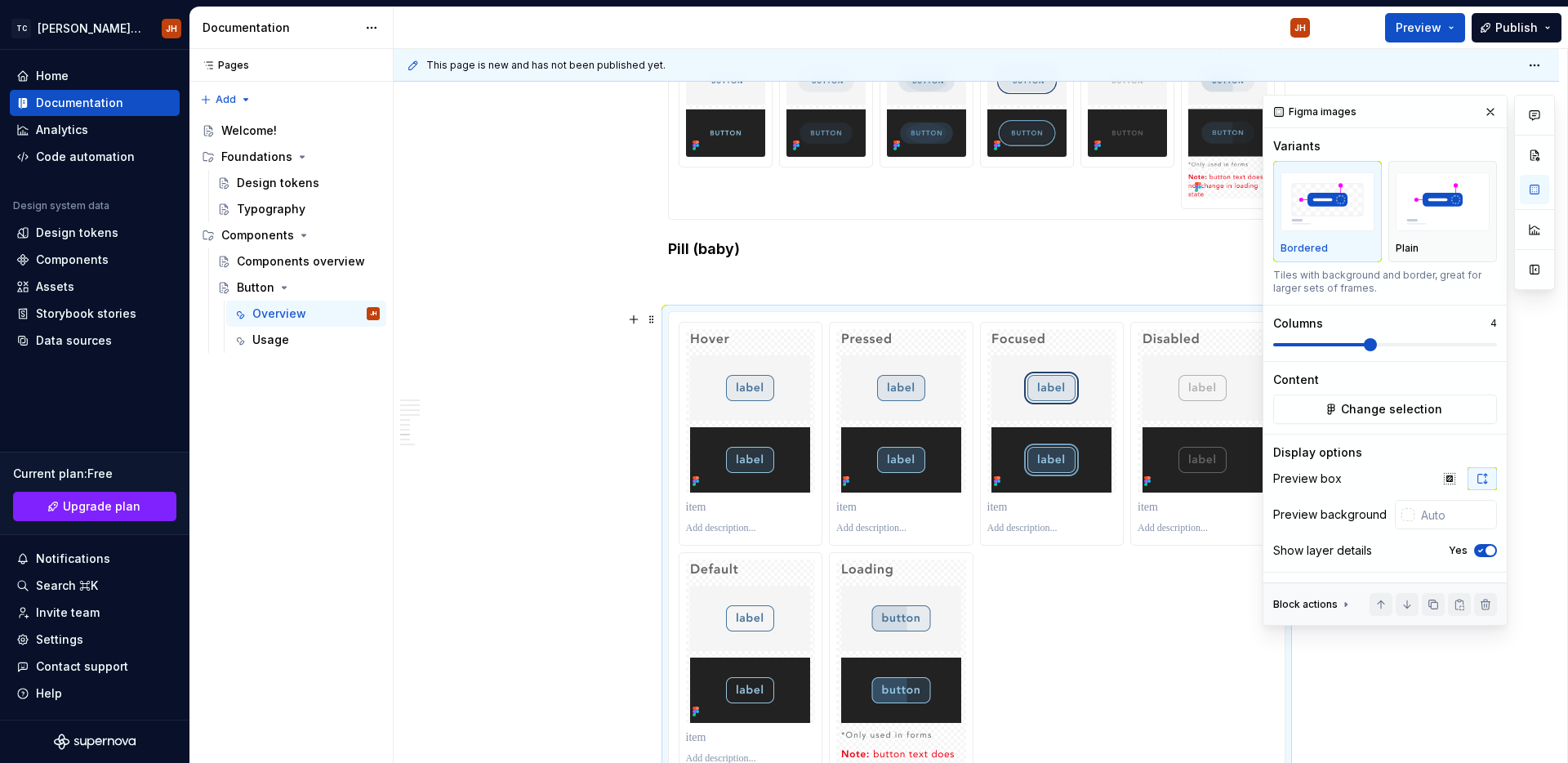 click on "Show layer details Yes" at bounding box center [1385, 551] 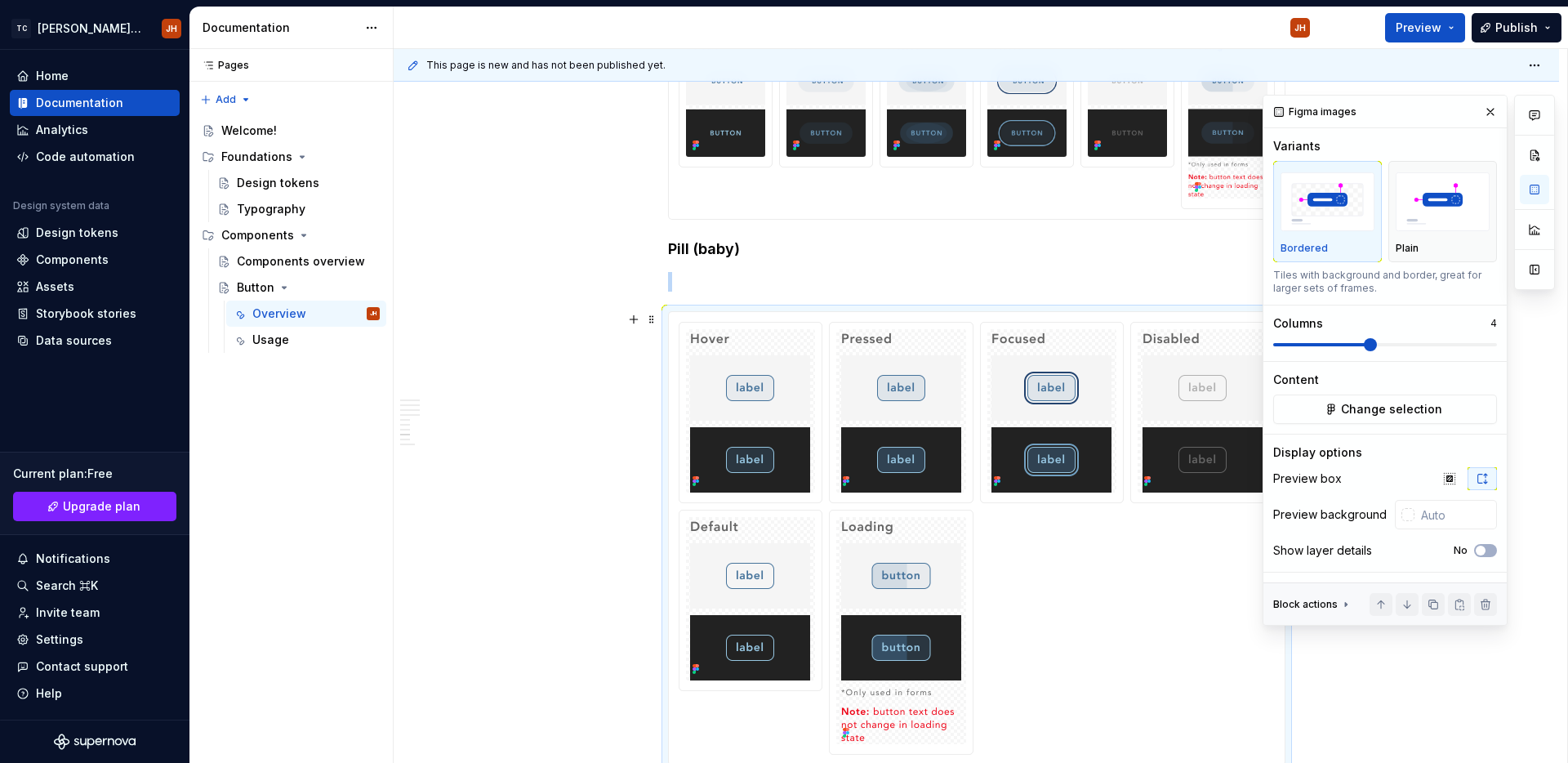 scroll, scrollTop: 2625, scrollLeft: 0, axis: vertical 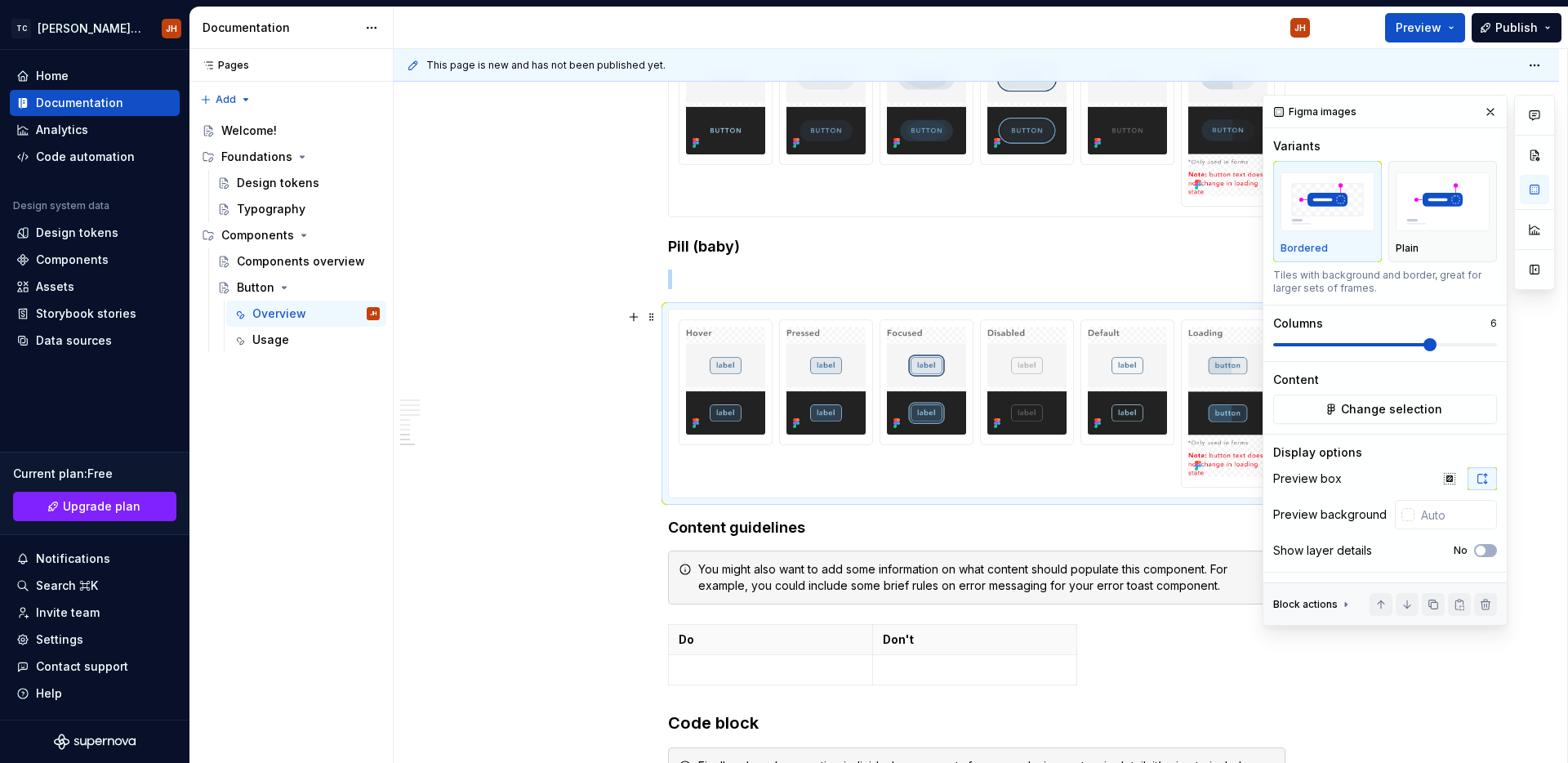click at bounding box center [1430, 345] 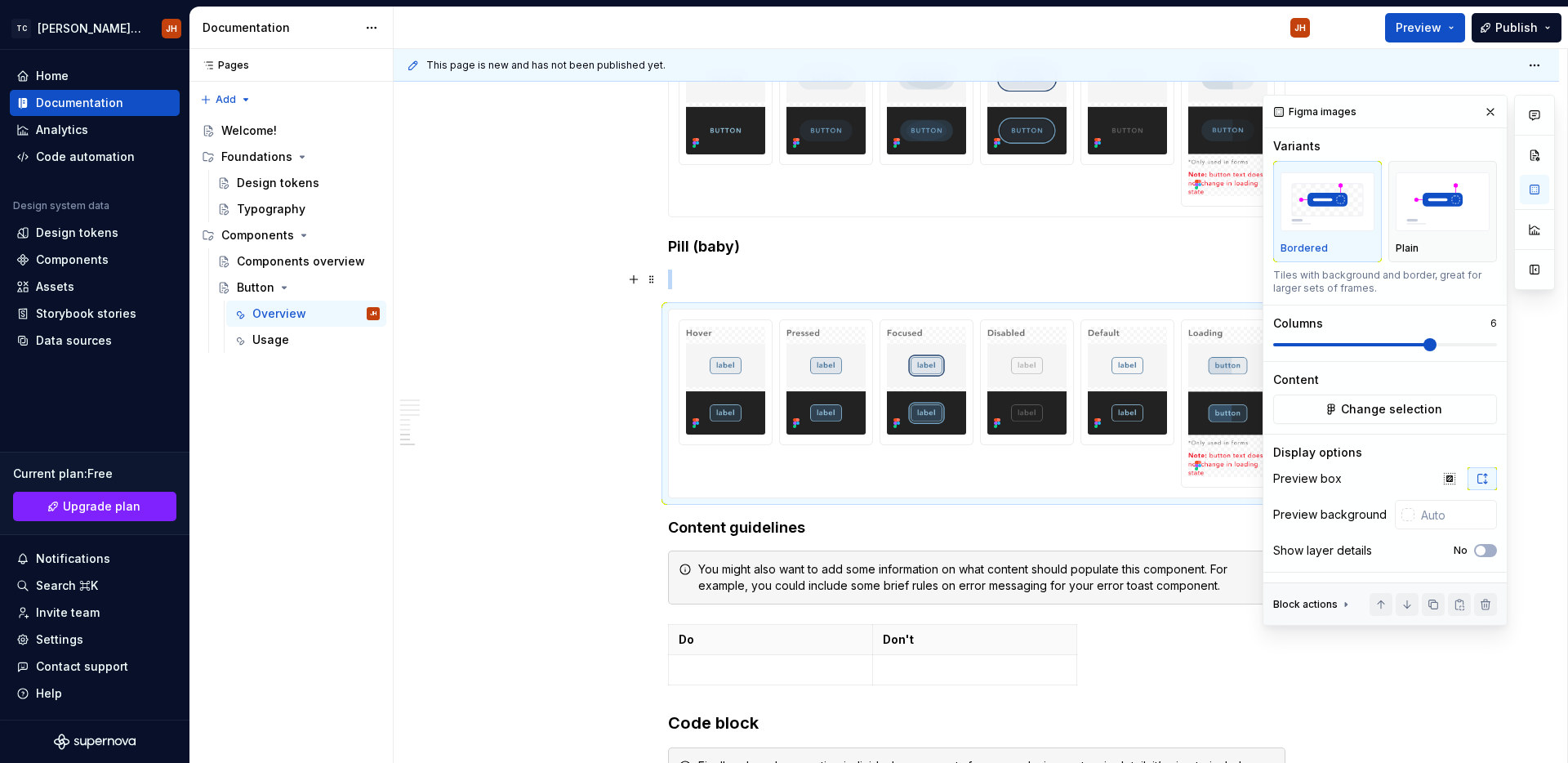 click at bounding box center (977, 279) 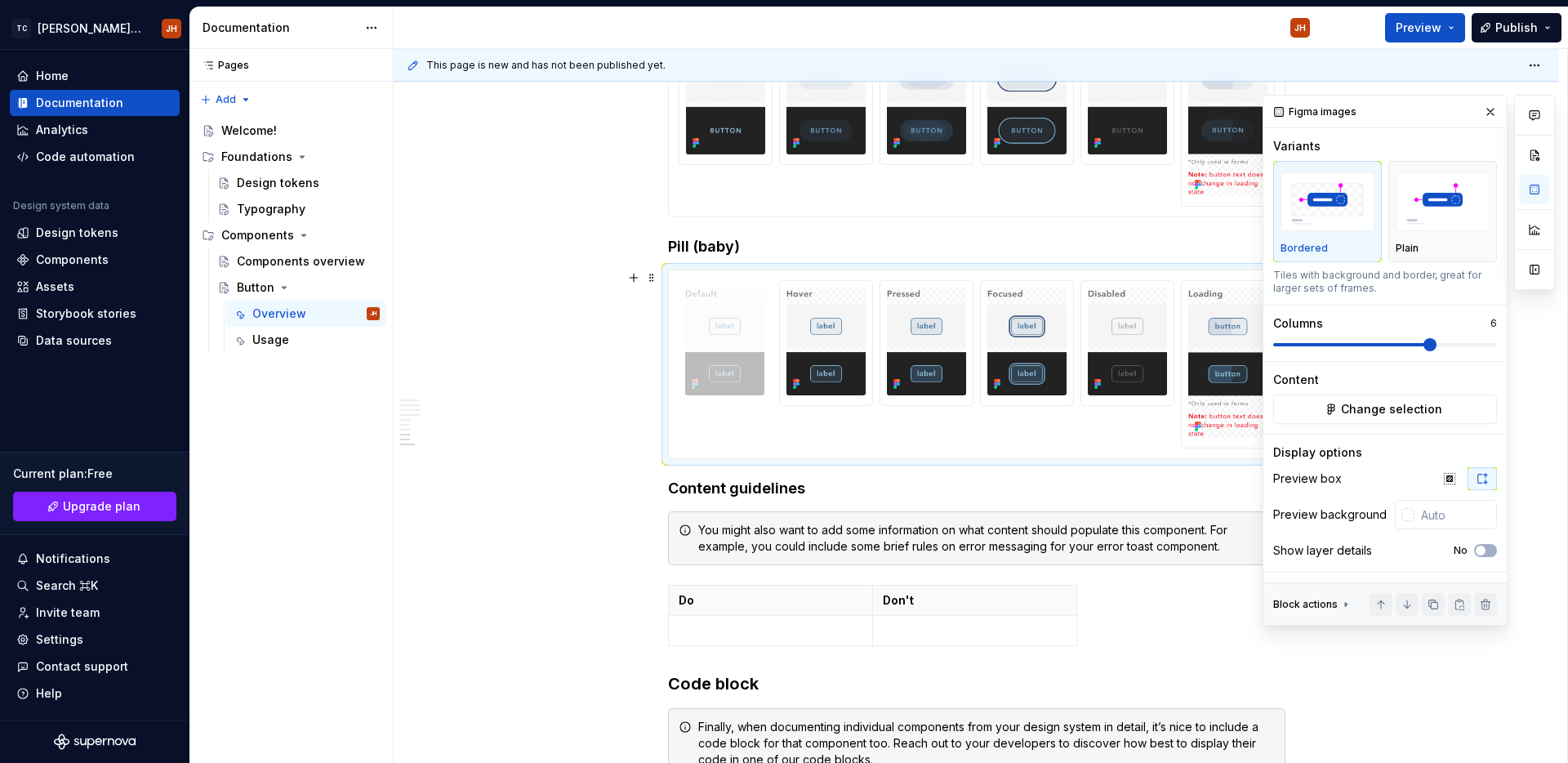 drag, startPoint x: 1161, startPoint y: 352, endPoint x: 772, endPoint y: 358, distance: 389.04627 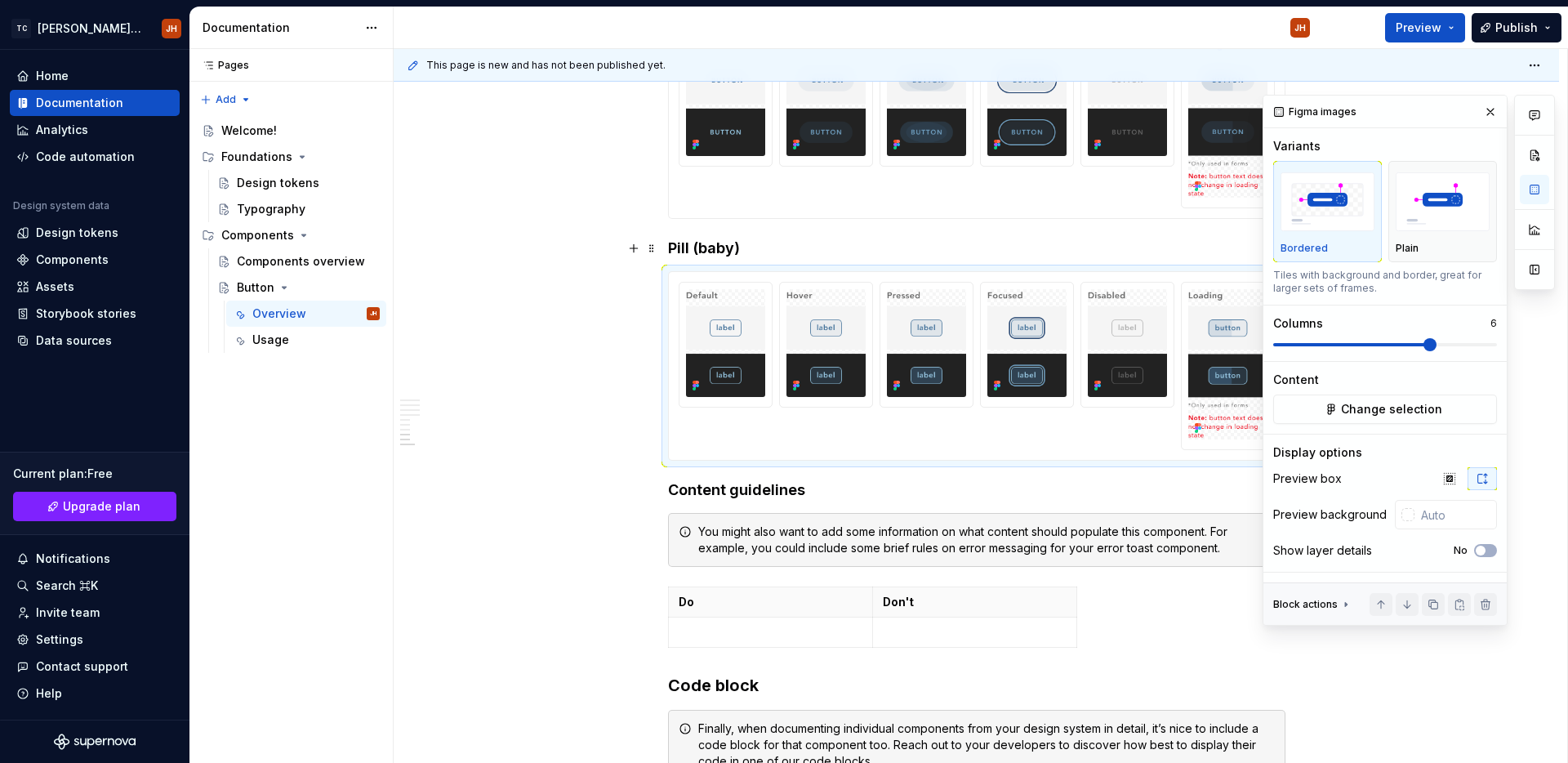 scroll, scrollTop: 2748, scrollLeft: 0, axis: vertical 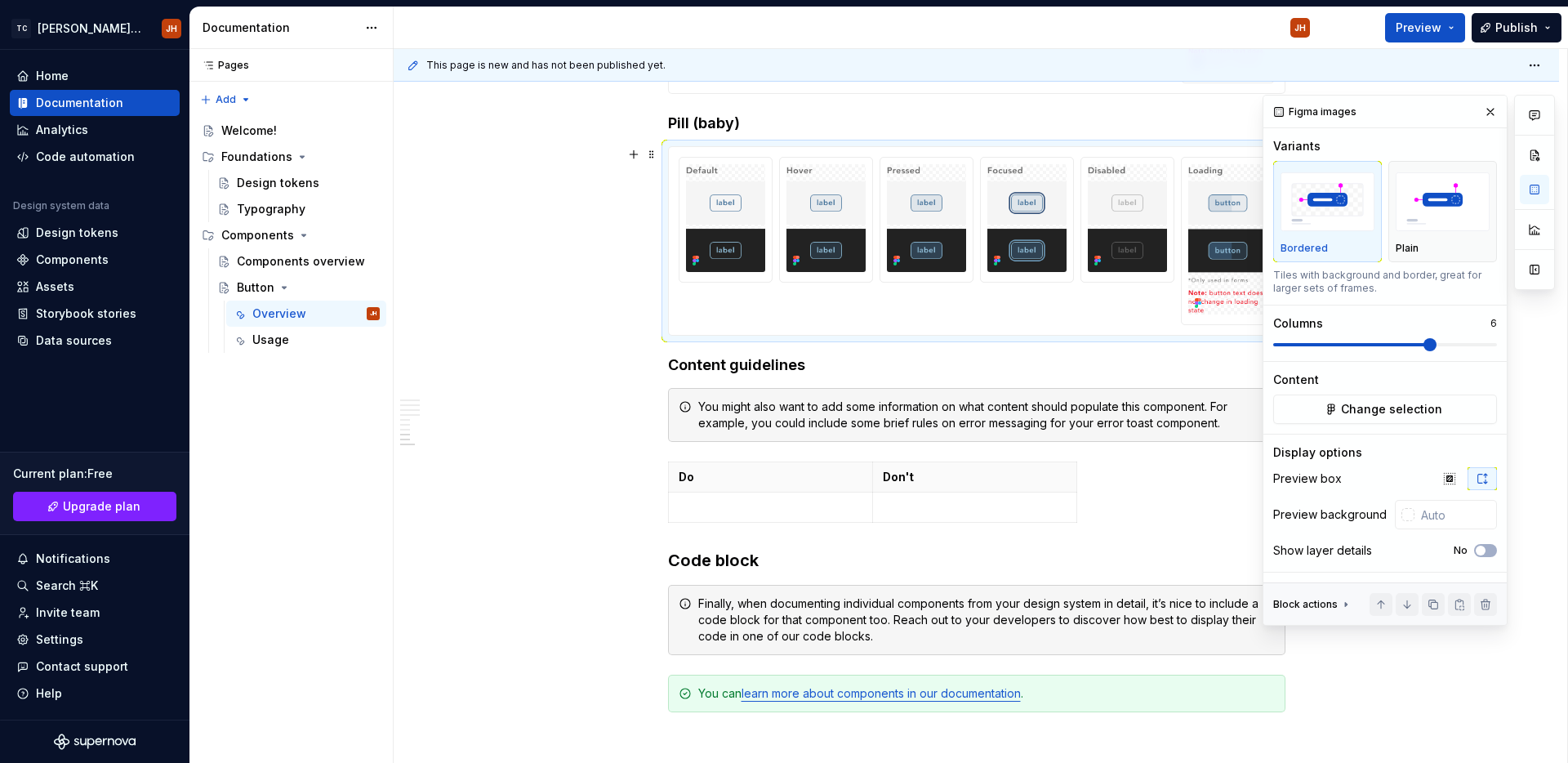 click at bounding box center [977, 240] 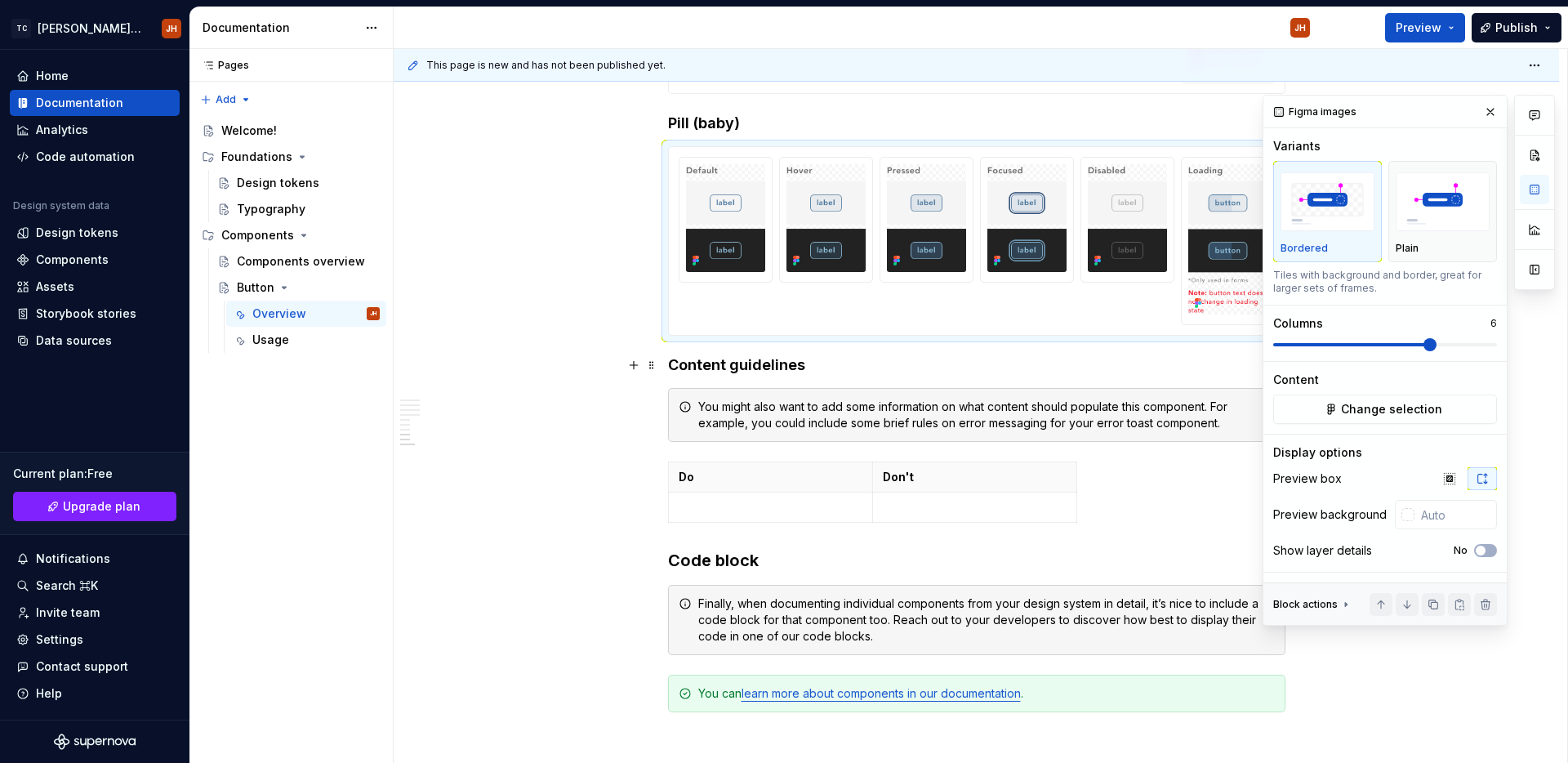 scroll, scrollTop: 2777, scrollLeft: 0, axis: vertical 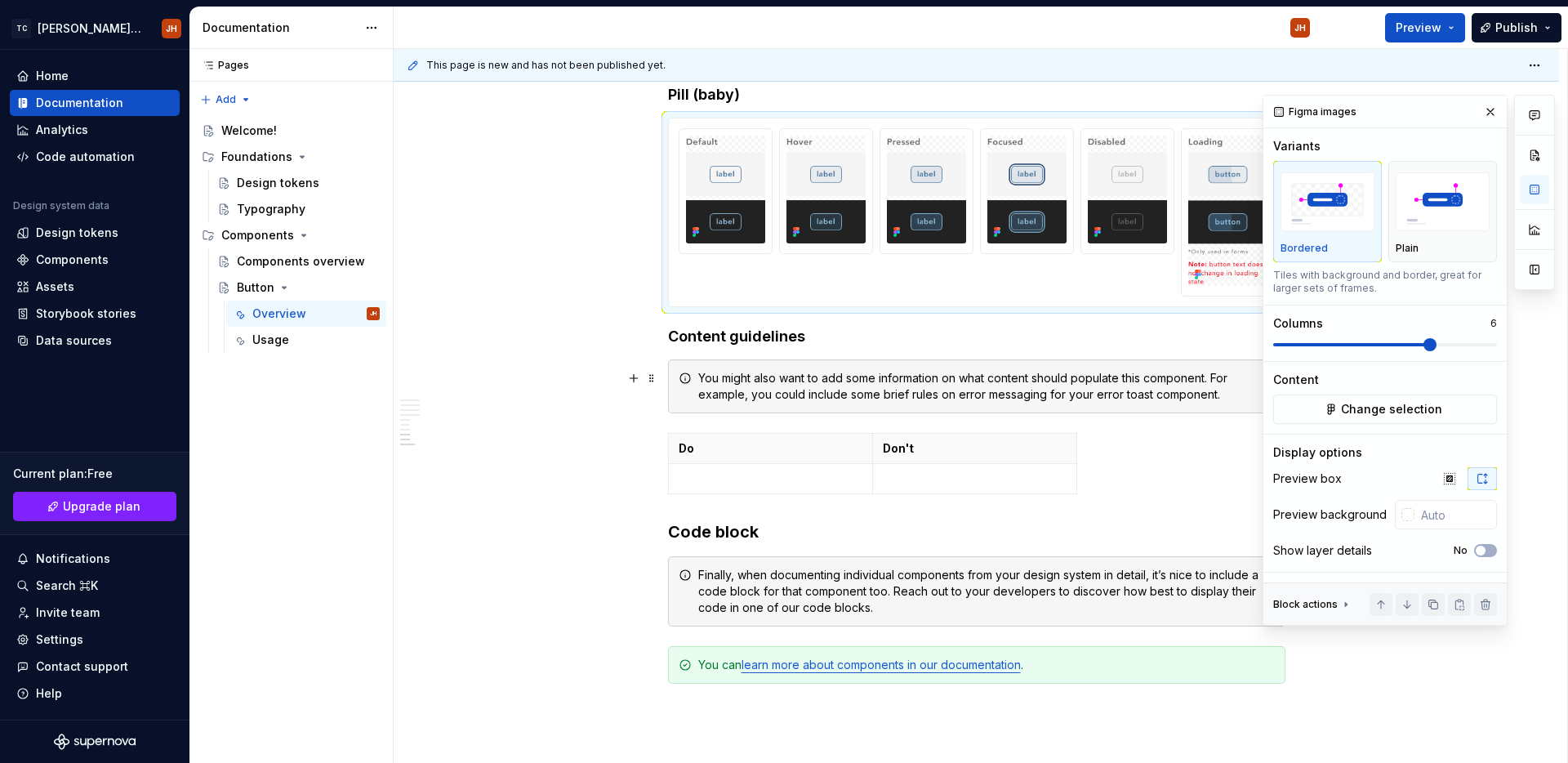 click on "You might also want to add some information on what content should populate this component. For example, you could include some brief rules on error messaging for your error toast component." at bounding box center (987, 386) 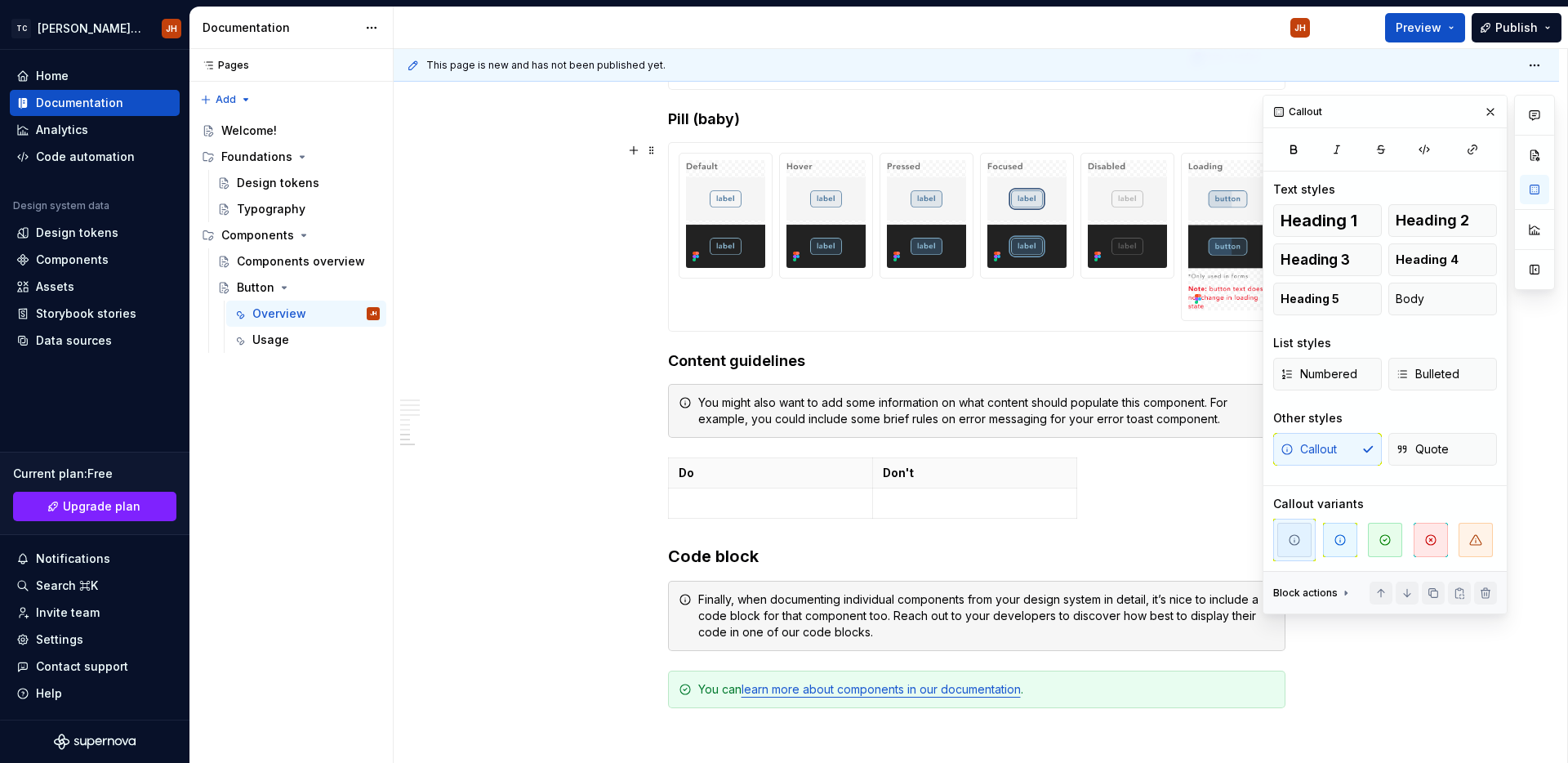 scroll, scrollTop: 2670, scrollLeft: 0, axis: vertical 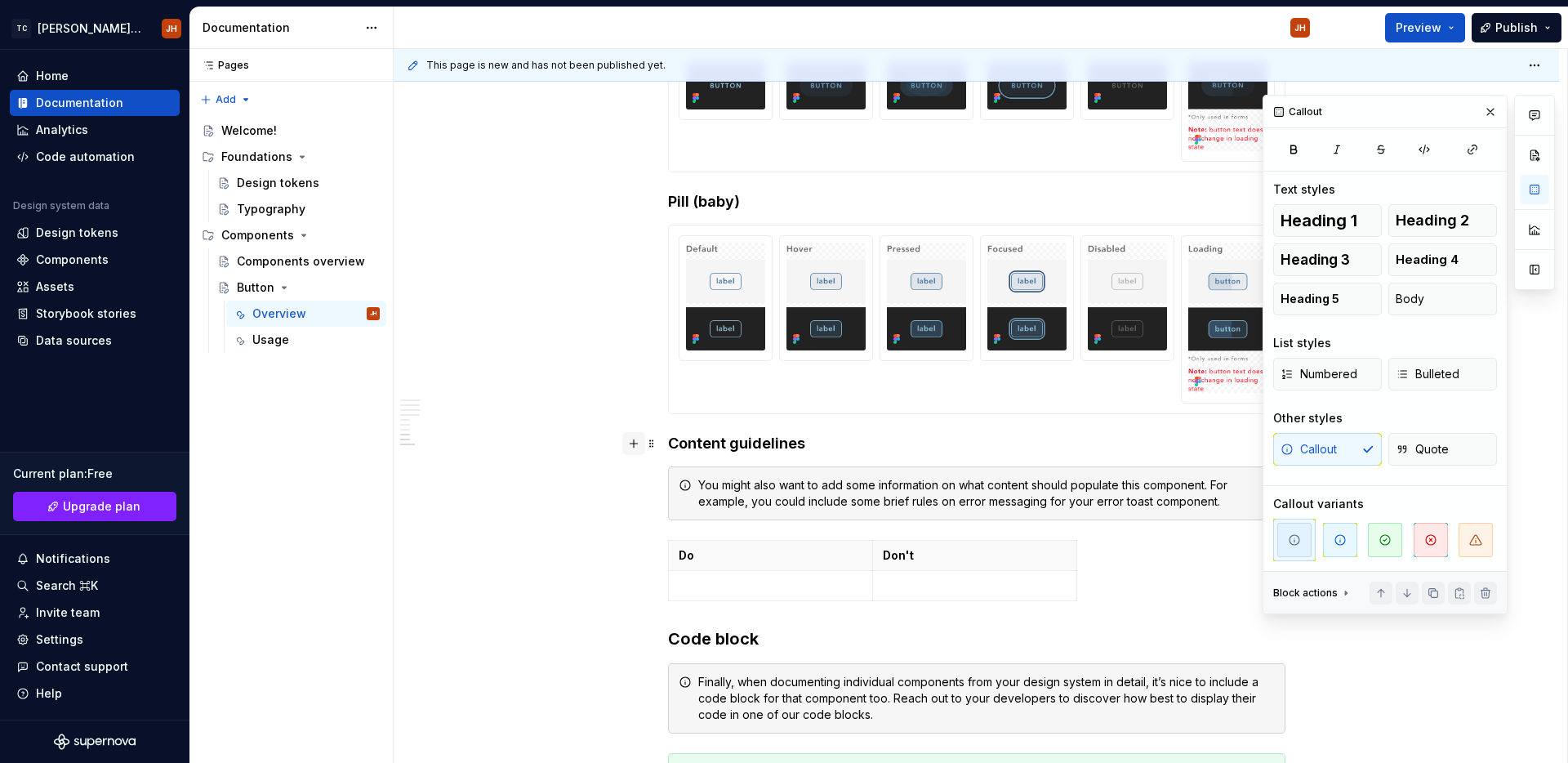 click at bounding box center [634, 444] 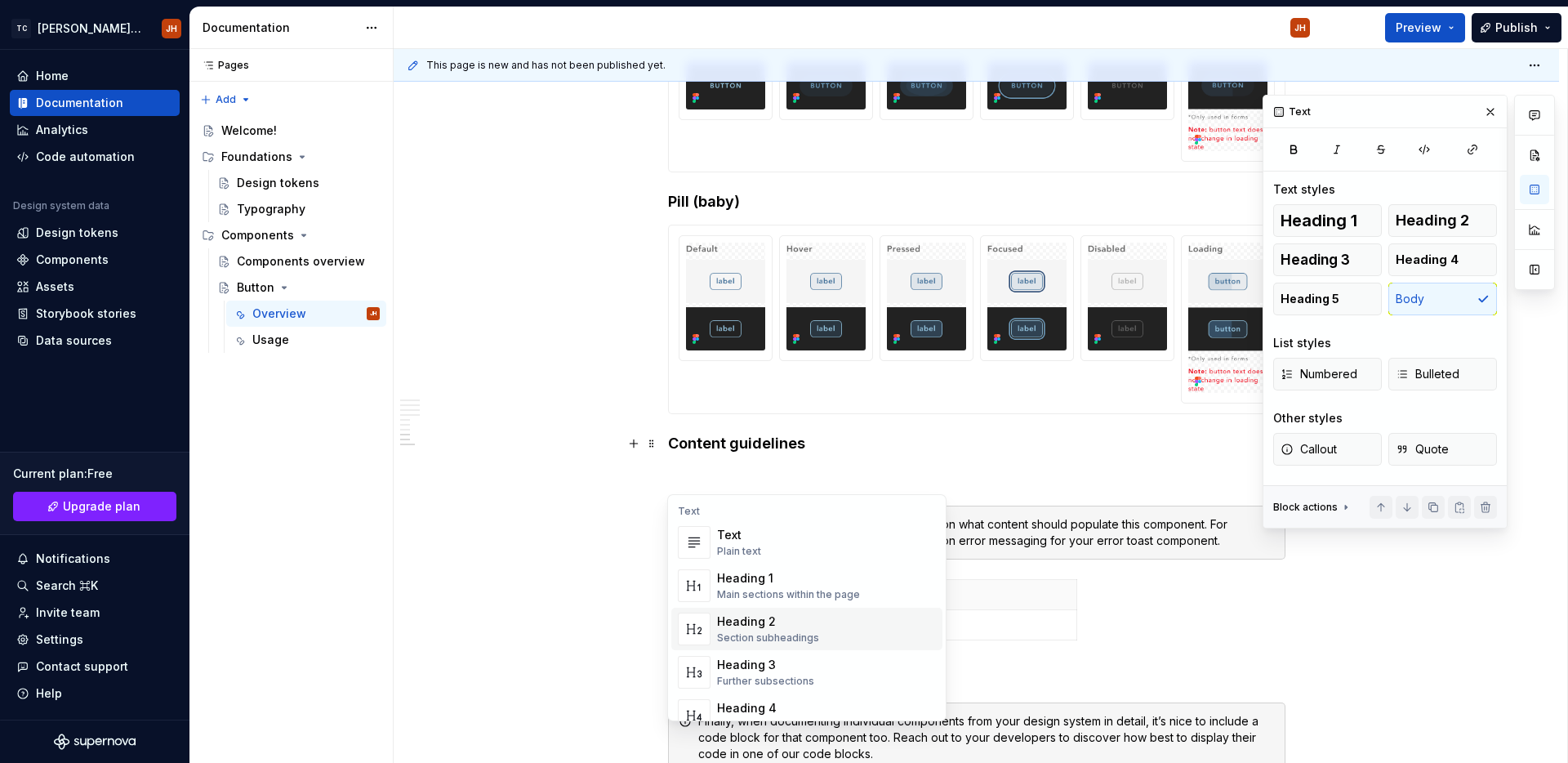click on "Section subheadings" at bounding box center [768, 638] 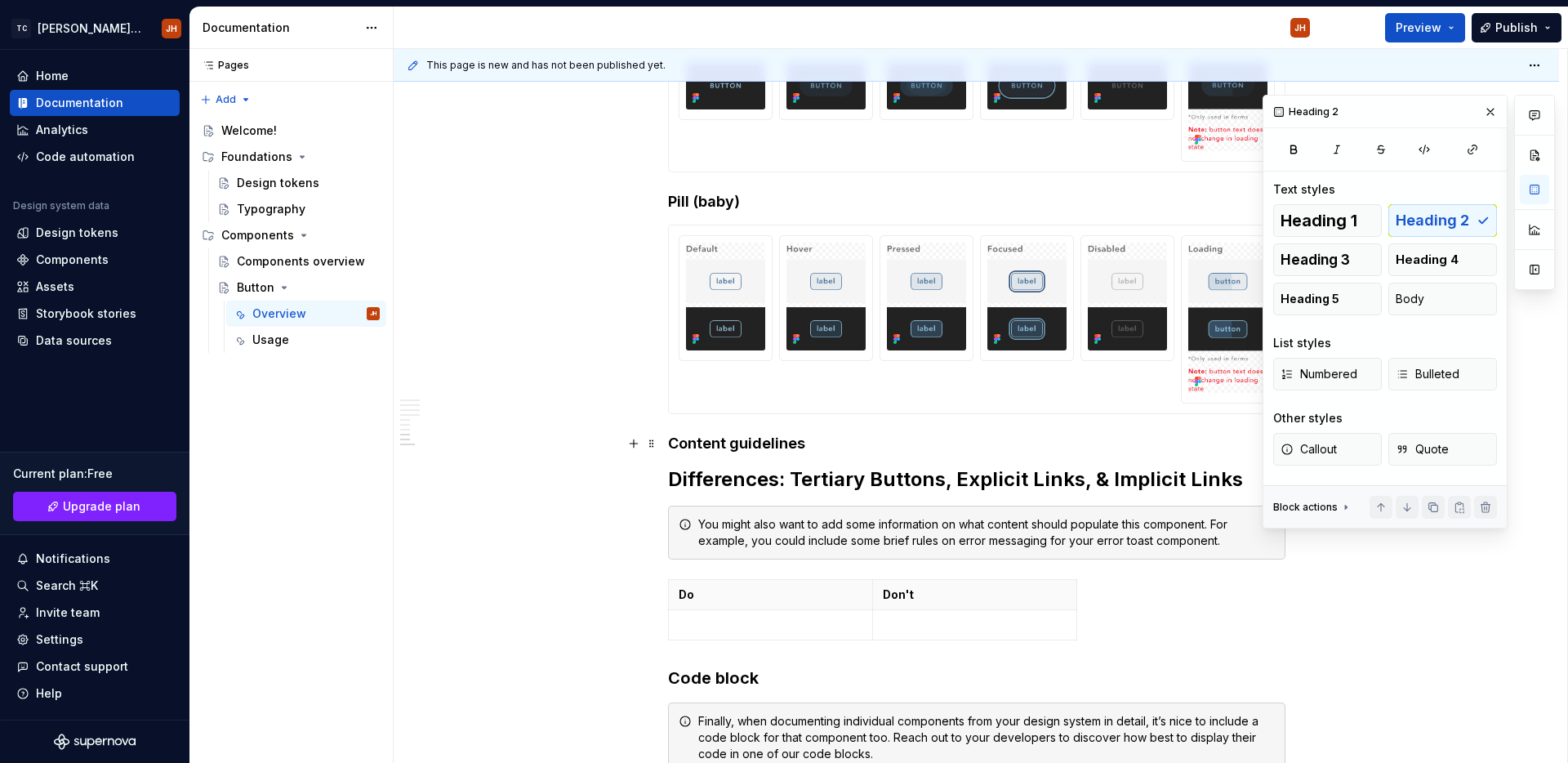 click on "Content guidelines" at bounding box center [977, 444] 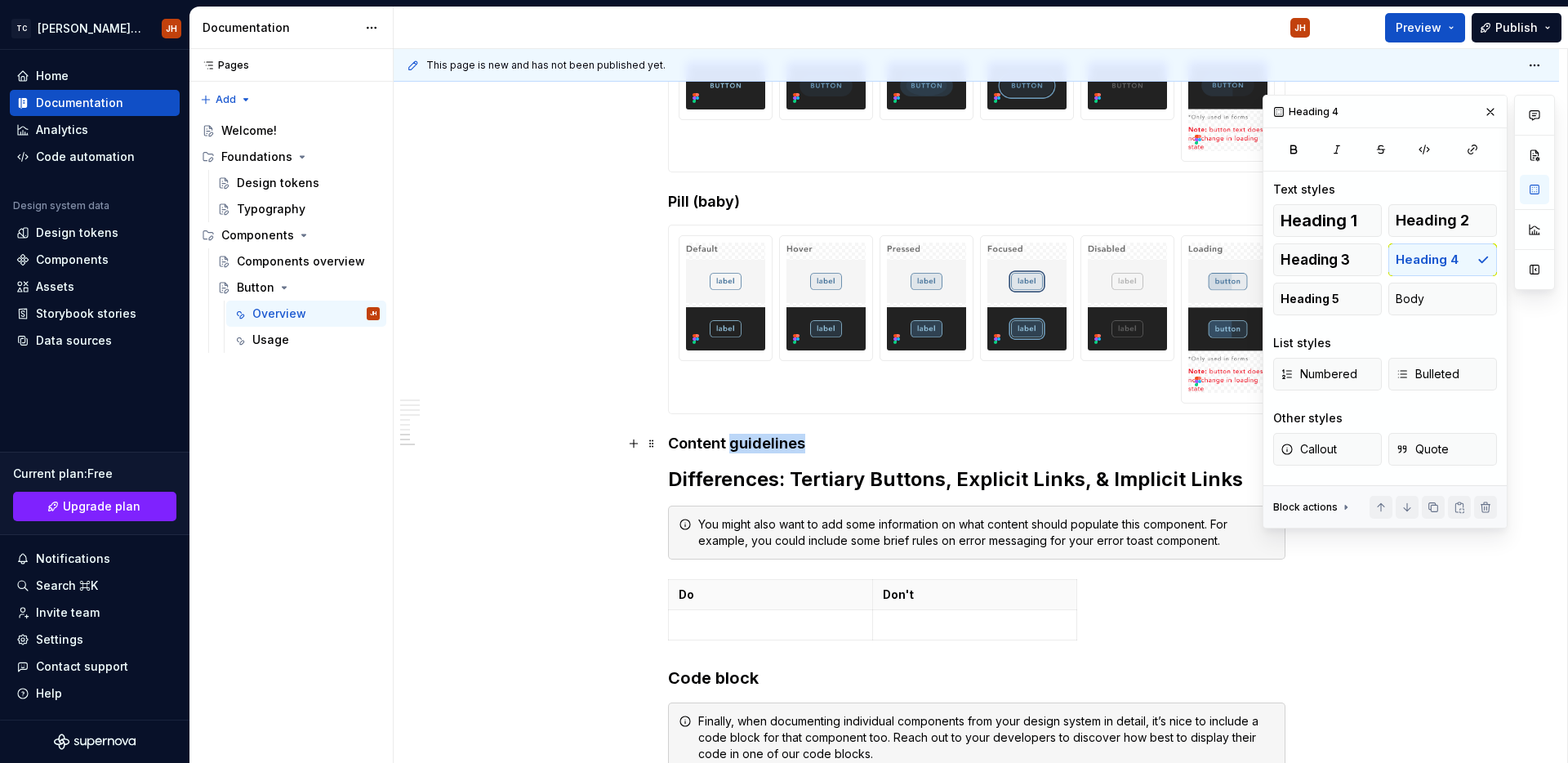 click on "Content guidelines" at bounding box center [977, 444] 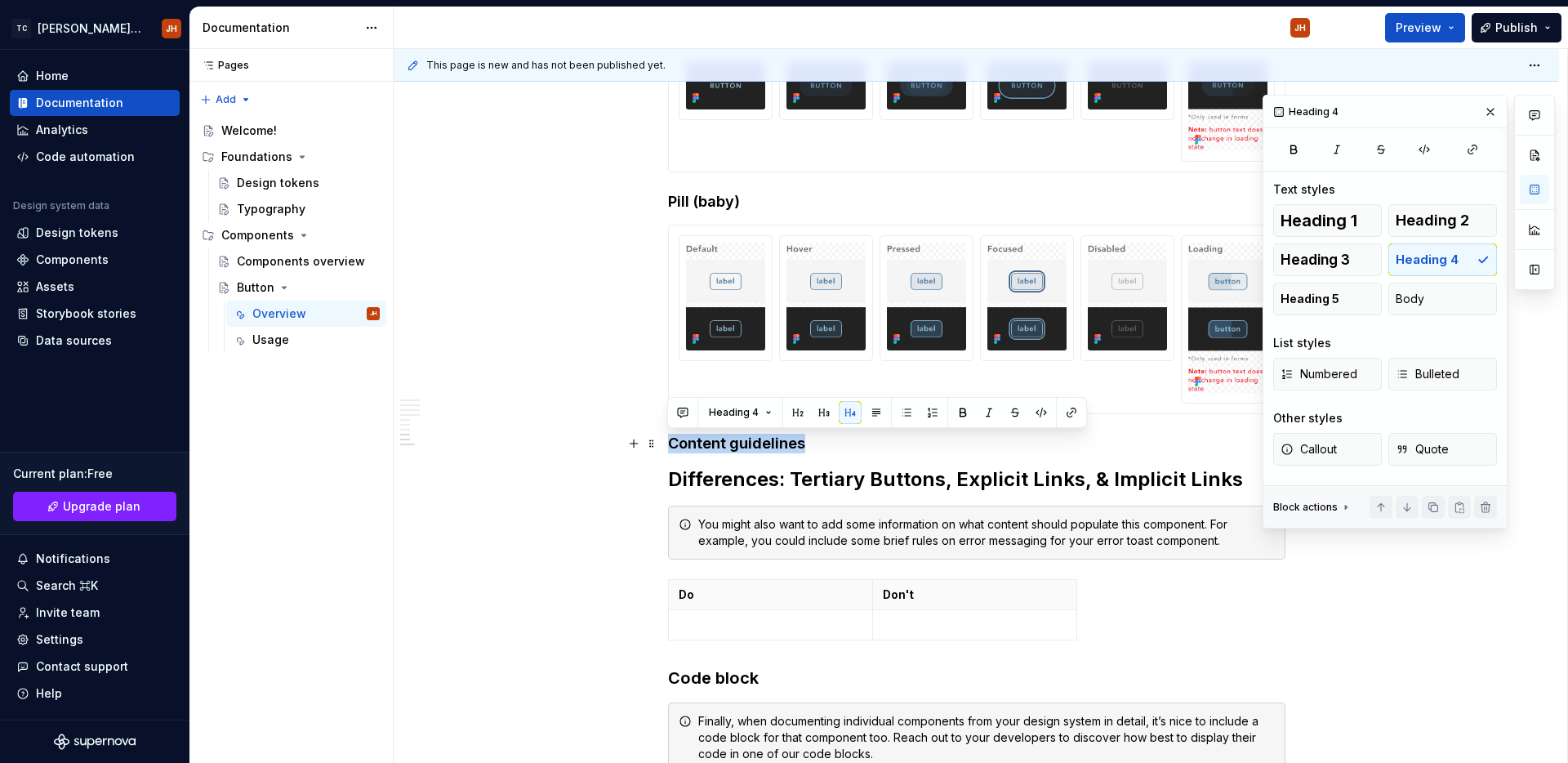 click on "Content guidelines" at bounding box center (977, 444) 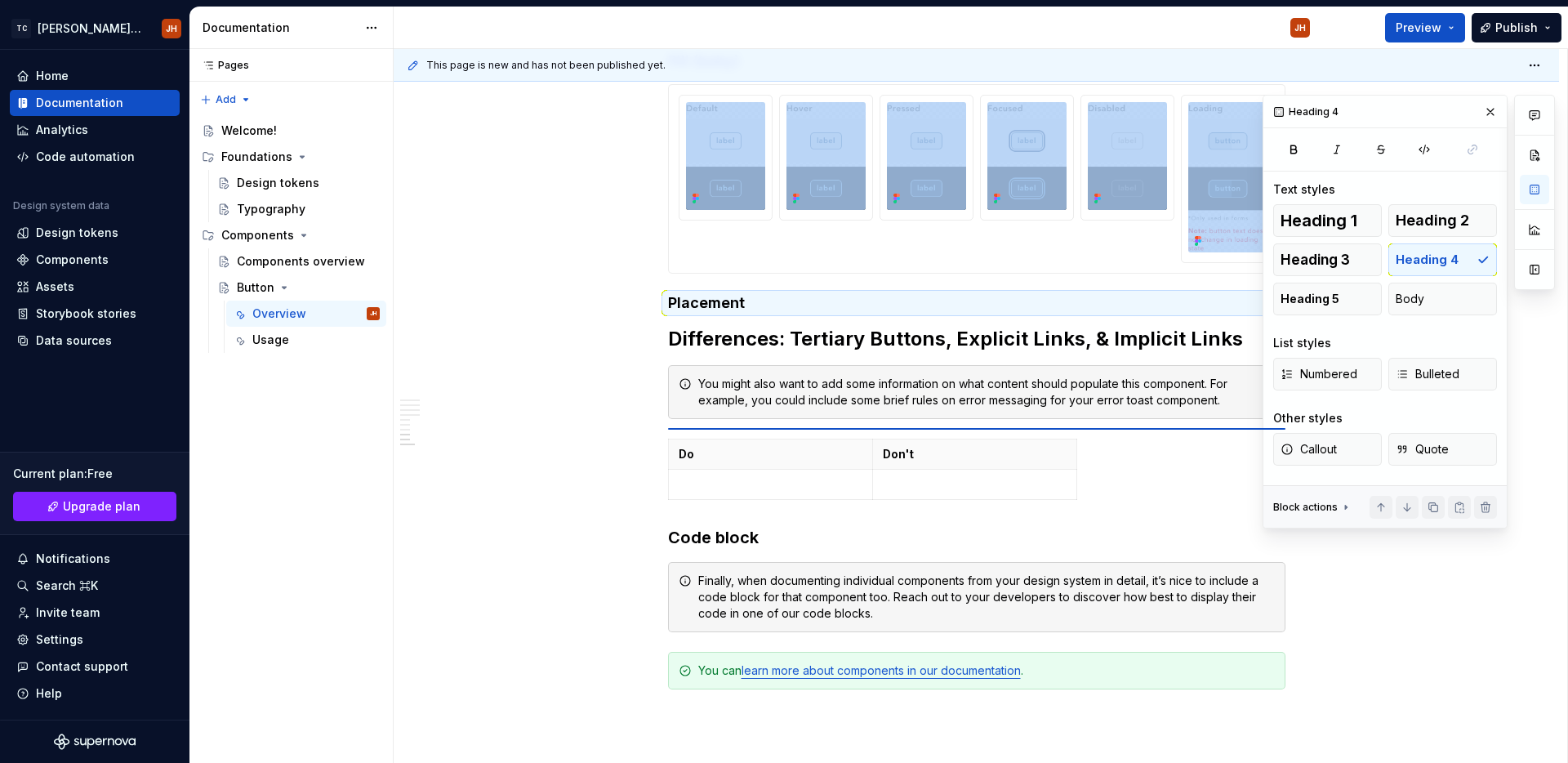 scroll, scrollTop: 2818, scrollLeft: 0, axis: vertical 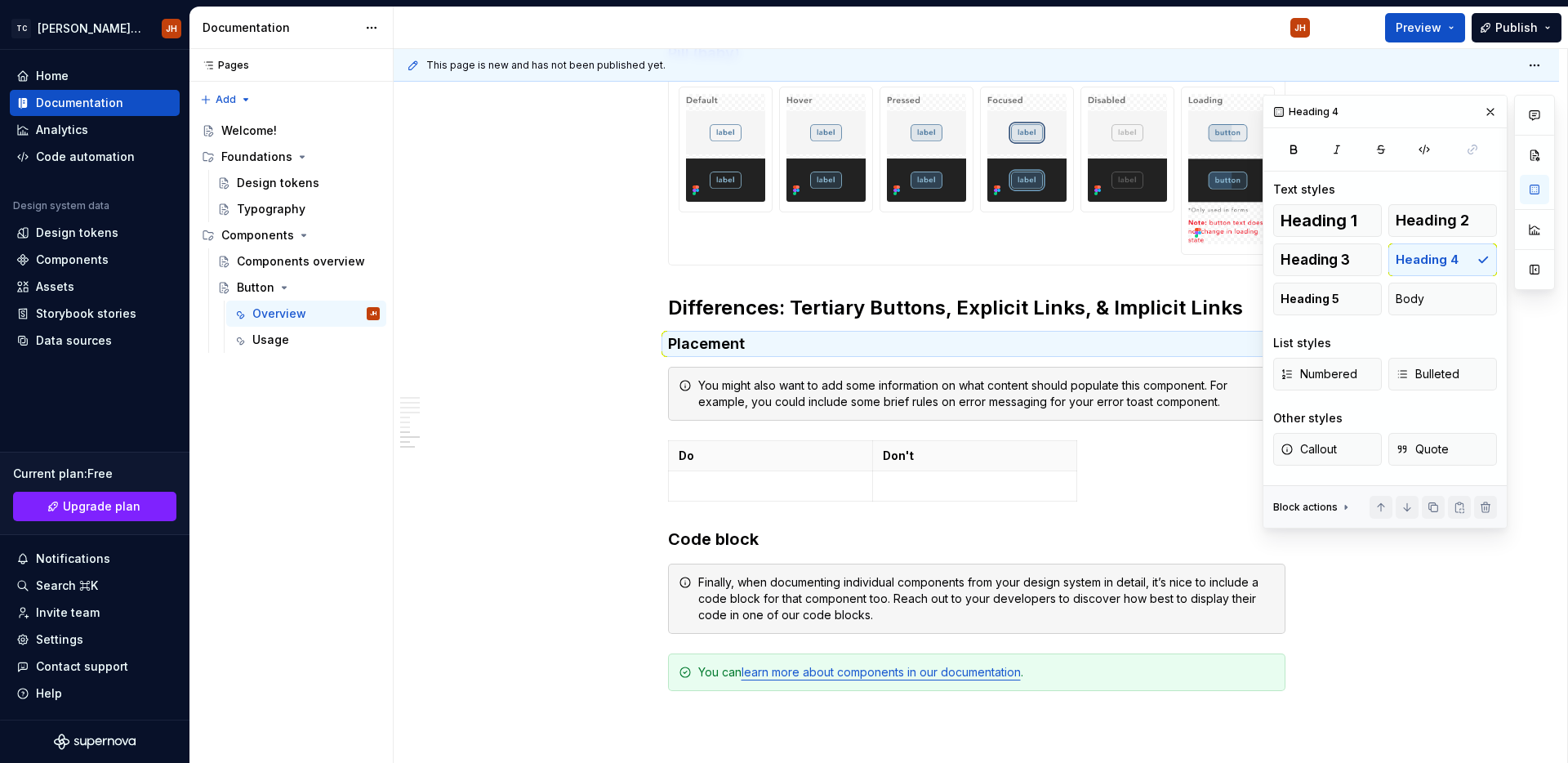 click on "**********" at bounding box center [977, -834] 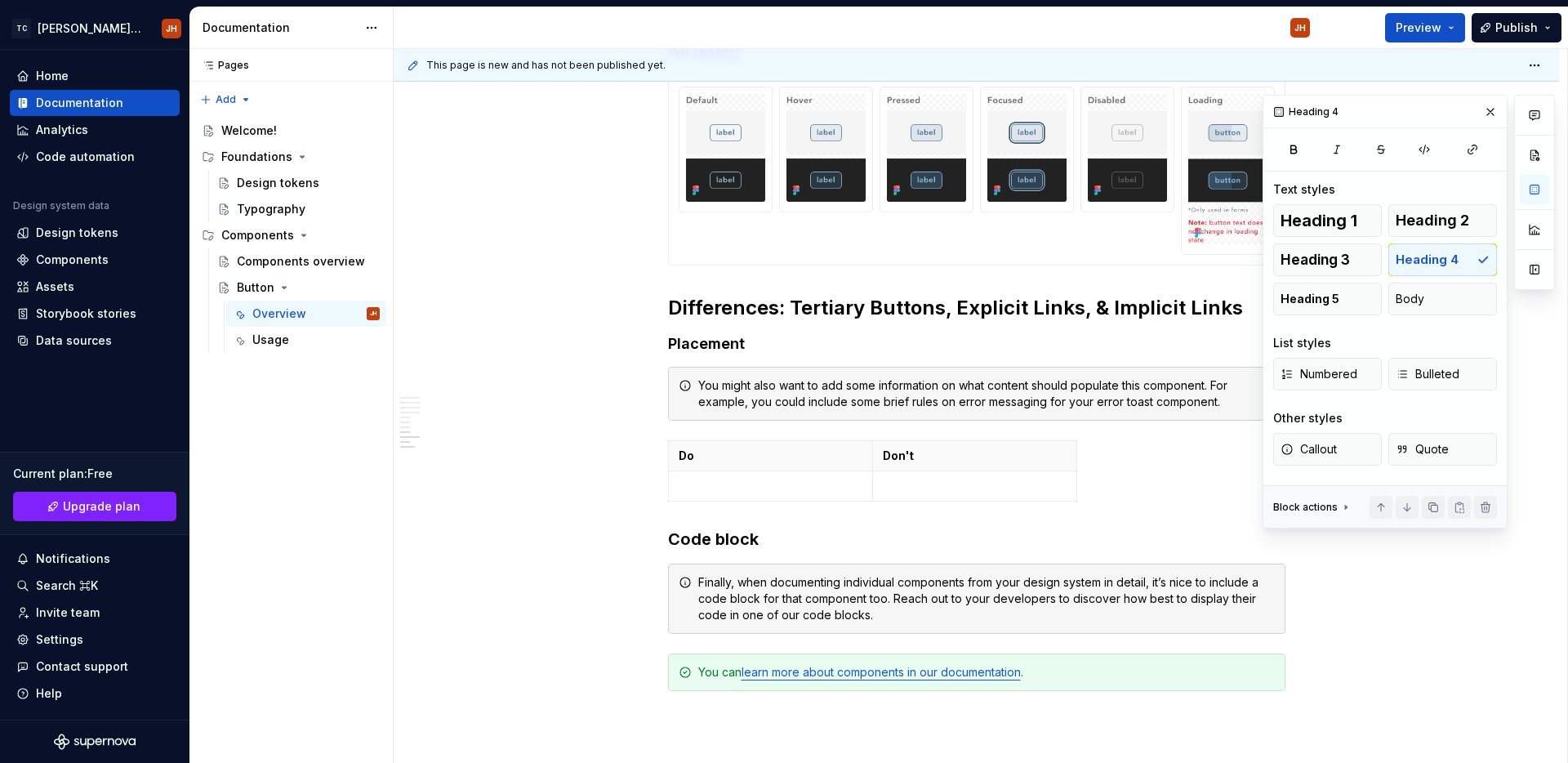 click on "Differences: Tertiary Buttons, Explicit Links, & Implicit Links" at bounding box center (977, 308) 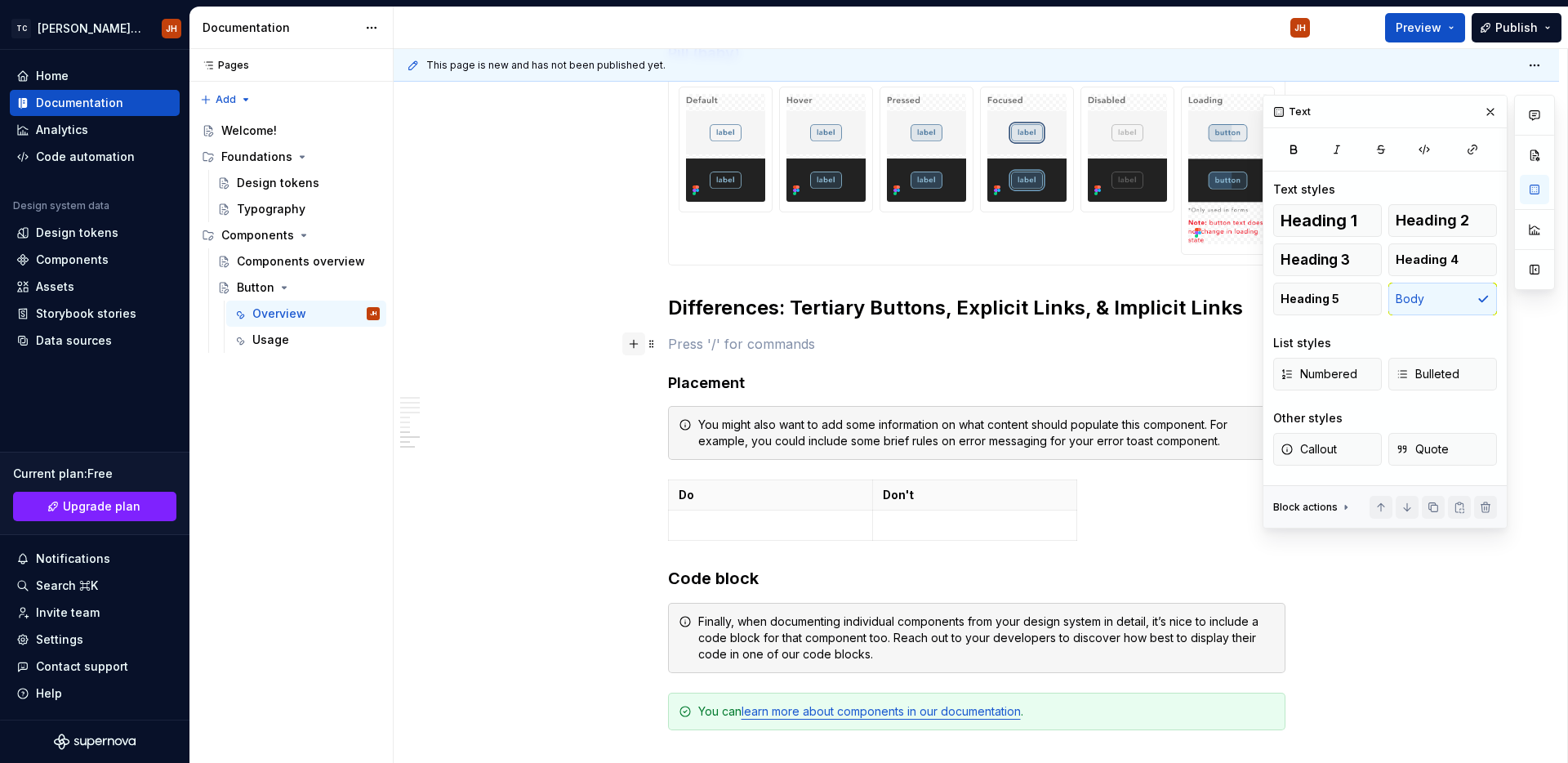 click at bounding box center [634, 344] 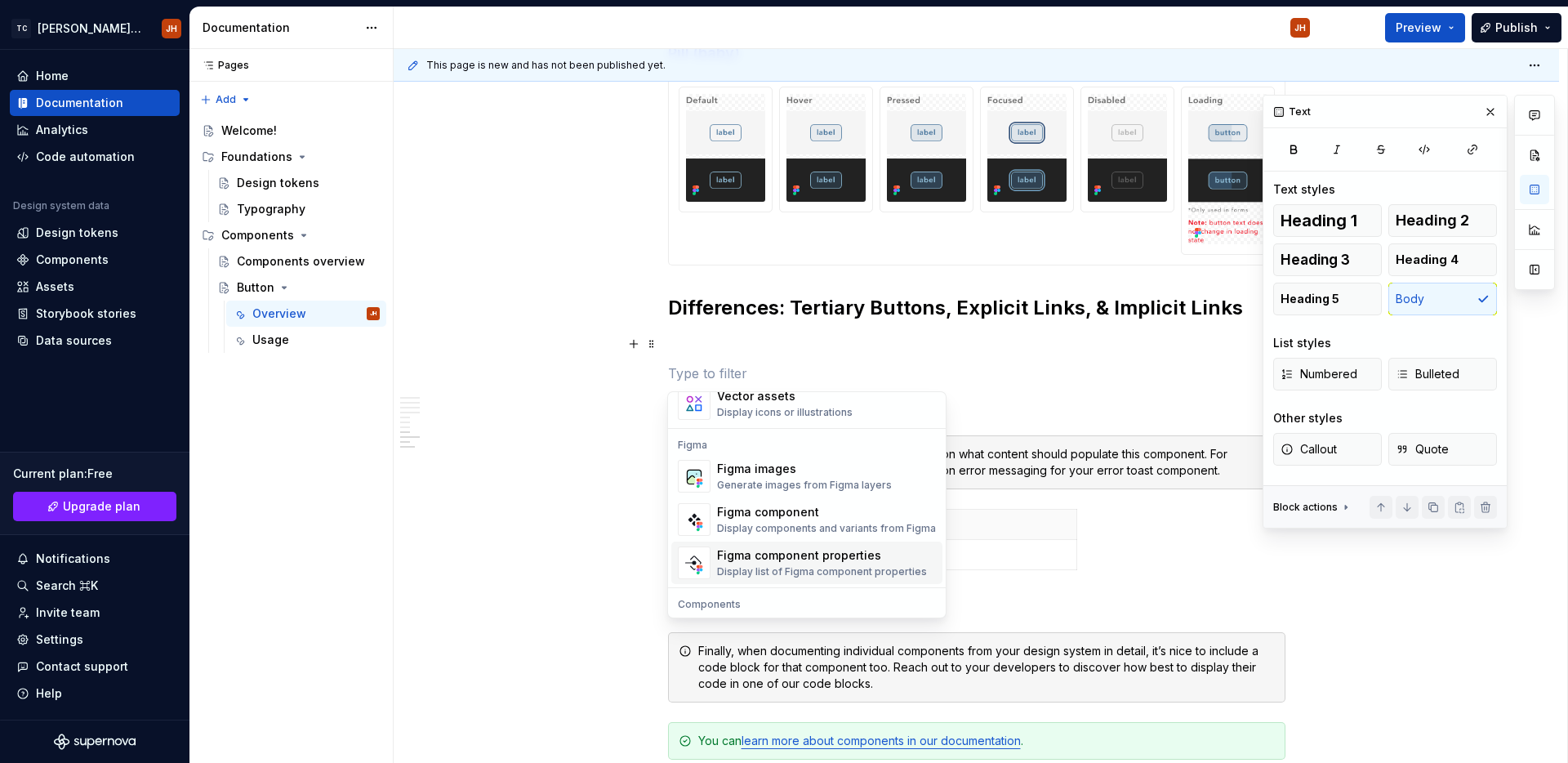 scroll, scrollTop: 1505, scrollLeft: 0, axis: vertical 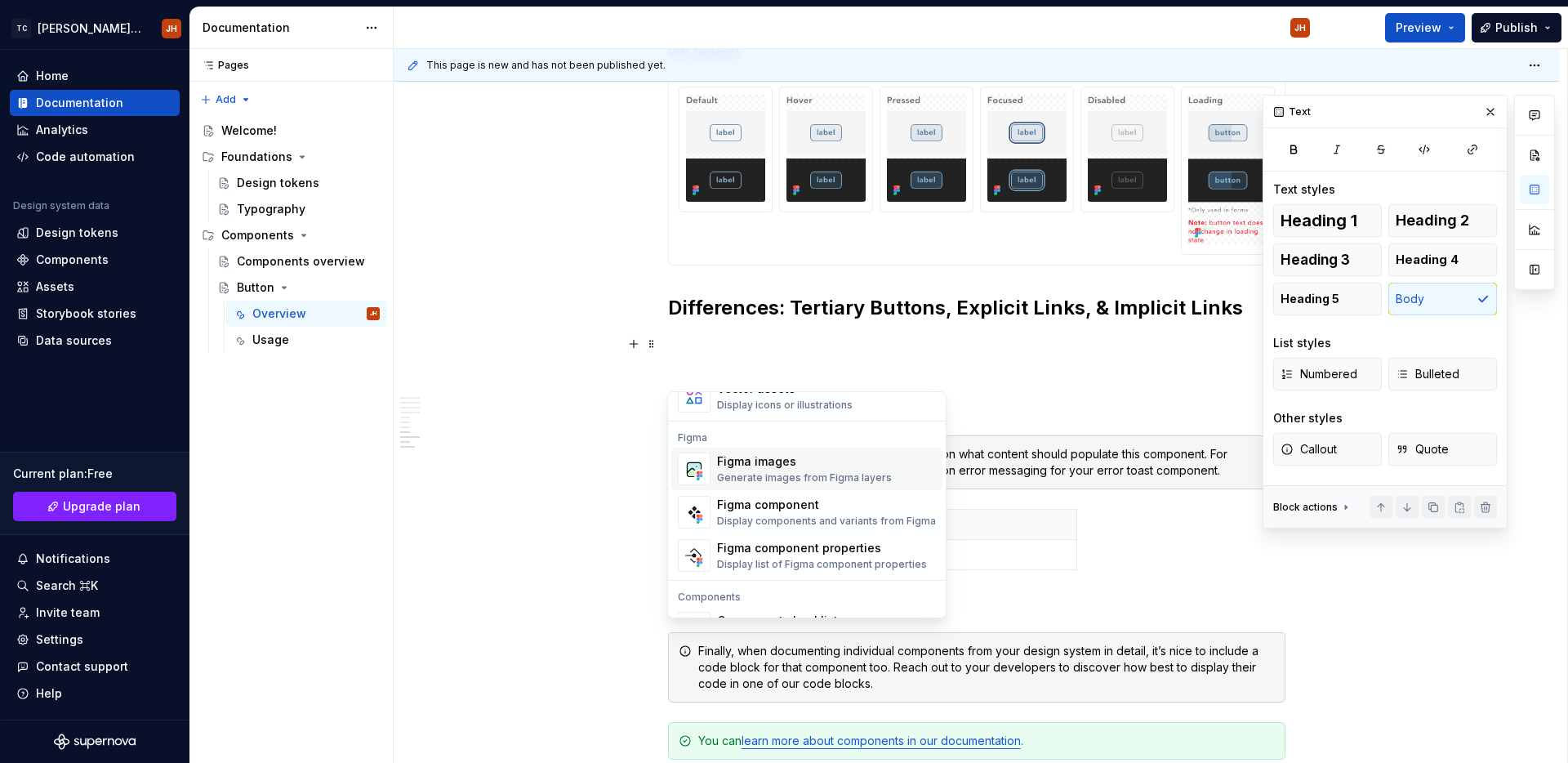 click on "Figma images" at bounding box center [804, 462] 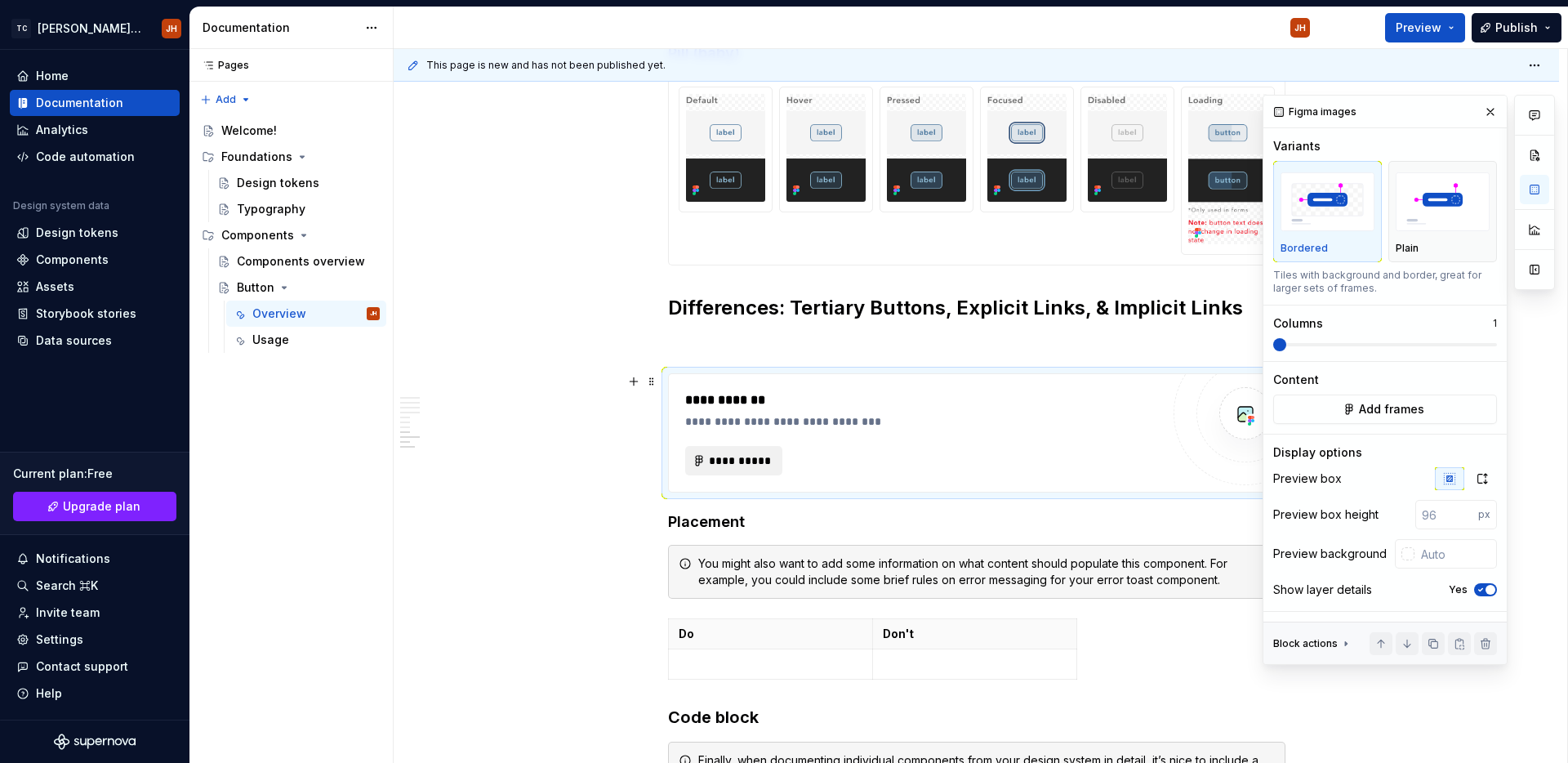 click on "**********" at bounding box center (741, 461) 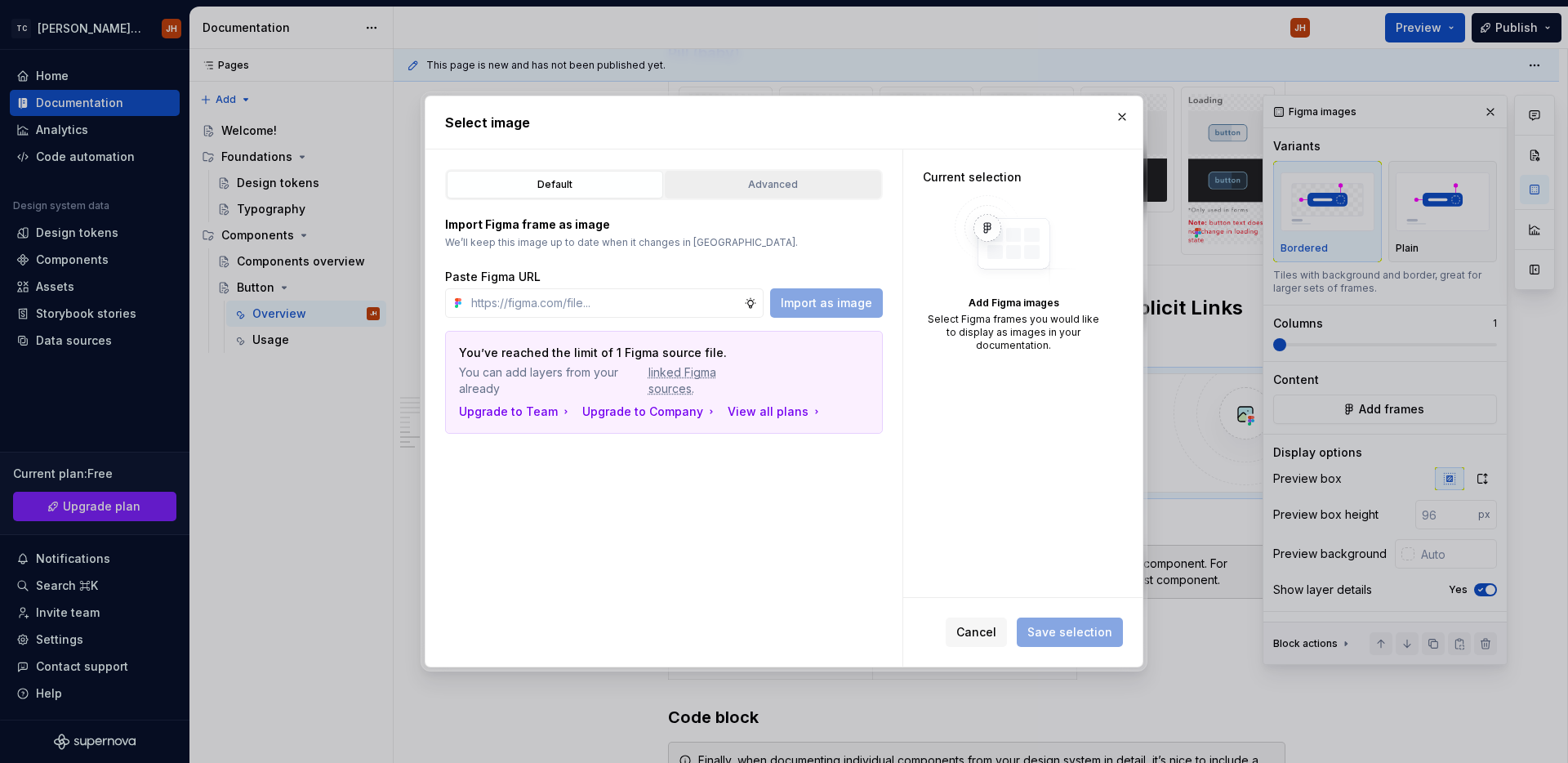 click on "Advanced" at bounding box center [773, 185] 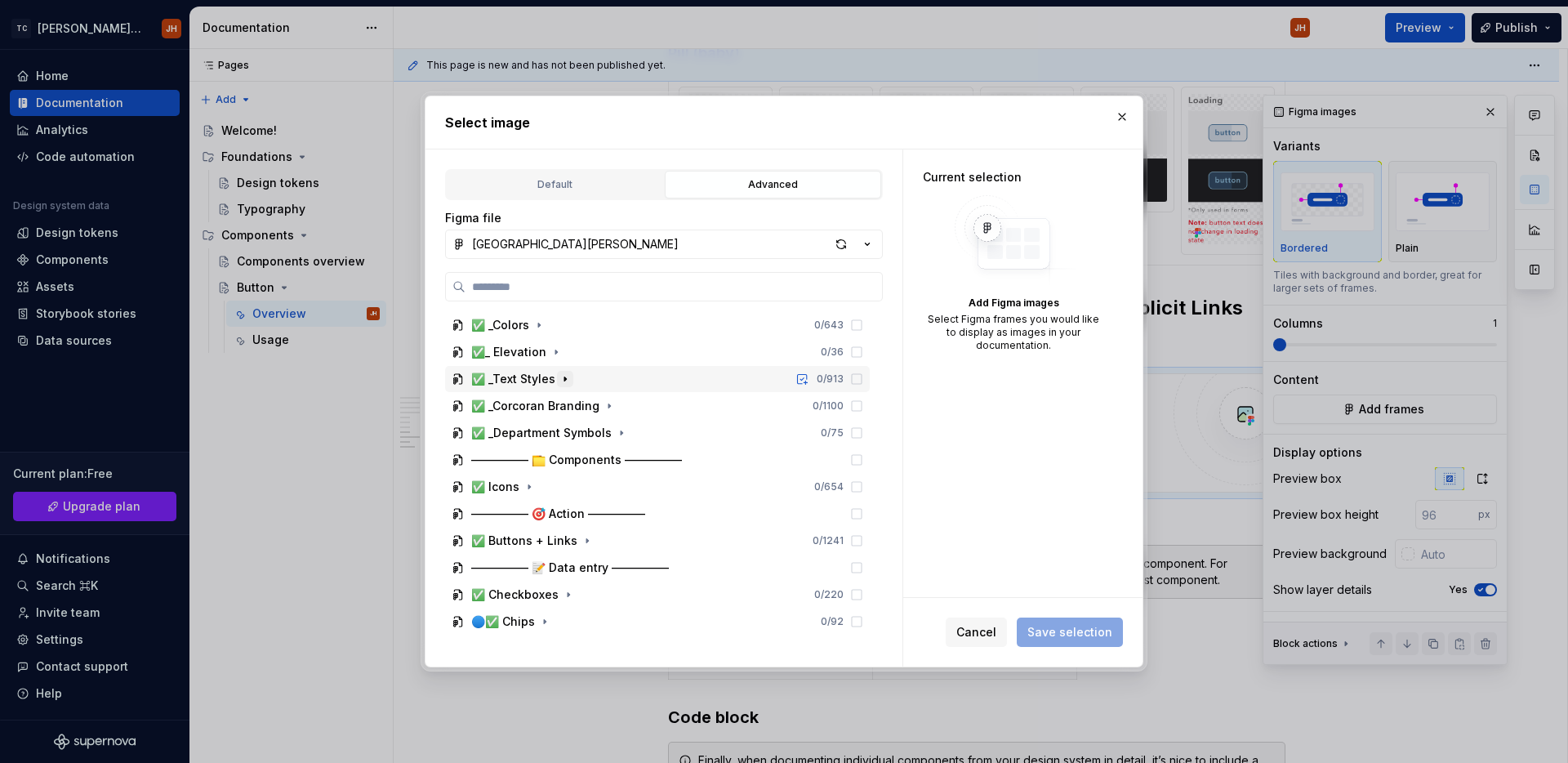 scroll, scrollTop: 286, scrollLeft: 0, axis: vertical 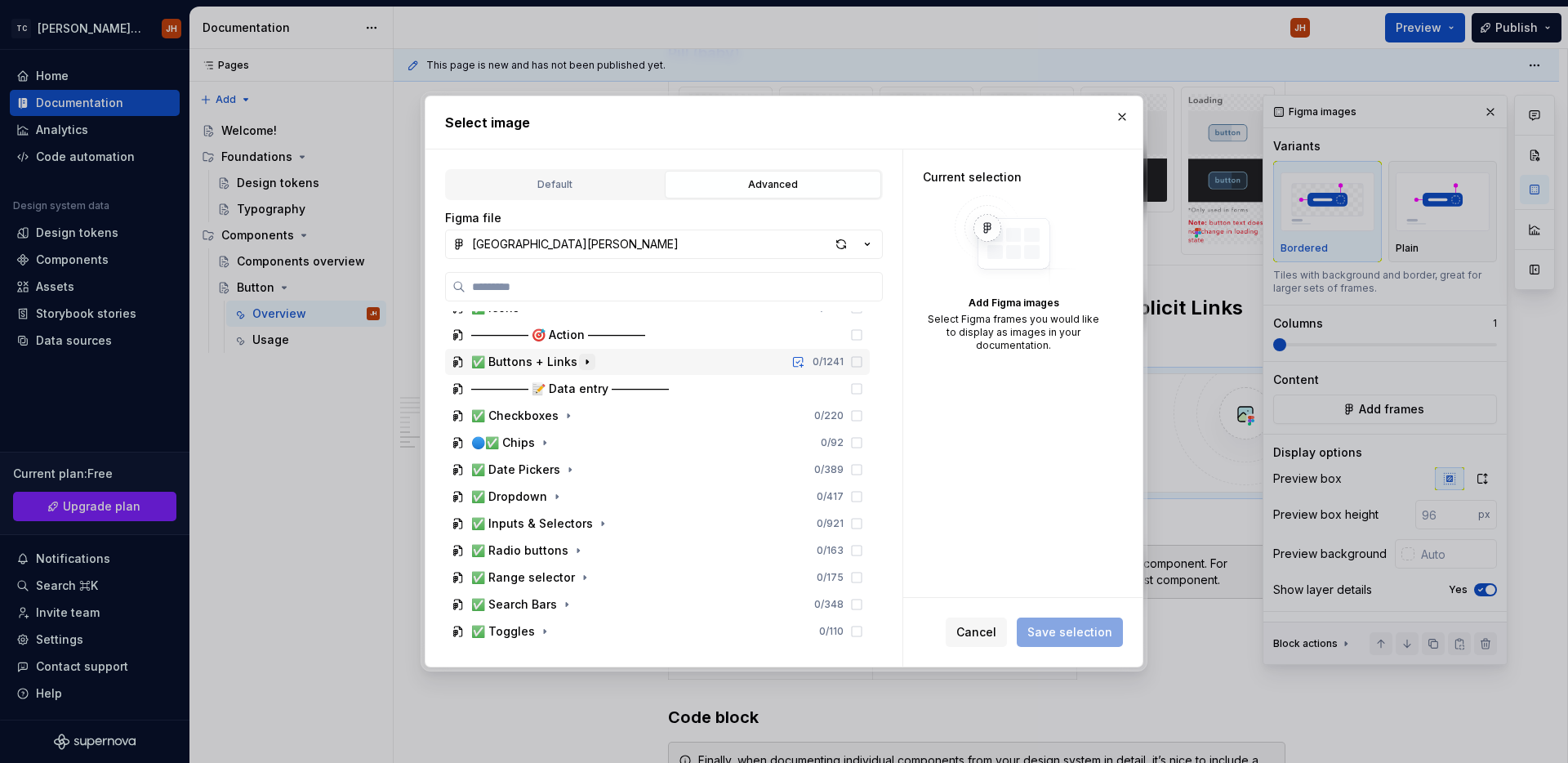 click 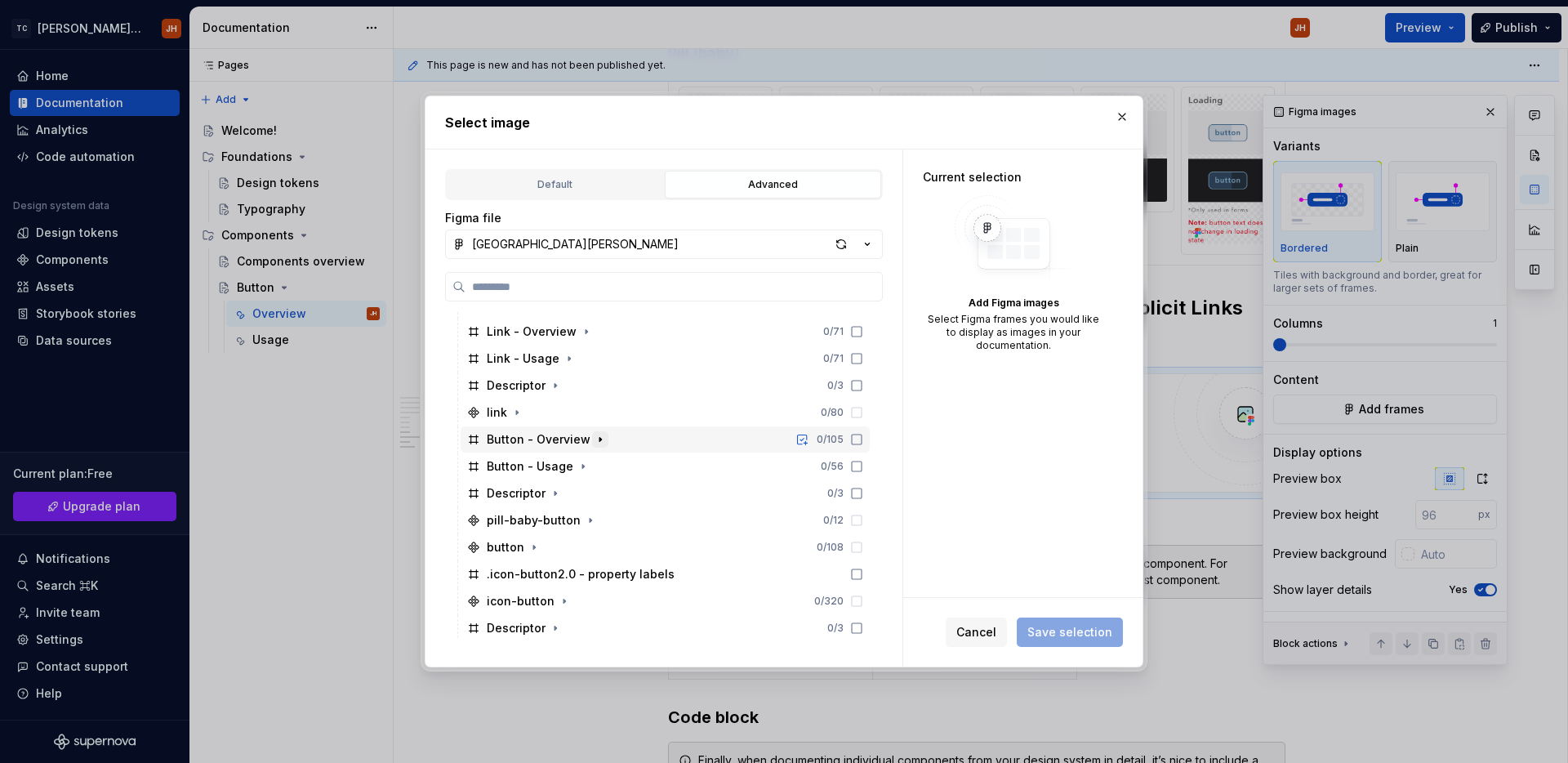 click 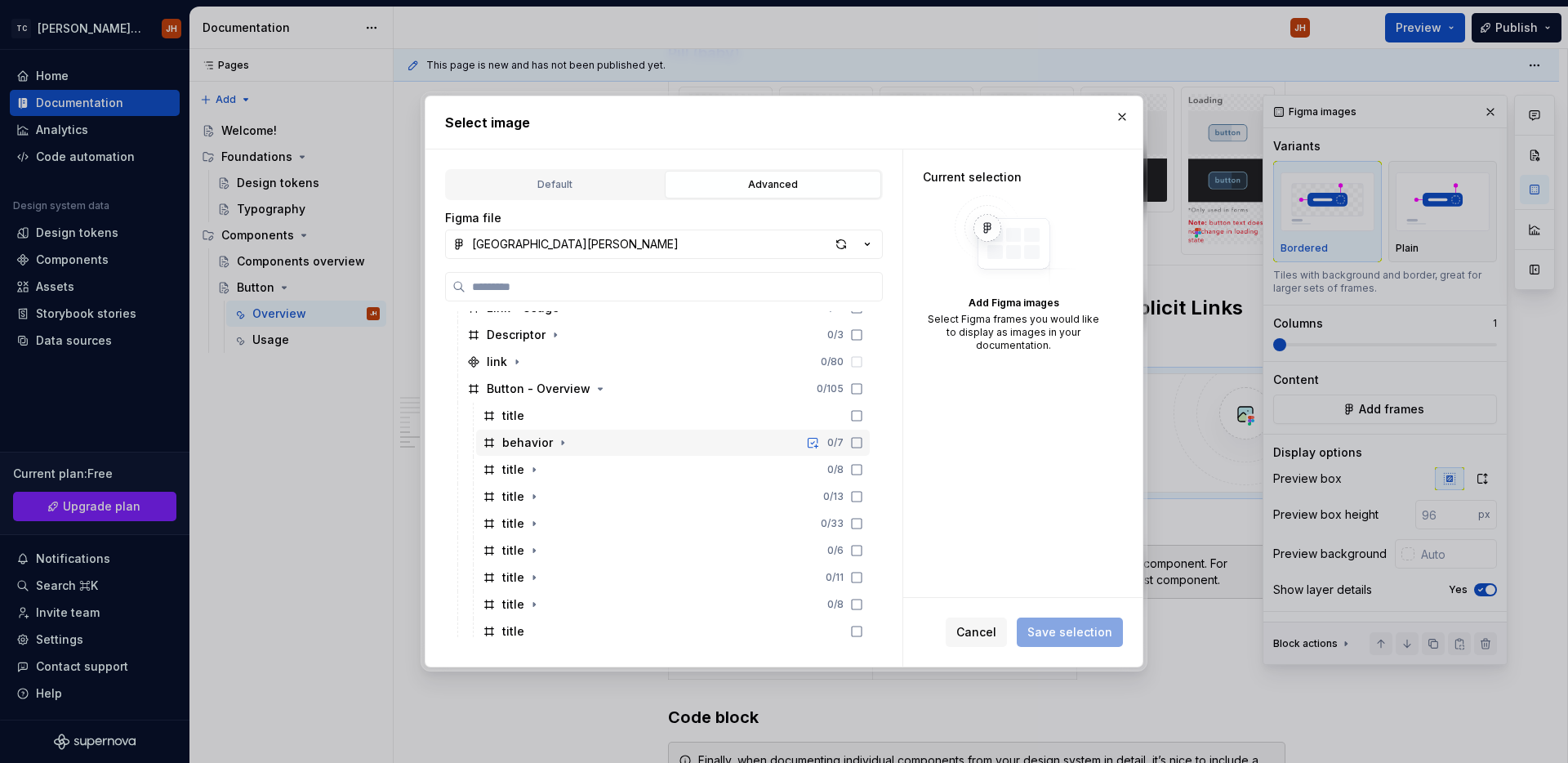 scroll, scrollTop: 1221, scrollLeft: 0, axis: vertical 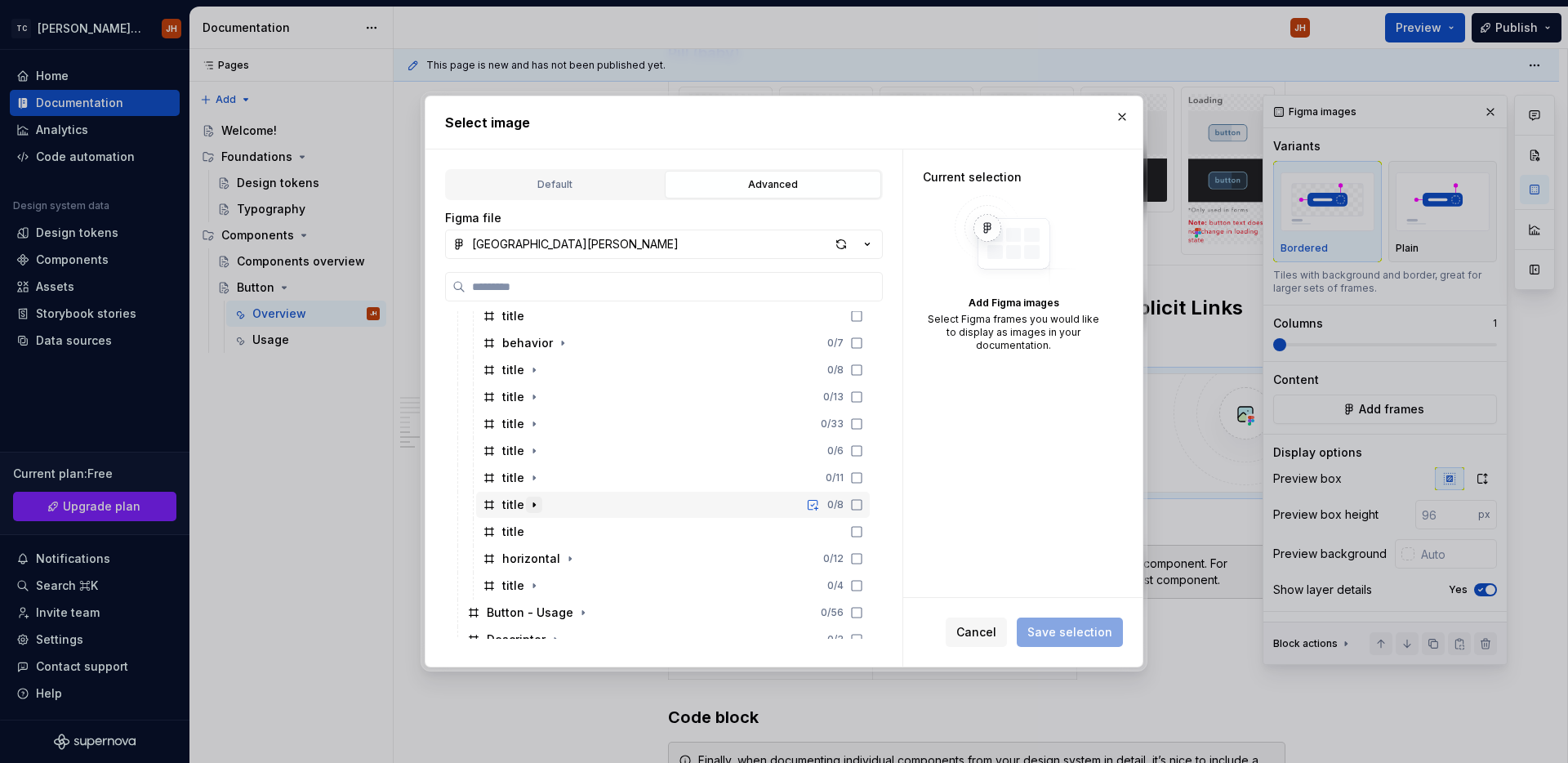 click 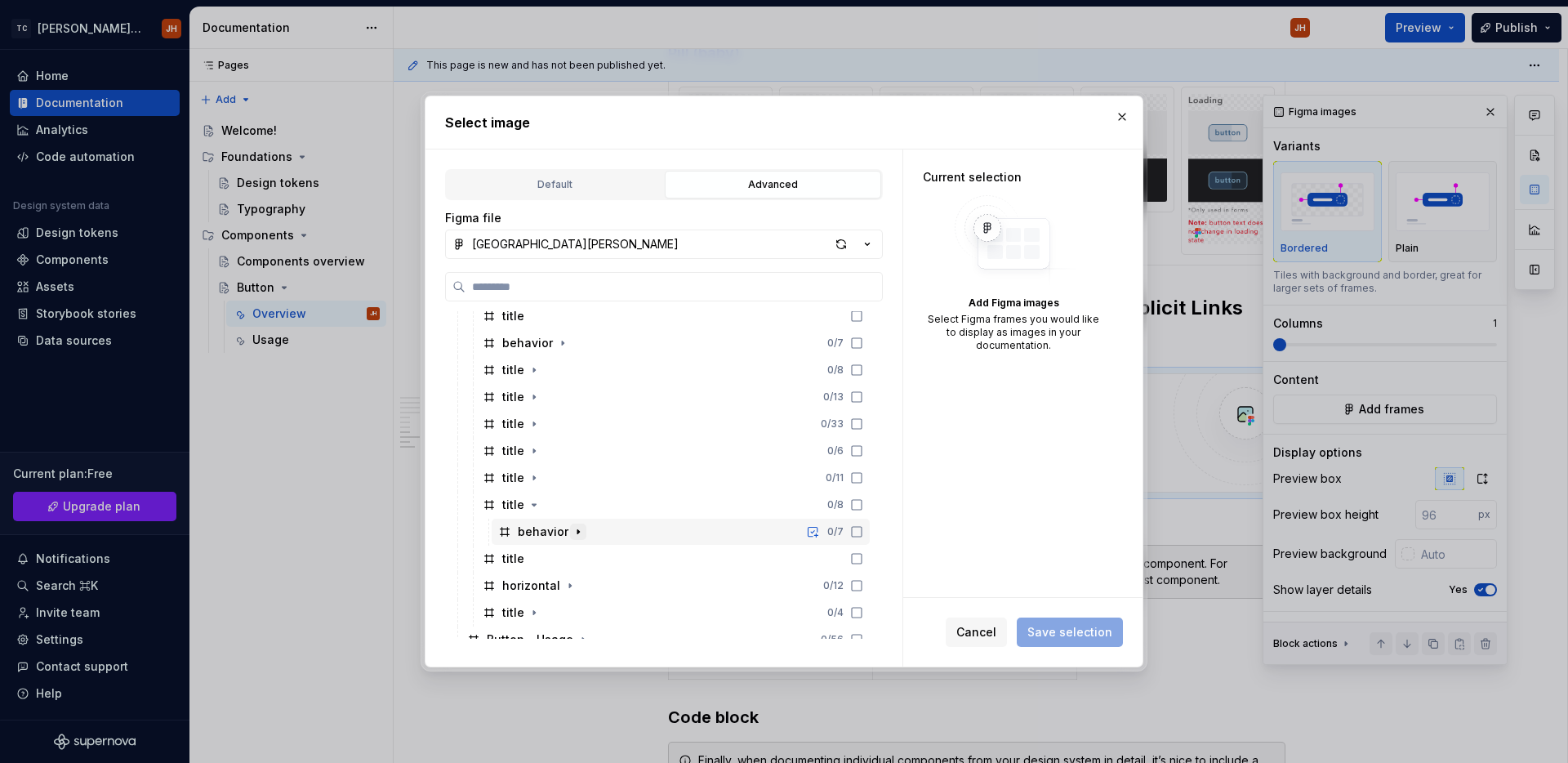 click 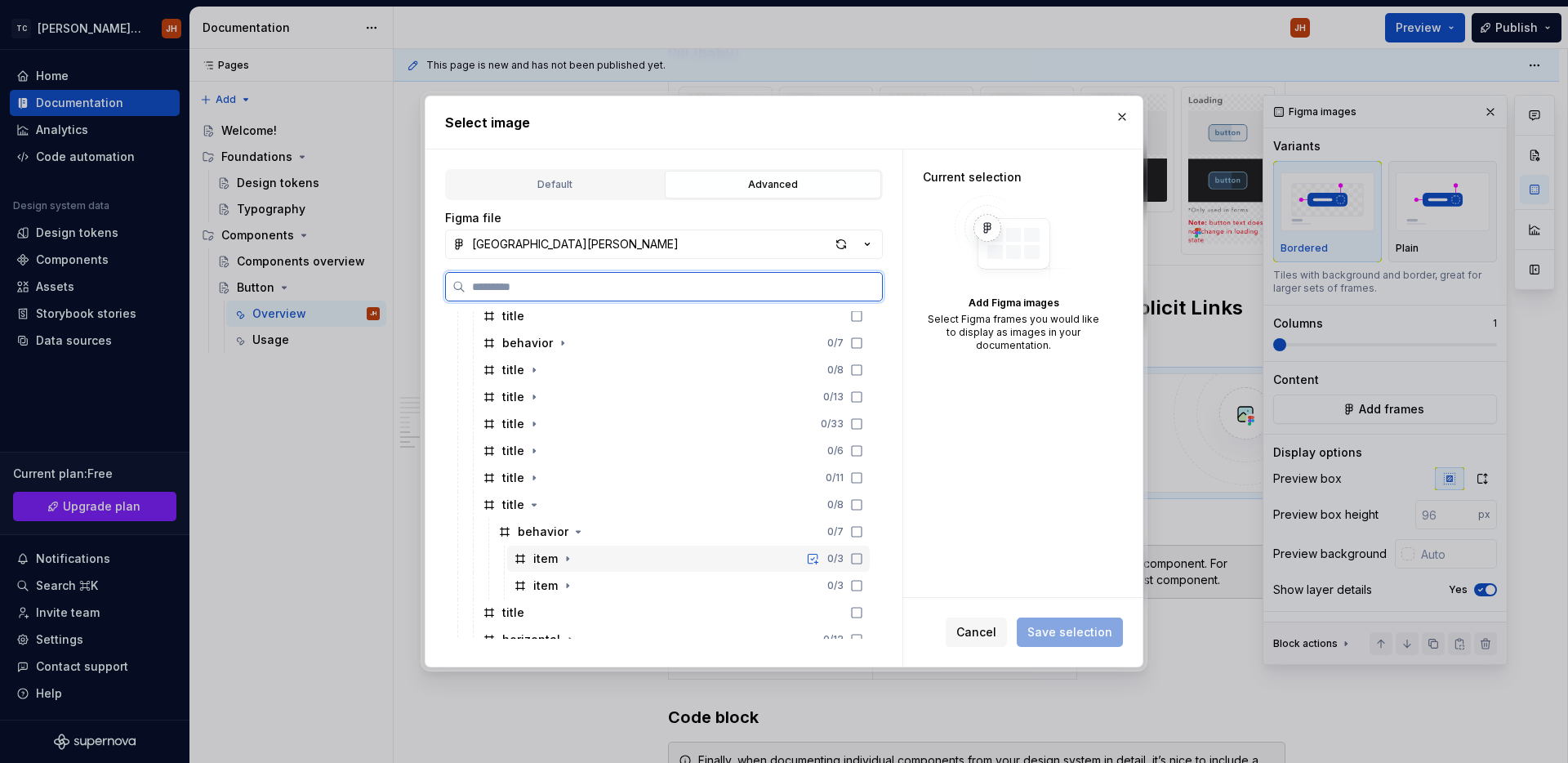 click on "item 0 / 3" at bounding box center (688, 559) 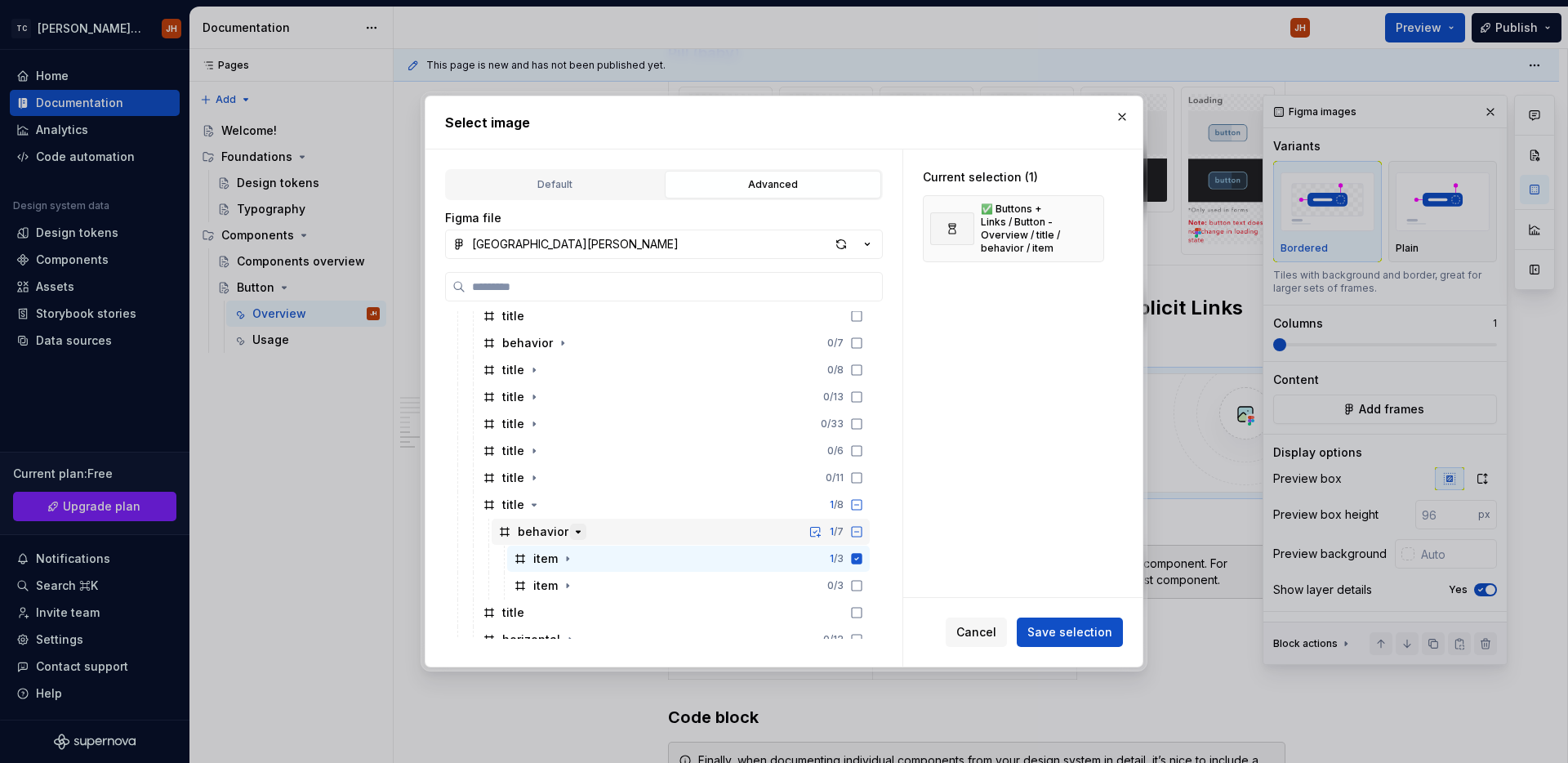 click 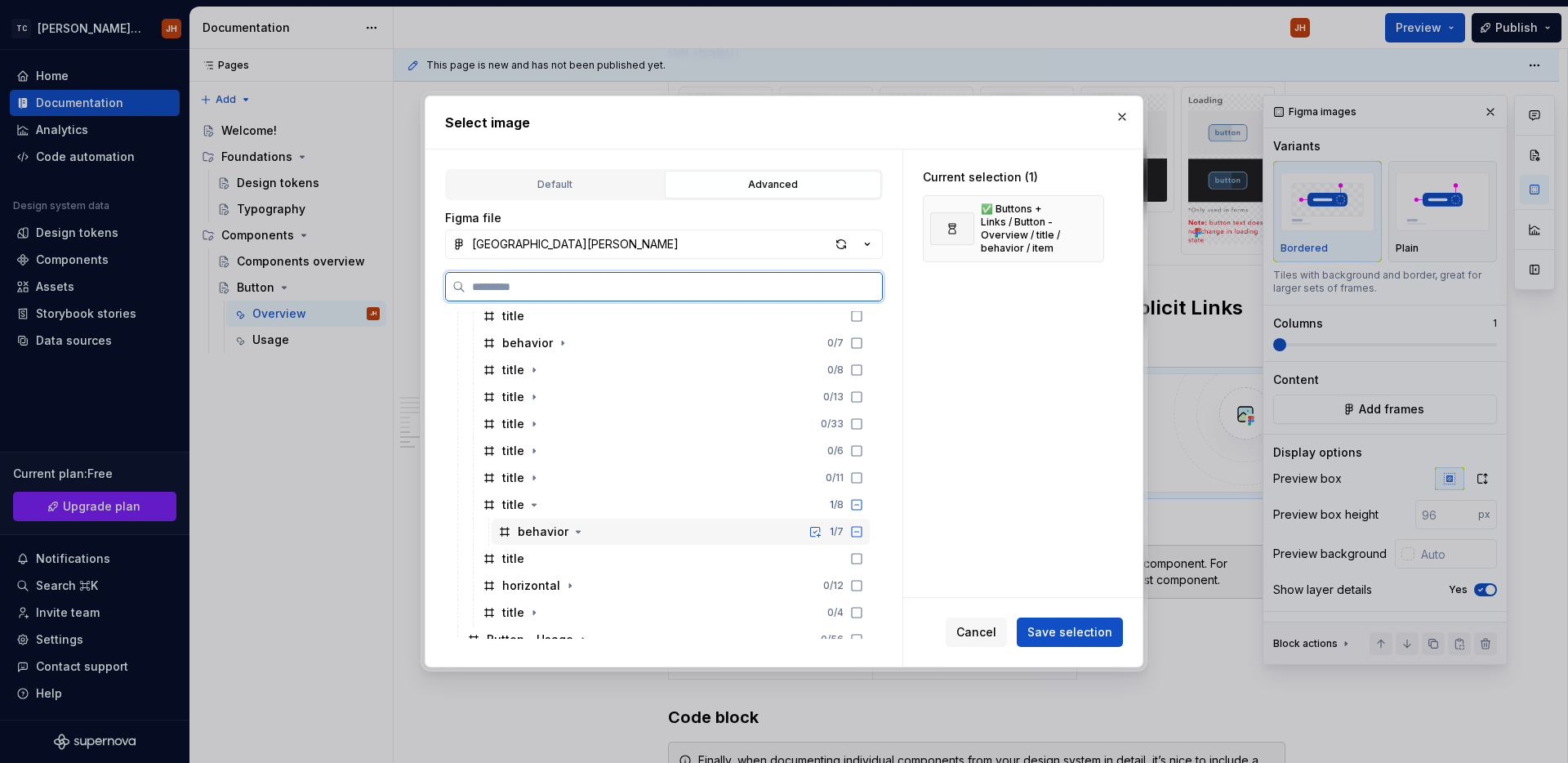 click 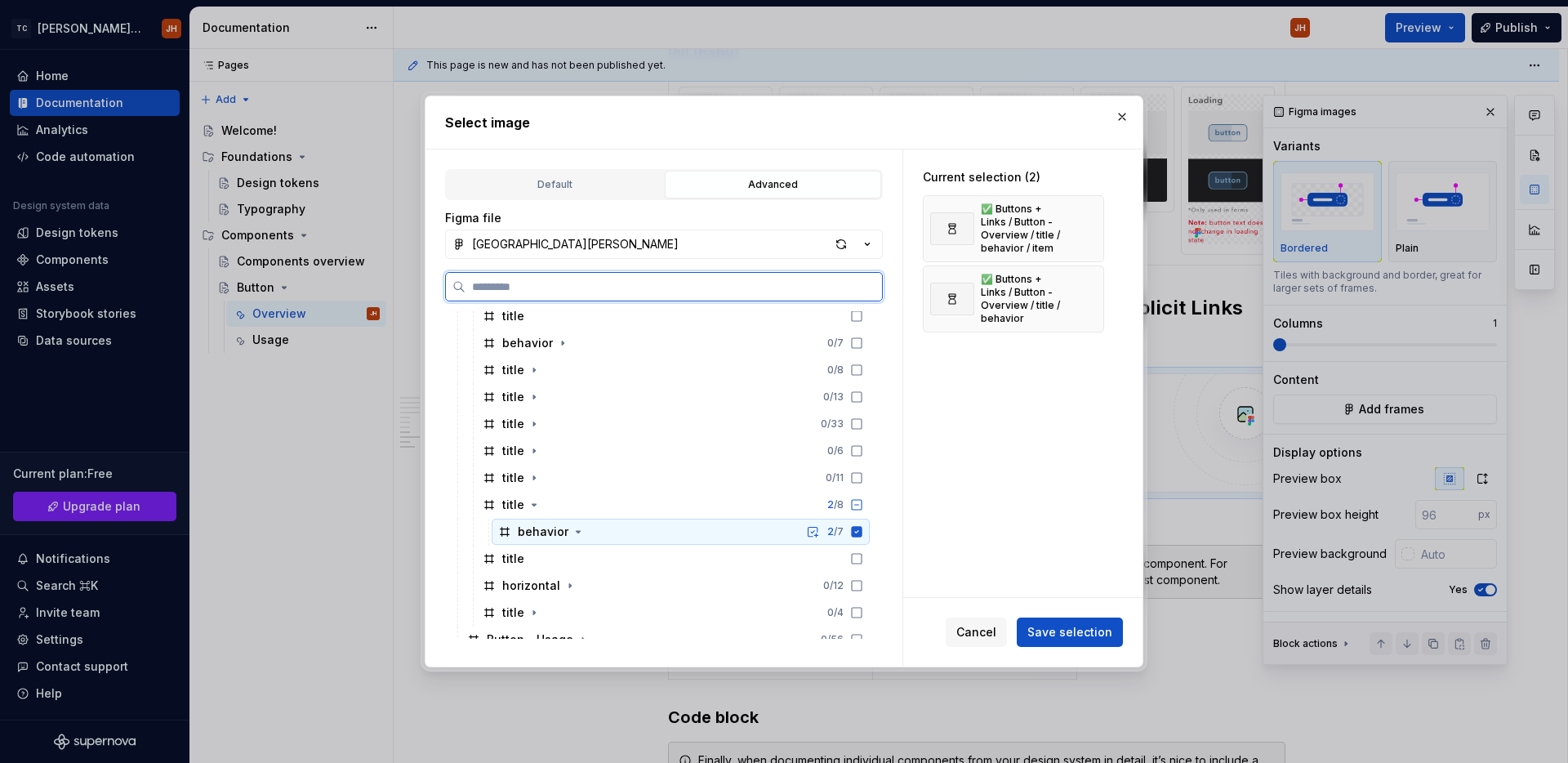 click 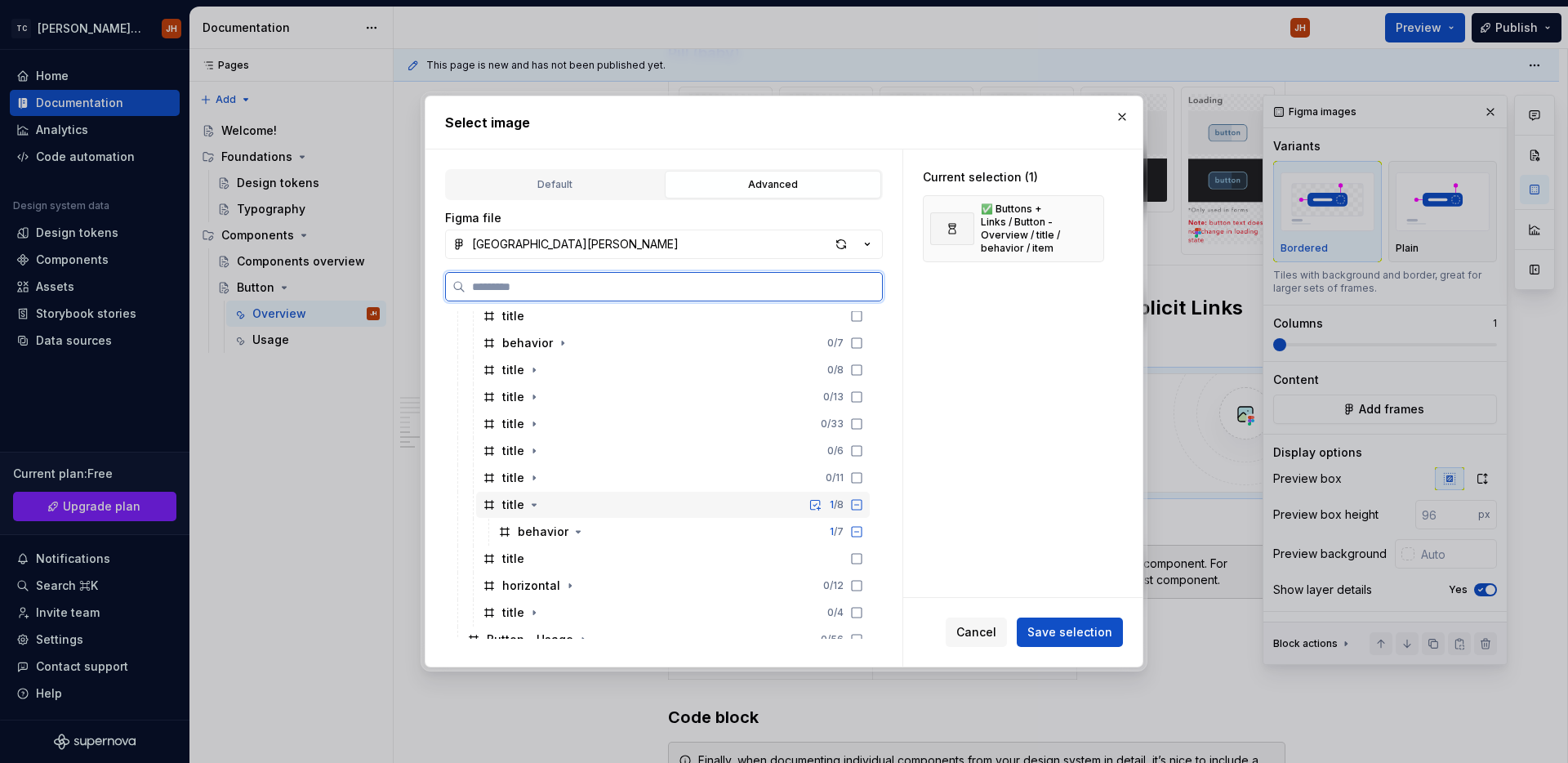 click 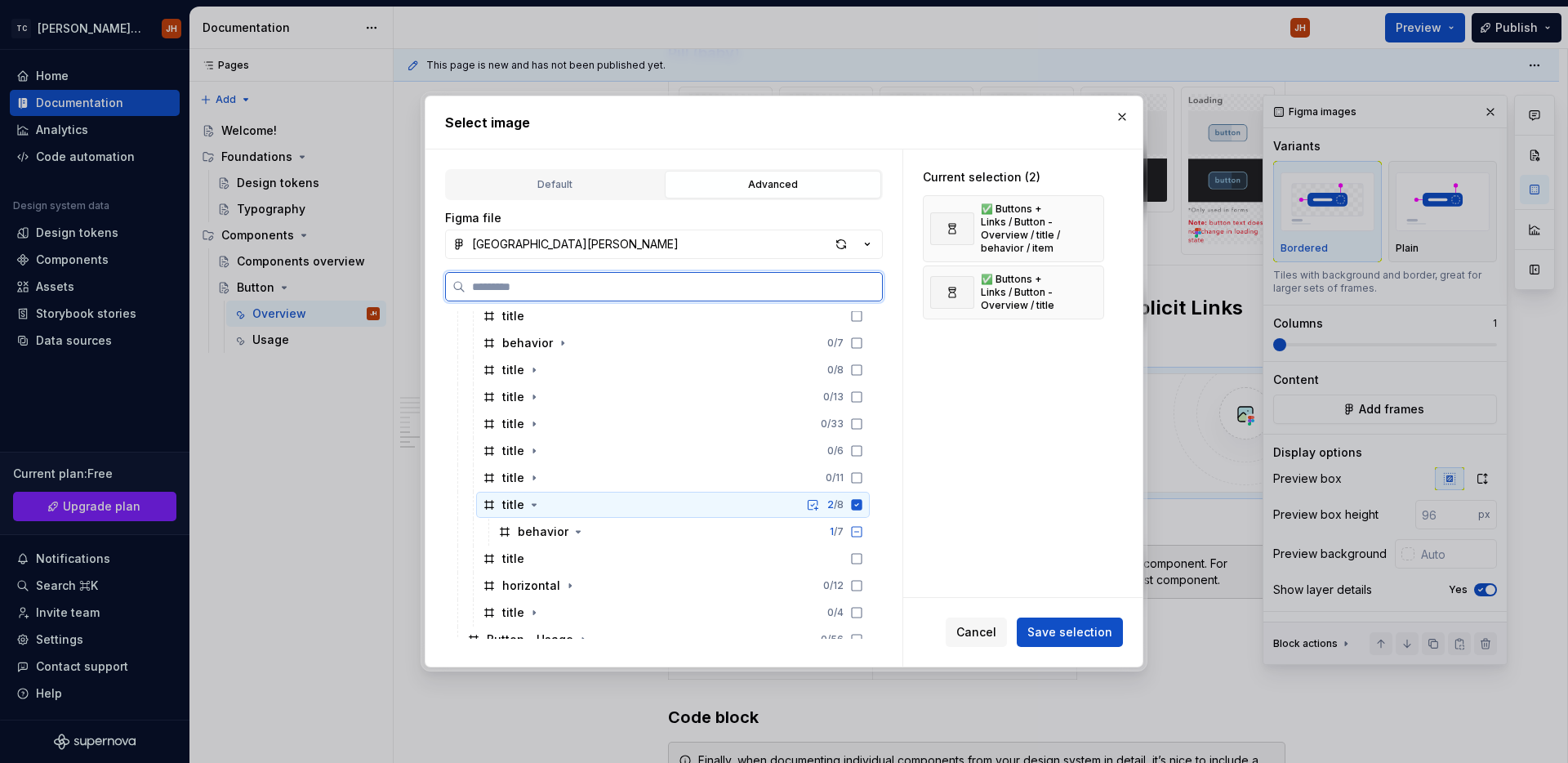 click 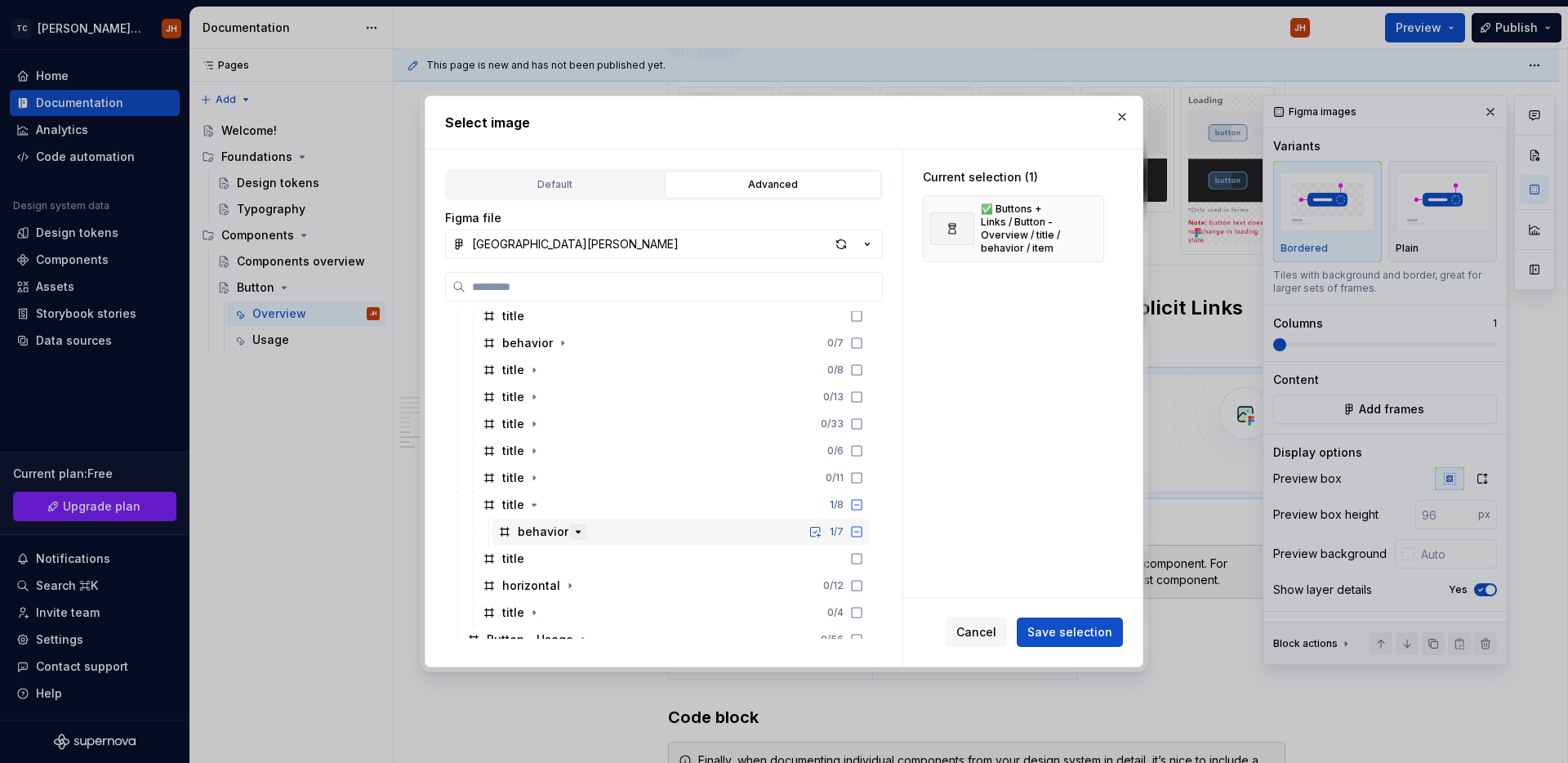 click 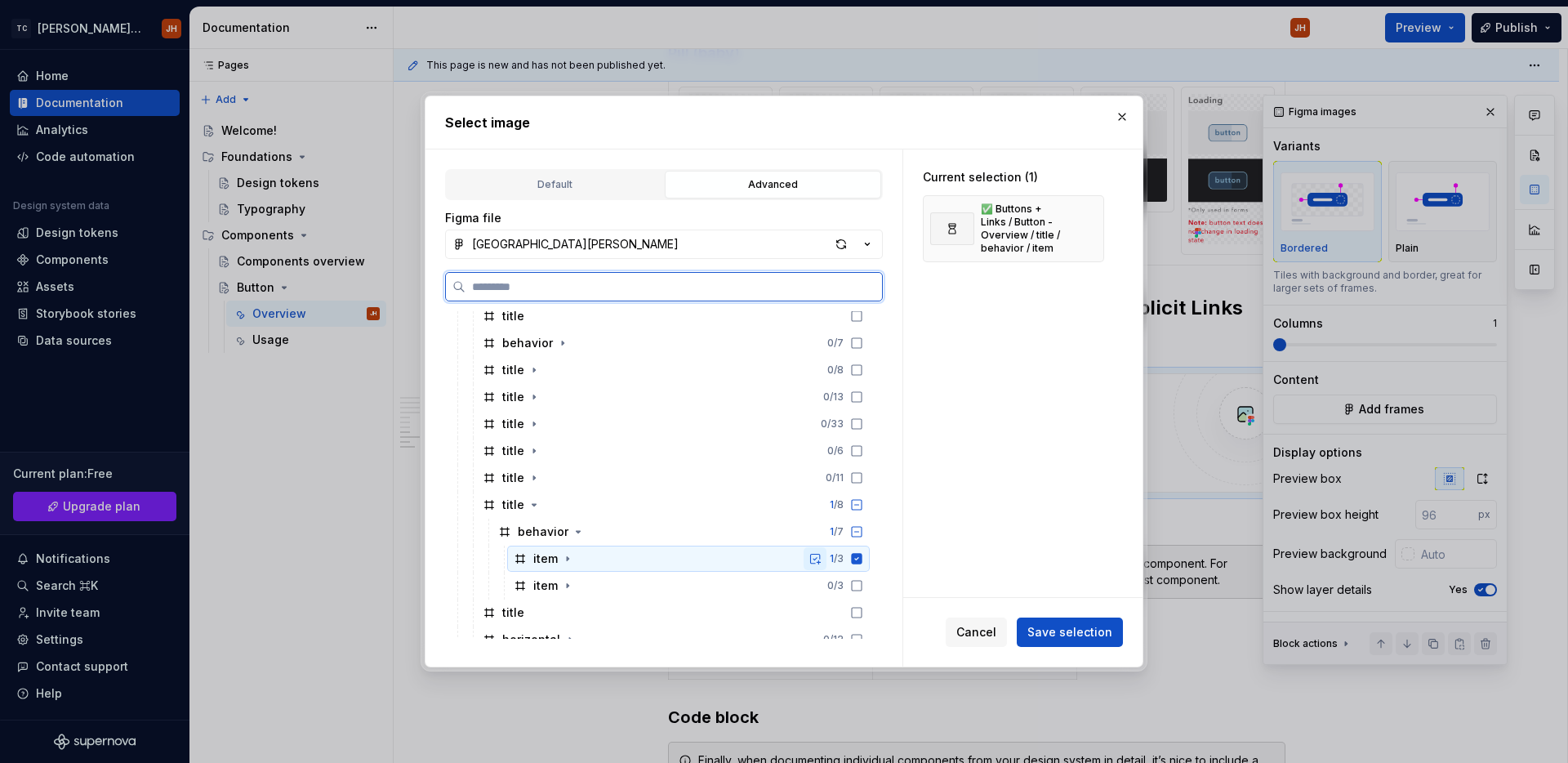 drag, startPoint x: 855, startPoint y: 562, endPoint x: 804, endPoint y: 560, distance: 51.0392 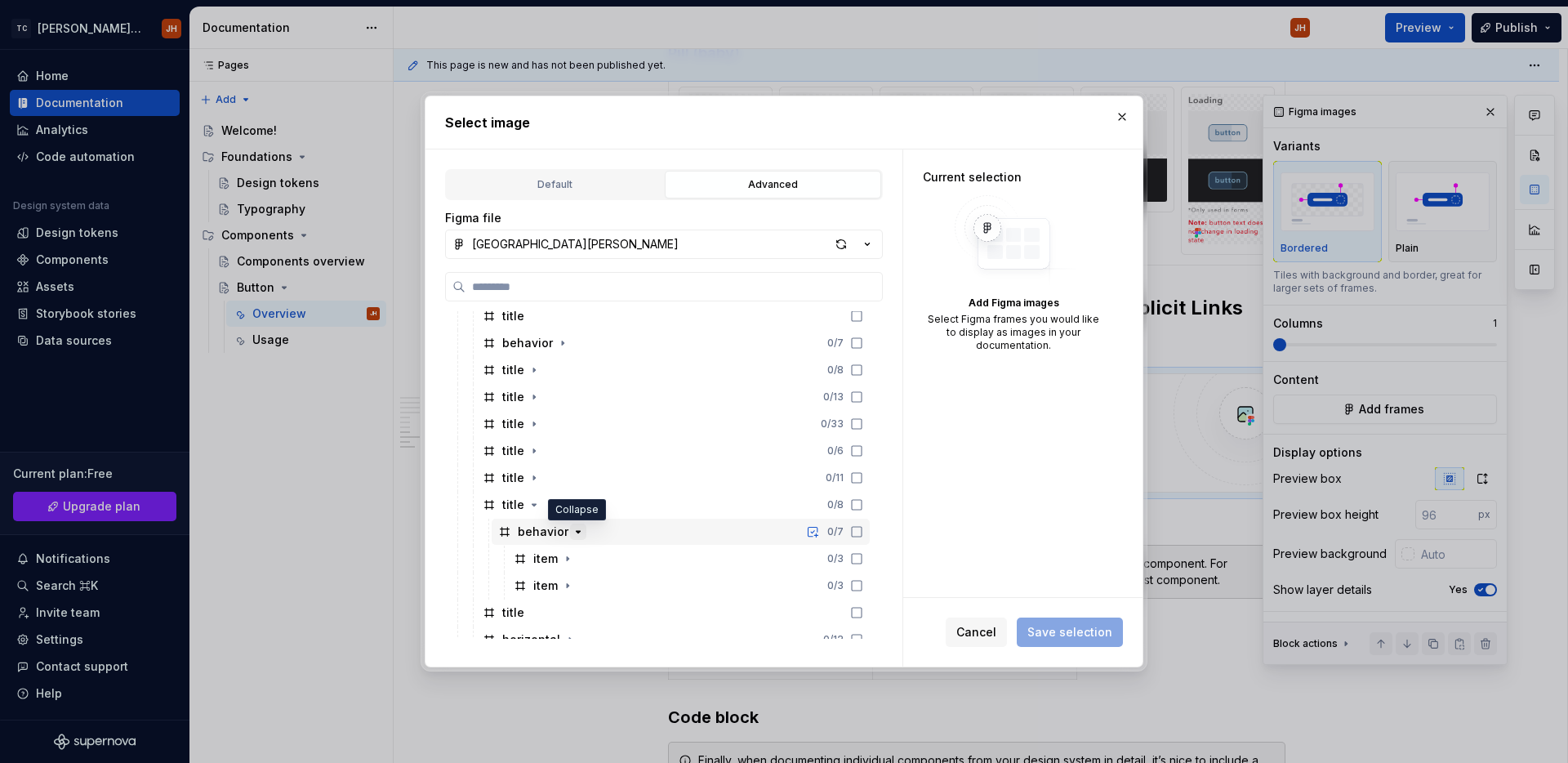 click 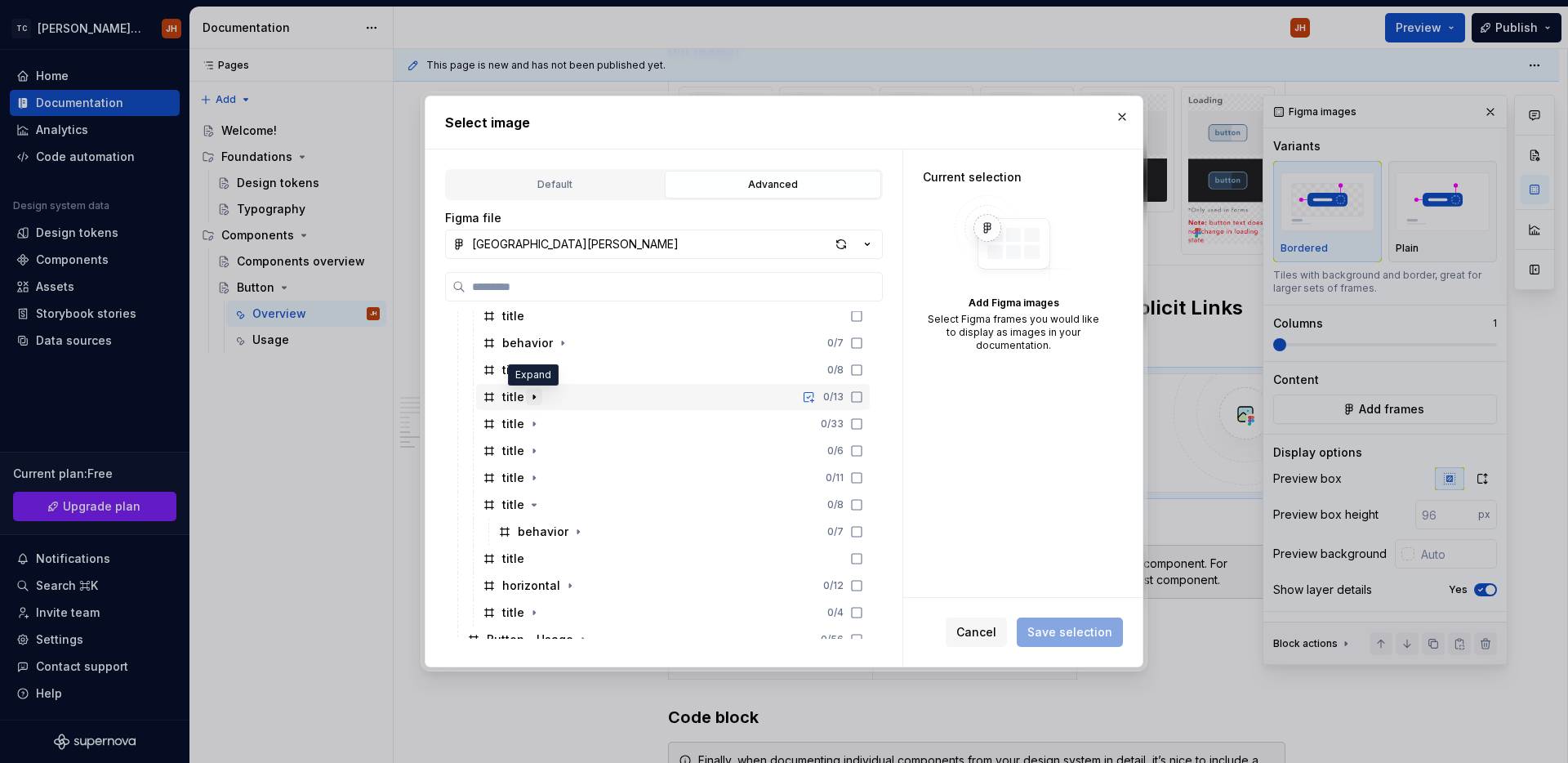 click 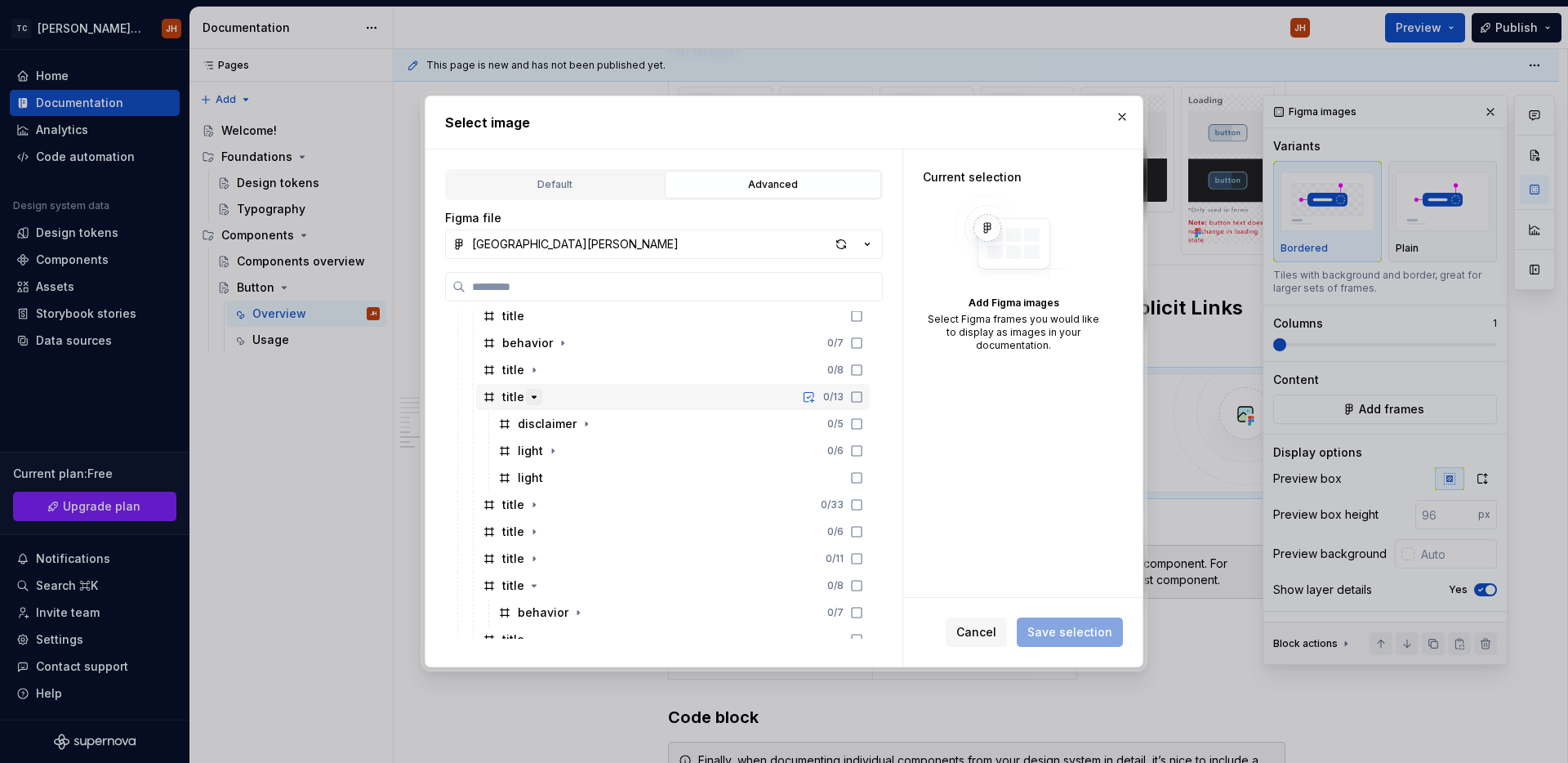 click 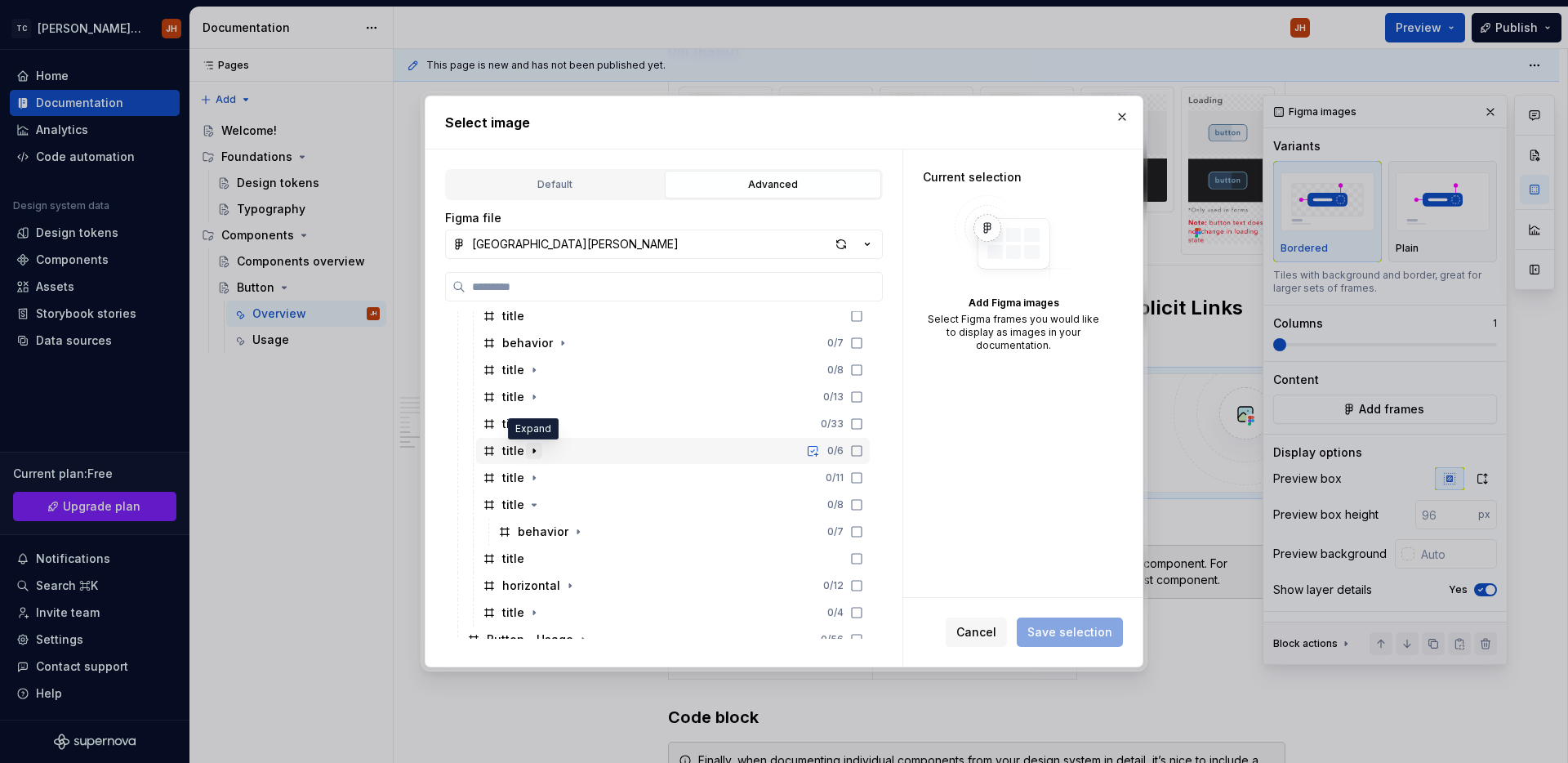 click 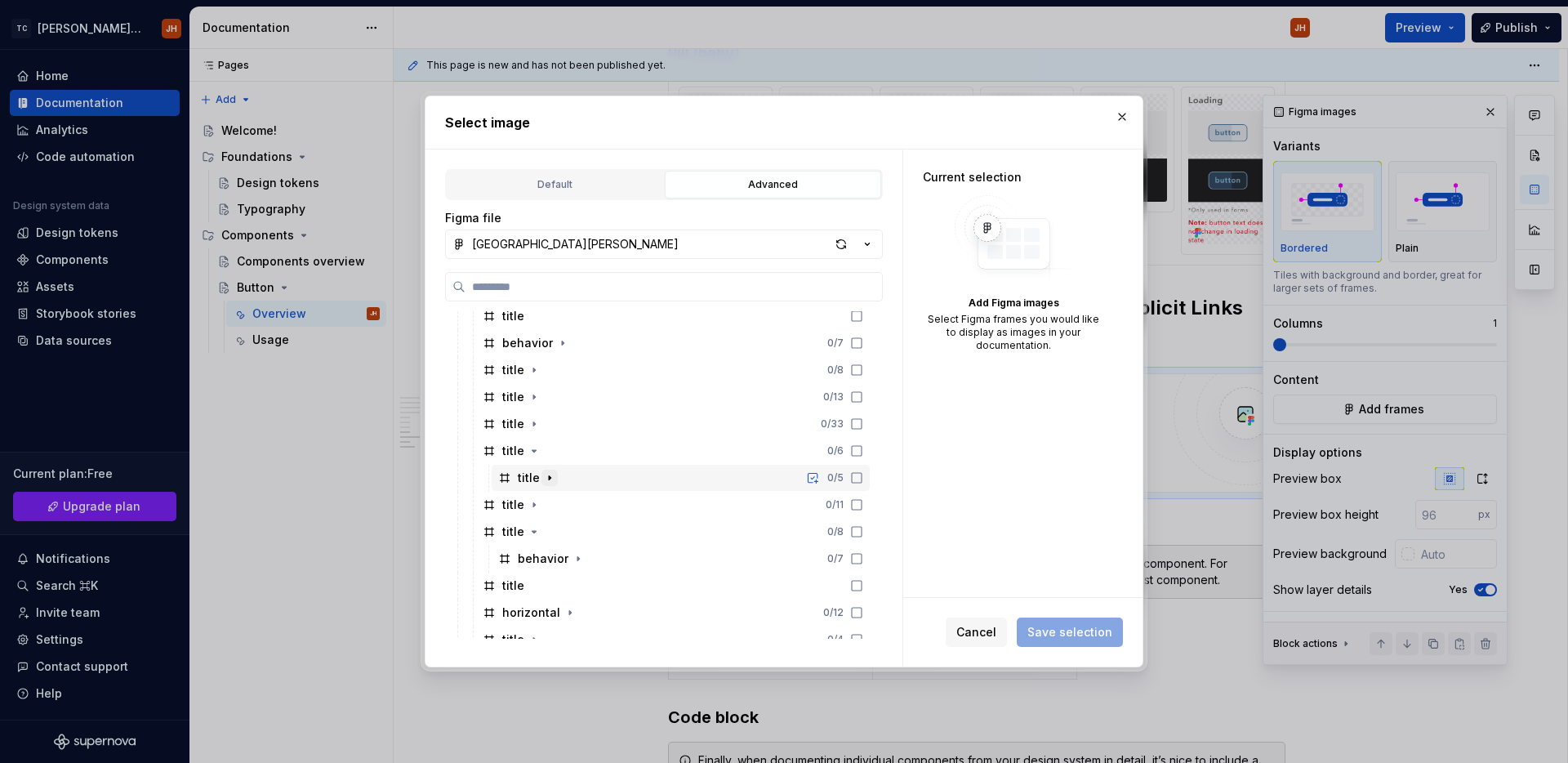 click 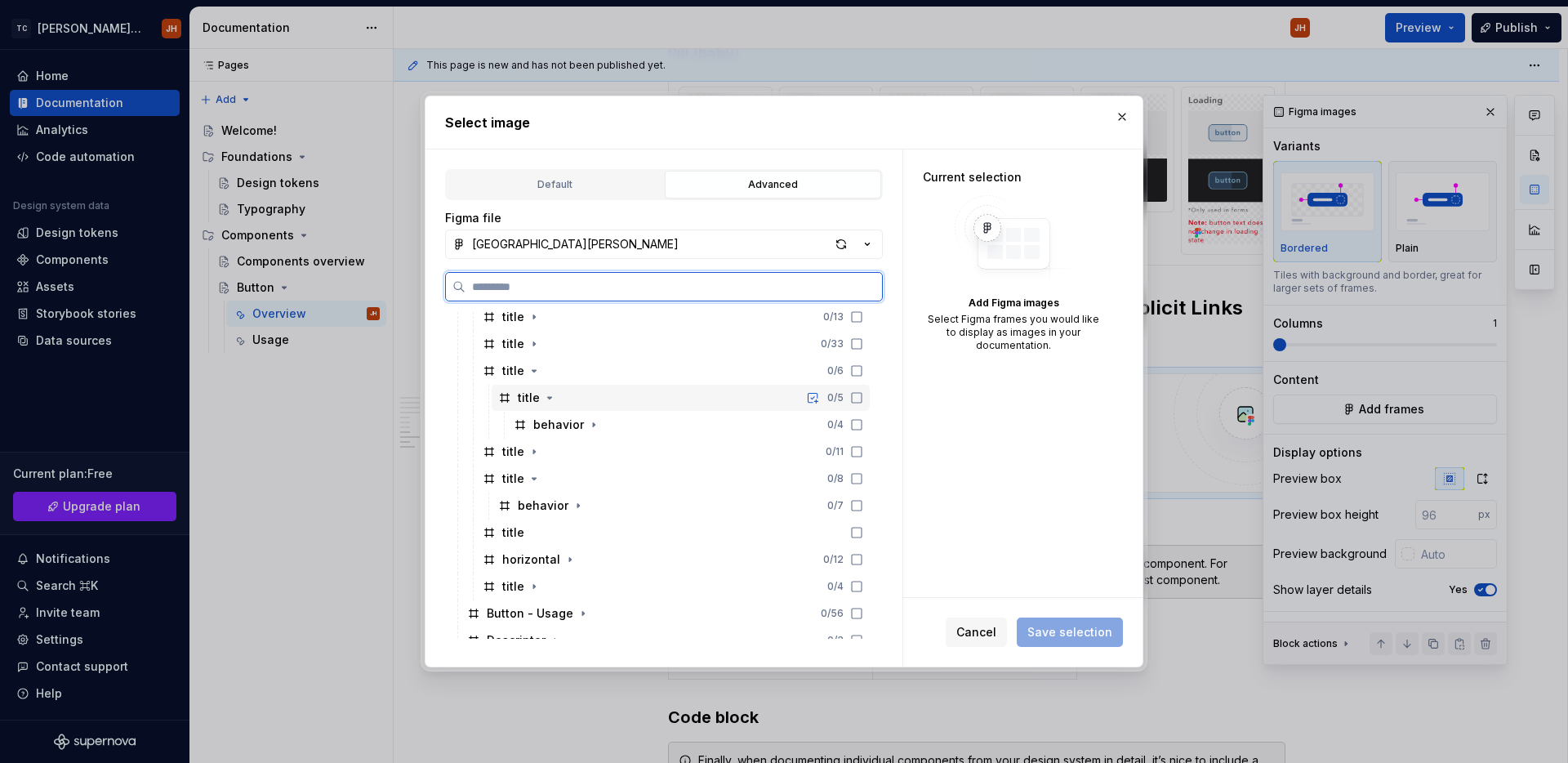 scroll, scrollTop: 1343, scrollLeft: 0, axis: vertical 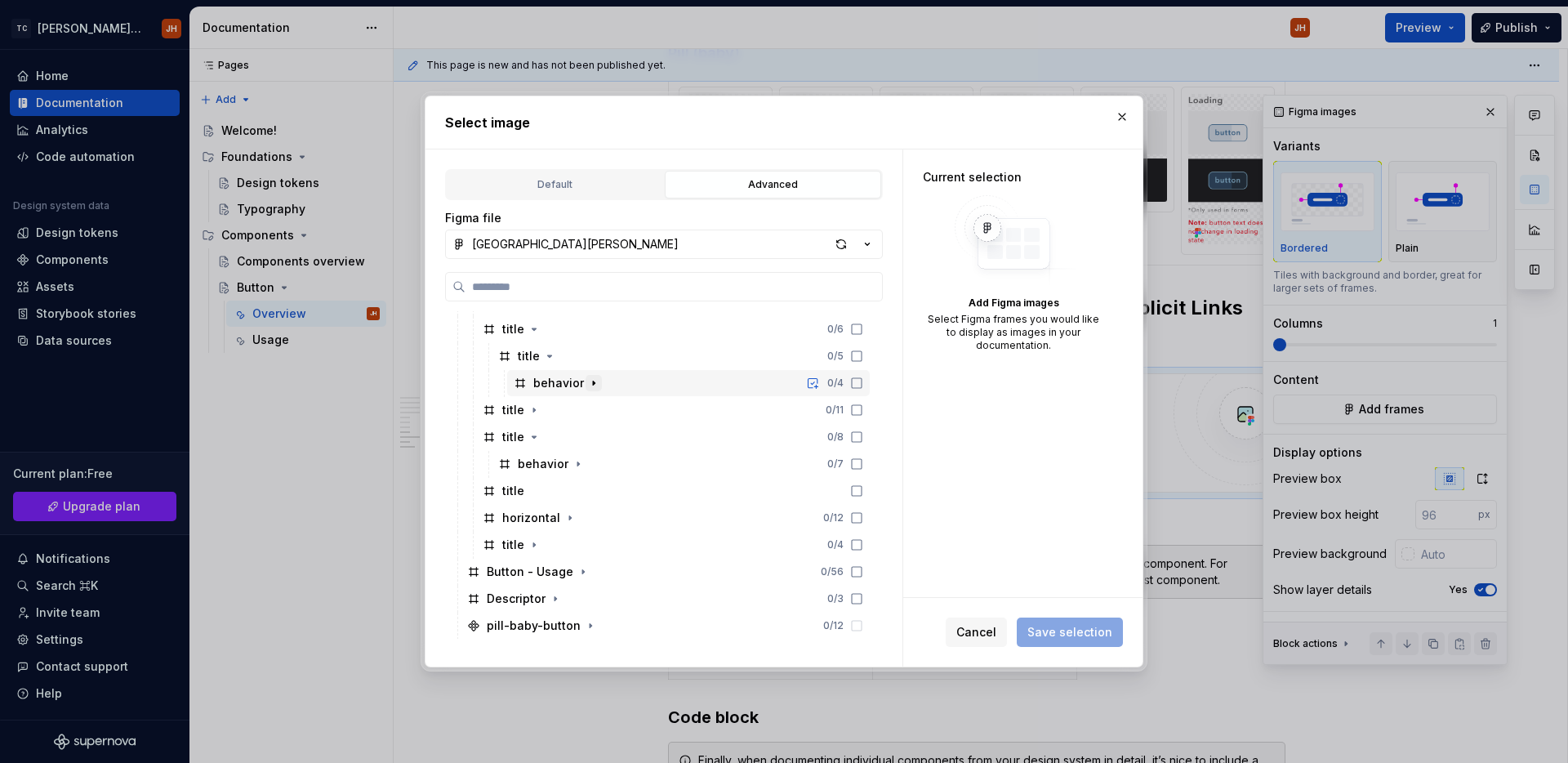 click 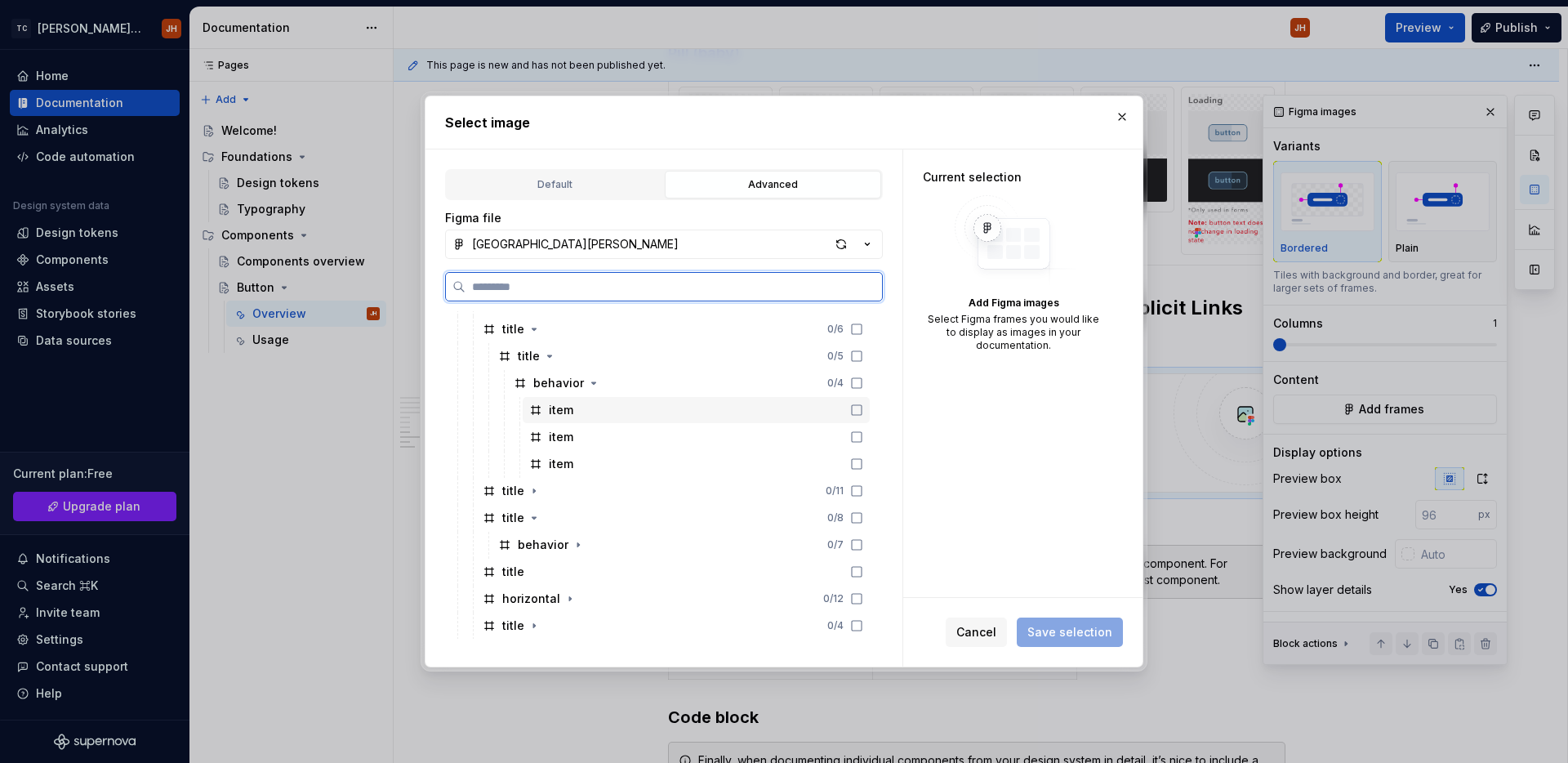 click 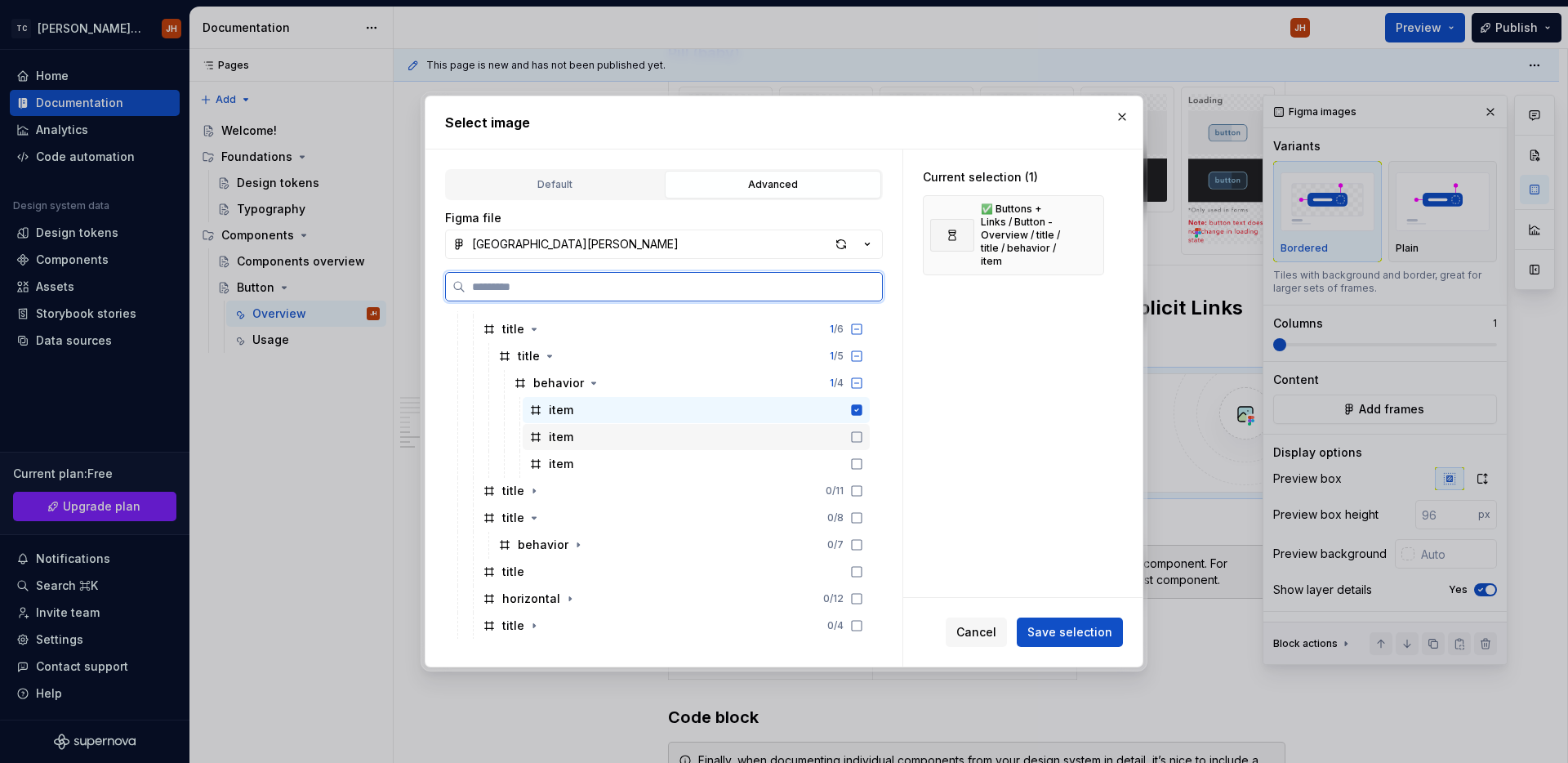click 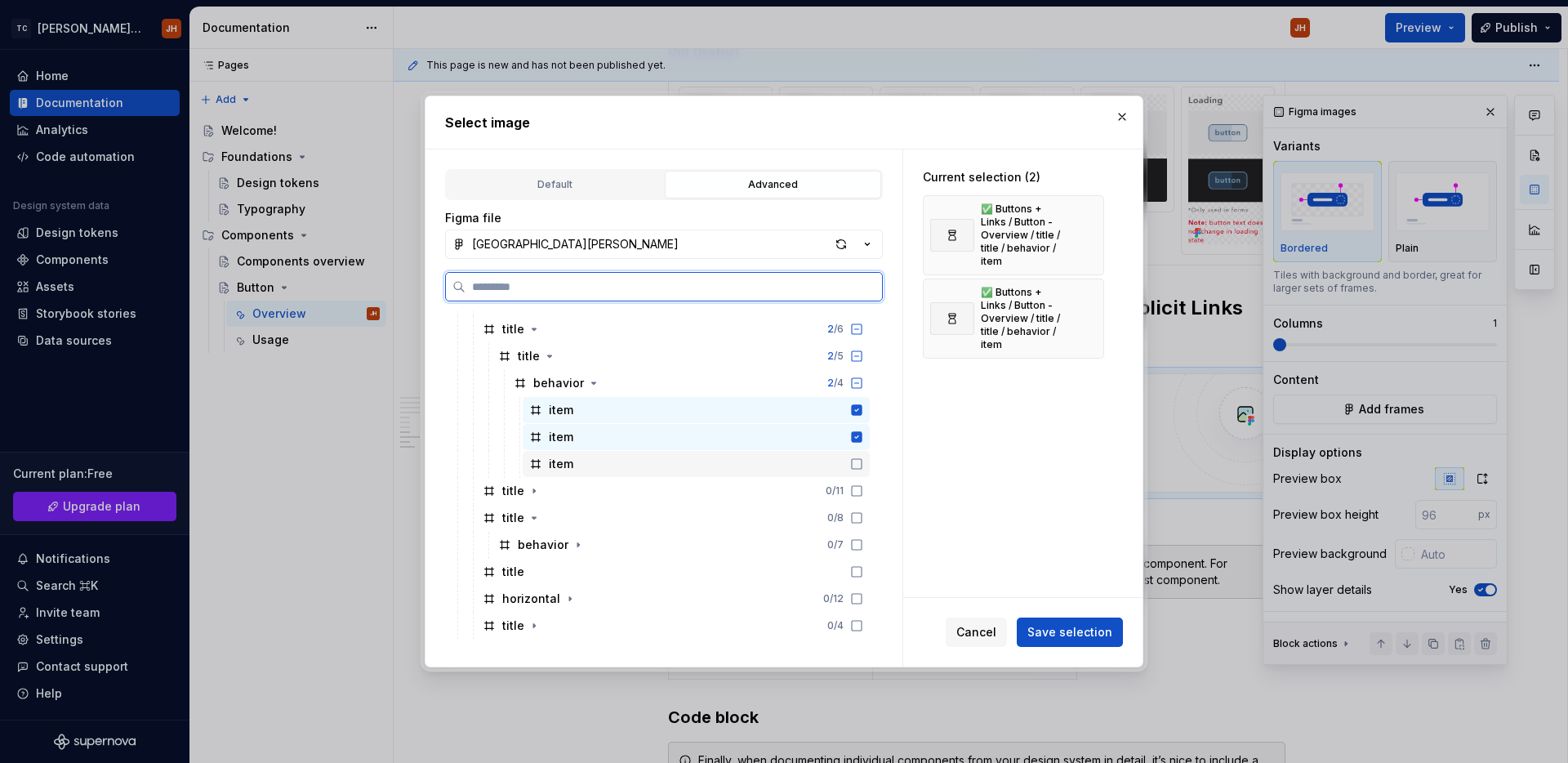 click 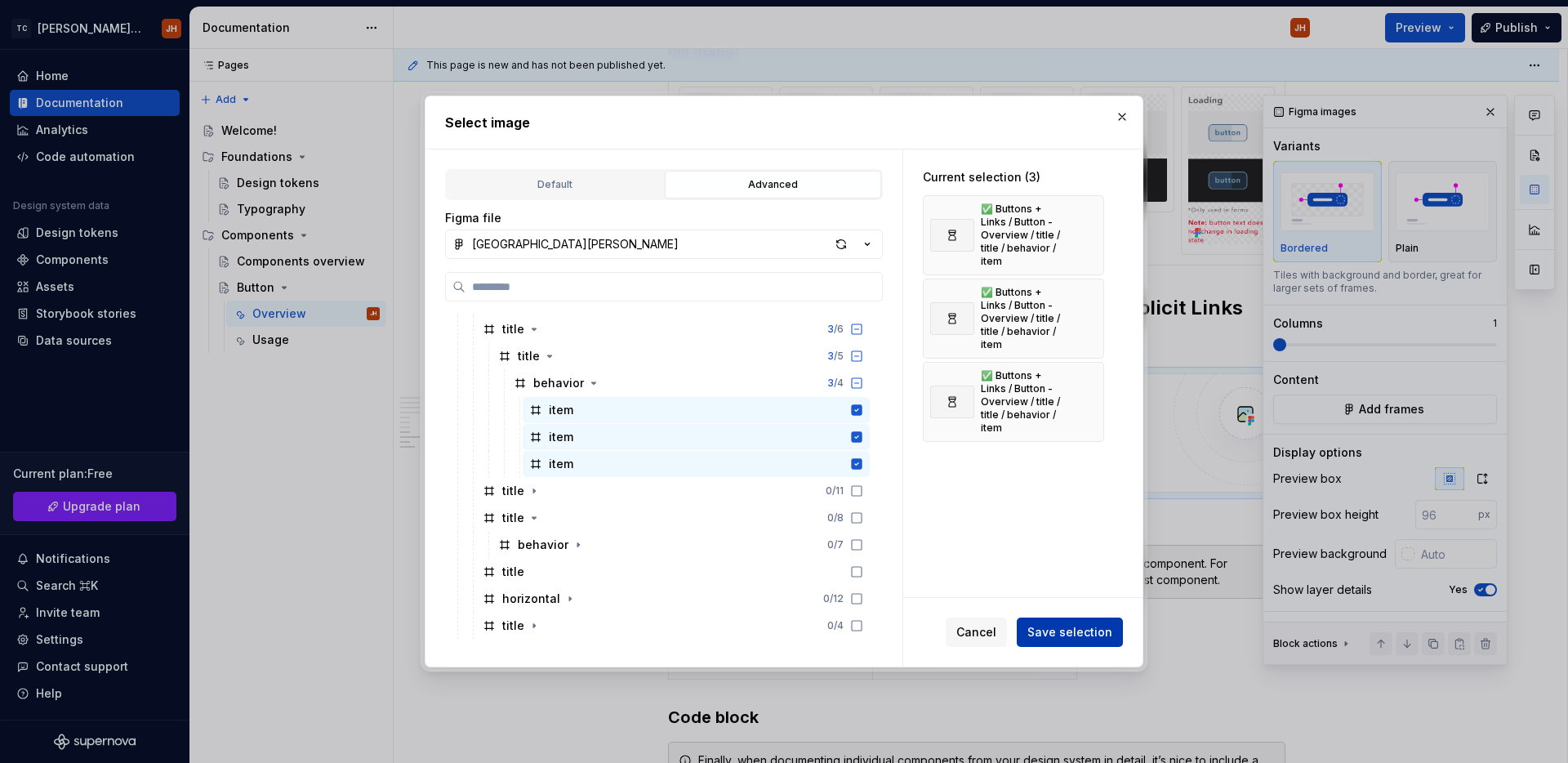 click on "Save selection" at bounding box center [1070, 632] 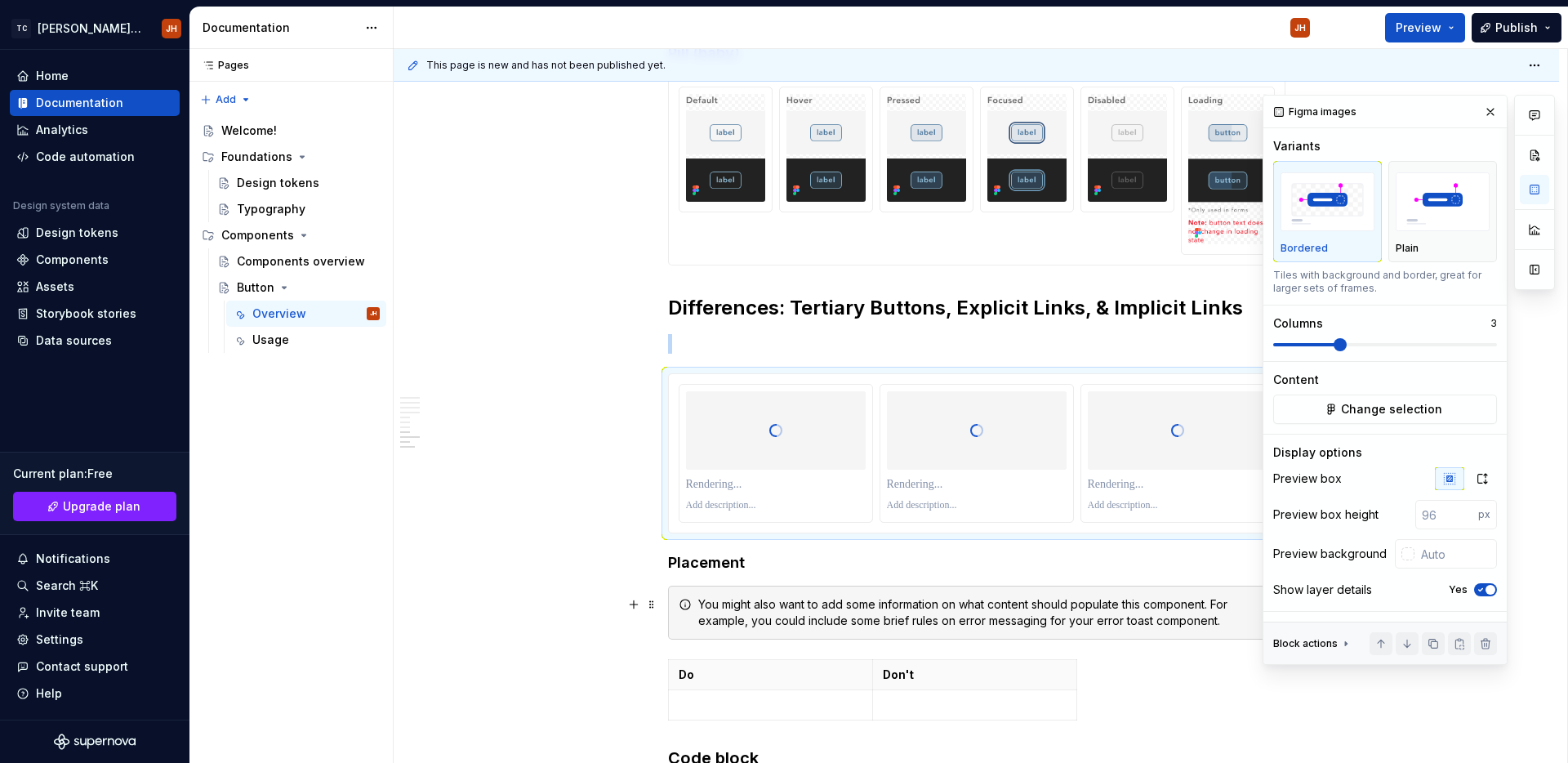 click at bounding box center [1490, 590] 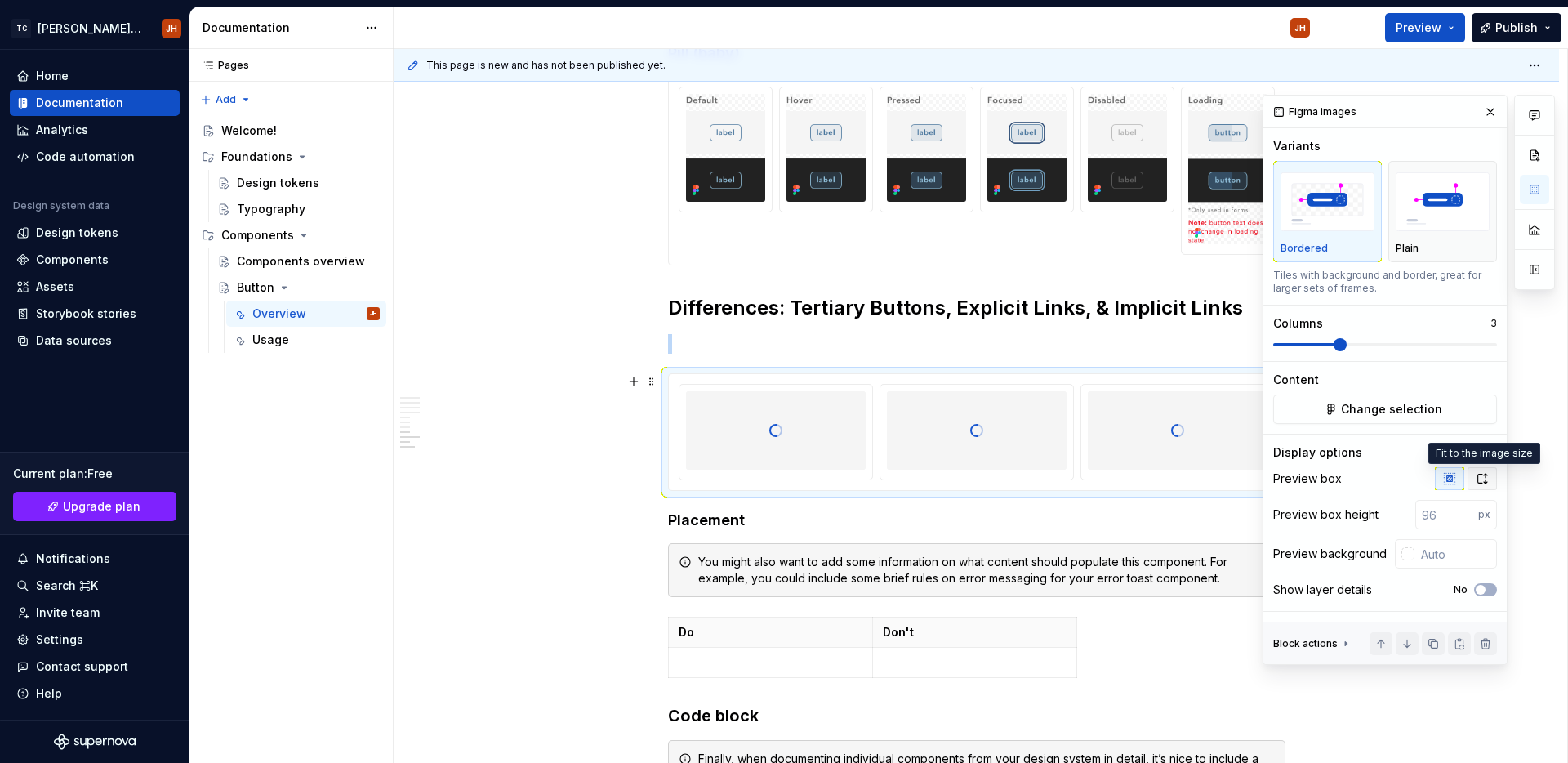 click 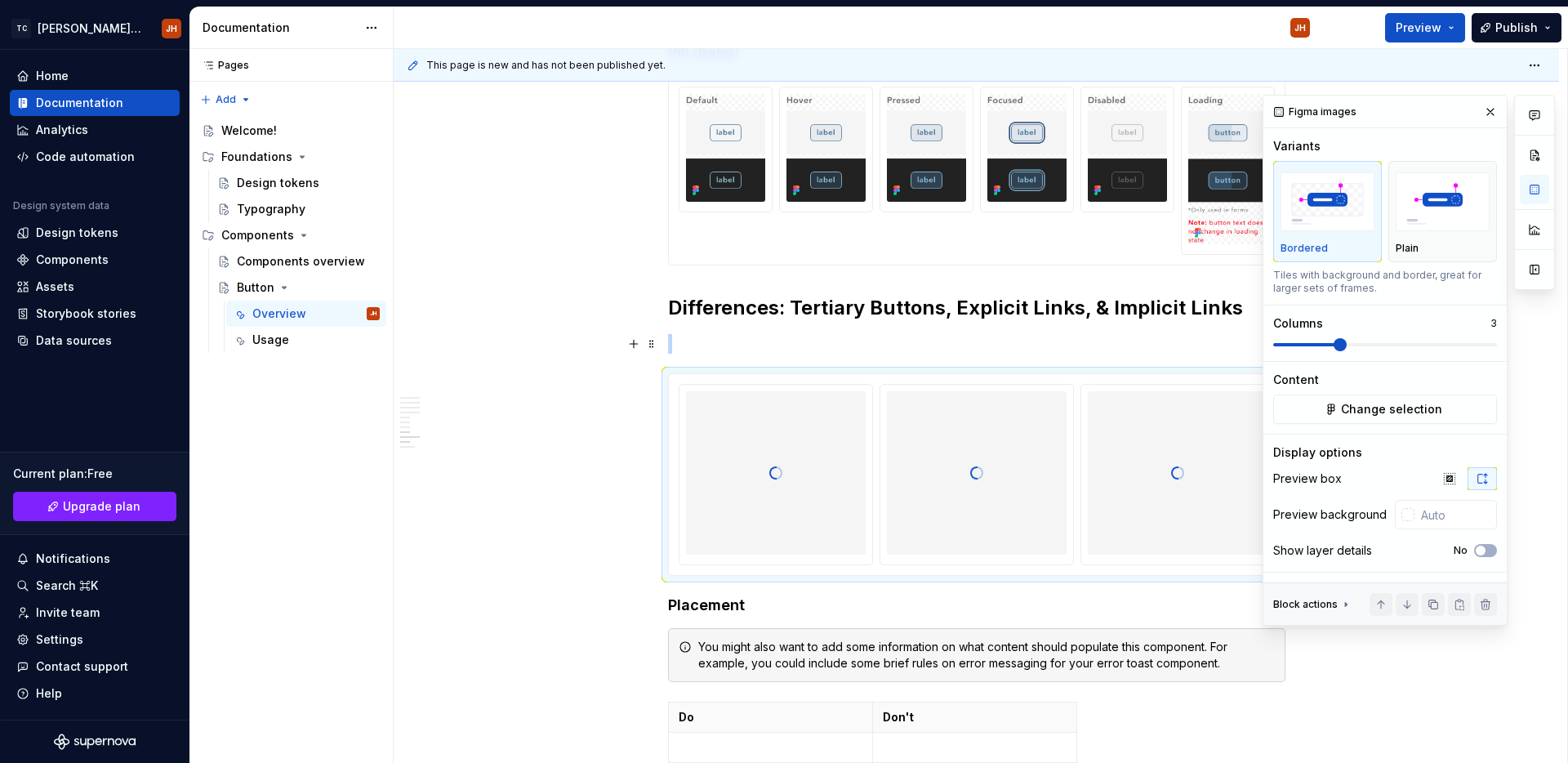 click at bounding box center (977, 344) 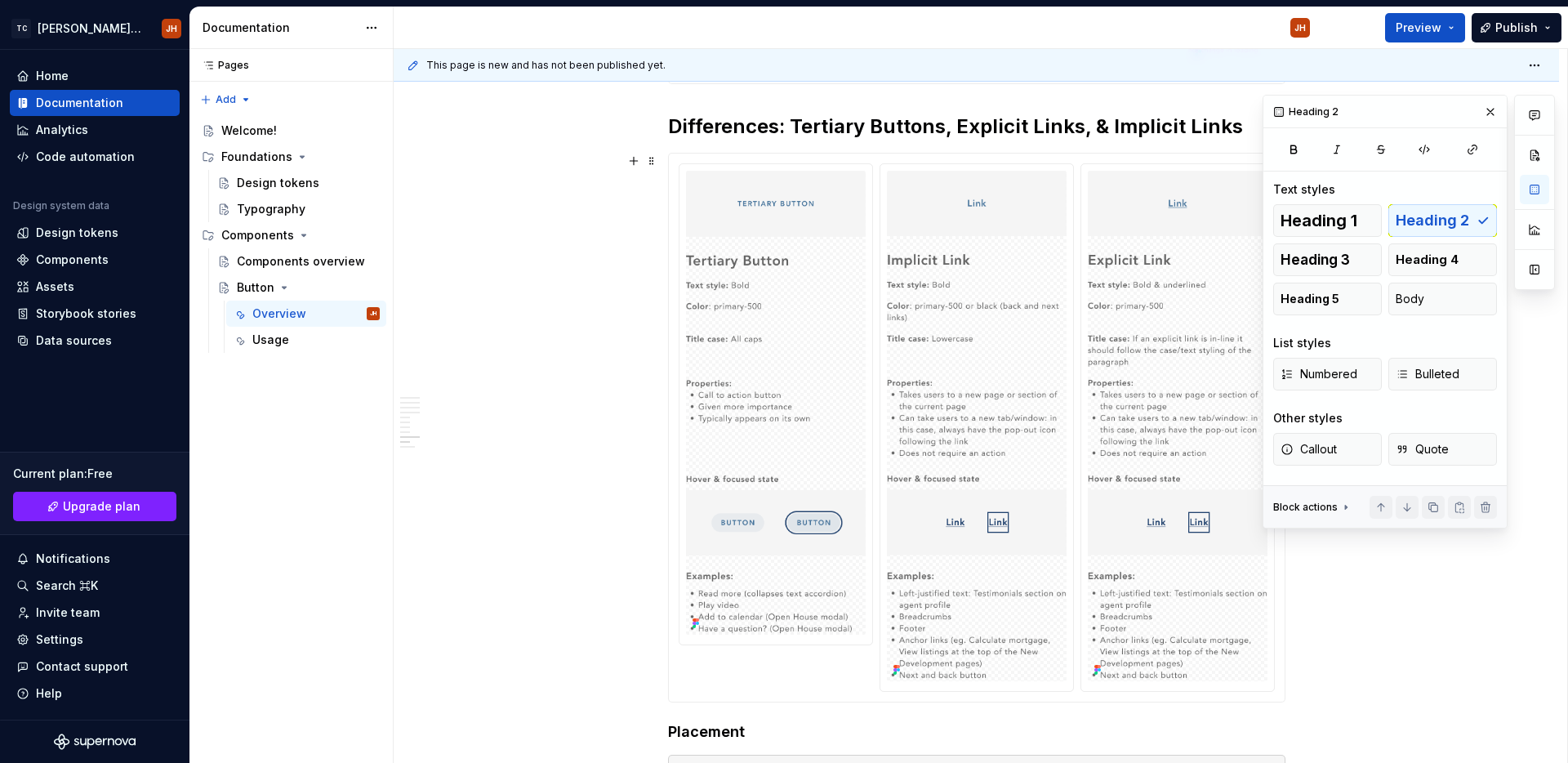 click on "**********" at bounding box center (980, 406) 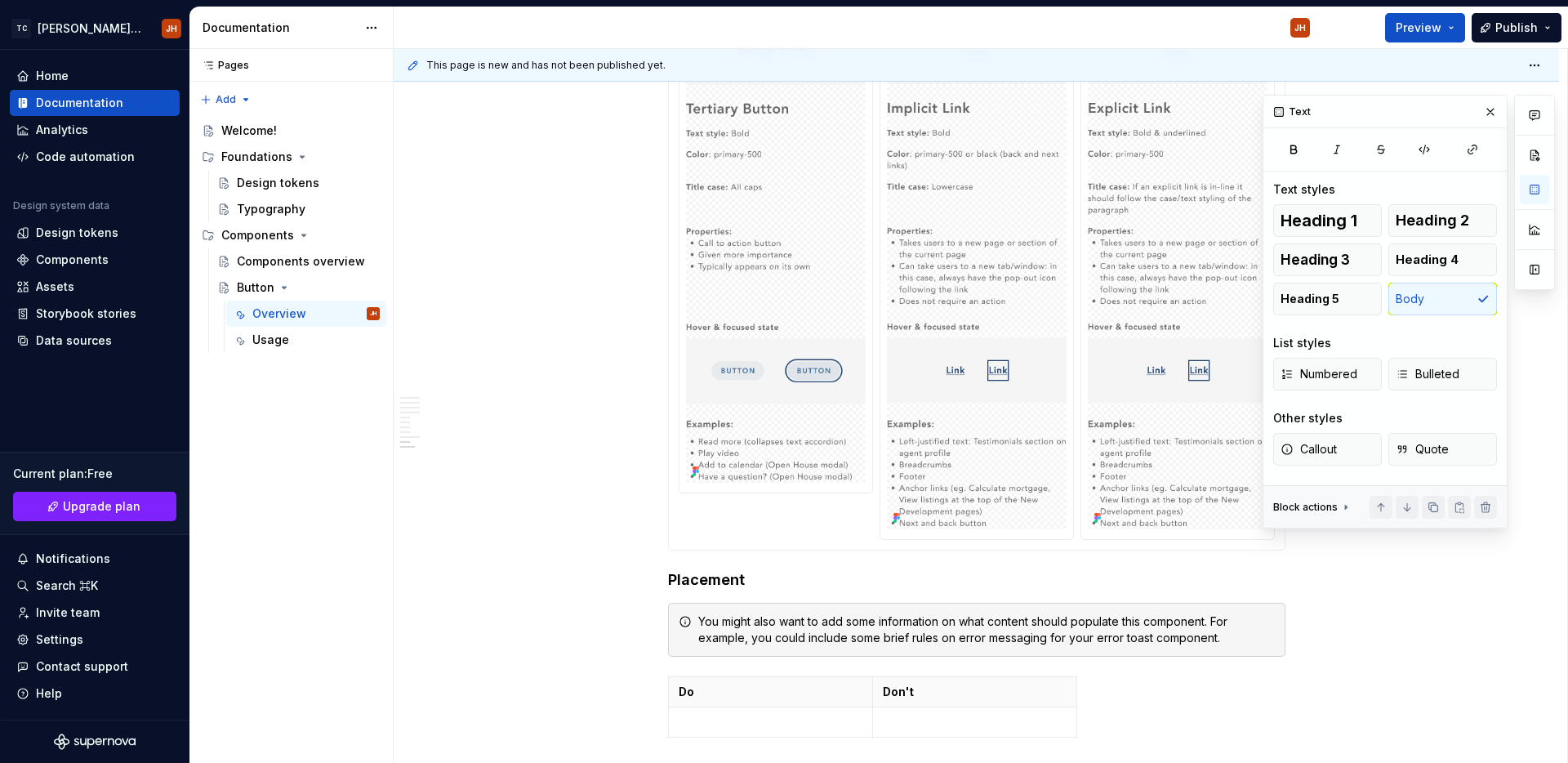 scroll, scrollTop: 3277, scrollLeft: 0, axis: vertical 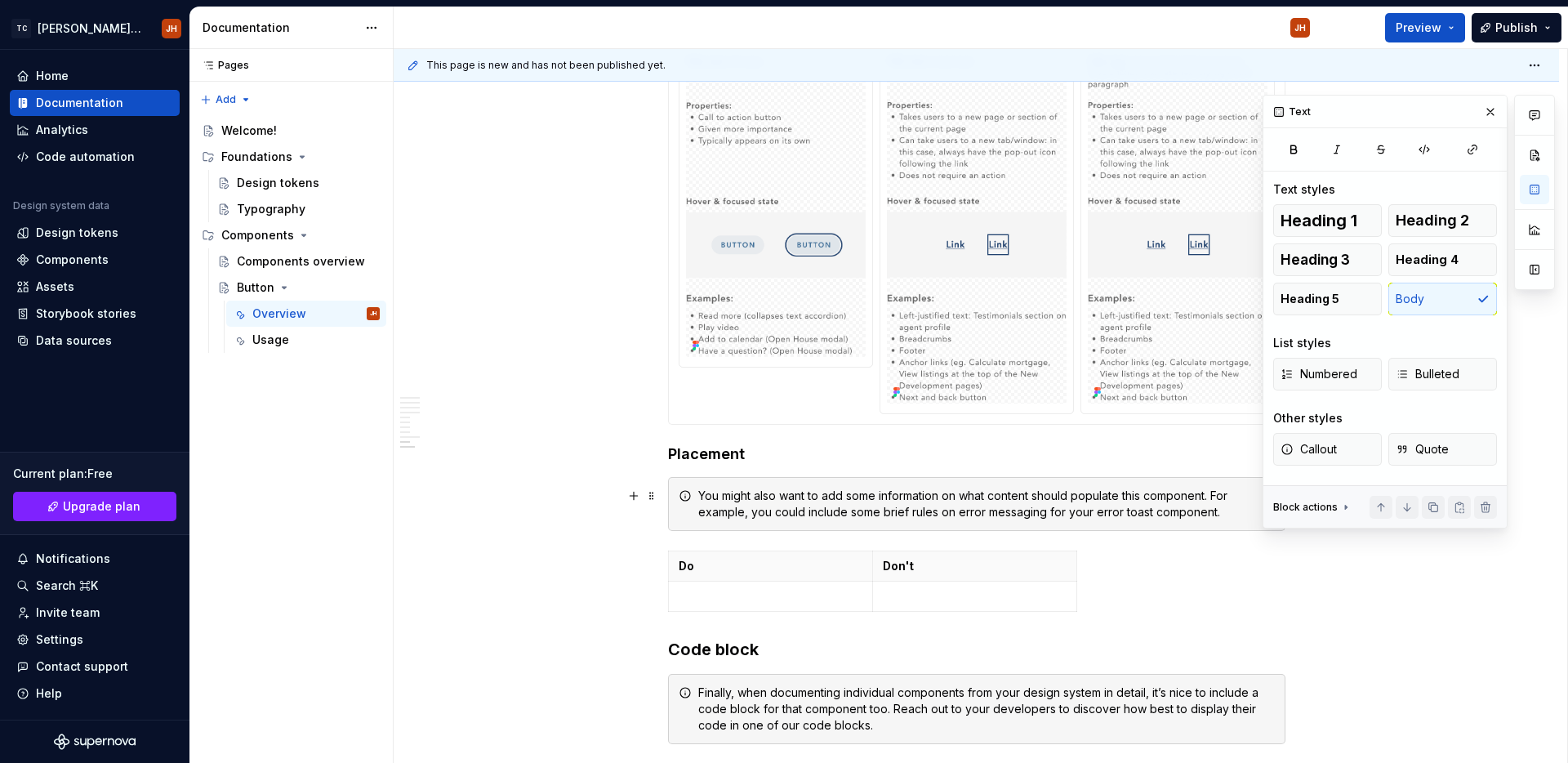 click on "You might also want to add some information on what content should populate this component. For example, you could include some brief rules on error messaging for your error toast component." at bounding box center [987, 504] 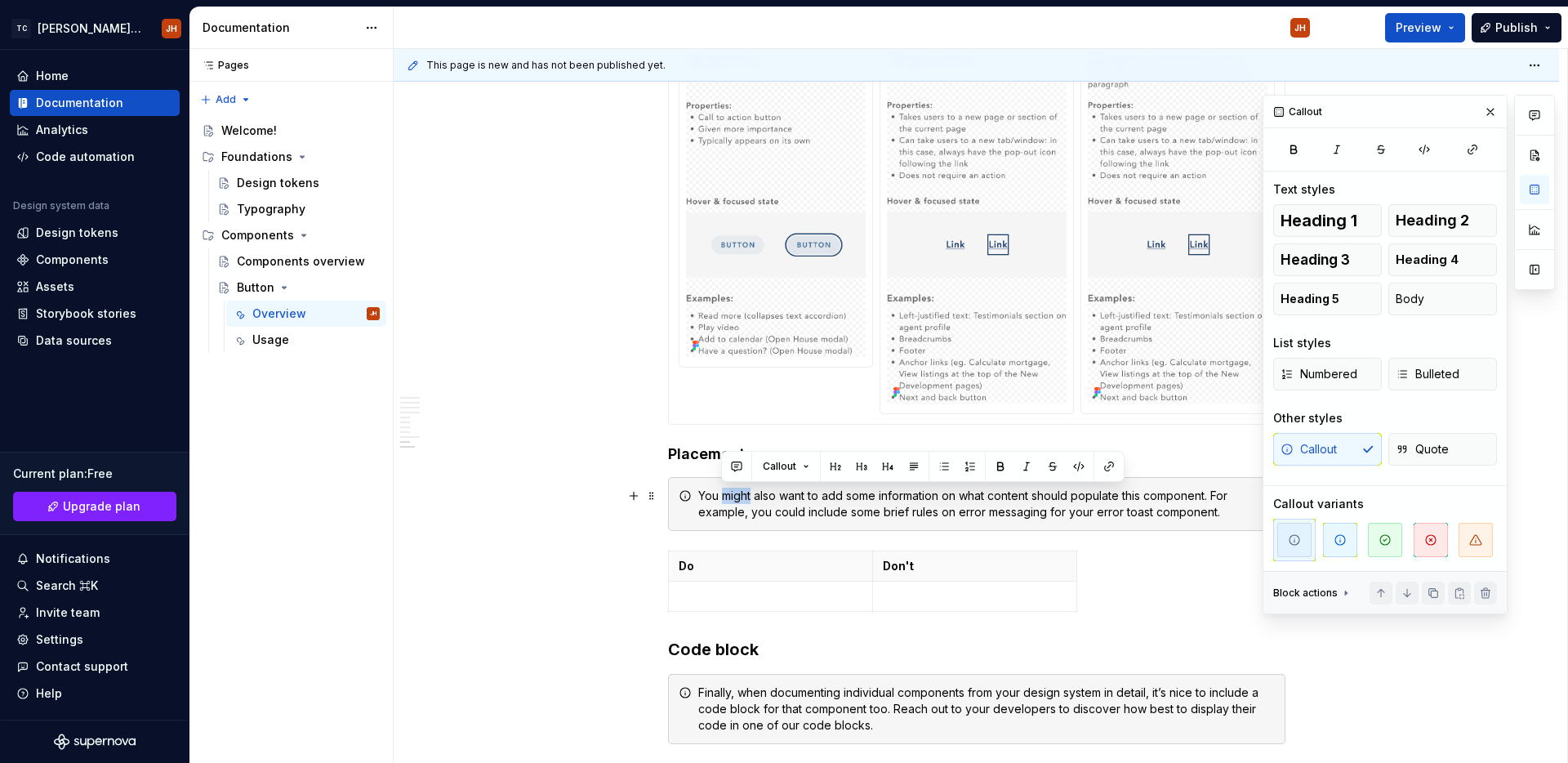 click on "You might also want to add some information on what content should populate this component. For example, you could include some brief rules on error messaging for your error toast component." at bounding box center (987, 504) 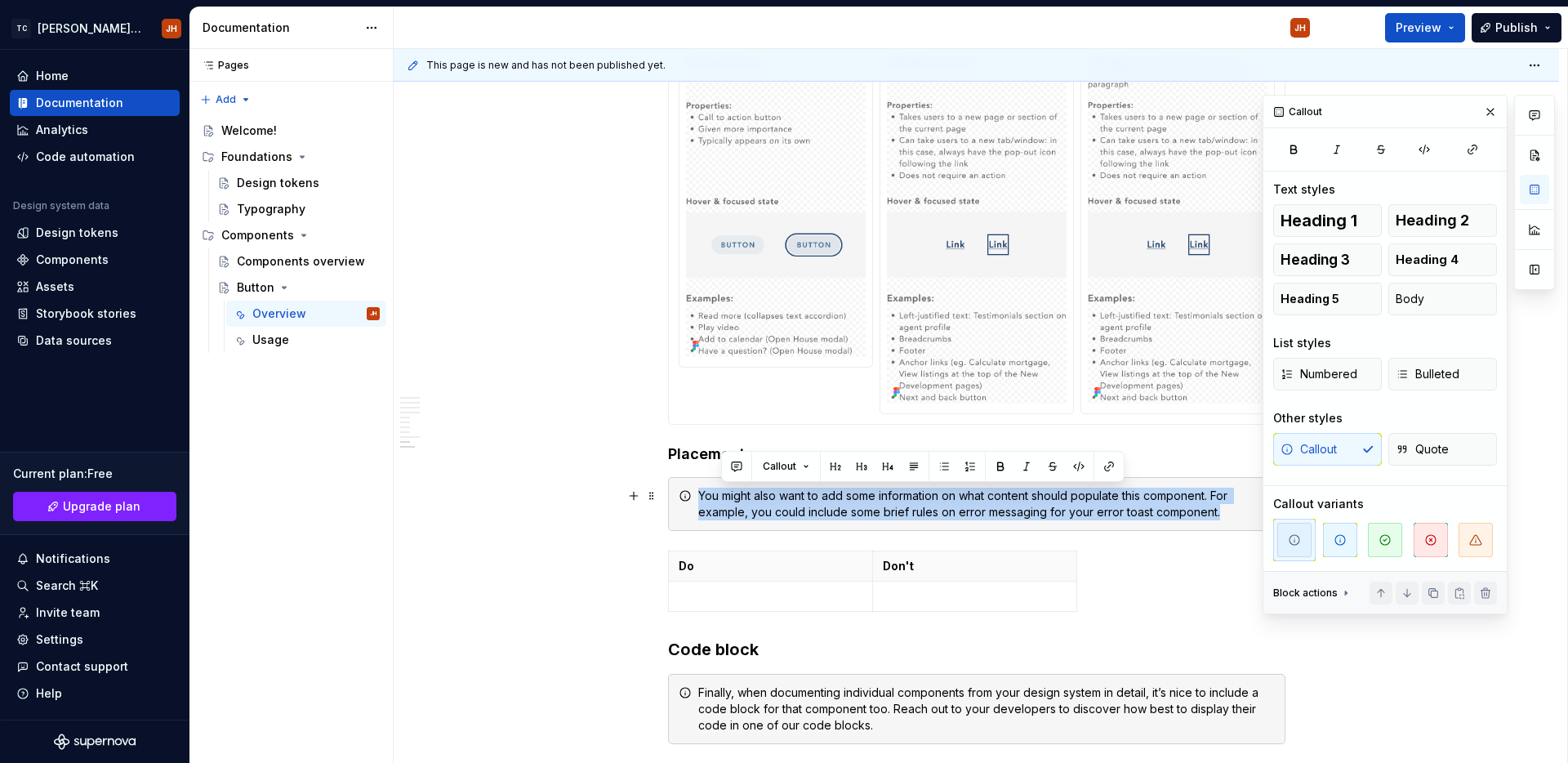 click on "You might also want to add some information on what content should populate this component. For example, you could include some brief rules on error messaging for your error toast component." at bounding box center [987, 504] 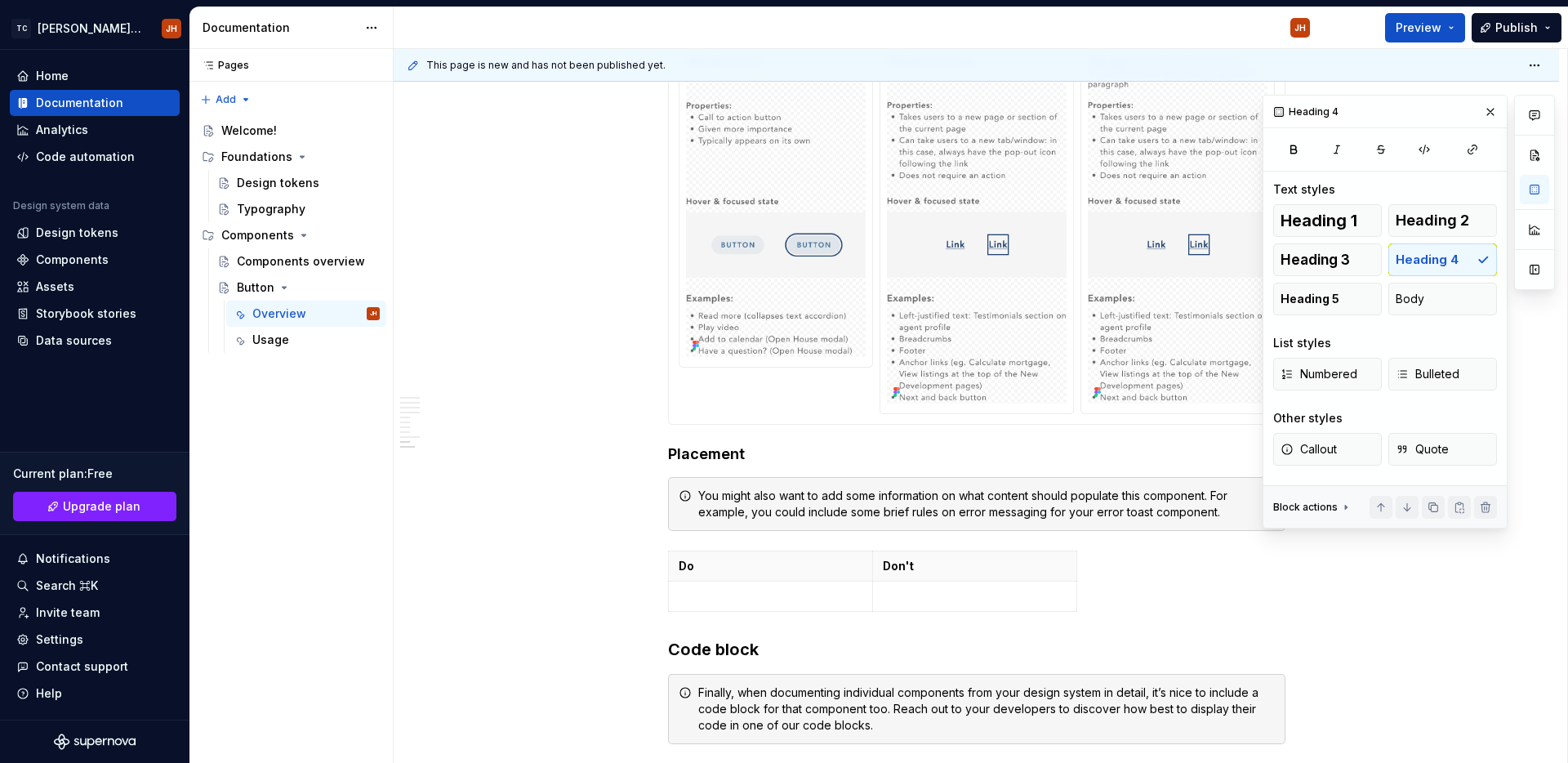 click on "Placement" at bounding box center (977, 454) 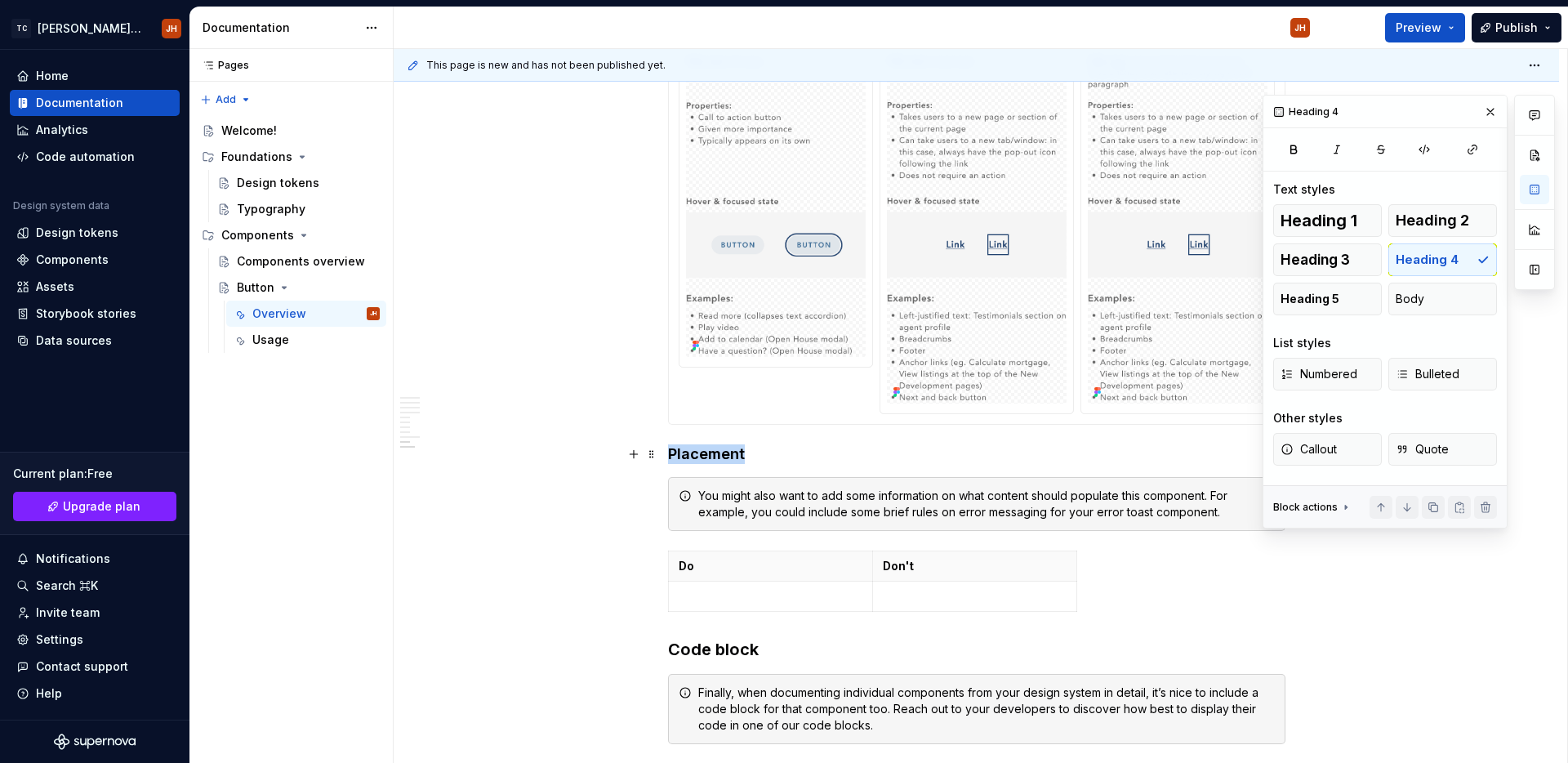 click on "Placement" at bounding box center (977, 454) 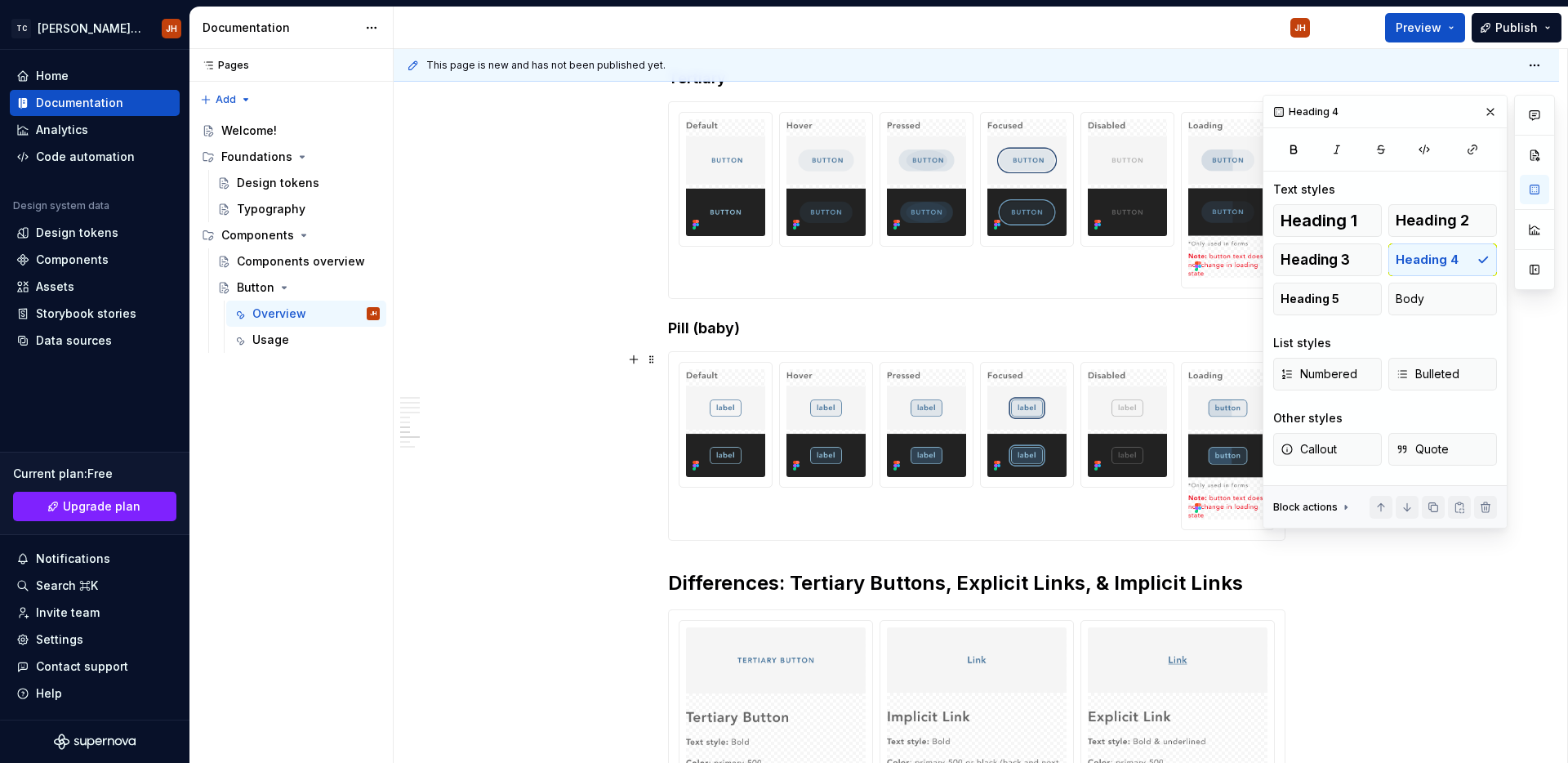 scroll, scrollTop: 2573, scrollLeft: 0, axis: vertical 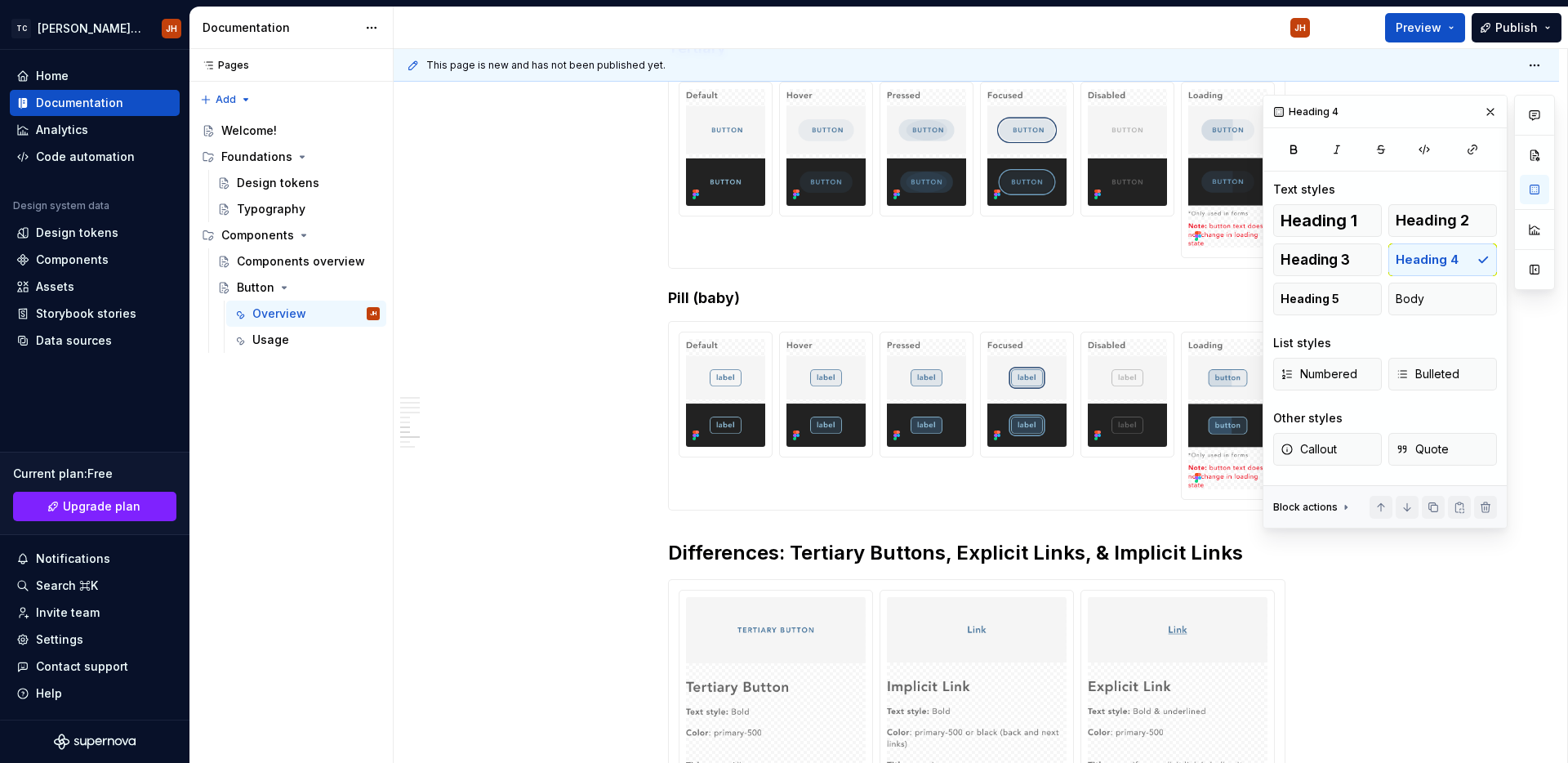 click on "**********" at bounding box center [977, -305] 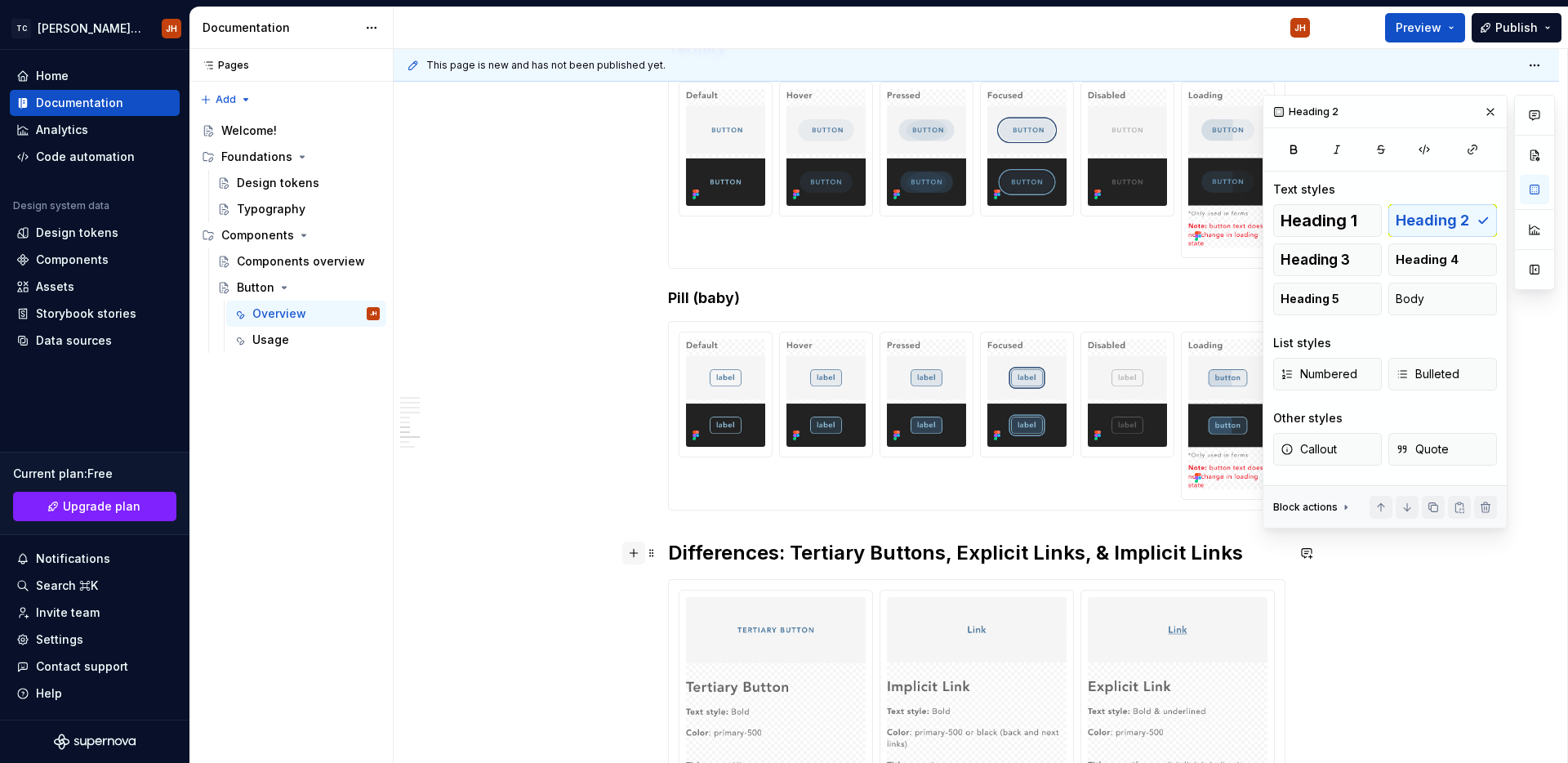 click at bounding box center [634, 553] 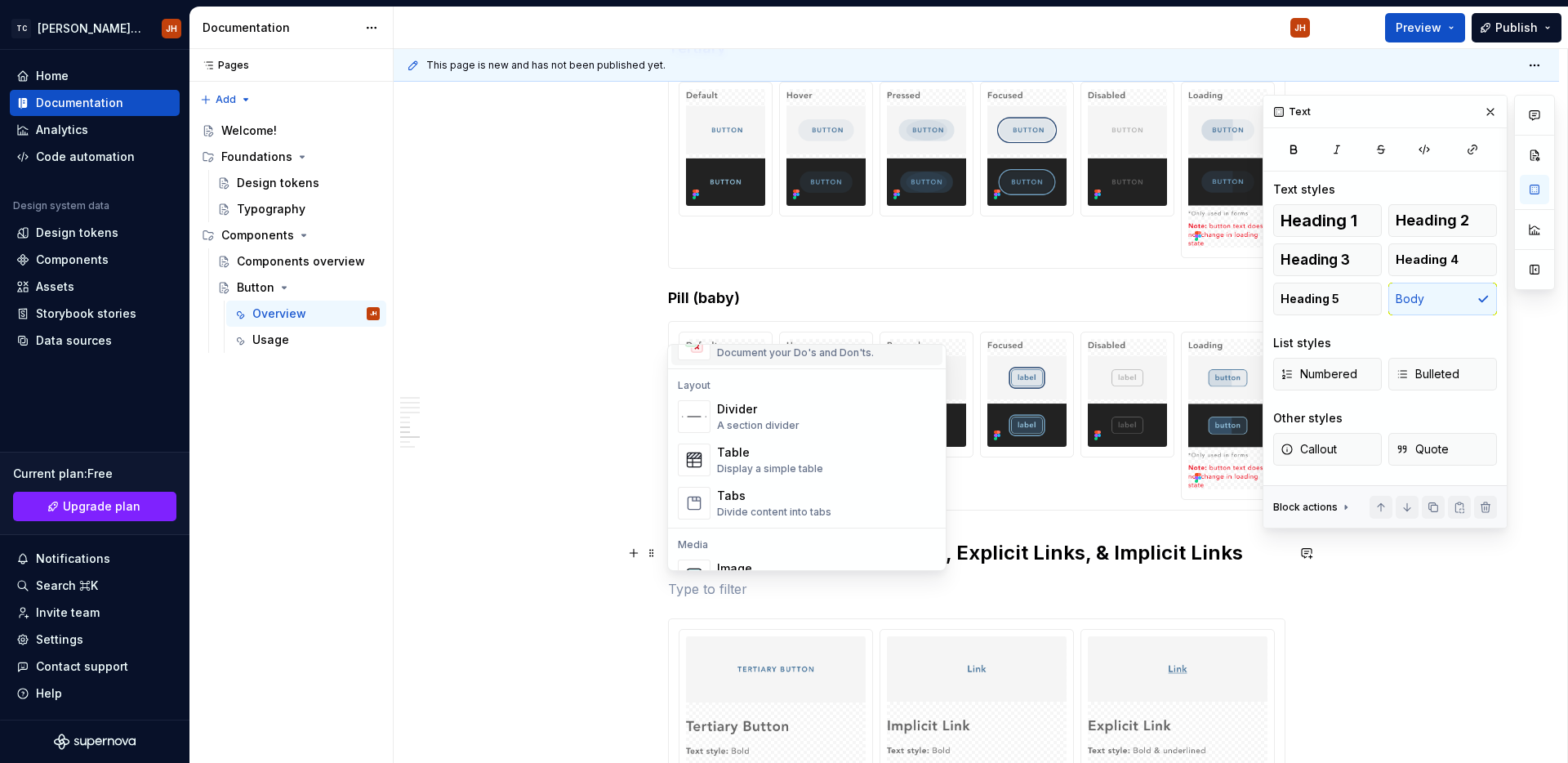 scroll, scrollTop: 511, scrollLeft: 0, axis: vertical 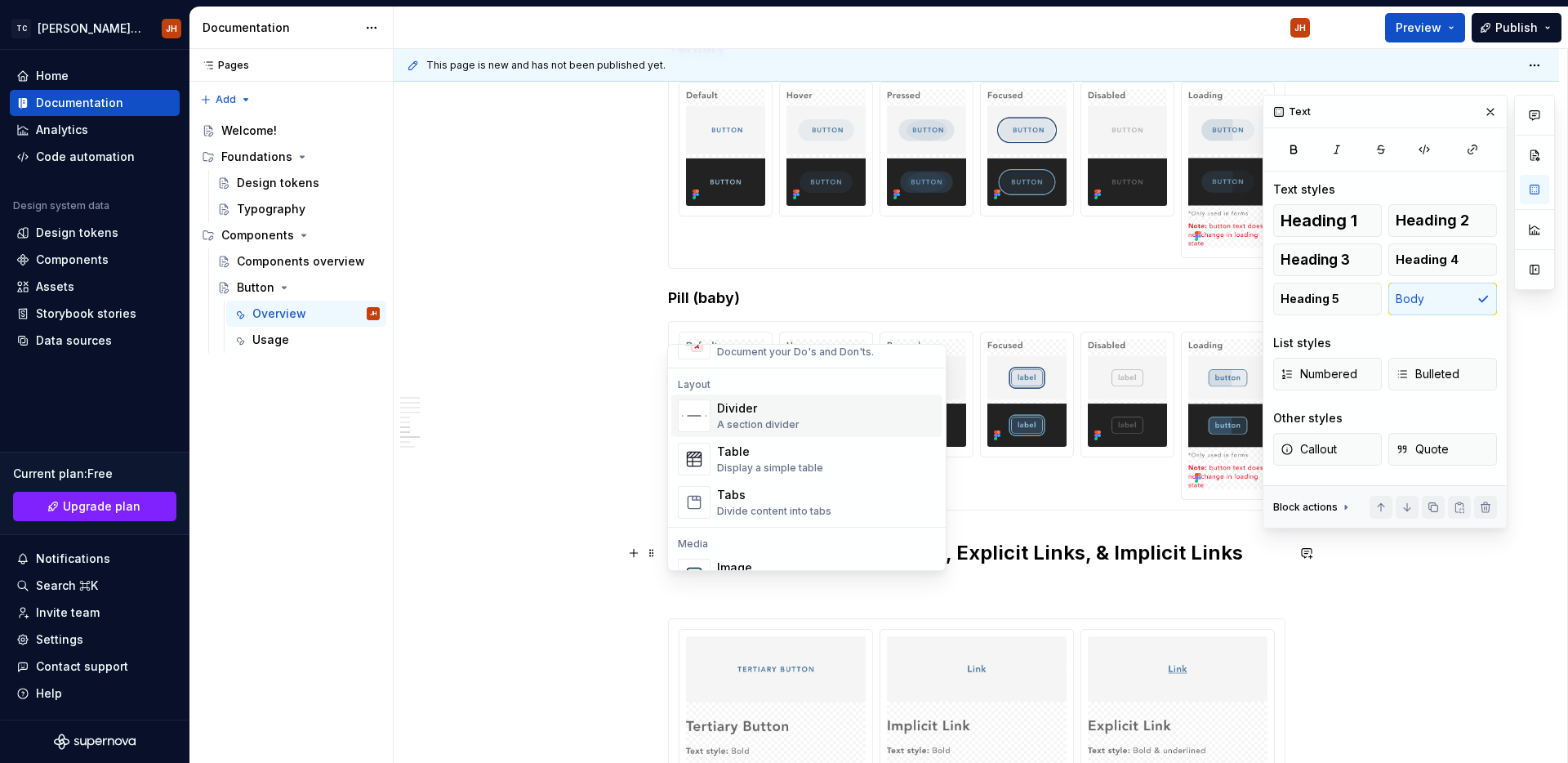 click on "Divider A section divider" at bounding box center (826, 416) 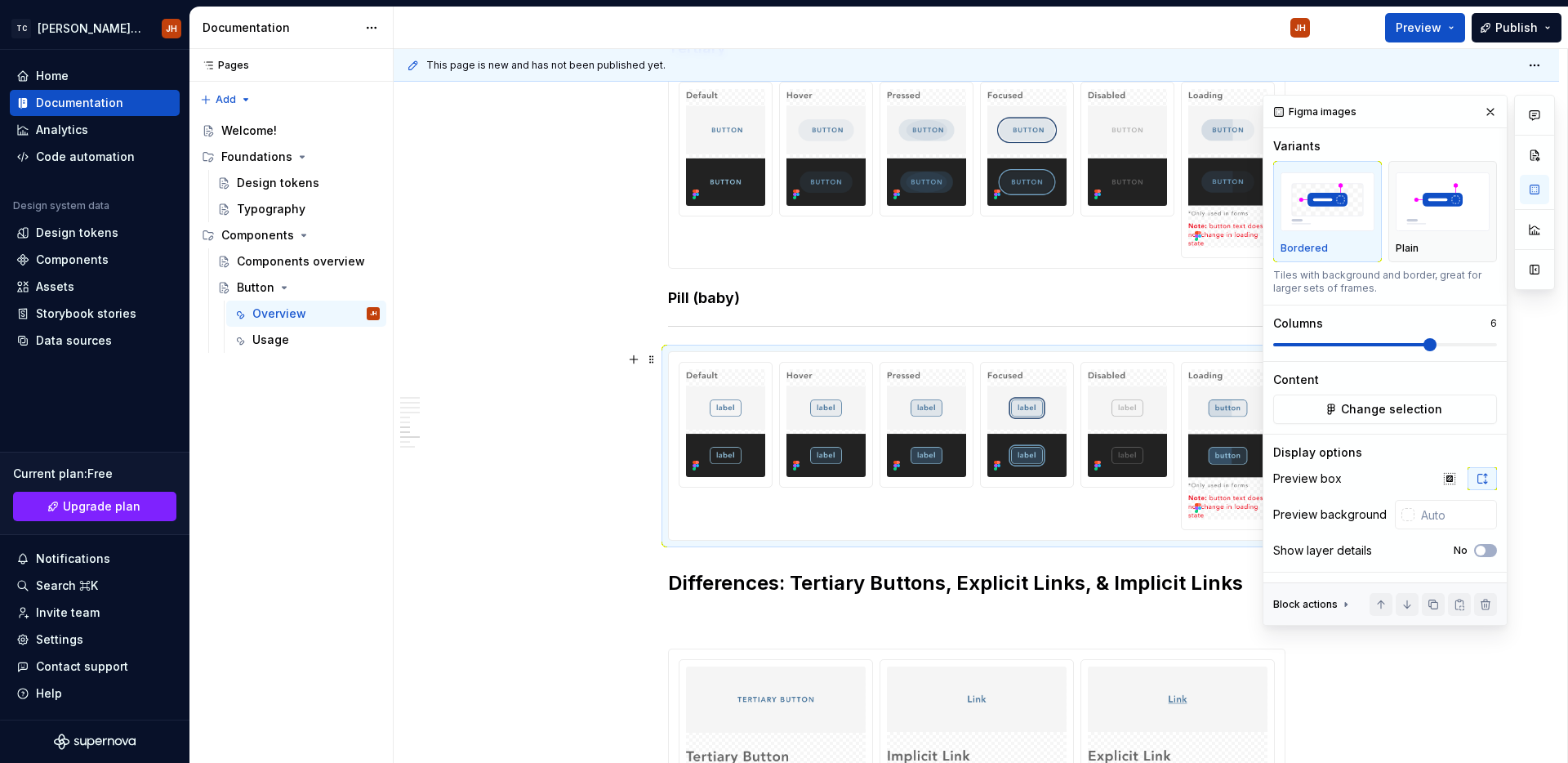 click at bounding box center (977, 445) 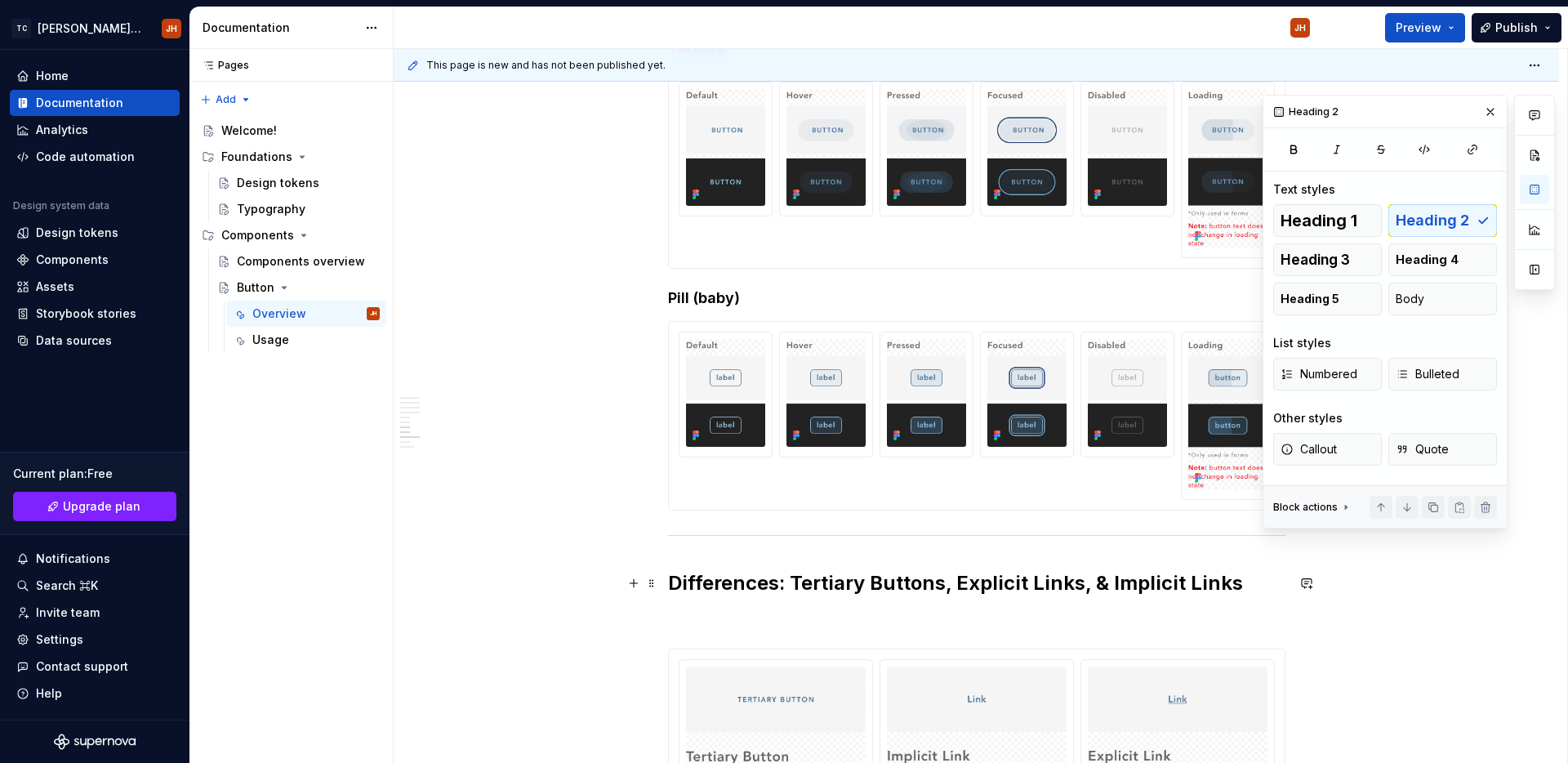 click on "Differences: Tertiary Buttons, Explicit Links, & Implicit Links" at bounding box center (977, 583) 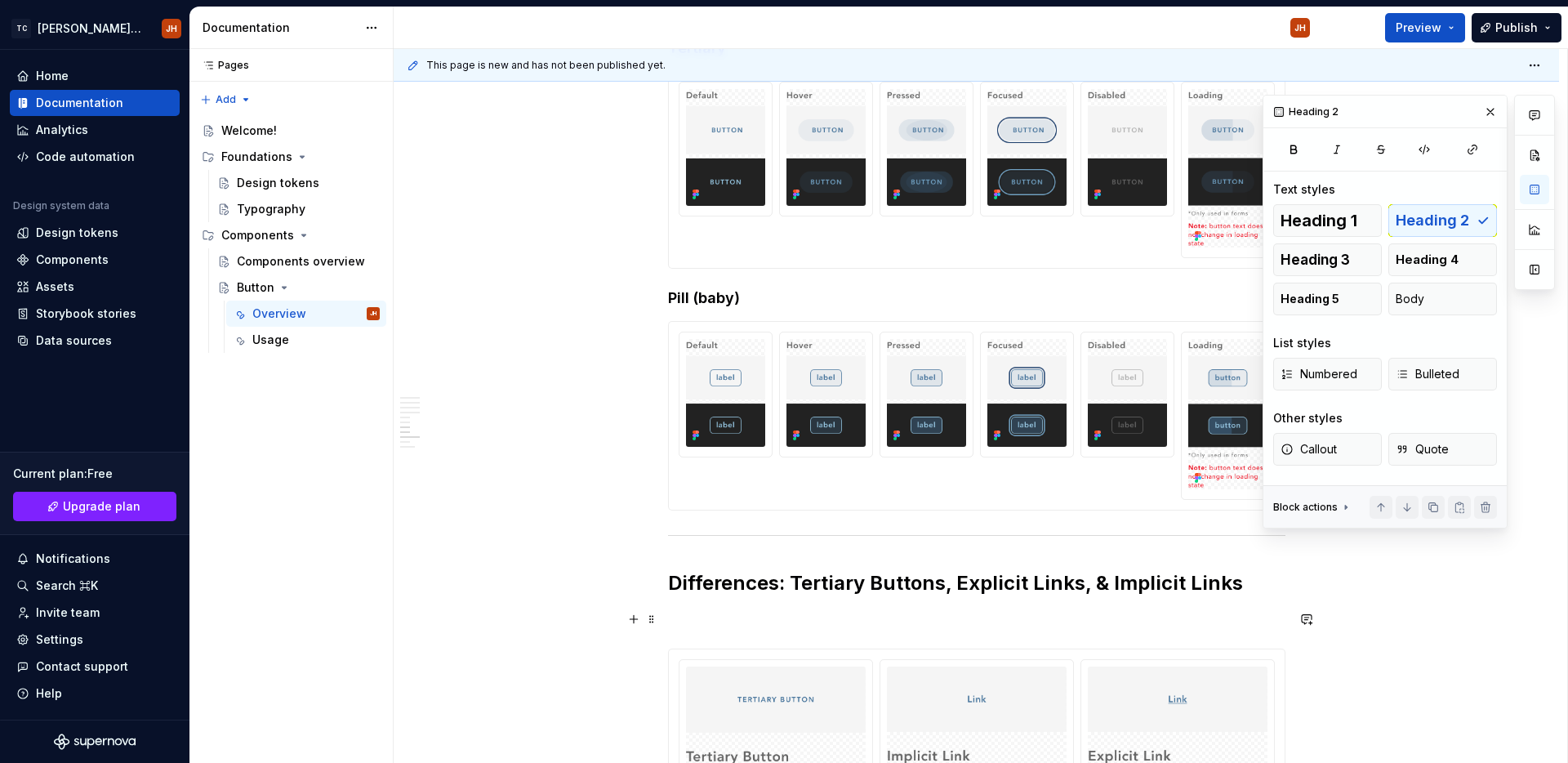 click at bounding box center [977, 619] 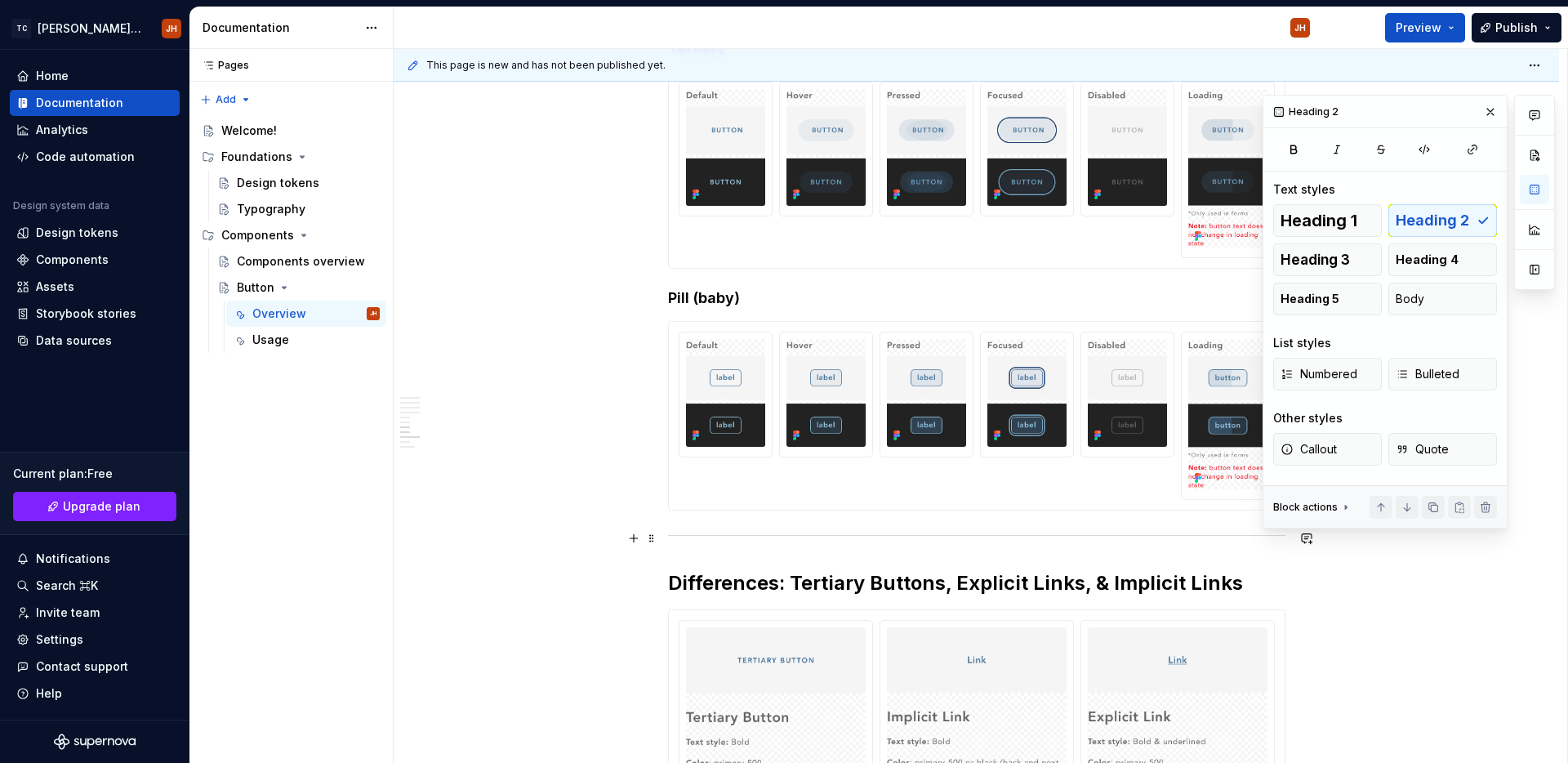 click at bounding box center [652, 538] 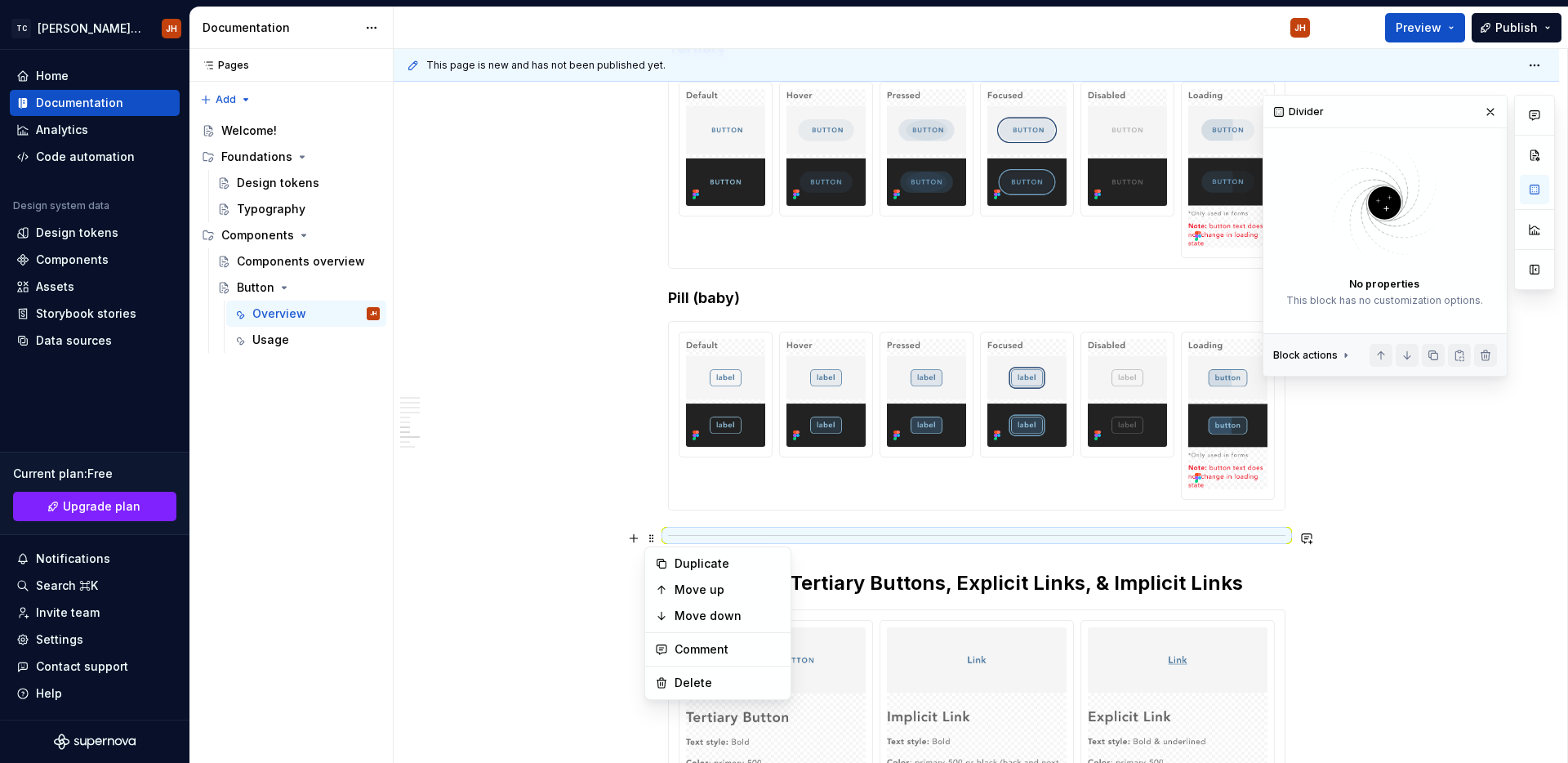 click on "Duplicate Move up Move down Comment Delete" at bounding box center (718, 623) 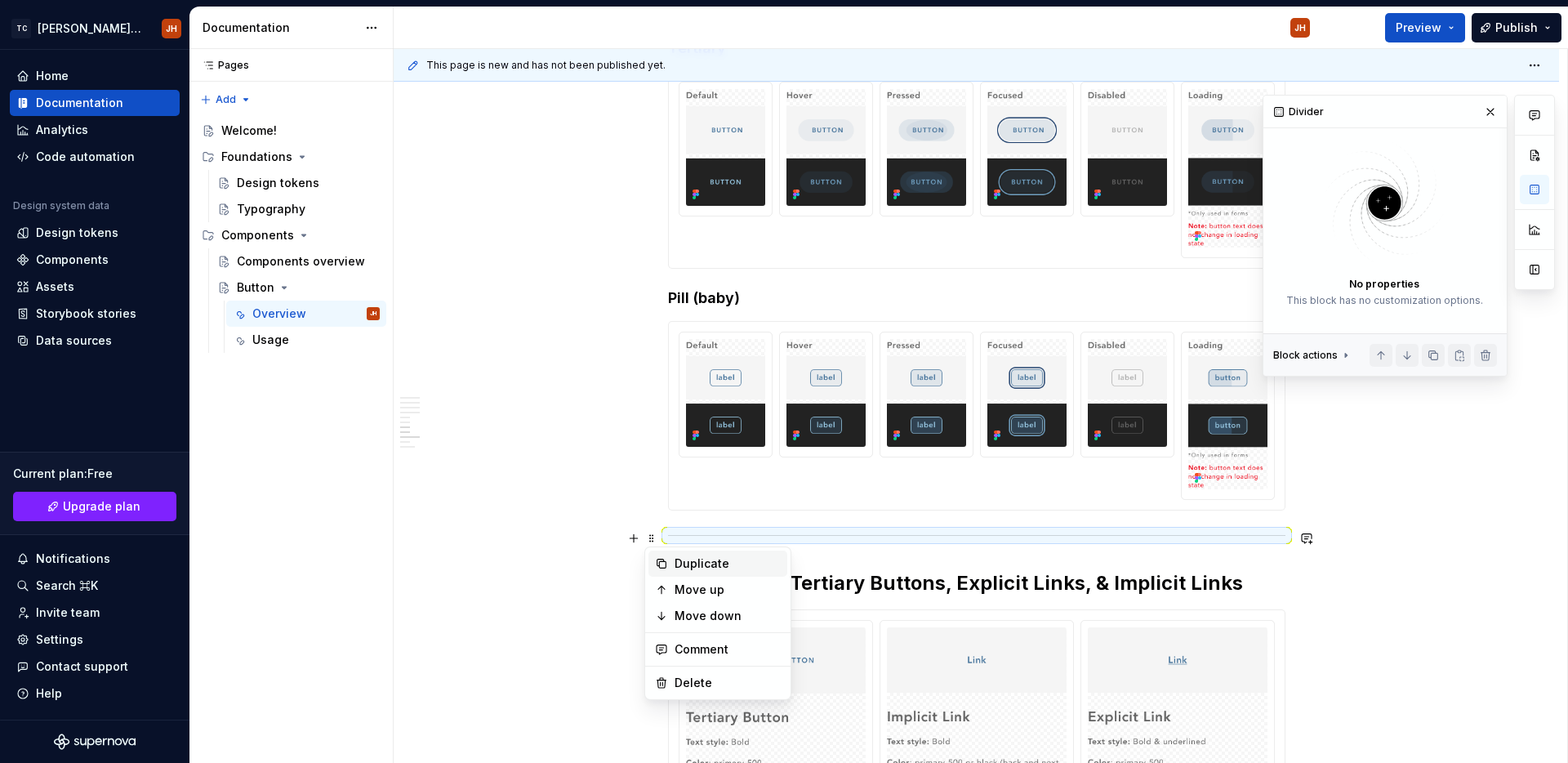 click on "Duplicate" at bounding box center (728, 564) 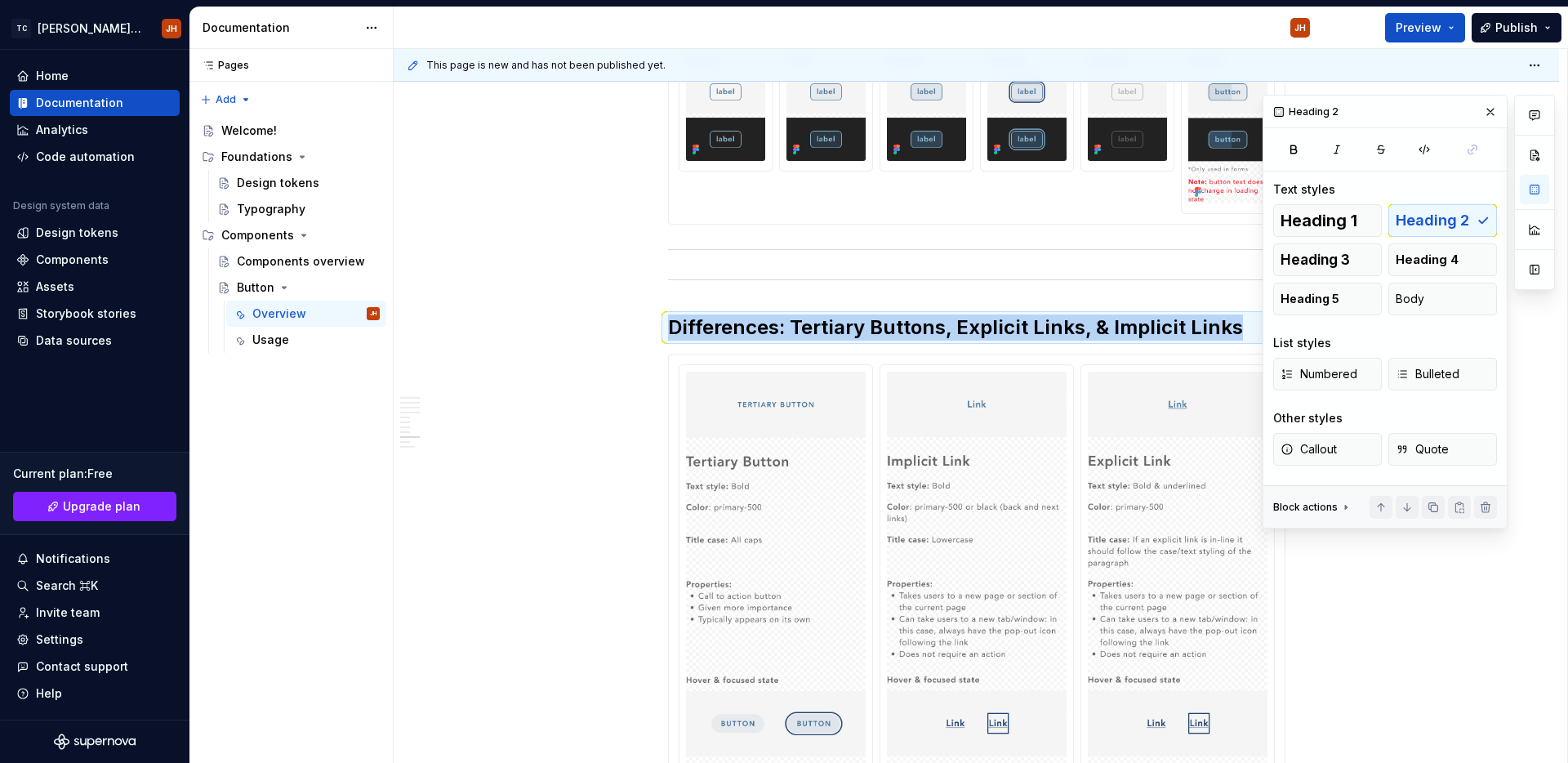 scroll, scrollTop: 3000, scrollLeft: 0, axis: vertical 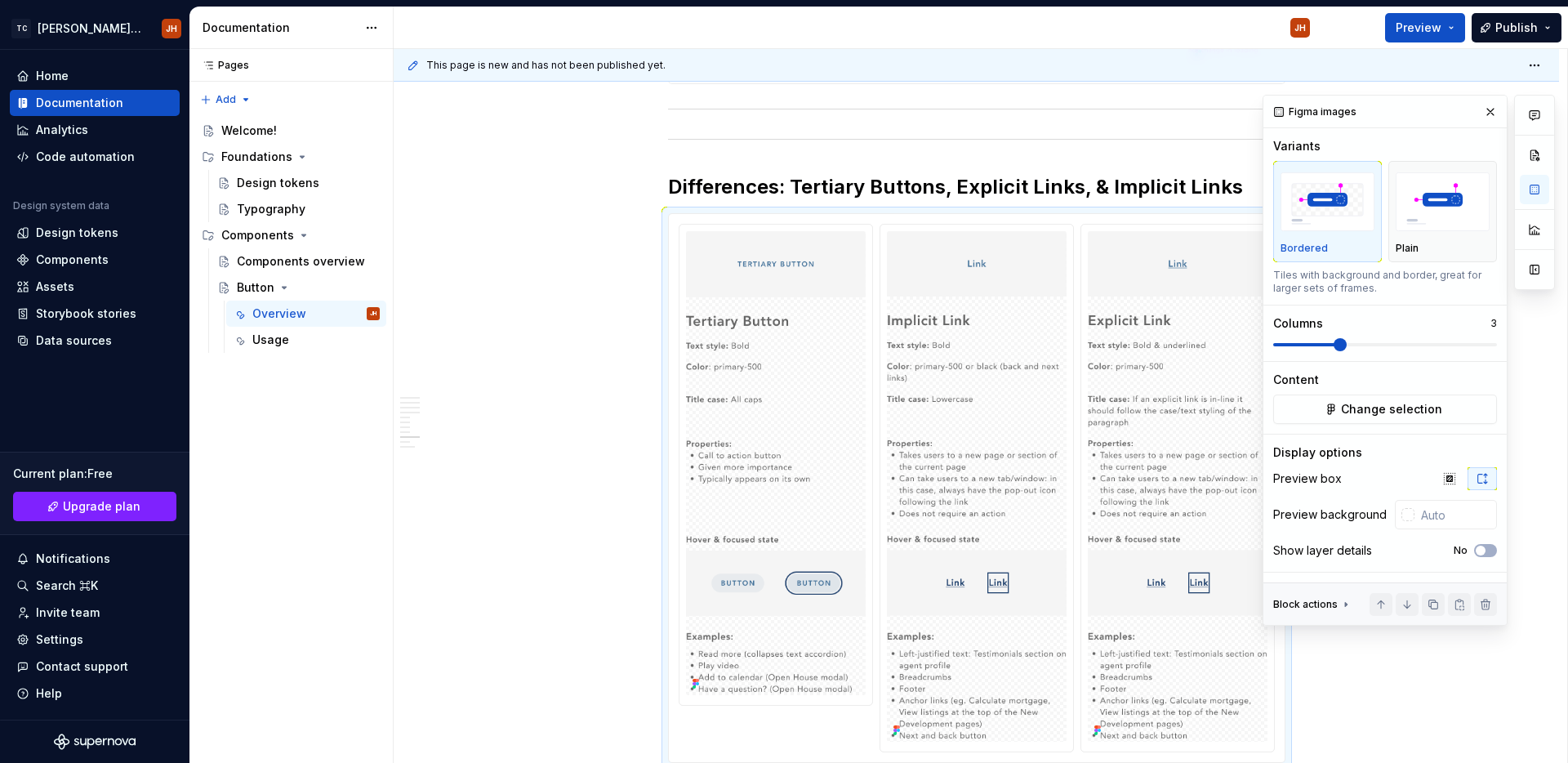 click on "**********" at bounding box center [977, -701] 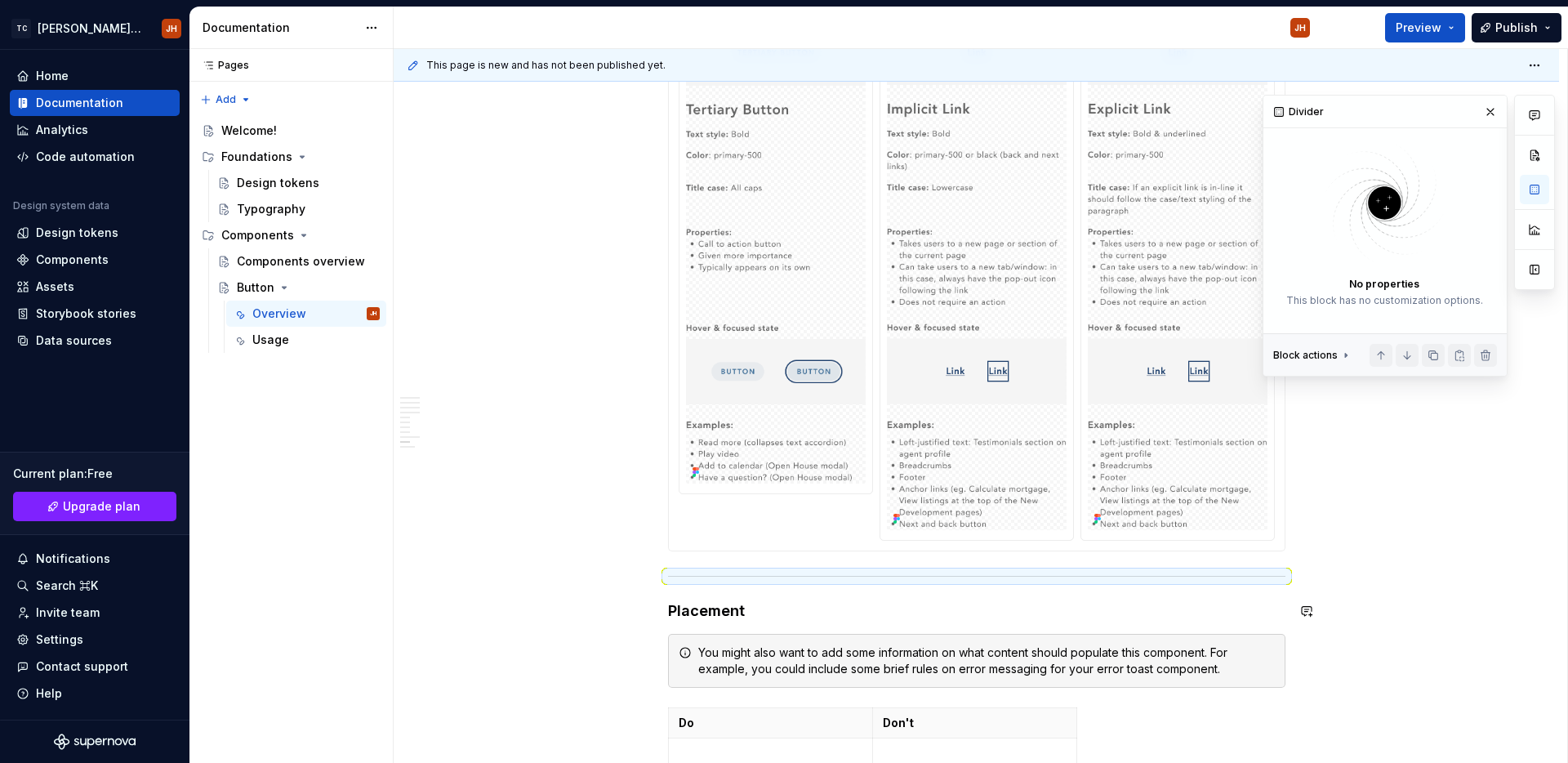 scroll, scrollTop: 3198, scrollLeft: 0, axis: vertical 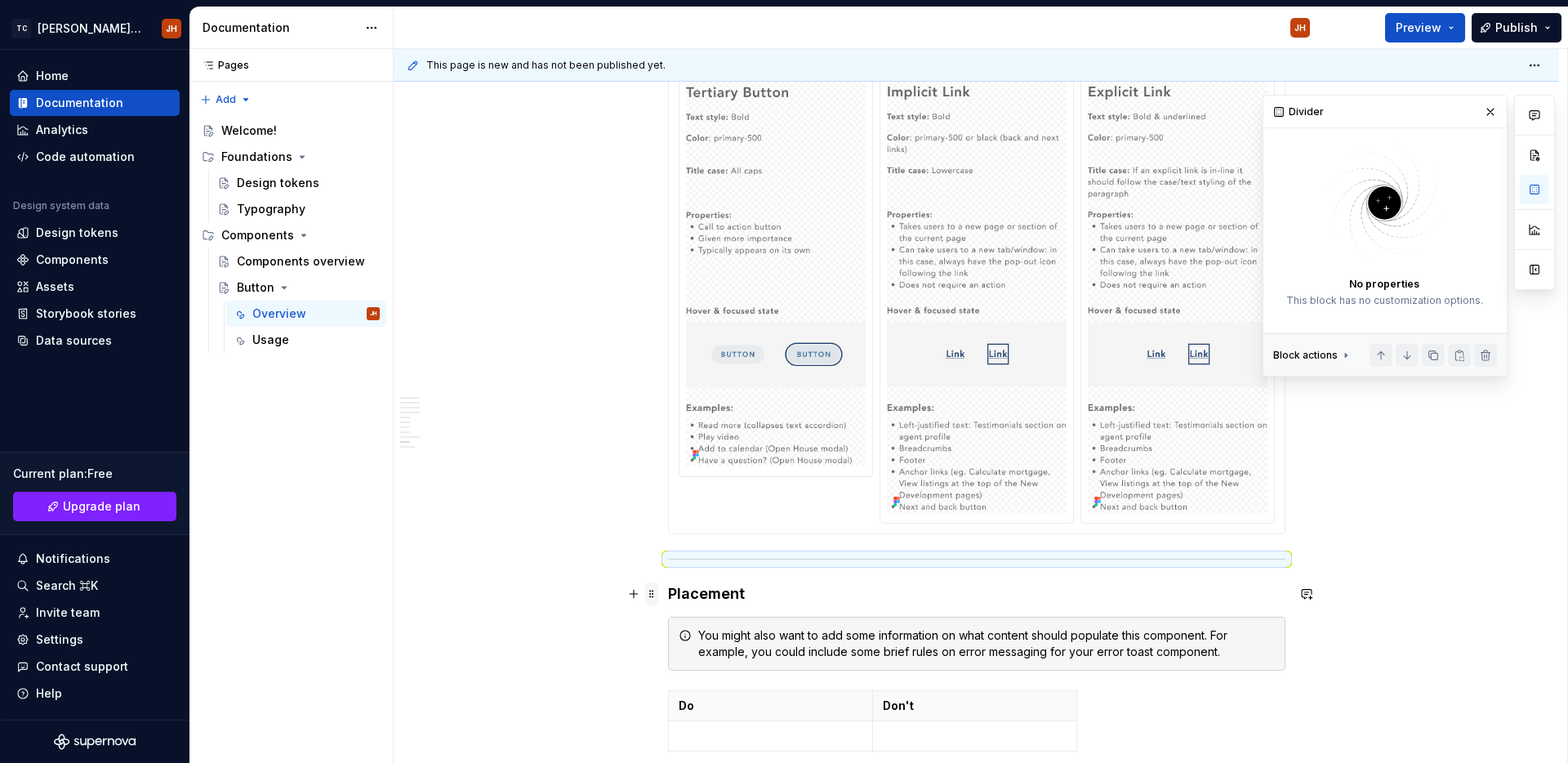 click at bounding box center (652, 594) 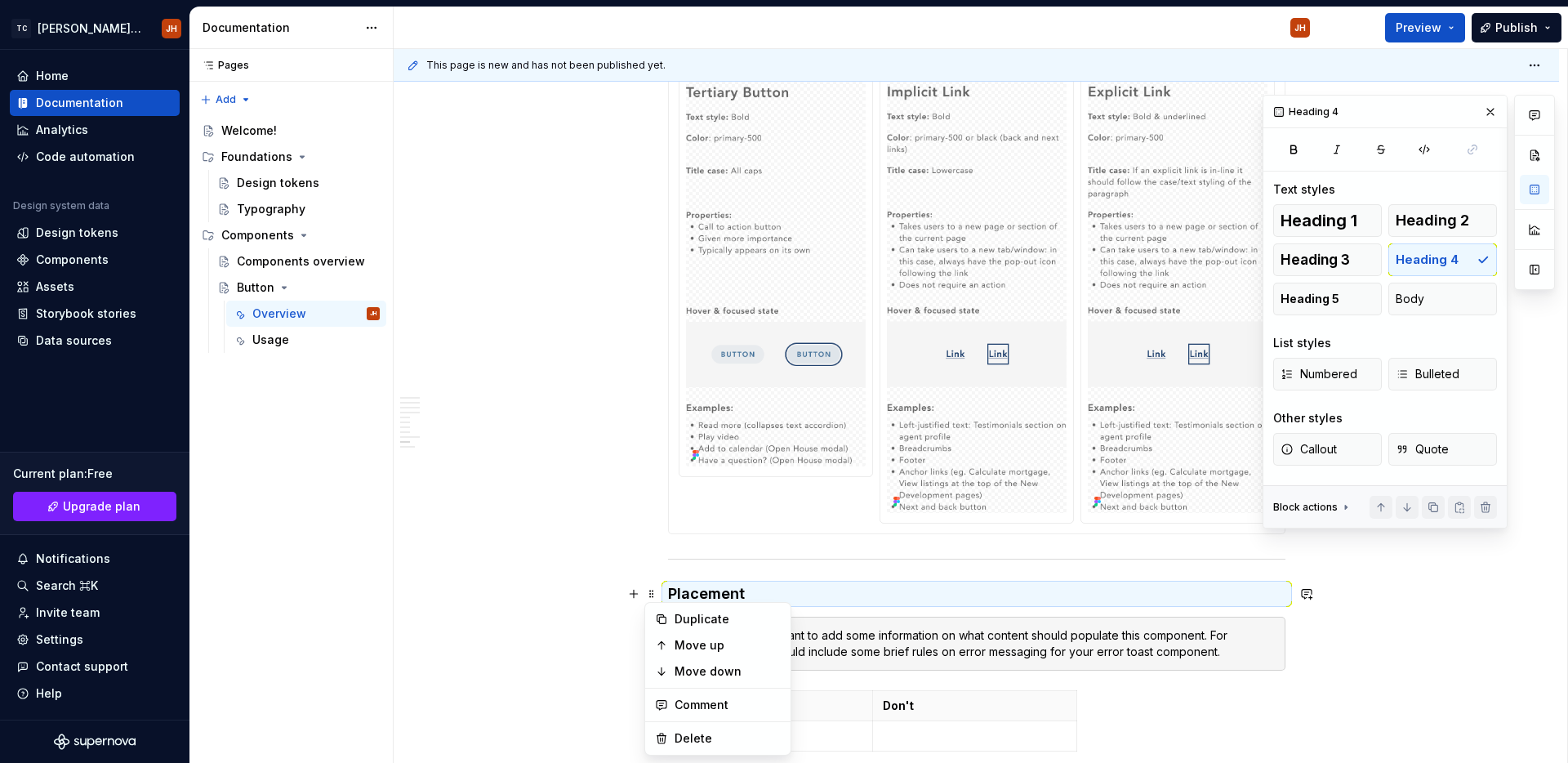 click on "**********" at bounding box center (976, -795) 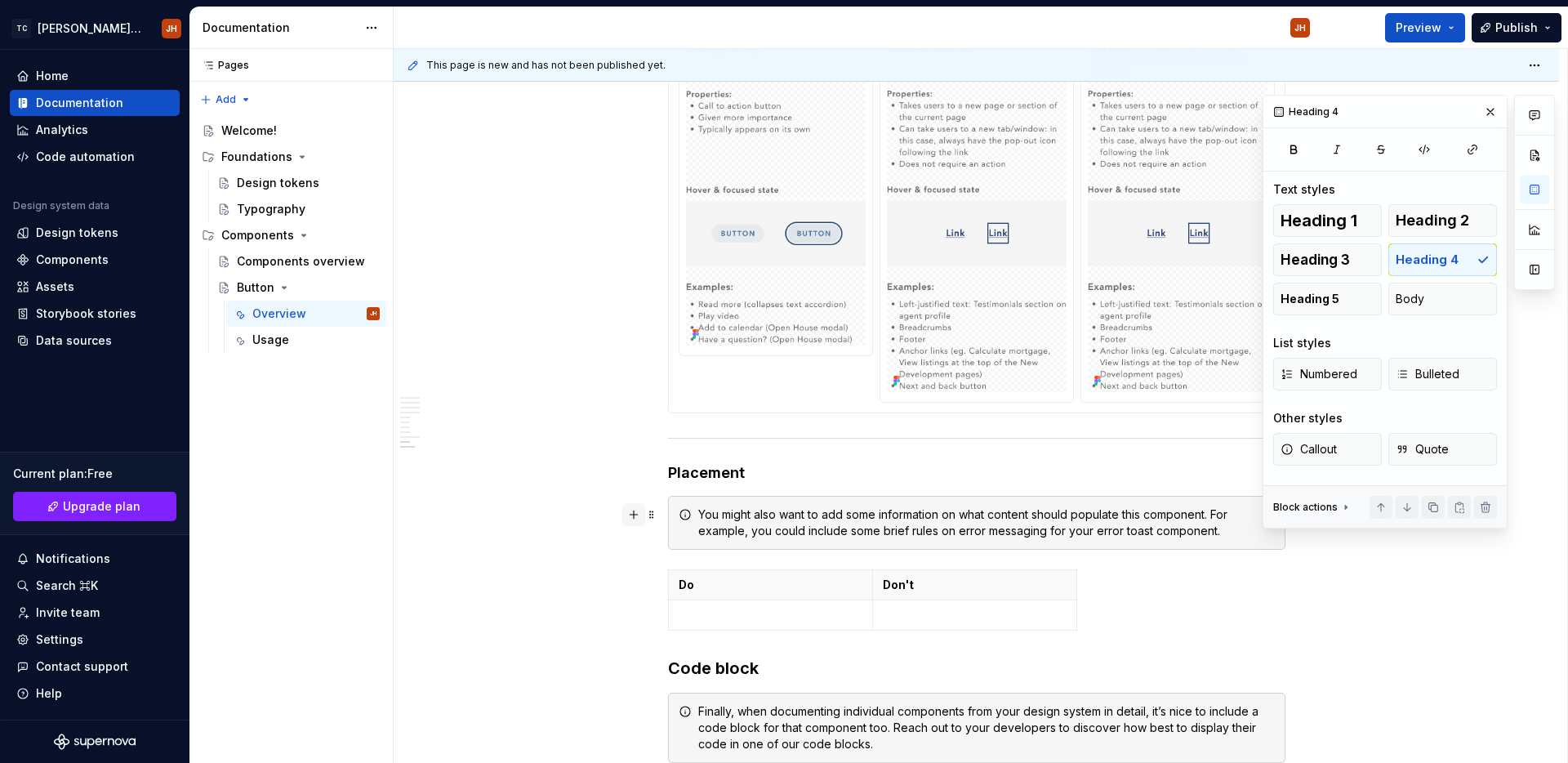 scroll, scrollTop: 3320, scrollLeft: 0, axis: vertical 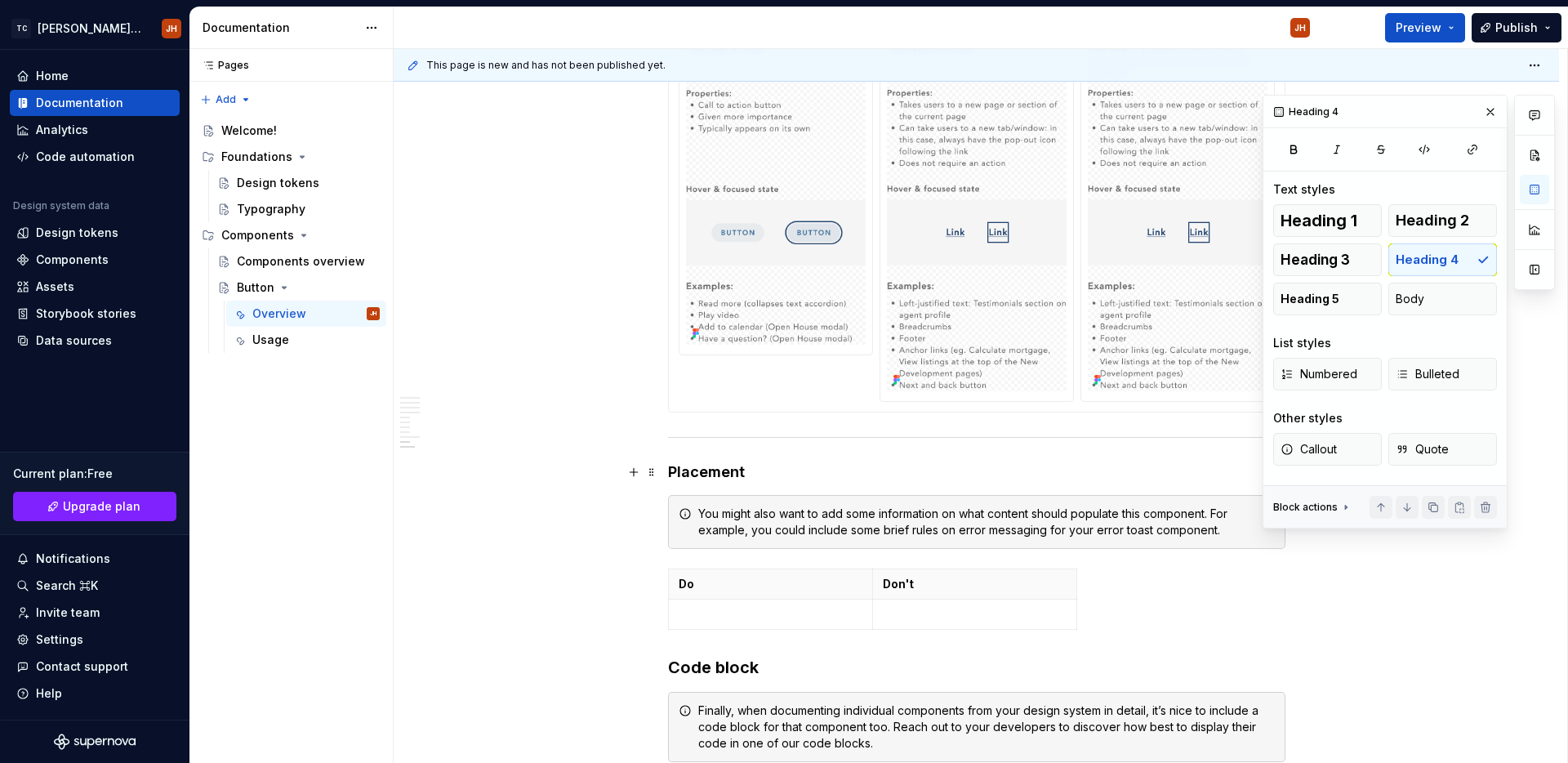 click on "Placement" at bounding box center (977, 472) 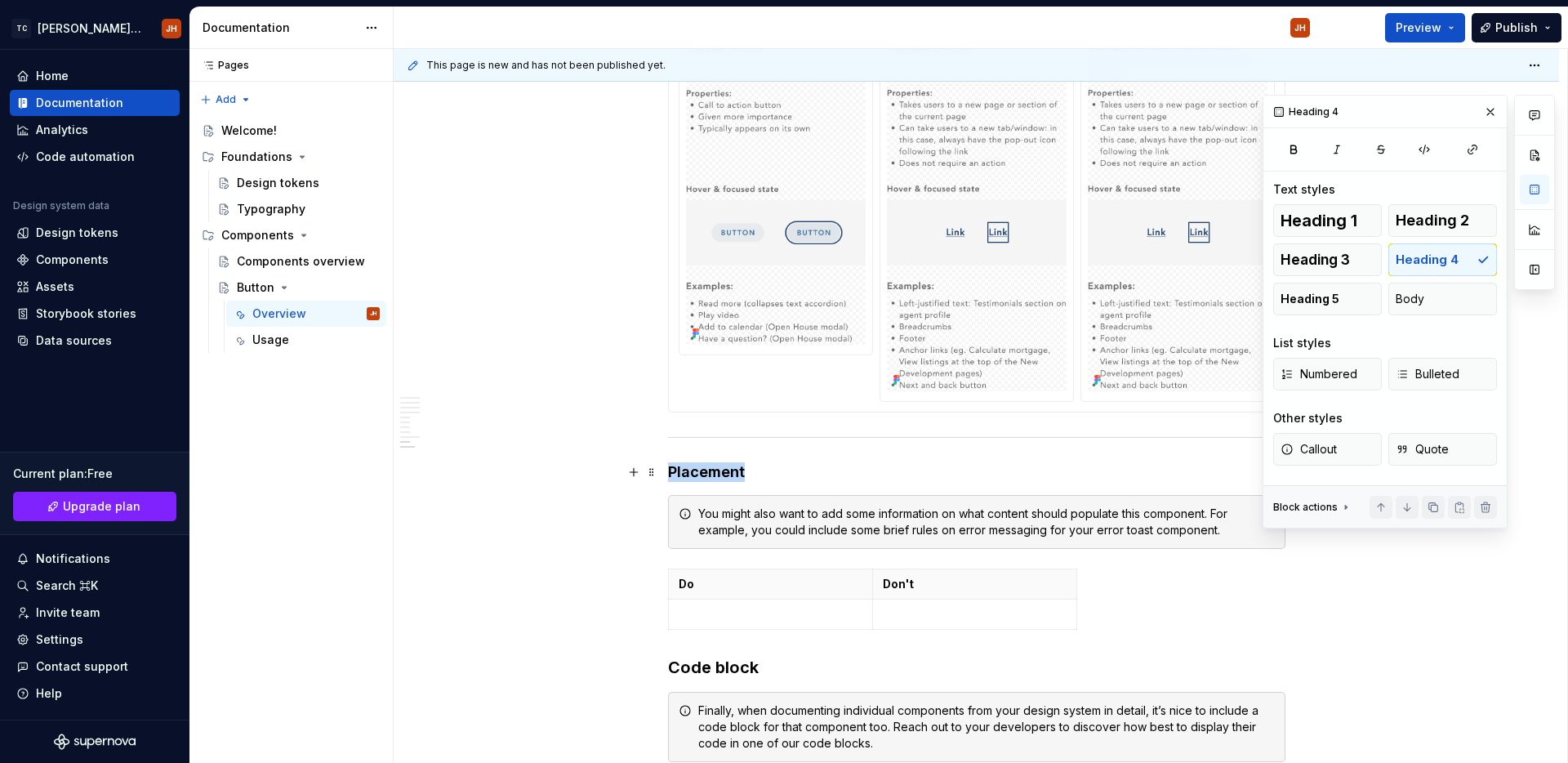click on "Placement" at bounding box center (977, 472) 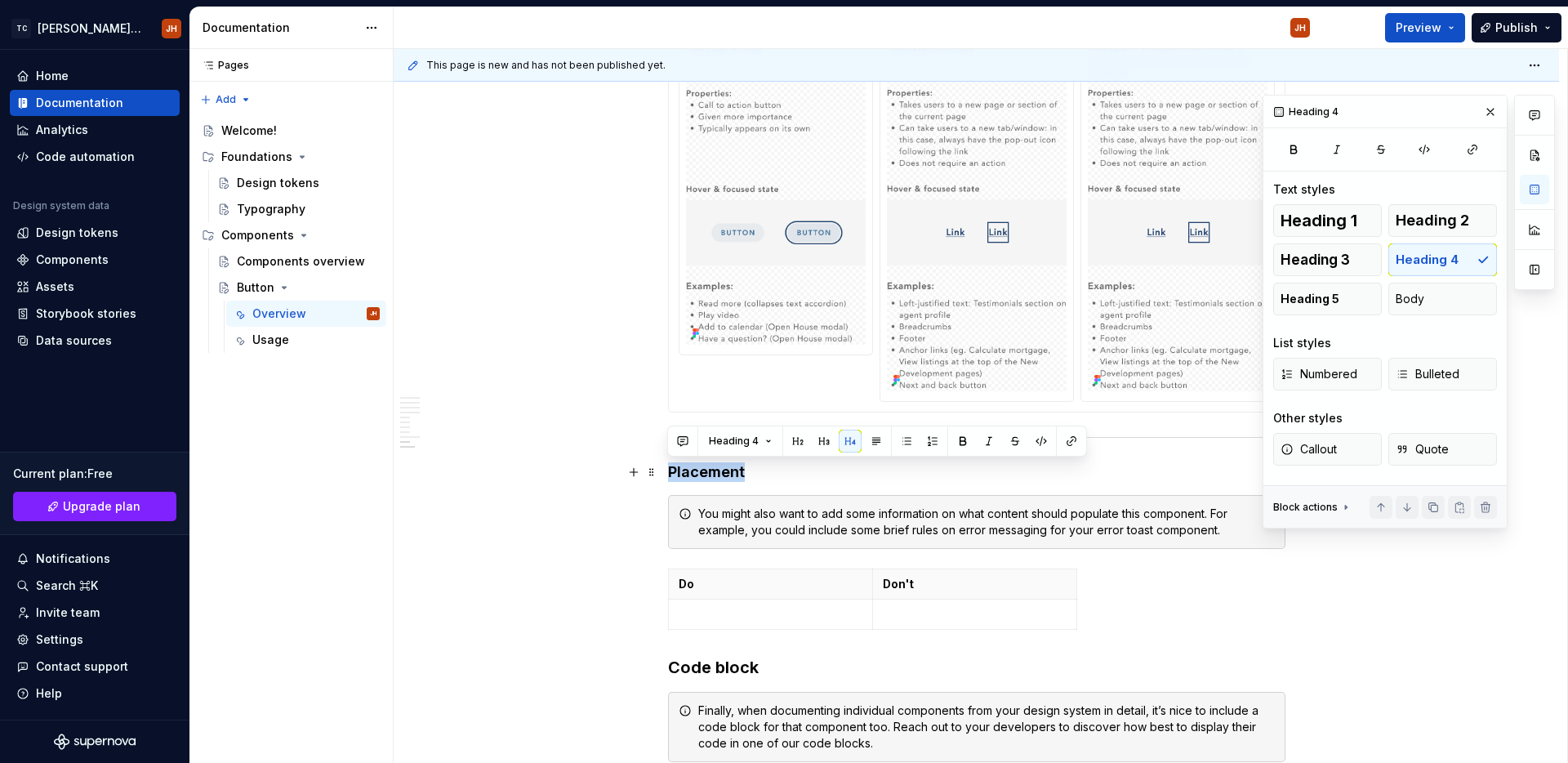 click on "Placement" at bounding box center [977, 472] 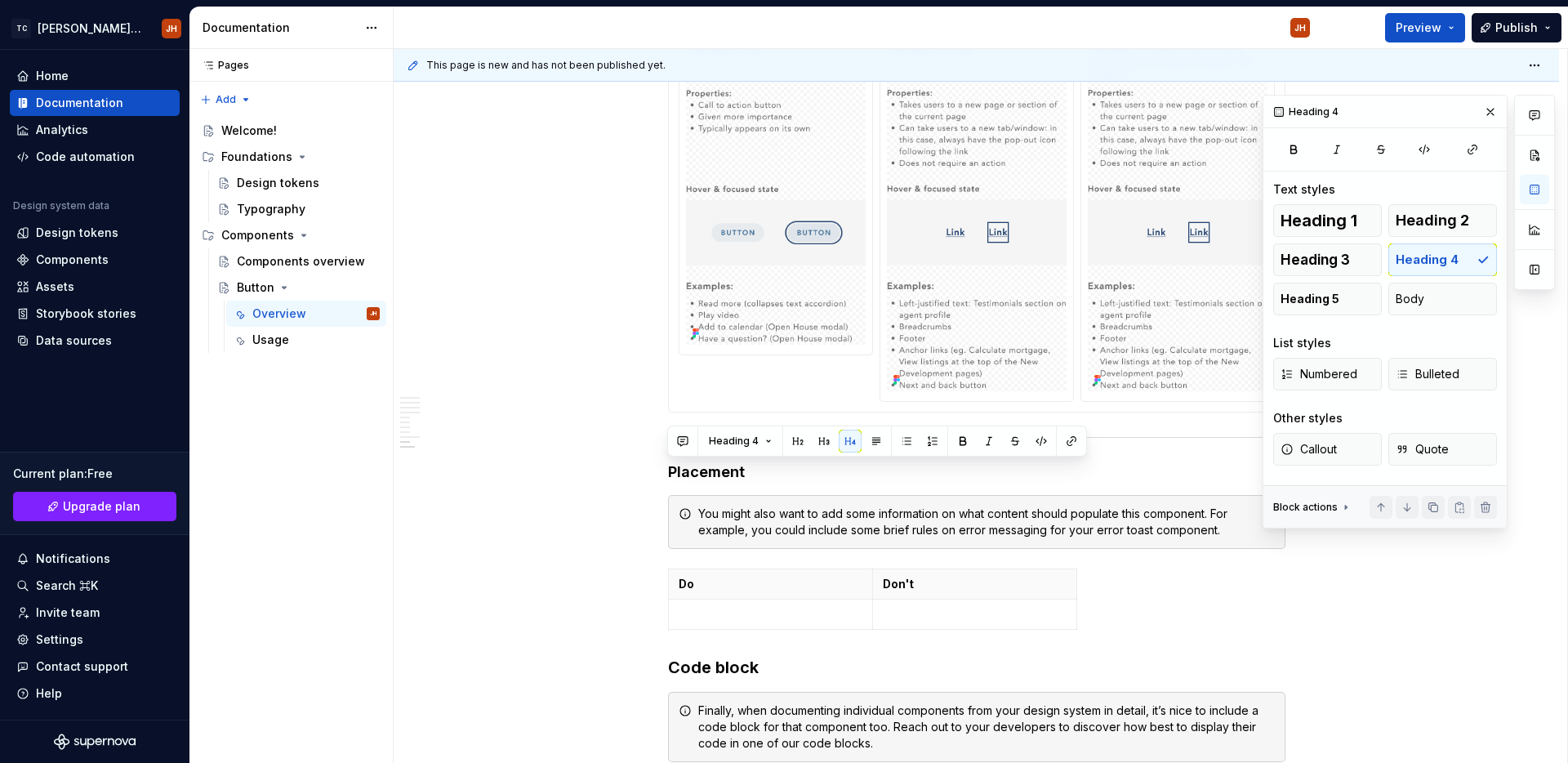 click on "Heading 4" at bounding box center [877, 441] 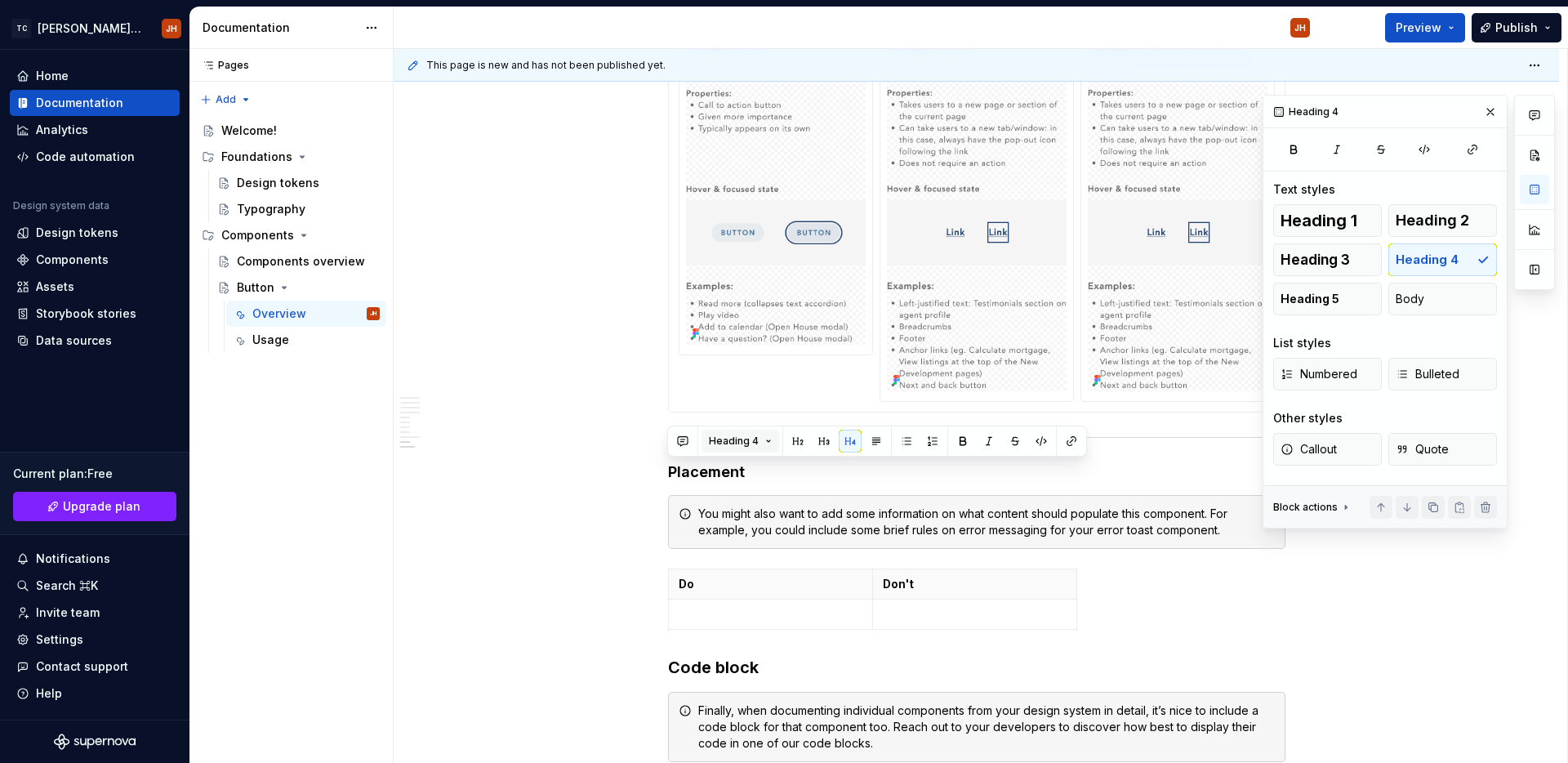 click on "Heading 4" at bounding box center (733, 441) 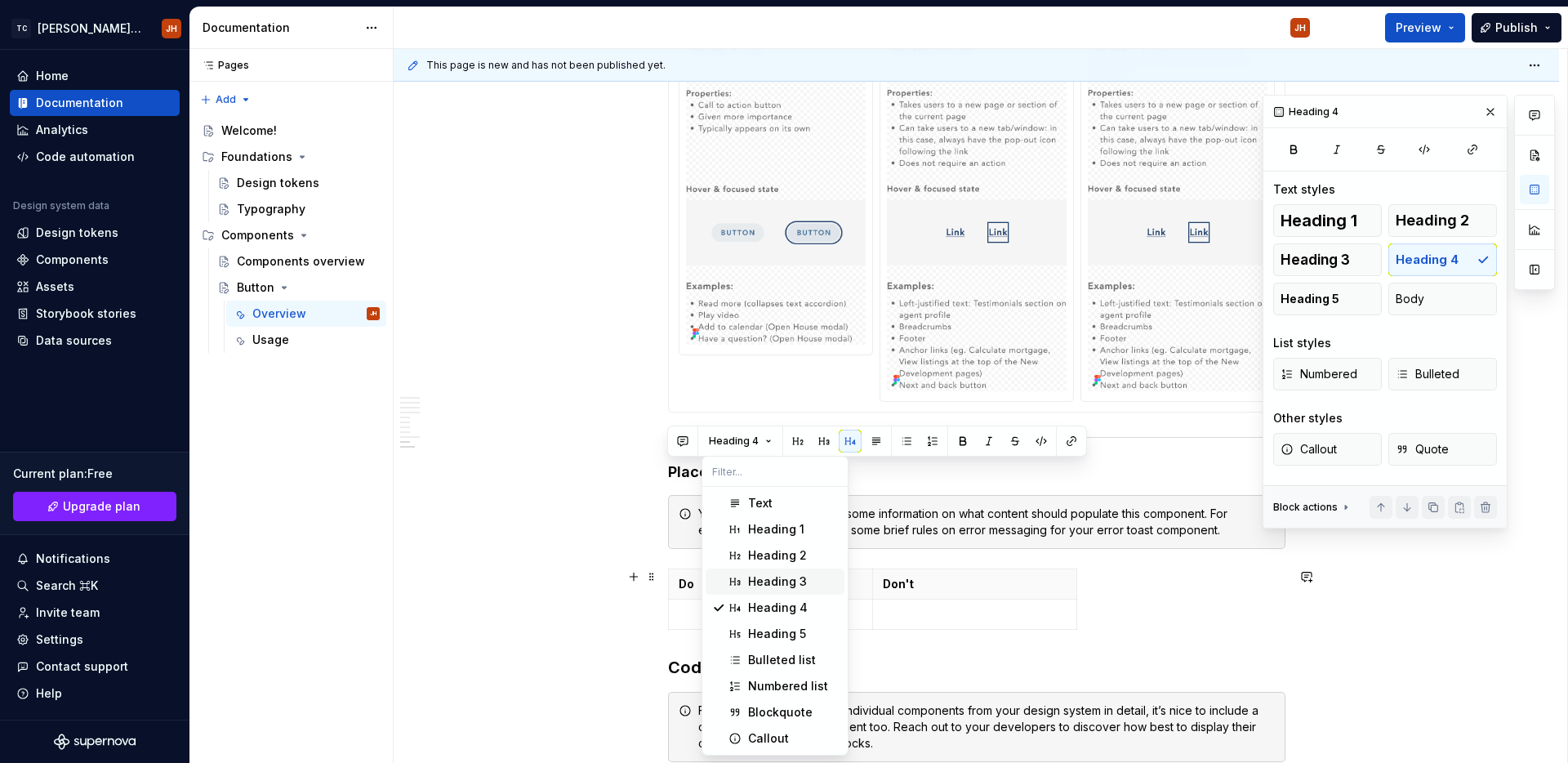 click on "Heading 3" at bounding box center (775, 582) 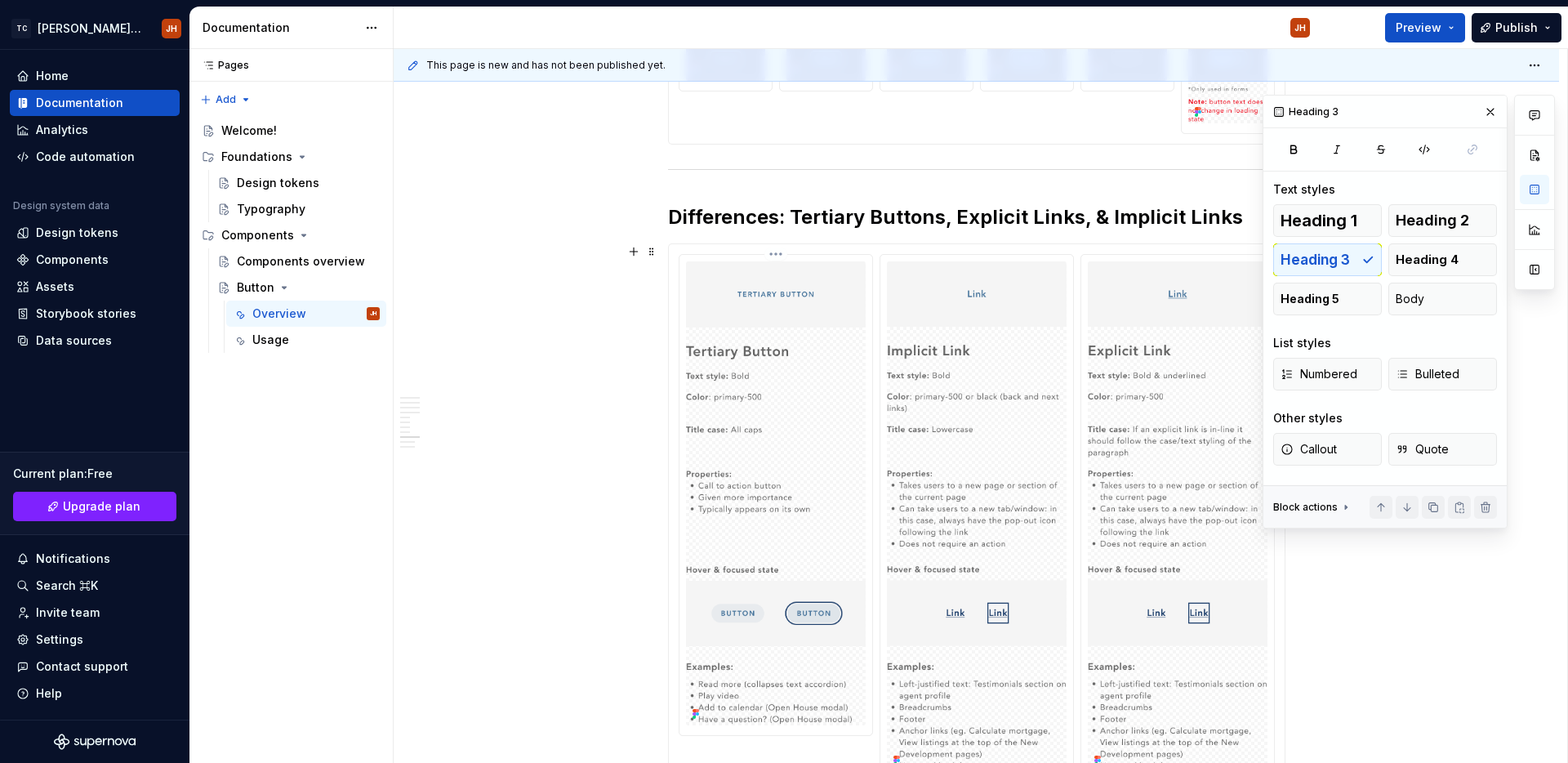 scroll, scrollTop: 2670, scrollLeft: 0, axis: vertical 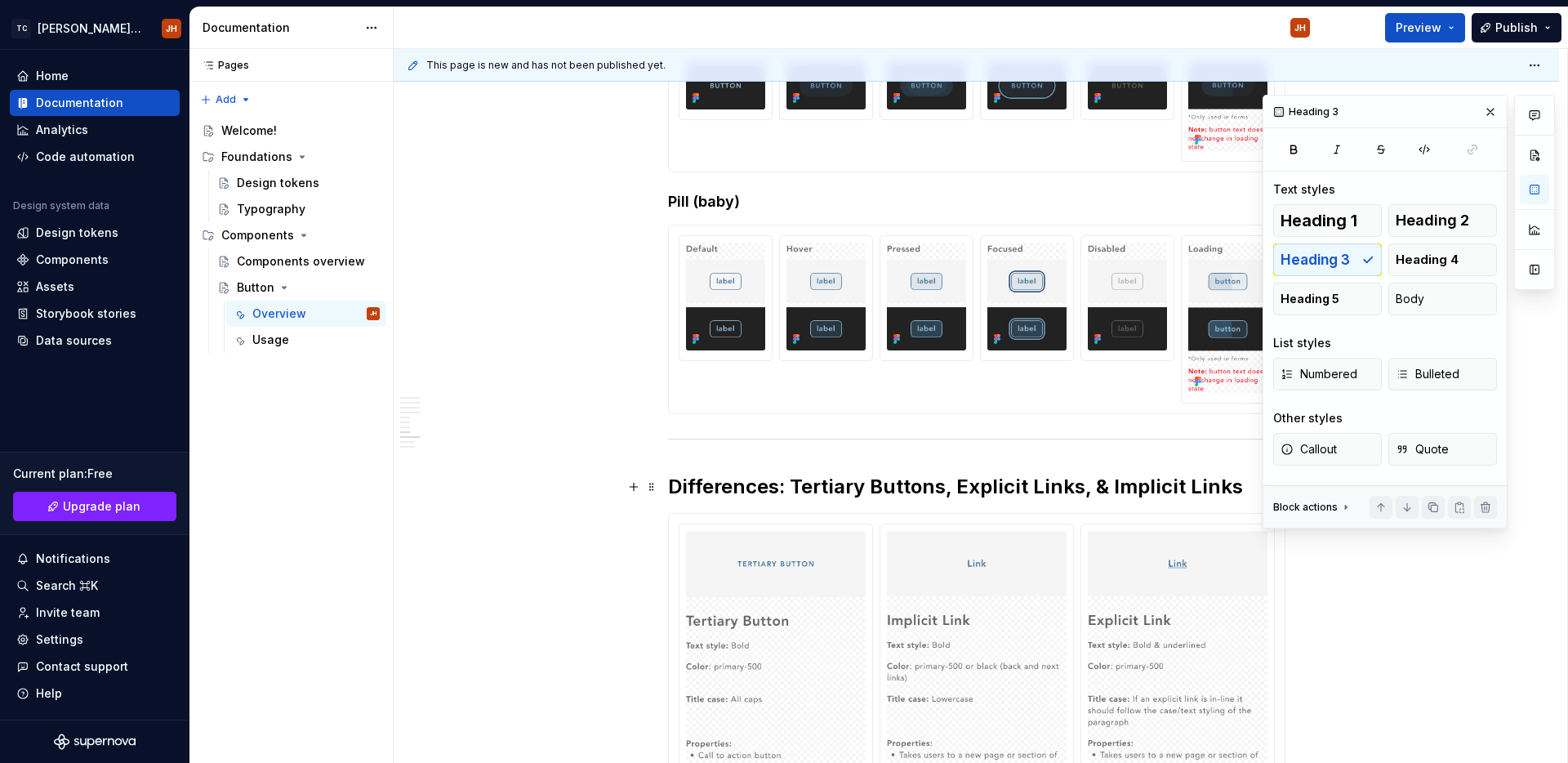 click on "Differences: Tertiary Buttons, Explicit Links, & Implicit Links" at bounding box center (977, 487) 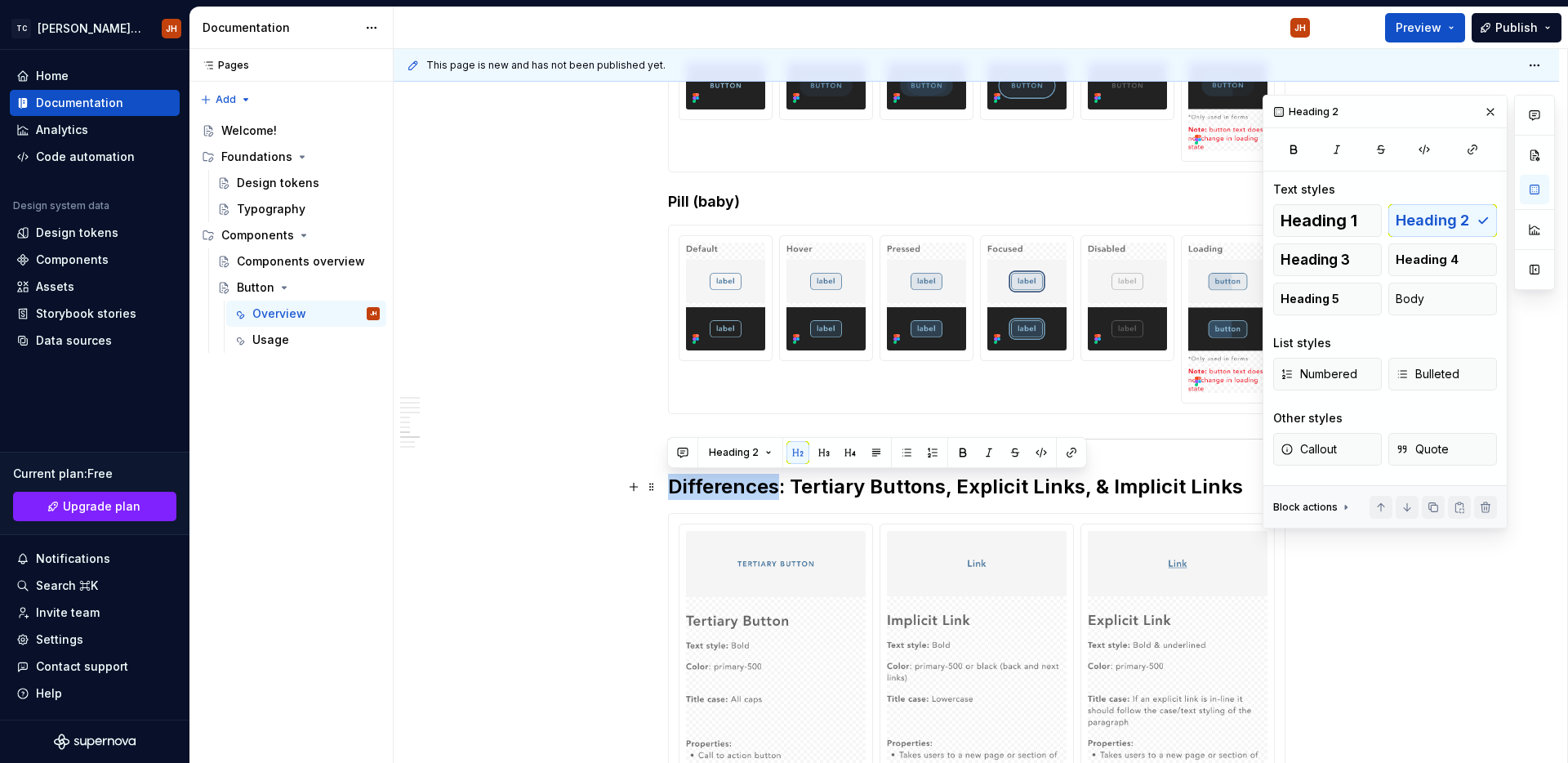 click on "Differences: Tertiary Buttons, Explicit Links, & Implicit Links" at bounding box center (977, 487) 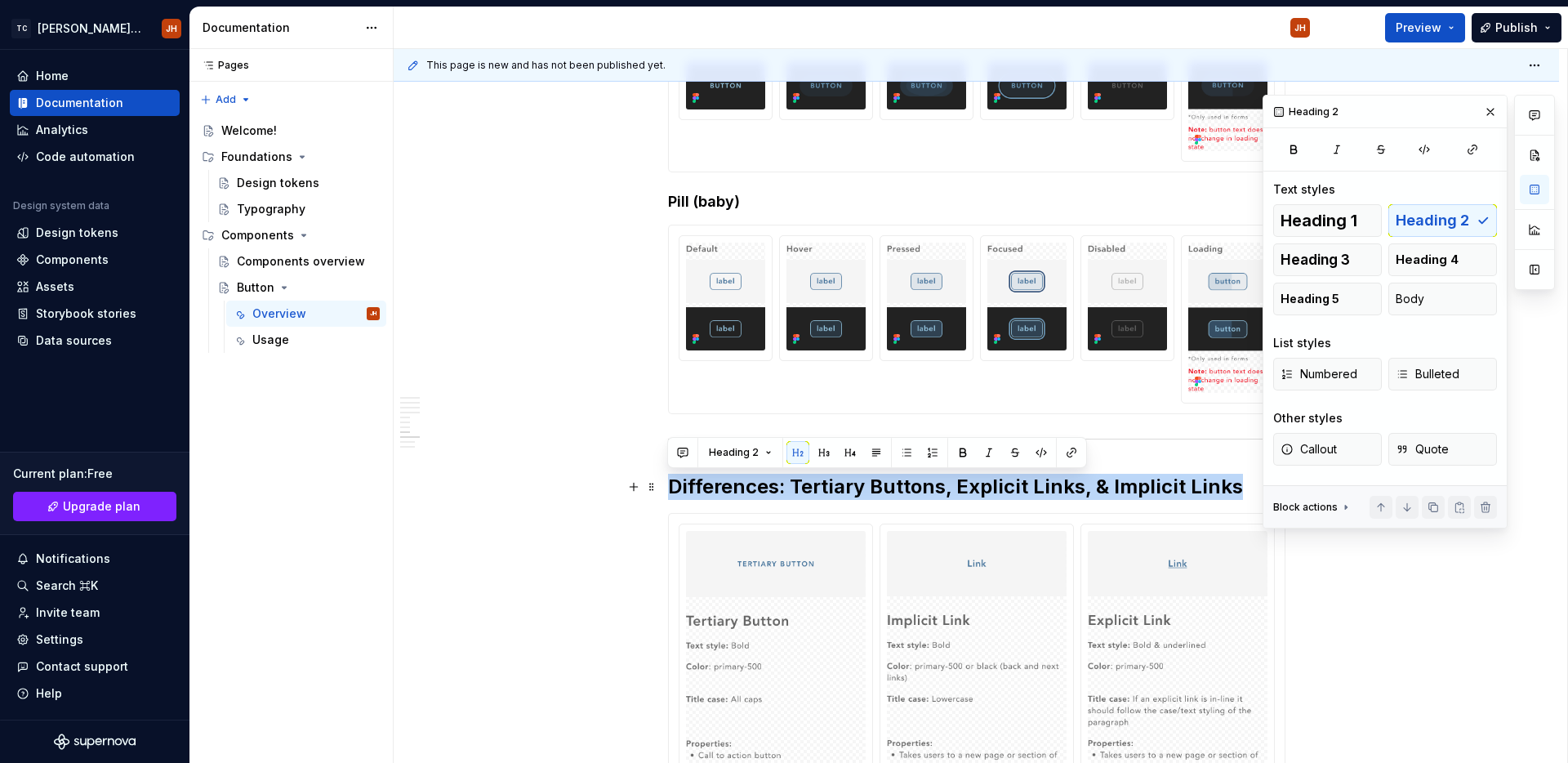 click on "Differences: Tertiary Buttons, Explicit Links, & Implicit Links" at bounding box center (977, 487) 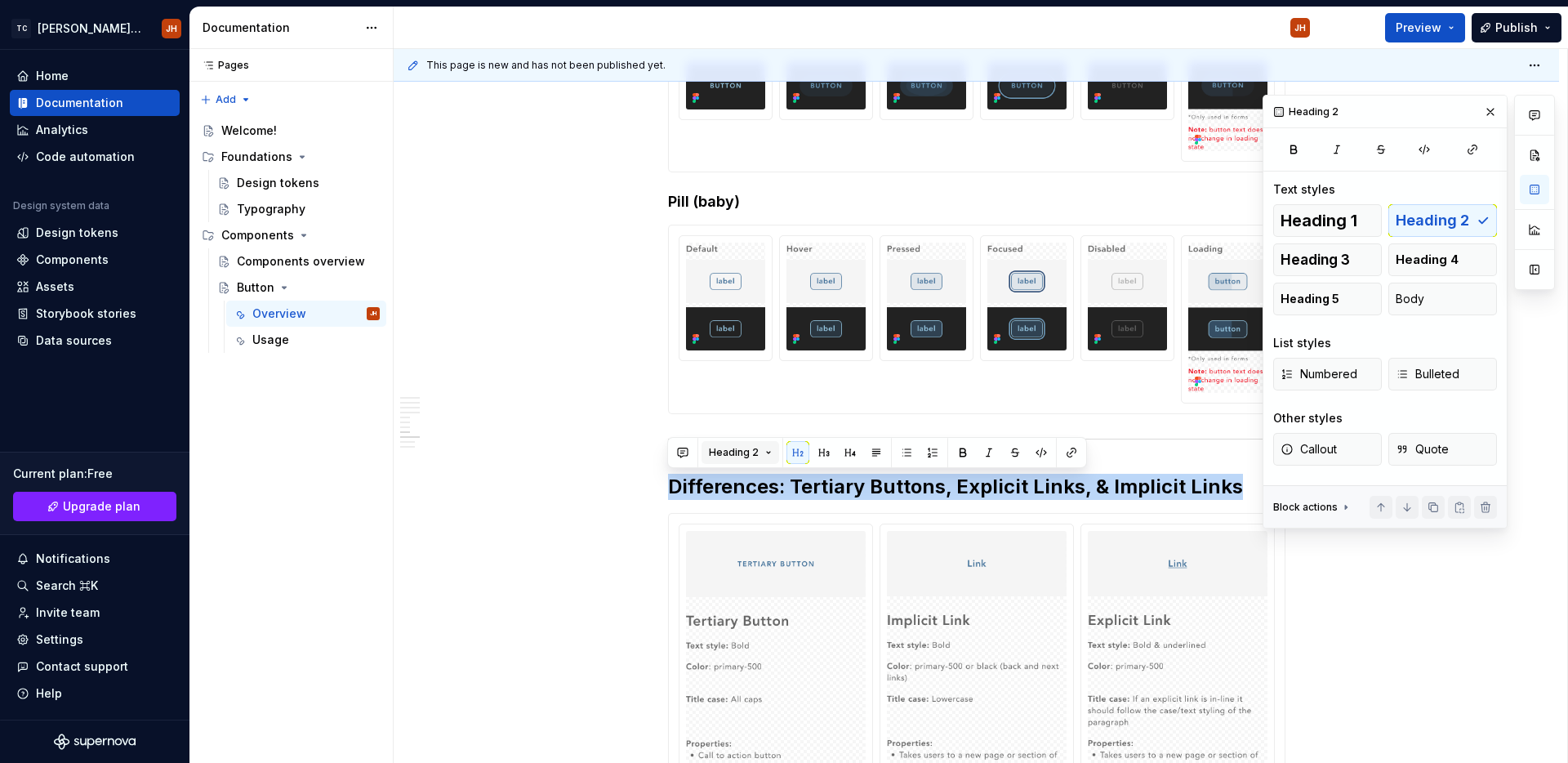 click on "Heading 2" at bounding box center (733, 453) 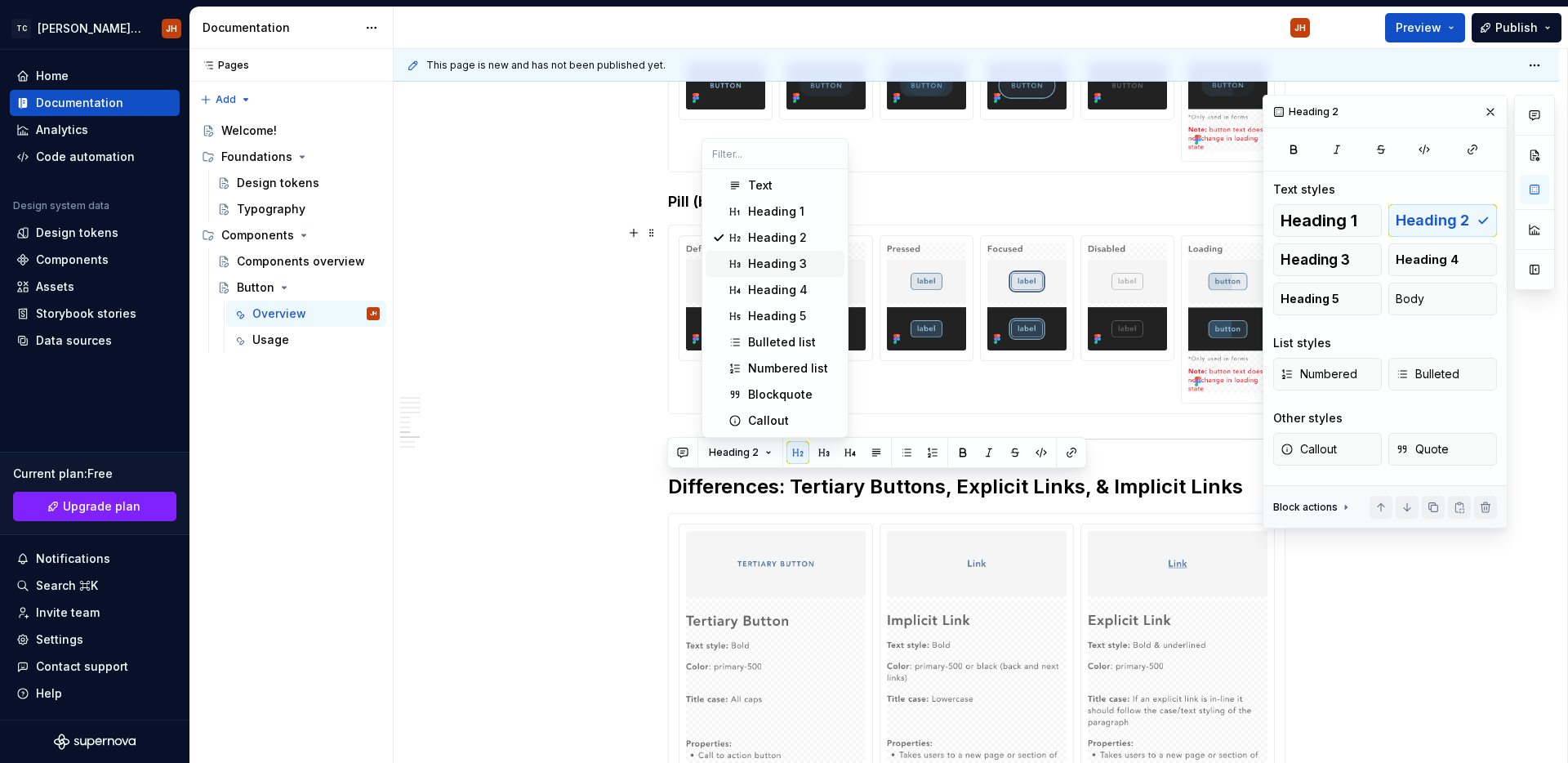 click on "Heading 3" at bounding box center [777, 264] 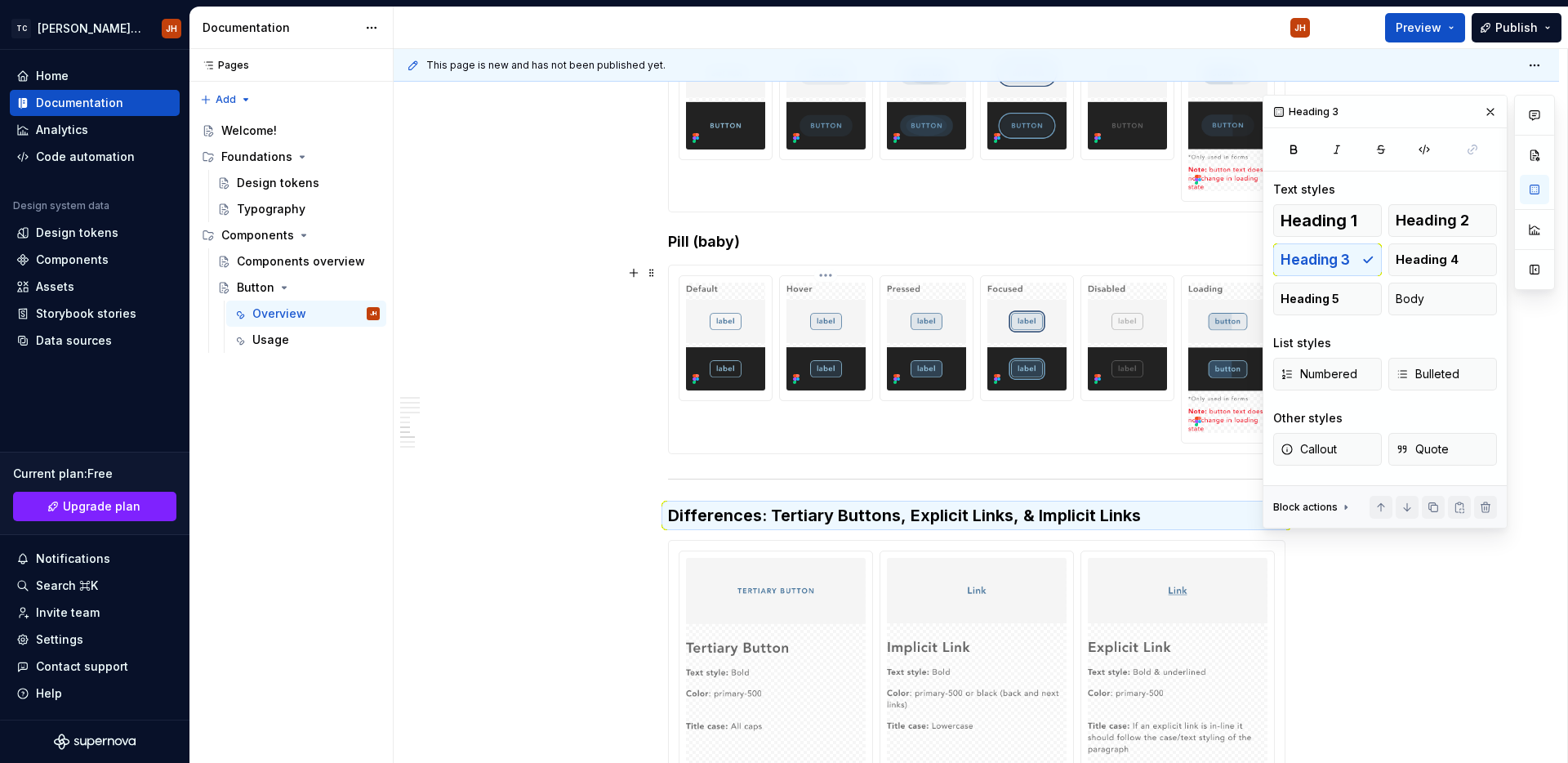 scroll, scrollTop: 2526, scrollLeft: 0, axis: vertical 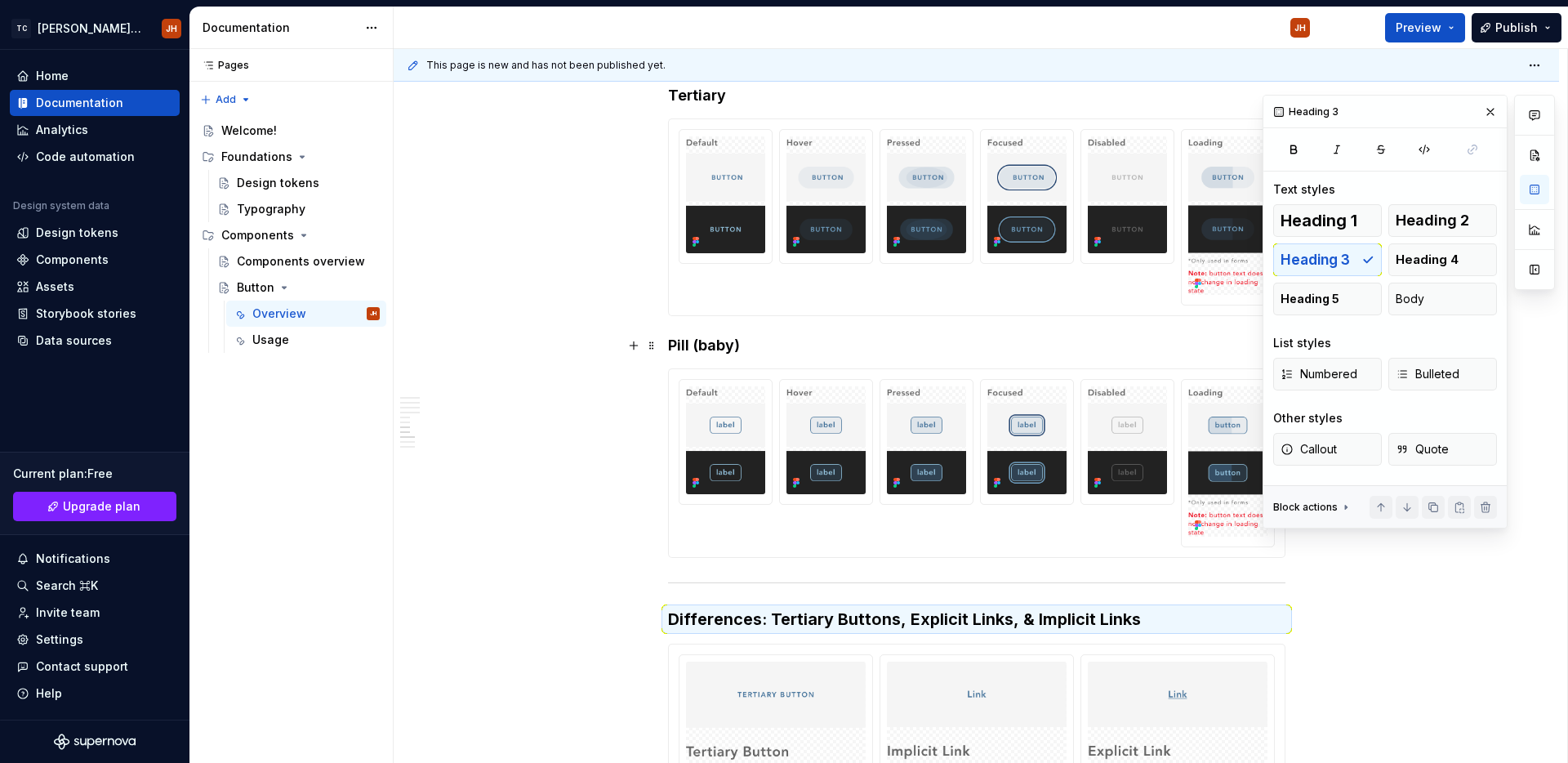 click on "Pill (baby)" at bounding box center (977, 346) 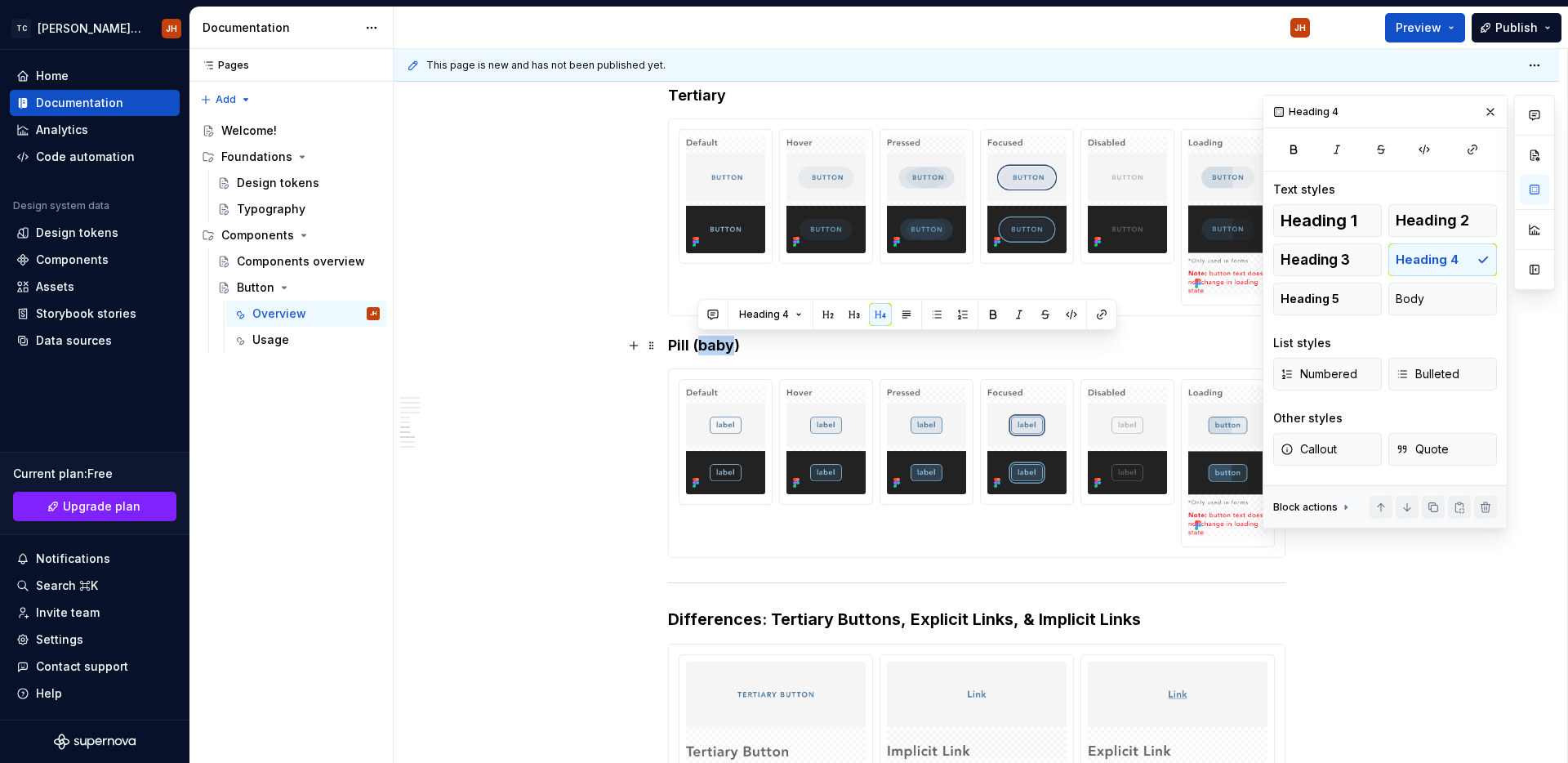 click on "Pill (baby)" at bounding box center (977, 346) 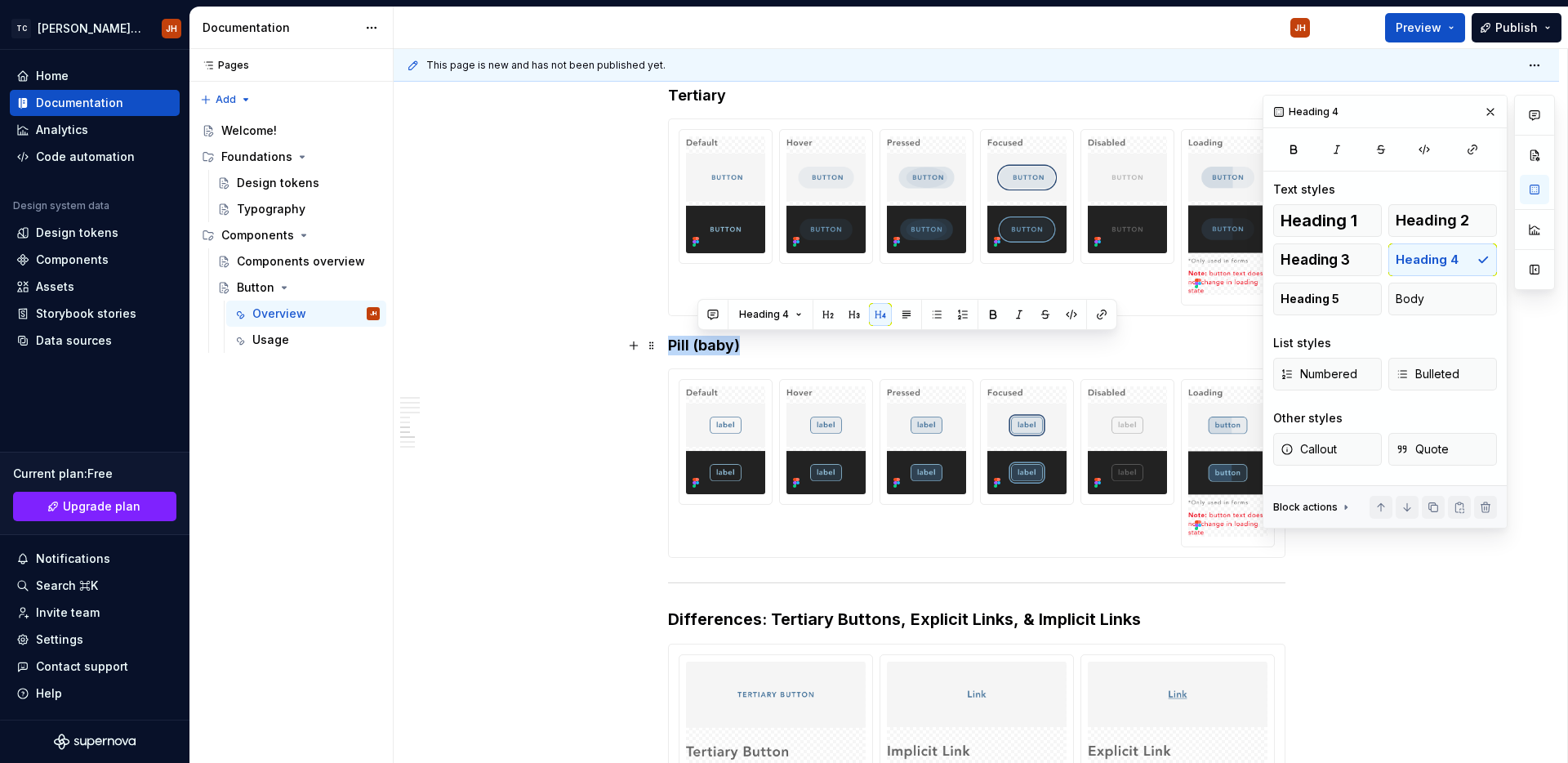 click on "Pill (baby)" at bounding box center (977, 346) 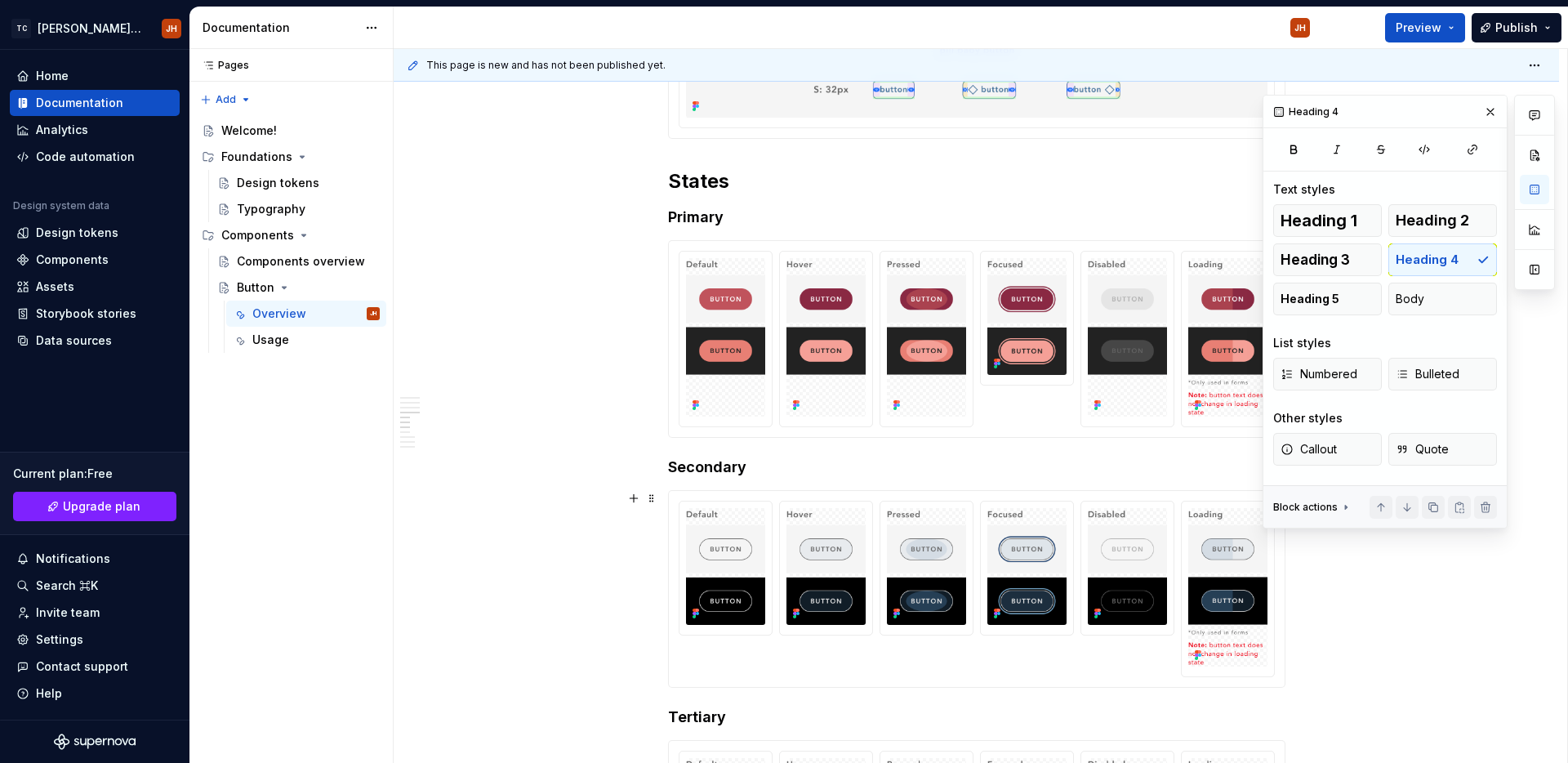 scroll, scrollTop: 1827, scrollLeft: 0, axis: vertical 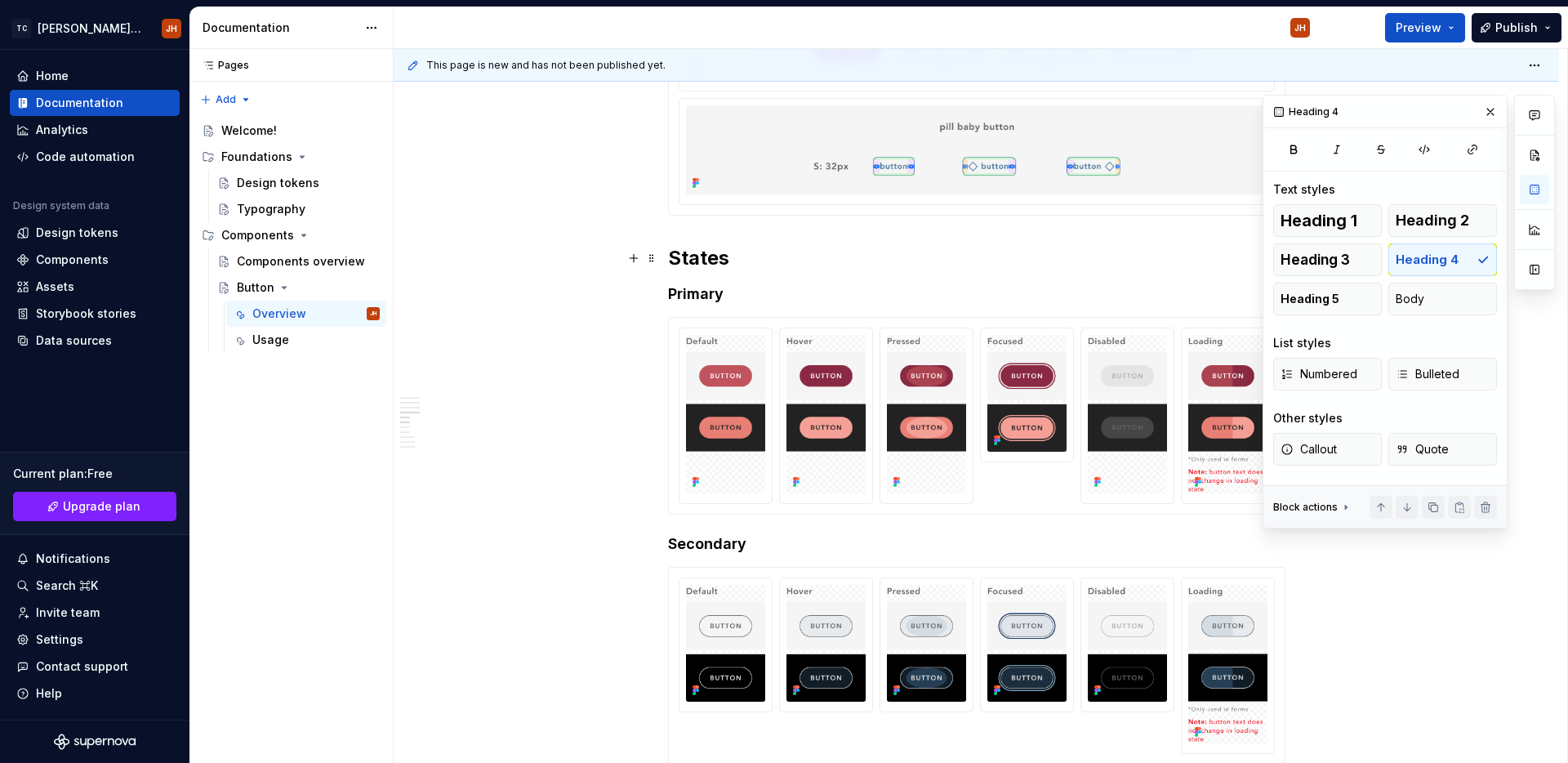 click on "States" at bounding box center [977, 258] 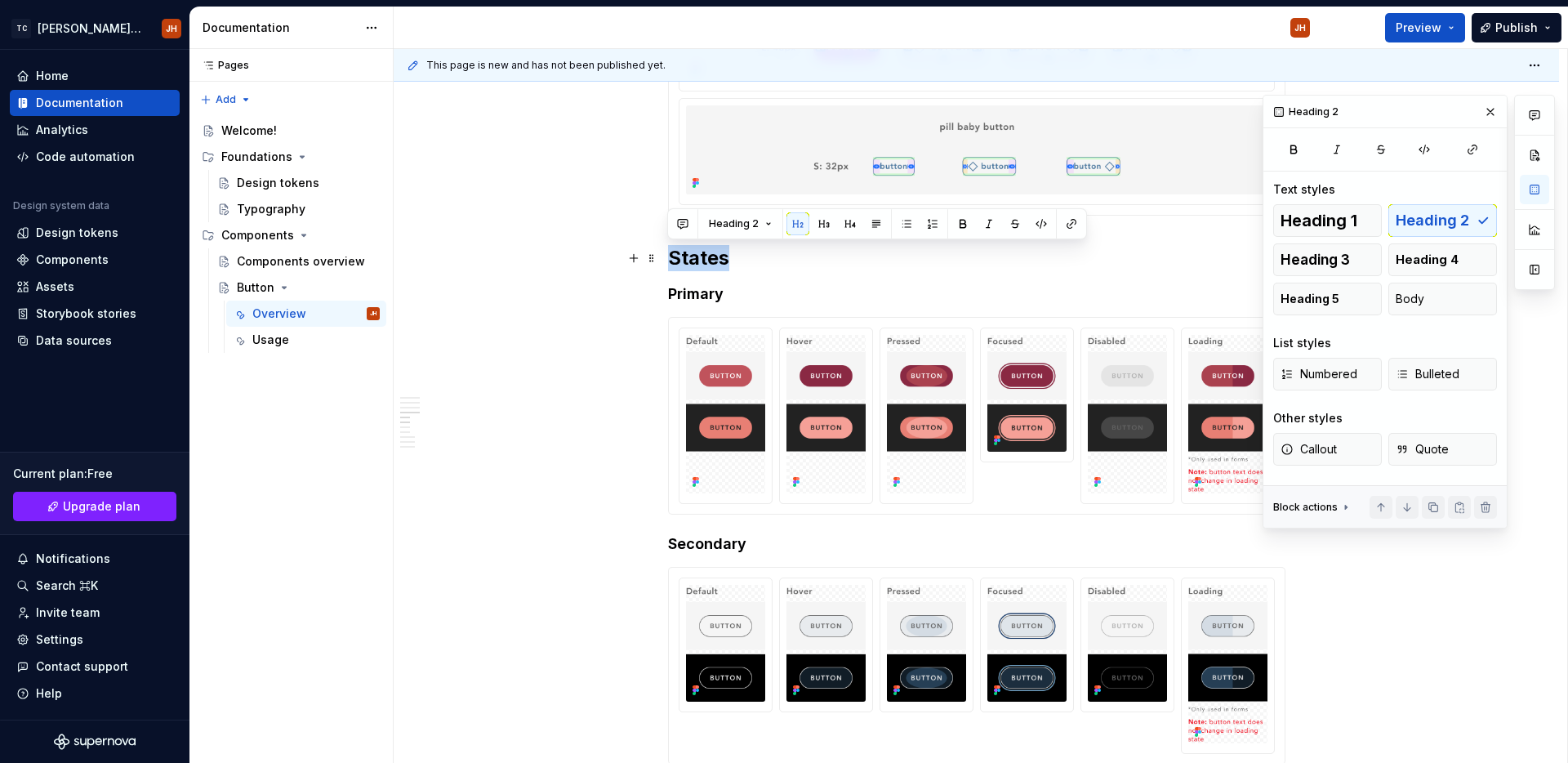 click on "States" at bounding box center (977, 258) 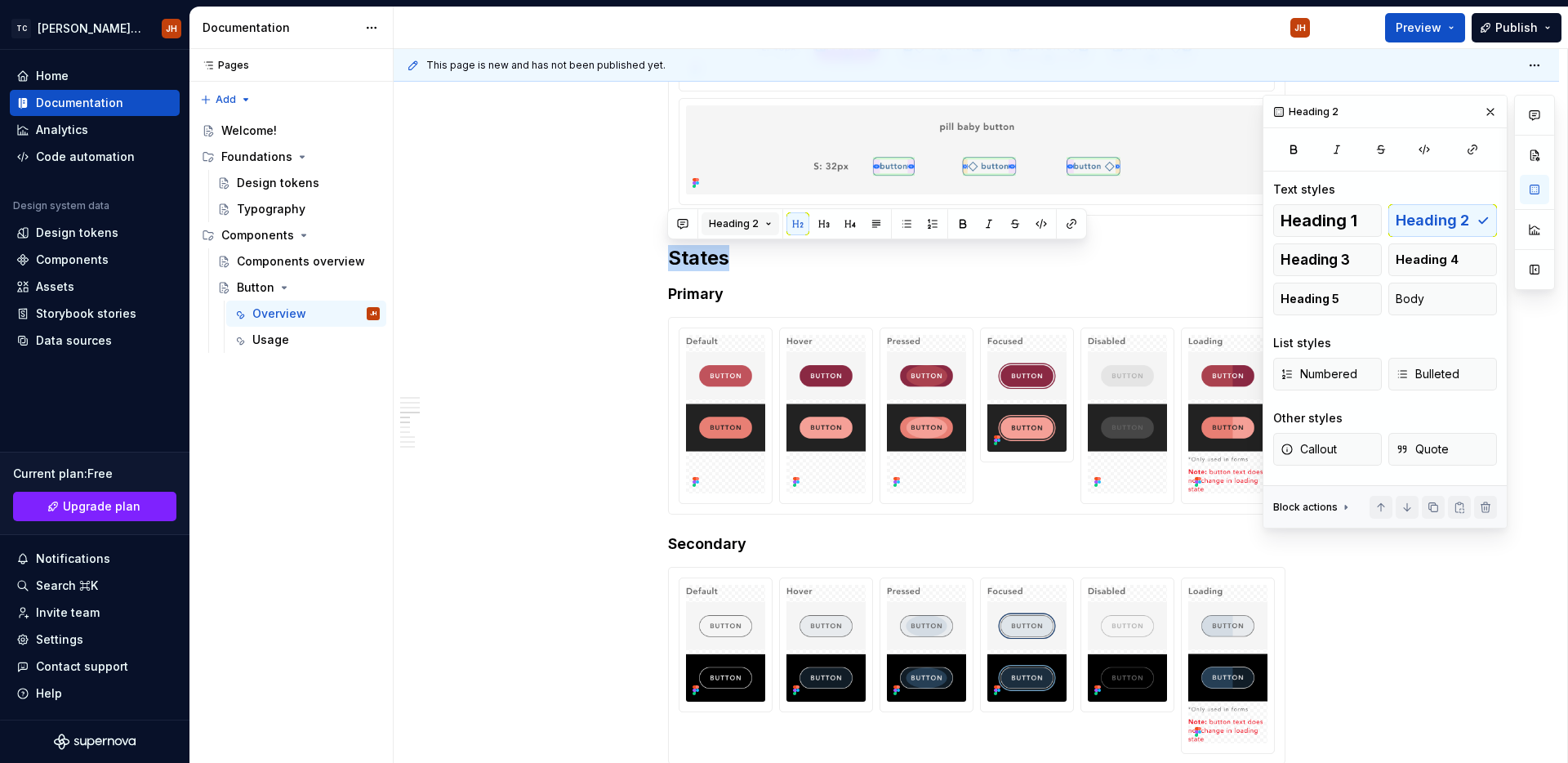 click on "Heading 2" at bounding box center [733, 224] 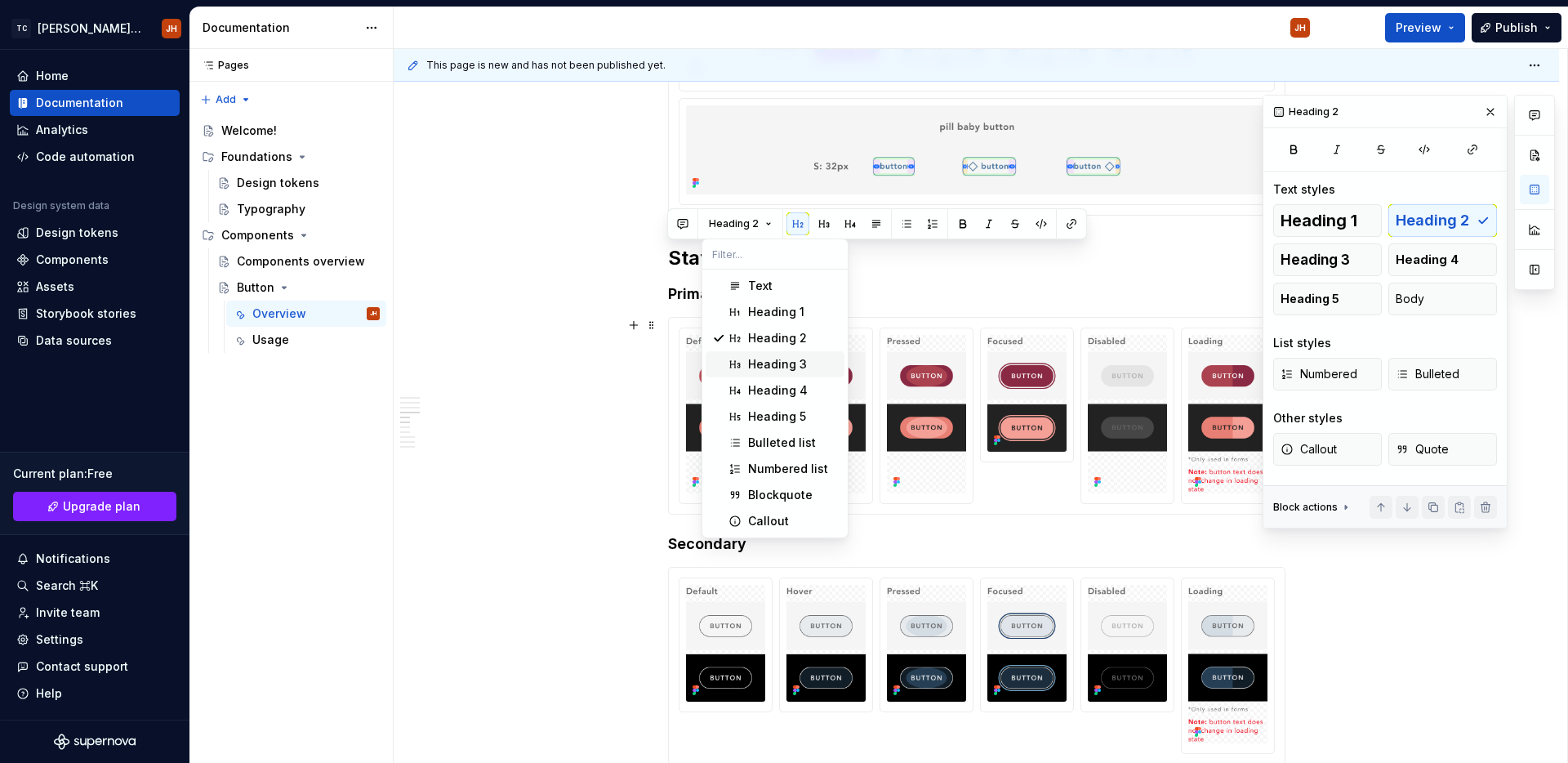 click on "Heading 3" at bounding box center [777, 364] 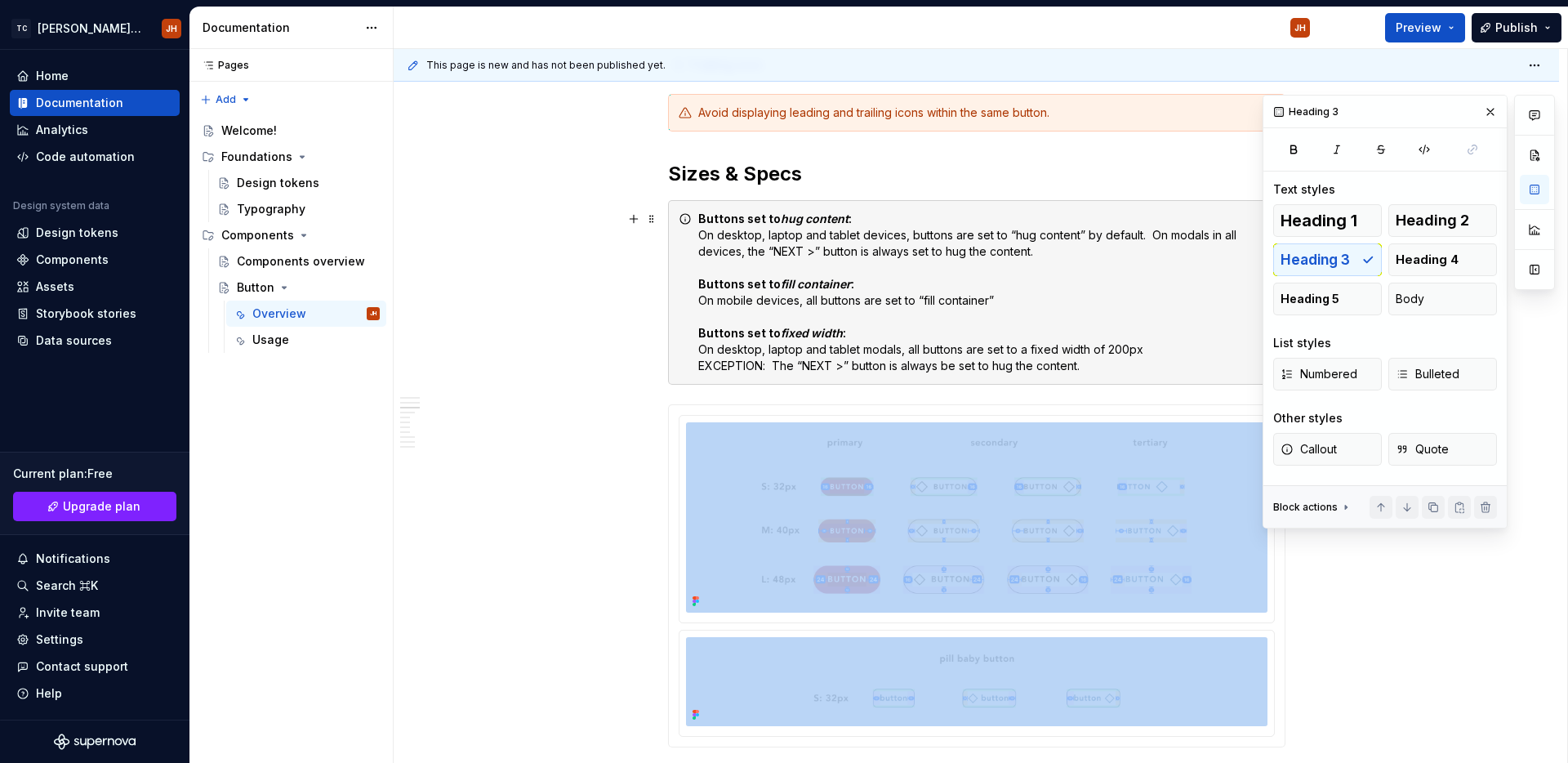 scroll, scrollTop: 1293, scrollLeft: 0, axis: vertical 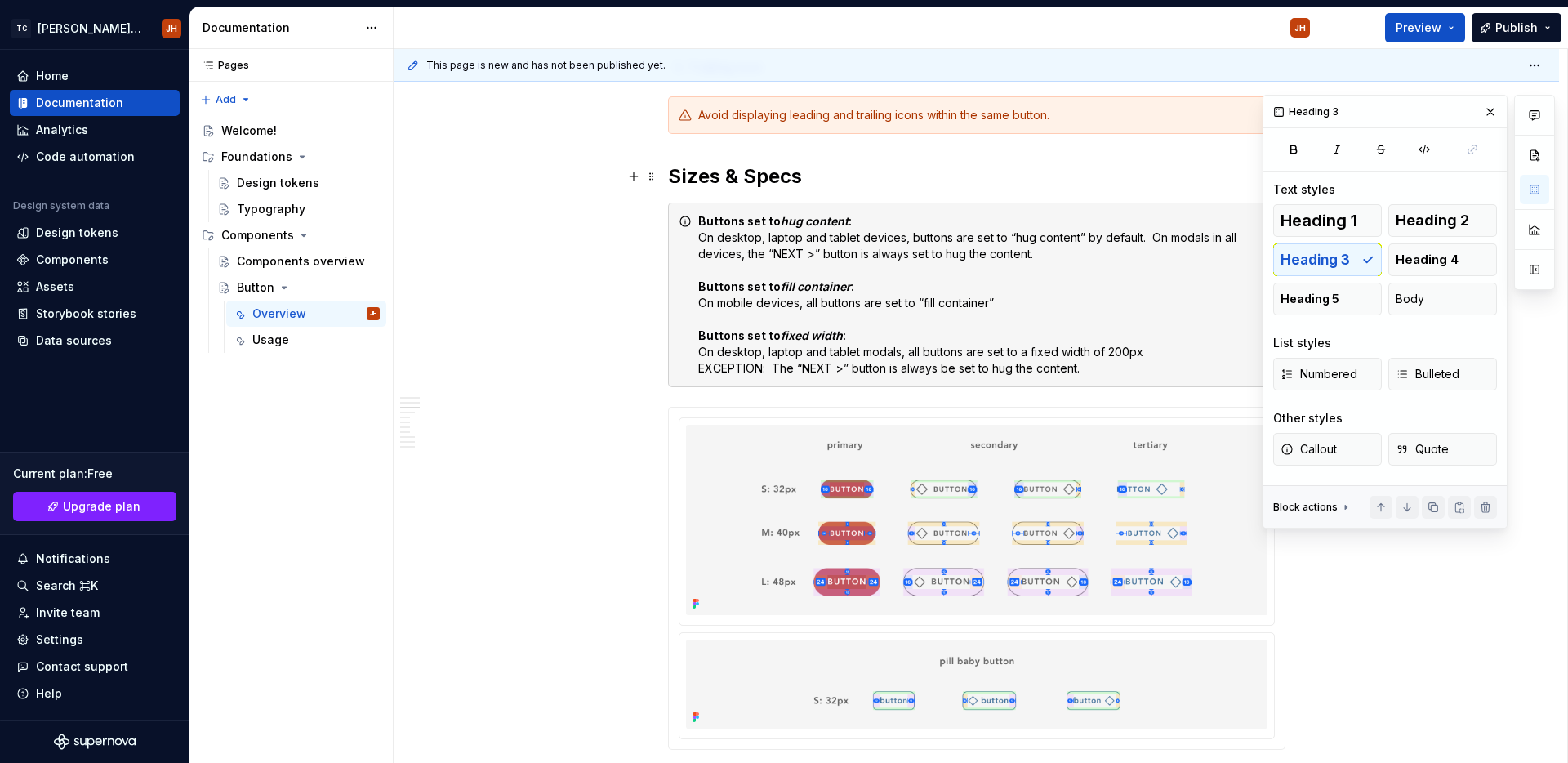 click on "Sizes & Specs" at bounding box center [977, 176] 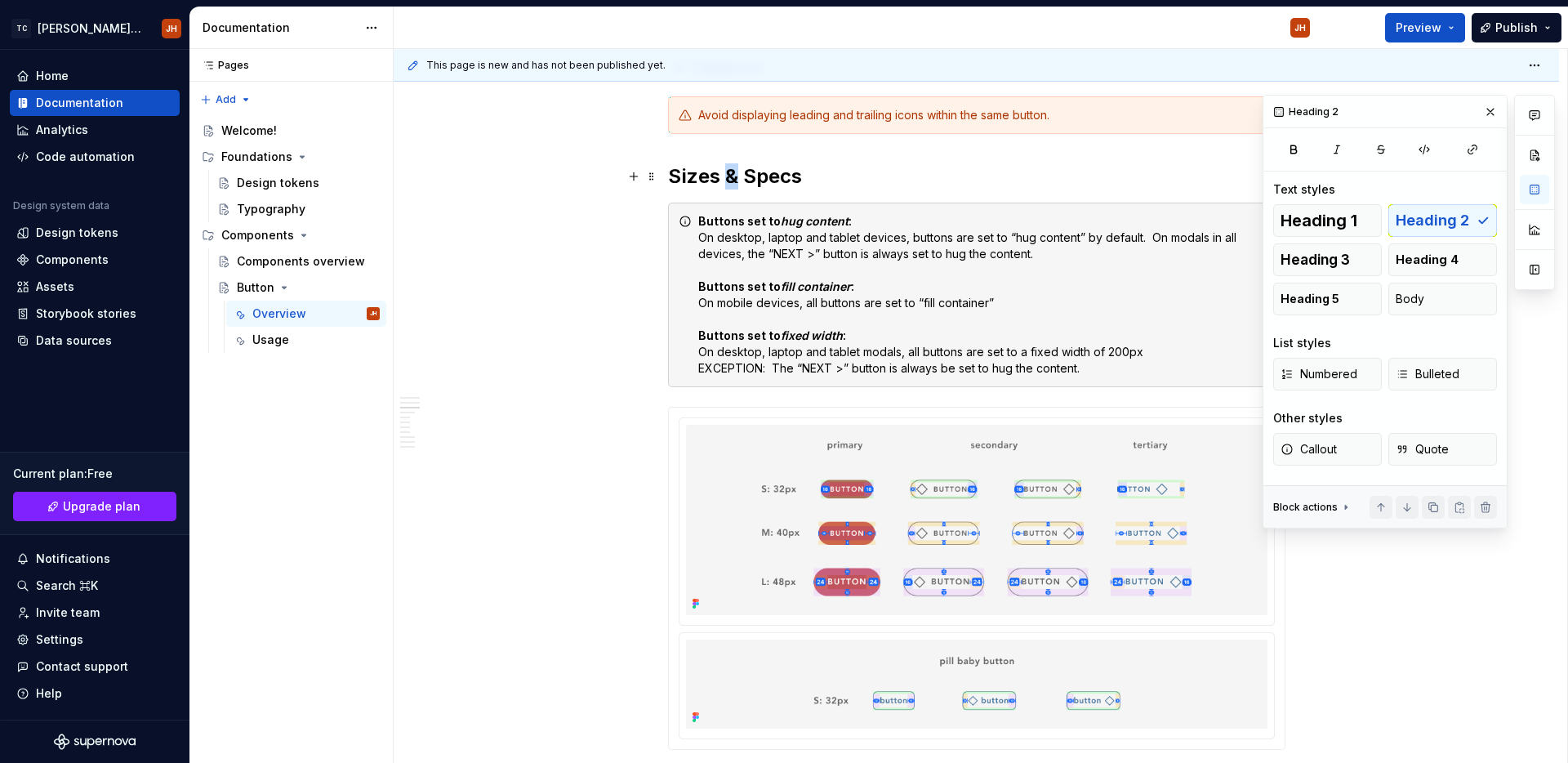 click on "Sizes & Specs" at bounding box center (977, 176) 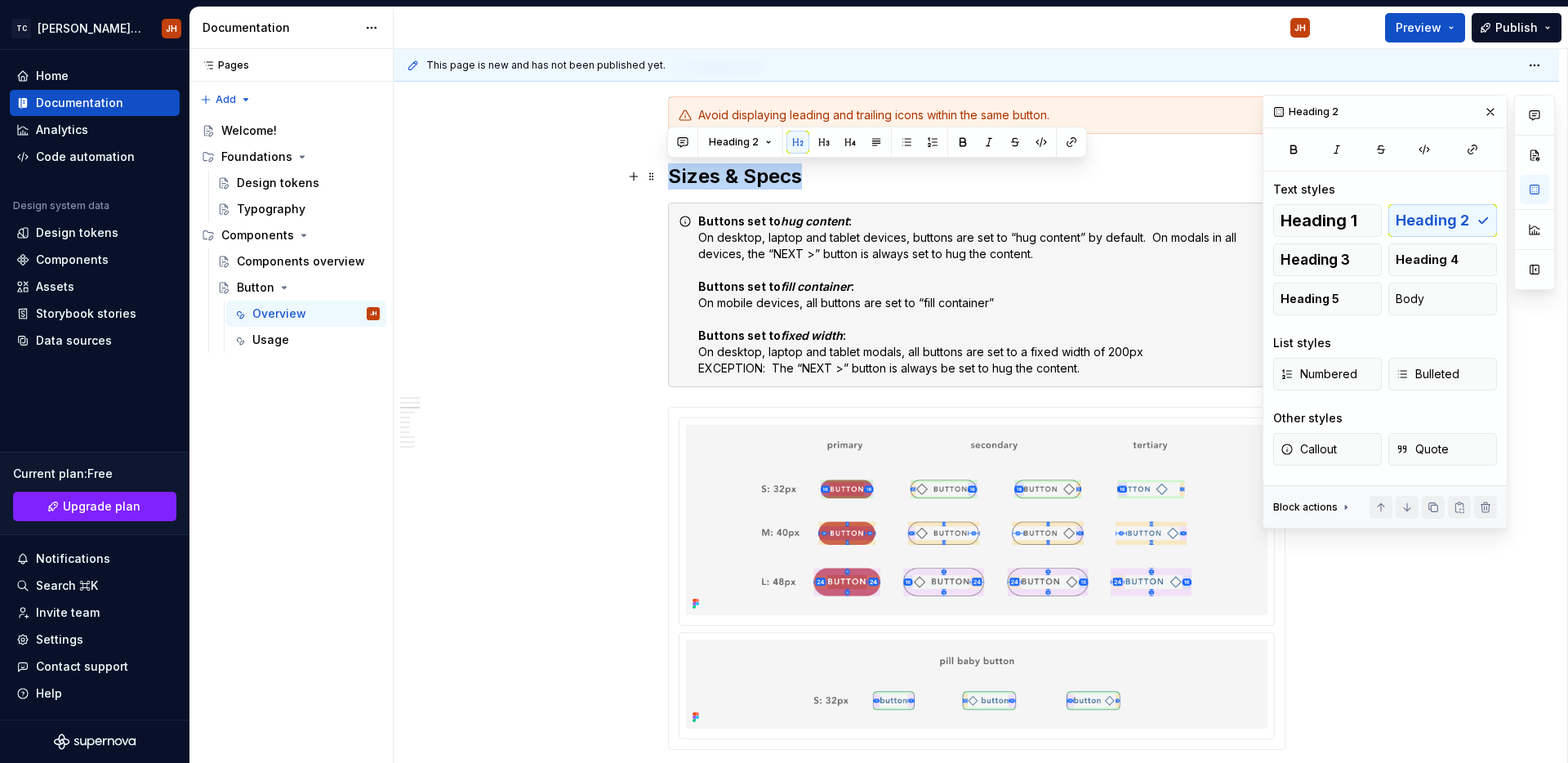 click on "Sizes & Specs" at bounding box center [977, 176] 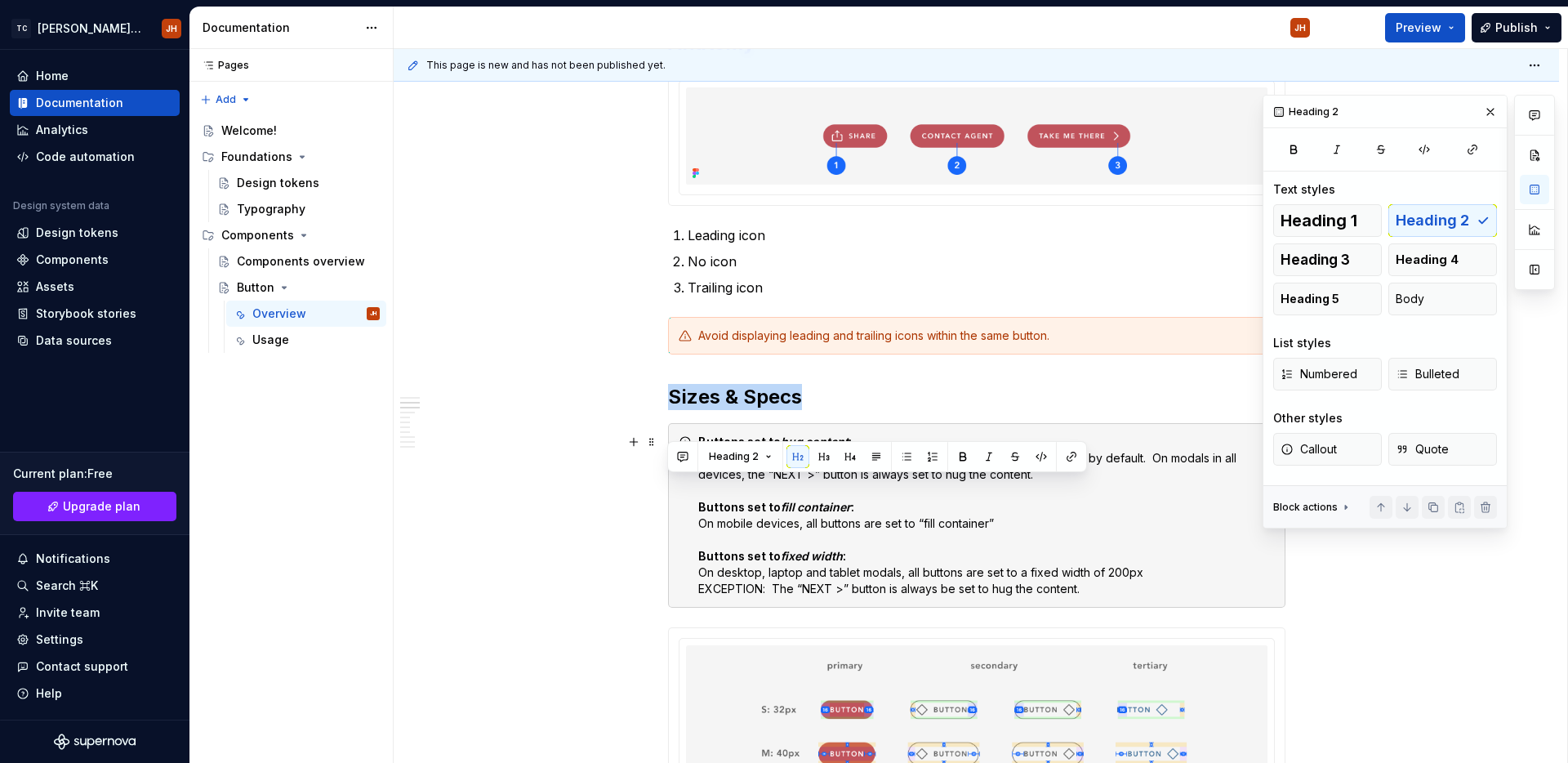 scroll, scrollTop: 763, scrollLeft: 0, axis: vertical 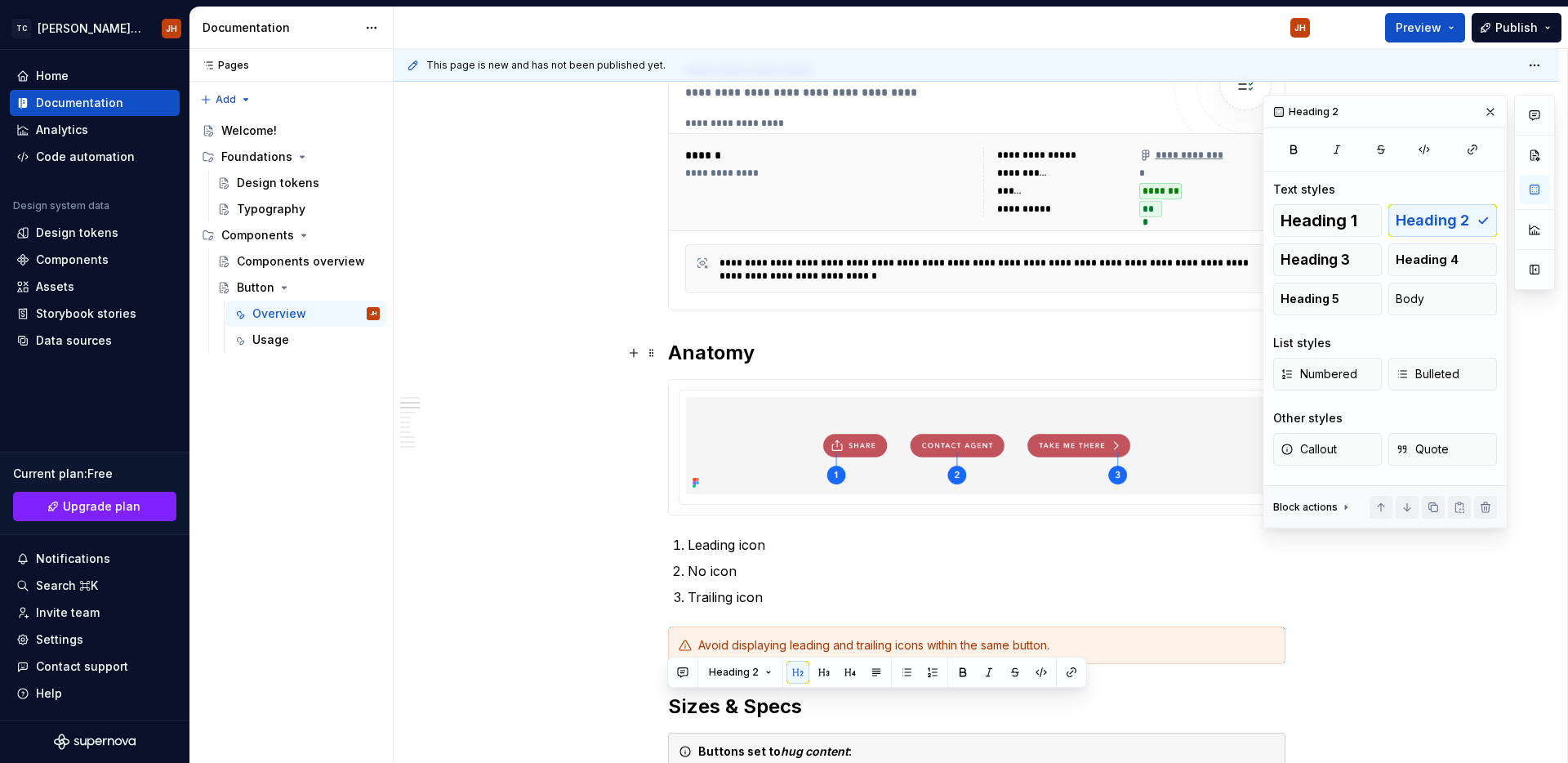 click on "Anatomy" at bounding box center (977, 353) 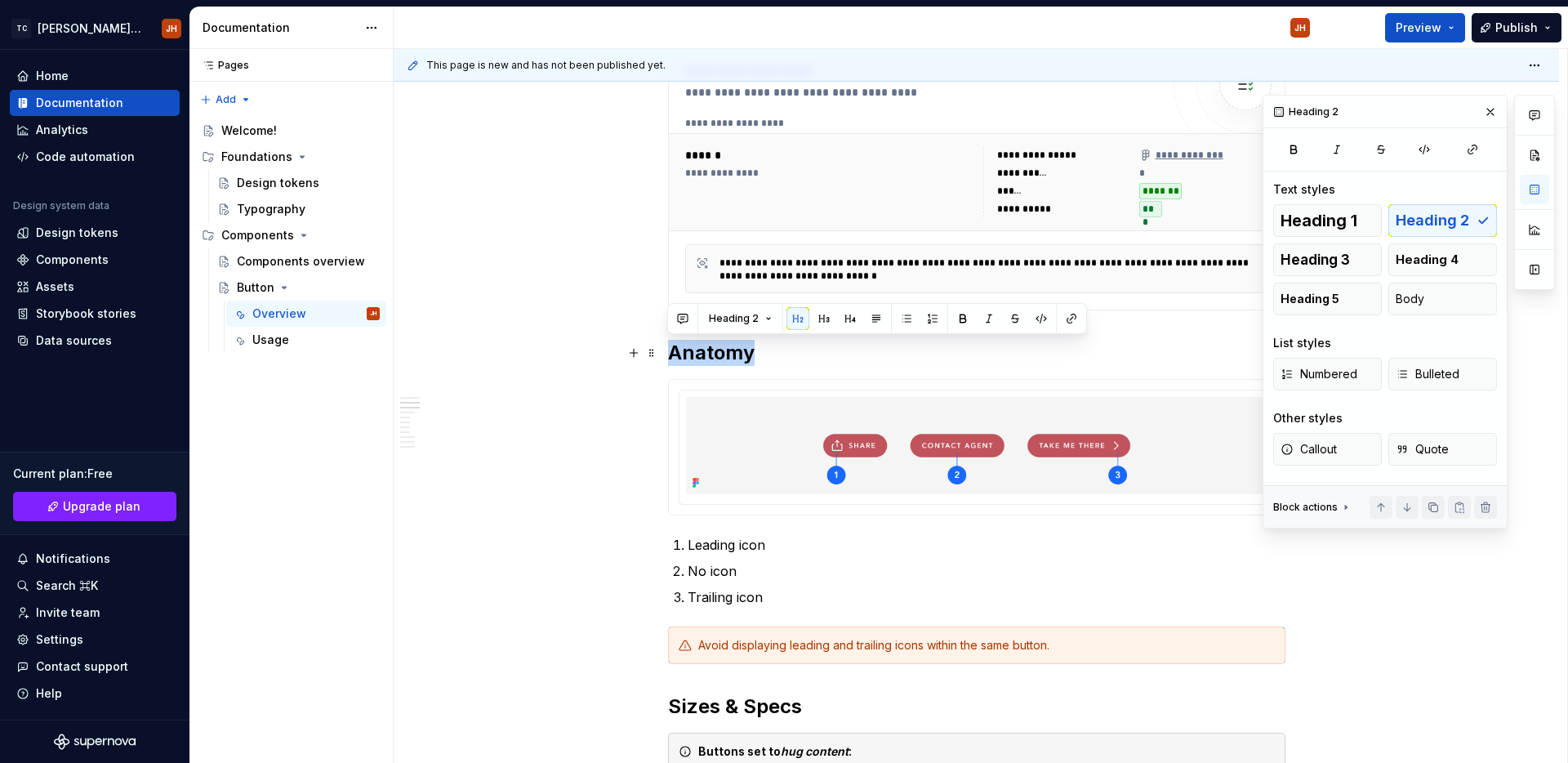 click on "Anatomy" at bounding box center [977, 353] 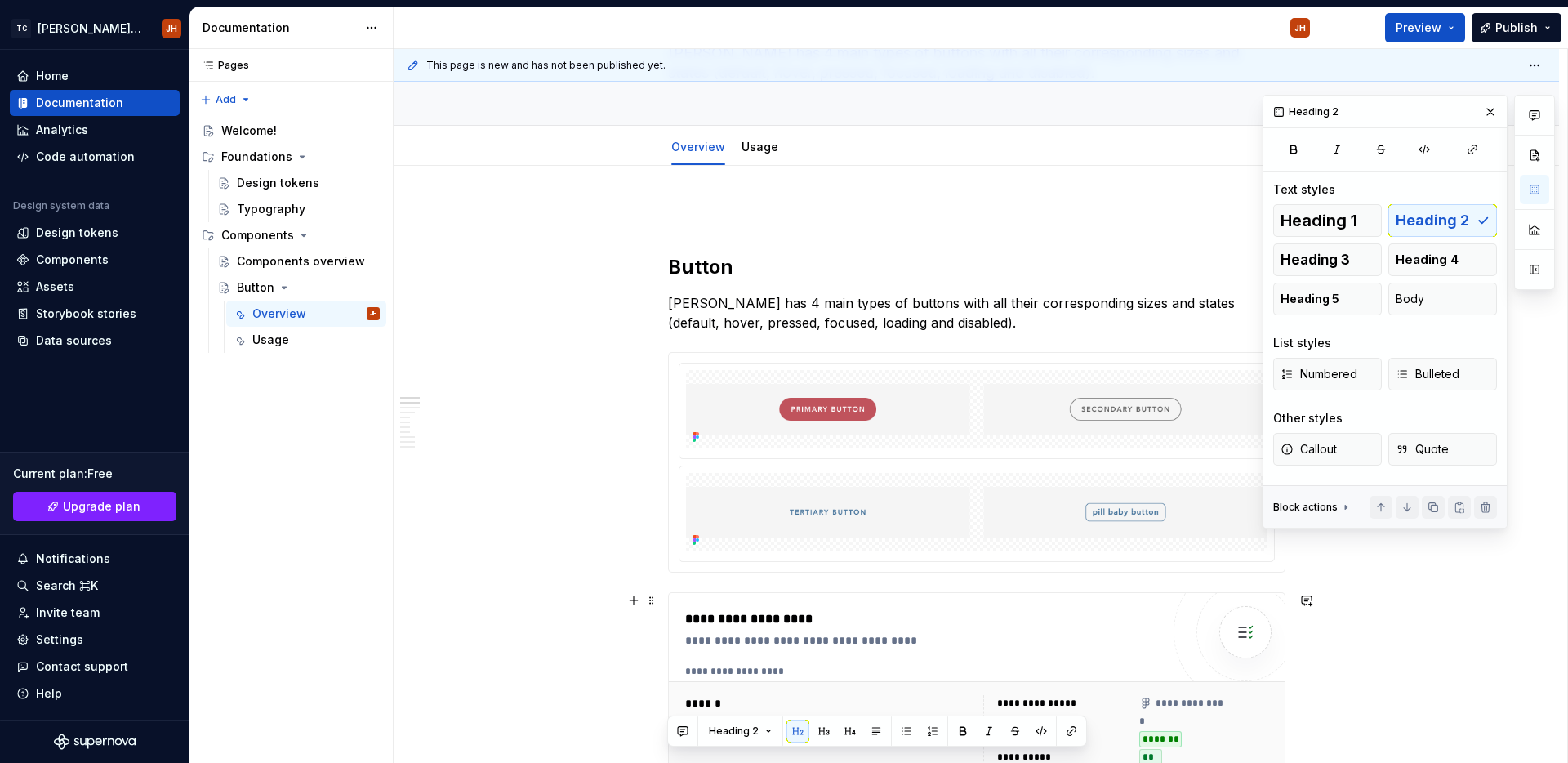 scroll, scrollTop: 139, scrollLeft: 0, axis: vertical 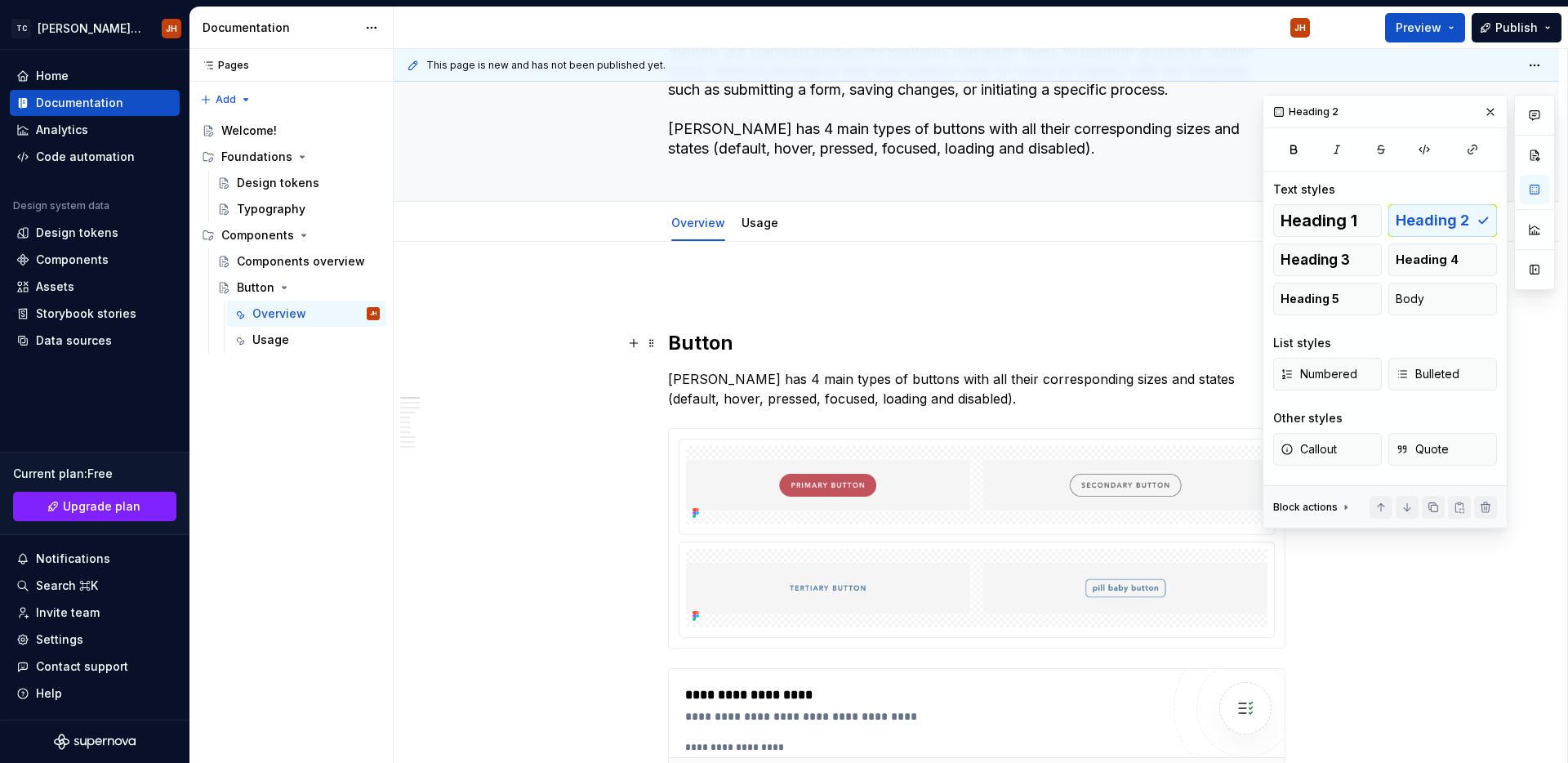 click on "Button" at bounding box center [977, 343] 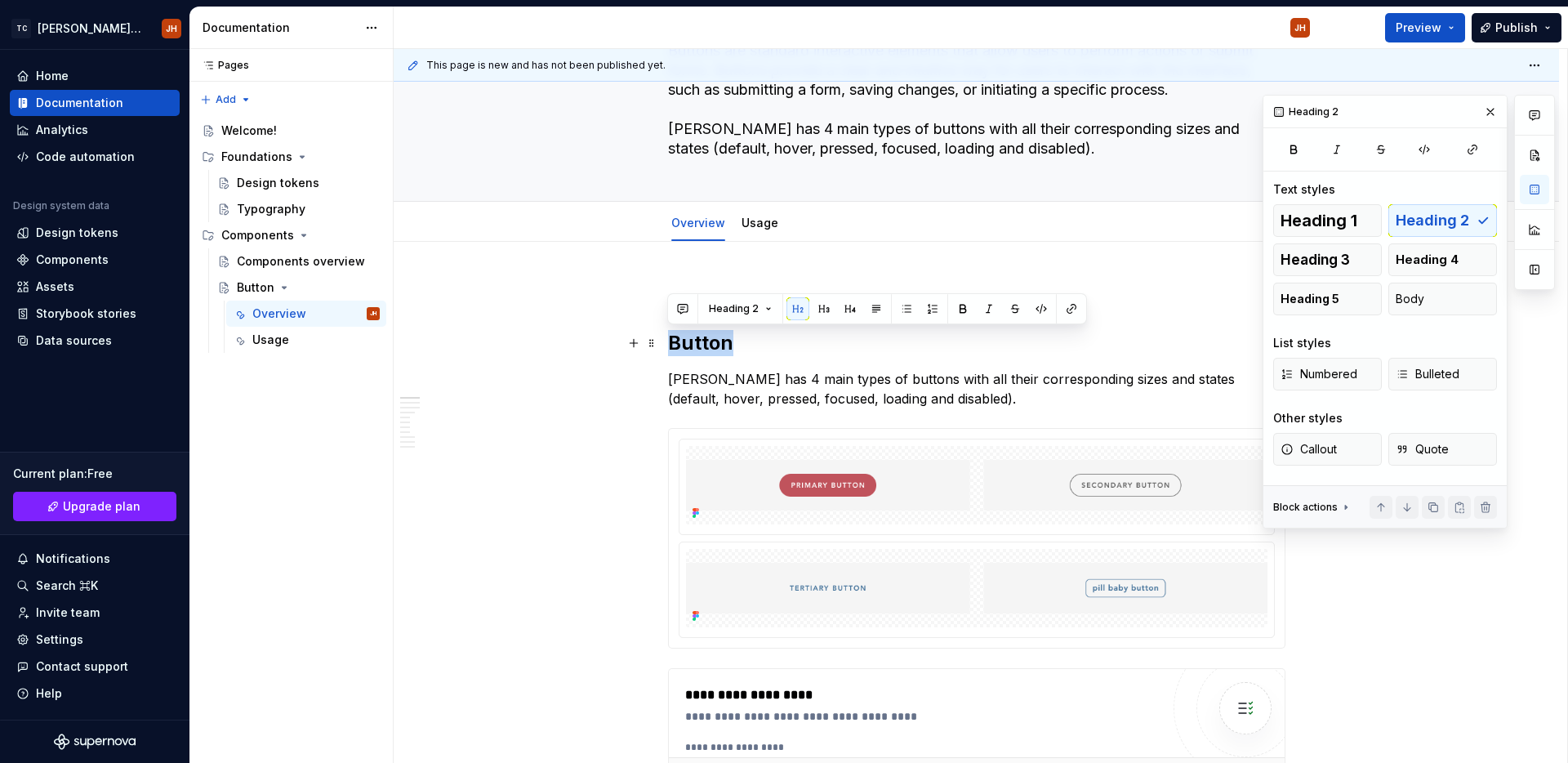 click on "Button" at bounding box center (977, 343) 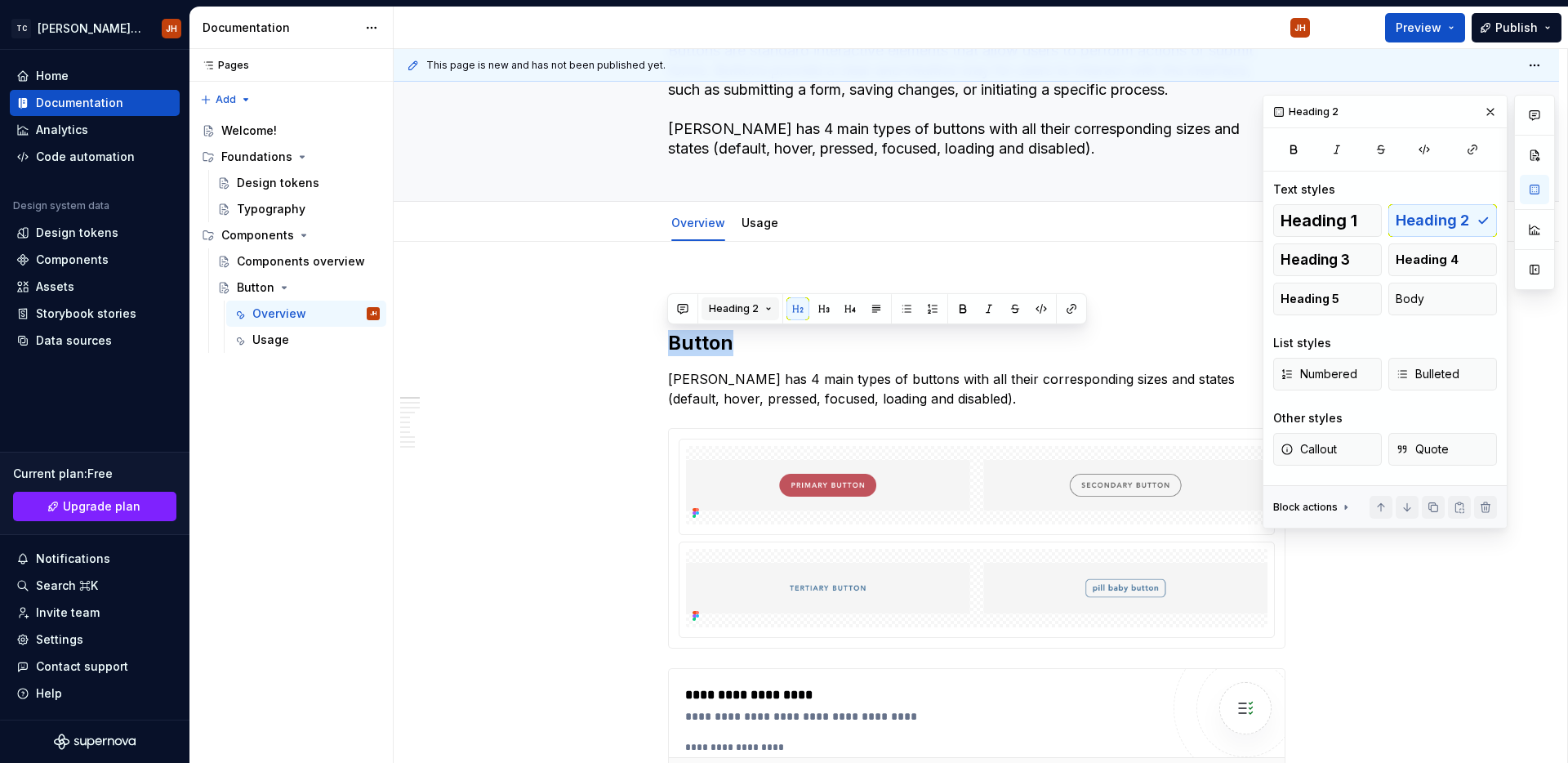 click on "Heading 2" at bounding box center [733, 309] 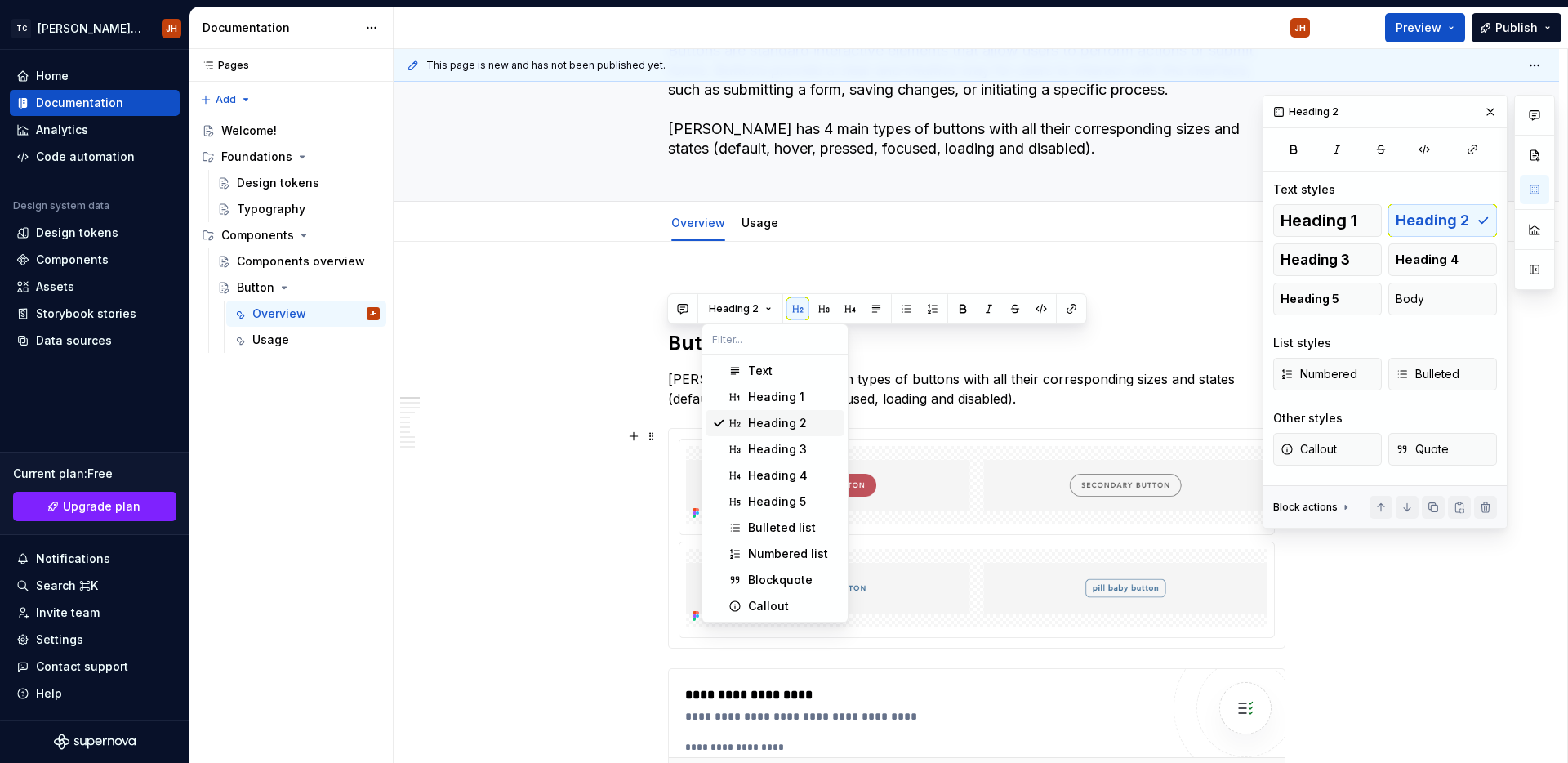 click on "Heading 2" at bounding box center (775, 423) 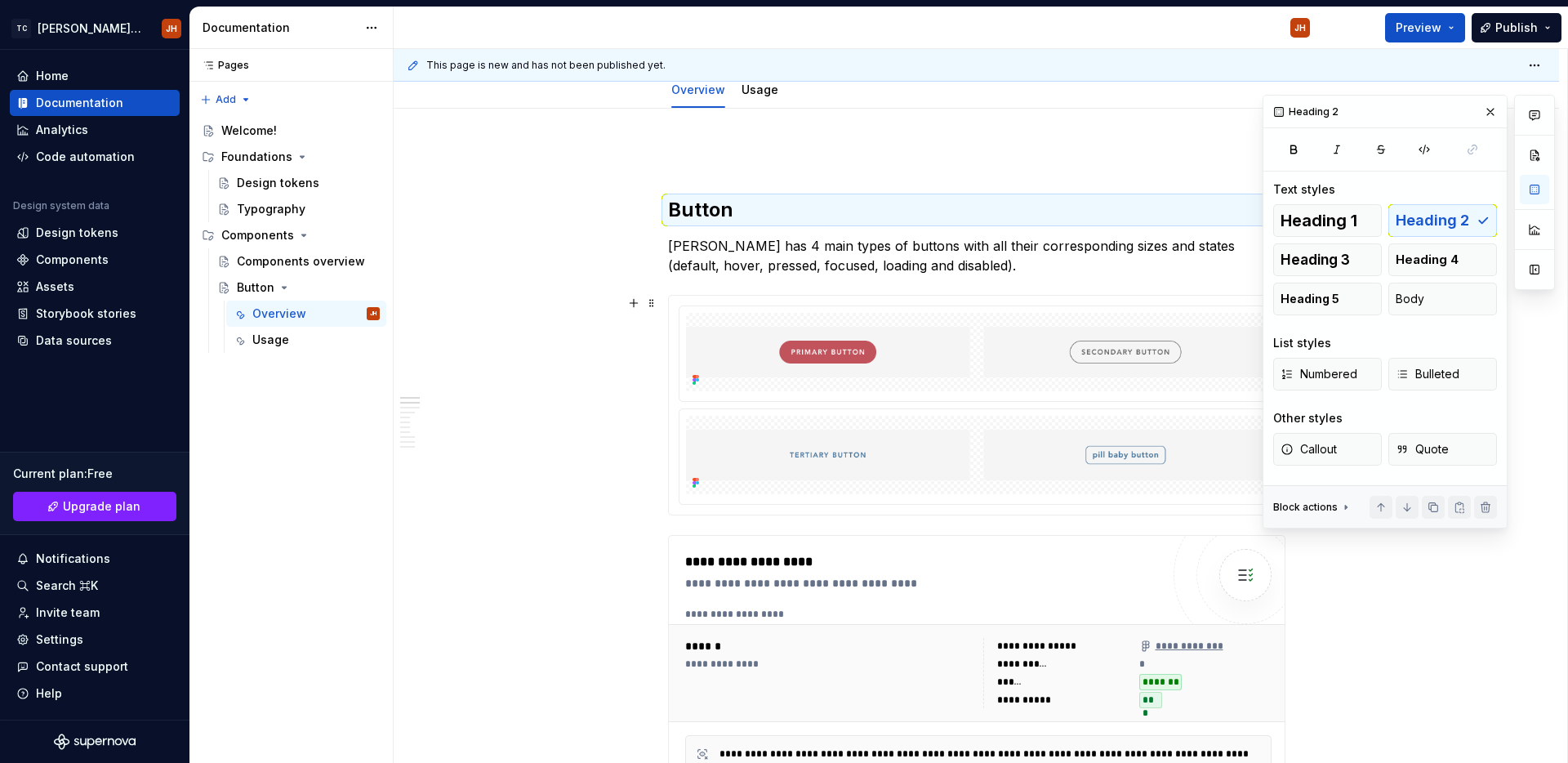 scroll, scrollTop: 473, scrollLeft: 0, axis: vertical 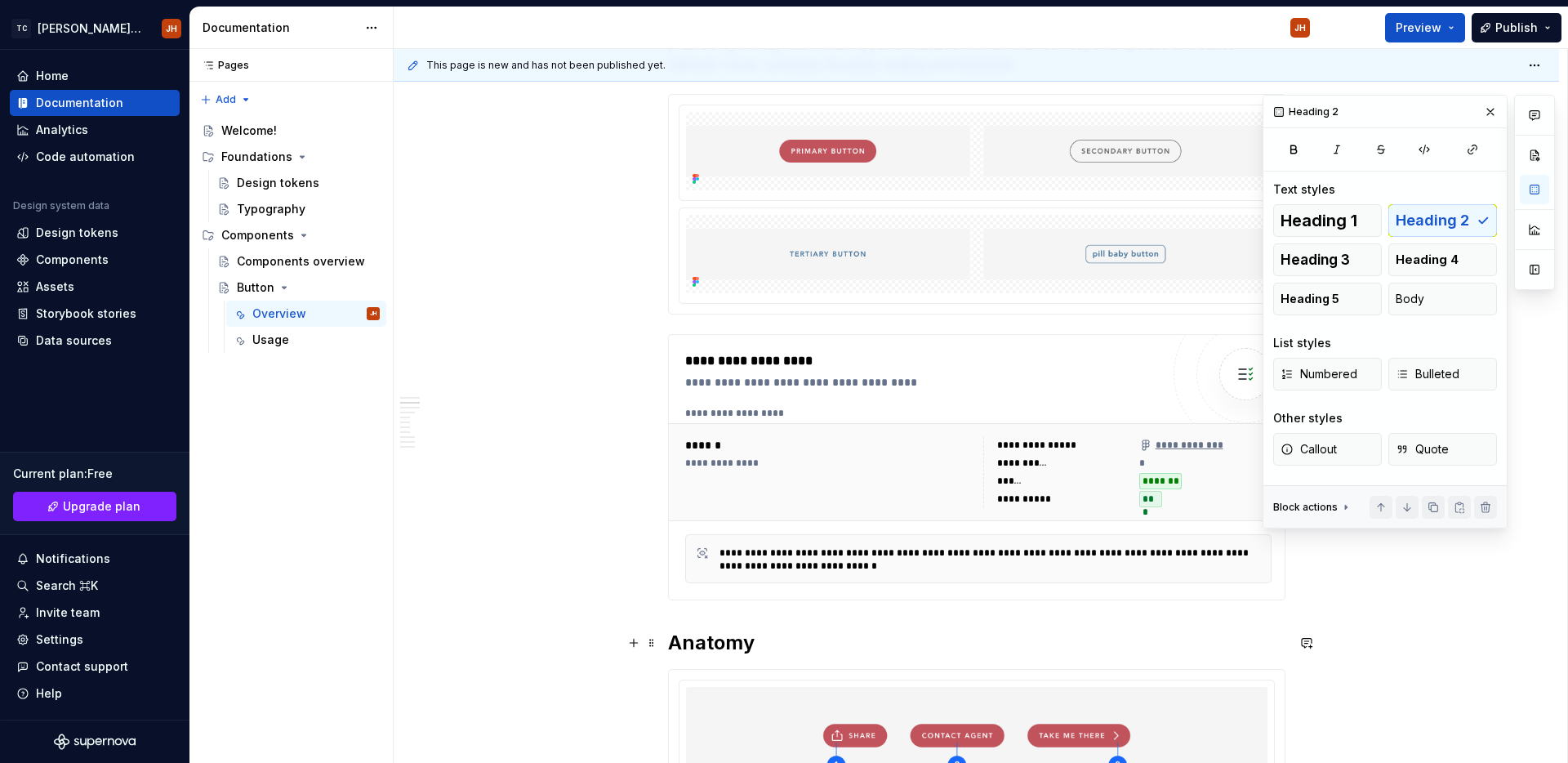 click on "Anatomy" at bounding box center [977, 643] 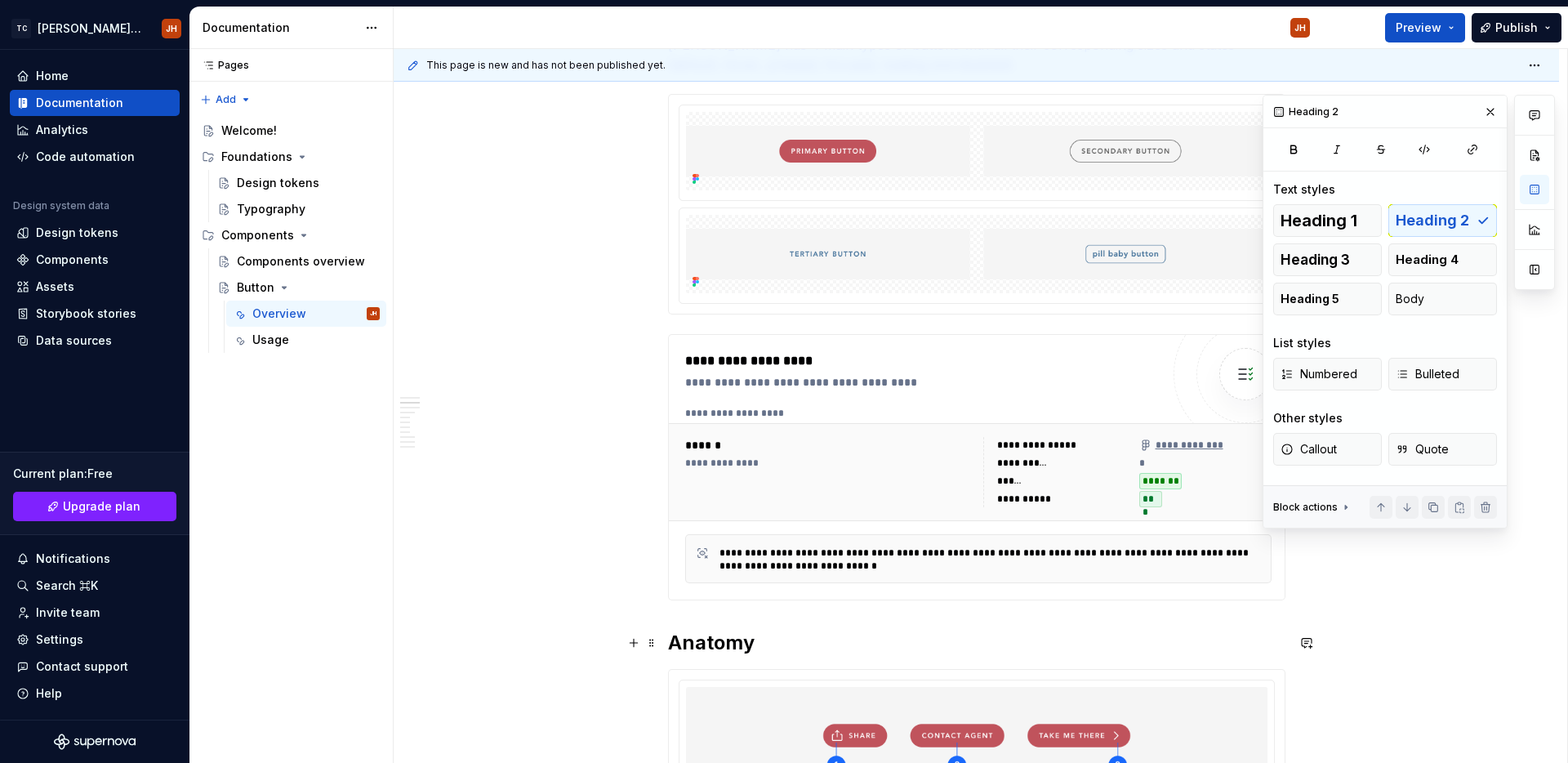 click on "Anatomy" at bounding box center (977, 643) 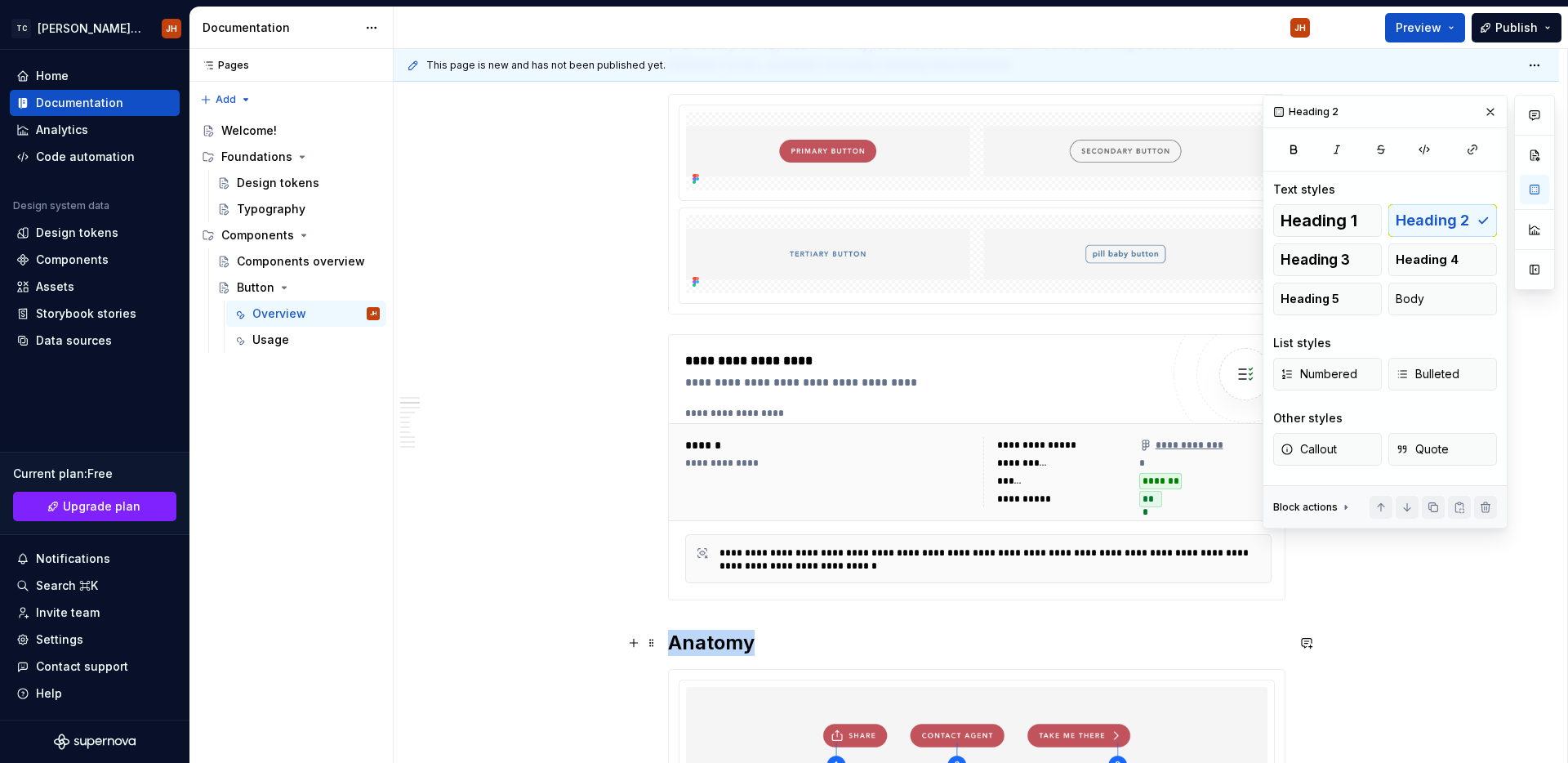 click on "Anatomy" at bounding box center (977, 643) 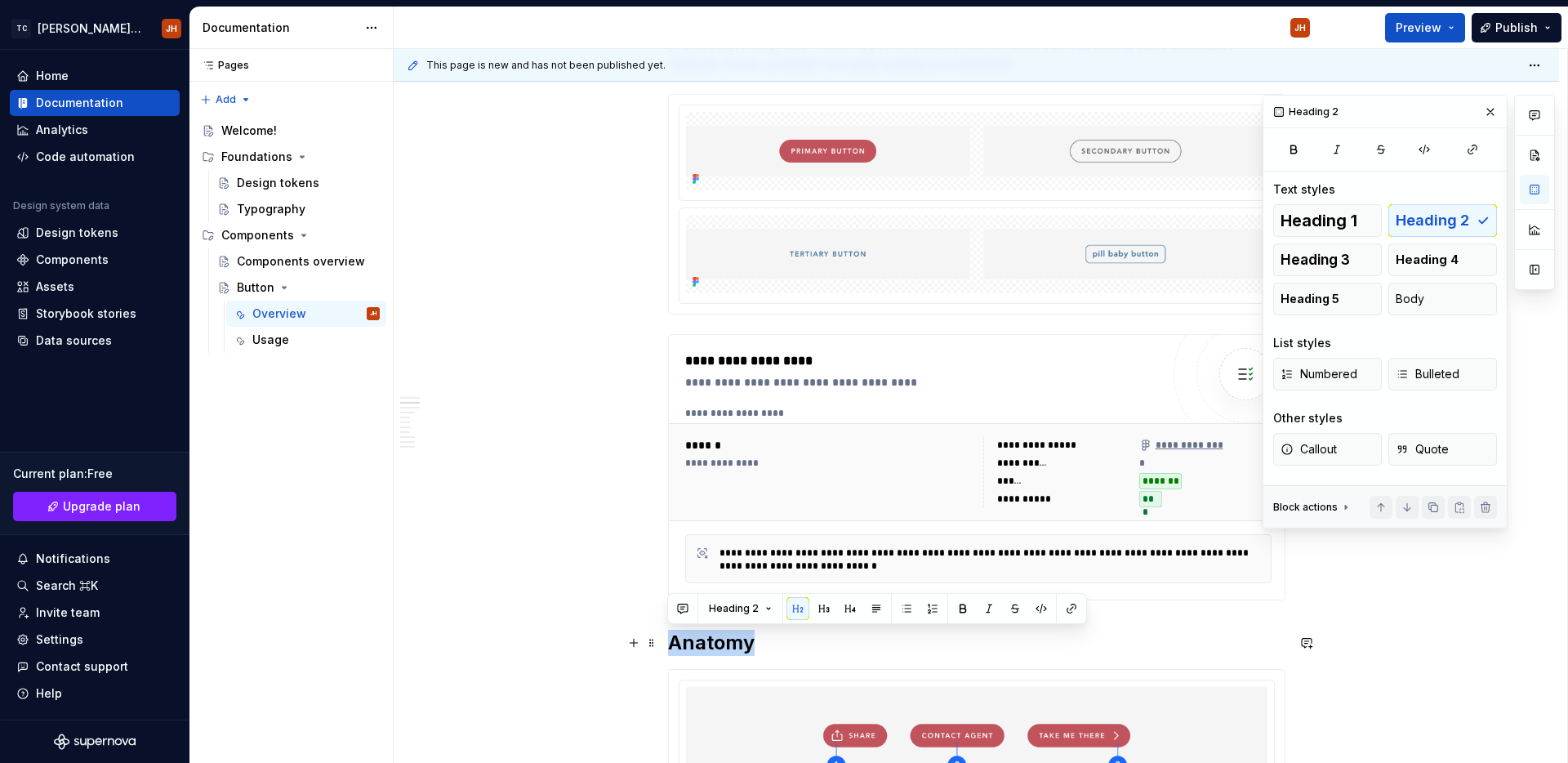 click on "Anatomy" at bounding box center [977, 643] 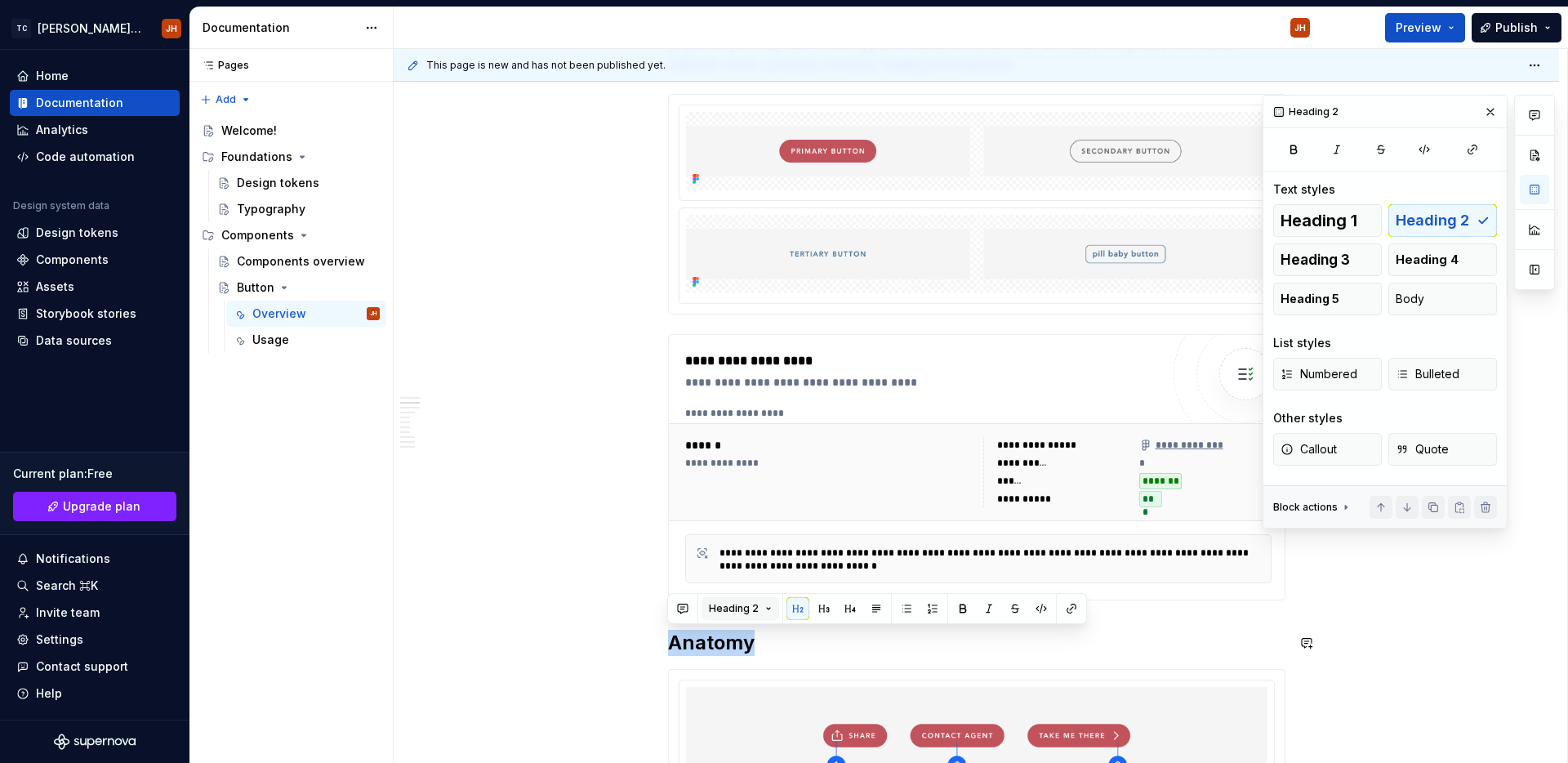 click on "Heading 2" at bounding box center [733, 609] 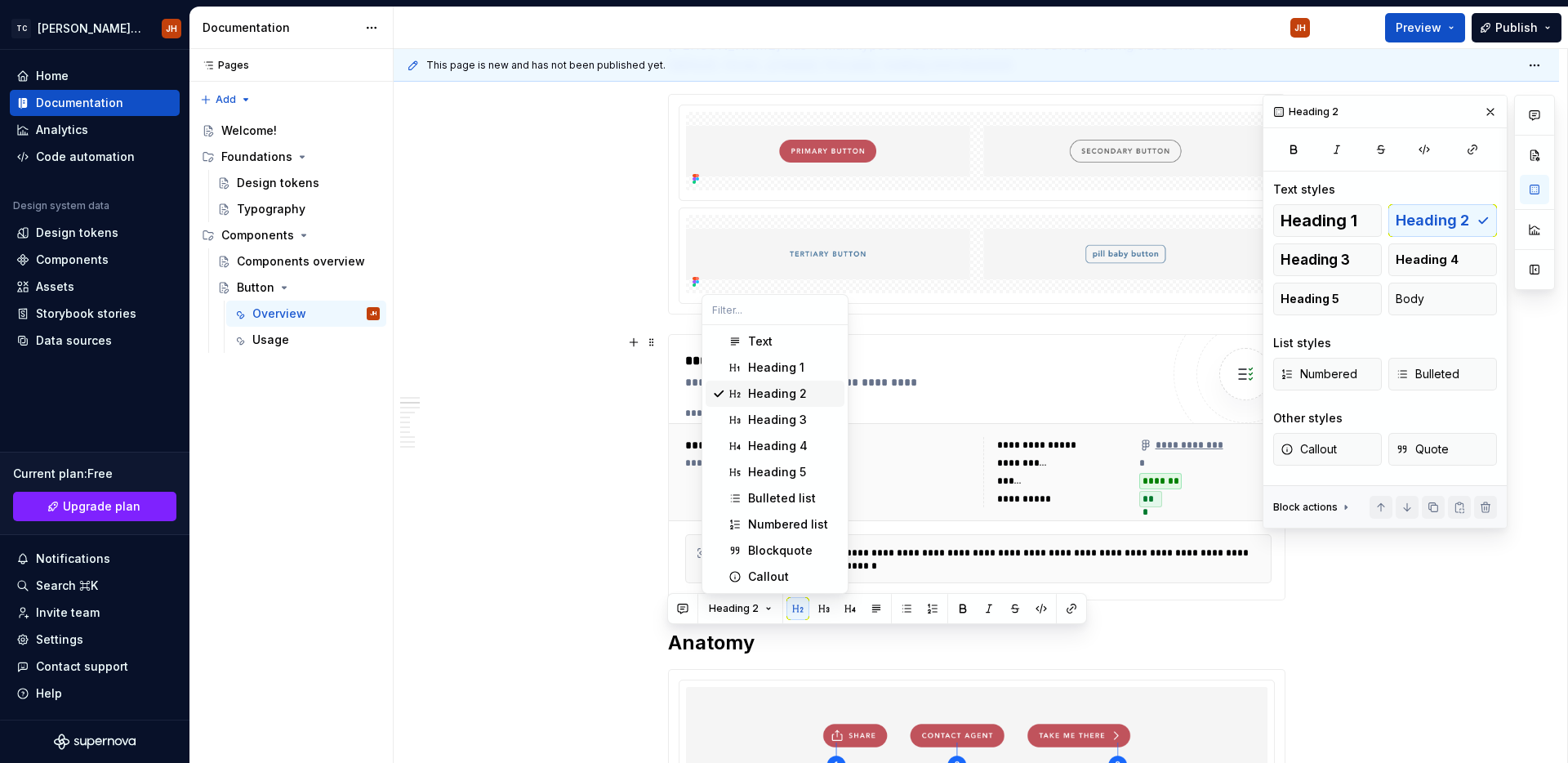 click at bounding box center [735, 394] 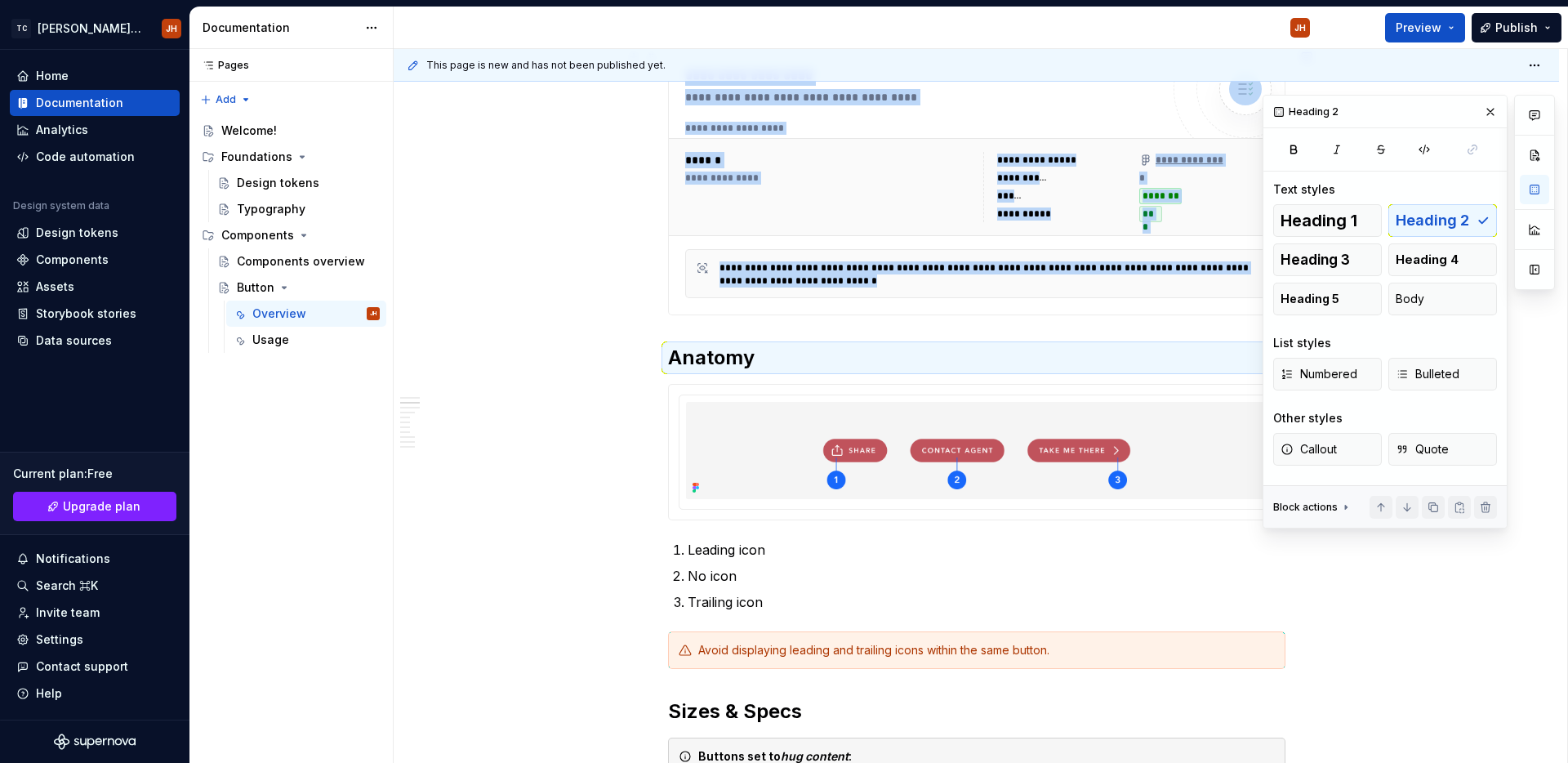 scroll, scrollTop: 821, scrollLeft: 0, axis: vertical 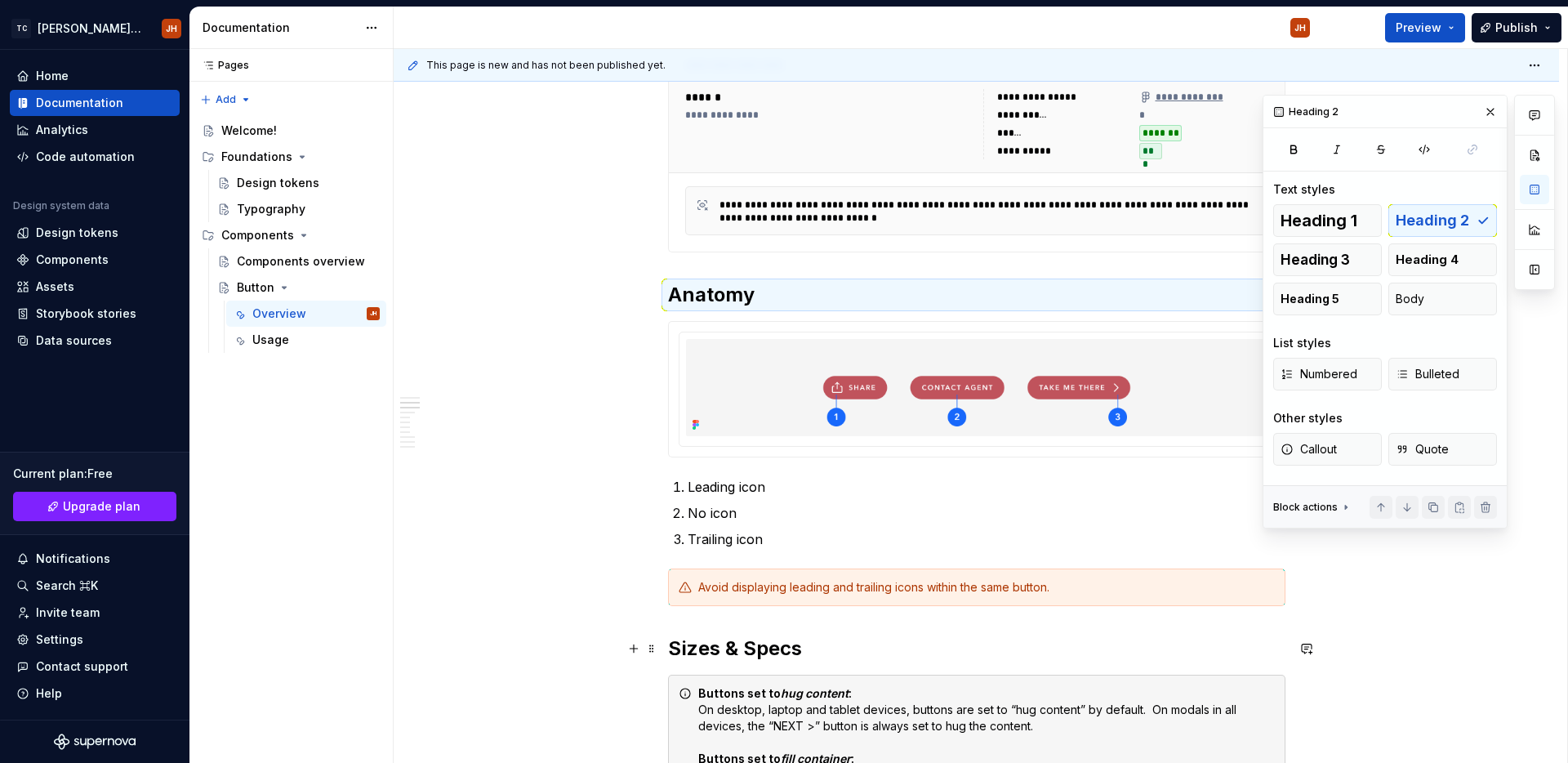 click on "Sizes & Specs" at bounding box center [977, 649] 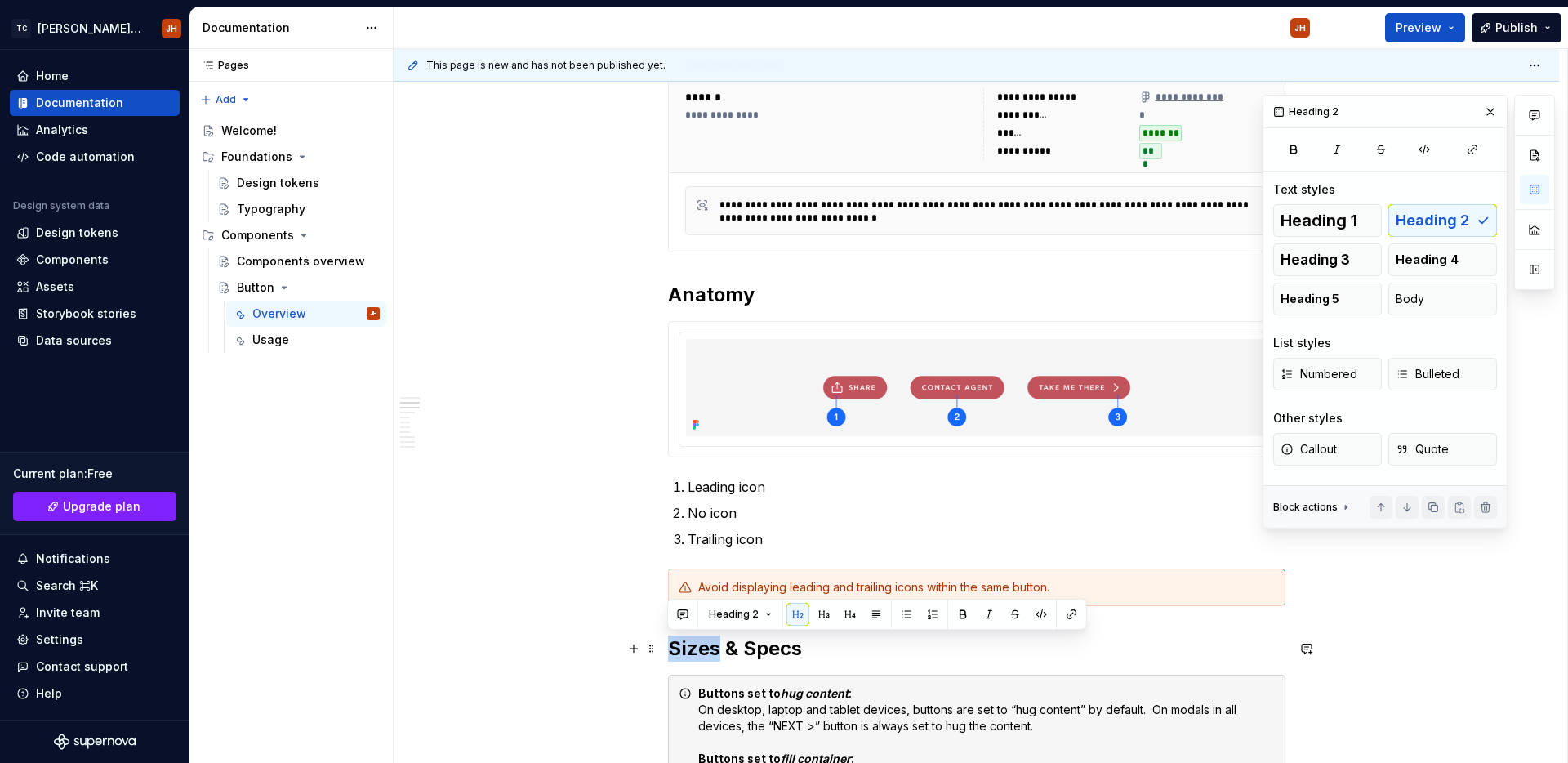 click on "Sizes & Specs" at bounding box center (977, 649) 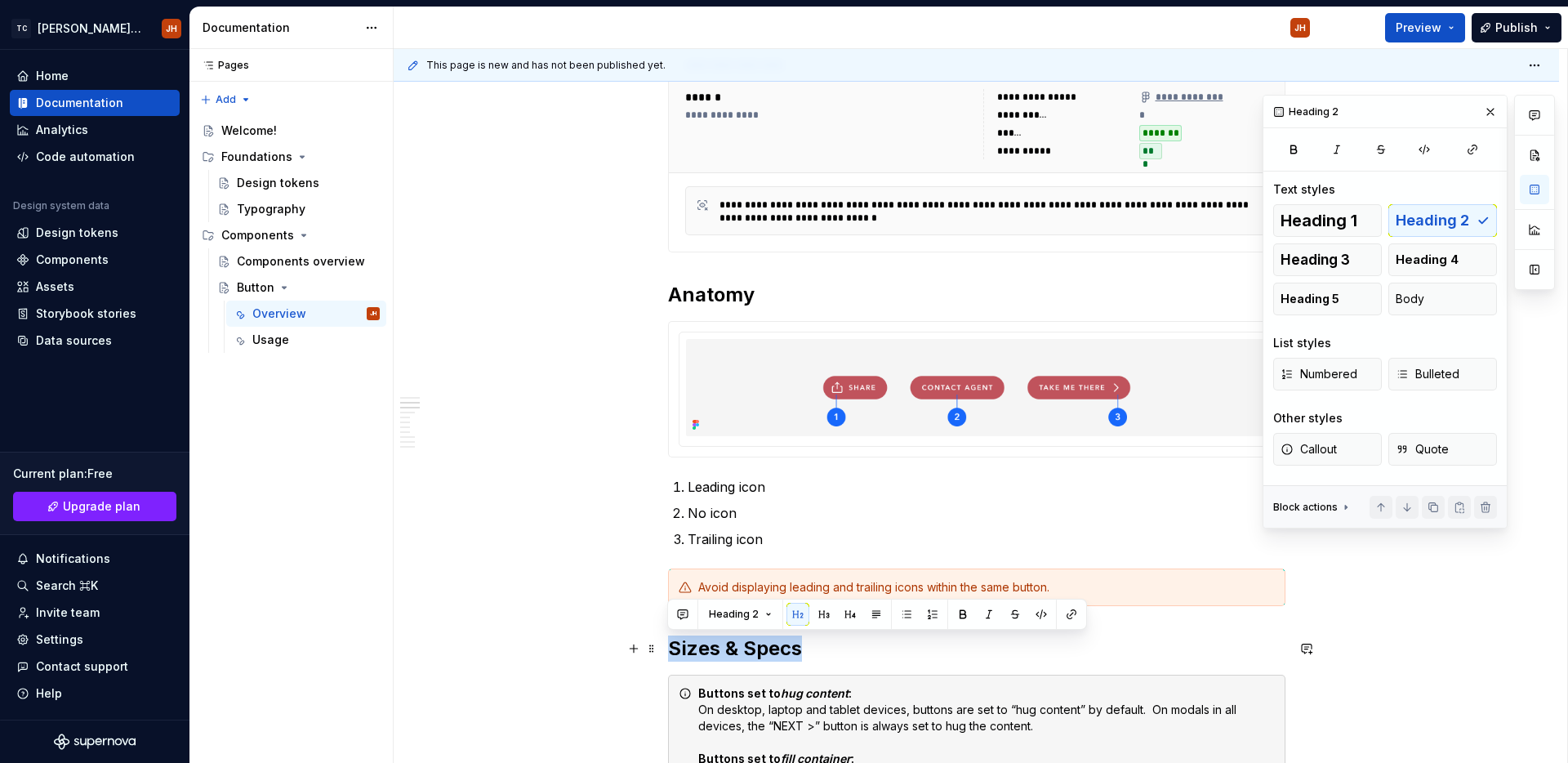 click on "Sizes & Specs" at bounding box center (977, 649) 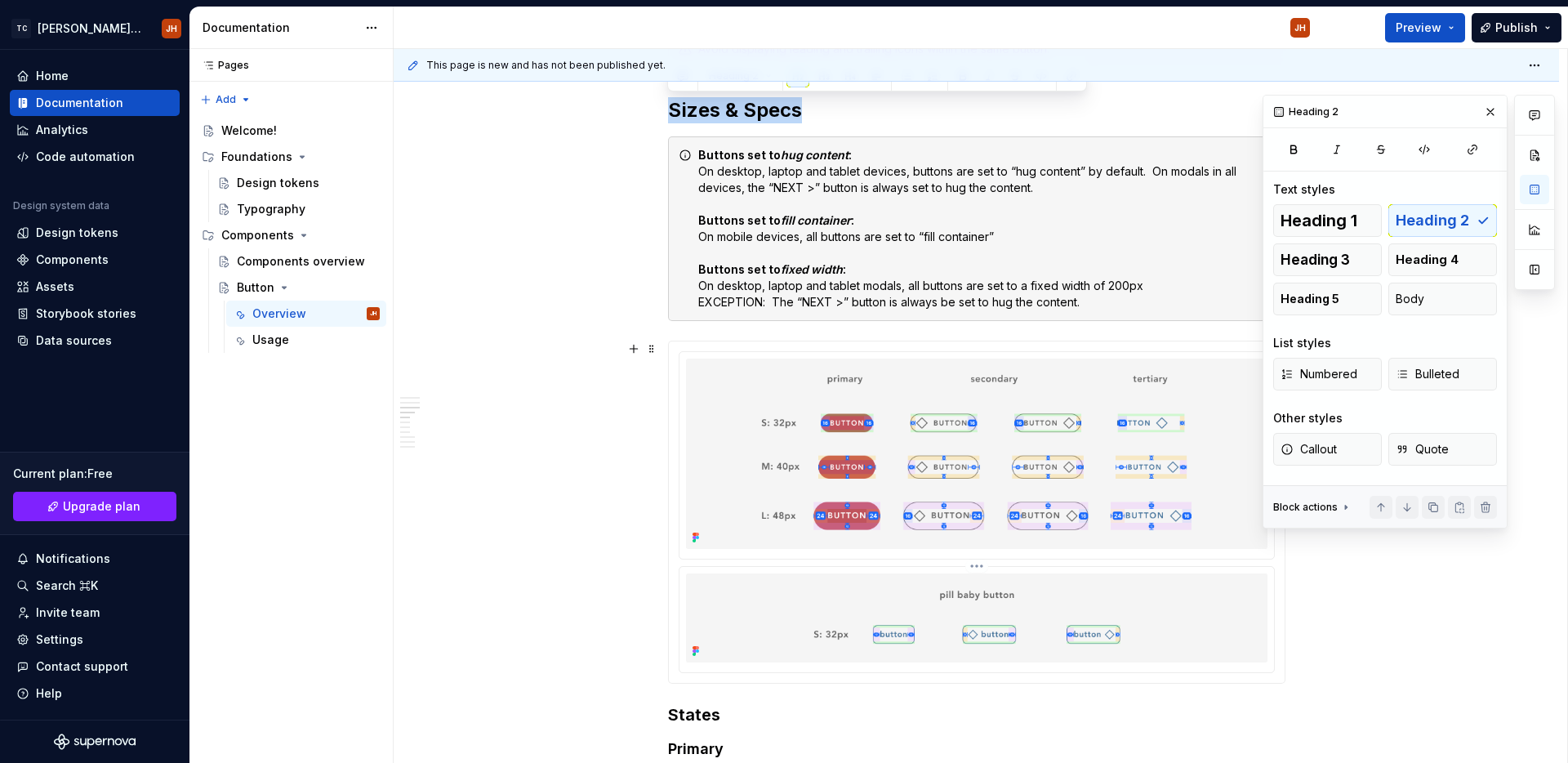 scroll, scrollTop: 1517, scrollLeft: 0, axis: vertical 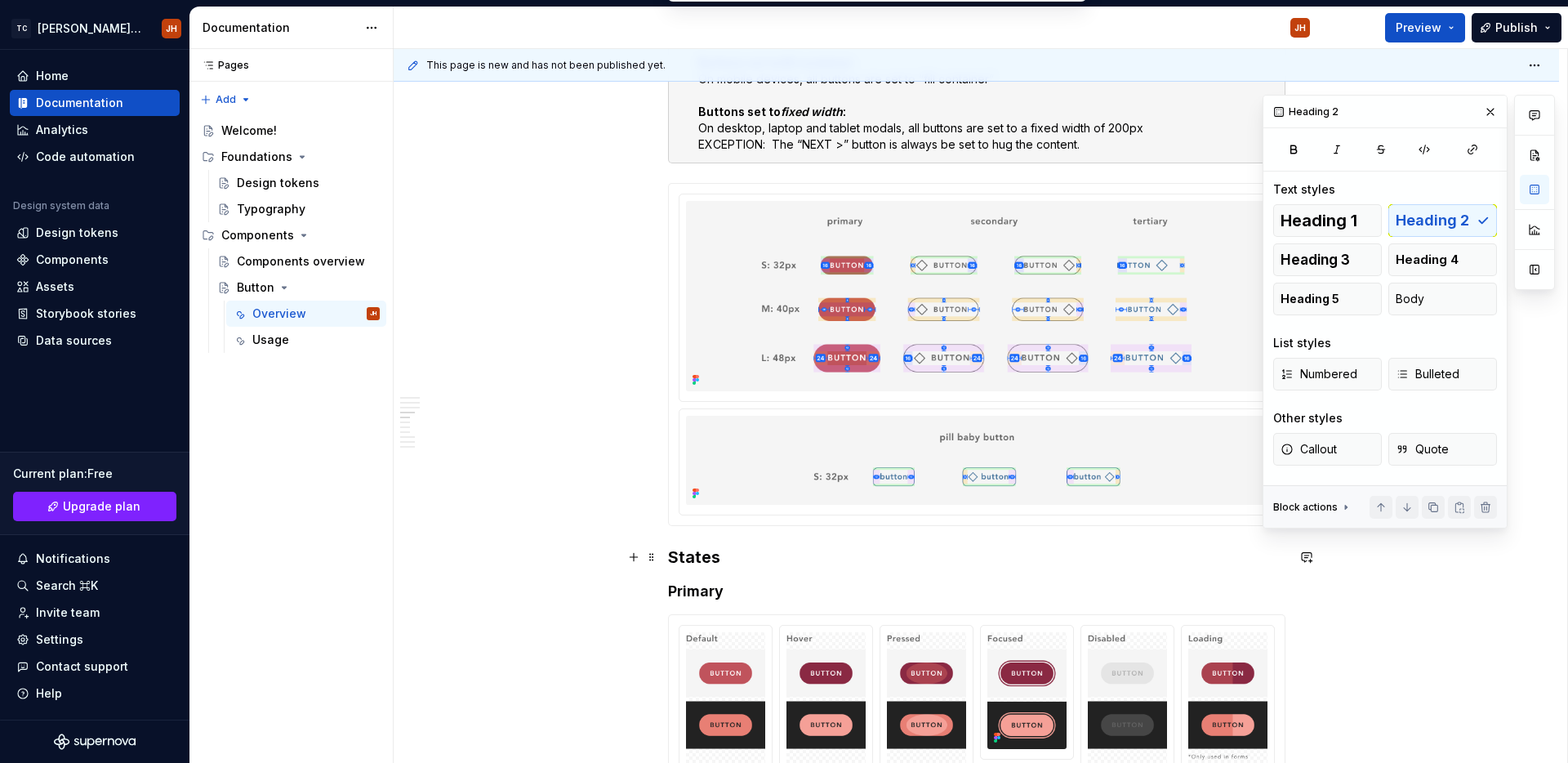 click on "States" at bounding box center (977, 557) 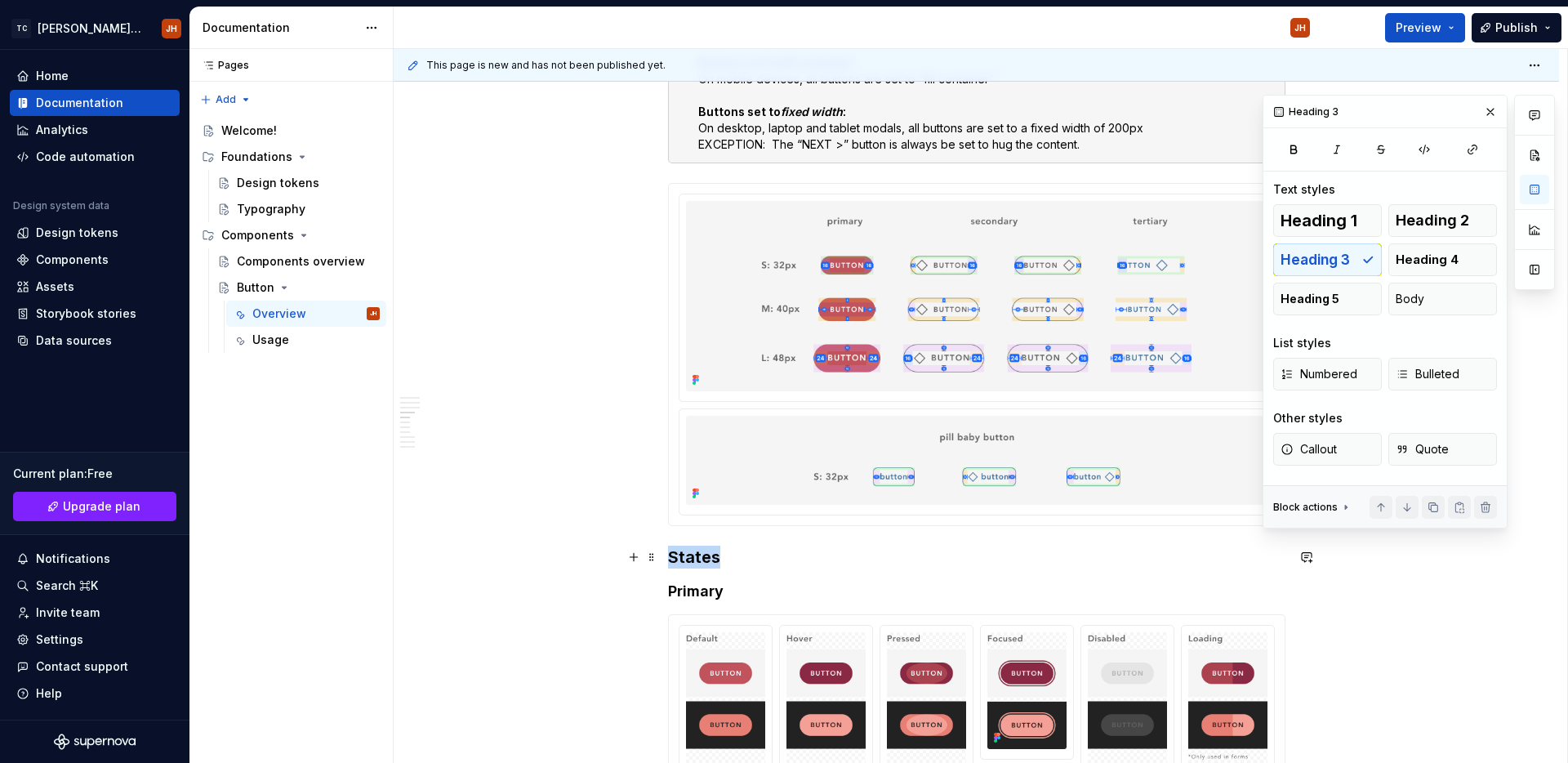 click on "States" at bounding box center [977, 557] 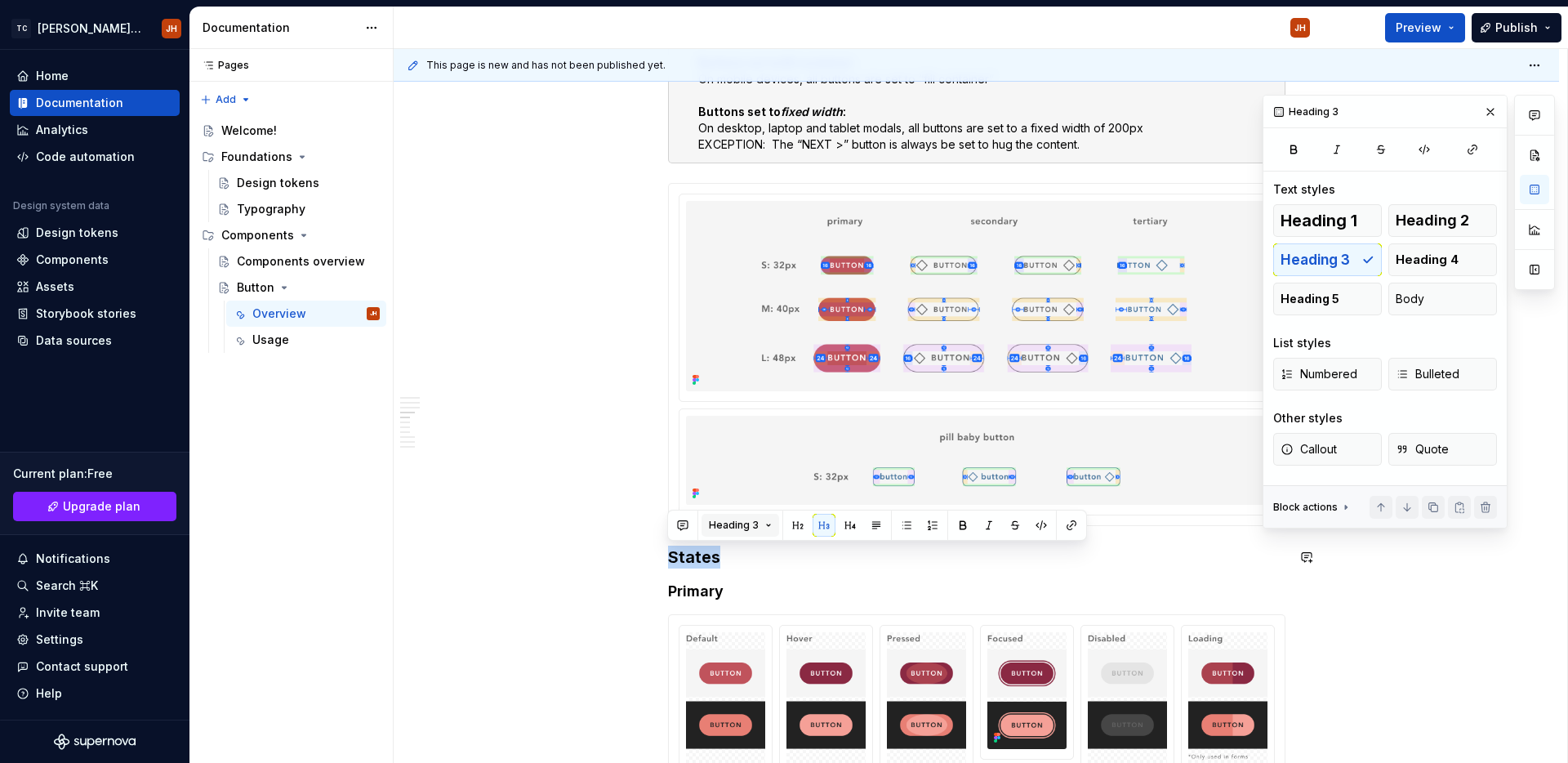 click on "Heading 3" at bounding box center (733, 525) 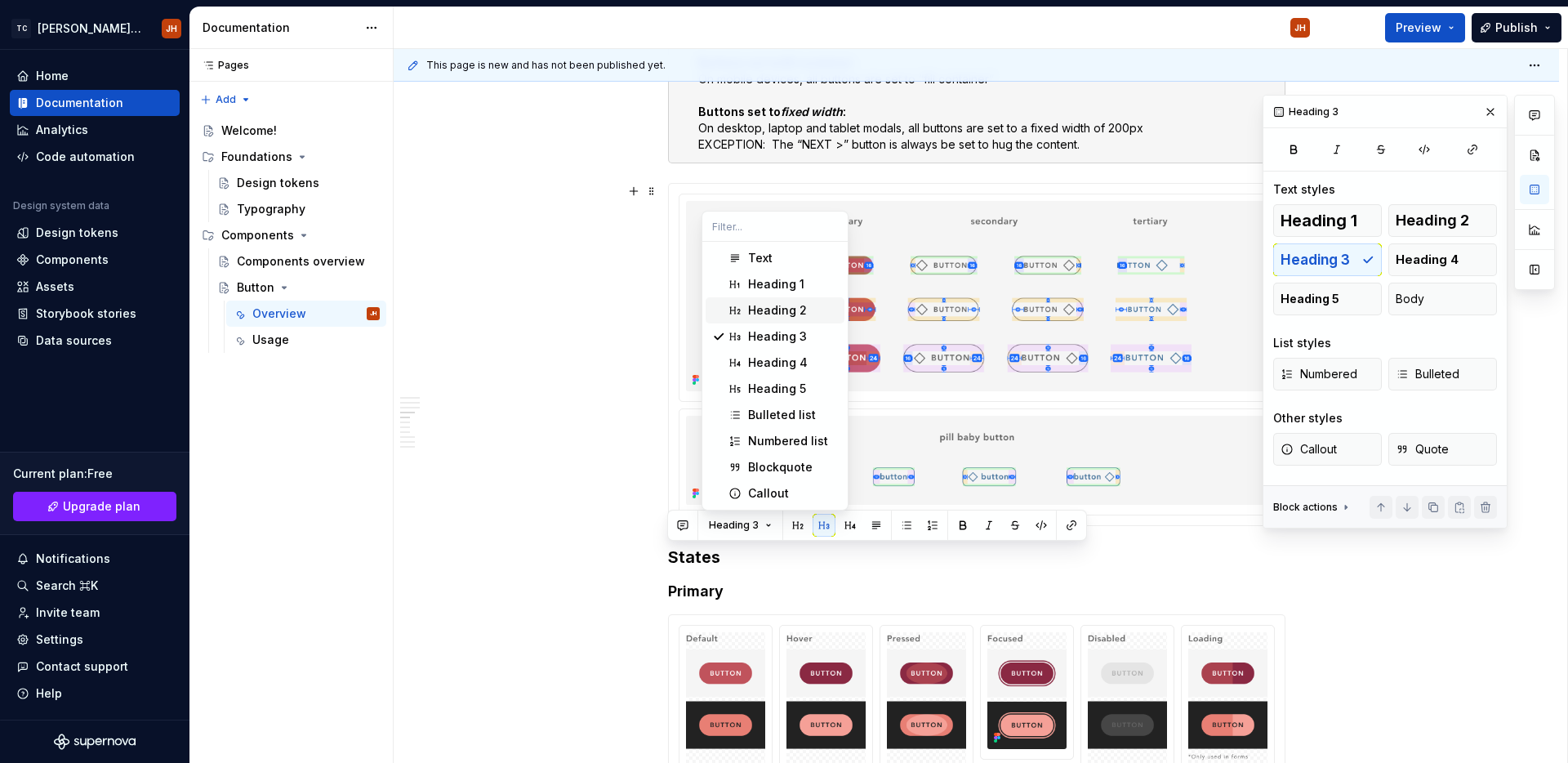 click on "Heading 2" at bounding box center (775, 310) 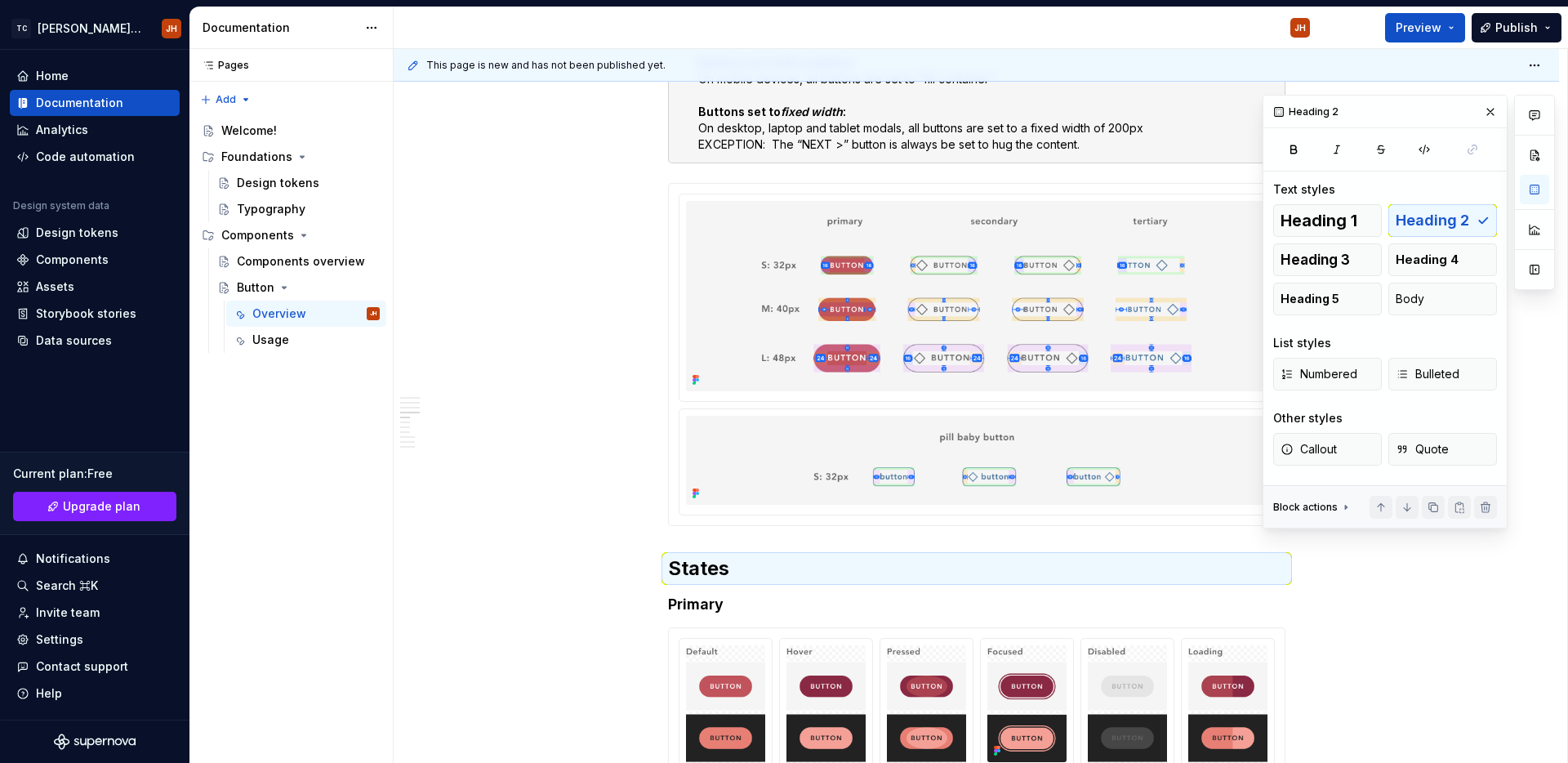 click on "**********" at bounding box center (977, 777) 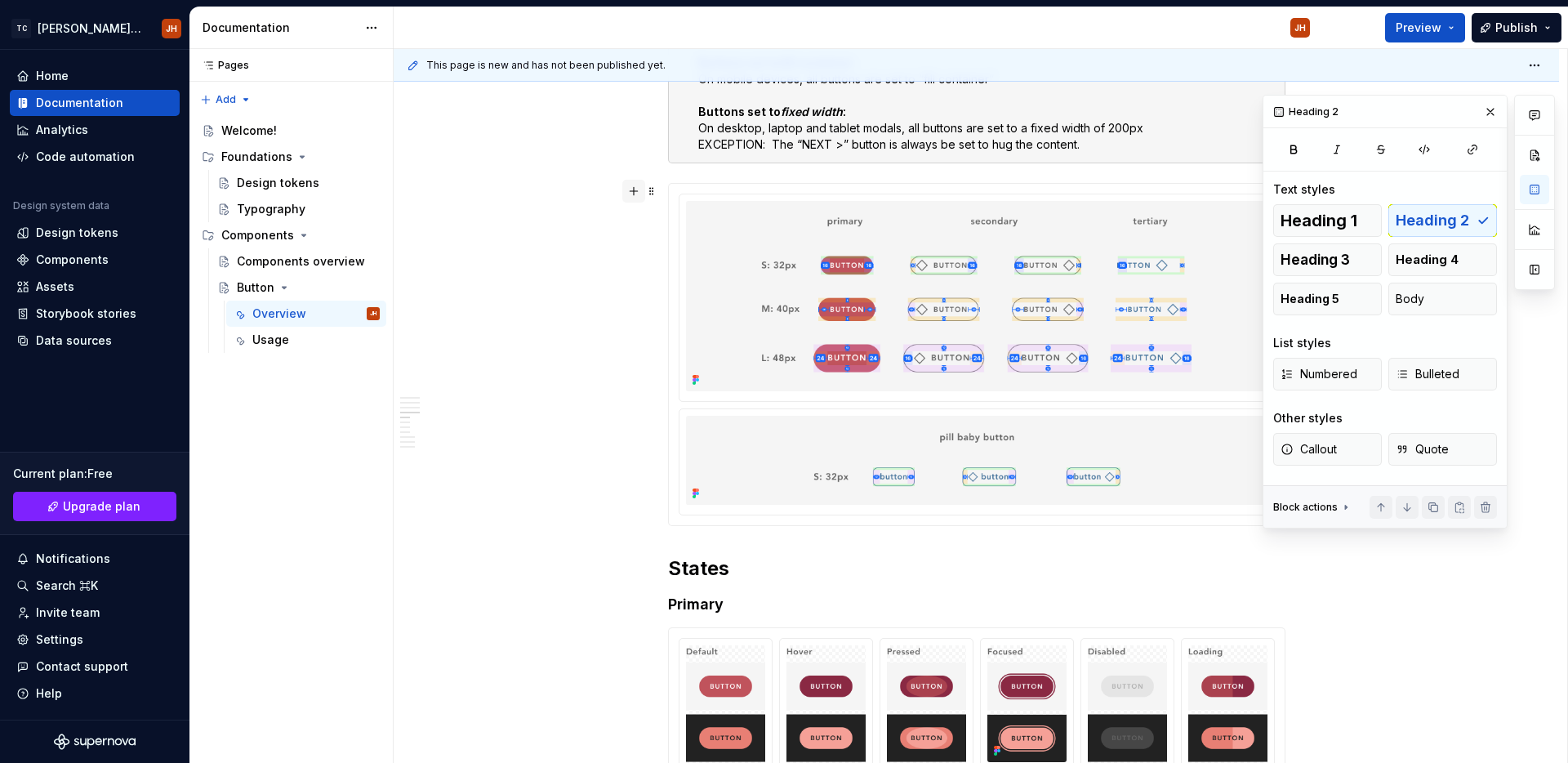 click at bounding box center [634, 191] 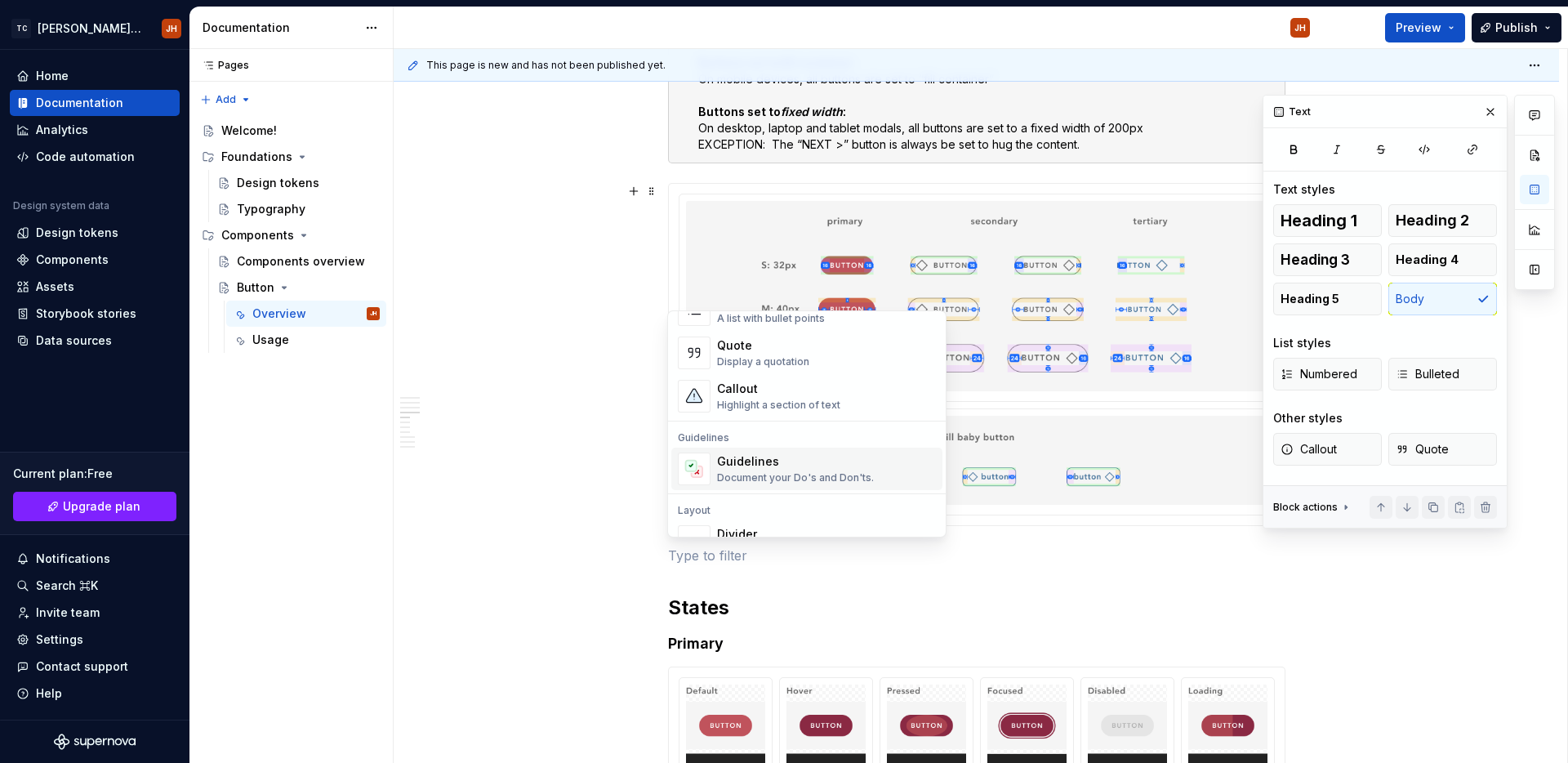 scroll, scrollTop: 475, scrollLeft: 0, axis: vertical 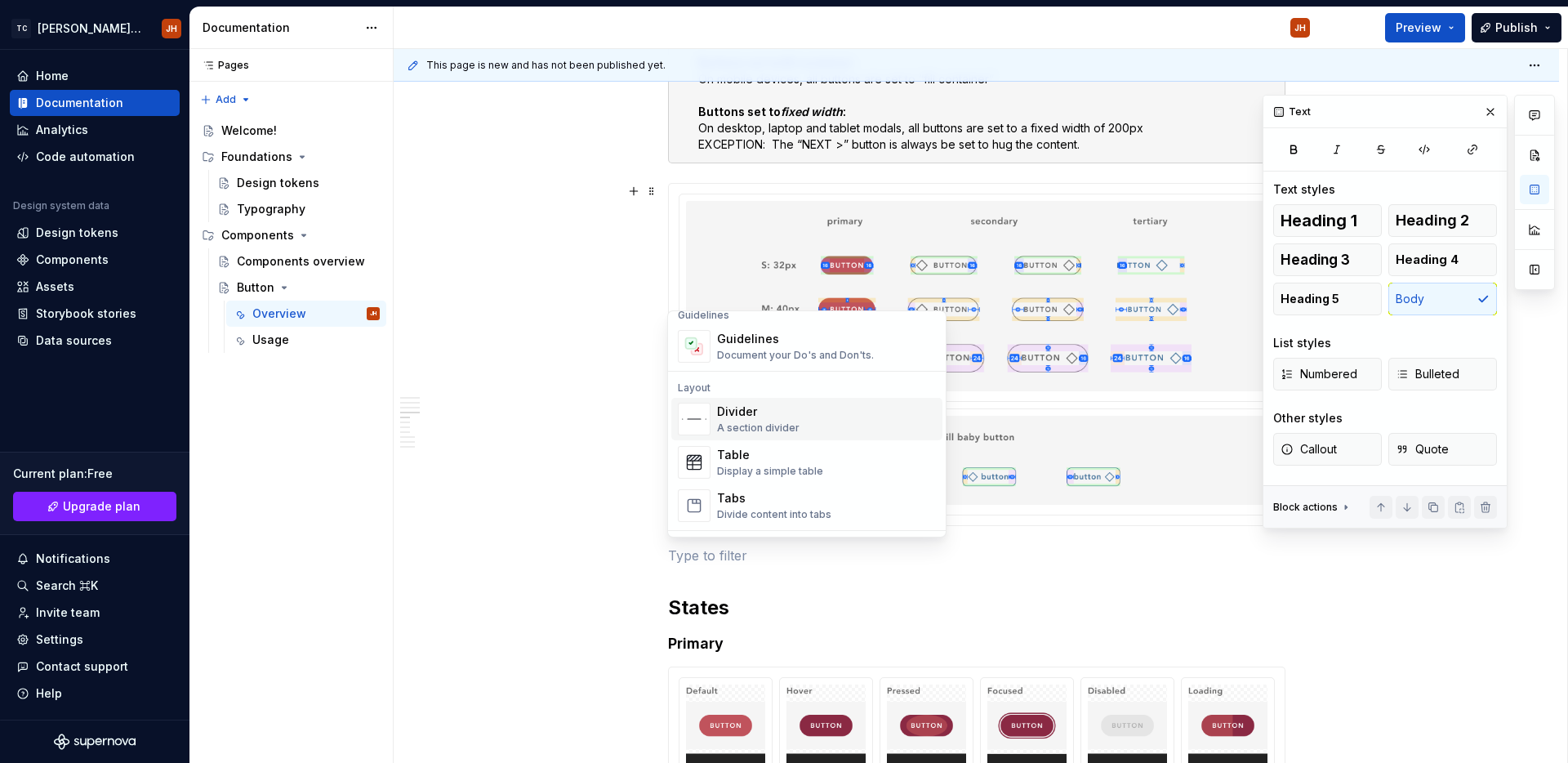 click on "A section divider" at bounding box center (758, 428) 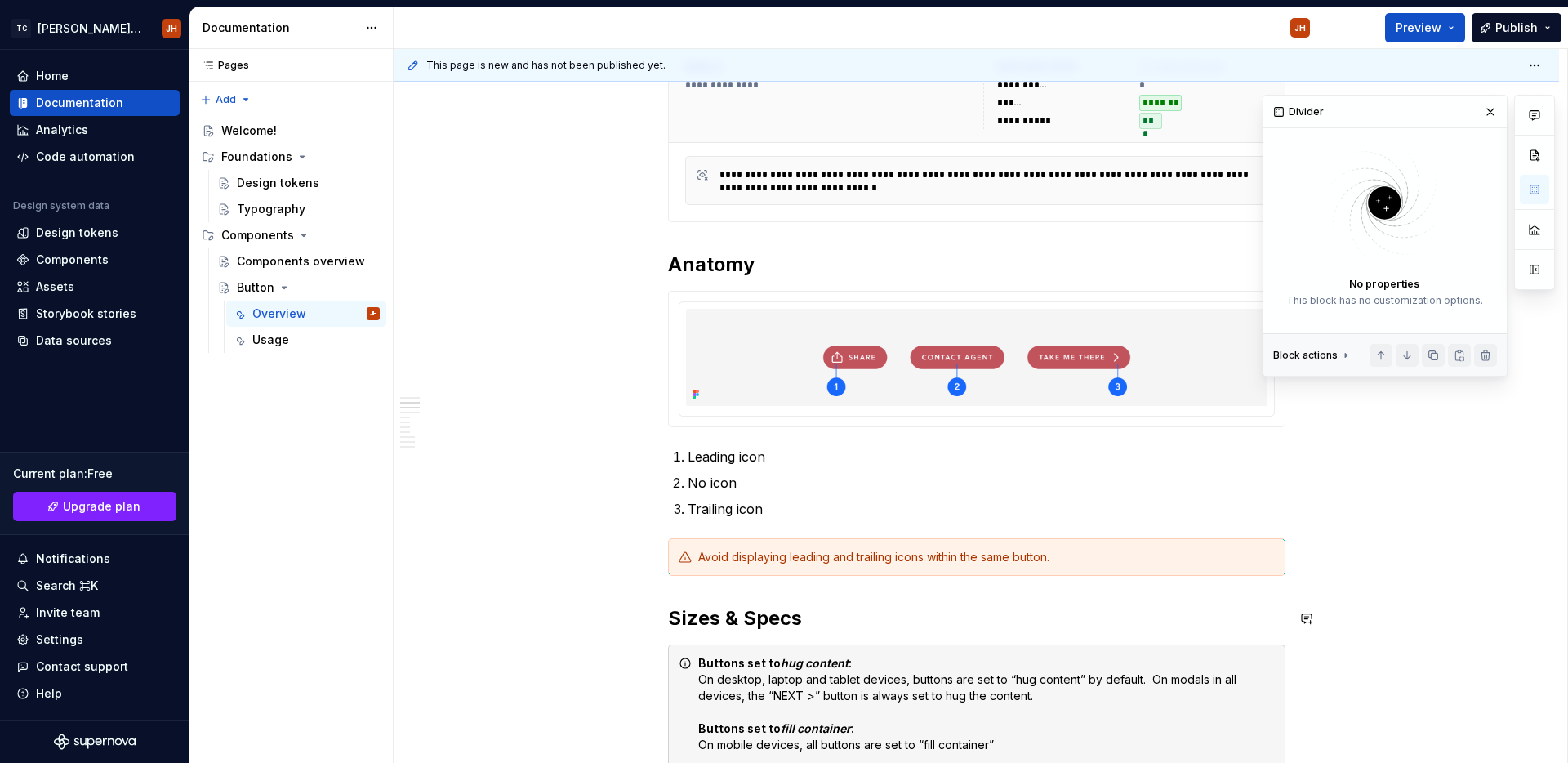scroll, scrollTop: 770, scrollLeft: 0, axis: vertical 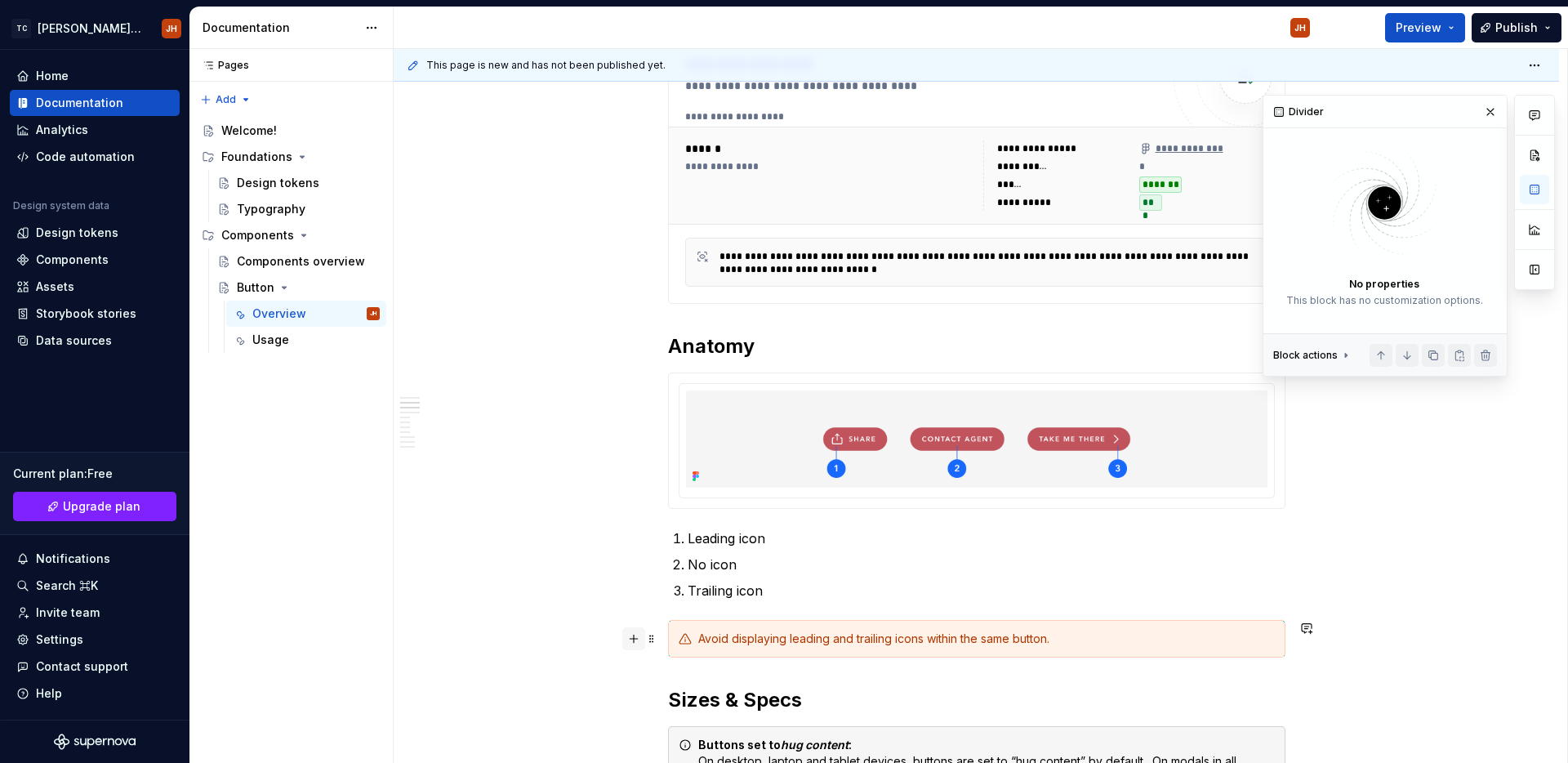 click at bounding box center [634, 639] 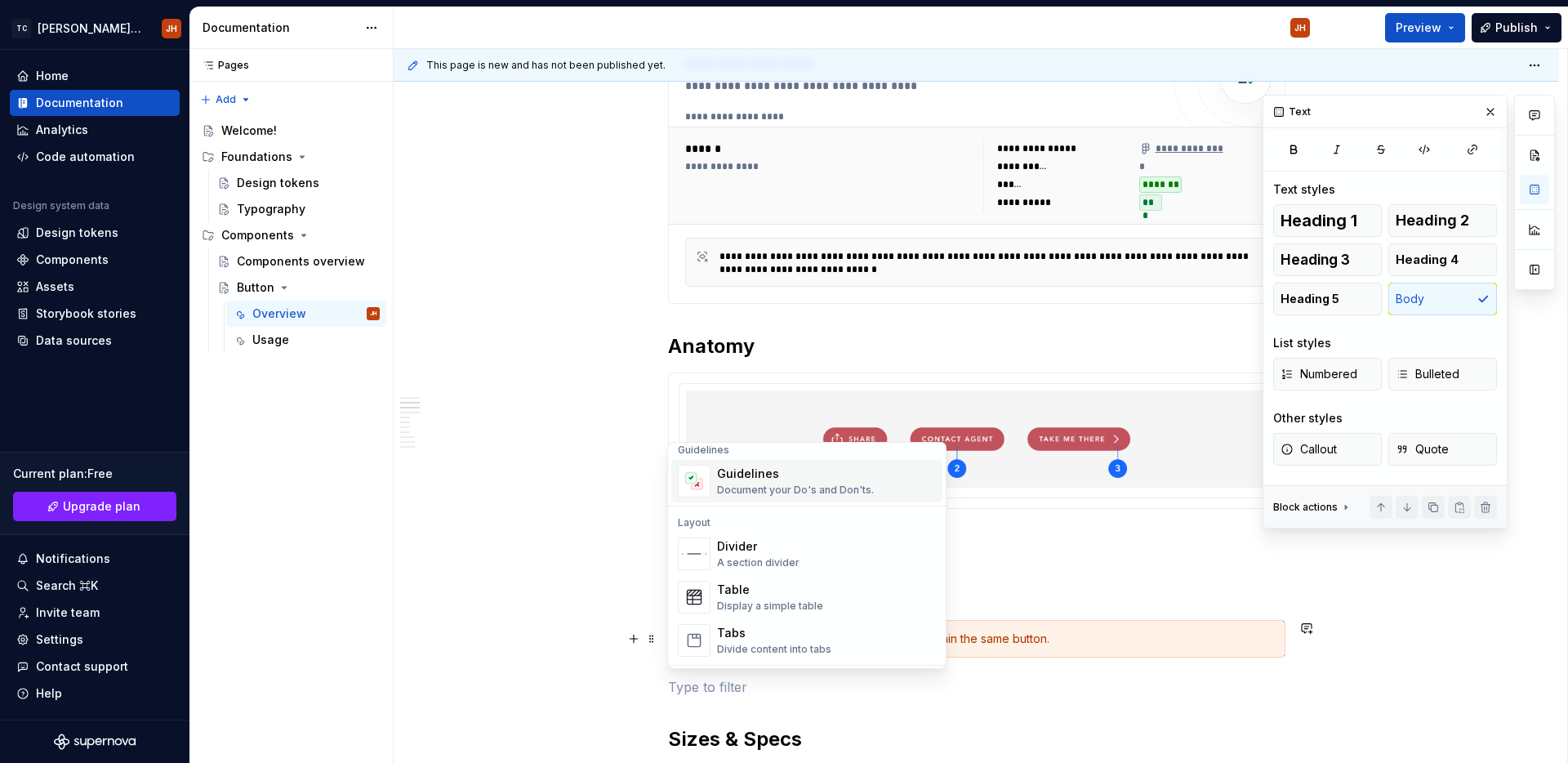 scroll, scrollTop: 480, scrollLeft: 0, axis: vertical 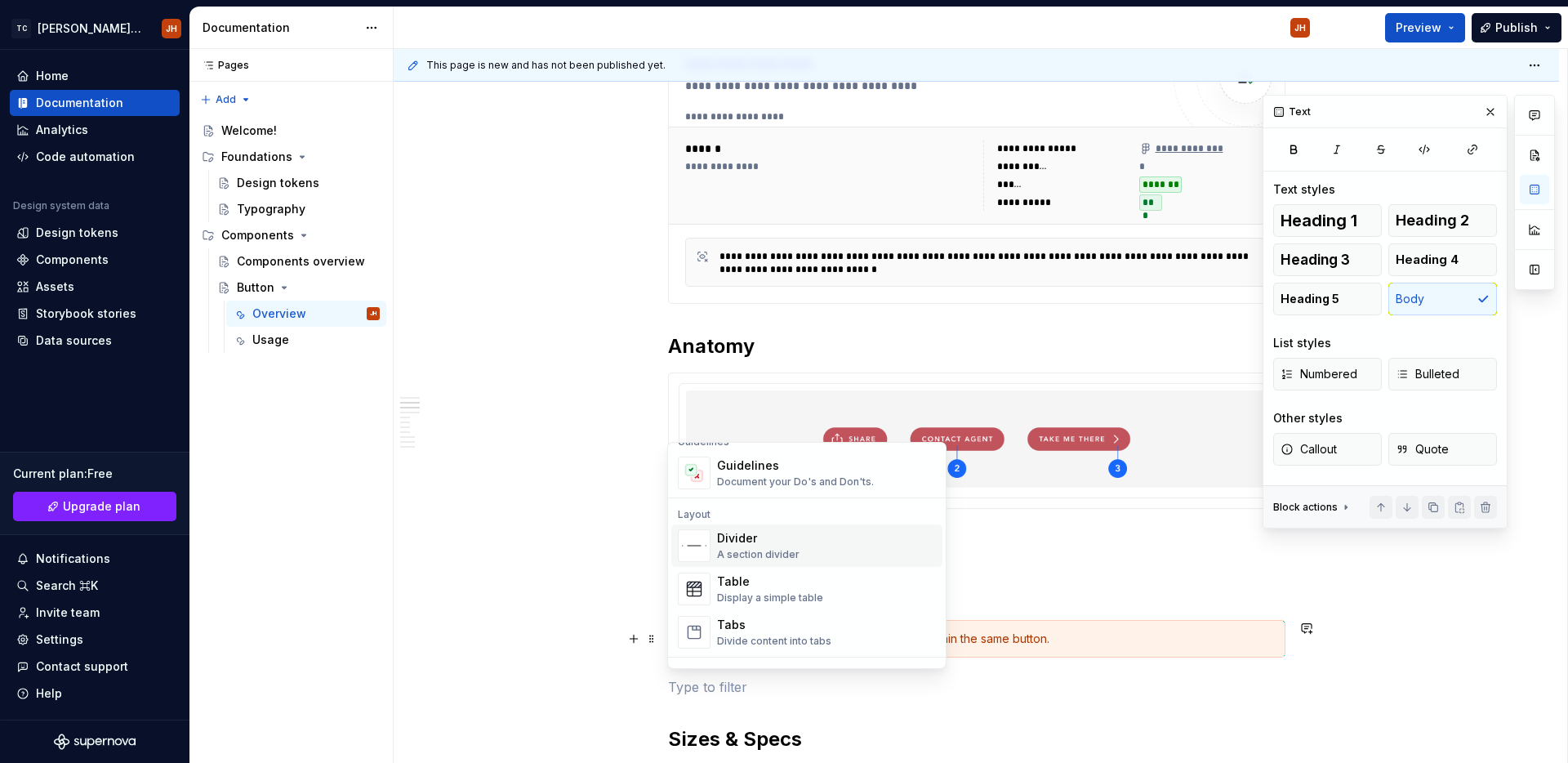 click on "A section divider" at bounding box center [758, 555] 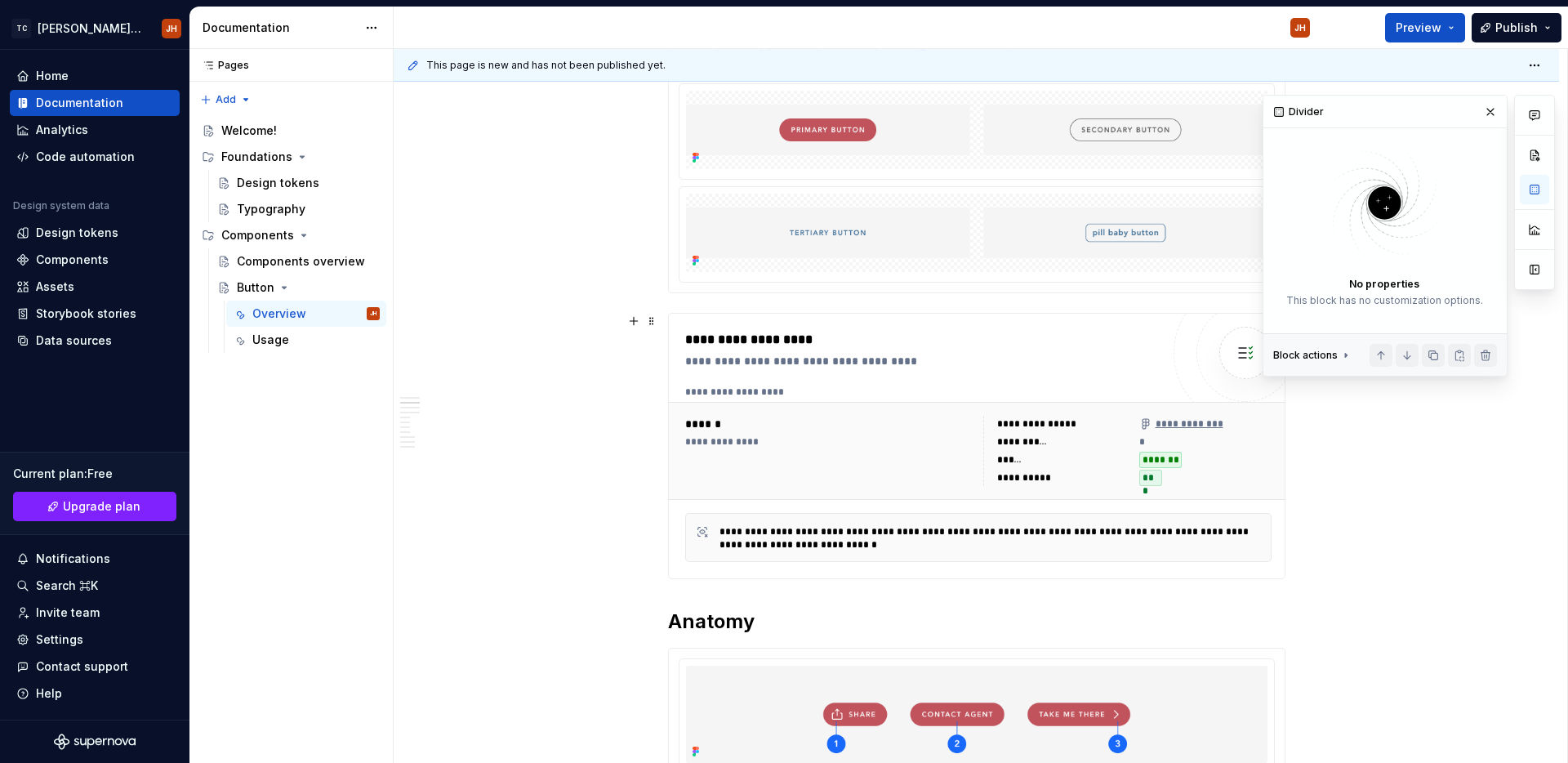 scroll, scrollTop: 466, scrollLeft: 0, axis: vertical 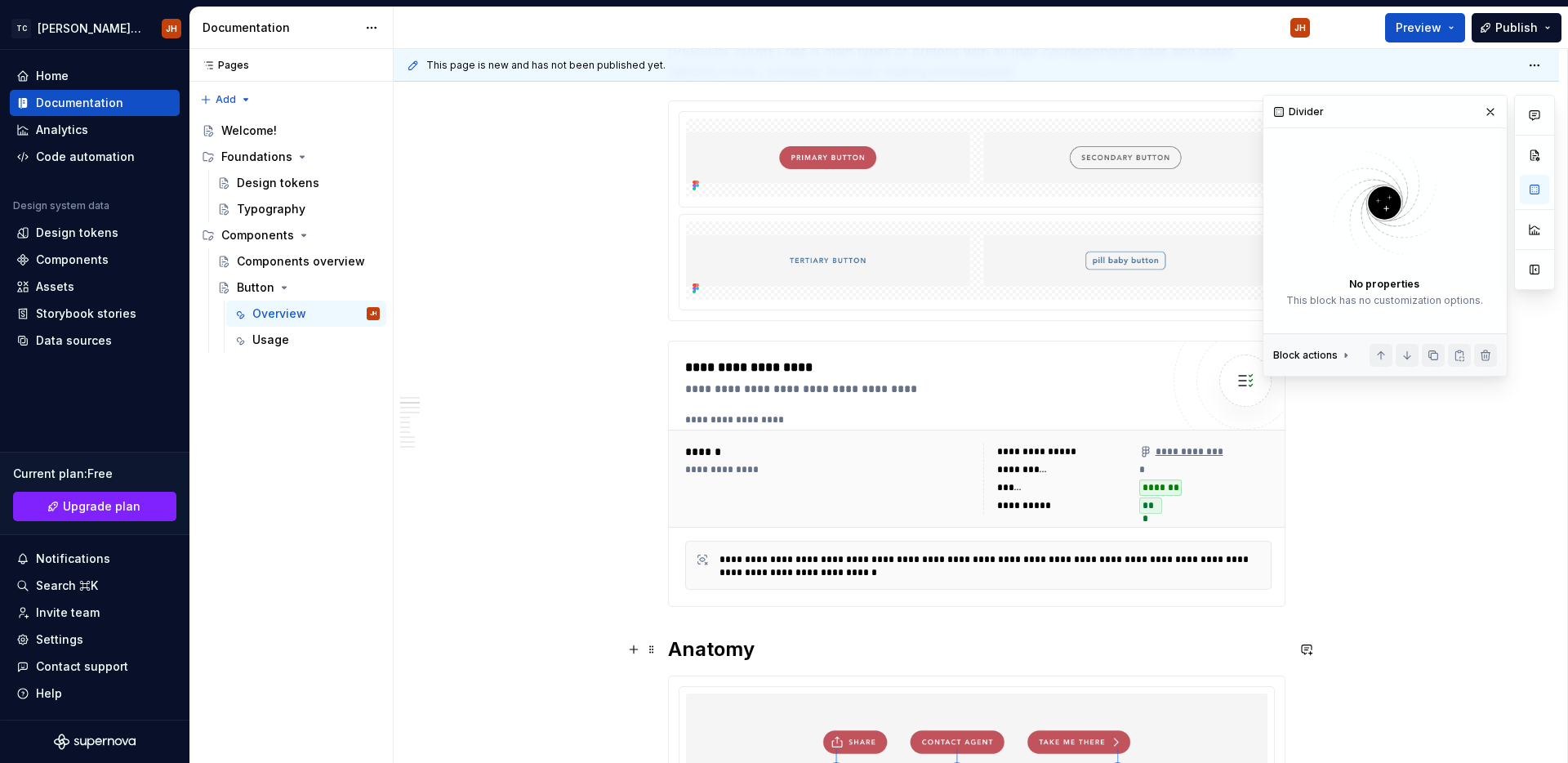 click at bounding box center [652, 649] 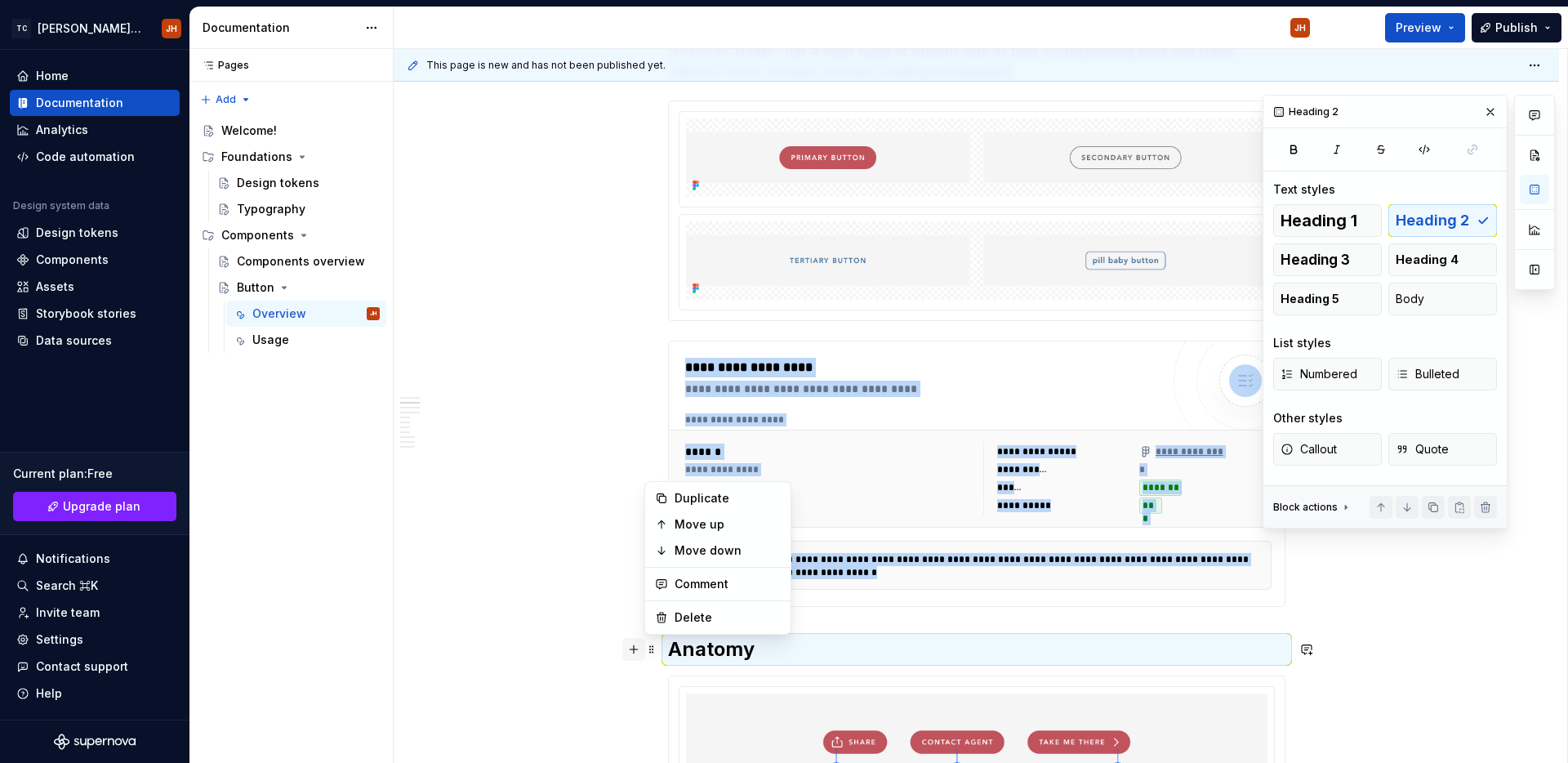 click at bounding box center [634, 649] 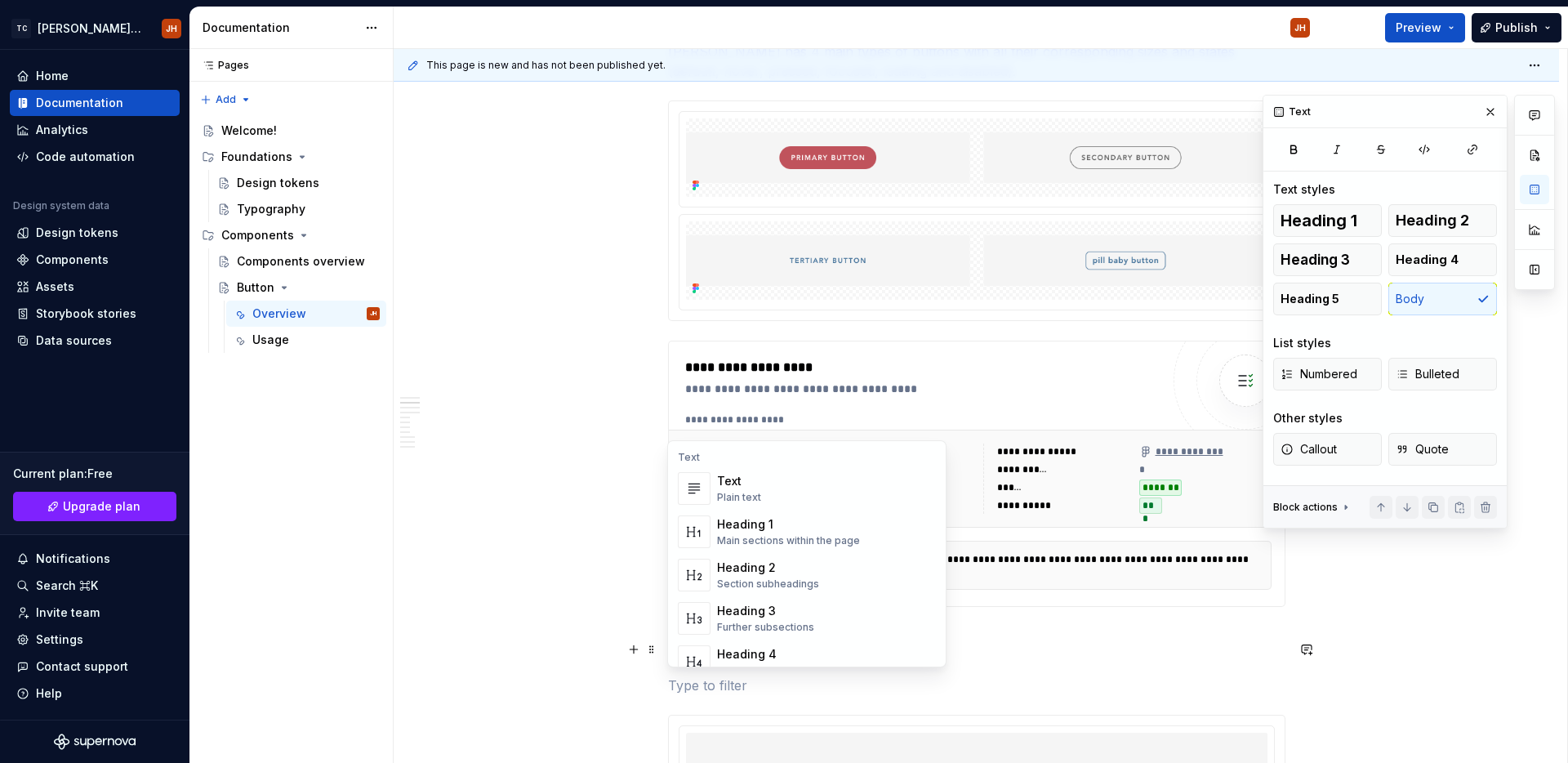 scroll, scrollTop: 533, scrollLeft: 0, axis: vertical 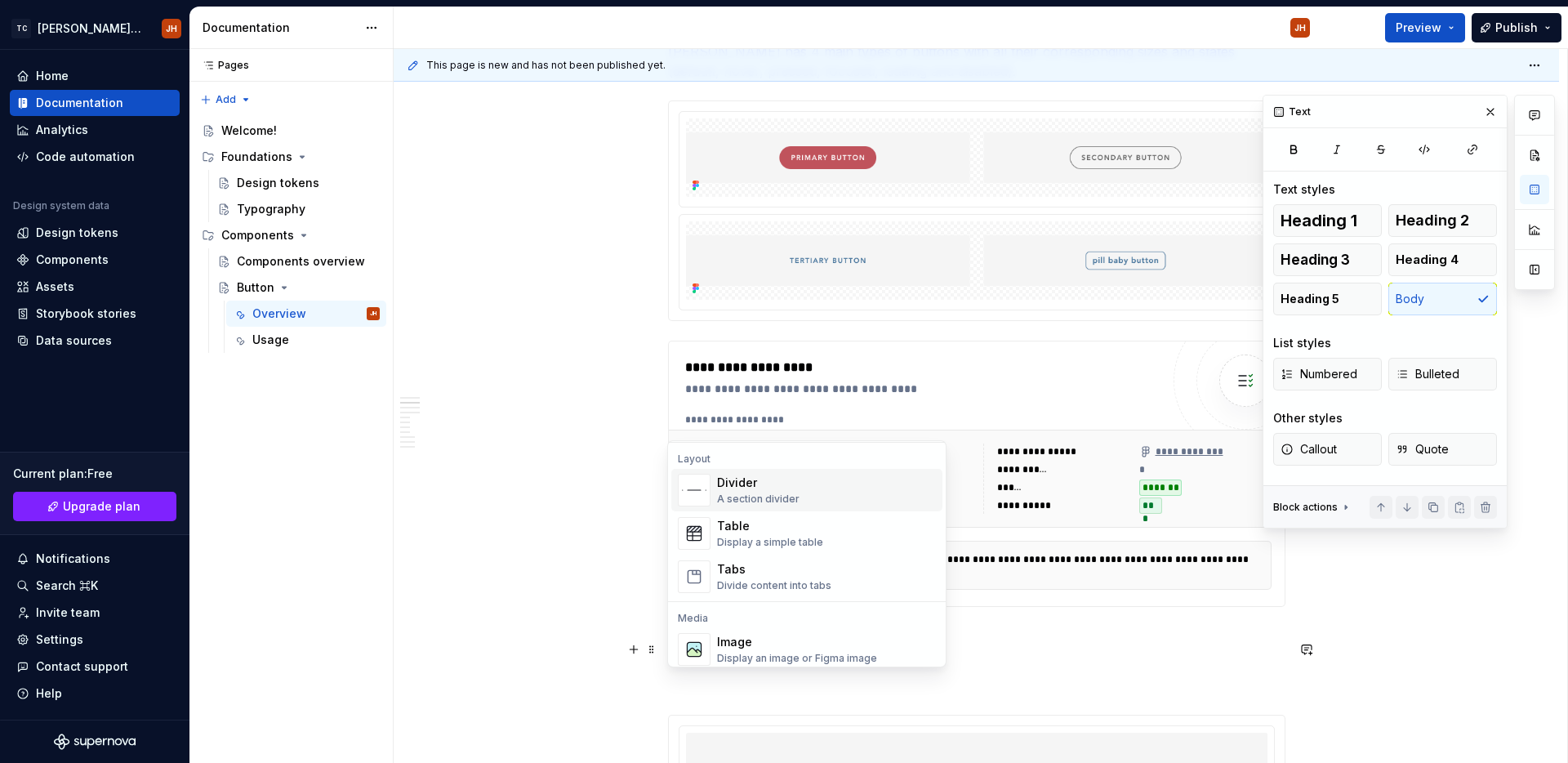 click on "A section divider" at bounding box center [758, 499] 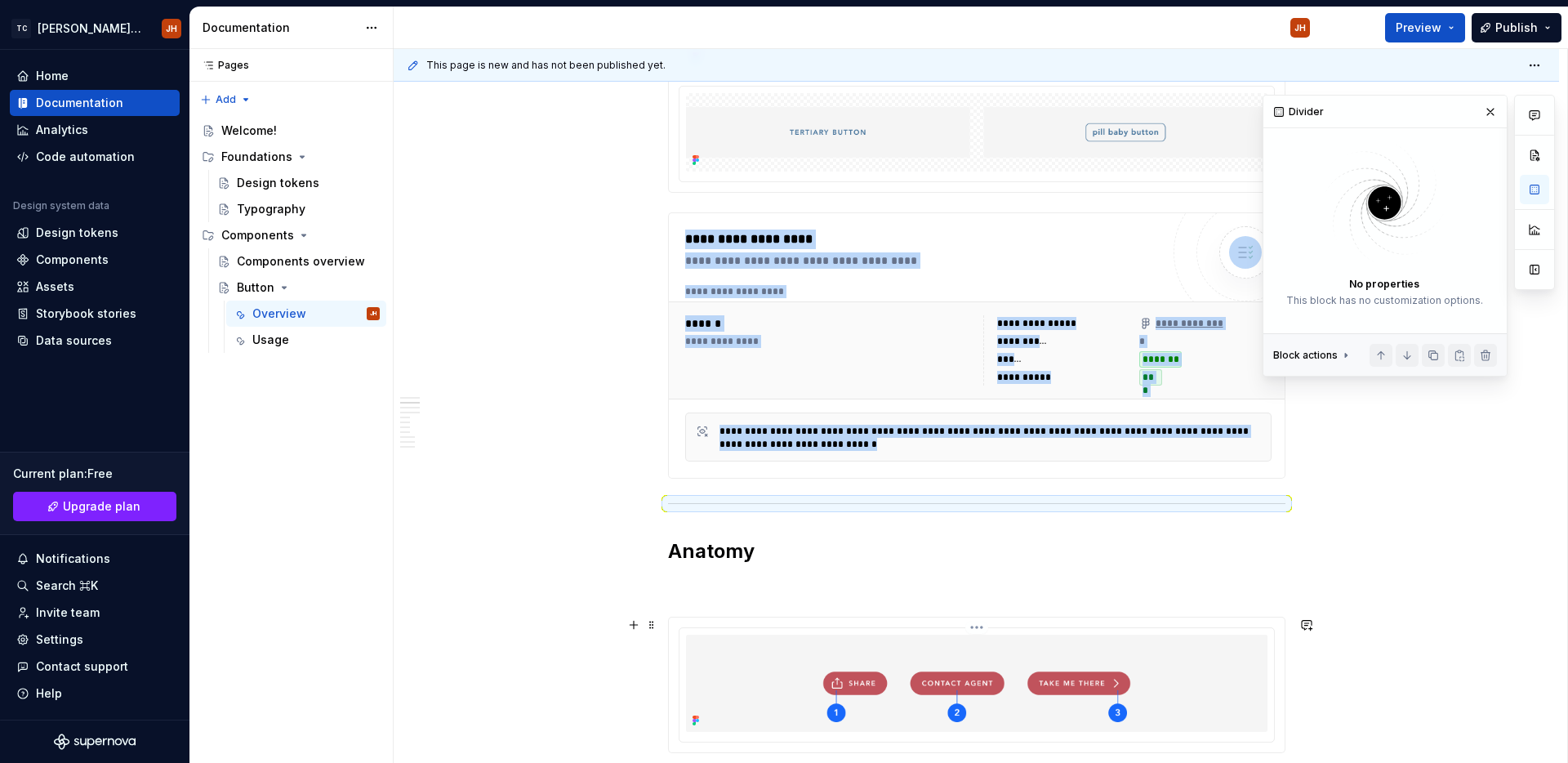 scroll, scrollTop: 596, scrollLeft: 0, axis: vertical 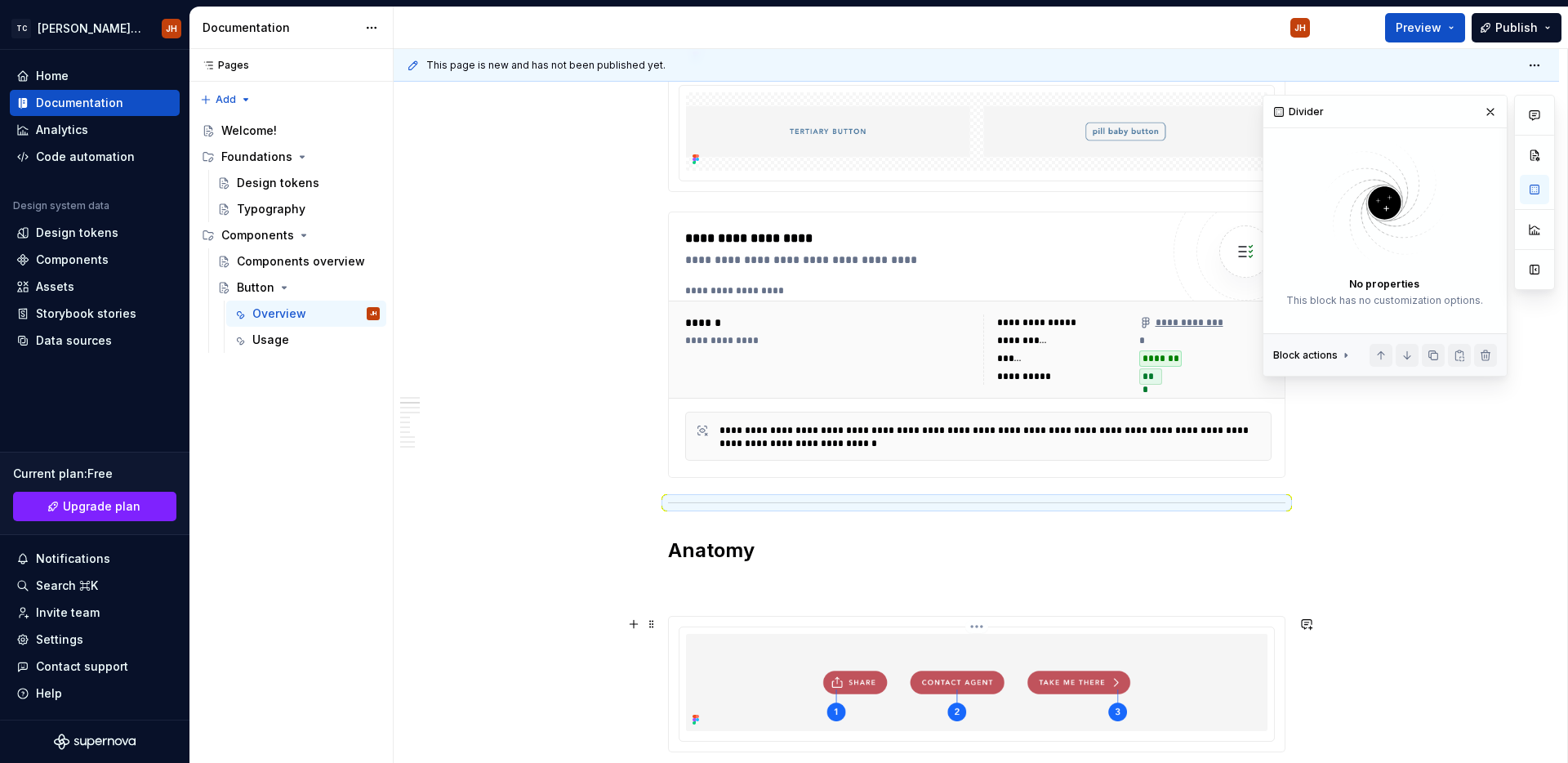click at bounding box center (977, 587) 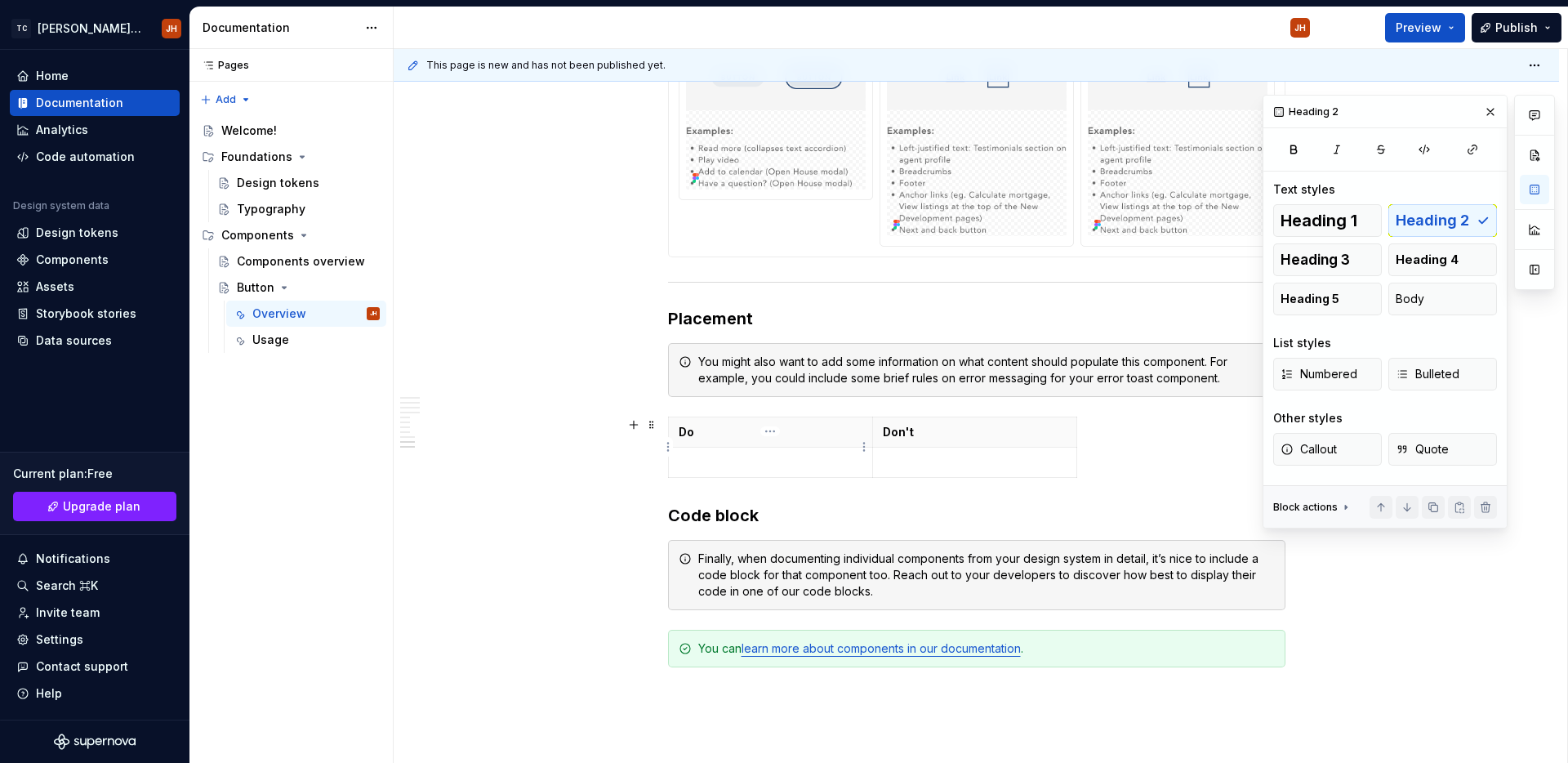 scroll, scrollTop: 3559, scrollLeft: 0, axis: vertical 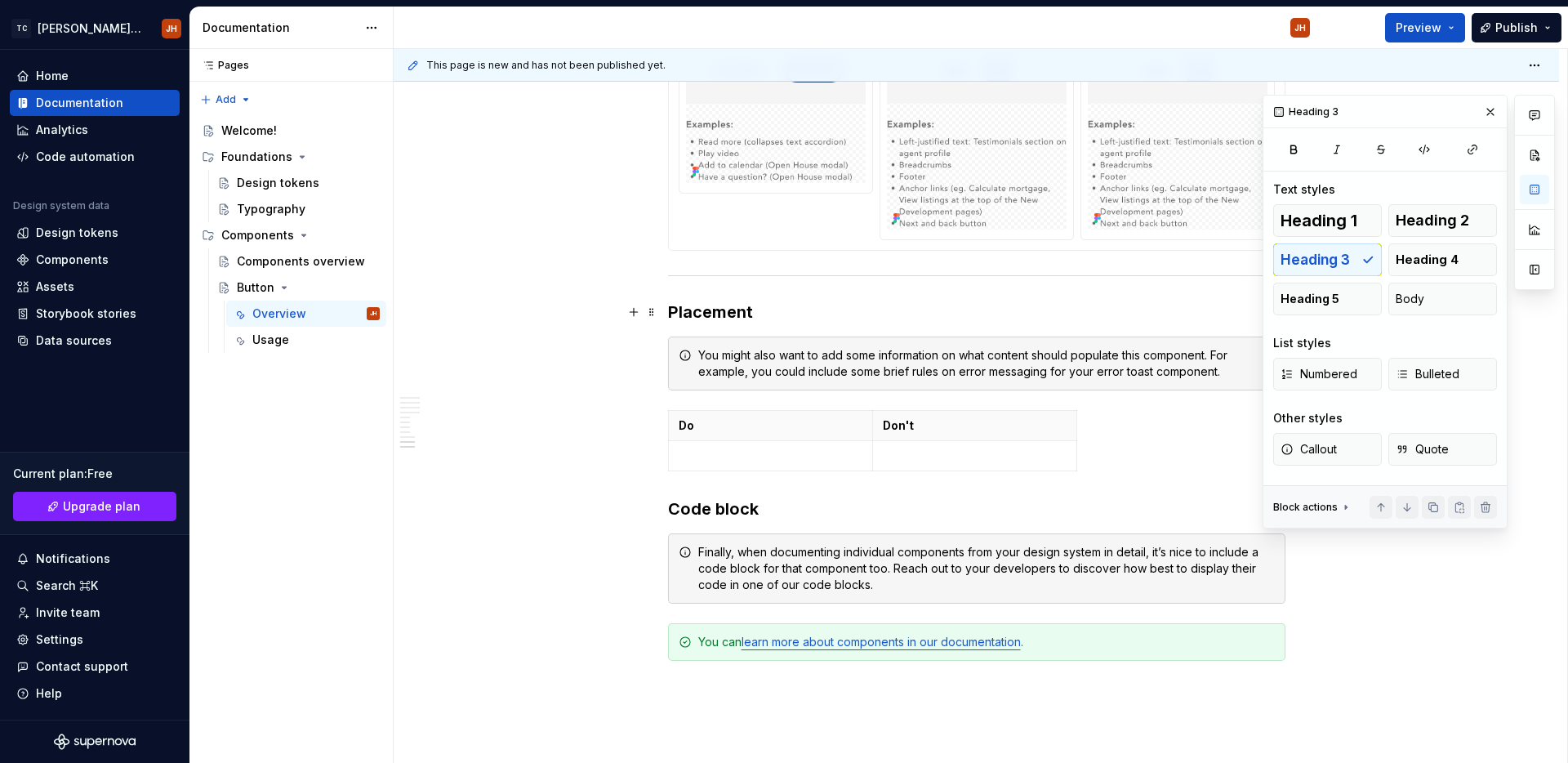 click on "Placement" at bounding box center [977, 312] 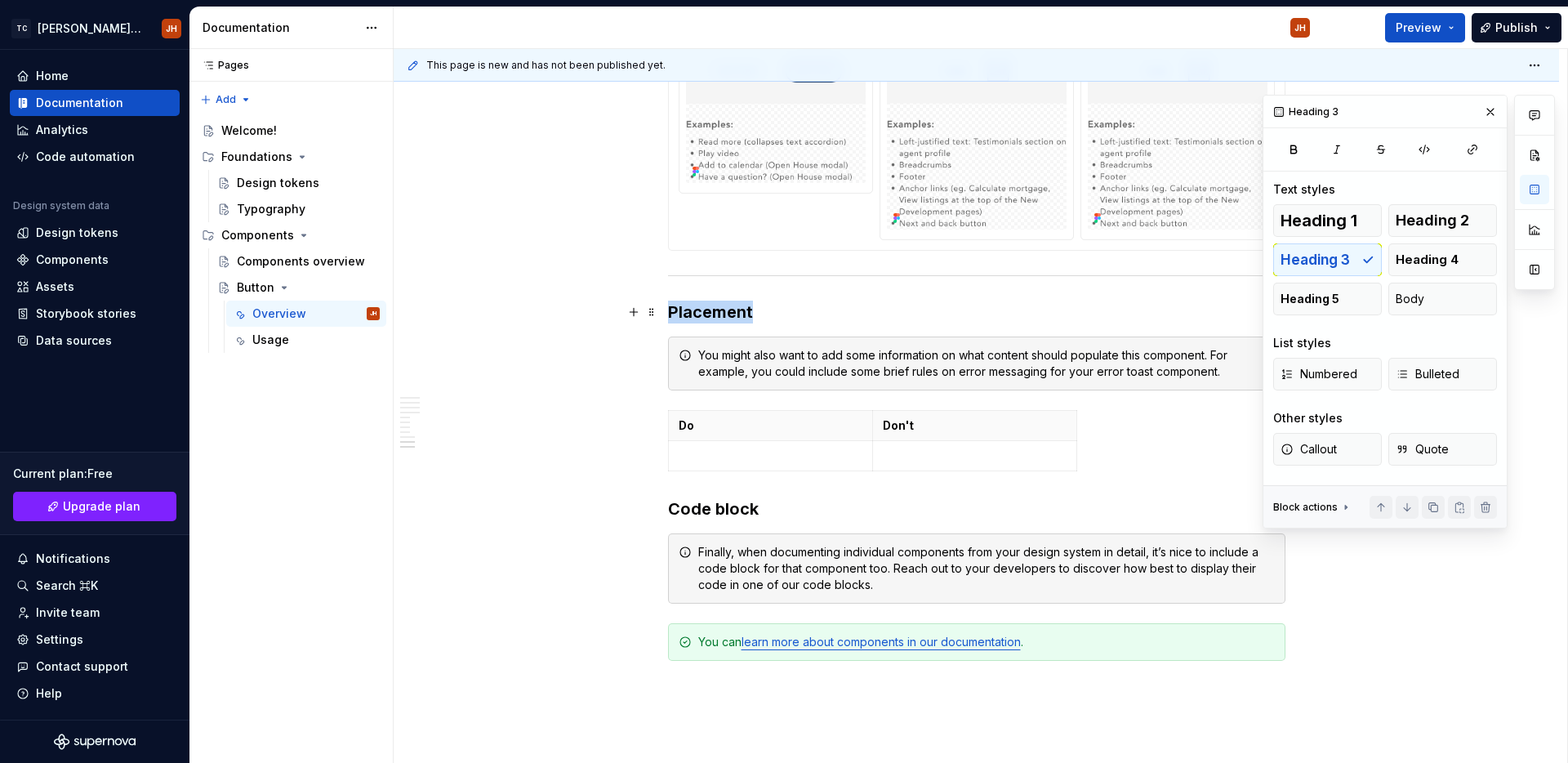 click on "Placement" at bounding box center [977, 312] 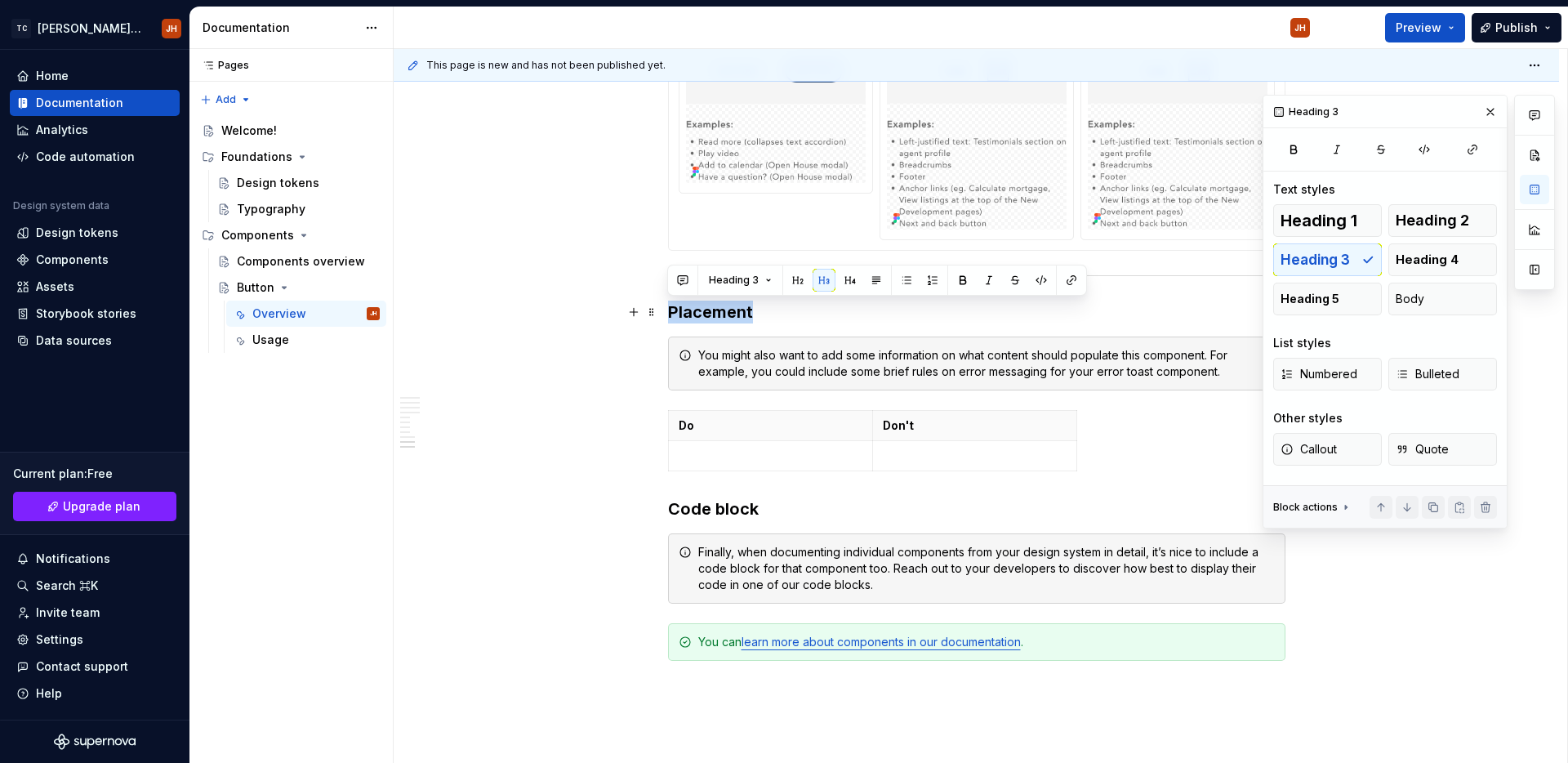 click on "Placement" at bounding box center [977, 312] 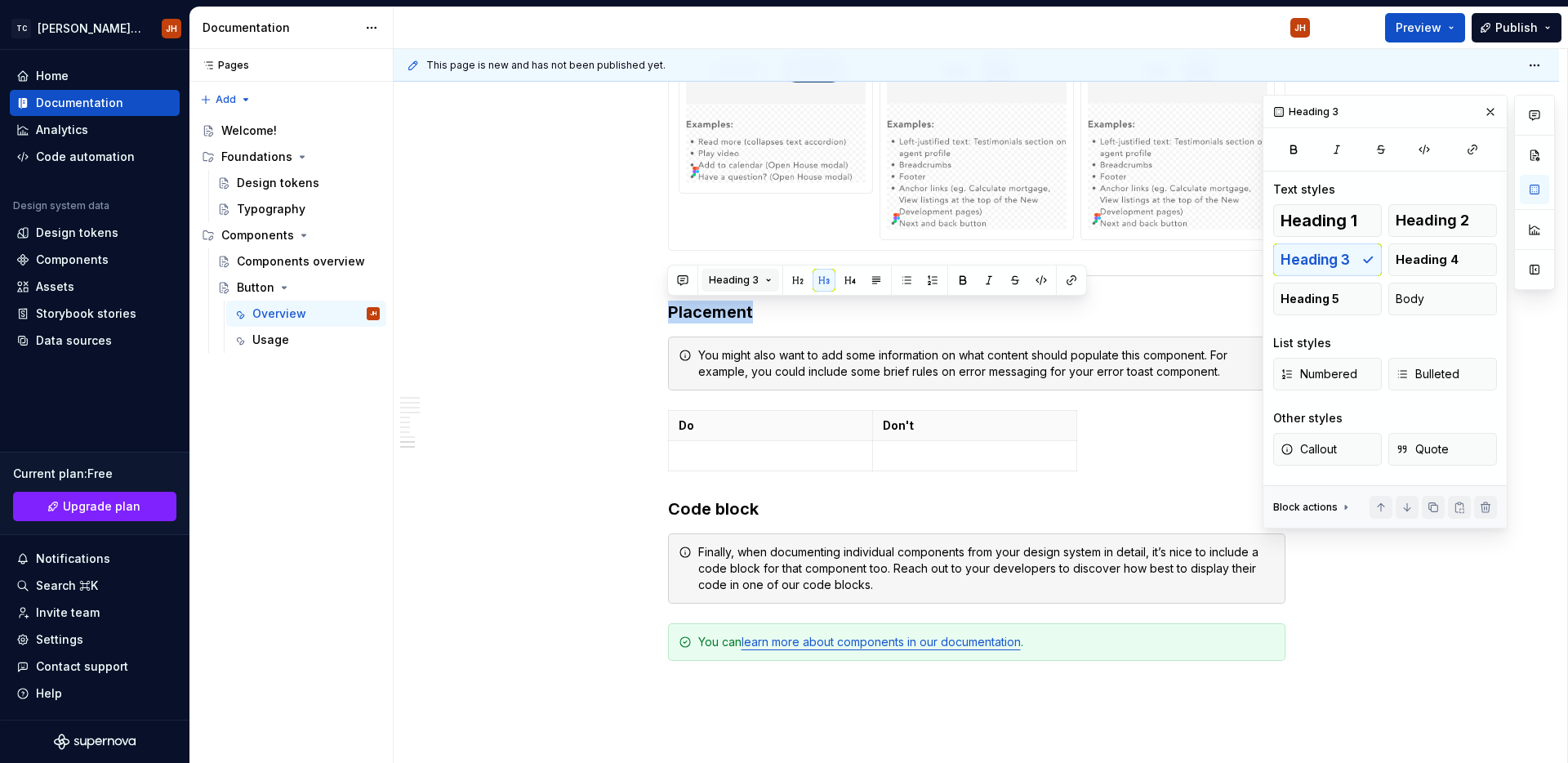 click on "Heading 3" at bounding box center (733, 280) 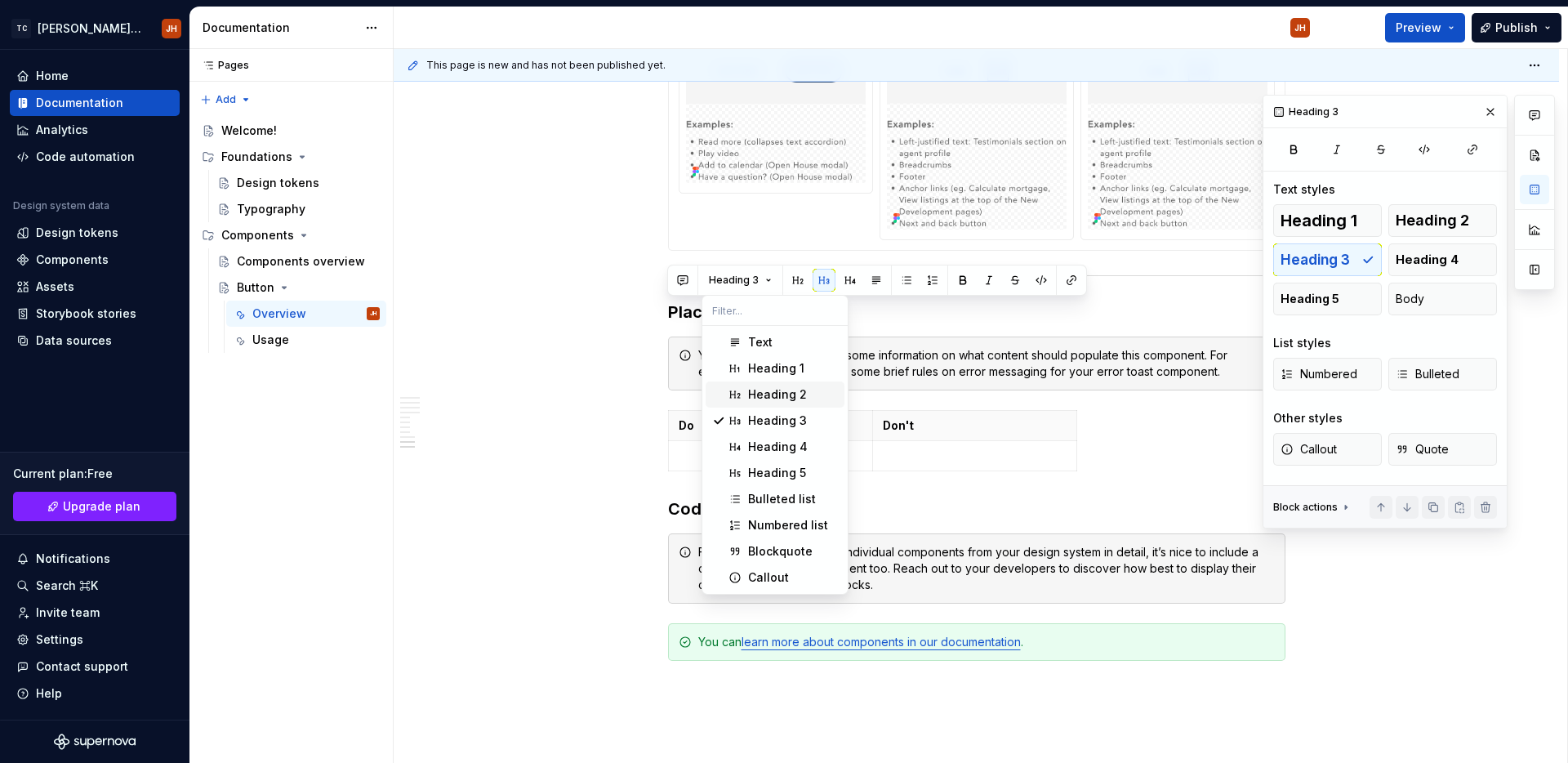 click on "Heading 2" at bounding box center [777, 395] 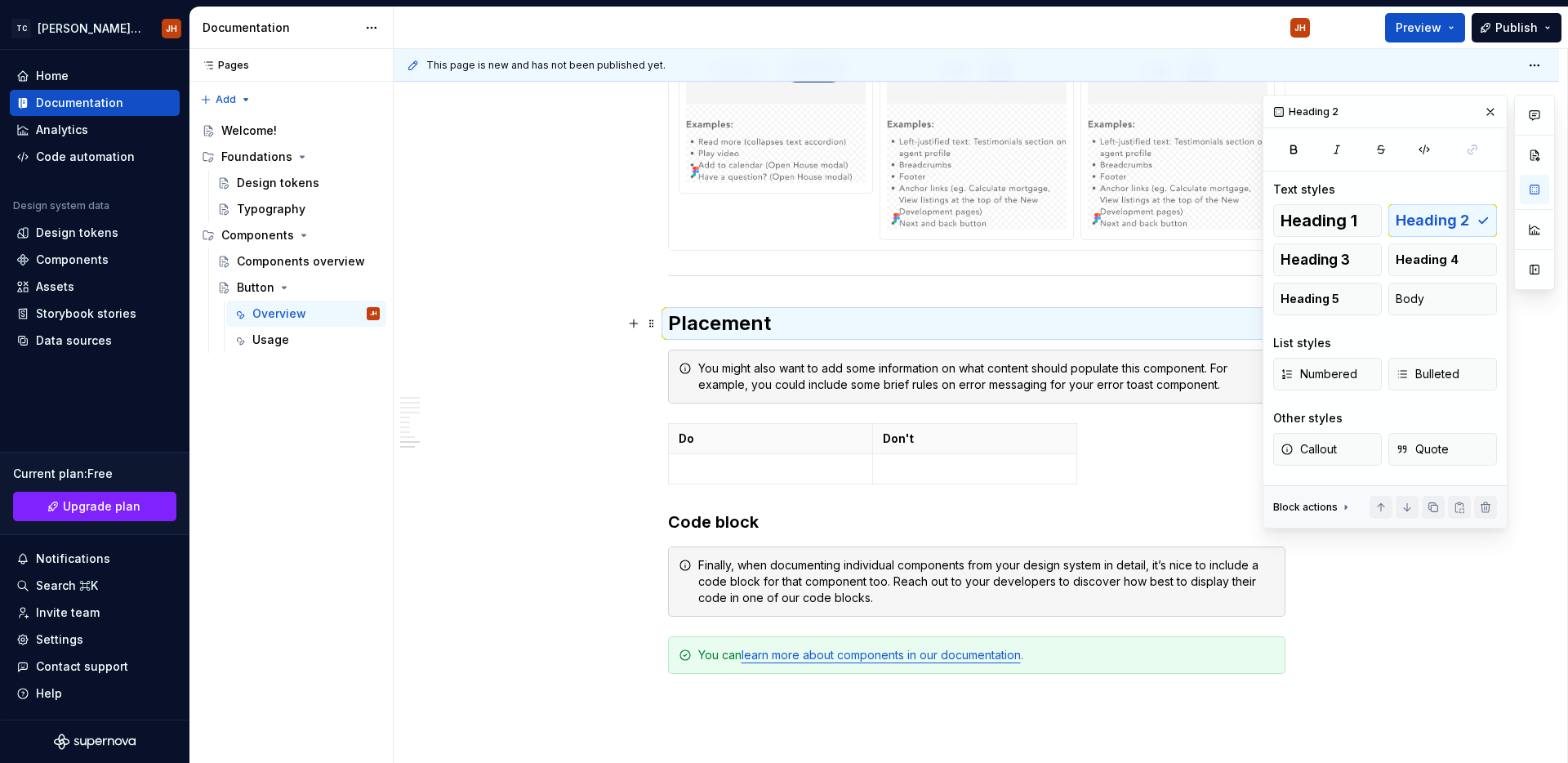 click on "**********" at bounding box center [977, -1213] 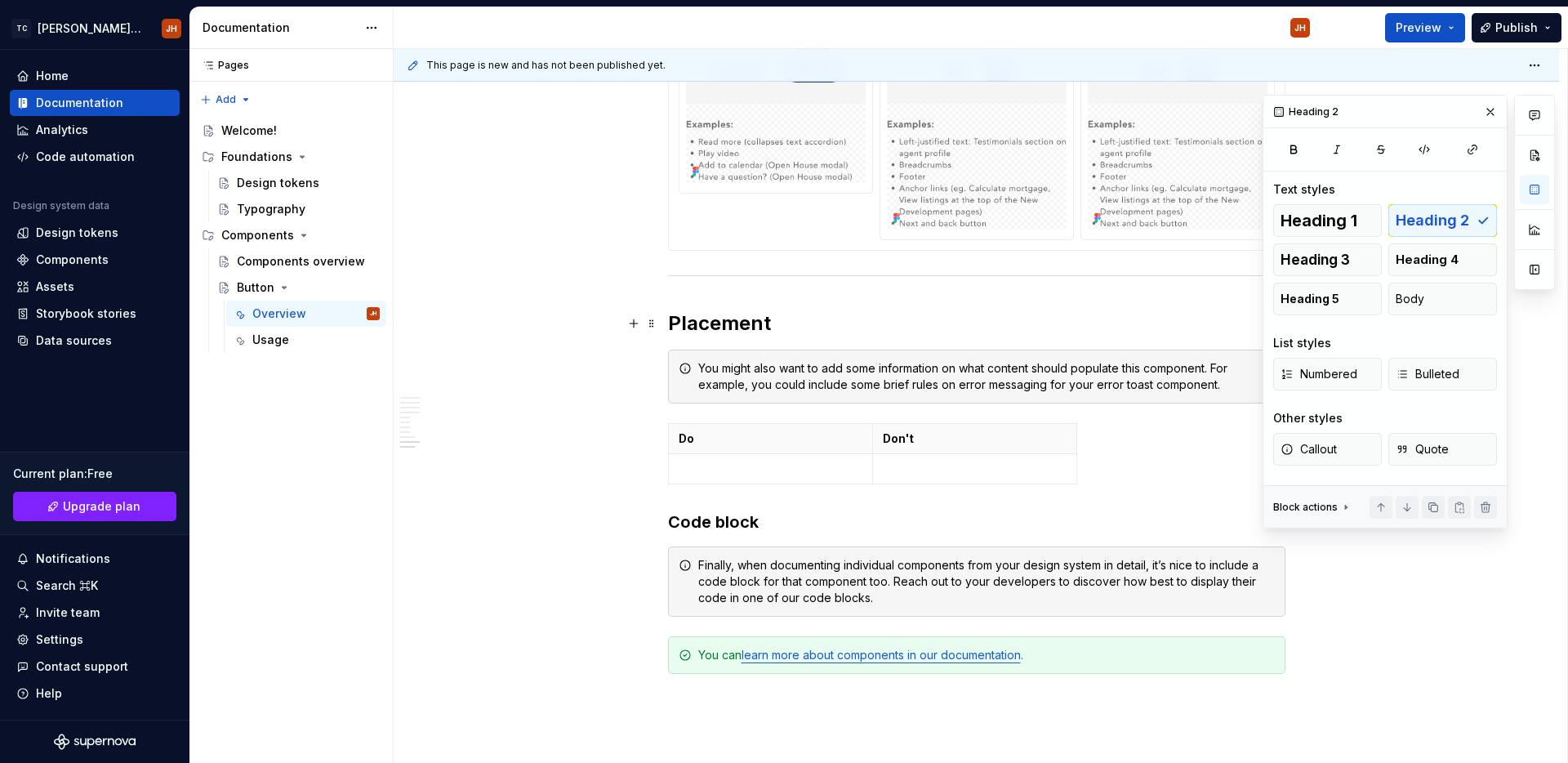click on "Placement" at bounding box center (977, 323) 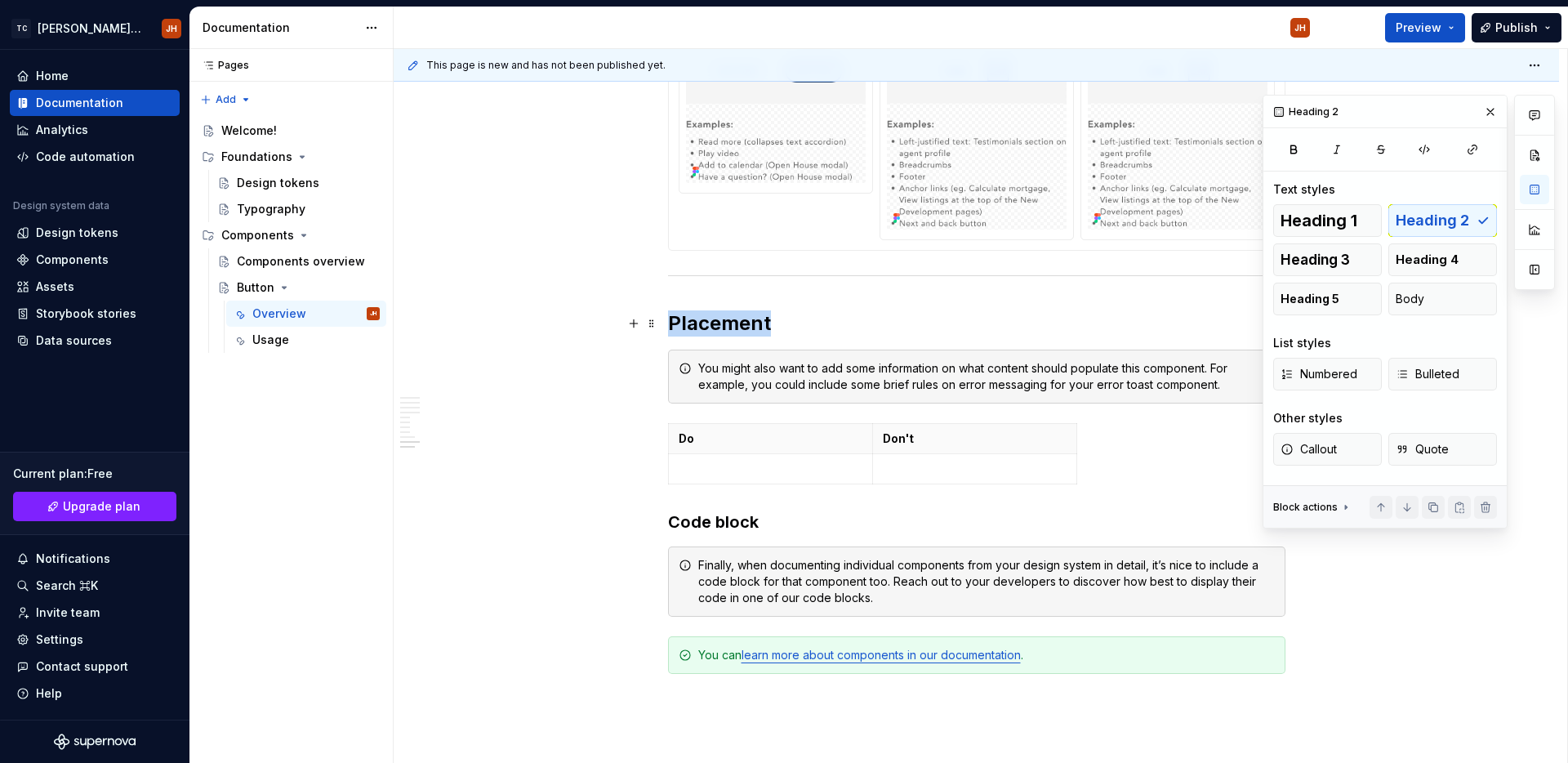 click on "Placement" at bounding box center [977, 323] 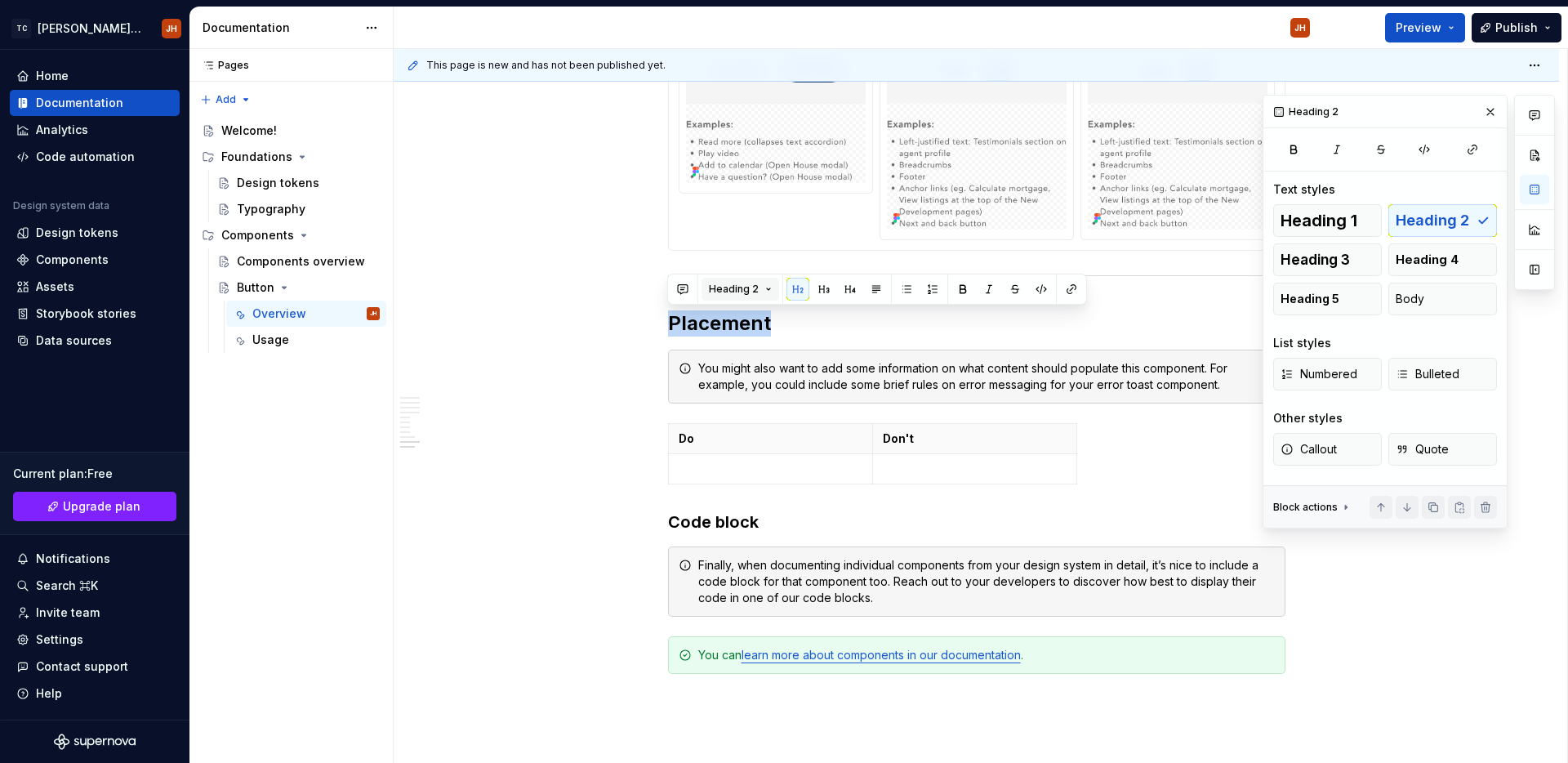 click on "Heading 2" at bounding box center (733, 289) 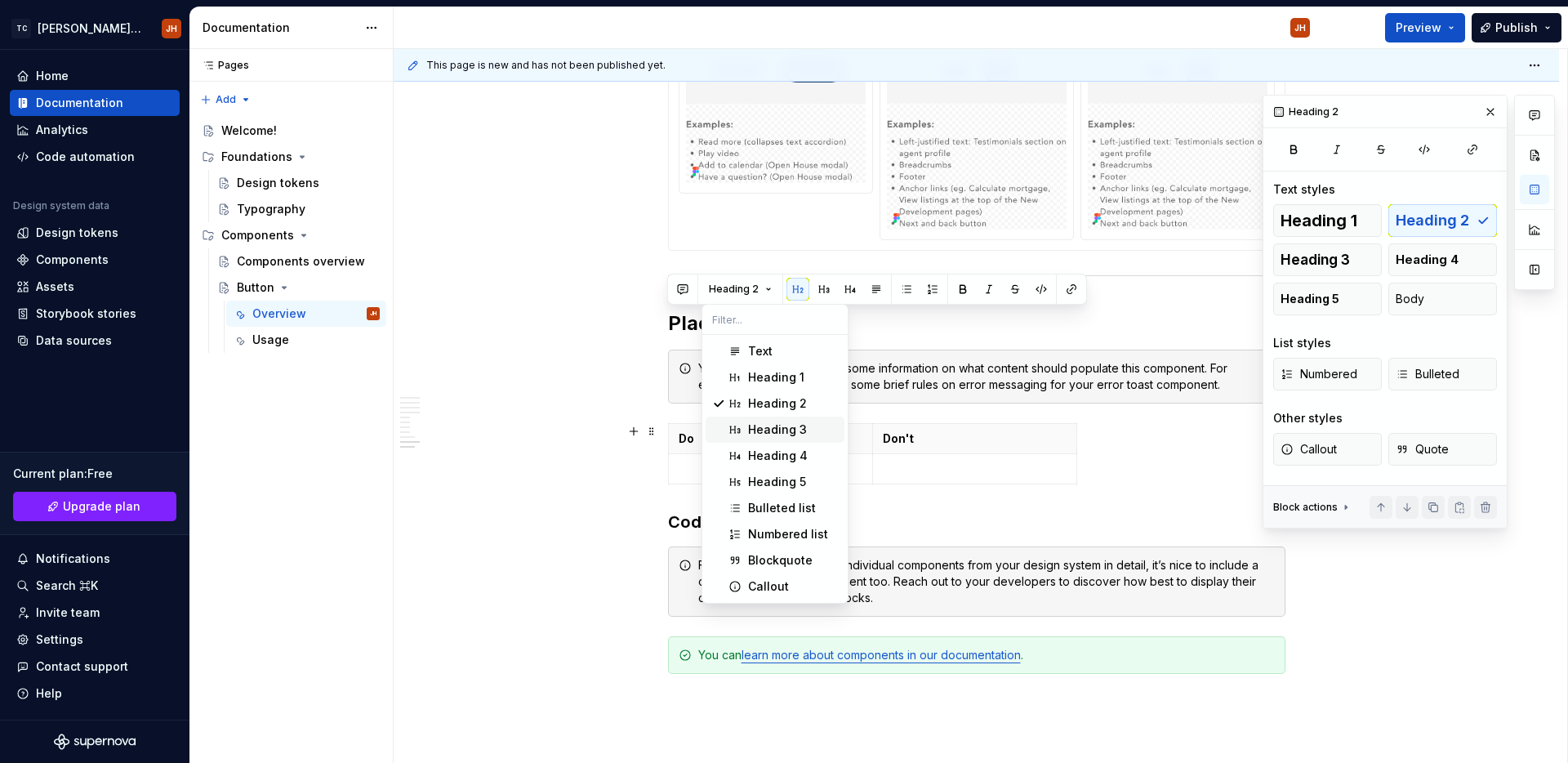 click on "Heading 3" at bounding box center [777, 430] 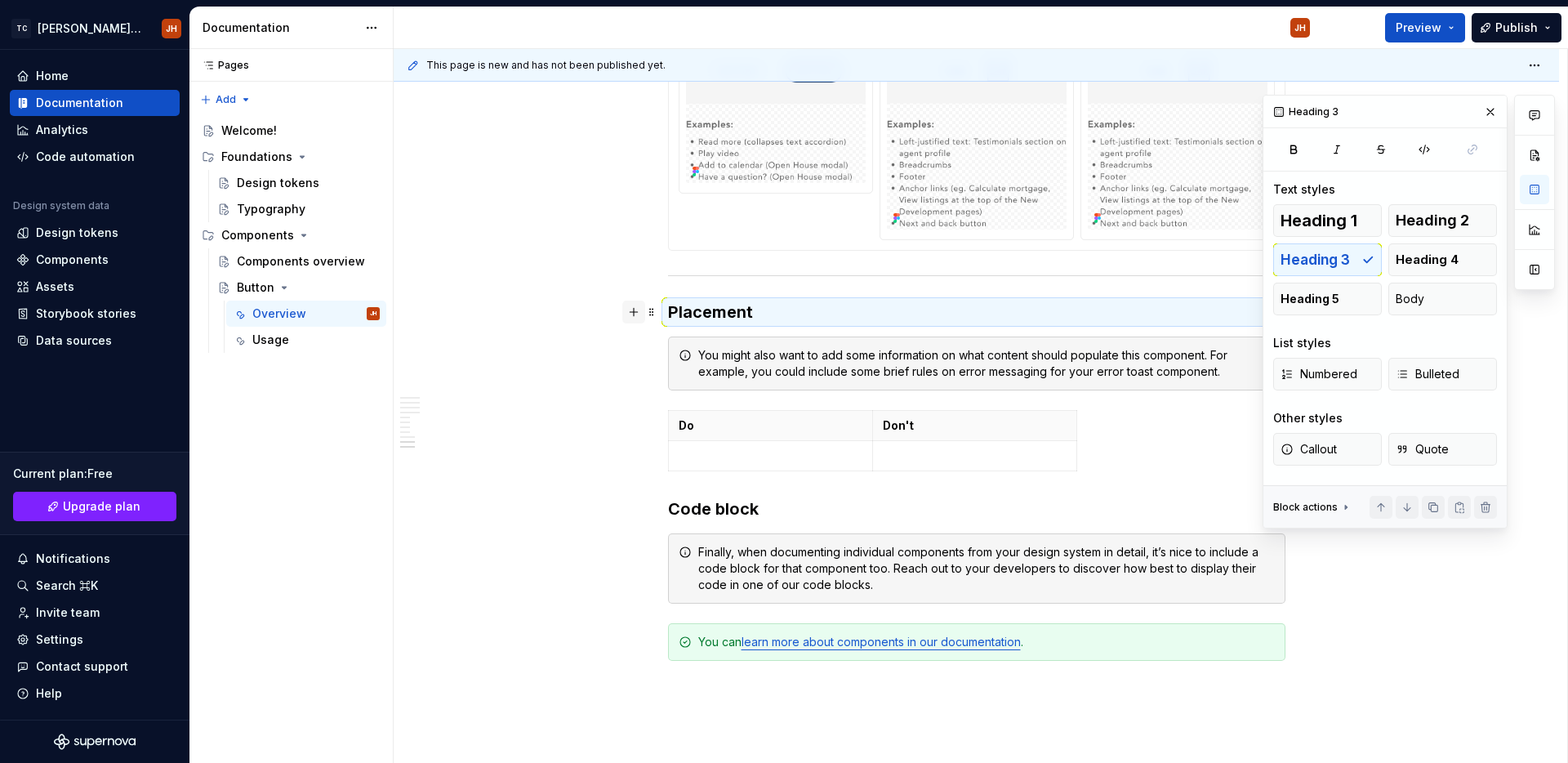 click at bounding box center [634, 312] 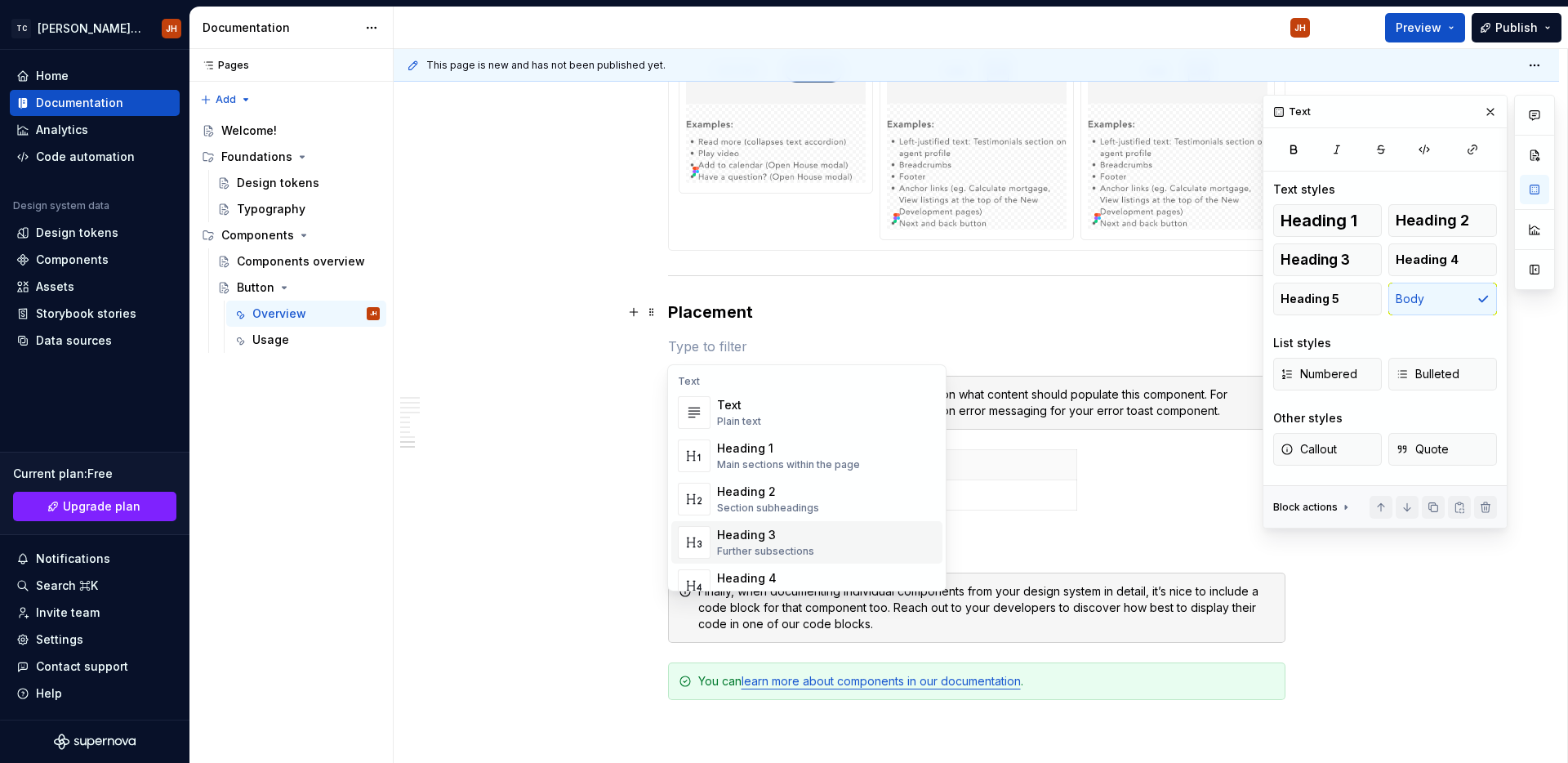 click on "Heading 3" at bounding box center [765, 535] 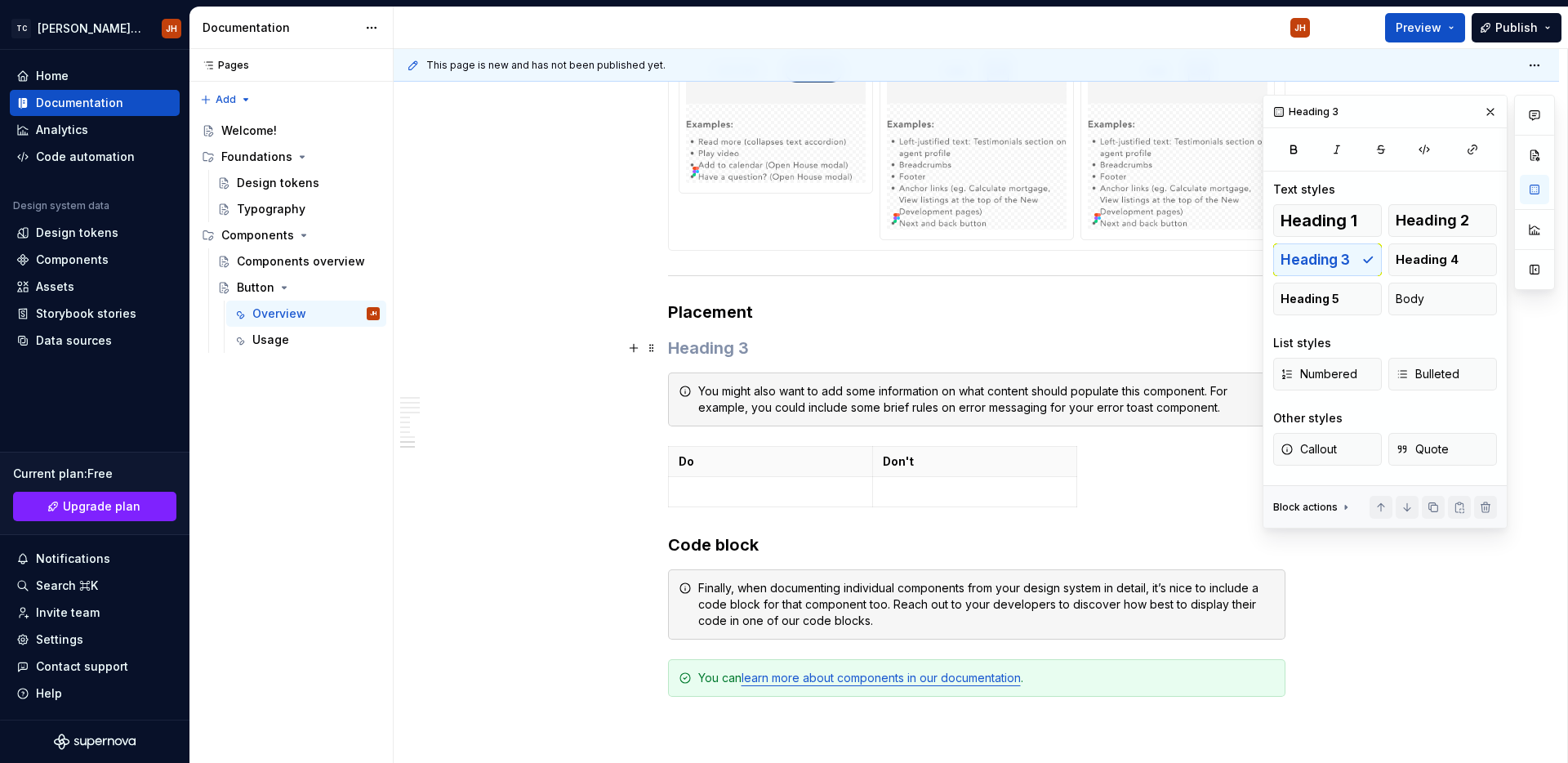 click at bounding box center (977, 348) 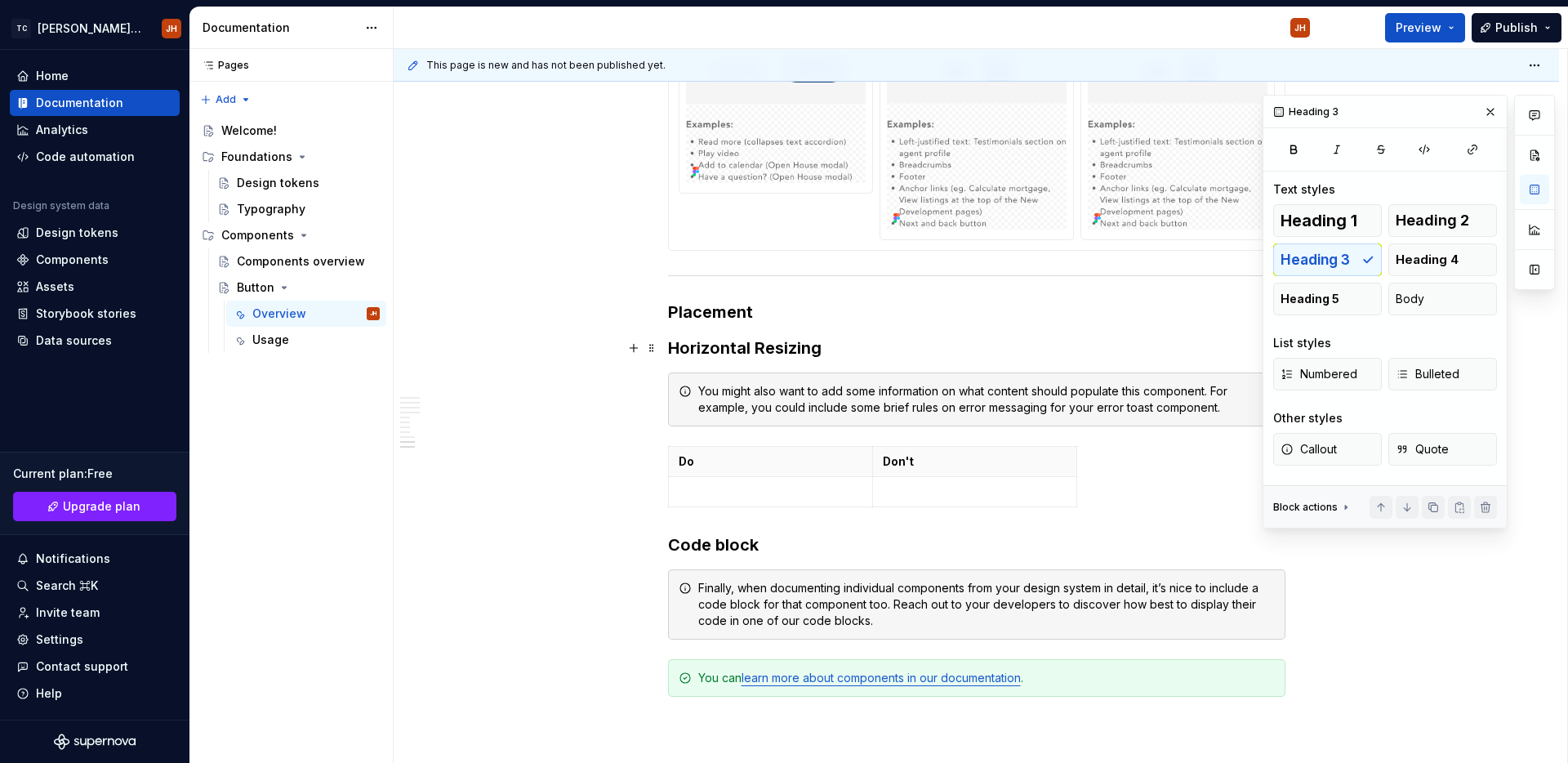 click on "Horizontal Resizing" at bounding box center (977, 348) 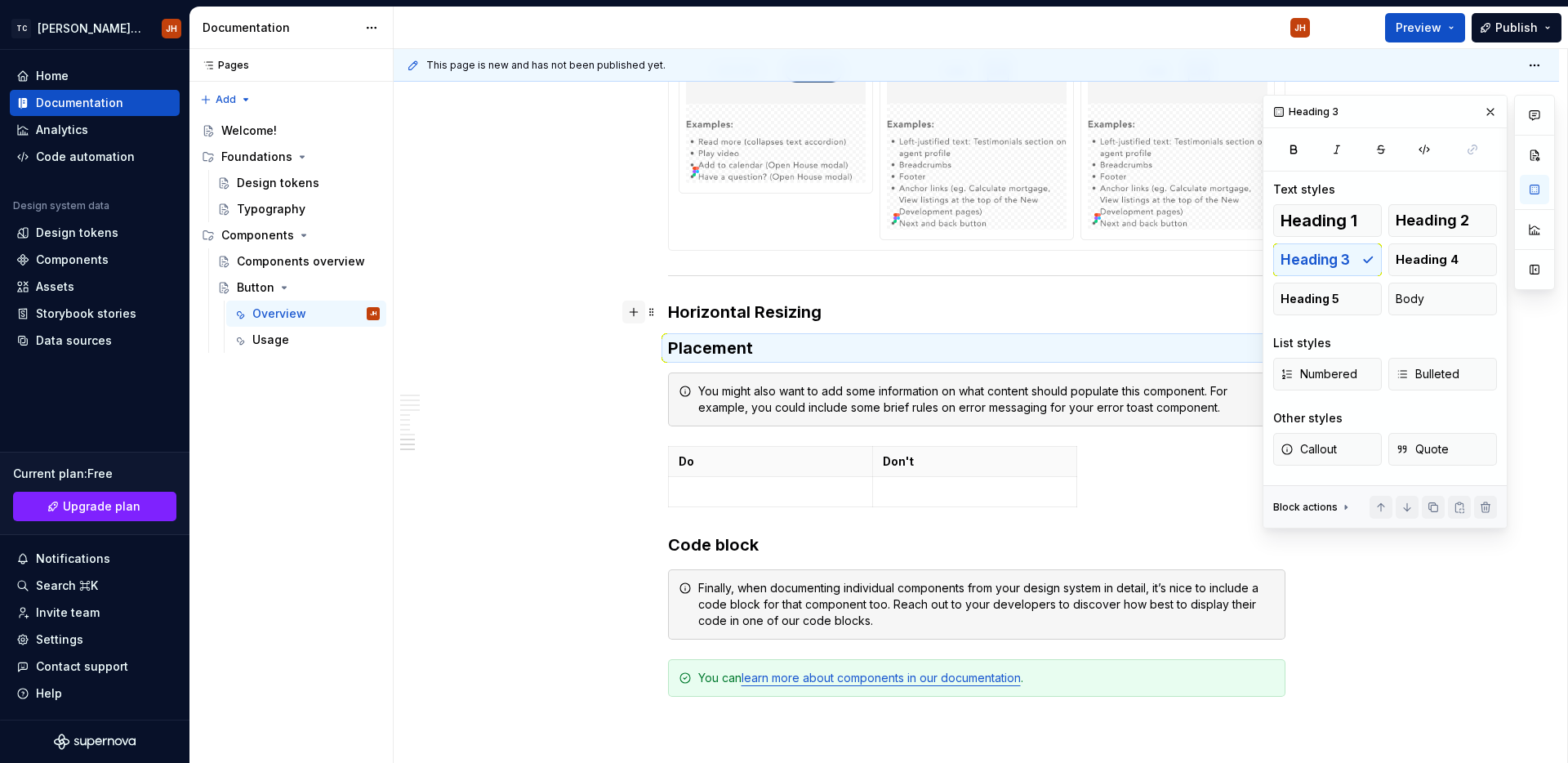 click at bounding box center [634, 312] 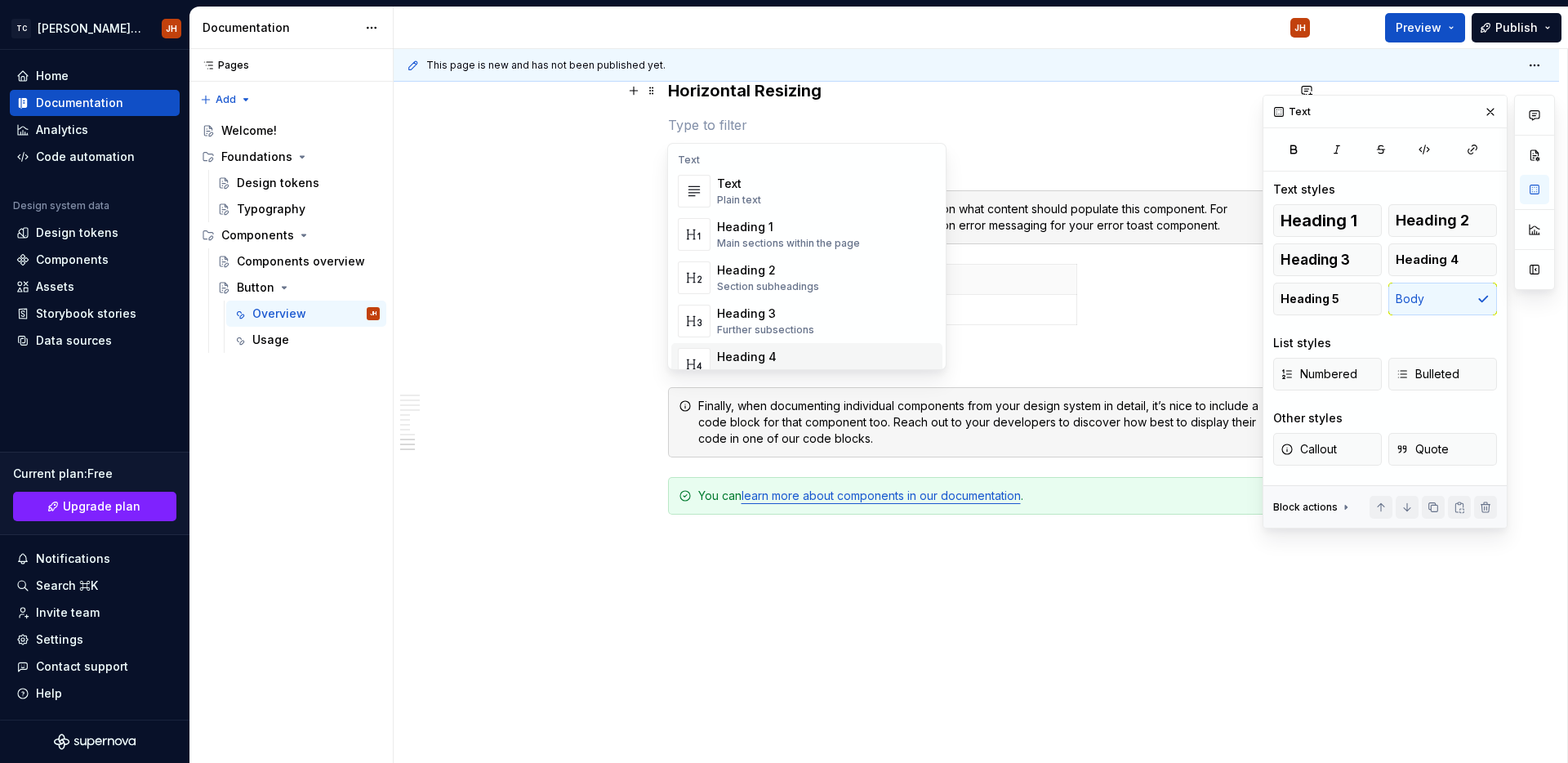scroll, scrollTop: 3820, scrollLeft: 0, axis: vertical 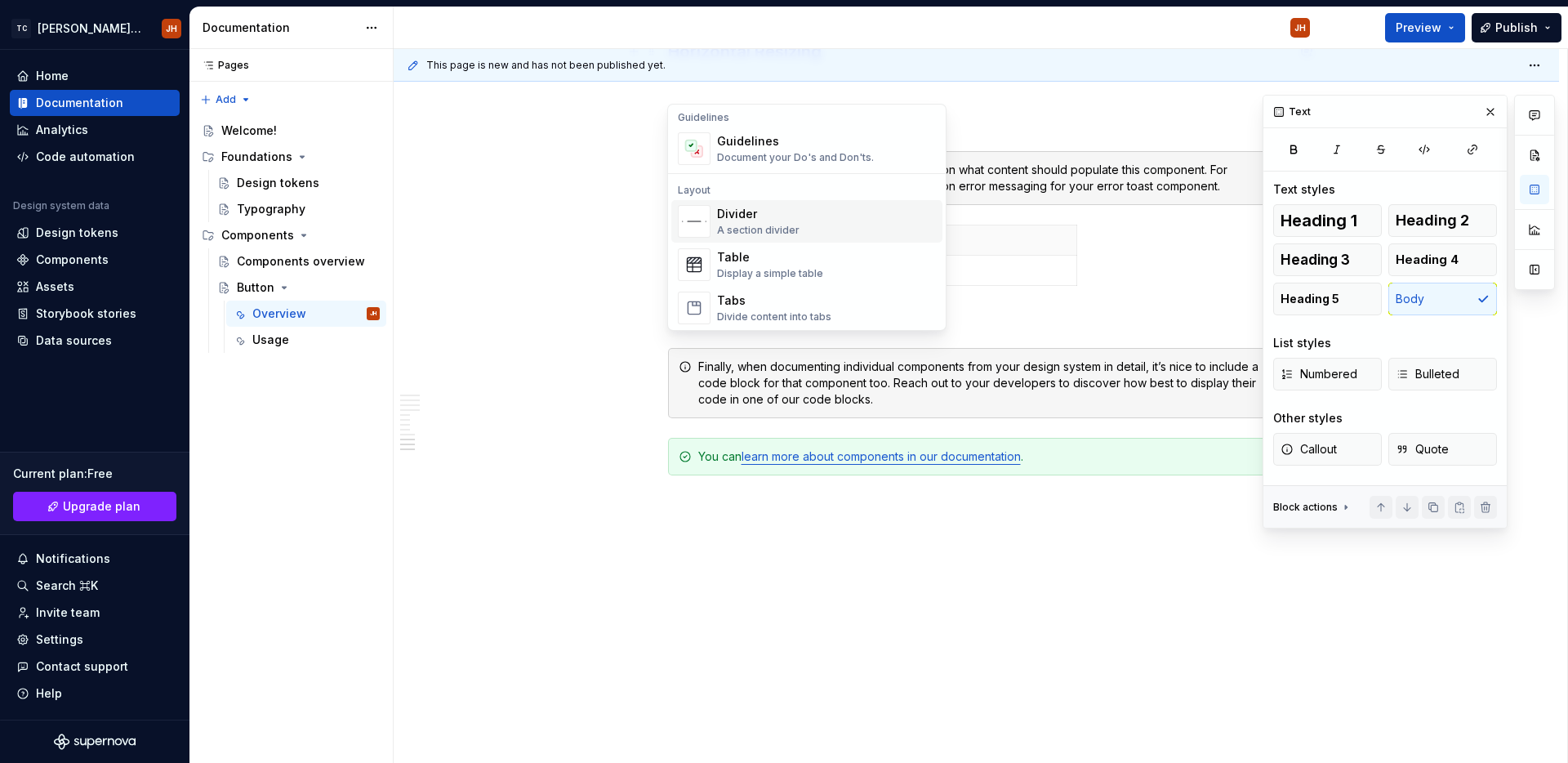 click on "Divider A section divider" at bounding box center (826, 221) 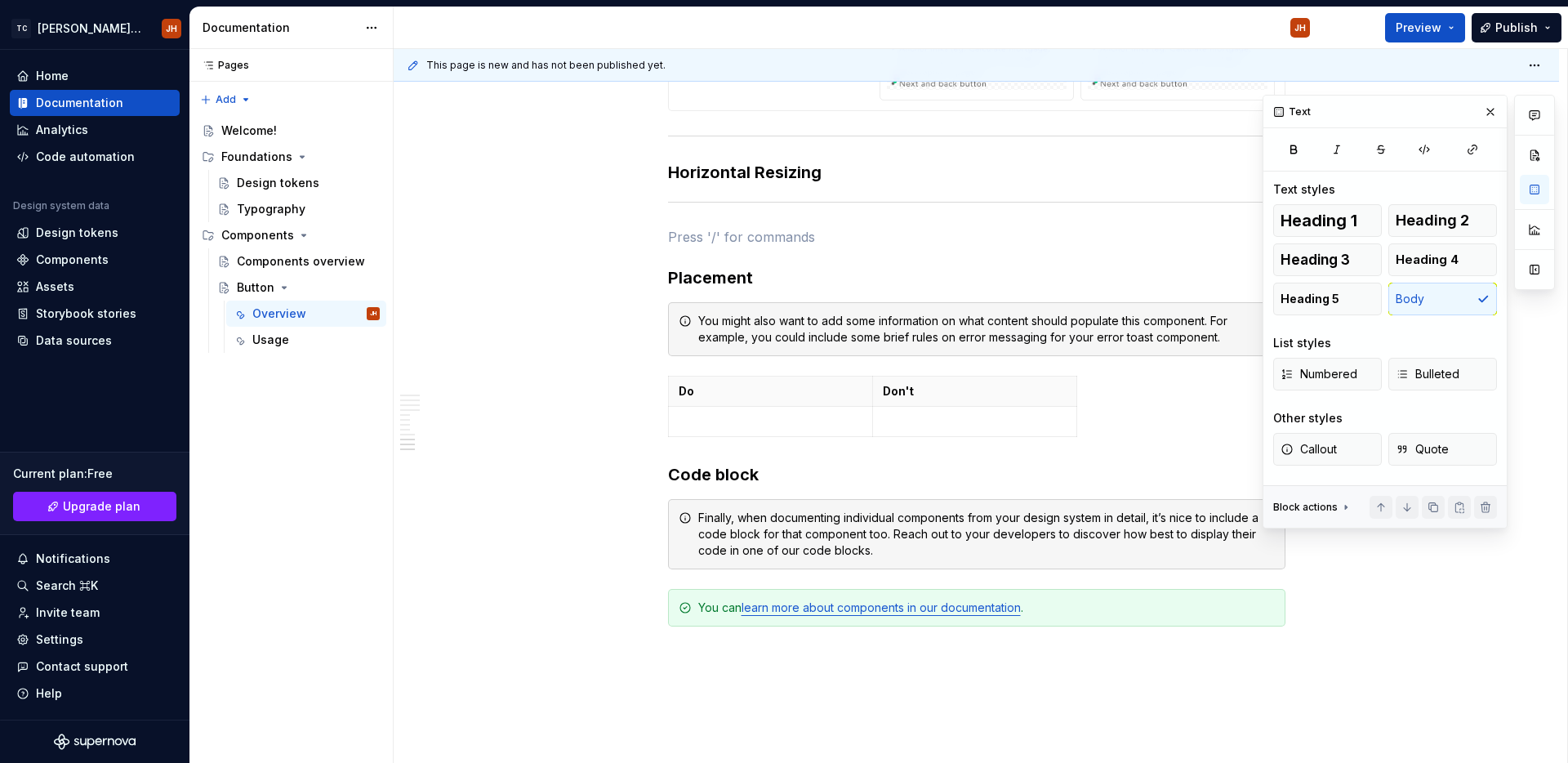 scroll, scrollTop: 3691, scrollLeft: 0, axis: vertical 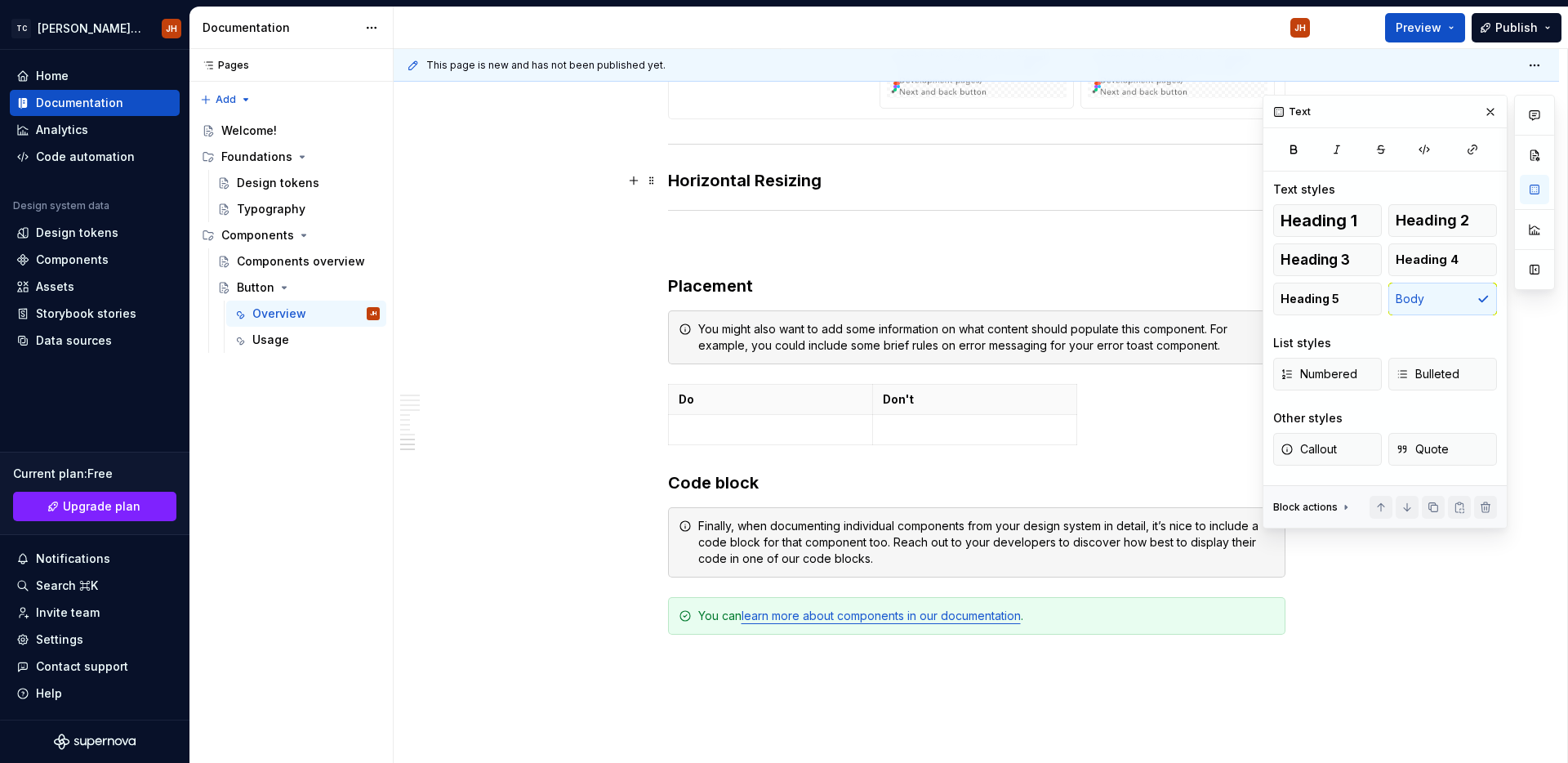 drag, startPoint x: 652, startPoint y: 238, endPoint x: 659, endPoint y: 233, distance: 8.602325 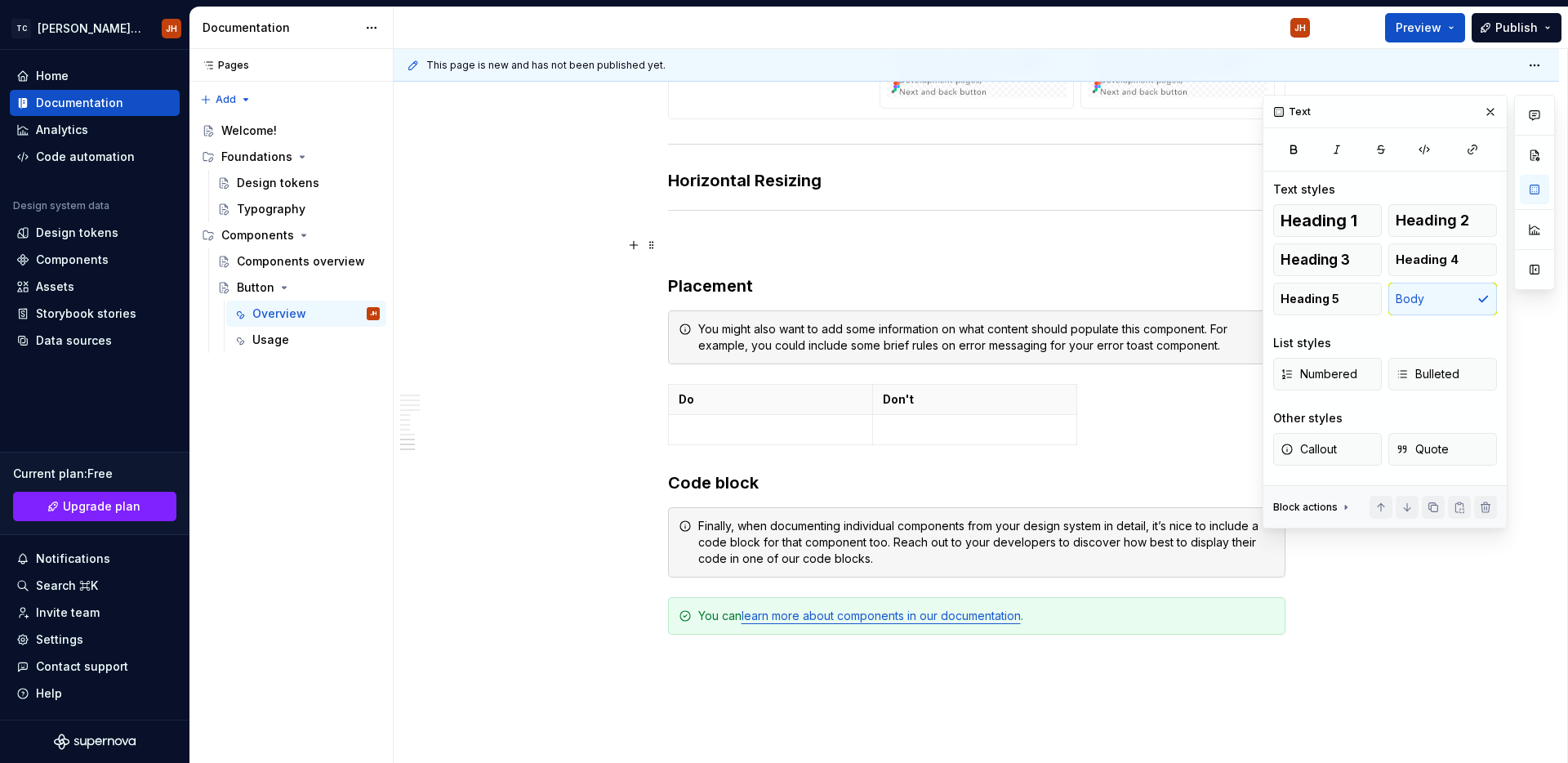 click on "**********" at bounding box center [976, -1194] 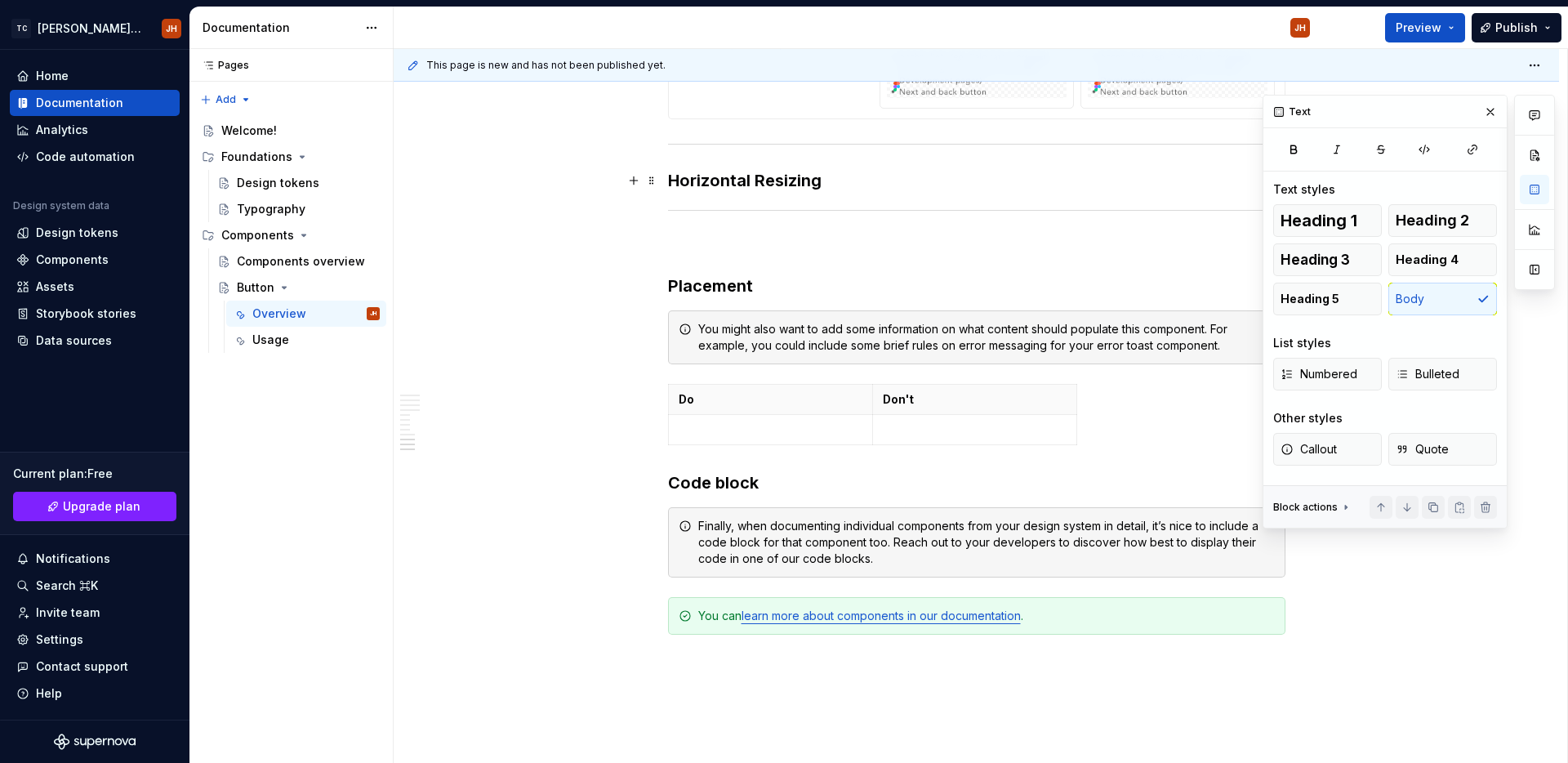 drag, startPoint x: 651, startPoint y: 244, endPoint x: 687, endPoint y: 190, distance: 64.8999 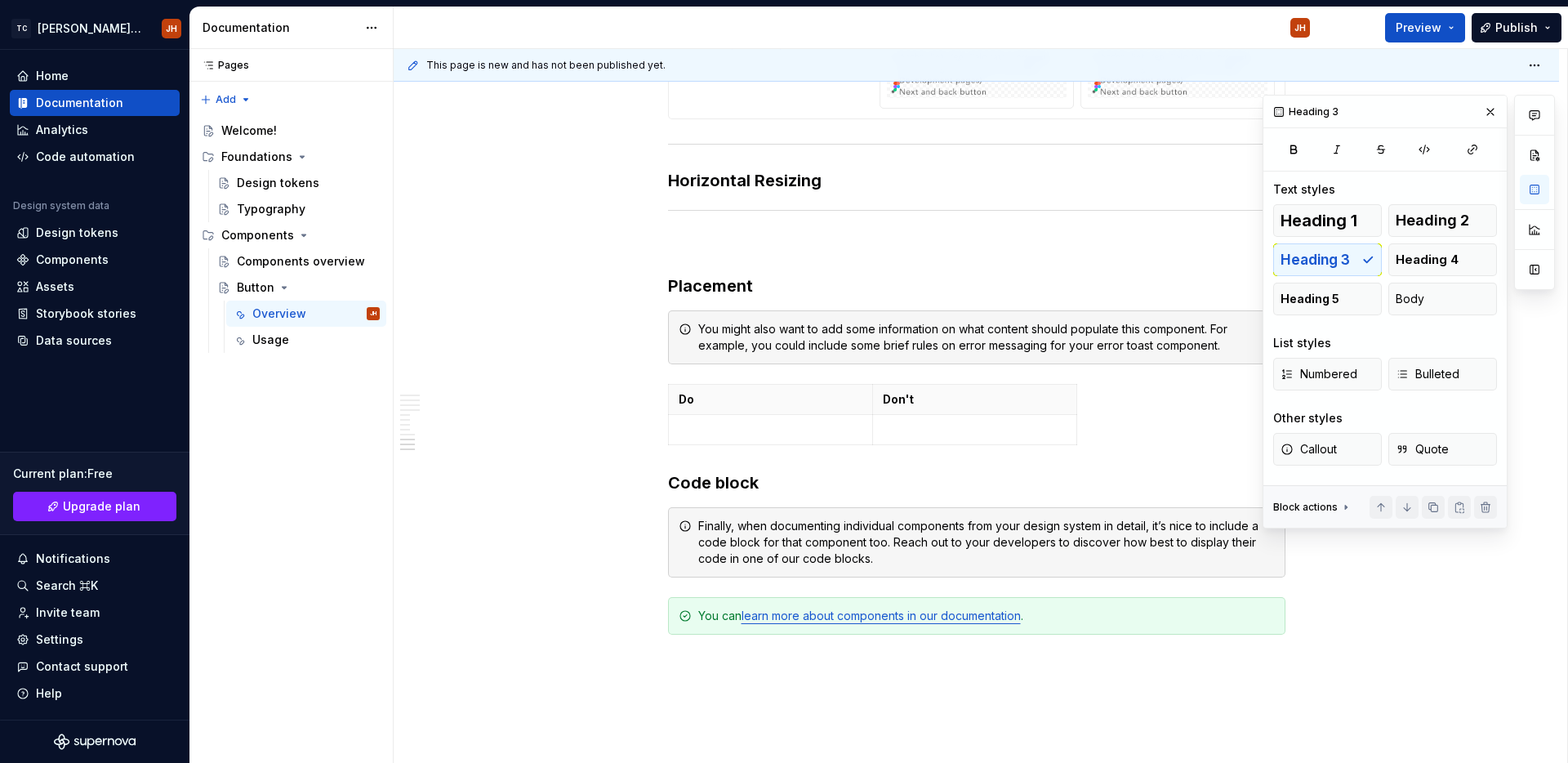 click on "**********" at bounding box center [977, -1299] 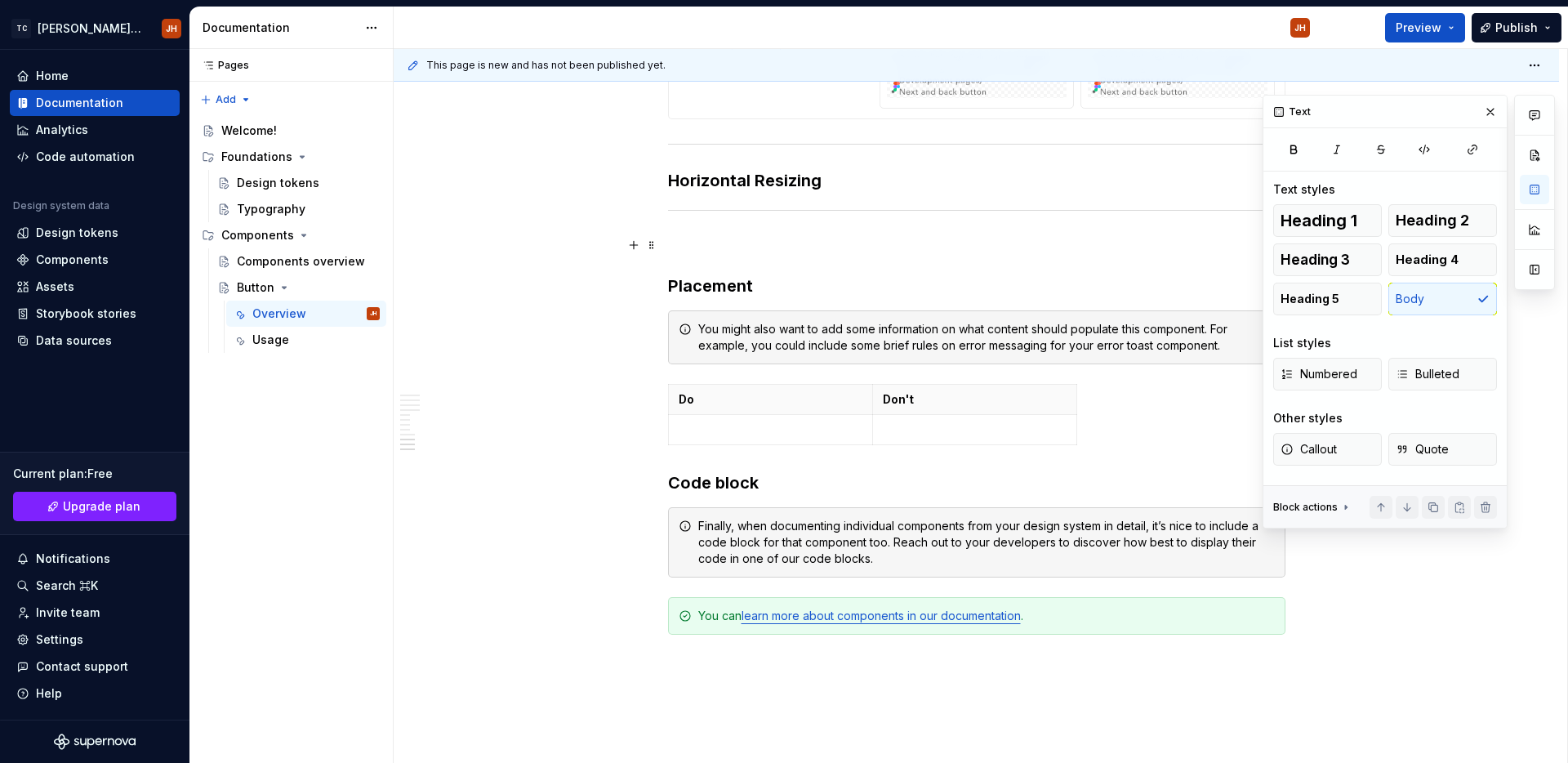 click on "**********" at bounding box center [976, -1194] 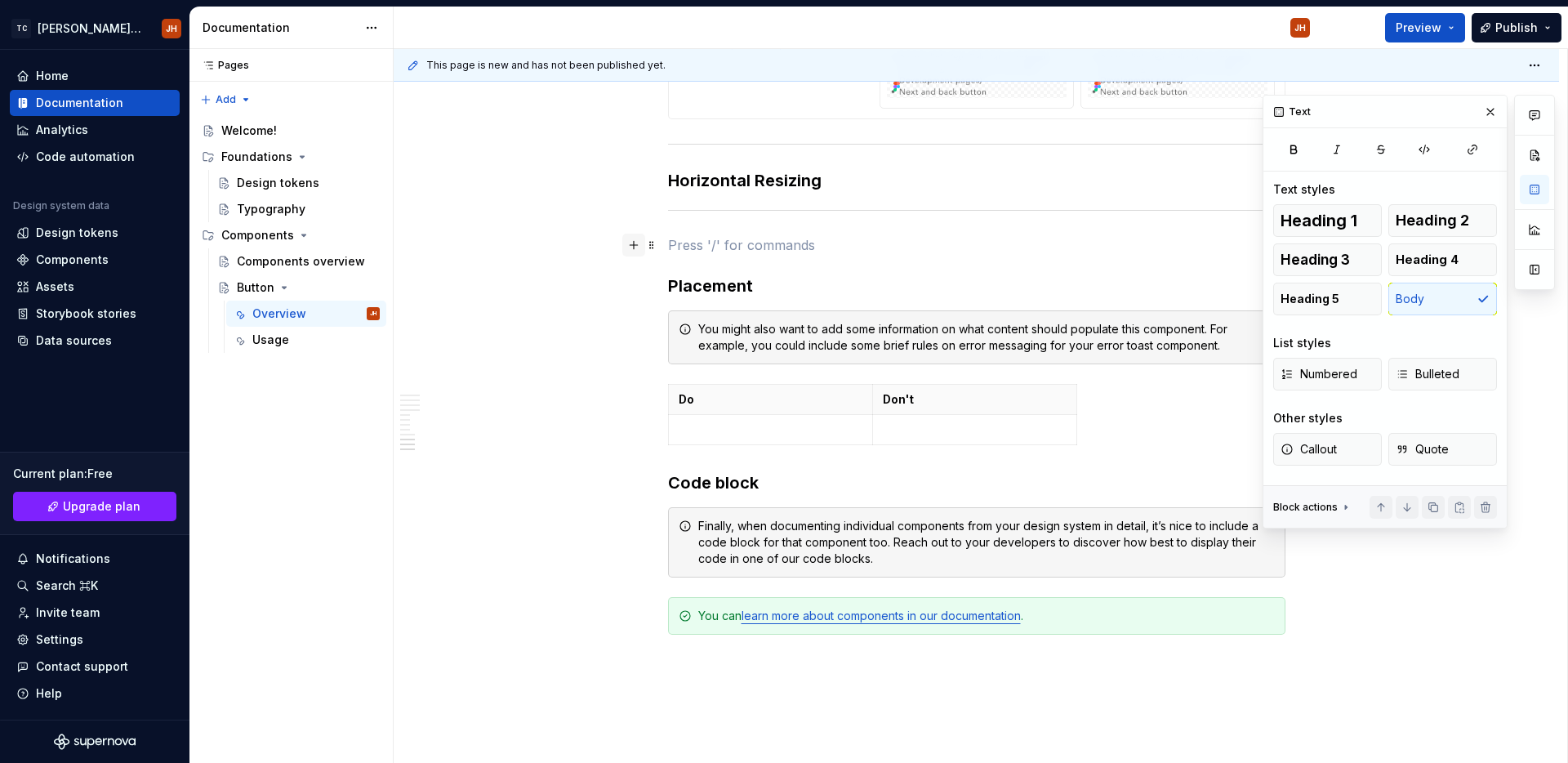 click at bounding box center (634, 245) 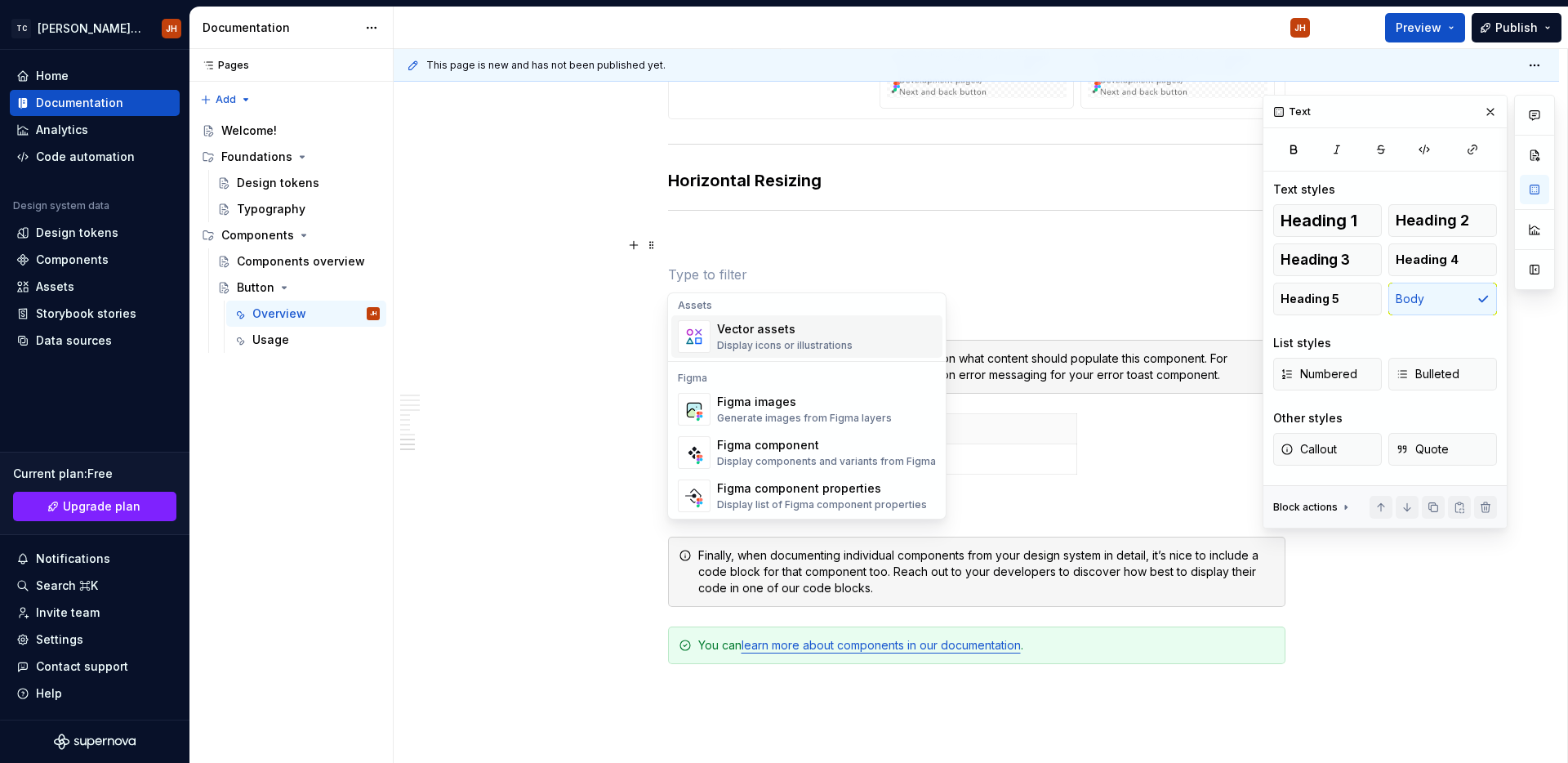 scroll, scrollTop: 1468, scrollLeft: 0, axis: vertical 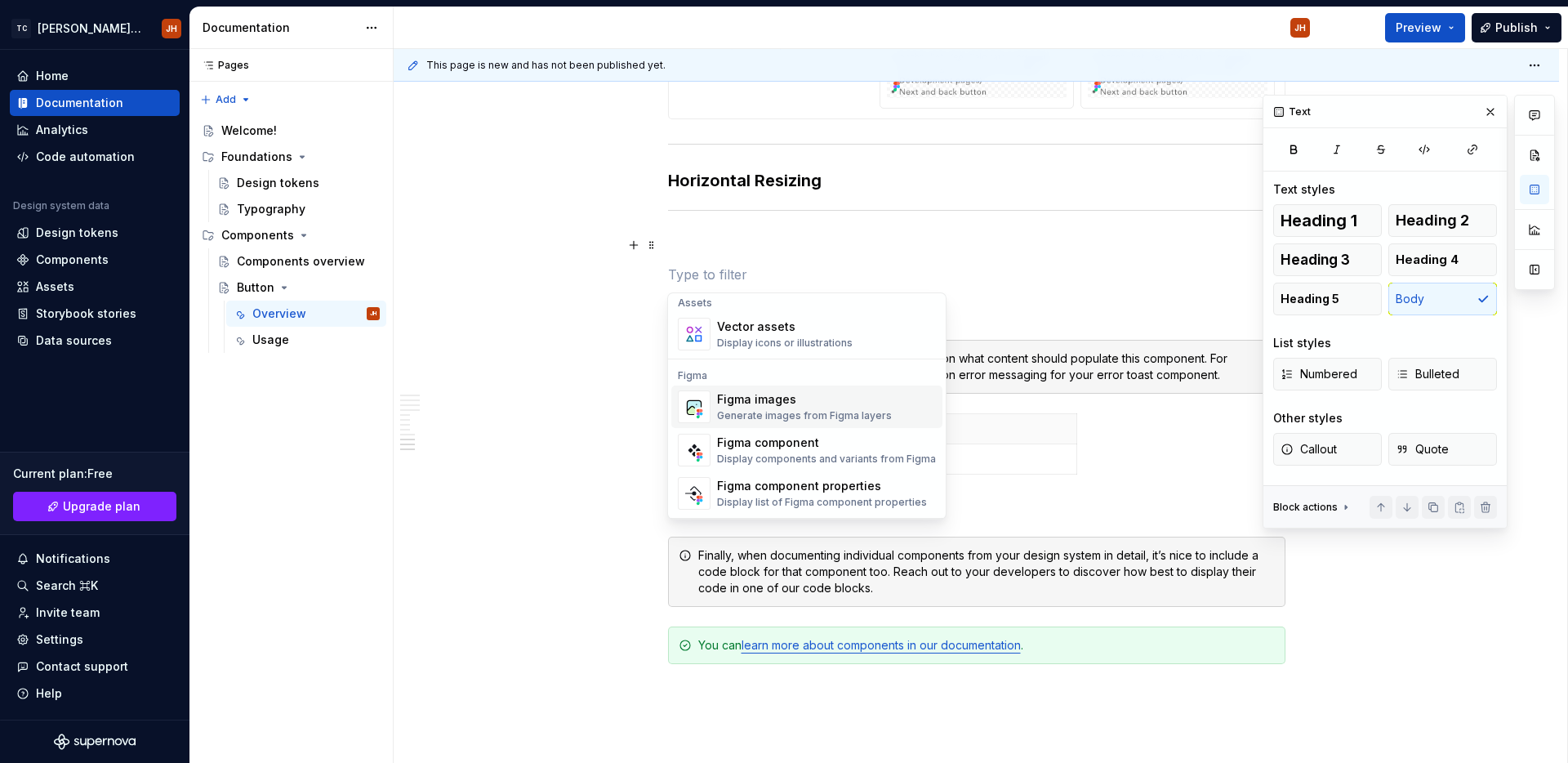 click on "Generate images from Figma layers" at bounding box center (804, 416) 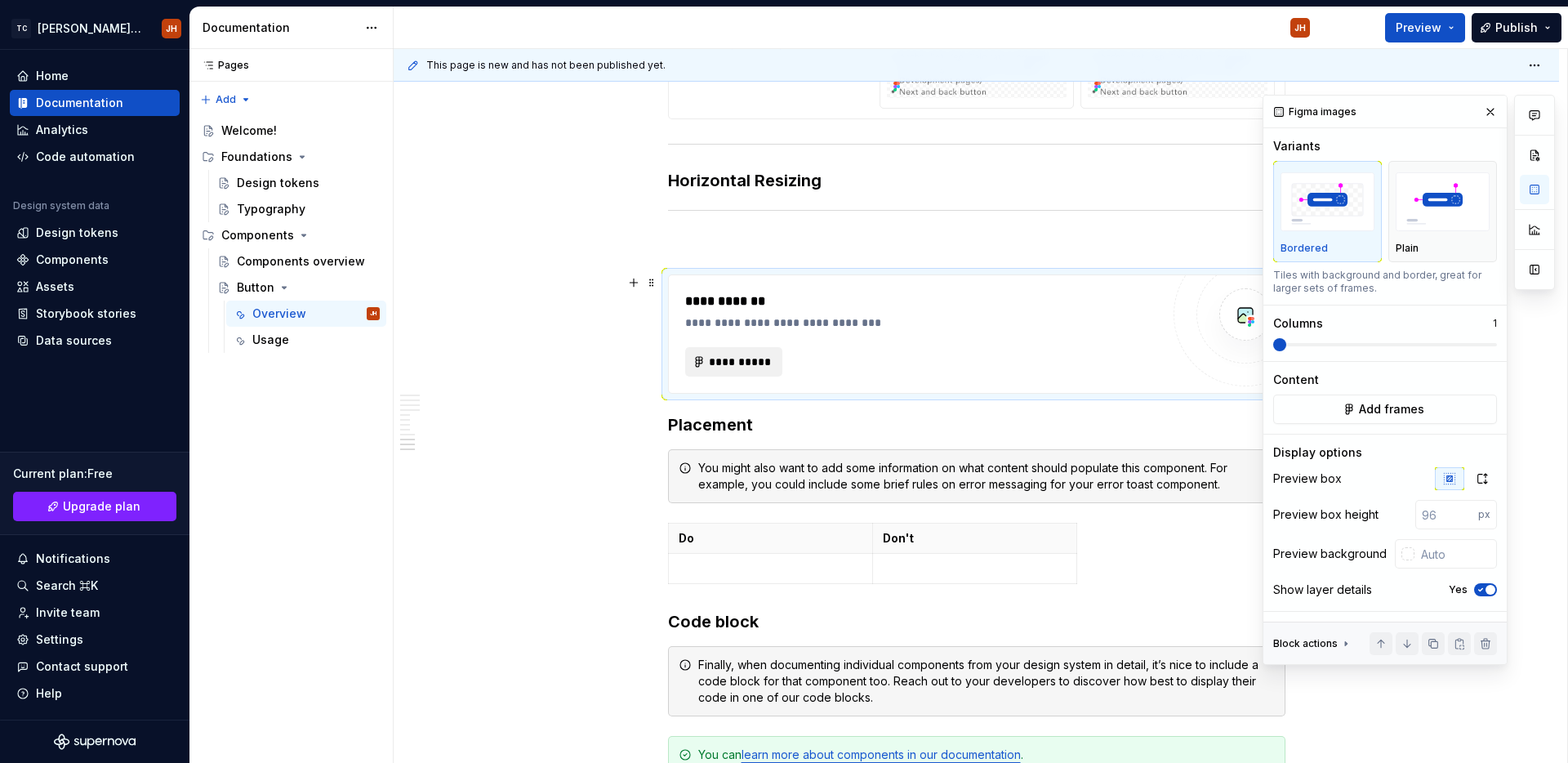 click on "**********" at bounding box center (741, 362) 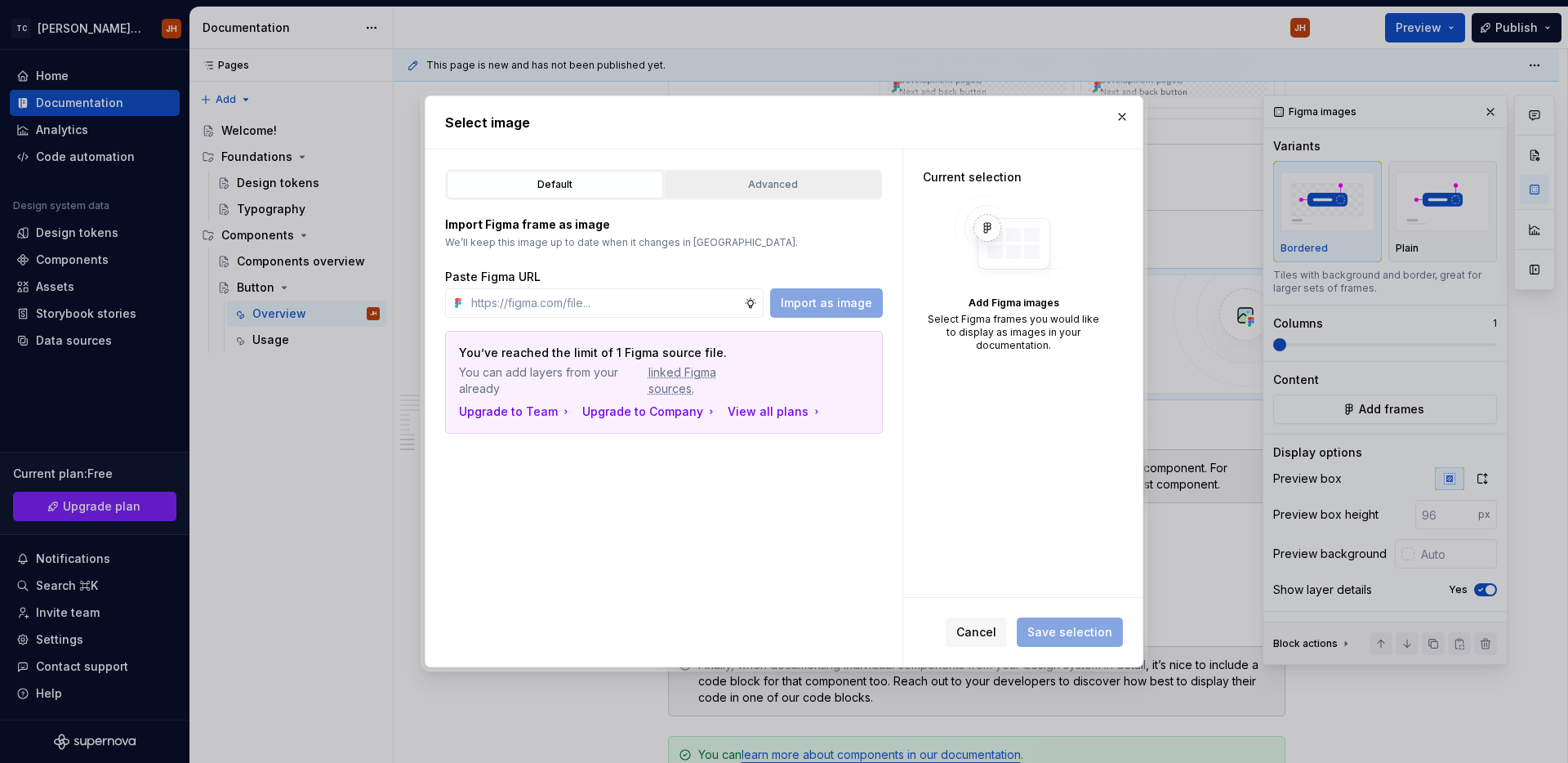 click on "Advanced" at bounding box center (773, 185) 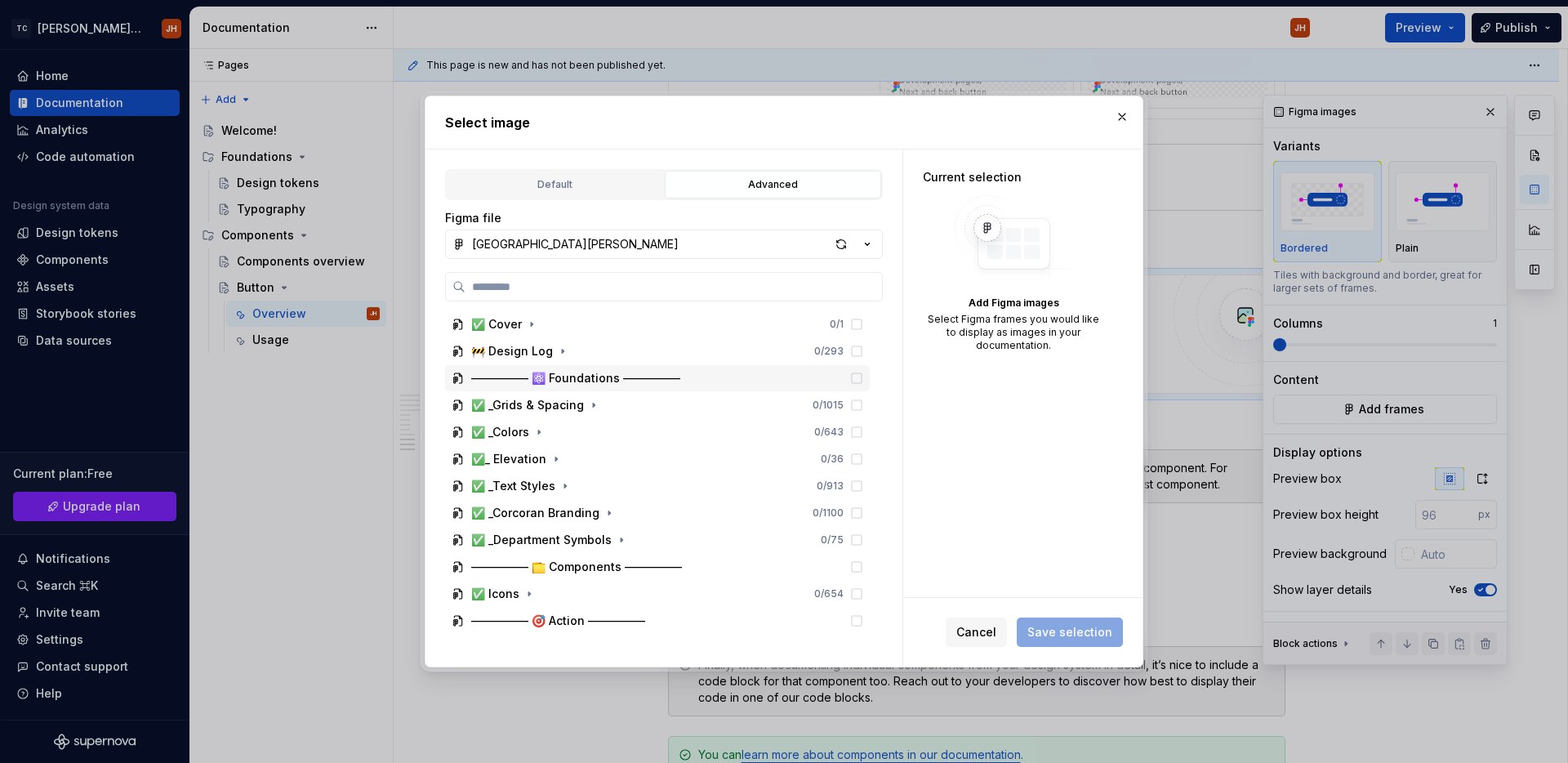 scroll, scrollTop: 141, scrollLeft: 0, axis: vertical 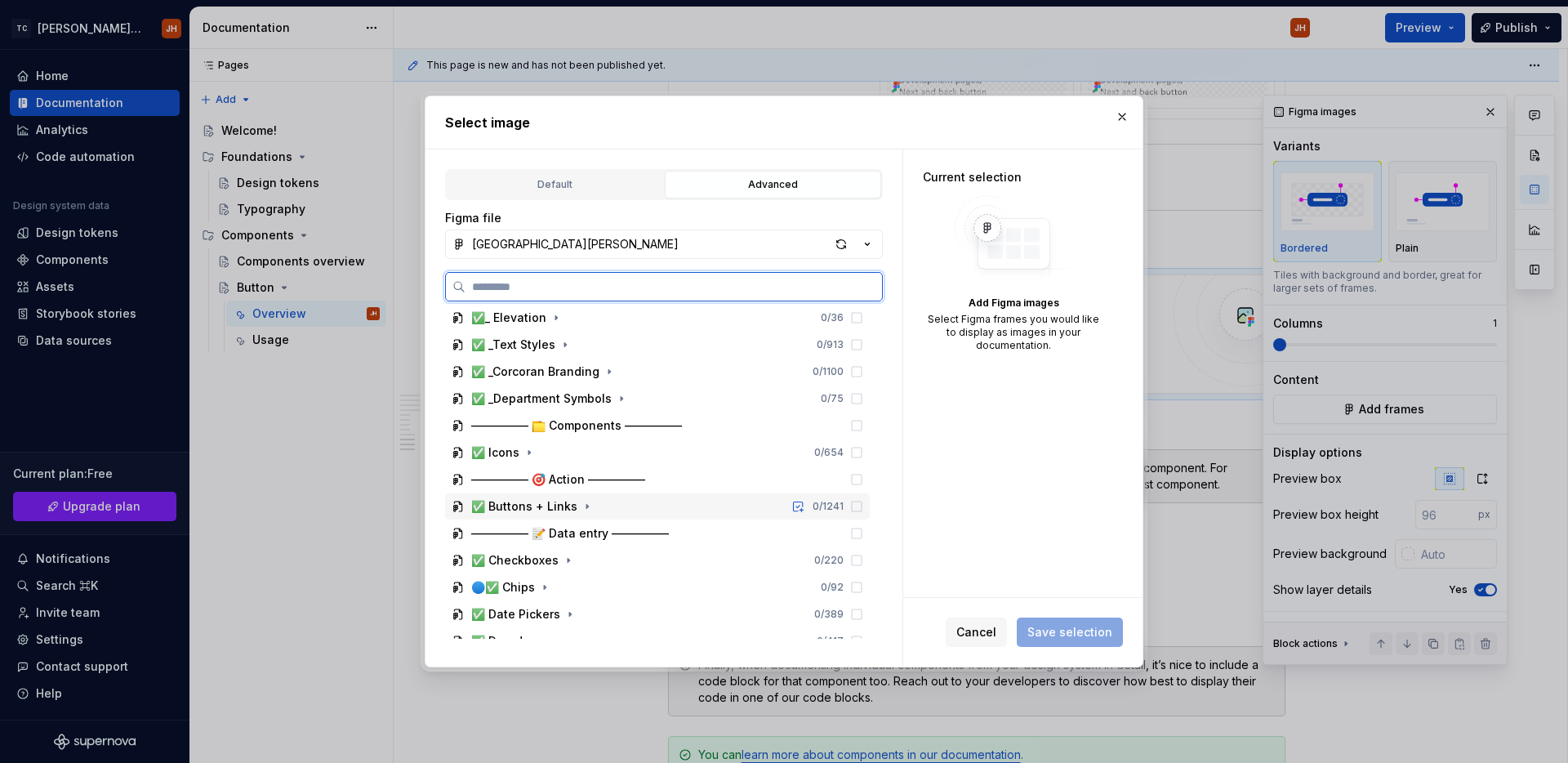 click on "✅ Buttons + Links" at bounding box center (524, 506) 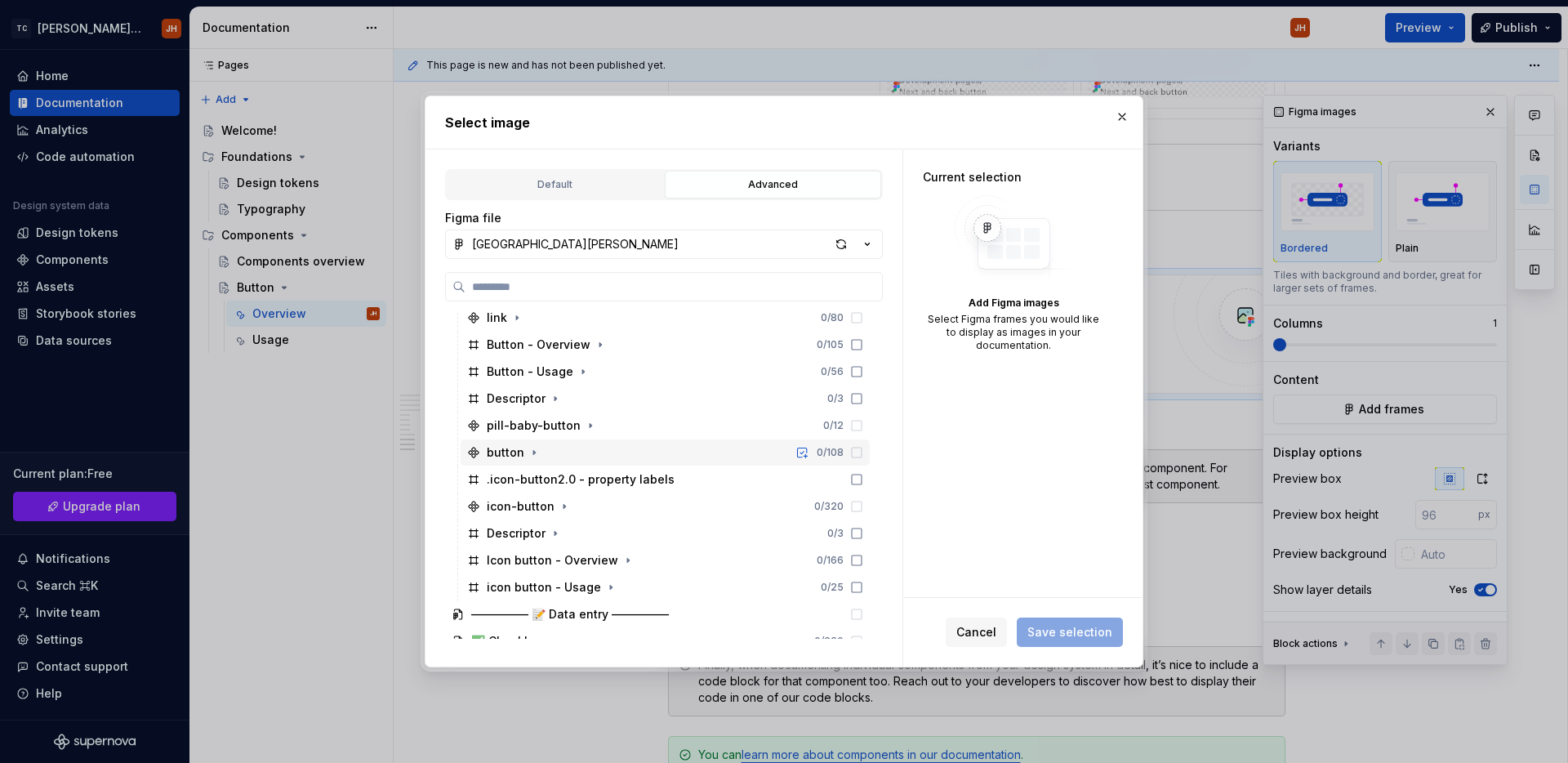 scroll, scrollTop: 1162, scrollLeft: 0, axis: vertical 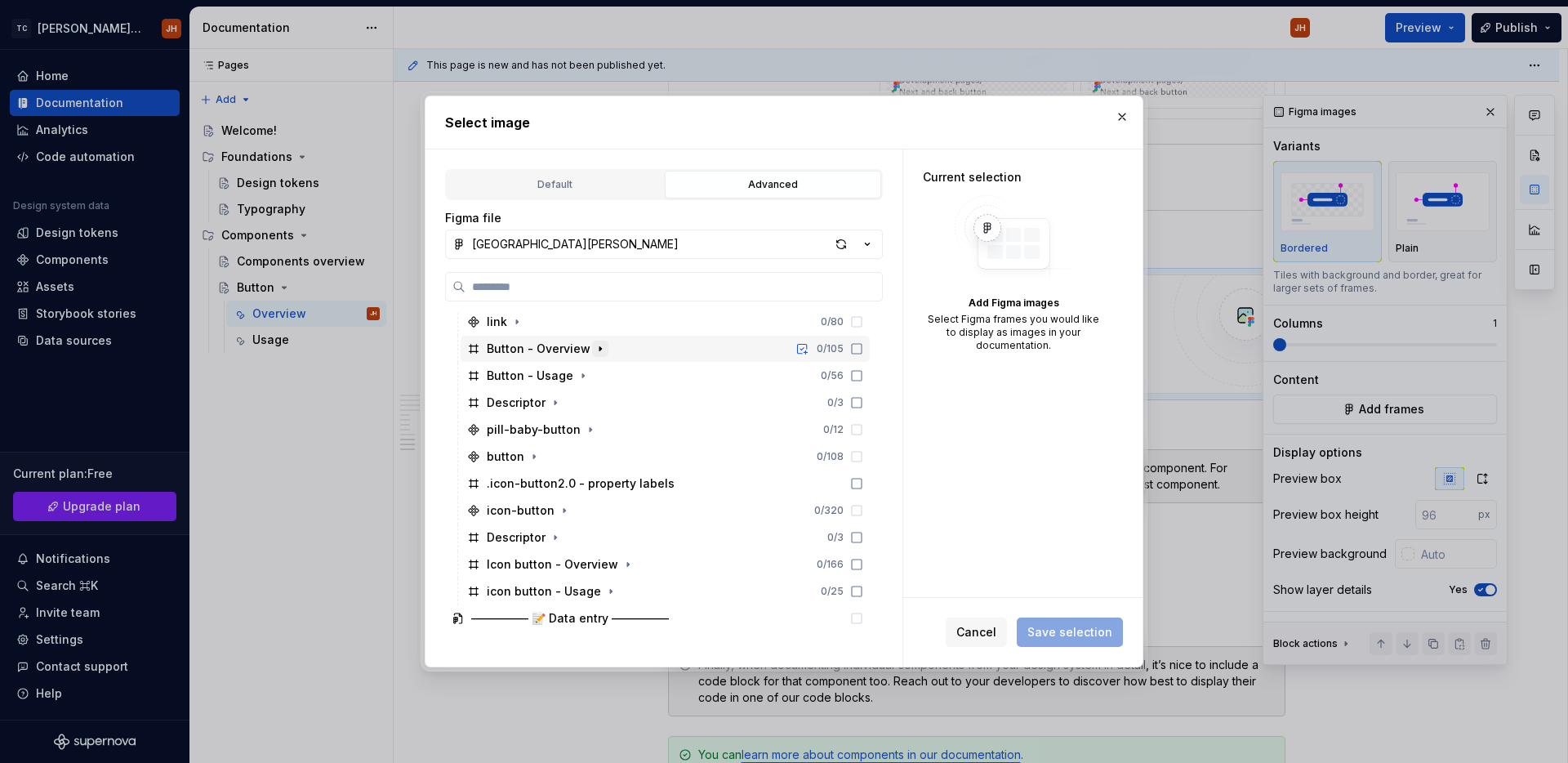 click 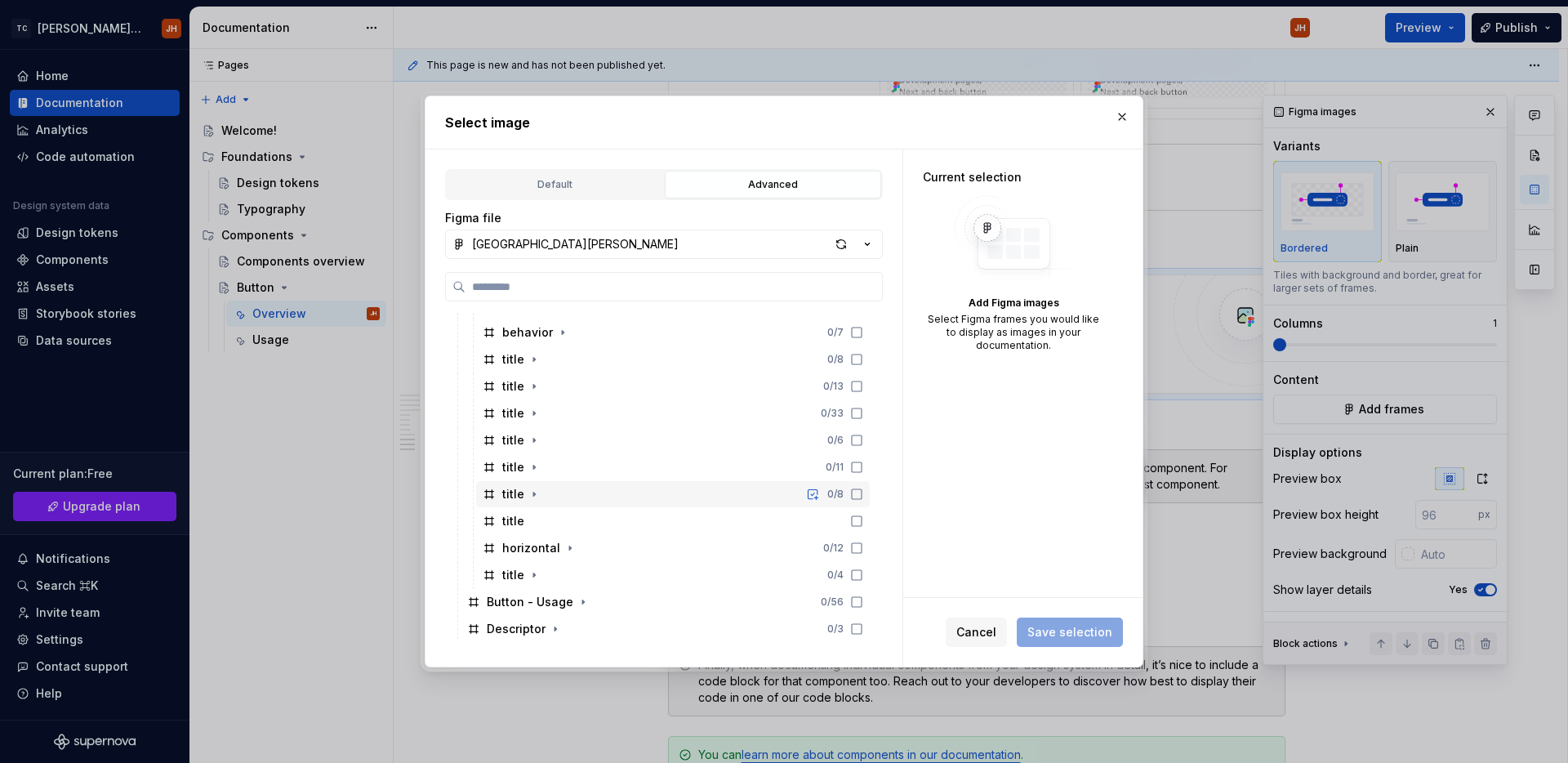 scroll, scrollTop: 1190, scrollLeft: 0, axis: vertical 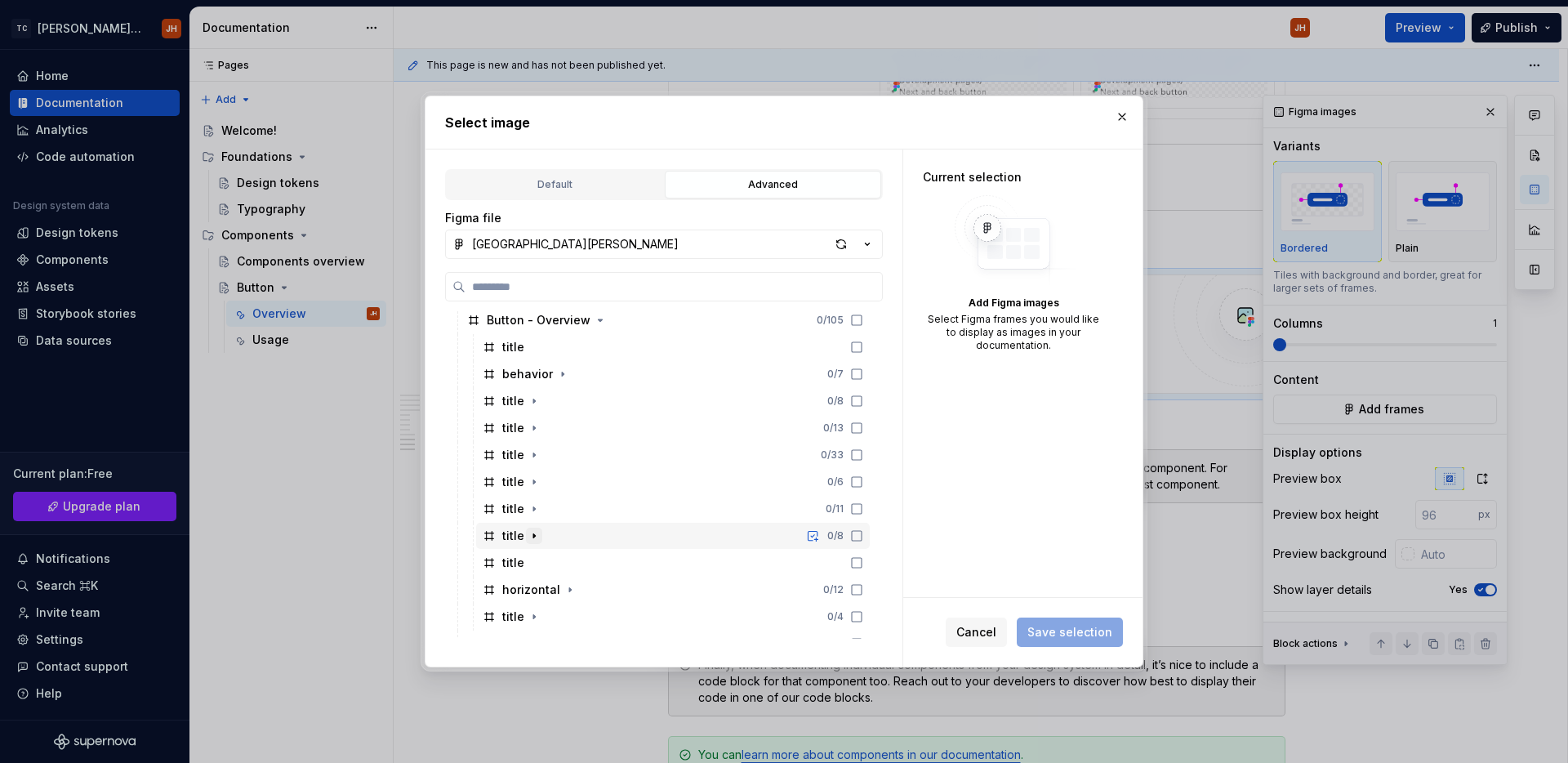 click 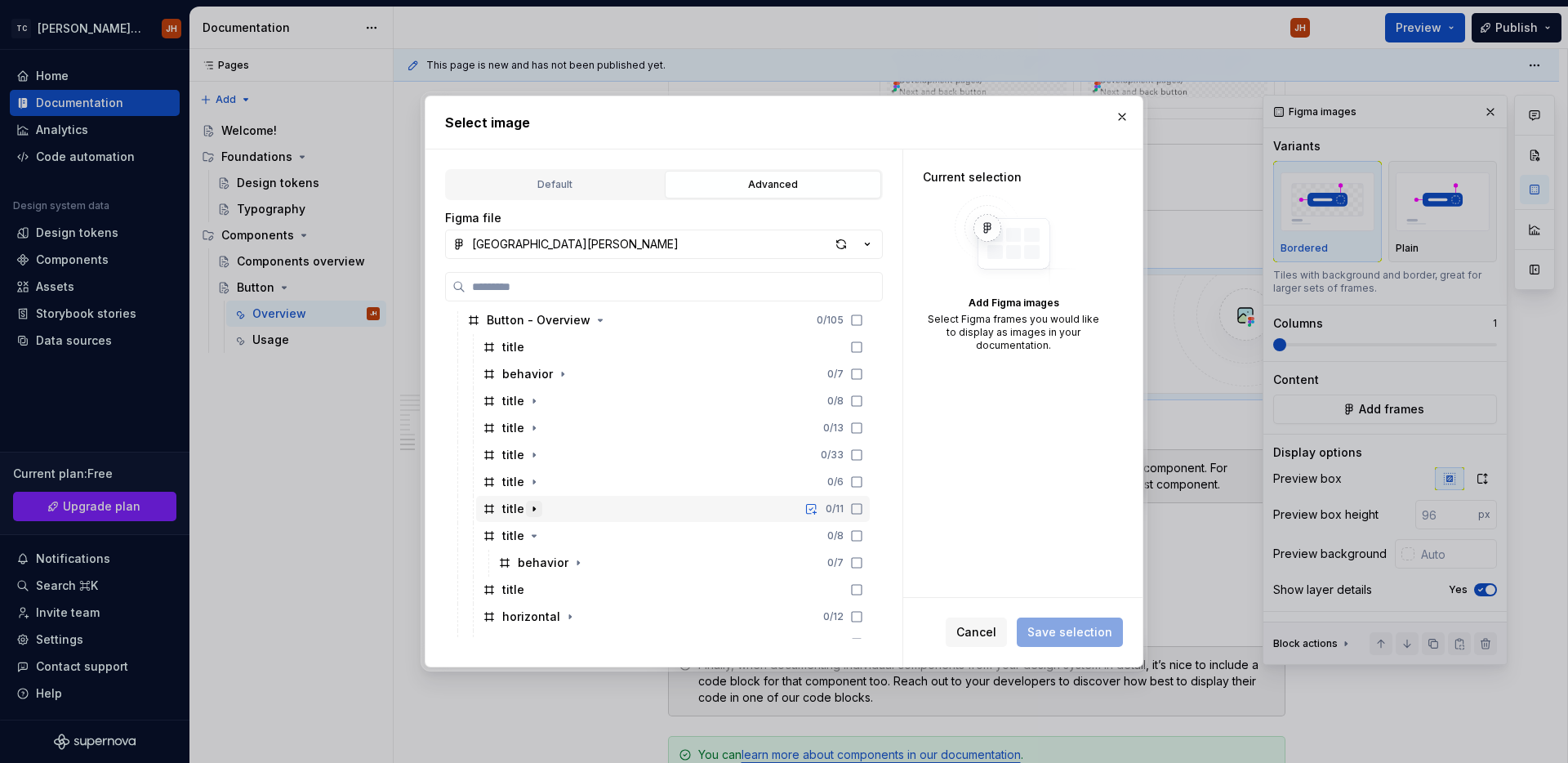 click 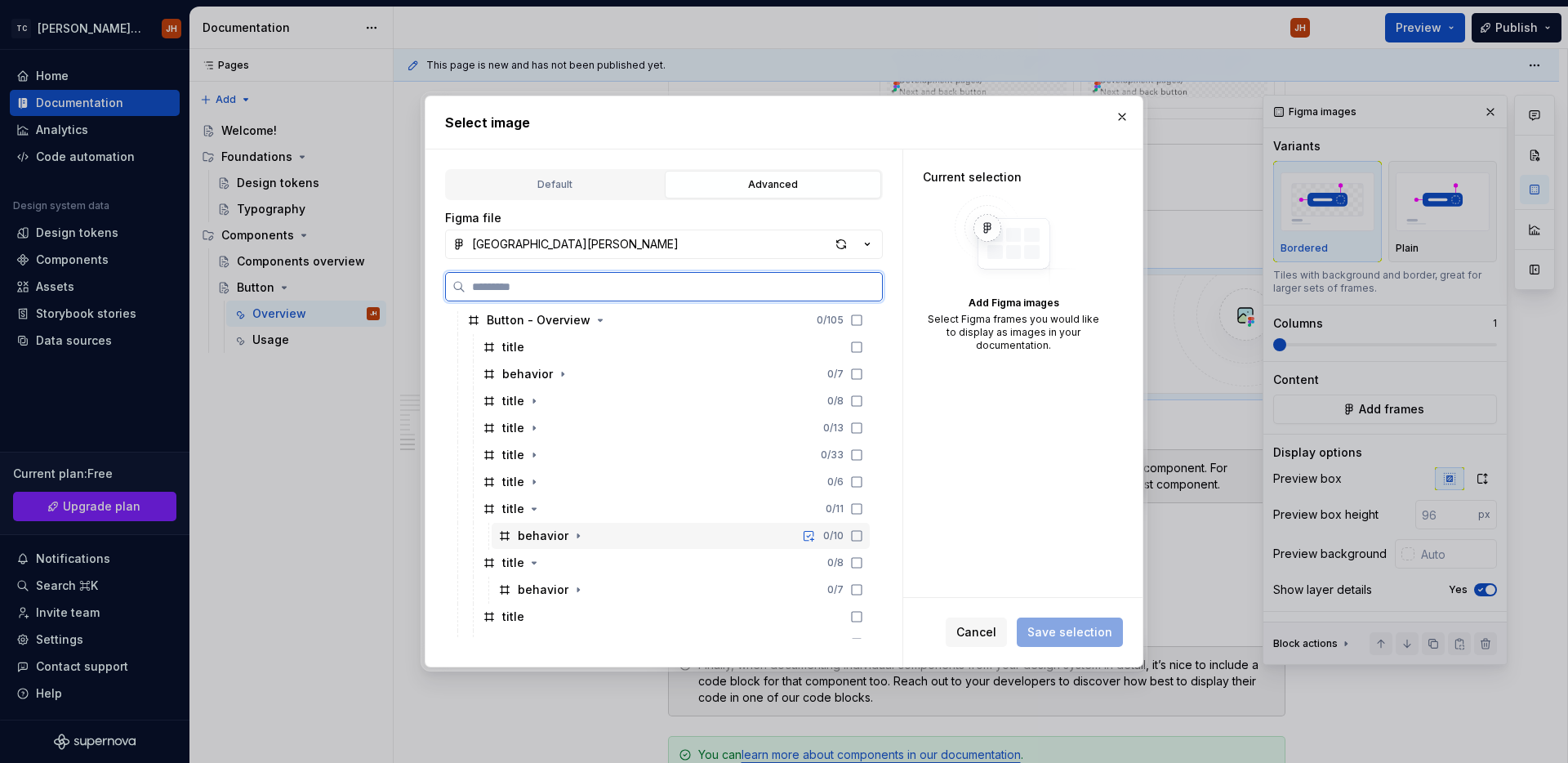 click on "behavior" at bounding box center [543, 536] 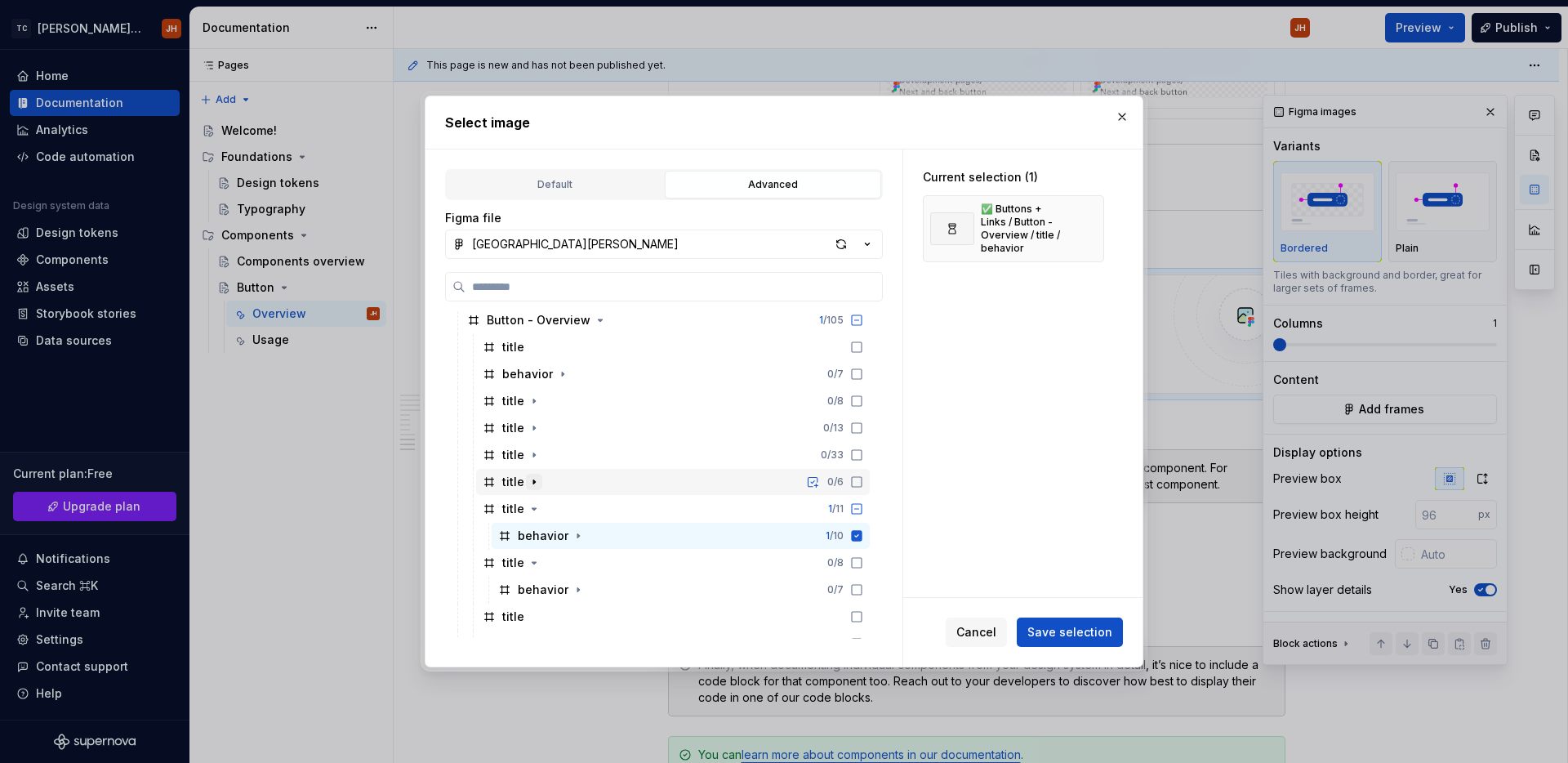 click 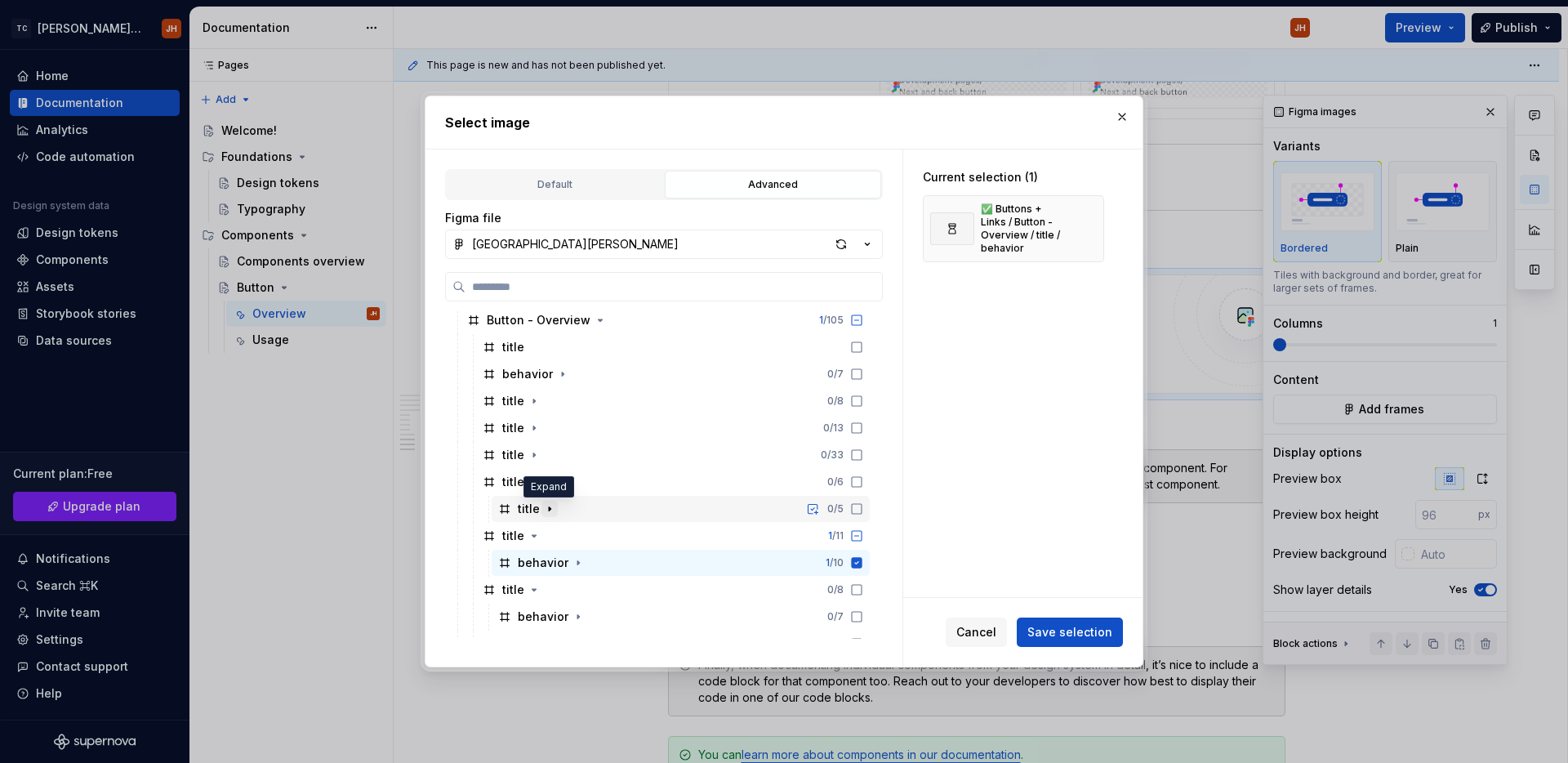 click 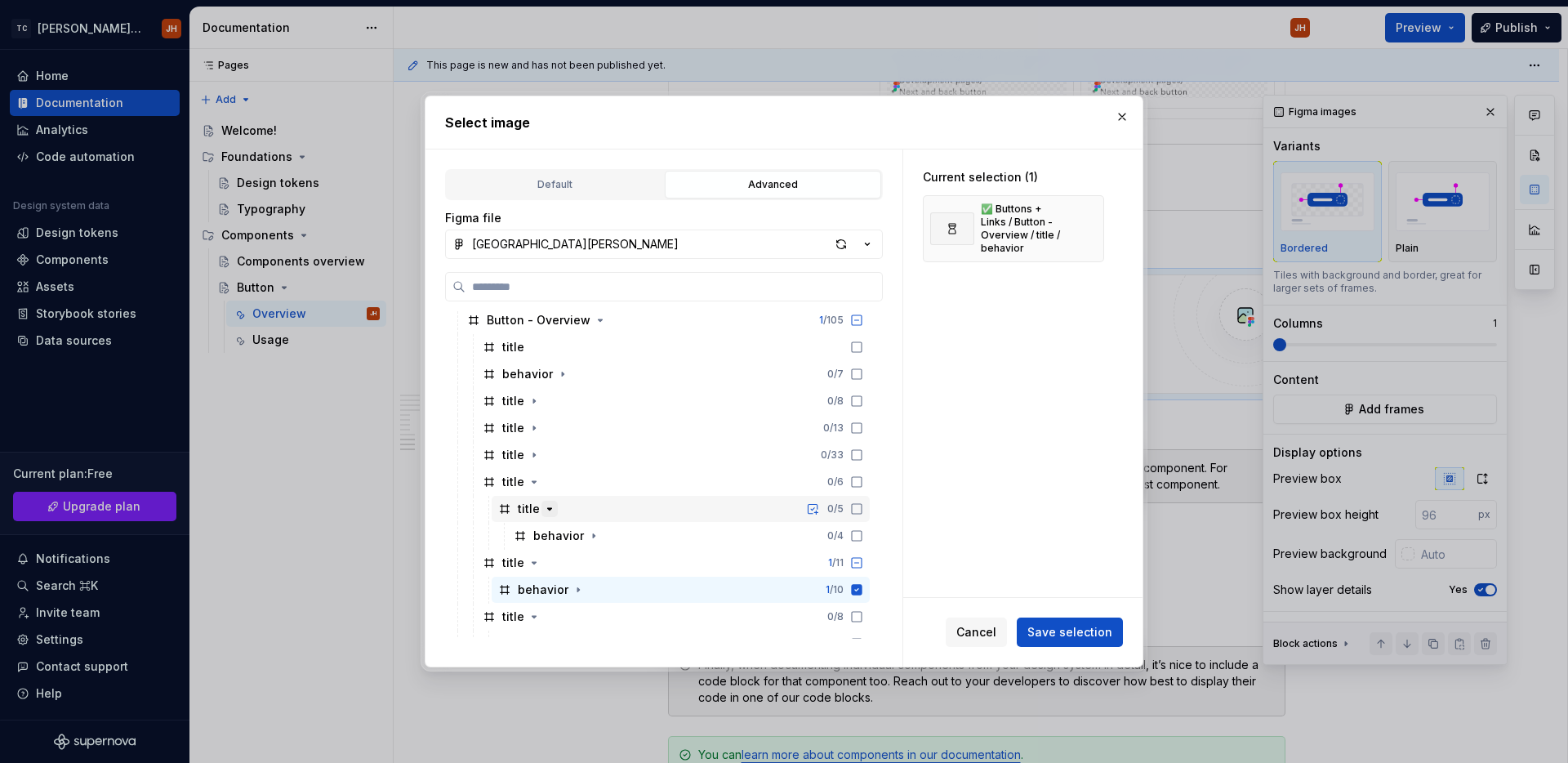 click 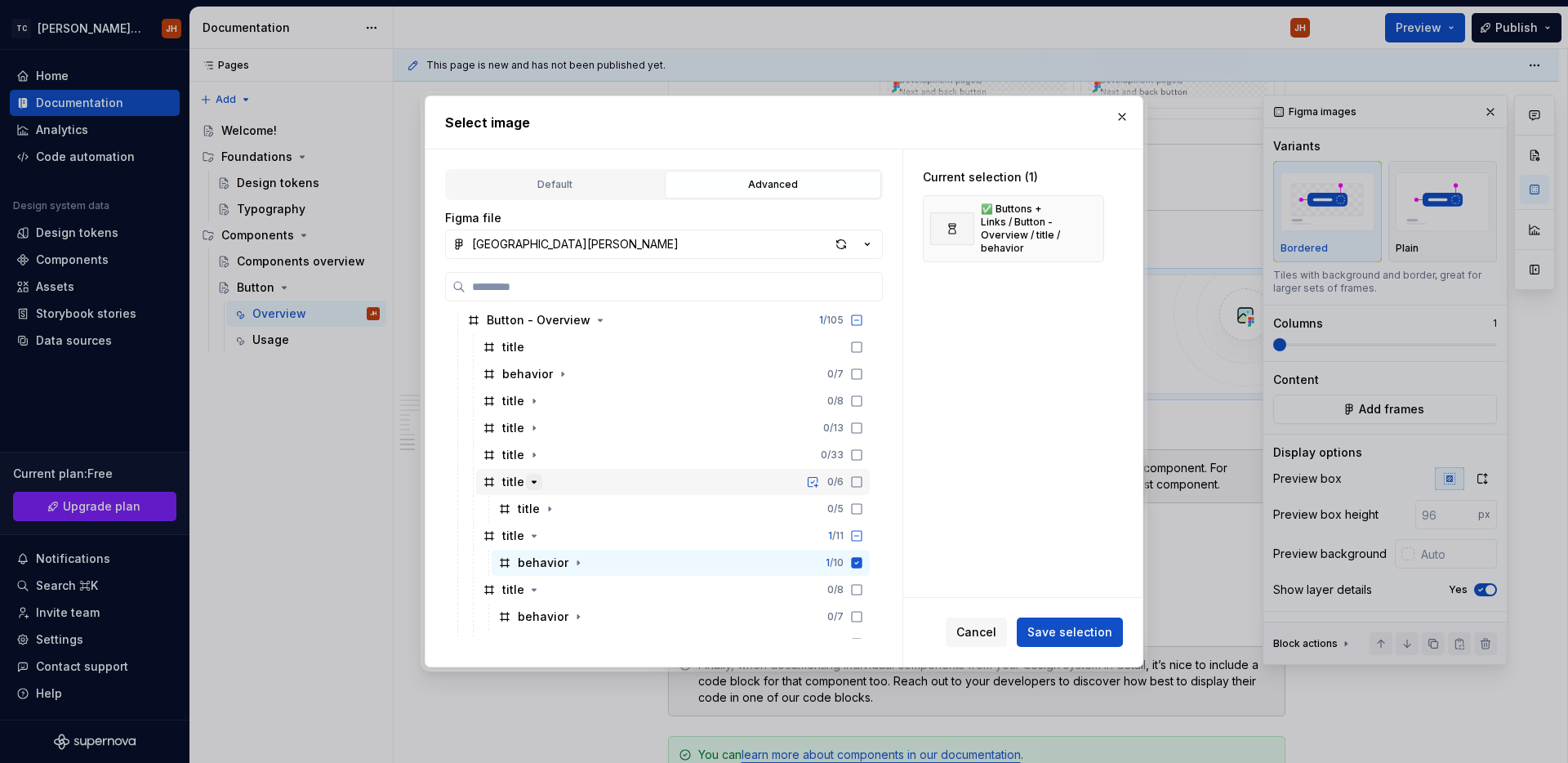 click 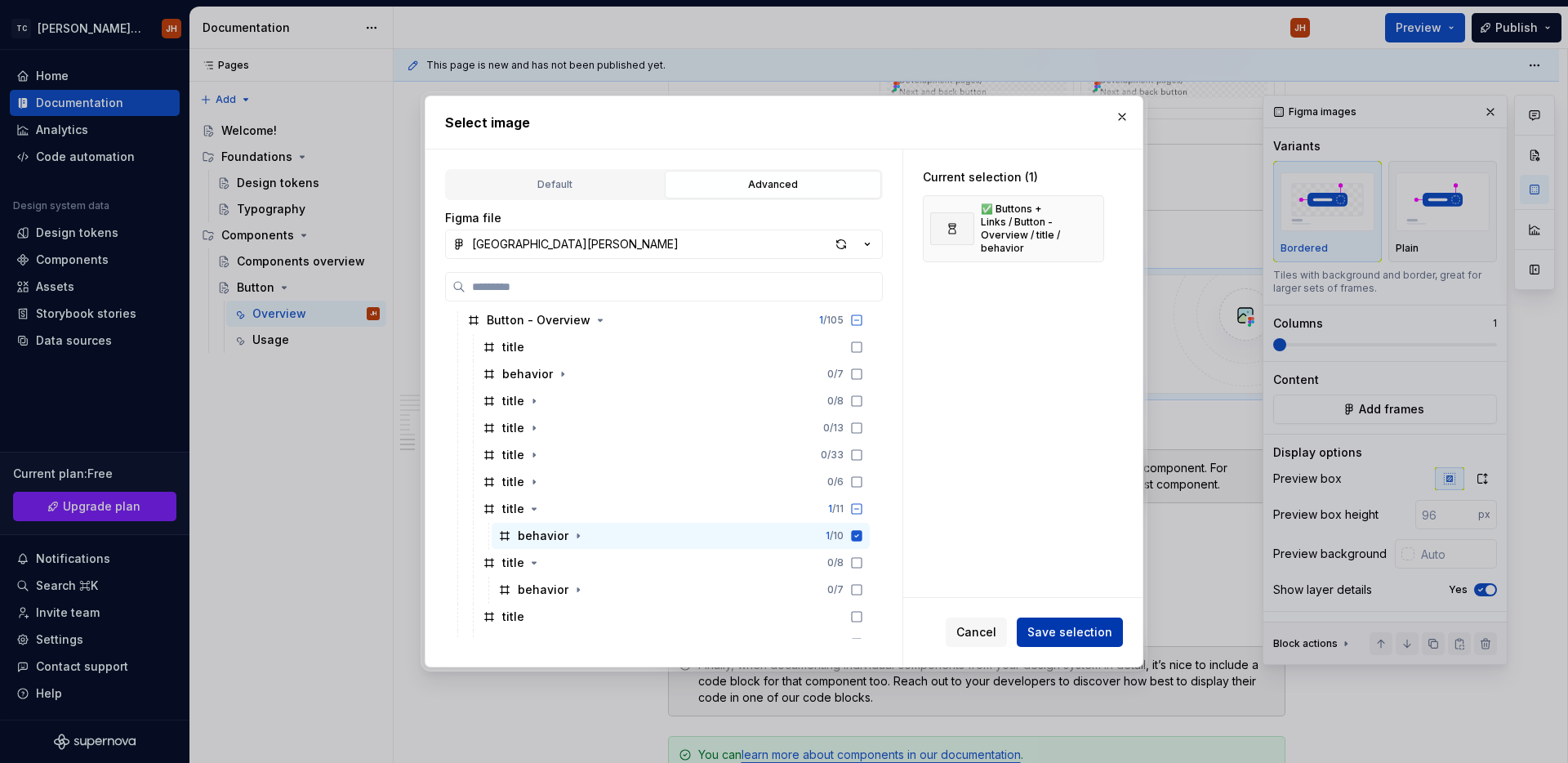 click on "Save selection" at bounding box center [1070, 632] 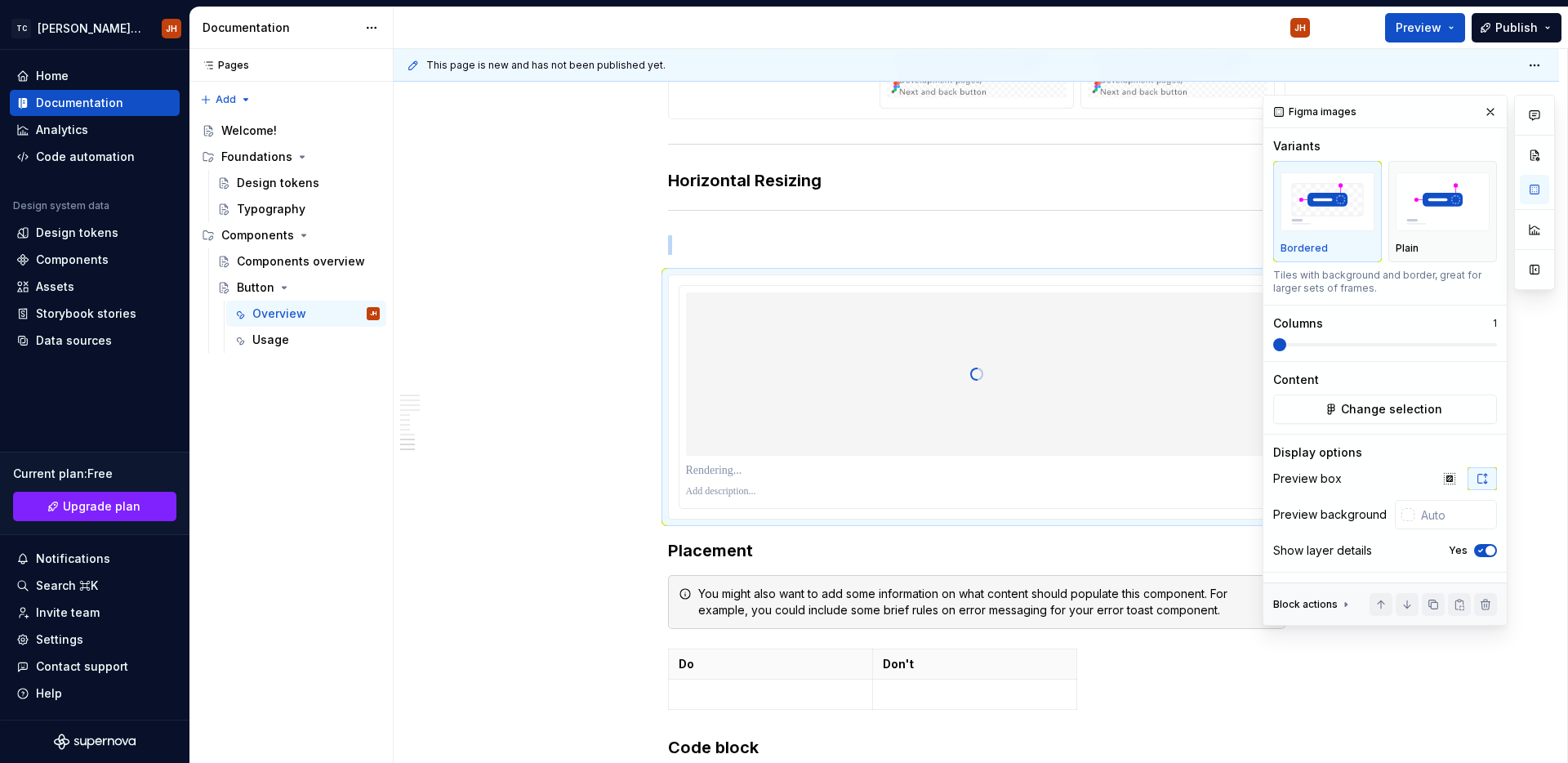 click on "**********" at bounding box center (977, -1167) 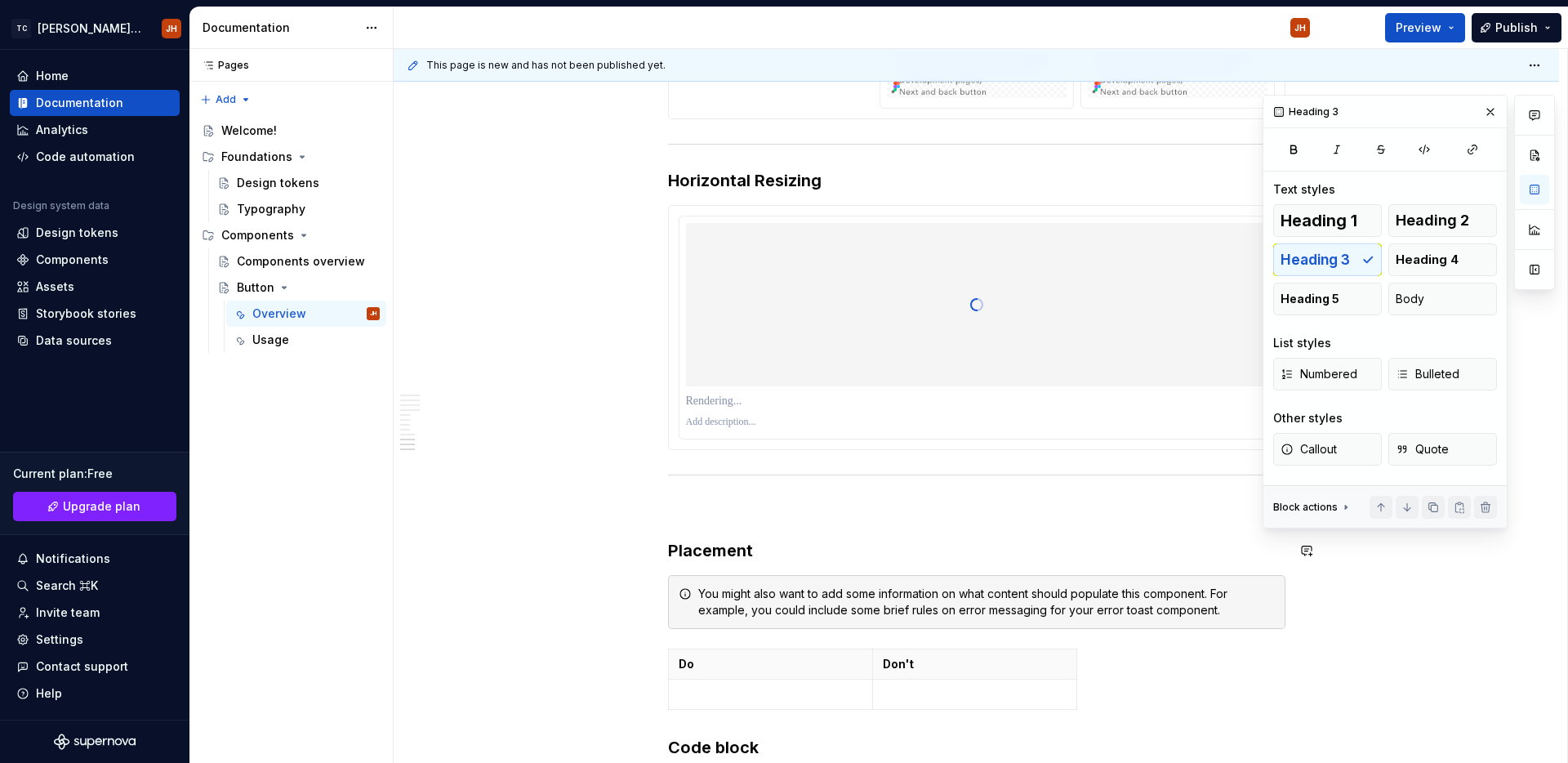 click on "**********" at bounding box center [977, -1167] 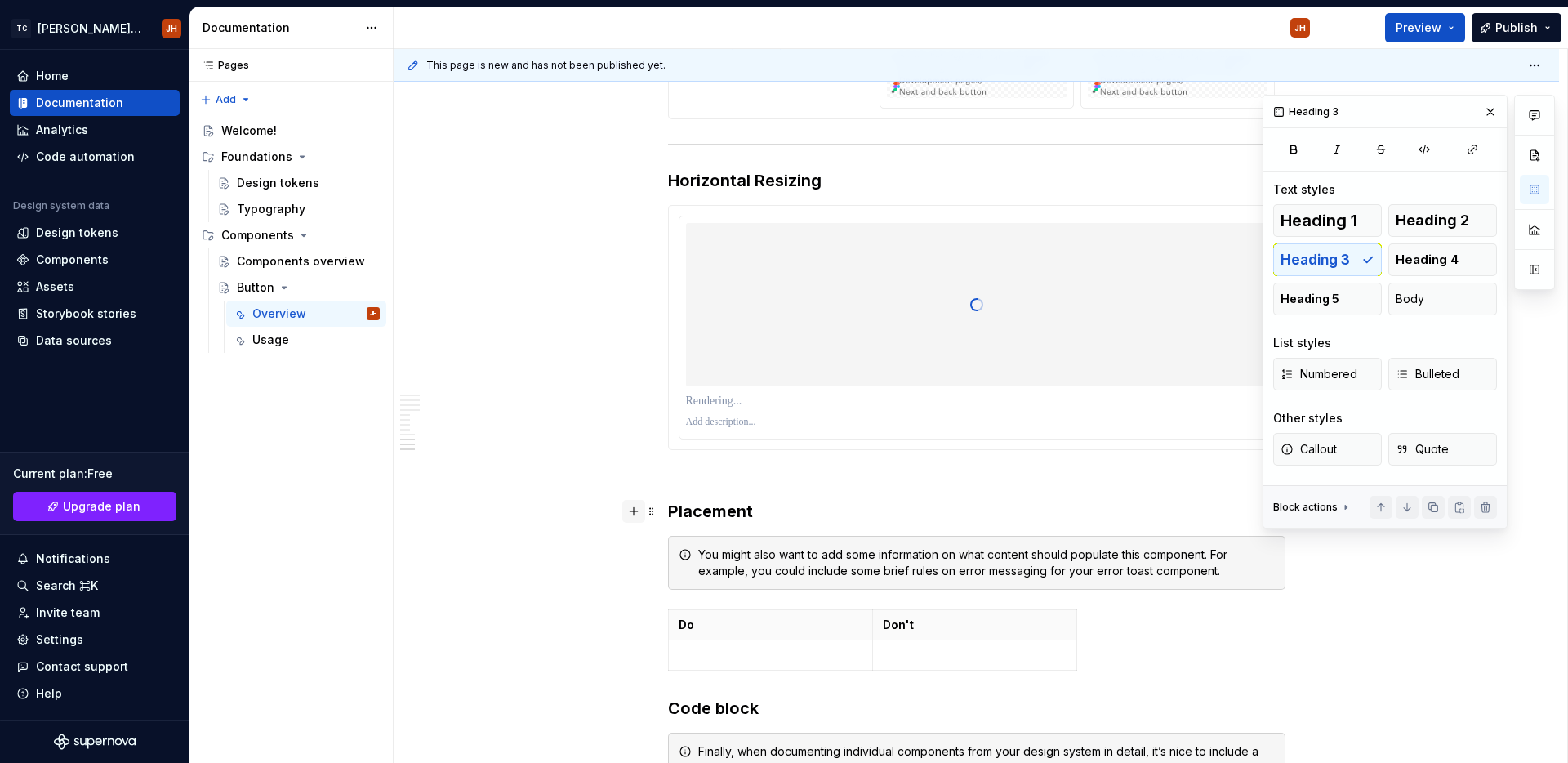 click at bounding box center (634, 511) 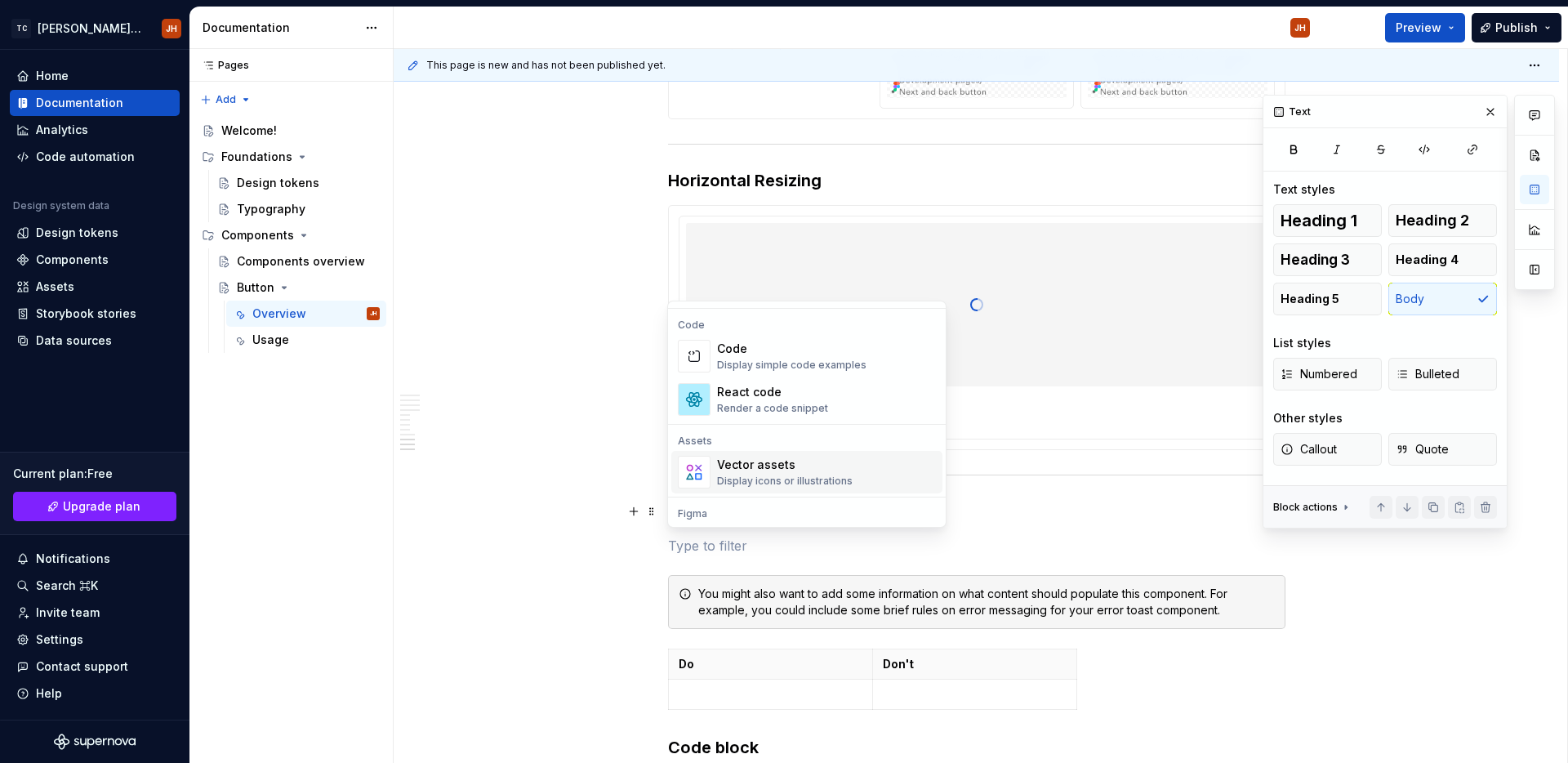 scroll, scrollTop: 1482, scrollLeft: 0, axis: vertical 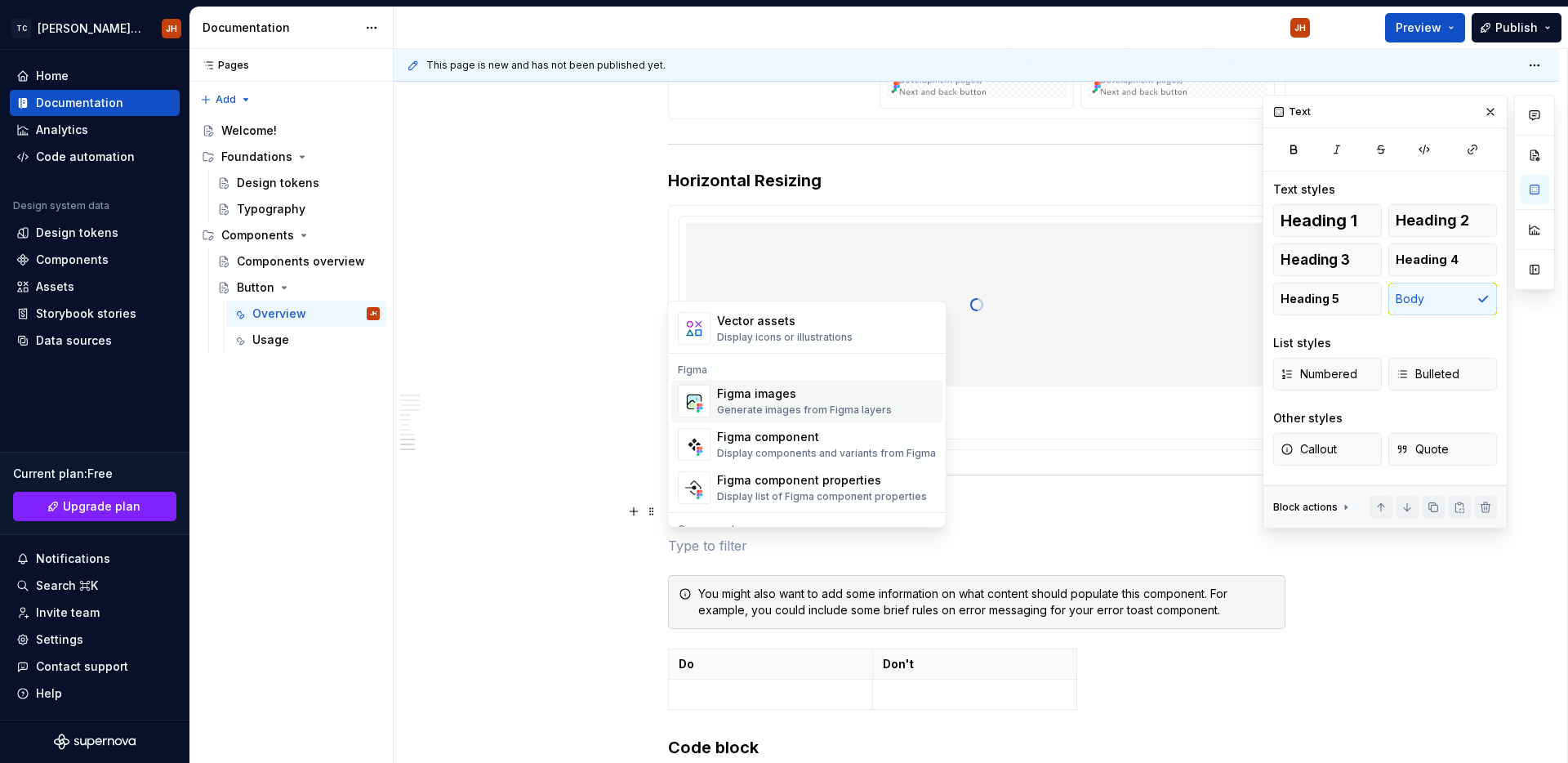 click on "Figma images" at bounding box center [804, 394] 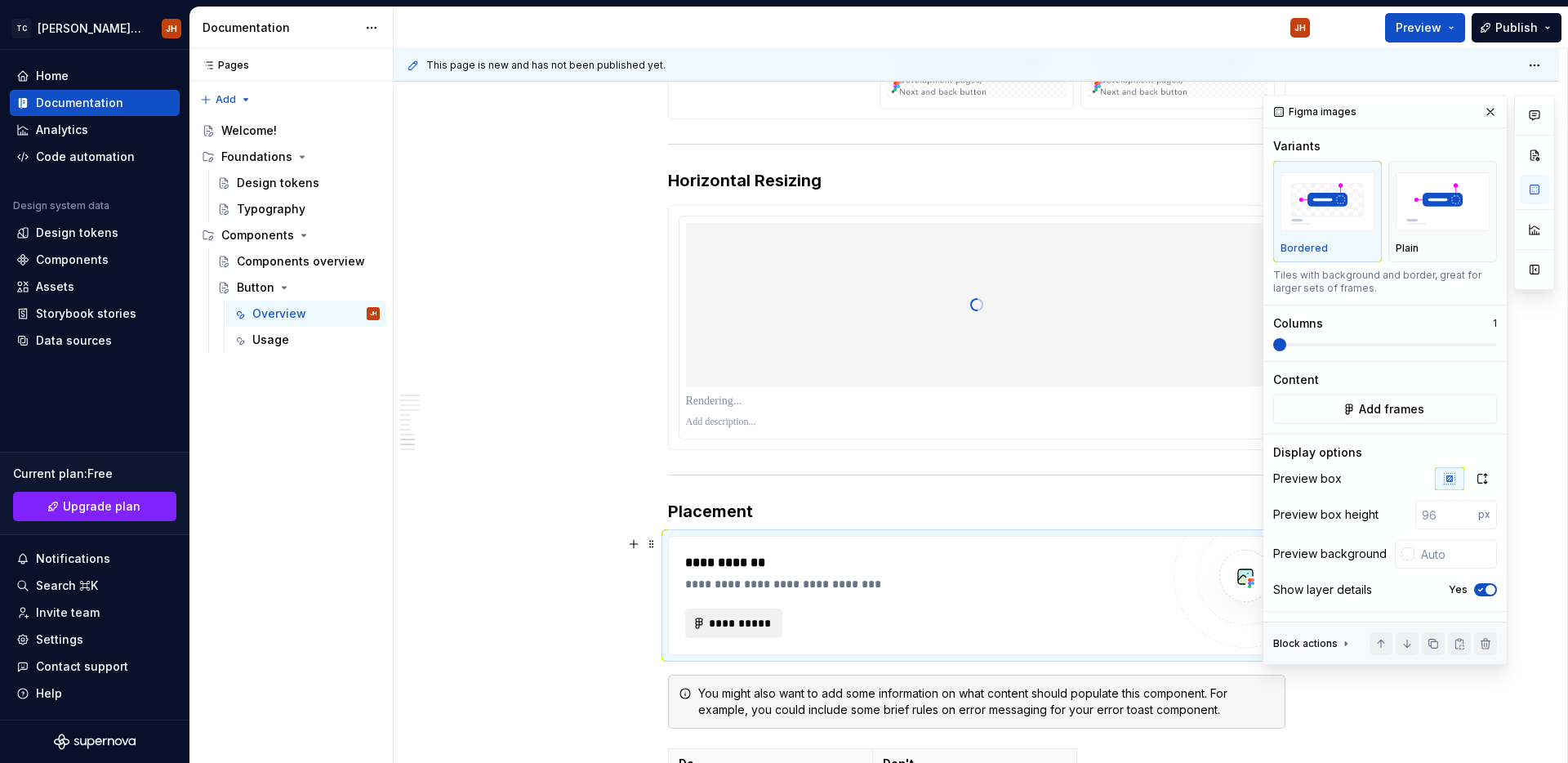 click on "**********" at bounding box center [741, 623] 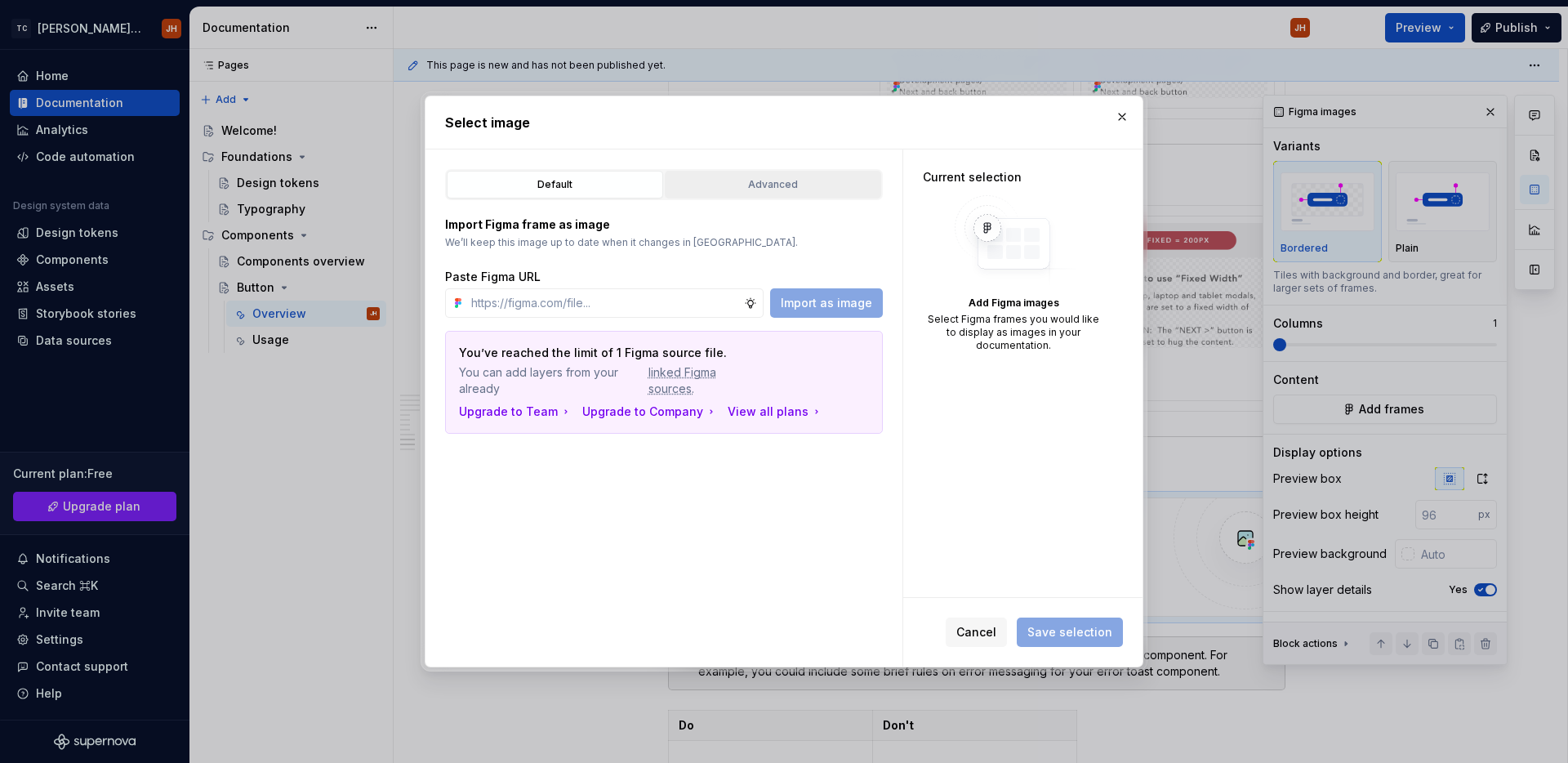 click on "Advanced" at bounding box center [773, 185] 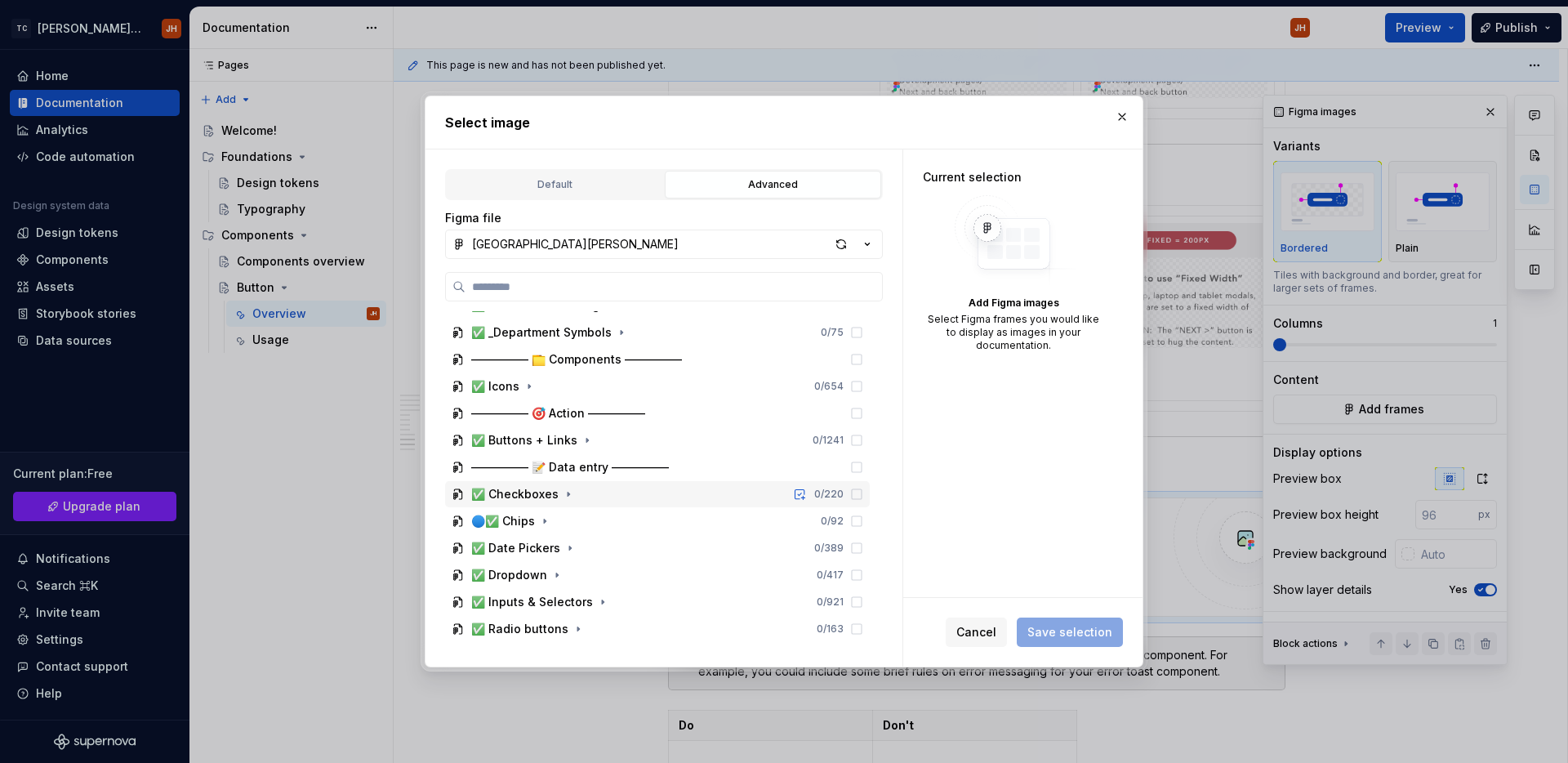 scroll, scrollTop: 134, scrollLeft: 0, axis: vertical 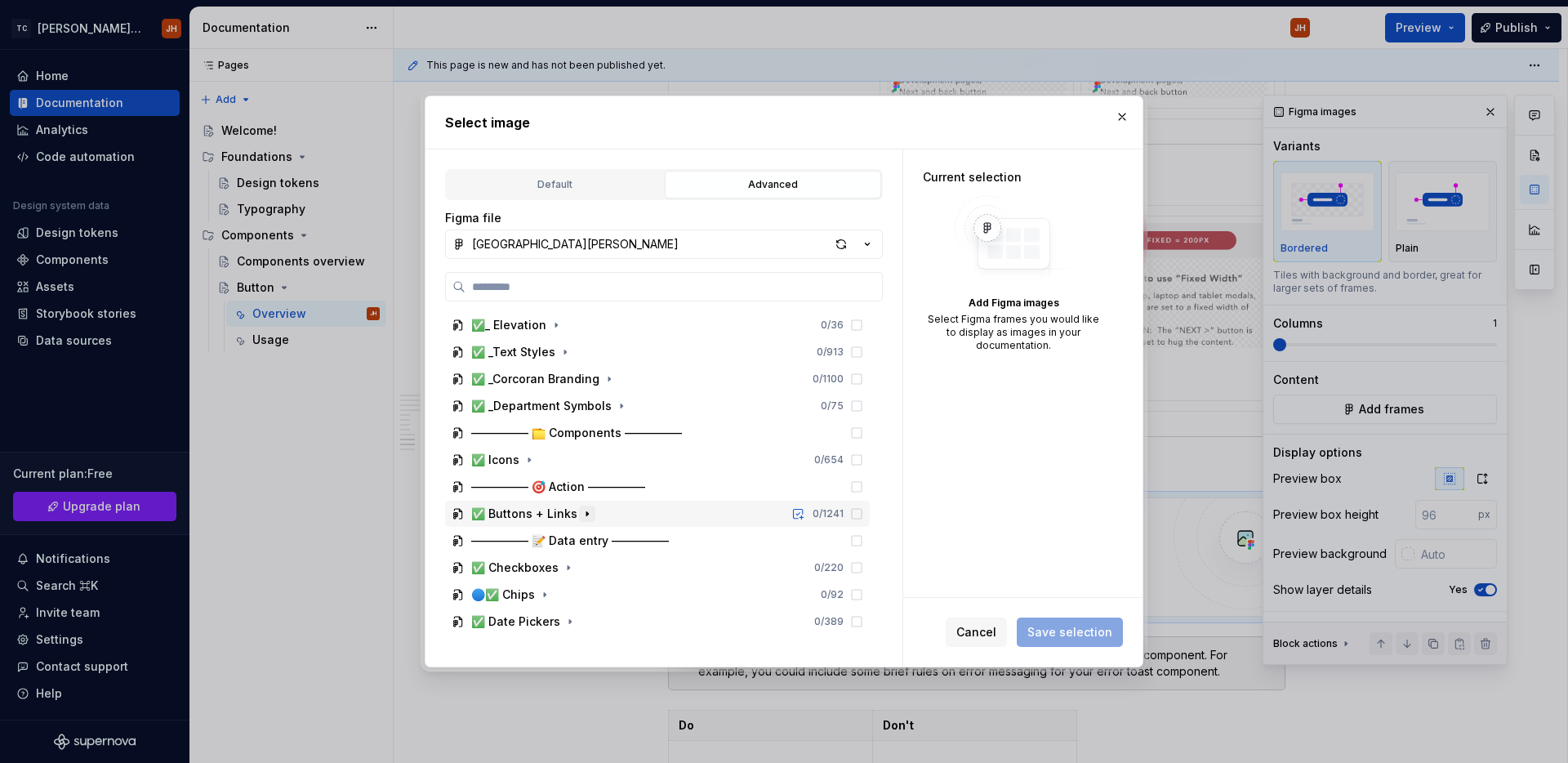 click 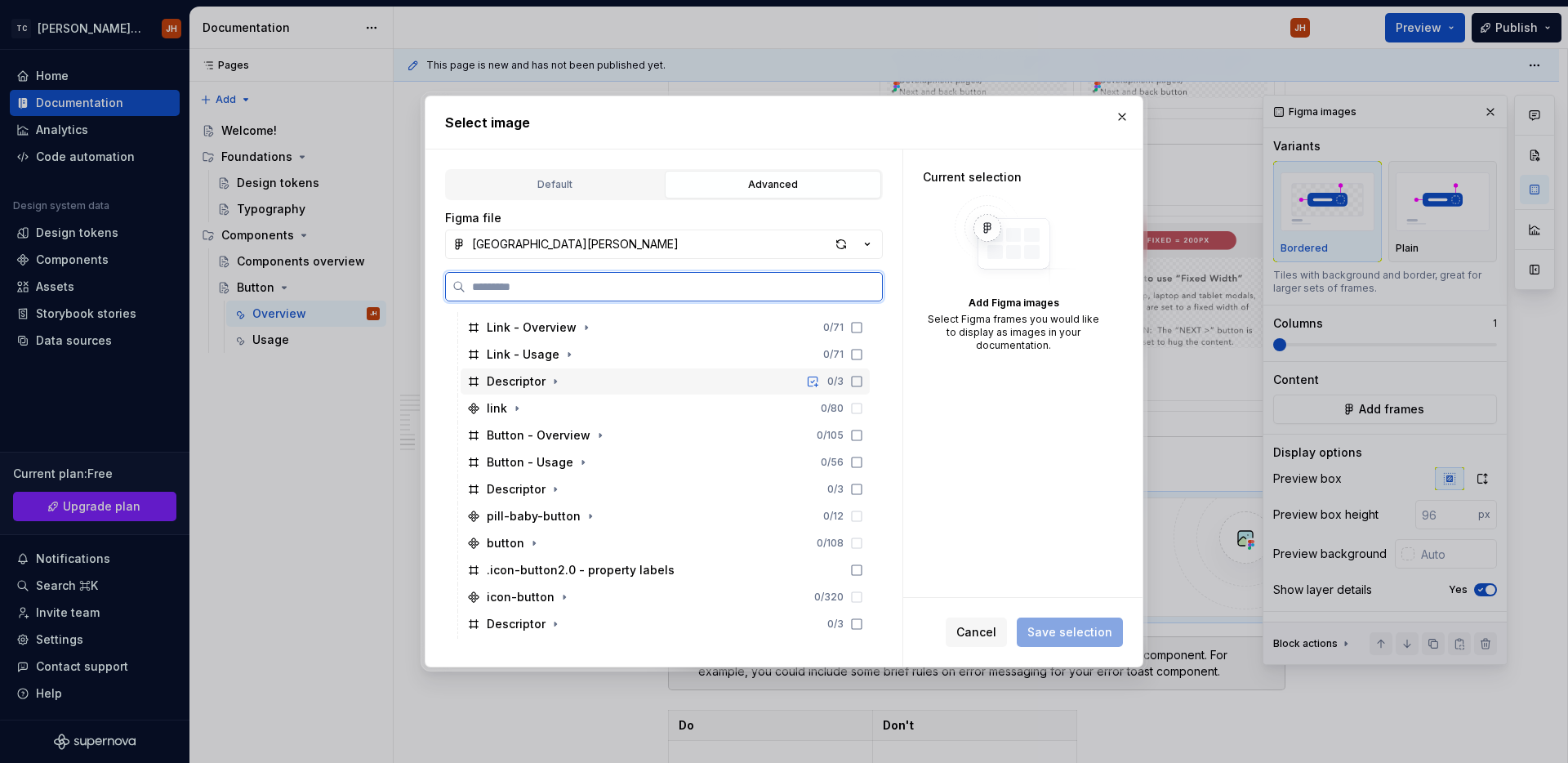 scroll, scrollTop: 1091, scrollLeft: 0, axis: vertical 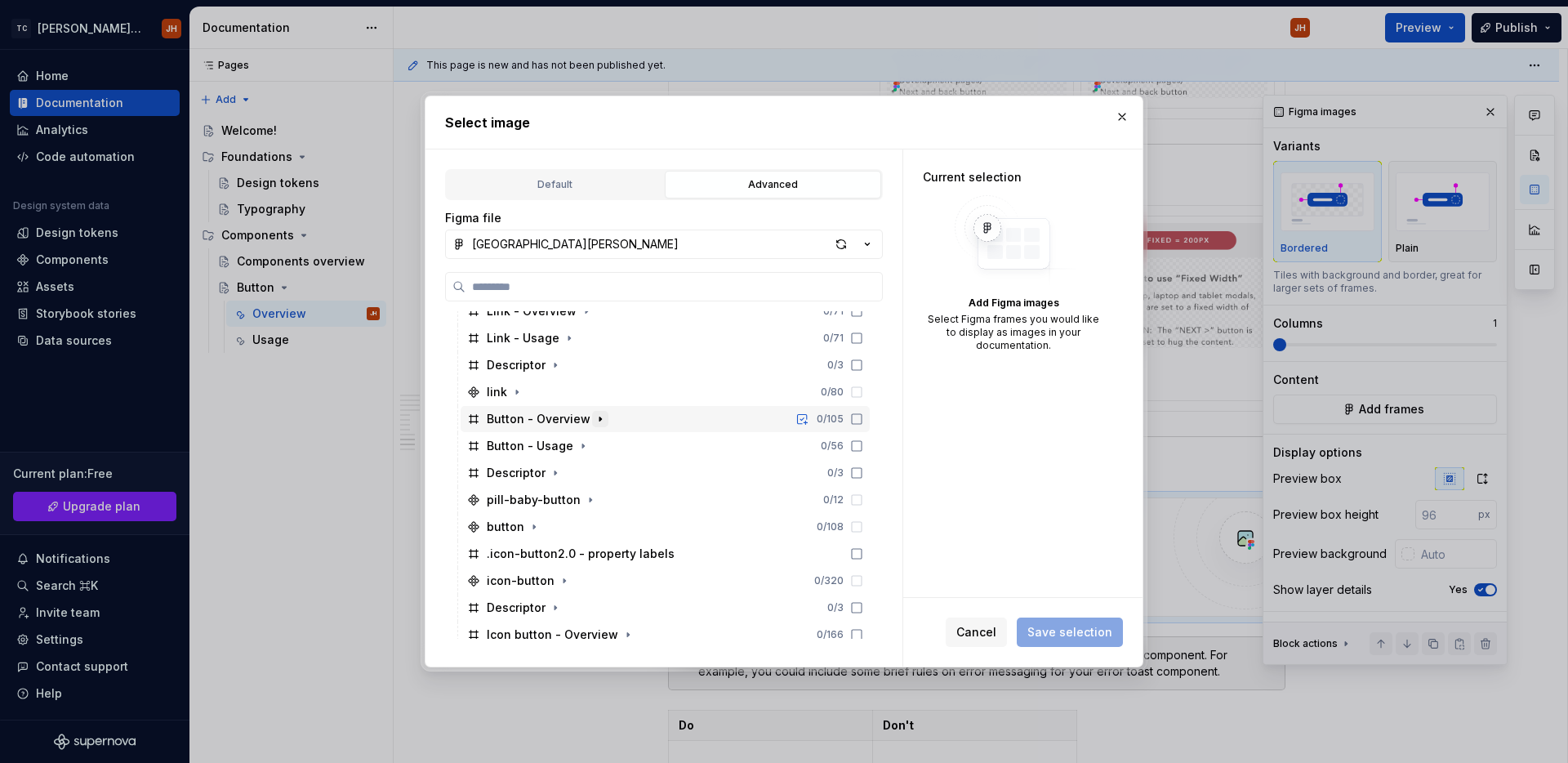 click 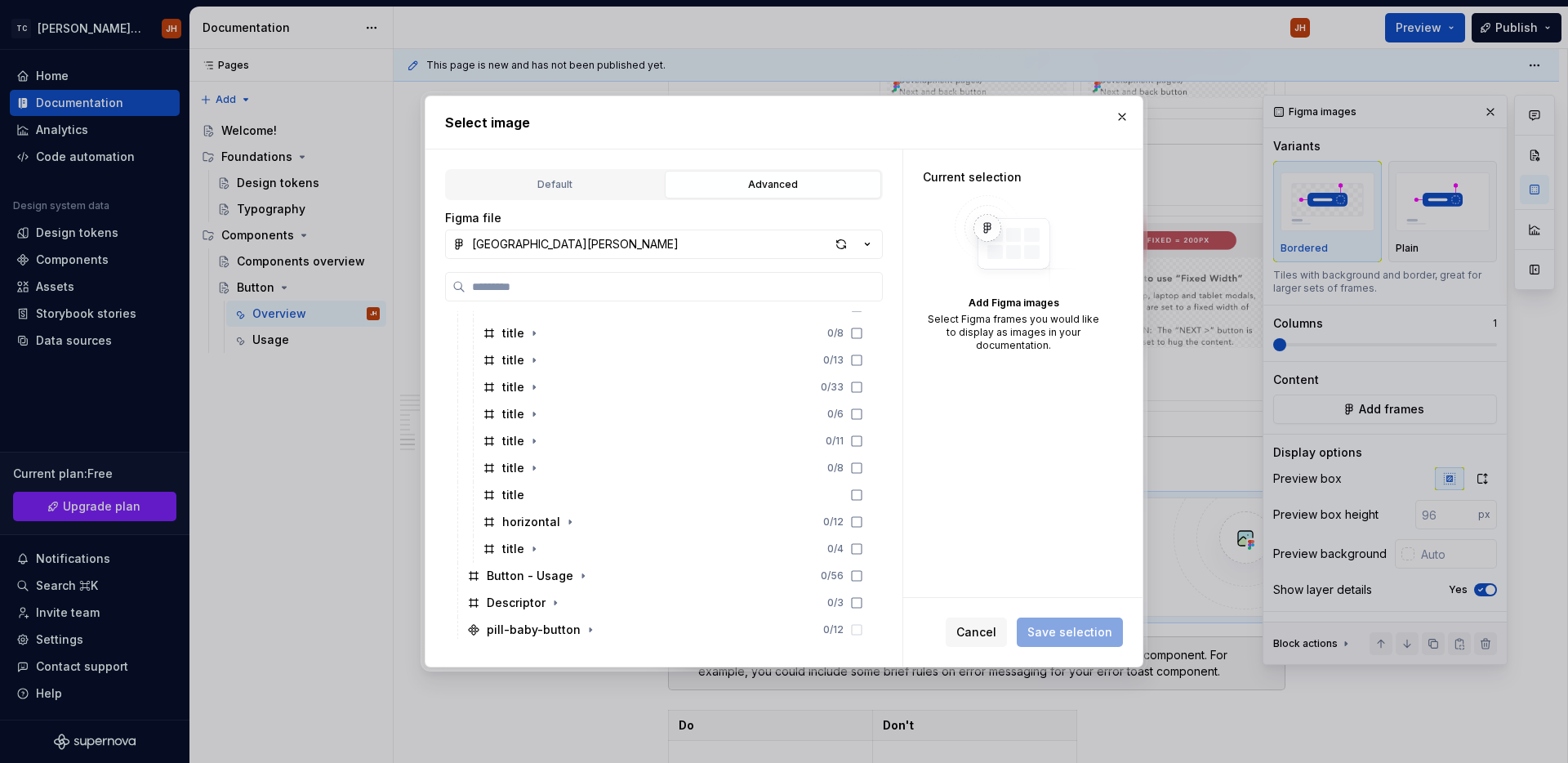 scroll, scrollTop: 1255, scrollLeft: 0, axis: vertical 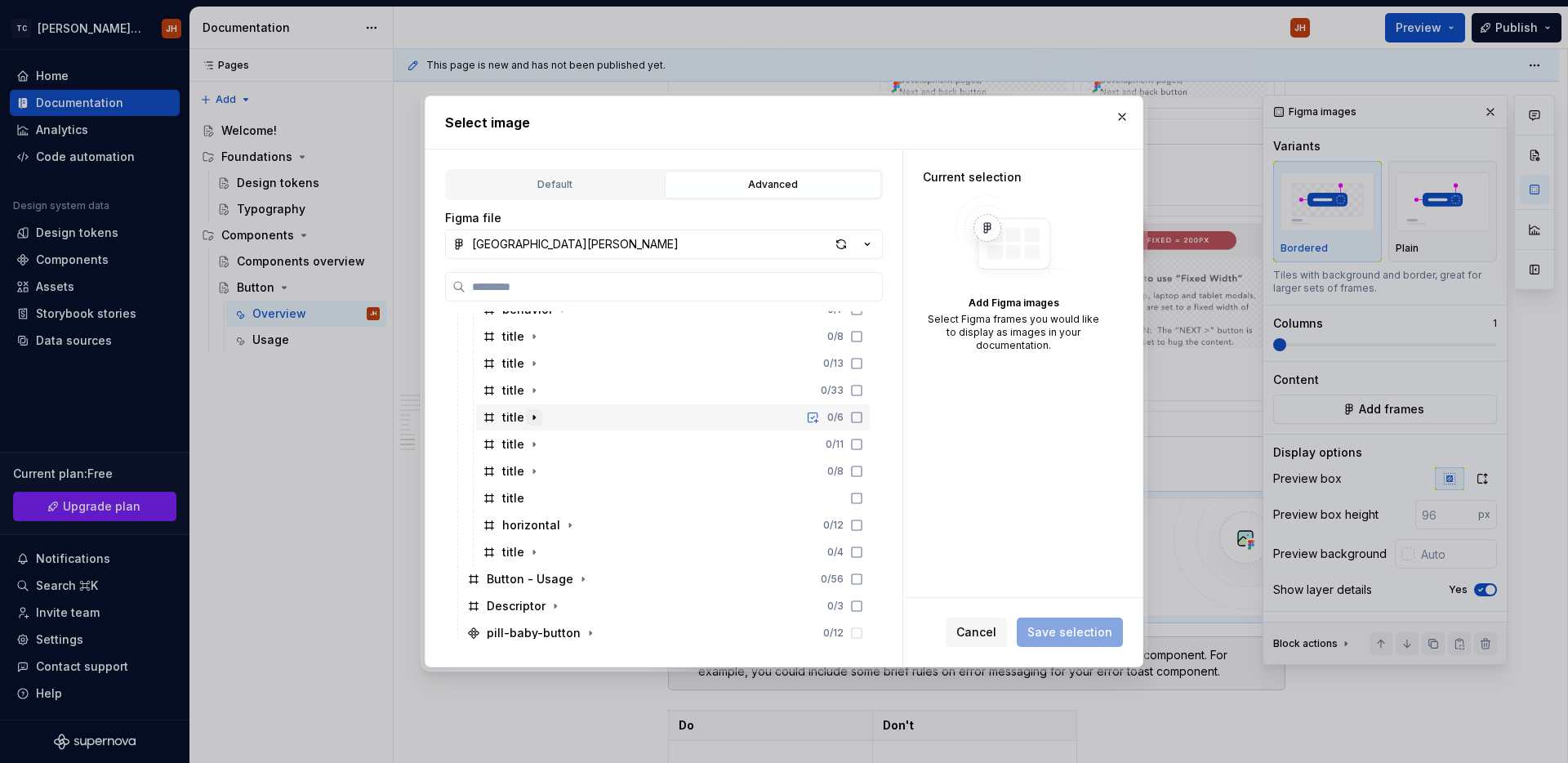 click 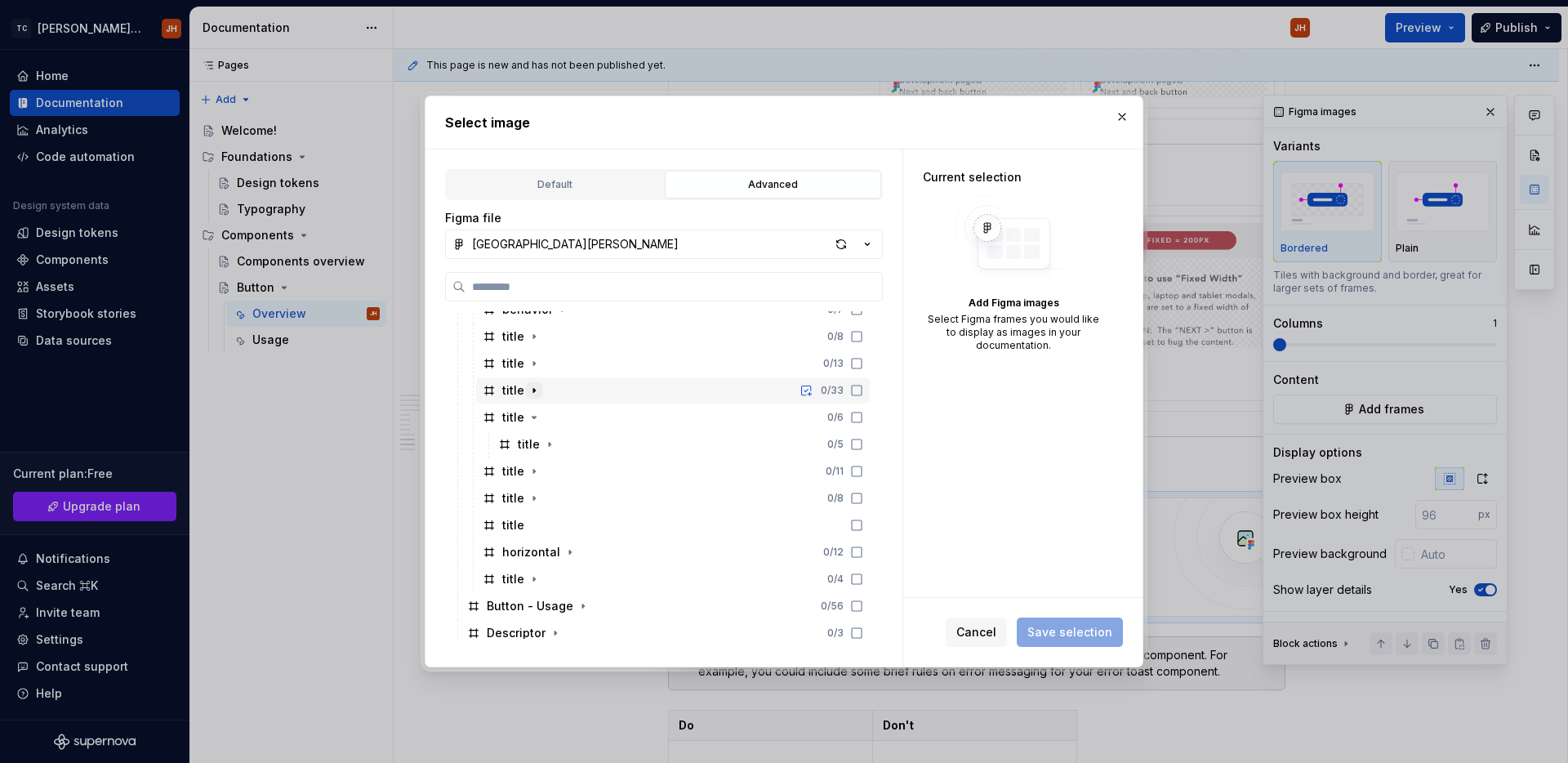 click 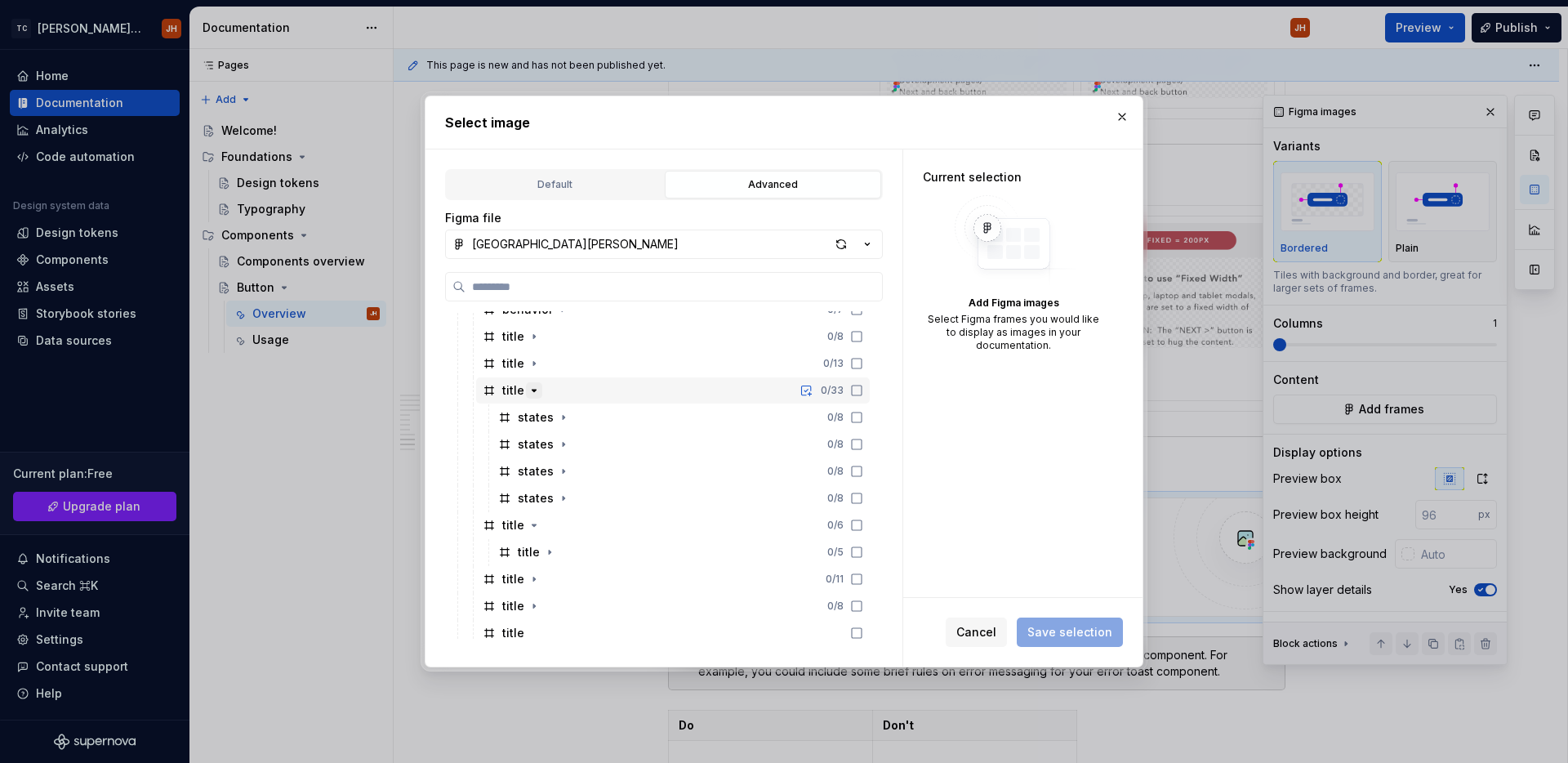 click 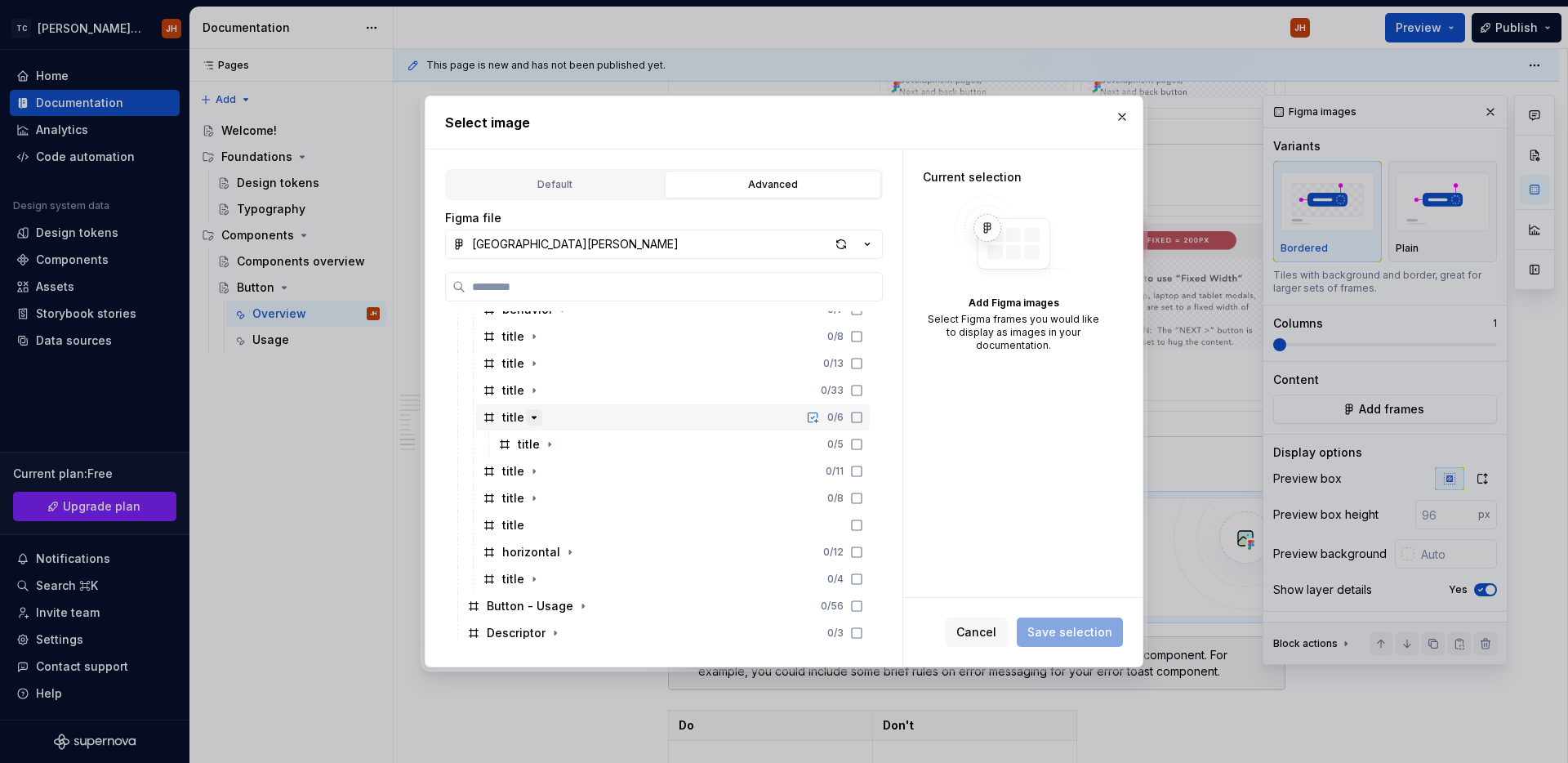 click at bounding box center (534, 417) 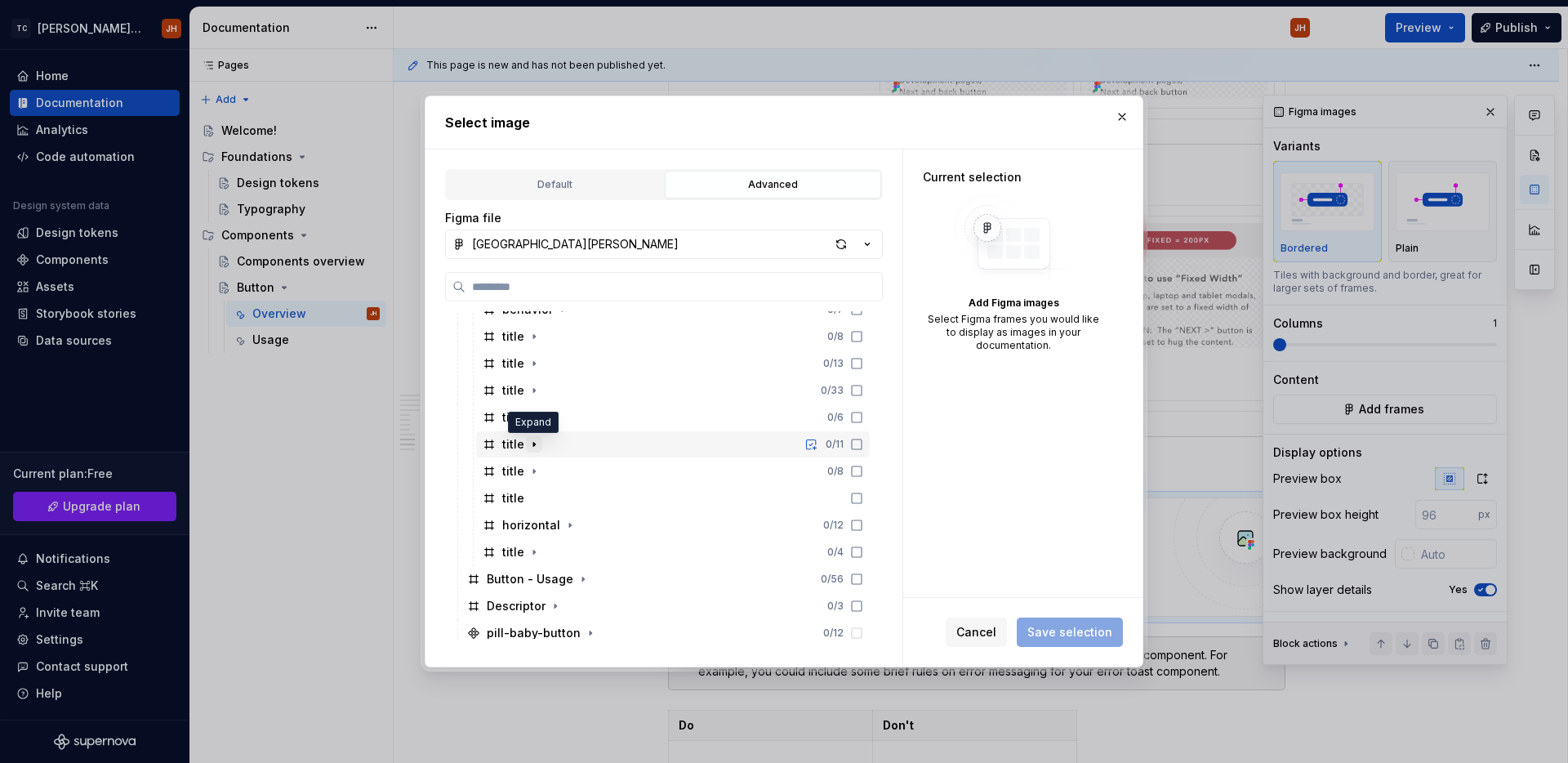 click 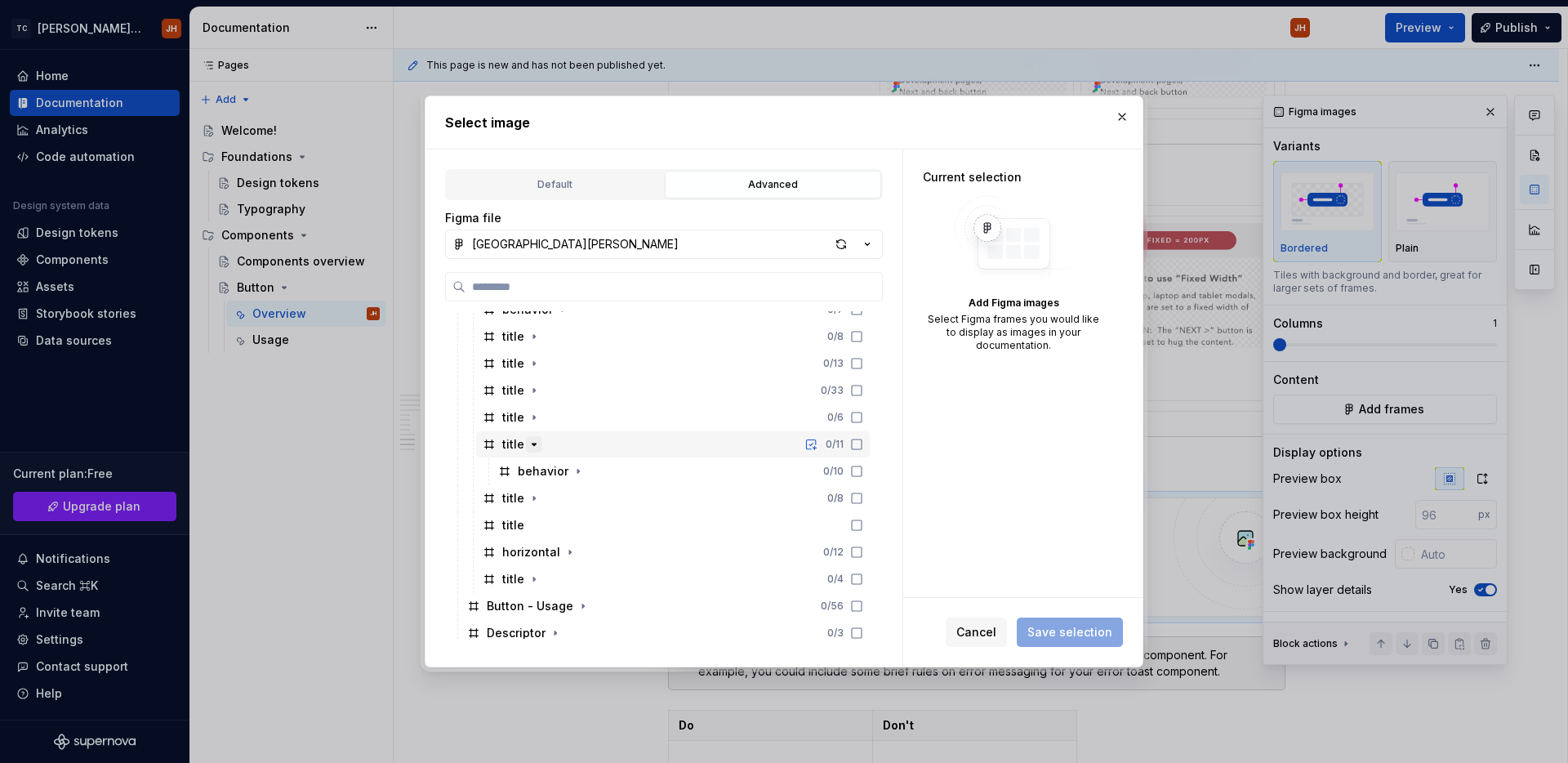 click 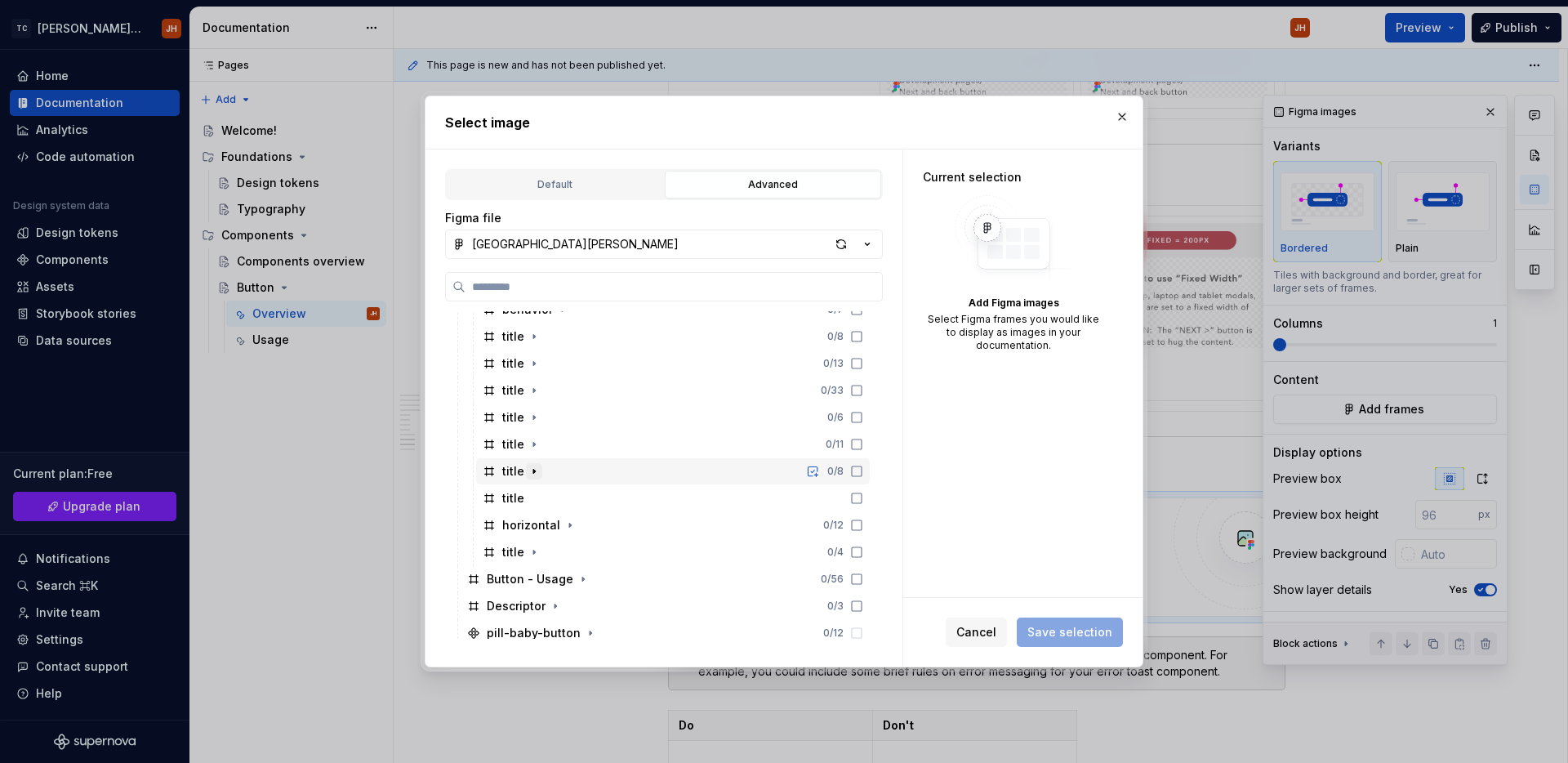 click 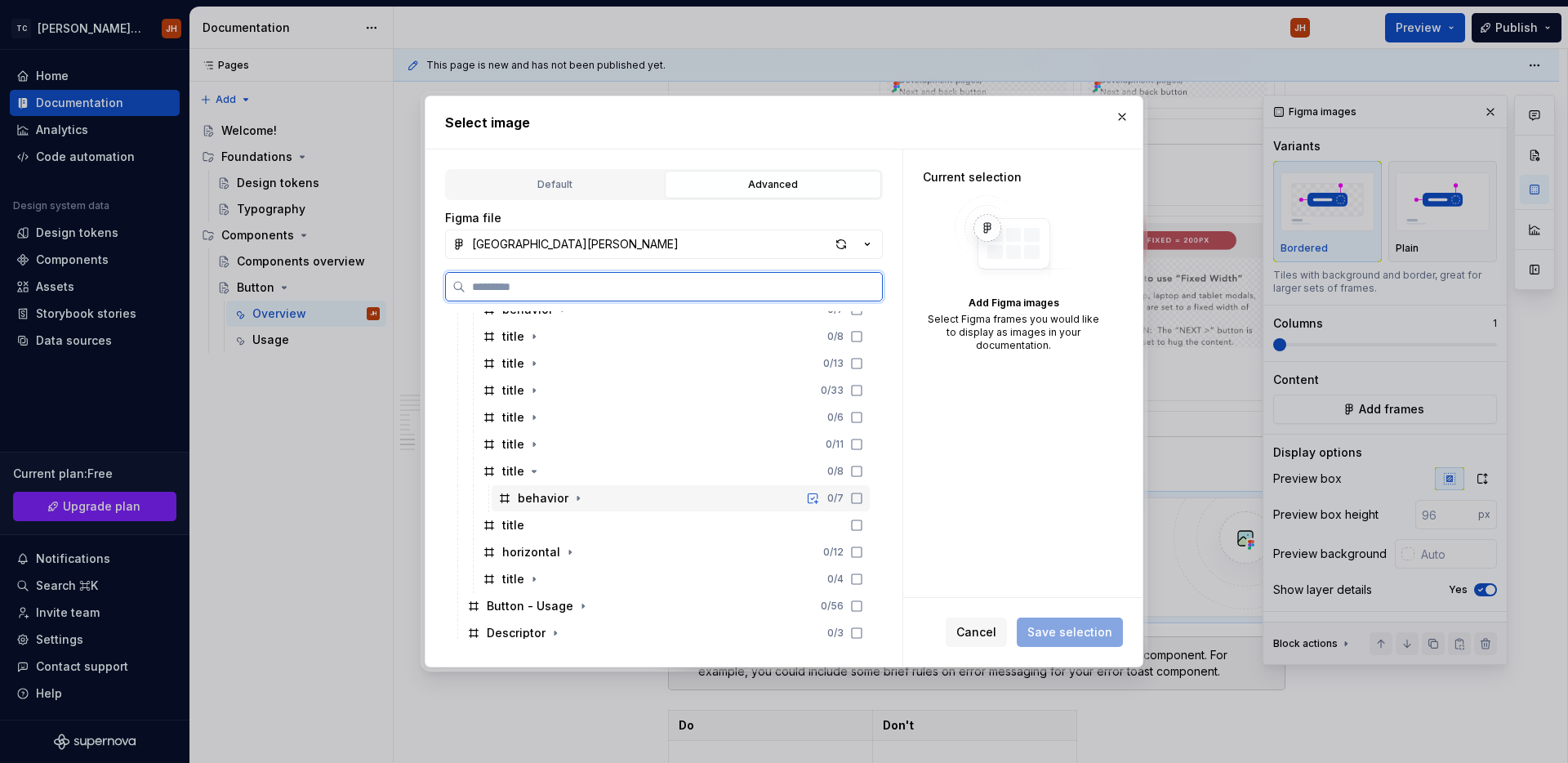 click on "behavior" at bounding box center [543, 498] 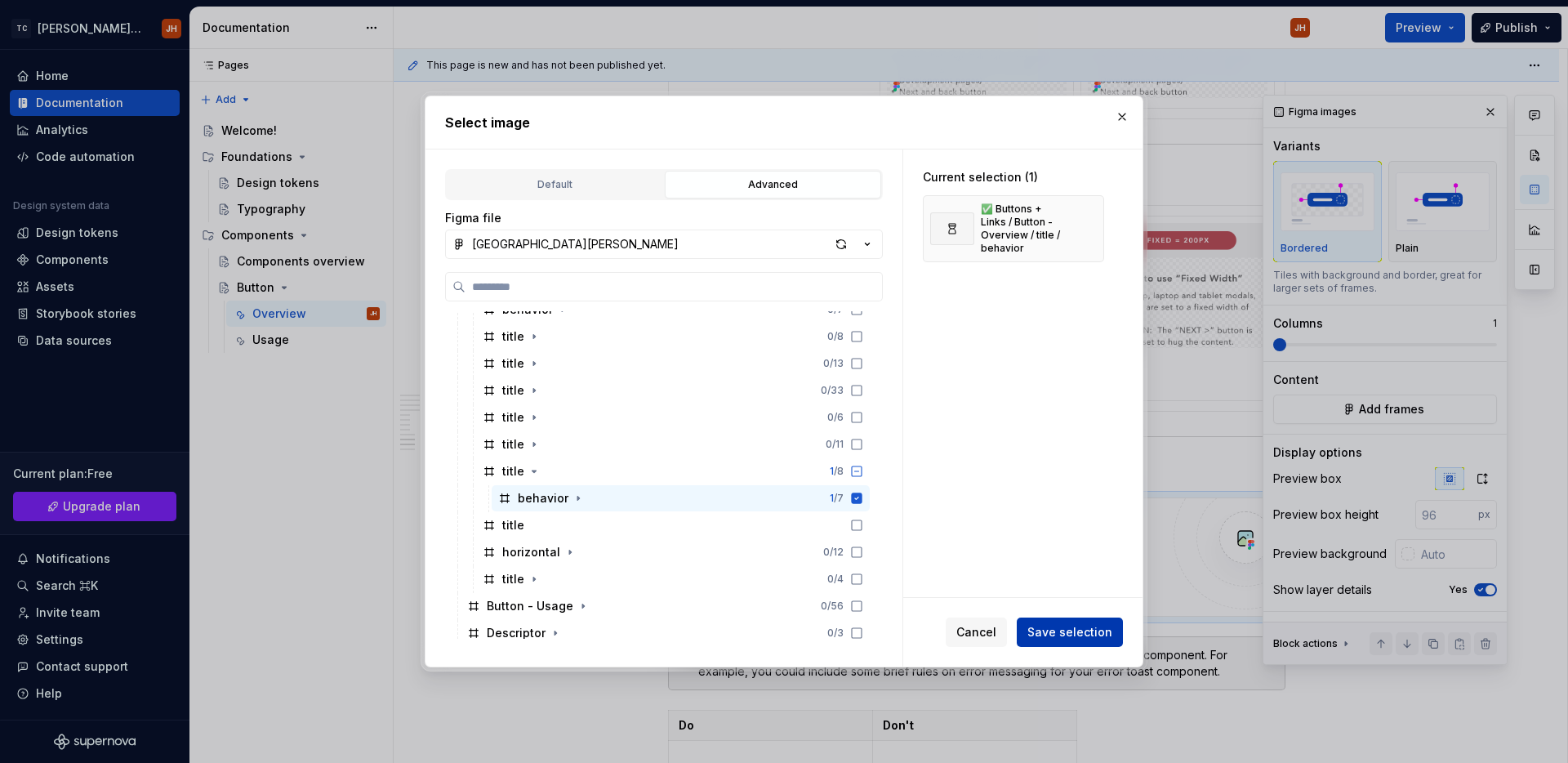 click on "Save selection" at bounding box center (1070, 632) 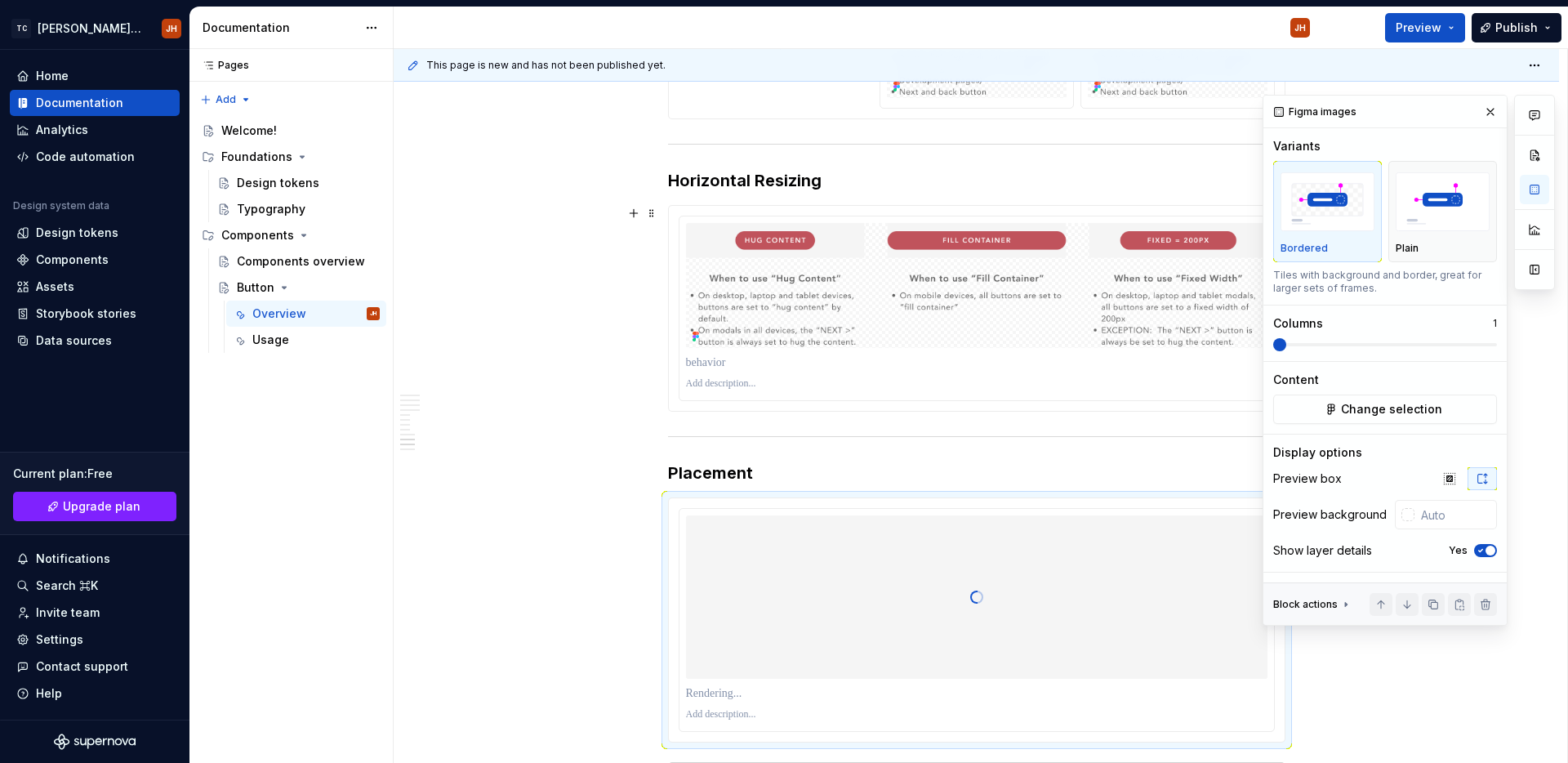 click at bounding box center [977, 308] 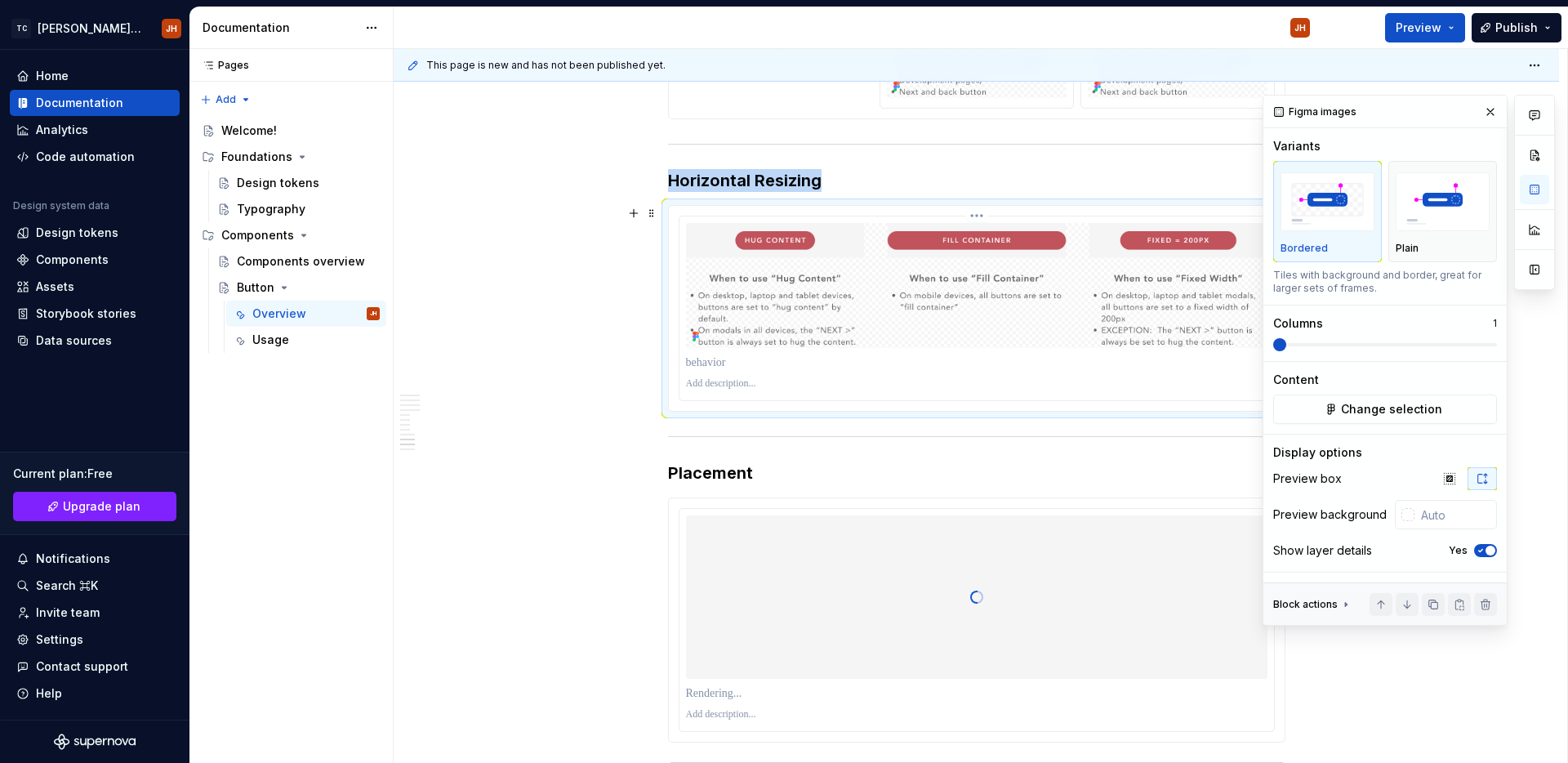 click at bounding box center (977, 285) 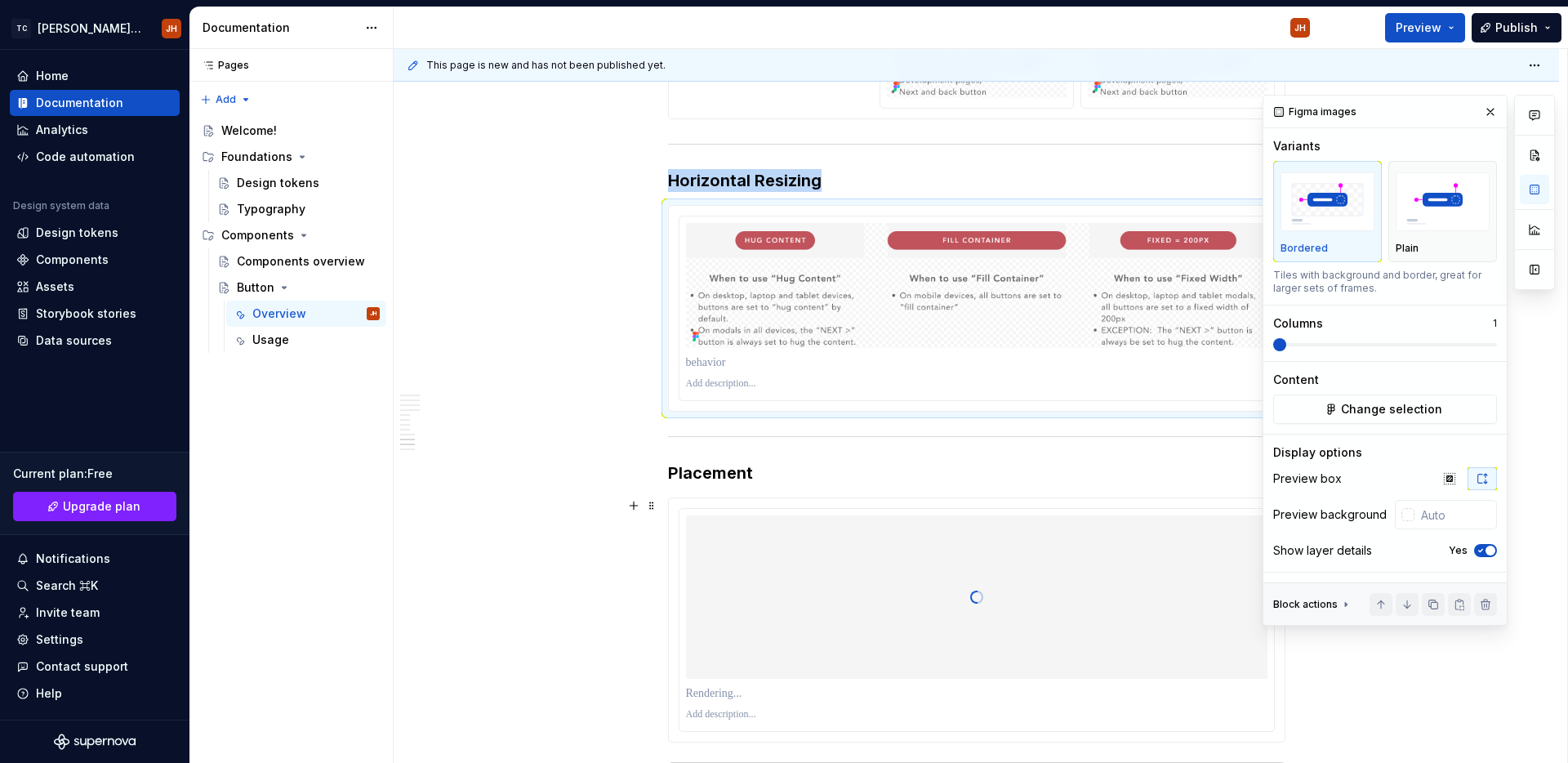 click at bounding box center (1490, 551) 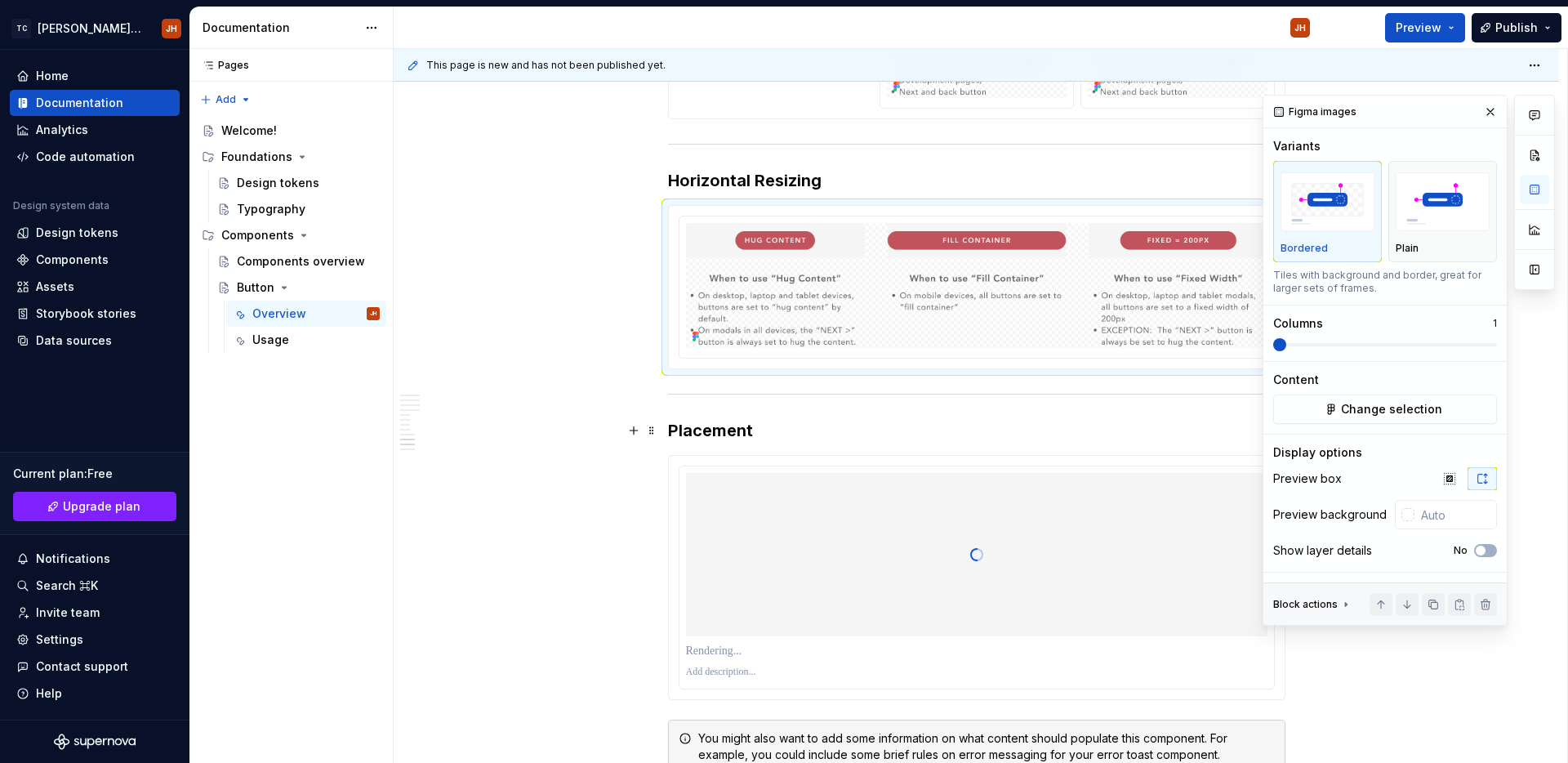 click on "Placement" at bounding box center (977, 431) 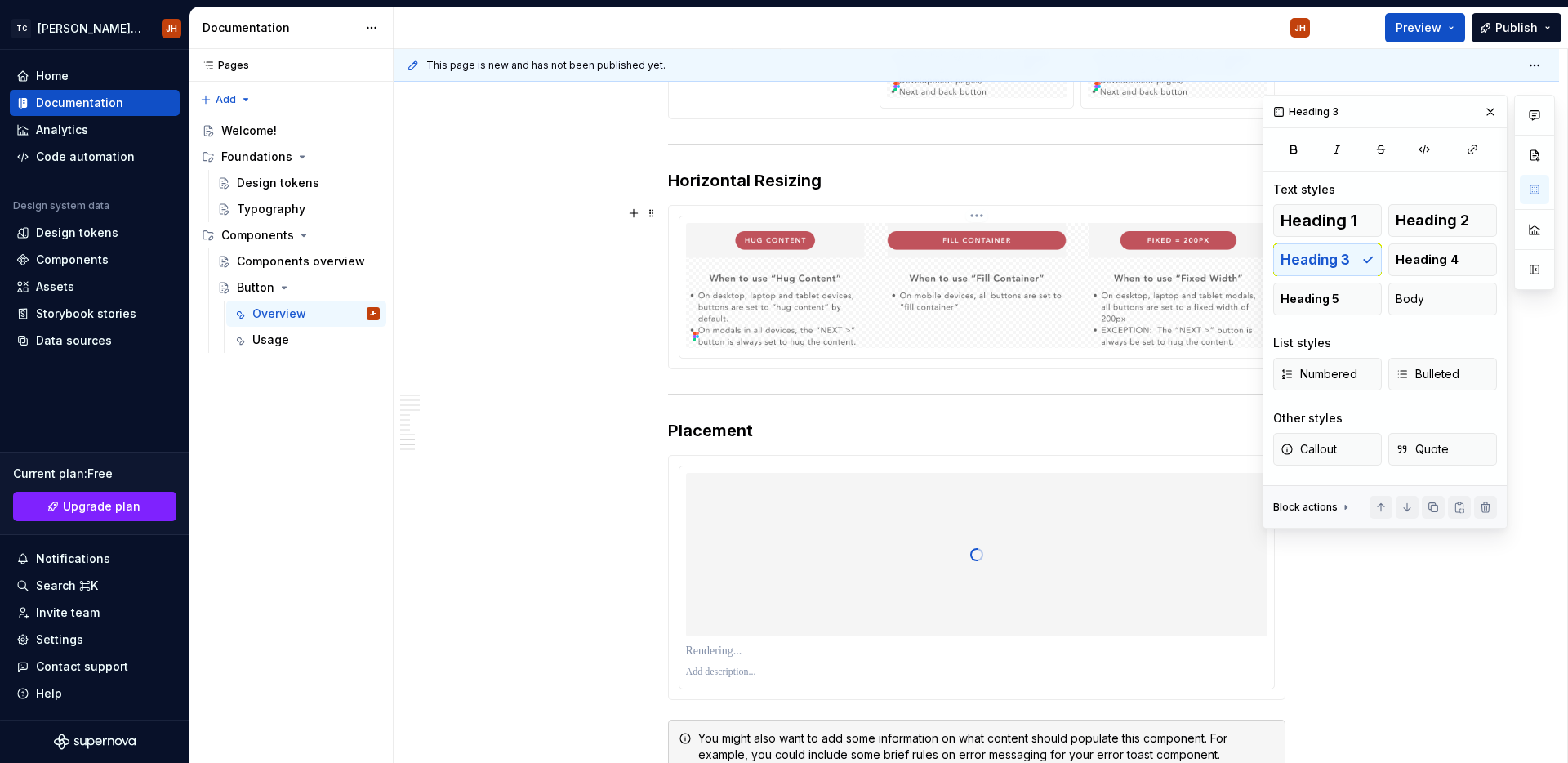 click at bounding box center [977, 285] 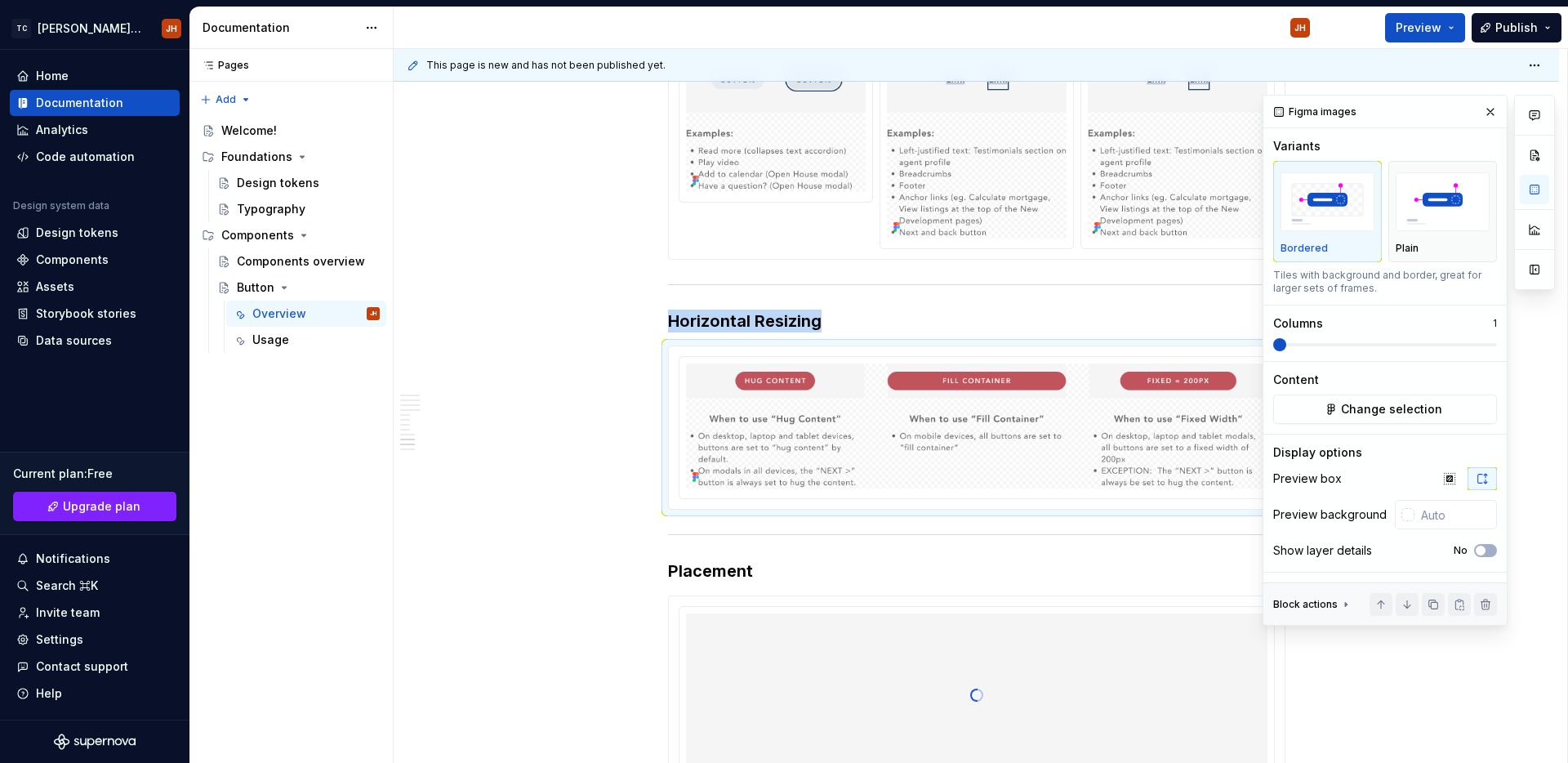 scroll, scrollTop: 3386, scrollLeft: 0, axis: vertical 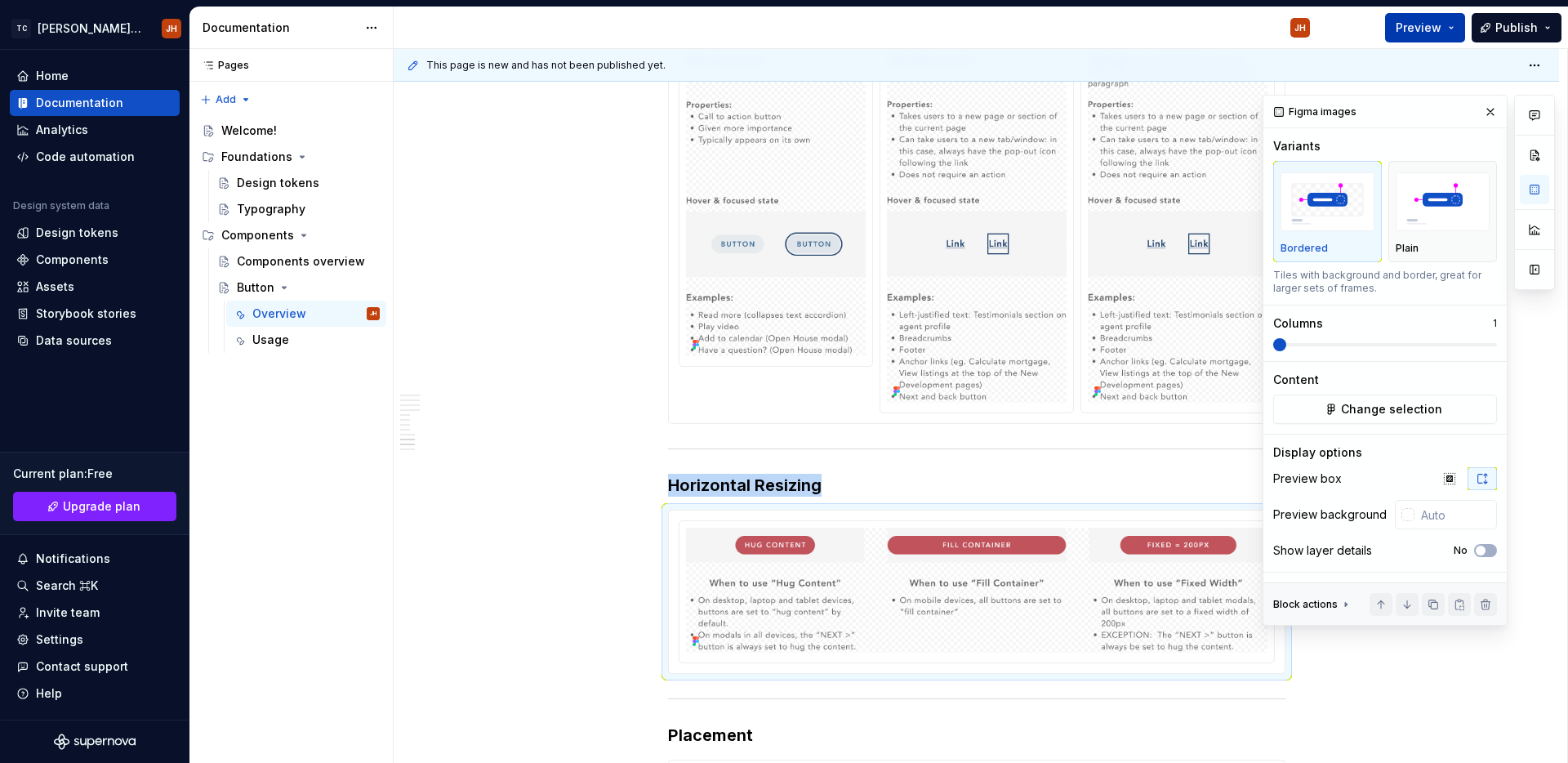 click on "Preview" at bounding box center [1419, 28] 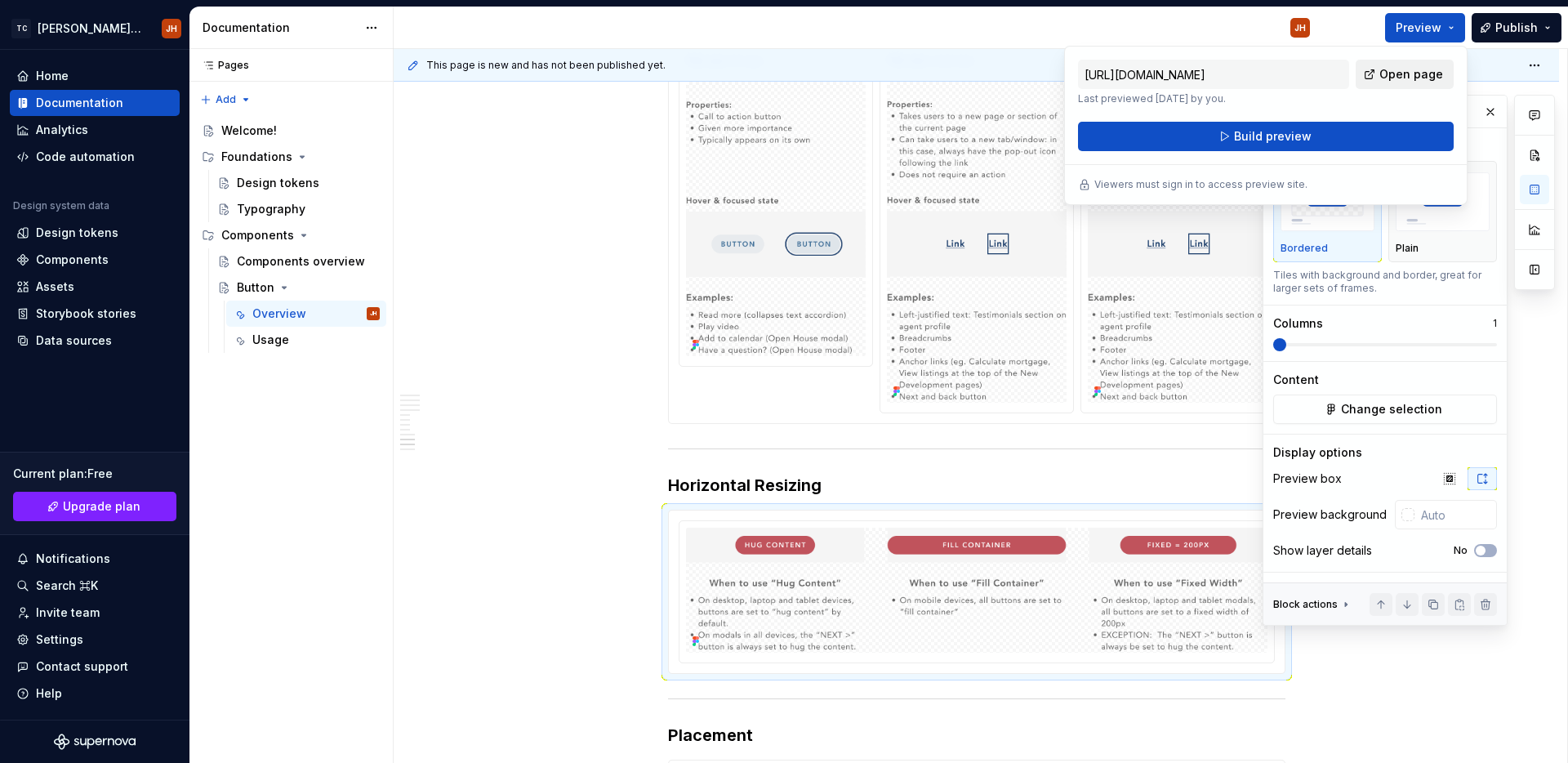 click on "Open page" at bounding box center (1405, 74) 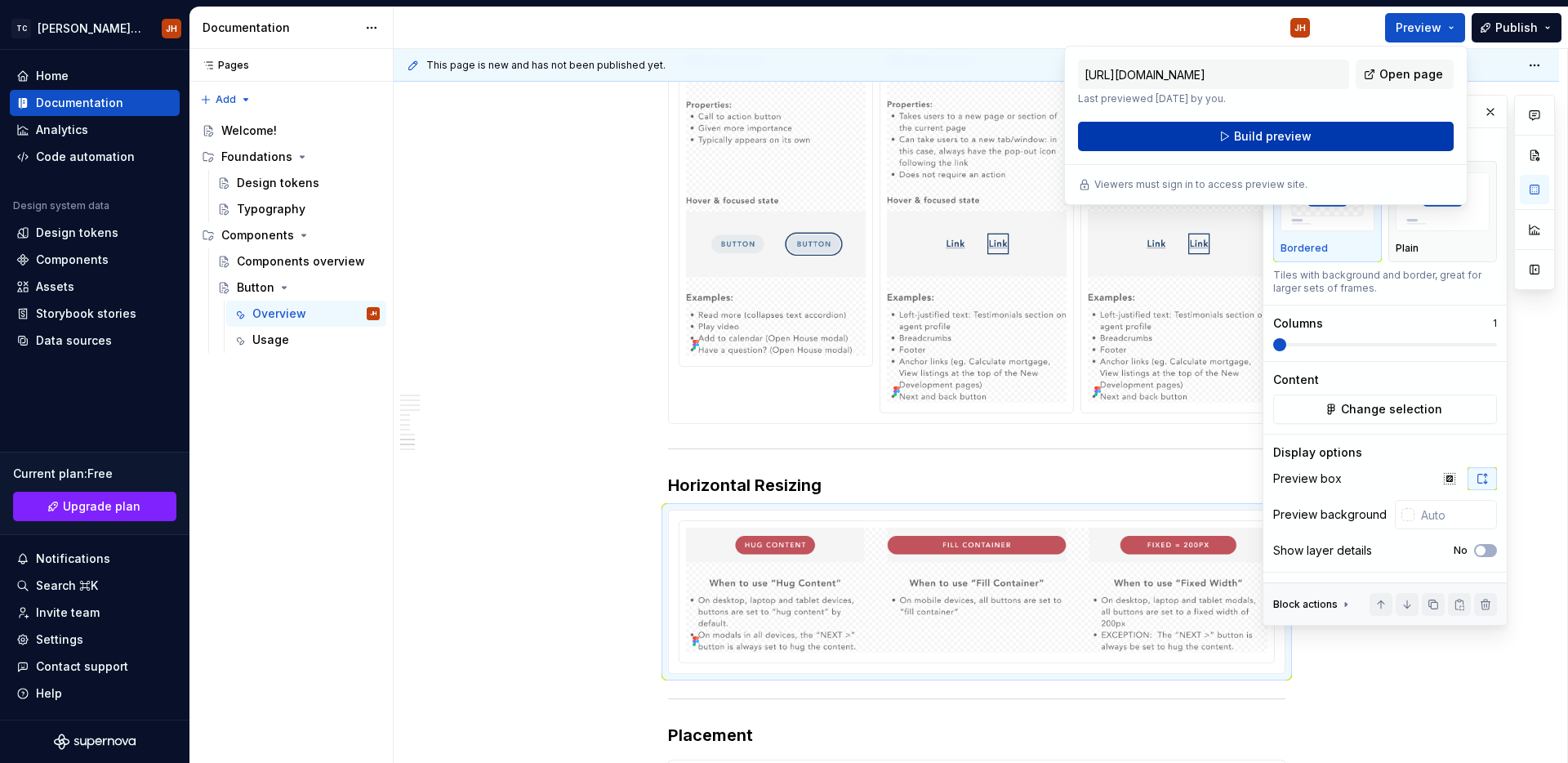 click on "Build preview" at bounding box center (1266, 136) 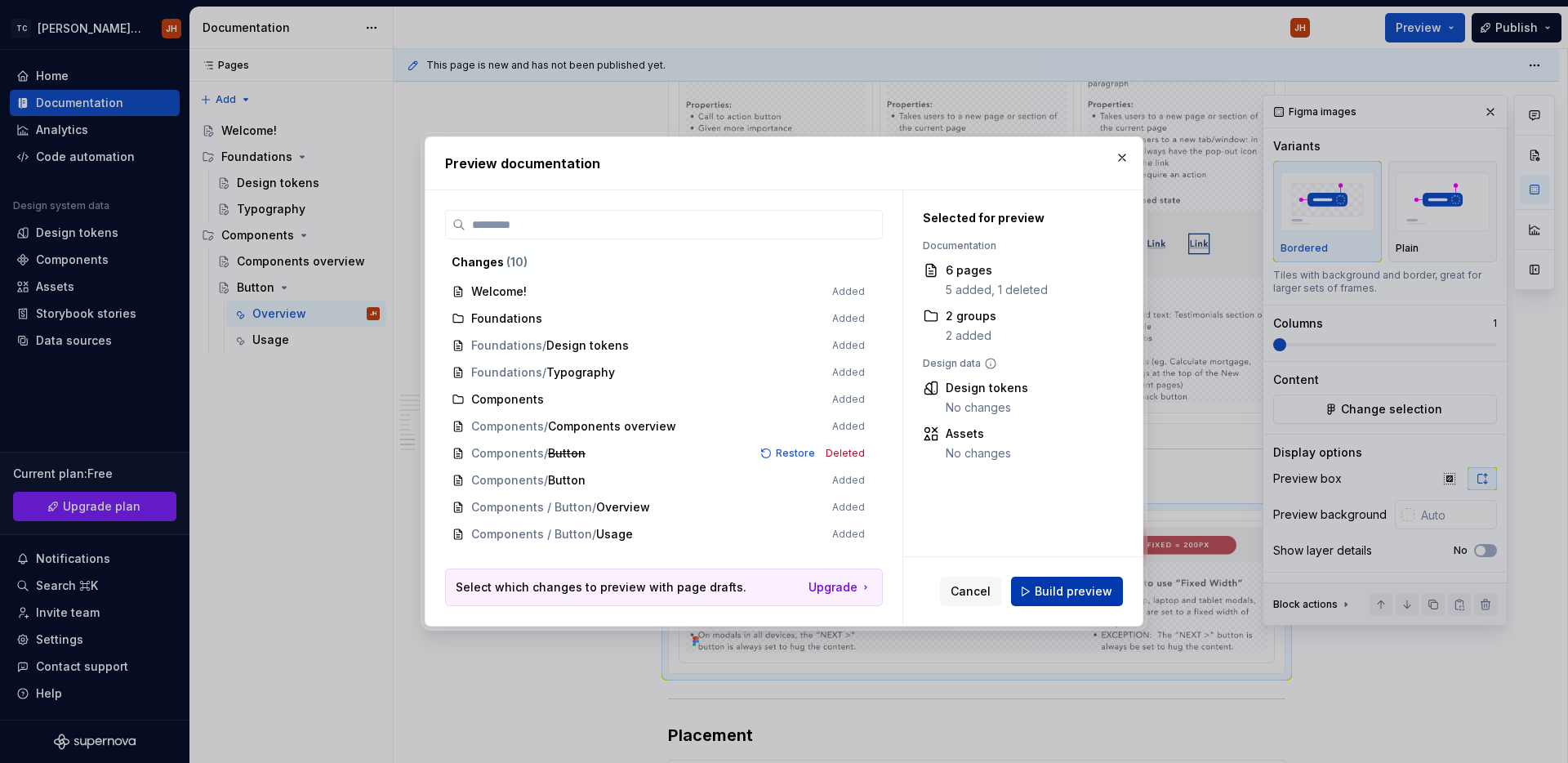 click on "Build preview" at bounding box center [1073, 591] 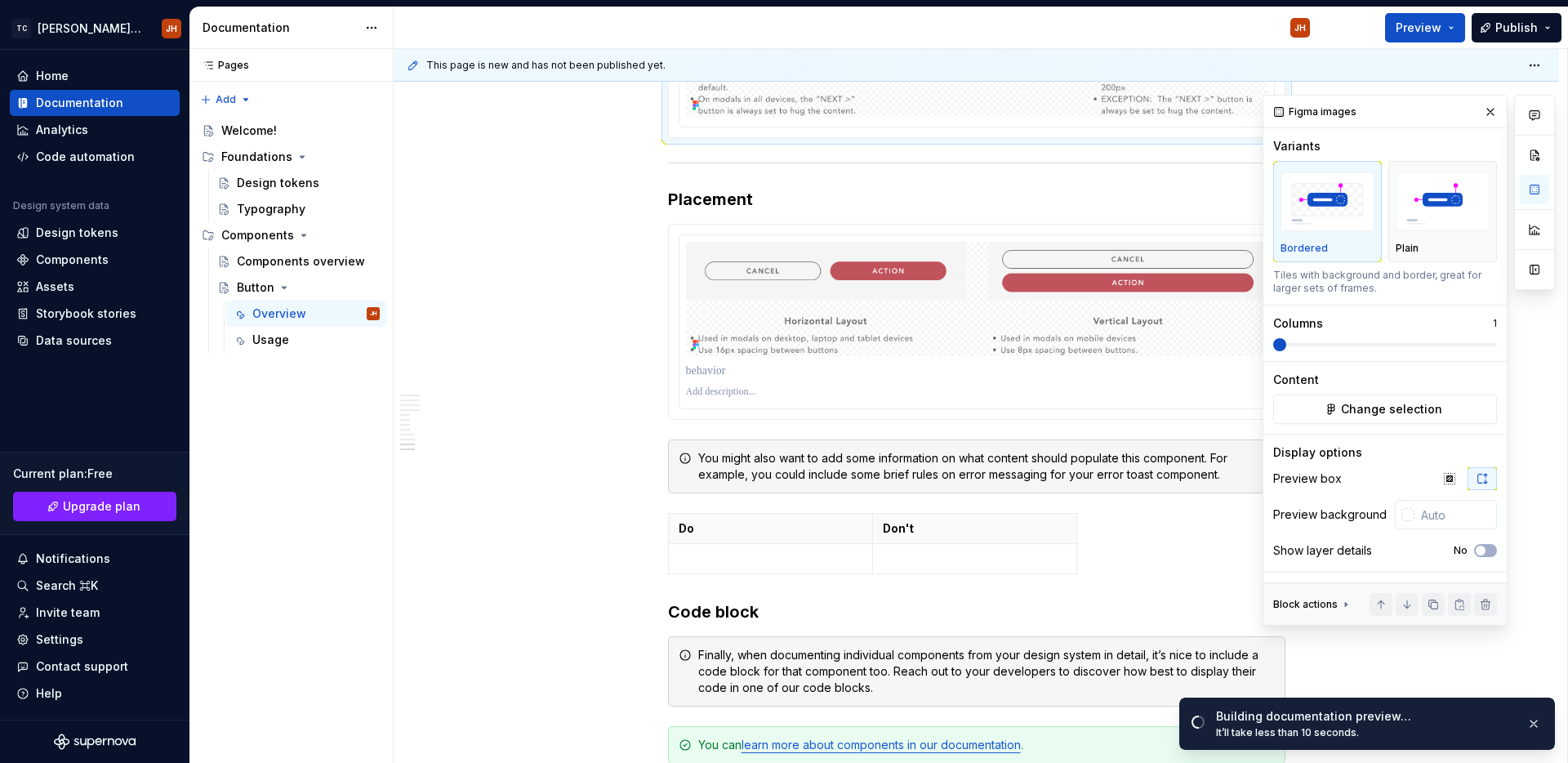 scroll, scrollTop: 3903, scrollLeft: 0, axis: vertical 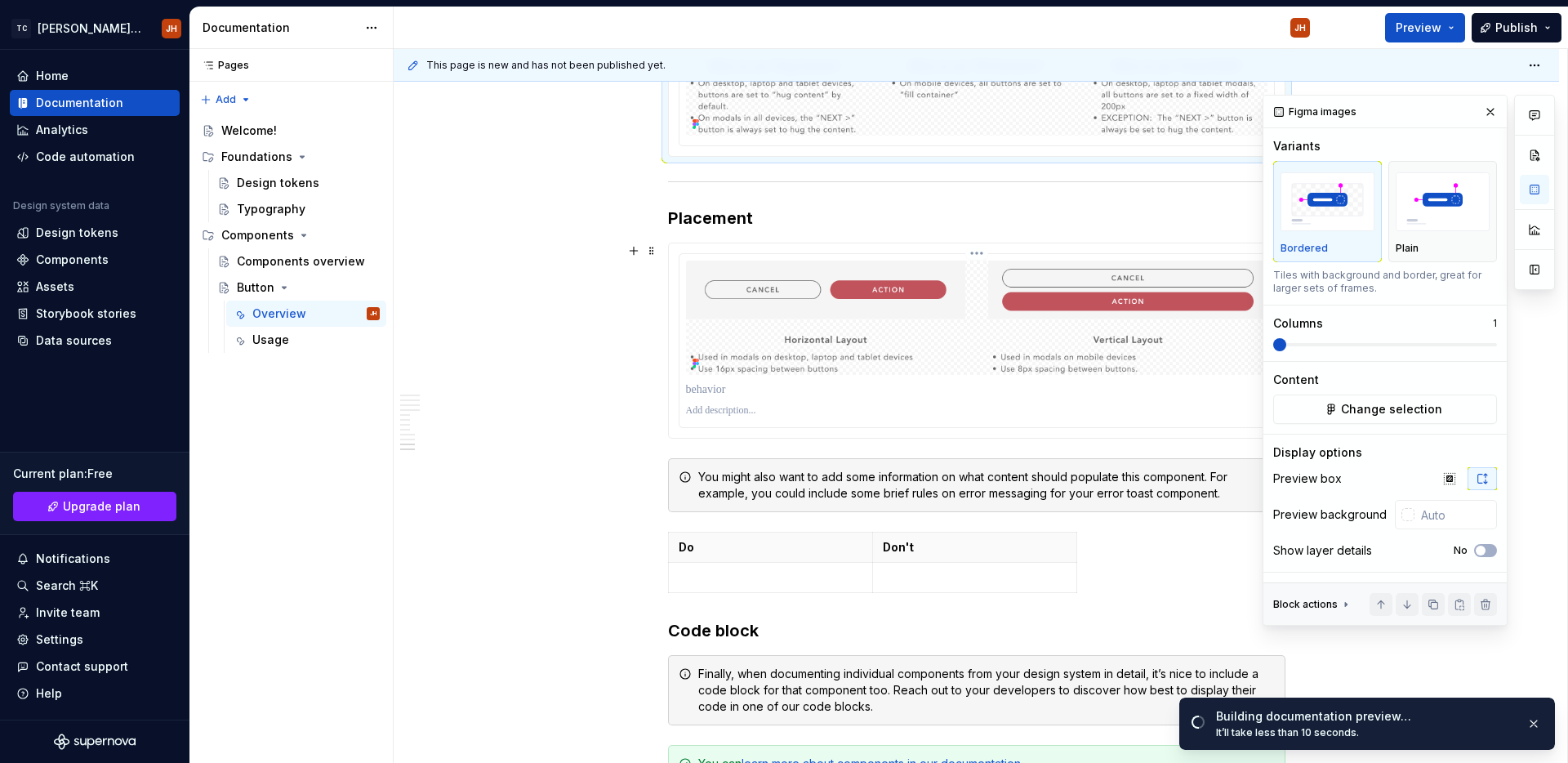 click at bounding box center [977, 390] 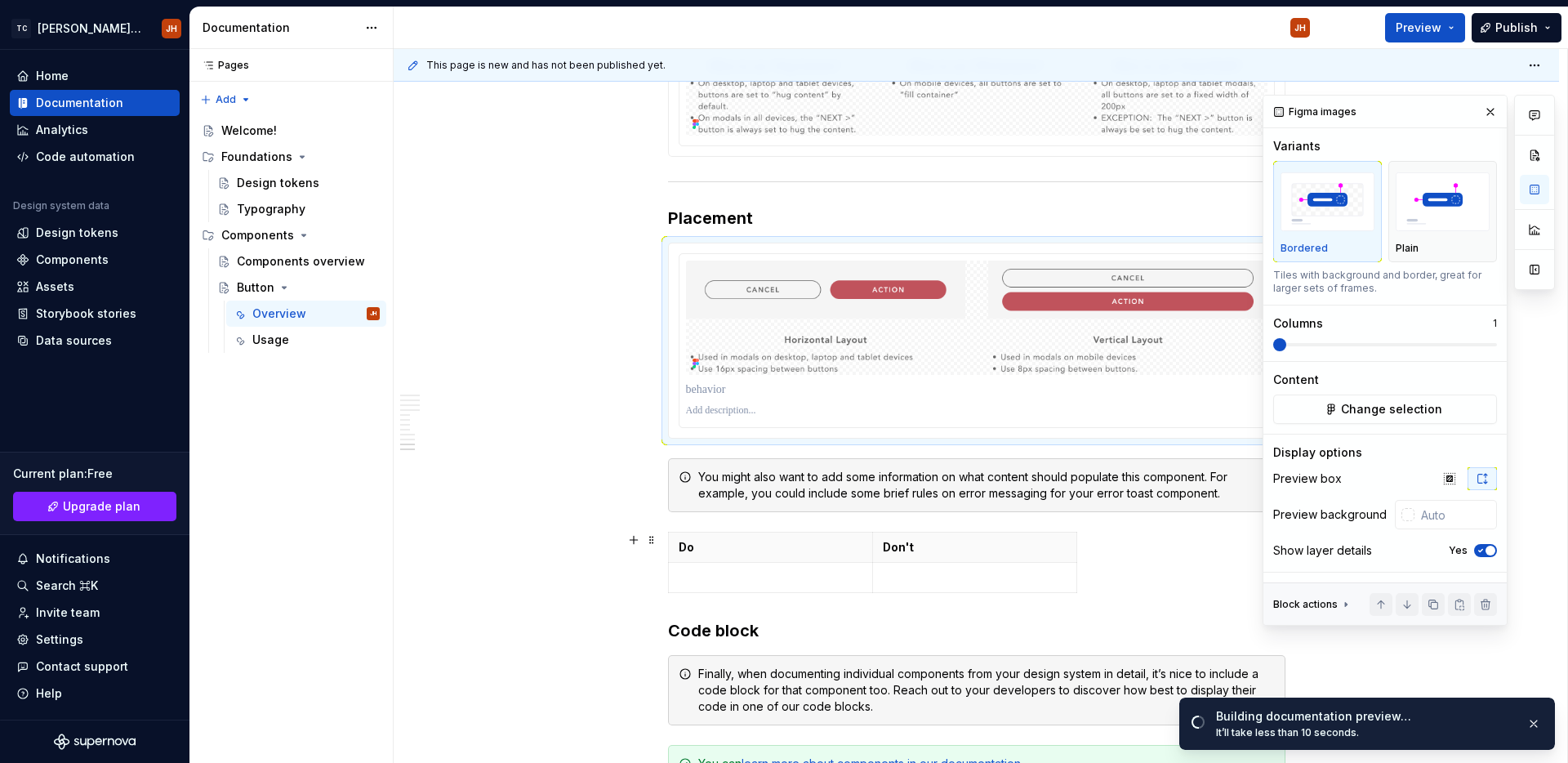 click 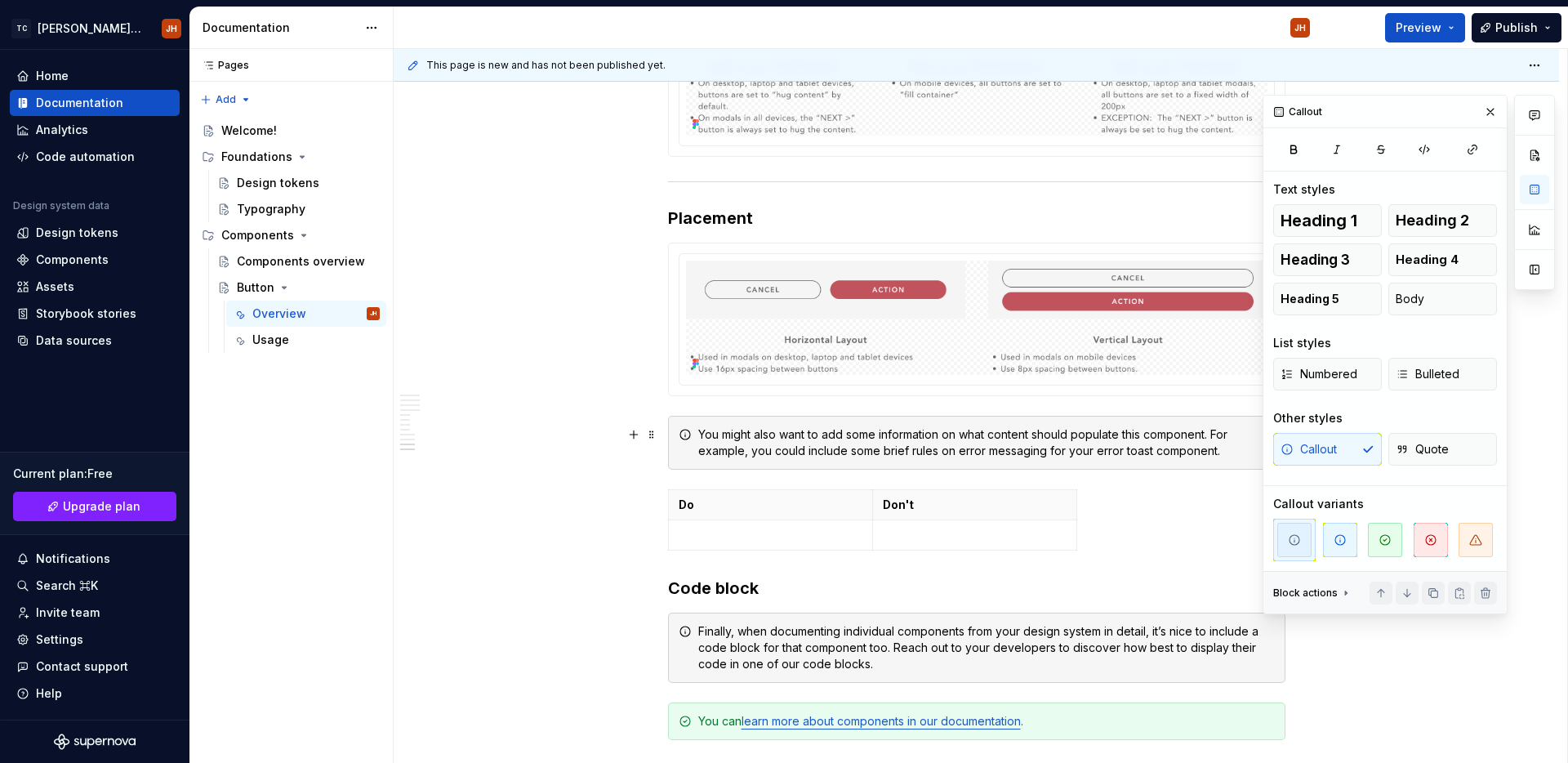 click on "You might also want to add some information on what content should populate this component. For example, you could include some brief rules on error messaging for your error toast component." at bounding box center (987, 443) 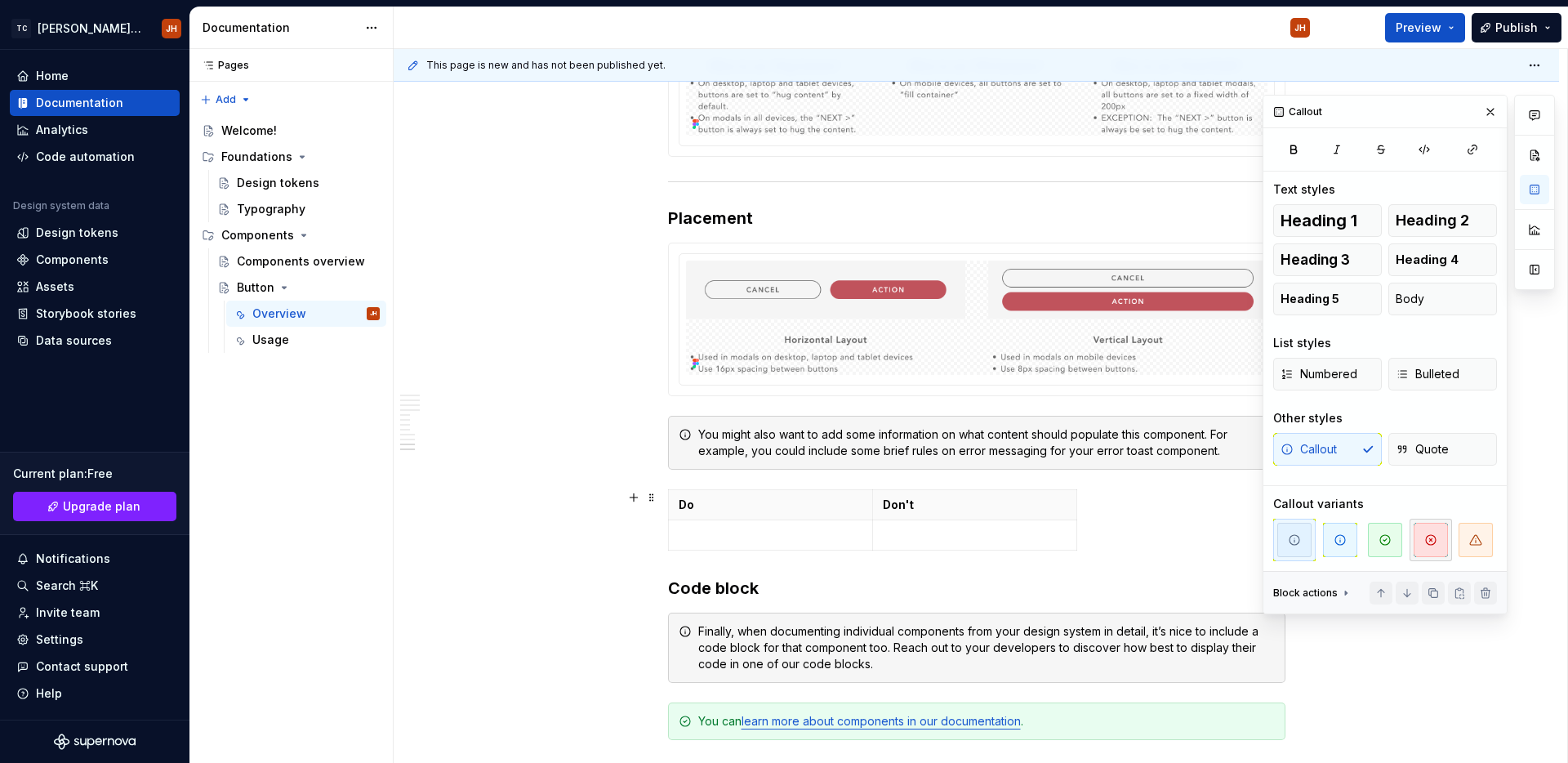 click at bounding box center (1431, 540) 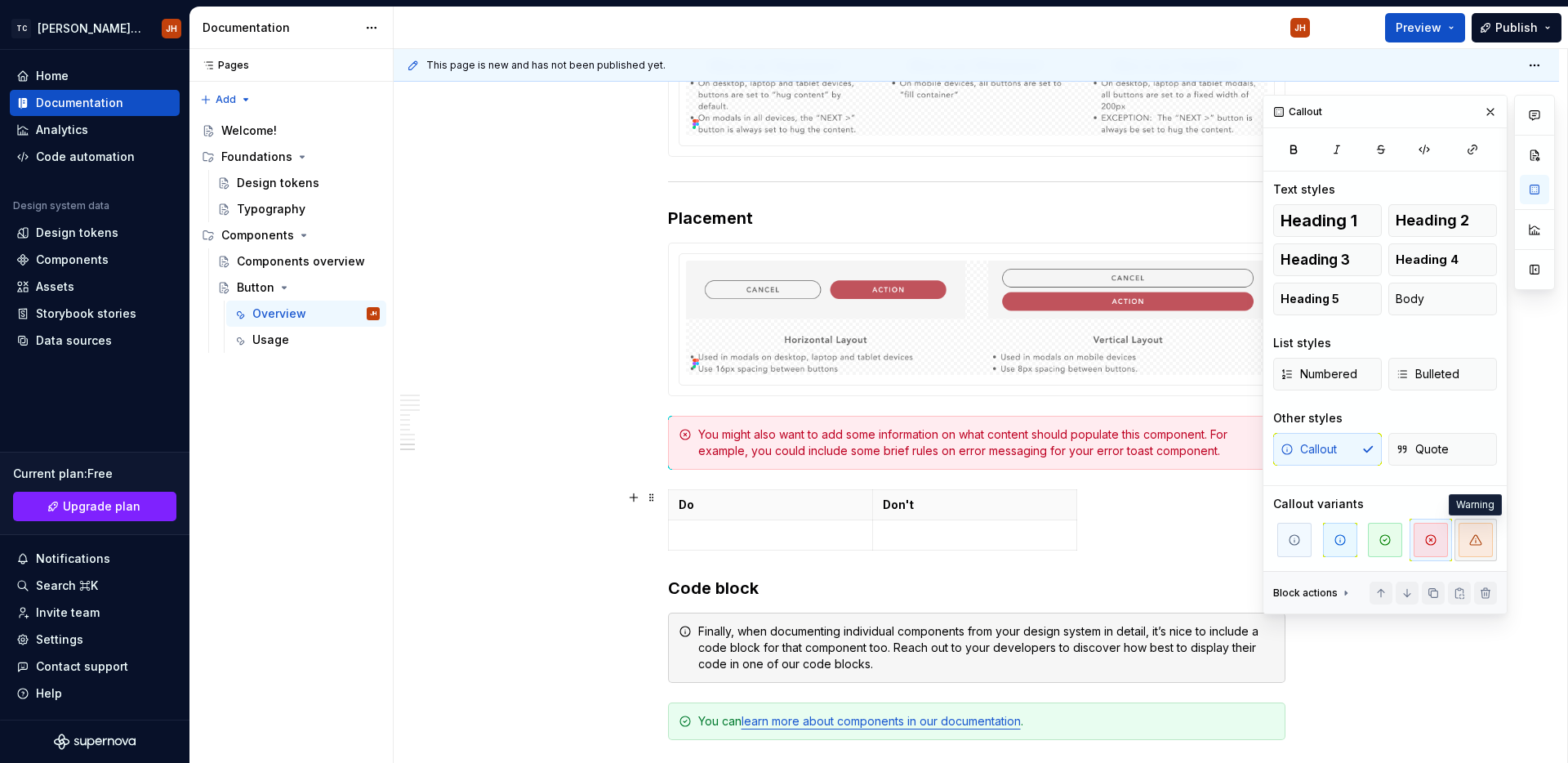 click at bounding box center (1476, 540) 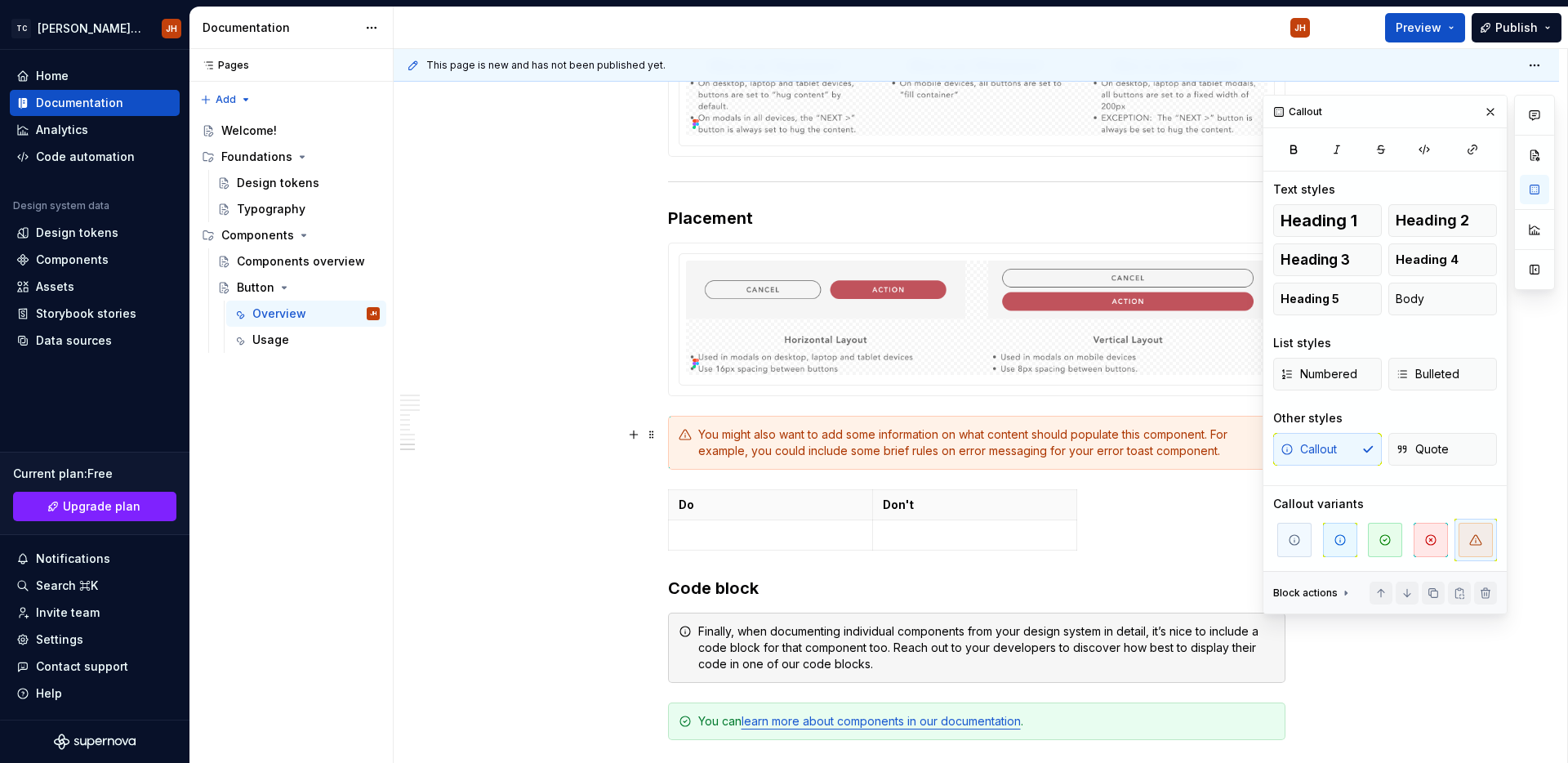 click on "You might also want to add some information on what content should populate this component. For example, you could include some brief rules on error messaging for your error toast component." at bounding box center [987, 443] 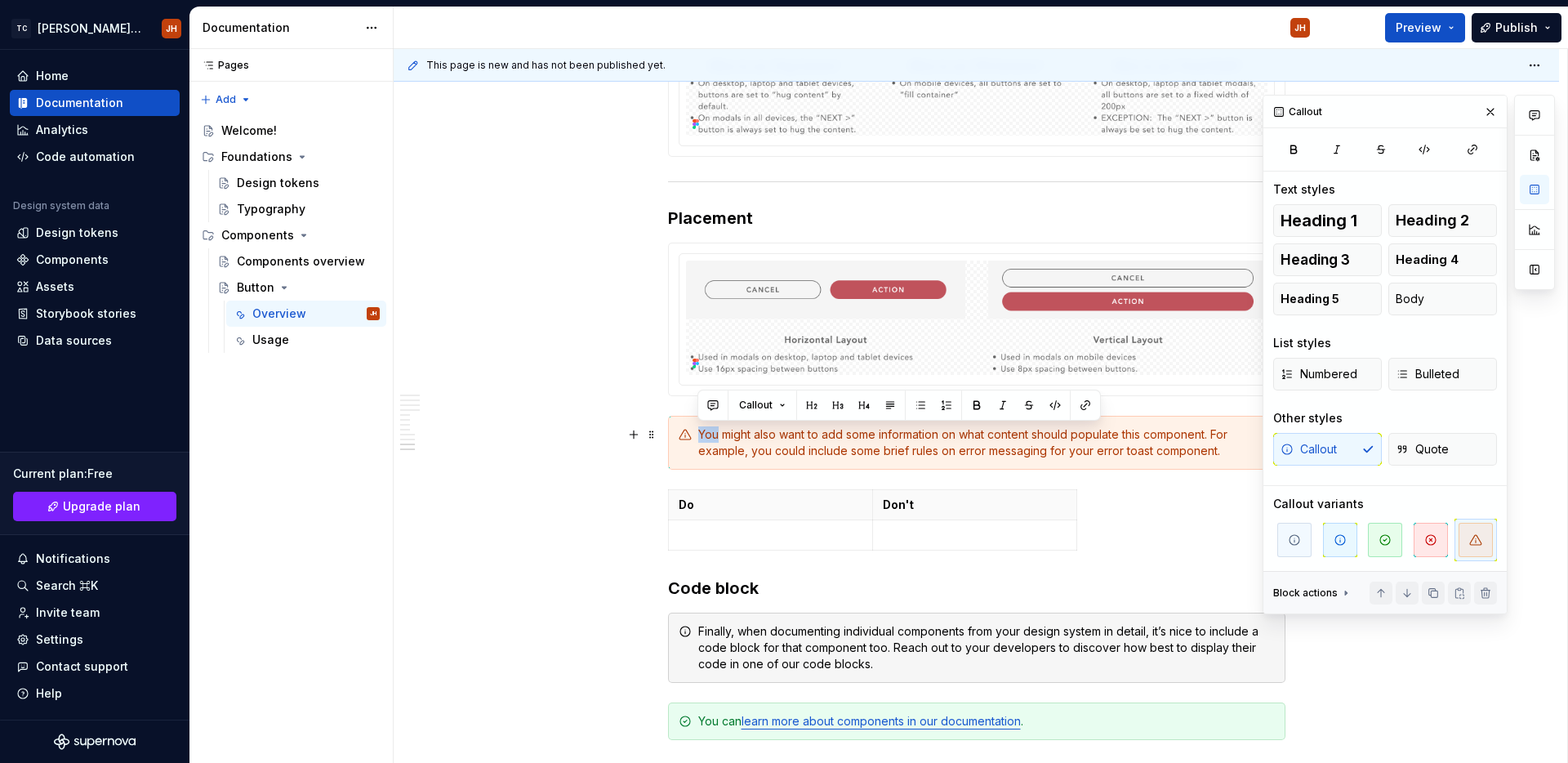 click on "You might also want to add some information on what content should populate this component. For example, you could include some brief rules on error messaging for your error toast component." at bounding box center [987, 443] 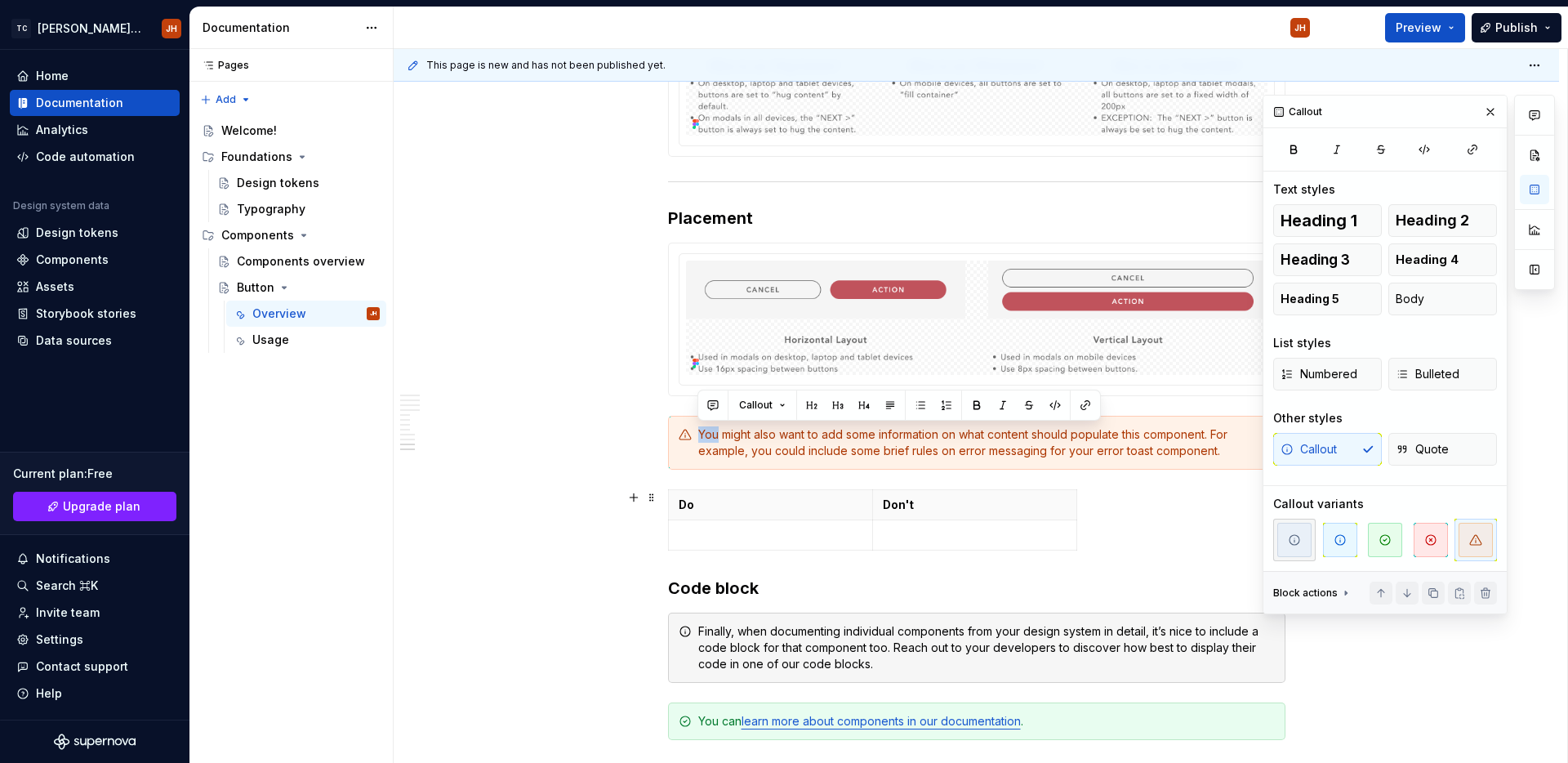 click at bounding box center (1294, 540) 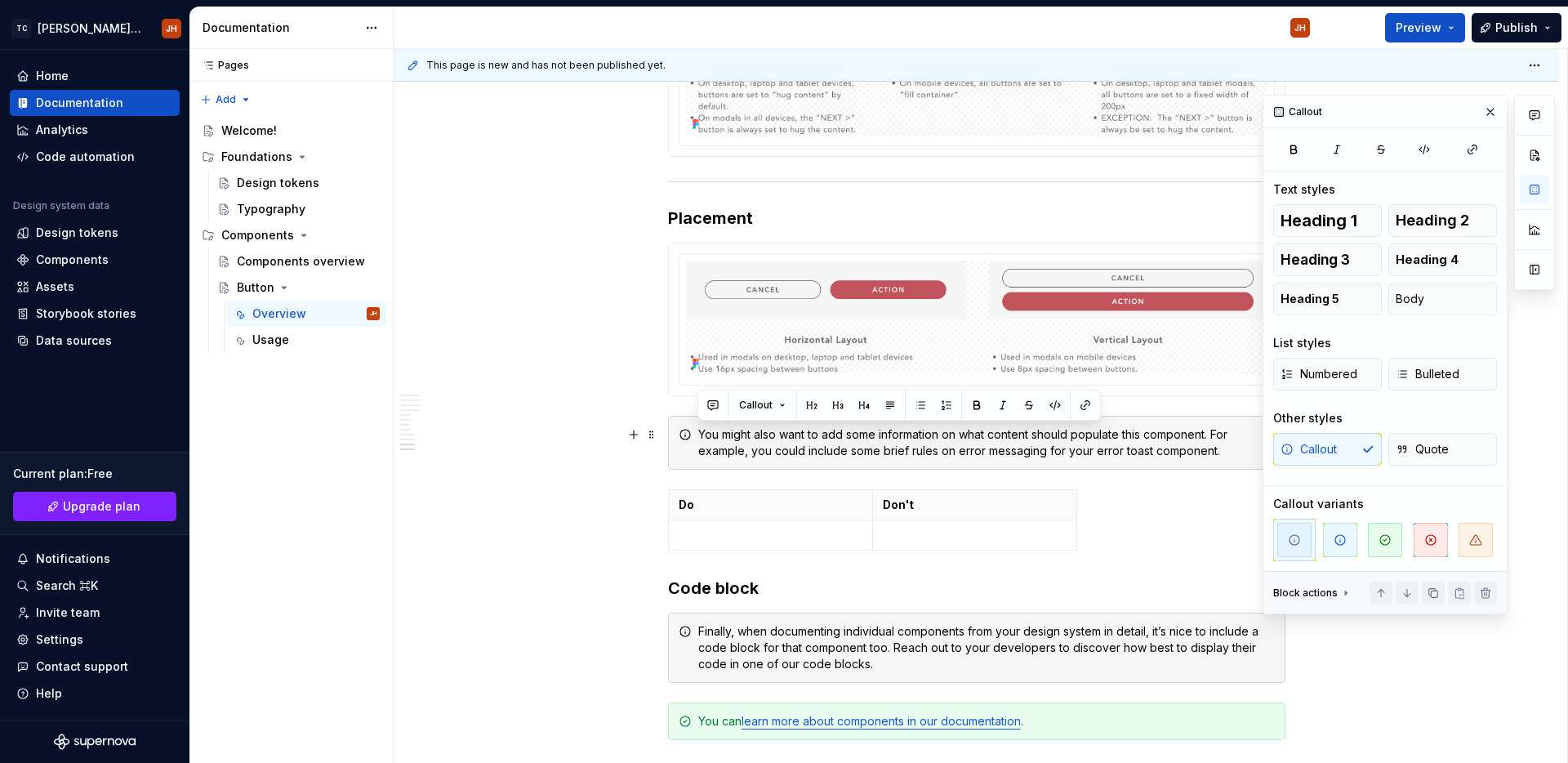 click on "You might also want to add some information on what content should populate this component. For example, you could include some brief rules on error messaging for your error toast component." at bounding box center [987, 443] 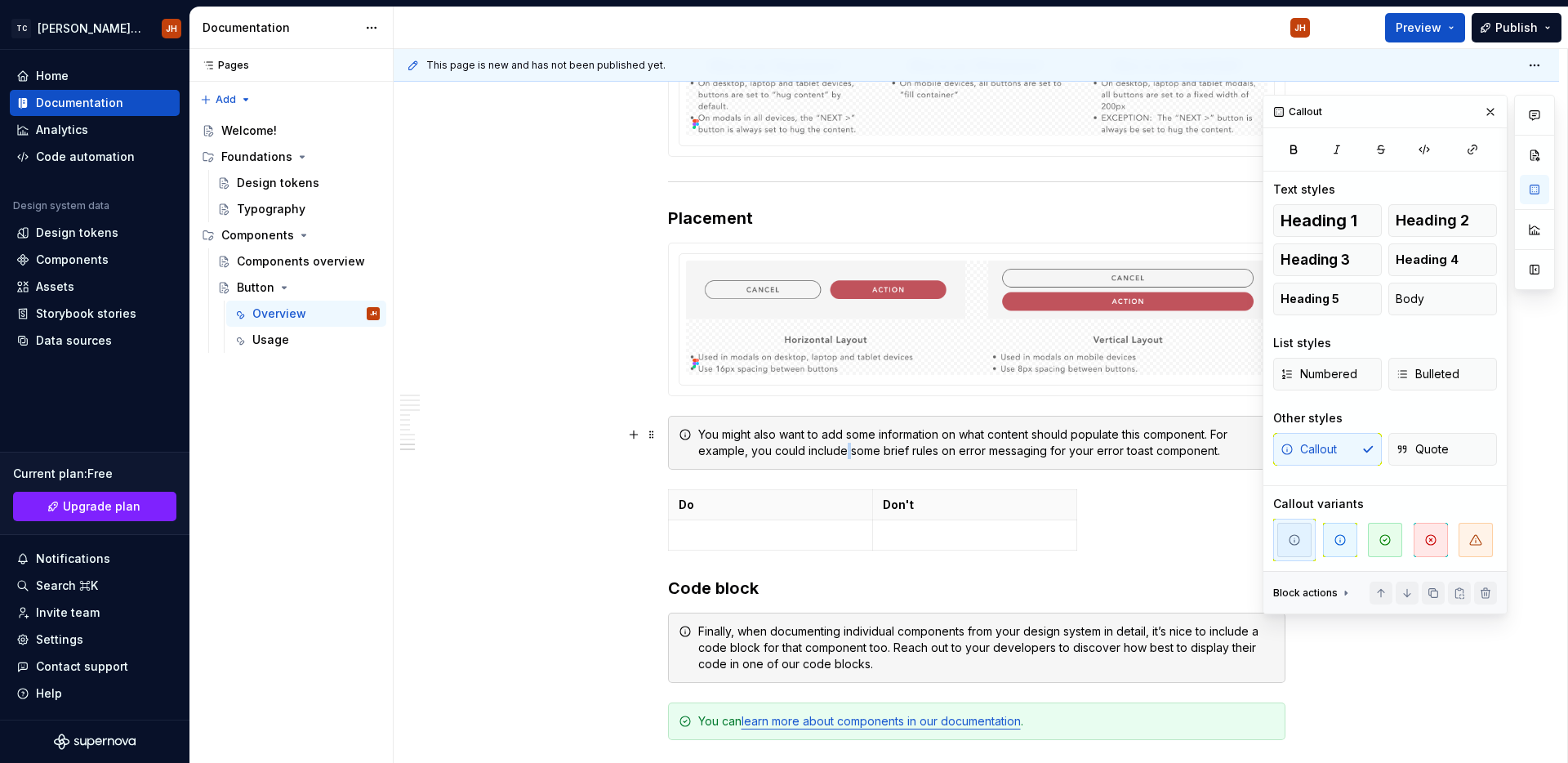 click on "You might also want to add some information on what content should populate this component. For example, you could include some brief rules on error messaging for your error toast component." at bounding box center (987, 443) 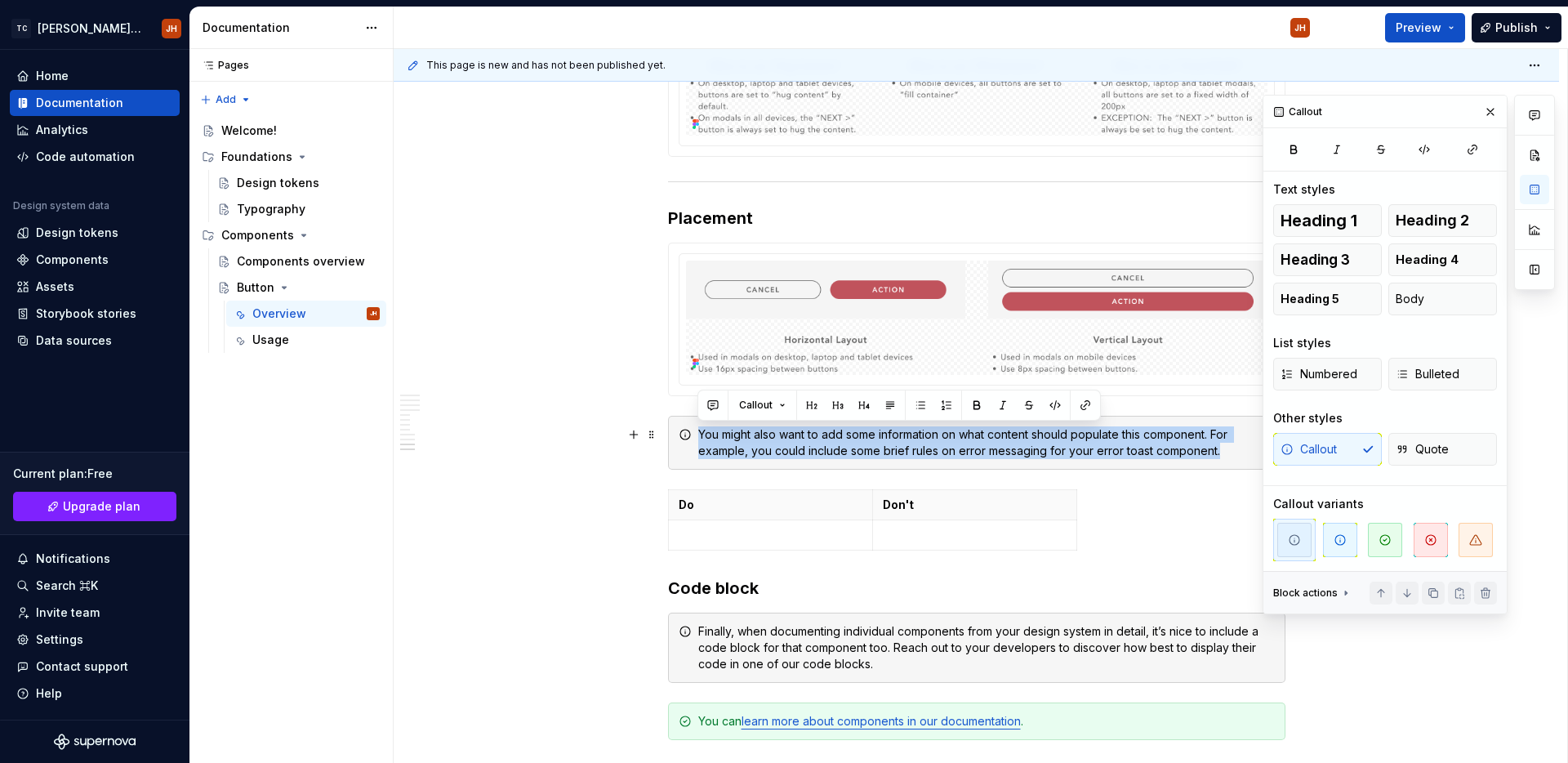 click on "You might also want to add some information on what content should populate this component. For example, you could include some brief rules on error messaging for your error toast component." at bounding box center (987, 443) 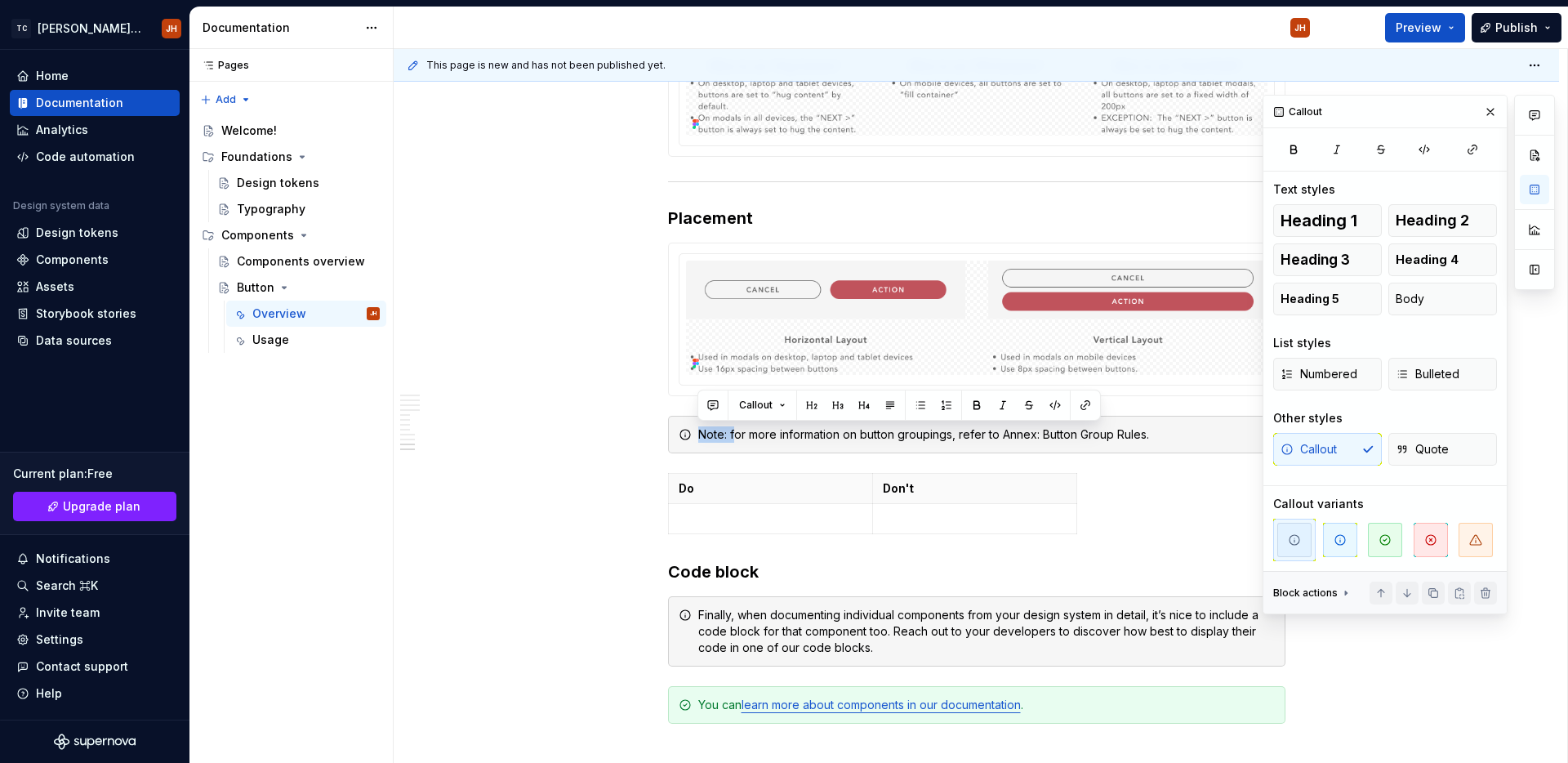 drag, startPoint x: 733, startPoint y: 435, endPoint x: 685, endPoint y: 439, distance: 48.166378 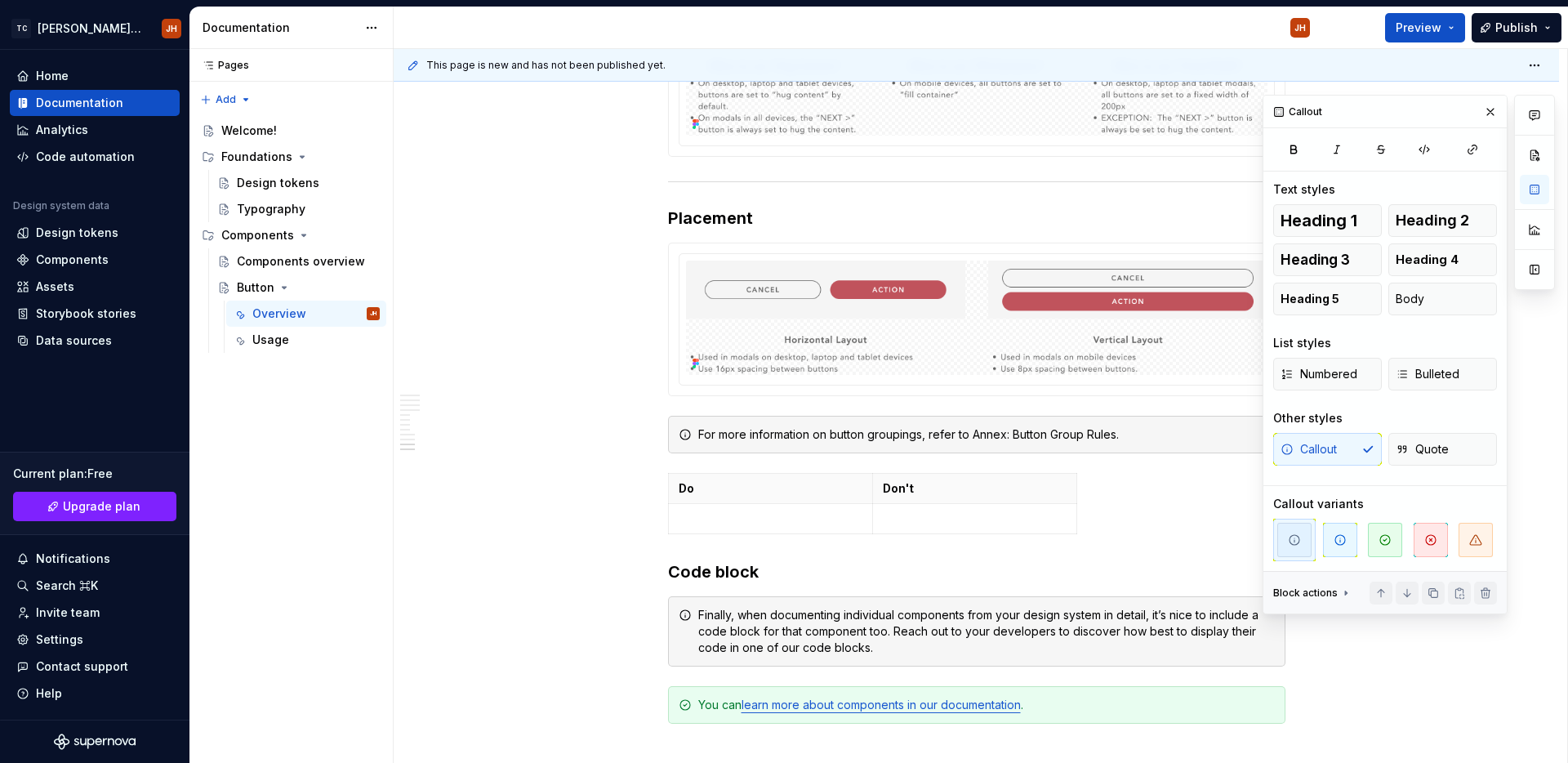 click on "**********" at bounding box center [977, -1360] 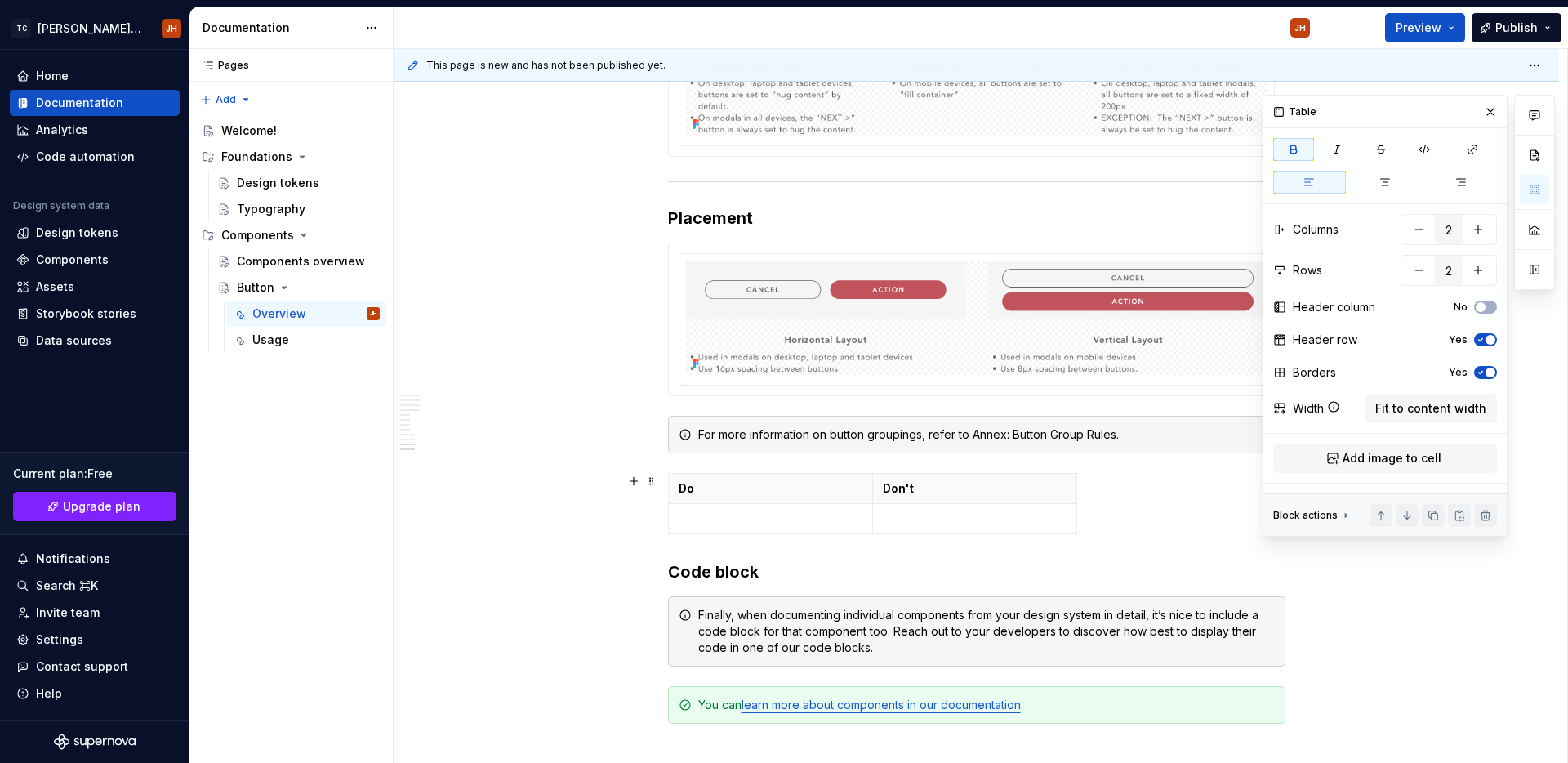 click on "Do  Don't" at bounding box center [977, 506] 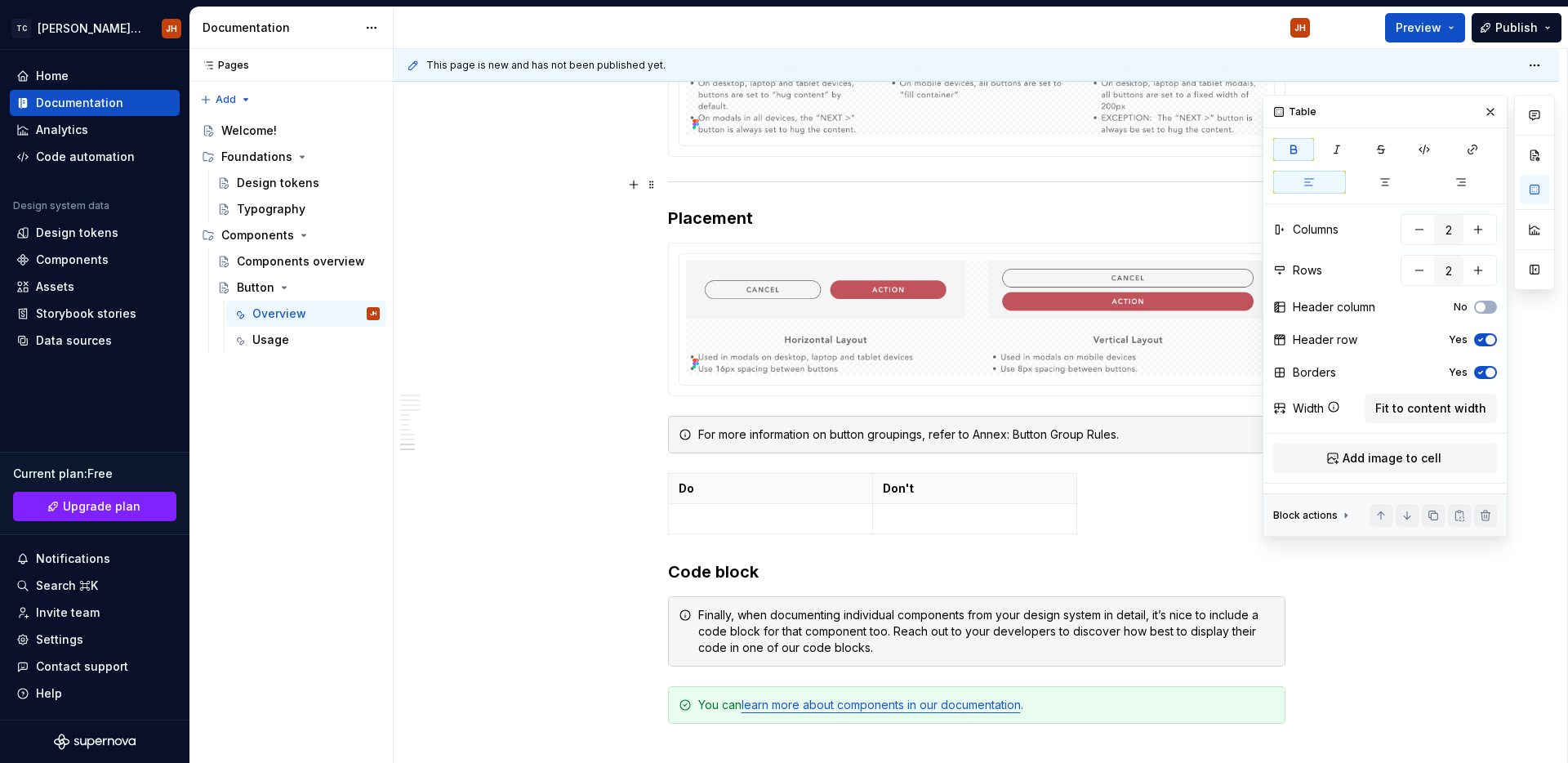 click at bounding box center (652, 185) 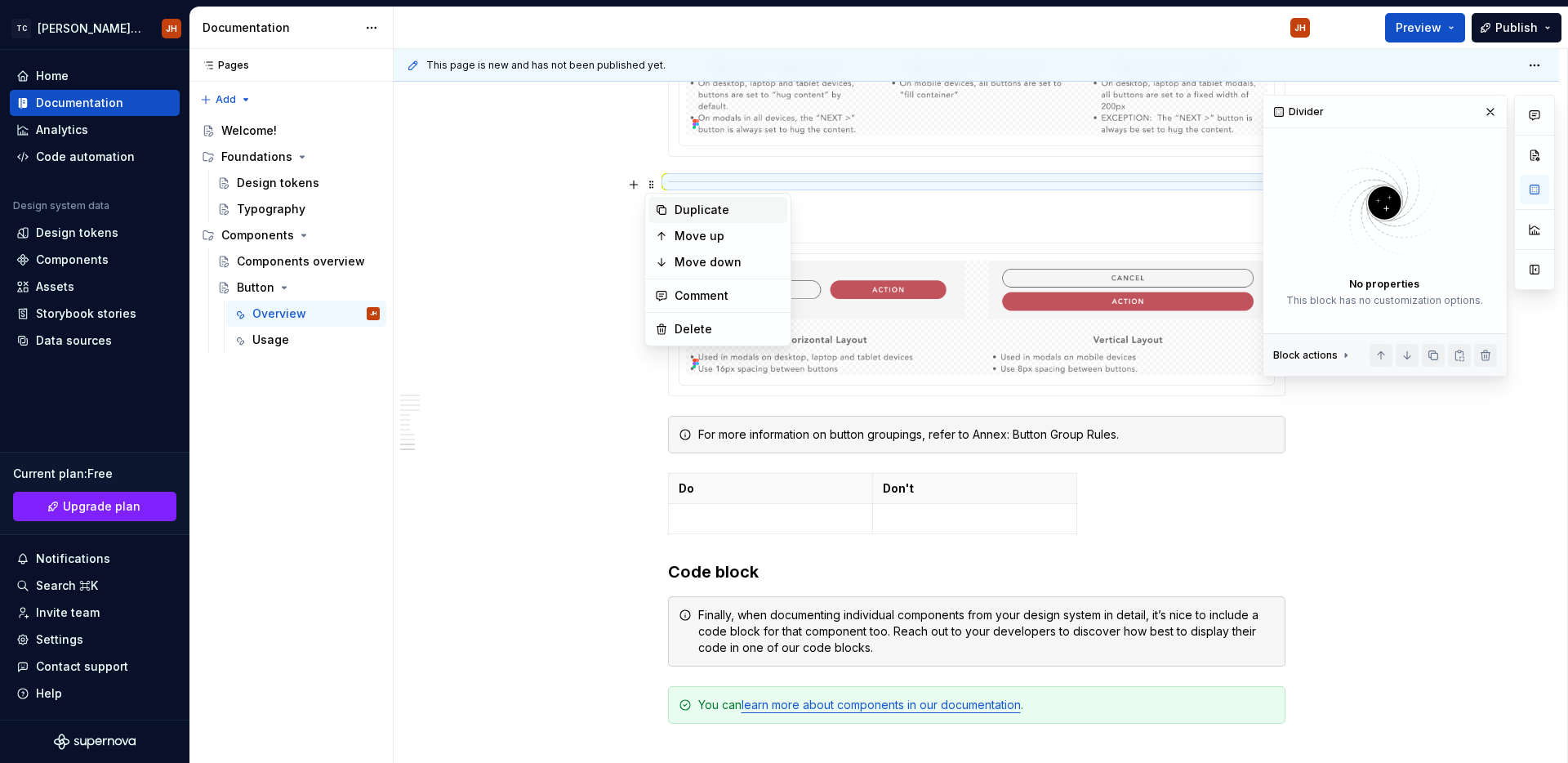 click on "Duplicate" at bounding box center [728, 210] 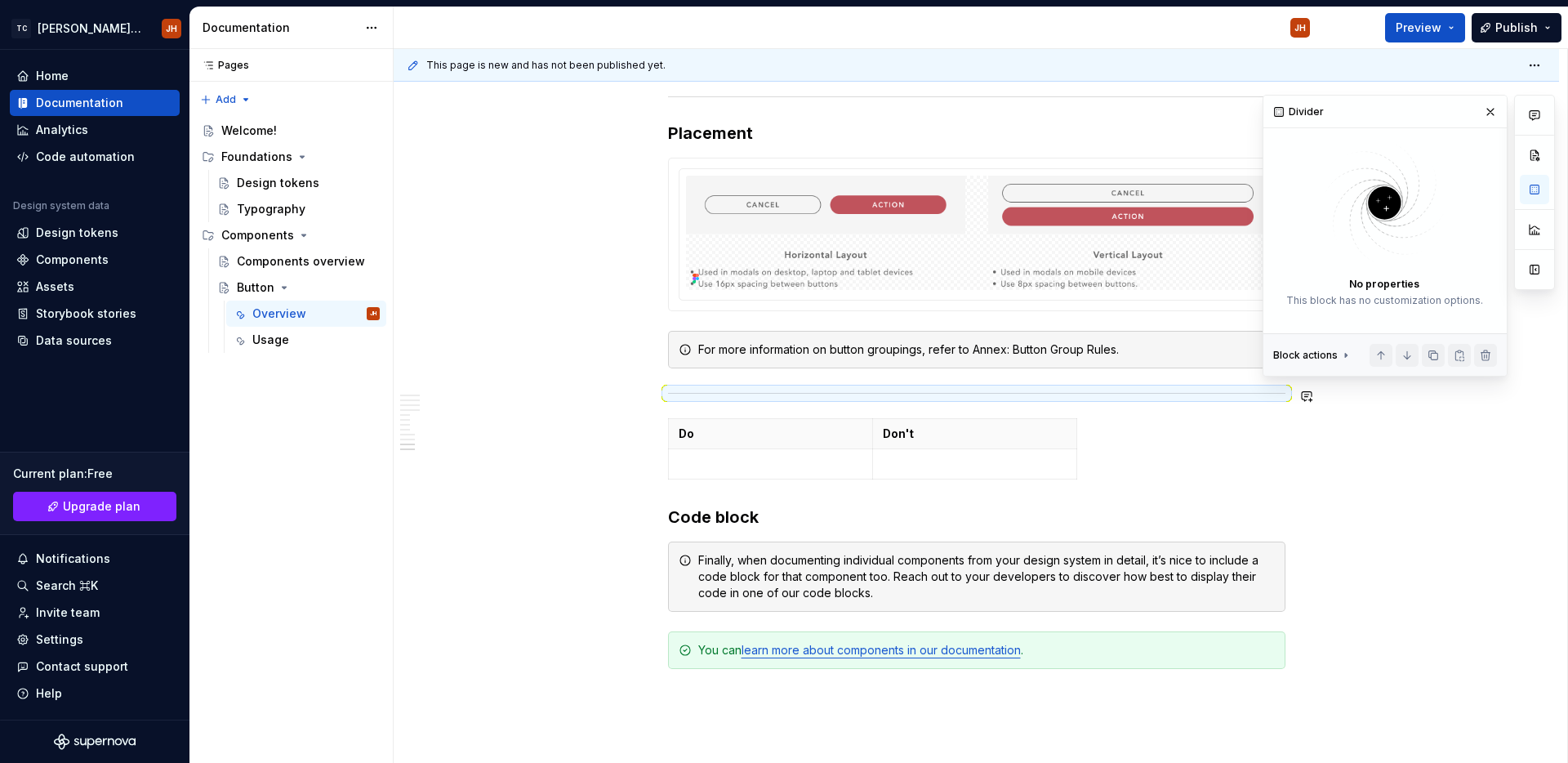 scroll, scrollTop: 4010, scrollLeft: 0, axis: vertical 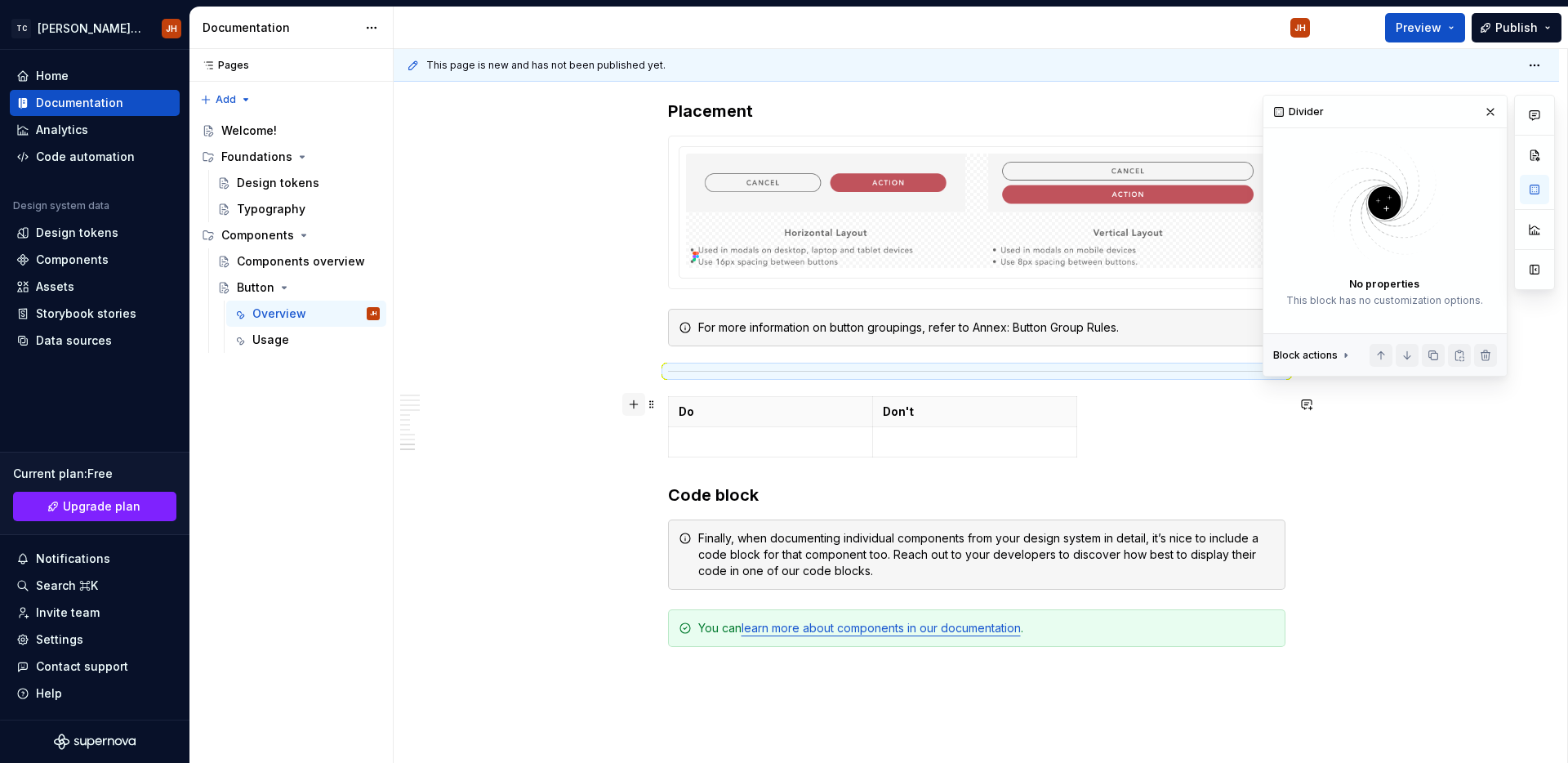 click at bounding box center (634, 404) 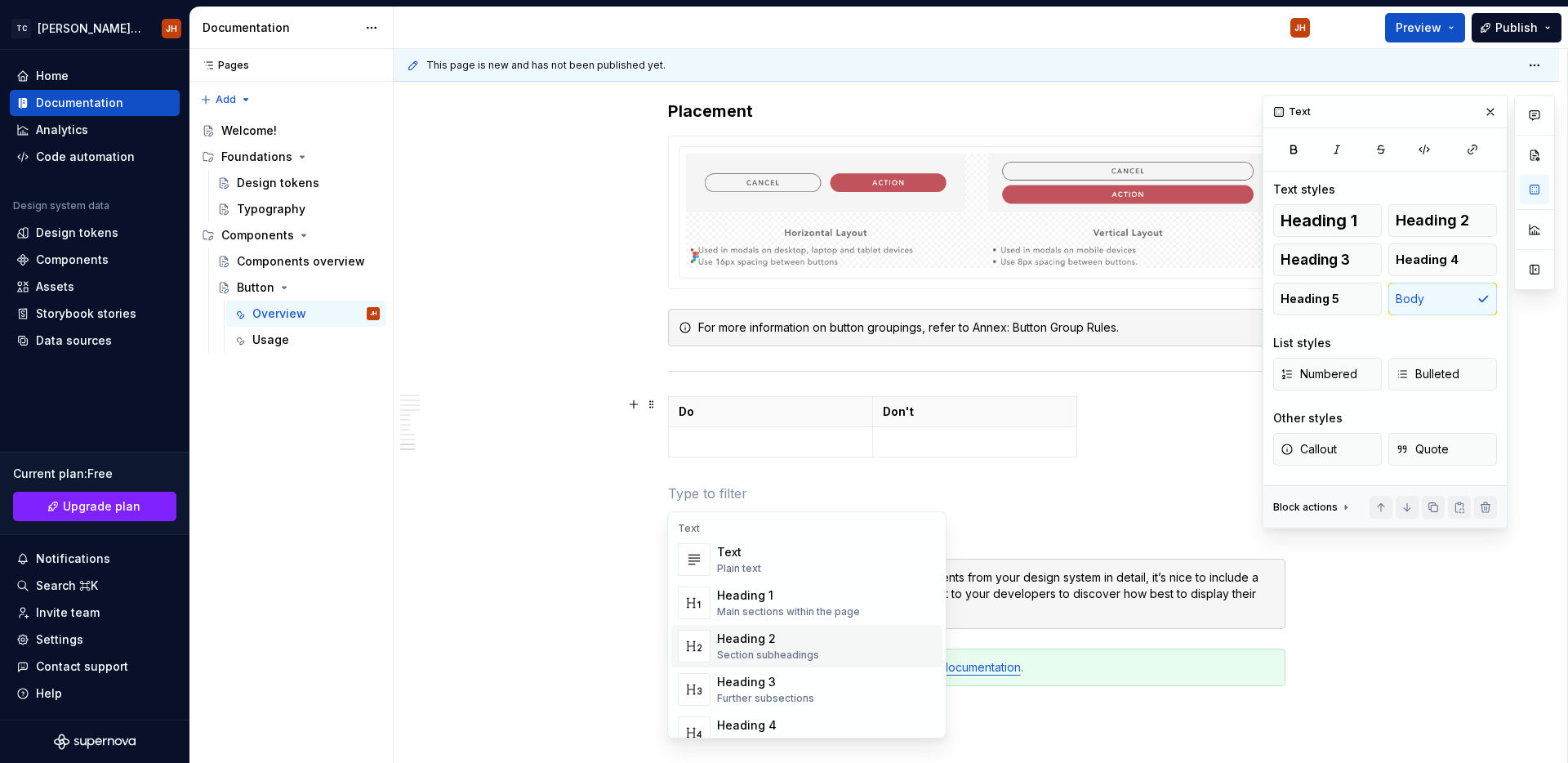 click on "Heading 2" at bounding box center (768, 639) 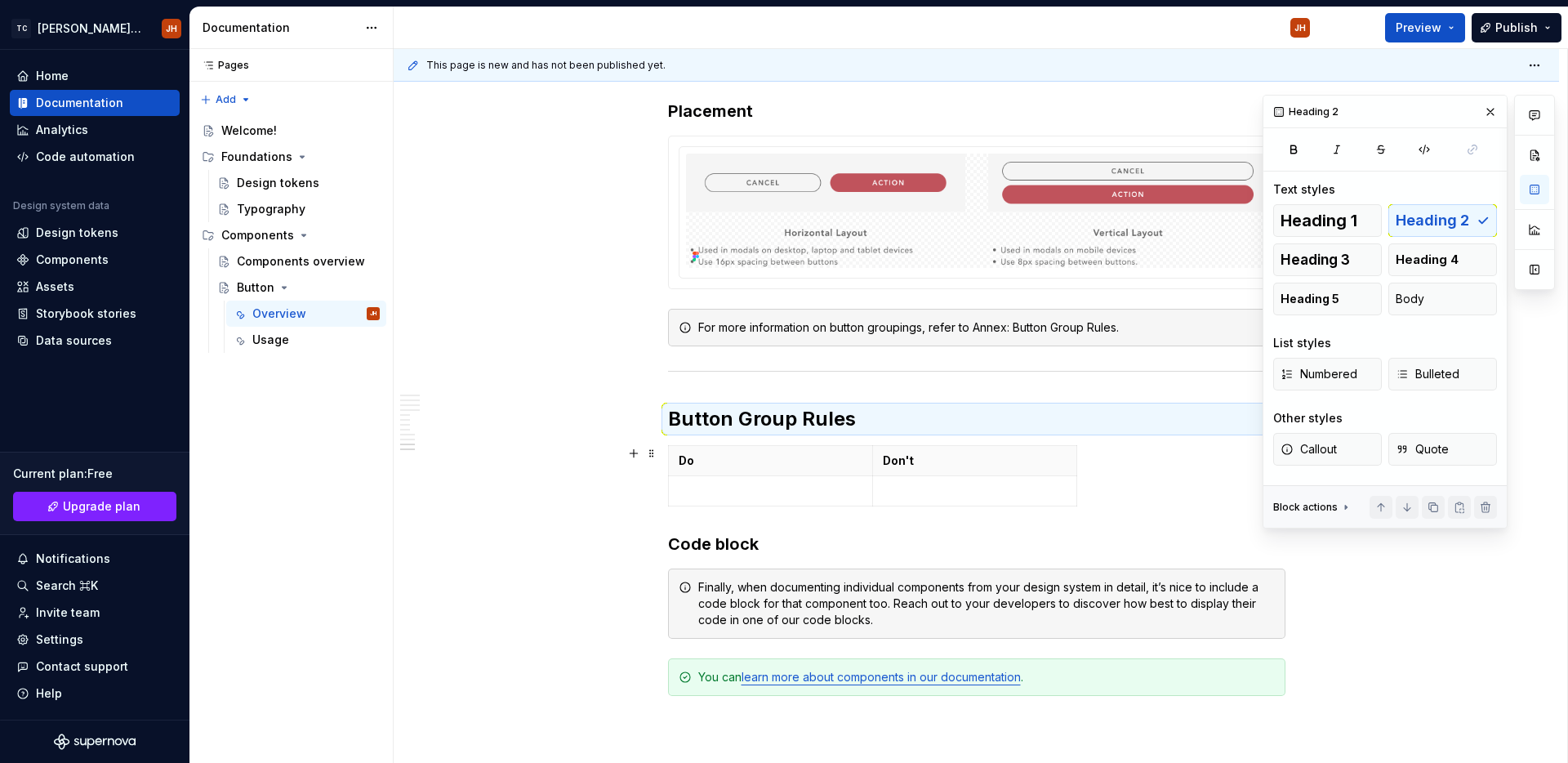 click at bounding box center [770, 491] 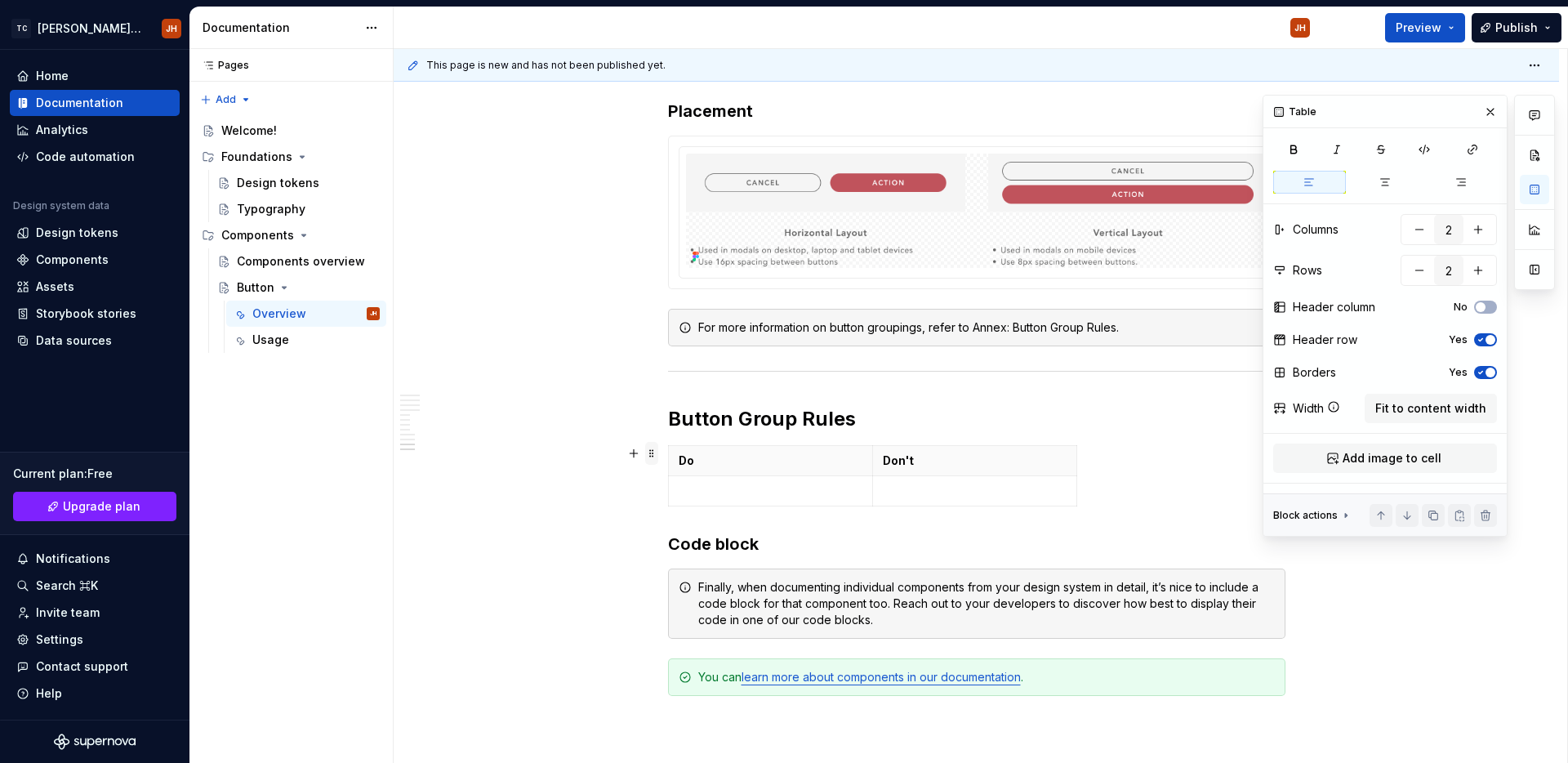 click at bounding box center [652, 453] 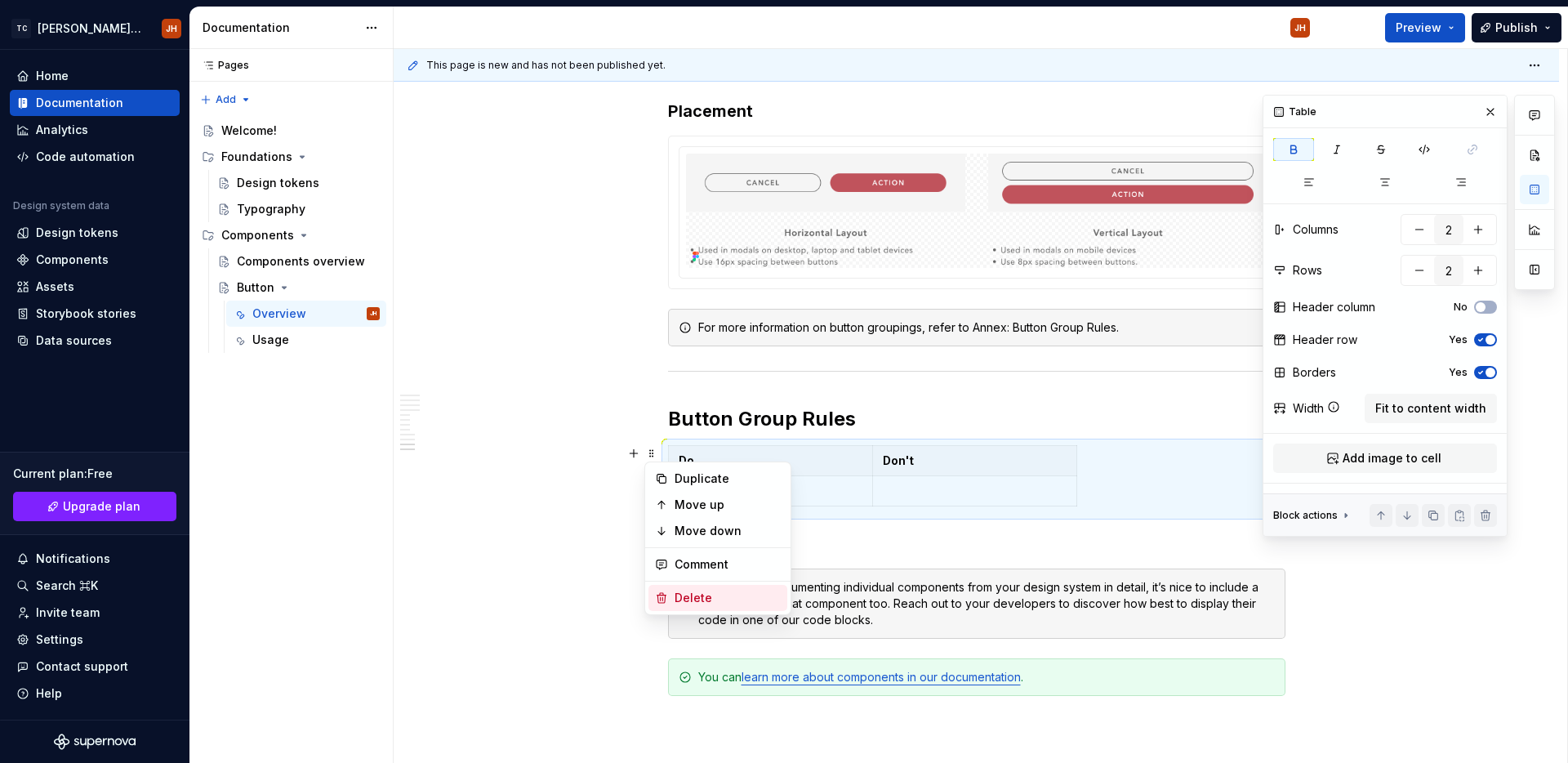 click on "Delete" at bounding box center (728, 598) 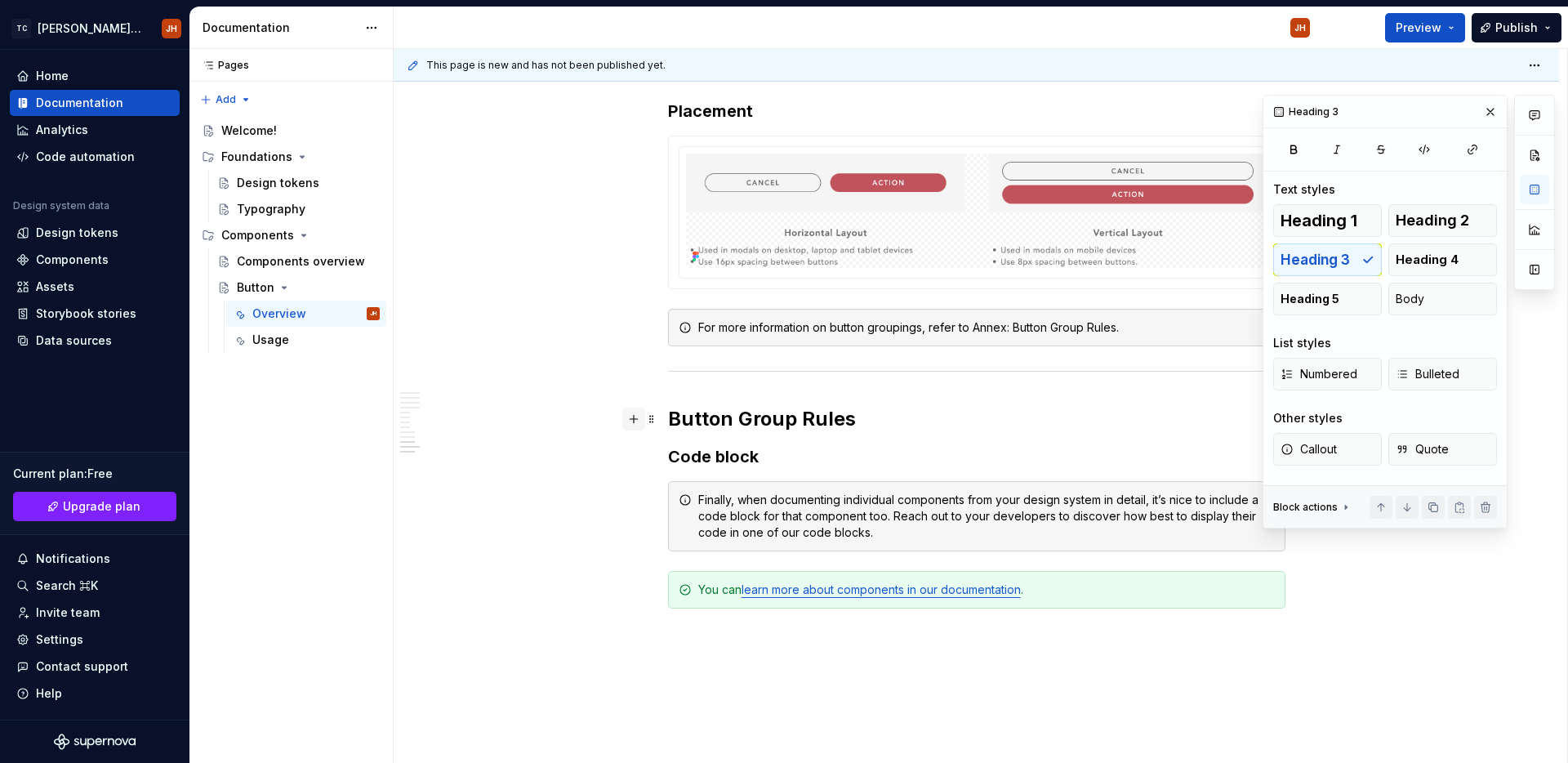 click at bounding box center [634, 419] 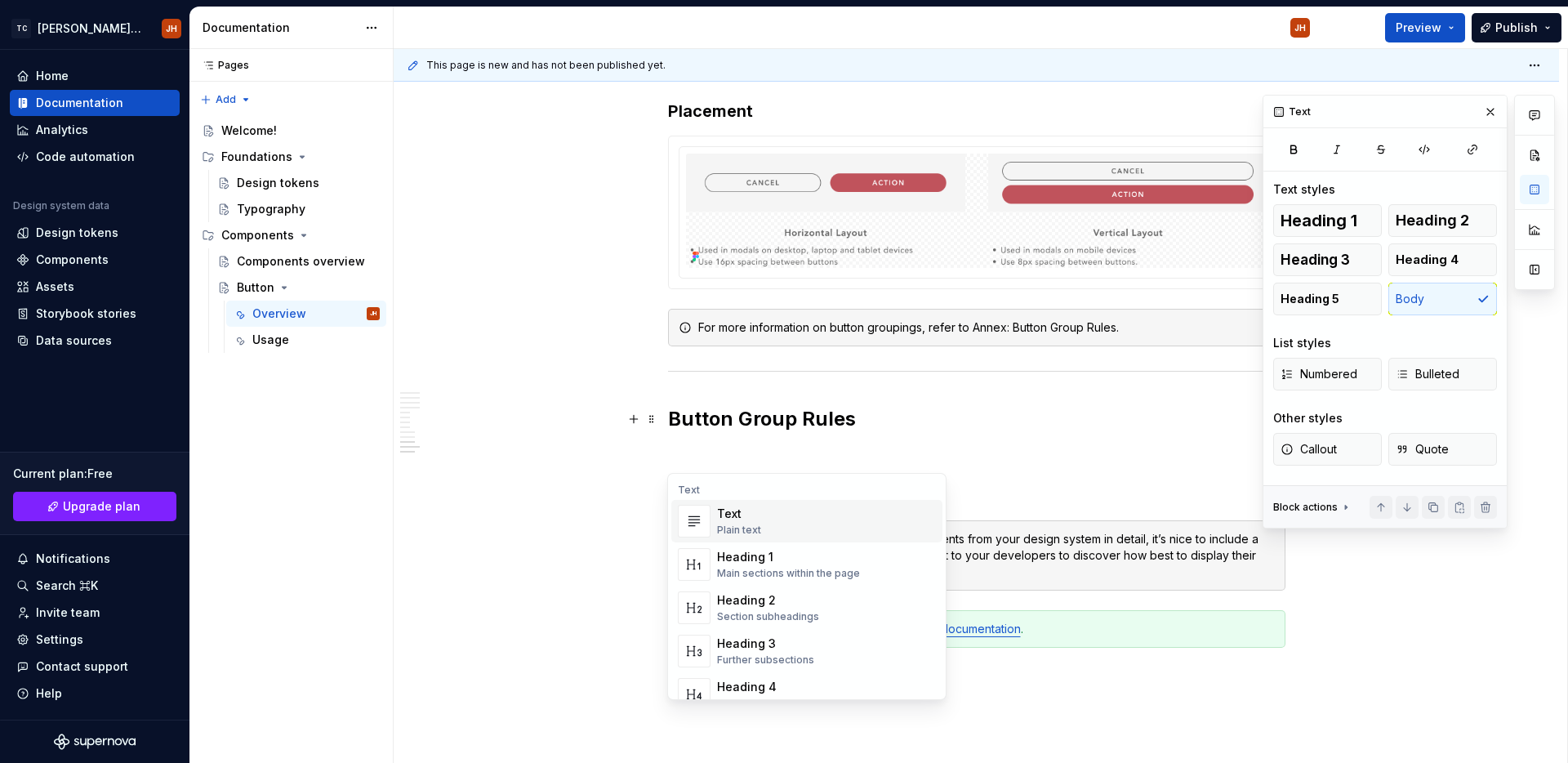 click on "Plain text" at bounding box center [739, 530] 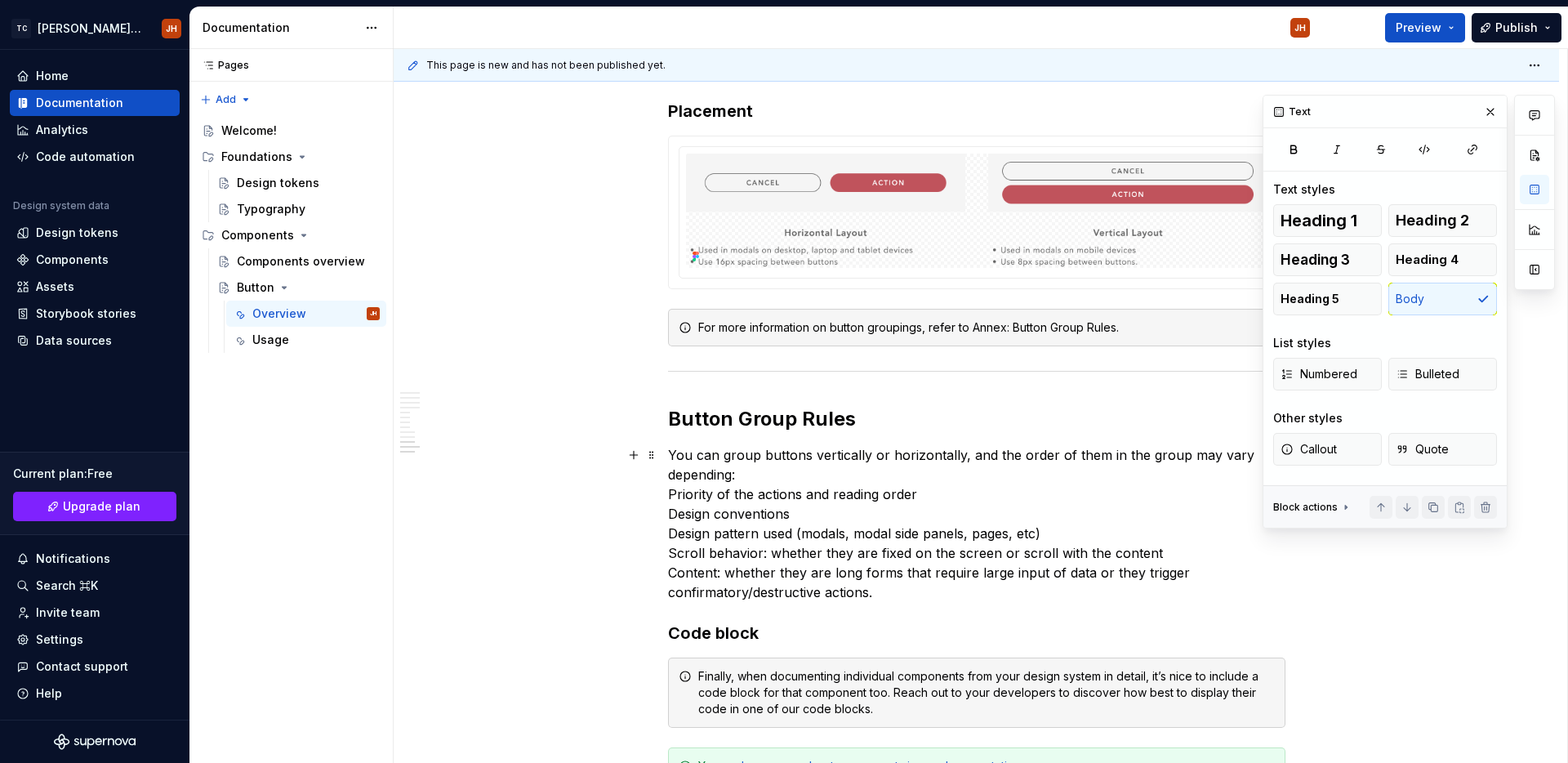 click on "You can group buttons vertically or horizontally, and the order of them in the group may vary depending: Priority of the actions and reading order Design conventions Design pattern used (modals, modal side panels, pages, etc) Scroll behavior: whether they are fixed on the screen or scroll with the content Content: whether they are long forms that require large input of data or they trigger confirmatory/destructive actions." at bounding box center (977, 524) 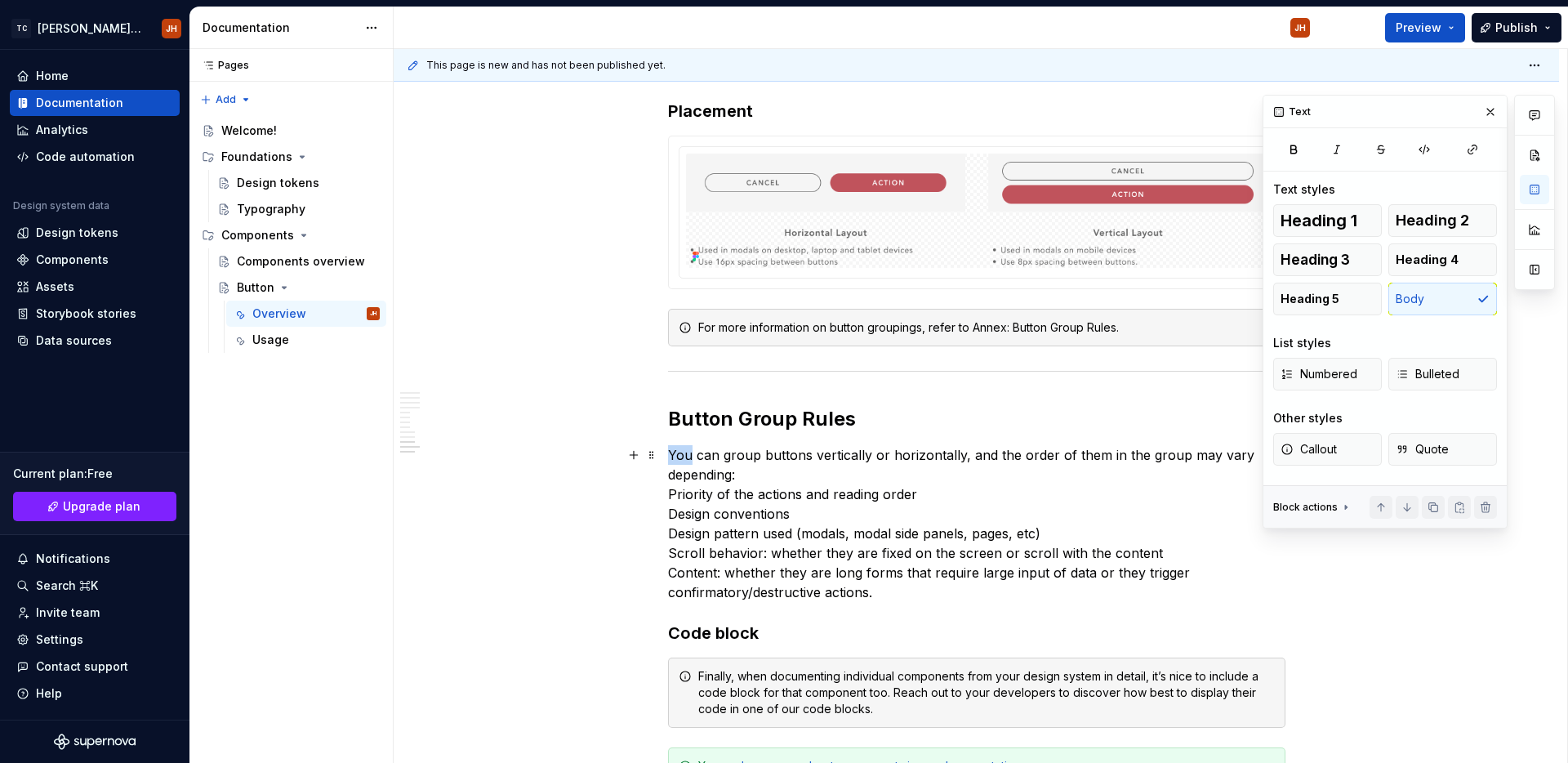 click on "You can group buttons vertically or horizontally, and the order of them in the group may vary depending: Priority of the actions and reading order Design conventions Design pattern used (modals, modal side panels, pages, etc) Scroll behavior: whether they are fixed on the screen or scroll with the content Content: whether they are long forms that require large input of data or they trigger confirmatory/destructive actions." at bounding box center [977, 524] 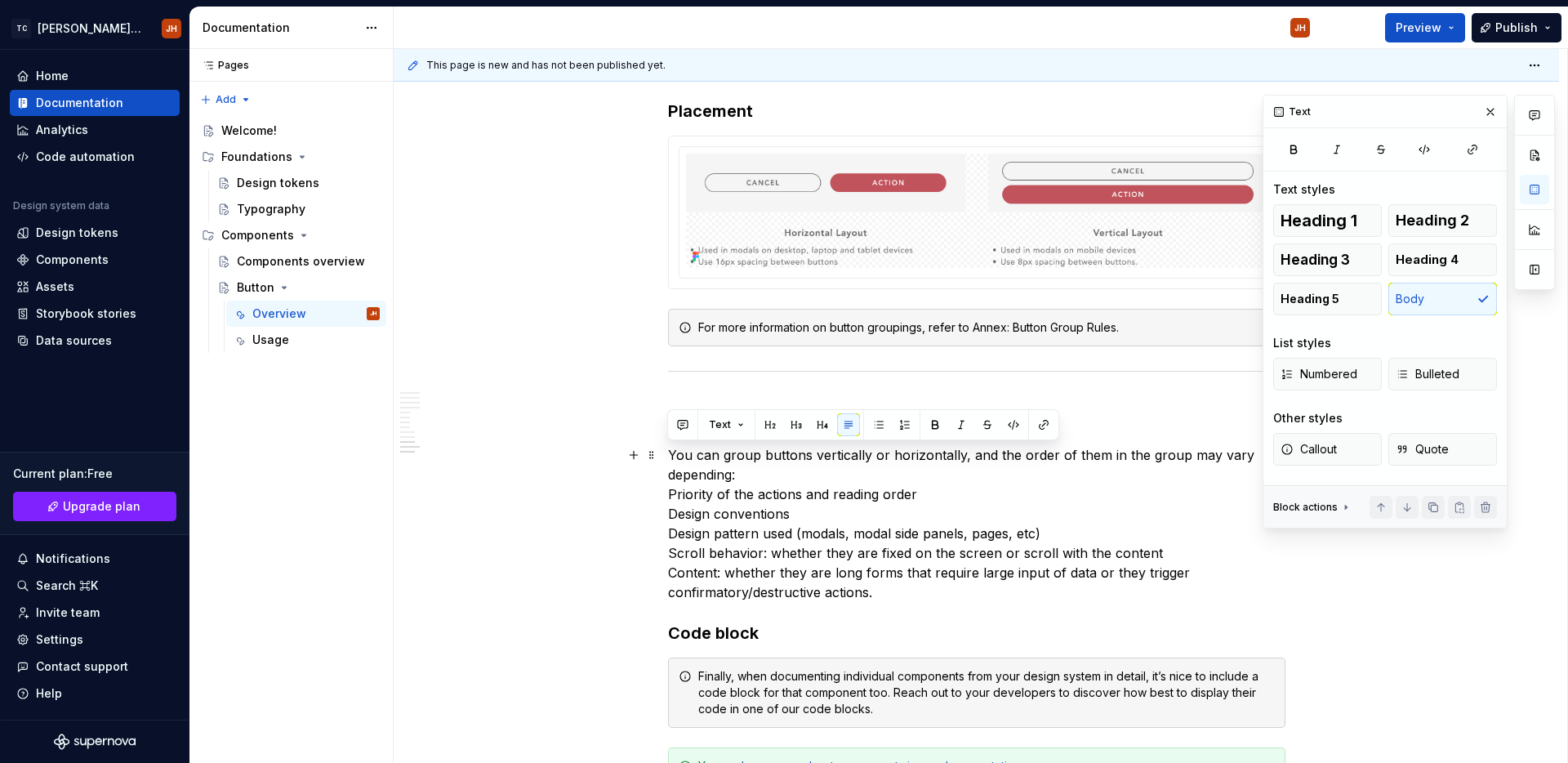 click on "You can group buttons vertically or horizontally, and the order of them in the group may vary depending: Priority of the actions and reading order Design conventions Design pattern used (modals, modal side panels, pages, etc) Scroll behavior: whether they are fixed on the screen or scroll with the content Content: whether they are long forms that require large input of data or they trigger confirmatory/destructive actions." at bounding box center (977, 524) 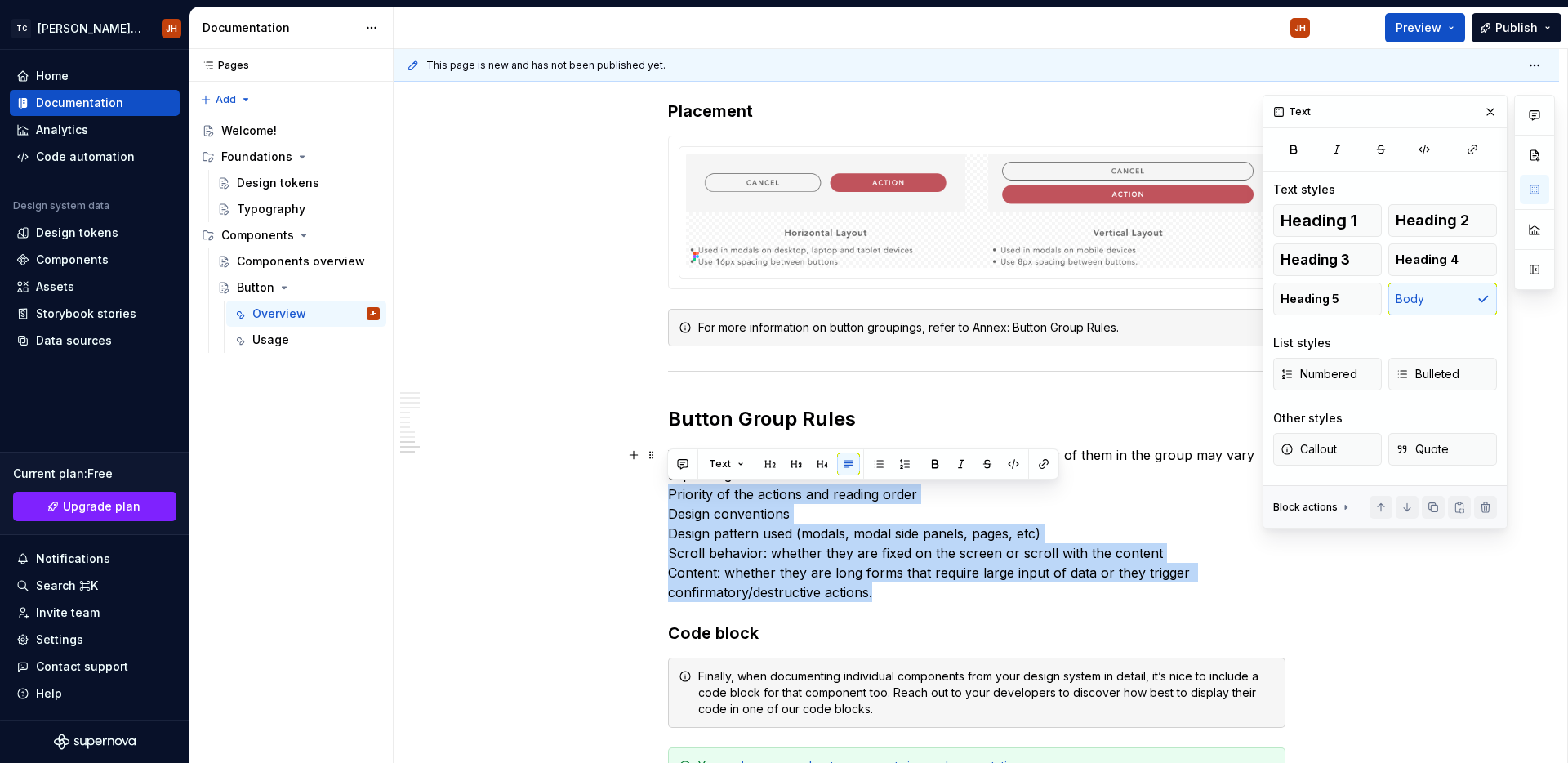 drag, startPoint x: 916, startPoint y: 592, endPoint x: 659, endPoint y: 499, distance: 273.30935 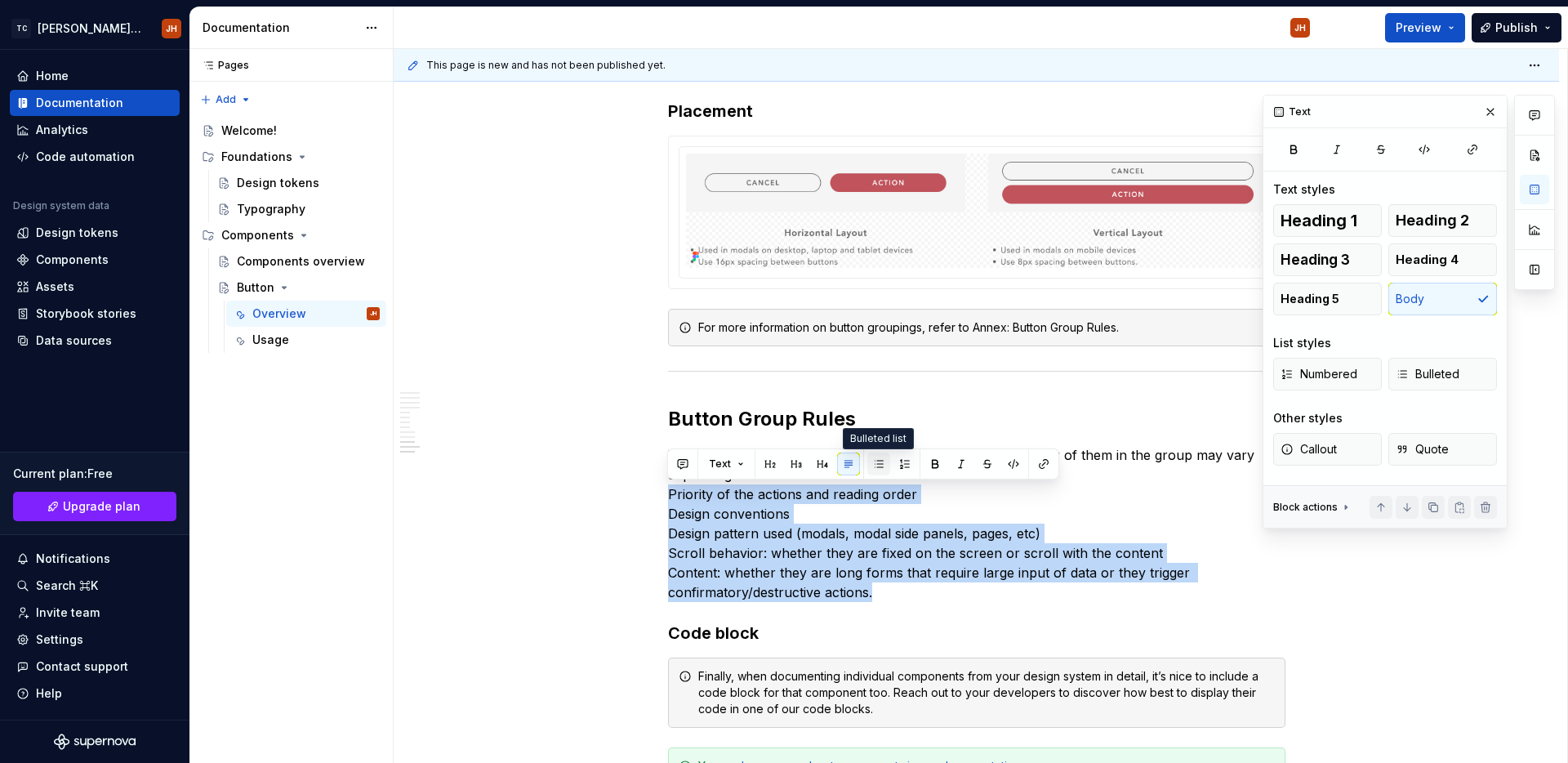 click at bounding box center (879, 464) 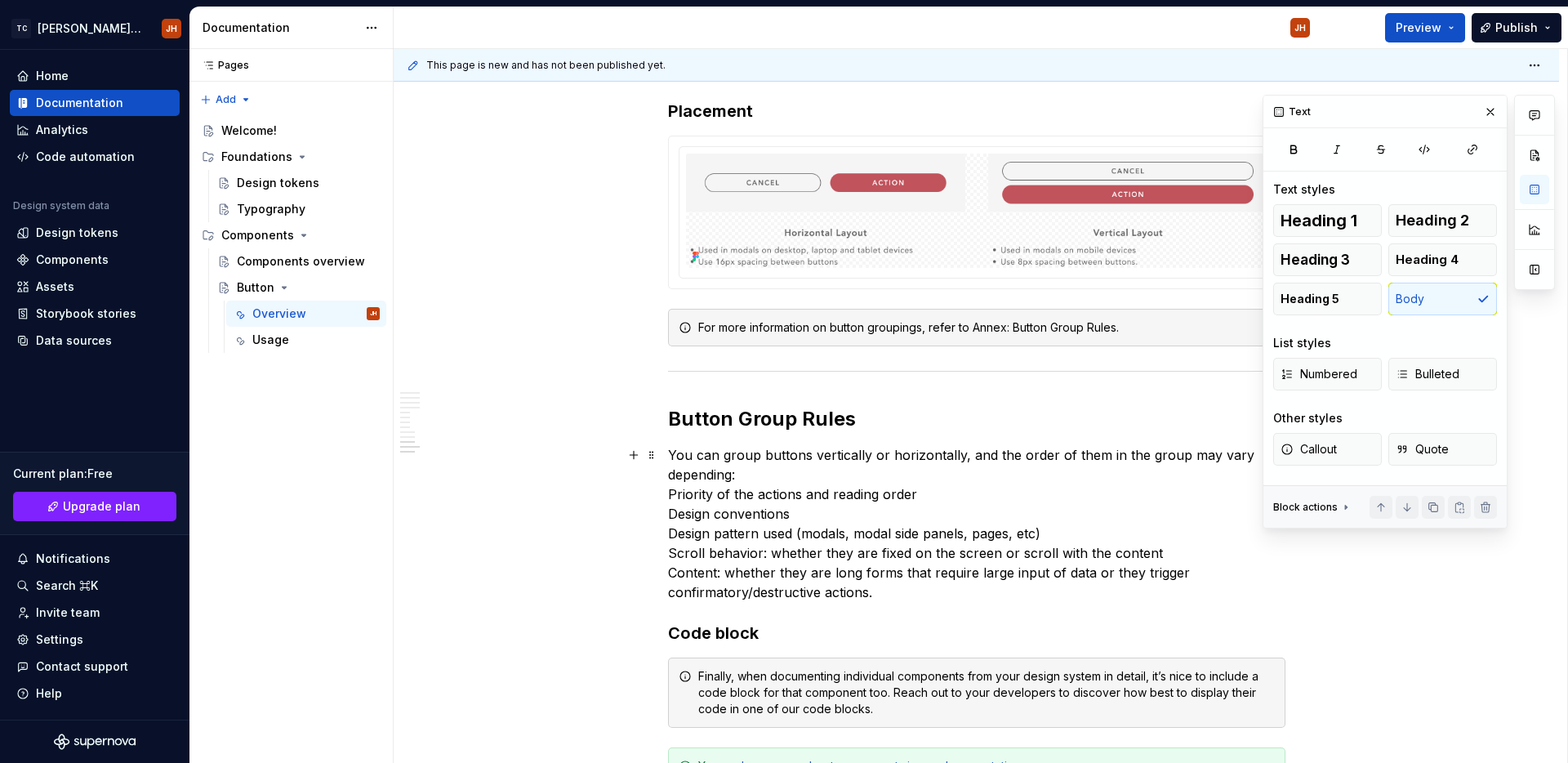 click on "You can group buttons vertically or horizontally, and the order of them in the group may vary depending: Priority of the actions and reading order Design conventions Design pattern used (modals, modal side panels, pages, etc) Scroll behavior: whether they are fixed on the screen or scroll with the content Content: whether they are long forms that require large input of data or they trigger confirmatory/destructive actions." at bounding box center (977, 524) 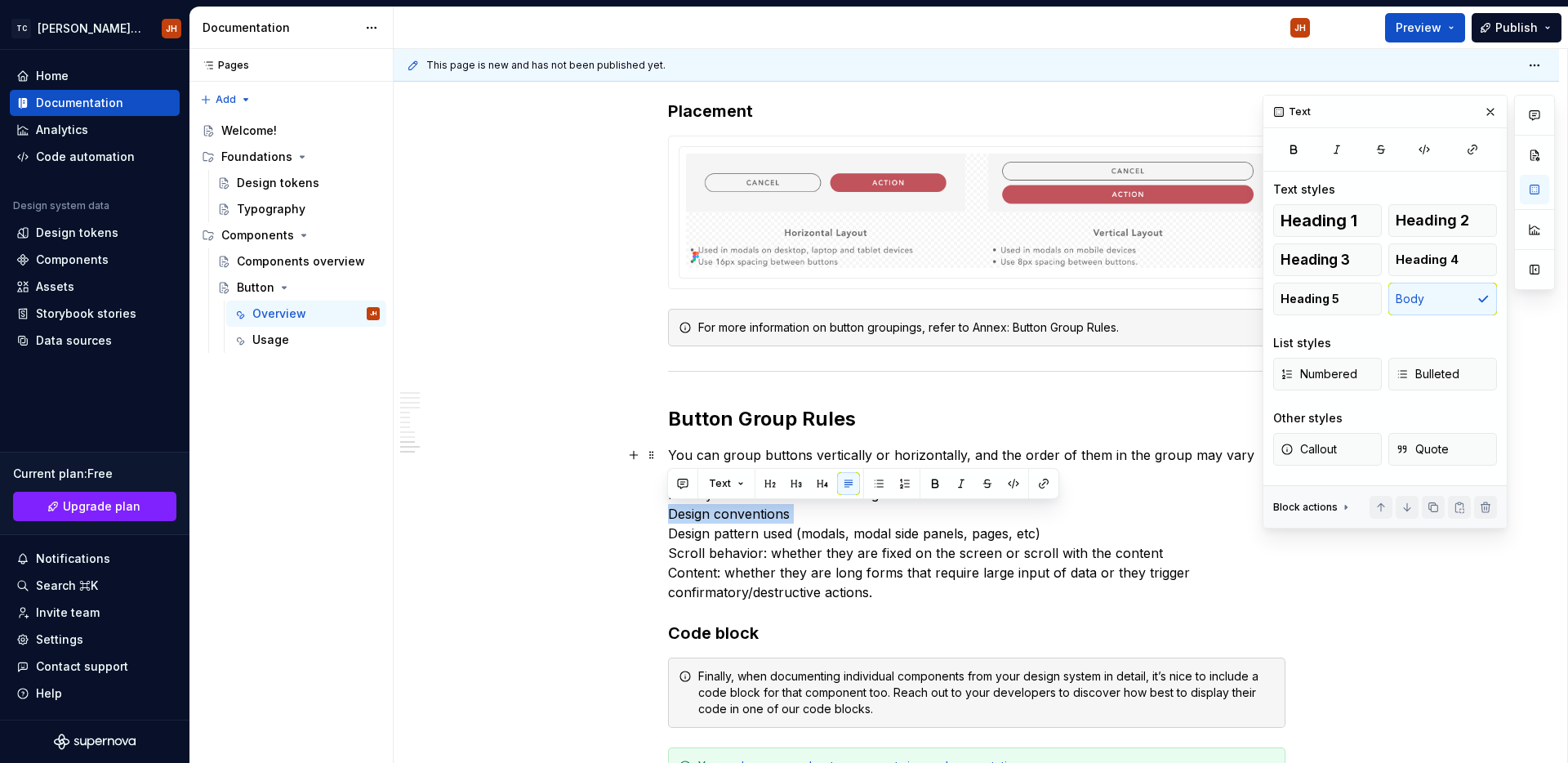 click on "You can group buttons vertically or horizontally, and the order of them in the group may vary depending: Priority of the actions and reading order Design conventions Design pattern used (modals, modal side panels, pages, etc) Scroll behavior: whether they are fixed on the screen or scroll with the content Content: whether they are long forms that require large input of data or they trigger confirmatory/destructive actions." at bounding box center (977, 524) 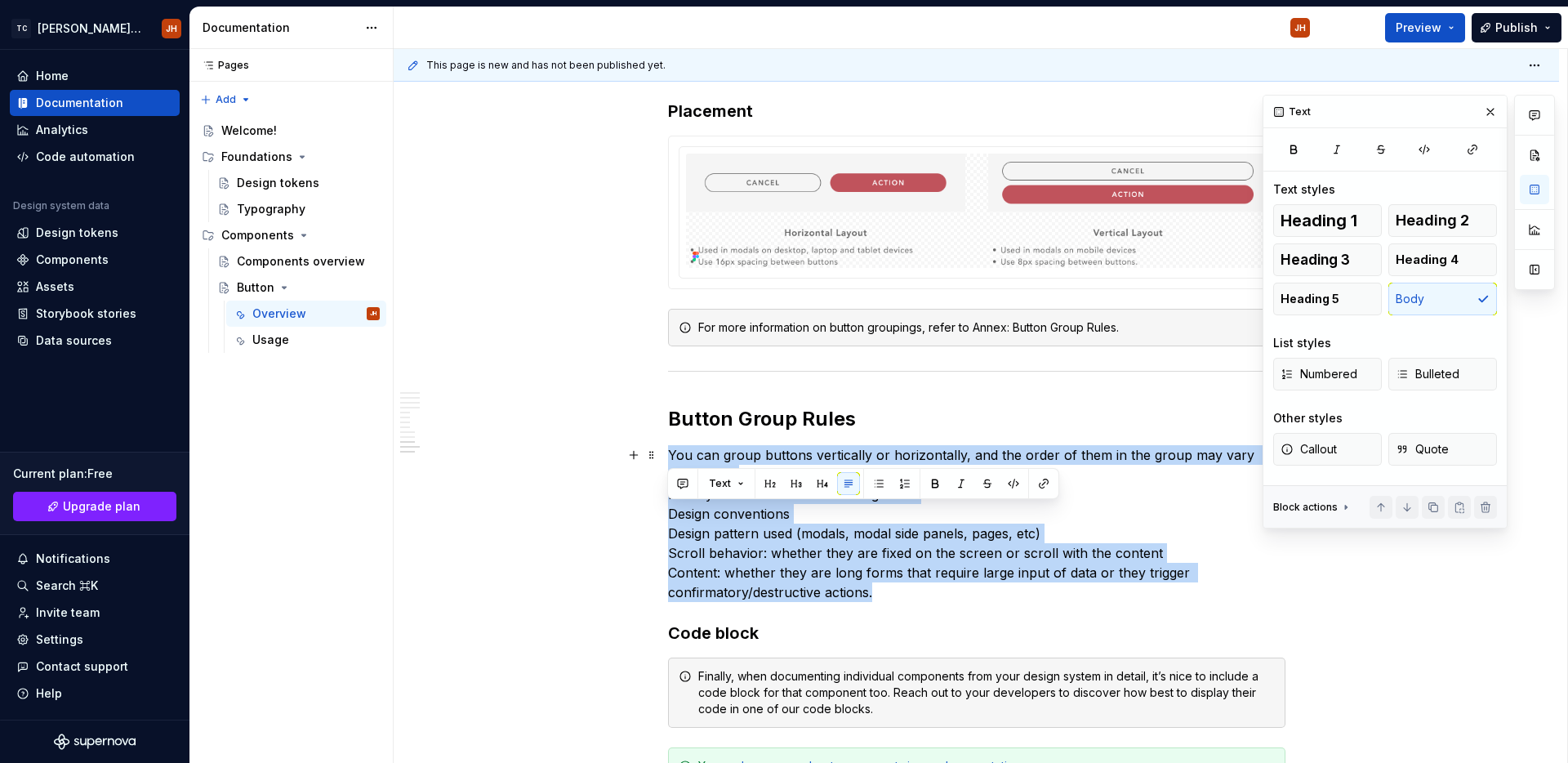 click on "You can group buttons vertically or horizontally, and the order of them in the group may vary depending: Priority of the actions and reading order Design conventions Design pattern used (modals, modal side panels, pages, etc) Scroll behavior: whether they are fixed on the screen or scroll with the content Content: whether they are long forms that require large input of data or they trigger confirmatory/destructive actions." at bounding box center (977, 524) 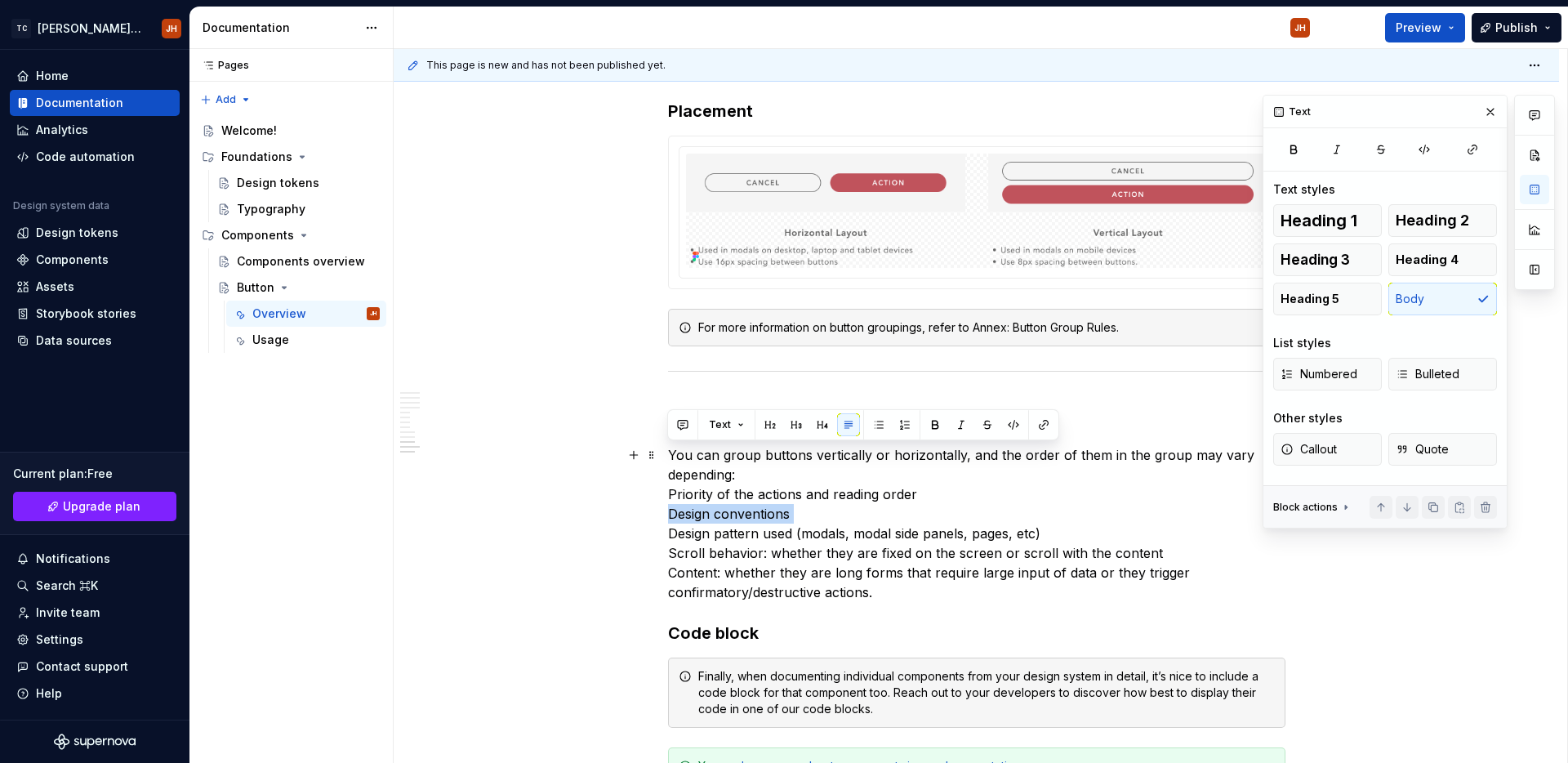 click on "You can group buttons vertically or horizontally, and the order of them in the group may vary depending: Priority of the actions and reading order Design conventions Design pattern used (modals, modal side panels, pages, etc) Scroll behavior: whether they are fixed on the screen or scroll with the content Content: whether they are long forms that require large input of data or they trigger confirmatory/destructive actions." at bounding box center (977, 524) 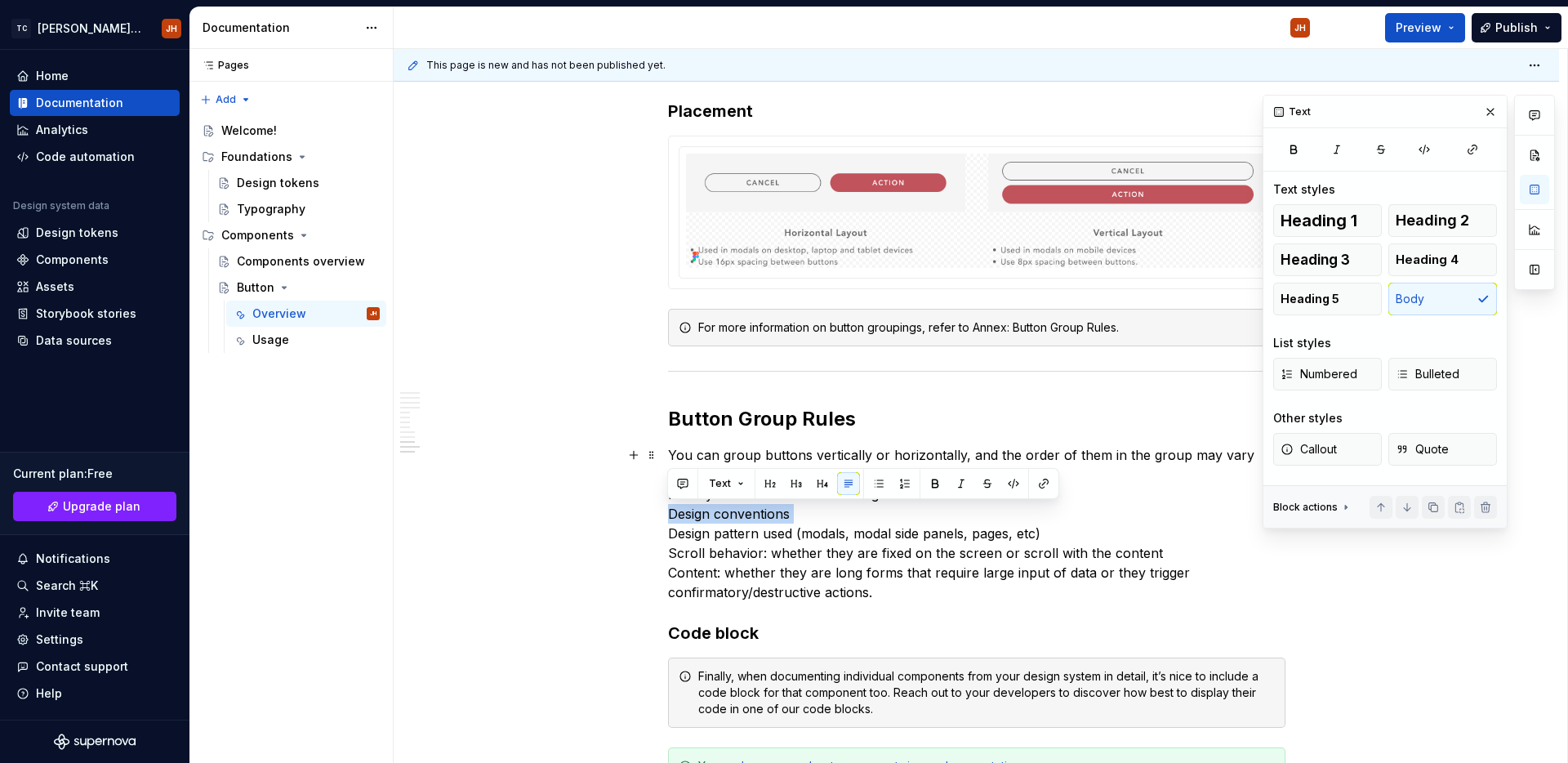 click on "You can group buttons vertically or horizontally, and the order of them in the group may vary depending: Priority of the actions and reading order Design conventions Design pattern used (modals, modal side panels, pages, etc) Scroll behavior: whether they are fixed on the screen or scroll with the content Content: whether they are long forms that require large input of data or they trigger confirmatory/destructive actions." at bounding box center [977, 524] 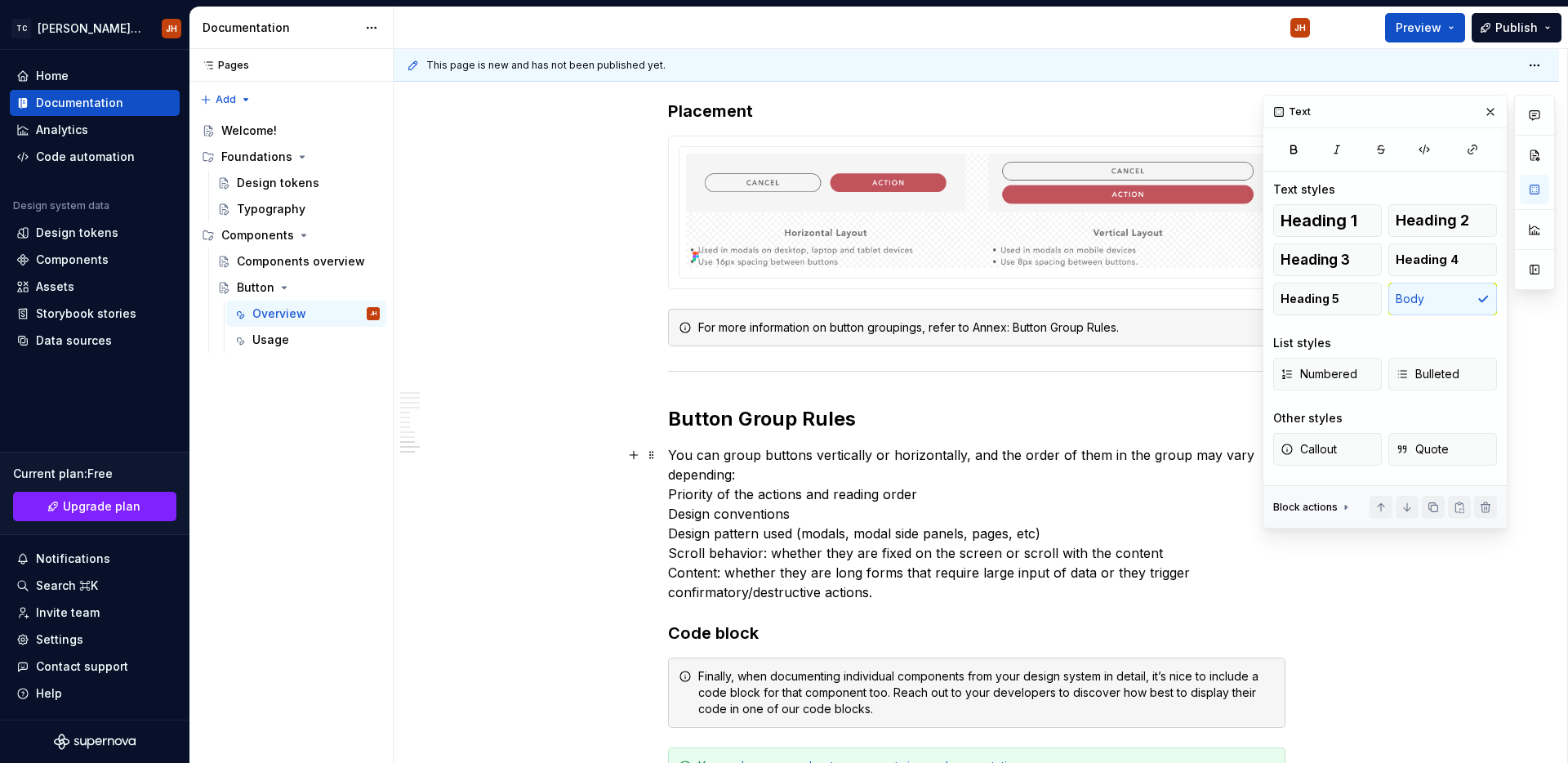 click on "You can group buttons vertically or horizontally, and the order of them in the group may vary depending: Priority of the actions and reading order Design conventions Design pattern used (modals, modal side panels, pages, etc) Scroll behavior: whether they are fixed on the screen or scroll with the content Content: whether they are long forms that require large input of data or they trigger confirmatory/destructive actions." at bounding box center [977, 524] 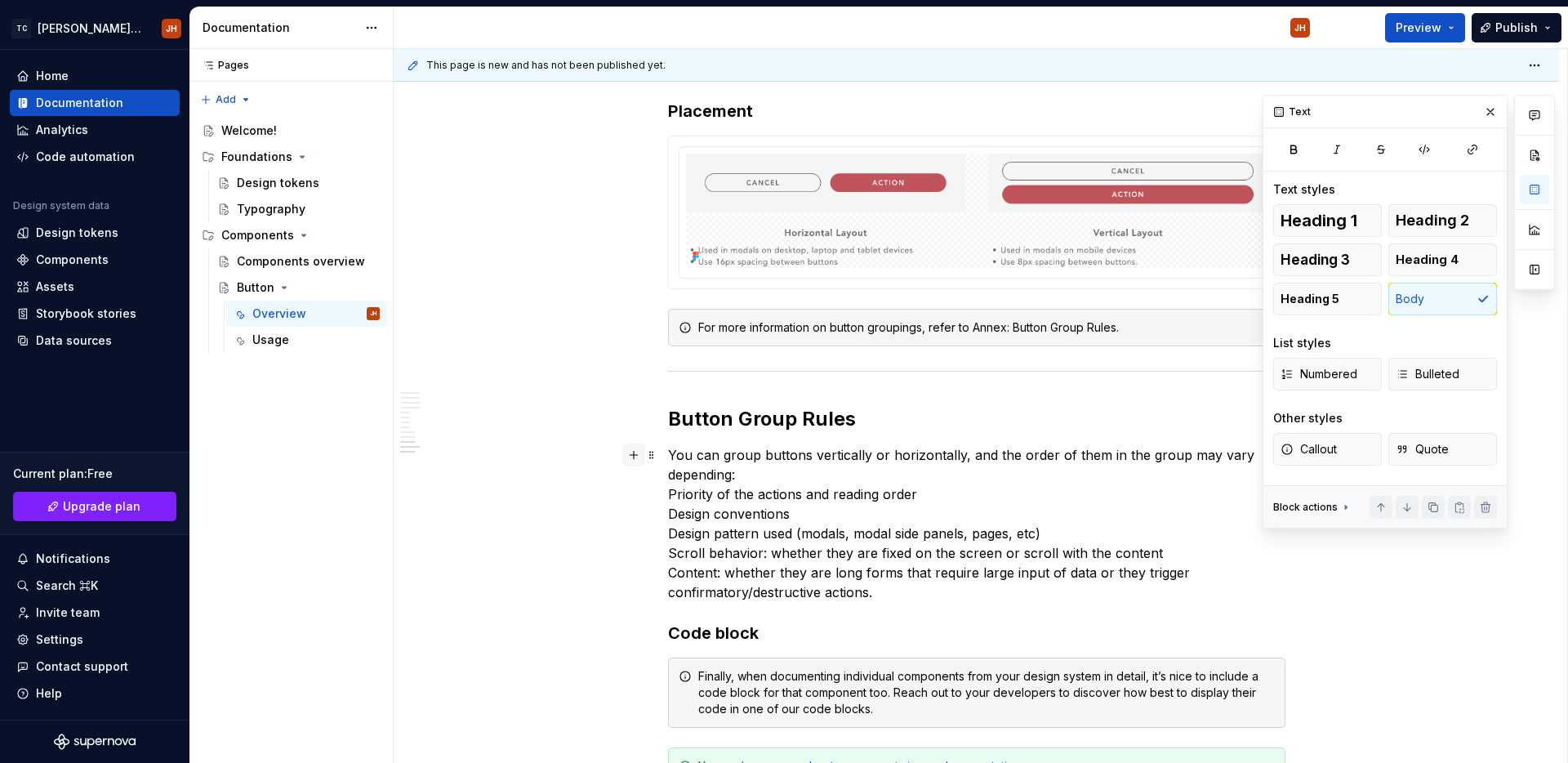 click at bounding box center [634, 455] 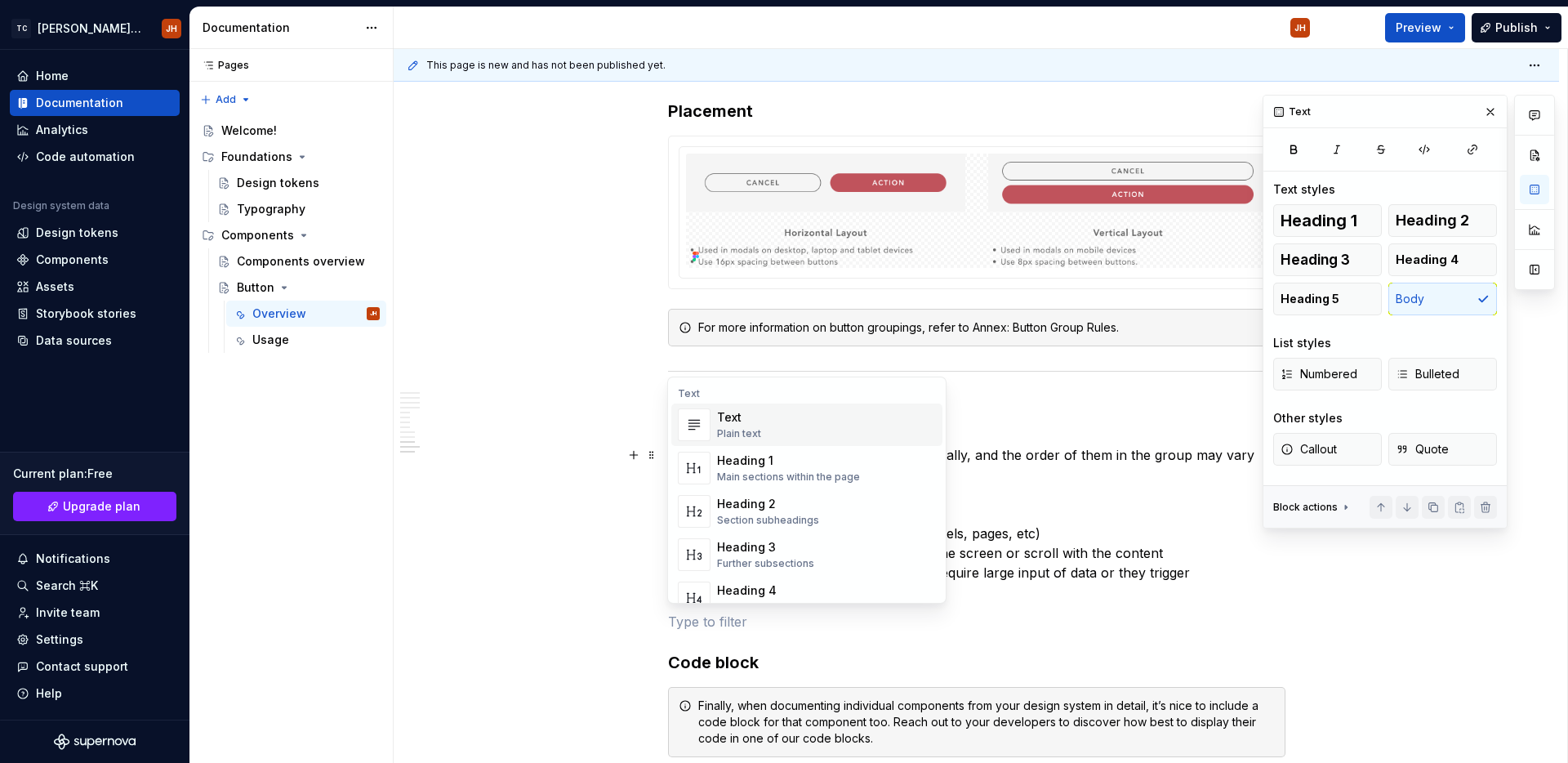 click on "Text Plain text" at bounding box center [826, 425] 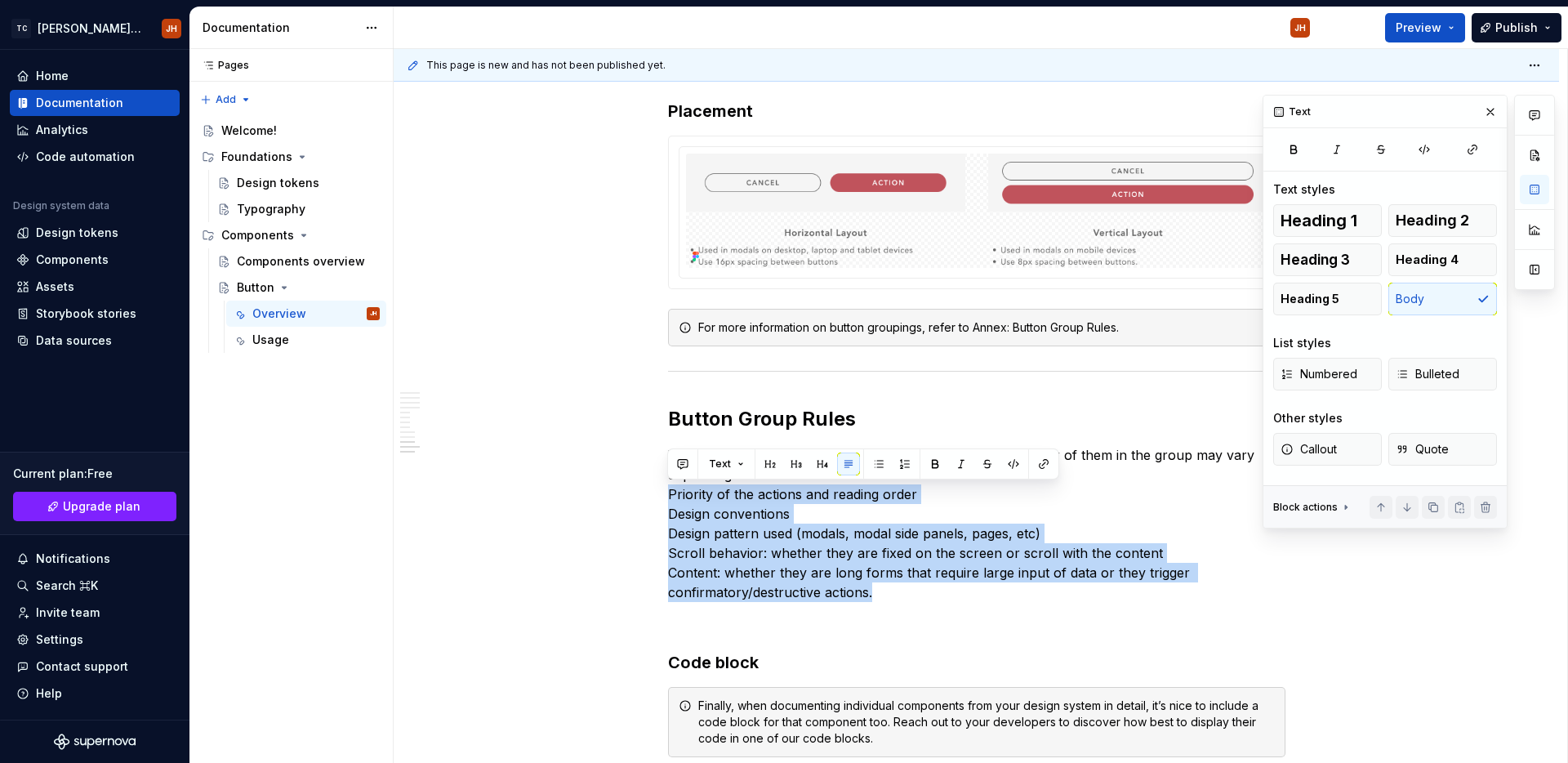 drag, startPoint x: 884, startPoint y: 595, endPoint x: 658, endPoint y: 497, distance: 246.3331 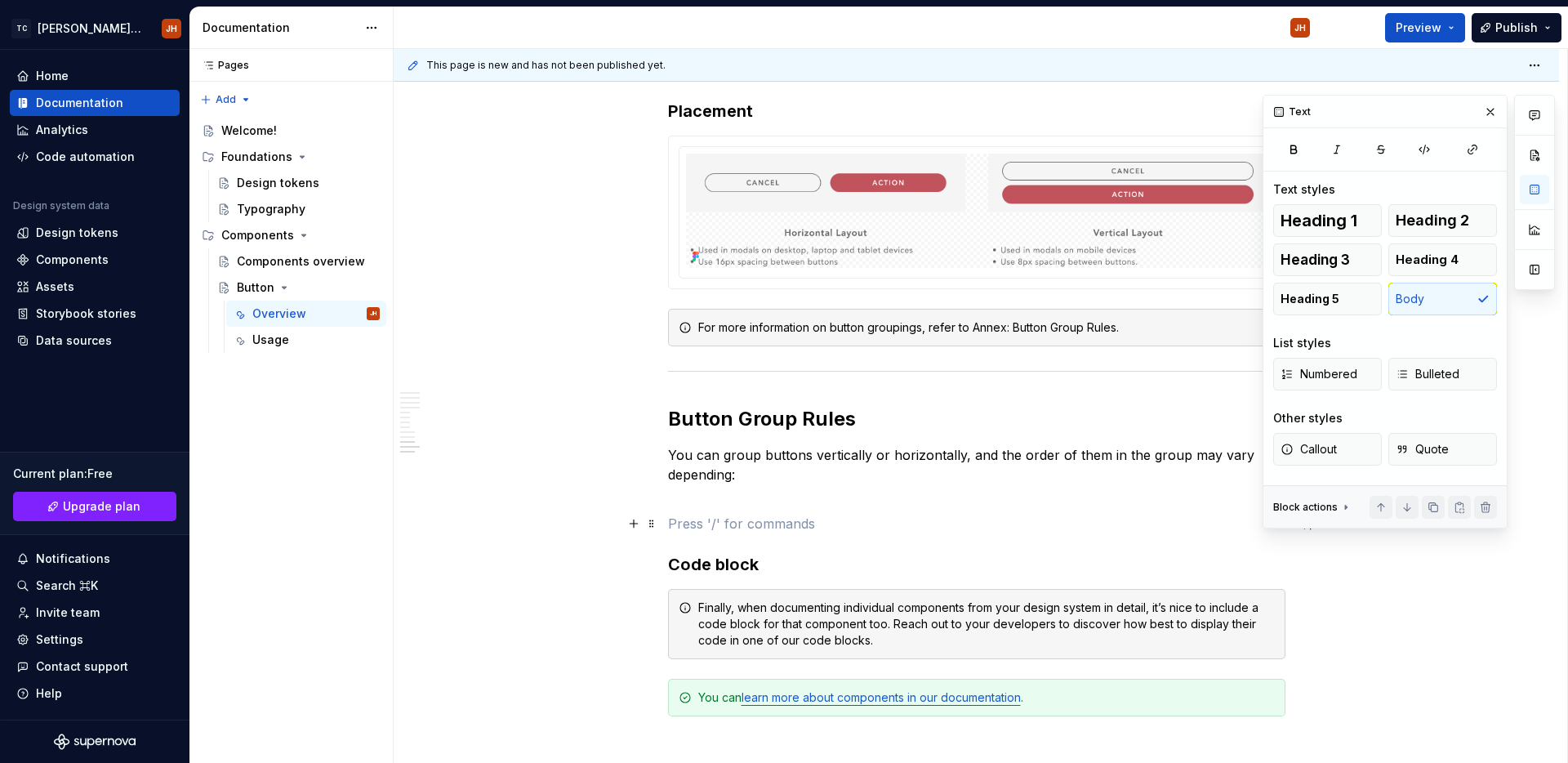 click at bounding box center (977, 524) 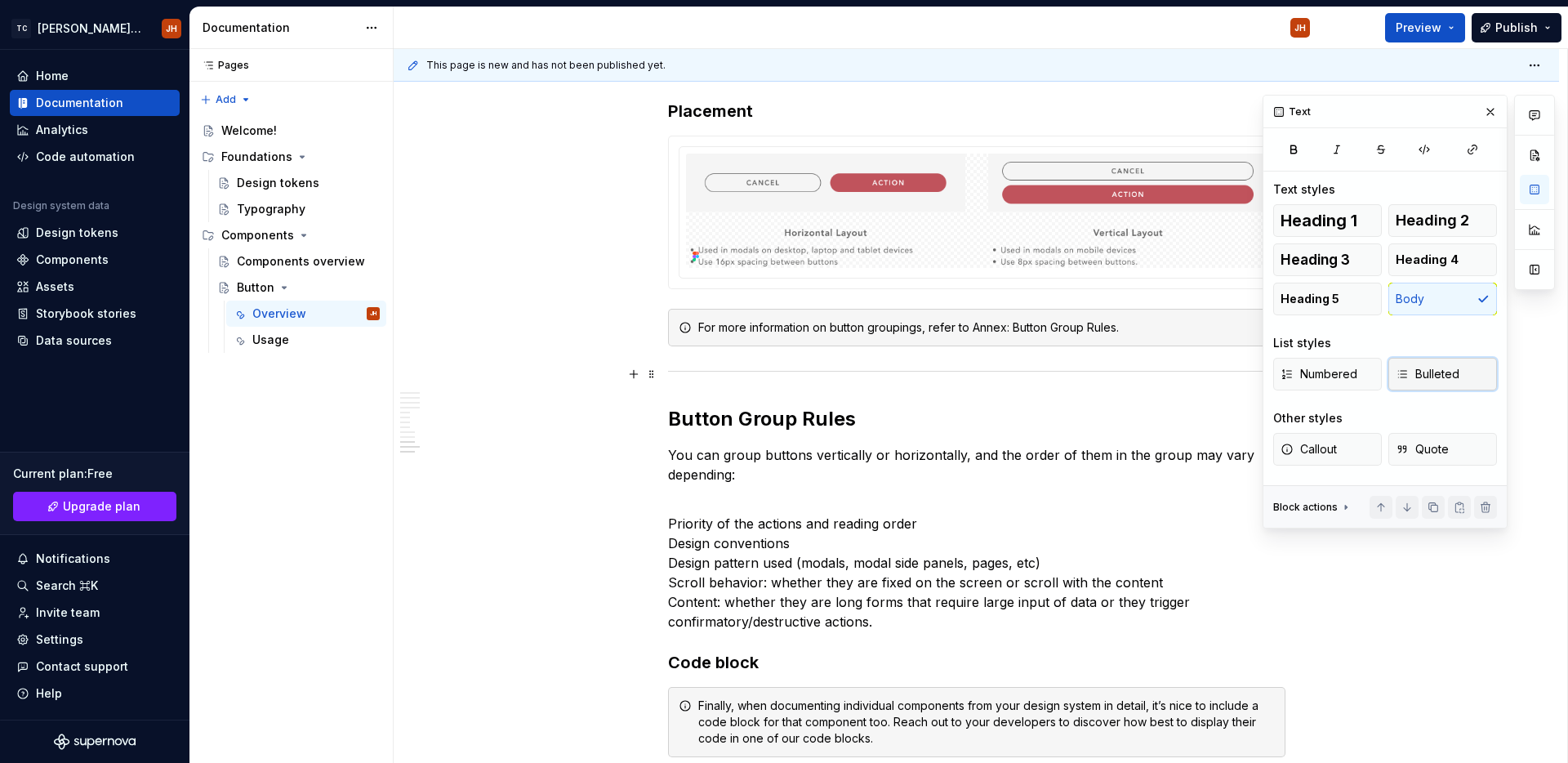 click on "Bulleted" at bounding box center [1428, 374] 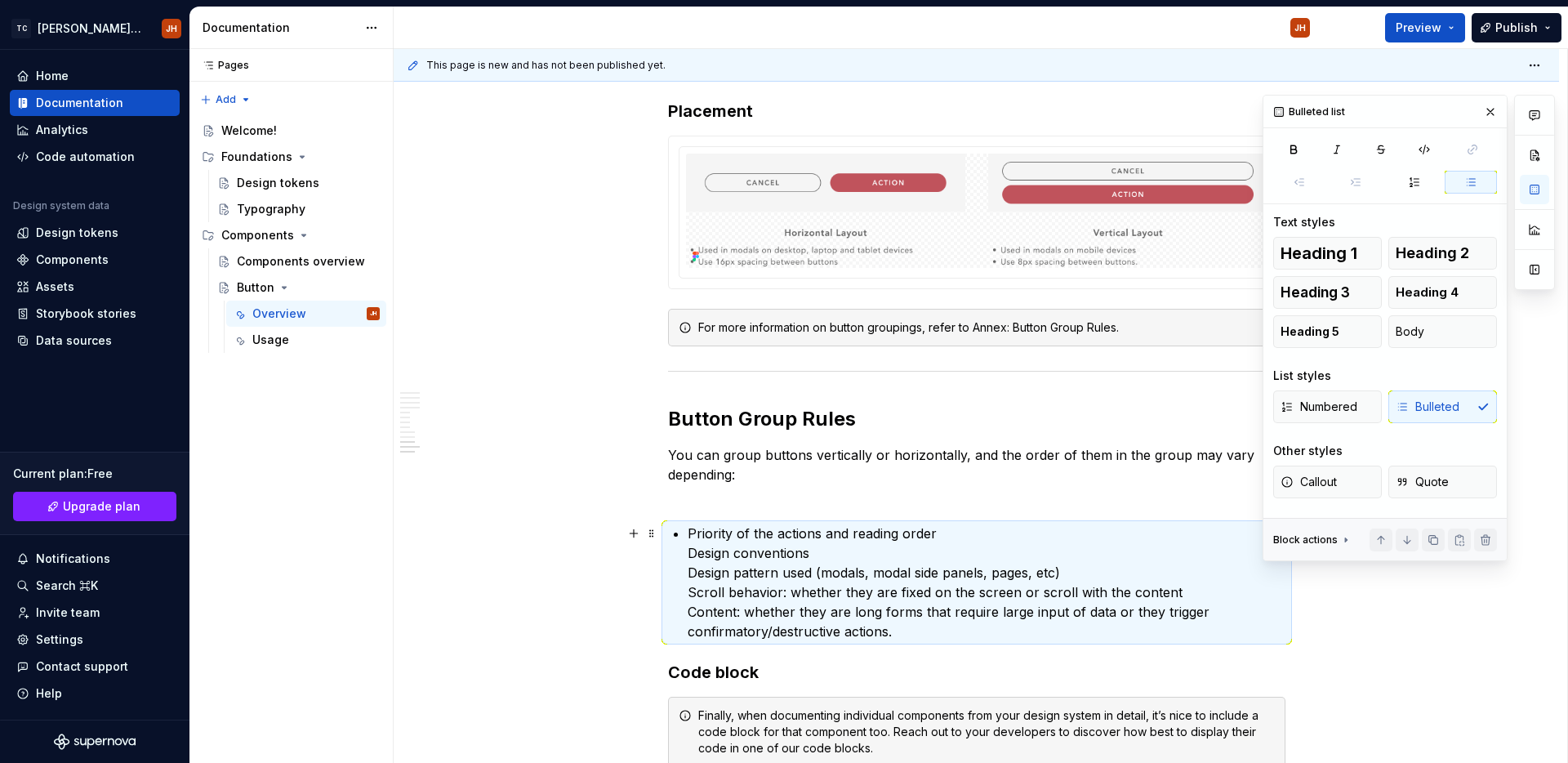 click on "Priority of the actions and reading order Design conventions Design pattern used (modals, modal side panels, pages, etc) Scroll behavior: whether they are fixed on the screen or scroll with the content Content: whether they are long forms that require large input of data or they trigger confirmatory/destructive actions." at bounding box center [987, 582] 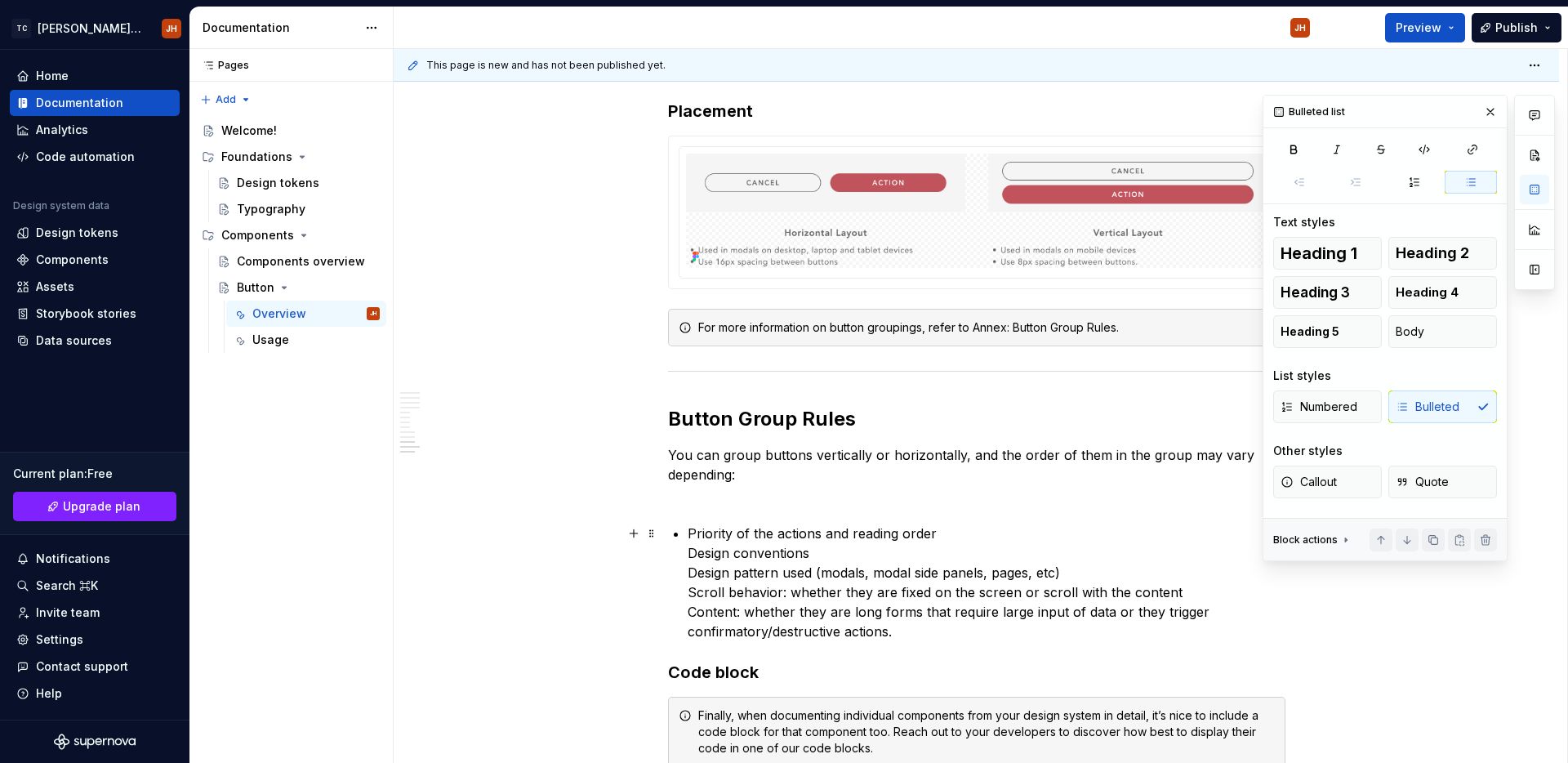 click on "Priority of the actions and reading order Design conventions Design pattern used (modals, modal side panels, pages, etc) Scroll behavior: whether they are fixed on the screen or scroll with the content Content: whether they are long forms that require large input of data or they trigger confirmatory/destructive actions." at bounding box center (987, 582) 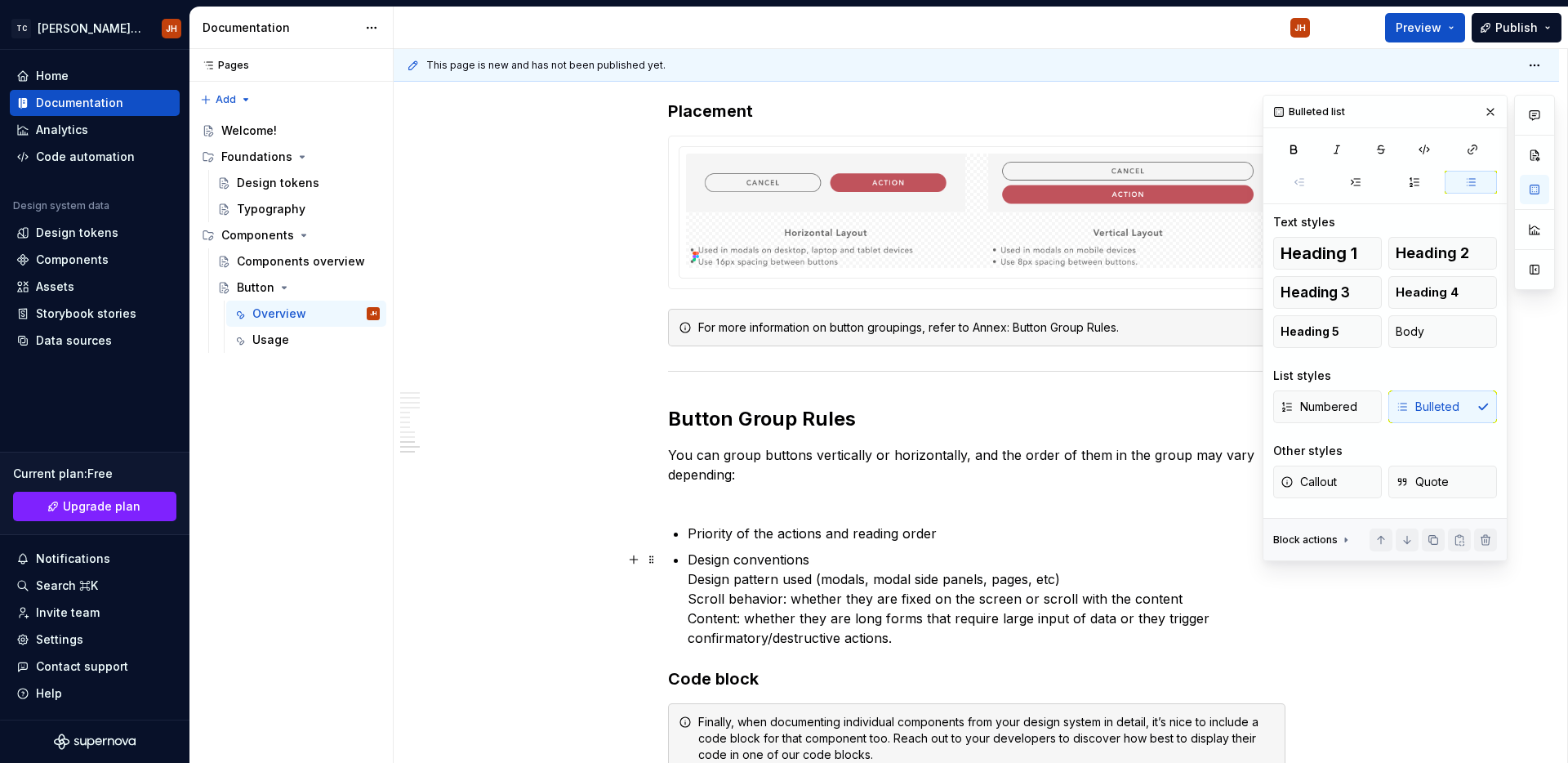click on "Design conventions Design pattern used (modals, modal side panels, pages, etc) Scroll behavior: whether they are fixed on the screen or scroll with the content Content: whether they are long forms that require large input of data or they trigger confirmatory/destructive actions." at bounding box center [987, 599] 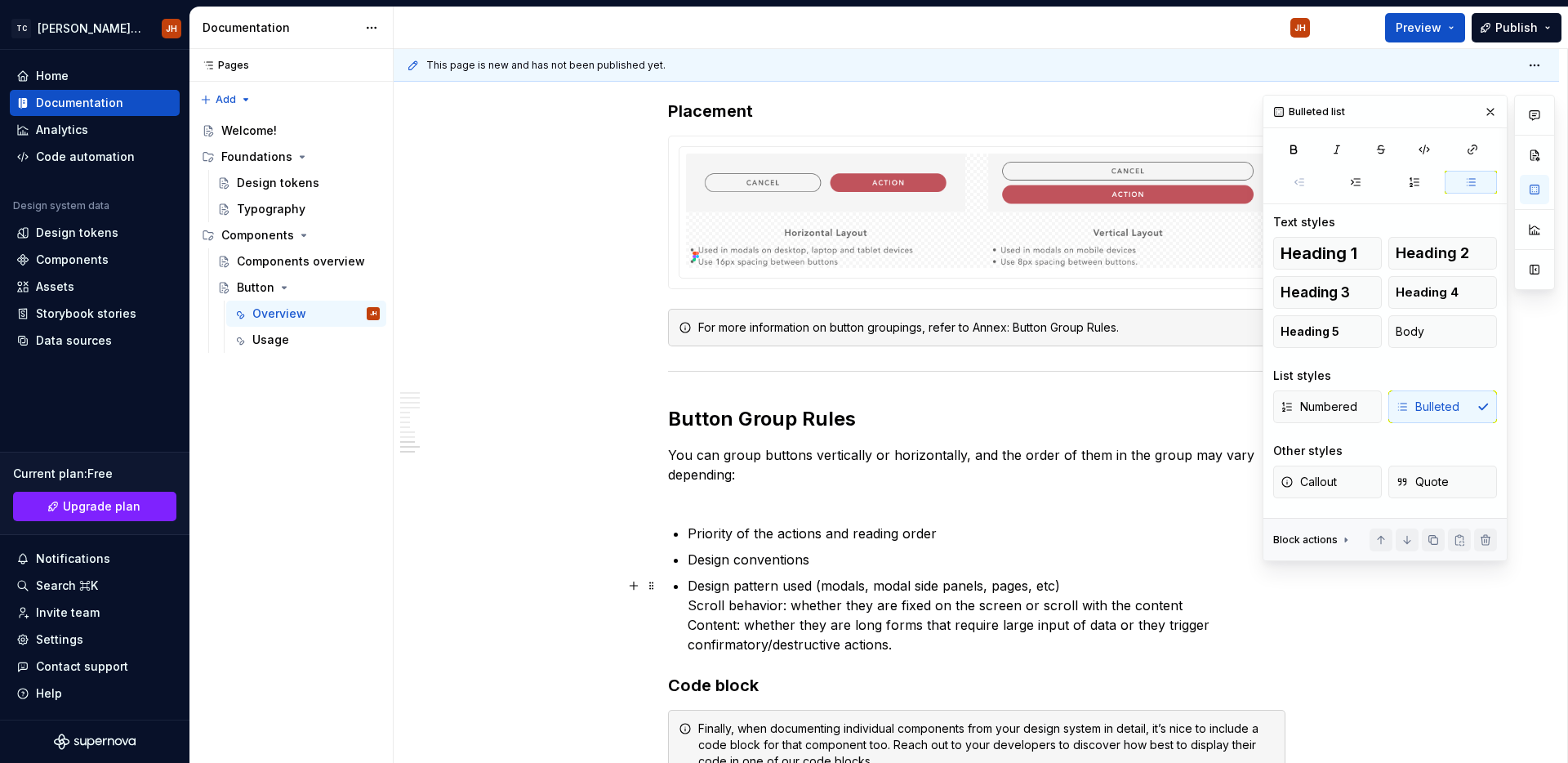 click on "Design pattern used (modals, modal side panels, pages, etc) Scroll behavior: whether they are fixed on the screen or scroll with the content Content: whether they are long forms that require large input of data or they trigger confirmatory/destructive actions." at bounding box center [987, 615] 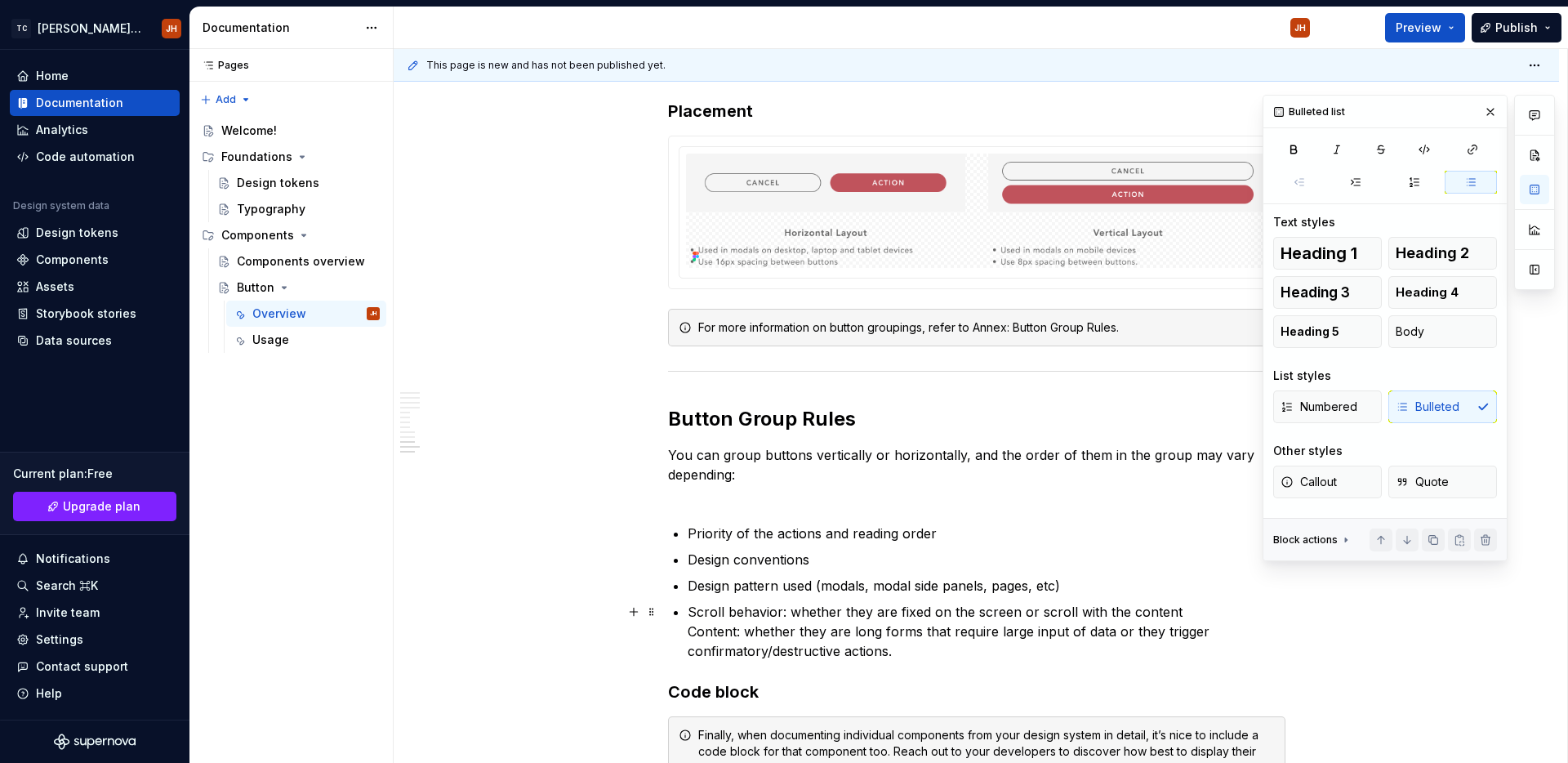 click on "Scroll behavior: whether they are fixed on the screen or scroll with the content Content: whether they are long forms that require large input of data or they trigger confirmatory/destructive actions." at bounding box center [987, 631] 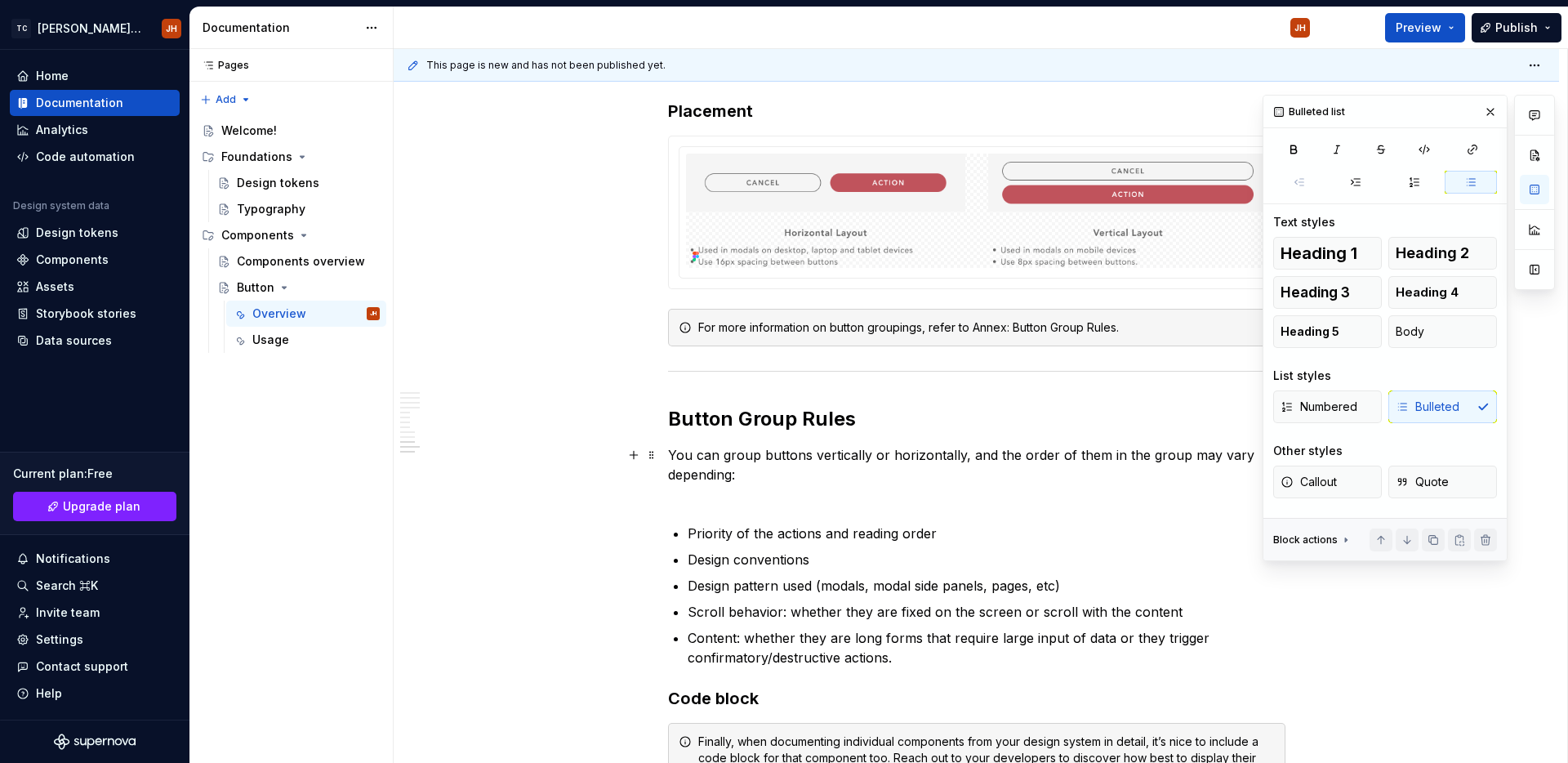 click on "You can group buttons vertically or horizontally, and the order of them in the group may vary depending:" at bounding box center (977, 475) 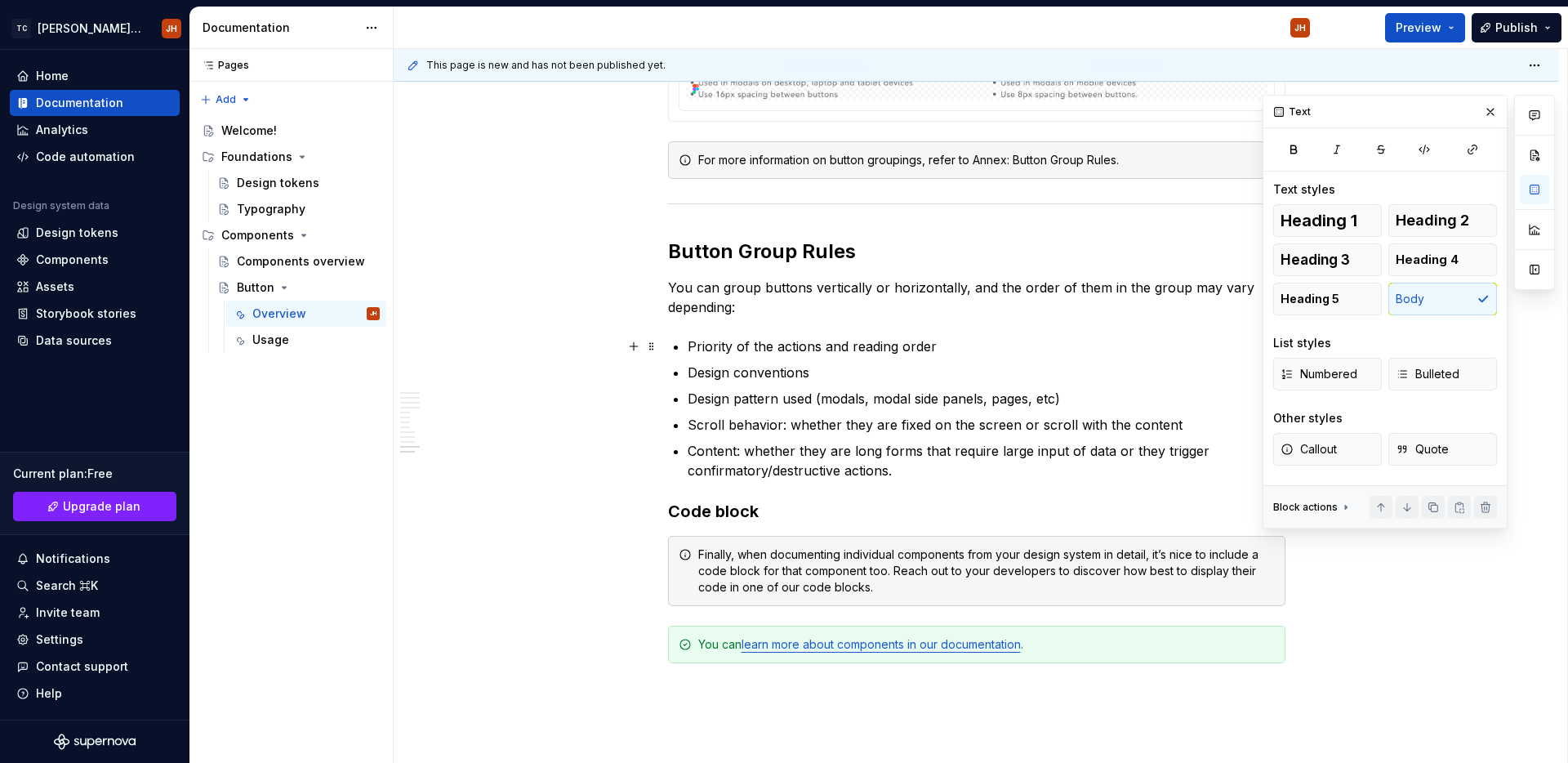 scroll, scrollTop: 4246, scrollLeft: 0, axis: vertical 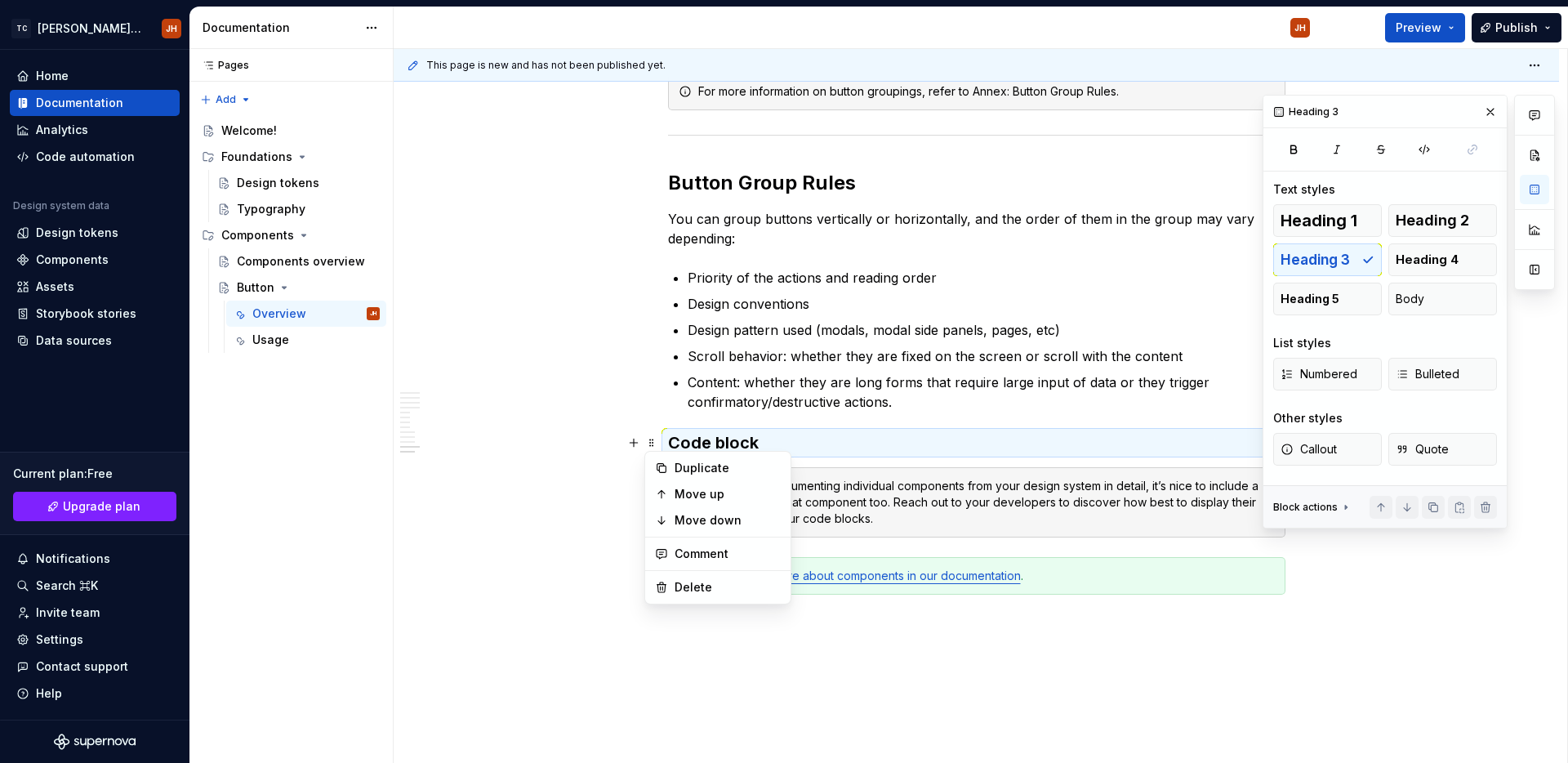 click on "Code block" at bounding box center (977, 443) 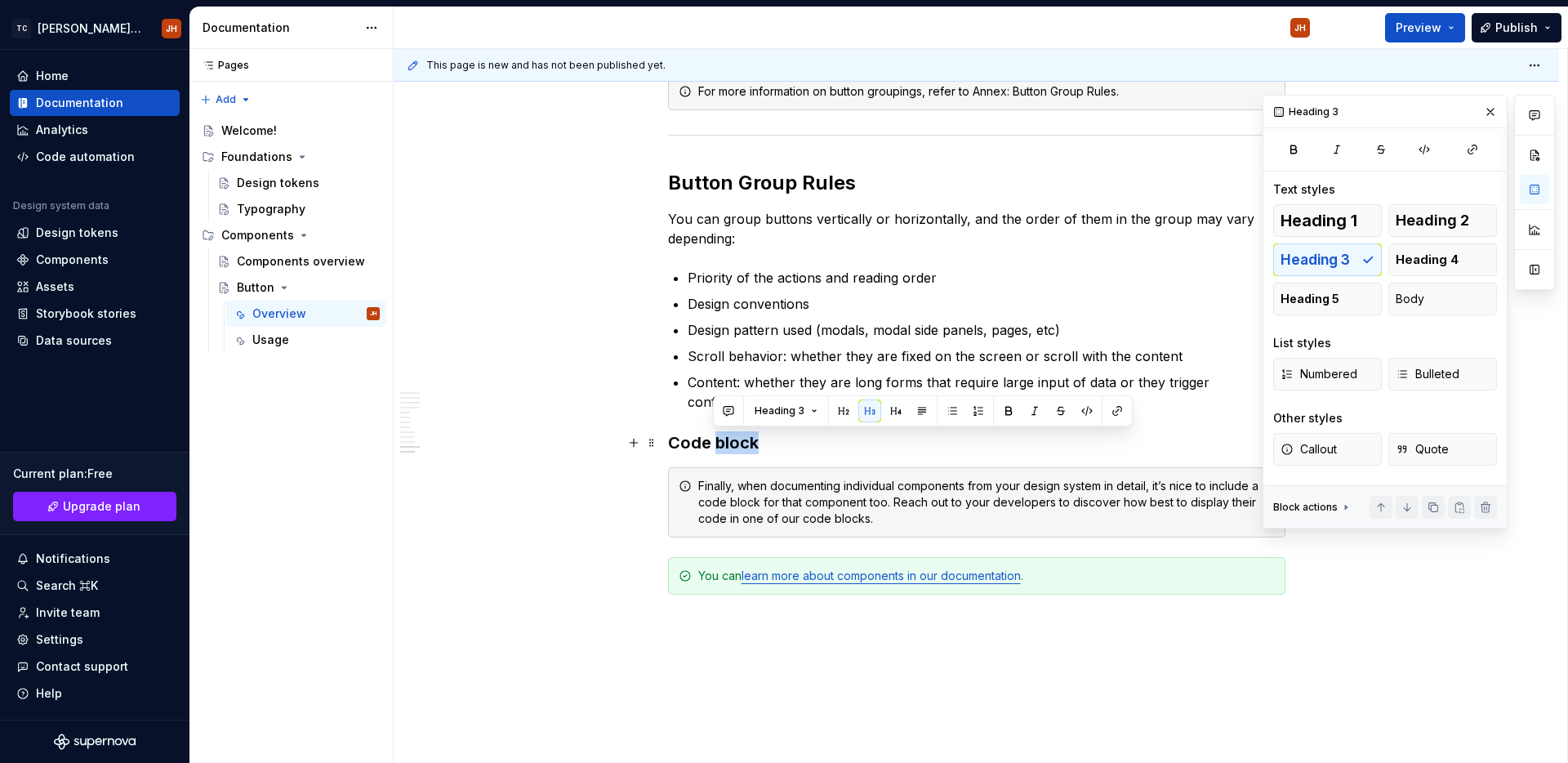 click on "Code block" at bounding box center [977, 443] 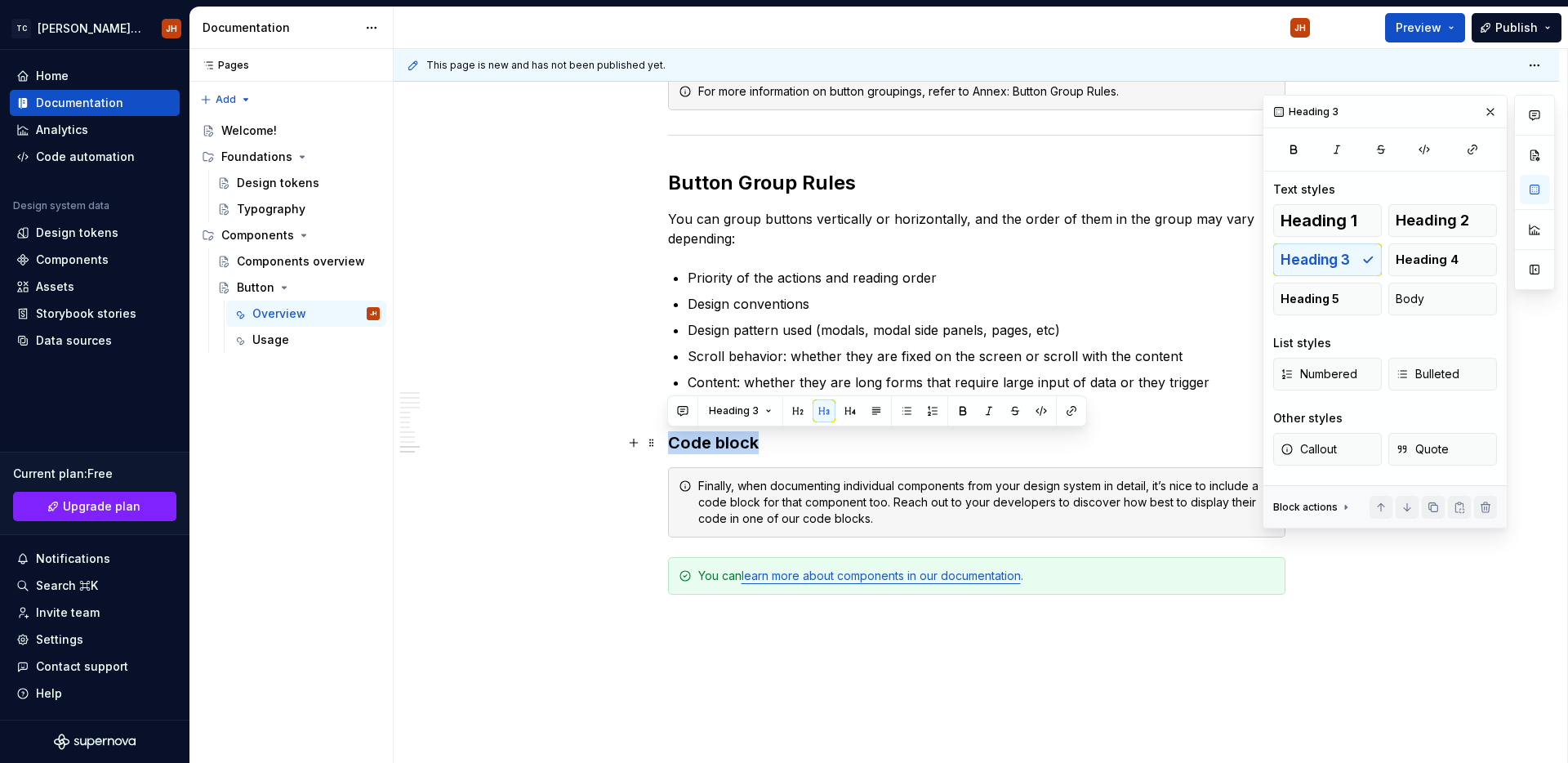 click on "Code block" at bounding box center (977, 443) 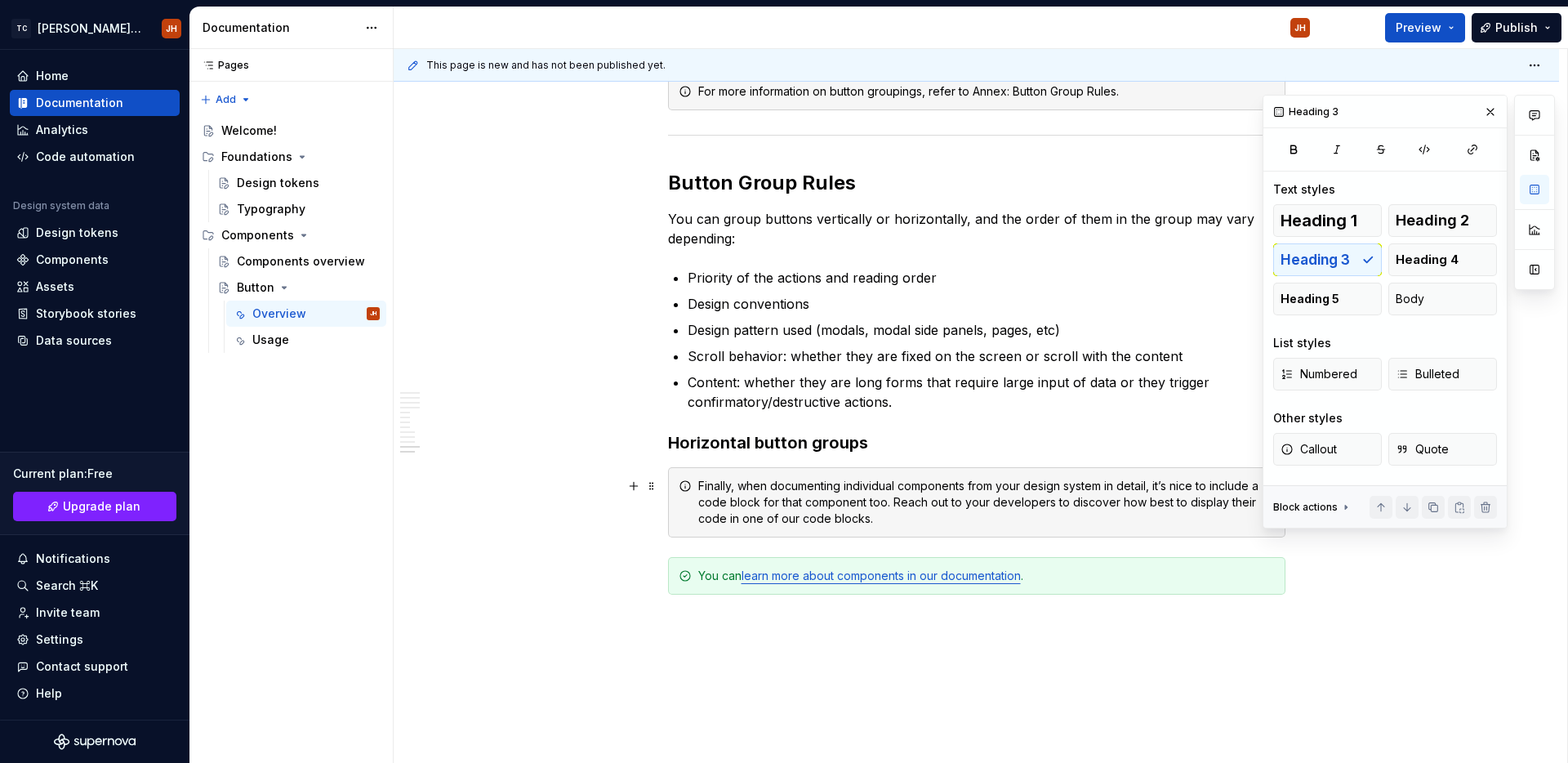 click on "Finally, when documenting individual components from your design system in detail, it’s nice to include a code block for that component too. Reach out to your developers to discover how best to display their code in one of our code blocks." at bounding box center (987, 502) 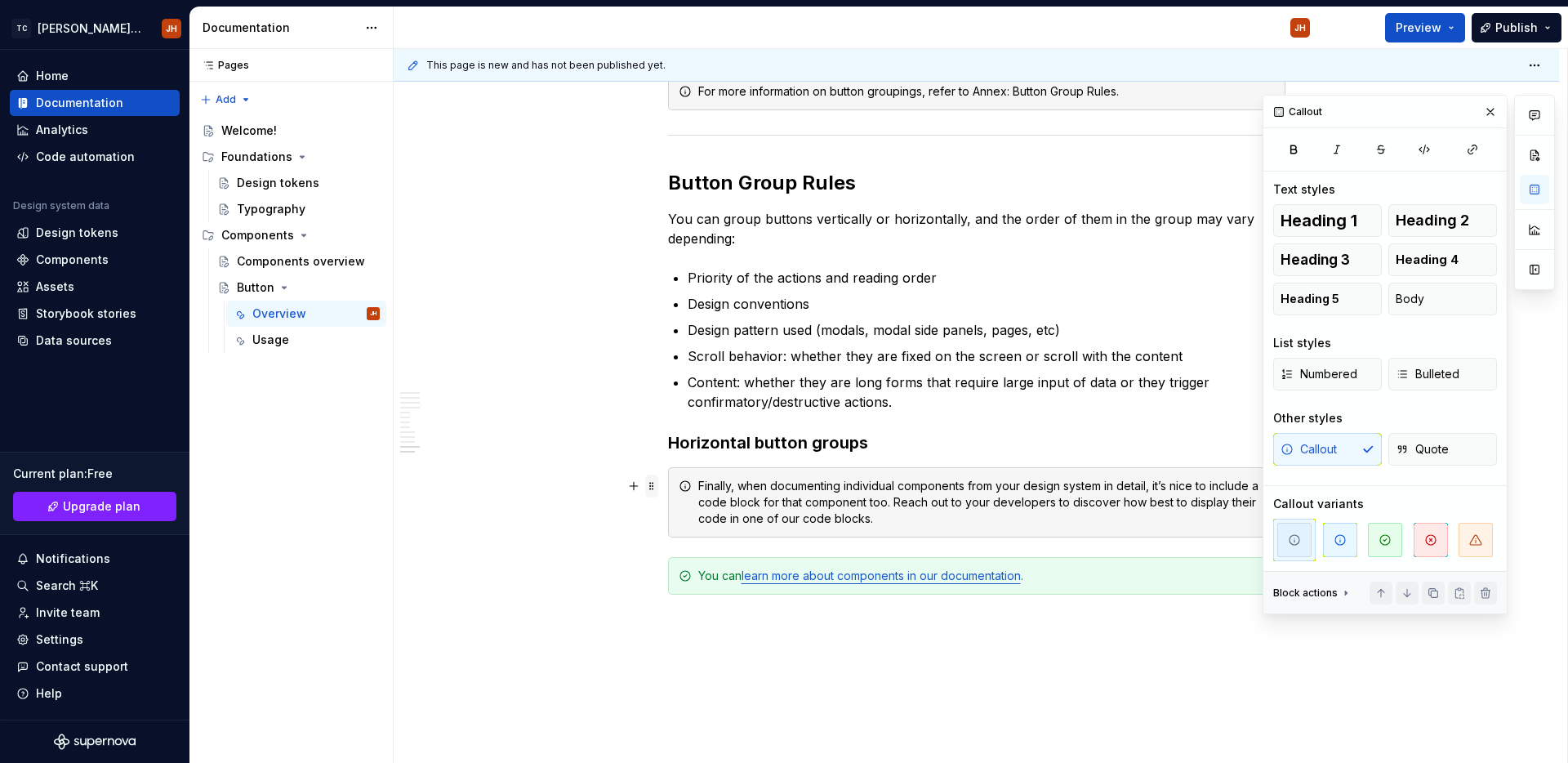 click at bounding box center [652, 486] 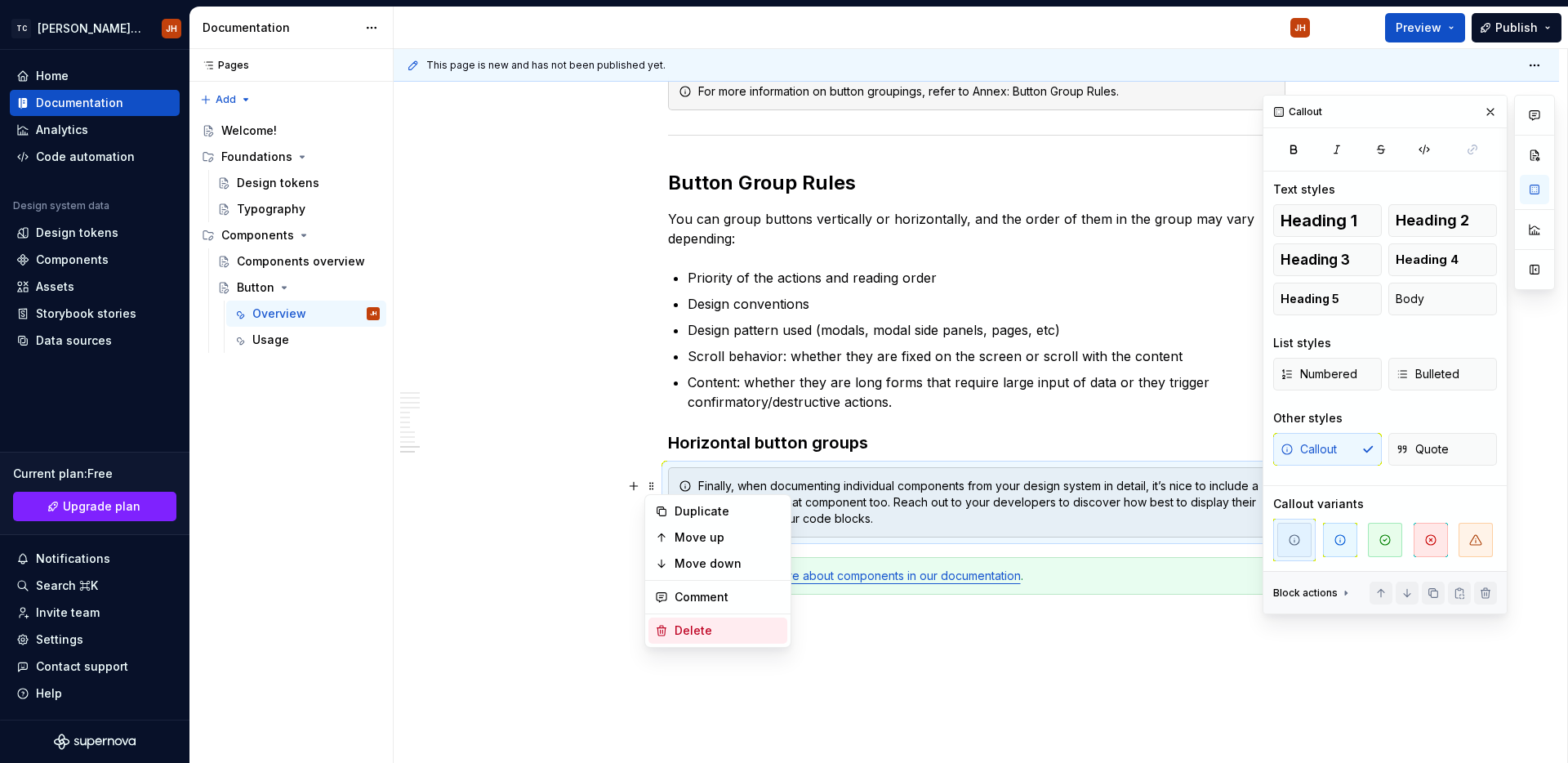 click on "Delete" at bounding box center (728, 631) 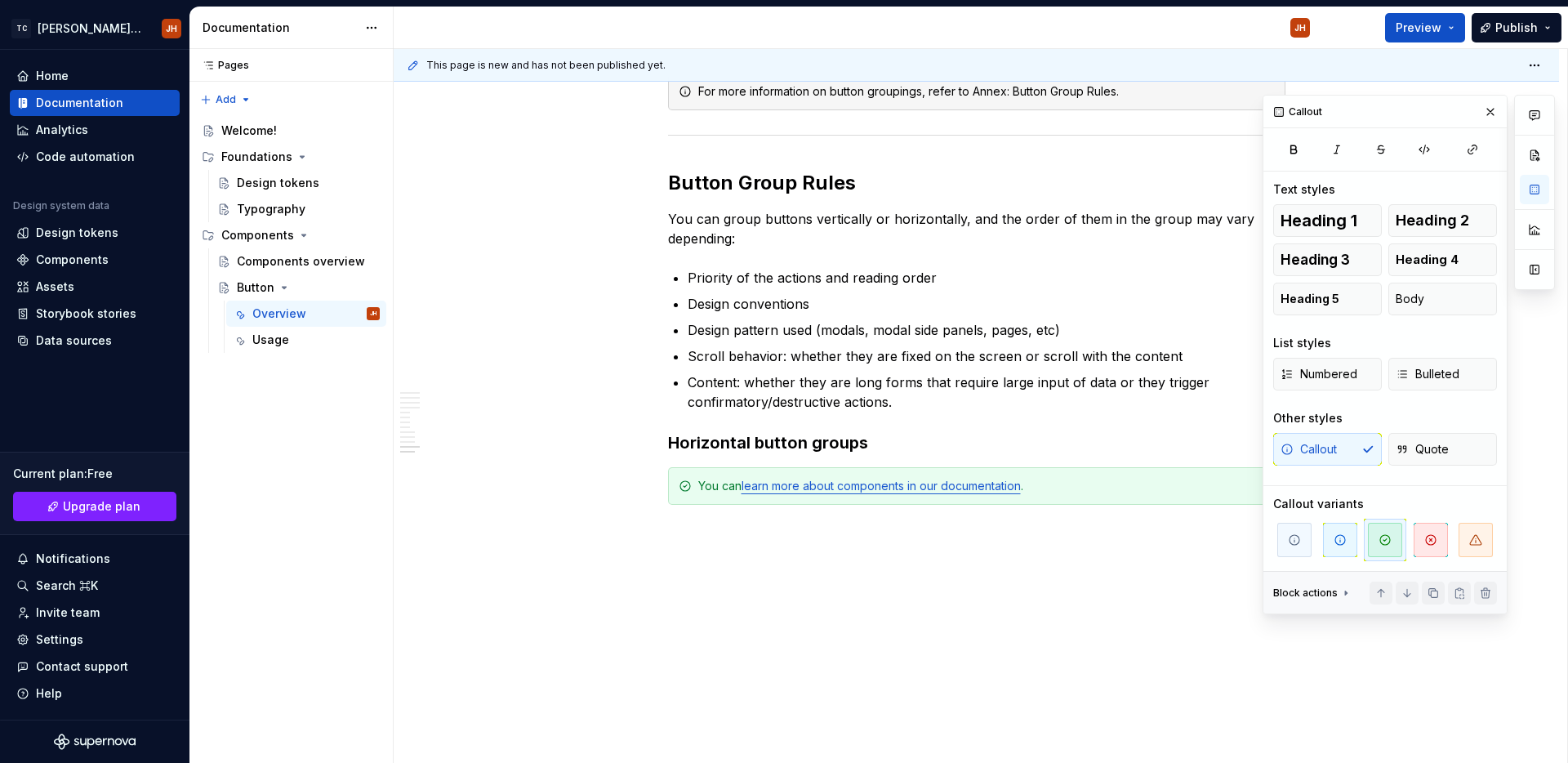 click on "**********" at bounding box center [977, -1641] 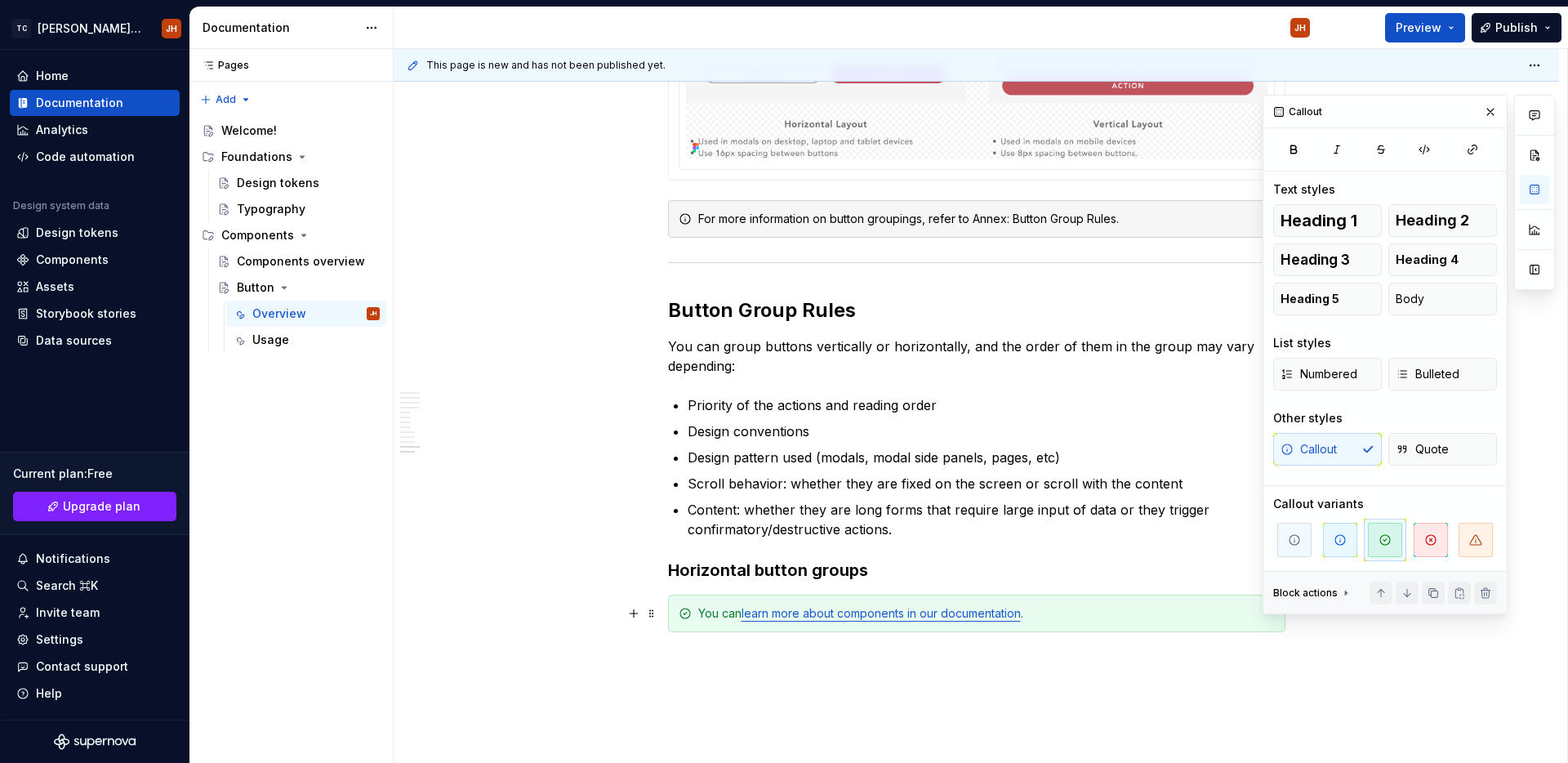 scroll, scrollTop: 4118, scrollLeft: 0, axis: vertical 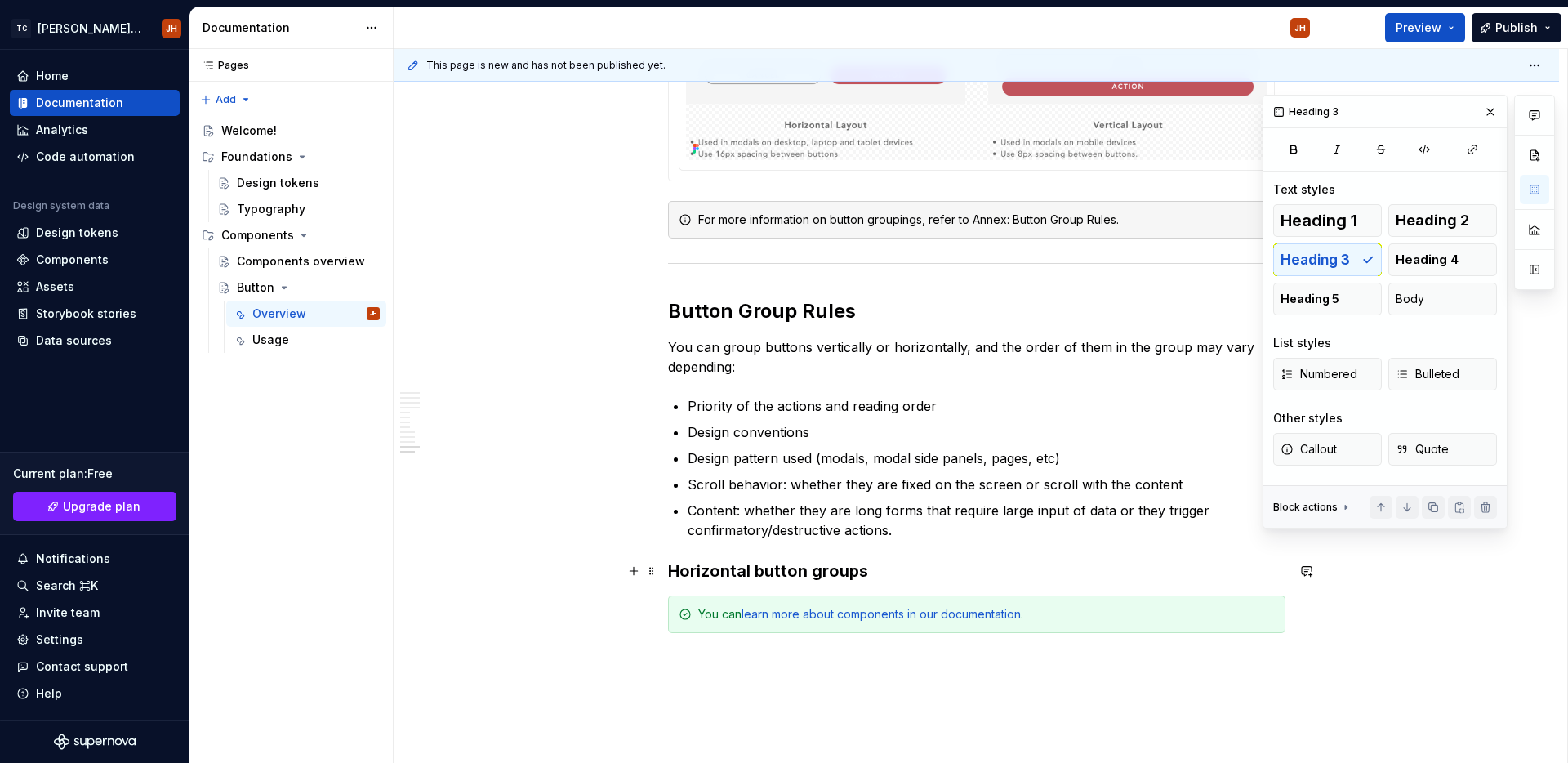 click on "Horizontal button groups" at bounding box center (977, 571) 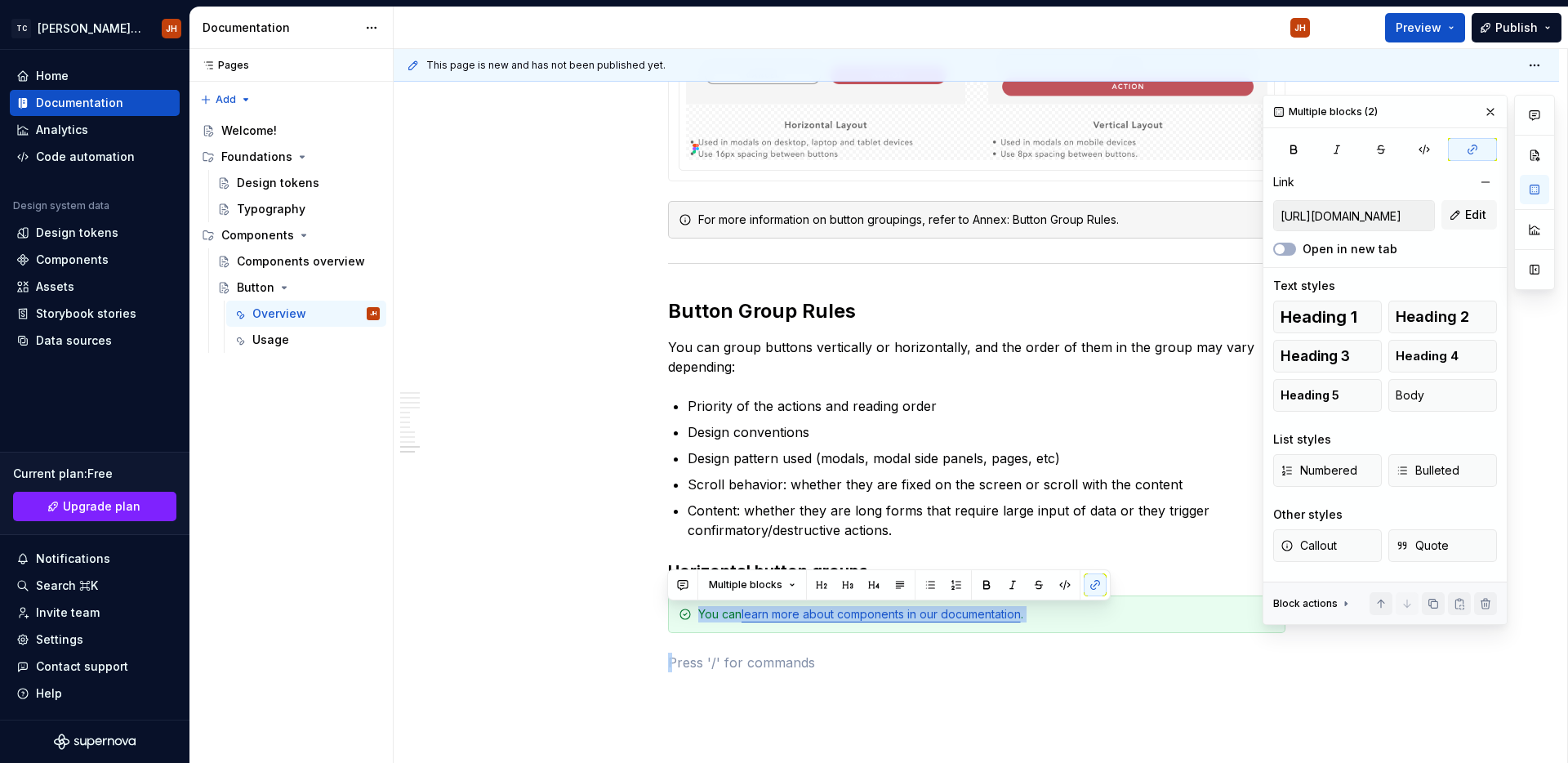 drag, startPoint x: 688, startPoint y: 684, endPoint x: 670, endPoint y: 594, distance: 91.78235 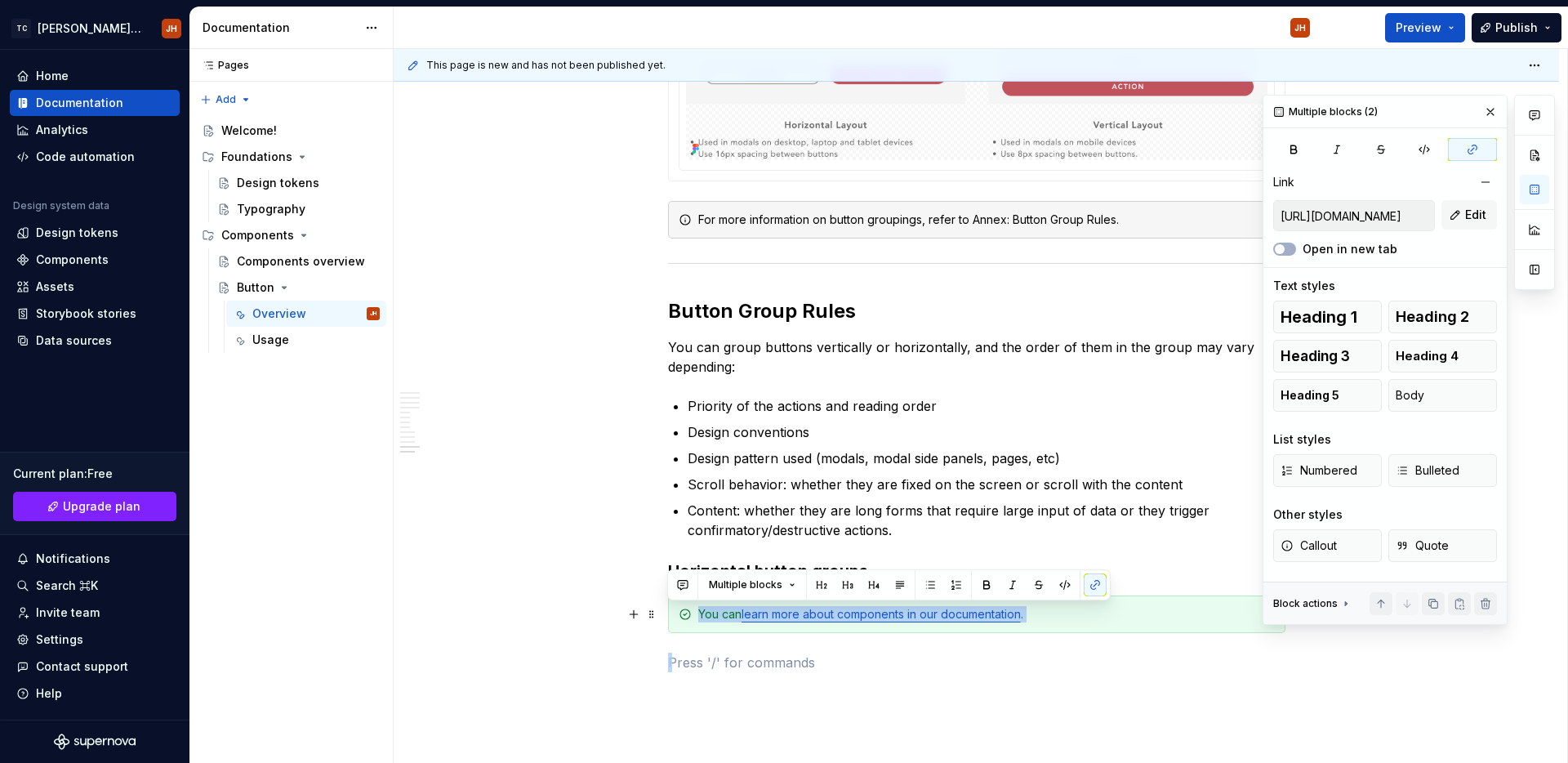 click on "You can  learn more about components in our documentation ." at bounding box center [987, 614] 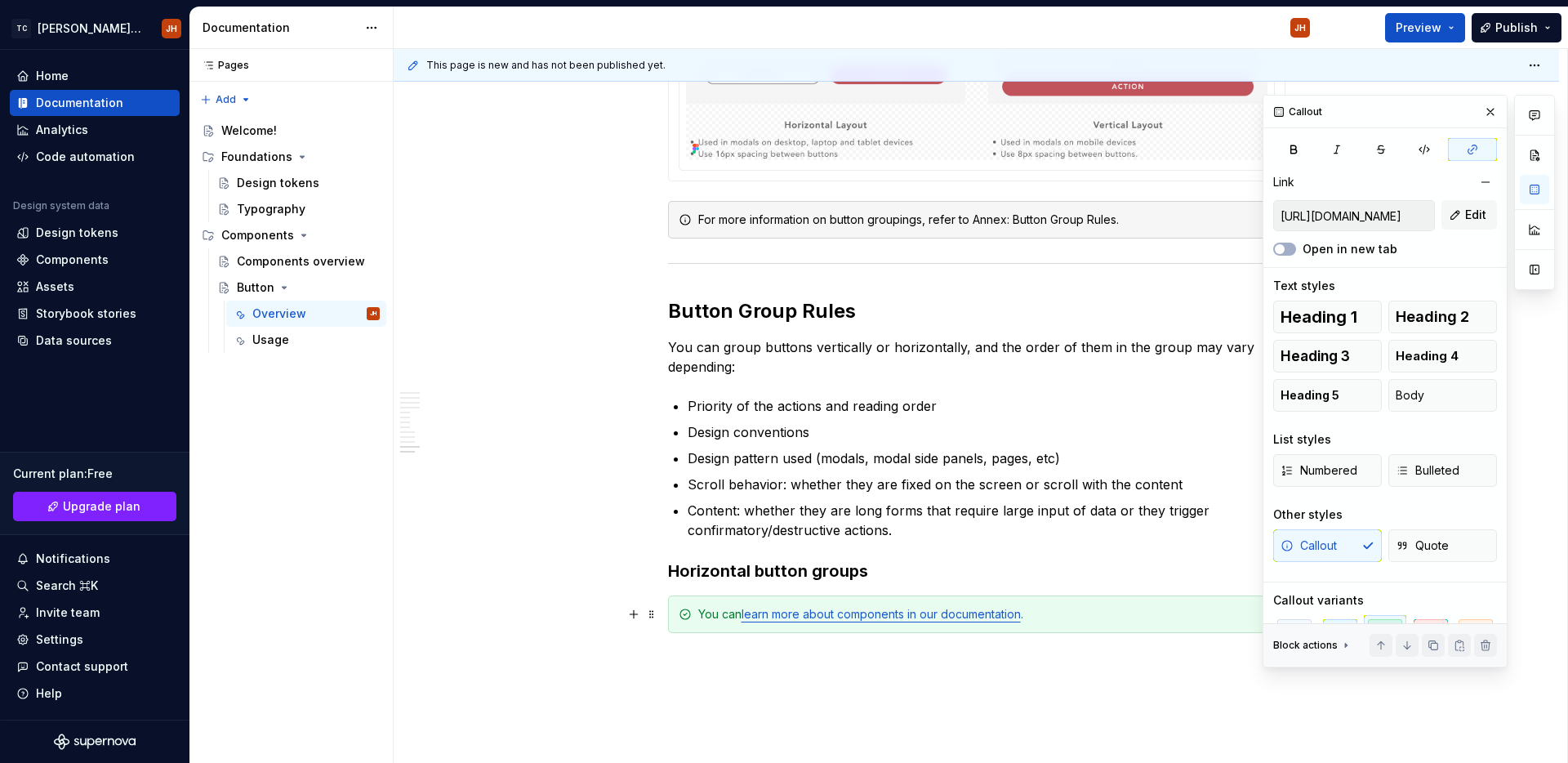 click on "learn more about components in our documentation" at bounding box center [881, 614] 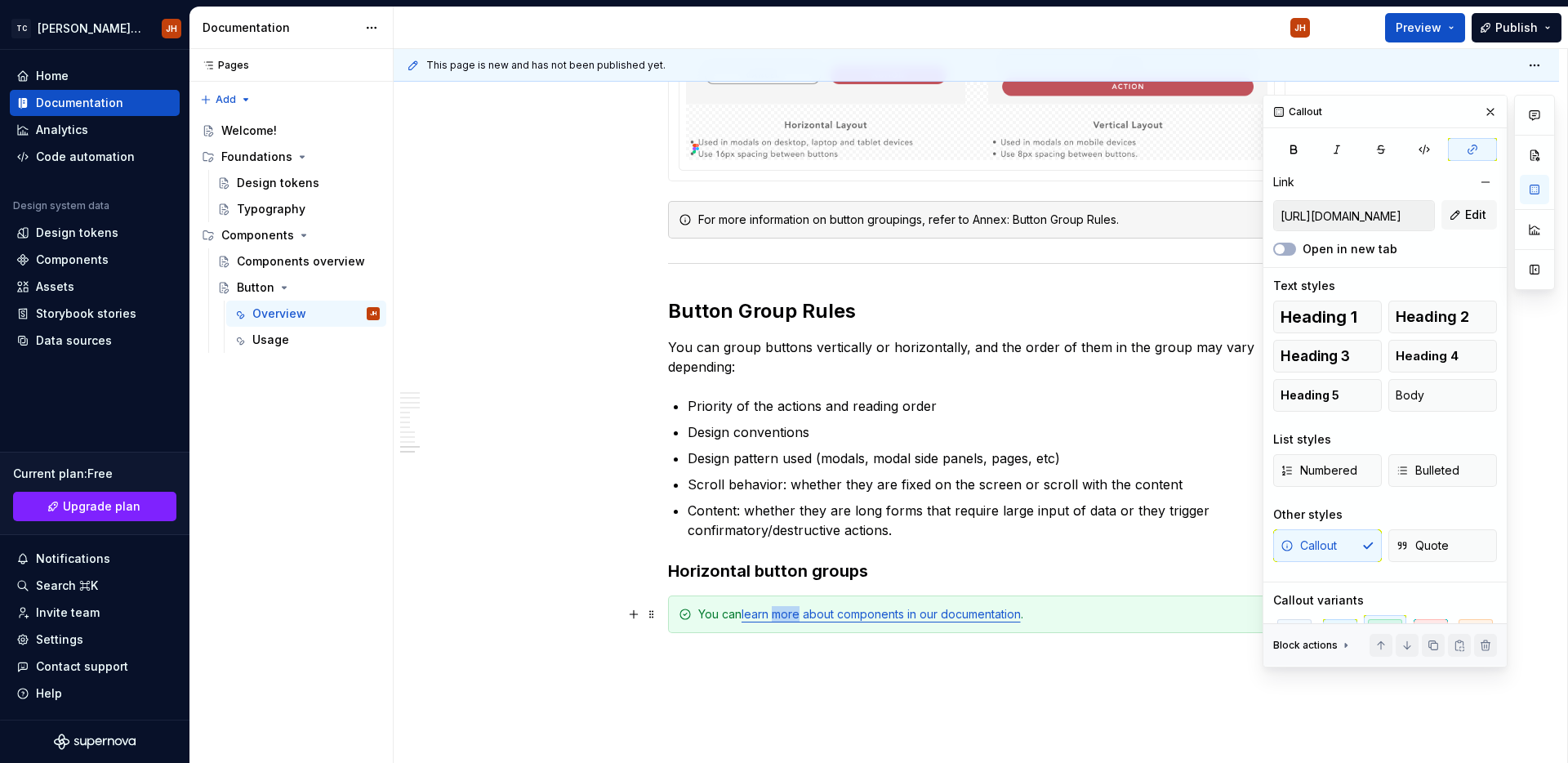 click on "learn more about components in our documentation" at bounding box center [881, 614] 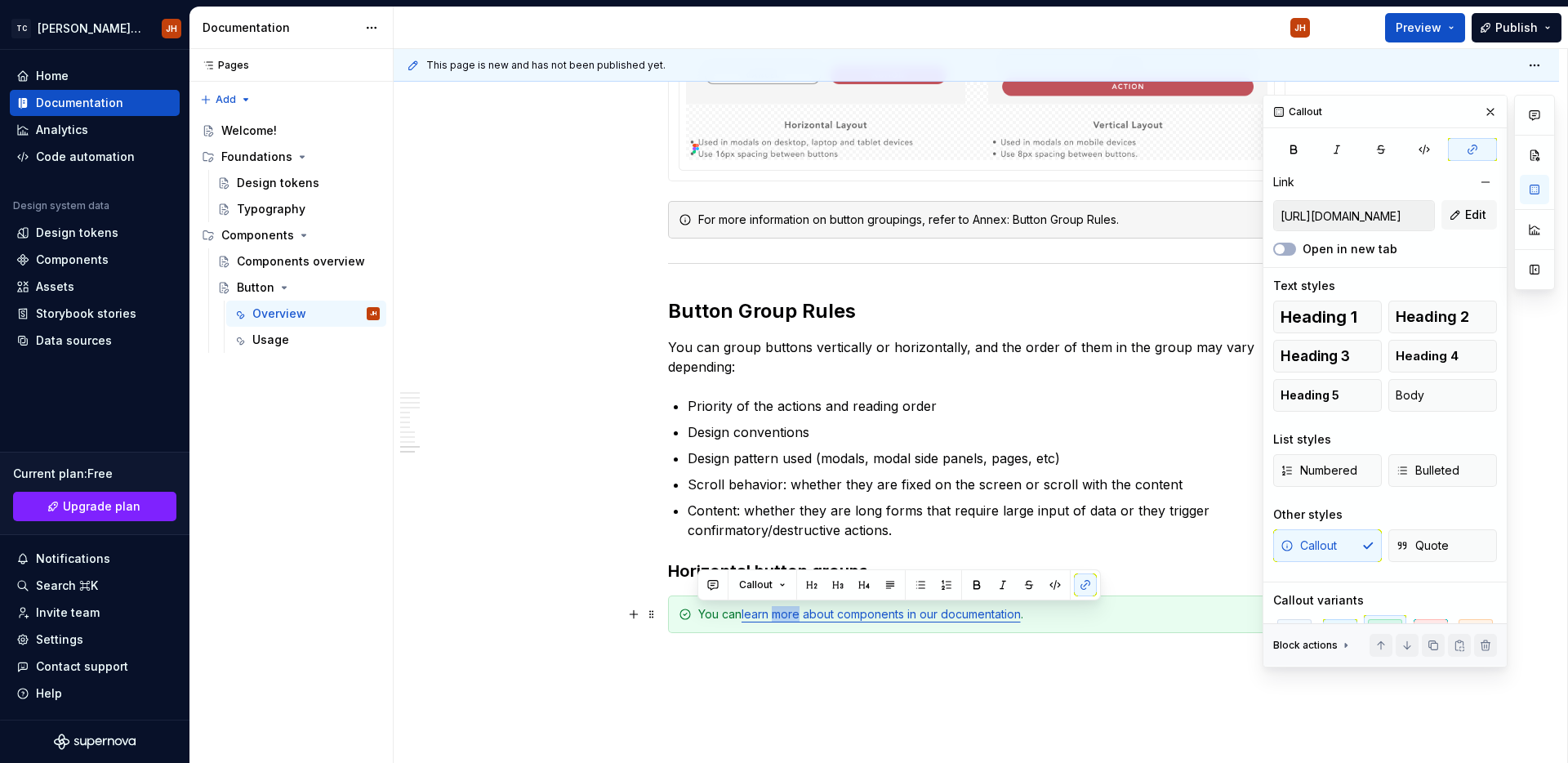 click on "learn more about components in our documentation" at bounding box center [881, 614] 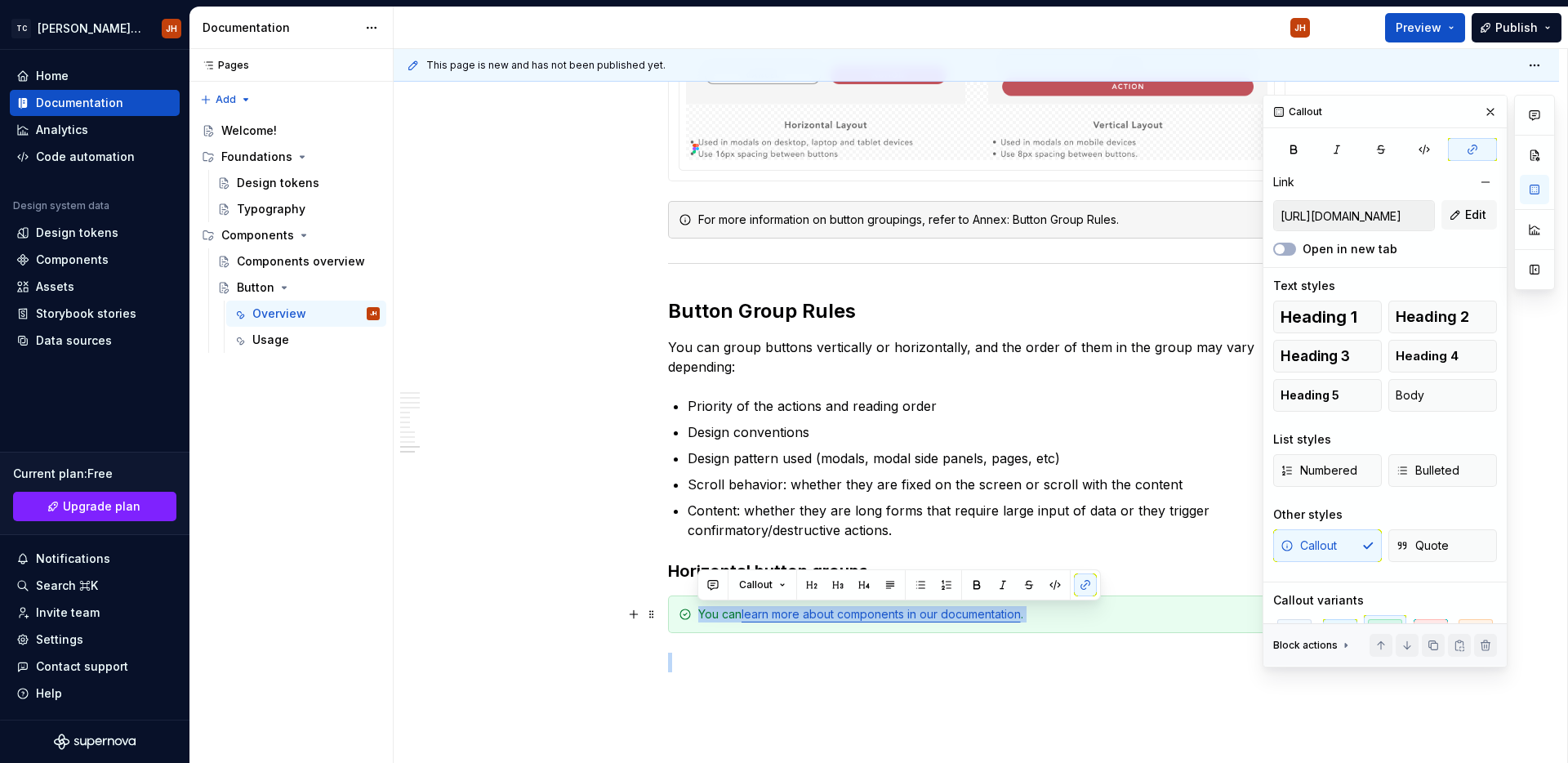 click on "learn more about components in our documentation" at bounding box center (881, 614) 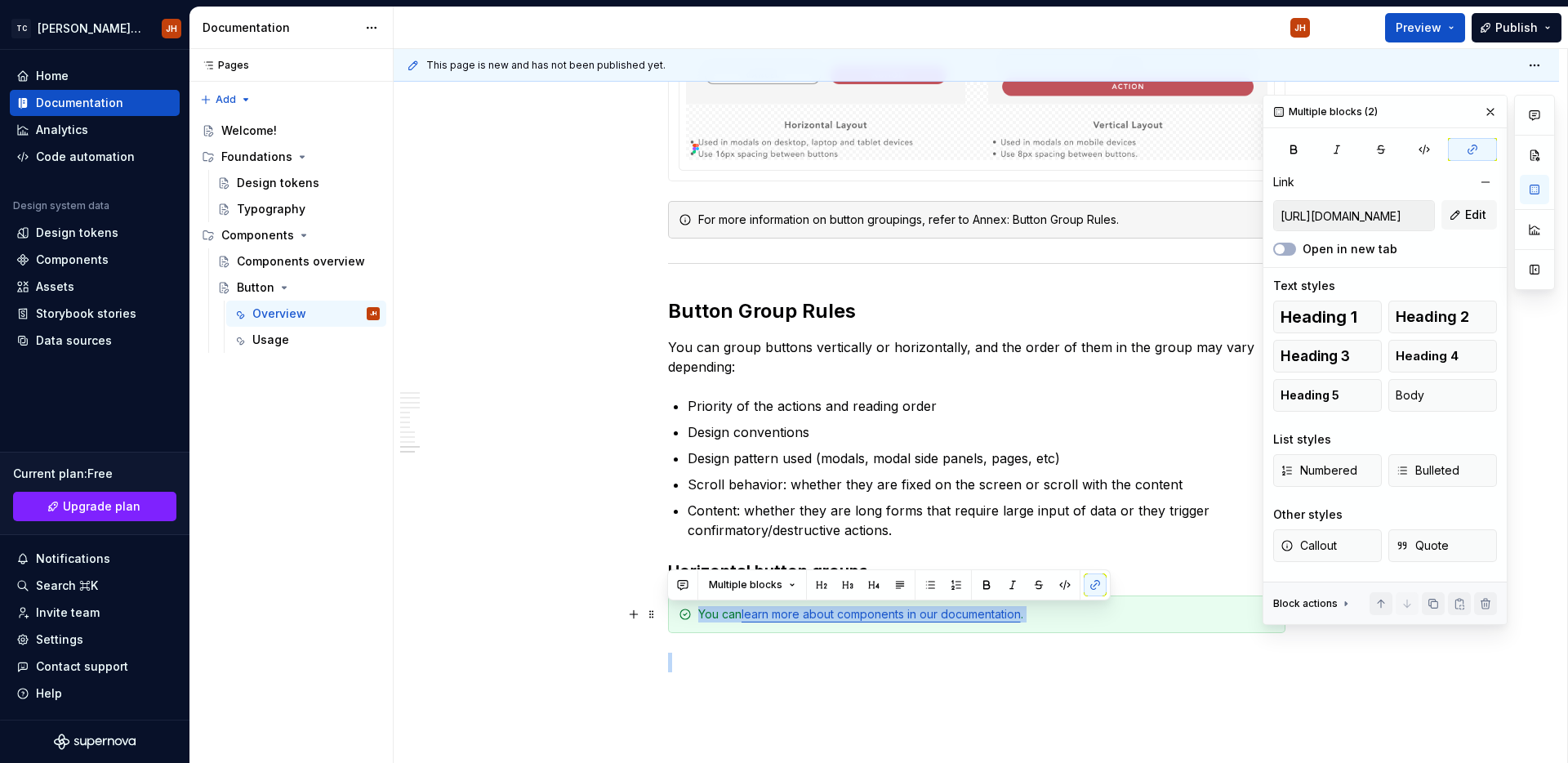 click on "learn more about components in our documentation" at bounding box center (881, 614) 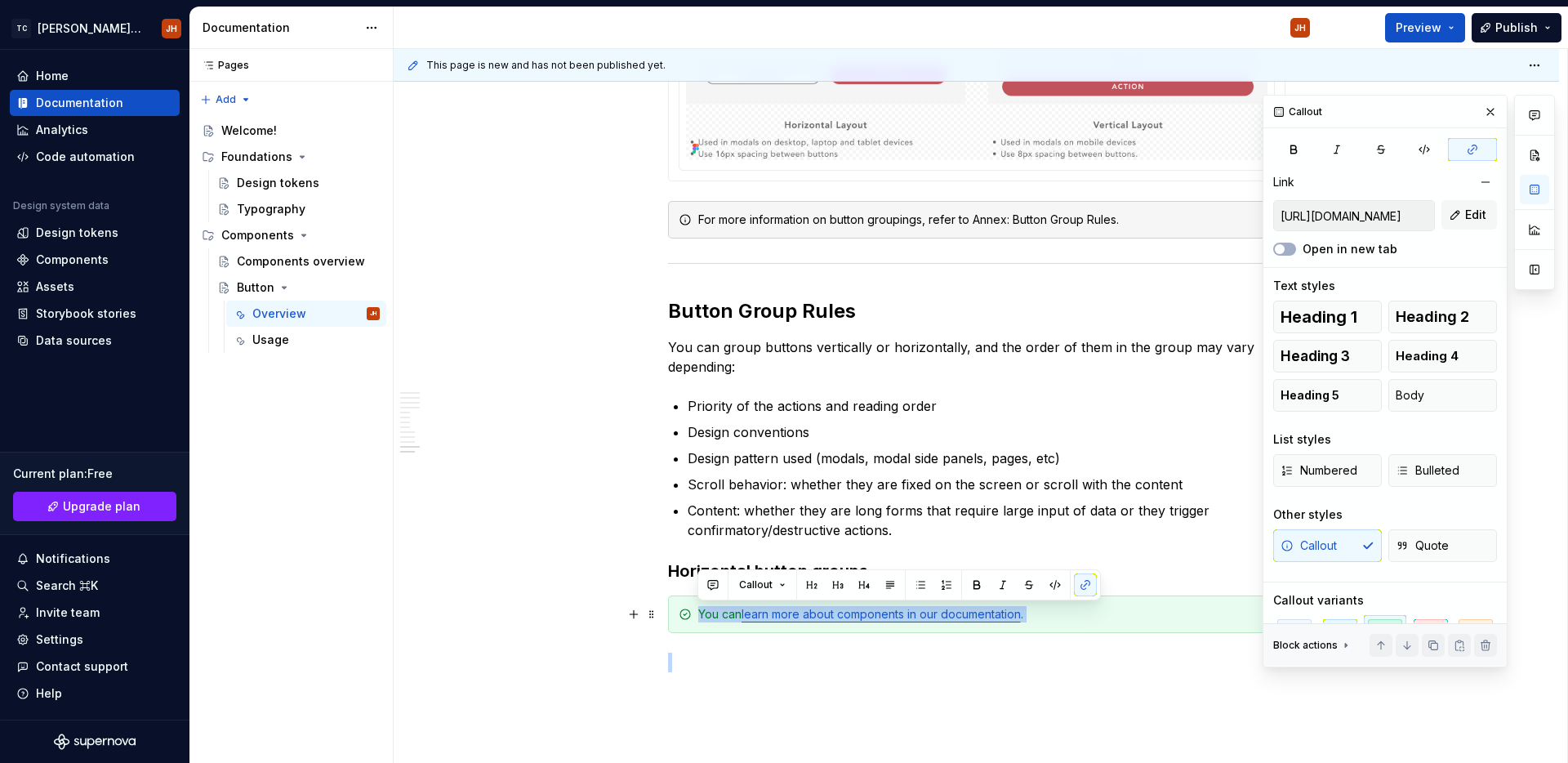 click on "learn more about components in our documentation" at bounding box center (881, 614) 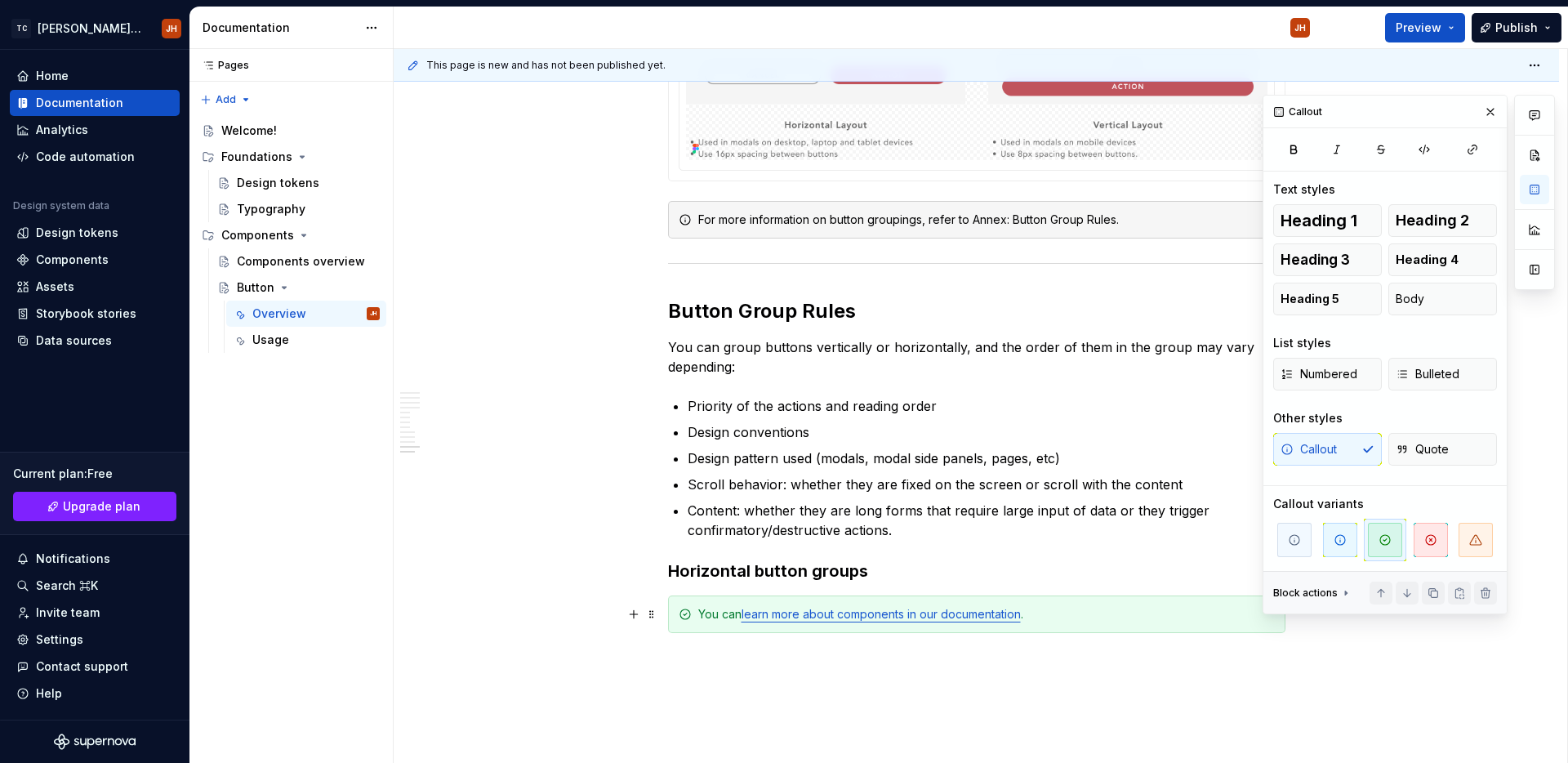 click on "You can  learn more about components in our documentation ." at bounding box center [977, 614] 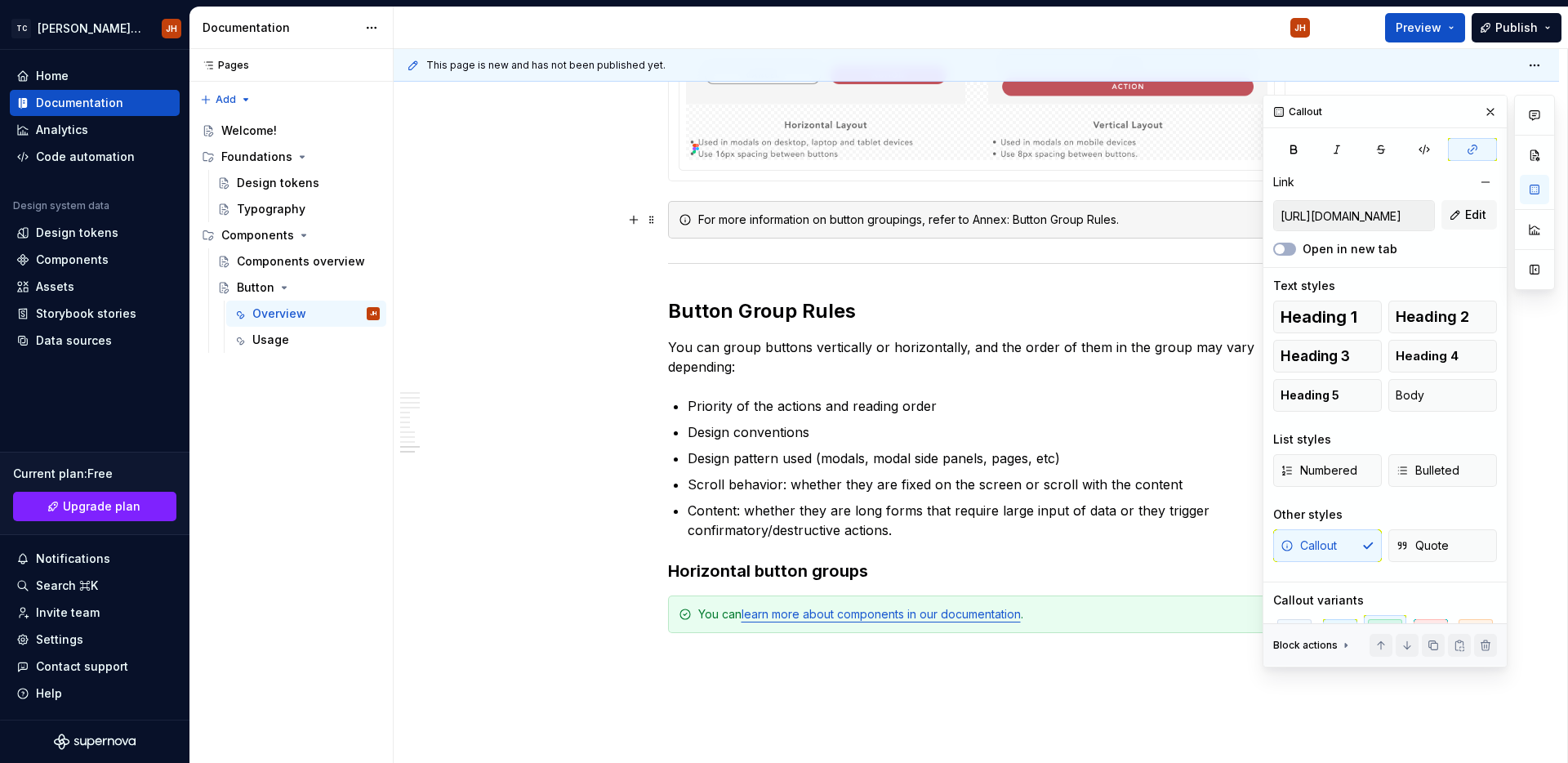 click on "[URL][DOMAIN_NAME]" at bounding box center (1354, 216) 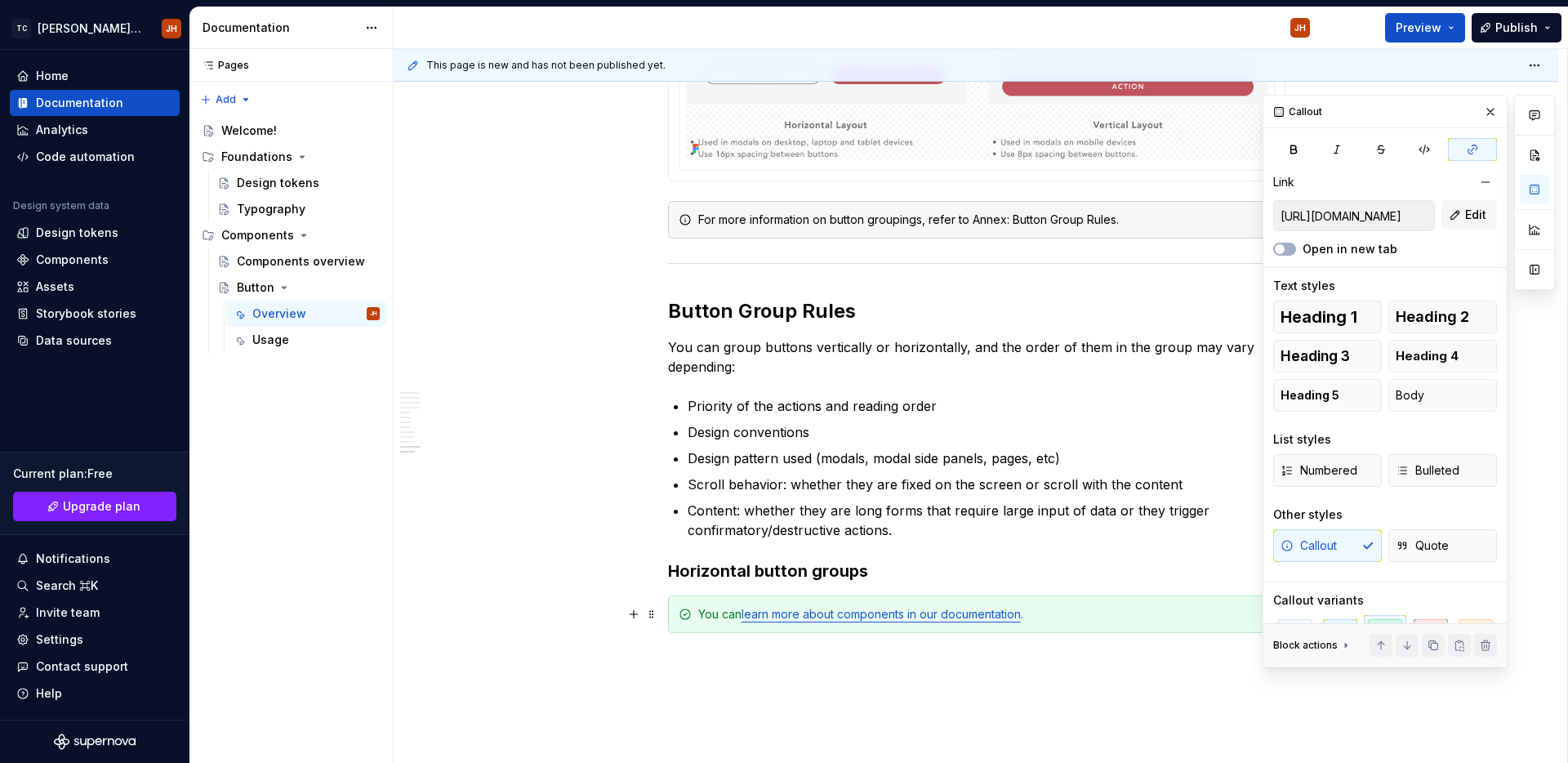 click on "learn more about components in our documentation" at bounding box center (881, 614) 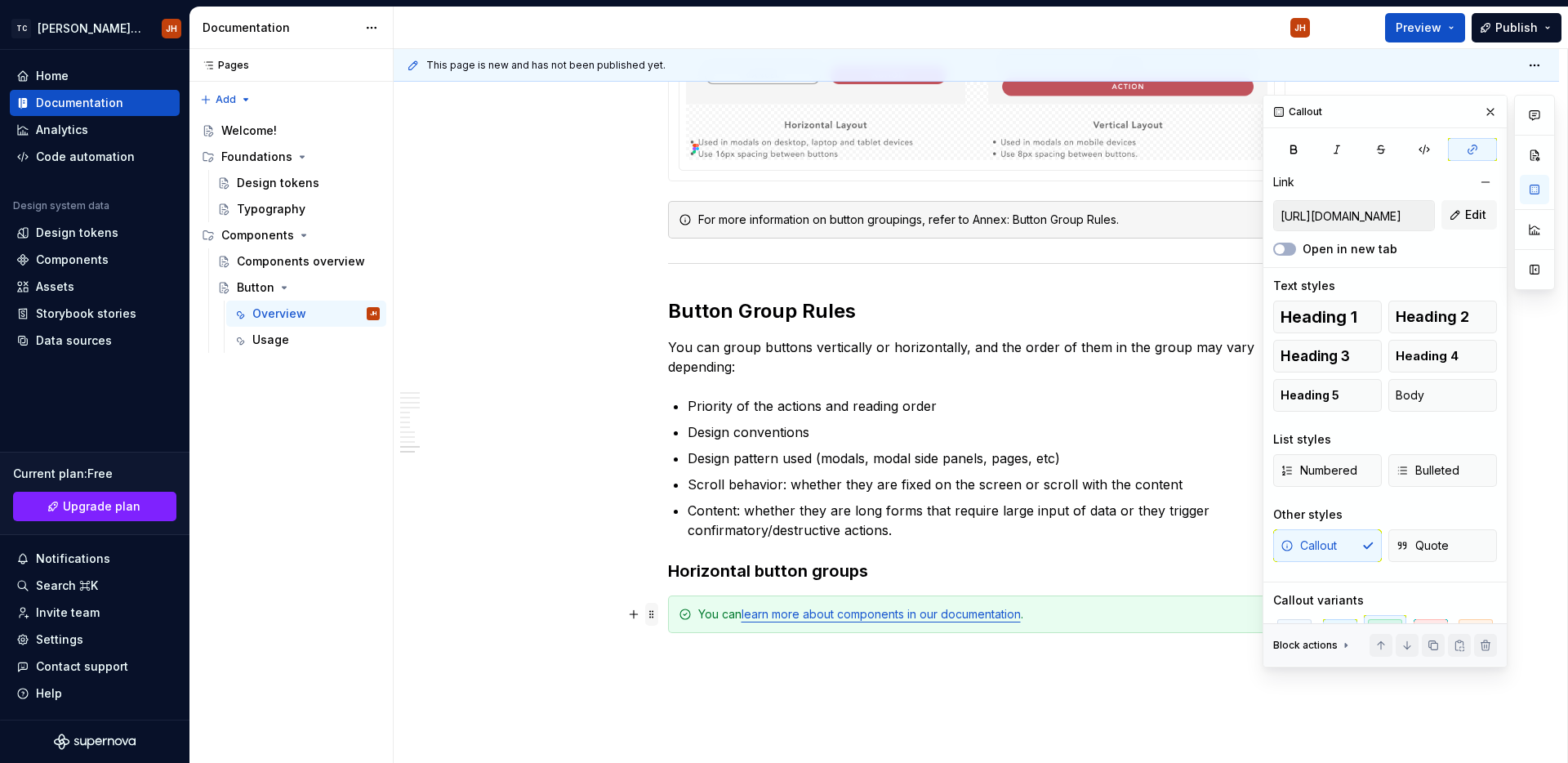click at bounding box center [652, 614] 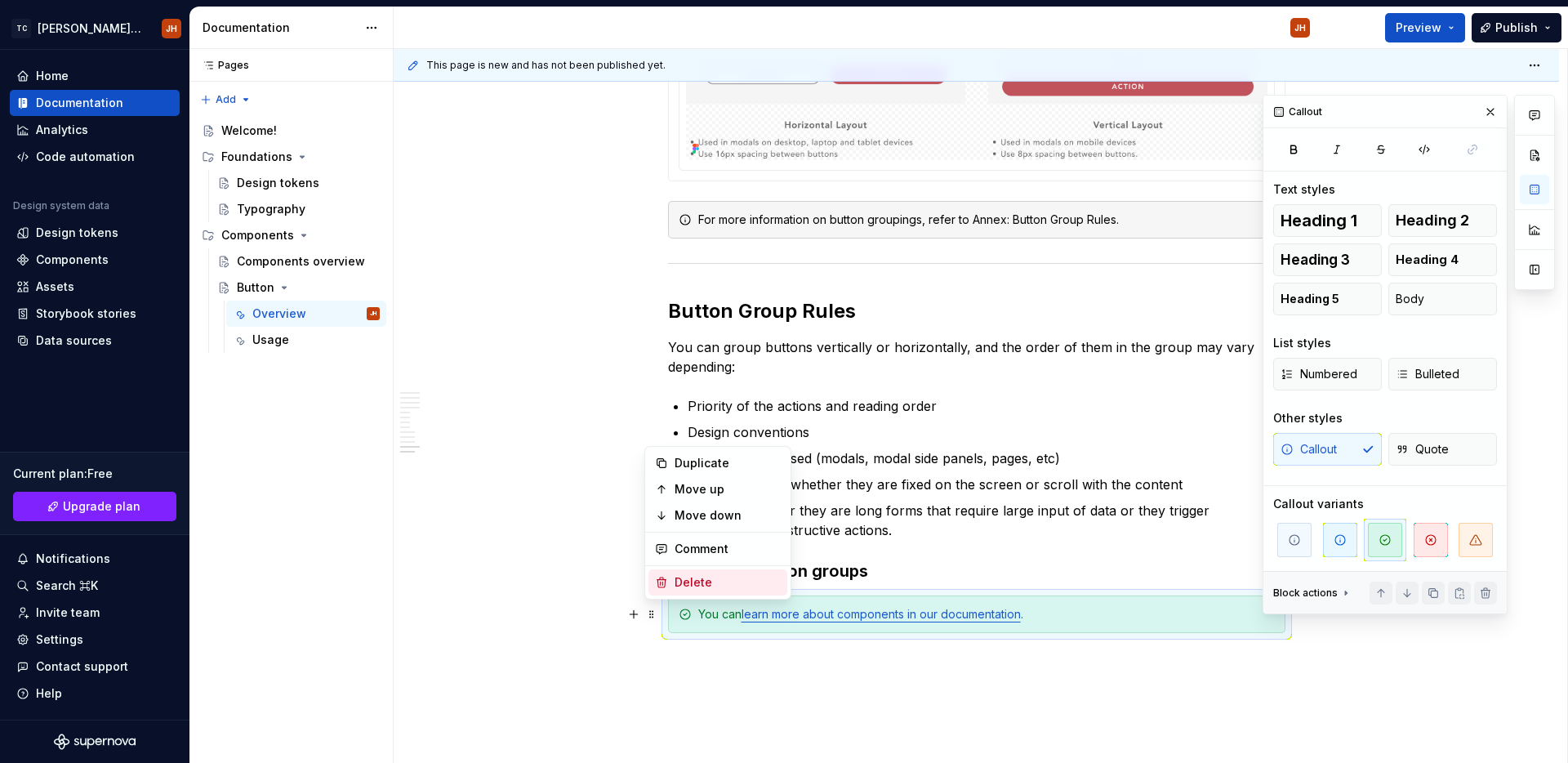 click on "Delete" at bounding box center [718, 582] 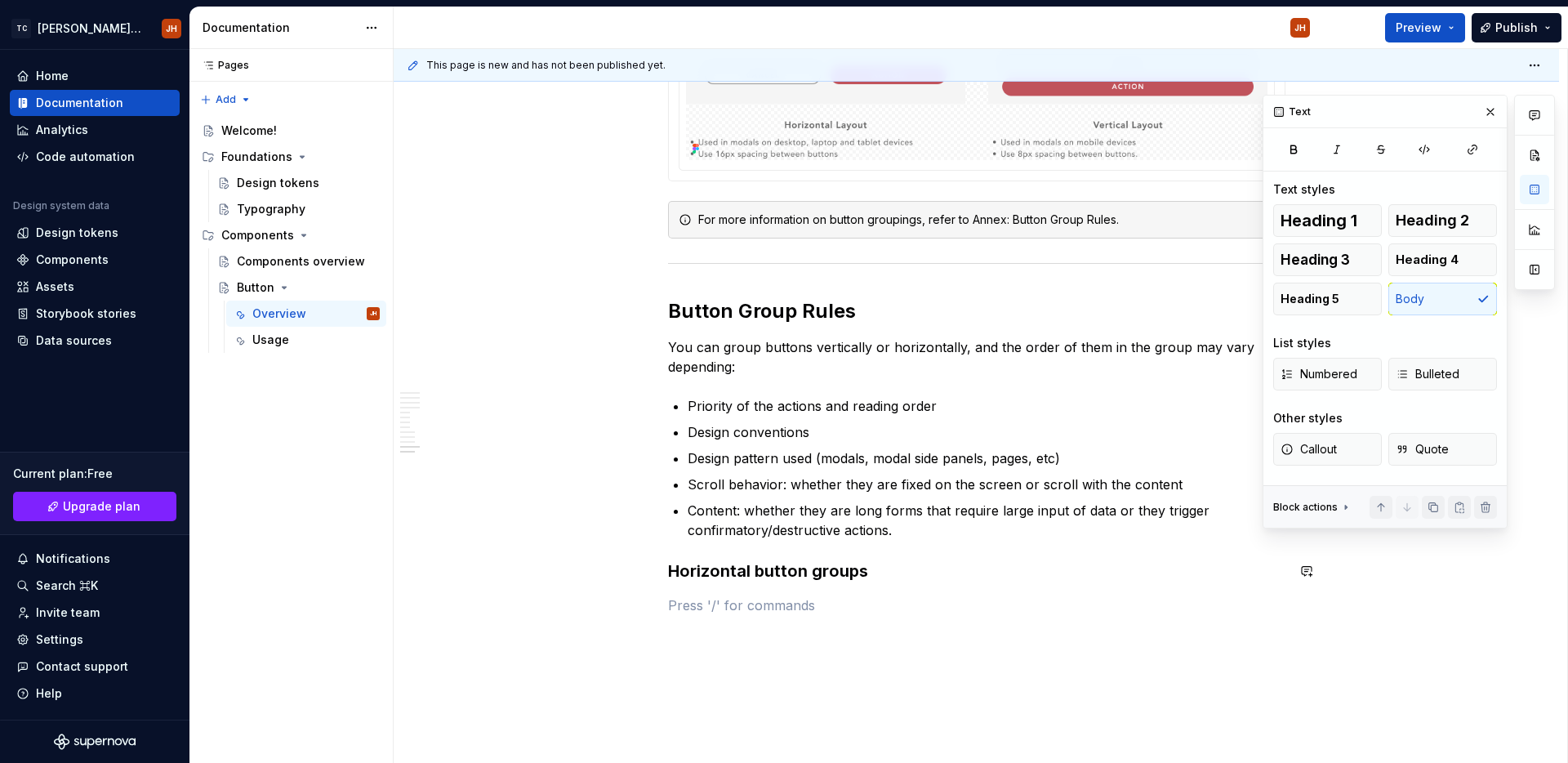 click on "**********" at bounding box center [977, -1542] 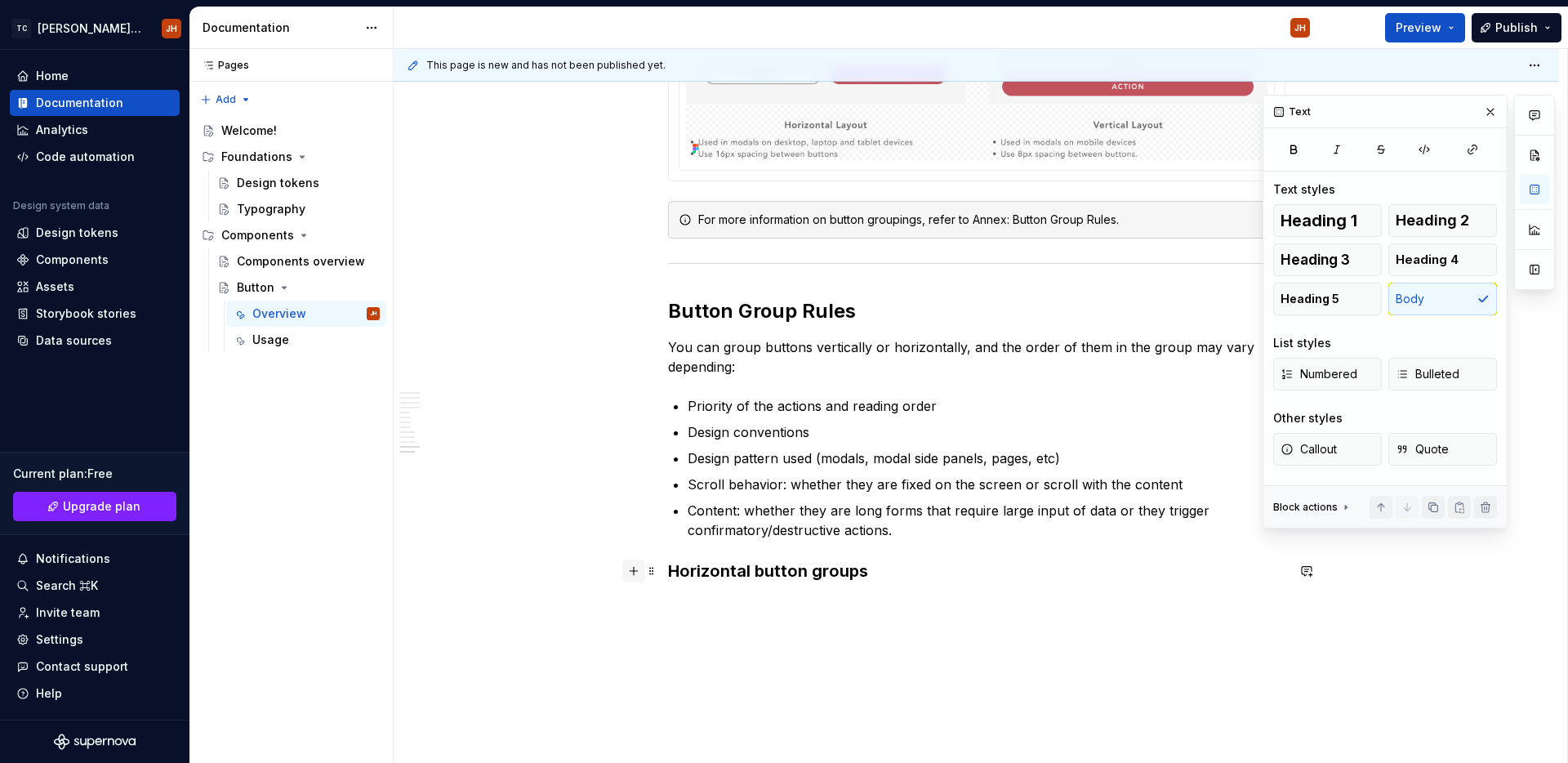 click at bounding box center [634, 571] 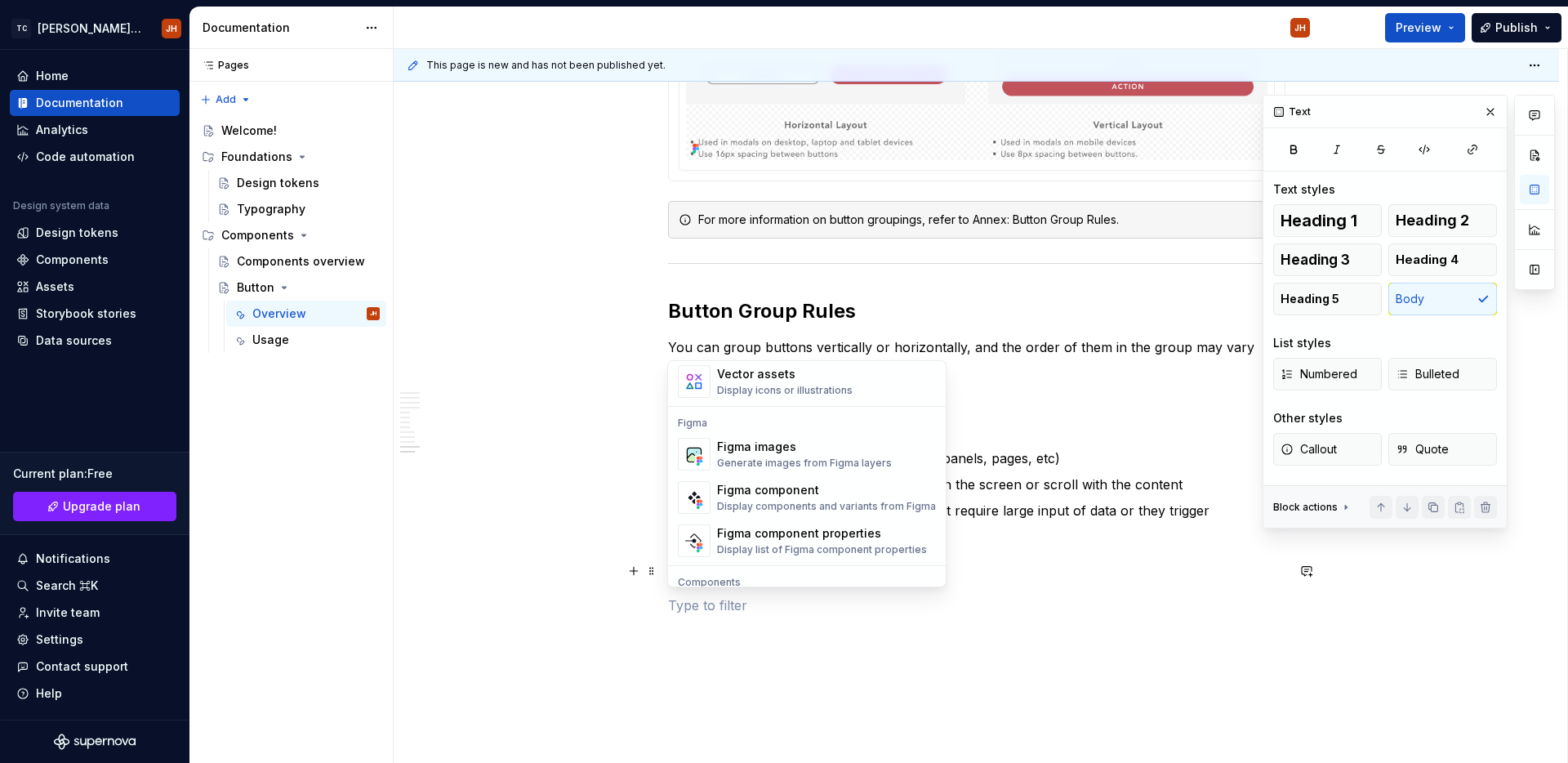 scroll, scrollTop: 1487, scrollLeft: 0, axis: vertical 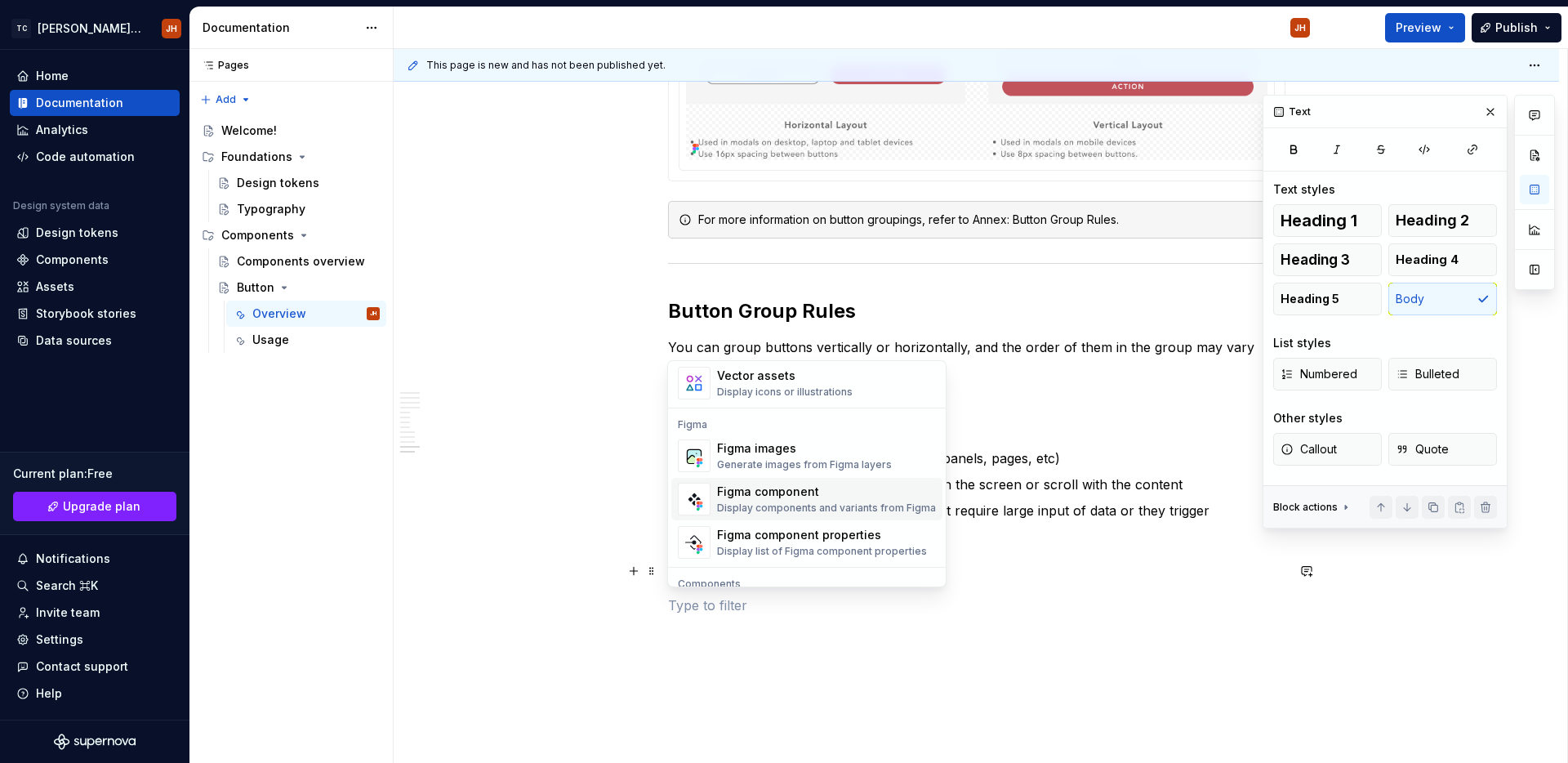 click on "Generate images from Figma layers" at bounding box center [804, 465] 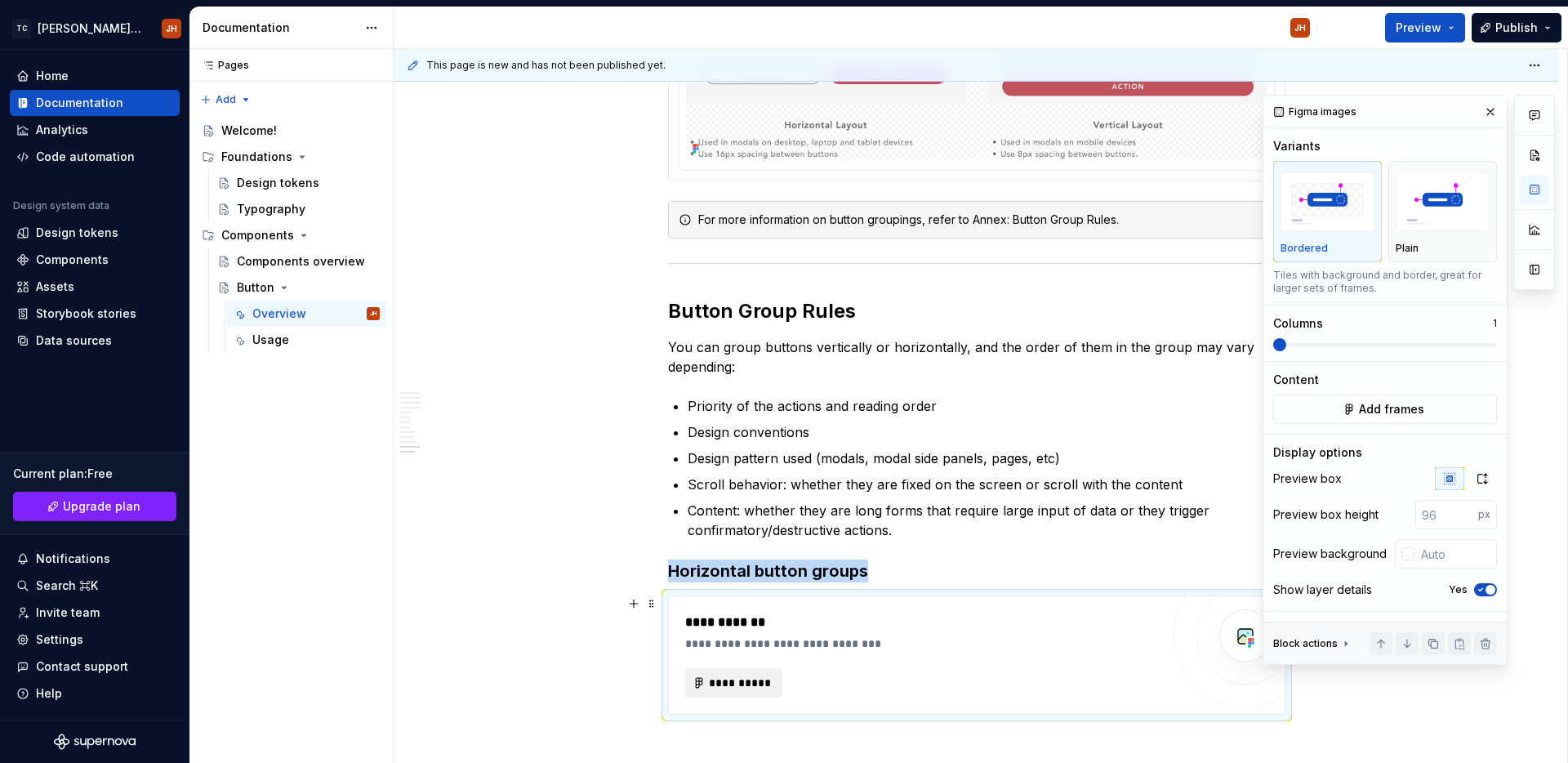 click on "**********" at bounding box center [741, 683] 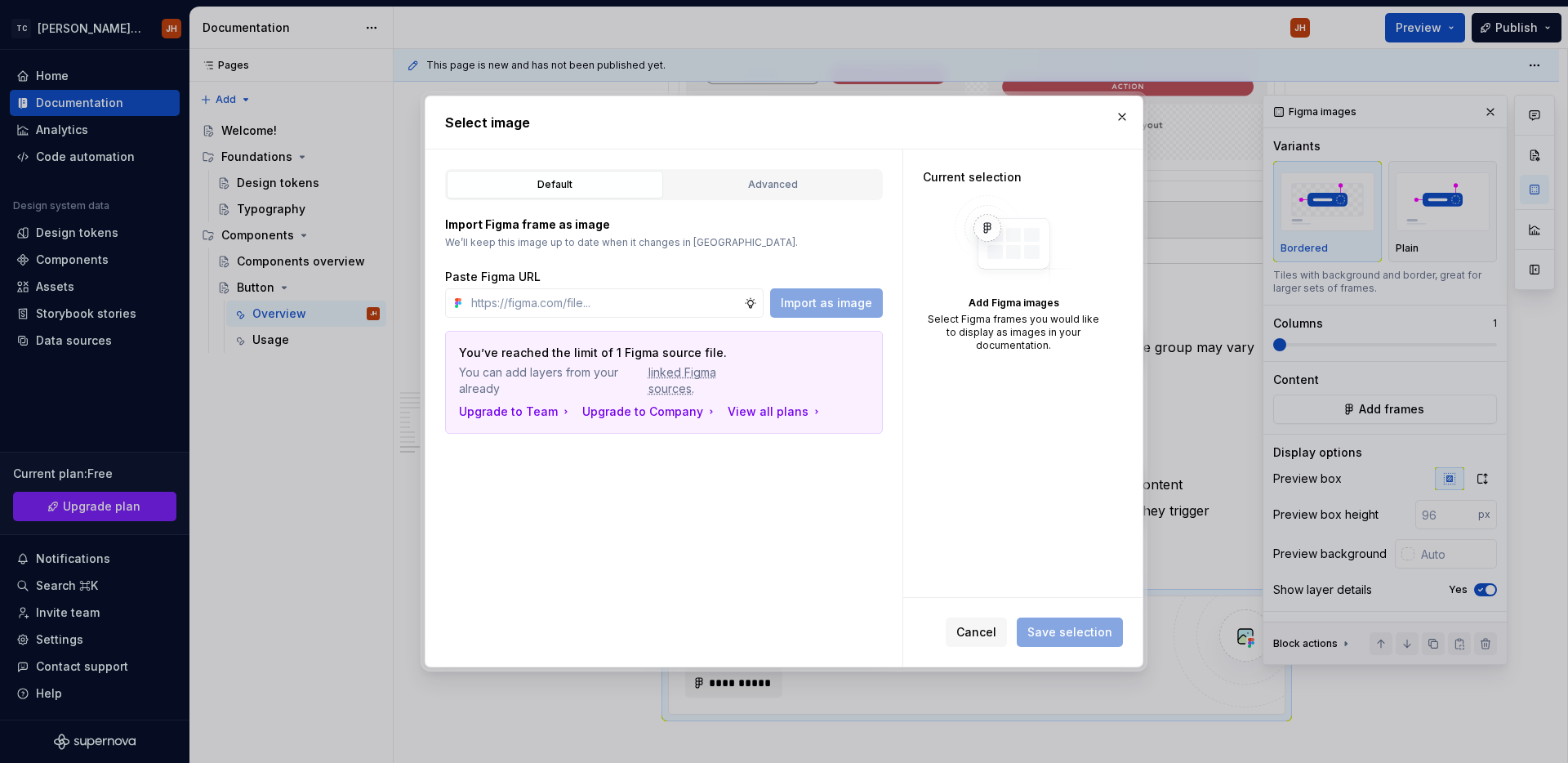 click on "Default Advanced" at bounding box center [664, 185] 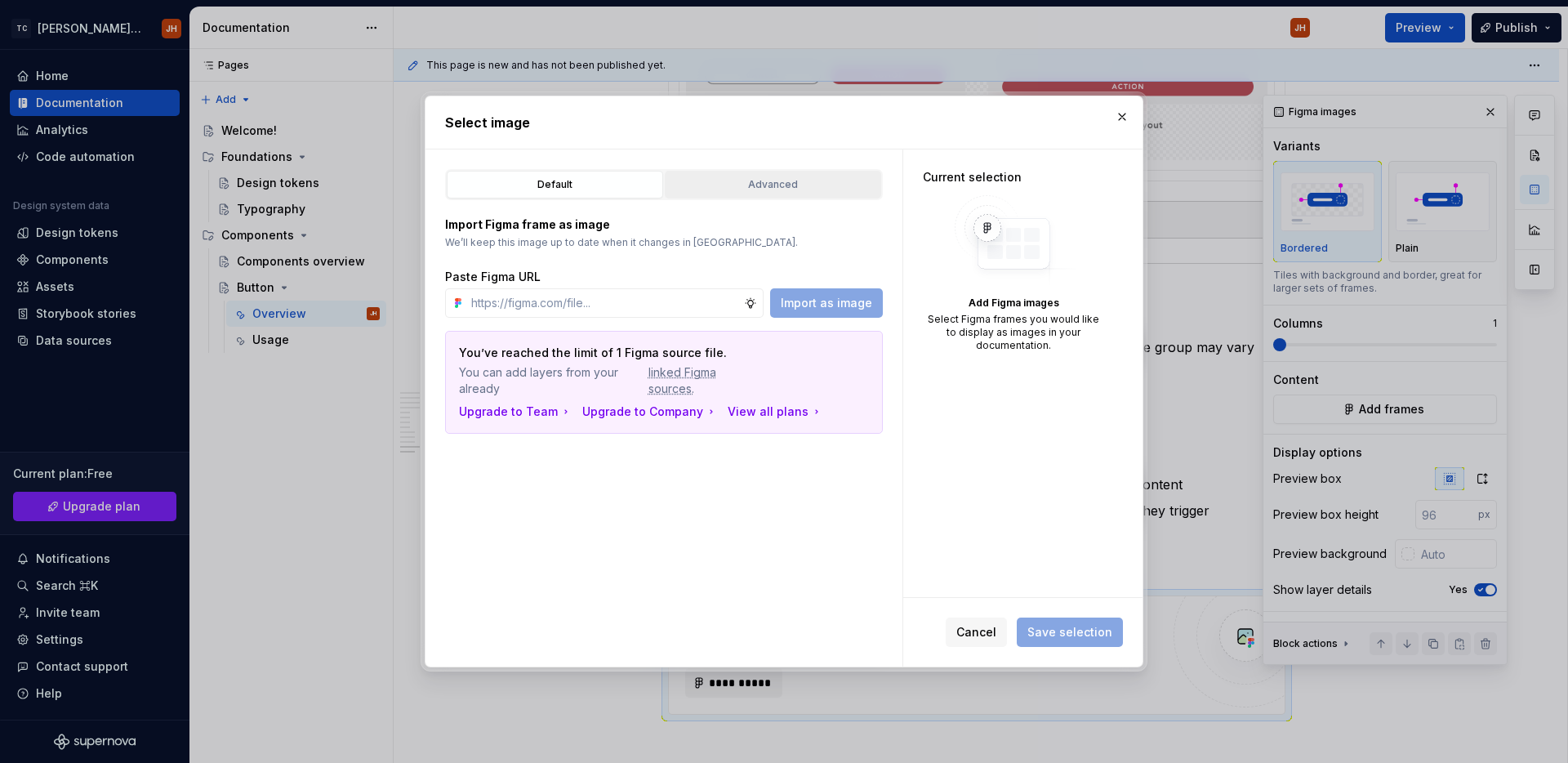 click on "Advanced" at bounding box center [773, 185] 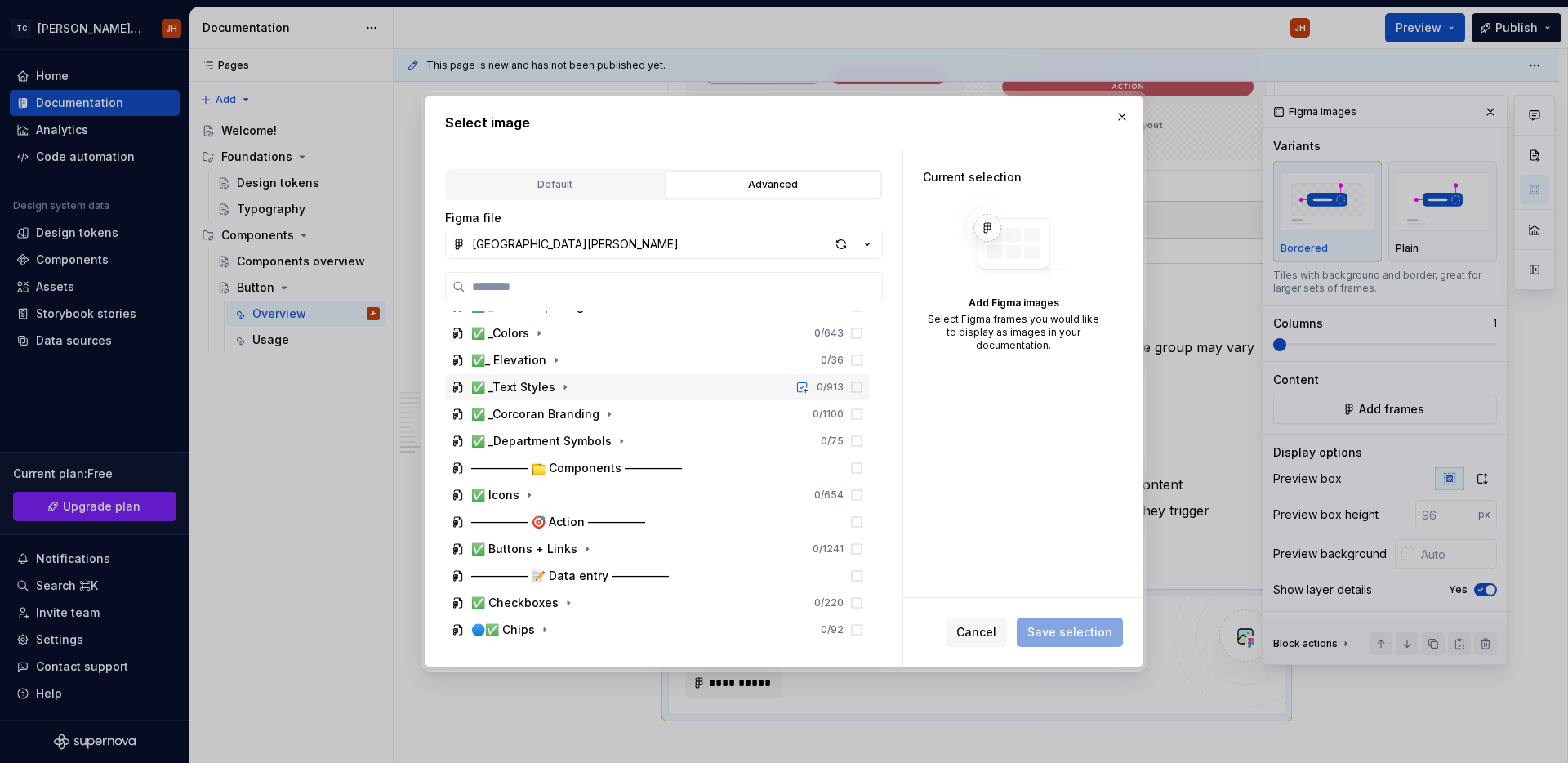 scroll, scrollTop: 183, scrollLeft: 0, axis: vertical 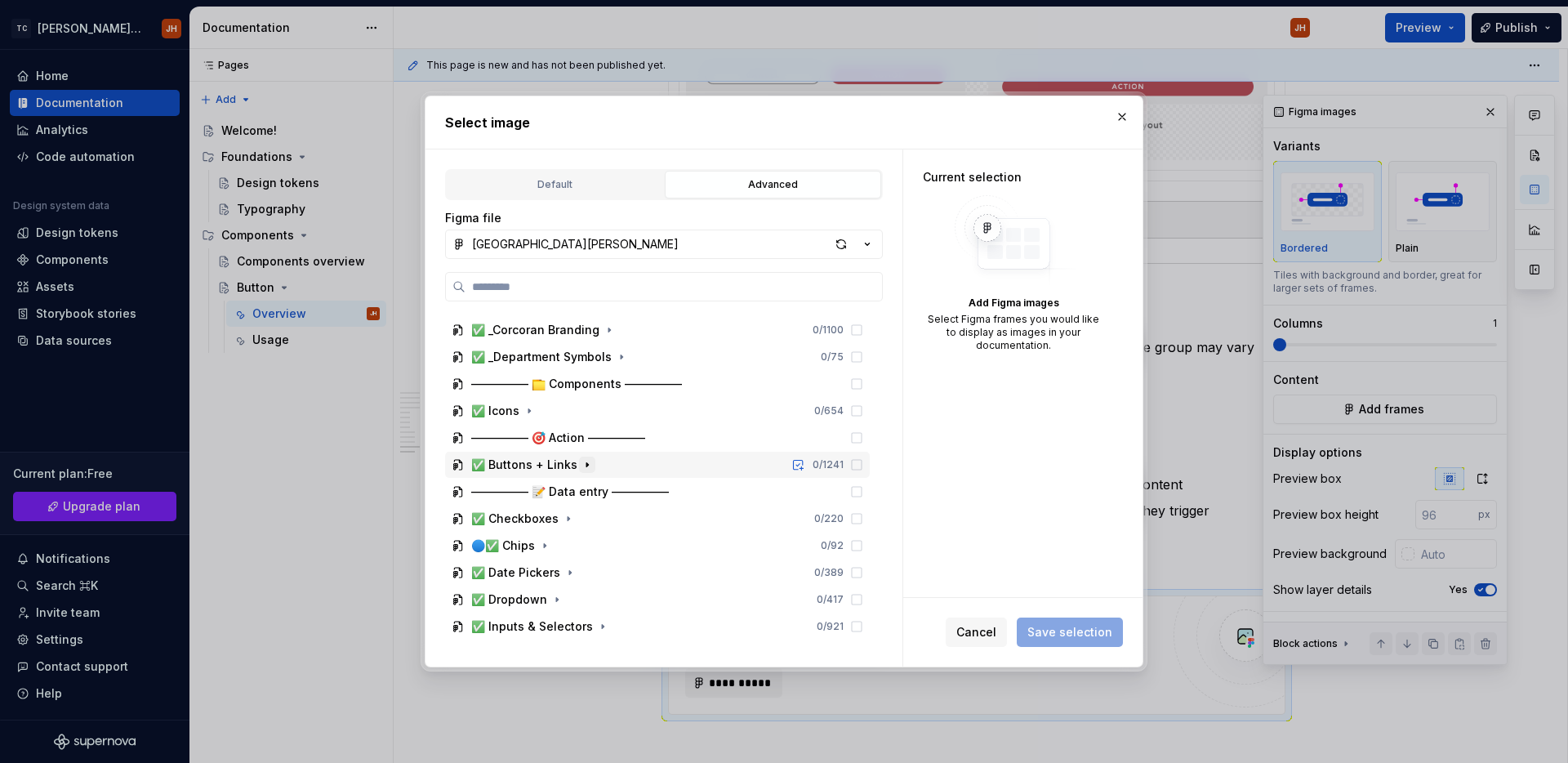 click 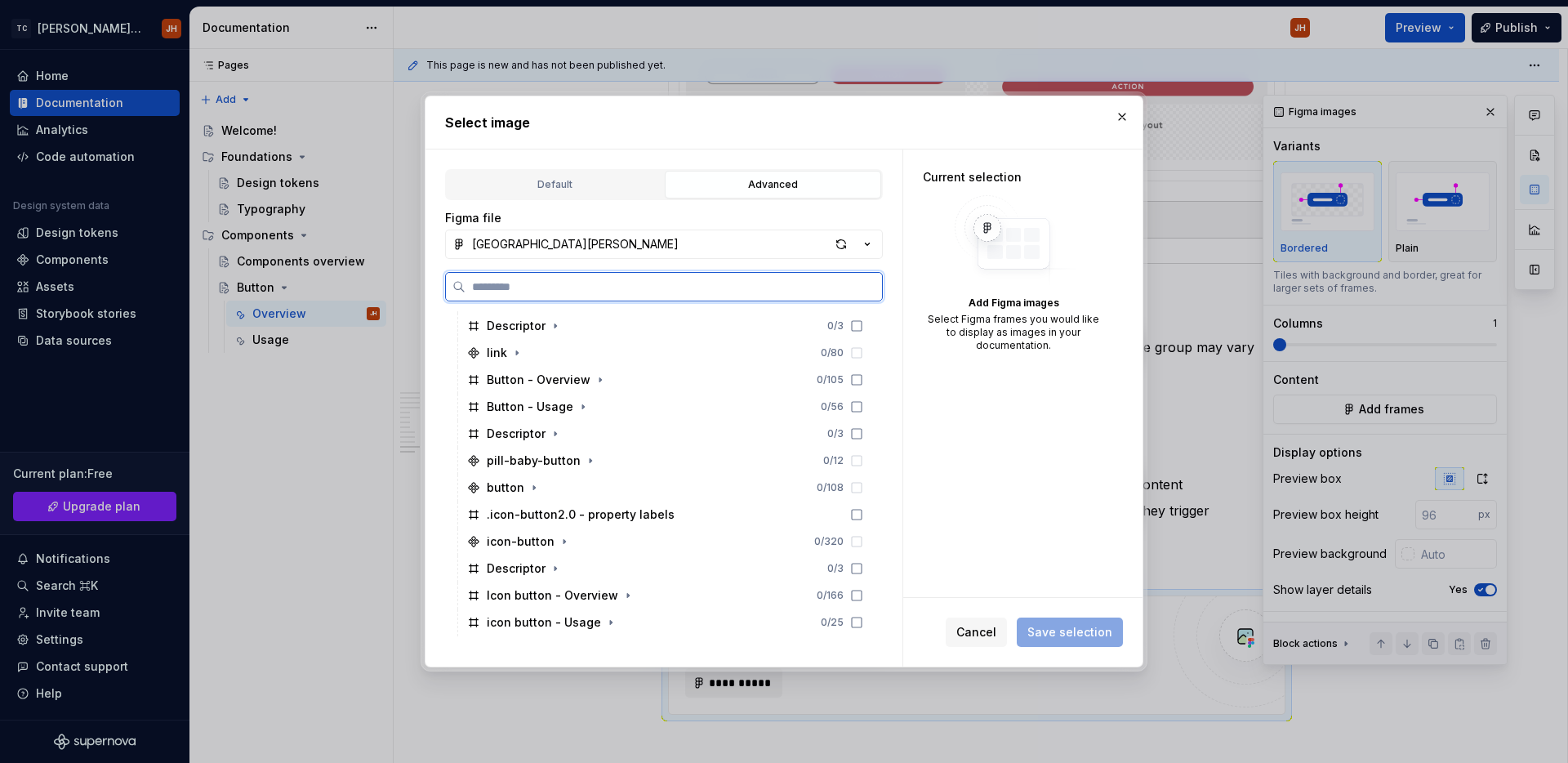 scroll, scrollTop: 1133, scrollLeft: 0, axis: vertical 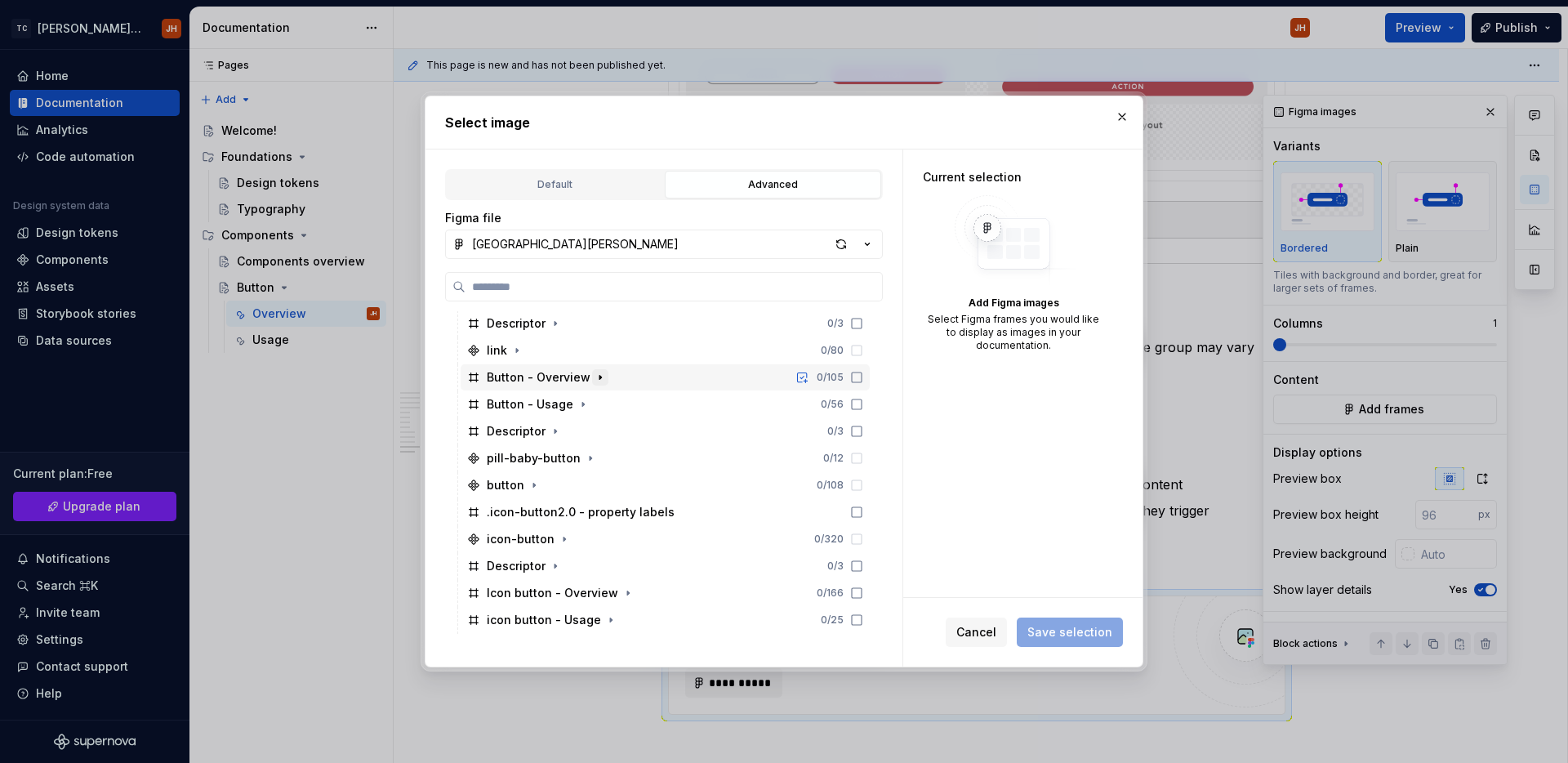click 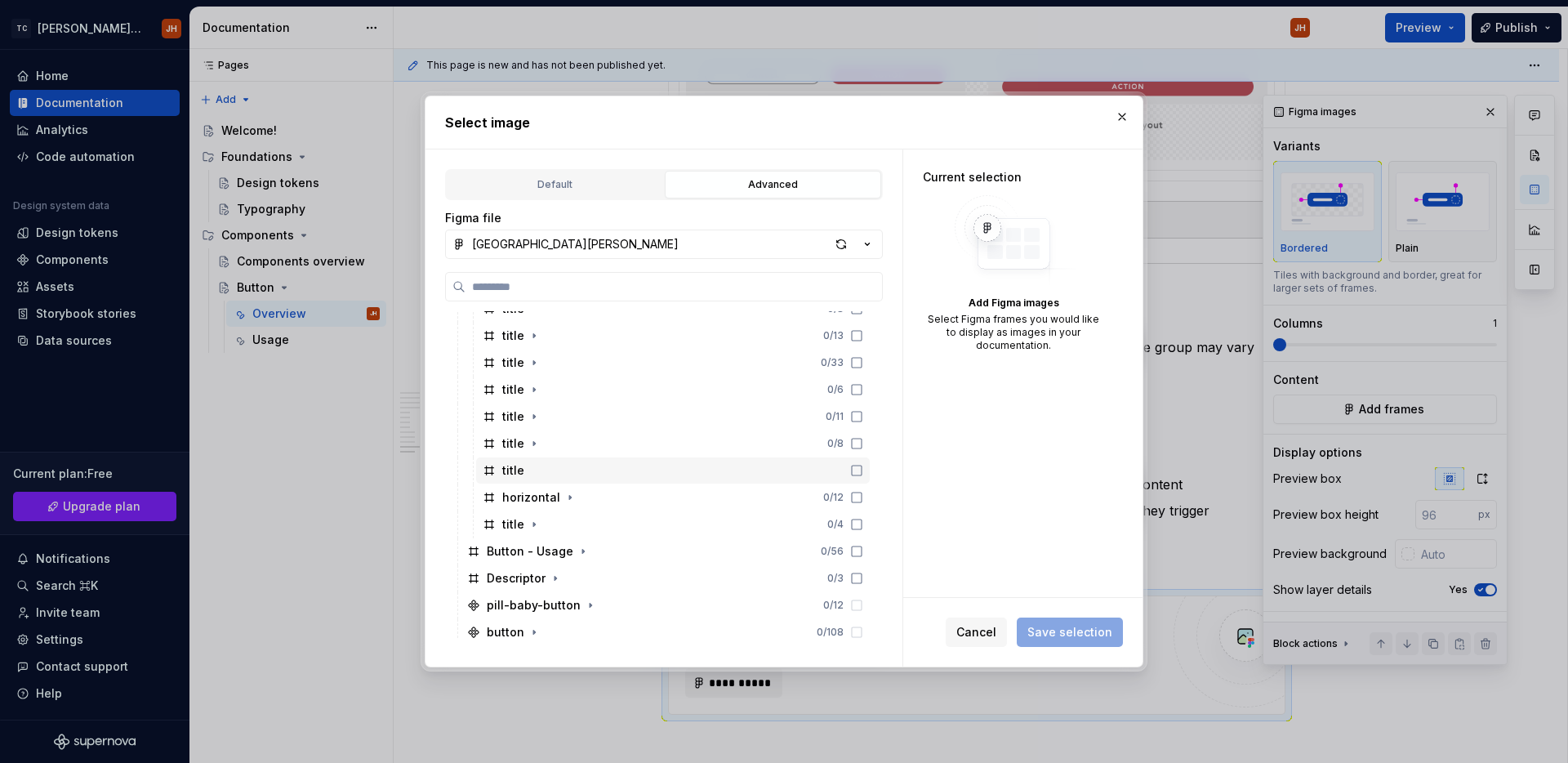 scroll, scrollTop: 1286, scrollLeft: 0, axis: vertical 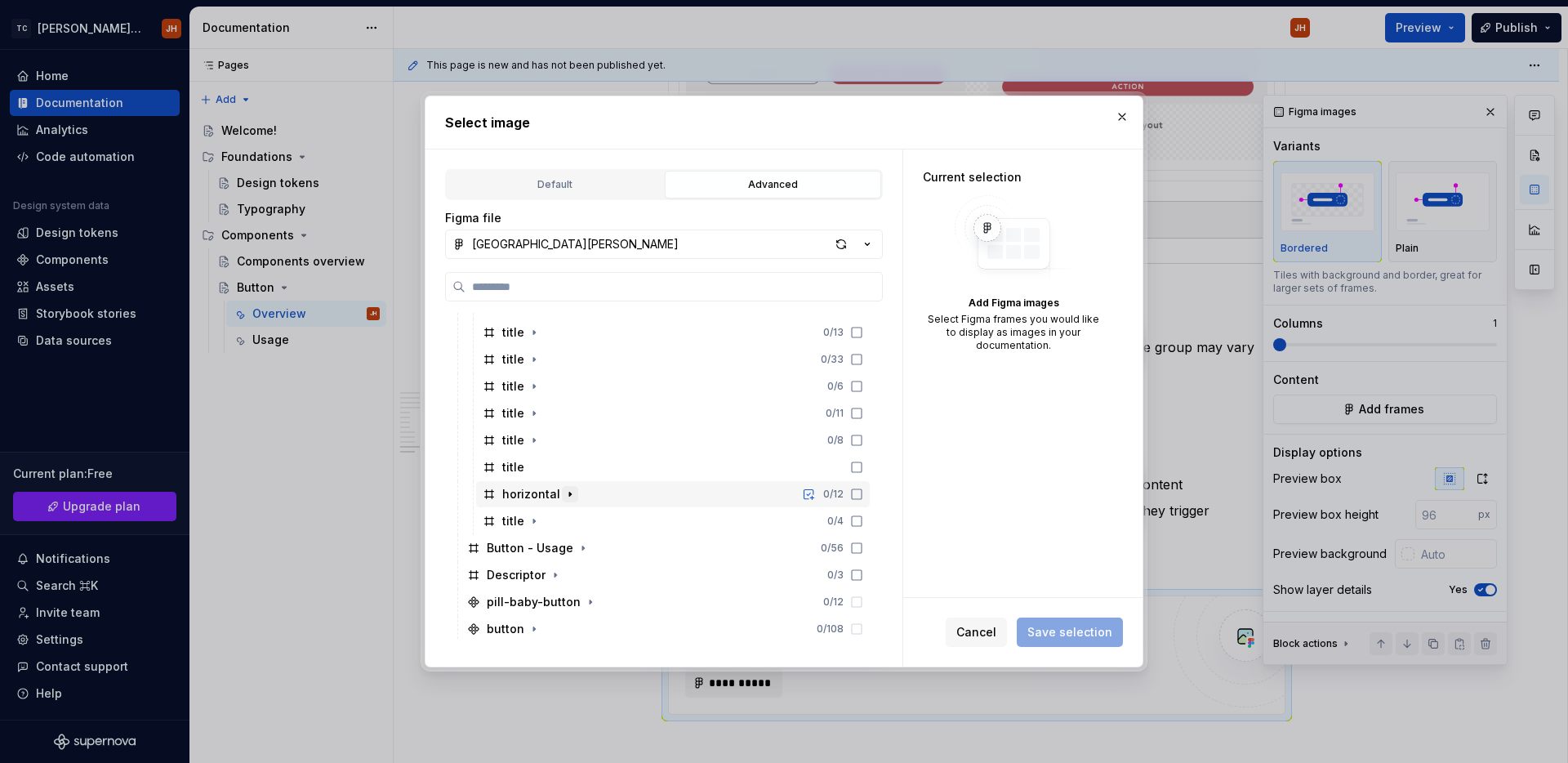 click 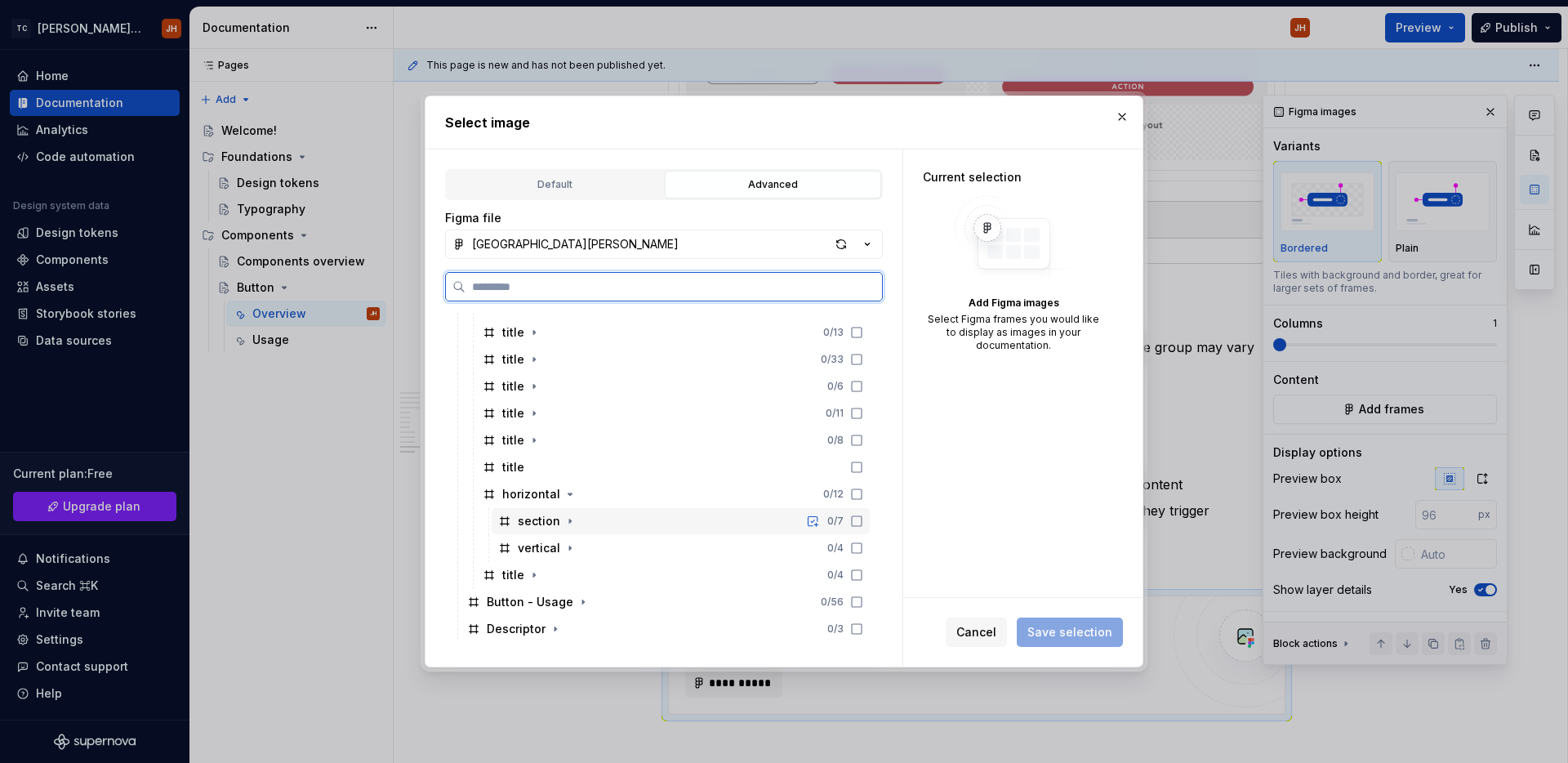 click on "section" at bounding box center (539, 521) 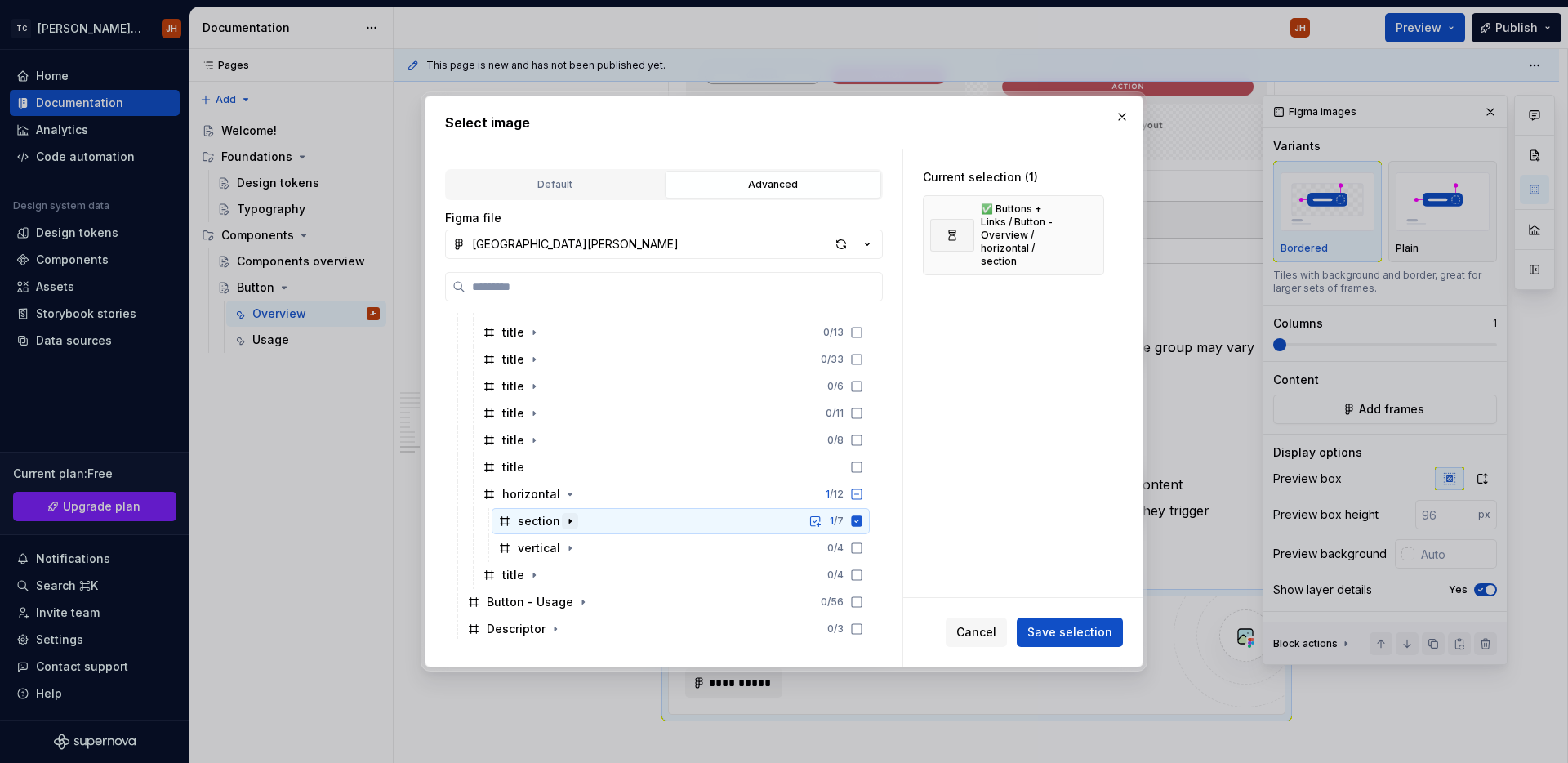 click 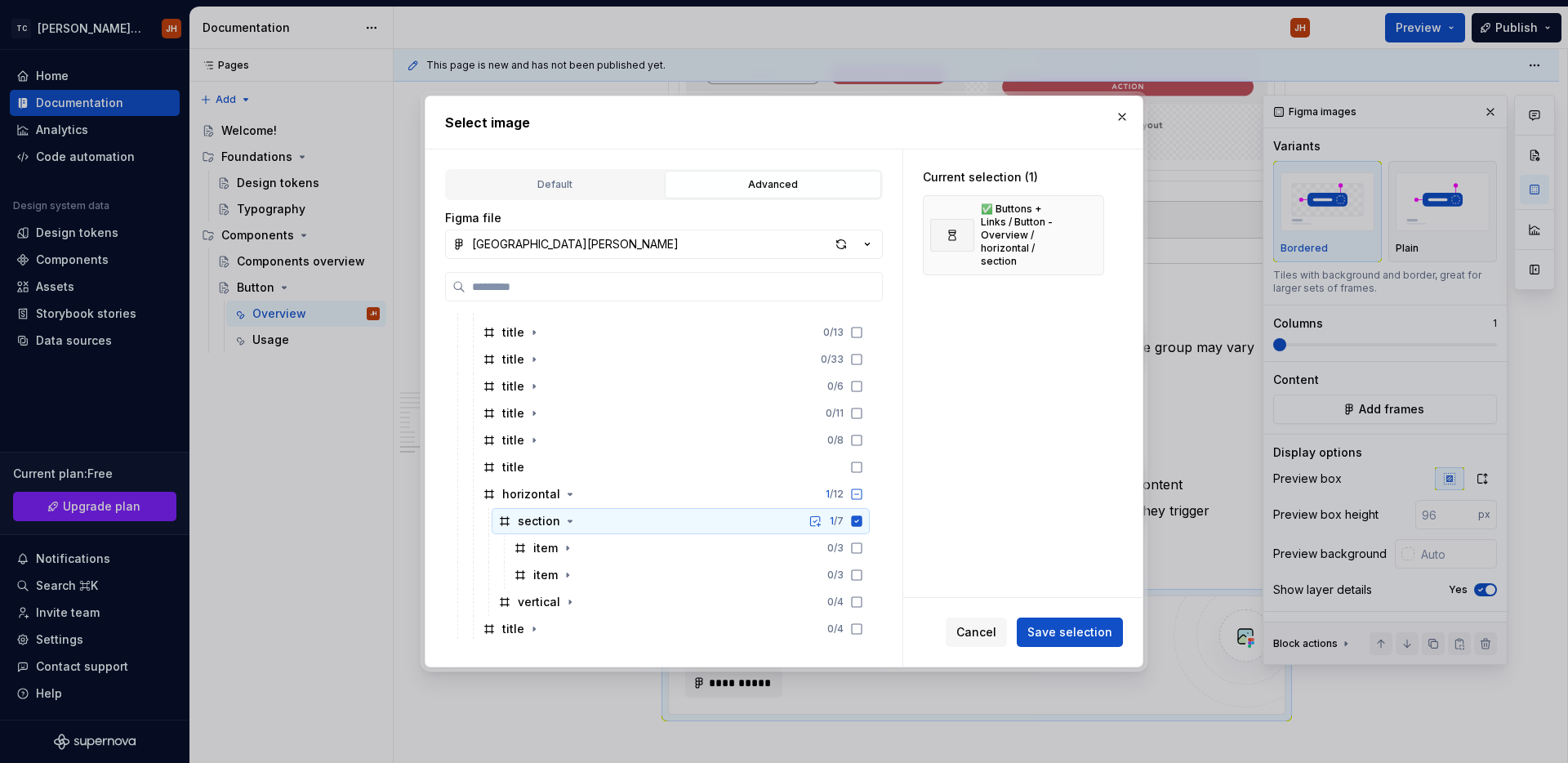 scroll, scrollTop: 1419, scrollLeft: 0, axis: vertical 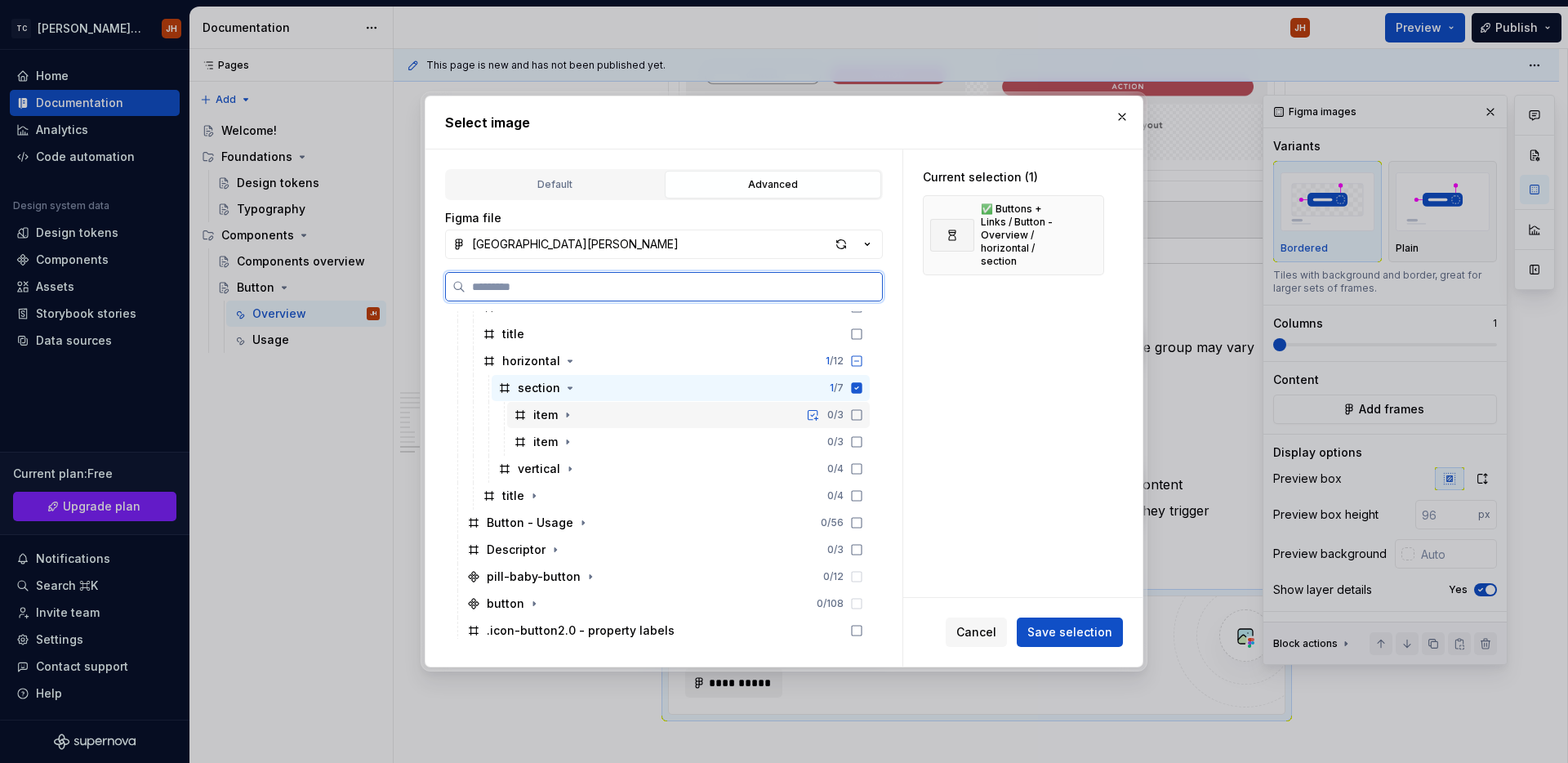click 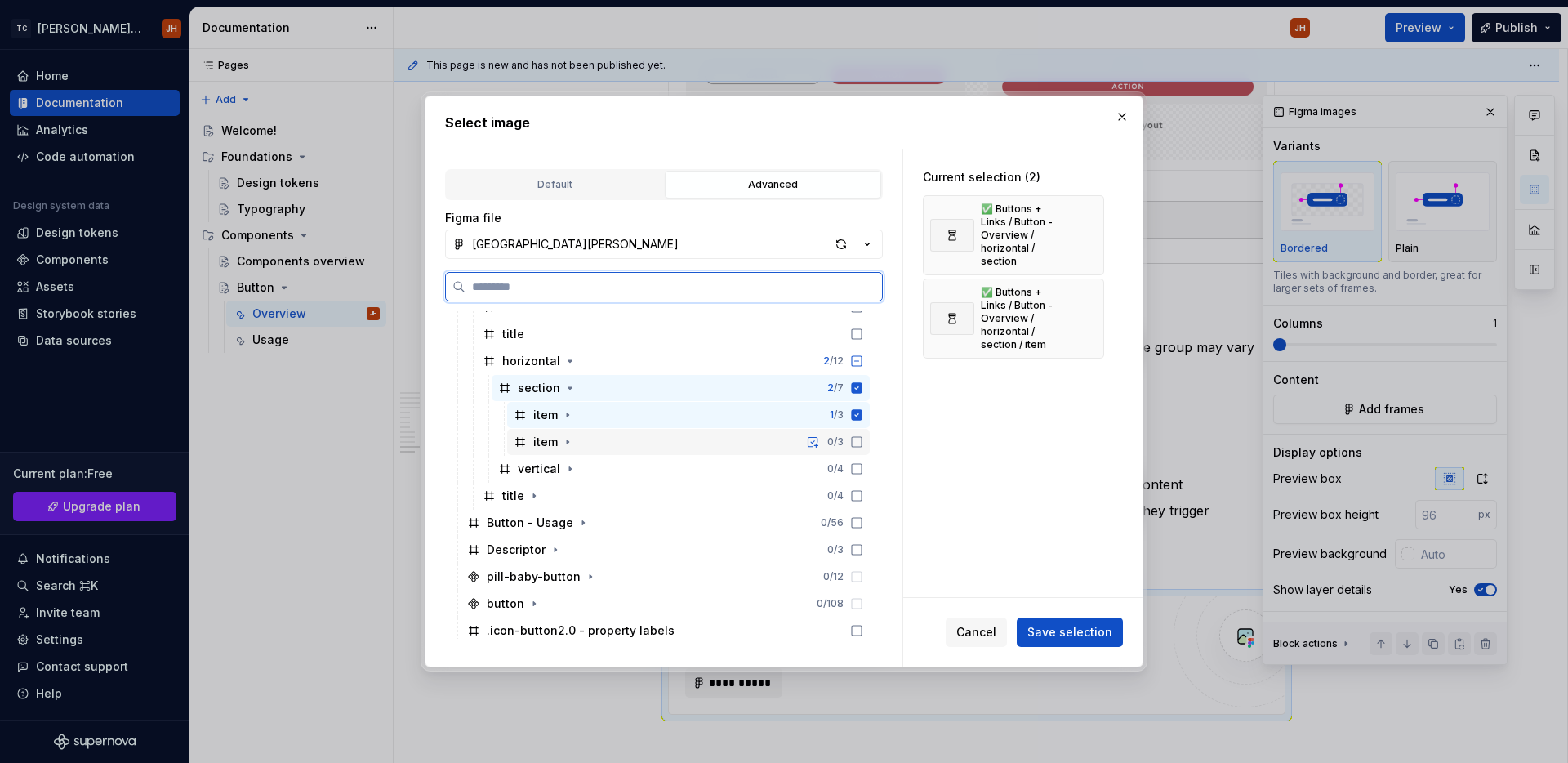 click 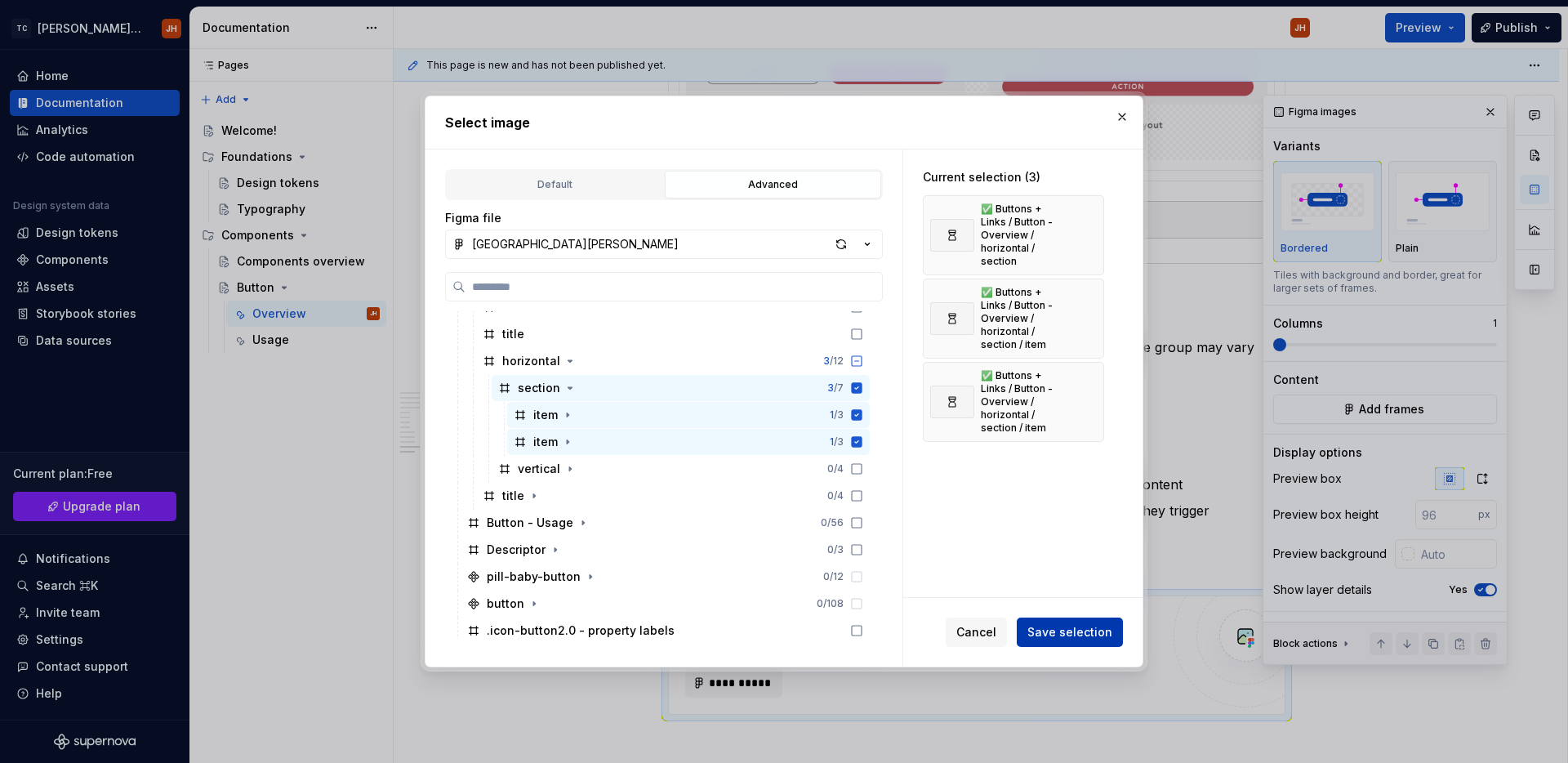 click on "Save selection" at bounding box center [1070, 632] 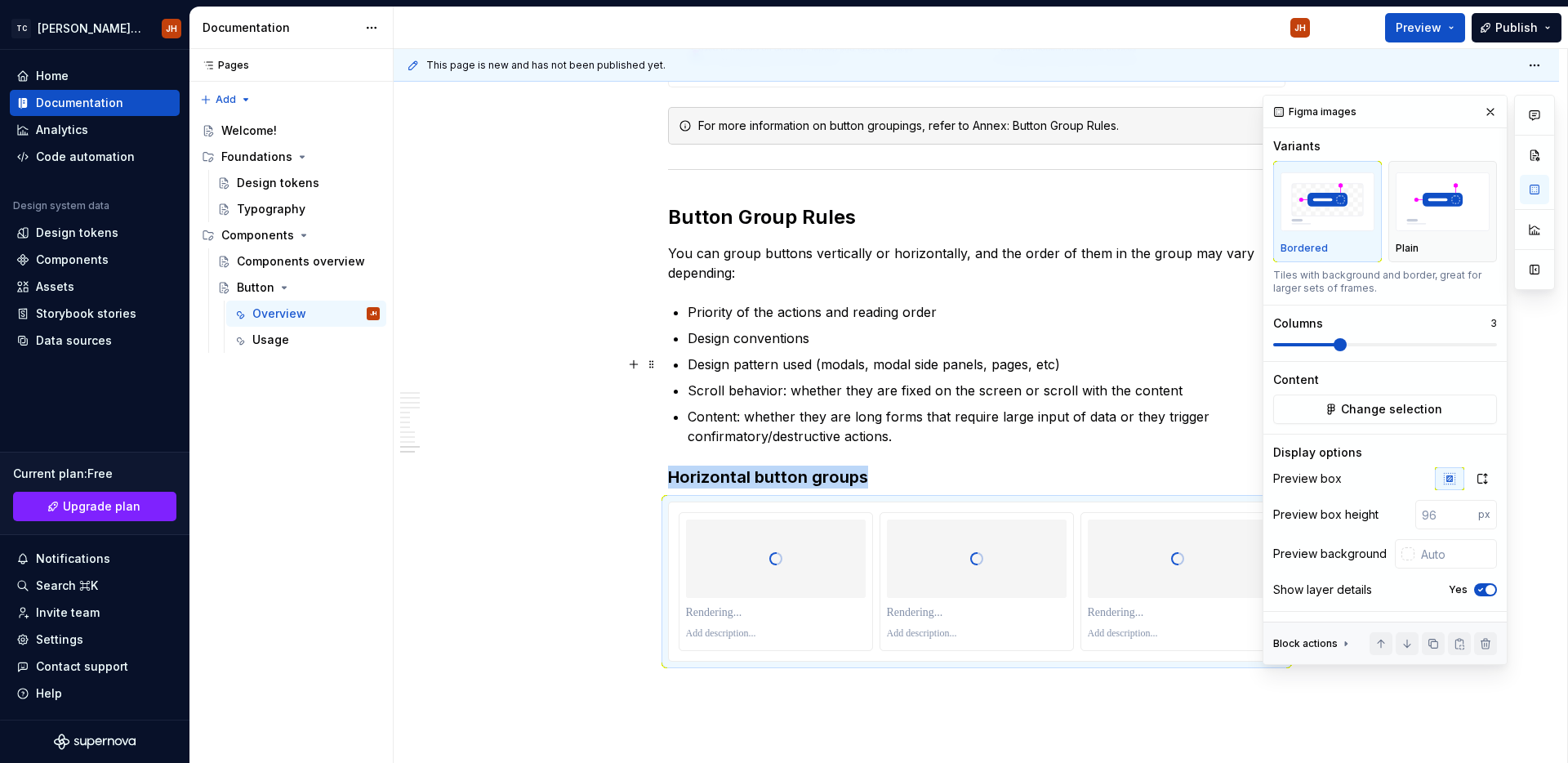 scroll, scrollTop: 4398, scrollLeft: 0, axis: vertical 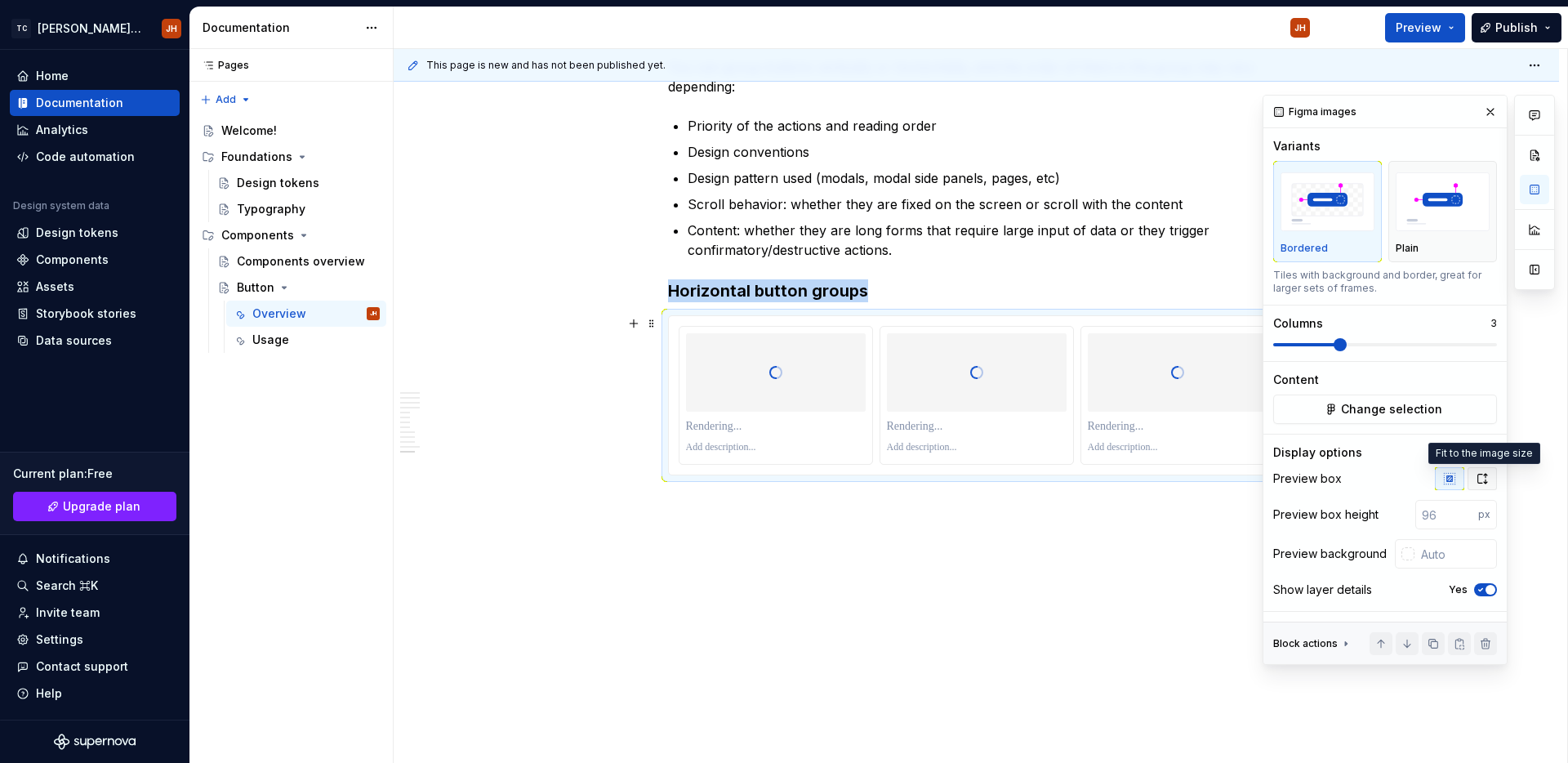 click 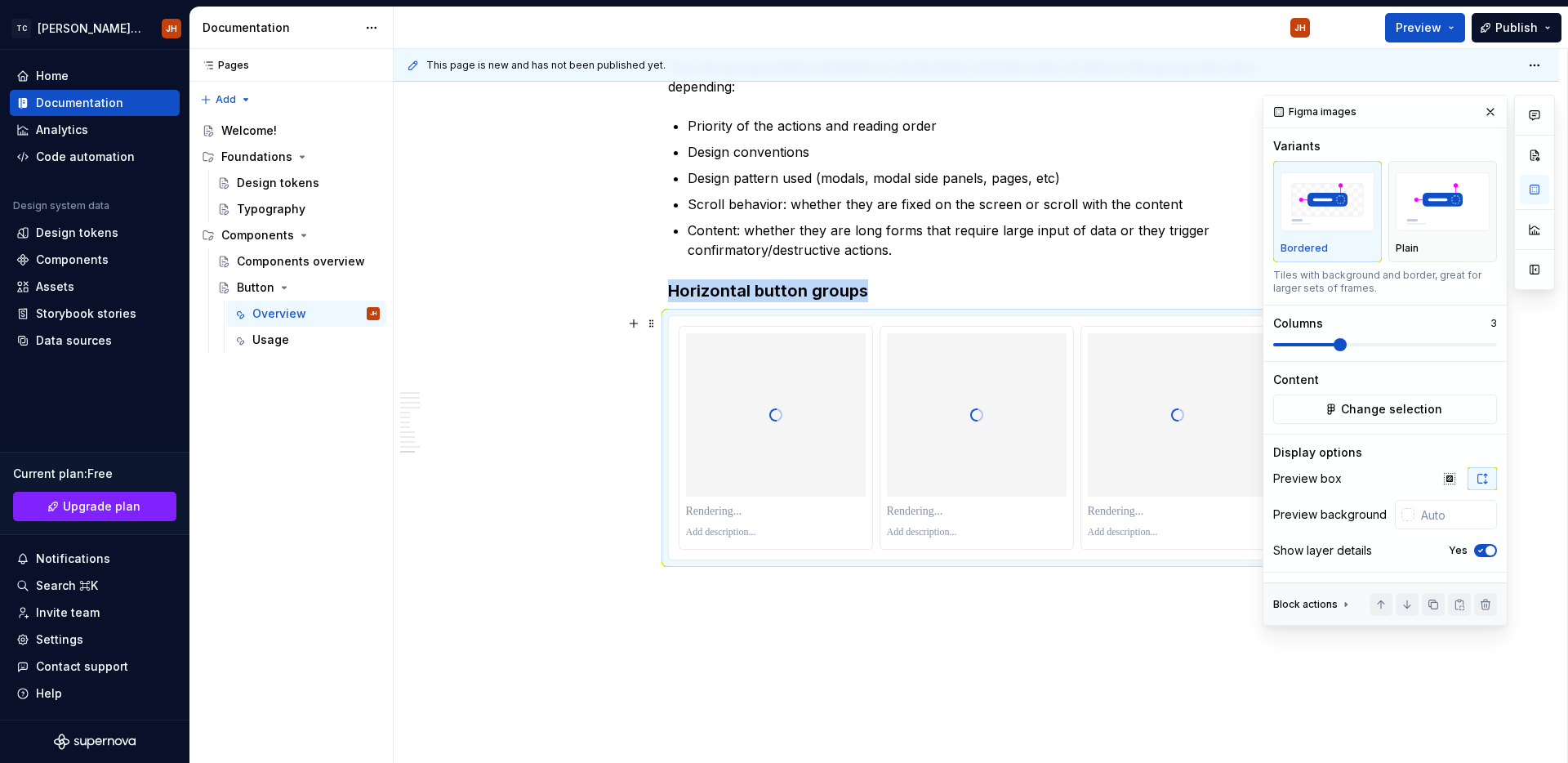 click 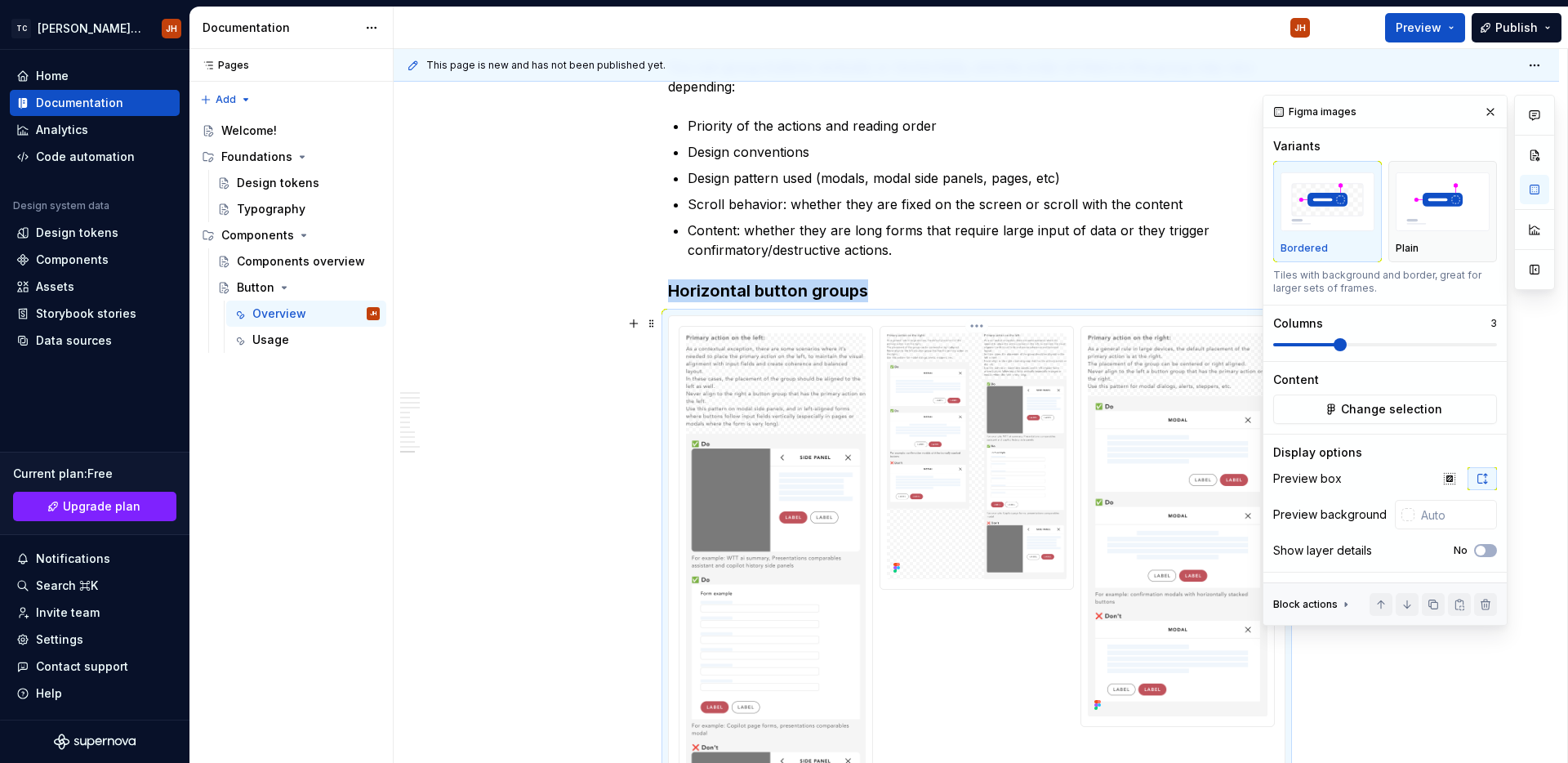 click at bounding box center (977, 456) 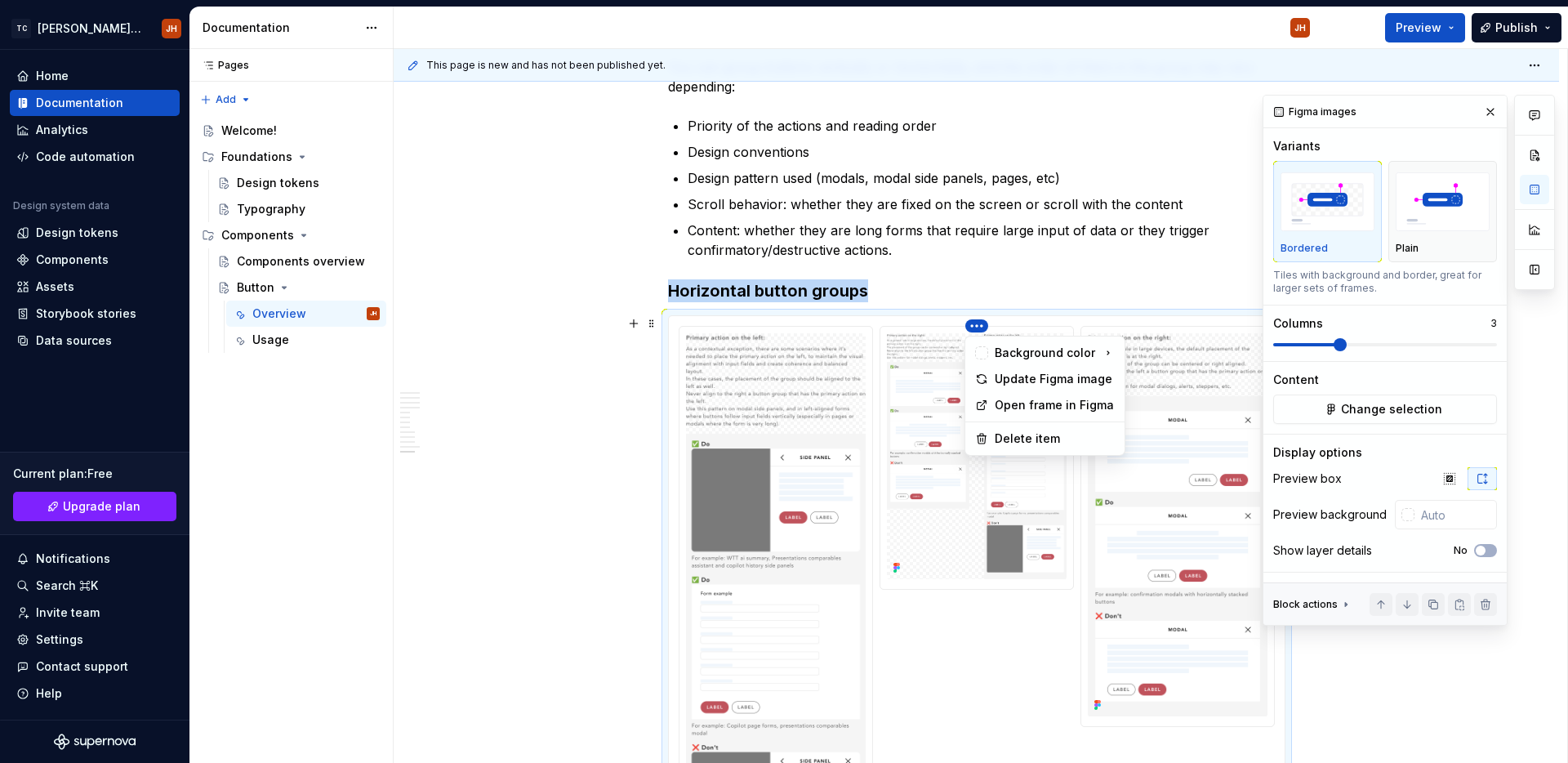 click on "[PERSON_NAME] Design Library JH Home Documentation Analytics Code automation Design system data Design tokens Components Assets Storybook stories Data sources Current plan :  Free Upgrade plan Notifications Search ⌘K Invite team Settings Contact support Help Documentation JH Preview Publish Pages Pages Add
Accessibility guide for tree Page tree.
Navigate the tree with the arrow keys. Common tree hotkeys apply. Further keybindings are available:
enter to execute primary action on focused item
f2 to start renaming the focused item
escape to abort renaming an item
control+d to start dragging selected items
Welcome! Foundations Design tokens Typography Components Components overview Button Overview JH Usage Welcome! Foundations  /  Design tokens Foundations  /  Typography Components  /  Components overview Components / Button  /  Overview Components / Button  /  Usage Upgrade to Enterprise to turn on approval workflow Learn more * :" at bounding box center [784, 382] 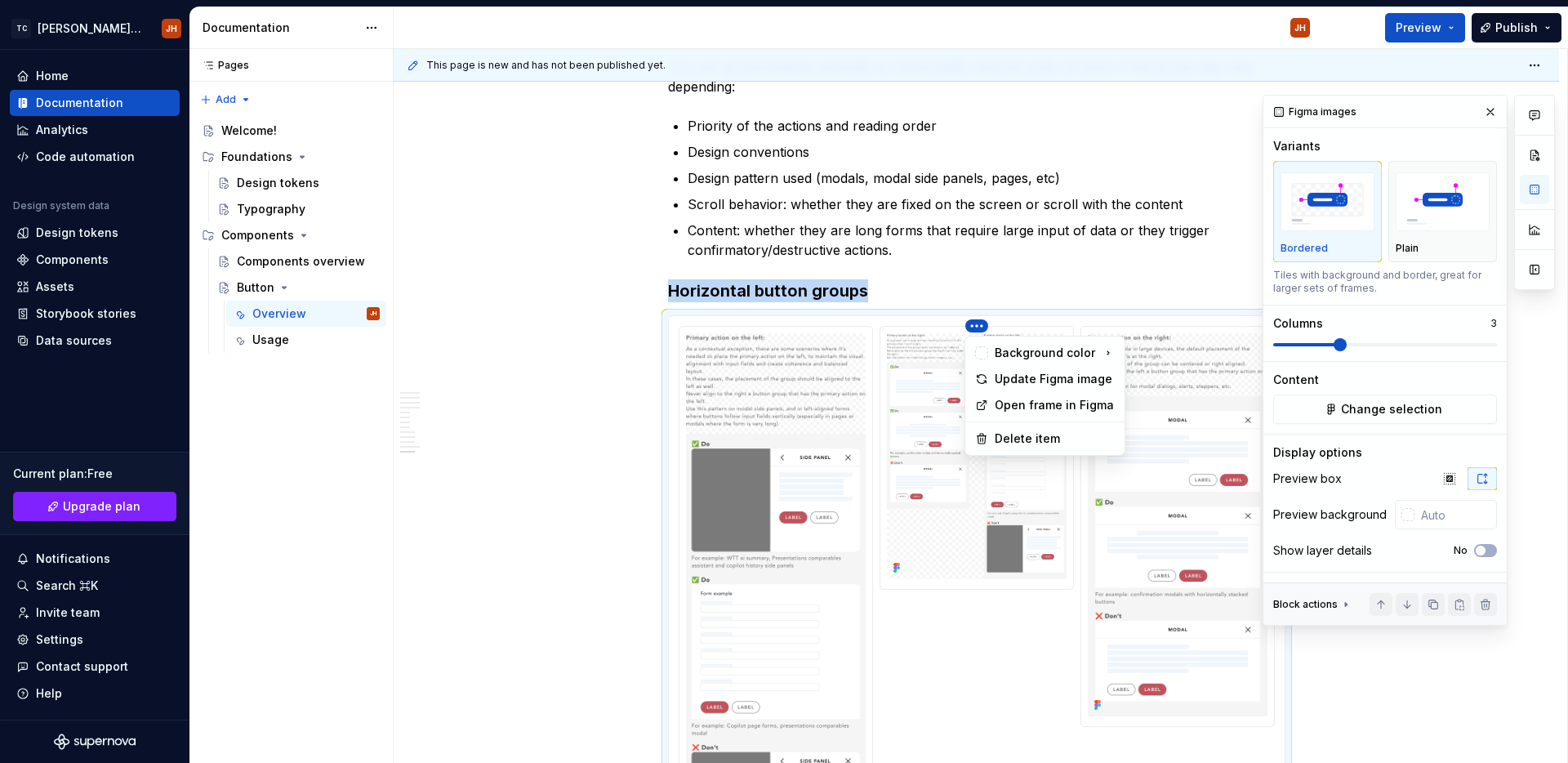 click on "[PERSON_NAME] Design Library JH Home Documentation Analytics Code automation Design system data Design tokens Components Assets Storybook stories Data sources Current plan :  Free Upgrade plan Notifications Search ⌘K Invite team Settings Contact support Help Documentation JH Preview Publish Pages Pages Add
Accessibility guide for tree Page tree.
Navigate the tree with the arrow keys. Common tree hotkeys apply. Further keybindings are available:
enter to execute primary action on focused item
f2 to start renaming the focused item
escape to abort renaming an item
control+d to start dragging selected items
Welcome! Foundations Design tokens Typography Components Components overview Button Overview JH Usage Welcome! Foundations  /  Design tokens Foundations  /  Typography Components  /  Components overview Components / Button  /  Overview Components / Button  /  Usage Upgrade to Enterprise to turn on approval workflow Learn more * :" at bounding box center [784, 382] 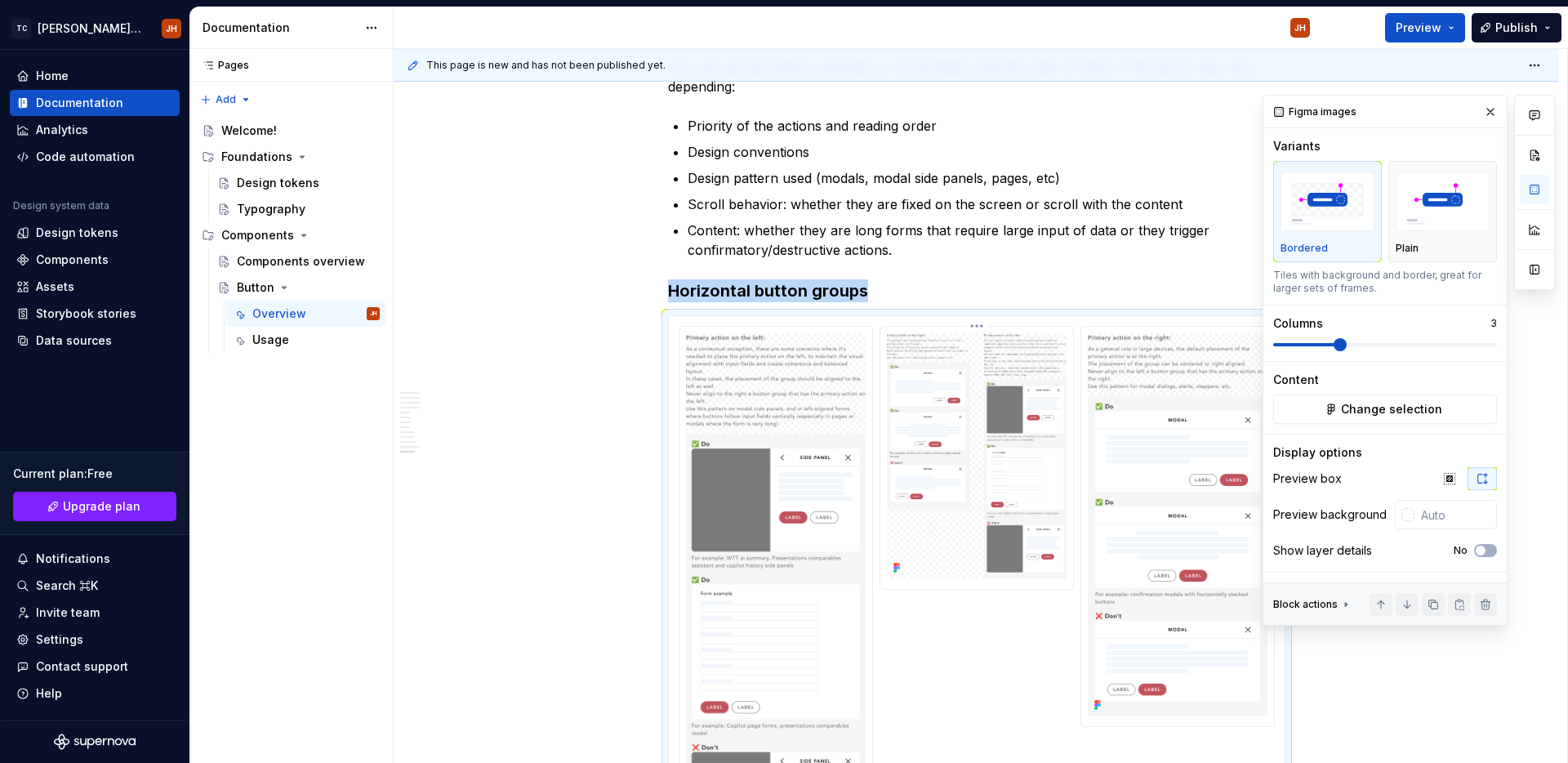 click at bounding box center (977, 456) 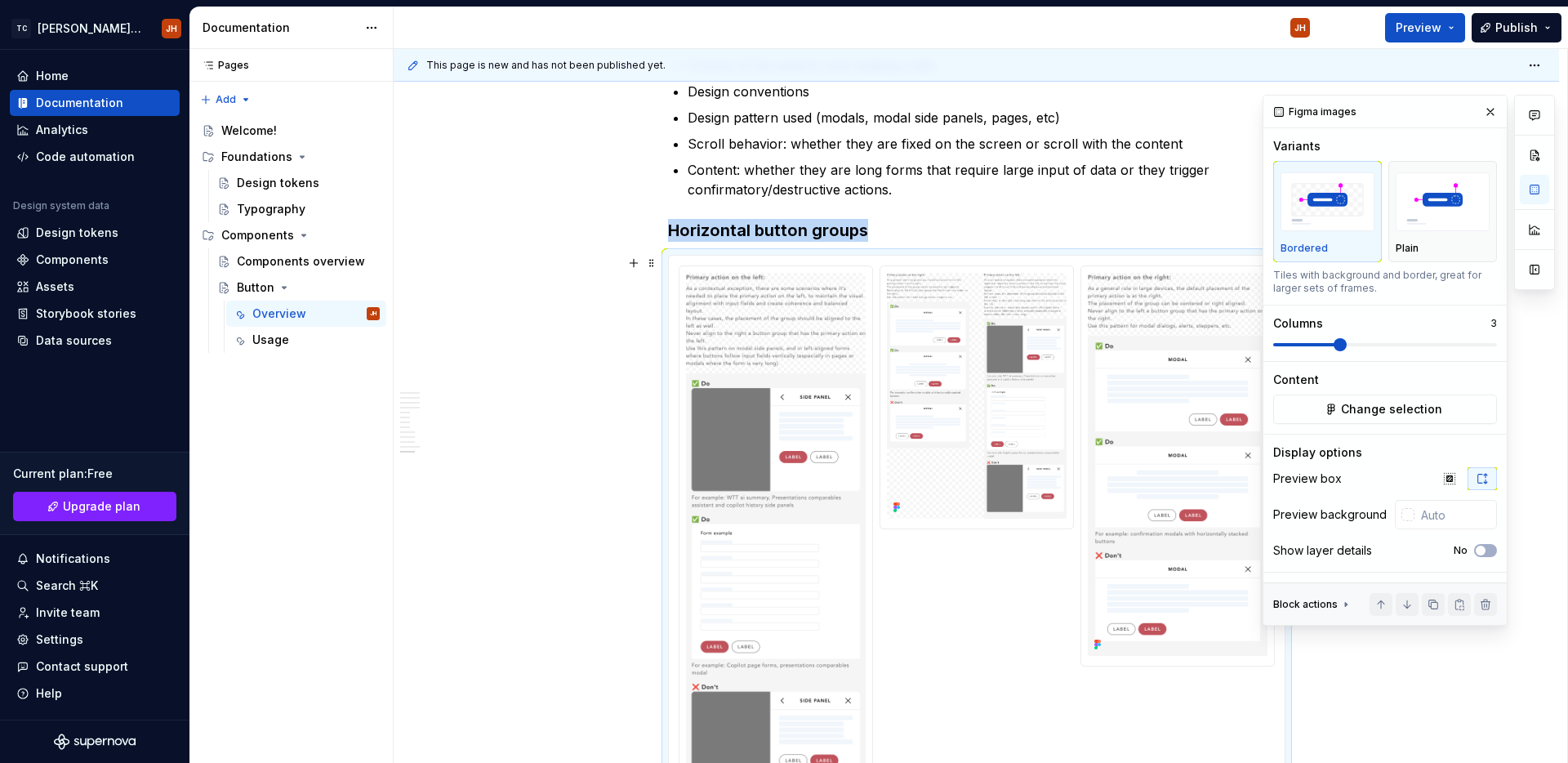 scroll, scrollTop: 4533, scrollLeft: 0, axis: vertical 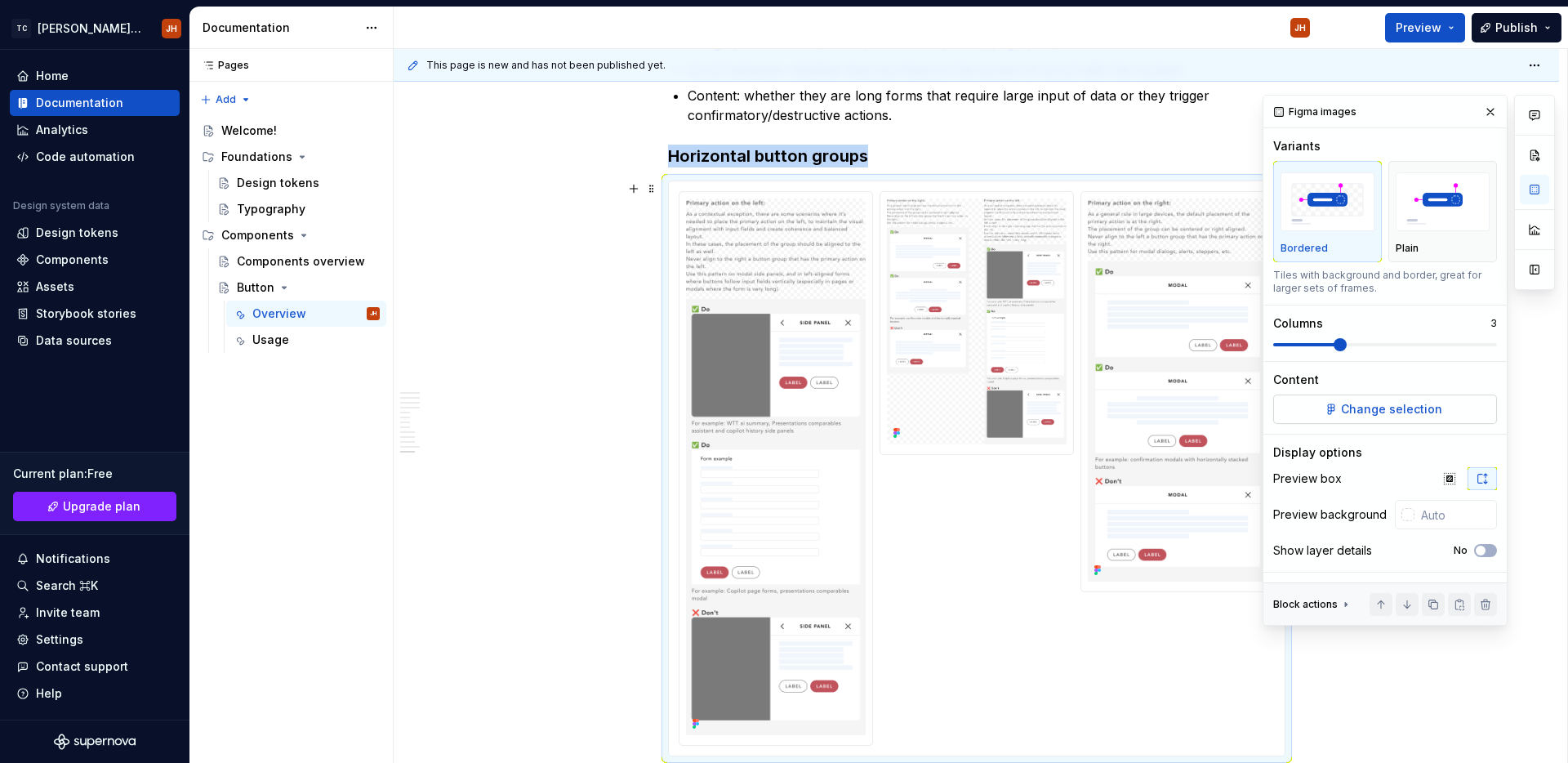 click on "Change selection" at bounding box center (1392, 409) 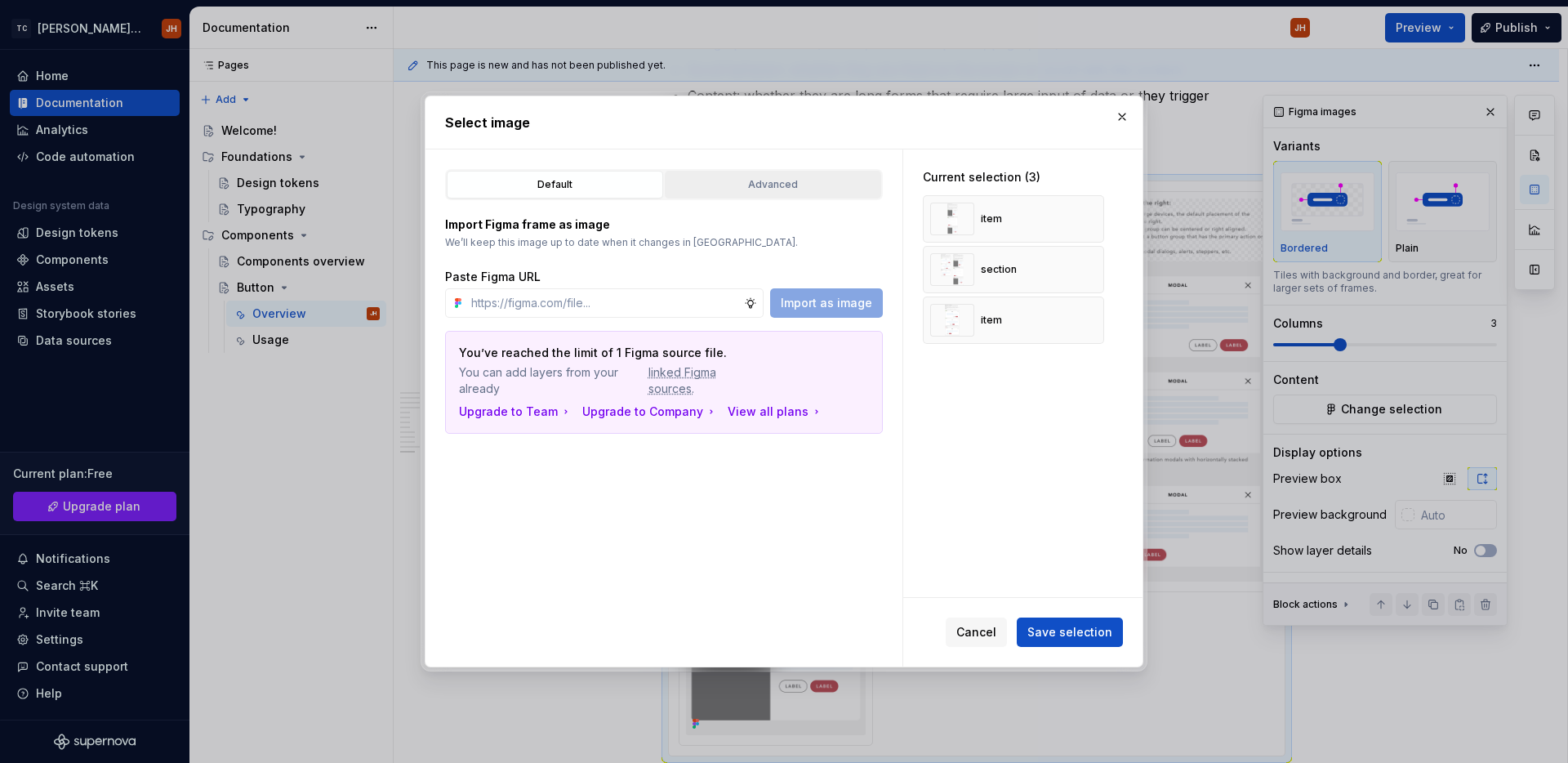 click on "Advanced" at bounding box center [773, 185] 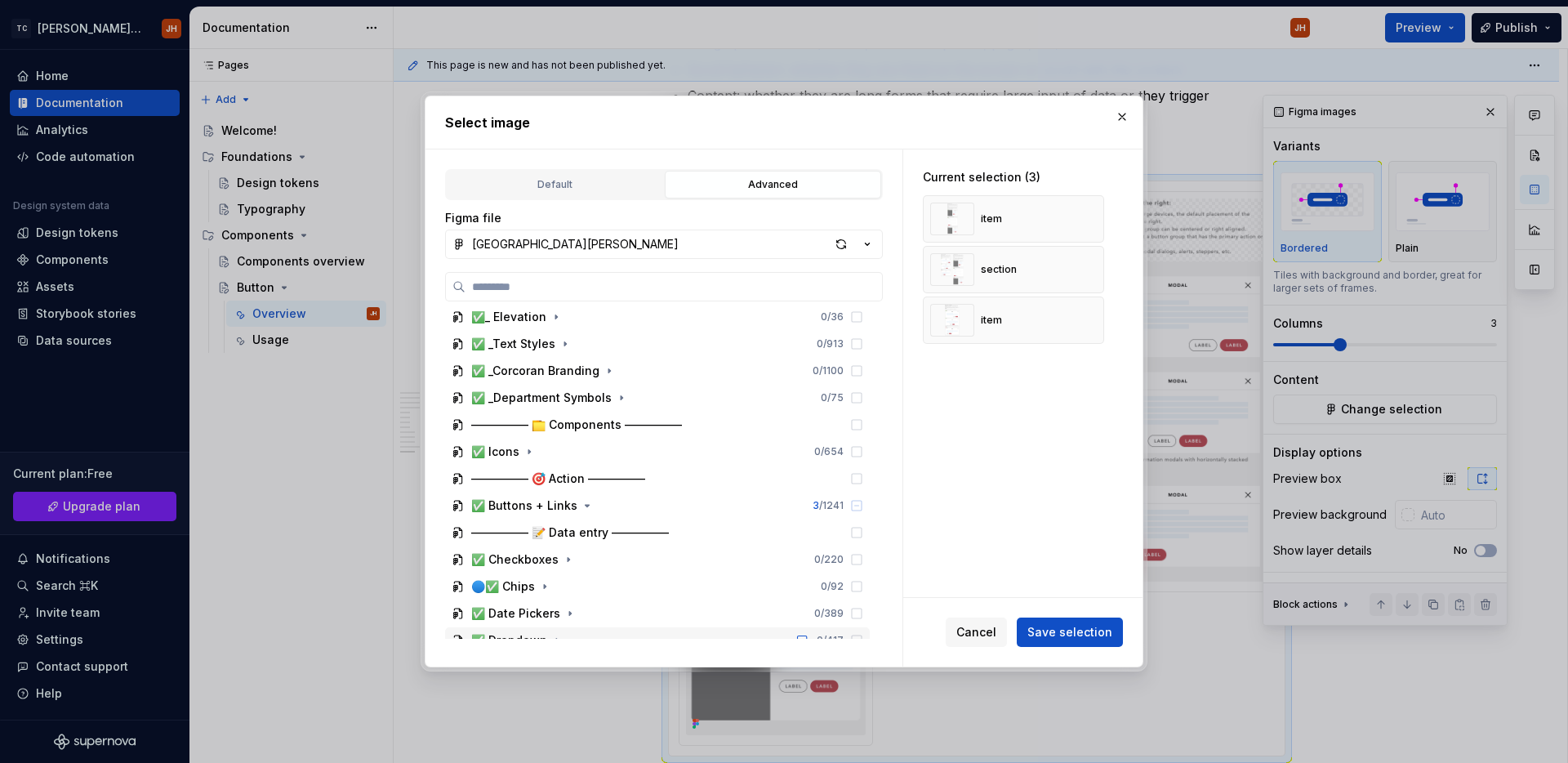 scroll, scrollTop: 69, scrollLeft: 0, axis: vertical 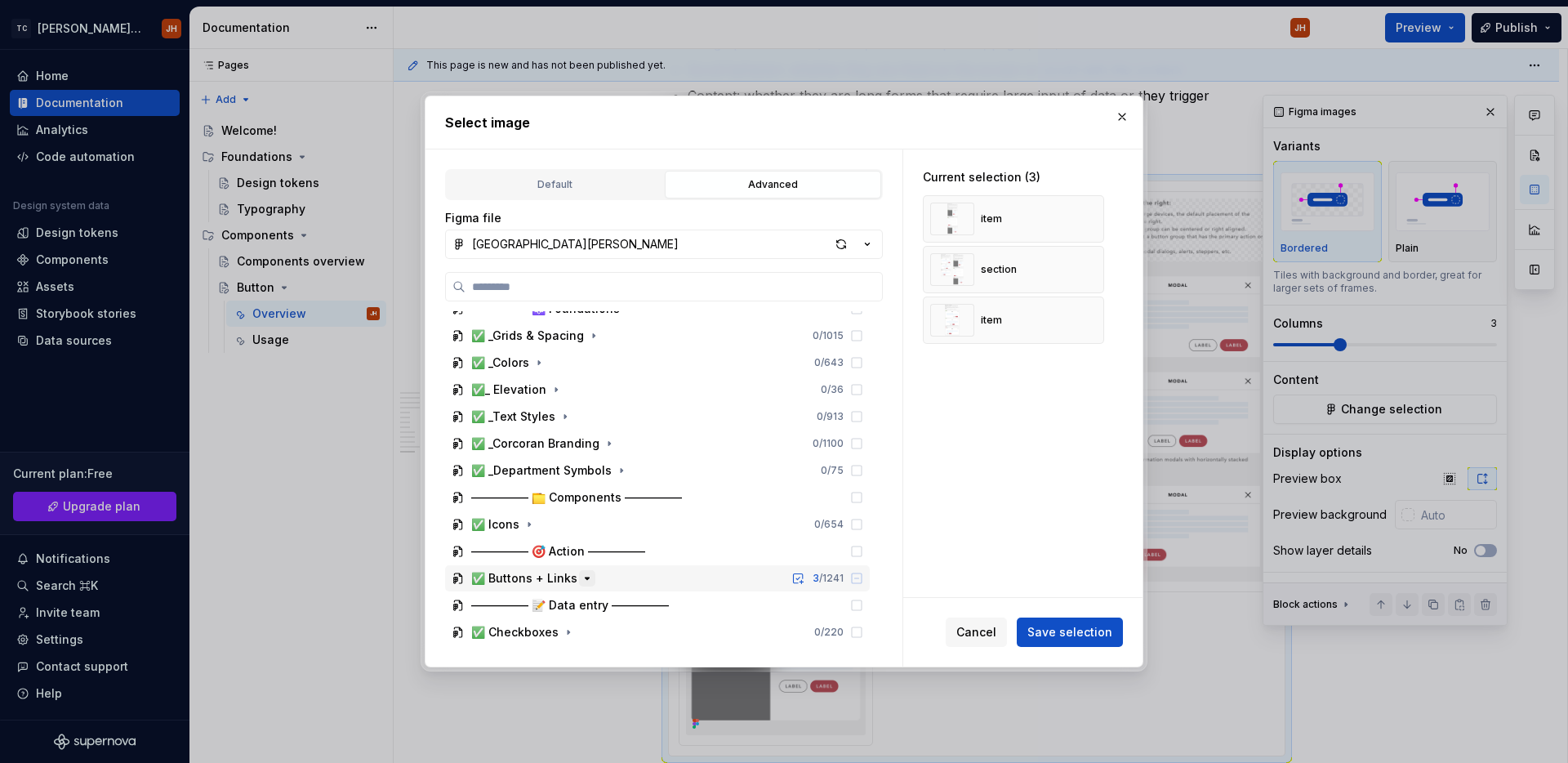 click 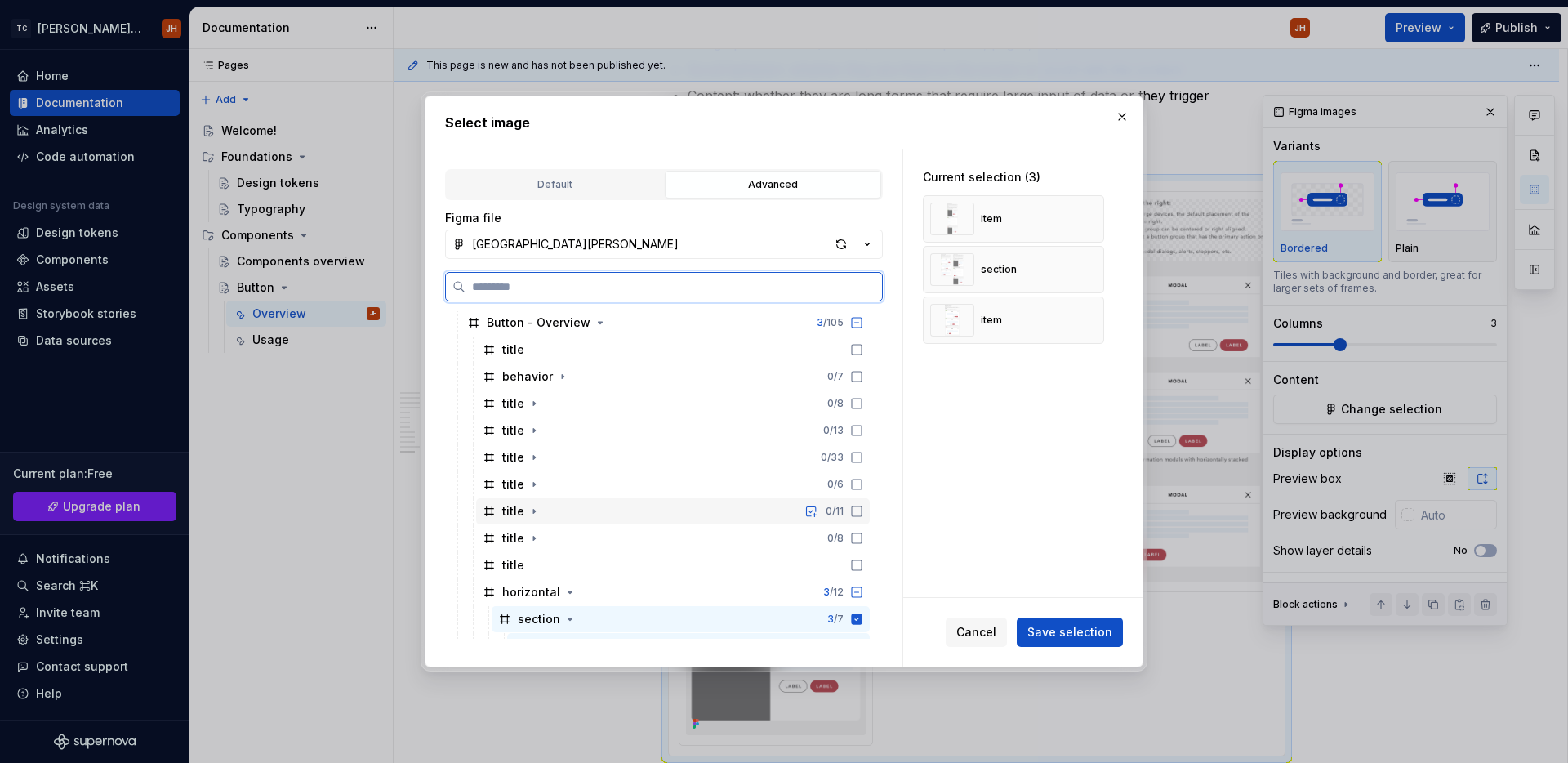 scroll, scrollTop: 1453, scrollLeft: 0, axis: vertical 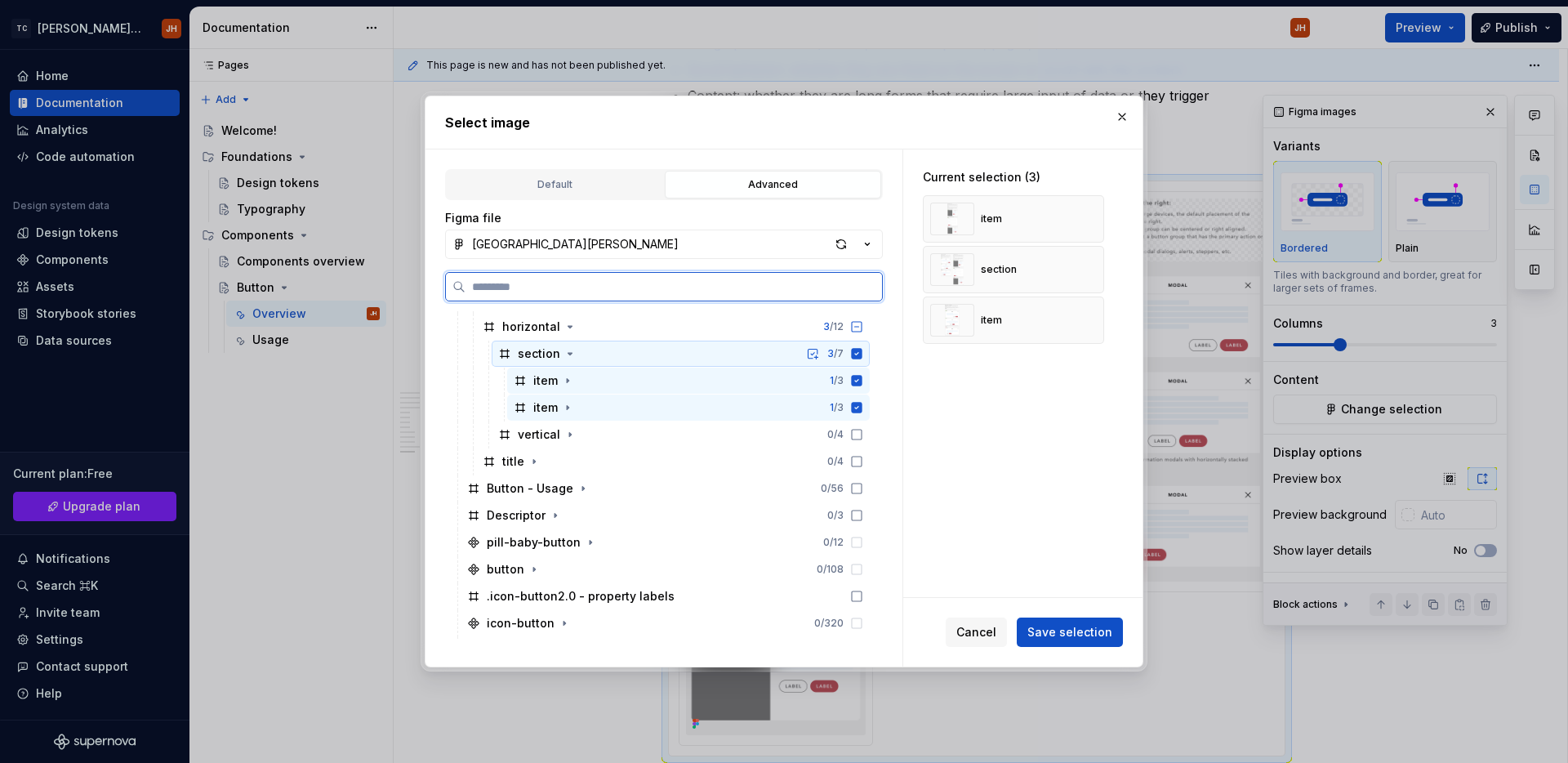 click 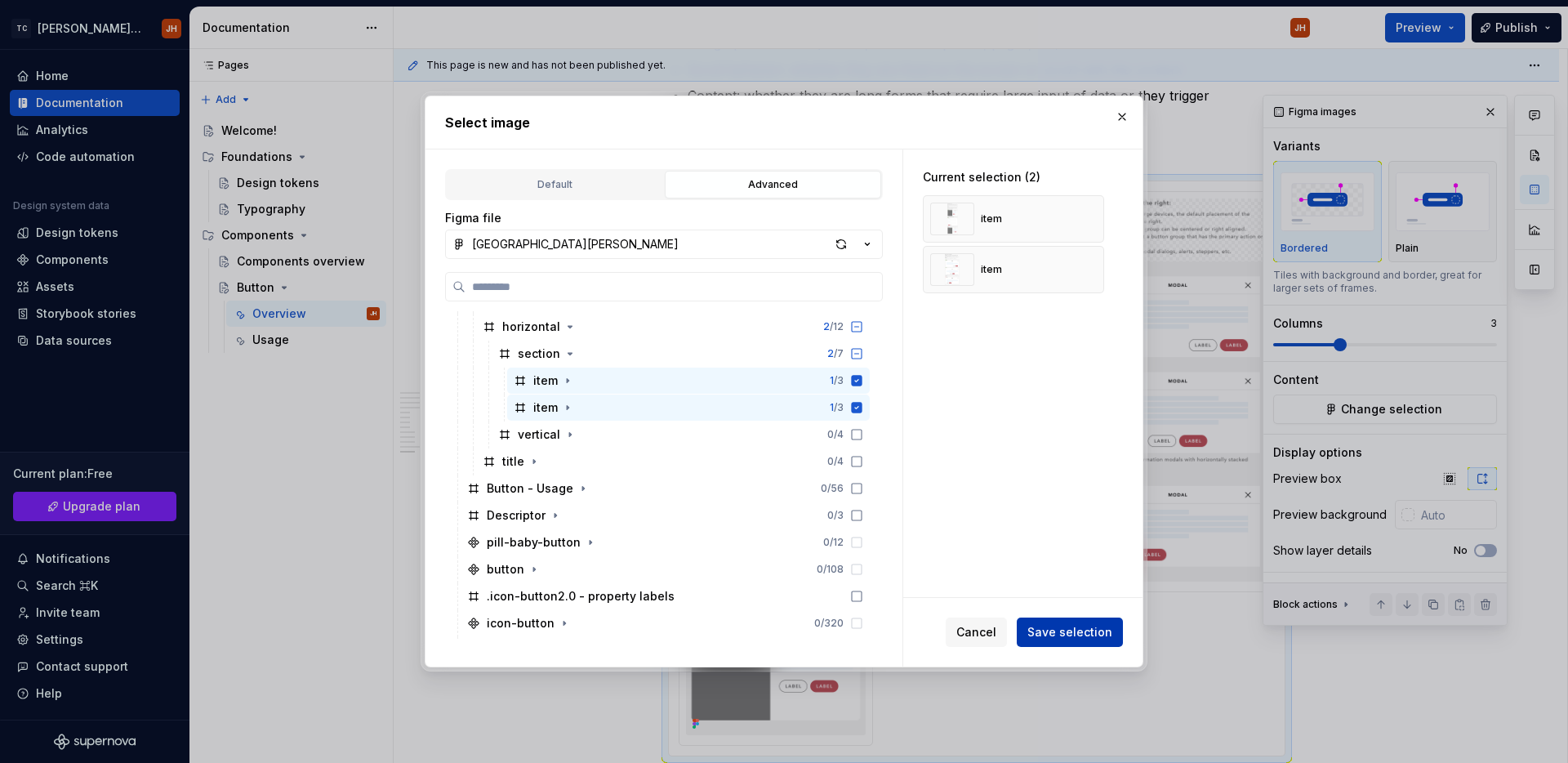 click on "Save selection" at bounding box center (1070, 632) 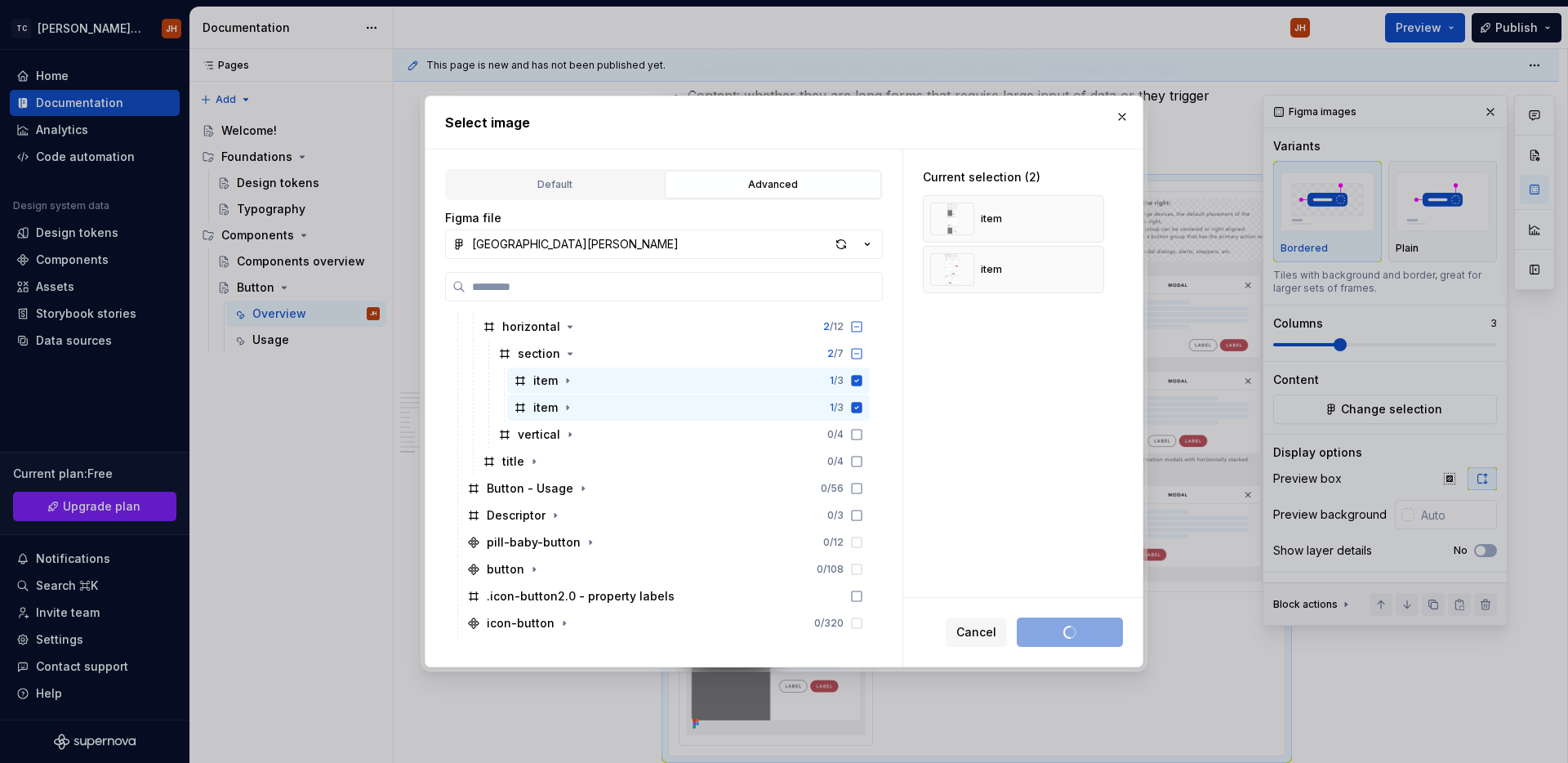 scroll, scrollTop: 4356, scrollLeft: 0, axis: vertical 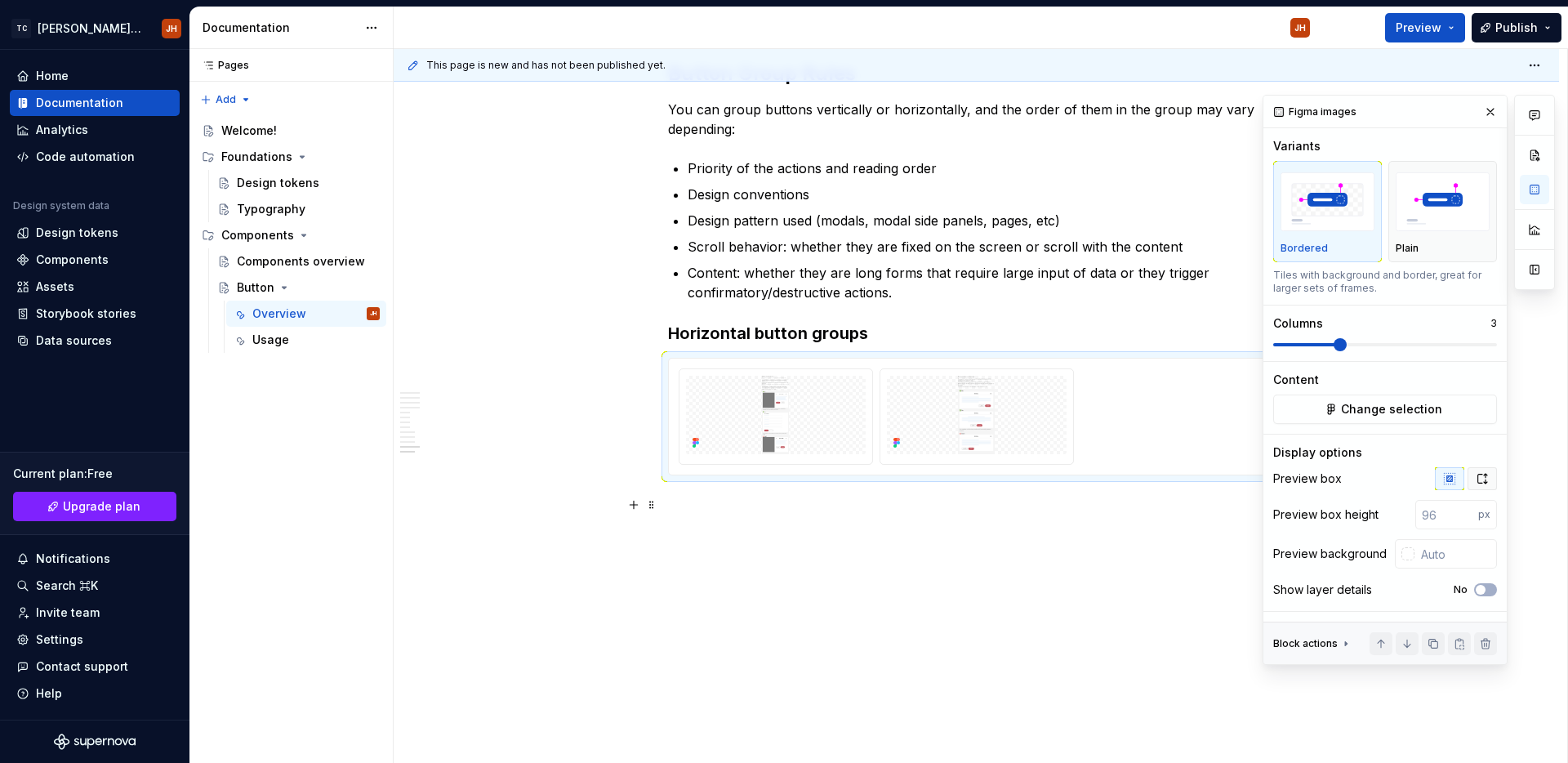 click at bounding box center [1482, 479] 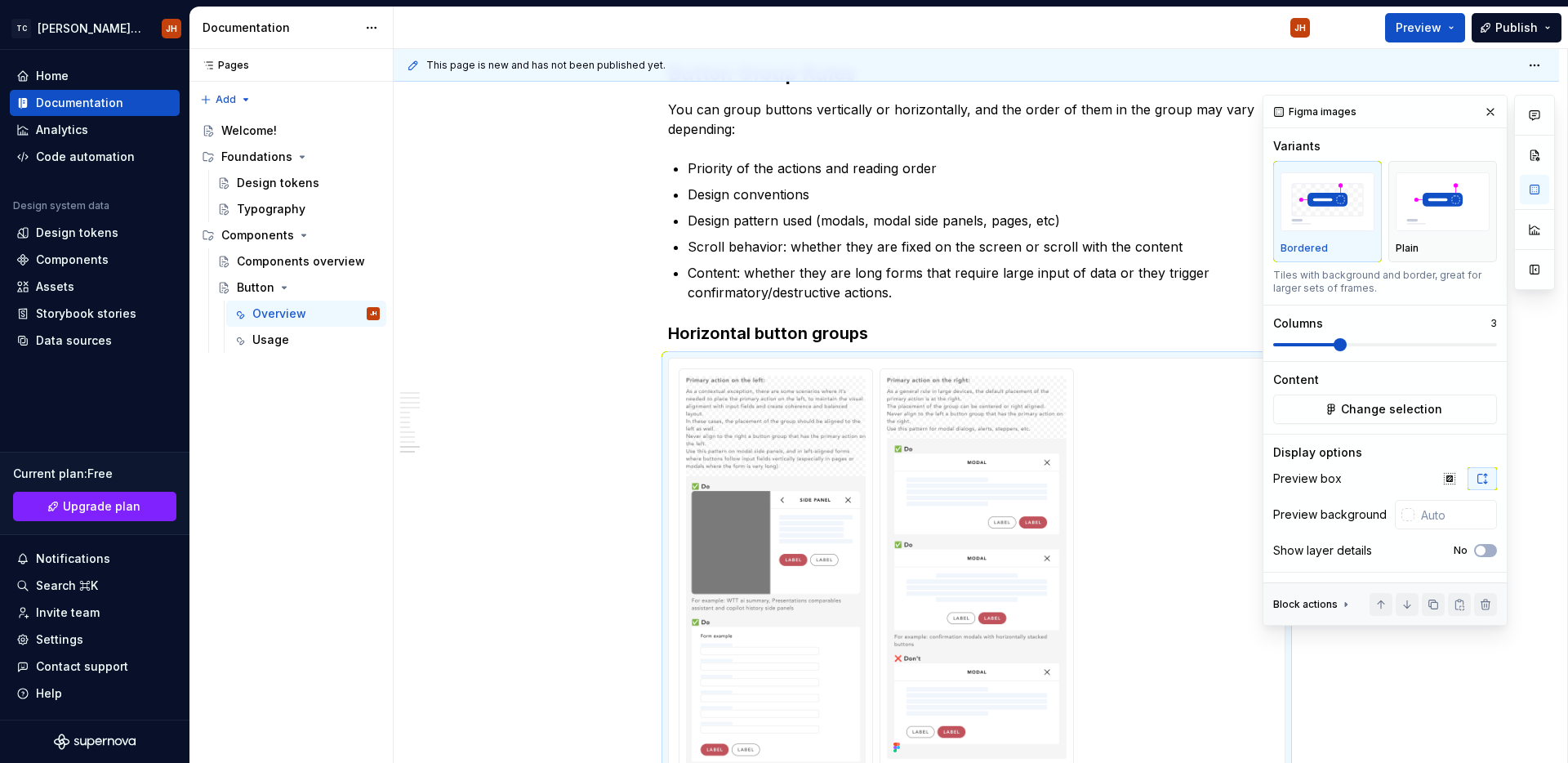 scroll, scrollTop: 4533, scrollLeft: 0, axis: vertical 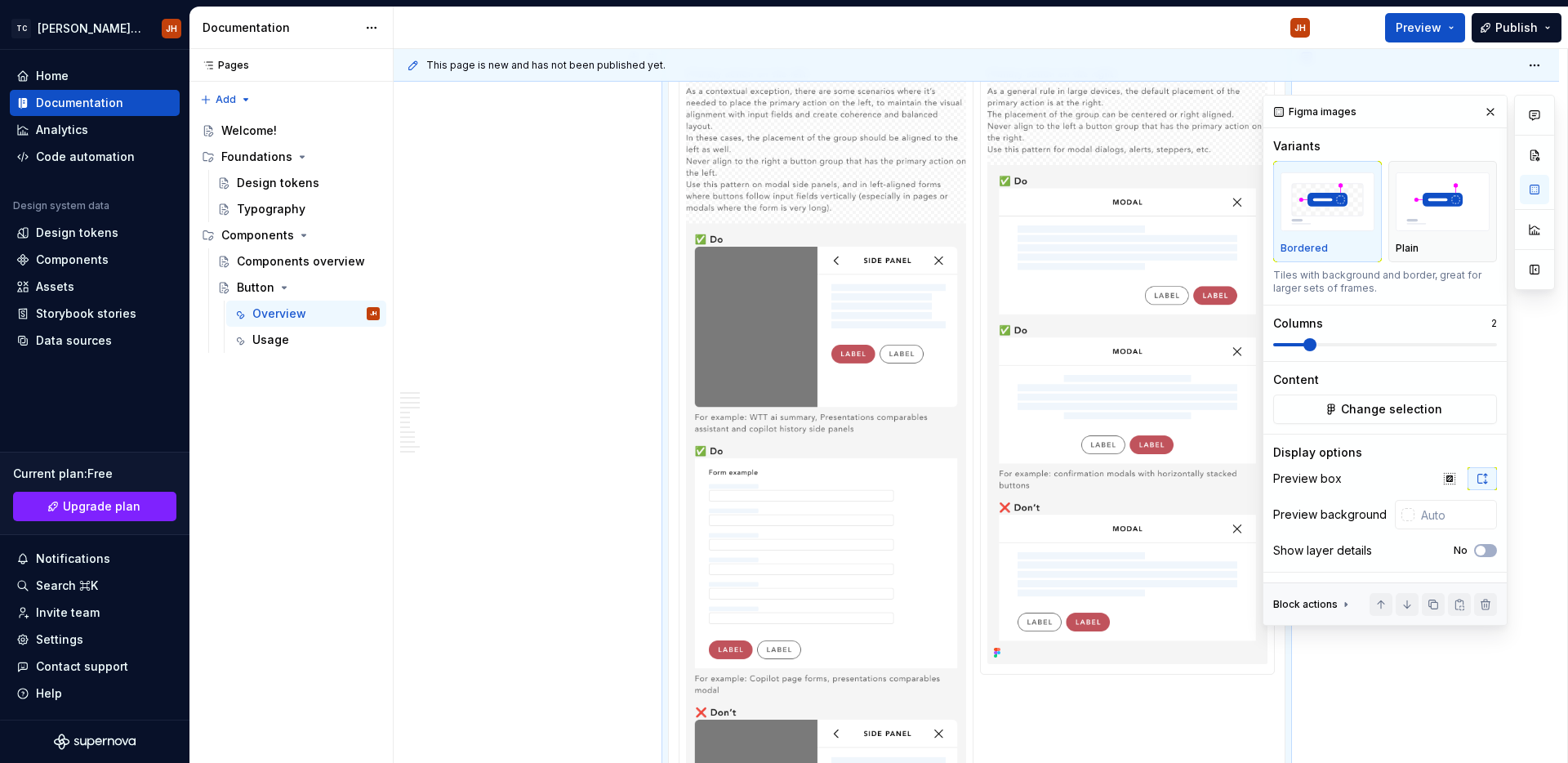 click at bounding box center (1310, 345) 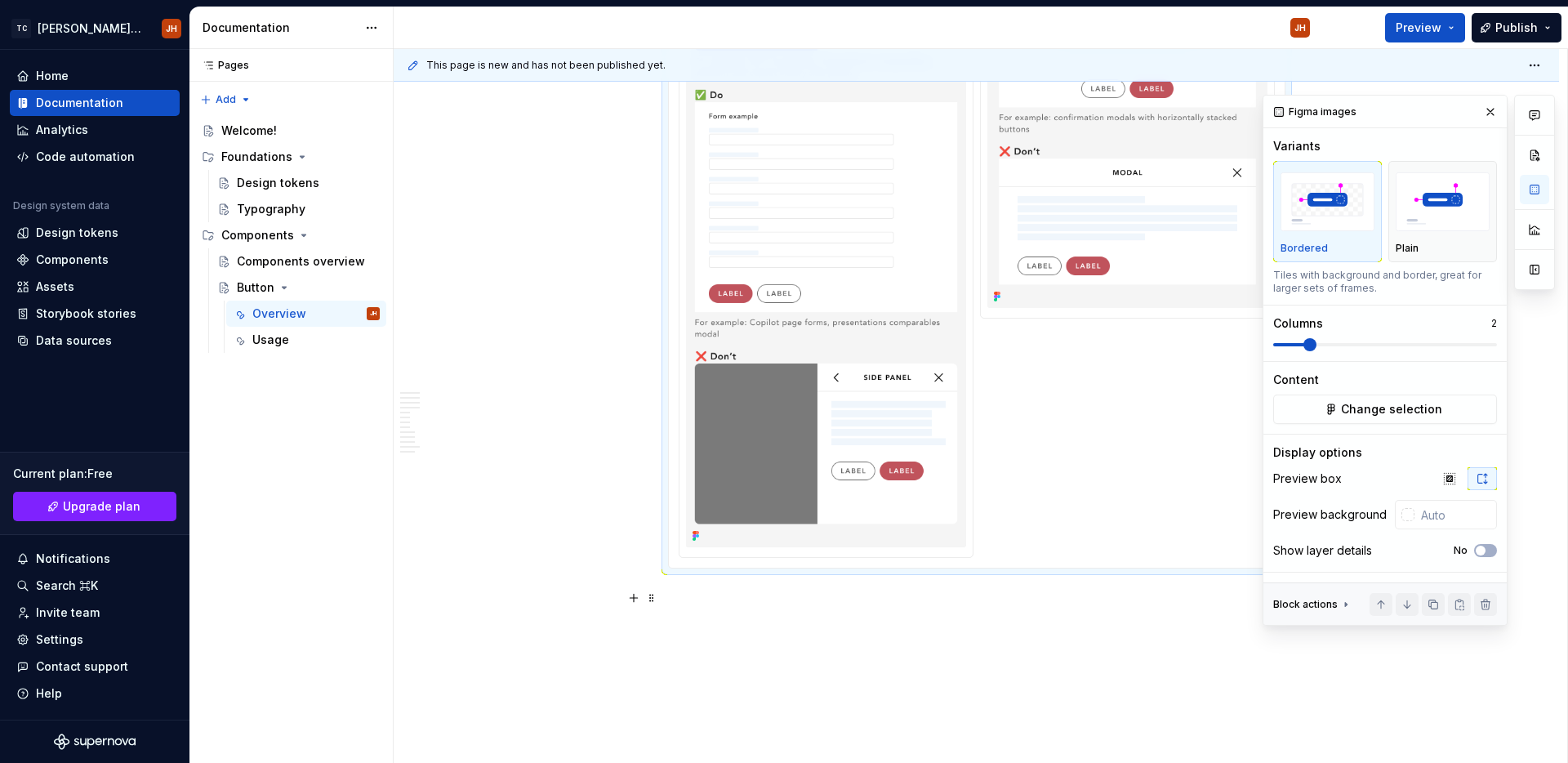 click at bounding box center (977, 598) 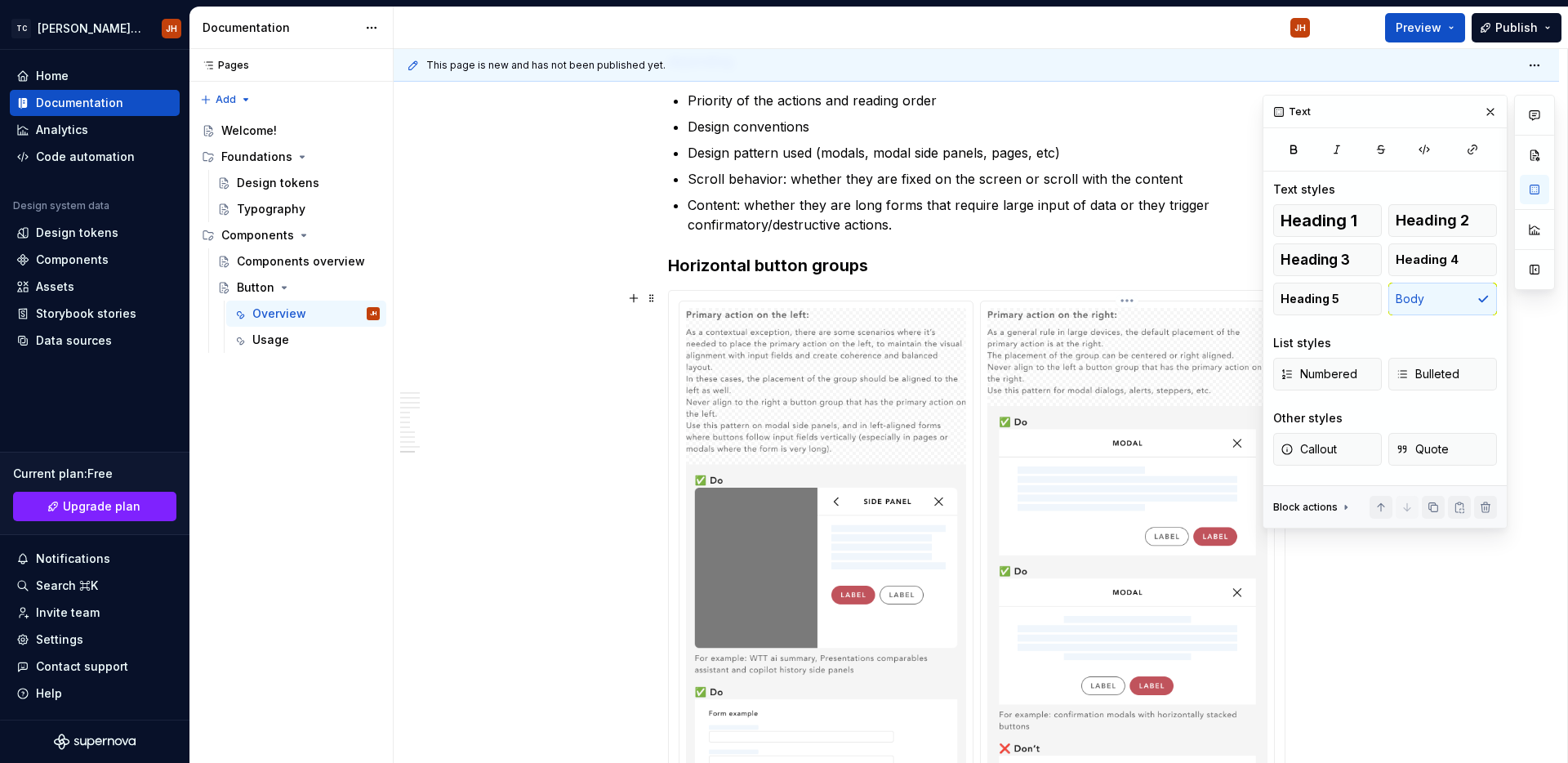 scroll, scrollTop: 4423, scrollLeft: 0, axis: vertical 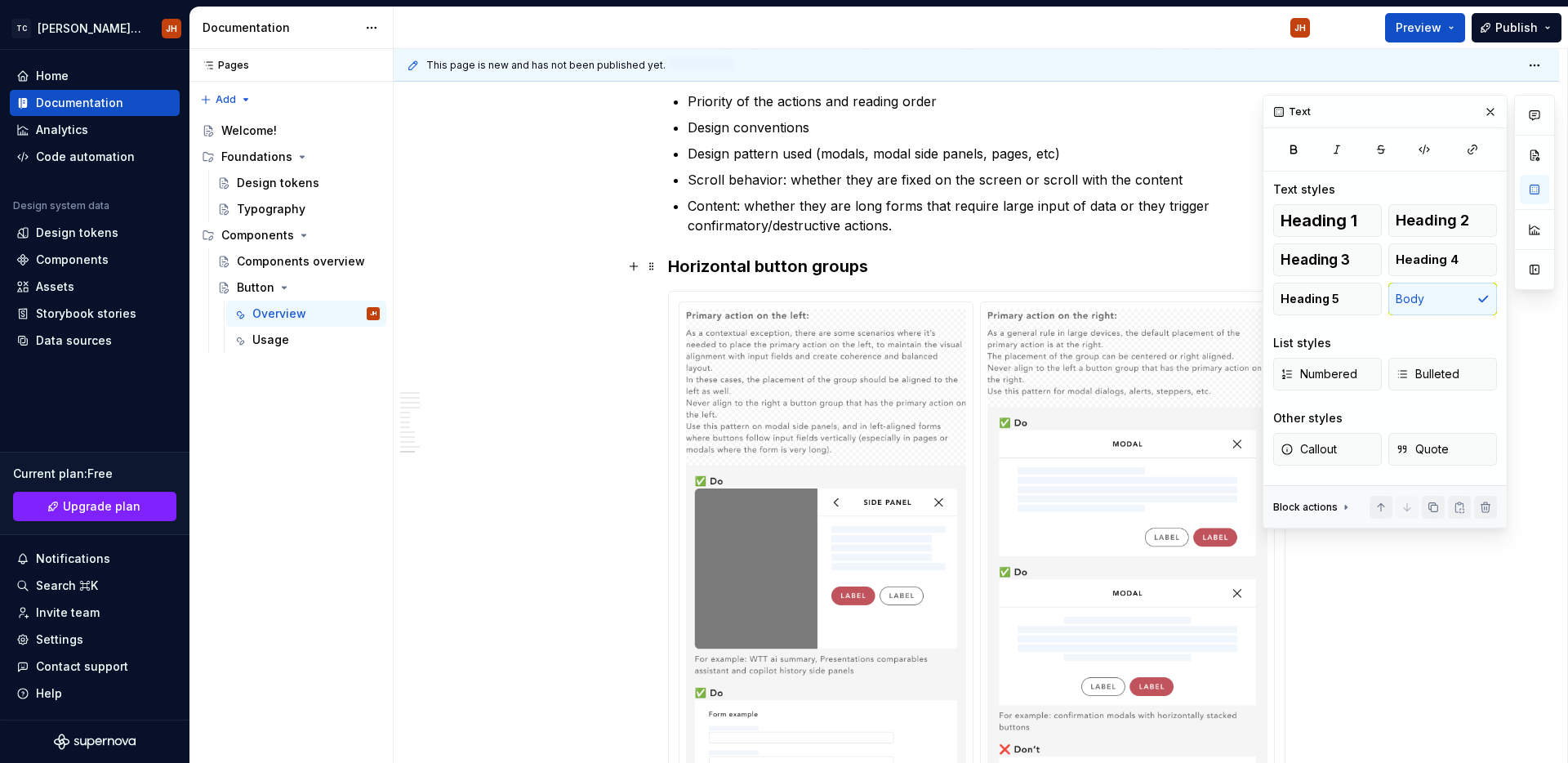 click on "Horizontal button groups" at bounding box center (977, 266) 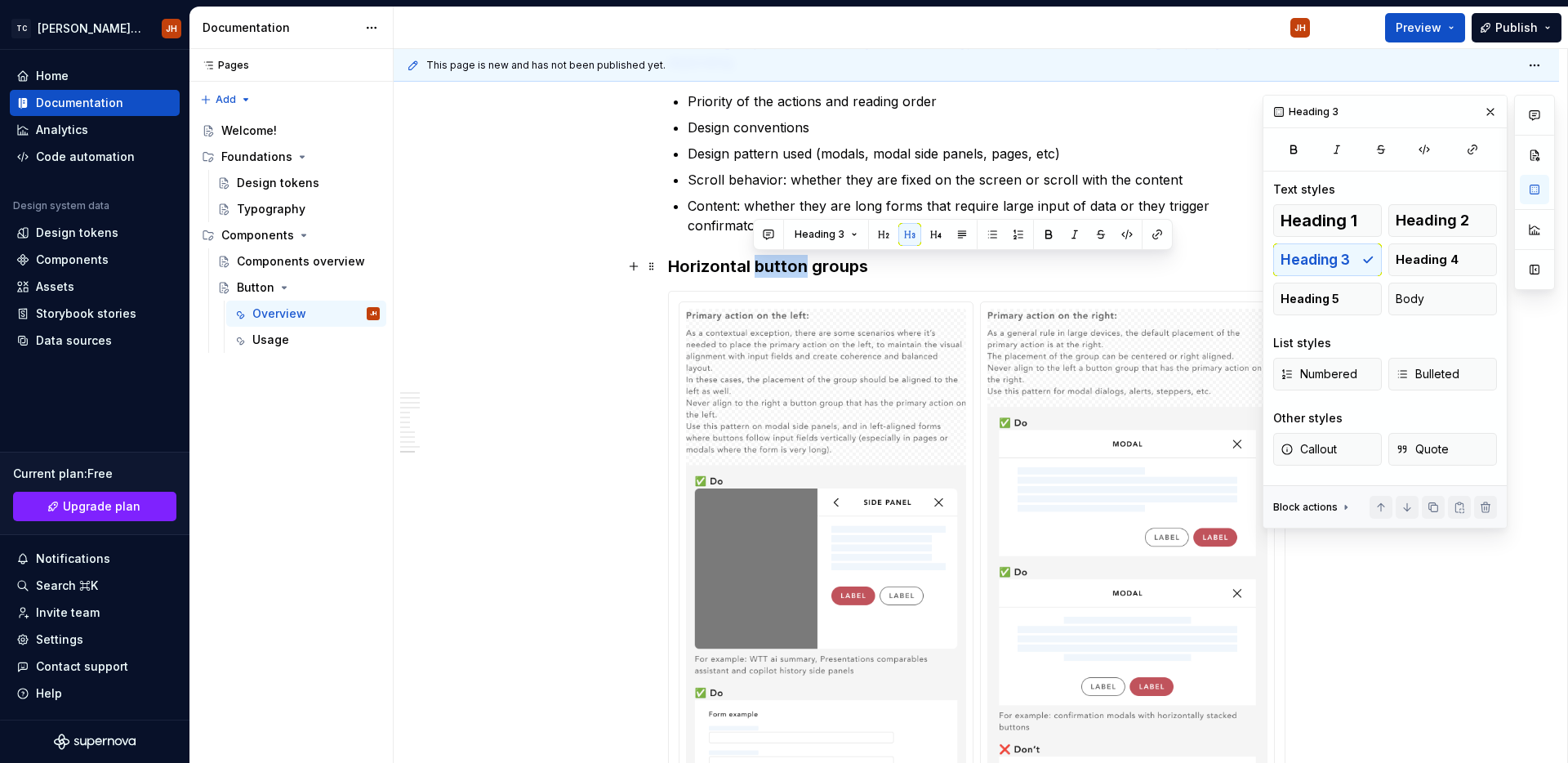 click on "Horizontal button groups" at bounding box center (977, 266) 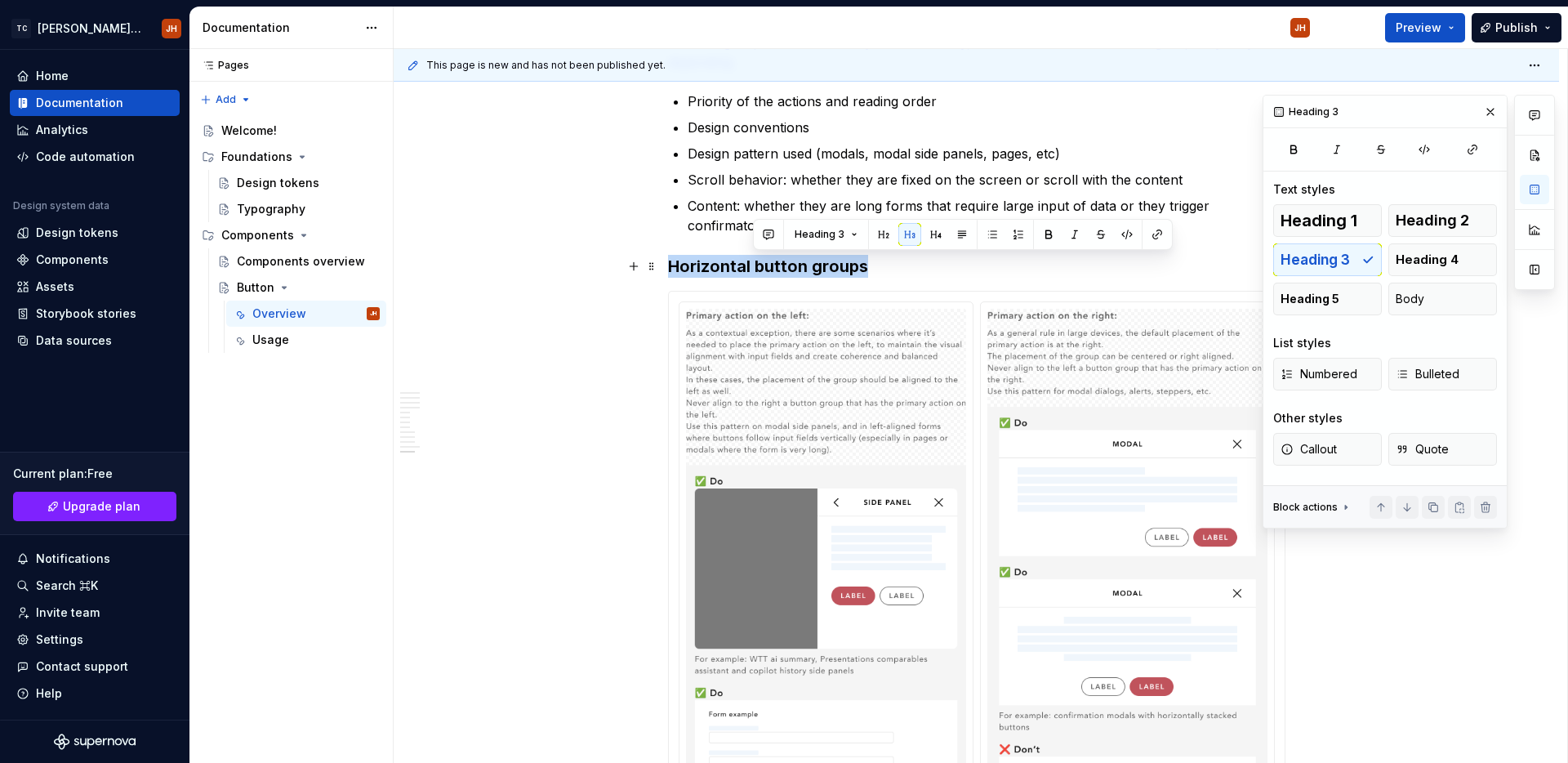click on "Horizontal button groups" at bounding box center (977, 266) 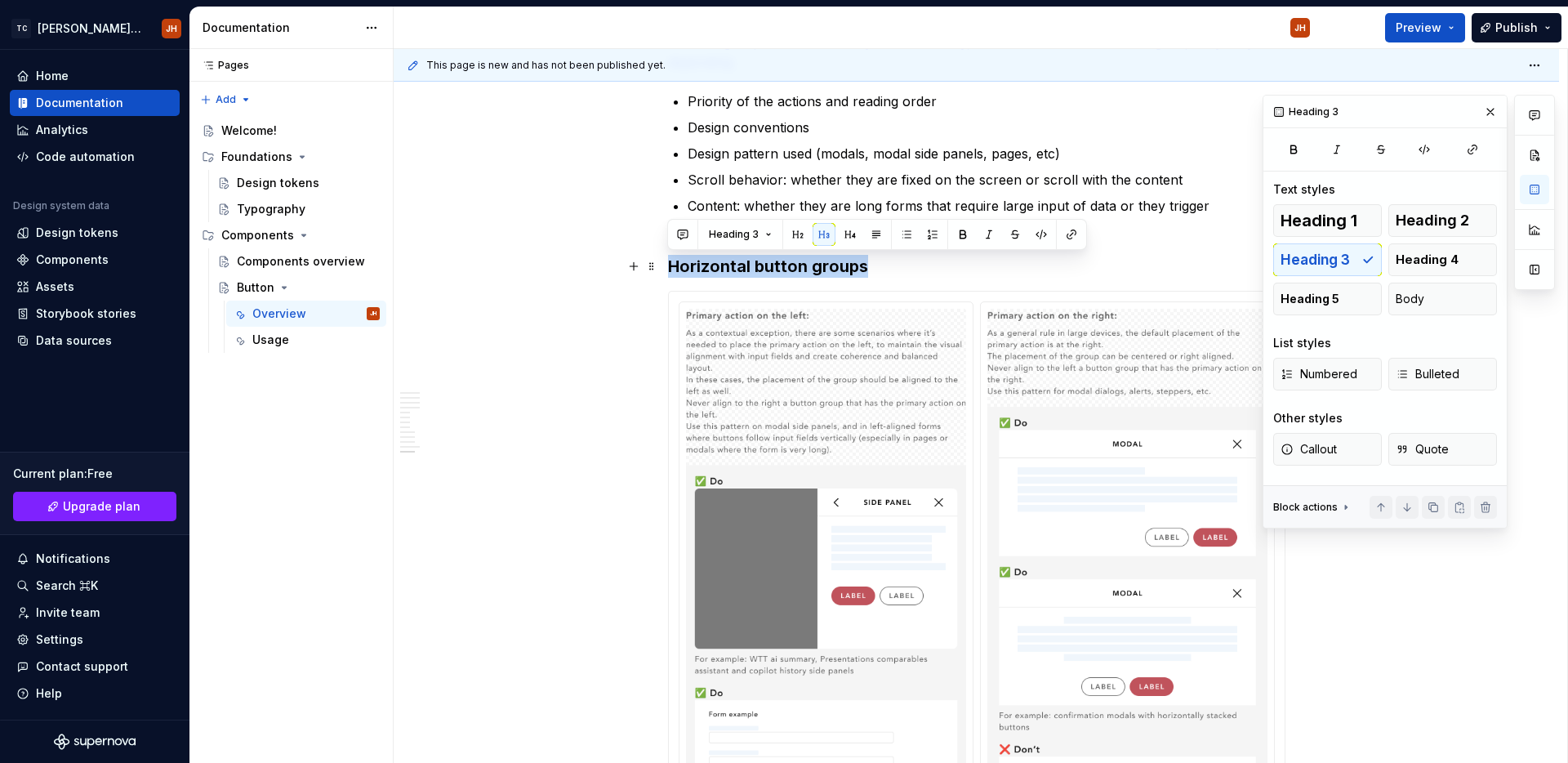 copy on "Horizontal button groups" 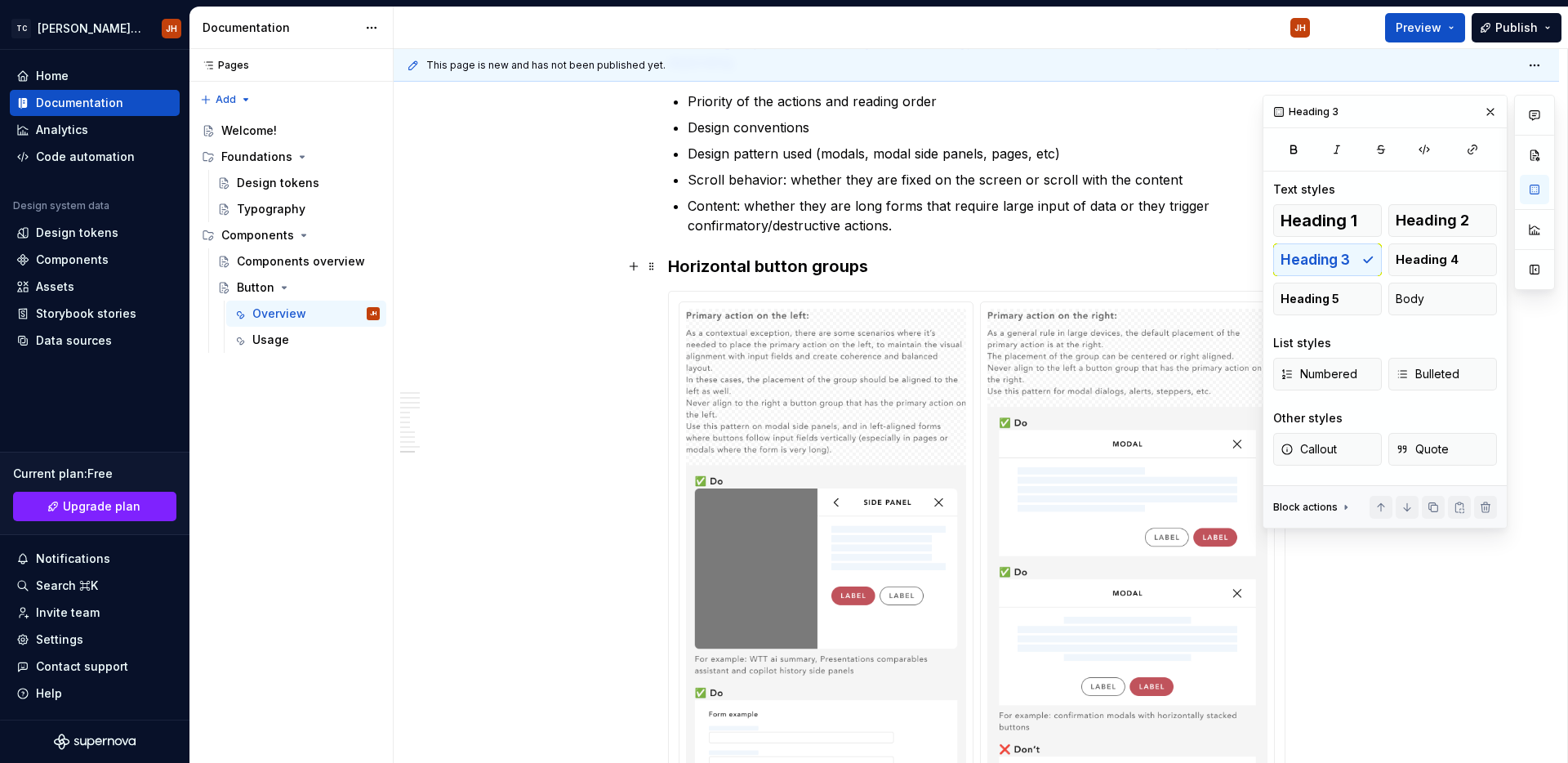 click on "Horizontal button groups" at bounding box center (977, 266) 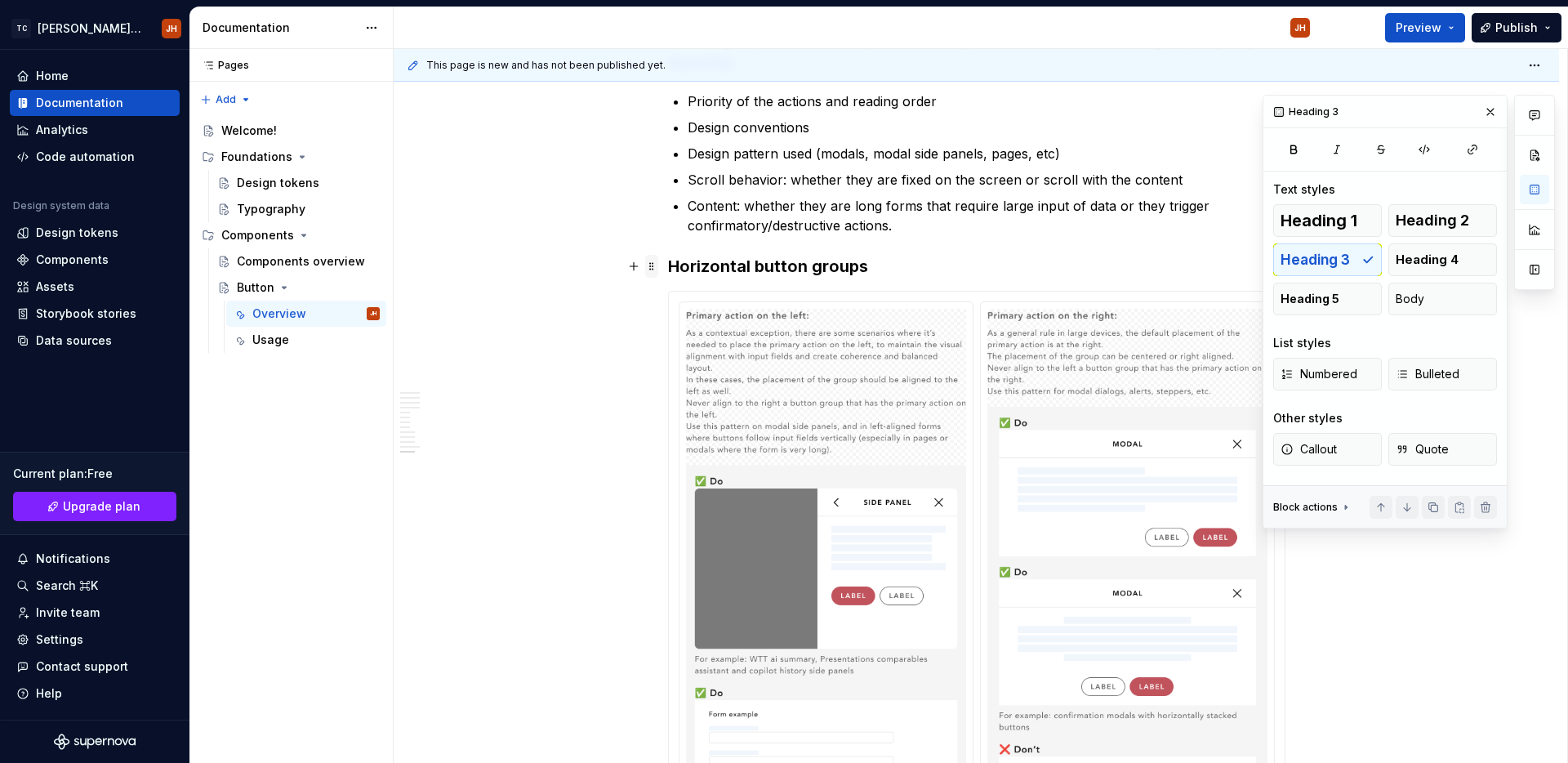 click at bounding box center (652, 266) 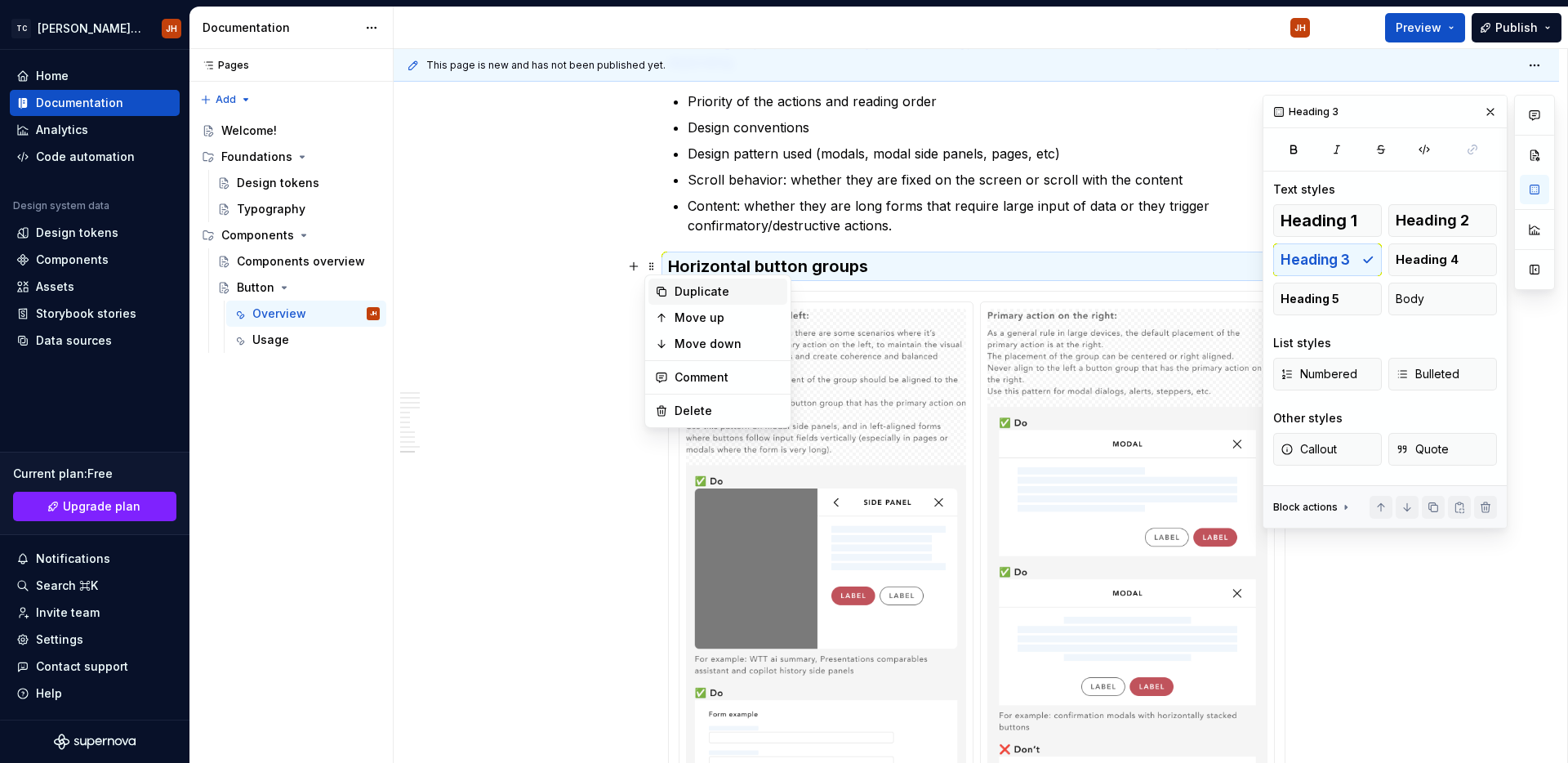 click on "Duplicate" at bounding box center [728, 292] 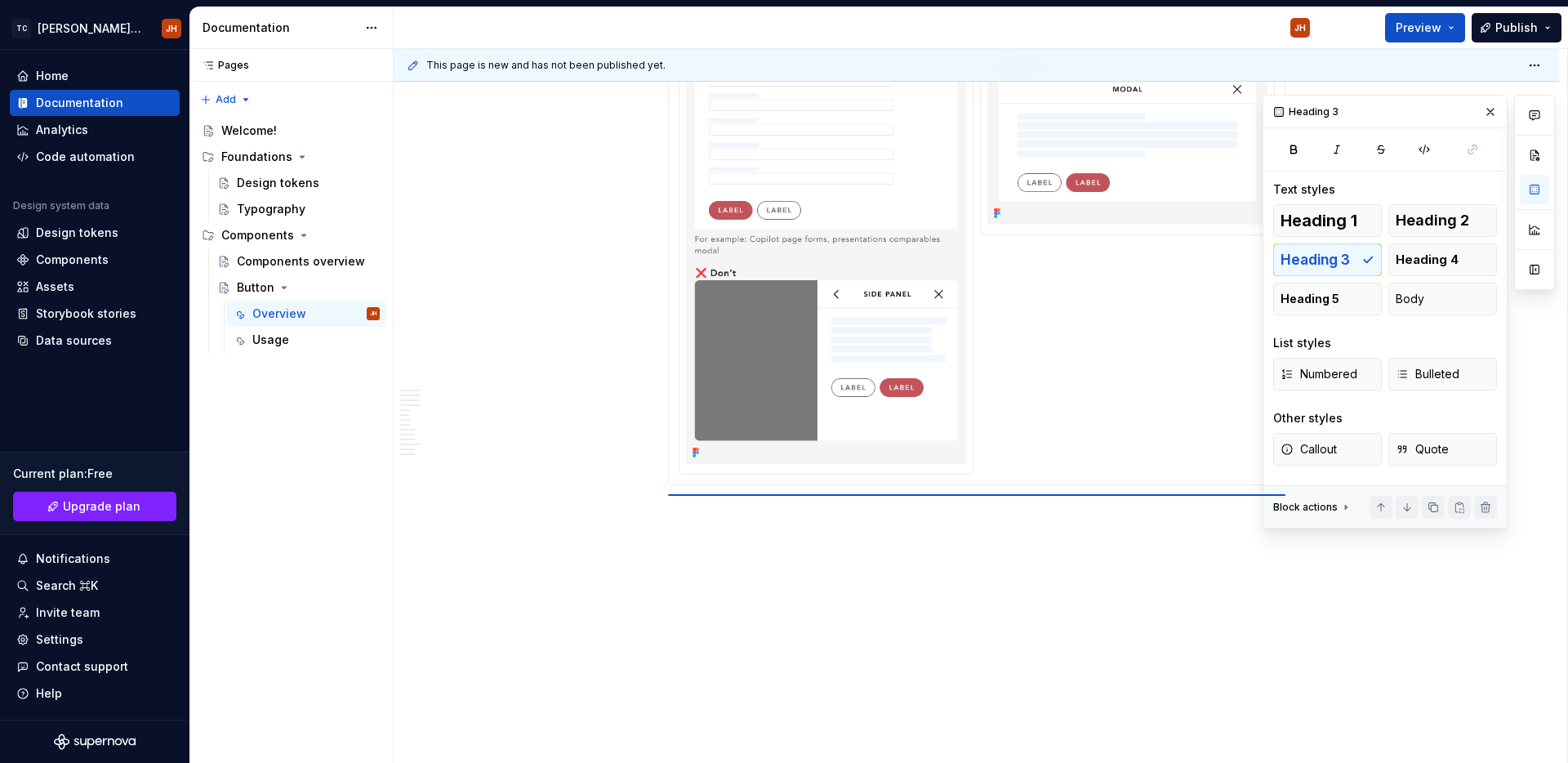 scroll, scrollTop: 5151, scrollLeft: 0, axis: vertical 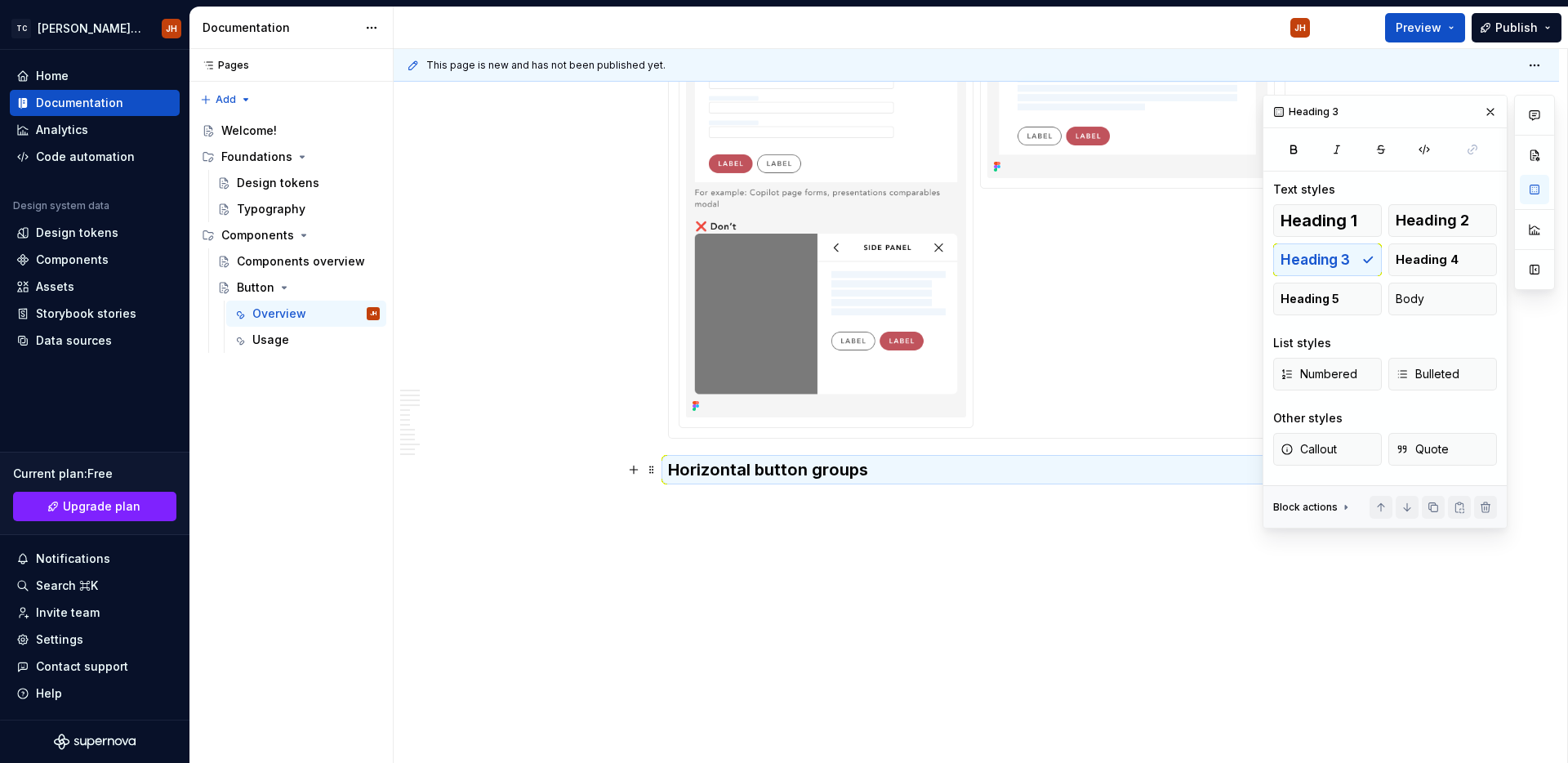 click on "Horizontal button groups" at bounding box center (977, 470) 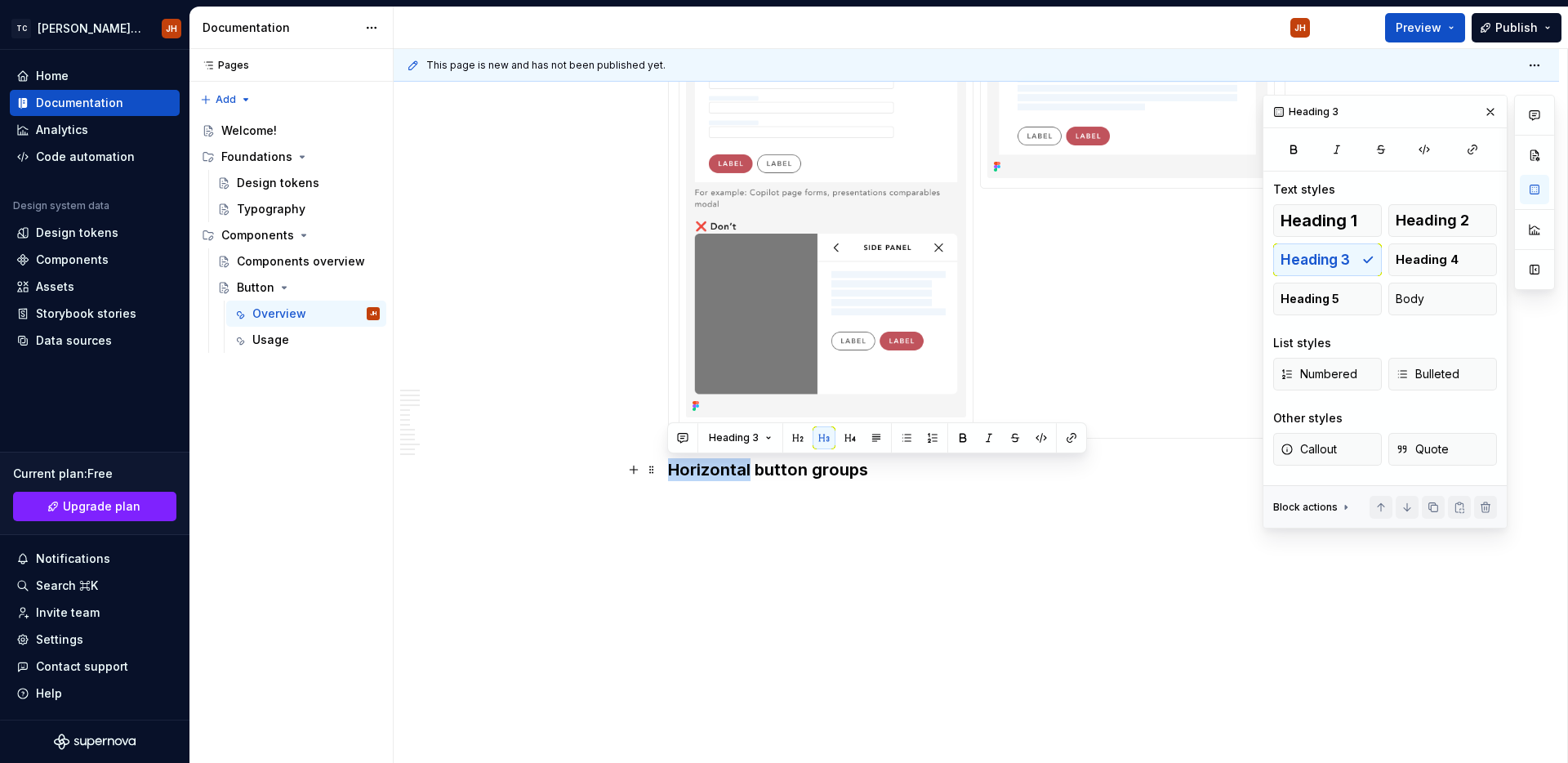 click on "Horizontal button groups" at bounding box center [977, 470] 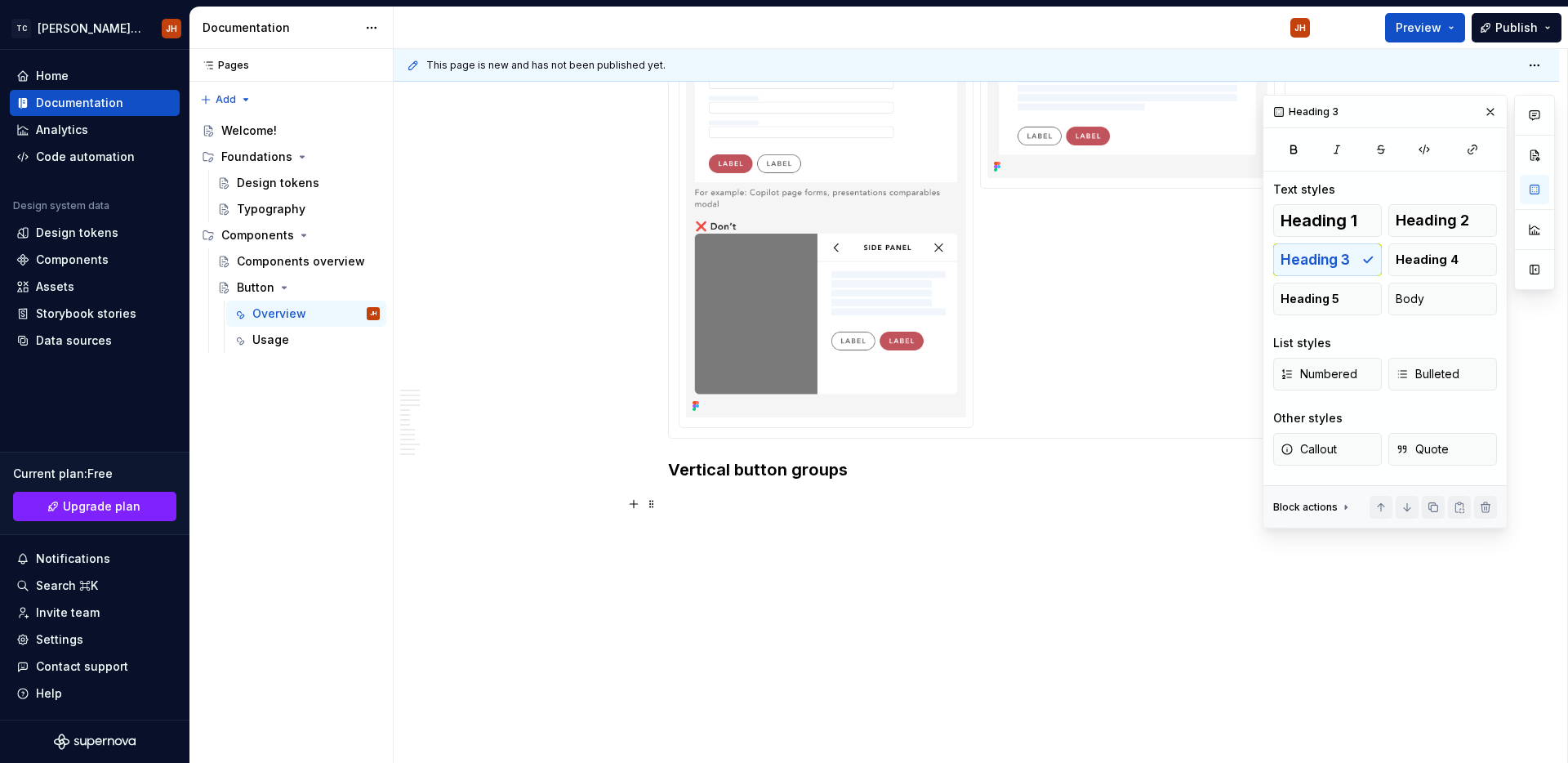 click at bounding box center [977, 504] 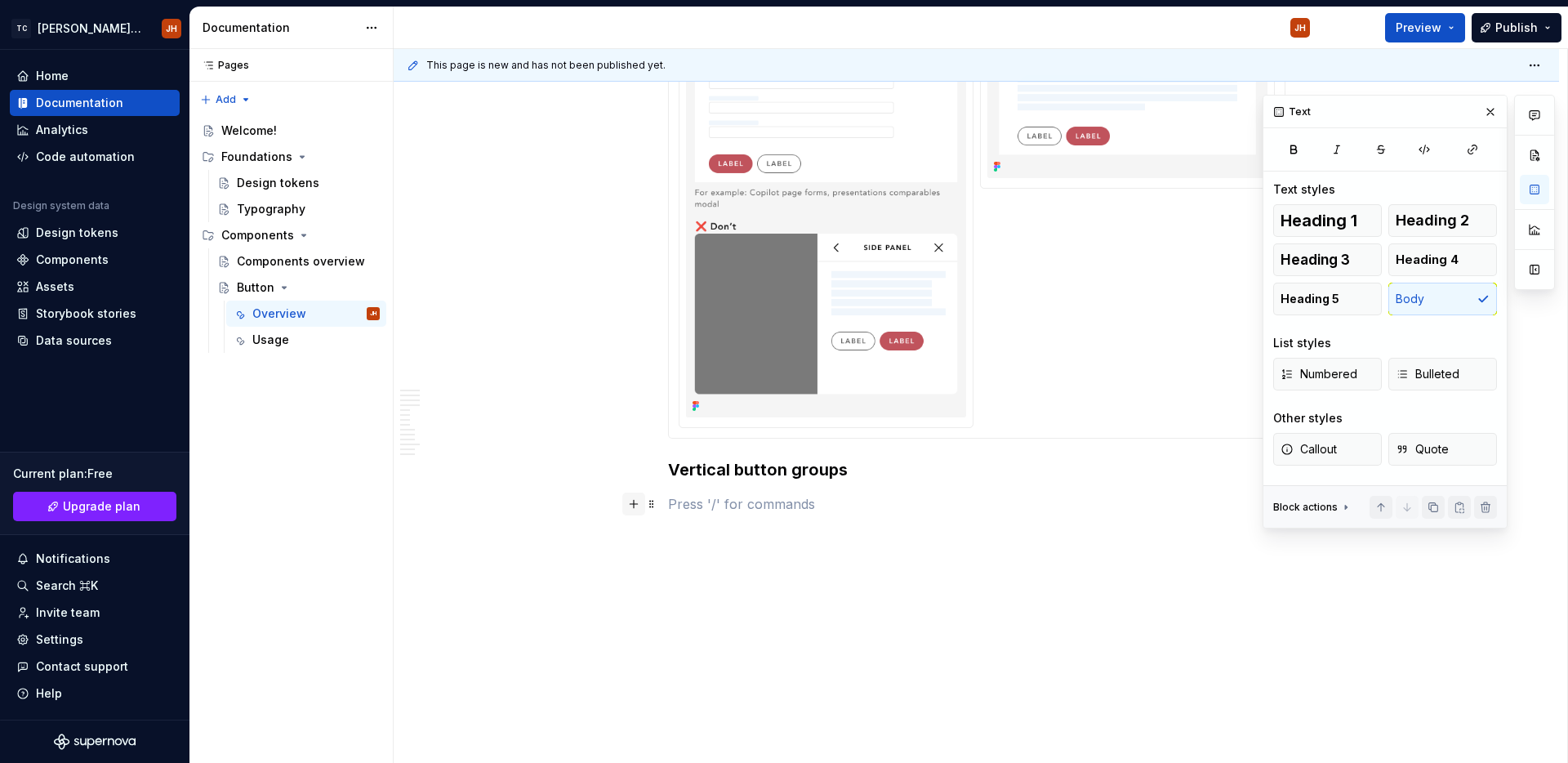 click at bounding box center (634, 504) 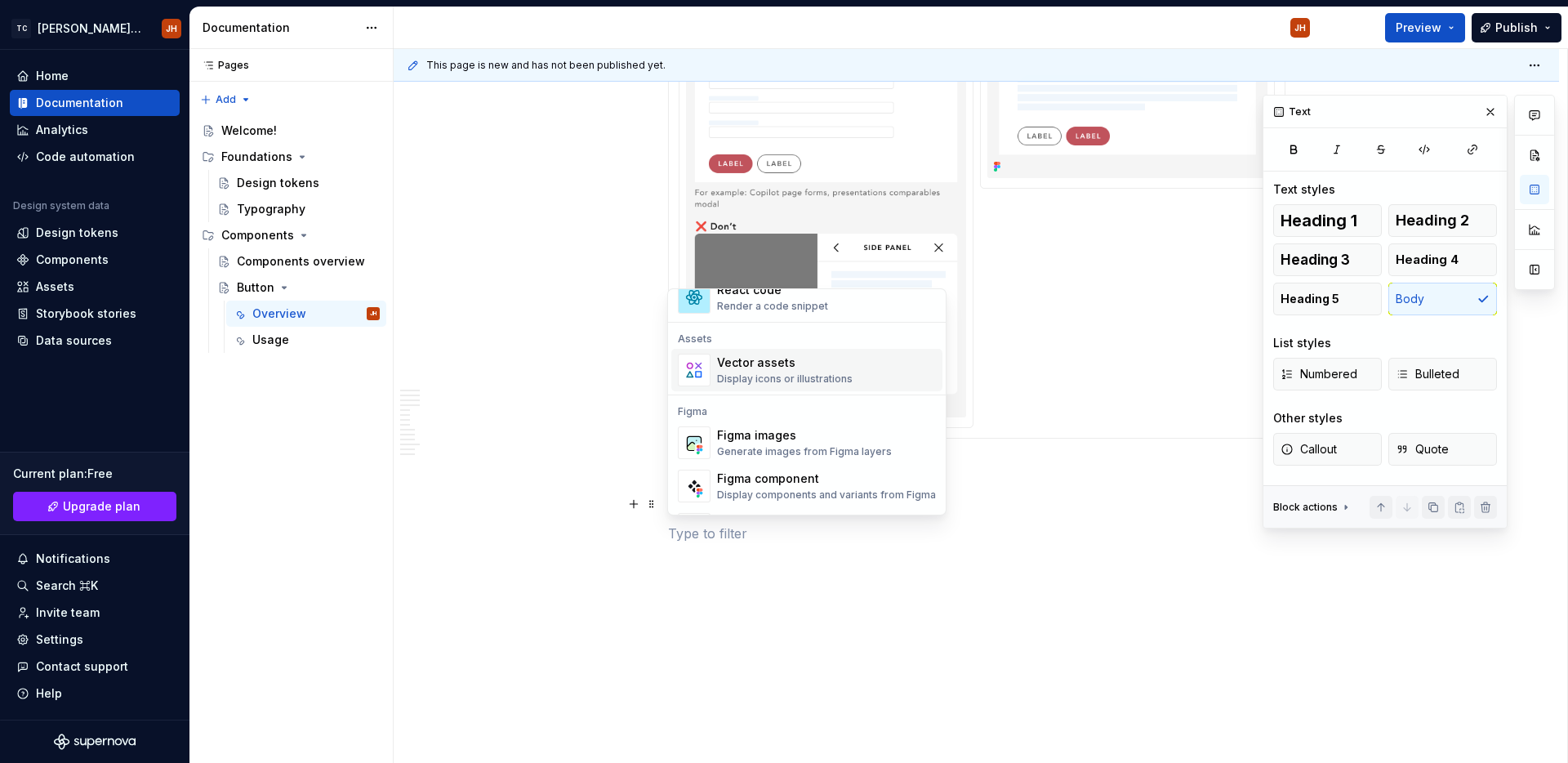 scroll, scrollTop: 1441, scrollLeft: 0, axis: vertical 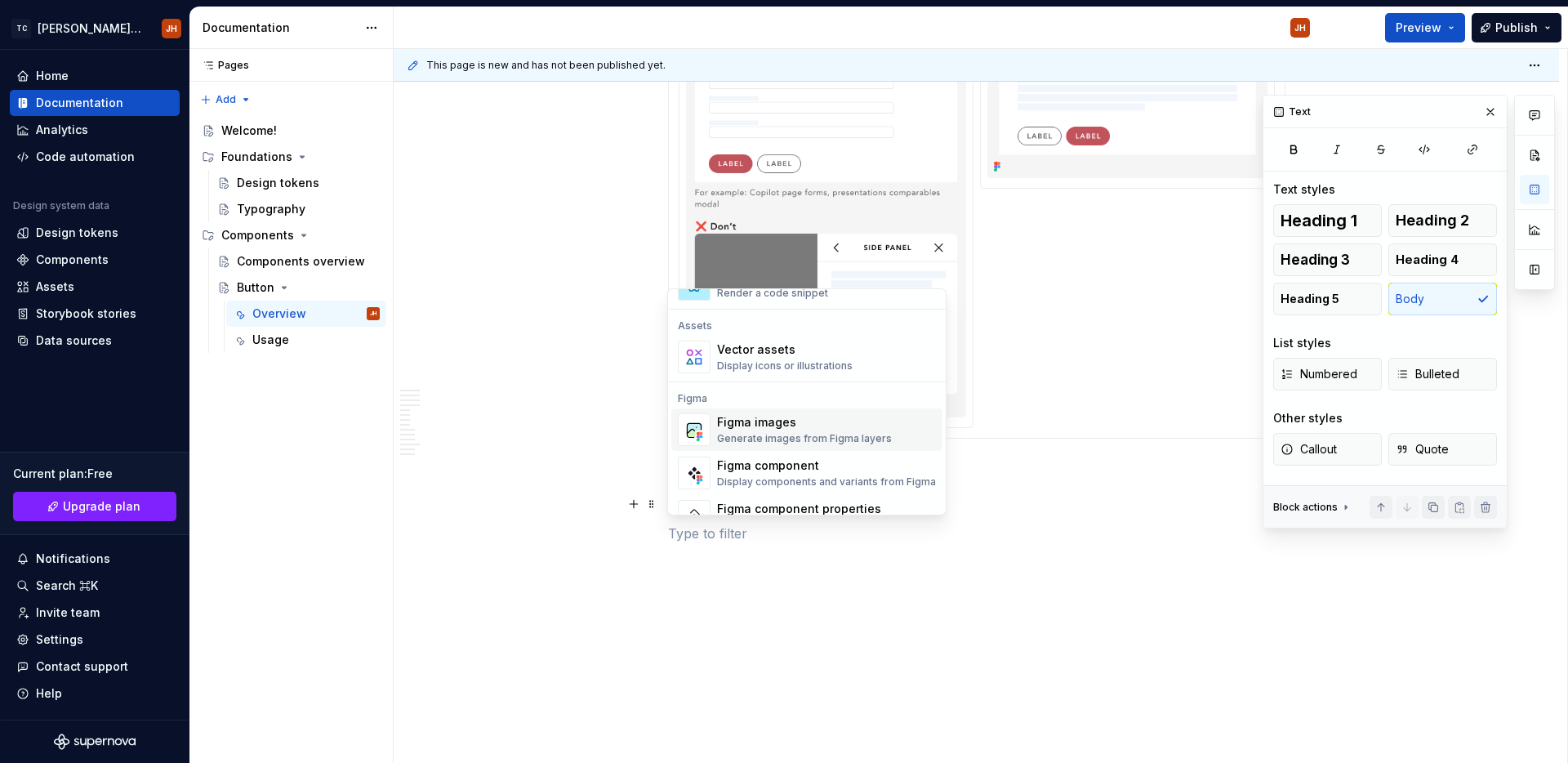 click on "Figma images" at bounding box center [804, 422] 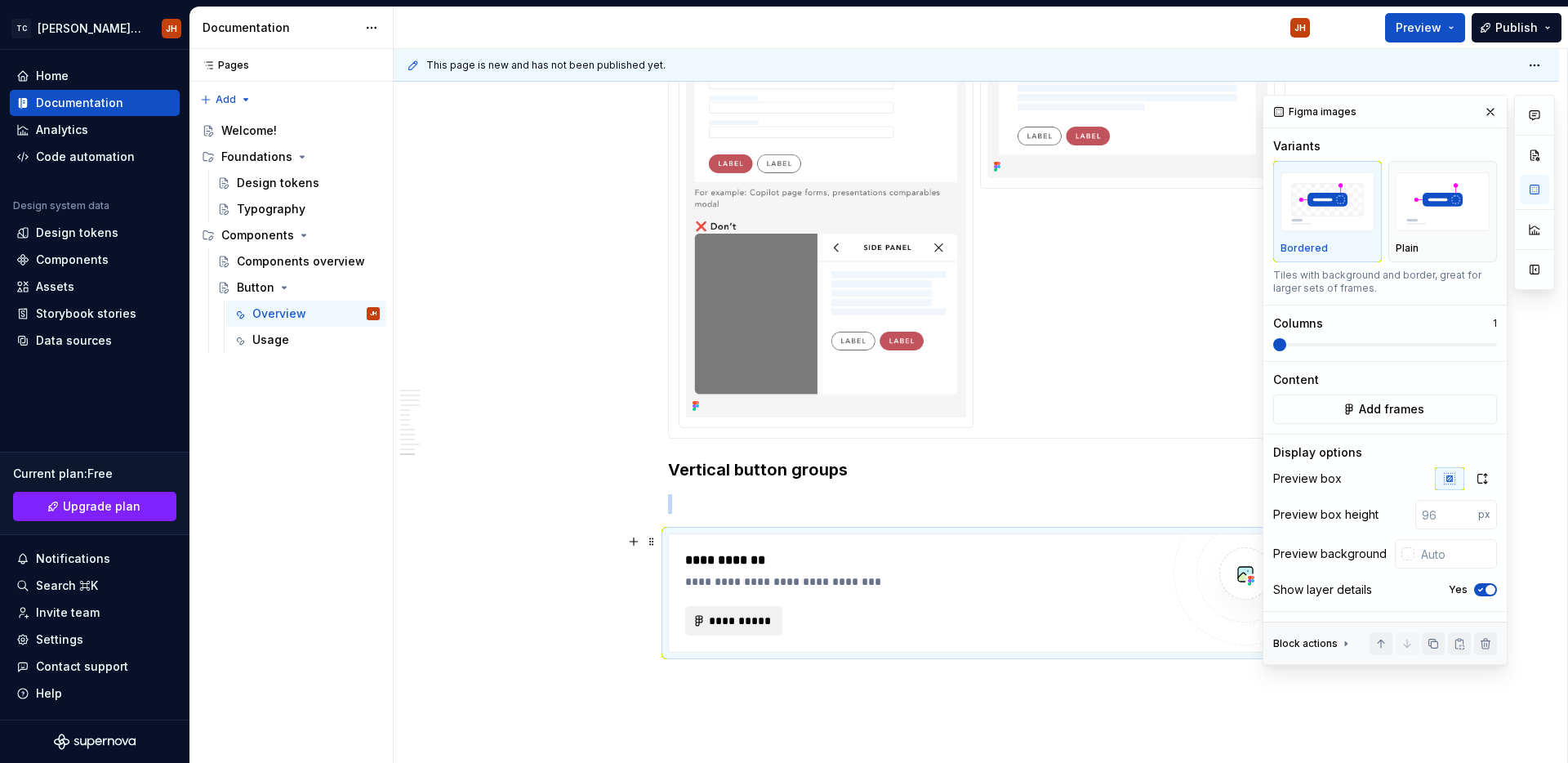 click on "**********" at bounding box center (741, 621) 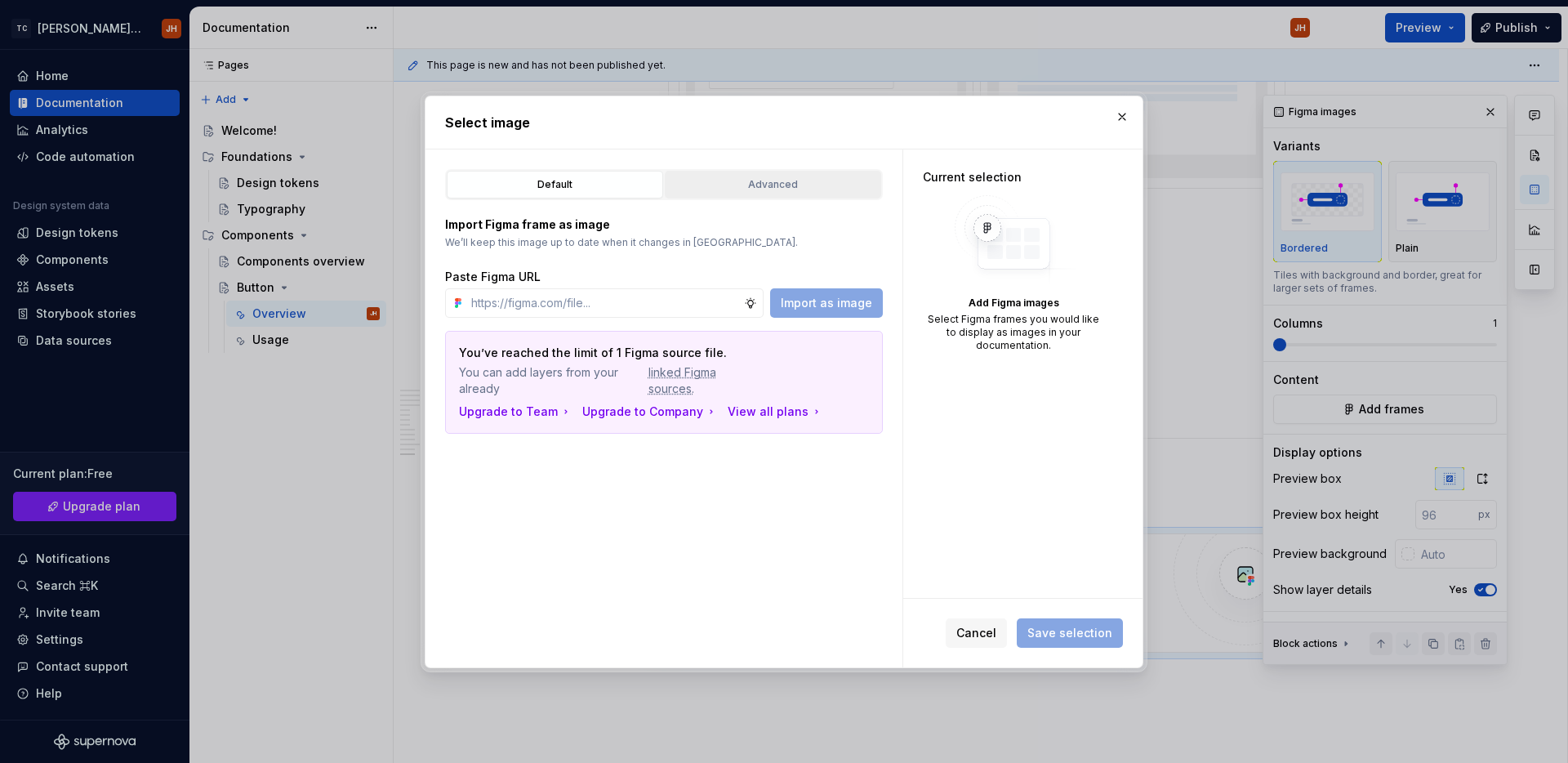 click on "Advanced" at bounding box center [773, 185] 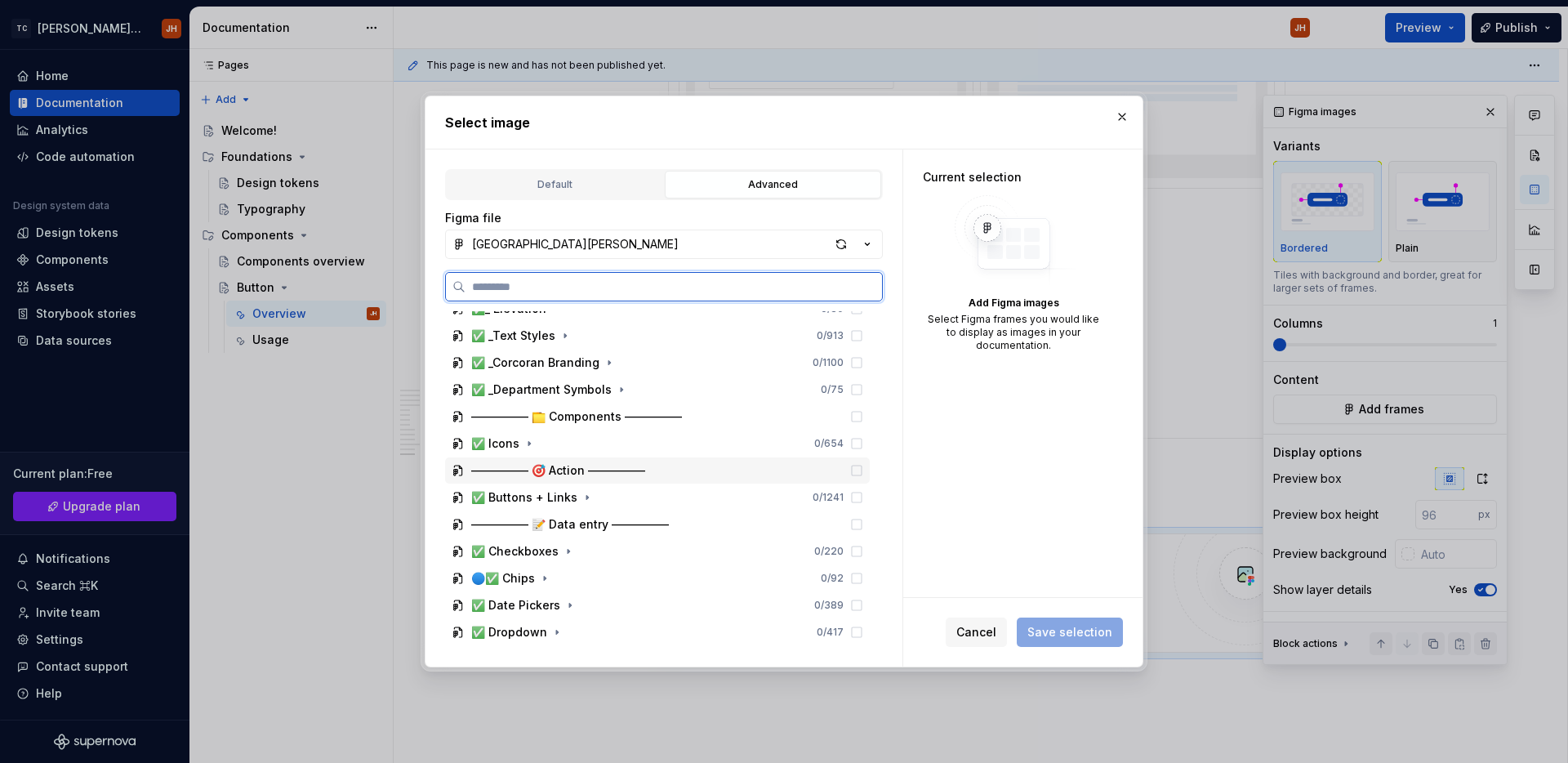 scroll, scrollTop: 154, scrollLeft: 0, axis: vertical 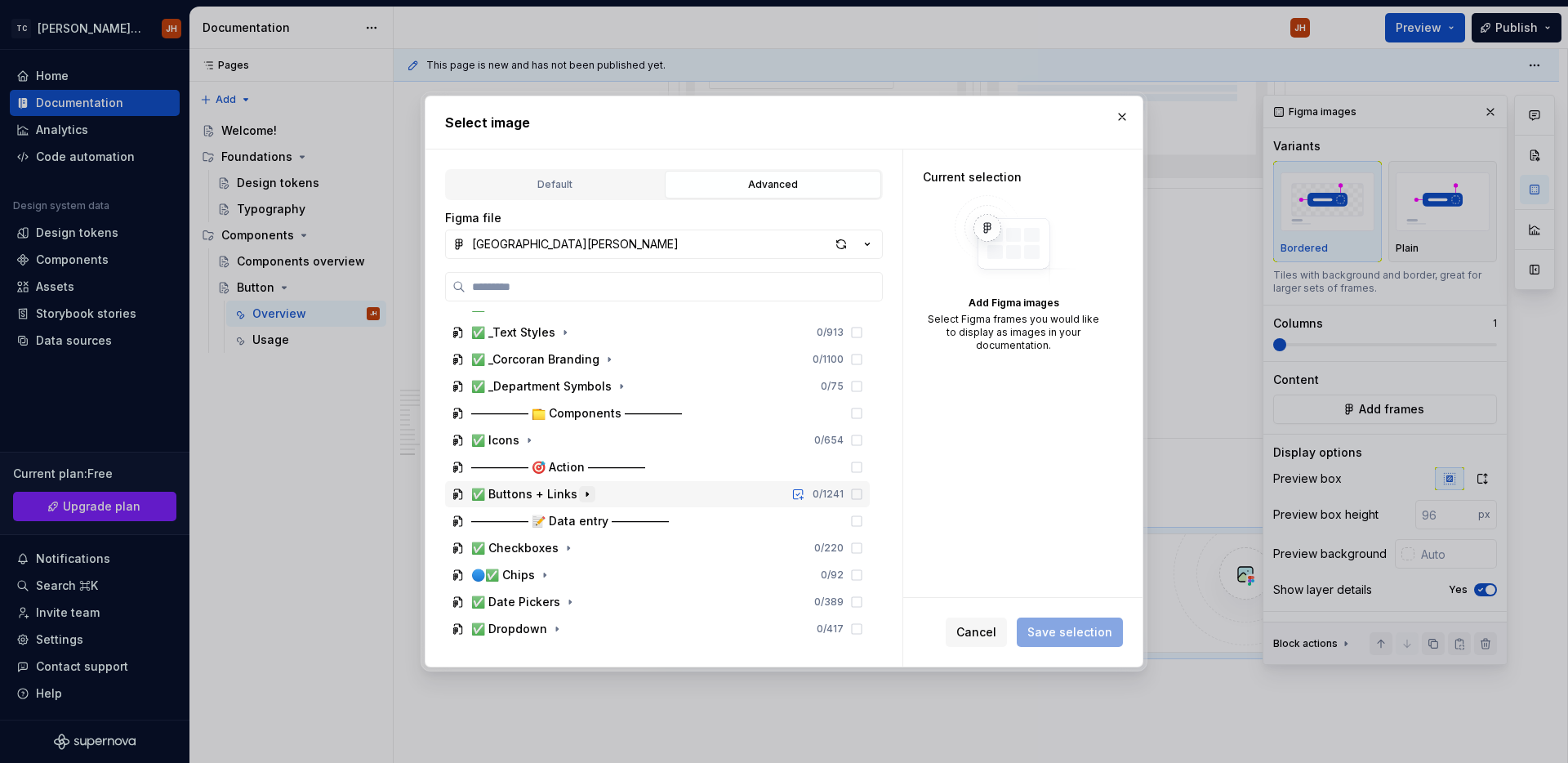 click at bounding box center [587, 494] 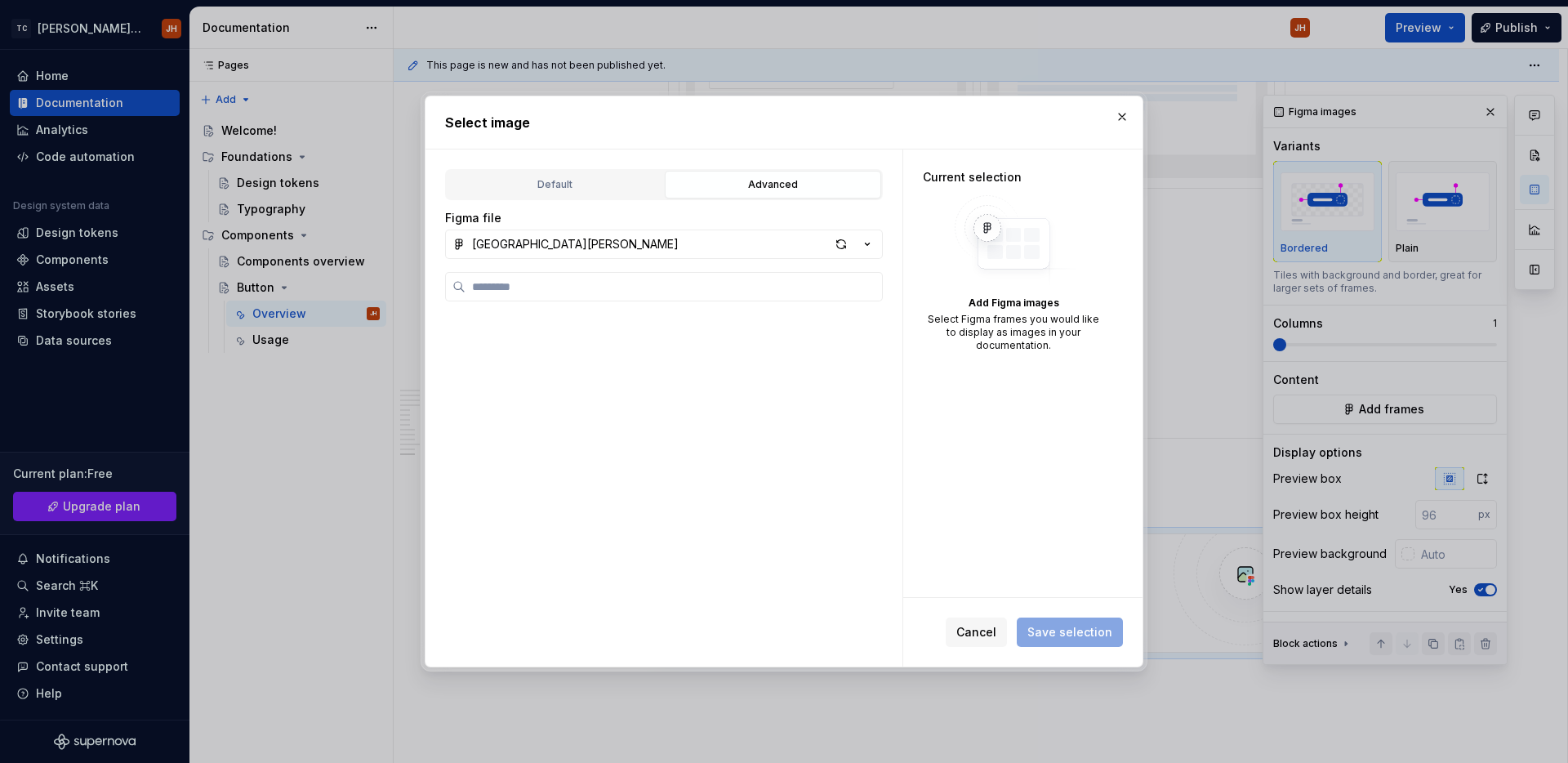 scroll, scrollTop: 983, scrollLeft: 0, axis: vertical 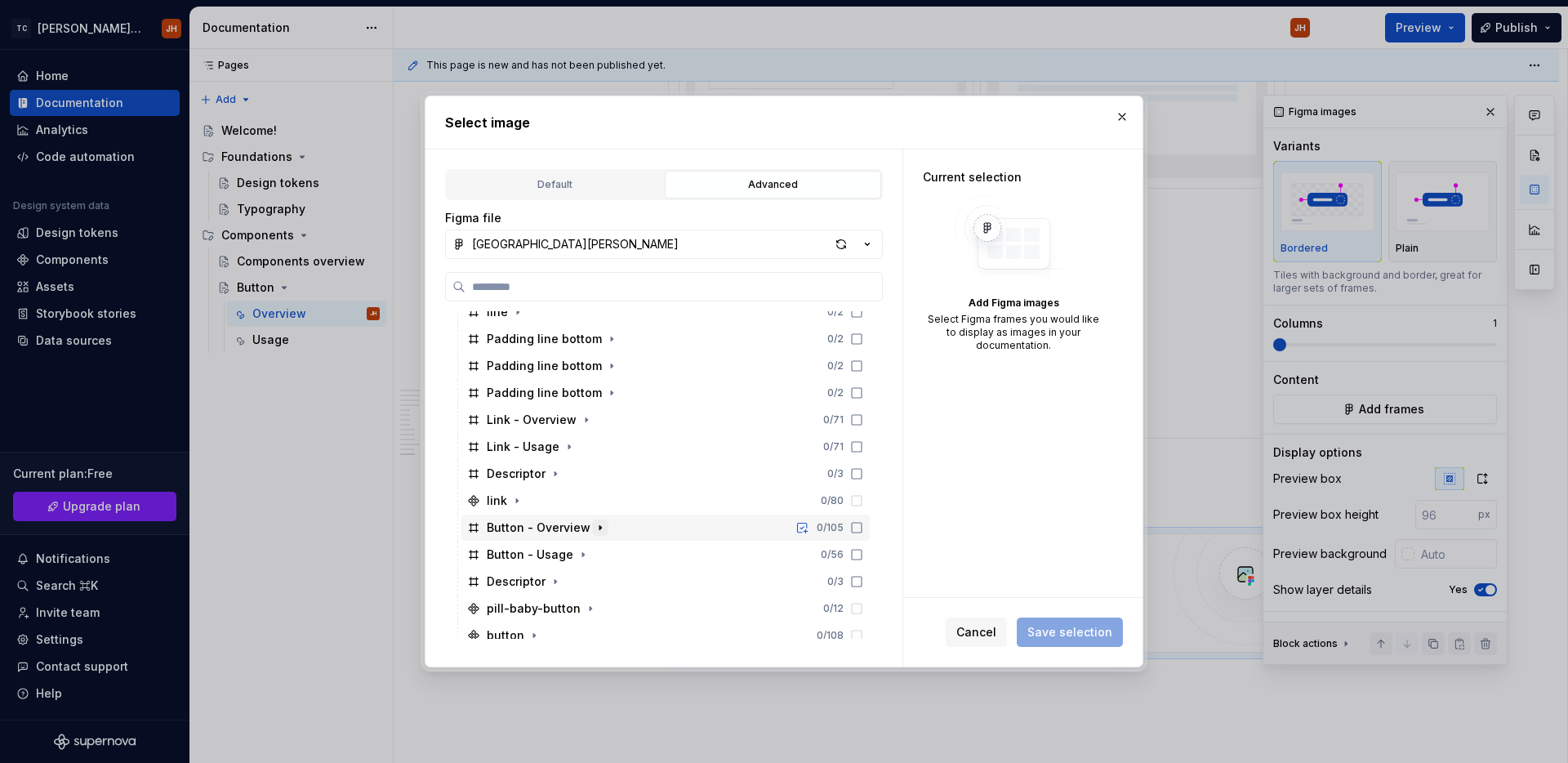 click 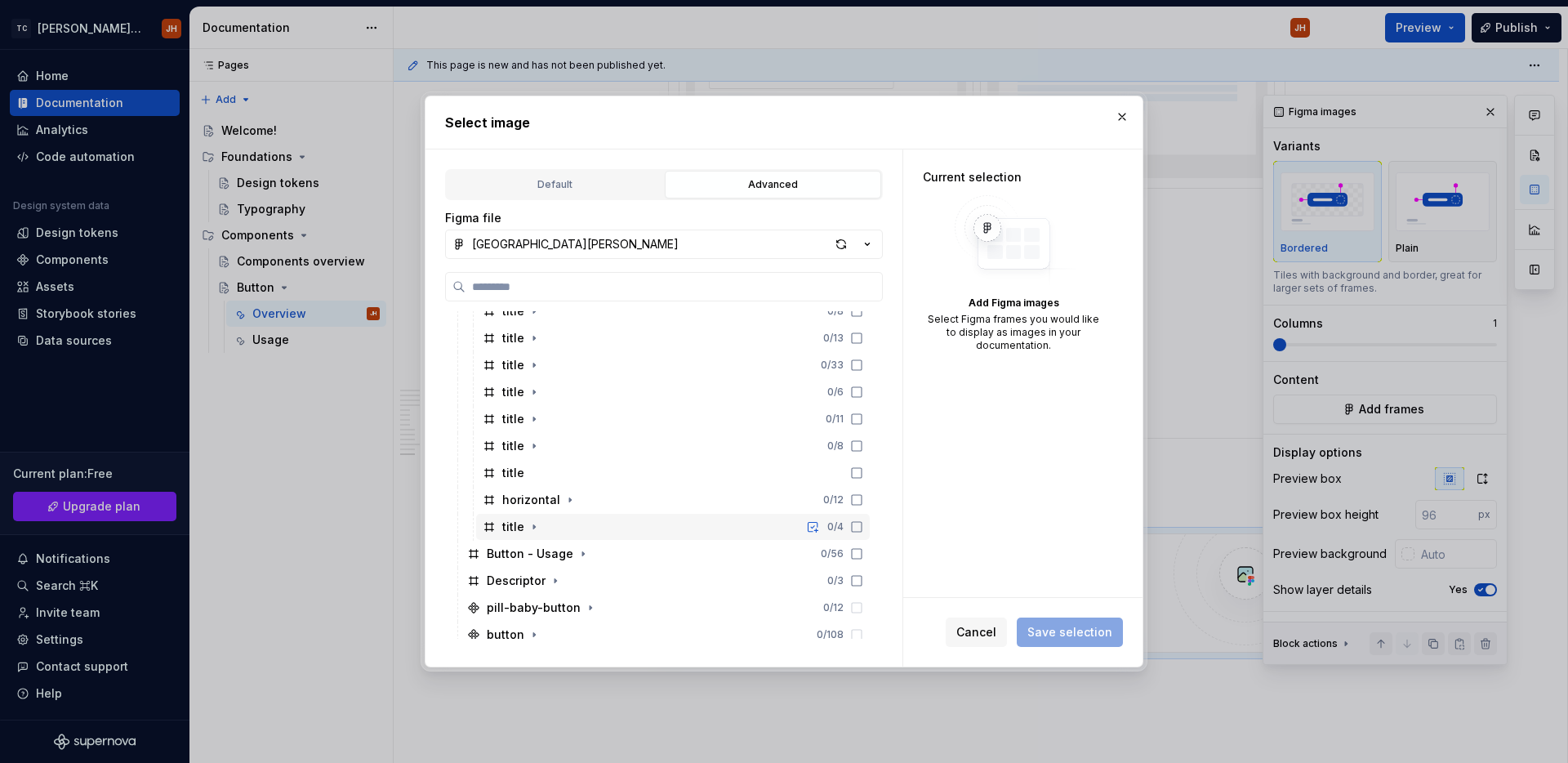scroll, scrollTop: 1294, scrollLeft: 0, axis: vertical 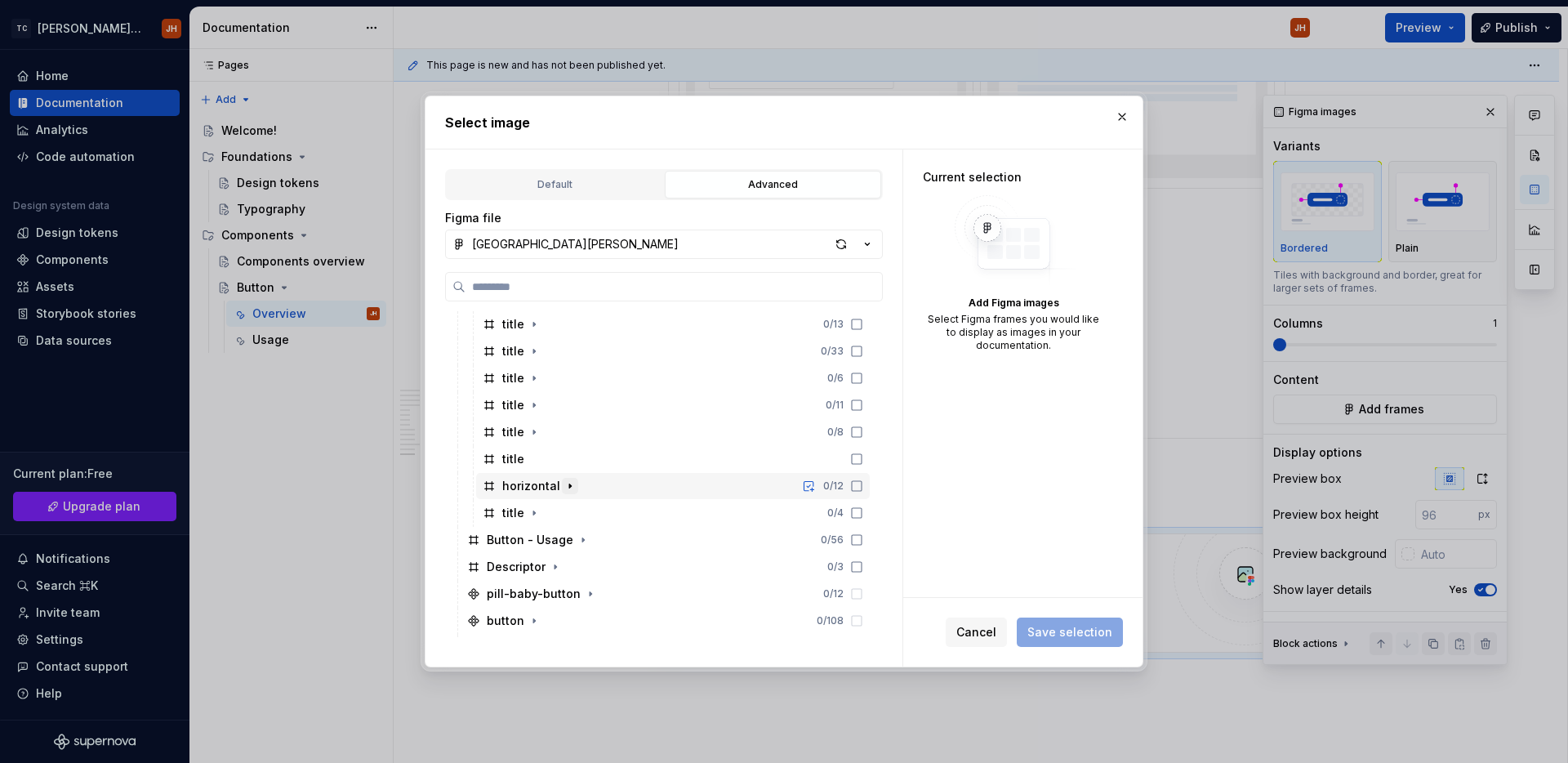 click 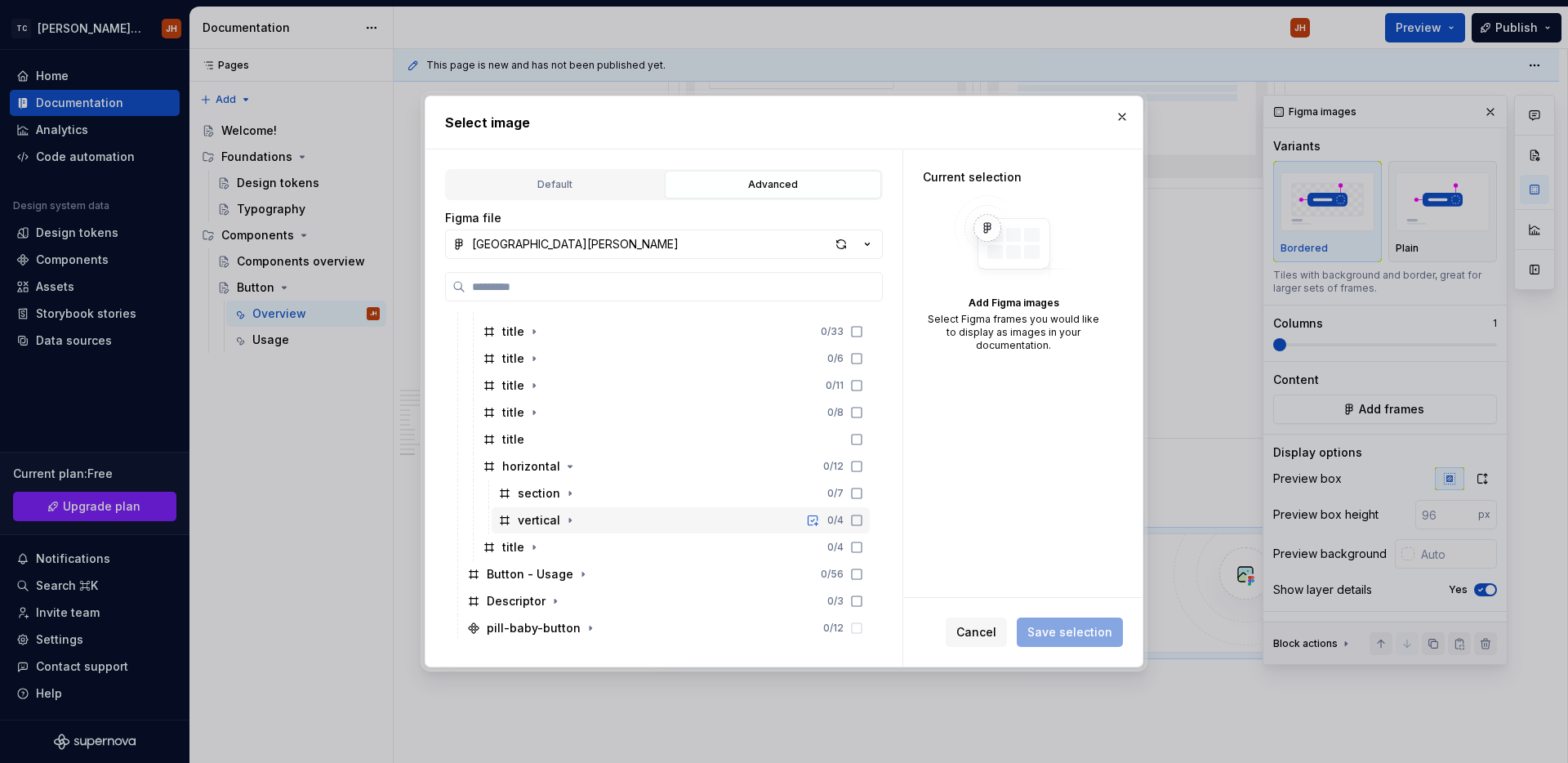 scroll, scrollTop: 1322, scrollLeft: 0, axis: vertical 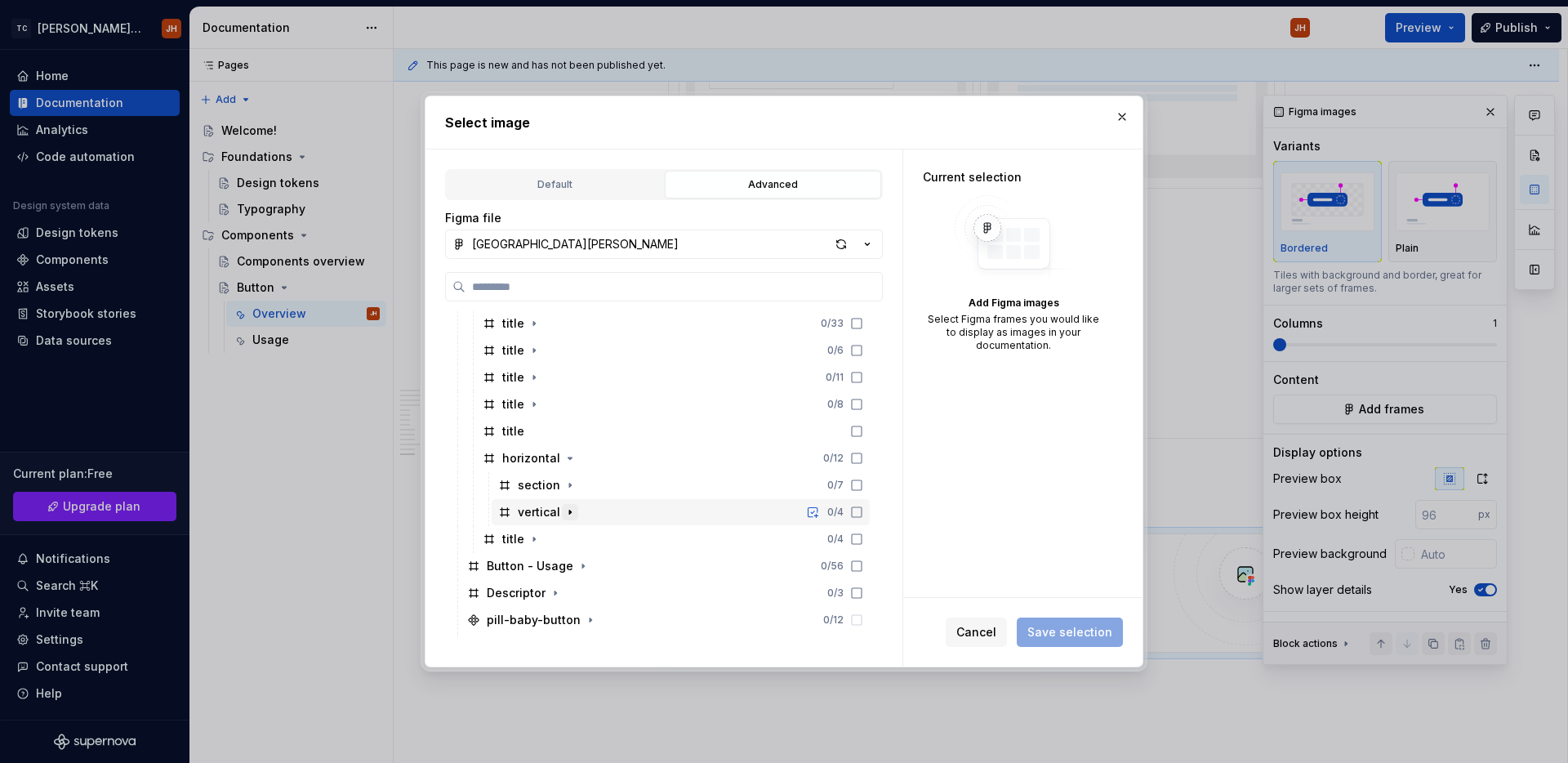 click 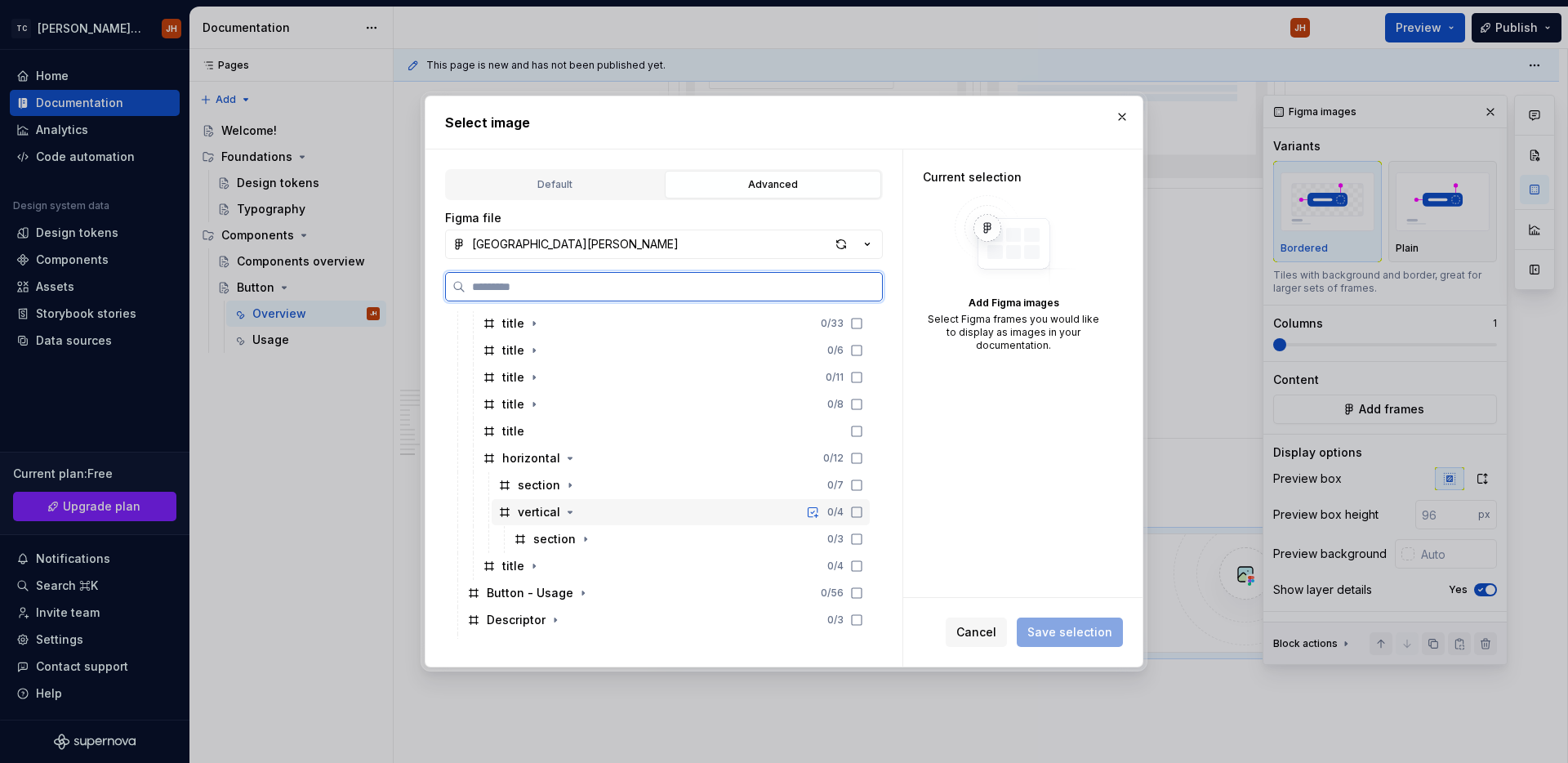 click on "vertical" at bounding box center (539, 512) 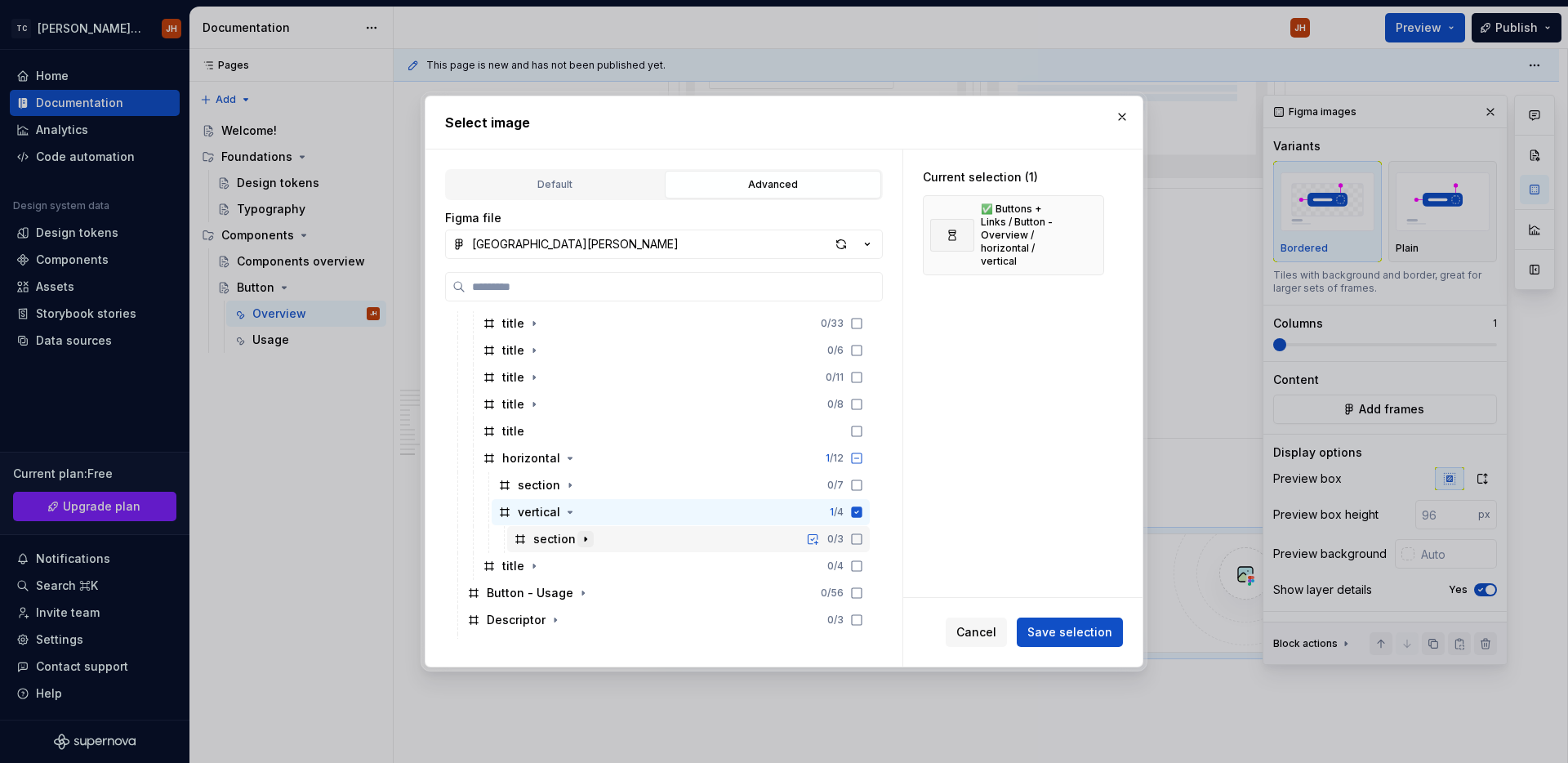 click 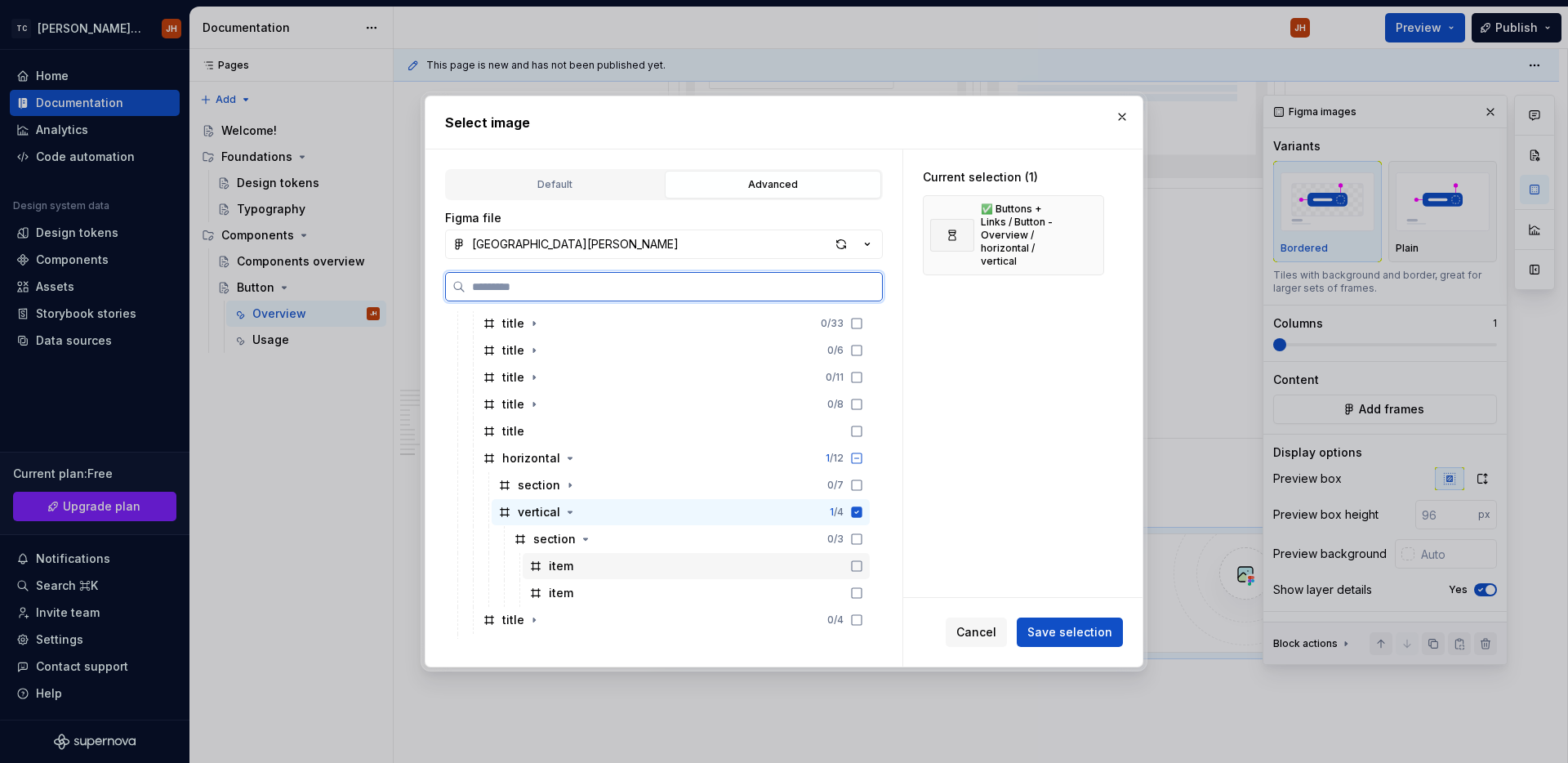 click on "item" at bounding box center (561, 566) 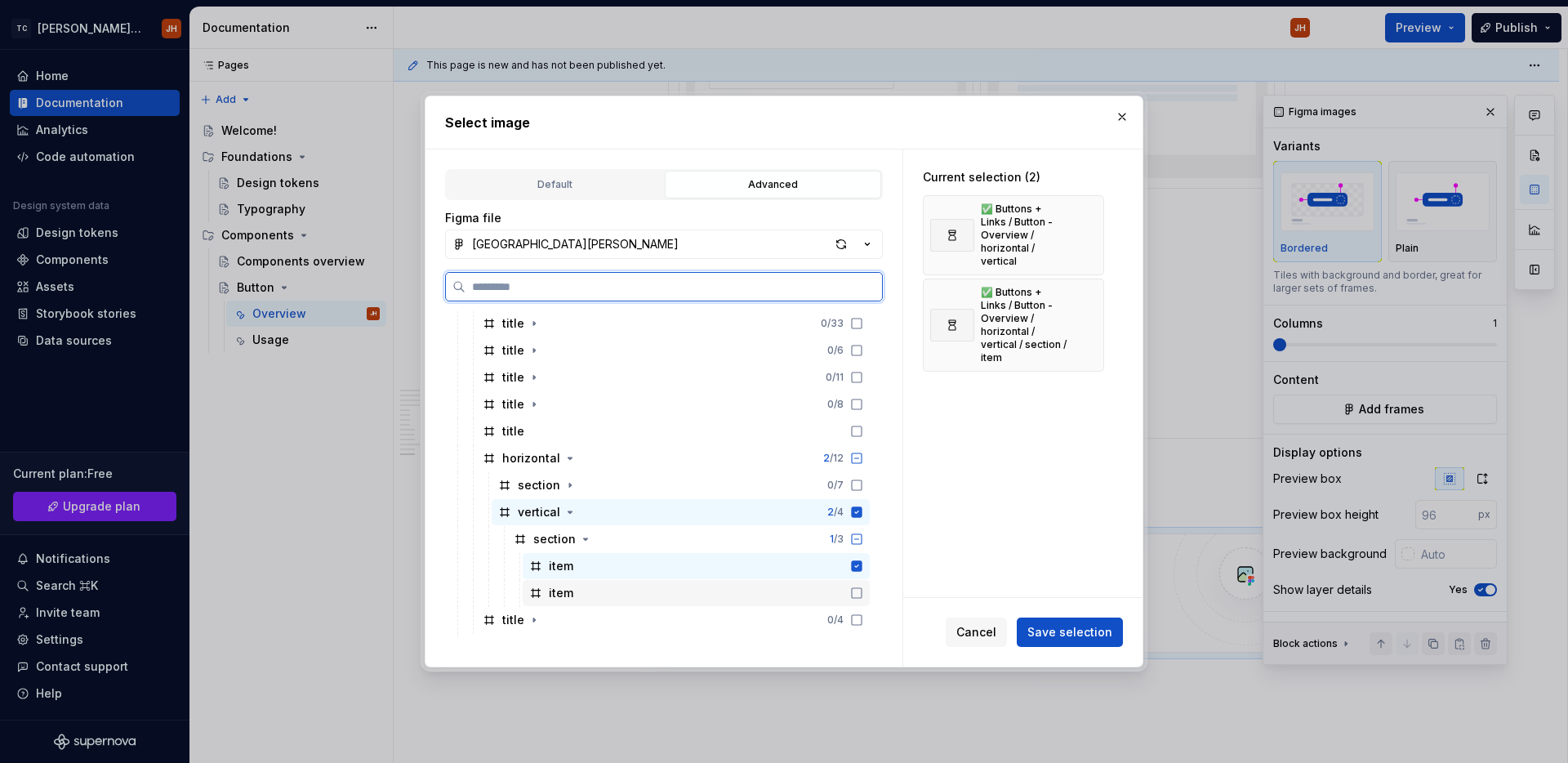 click 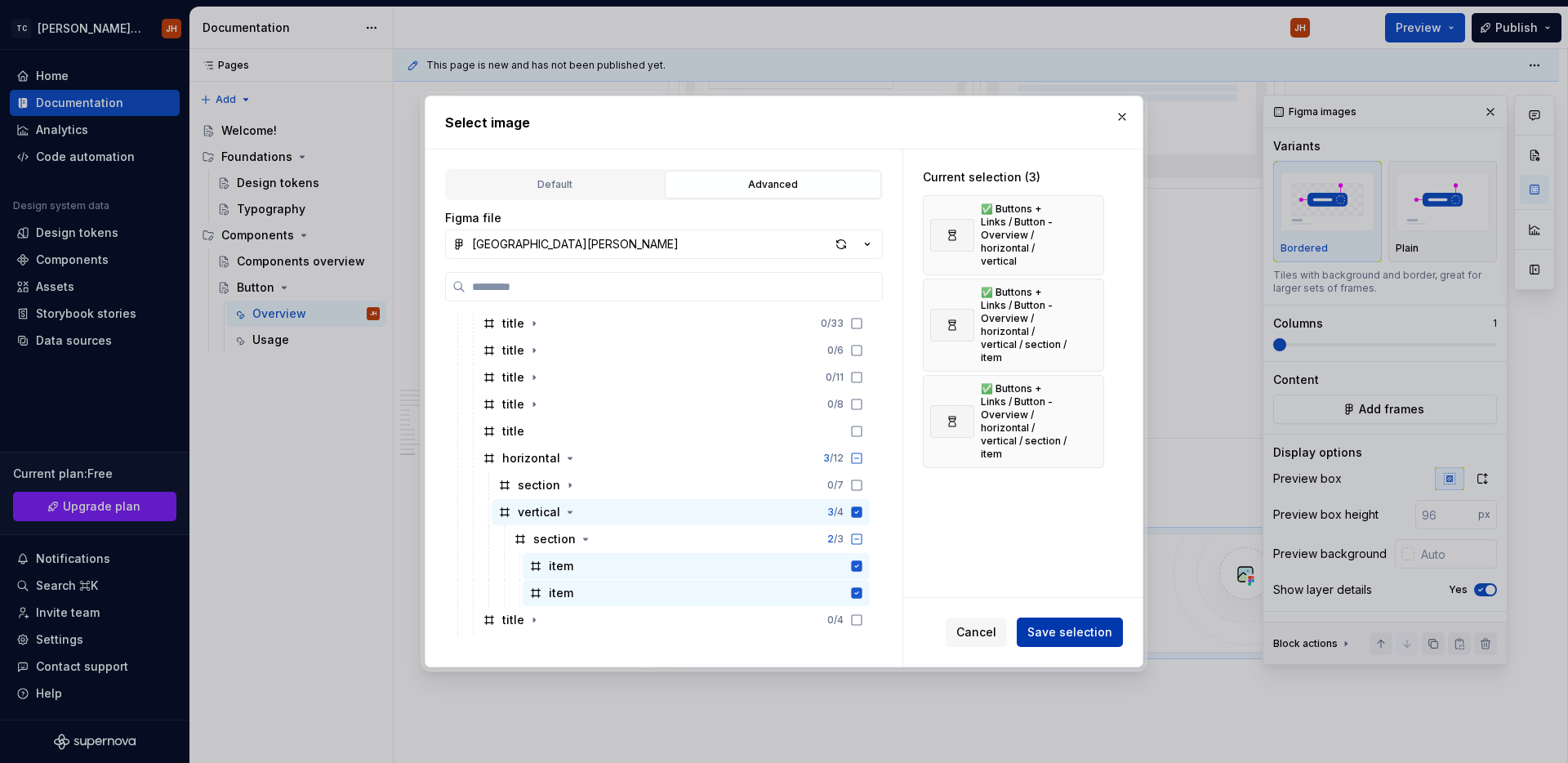 click on "Save selection" at bounding box center [1070, 632] 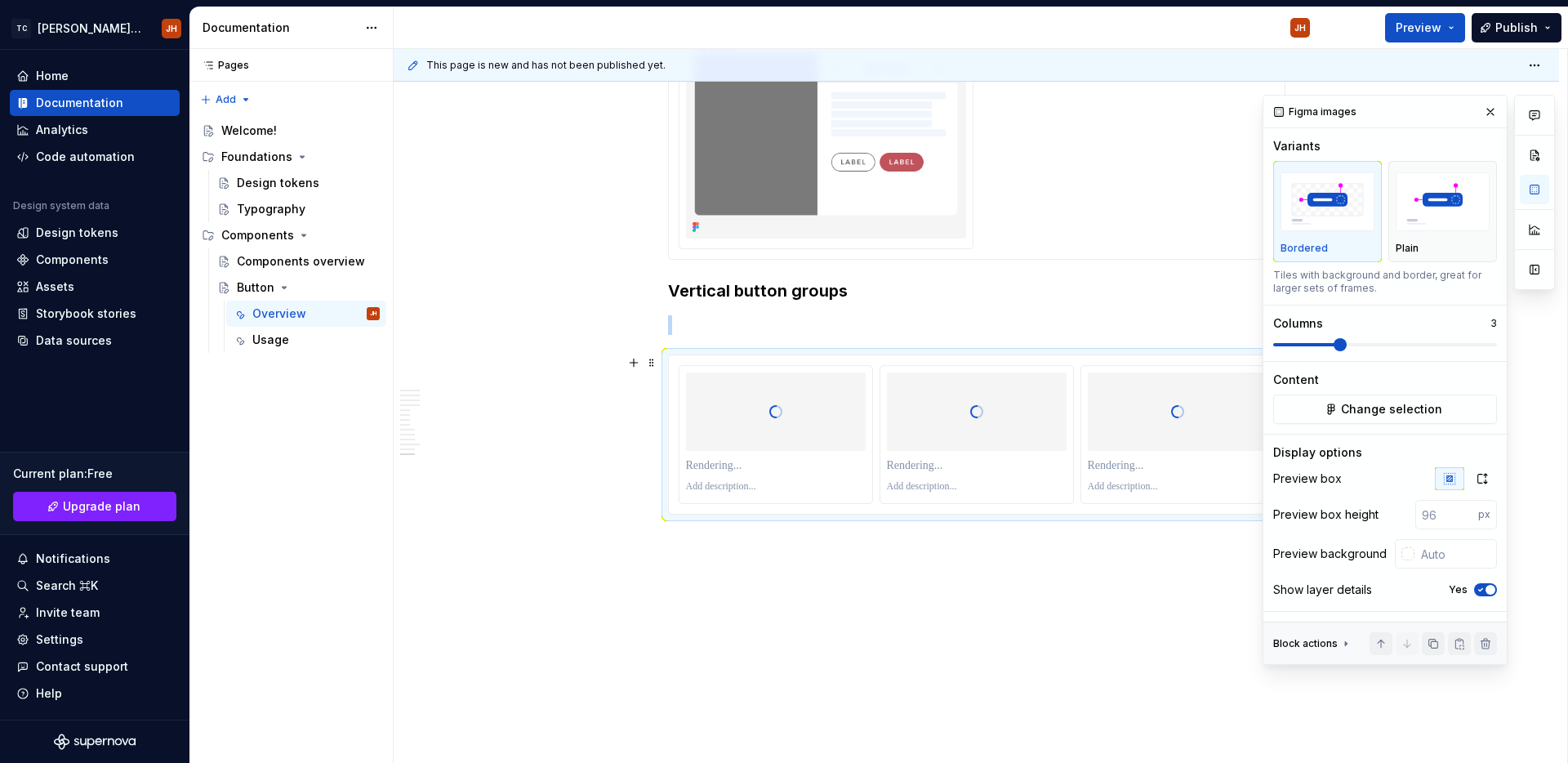 scroll, scrollTop: 5330, scrollLeft: 0, axis: vertical 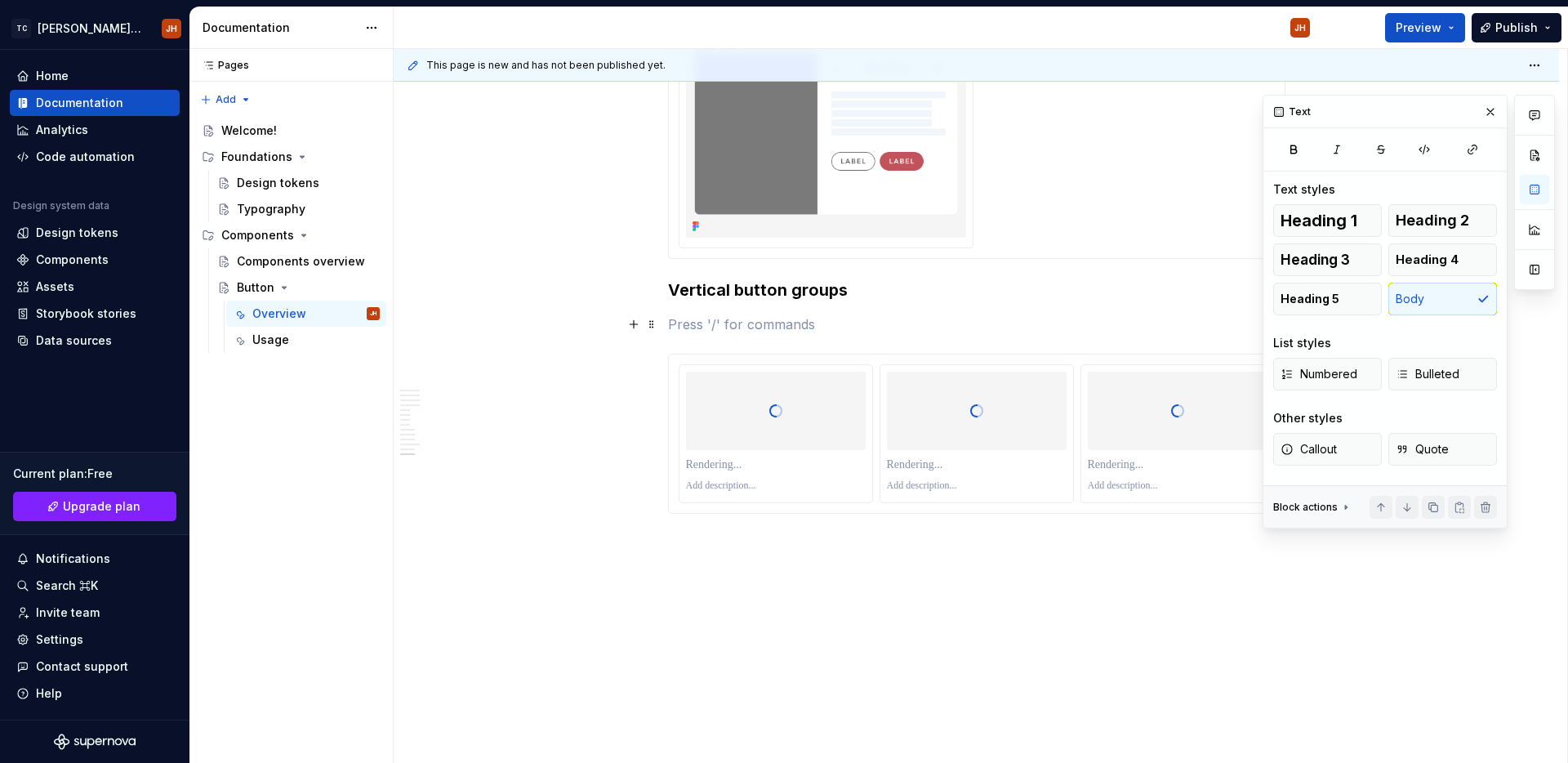 click at bounding box center (977, 324) 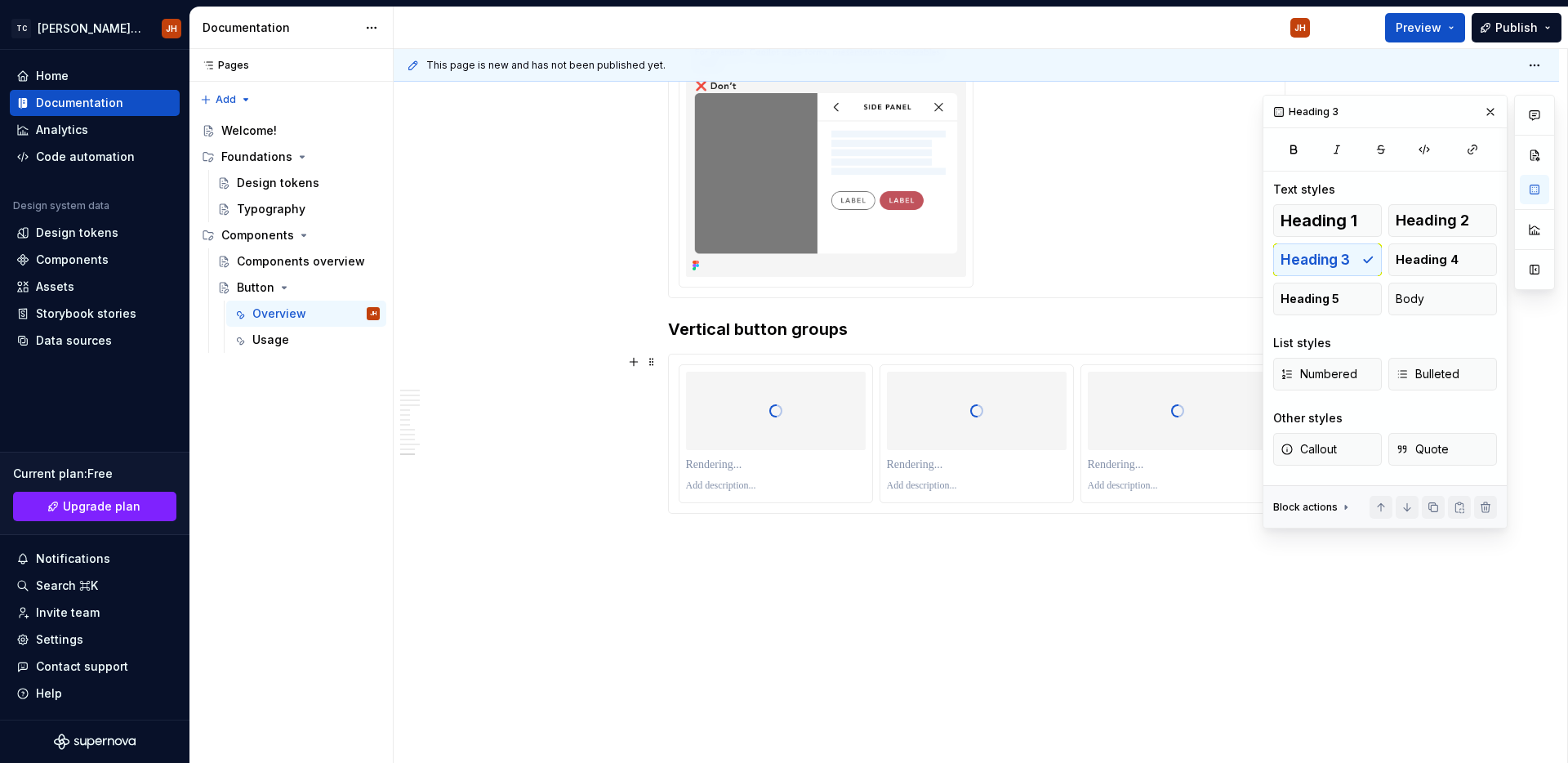 click at bounding box center (977, 486) 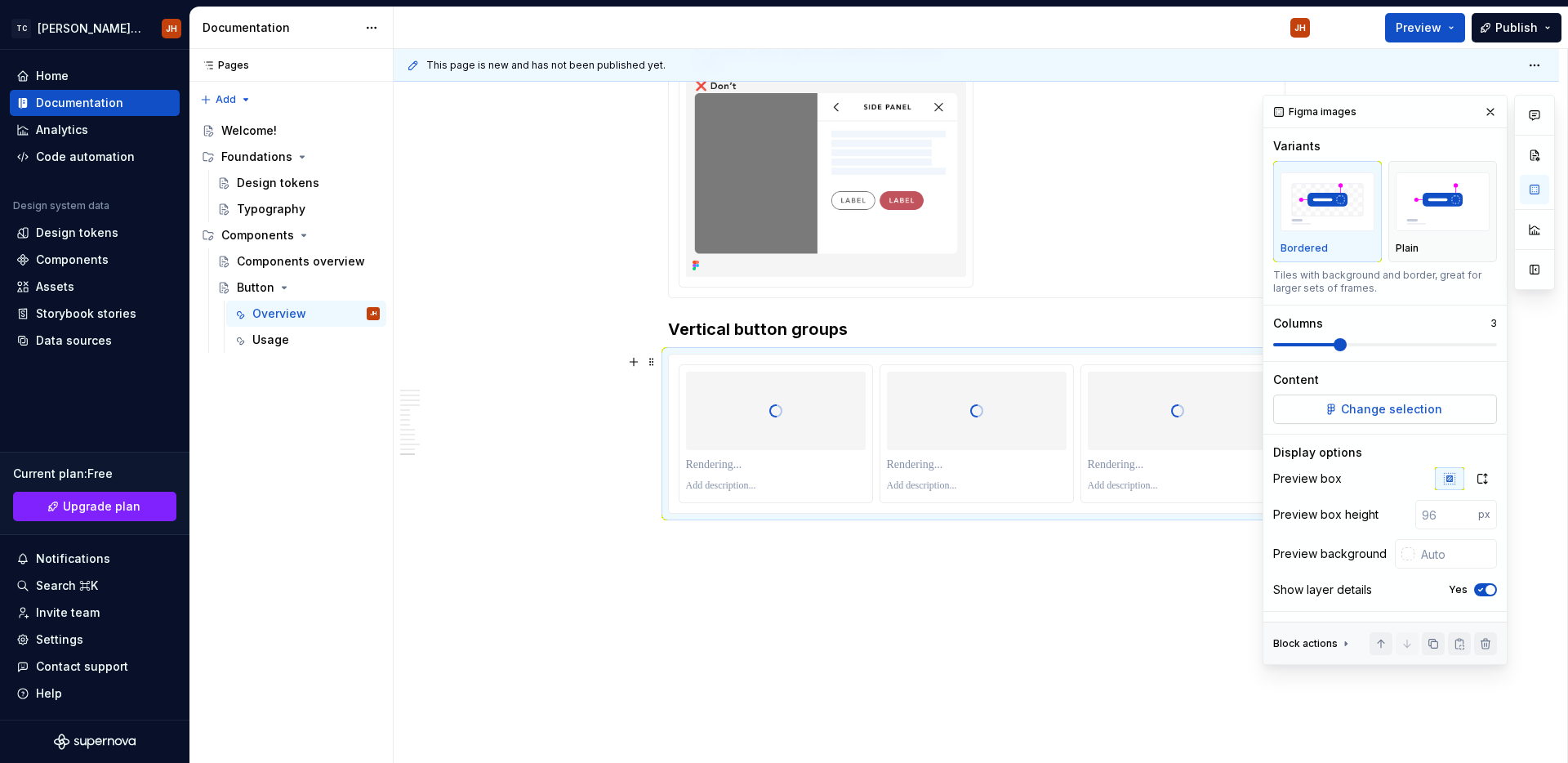 click on "Change selection" at bounding box center [1392, 409] 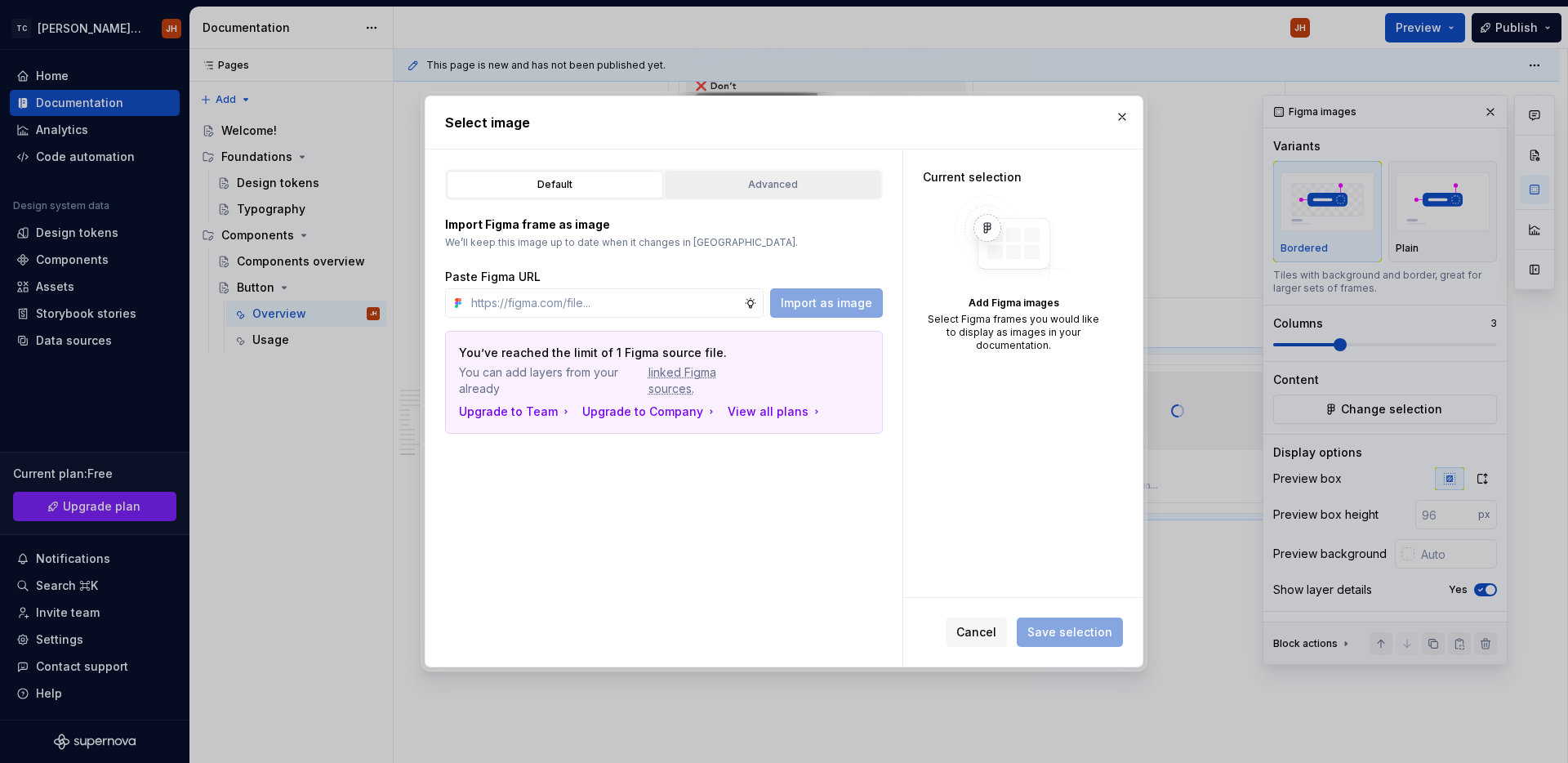 click on "Advanced" at bounding box center (773, 185) 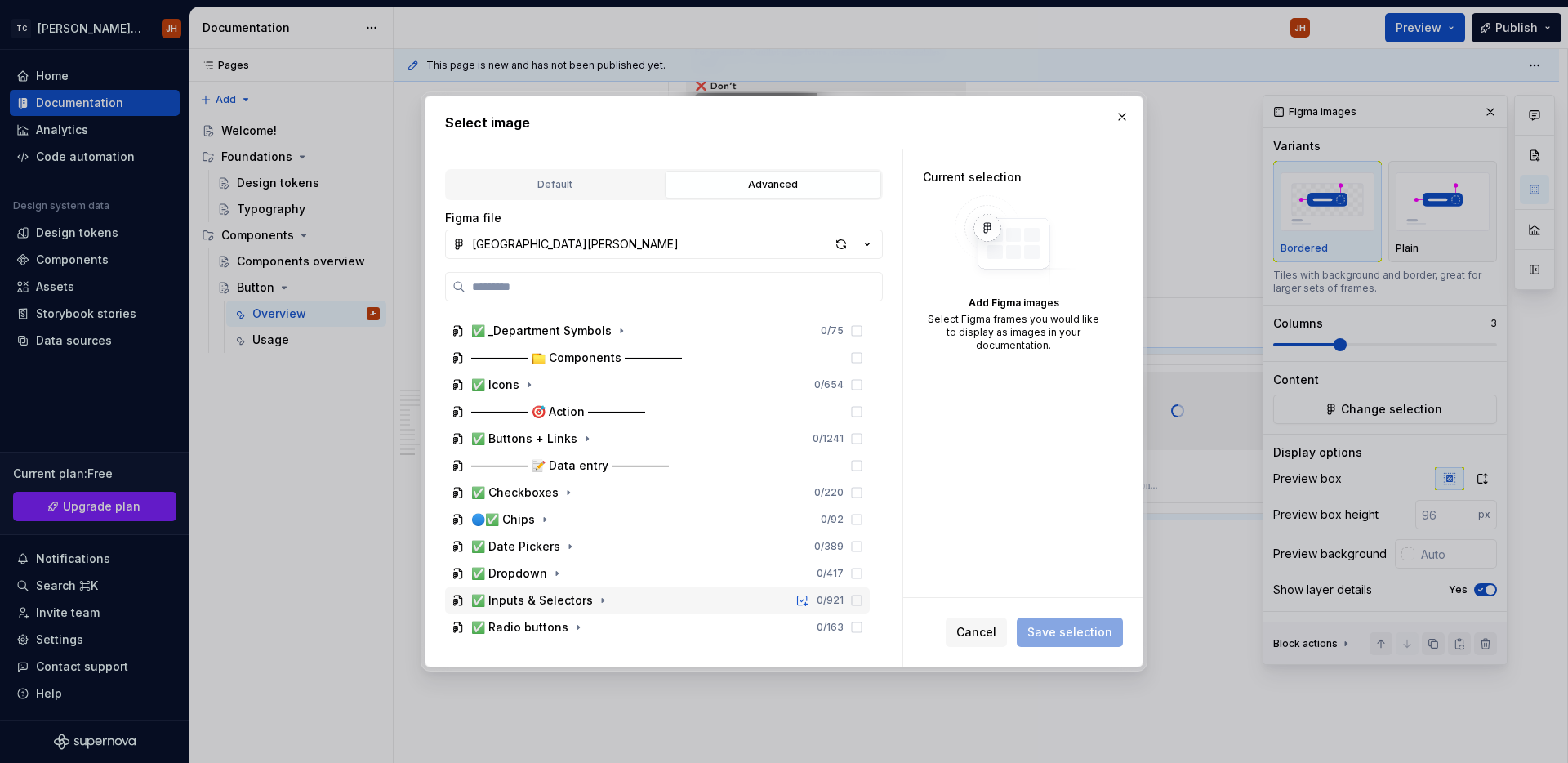 scroll, scrollTop: 207, scrollLeft: 0, axis: vertical 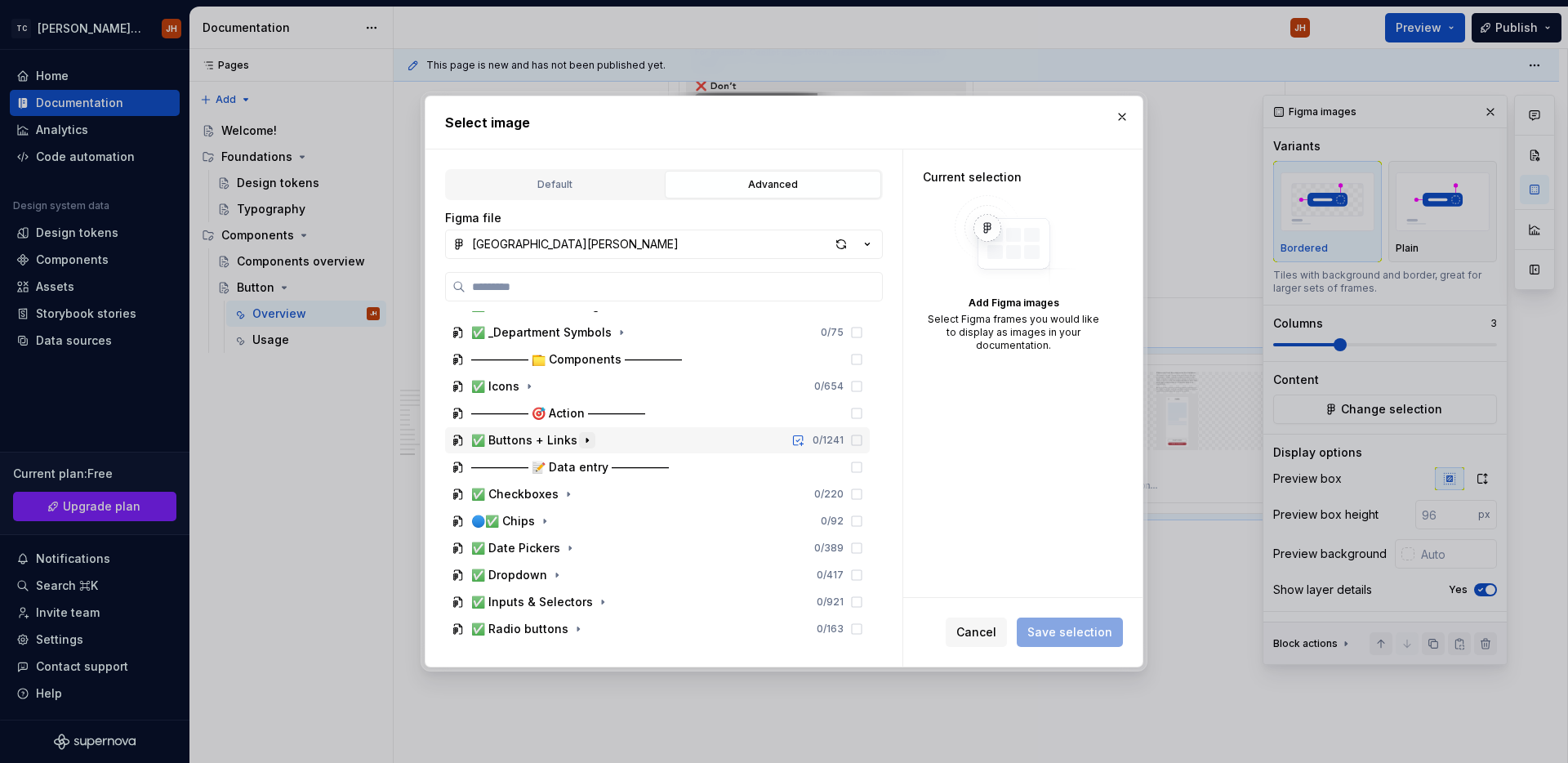 click 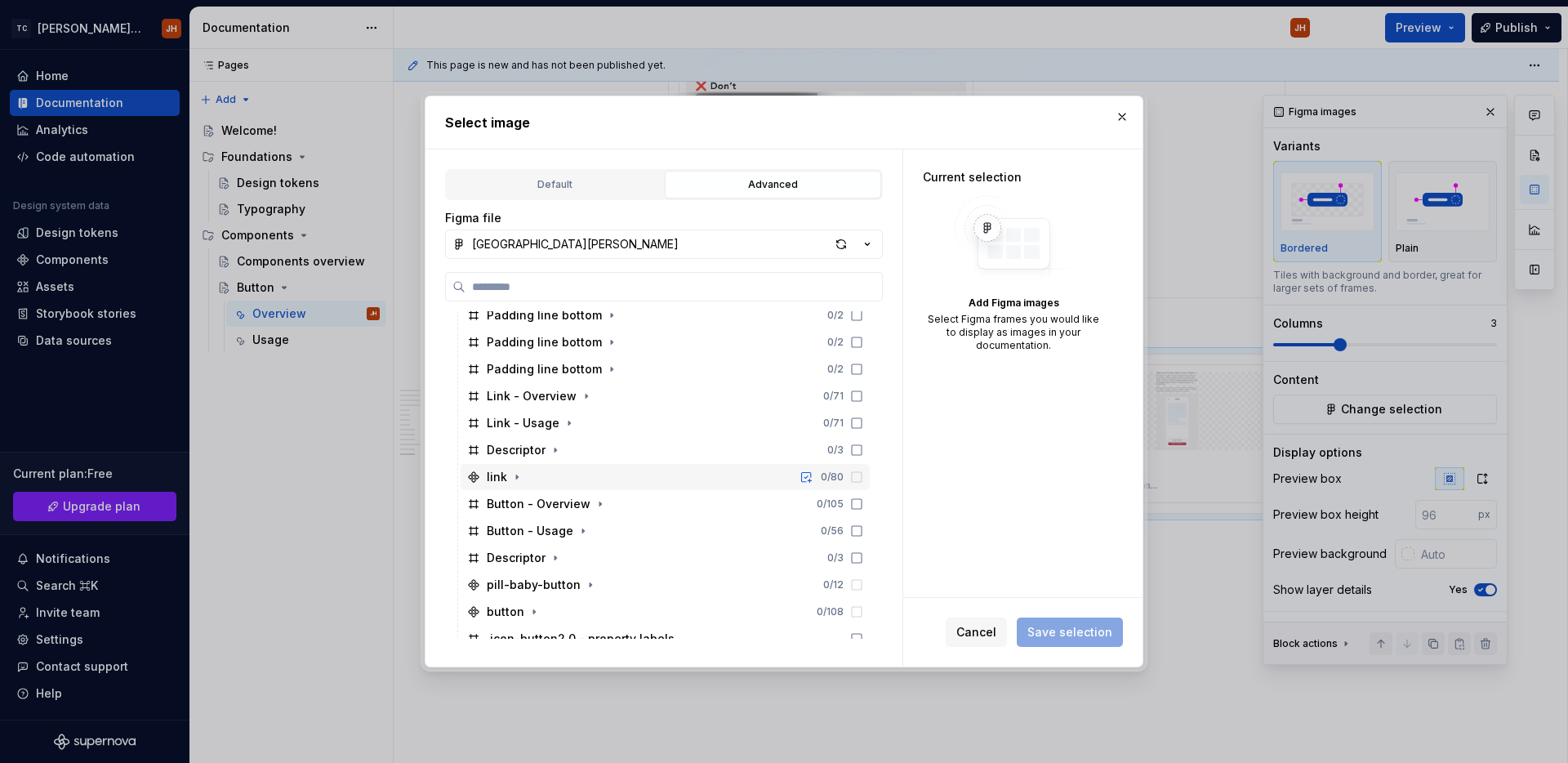 scroll, scrollTop: 978, scrollLeft: 0, axis: vertical 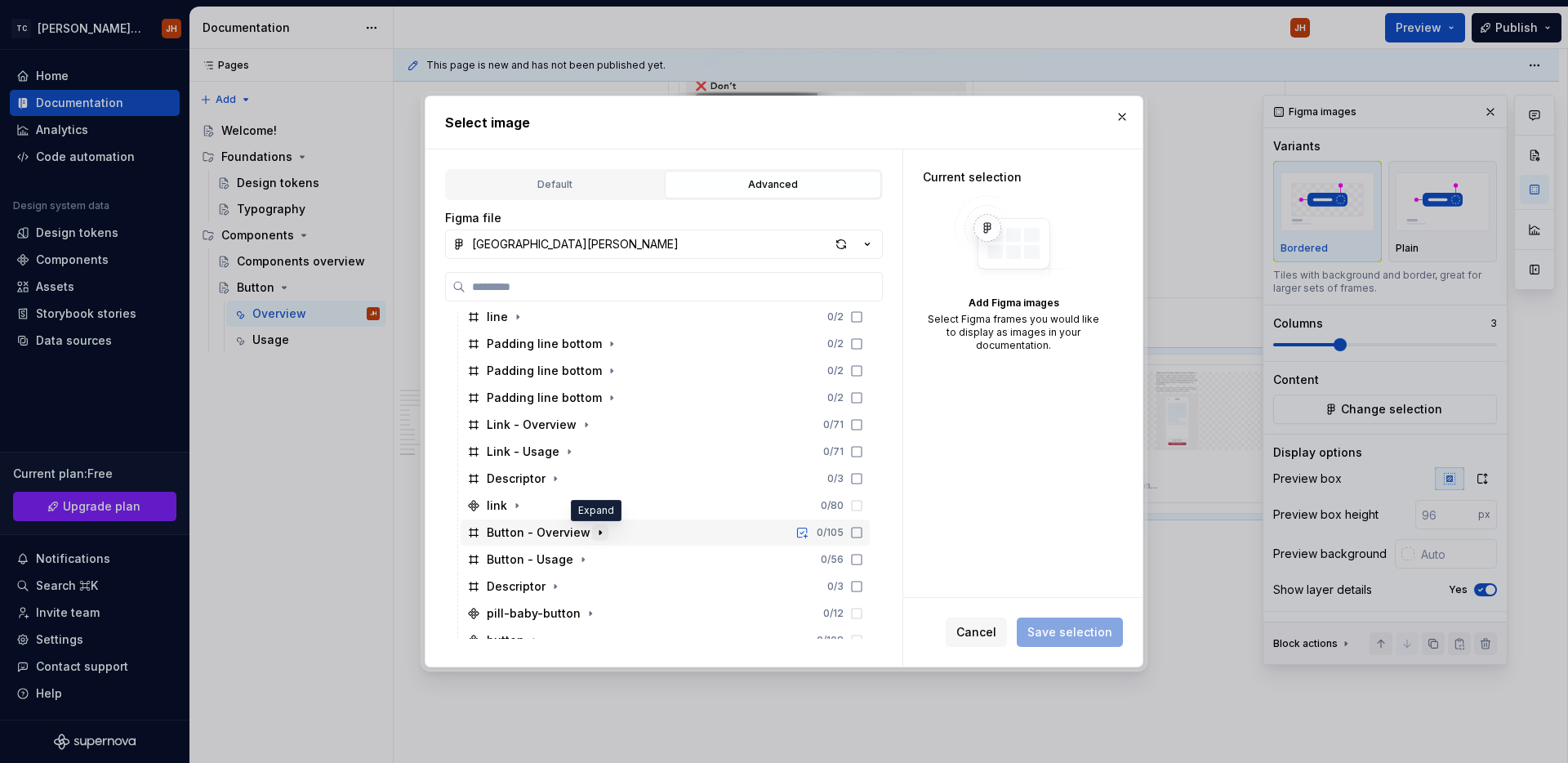 click 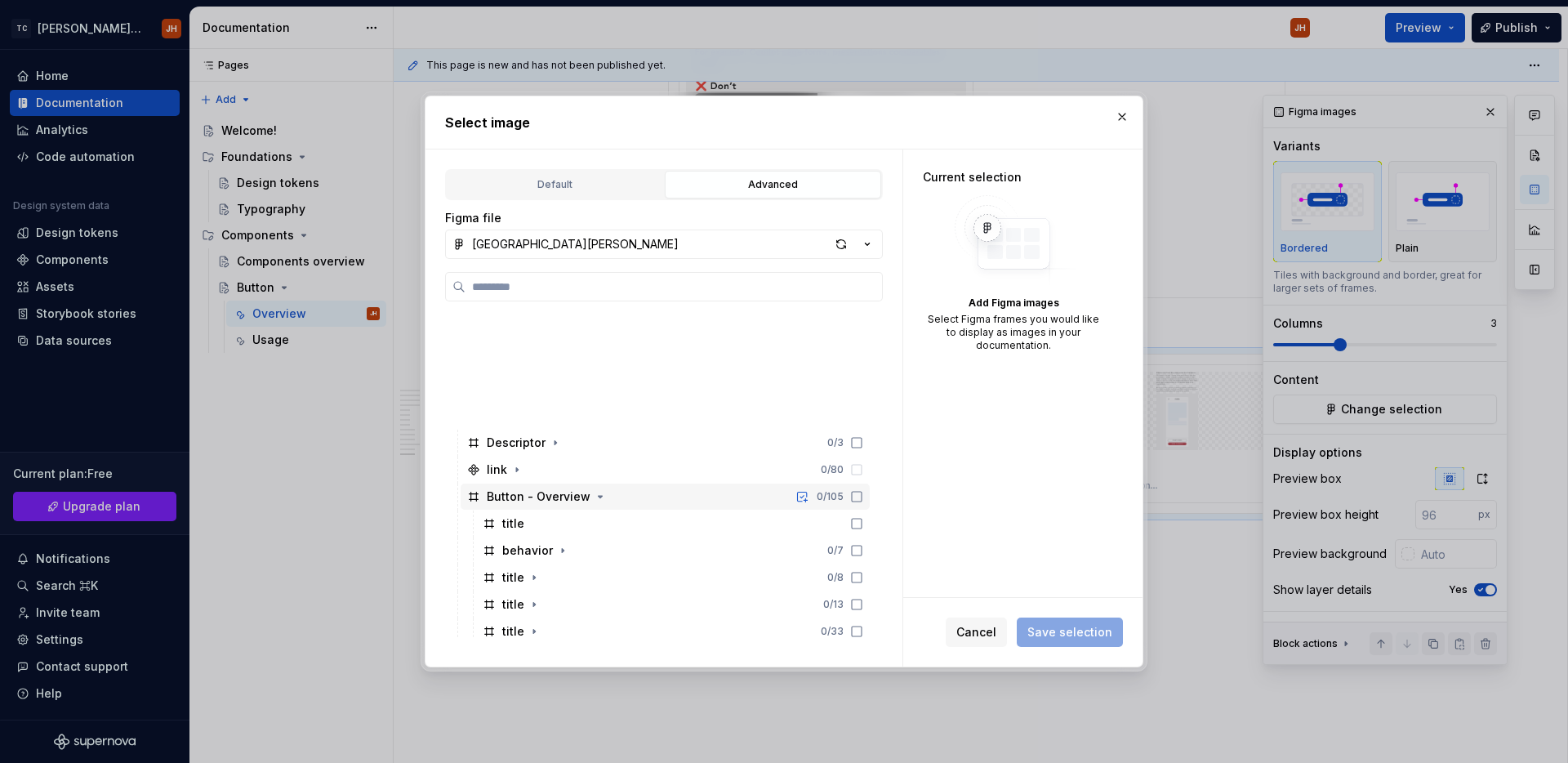 scroll, scrollTop: 1267, scrollLeft: 0, axis: vertical 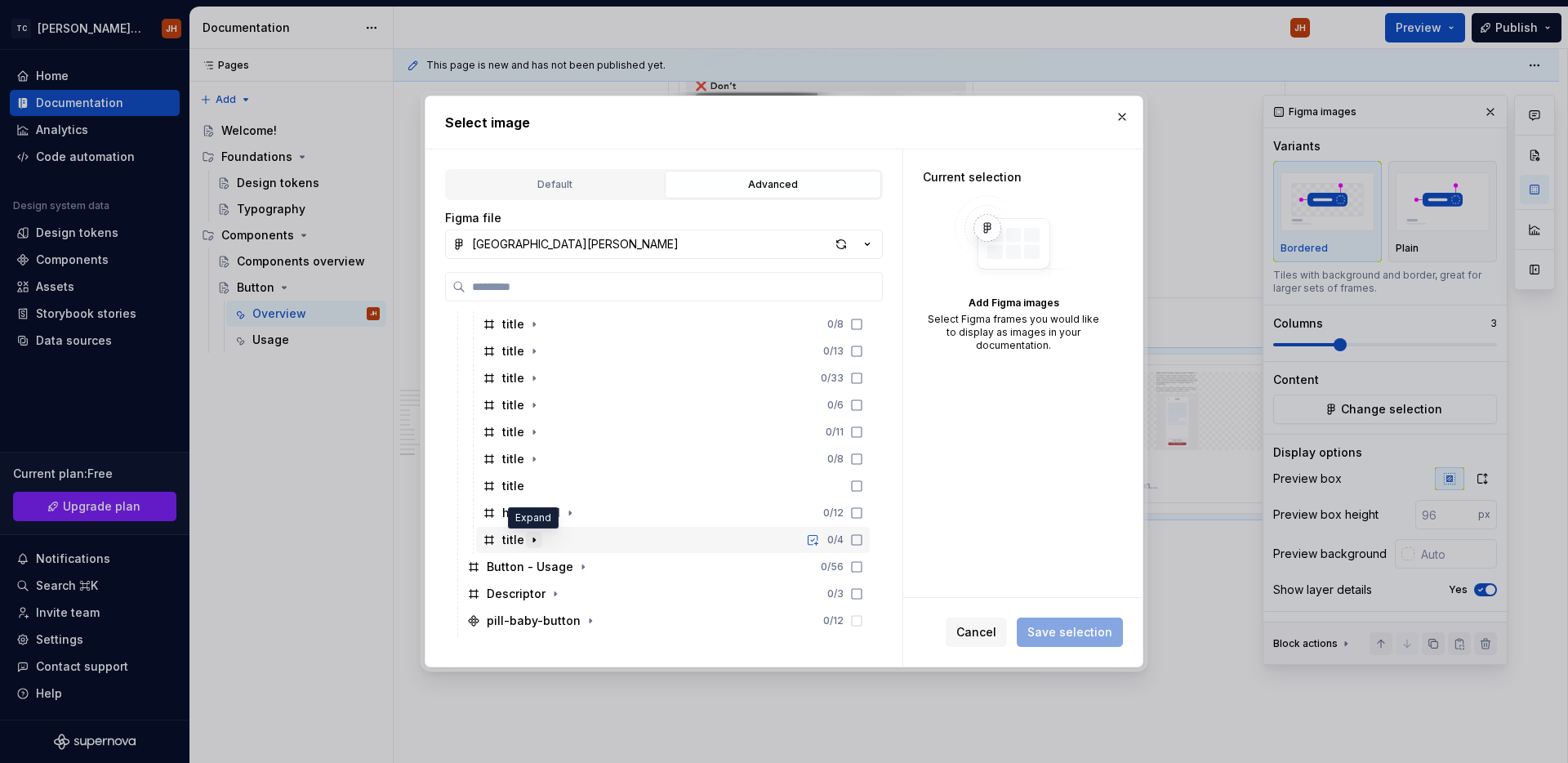 click 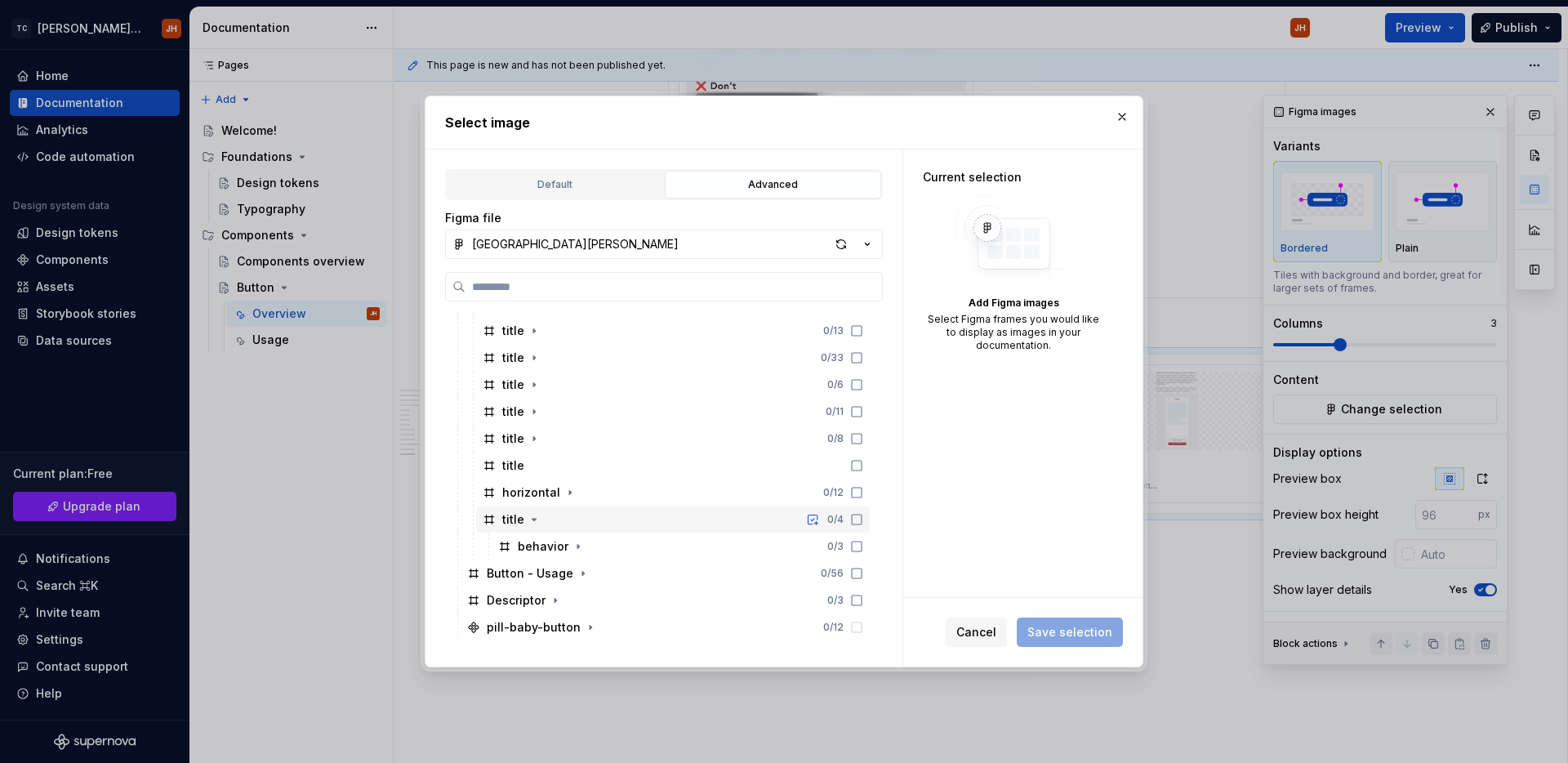 scroll, scrollTop: 1288, scrollLeft: 0, axis: vertical 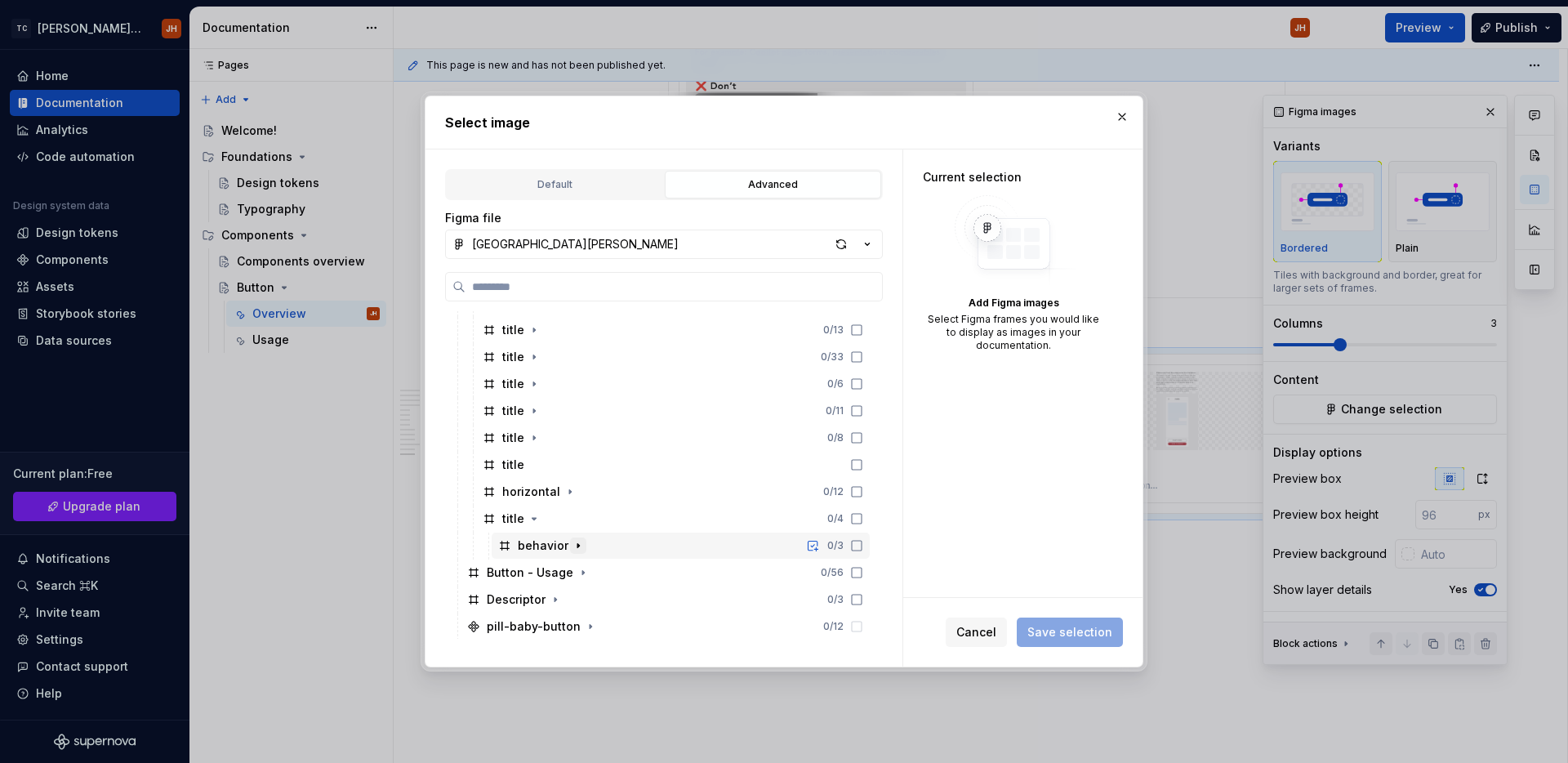 click 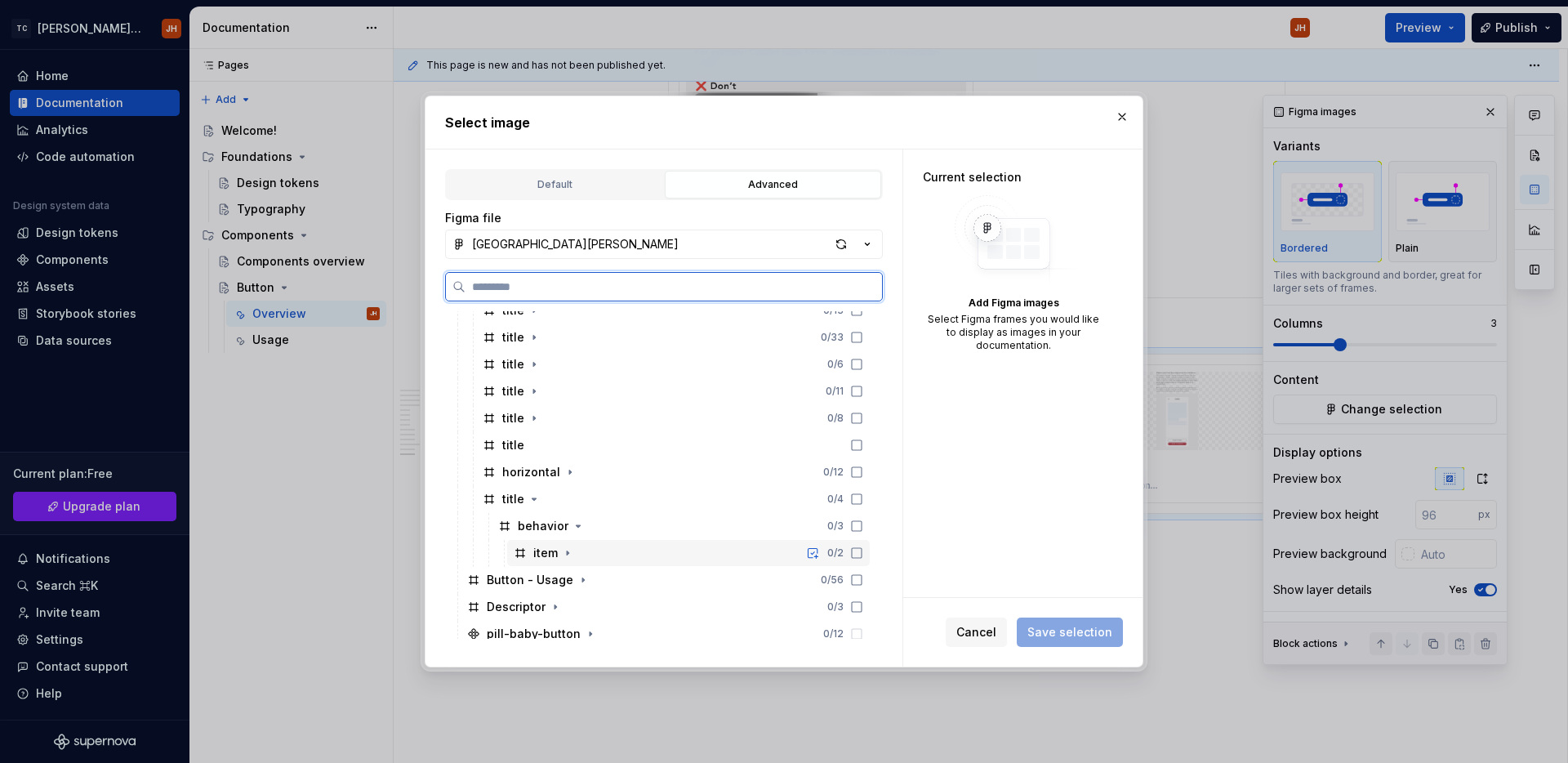 scroll, scrollTop: 1314, scrollLeft: 0, axis: vertical 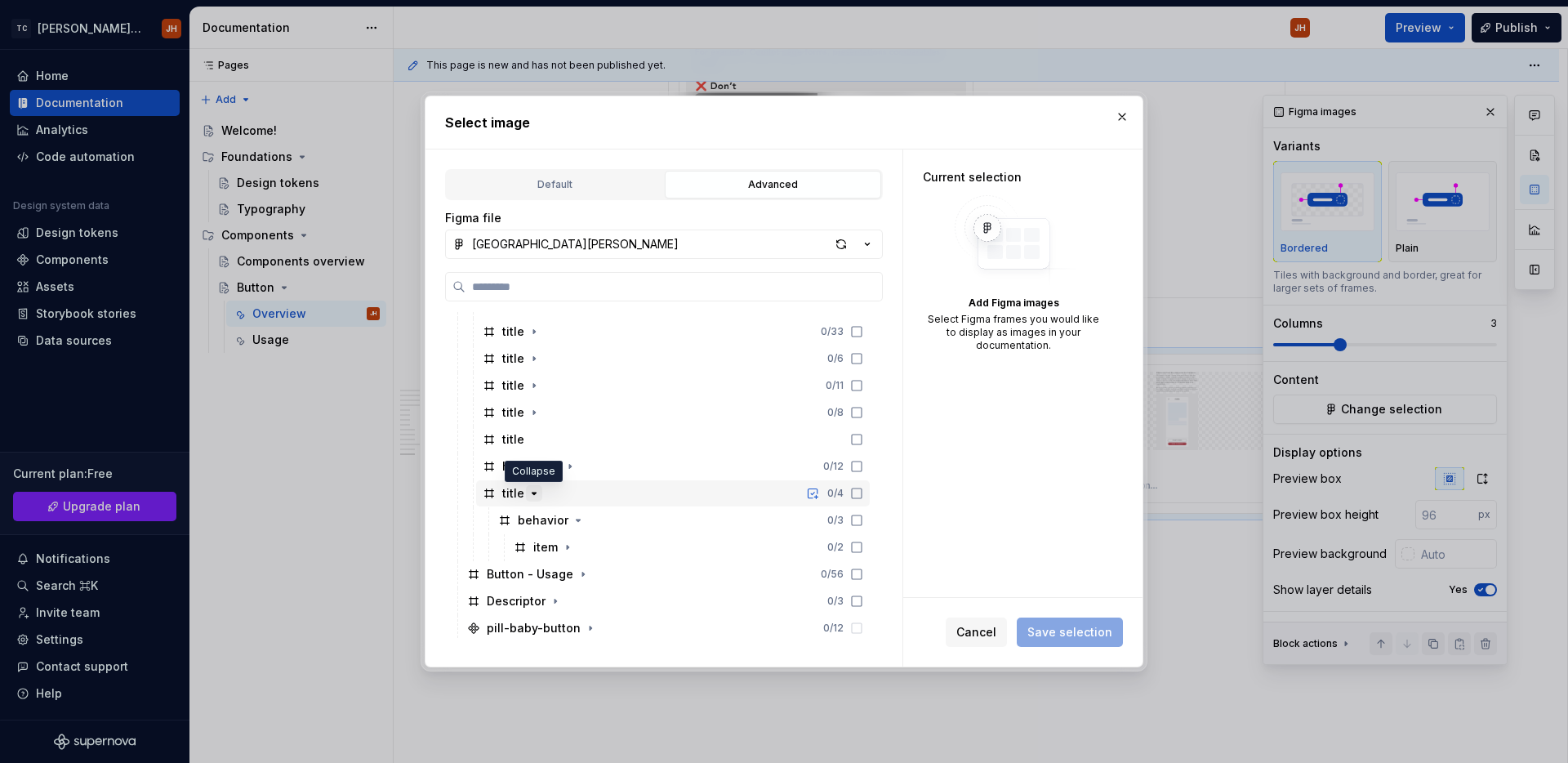 click 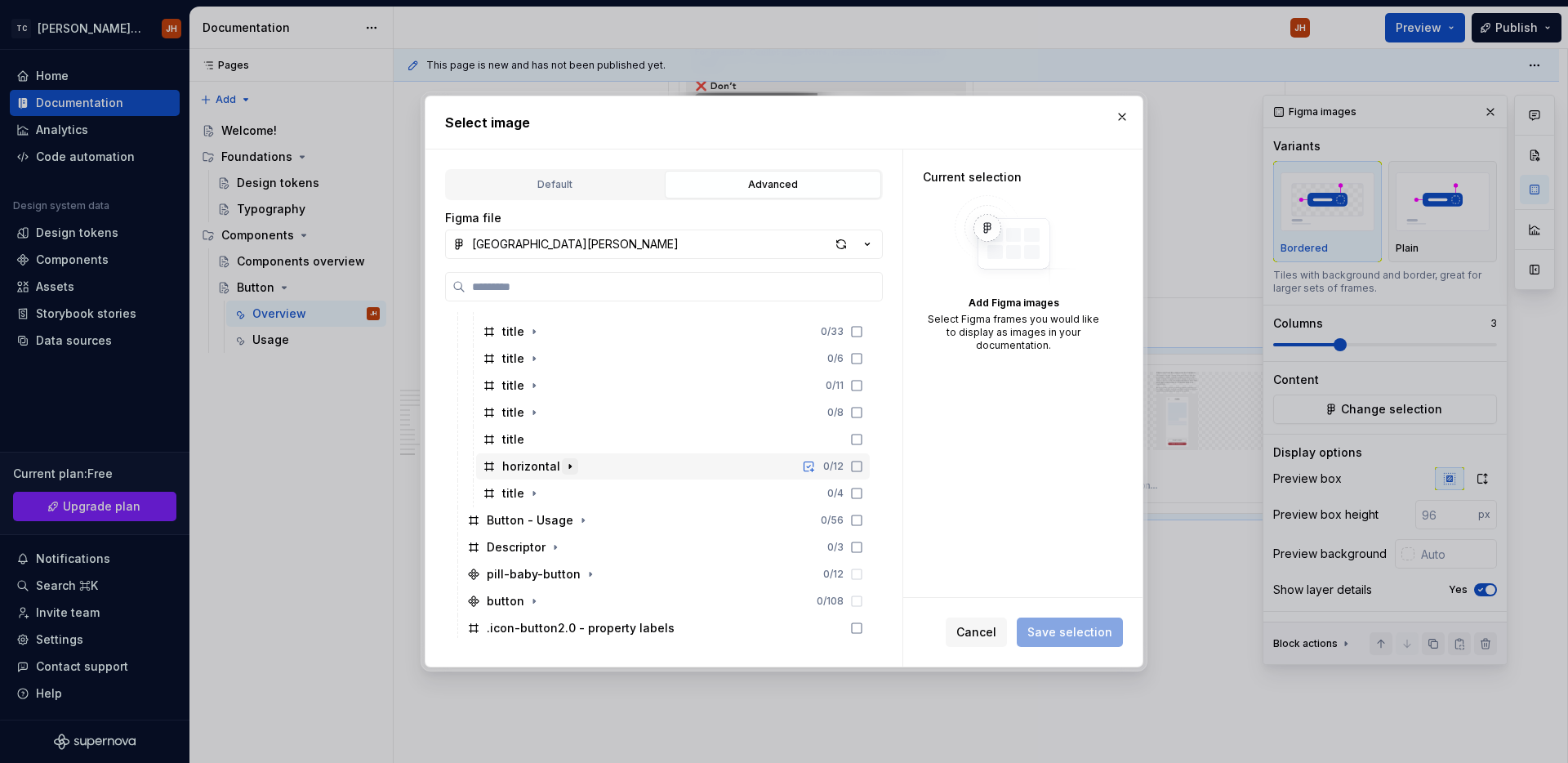 click 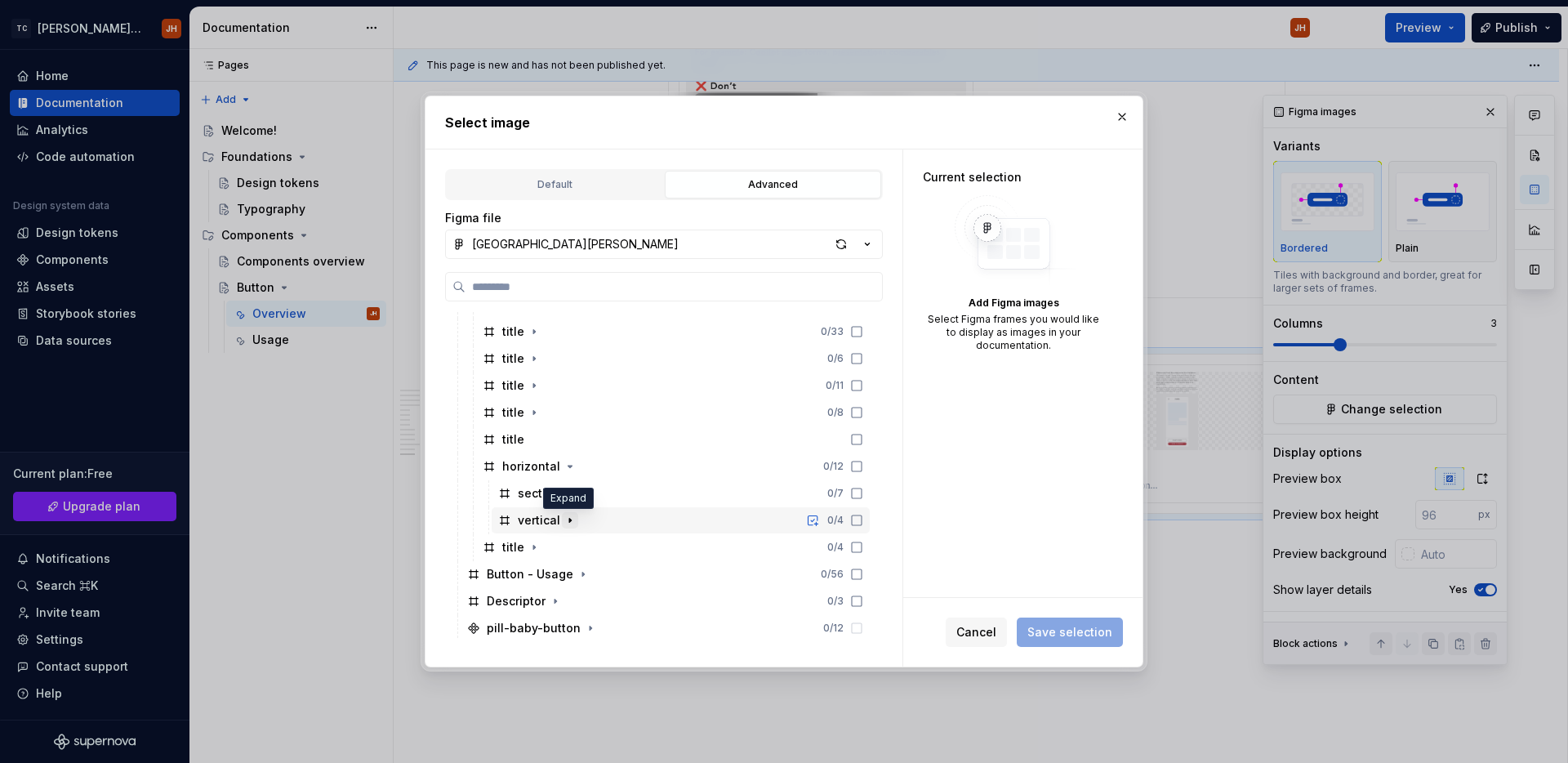 click 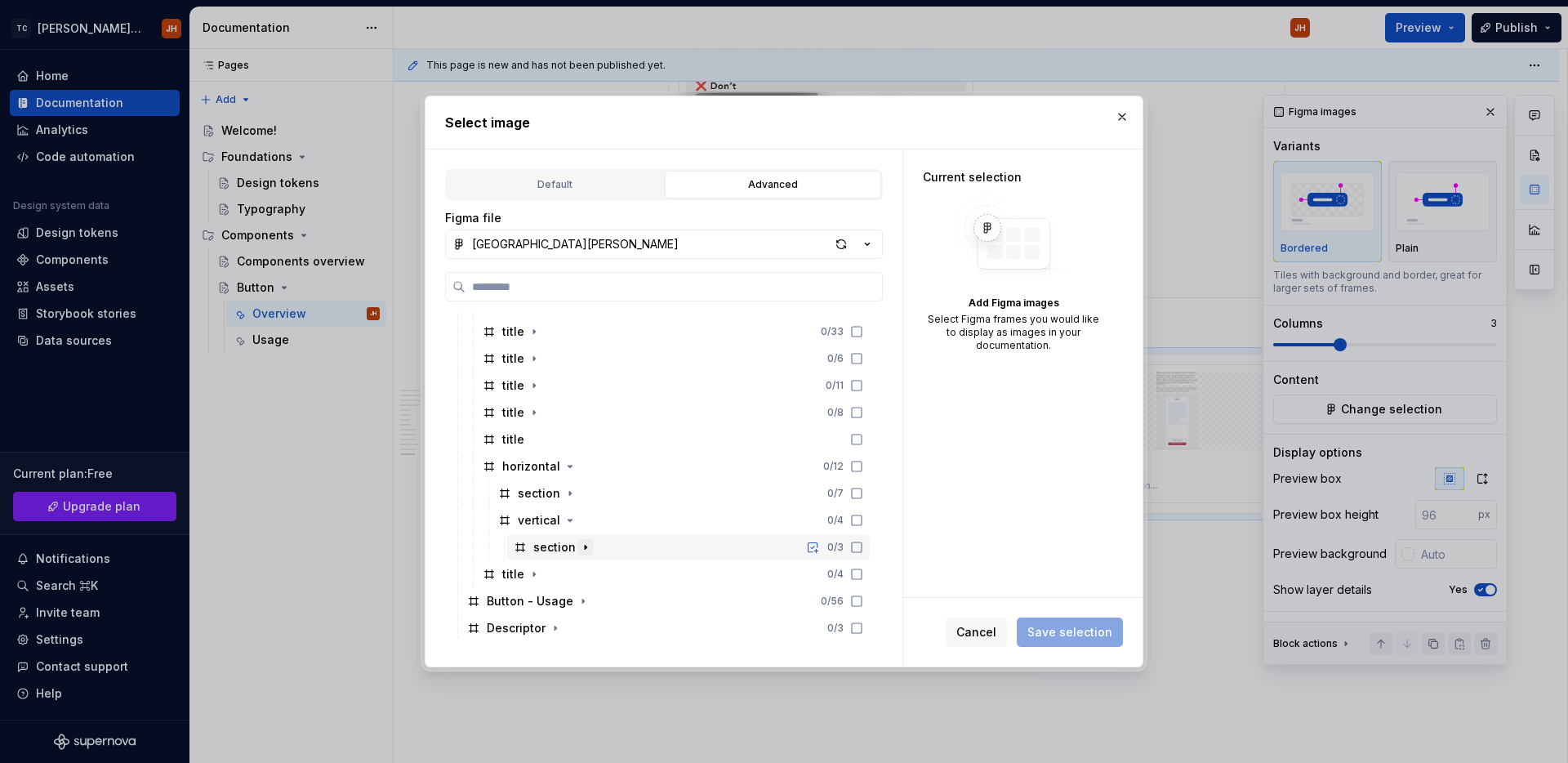 click 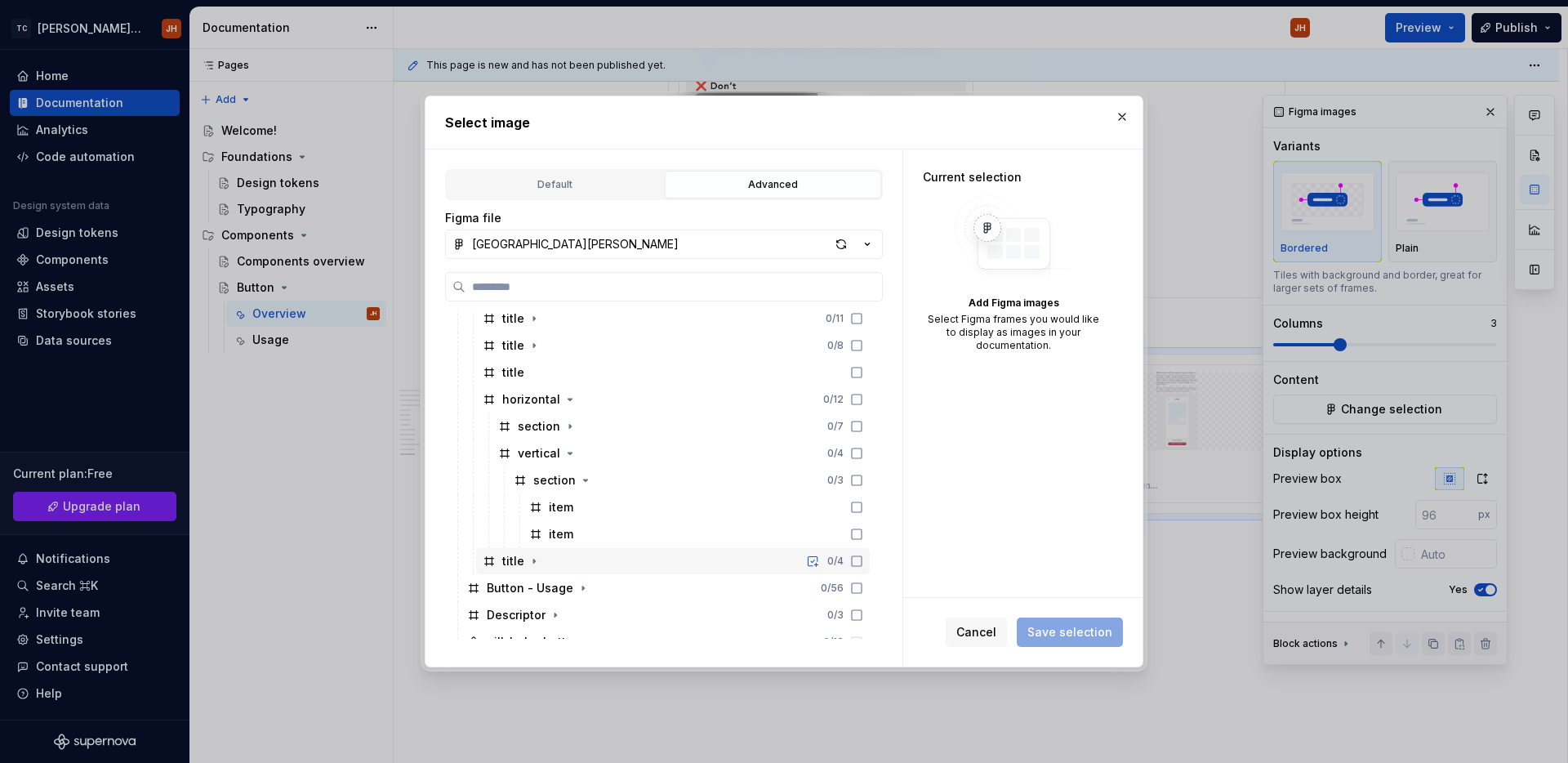 scroll, scrollTop: 1457, scrollLeft: 0, axis: vertical 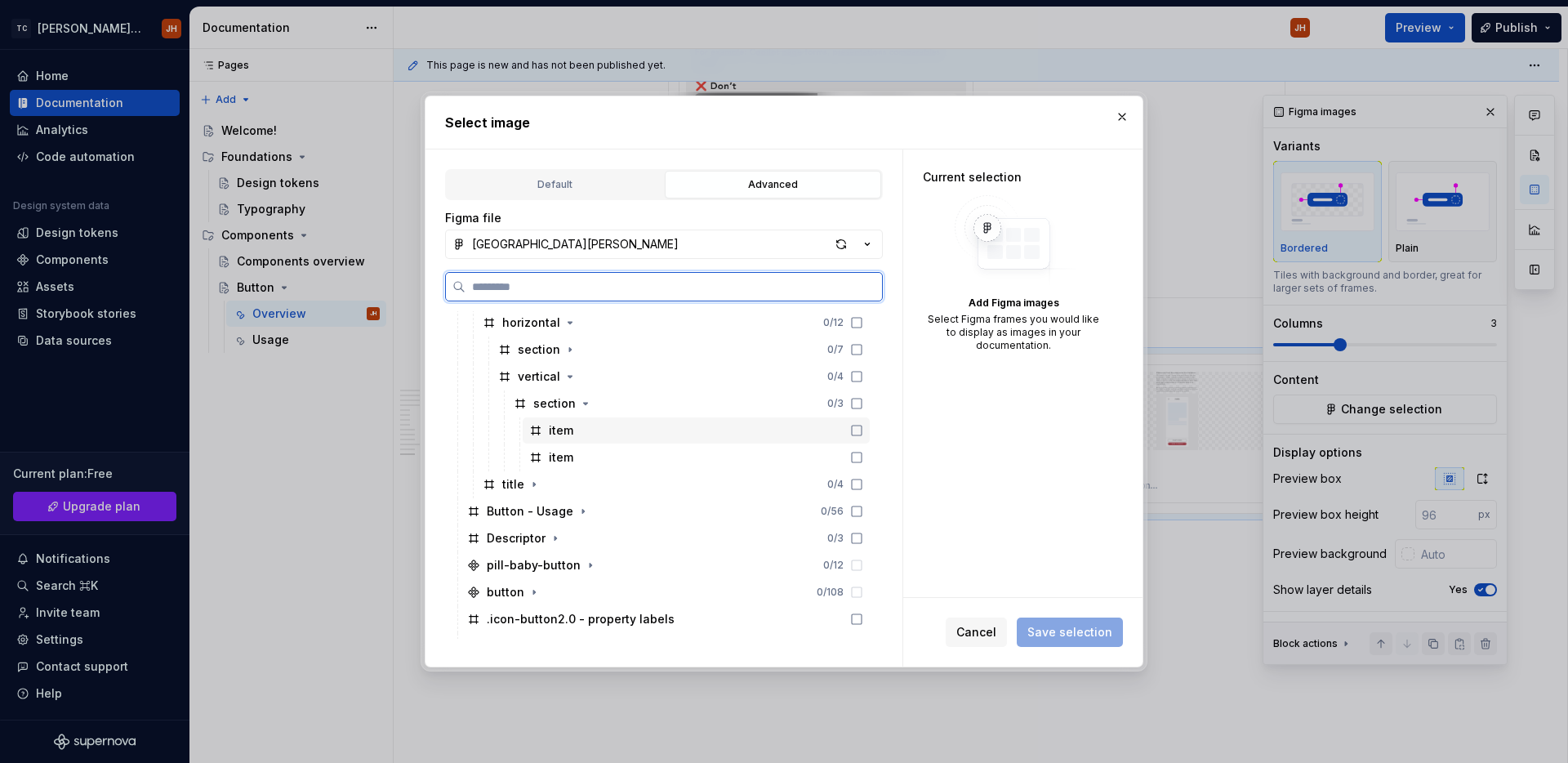 click on "item" at bounding box center (696, 431) 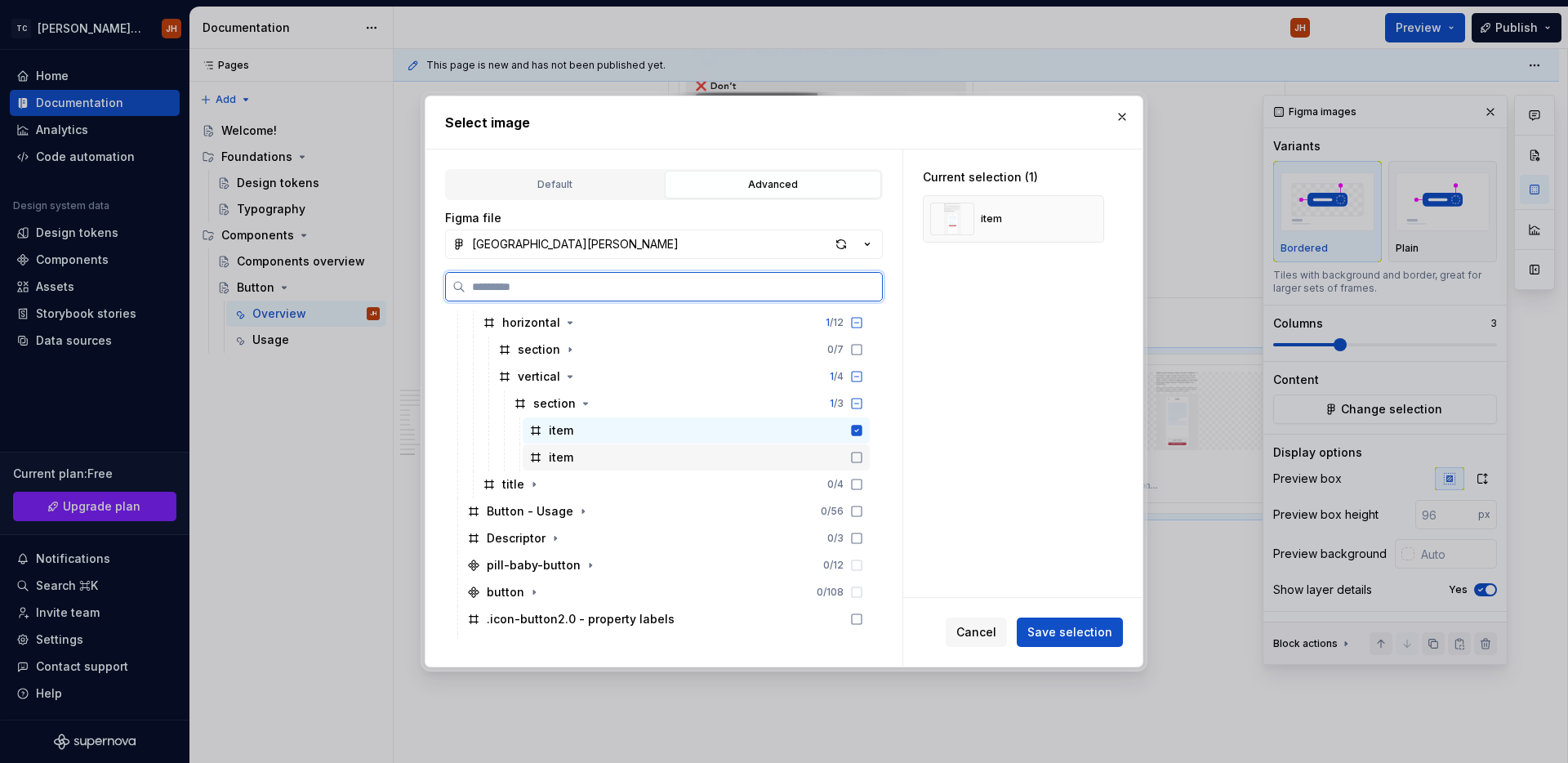 click 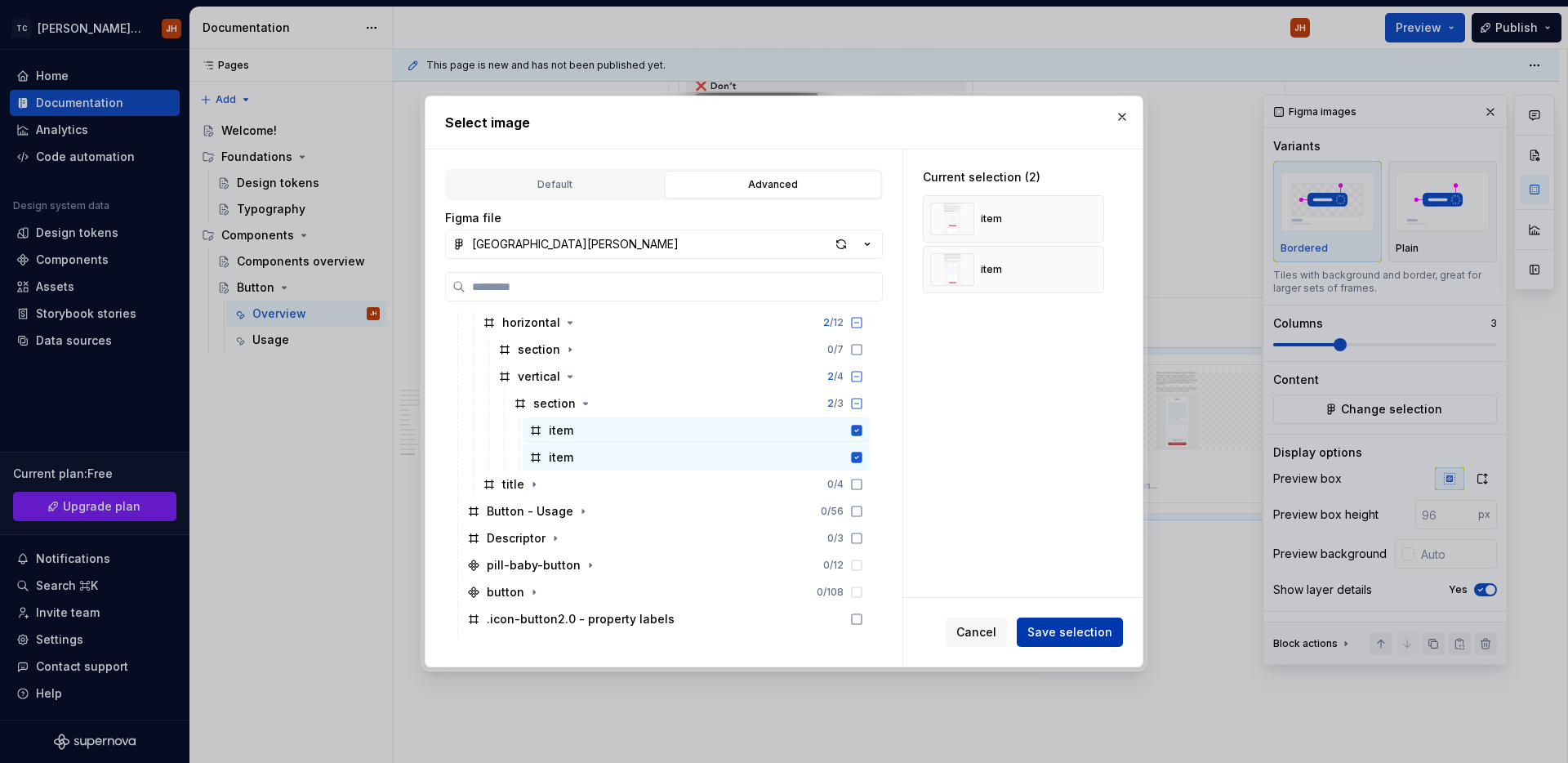 click on "Save selection" at bounding box center (1070, 632) 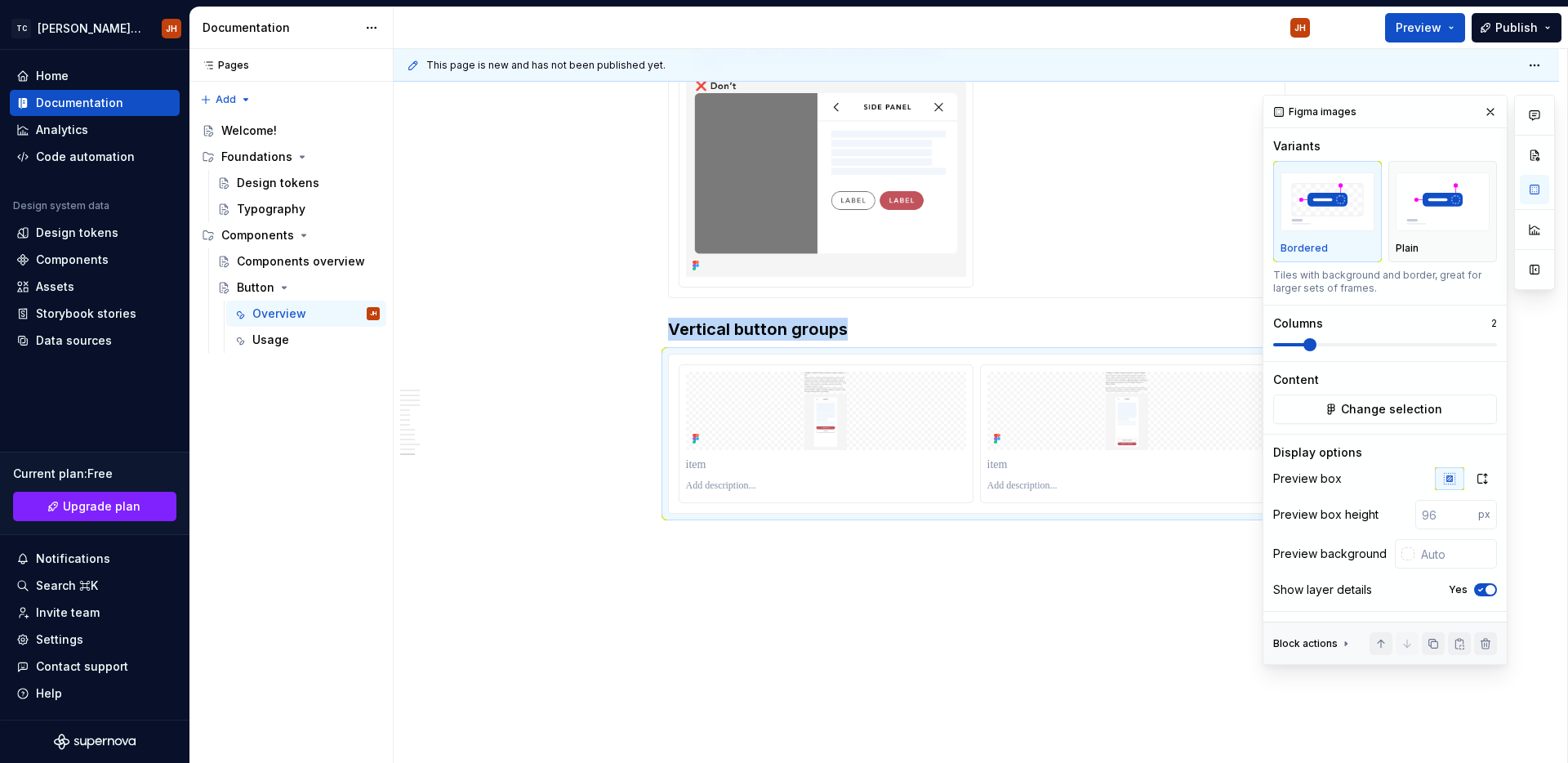 click at bounding box center (1310, 345) 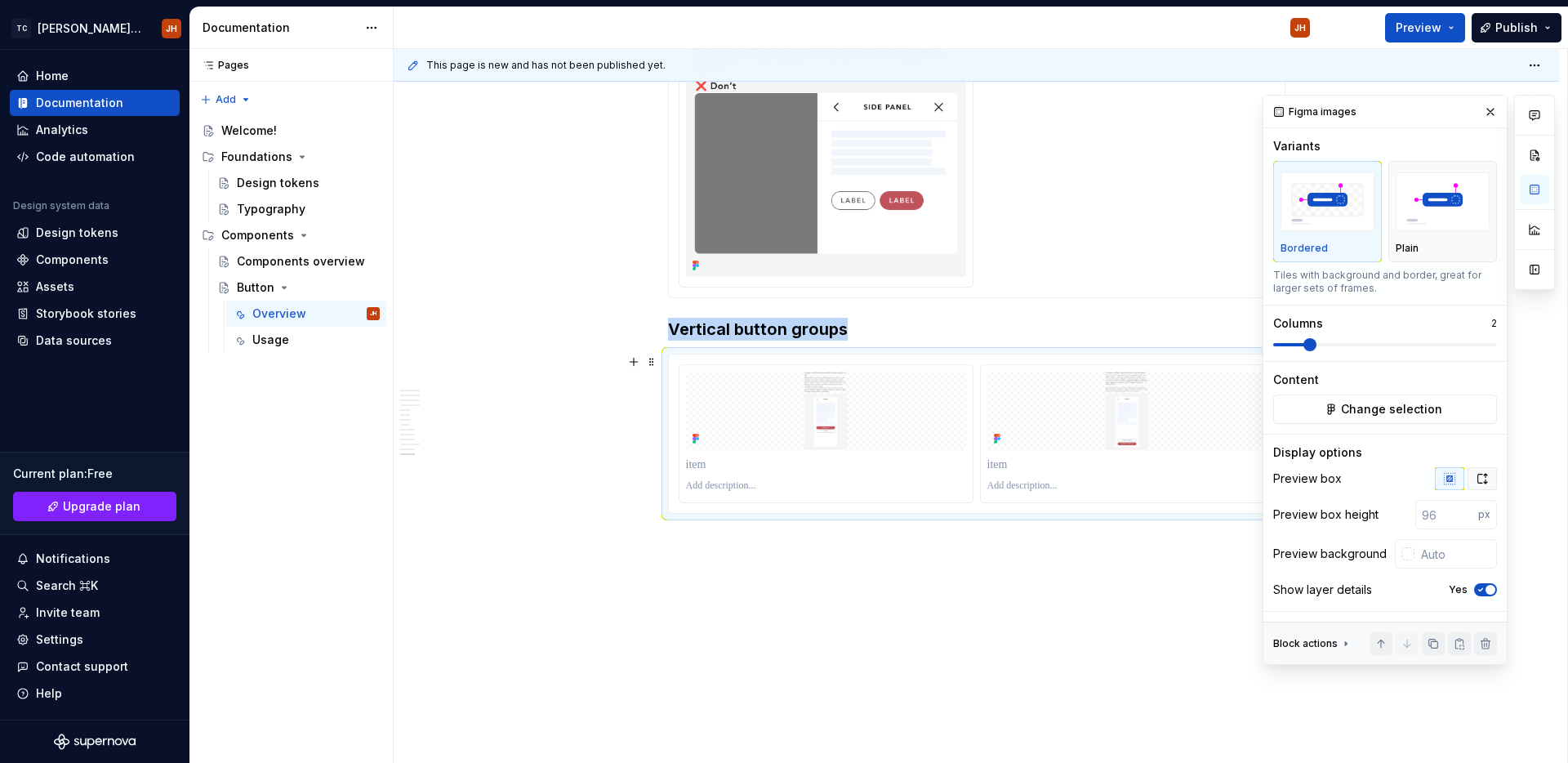 click at bounding box center (1482, 479) 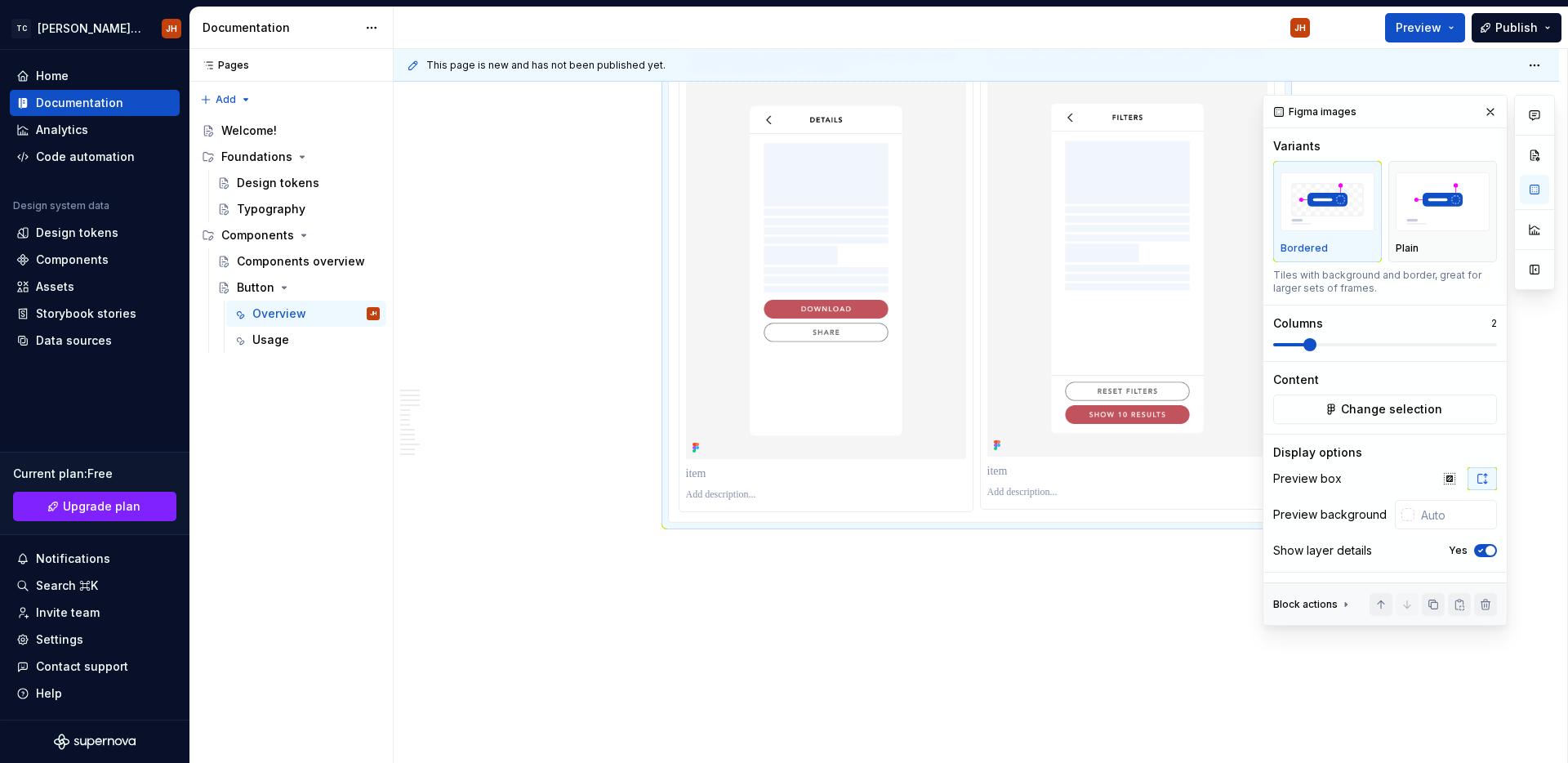 scroll, scrollTop: 5736, scrollLeft: 0, axis: vertical 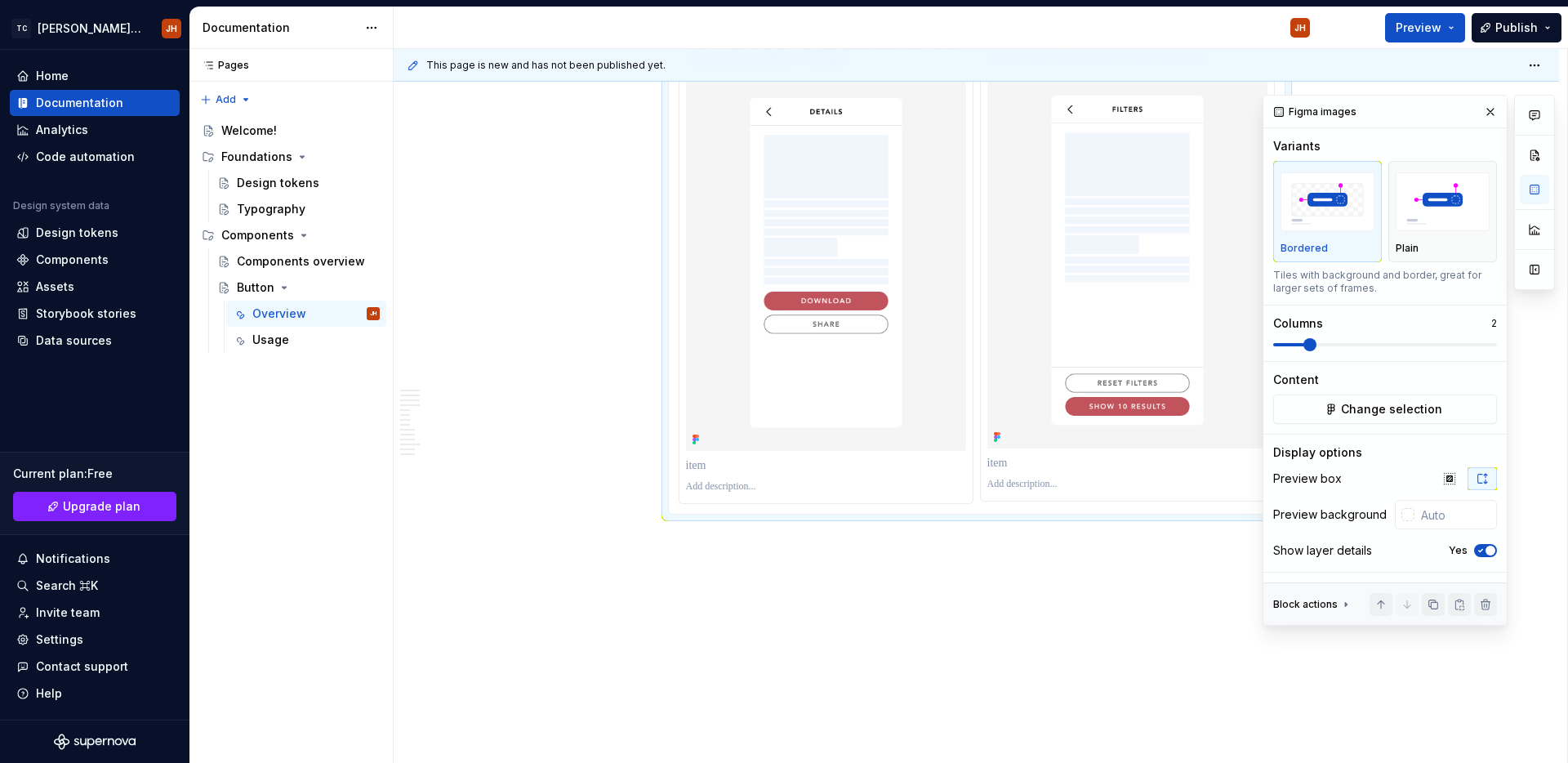 click on "**********" at bounding box center (976, -2296) 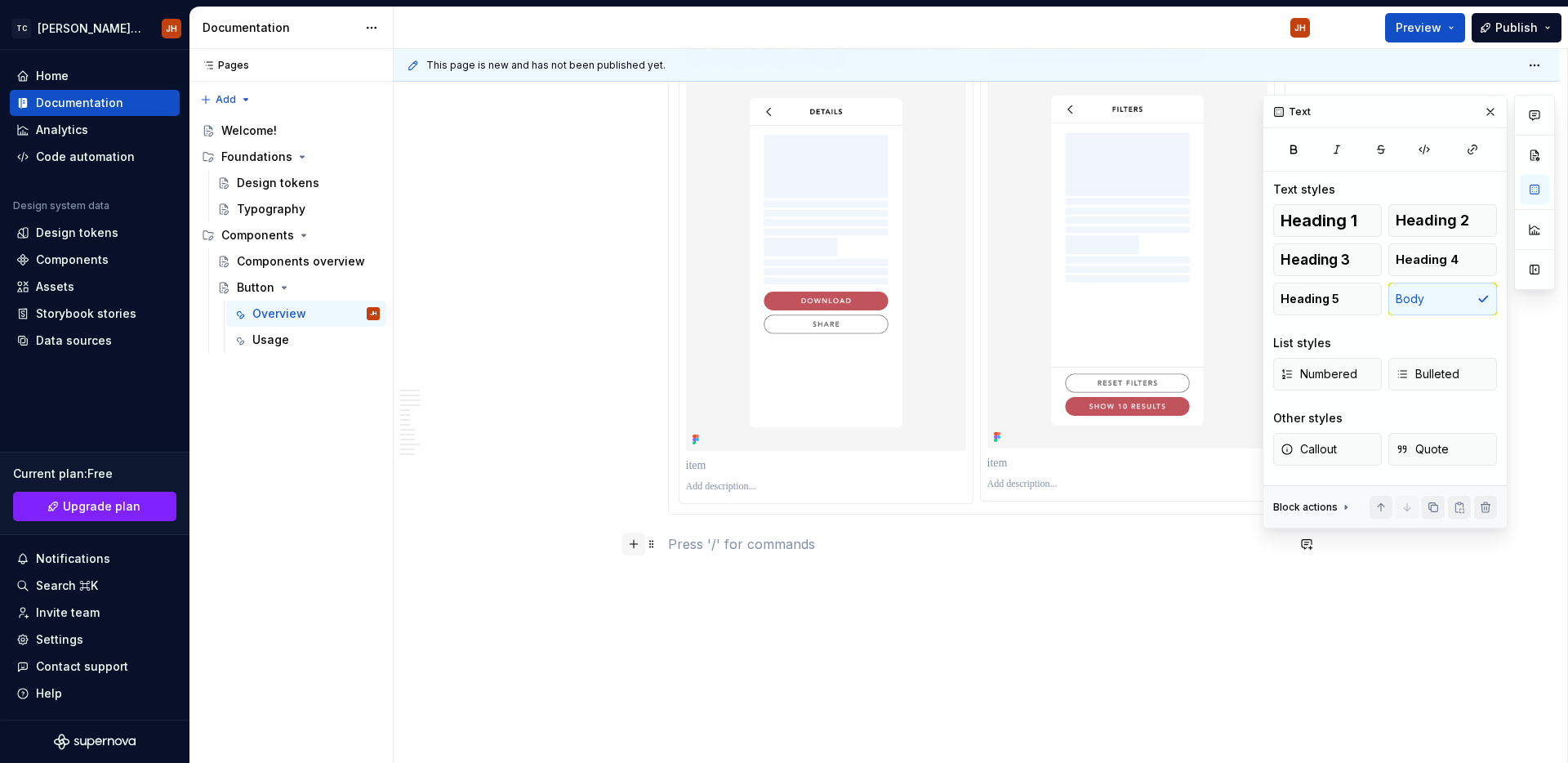 click at bounding box center [634, 544] 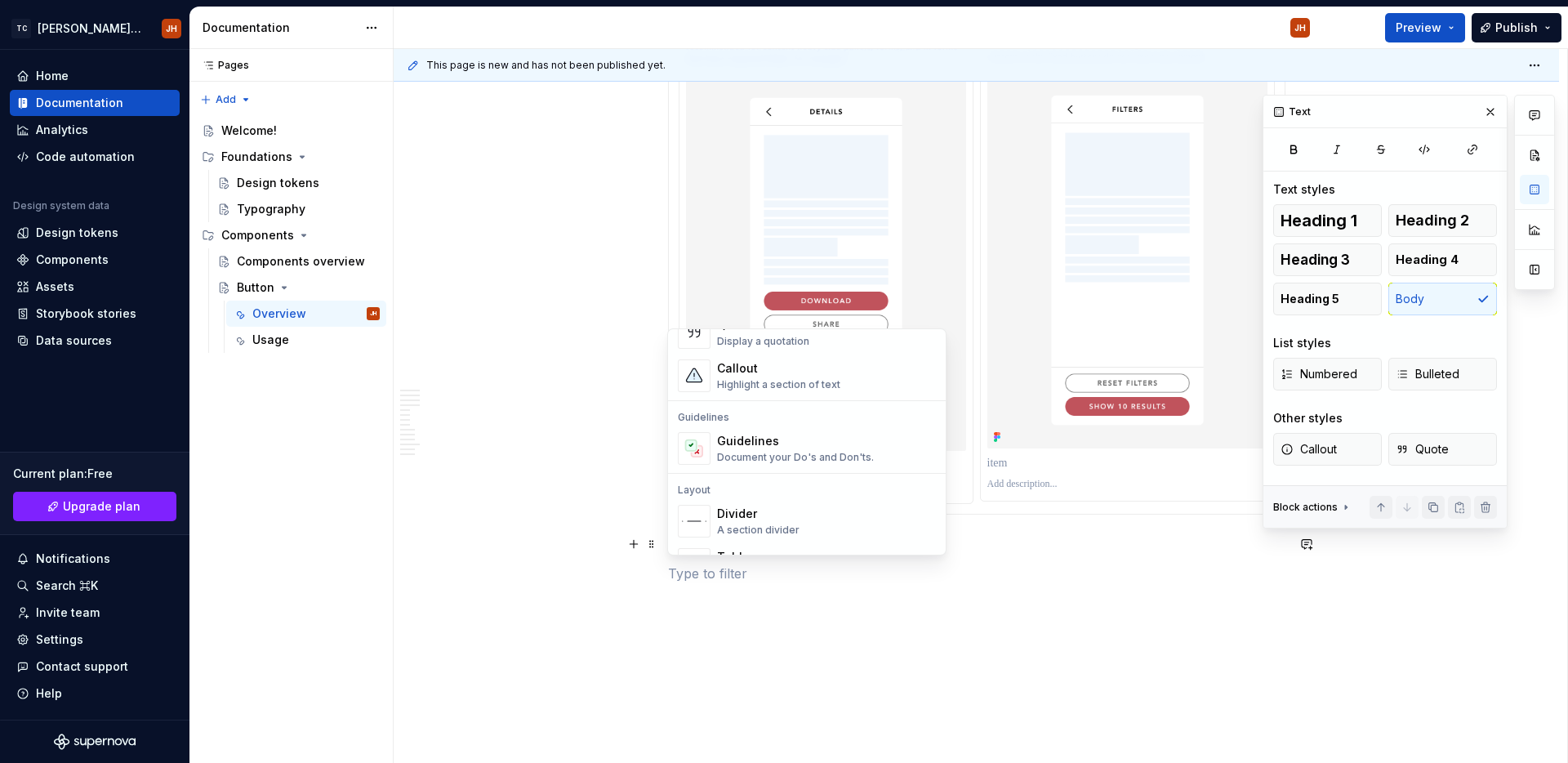 scroll, scrollTop: 387, scrollLeft: 0, axis: vertical 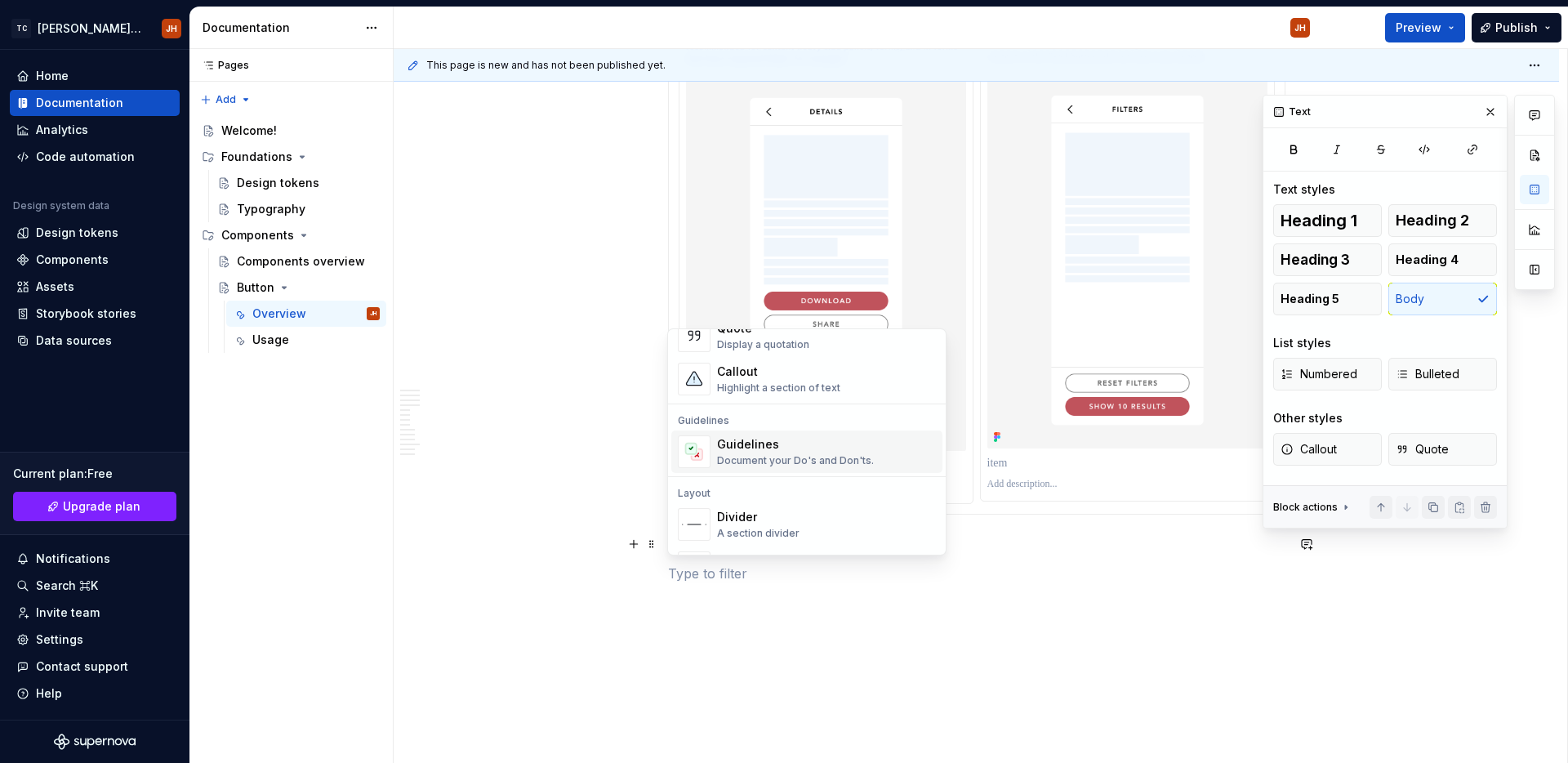 click on "Divider" at bounding box center (758, 517) 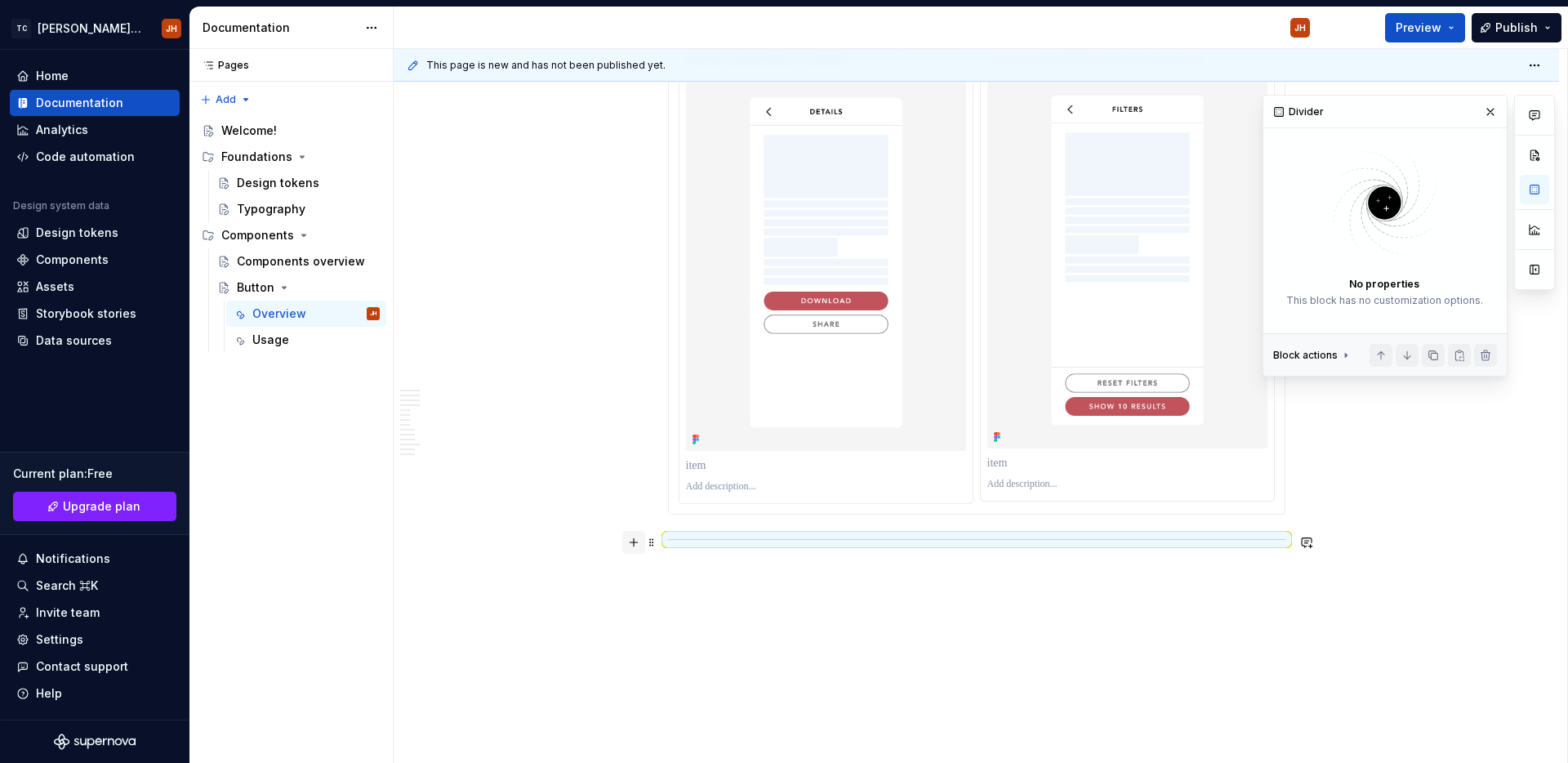 click at bounding box center [634, 542] 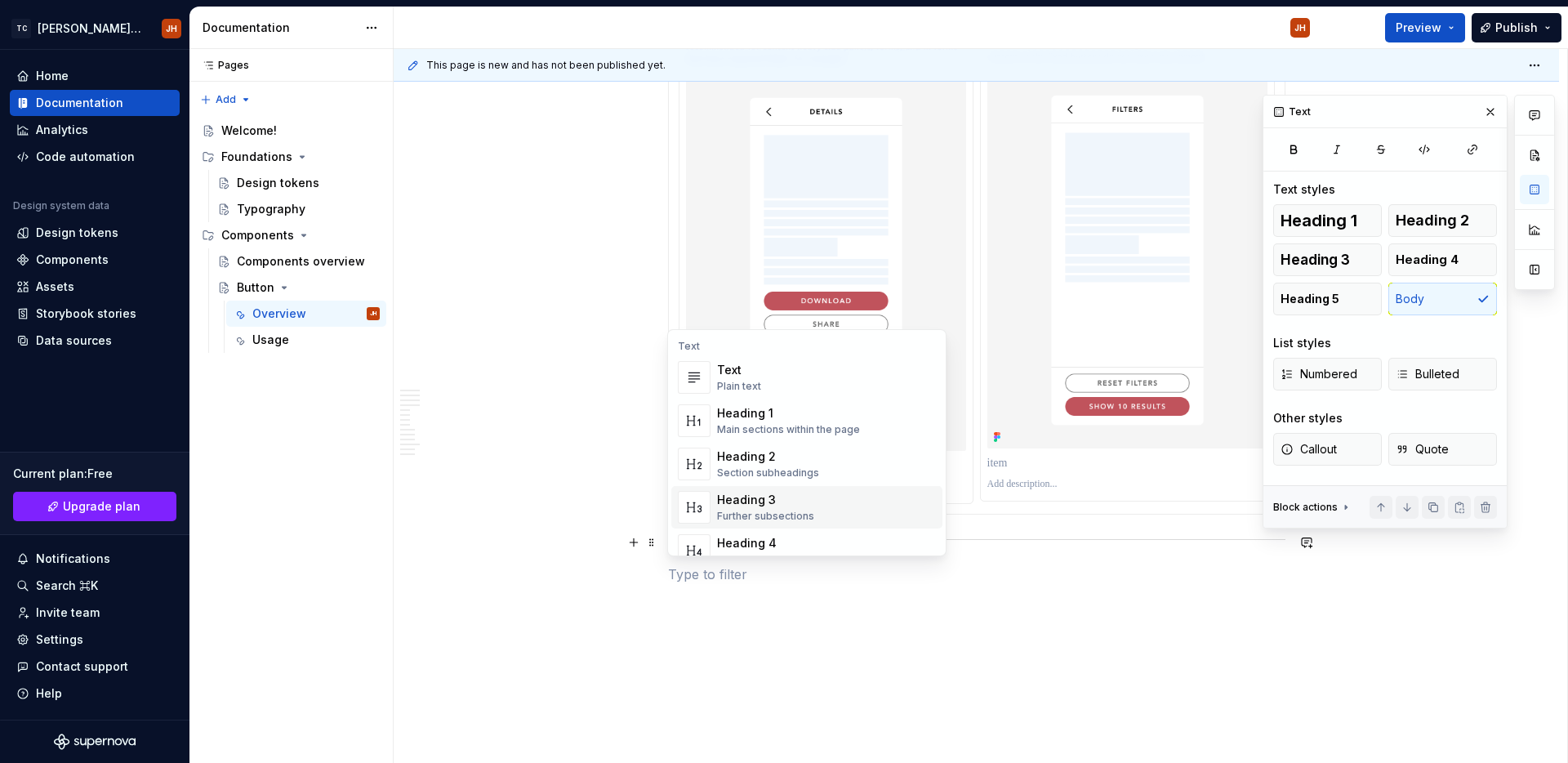 click on "Heading 3" at bounding box center [765, 500] 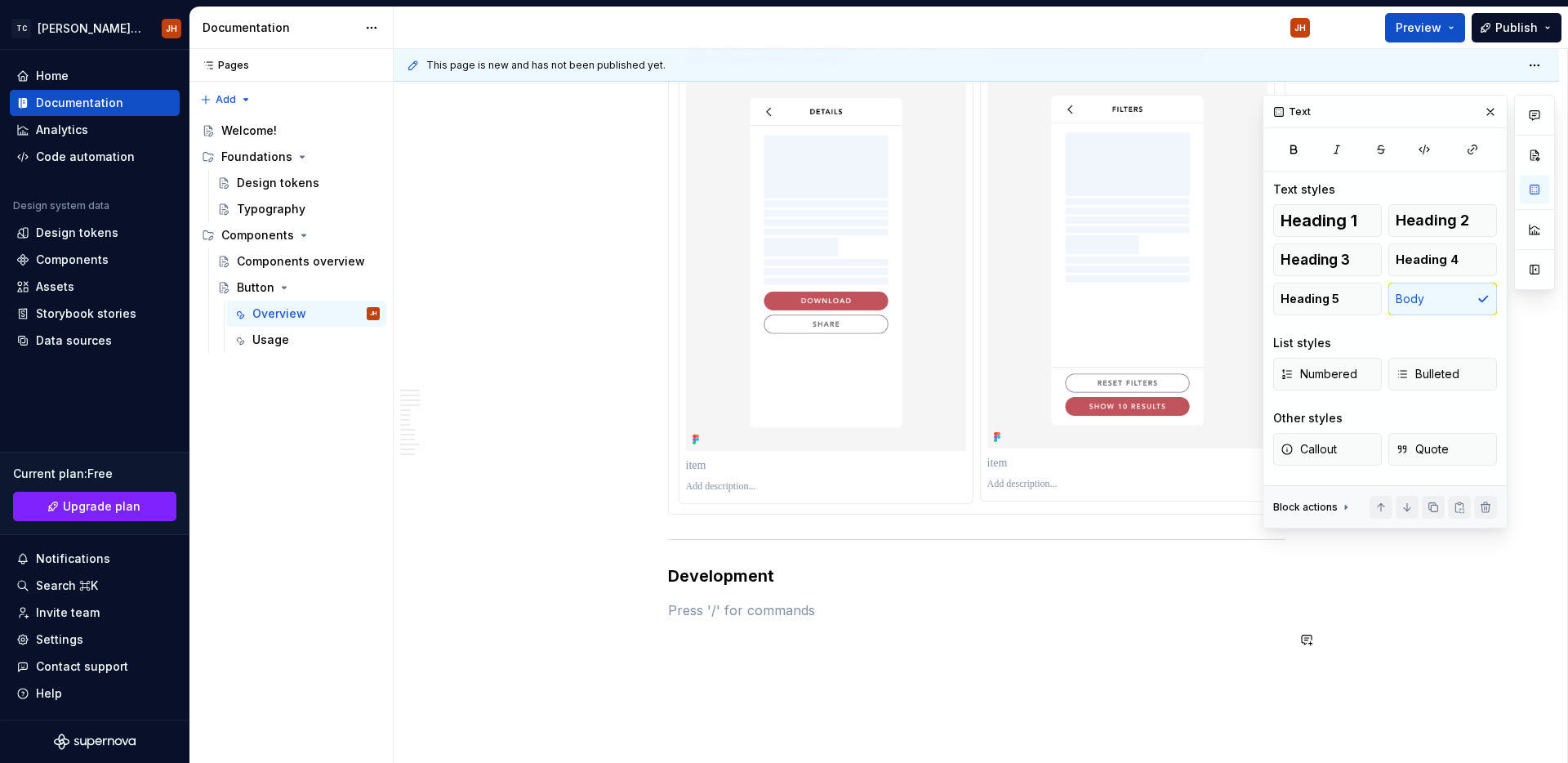 click at bounding box center [977, 610] 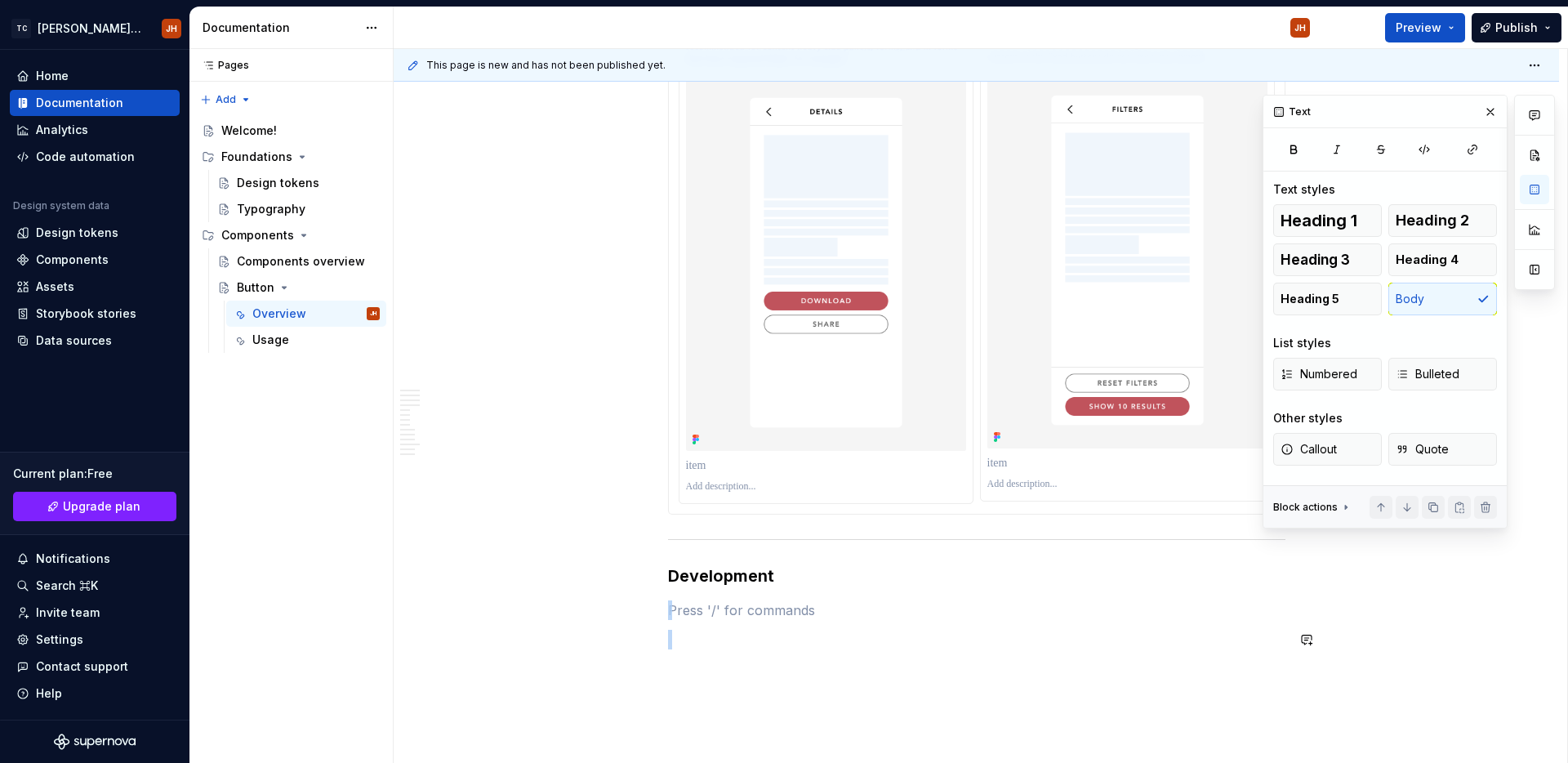 click at bounding box center [977, 610] 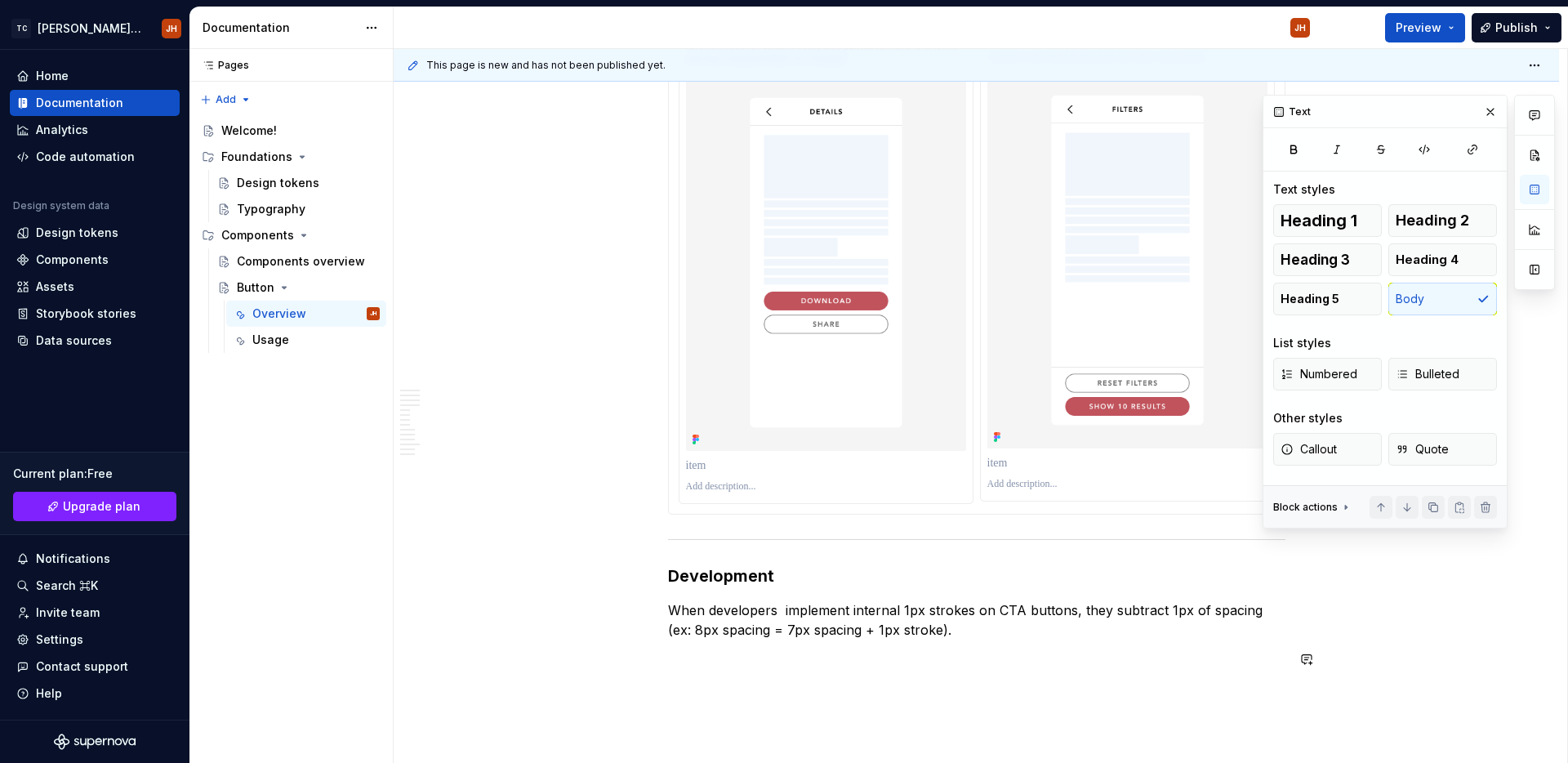 click on "**********" at bounding box center (976, -2219) 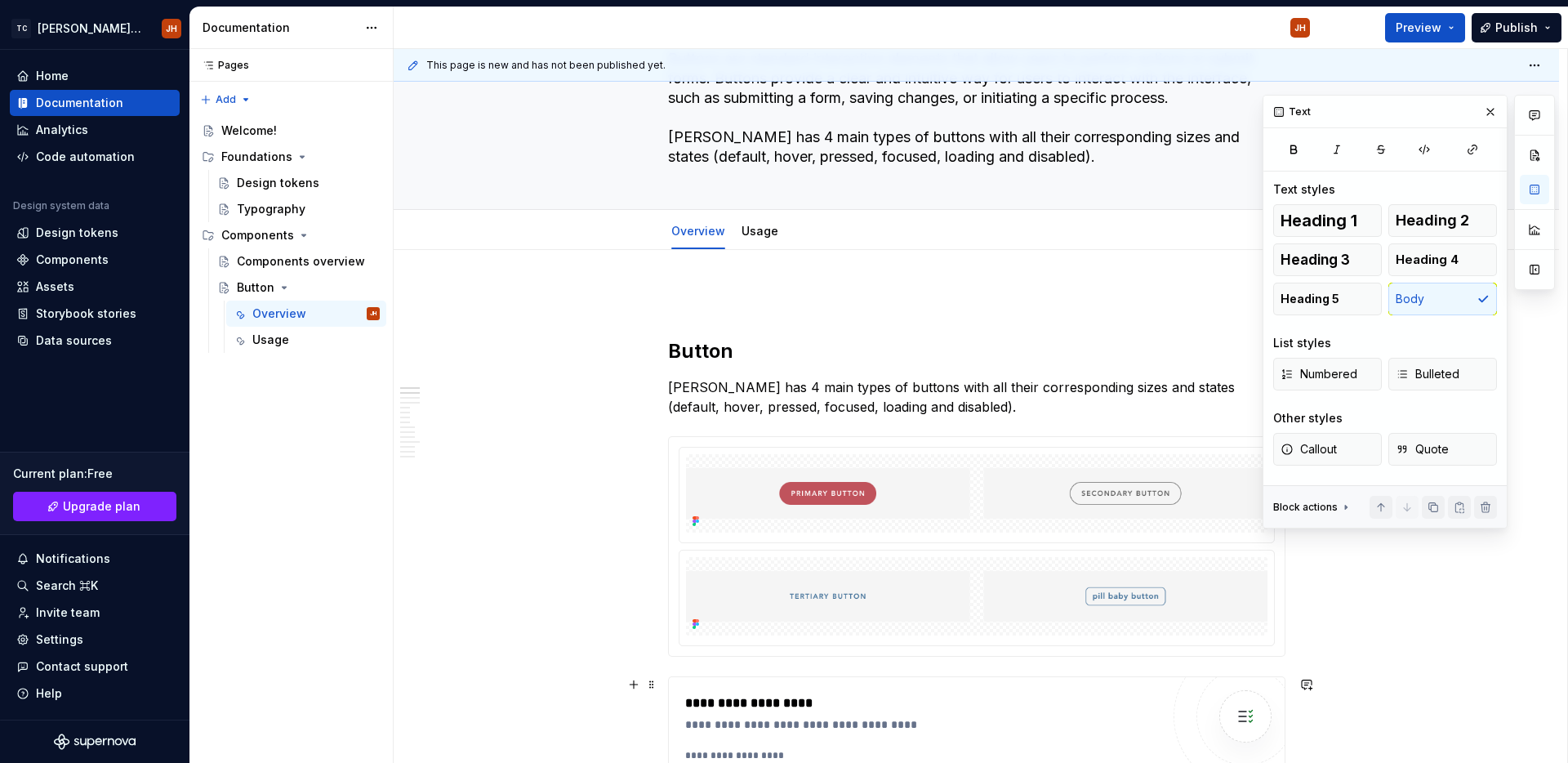 scroll, scrollTop: 0, scrollLeft: 0, axis: both 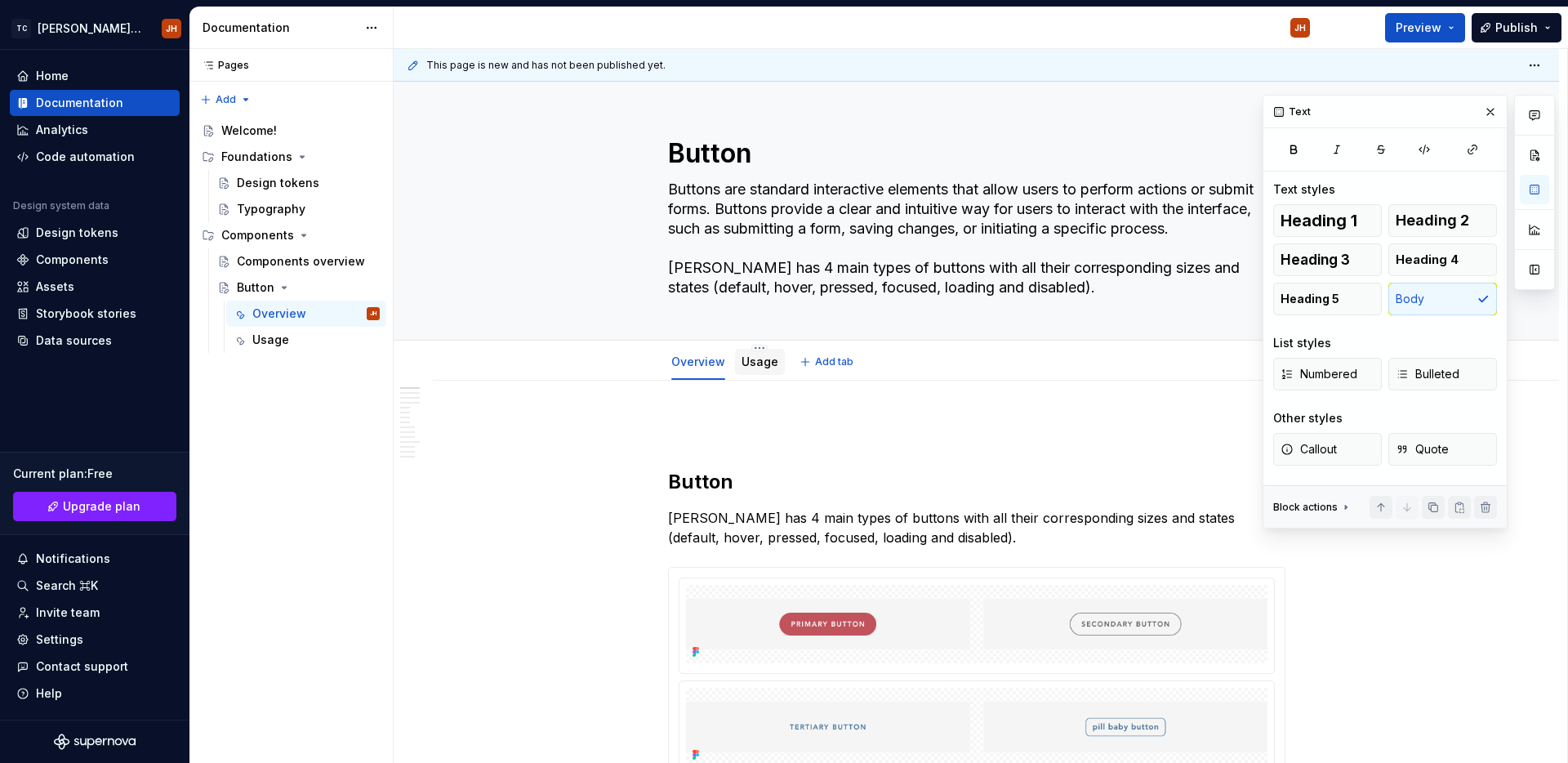 click on "Usage" at bounding box center [760, 362] 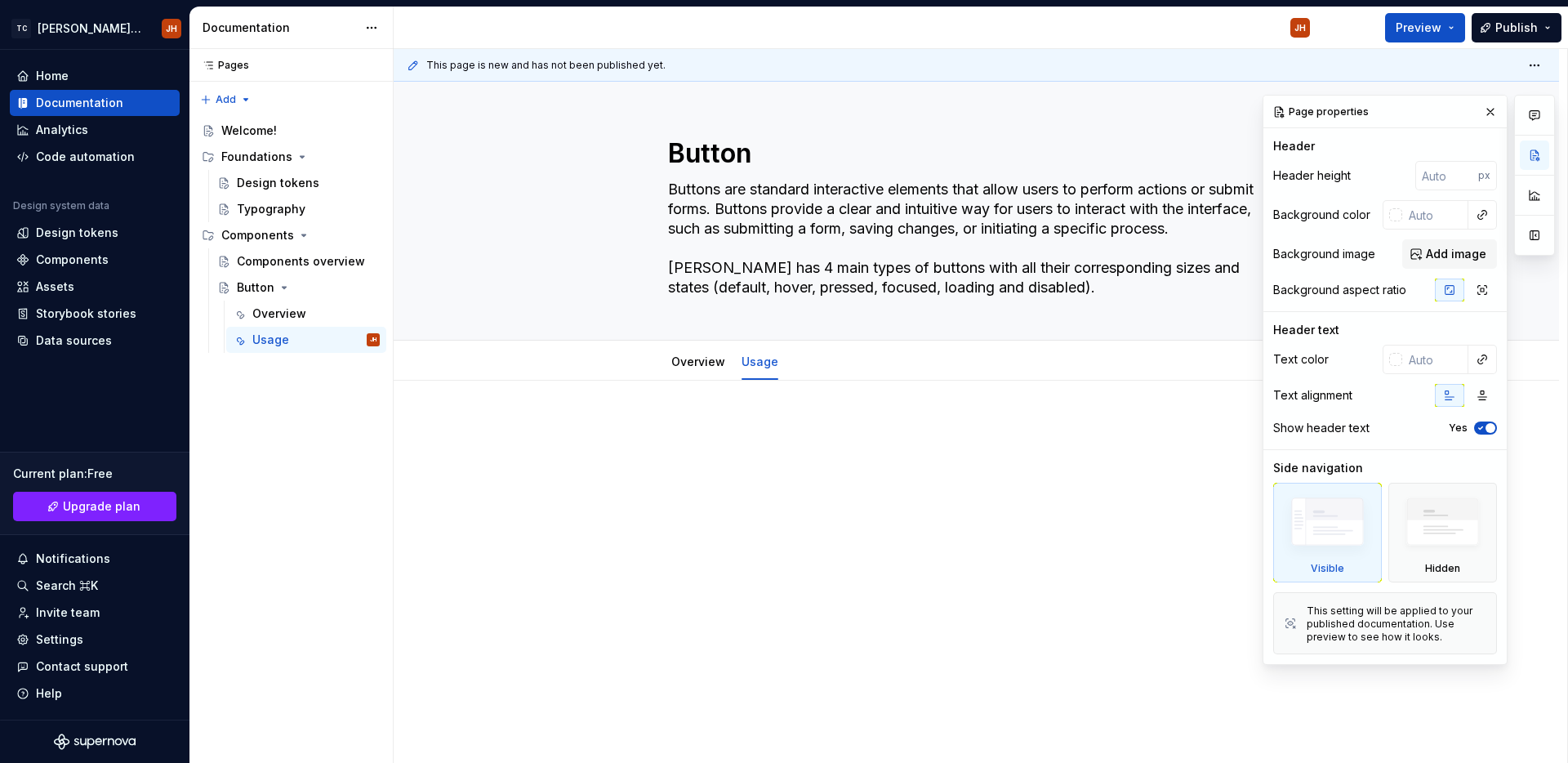 click at bounding box center (976, 556) 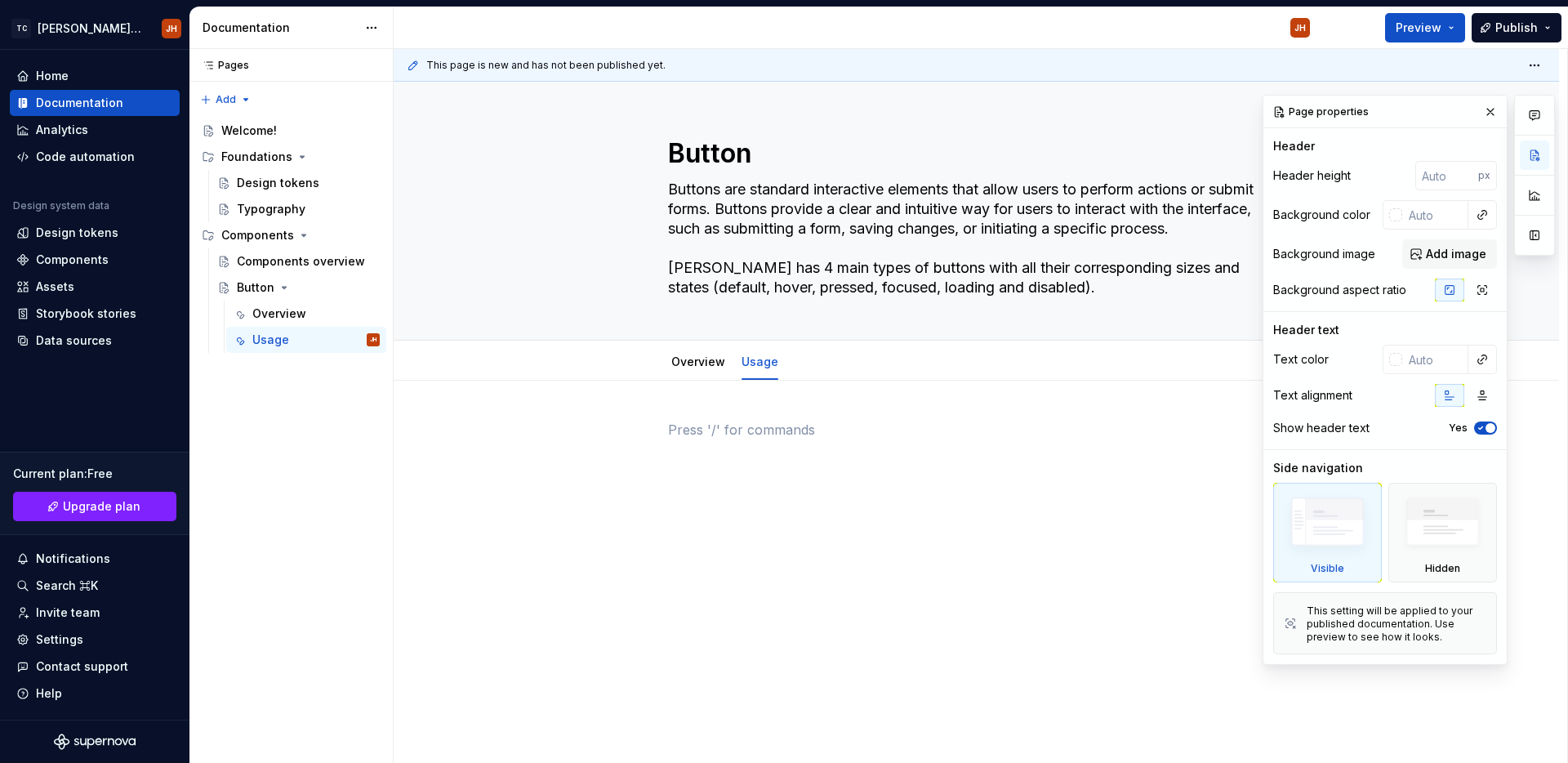 drag, startPoint x: 597, startPoint y: 430, endPoint x: 690, endPoint y: 442, distance: 93.770998 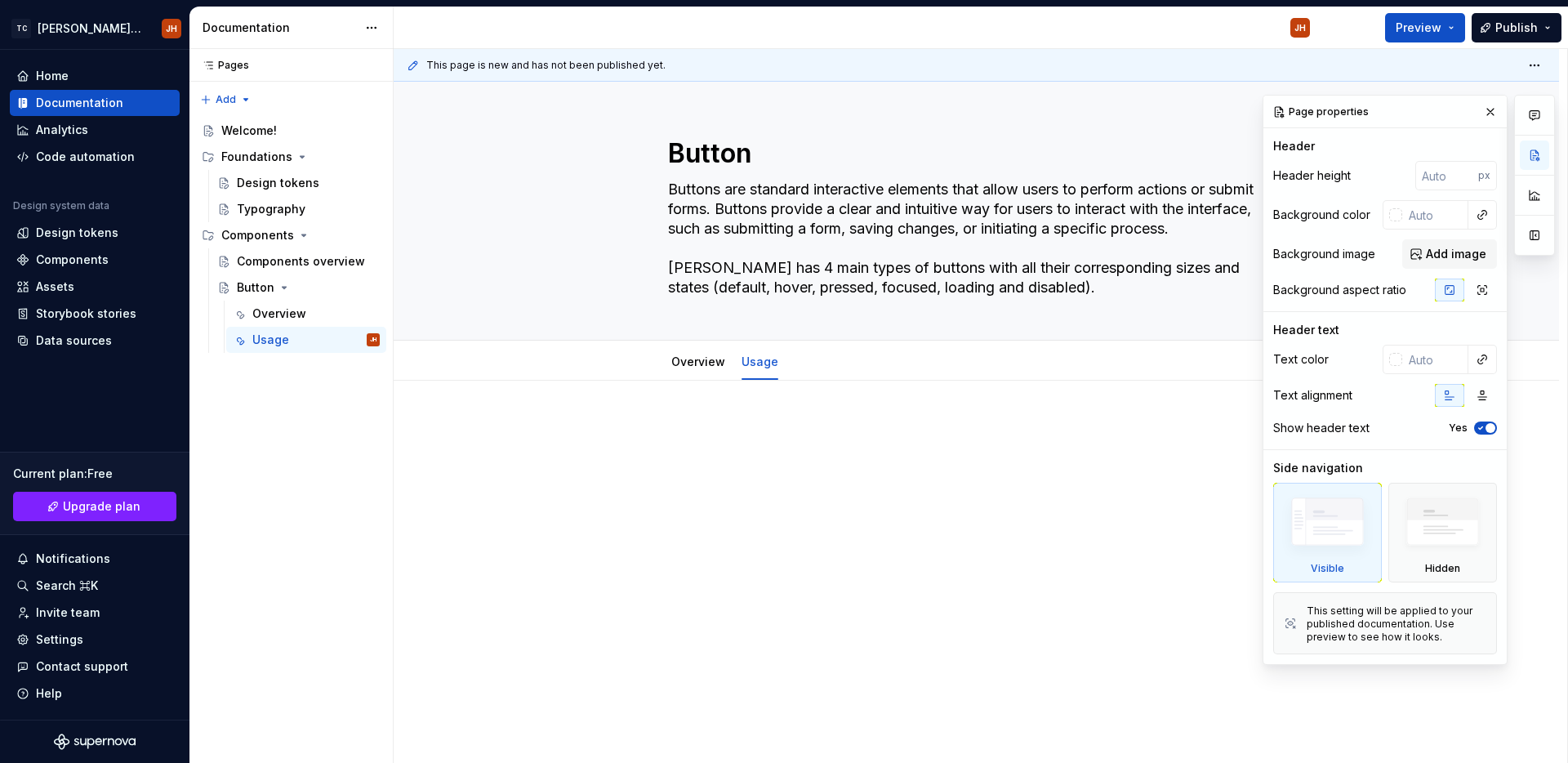 click at bounding box center (977, 451) 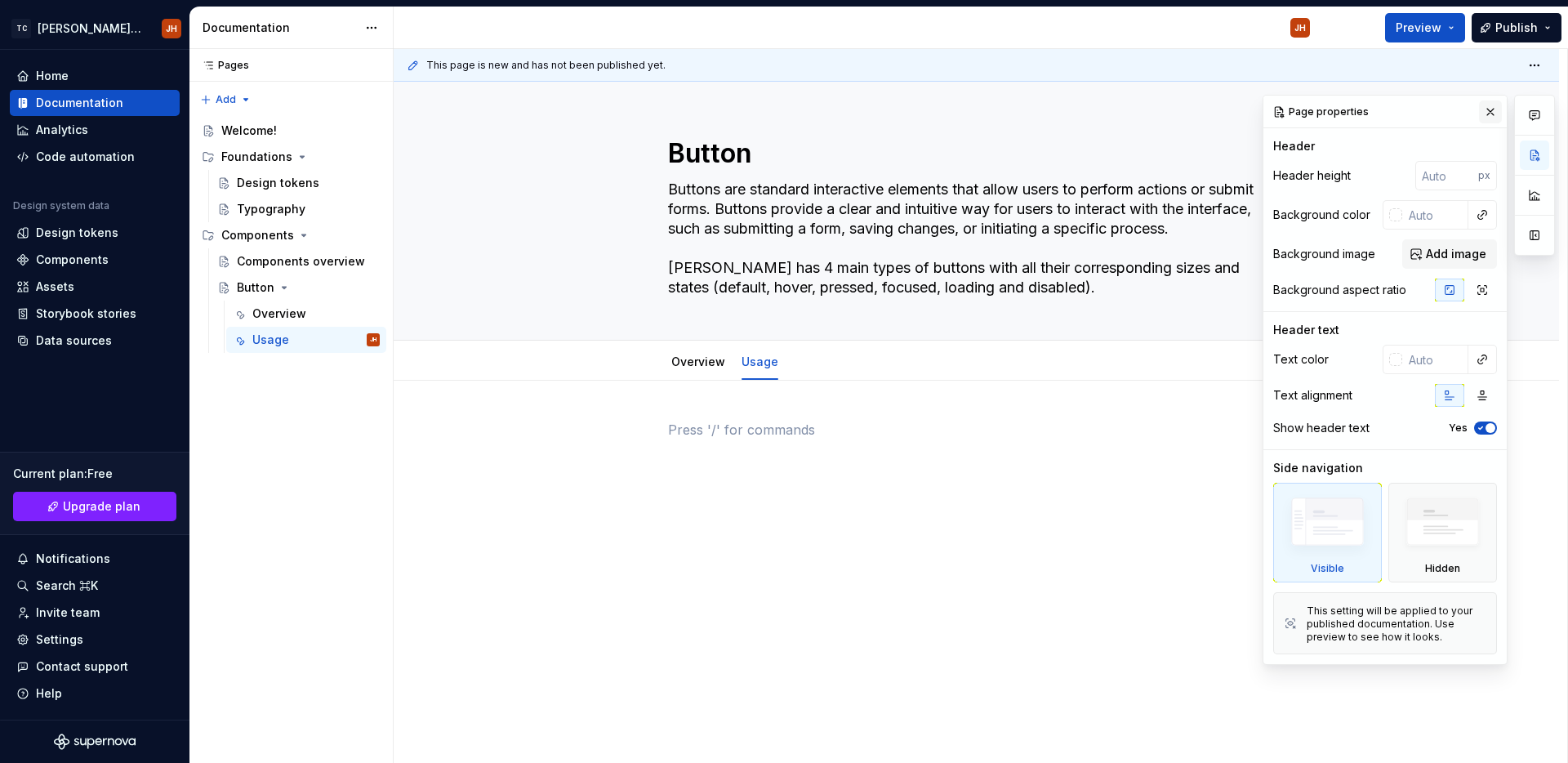 click at bounding box center (1490, 112) 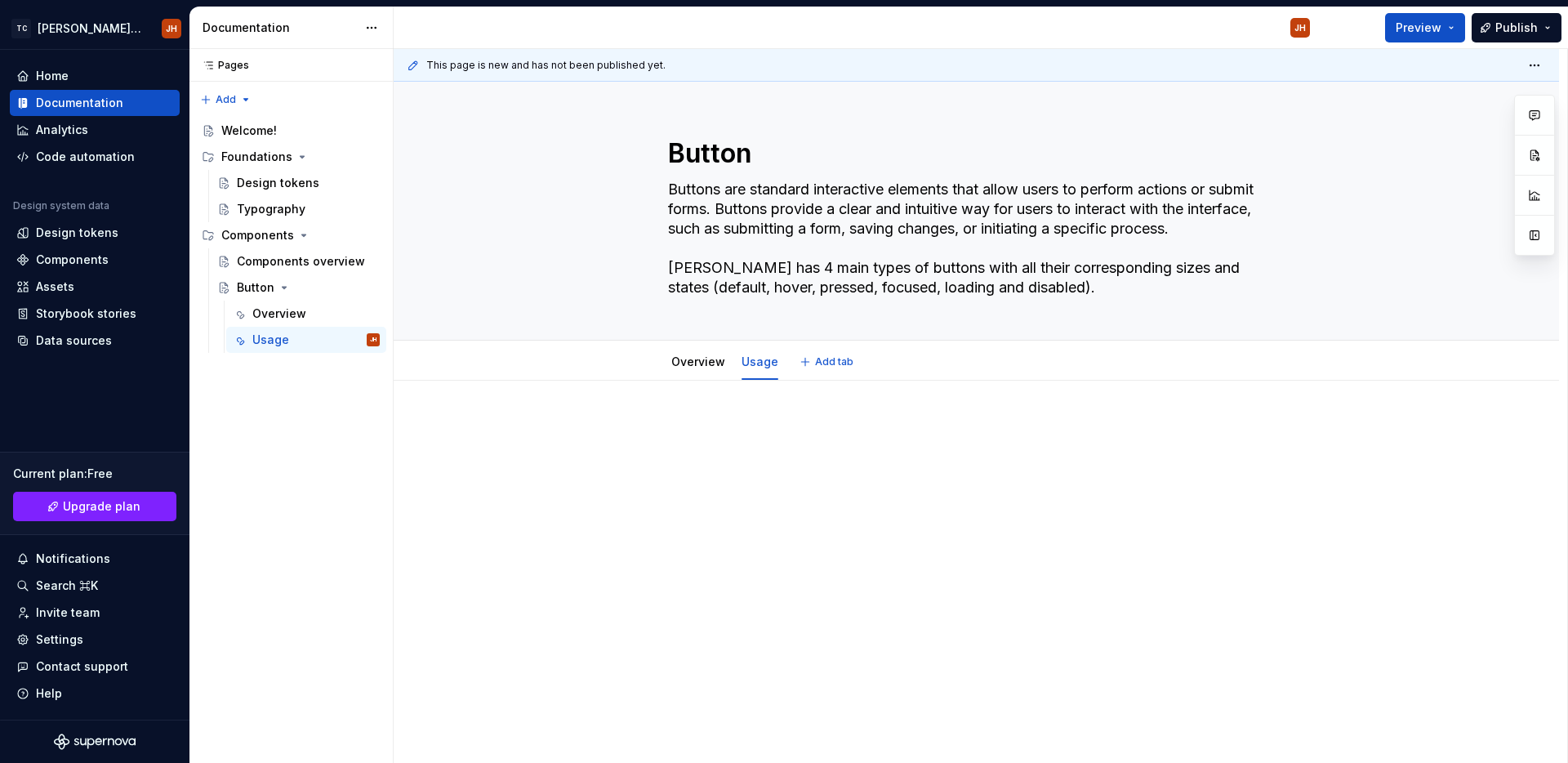 type on "*" 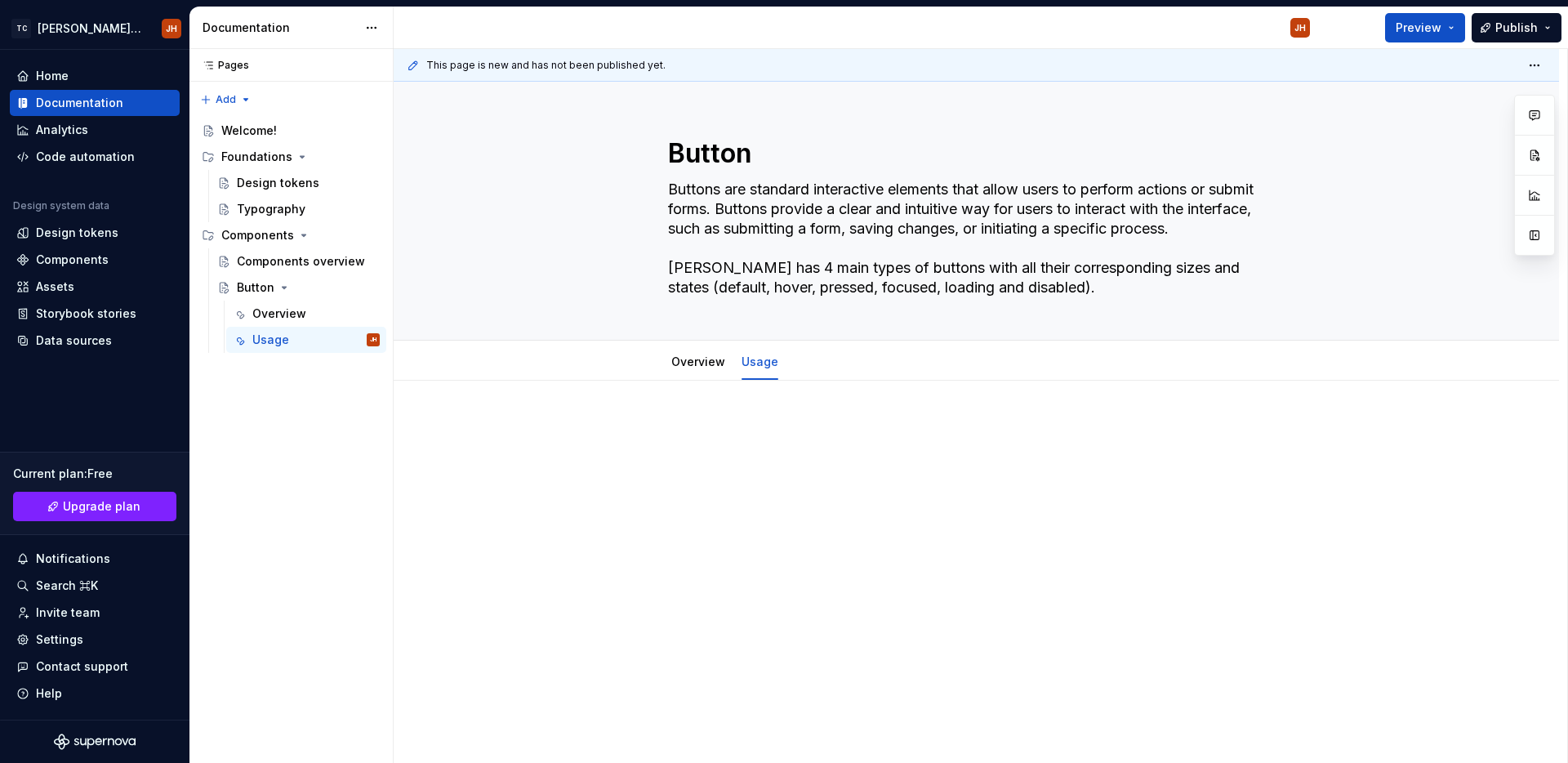 click at bounding box center (976, 556) 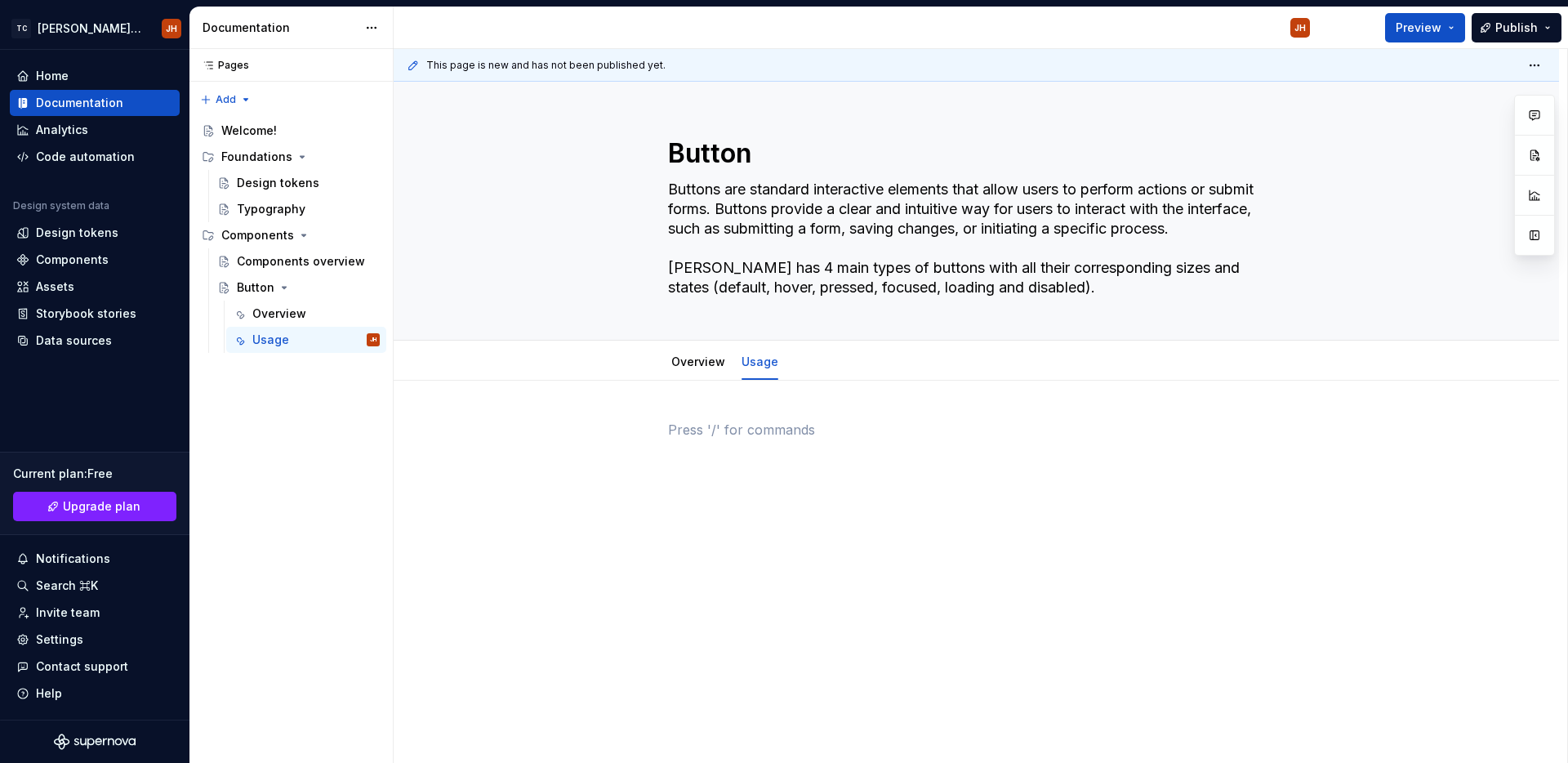 click at bounding box center (976, 556) 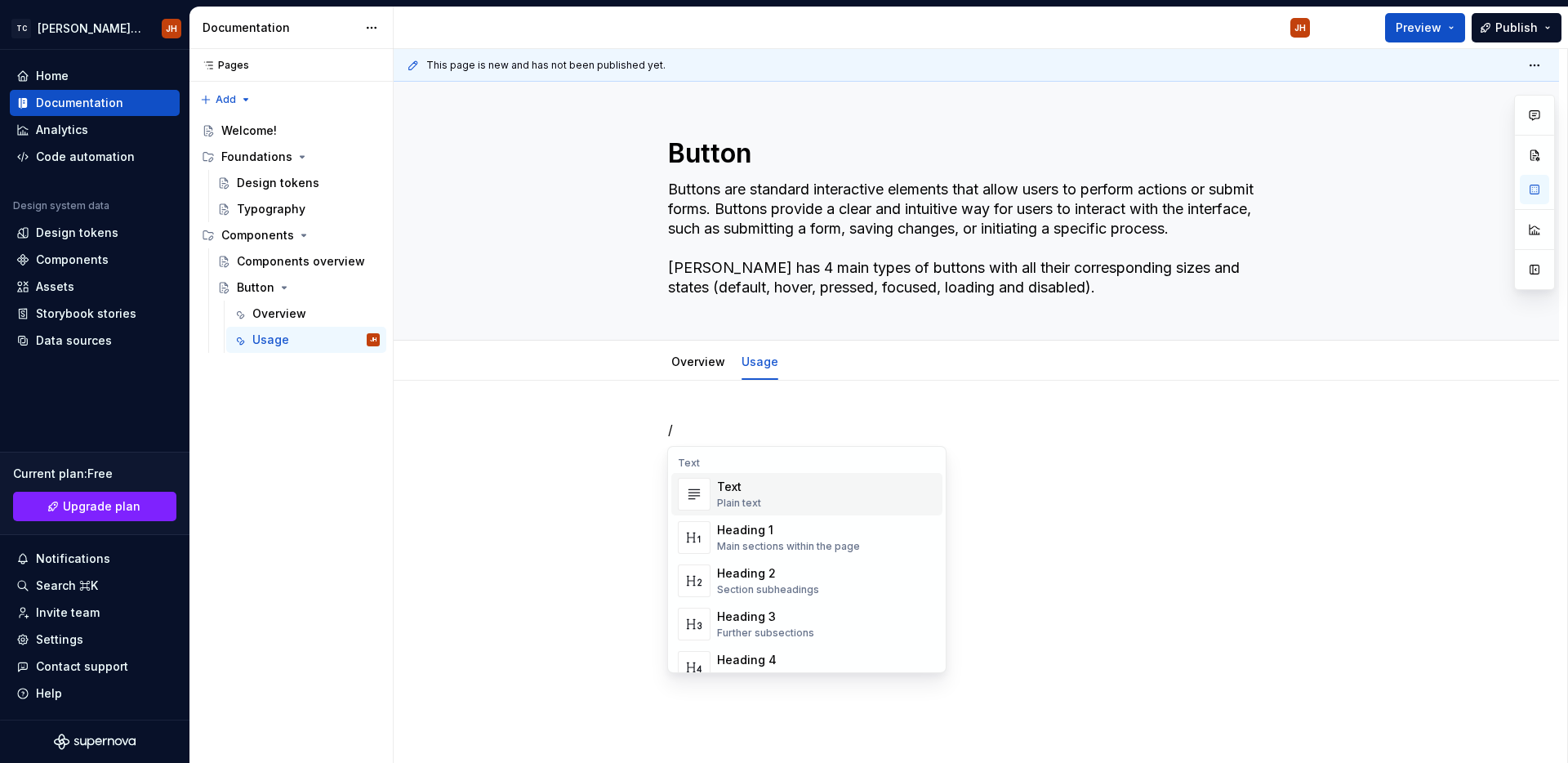 type 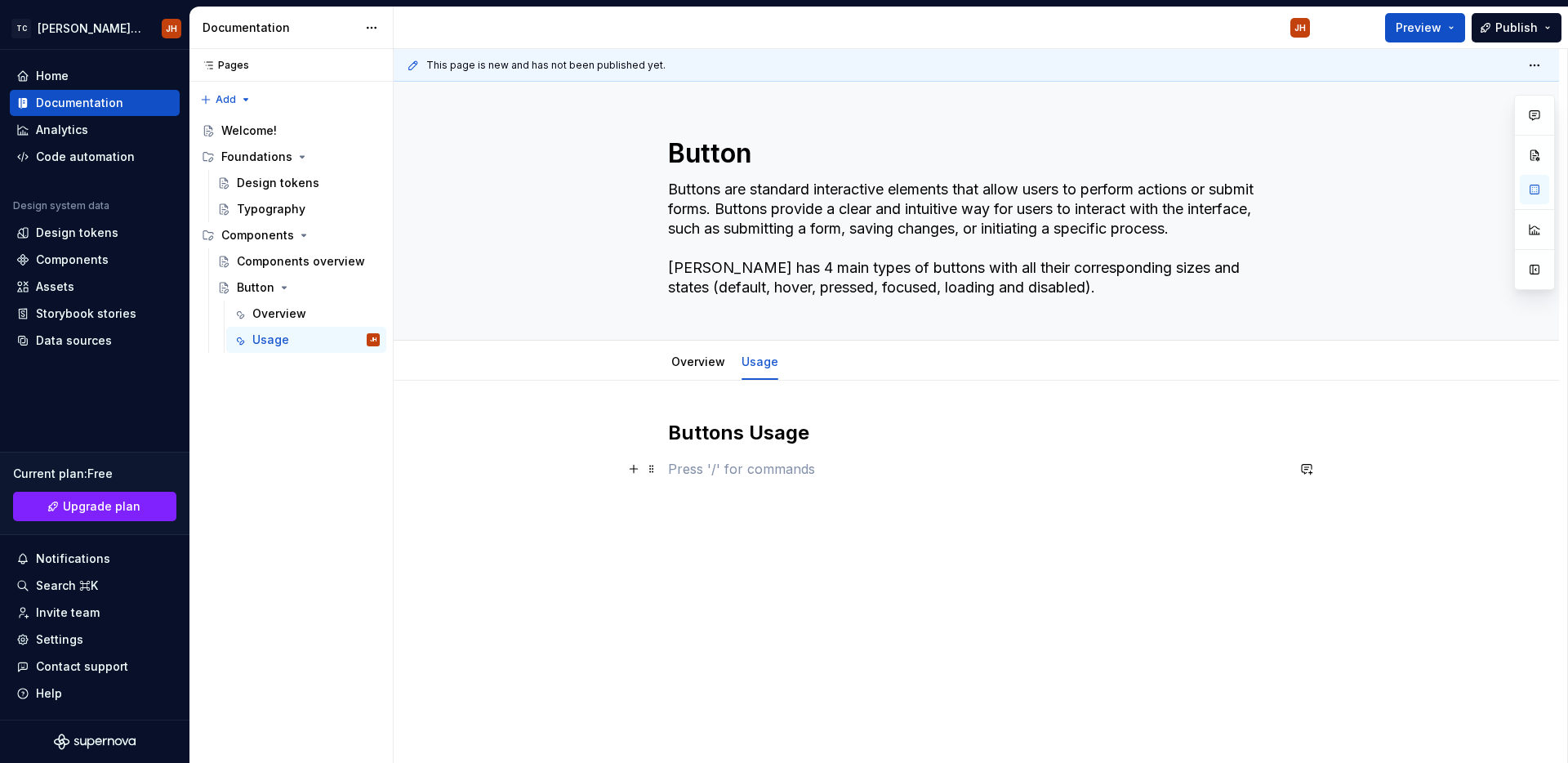click at bounding box center [977, 469] 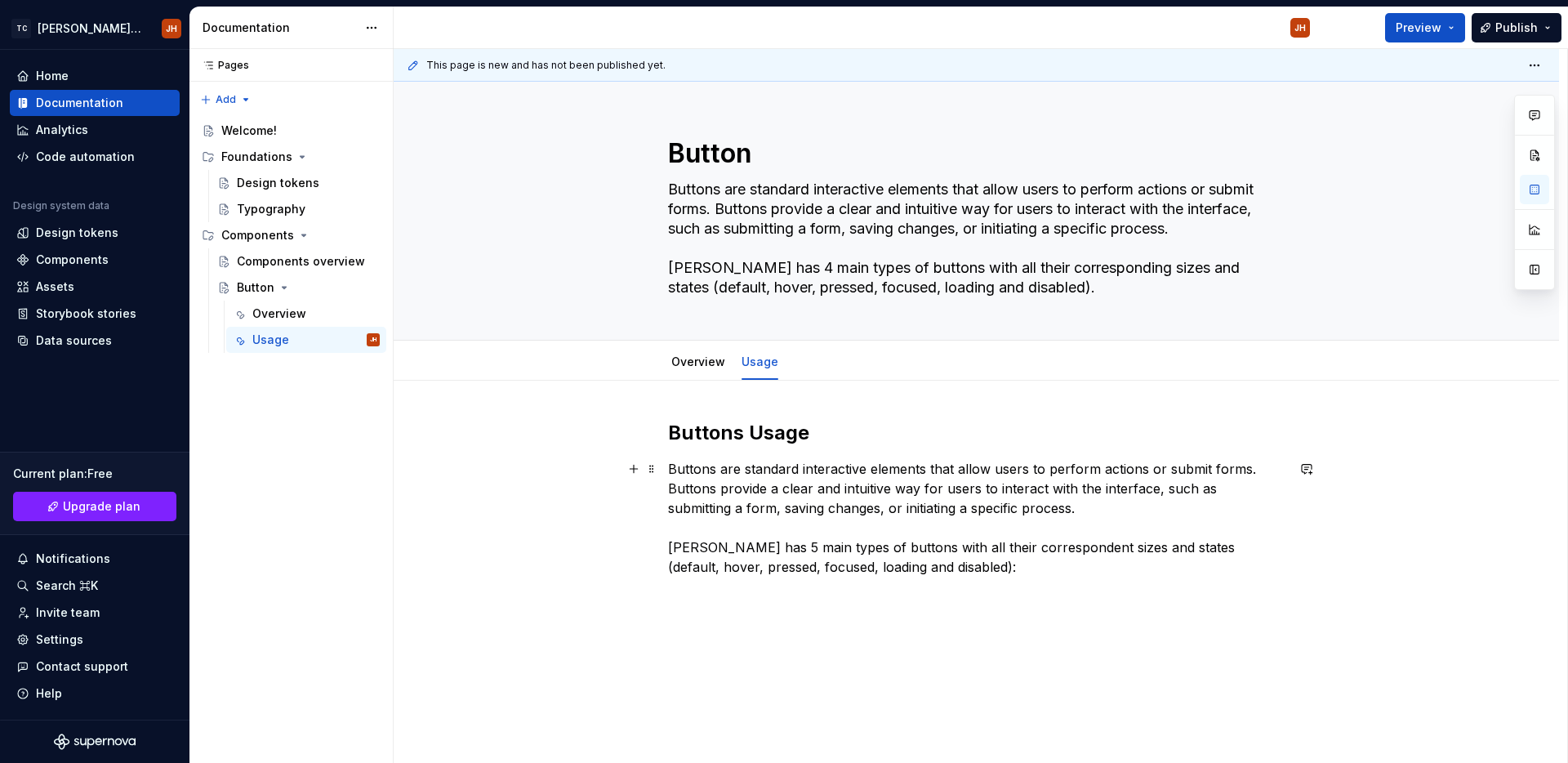 click on "Buttons are standard interactive elements that allow users to perform actions or submit forms. Buttons provide a clear and intuitive way for users to interact with the interface, such as submitting a form, saving changes, or initiating a specific process. [PERSON_NAME] has 5 main types of buttons with all their correspondent sizes and states (default, hover, pressed, focused, loading and disabled):" at bounding box center (977, 518) 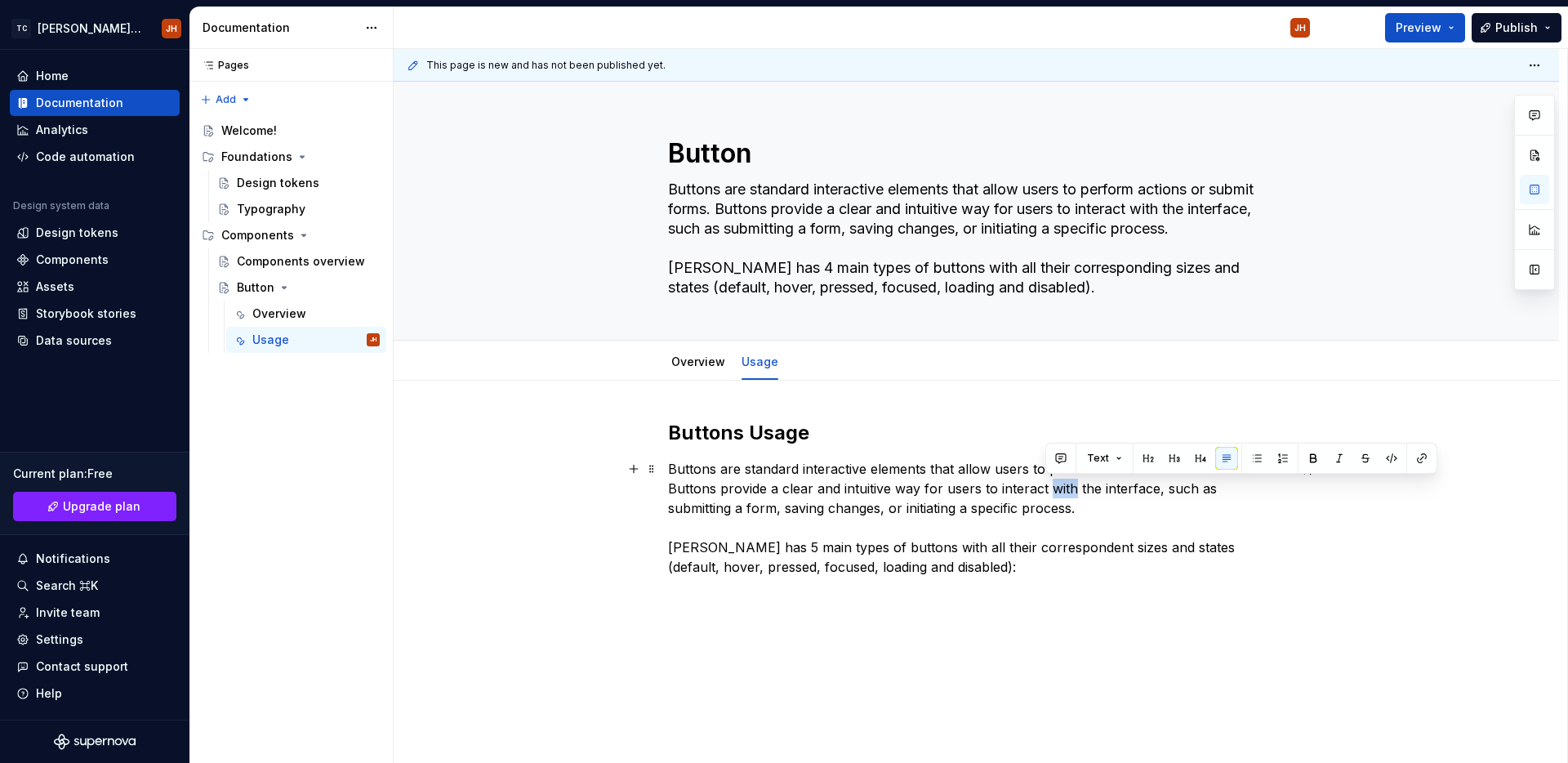 click on "Buttons are standard interactive elements that allow users to perform actions or submit forms. Buttons provide a clear and intuitive way for users to interact with the interface, such as submitting a form, saving changes, or initiating a specific process. [PERSON_NAME] has 5 main types of buttons with all their correspondent sizes and states (default, hover, pressed, focused, loading and disabled):" at bounding box center (977, 518) 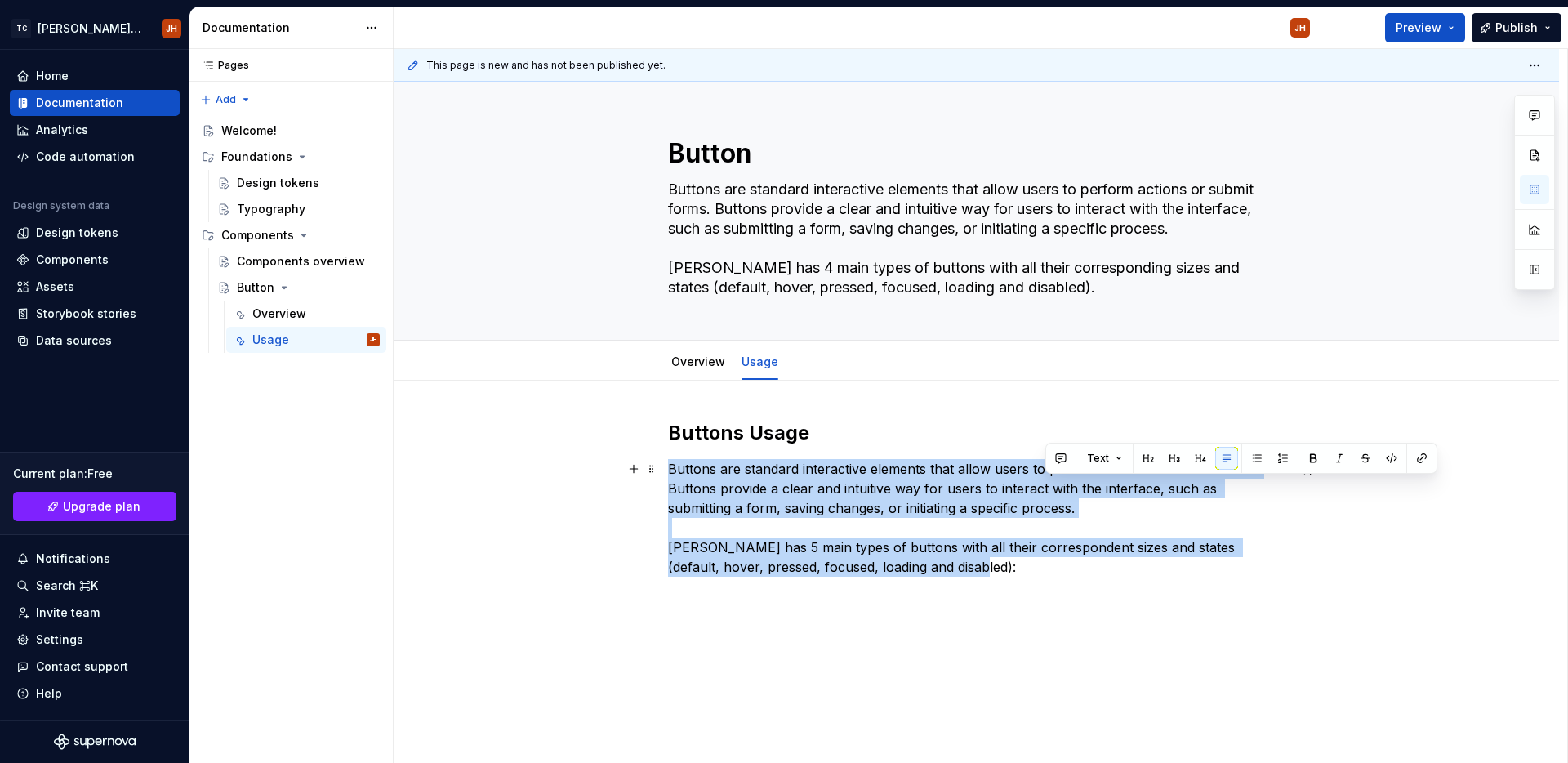 click on "Buttons are standard interactive elements that allow users to perform actions or submit forms. Buttons provide a clear and intuitive way for users to interact with the interface, such as submitting a form, saving changes, or initiating a specific process. [PERSON_NAME] has 5 main types of buttons with all their correspondent sizes and states (default, hover, pressed, focused, loading and disabled):" at bounding box center [977, 518] 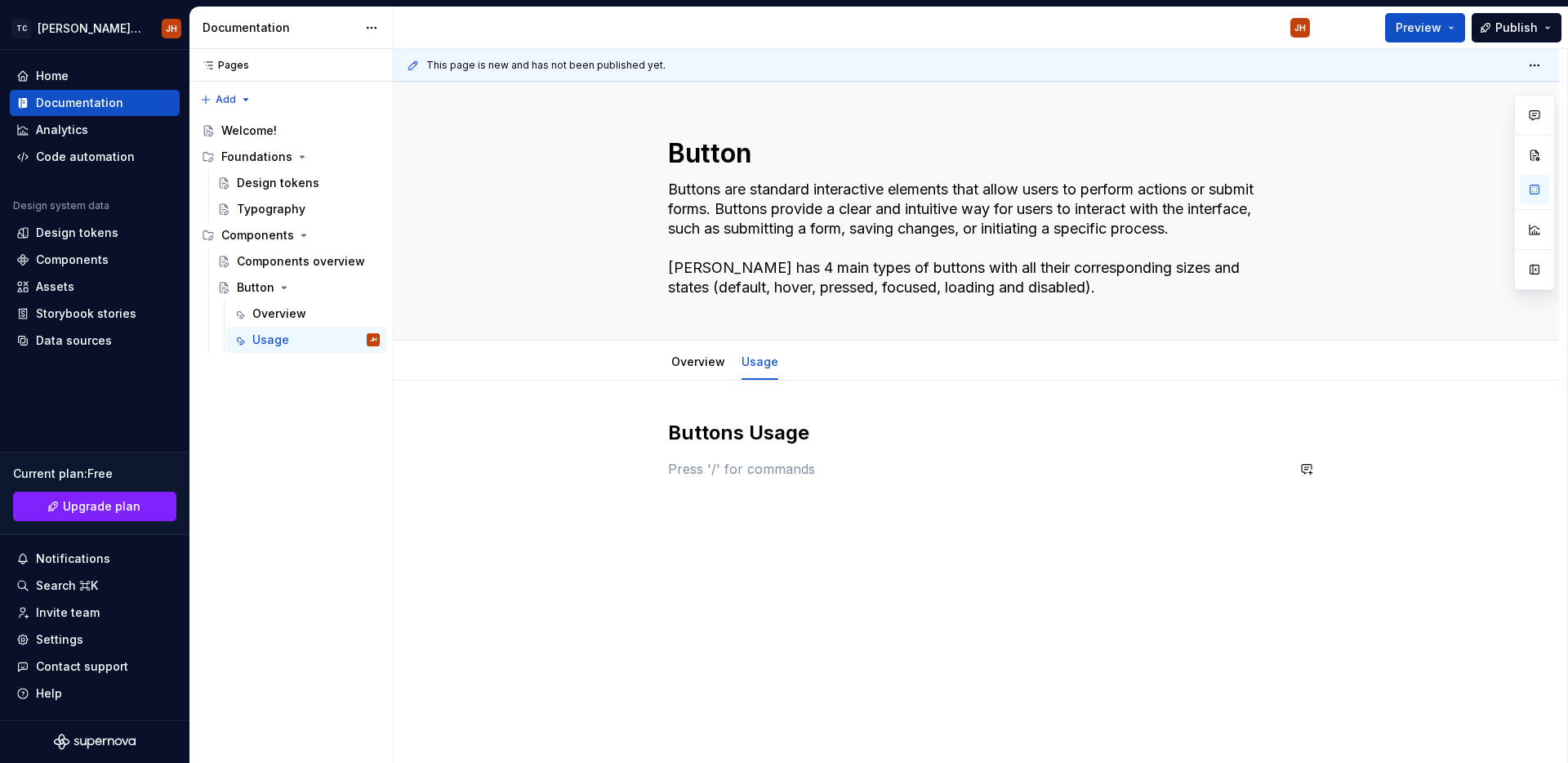 click on "Buttons Usage" at bounding box center [976, 556] 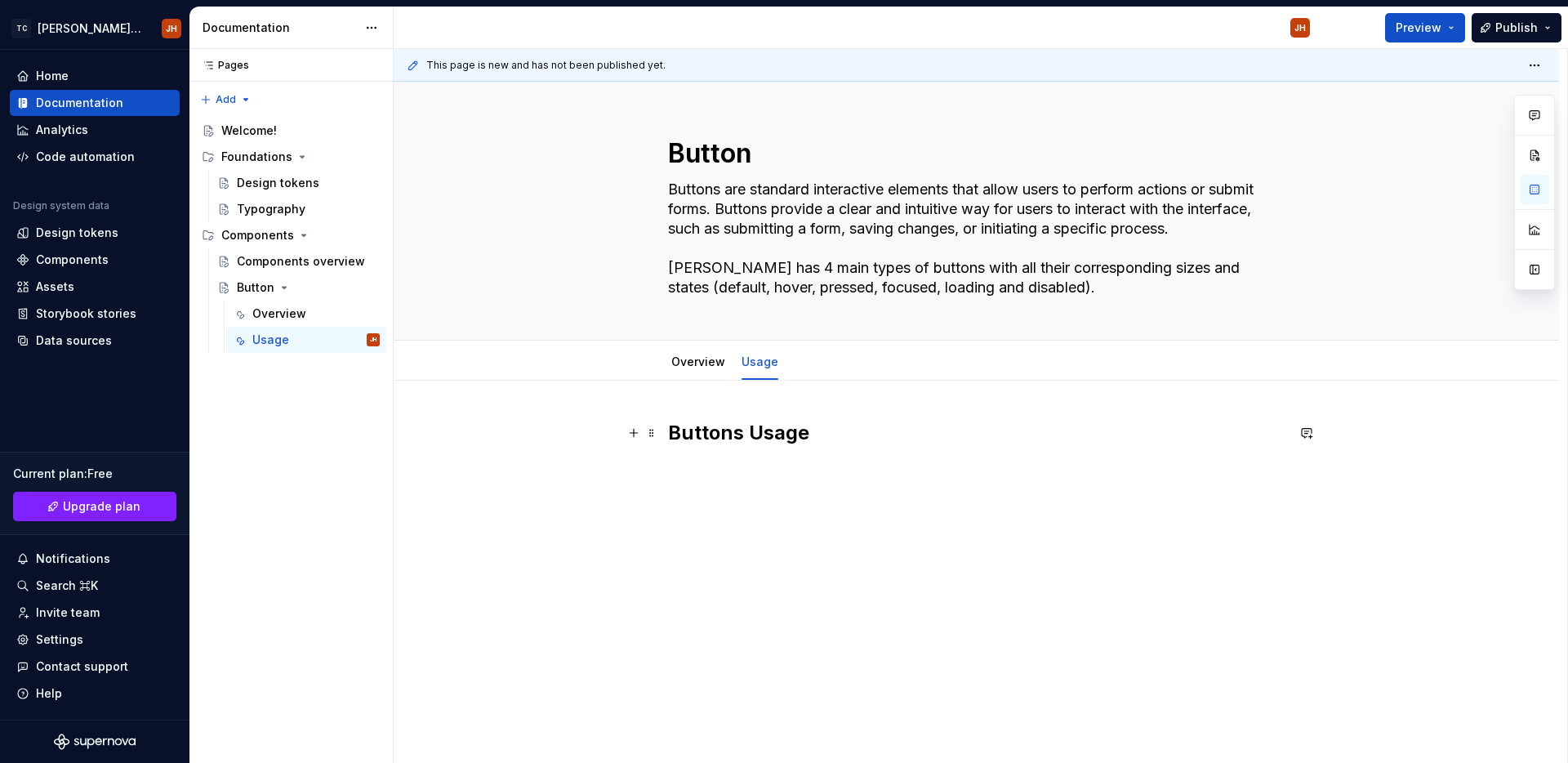 click on "Buttons Usage" at bounding box center (976, 556) 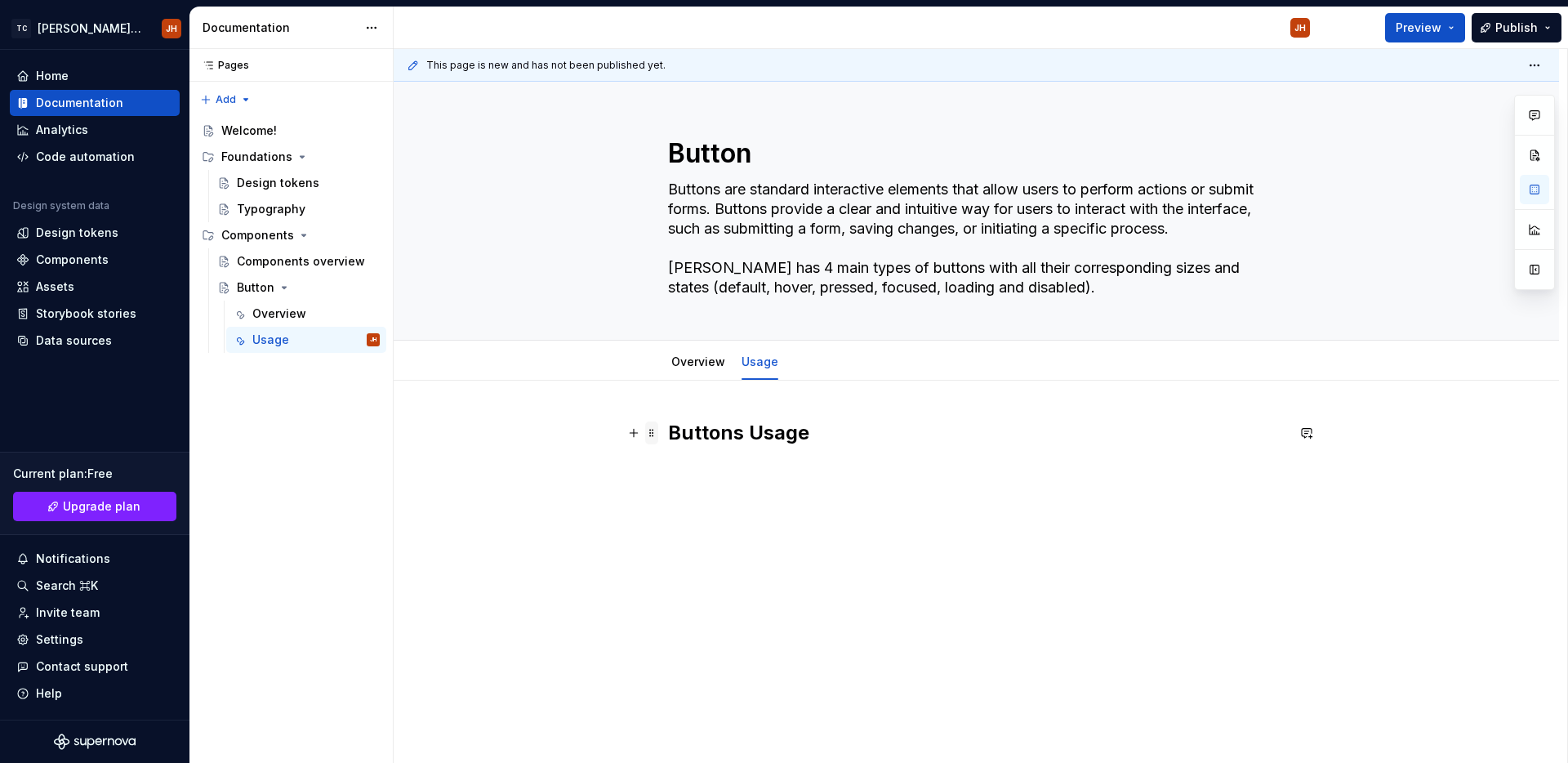 click at bounding box center [652, 433] 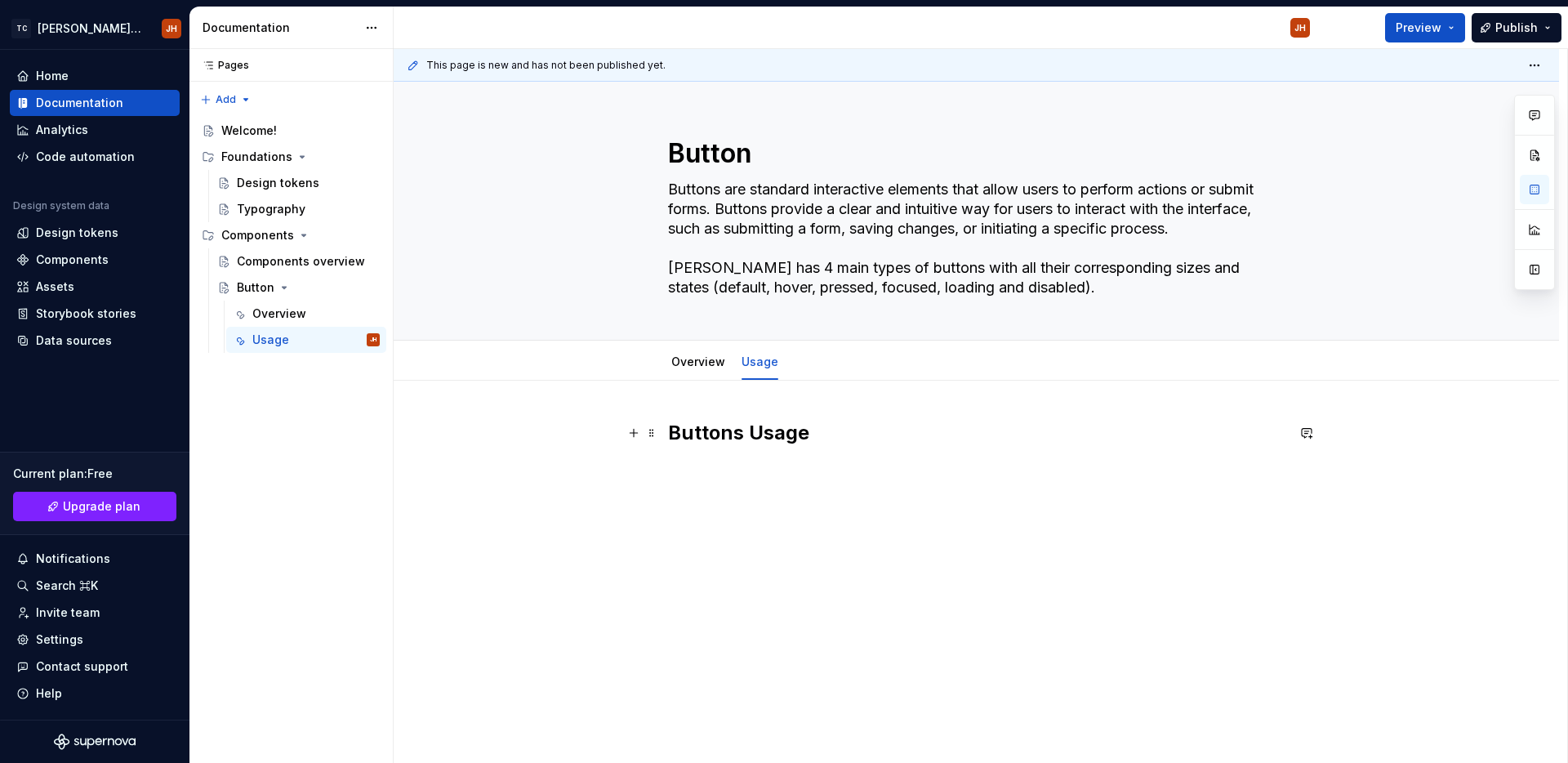 click on "Buttons Usage" at bounding box center [977, 433] 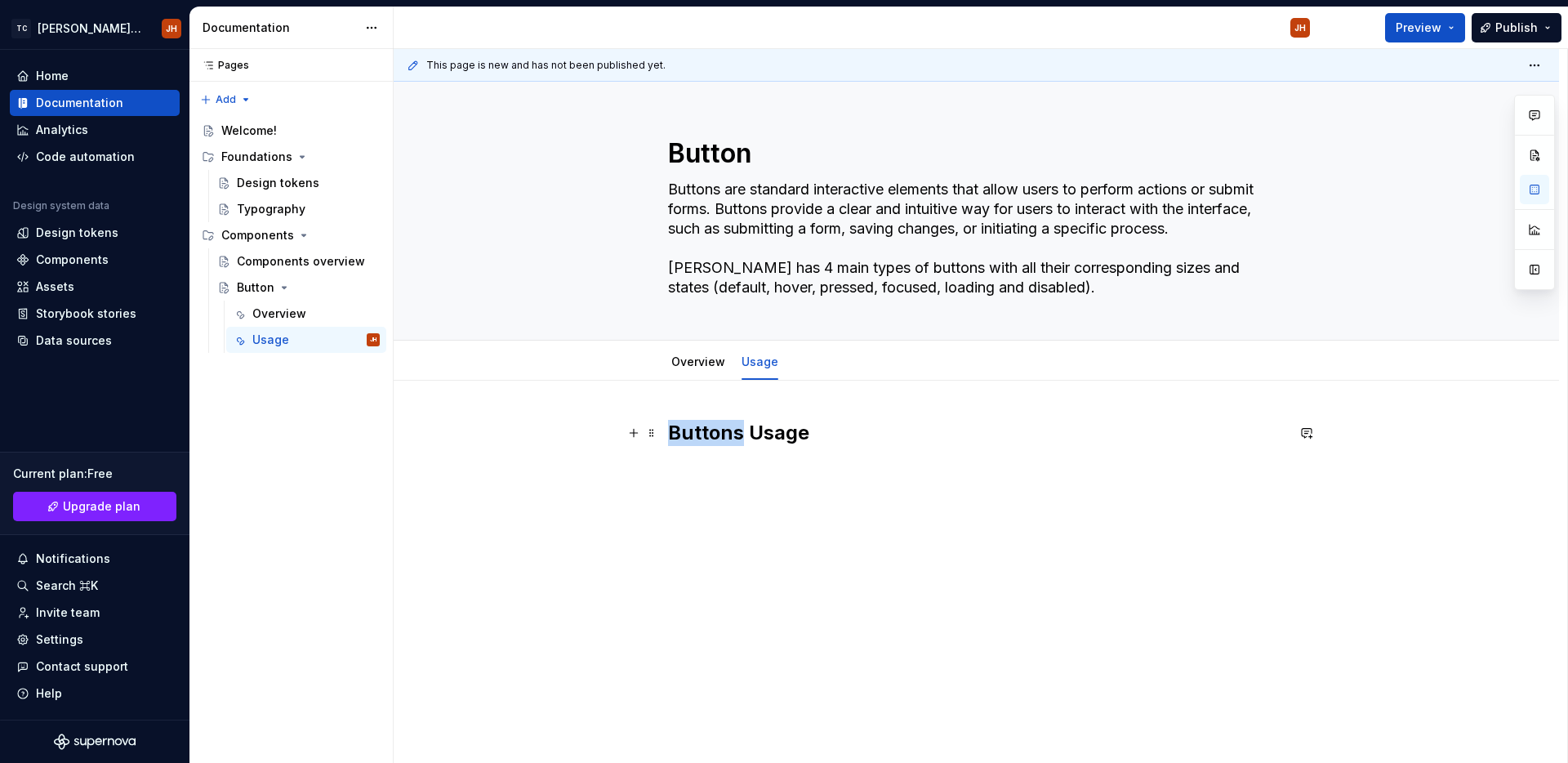 click on "Buttons Usage" at bounding box center [977, 433] 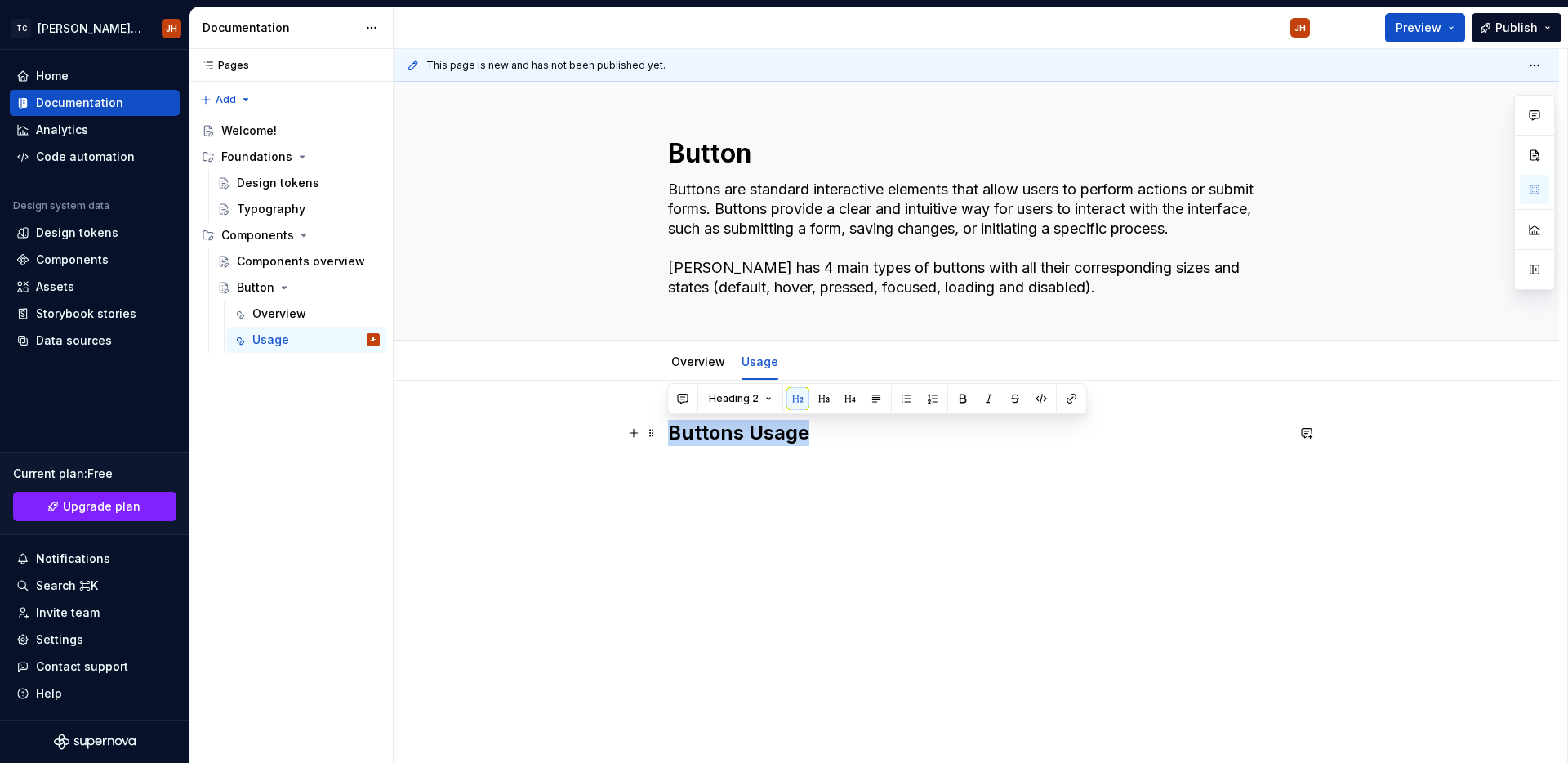 click on "Buttons Usage" at bounding box center [977, 433] 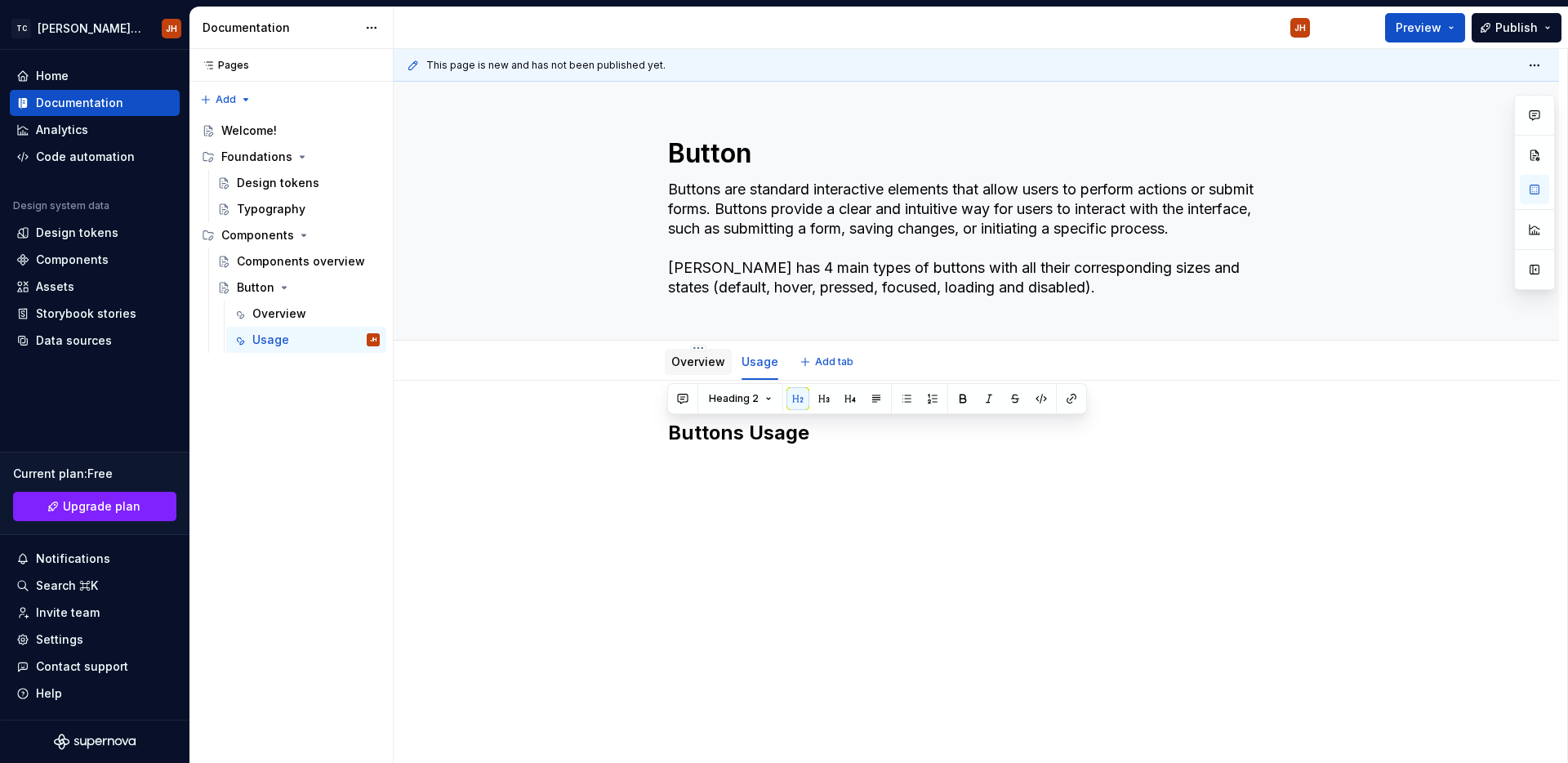 click on "Overview" at bounding box center (698, 362) 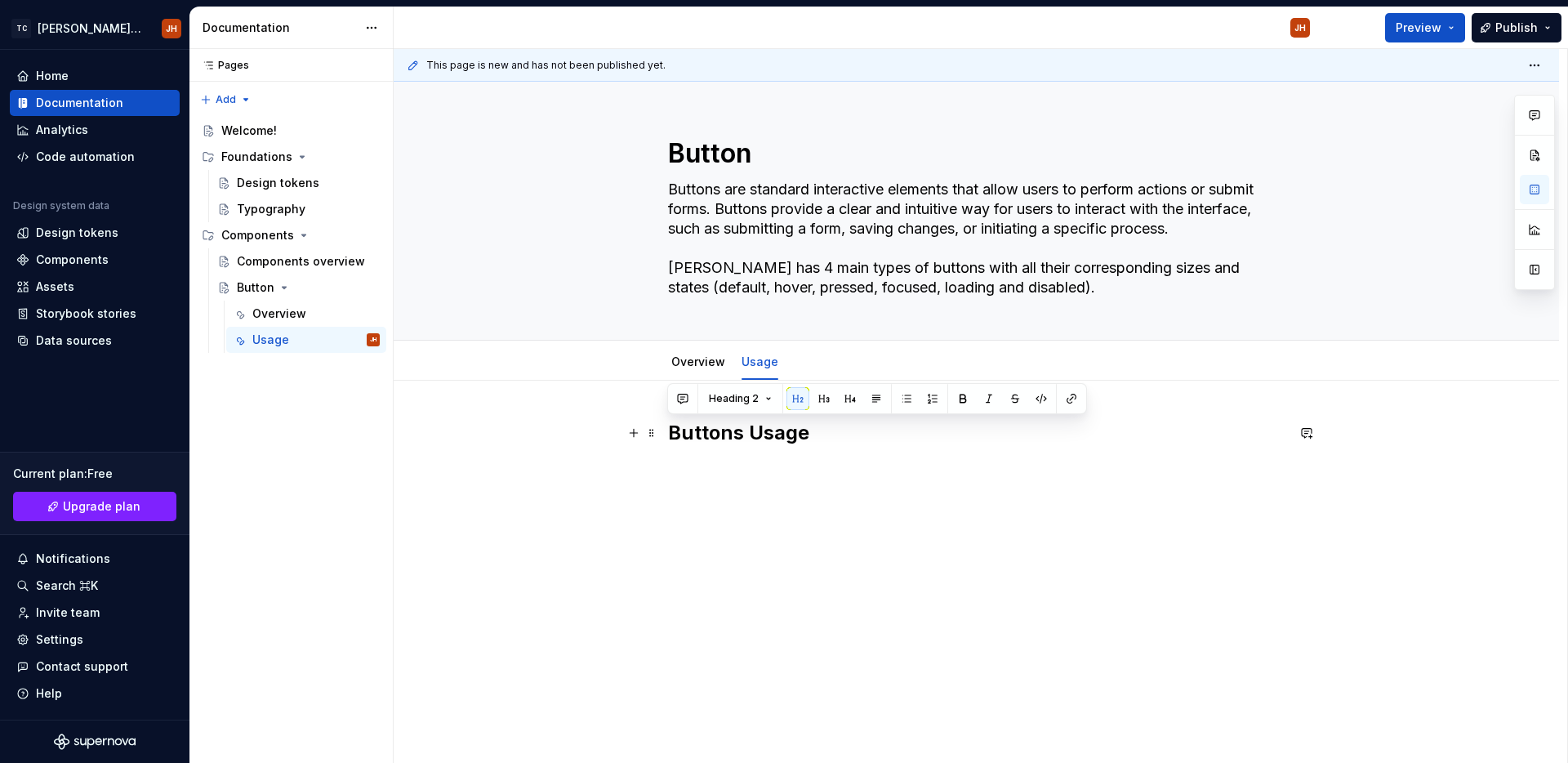 click on "Buttons Usage" at bounding box center [977, 433] 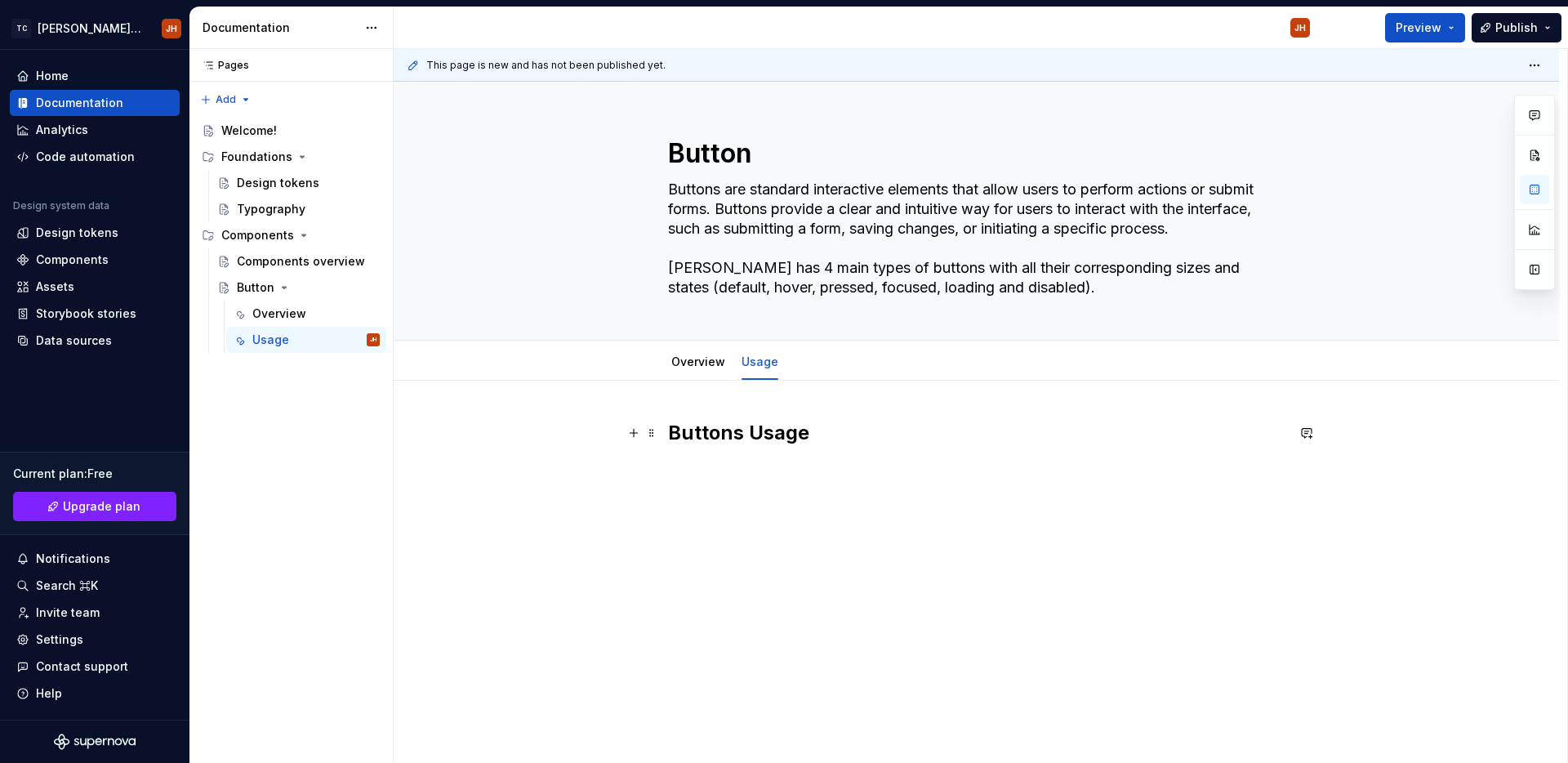 click on "Buttons Usage" at bounding box center (977, 433) 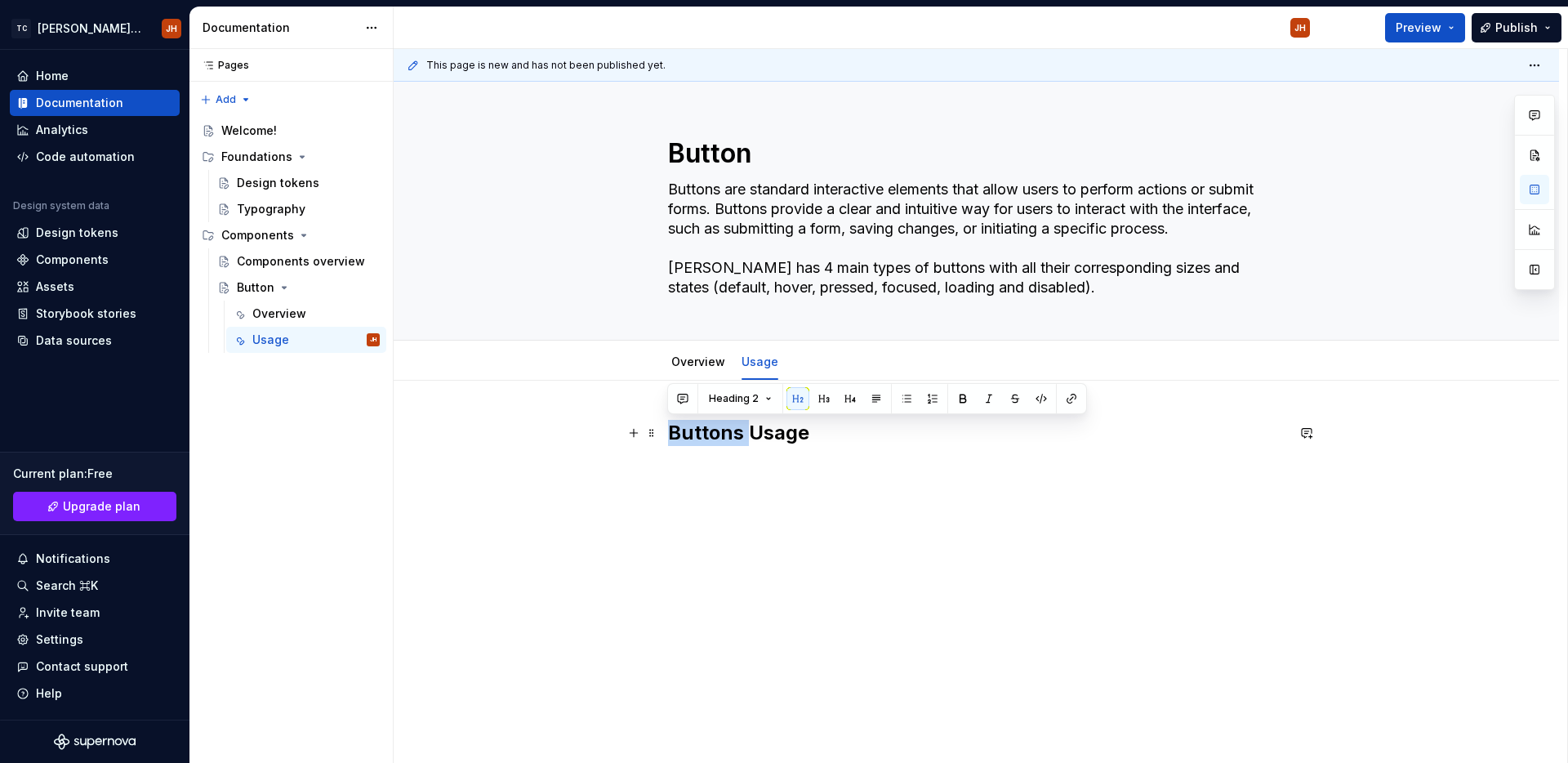 drag, startPoint x: 748, startPoint y: 438, endPoint x: 660, endPoint y: 442, distance: 88.09086 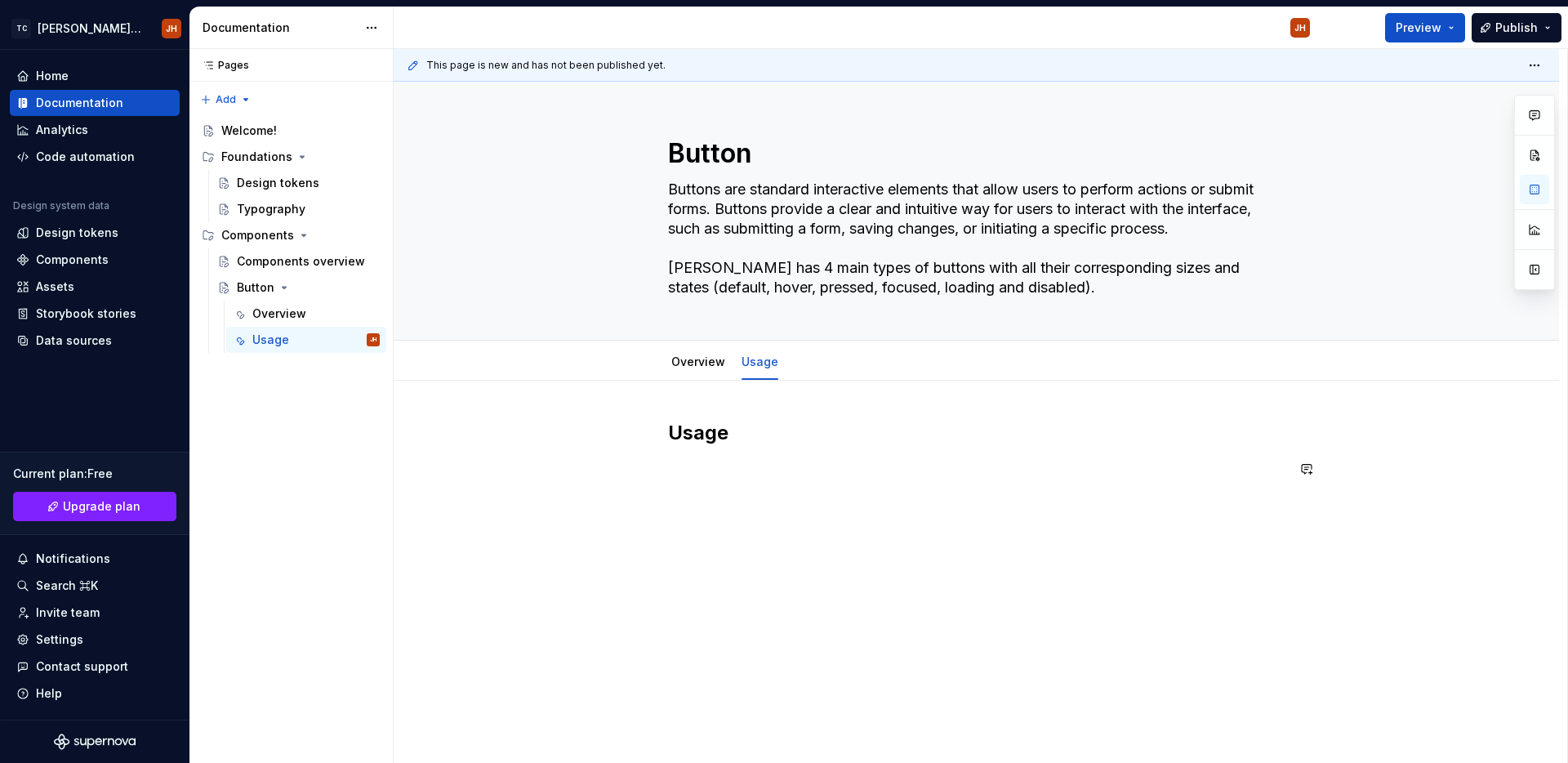 click on "Usage" at bounding box center [976, 556] 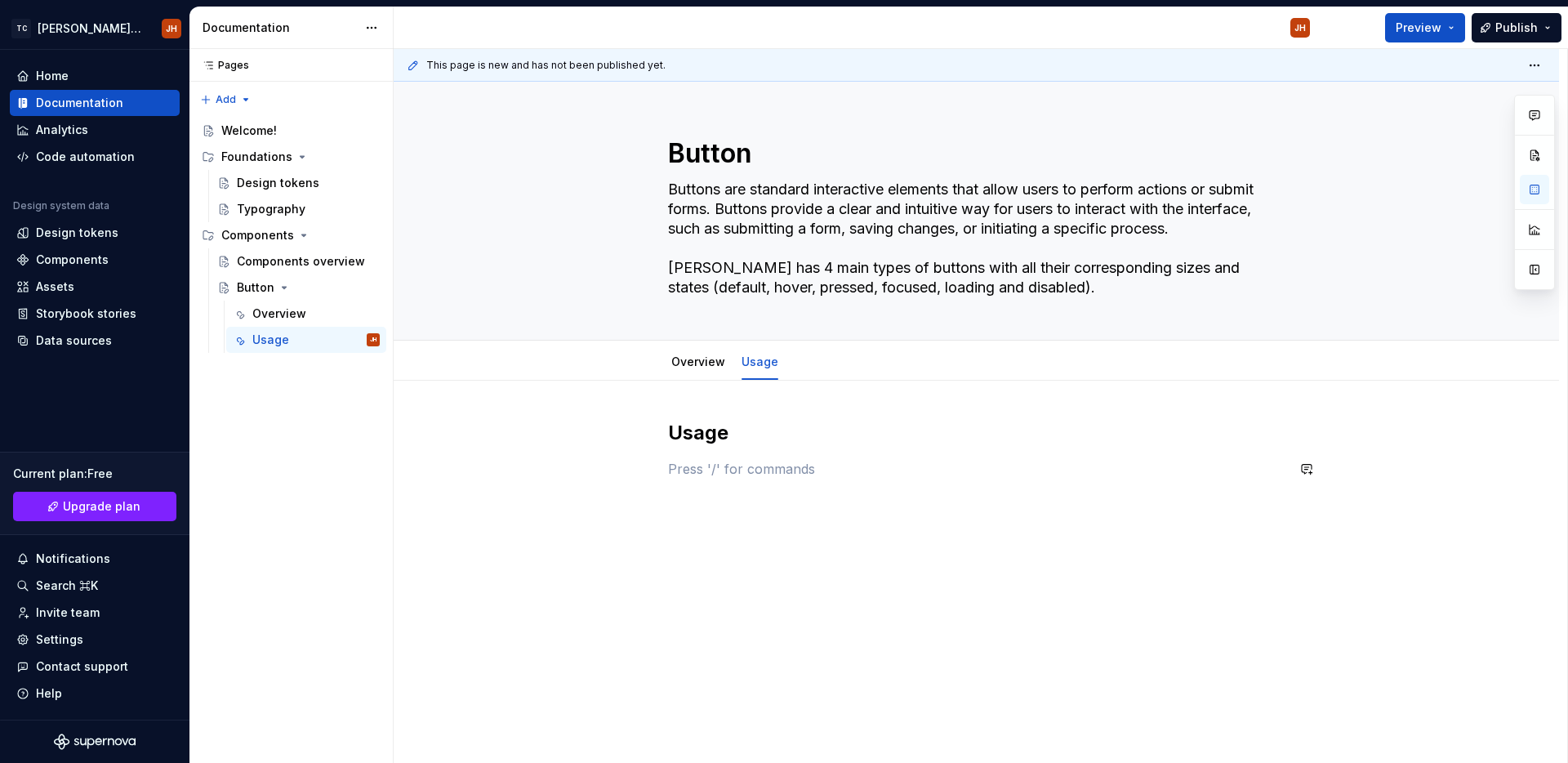 click on "Usage" at bounding box center [976, 556] 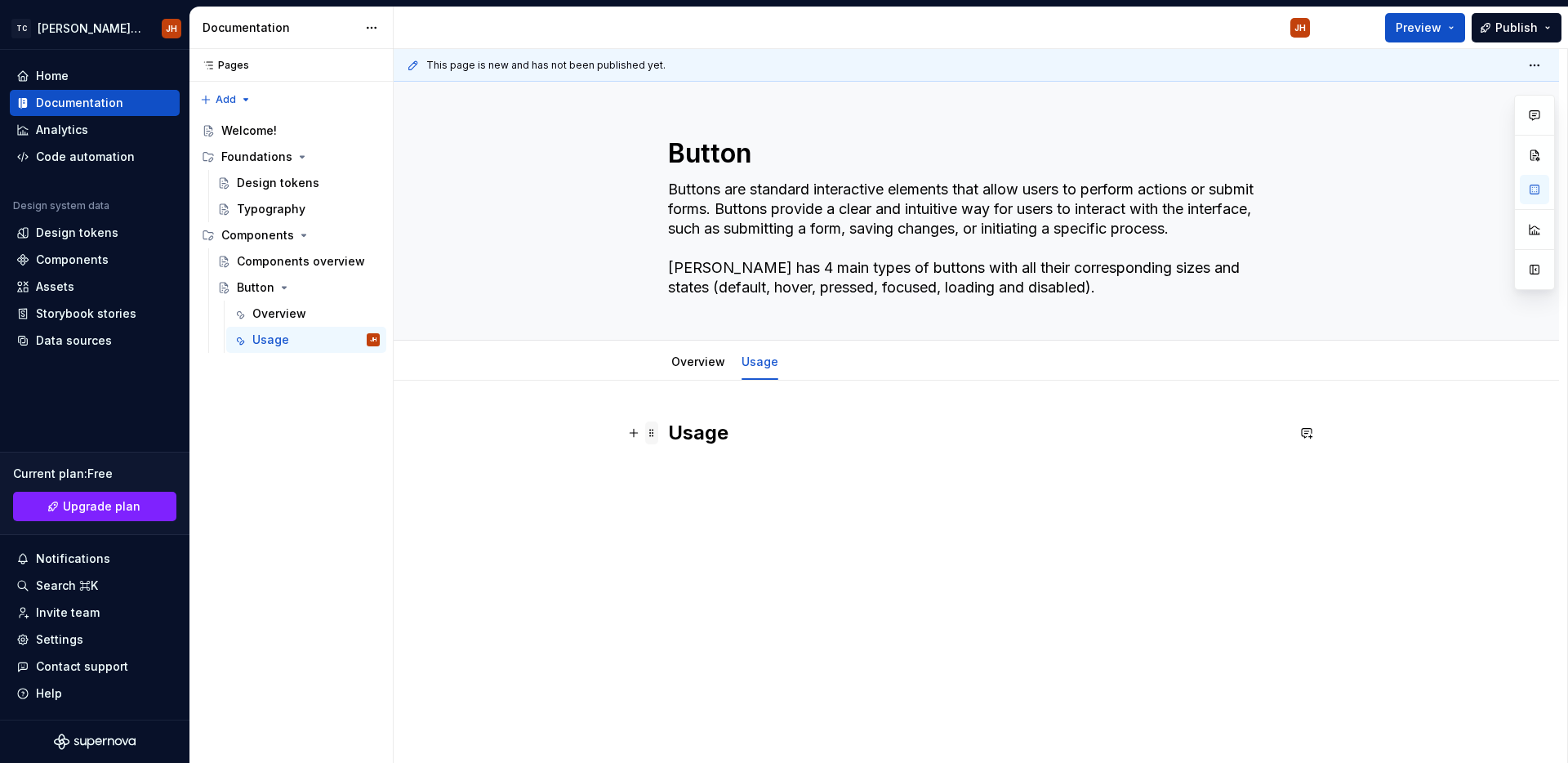 click at bounding box center [652, 433] 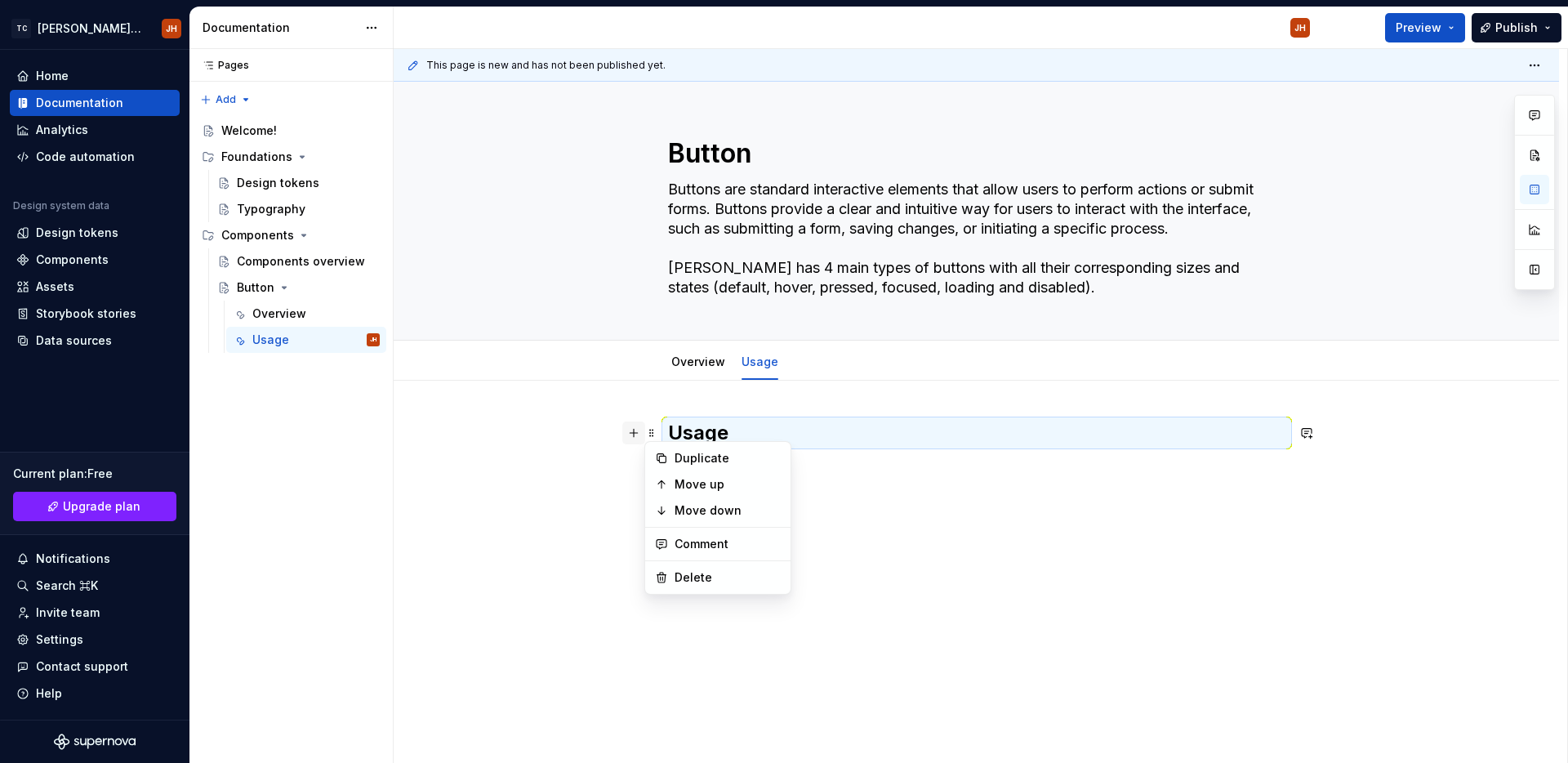 click at bounding box center [634, 433] 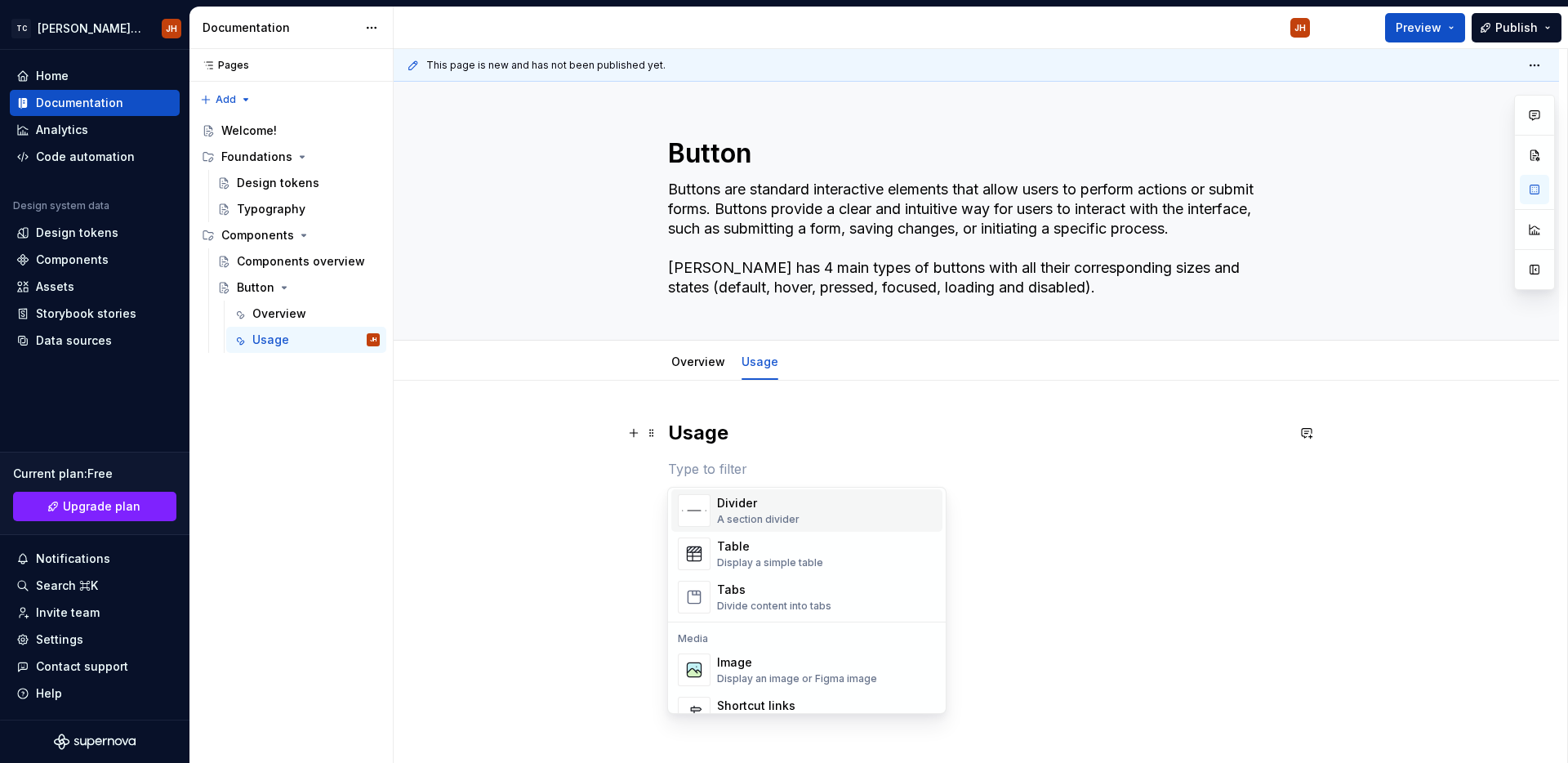 scroll, scrollTop: 535, scrollLeft: 0, axis: vertical 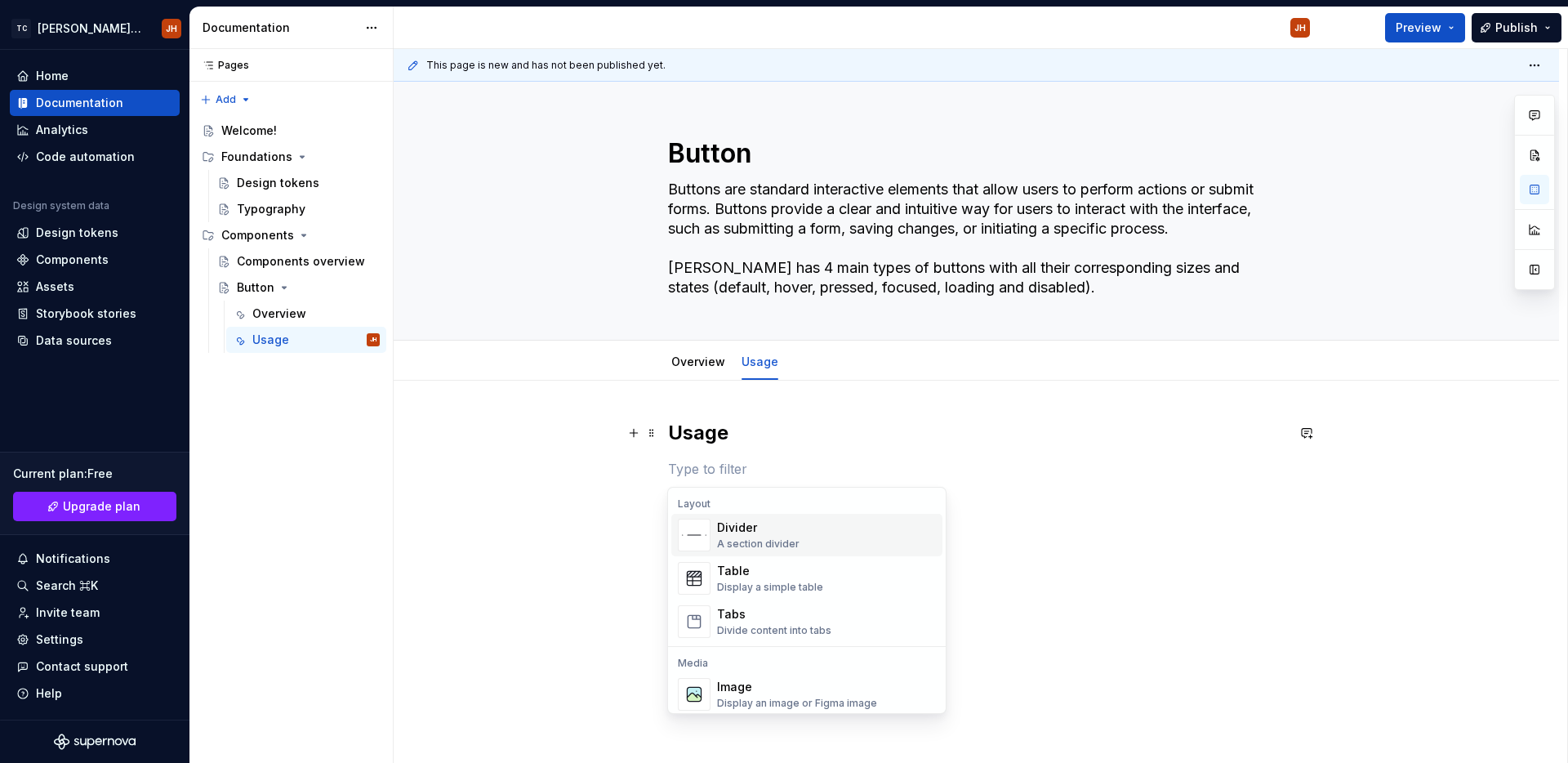 click on "Divider" at bounding box center (758, 528) 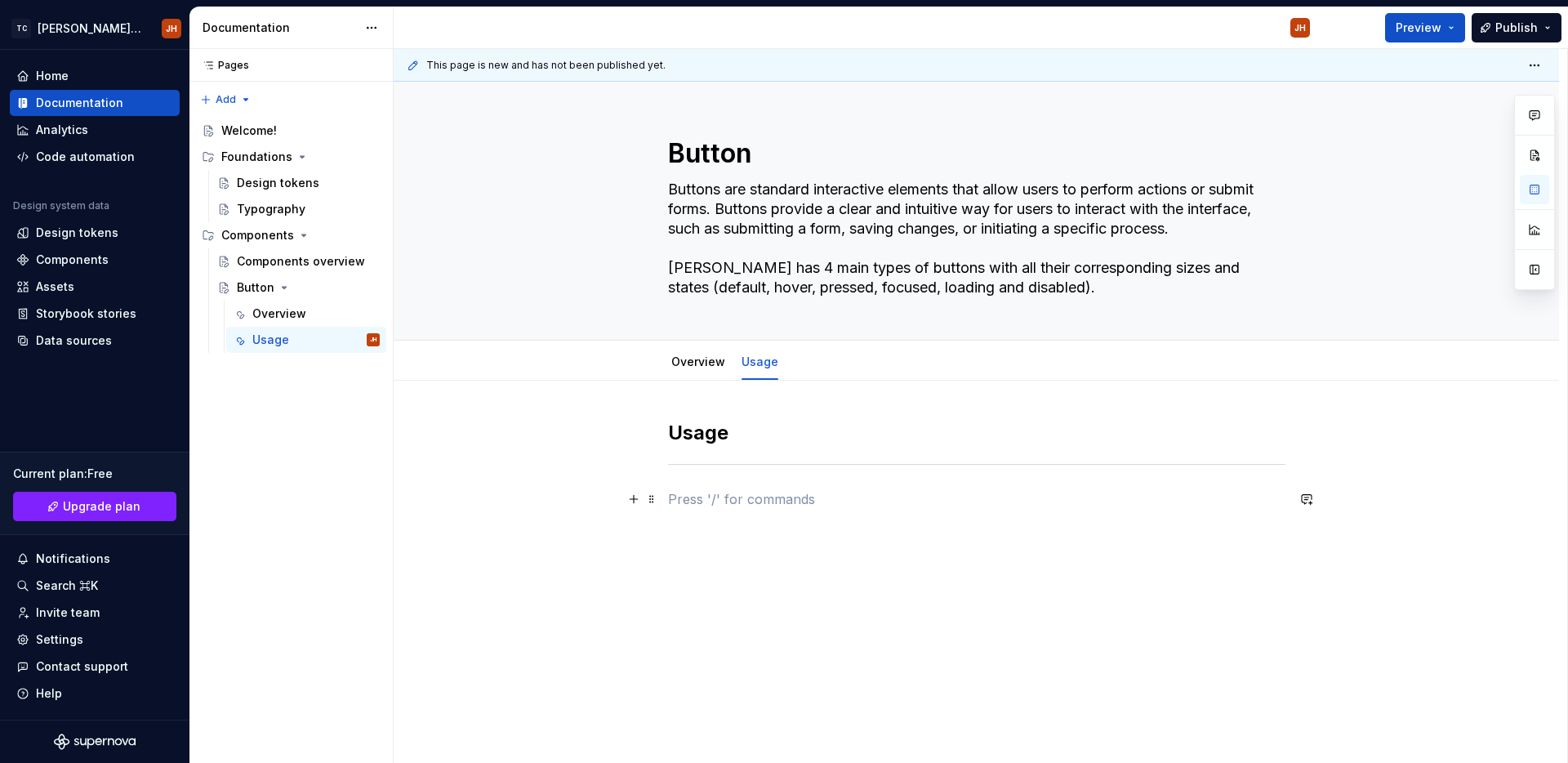 click at bounding box center (977, 499) 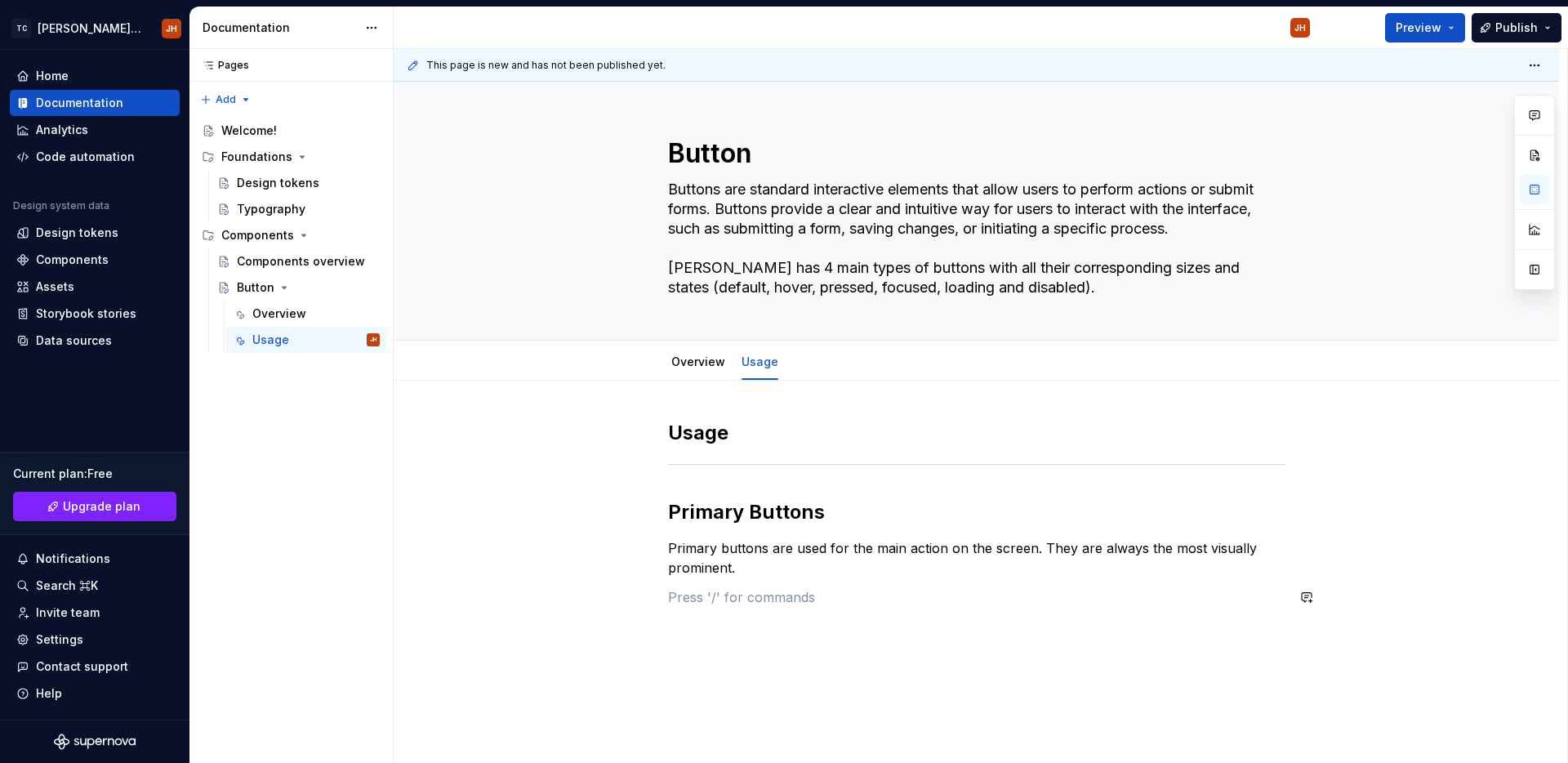 click on "Usage Primary Buttons Primary buttons are used for the main action on the screen. They are always the most visually prominent." at bounding box center (977, 523) 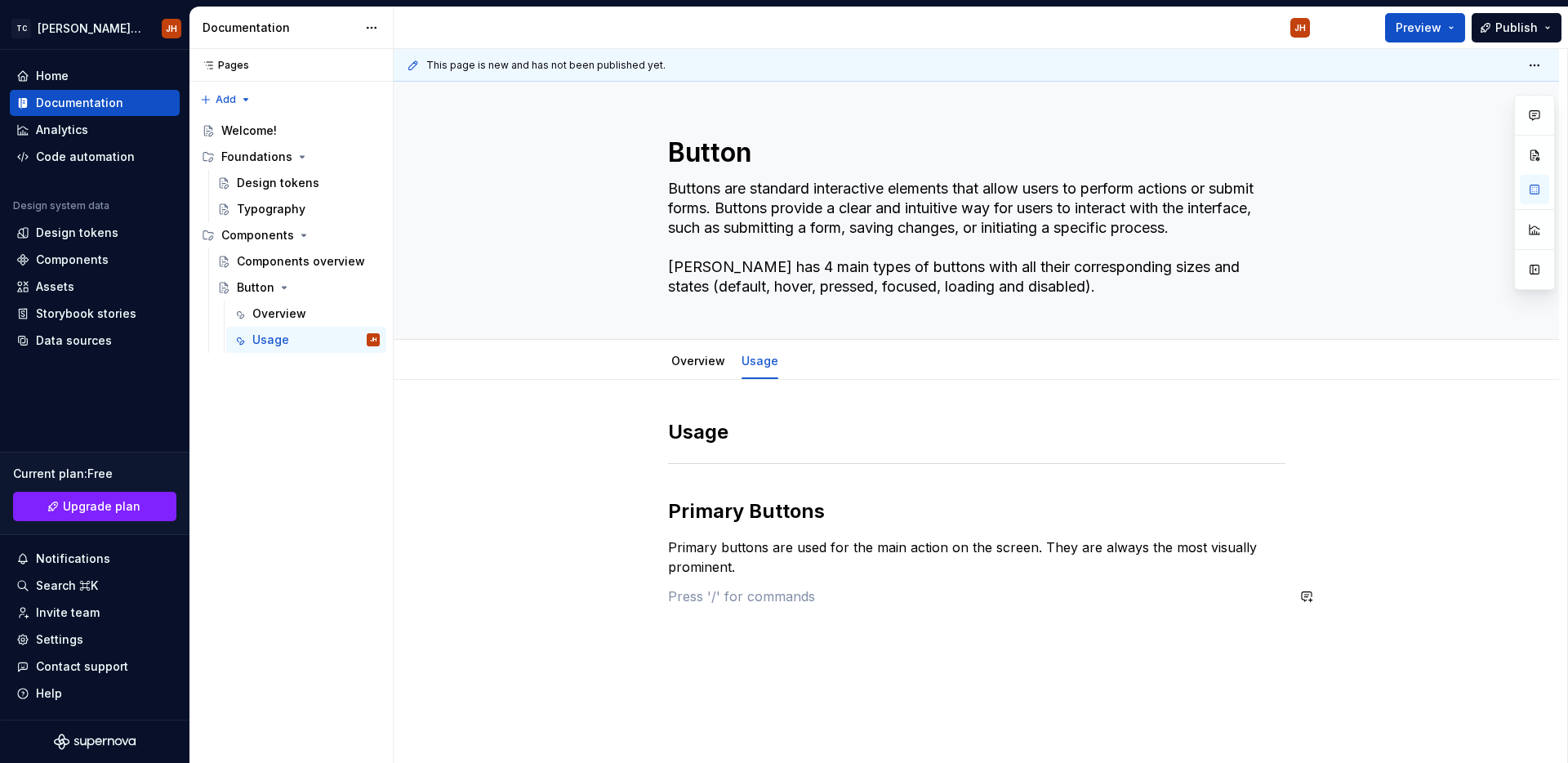 scroll, scrollTop: 0, scrollLeft: 0, axis: both 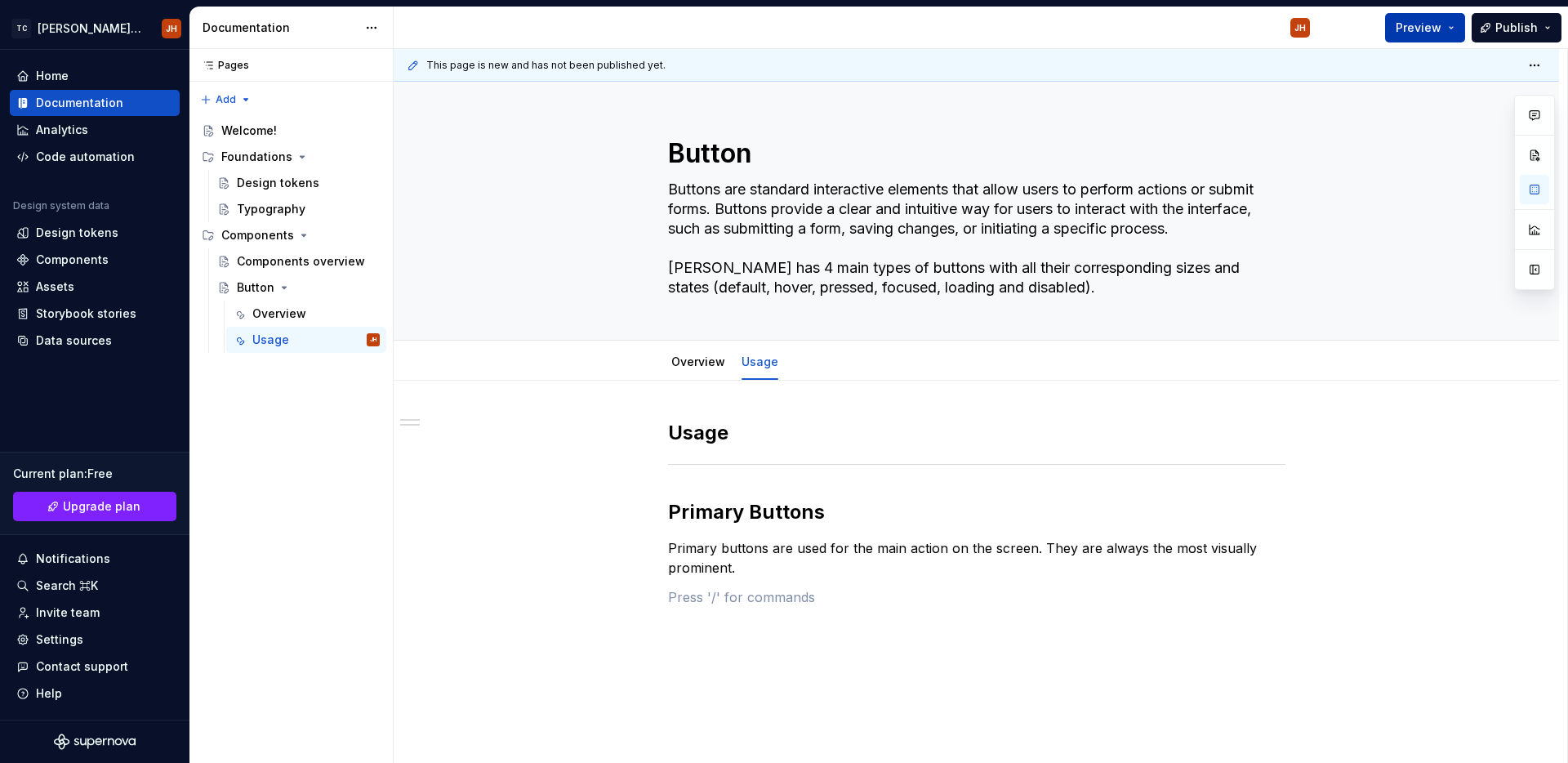 click on "Preview" at bounding box center [1419, 28] 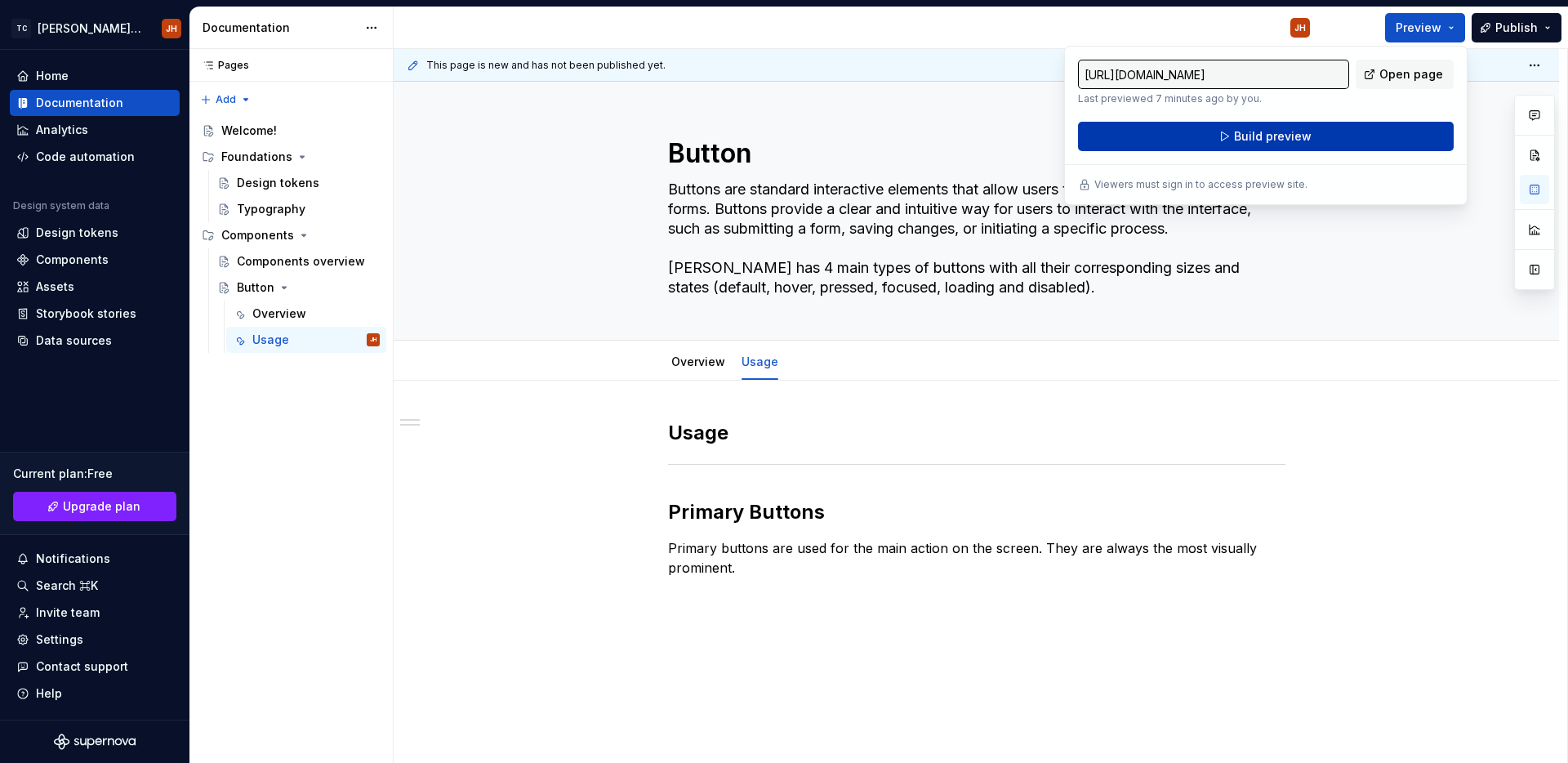 click on "Build preview" at bounding box center (1272, 136) 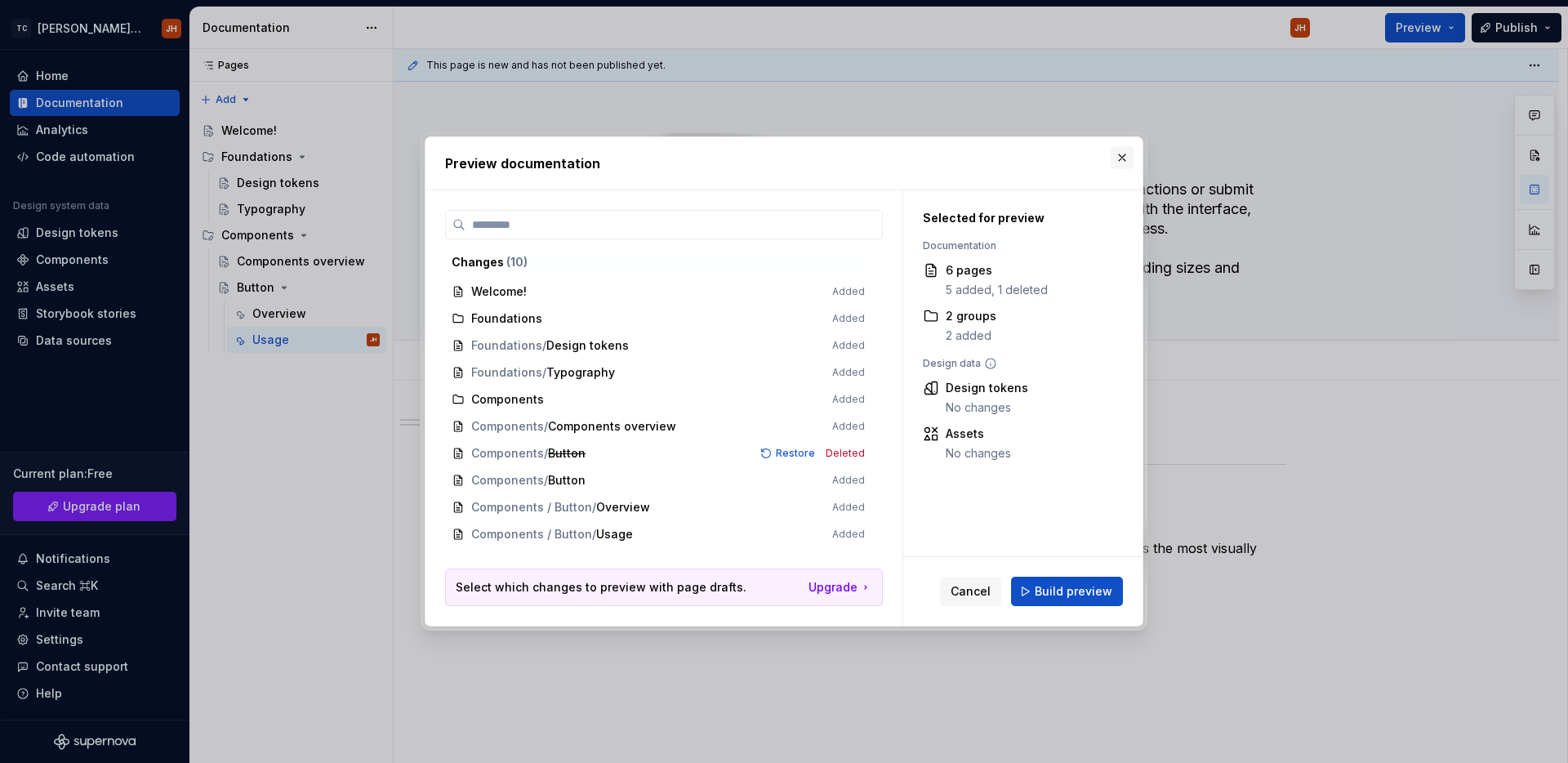 click at bounding box center [1122, 158] 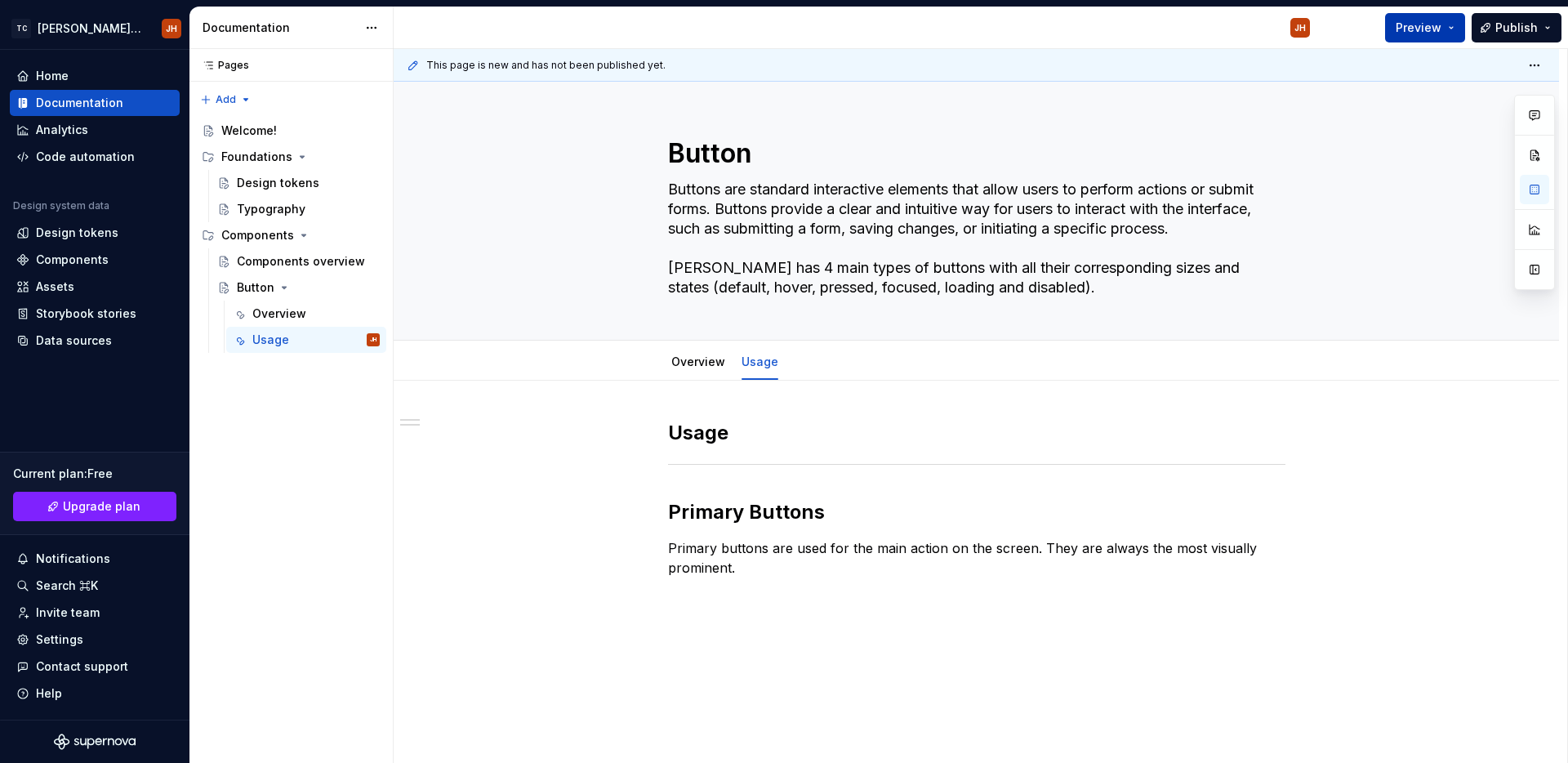 click on "Preview" at bounding box center [1425, 28] 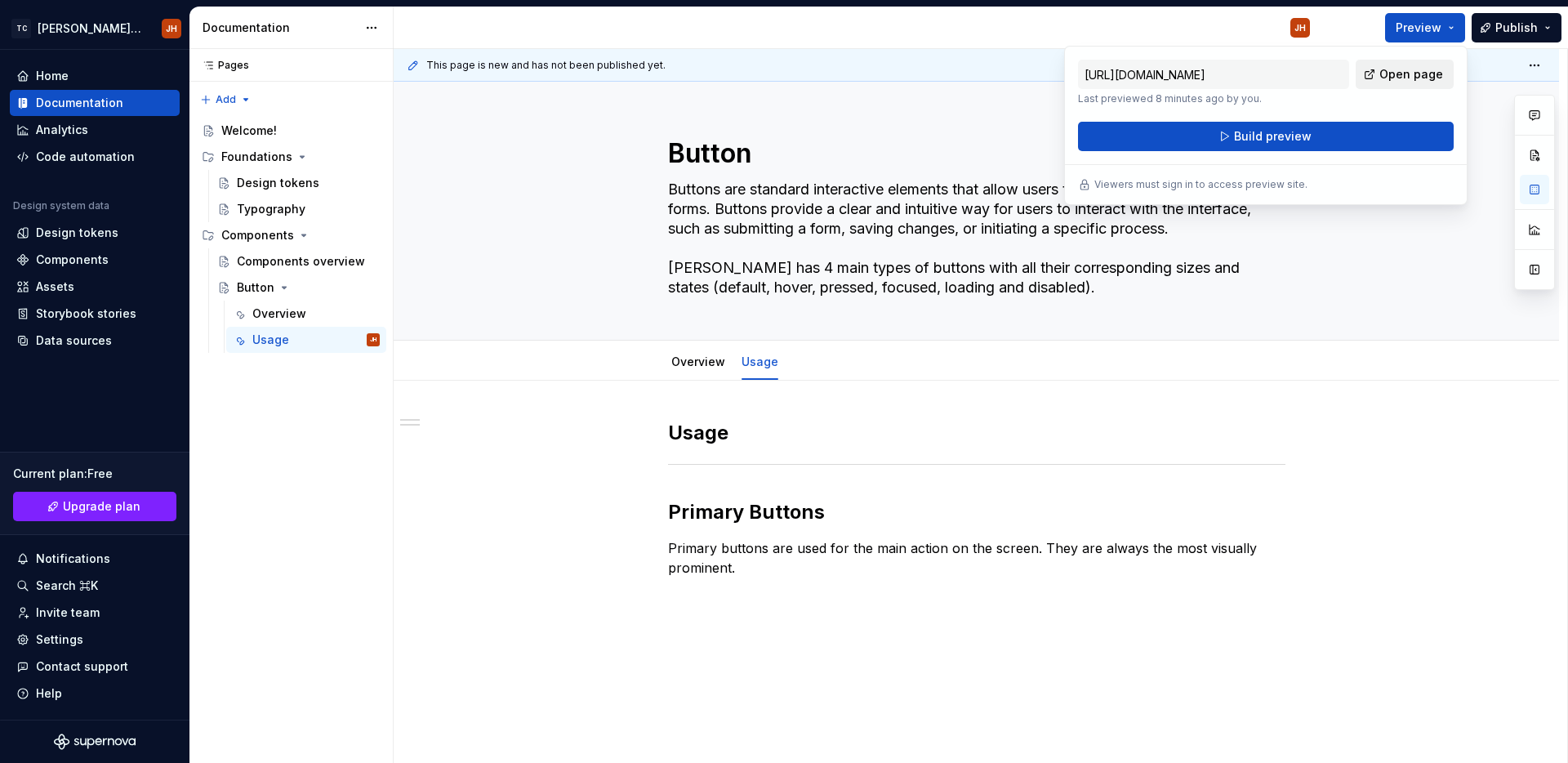 click on "Open page" at bounding box center (1411, 74) 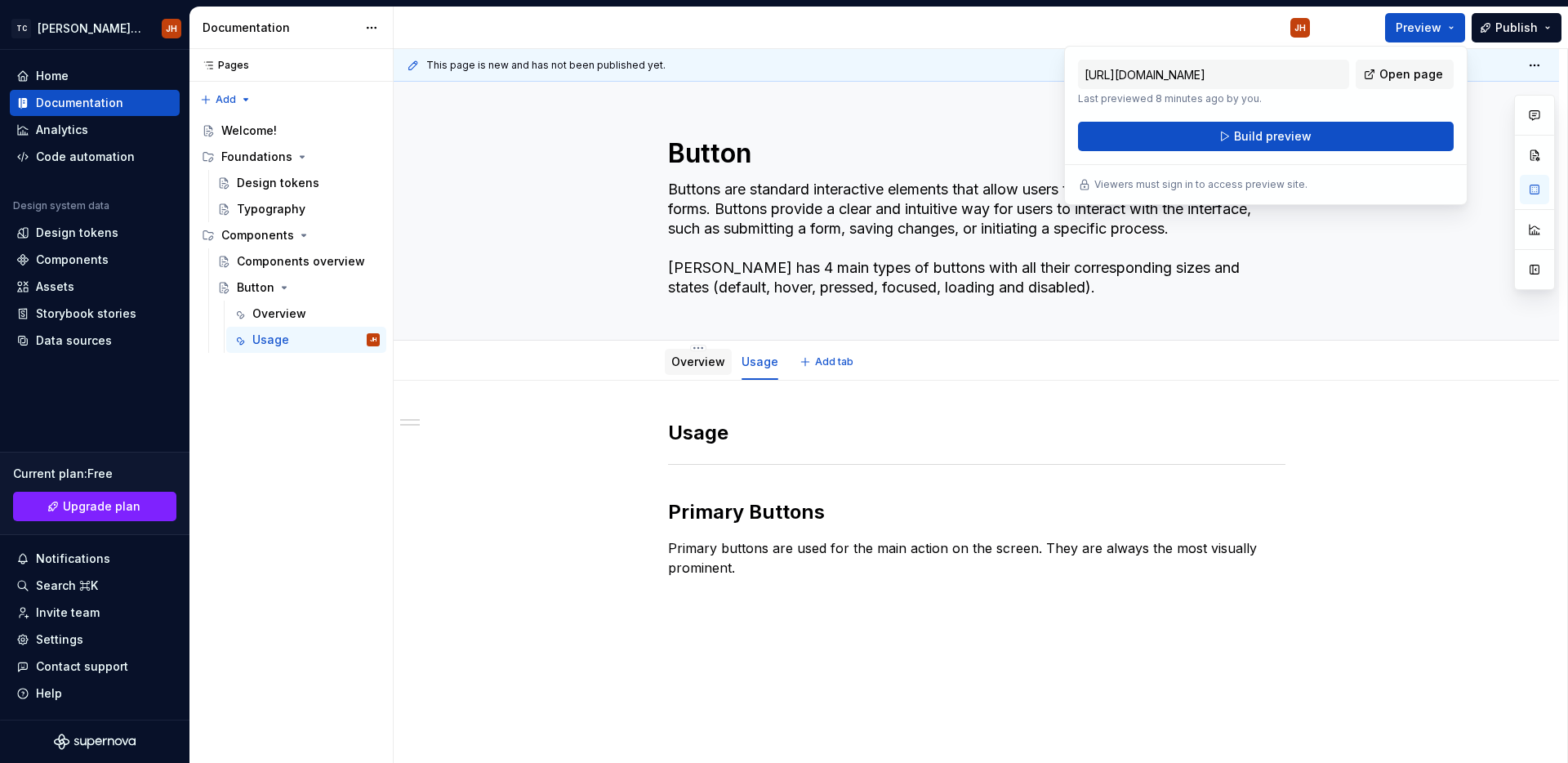 click on "Overview" at bounding box center [698, 361] 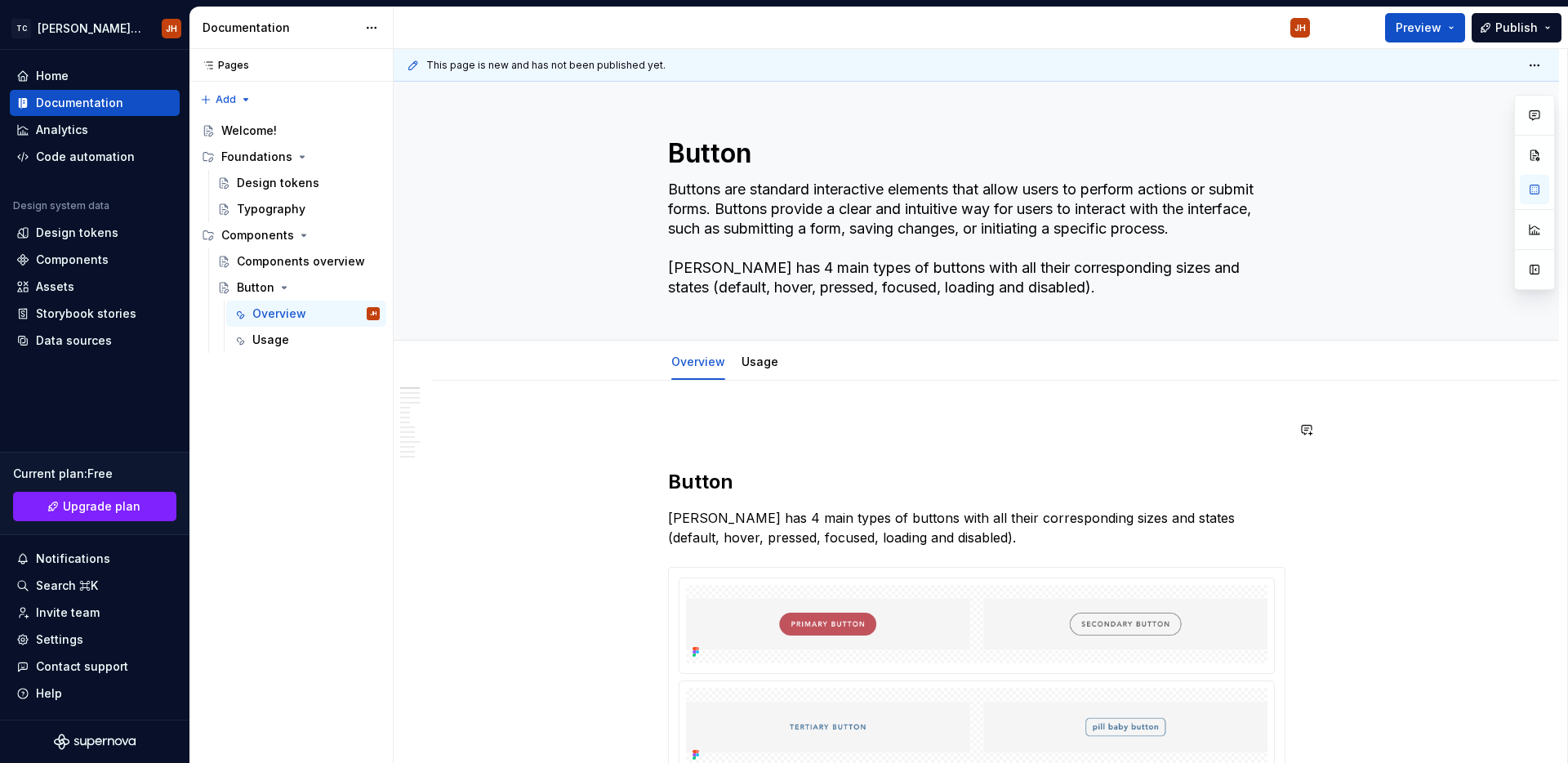 click on "**********" at bounding box center (977, 3412) 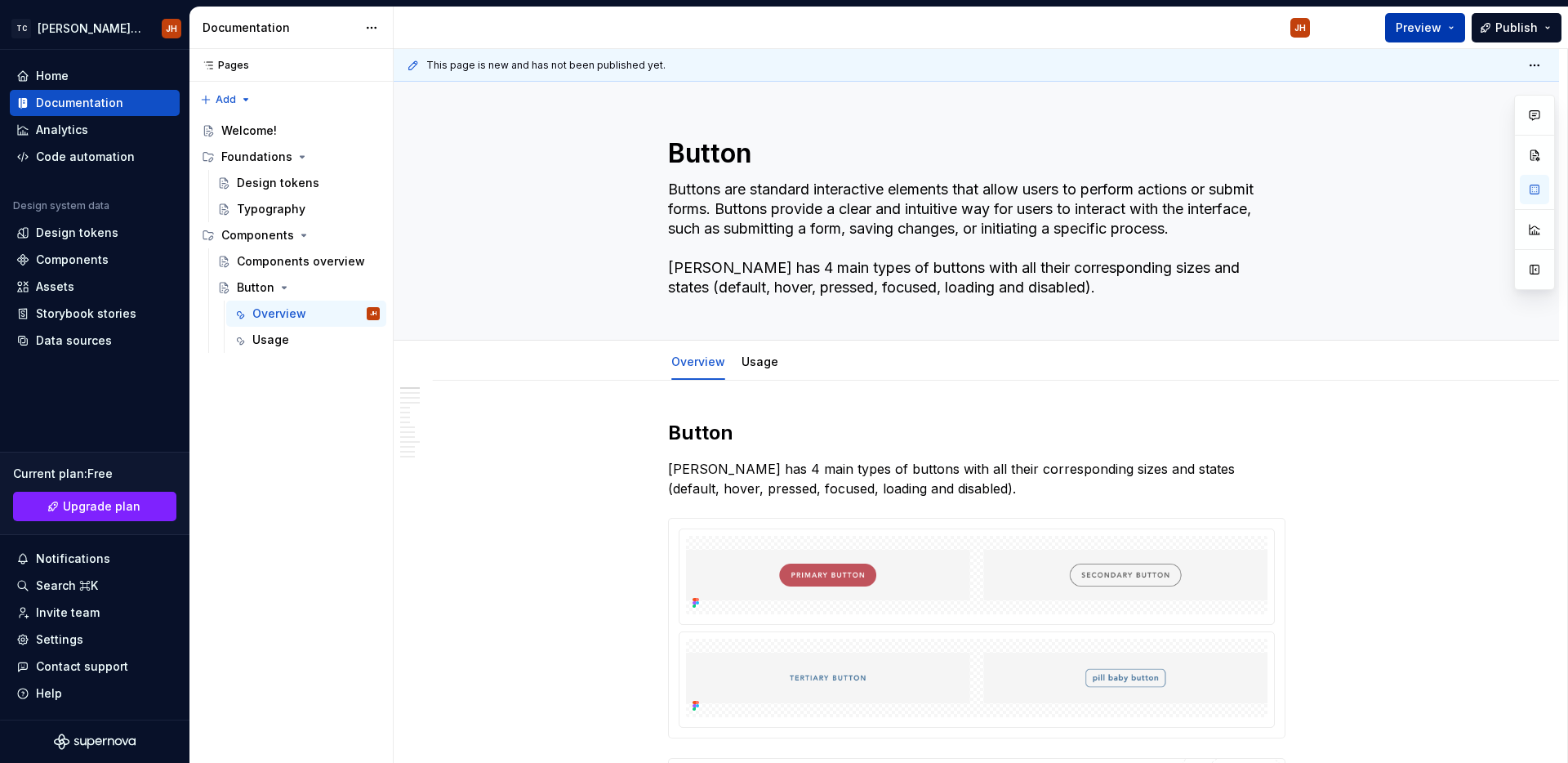 click on "Preview" at bounding box center [1425, 28] 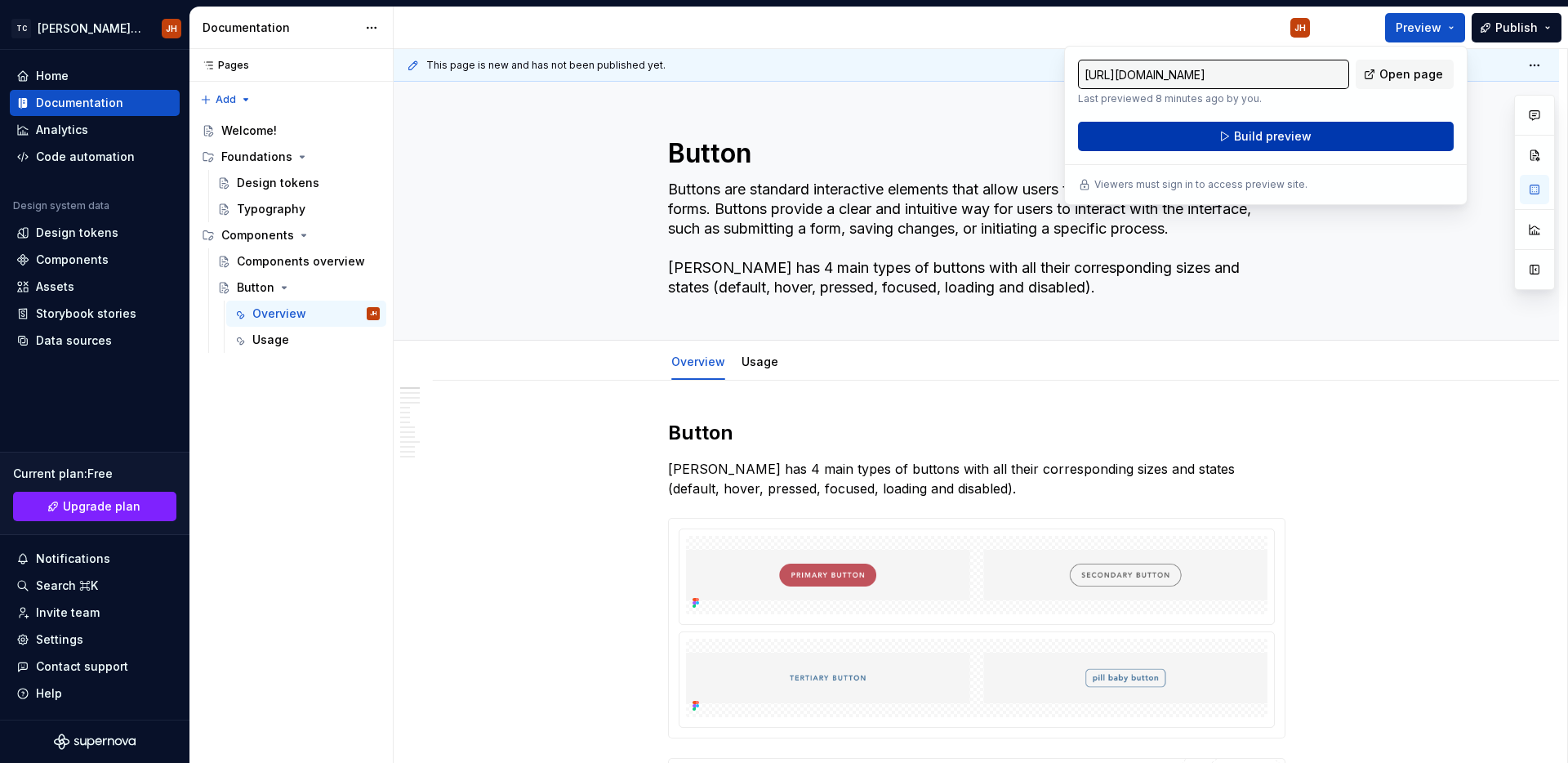 click on "Build preview" at bounding box center [1272, 136] 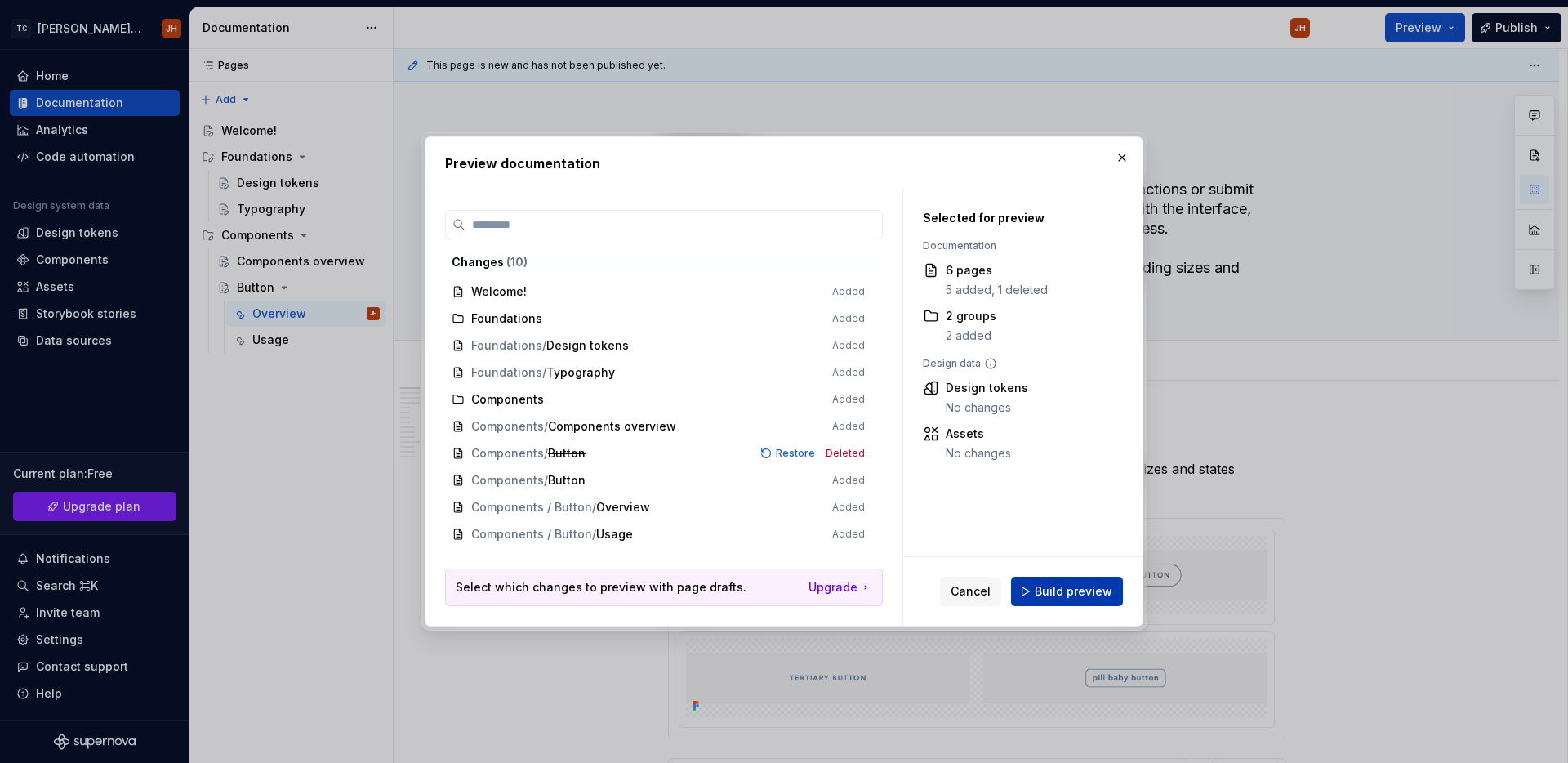 click on "Build preview" at bounding box center [1073, 591] 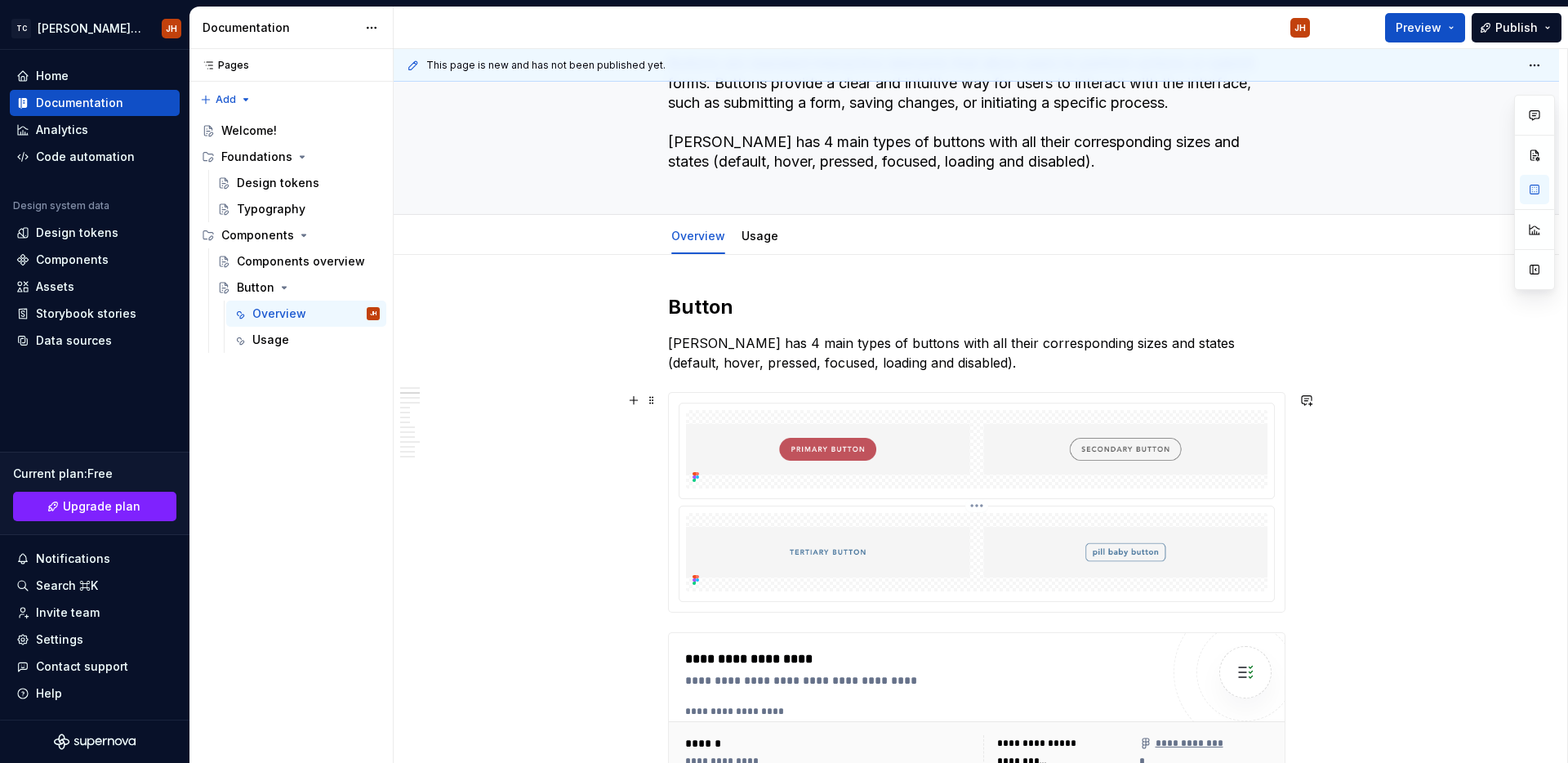 scroll, scrollTop: 0, scrollLeft: 0, axis: both 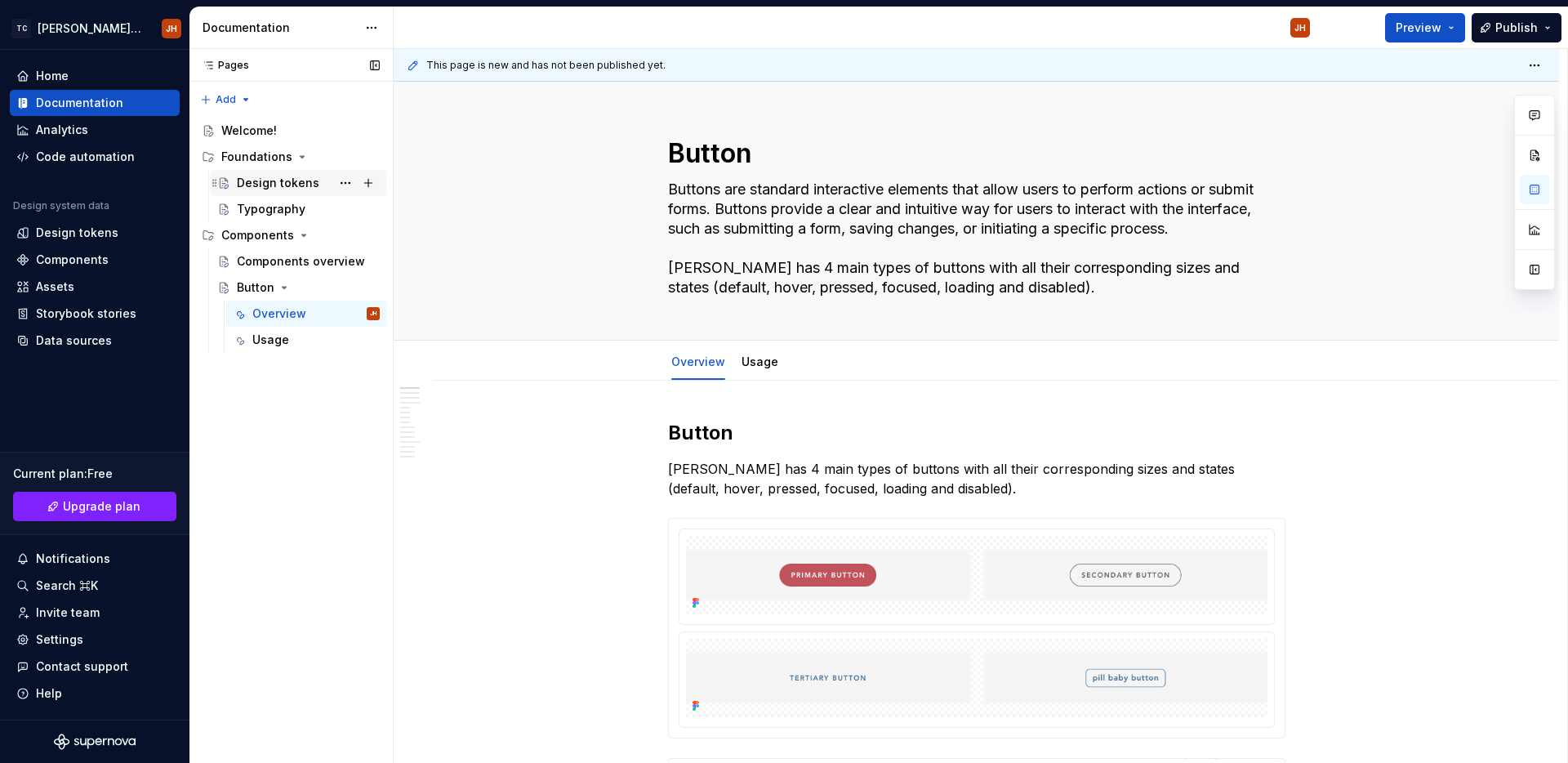 click on "Design tokens" at bounding box center (278, 183) 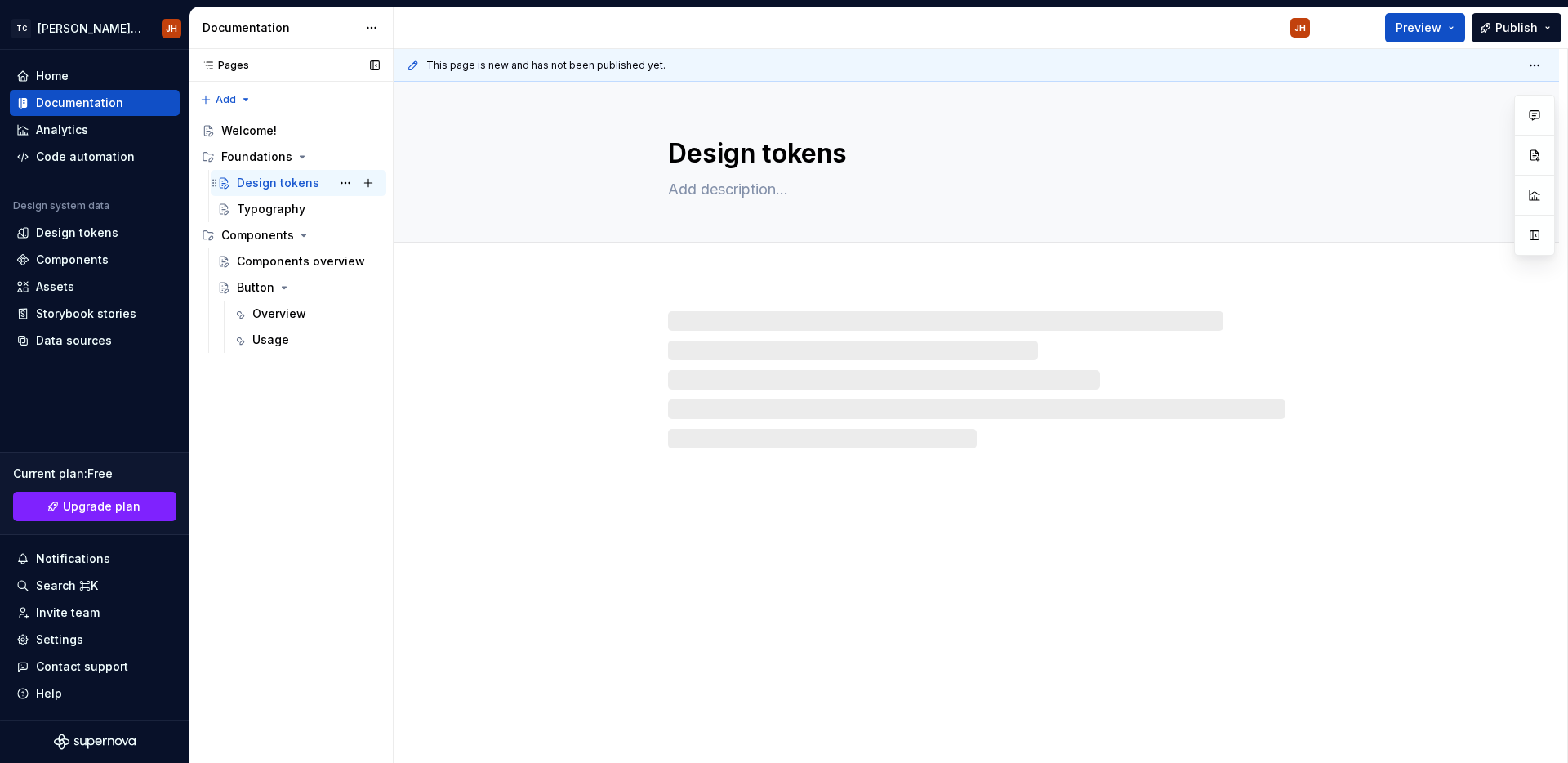 click on "Design tokens" at bounding box center (278, 183) 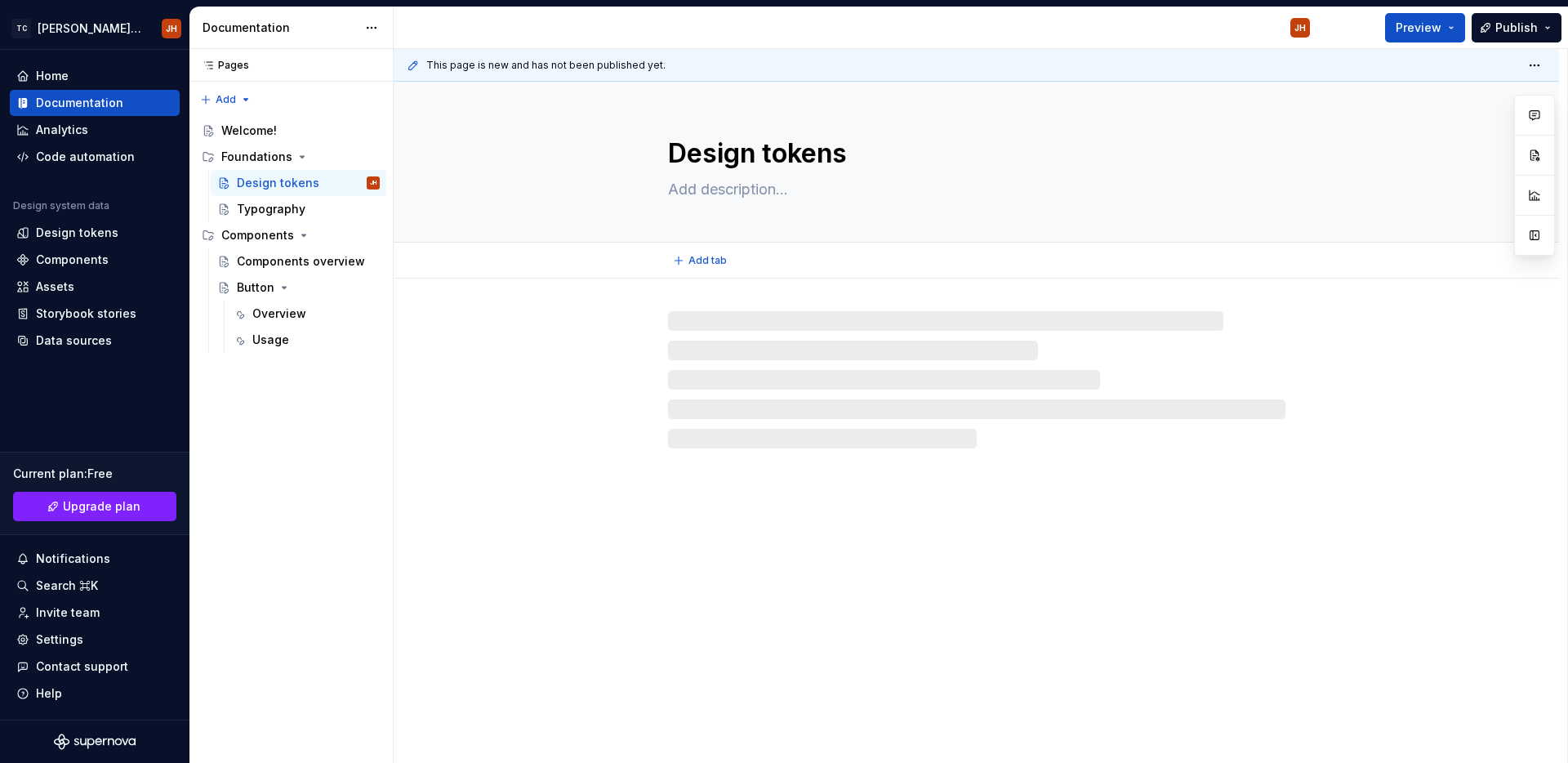 click on "Design tokens" at bounding box center [973, 154] 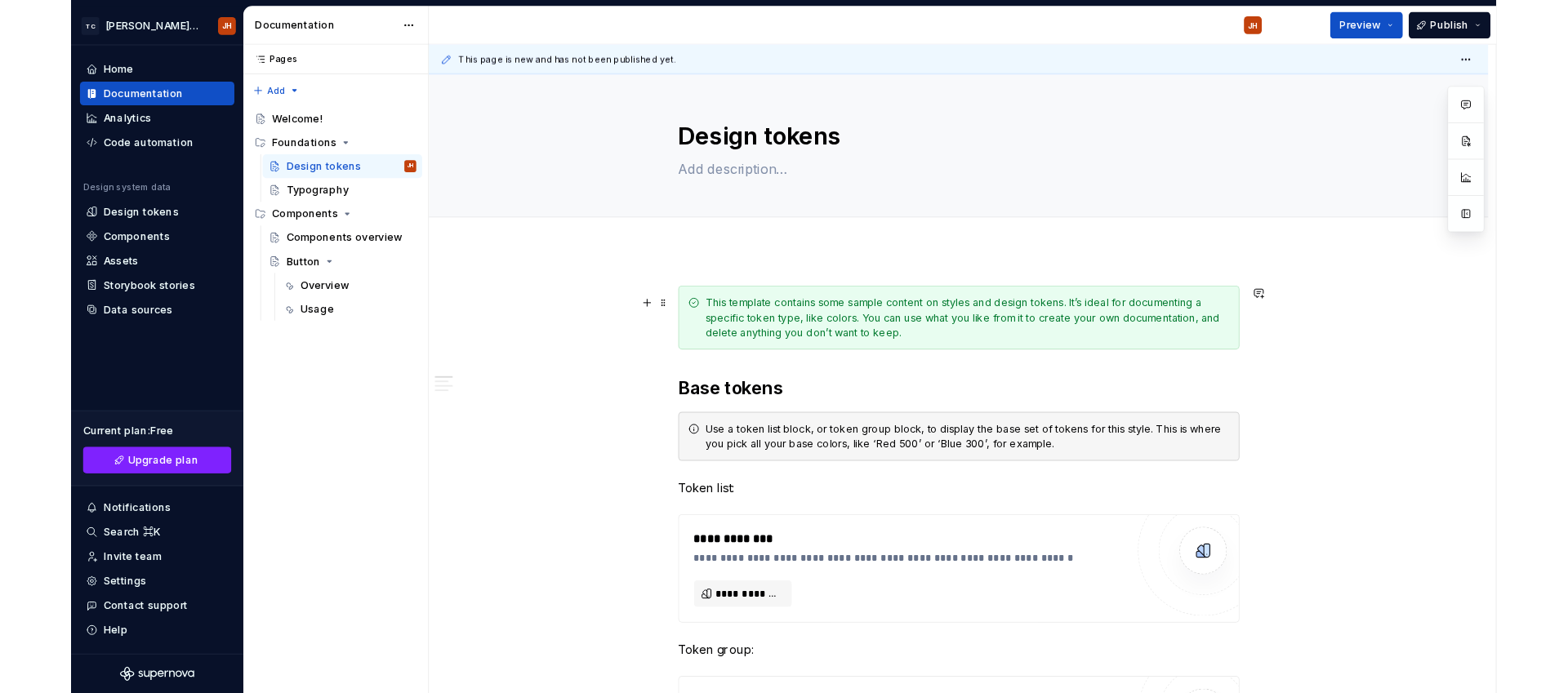 scroll, scrollTop: 0, scrollLeft: 0, axis: both 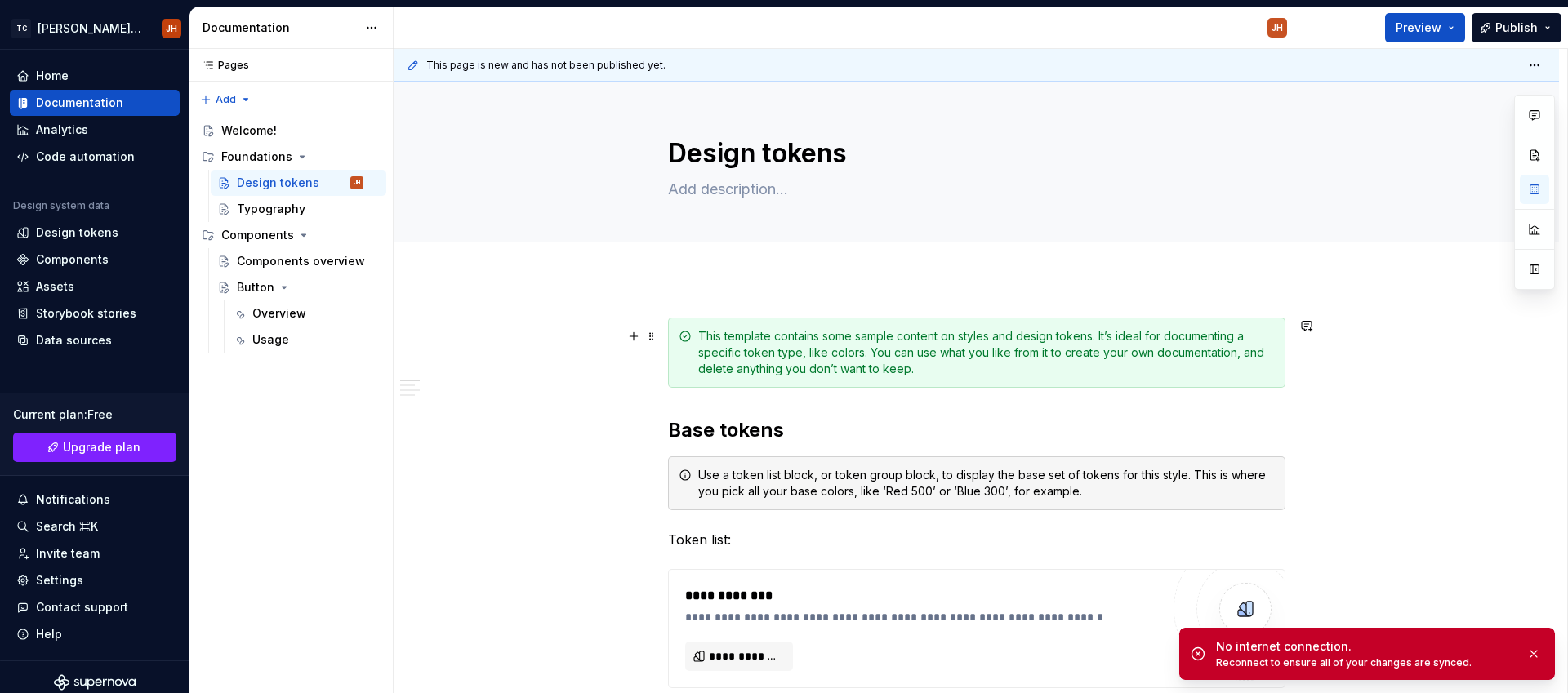 type on "*" 